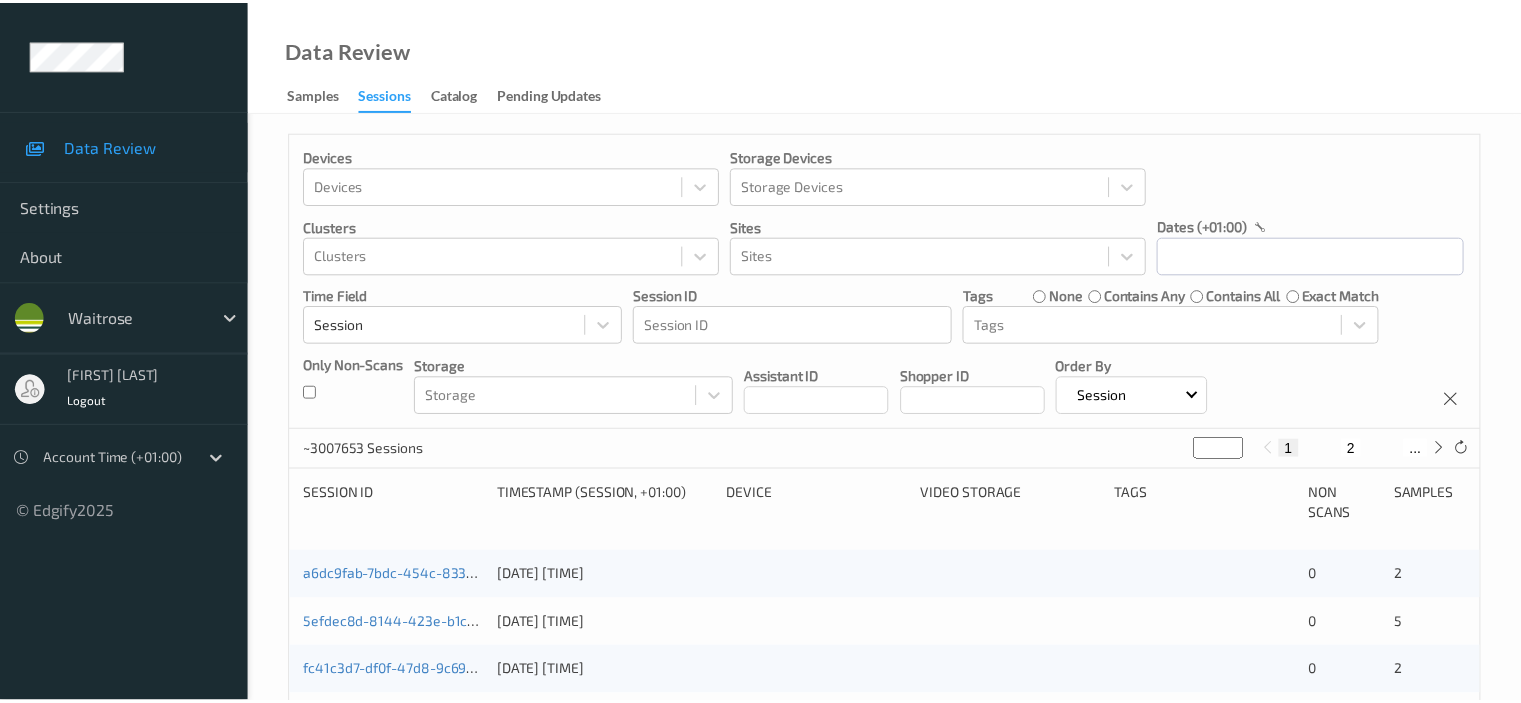 scroll, scrollTop: 0, scrollLeft: 0, axis: both 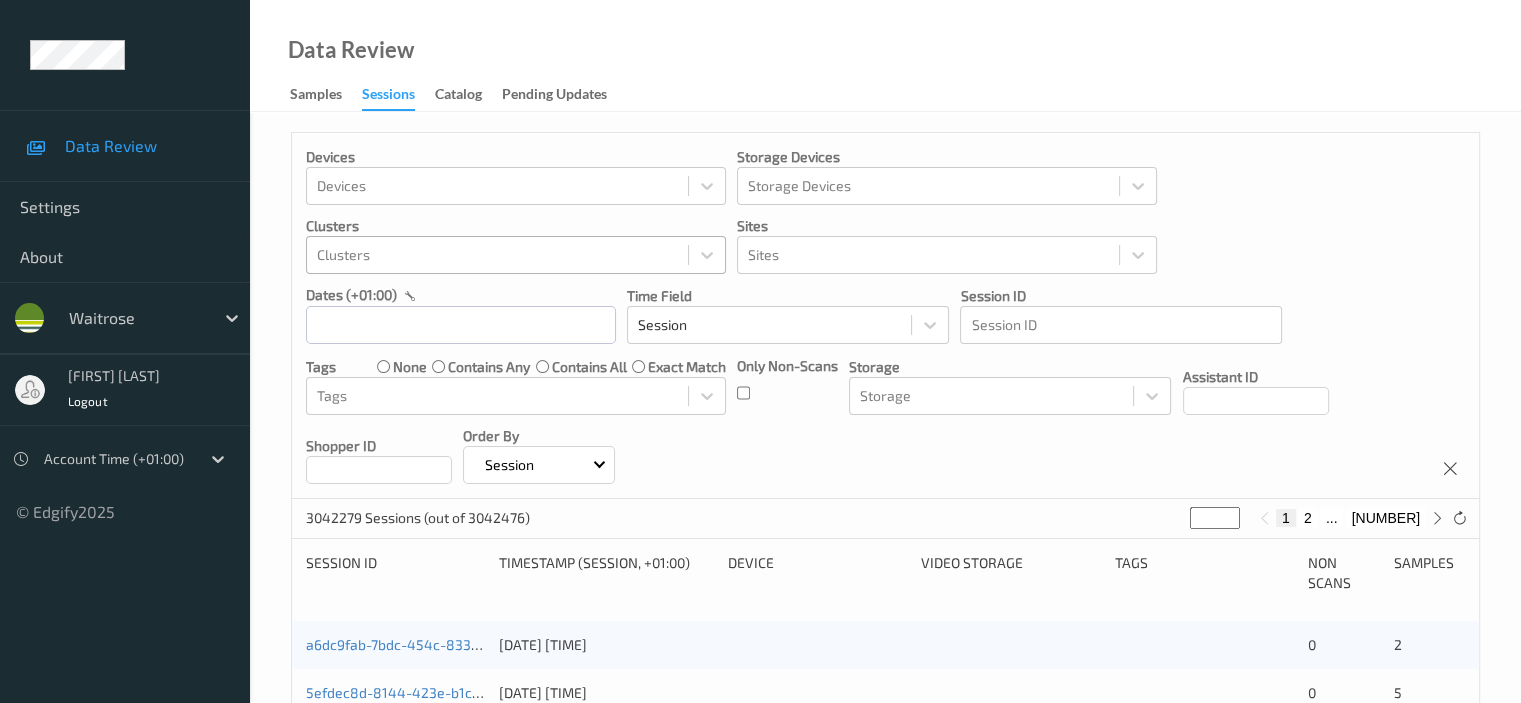 click at bounding box center (497, 255) 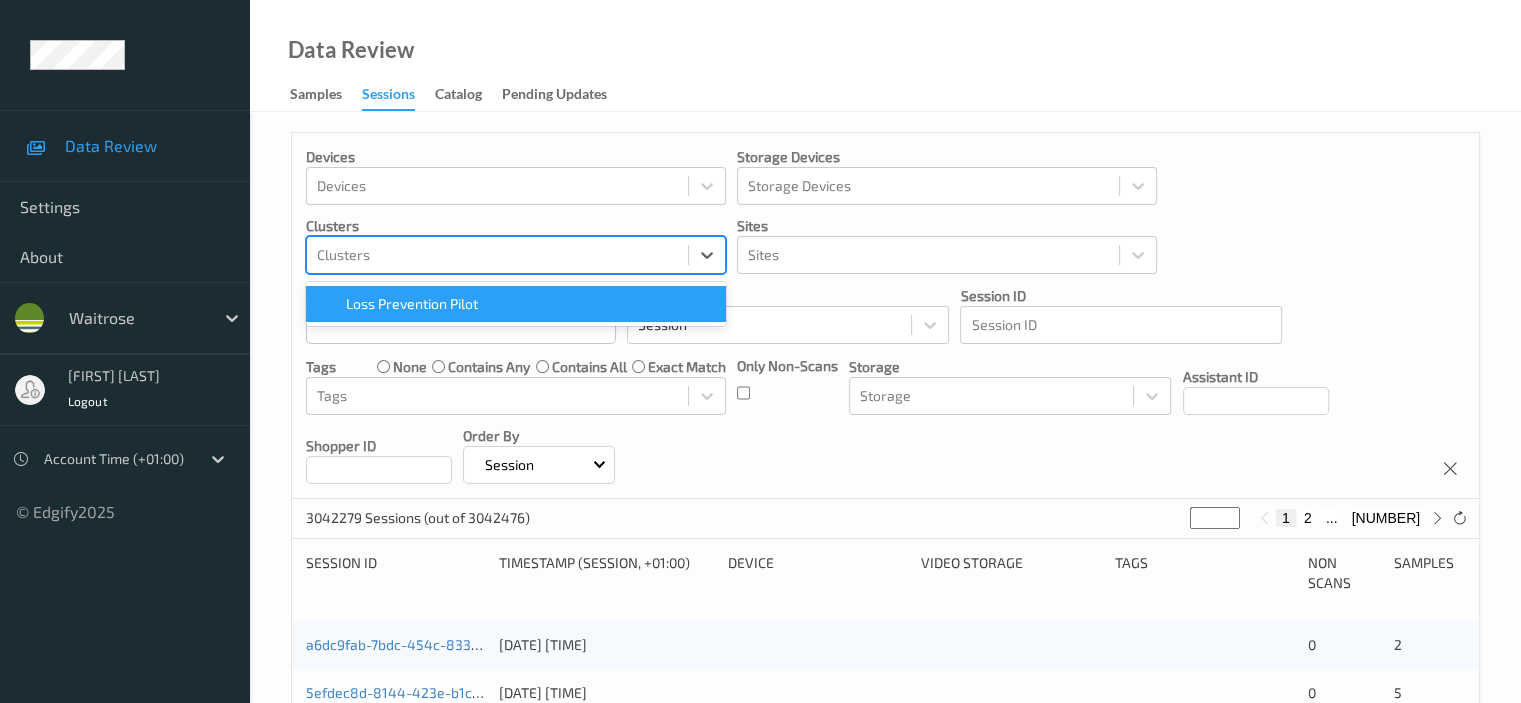 paste on "789 Vauxhall" 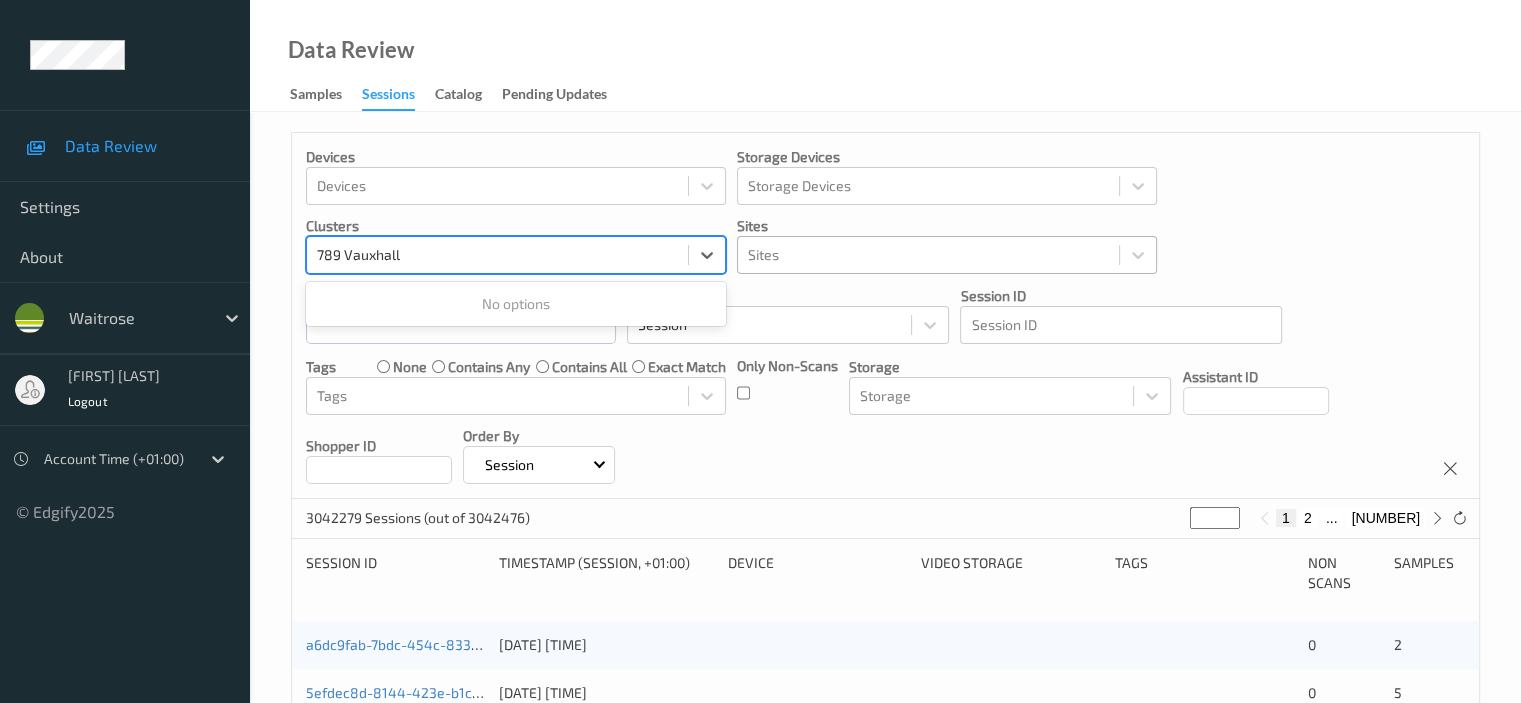 type on "789 Vauxhall" 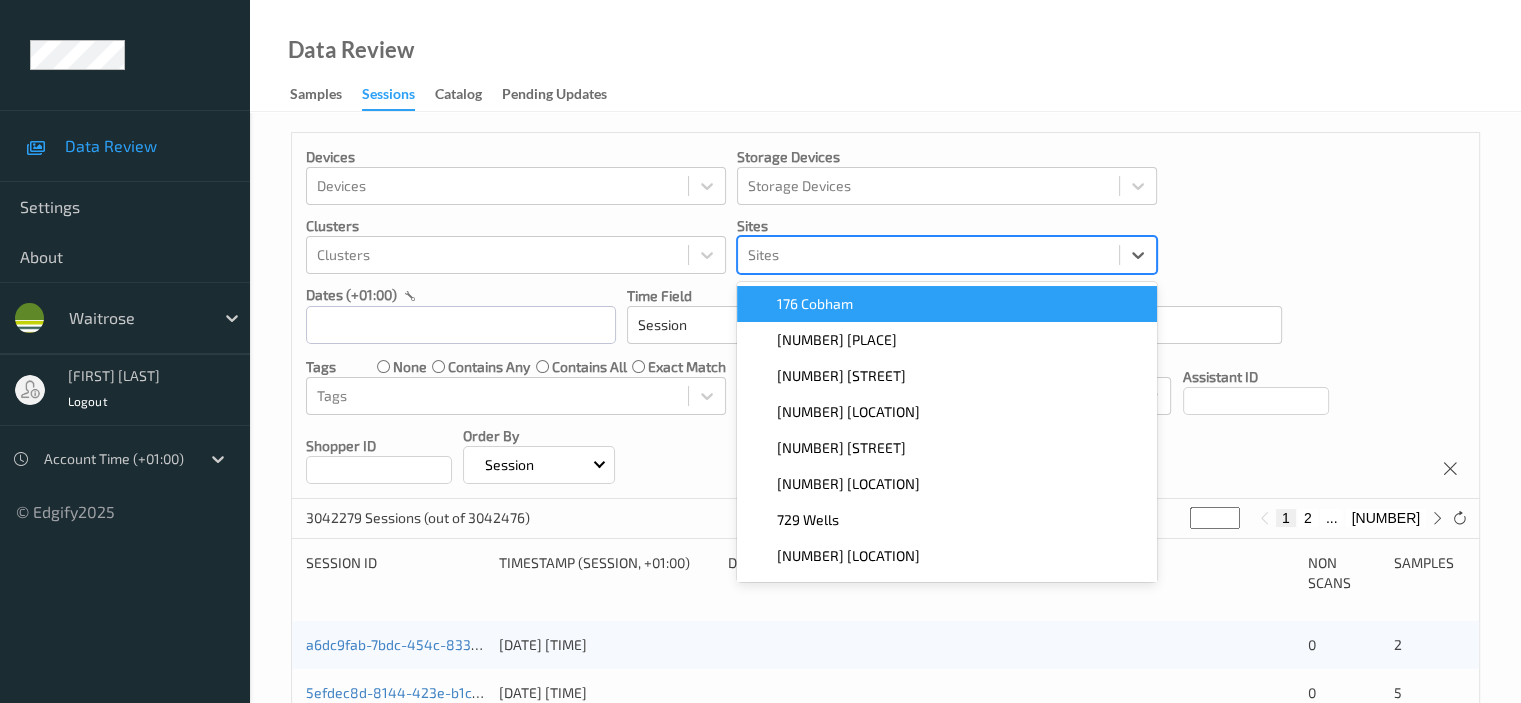 click at bounding box center [928, 255] 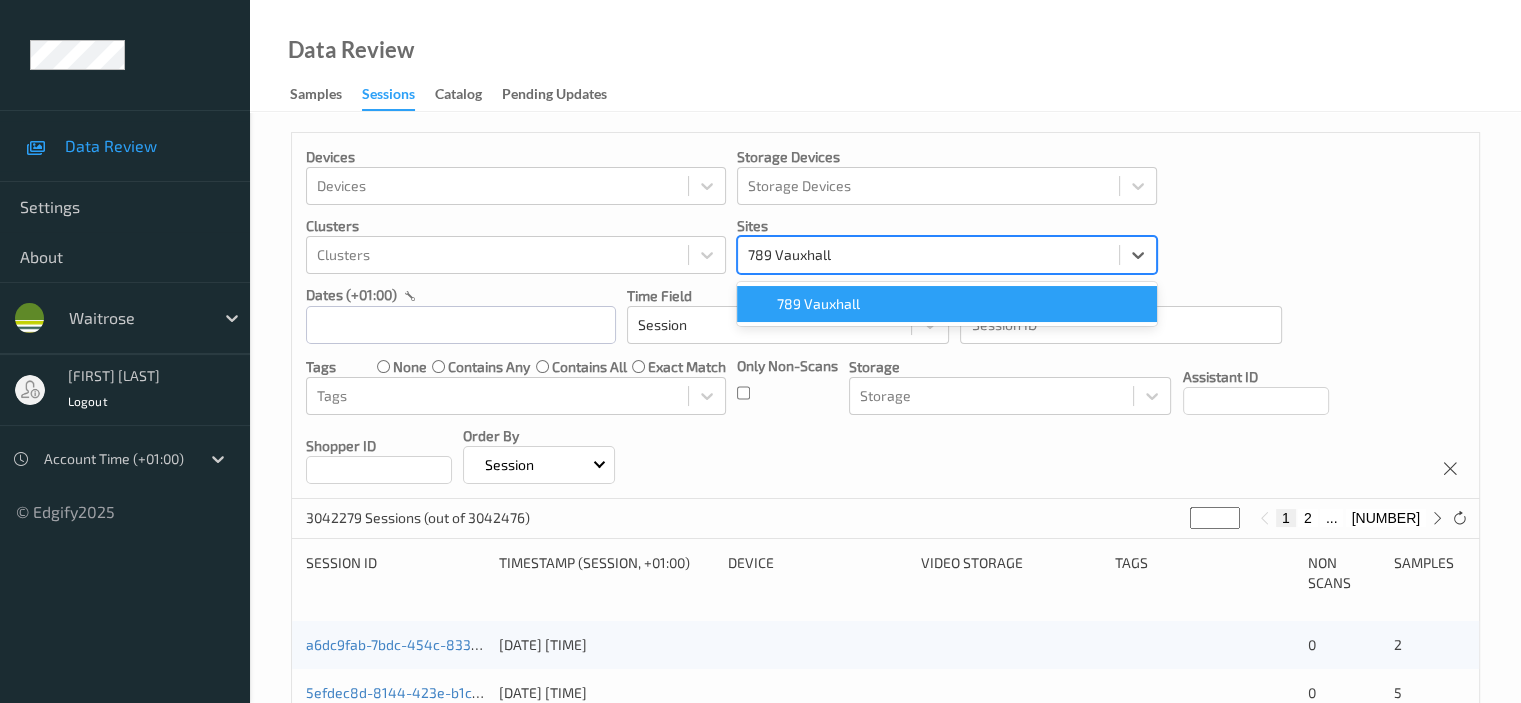 click at bounding box center (763, 304) 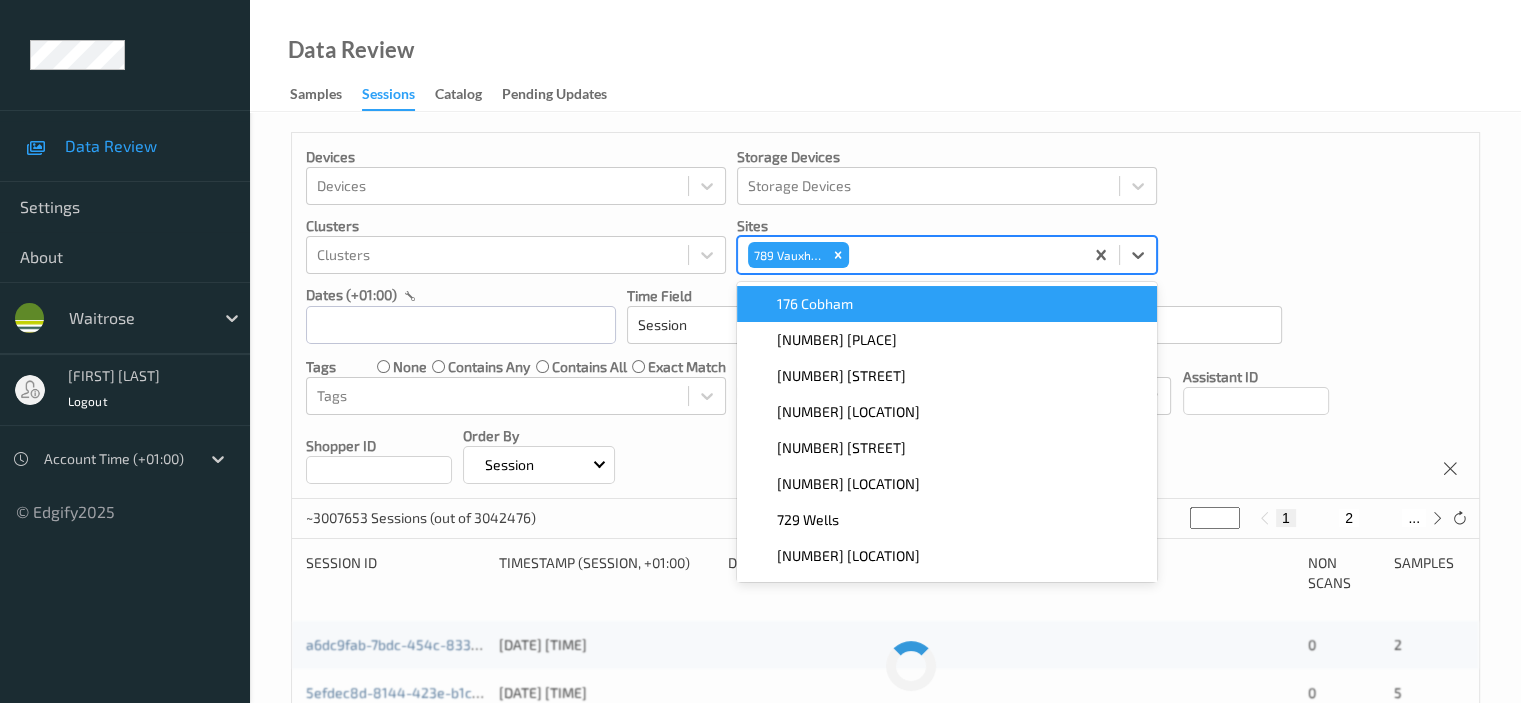 click on "Devices Devices Storage Devices Storage Devices Clusters Clusters Sites option [STREET], selected. option [NUMBER] [STREET] focused, [NUMBER] of [NUMBER]. [NUMBER] results available. Use Up and Down to choose options, press Enter to select the currently focused option, press Escape to exit the menu, press Tab to select the option and exit the menu. [STREET]    [NUMBER] [STREET]    [NUMBER]	[STREET]    [NUMBER] [STREET]    [NUMBER] [STREET]    [NUMBER]	[STREET]    [NUMBER]	[STREET]    [NUMBER] [STREET]    [NUMBER] [STREET] dates ([TIMEZONE]) Time Field Session Session ID Session ID Tags none contains any contains all exact match Tags Only Non-Scans Storage Storage Assistant ID Shopper ID Order By Session" at bounding box center (885, 316) 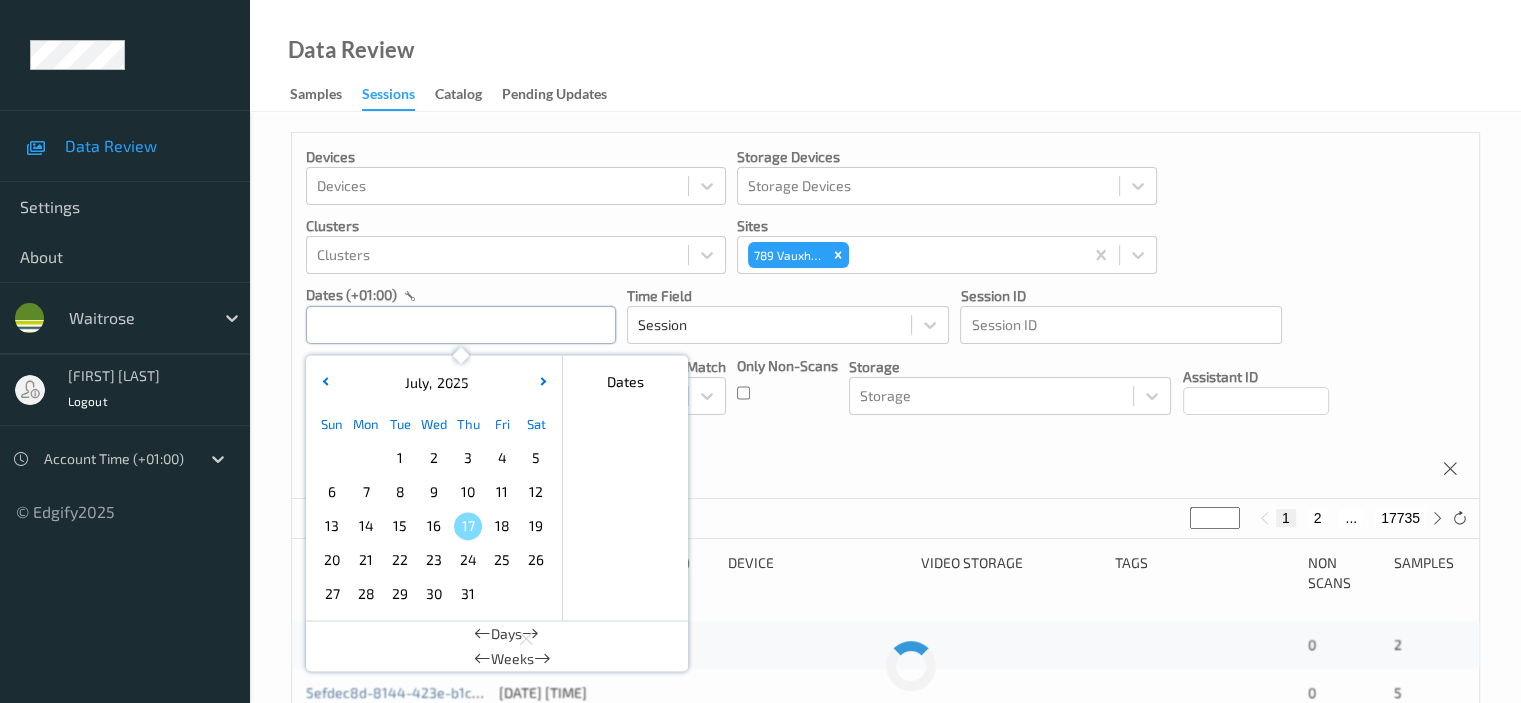 click at bounding box center (461, 325) 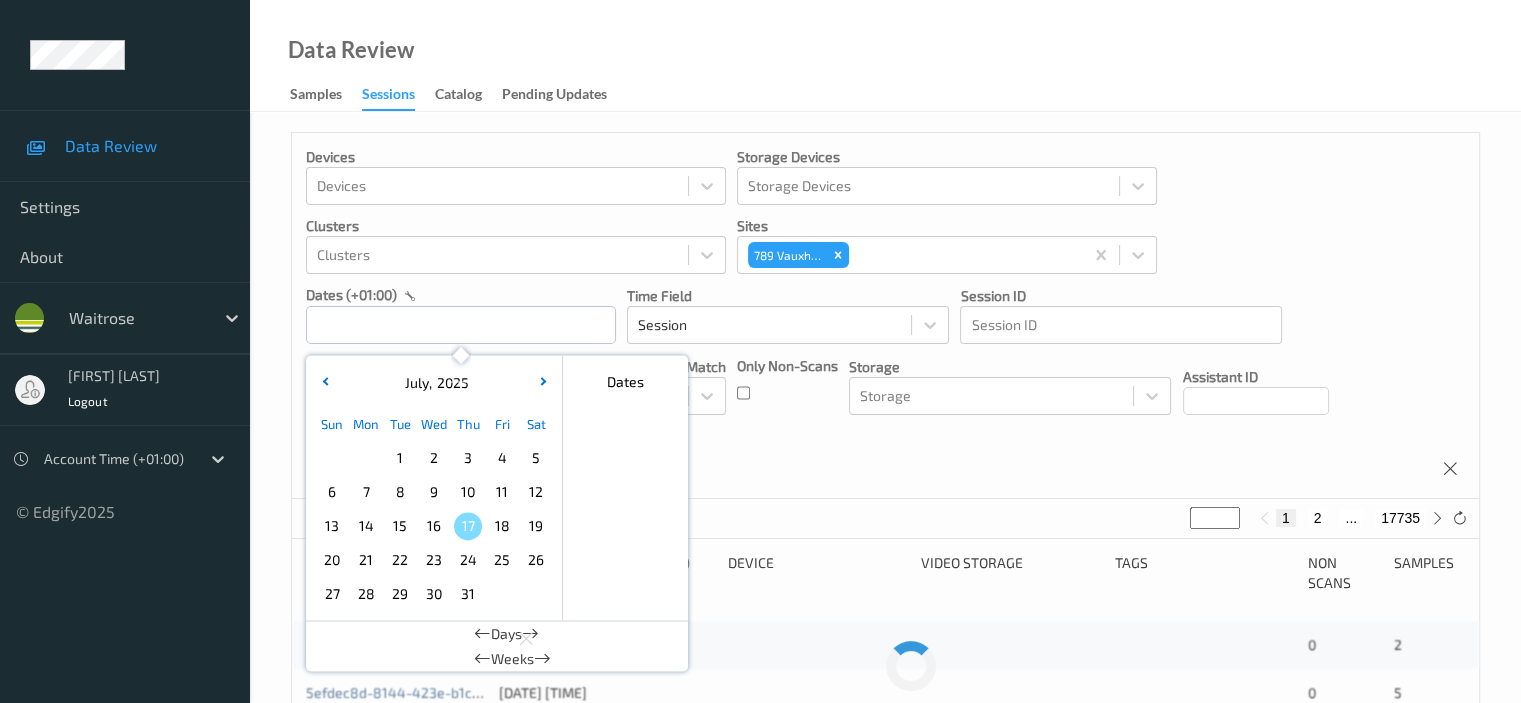 click on "11" at bounding box center (502, 492) 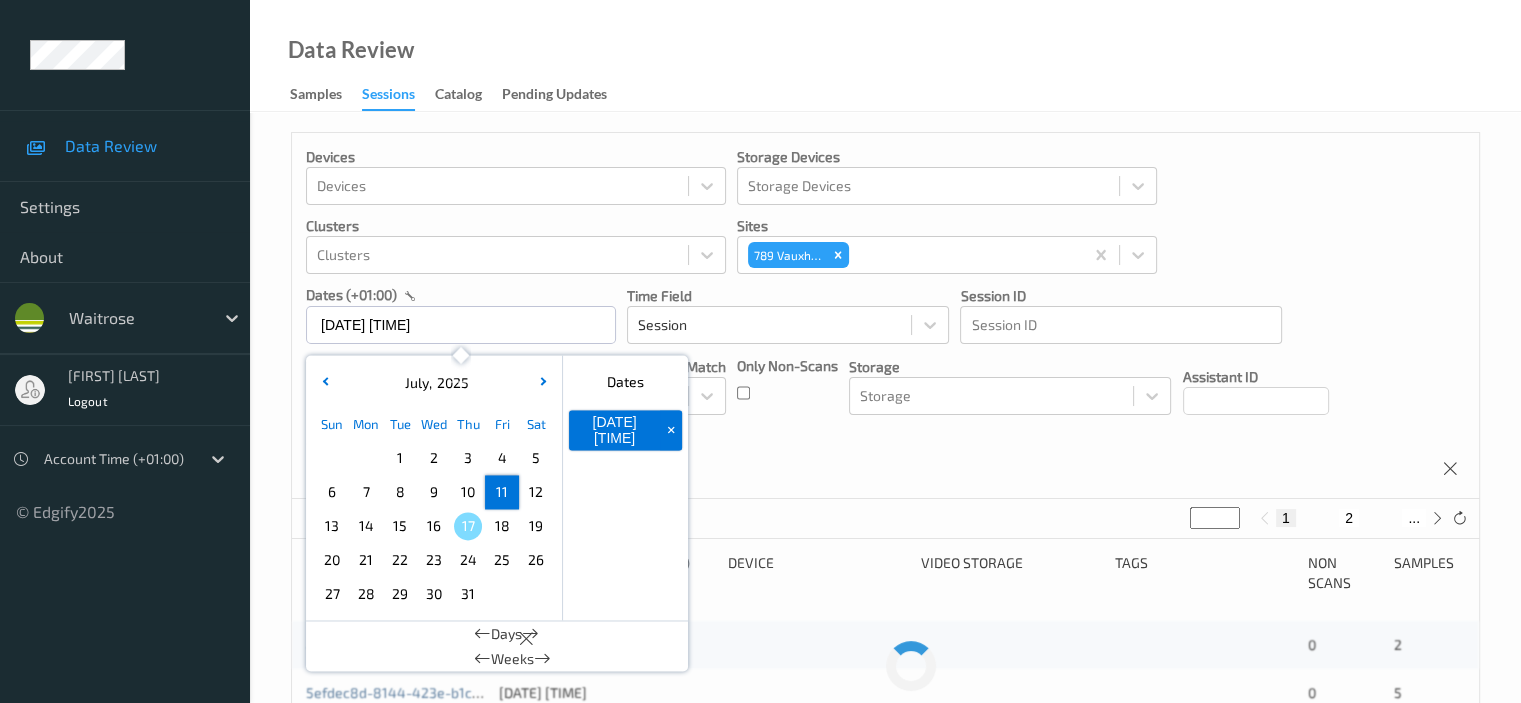 click on "11" at bounding box center [502, 492] 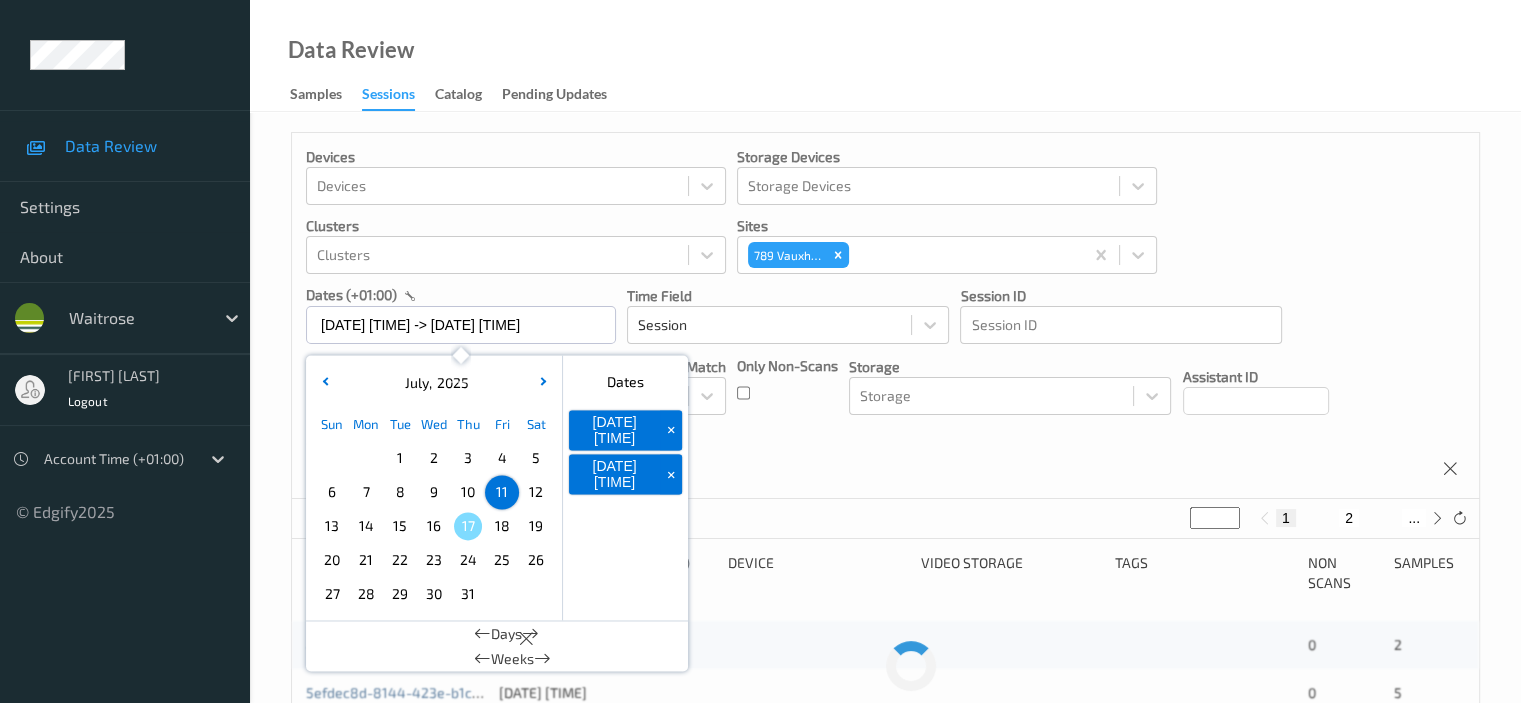 click on "Devices Devices Storage Devices Storage Devices Clusters Clusters Sites [STREET] dates ([TIMEZONE]) [DATE] [TIME] -> [DATE] [TIME] July , [YEAR] Sun Mon Tue Wed Thu Fri Sat 1 2 3 4 5 6 7 8 9 10 11 12 13 14 15 16 17 18 19 20 21 22 23 24 25 26 27 28 29 30 31 January February March April May June July August September October November December [YEAR] [YEAR] [YEAR] [YEAR] [YEAR] [YEAR] [YEAR] [YEAR] [YEAR] [YEAR] [YEAR] [YEAR] Dates [DATE] [TIME] + [DATE] [TIME] + Days Weeks Time Field Session Session ID Session ID Tags none contains any contains all exact match Tags Only Non-Scans Storage Storage Assistant ID Shopper ID Order By Session" at bounding box center (885, 316) 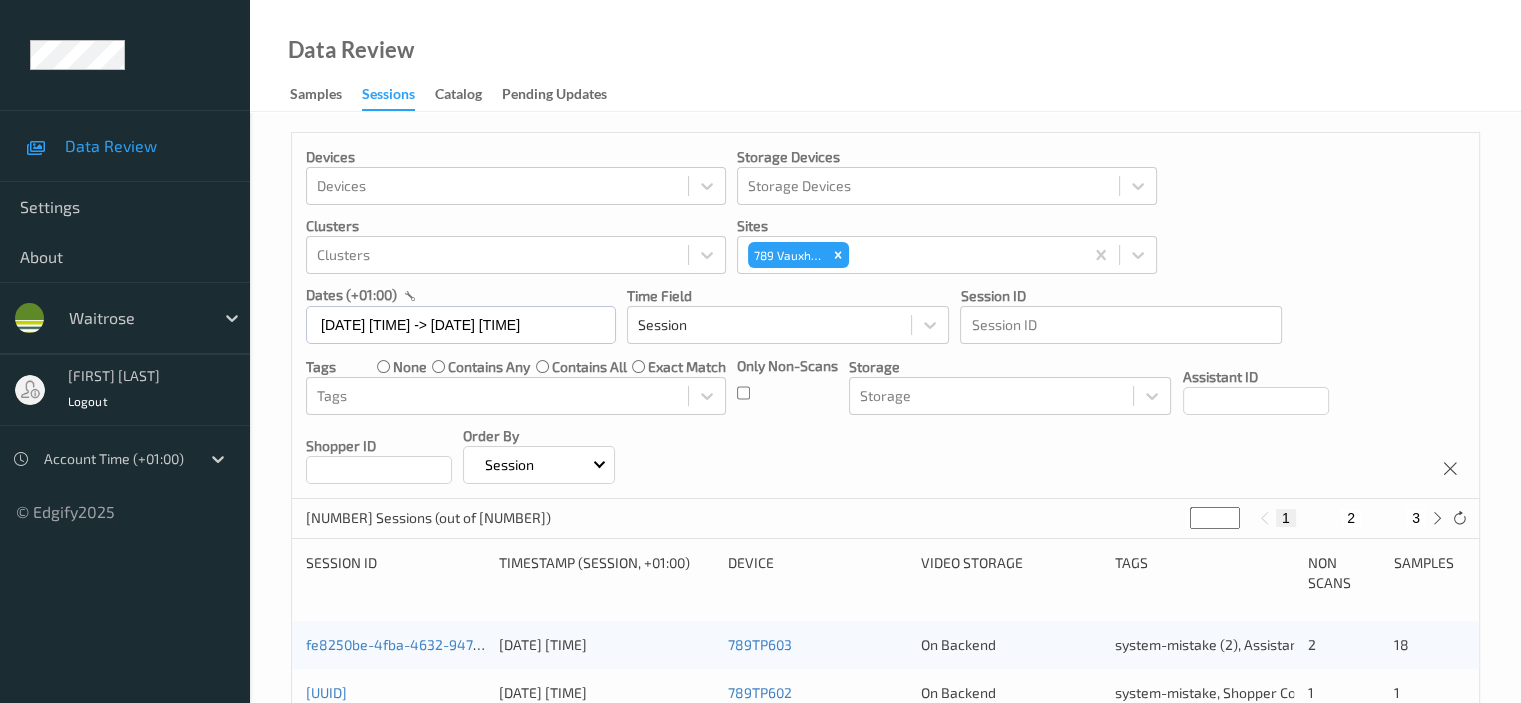 click on "Devices Devices Storage Devices Storage Devices Clusters Clusters Sites [NUMBER] Vauxhall dates (+01:00) [DATE] [TIME] - [DATE] [TIME] Time Field Session Session ID Session ID Tags none contains any contains all exact match Tags Only Non-Scans Storage Storage Assistant ID Shopper ID Order By Session" at bounding box center (885, 316) 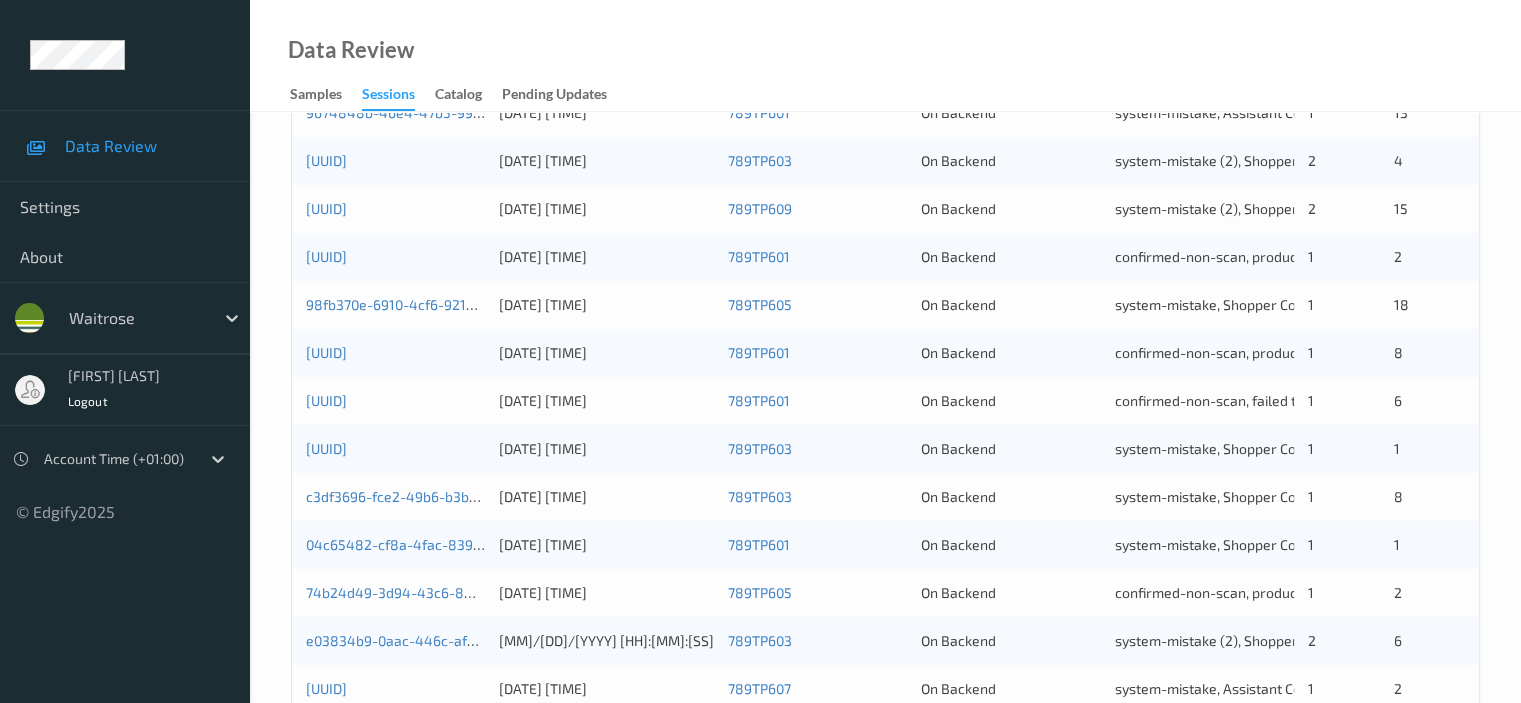 scroll, scrollTop: 958, scrollLeft: 0, axis: vertical 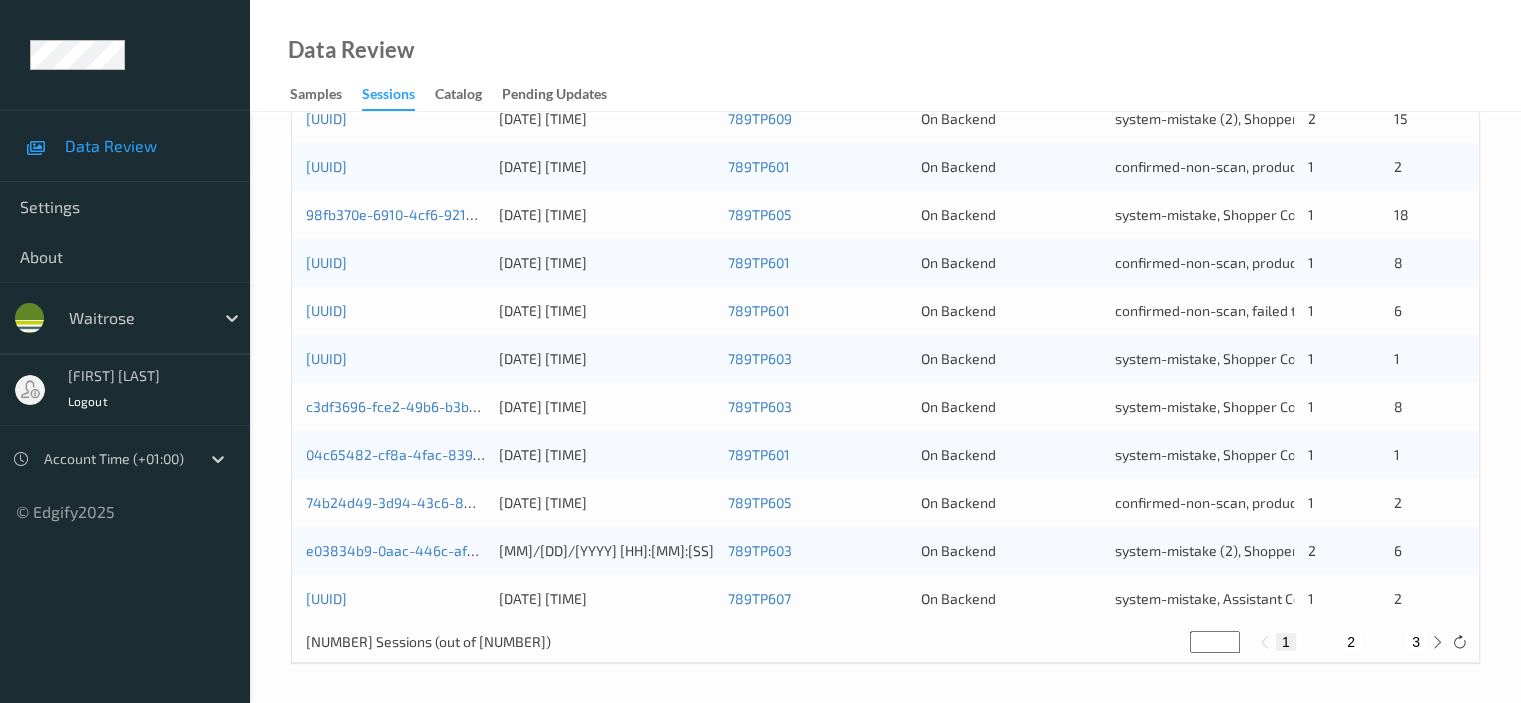 click on "3" at bounding box center (1416, 642) 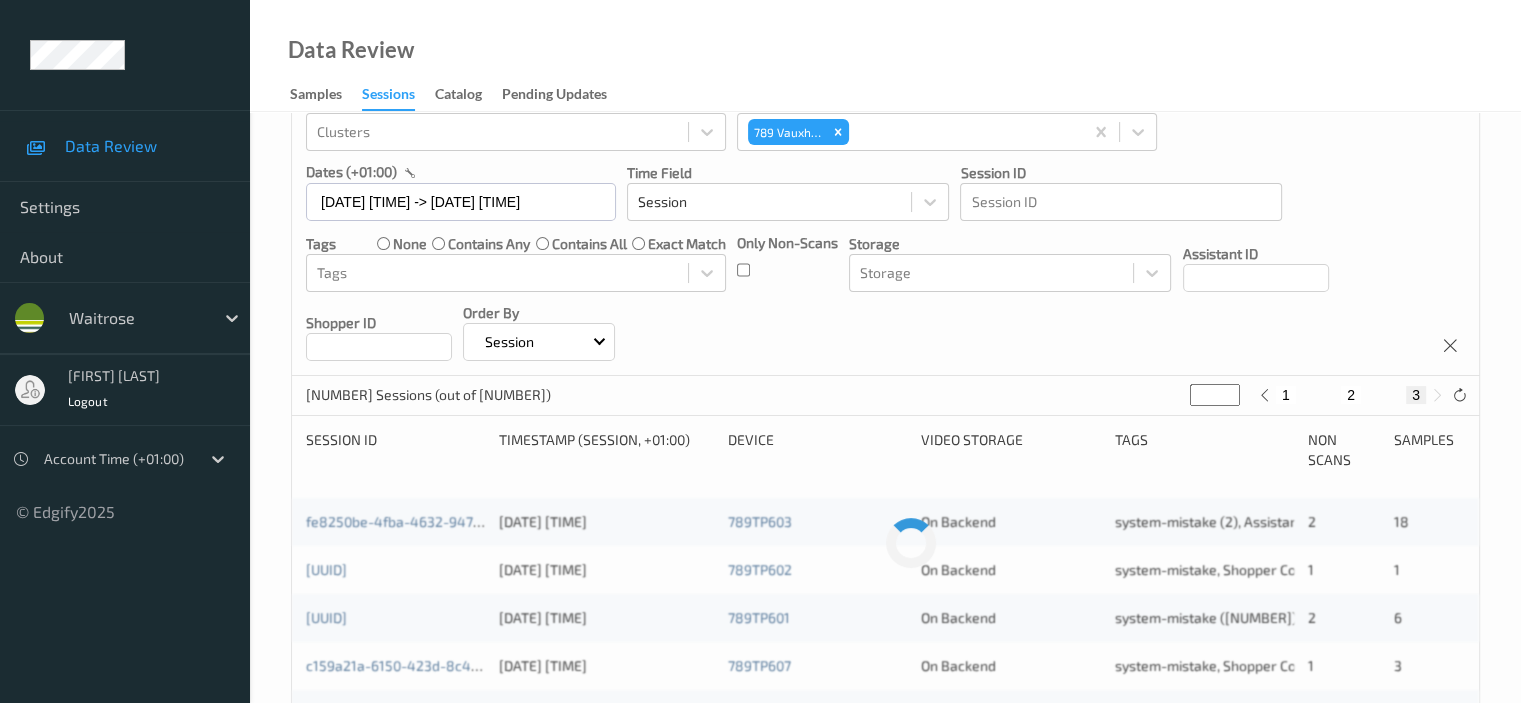scroll, scrollTop: 0, scrollLeft: 0, axis: both 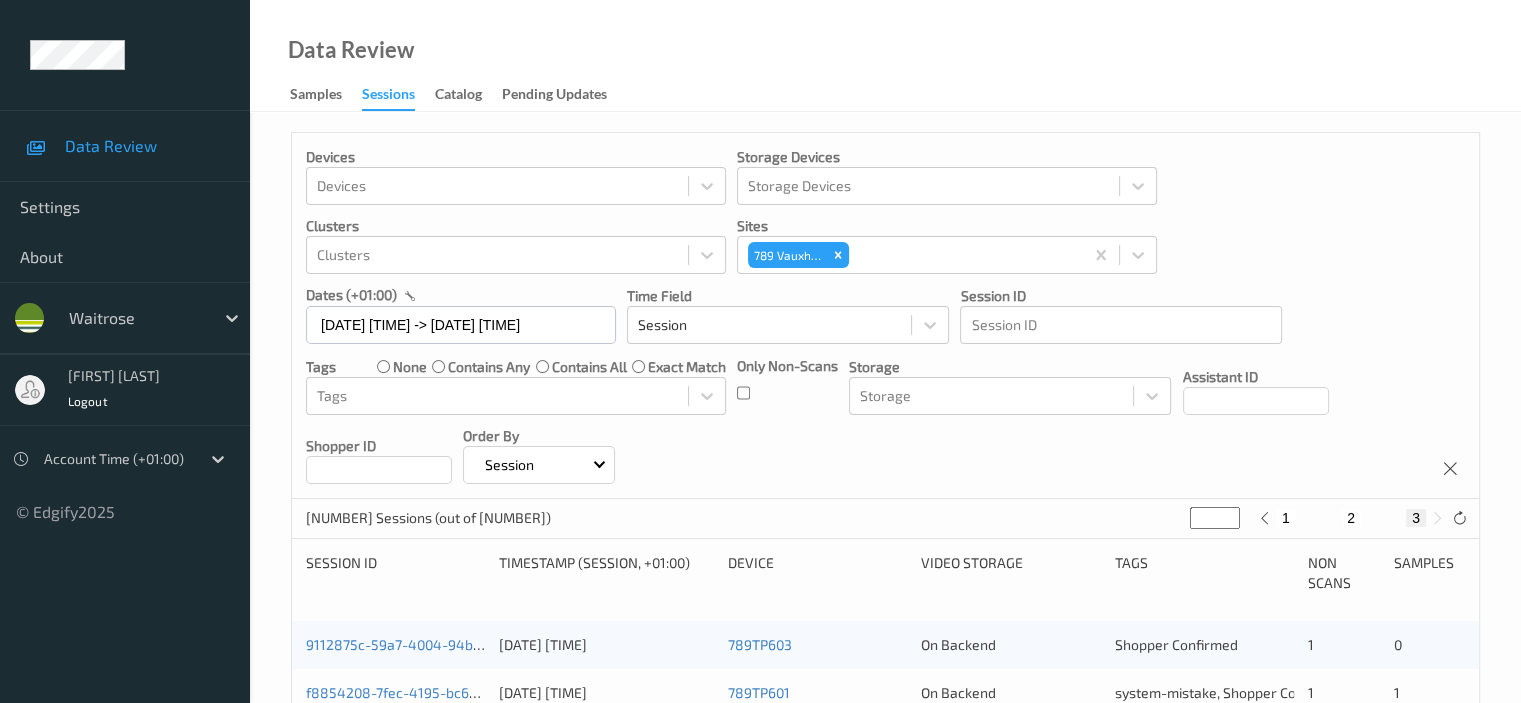 type 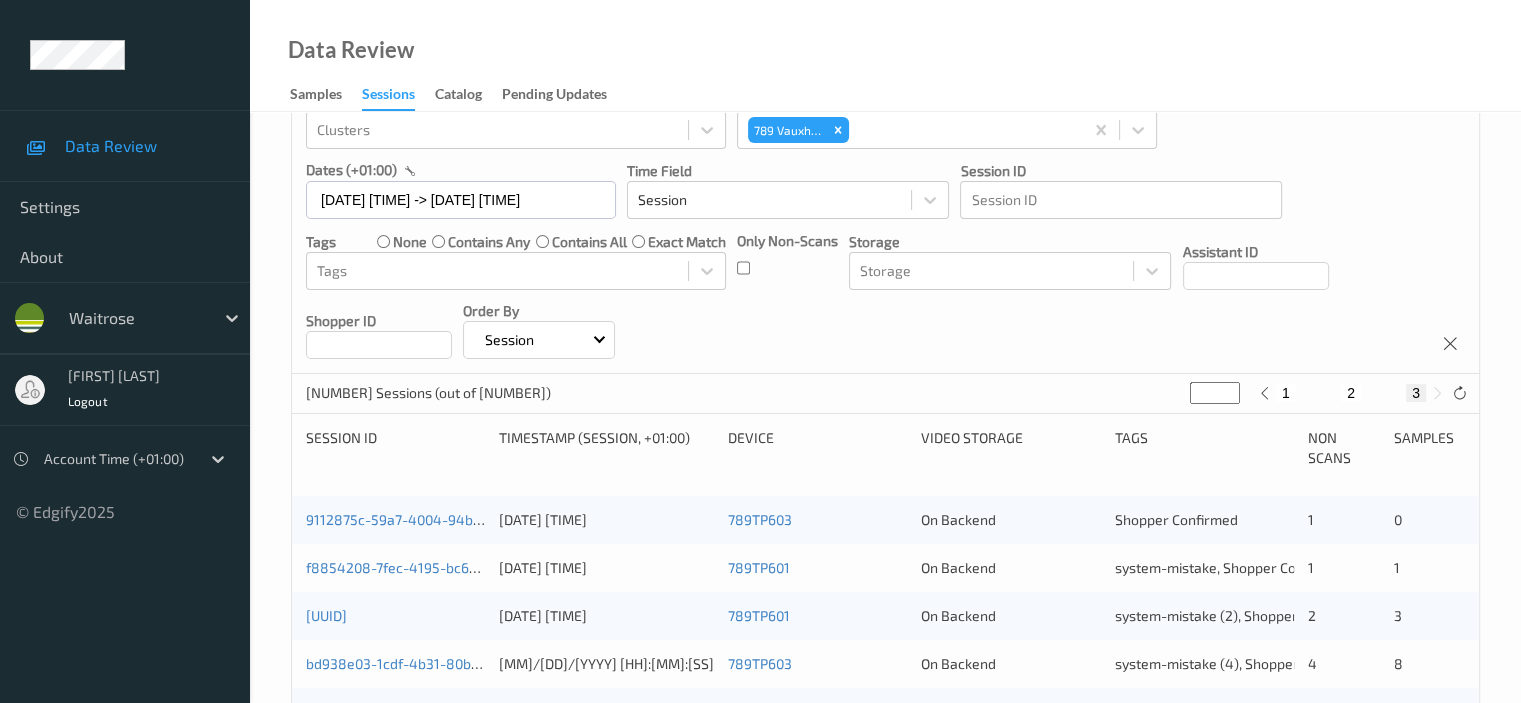 scroll, scrollTop: 0, scrollLeft: 0, axis: both 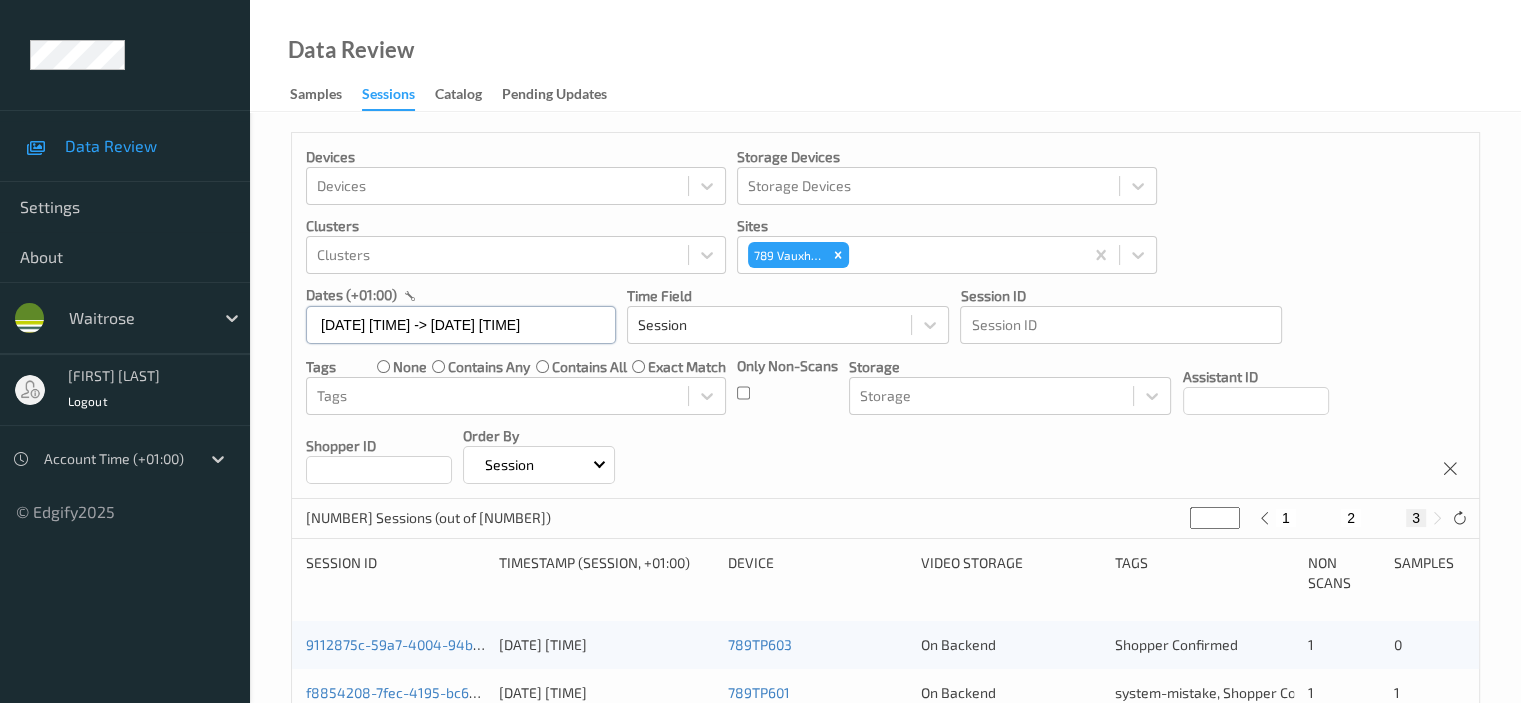 click on "[DATE] [TIME] -> [DATE] [TIME]" at bounding box center [461, 325] 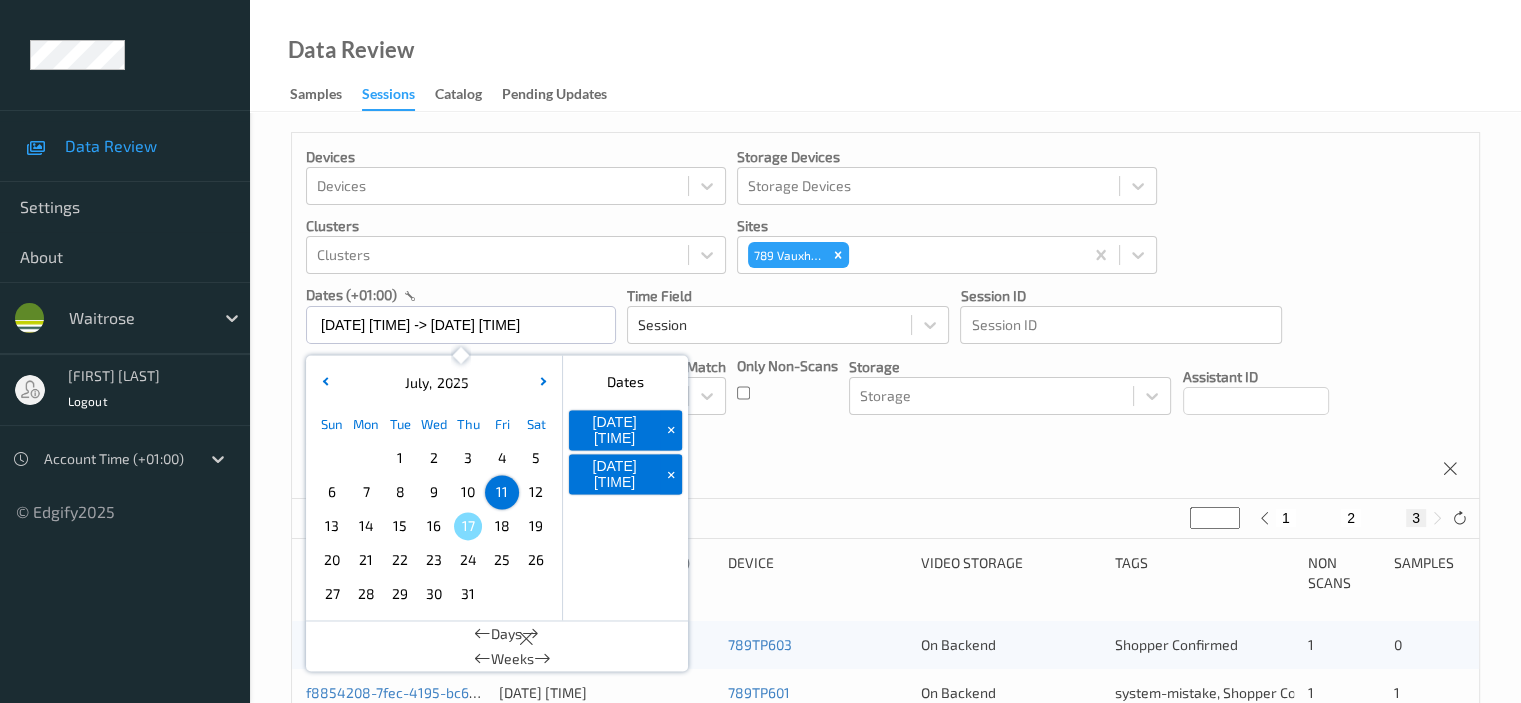click on "12" at bounding box center [536, 492] 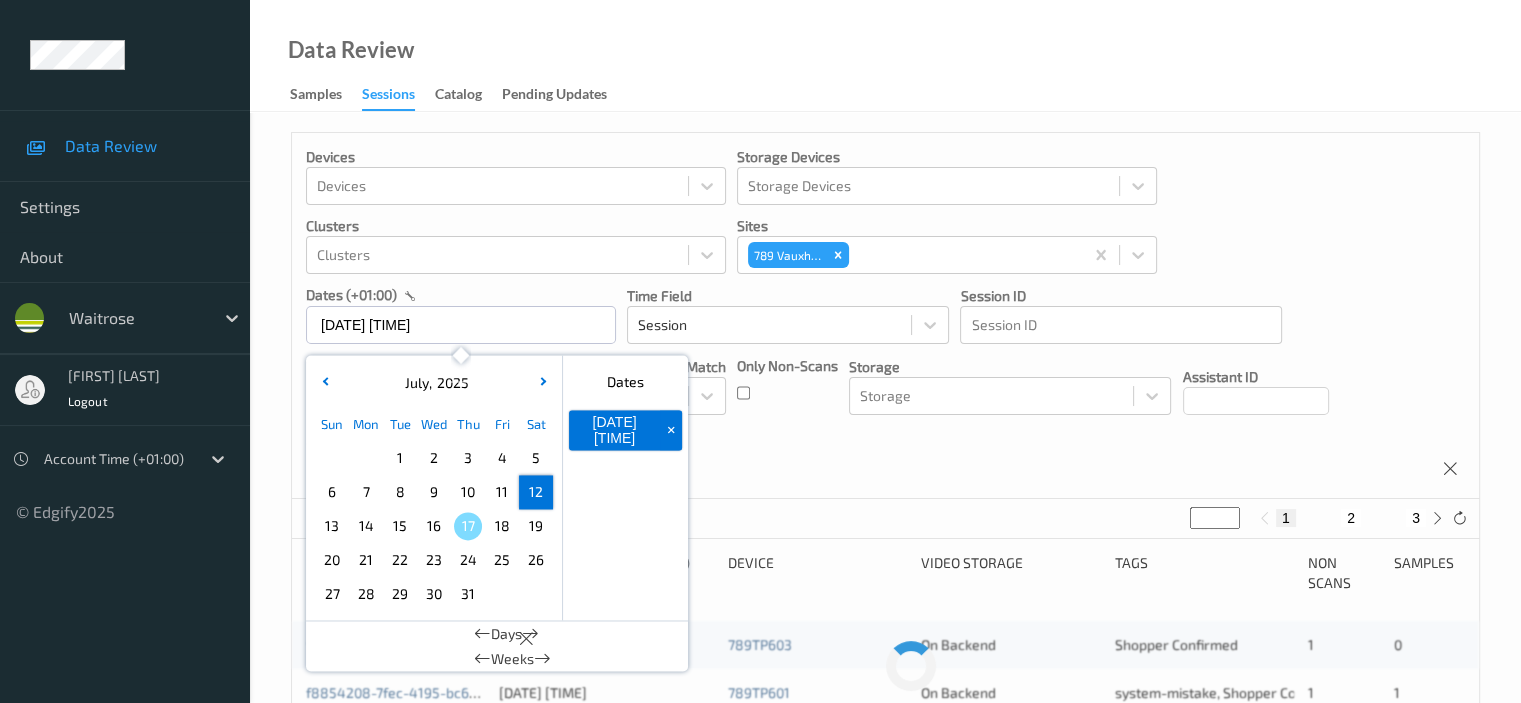 click on "12" at bounding box center (536, 492) 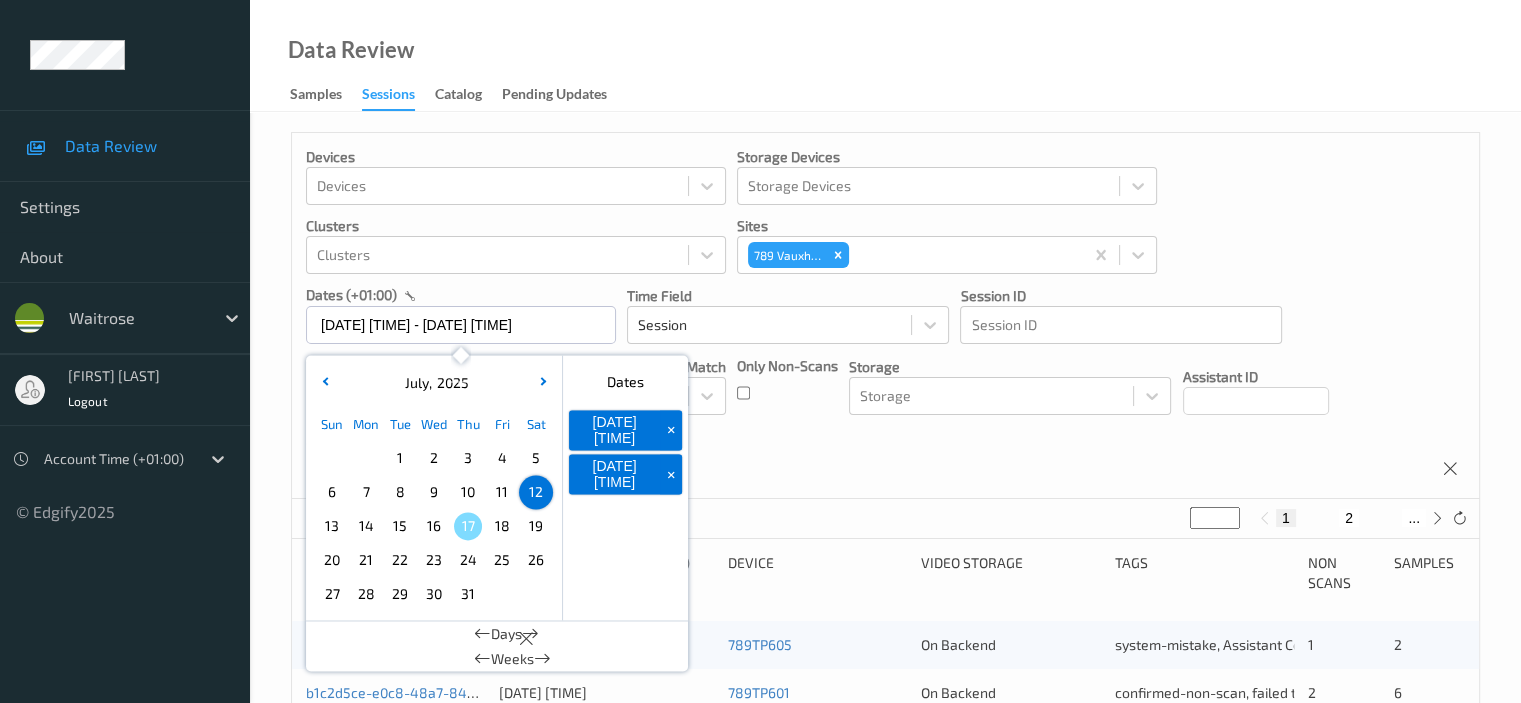 click on "Data Review Samples Sessions Catalog Pending Updates" at bounding box center [885, 56] 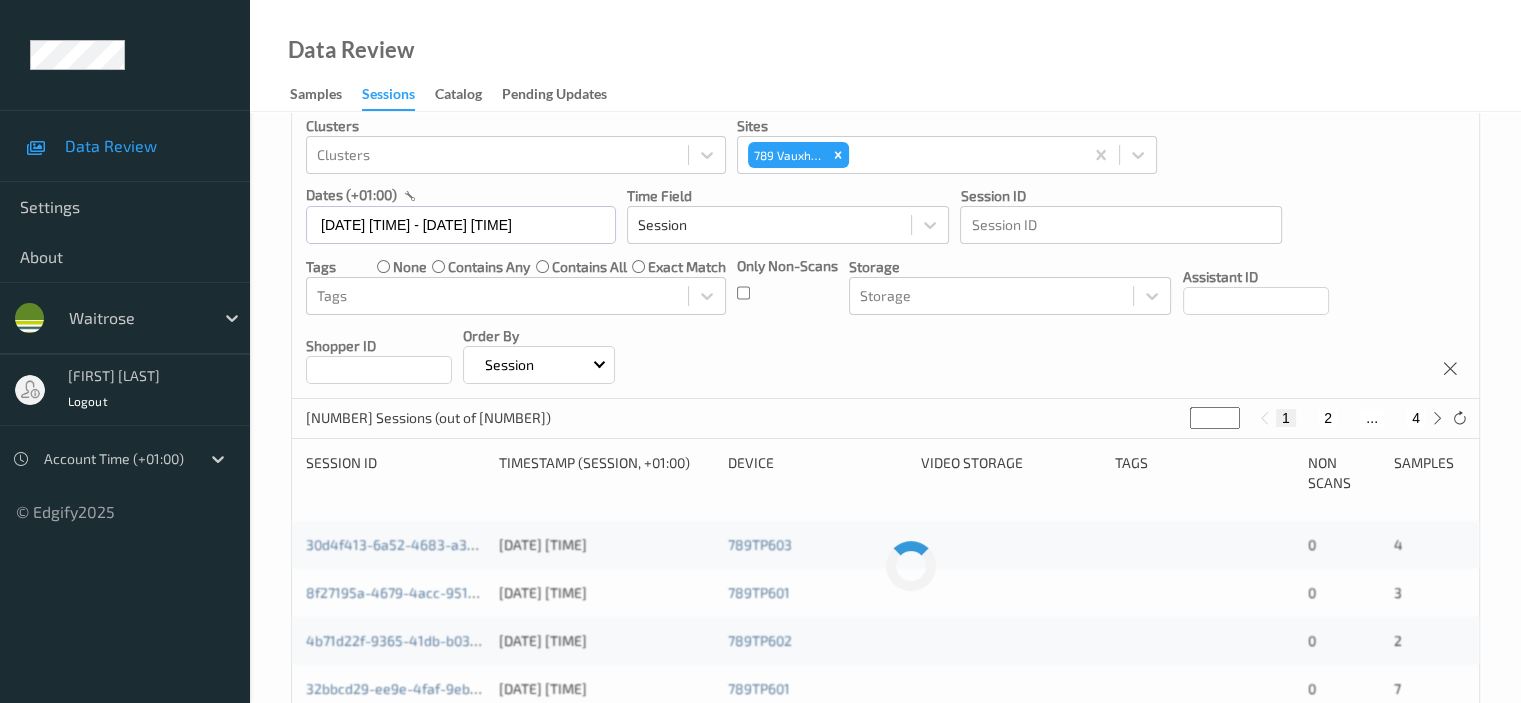 scroll, scrollTop: 0, scrollLeft: 0, axis: both 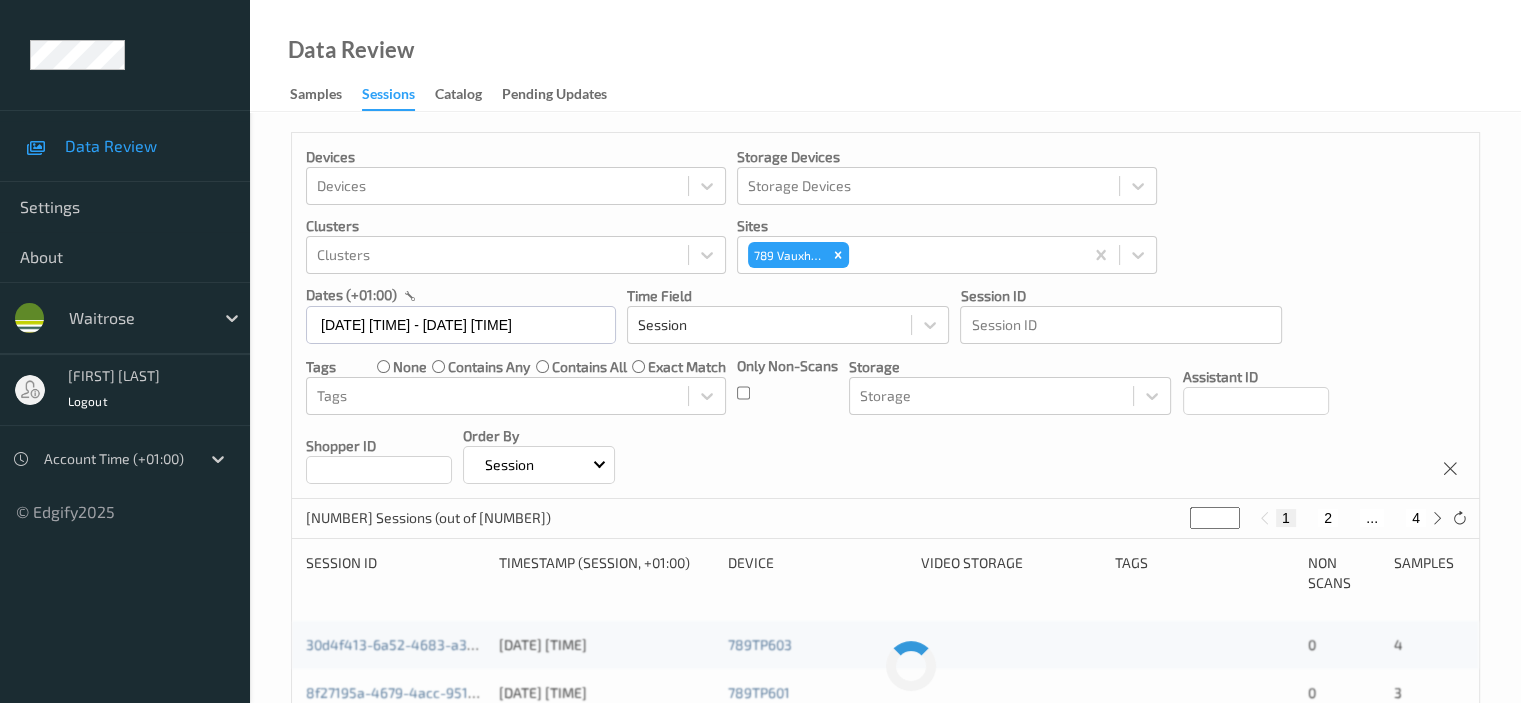 click on "Devices Devices Storage Devices Storage Devices Clusters Clusters Sites [STREET], selected. option [NUMBER] [STREET] focused, [NUMBER] of [NUMBER]. [NUMBER] results available. Use Up and Down to choose options, press Enter to select the currently focused option, press Escape to exit the menu, press Tab to select the option and exit the menu. [STREET]    [NUMBER] [STREET]    [NUMBER]	[STREET]    [NUMBER] [STREET]    [NUMBER] [STREET]    [NUMBER]	[STREET]    [NUMBER]	[STREET]    [NUMBER] [STREET]    [NUMBER] [STREET] dates ([TIMEZONE]) Time Field Session Session ID Session ID Tags none contains any contains all exact match Tags Only Non-Scans Storage Storage Assistant ID Shopper ID Order By Session" at bounding box center (885, 316) 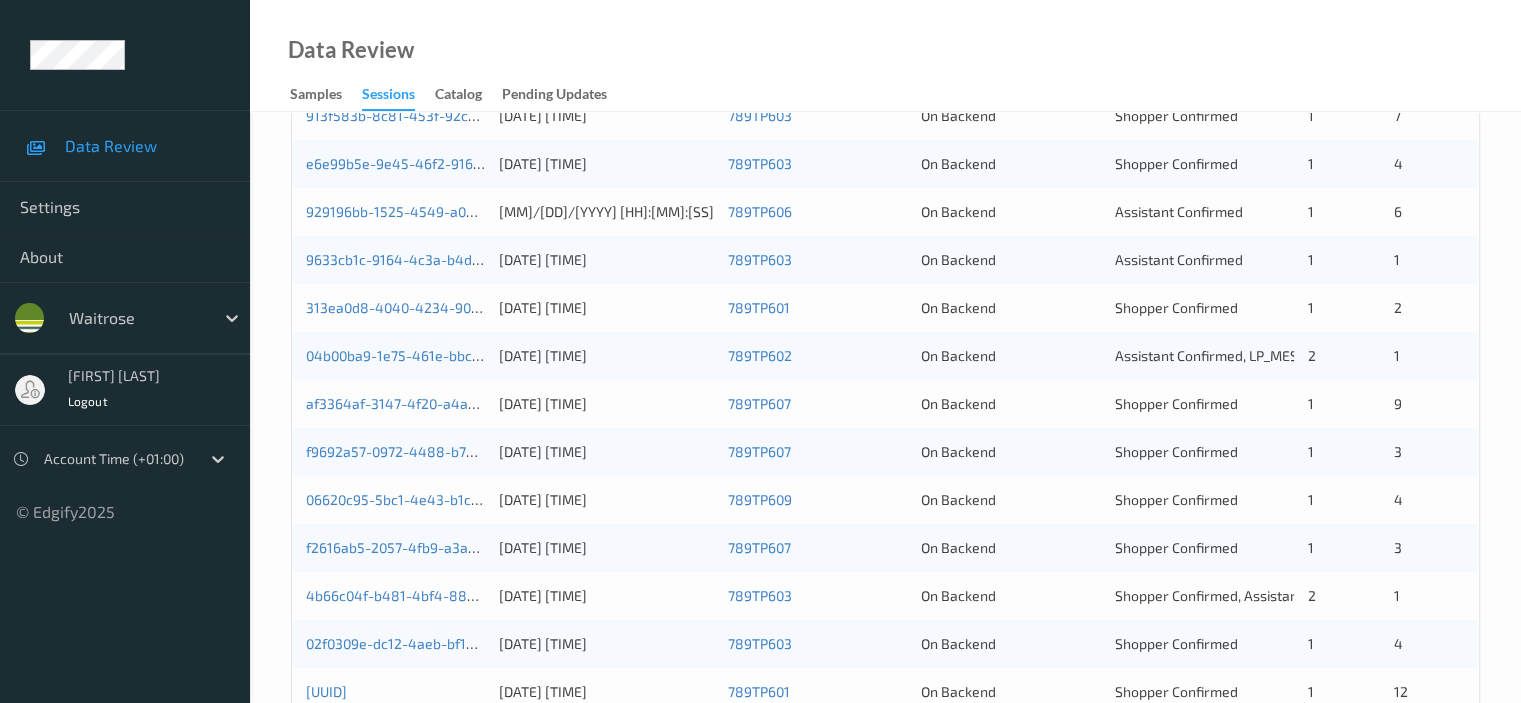 scroll, scrollTop: 958, scrollLeft: 0, axis: vertical 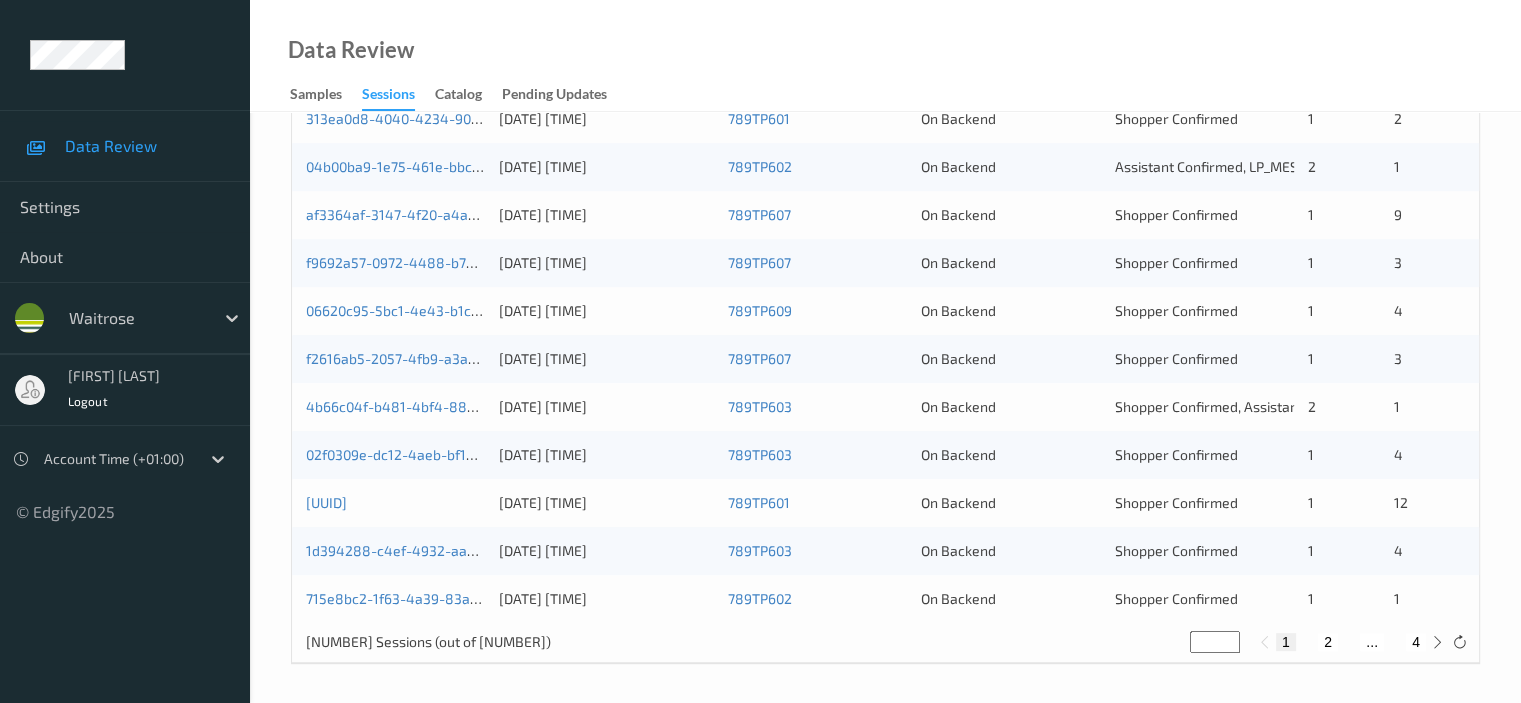 click on "4" at bounding box center (1416, 642) 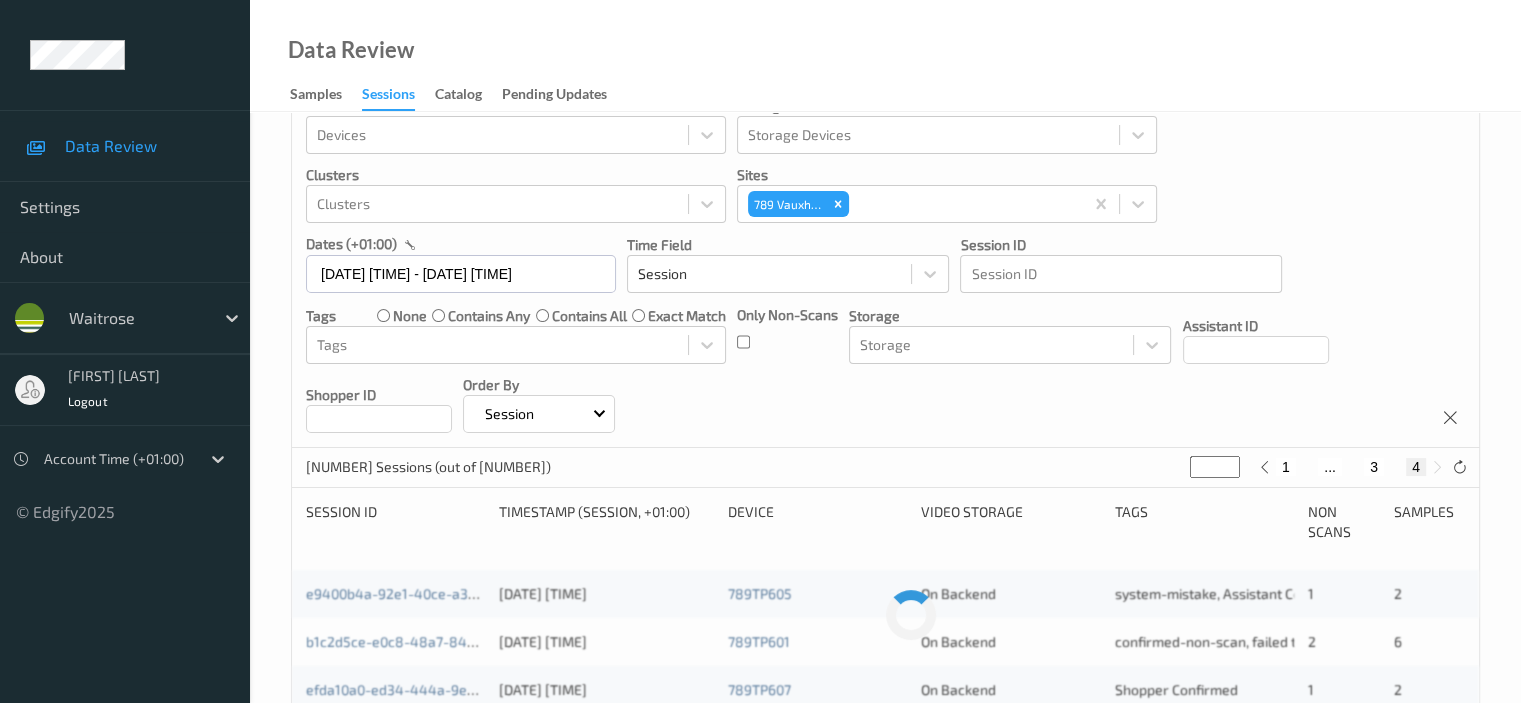 scroll, scrollTop: 0, scrollLeft: 0, axis: both 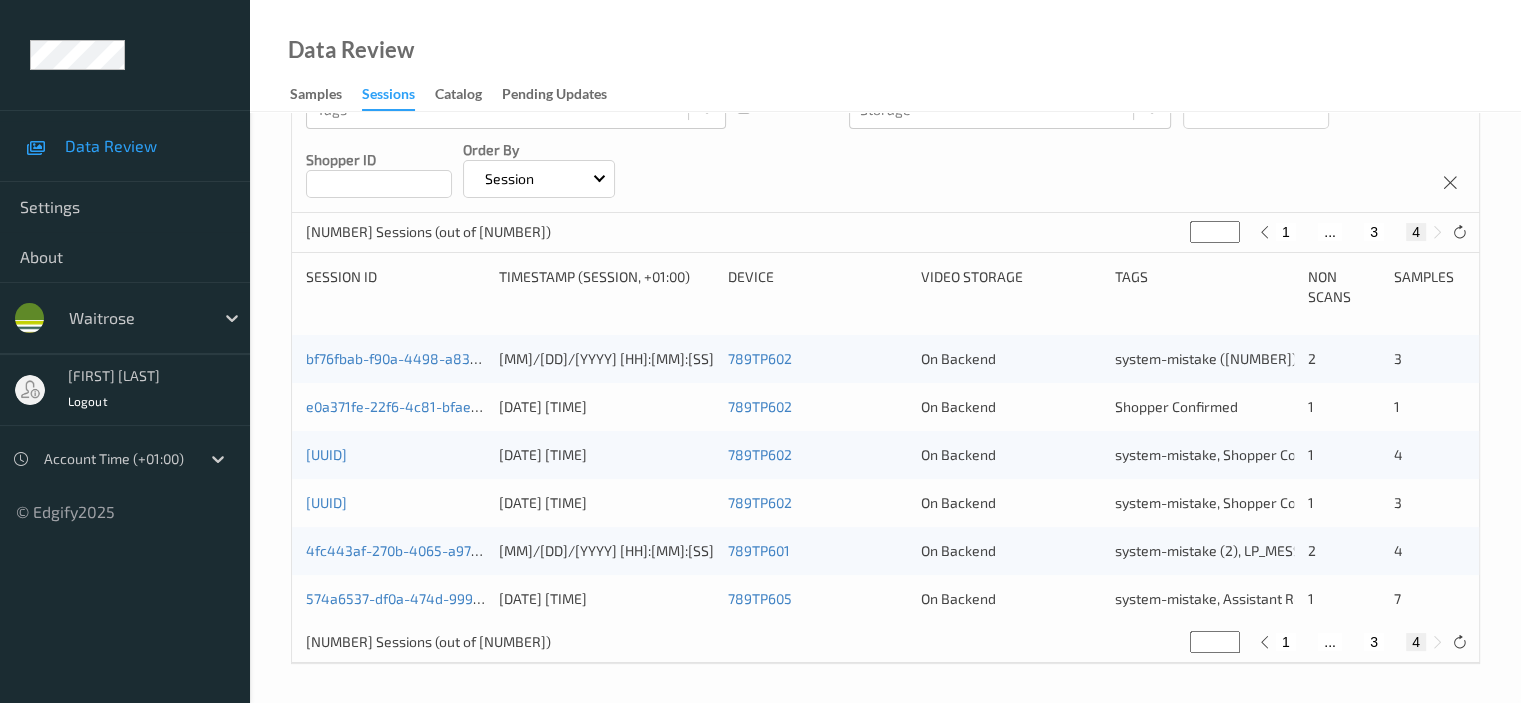 click on "3" at bounding box center (1374, 642) 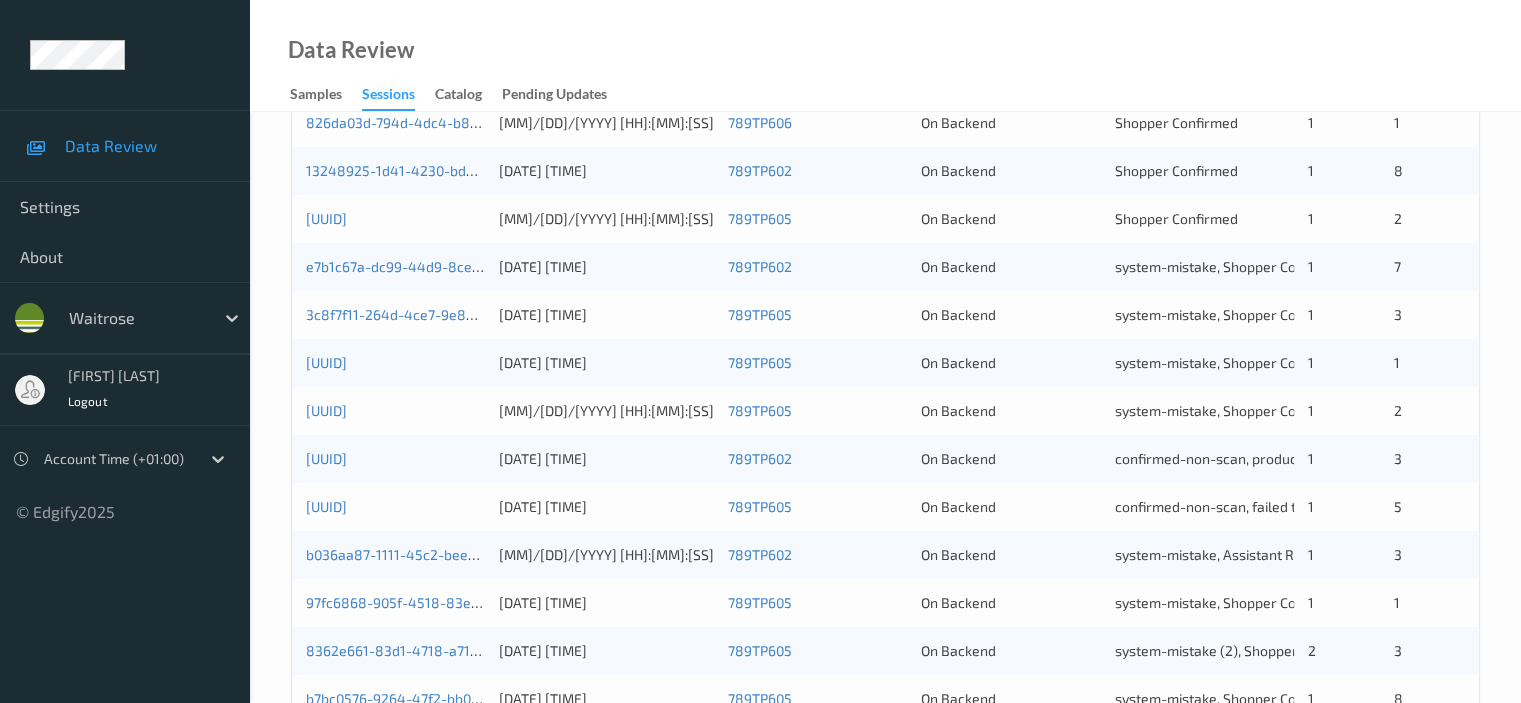scroll, scrollTop: 758, scrollLeft: 0, axis: vertical 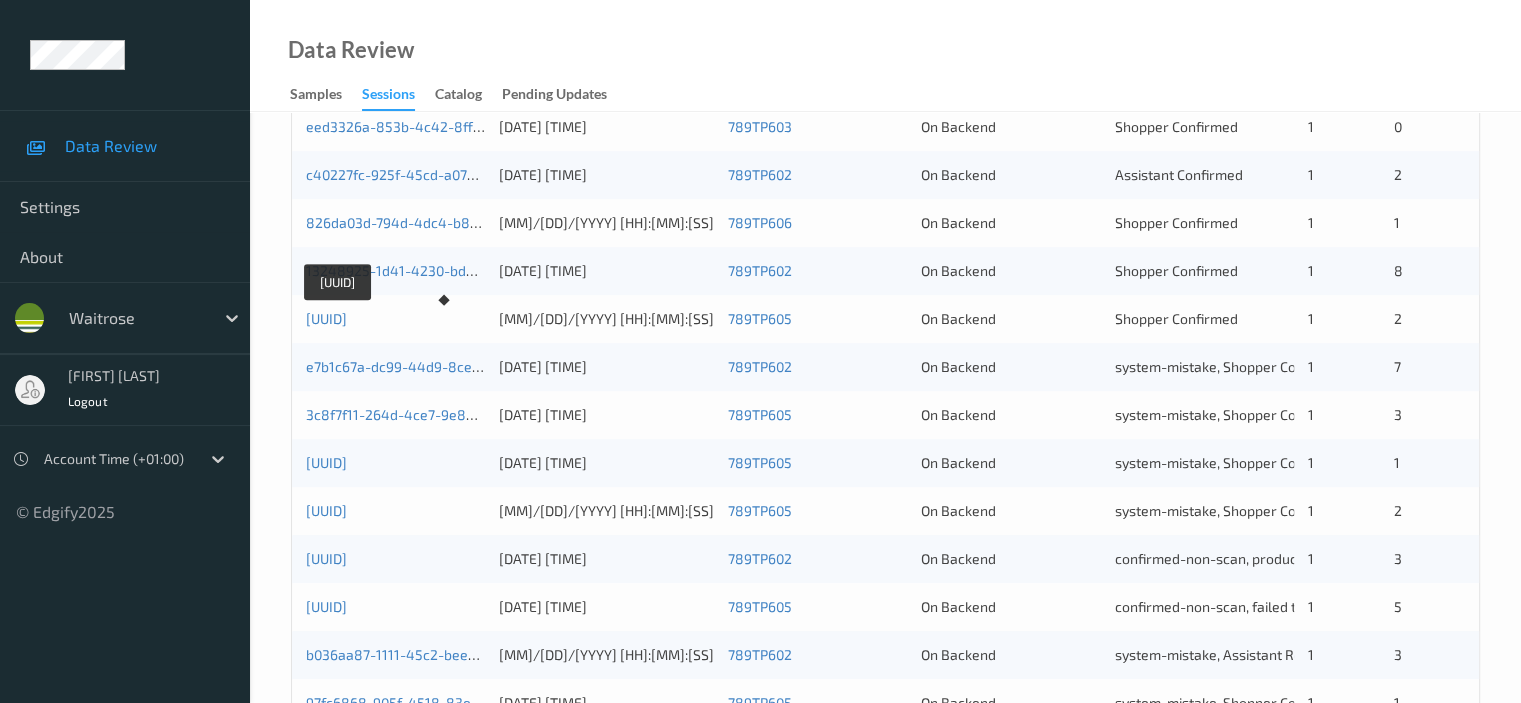 click on "[UUID]" at bounding box center [326, 318] 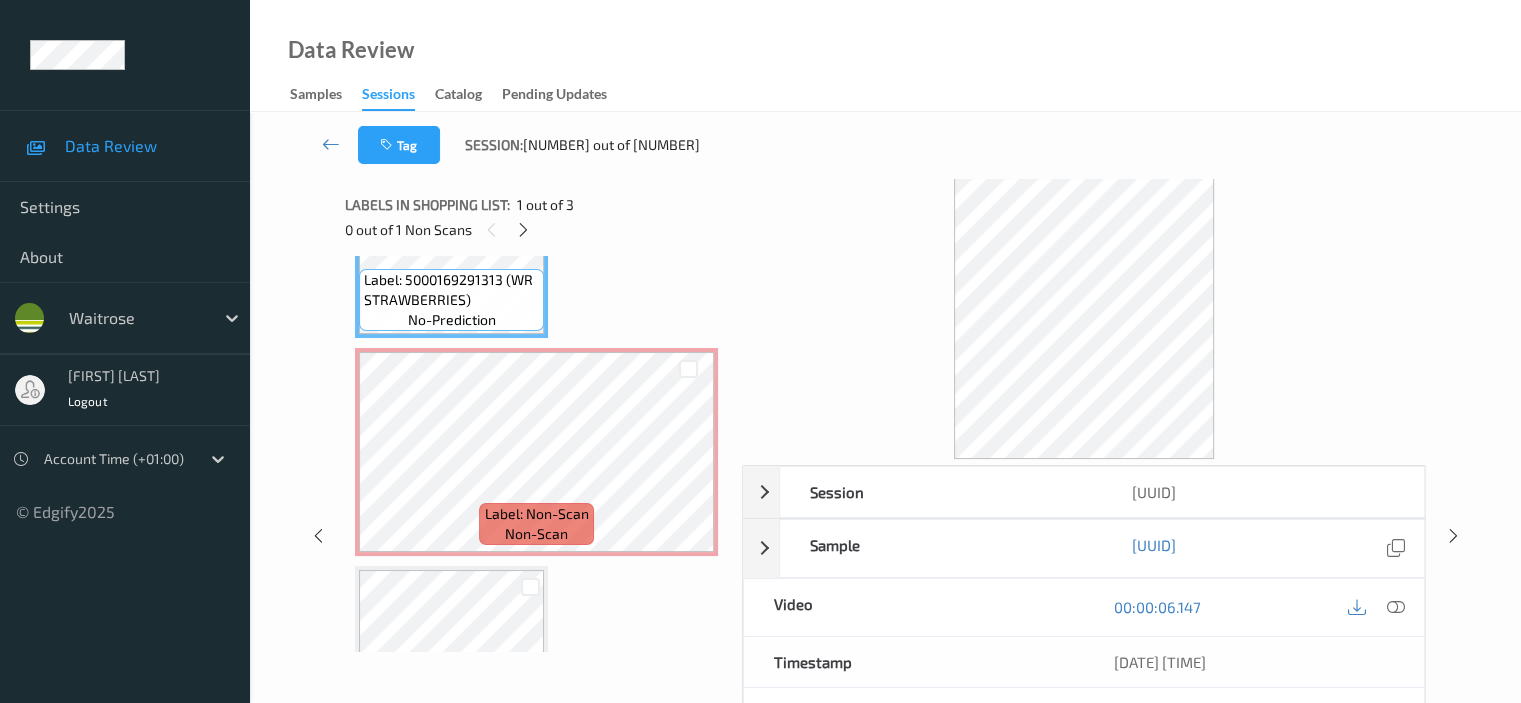 scroll, scrollTop: 268, scrollLeft: 0, axis: vertical 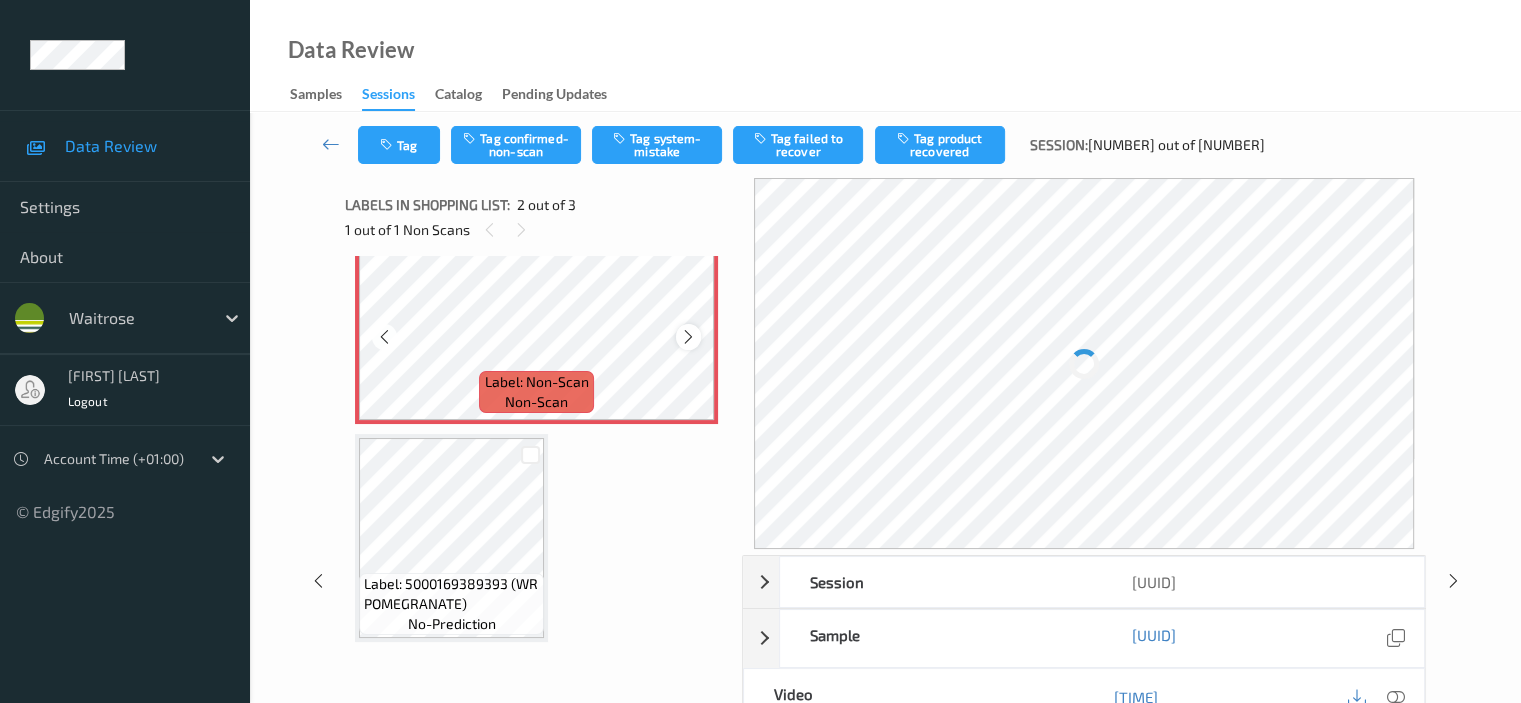 click at bounding box center (688, 337) 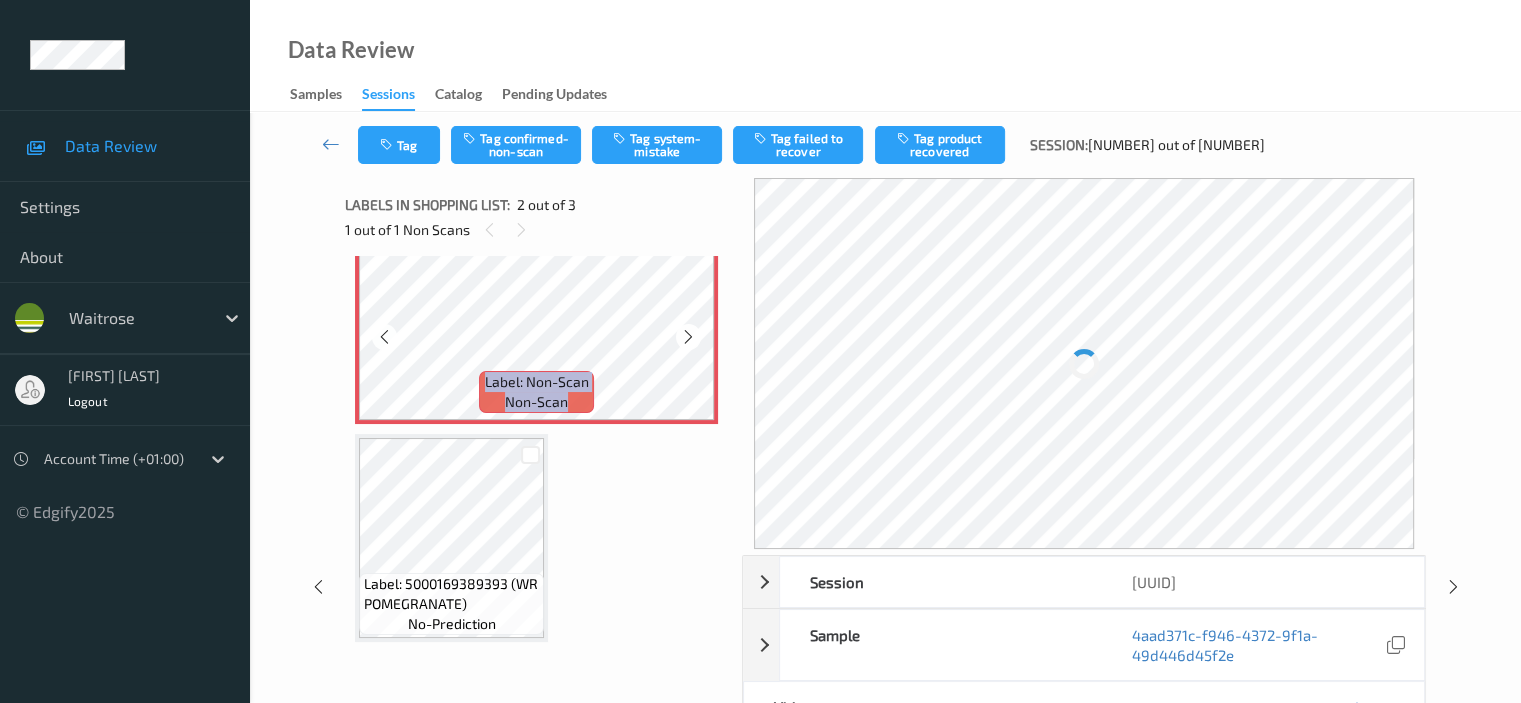 click at bounding box center (688, 337) 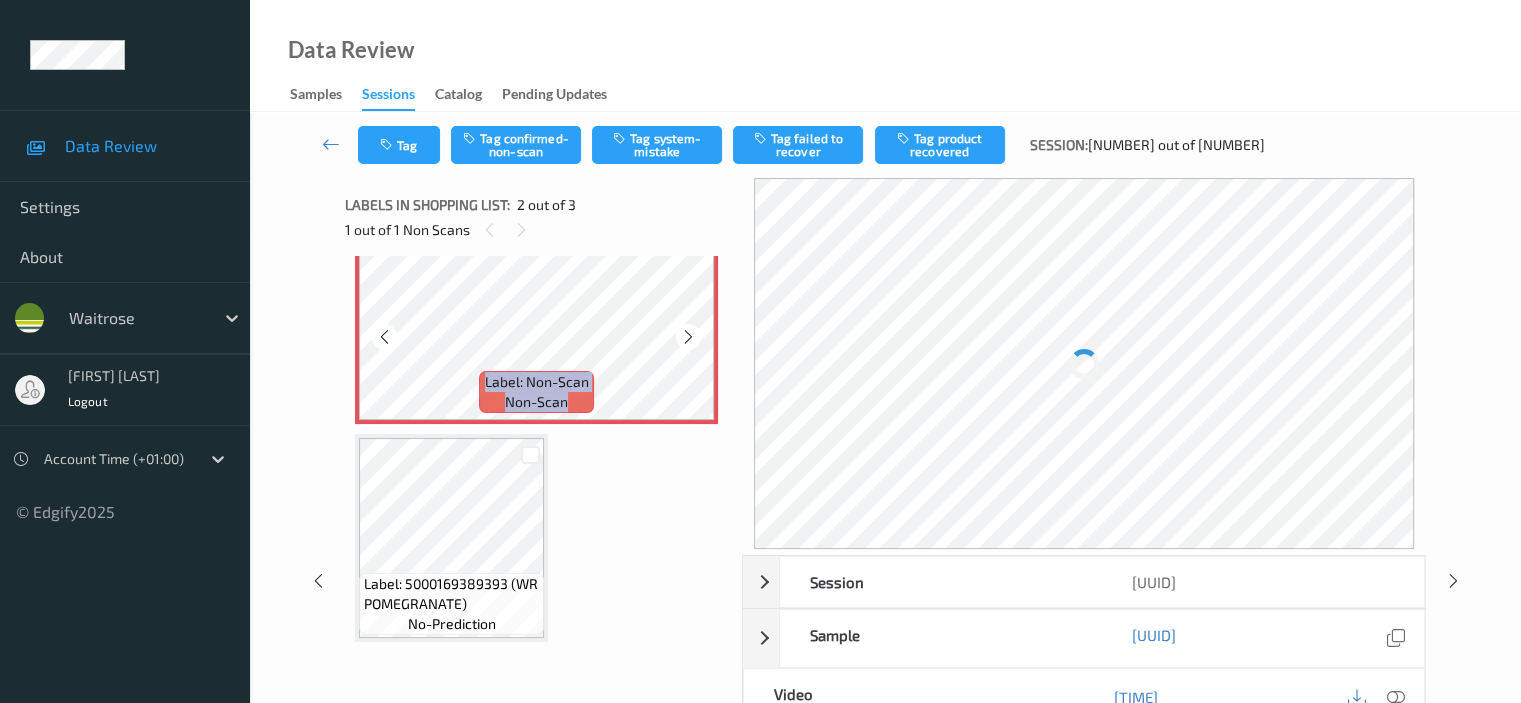 click at bounding box center (688, 337) 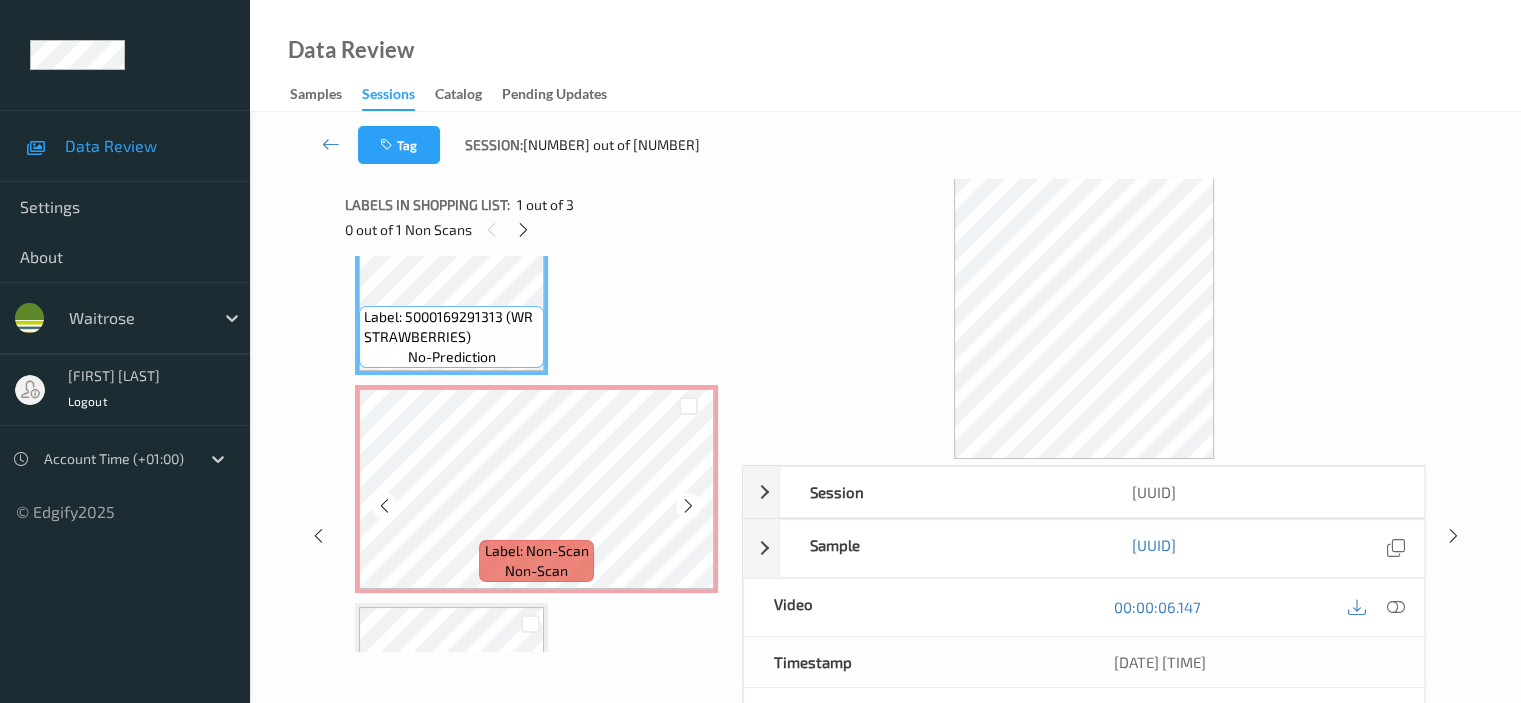 scroll, scrollTop: 100, scrollLeft: 0, axis: vertical 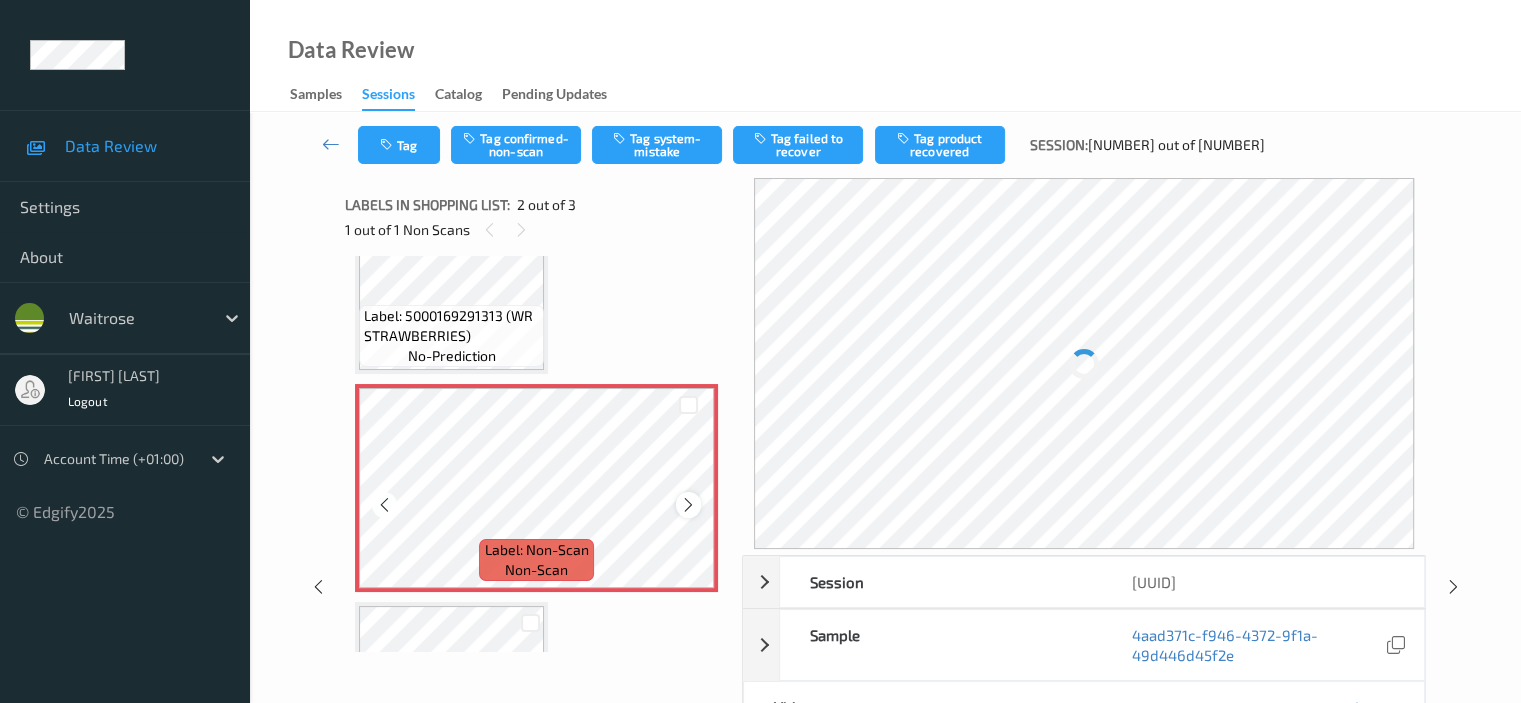 click at bounding box center [688, 505] 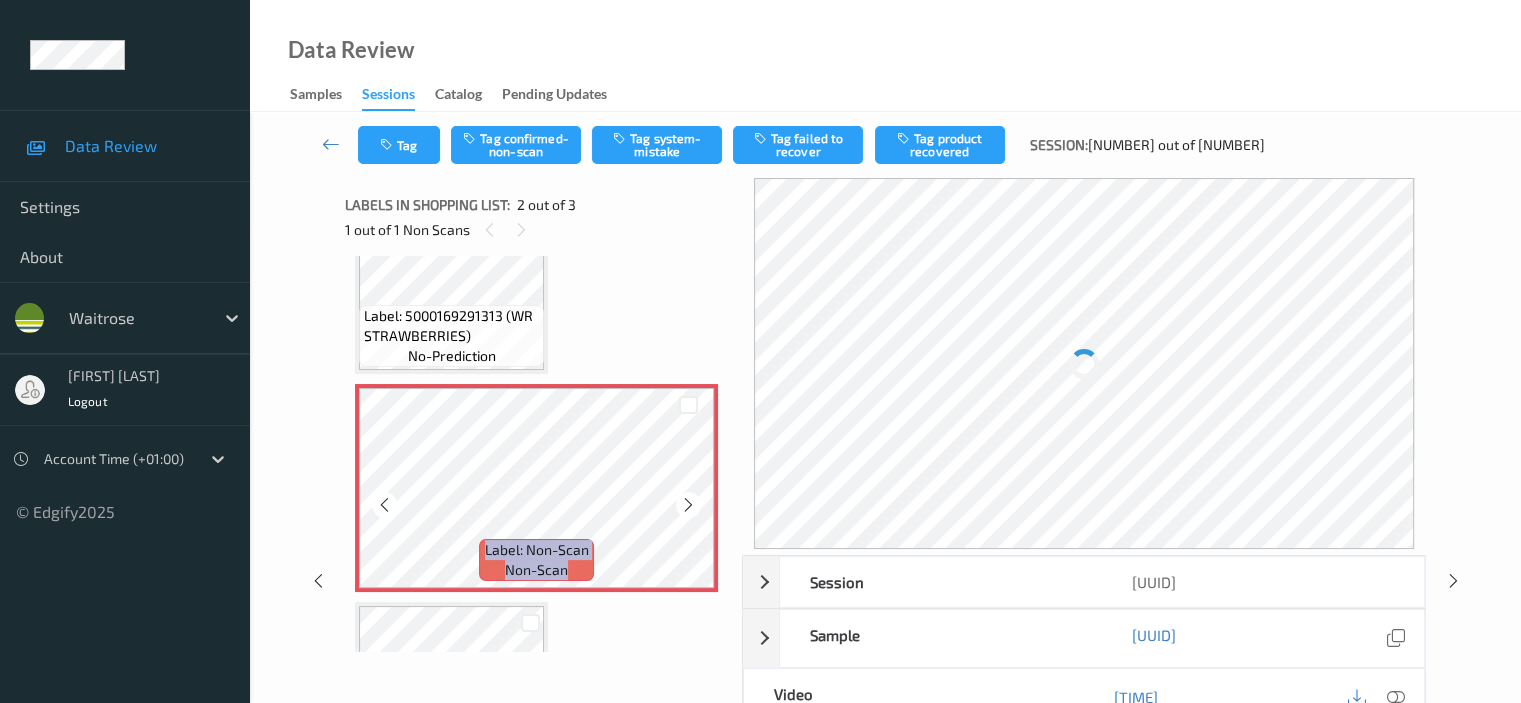 click at bounding box center (688, 505) 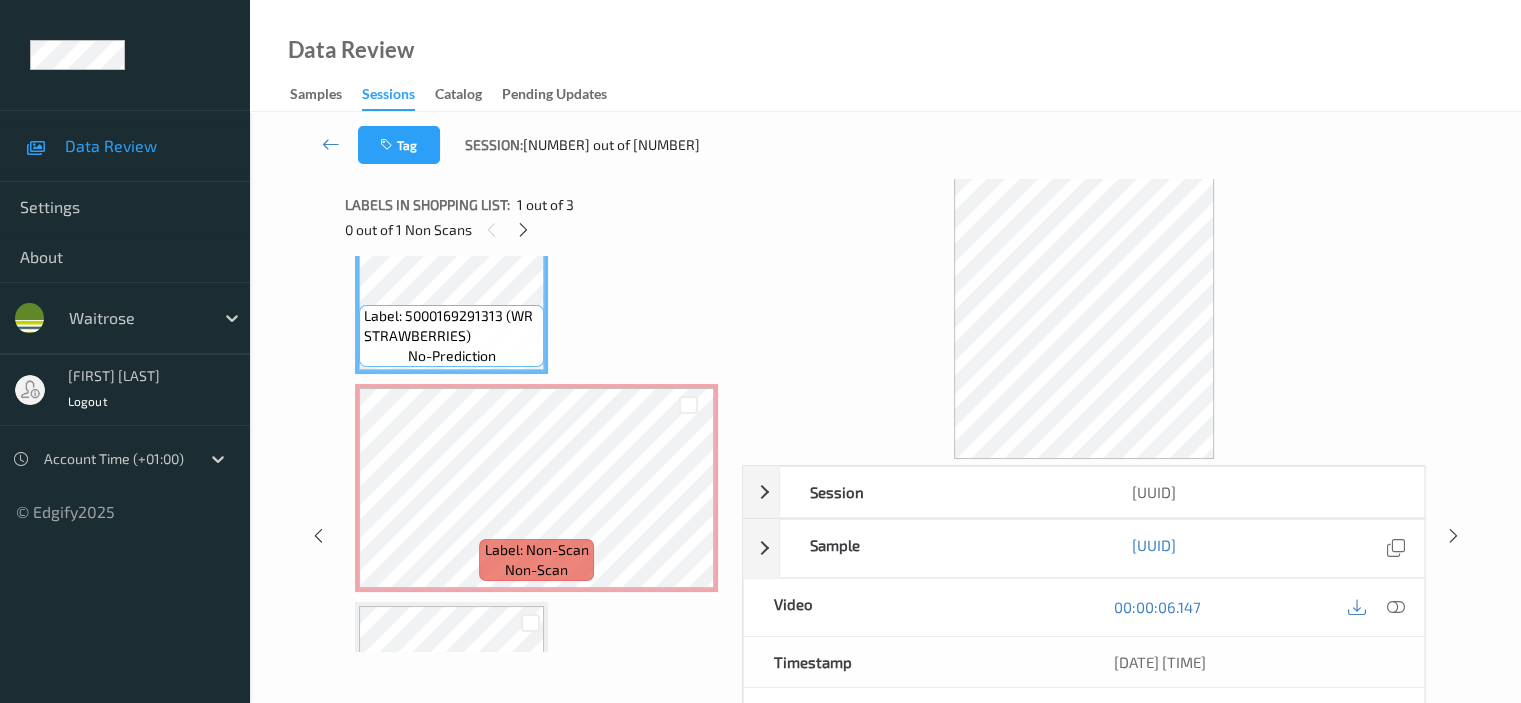 scroll, scrollTop: 0, scrollLeft: 0, axis: both 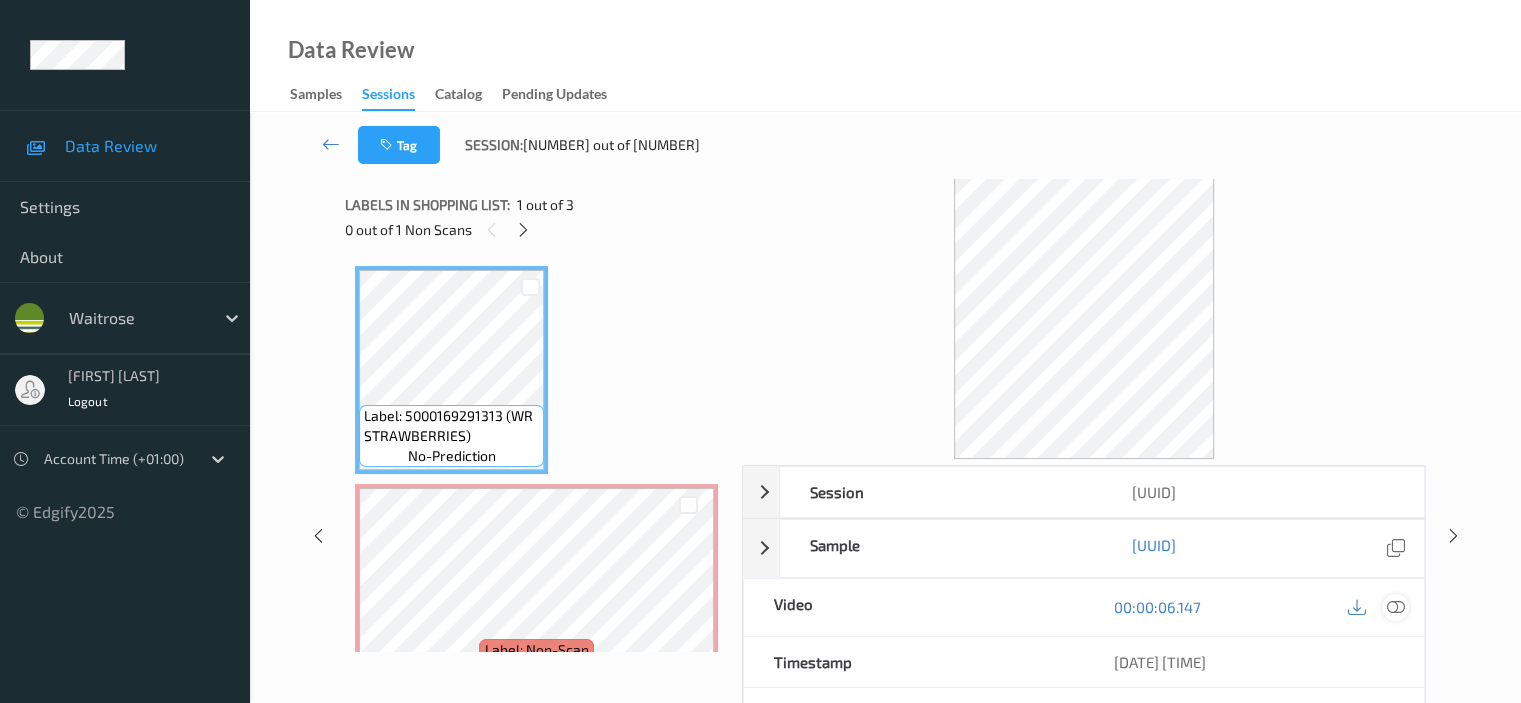 click at bounding box center (1395, 607) 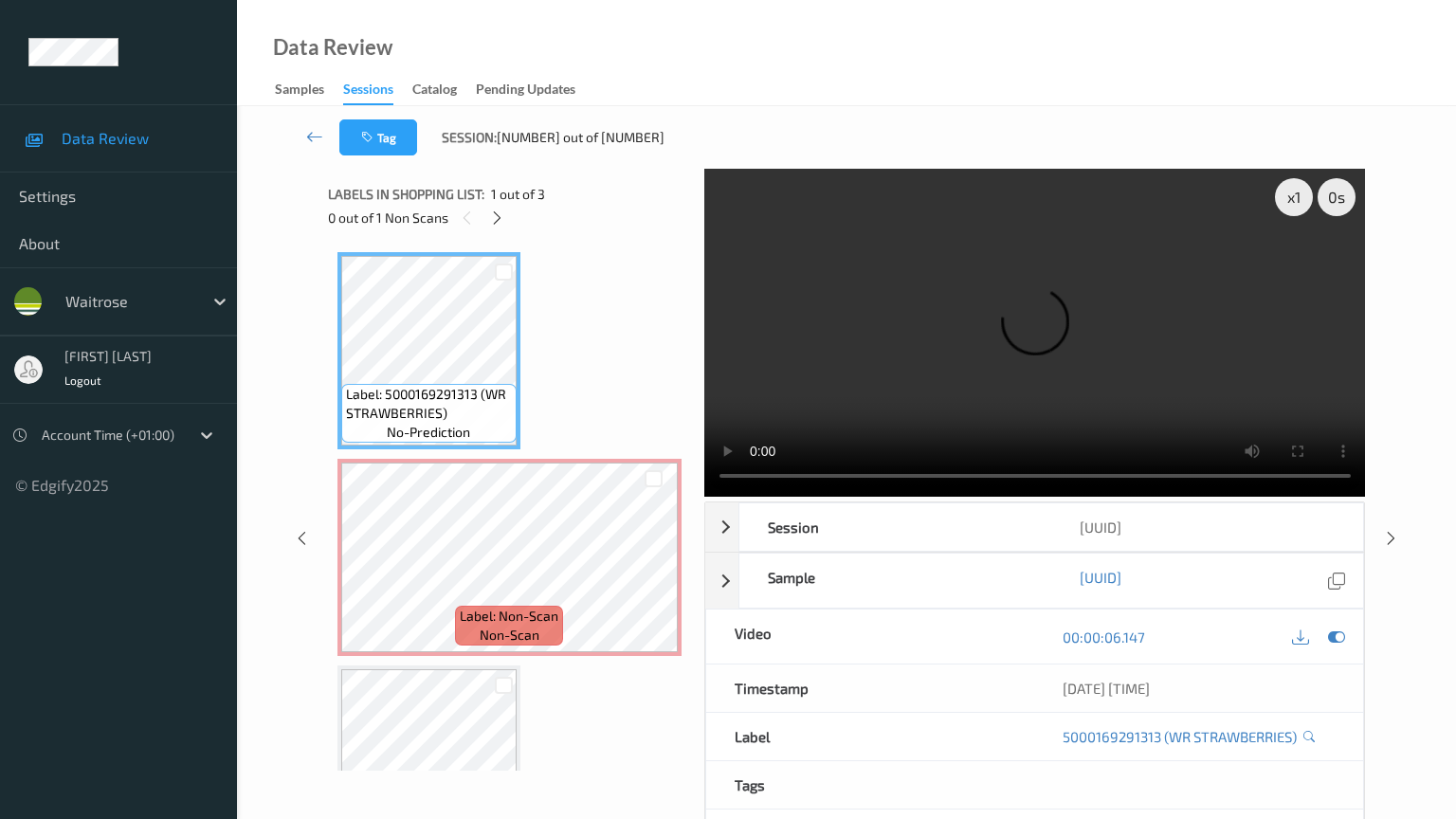 type 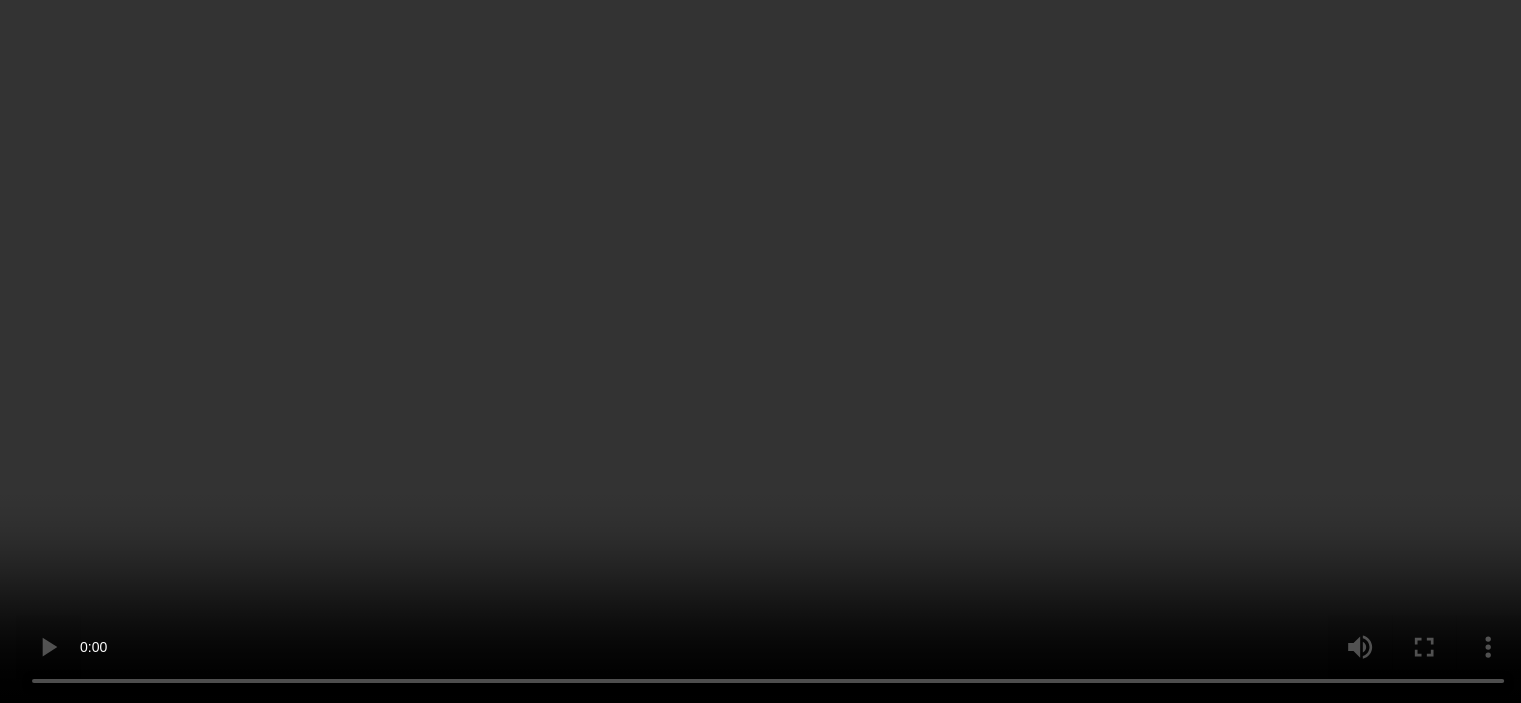 scroll, scrollTop: 200, scrollLeft: 0, axis: vertical 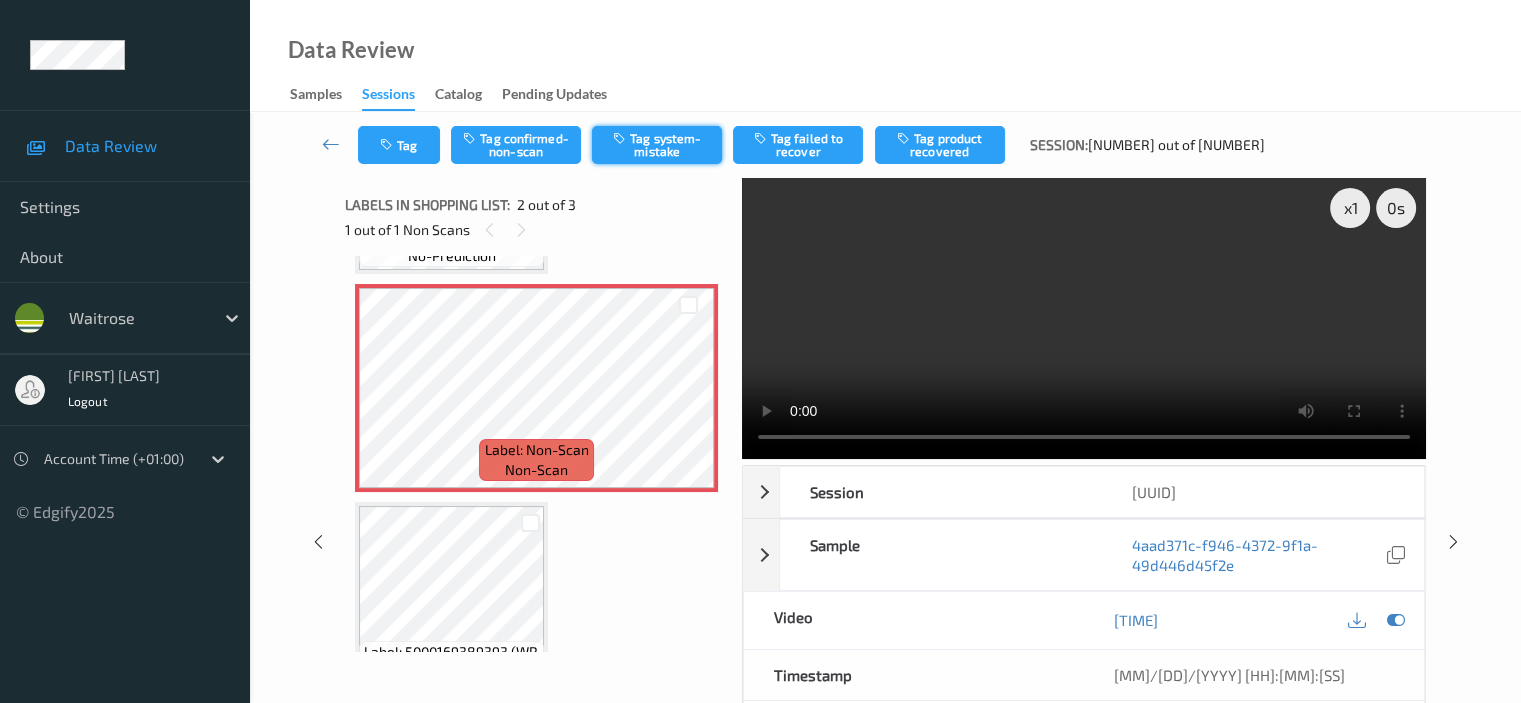 click on "Tag   system-mistake" at bounding box center (657, 145) 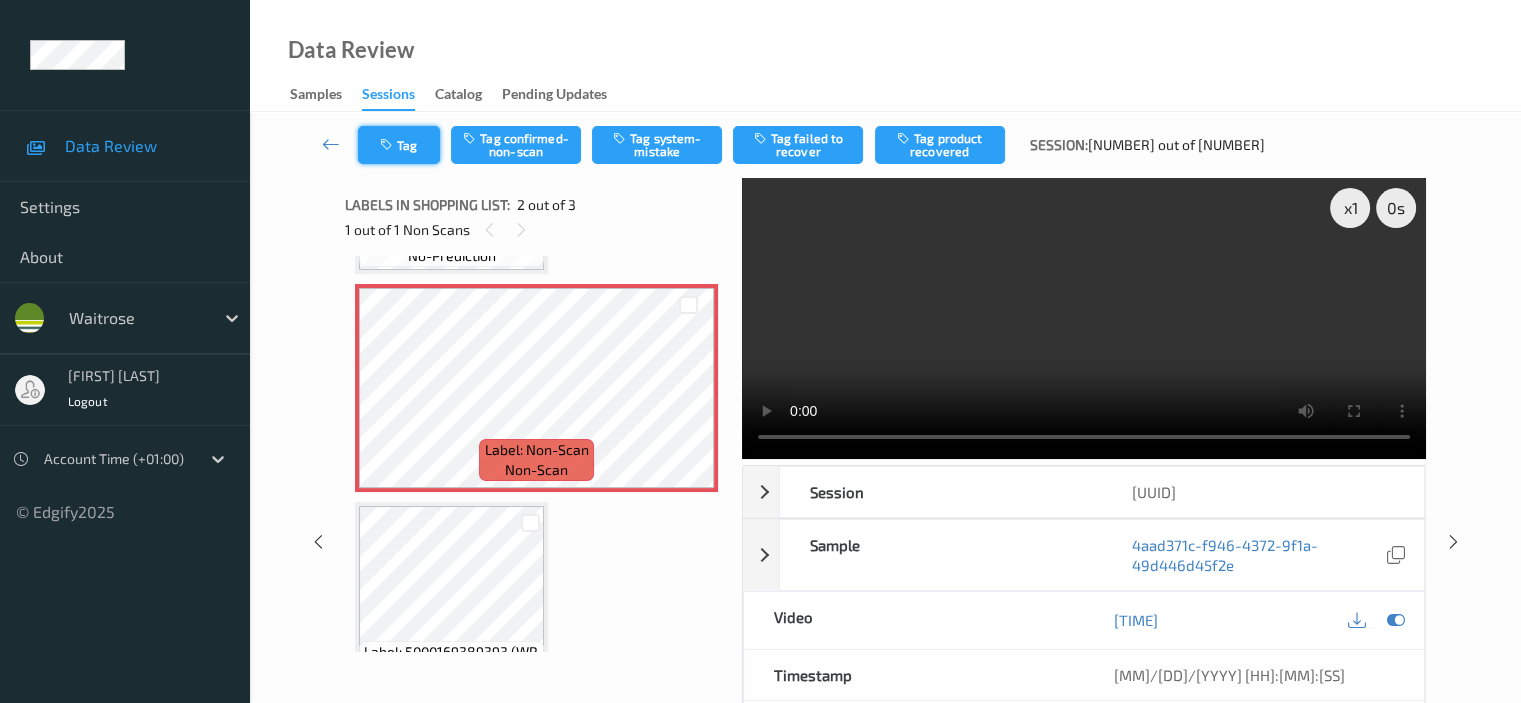 click on "Tag" at bounding box center [399, 145] 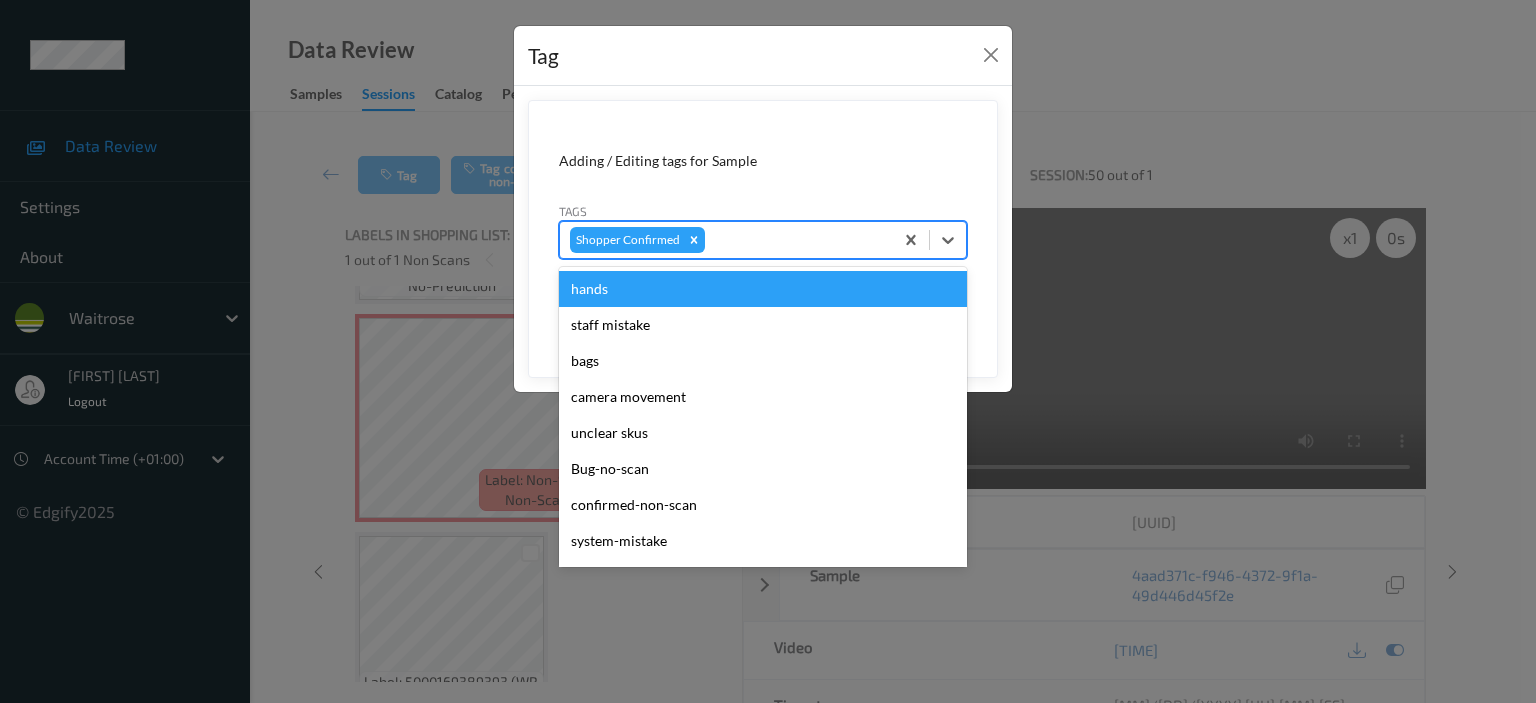 click on "Shopper Confirmed" at bounding box center (726, 240) 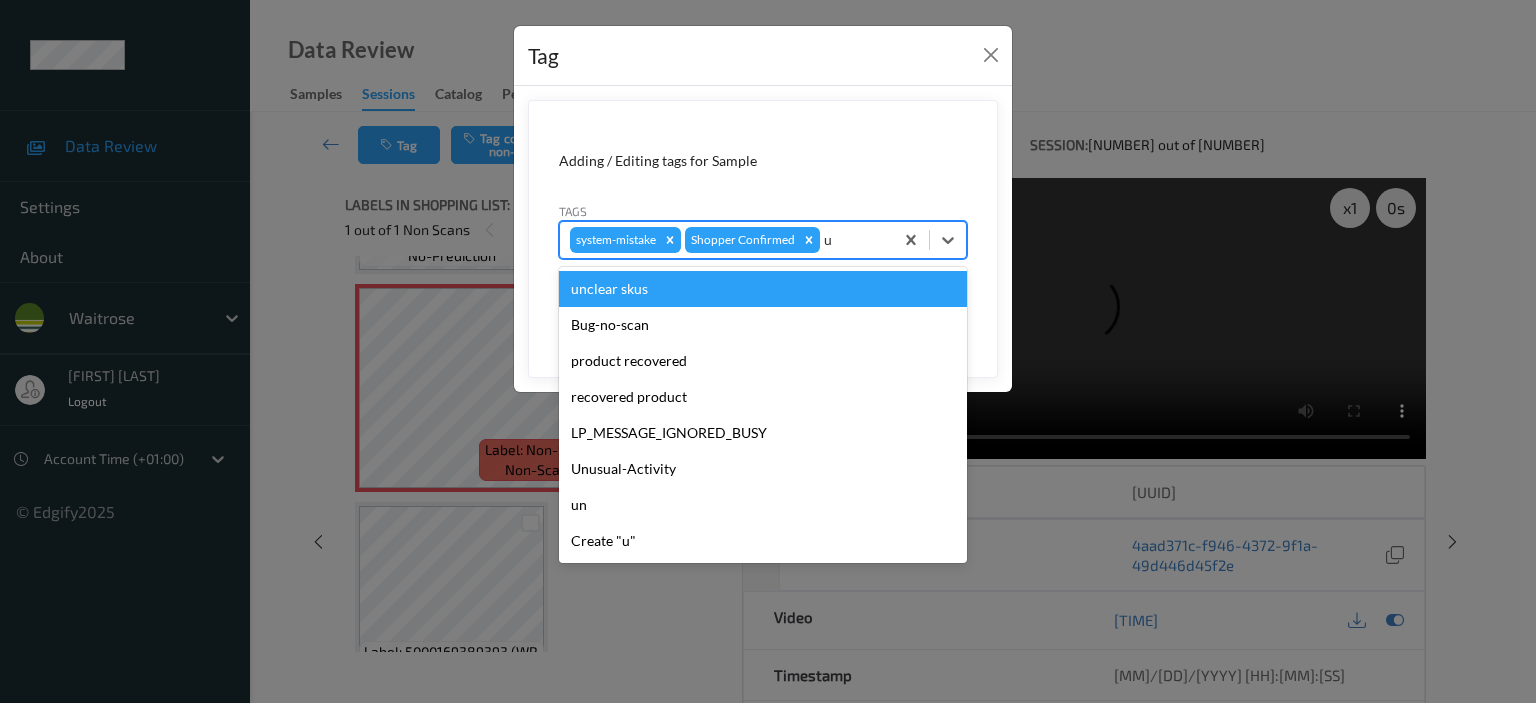 type on "un" 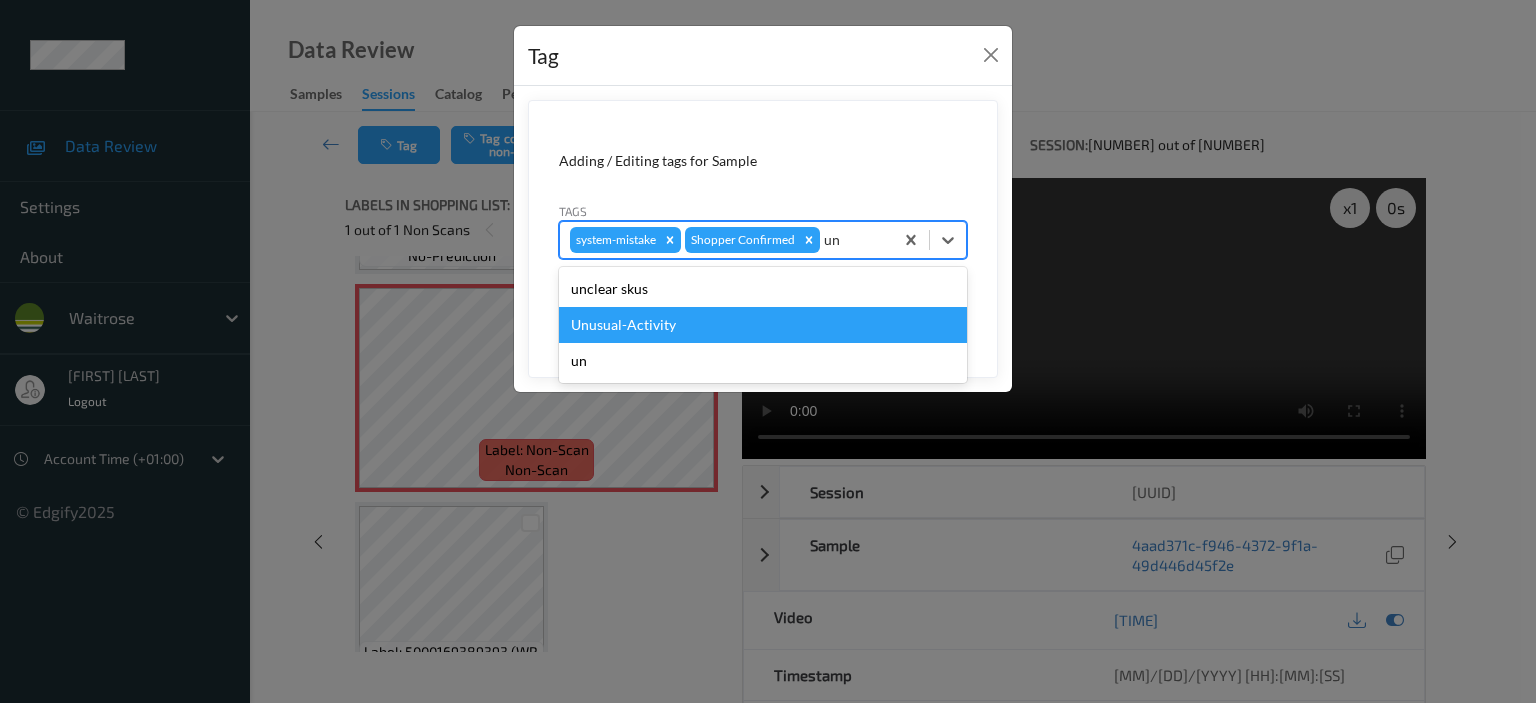 click on "Unusual-Activity" at bounding box center [763, 325] 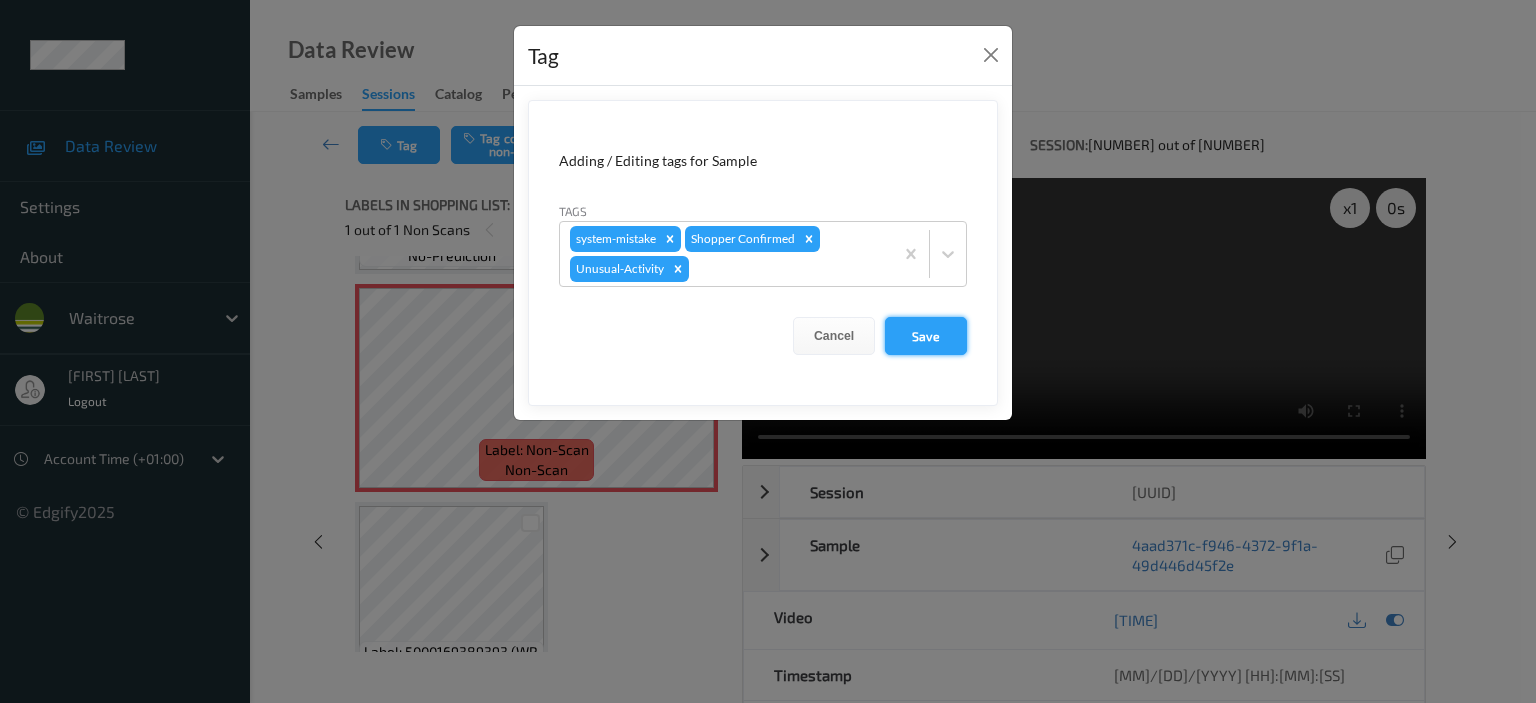click on "Save" at bounding box center (926, 336) 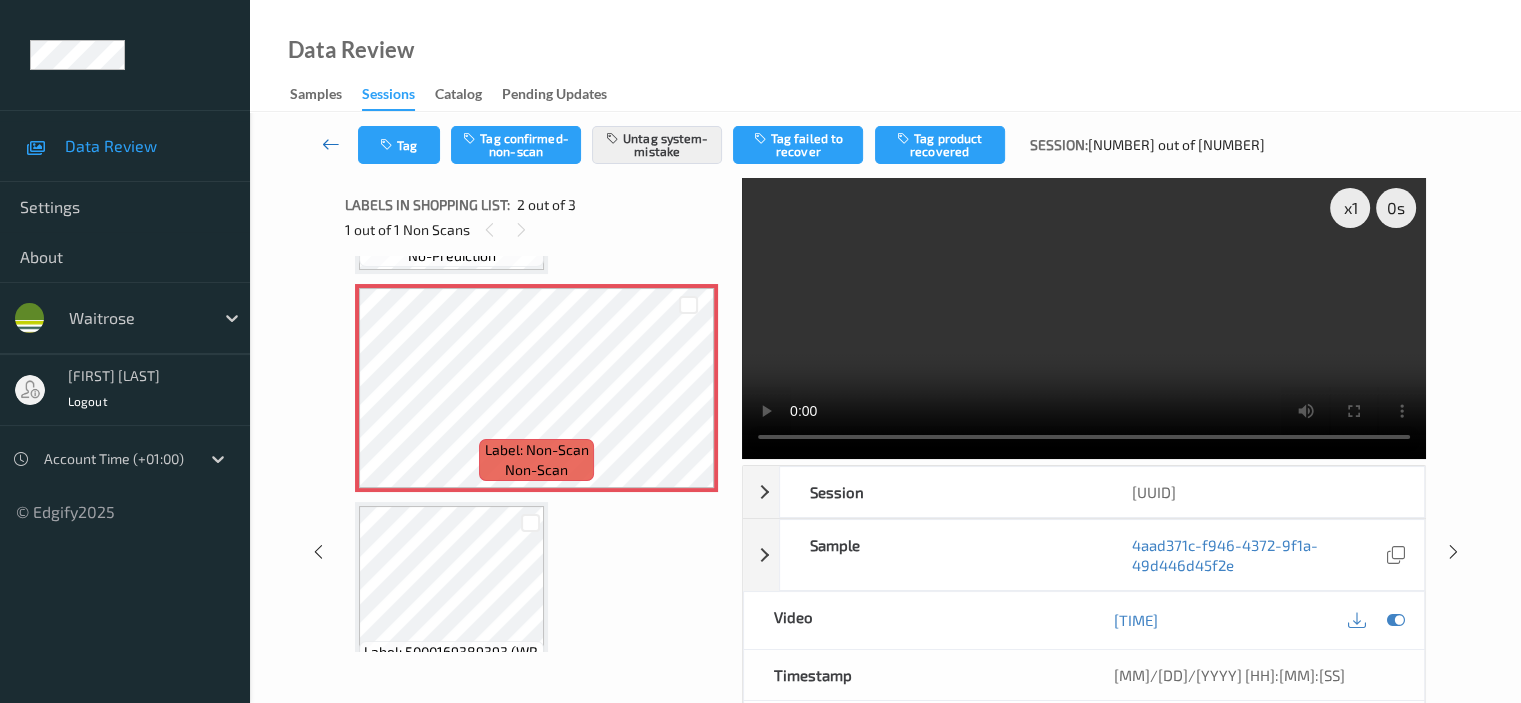 click at bounding box center [331, 144] 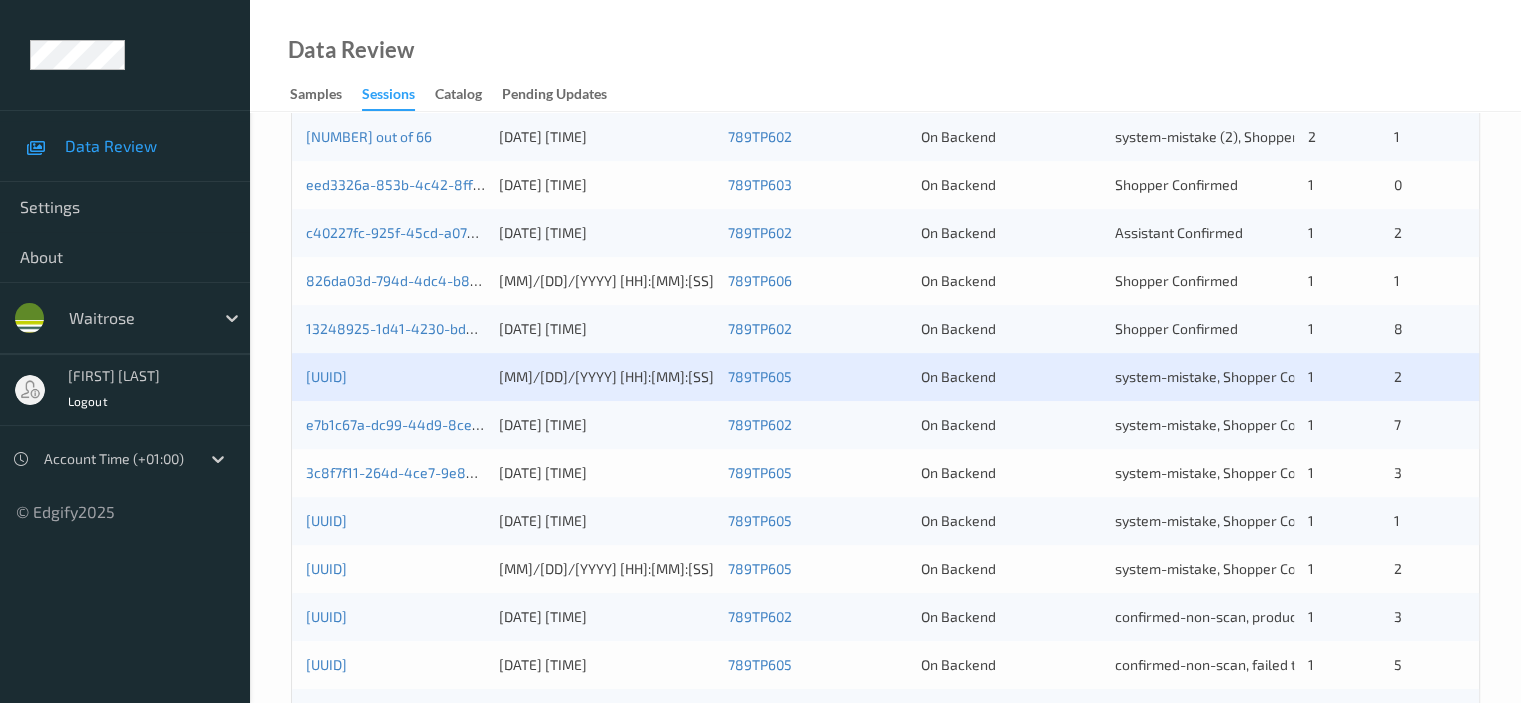 scroll, scrollTop: 600, scrollLeft: 0, axis: vertical 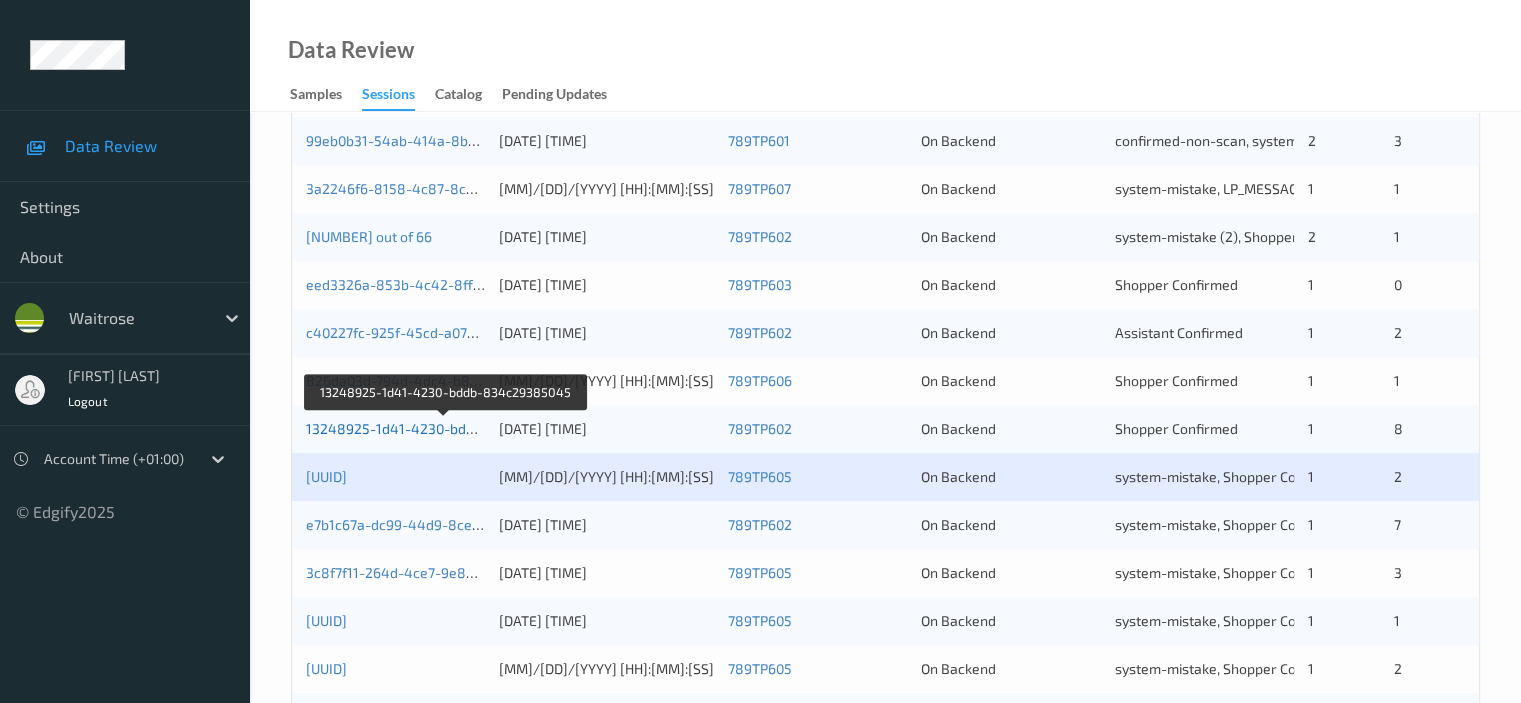 click on "13248925-1d41-4230-bddb-834c29385045" at bounding box center [446, 428] 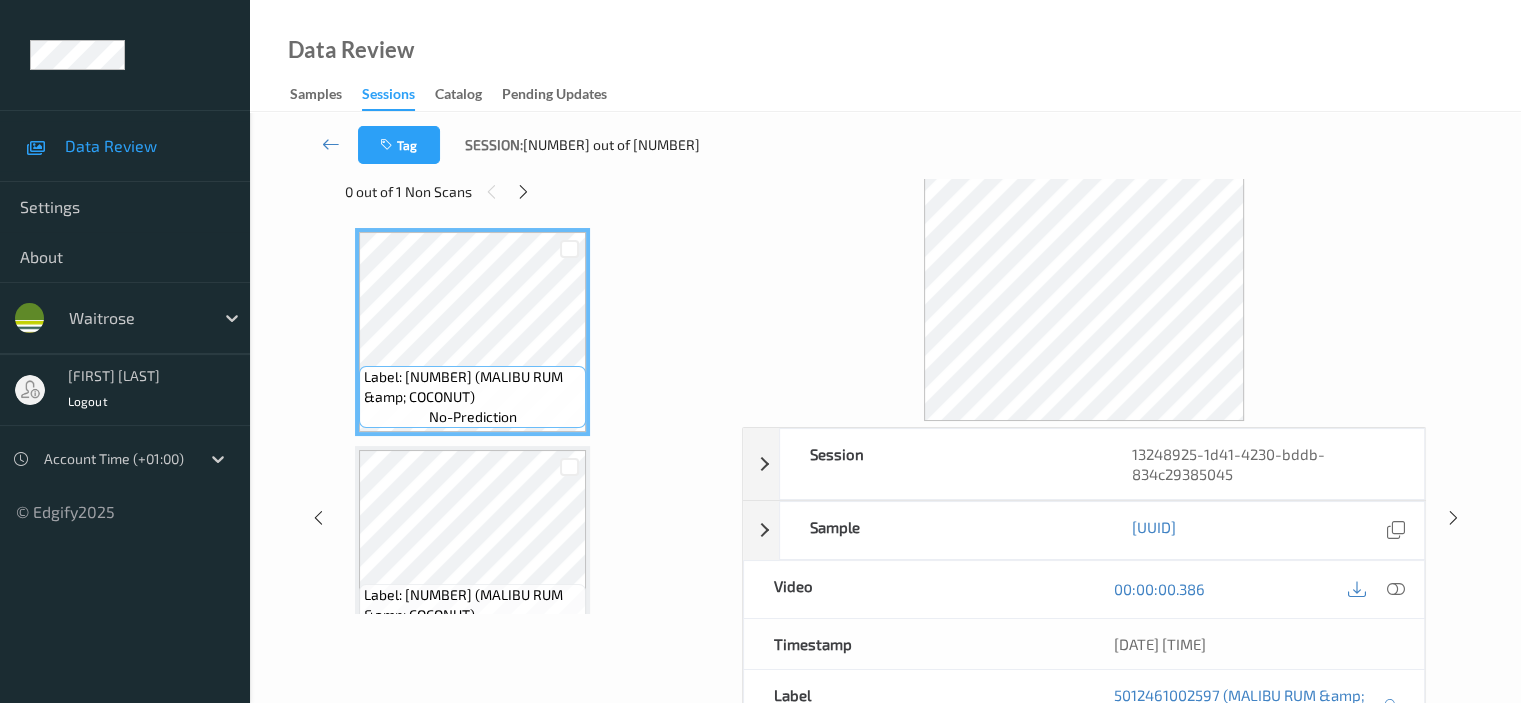 scroll, scrollTop: 0, scrollLeft: 0, axis: both 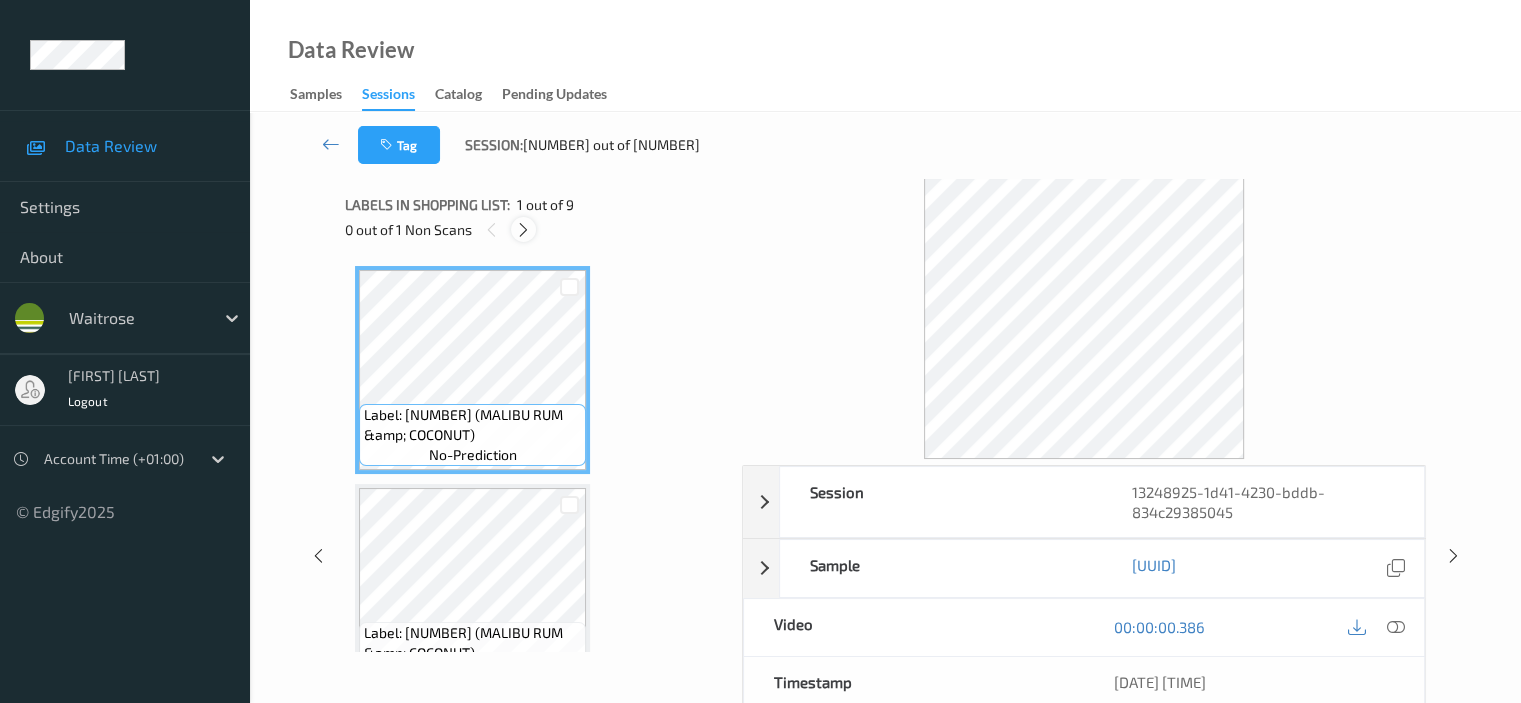 click at bounding box center (523, 230) 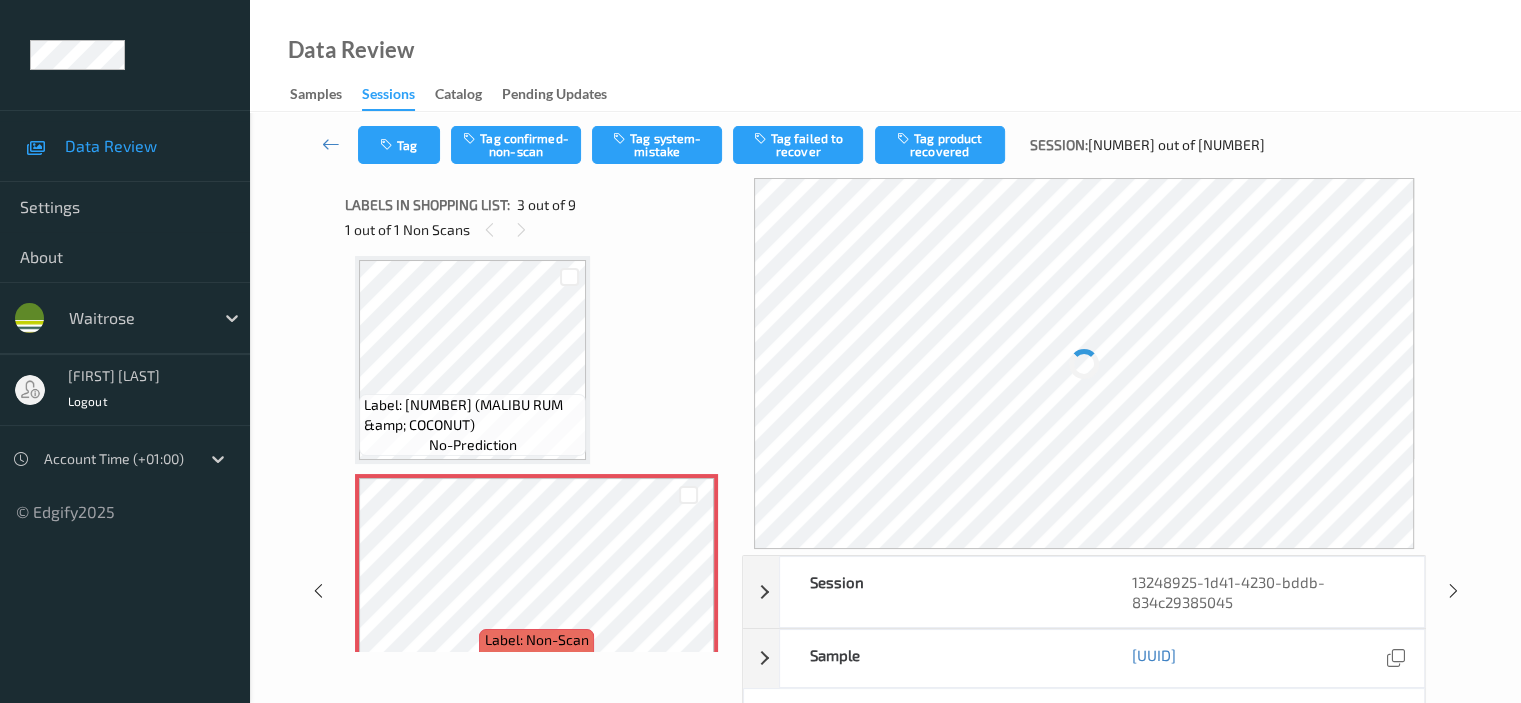 scroll, scrollTop: 328, scrollLeft: 0, axis: vertical 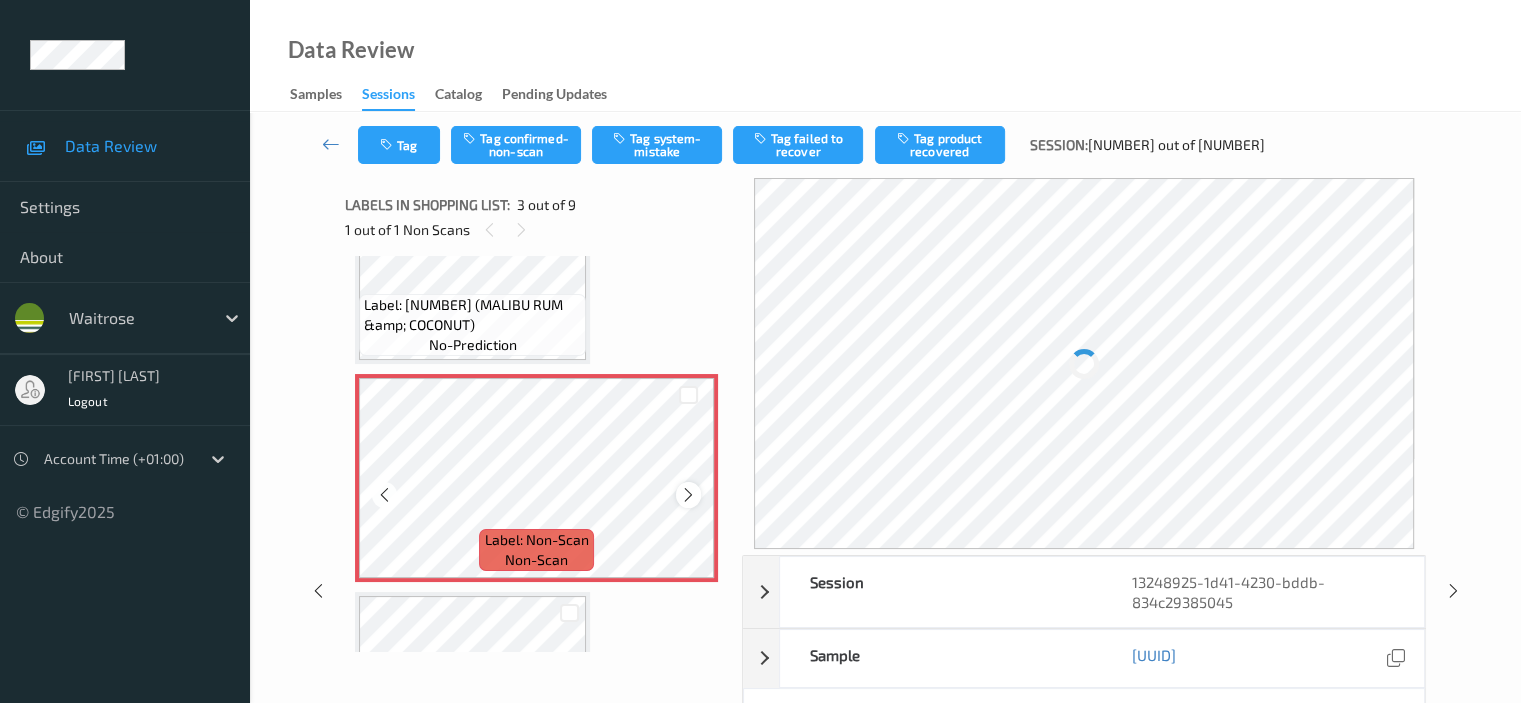 click at bounding box center (688, 495) 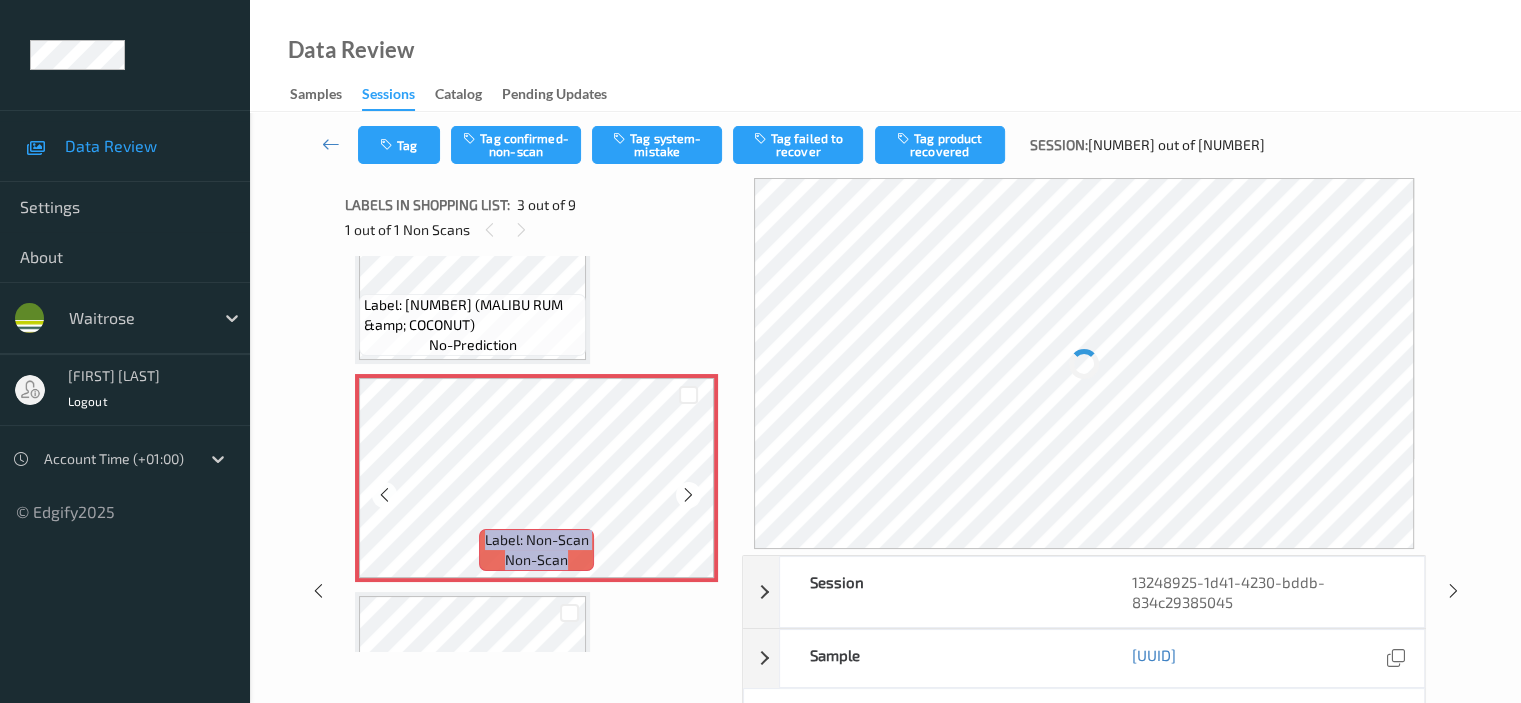 click at bounding box center (688, 495) 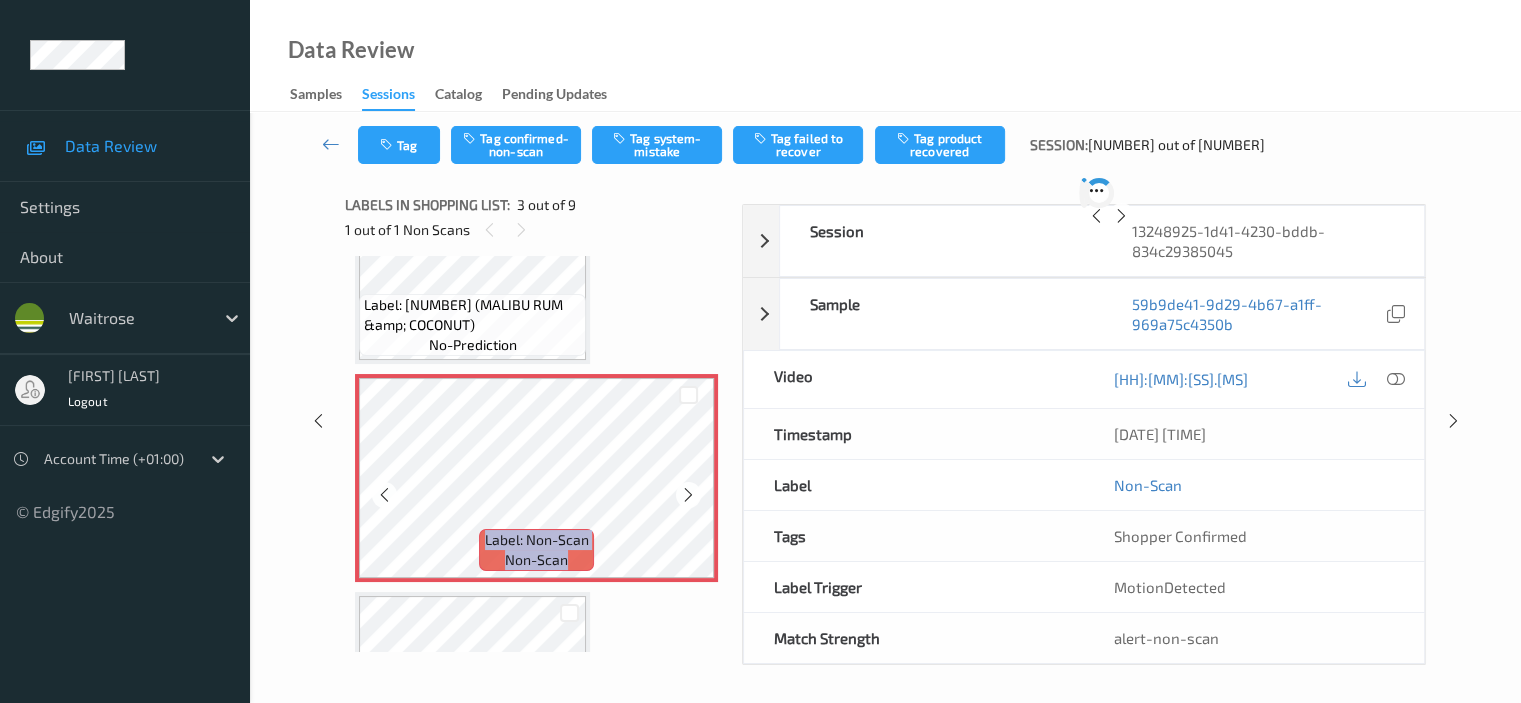 click at bounding box center (688, 495) 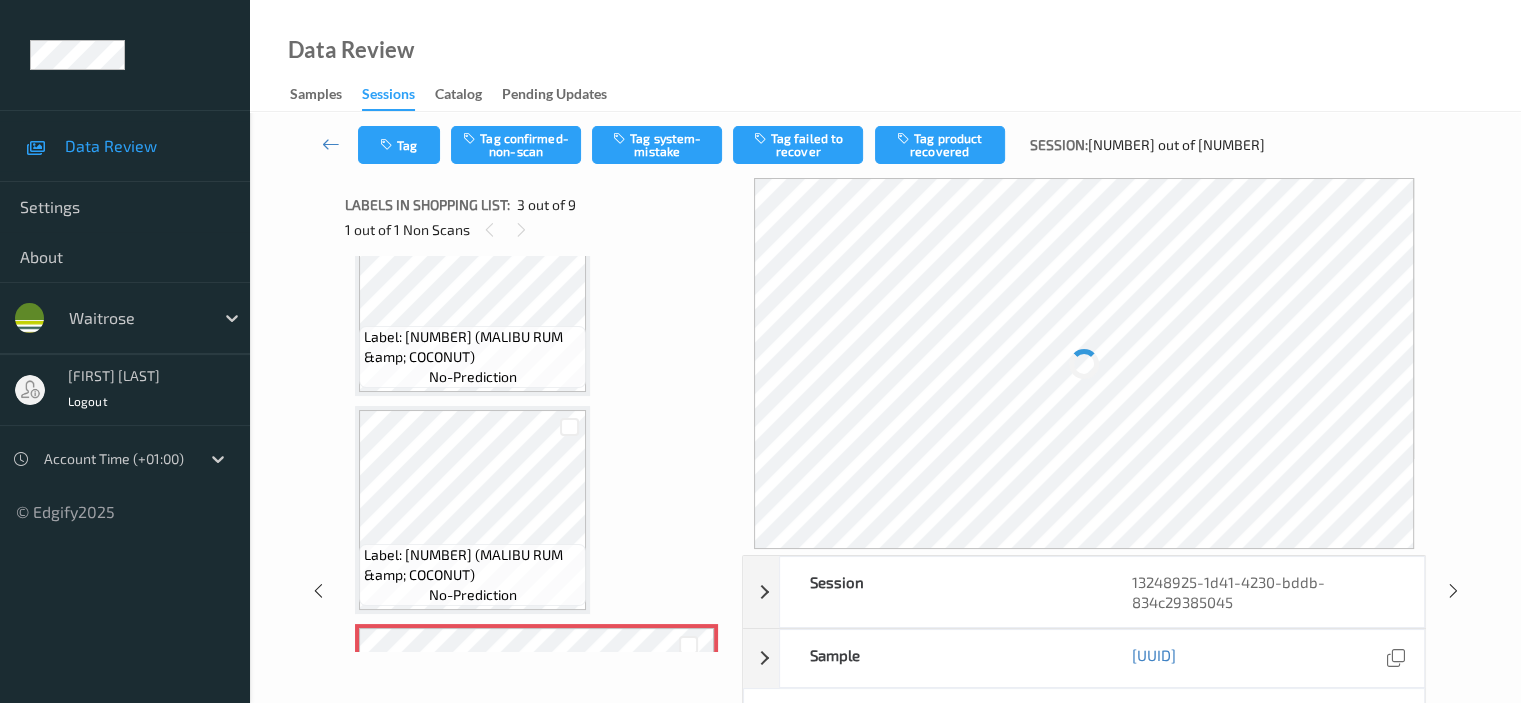 scroll, scrollTop: 0, scrollLeft: 0, axis: both 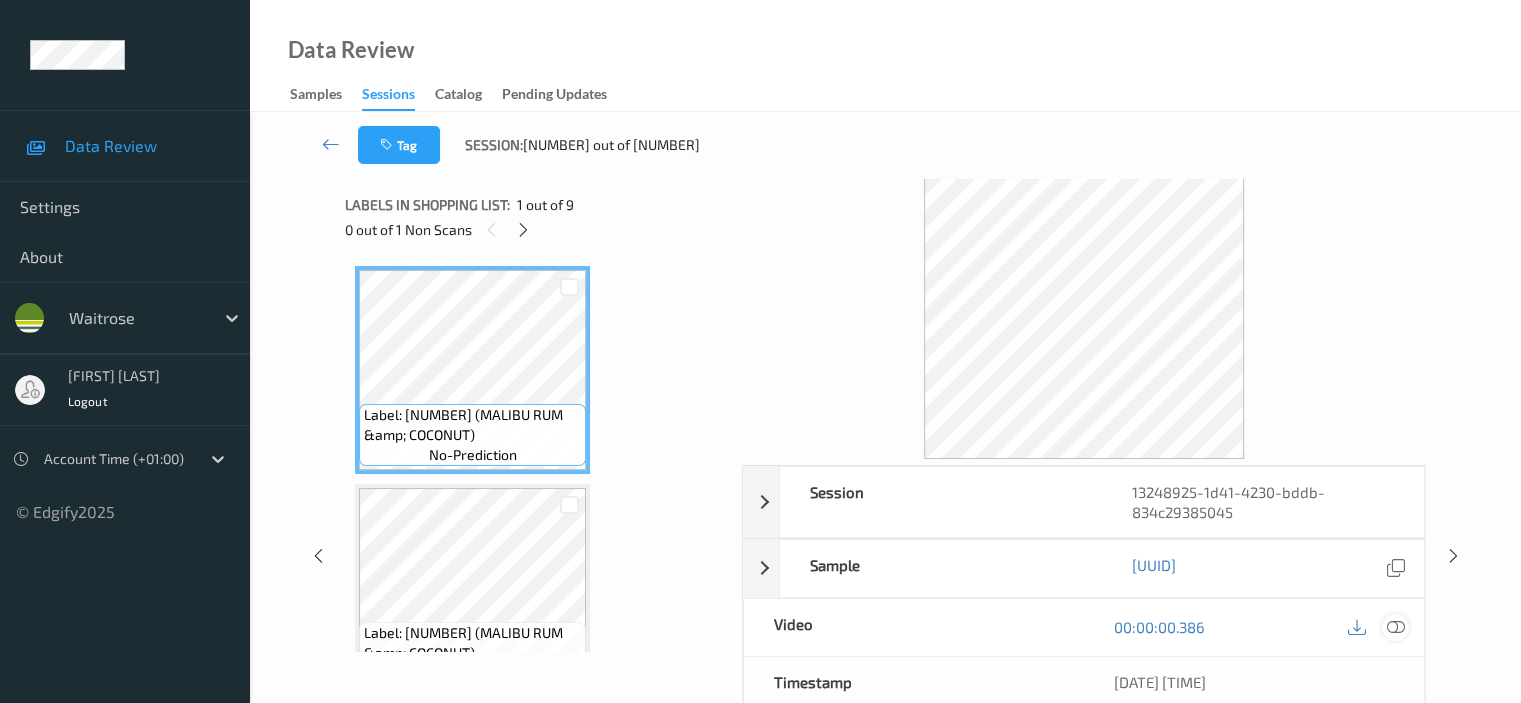 click at bounding box center [1395, 627] 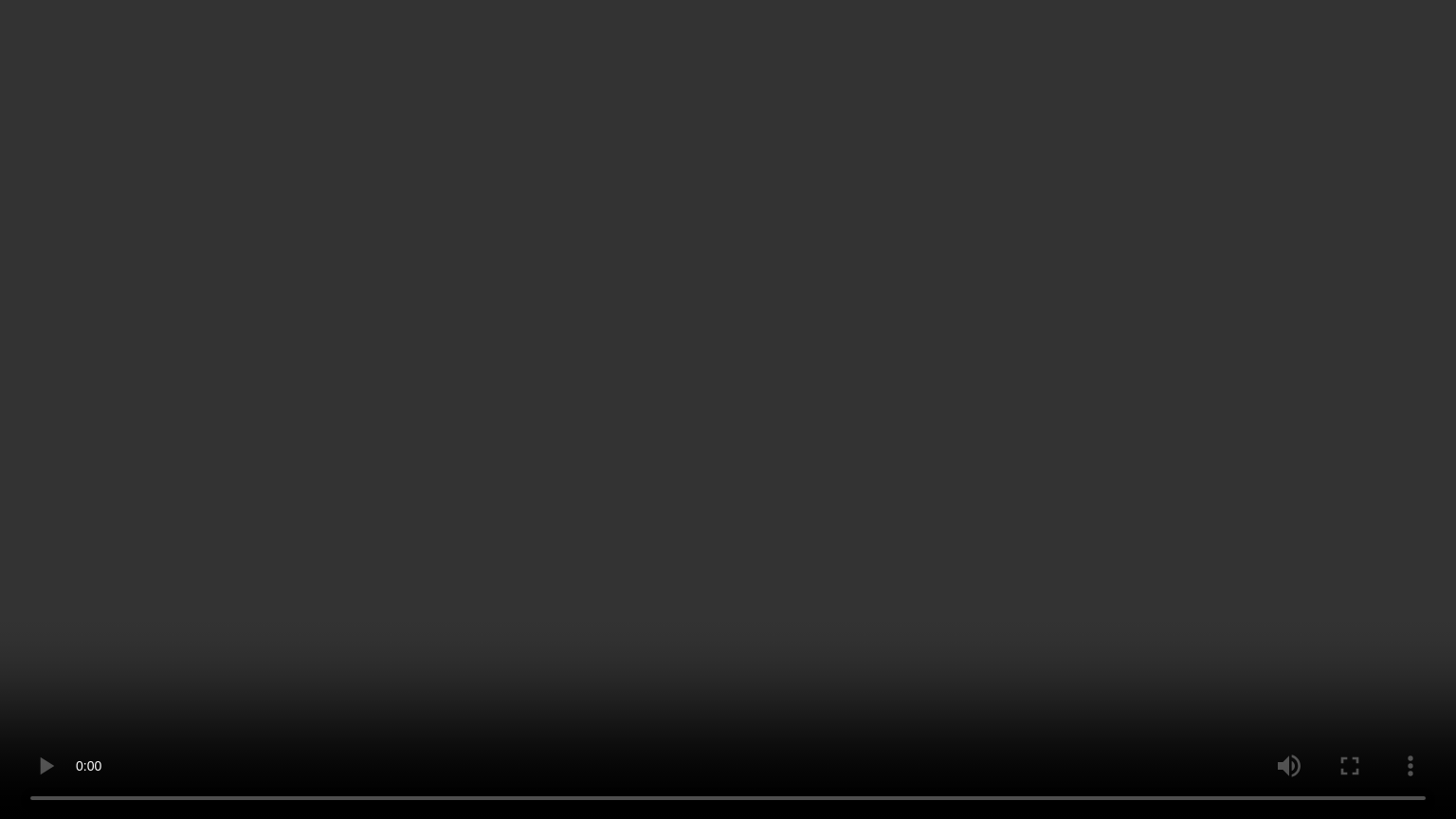 click at bounding box center (728, 410) 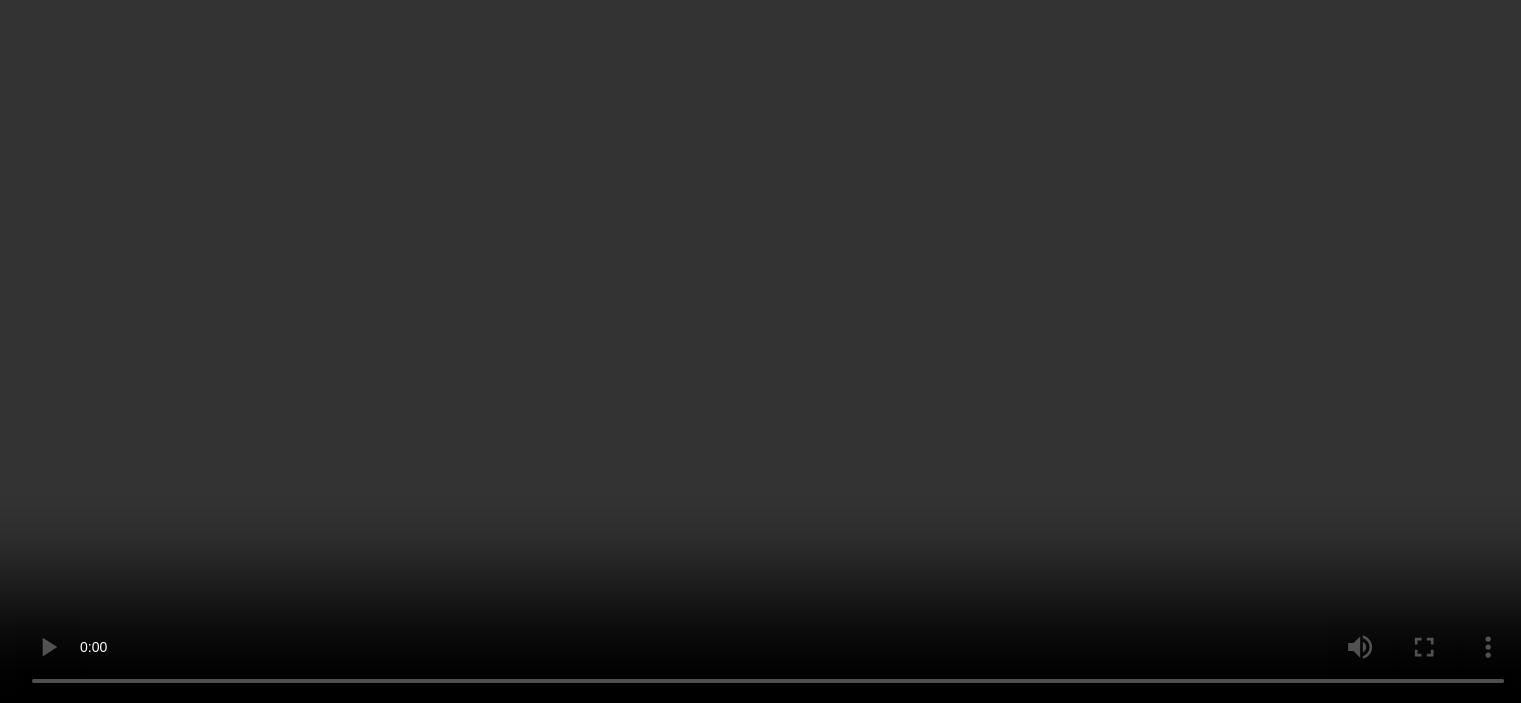 scroll, scrollTop: 300, scrollLeft: 0, axis: vertical 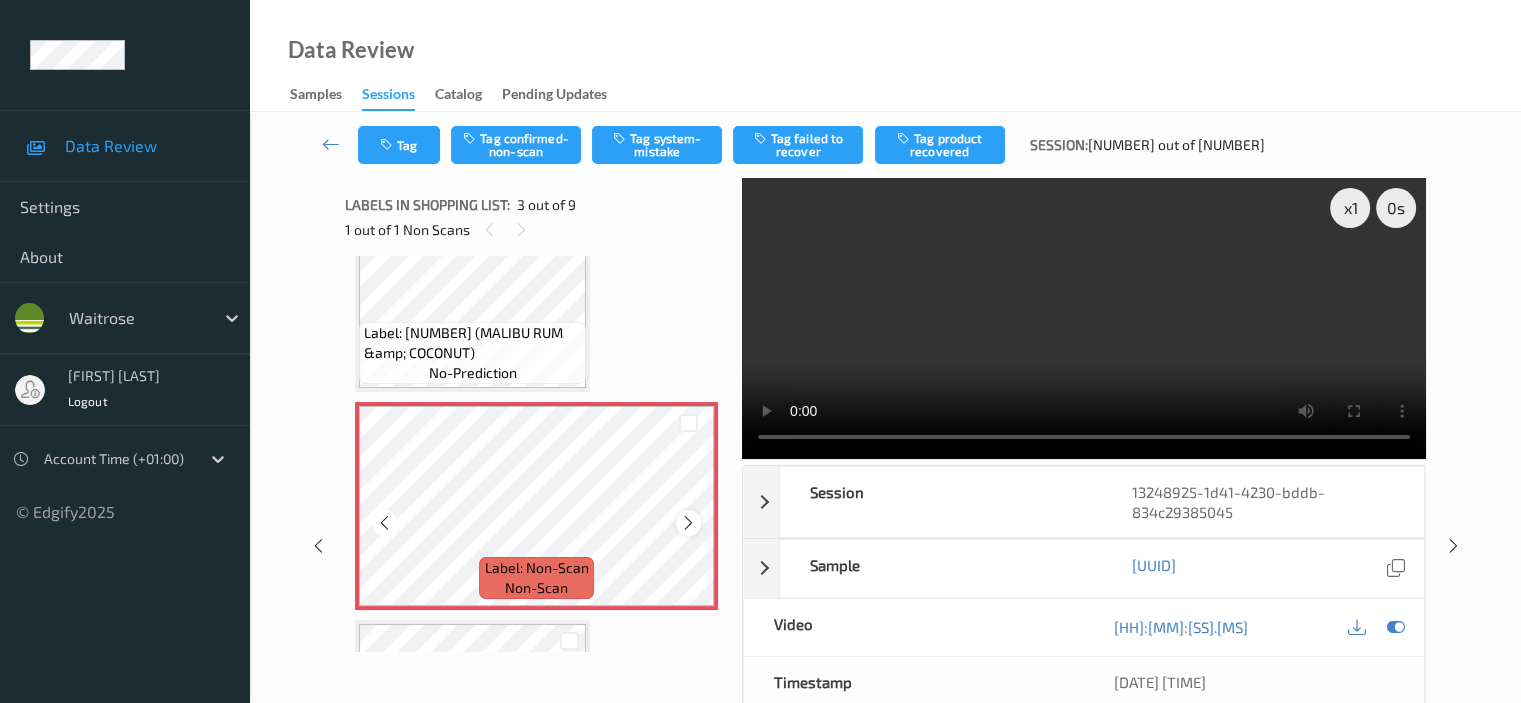 click at bounding box center [688, 523] 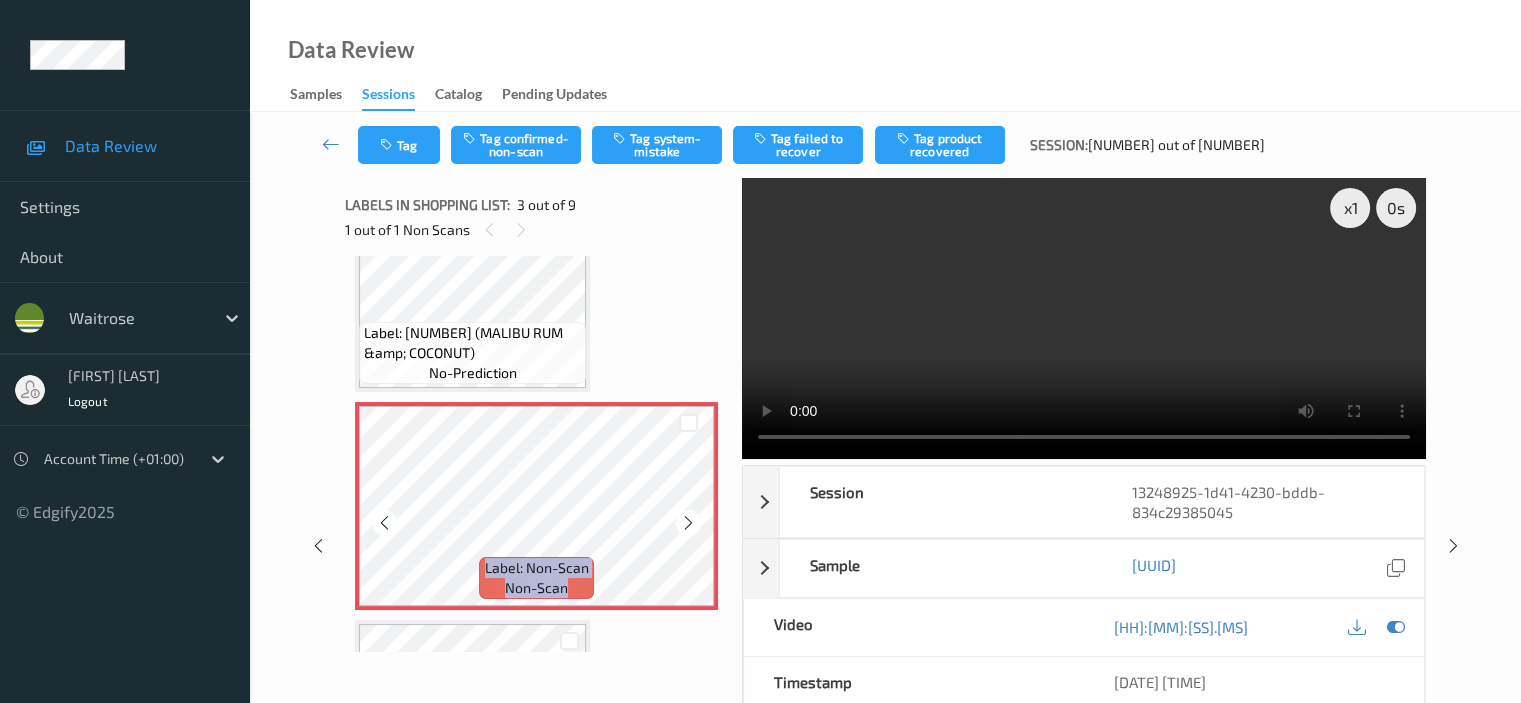 click at bounding box center [688, 523] 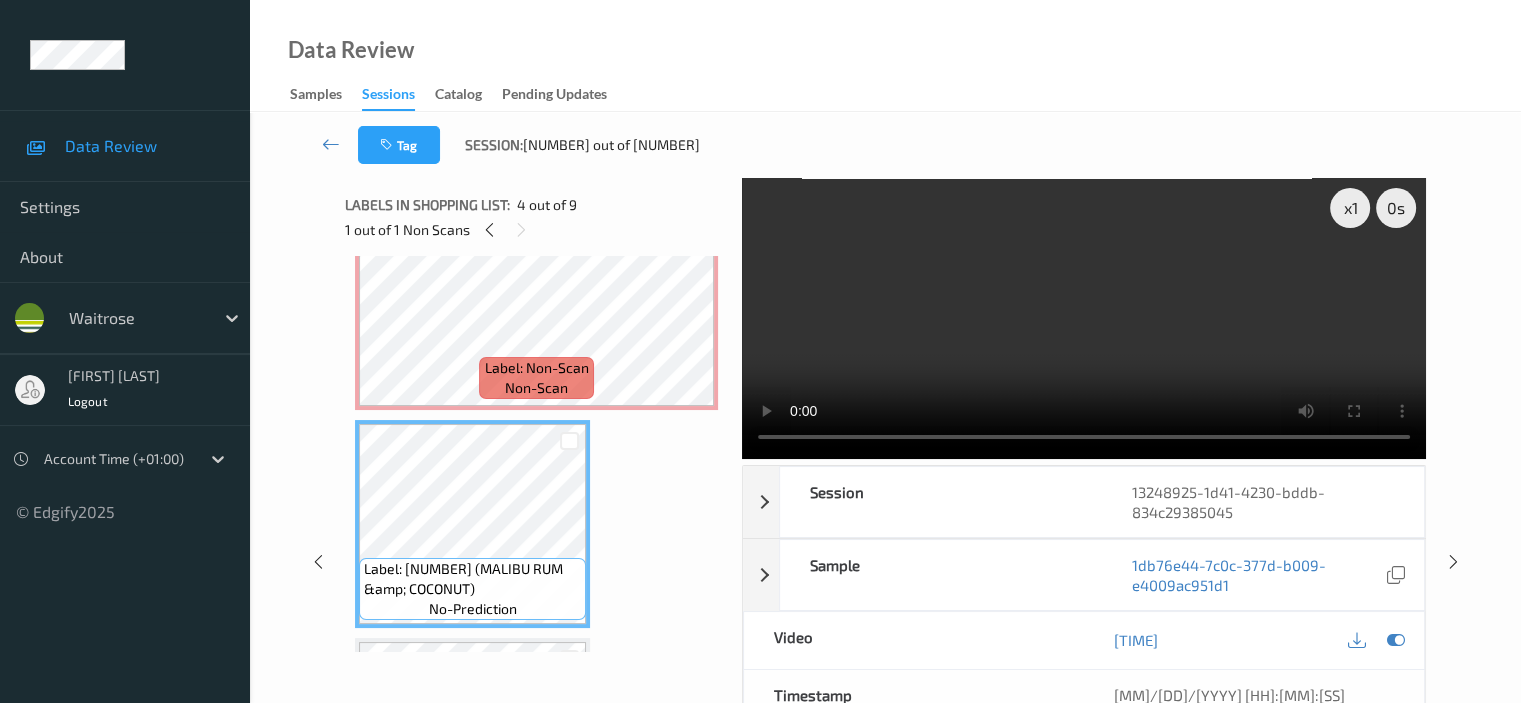 scroll, scrollTop: 400, scrollLeft: 0, axis: vertical 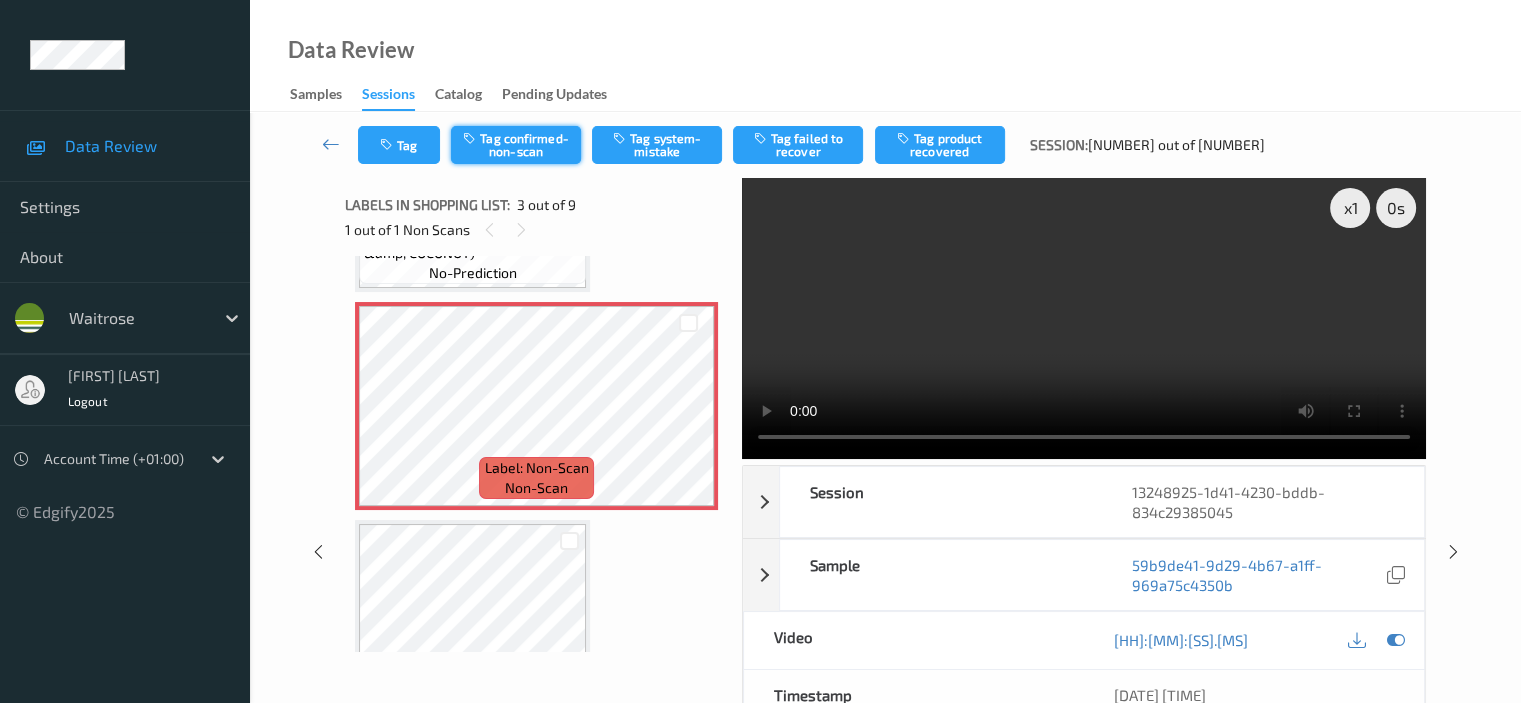 click on "Tag   confirmed-non-scan" at bounding box center (516, 145) 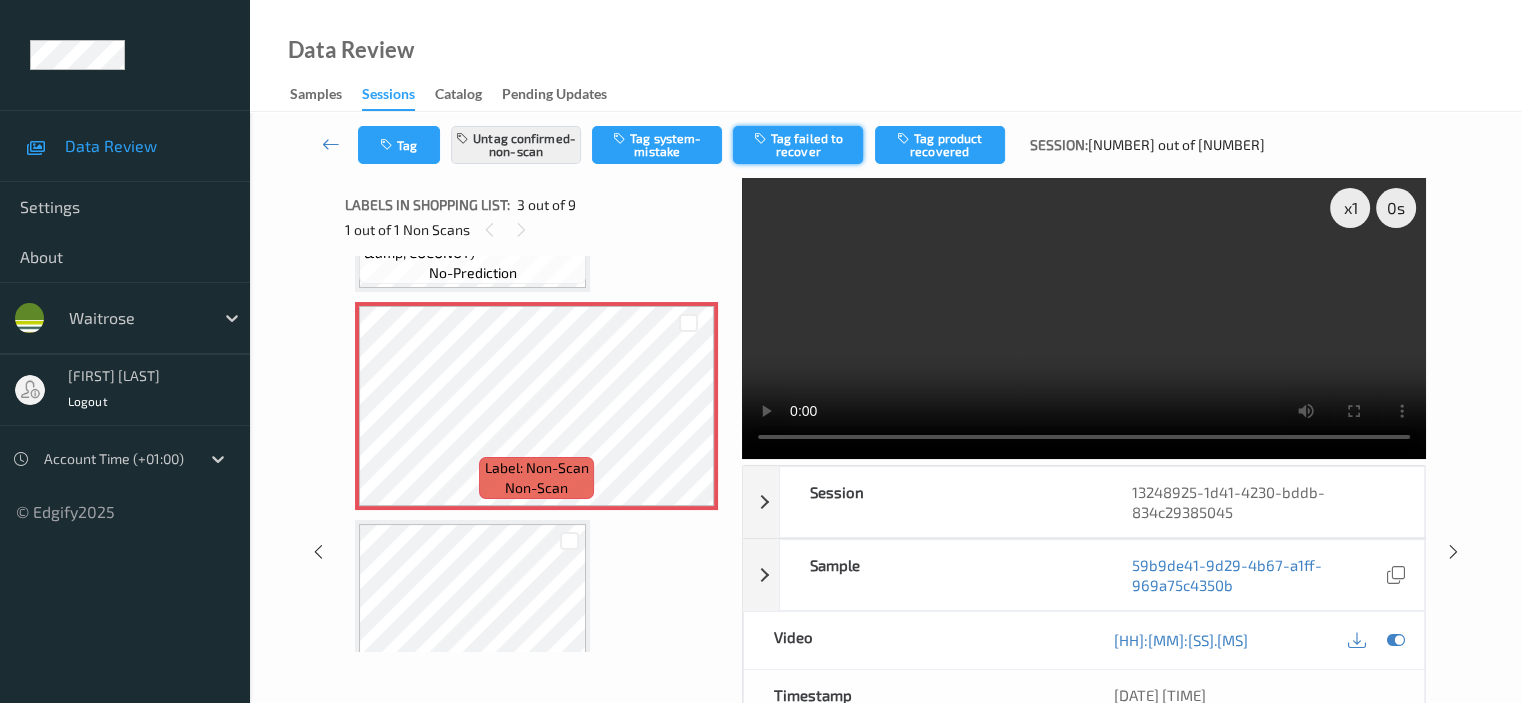 click on "Tag   failed to recover" at bounding box center (798, 145) 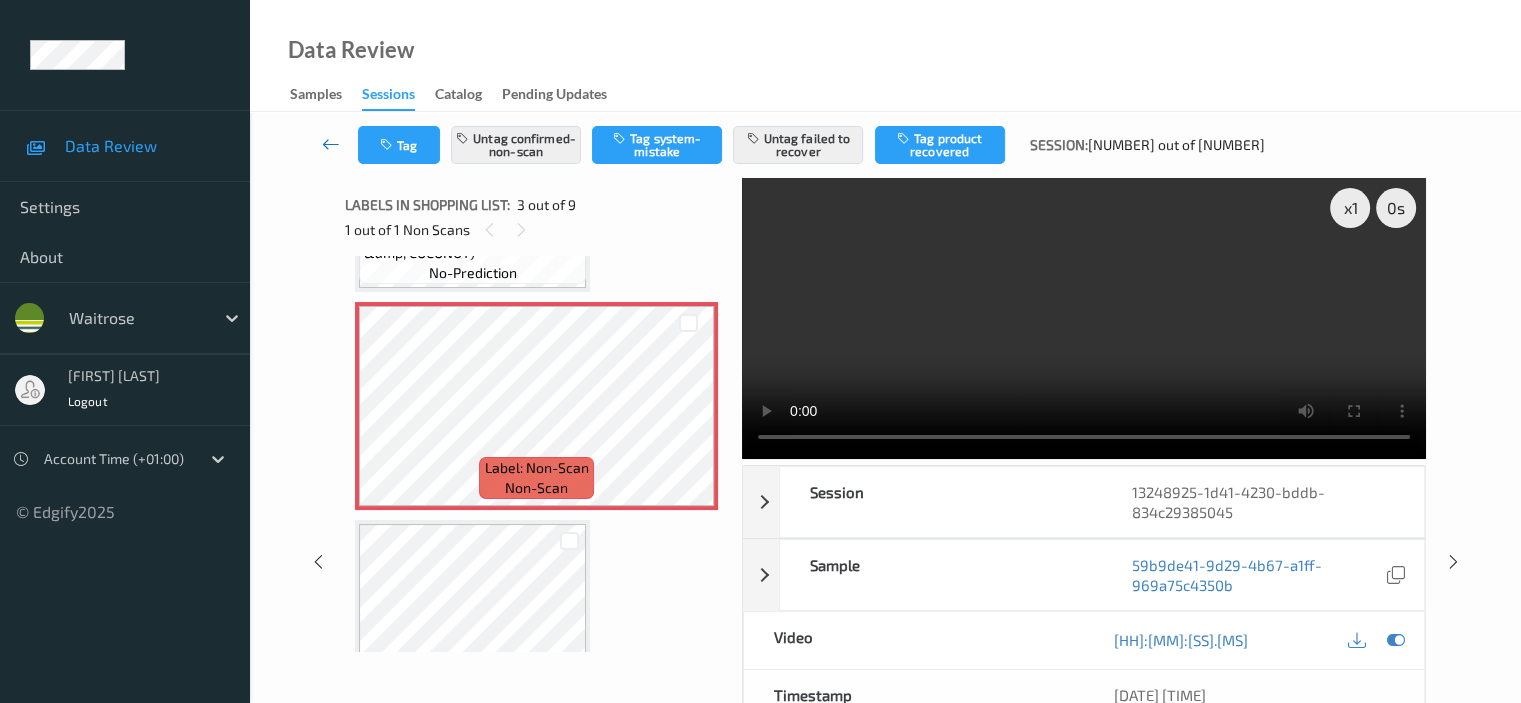 click at bounding box center [331, 144] 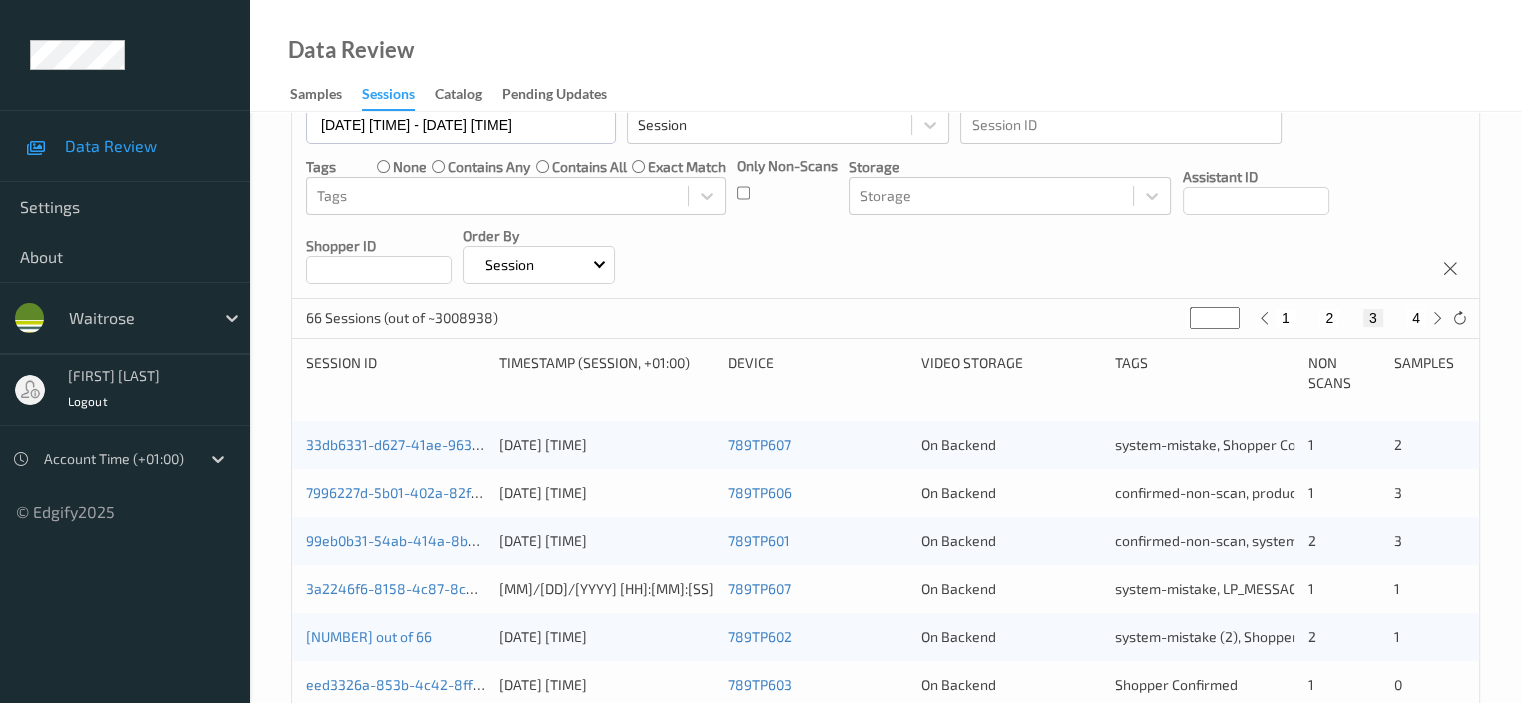 scroll, scrollTop: 700, scrollLeft: 0, axis: vertical 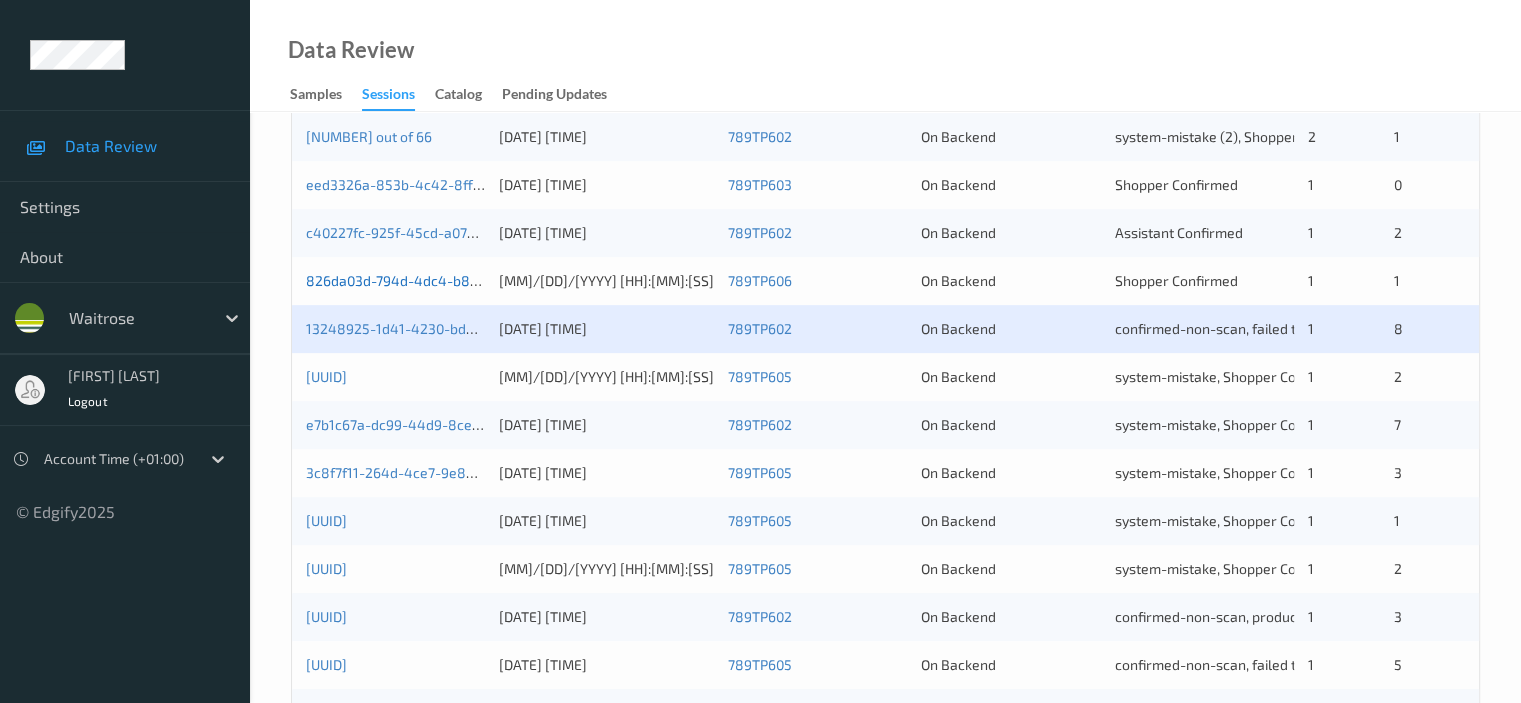 click on "826da03d-794d-4dc4-b8b2-bfeae9783cf9" at bounding box center [443, 280] 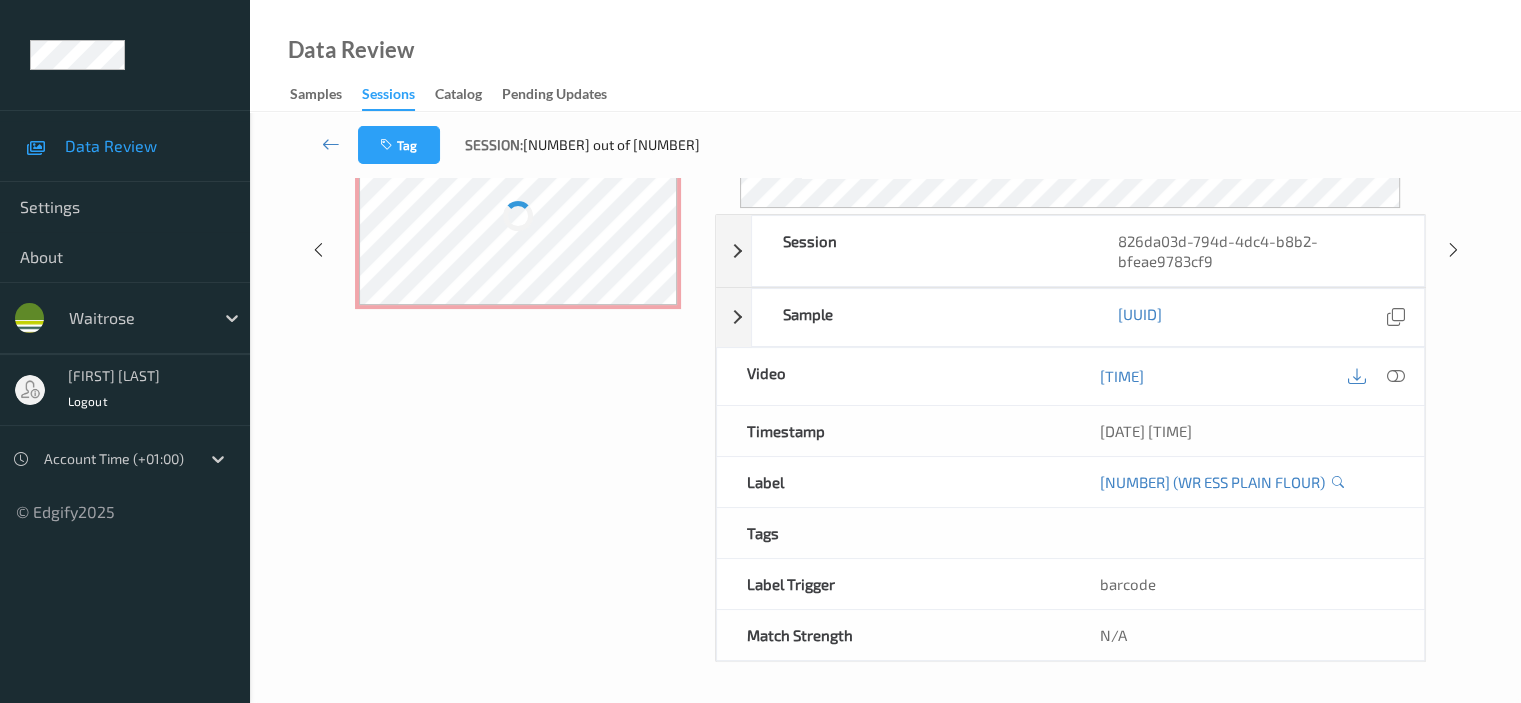 scroll, scrollTop: 280, scrollLeft: 0, axis: vertical 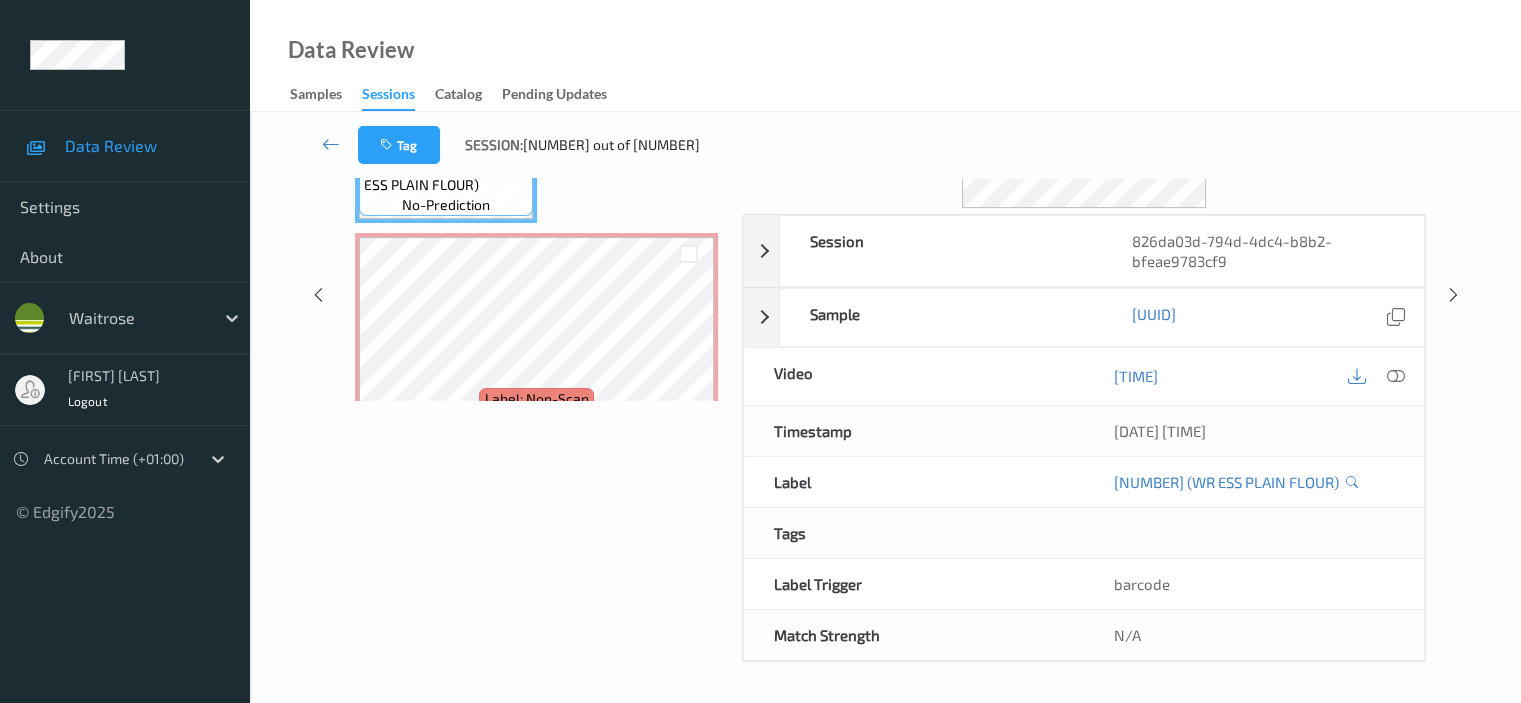click on "Tag Session: 48 out of 66" at bounding box center [885, 145] 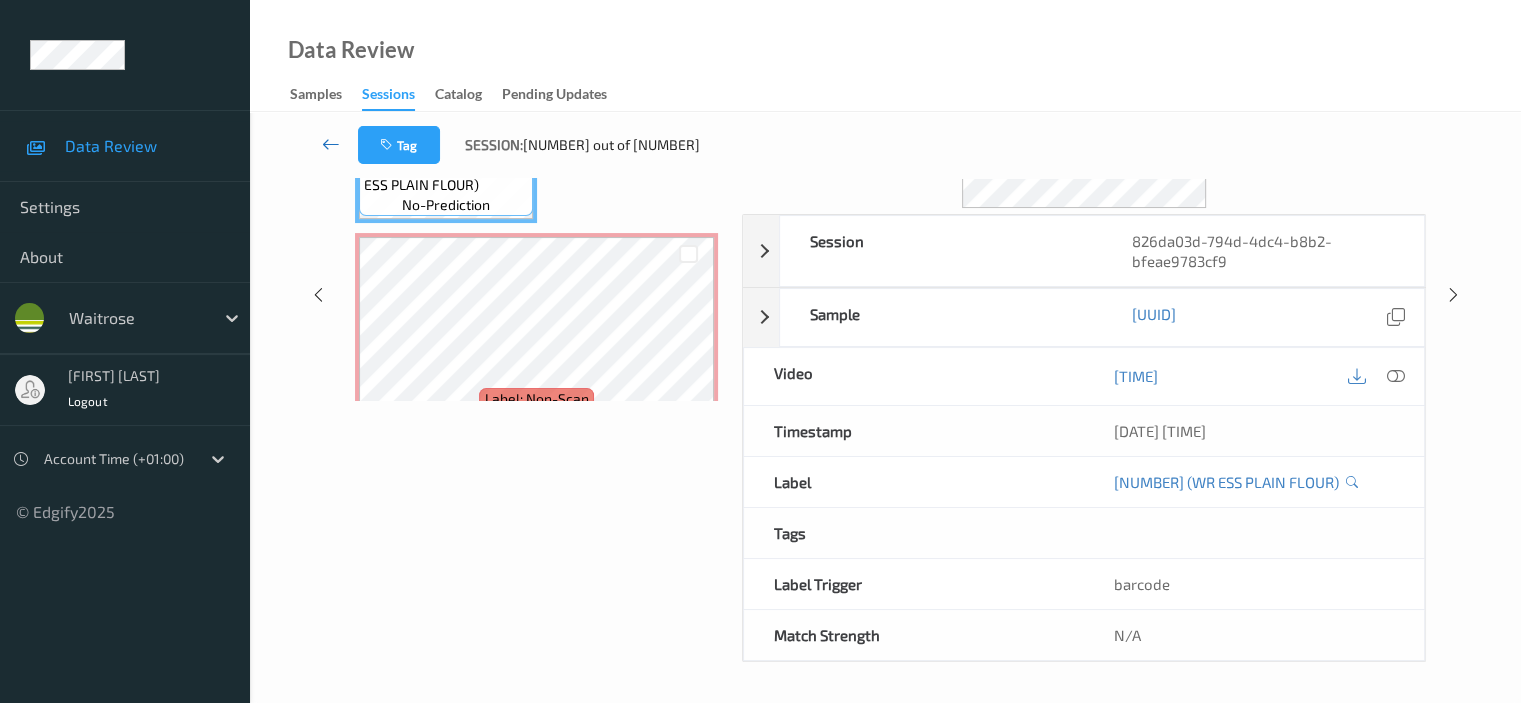click at bounding box center [331, 144] 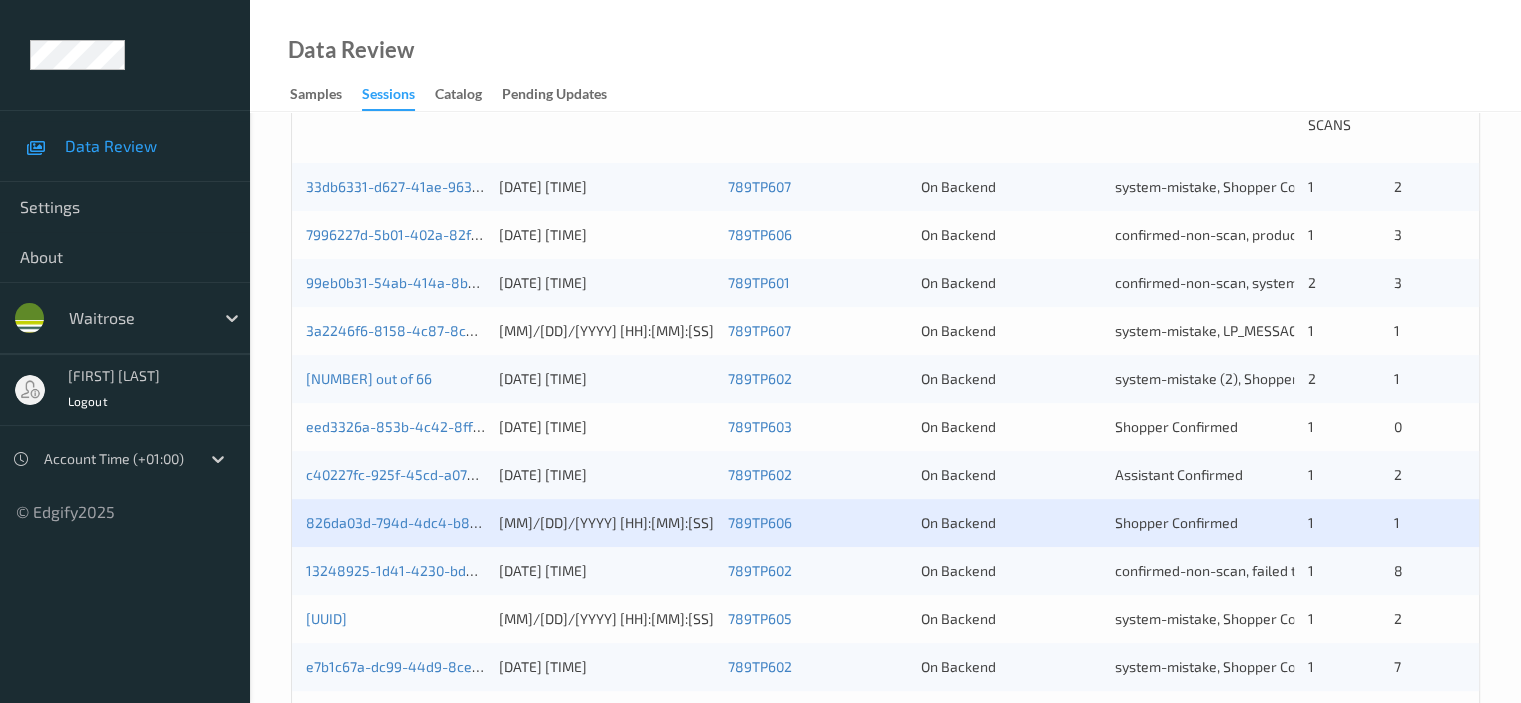 scroll, scrollTop: 600, scrollLeft: 0, axis: vertical 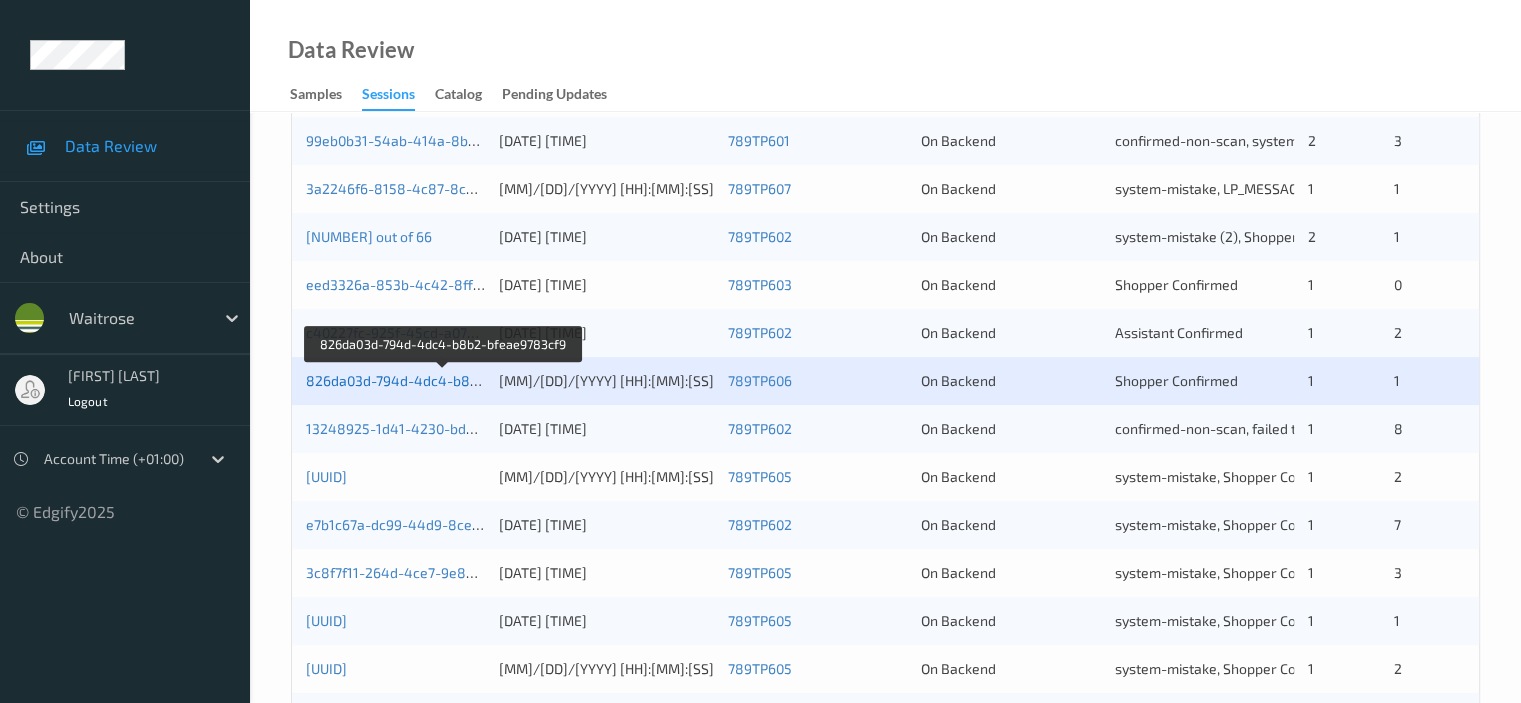 click on "826da03d-794d-4dc4-b8b2-bfeae9783cf9" at bounding box center (443, 380) 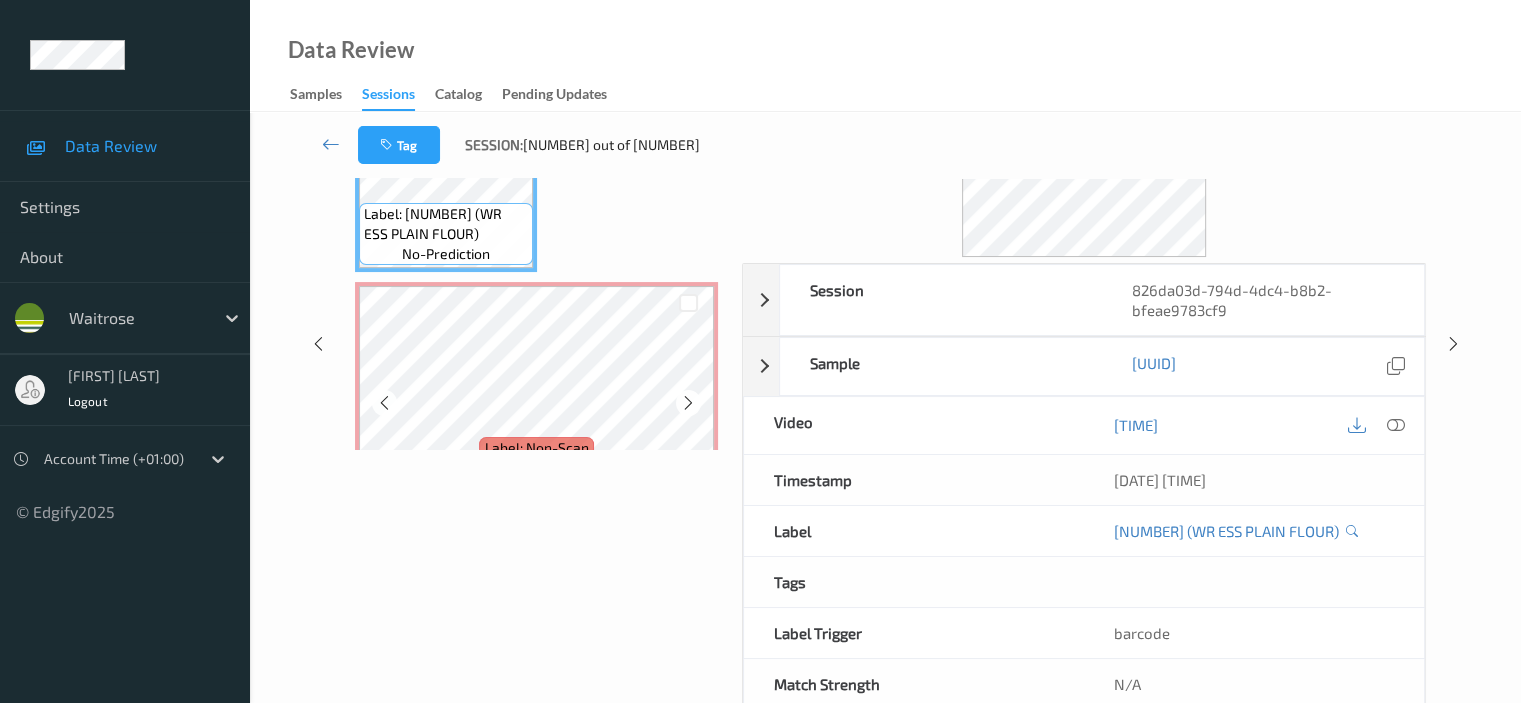 scroll, scrollTop: 0, scrollLeft: 0, axis: both 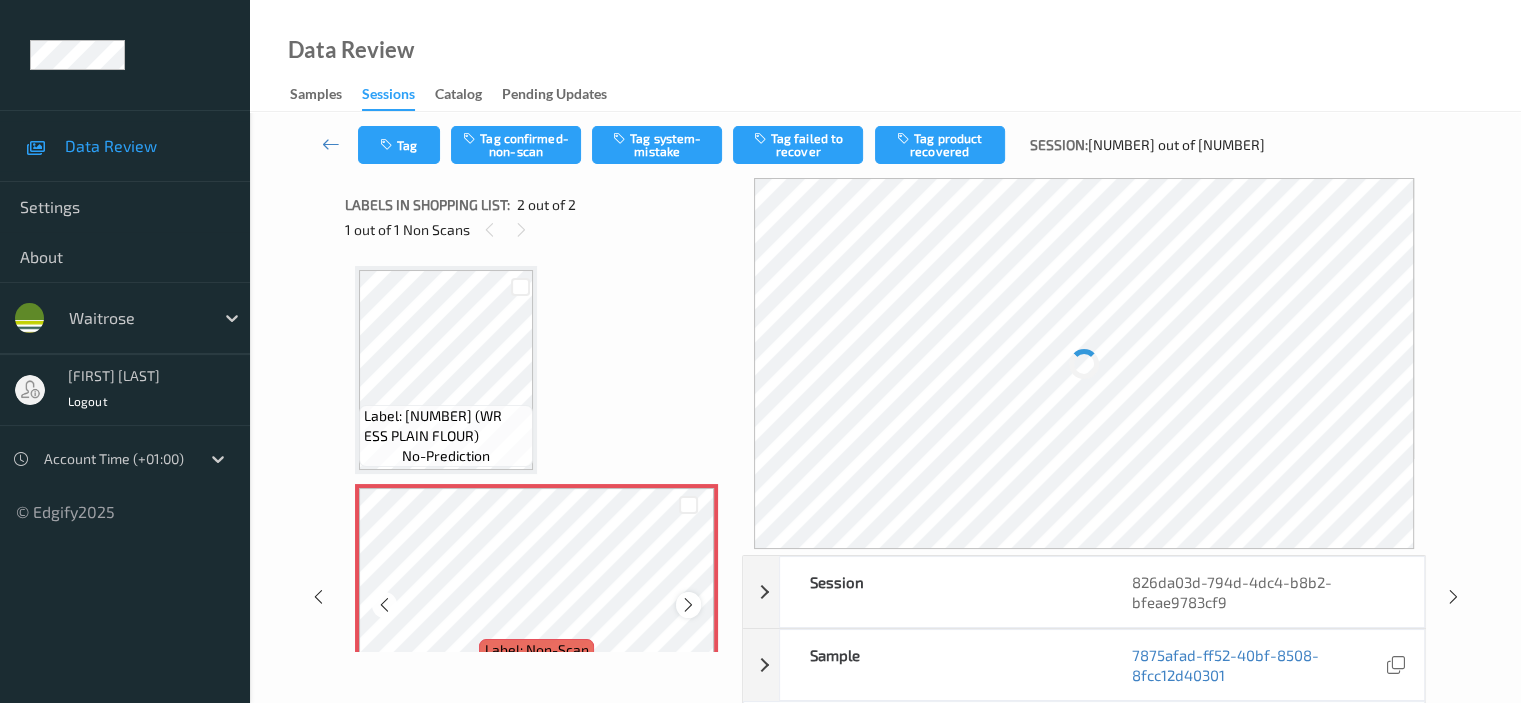 click at bounding box center [688, 604] 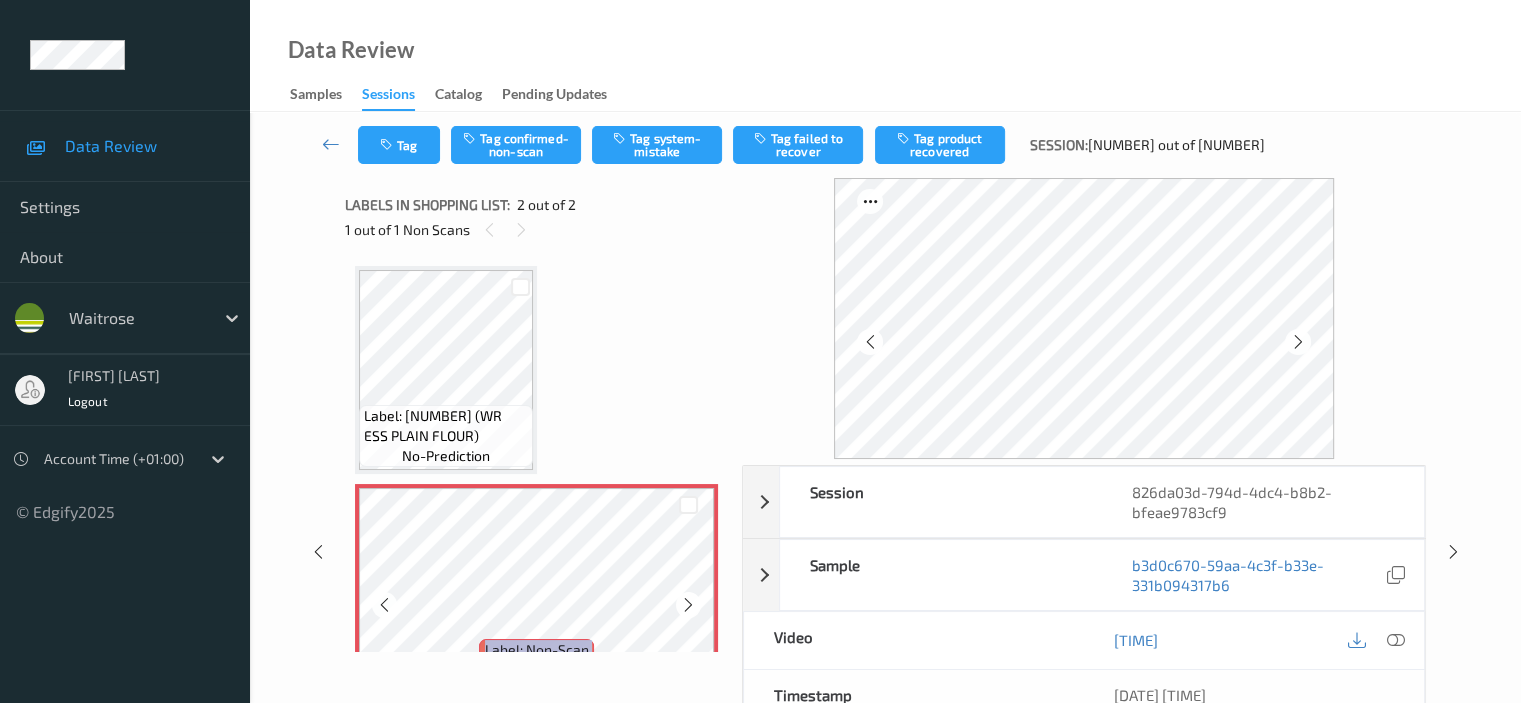 click at bounding box center [688, 604] 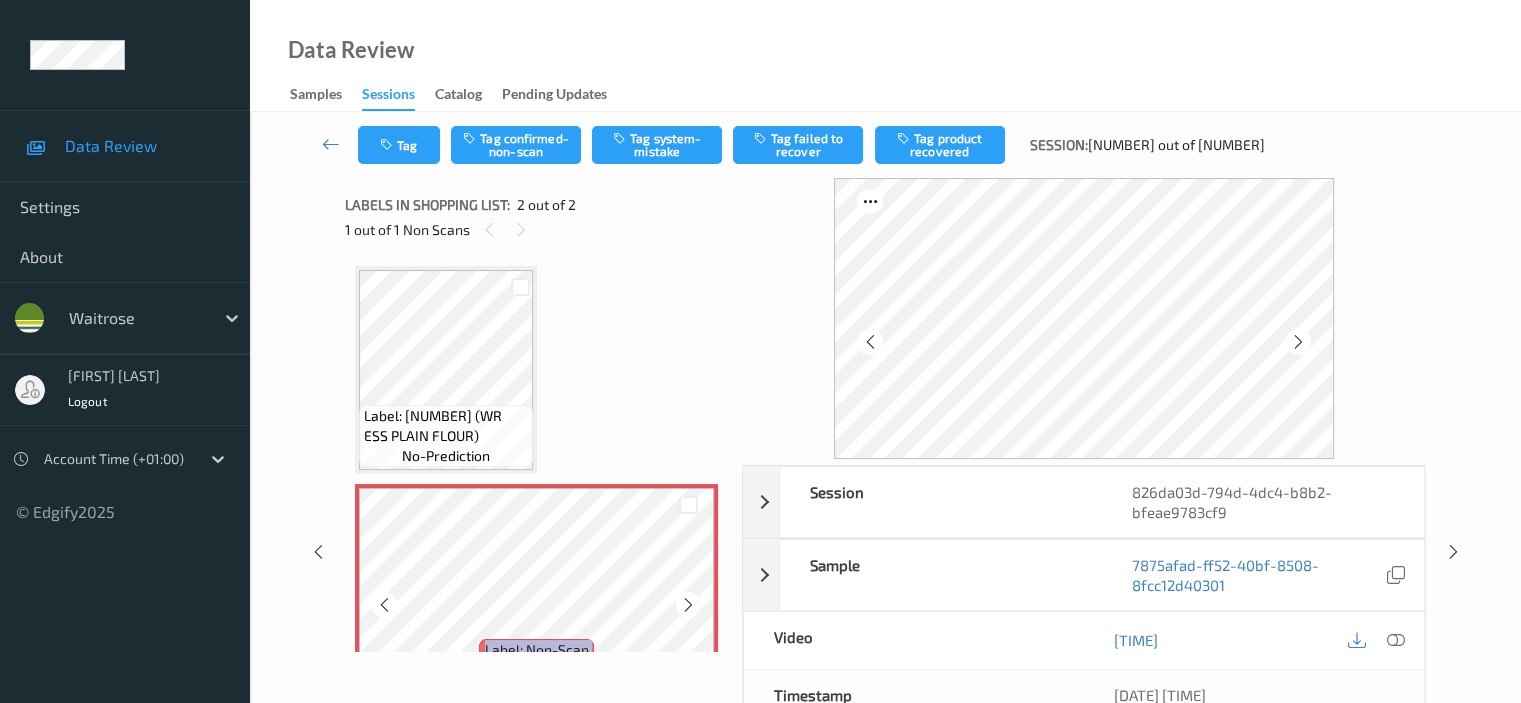 click at bounding box center (688, 604) 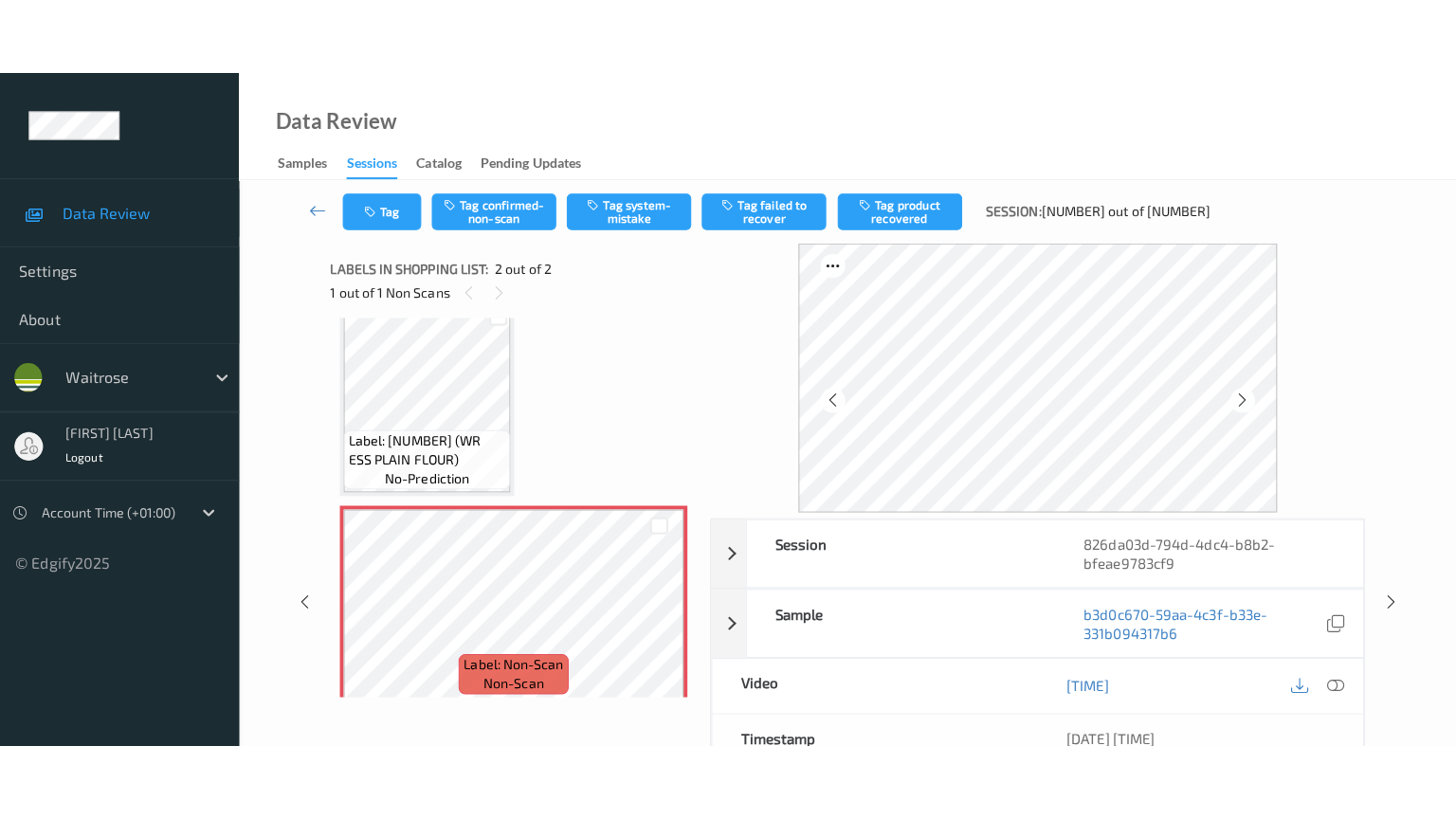 scroll, scrollTop: 46, scrollLeft: 0, axis: vertical 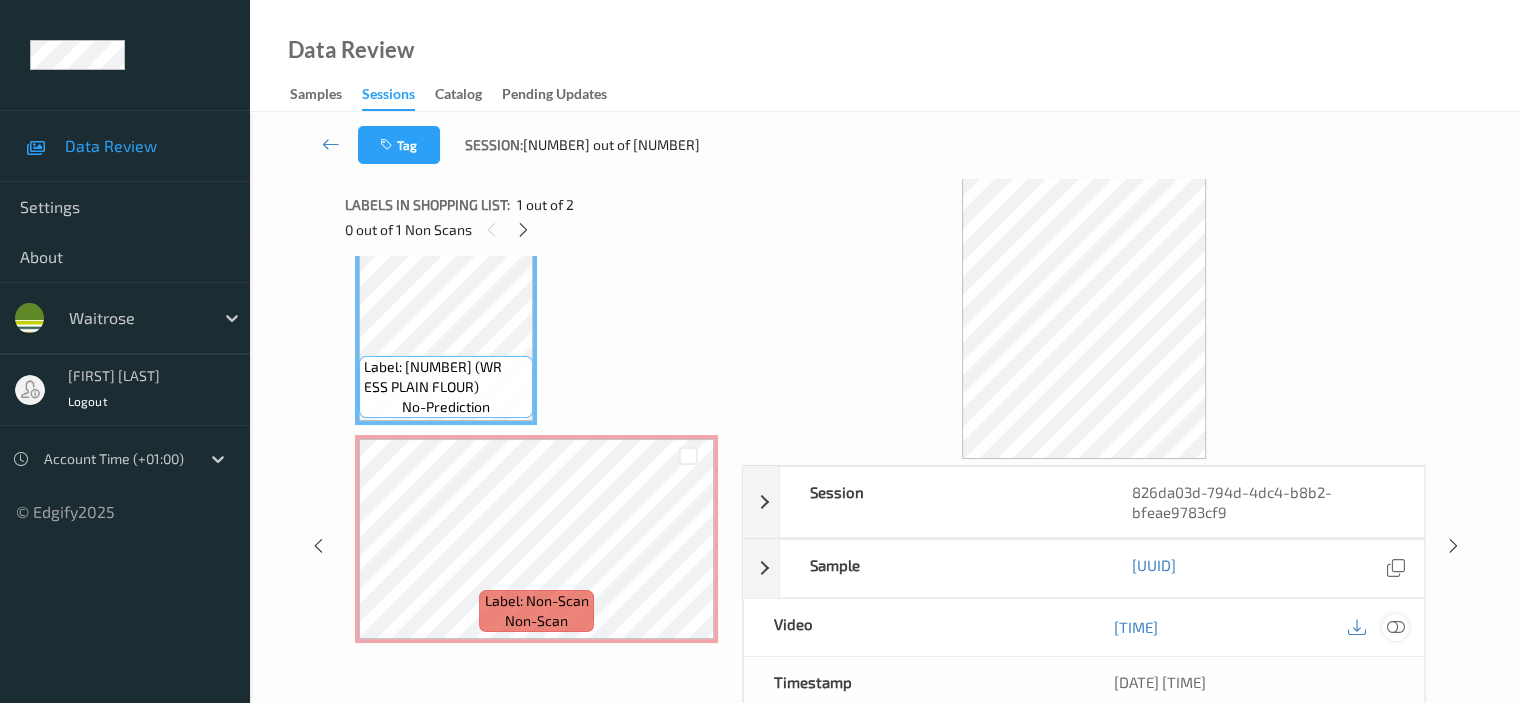 click at bounding box center [1395, 627] 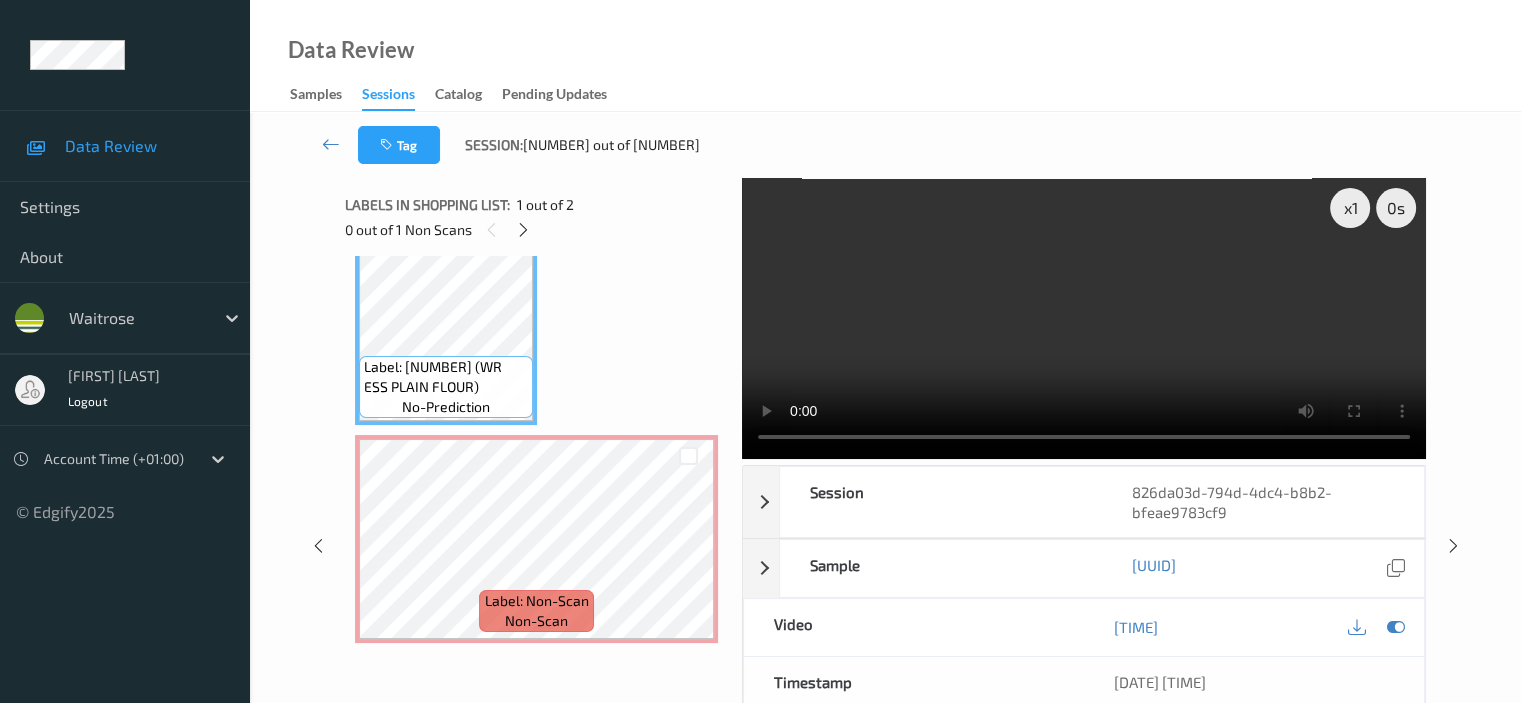 scroll, scrollTop: 0, scrollLeft: 0, axis: both 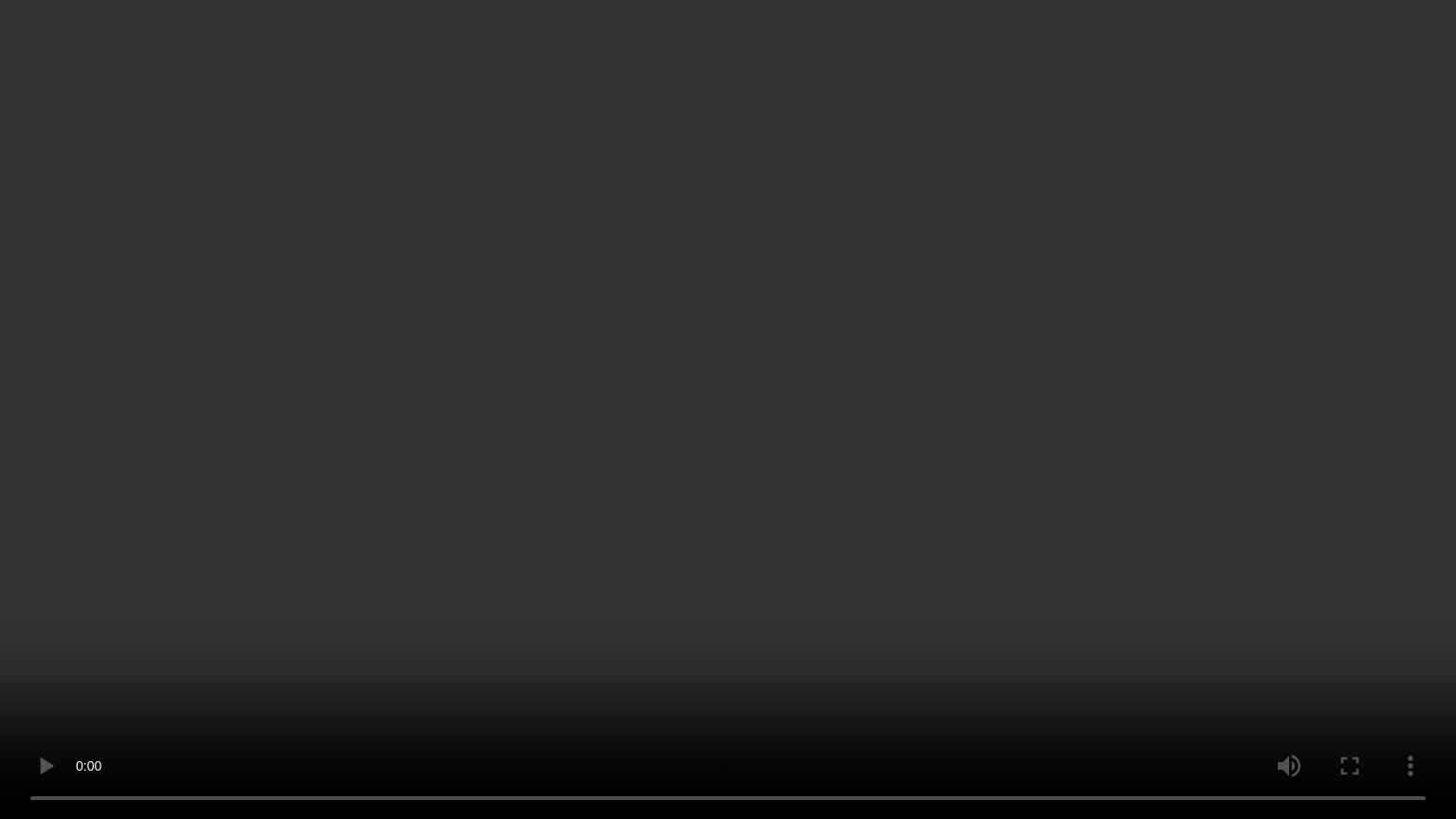 type 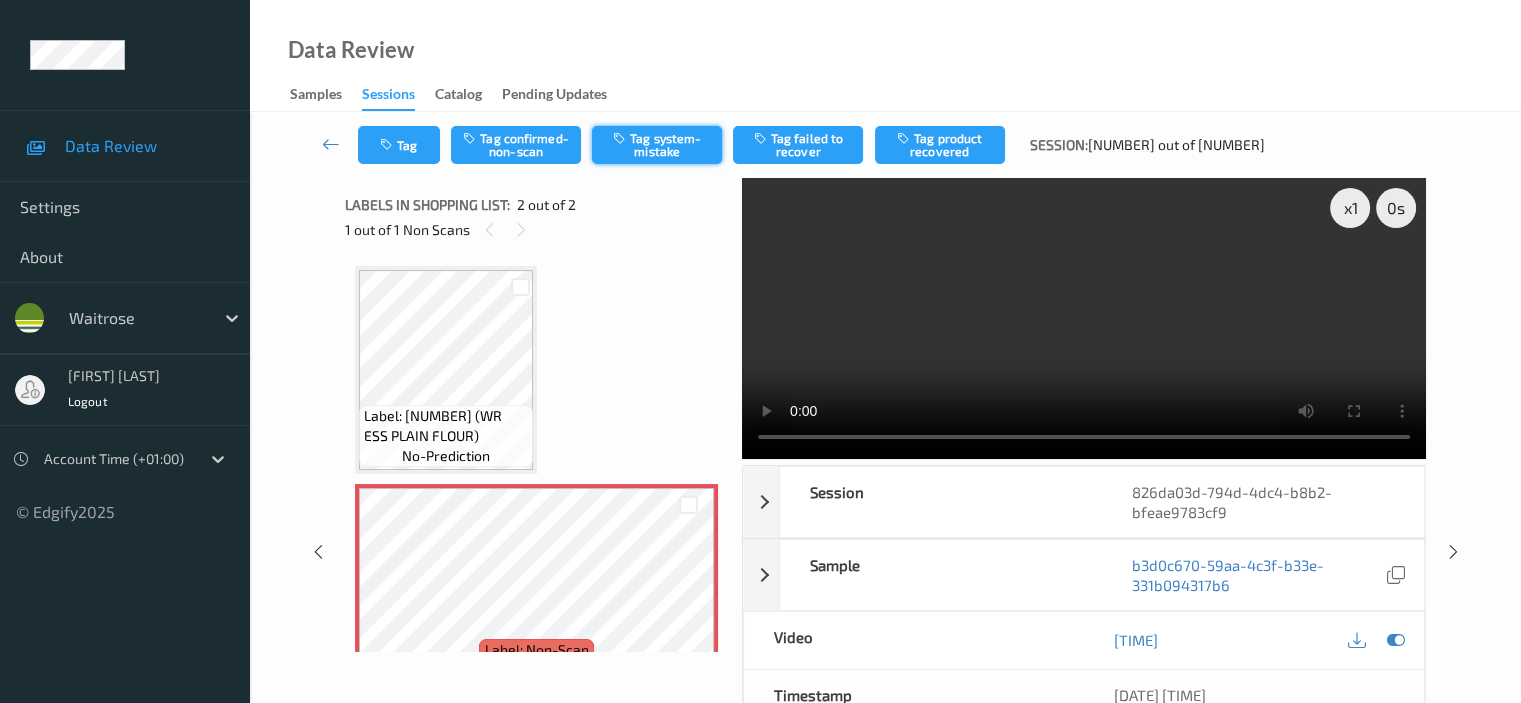 click on "Tag   system-mistake" at bounding box center (657, 145) 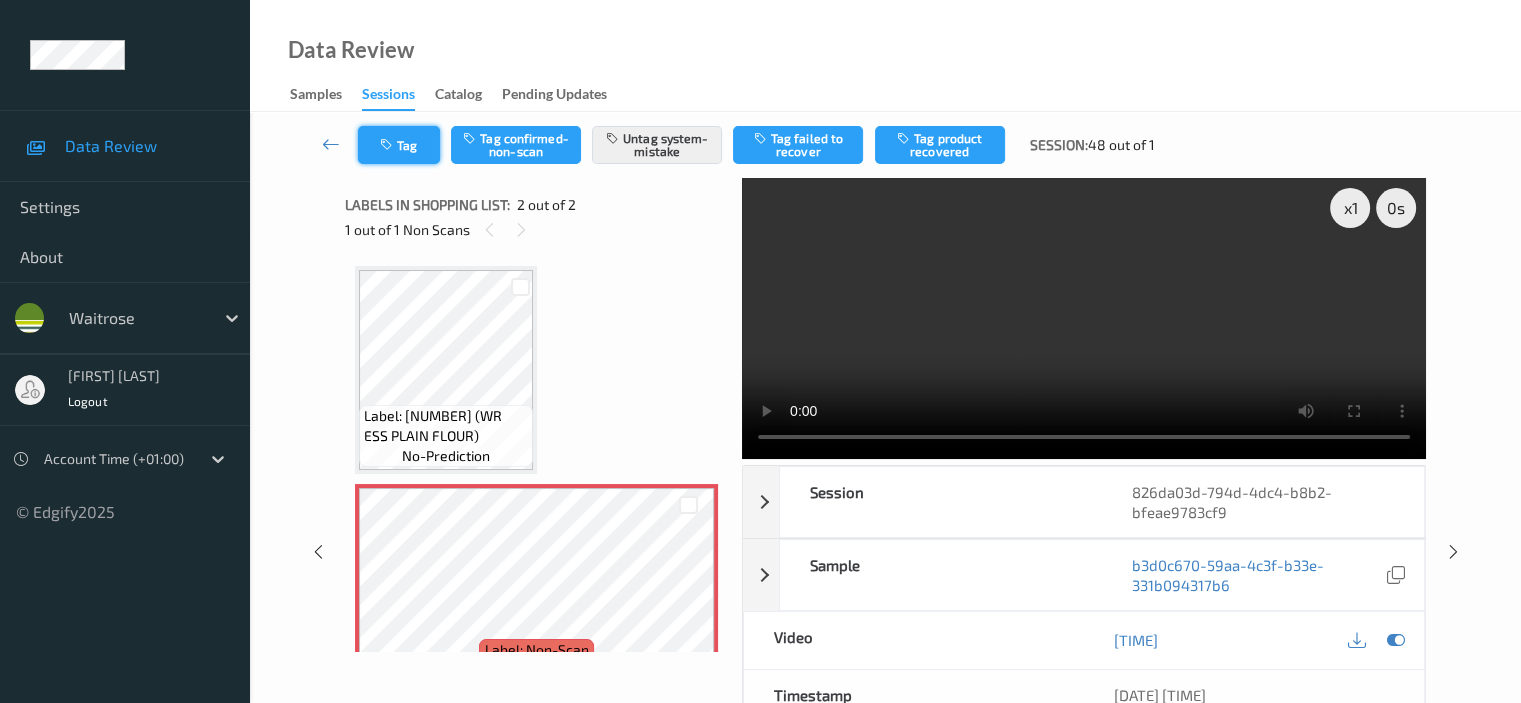 click on "Tag" at bounding box center (399, 145) 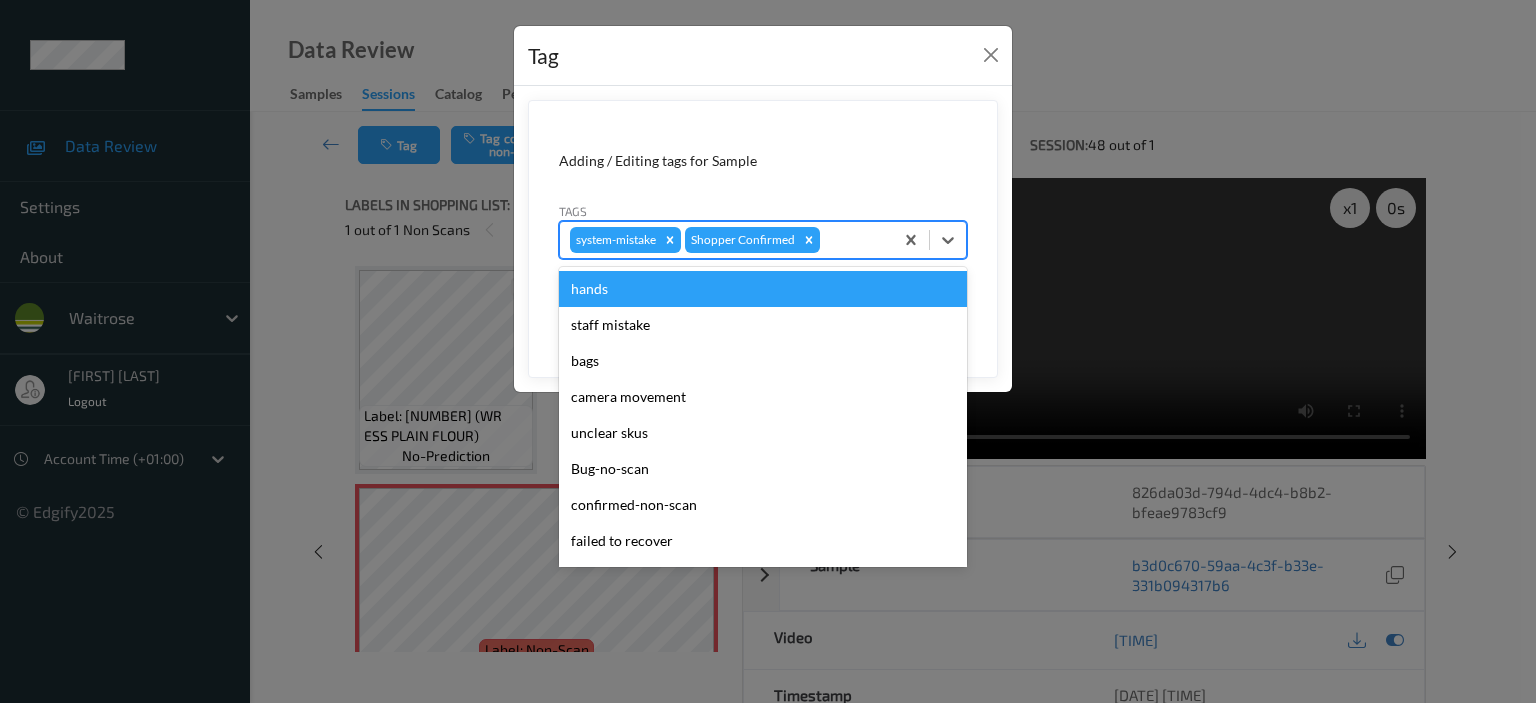 click at bounding box center (853, 240) 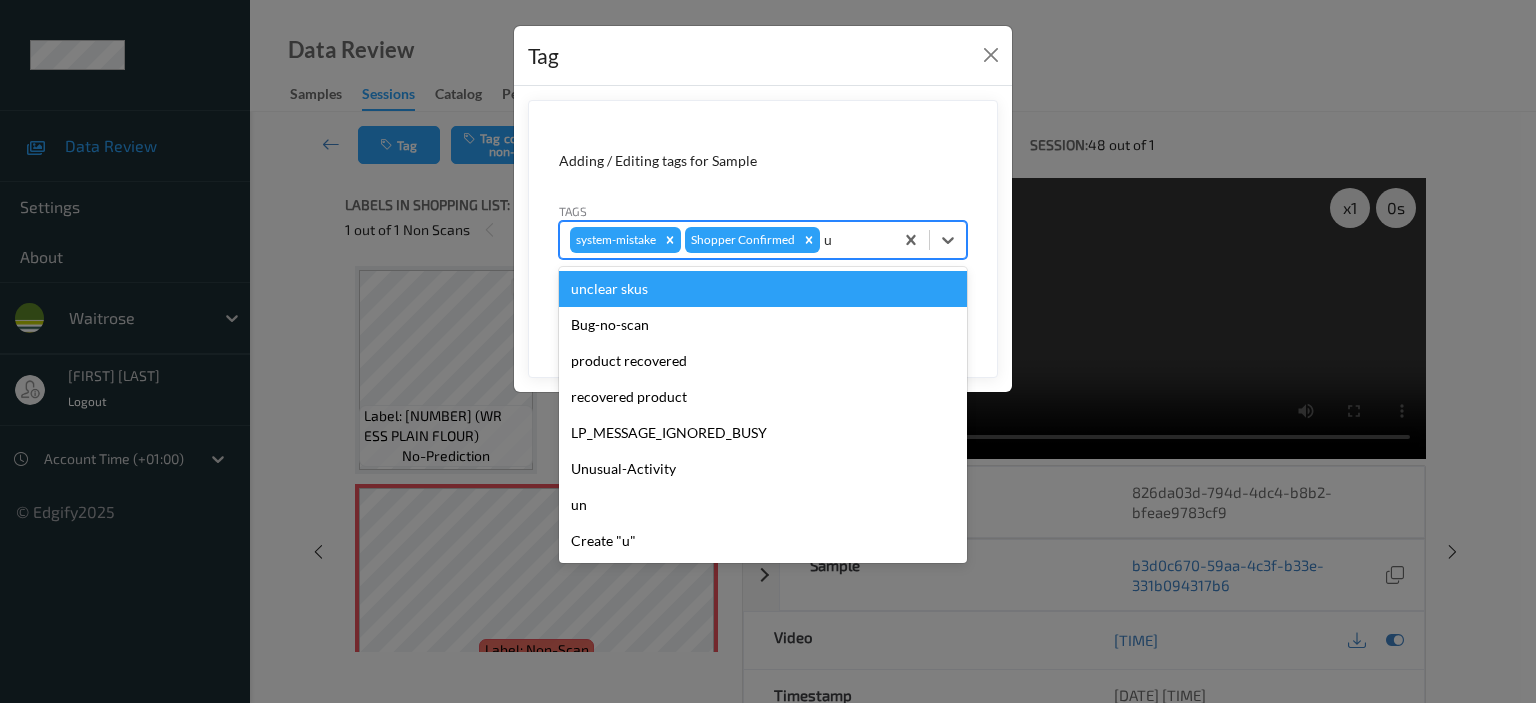 type on "un" 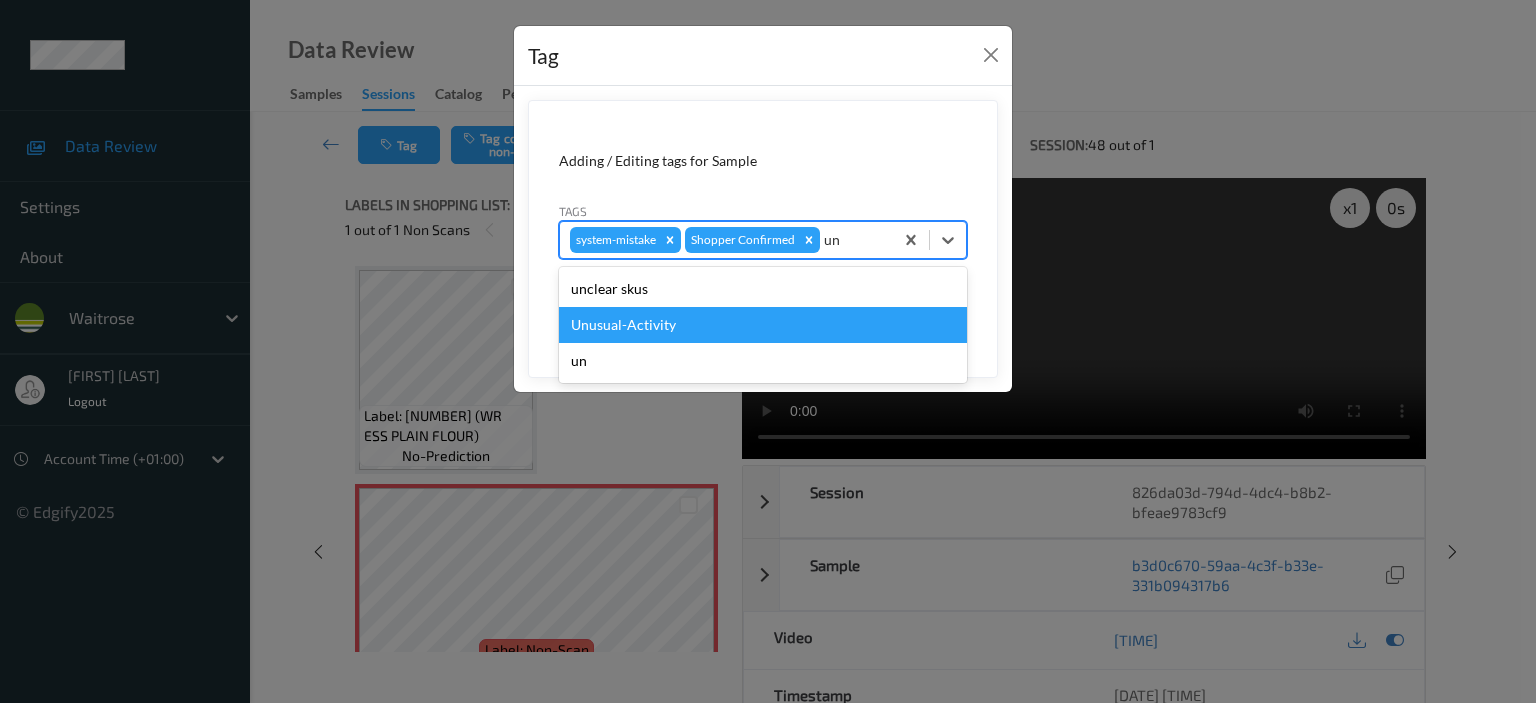 click on "Unusual-Activity" at bounding box center (763, 325) 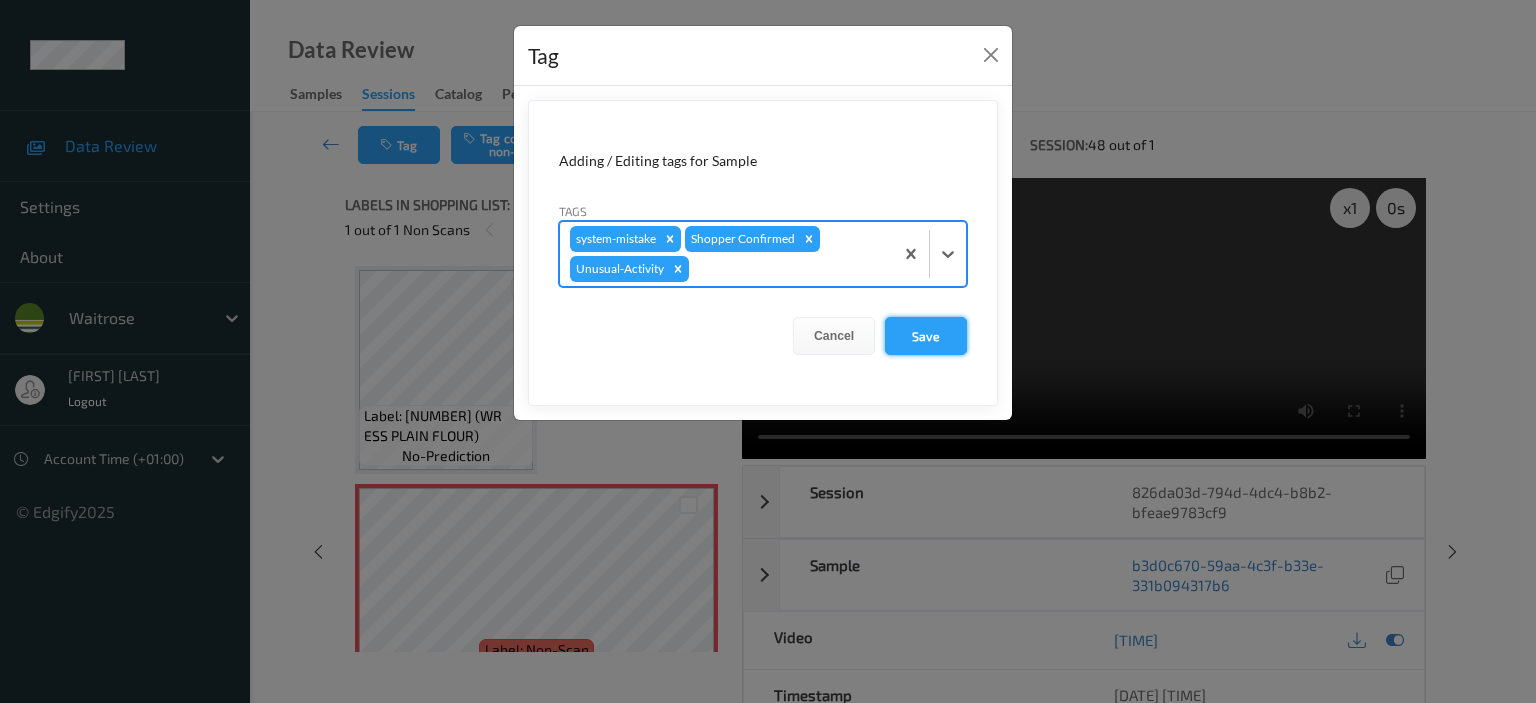 click on "Save" at bounding box center [926, 336] 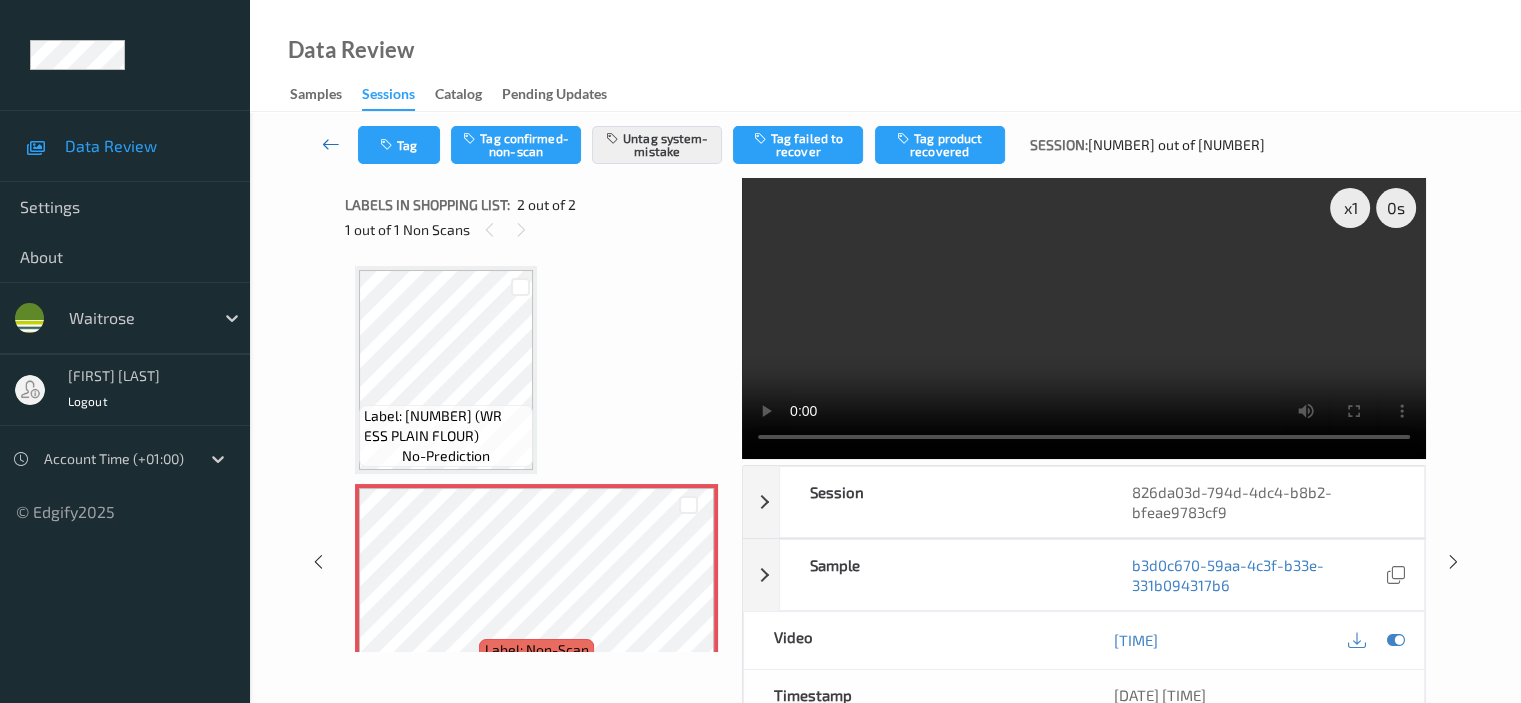 click at bounding box center (331, 144) 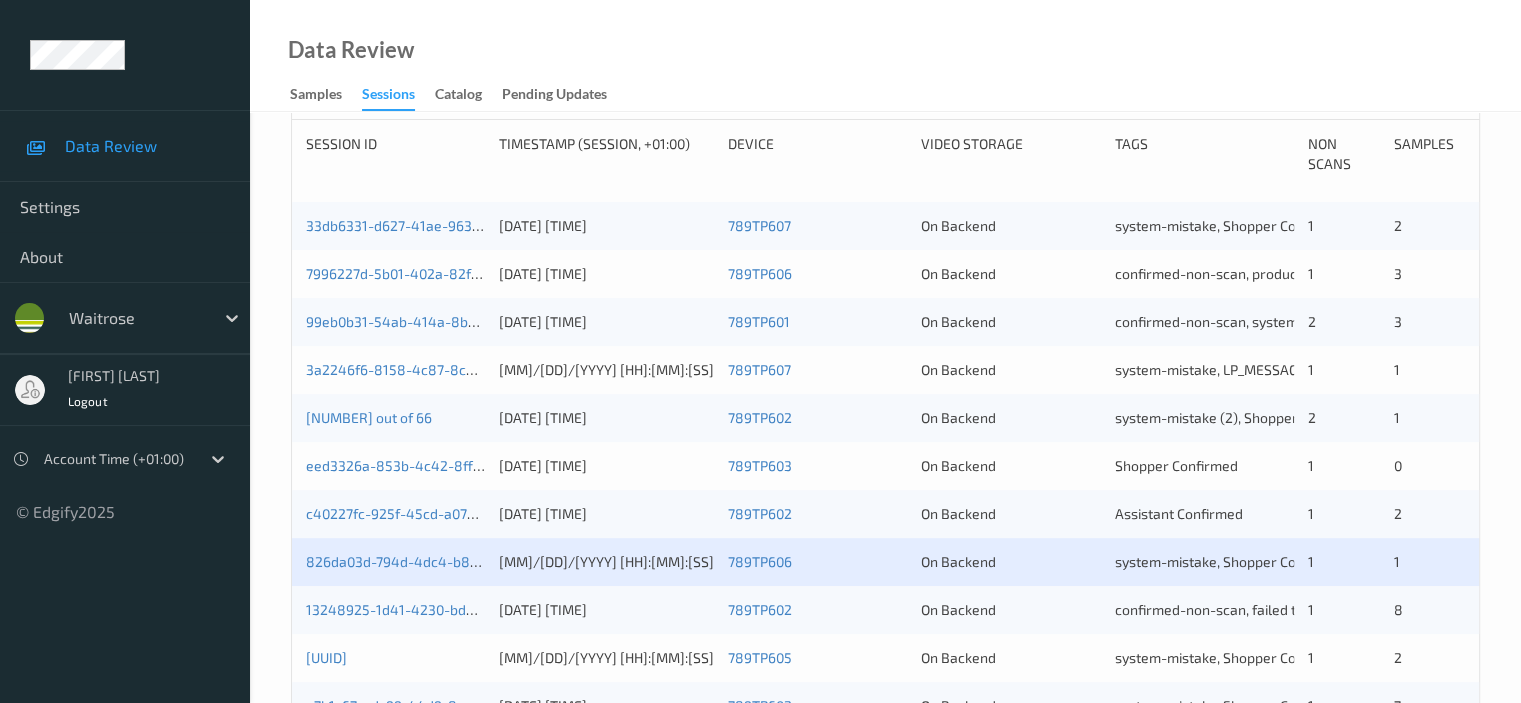 scroll, scrollTop: 600, scrollLeft: 0, axis: vertical 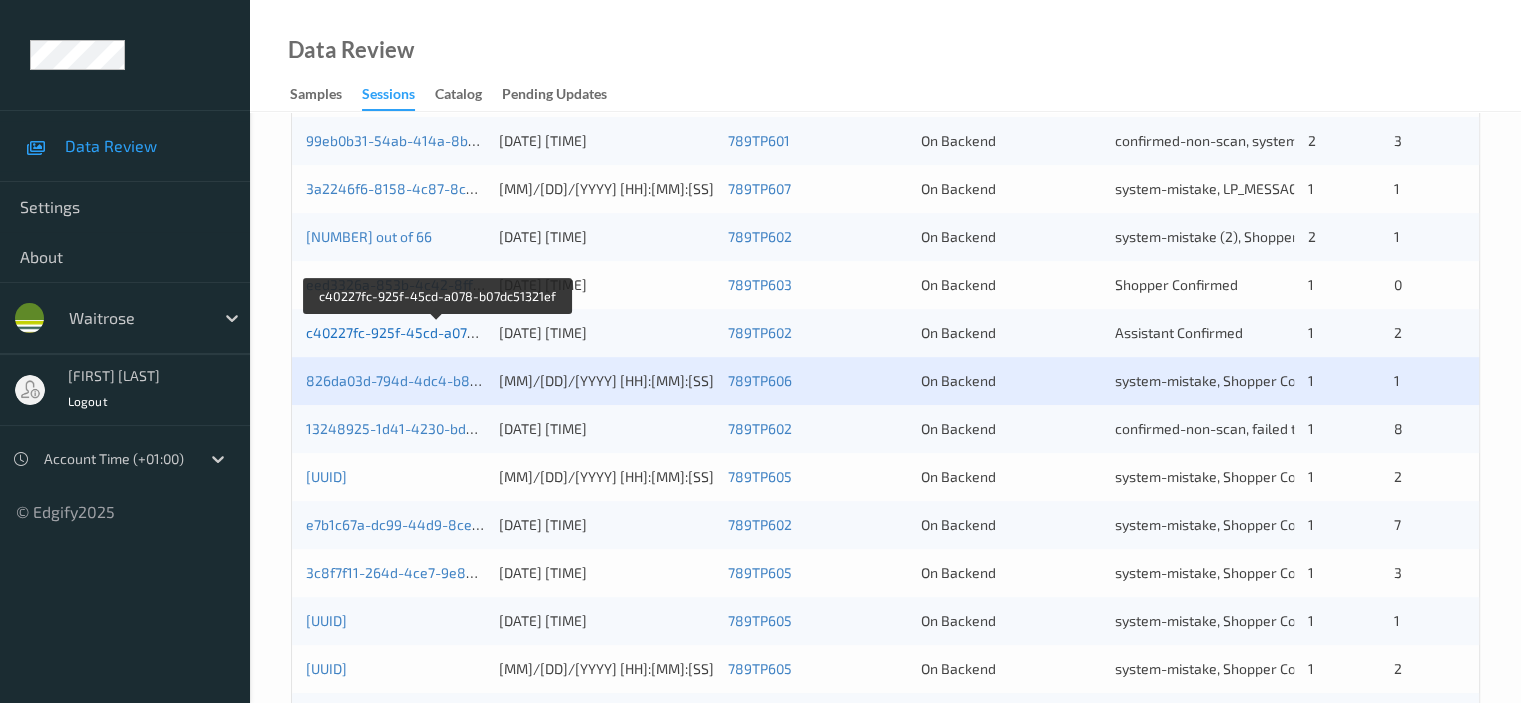 click on "c40227fc-925f-45cd-a078-b07dc51321ef" at bounding box center [437, 332] 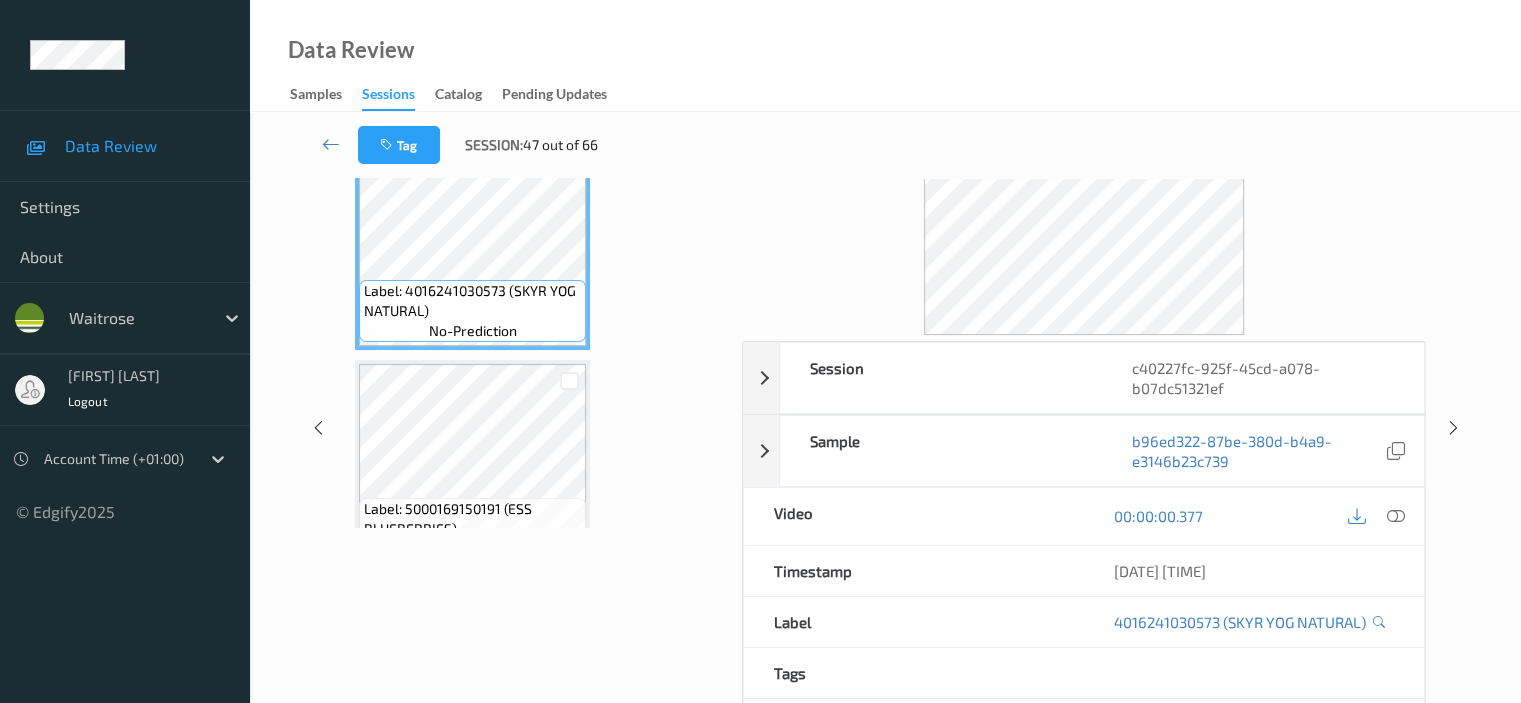 scroll, scrollTop: 0, scrollLeft: 0, axis: both 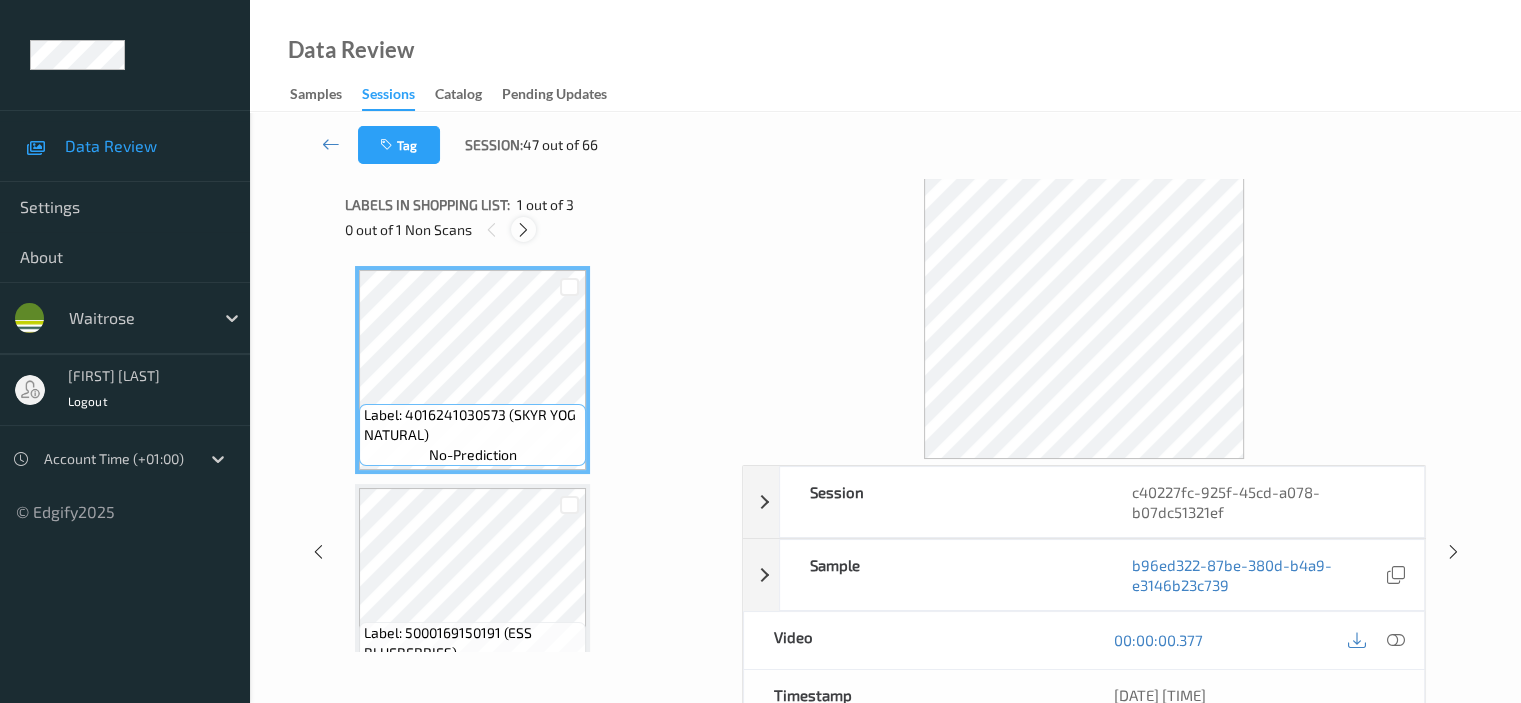 click at bounding box center (523, 230) 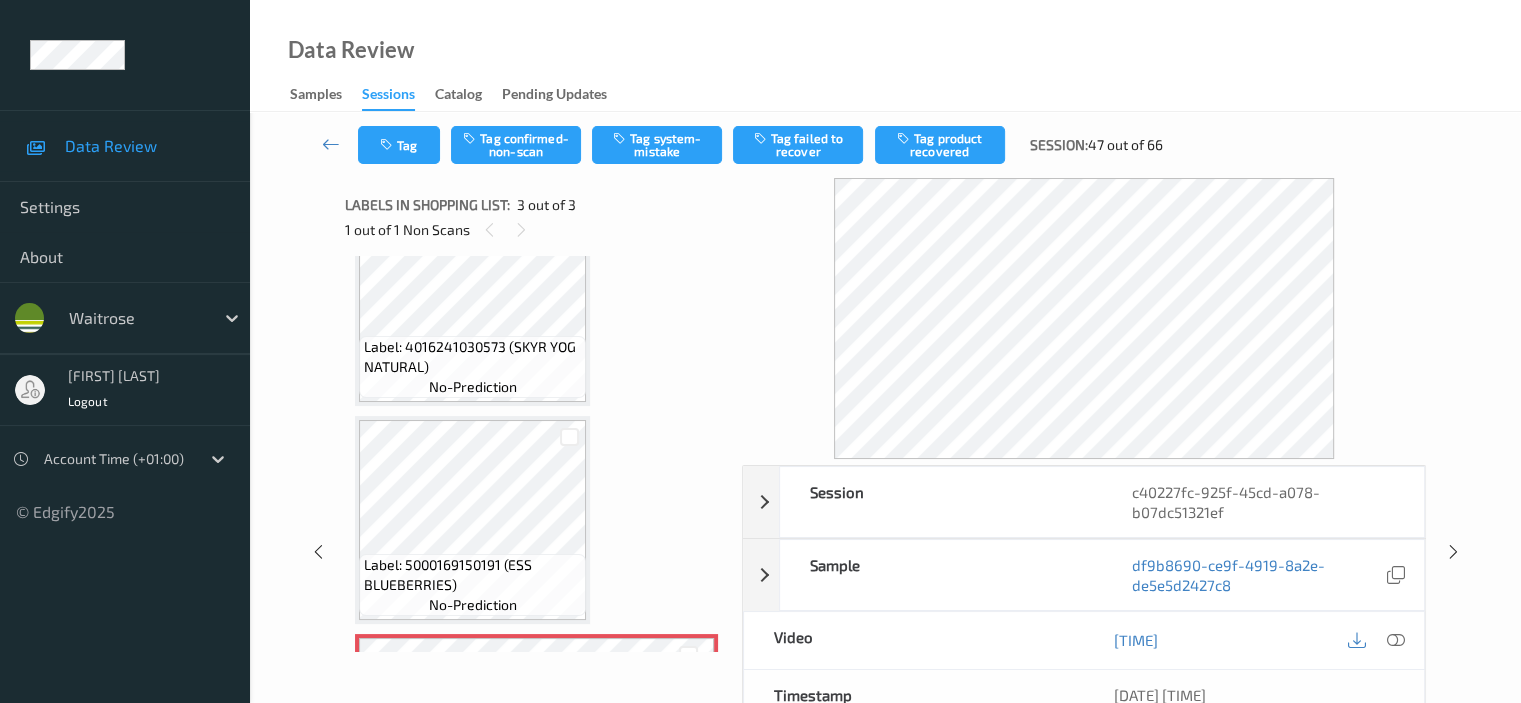 scroll, scrollTop: 0, scrollLeft: 0, axis: both 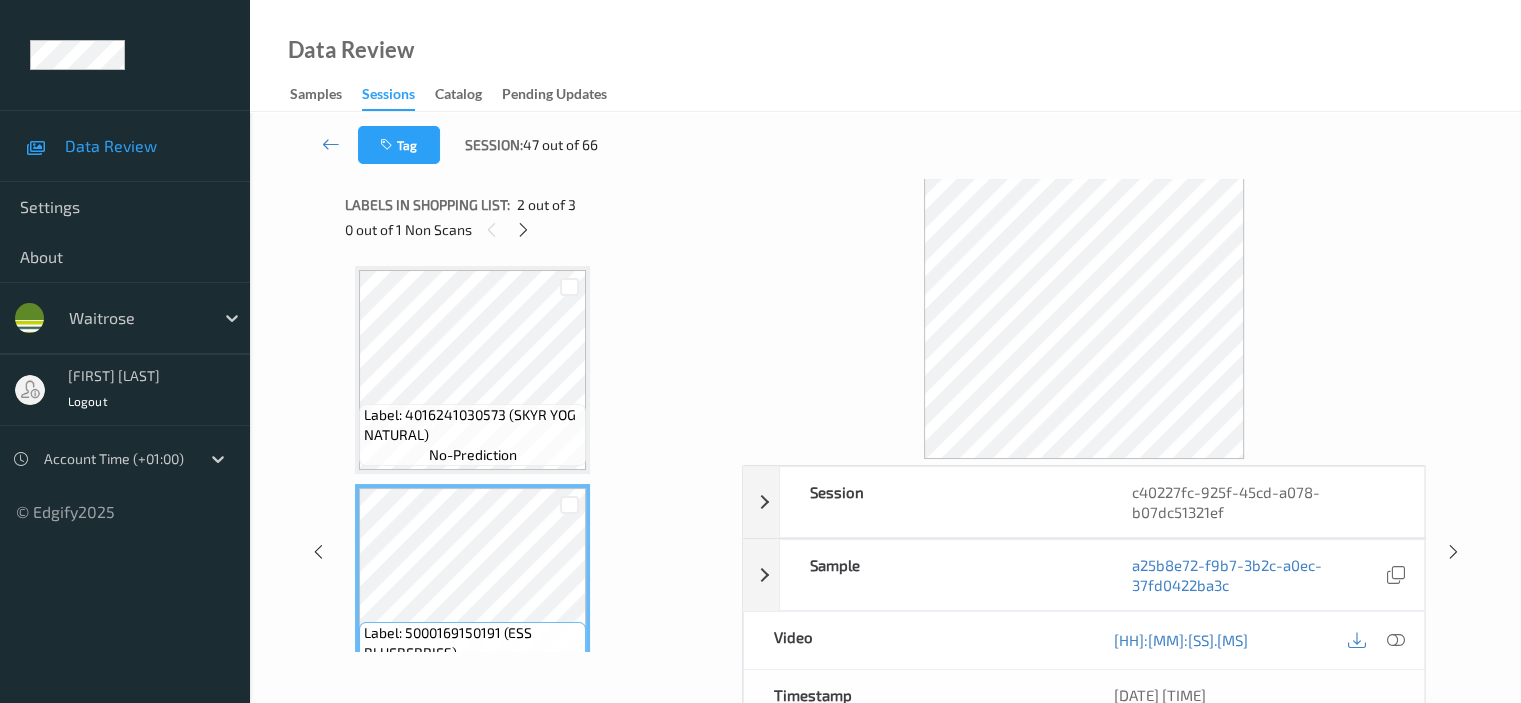 click at bounding box center (1376, 640) 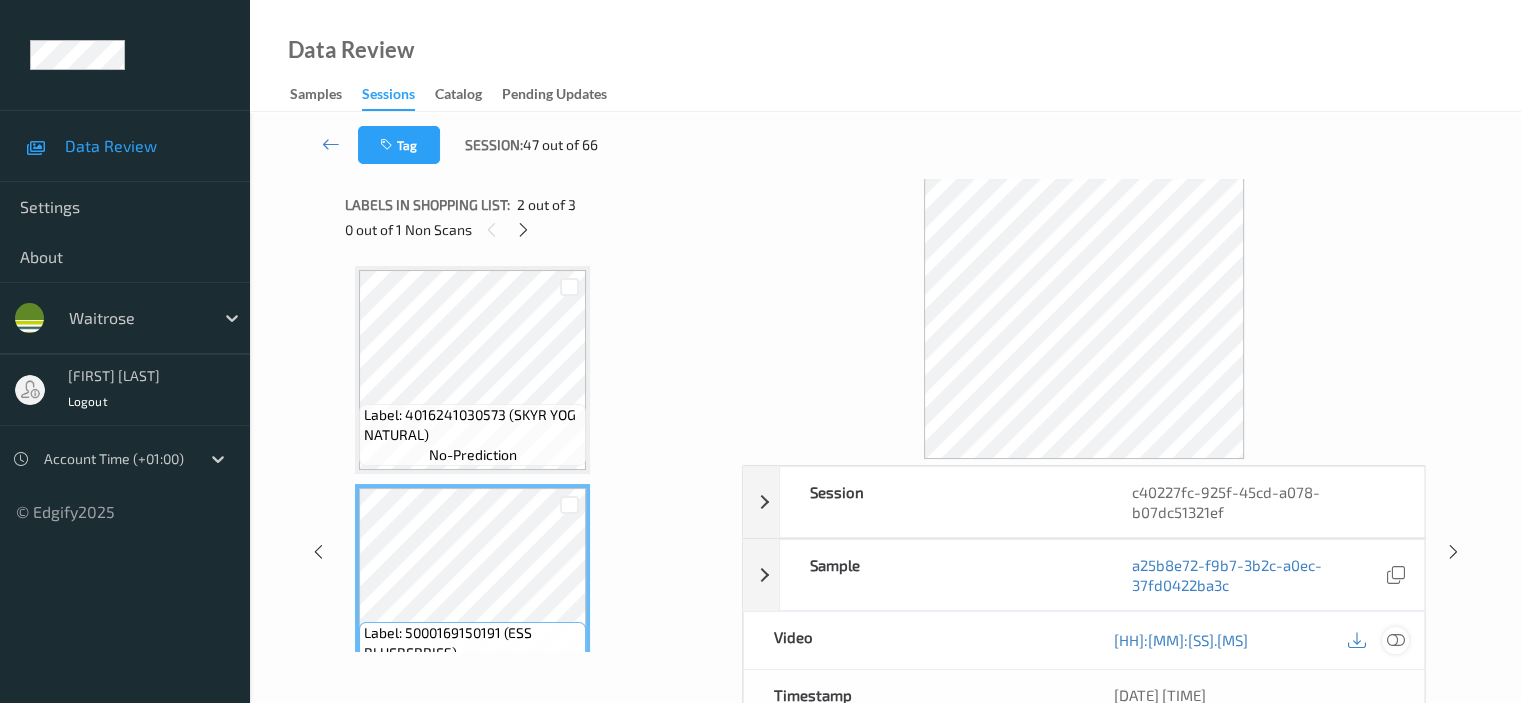 click at bounding box center [1395, 640] 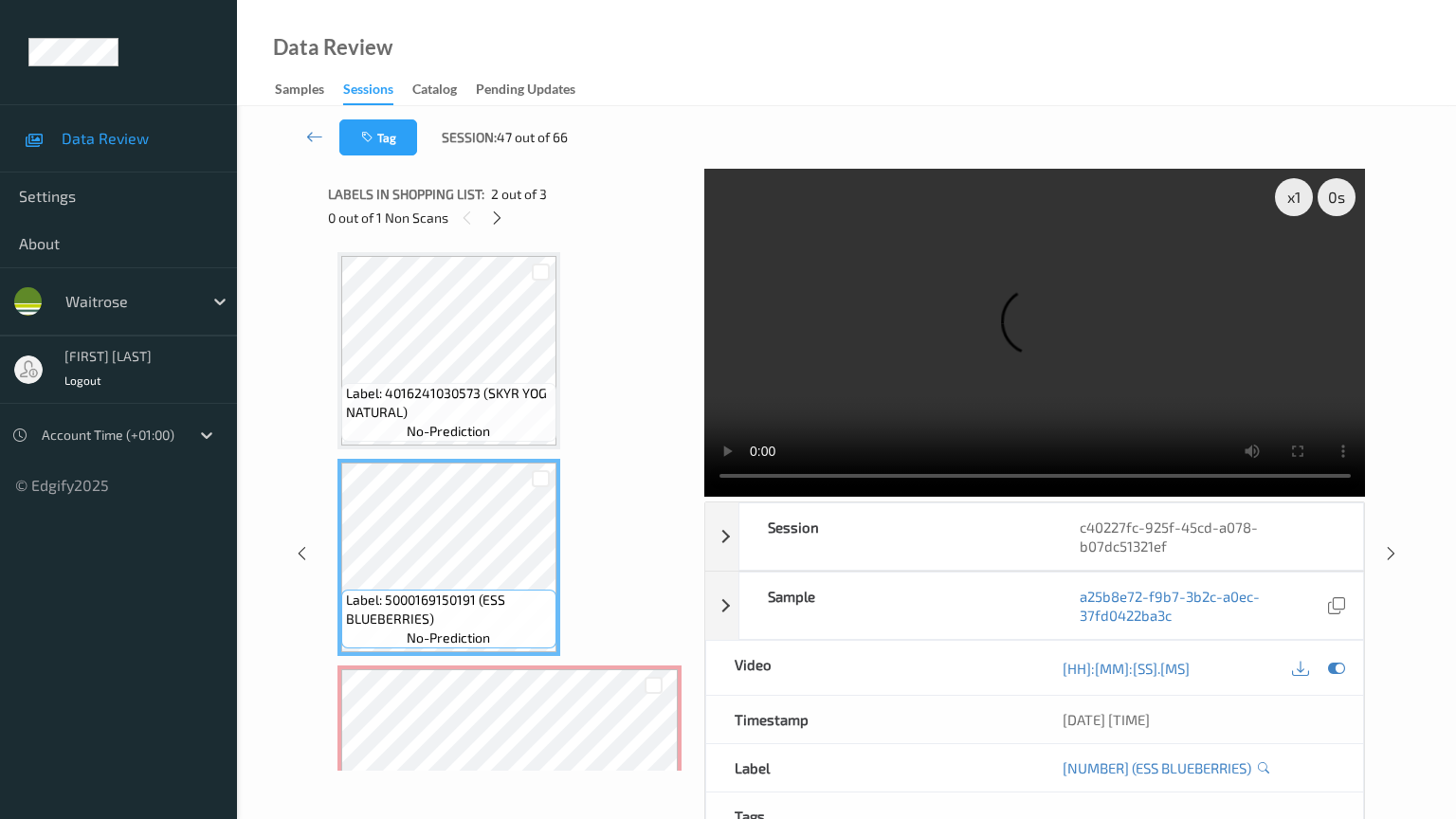 type 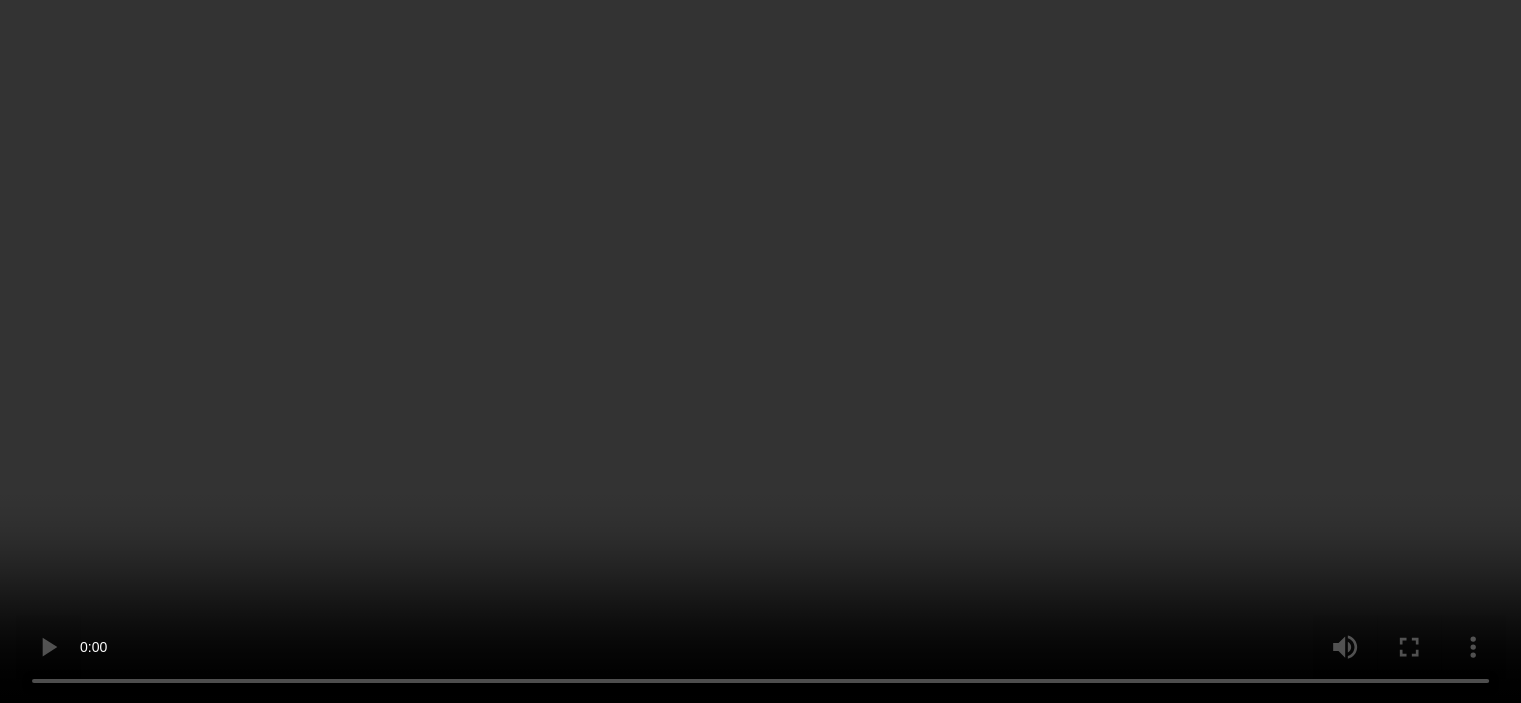 scroll, scrollTop: 268, scrollLeft: 0, axis: vertical 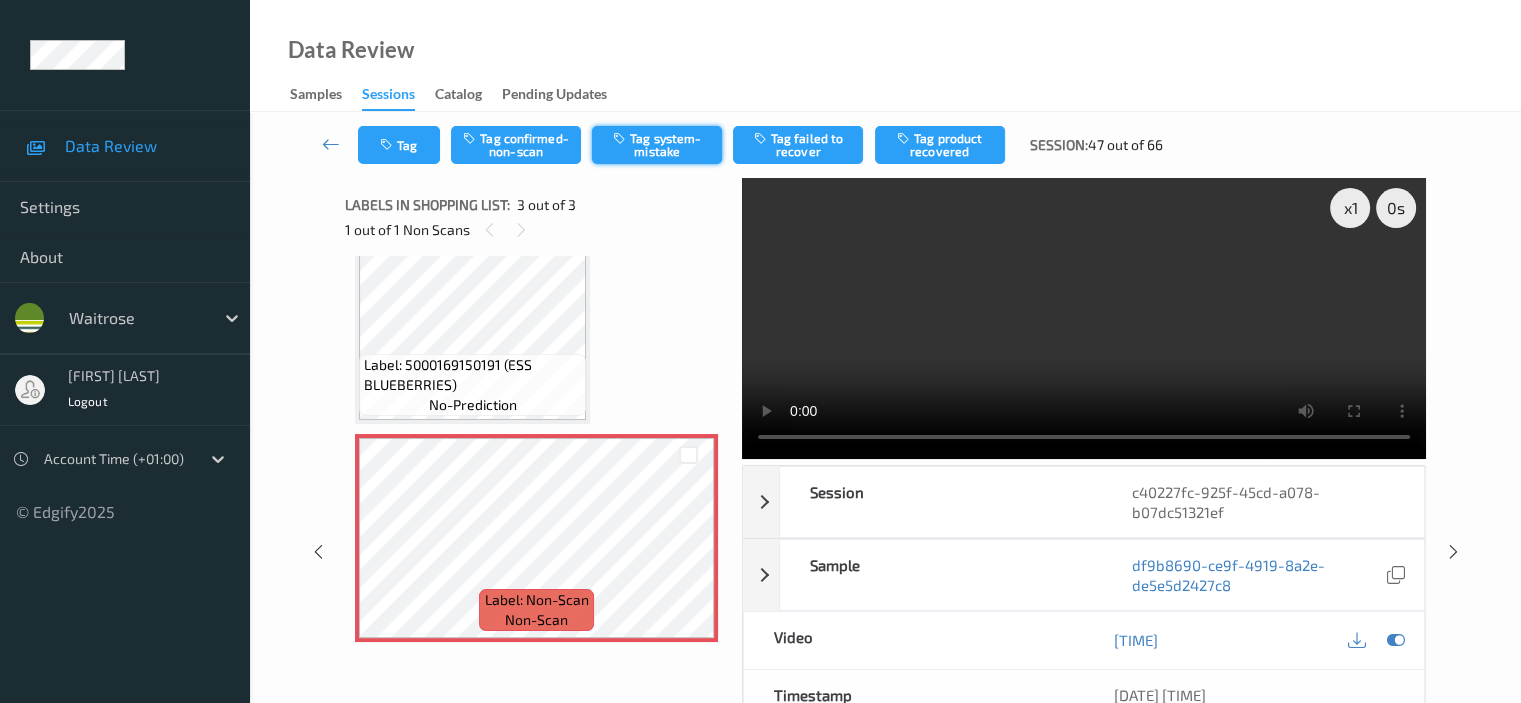 click on "Tag   system-mistake" at bounding box center (657, 145) 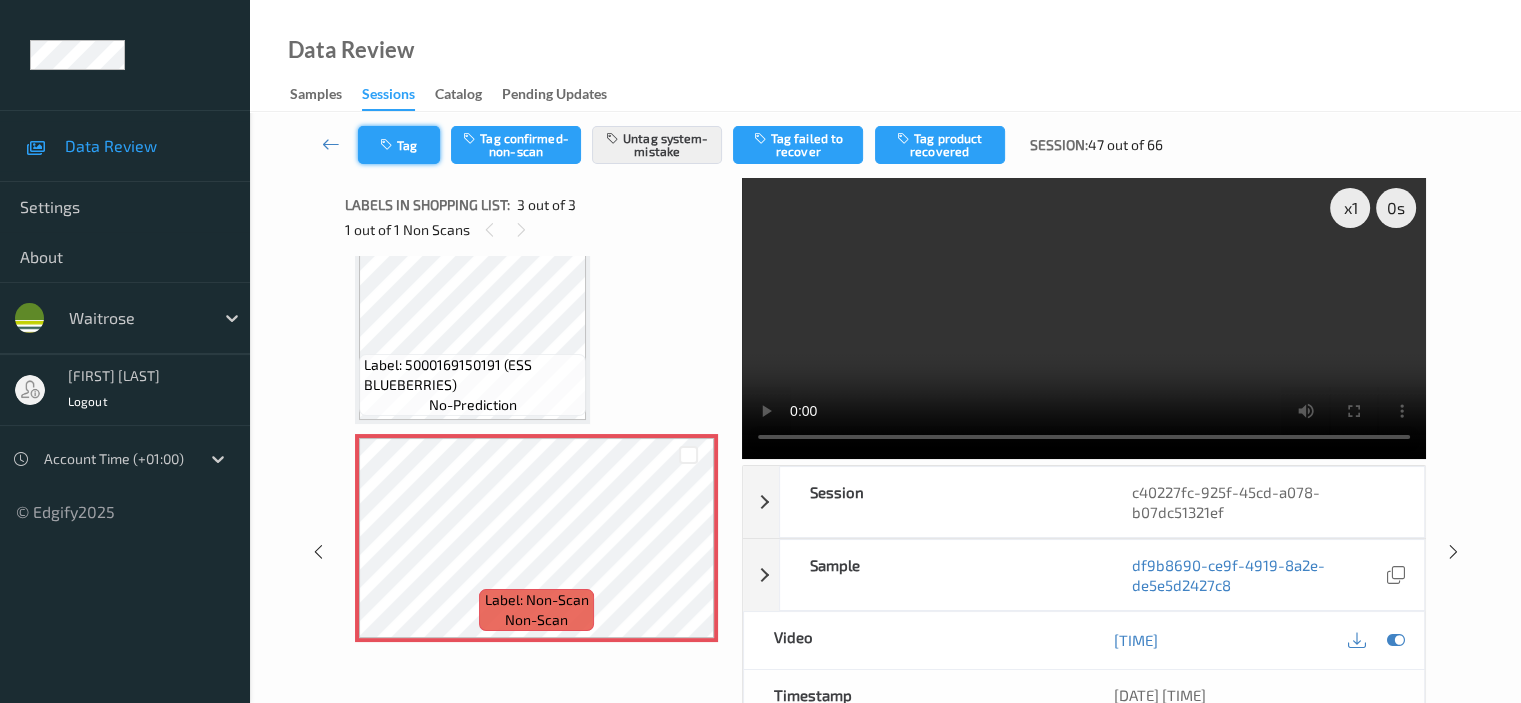 click on "Tag" at bounding box center (399, 145) 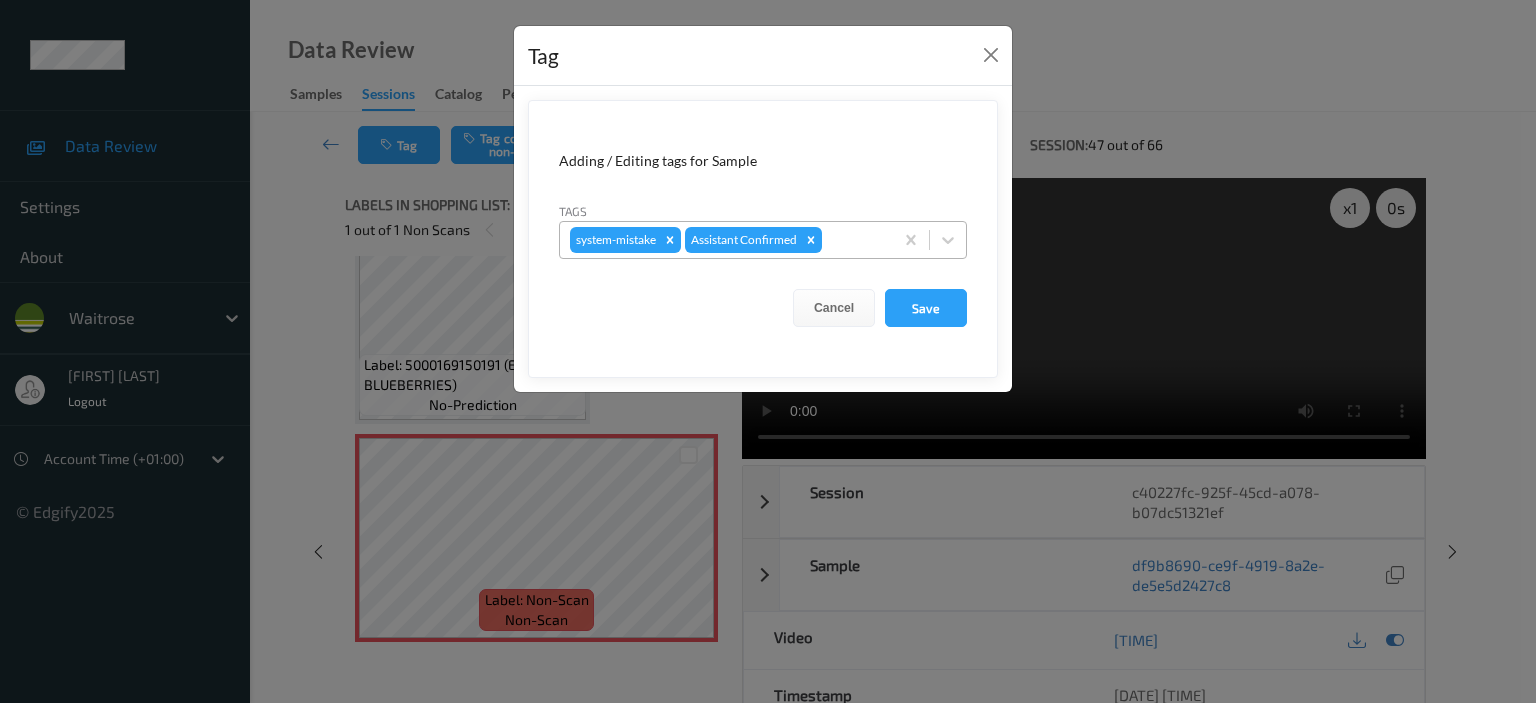 click at bounding box center (854, 240) 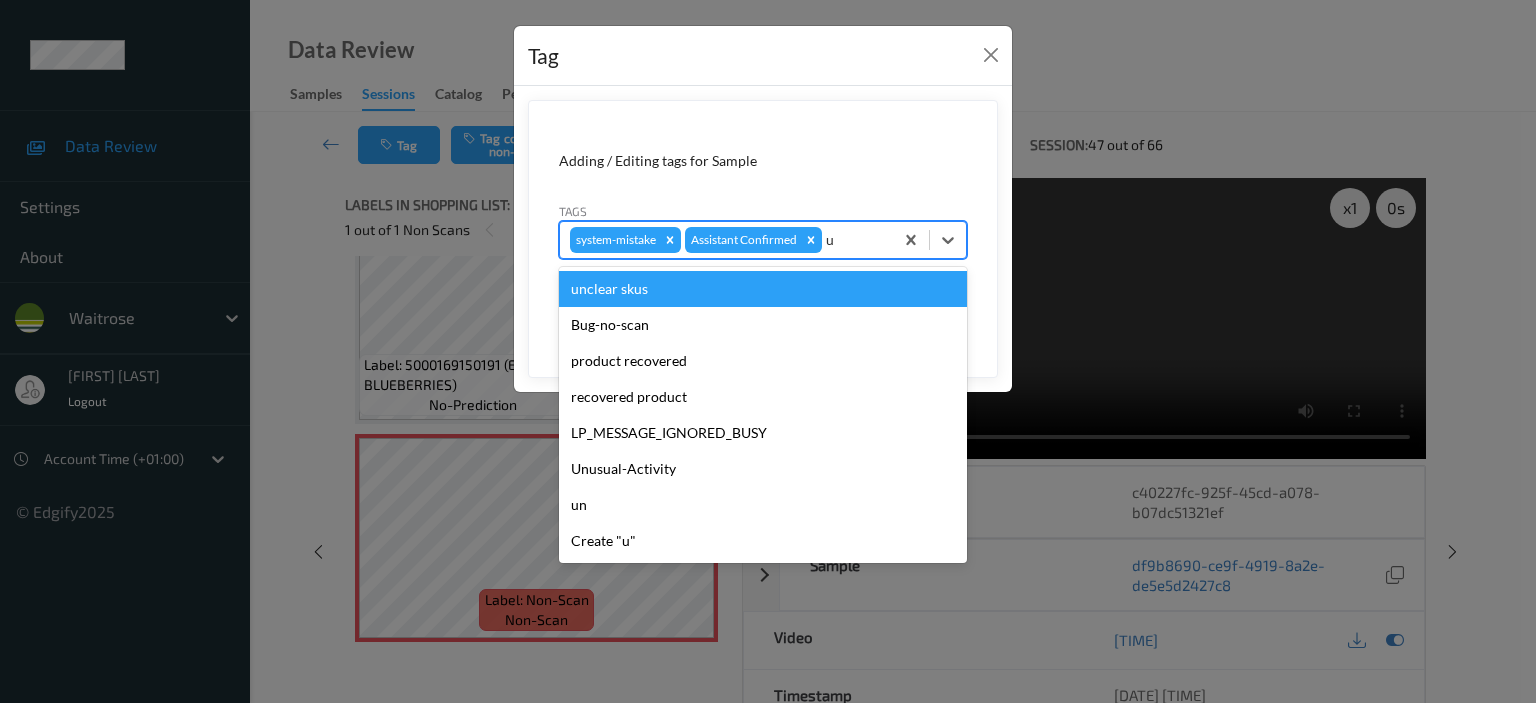 type on "un" 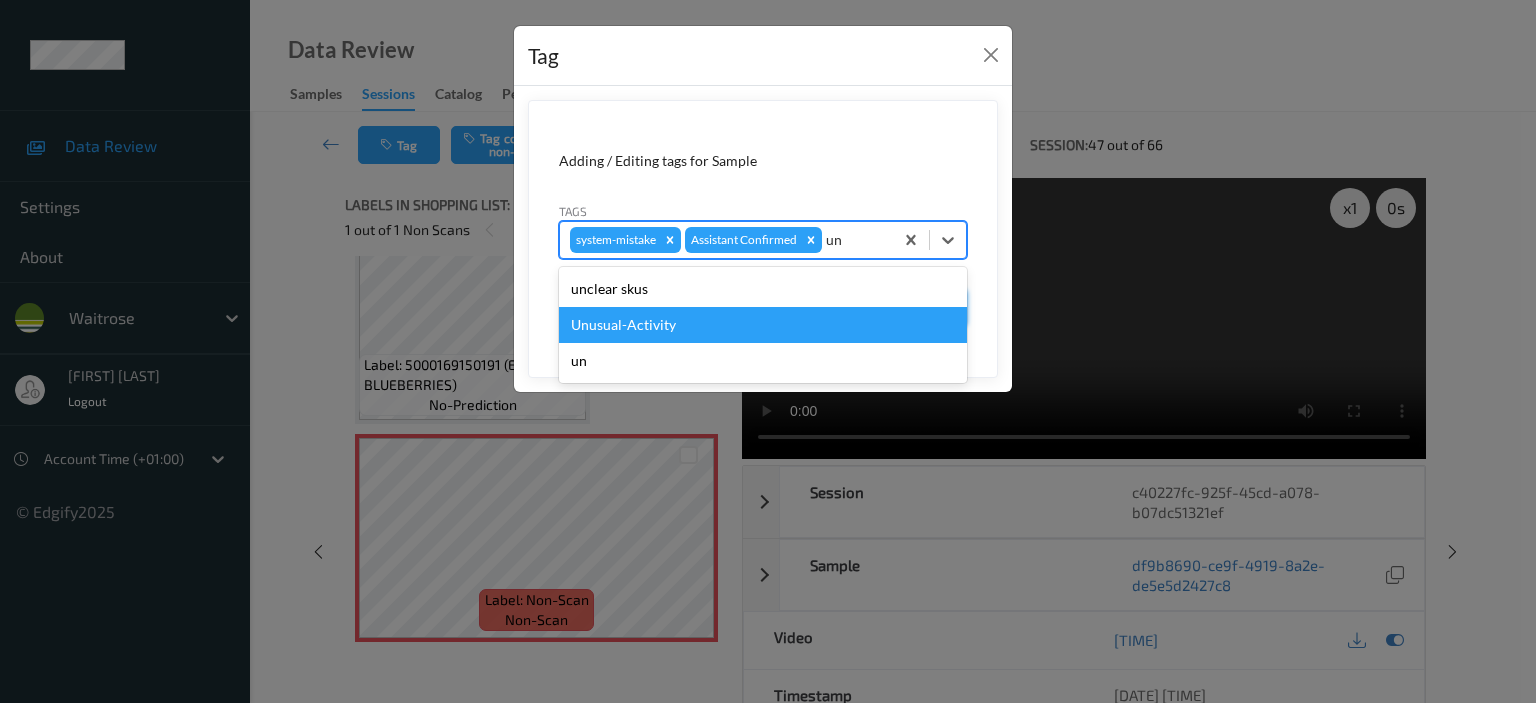 drag, startPoint x: 711, startPoint y: 327, endPoint x: 950, endPoint y: 346, distance: 239.75404 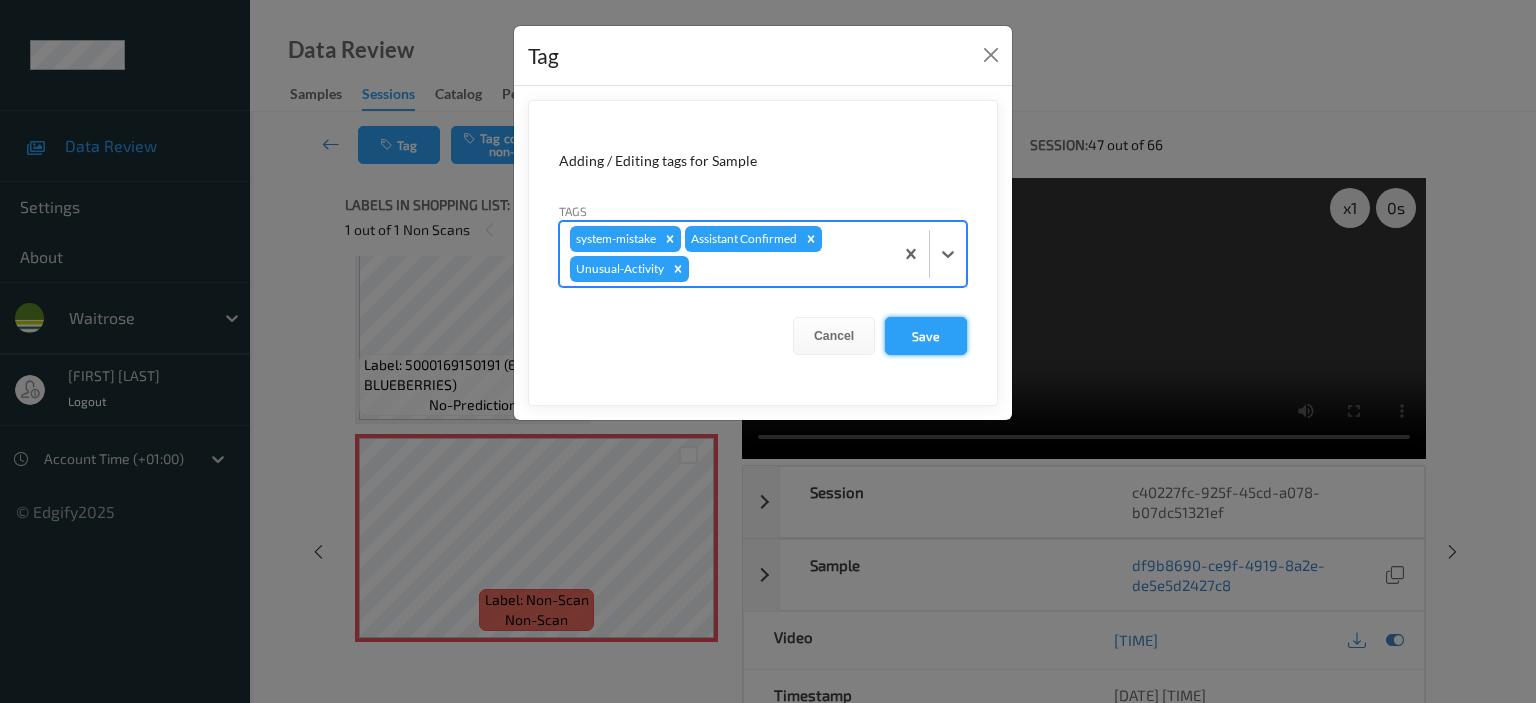 click on "Save" at bounding box center [926, 336] 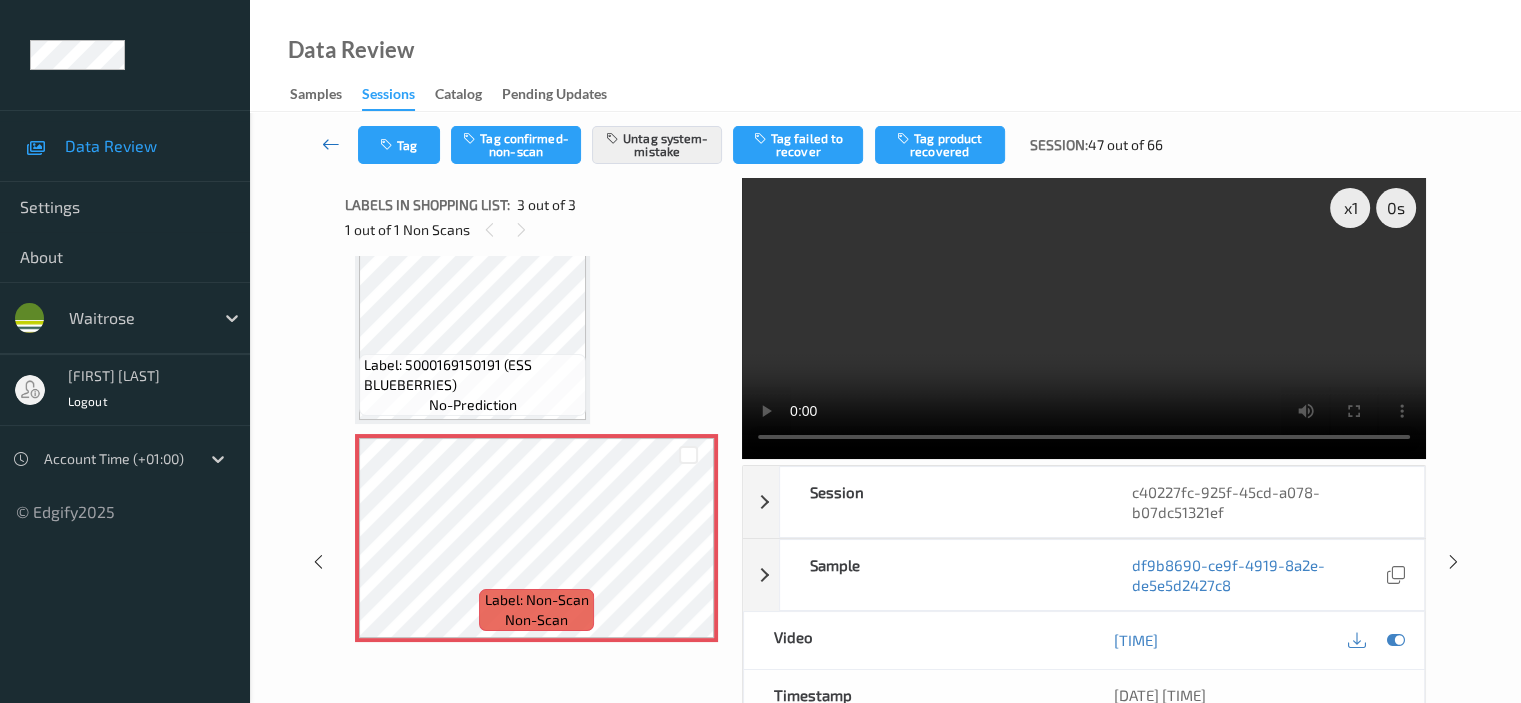 click at bounding box center [331, 144] 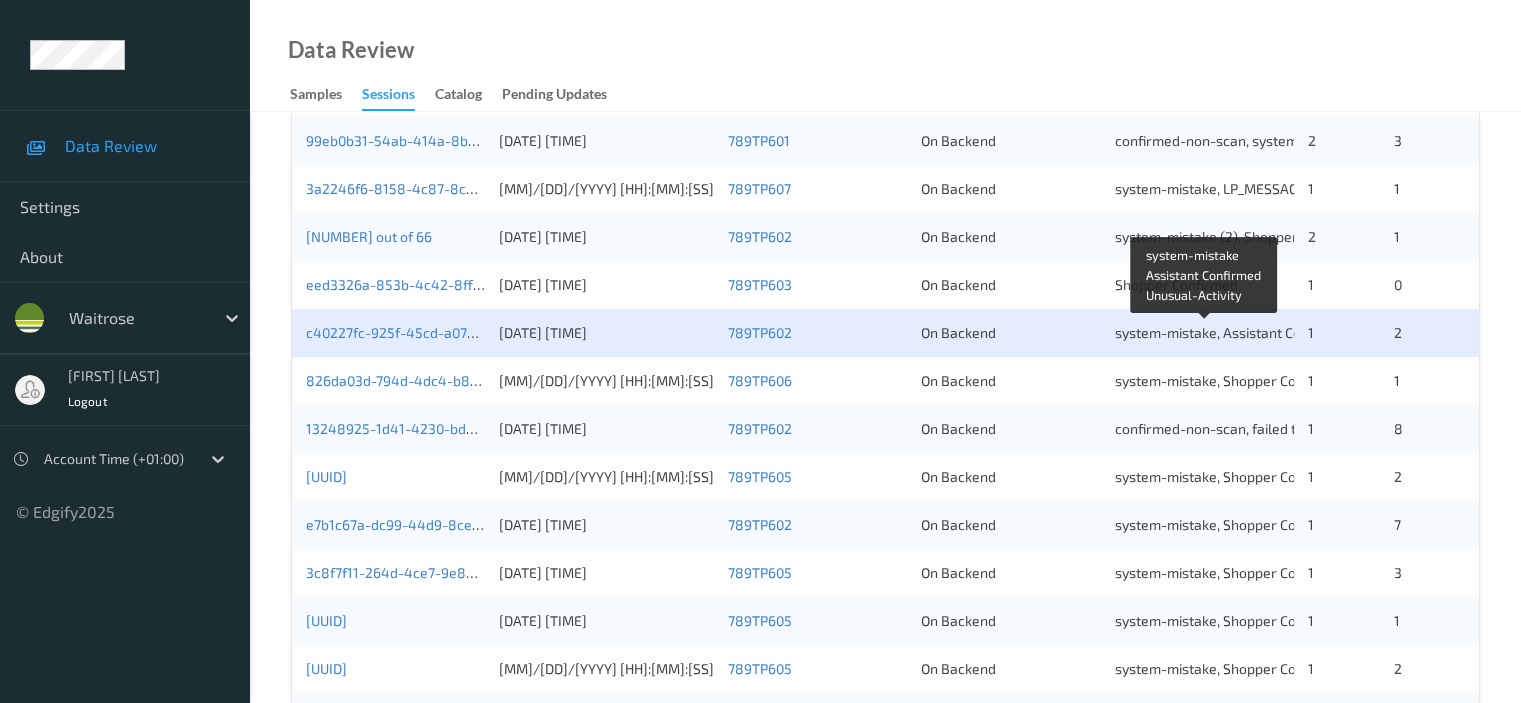 scroll, scrollTop: 400, scrollLeft: 0, axis: vertical 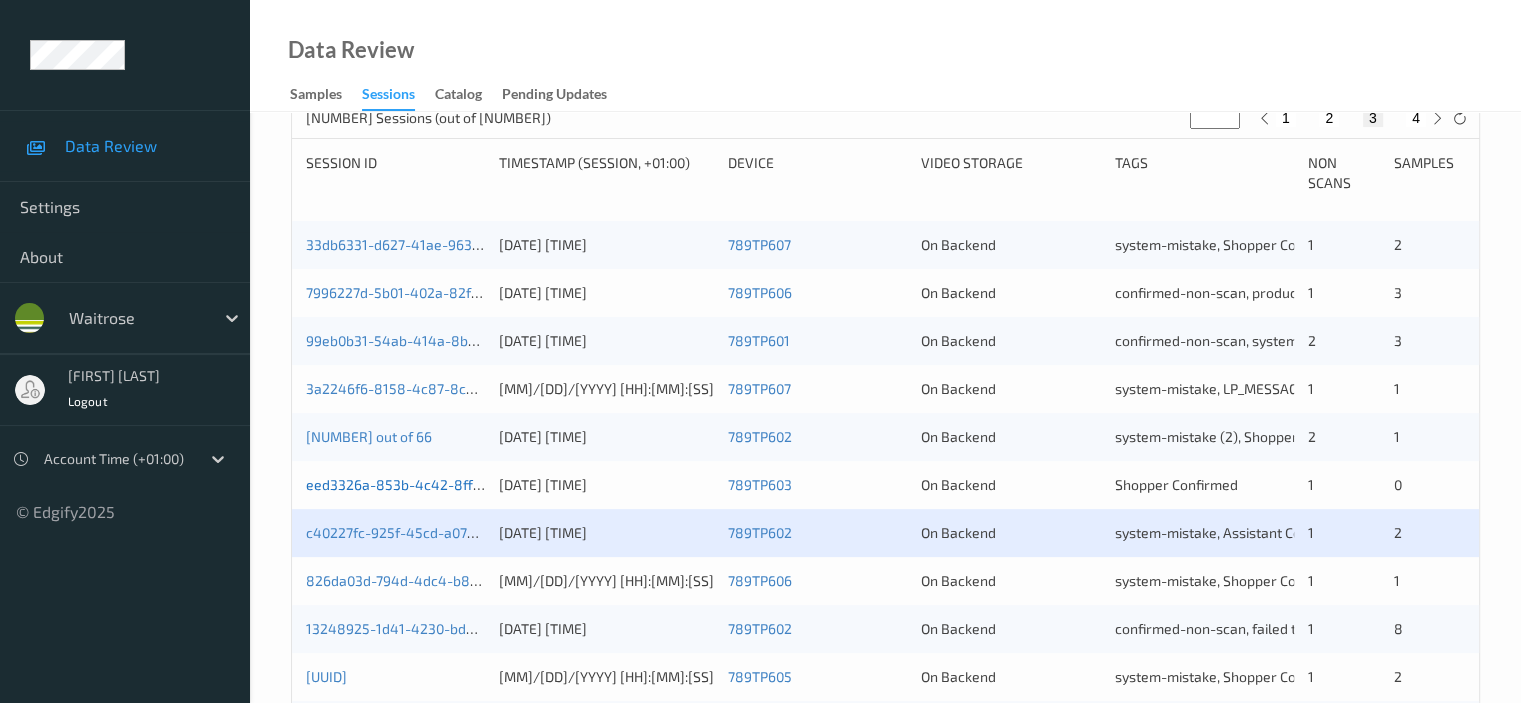 click on "eed3326a-853b-4c42-8ff1-1b2be353106c" at bounding box center (441, 484) 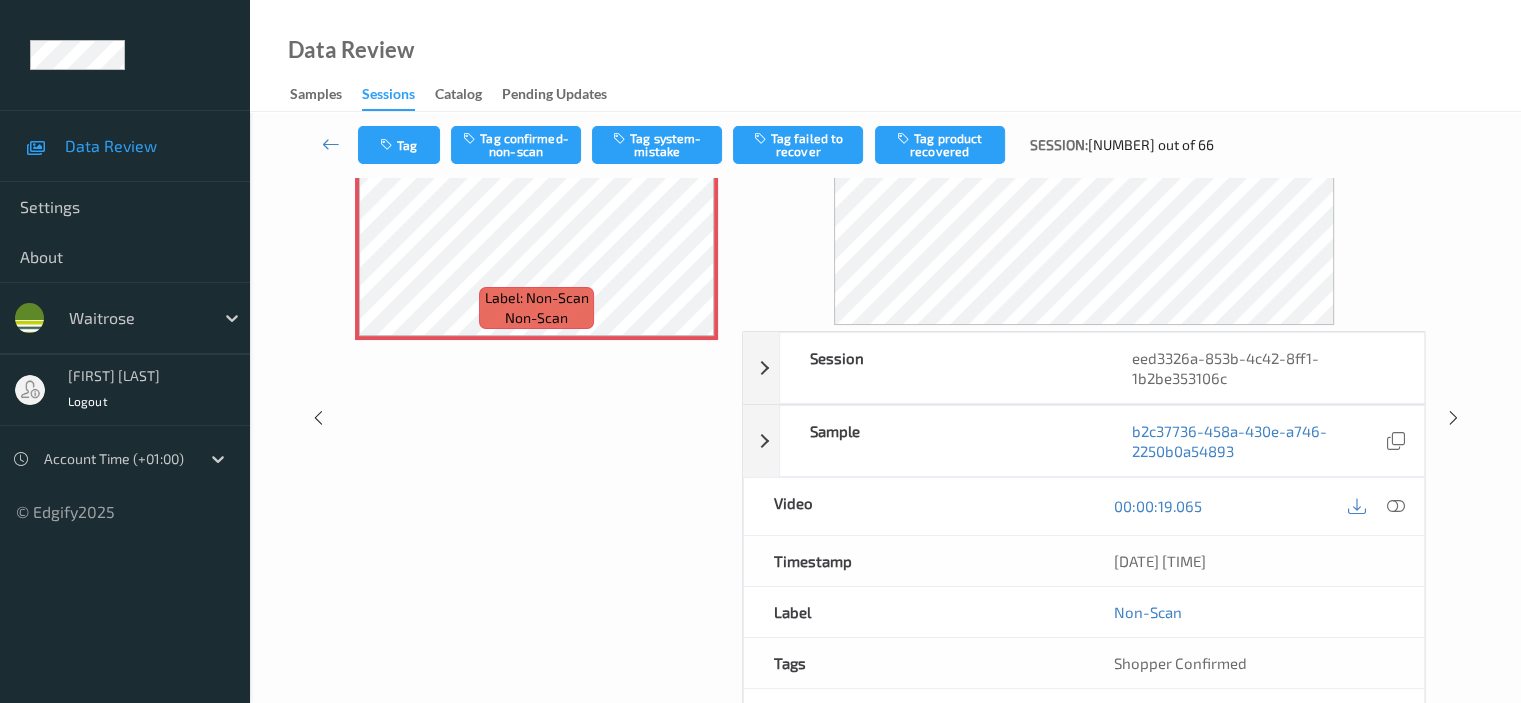 scroll, scrollTop: 0, scrollLeft: 0, axis: both 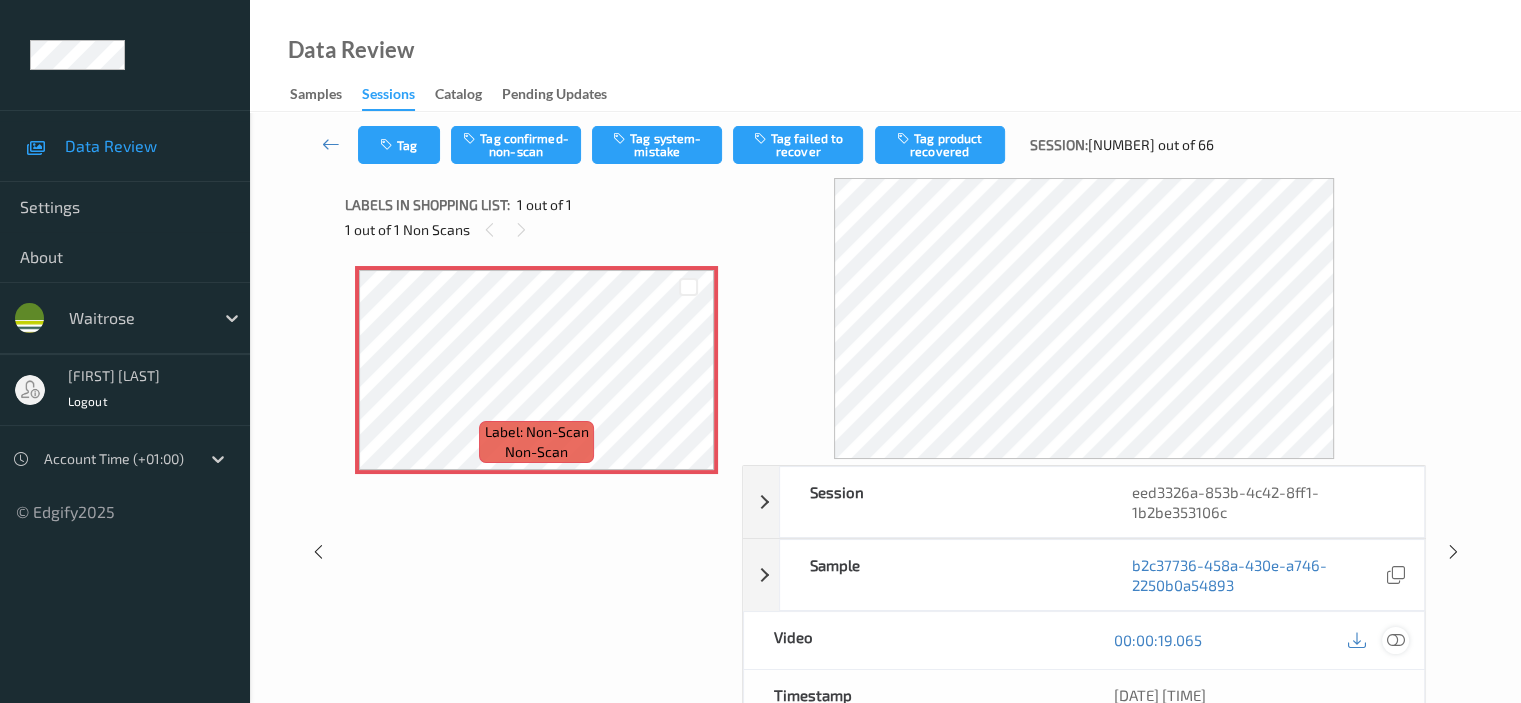 click at bounding box center (1395, 640) 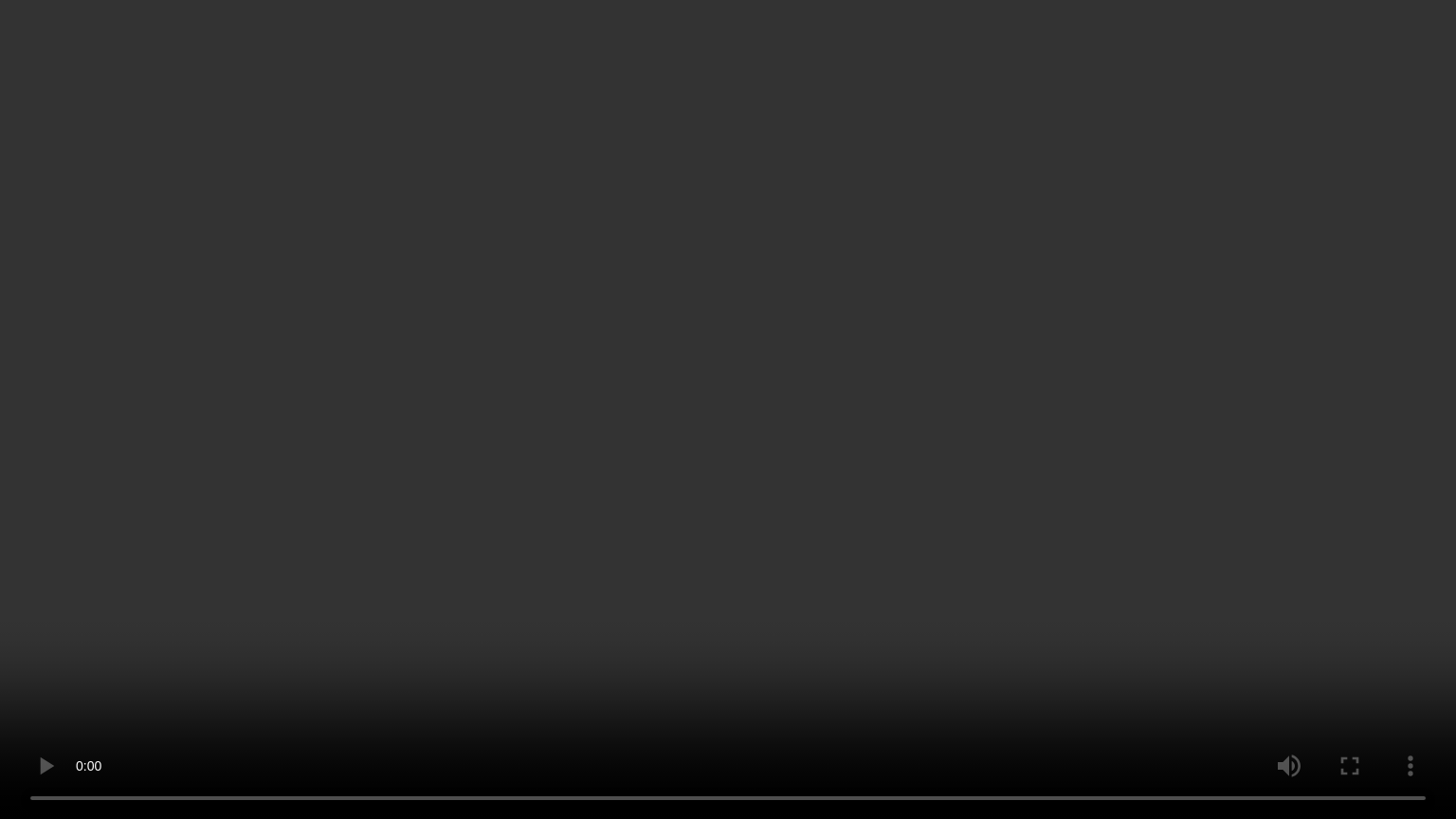 click at bounding box center [728, 410] 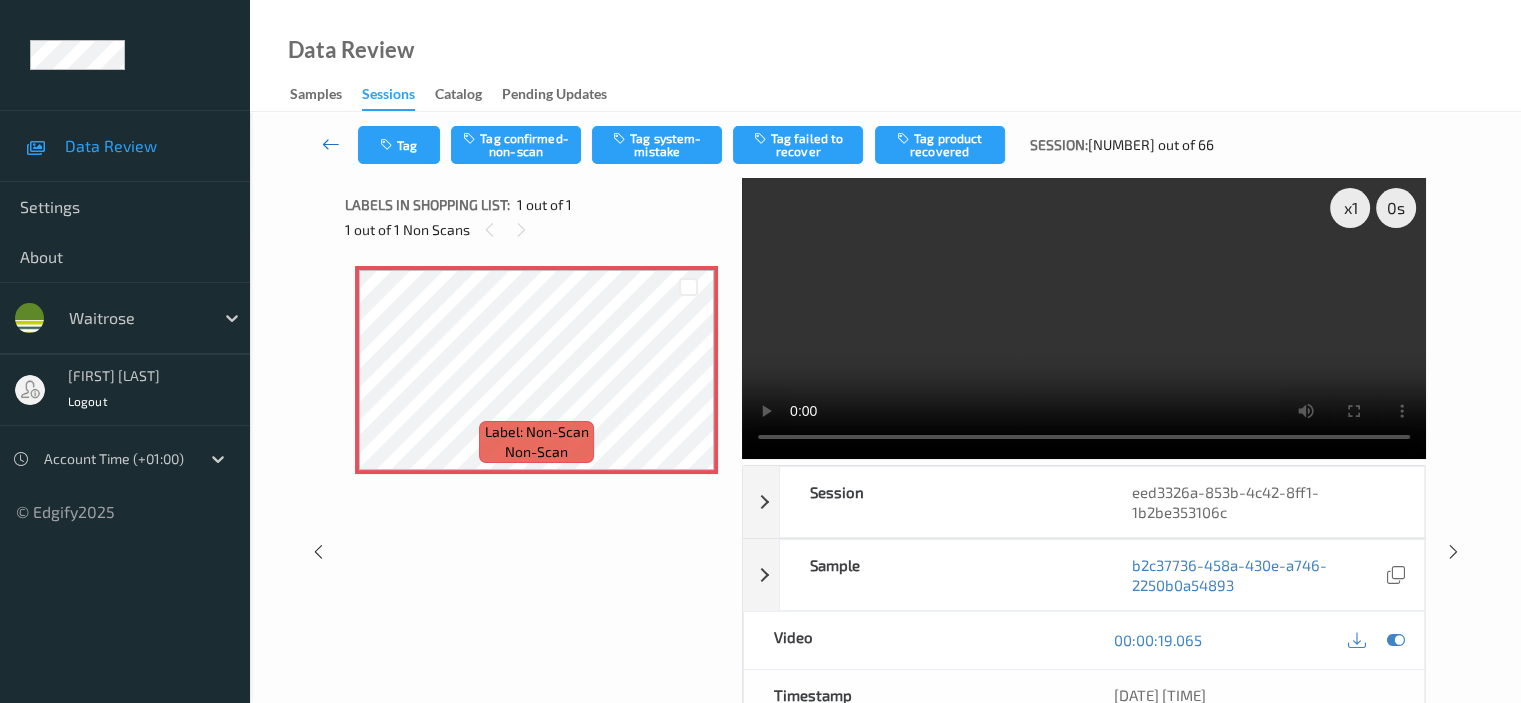 click at bounding box center (331, 144) 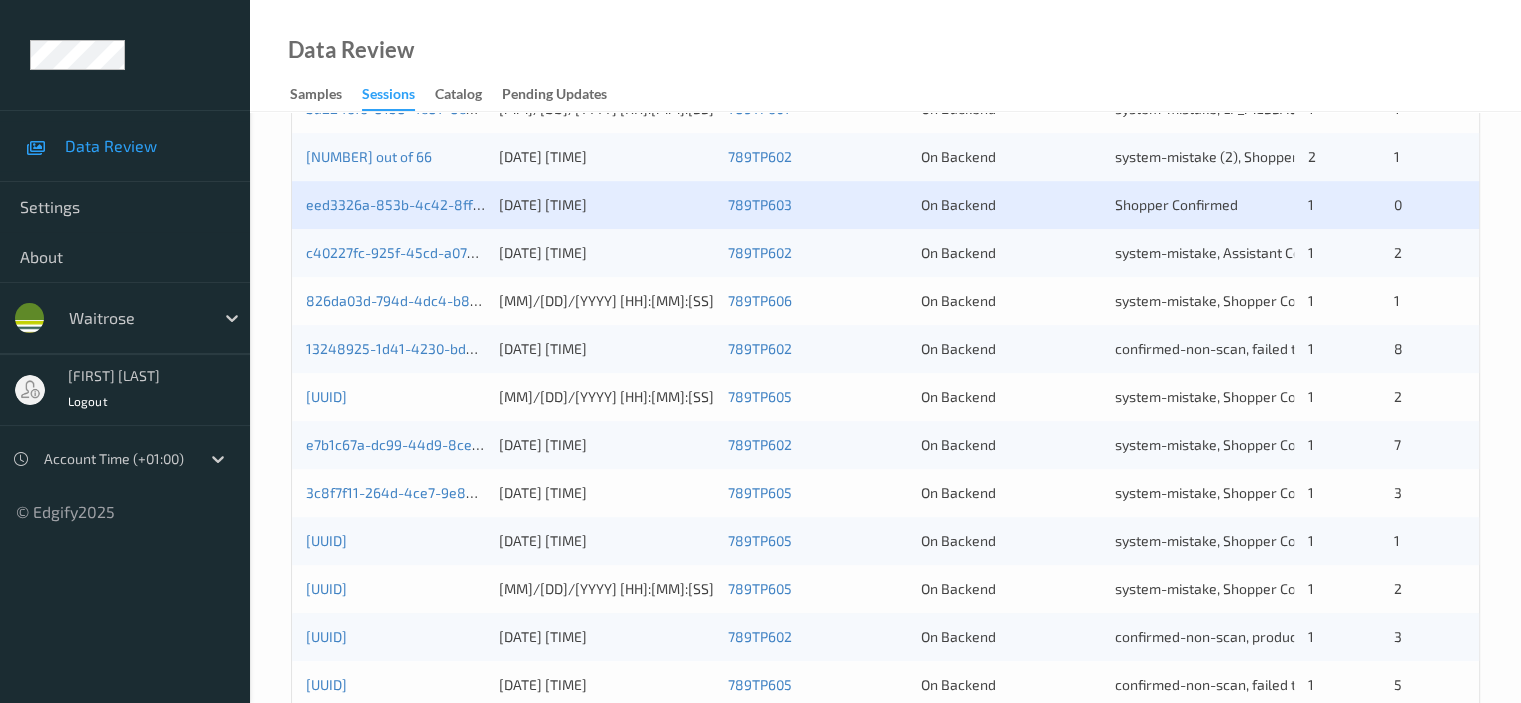 scroll, scrollTop: 500, scrollLeft: 0, axis: vertical 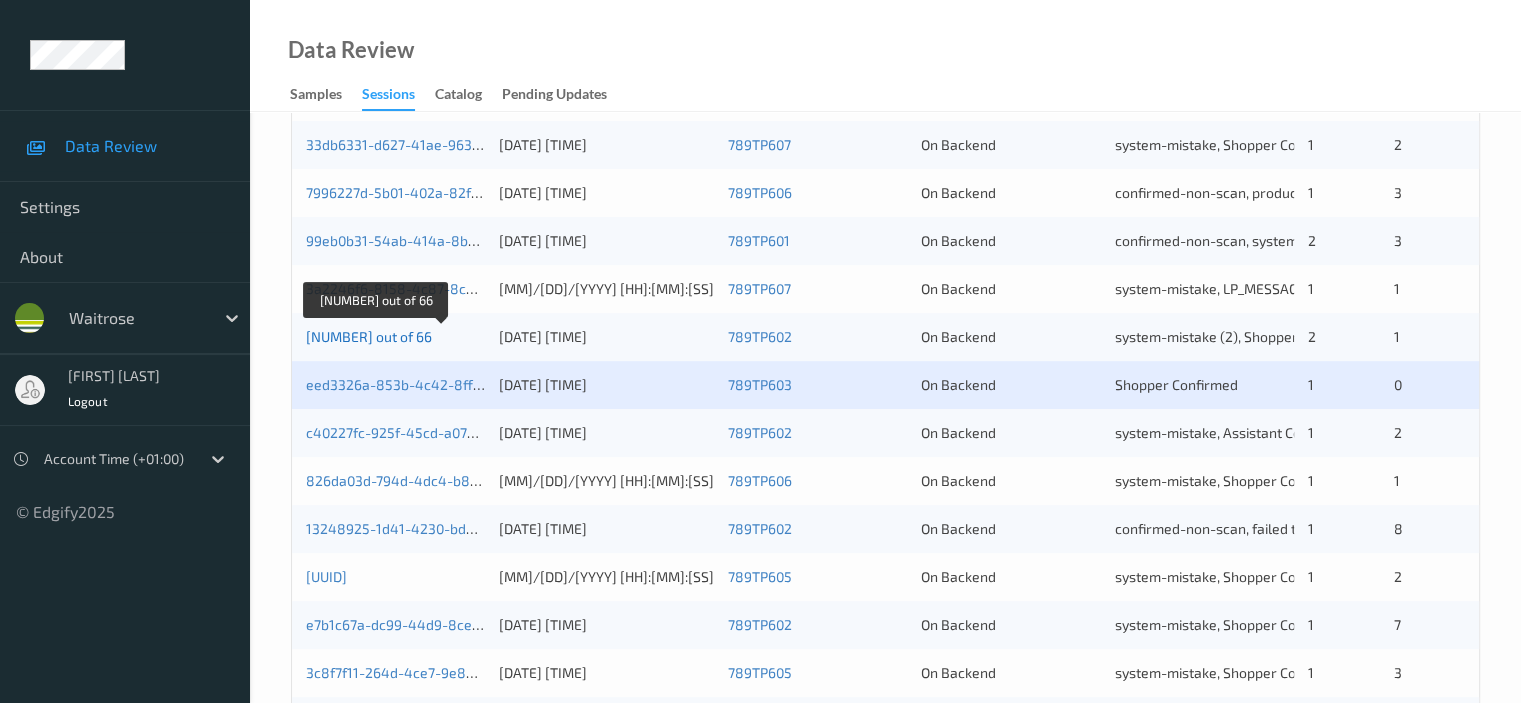 click on "[NUMBER] out of 66" at bounding box center [369, 336] 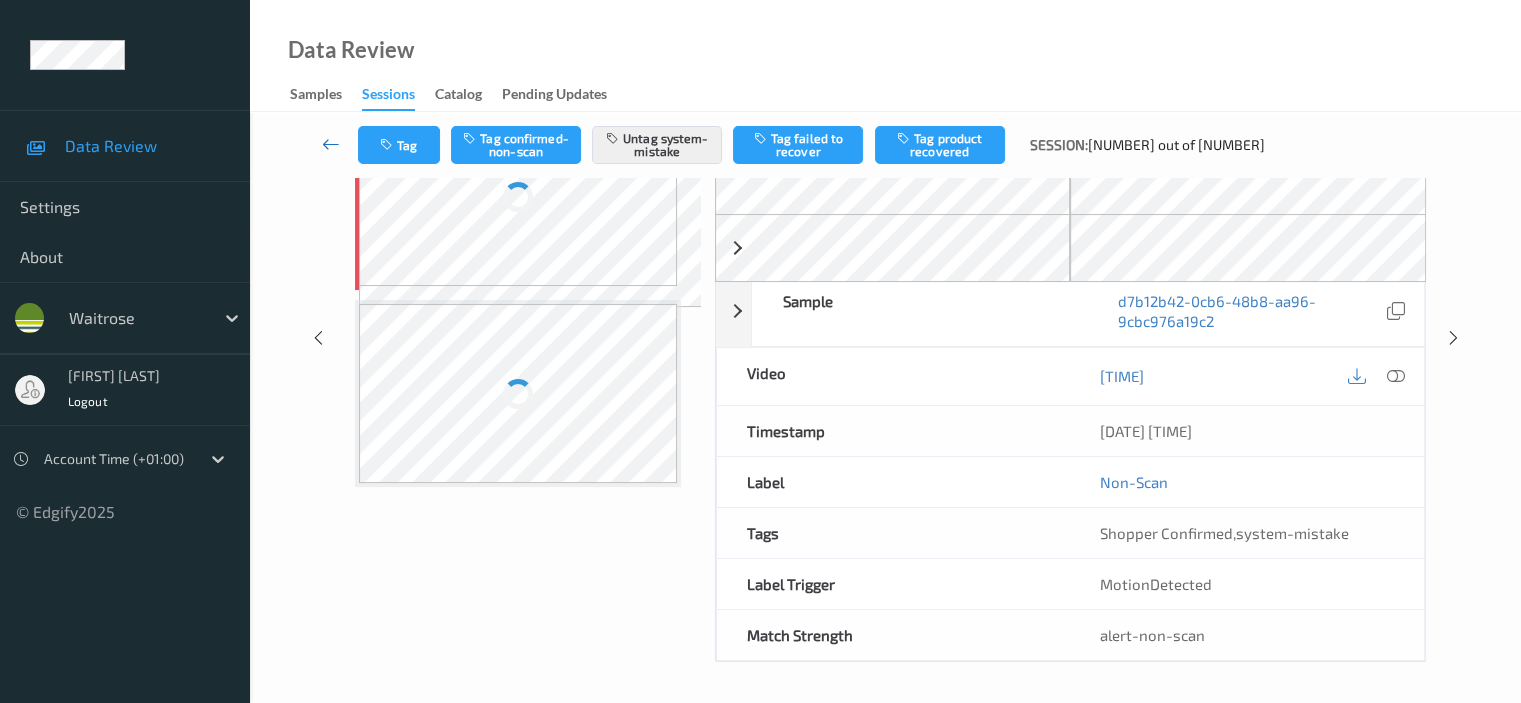 click at bounding box center (331, 144) 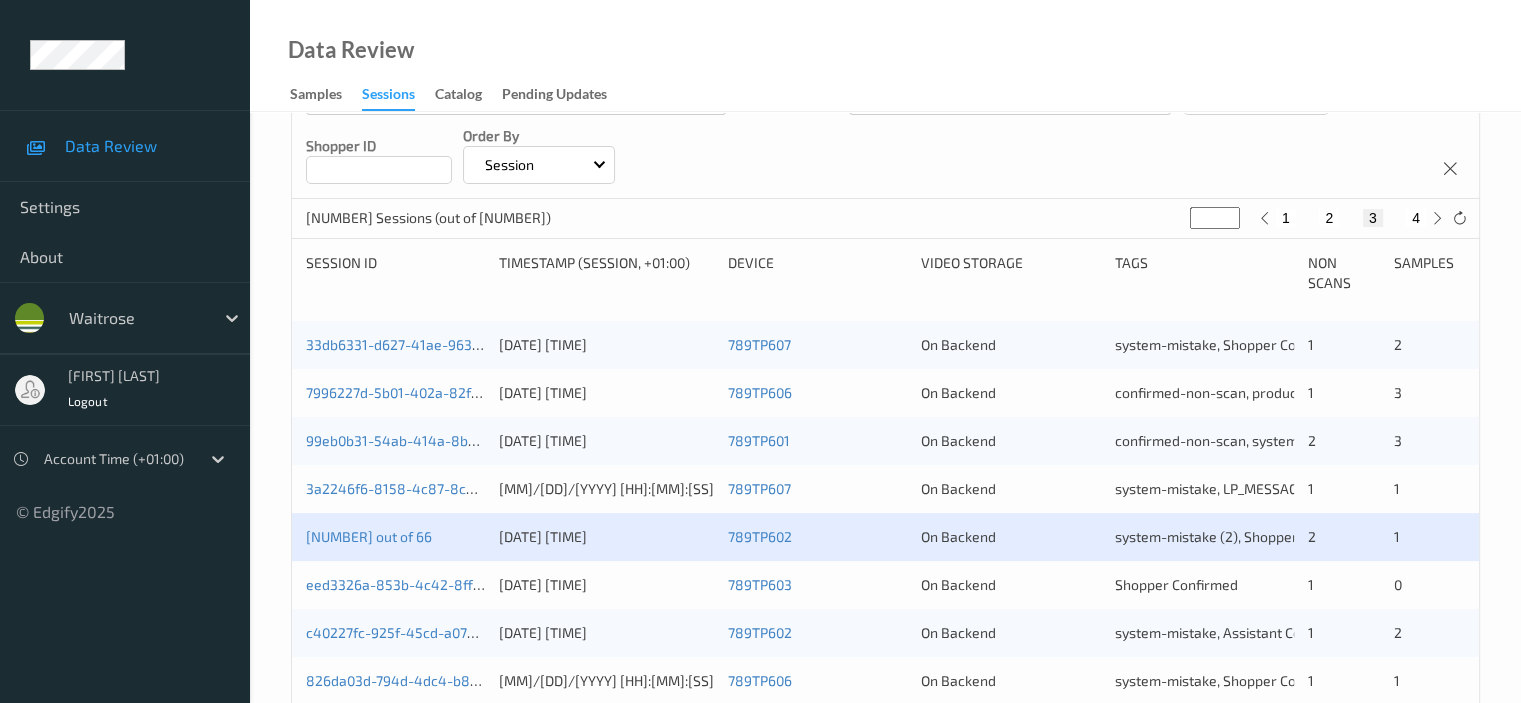 scroll, scrollTop: 958, scrollLeft: 0, axis: vertical 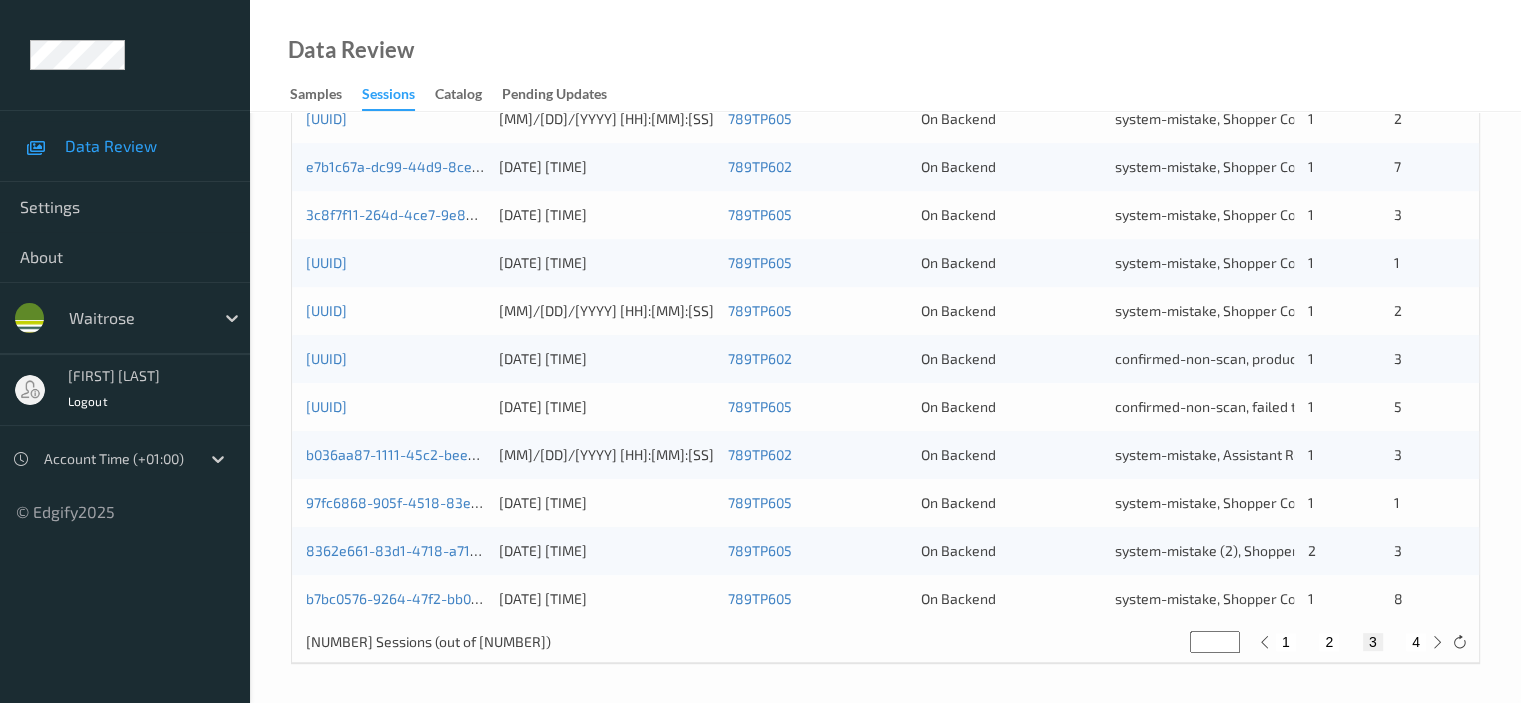 click on "2" at bounding box center (1329, 642) 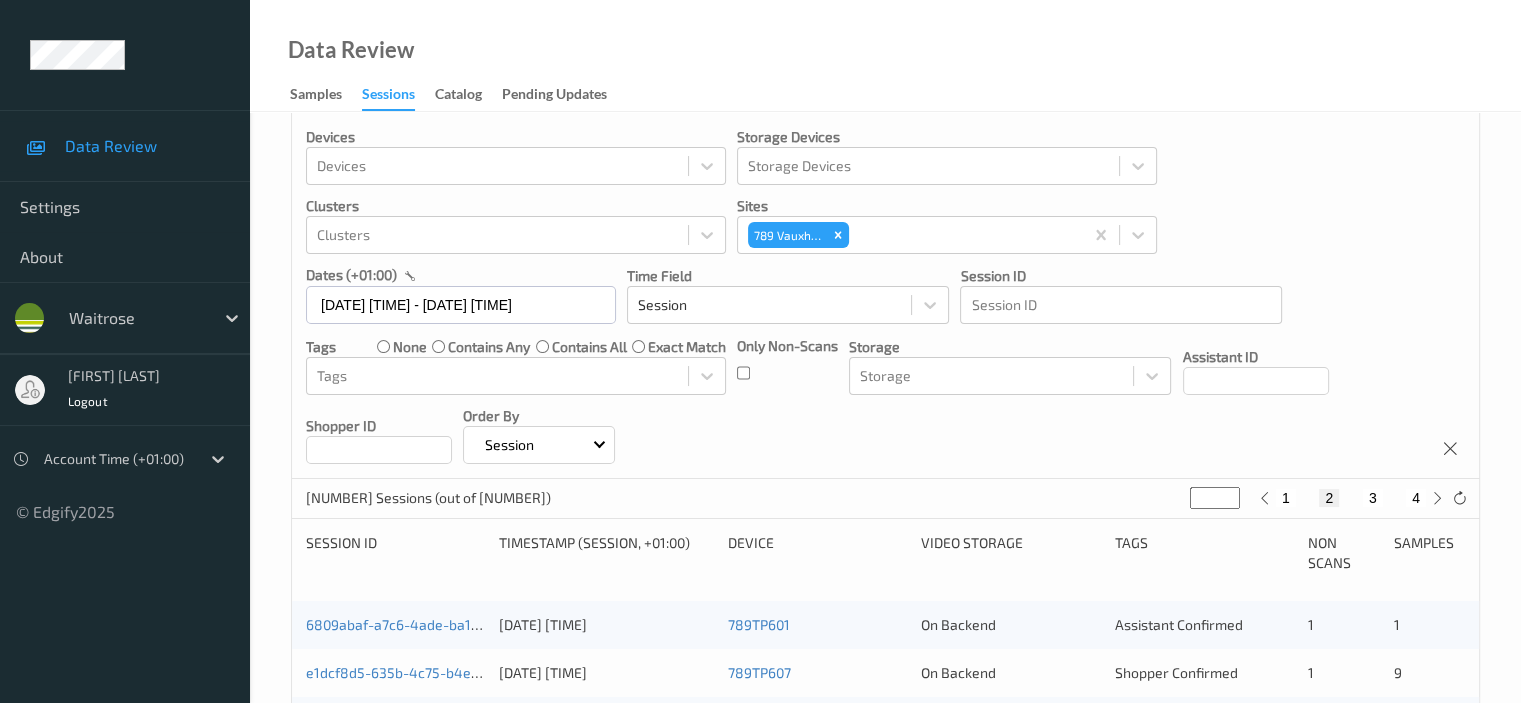 scroll, scrollTop: 0, scrollLeft: 0, axis: both 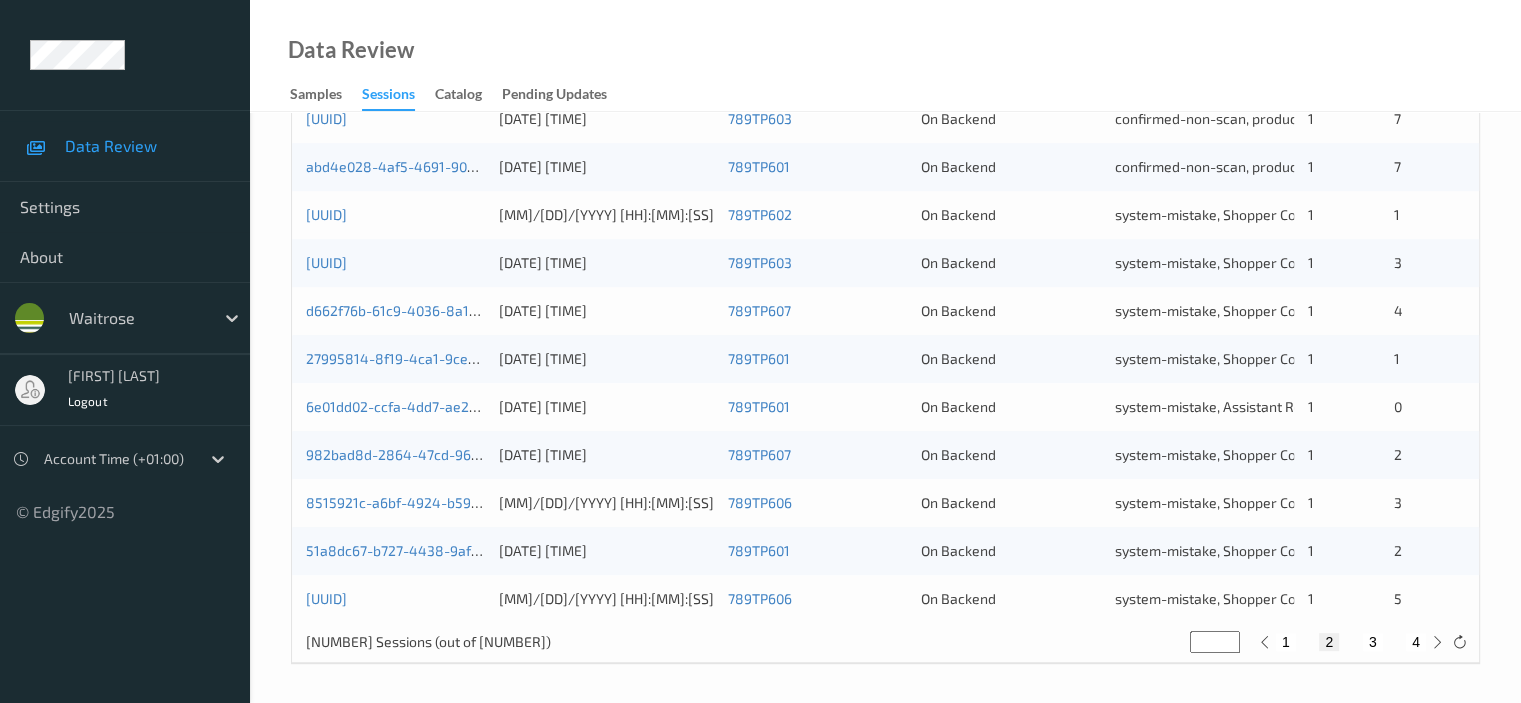 click on "3" at bounding box center [1373, 642] 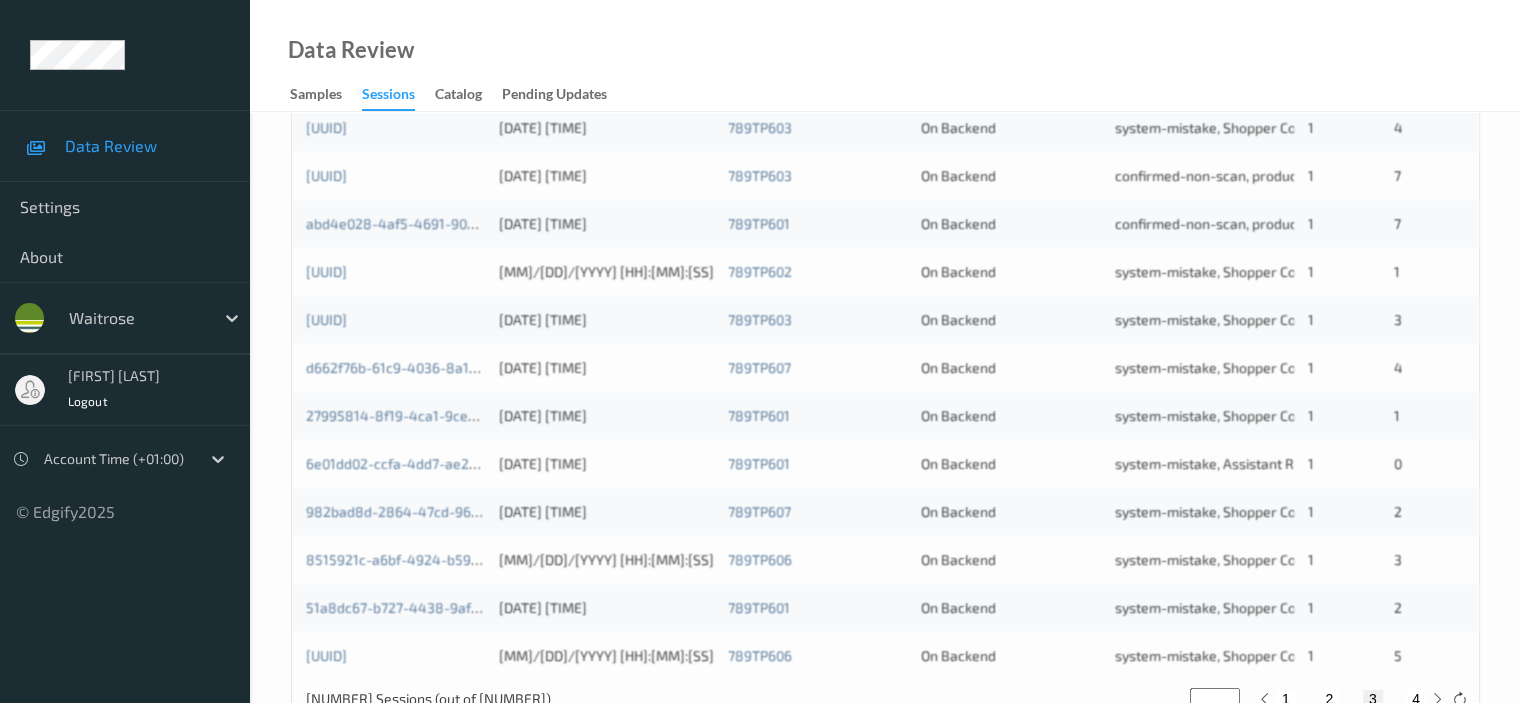 scroll, scrollTop: 958, scrollLeft: 0, axis: vertical 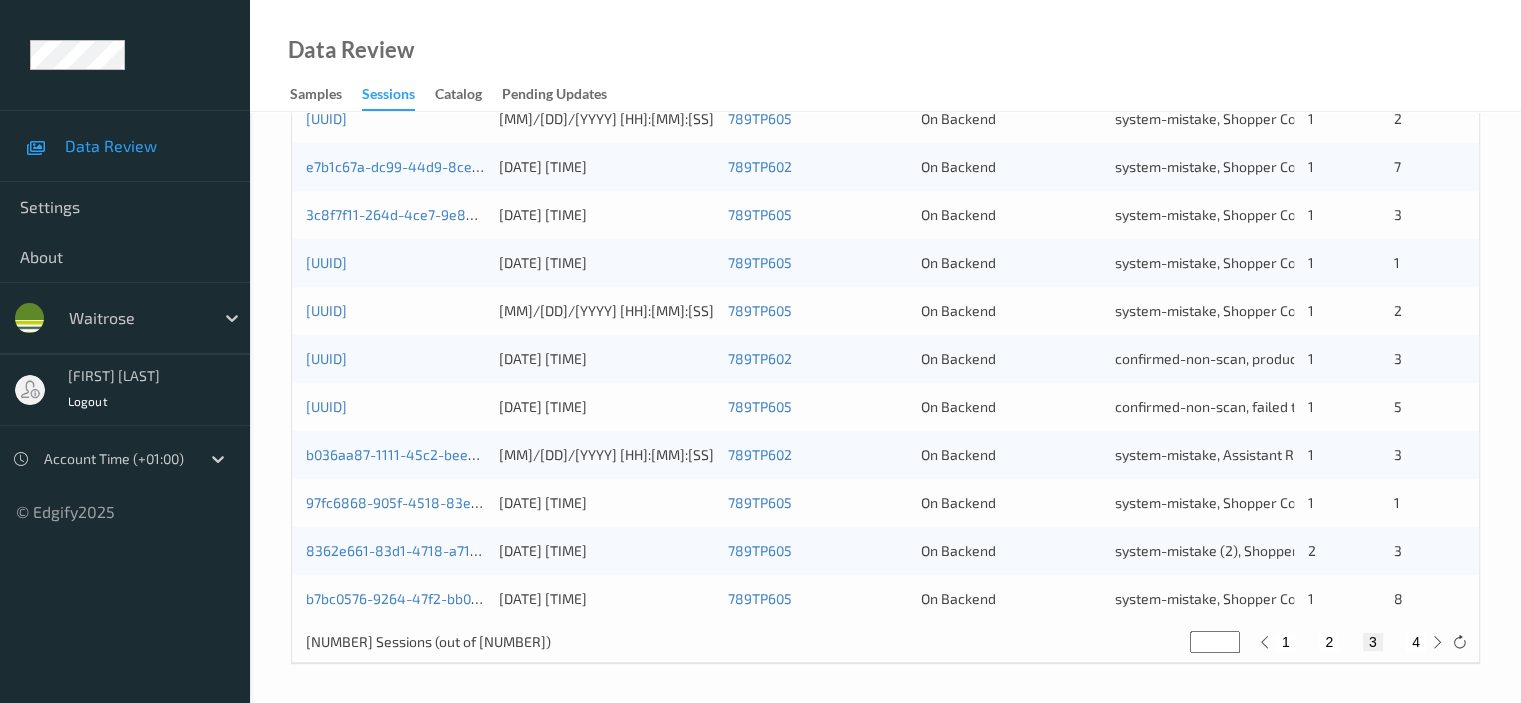 click on "2" at bounding box center [1329, 642] 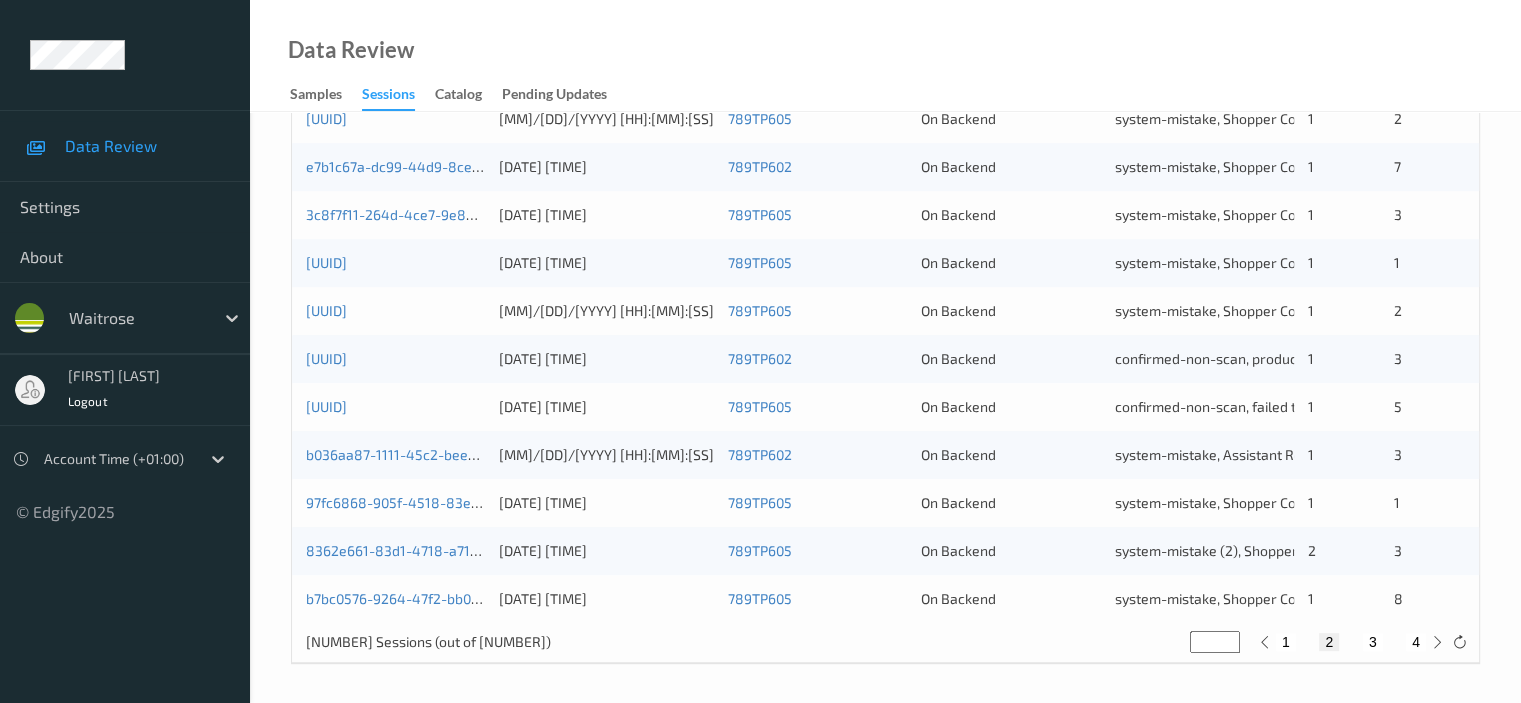 type on "*" 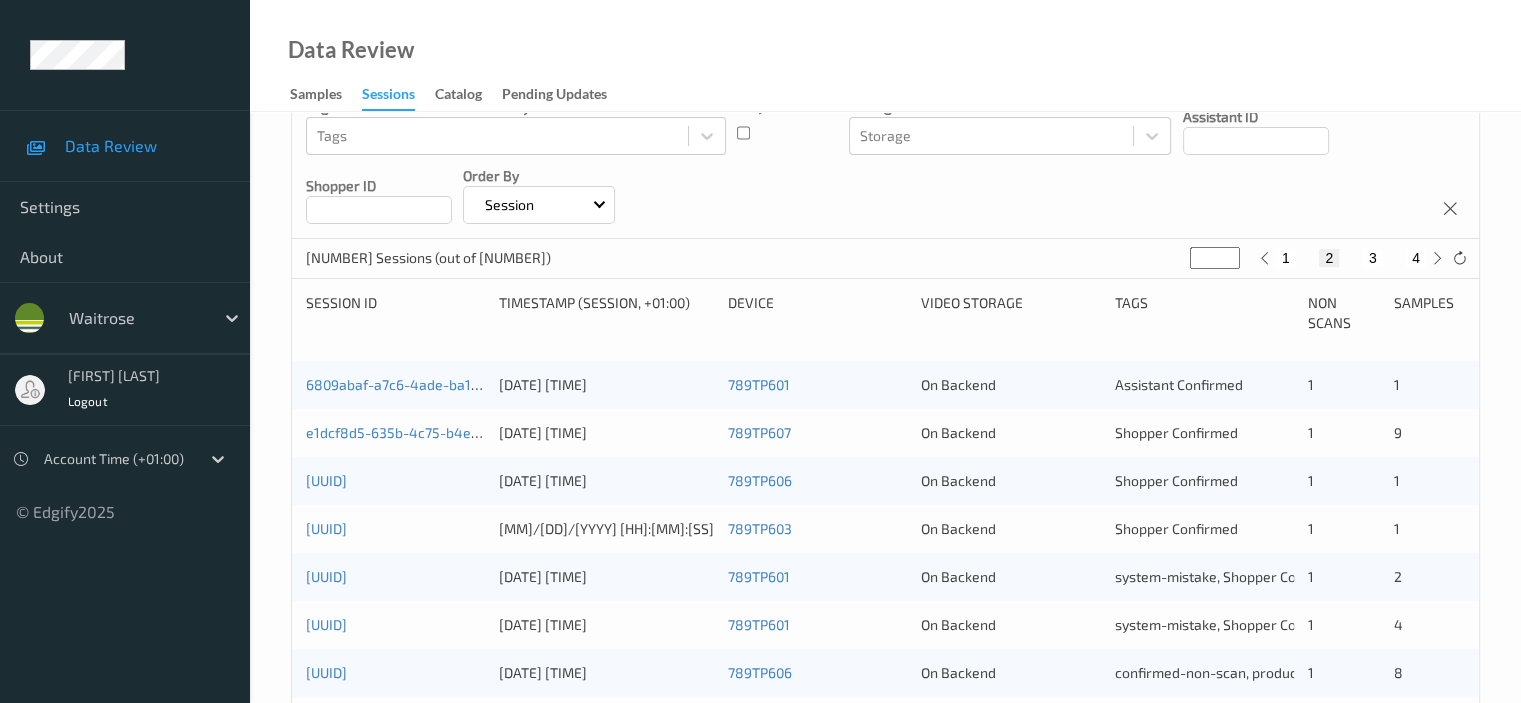 scroll, scrollTop: 258, scrollLeft: 0, axis: vertical 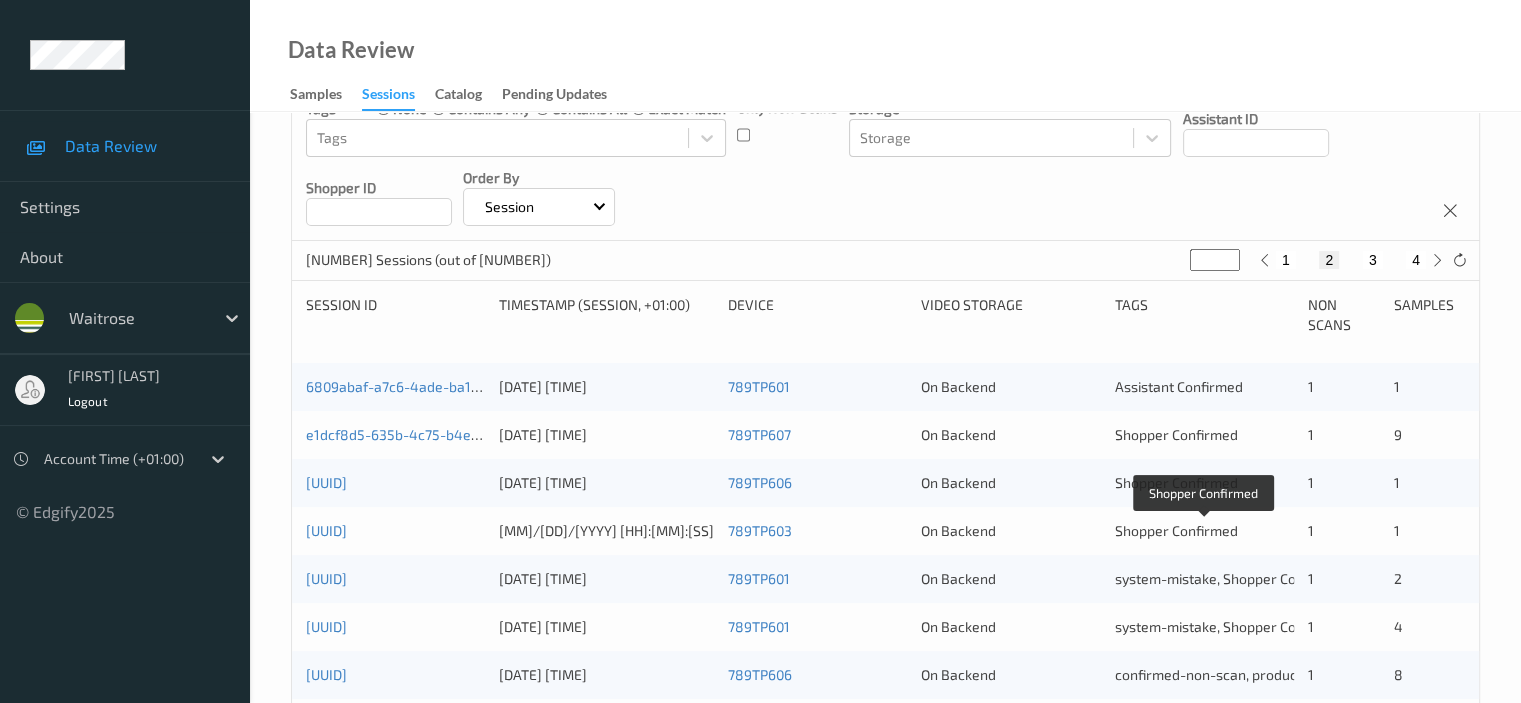 type 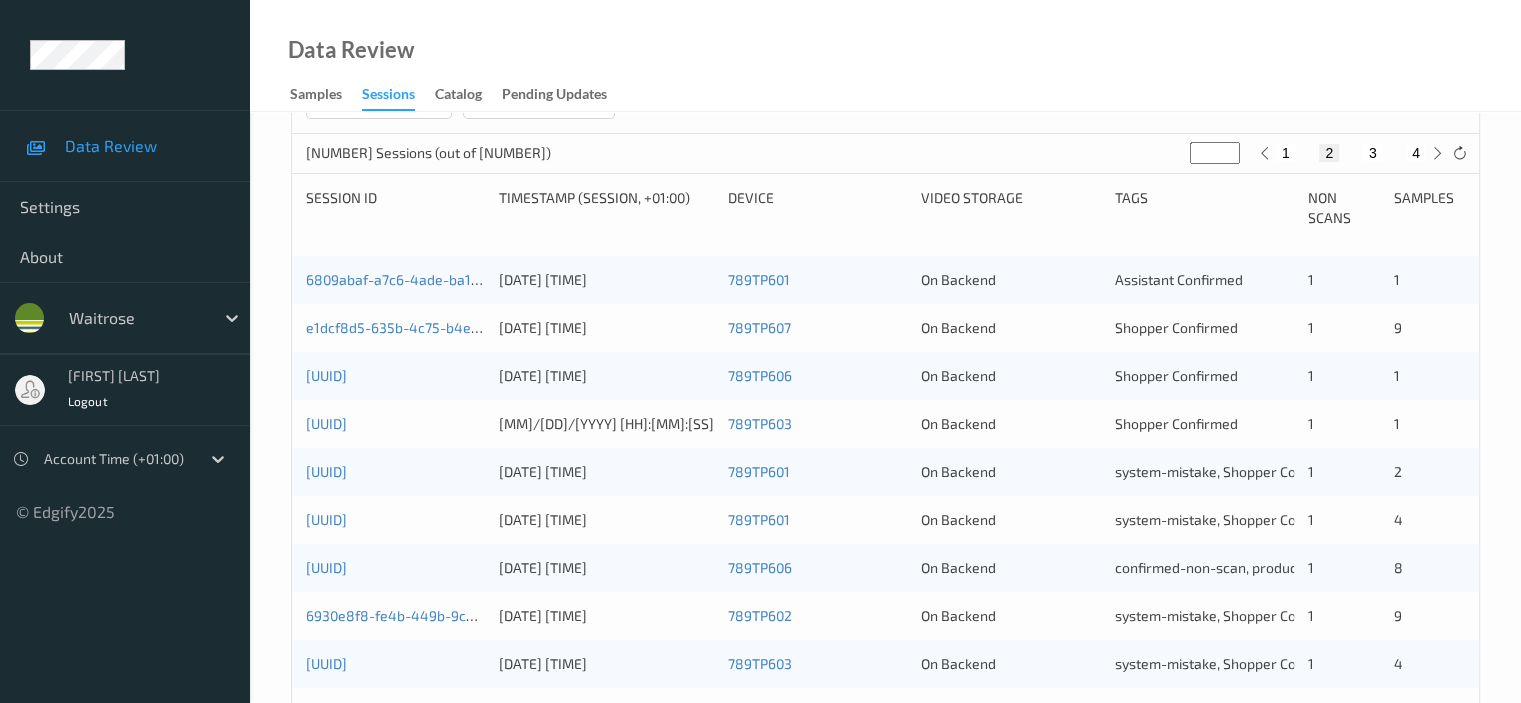 scroll, scrollTop: 400, scrollLeft: 0, axis: vertical 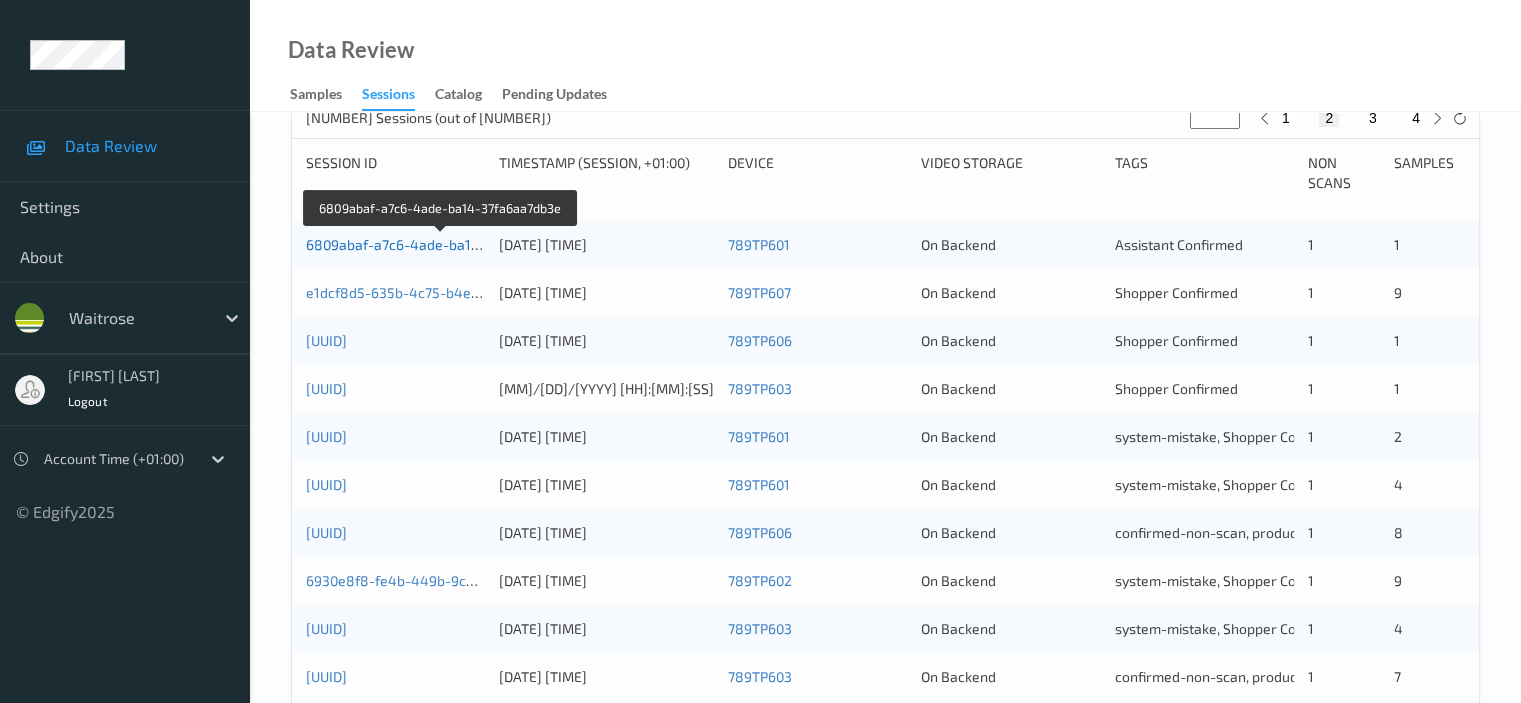click on "6809abaf-a7c6-4ade-ba14-37fa6aa7db3e" at bounding box center (441, 244) 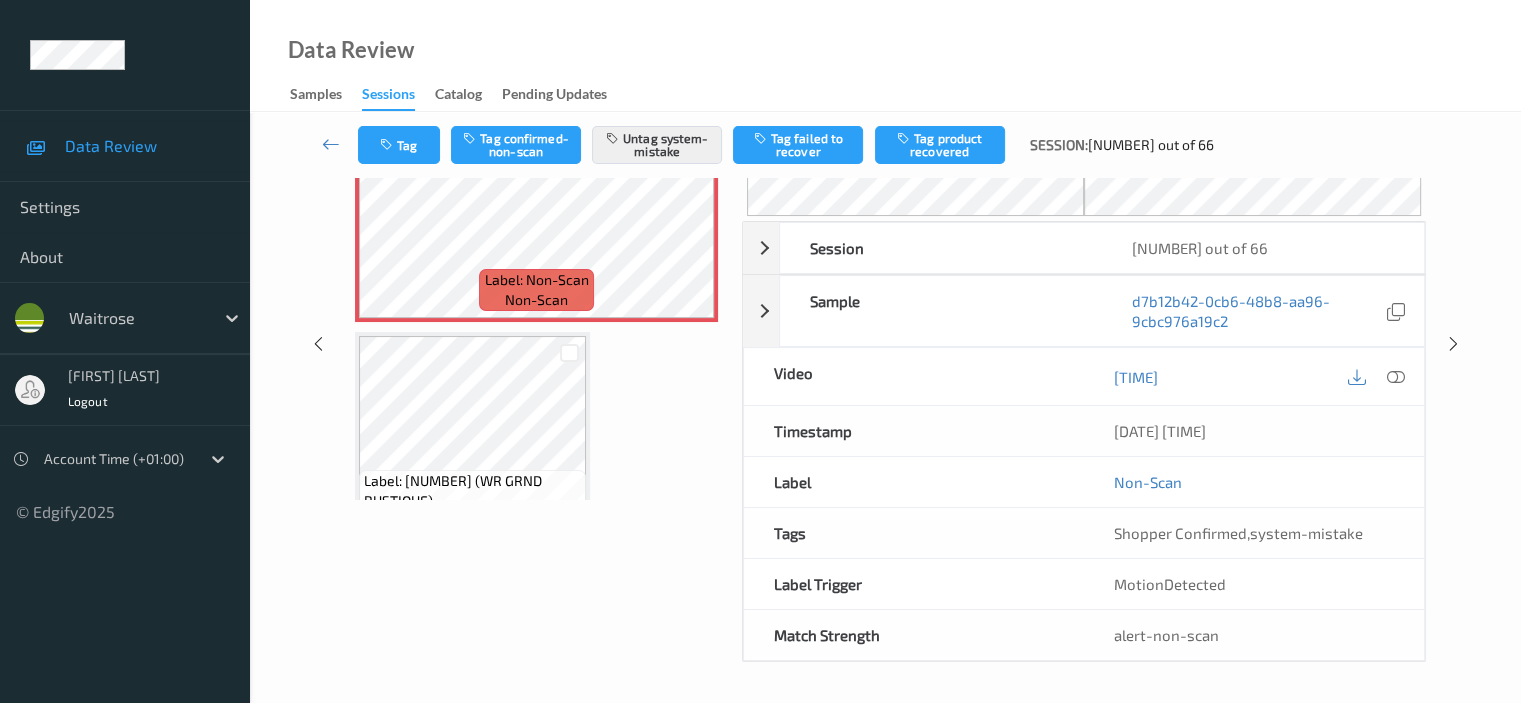 scroll, scrollTop: 0, scrollLeft: 0, axis: both 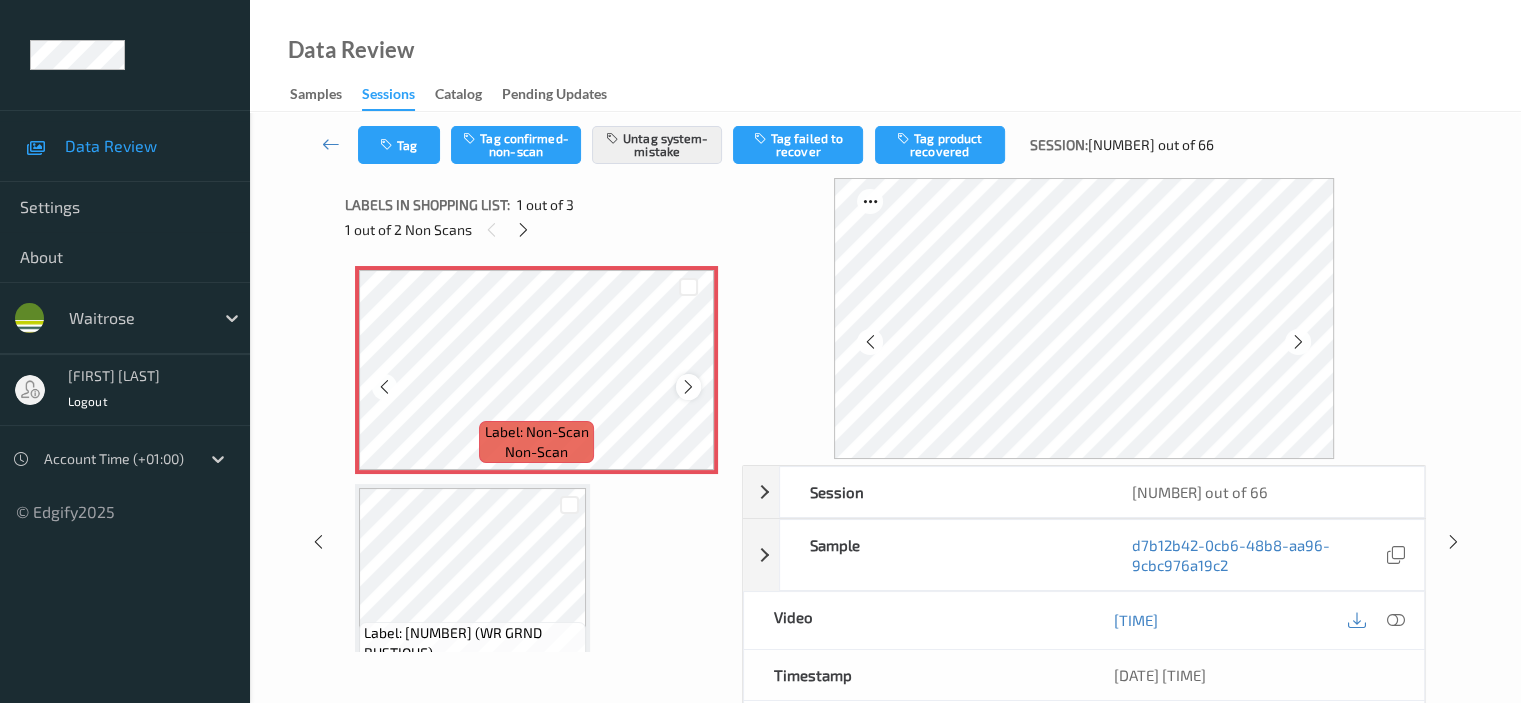 click at bounding box center [688, 387] 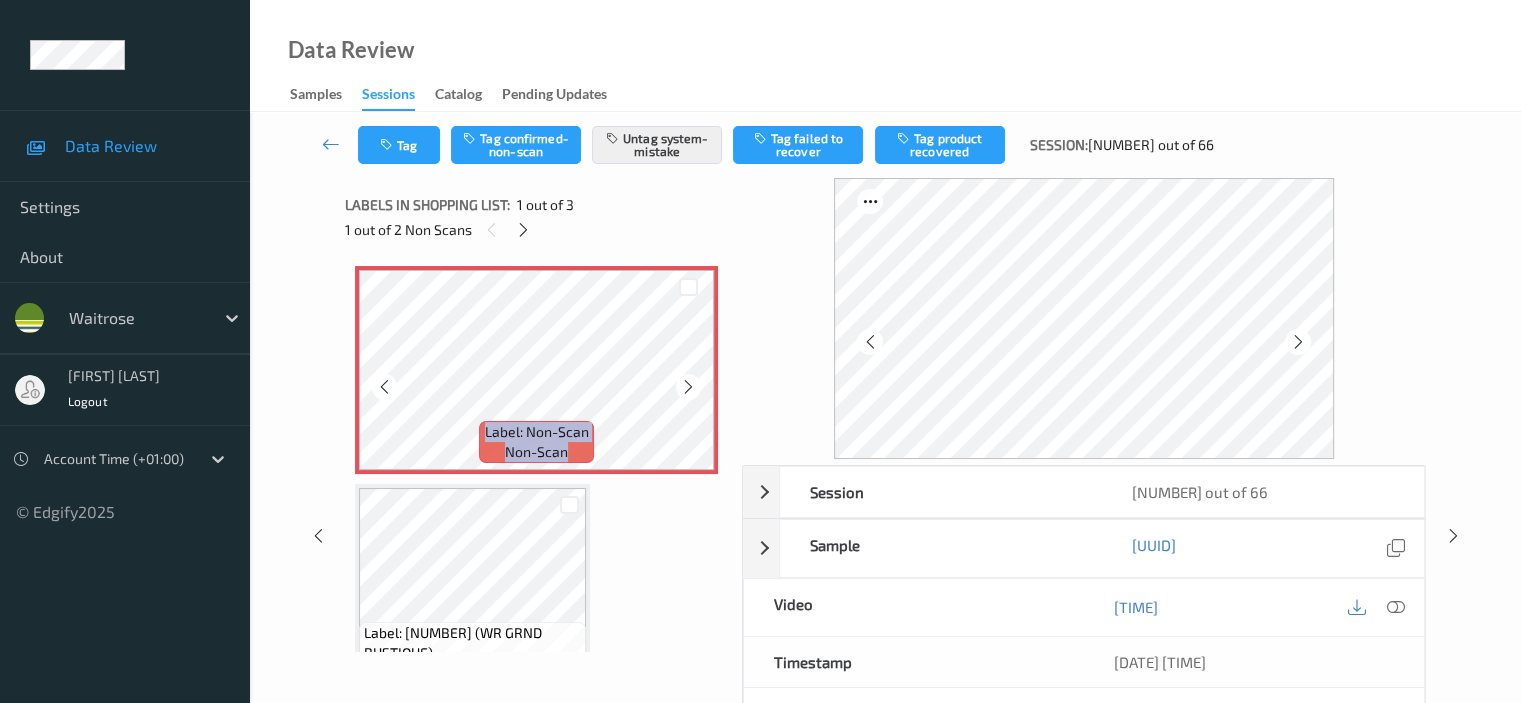 click at bounding box center (688, 387) 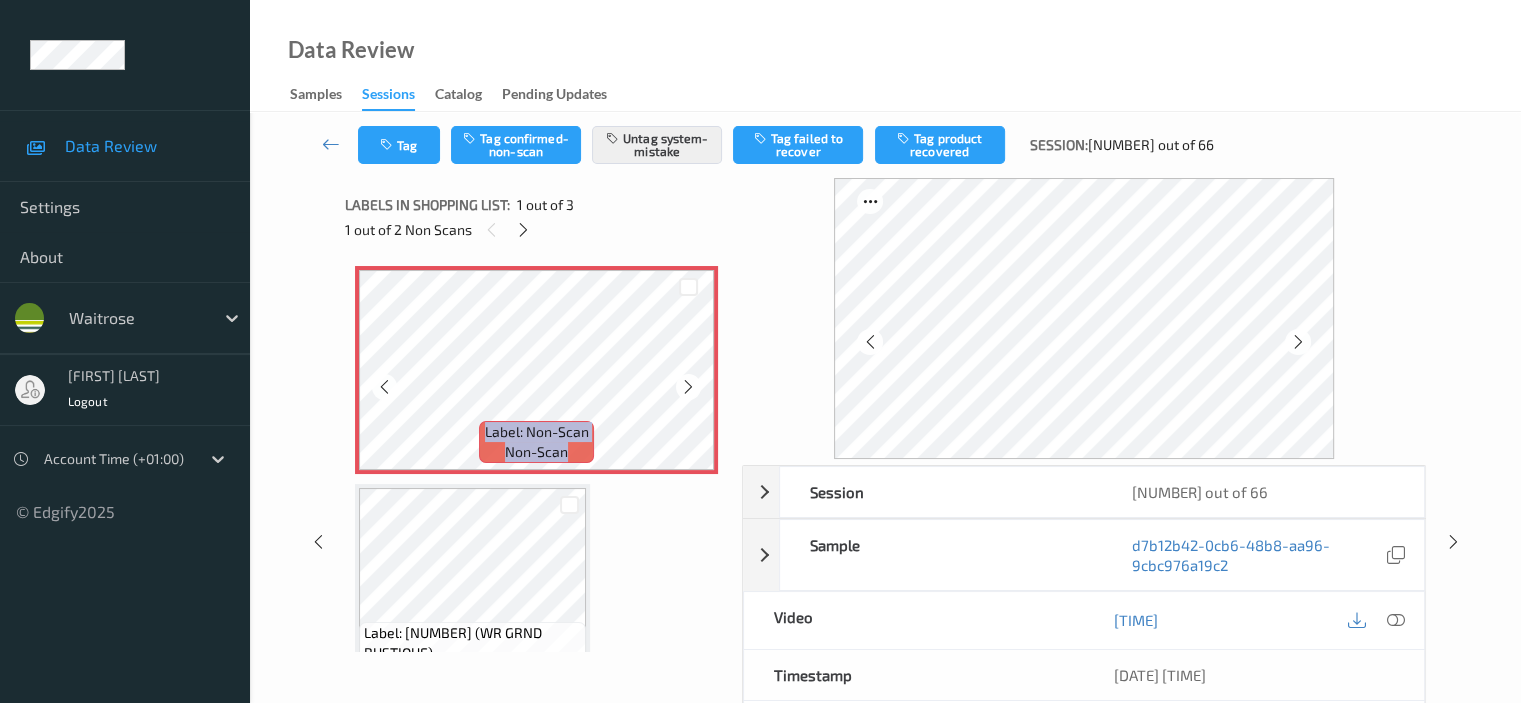 click at bounding box center [688, 387] 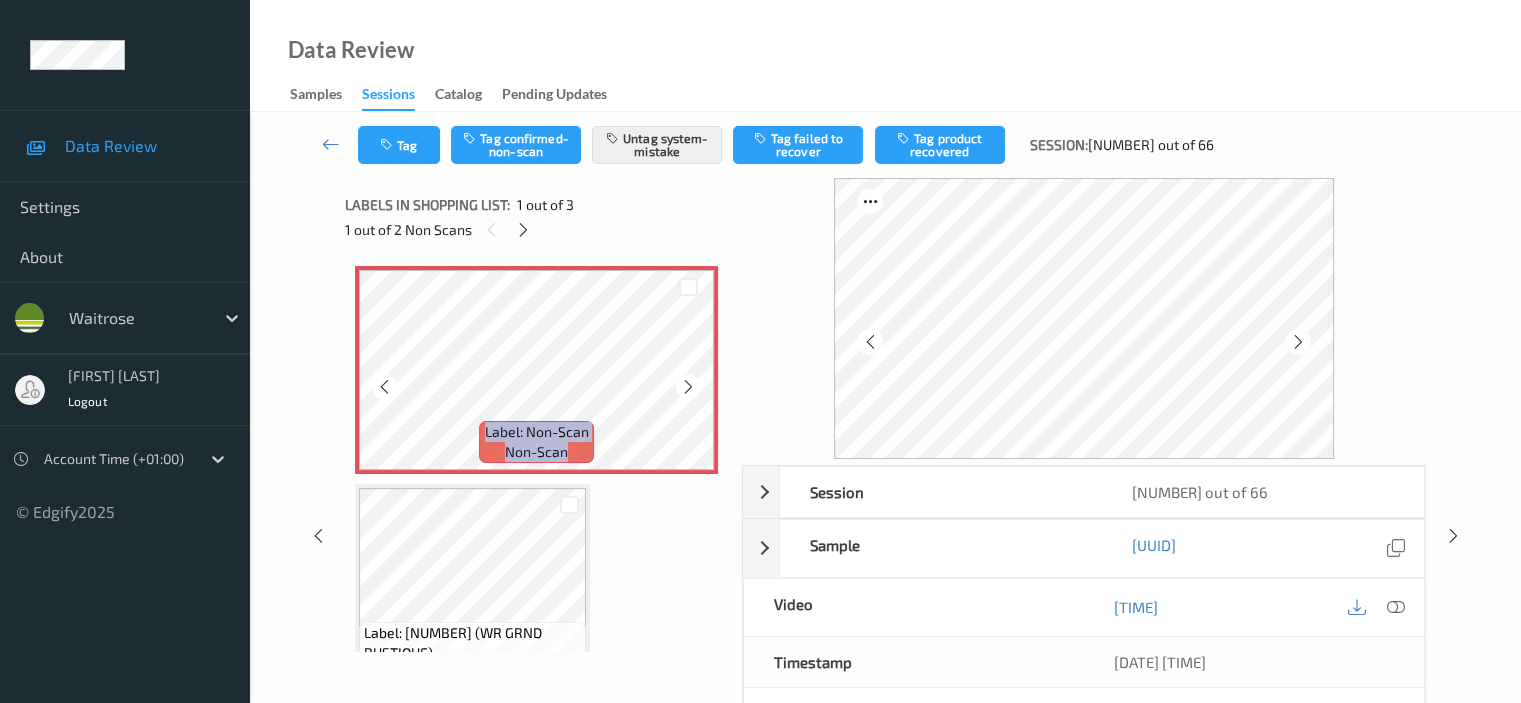 click at bounding box center [688, 387] 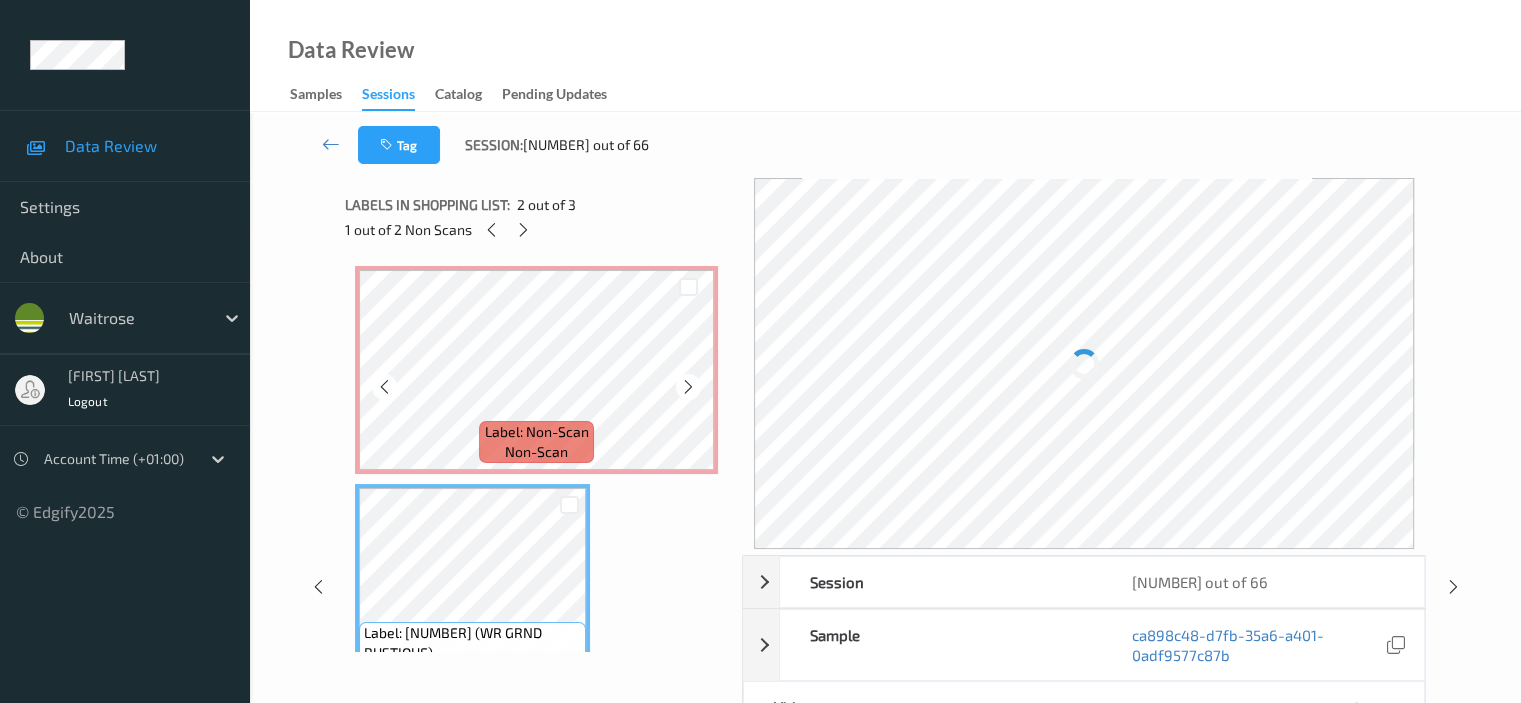 scroll, scrollTop: 268, scrollLeft: 0, axis: vertical 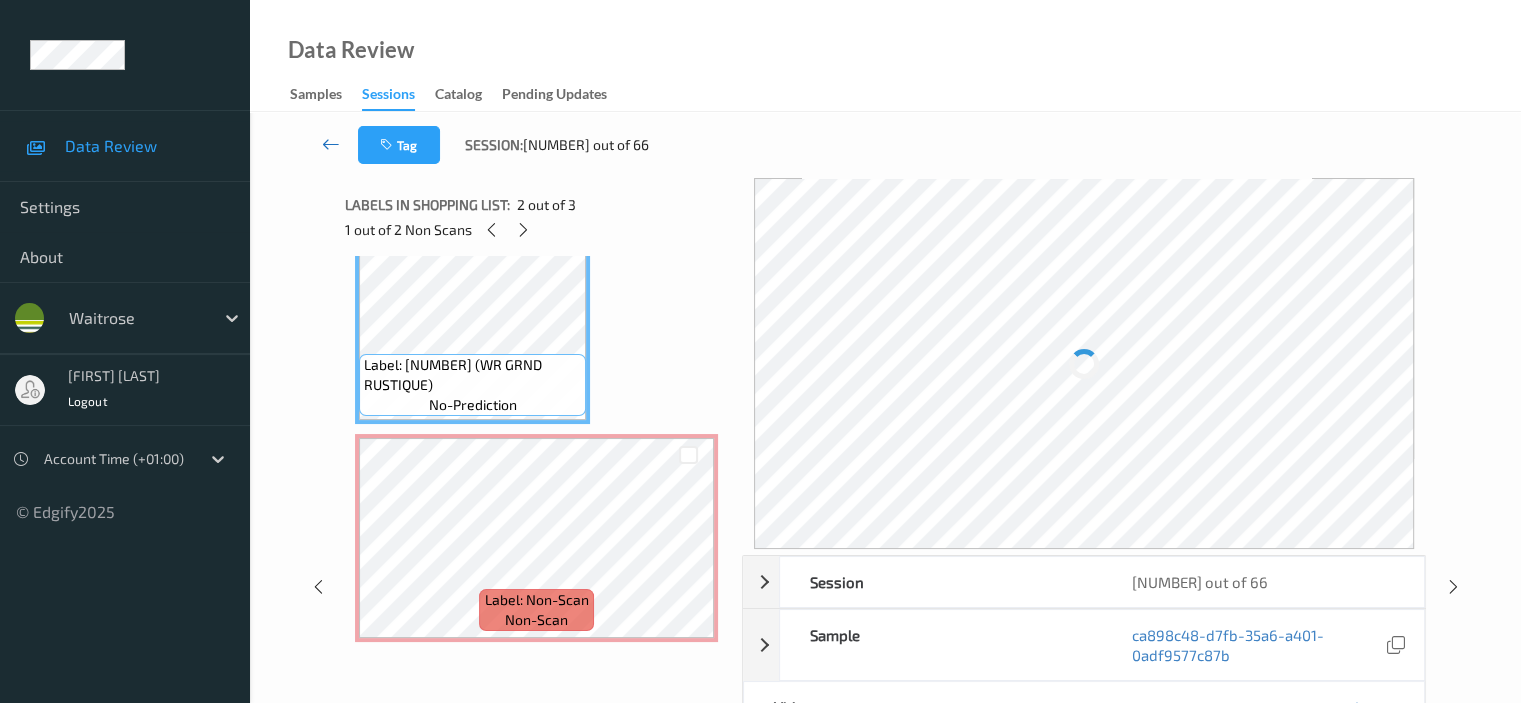 click at bounding box center [331, 144] 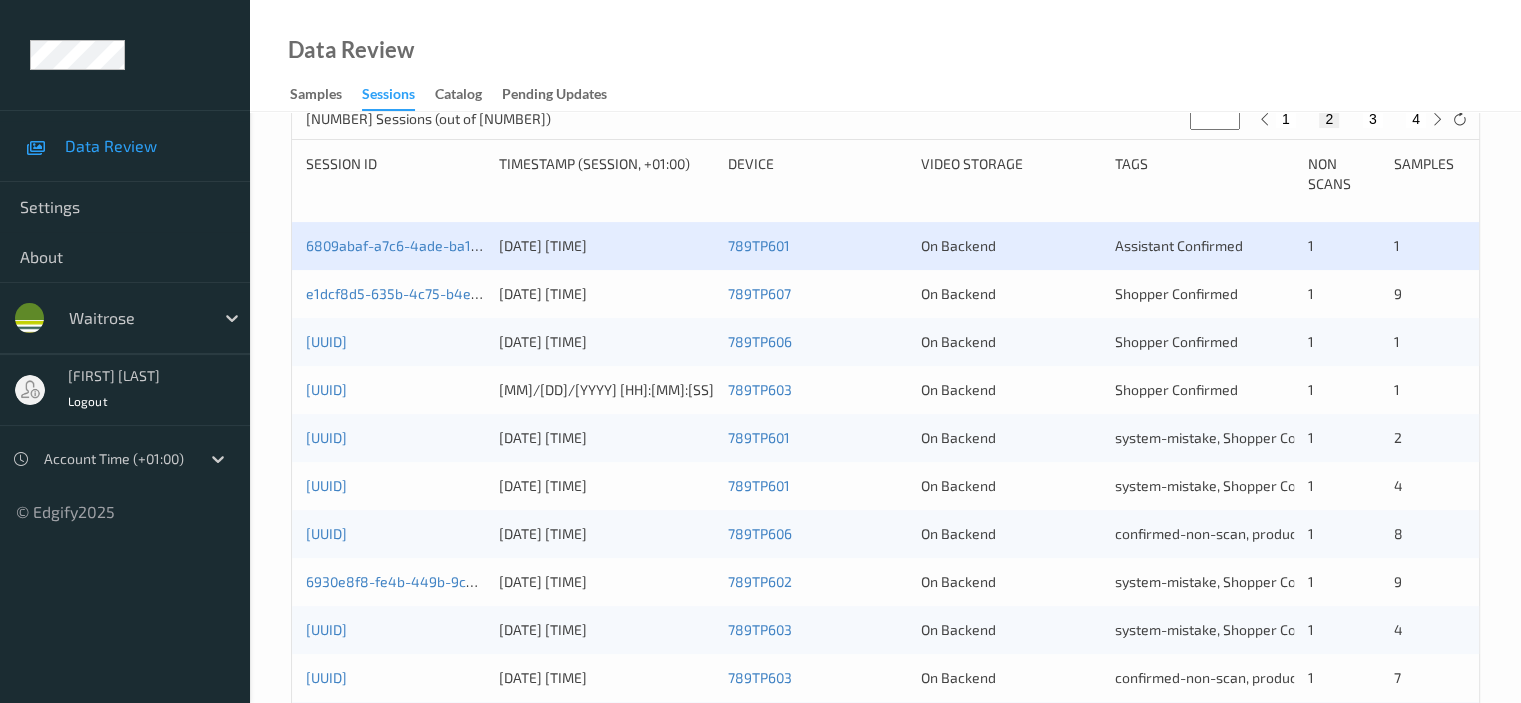 scroll, scrollTop: 400, scrollLeft: 0, axis: vertical 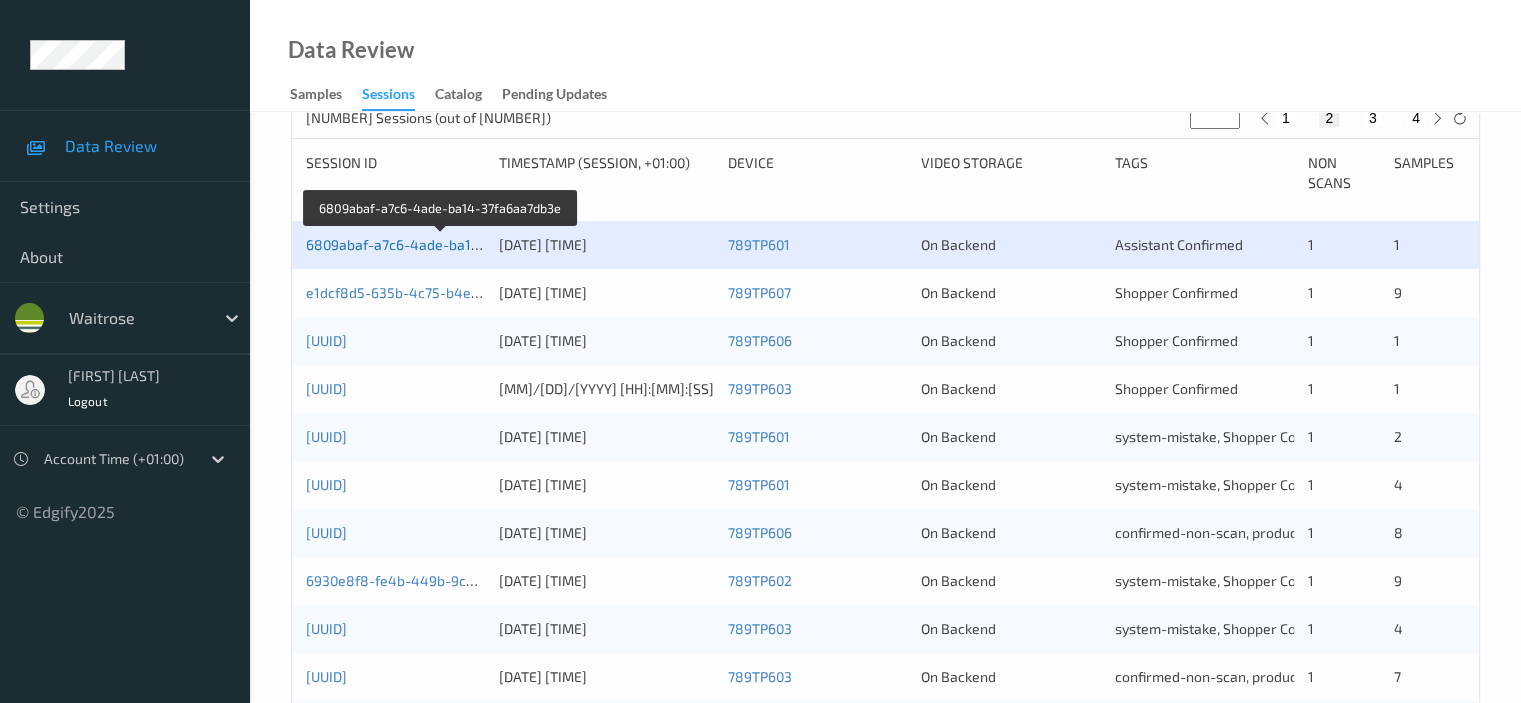 click on "6809abaf-a7c6-4ade-ba14-37fa6aa7db3e" at bounding box center (441, 244) 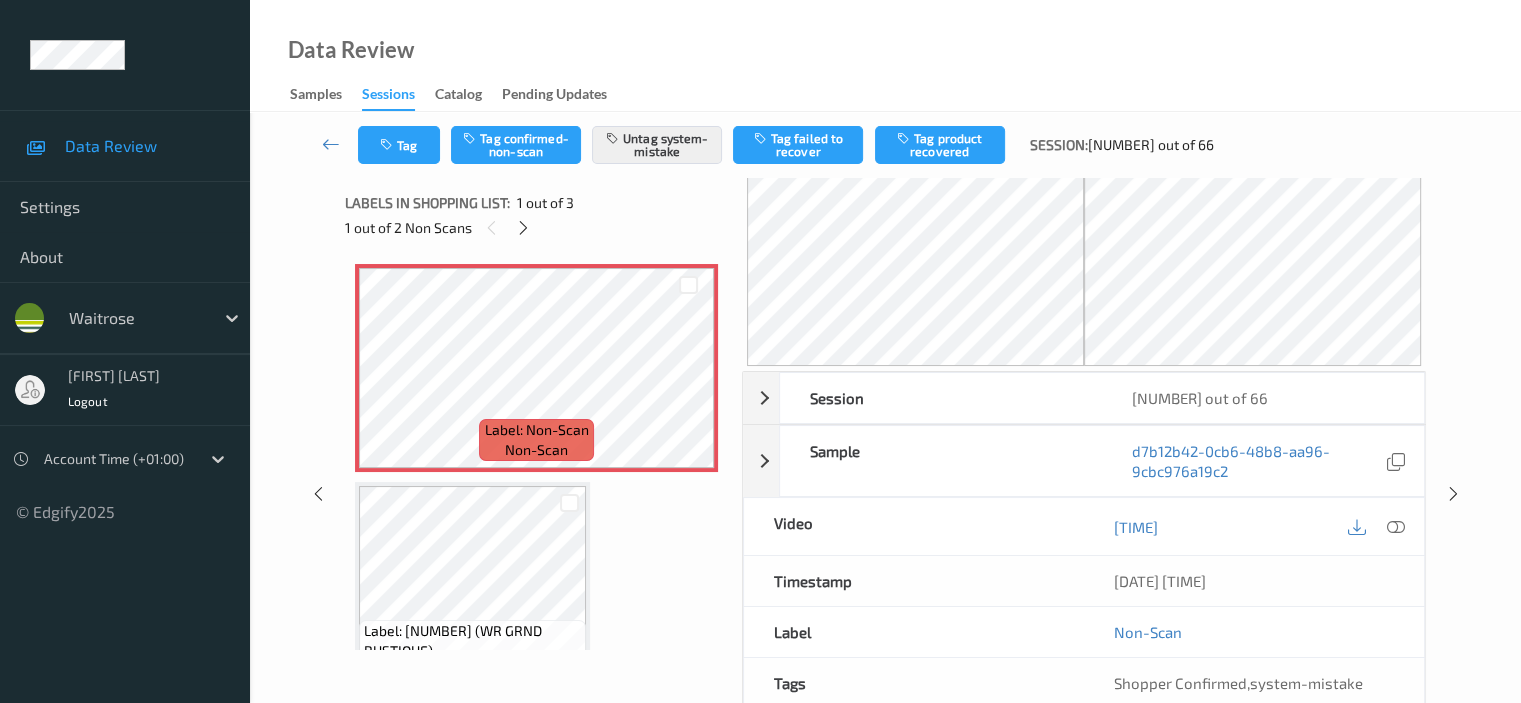 scroll, scrollTop: 0, scrollLeft: 0, axis: both 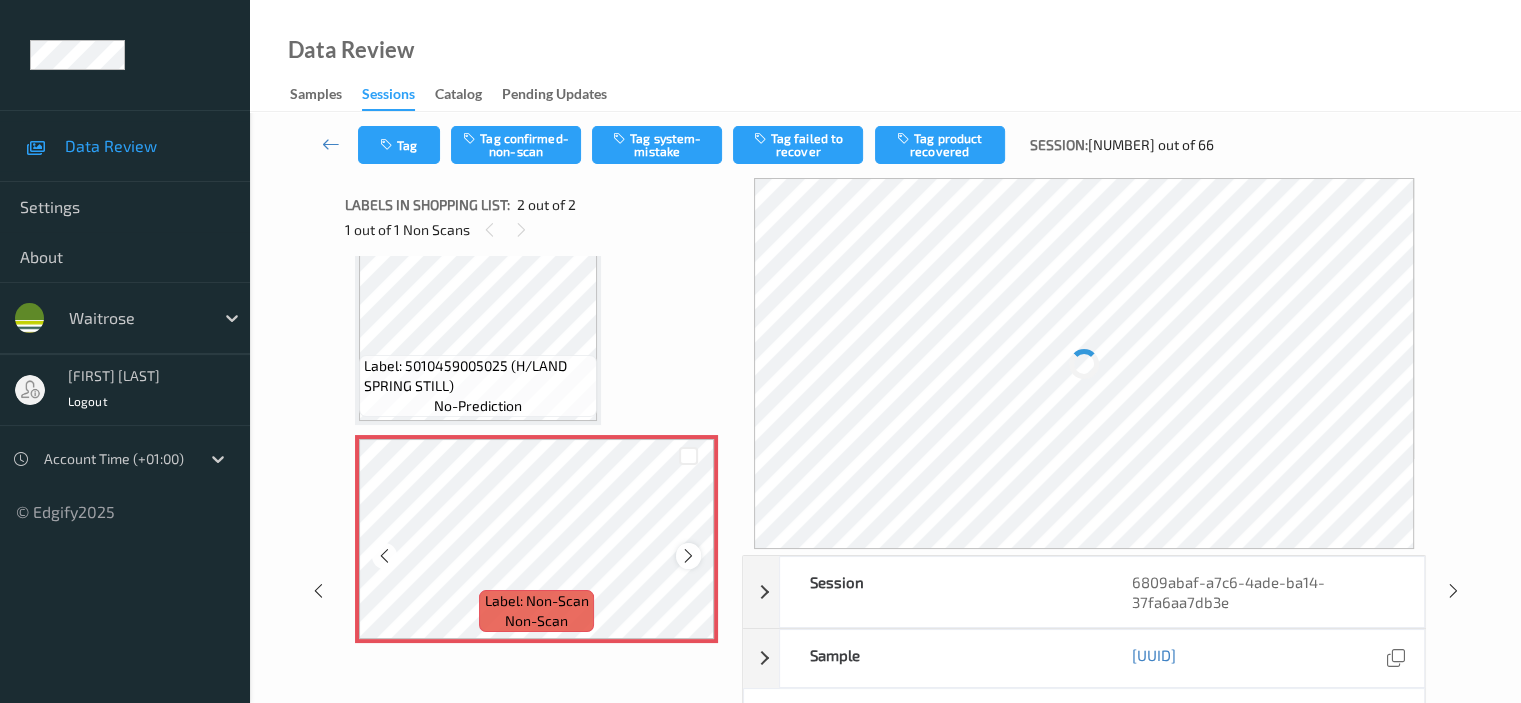 click at bounding box center (688, 556) 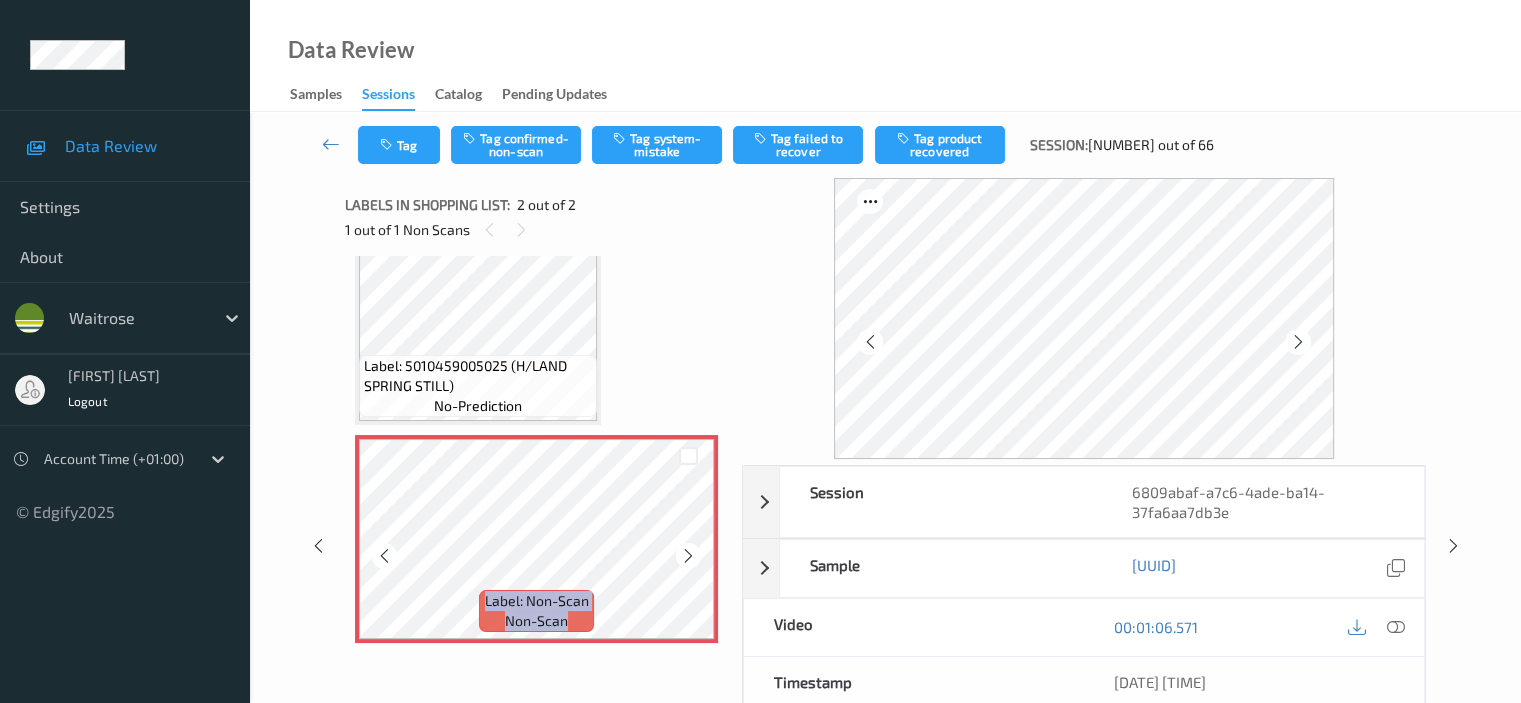 click at bounding box center (688, 556) 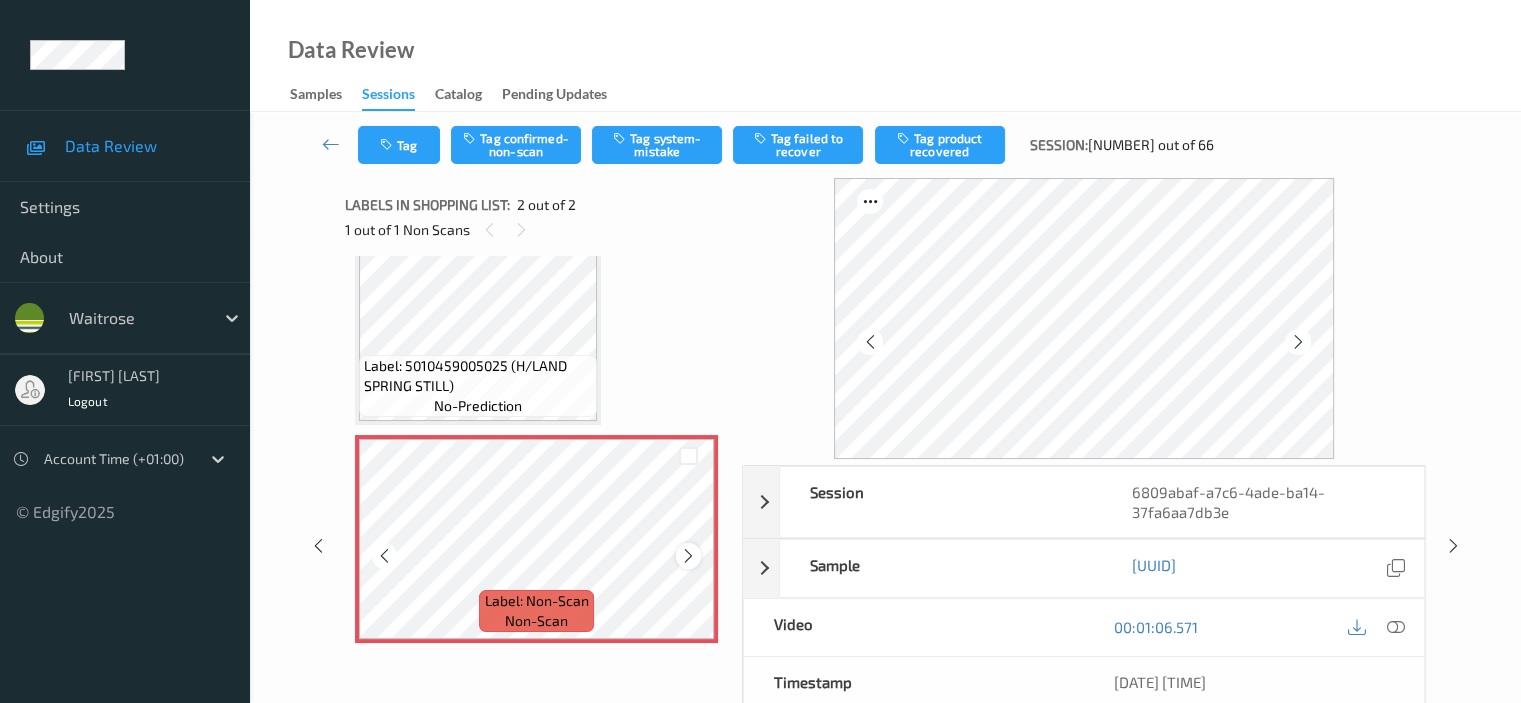scroll, scrollTop: 0, scrollLeft: 0, axis: both 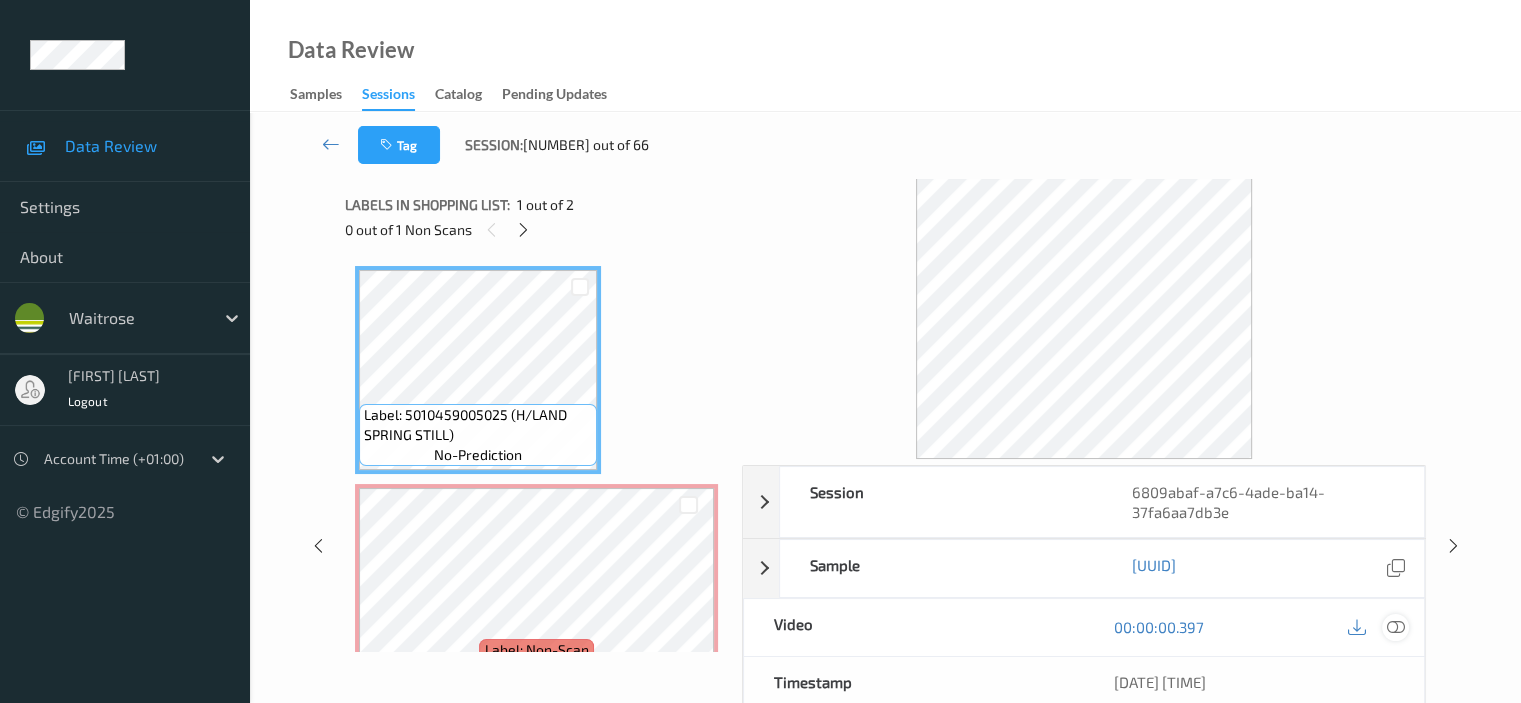 click at bounding box center (1395, 627) 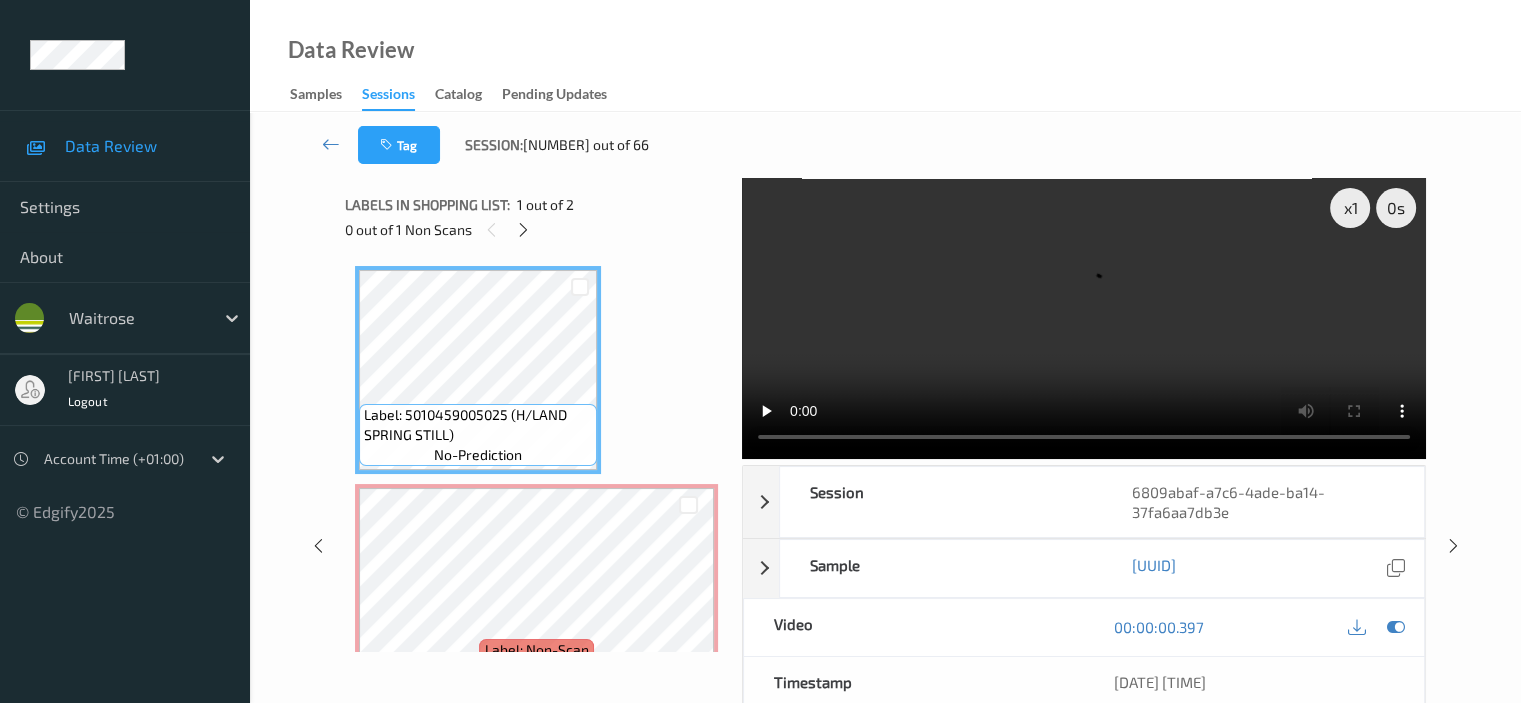 scroll, scrollTop: 49, scrollLeft: 0, axis: vertical 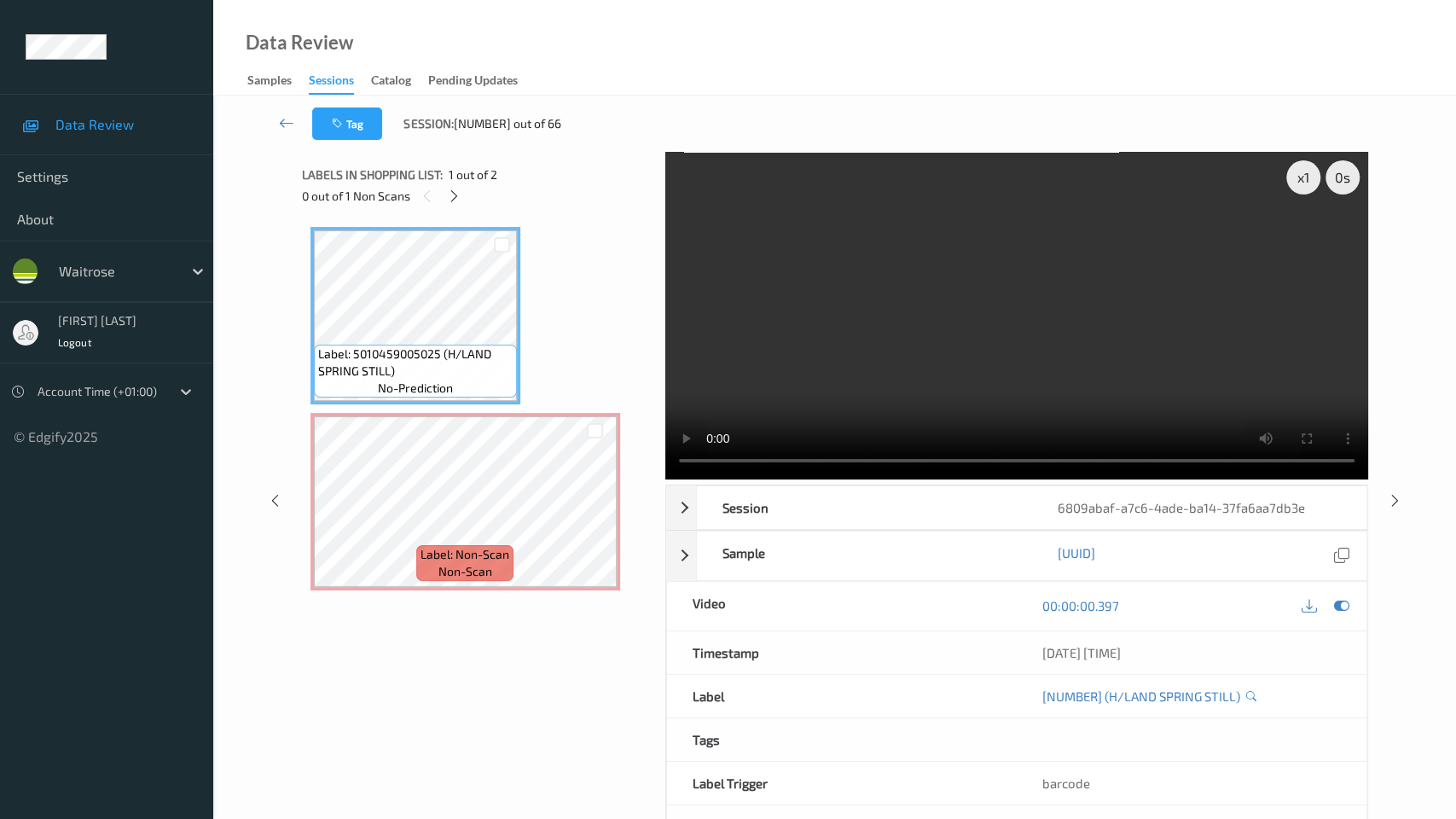type 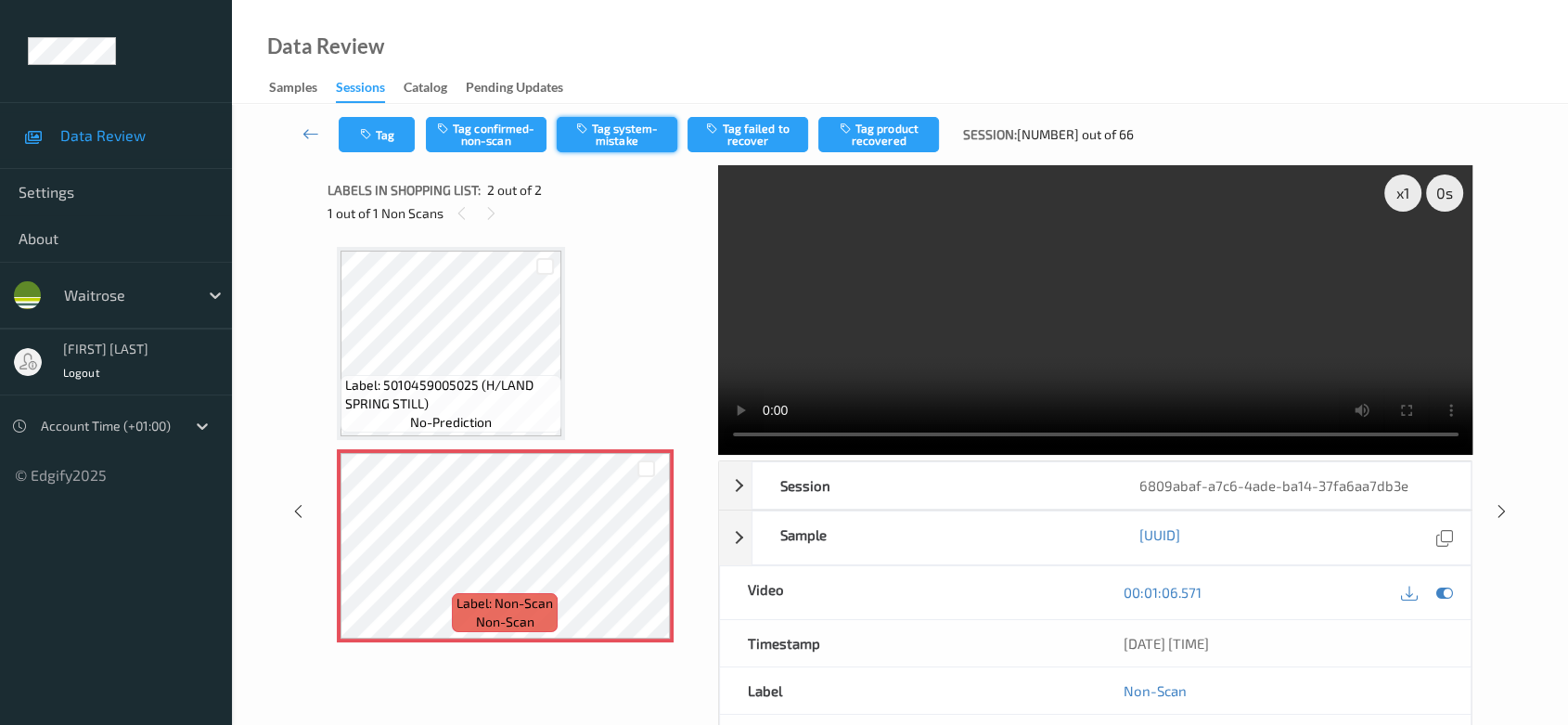 click on "Tag   system-mistake" at bounding box center (617, 135) 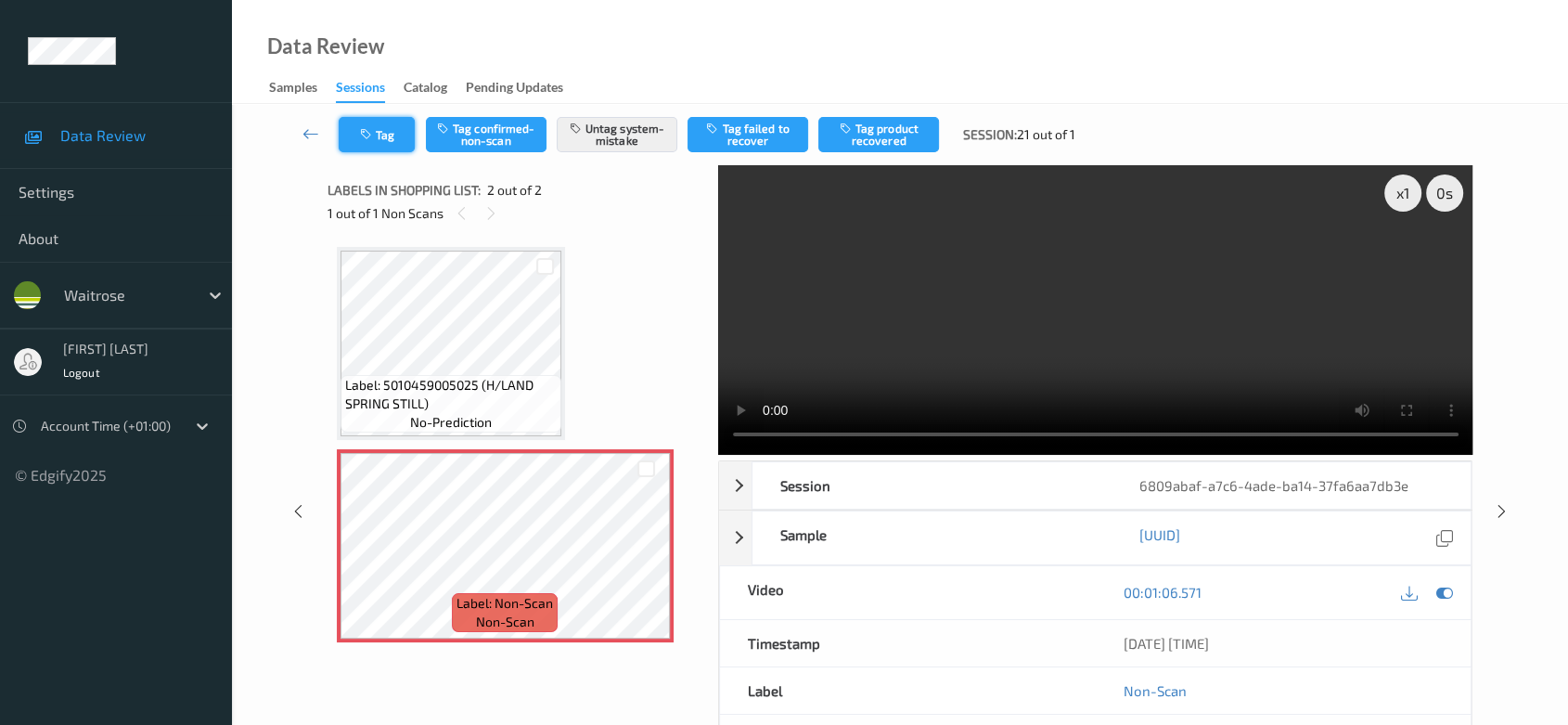 click on "Tag" at bounding box center (377, 135) 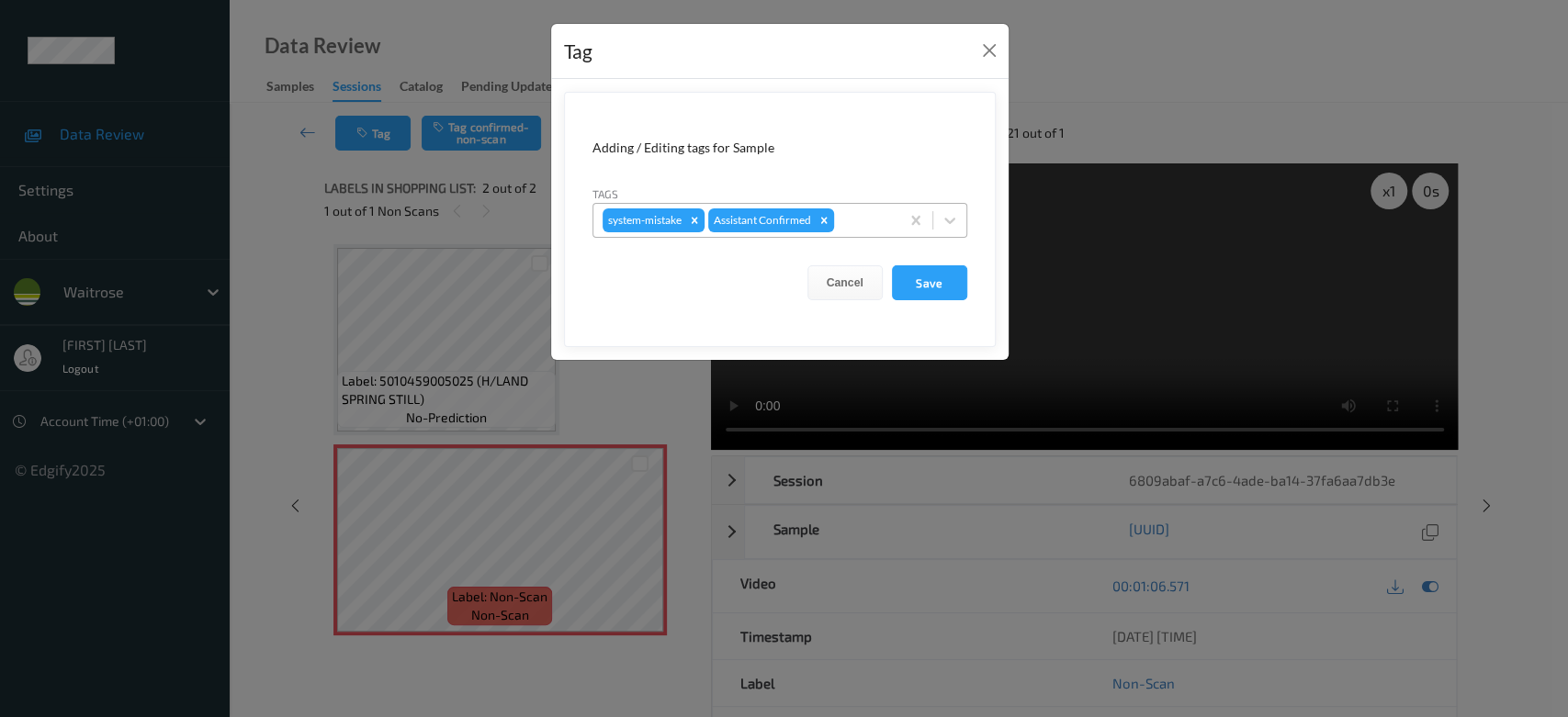click at bounding box center [863, 220] 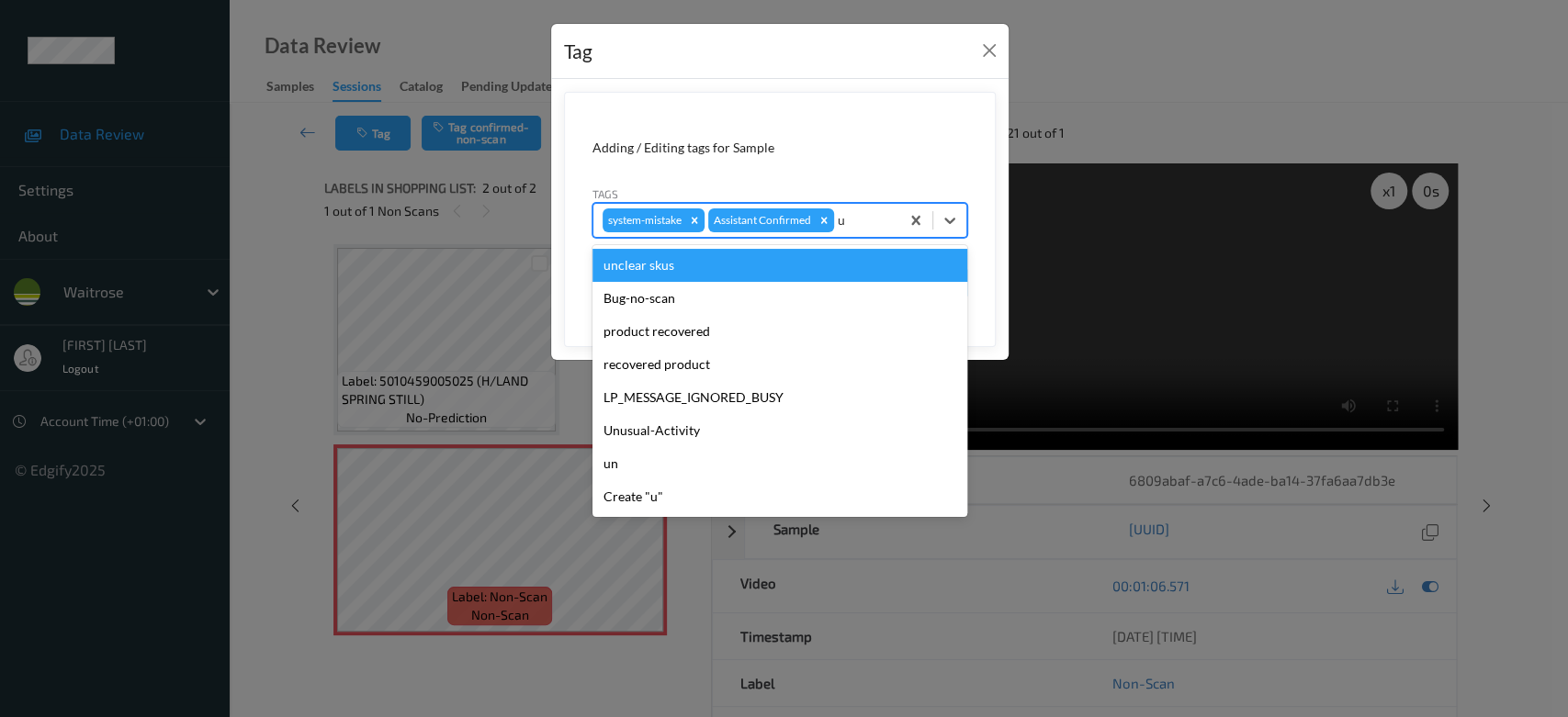 type on "un" 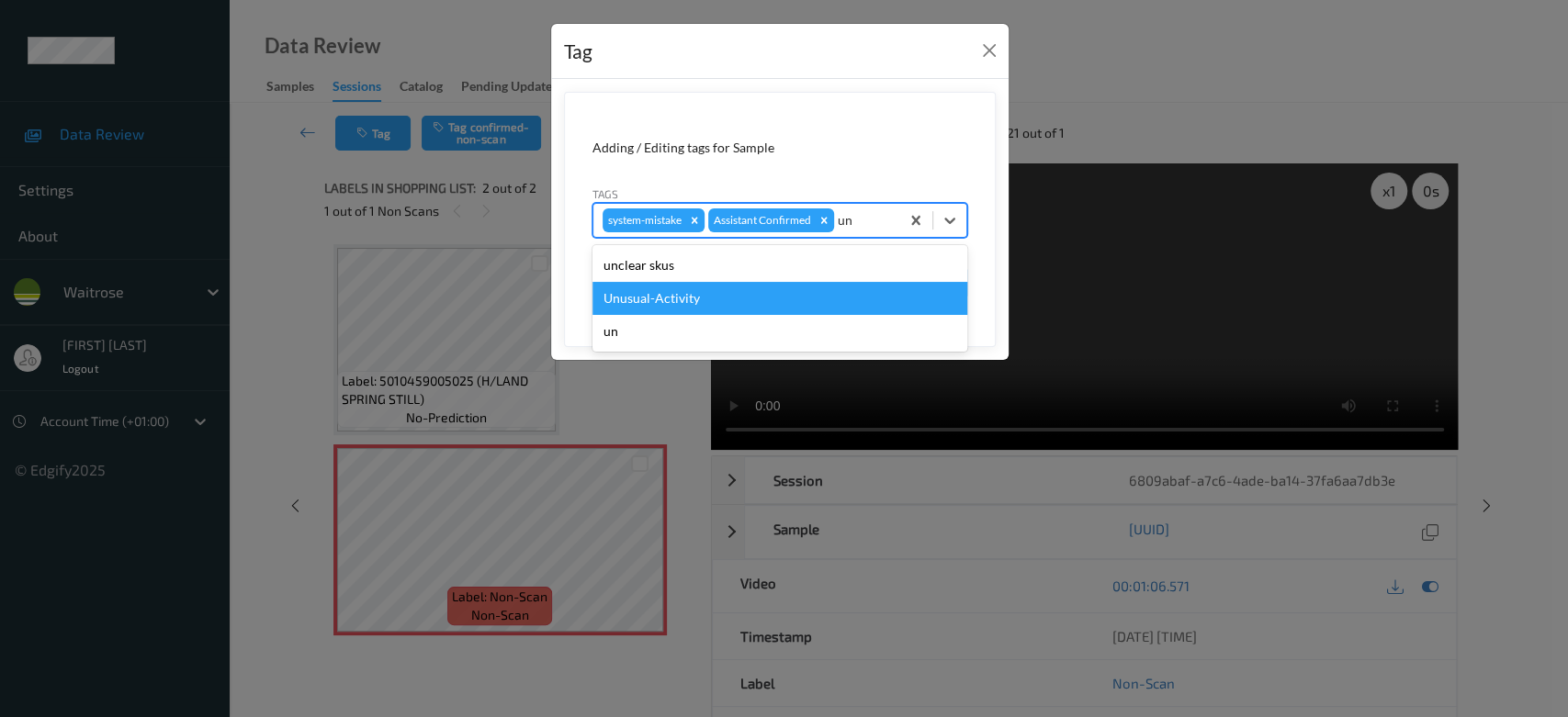 click on "Unusual-Activity" at bounding box center (780, 298) 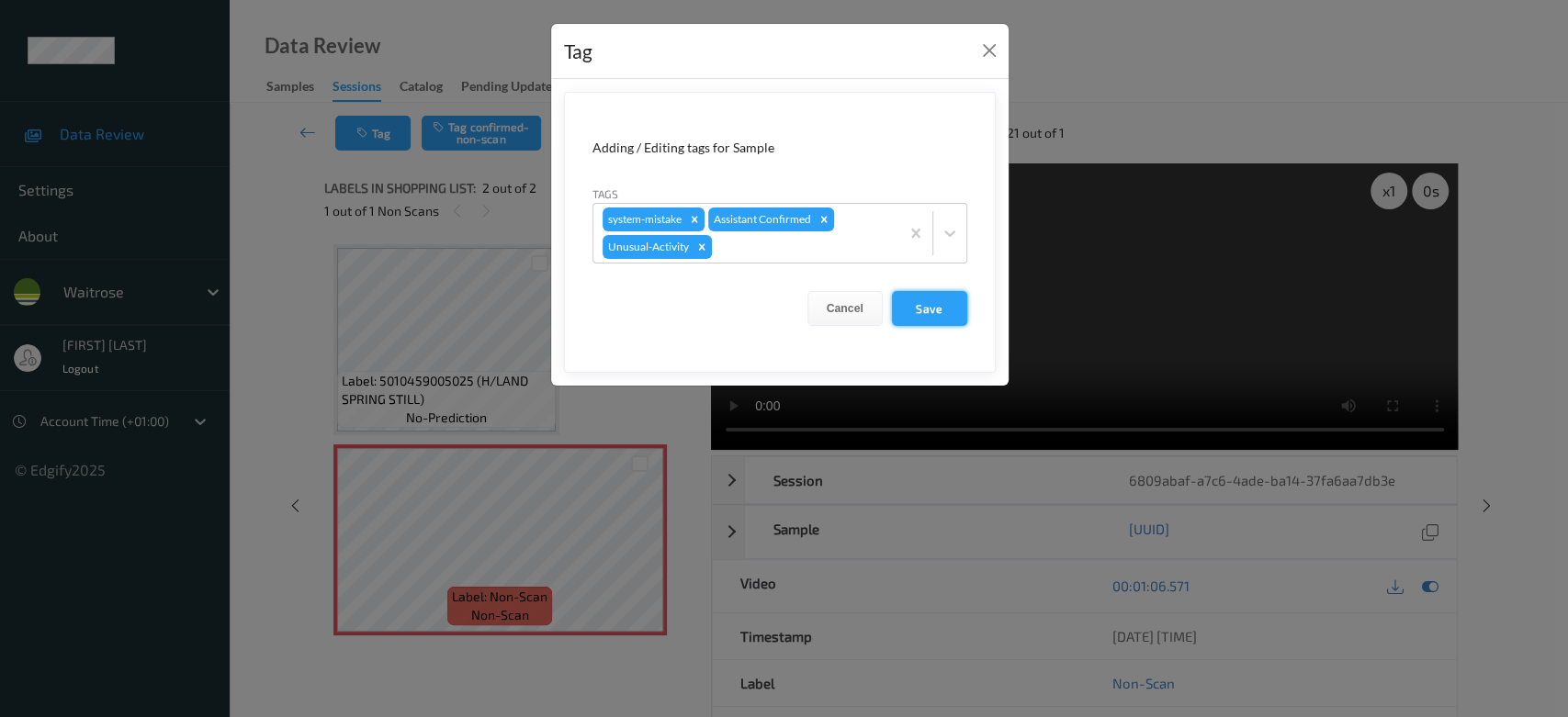 click on "Save" at bounding box center [930, 308] 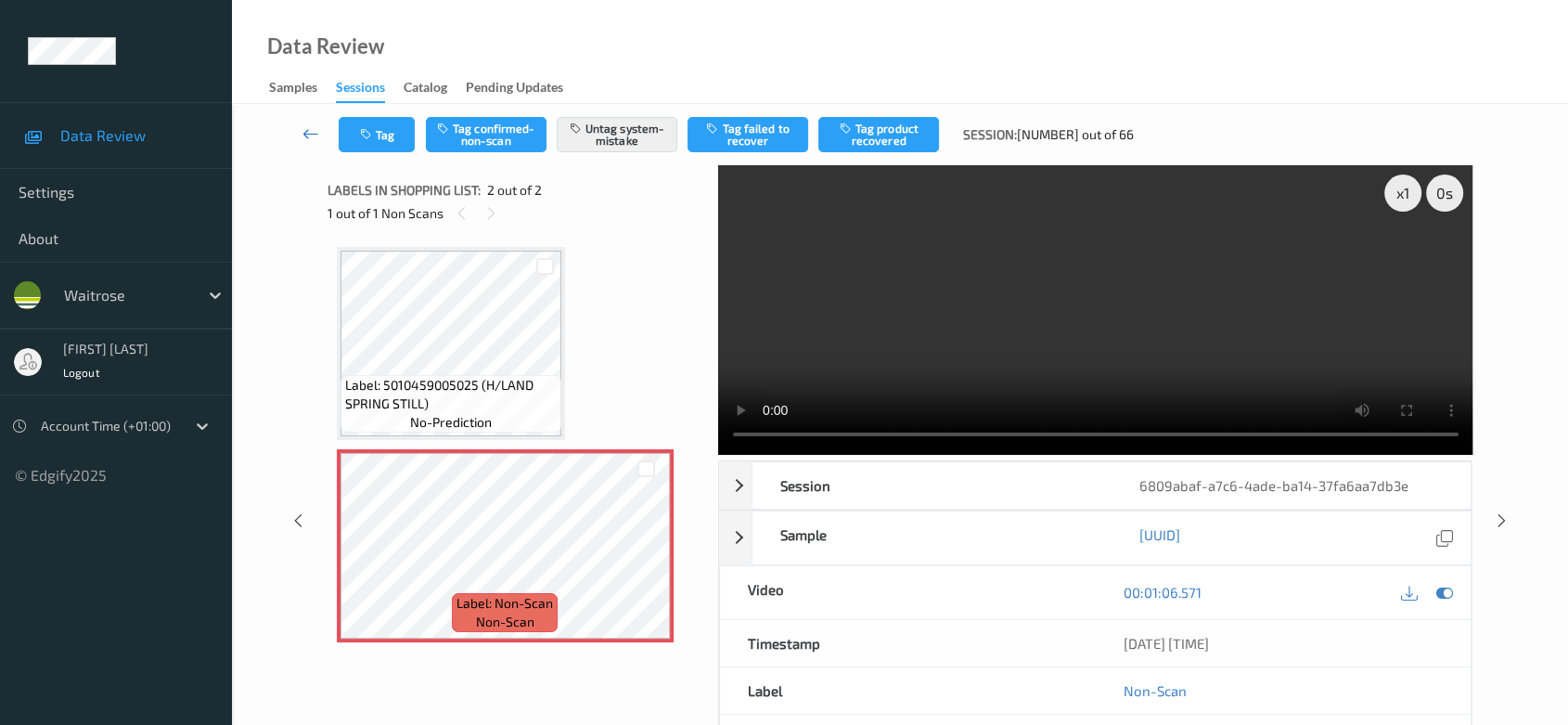 click at bounding box center (311, 134) 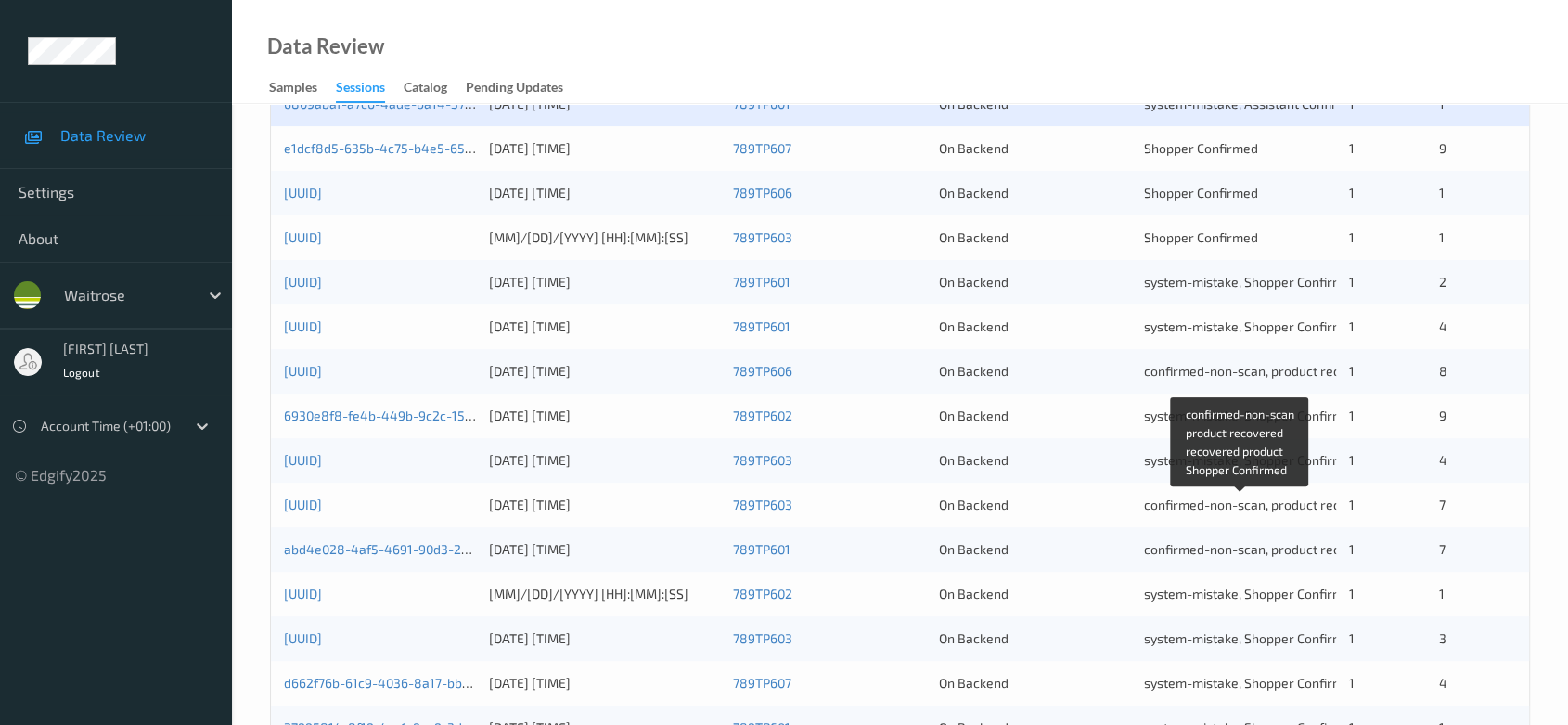 scroll, scrollTop: 103, scrollLeft: 0, axis: vertical 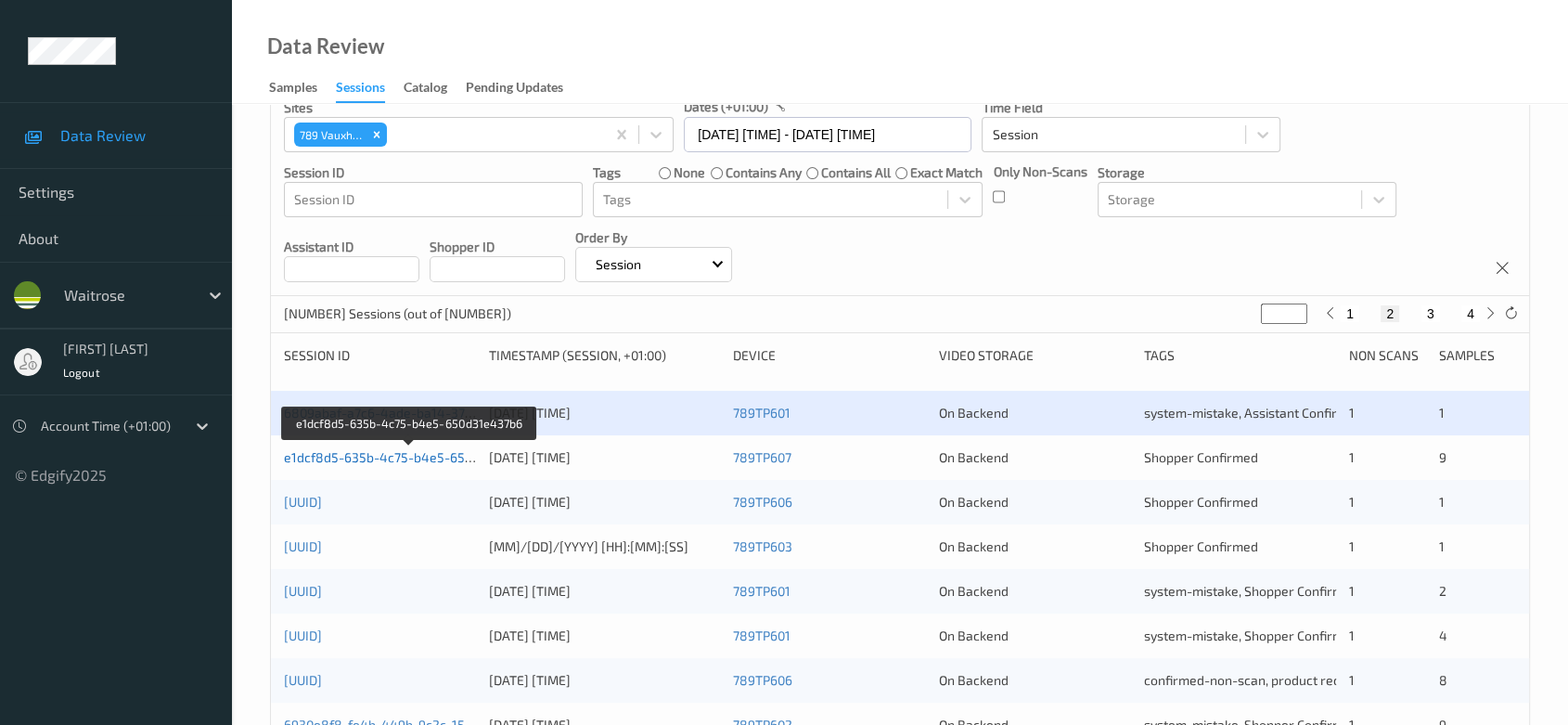 click on "e1dcf8d5-635b-4c75-b4e5-650d31e437b6" at bounding box center (410, 457) 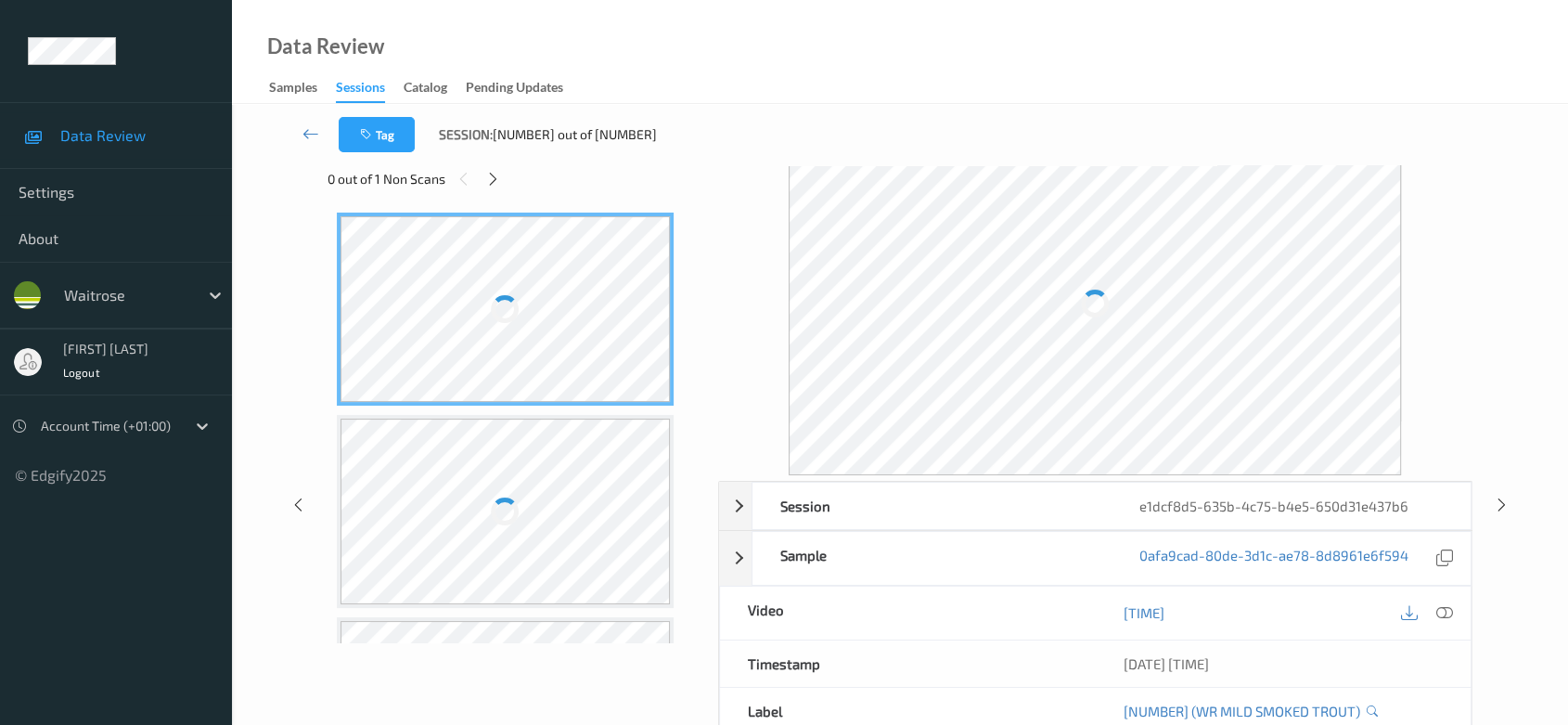 scroll, scrollTop: 0, scrollLeft: 0, axis: both 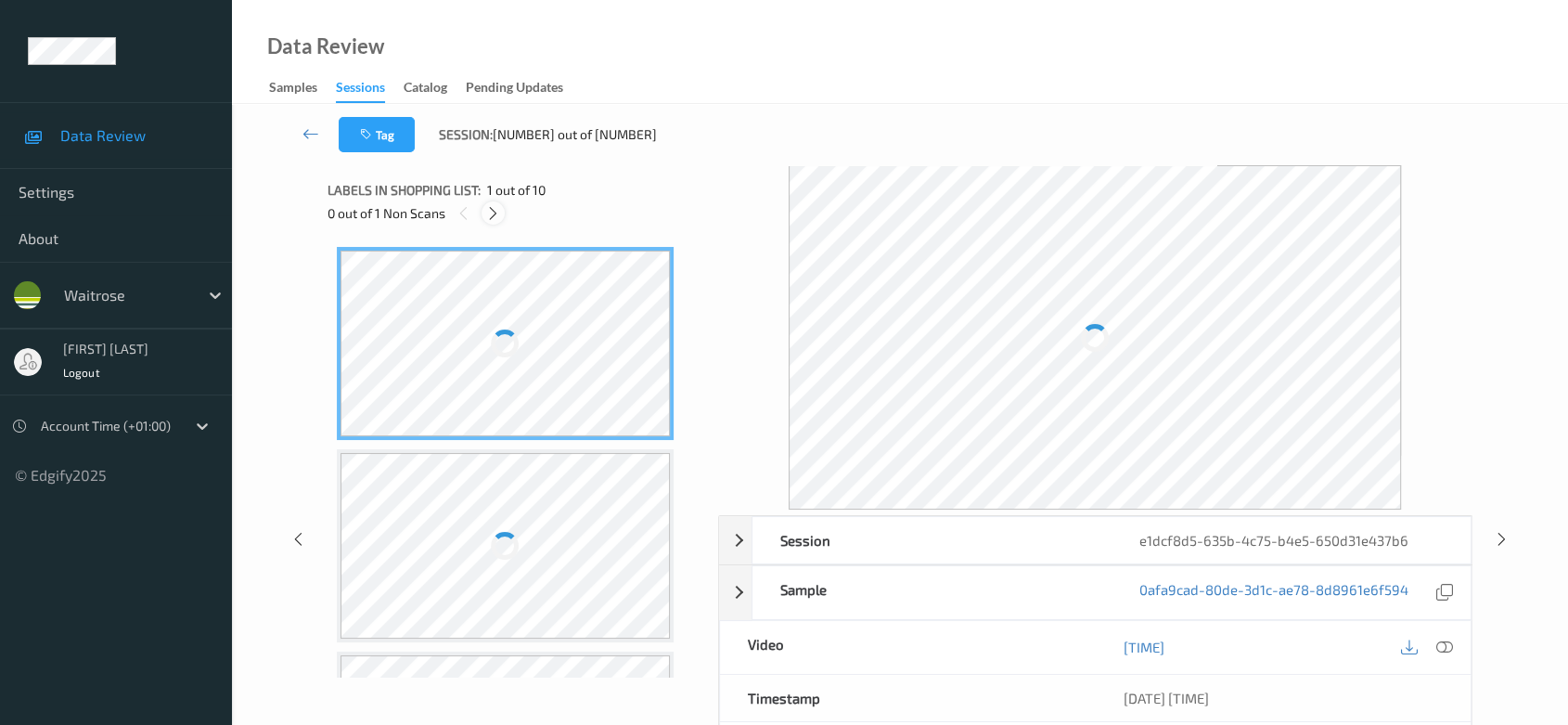 click at bounding box center (493, 214) 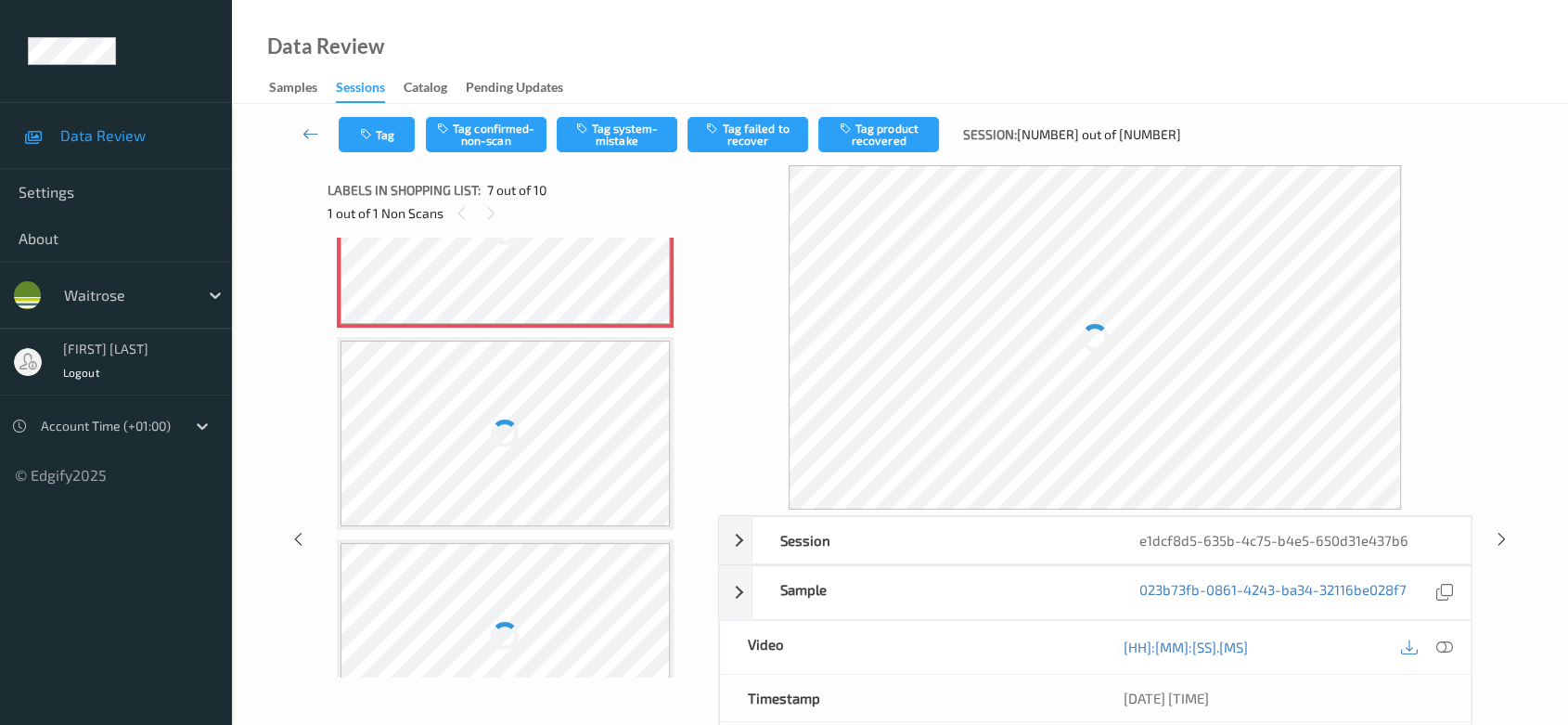 scroll, scrollTop: 1120, scrollLeft: 0, axis: vertical 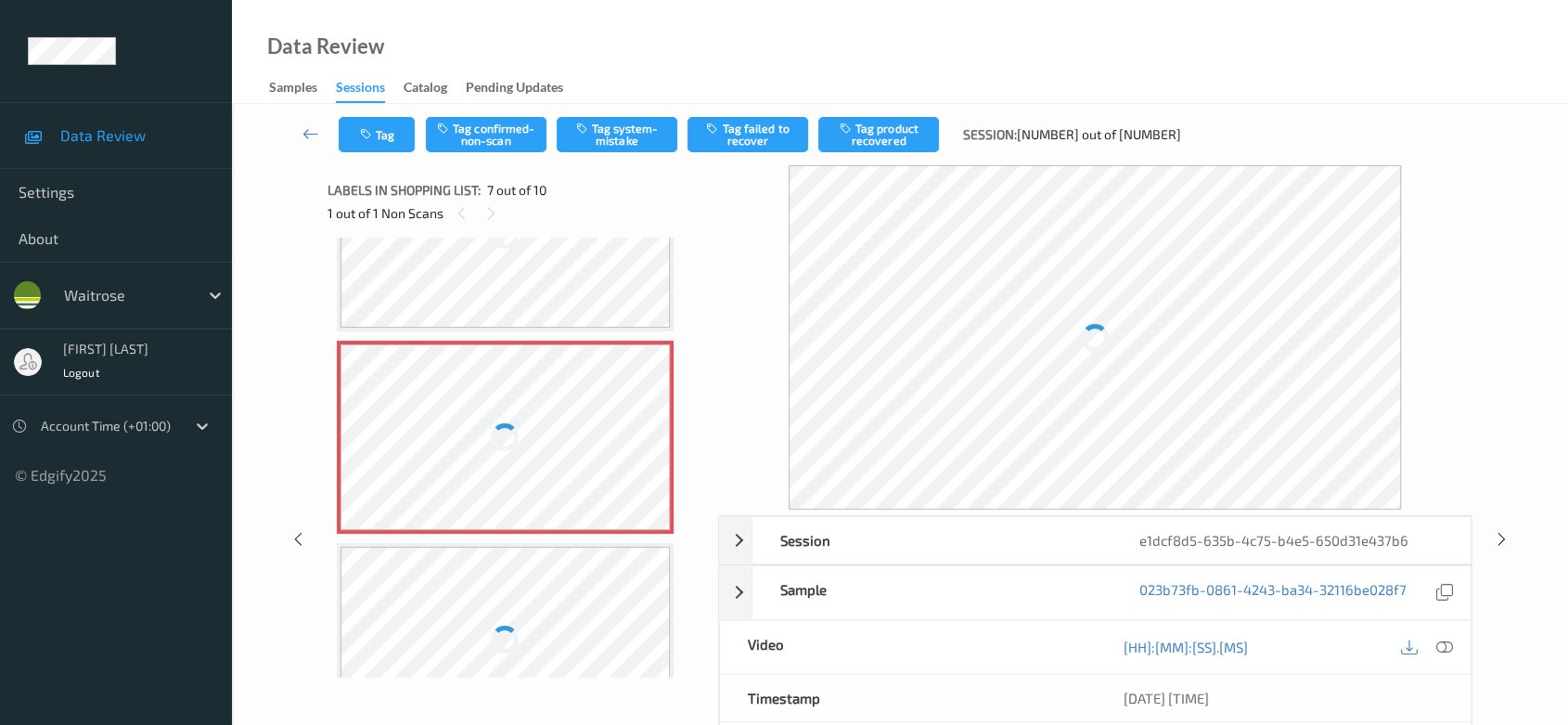 click at bounding box center (506, 437) 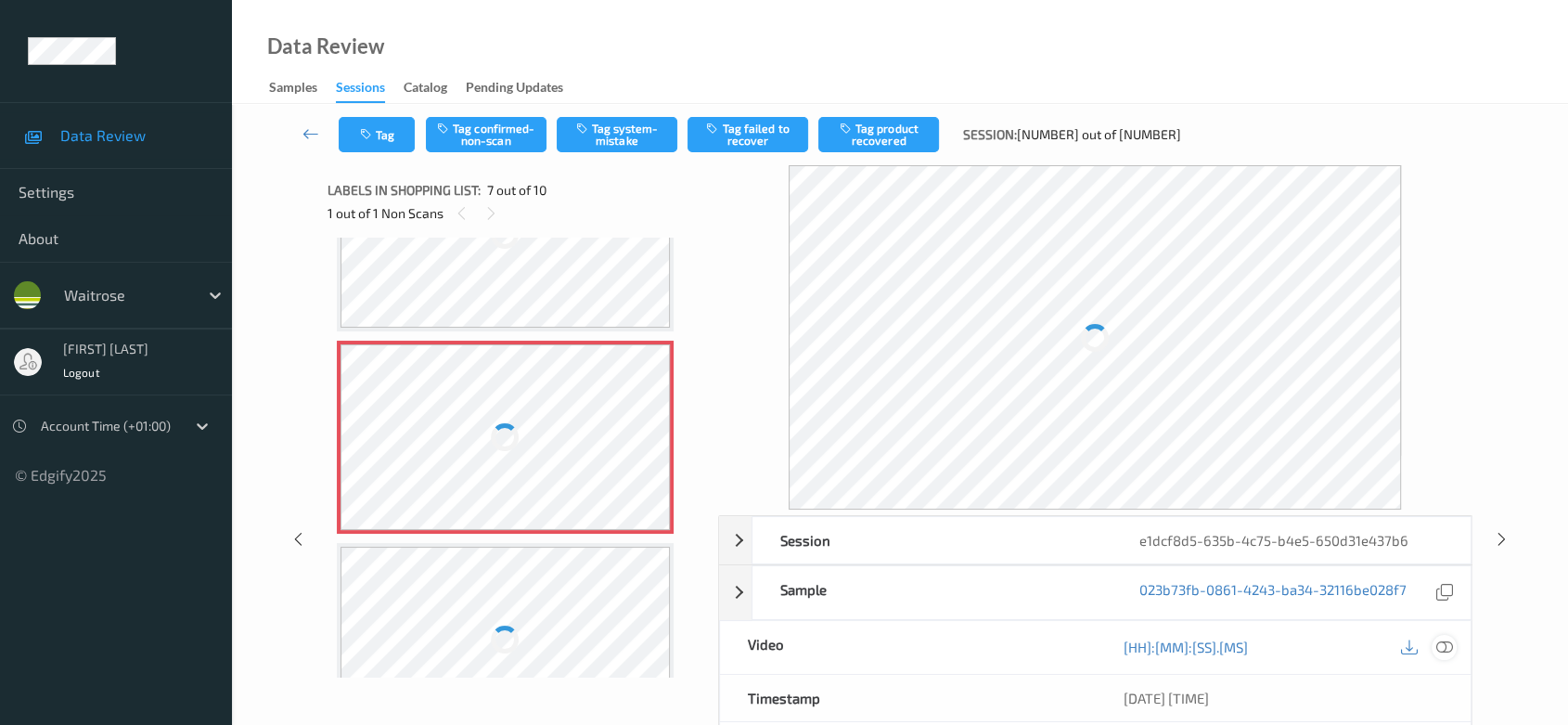 click at bounding box center (1445, 647) 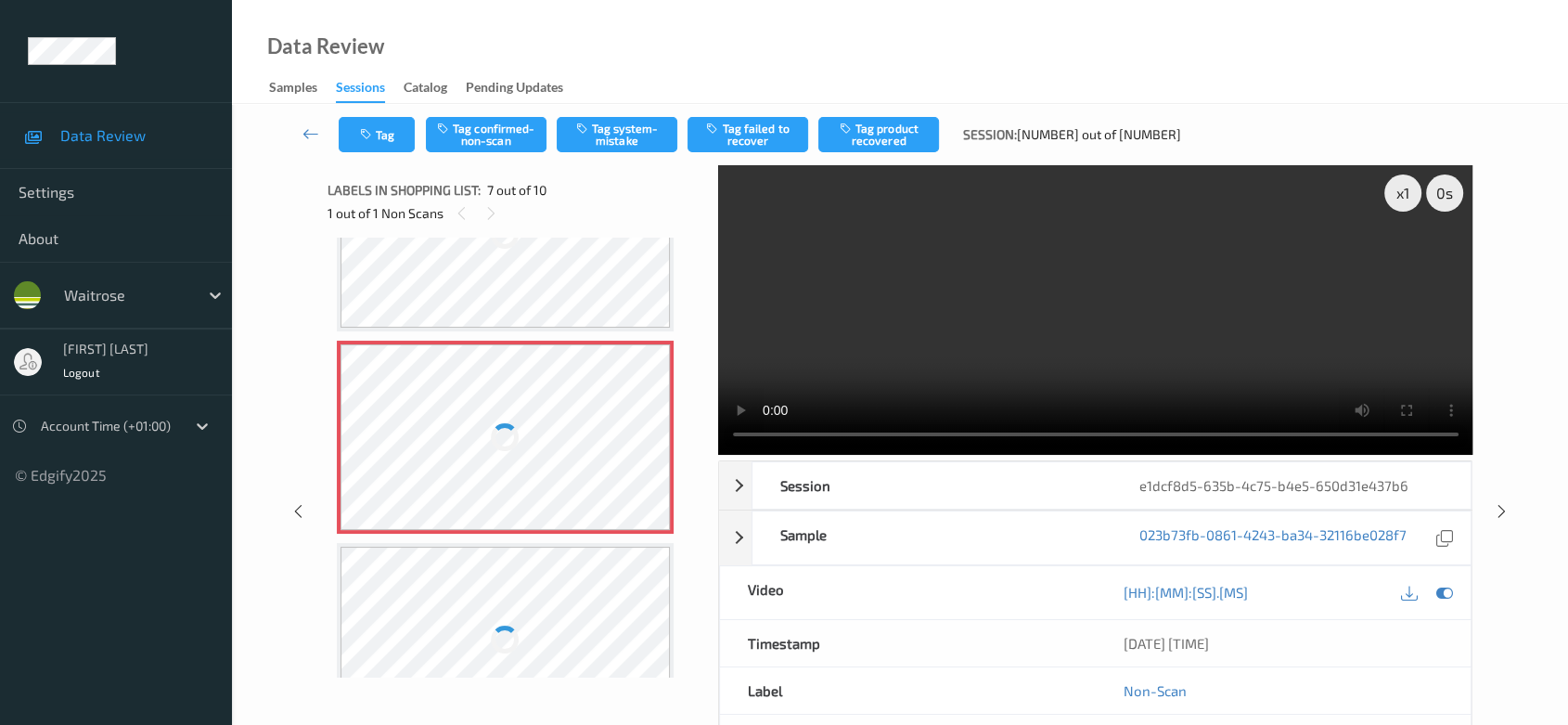 click at bounding box center (506, 437) 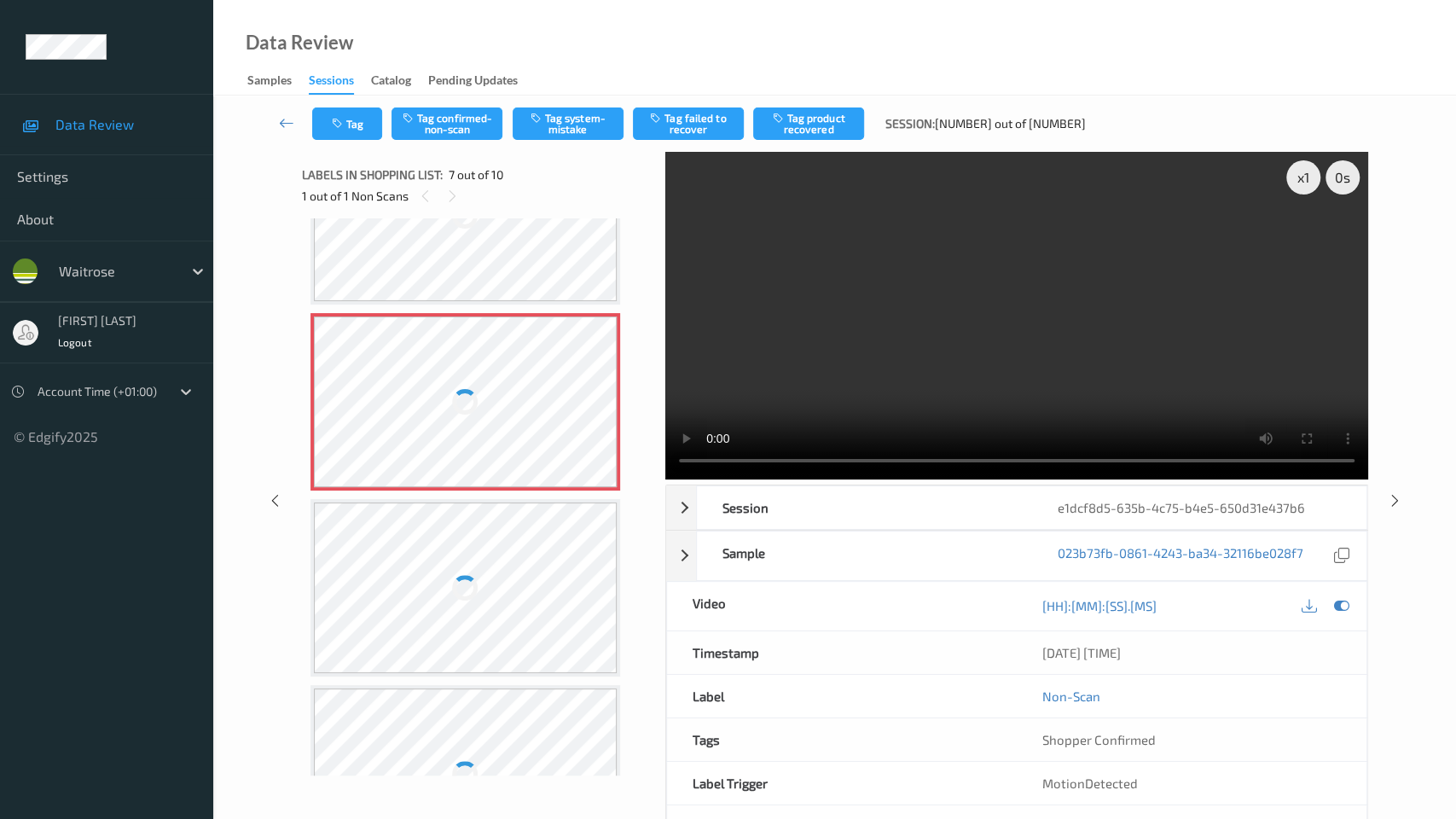 type 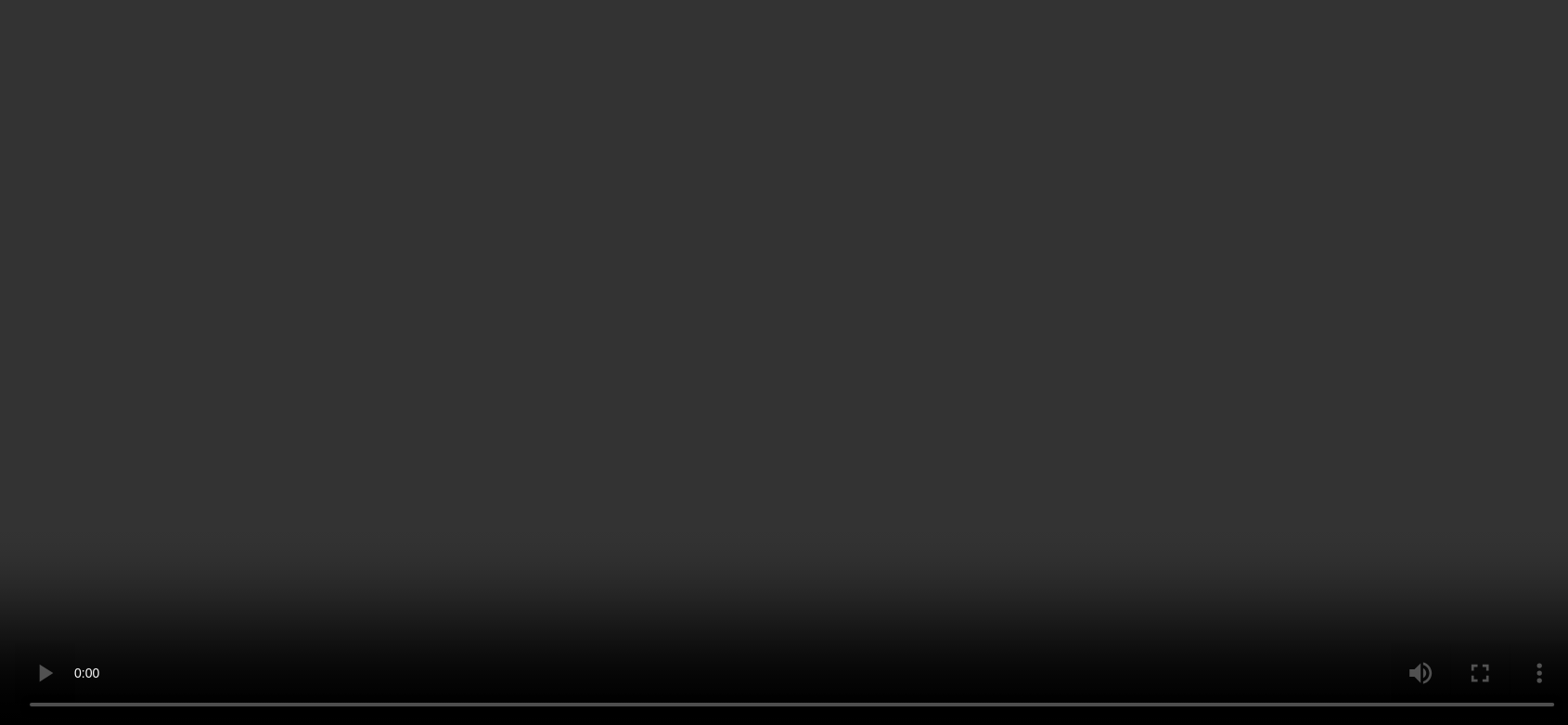 scroll, scrollTop: 1120, scrollLeft: 0, axis: vertical 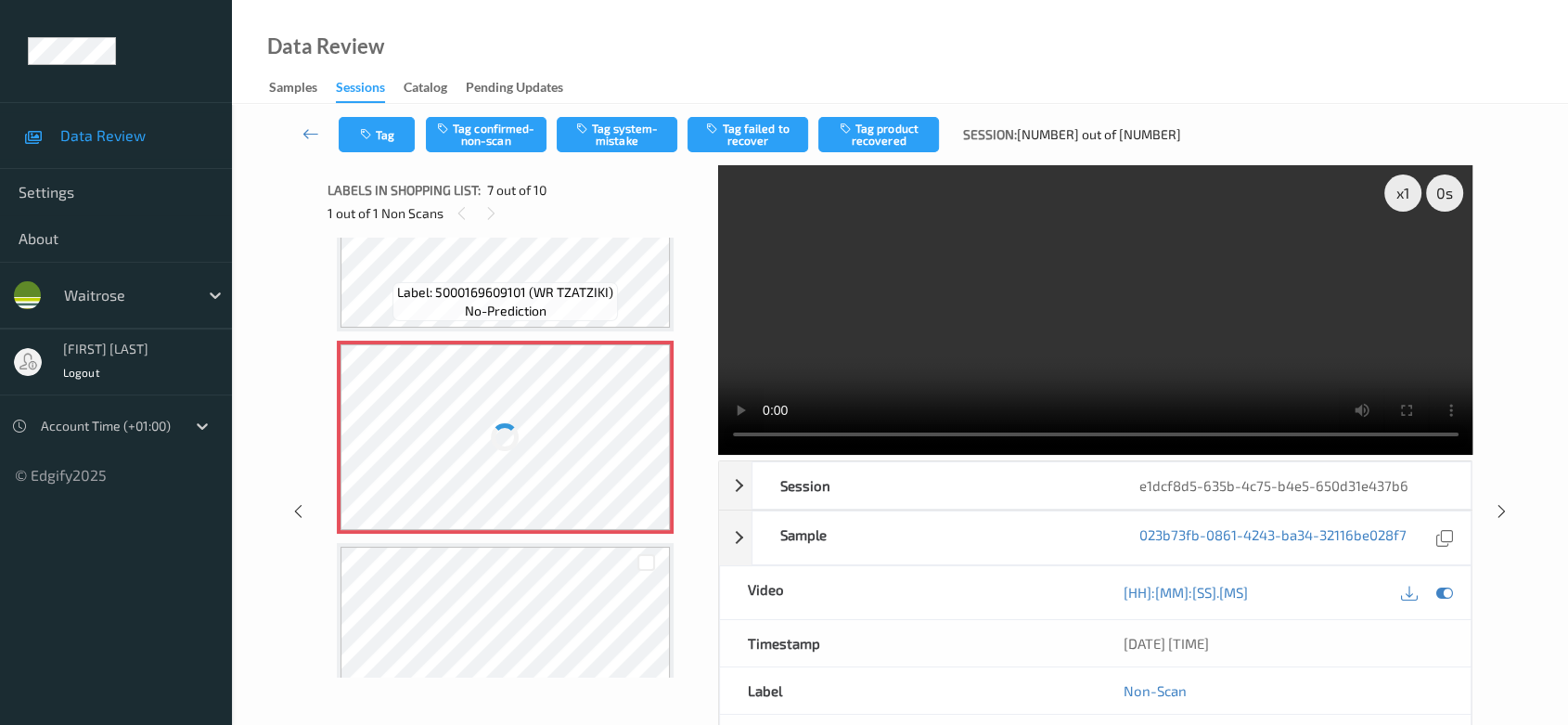 click at bounding box center [506, 437] 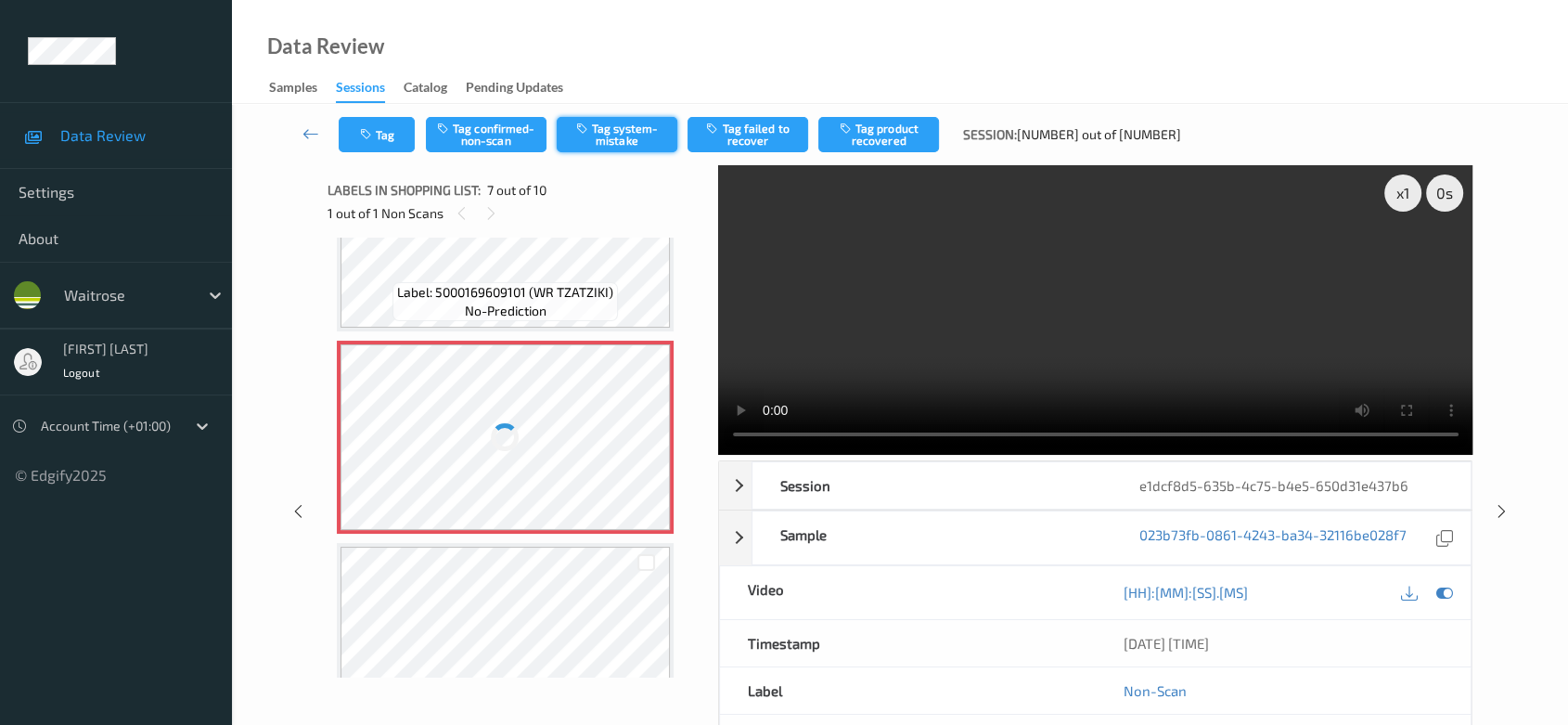 click on "Tag   system-mistake" at bounding box center [617, 135] 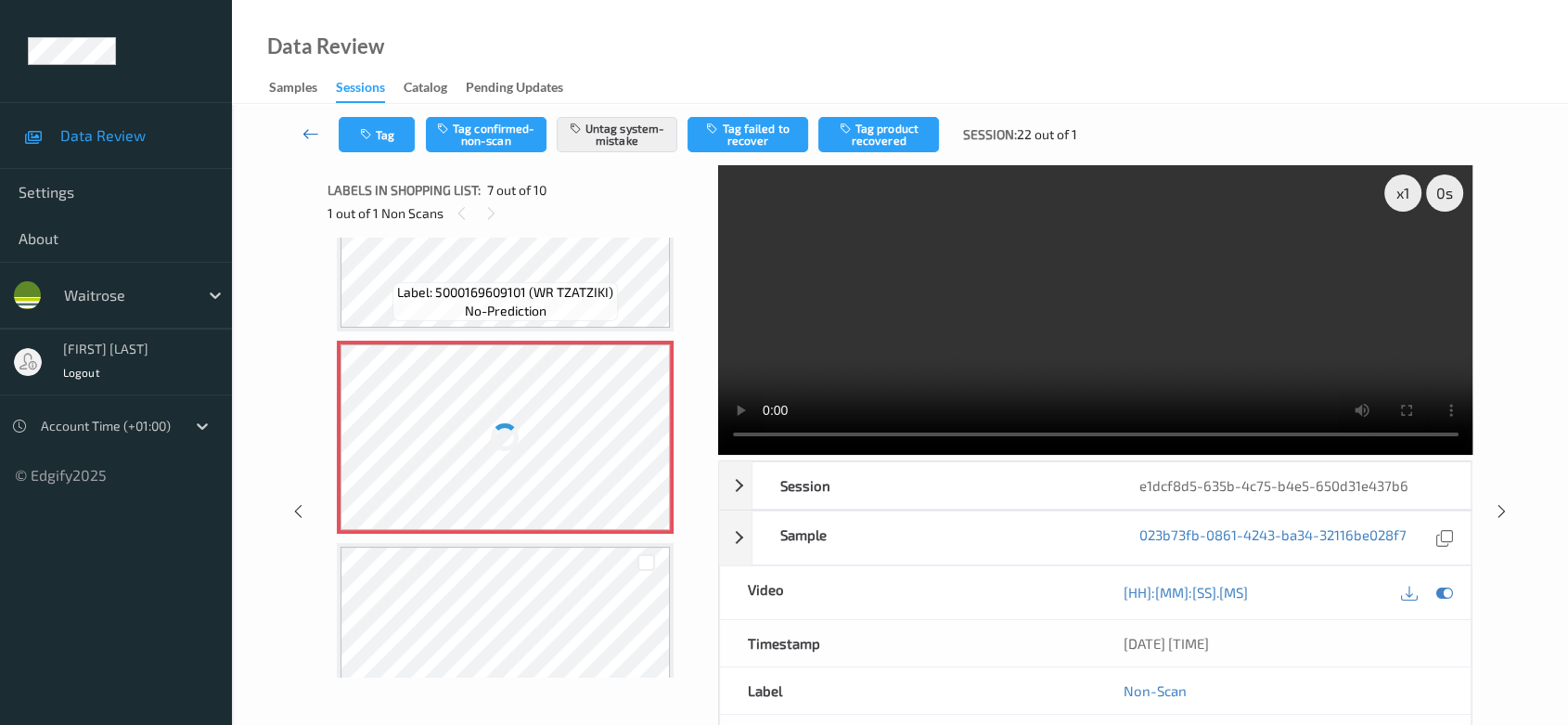 click at bounding box center (311, 134) 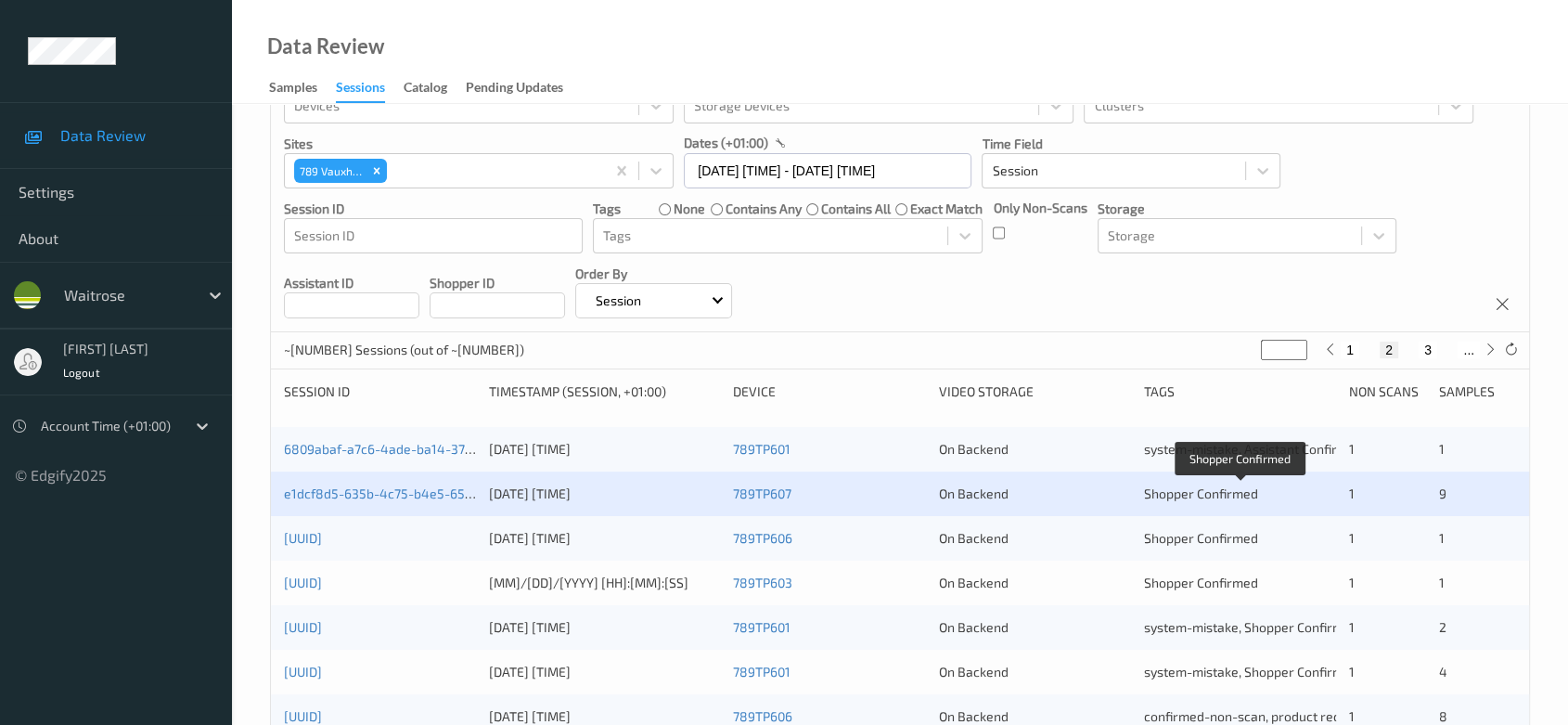 scroll, scrollTop: 103, scrollLeft: 0, axis: vertical 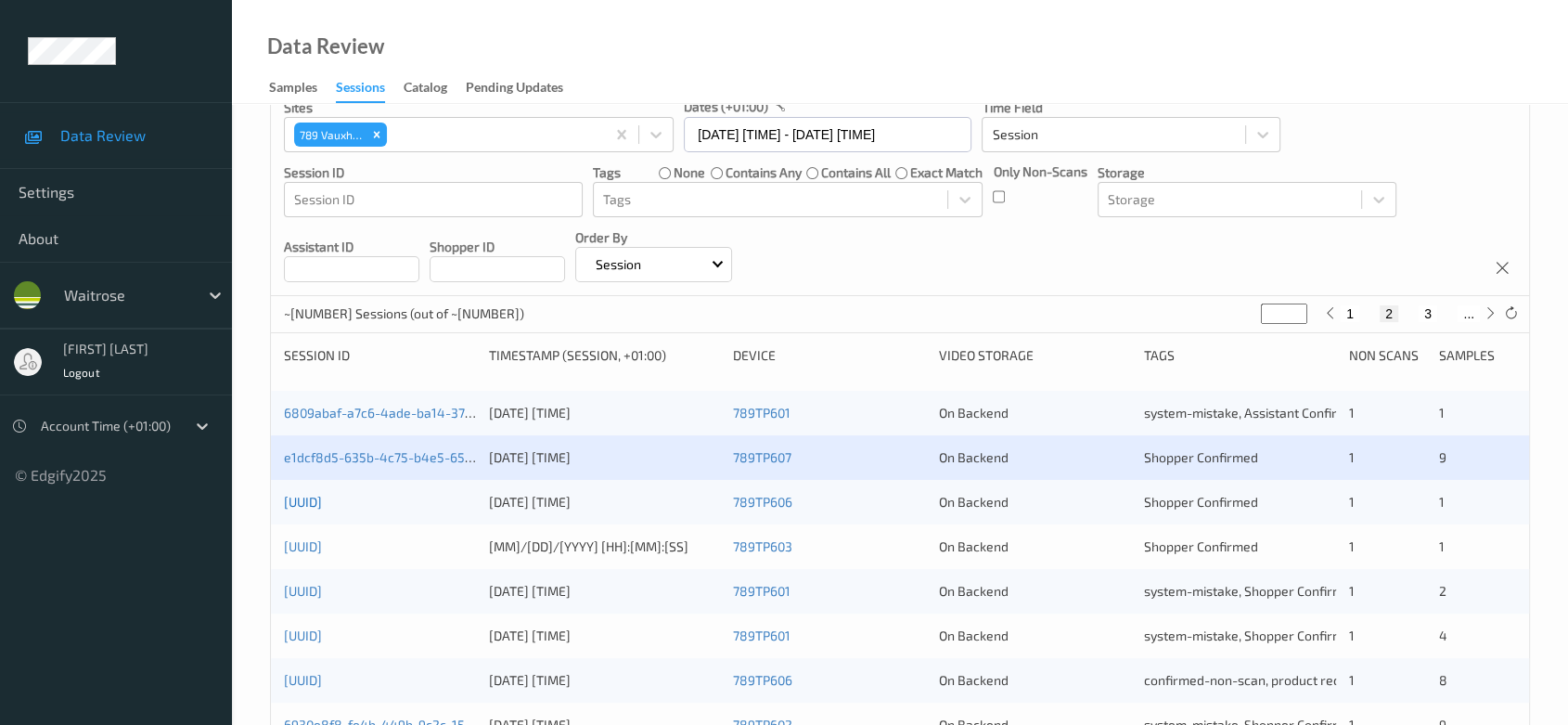 click on "[UUID]" at bounding box center (302, 501) 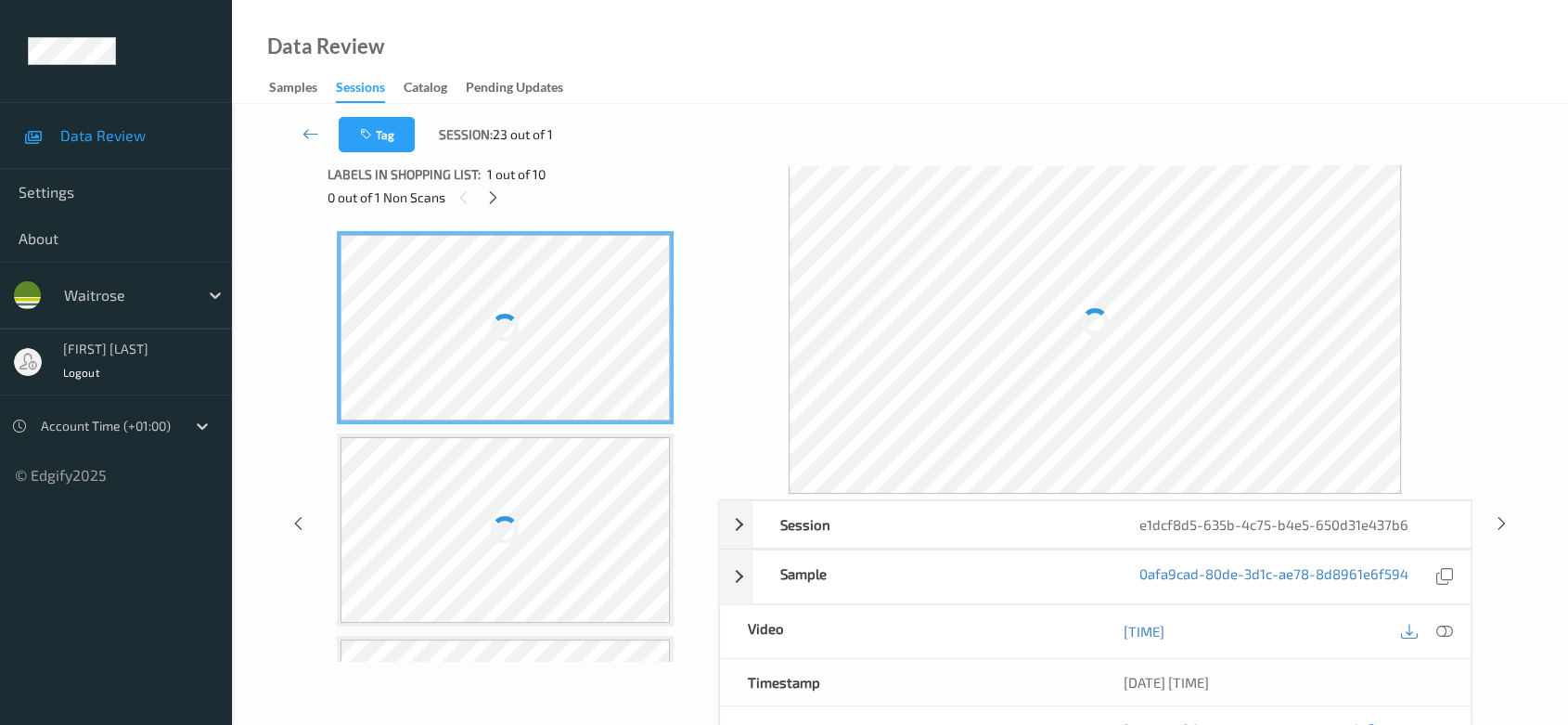scroll, scrollTop: 0, scrollLeft: 0, axis: both 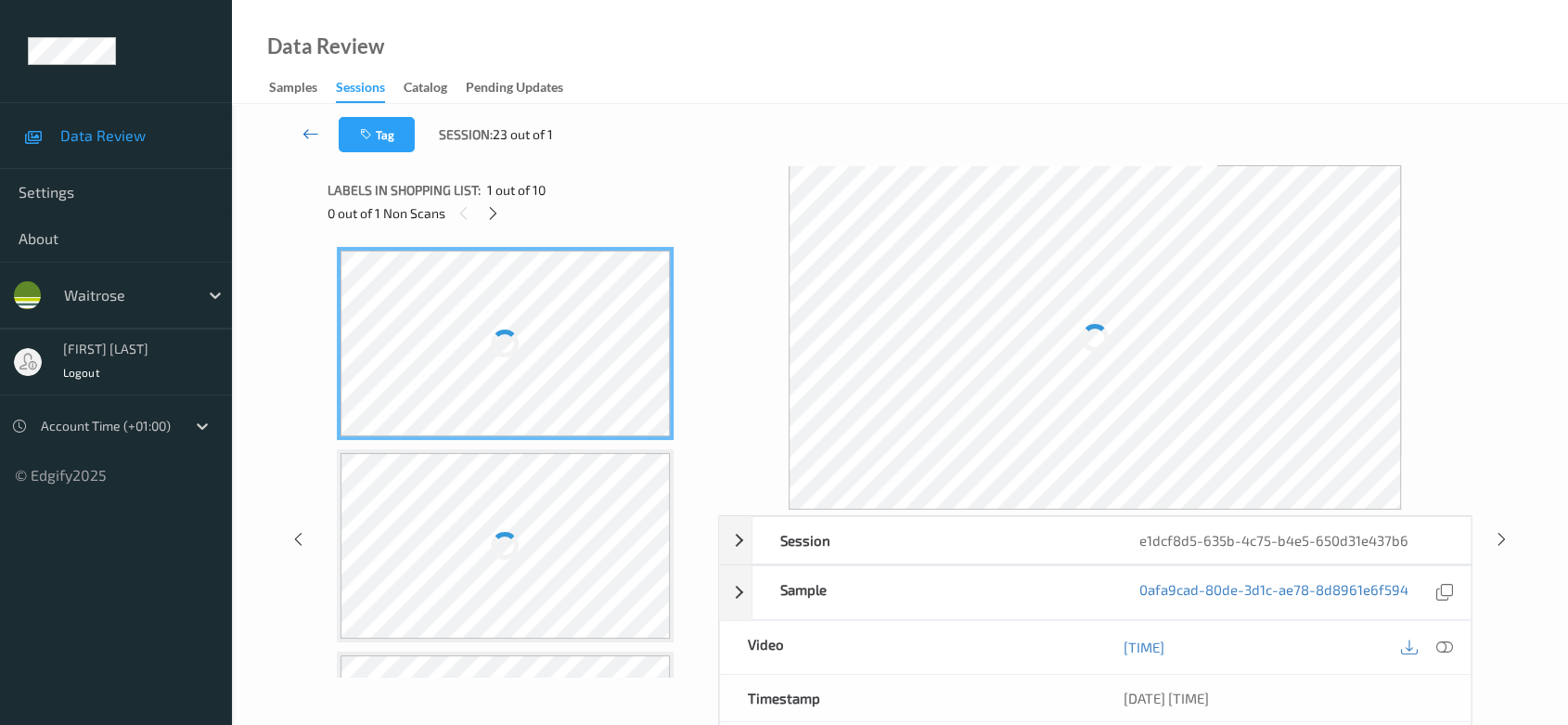 click at bounding box center (311, 134) 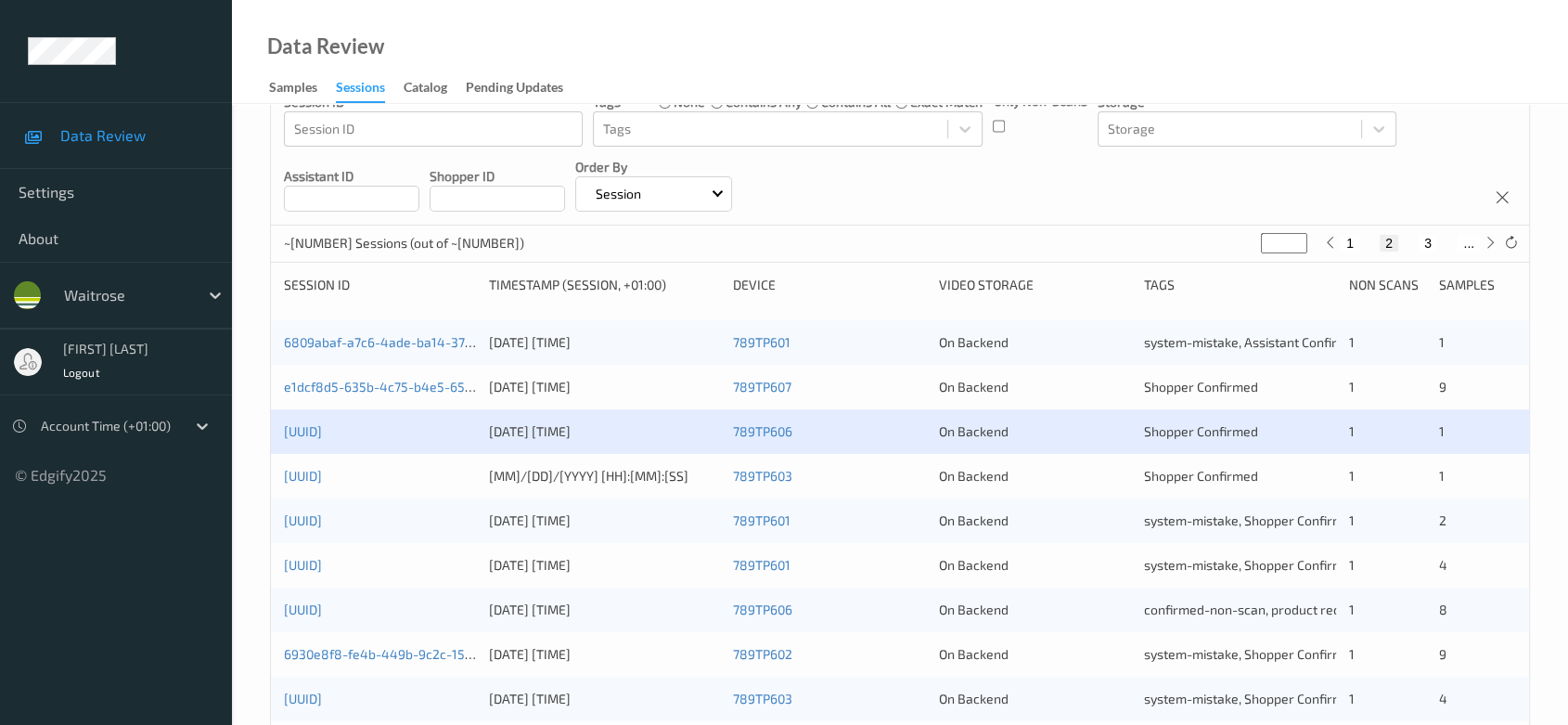 scroll, scrollTop: 0, scrollLeft: 0, axis: both 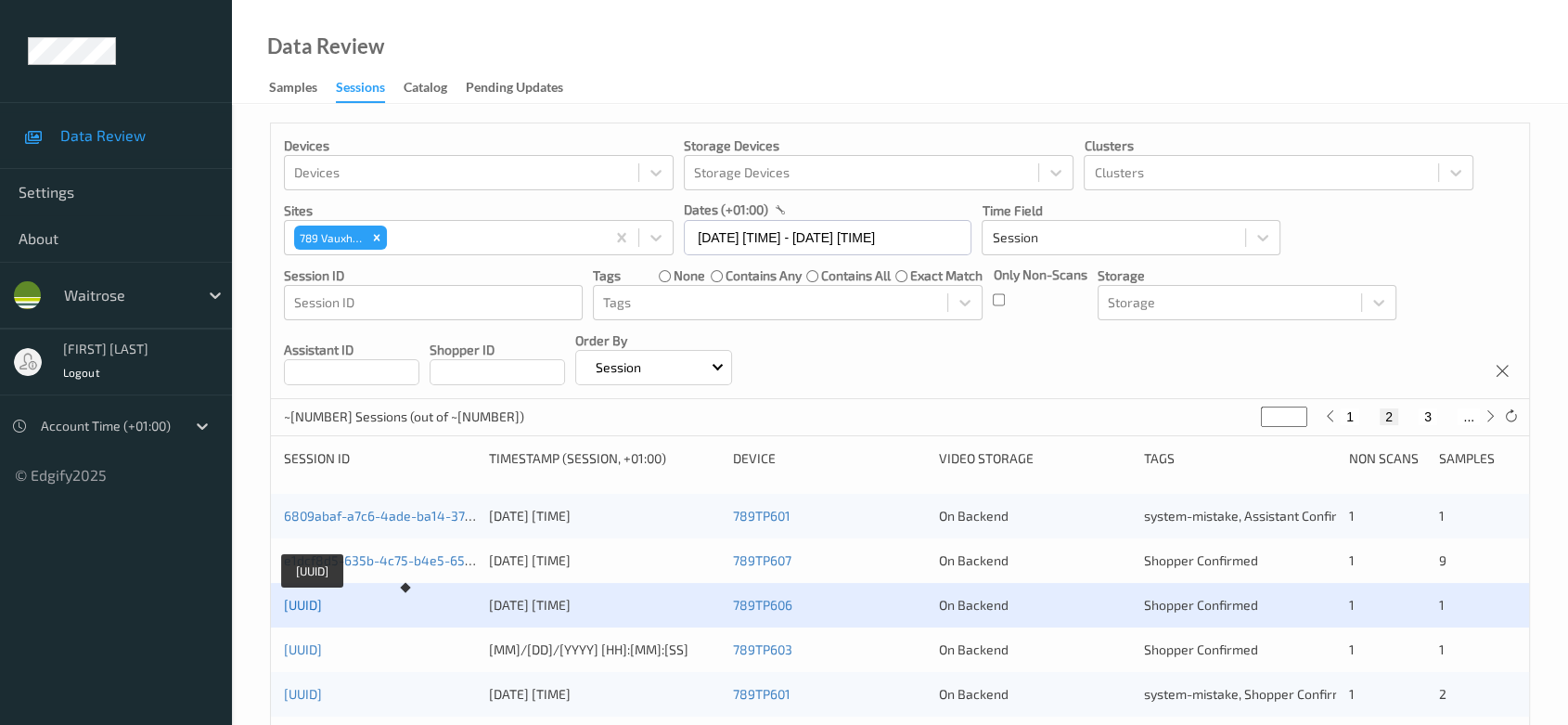 click on "[UUID]" at bounding box center [302, 604] 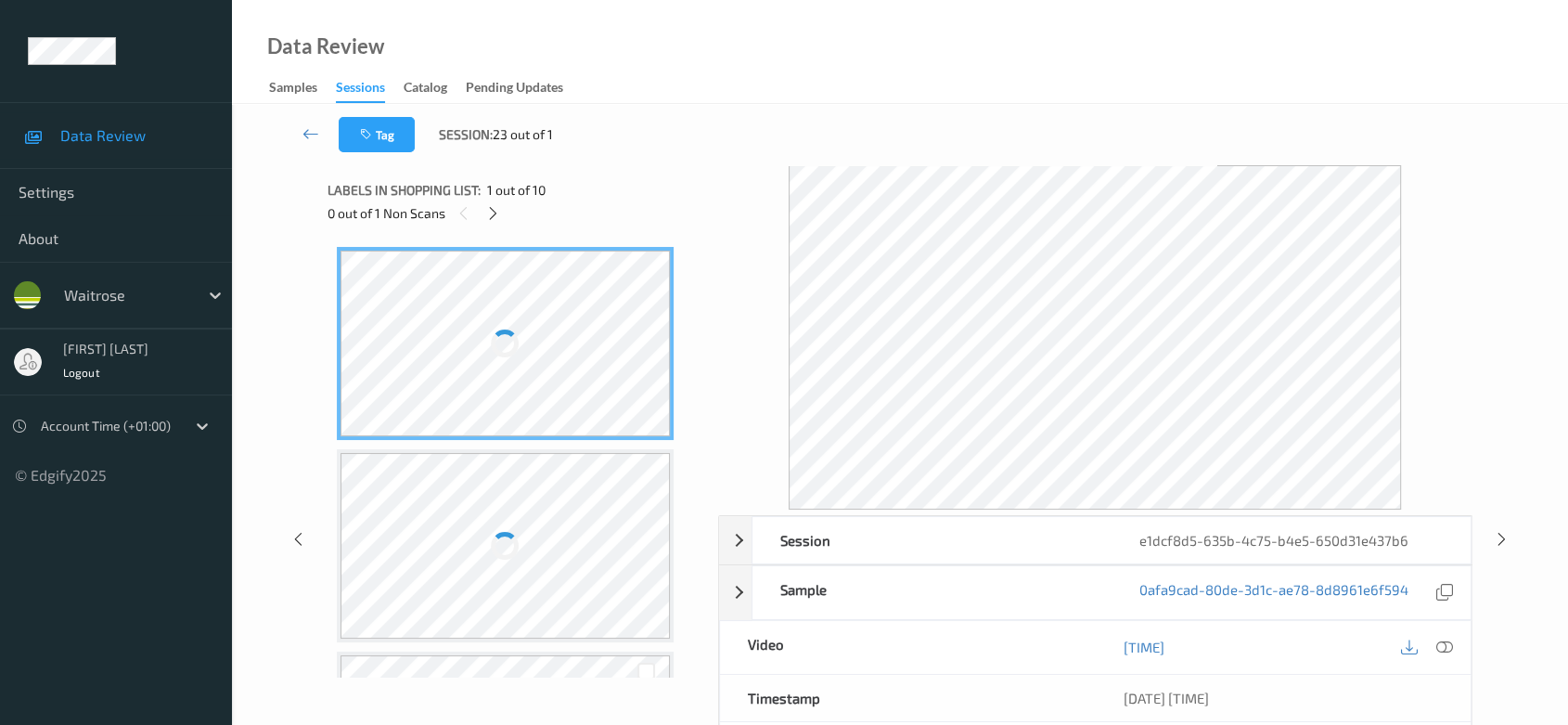 click on "0 out of 1 Non Scans" at bounding box center (516, 213) 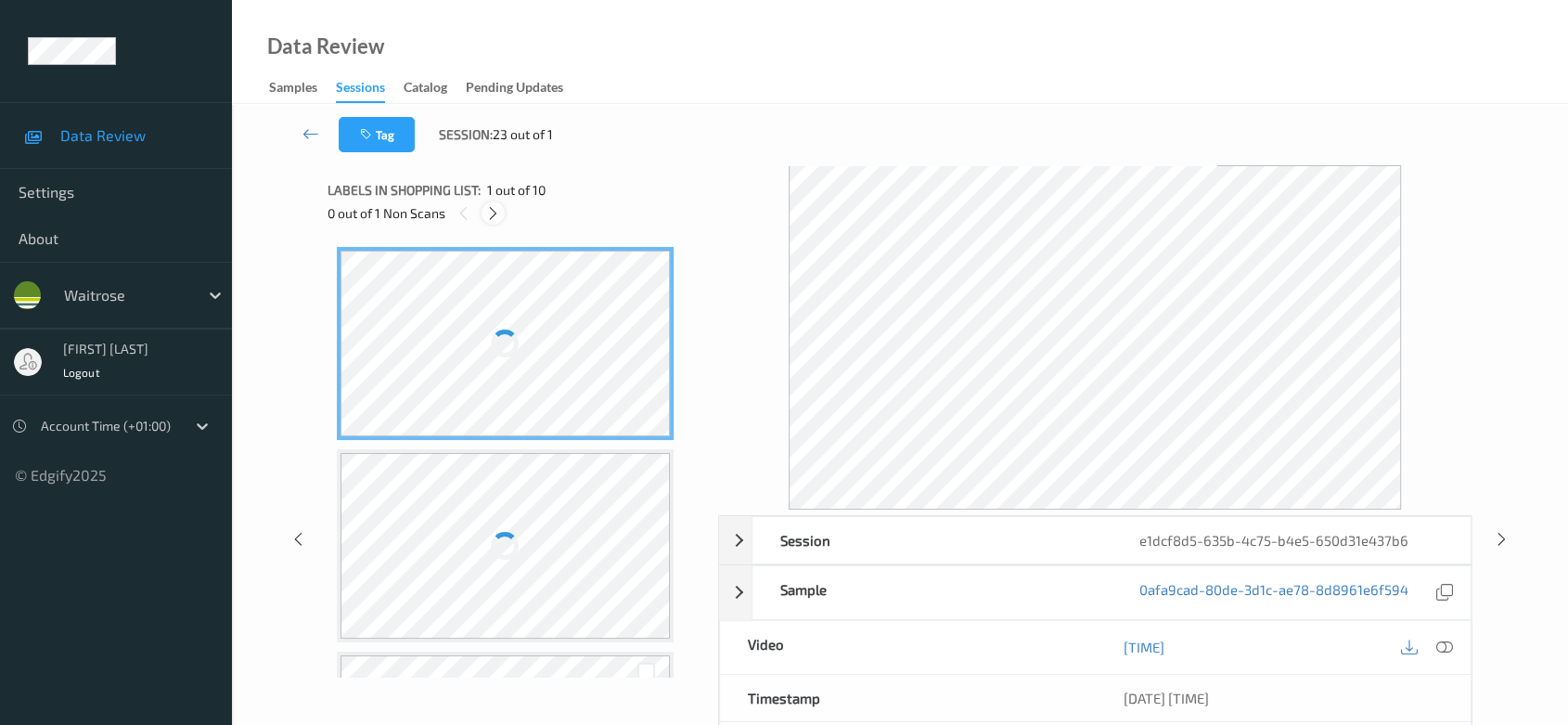click at bounding box center (493, 213) 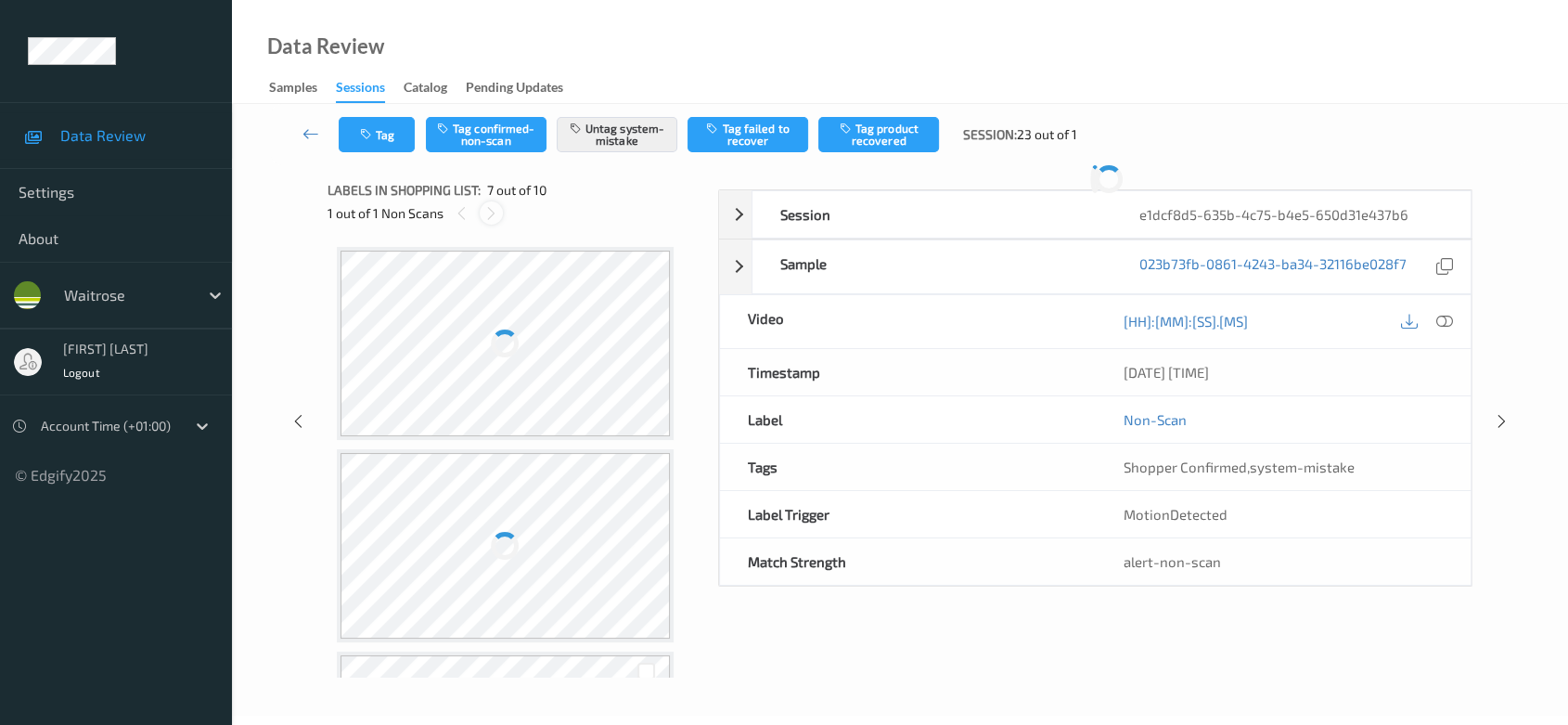 scroll, scrollTop: 1017, scrollLeft: 0, axis: vertical 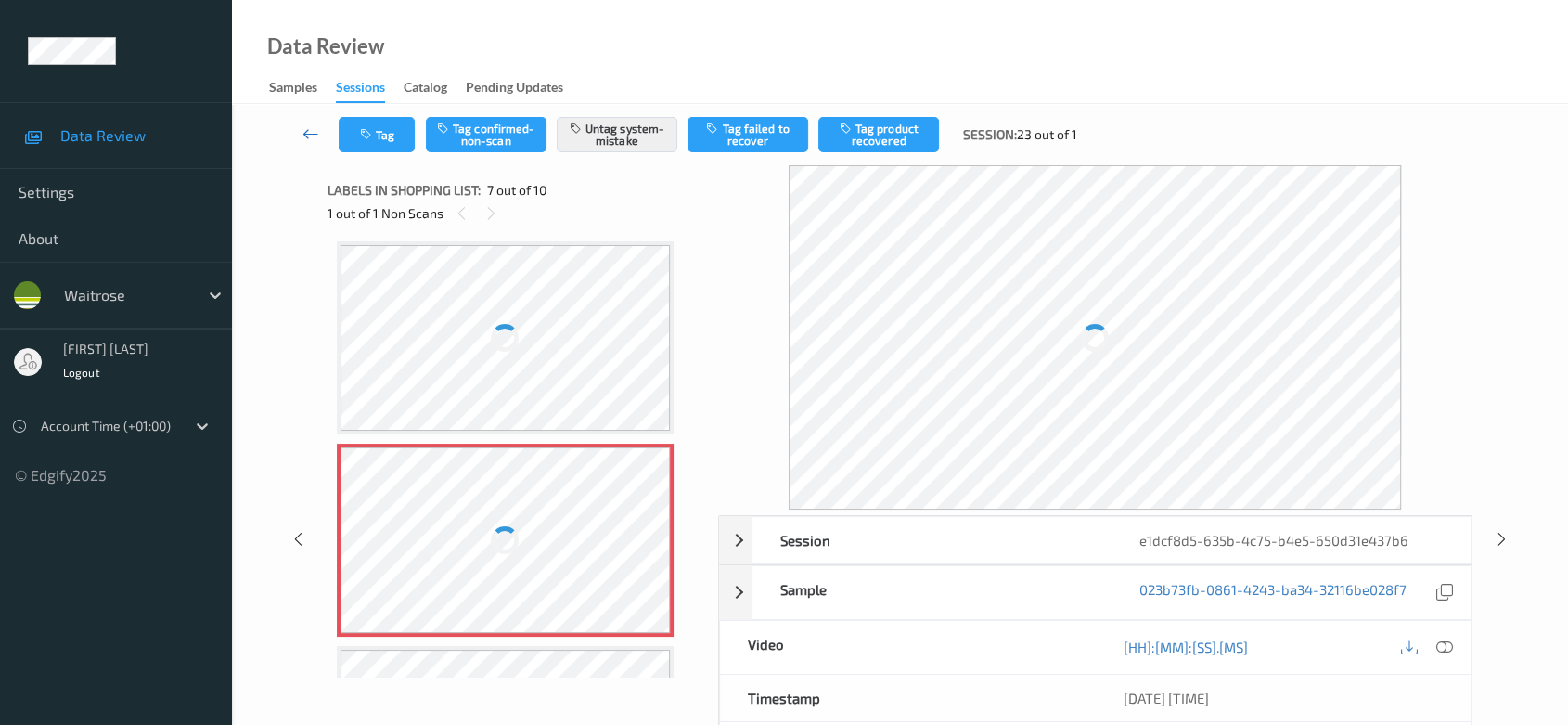 click at bounding box center [311, 134] 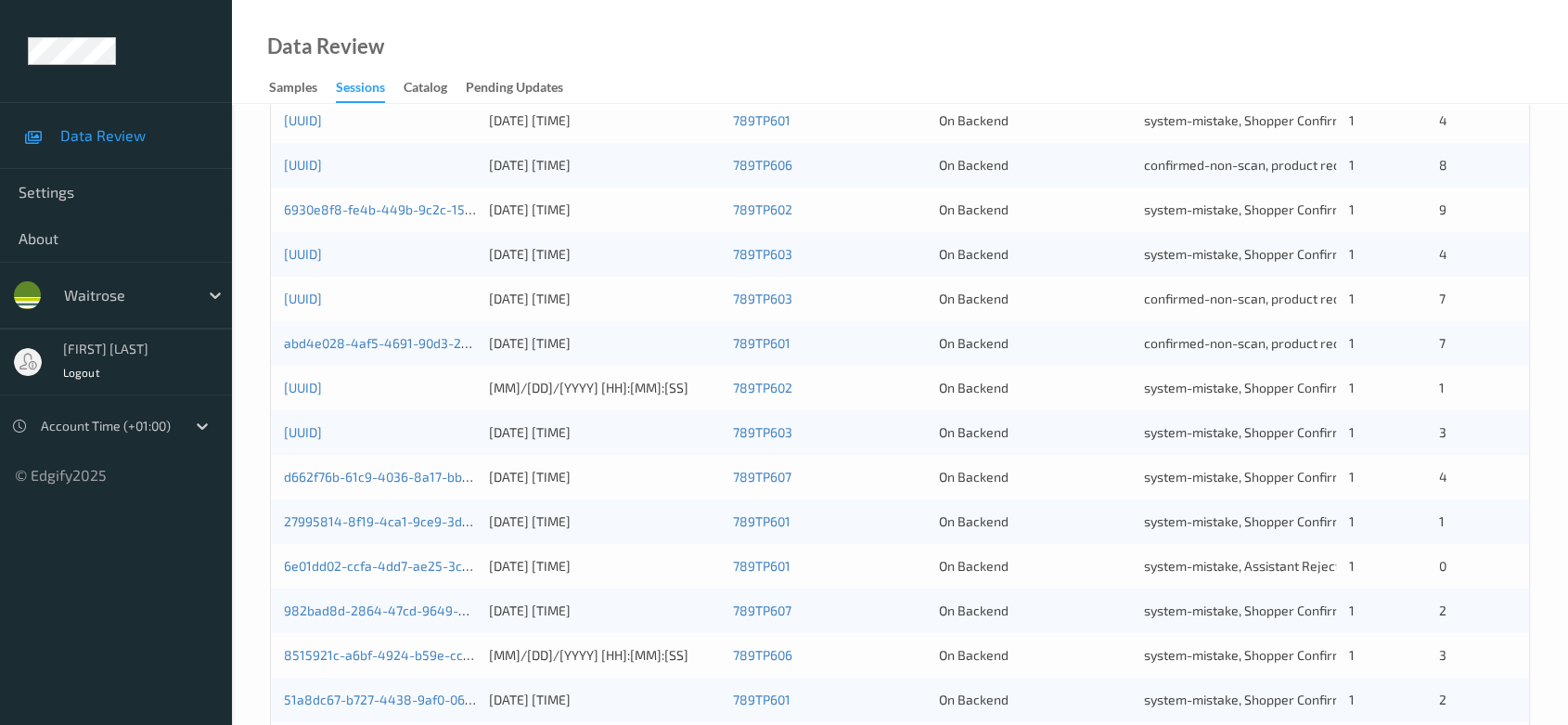 scroll, scrollTop: 206, scrollLeft: 0, axis: vertical 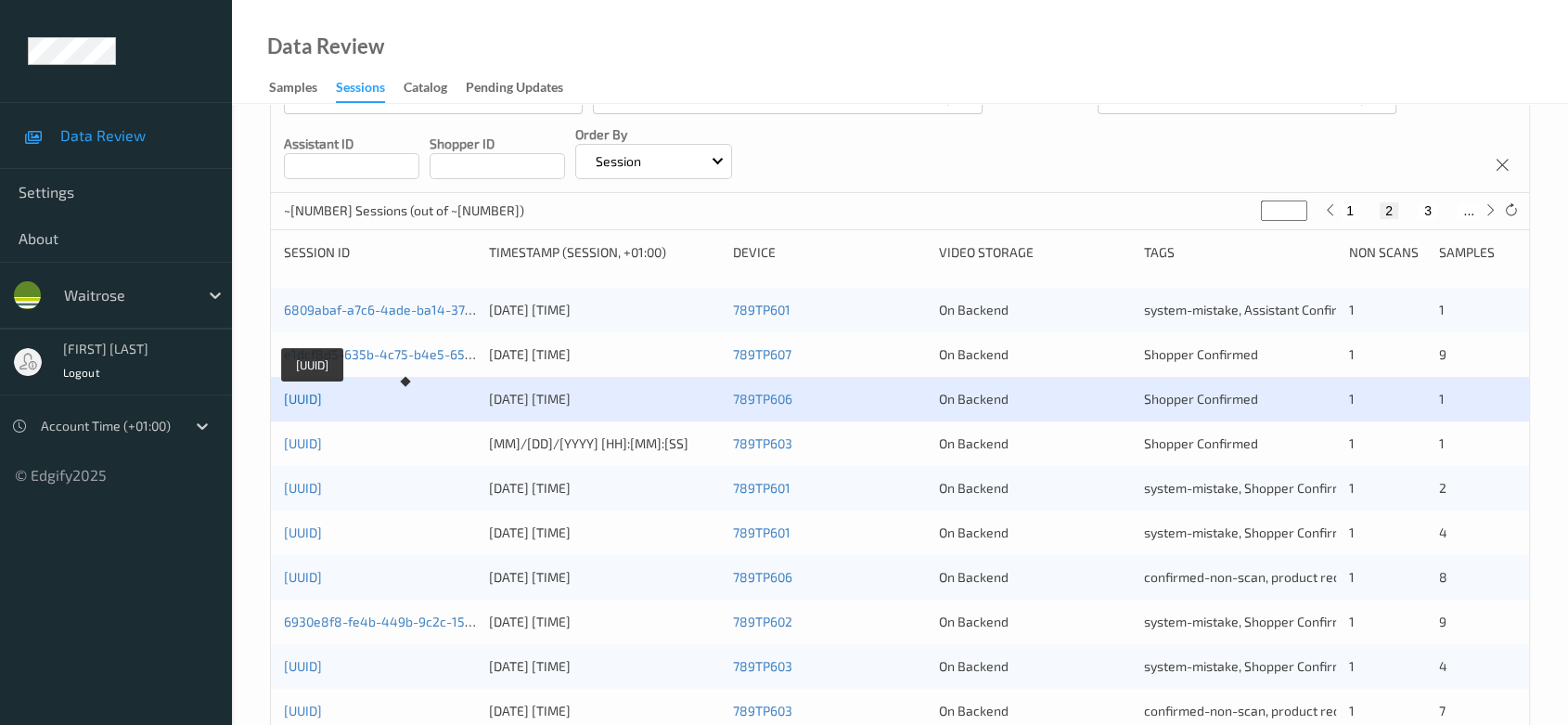 click on "[UUID]" at bounding box center [302, 398] 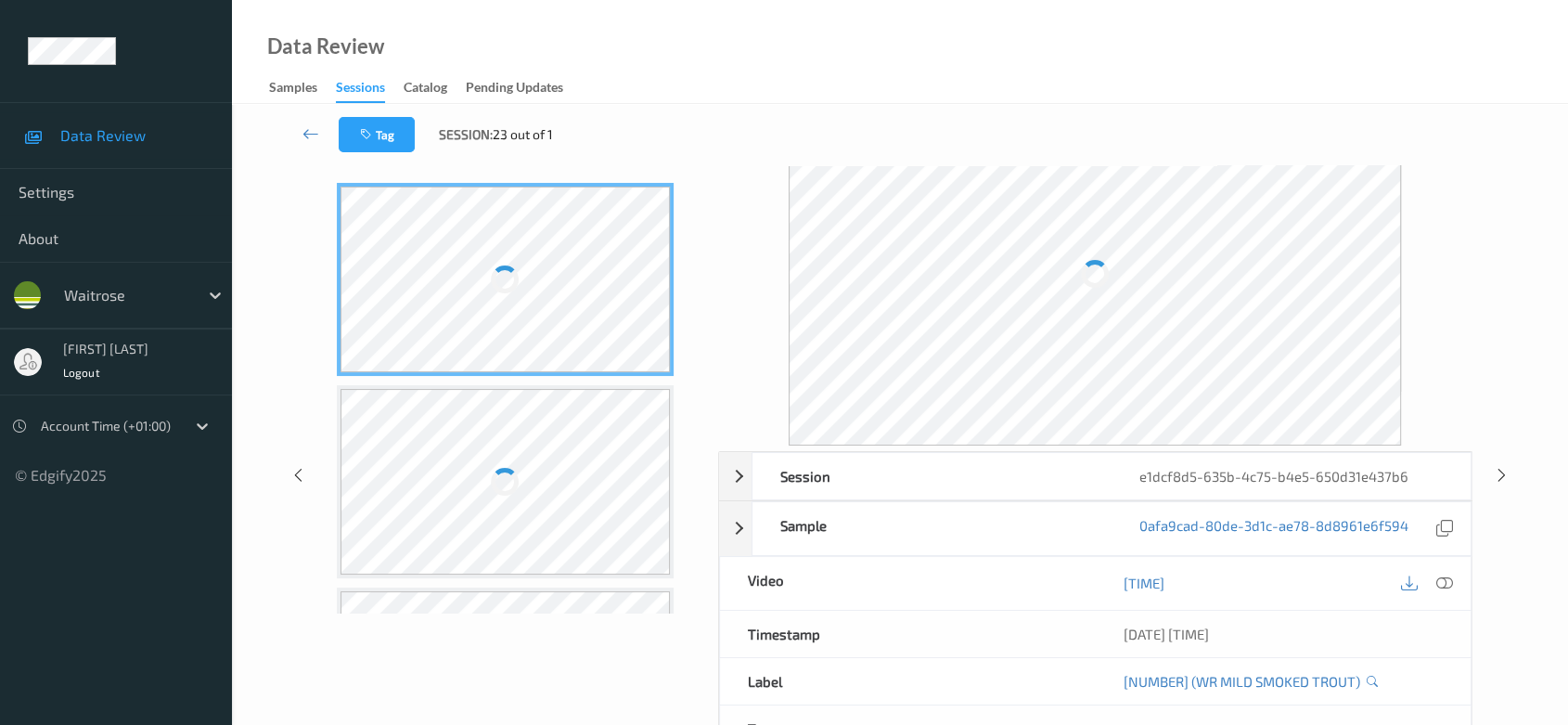 scroll, scrollTop: 0, scrollLeft: 0, axis: both 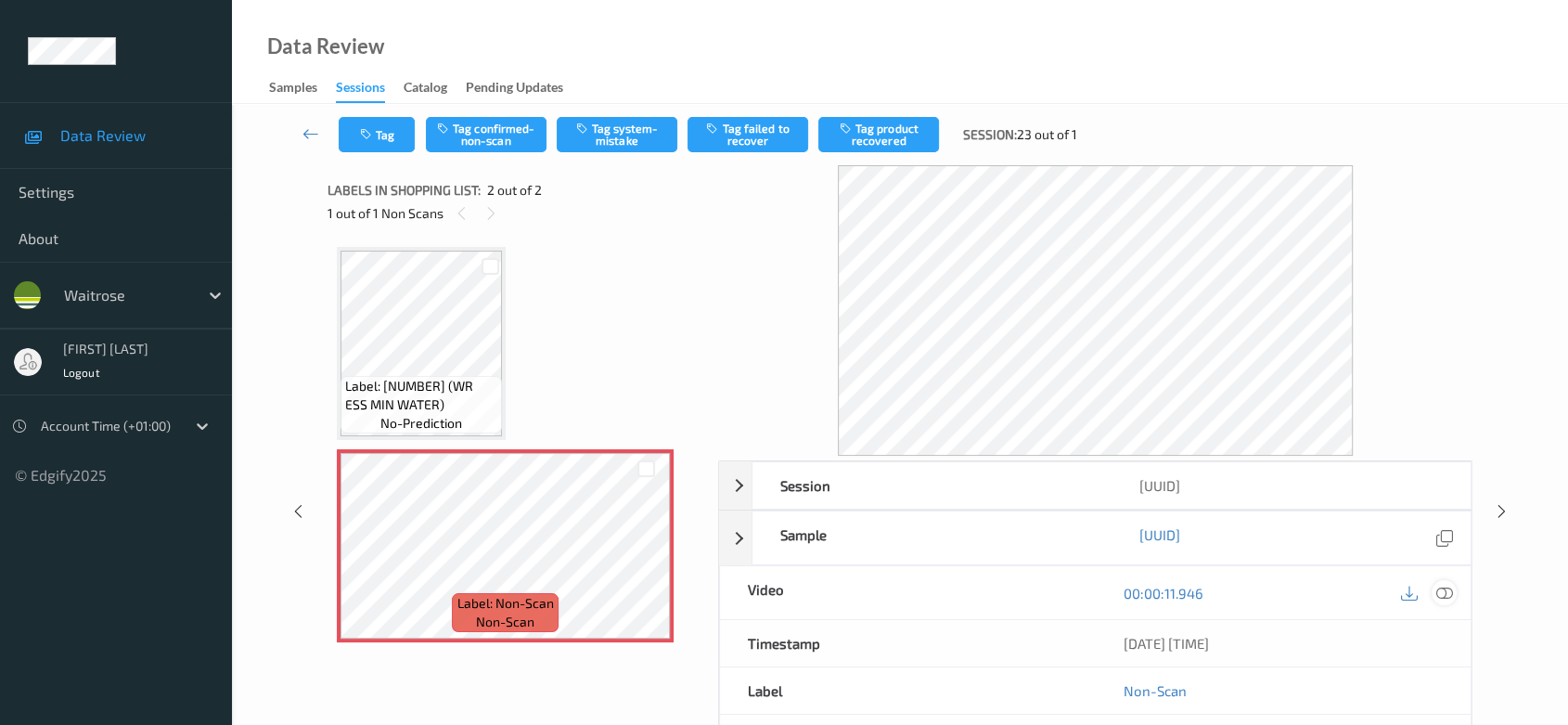click at bounding box center (1445, 592) 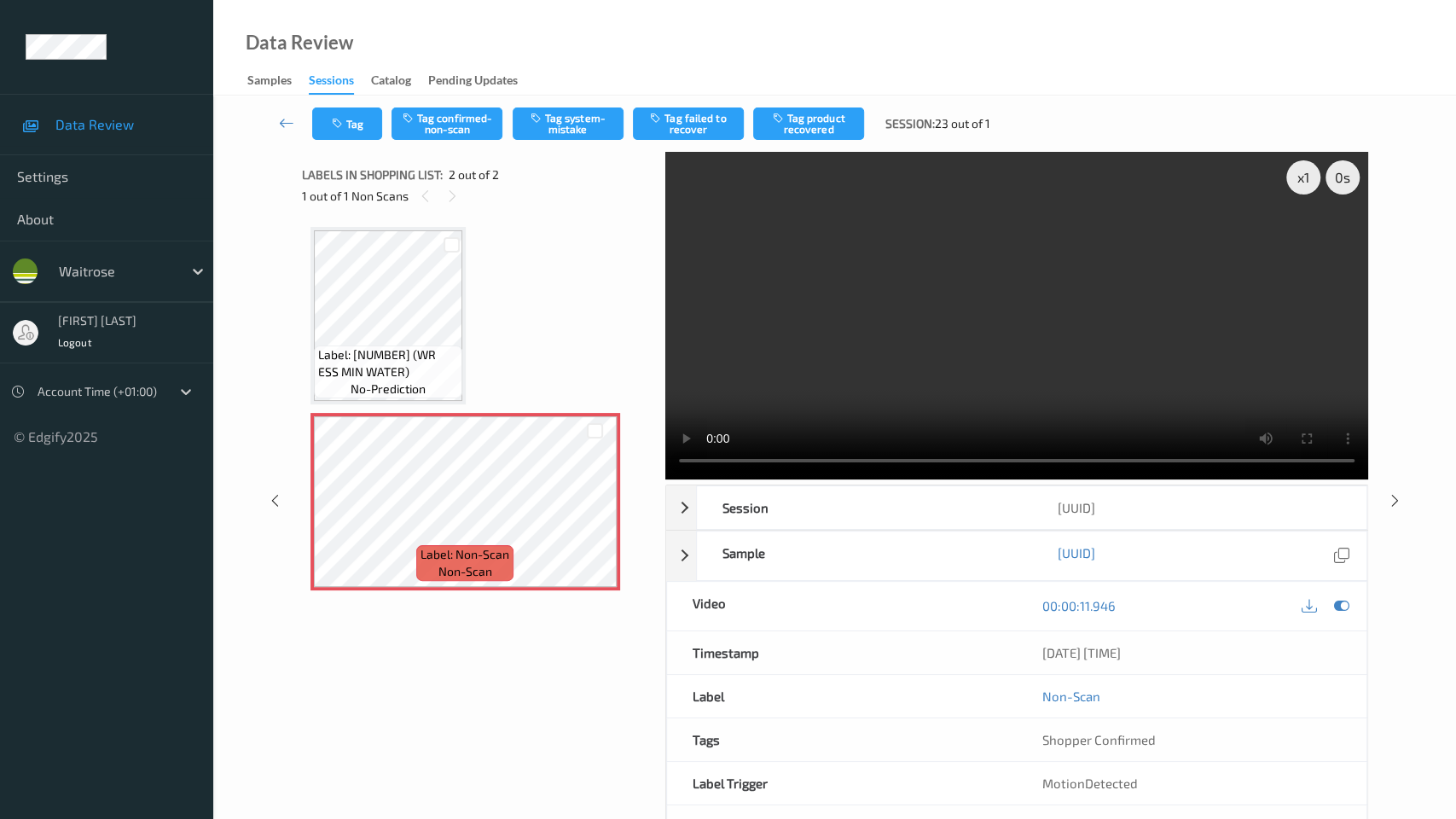 type 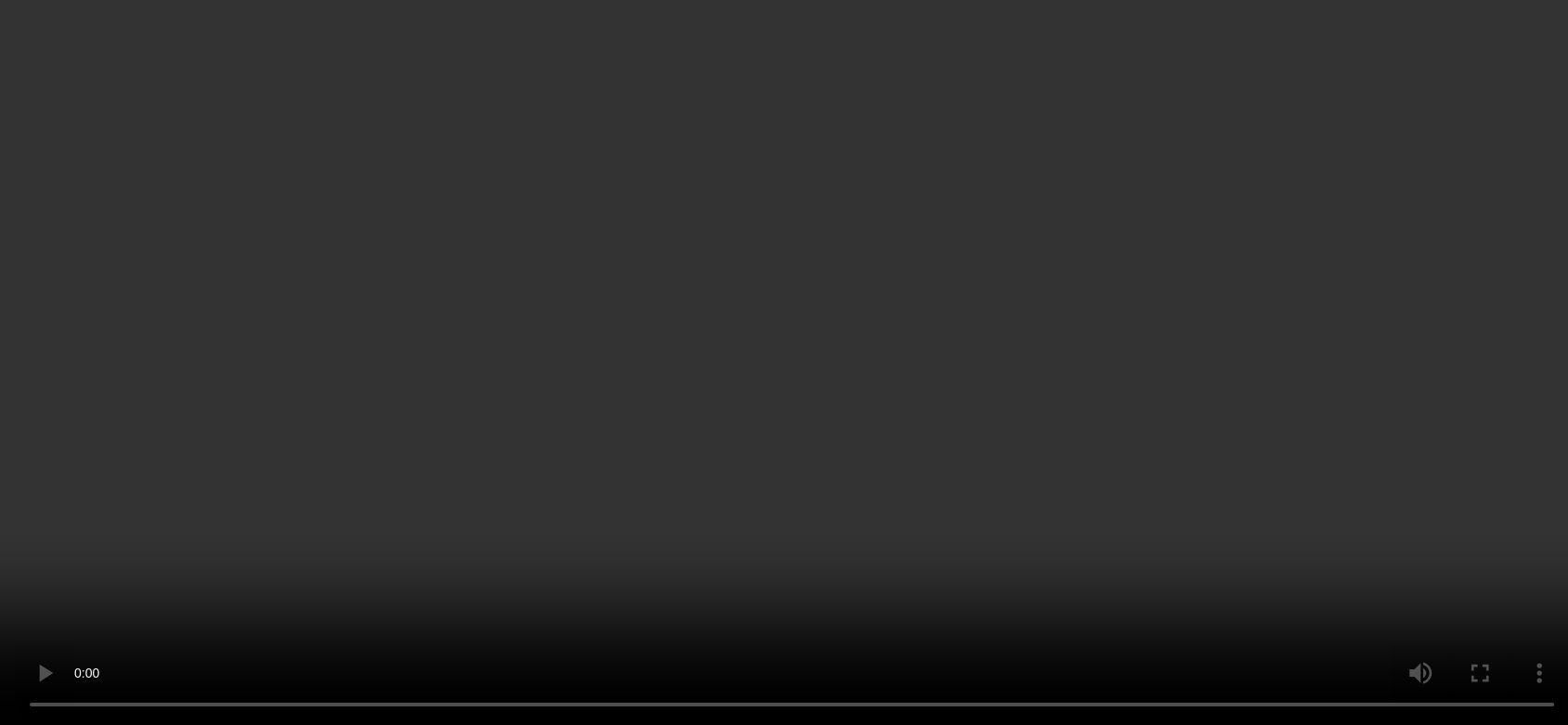 scroll, scrollTop: 169, scrollLeft: 0, axis: vertical 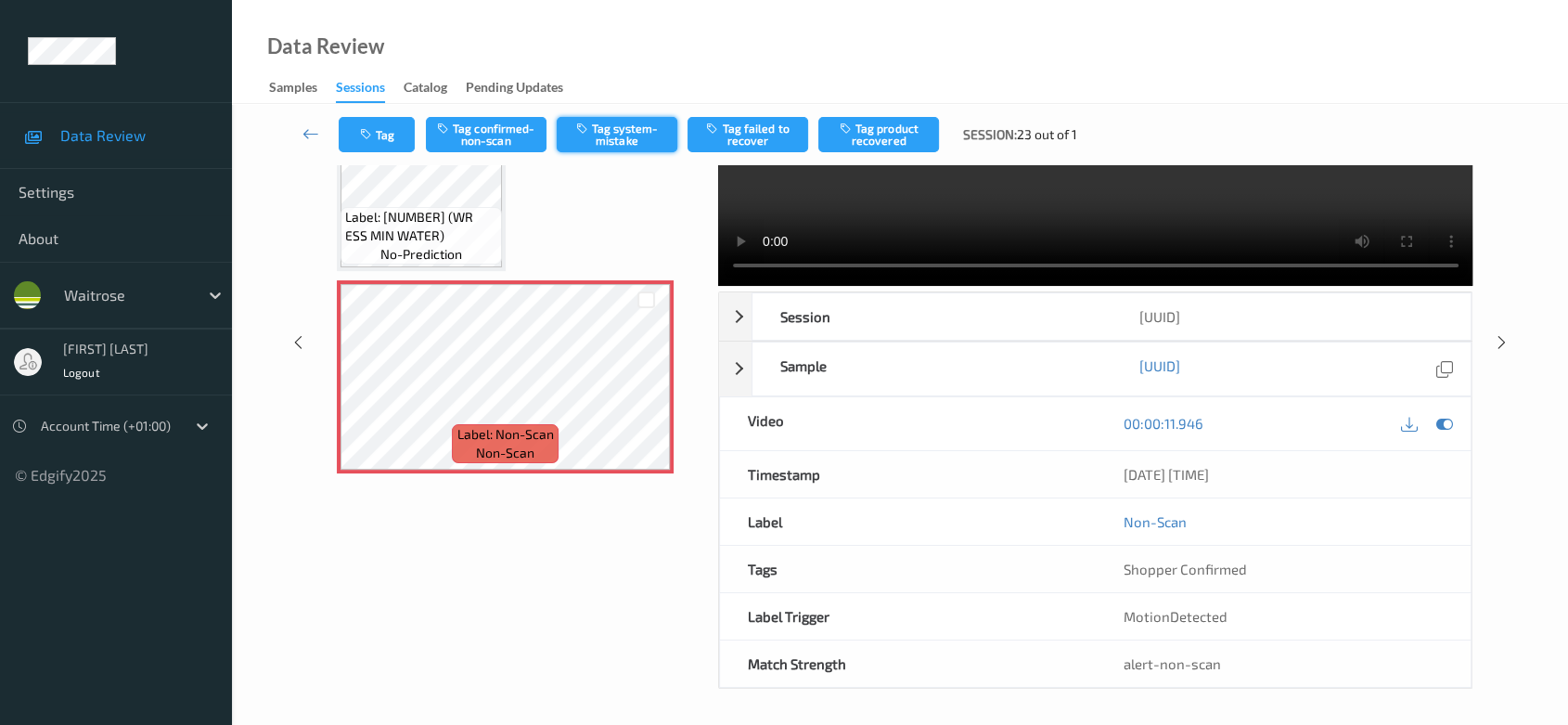 click on "Tag   system-mistake" at bounding box center (617, 135) 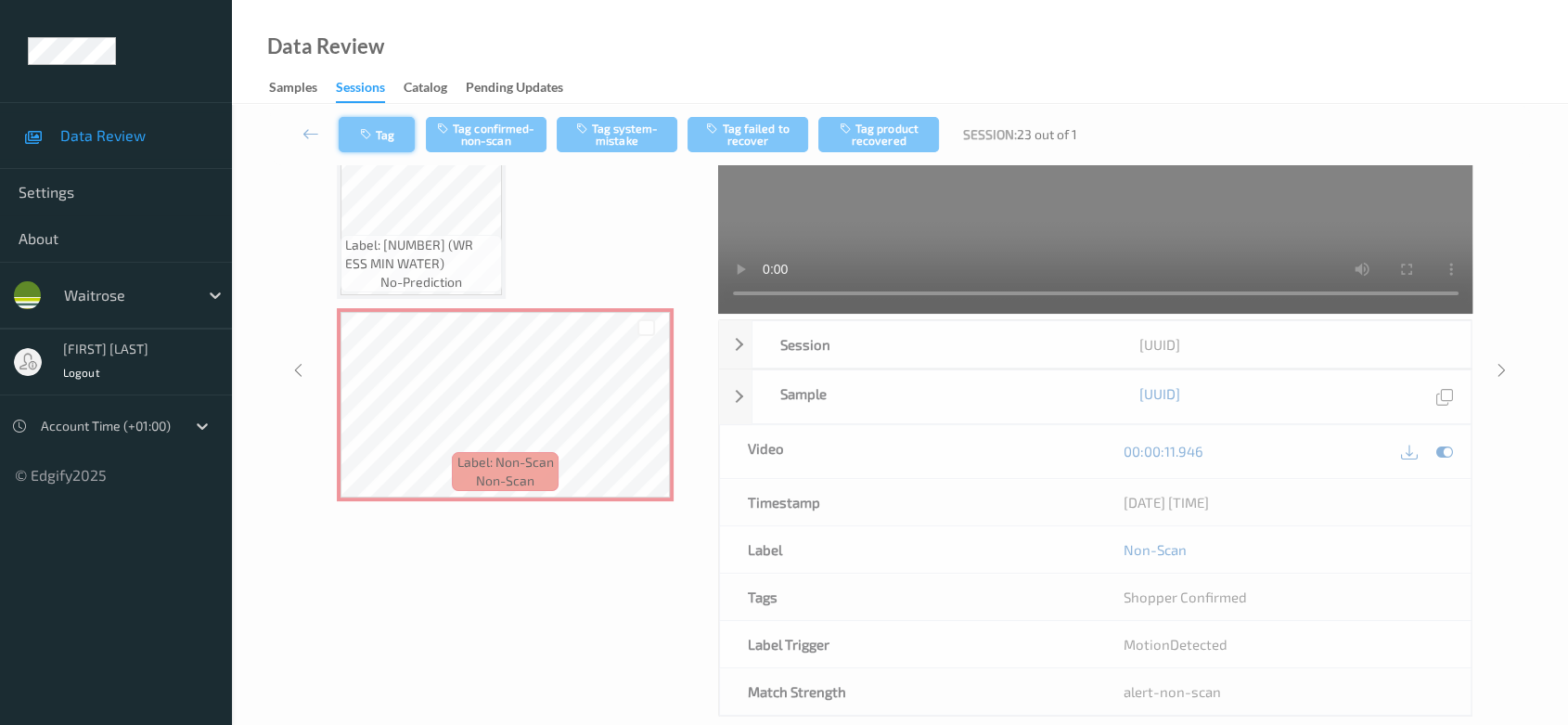 click on "Tag" at bounding box center [377, 135] 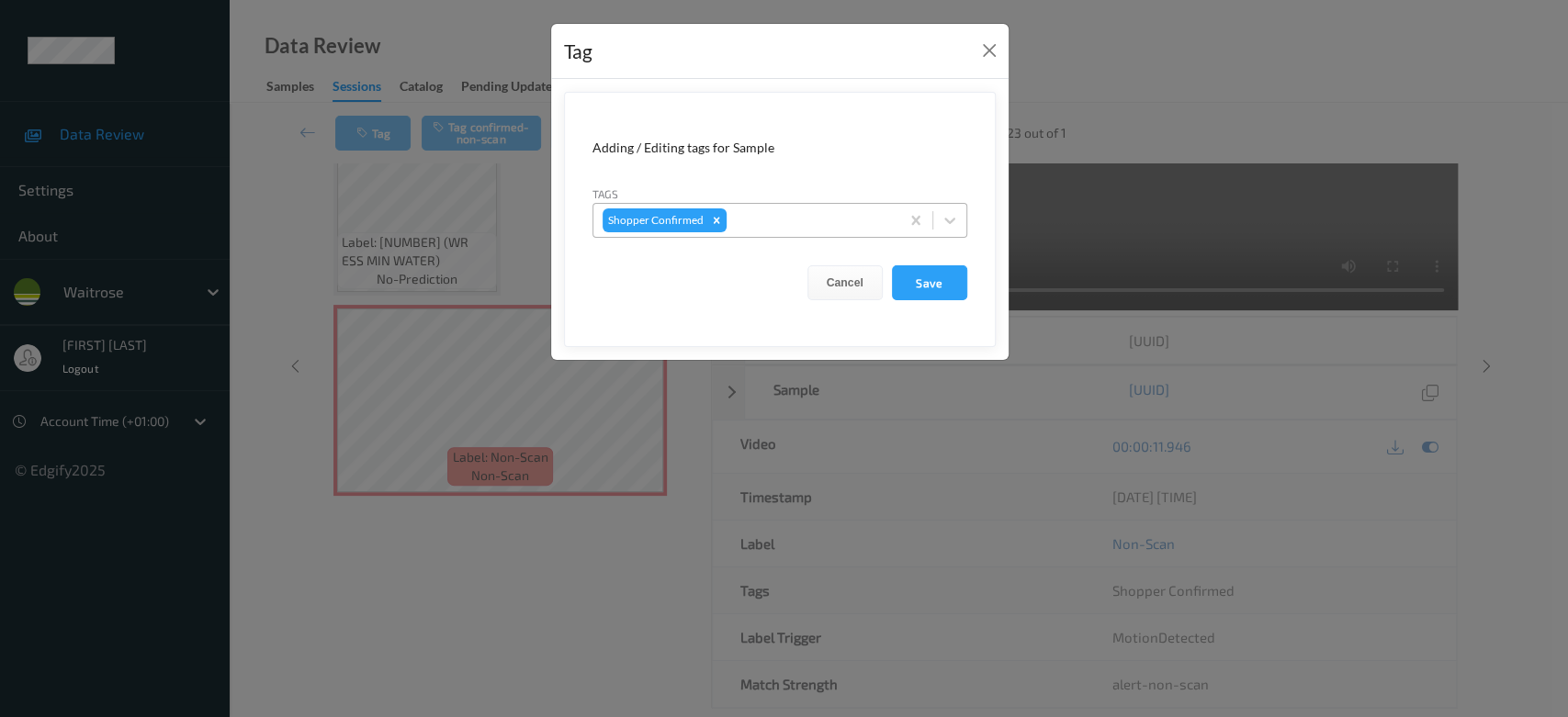 click at bounding box center (810, 220) 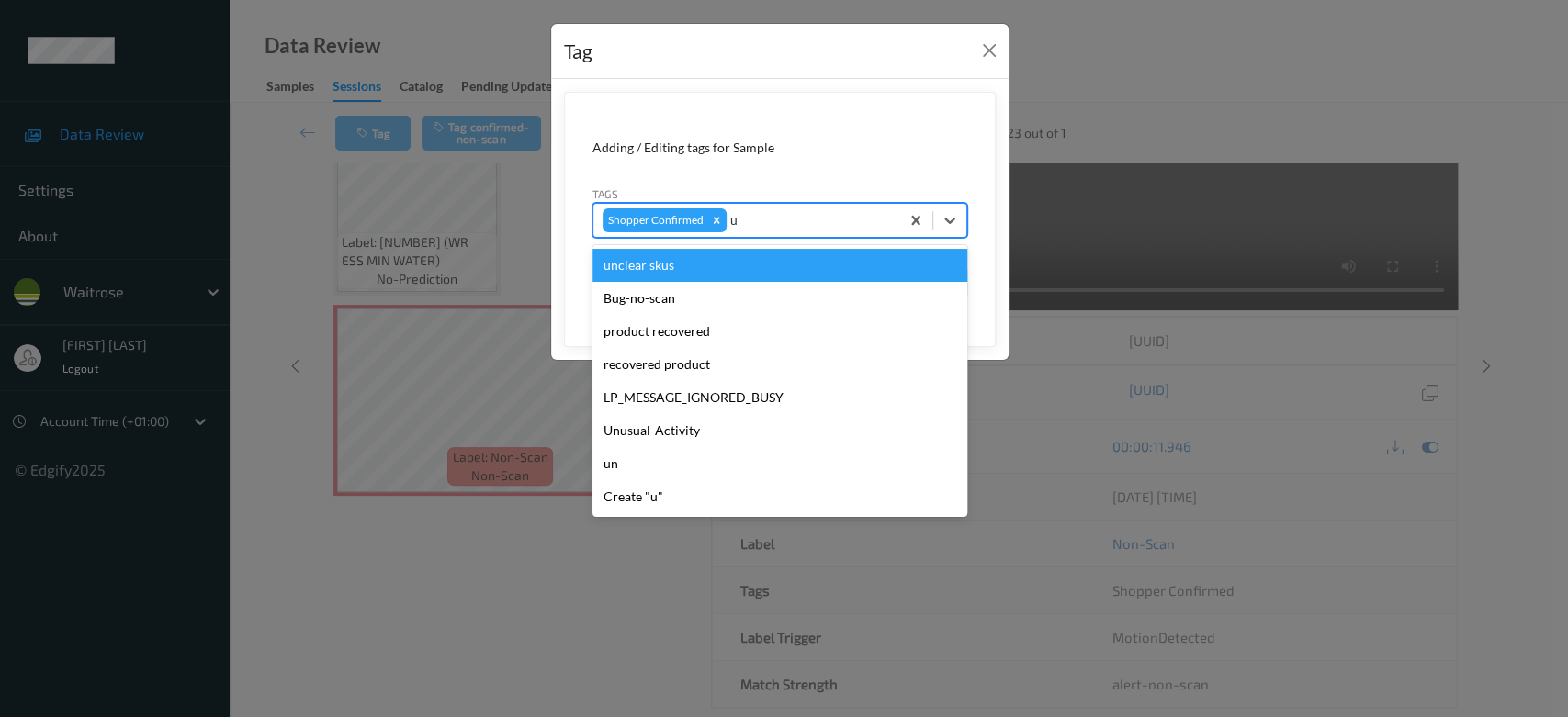 type on "un" 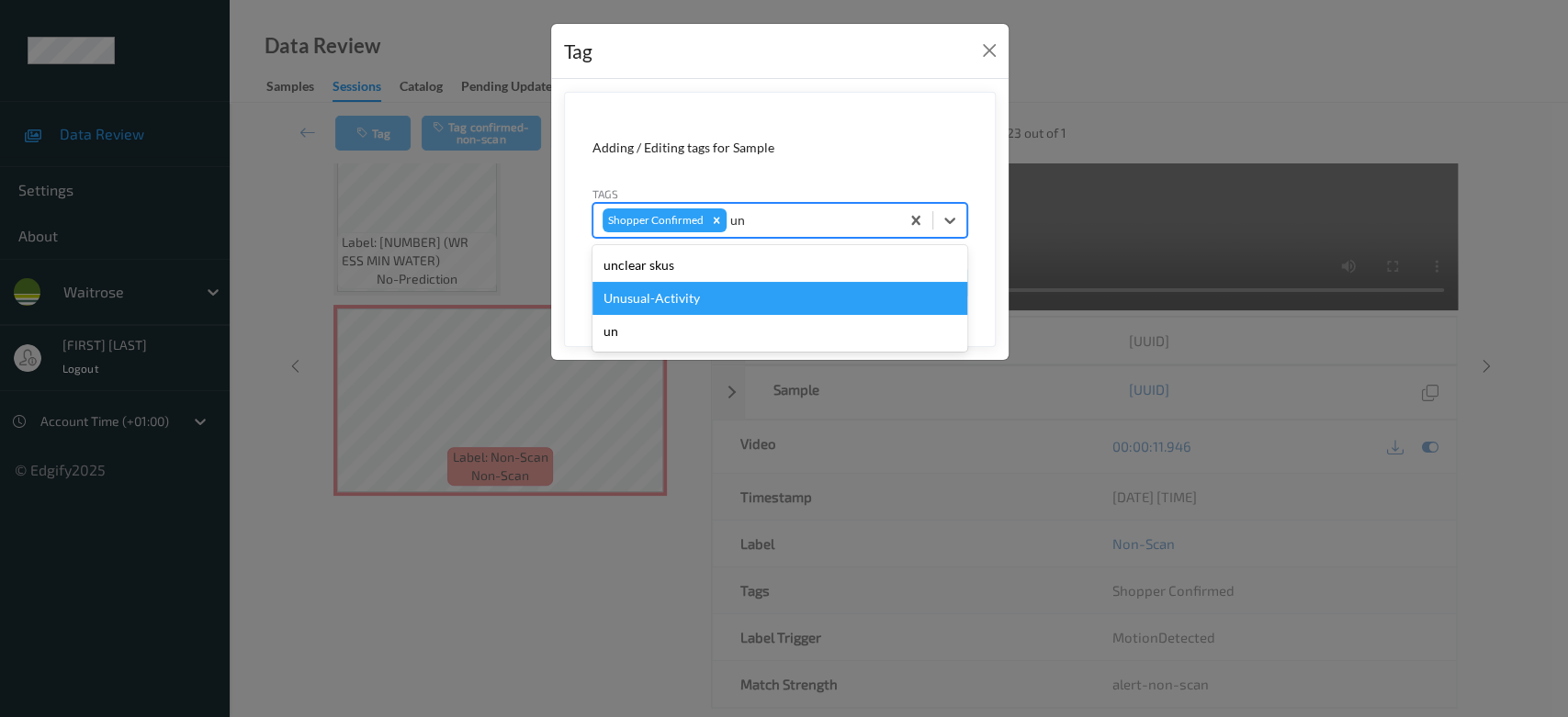 click on "Unusual-Activity" at bounding box center [780, 298] 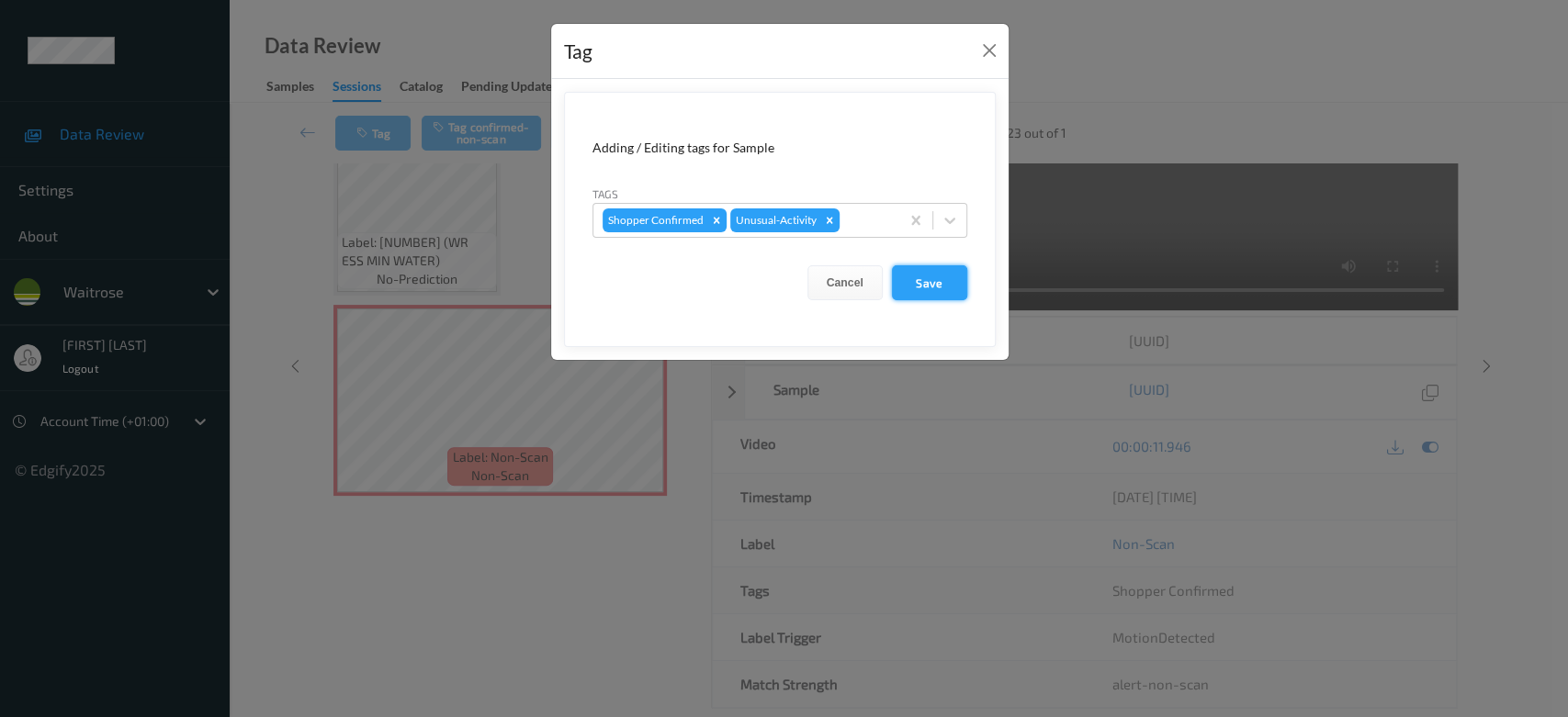click on "Save" at bounding box center (930, 283) 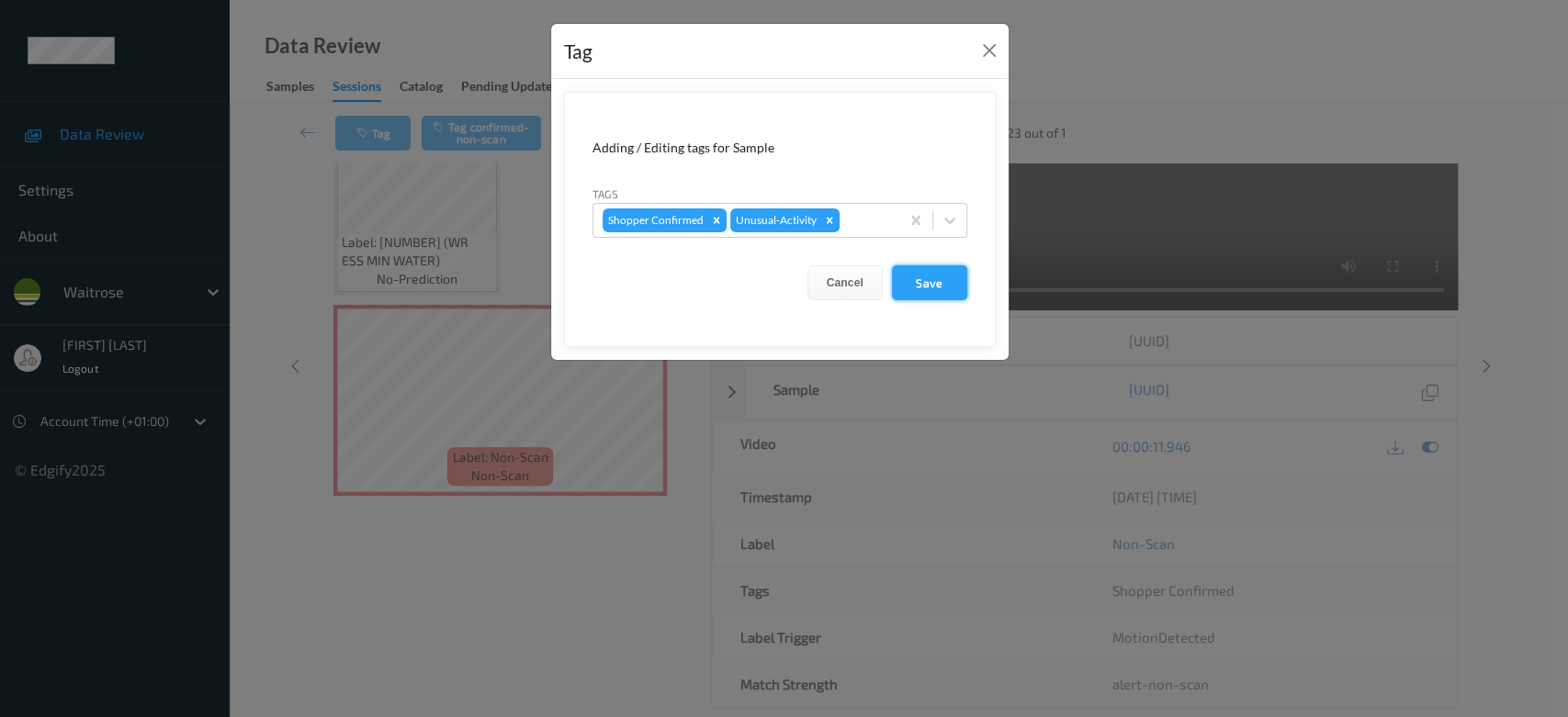 click on "Save" at bounding box center (930, 283) 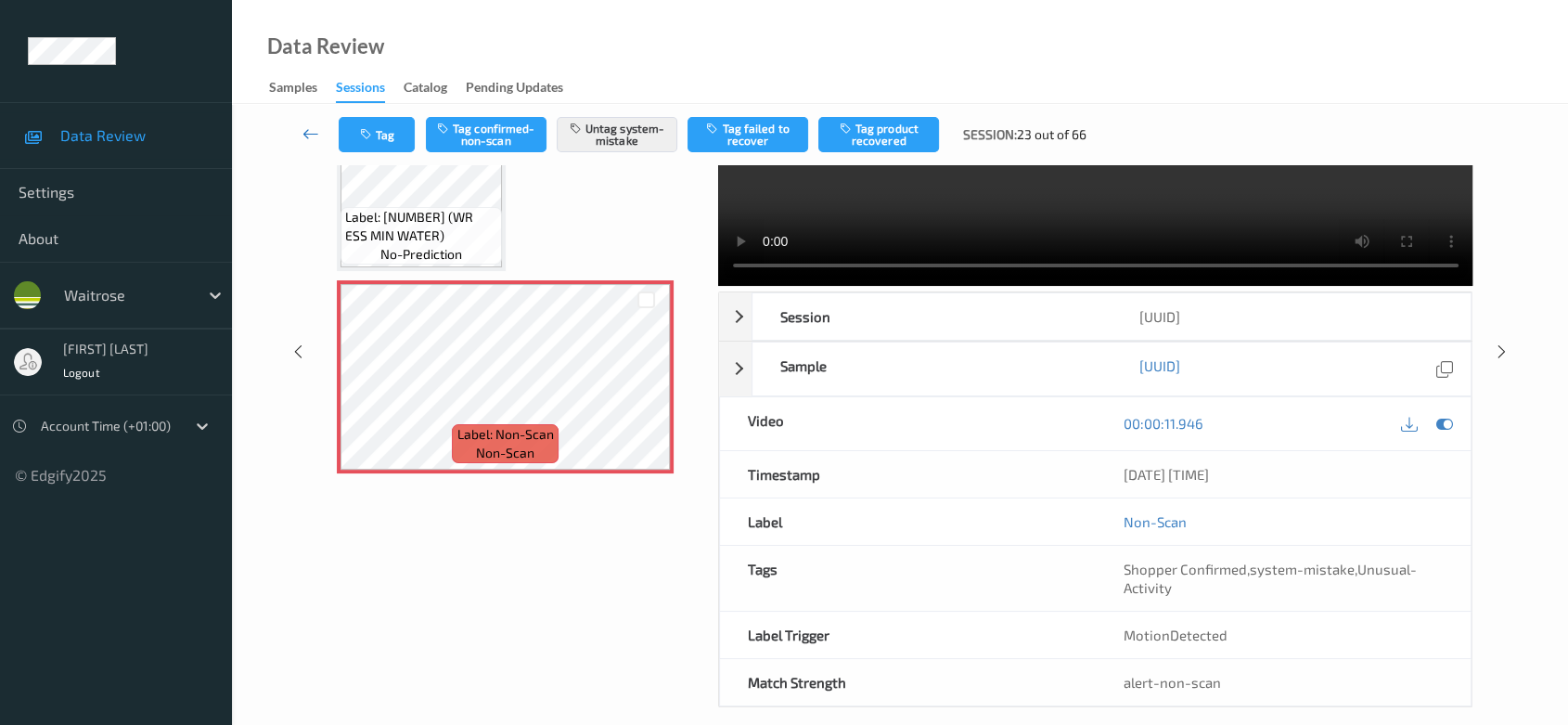 click at bounding box center [311, 134] 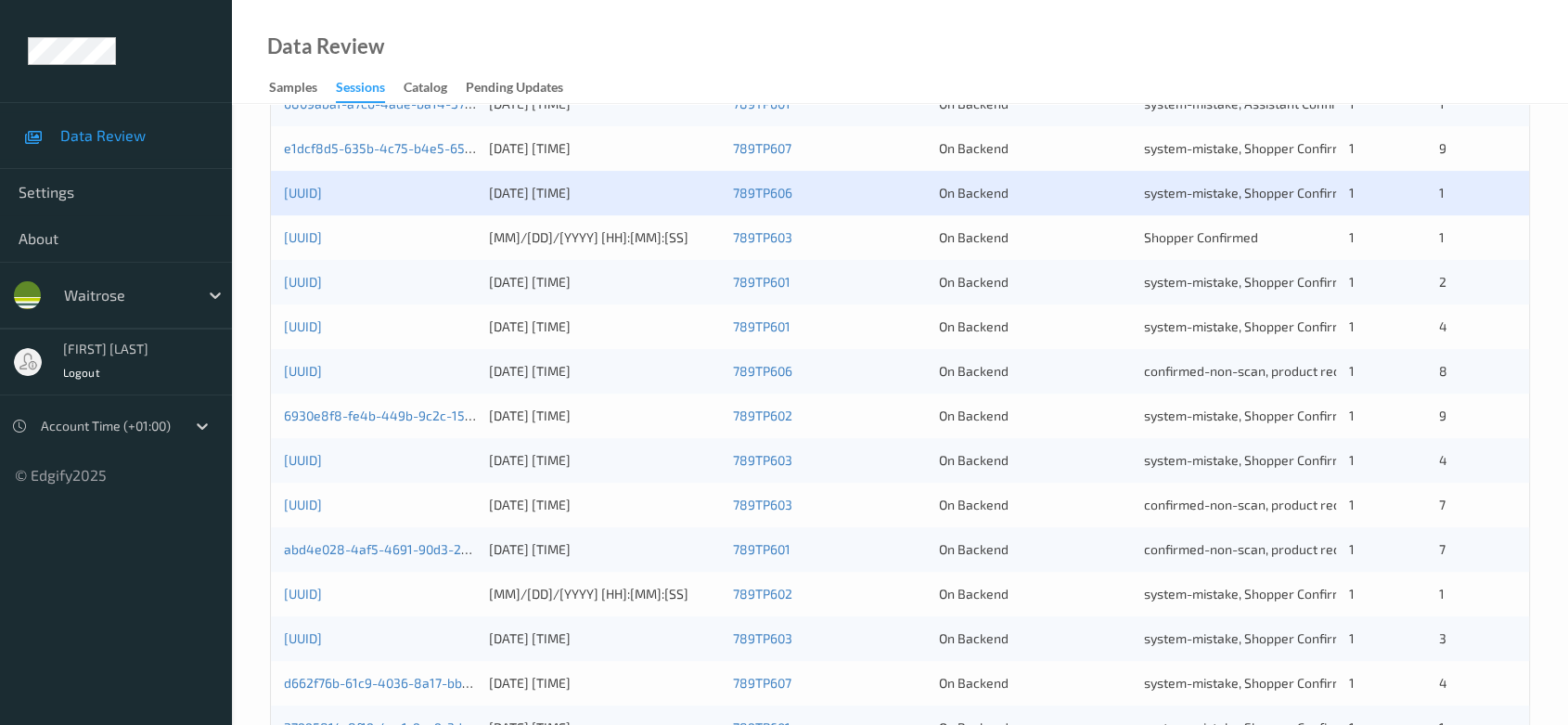 scroll, scrollTop: 103, scrollLeft: 0, axis: vertical 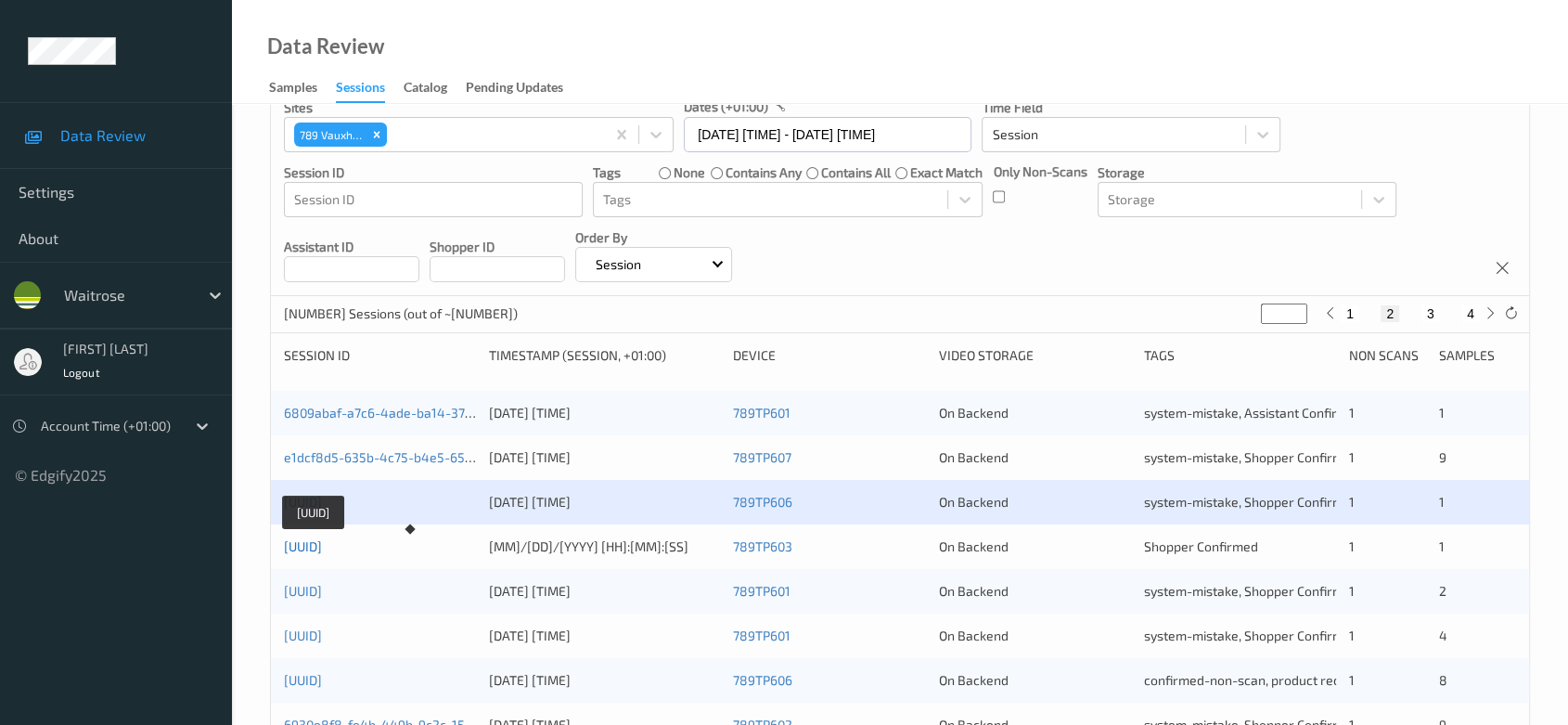 click on "[UUID]" at bounding box center [302, 546] 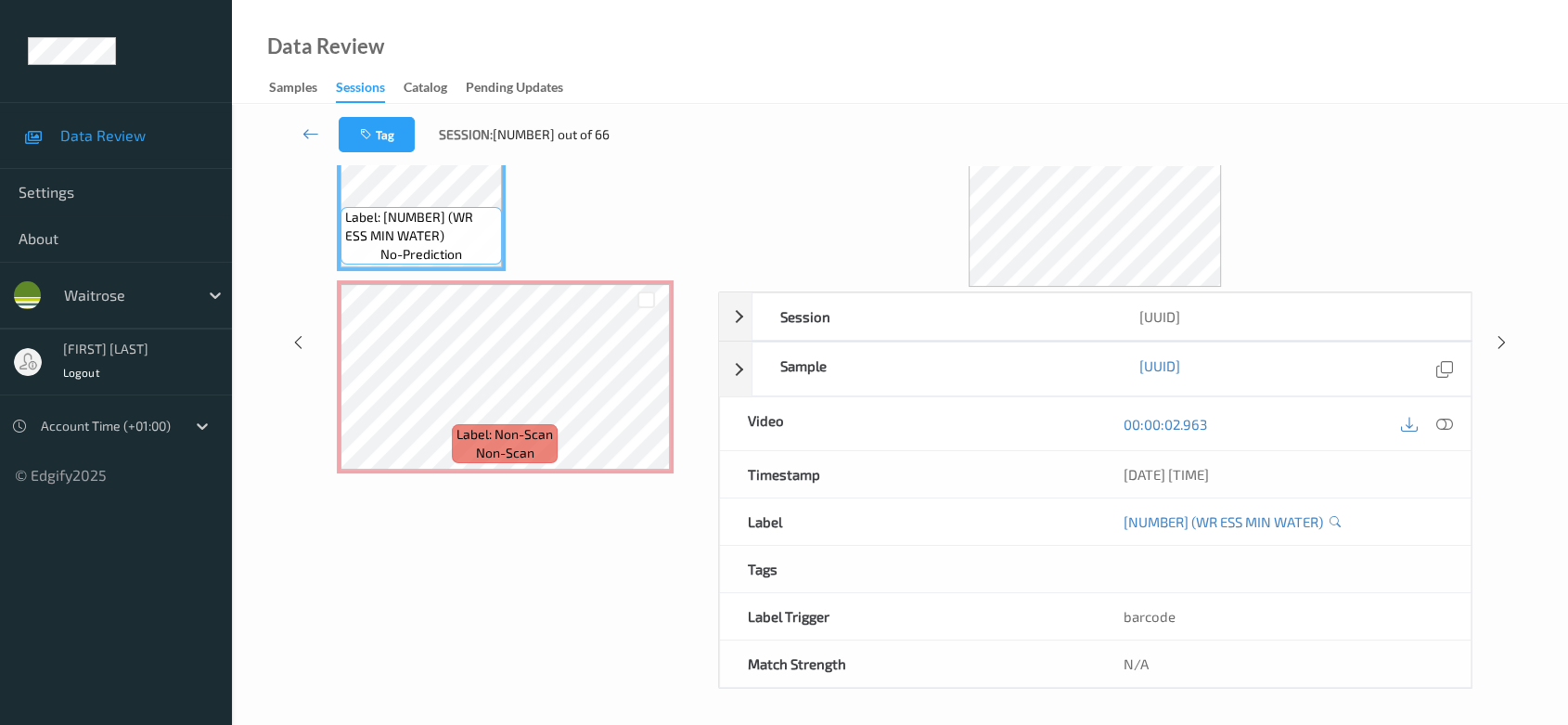 scroll, scrollTop: 0, scrollLeft: 0, axis: both 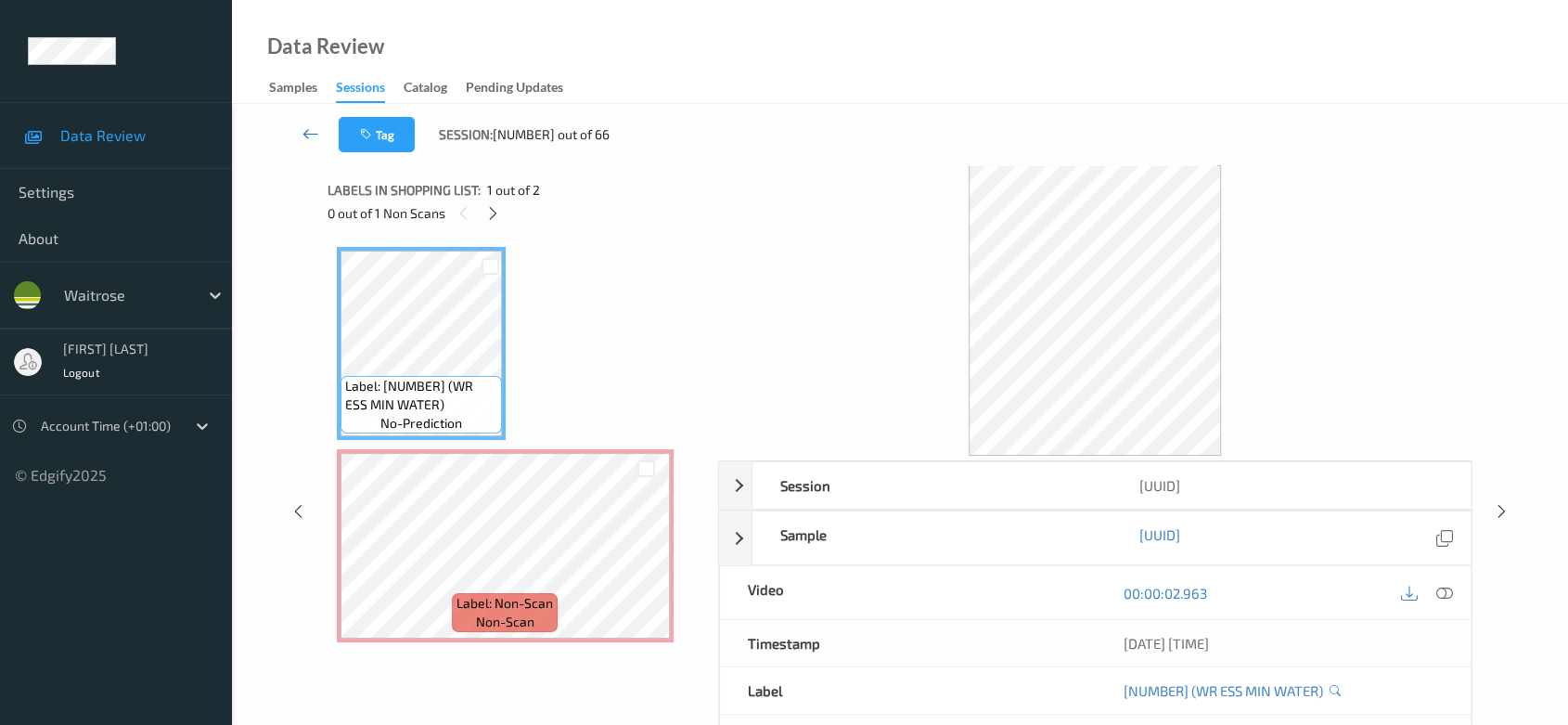 click at bounding box center [311, 134] 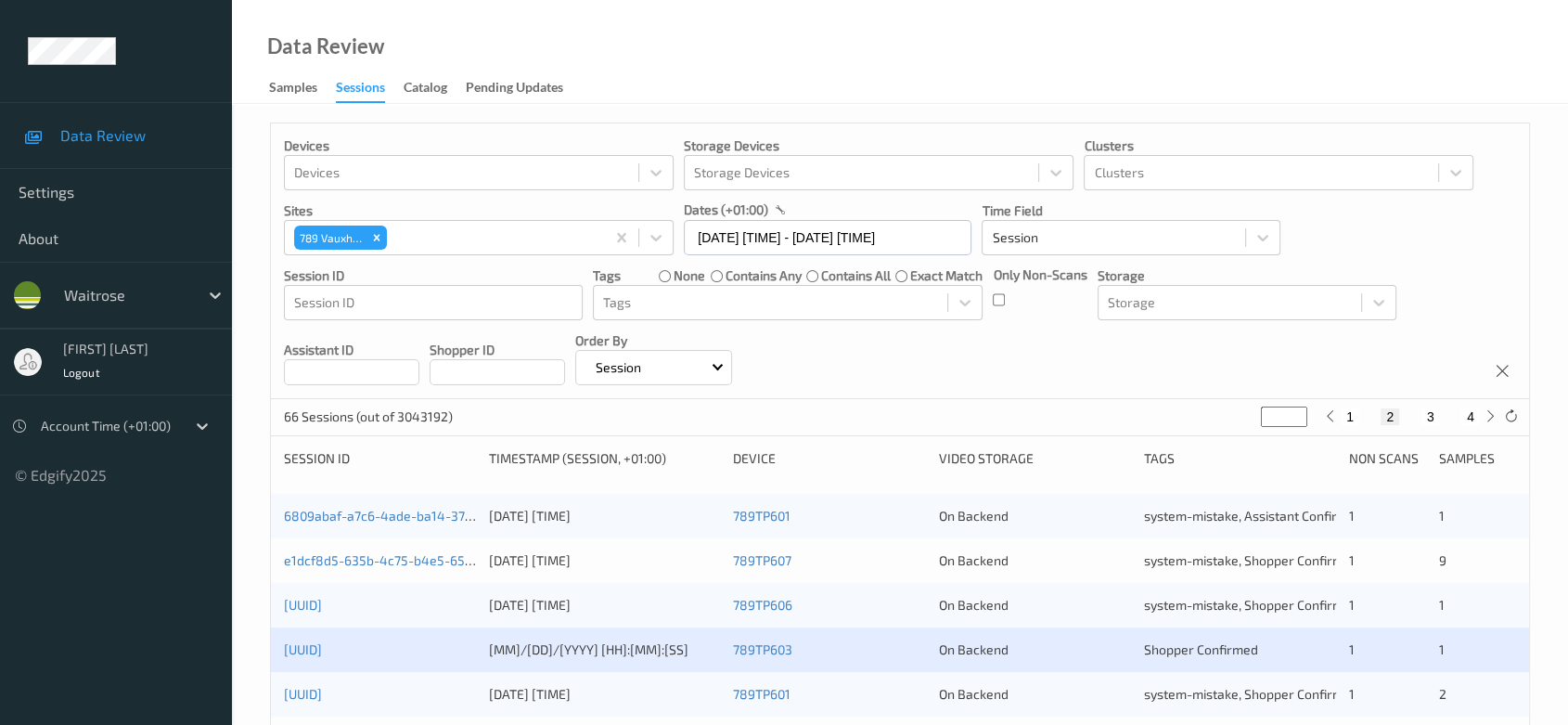 scroll, scrollTop: 309, scrollLeft: 0, axis: vertical 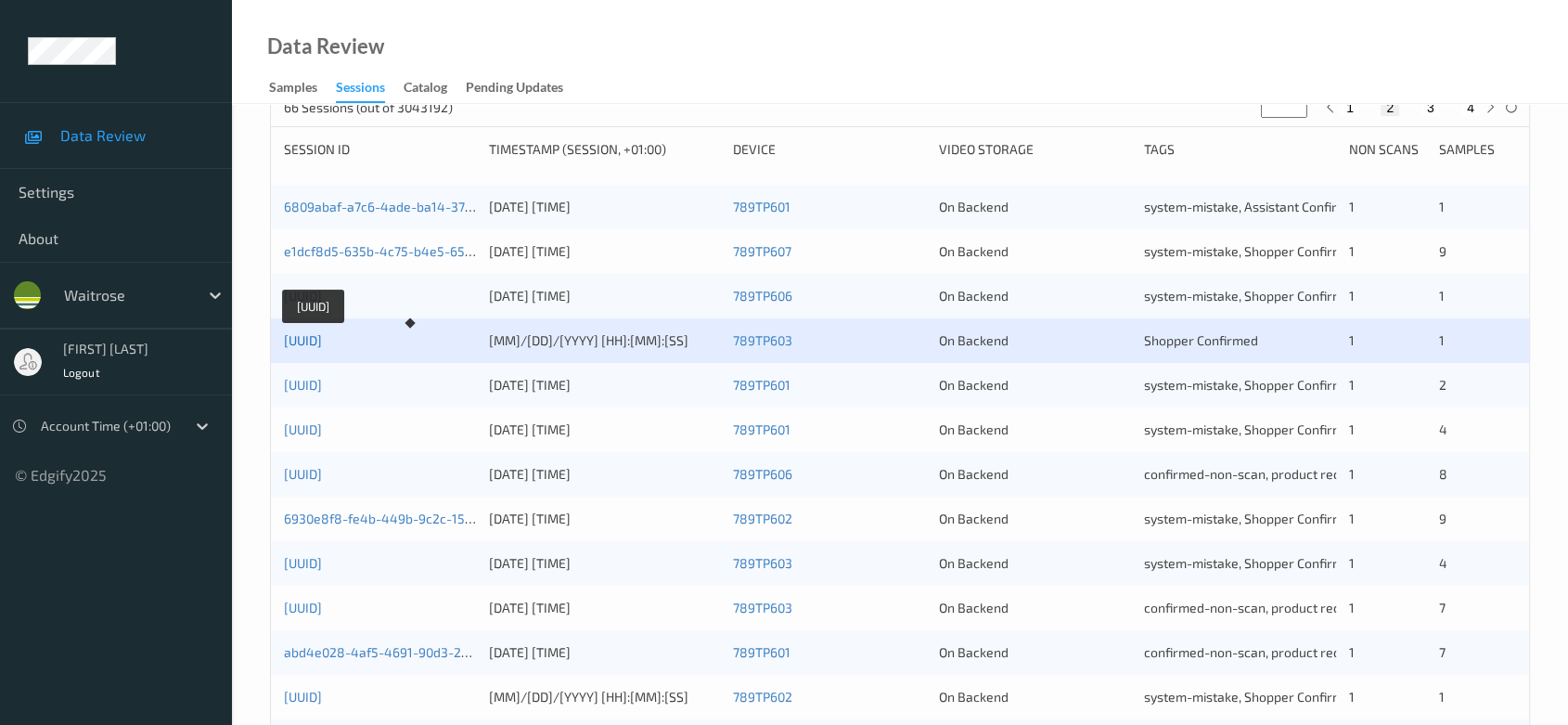 click on "[UUID]" at bounding box center (302, 340) 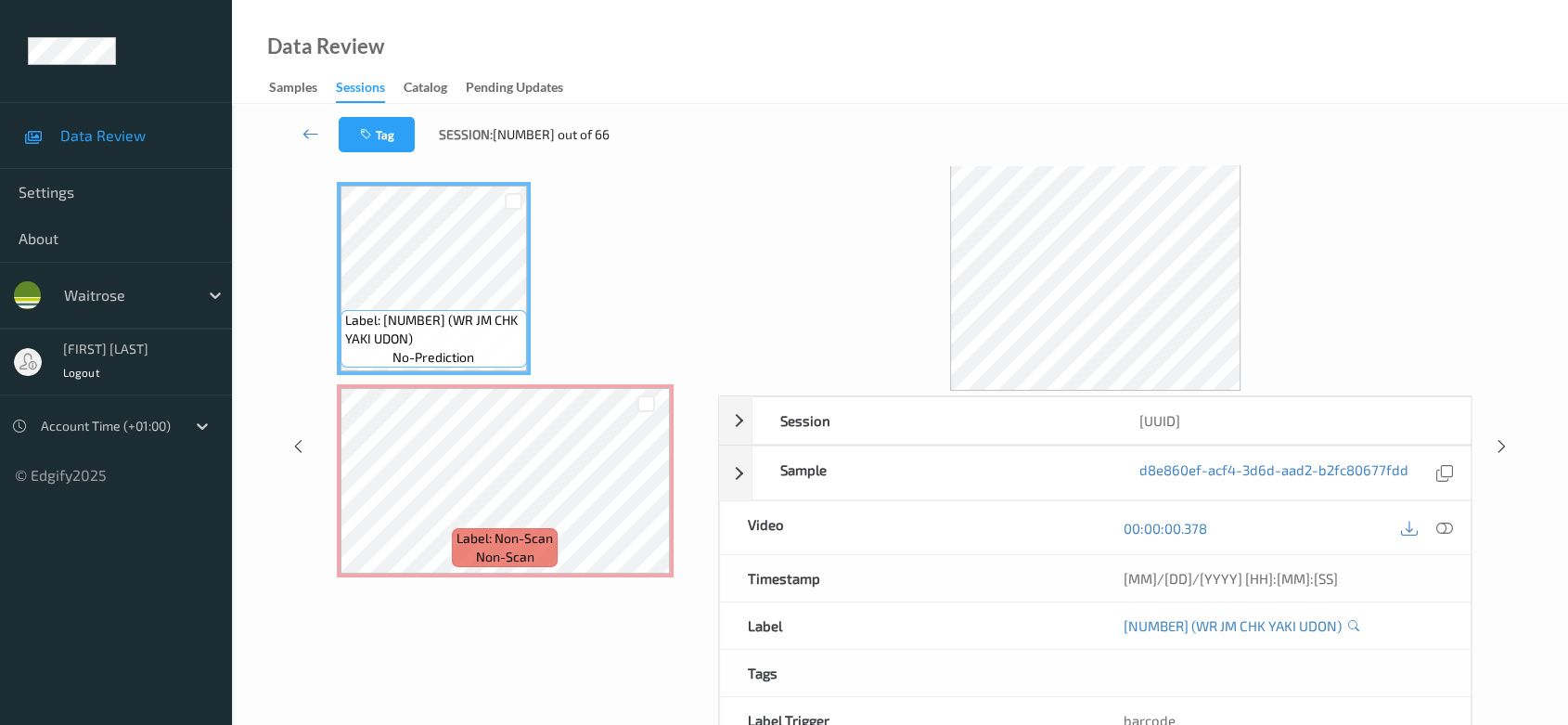 scroll, scrollTop: 0, scrollLeft: 0, axis: both 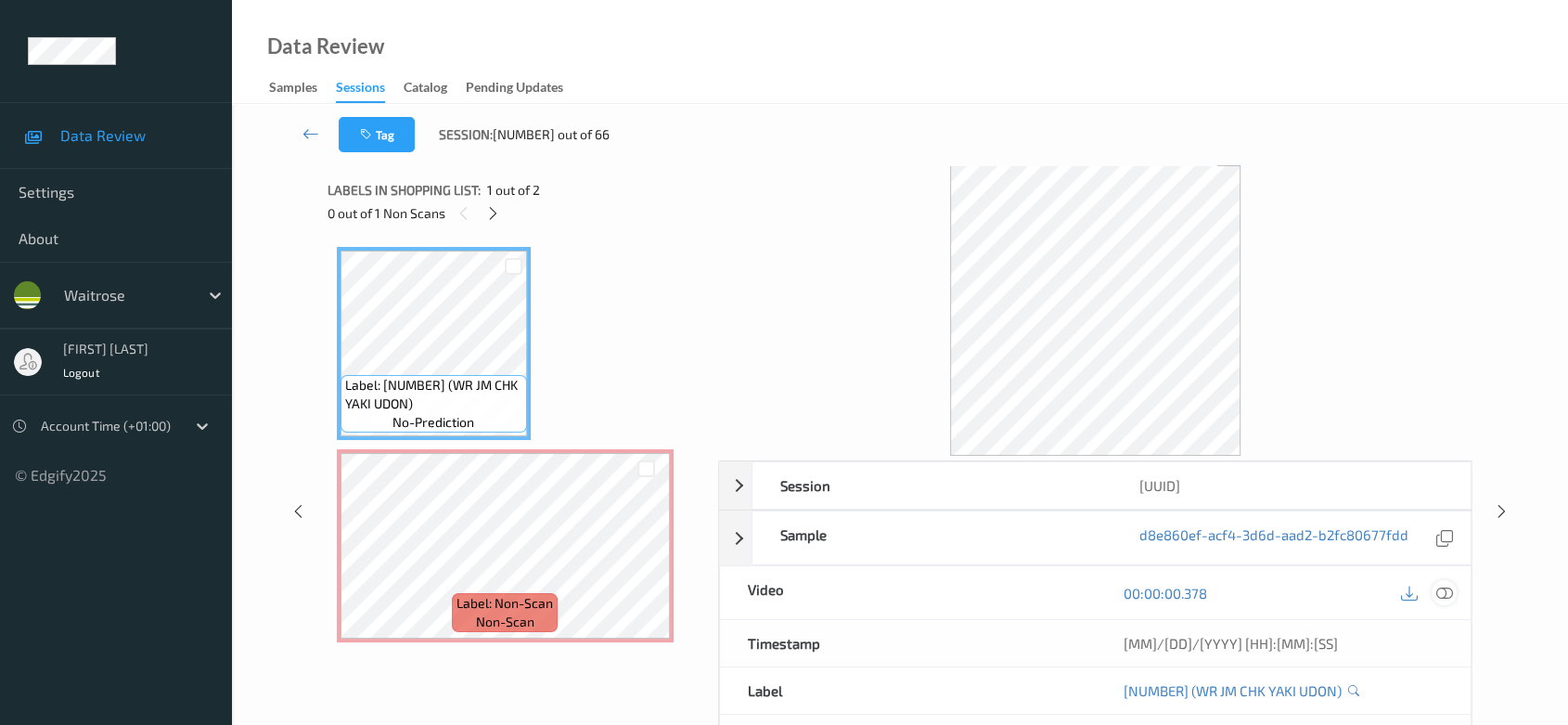 click at bounding box center (1445, 592) 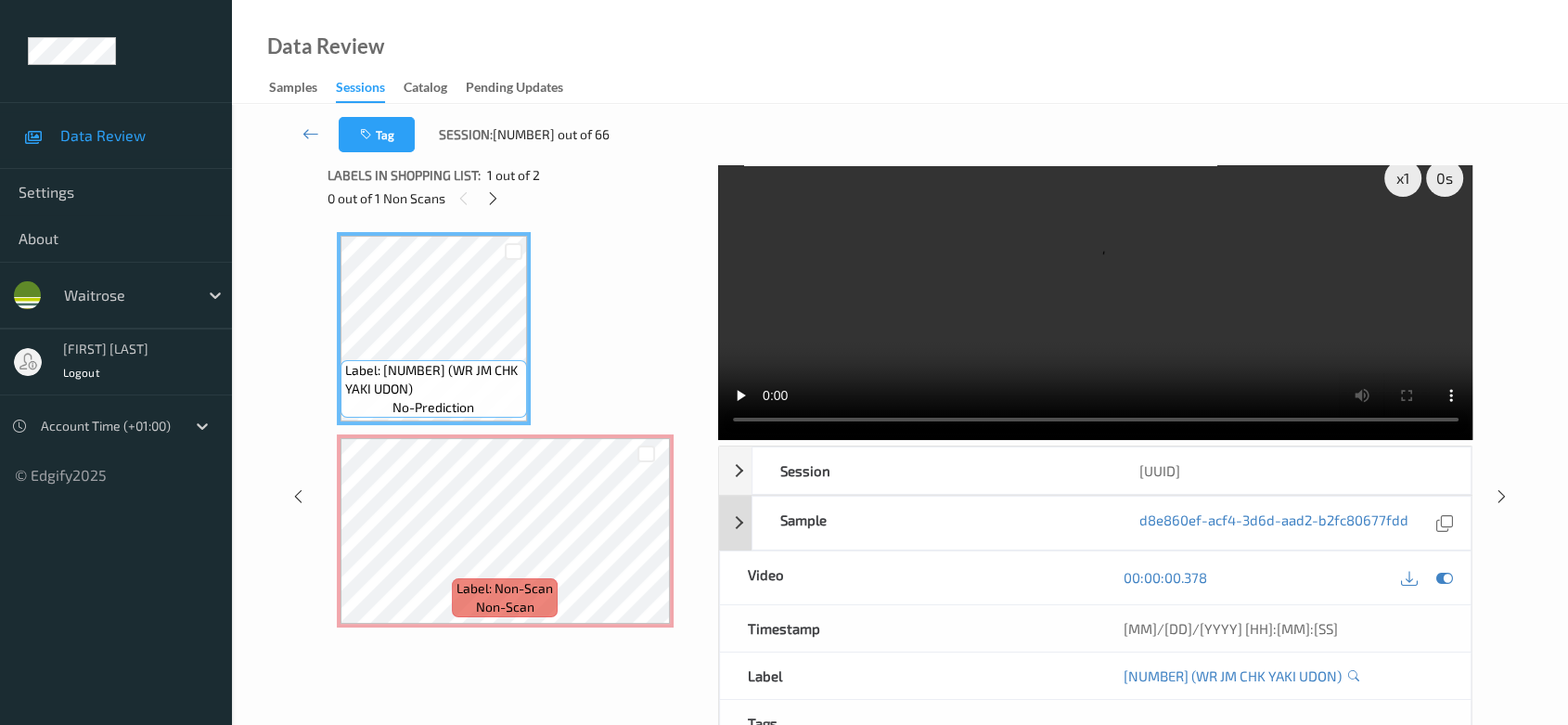 scroll, scrollTop: 0, scrollLeft: 0, axis: both 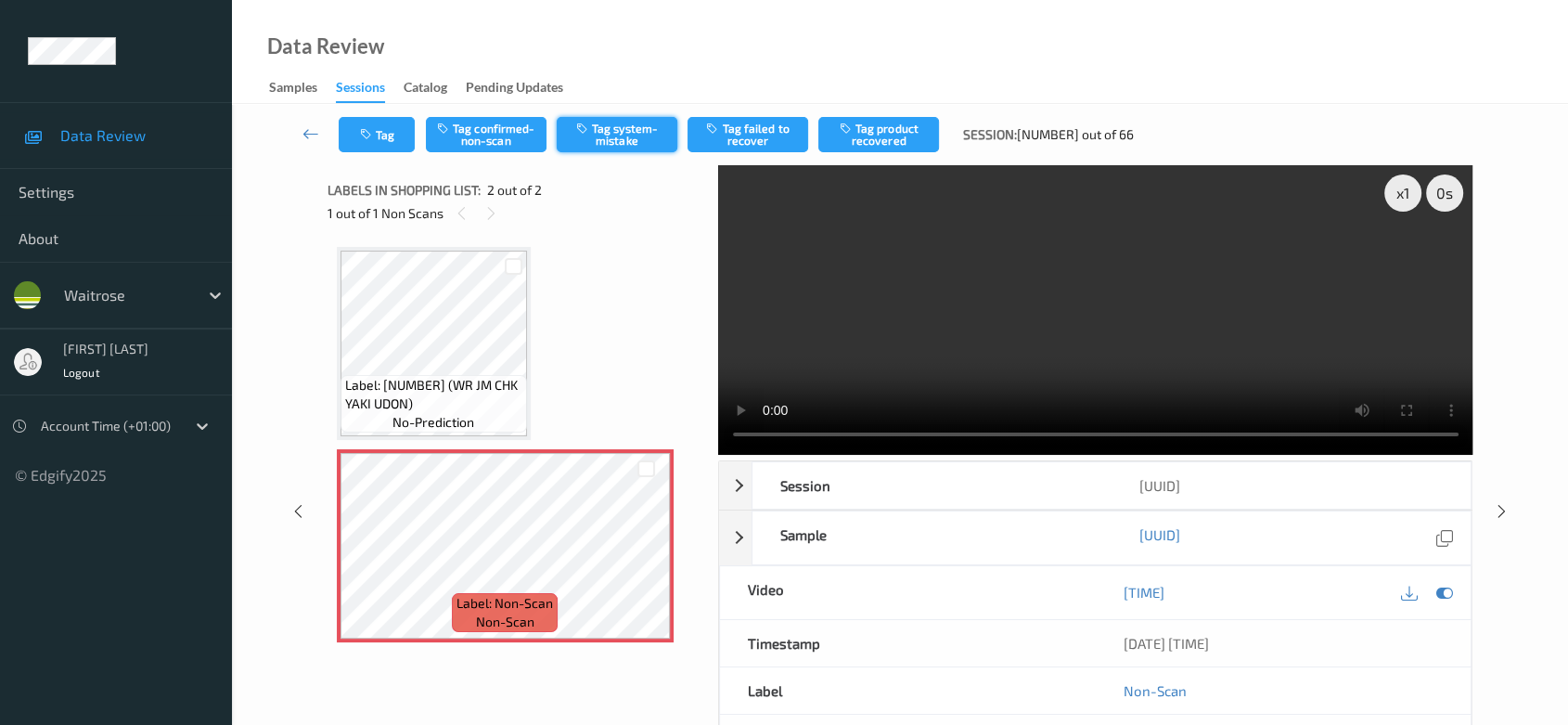 click on "Tag   system-mistake" at bounding box center (617, 135) 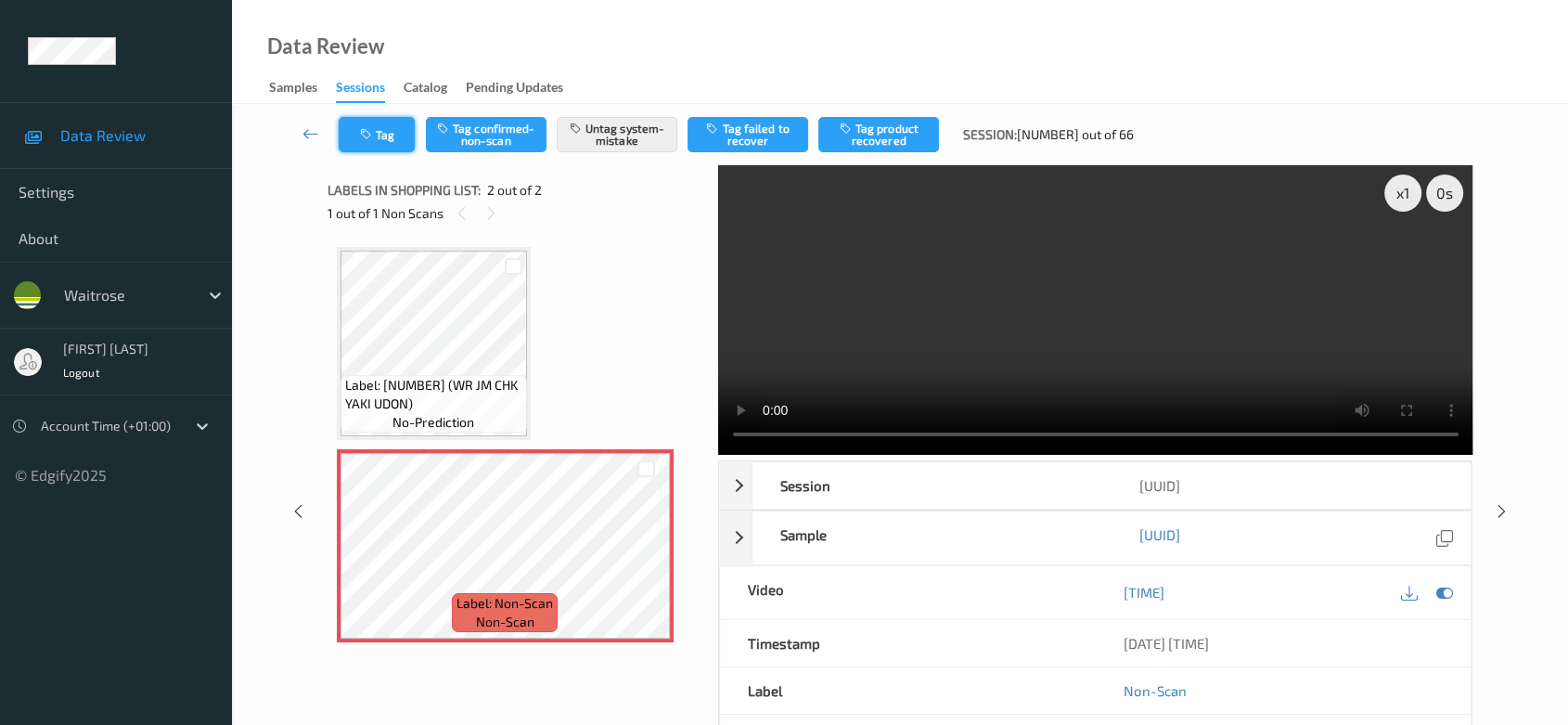 click at bounding box center [367, 135] 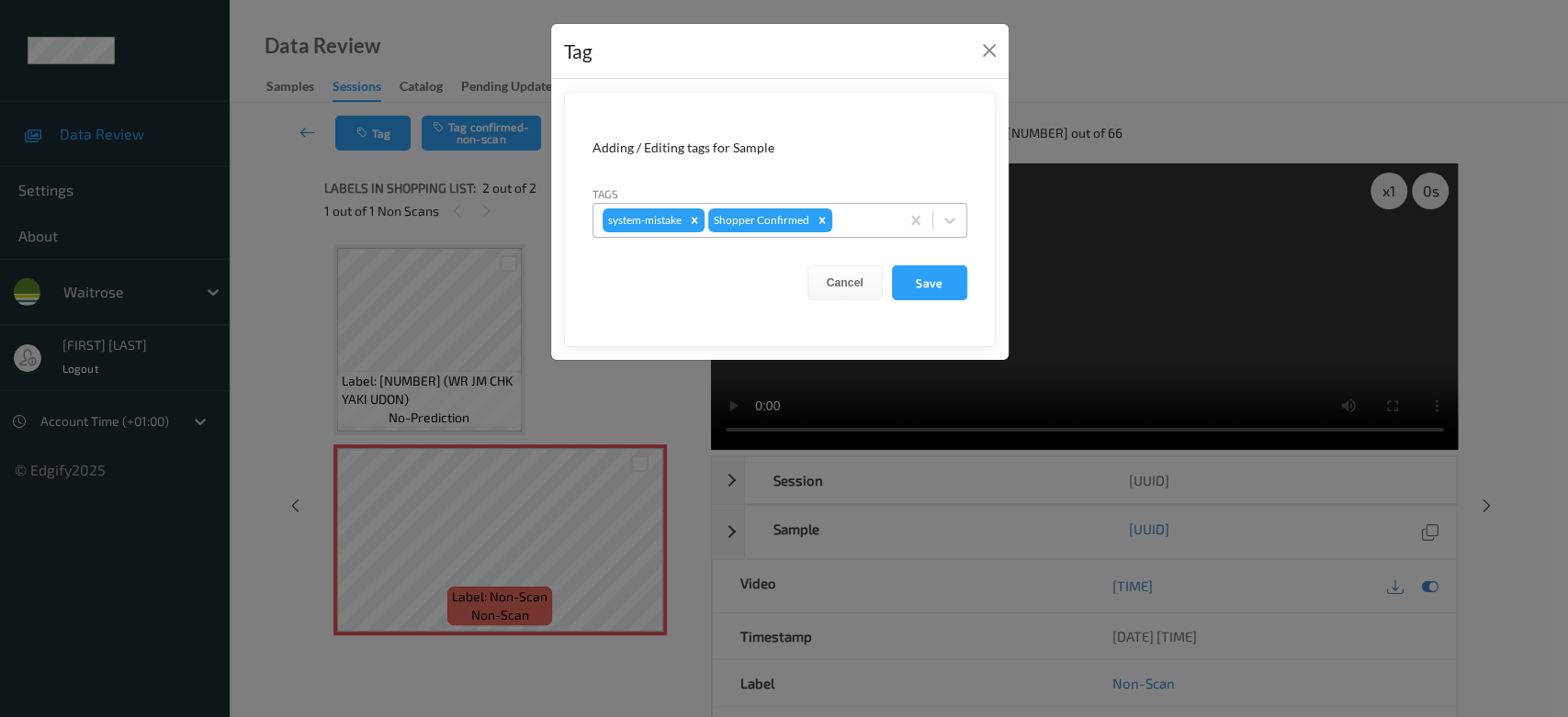click at bounding box center (863, 220) 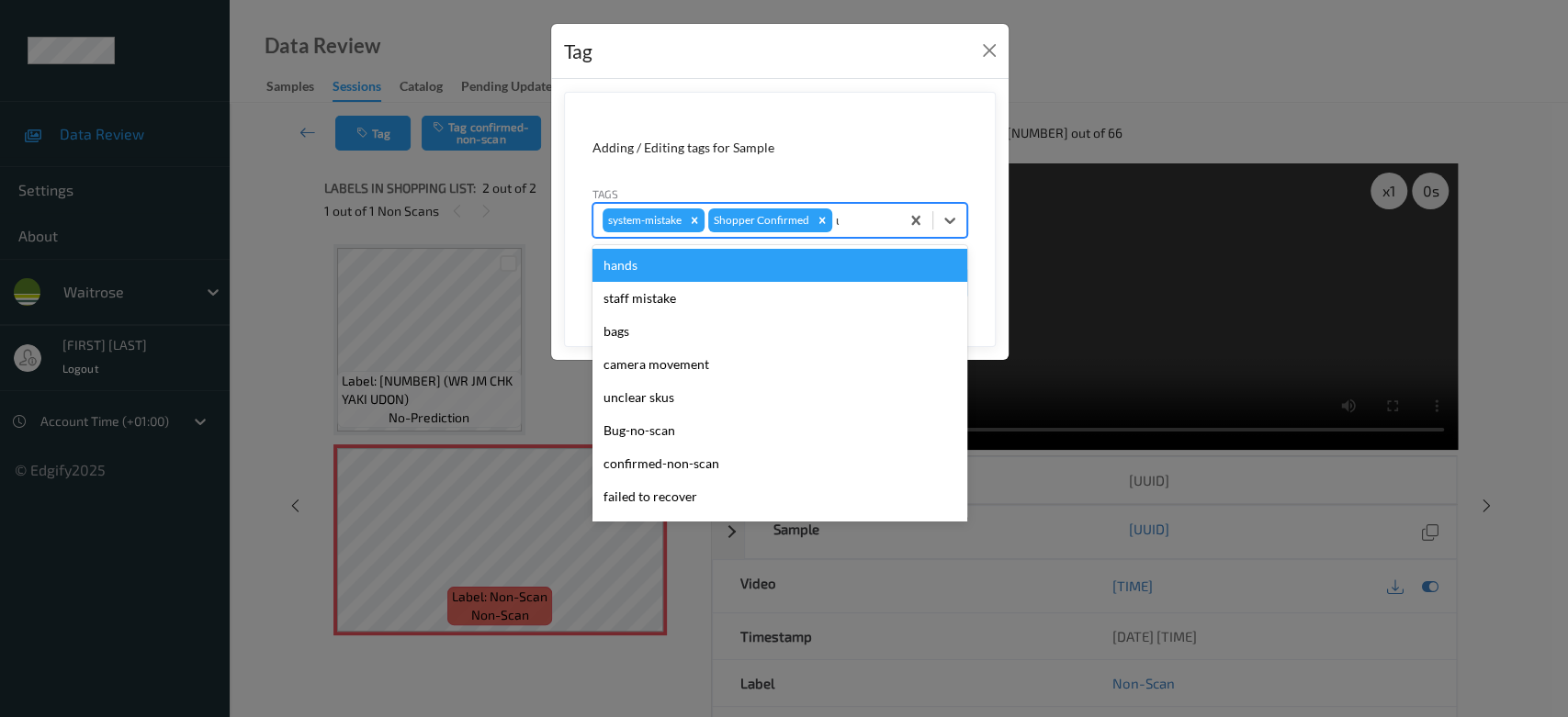 type on "un" 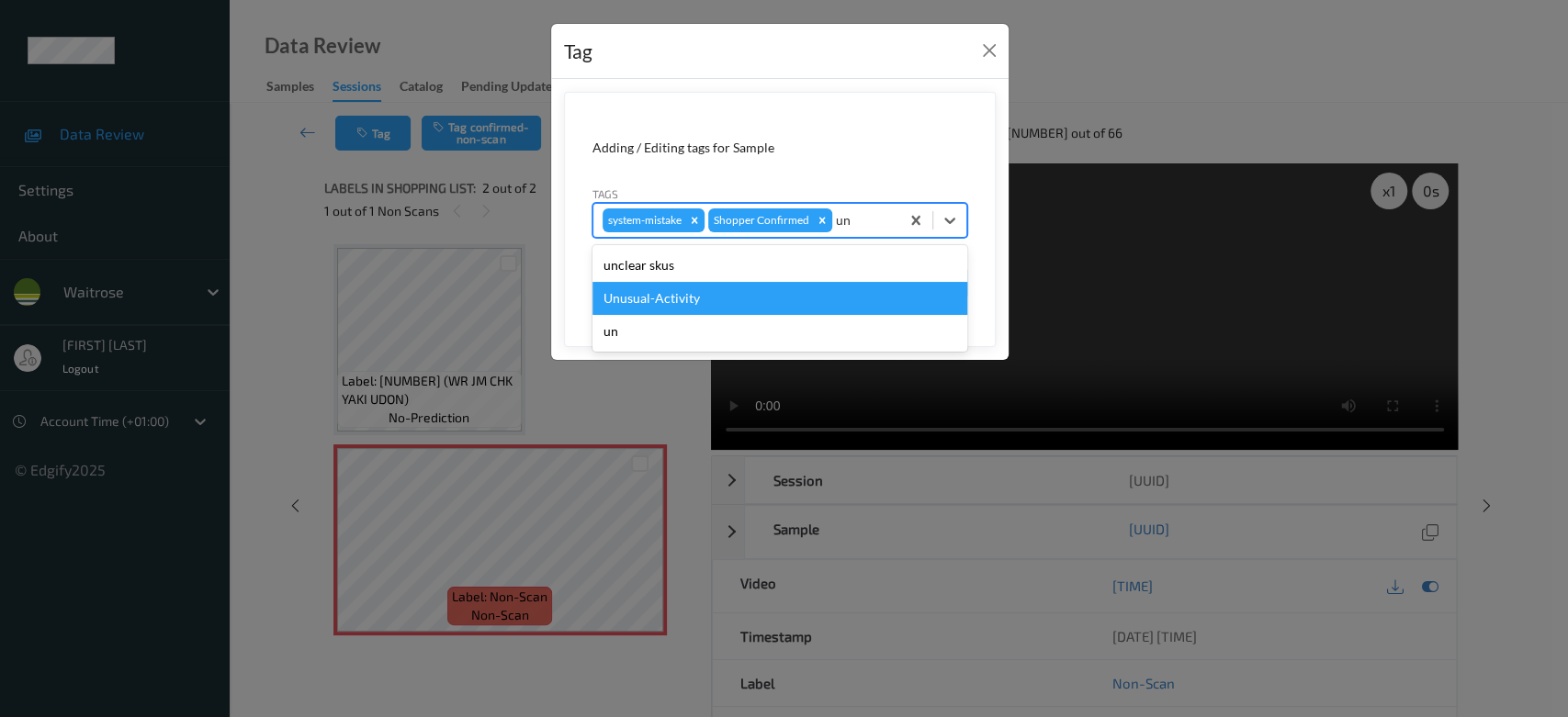 click on "Unusual-Activity" at bounding box center [780, 298] 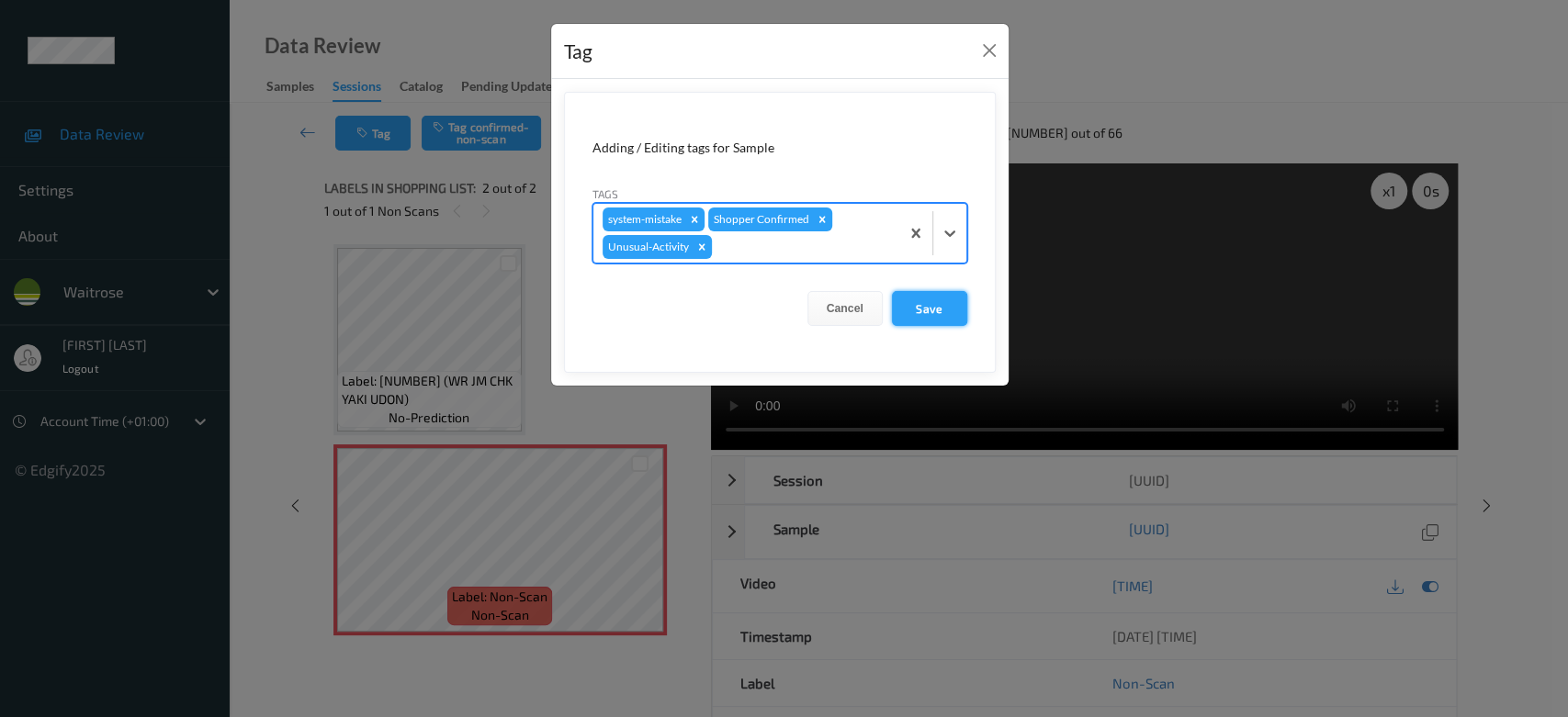 click on "Save" at bounding box center (930, 308) 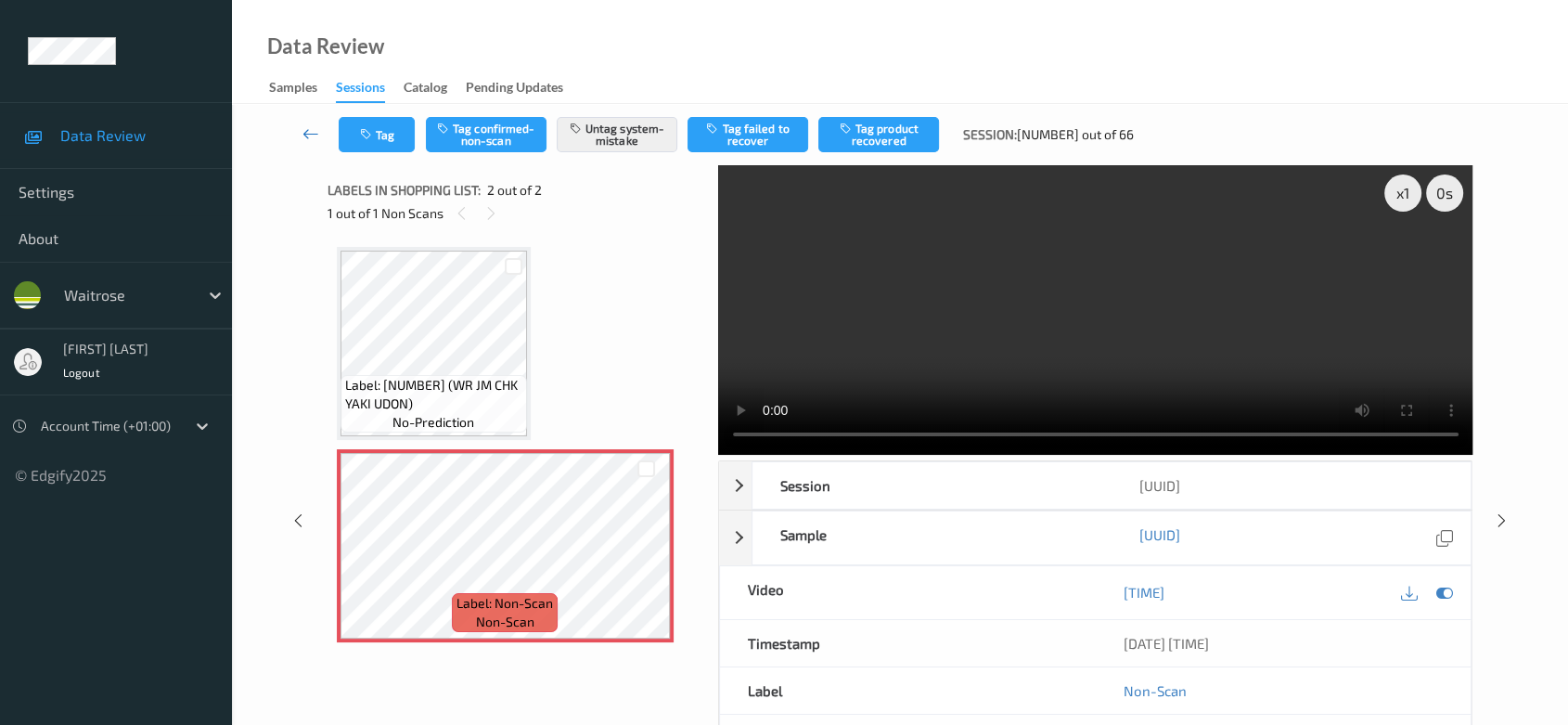 click at bounding box center (311, 134) 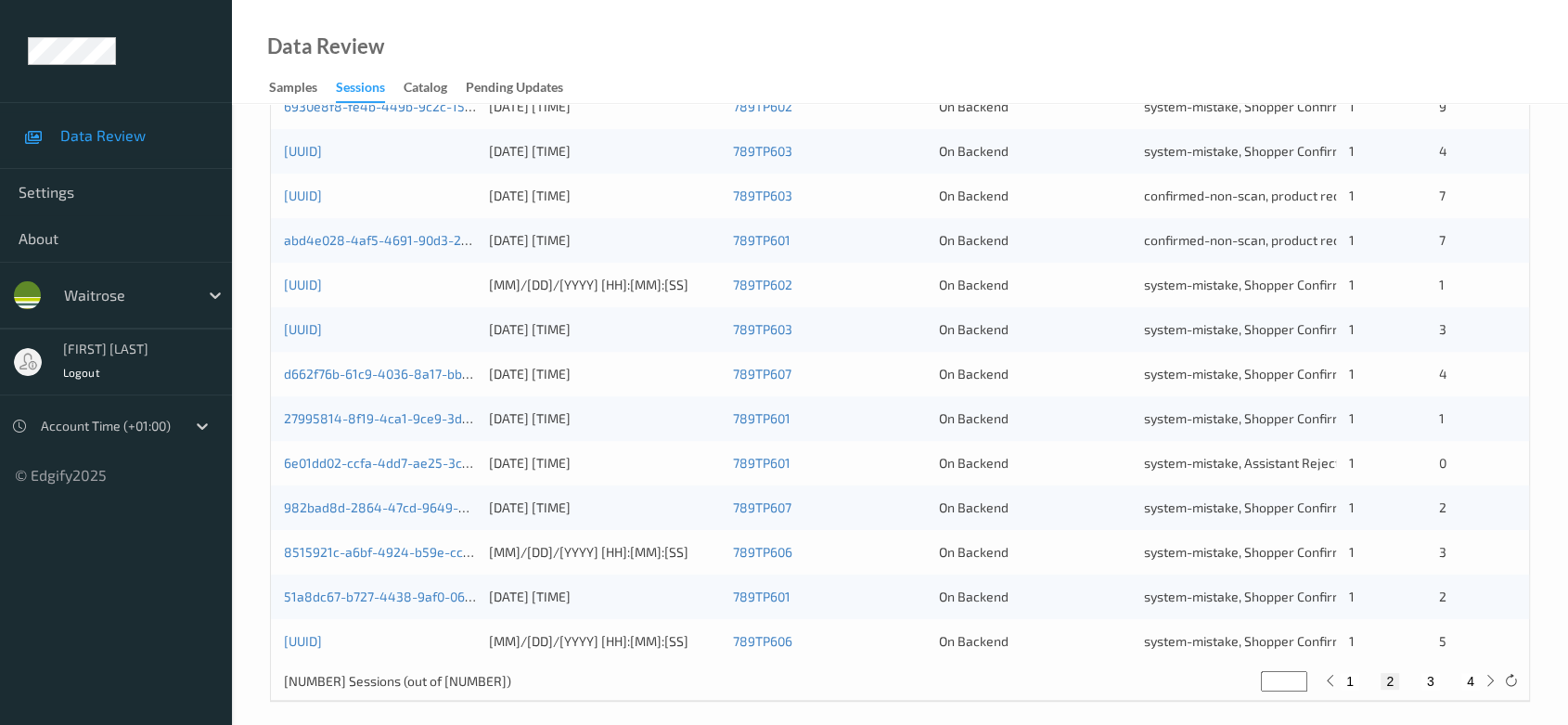 scroll, scrollTop: 735, scrollLeft: 0, axis: vertical 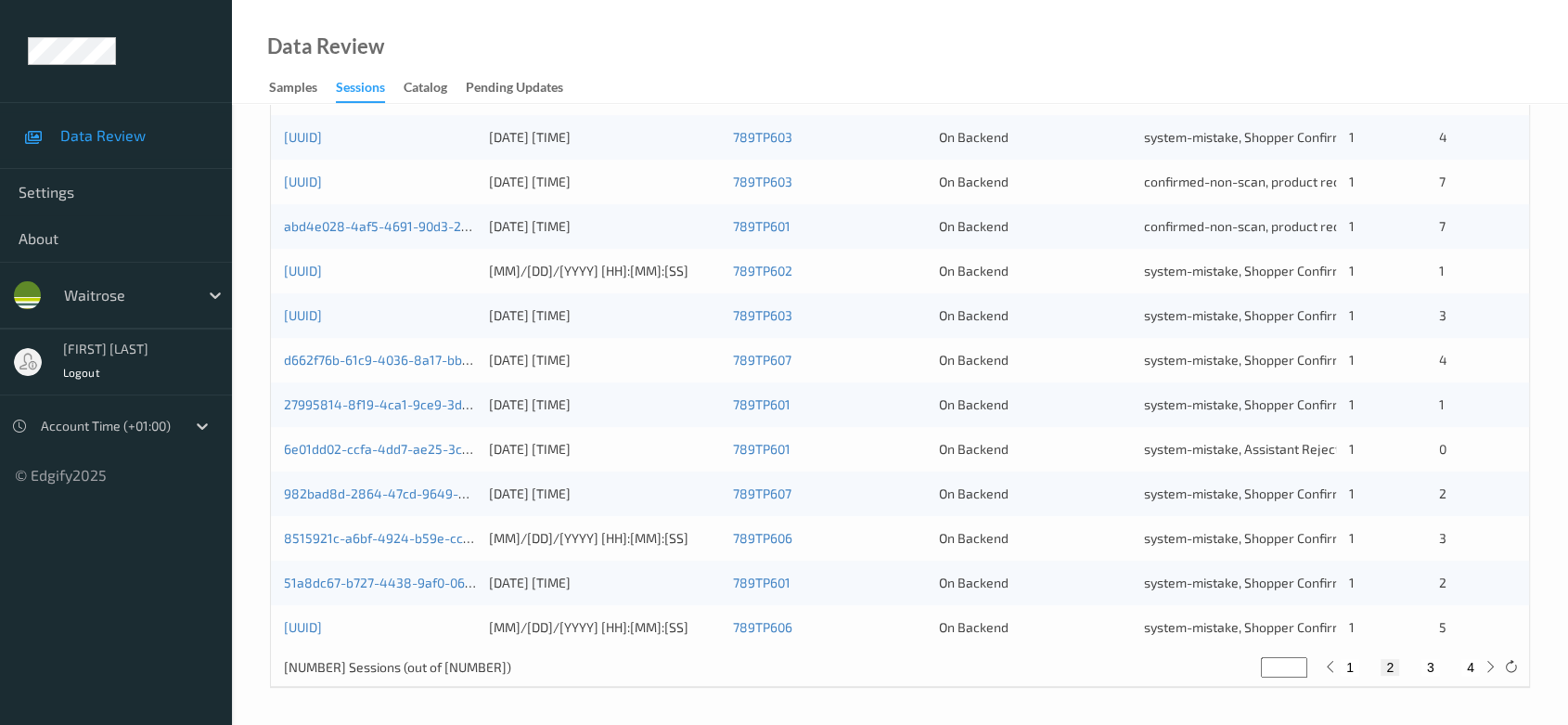 click on "1" at bounding box center (1350, 667) 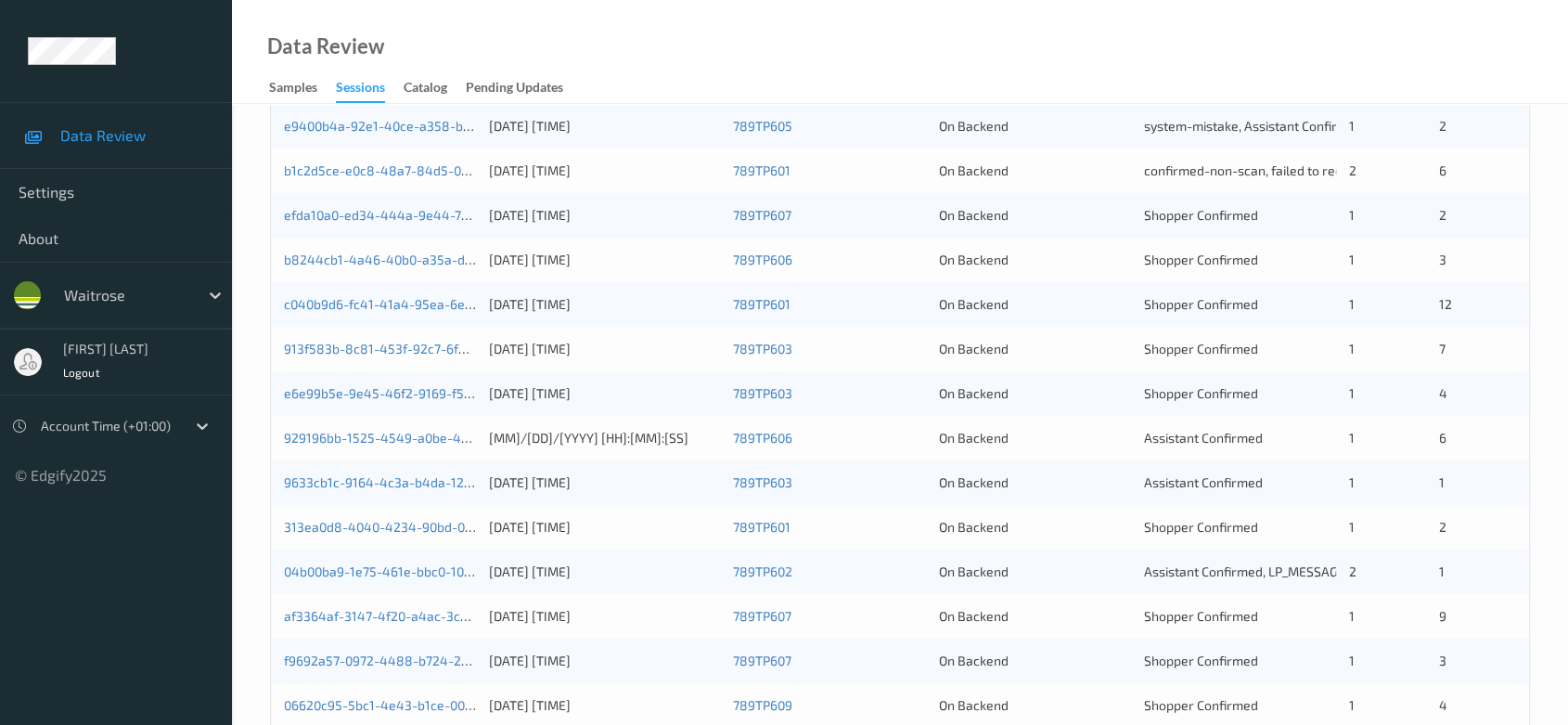 scroll, scrollTop: 425, scrollLeft: 0, axis: vertical 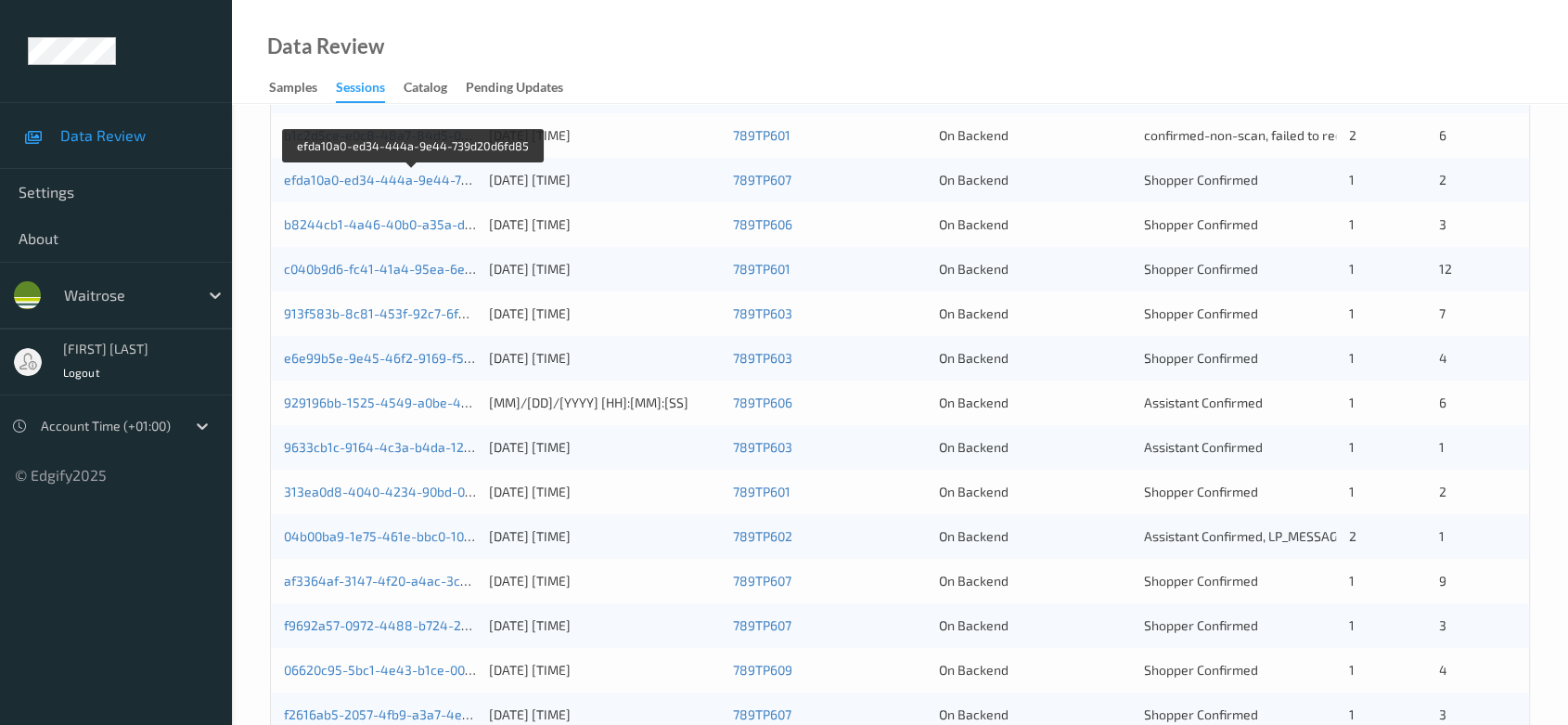 type 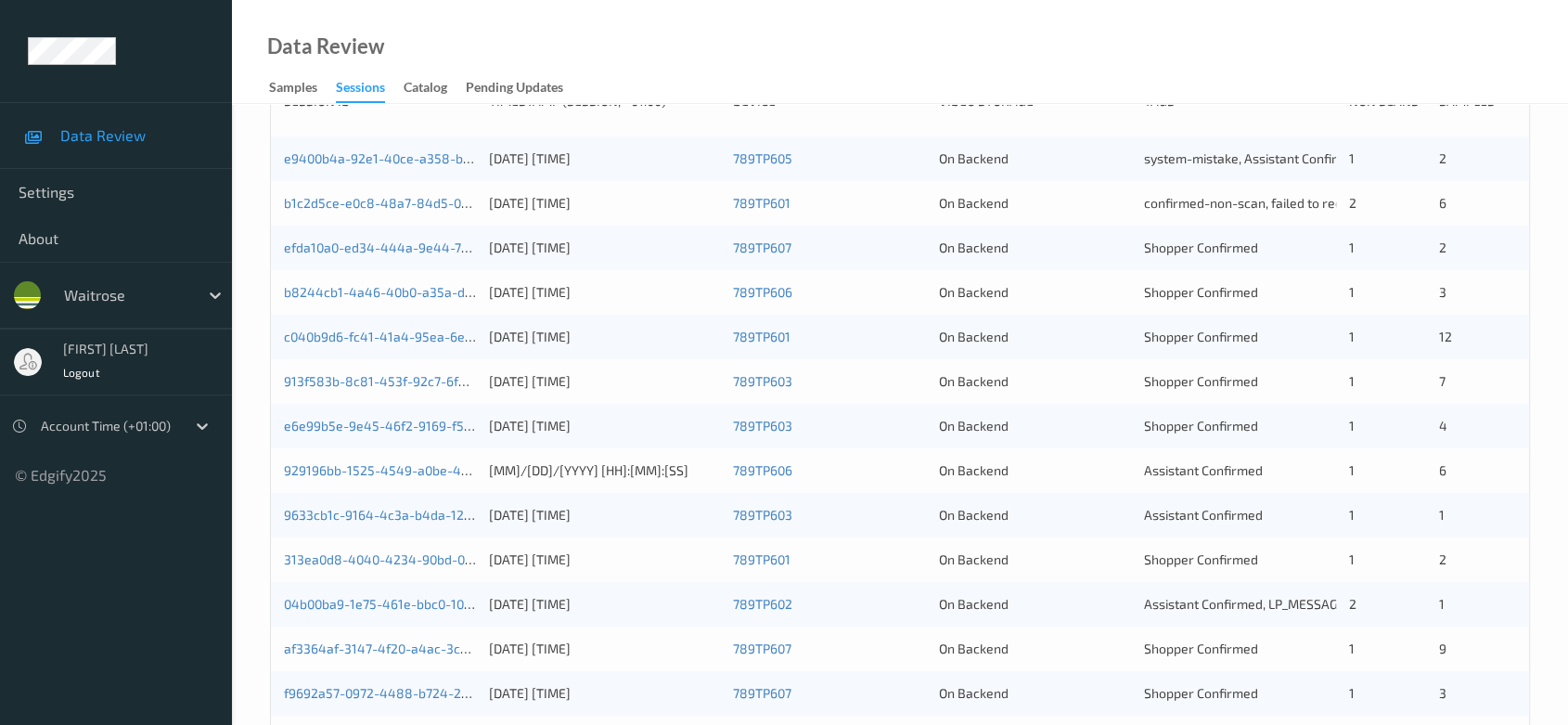 scroll, scrollTop: 322, scrollLeft: 0, axis: vertical 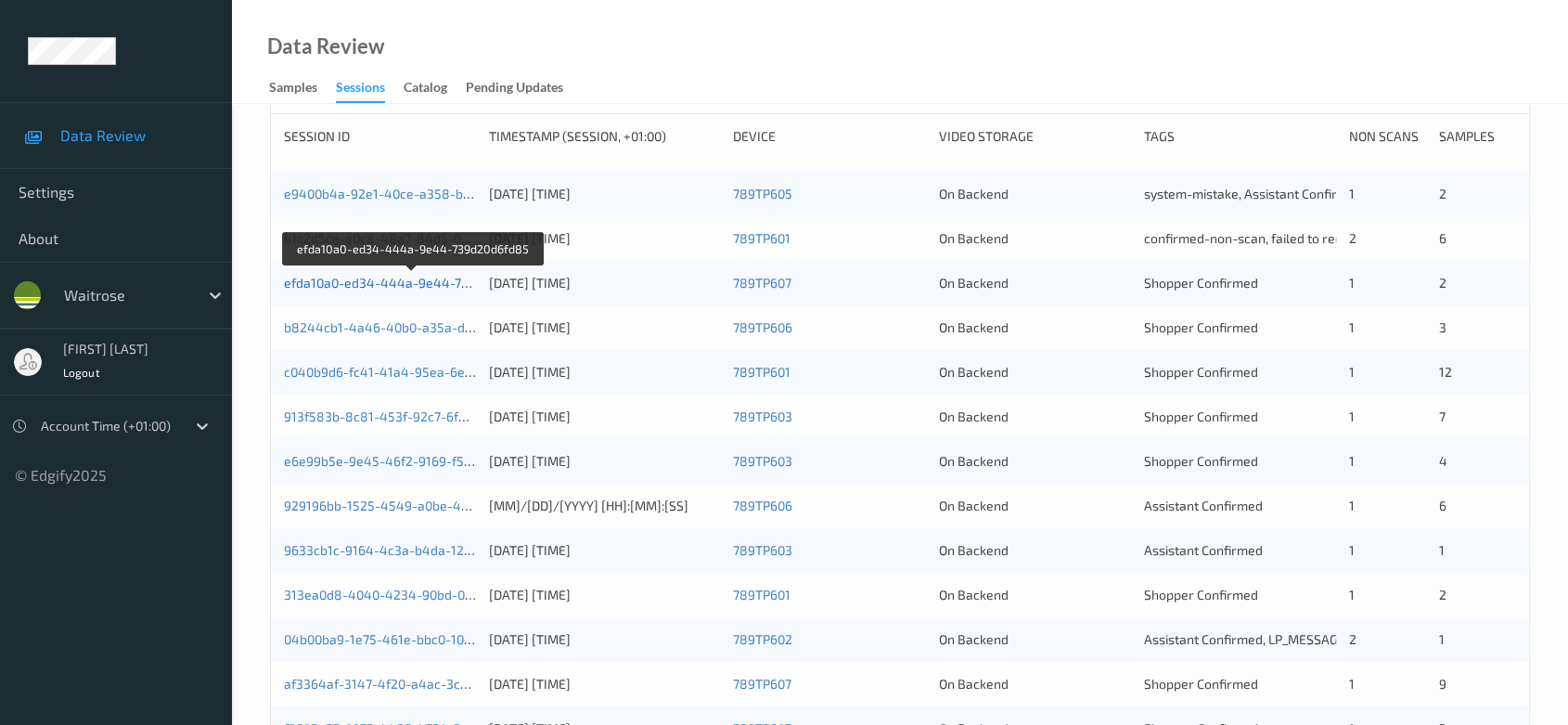 click on "efda10a0-ed34-444a-9e44-739d20d6fd85" at bounding box center [412, 282] 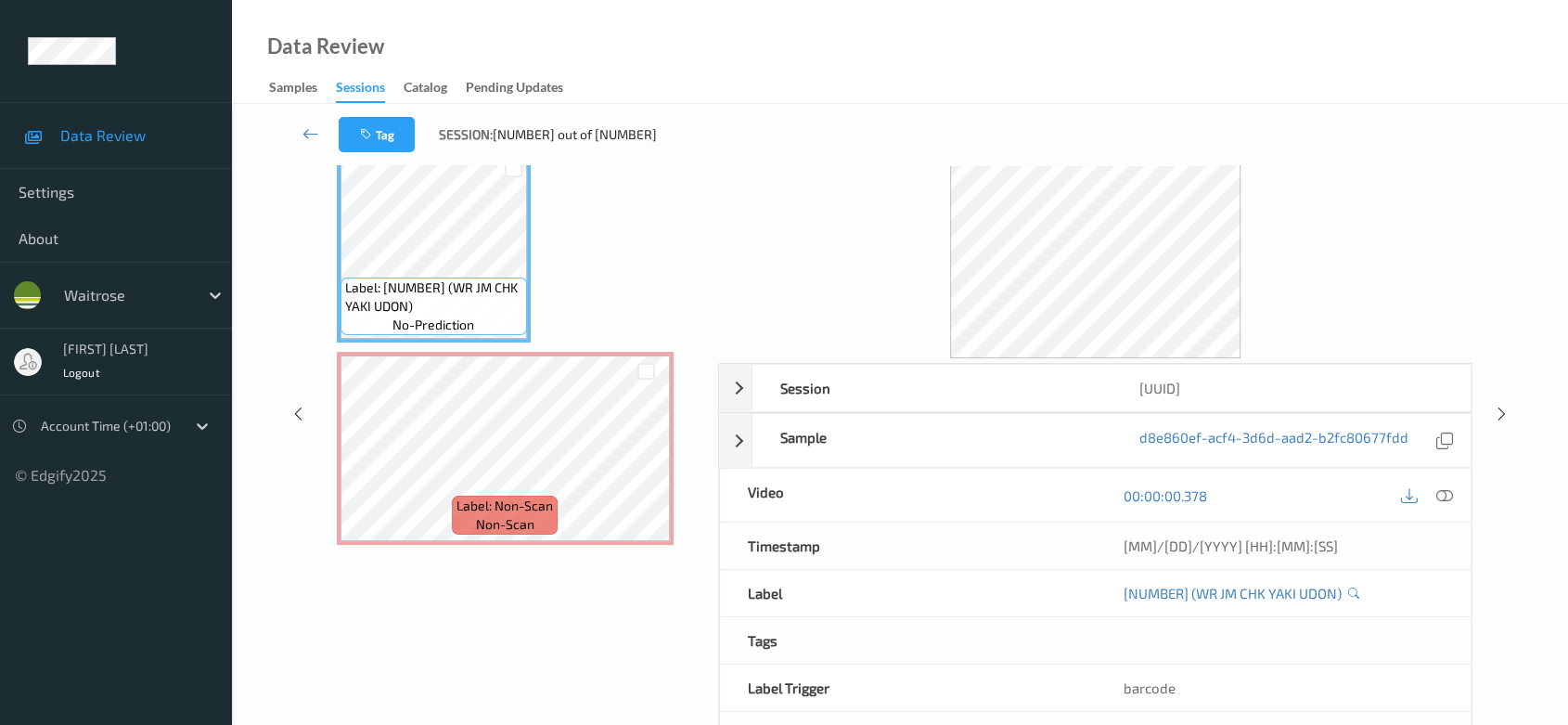 scroll, scrollTop: 0, scrollLeft: 0, axis: both 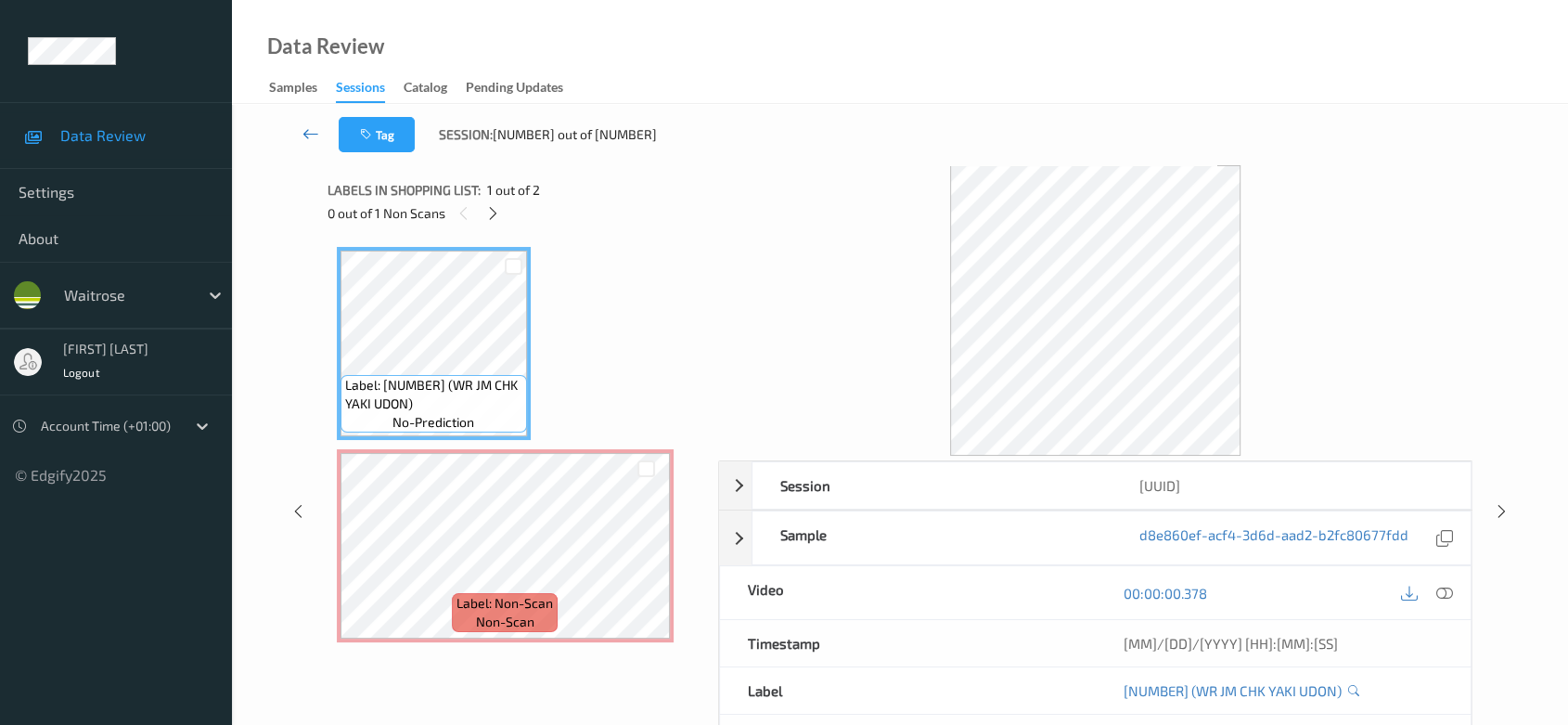 click at bounding box center [311, 134] 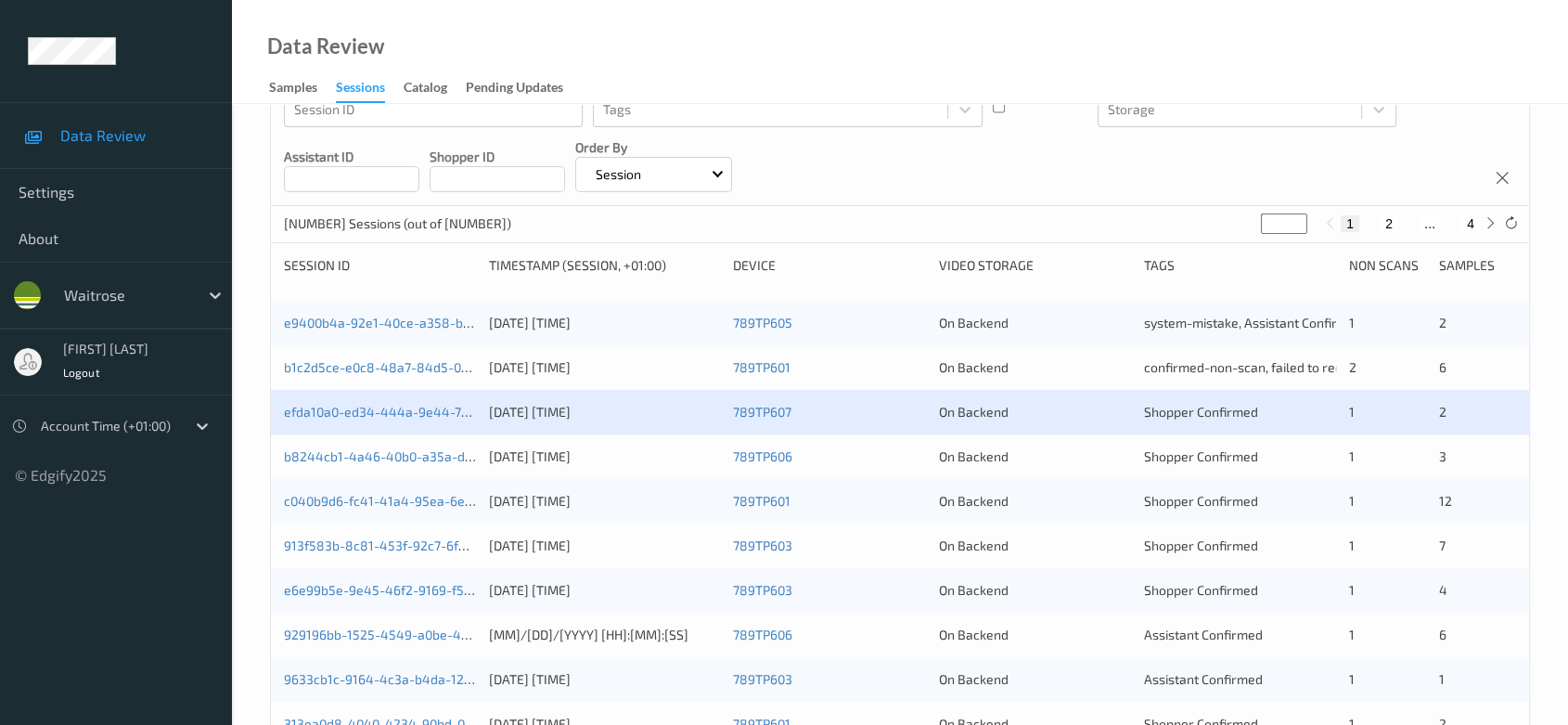 scroll, scrollTop: 206, scrollLeft: 0, axis: vertical 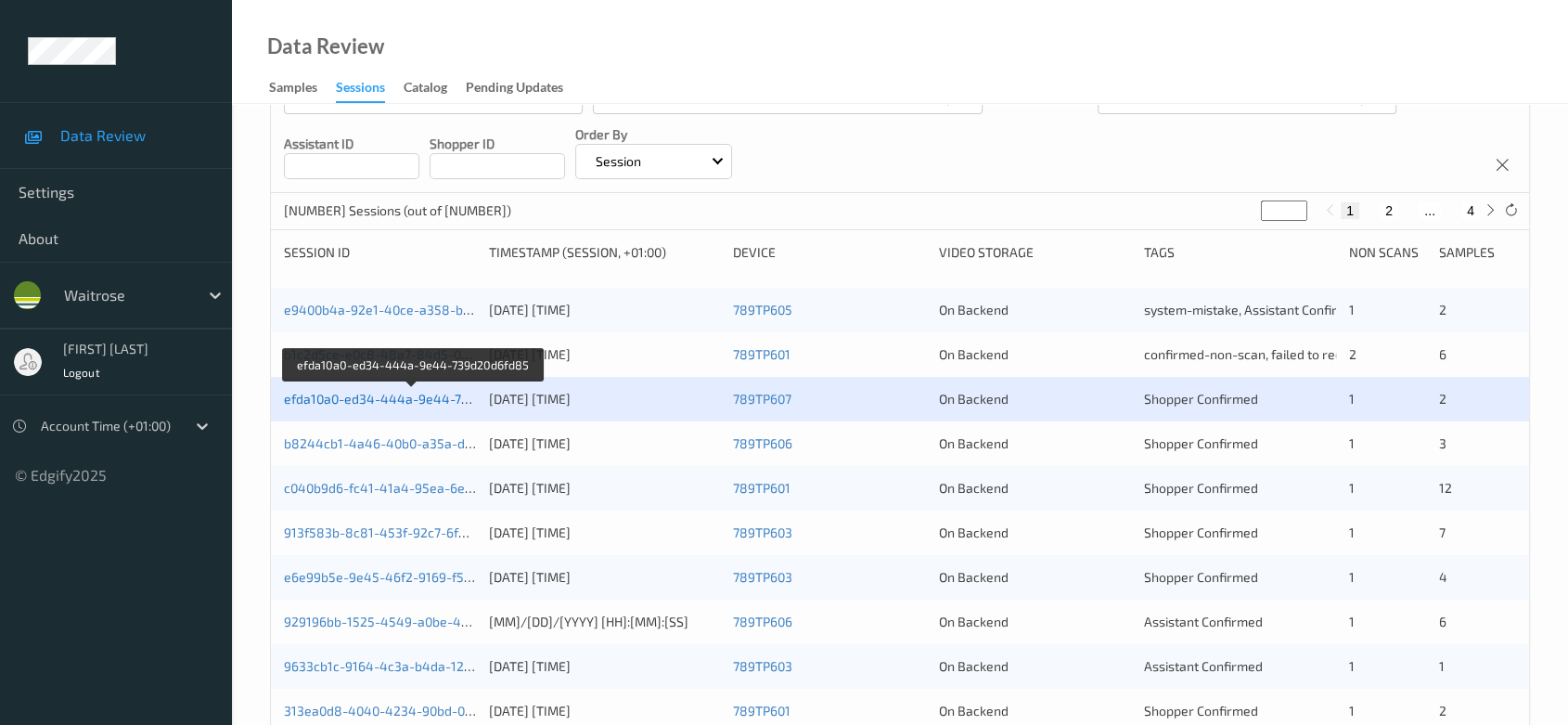 click on "efda10a0-ed34-444a-9e44-739d20d6fd85" at bounding box center (412, 398) 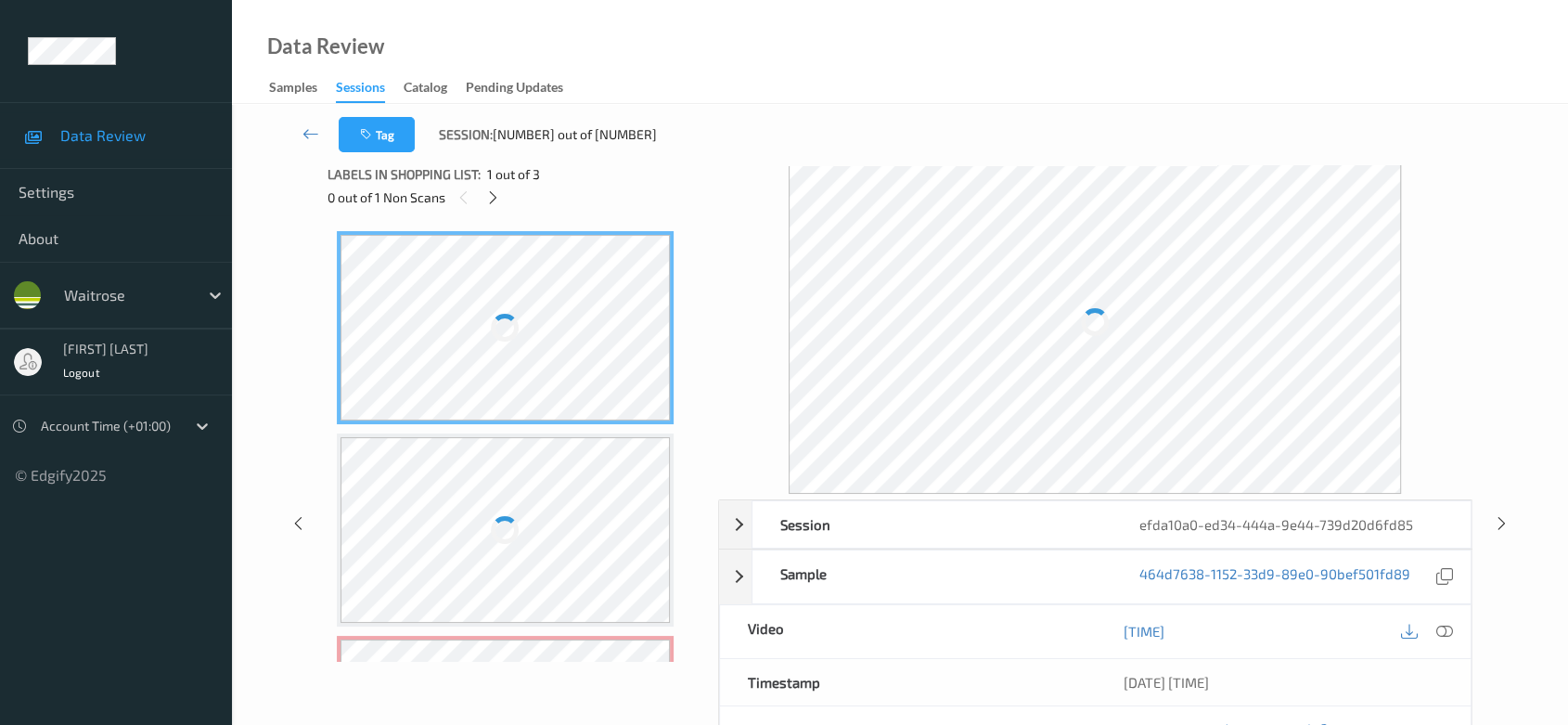scroll, scrollTop: 0, scrollLeft: 0, axis: both 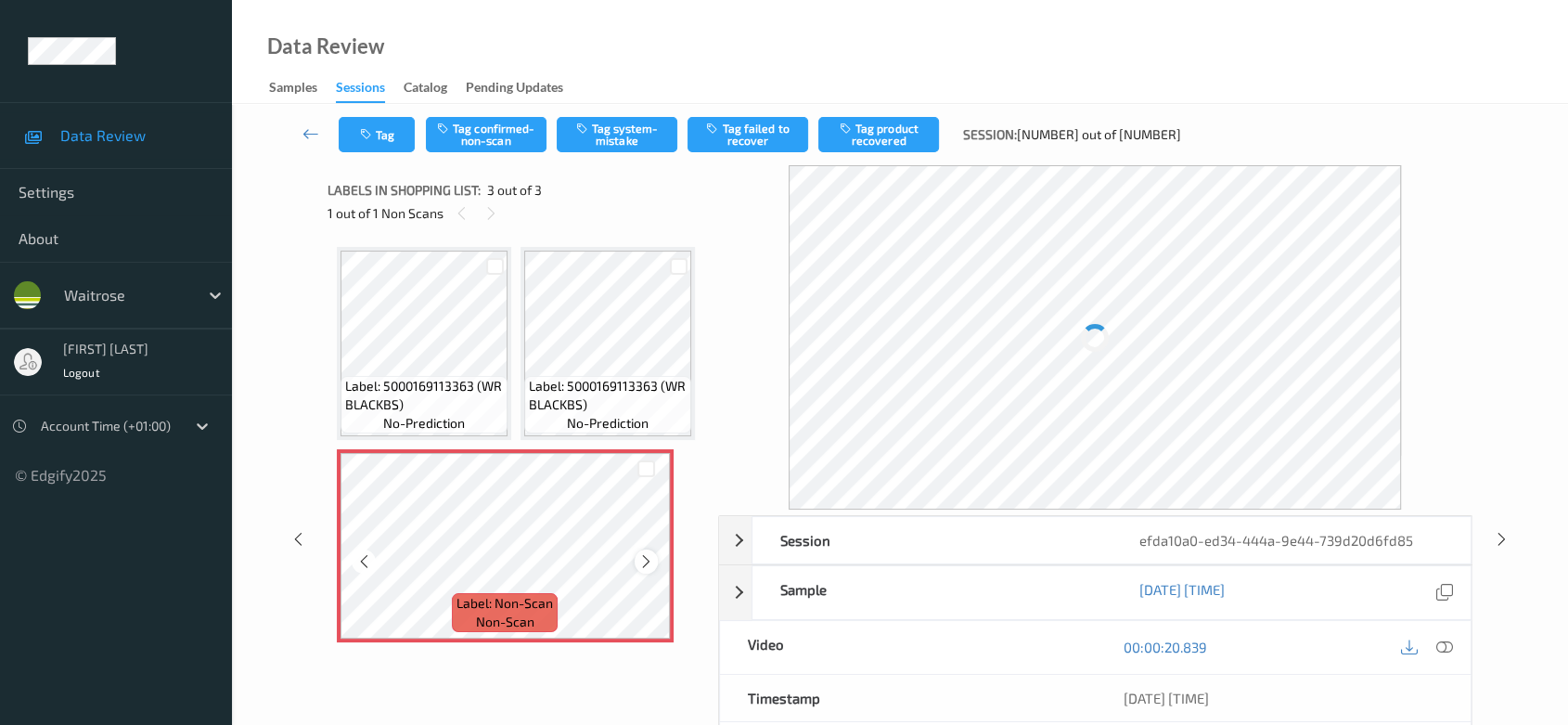 click at bounding box center (646, 562) 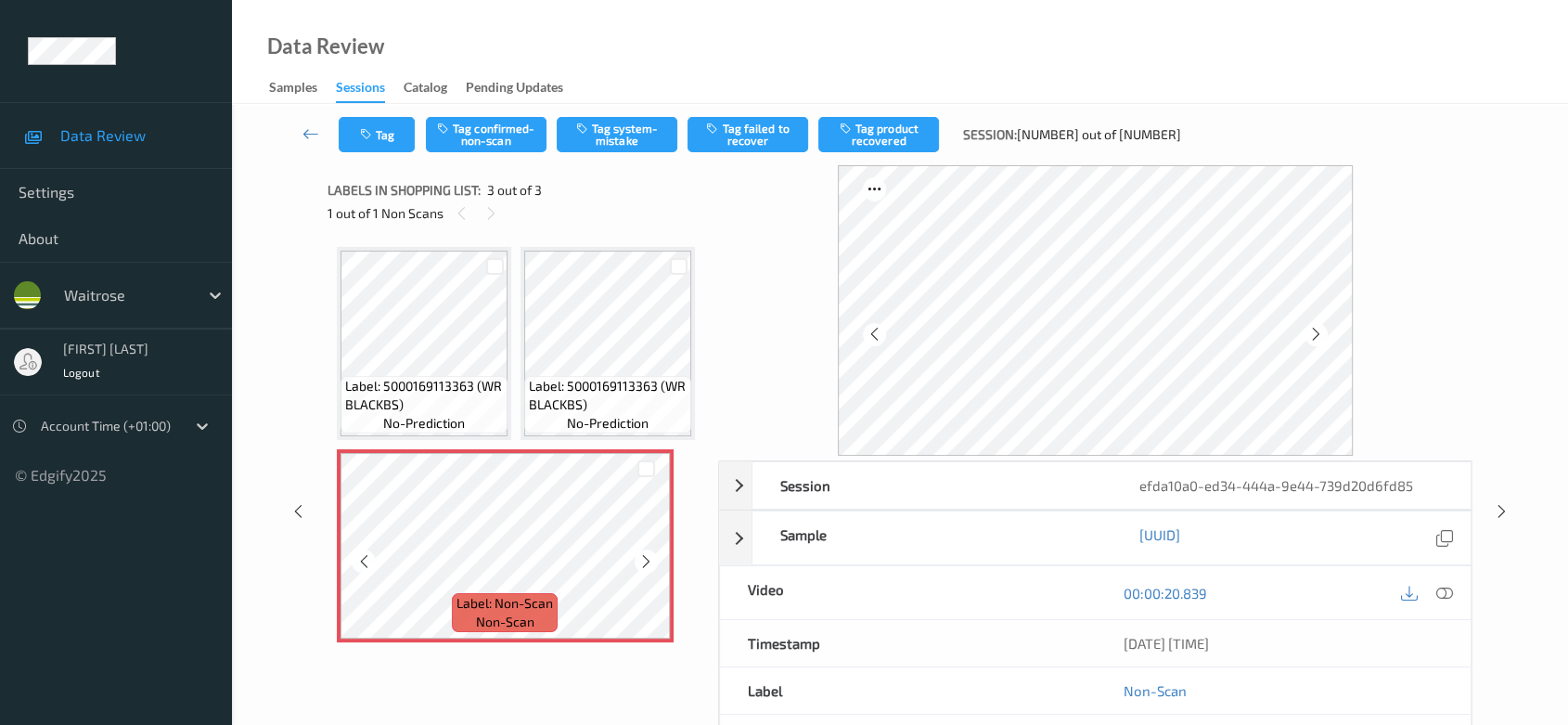 click at bounding box center (646, 562) 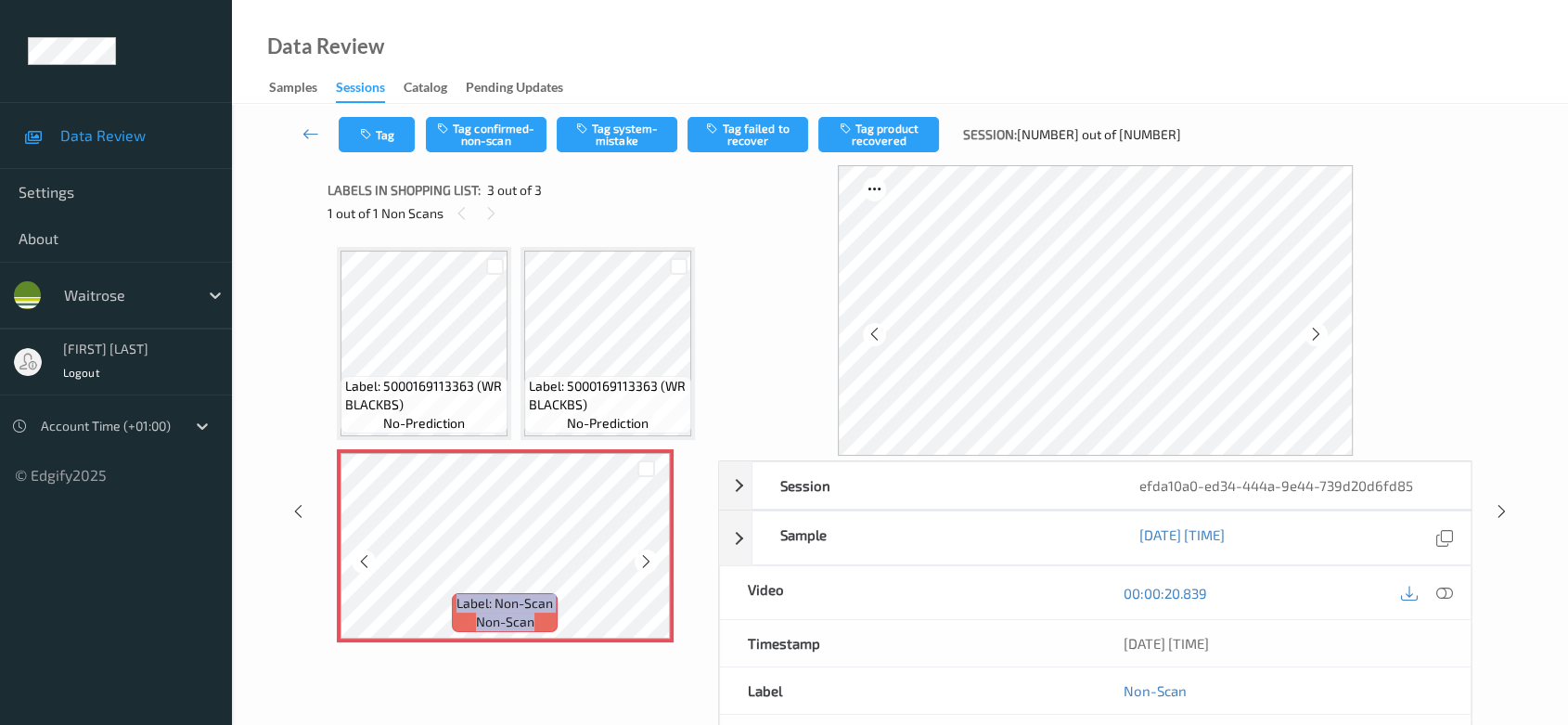 click at bounding box center (646, 562) 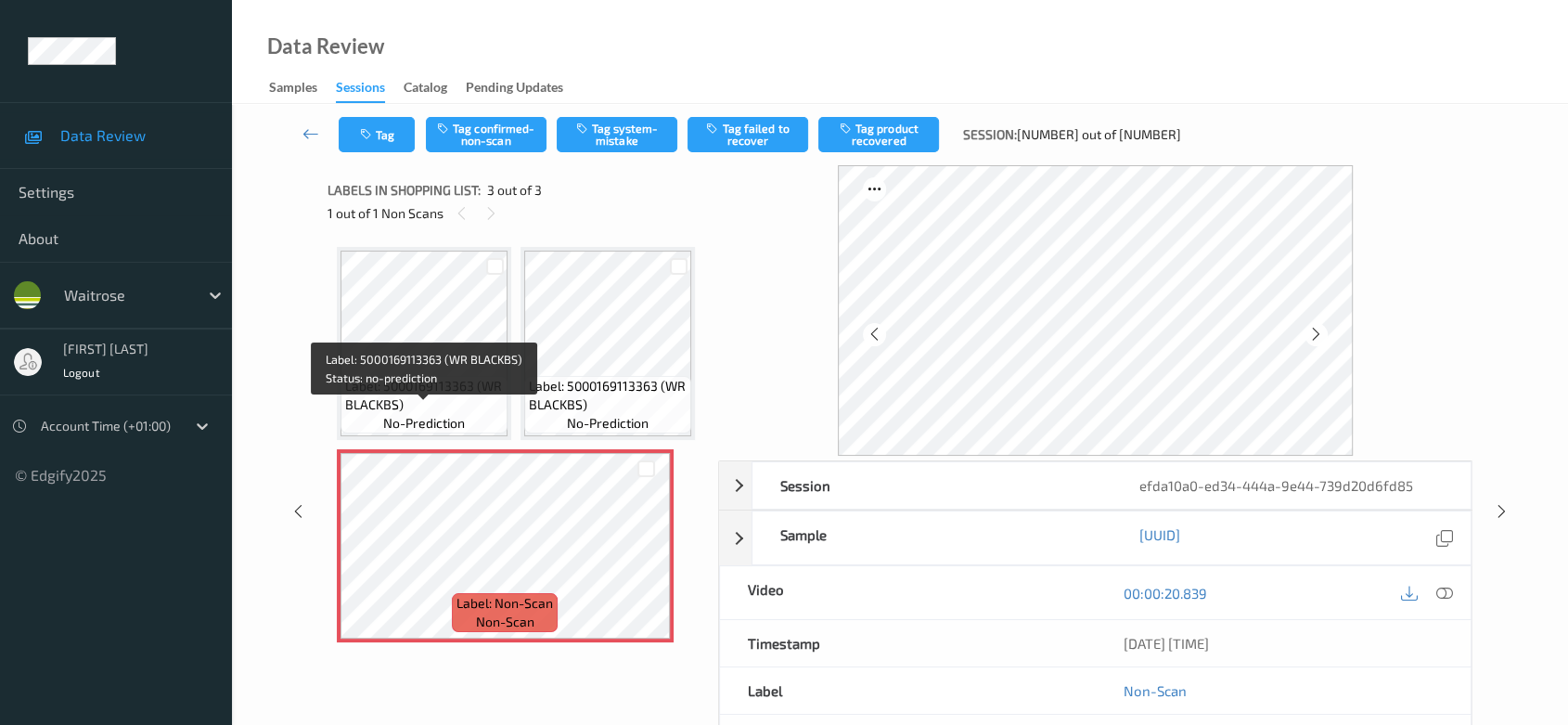 scroll, scrollTop: 0, scrollLeft: 0, axis: both 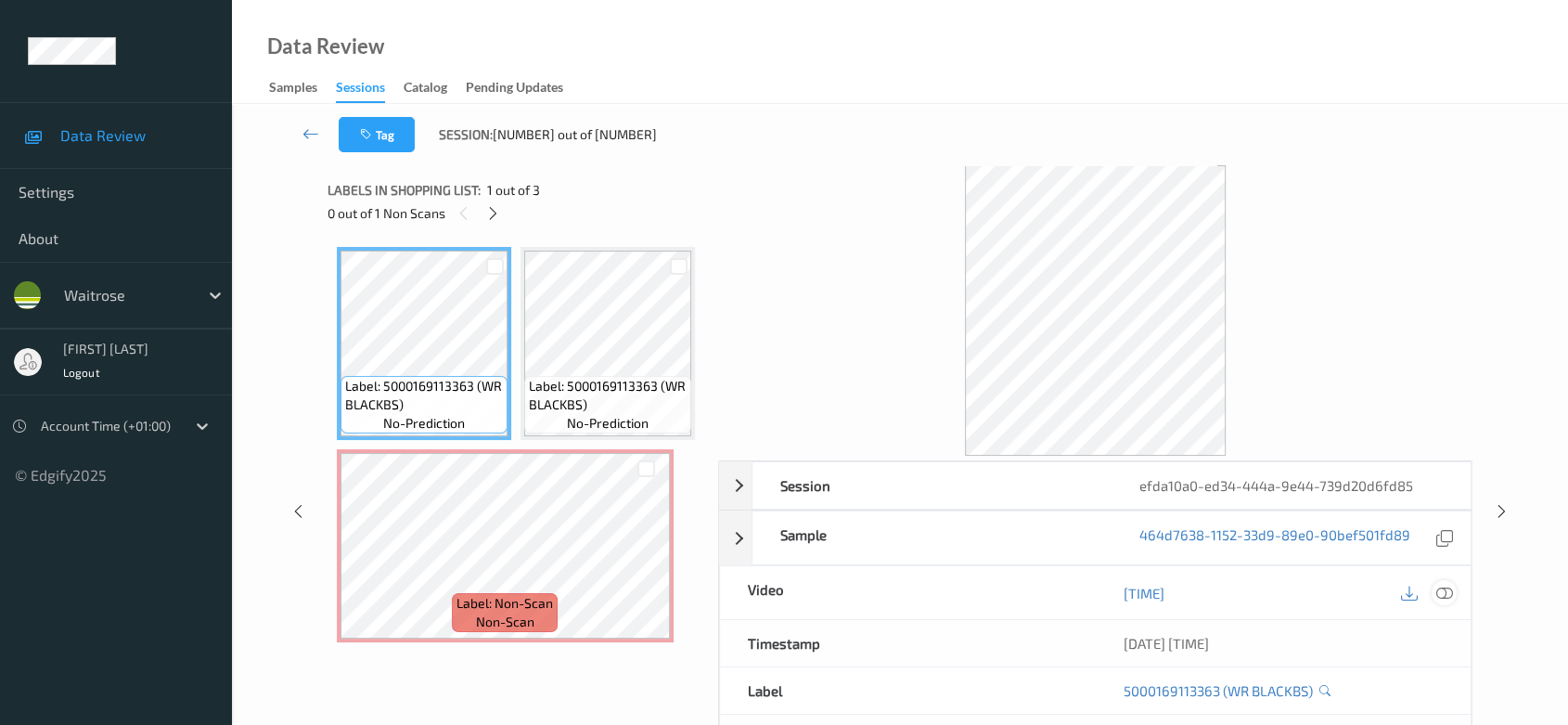 click at bounding box center [1445, 592] 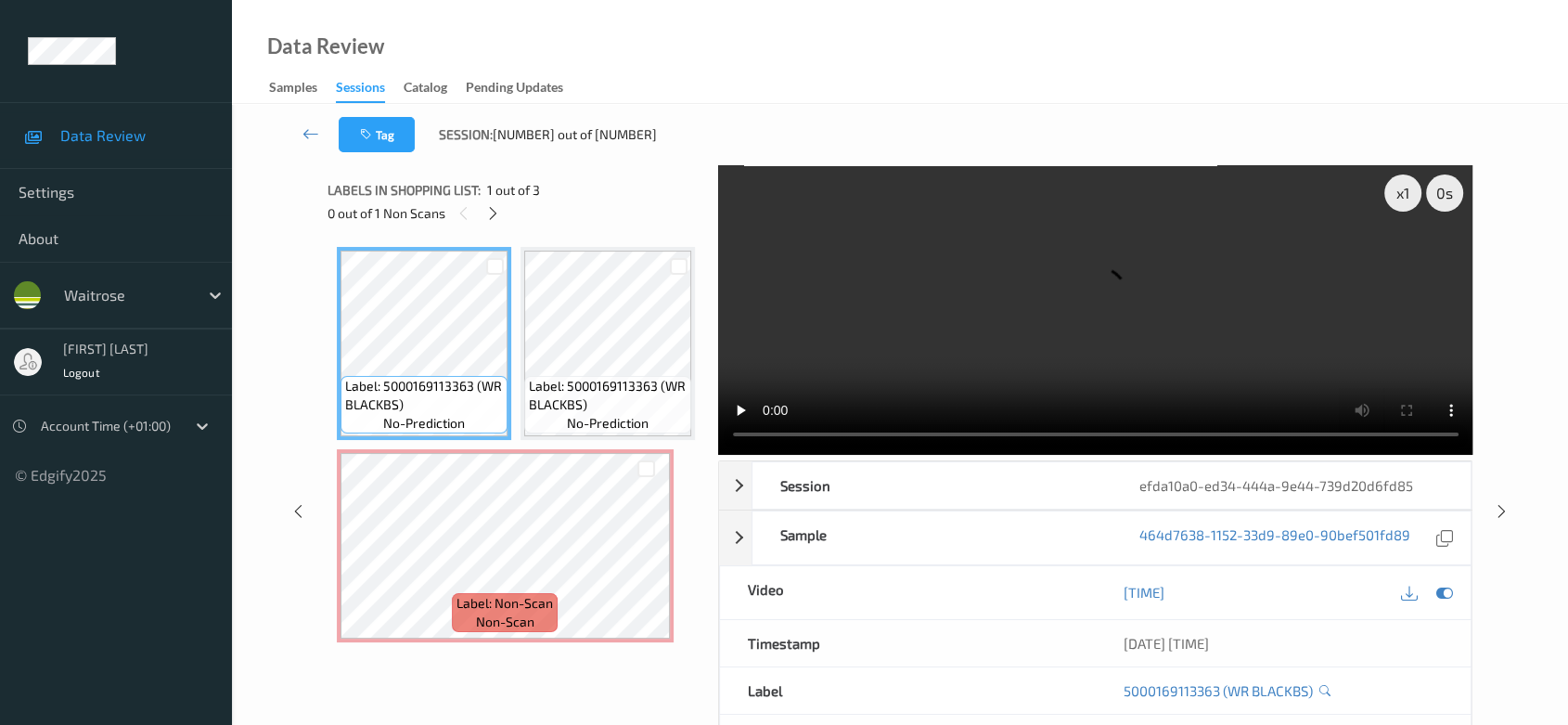 scroll, scrollTop: 173, scrollLeft: 0, axis: vertical 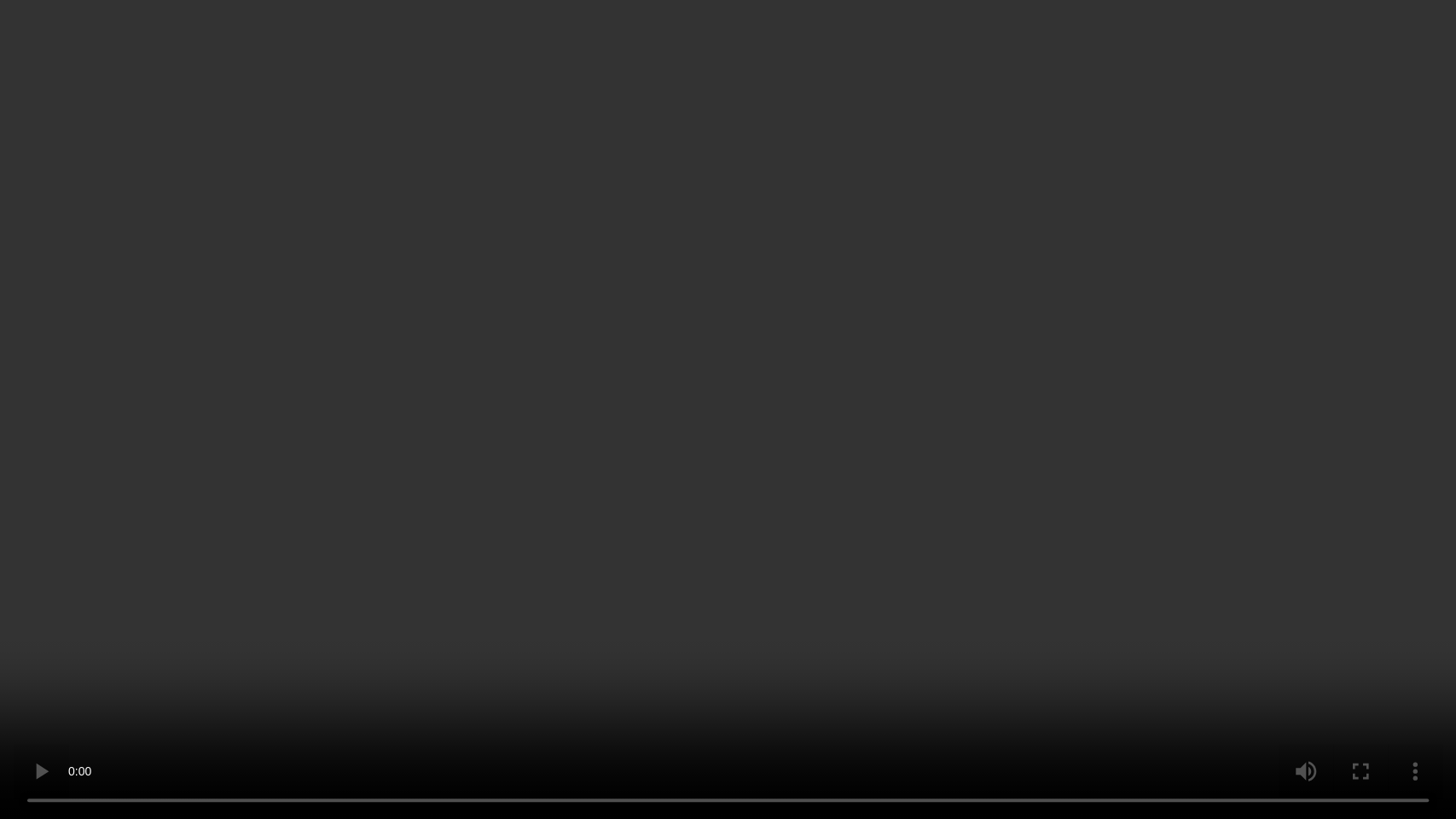 type 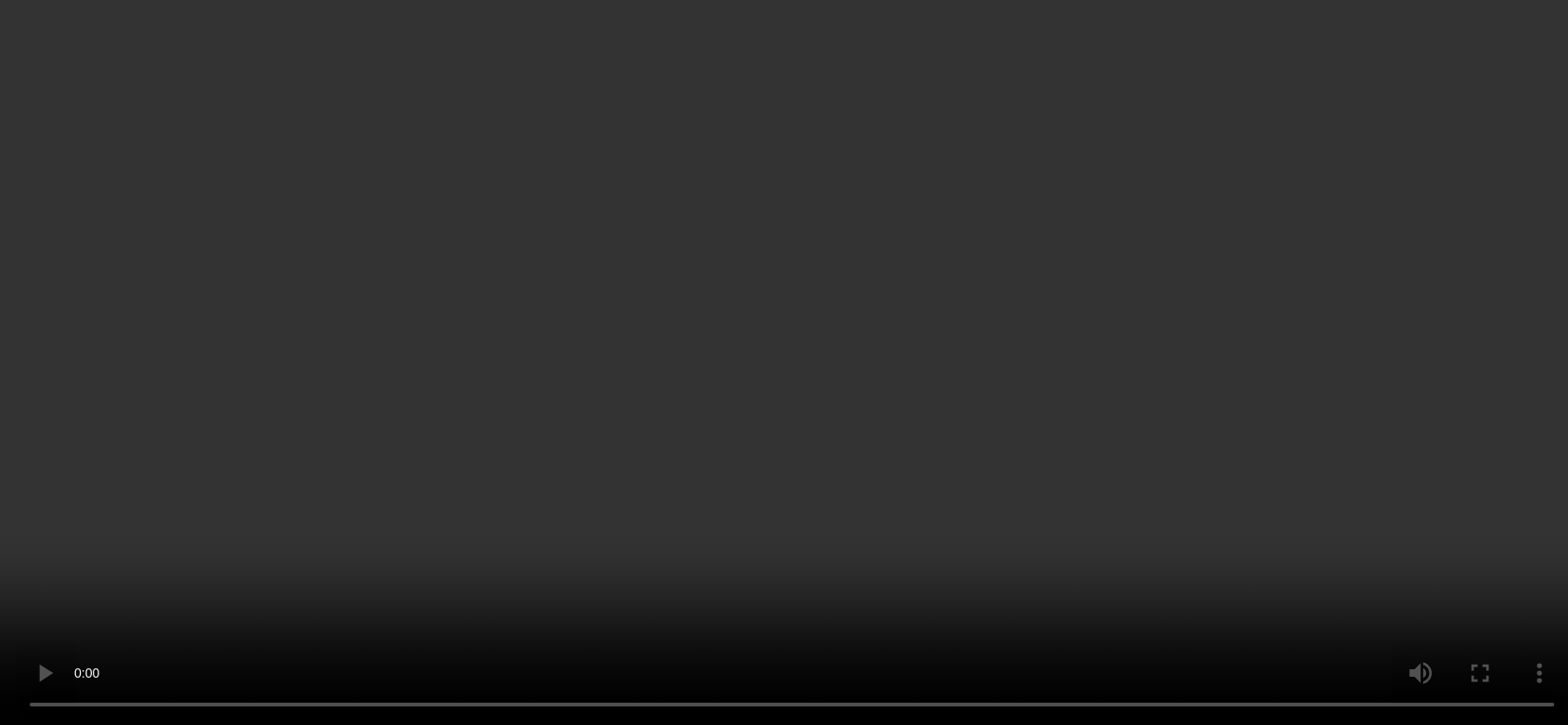 scroll, scrollTop: 173, scrollLeft: 0, axis: vertical 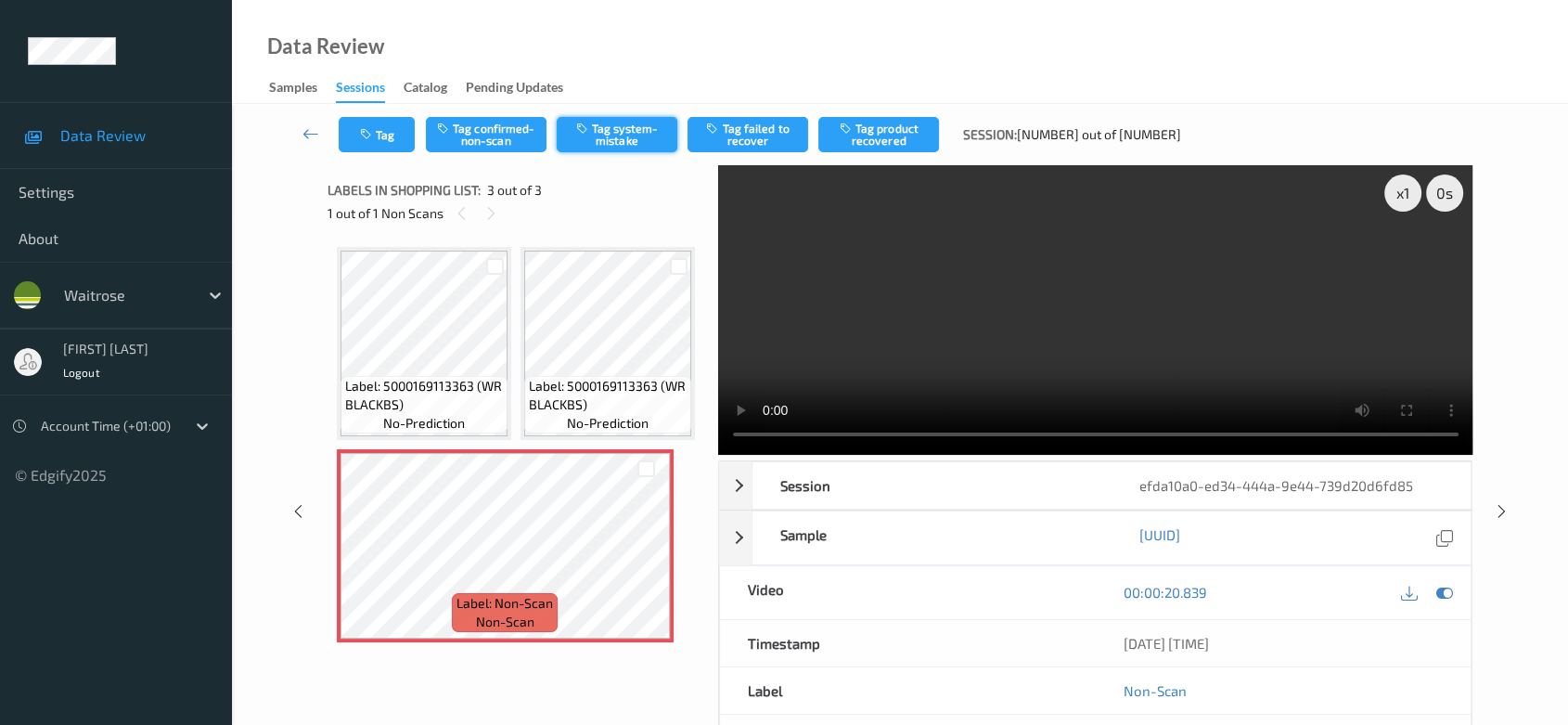 click on "Tag   system-mistake" at bounding box center [617, 135] 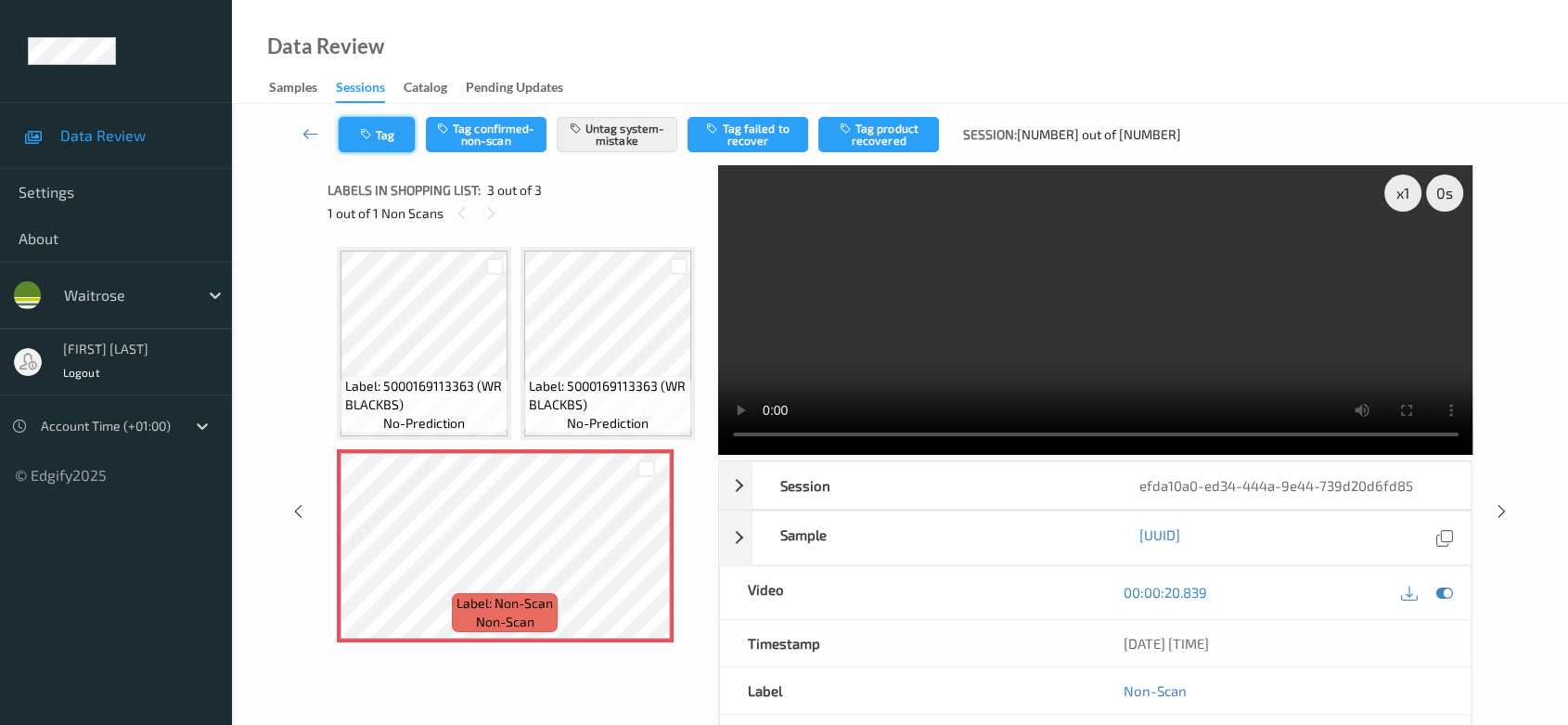 click on "Tag" at bounding box center (377, 135) 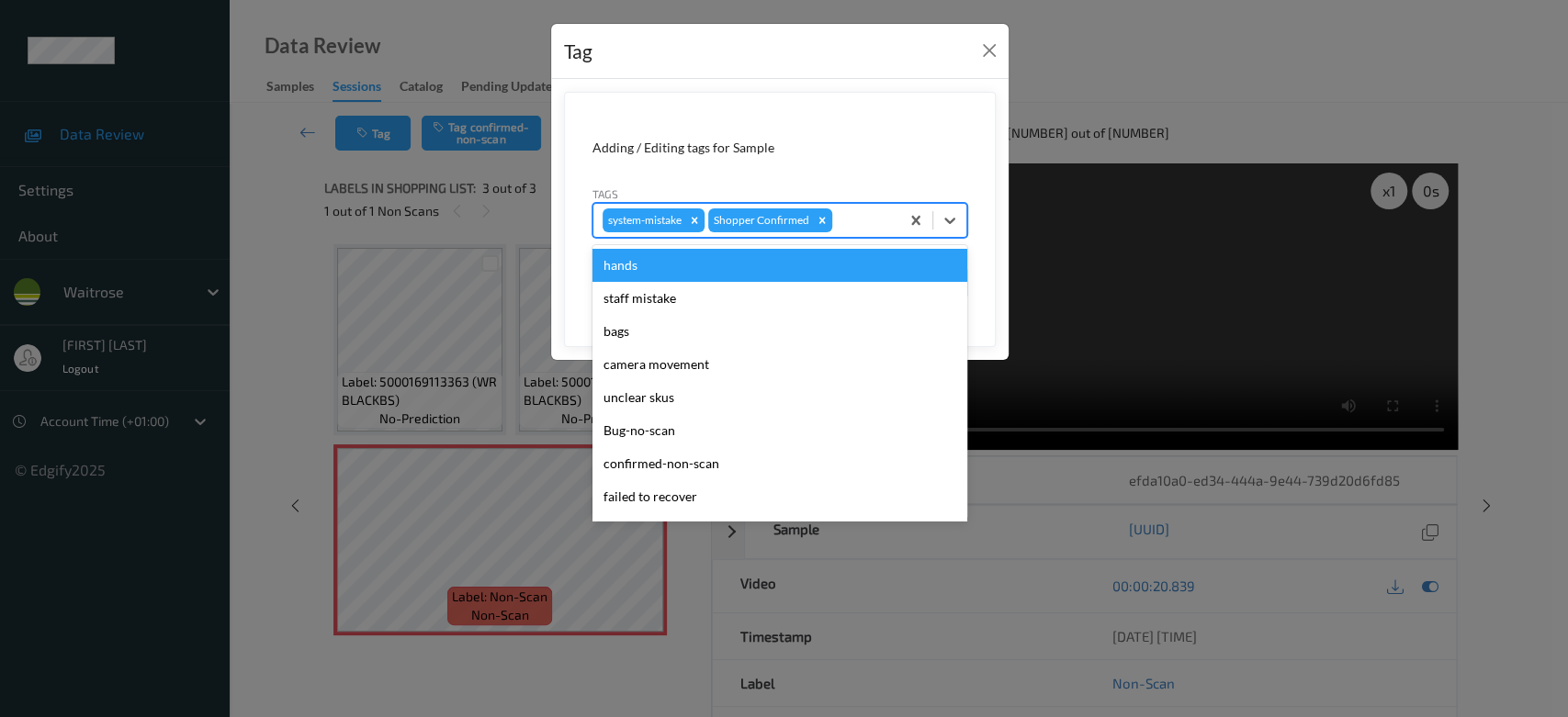 click at bounding box center [863, 220] 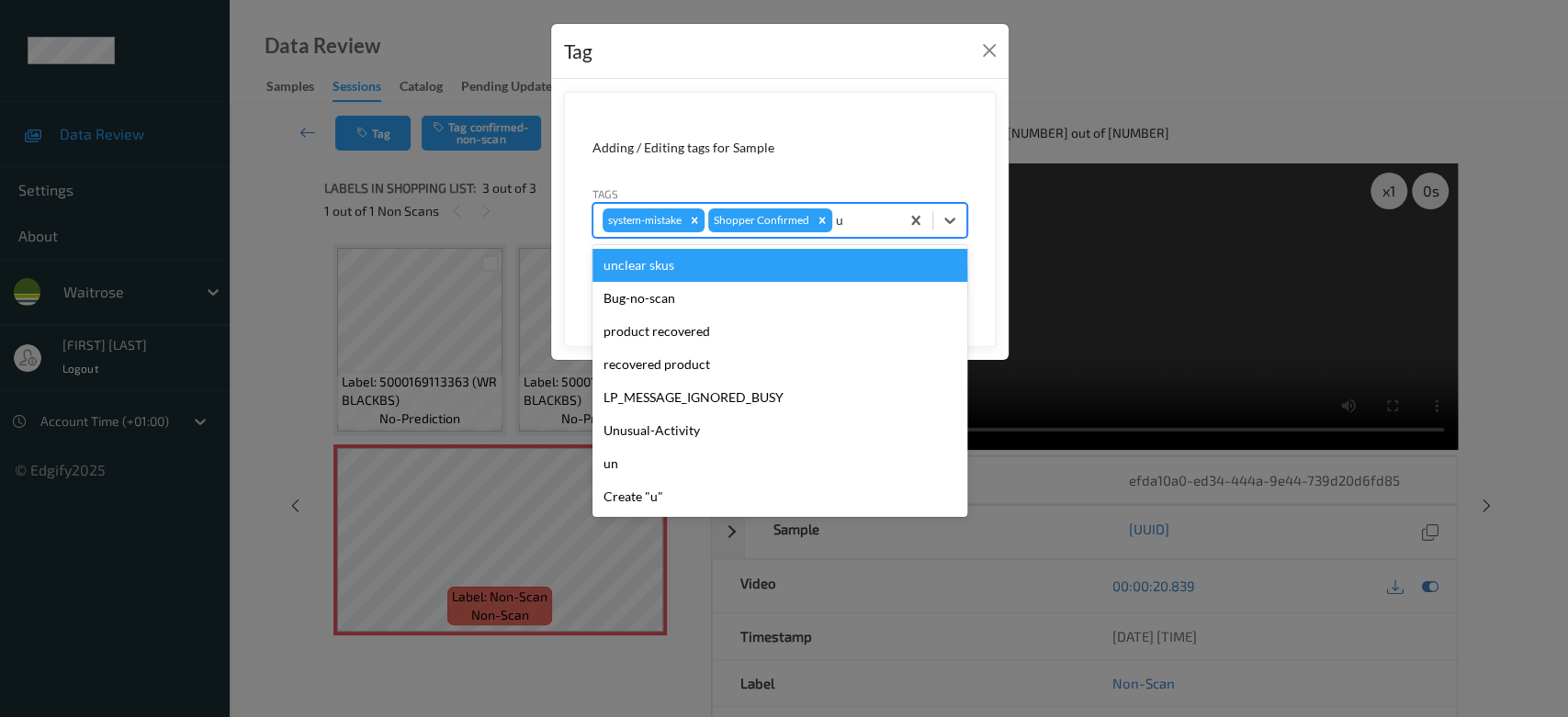 type on "un" 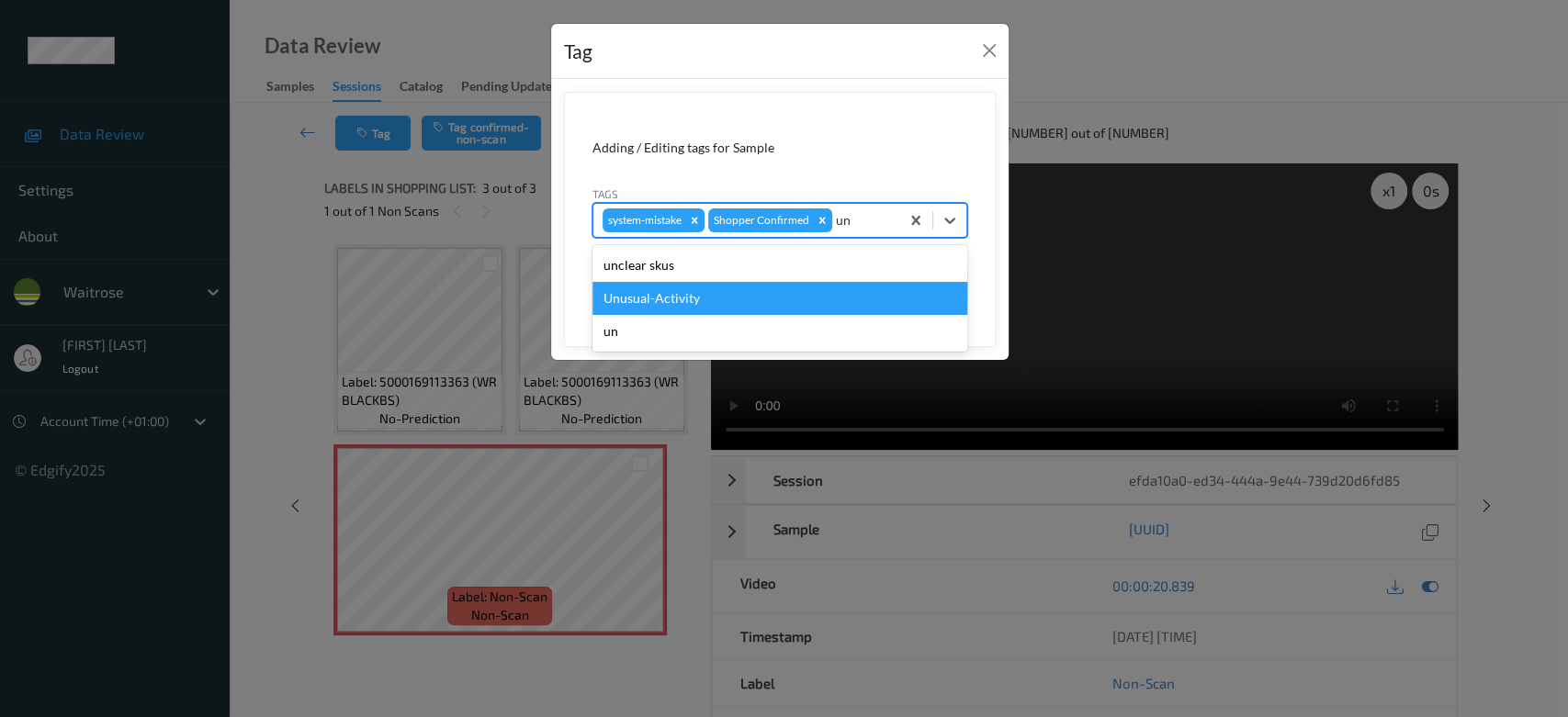 click on "Unusual-Activity" at bounding box center [780, 298] 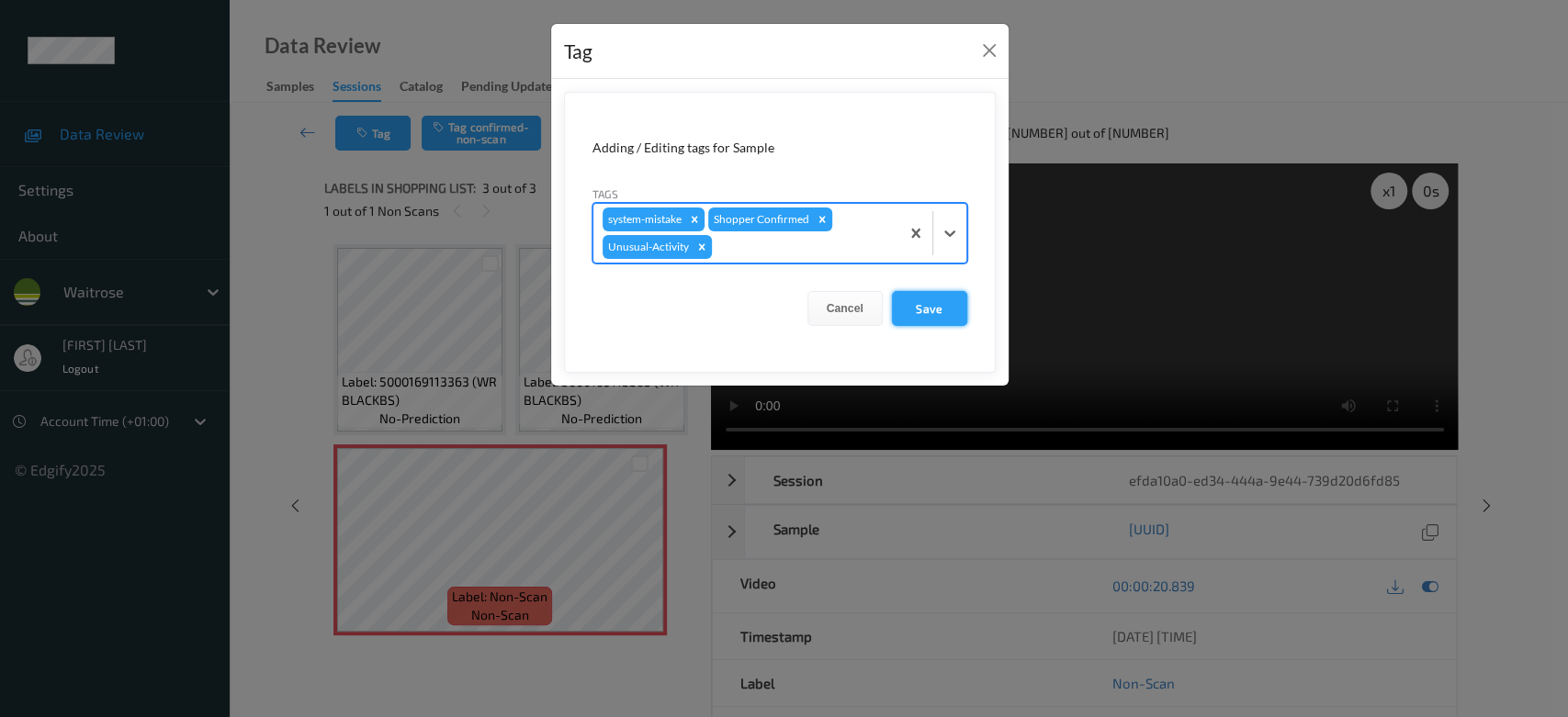 click on "Save" at bounding box center (930, 308) 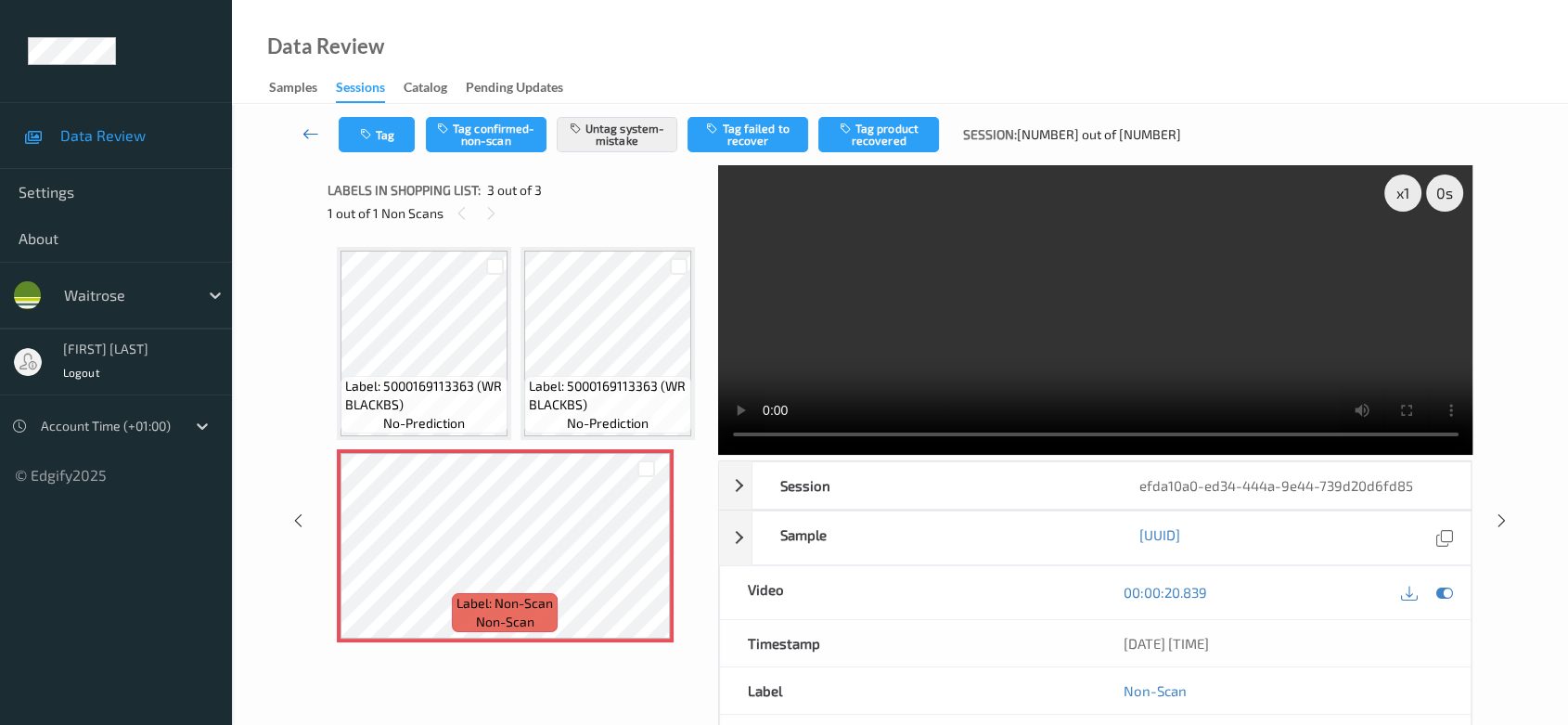 click at bounding box center (311, 134) 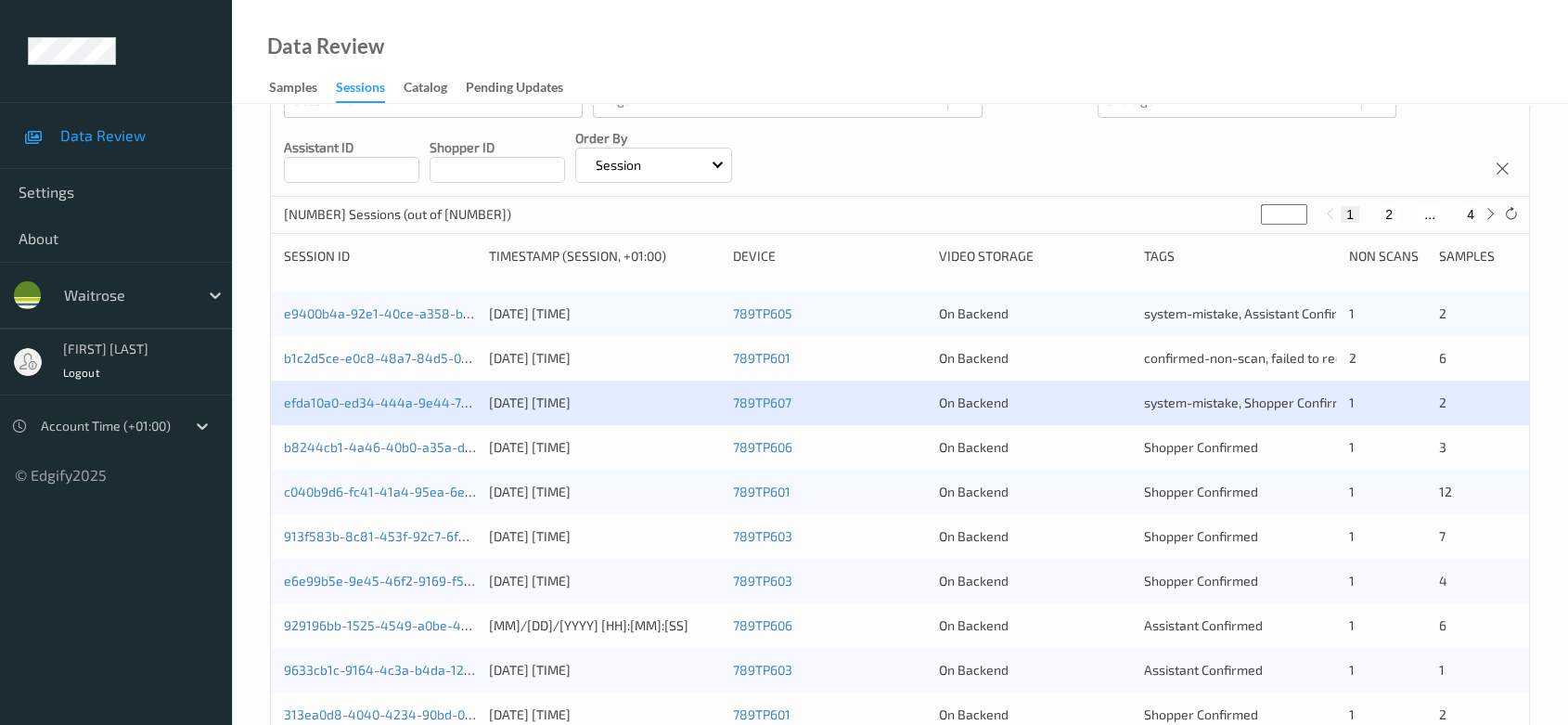 scroll, scrollTop: 206, scrollLeft: 0, axis: vertical 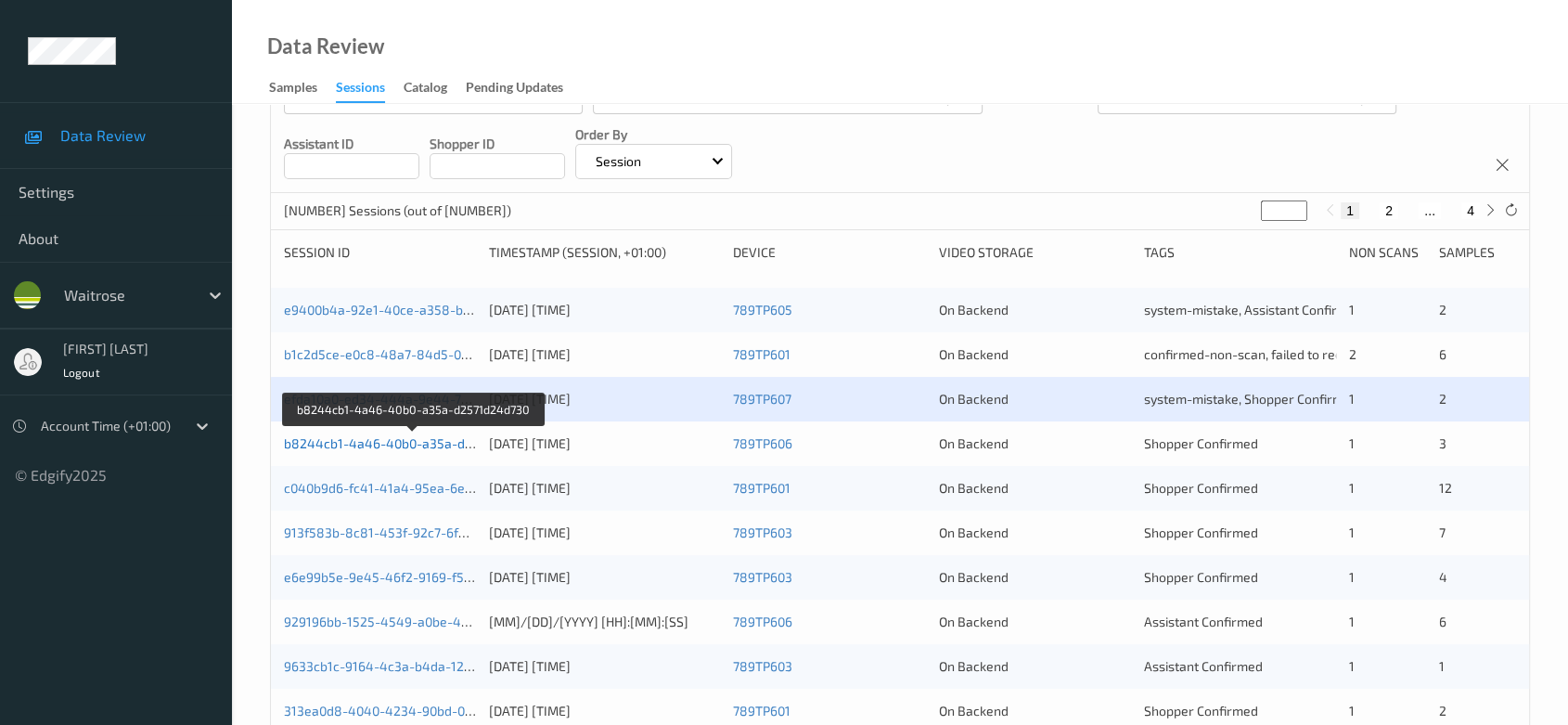 click on "b8244cb1-4a46-40b0-a35a-d2571d24d730" at bounding box center [414, 443] 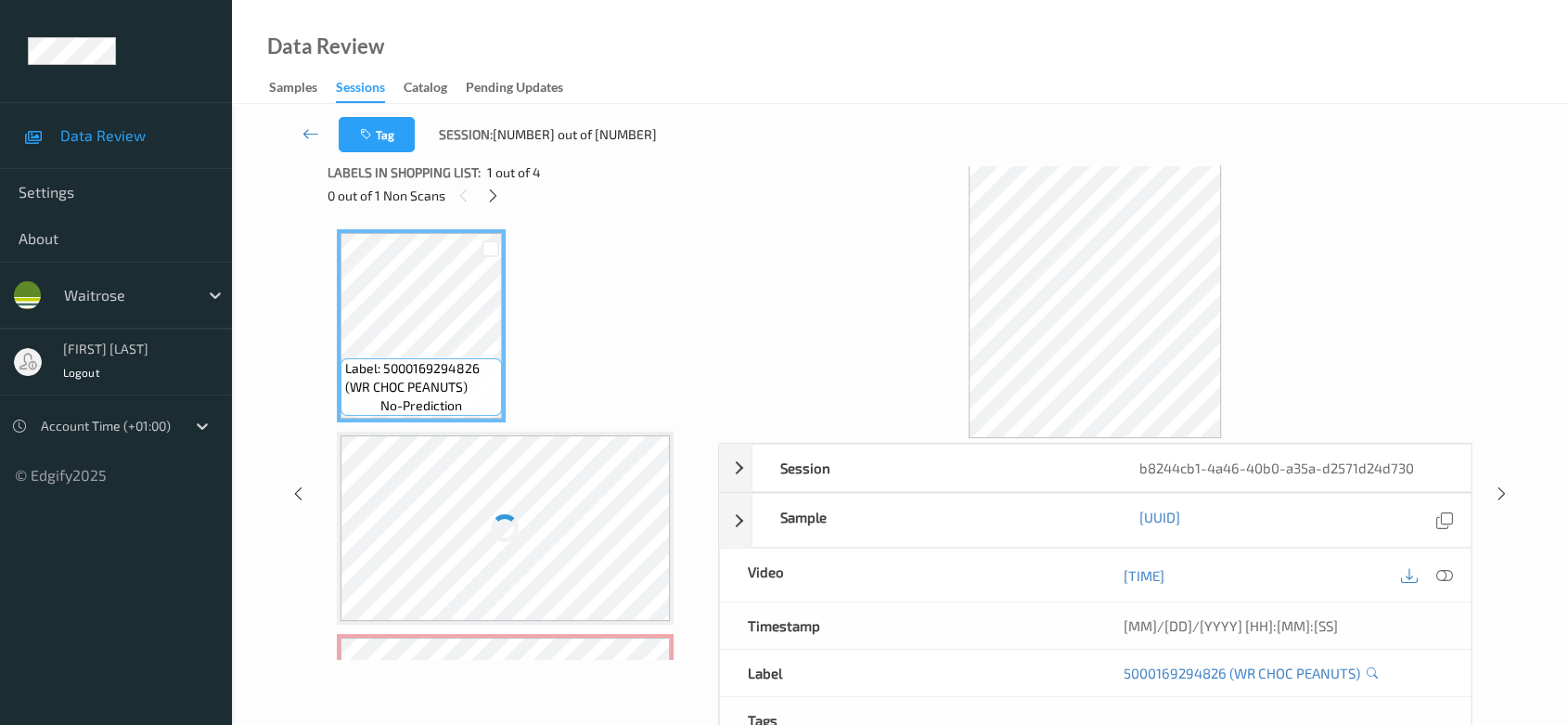 scroll, scrollTop: 0, scrollLeft: 0, axis: both 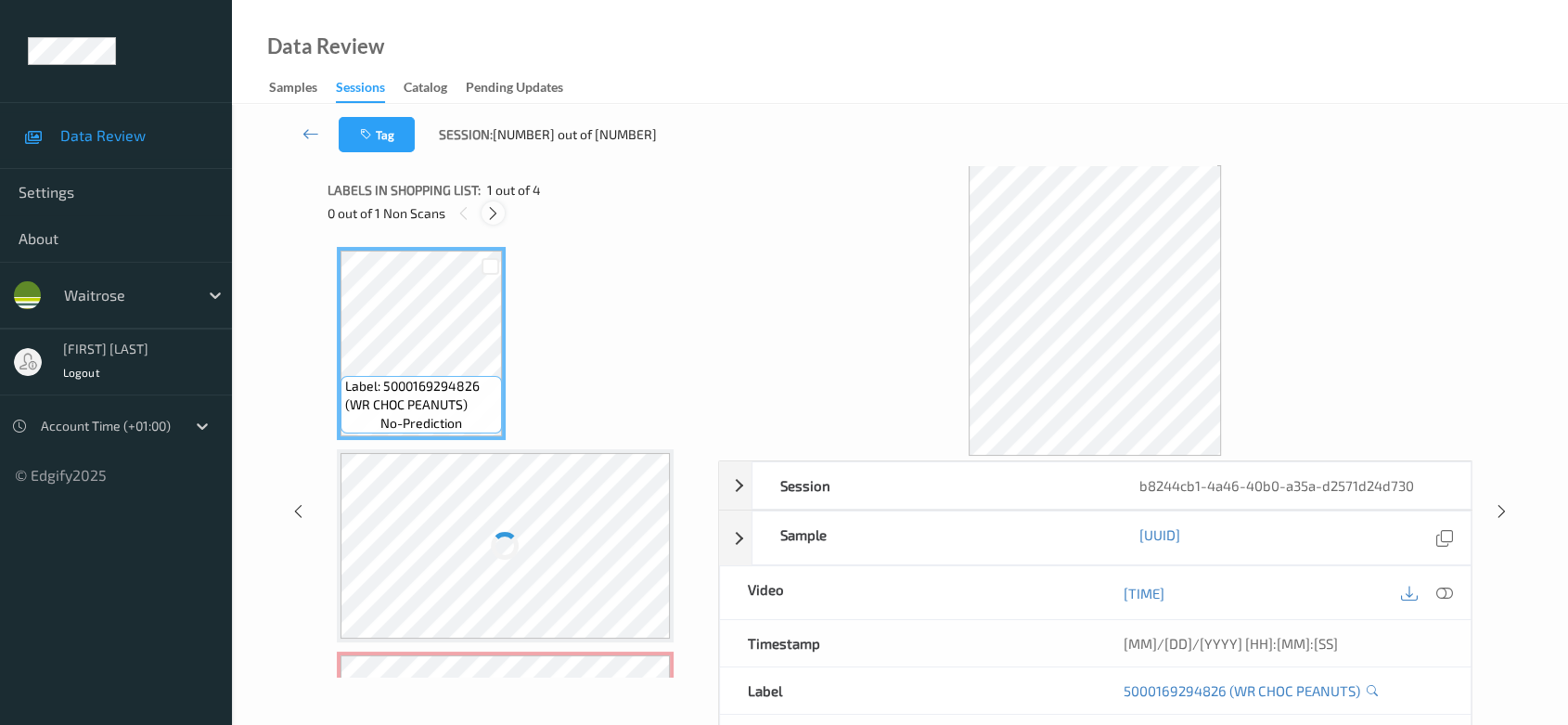 click at bounding box center [493, 214] 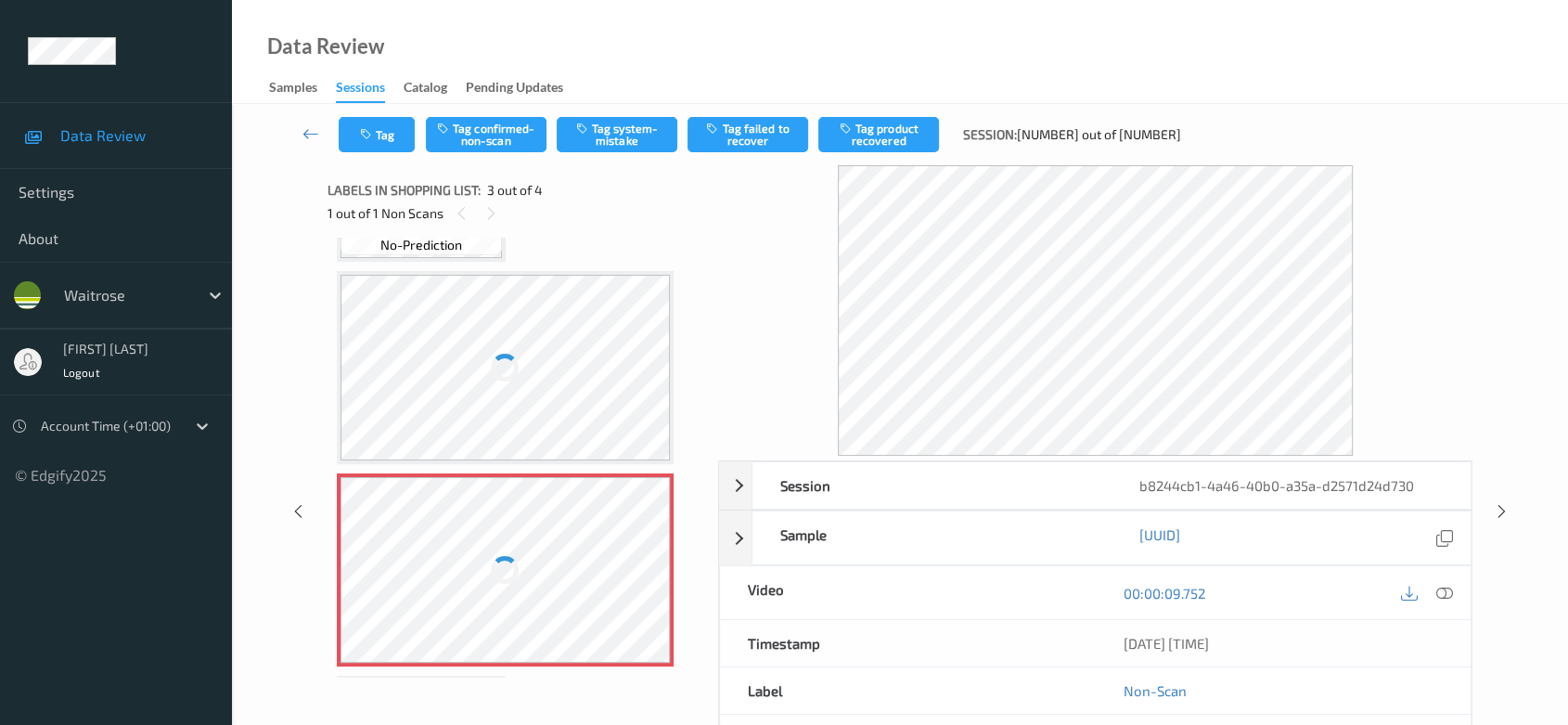 scroll, scrollTop: 206, scrollLeft: 0, axis: vertical 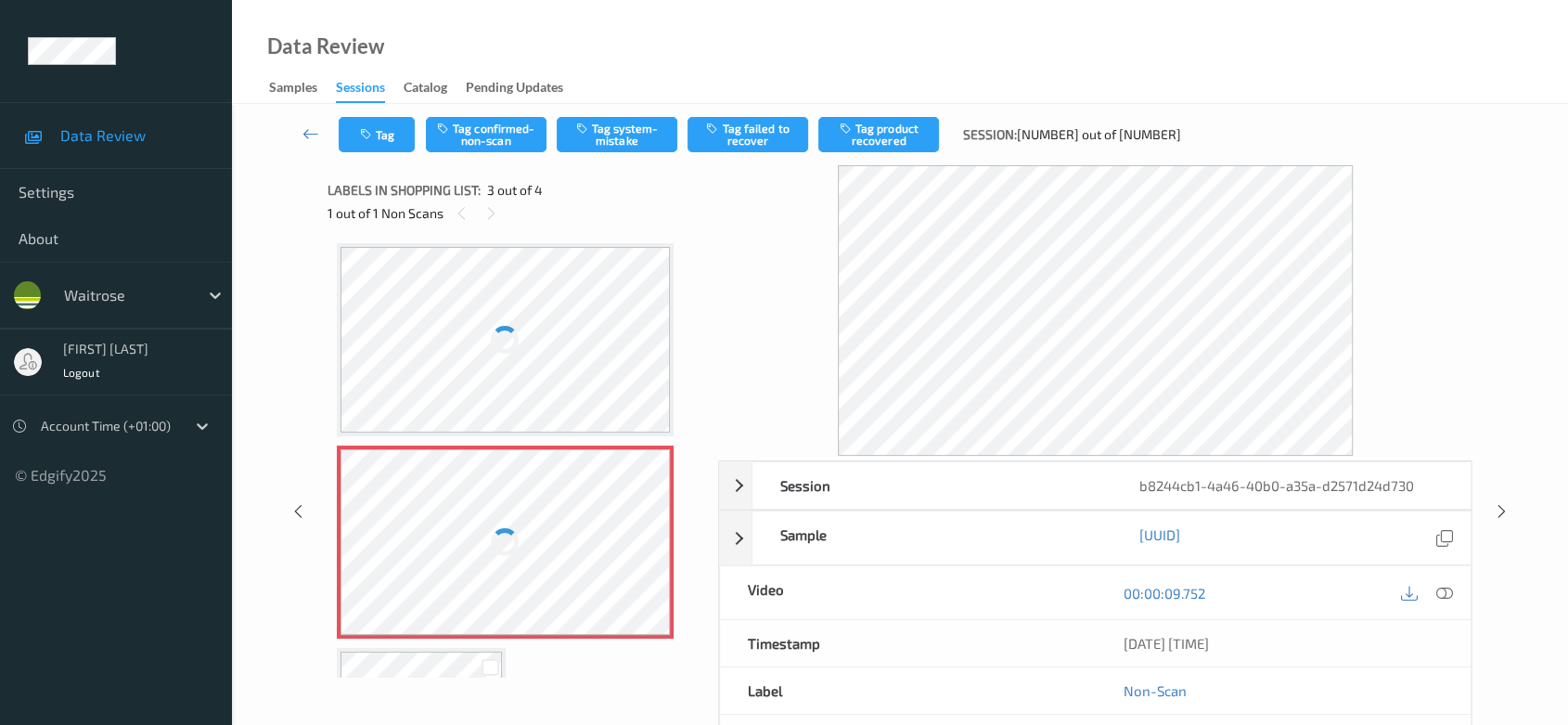 click at bounding box center (506, 542) 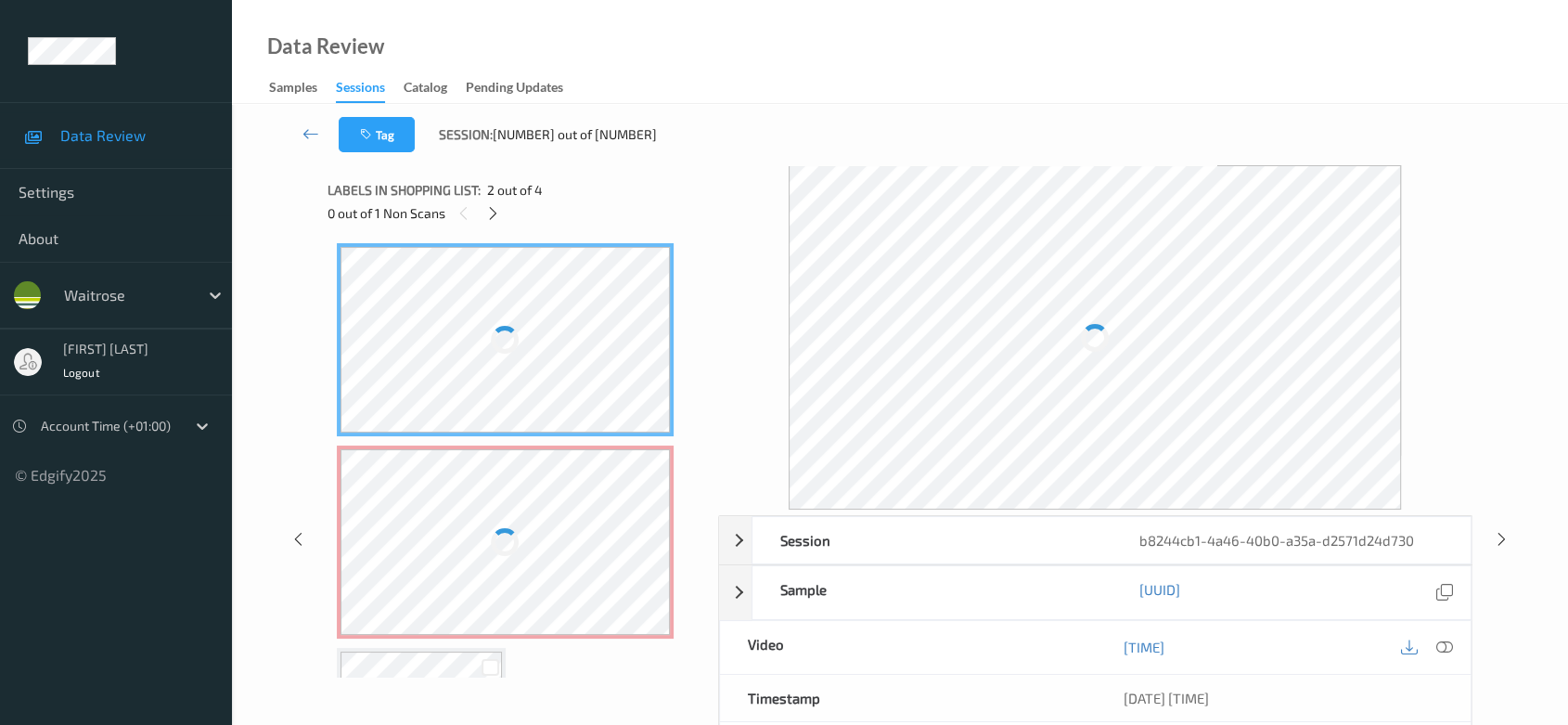 scroll, scrollTop: 374, scrollLeft: 0, axis: vertical 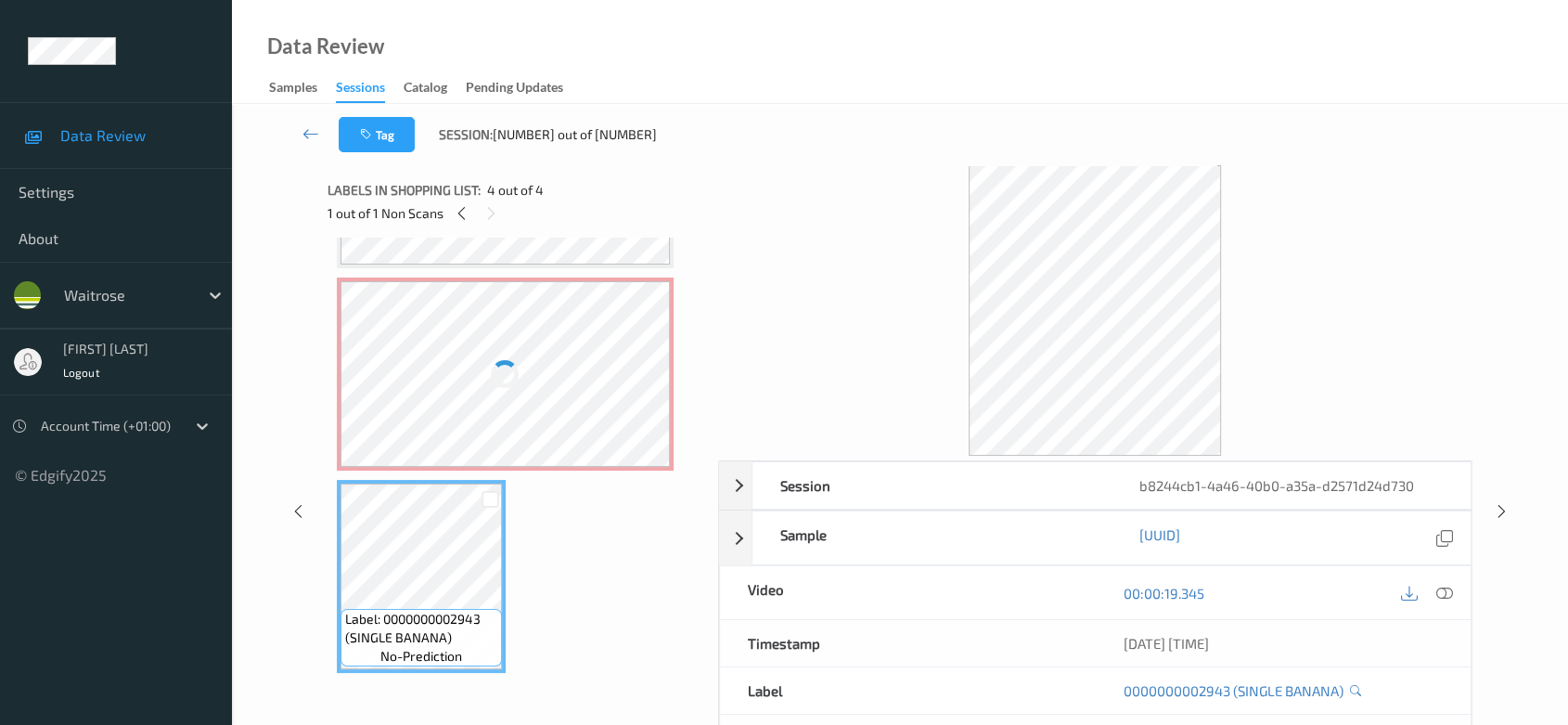 click on "Label: [NUMBER] (WR CHOC PEANUTS) no-prediction Label: [NUMBER] (WR ORANGE JUICE) no-prediction Label: Non-Scan non-scan Label: [NUMBER] (SINGLE BANANA) no-prediction" at bounding box center [516, 273] 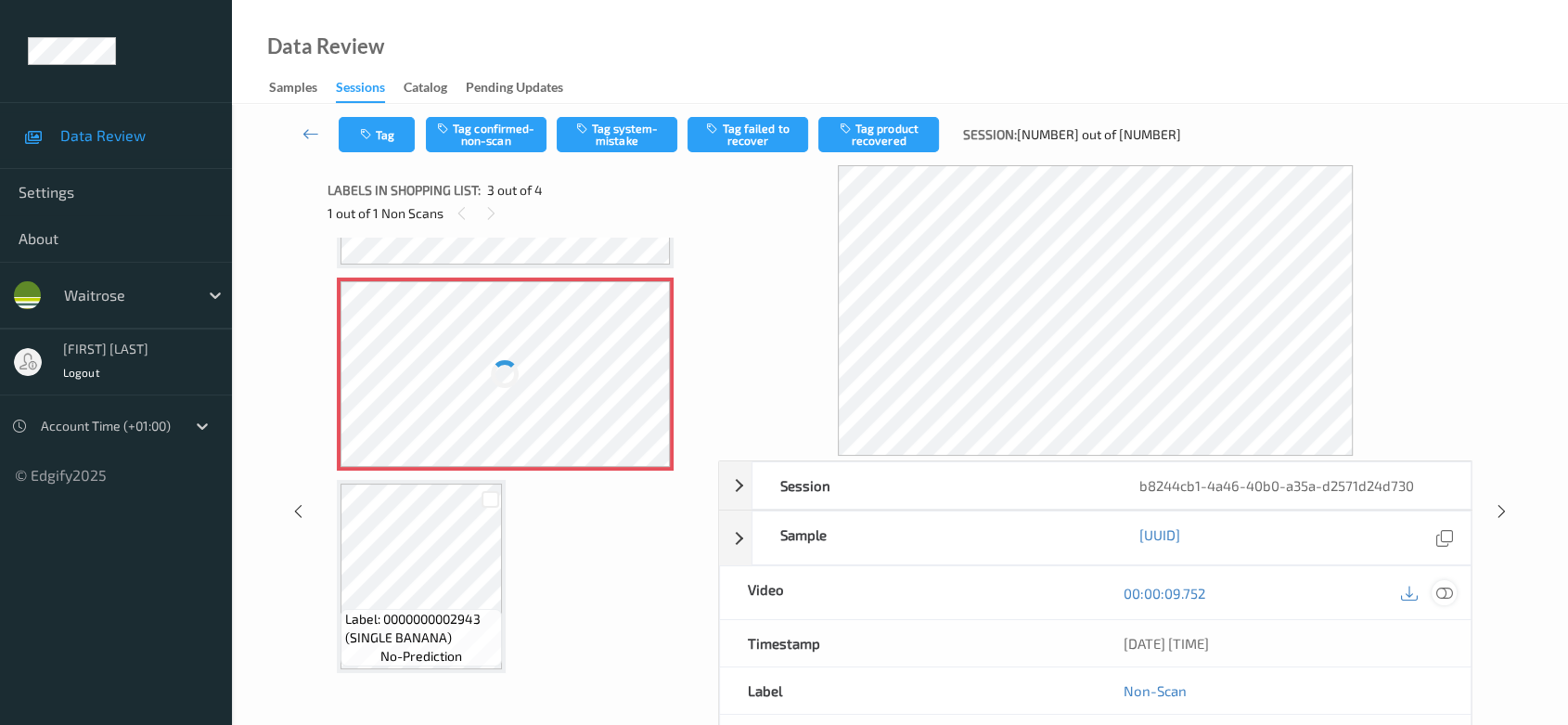 click at bounding box center [1445, 592] 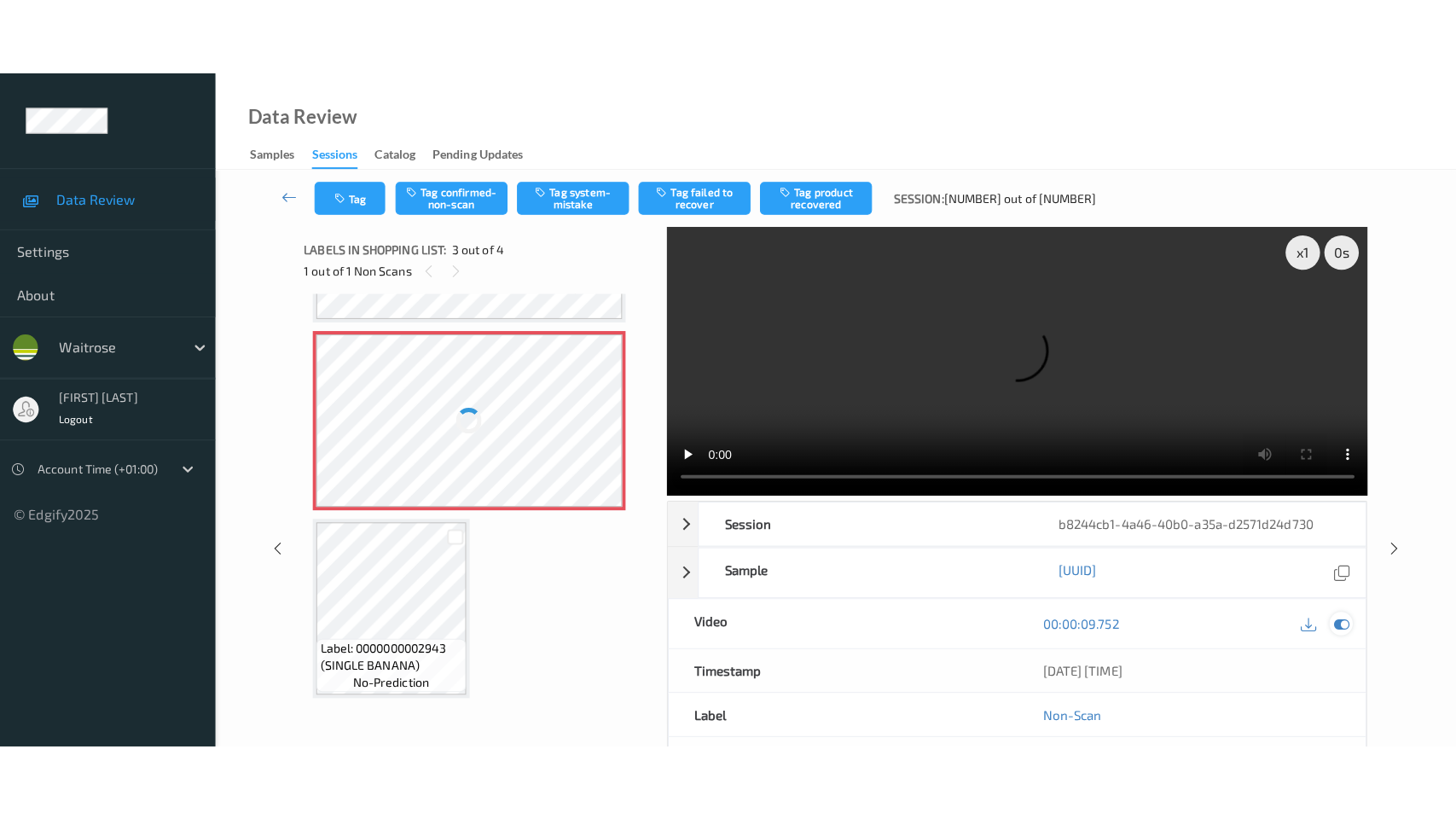 scroll, scrollTop: 159, scrollLeft: 0, axis: vertical 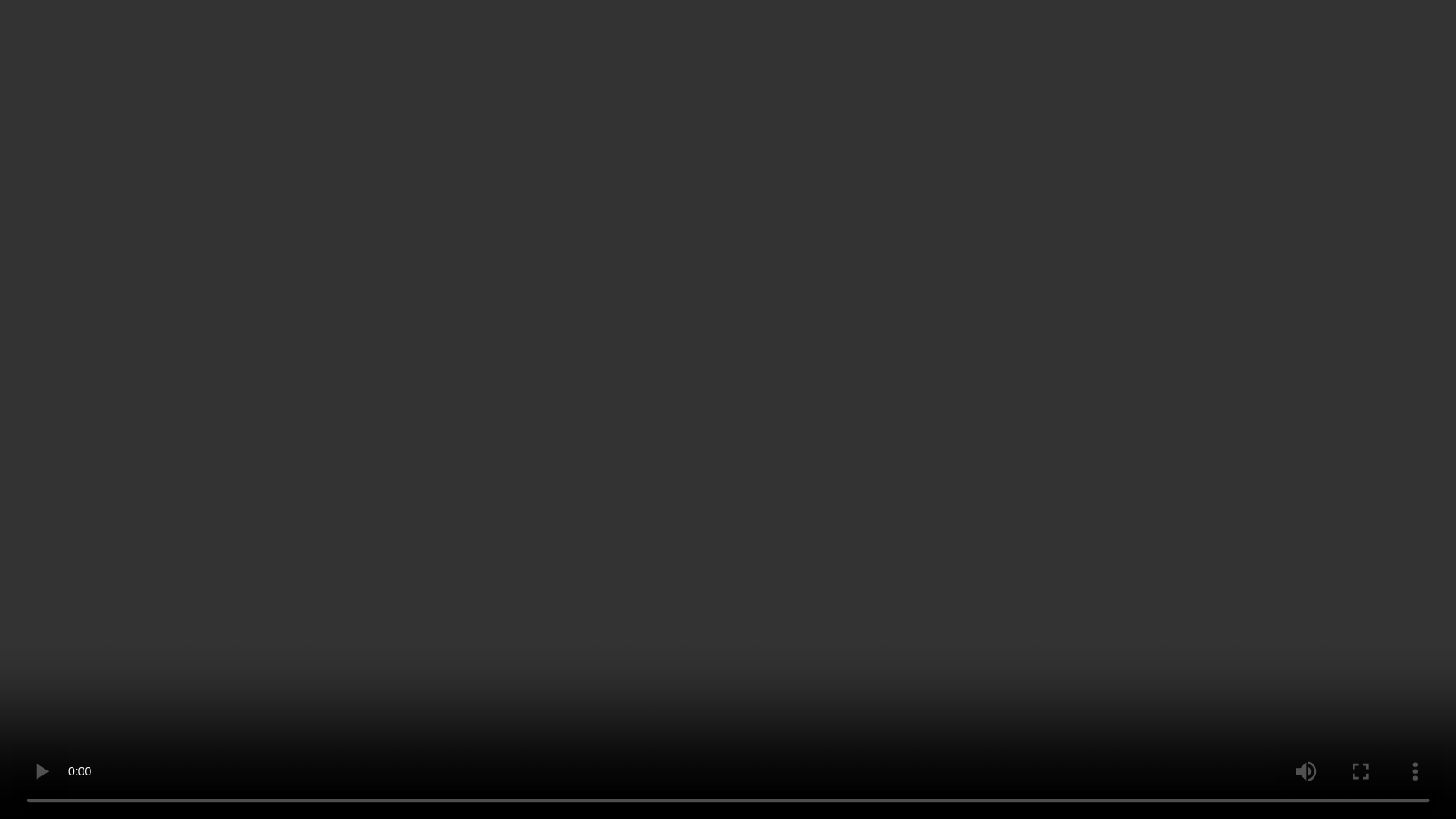 type 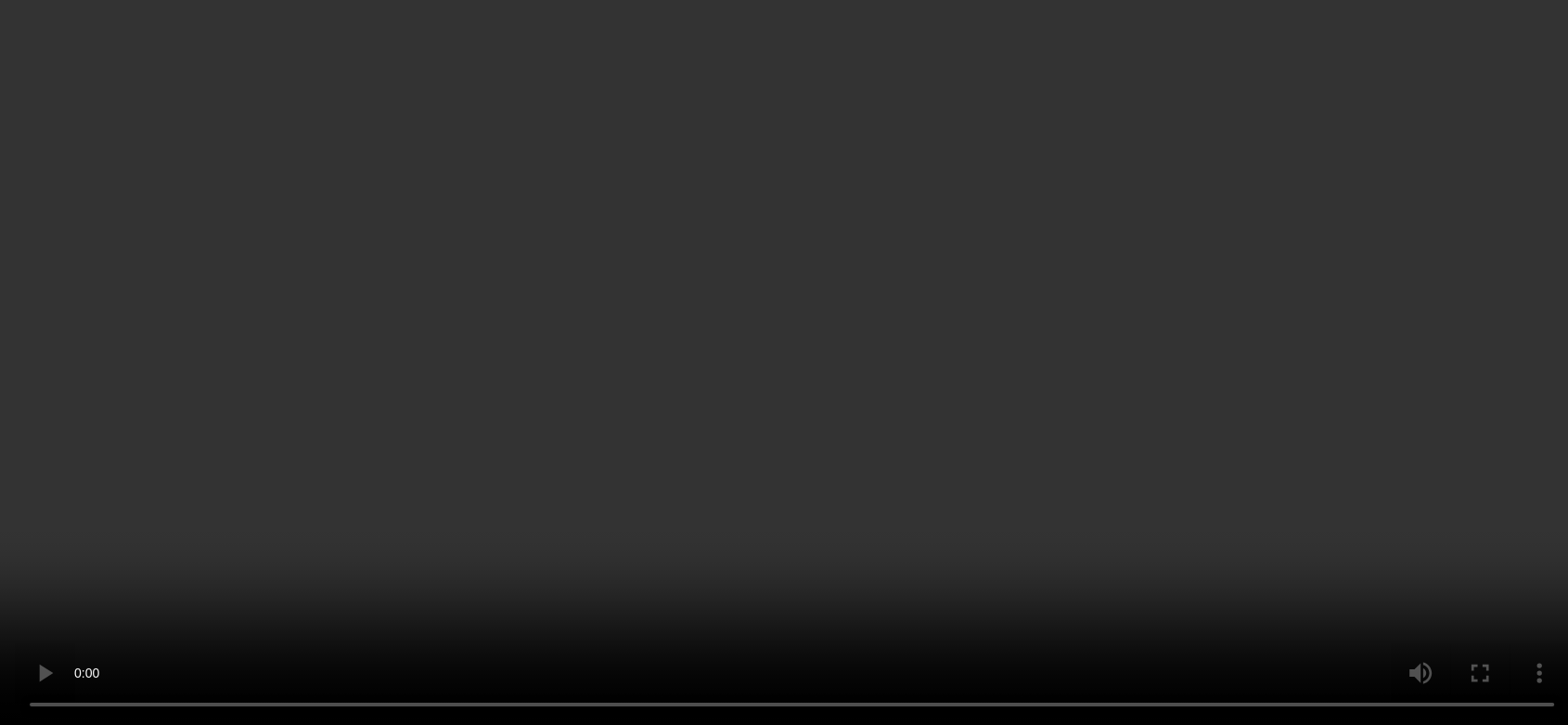 scroll, scrollTop: 173, scrollLeft: 0, axis: vertical 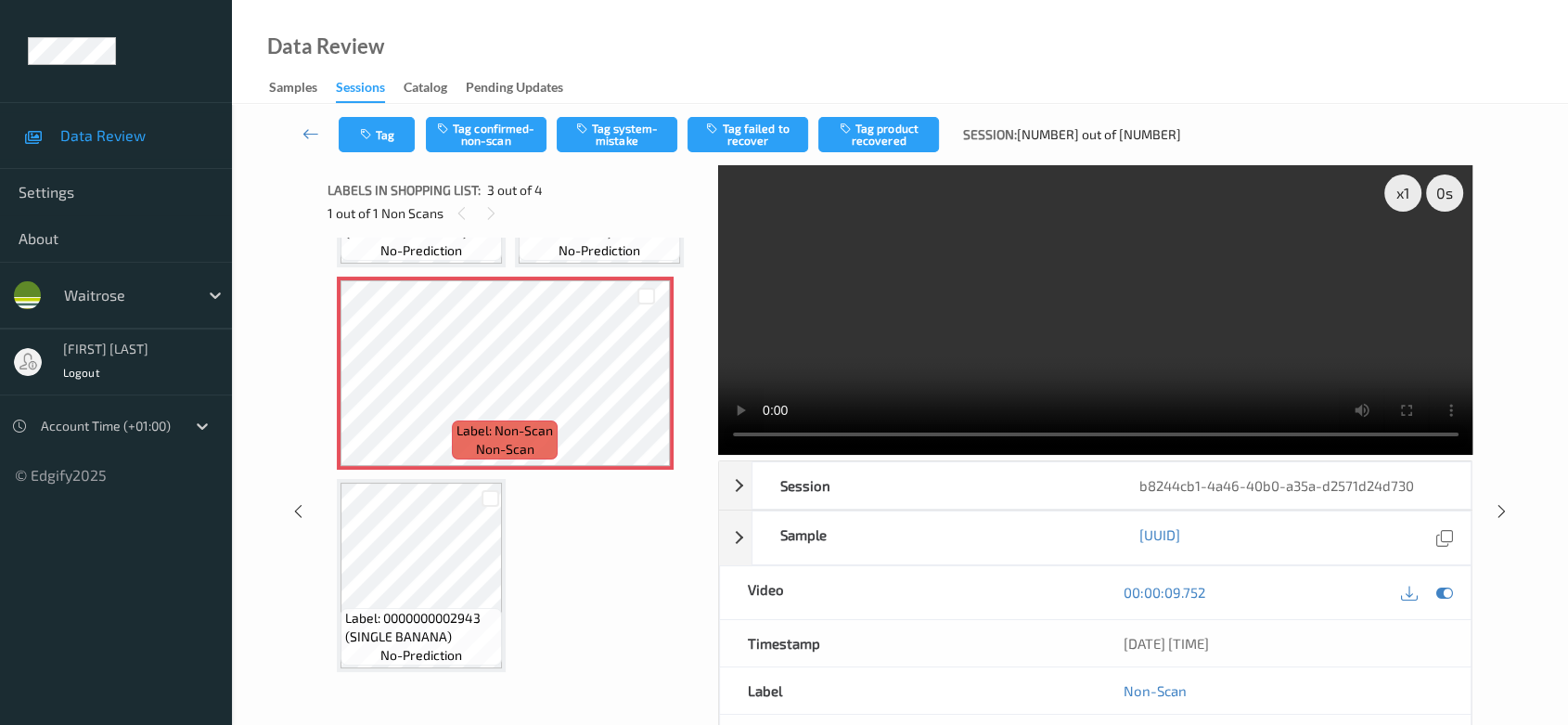 click on "Tag Tag   confirmed-non-scan Tag   system-mistake Tag   failed to recover Tag   product recovered Session: [NUMBER] out of [NUMBER]" at bounding box center (900, 135) 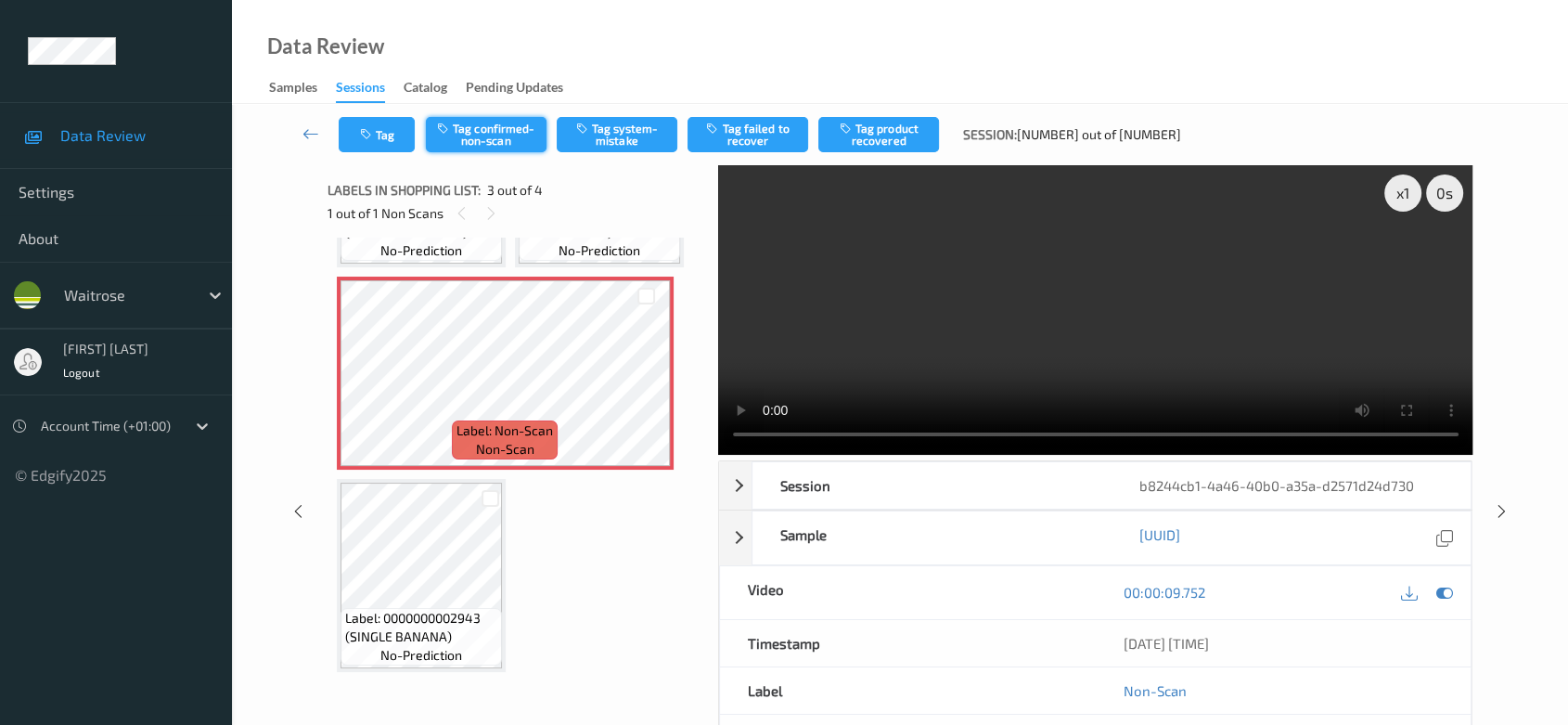 click on "Tag   confirmed-non-scan" at bounding box center [486, 135] 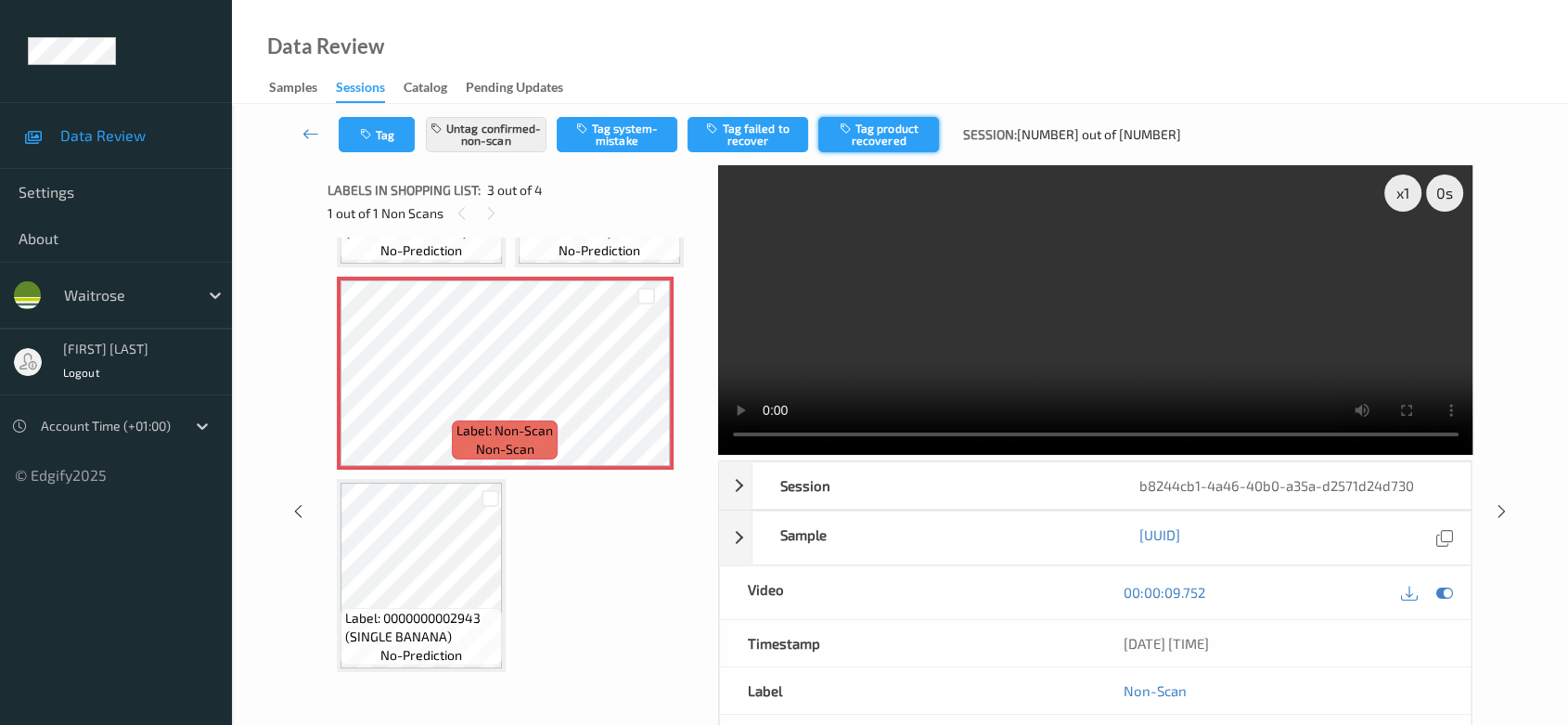click on "Tag   product recovered" at bounding box center (879, 135) 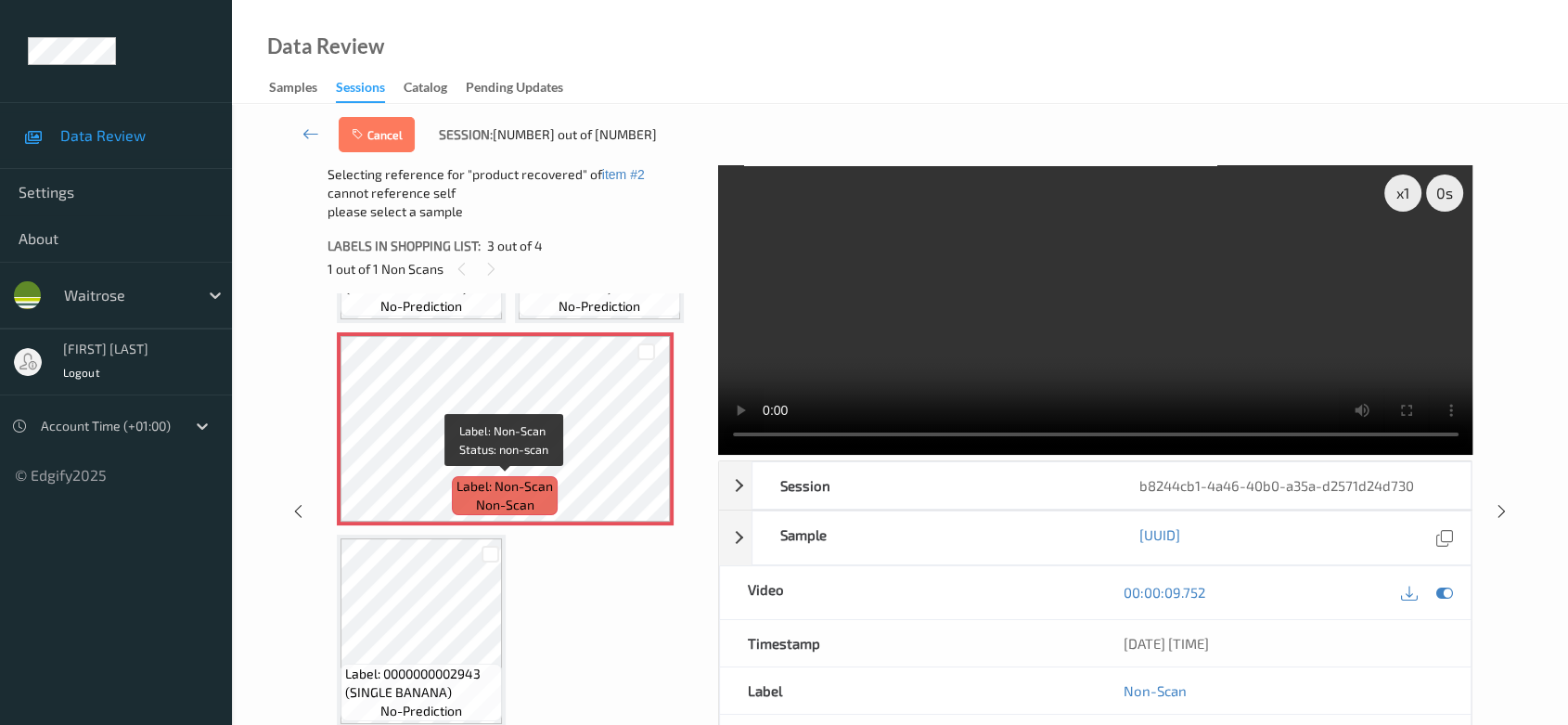 scroll, scrollTop: 169, scrollLeft: 0, axis: vertical 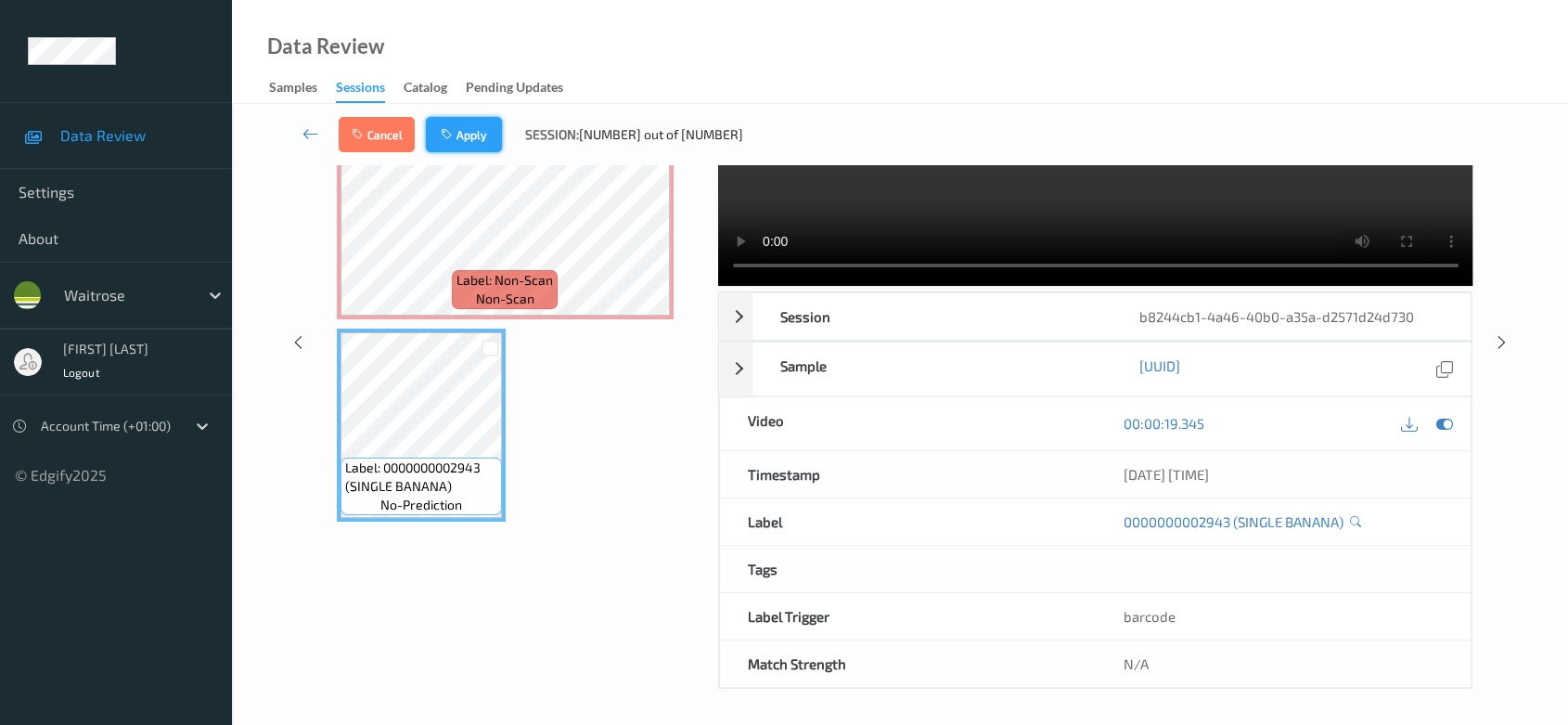 click on "Apply" at bounding box center (464, 135) 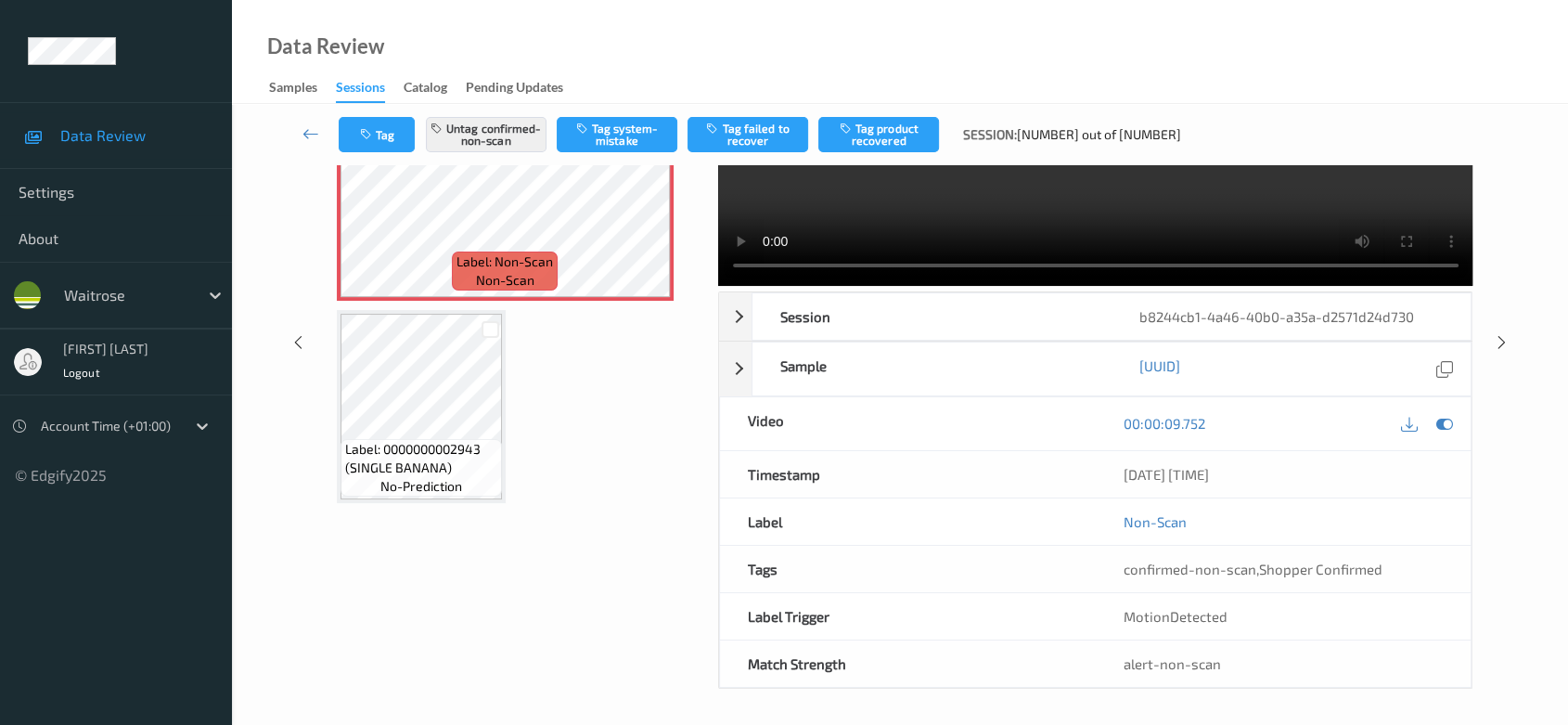 scroll, scrollTop: 8, scrollLeft: 0, axis: vertical 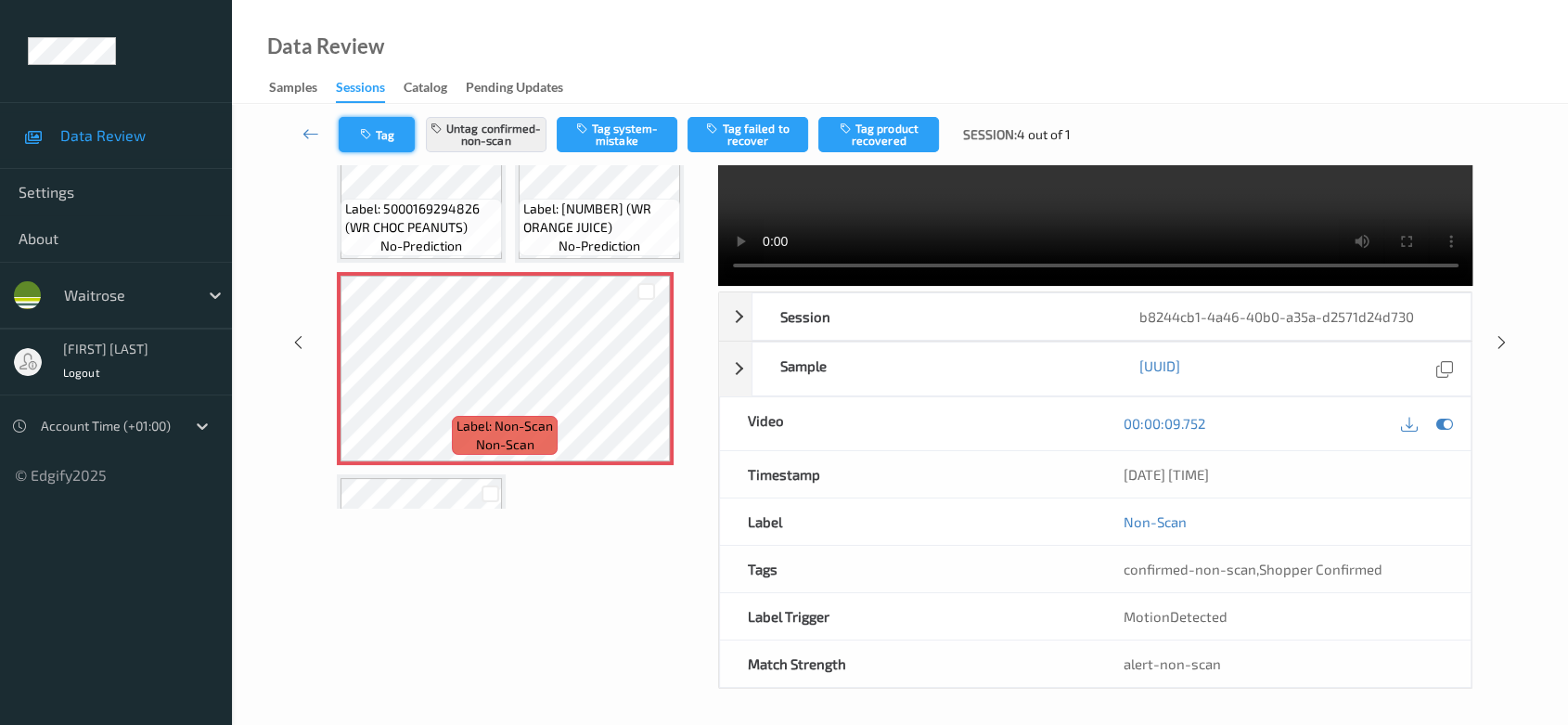 click on "Tag" at bounding box center (377, 135) 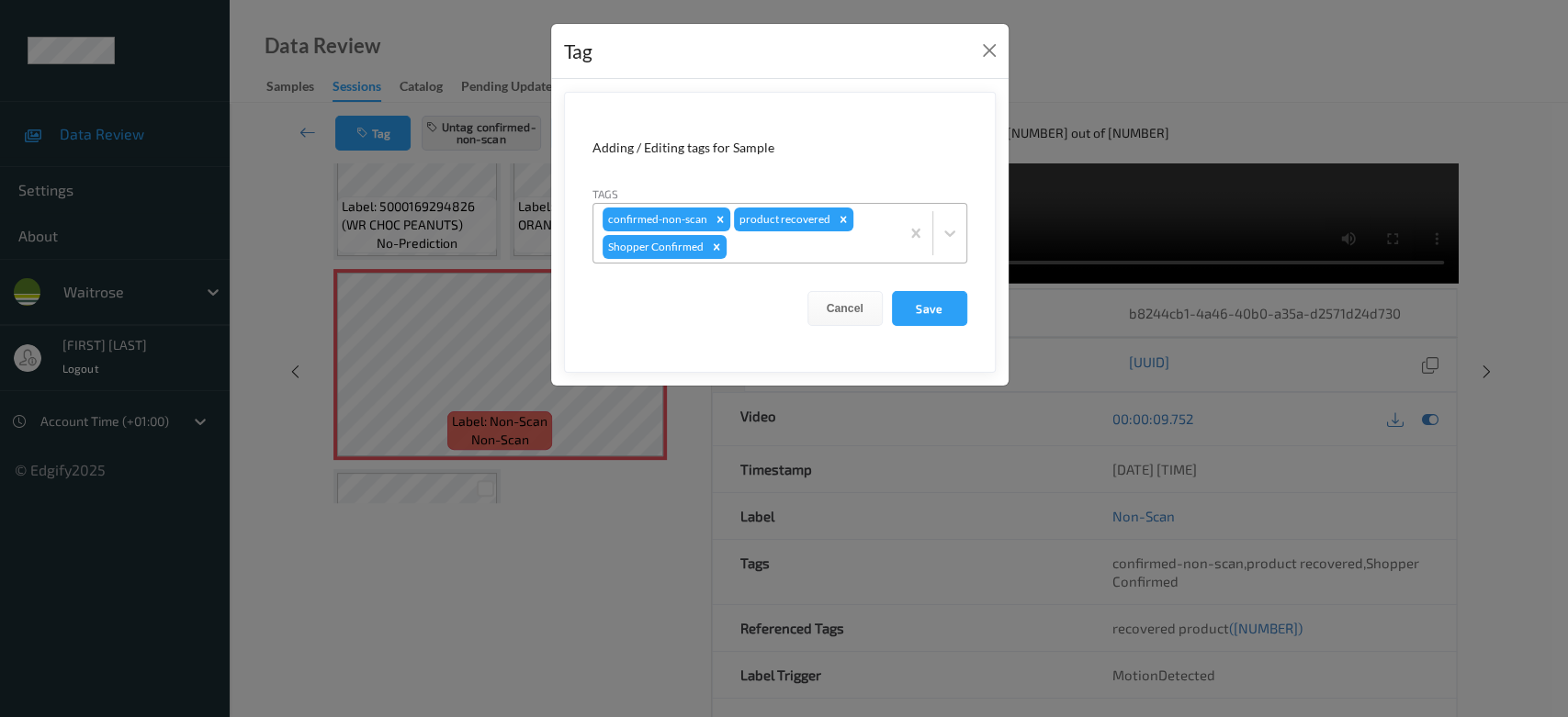 click at bounding box center [810, 247] 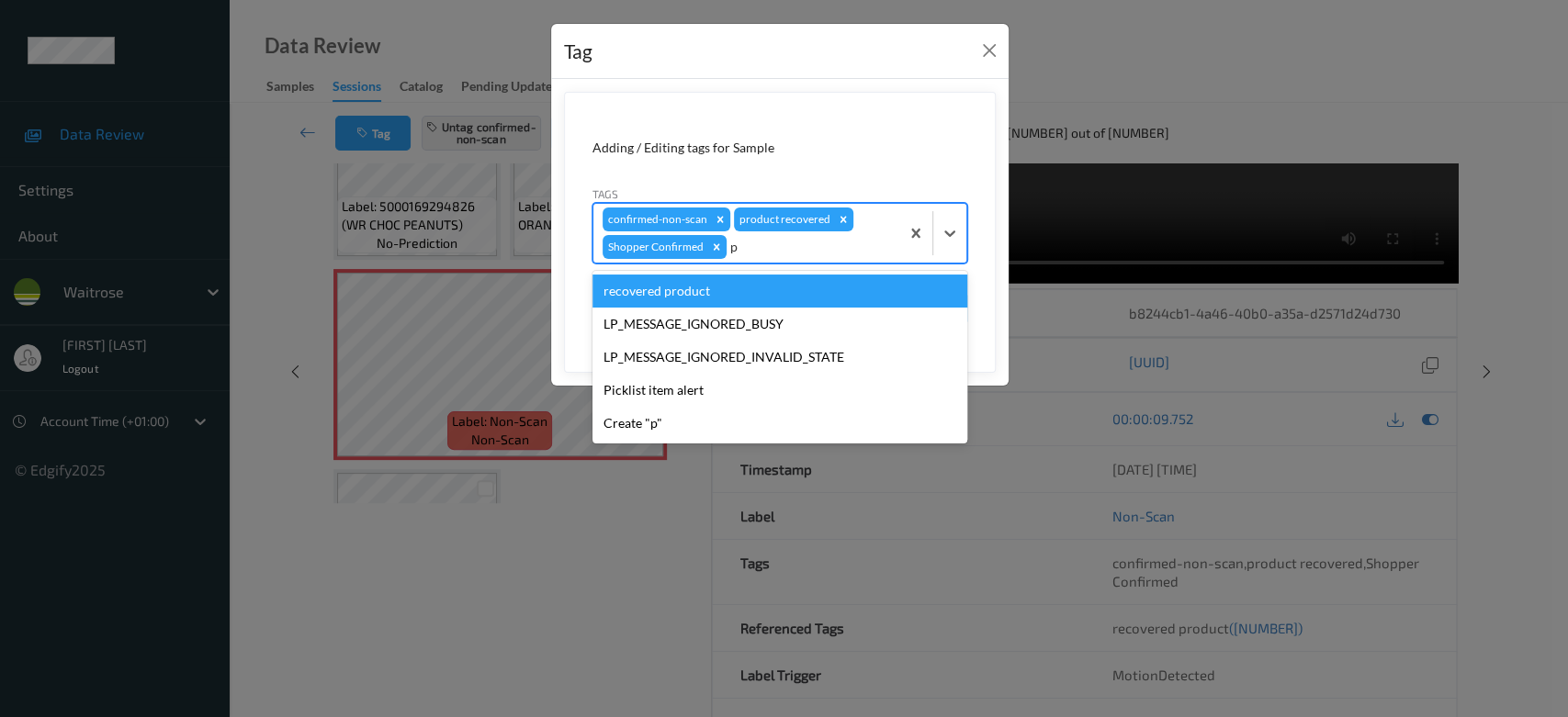 type on "pi" 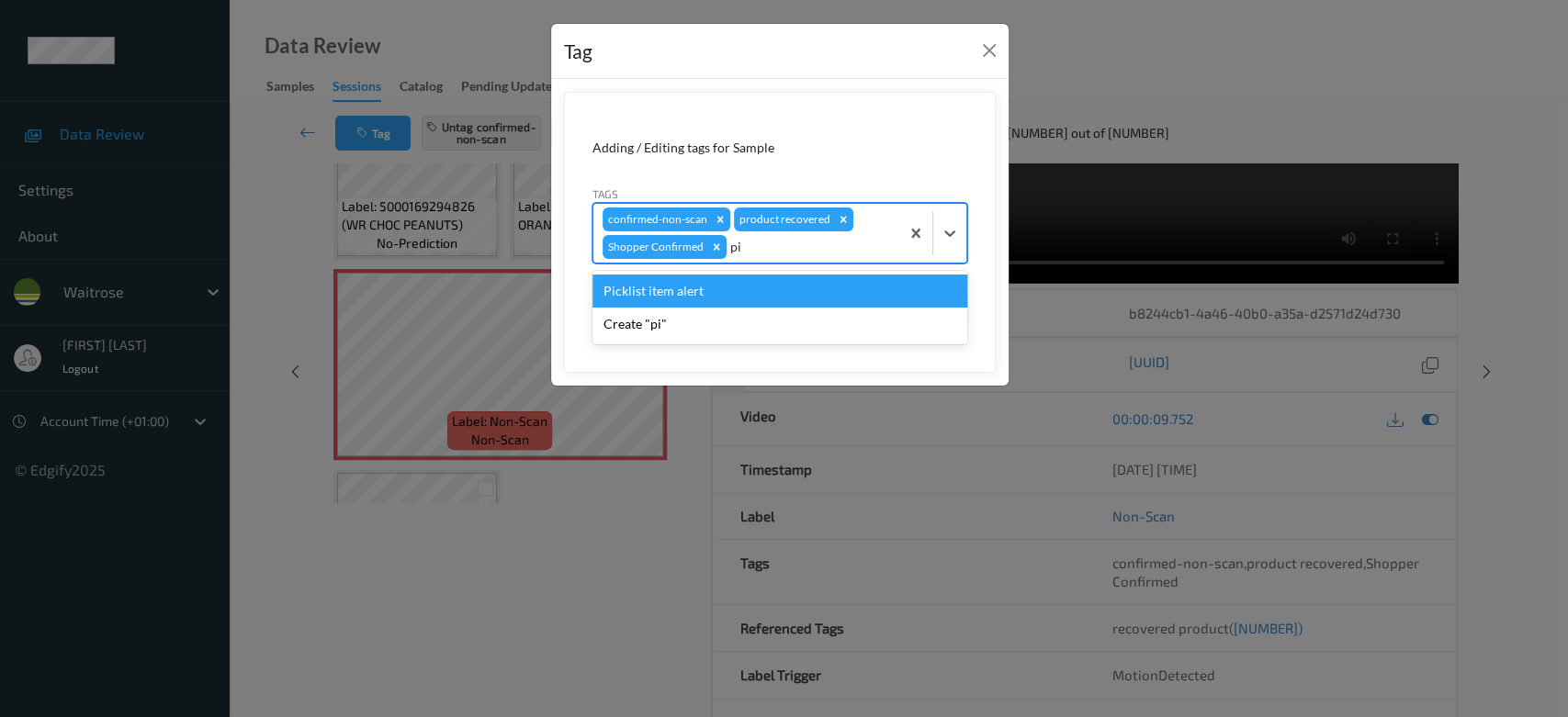 click on "Picklist item alert" at bounding box center [780, 291] 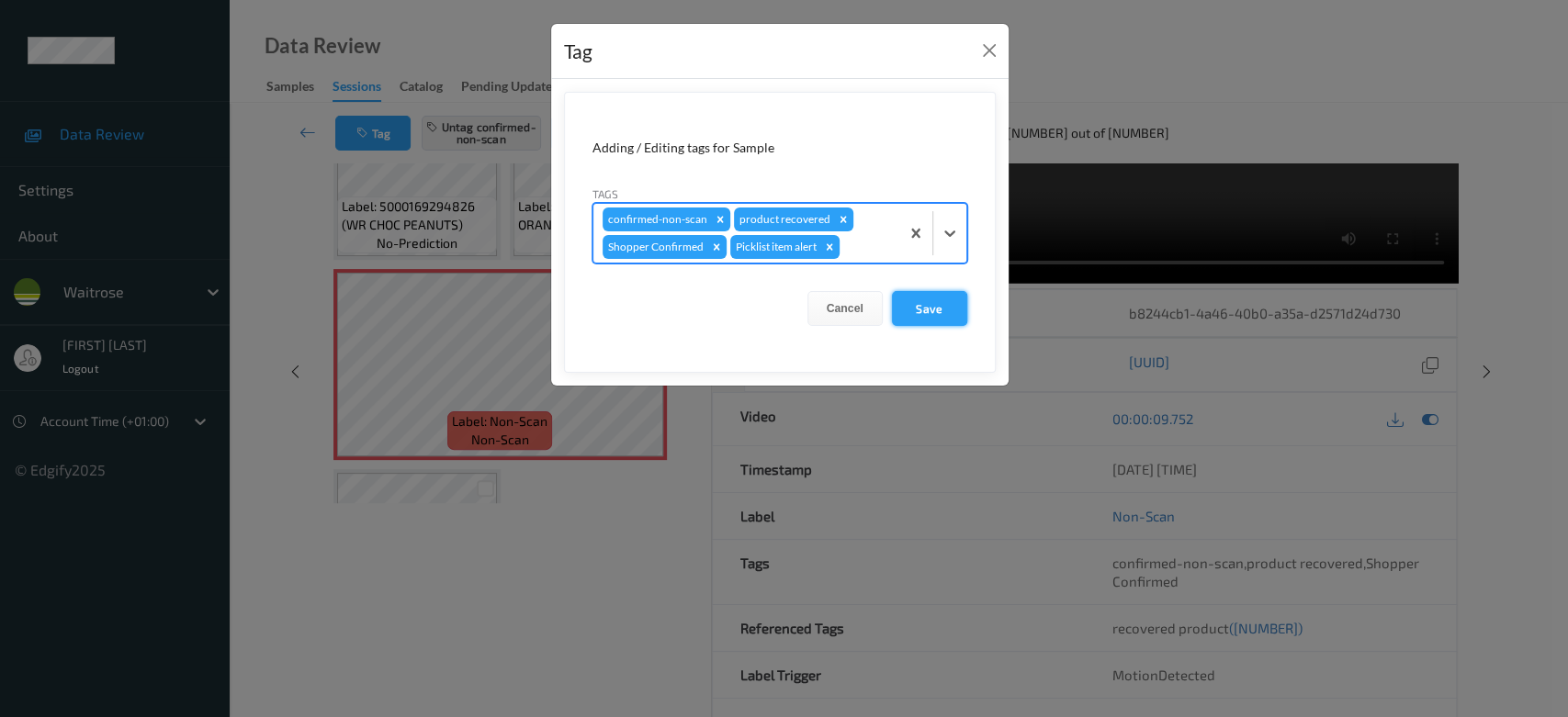 click on "Save" at bounding box center (930, 308) 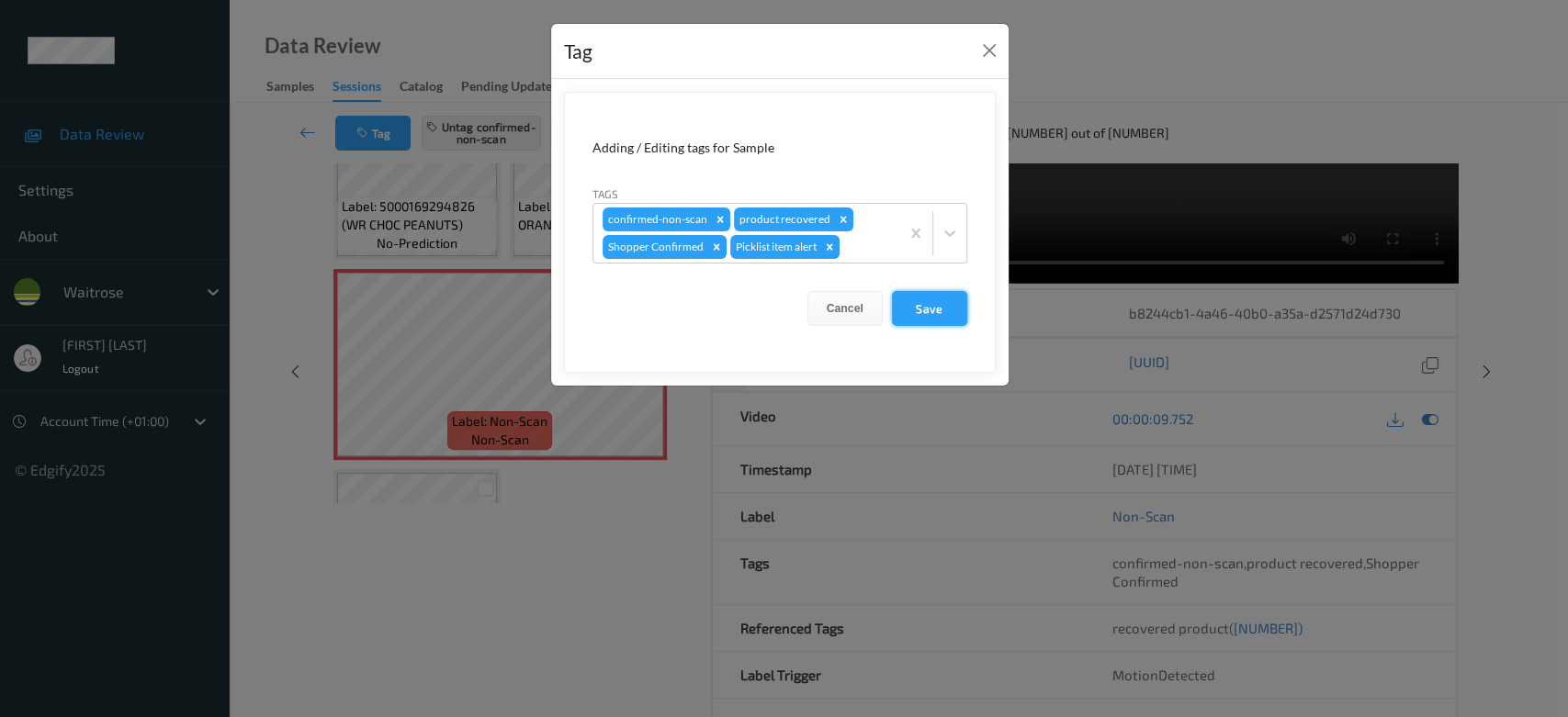click on "Save" at bounding box center (930, 308) 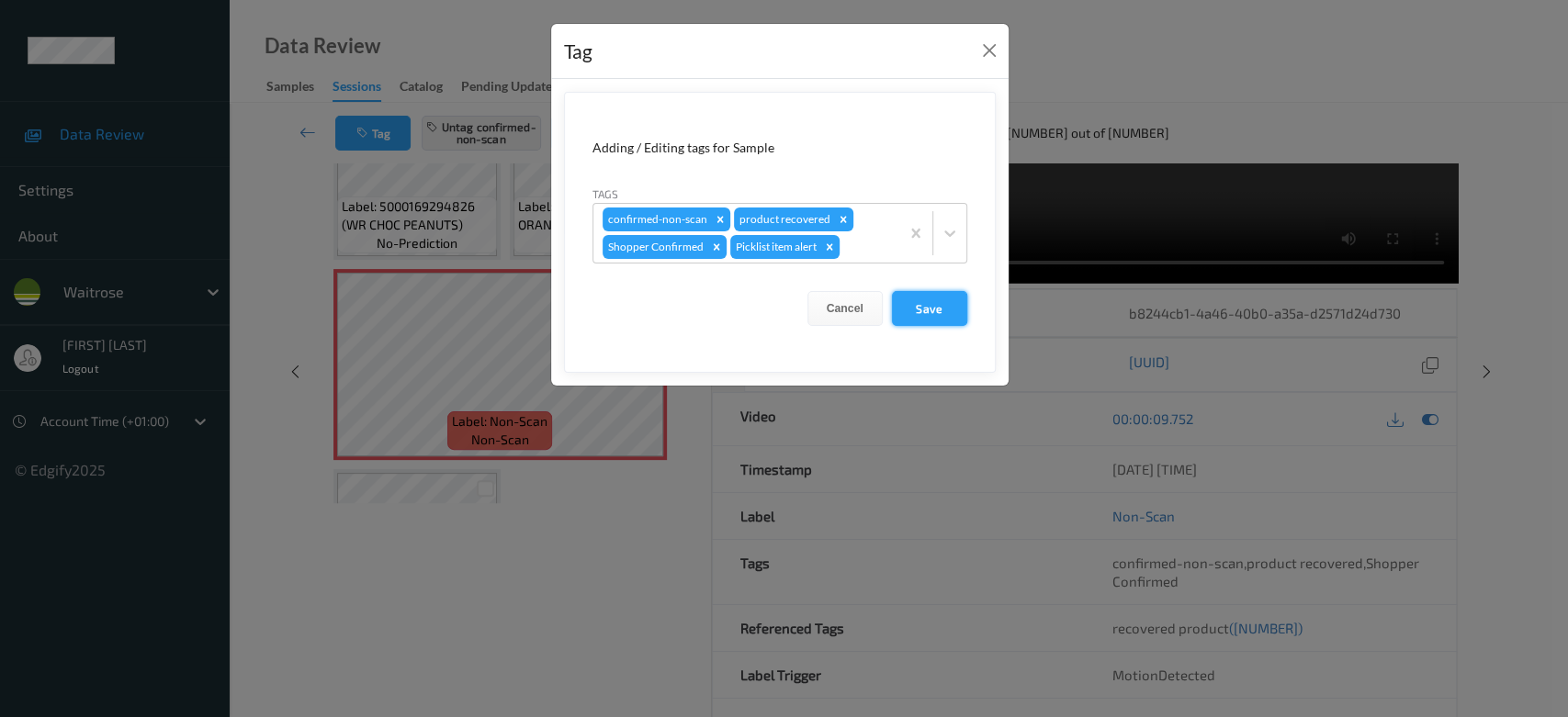 click on "Save" at bounding box center [930, 308] 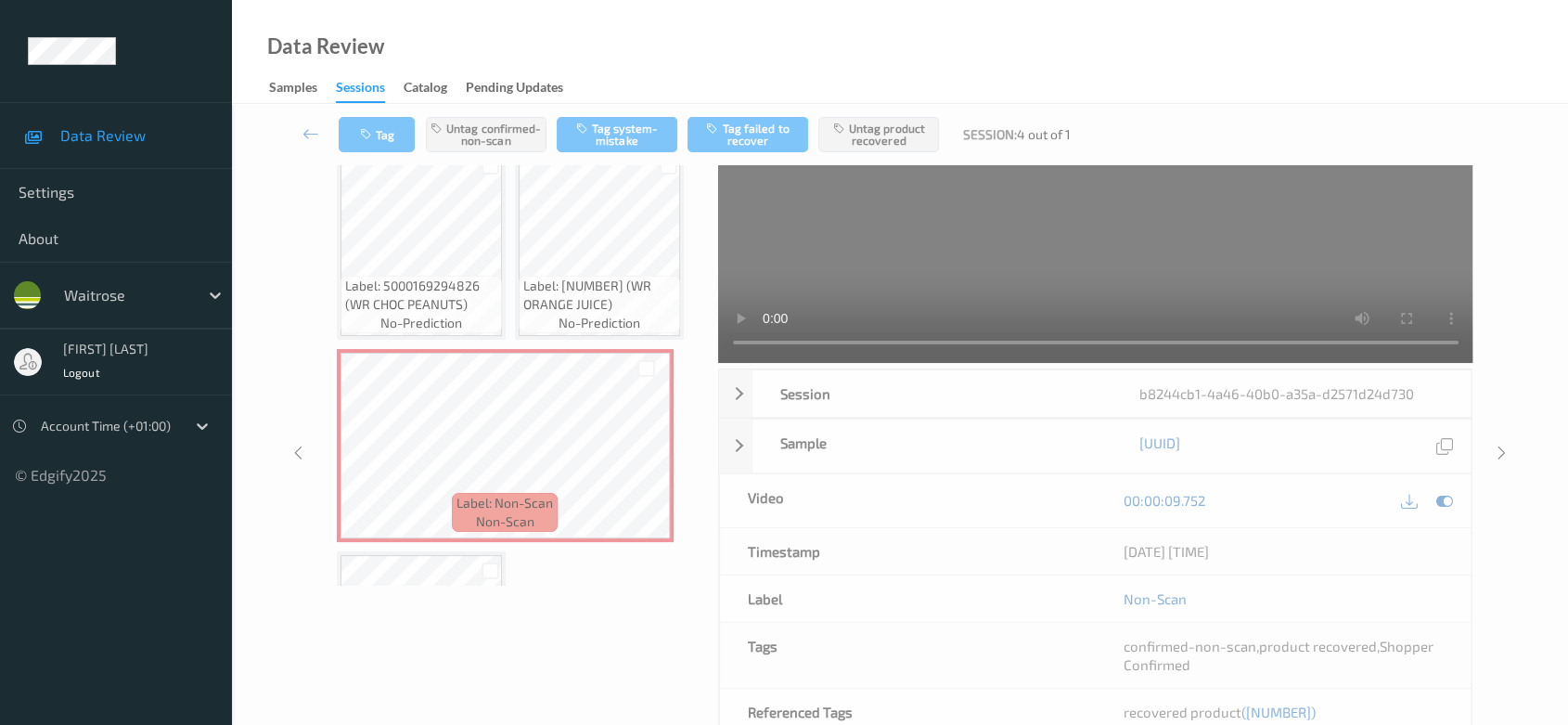 scroll, scrollTop: 0, scrollLeft: 0, axis: both 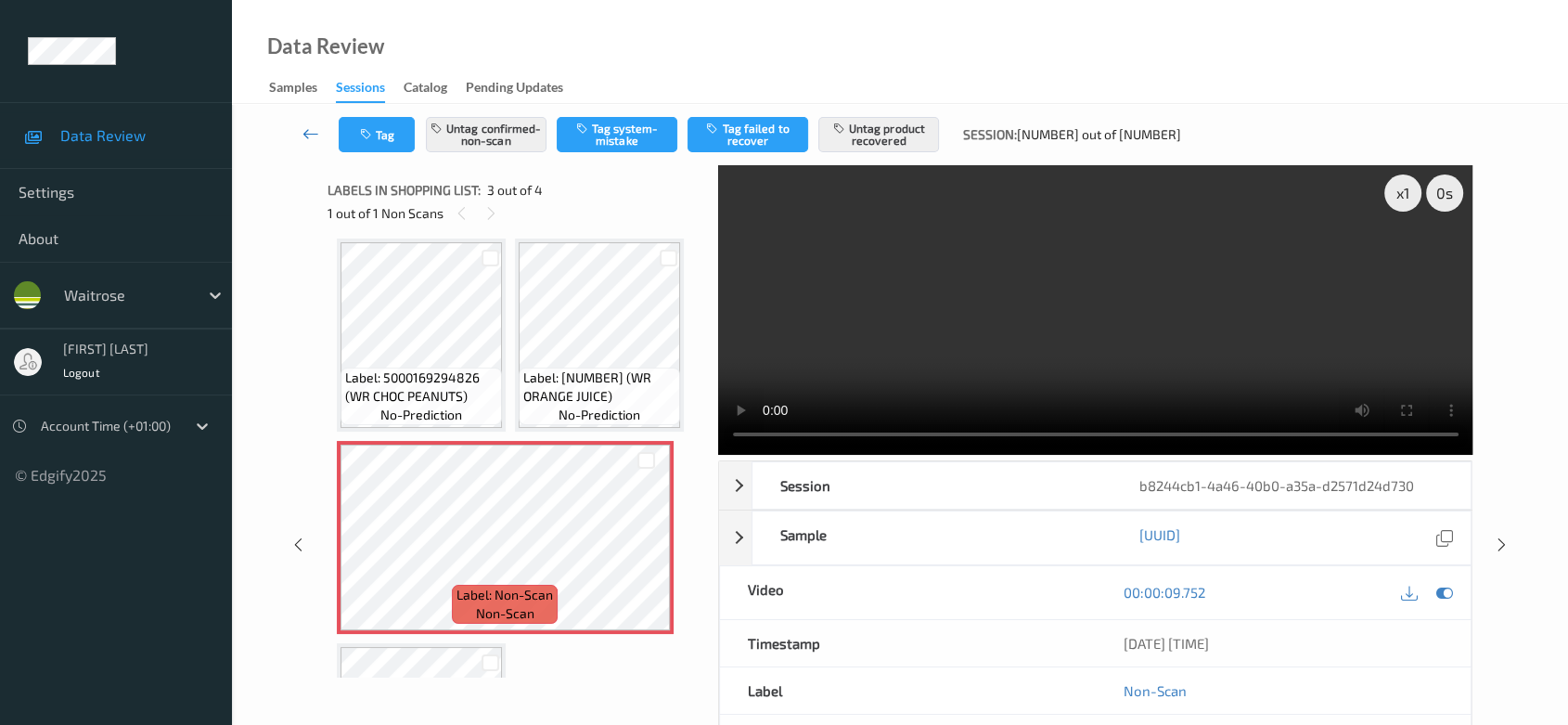 click at bounding box center [311, 134] 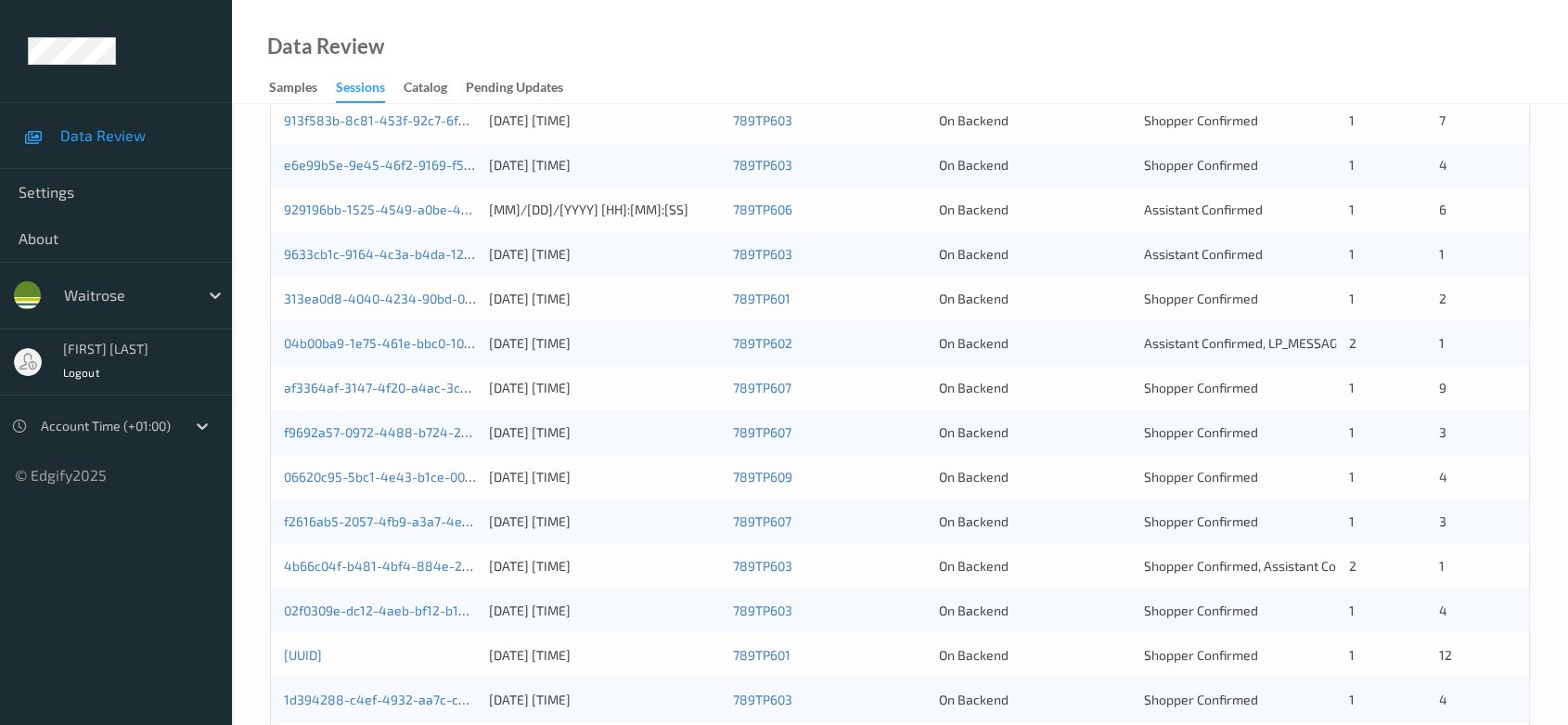 scroll, scrollTop: 206, scrollLeft: 0, axis: vertical 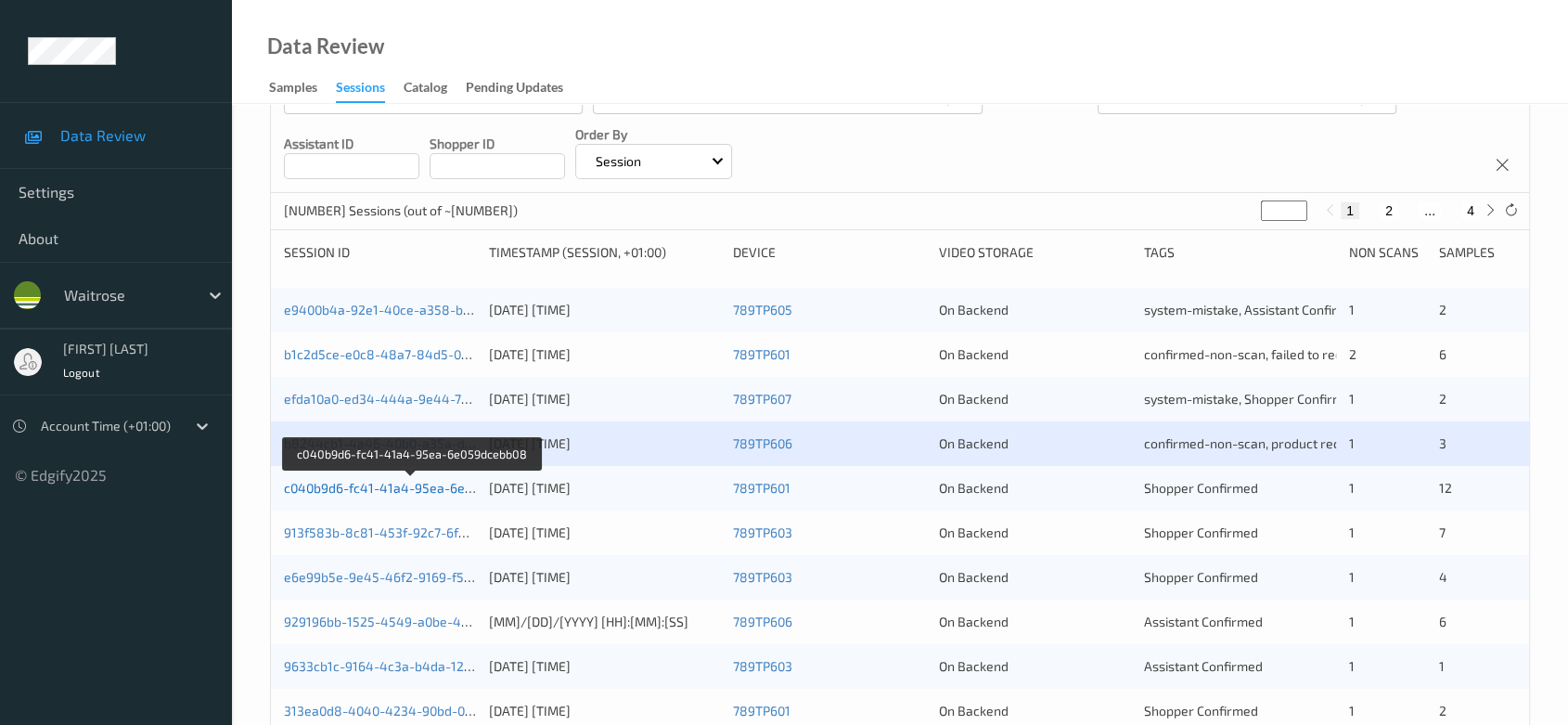 click on "c040b9d6-fc41-41a4-95ea-6e059dcebb08" at bounding box center (411, 487) 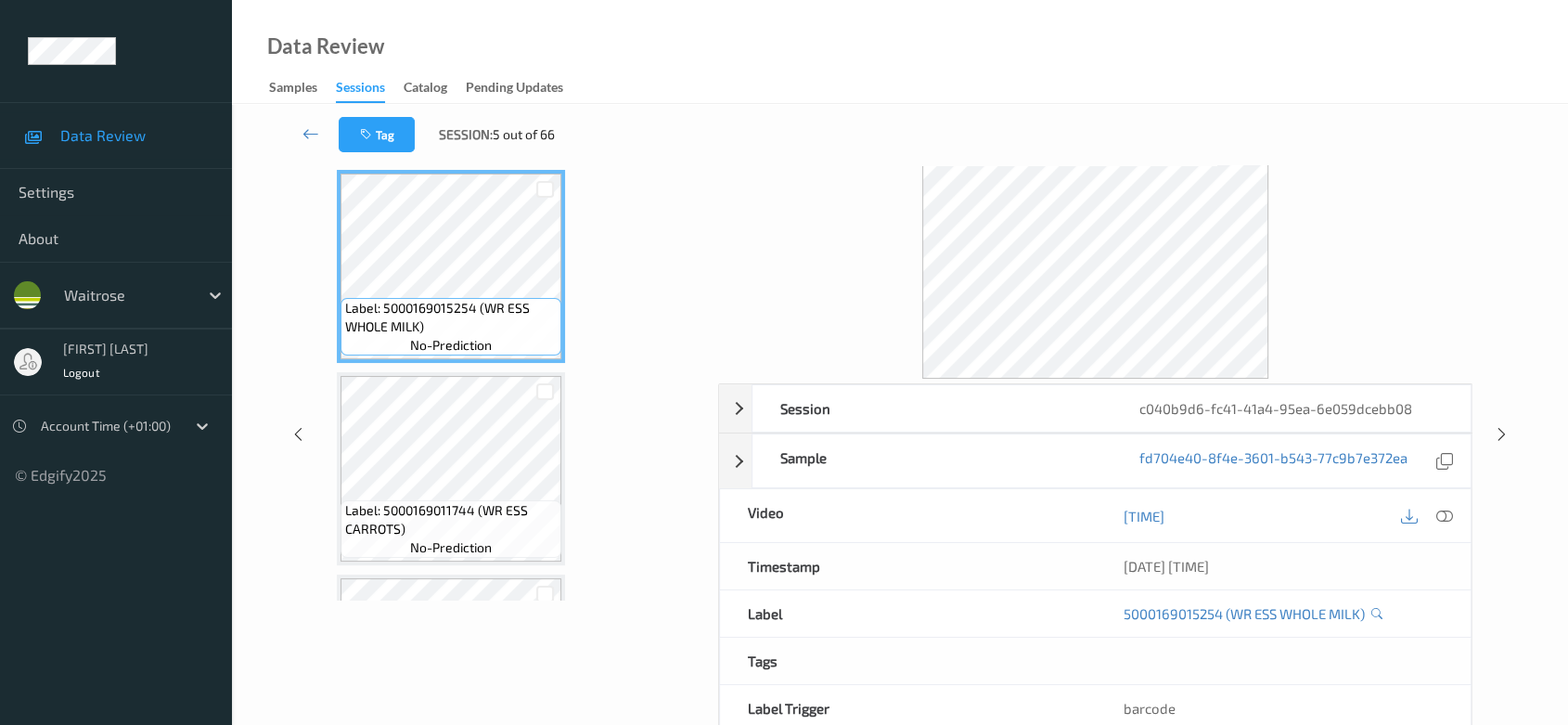 scroll, scrollTop: 0, scrollLeft: 0, axis: both 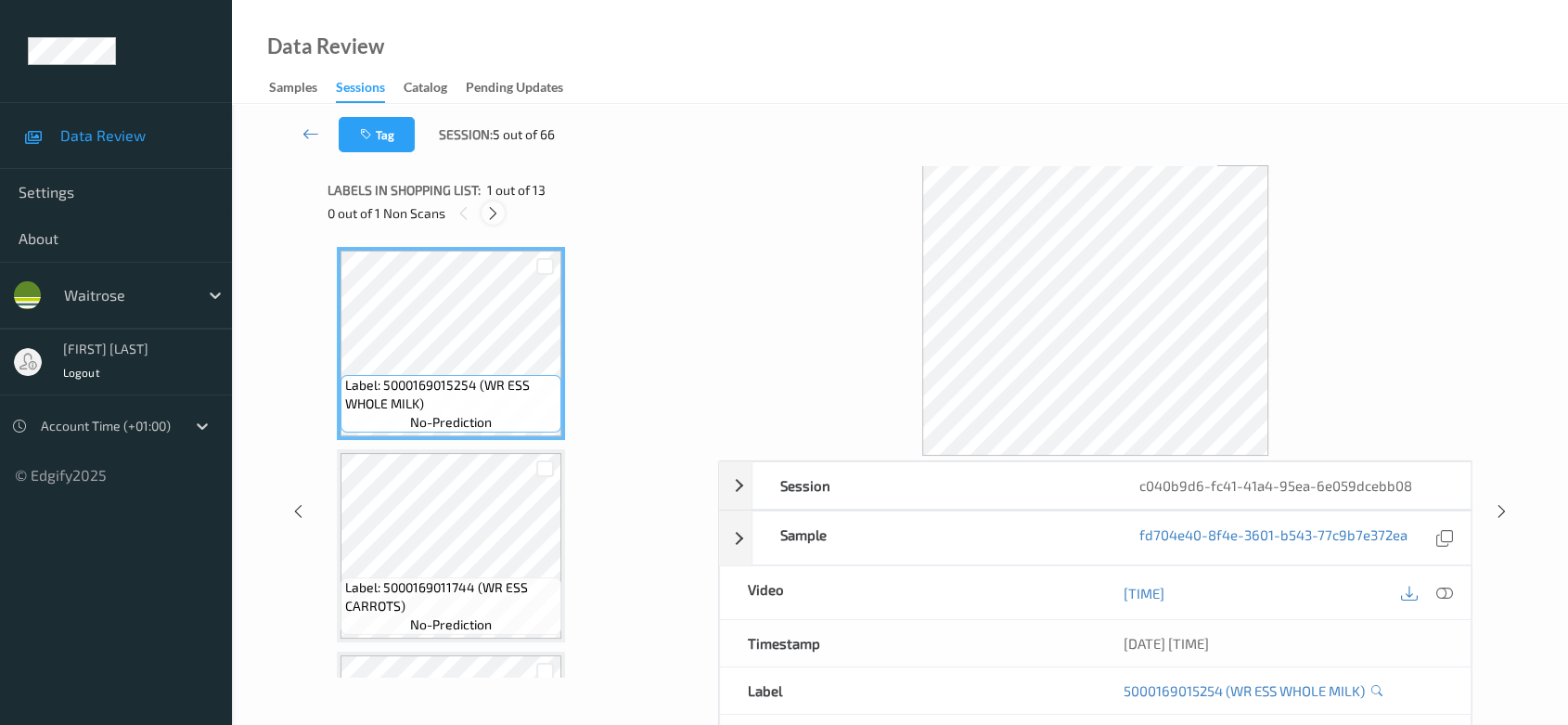 click at bounding box center (493, 214) 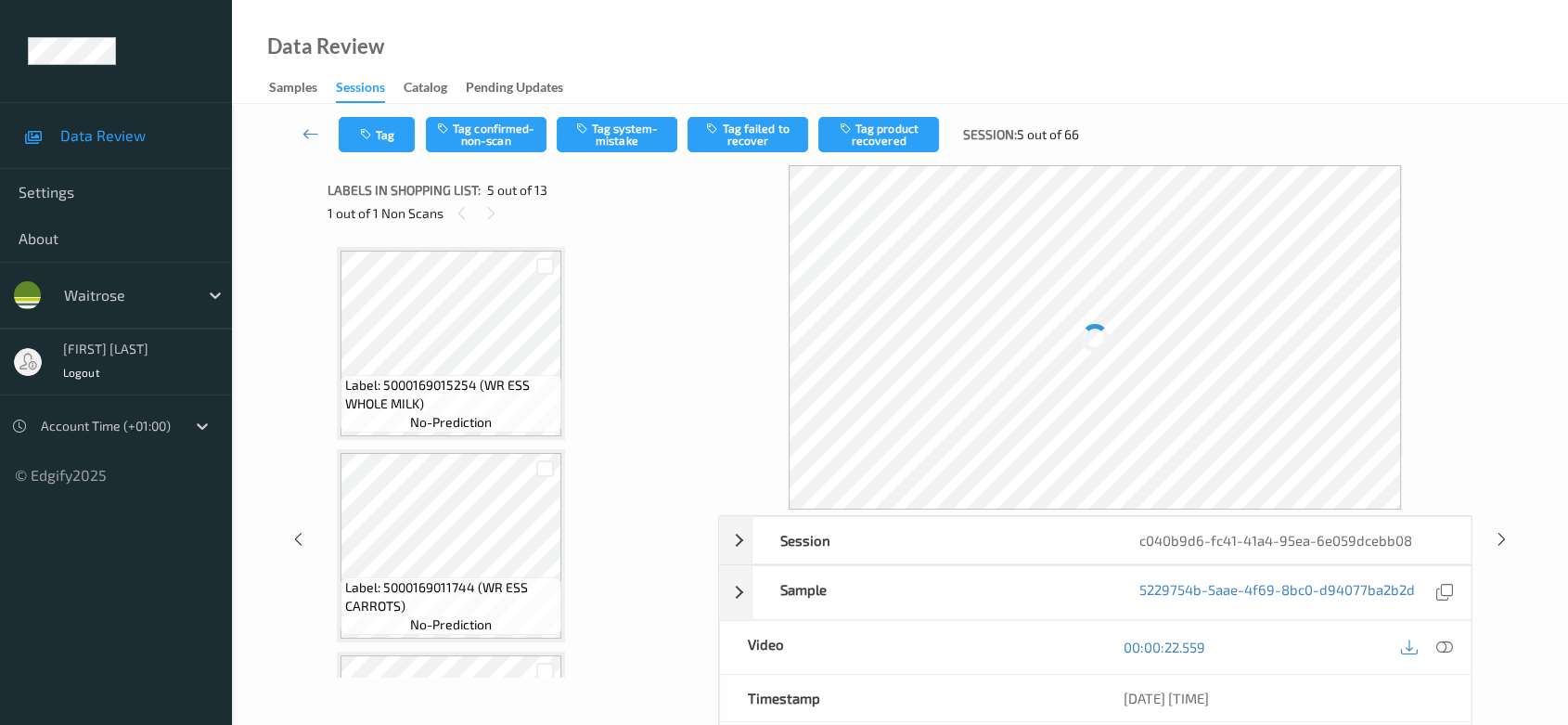 scroll, scrollTop: 614, scrollLeft: 0, axis: vertical 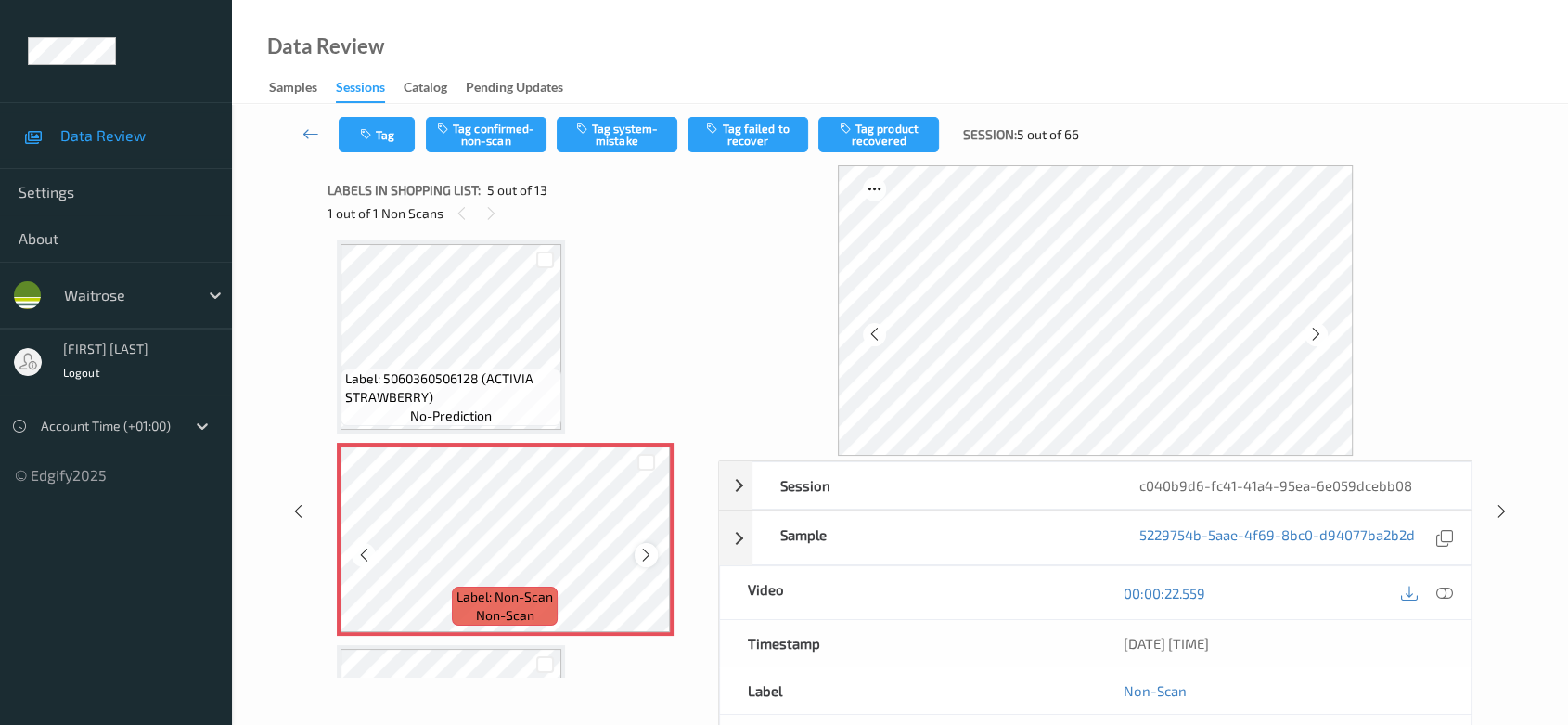 click at bounding box center [646, 555] 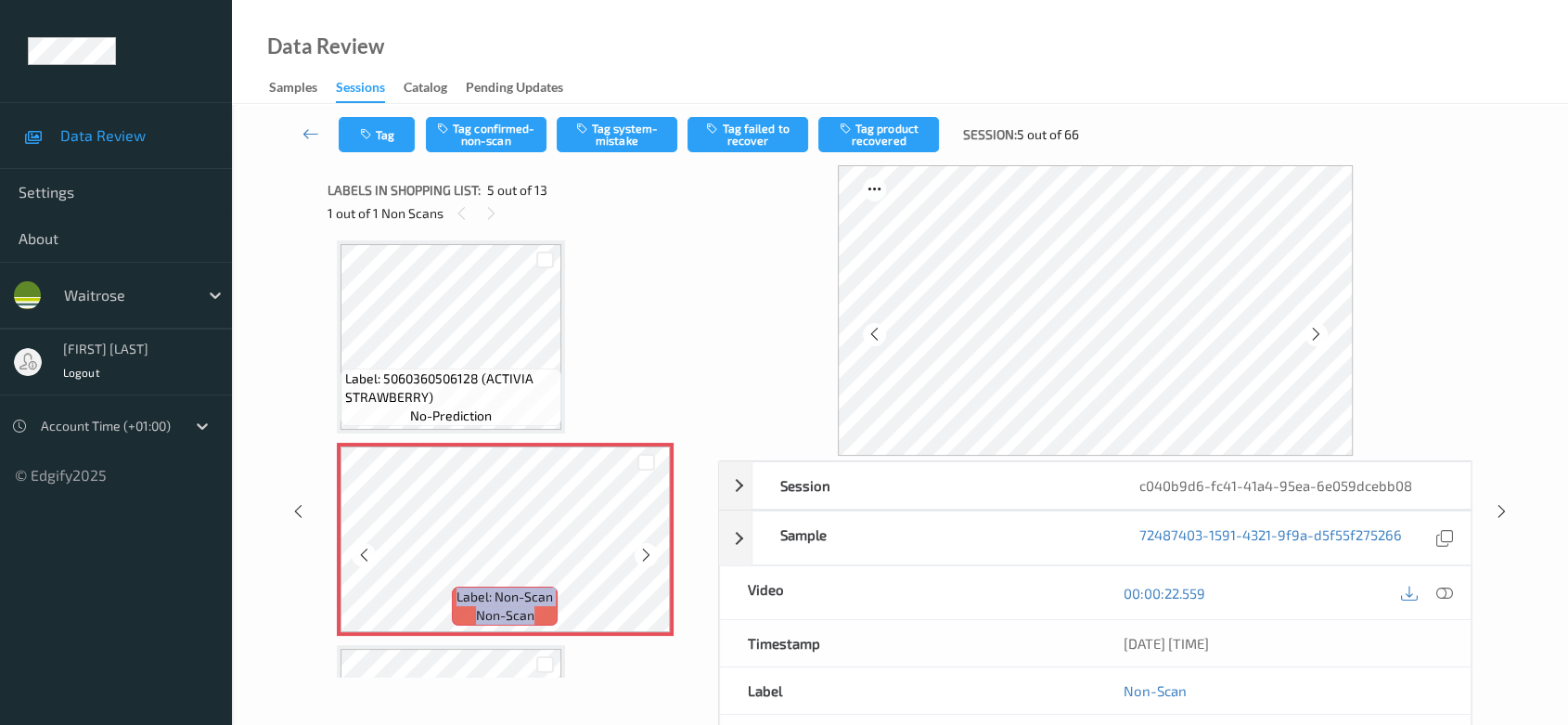 click at bounding box center [646, 555] 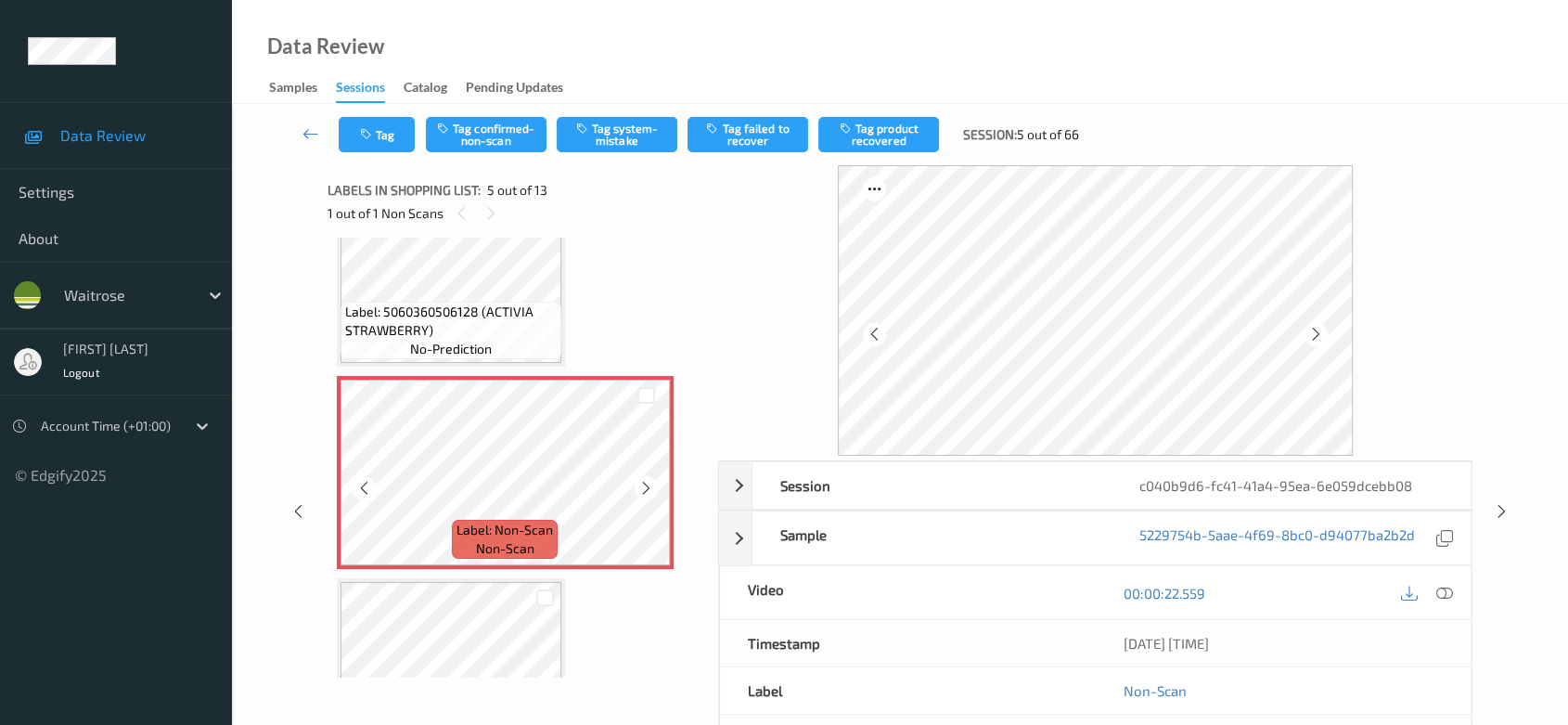 scroll, scrollTop: 717, scrollLeft: 0, axis: vertical 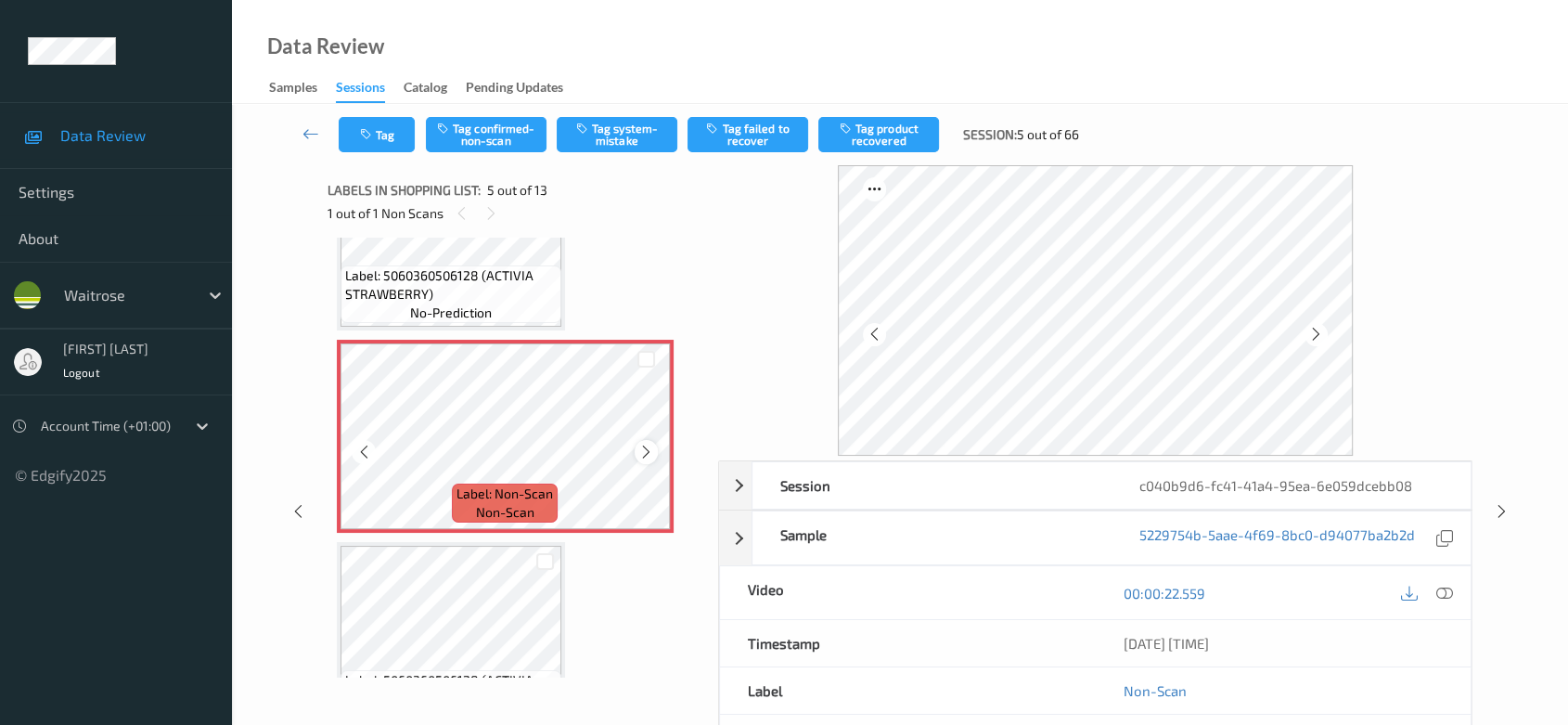click at bounding box center [646, 452] 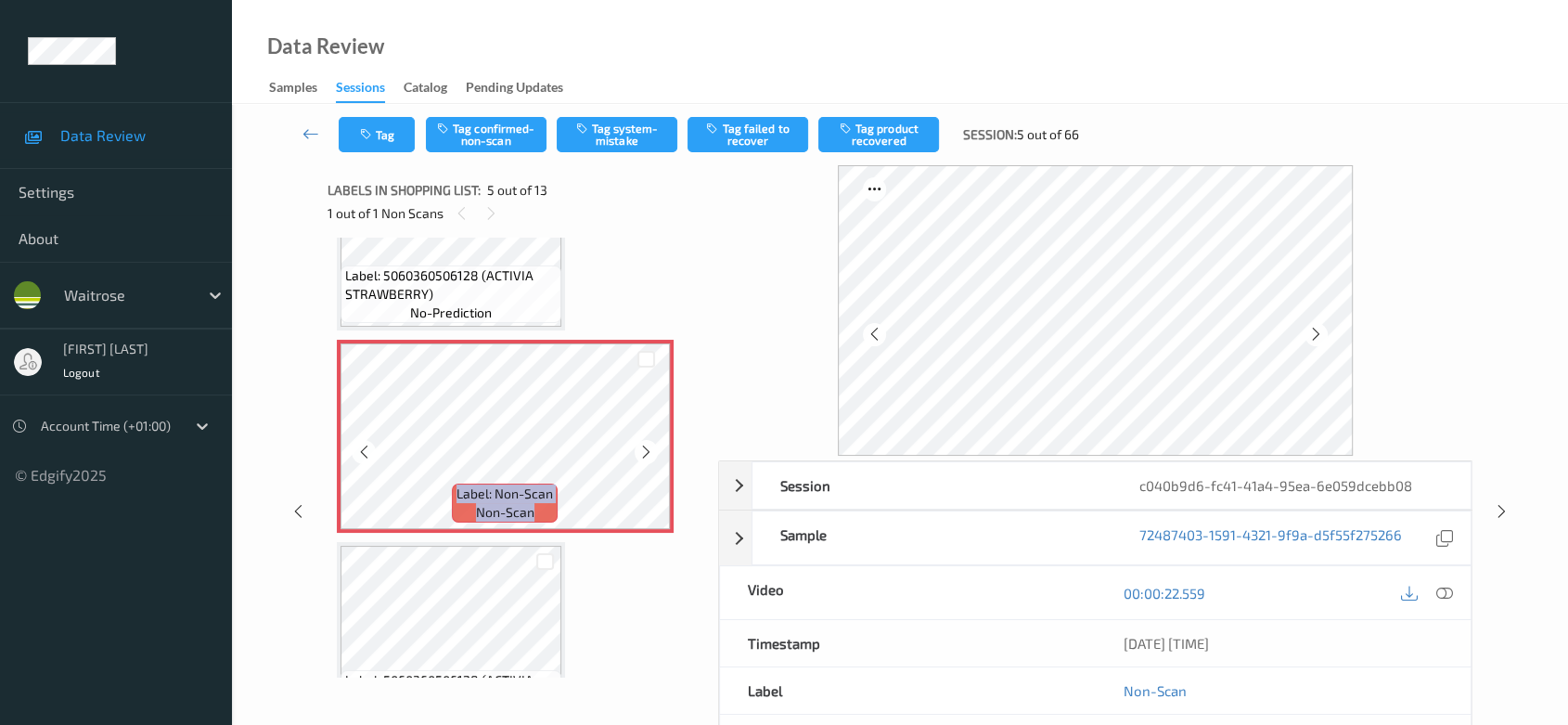 click at bounding box center [646, 452] 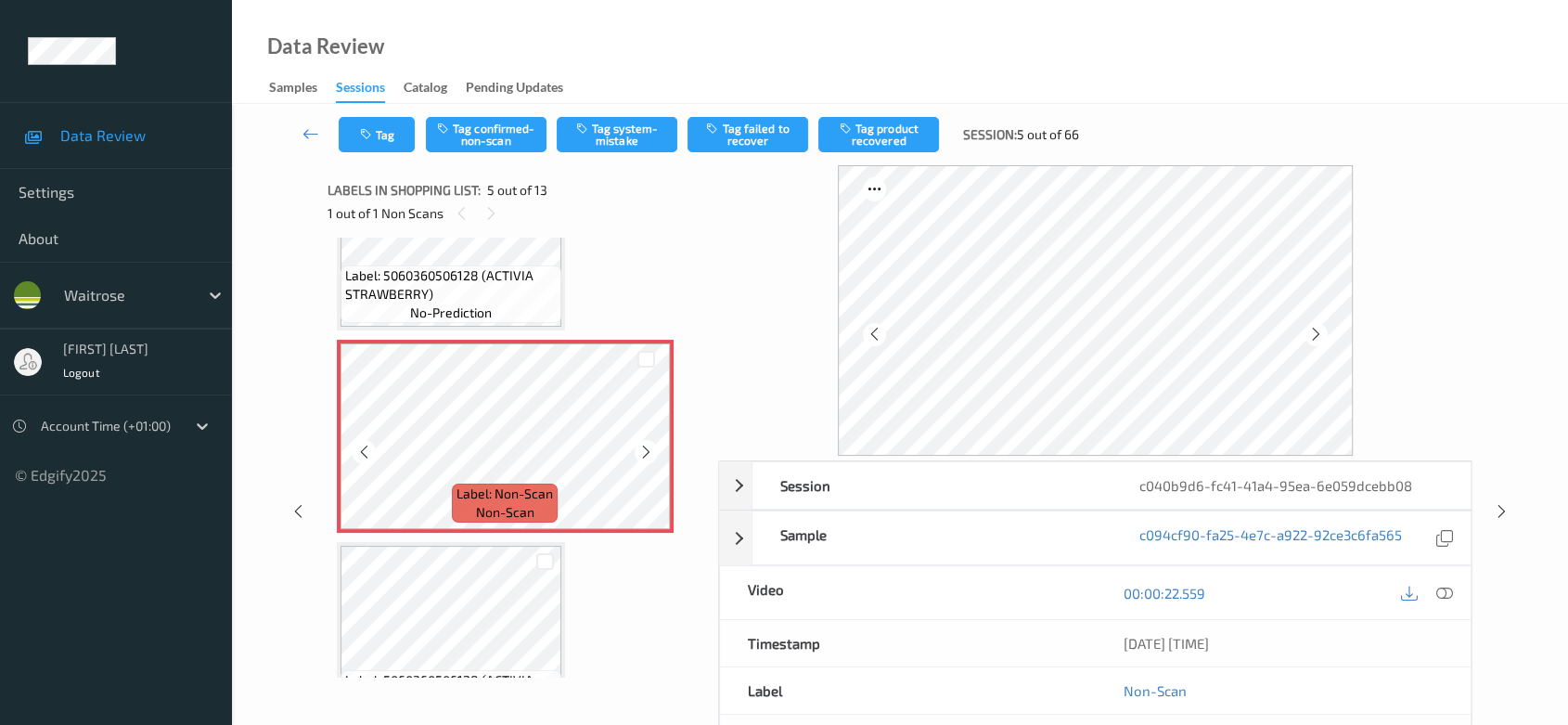click at bounding box center (646, 452) 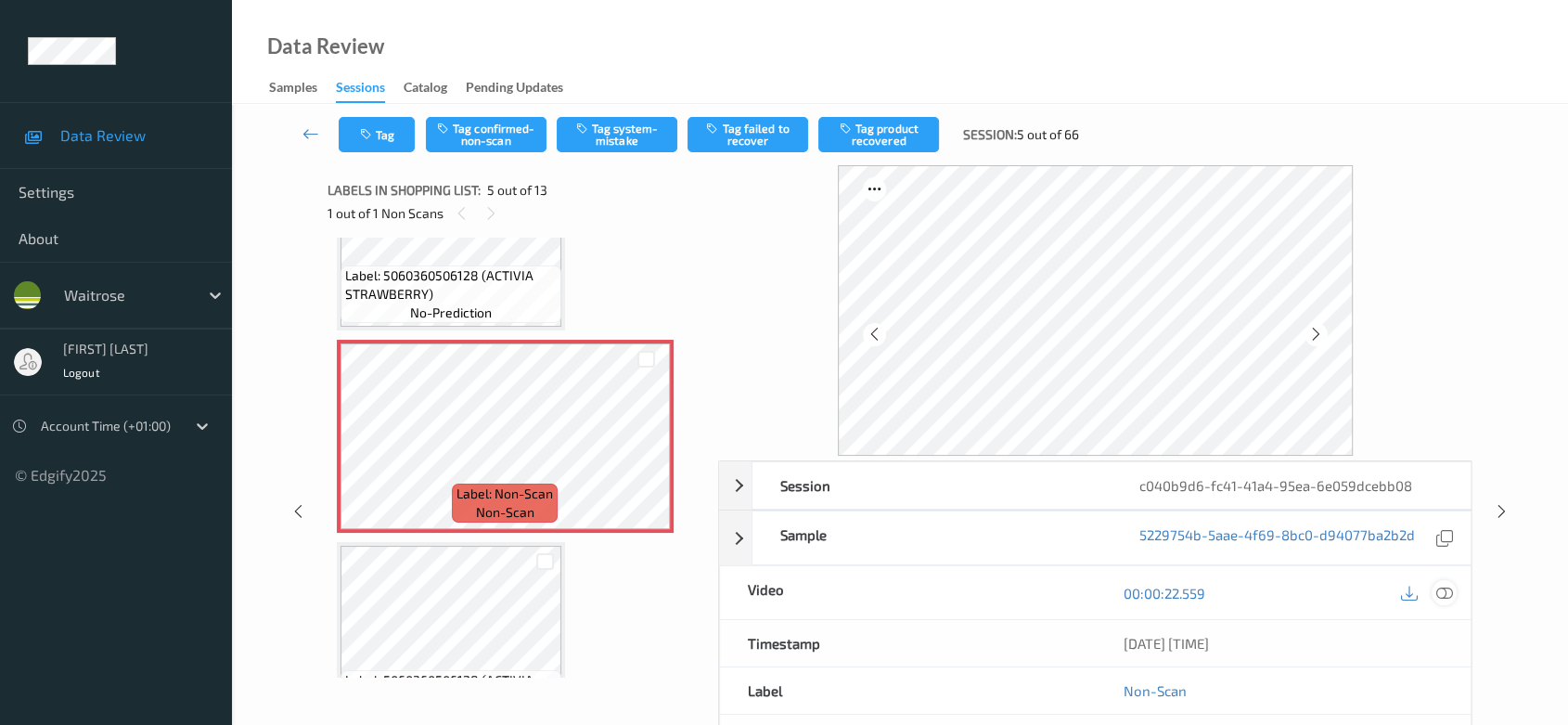 click at bounding box center [1444, 592] 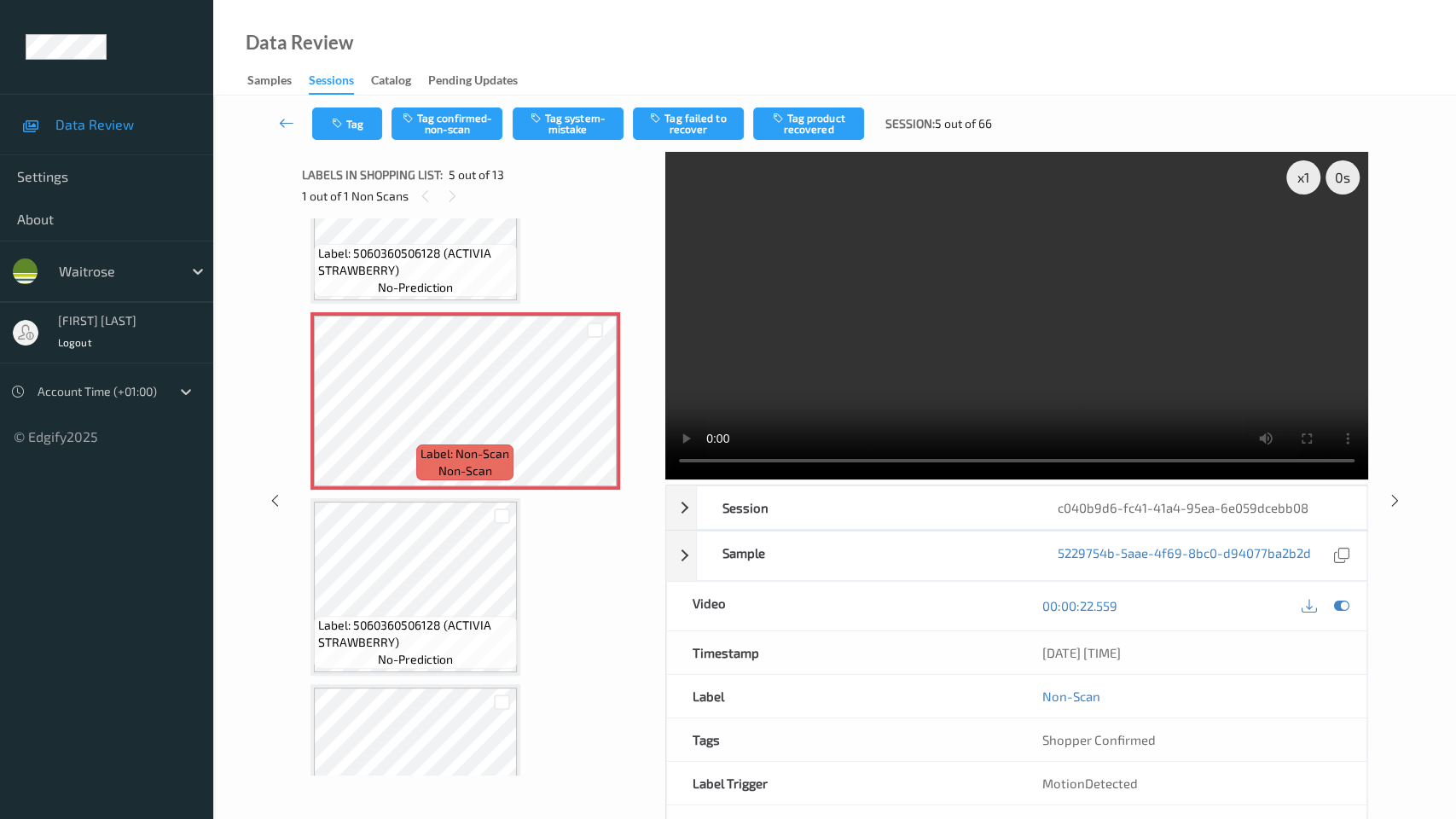 type 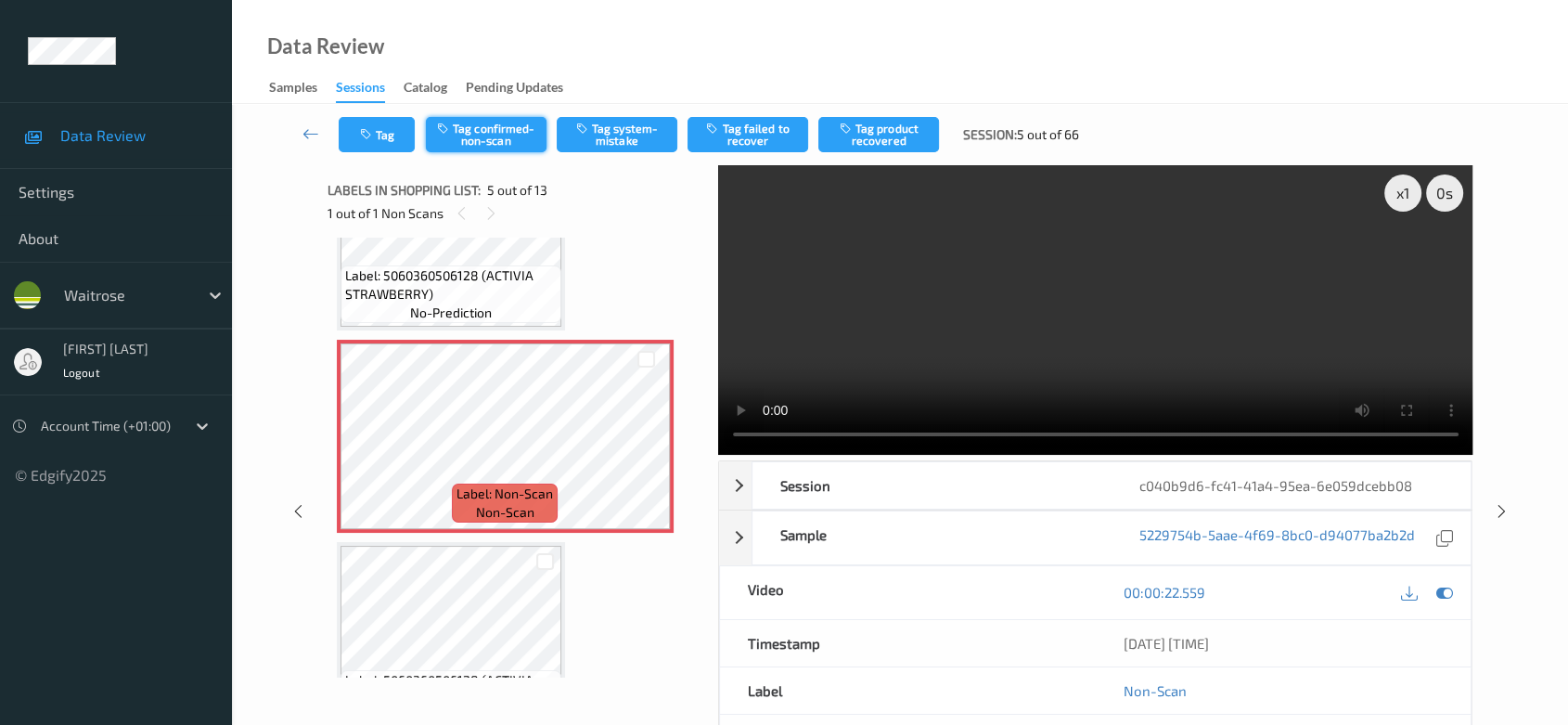 click on "Tag   confirmed-non-scan" at bounding box center [486, 135] 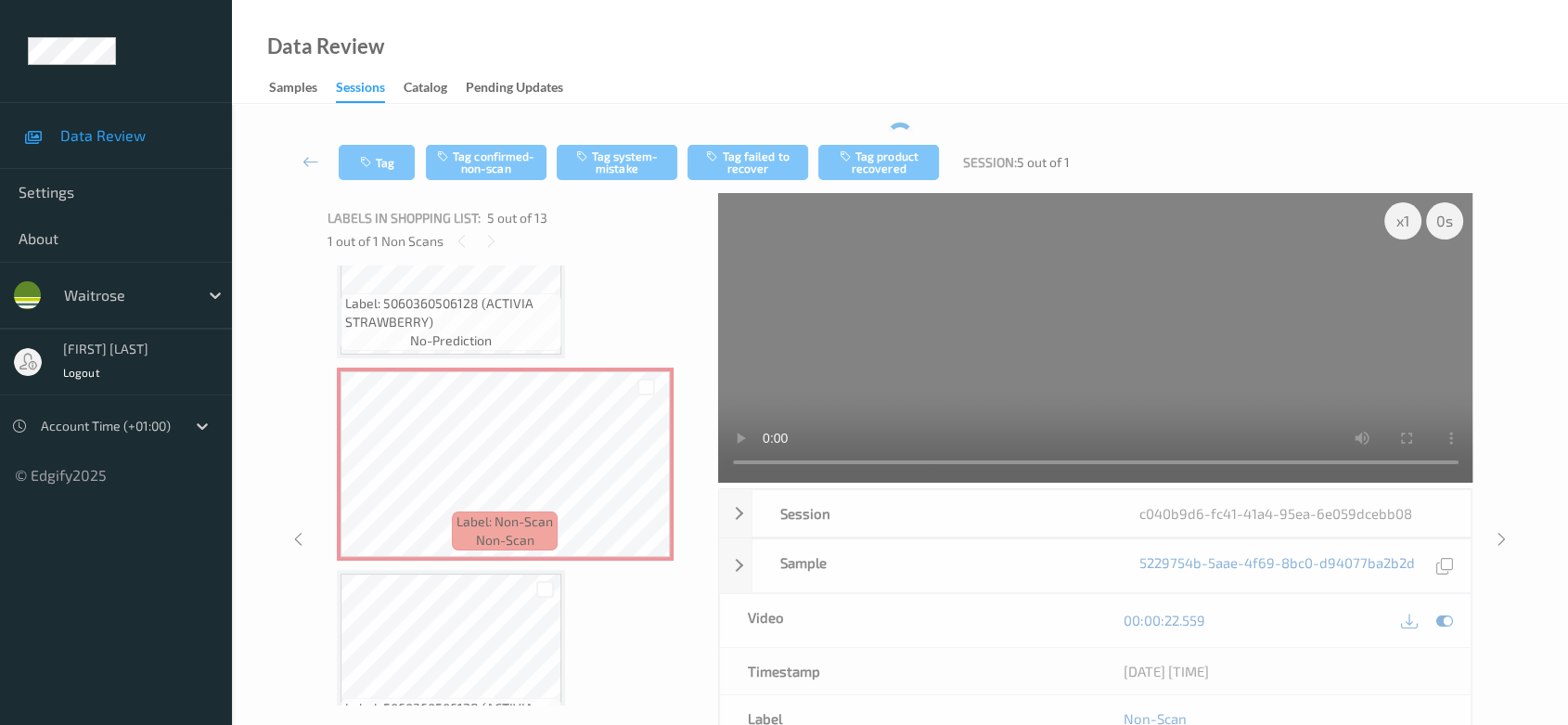 click on "Tag Tag confirmed-non-scan Tag system-mistake Tag failed to recover Tag product recovered Session: [NUMBER] out of [NUMBER]" at bounding box center (900, 162) 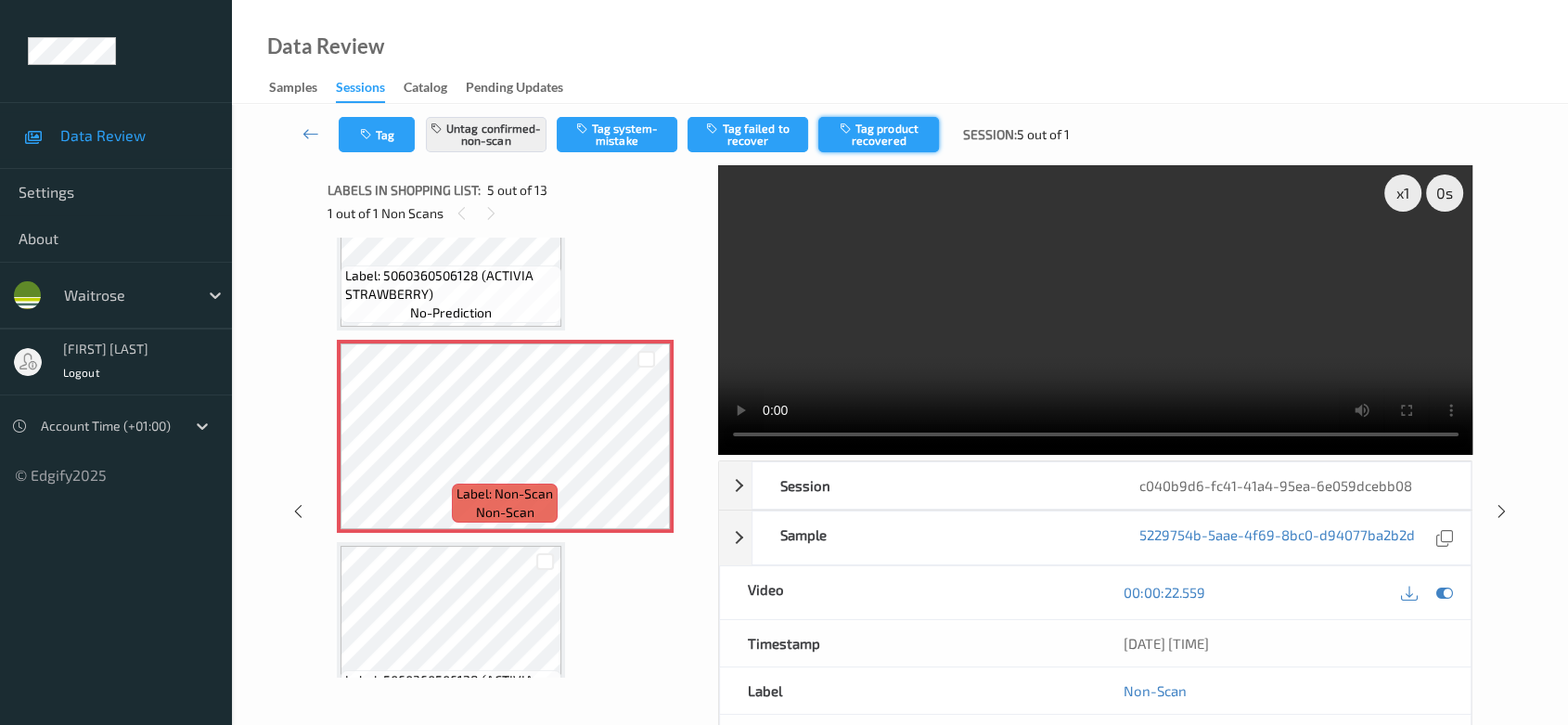 click on "Tag   product recovered" at bounding box center [879, 135] 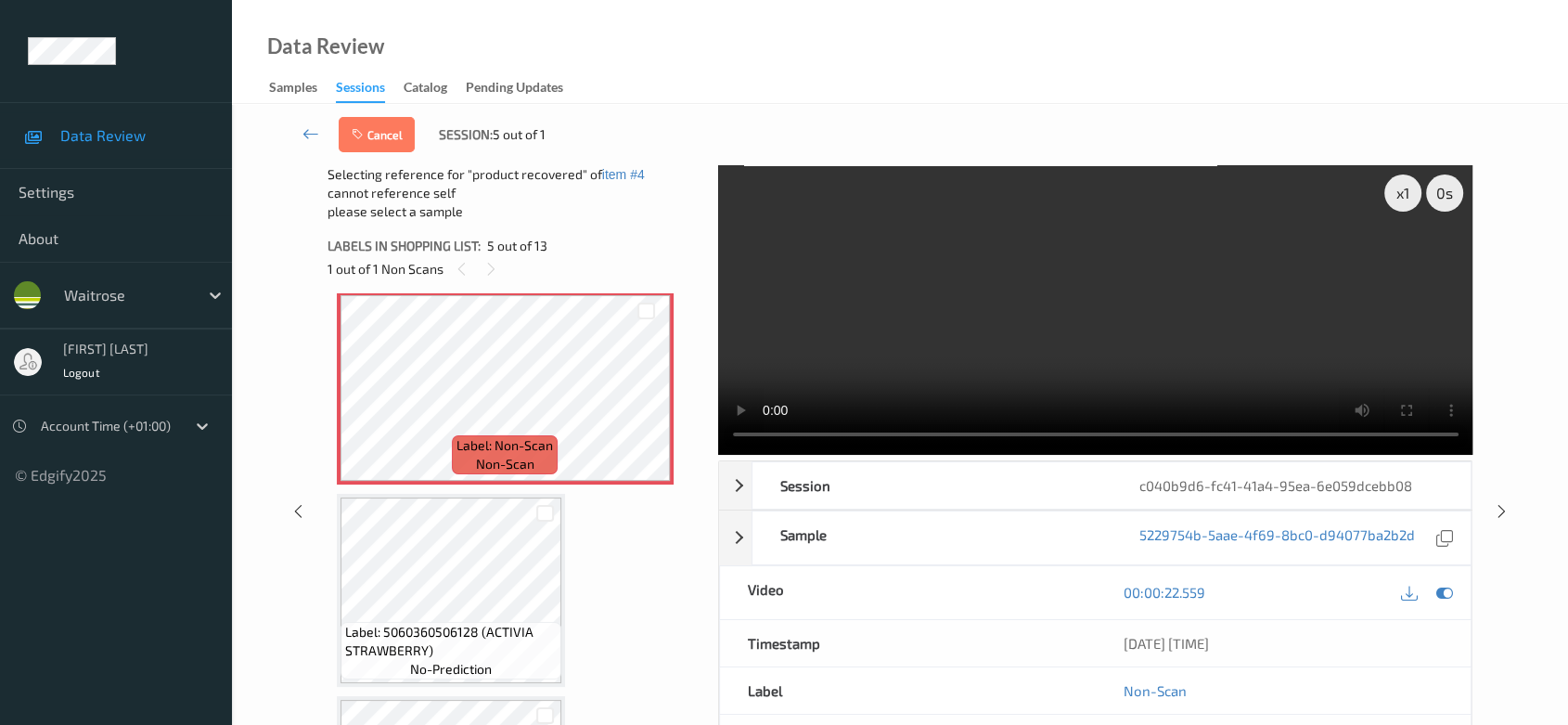 scroll, scrollTop: 923, scrollLeft: 0, axis: vertical 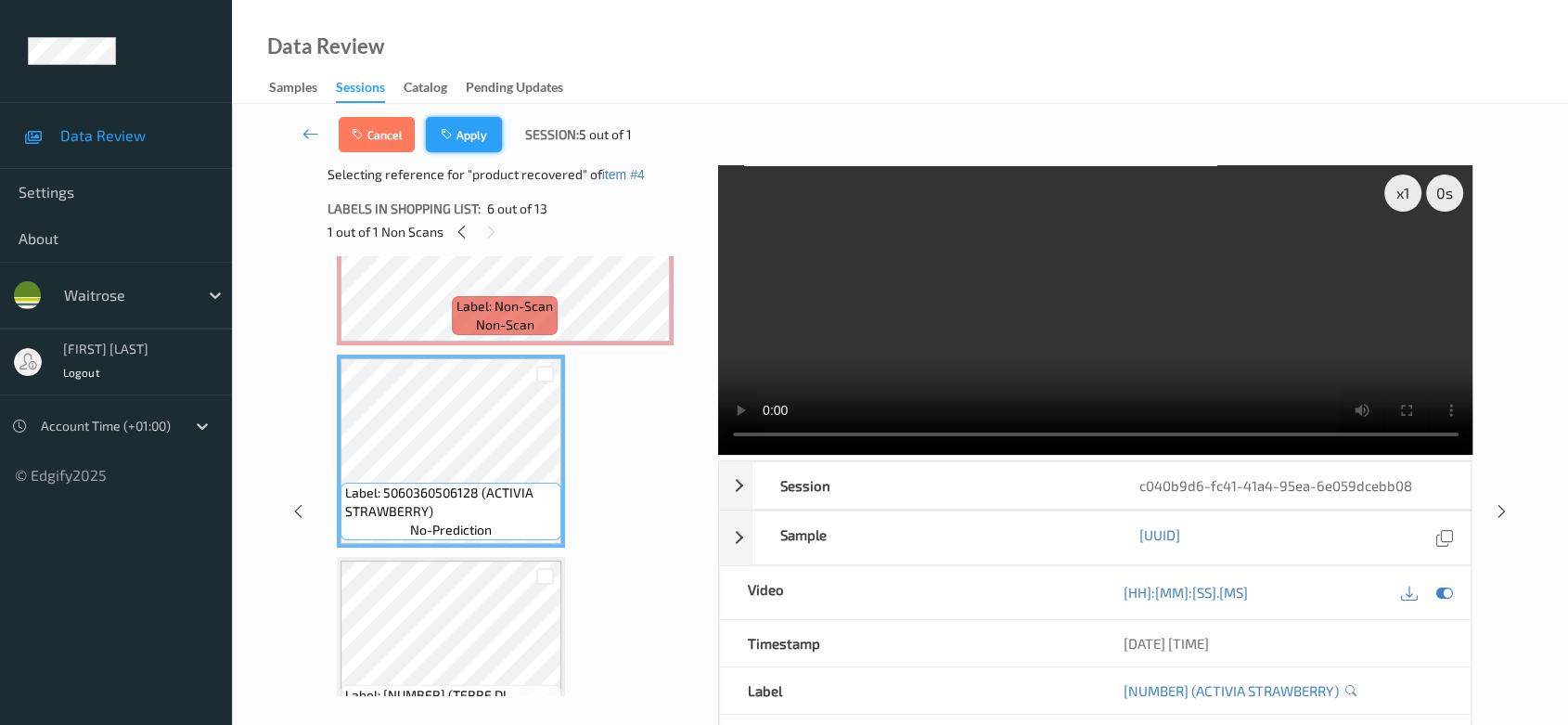 click on "Apply" at bounding box center (464, 135) 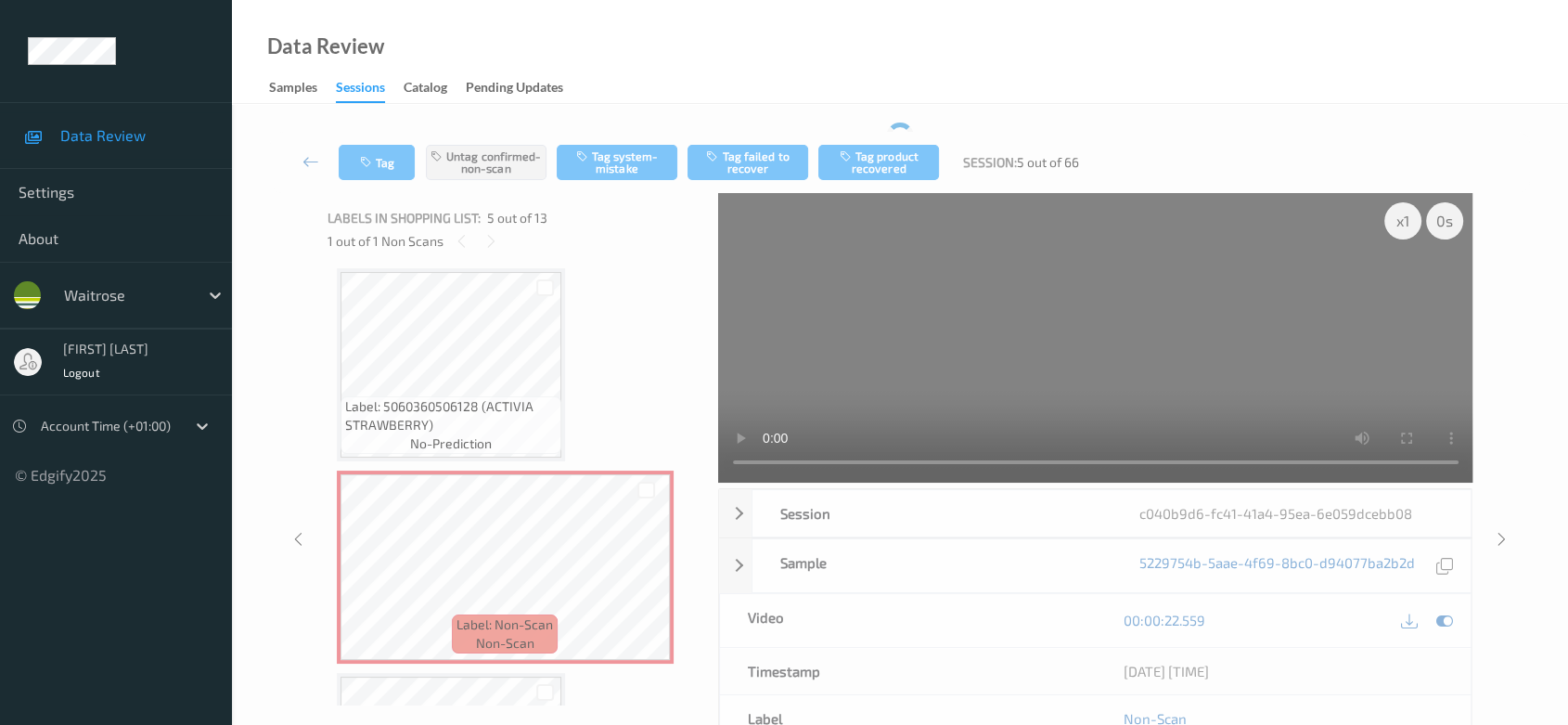 click on "Data Review Samples Sessions Catalog Pending Updates" at bounding box center [900, 52] 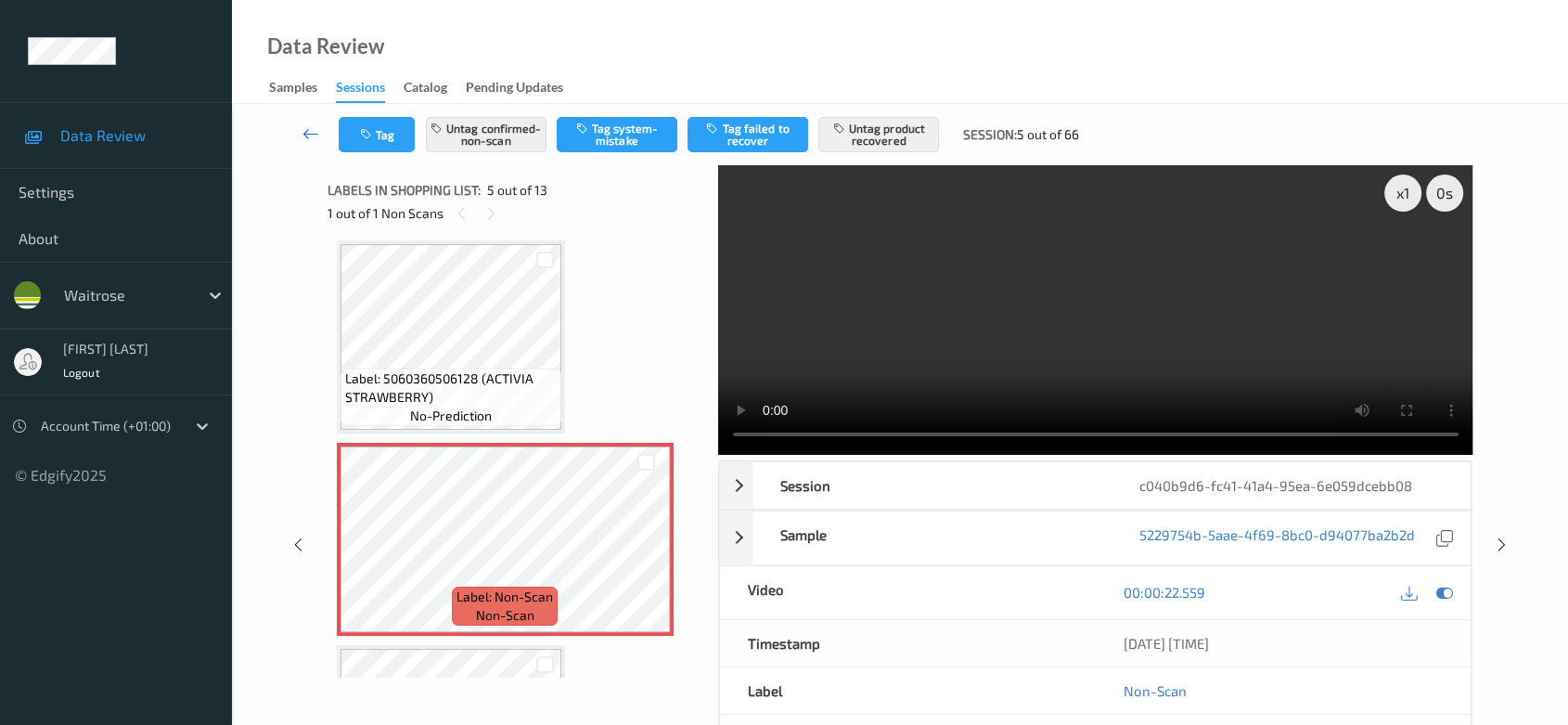 click at bounding box center (311, 134) 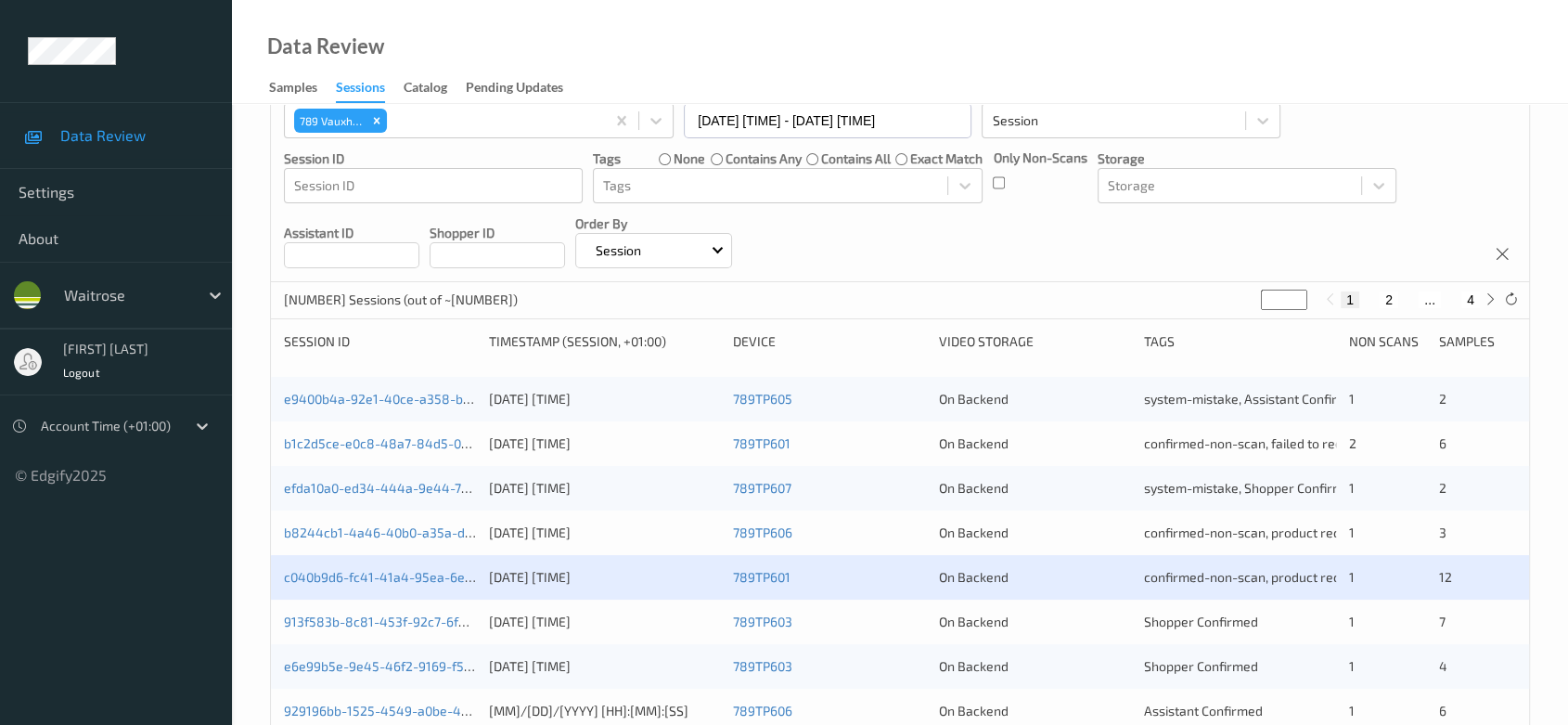 scroll, scrollTop: 206, scrollLeft: 0, axis: vertical 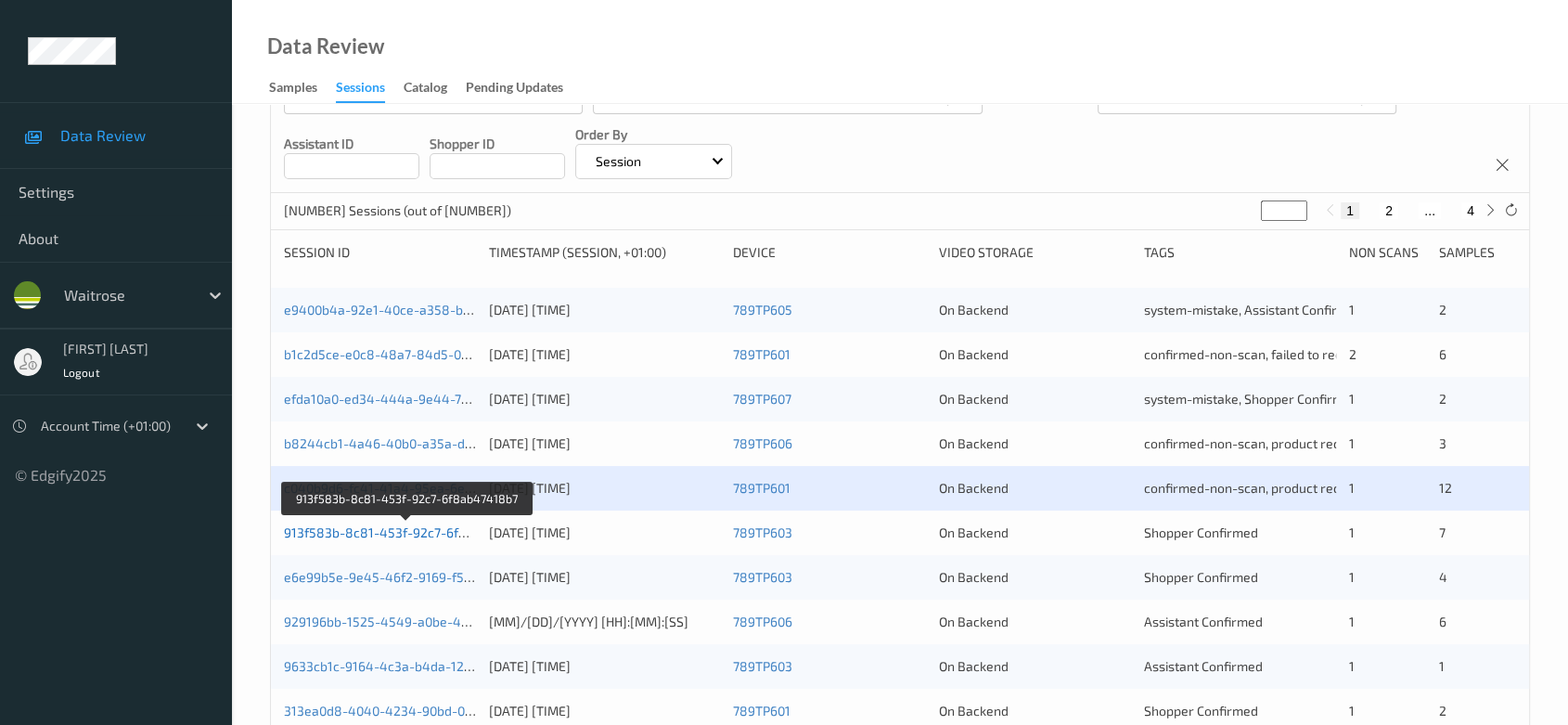 click on "913f583b-8c81-453f-92c7-6f8ab47418b7" at bounding box center (408, 532) 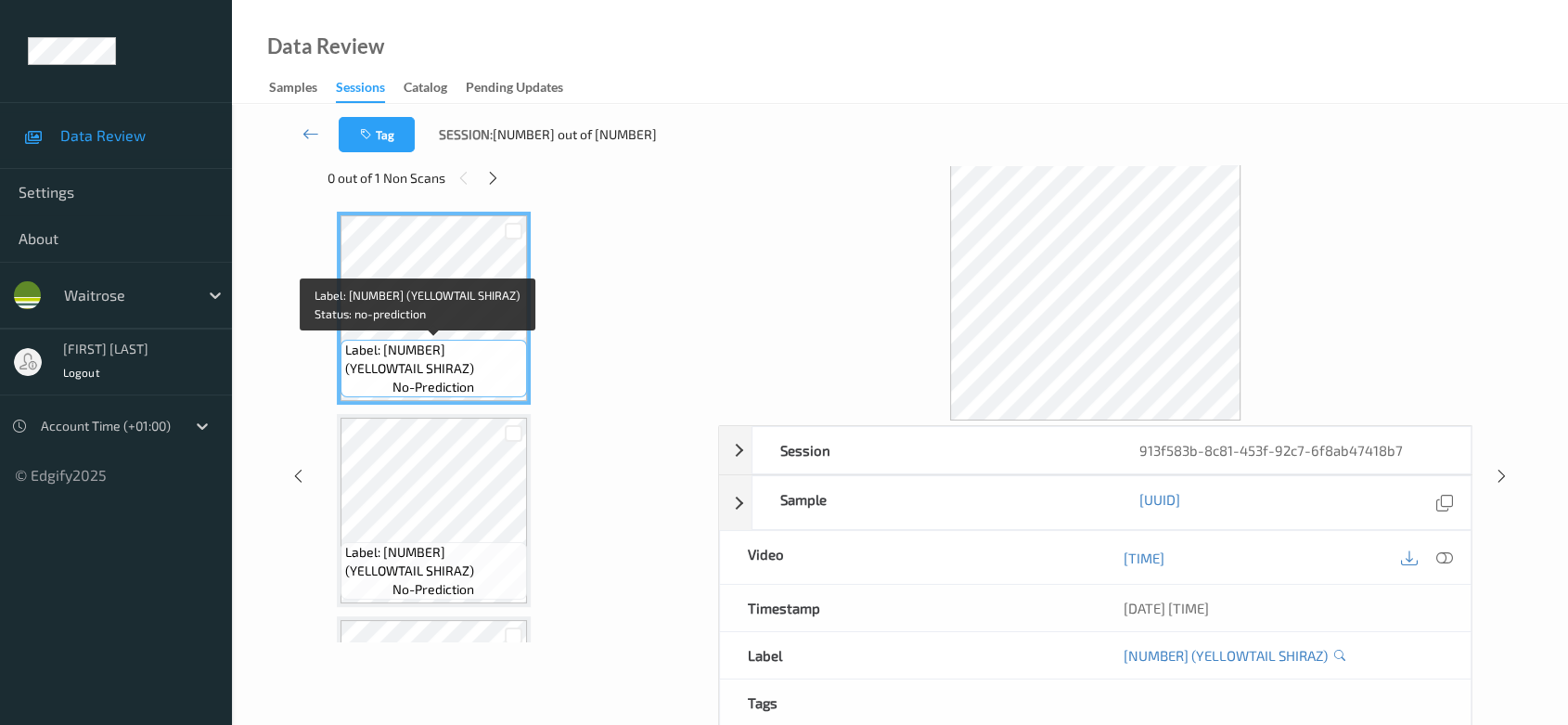 scroll, scrollTop: 0, scrollLeft: 0, axis: both 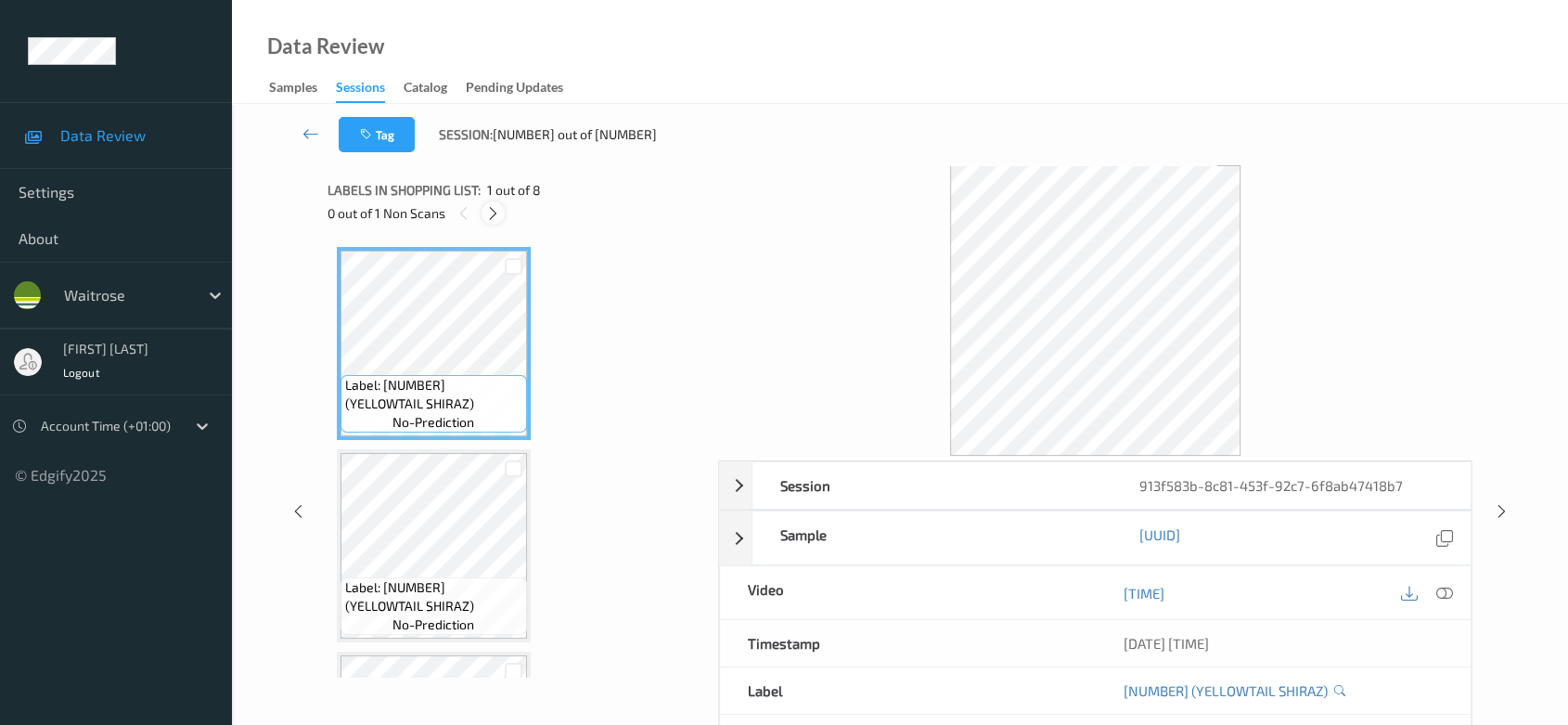 click at bounding box center (493, 214) 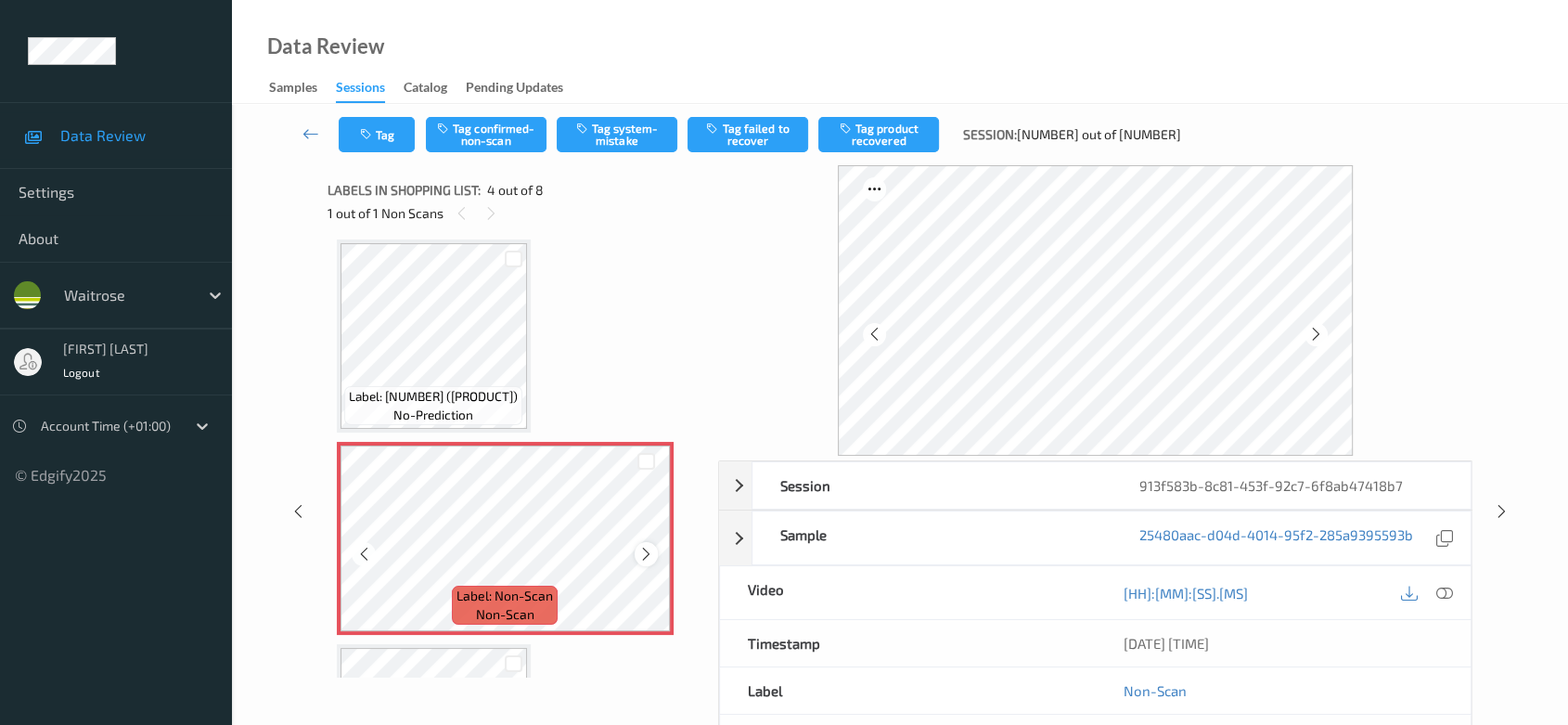 click at bounding box center [646, 554] 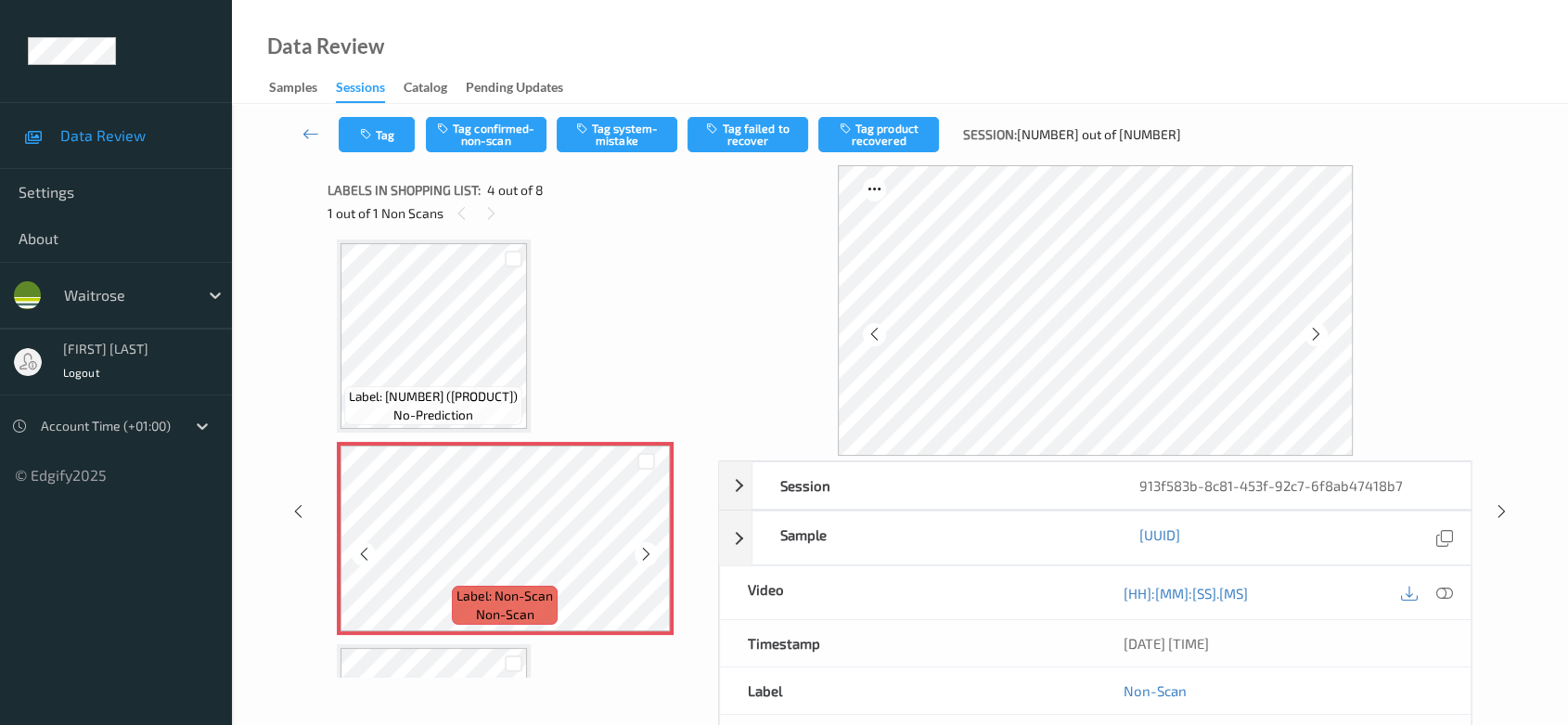 click at bounding box center [646, 554] 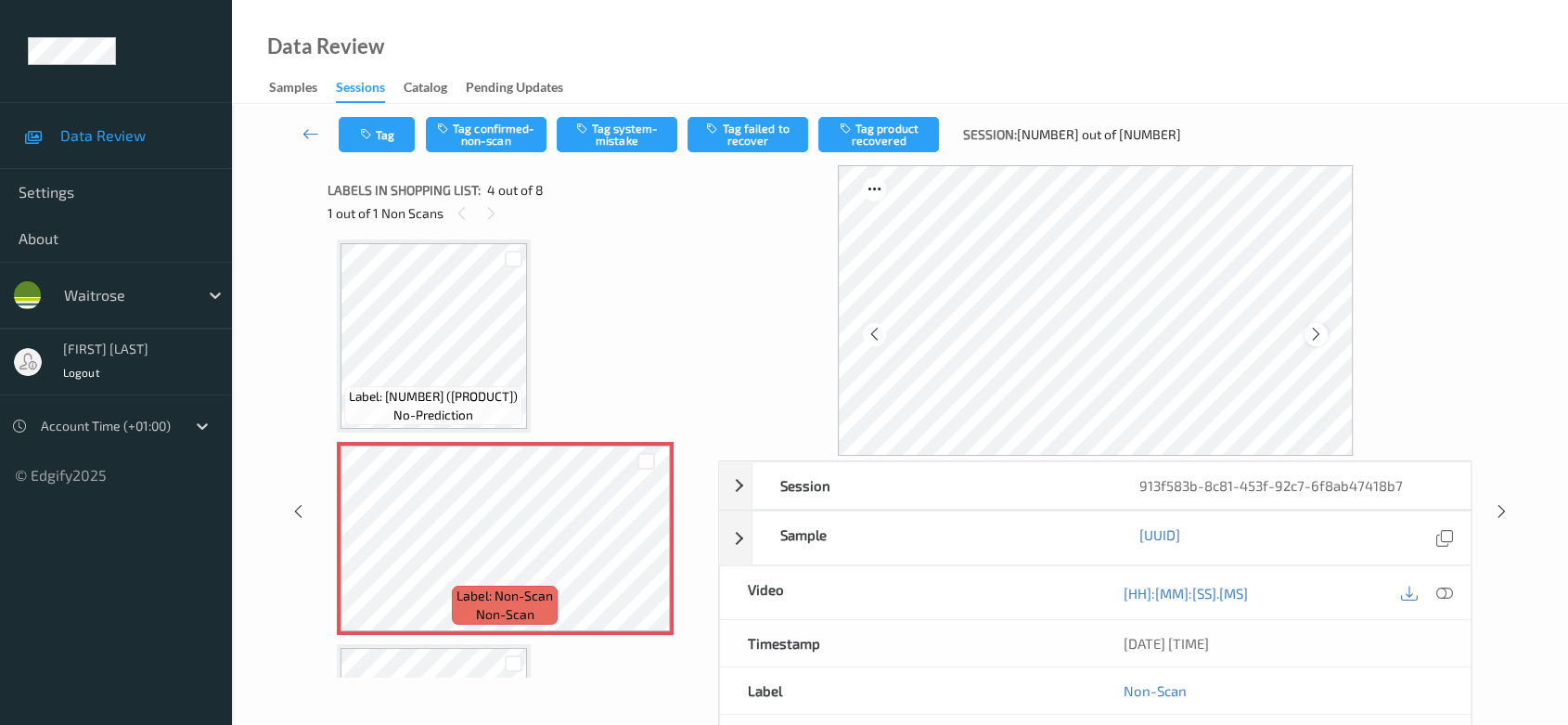 click at bounding box center (1316, 334) 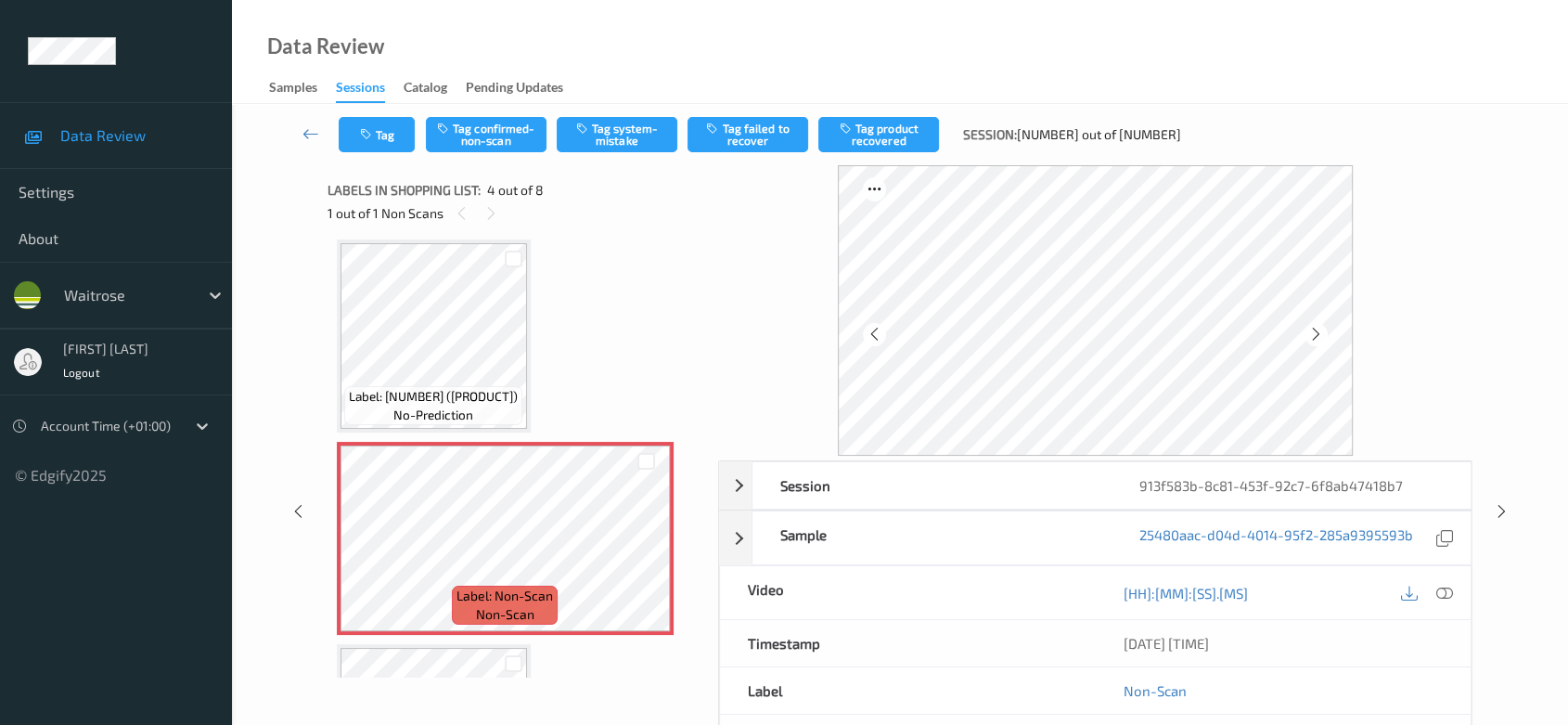 click at bounding box center (1316, 334) 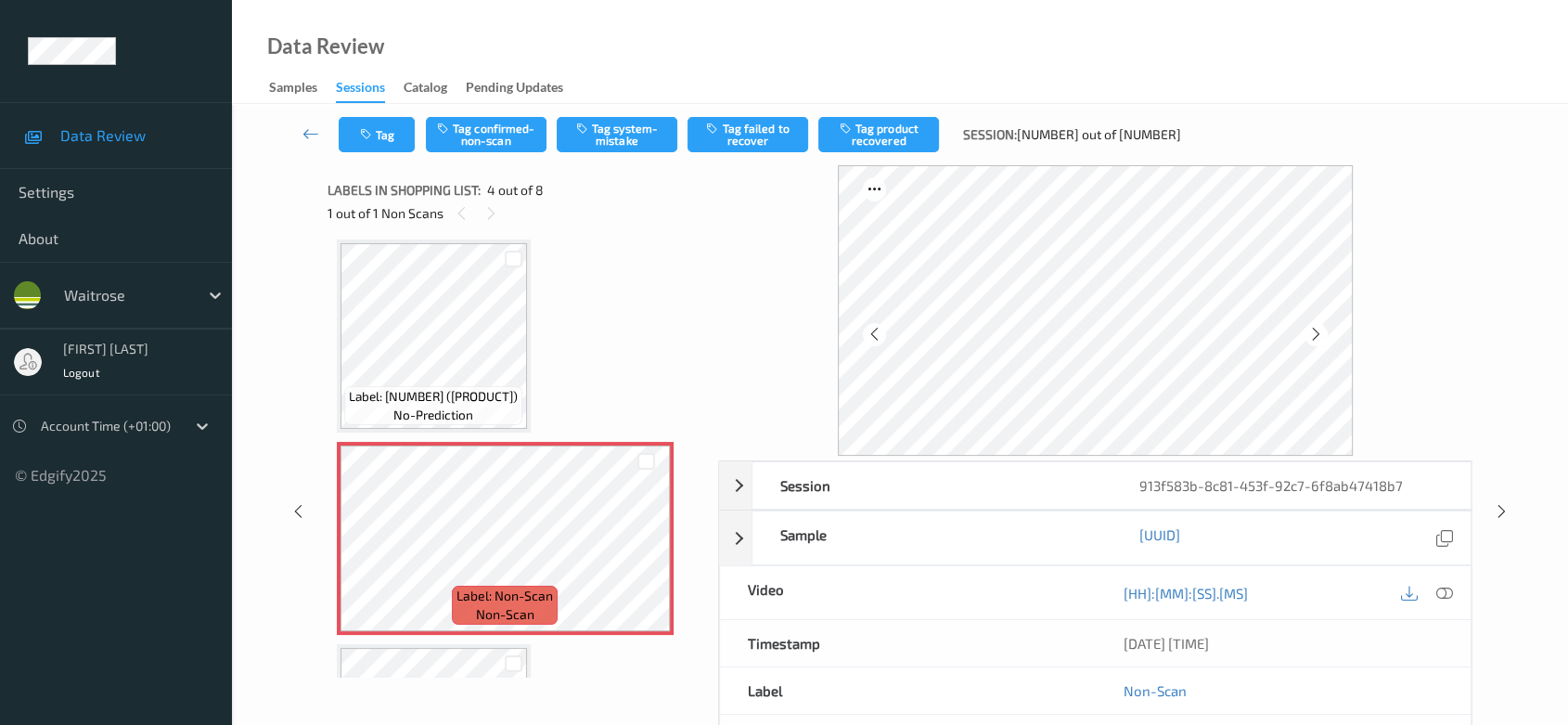 click at bounding box center (1316, 334) 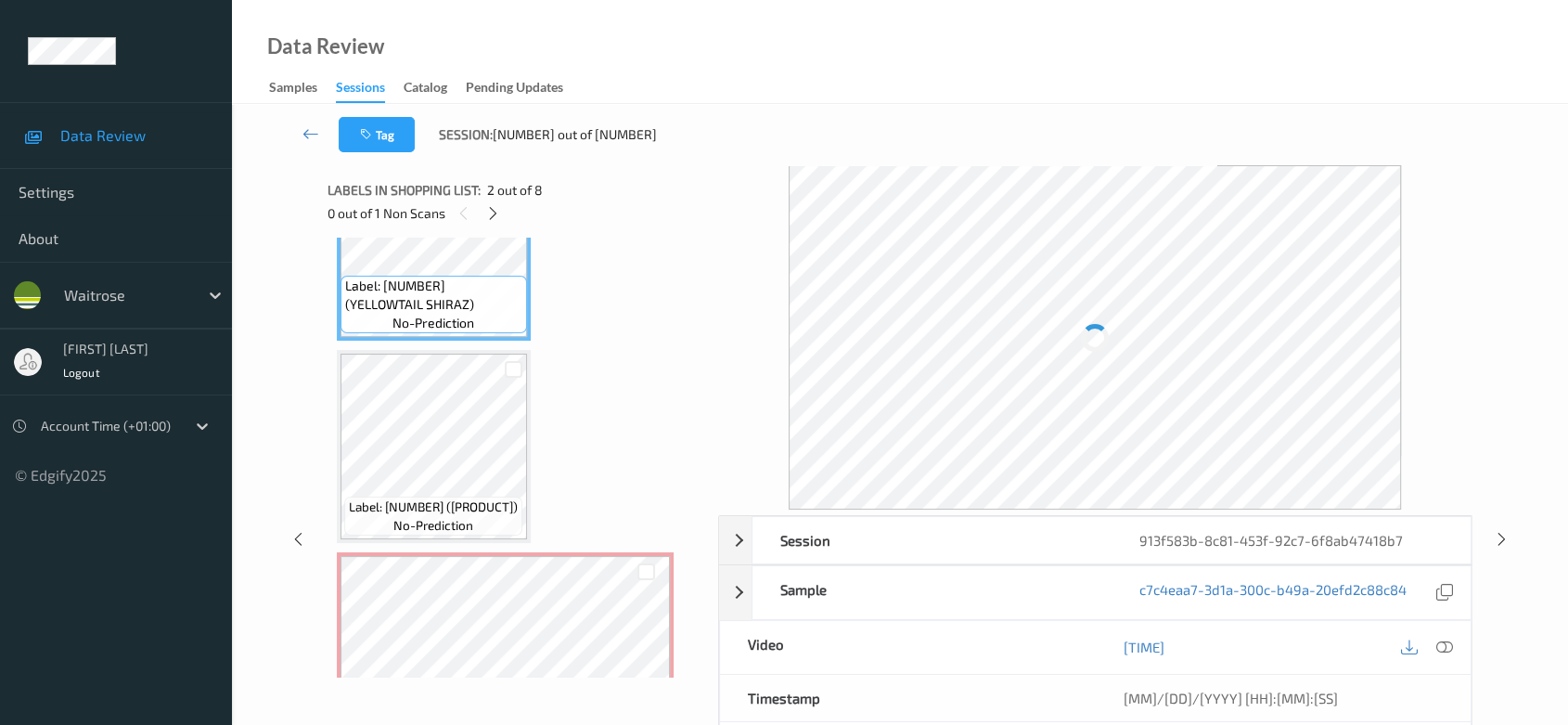 scroll, scrollTop: 309, scrollLeft: 0, axis: vertical 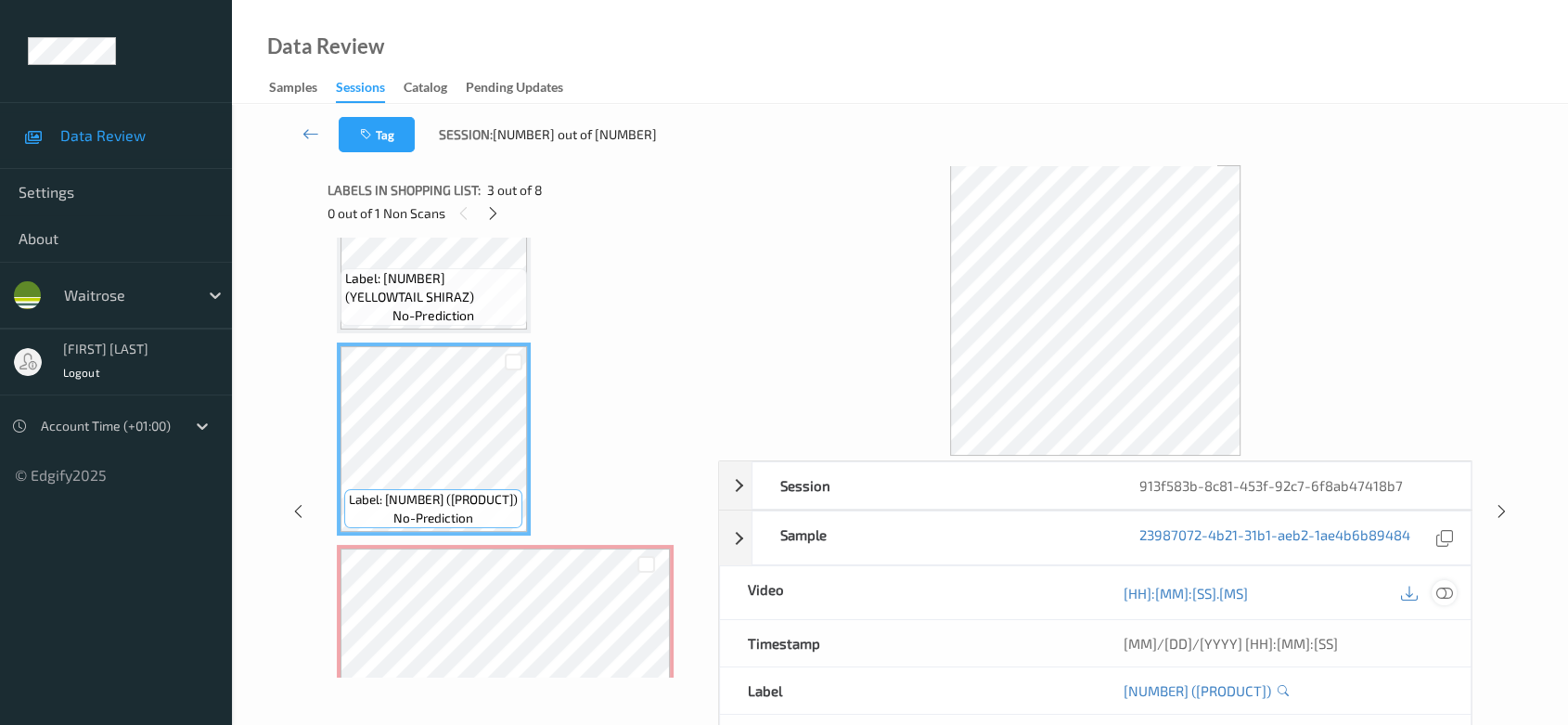 click at bounding box center (1445, 592) 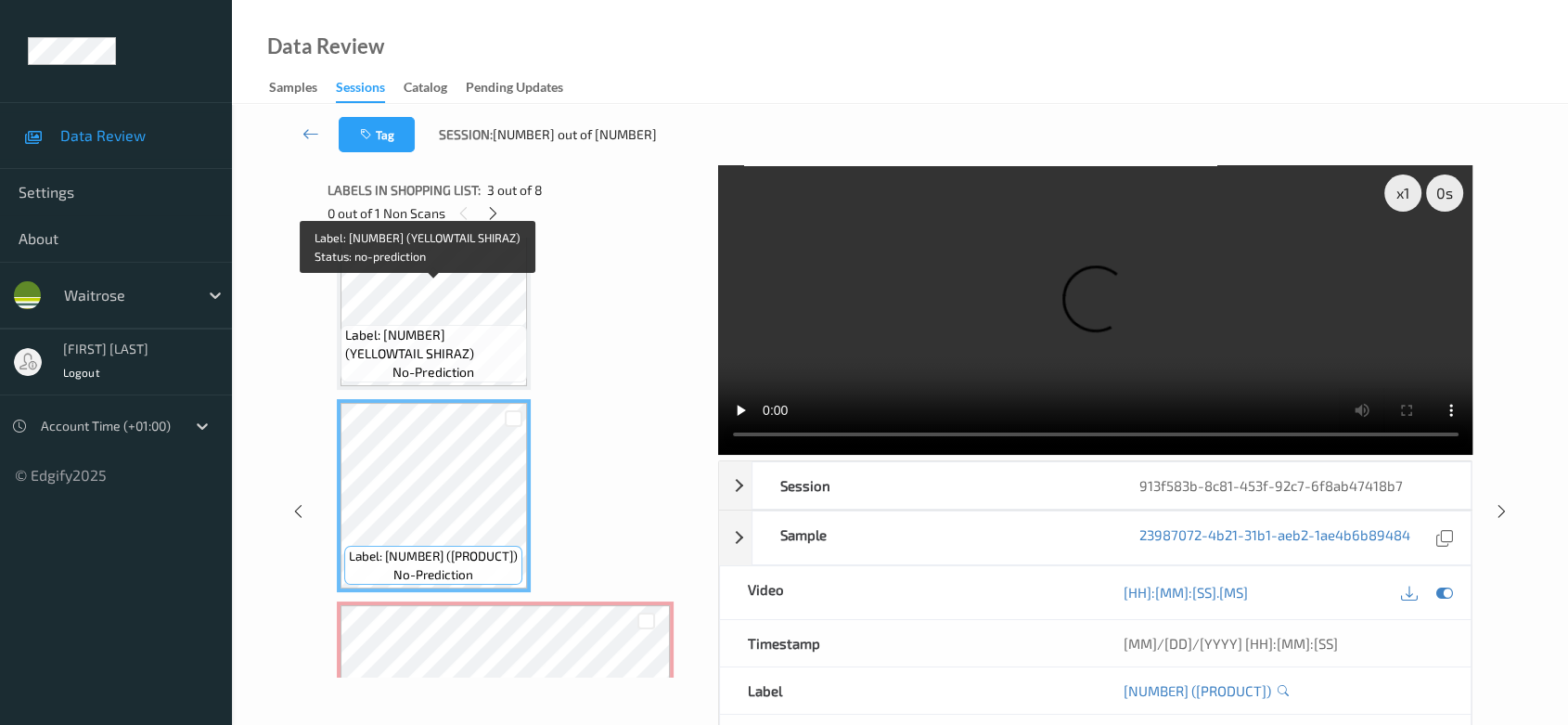 scroll, scrollTop: 206, scrollLeft: 0, axis: vertical 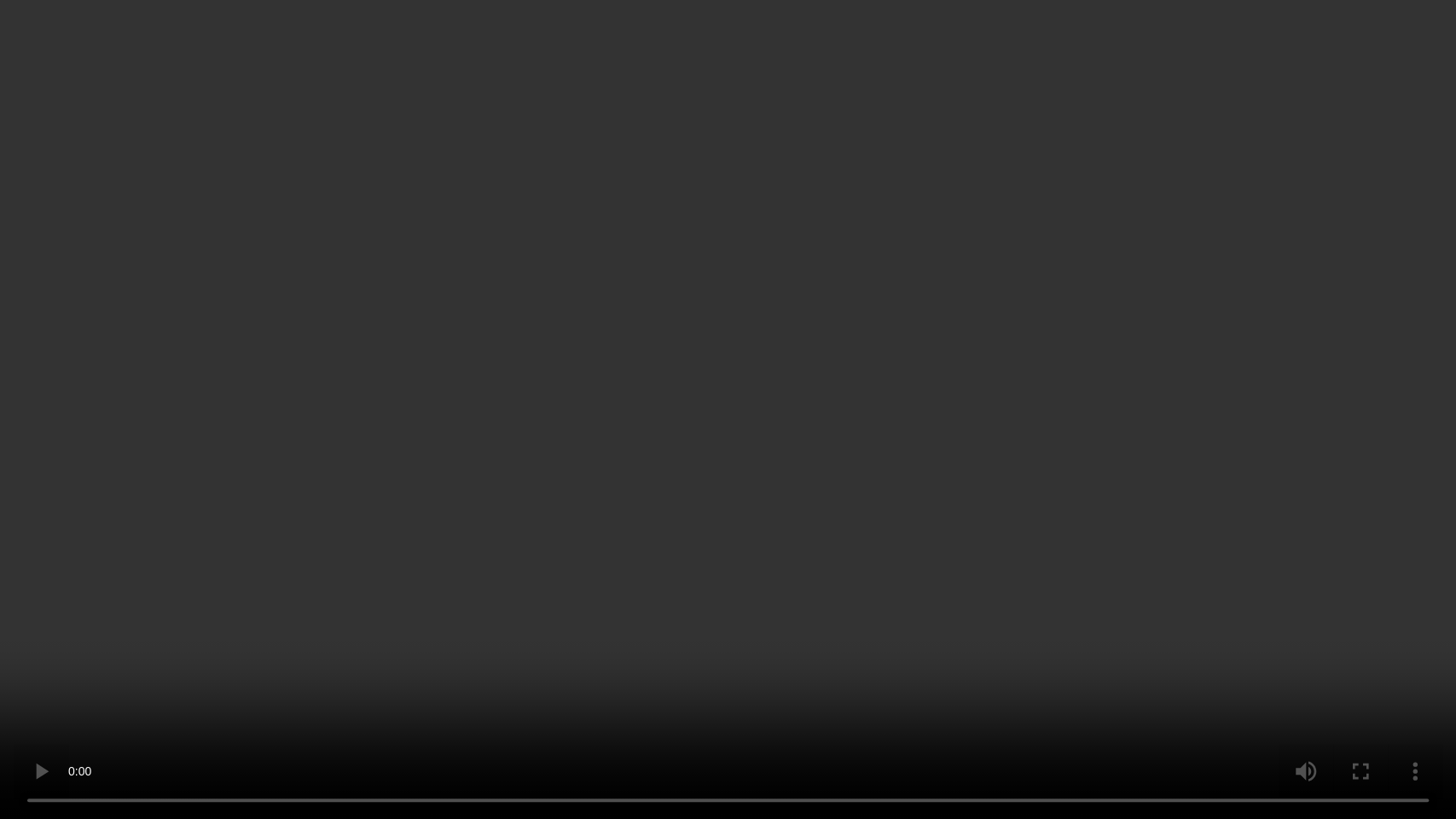 type 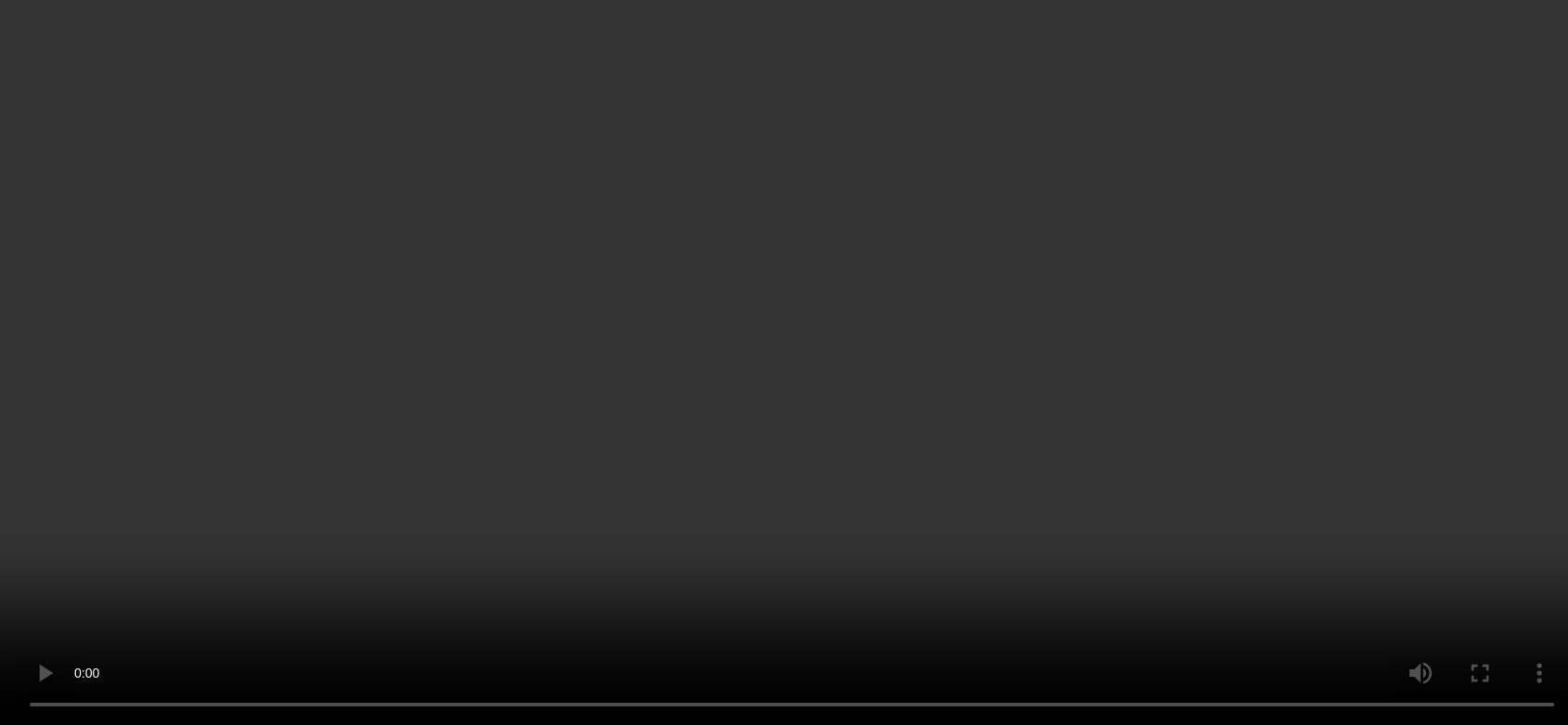 scroll, scrollTop: 515, scrollLeft: 0, axis: vertical 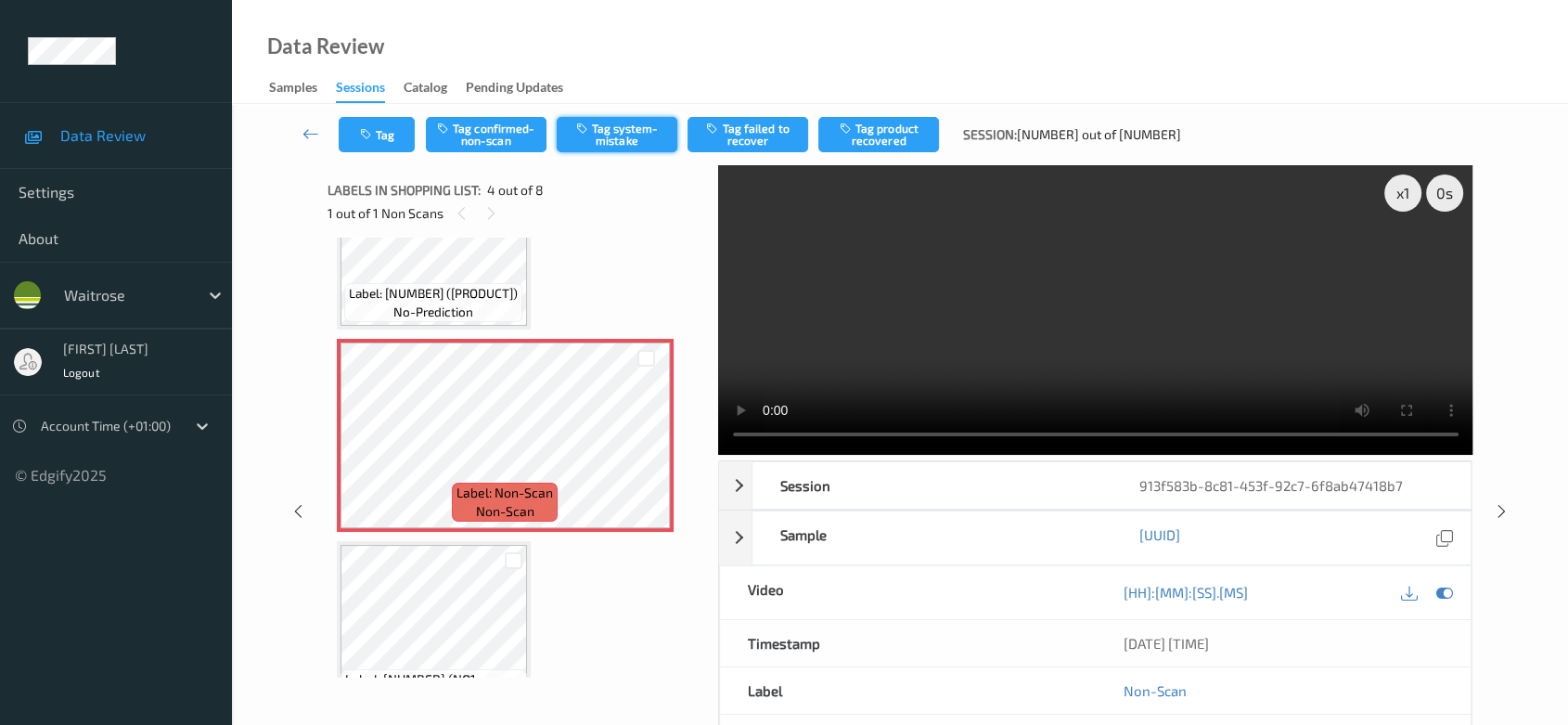 click on "Tag   system-mistake" at bounding box center [617, 135] 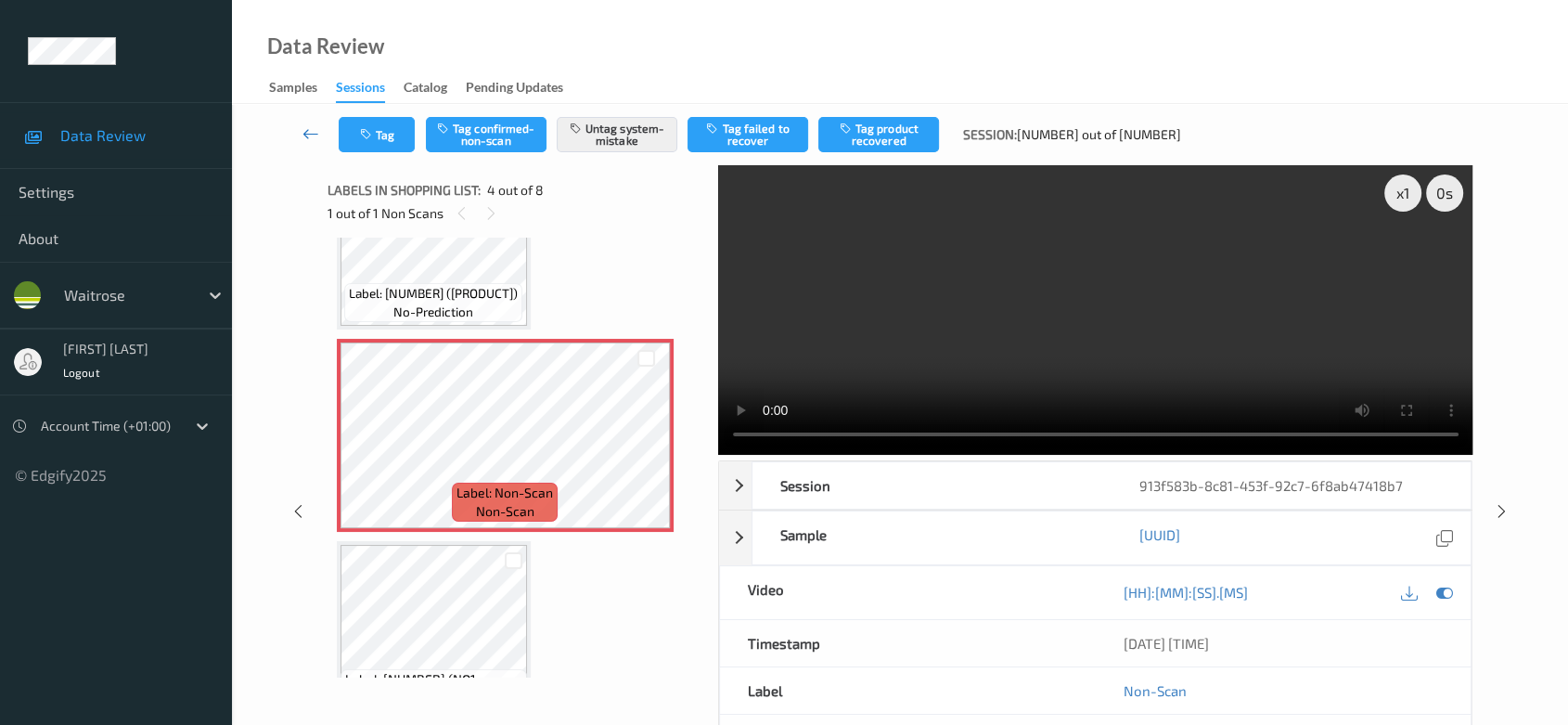 click at bounding box center (311, 134) 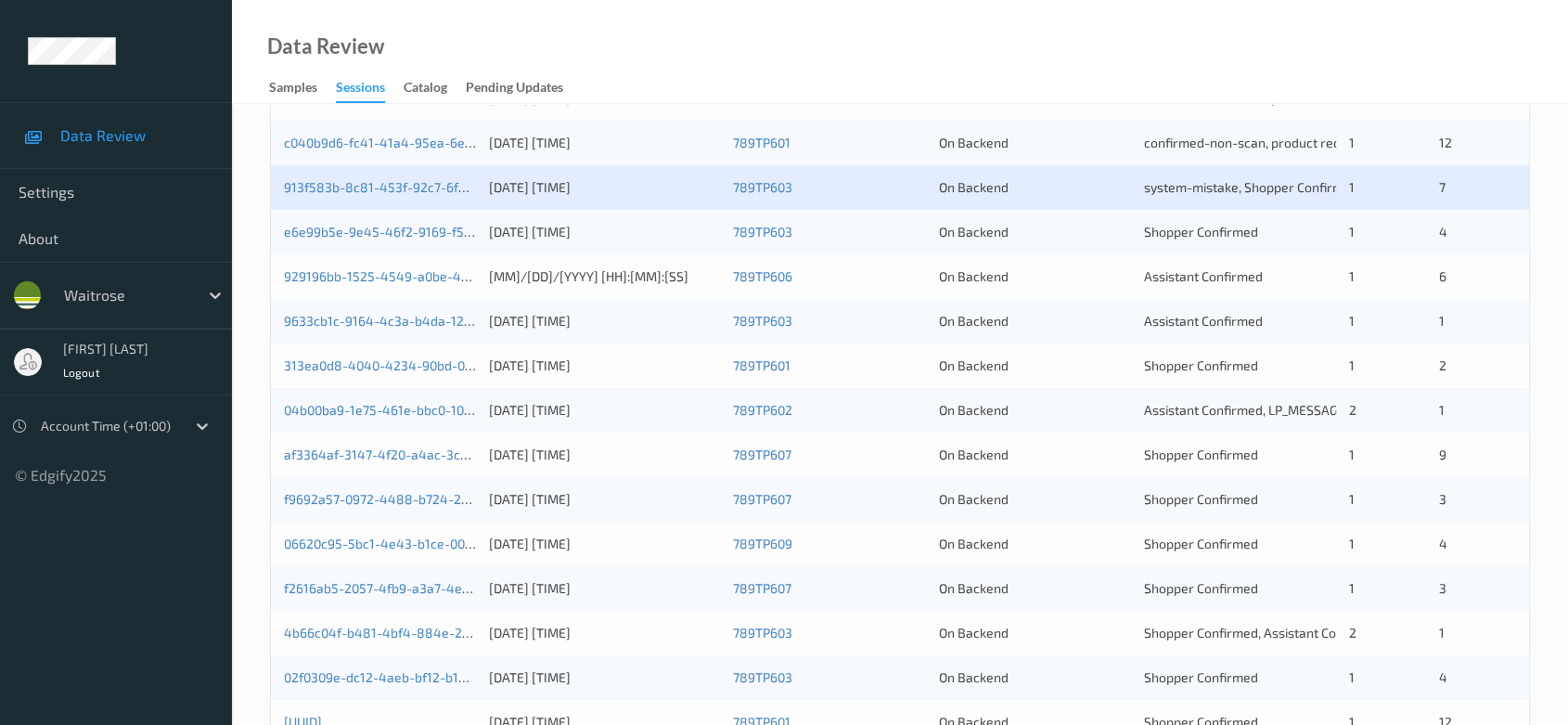 scroll, scrollTop: 412, scrollLeft: 0, axis: vertical 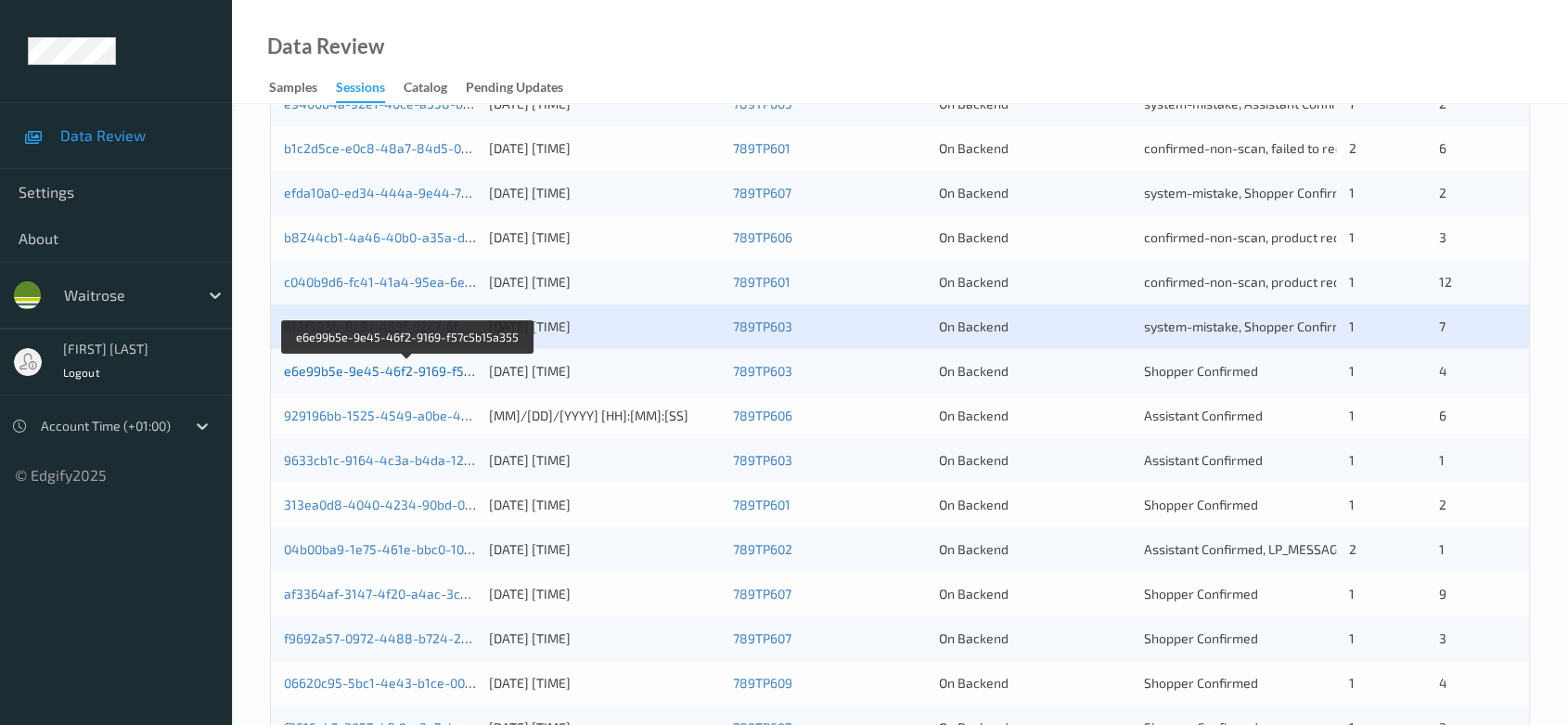 click on "e6e99b5e-9e45-46f2-9169-f57c5b15a355" at bounding box center [409, 370] 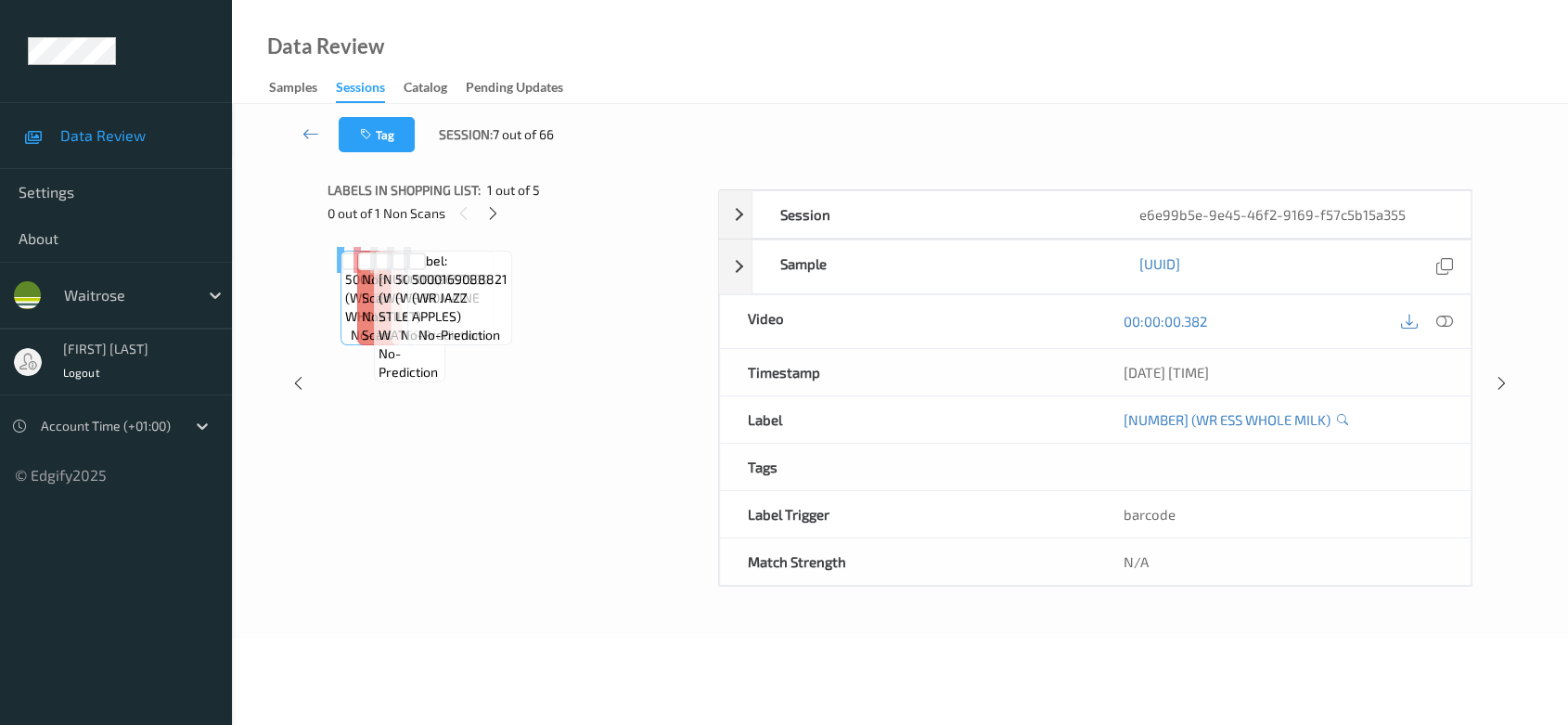 scroll, scrollTop: 169, scrollLeft: 0, axis: vertical 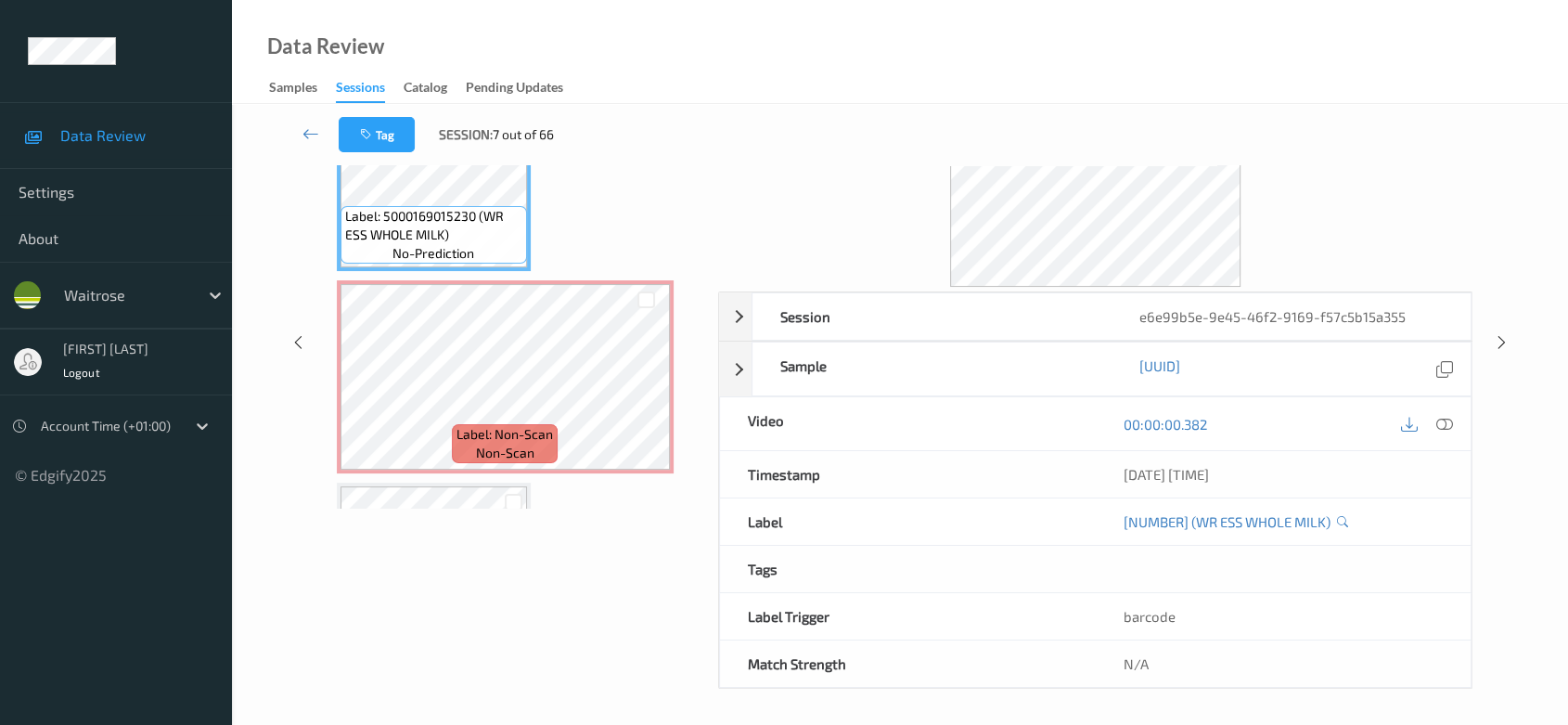 click on "Data Review Samples Sessions Catalog Pending Updates" at bounding box center [900, 52] 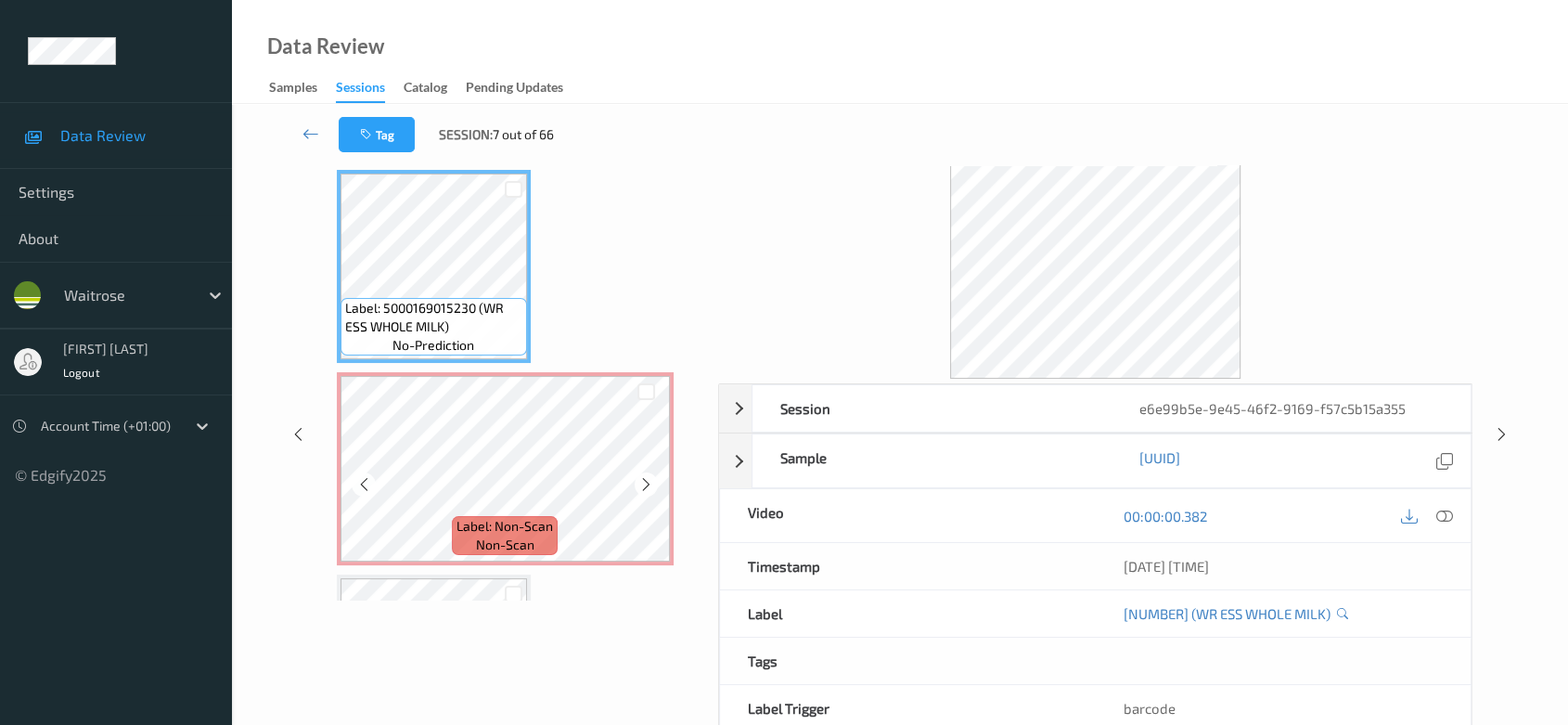 scroll, scrollTop: 0, scrollLeft: 0, axis: both 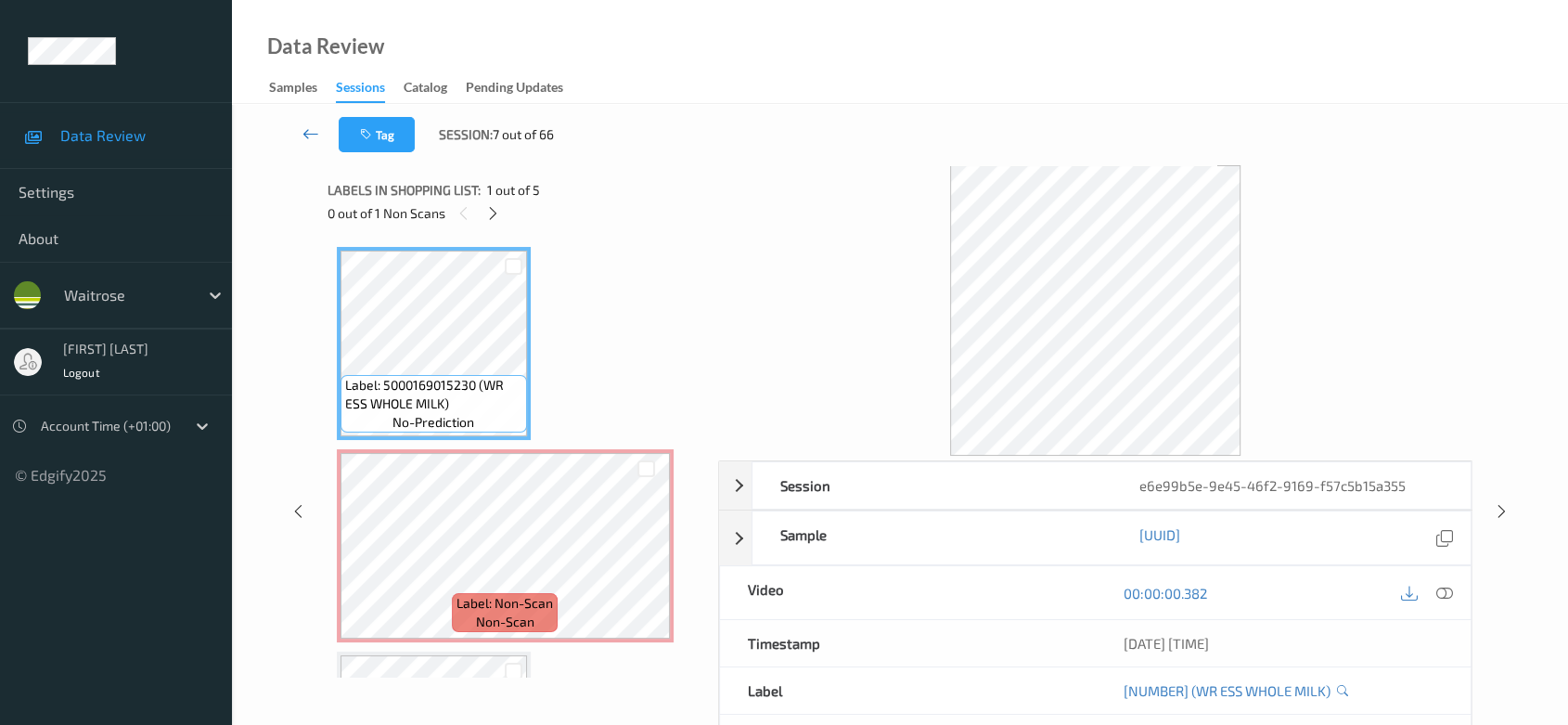 click at bounding box center (311, 134) 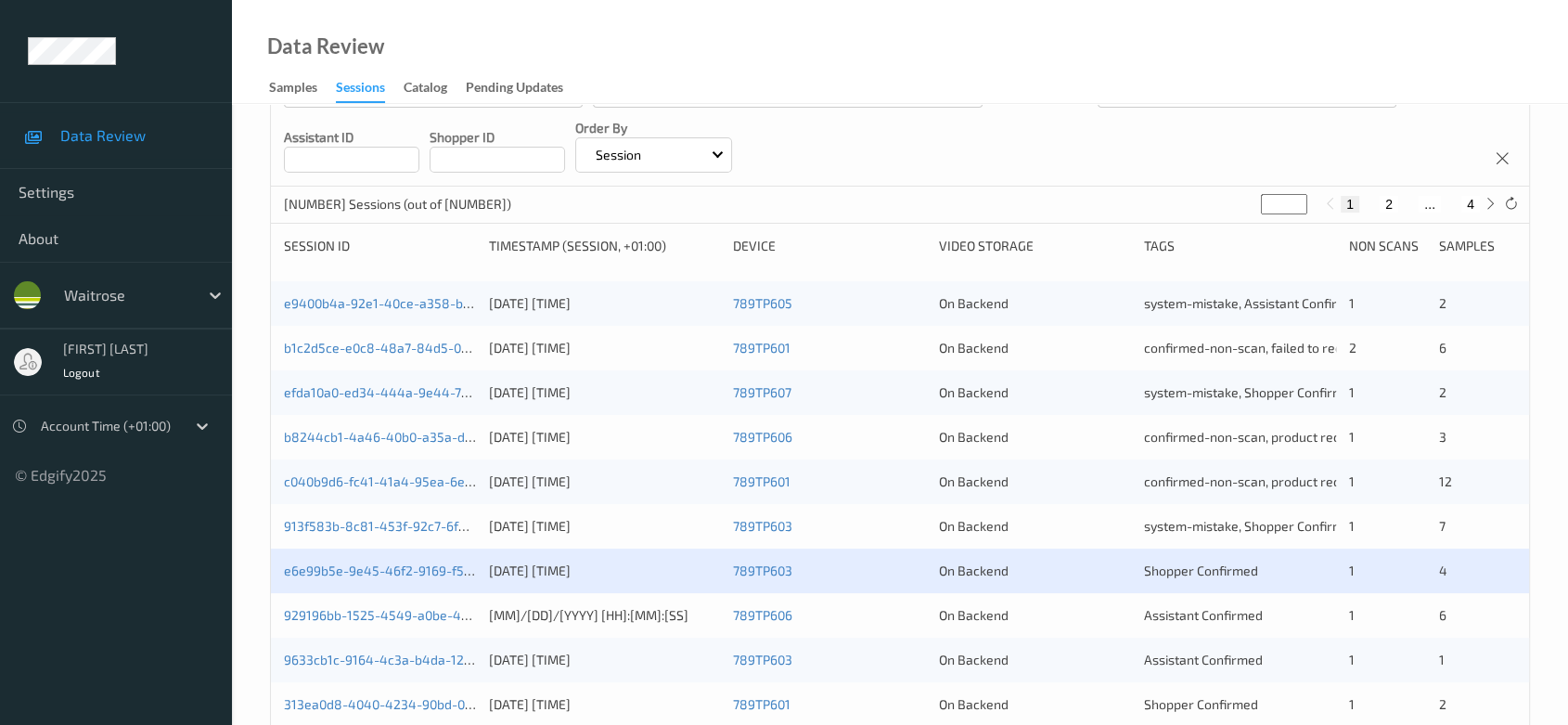 scroll, scrollTop: 309, scrollLeft: 0, axis: vertical 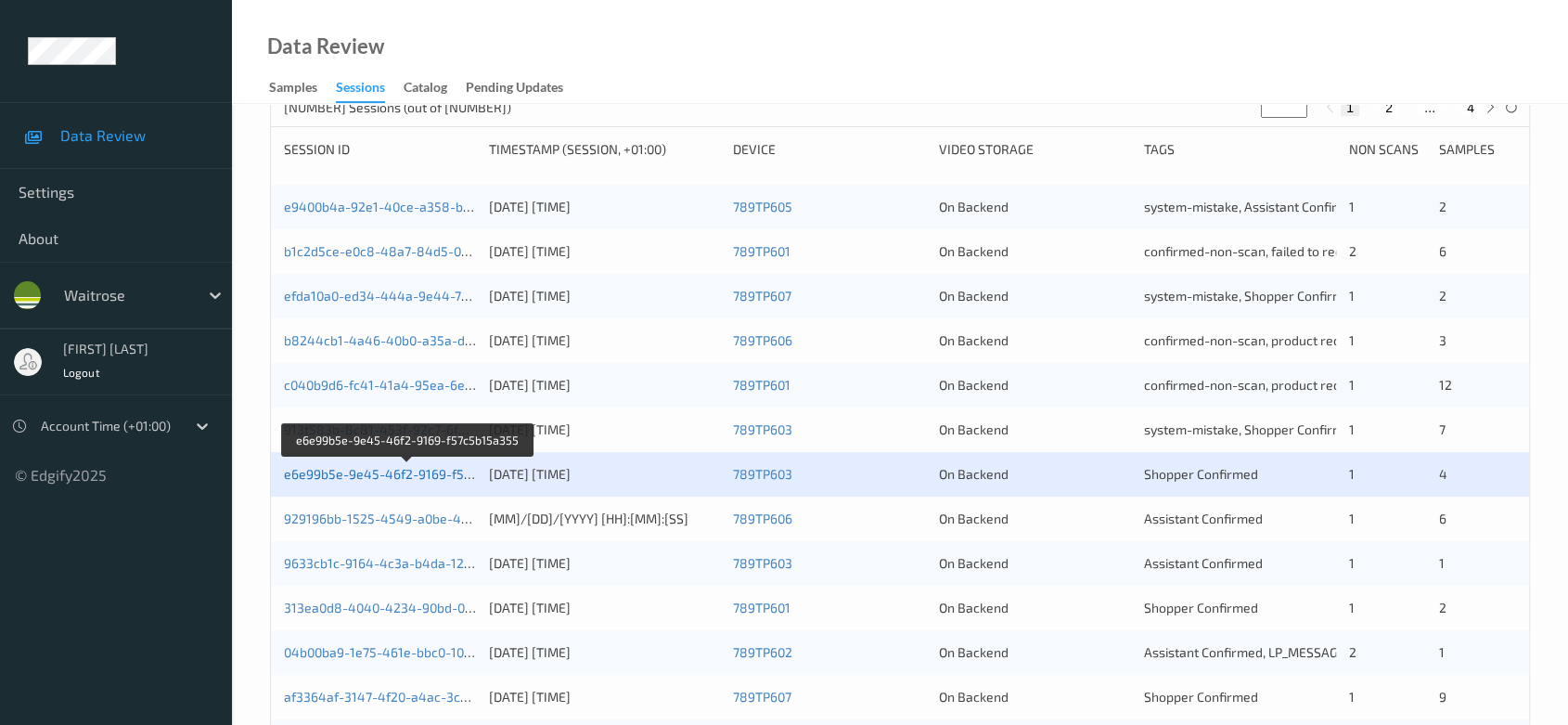 click on "e6e99b5e-9e45-46f2-9169-f57c5b15a355" at bounding box center (409, 473) 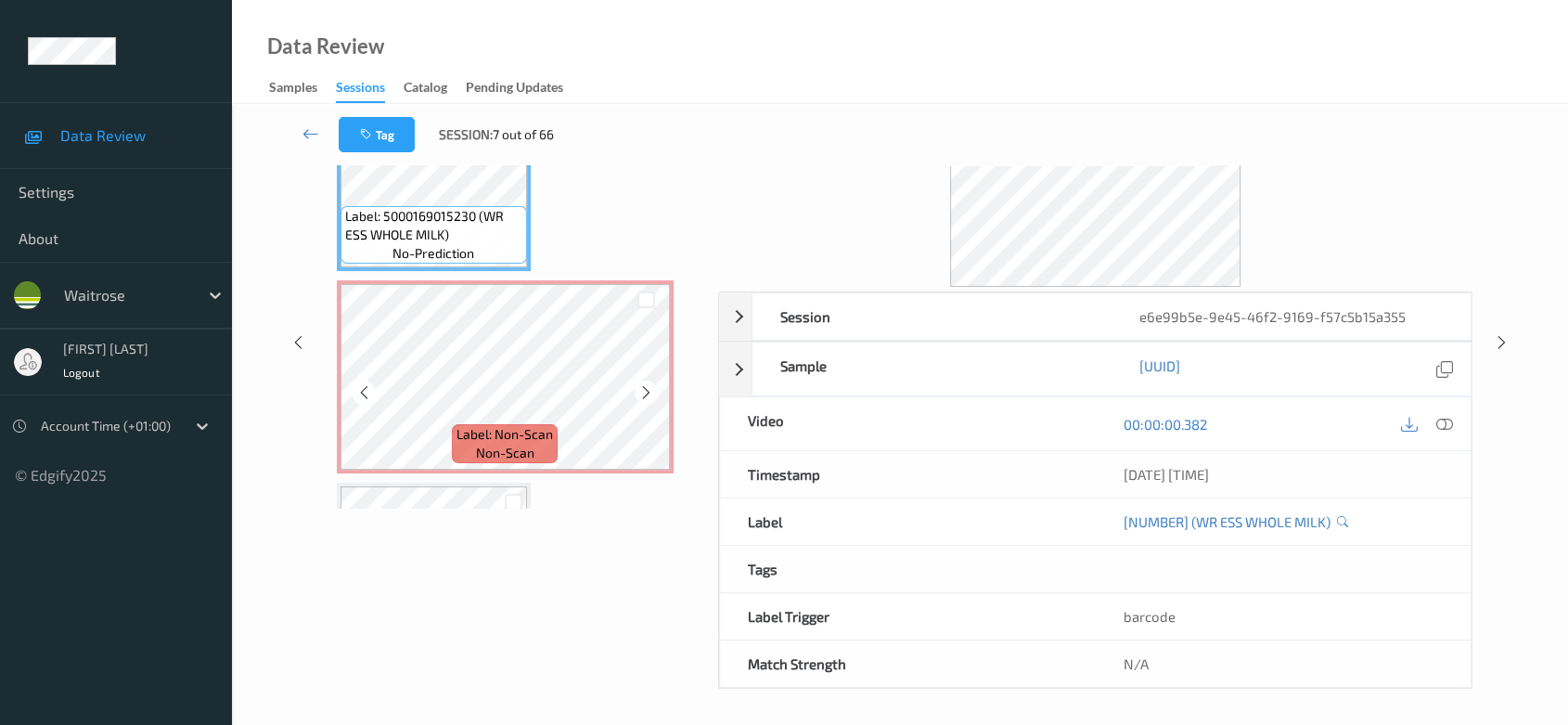 scroll, scrollTop: 0, scrollLeft: 0, axis: both 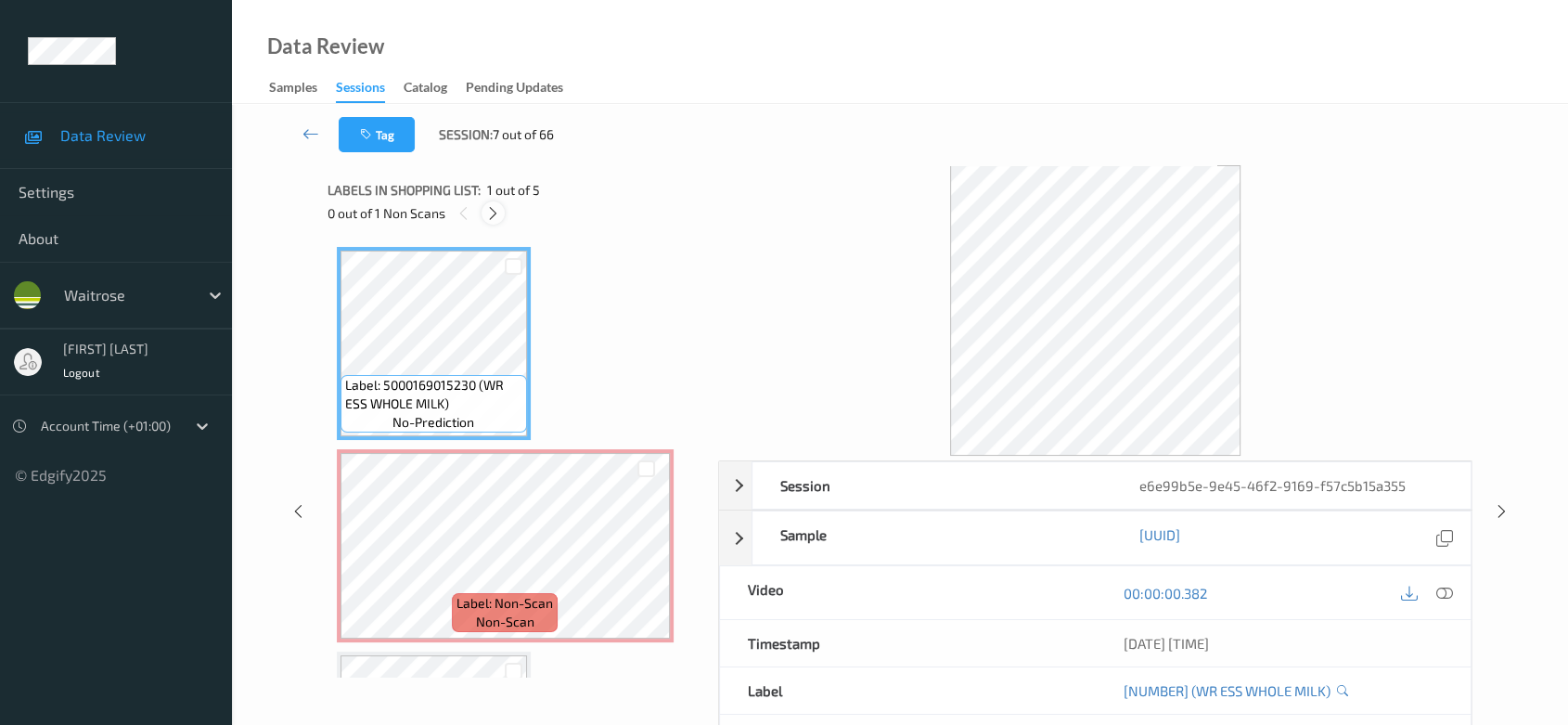 click at bounding box center (493, 214) 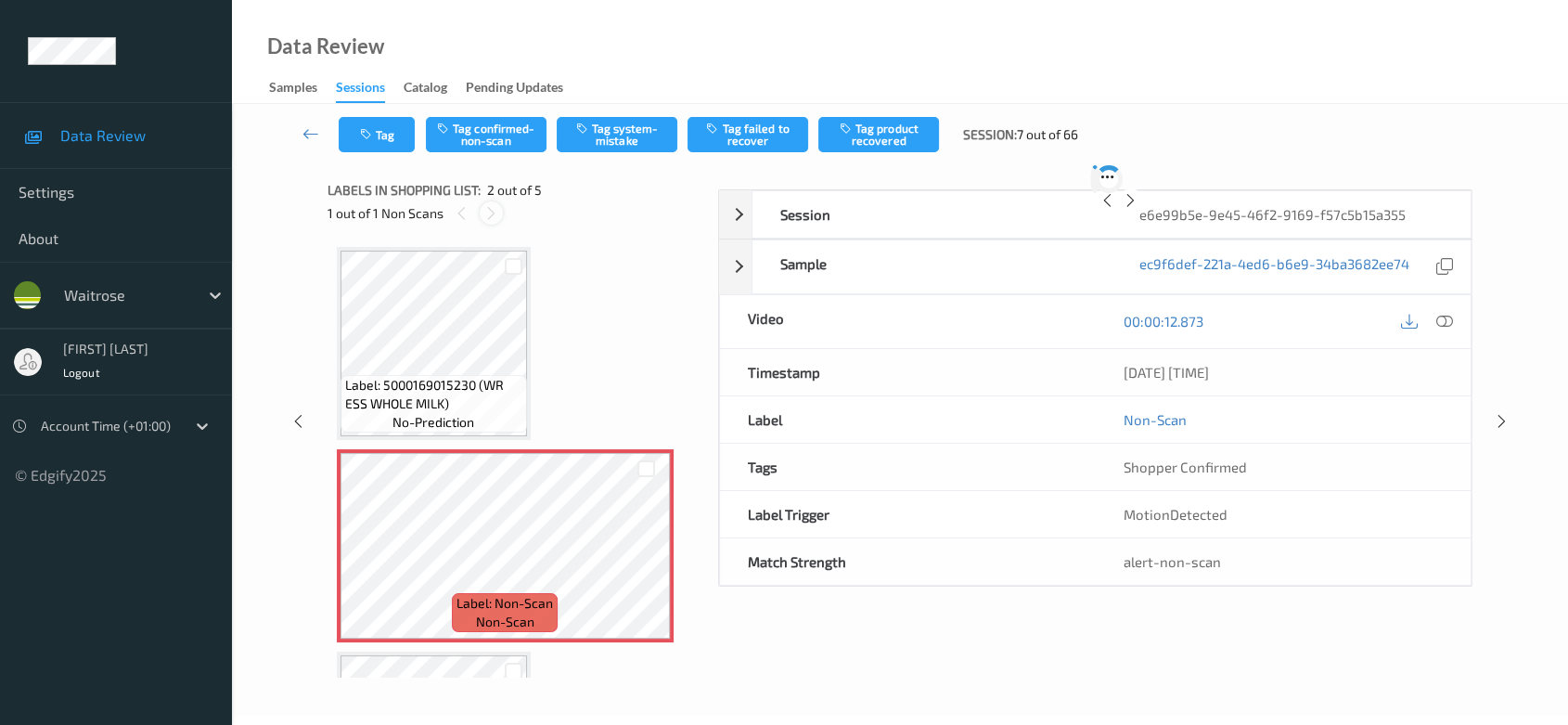 scroll, scrollTop: 8, scrollLeft: 0, axis: vertical 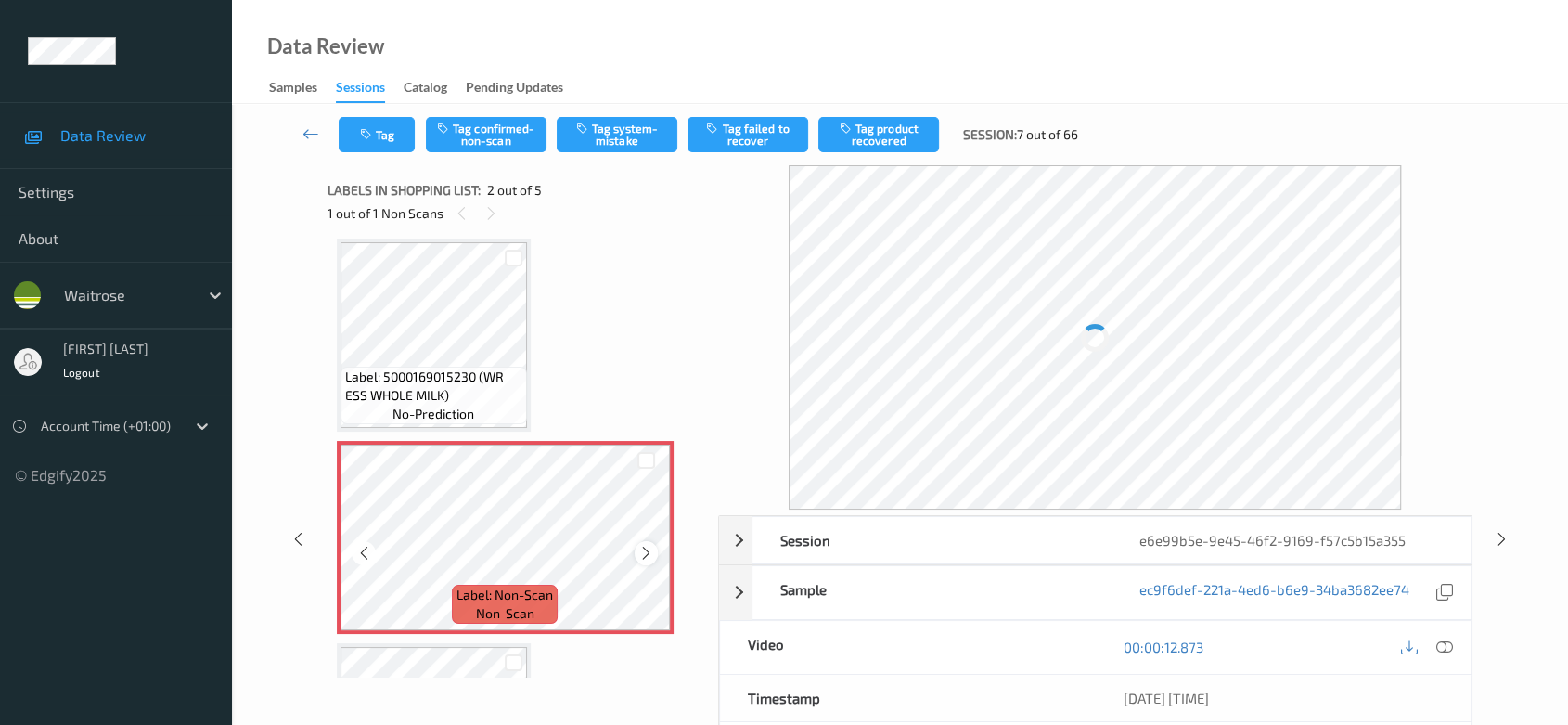 click at bounding box center [646, 553] 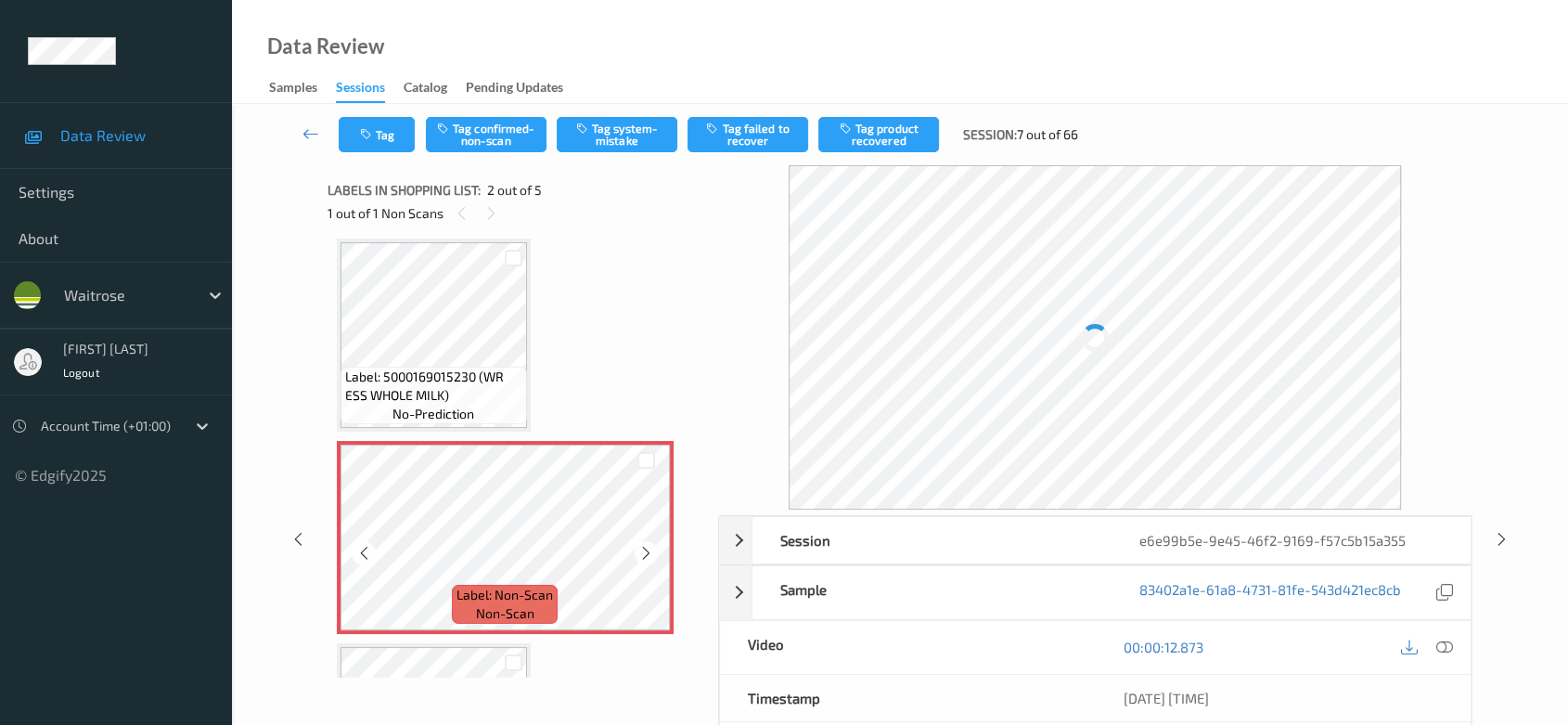click at bounding box center (646, 553) 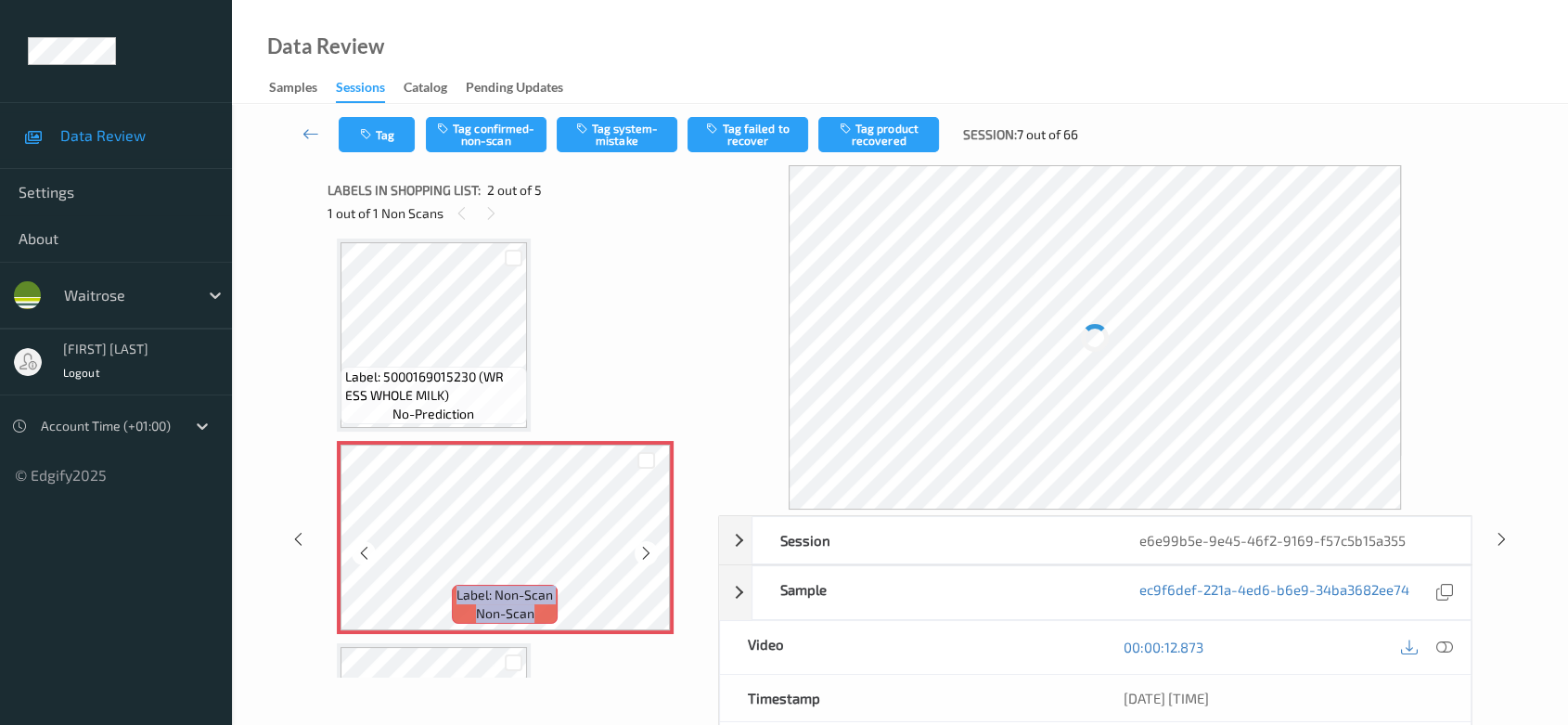 click at bounding box center [646, 553] 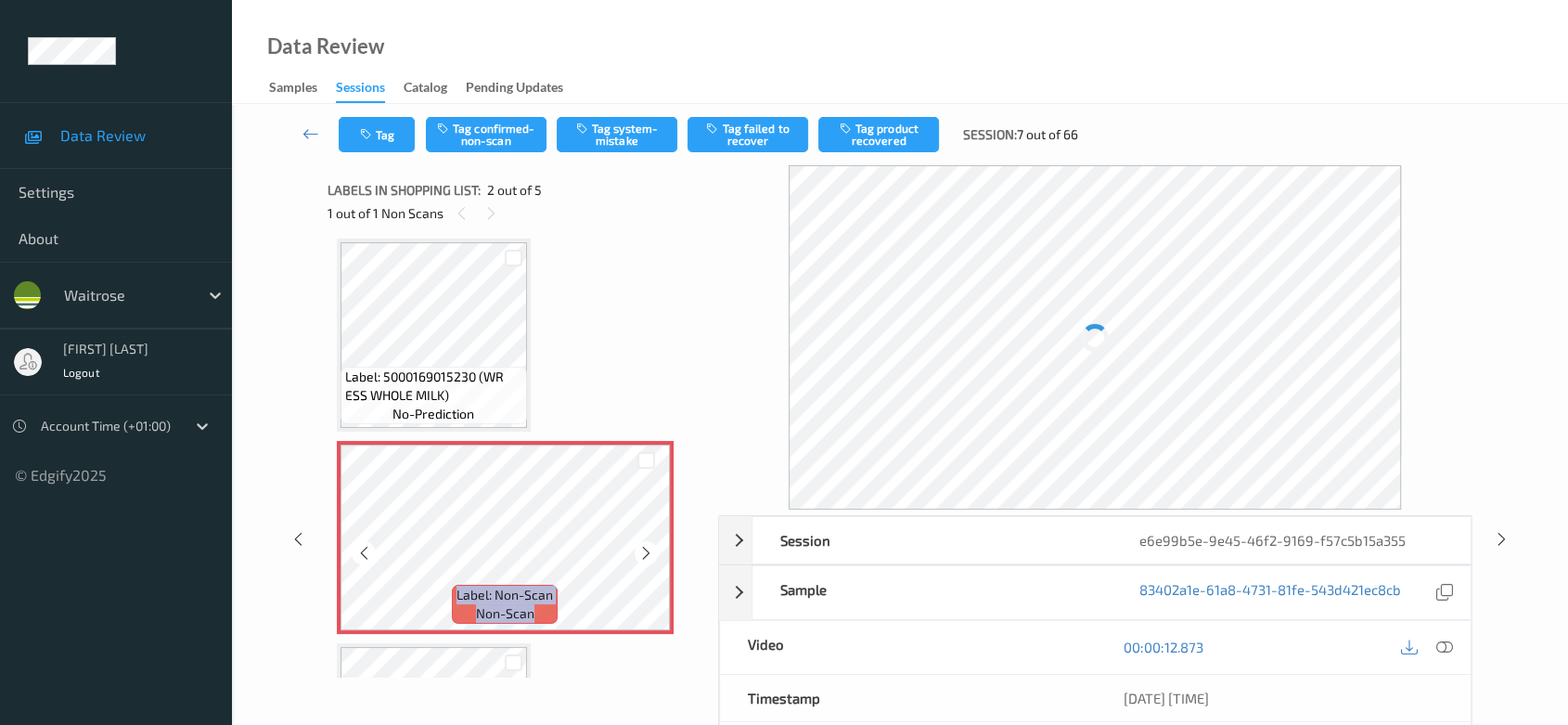 click at bounding box center (646, 553) 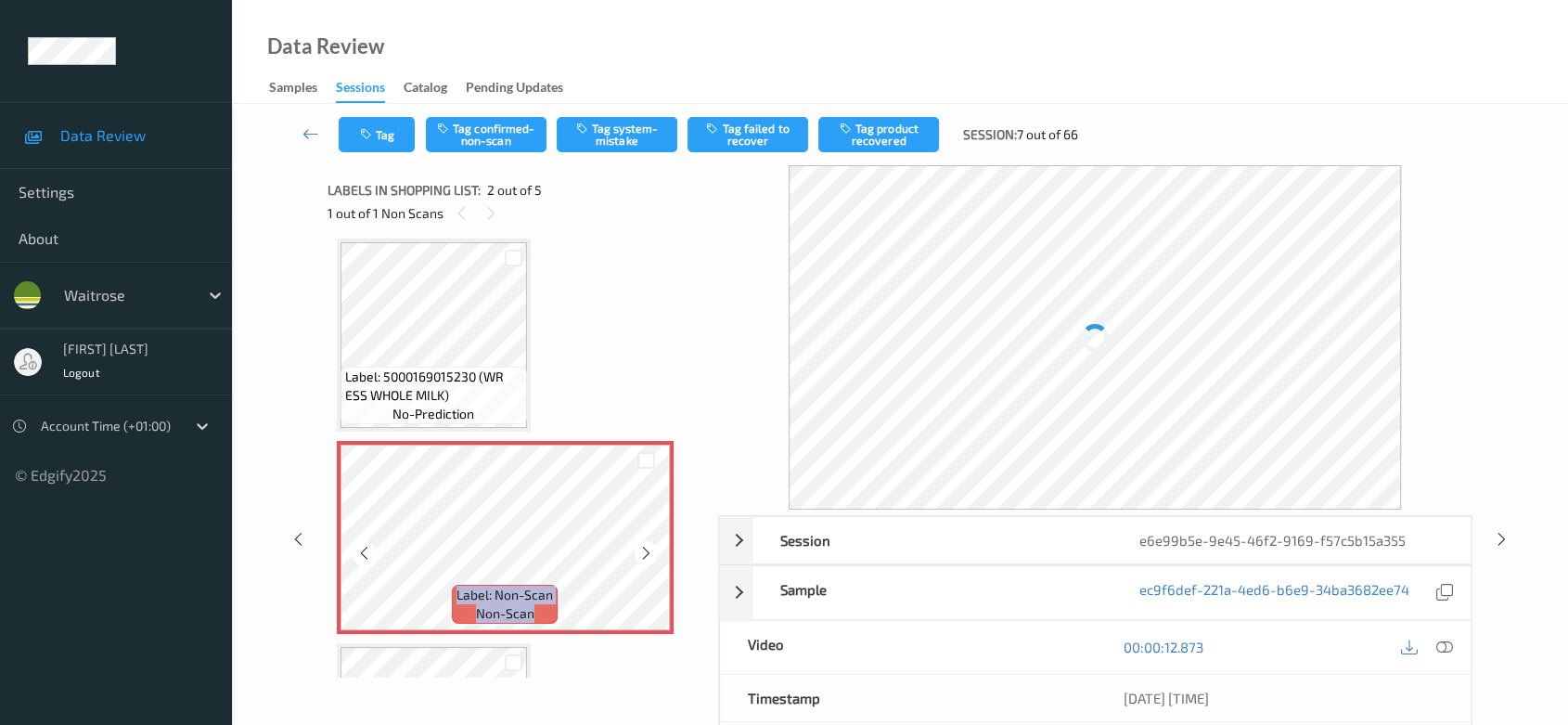 click at bounding box center (646, 553) 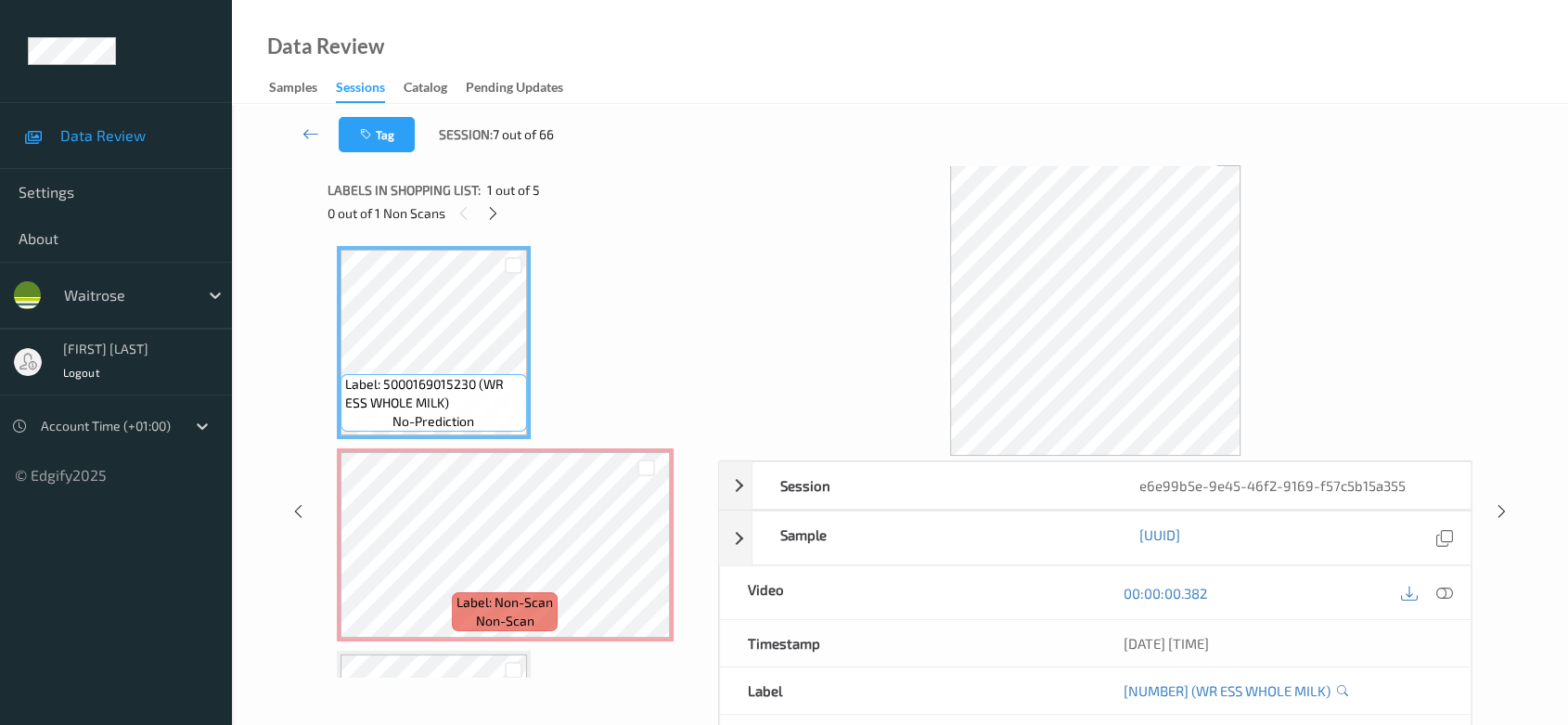 scroll, scrollTop: 0, scrollLeft: 0, axis: both 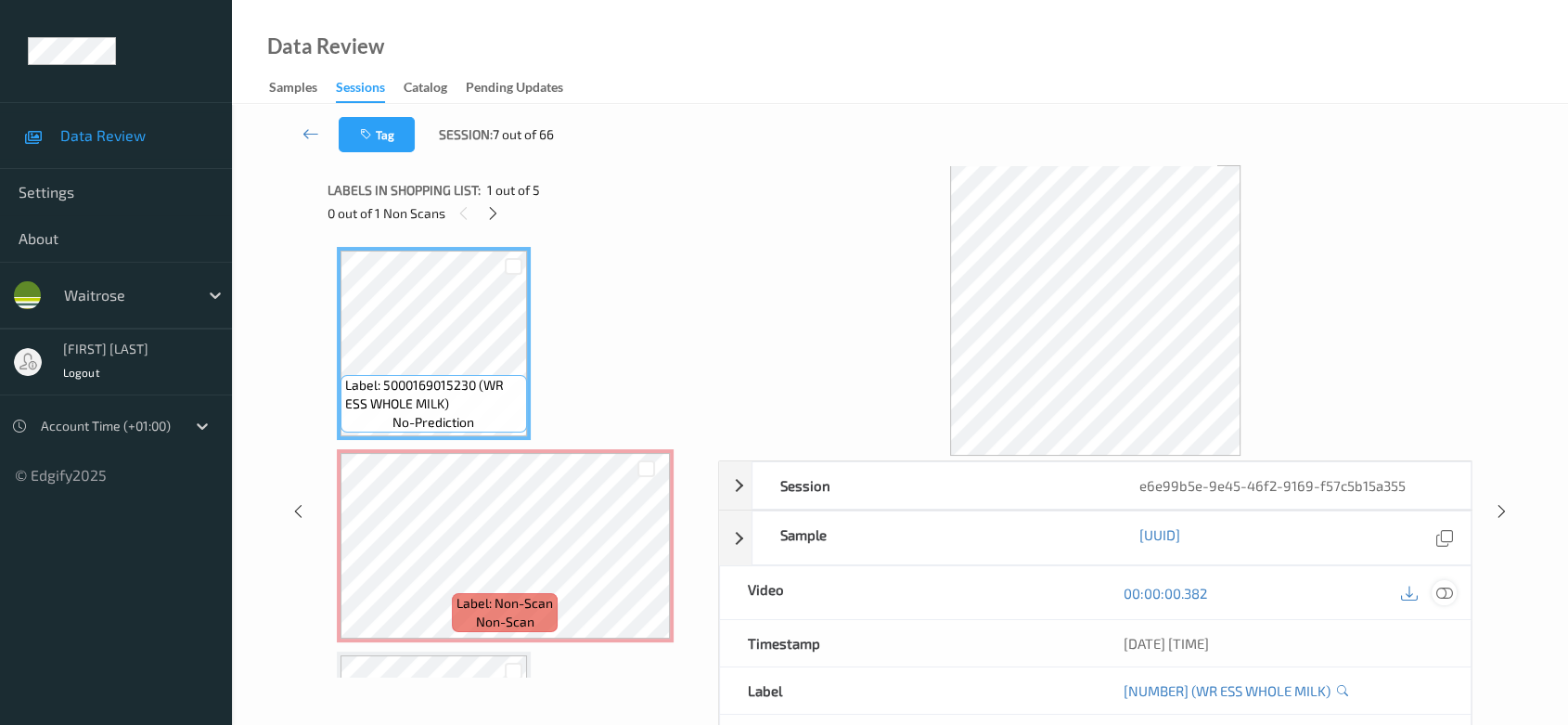 click at bounding box center (1445, 592) 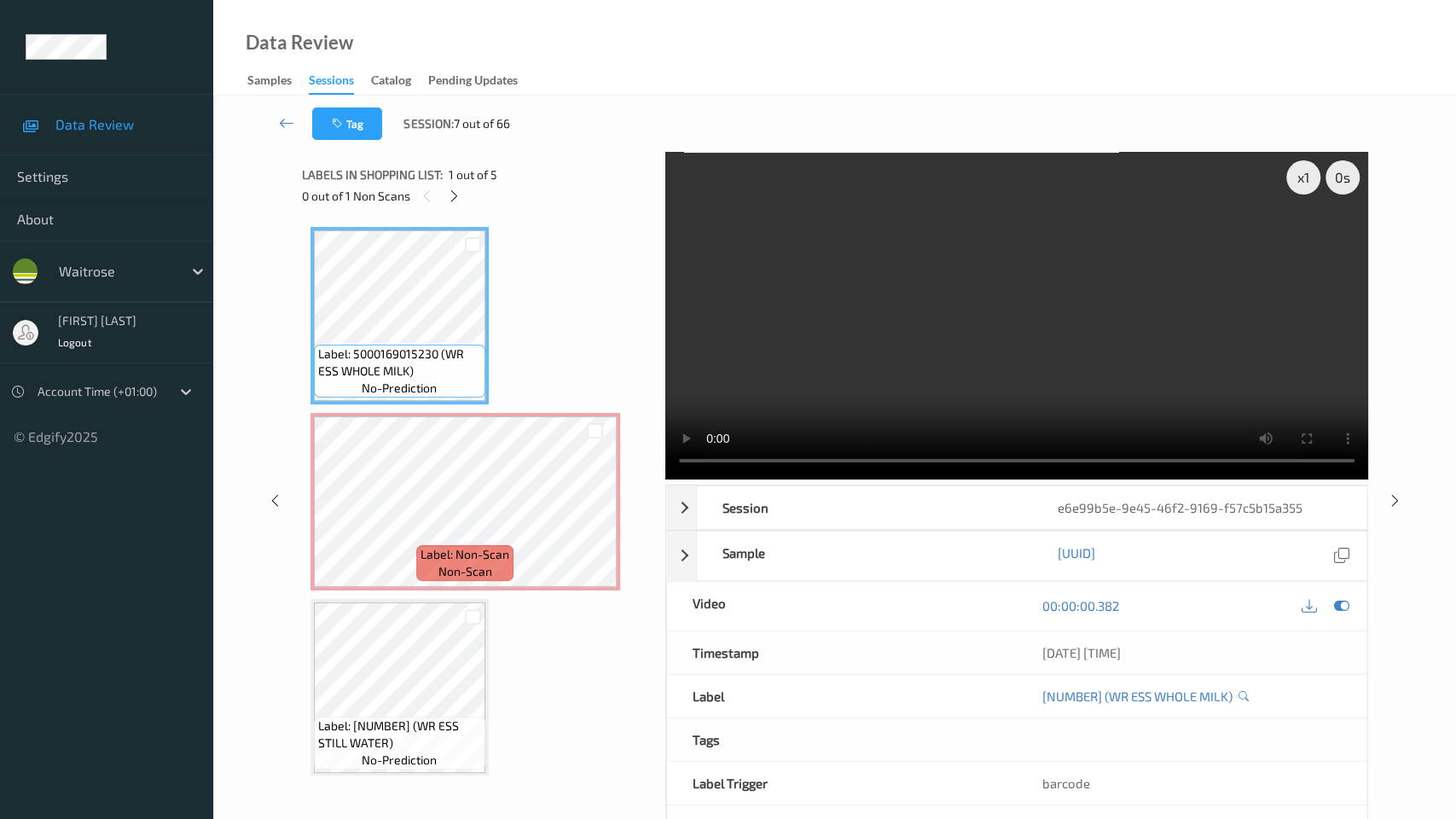 type 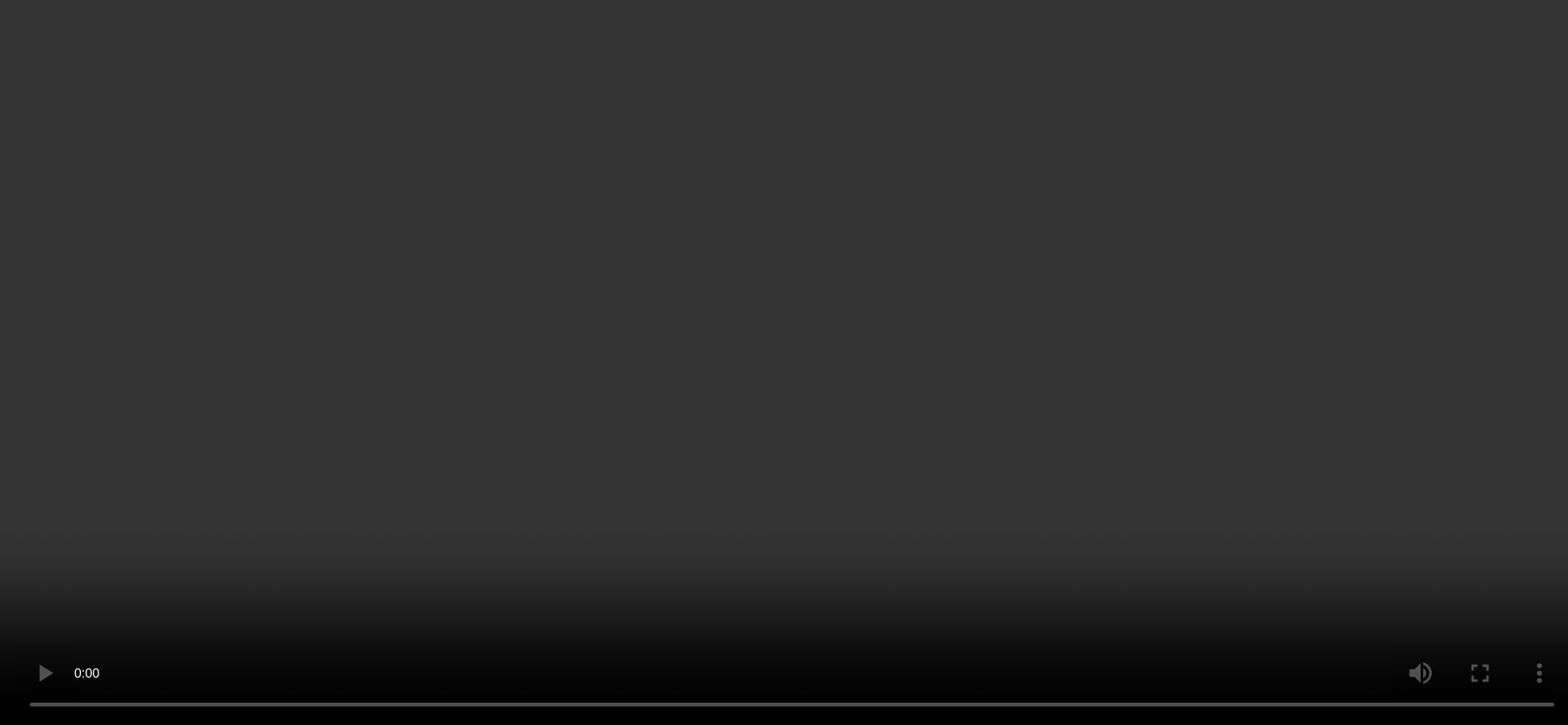 scroll, scrollTop: 206, scrollLeft: 0, axis: vertical 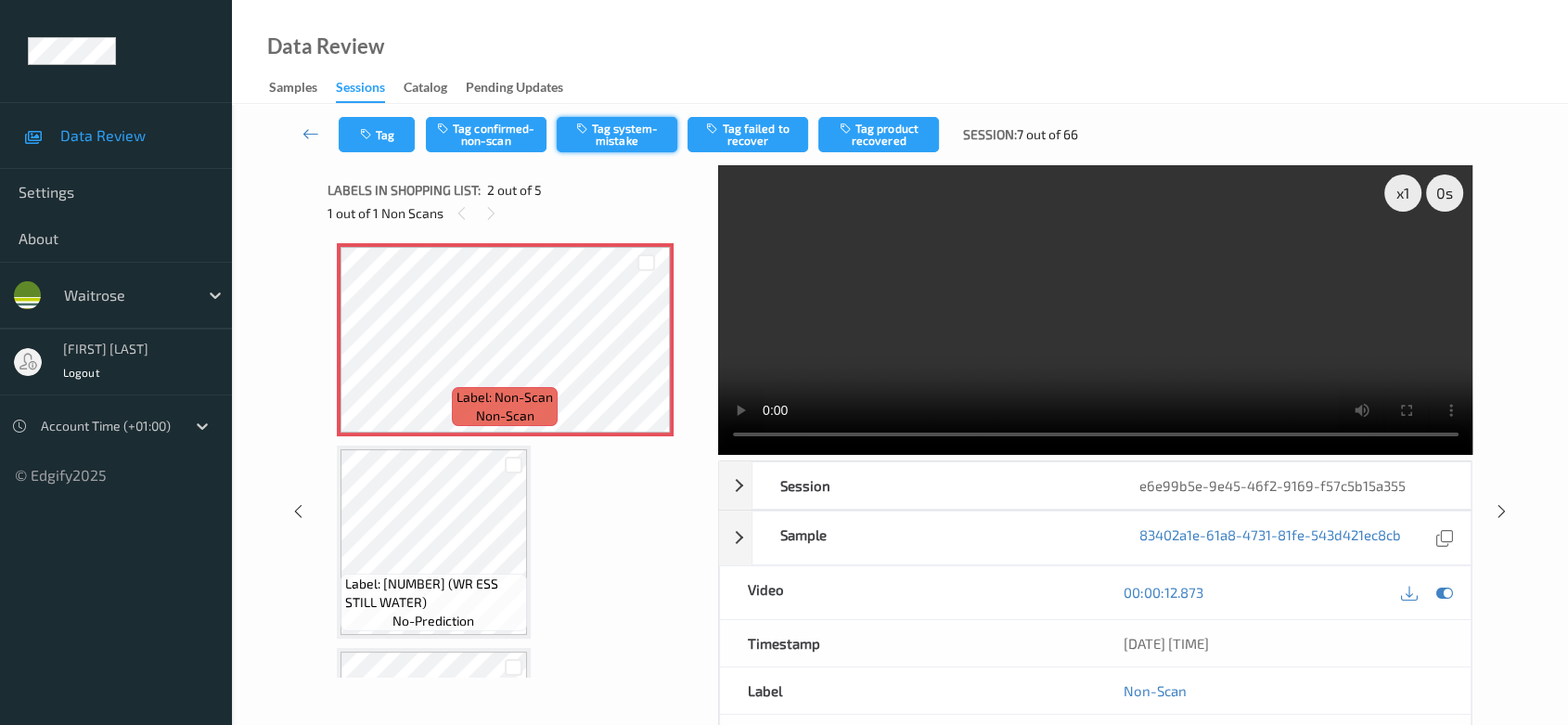 click on "Tag   system-mistake" at bounding box center [617, 135] 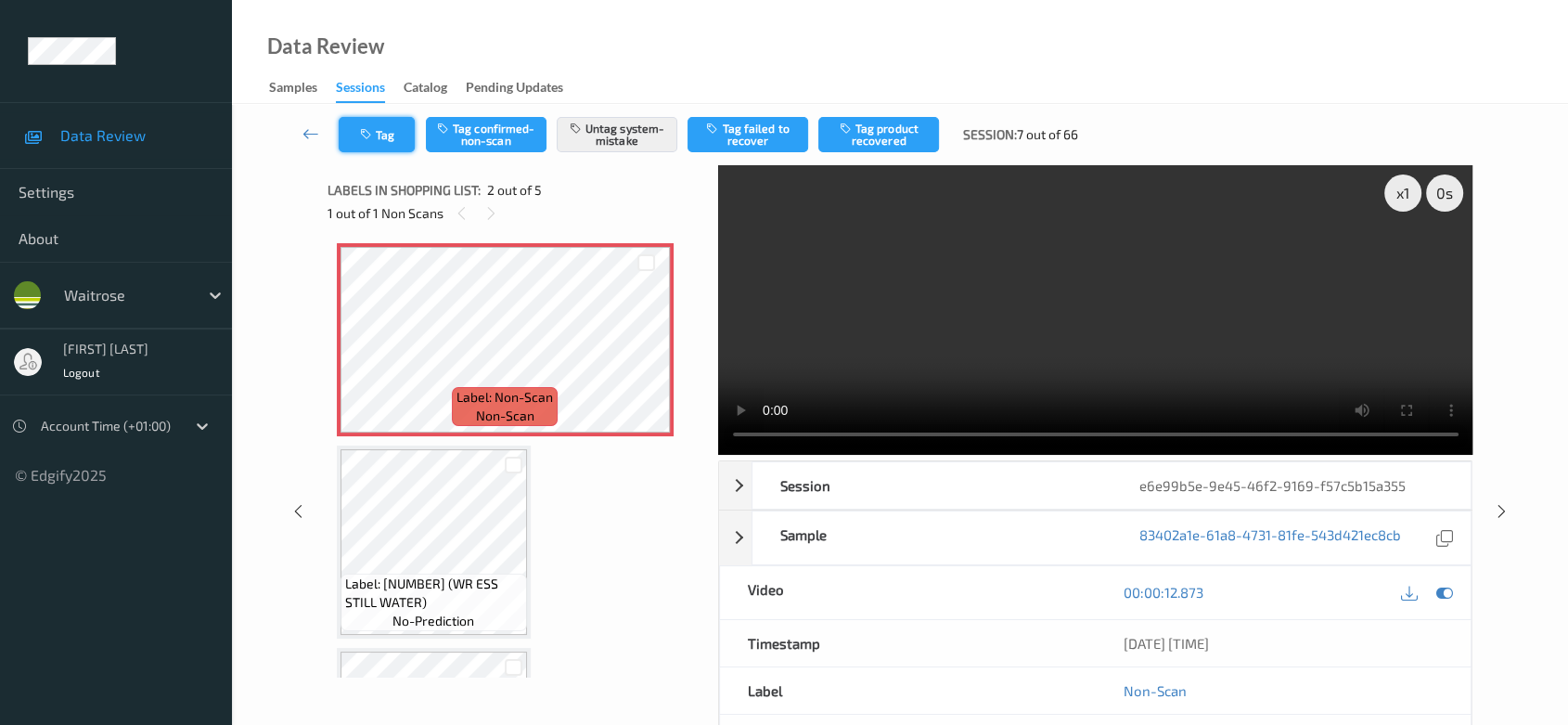 click at bounding box center (367, 135) 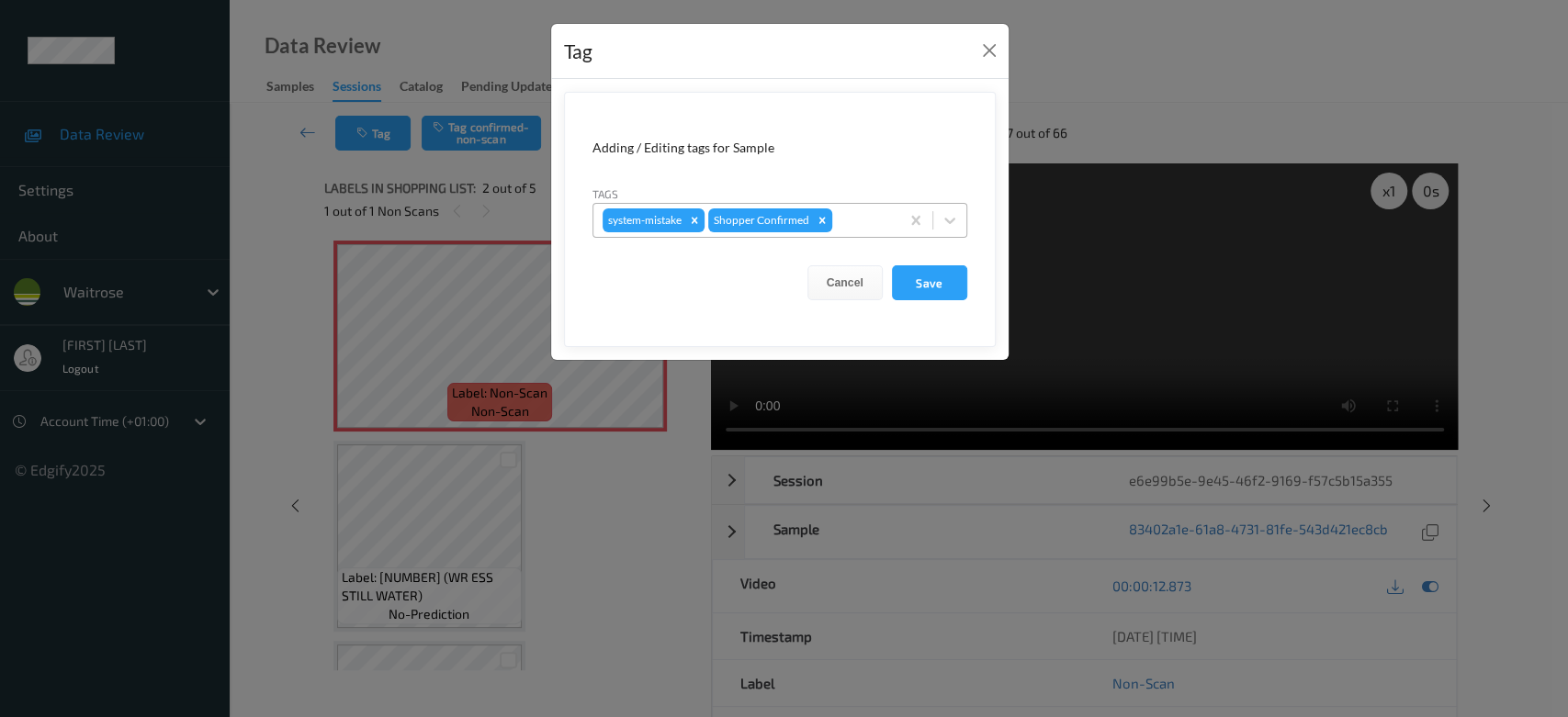 click at bounding box center (863, 220) 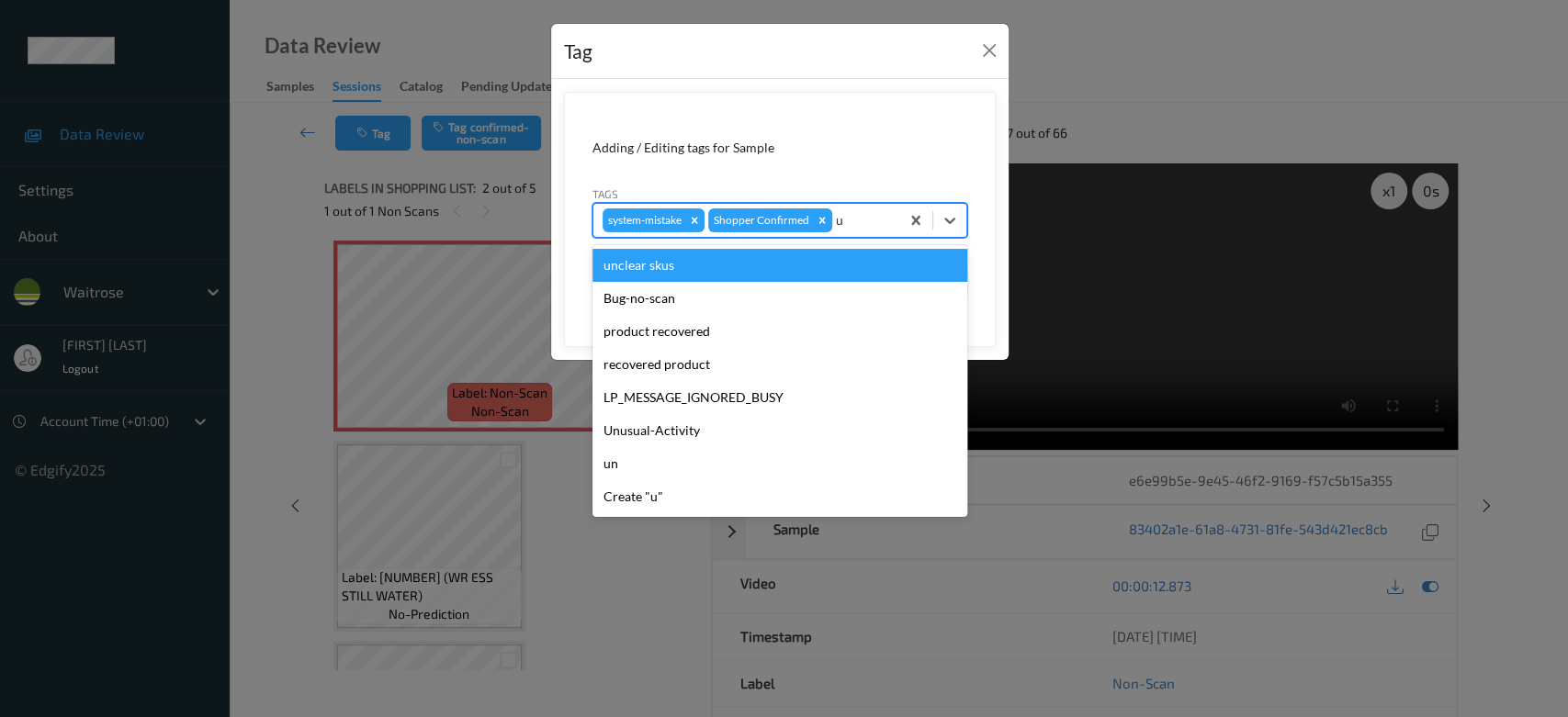 type on "un" 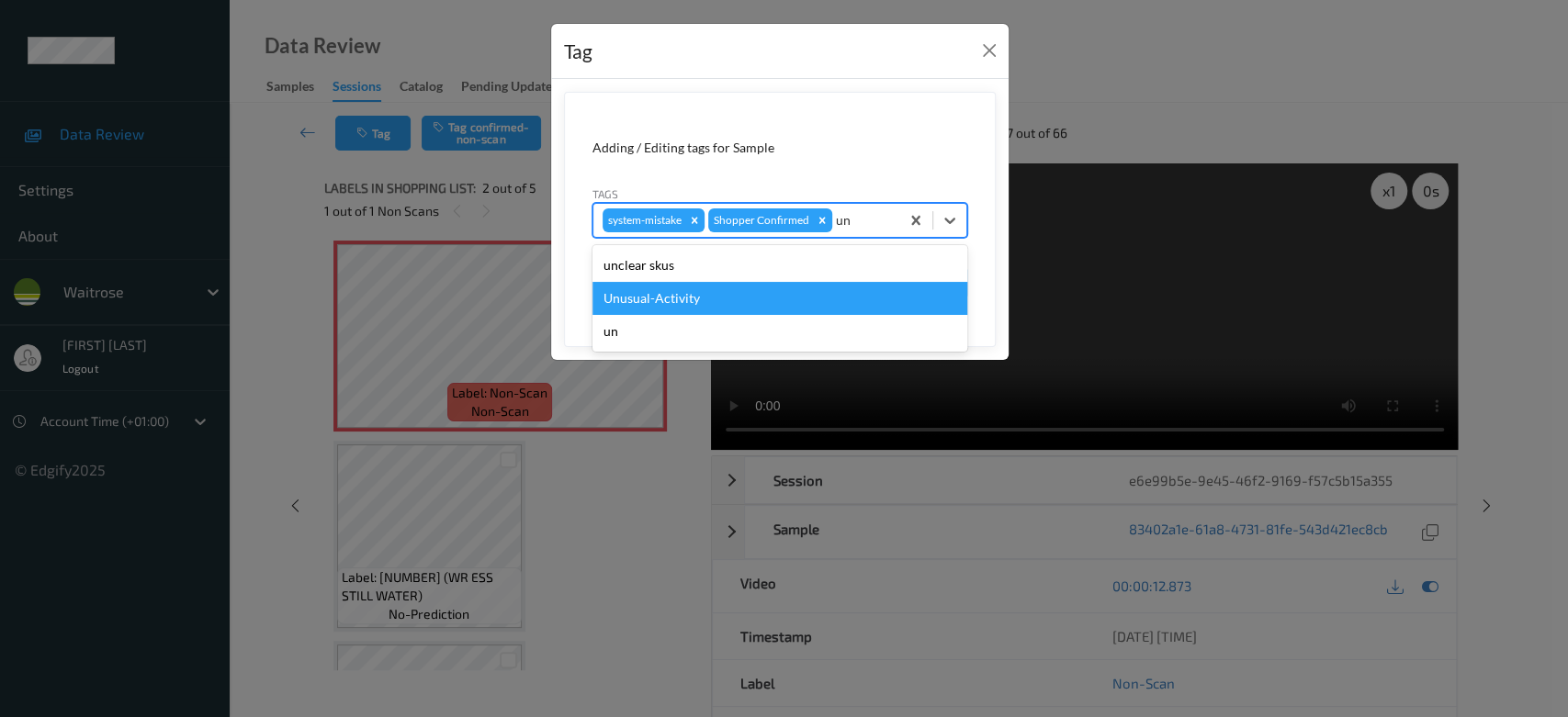 click on "Unusual-Activity" at bounding box center [780, 298] 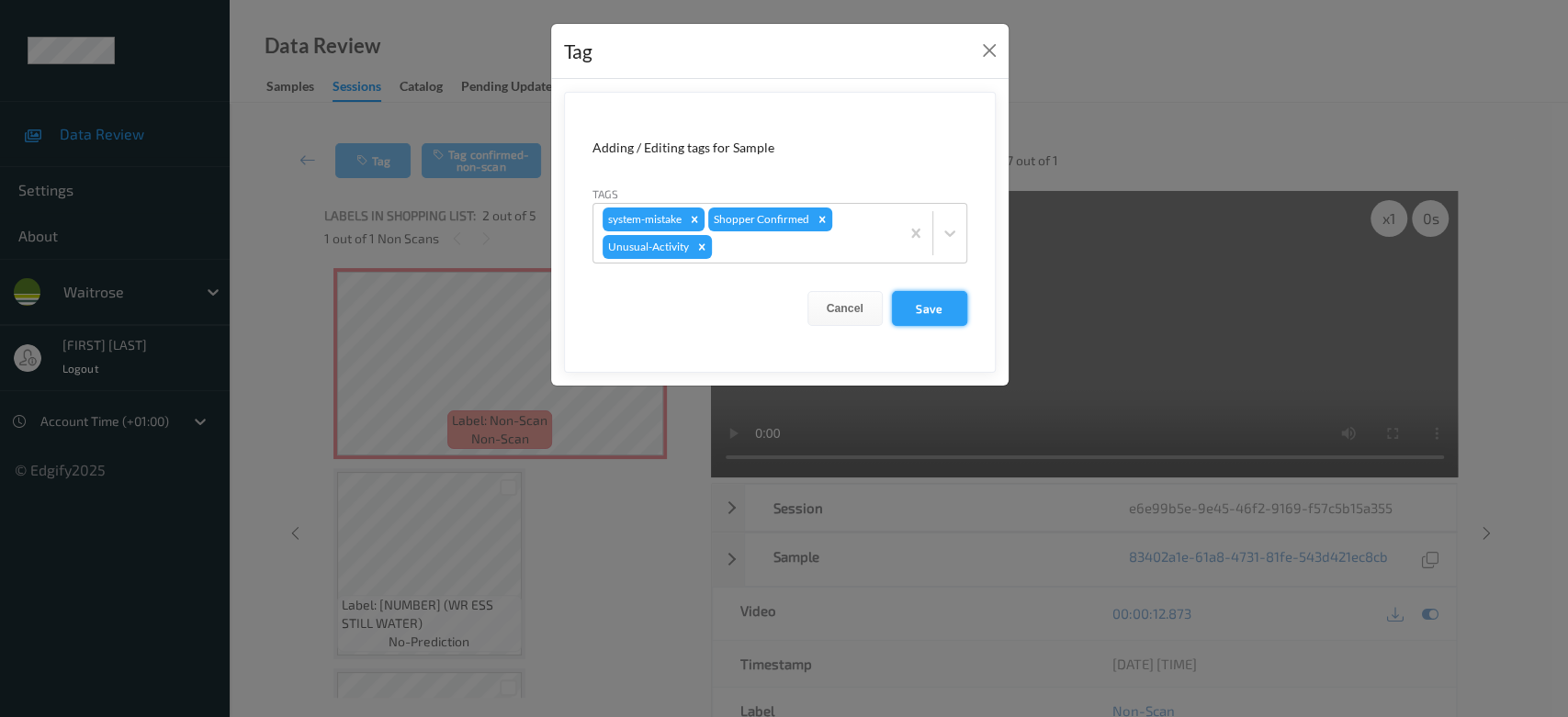 click on "Save" at bounding box center (930, 308) 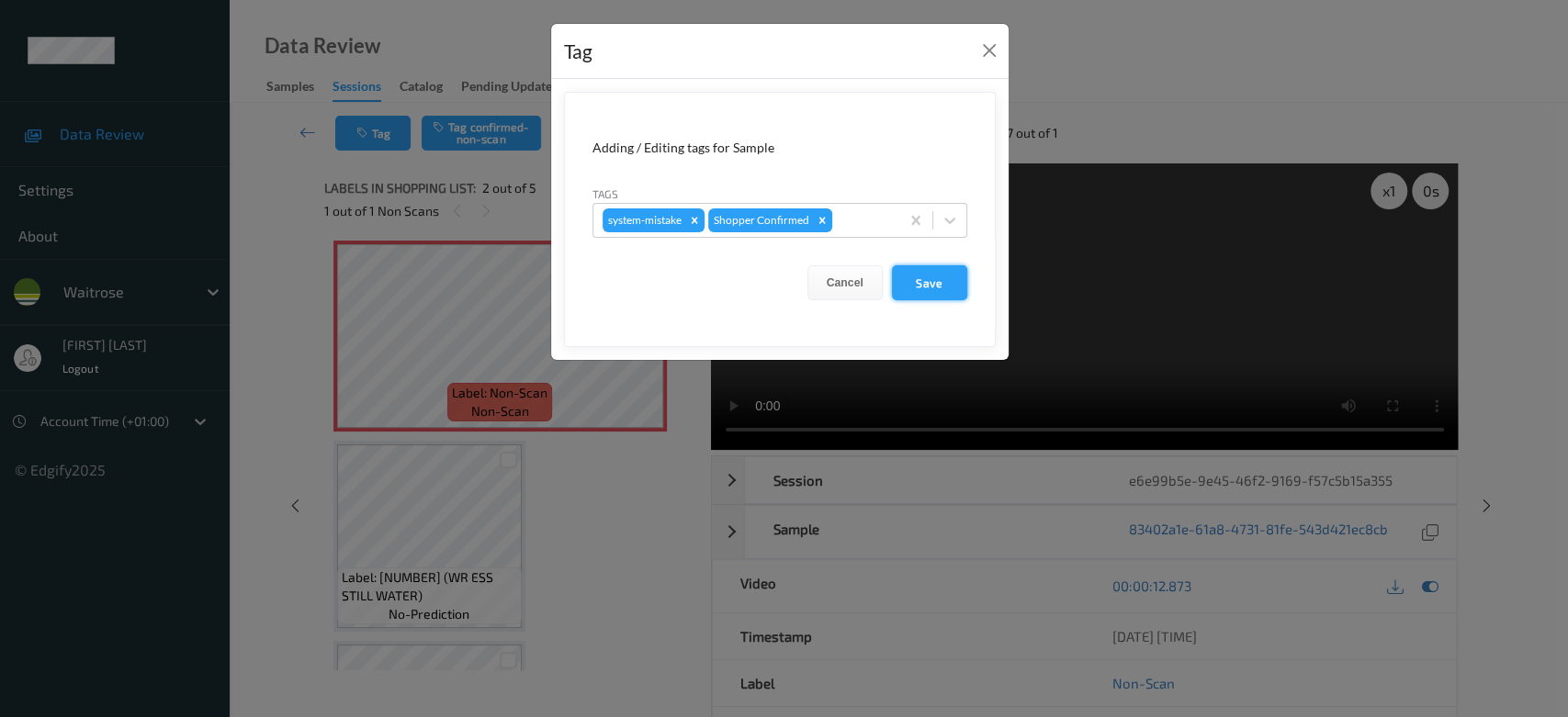 click on "Save" at bounding box center (930, 283) 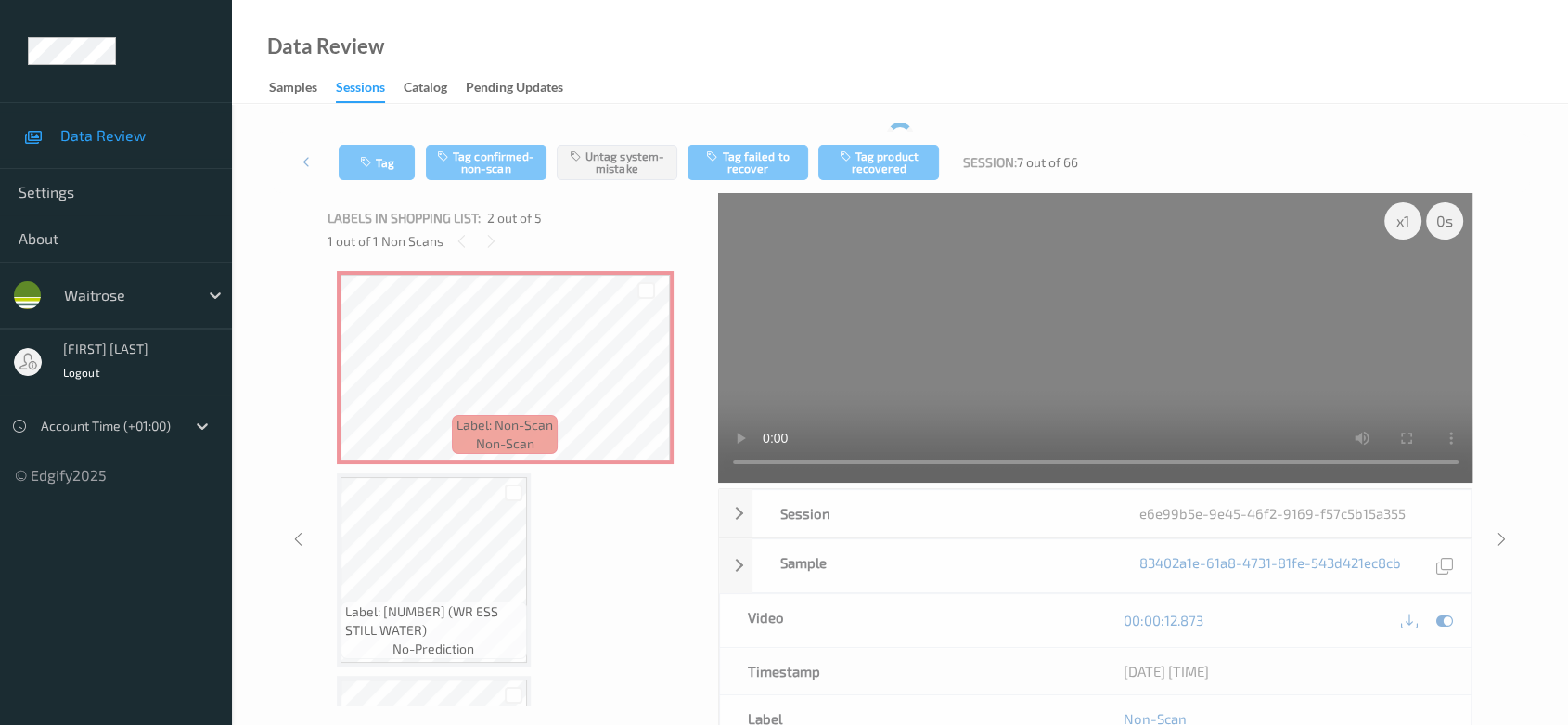 type 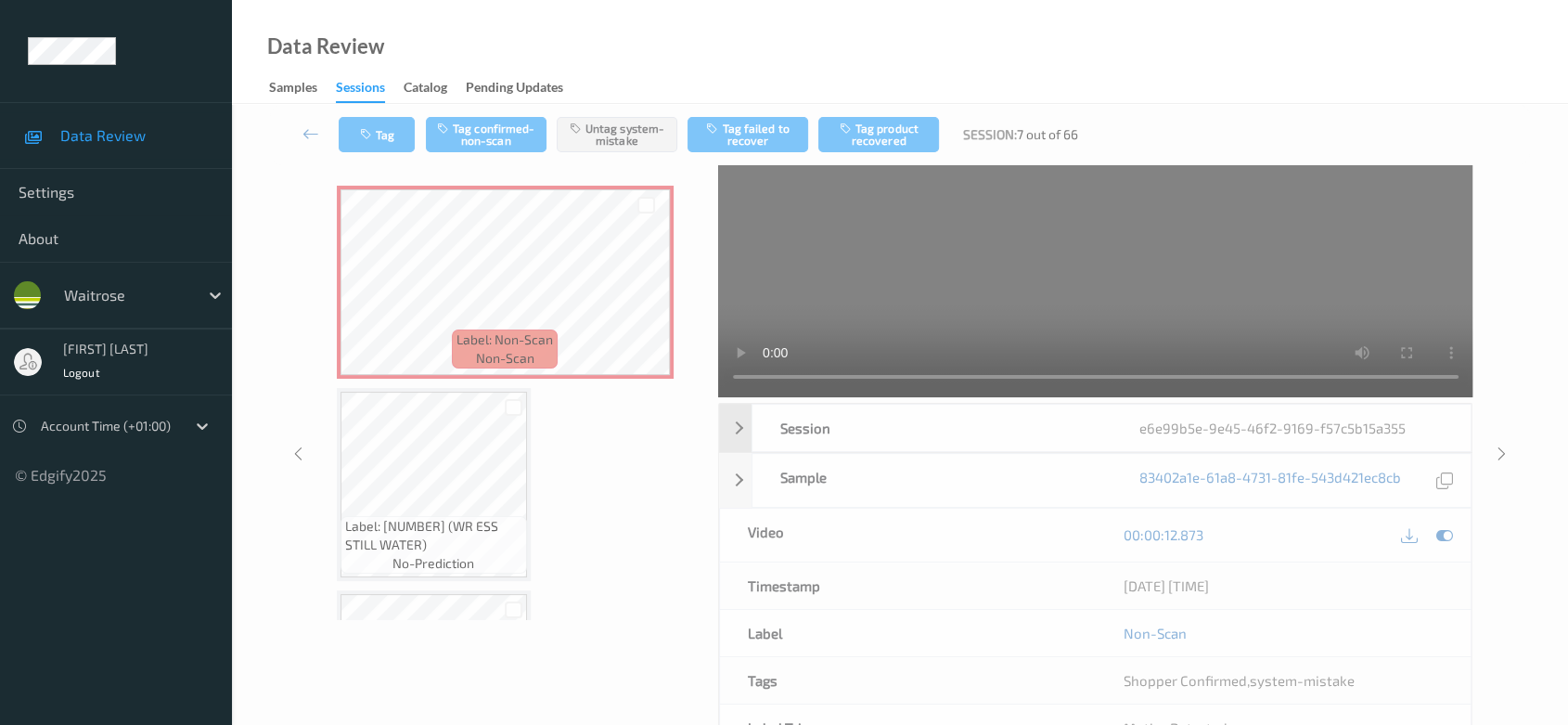 scroll, scrollTop: 0, scrollLeft: 0, axis: both 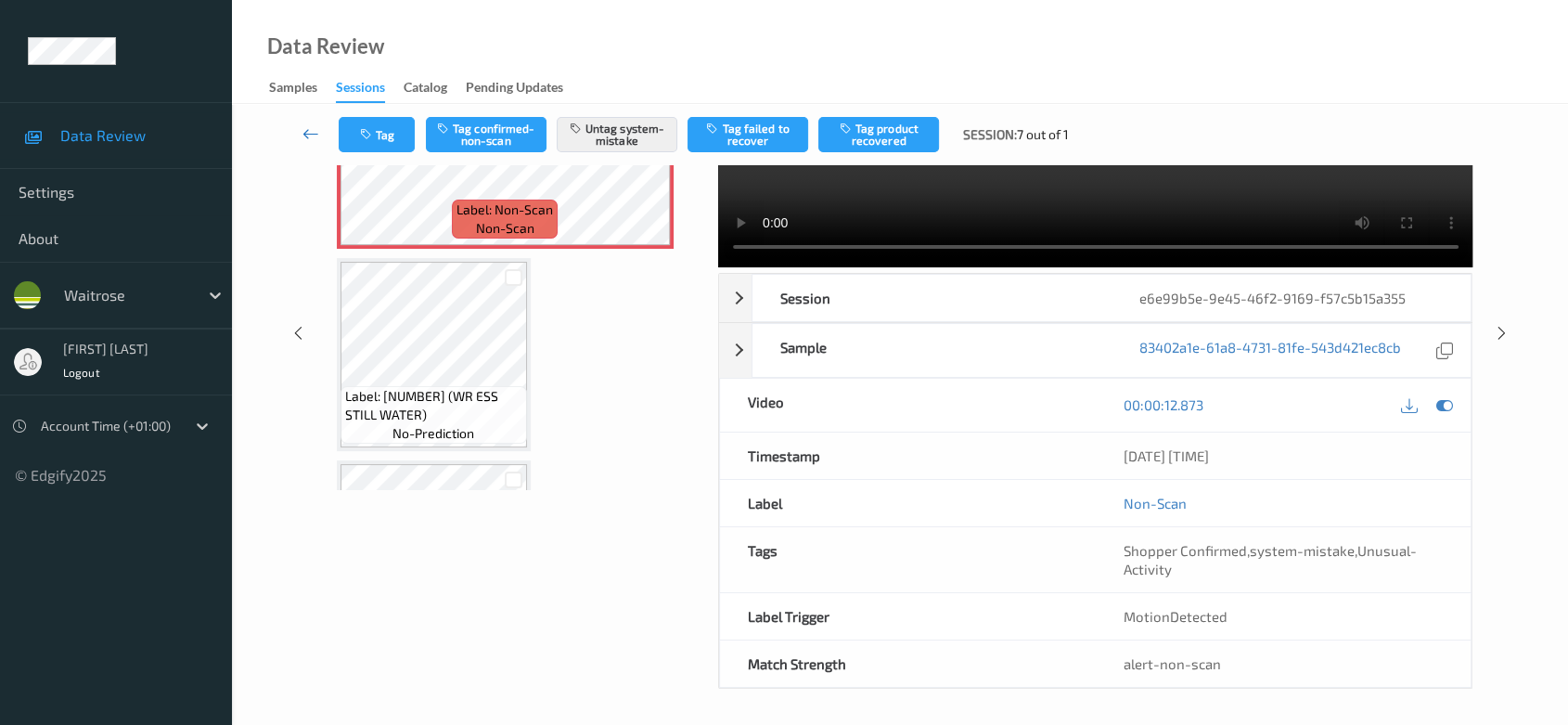 click at bounding box center (311, 134) 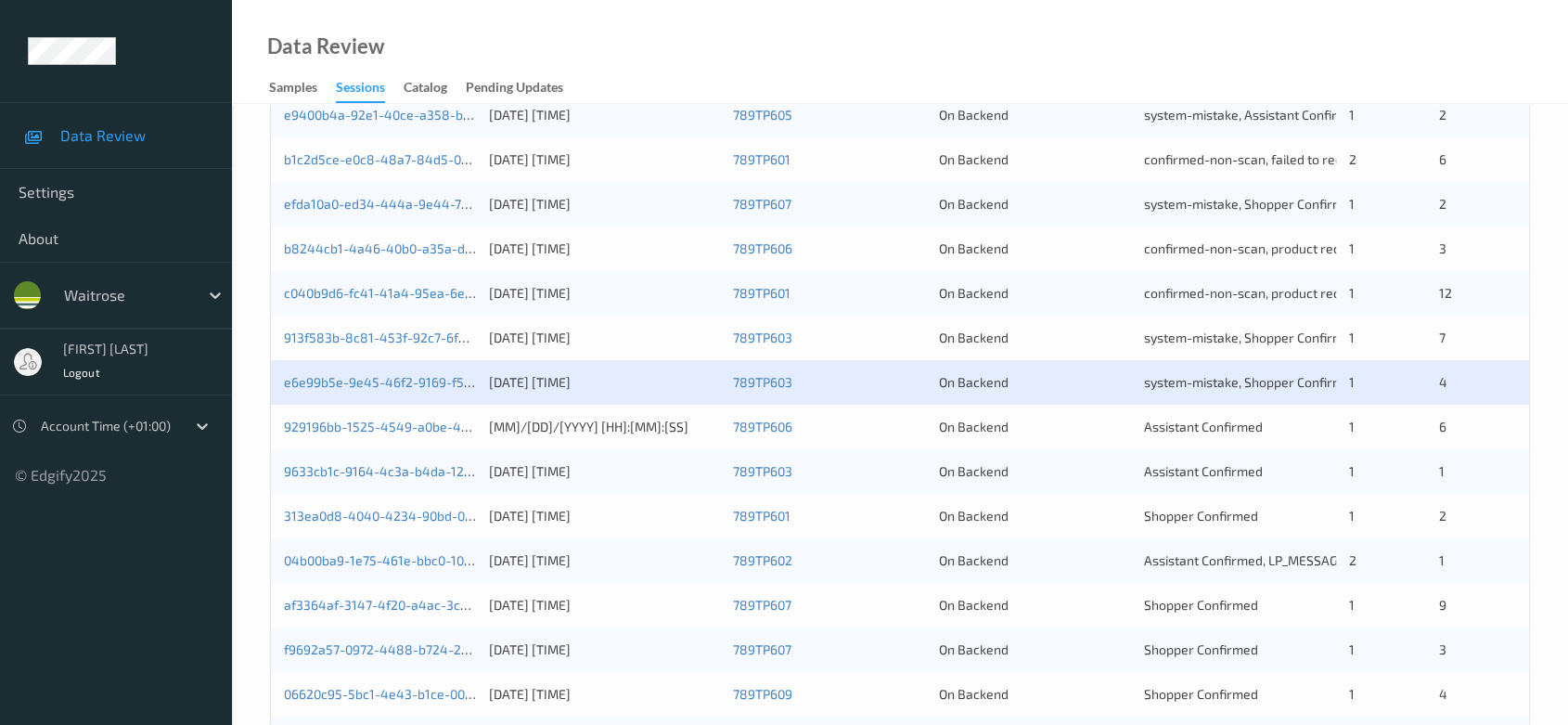 scroll, scrollTop: 414, scrollLeft: 0, axis: vertical 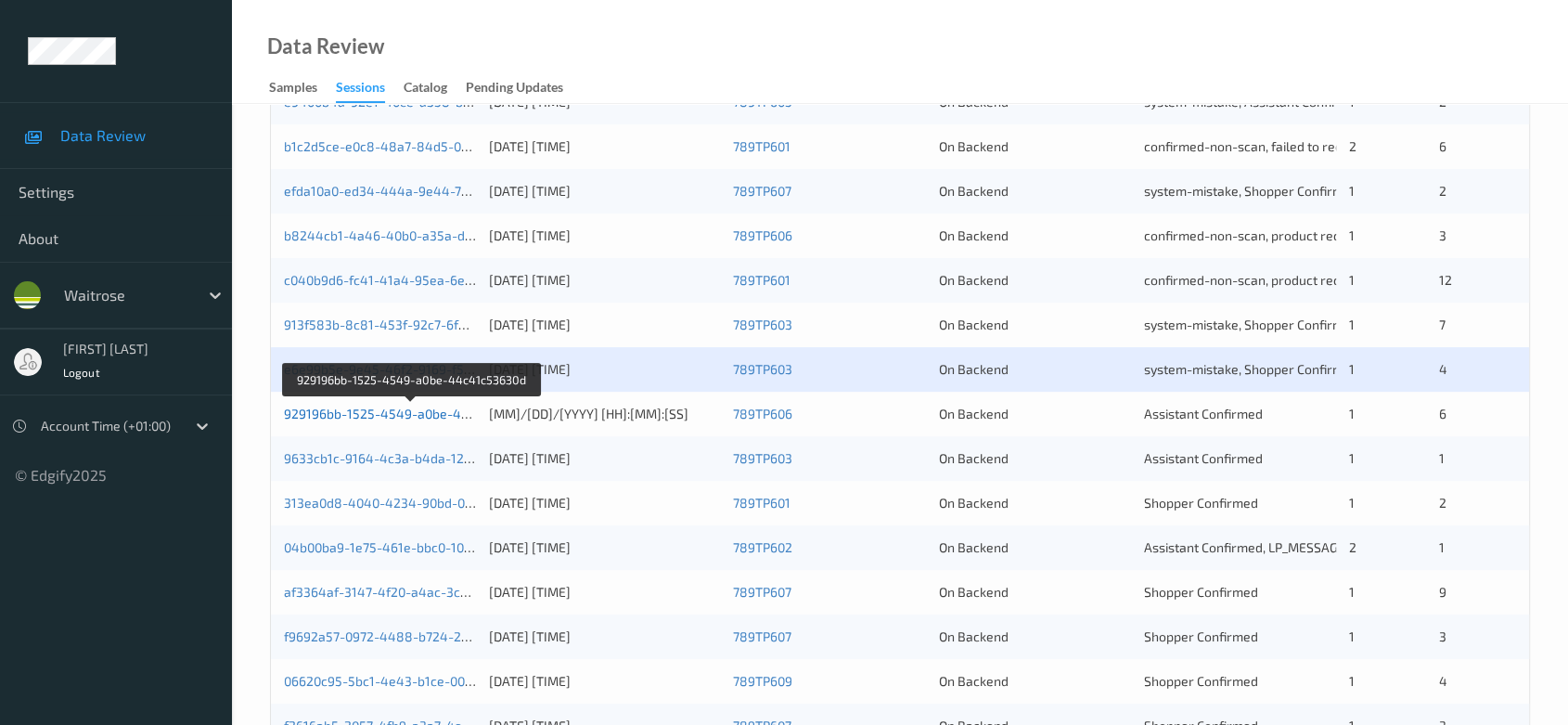 click on "929196bb-1525-4549-a0be-44c41c53630d" at bounding box center (412, 413) 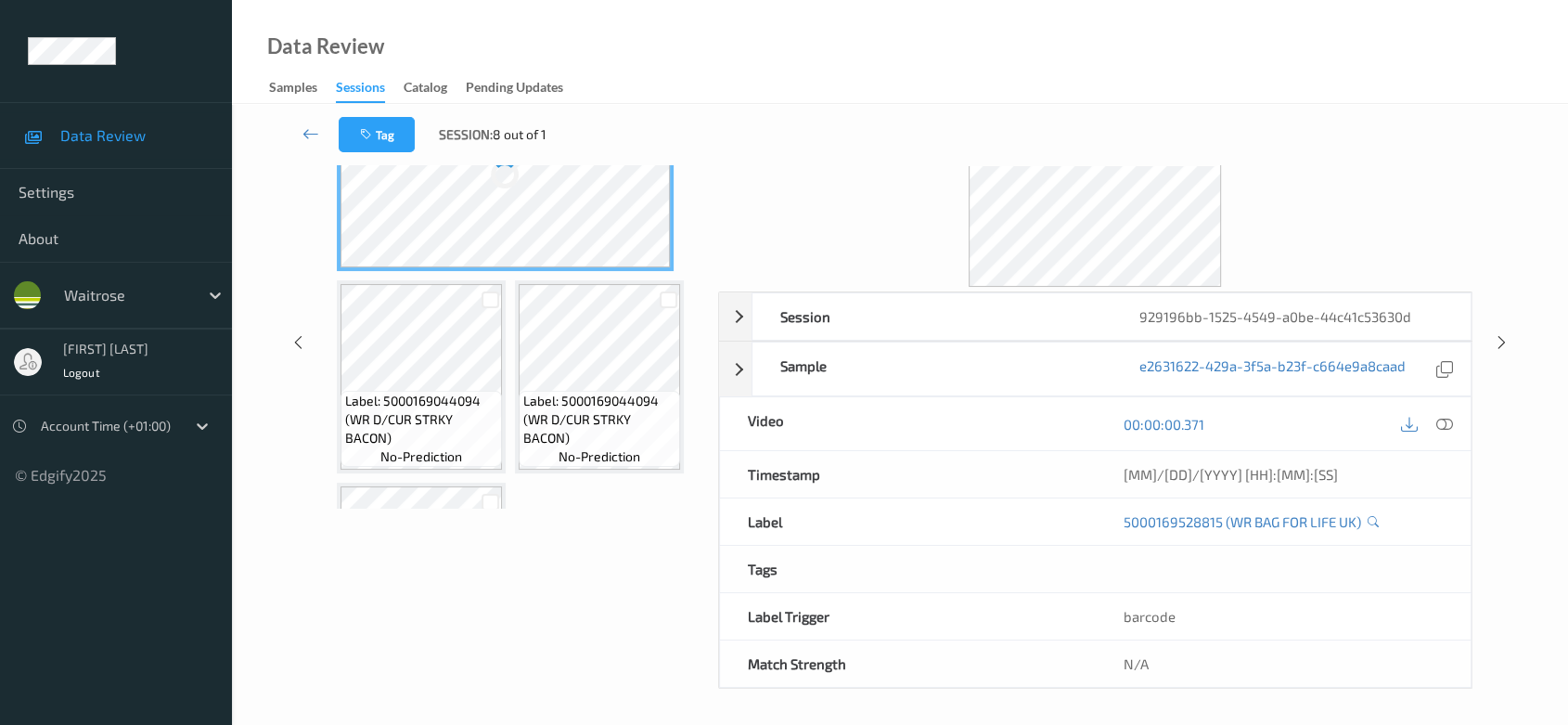 scroll, scrollTop: 0, scrollLeft: 0, axis: both 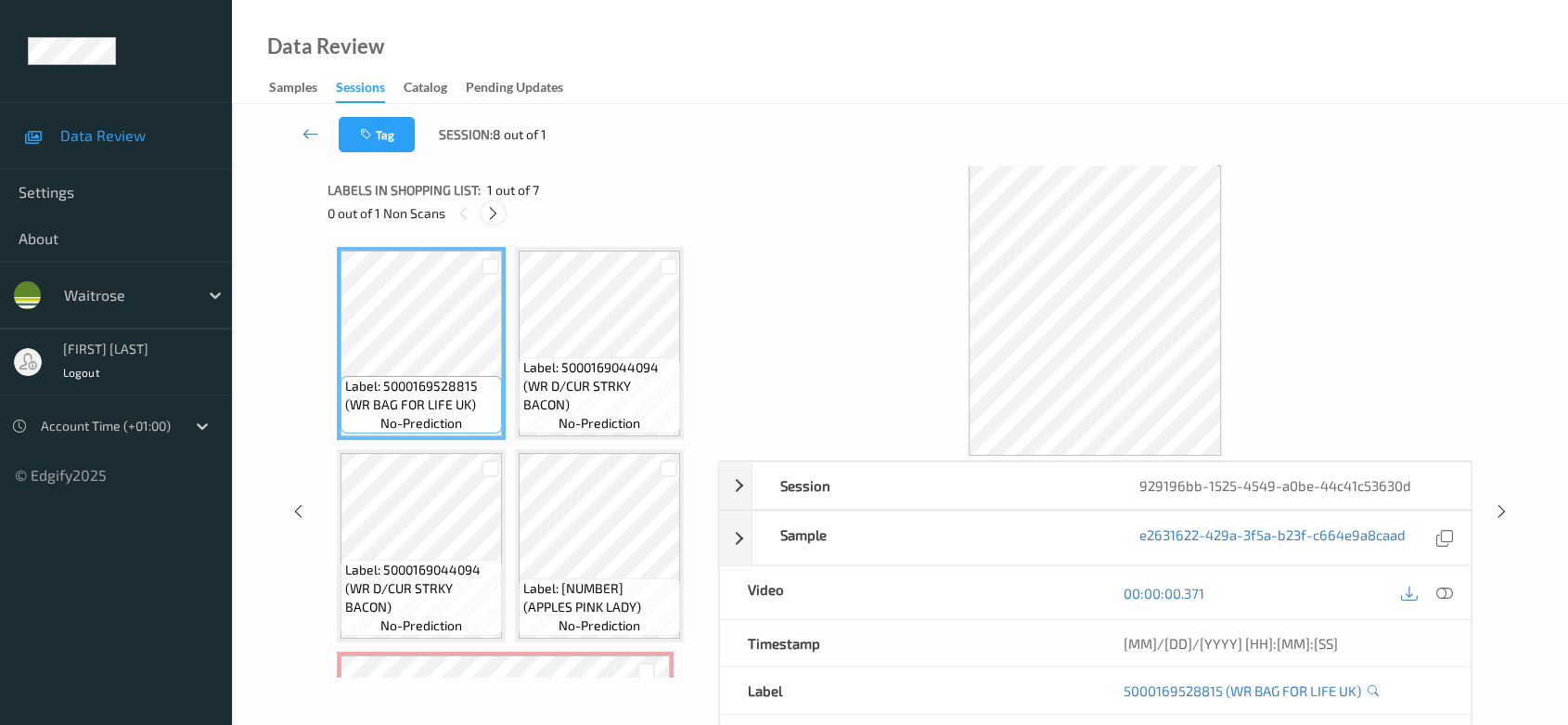 click at bounding box center [493, 214] 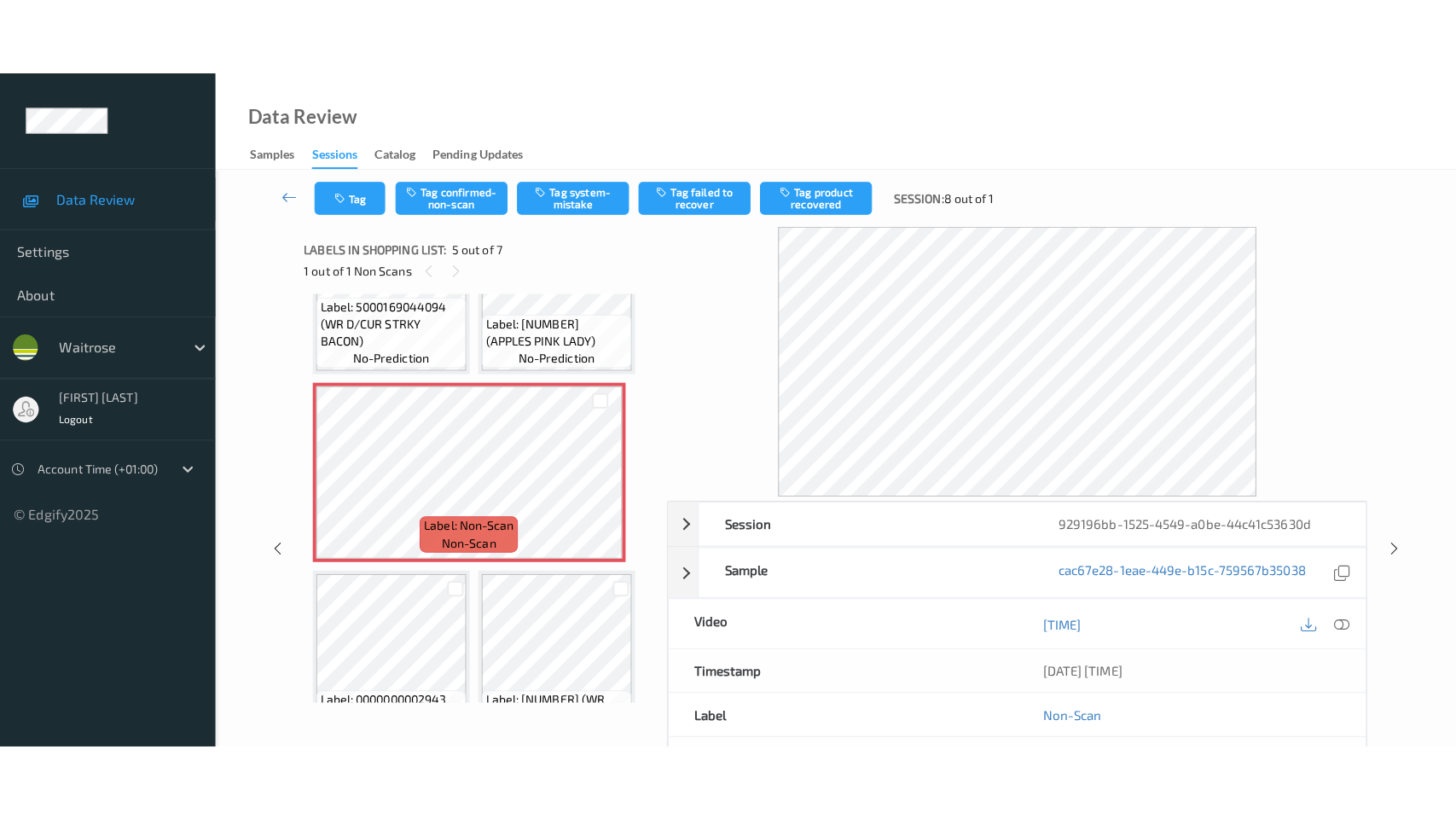 scroll, scrollTop: 249, scrollLeft: 0, axis: vertical 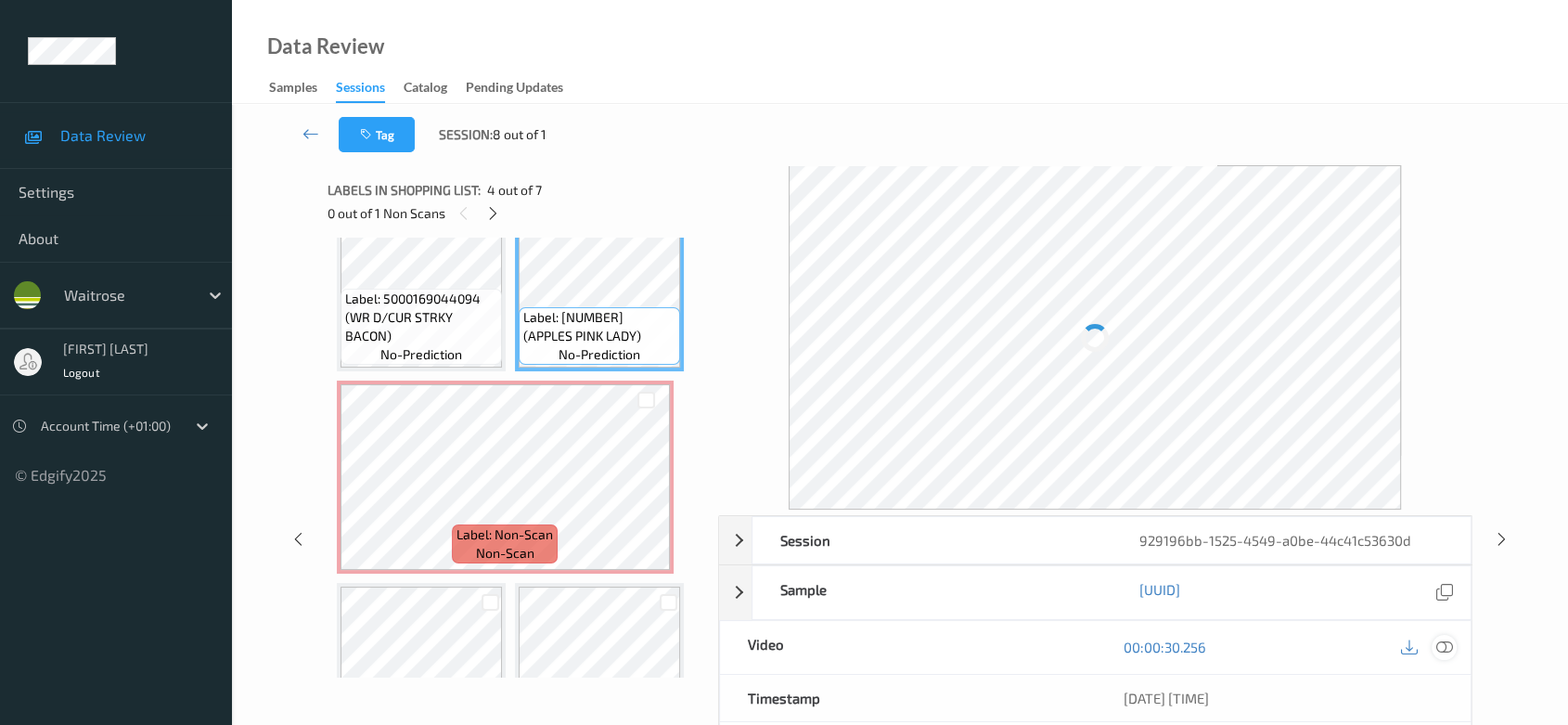 click at bounding box center [1445, 647] 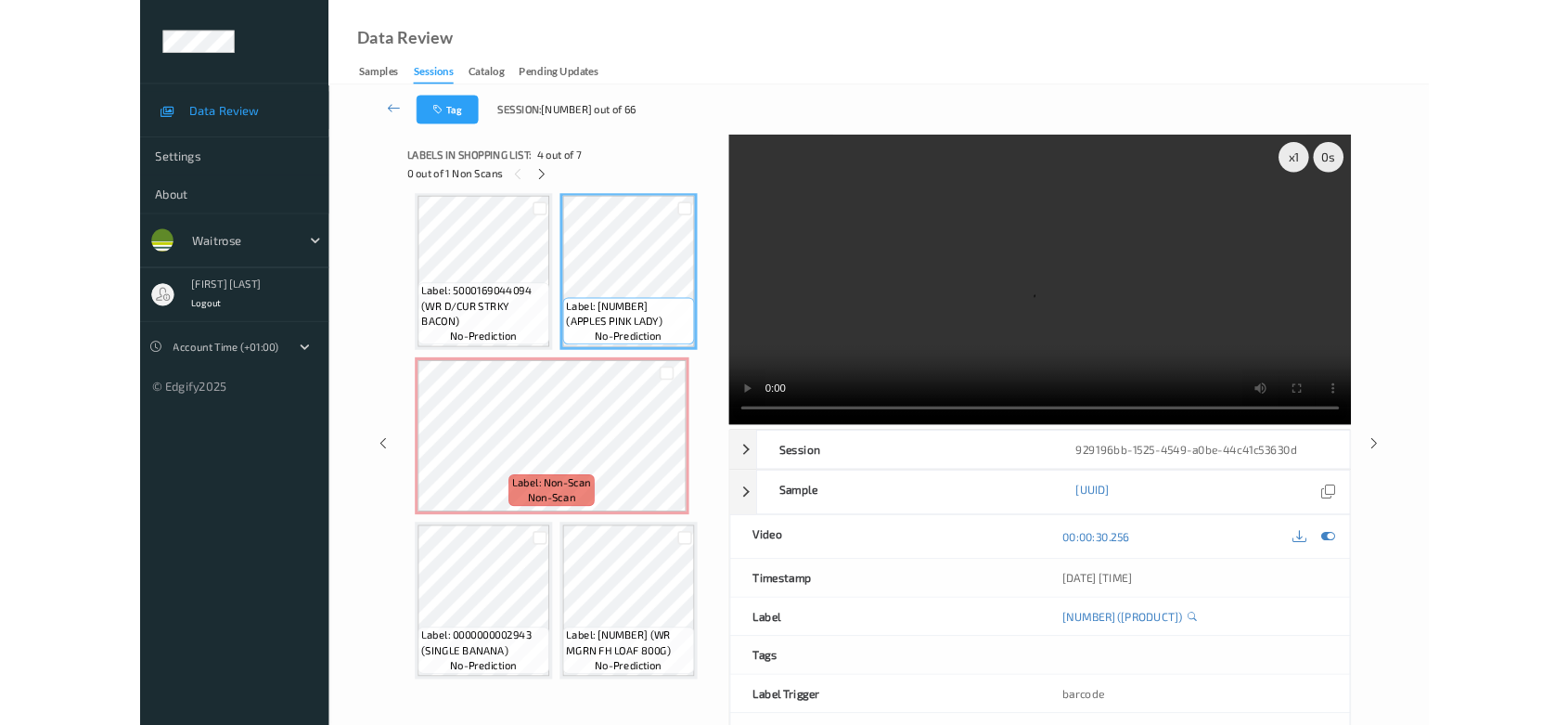 scroll, scrollTop: 208, scrollLeft: 0, axis: vertical 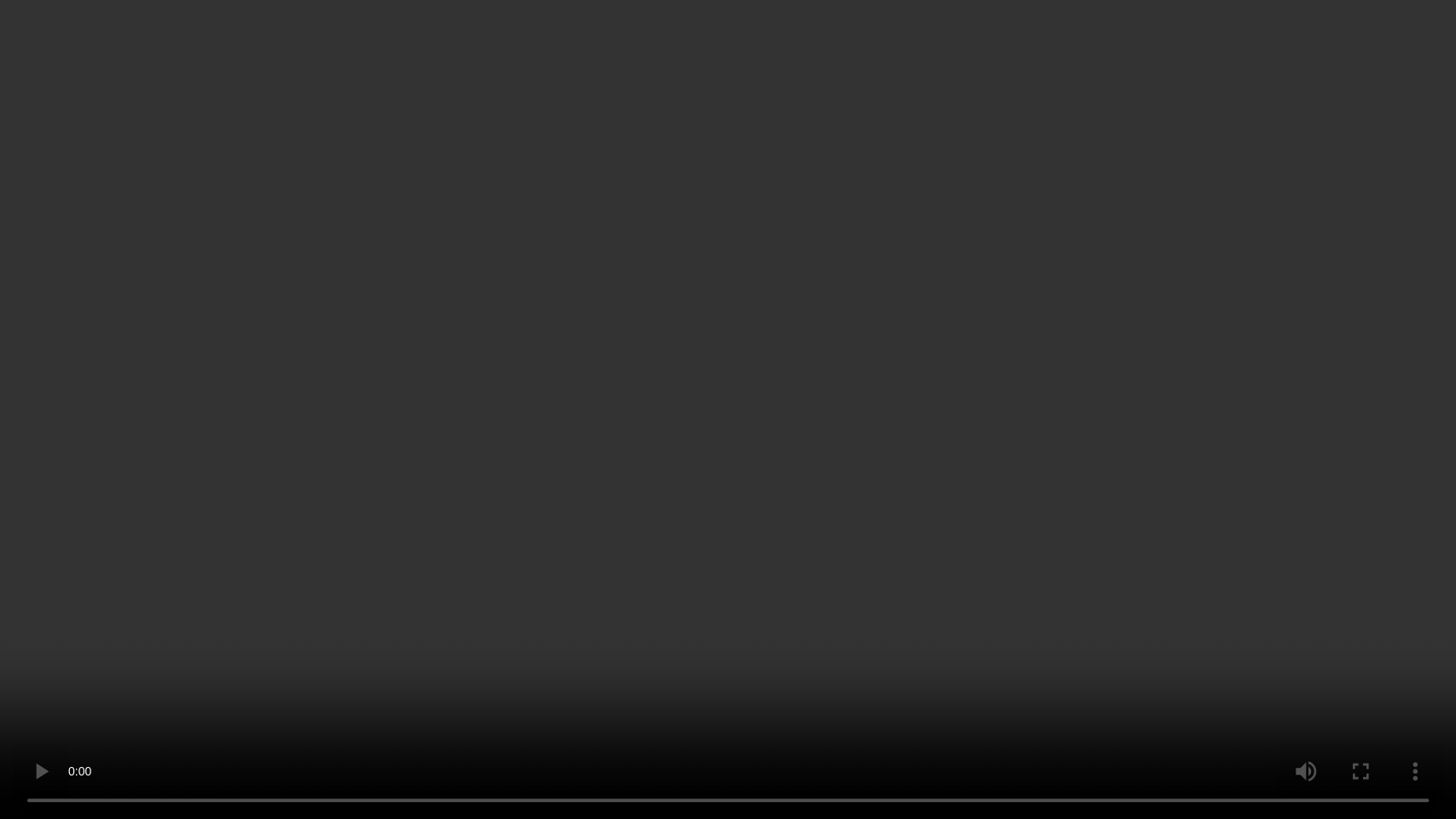 type 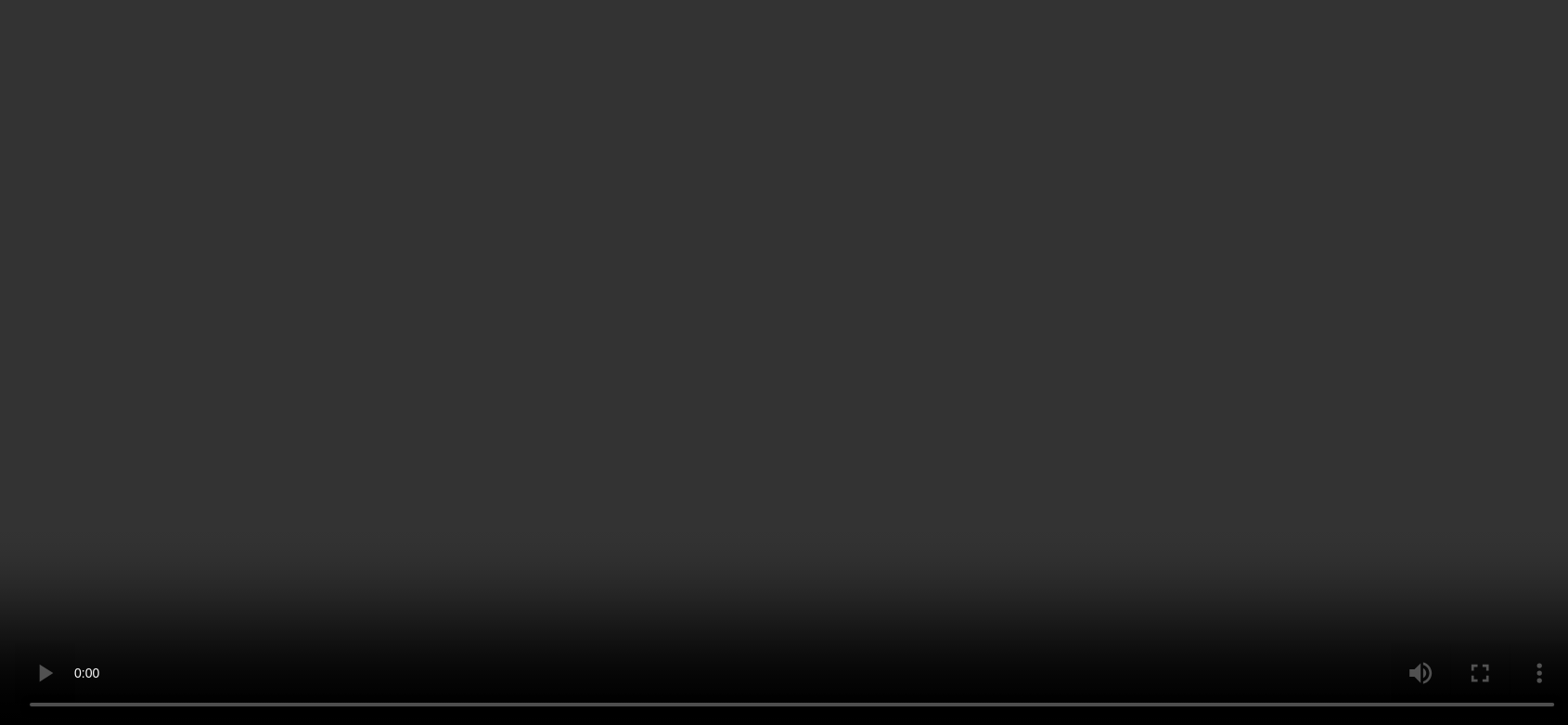 scroll, scrollTop: 169, scrollLeft: 0, axis: vertical 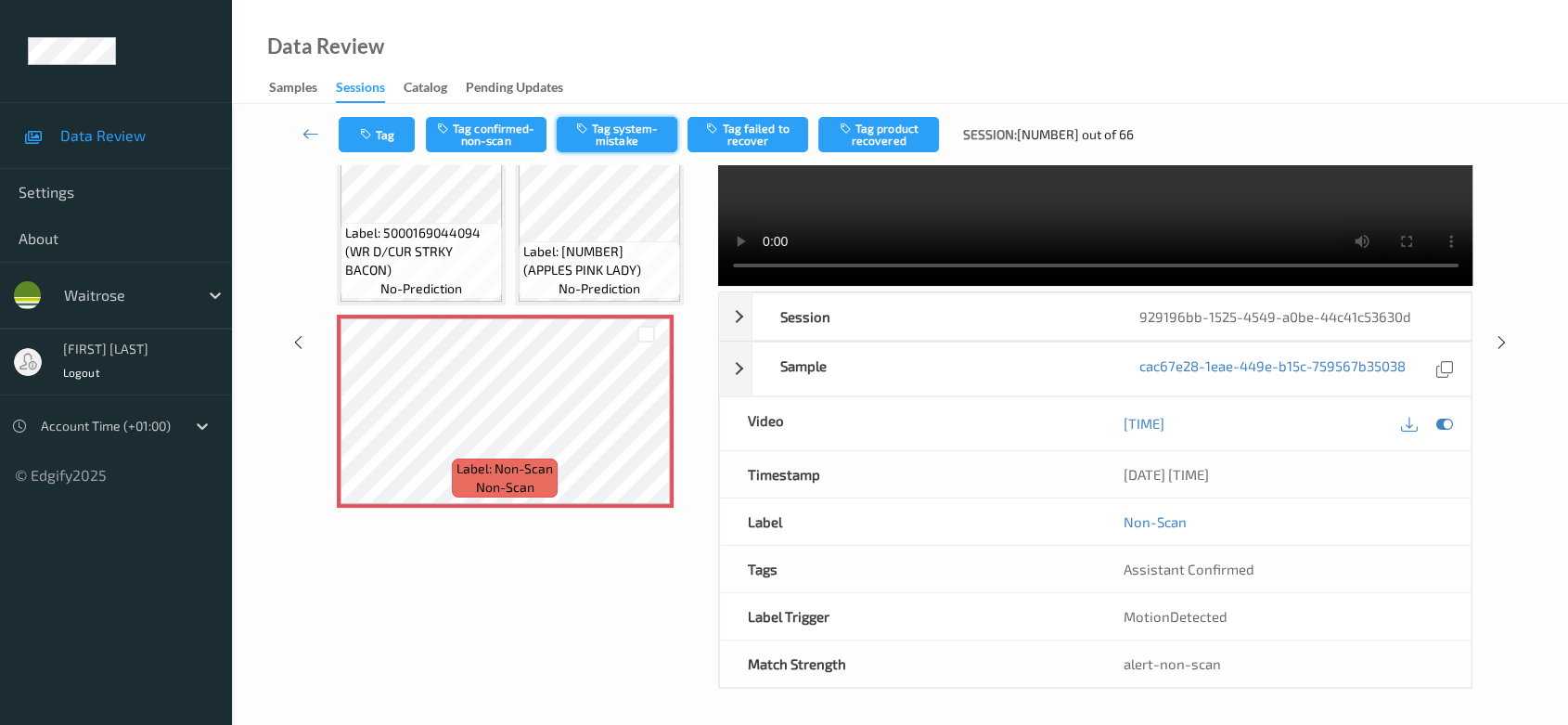 click on "Tag   system-mistake" at bounding box center (617, 135) 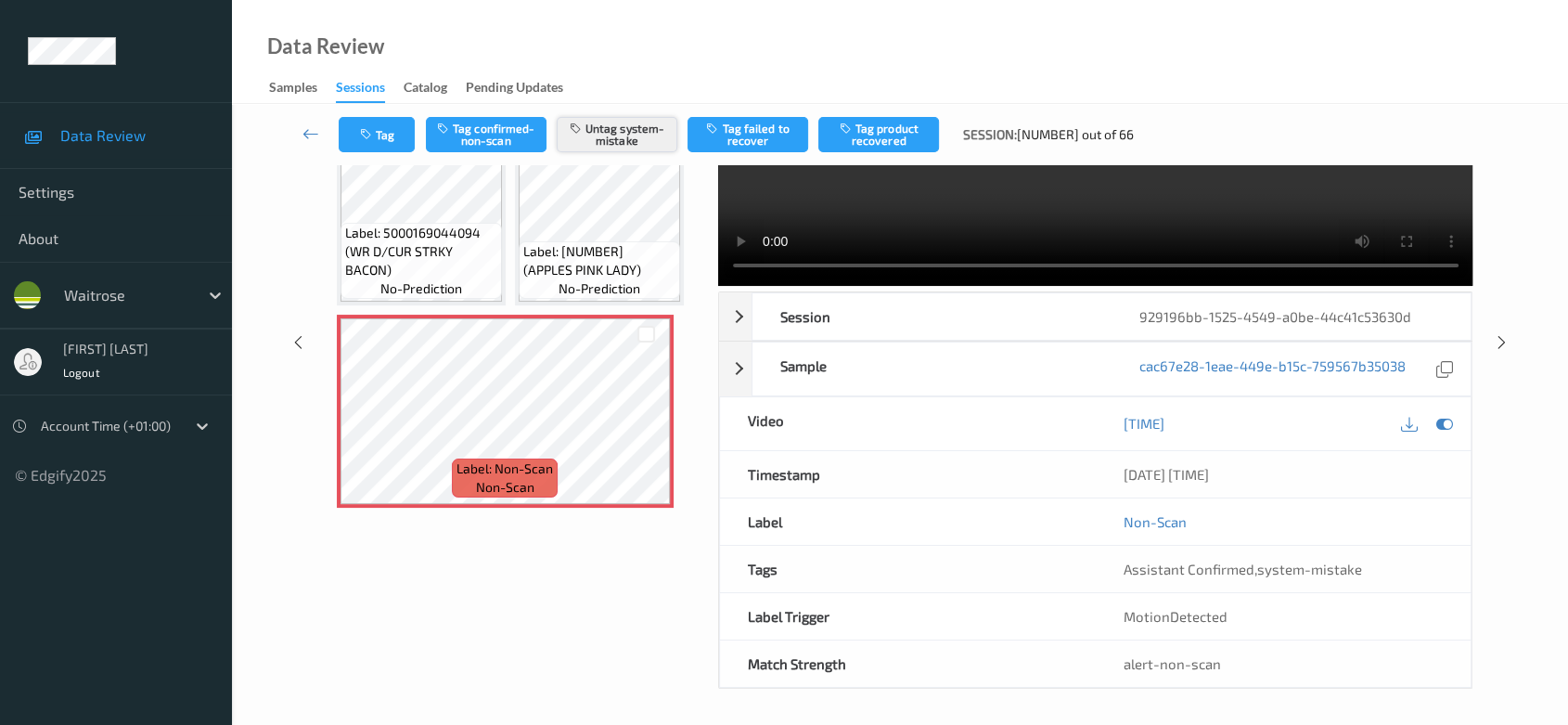 click on "Untag   system-mistake" at bounding box center [617, 135] 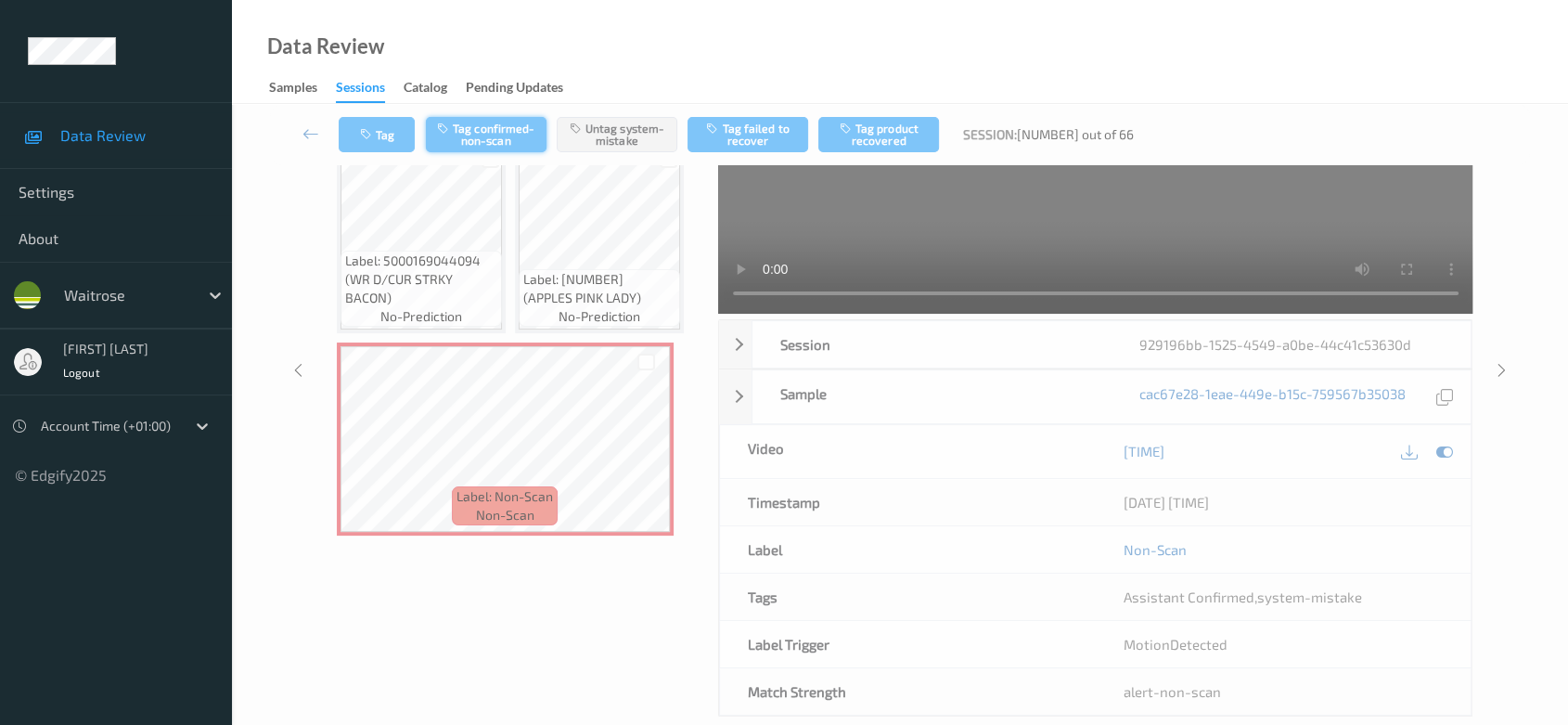 click on "Tag   confirmed-non-scan" at bounding box center [486, 135] 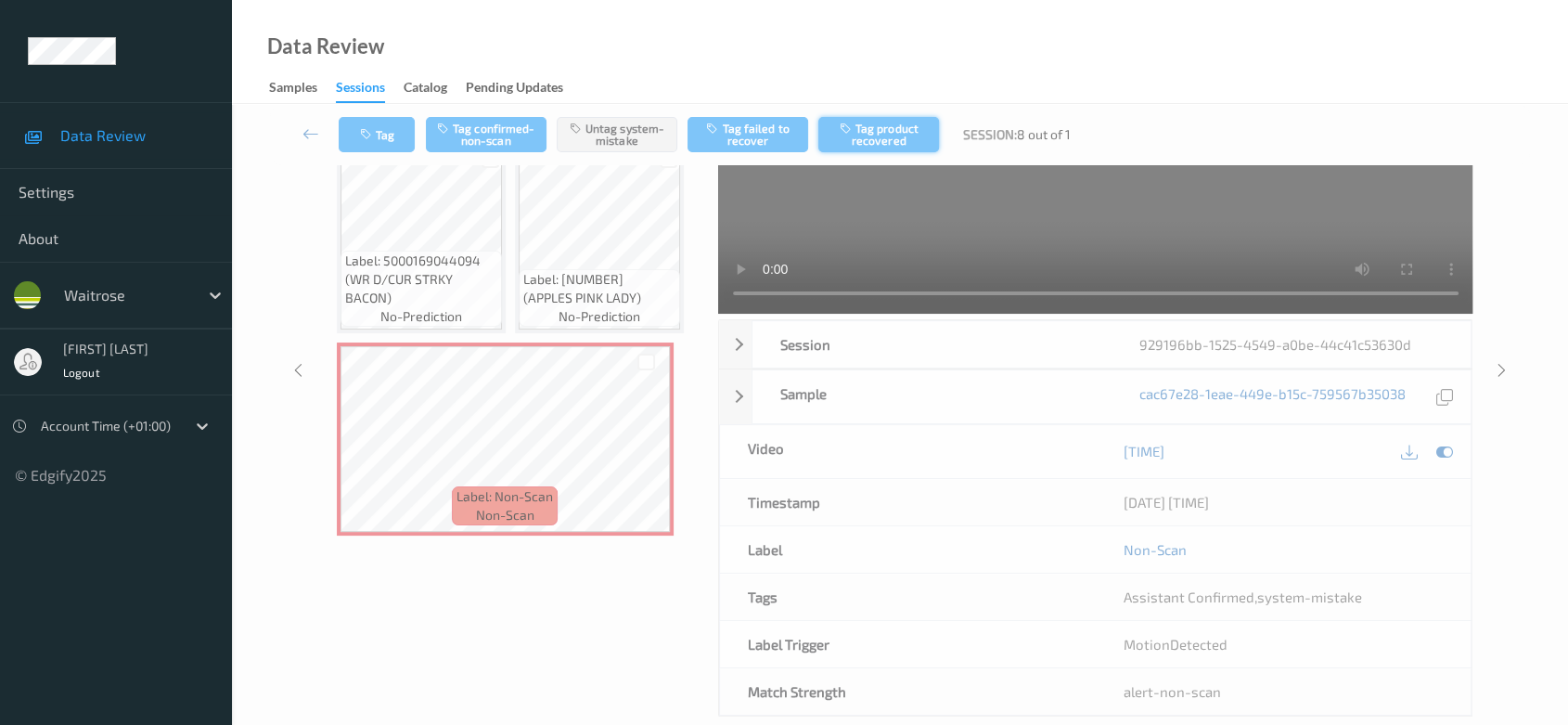 click on "Tag   product recovered" at bounding box center [879, 135] 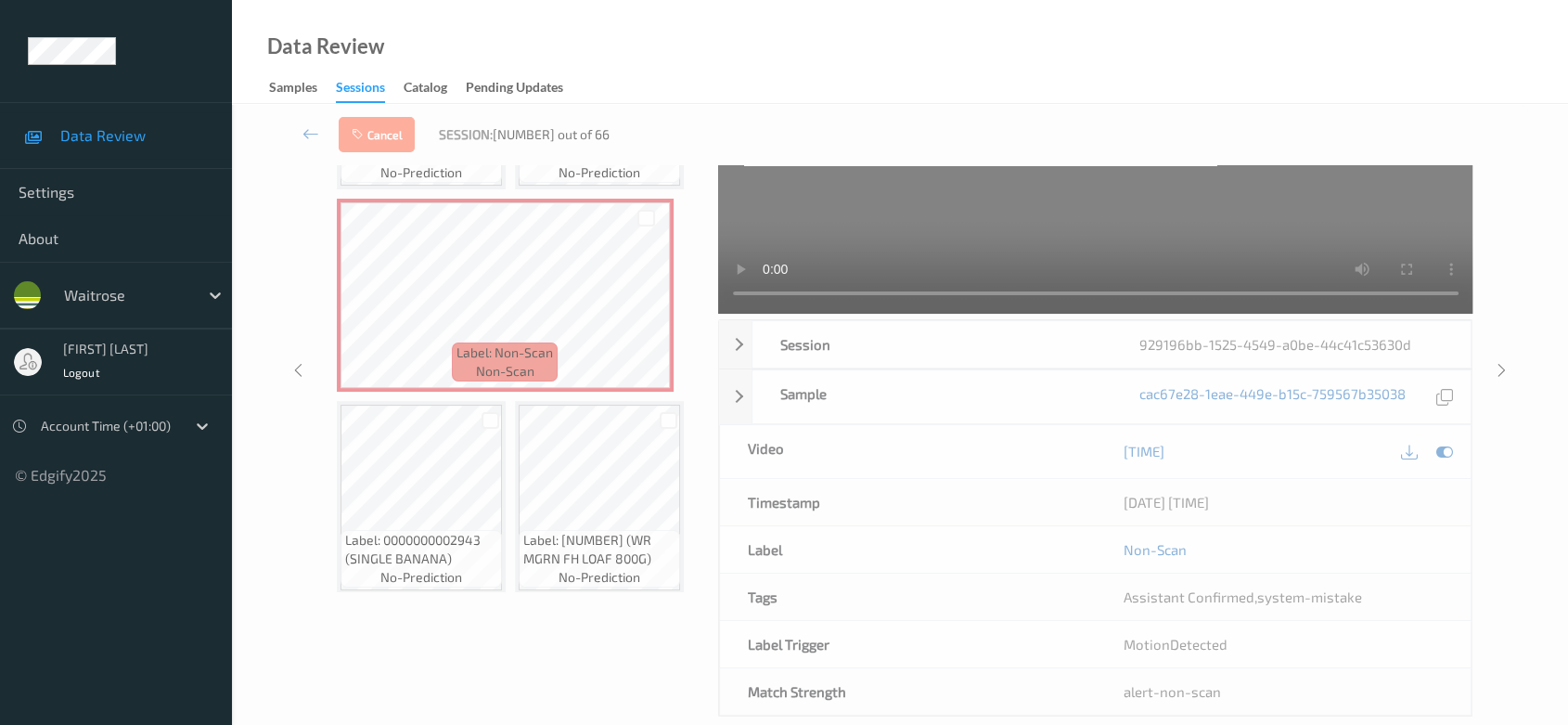 scroll, scrollTop: 374, scrollLeft: 0, axis: vertical 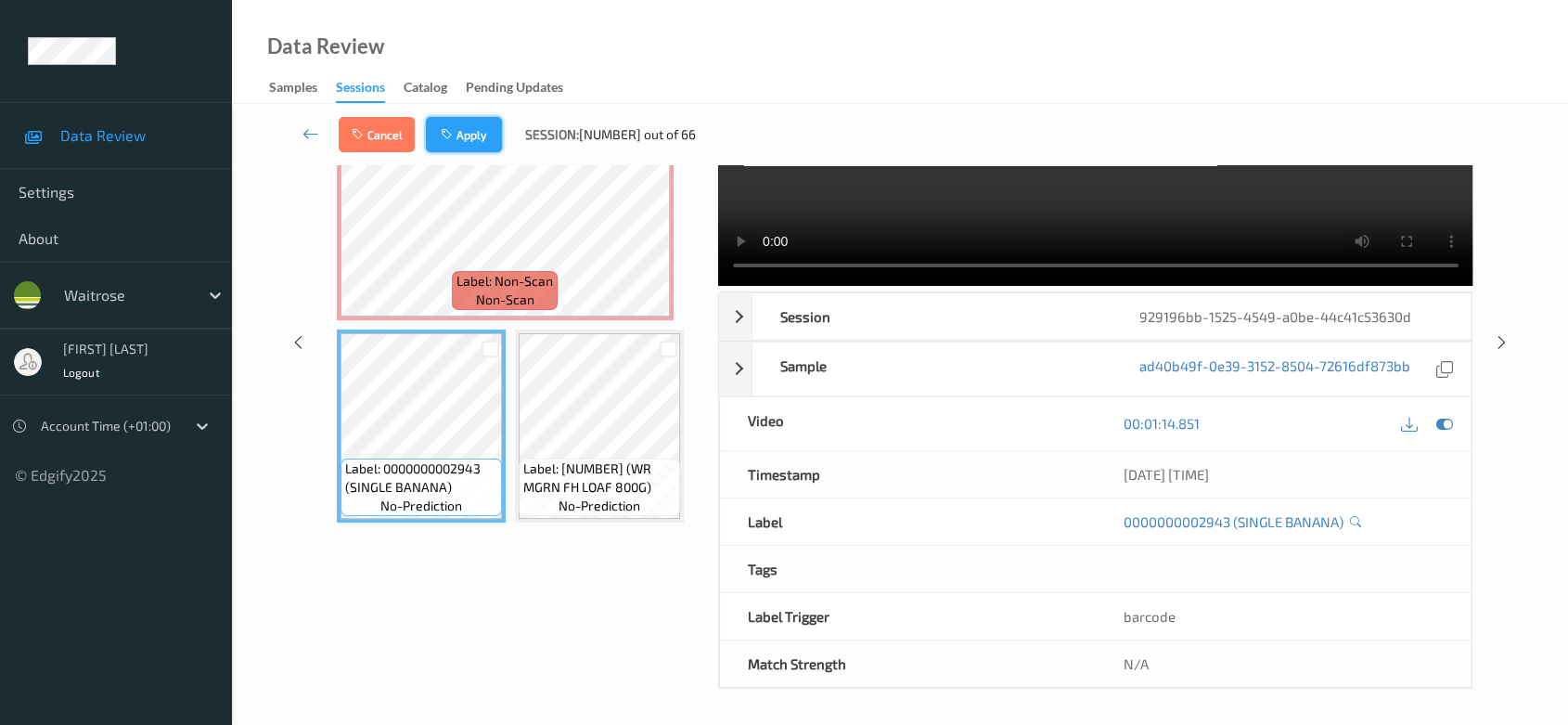 click on "Apply" at bounding box center [464, 135] 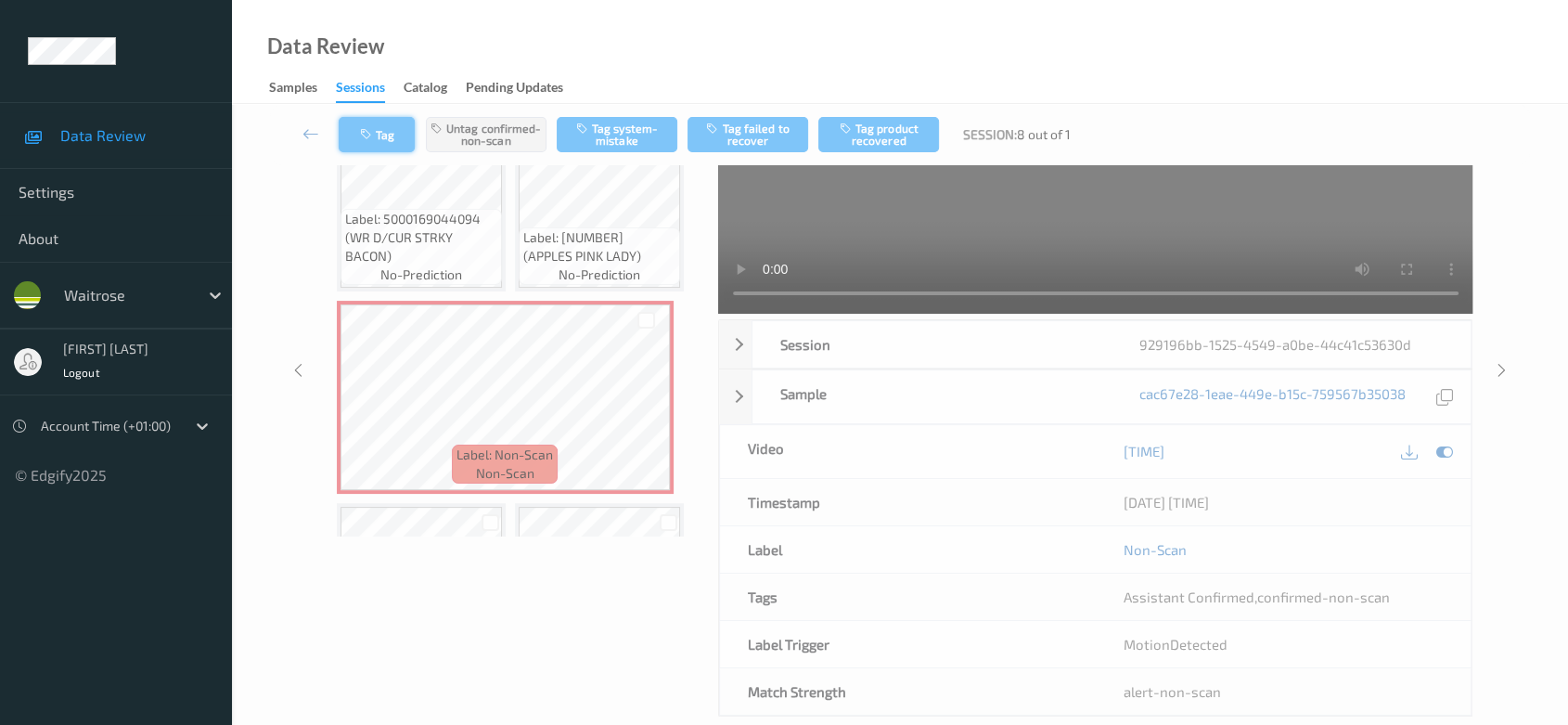 click at bounding box center (367, 135) 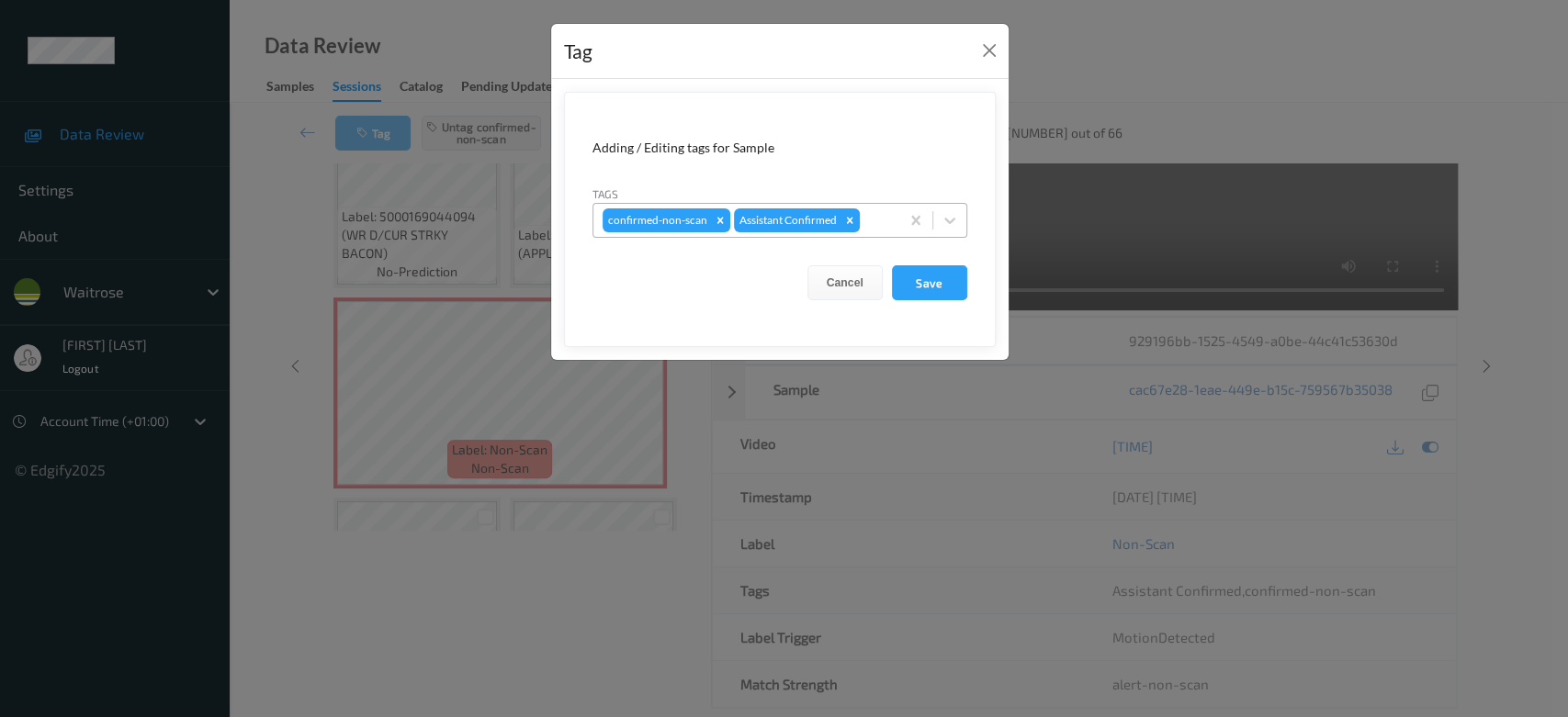 click at bounding box center (876, 220) 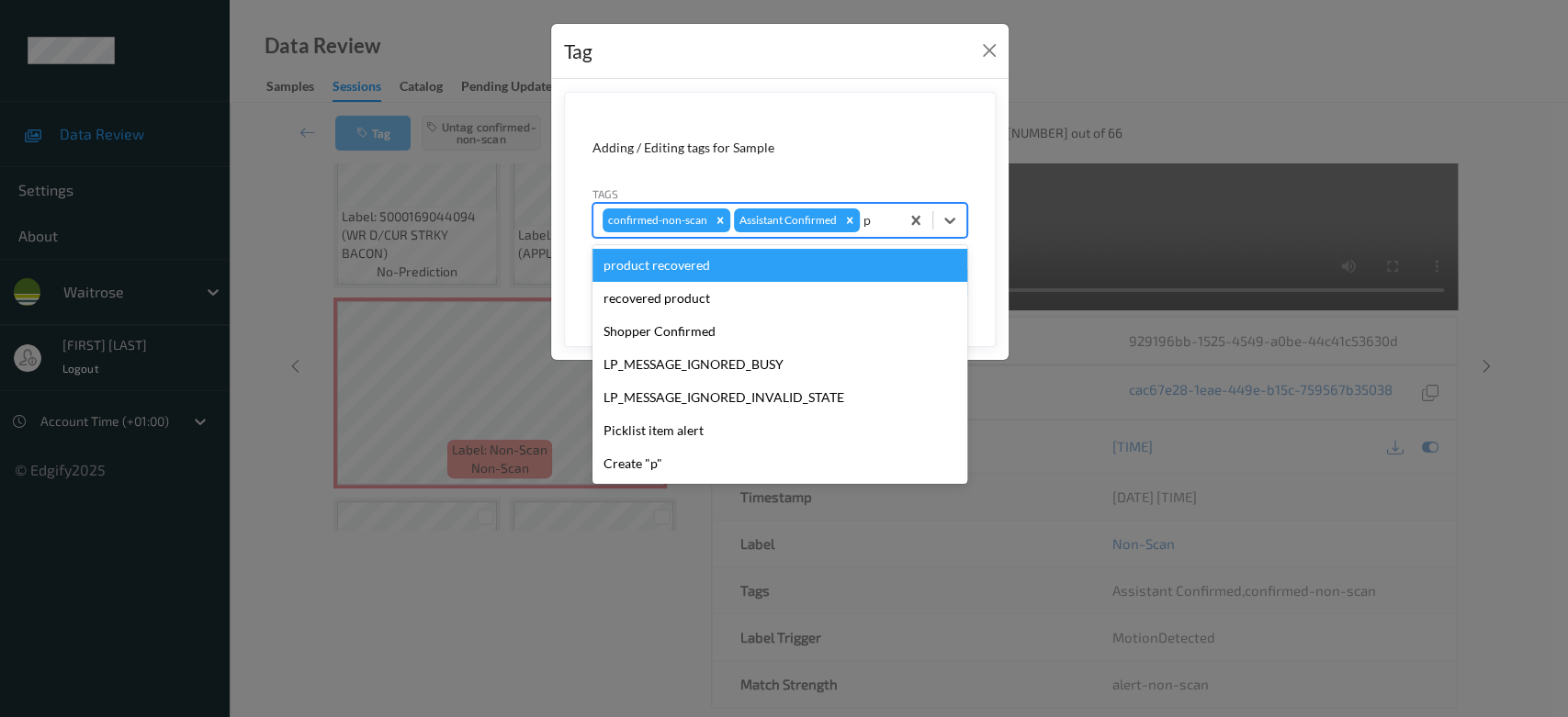 type on "pi" 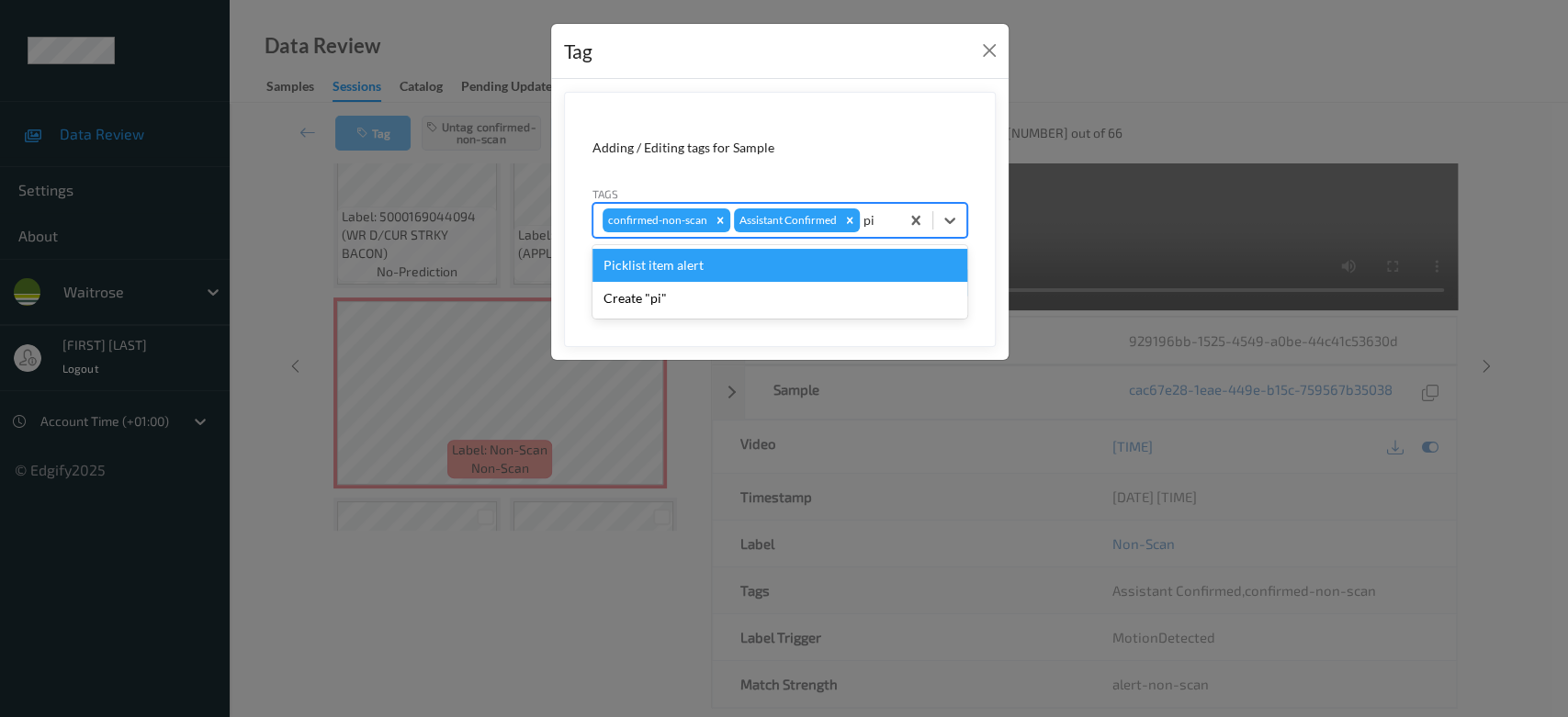click on "Picklist item alert" at bounding box center (780, 265) 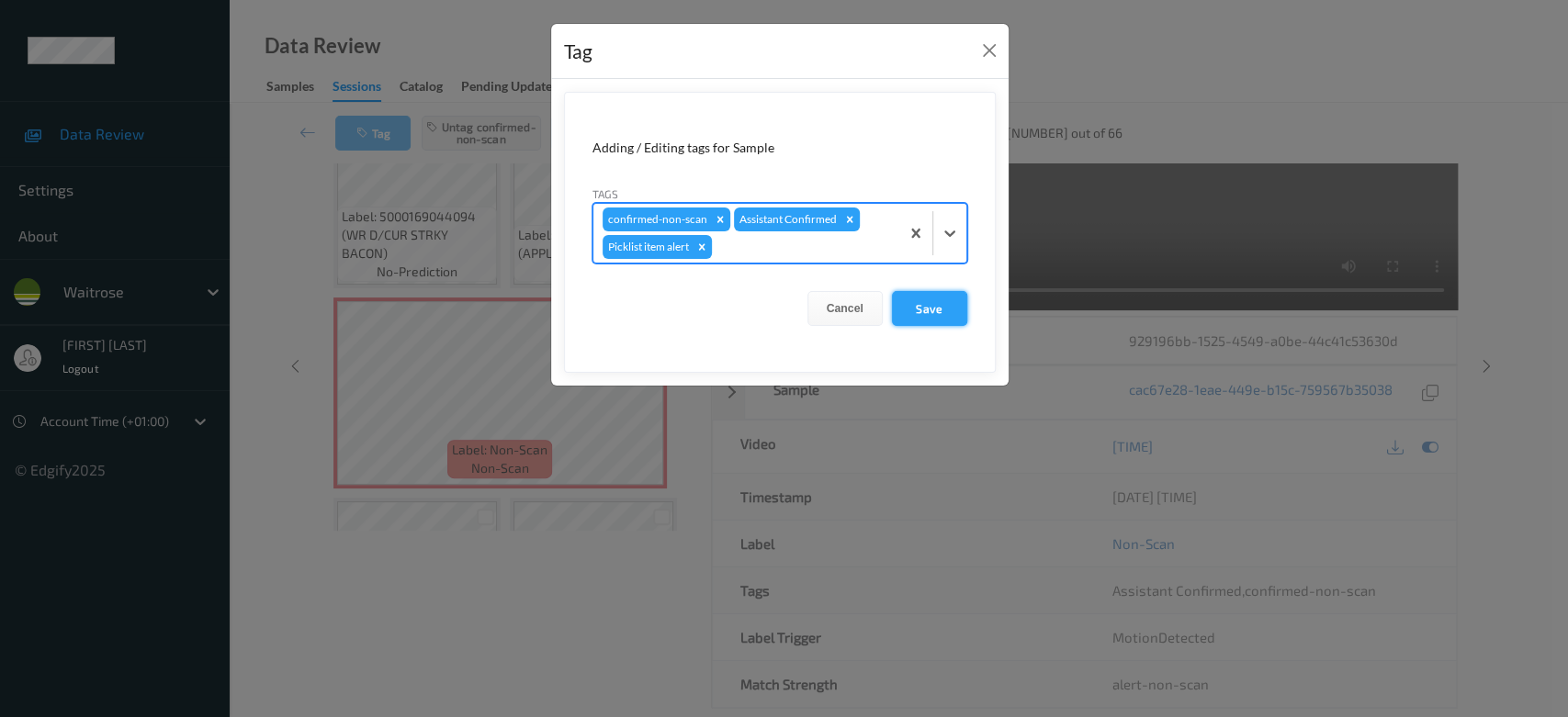 click on "Save" at bounding box center [930, 308] 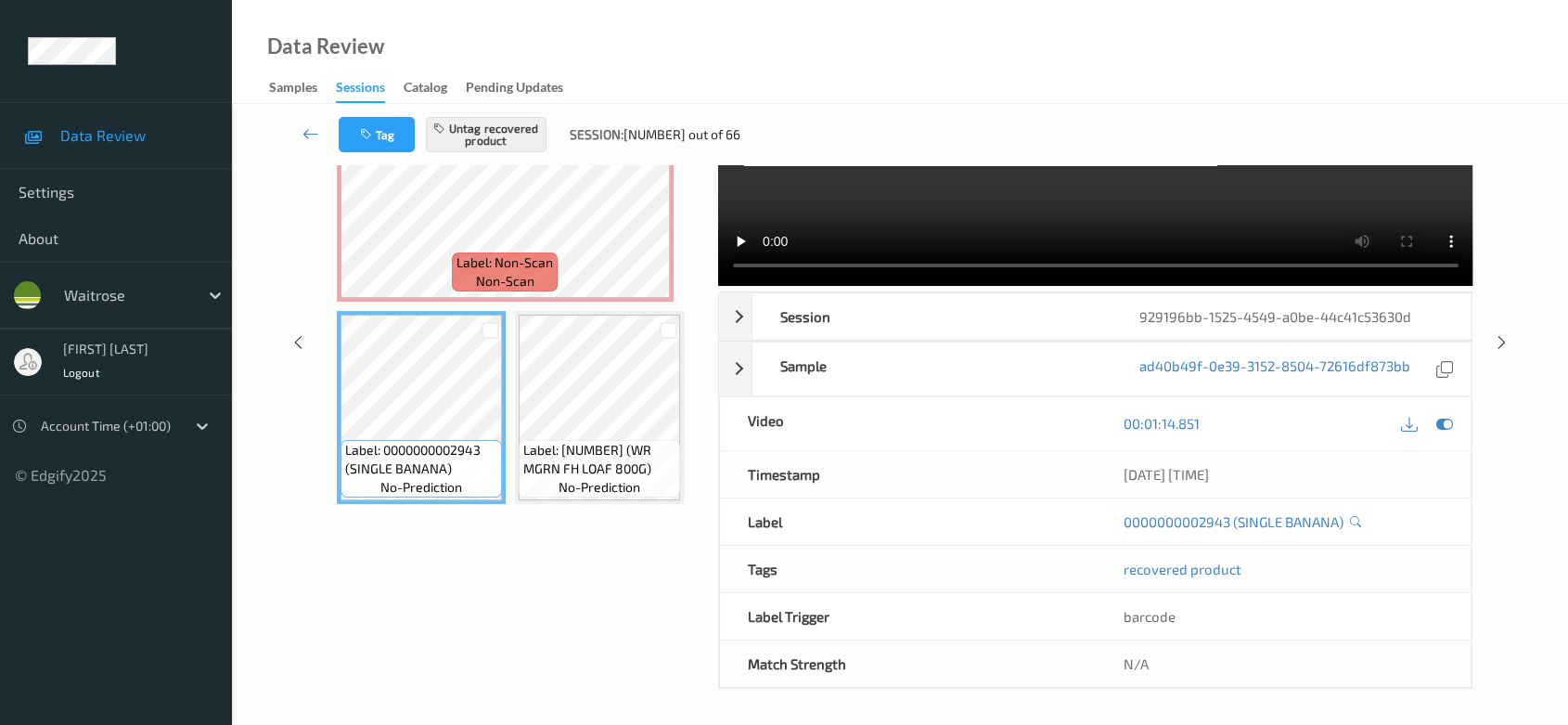 scroll, scrollTop: 168, scrollLeft: 0, axis: vertical 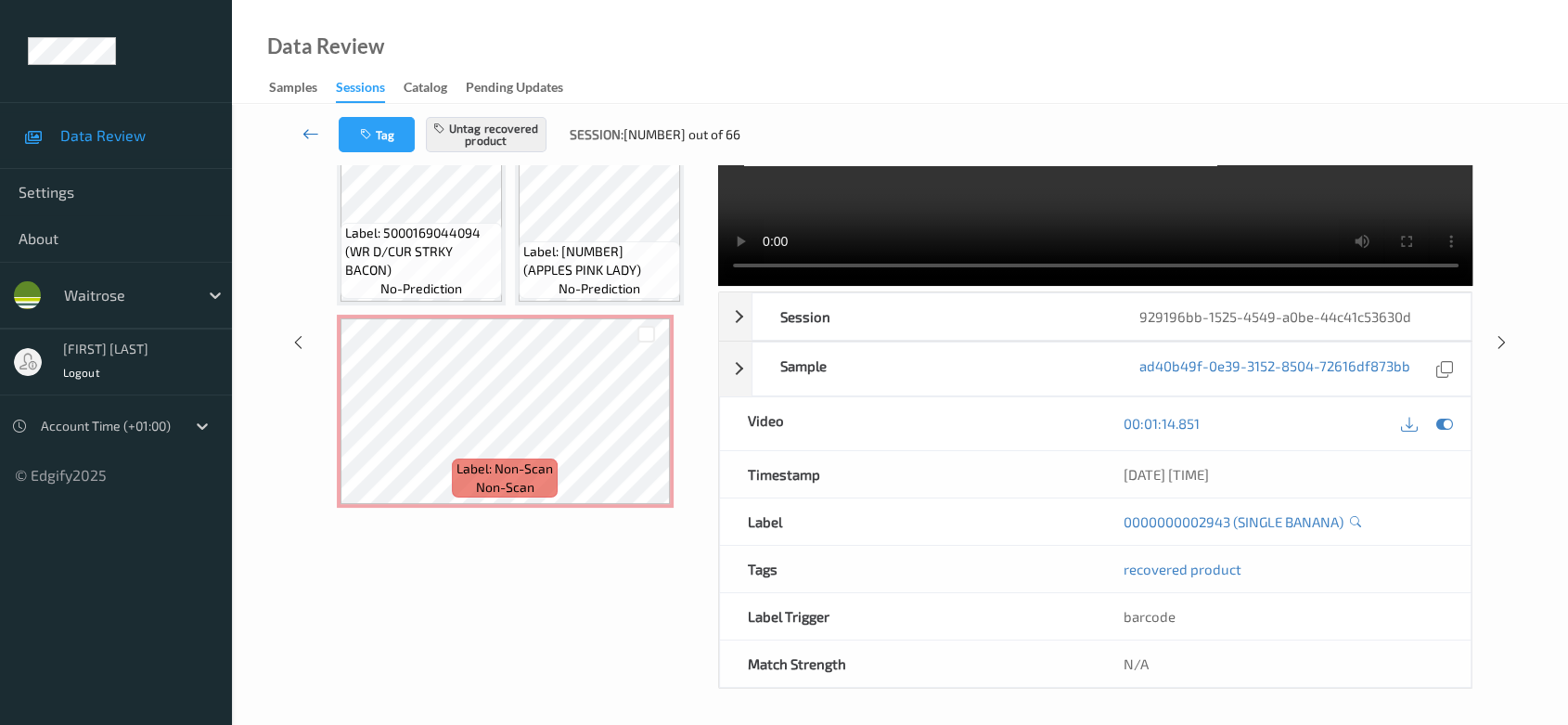click at bounding box center (311, 134) 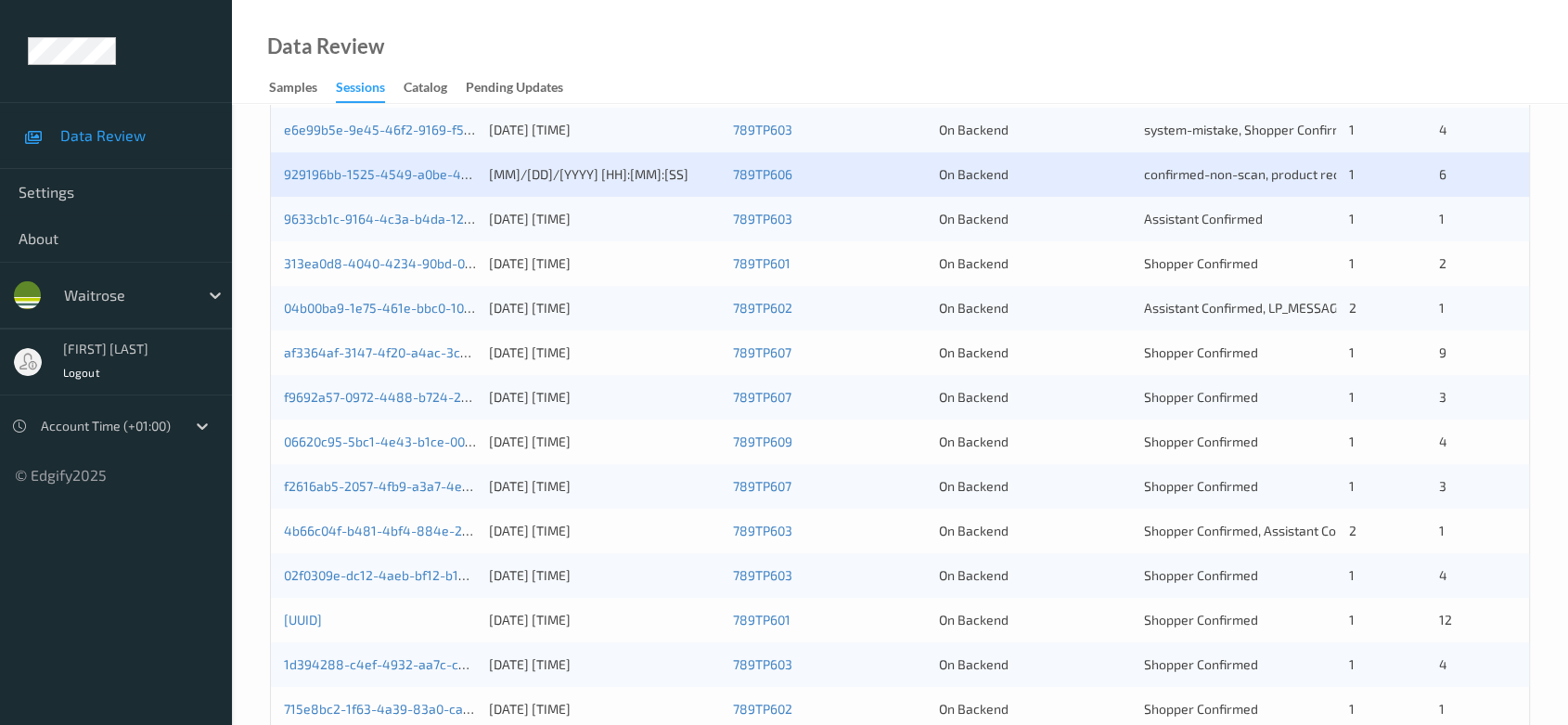 scroll, scrollTop: 618, scrollLeft: 0, axis: vertical 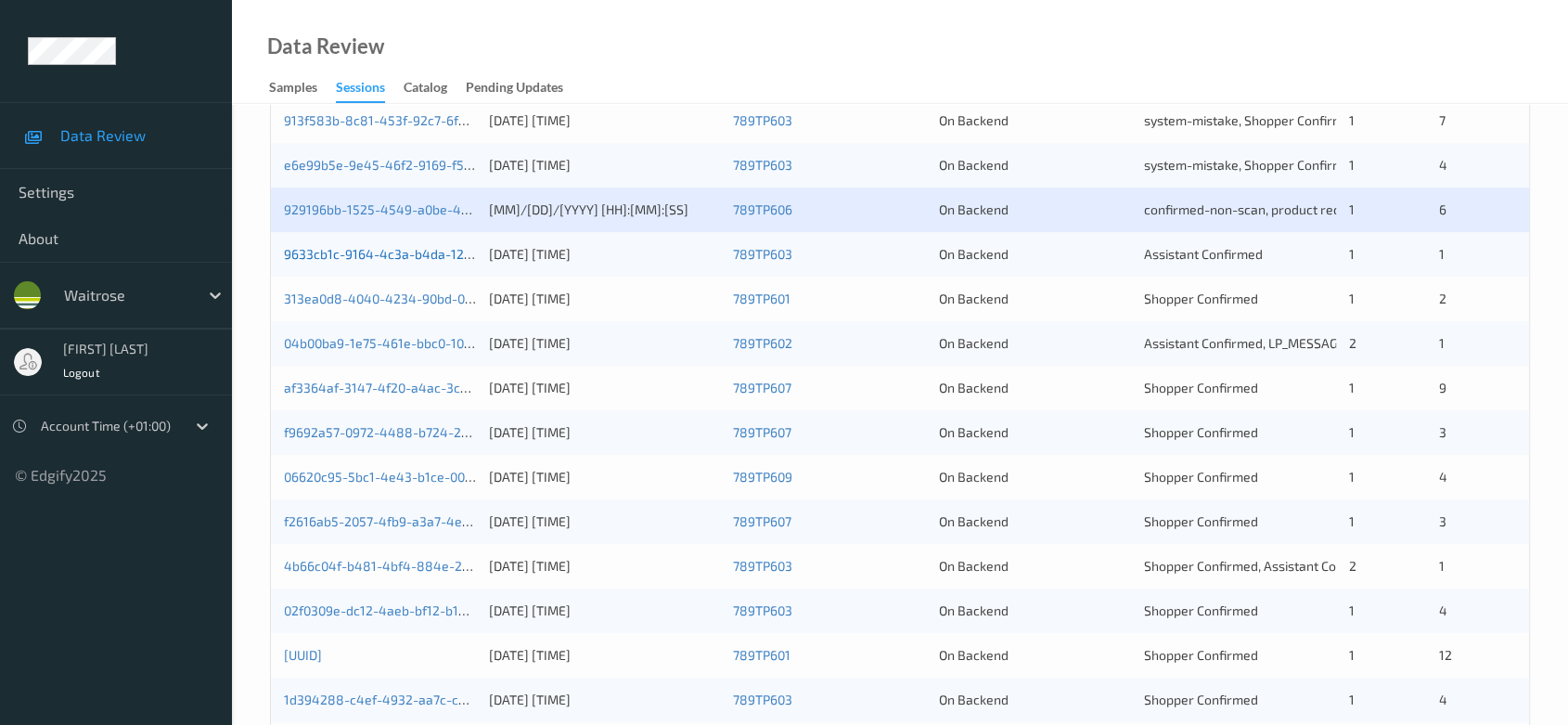 click on "9633cb1c-9164-4c3a-b4da-12160051444d" at bounding box center [410, 253] 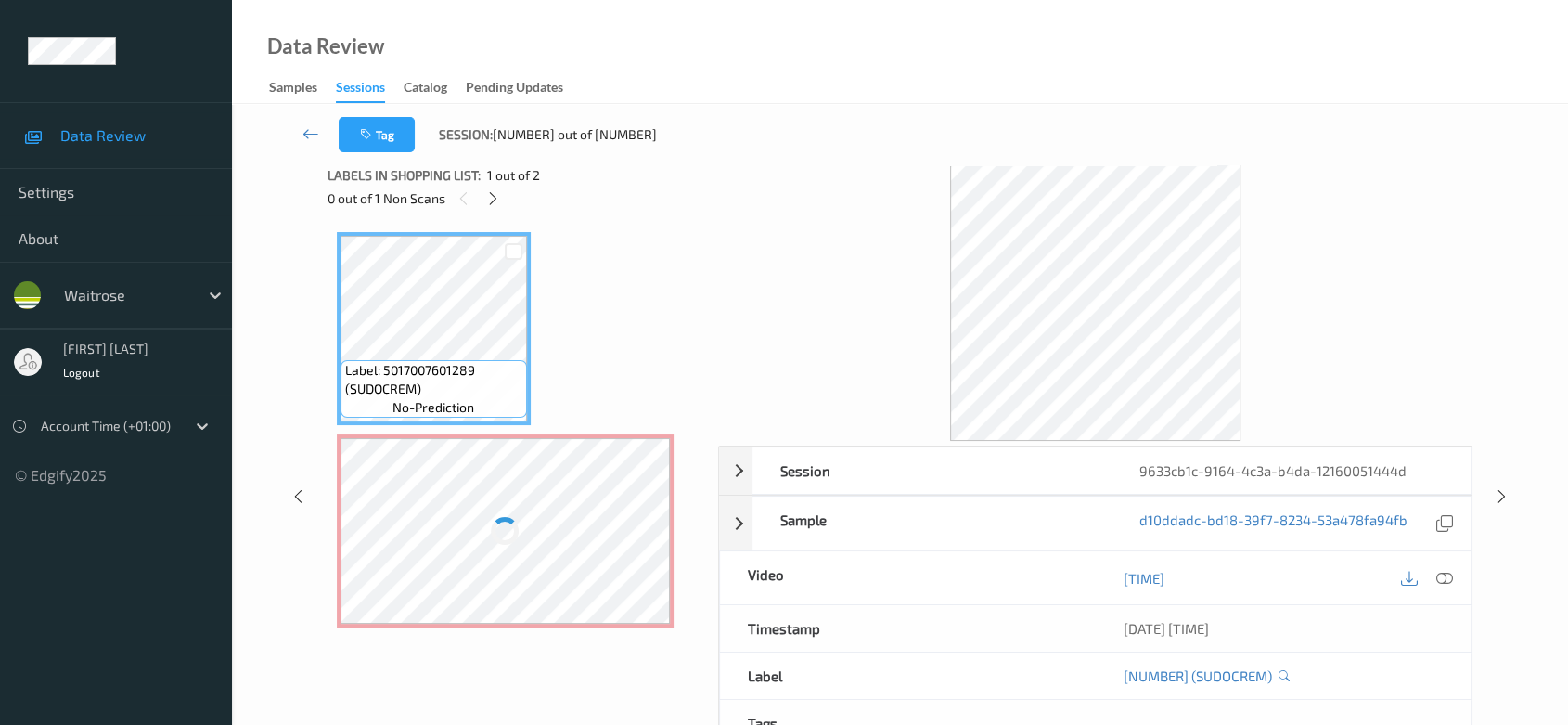 scroll, scrollTop: 0, scrollLeft: 0, axis: both 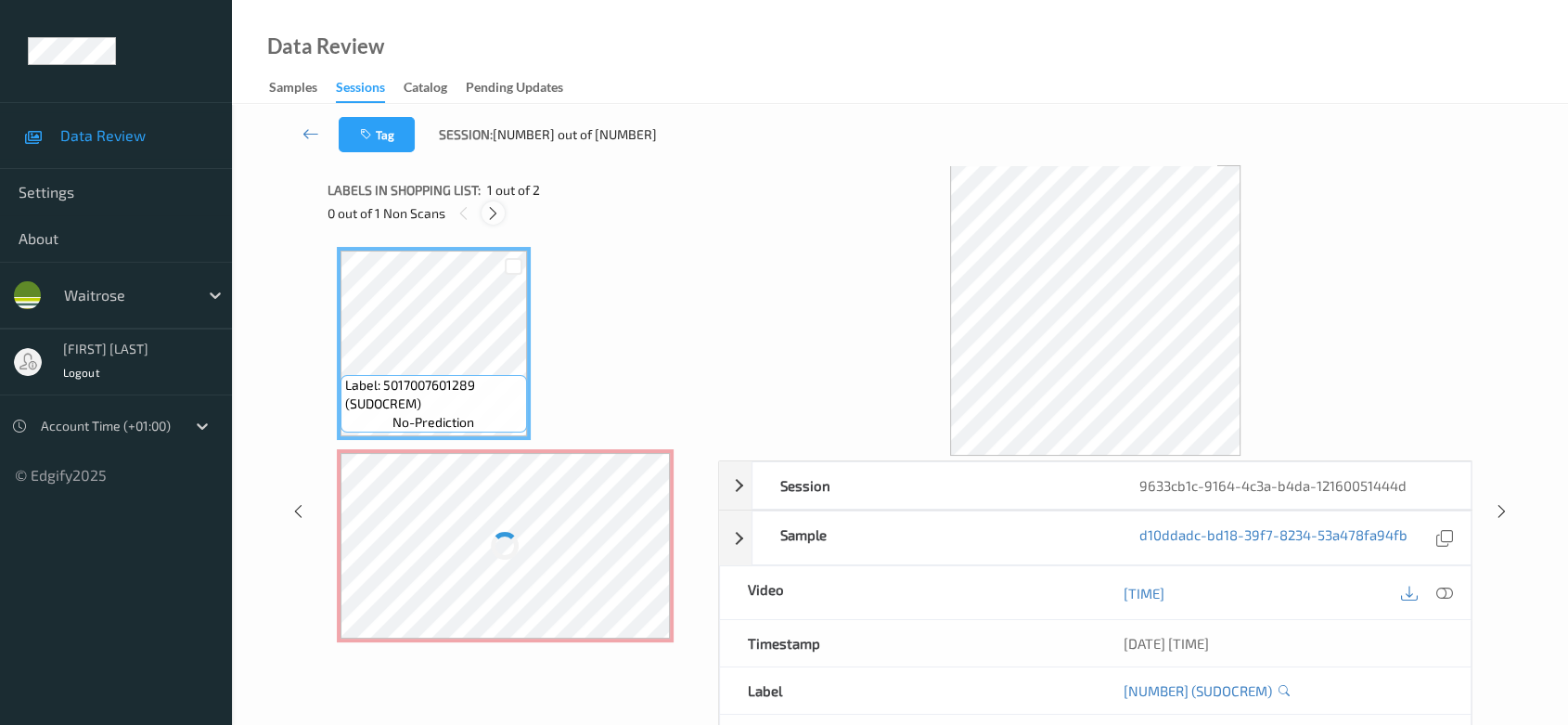 click at bounding box center (493, 213) 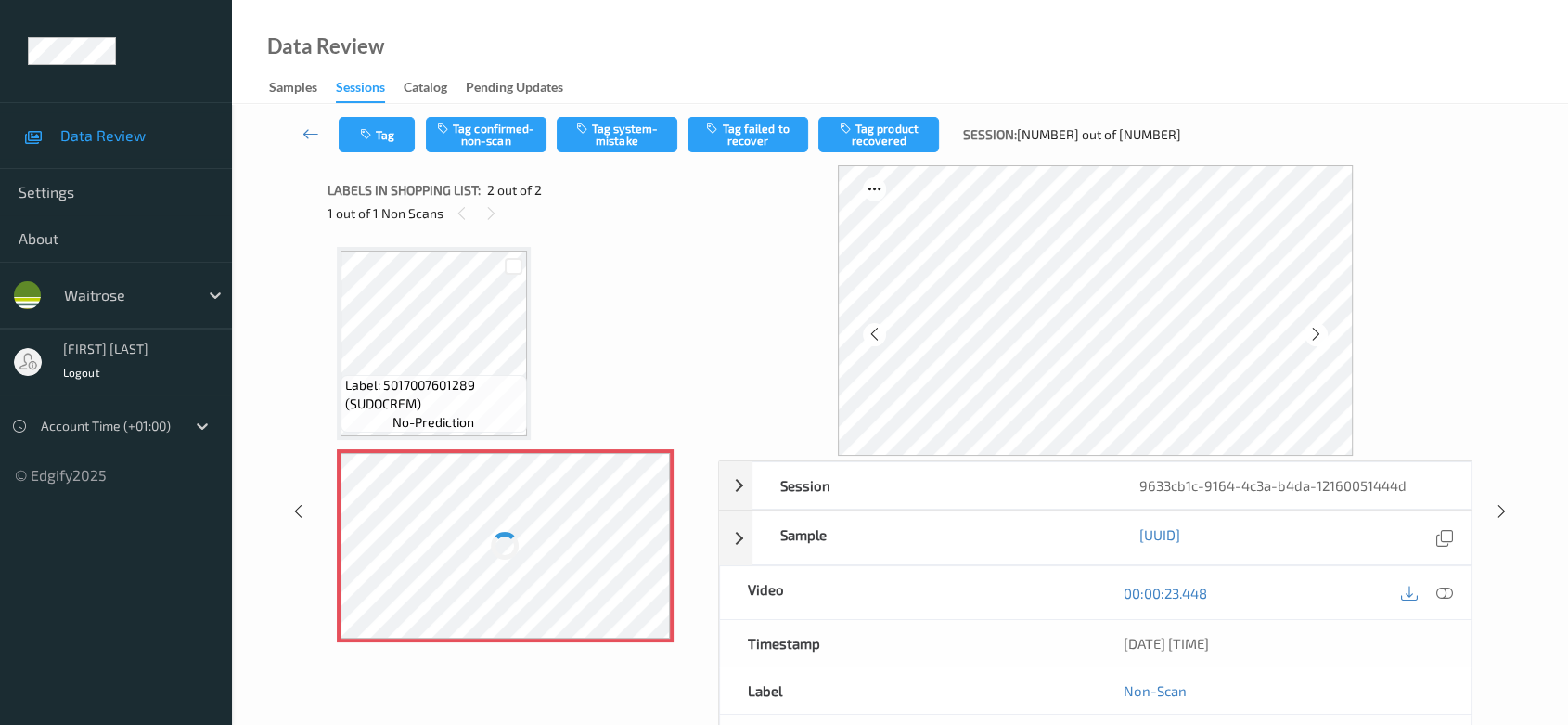 click at bounding box center [506, 546] 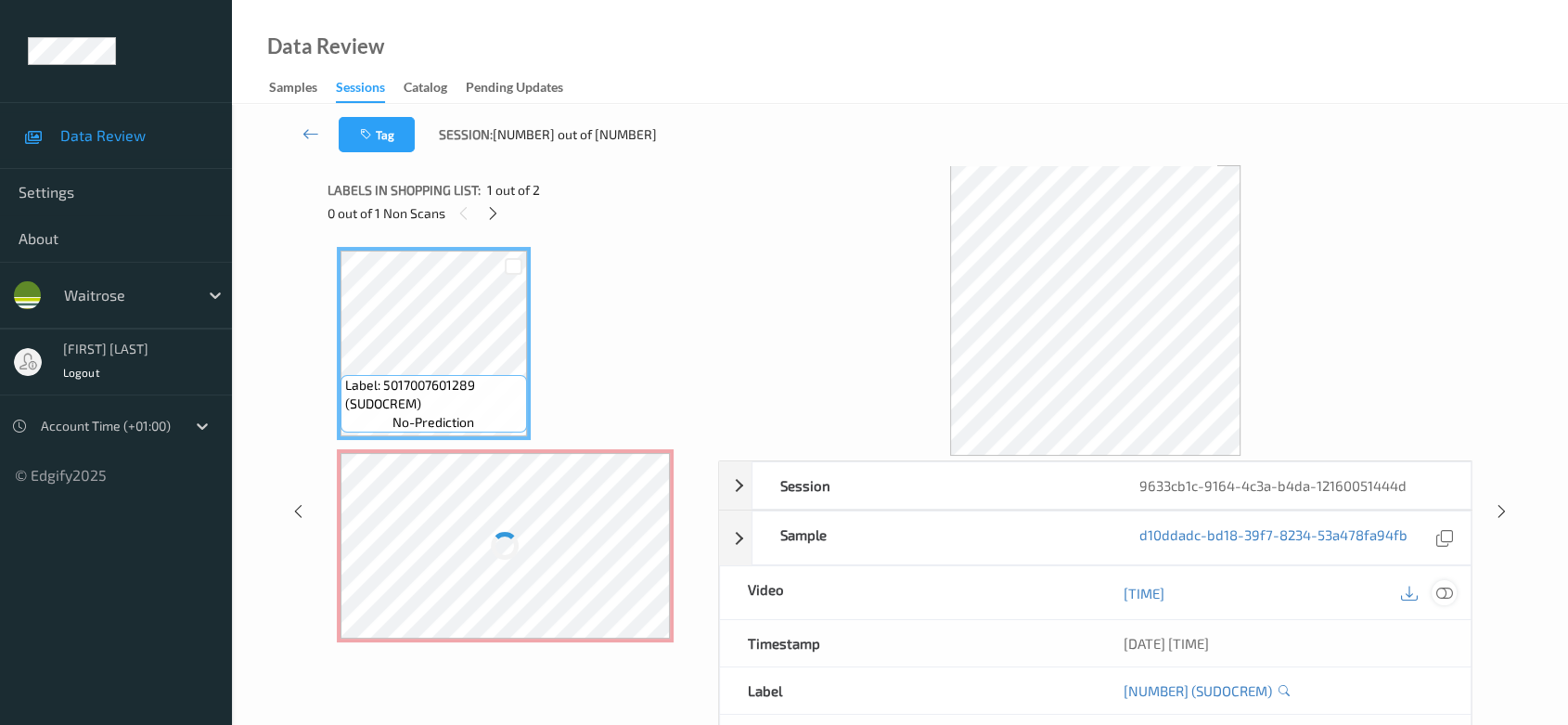 click at bounding box center (1445, 592) 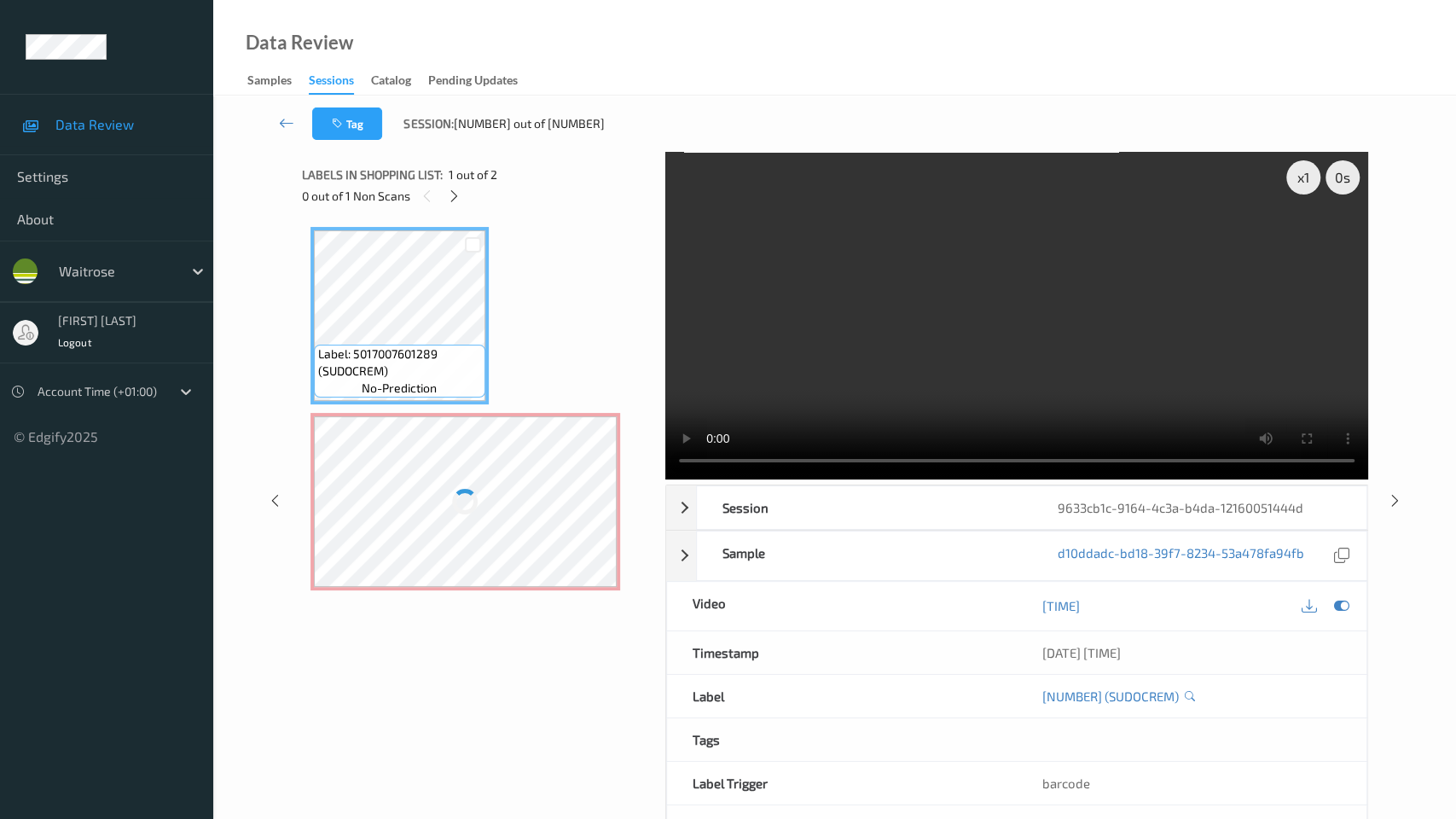 type 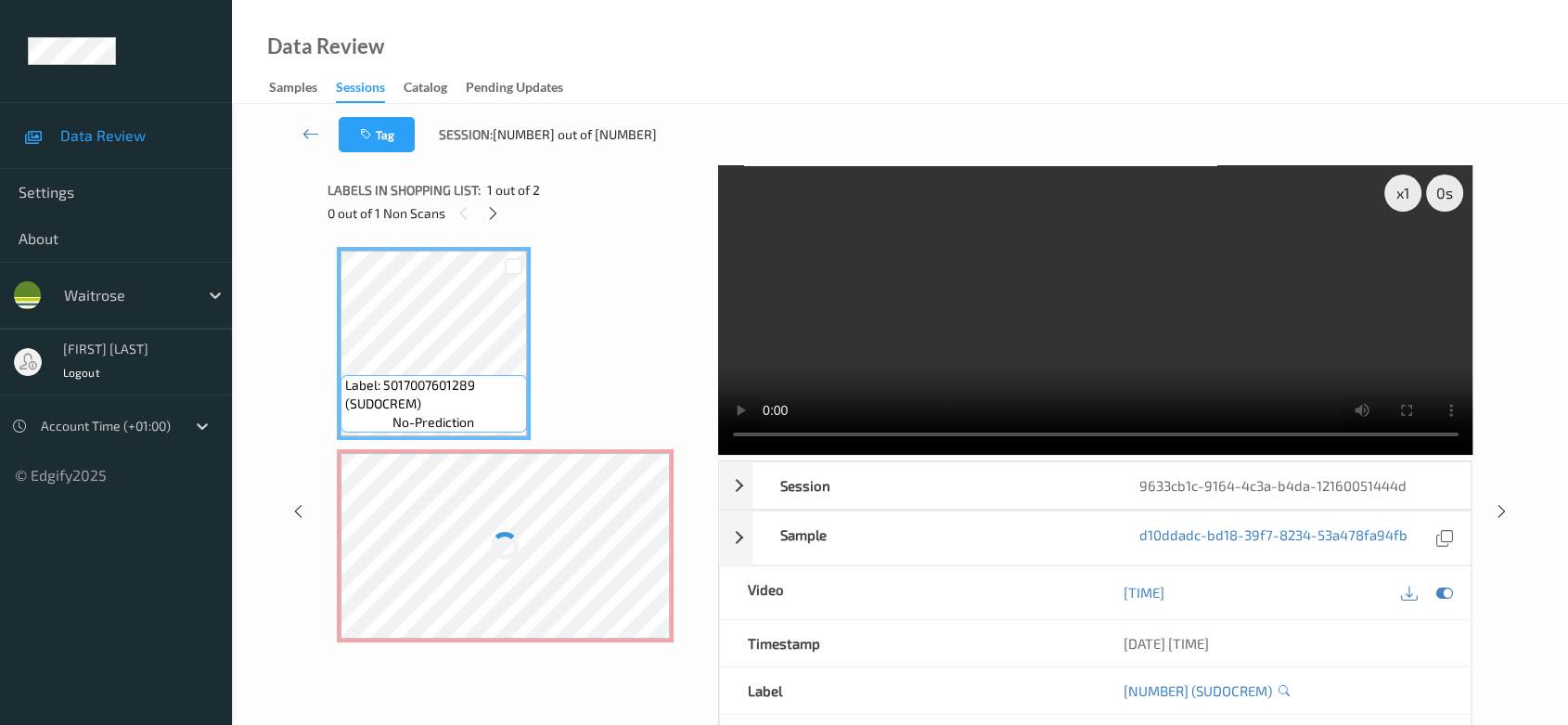 click at bounding box center [506, 546] 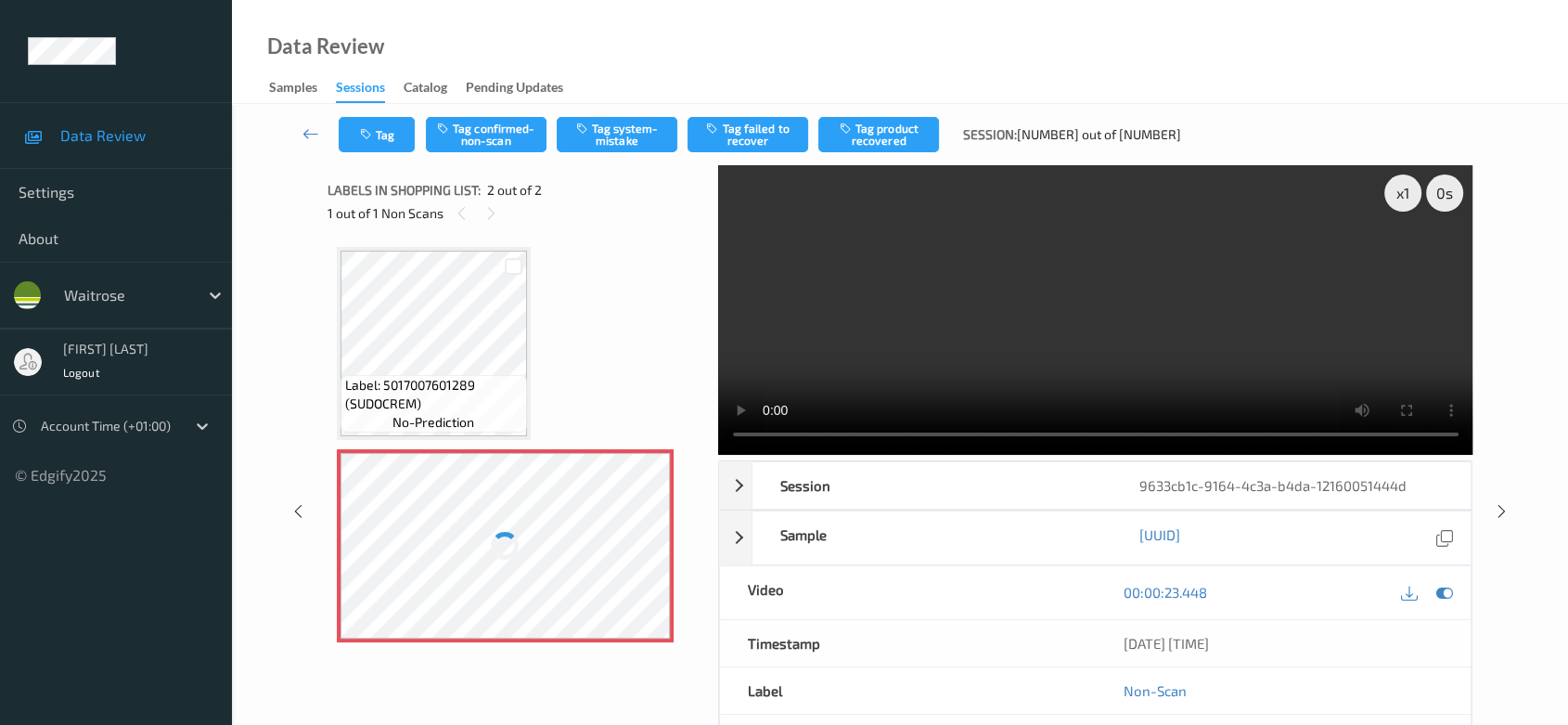 click at bounding box center [506, 546] 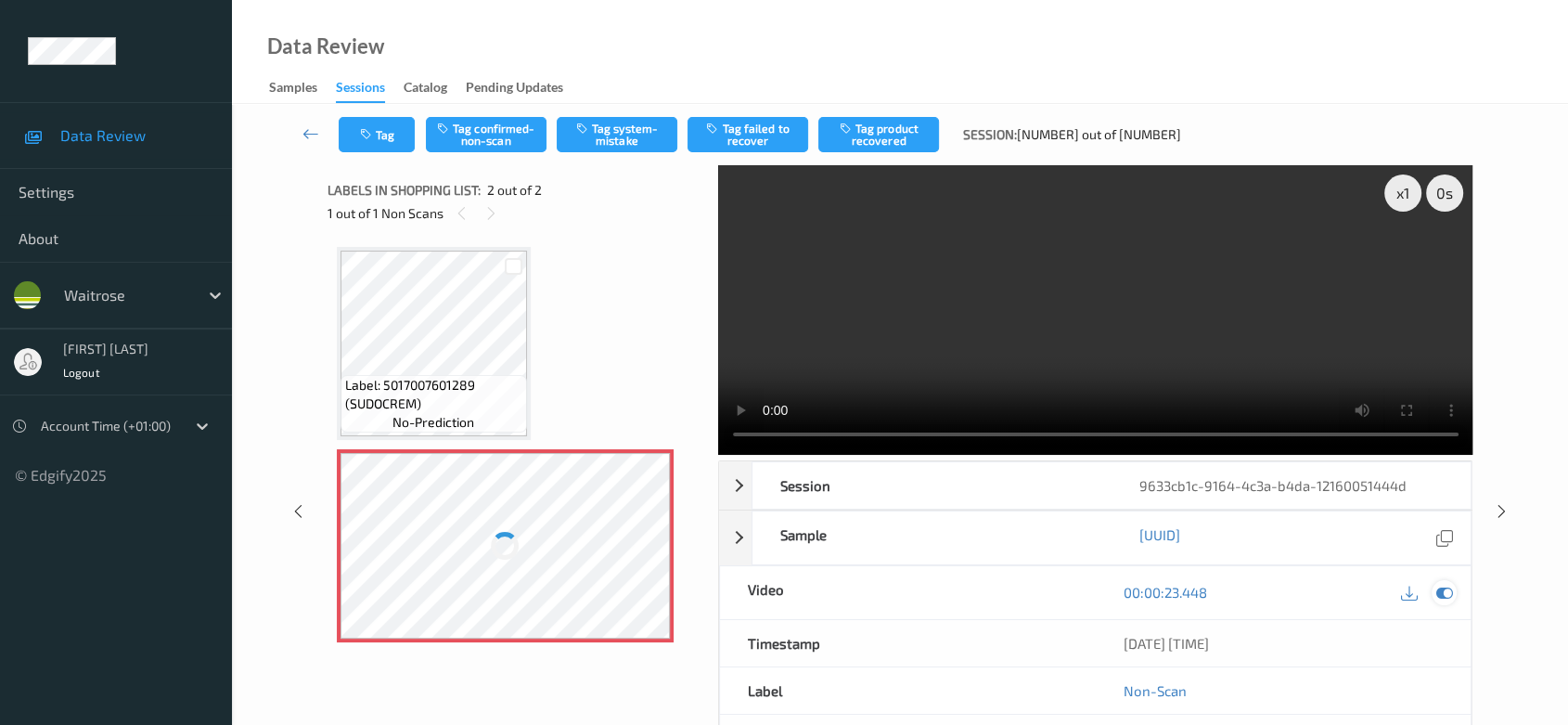 click at bounding box center (1445, 592) 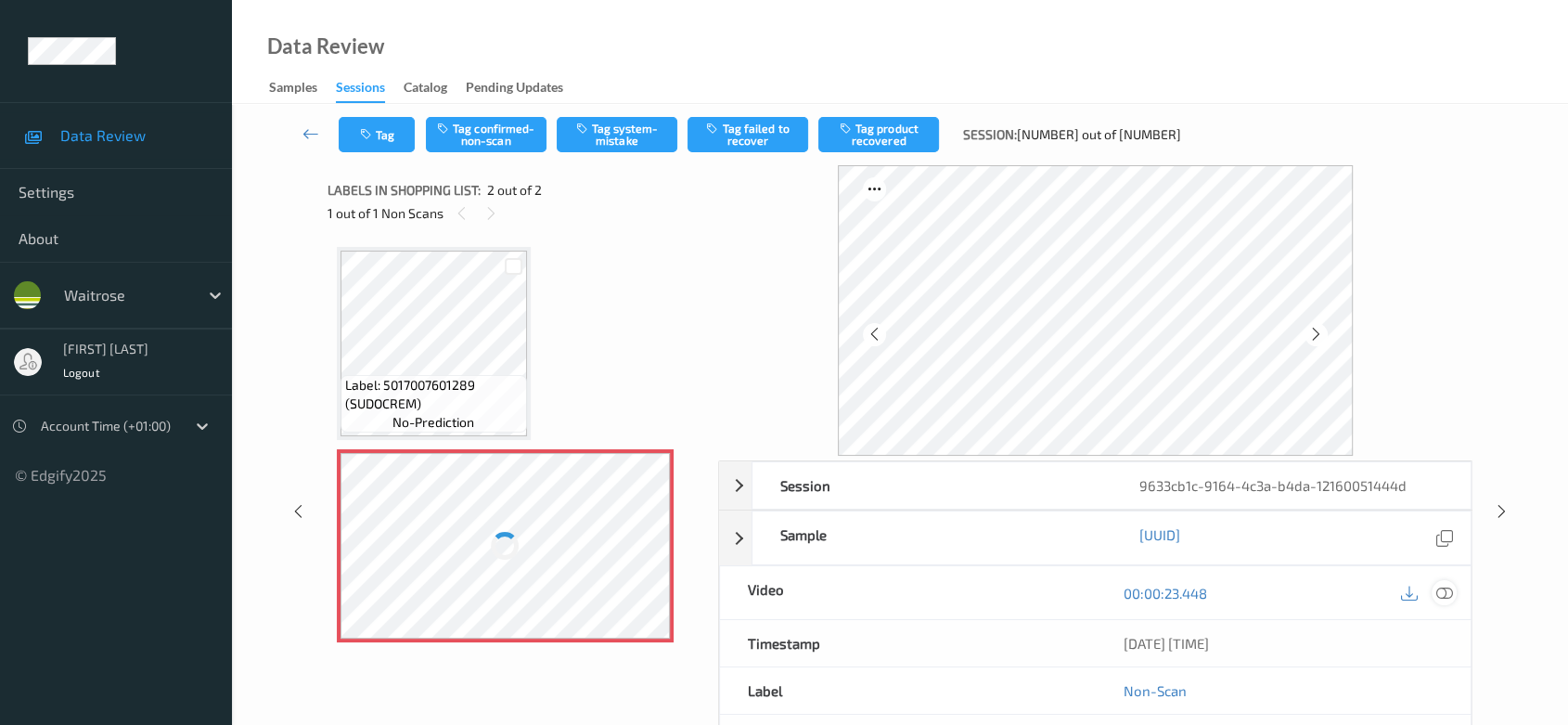 click at bounding box center [1445, 592] 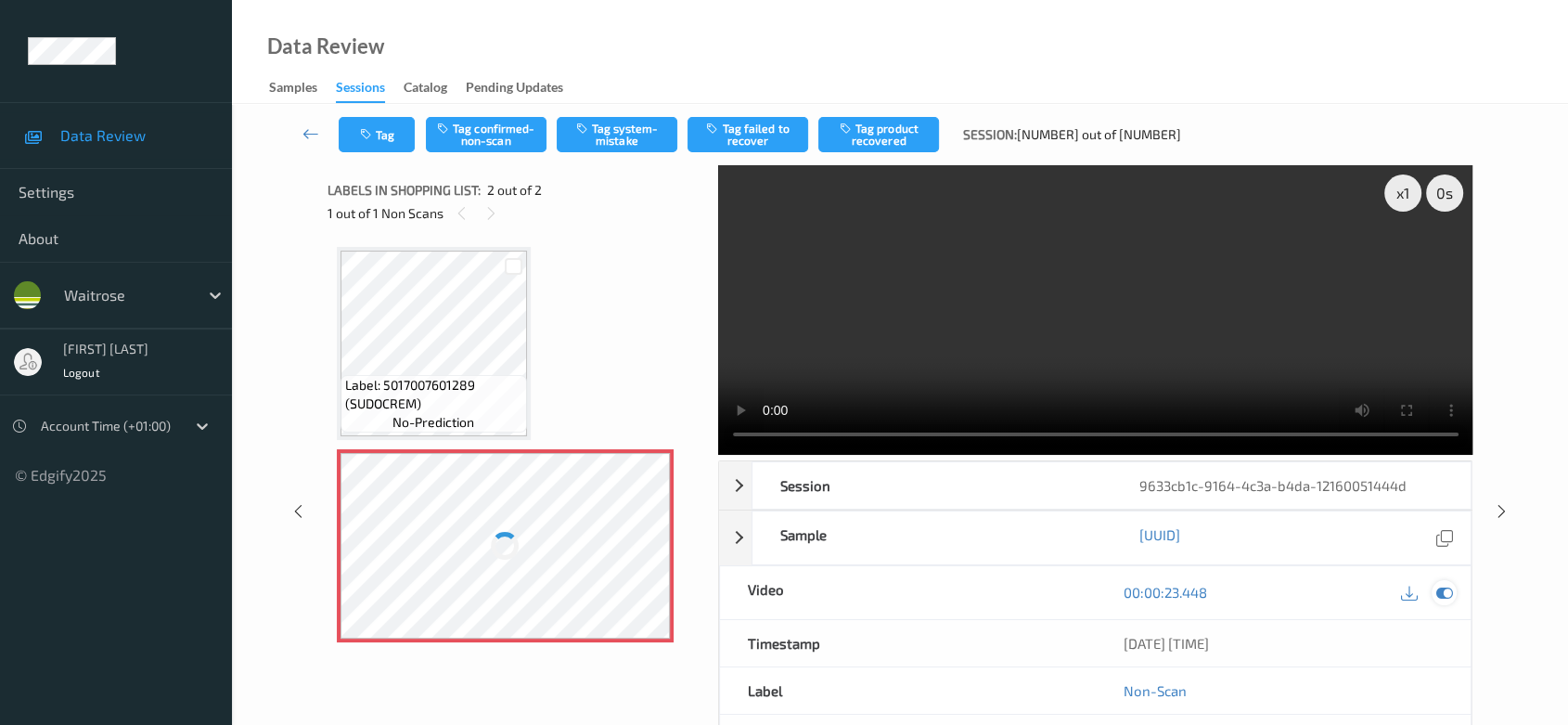 click at bounding box center (1445, 592) 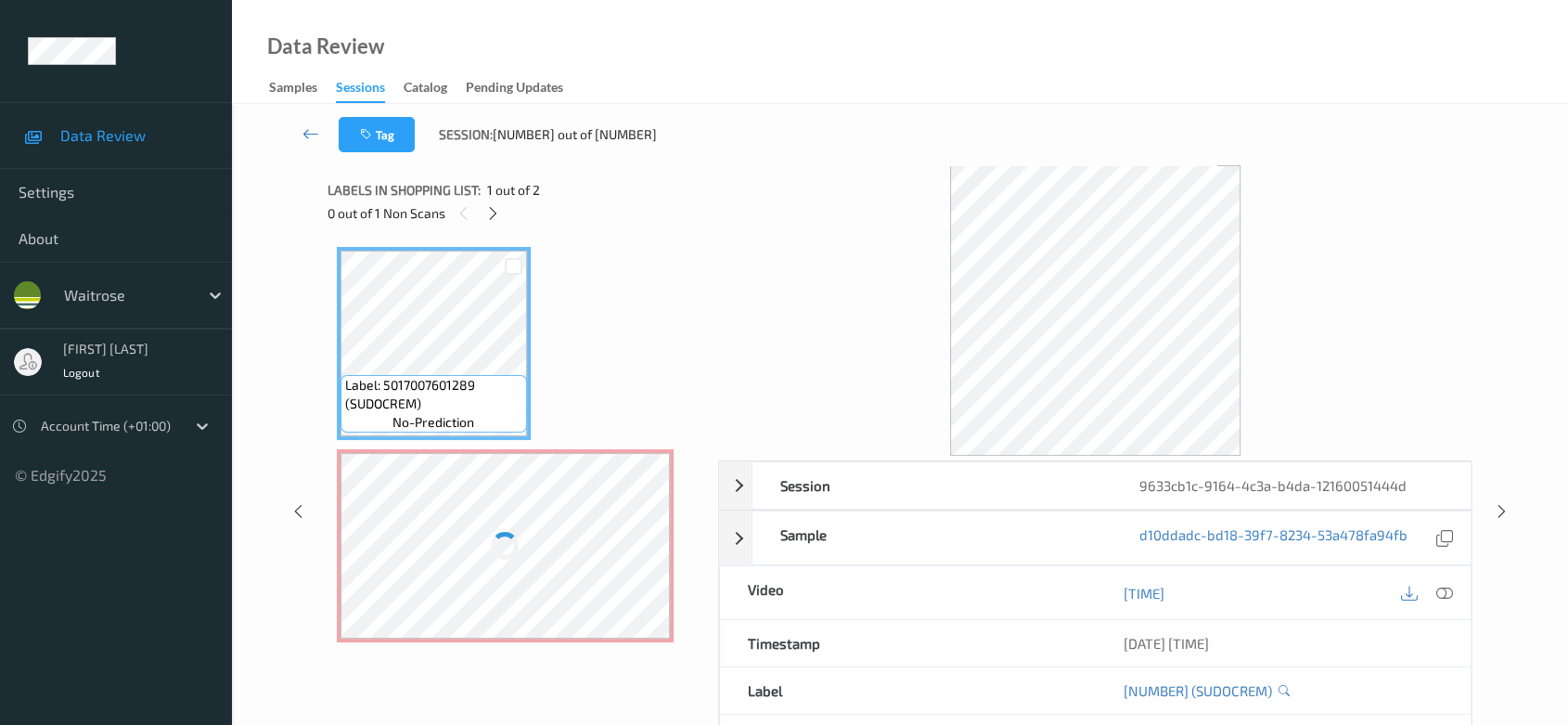 click at bounding box center [506, 546] 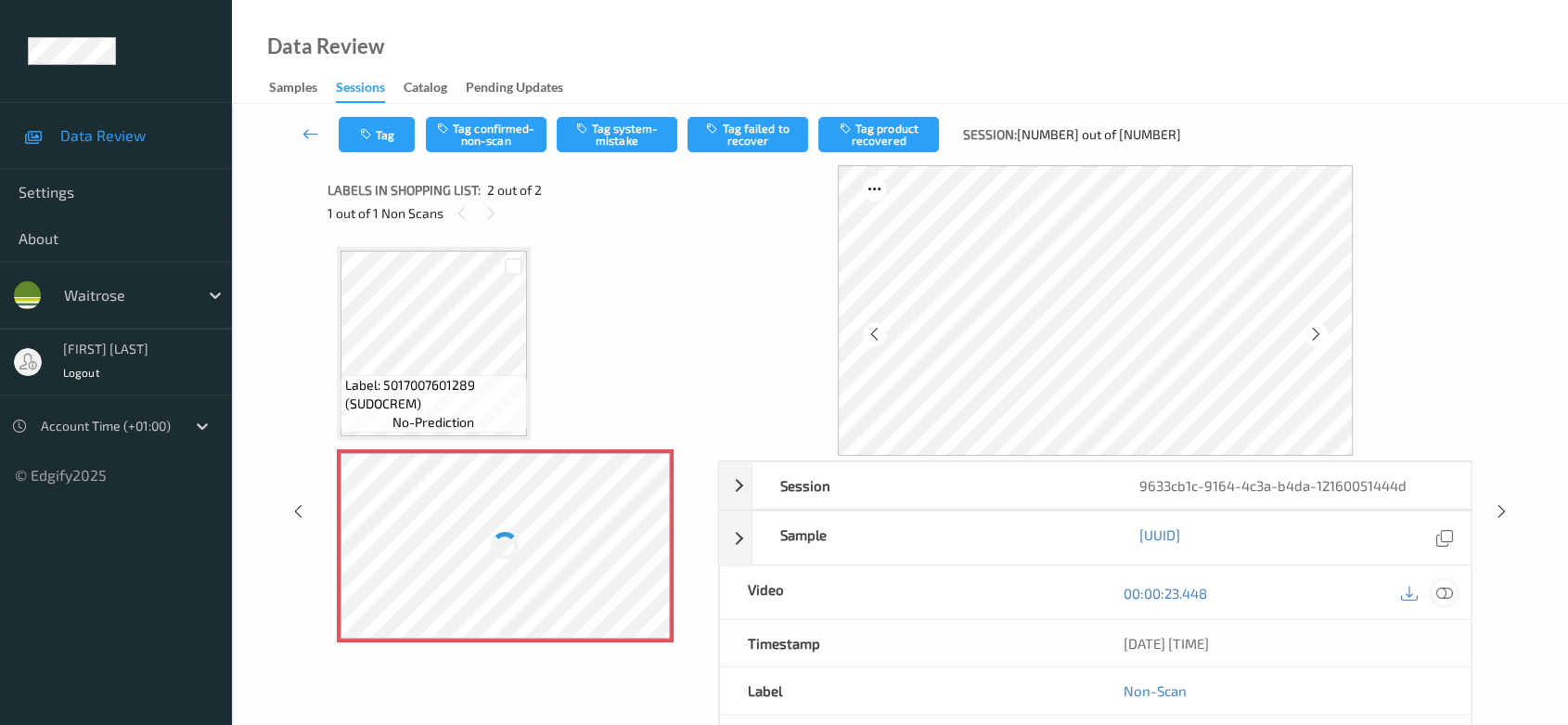 click at bounding box center (1445, 592) 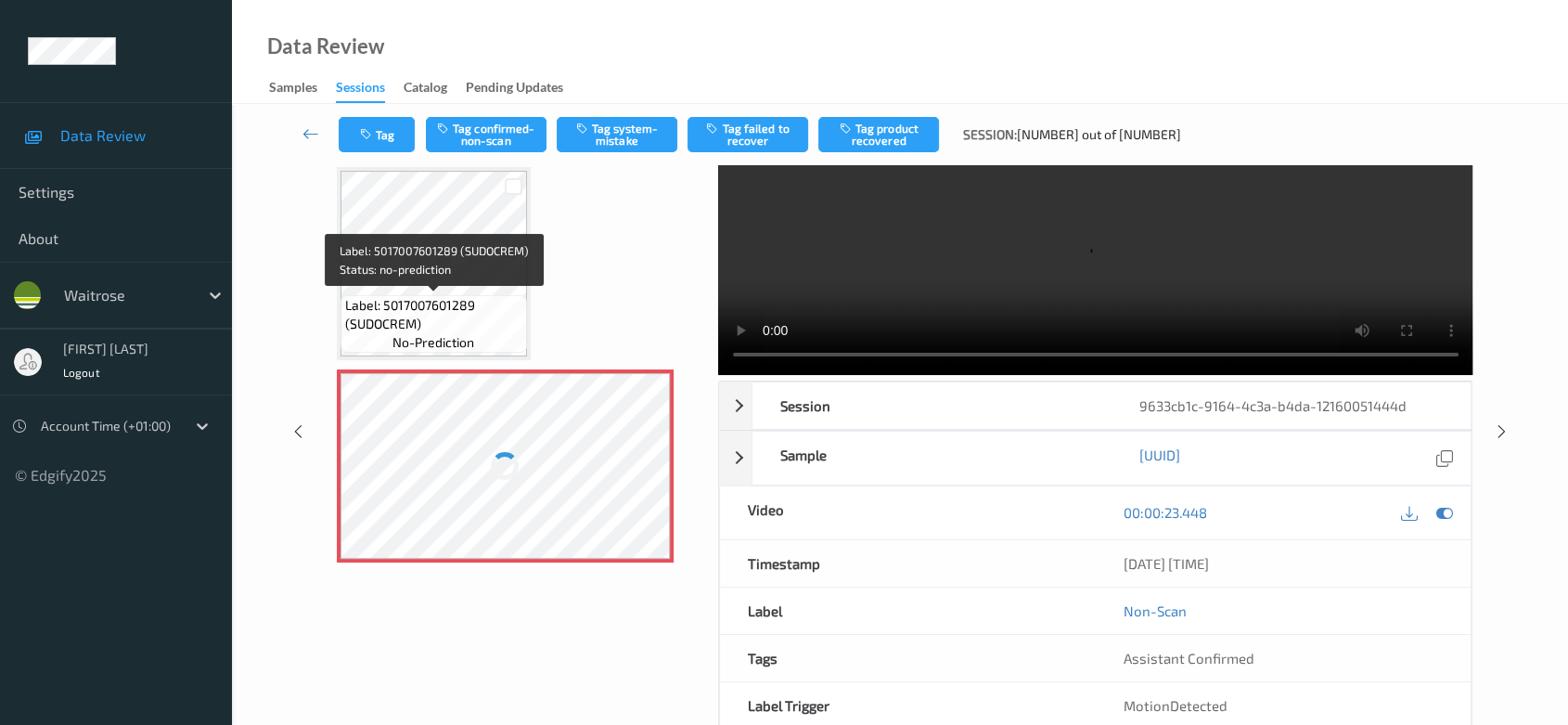 scroll, scrollTop: 169, scrollLeft: 0, axis: vertical 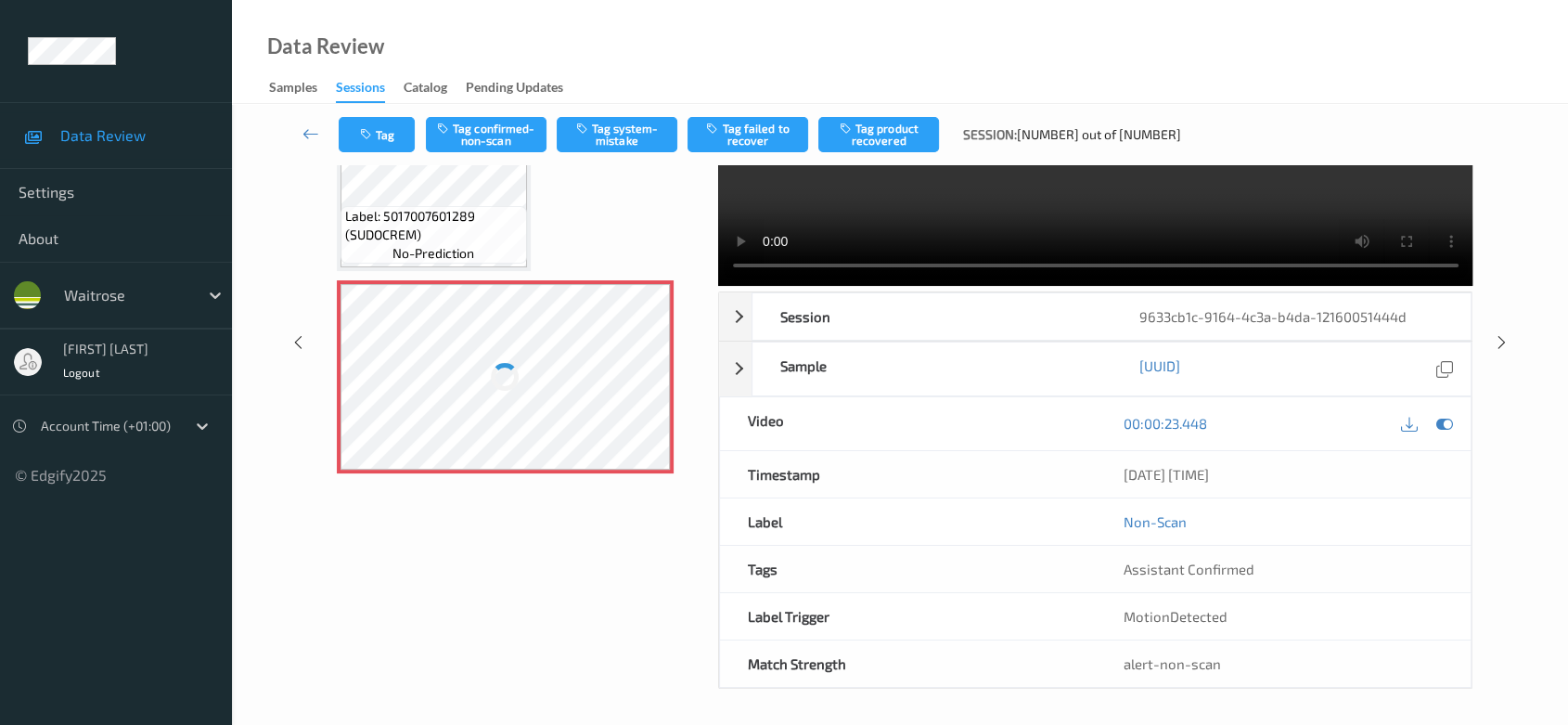 click at bounding box center (506, 377) 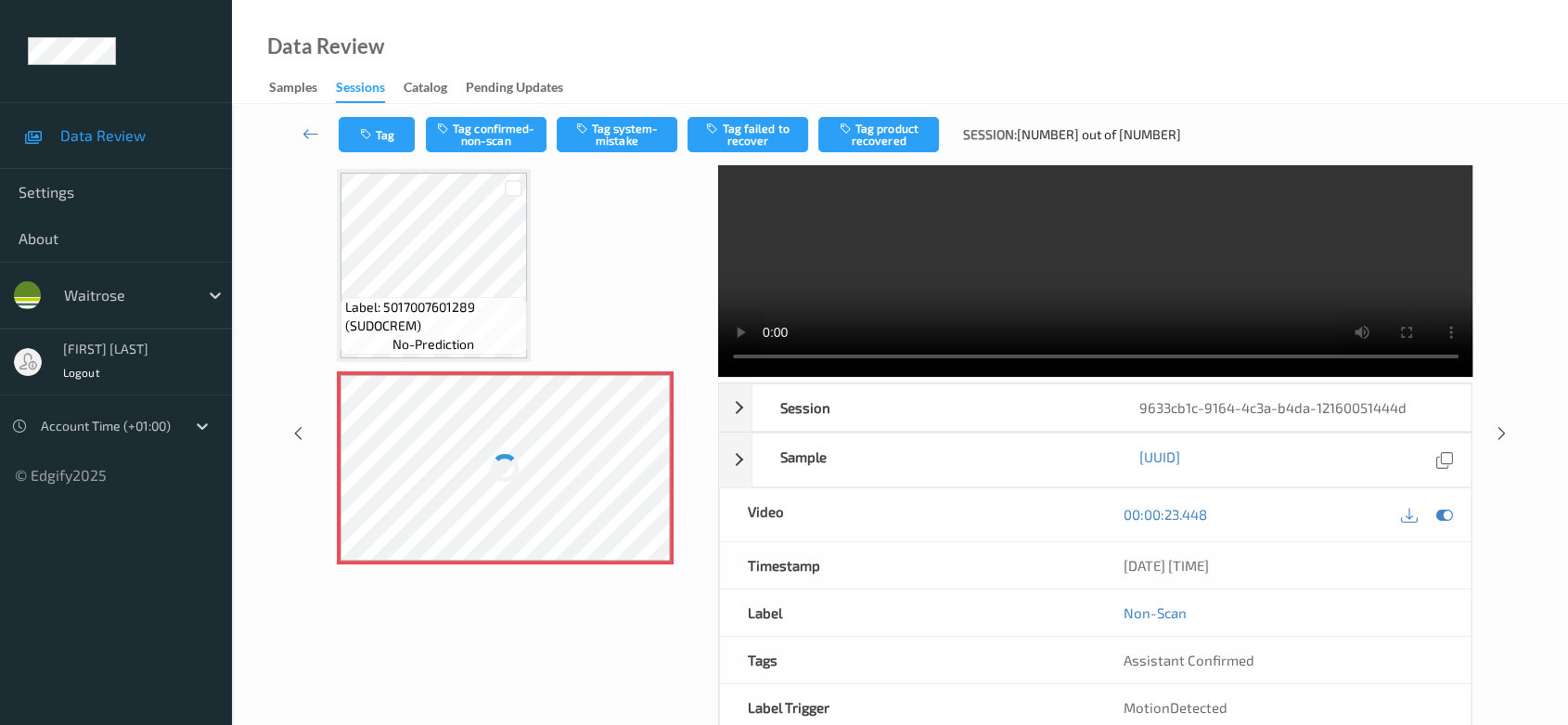 scroll, scrollTop: 0, scrollLeft: 0, axis: both 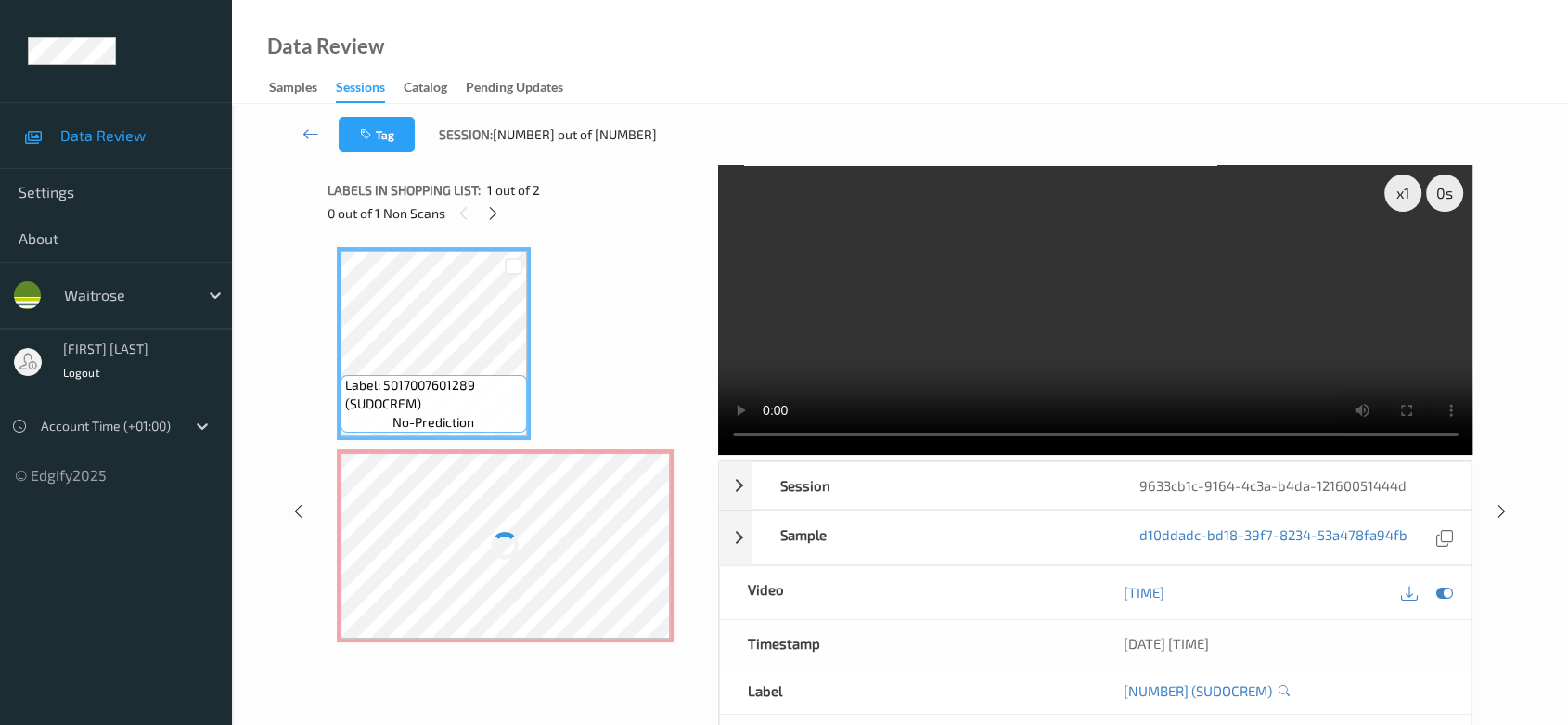click at bounding box center (506, 546) 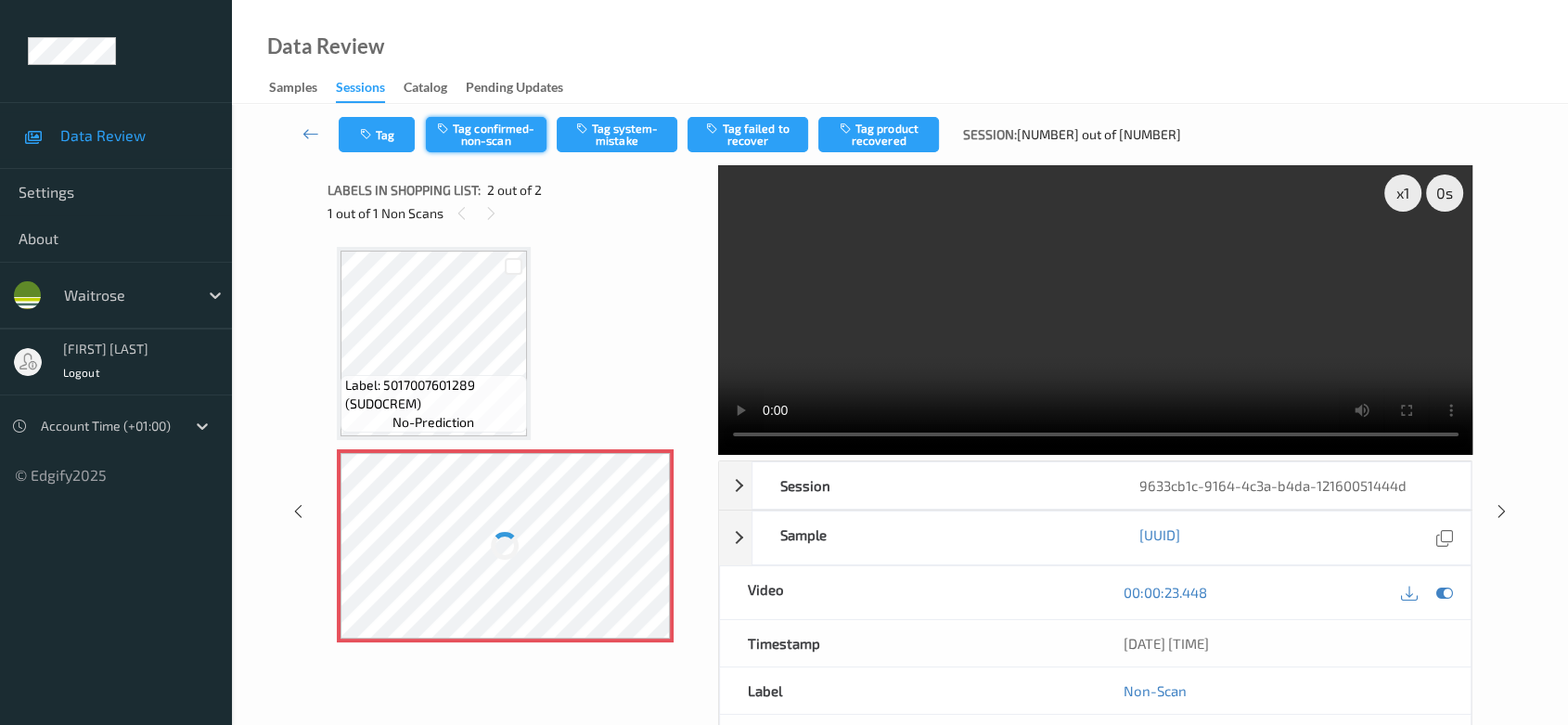 click on "Tag   confirmed-non-scan" at bounding box center (486, 135) 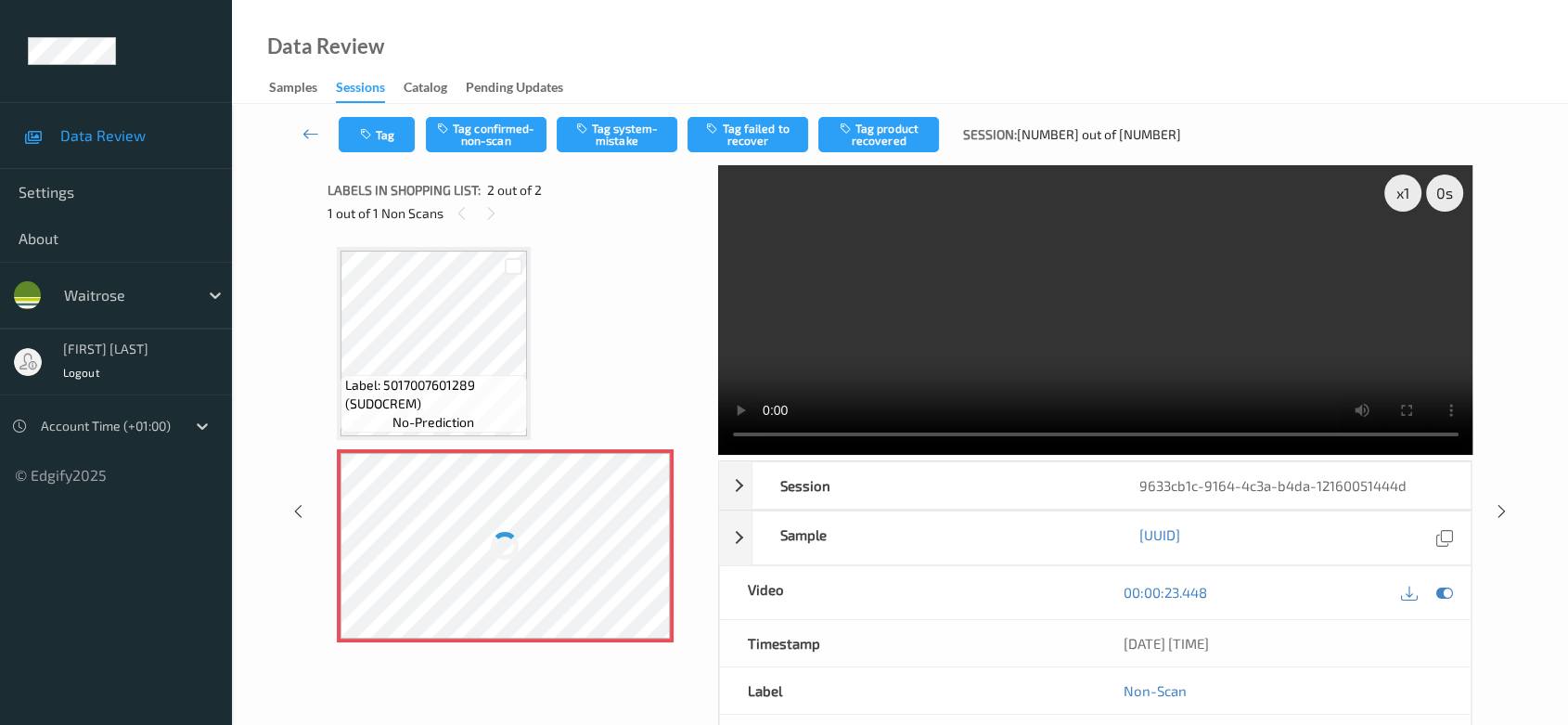 click at bounding box center (506, 546) 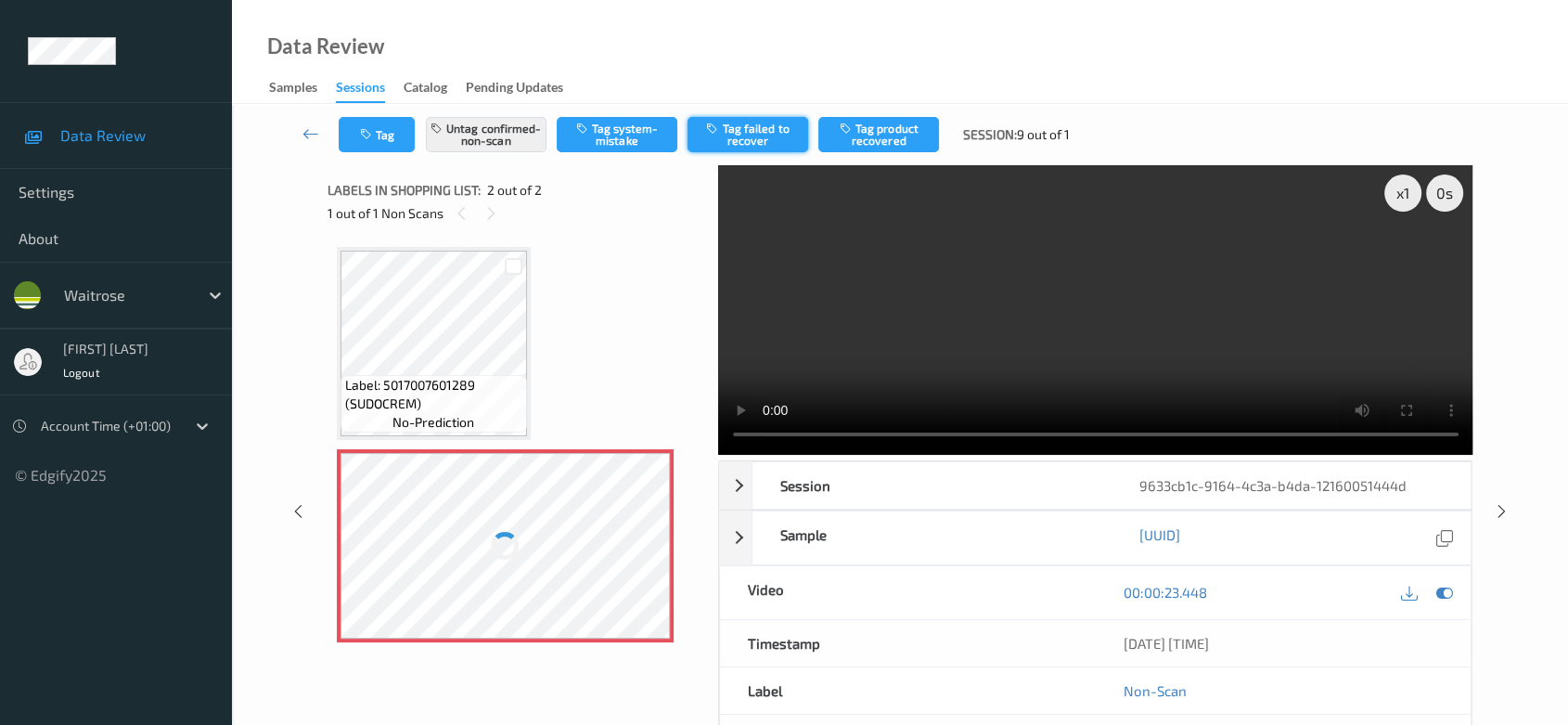 click on "Tag   failed to recover" at bounding box center (748, 135) 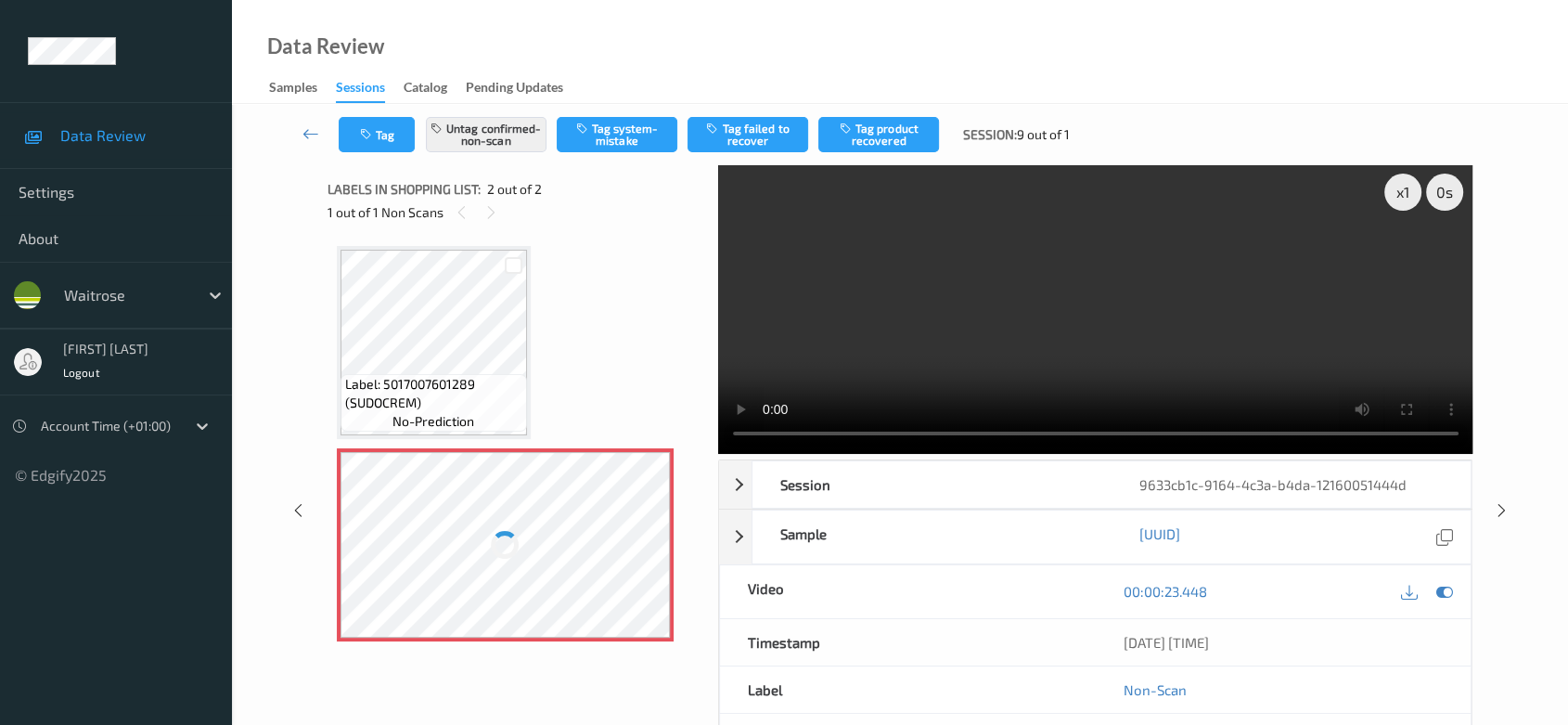 scroll, scrollTop: 0, scrollLeft: 0, axis: both 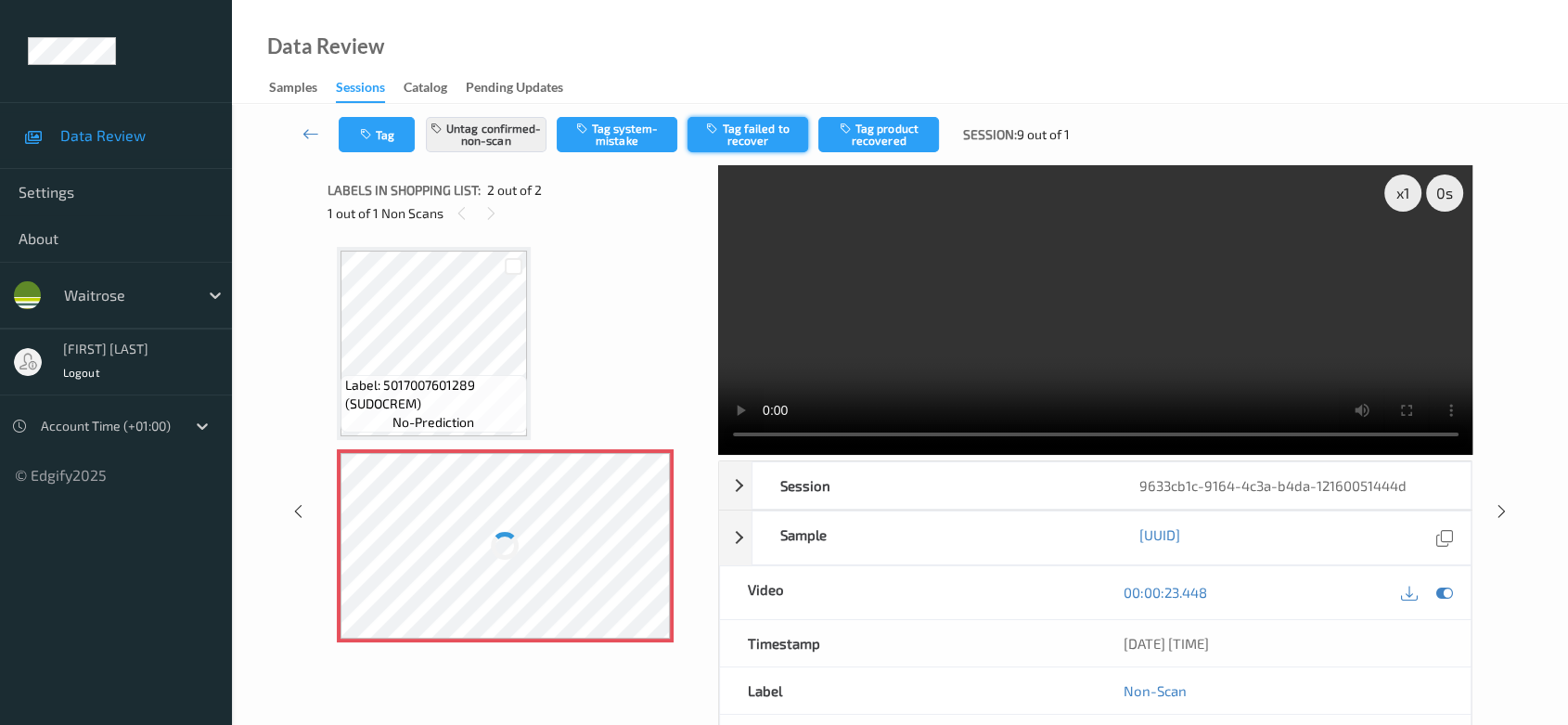 click on "Tag   failed to recover" at bounding box center [748, 135] 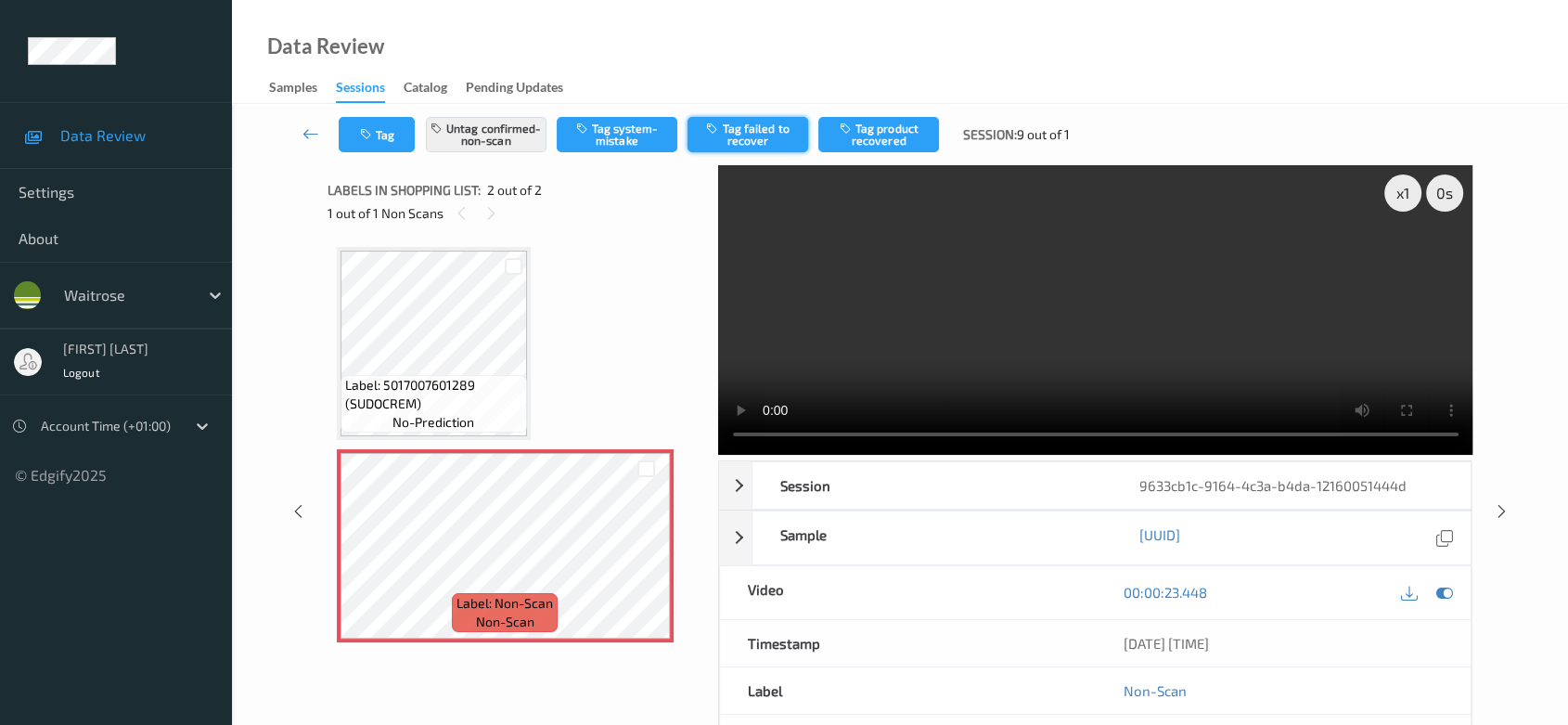 click on "Tag   failed to recover" at bounding box center (748, 135) 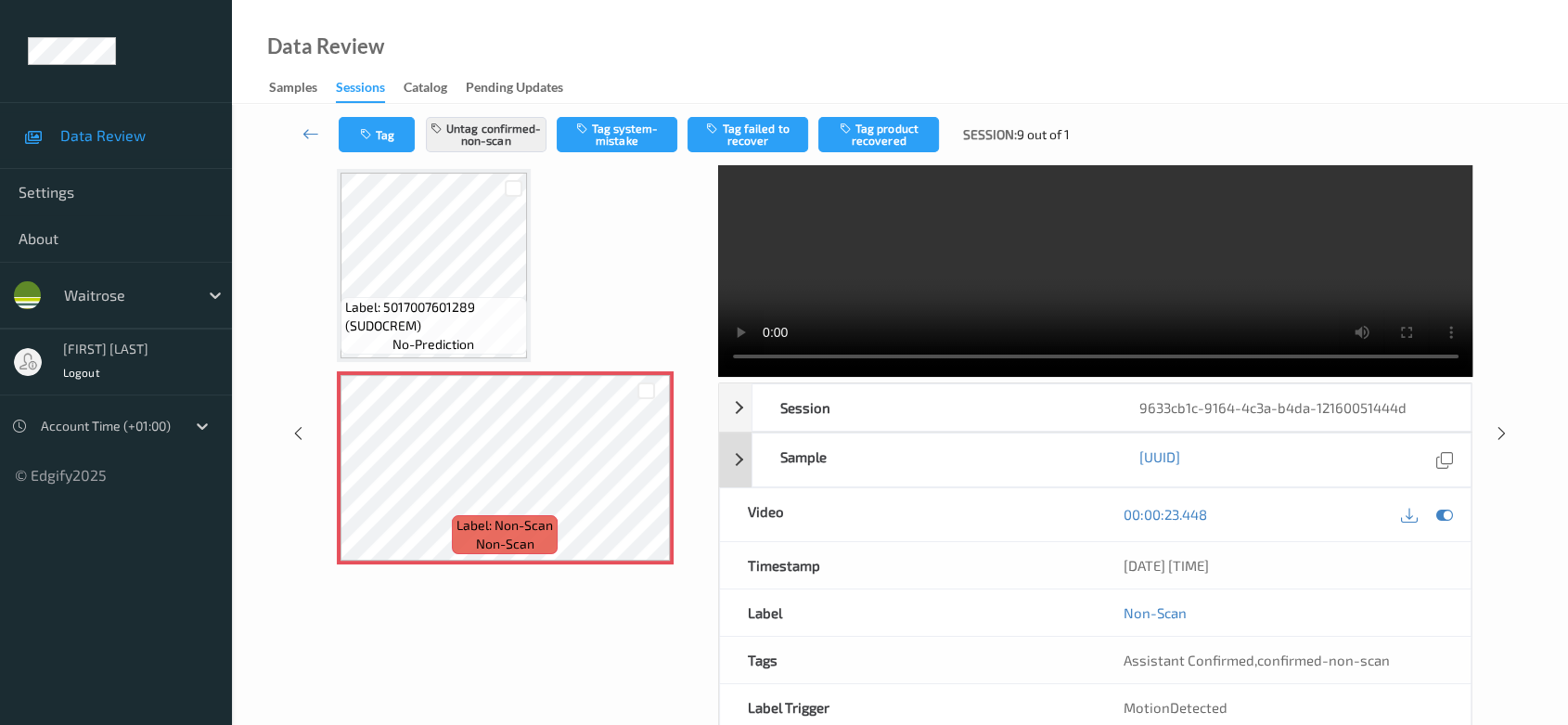 scroll, scrollTop: 0, scrollLeft: 0, axis: both 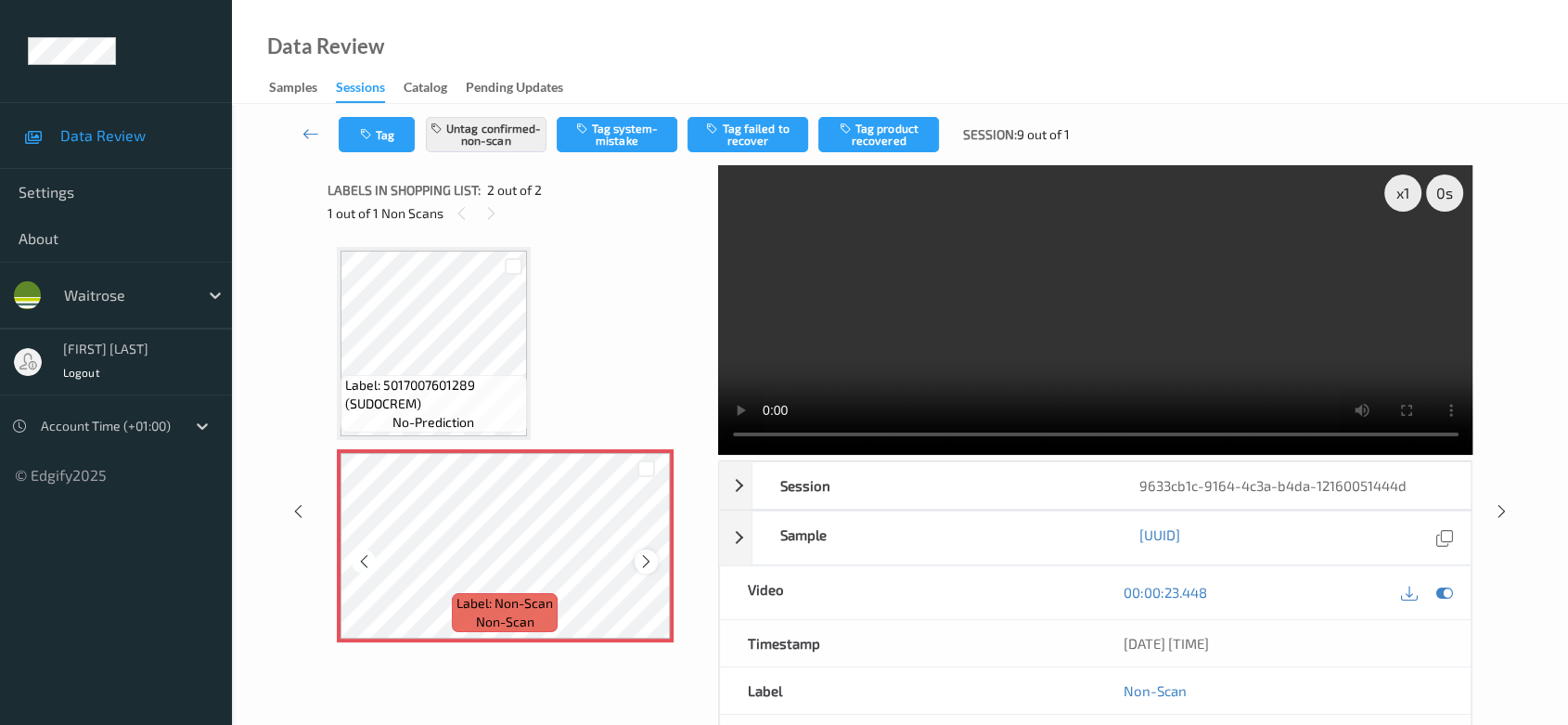 click at bounding box center [646, 562] 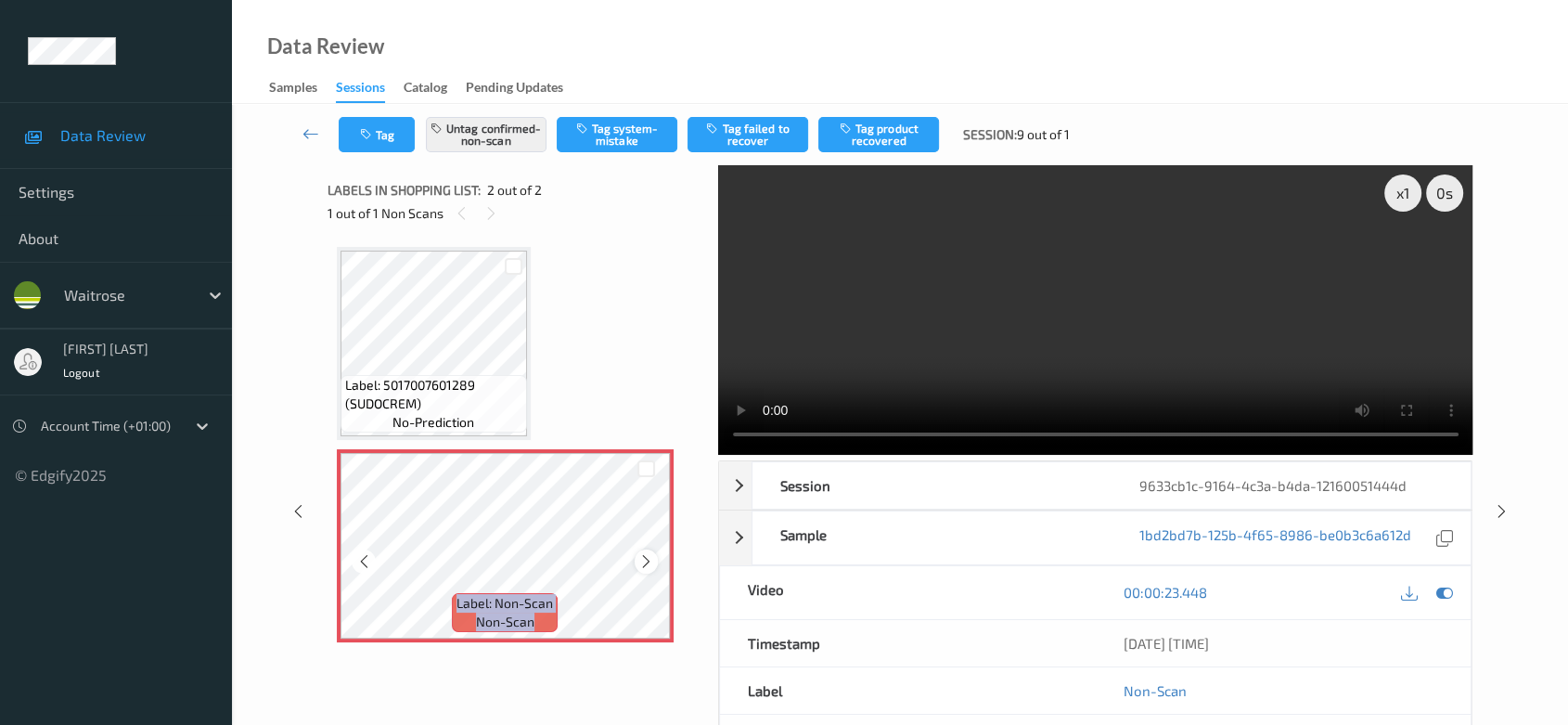 click at bounding box center [646, 562] 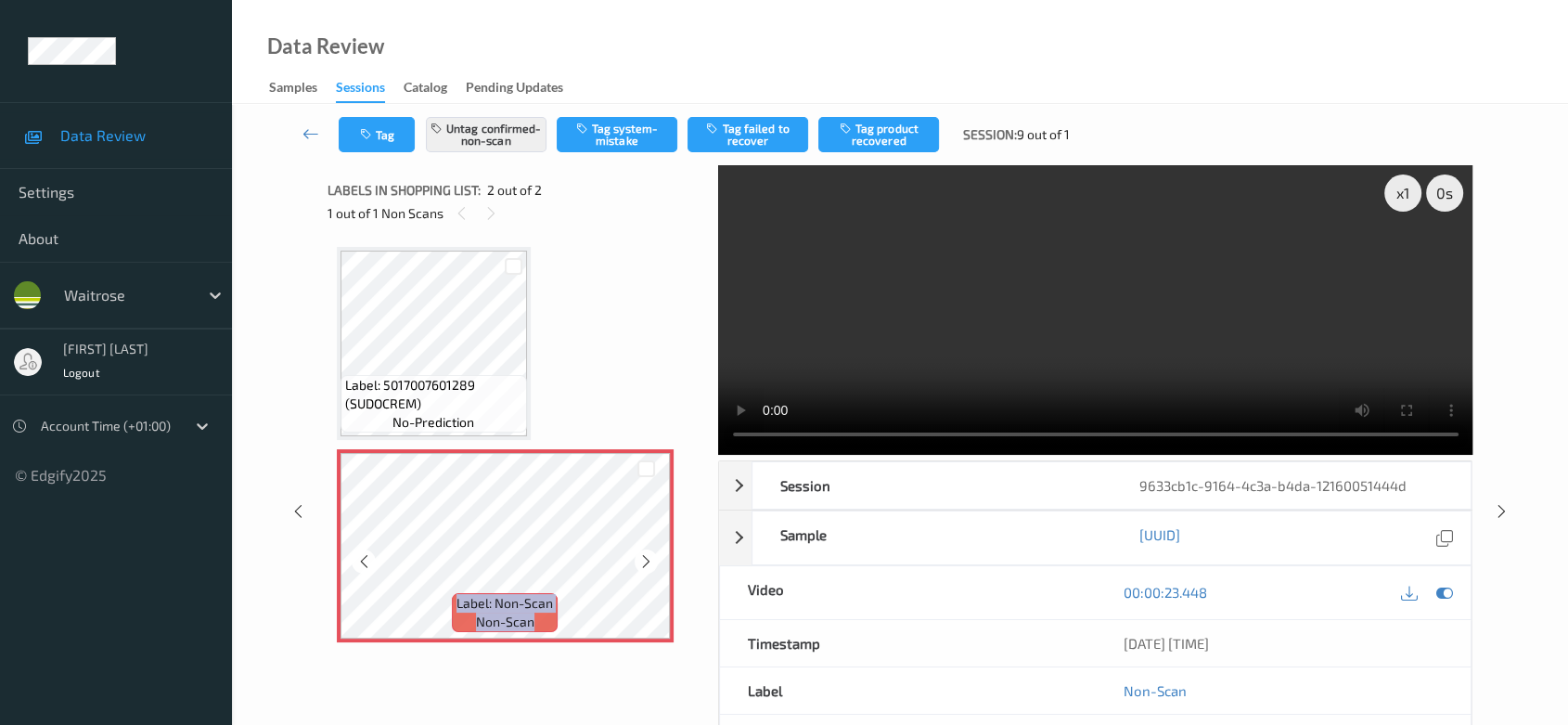 click at bounding box center [646, 562] 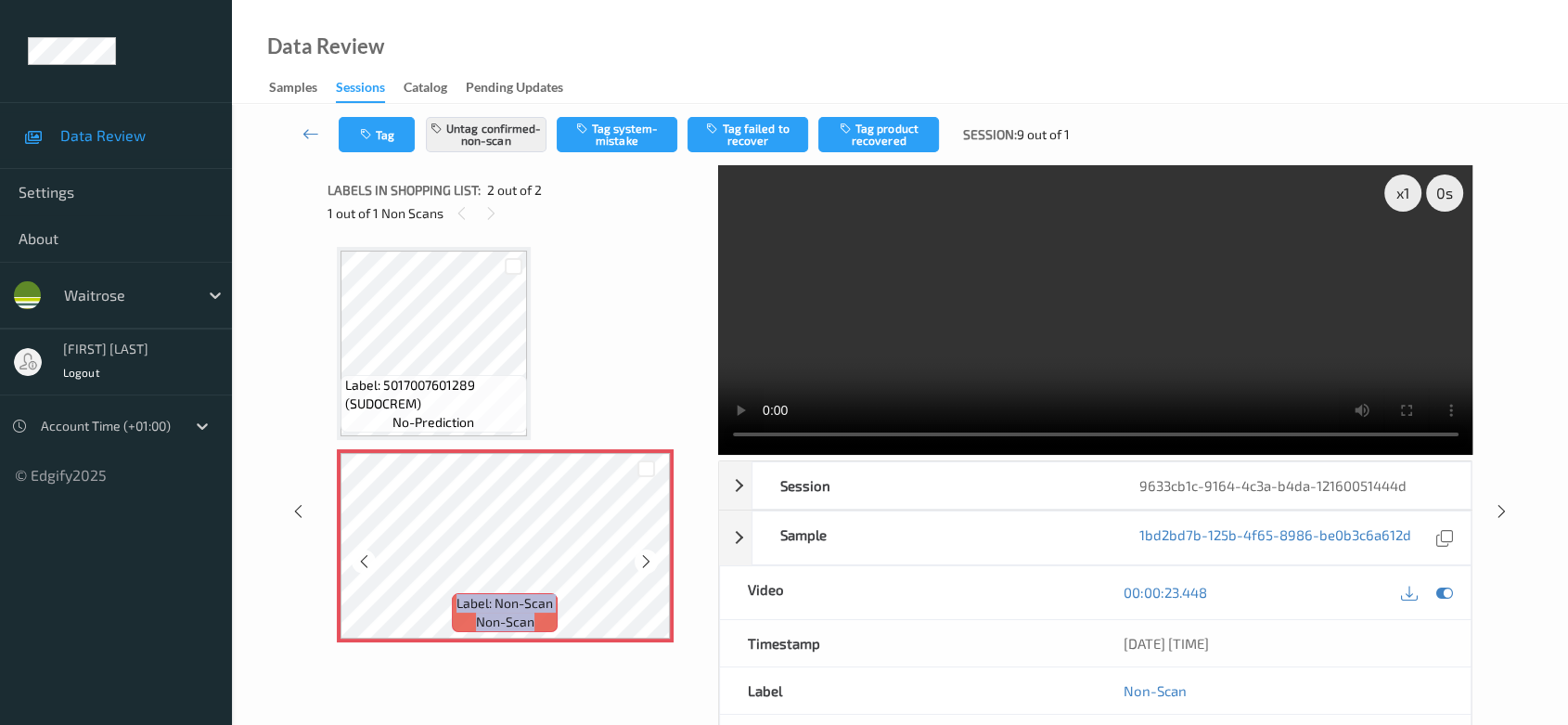 click at bounding box center [646, 562] 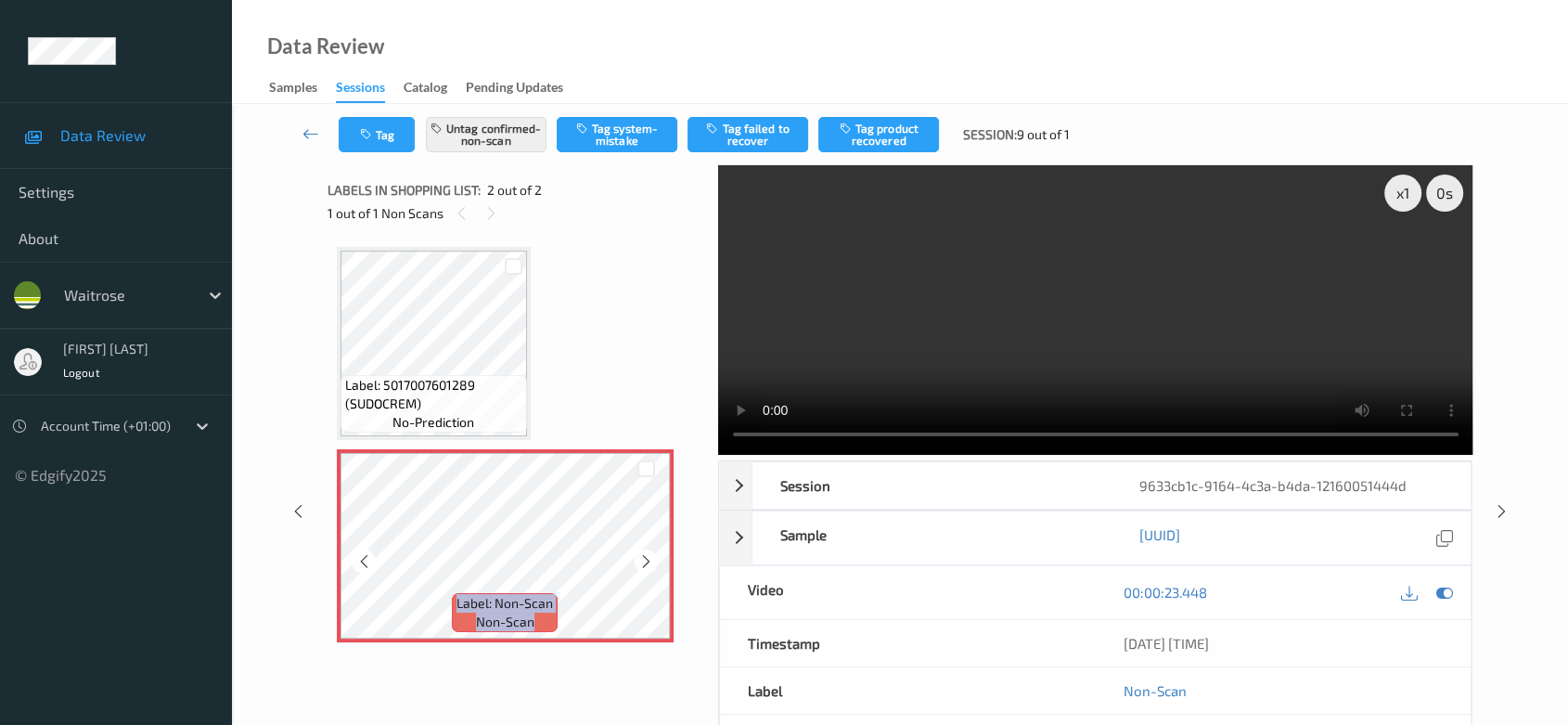 click at bounding box center (646, 562) 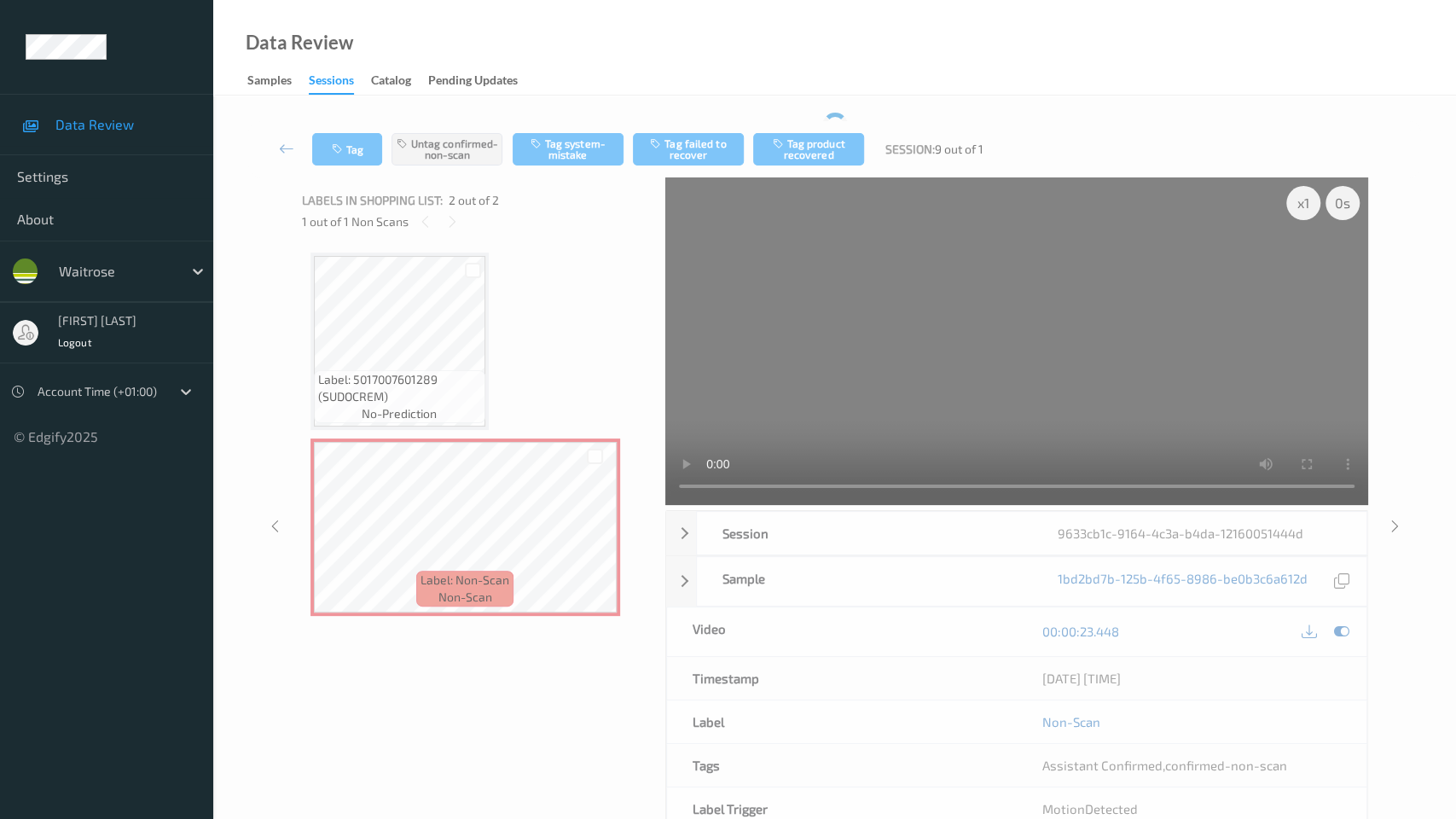 type 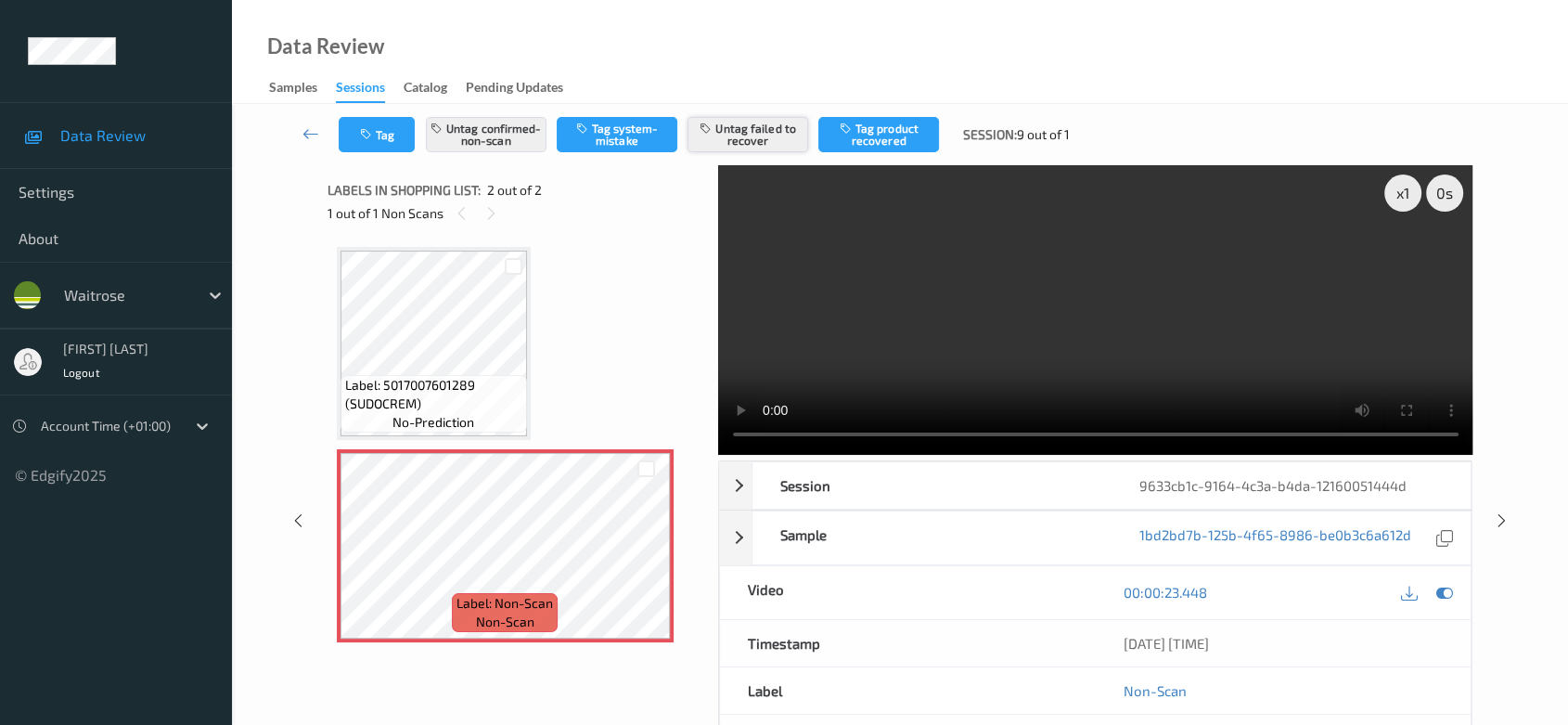 click on "Untag   failed to recover" at bounding box center (748, 135) 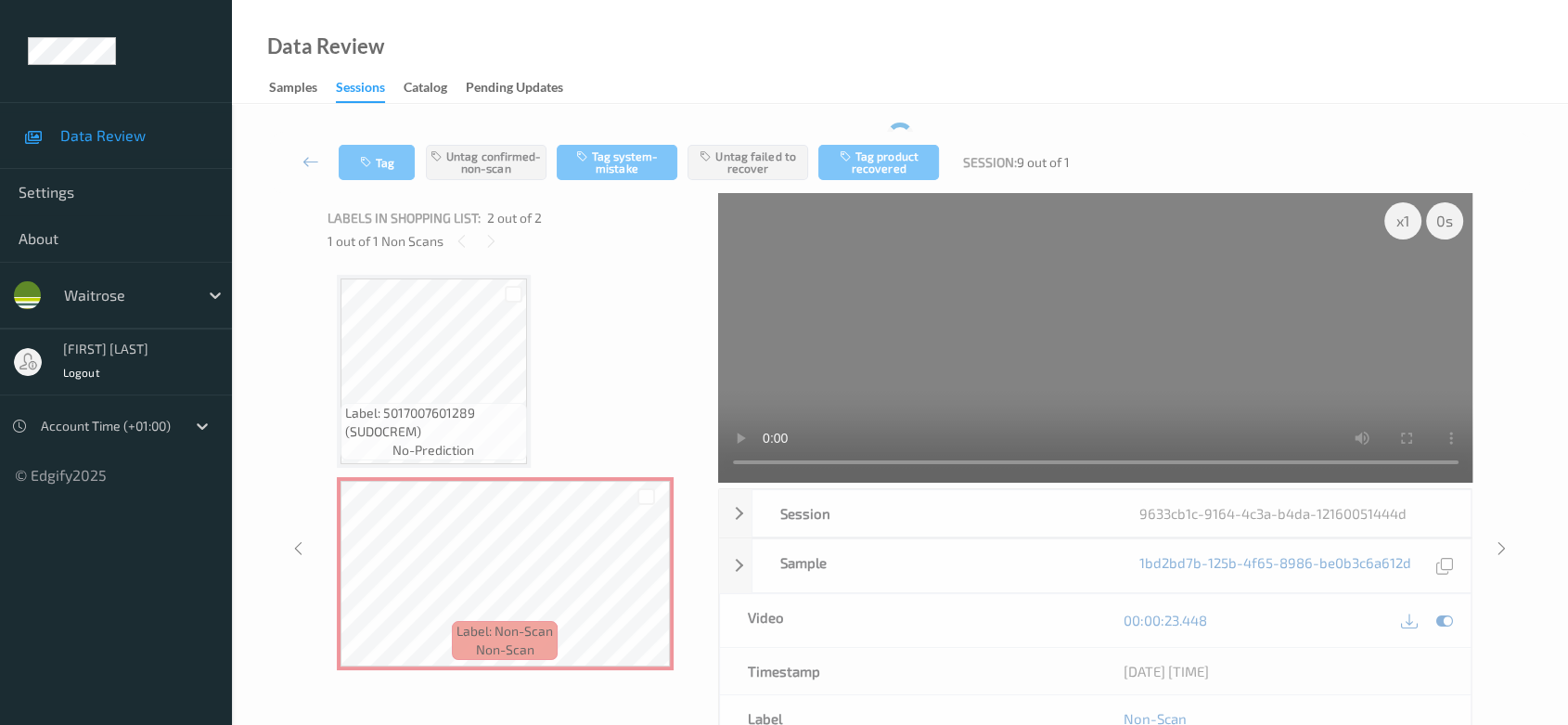 click on "Tag Untag   confirmed-non-scan Tag   system-mistake Untag   failed to recover Tag   product recovered Session: 9 out of 1" at bounding box center [900, 162] 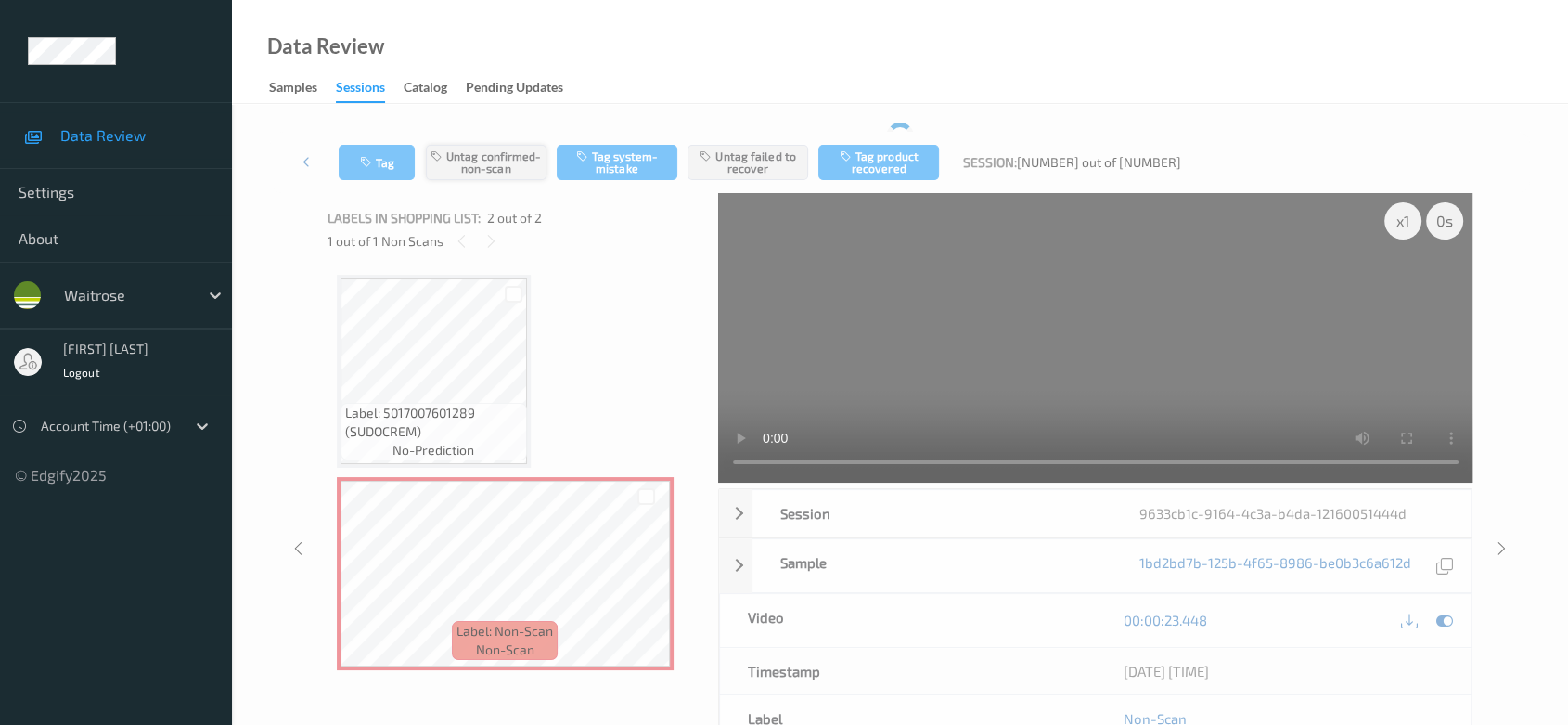 click on "Untag   confirmed-non-scan" at bounding box center (486, 162) 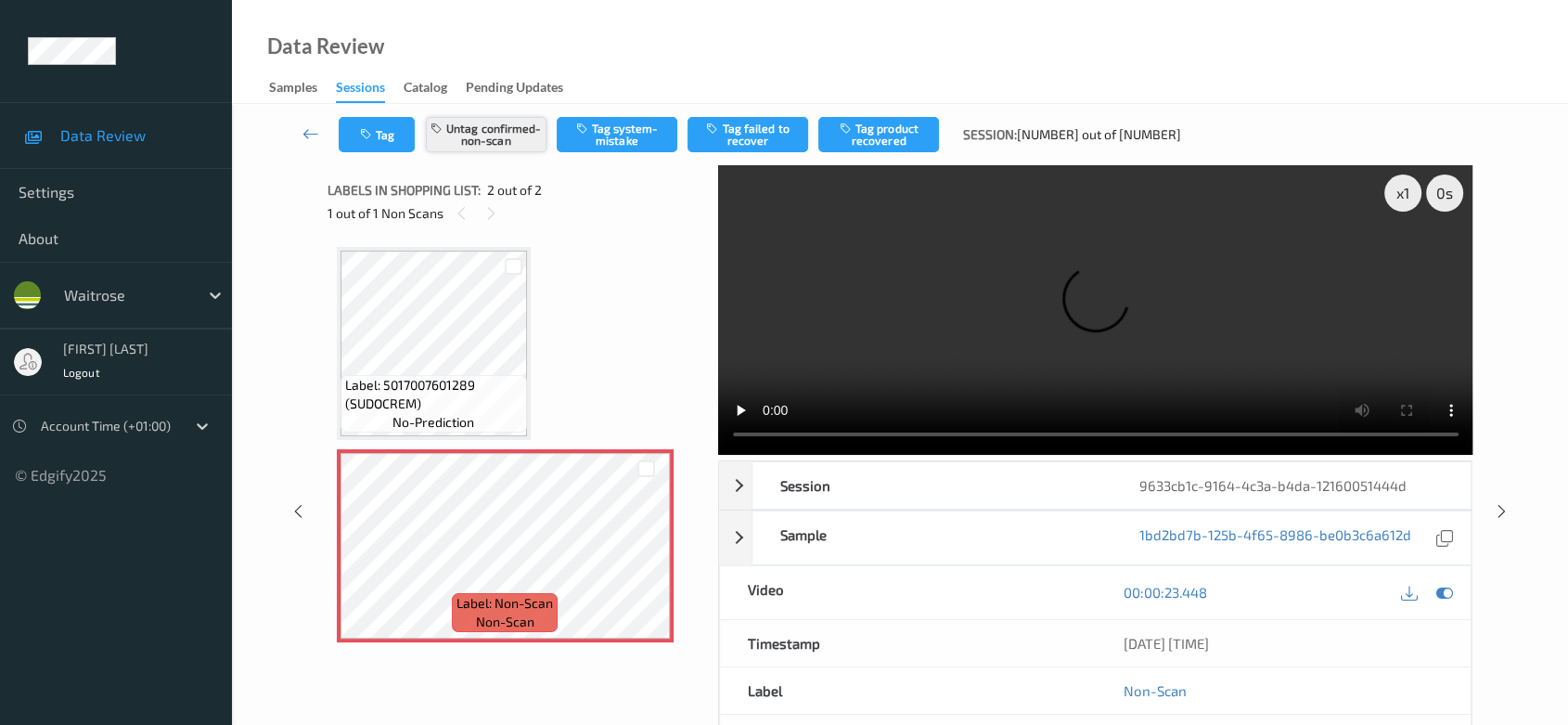 click on "Untag   confirmed-non-scan" at bounding box center [486, 135] 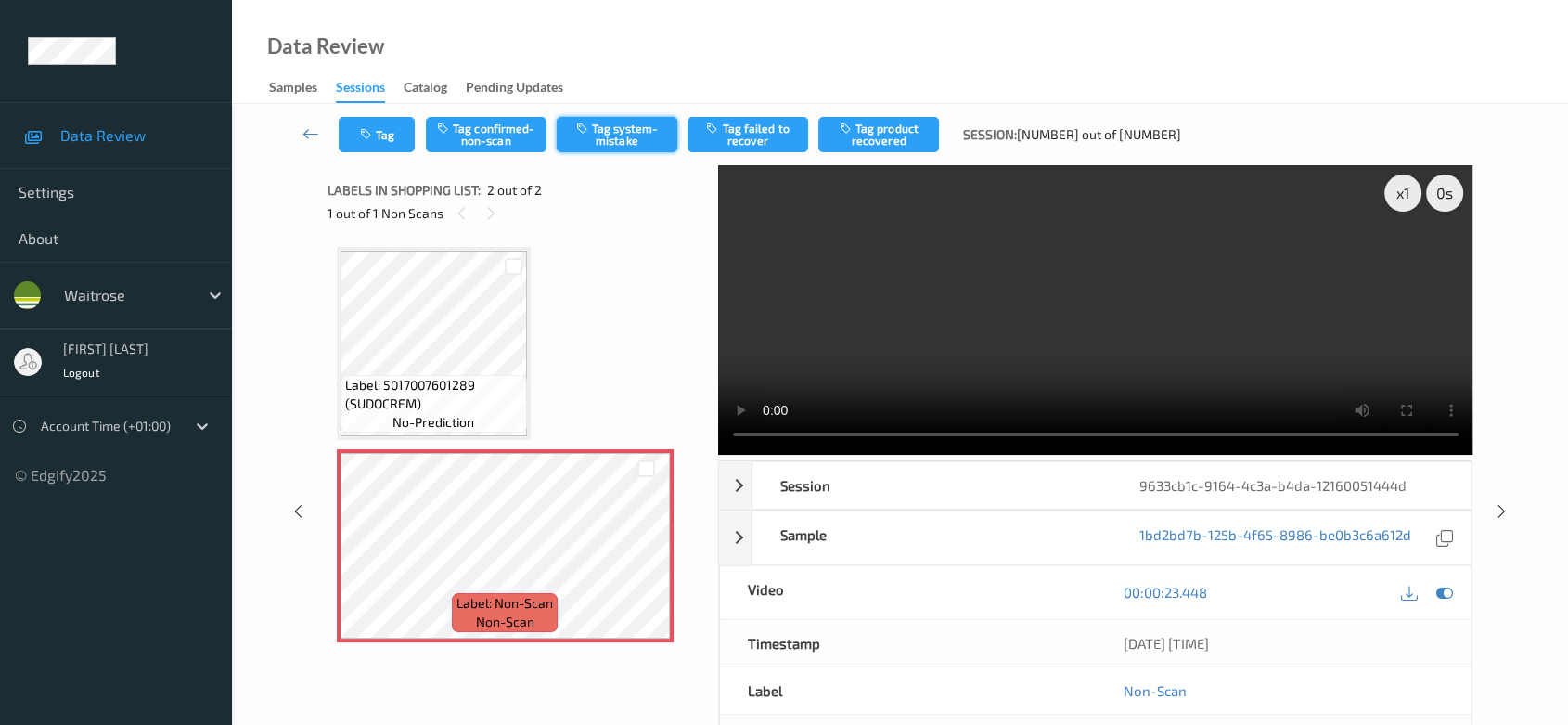 click on "Tag   system-mistake" at bounding box center [617, 135] 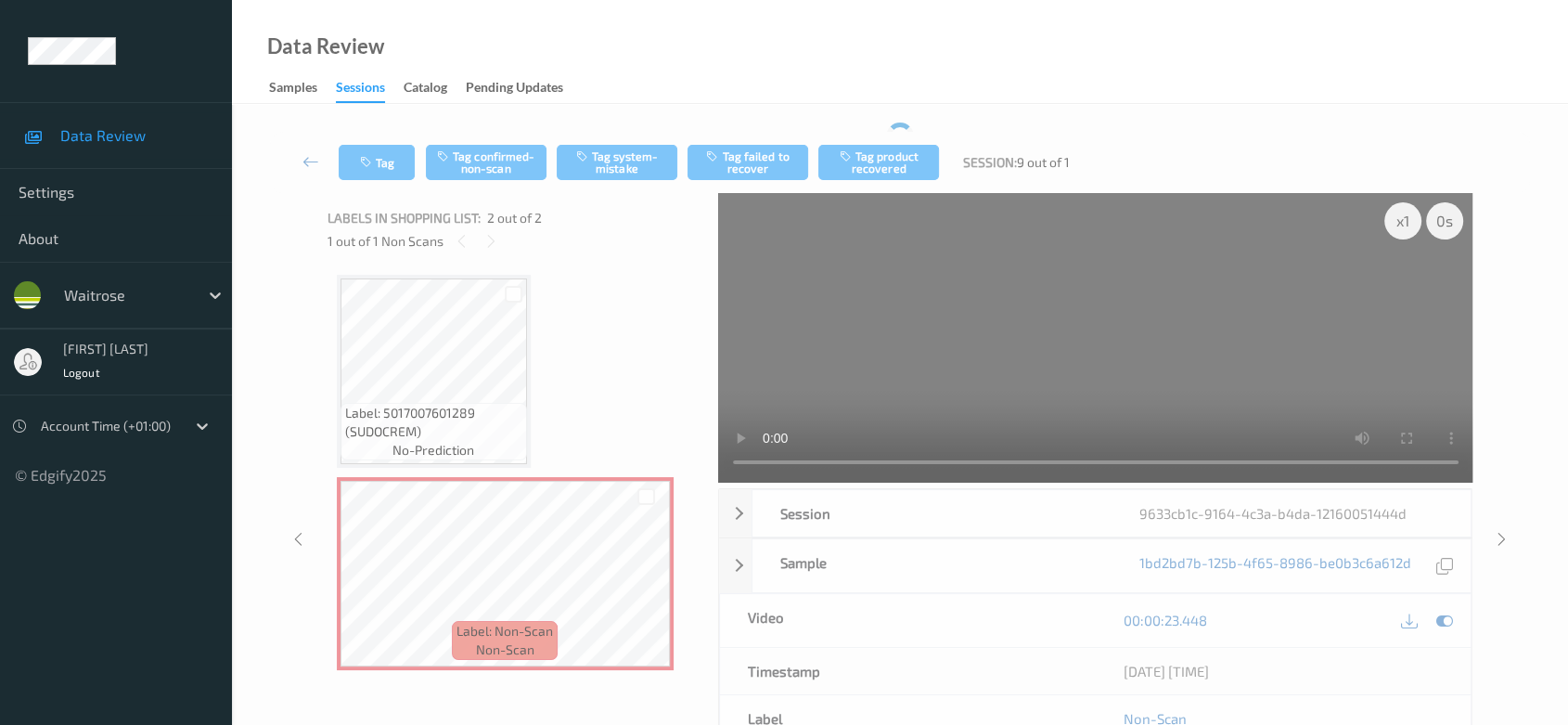 click on "Tag Tag   confirmed-non-scan Tag   system-mistake Tag   failed to recover Tag   product recovered Session: [NUMBER] out of [NUMBER] x [NUMBER] [NUMBER] Session [SESSION_ID] Session [DATE] [TIME] Timestamp [DATE] [TIME] Tags Assistant Confirmed Device [DEVICE_ID] Assistant ID N/A Shopper ID N/A Sample [SAMPLE_ID] Group ID [GROUP_ID] Prediction Loss N/A Video [TIME] Timestamp [DATE] [TIME] Label Non-Scan Tags Assistant Confirmed Label Trigger MotionDetected Match Strength alert-non-scan Labels in shopping list: [NUMBER] out of [NUMBER] [NUMBER] out of [NUMBER] Non Scans Label: [PRODUCT_CODE] ([PRODUCT_NAME]) no-prediction Label: Non-Scan non-scan Label: Non-Scan non-scan Label: Non-Scan non-scan" at bounding box center (900, 504) 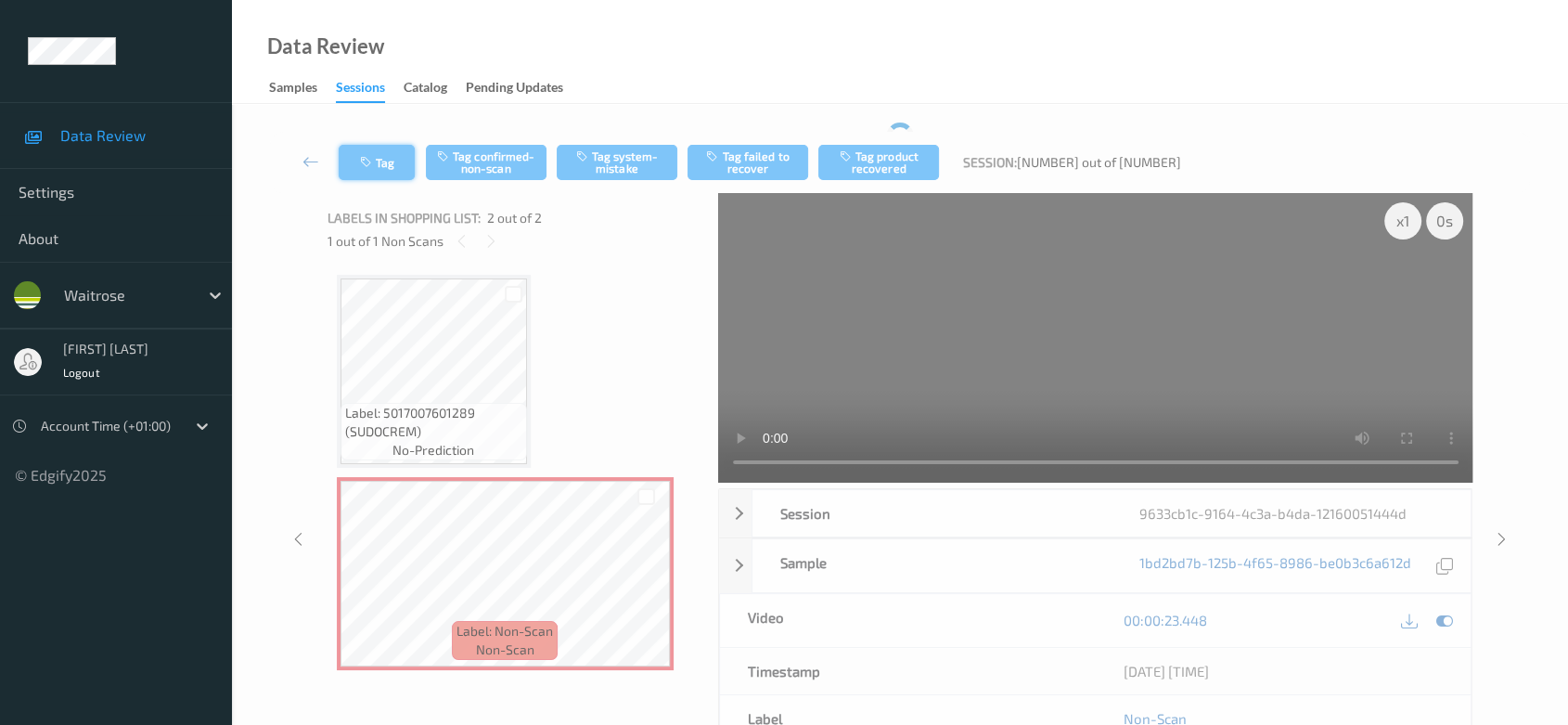 click on "Tag" at bounding box center [377, 162] 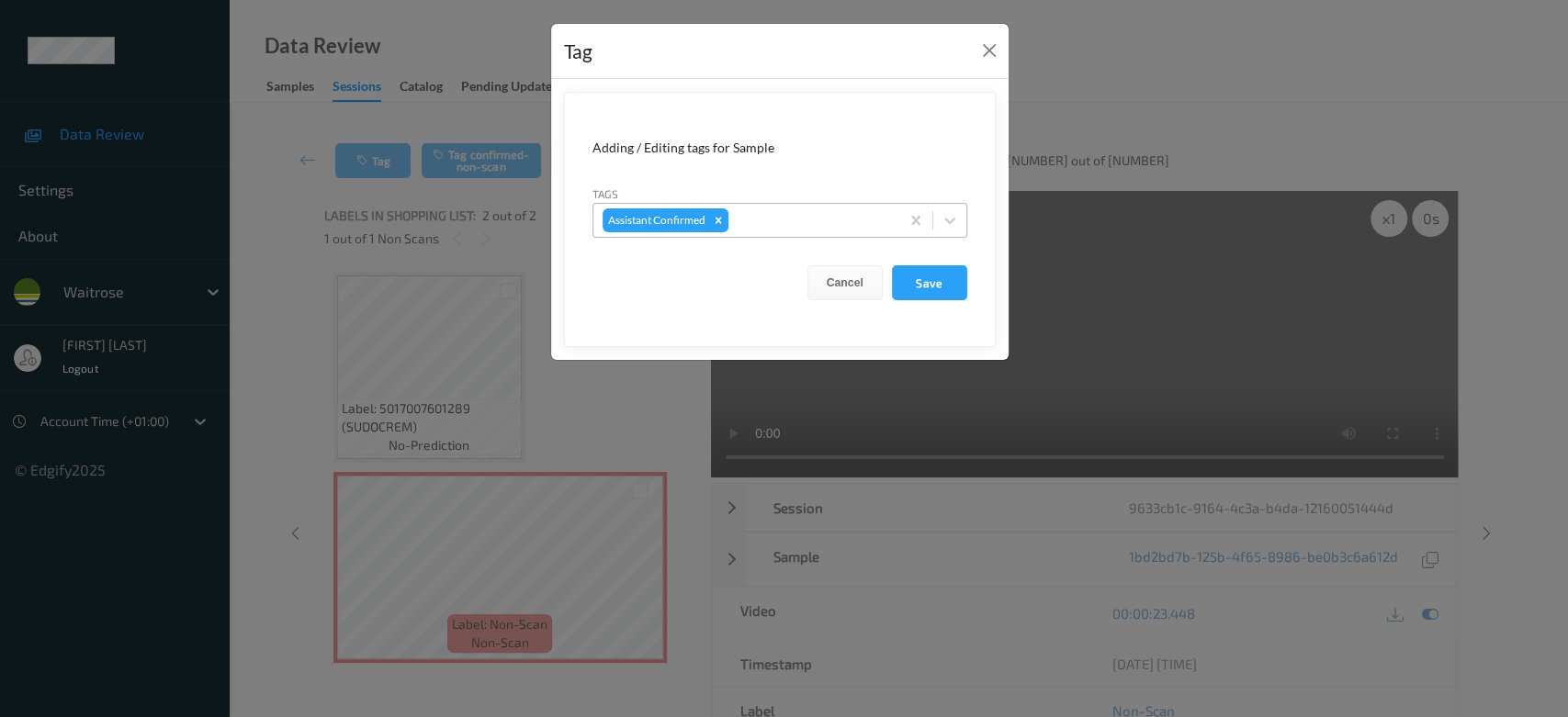 click at bounding box center (811, 220) 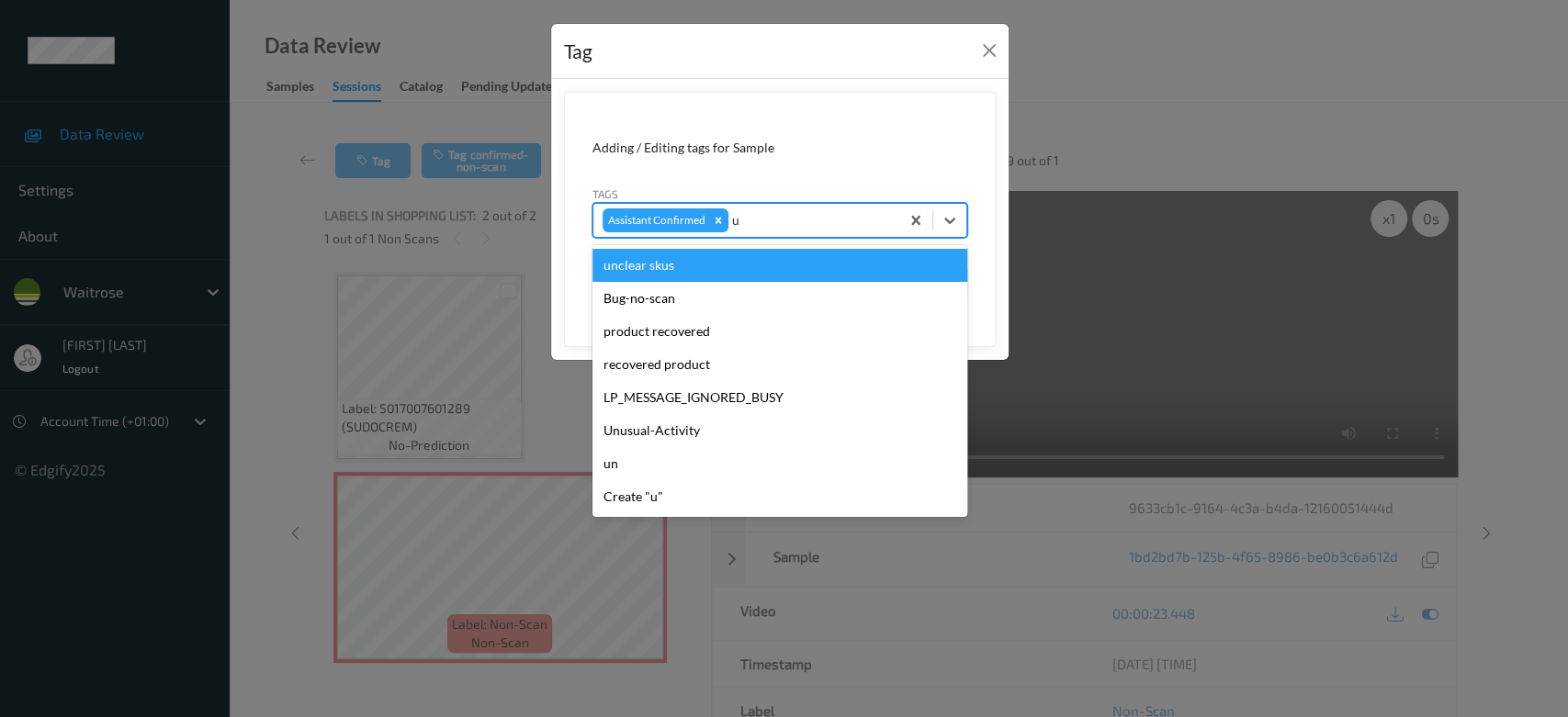 type on "un" 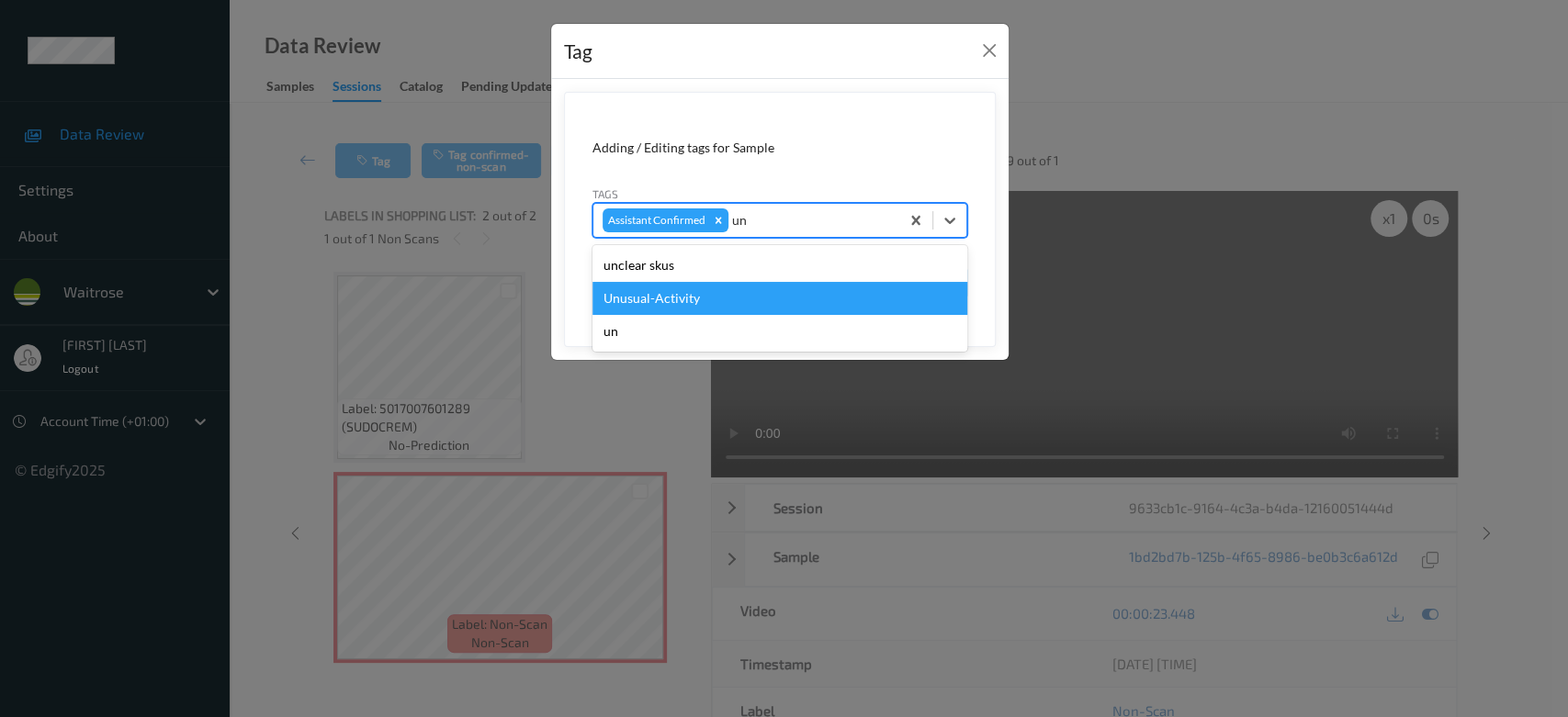 click on "Unusual-Activity" at bounding box center [780, 298] 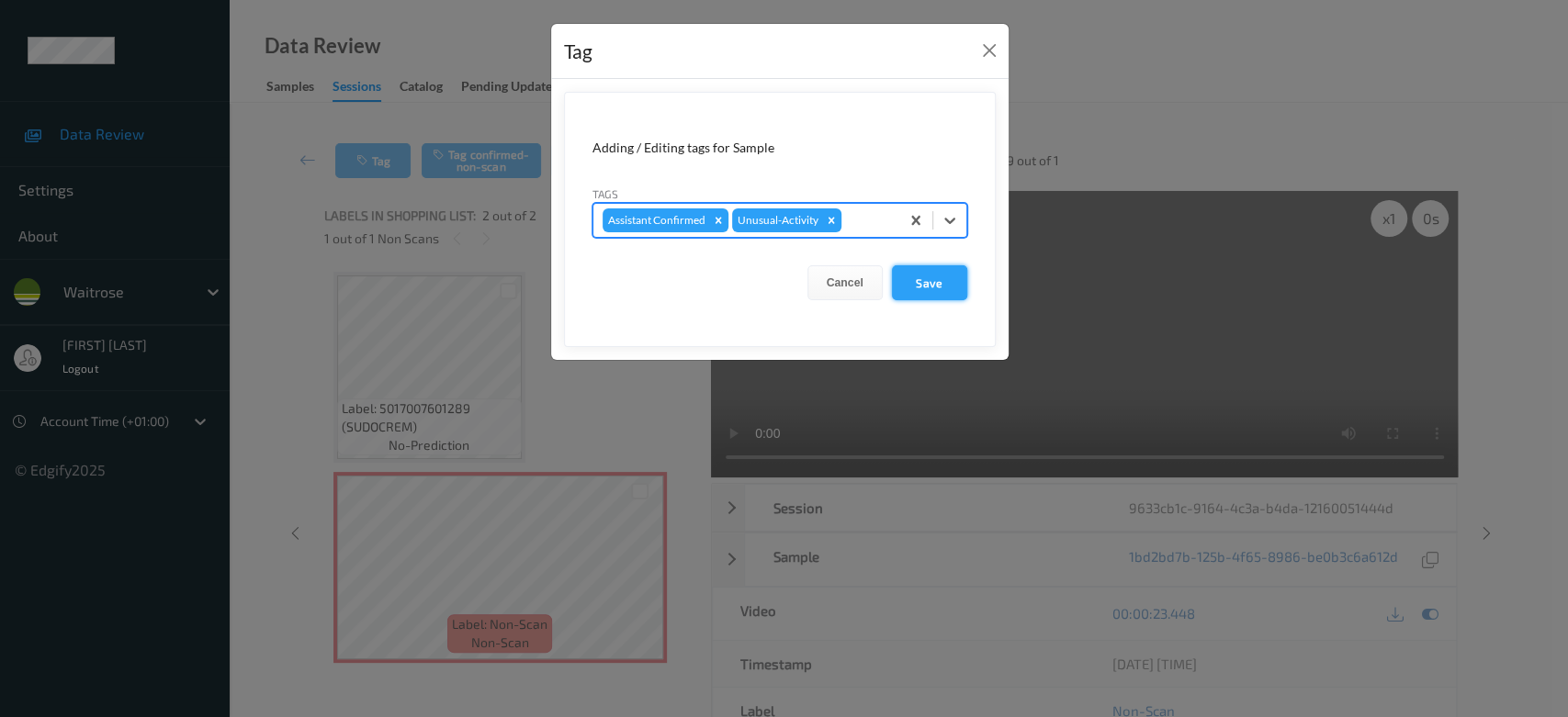 click on "Save" at bounding box center (930, 283) 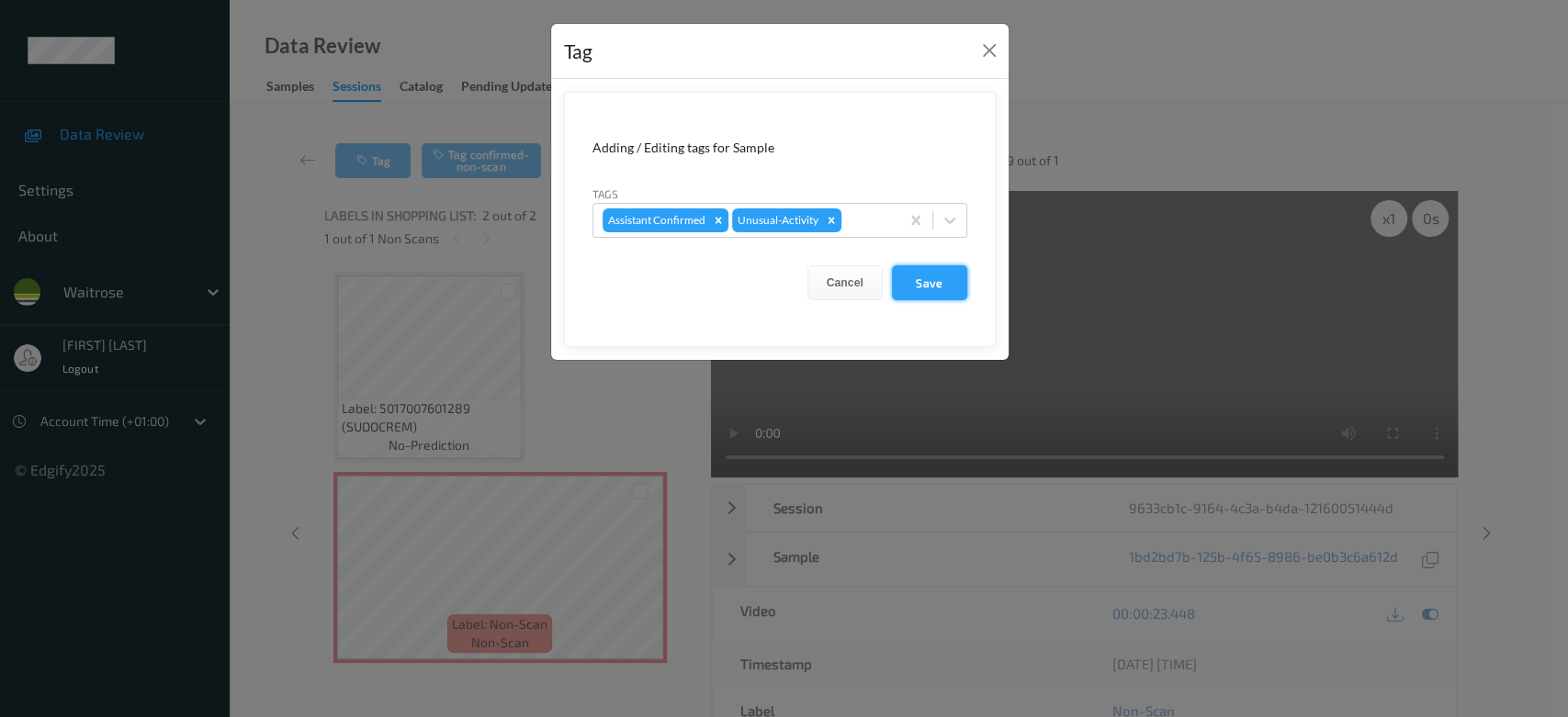 click on "Save" at bounding box center [930, 283] 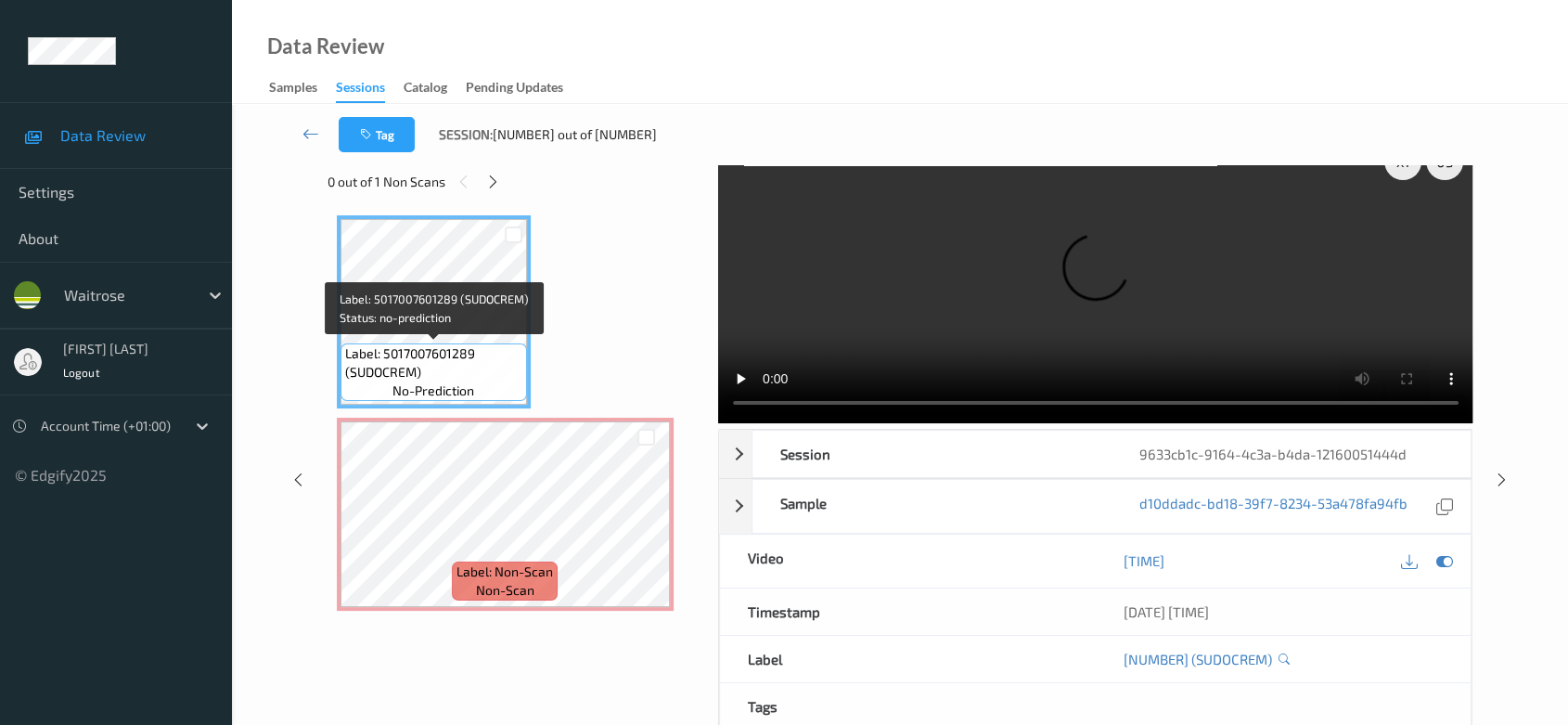 scroll, scrollTop: 0, scrollLeft: 0, axis: both 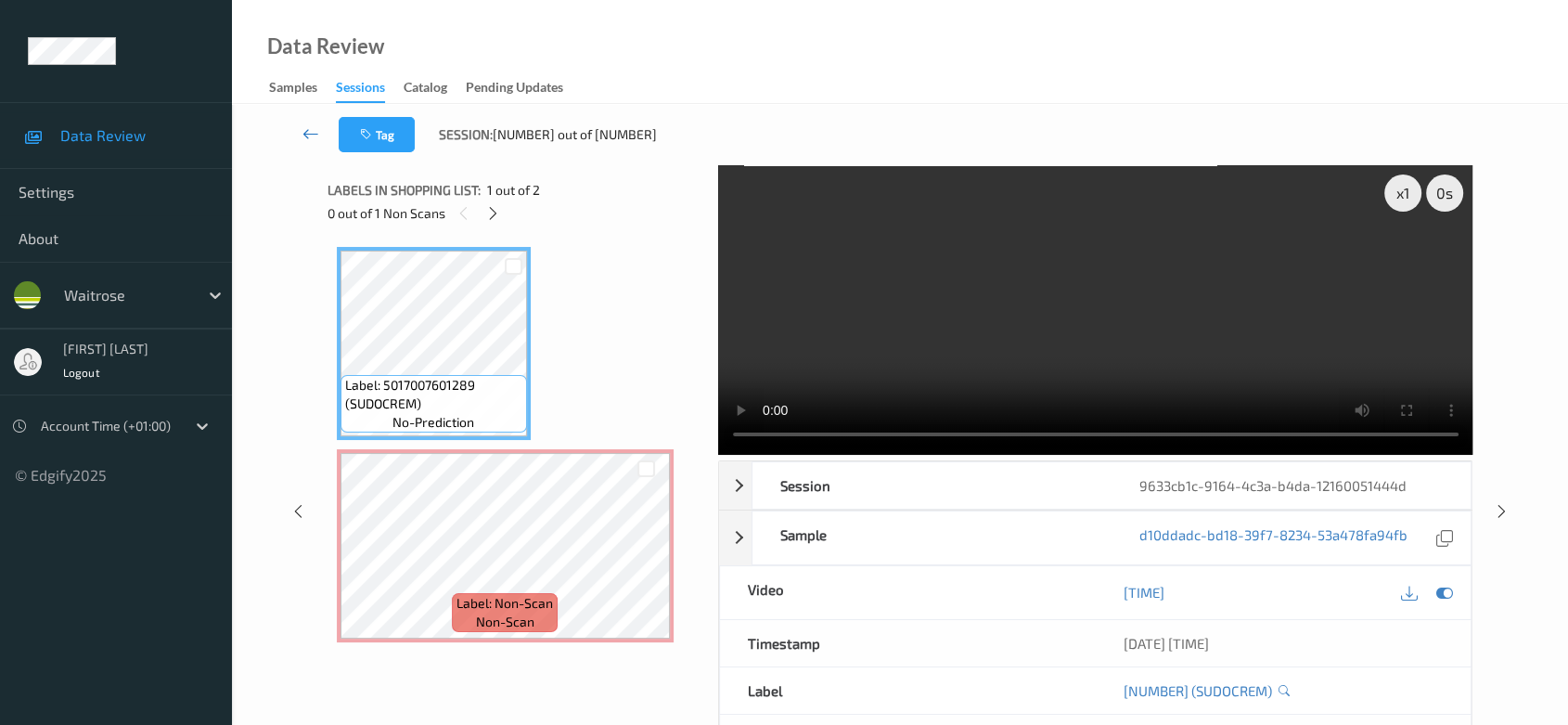click at bounding box center (311, 134) 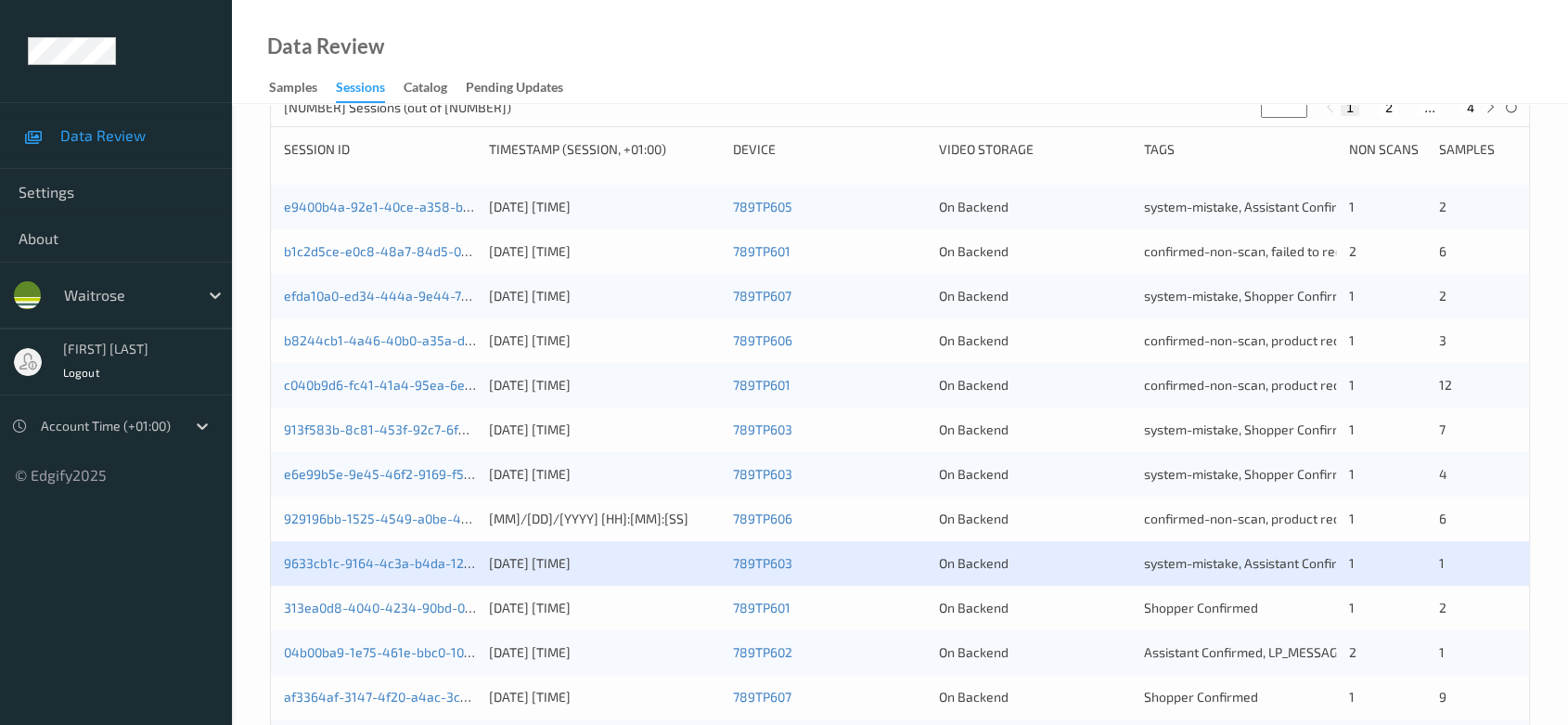 scroll, scrollTop: 618, scrollLeft: 0, axis: vertical 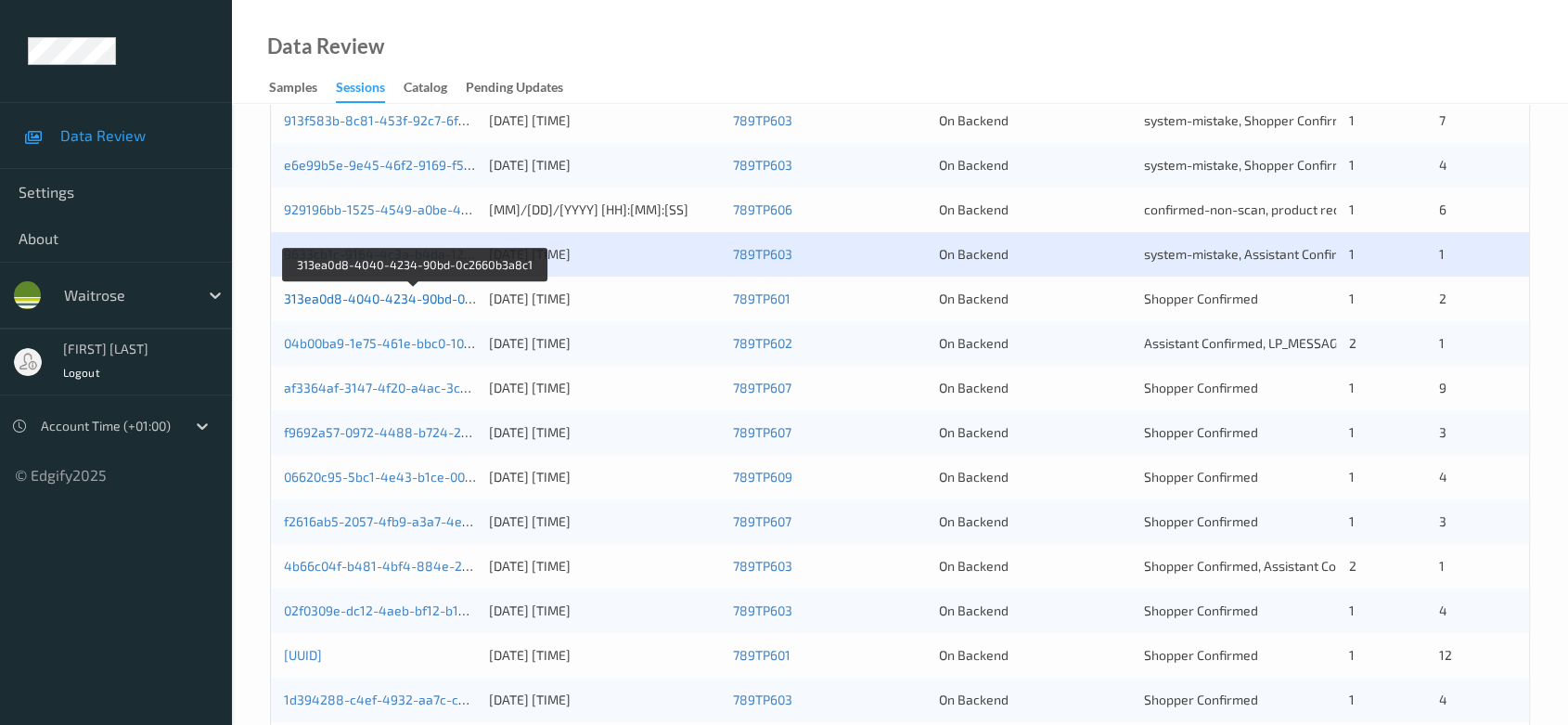 click on "313ea0d8-4040-4234-90bd-0c2660b3a8c1" at bounding box center [414, 298] 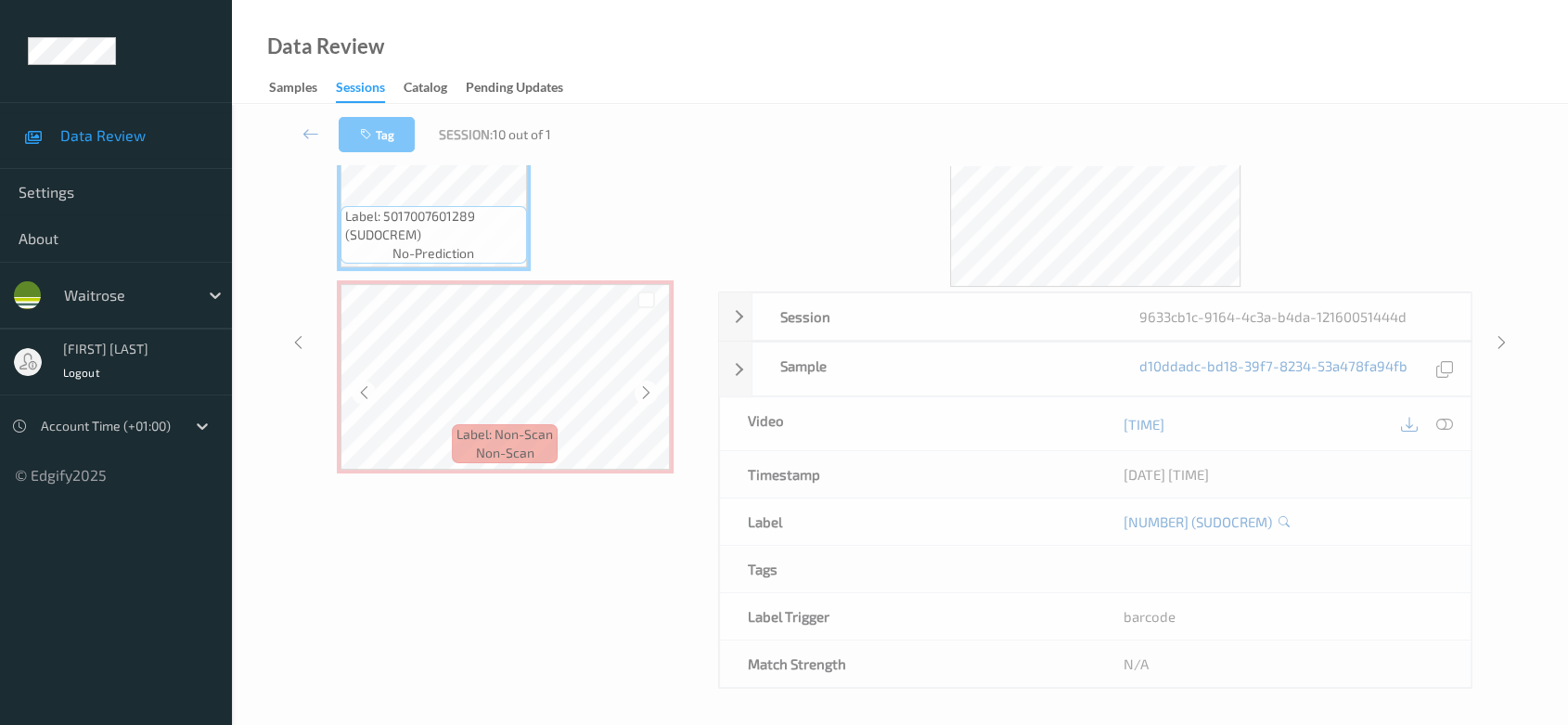 scroll, scrollTop: 0, scrollLeft: 0, axis: both 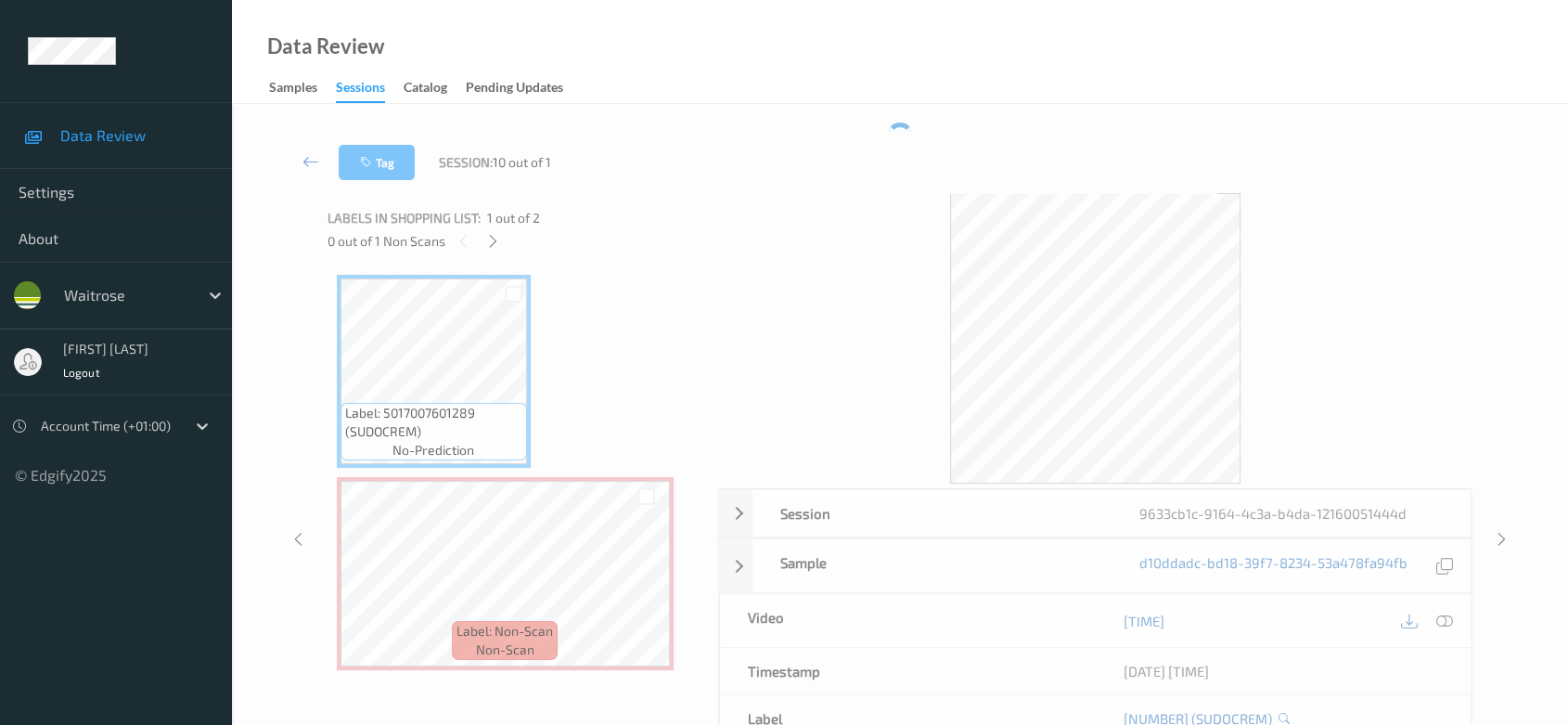 click at bounding box center (311, 162) 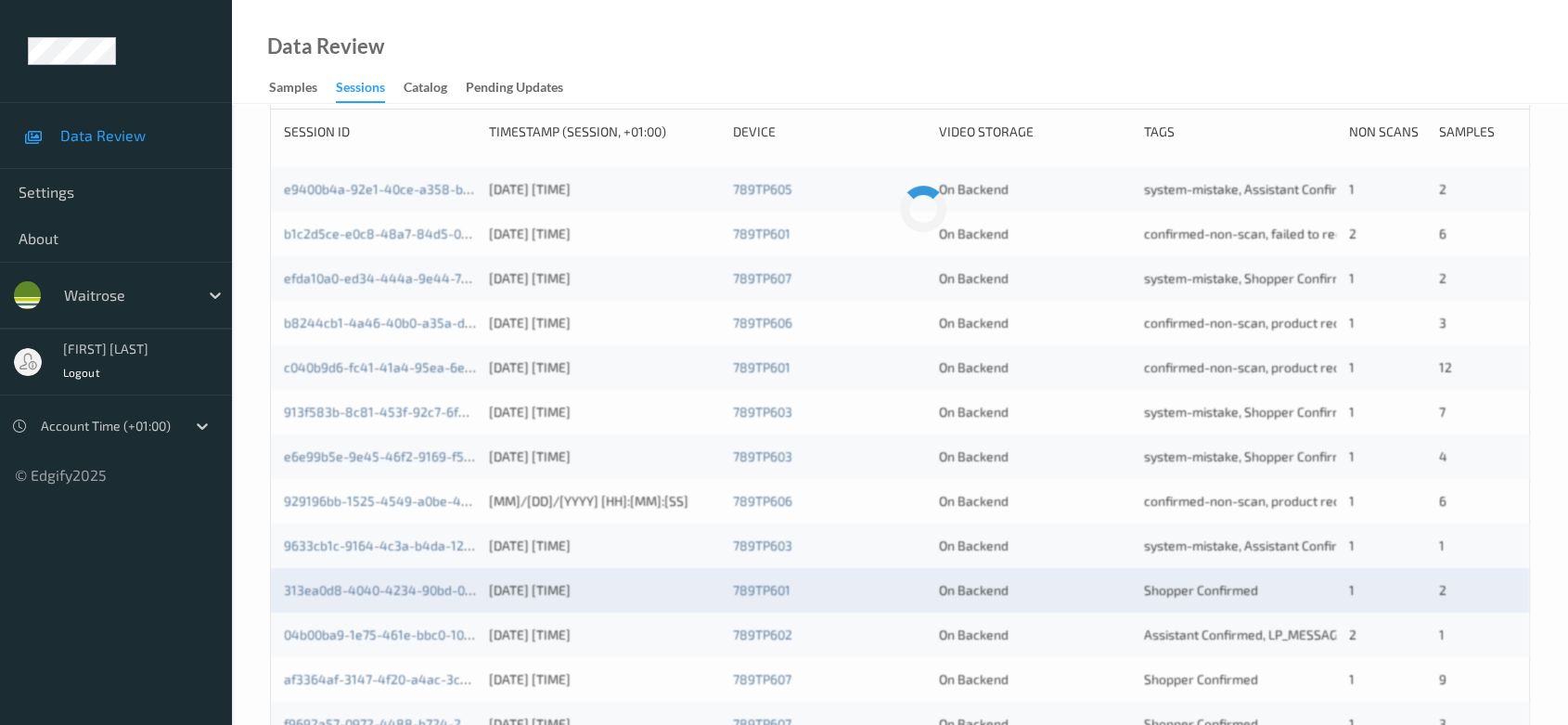 scroll, scrollTop: 515, scrollLeft: 0, axis: vertical 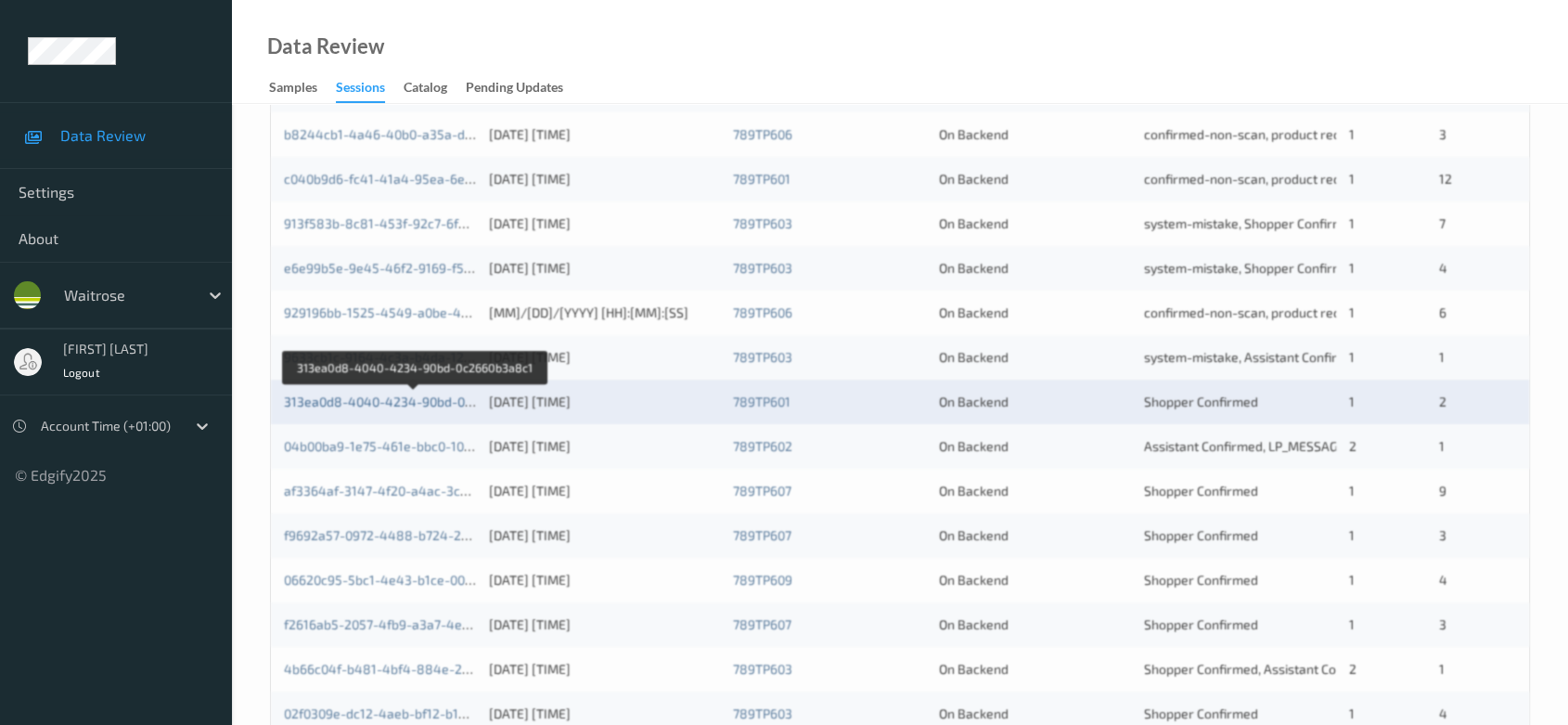 click on "313ea0d8-4040-4234-90bd-0c2660b3a8c1" at bounding box center (414, 401) 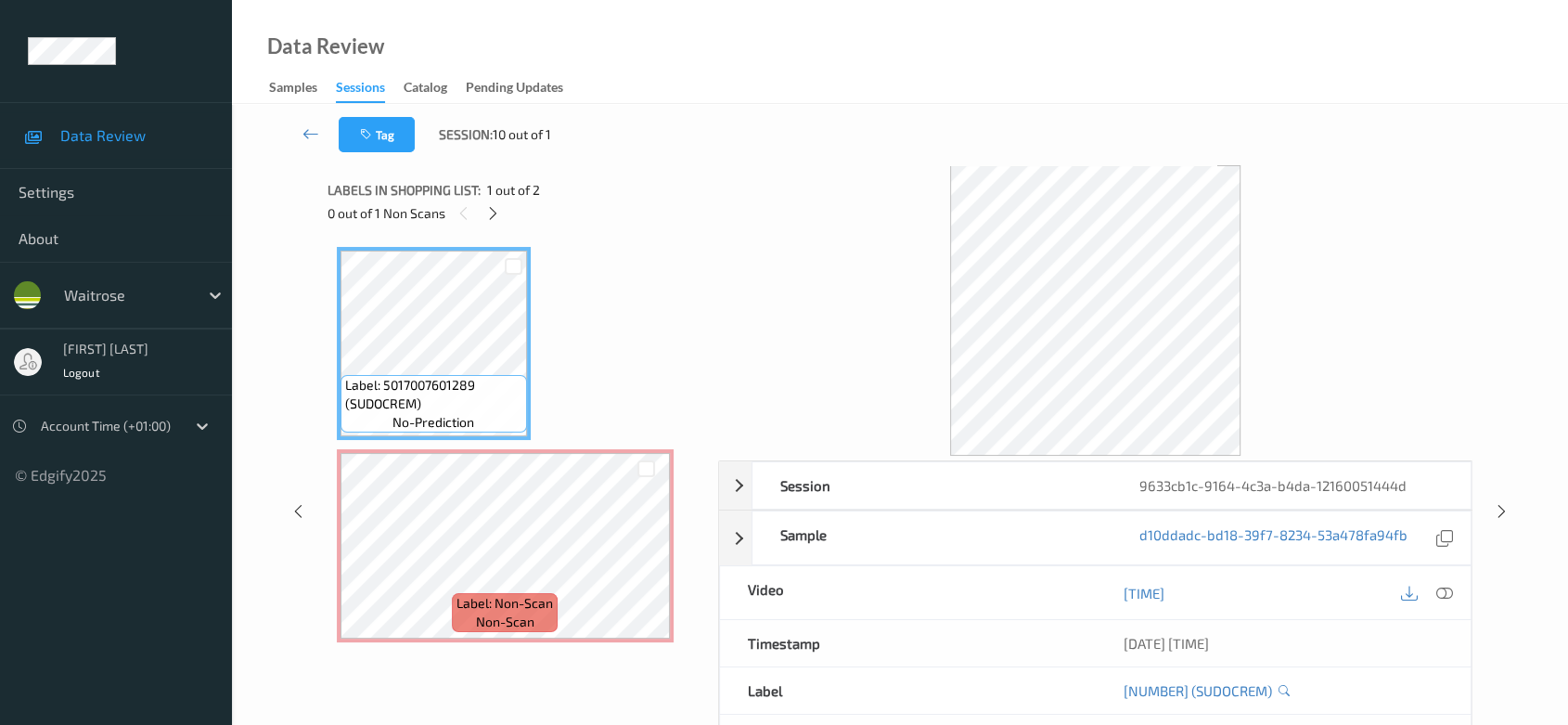 scroll, scrollTop: 0, scrollLeft: 0, axis: both 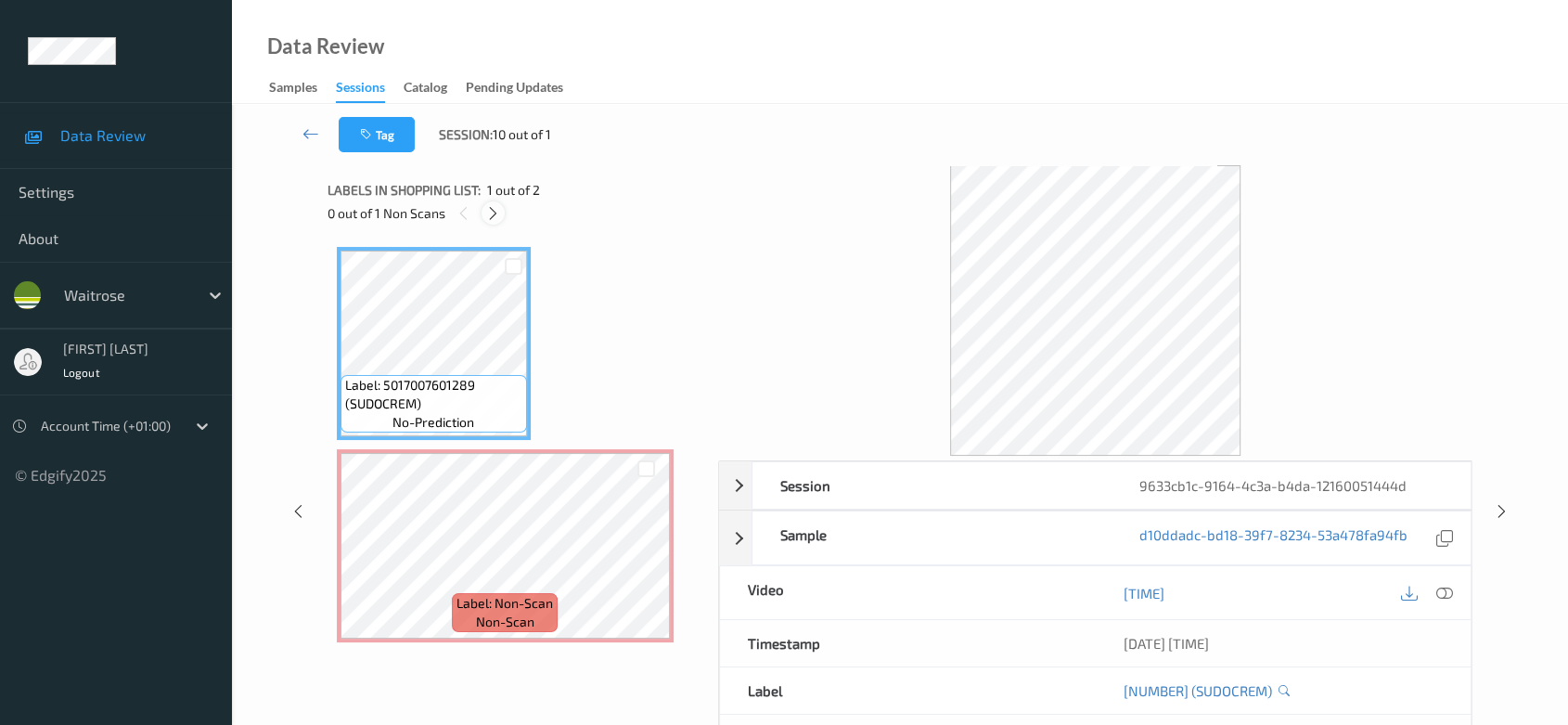 click at bounding box center (493, 214) 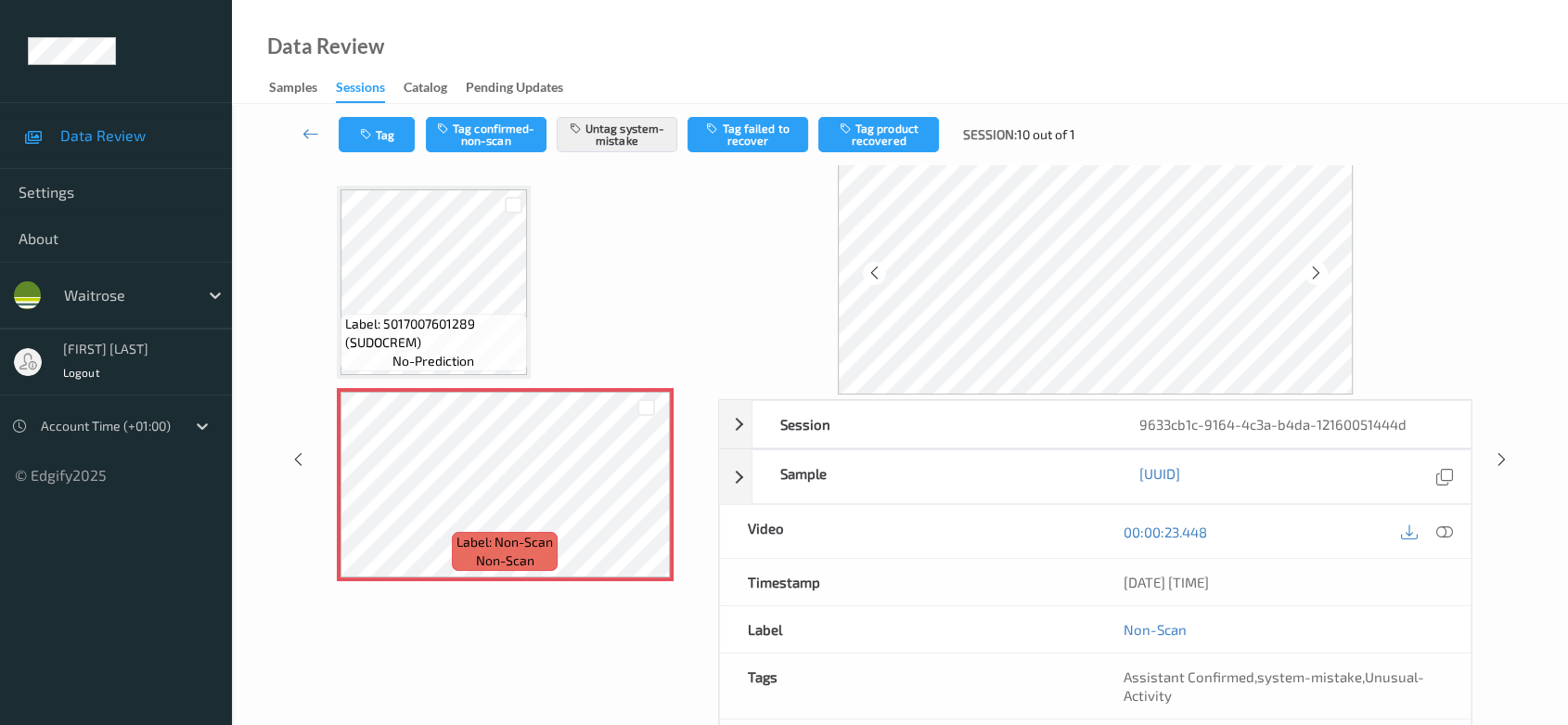 scroll, scrollTop: 0, scrollLeft: 0, axis: both 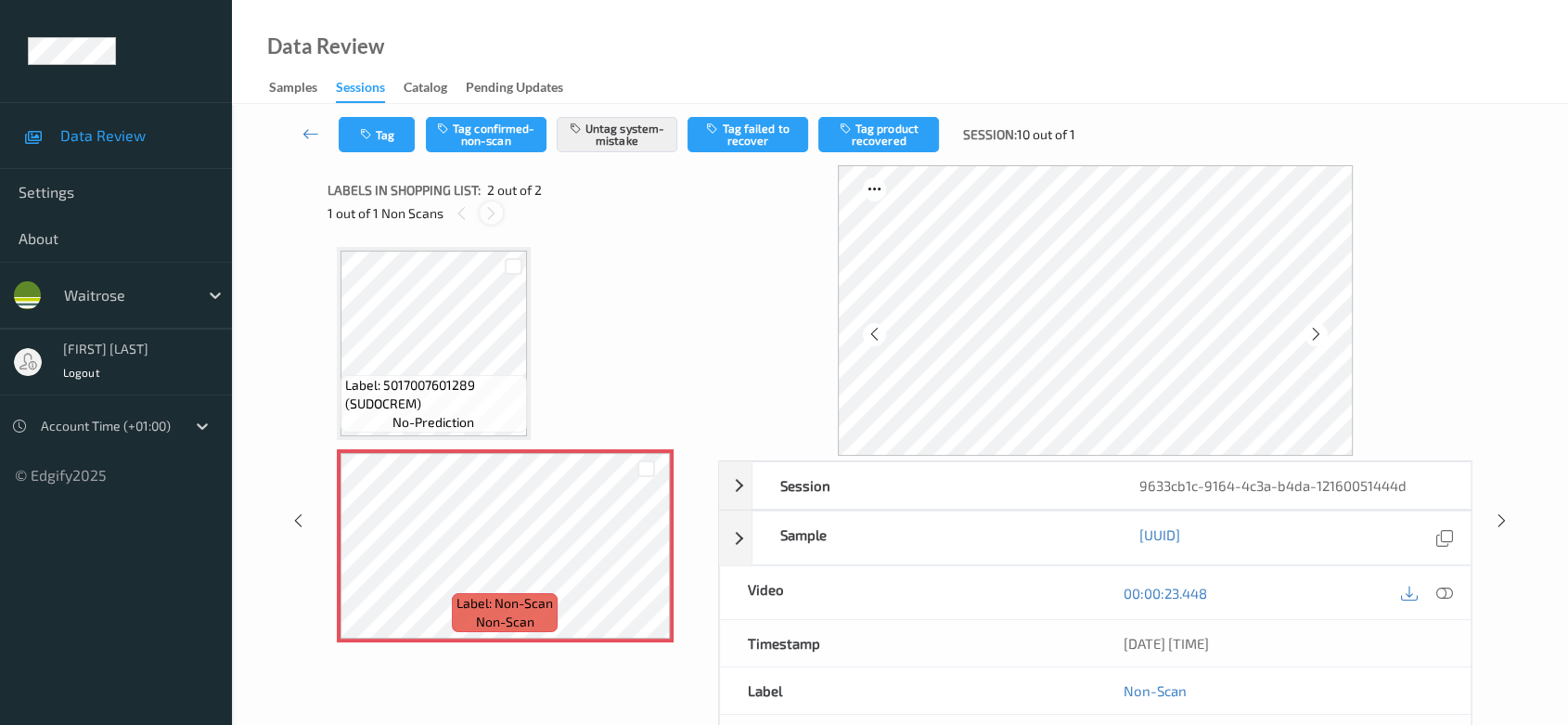 click at bounding box center (491, 214) 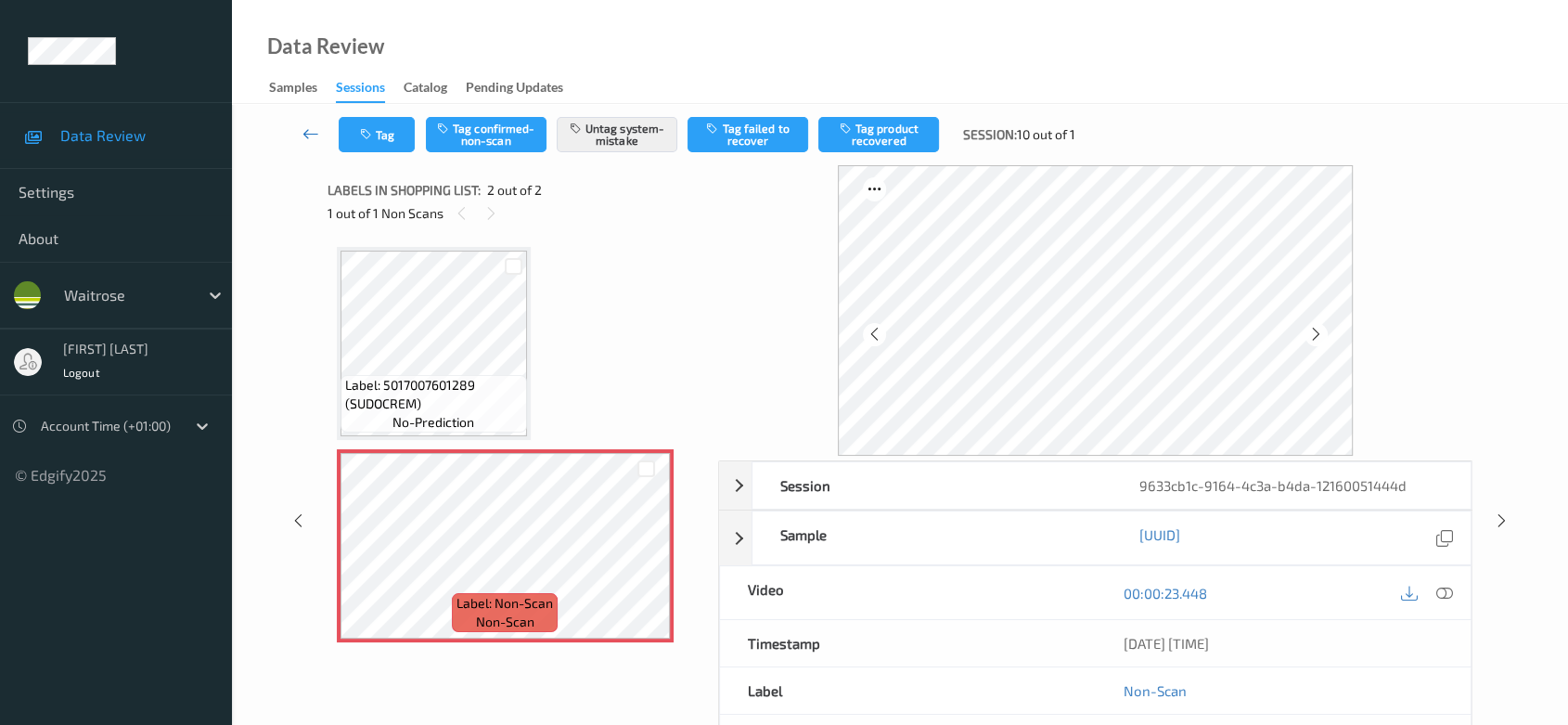 click at bounding box center (311, 134) 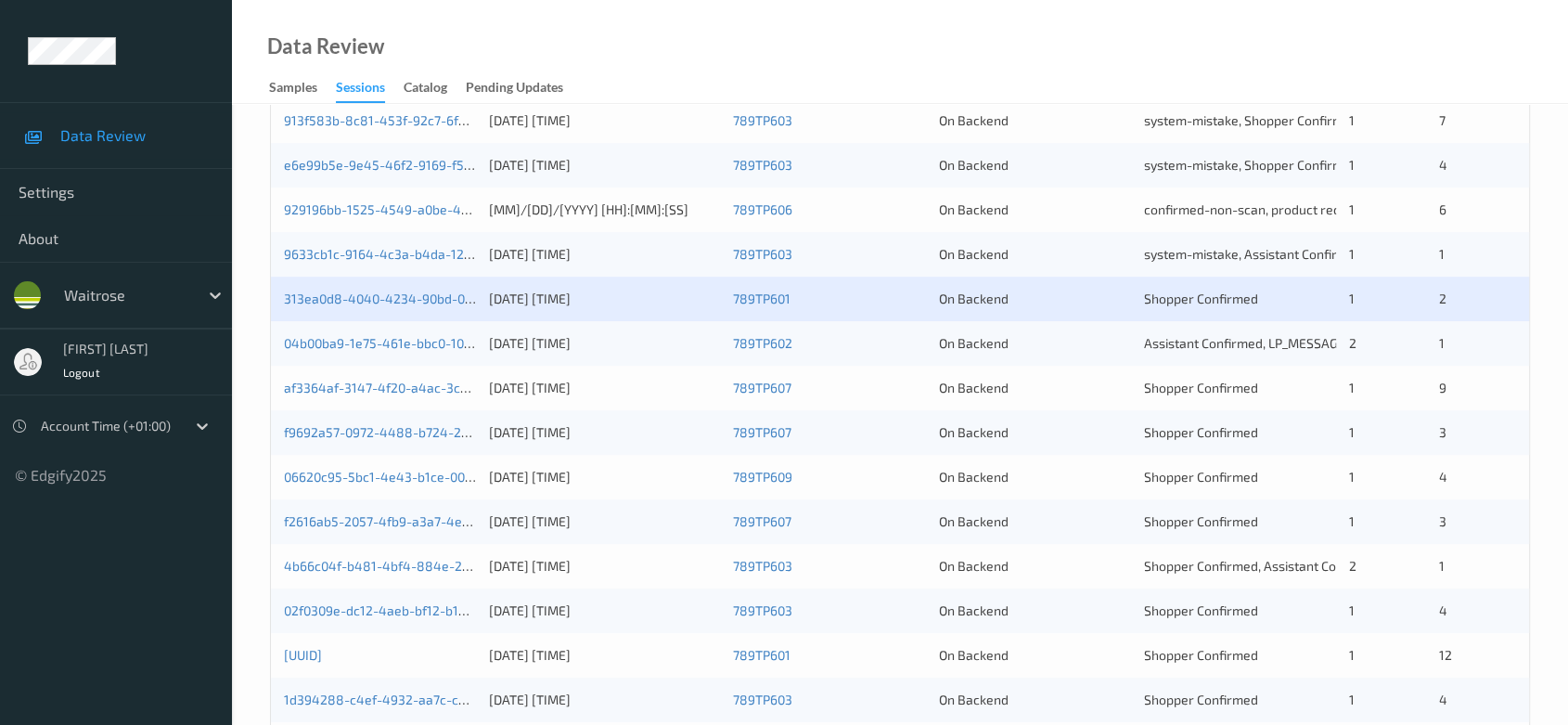 scroll, scrollTop: 735, scrollLeft: 0, axis: vertical 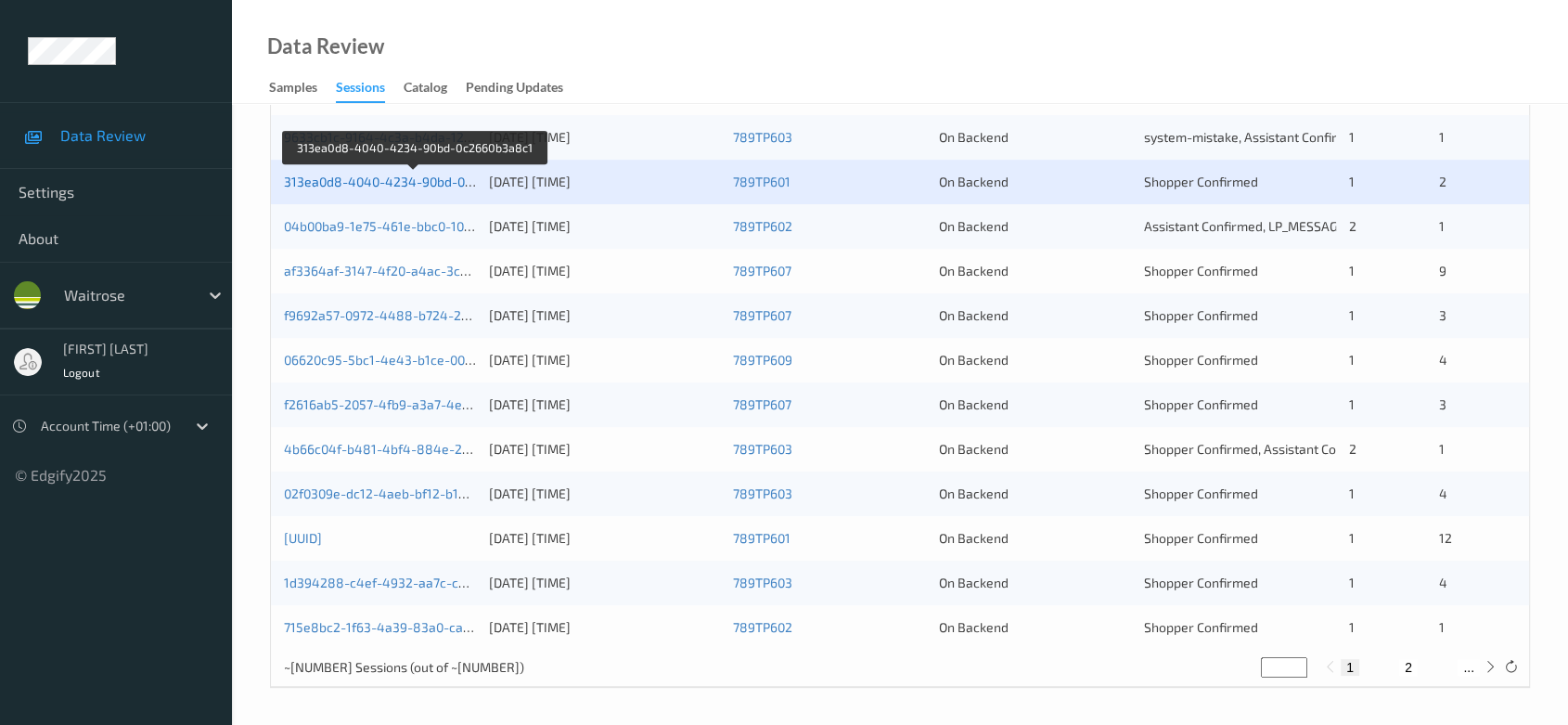 click on "313ea0d8-4040-4234-90bd-0c2660b3a8c1" at bounding box center (414, 181) 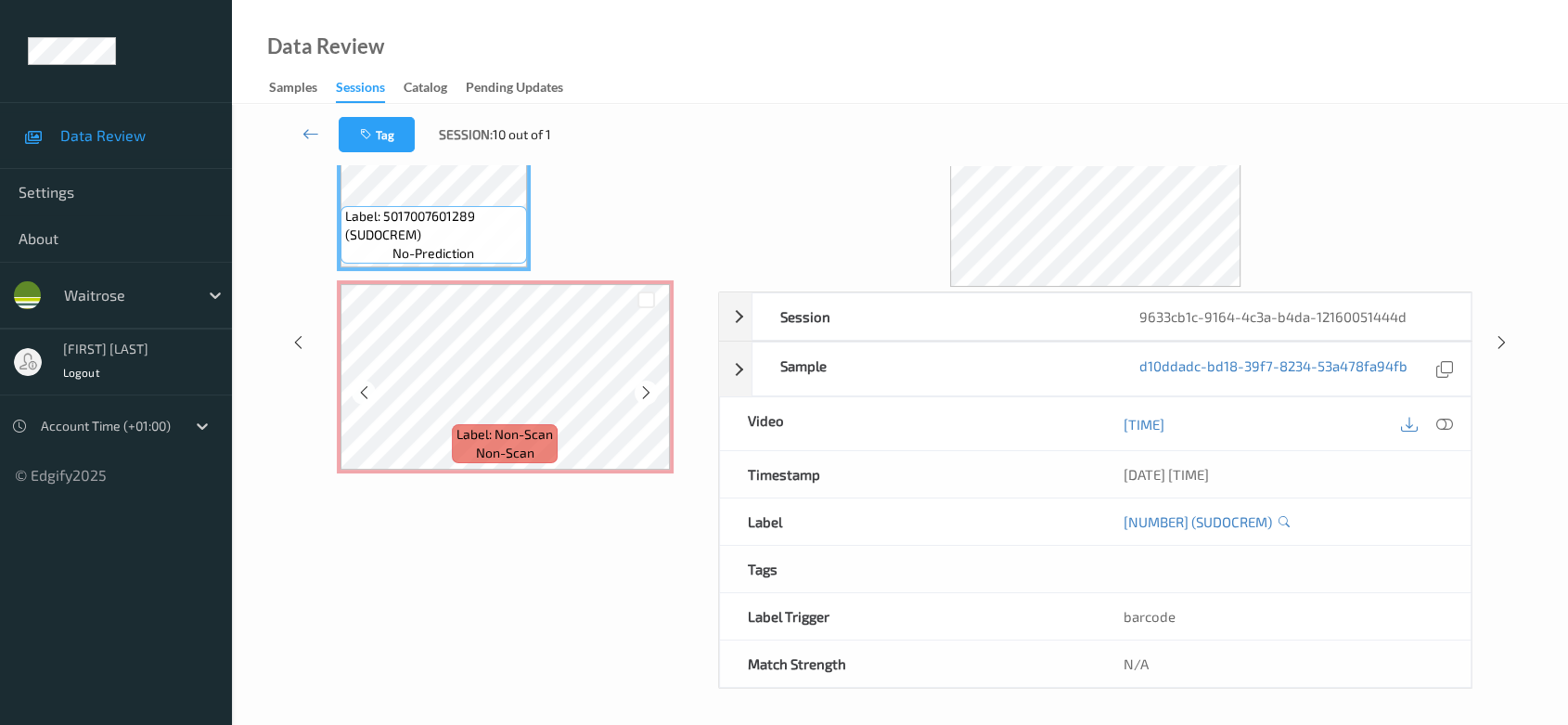 scroll, scrollTop: 0, scrollLeft: 0, axis: both 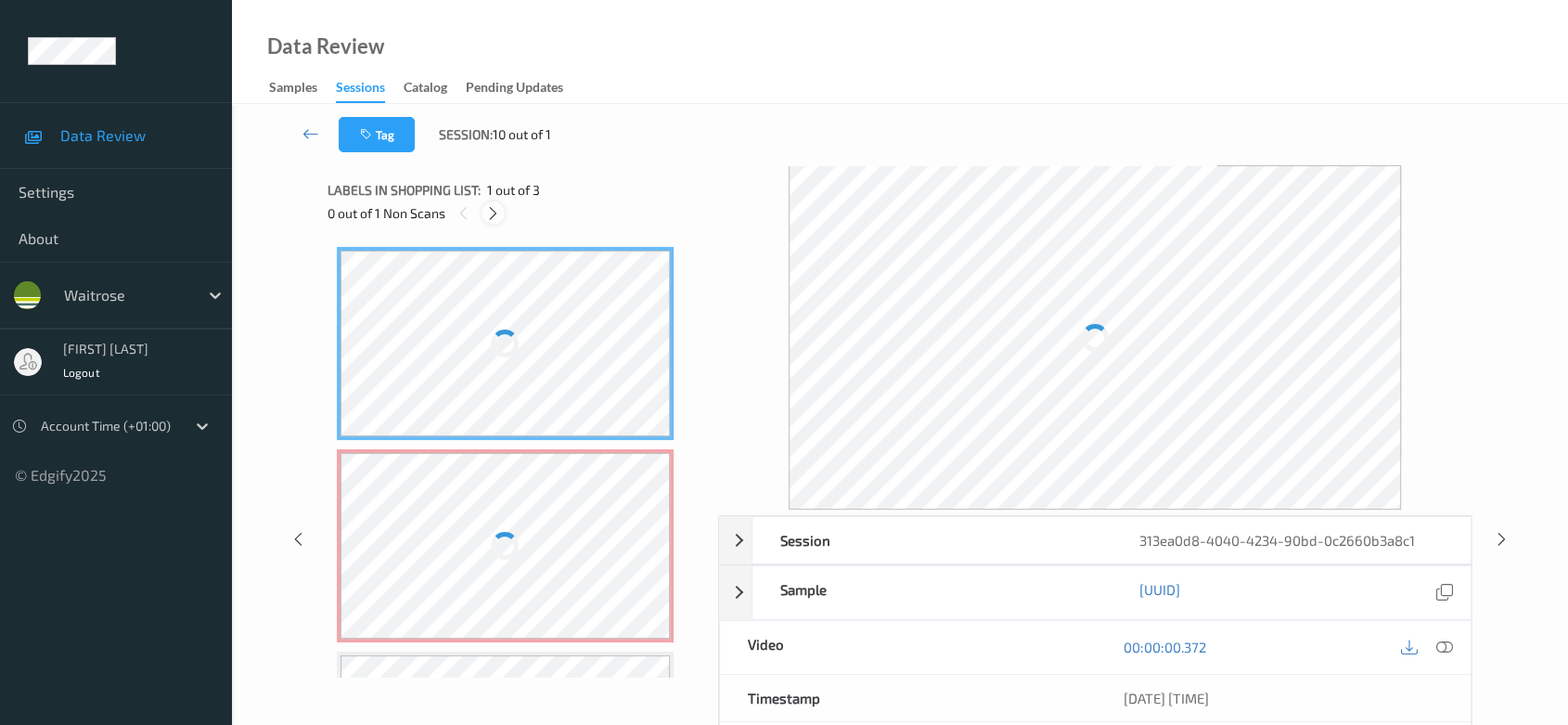 click at bounding box center (493, 214) 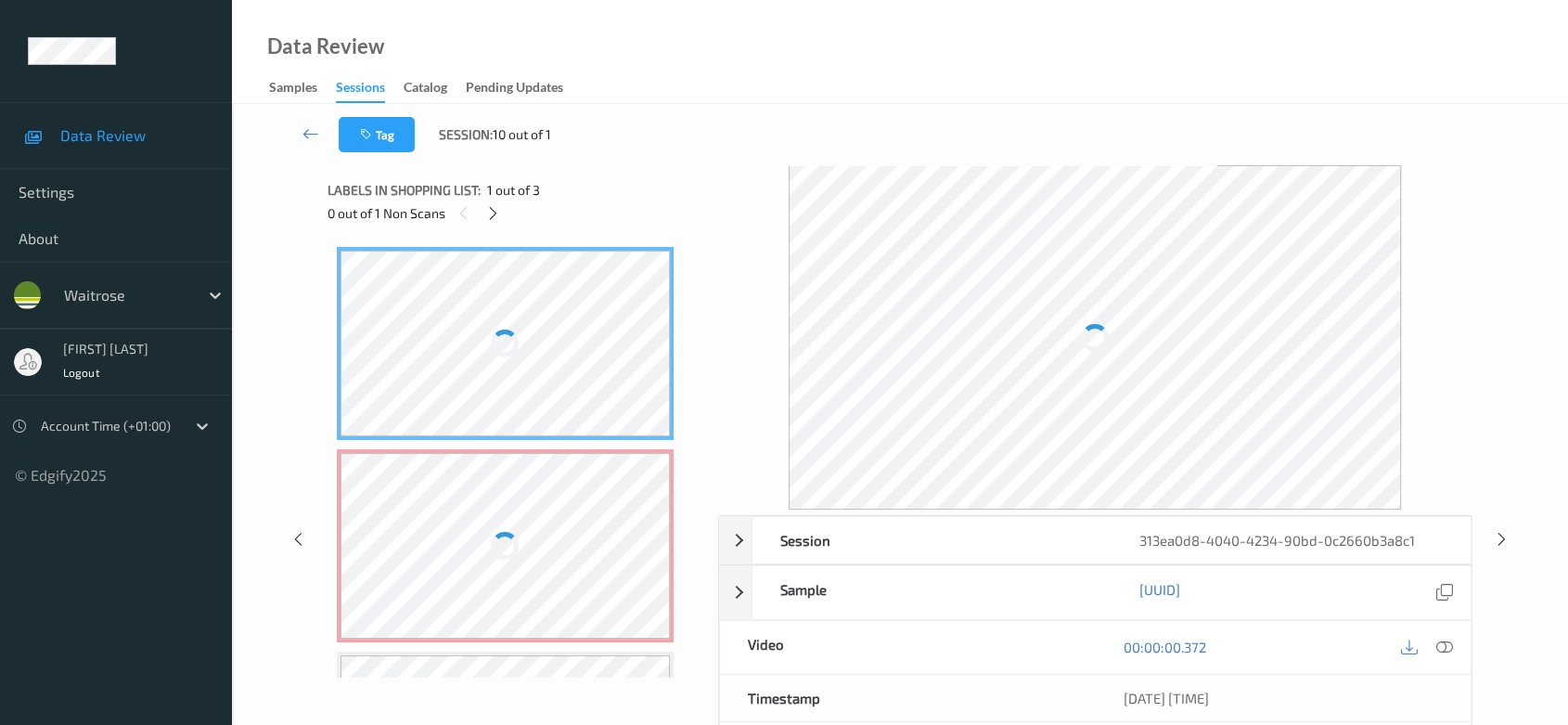 scroll, scrollTop: 8, scrollLeft: 0, axis: vertical 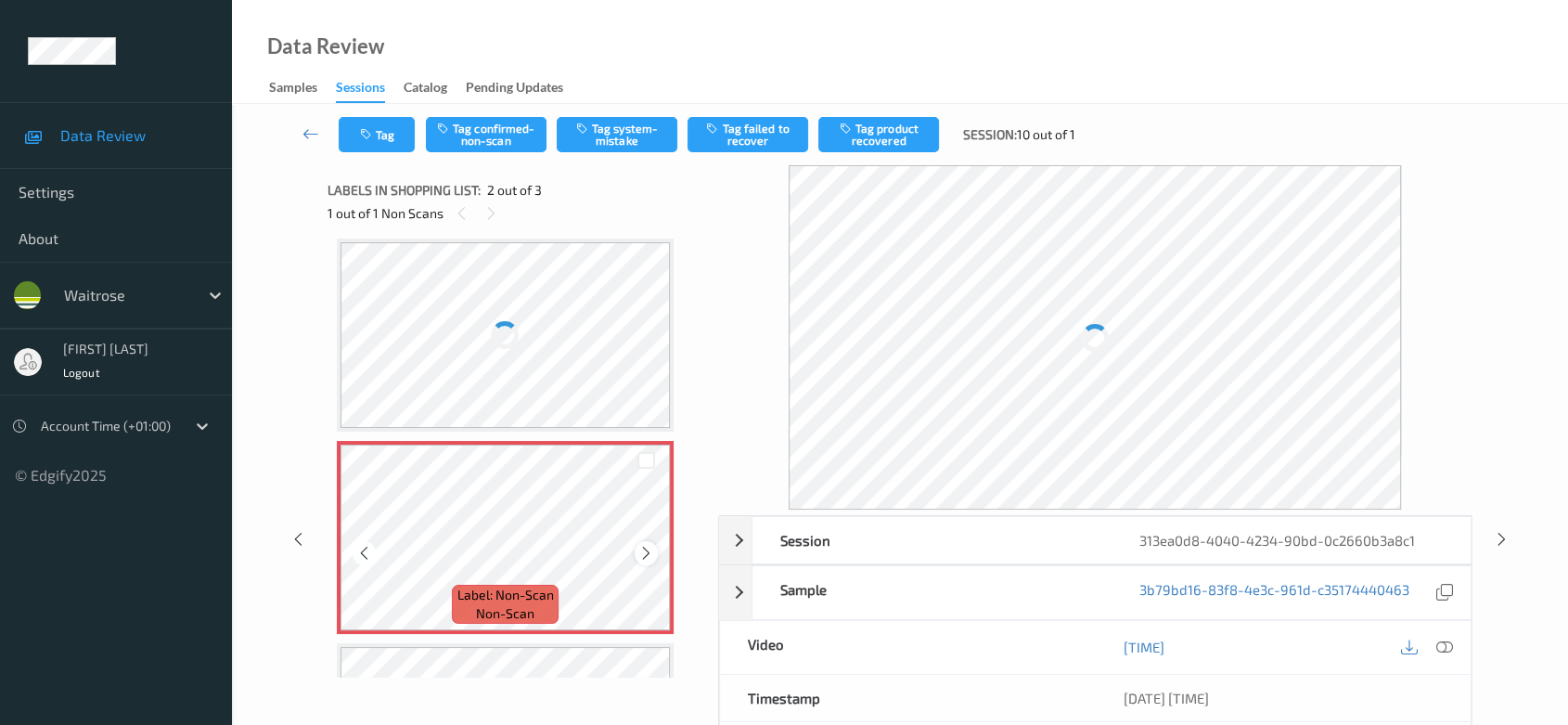 click at bounding box center [646, 553] 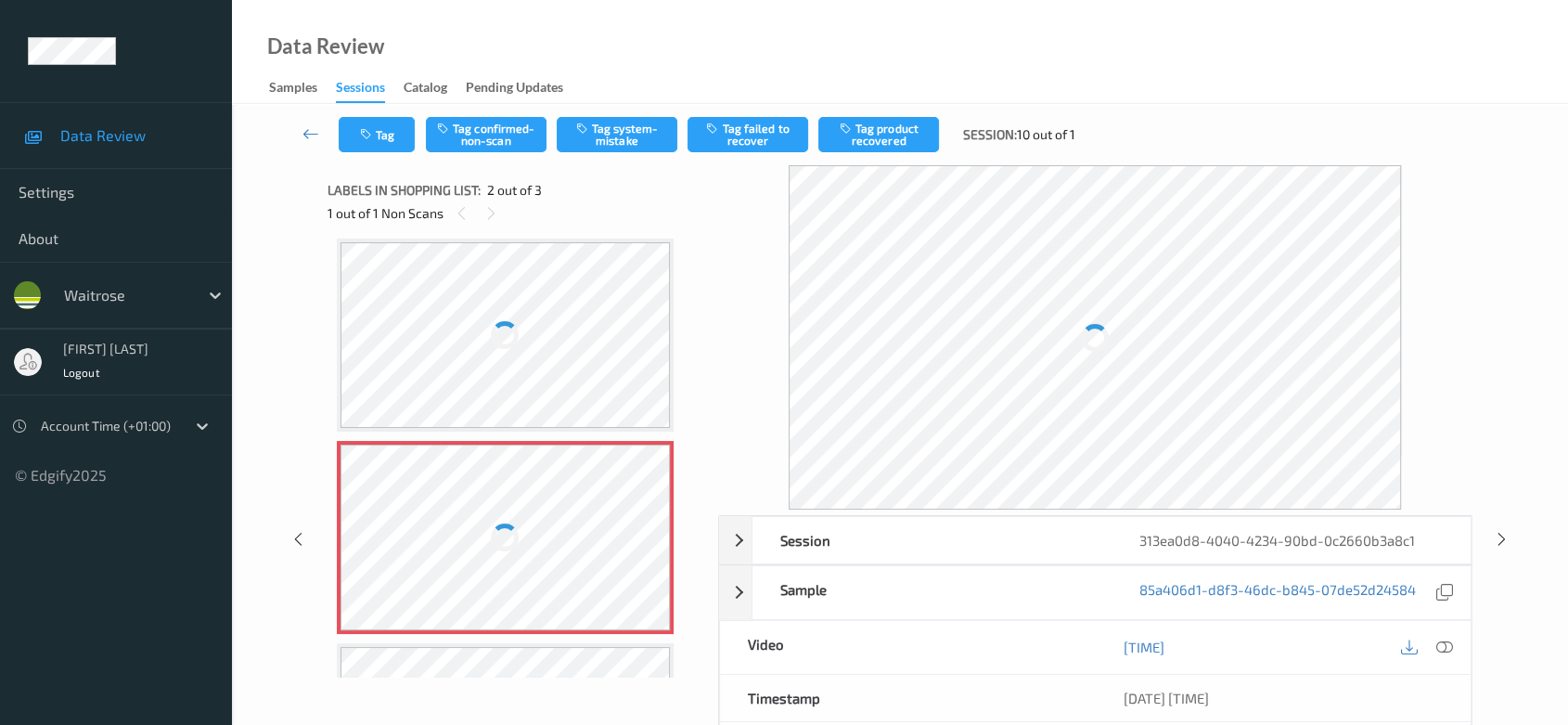 click at bounding box center [506, 537] 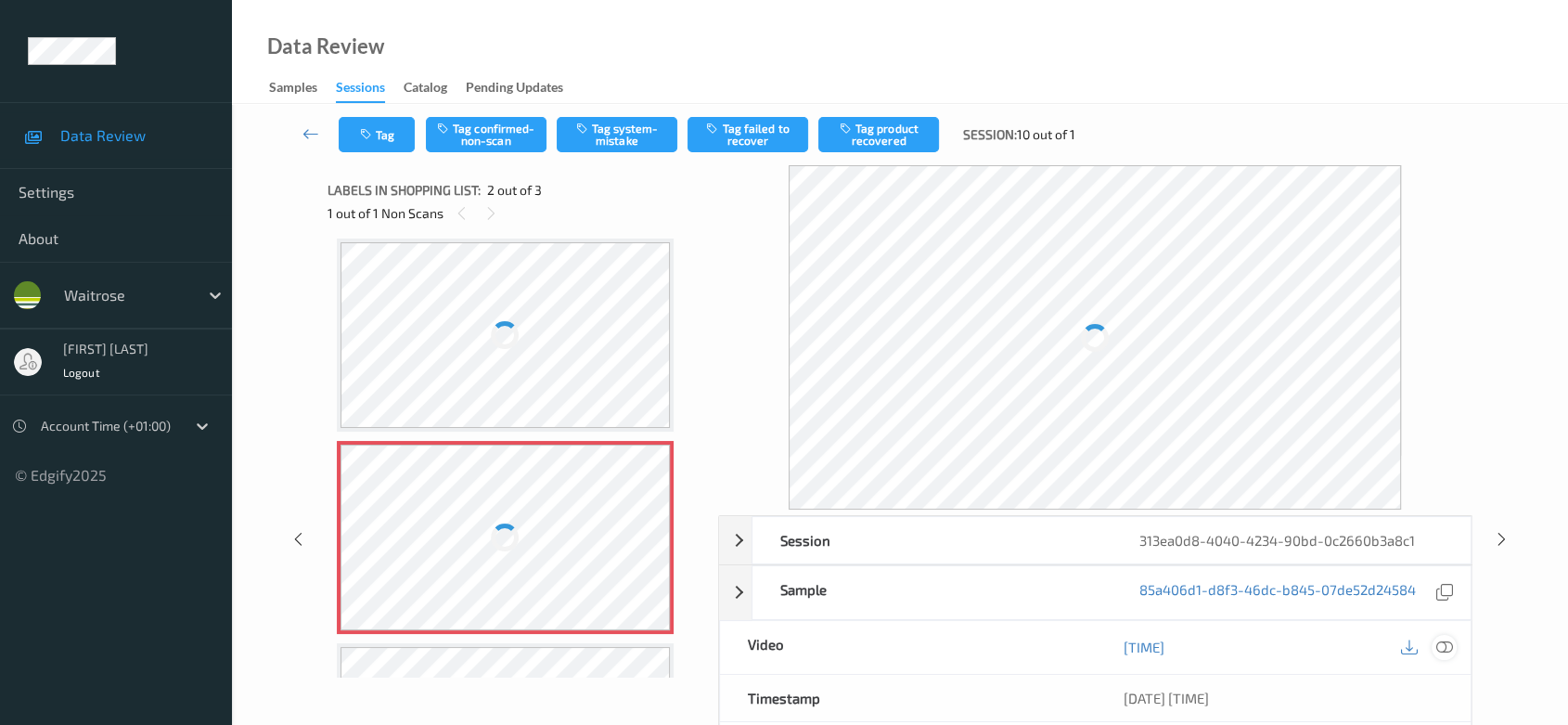 click at bounding box center (1445, 647) 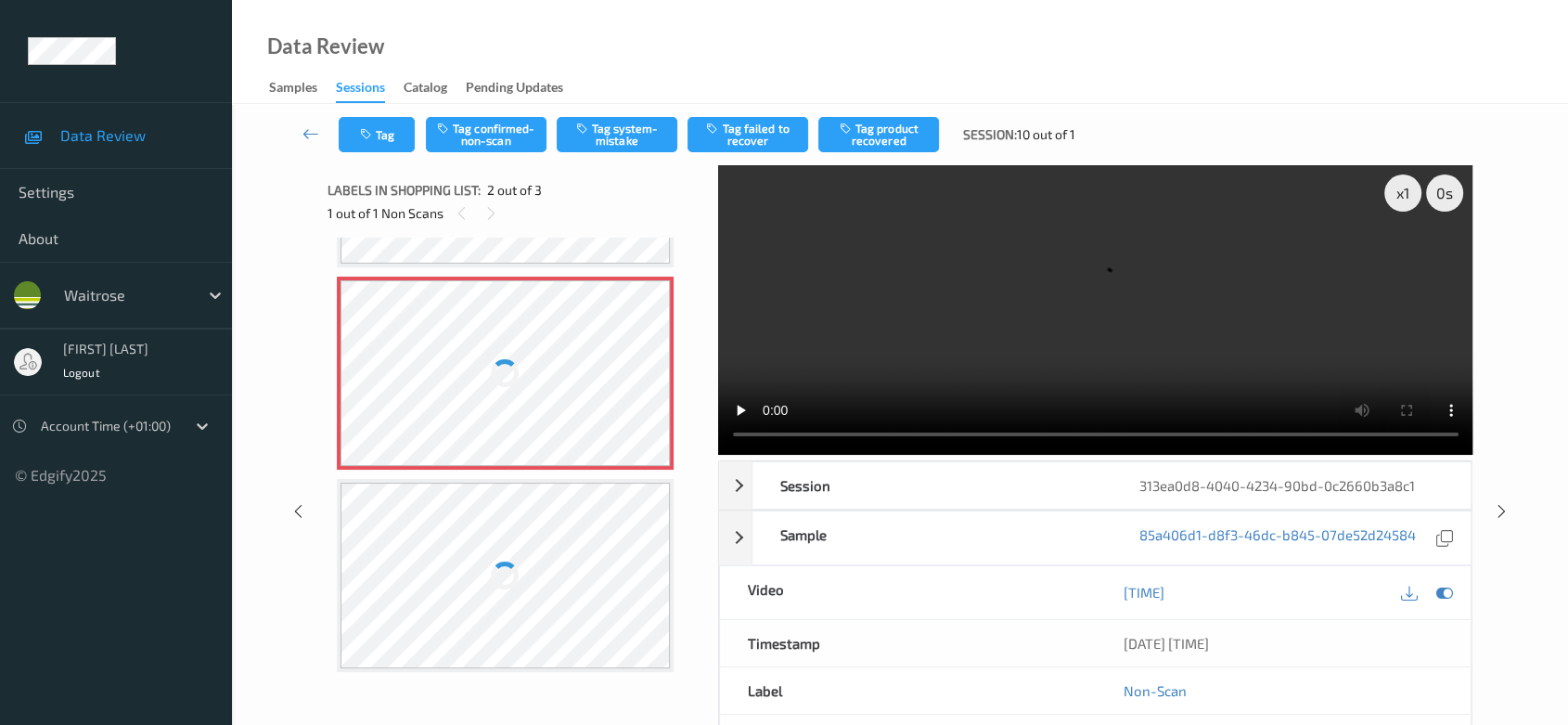 scroll, scrollTop: 0, scrollLeft: 0, axis: both 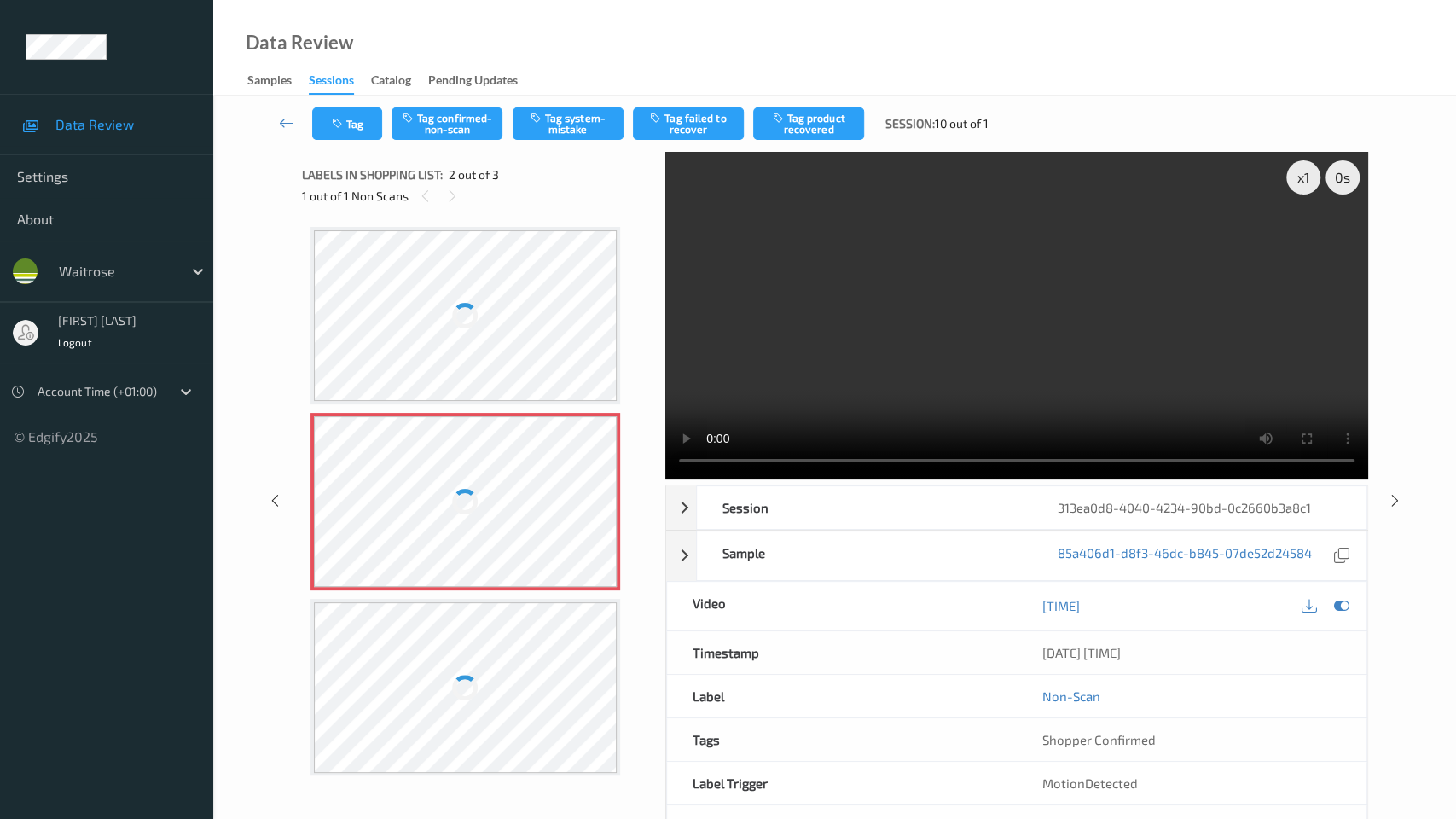 type 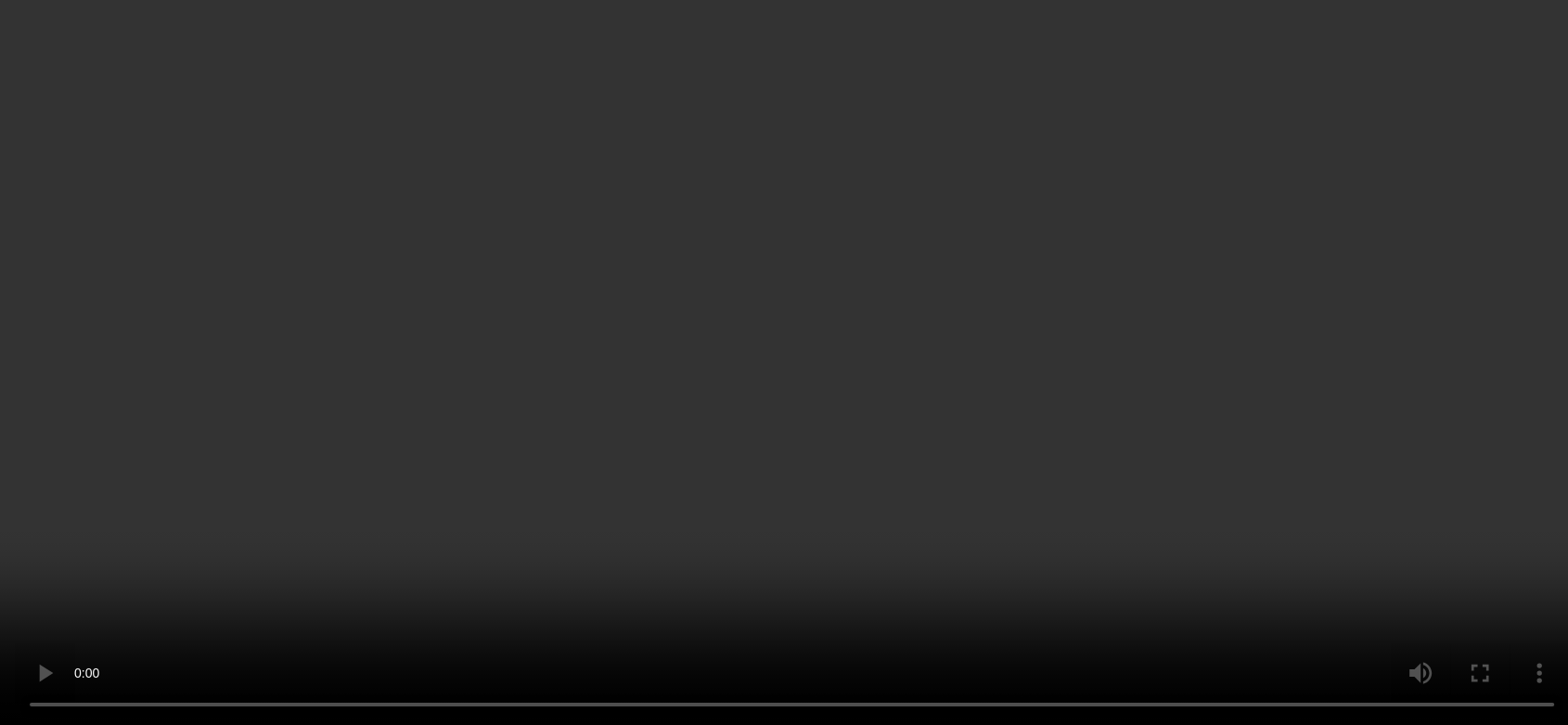scroll, scrollTop: 0, scrollLeft: 0, axis: both 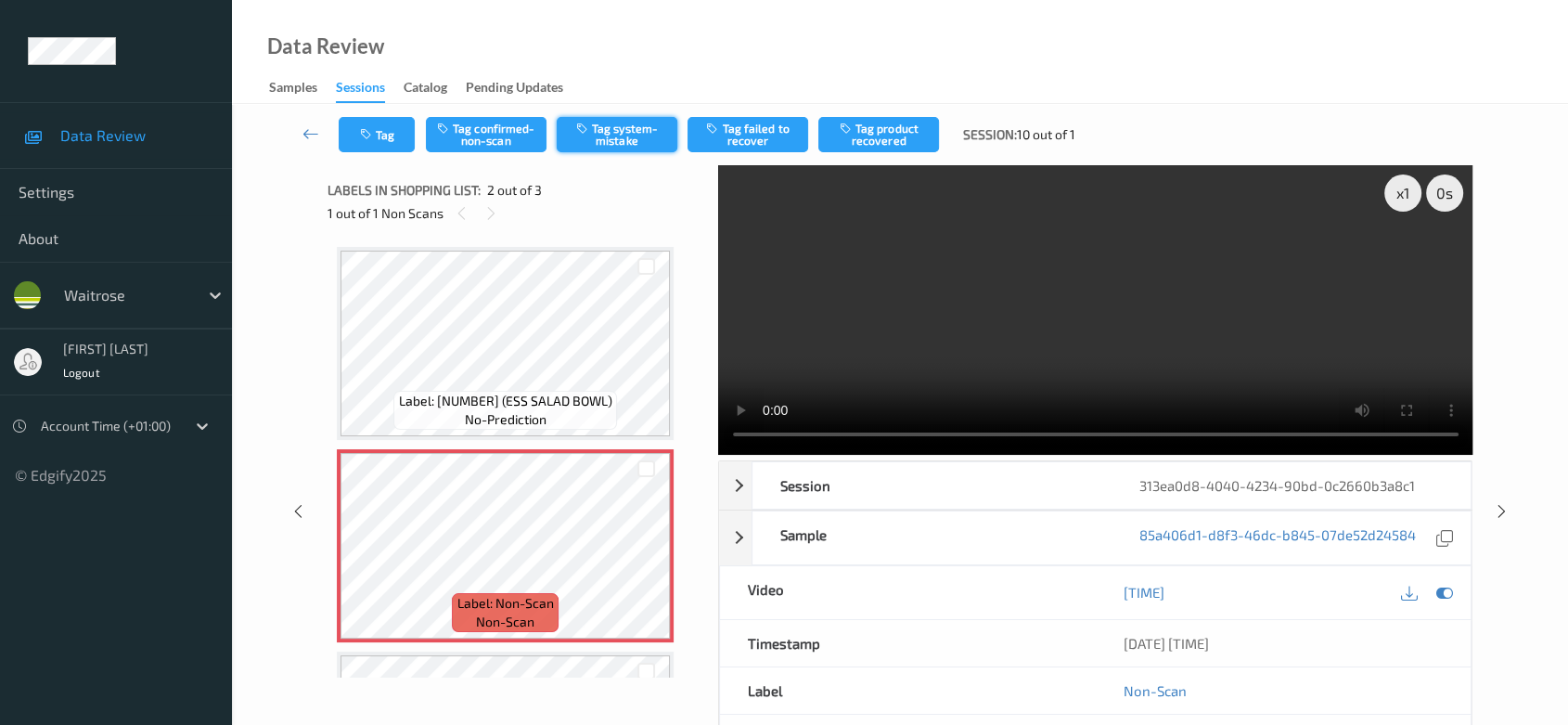 click on "Tag   system-mistake" at bounding box center (617, 135) 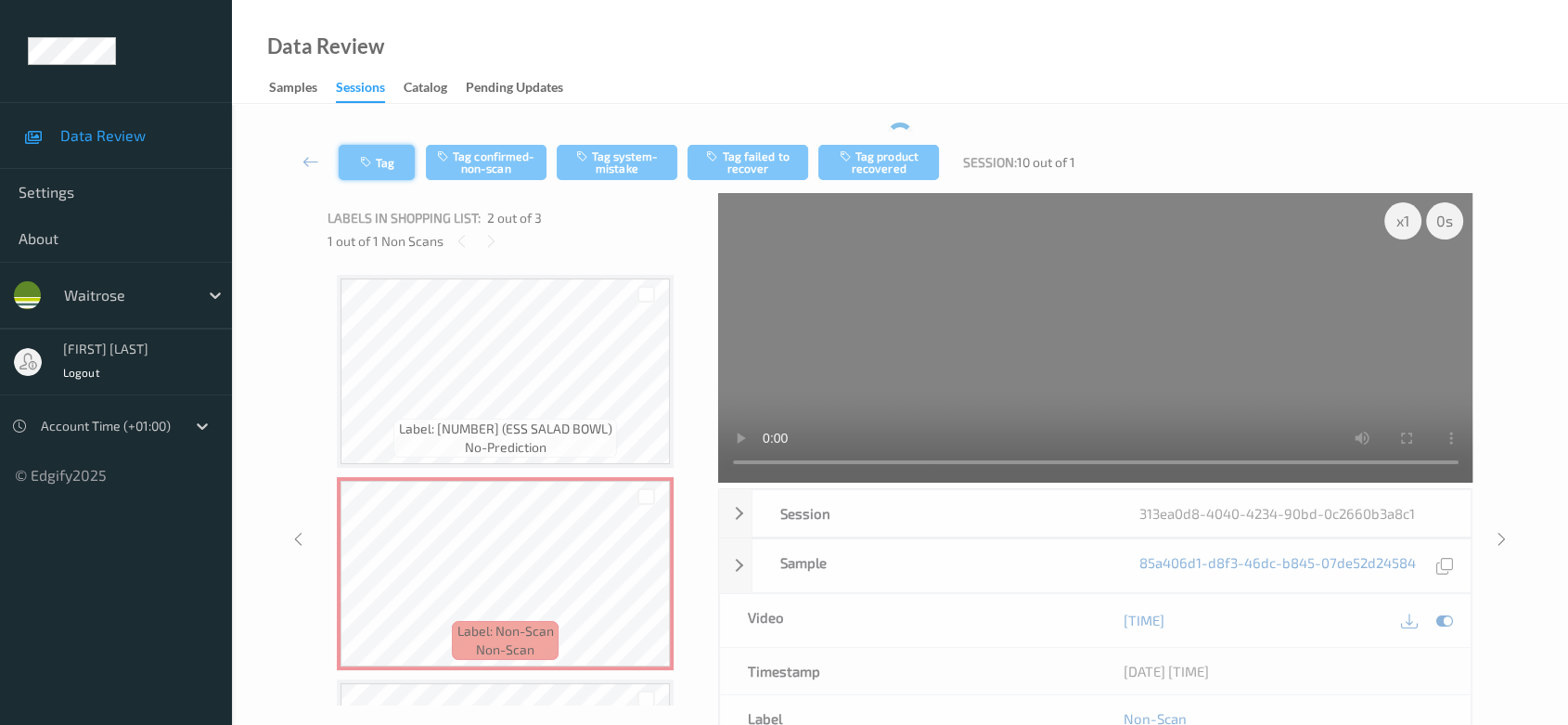 click on "Tag" at bounding box center [377, 162] 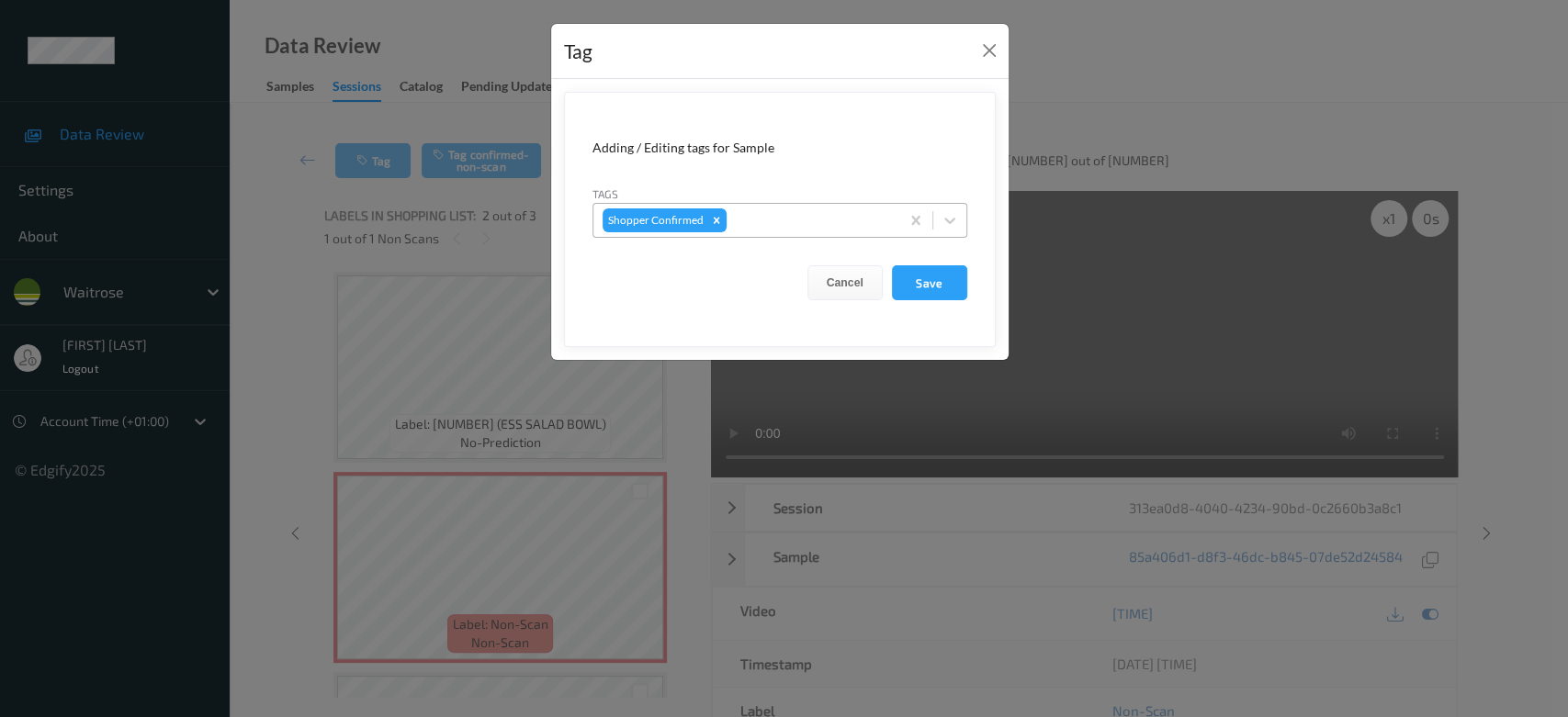 click at bounding box center (810, 220) 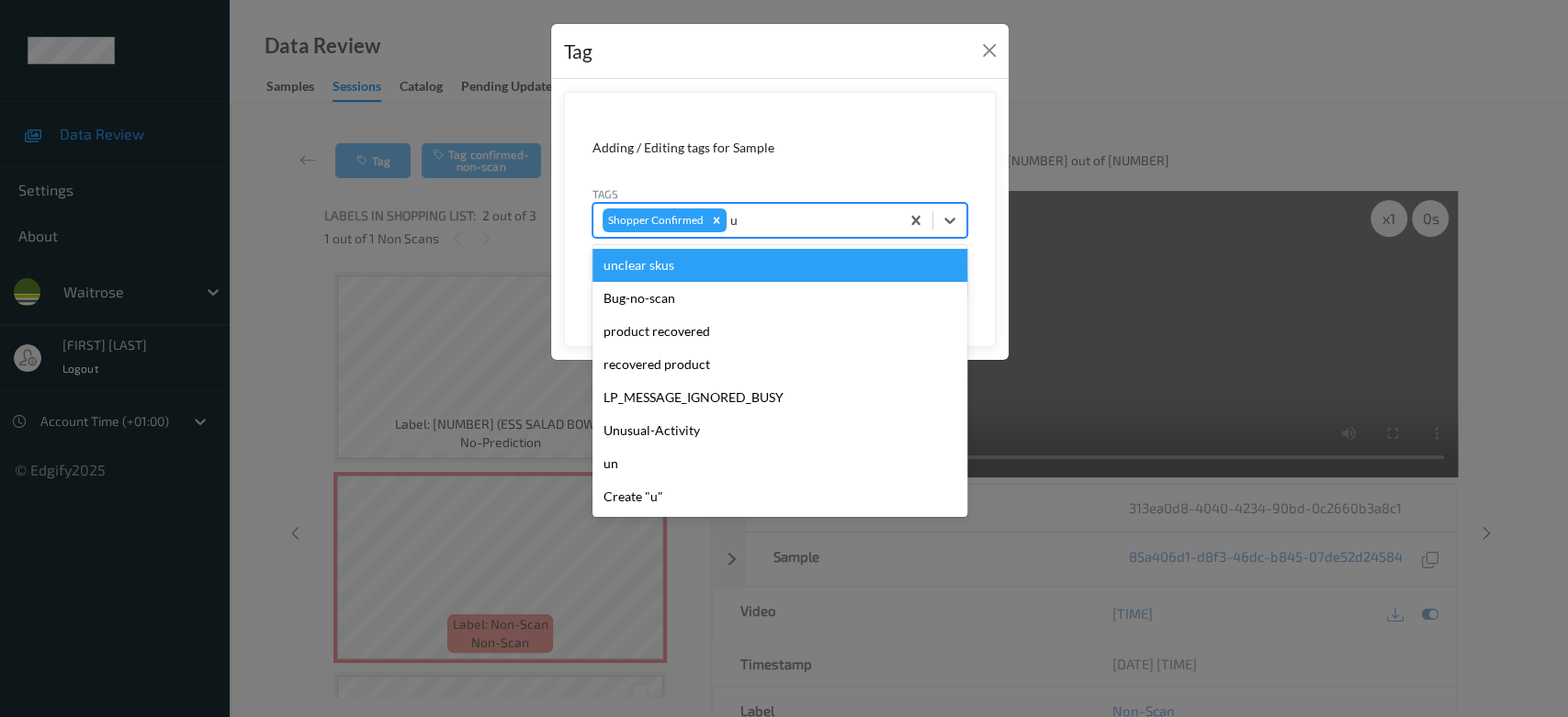 type on "un" 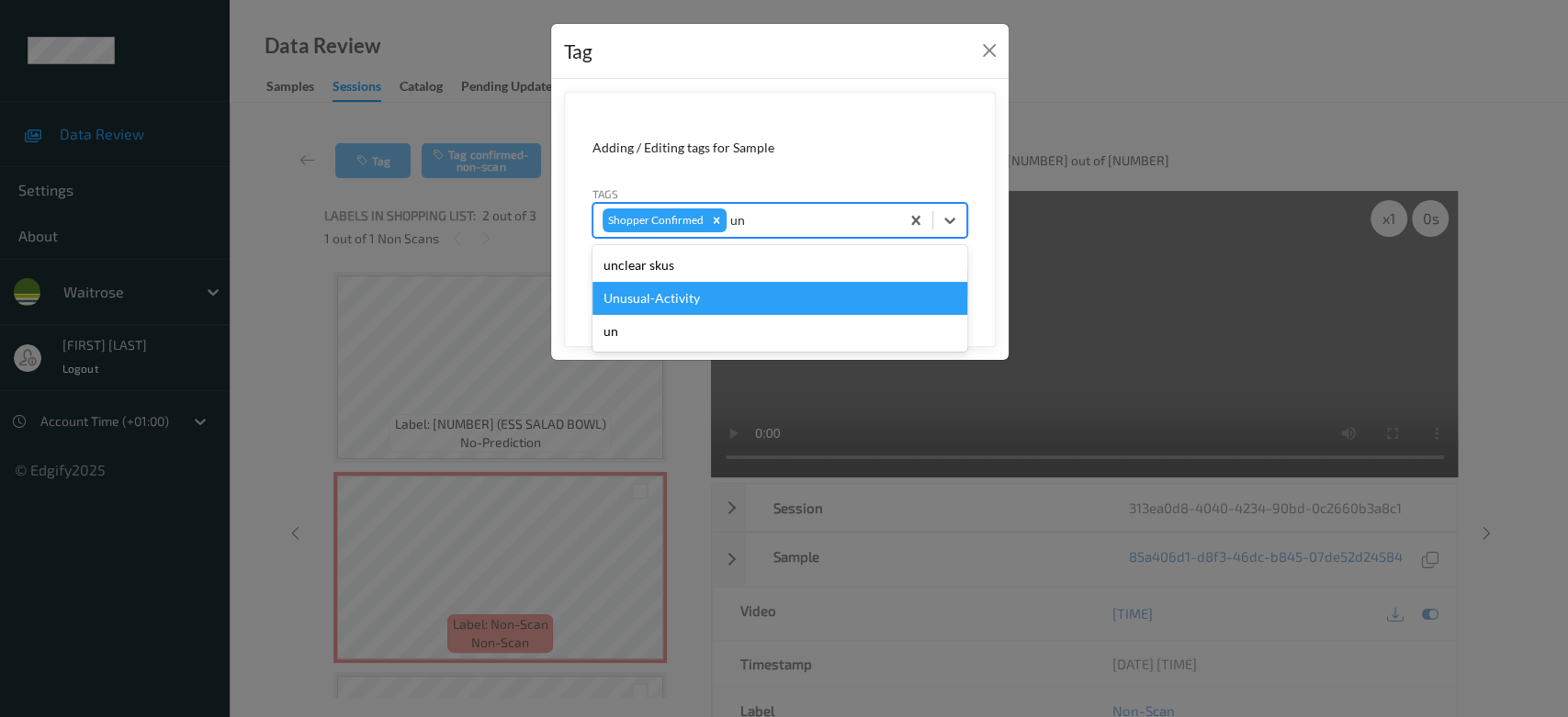 click on "Unusual-Activity" at bounding box center (780, 298) 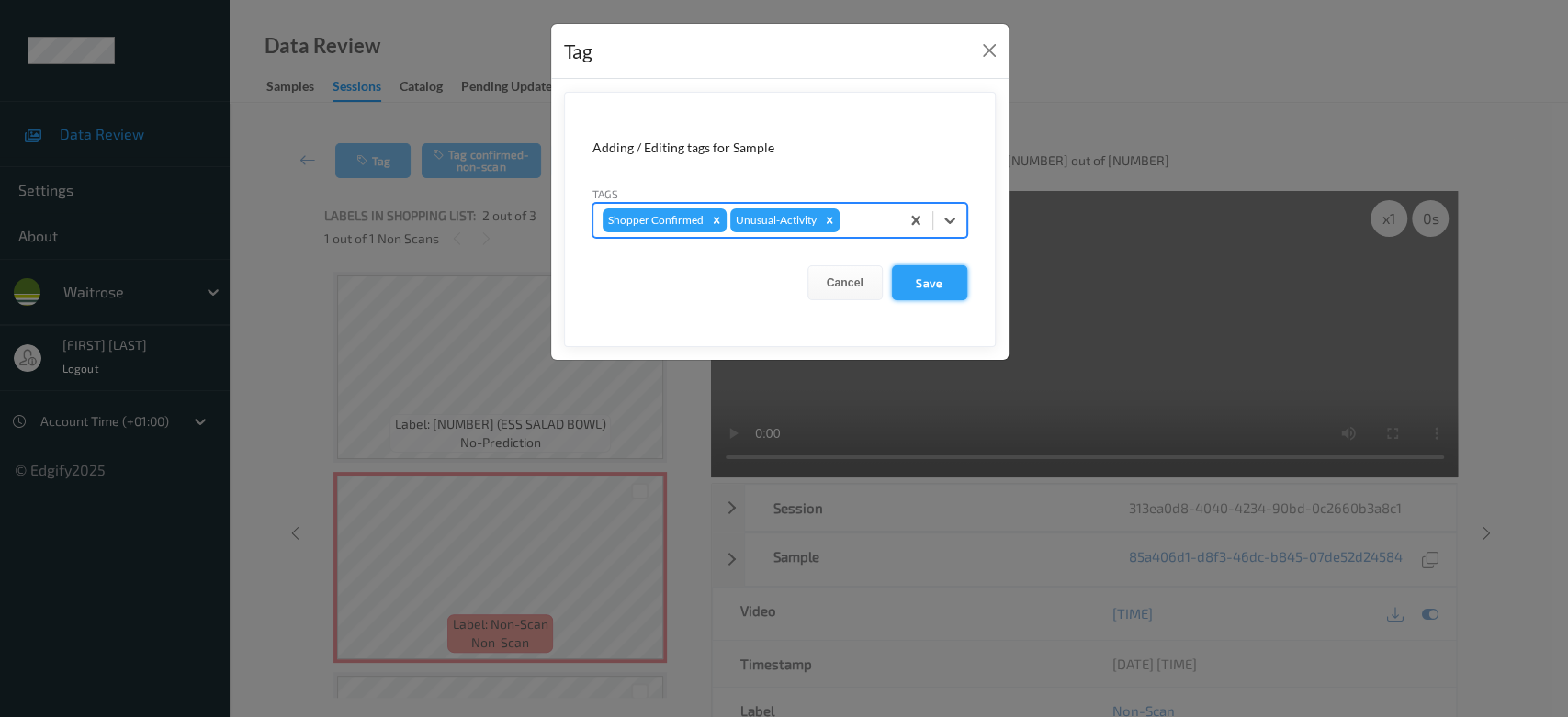 click on "Save" at bounding box center (930, 283) 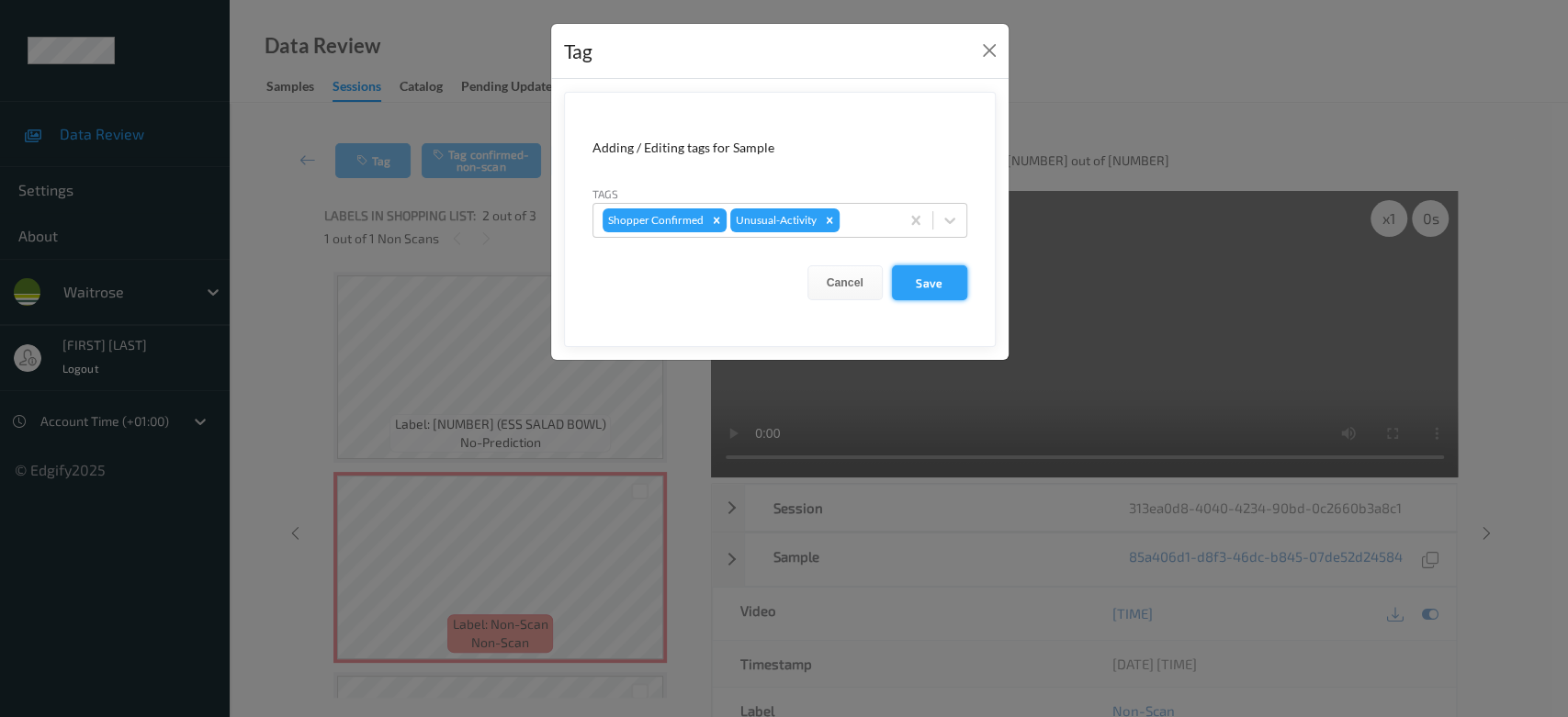 click on "Save" at bounding box center [930, 283] 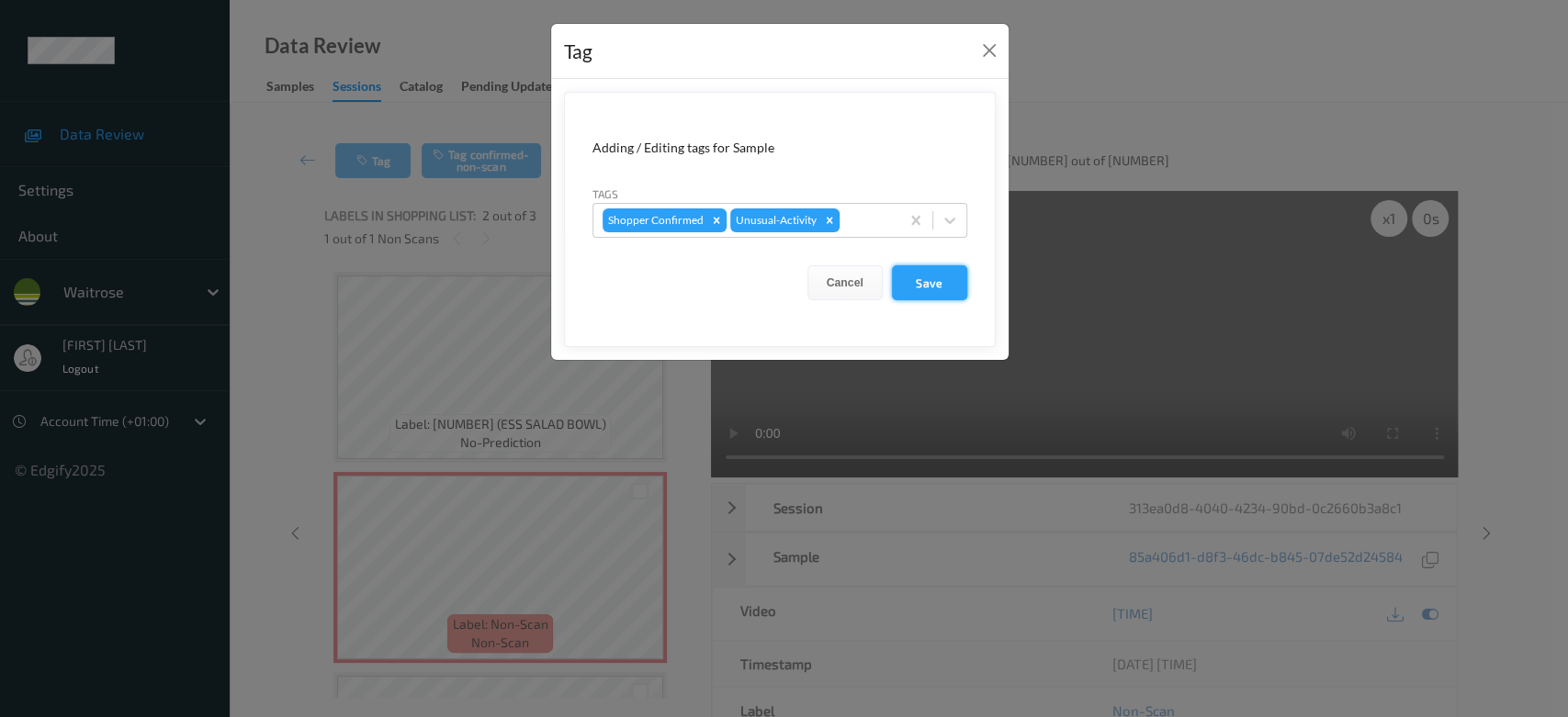 click on "Save" at bounding box center (930, 283) 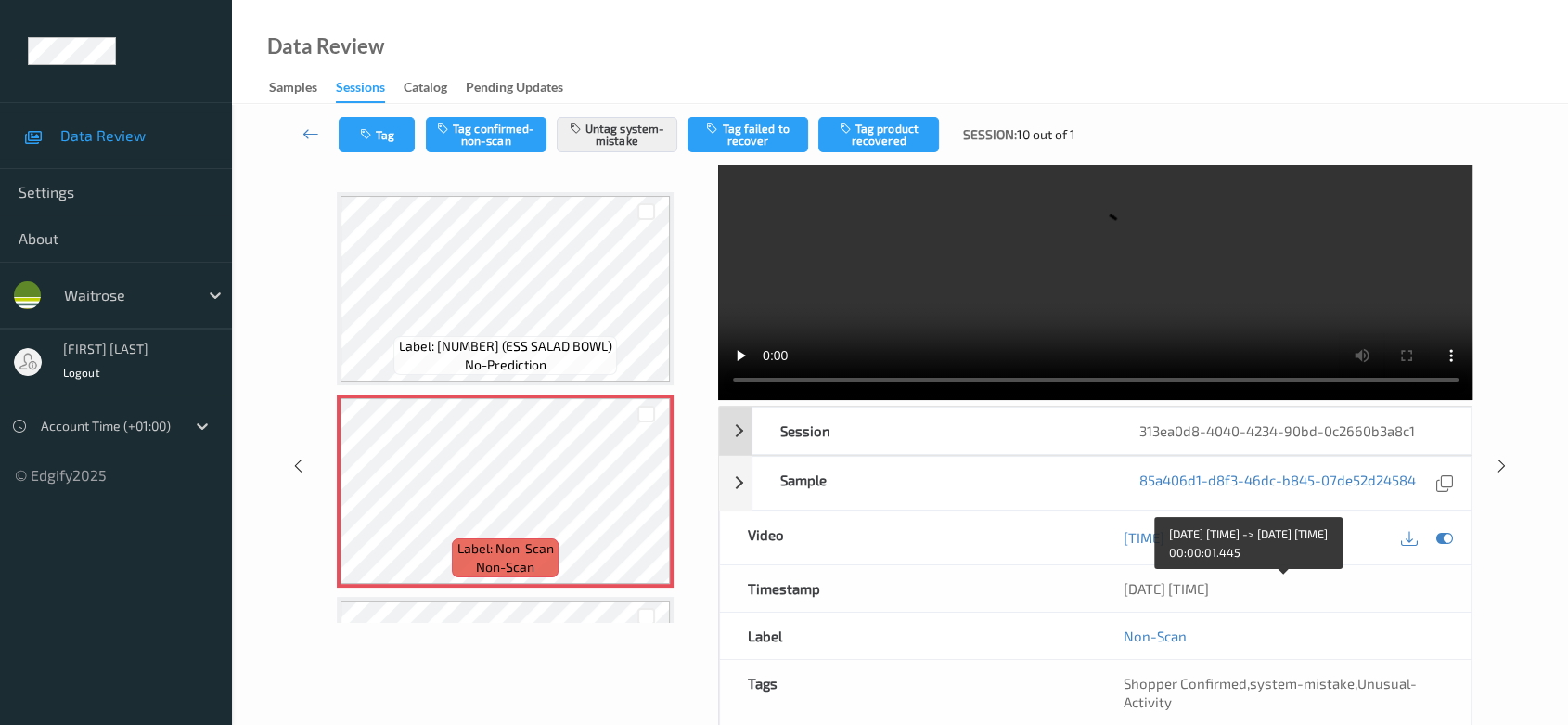 scroll, scrollTop: 0, scrollLeft: 0, axis: both 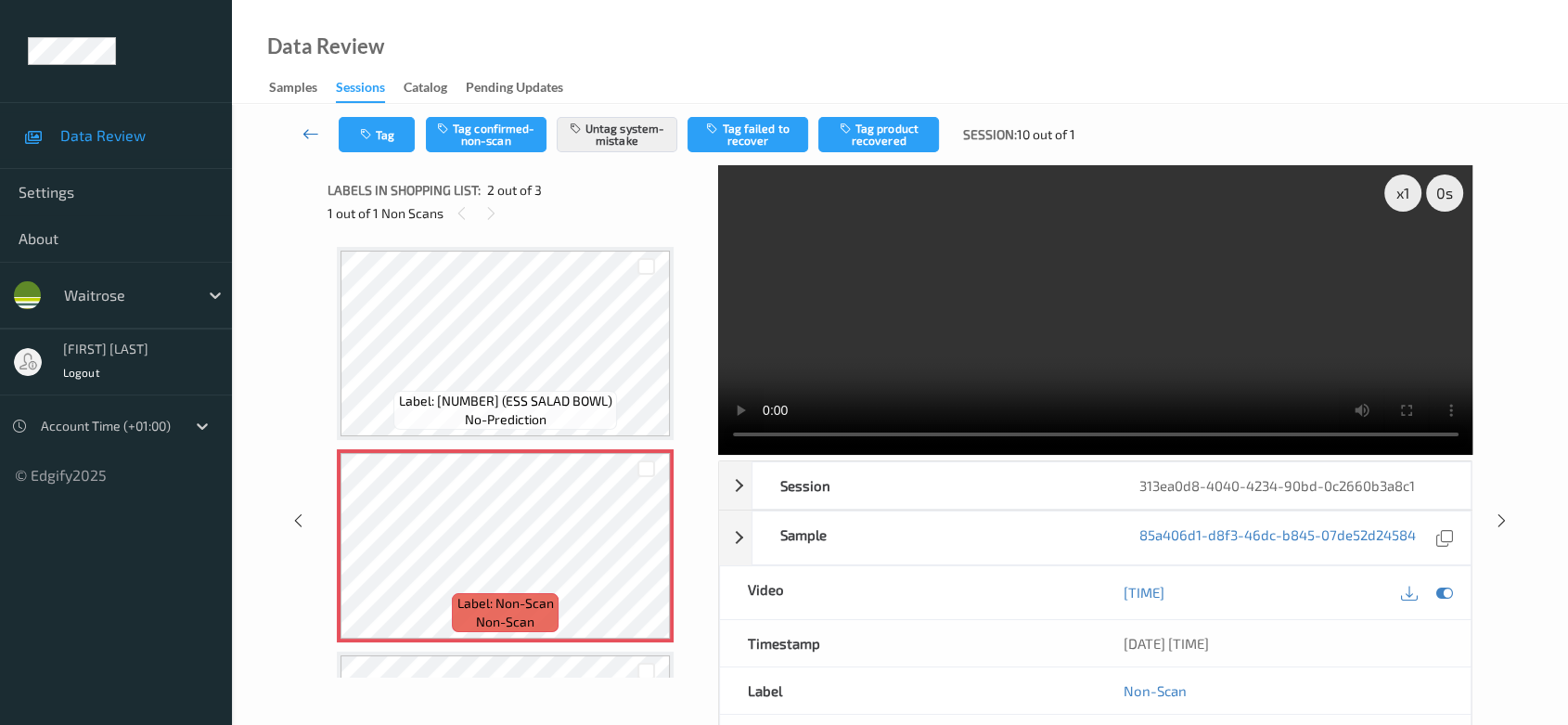 click at bounding box center (311, 134) 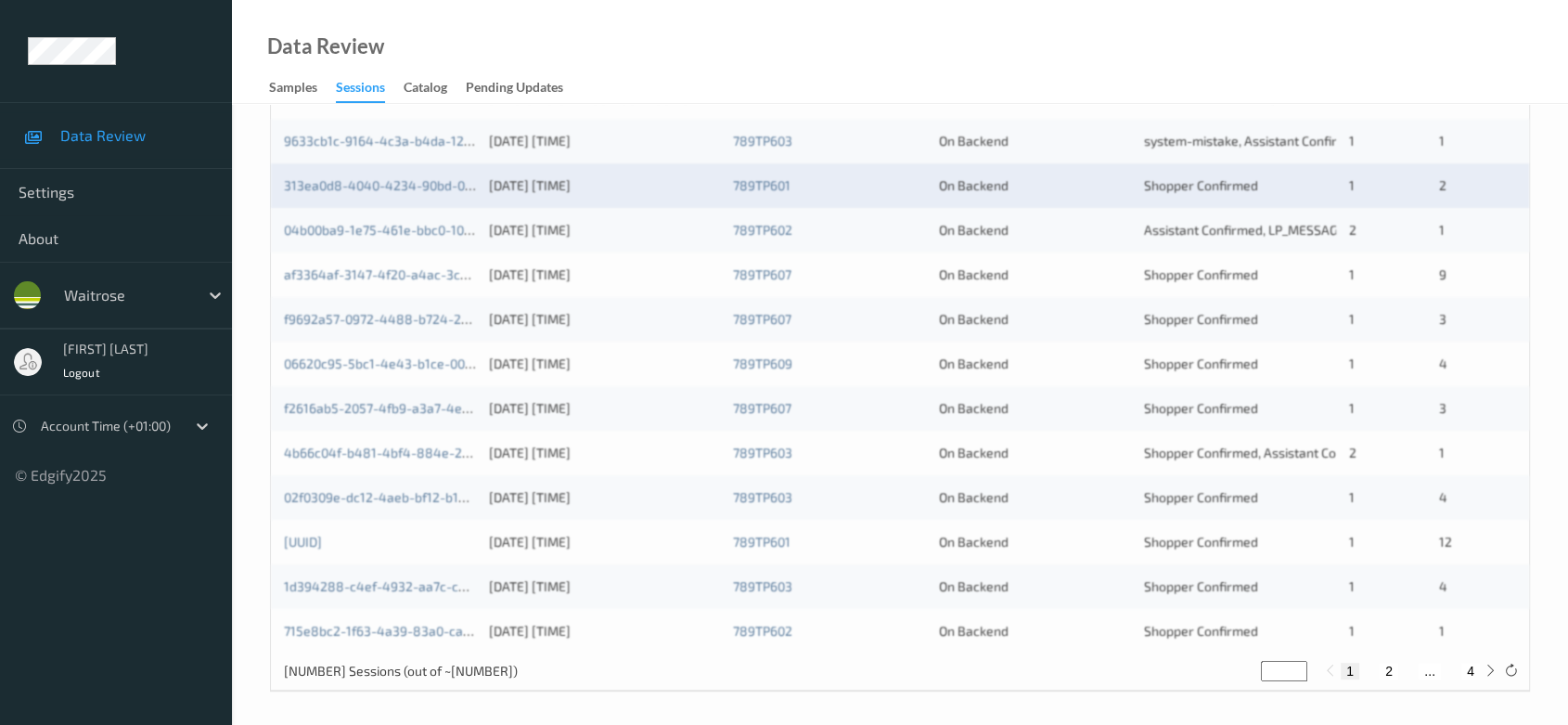 scroll, scrollTop: 735, scrollLeft: 0, axis: vertical 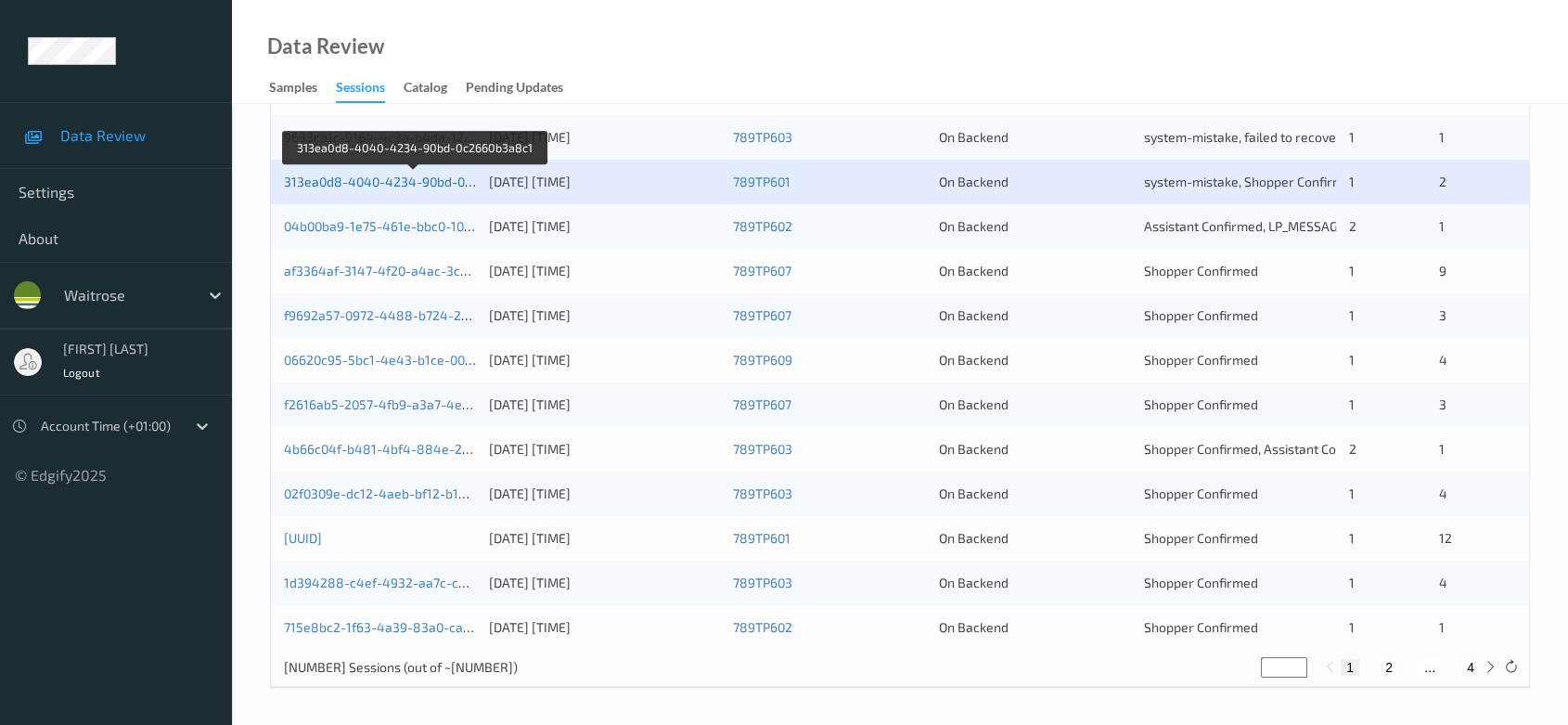 click on "313ea0d8-4040-4234-90bd-0c2660b3a8c1" at bounding box center (414, 181) 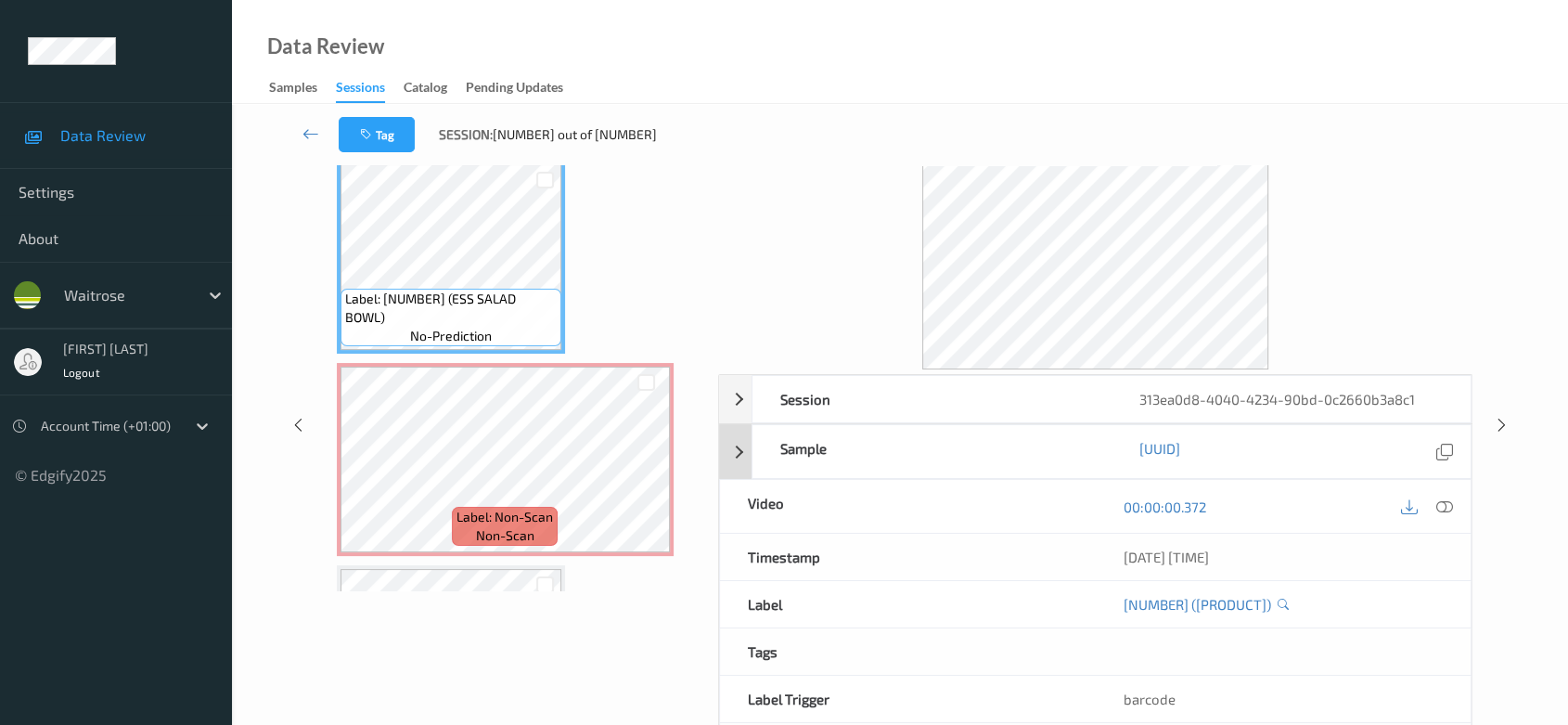 scroll, scrollTop: 0, scrollLeft: 0, axis: both 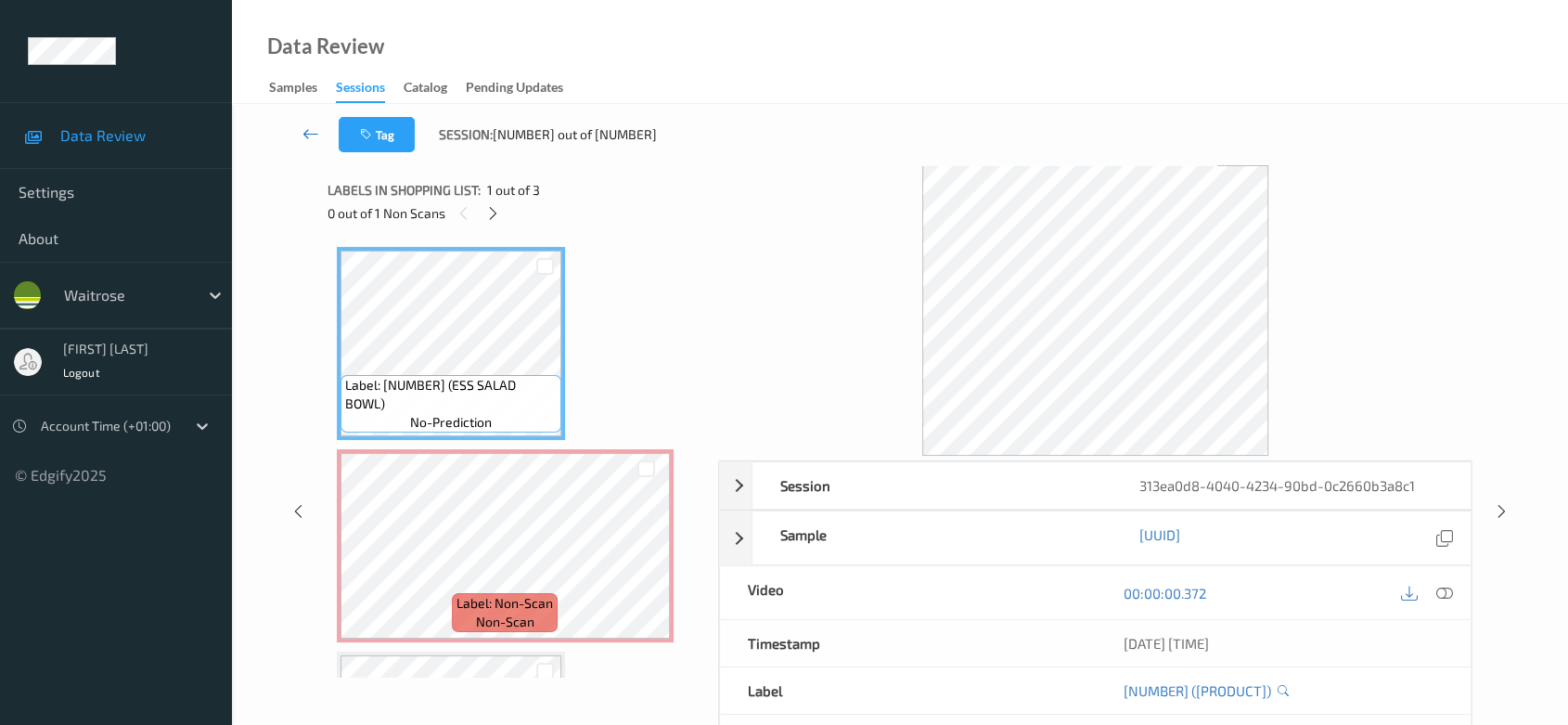 click at bounding box center [311, 134] 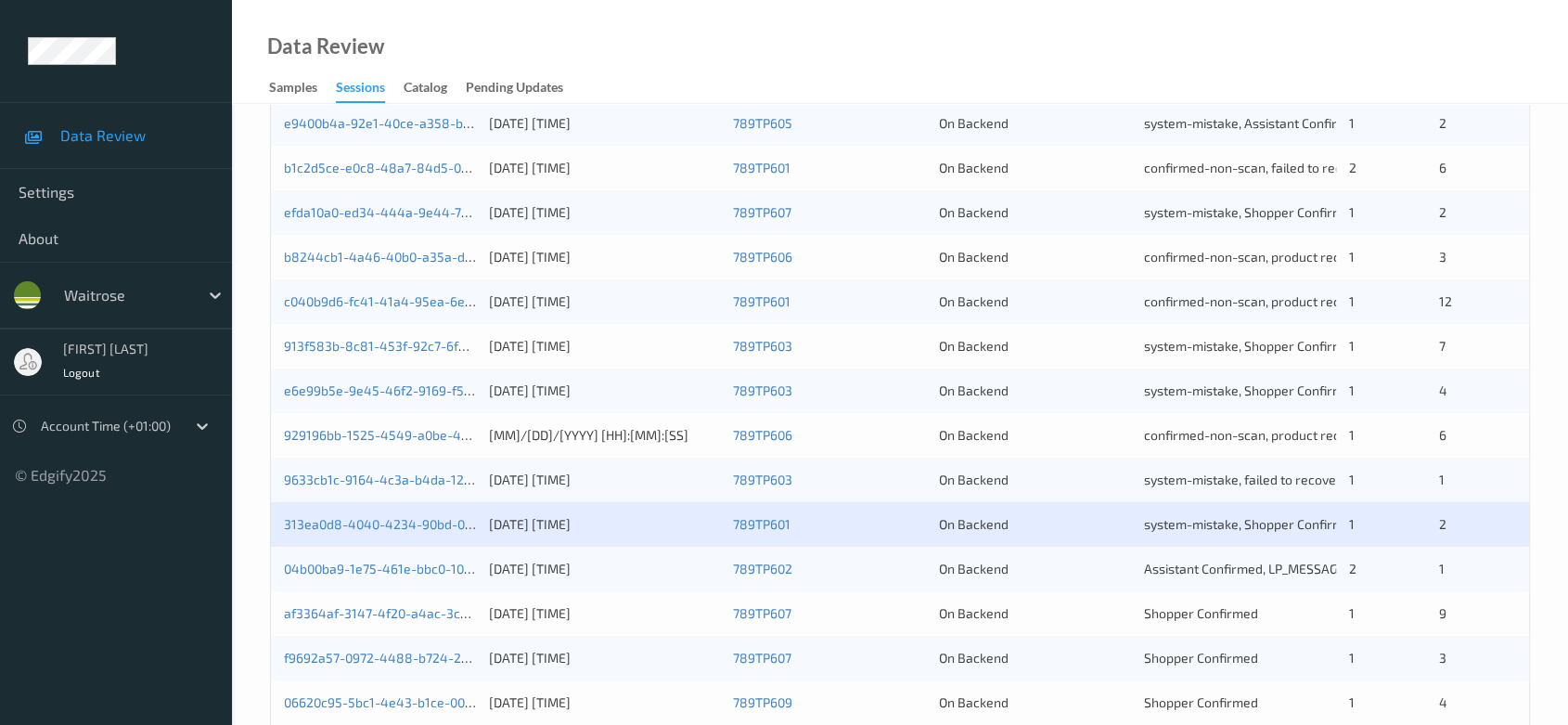 scroll, scrollTop: 721, scrollLeft: 0, axis: vertical 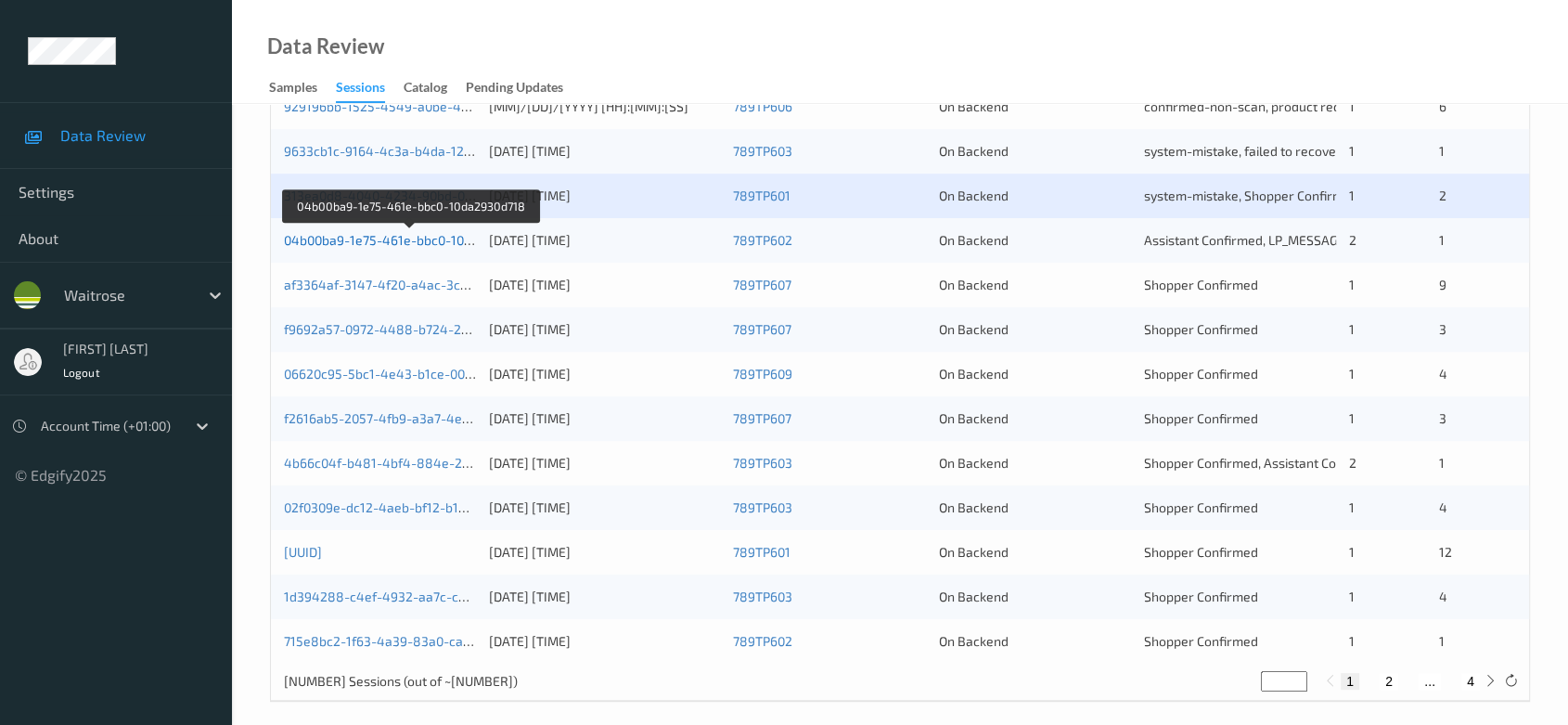 click on "04b00ba9-1e75-461e-bbc0-10da2930d718" at bounding box center (410, 240) 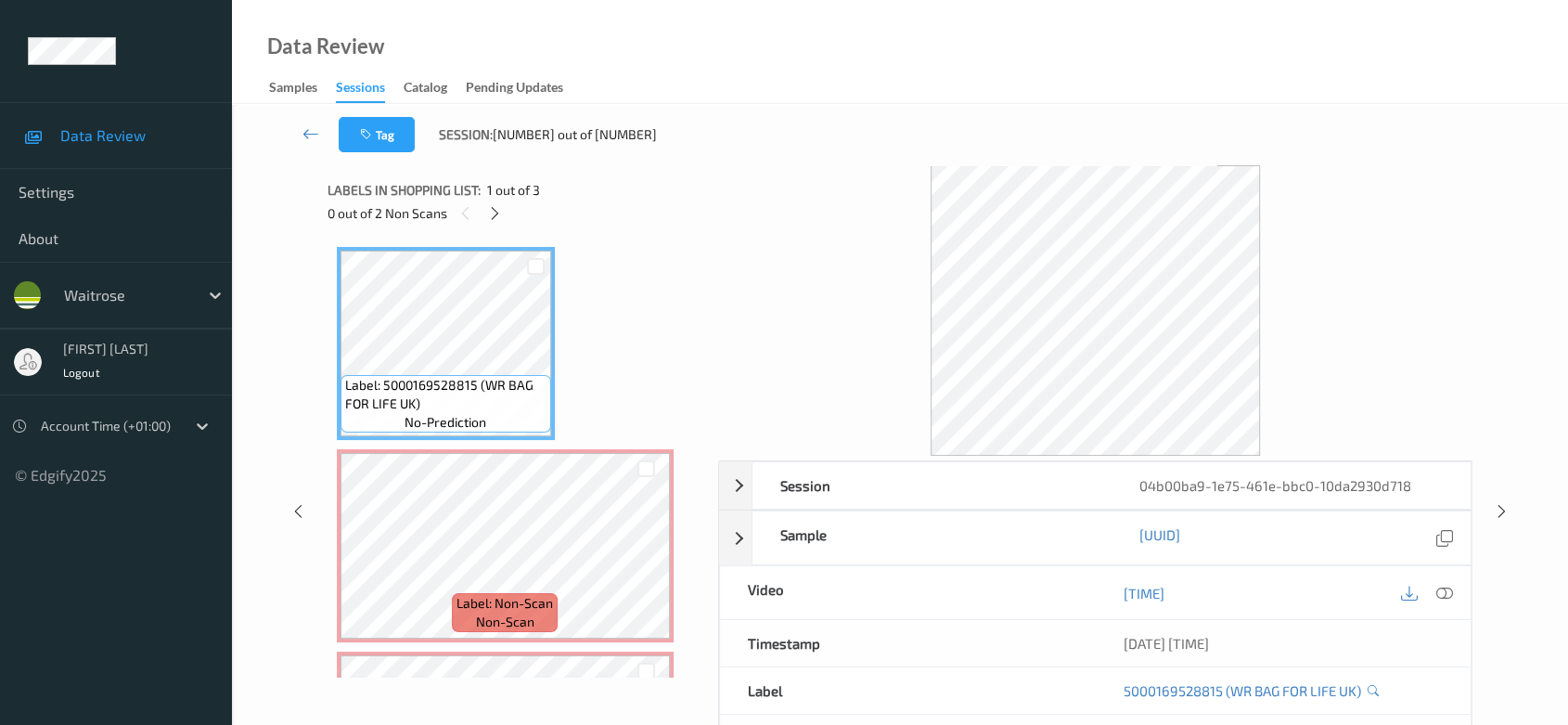scroll, scrollTop: 0, scrollLeft: 0, axis: both 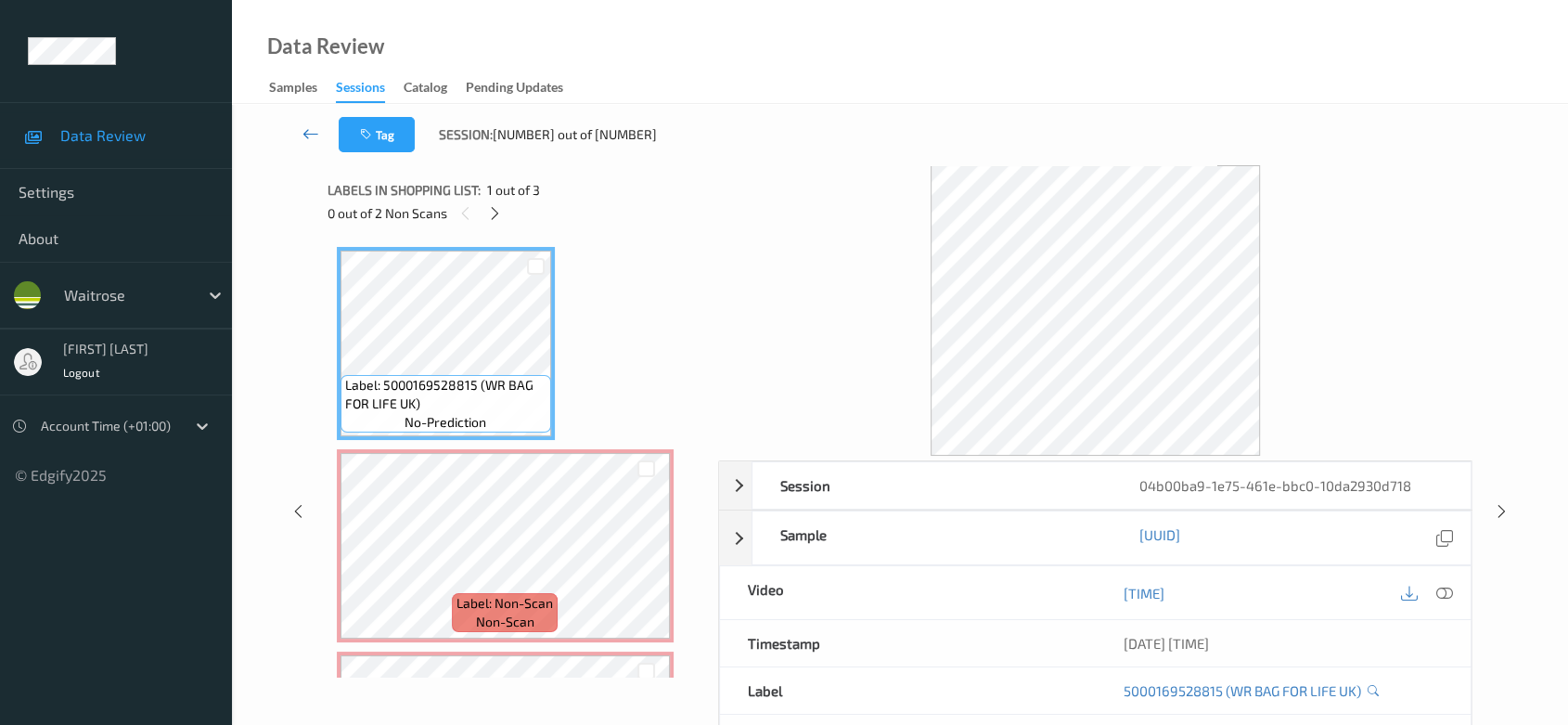 click at bounding box center (311, 134) 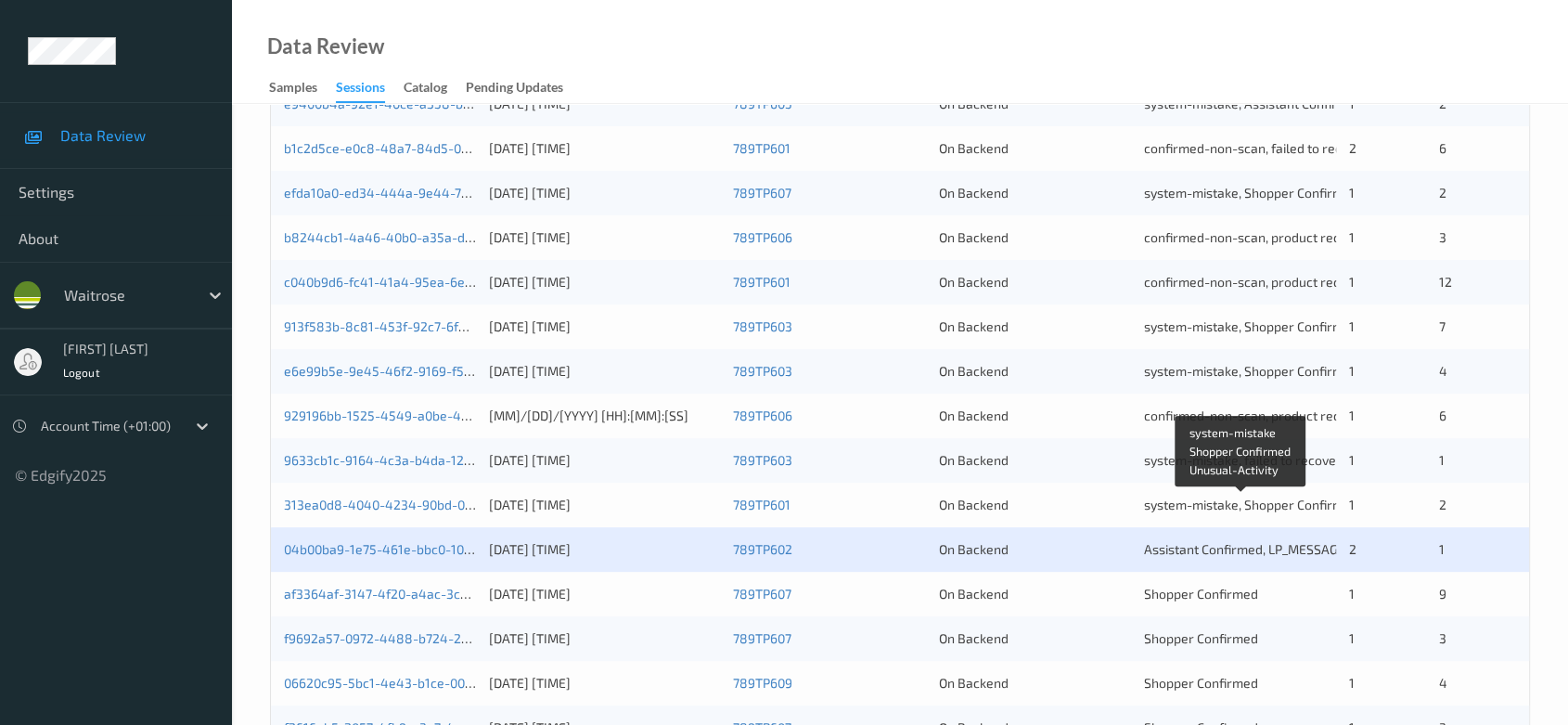 scroll, scrollTop: 735, scrollLeft: 0, axis: vertical 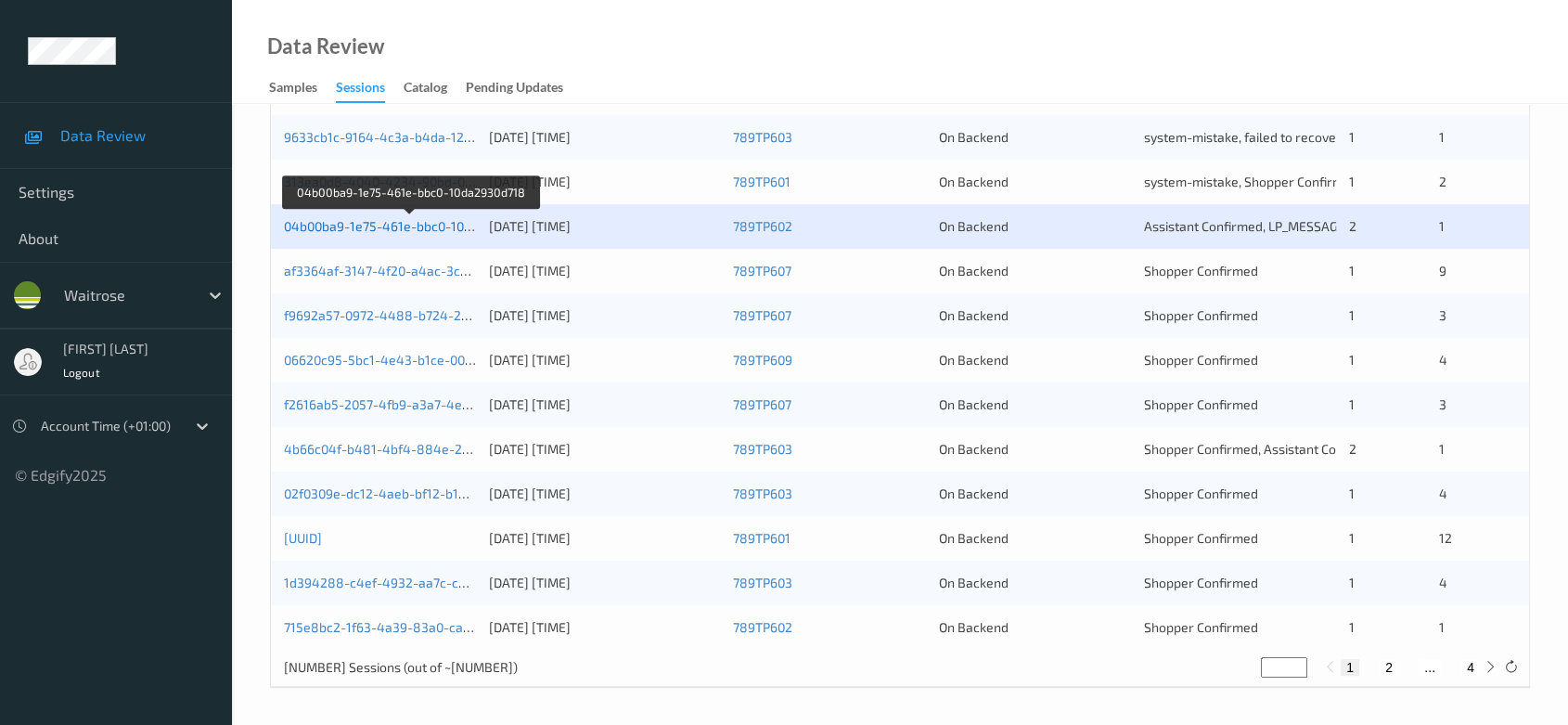 click on "04b00ba9-1e75-461e-bbc0-10da2930d718" at bounding box center [410, 226] 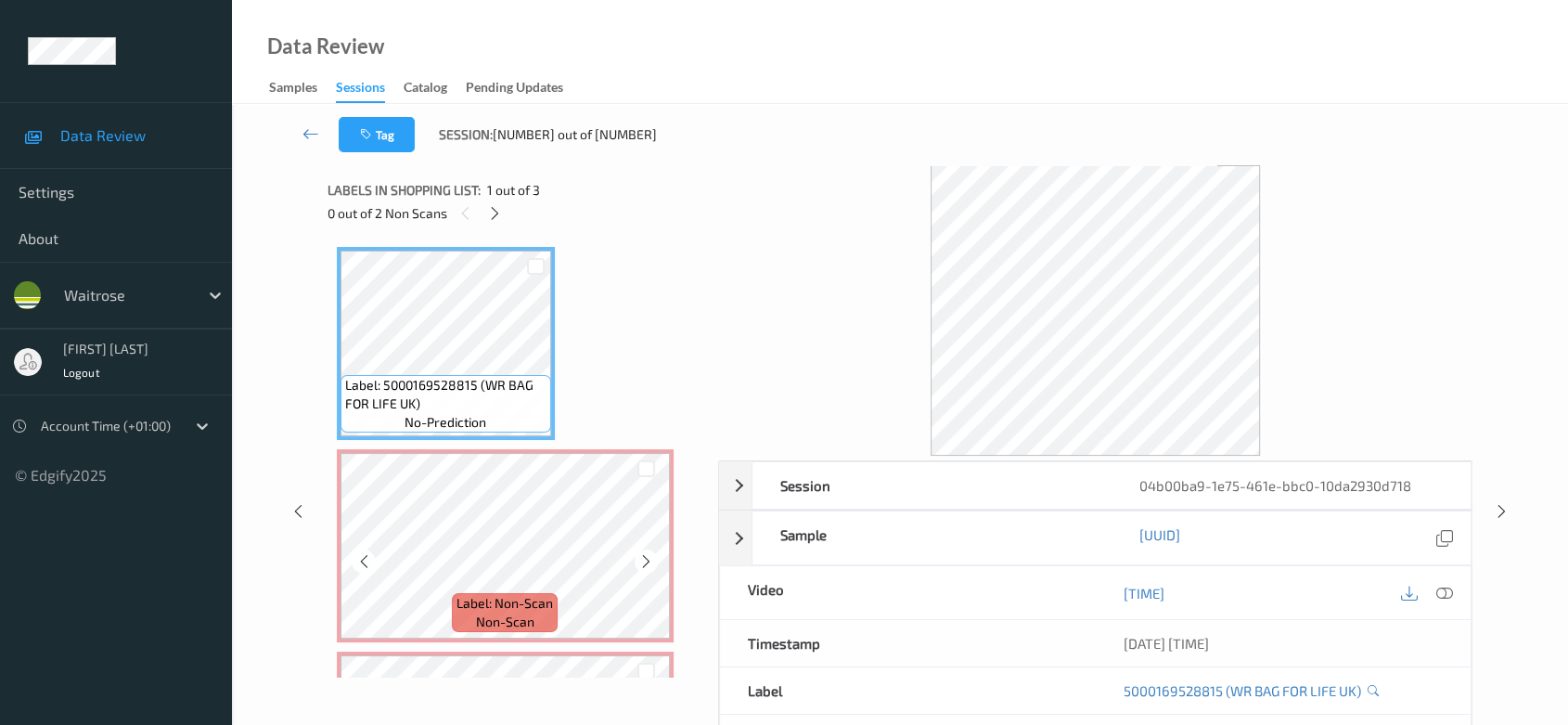 scroll, scrollTop: 0, scrollLeft: 0, axis: both 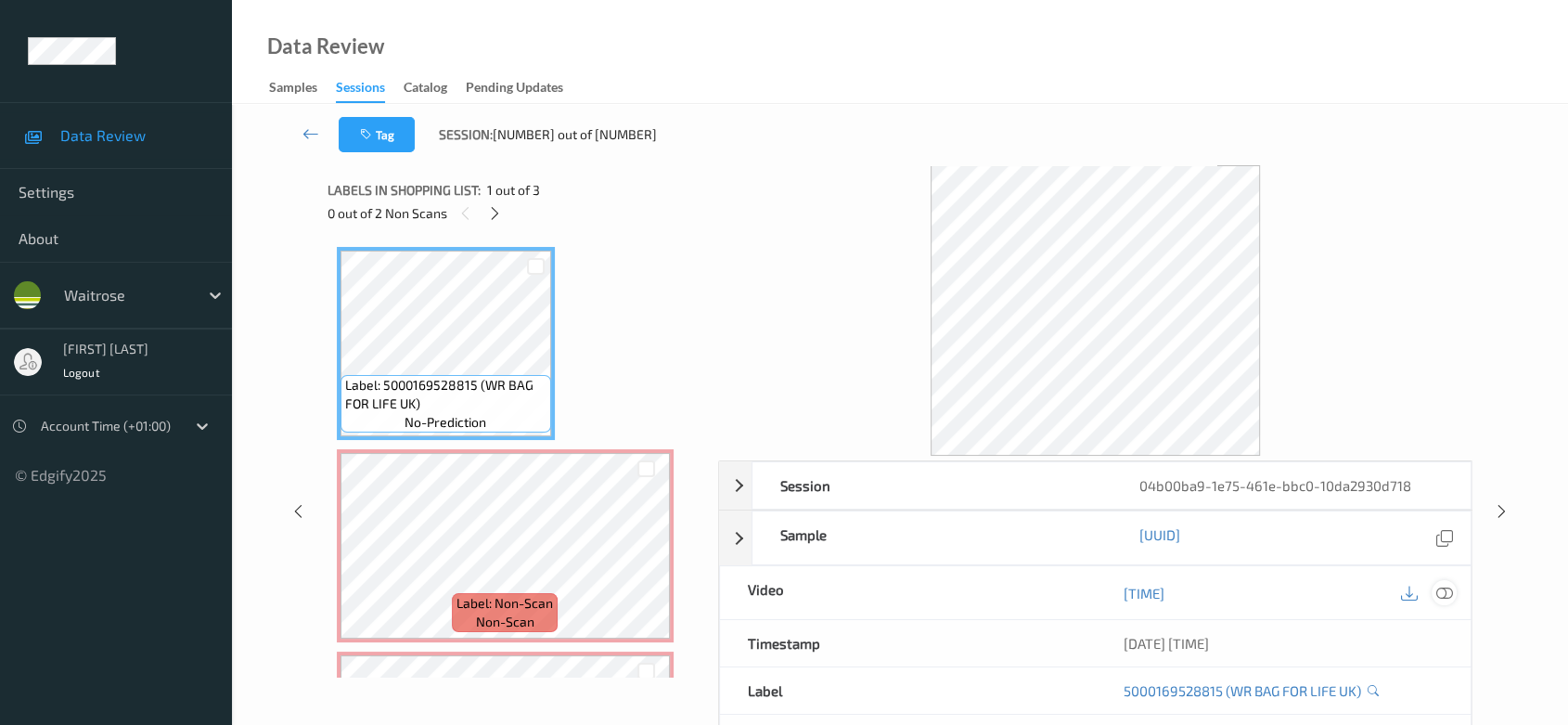 click at bounding box center (1445, 592) 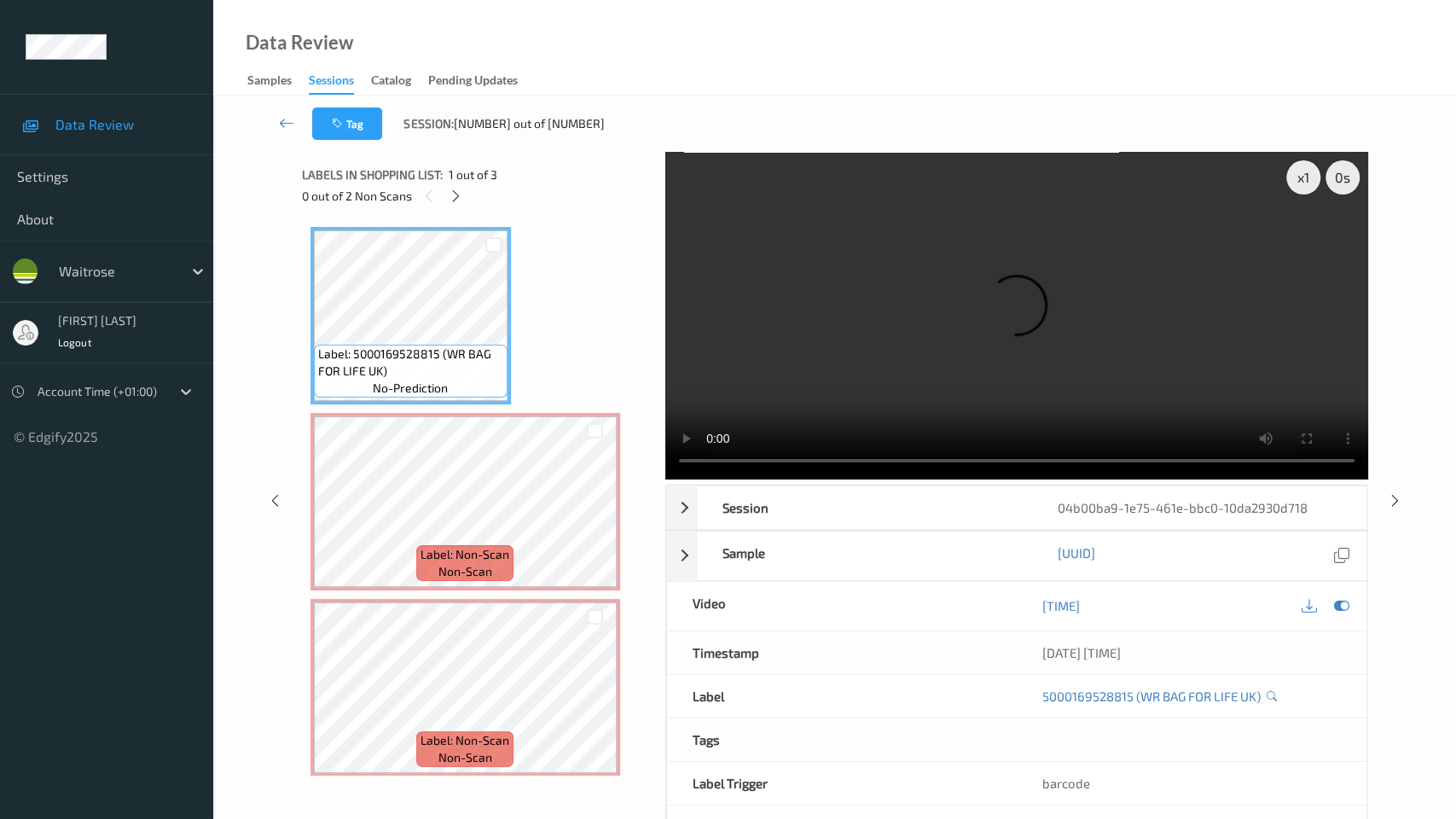 type 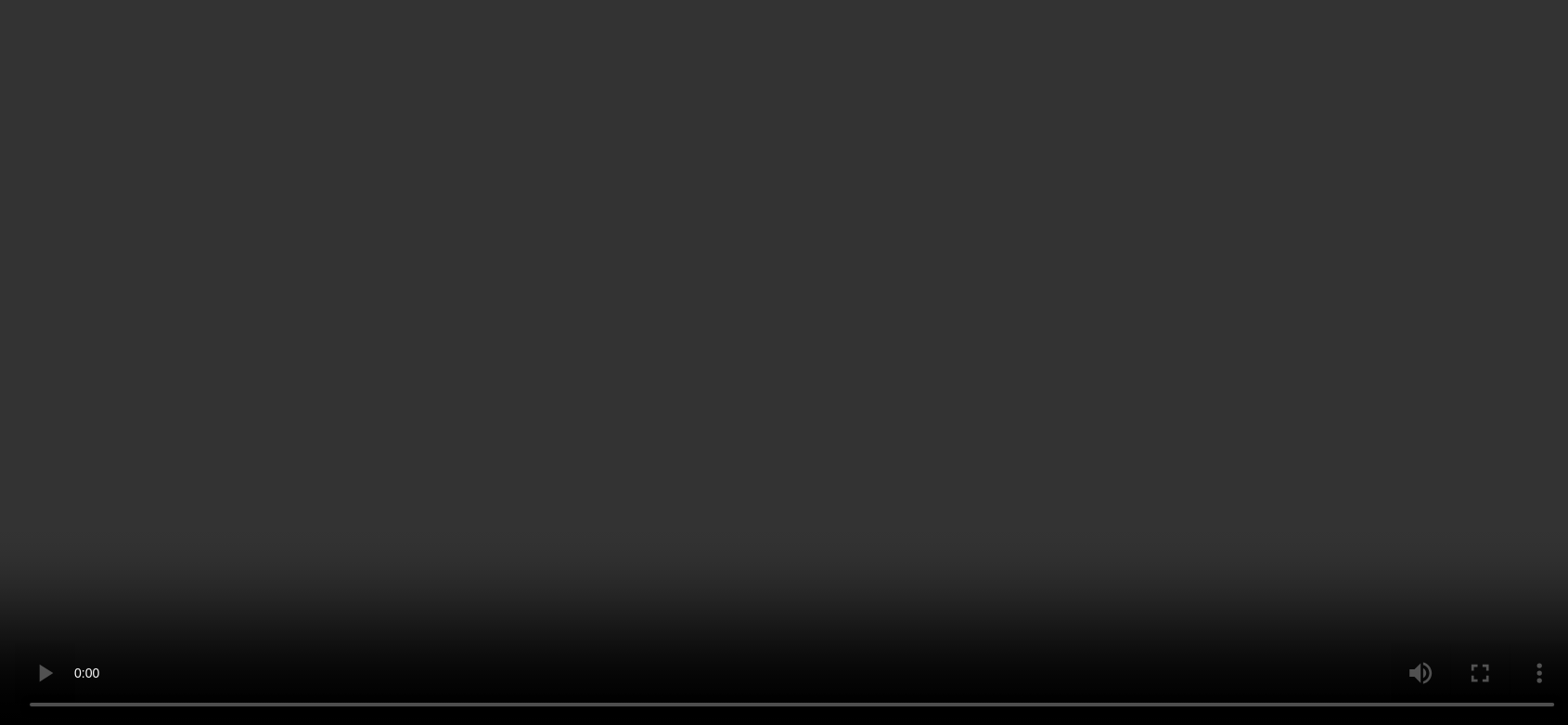 scroll, scrollTop: 173, scrollLeft: 0, axis: vertical 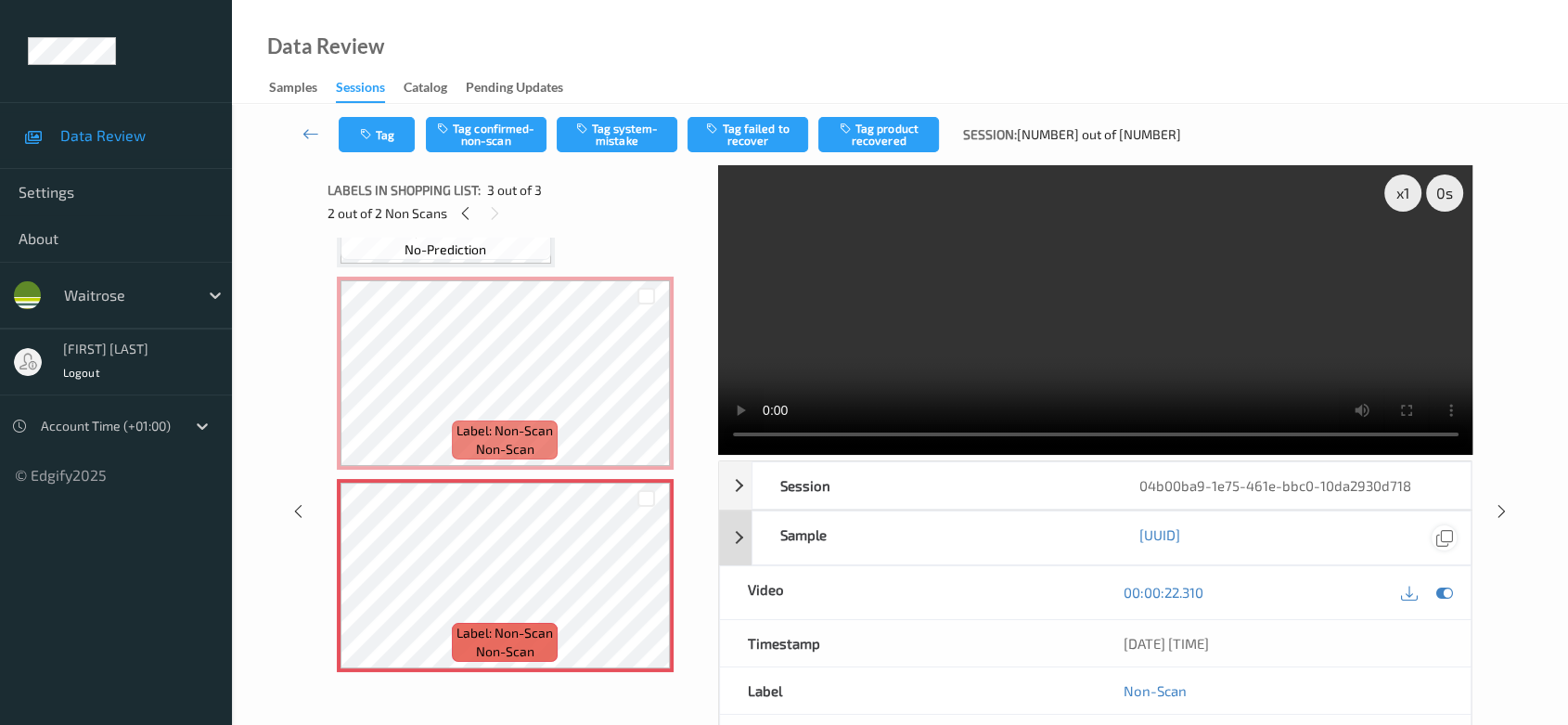 click at bounding box center (1445, 592) 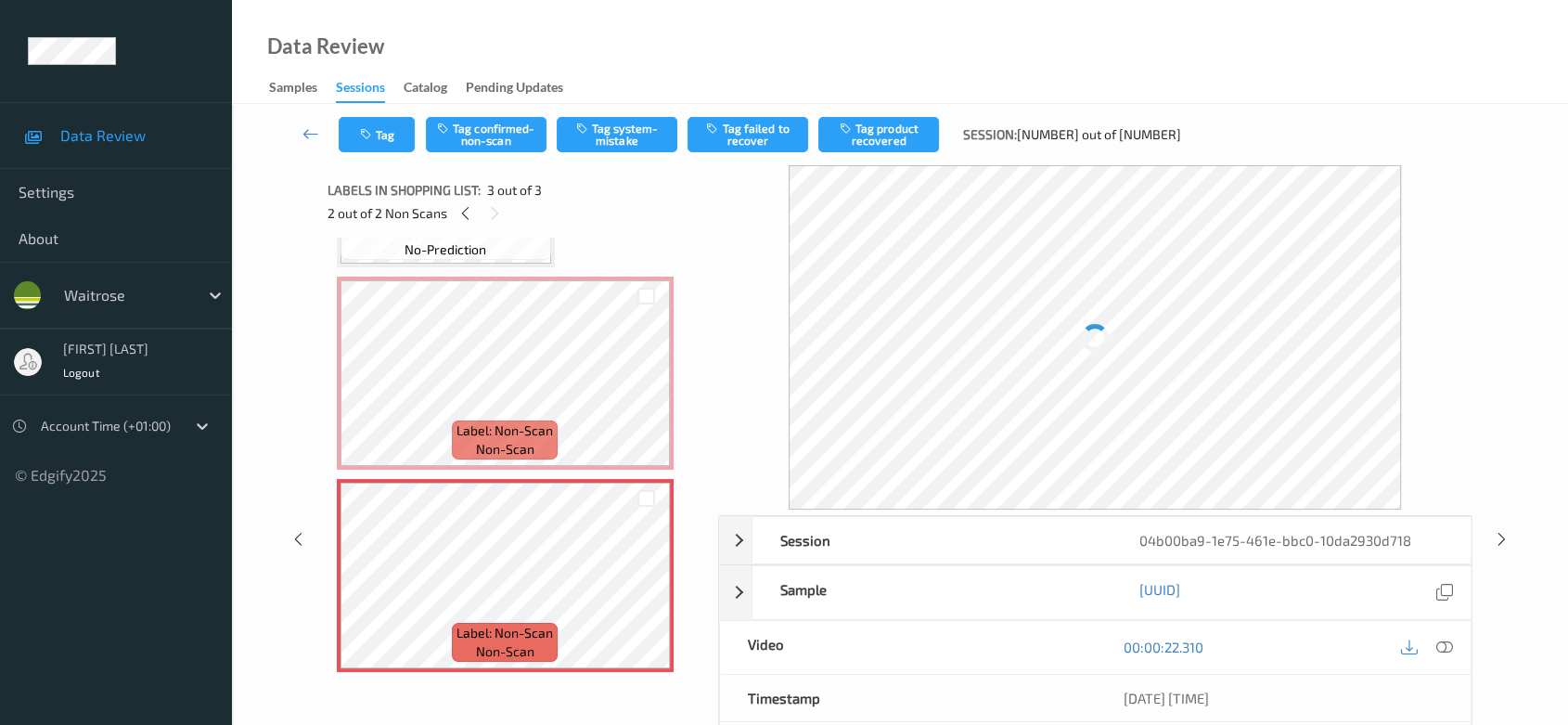 scroll, scrollTop: 103, scrollLeft: 0, axis: vertical 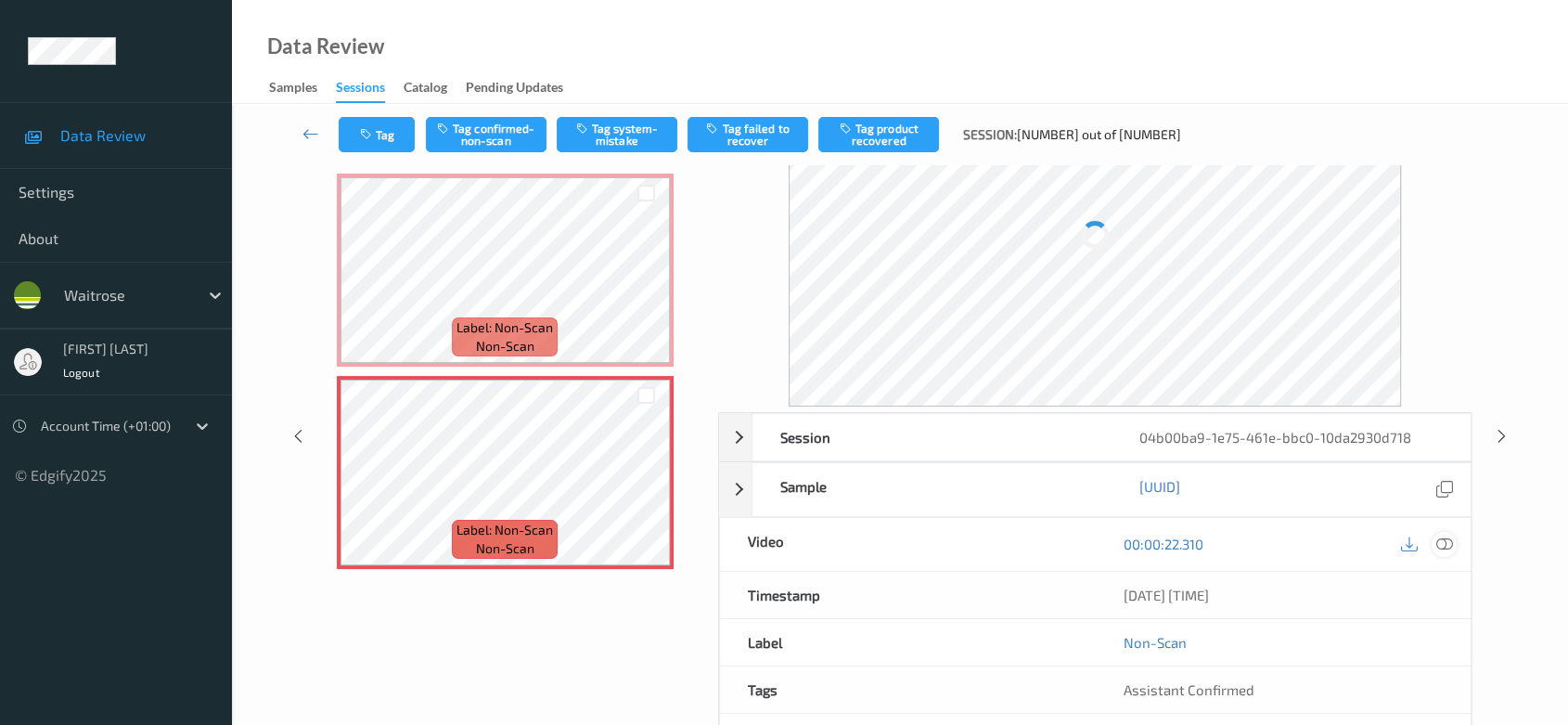 click at bounding box center (1445, 544) 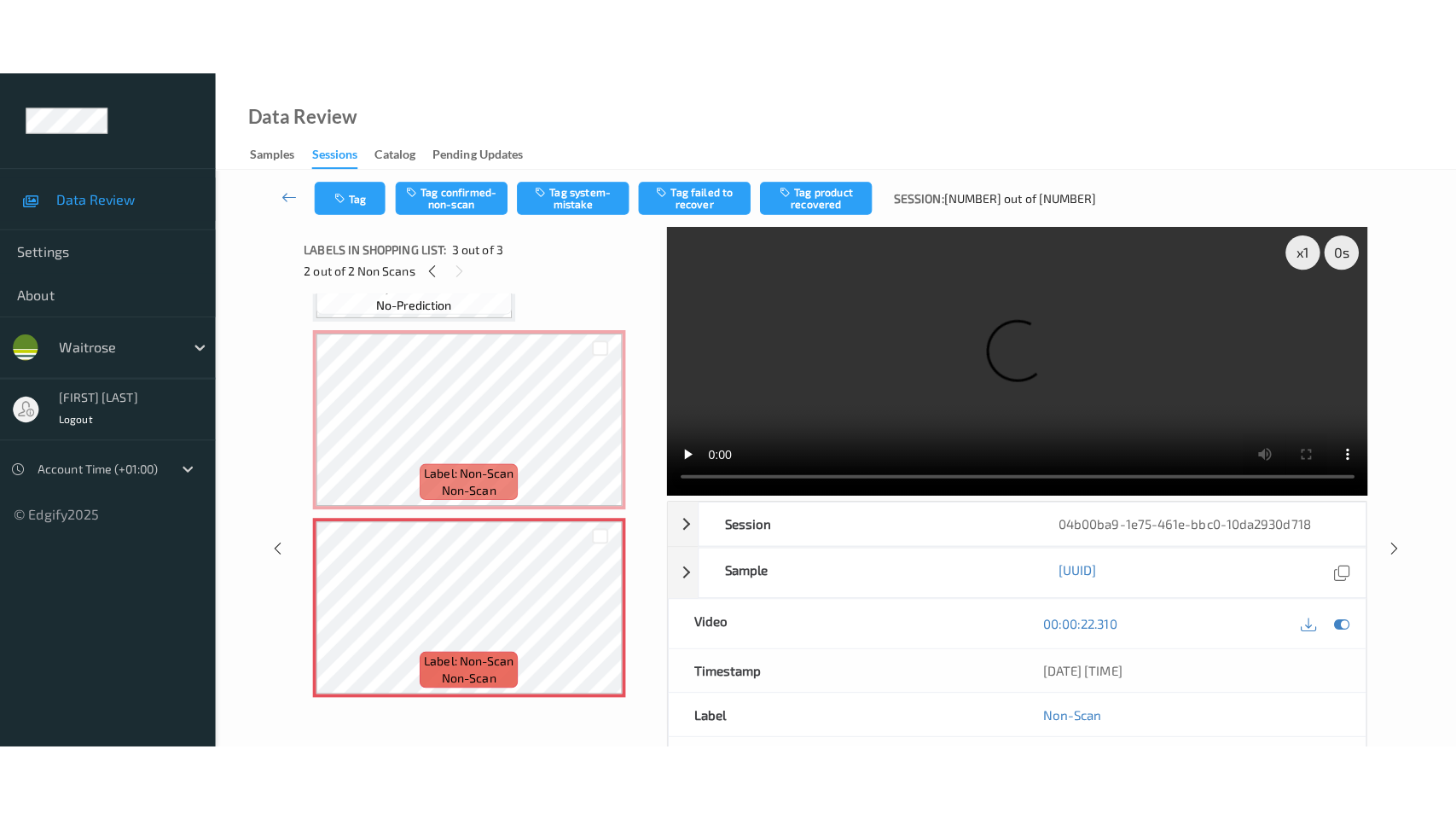 scroll, scrollTop: 0, scrollLeft: 0, axis: both 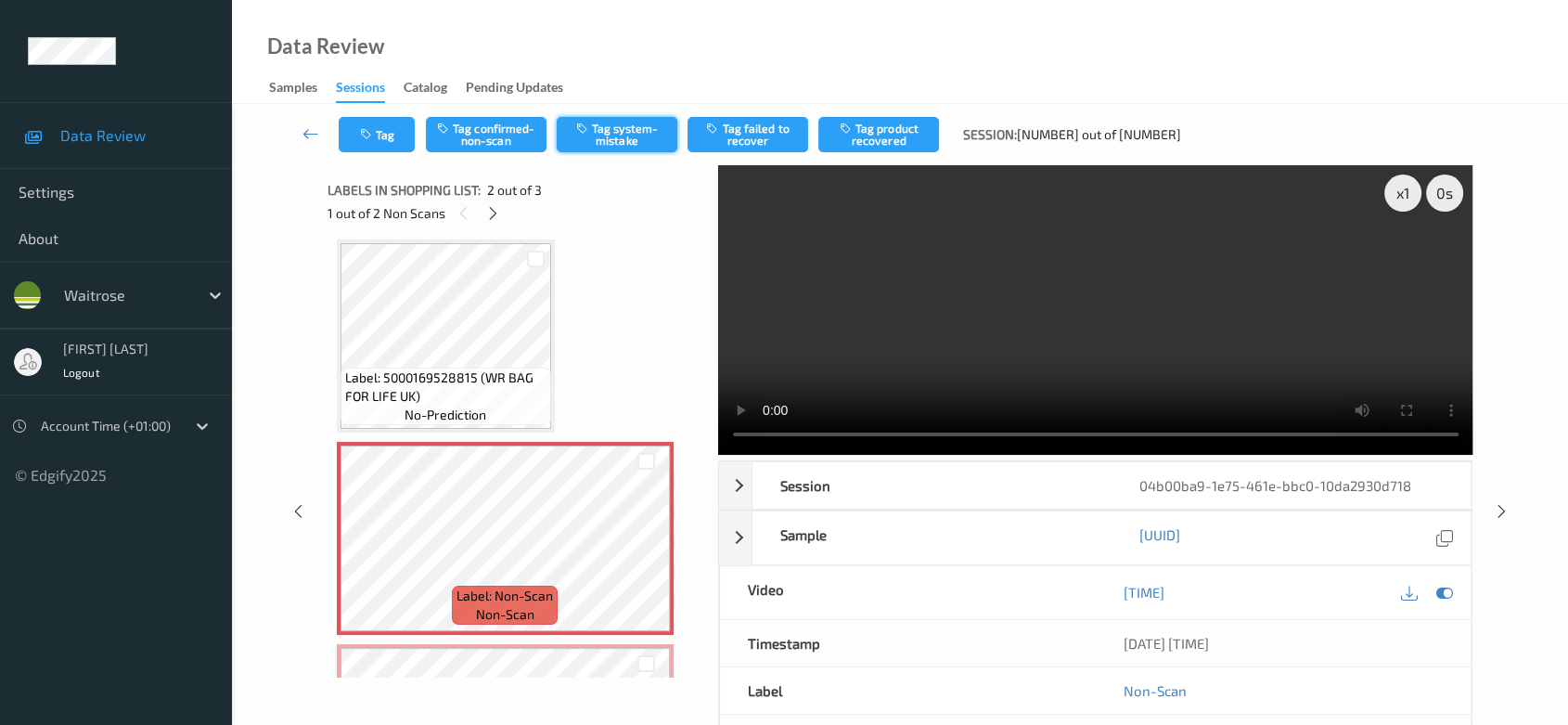 click on "Tag   system-mistake" at bounding box center (617, 135) 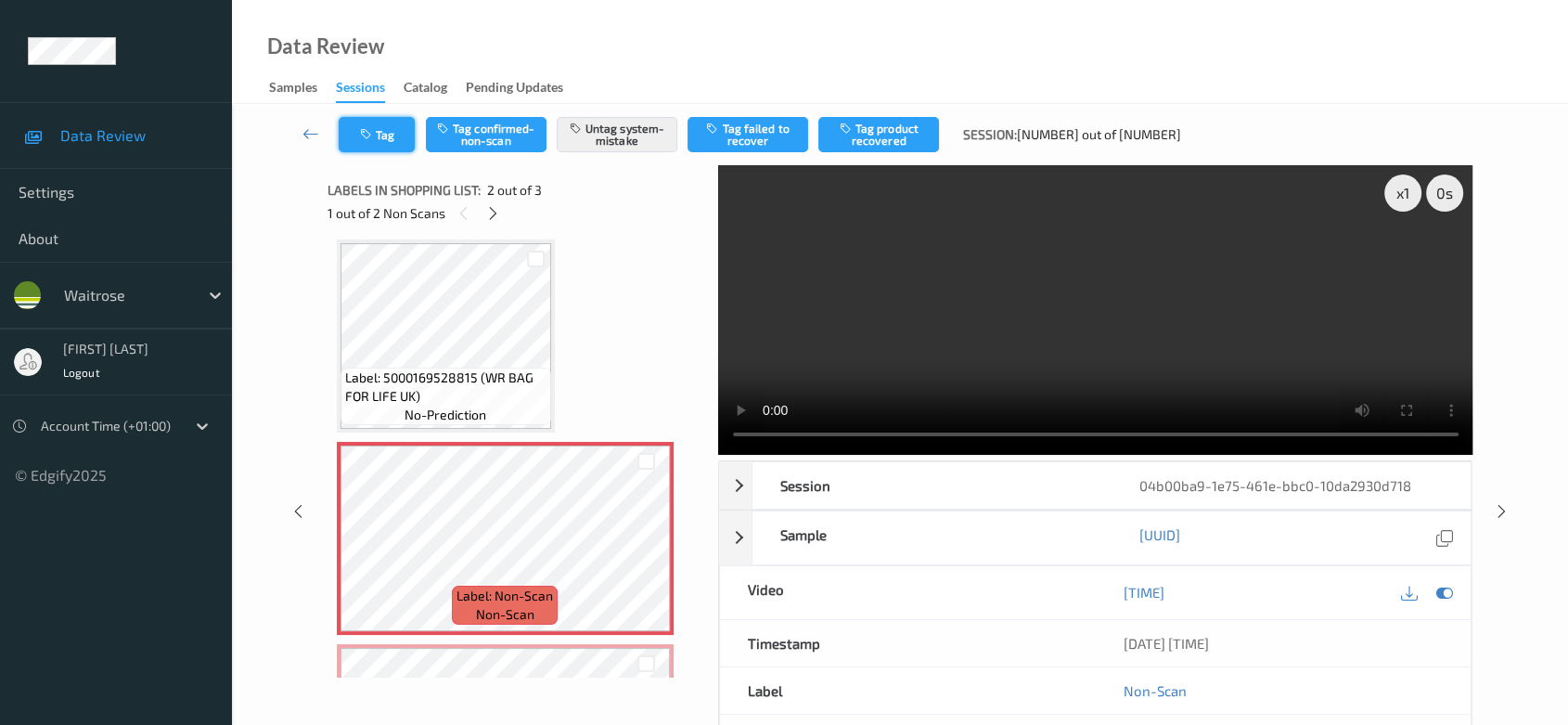 click on "Tag" at bounding box center [377, 135] 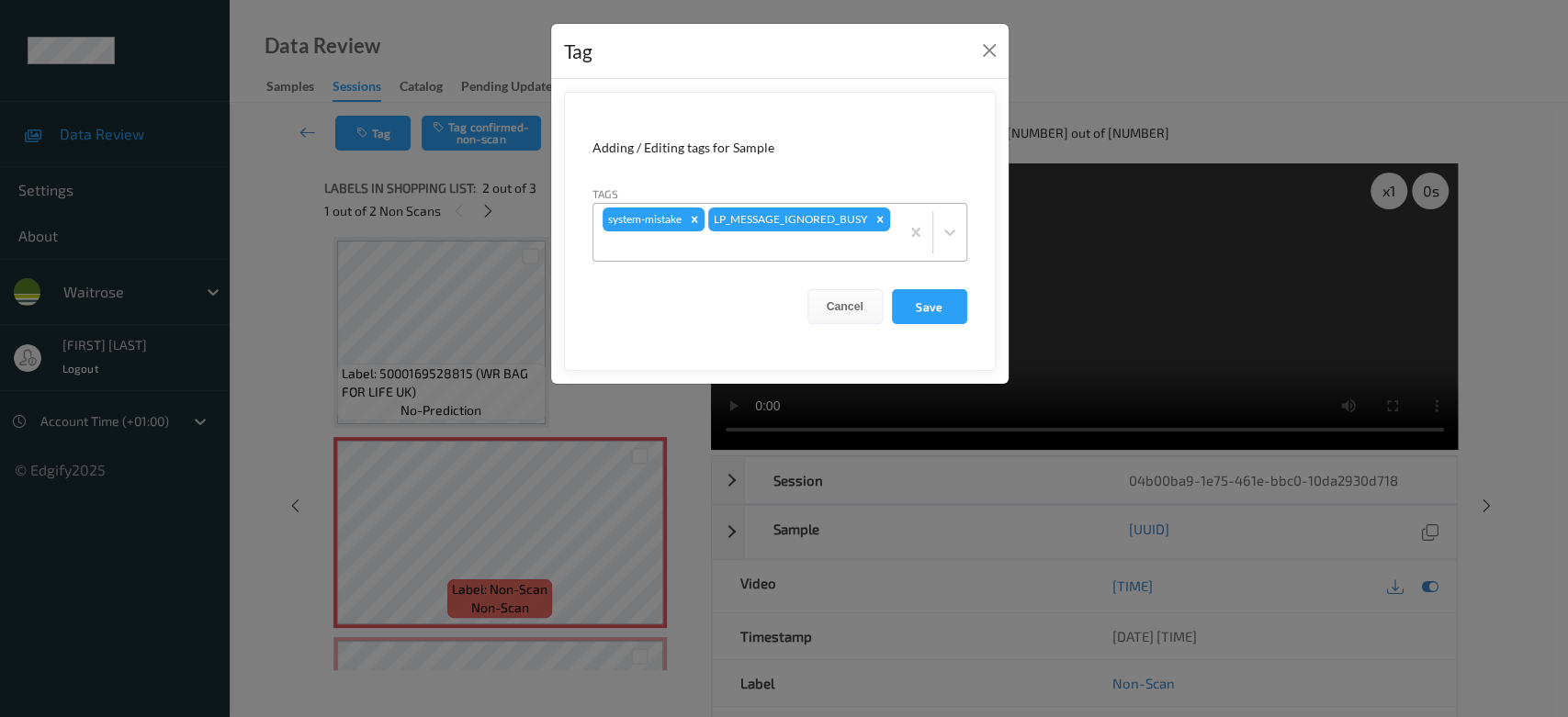 click on "system-mistake LP_MESSAGE_IGNORED_BUSY" at bounding box center (746, 232) 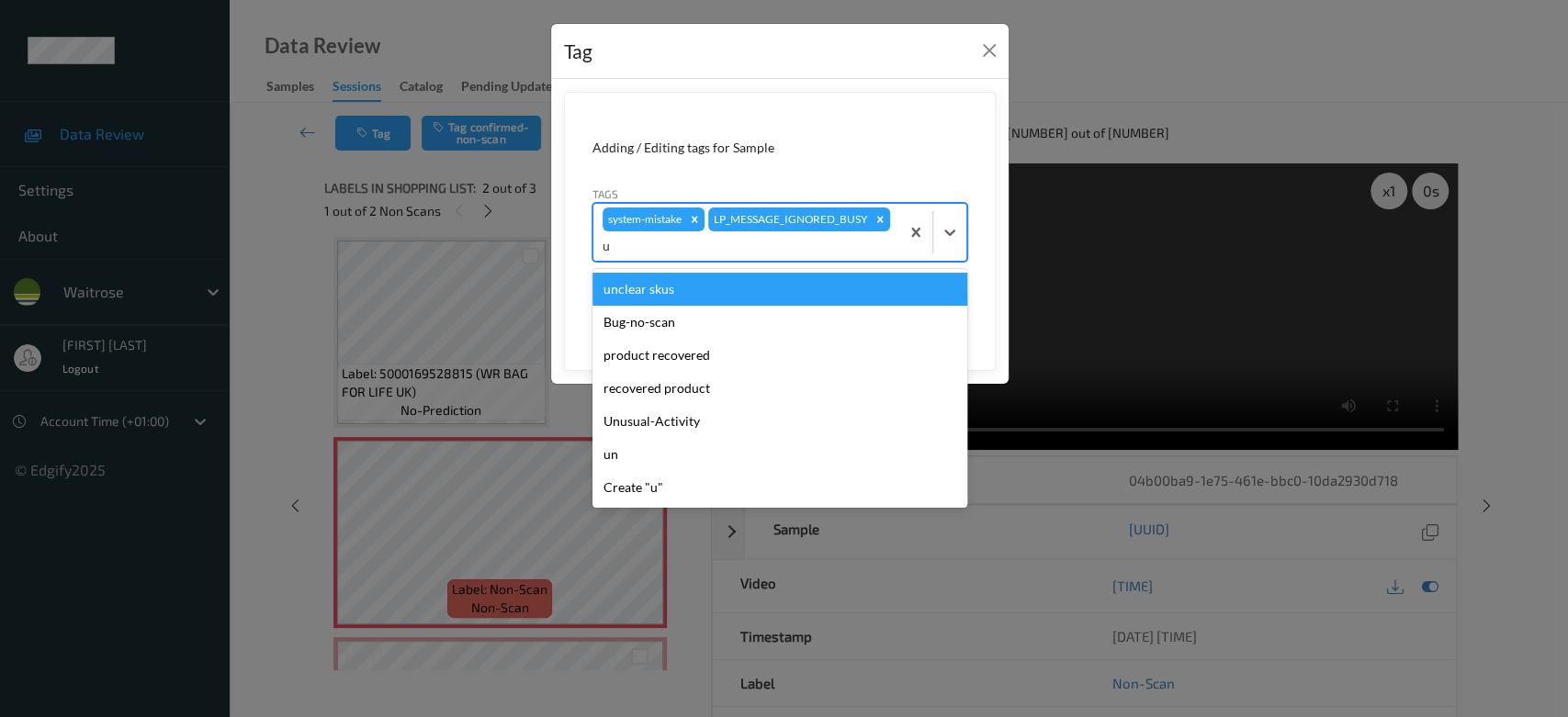 type on "un" 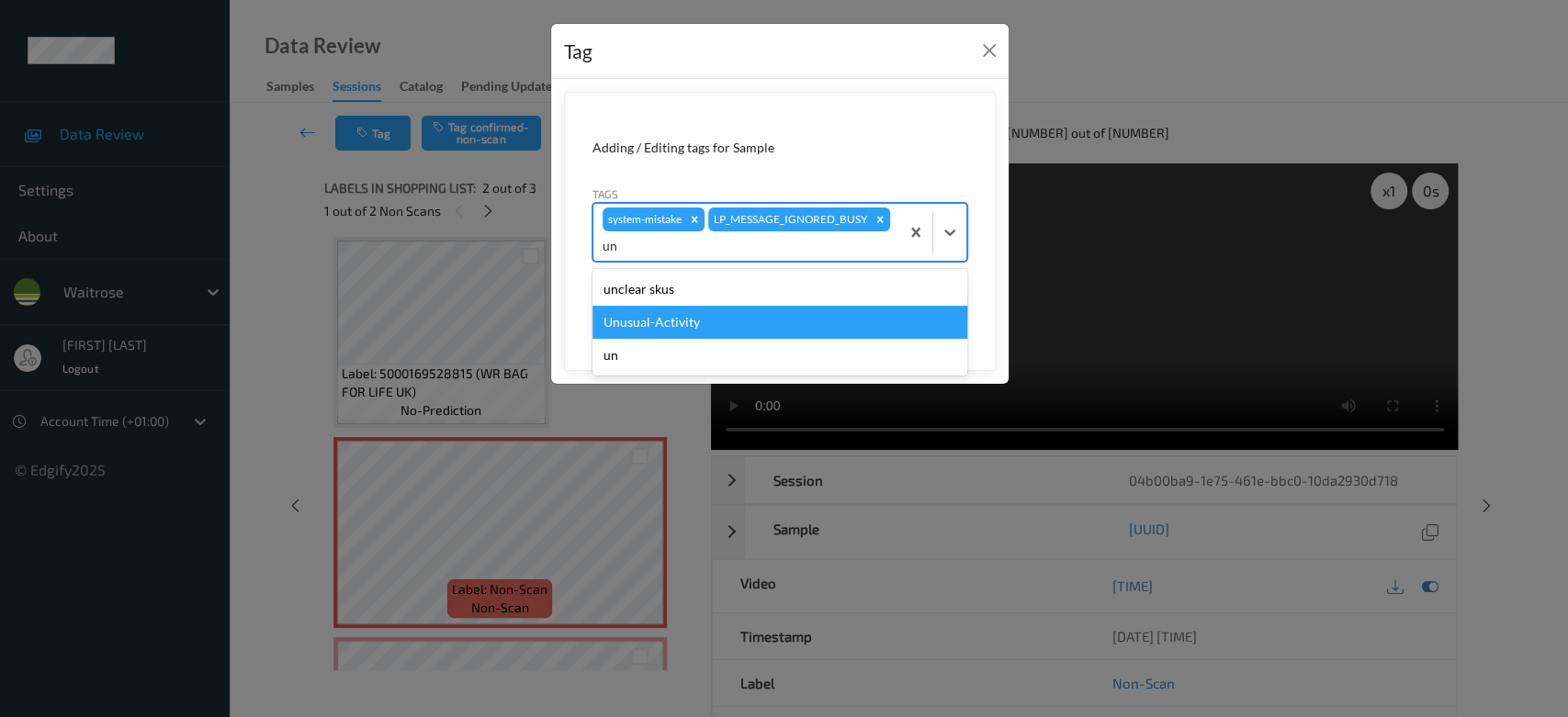 drag, startPoint x: 610, startPoint y: 329, endPoint x: 742, endPoint y: 345, distance: 132.96616 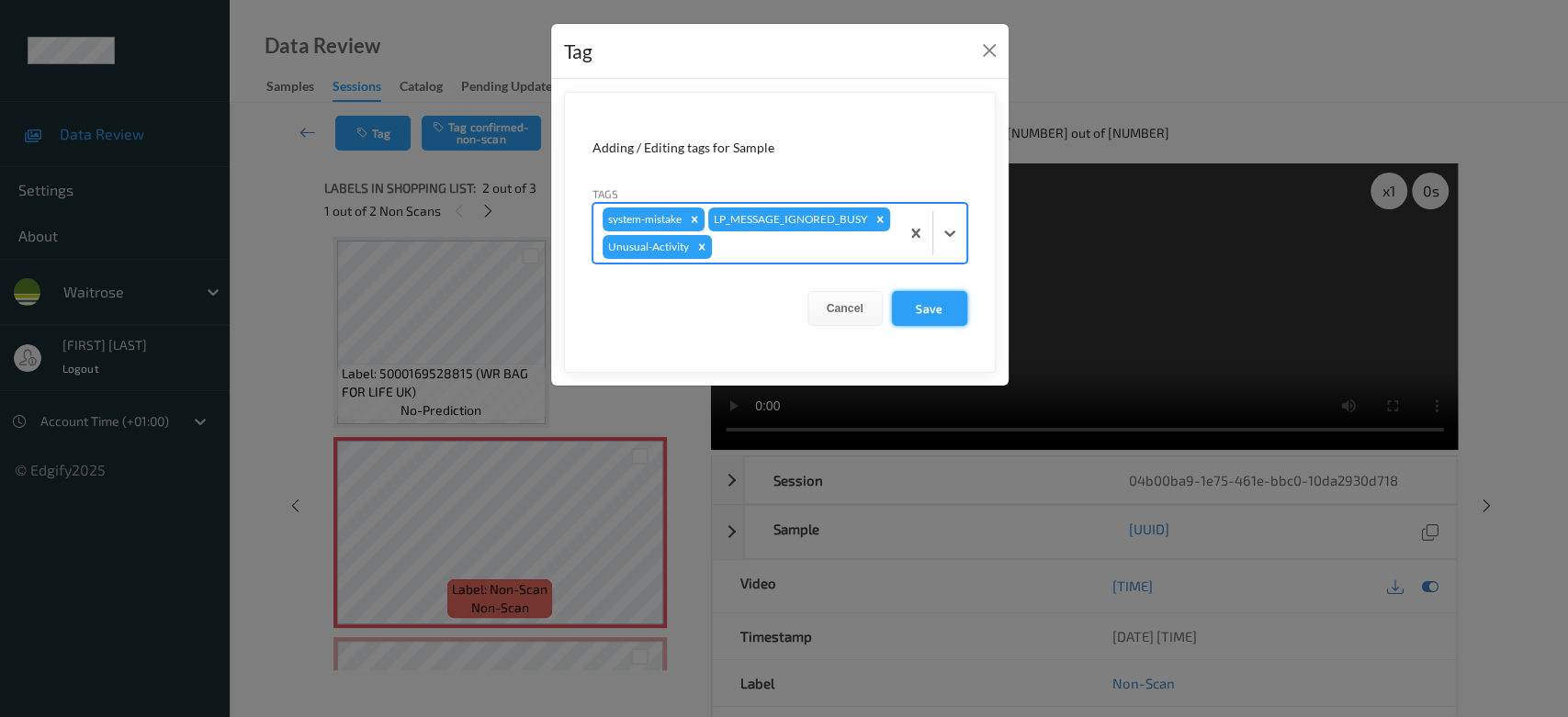 click on "Save" at bounding box center (930, 308) 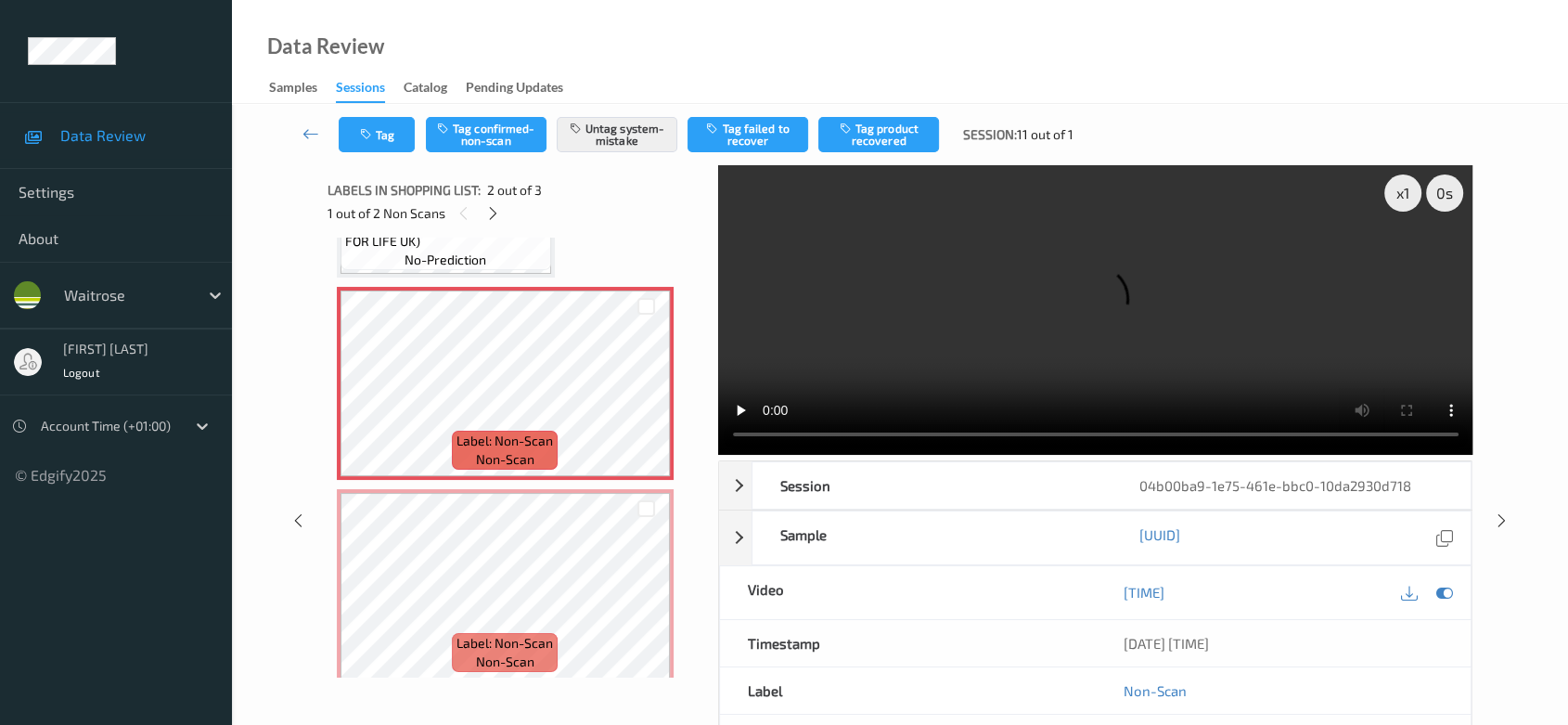 scroll, scrollTop: 173, scrollLeft: 0, axis: vertical 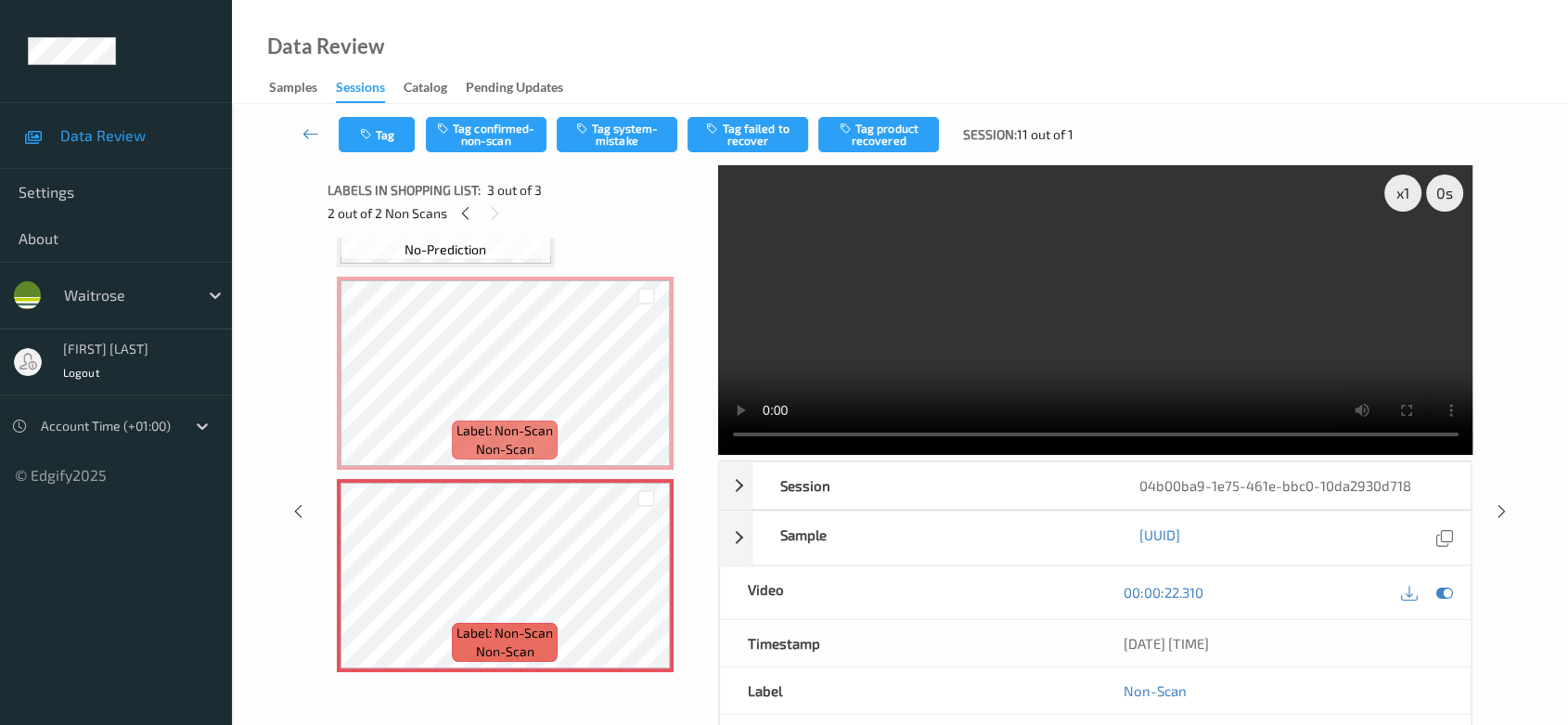 click on "Tag Tag   confirmed-non-scan Tag   system-mistake Tag   failed to recover Tag   product recovered Session: [NUMBER] out of [NUMBER]" at bounding box center [900, 135] 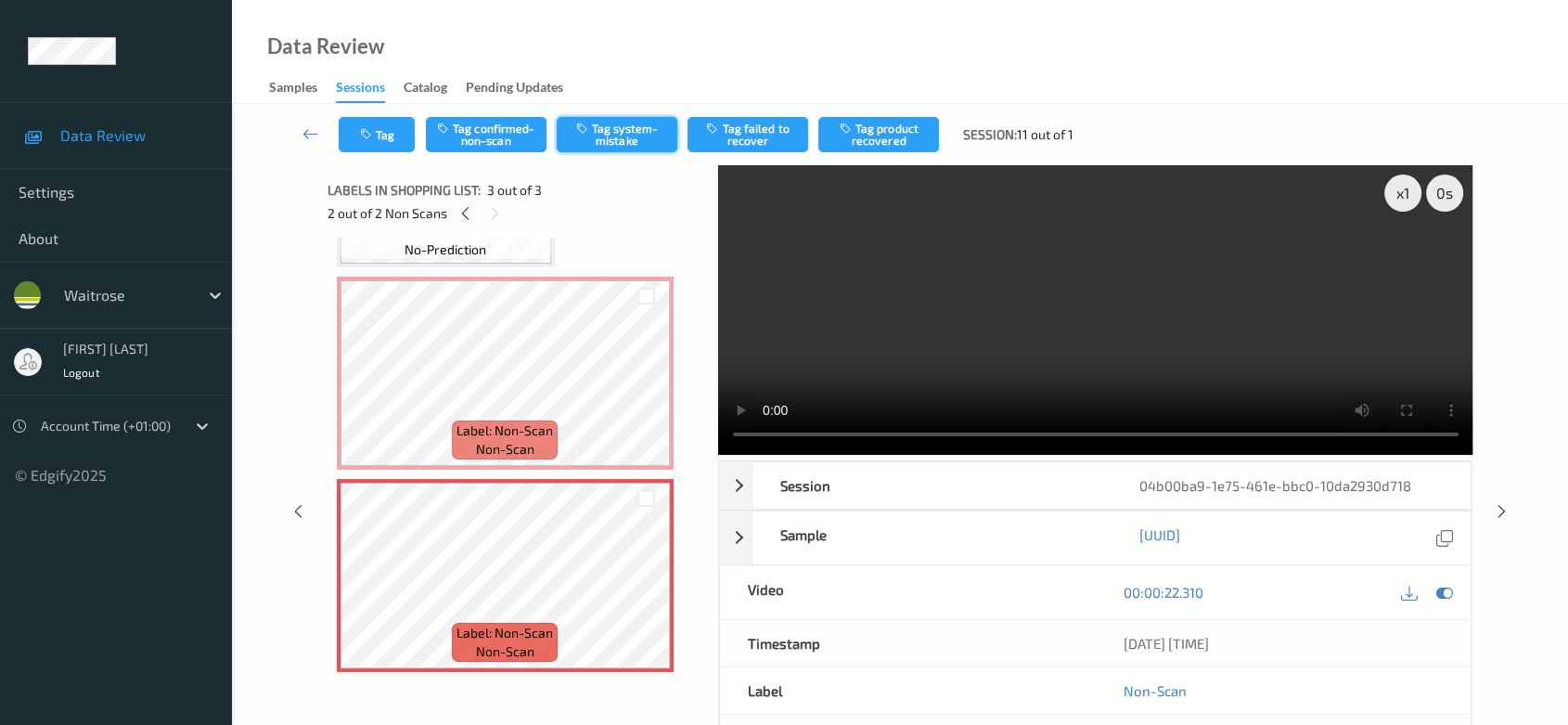 click on "Tag   system-mistake" at bounding box center (617, 135) 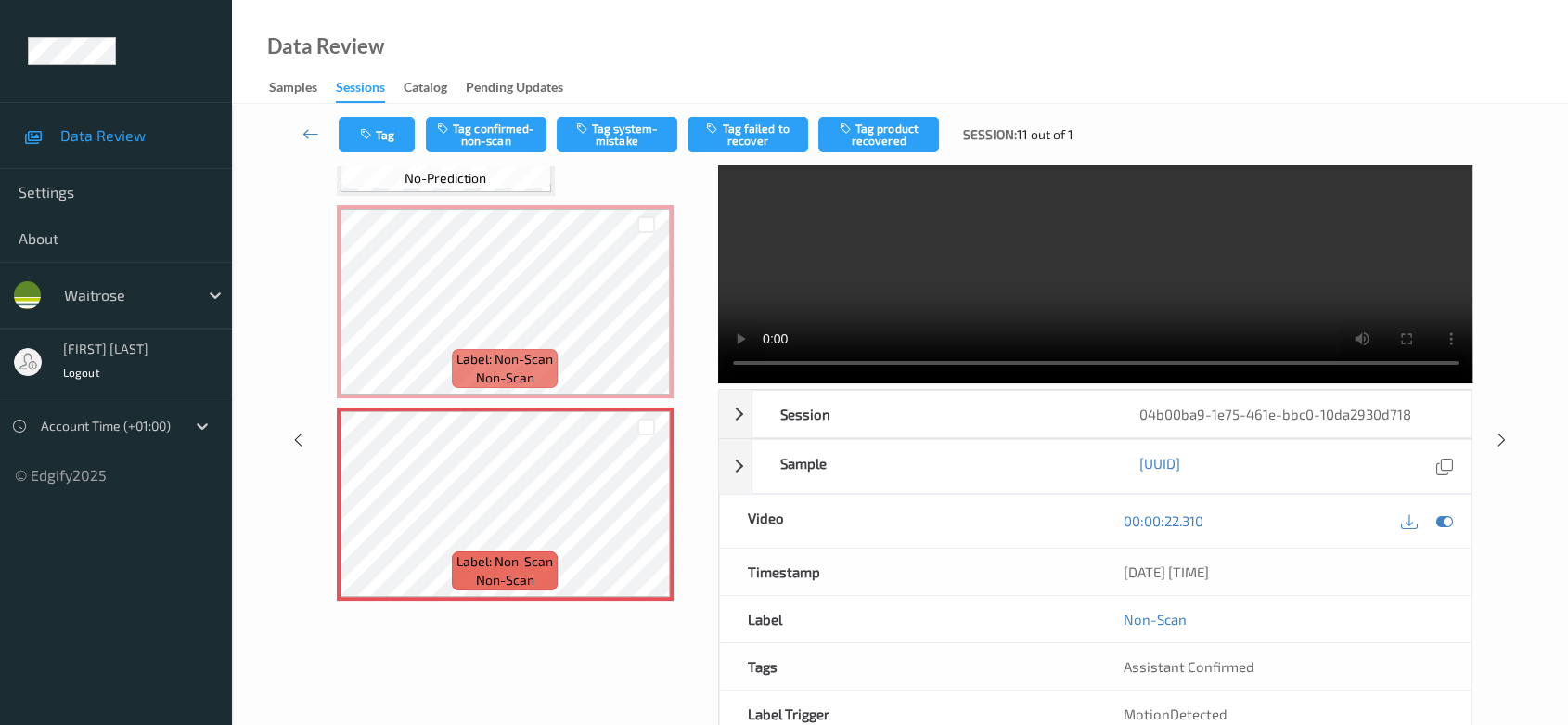 scroll, scrollTop: 103, scrollLeft: 0, axis: vertical 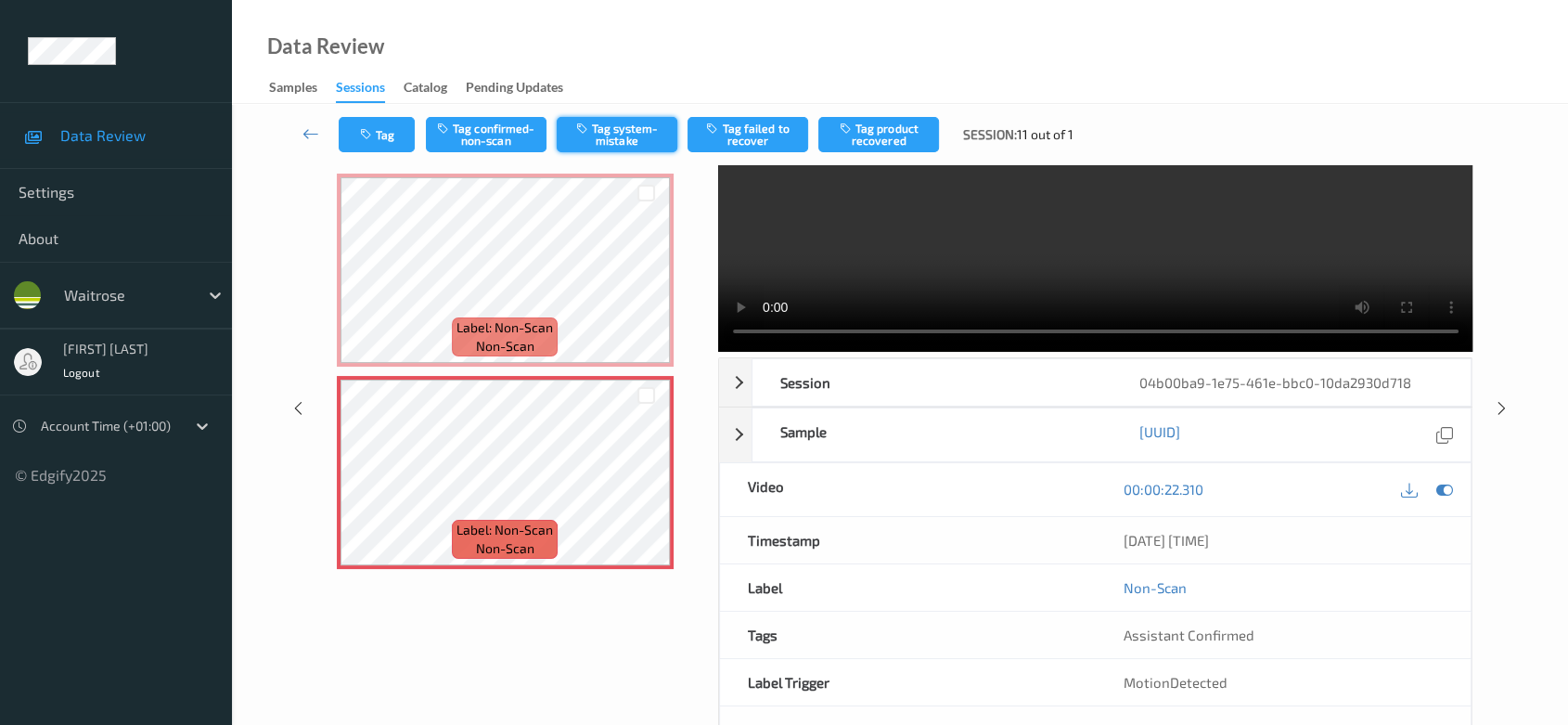 click on "Tag   system-mistake" at bounding box center (617, 135) 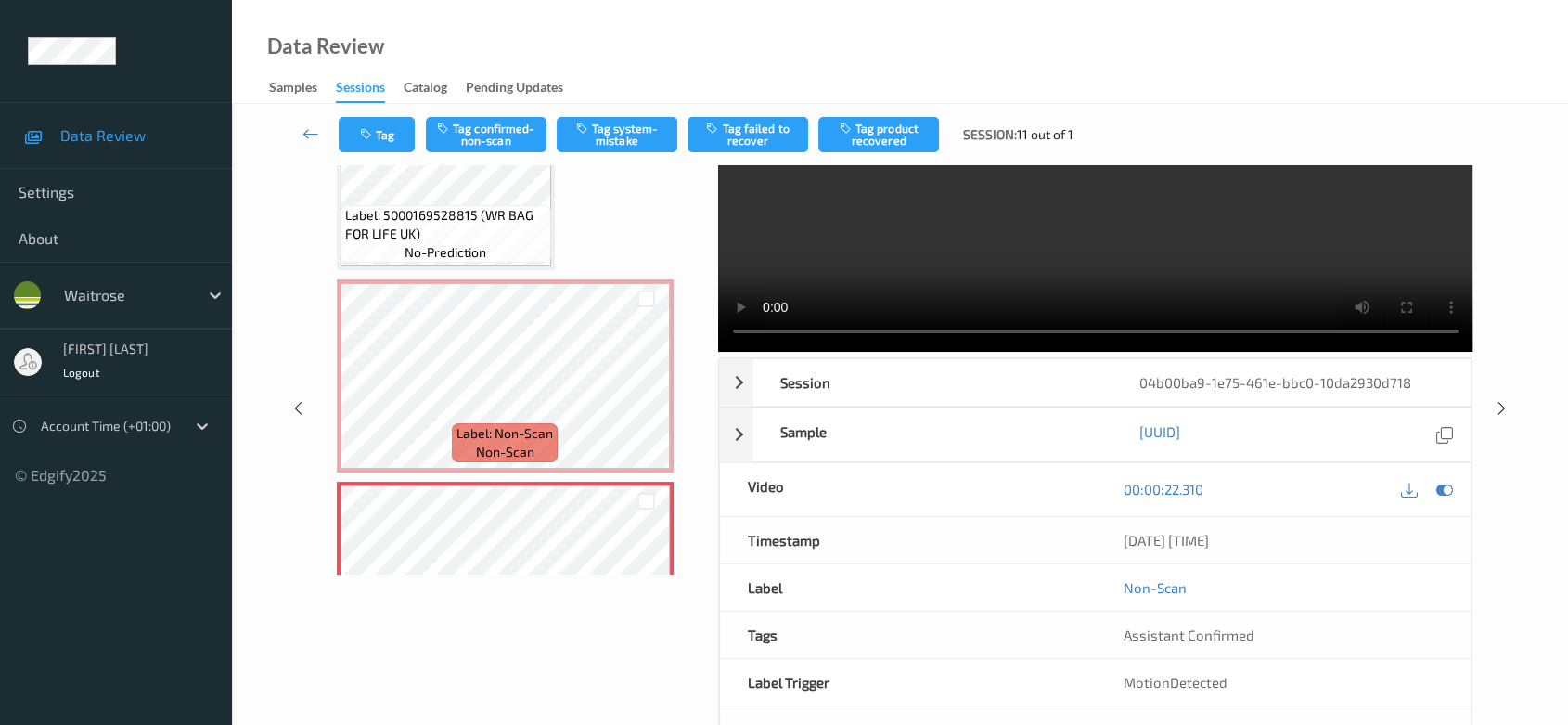 scroll, scrollTop: 0, scrollLeft: 0, axis: both 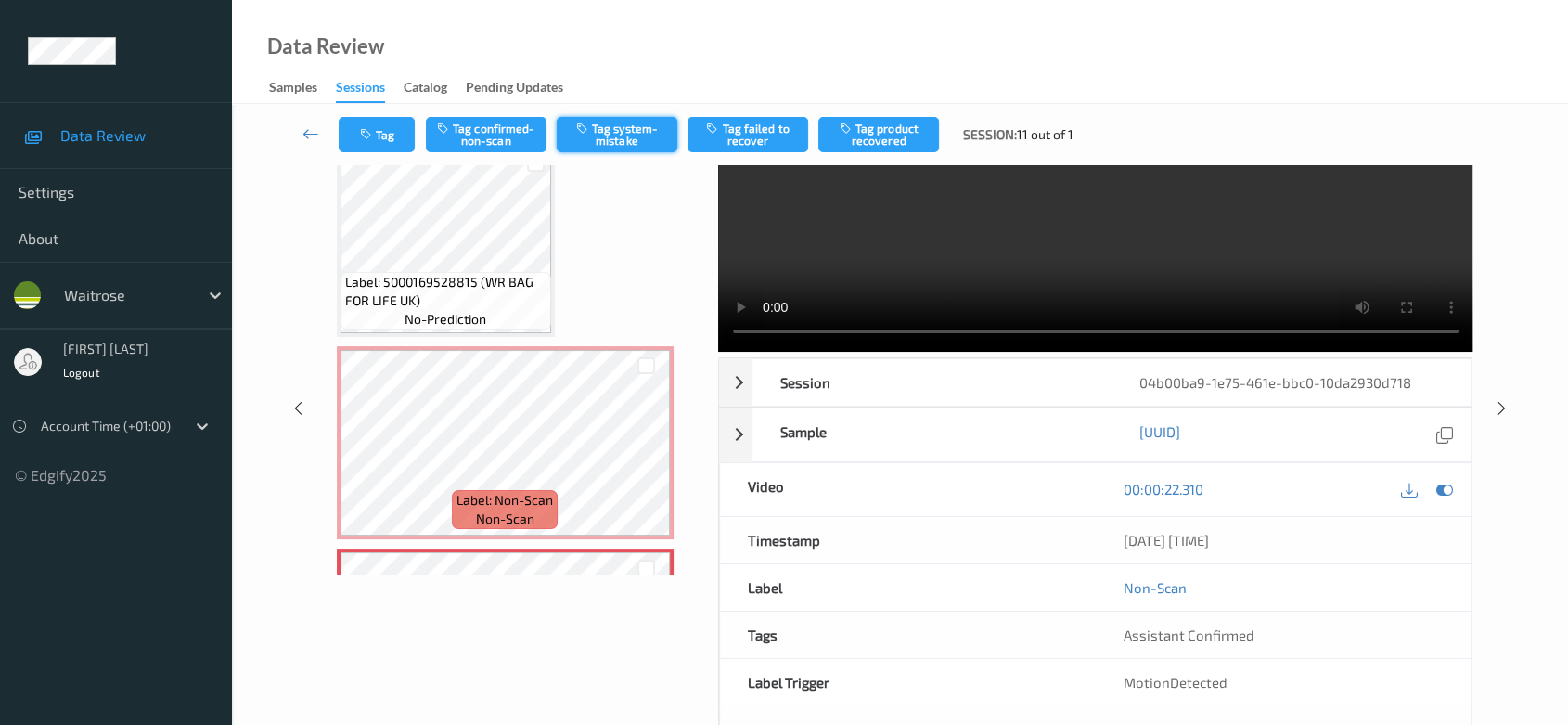 click on "Tag   system-mistake" at bounding box center (617, 135) 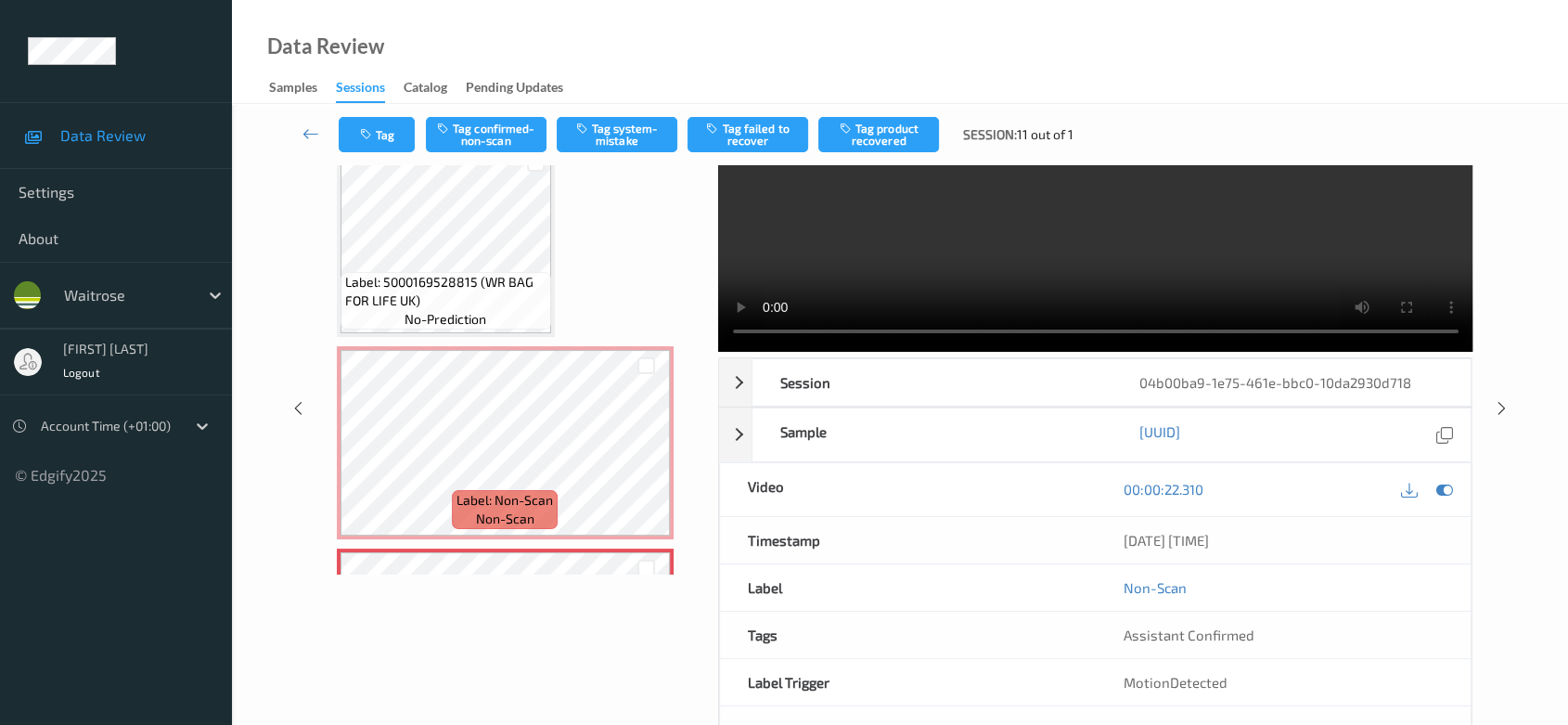 scroll, scrollTop: 0, scrollLeft: 0, axis: both 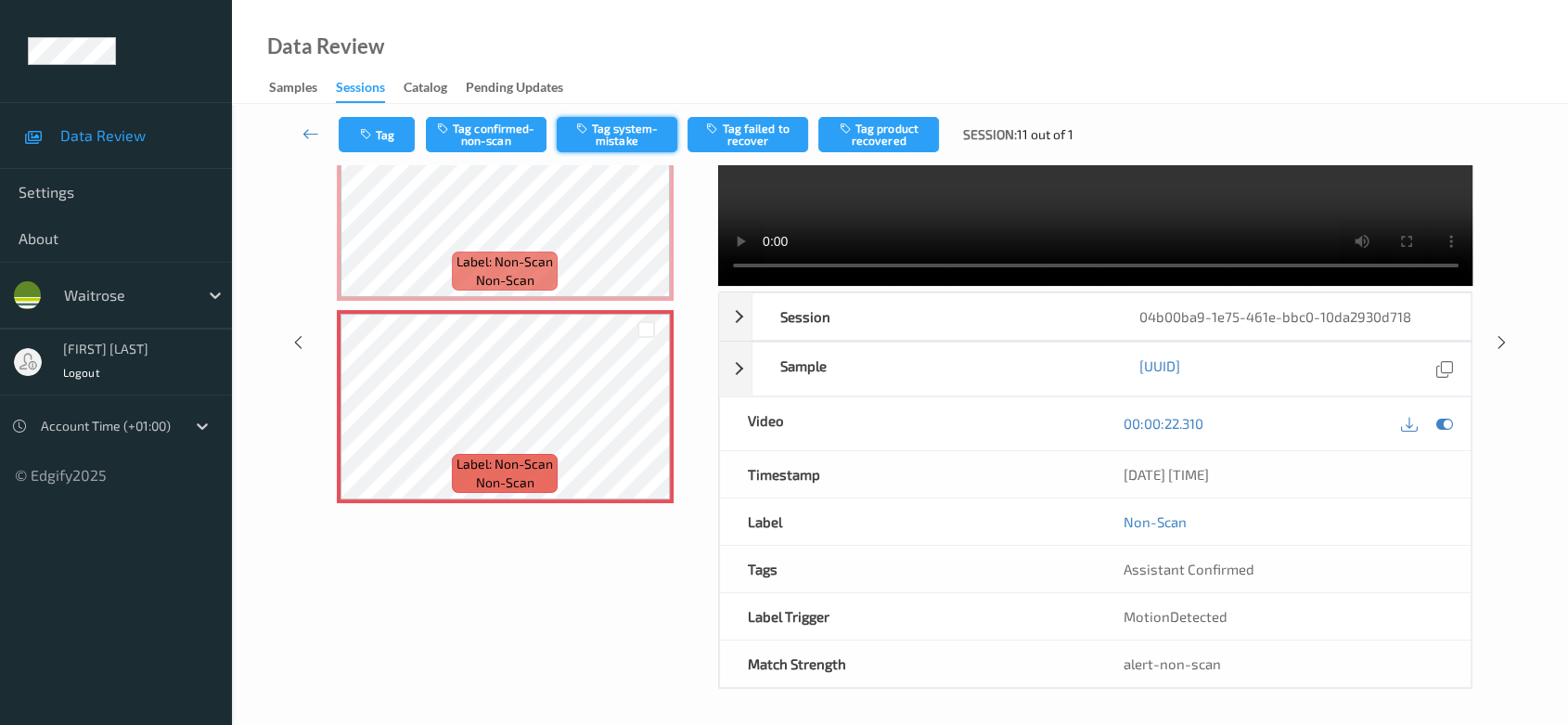 click on "Tag   system-mistake" at bounding box center [617, 135] 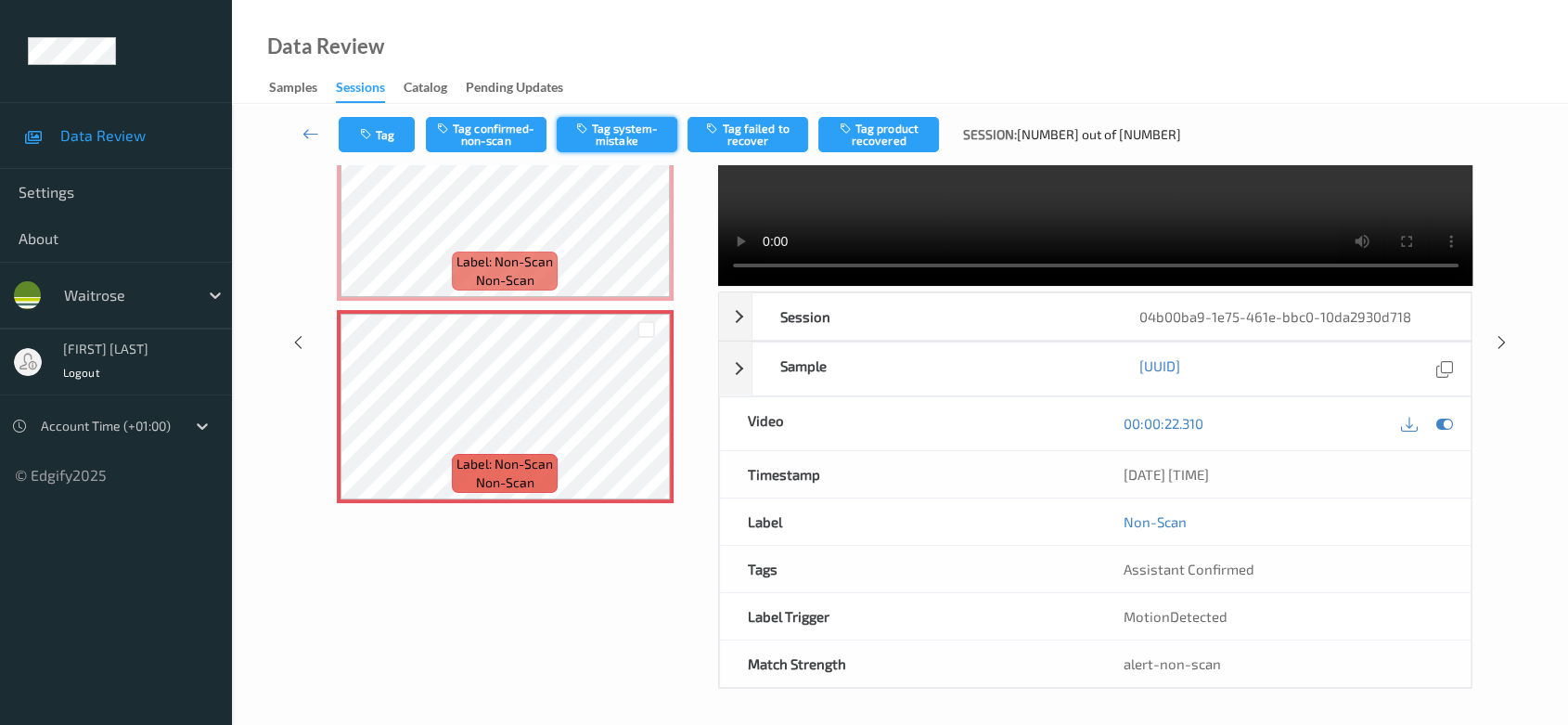 type 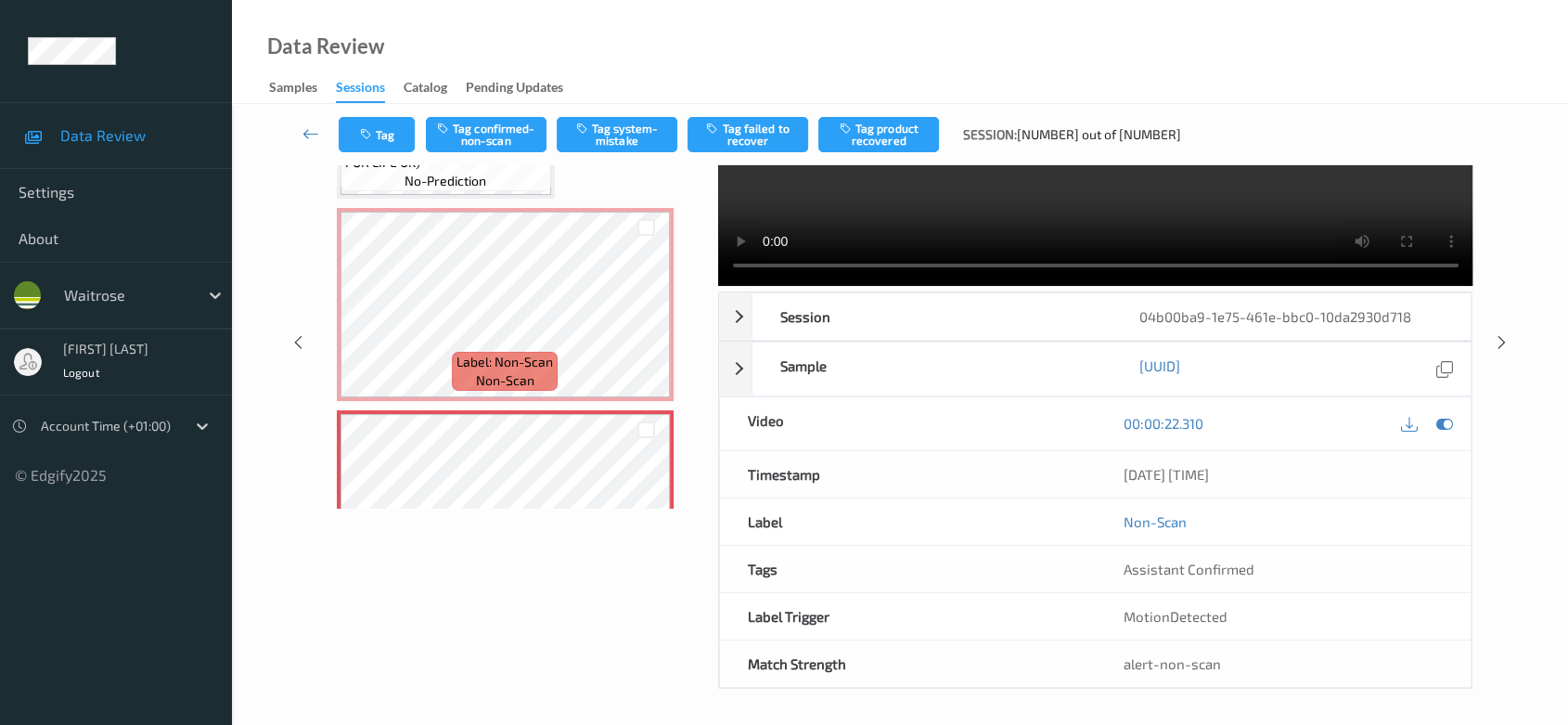 scroll, scrollTop: 0, scrollLeft: 0, axis: both 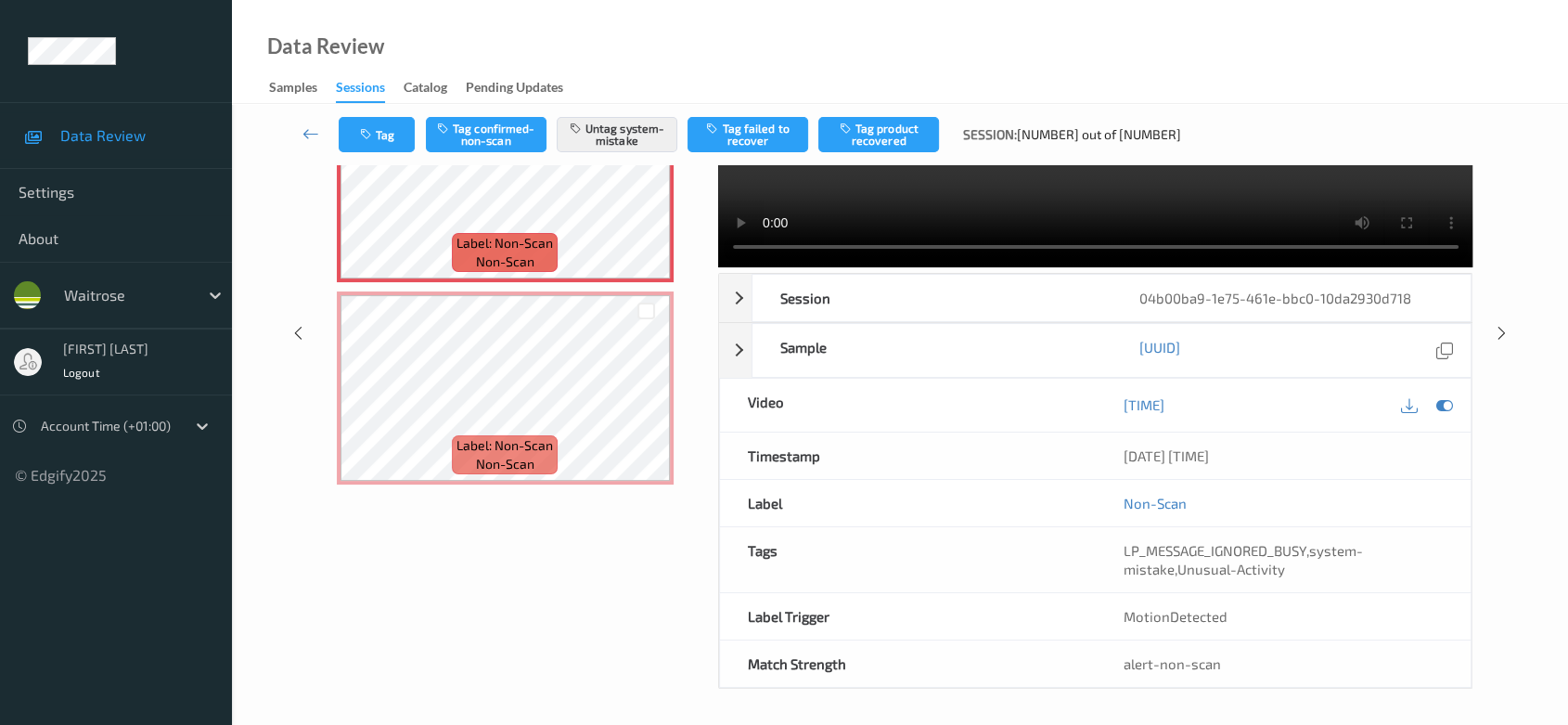 click on "Label: Non-Scan" at bounding box center (505, 446) 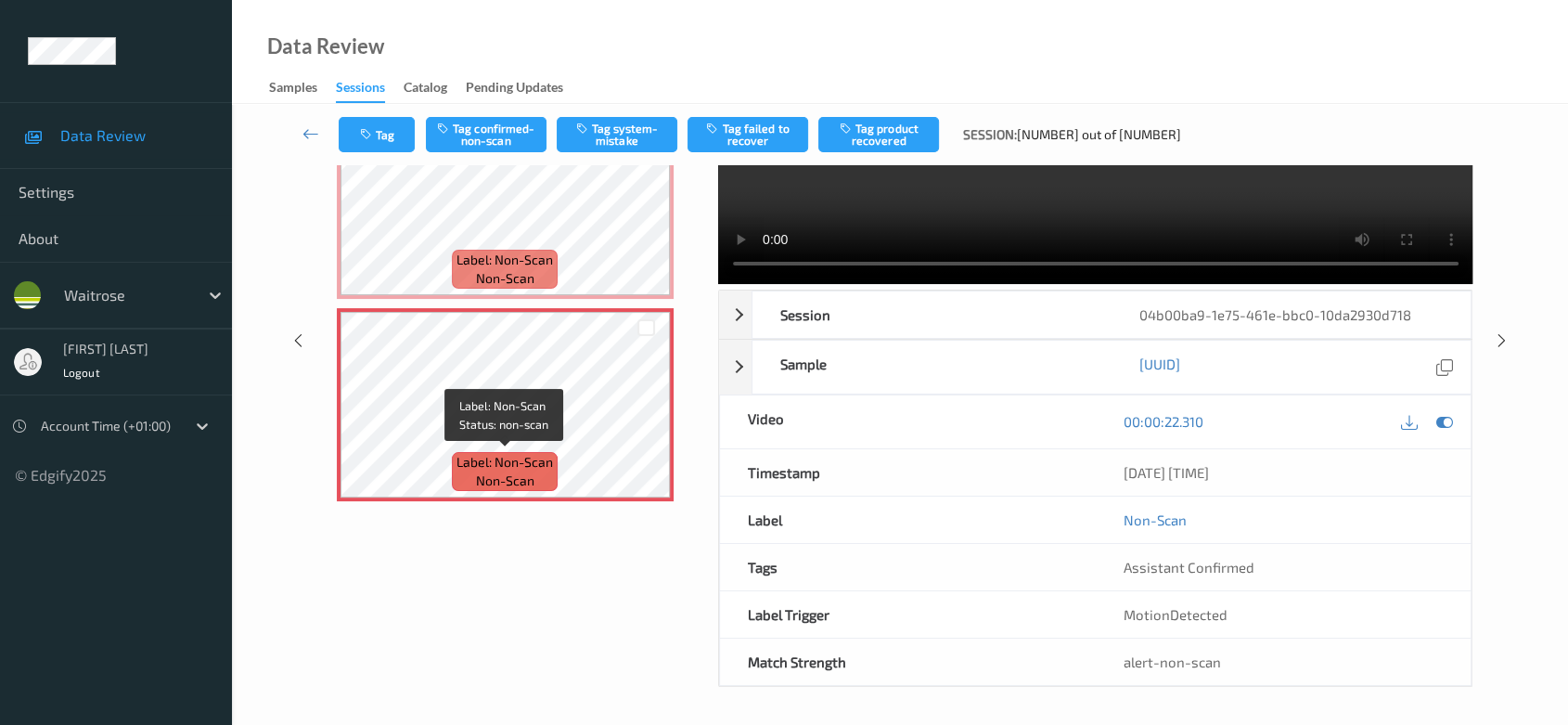 scroll, scrollTop: 169, scrollLeft: 0, axis: vertical 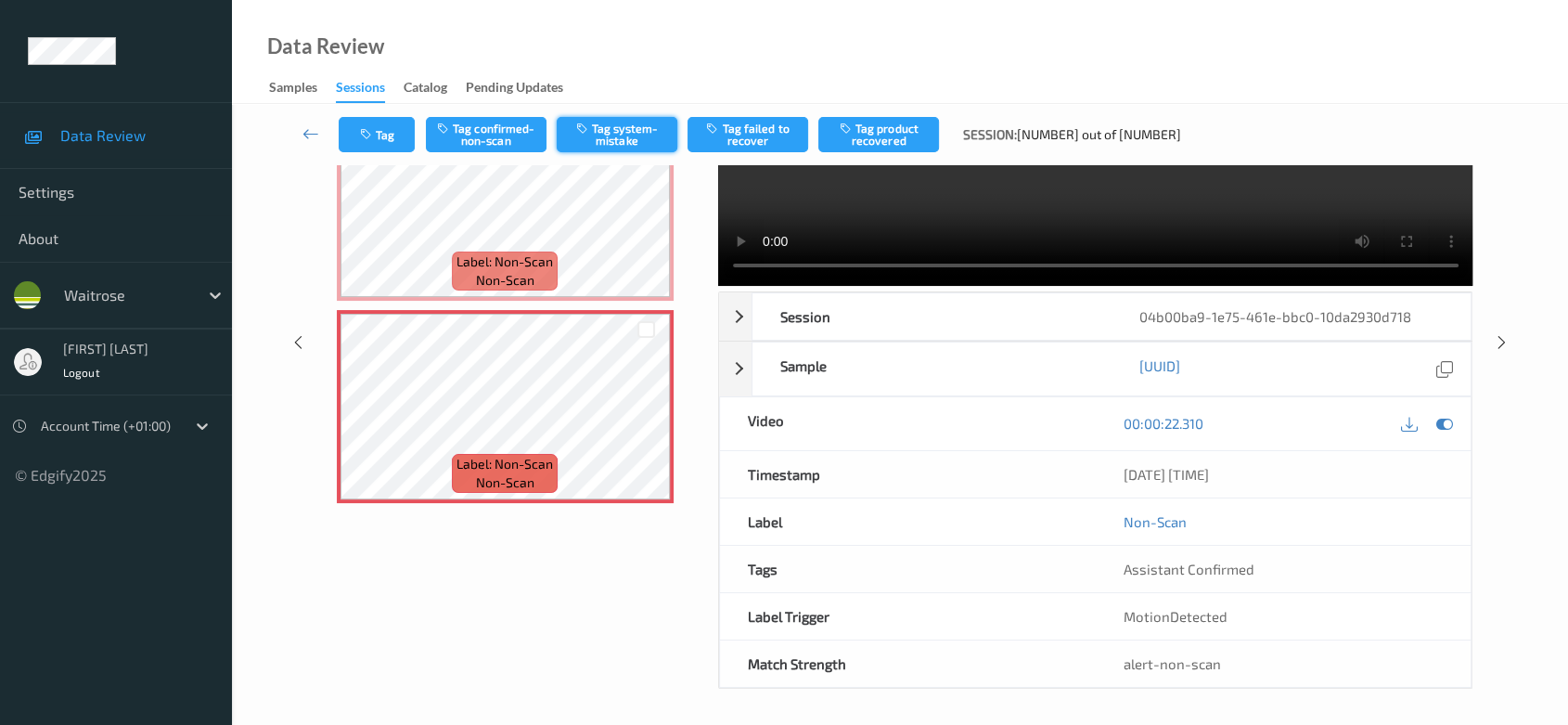click on "Tag   system-mistake" at bounding box center [617, 135] 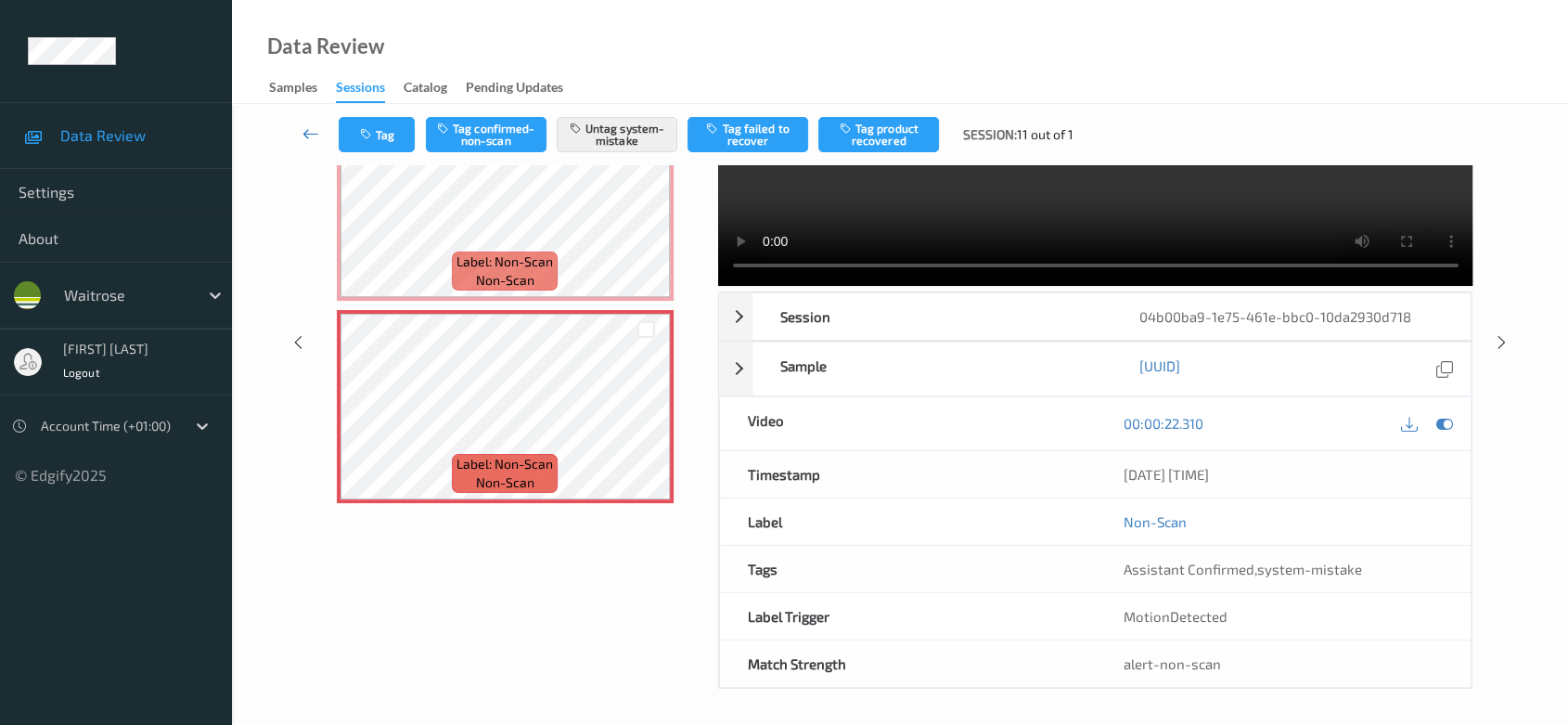 click at bounding box center (311, 134) 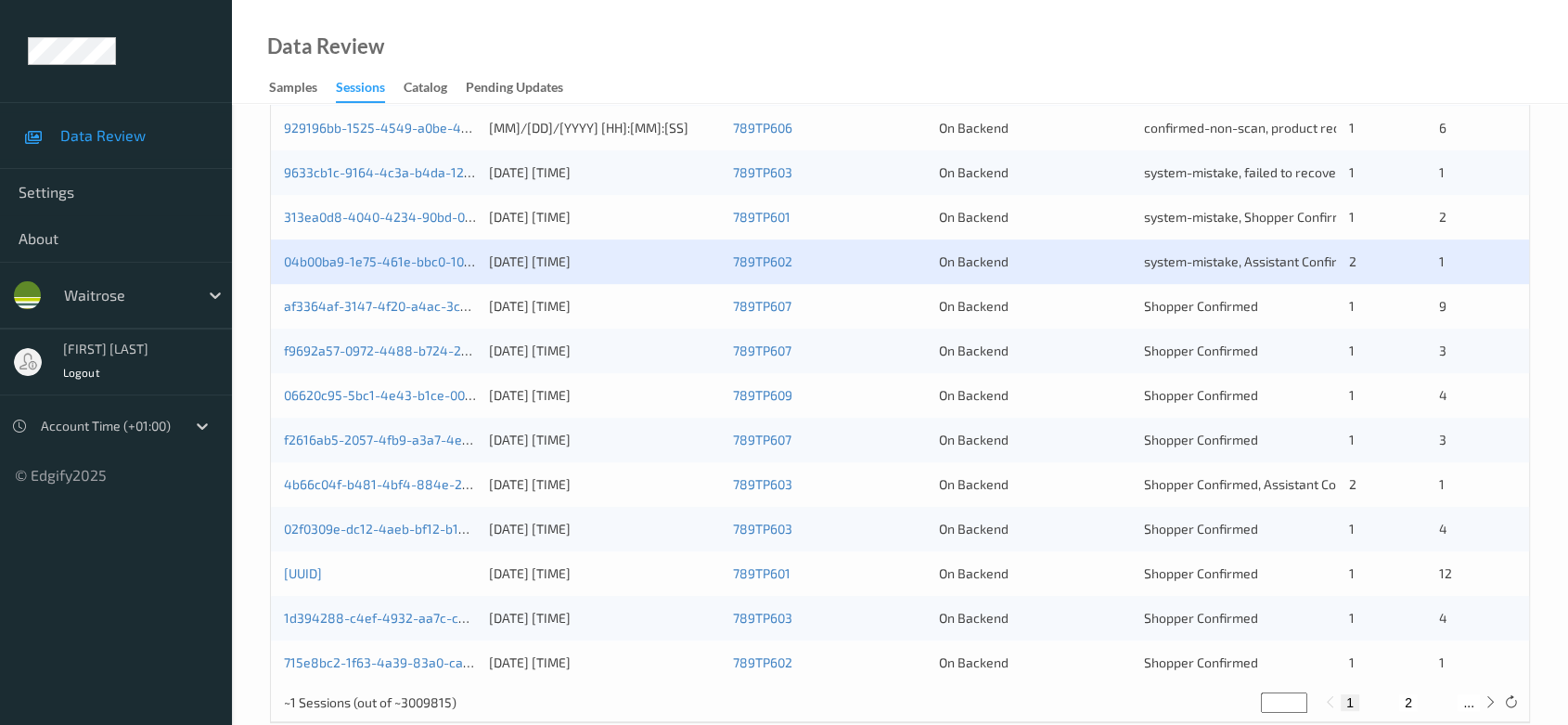 scroll, scrollTop: 735, scrollLeft: 0, axis: vertical 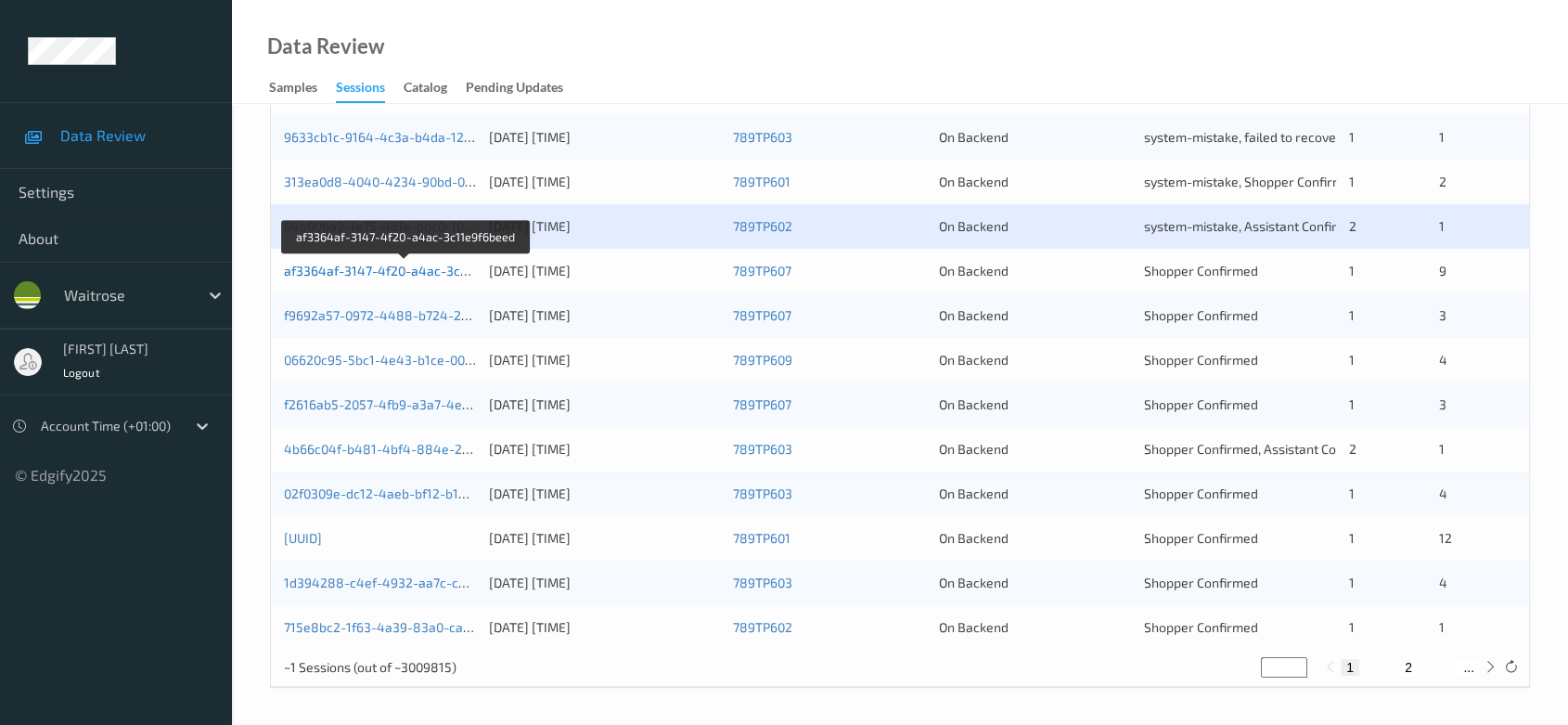 click on "af3364af-3147-4f20-a4ac-3c11e9f6beed" at bounding box center (405, 270) 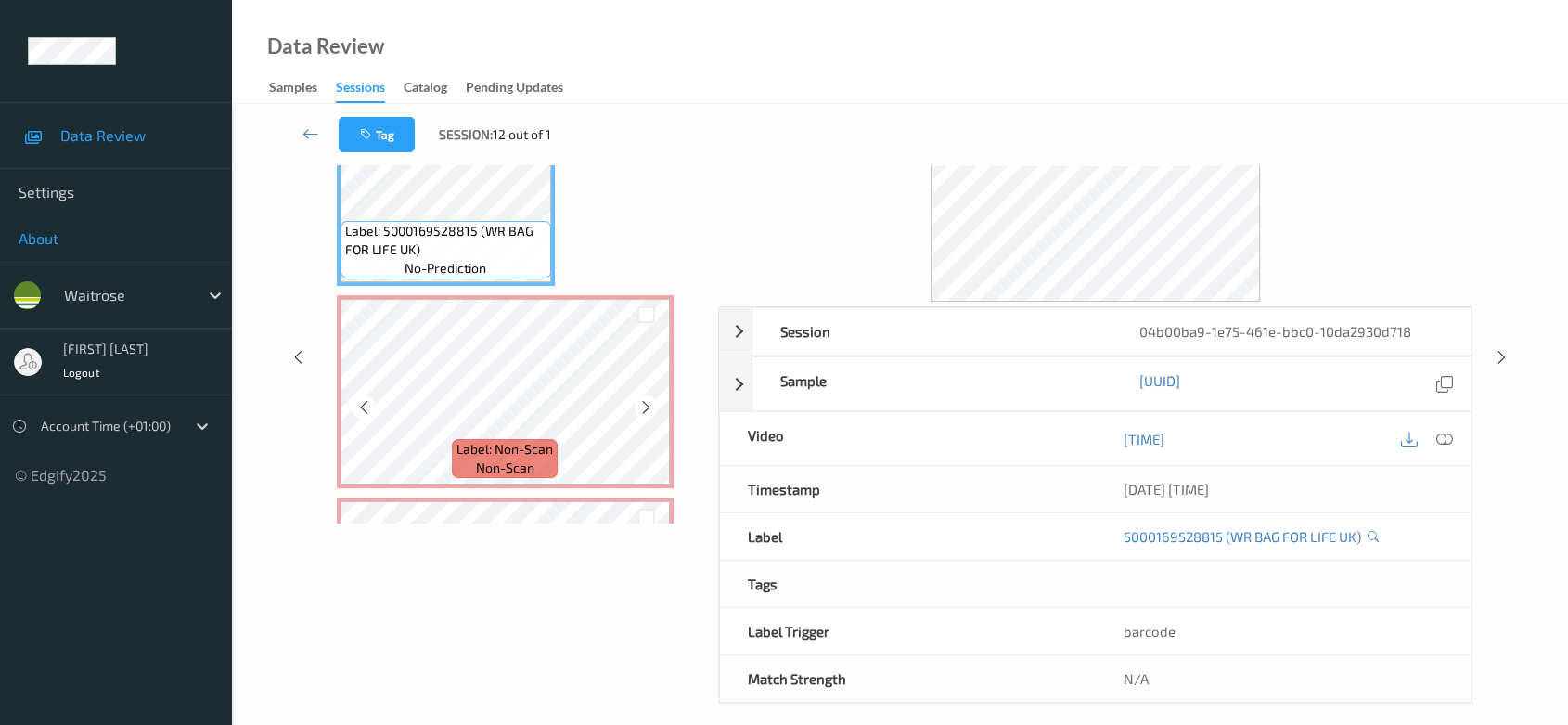 scroll, scrollTop: 0, scrollLeft: 0, axis: both 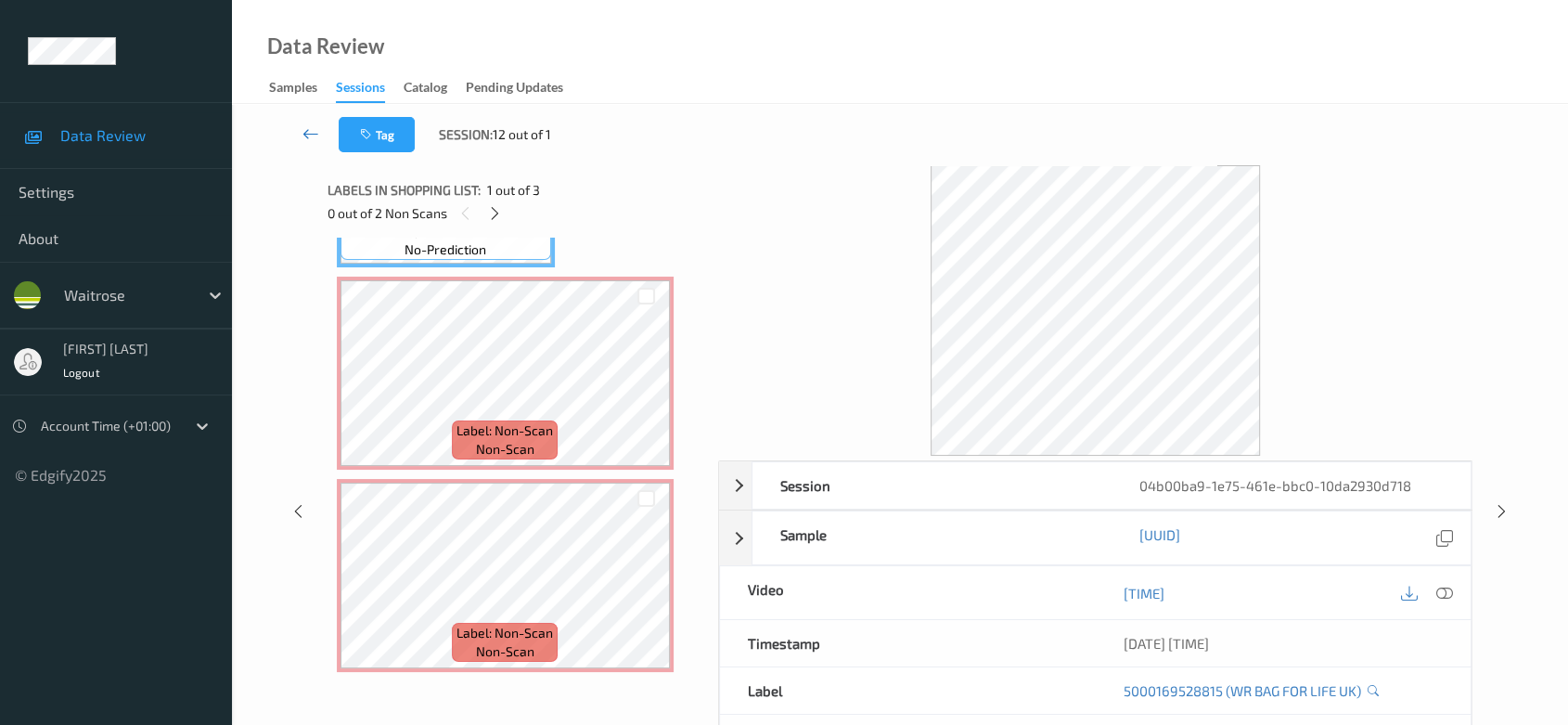 click at bounding box center (311, 134) 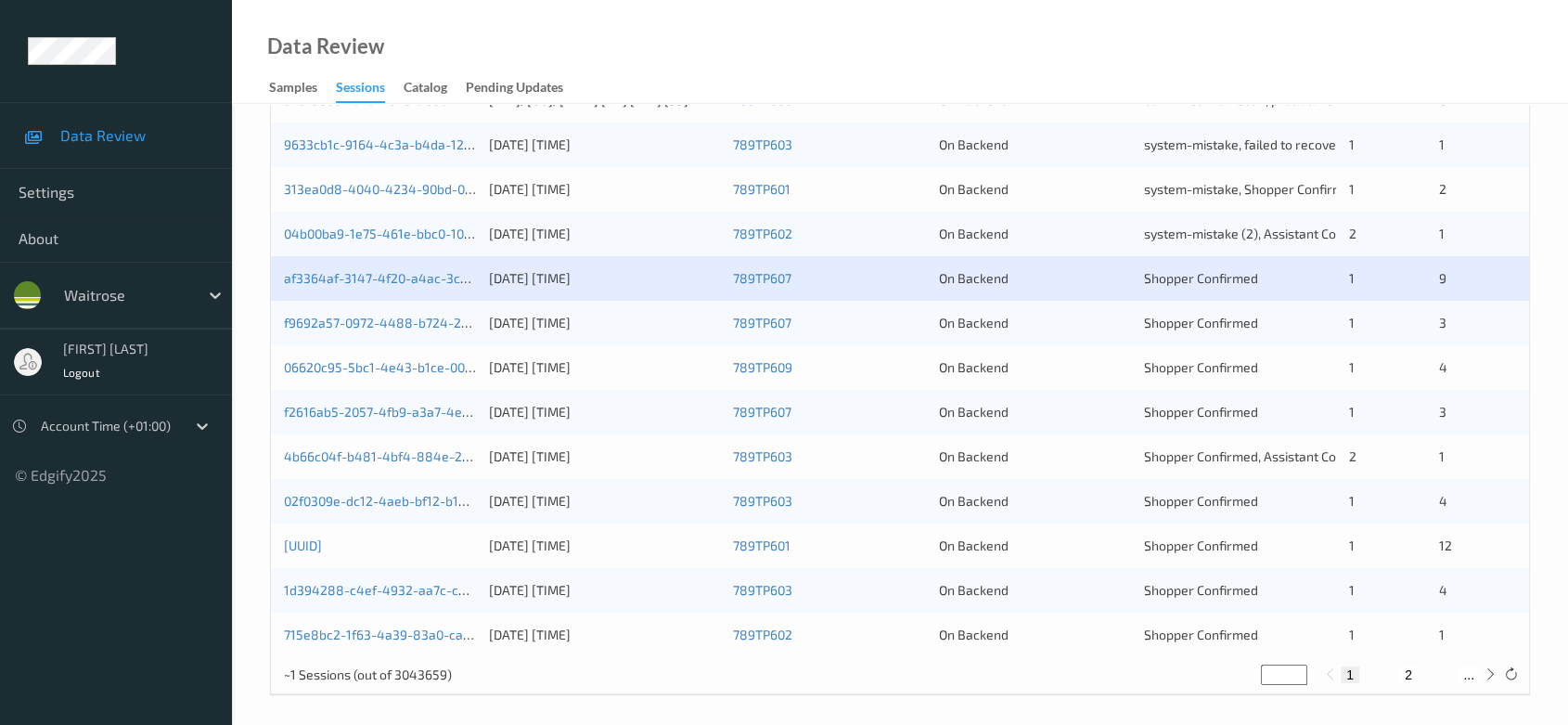 scroll, scrollTop: 735, scrollLeft: 0, axis: vertical 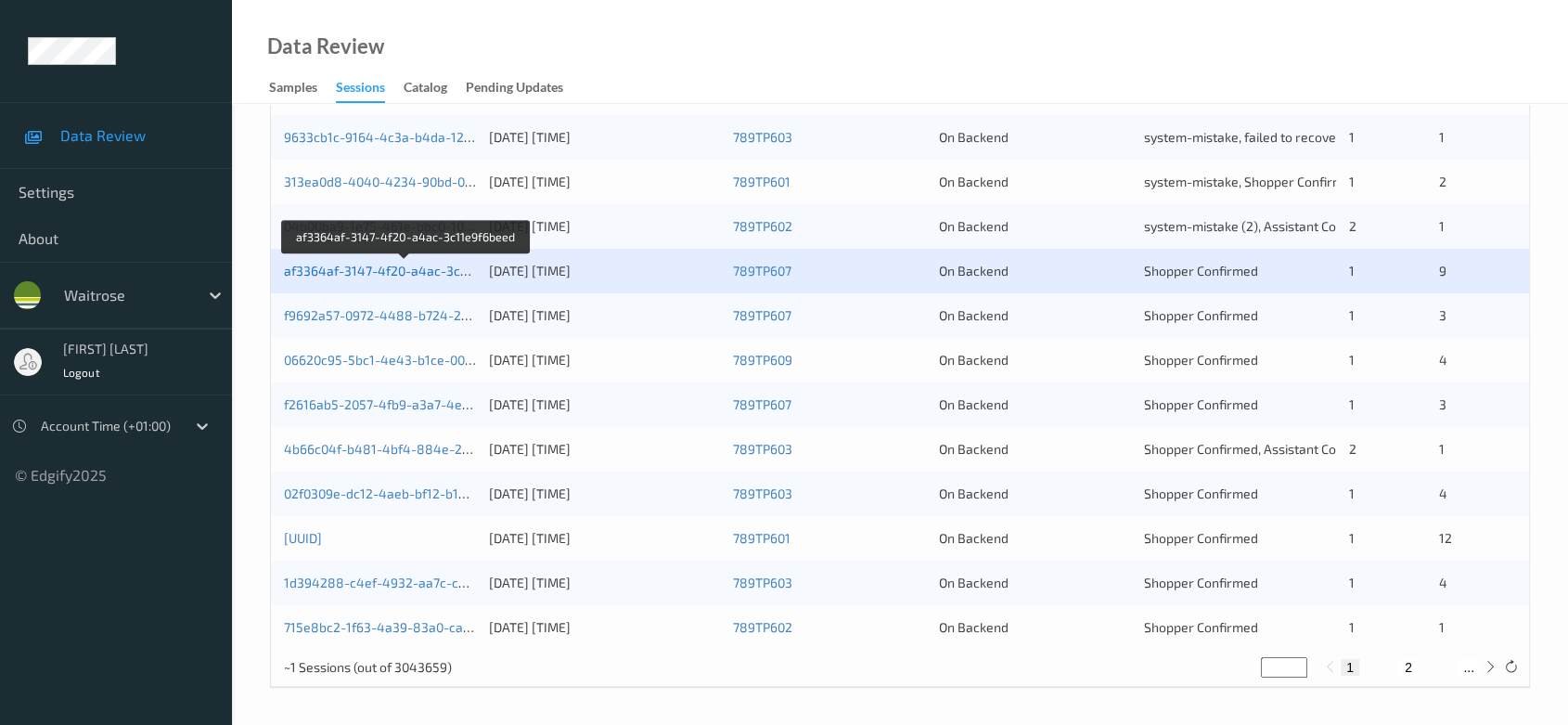 click on "af3364af-3147-4f20-a4ac-3c11e9f6beed" at bounding box center (405, 270) 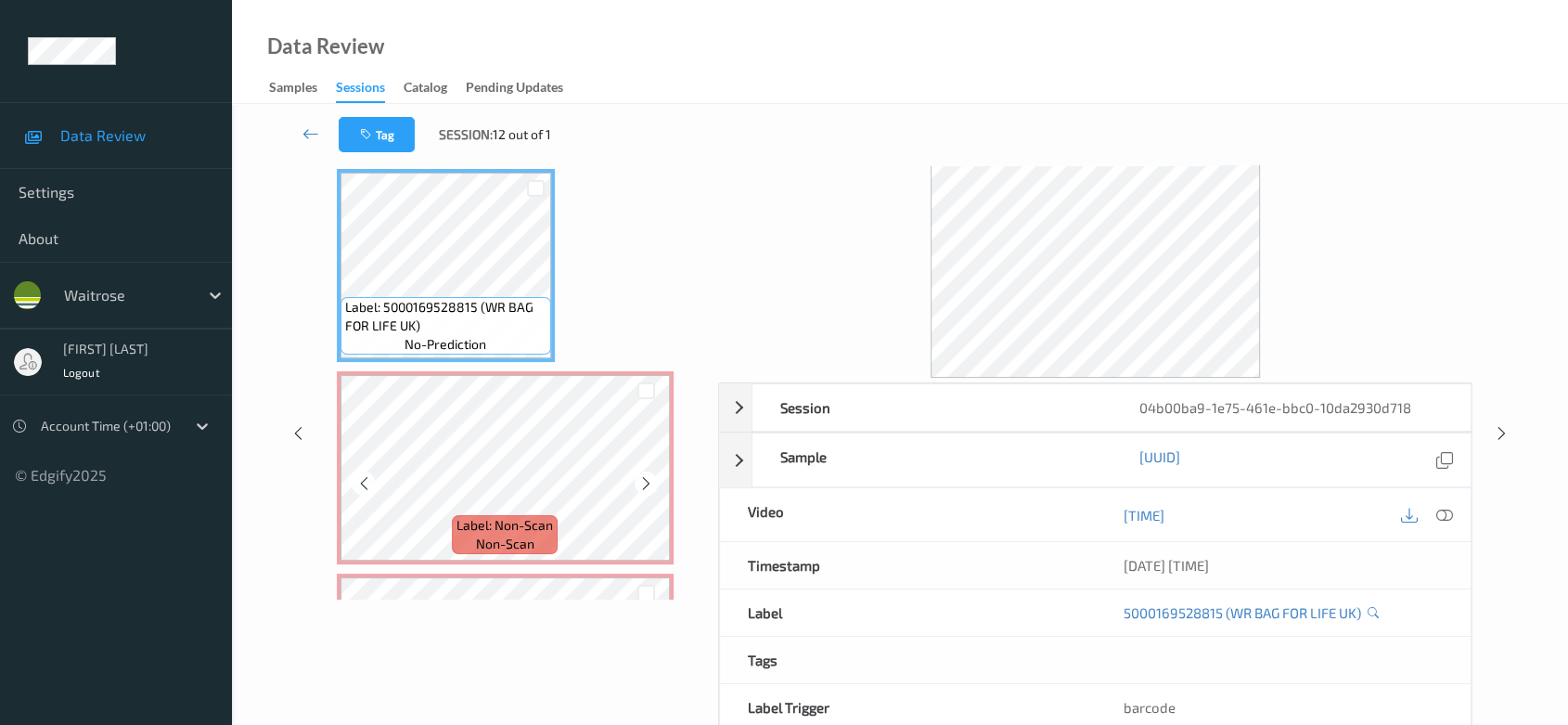 scroll, scrollTop: 0, scrollLeft: 0, axis: both 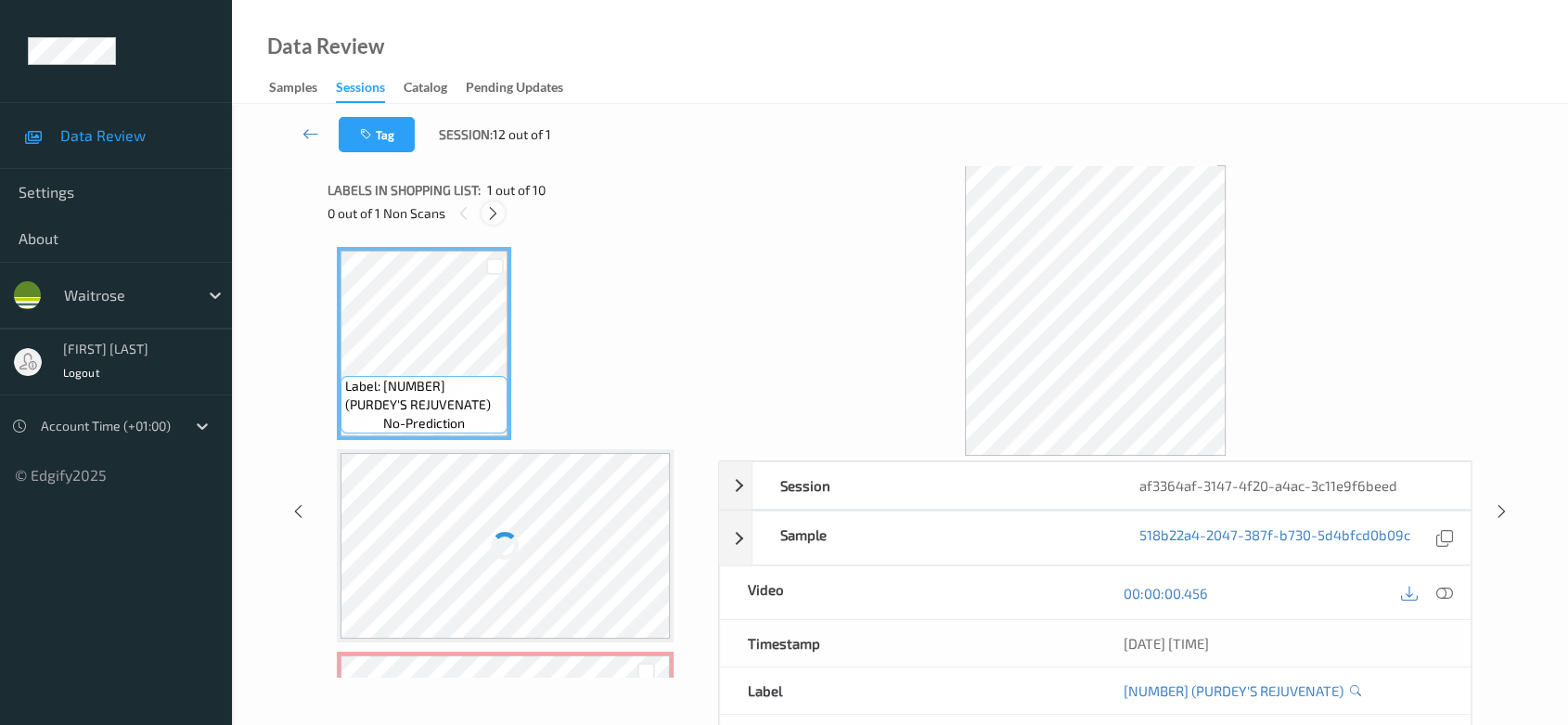 click at bounding box center [493, 214] 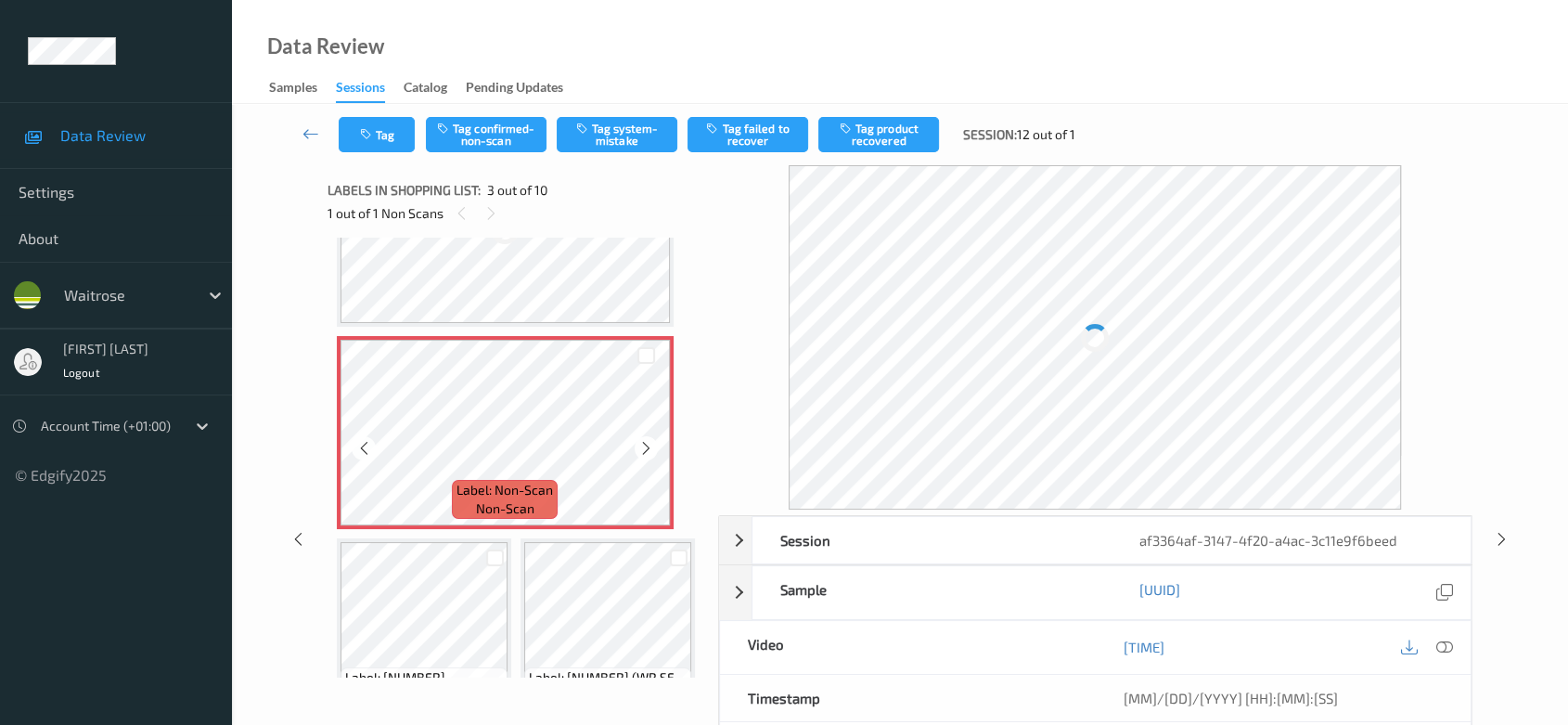 scroll, scrollTop: 416, scrollLeft: 0, axis: vertical 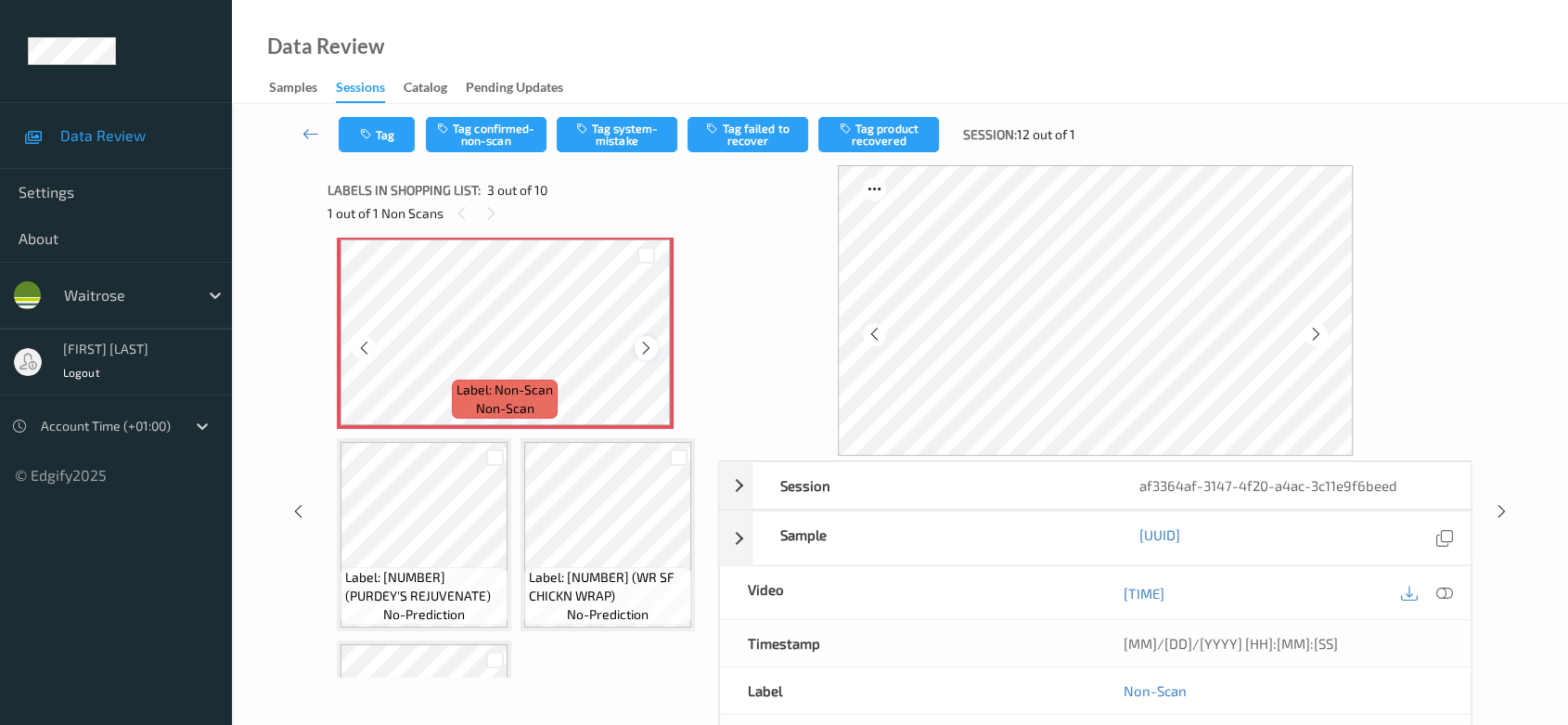 click at bounding box center (646, 348) 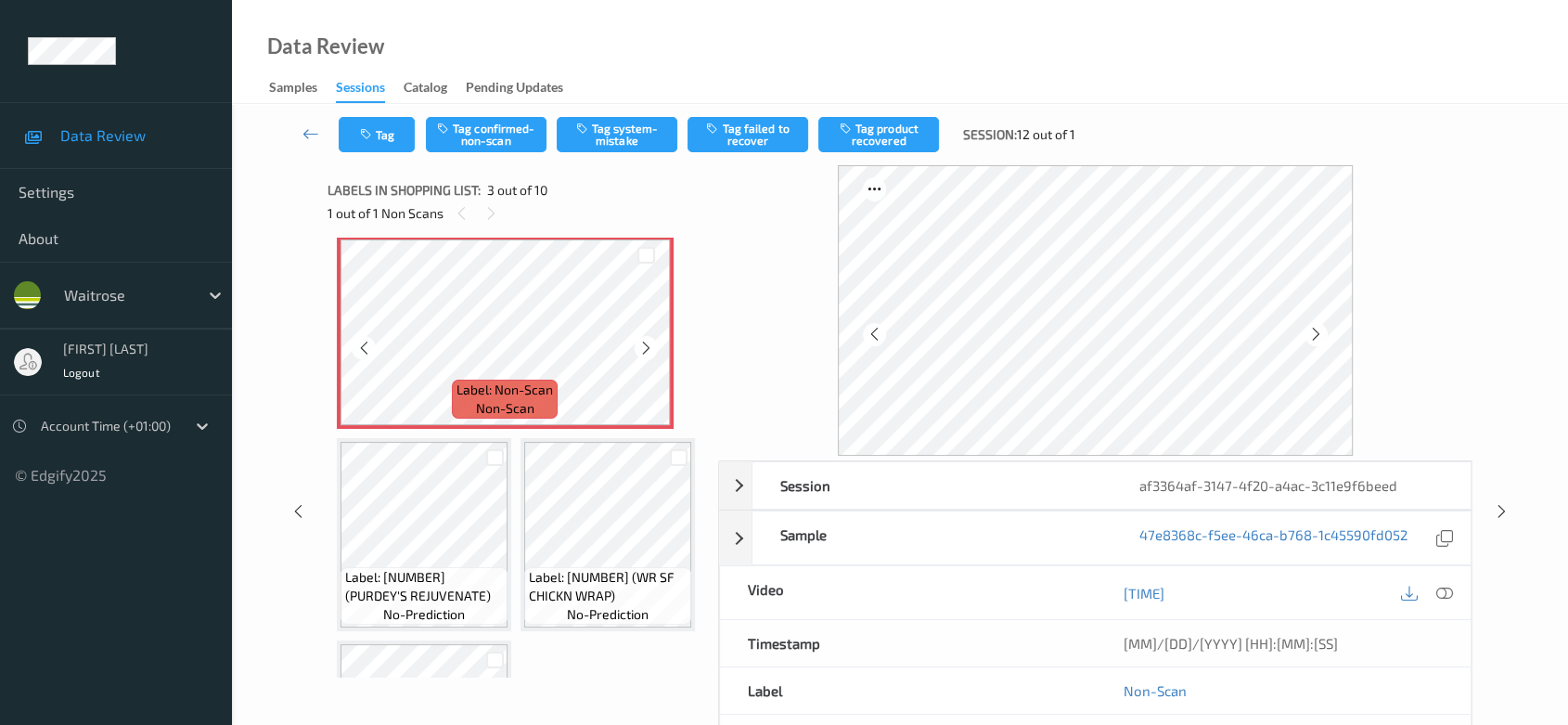click at bounding box center [646, 348] 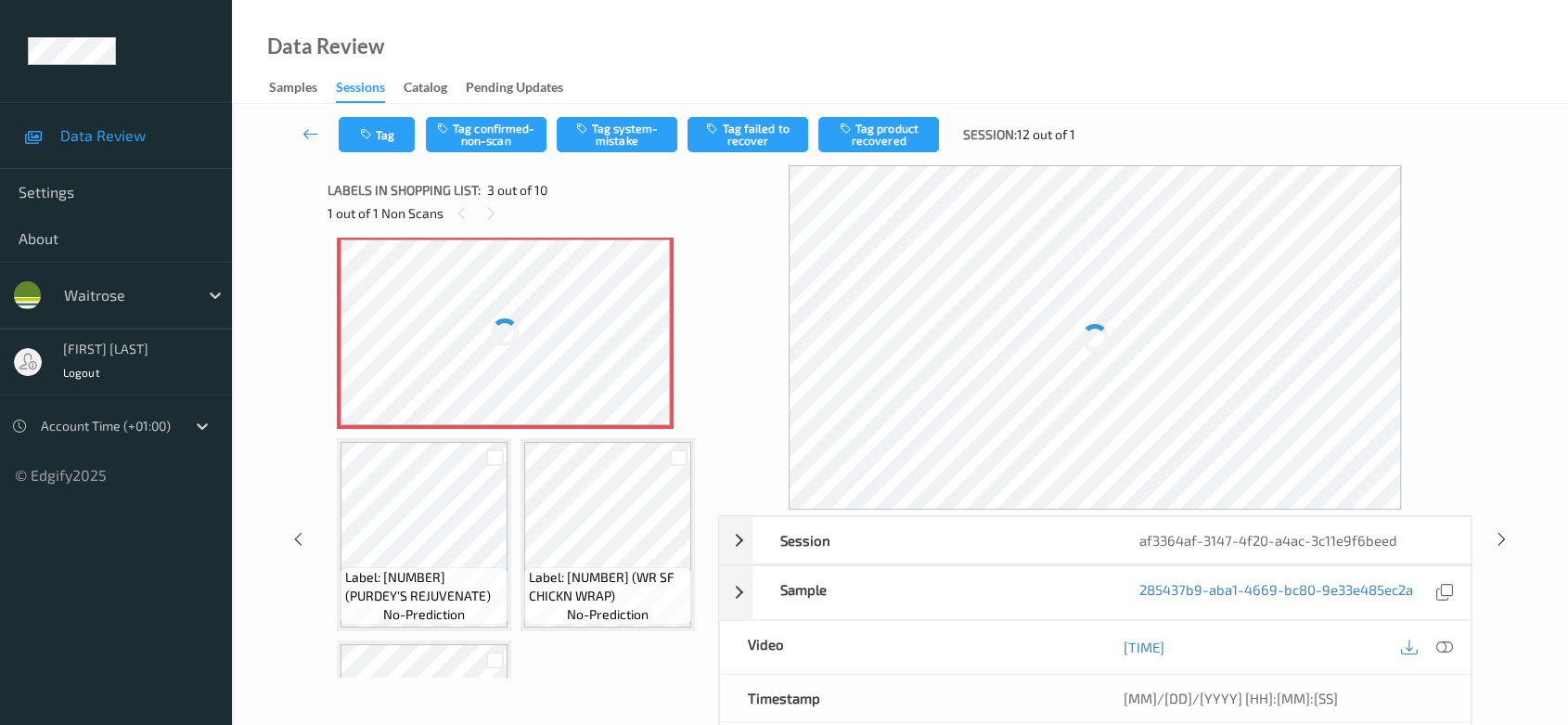 click at bounding box center (506, 332) 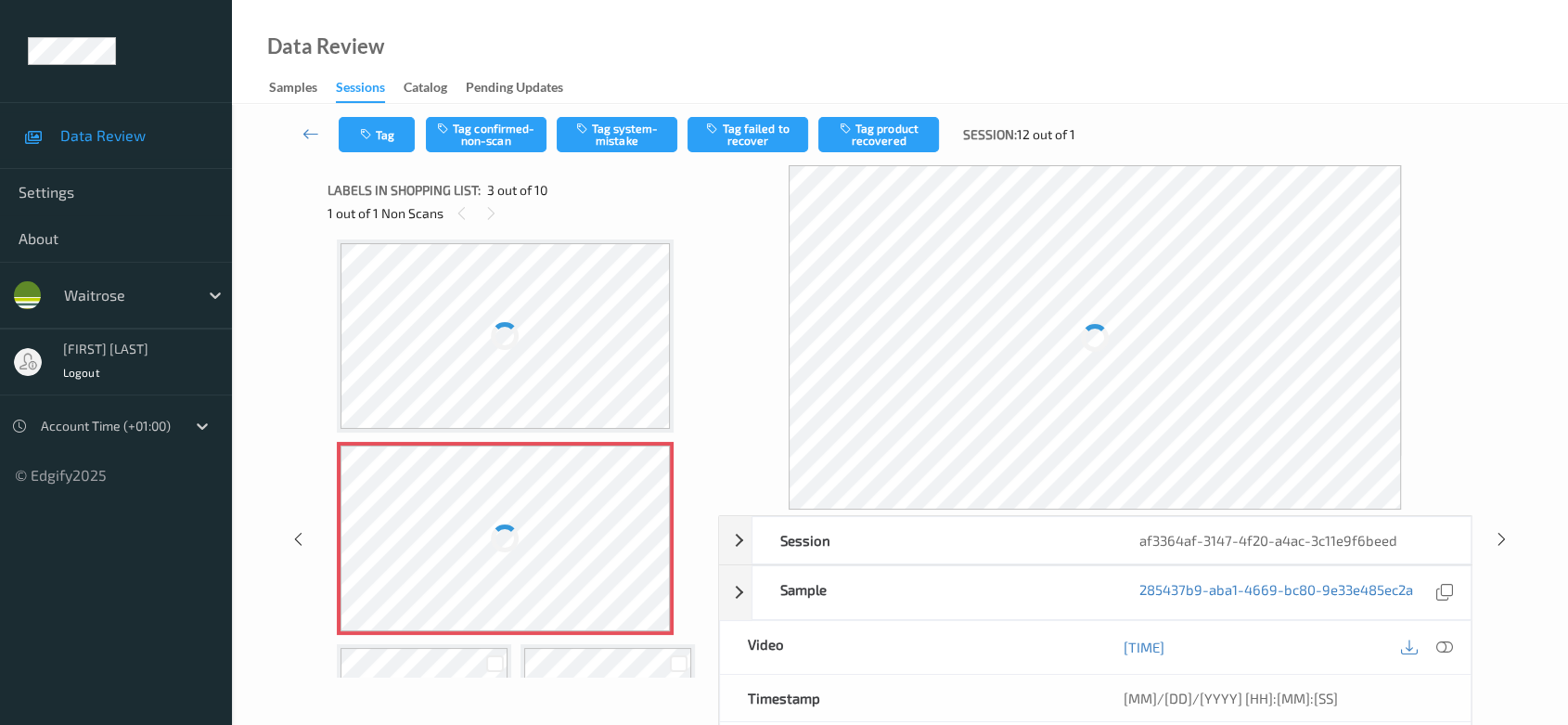 click at bounding box center (506, 336) 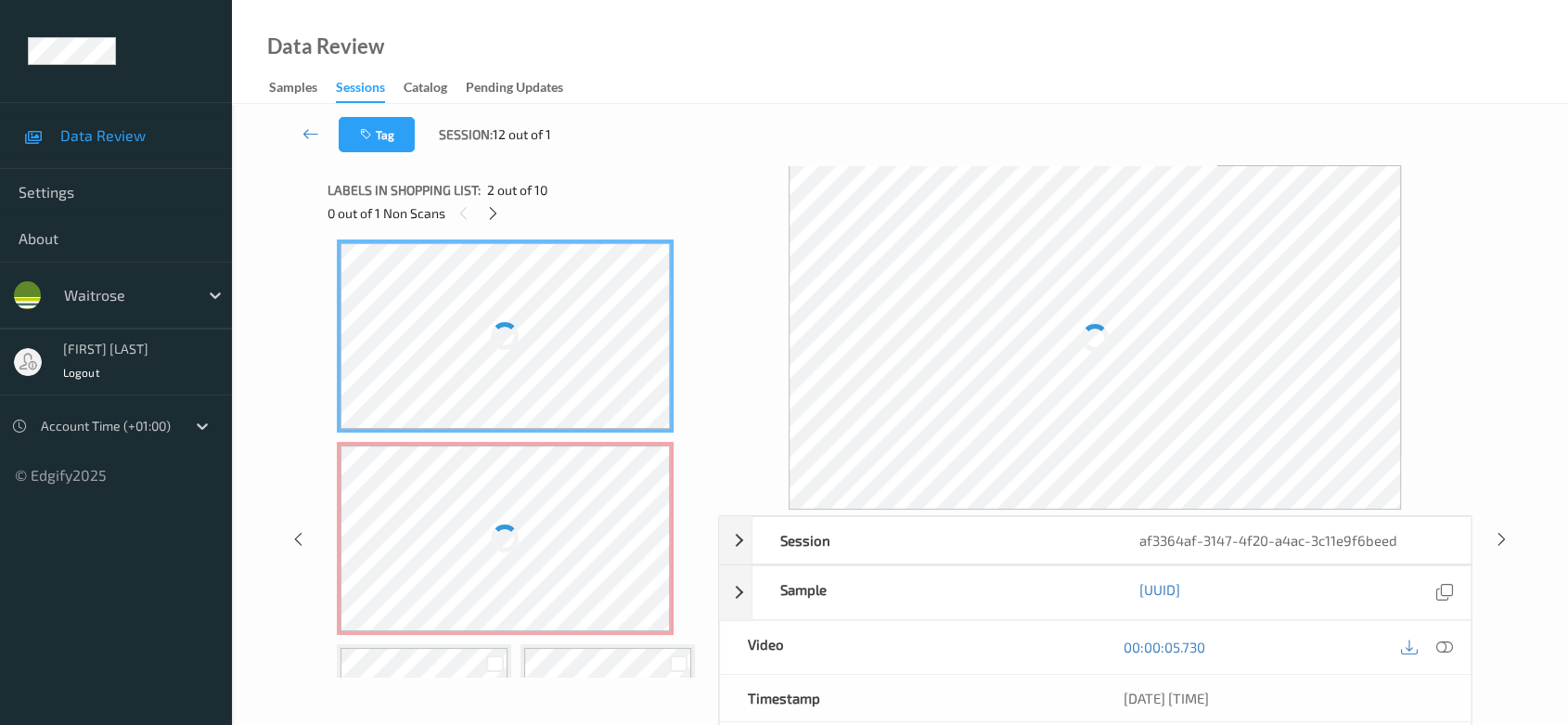 click at bounding box center [506, 538] 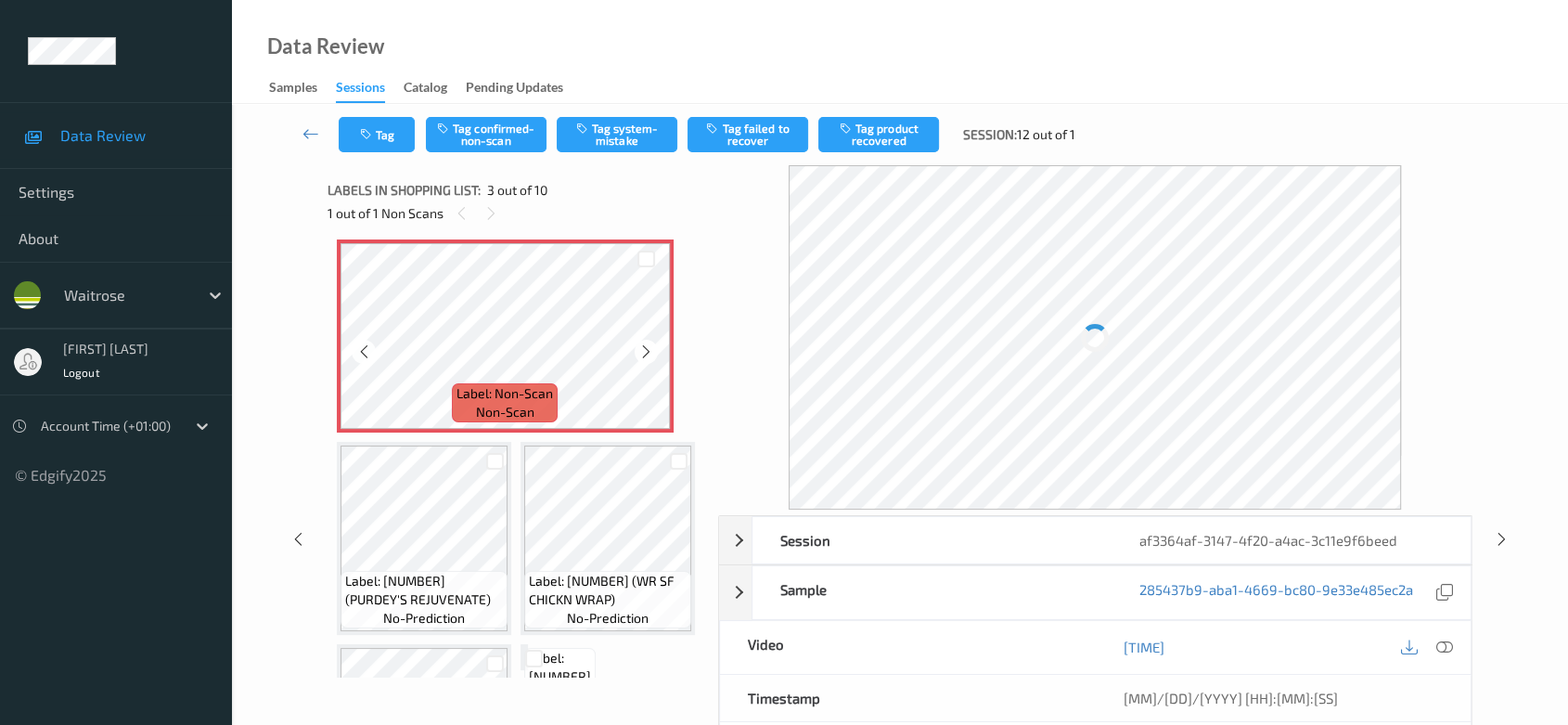 scroll, scrollTop: 313, scrollLeft: 0, axis: vertical 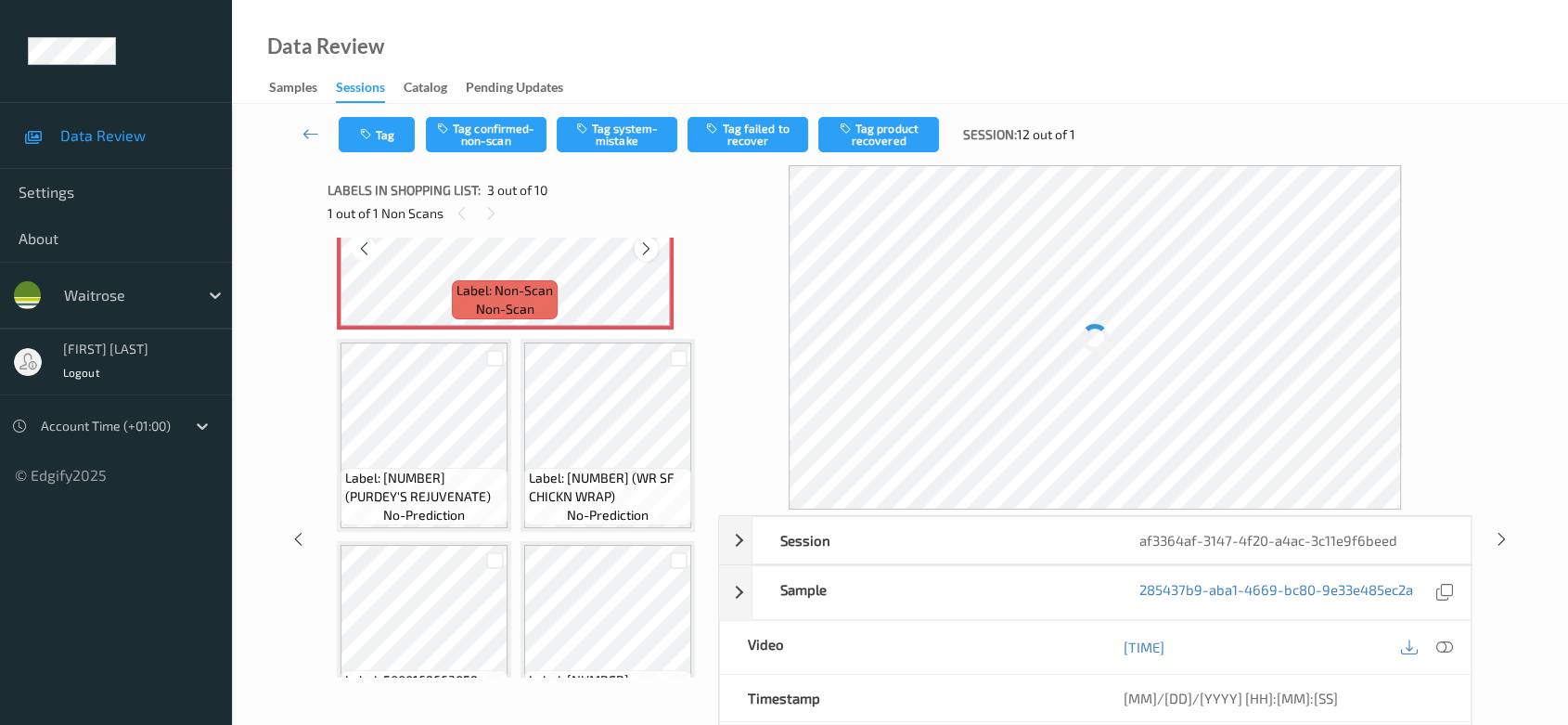 click at bounding box center (646, 249) 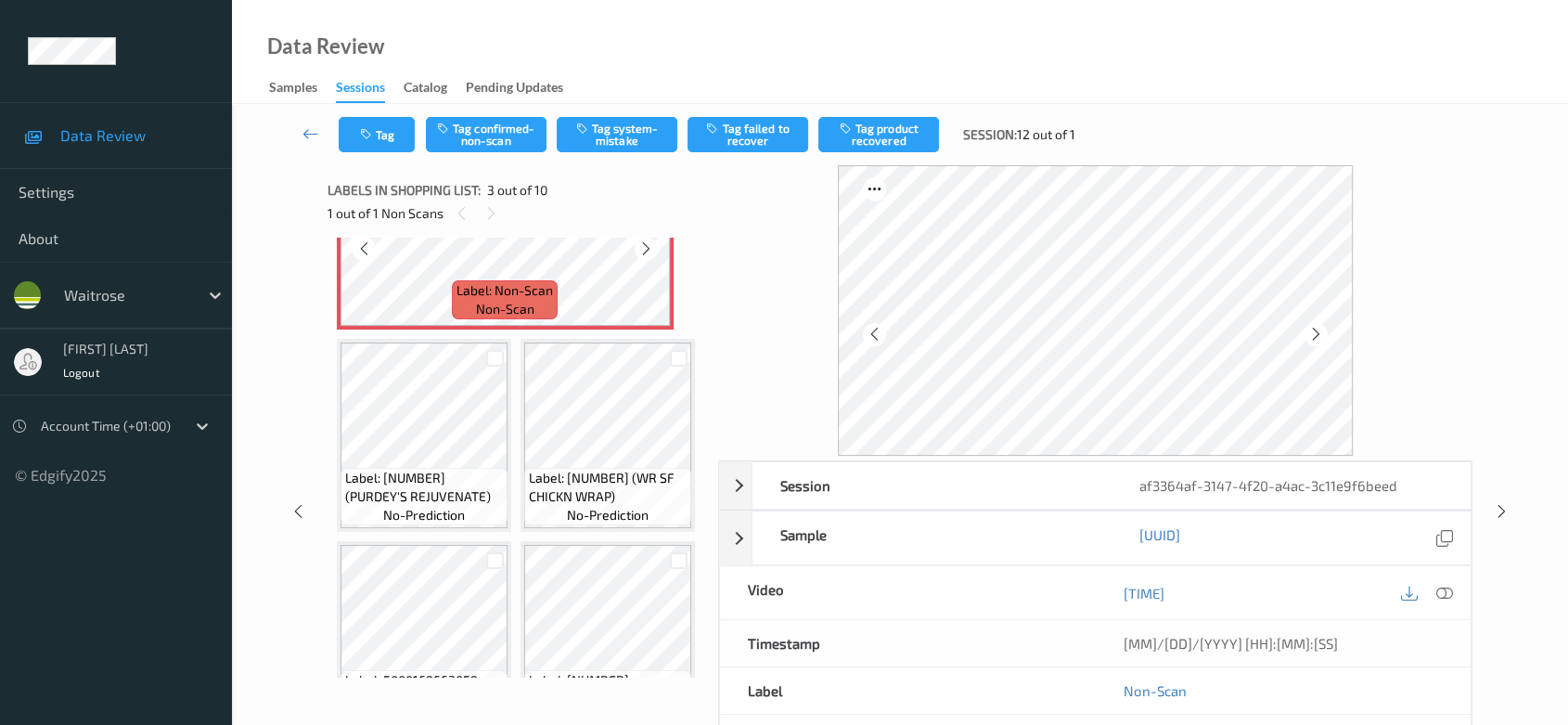 click at bounding box center [646, 249] 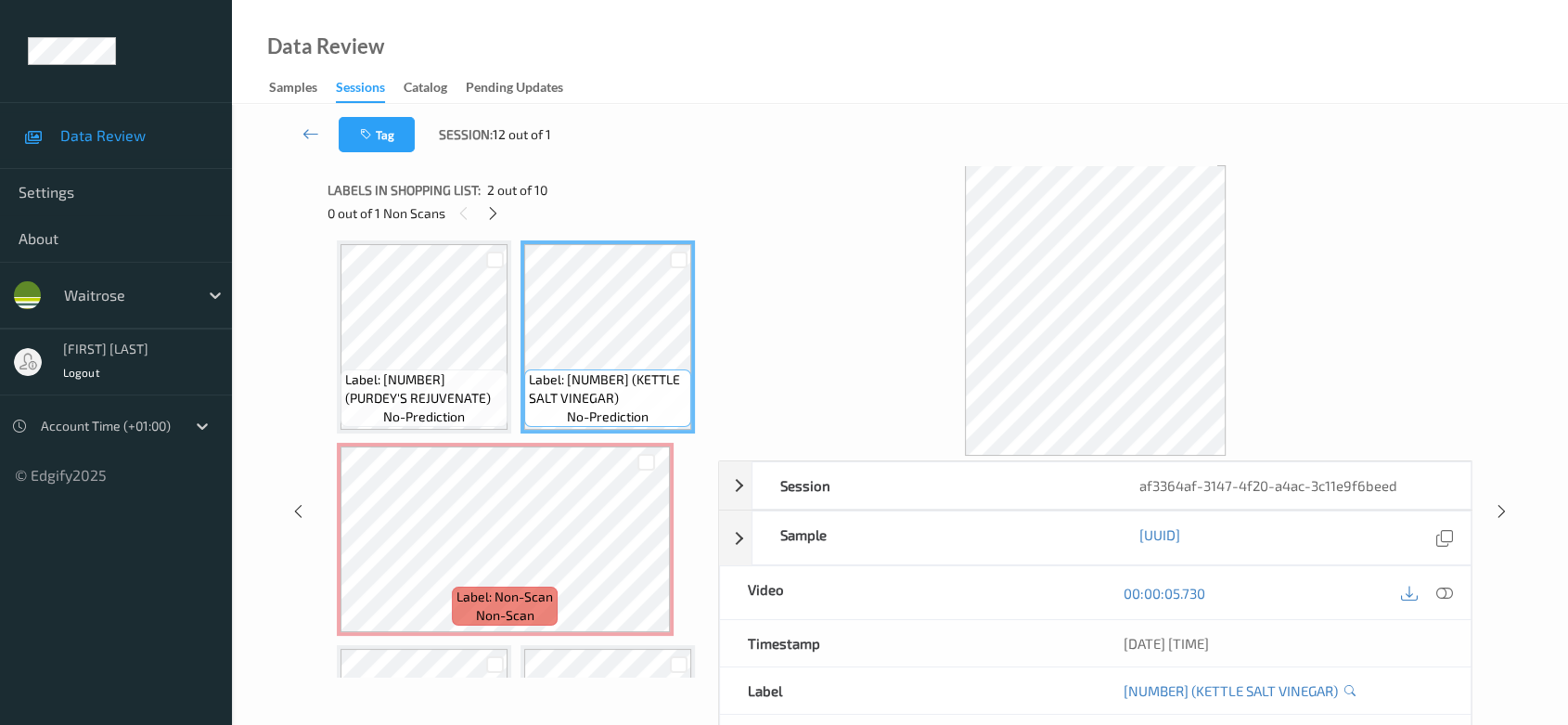 scroll, scrollTop: 0, scrollLeft: 0, axis: both 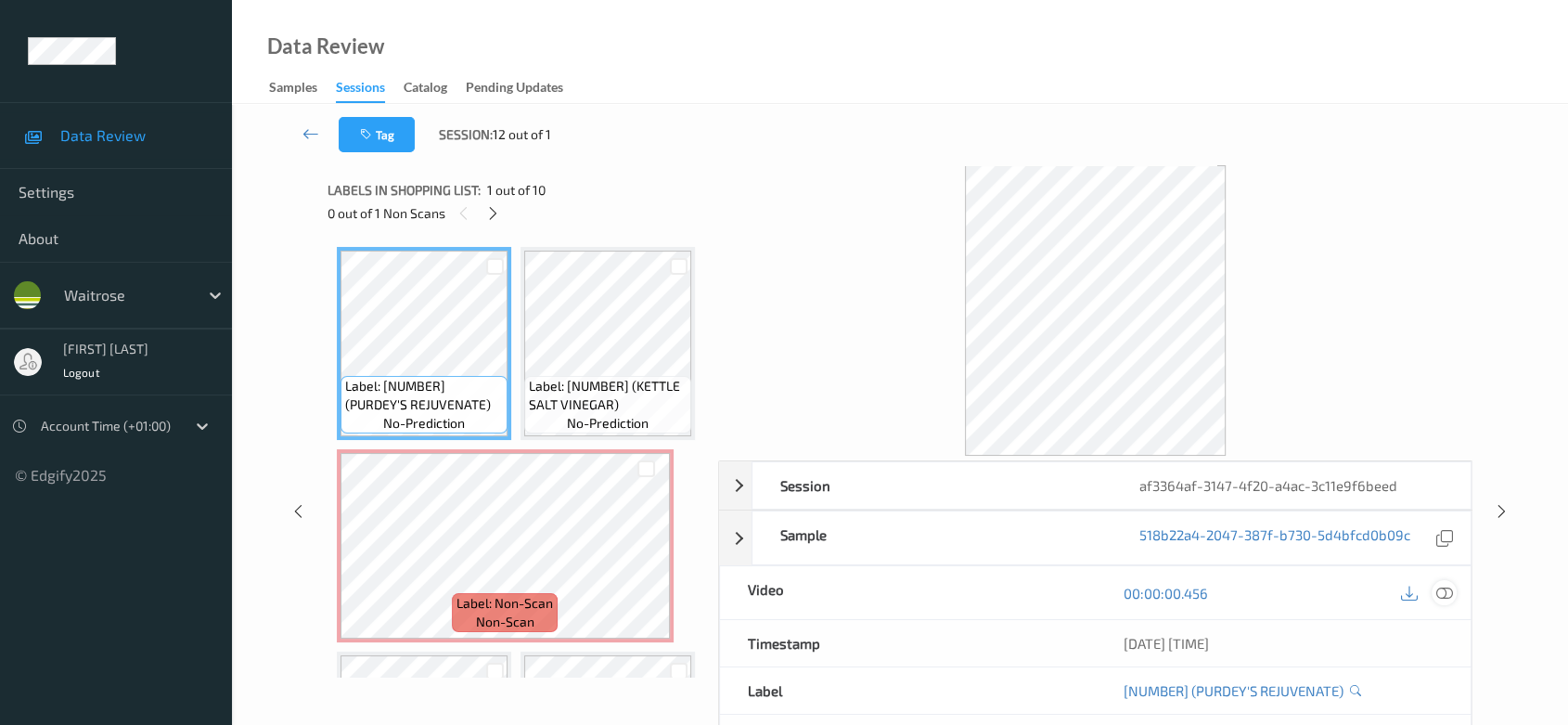 click at bounding box center (1445, 592) 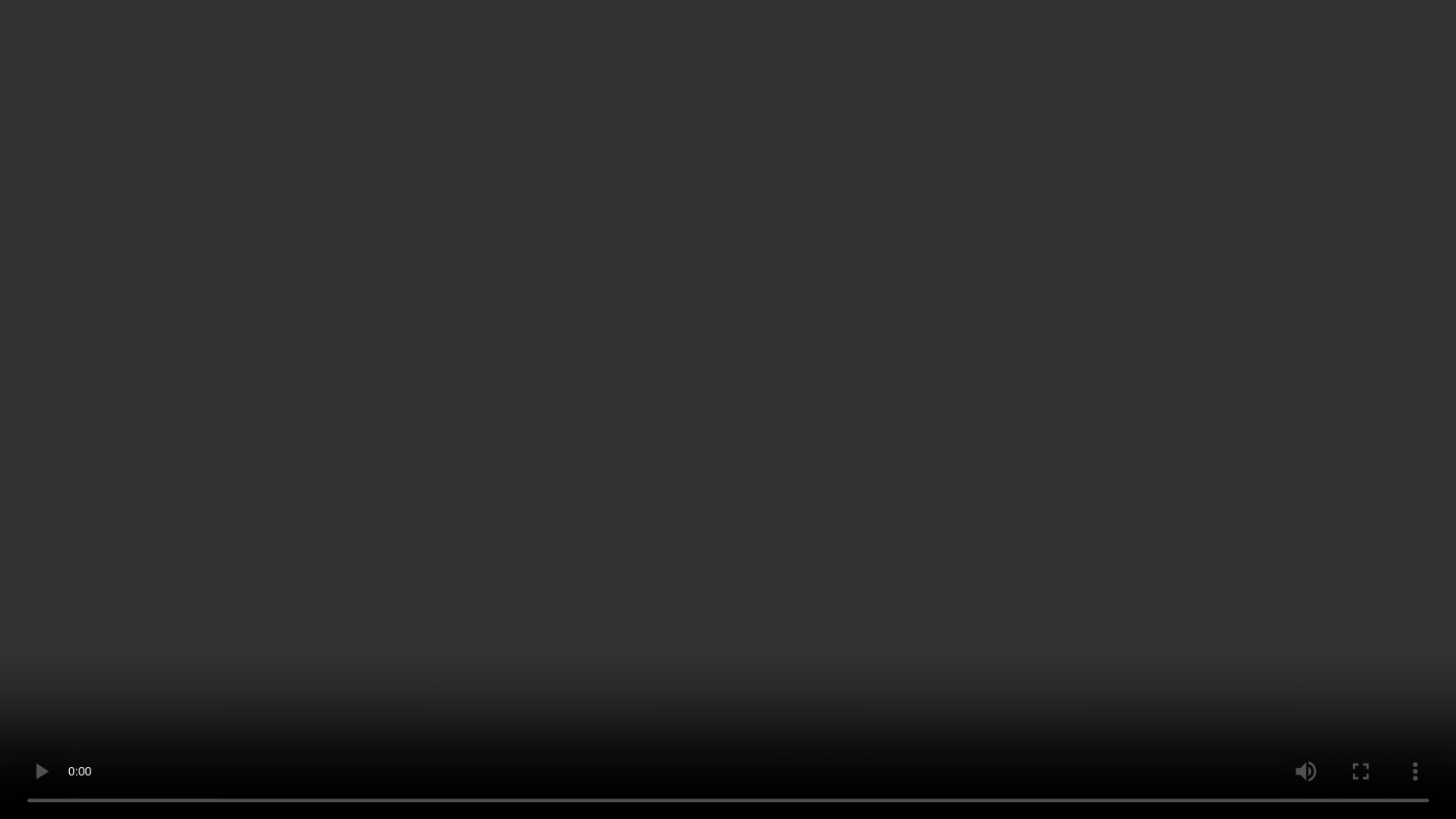 type 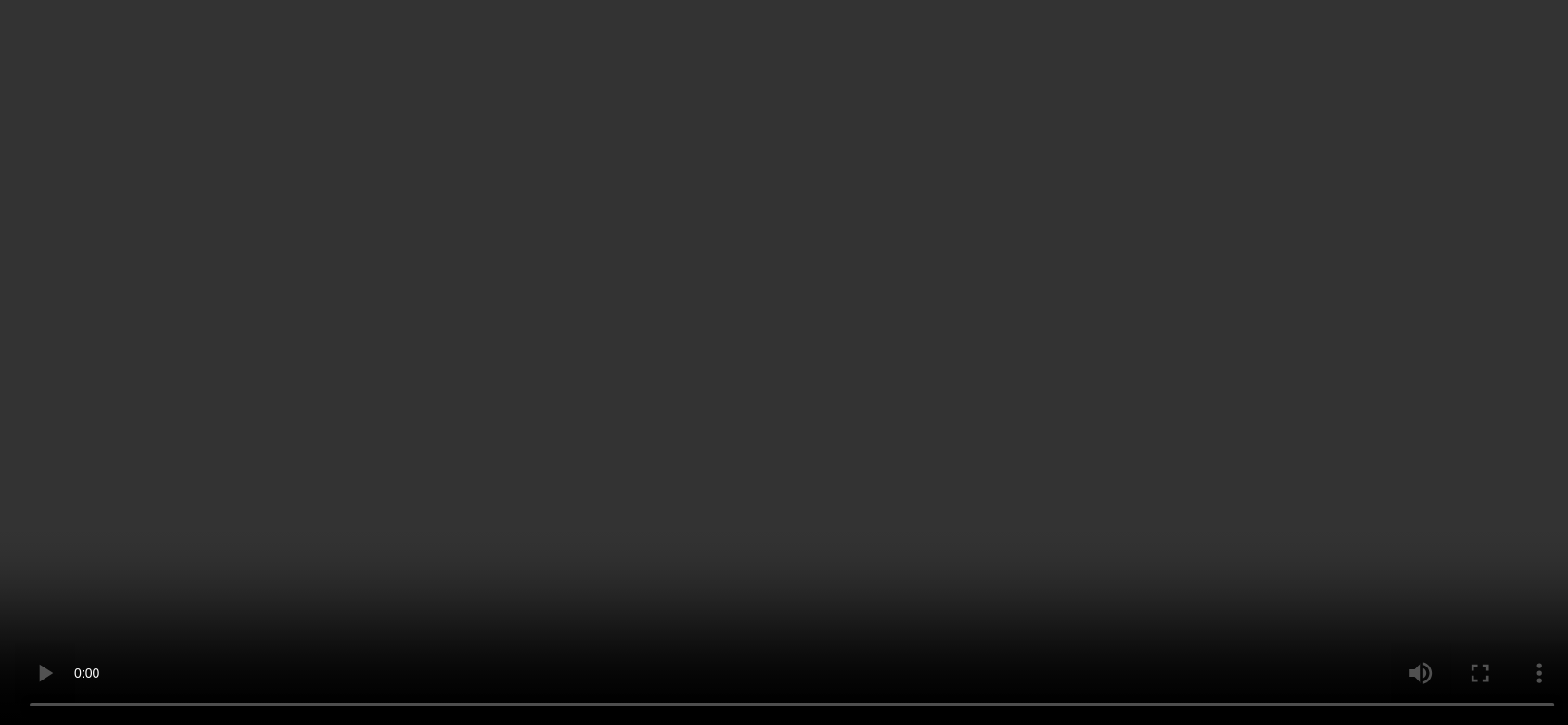 scroll, scrollTop: 309, scrollLeft: 0, axis: vertical 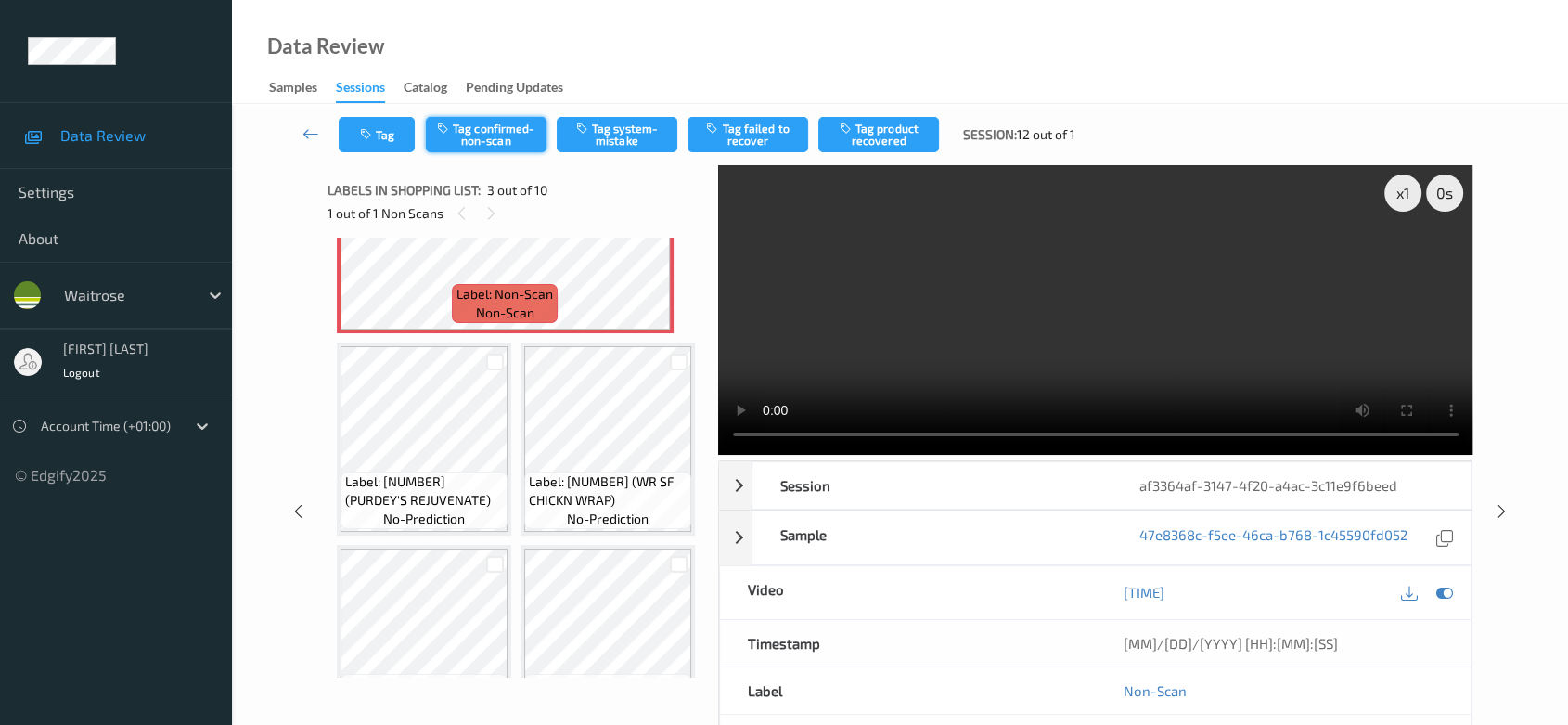 click on "Tag   confirmed-non-scan" at bounding box center [486, 135] 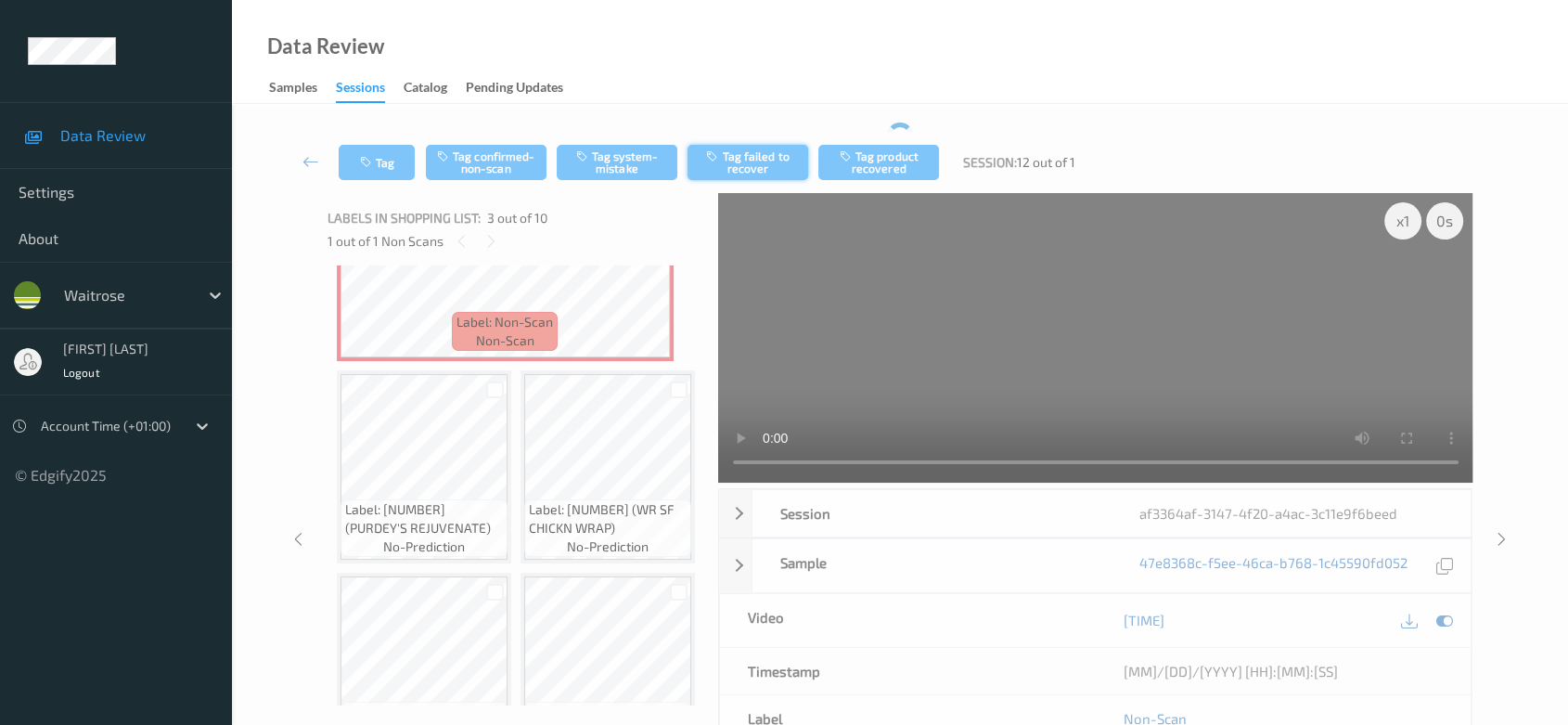 click on "Tag   failed to recover" at bounding box center (748, 162) 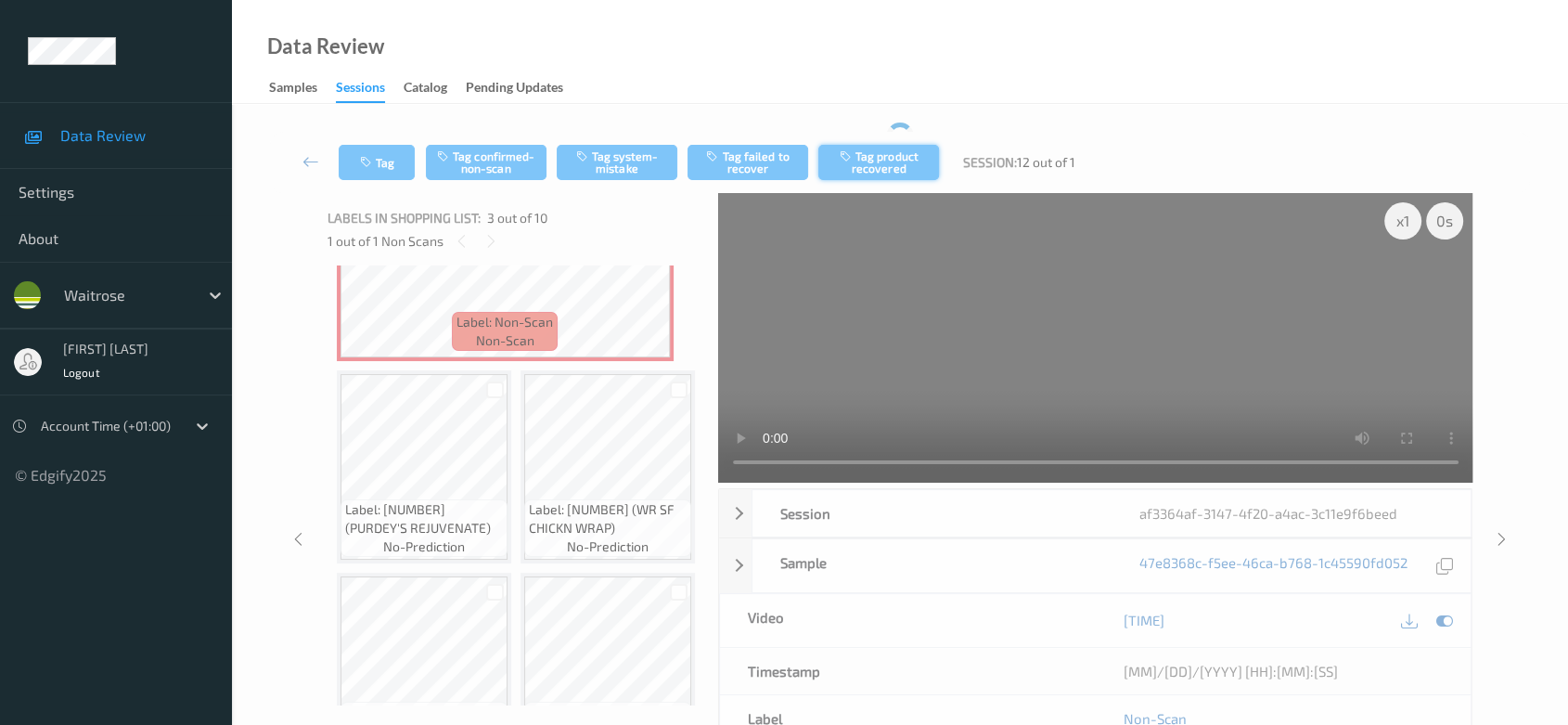 click on "Tag   product recovered" at bounding box center [879, 162] 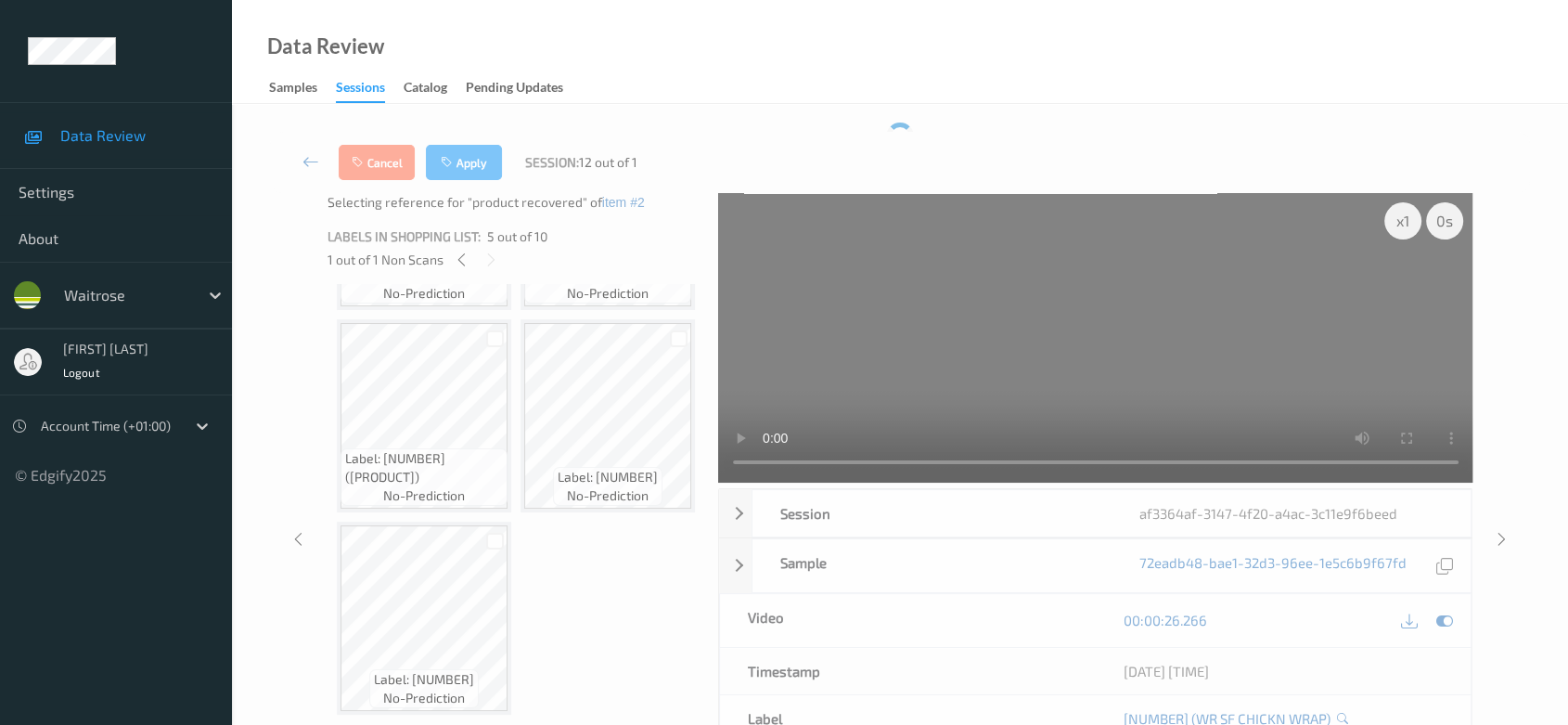 scroll, scrollTop: 721, scrollLeft: 0, axis: vertical 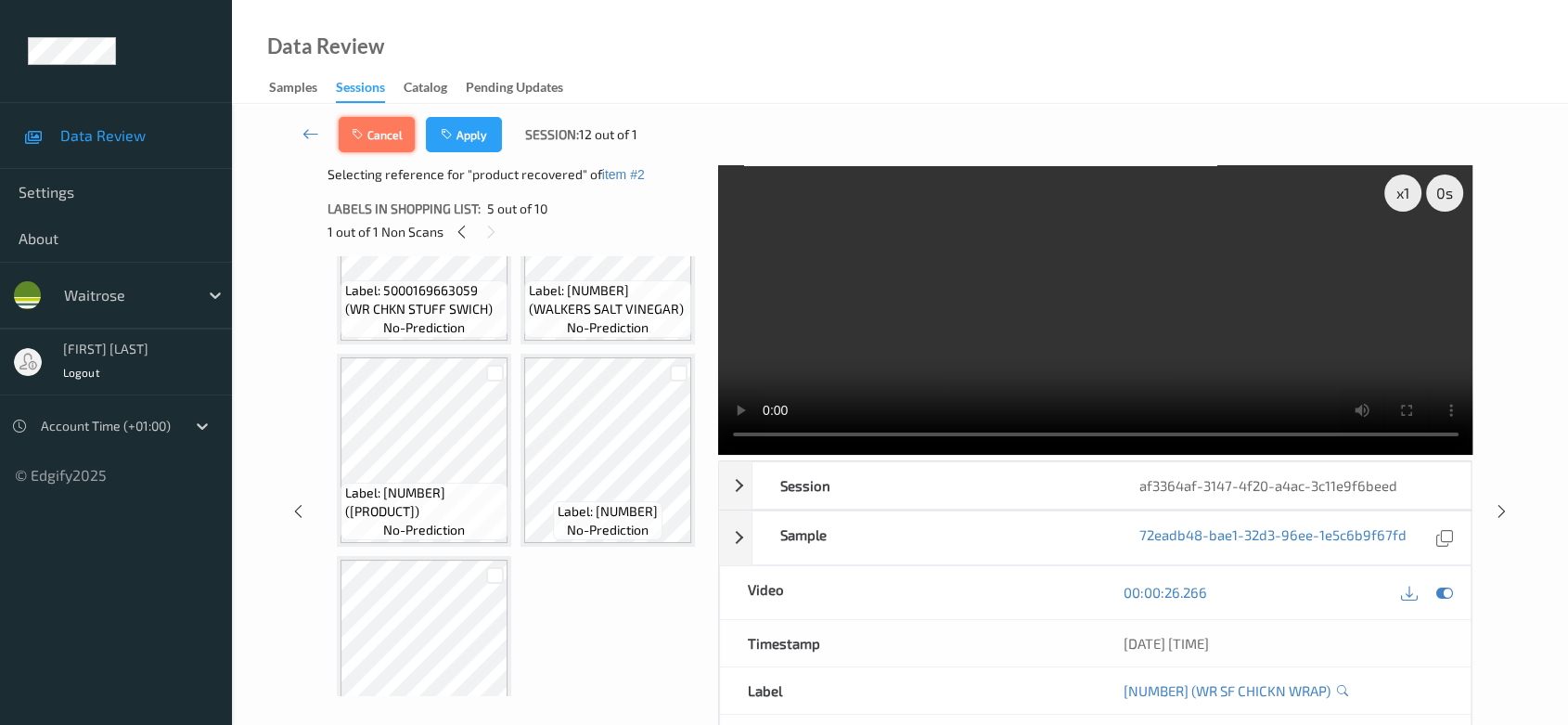 click on "Cancel" at bounding box center (377, 135) 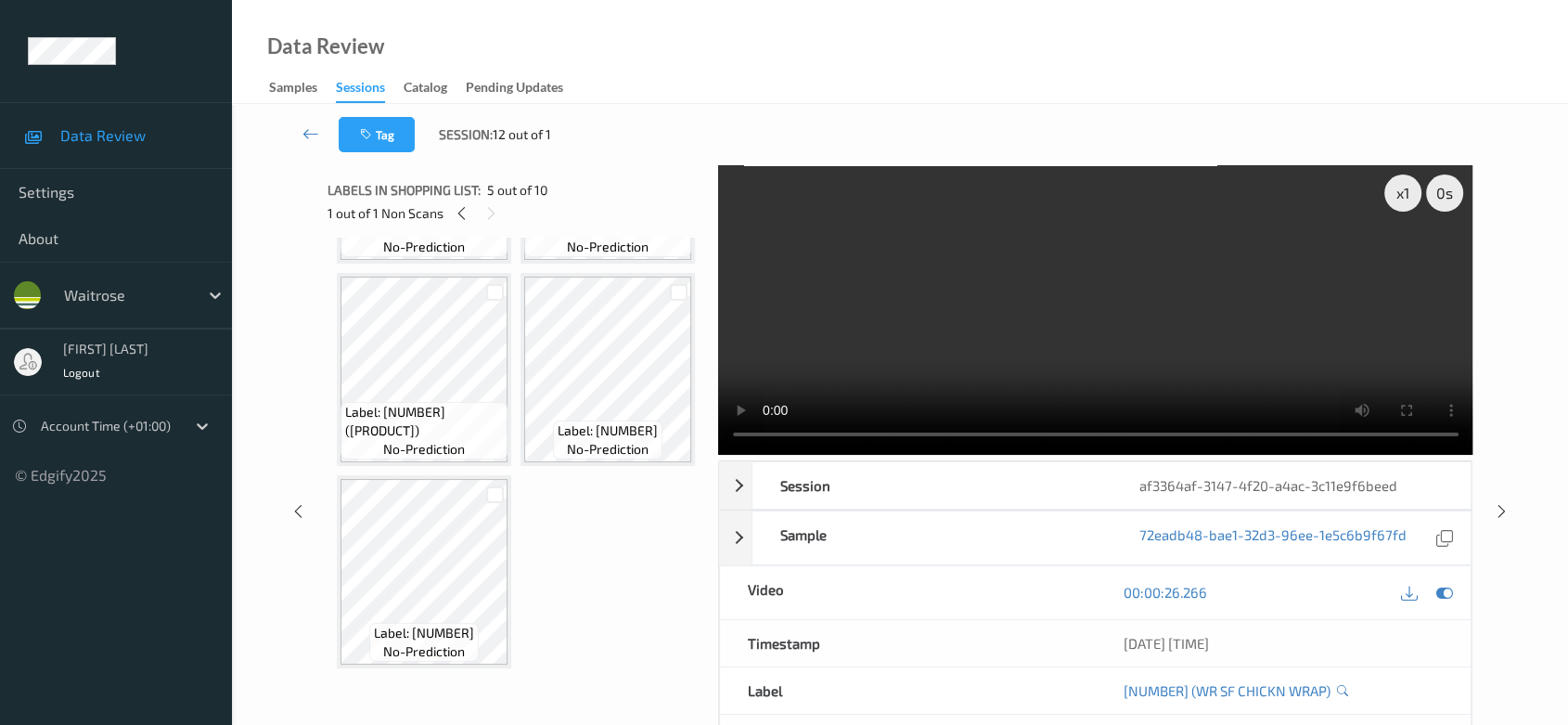 scroll, scrollTop: 824, scrollLeft: 0, axis: vertical 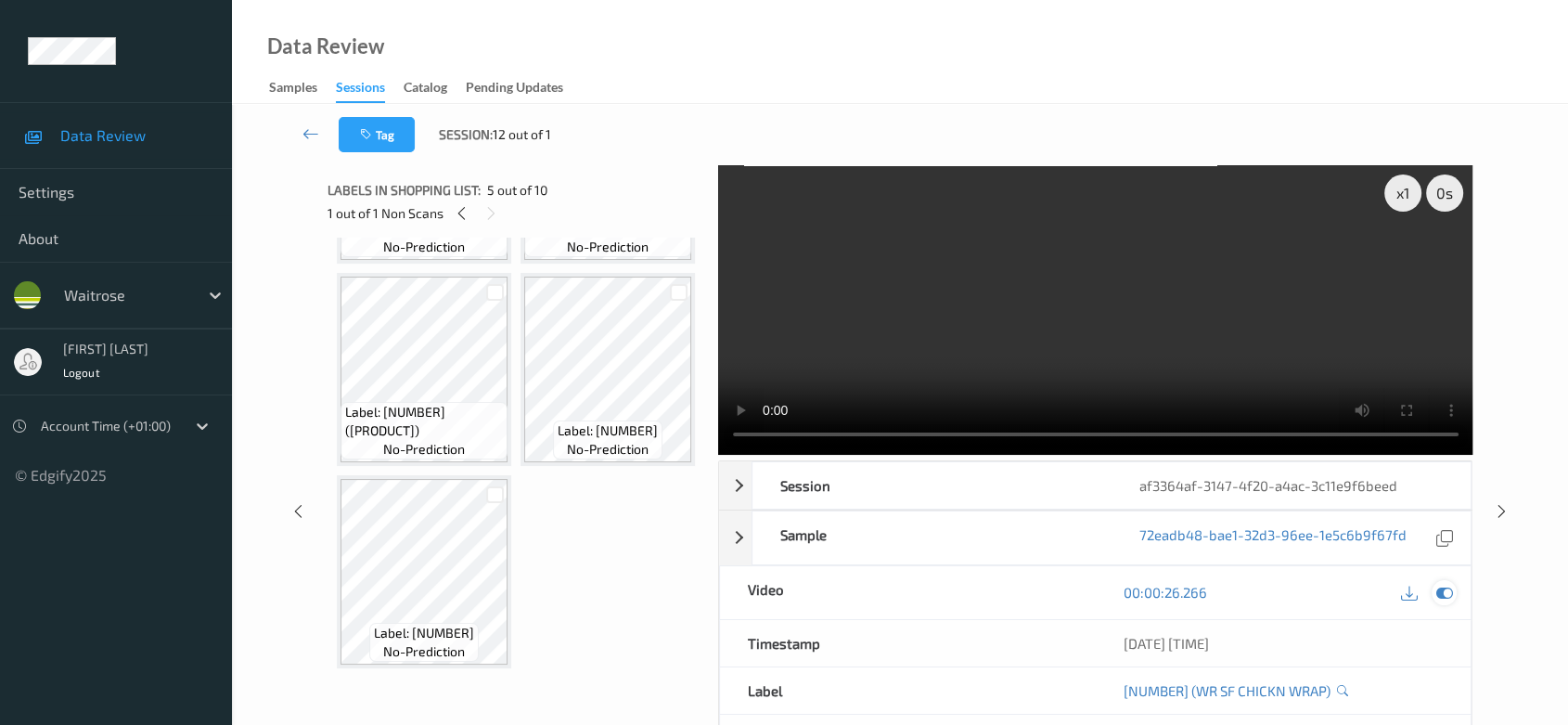 click at bounding box center [1445, 592] 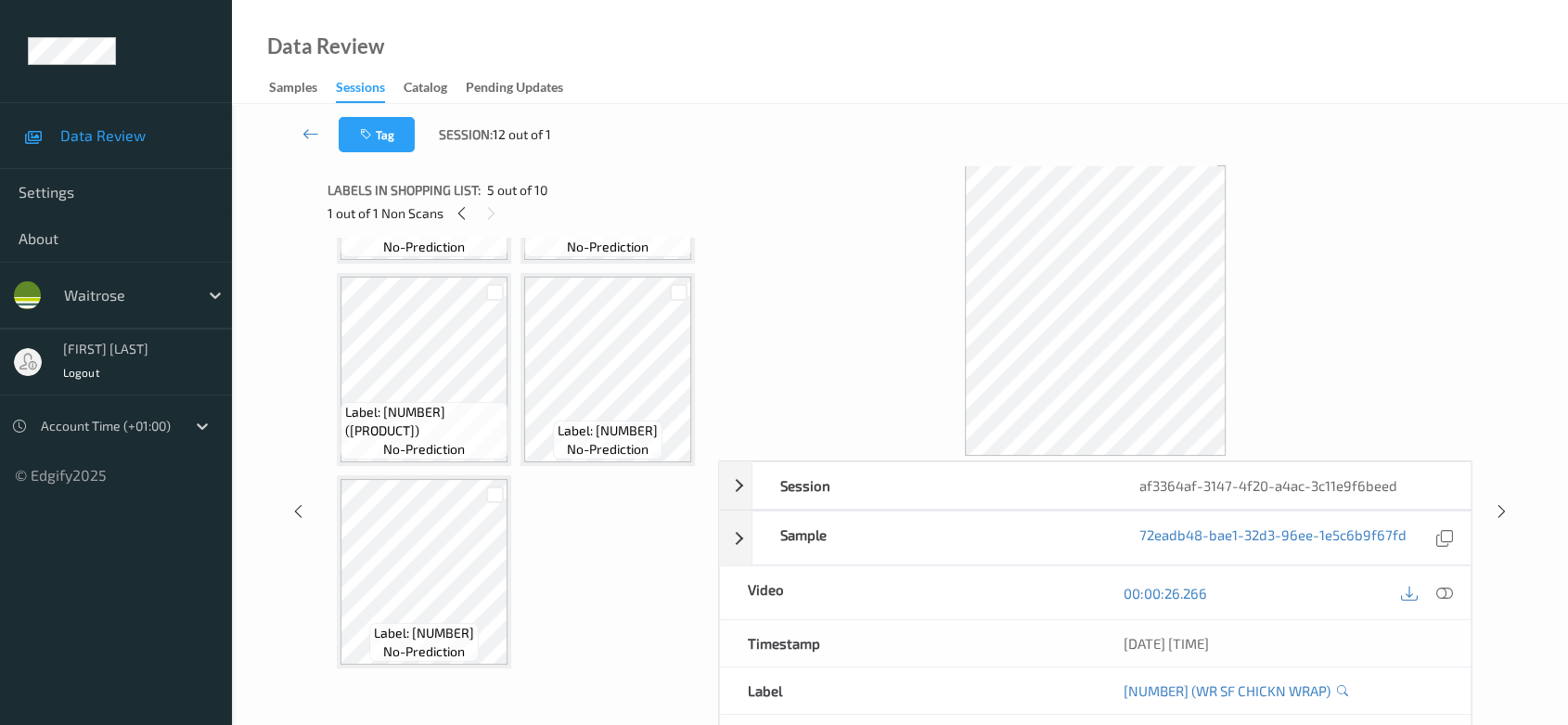 scroll, scrollTop: 721, scrollLeft: 0, axis: vertical 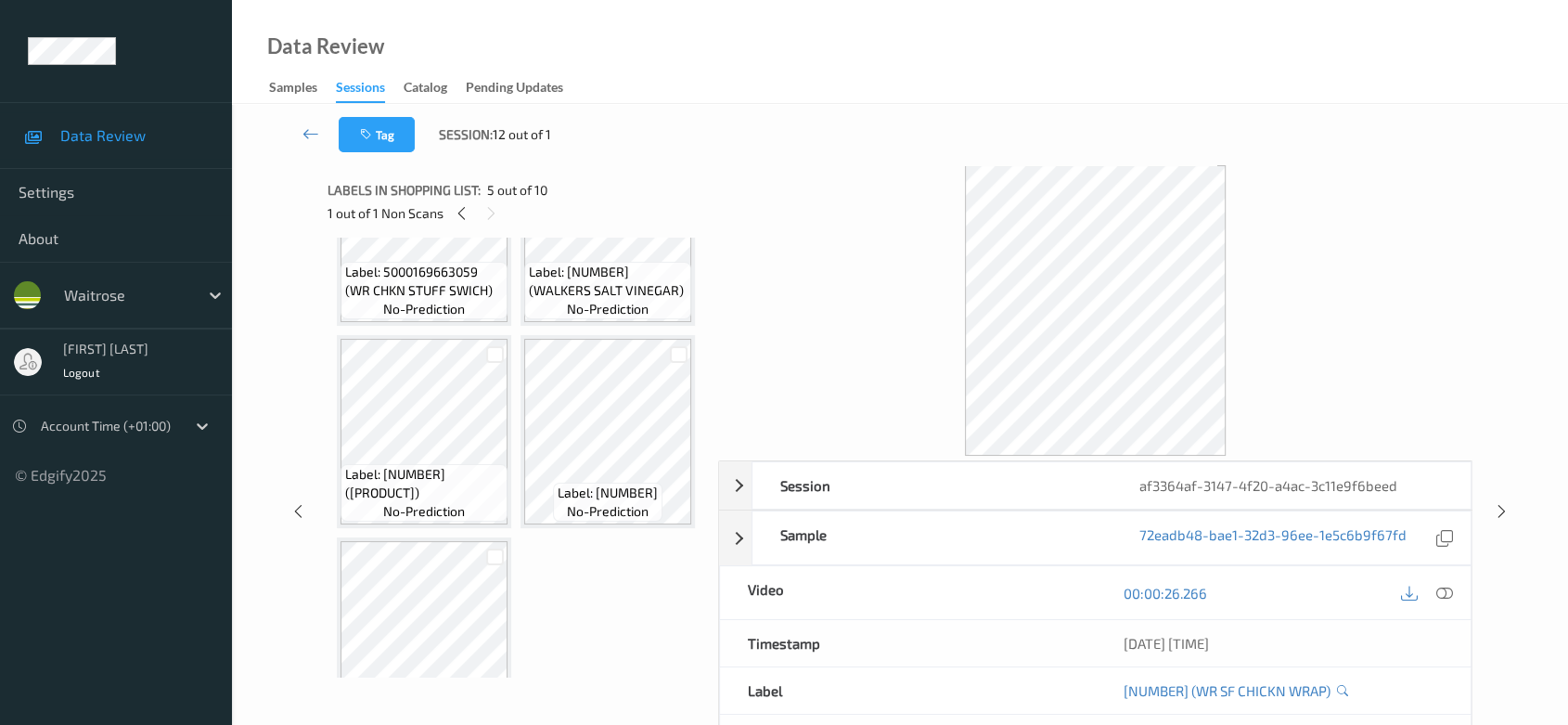 click on "Label: [NUMBER] (PURDEY'S REJUVENATE)" at bounding box center (424, 79) 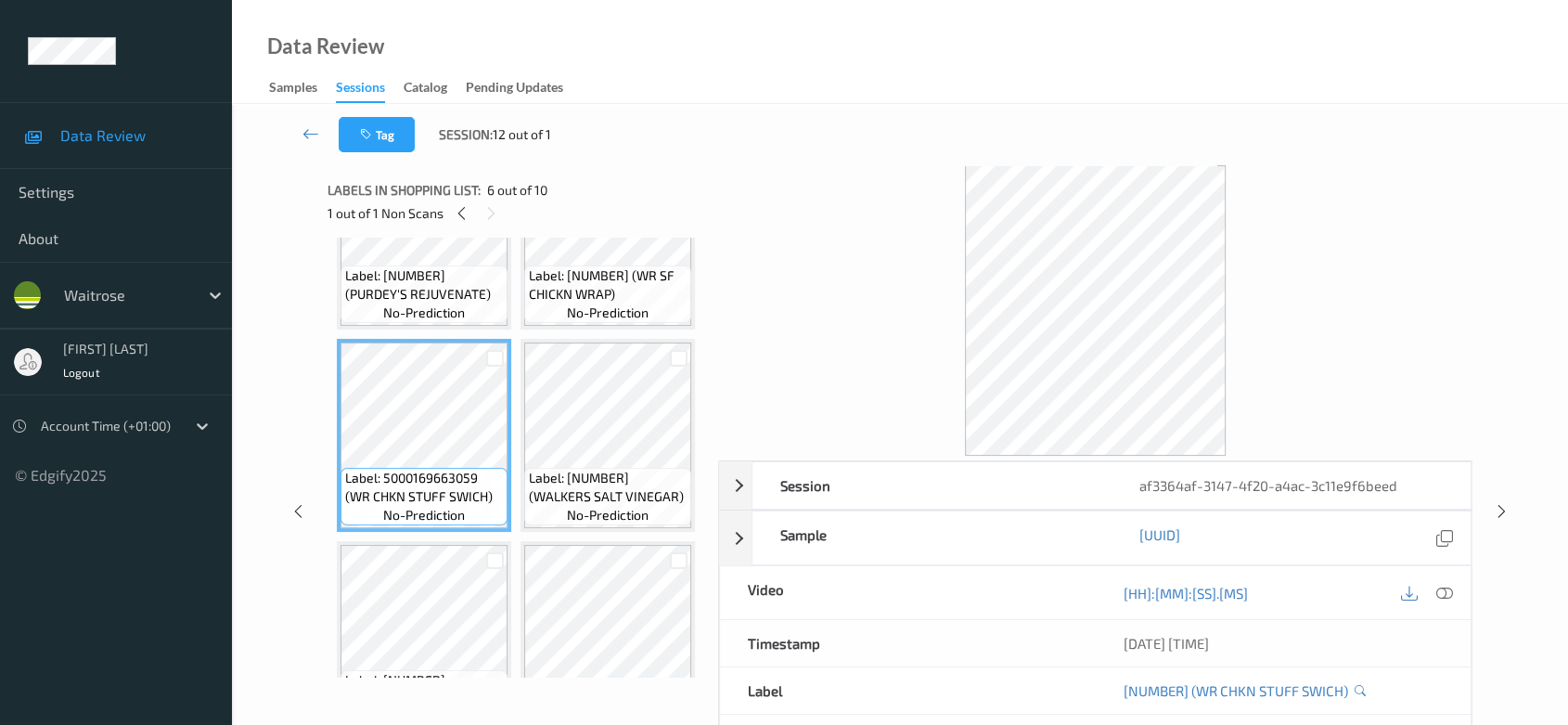 scroll, scrollTop: 412, scrollLeft: 0, axis: vertical 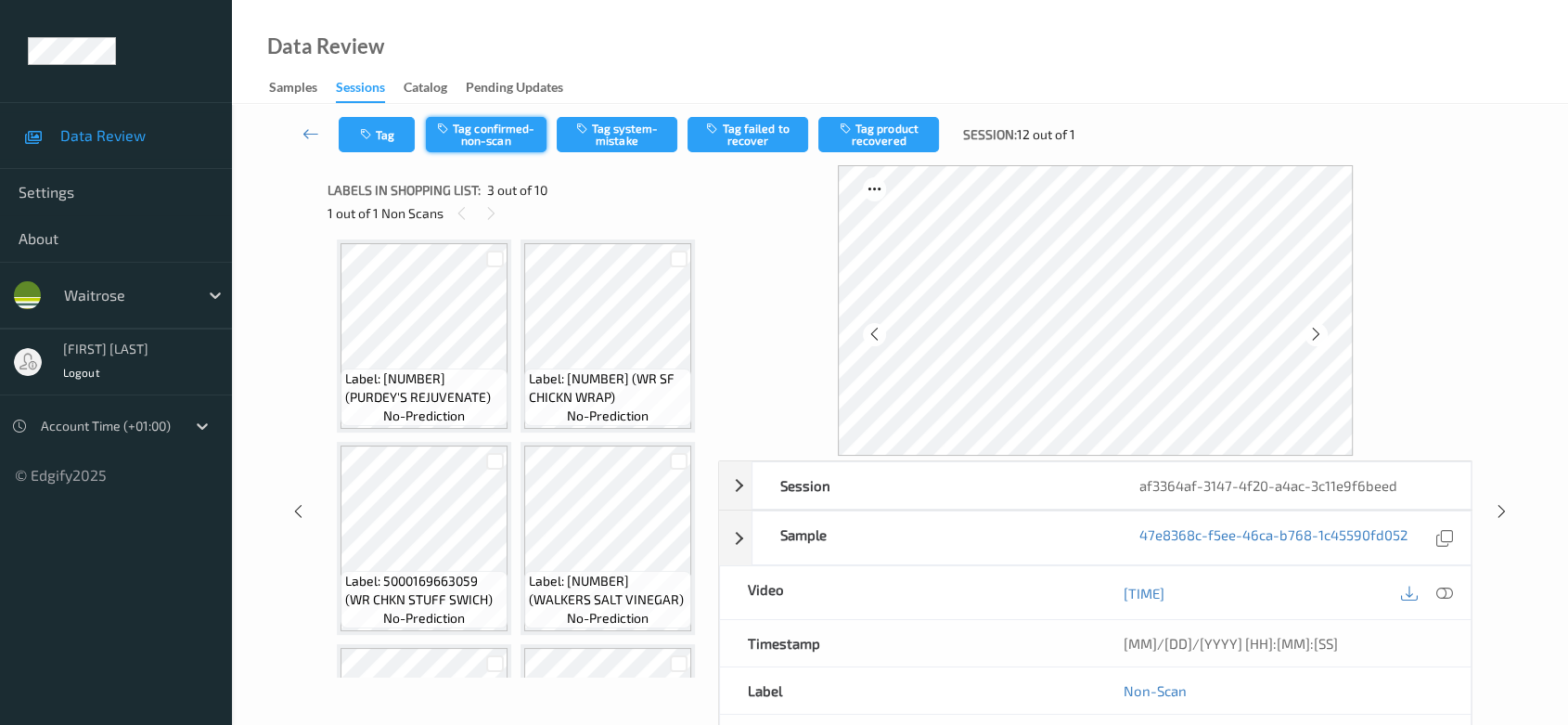 click on "Tag   confirmed-non-scan" at bounding box center [486, 135] 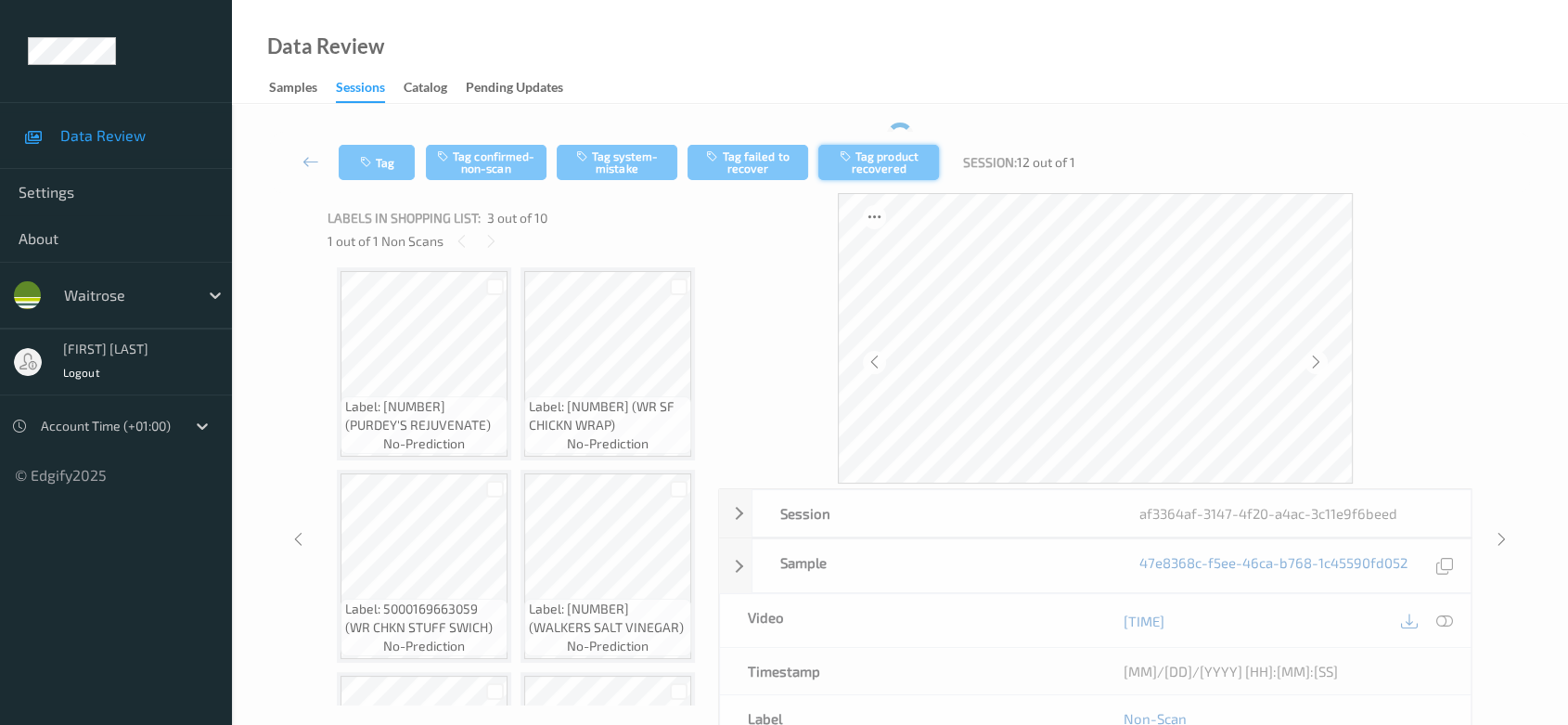 click on "Tag Tag   confirmed-non-scan Tag   system-mistake Tag   failed to recover Tag   product recovered Session: [NUMBER] out of [NUMBER]" at bounding box center (900, 162) 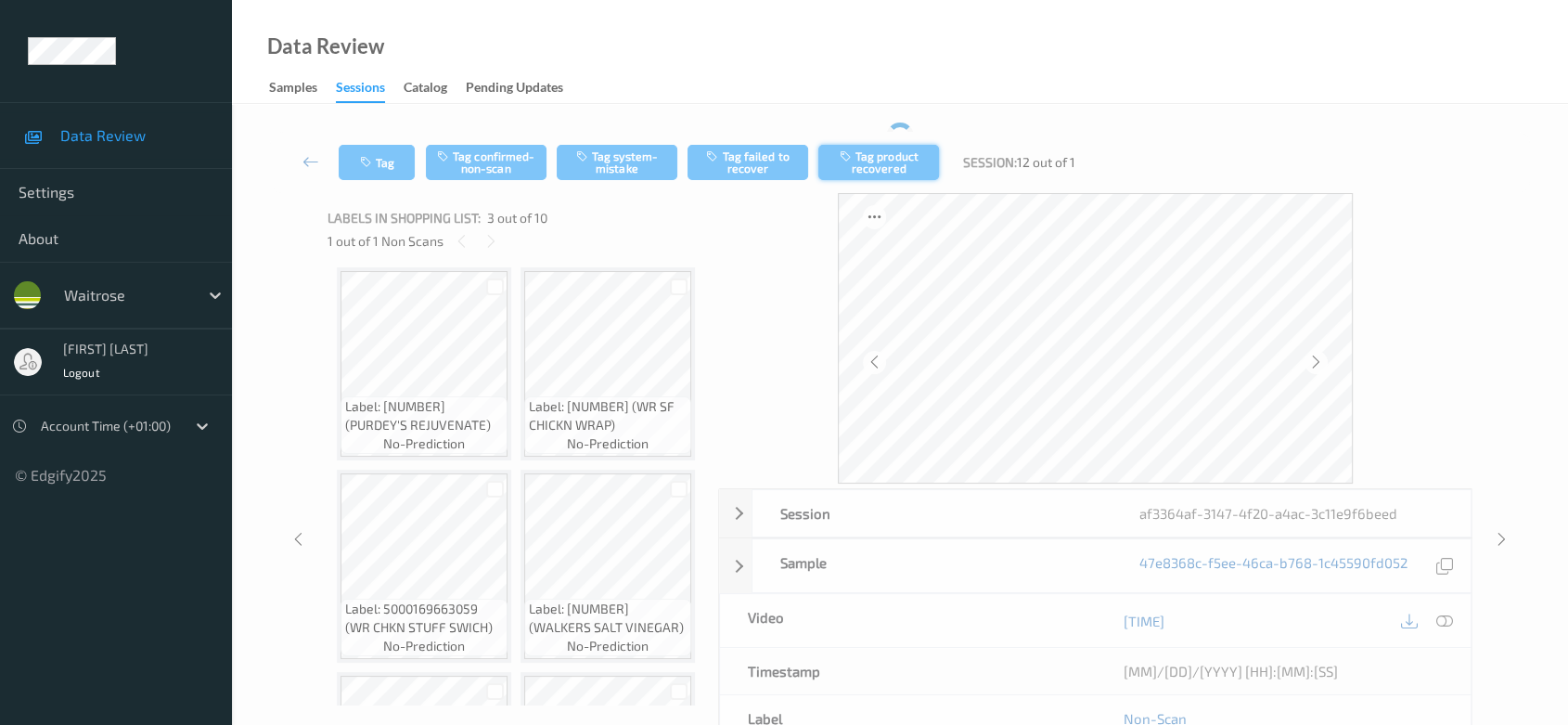 click on "Tag   product recovered" at bounding box center (879, 162) 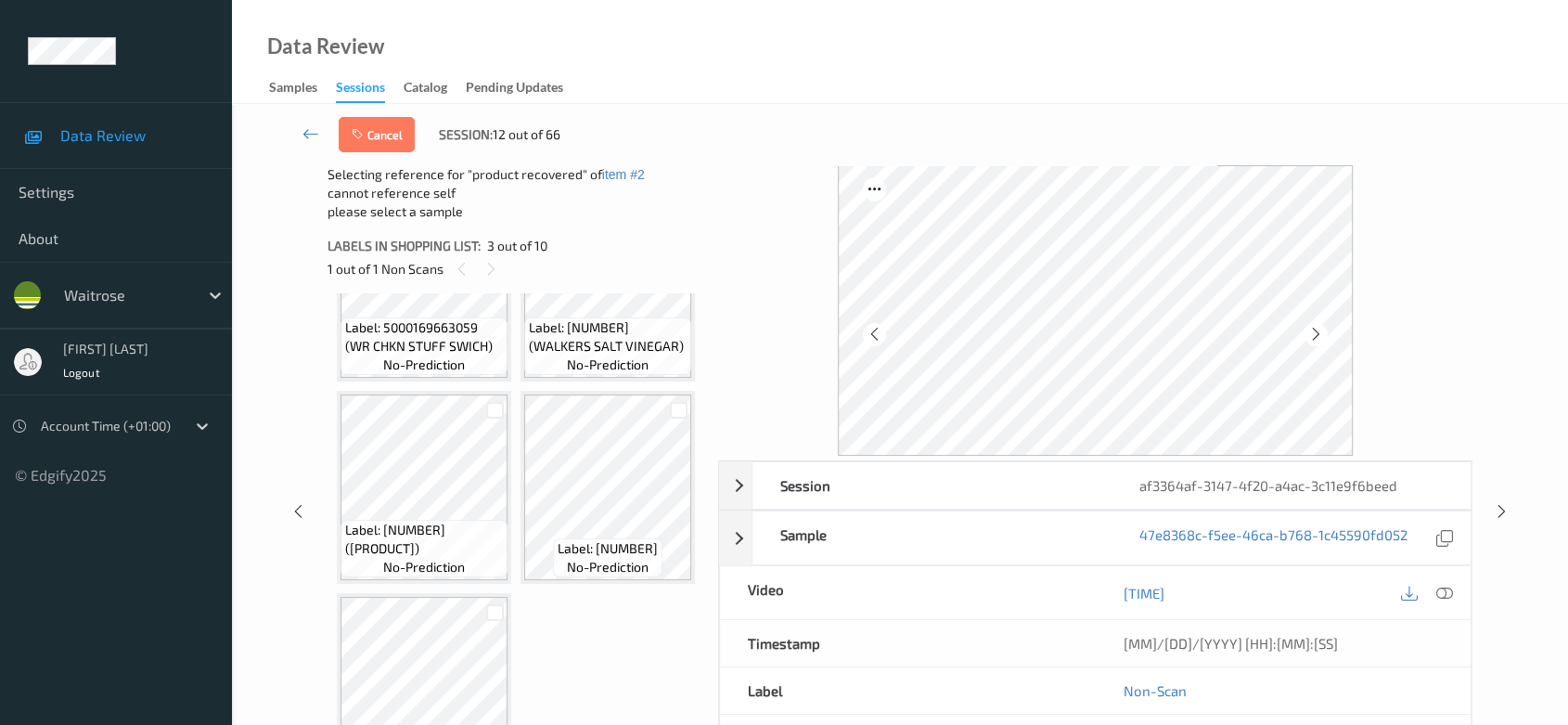 scroll, scrollTop: 824, scrollLeft: 0, axis: vertical 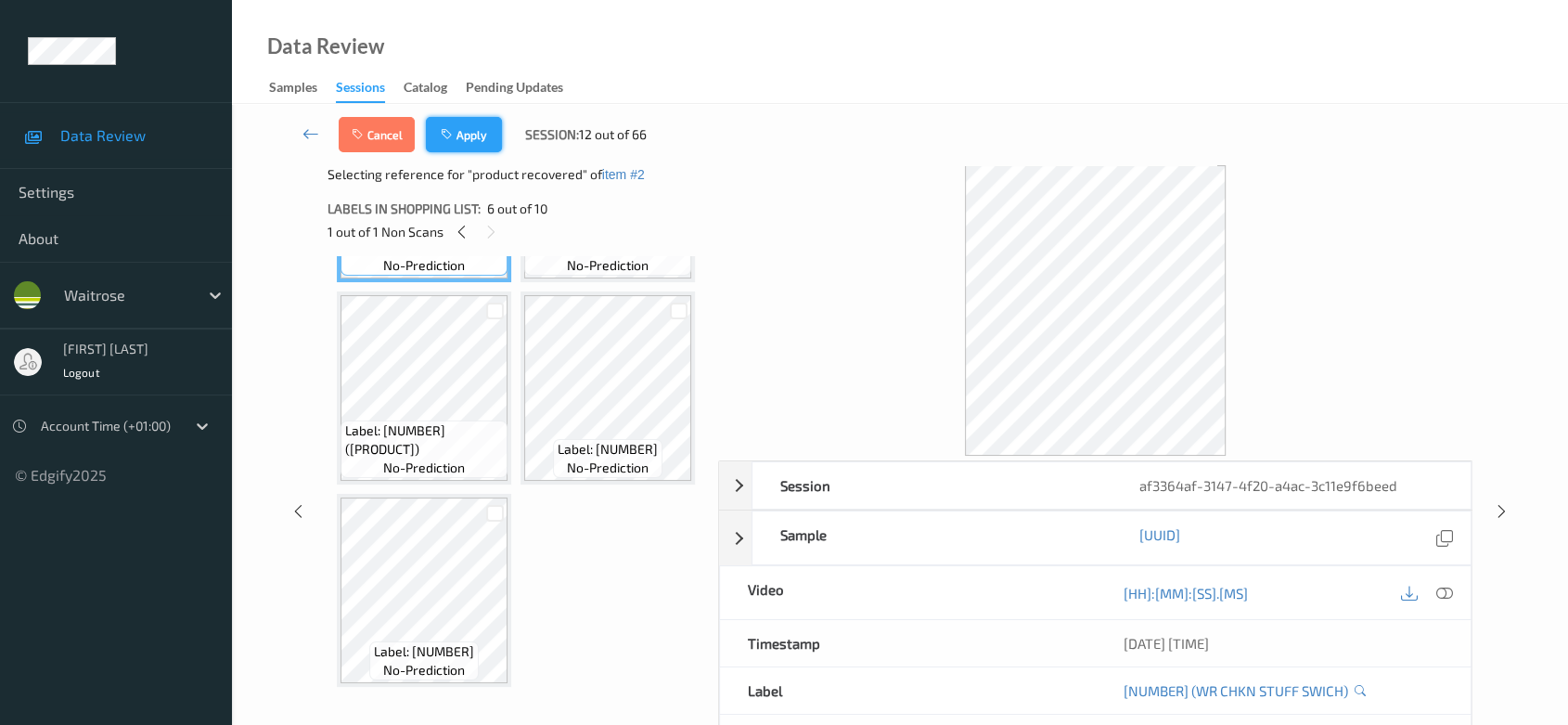 click on "Apply" at bounding box center (464, 135) 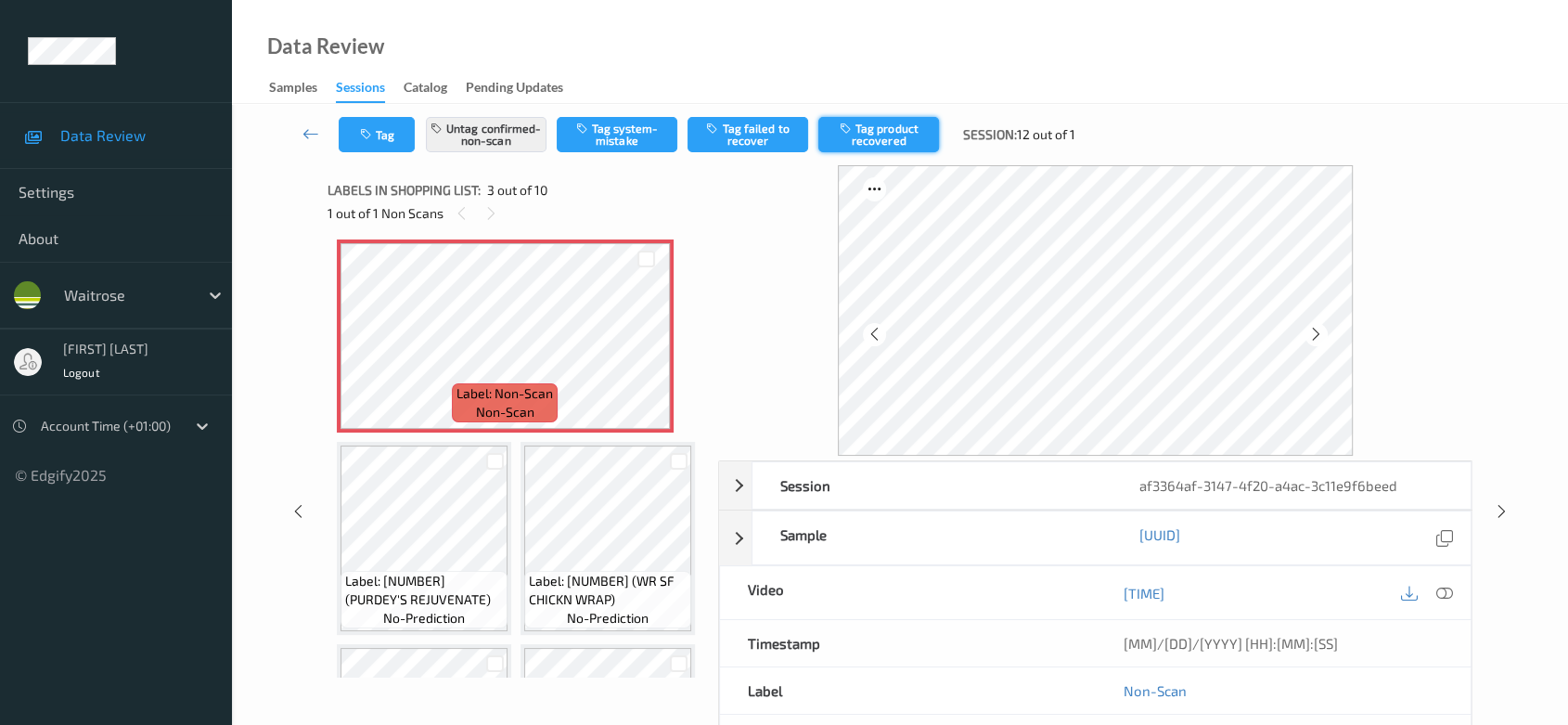 click on "Tag   product recovered" at bounding box center (879, 135) 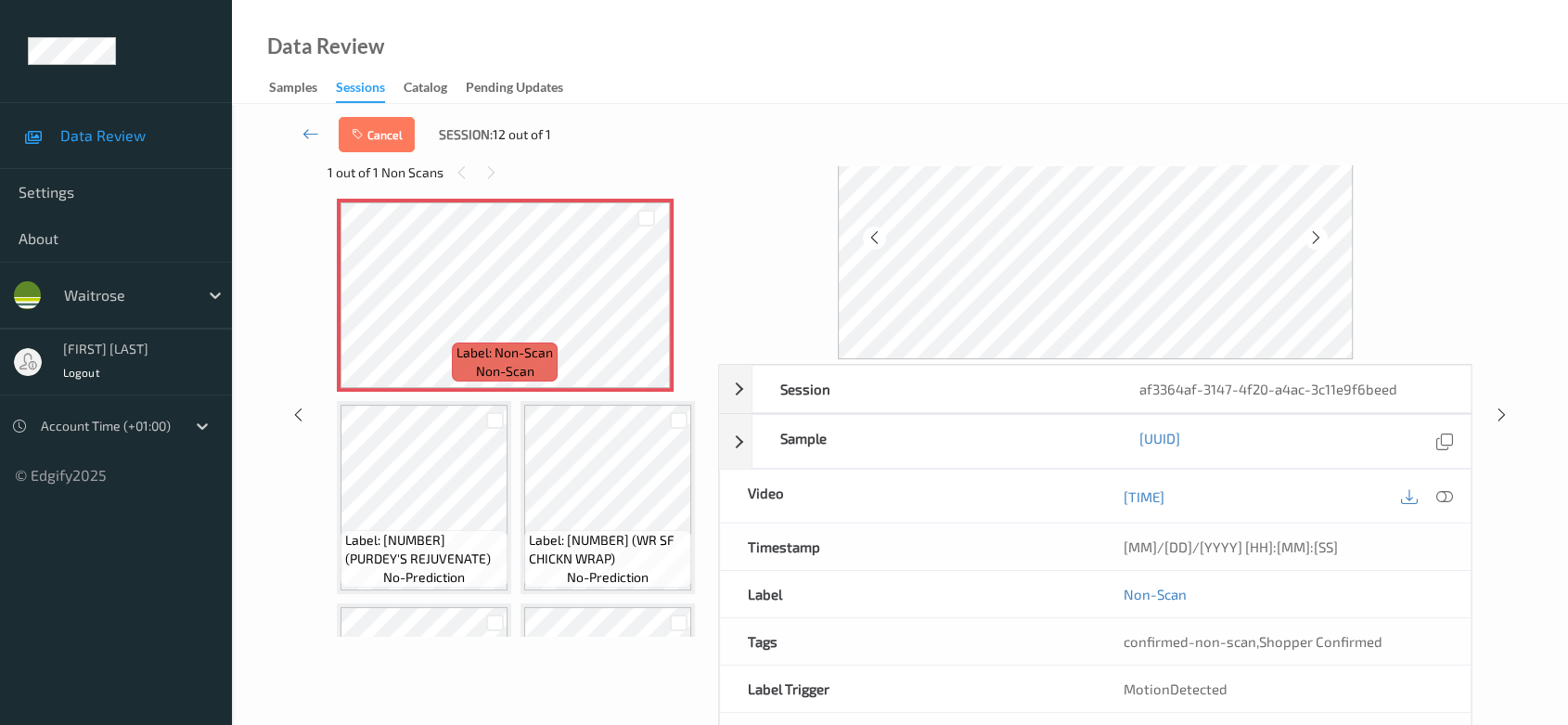 scroll, scrollTop: 169, scrollLeft: 0, axis: vertical 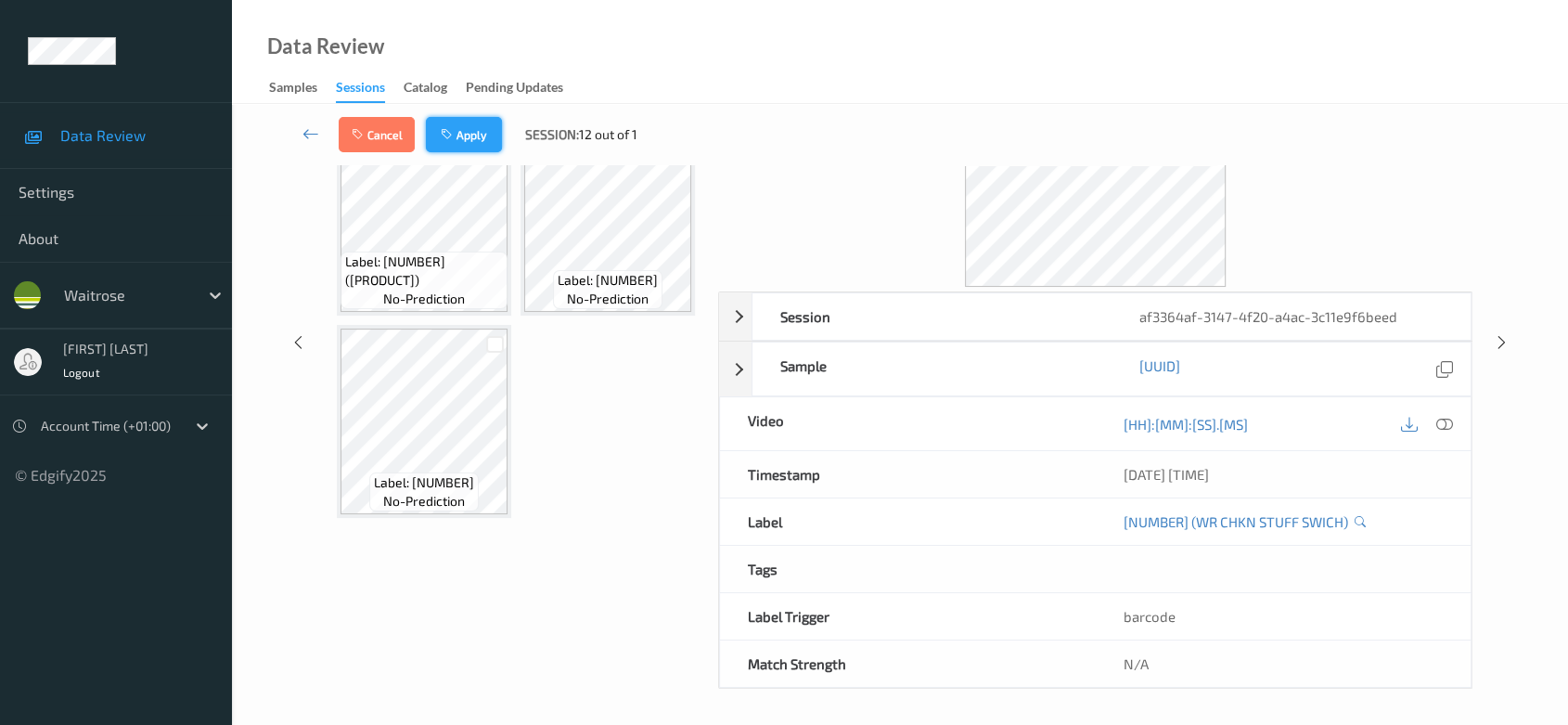 click on "Apply" at bounding box center (464, 135) 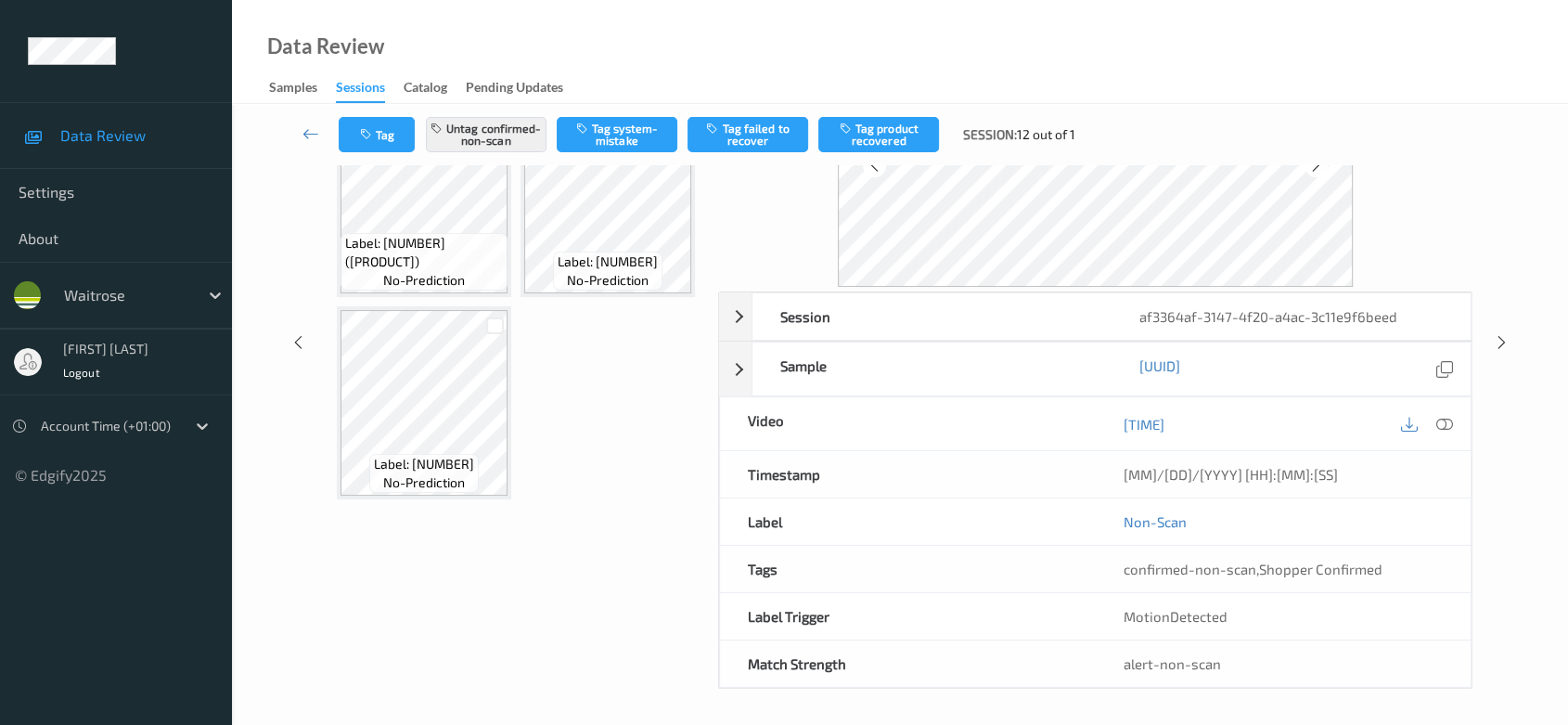 scroll, scrollTop: 210, scrollLeft: 0, axis: vertical 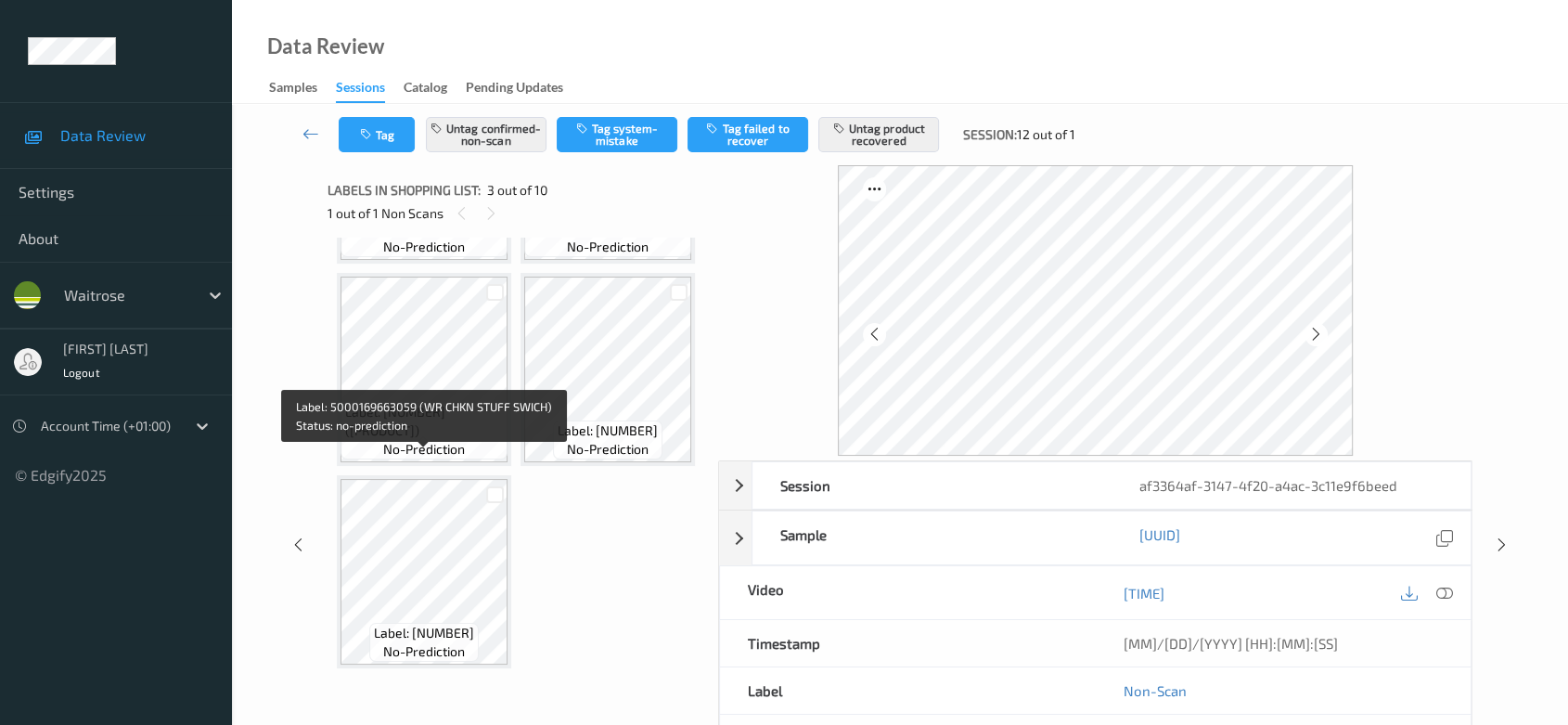 click on "Label: 5000169663059 (WR CHKN STUFF SWICH)" at bounding box center (424, 219) 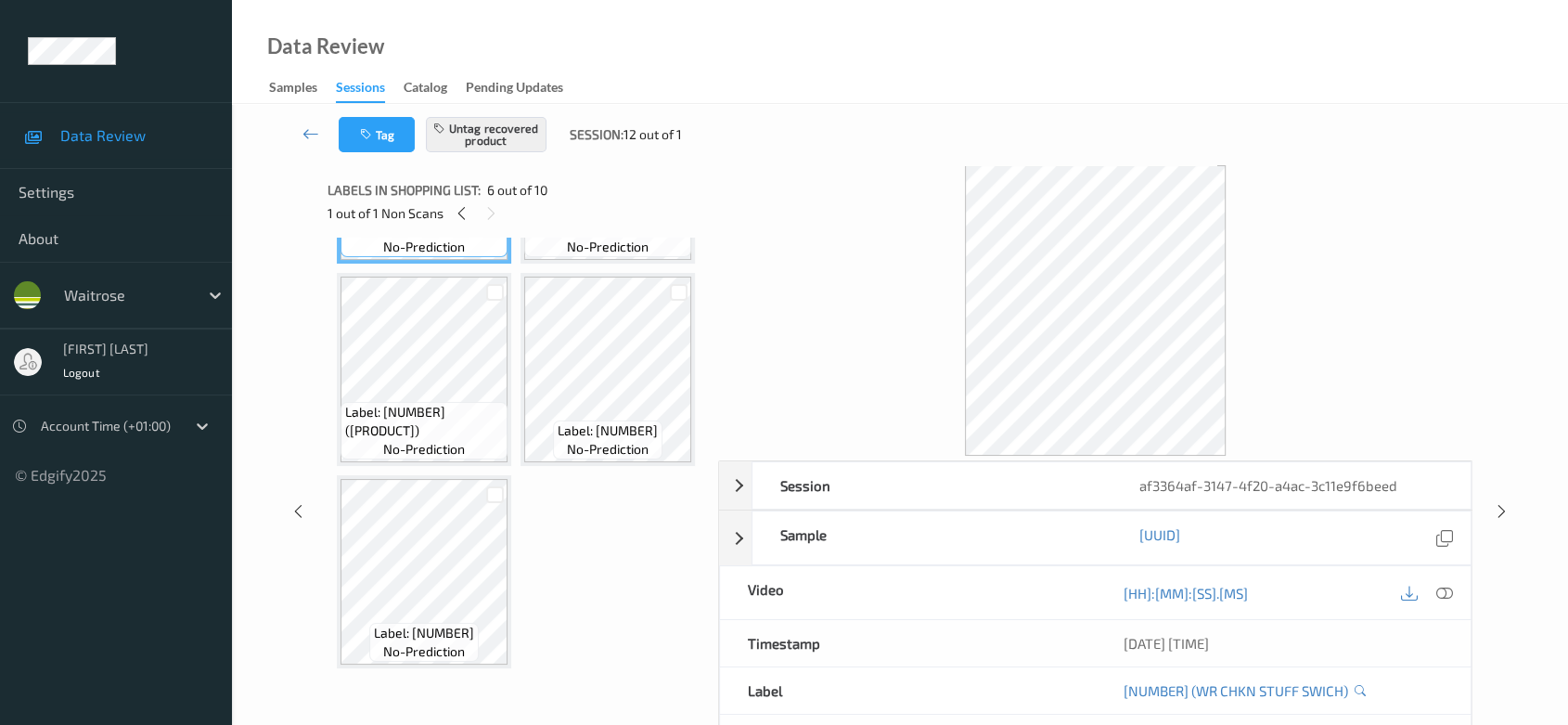 scroll, scrollTop: 1035, scrollLeft: 0, axis: vertical 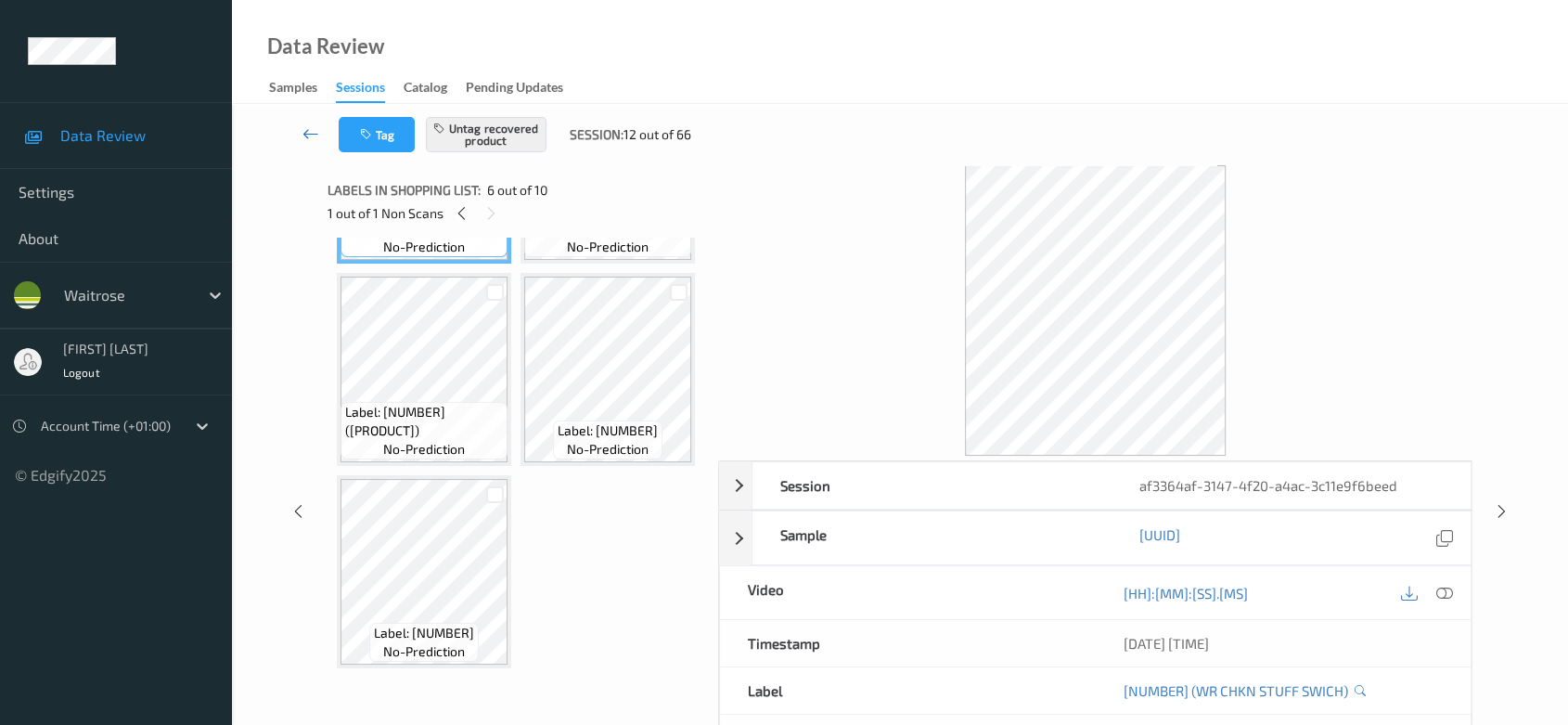 click at bounding box center [311, 134] 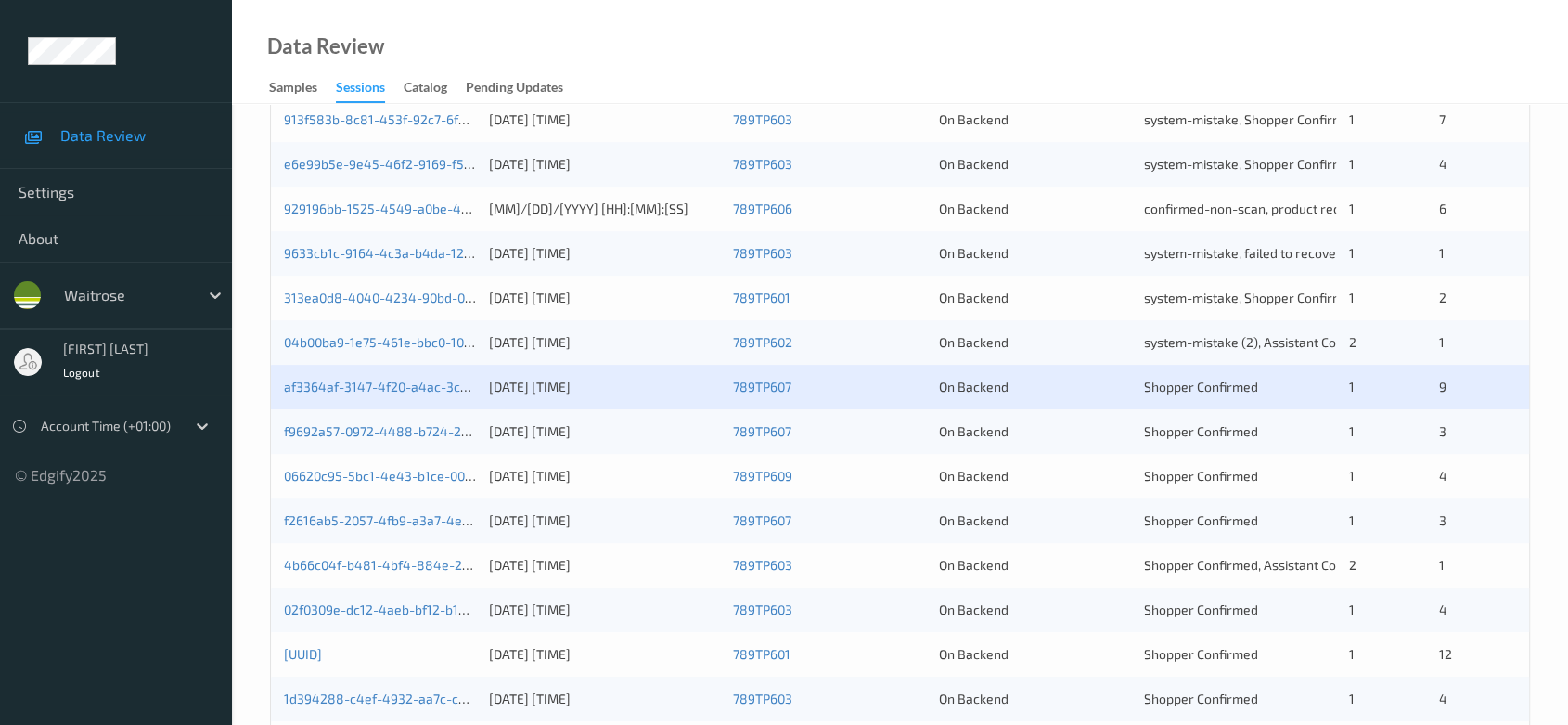 scroll, scrollTop: 735, scrollLeft: 0, axis: vertical 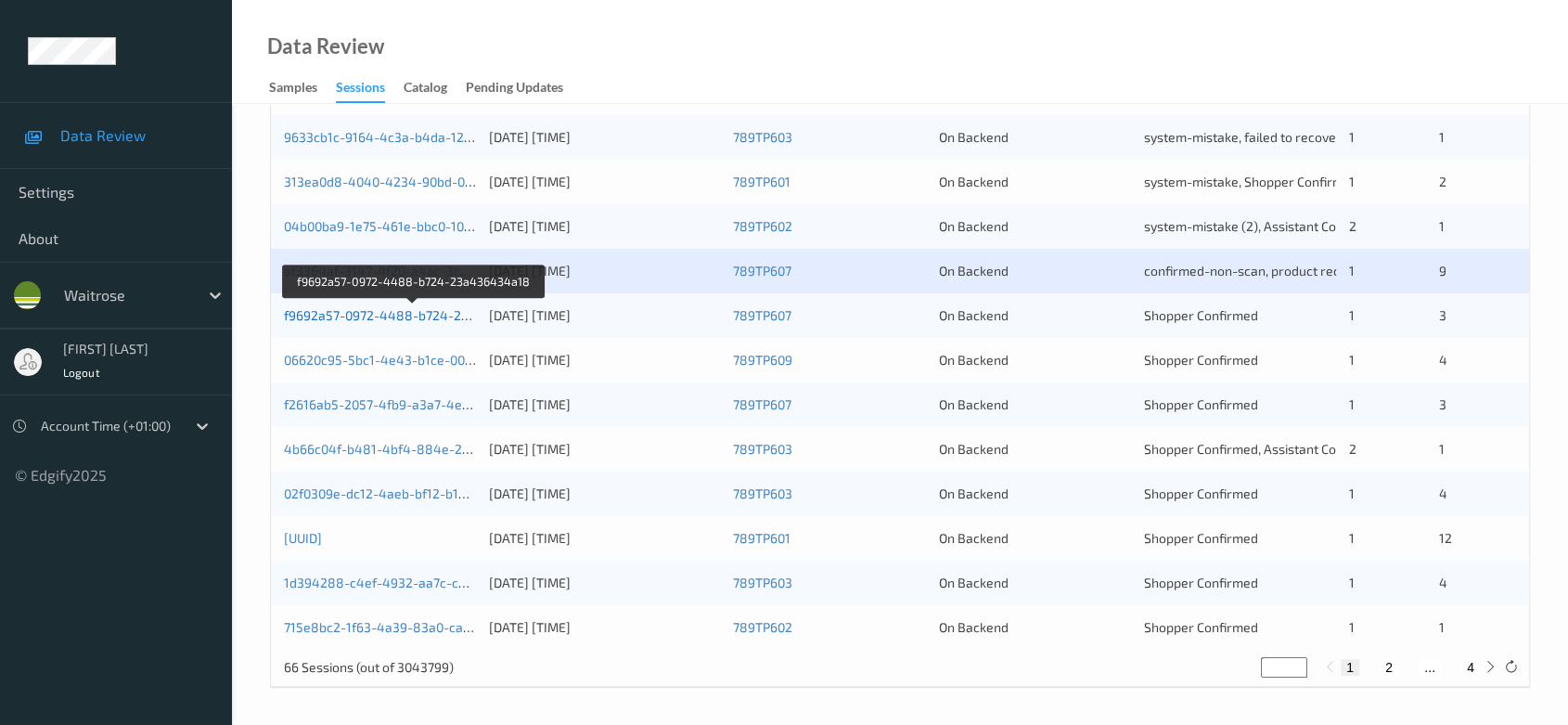 click on "f9692a57-0972-4488-b724-23a436434a18" at bounding box center (414, 315) 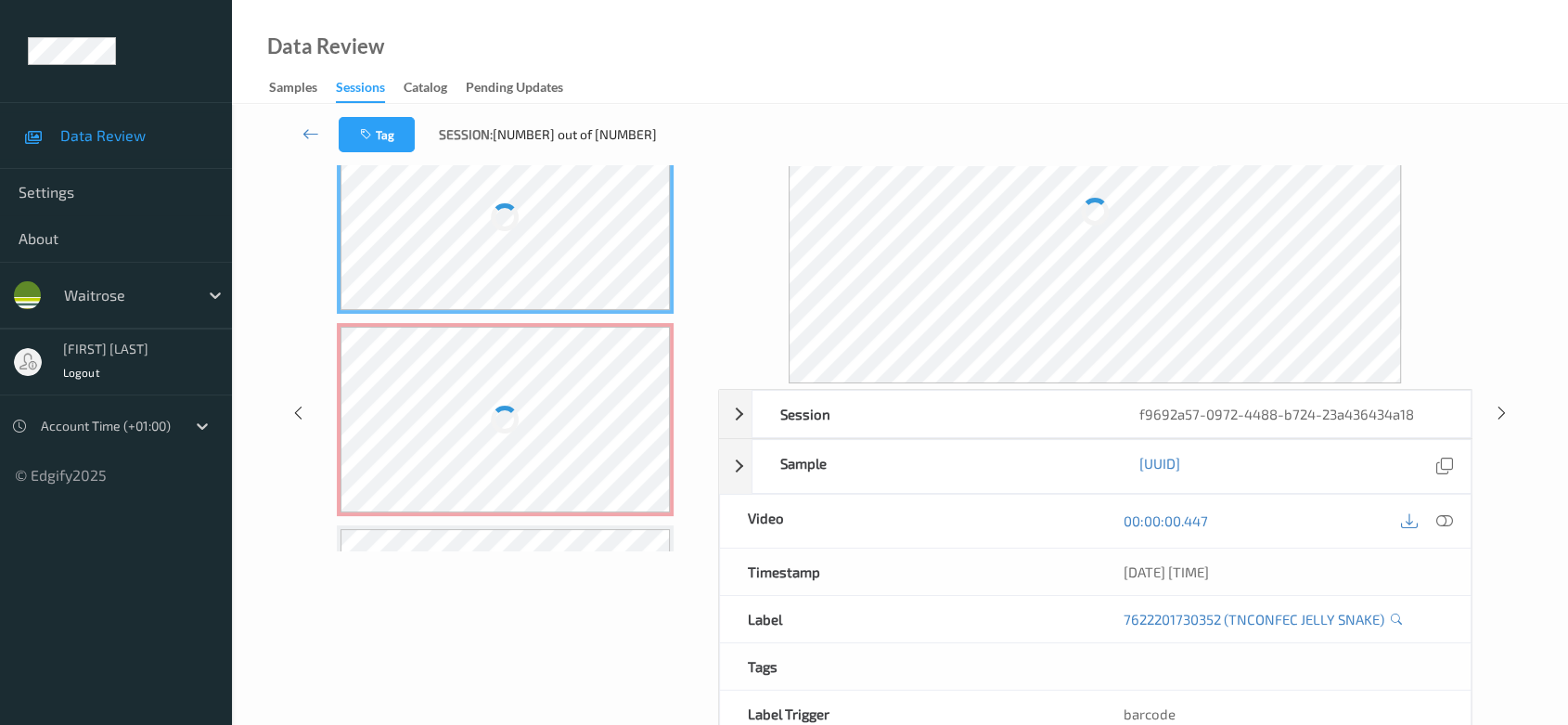 scroll, scrollTop: 0, scrollLeft: 0, axis: both 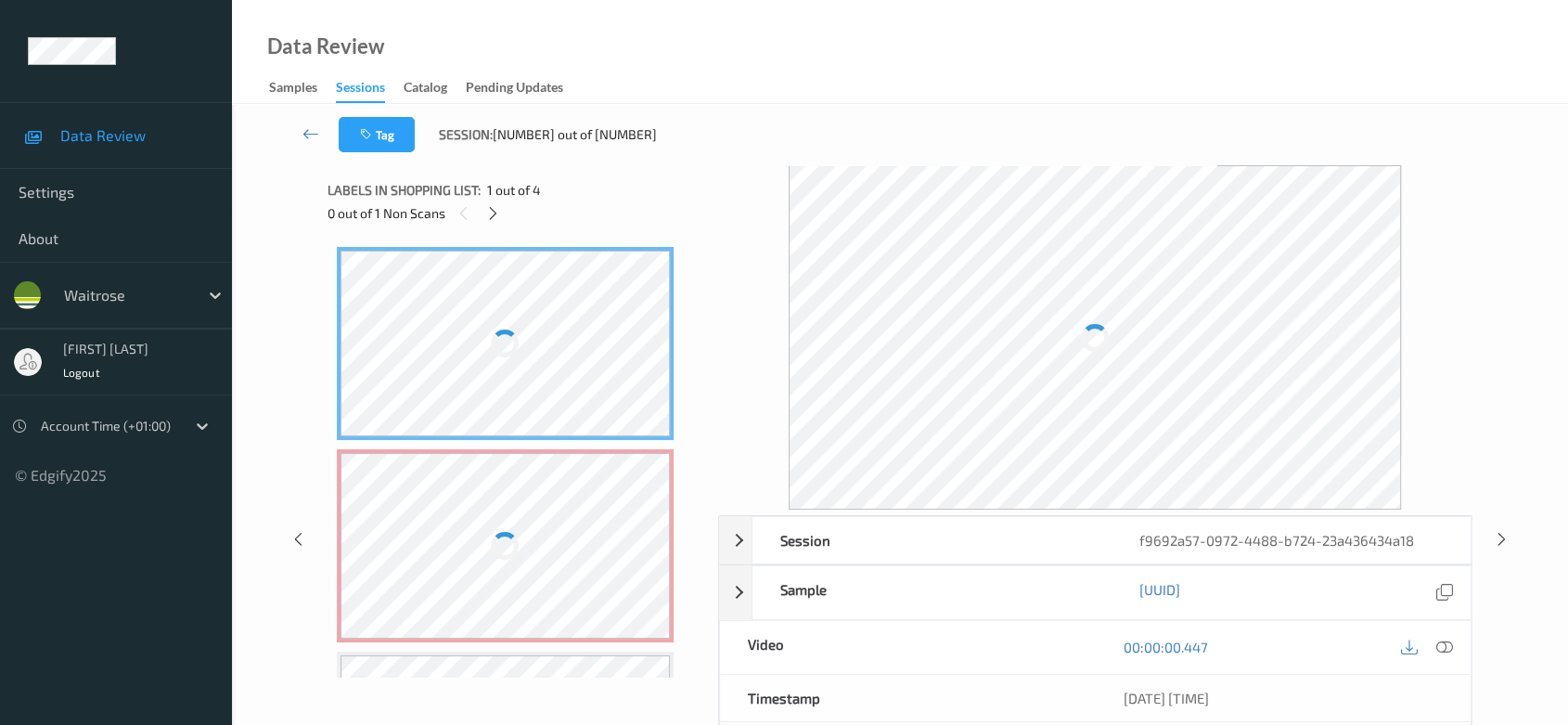 click at bounding box center (506, 343) 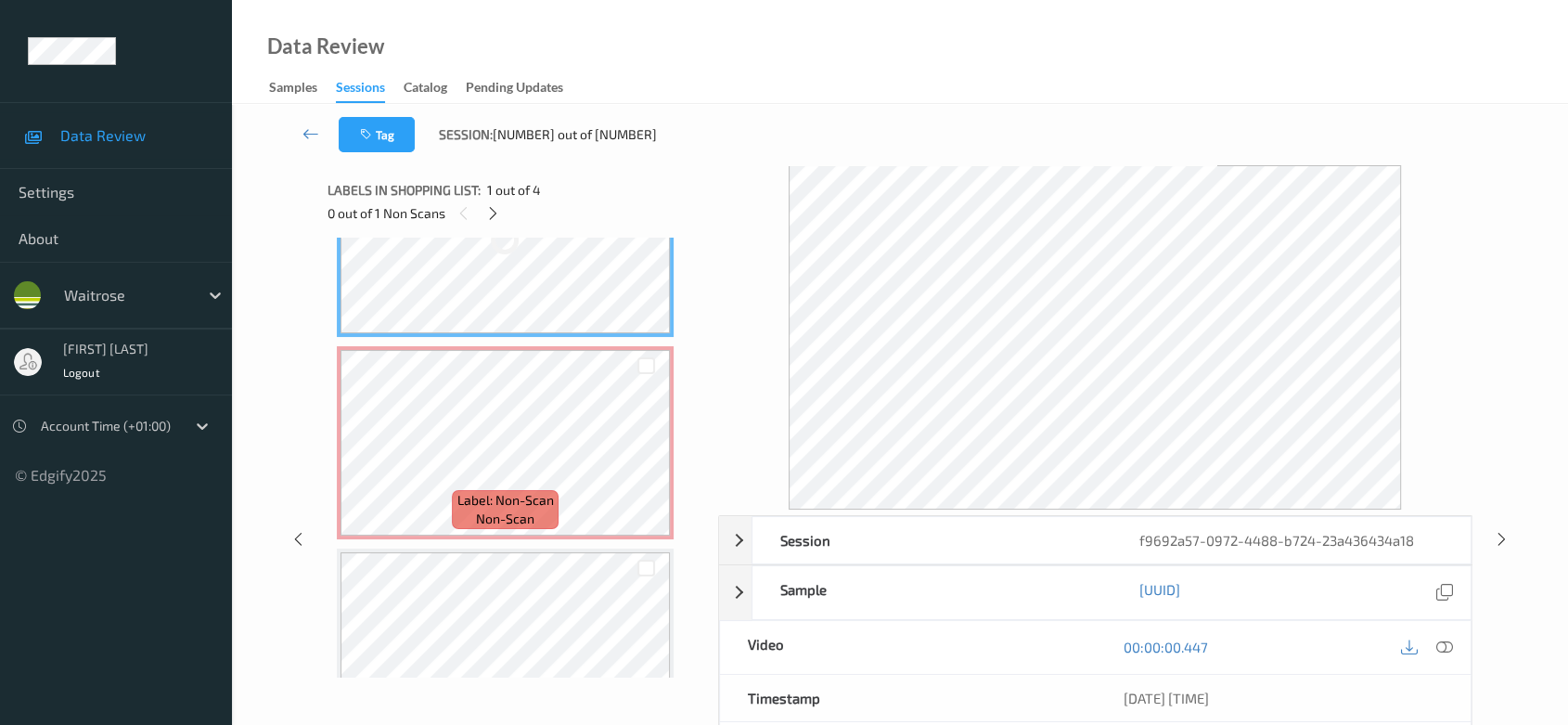 scroll, scrollTop: 0, scrollLeft: 0, axis: both 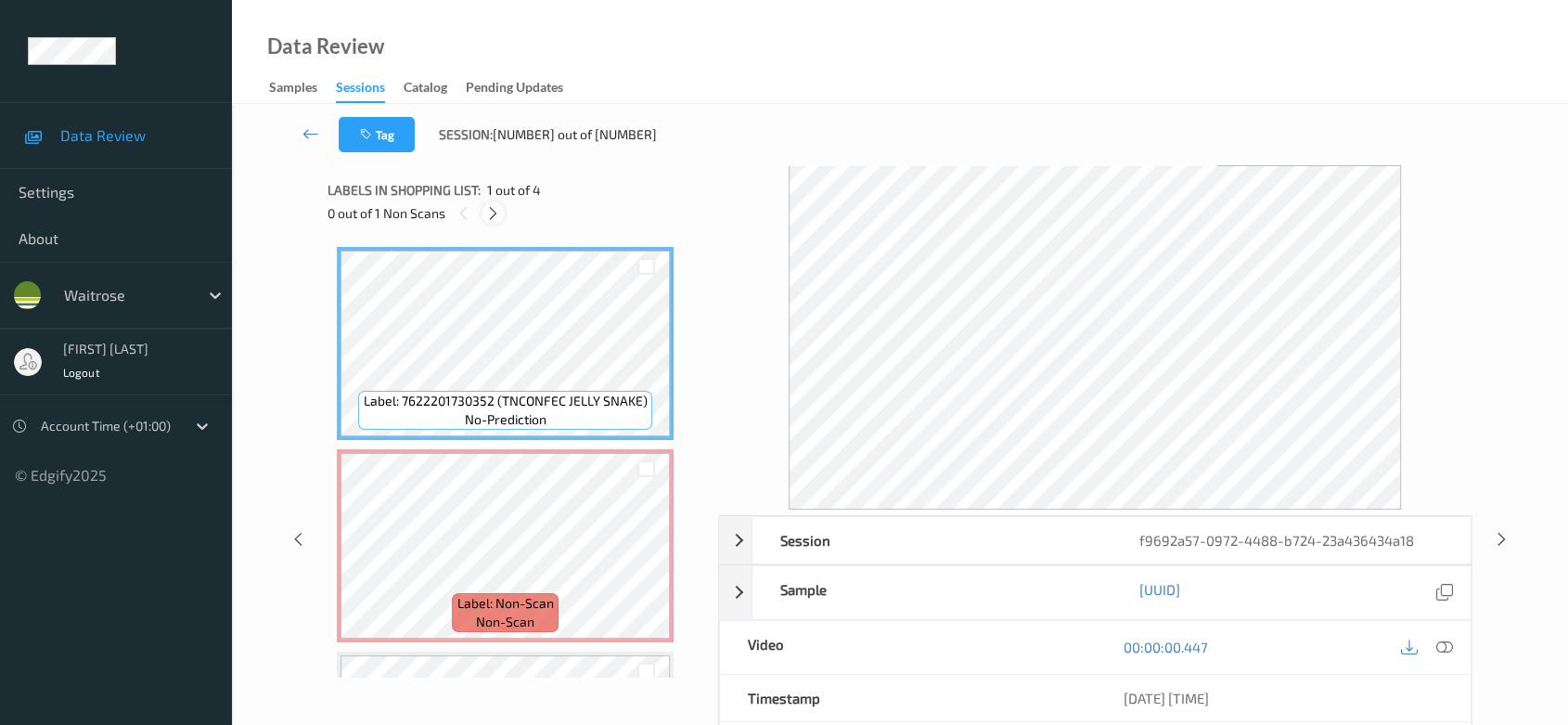 click at bounding box center (493, 214) 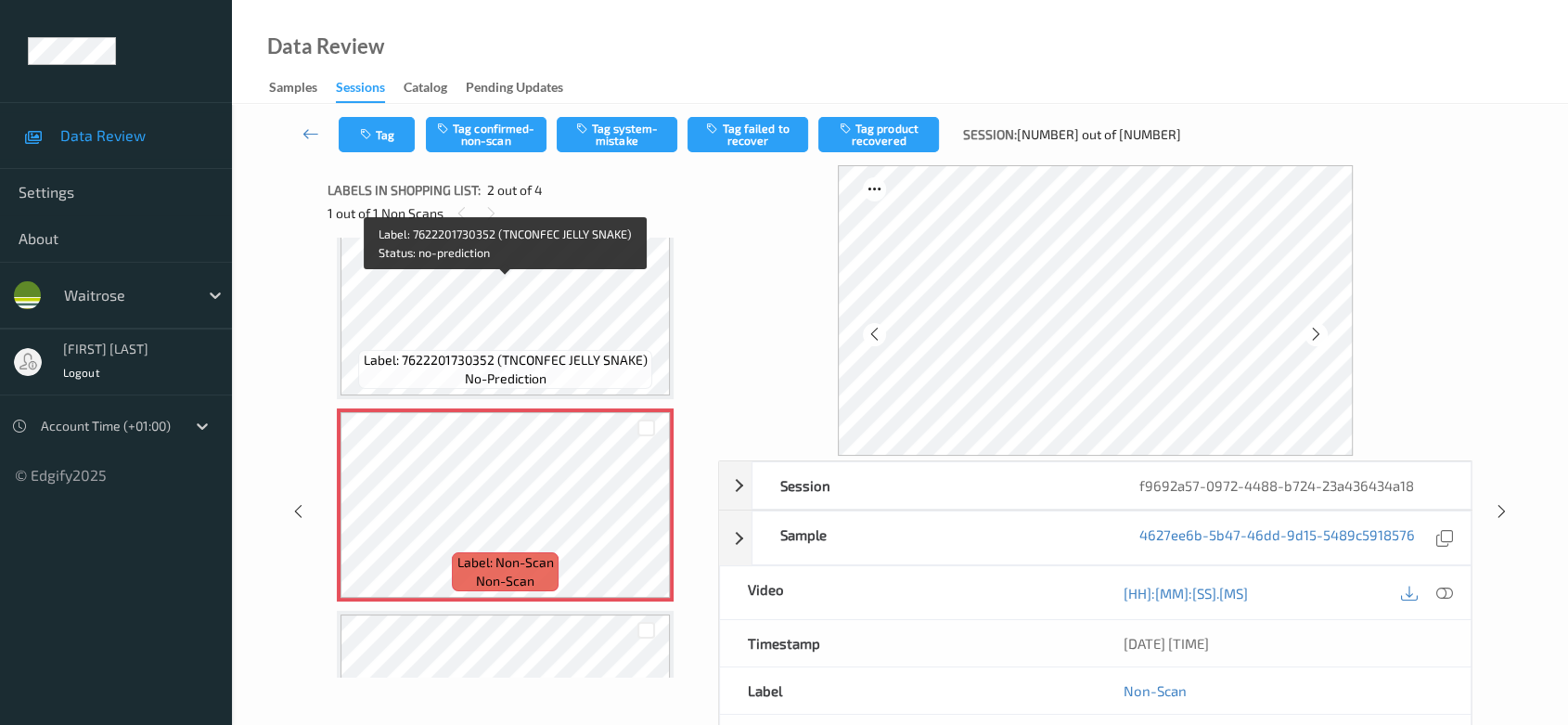 scroll, scrollTop: 8, scrollLeft: 0, axis: vertical 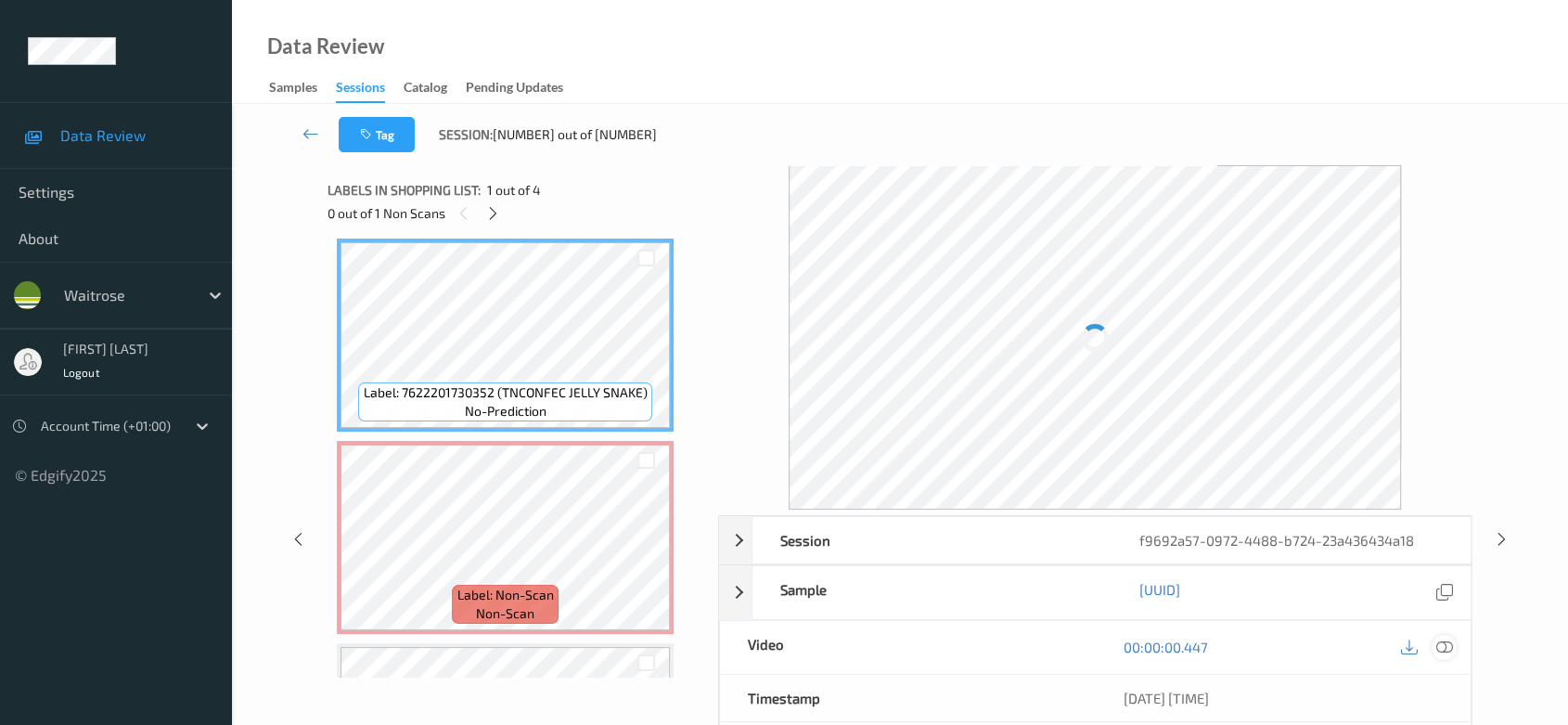 click at bounding box center [1445, 647] 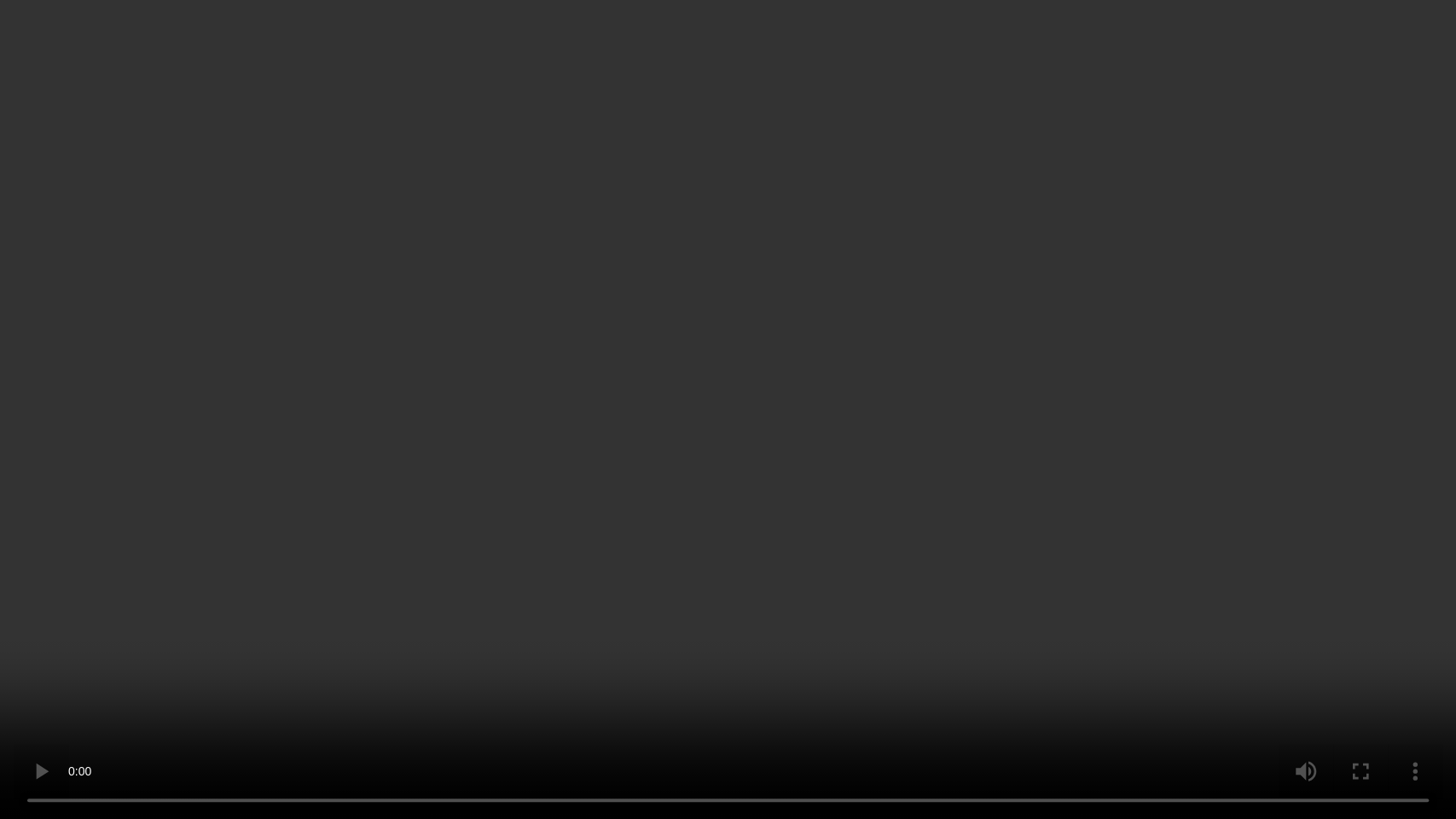 type 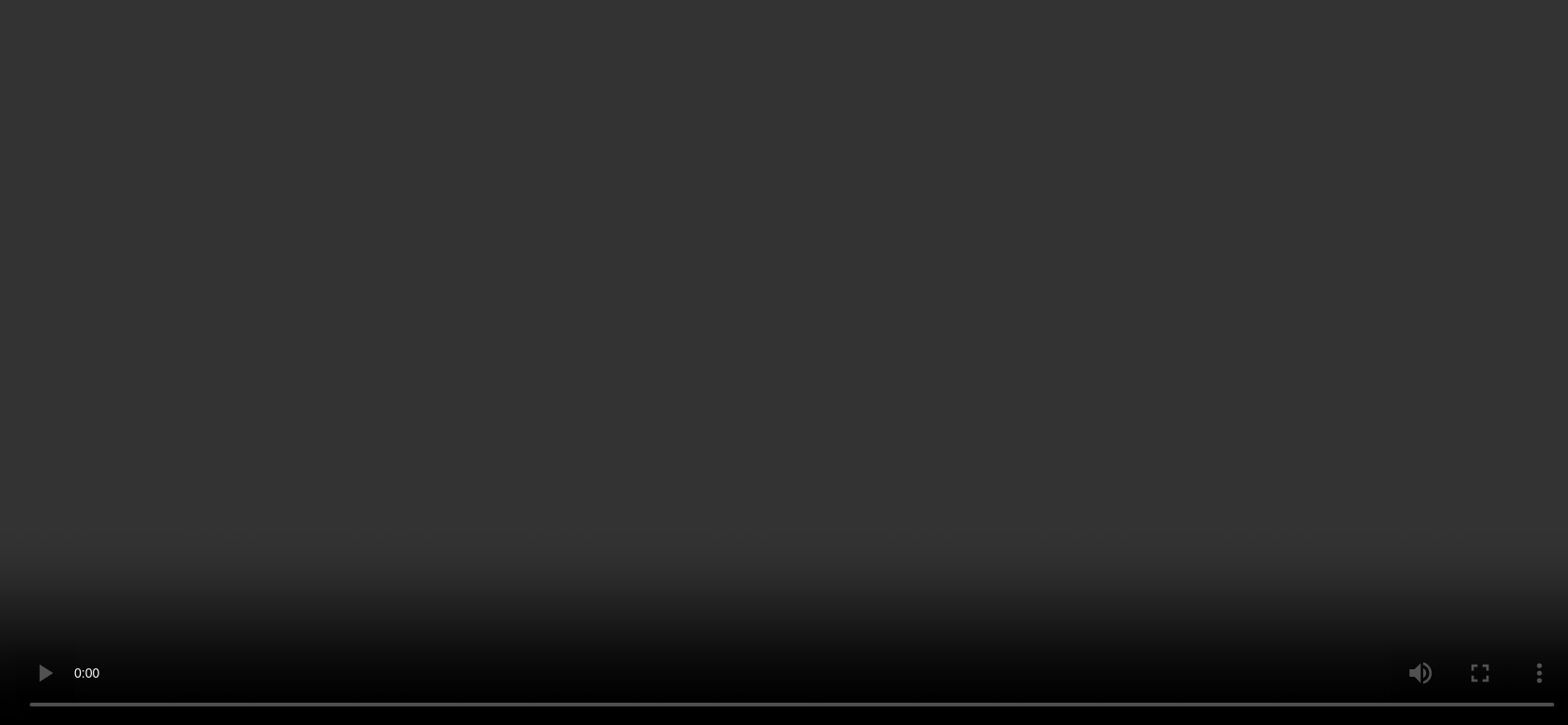 scroll, scrollTop: 215, scrollLeft: 0, axis: vertical 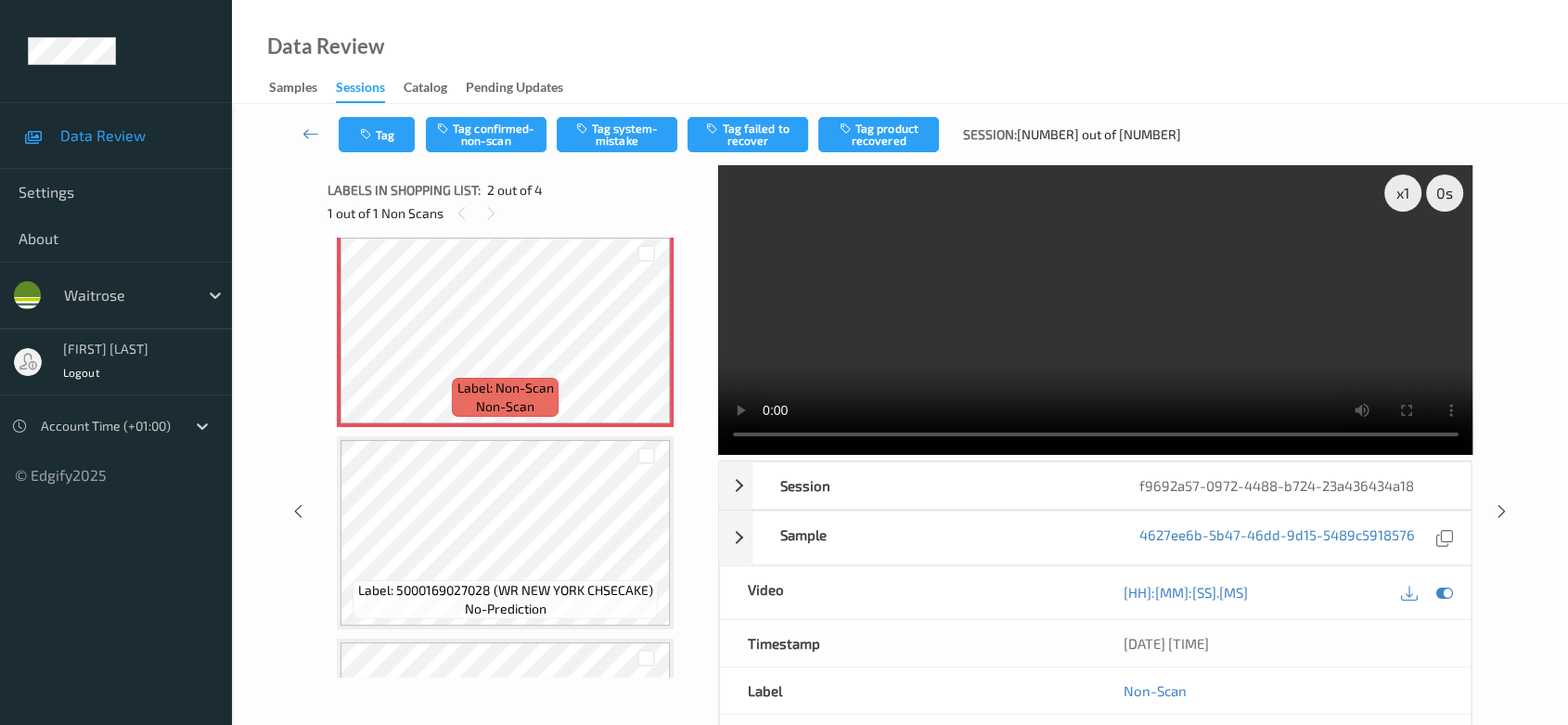 click on "Tag Tag confirmed-non-scan Tag system-mistake Tag failed to recover Tag product recovered Session: [NUMBER] out of [NUMBER]" at bounding box center [900, 135] 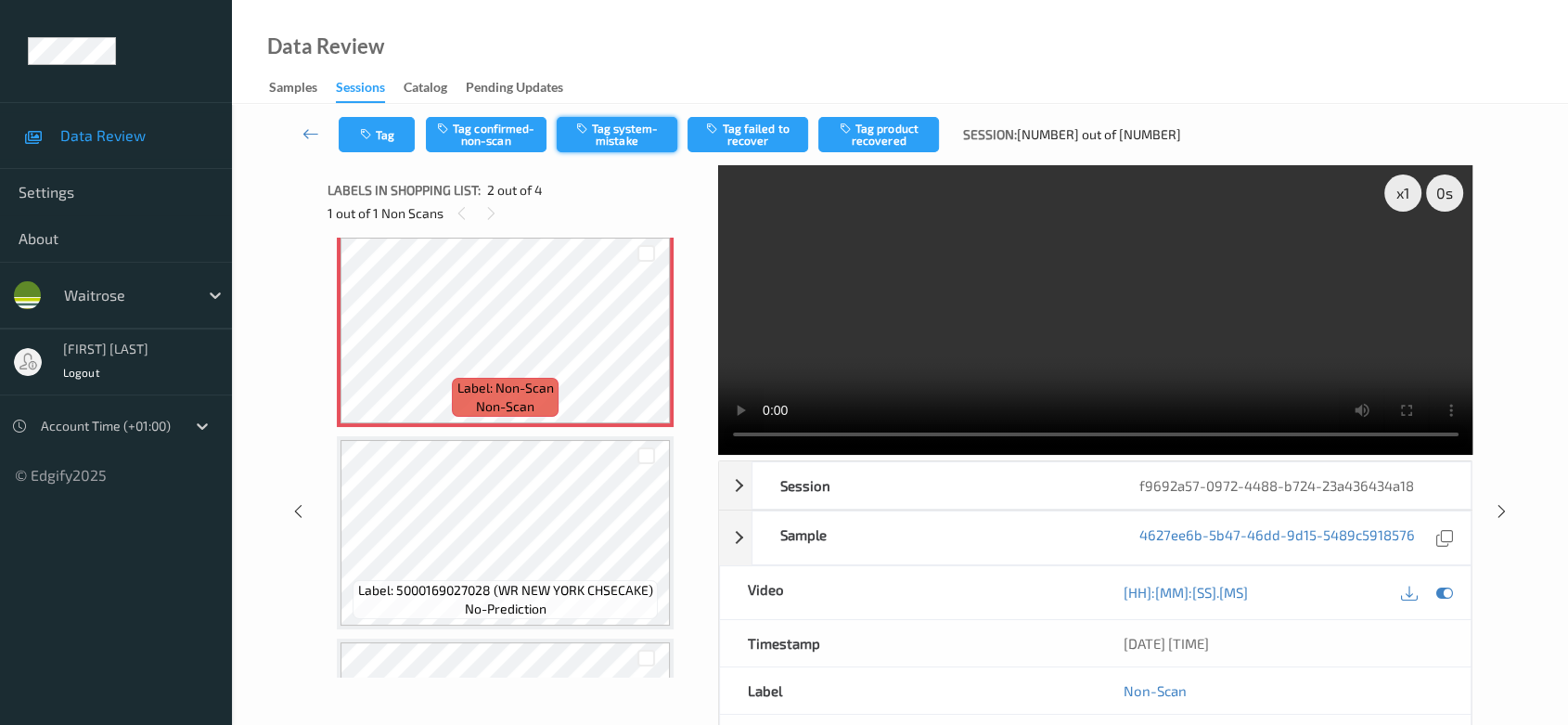 click on "Tag   system-mistake" at bounding box center [617, 135] 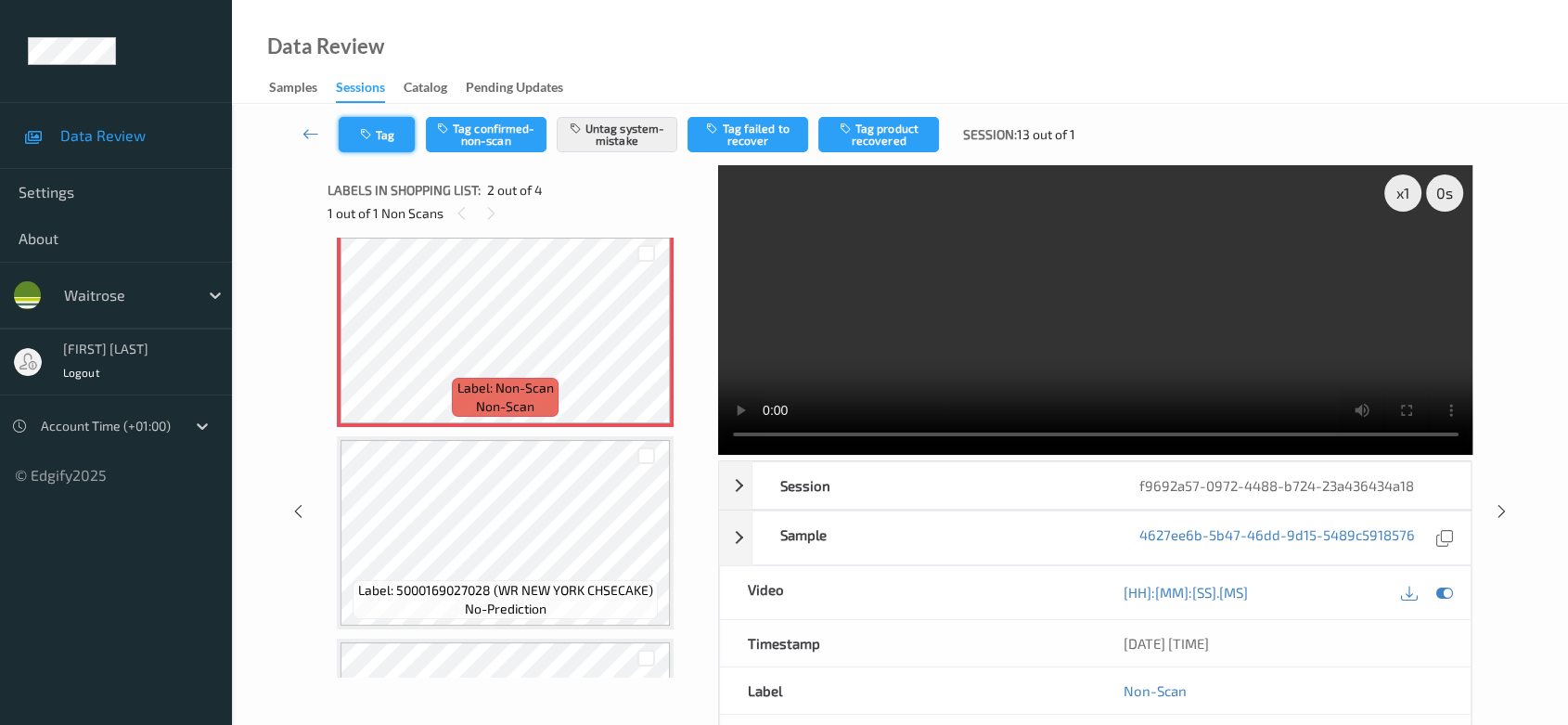 click on "Tag" at bounding box center [377, 135] 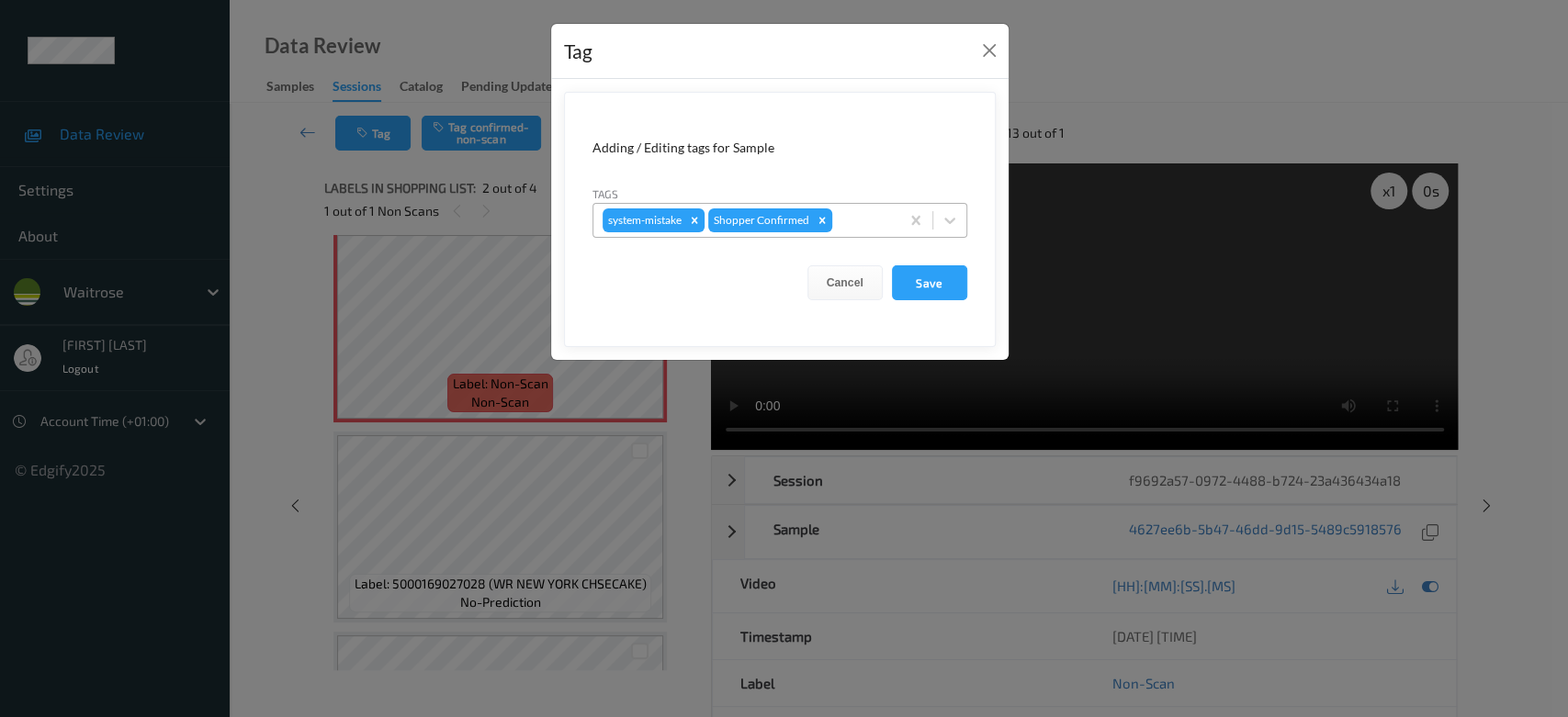 click at bounding box center (863, 220) 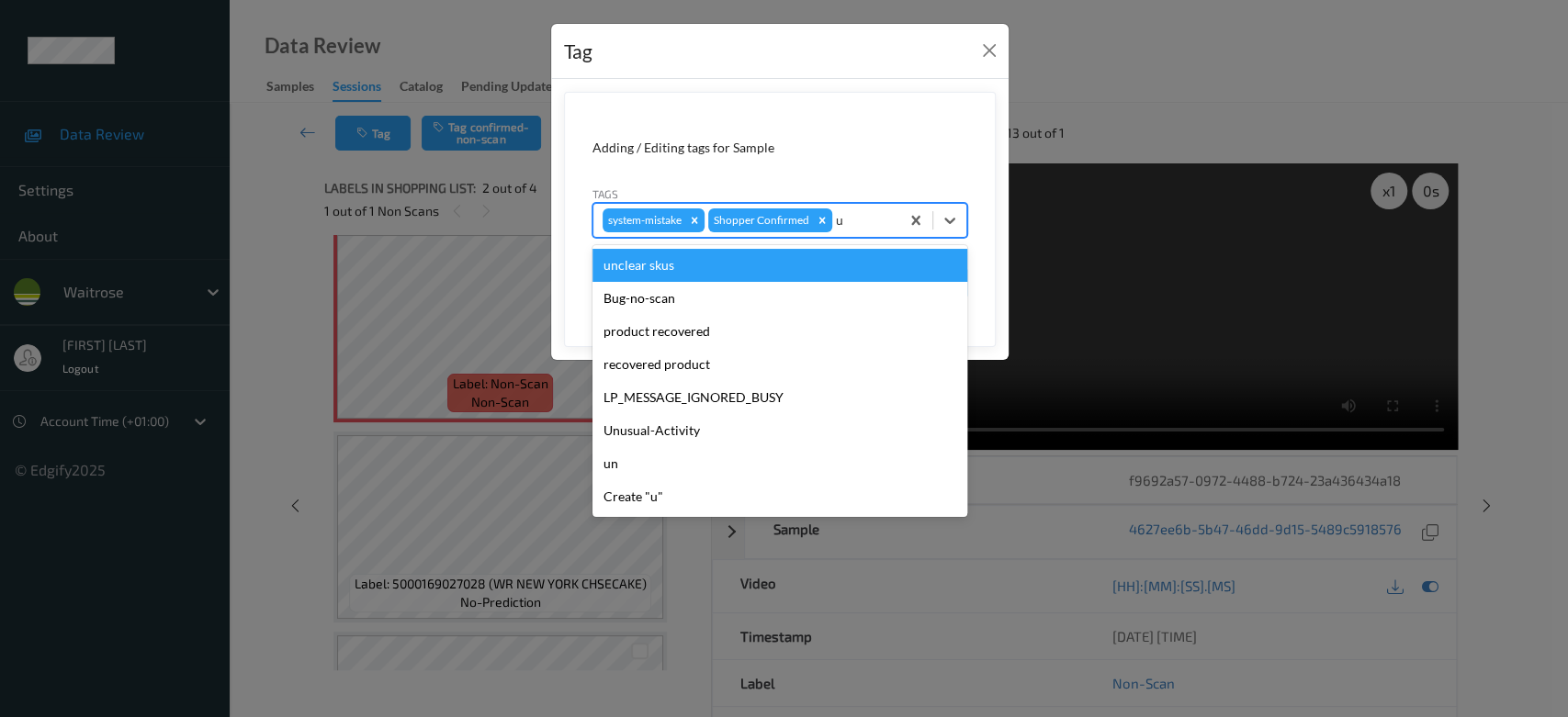 type on "un" 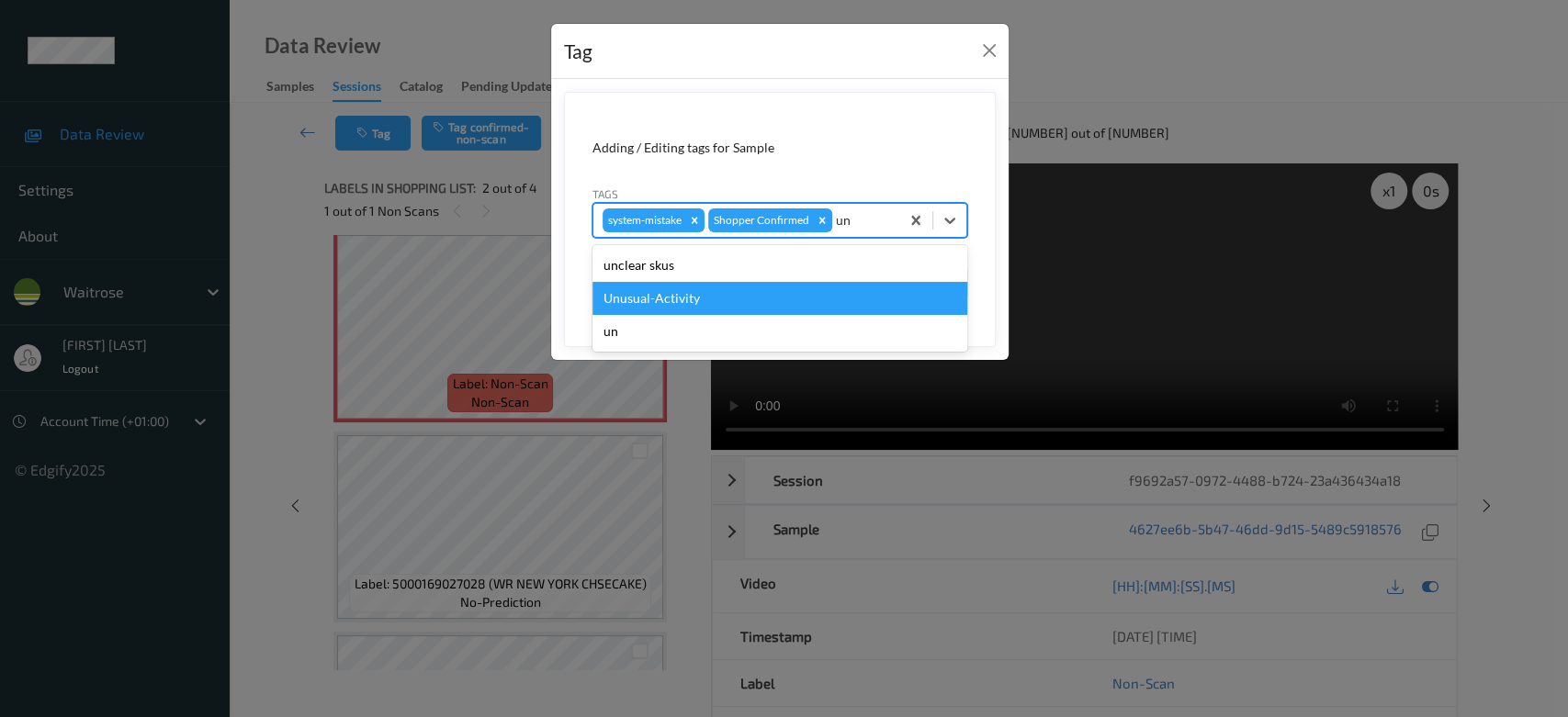 click on "Unusual-Activity" at bounding box center (780, 298) 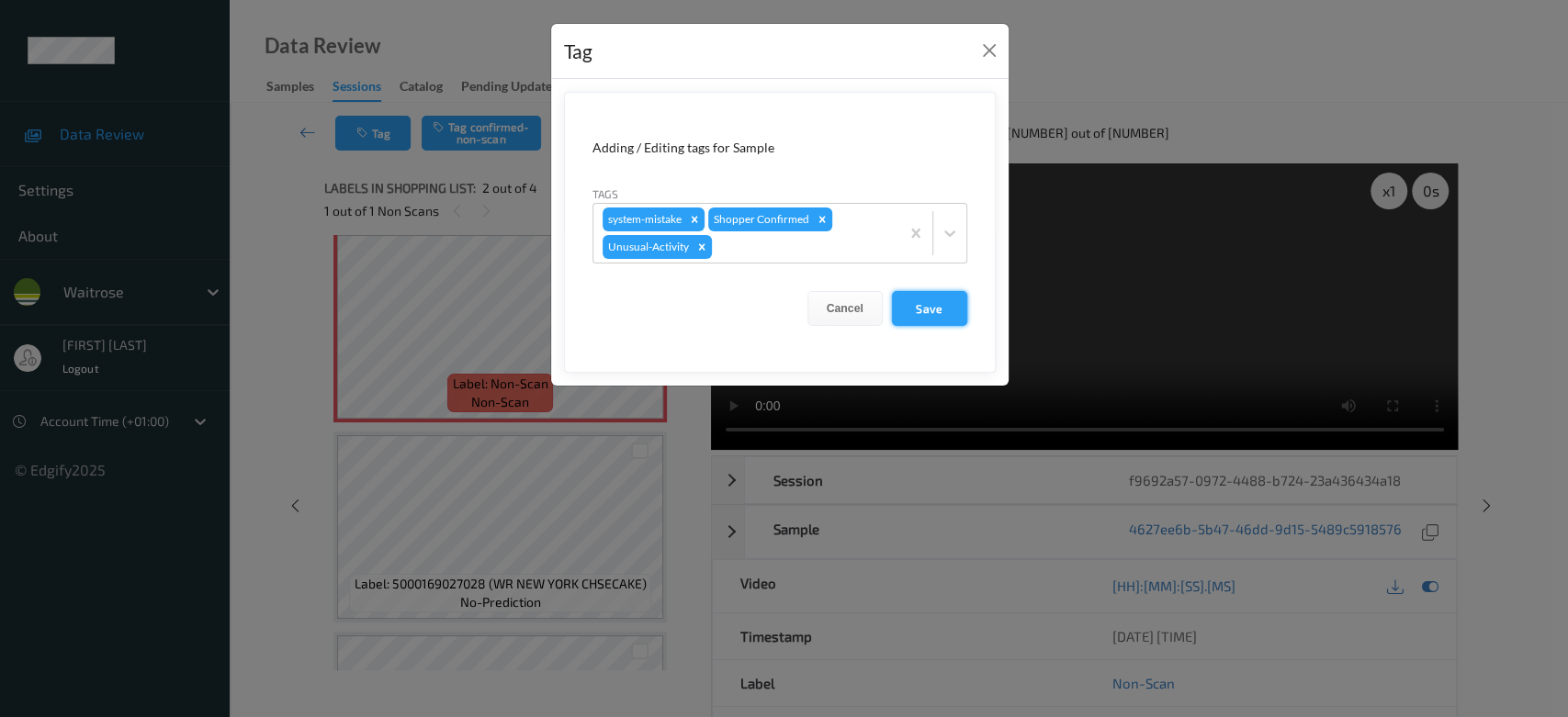 click on "Save" at bounding box center (930, 308) 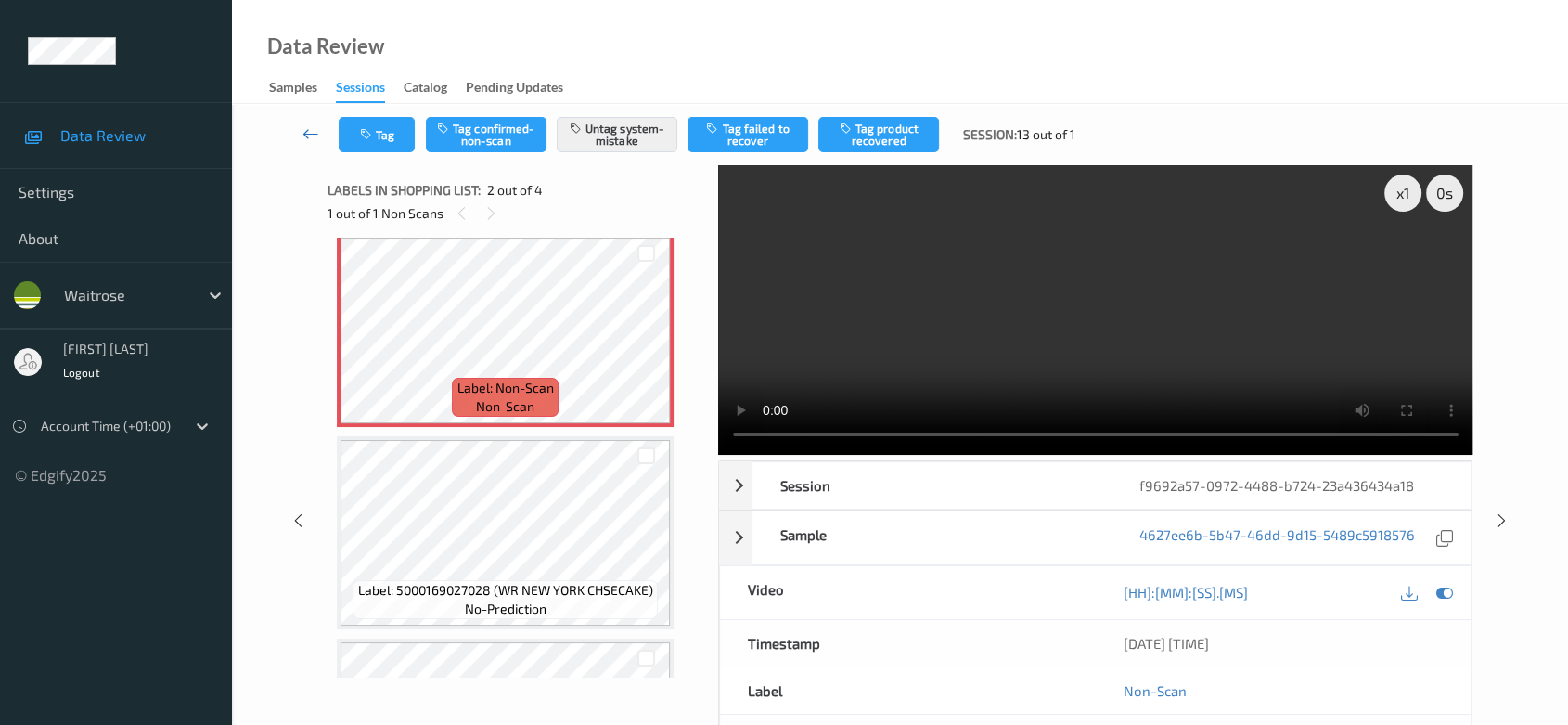 click at bounding box center [311, 134] 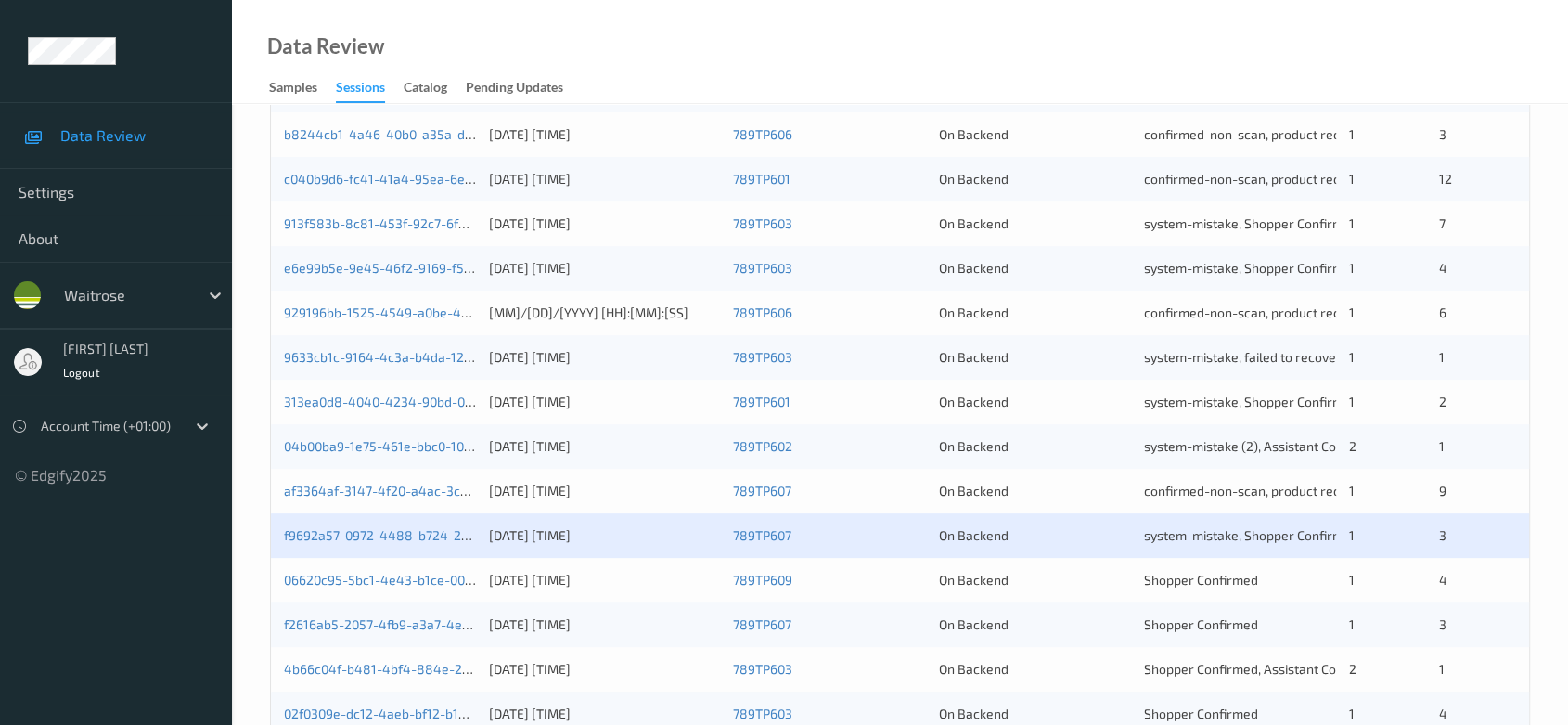 scroll, scrollTop: 735, scrollLeft: 0, axis: vertical 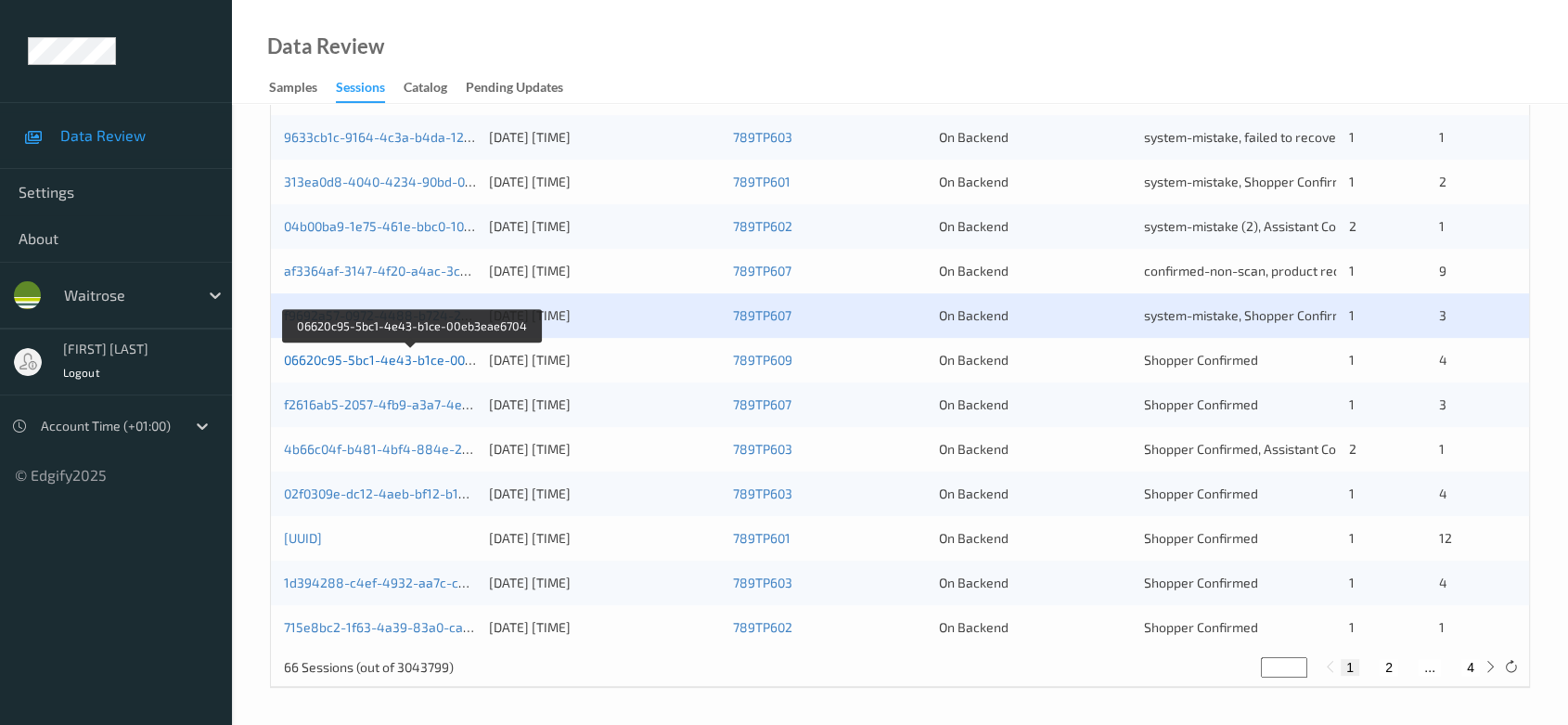 click on "06620c95-5bc1-4e43-b1ce-00eb3eae6704" at bounding box center (411, 359) 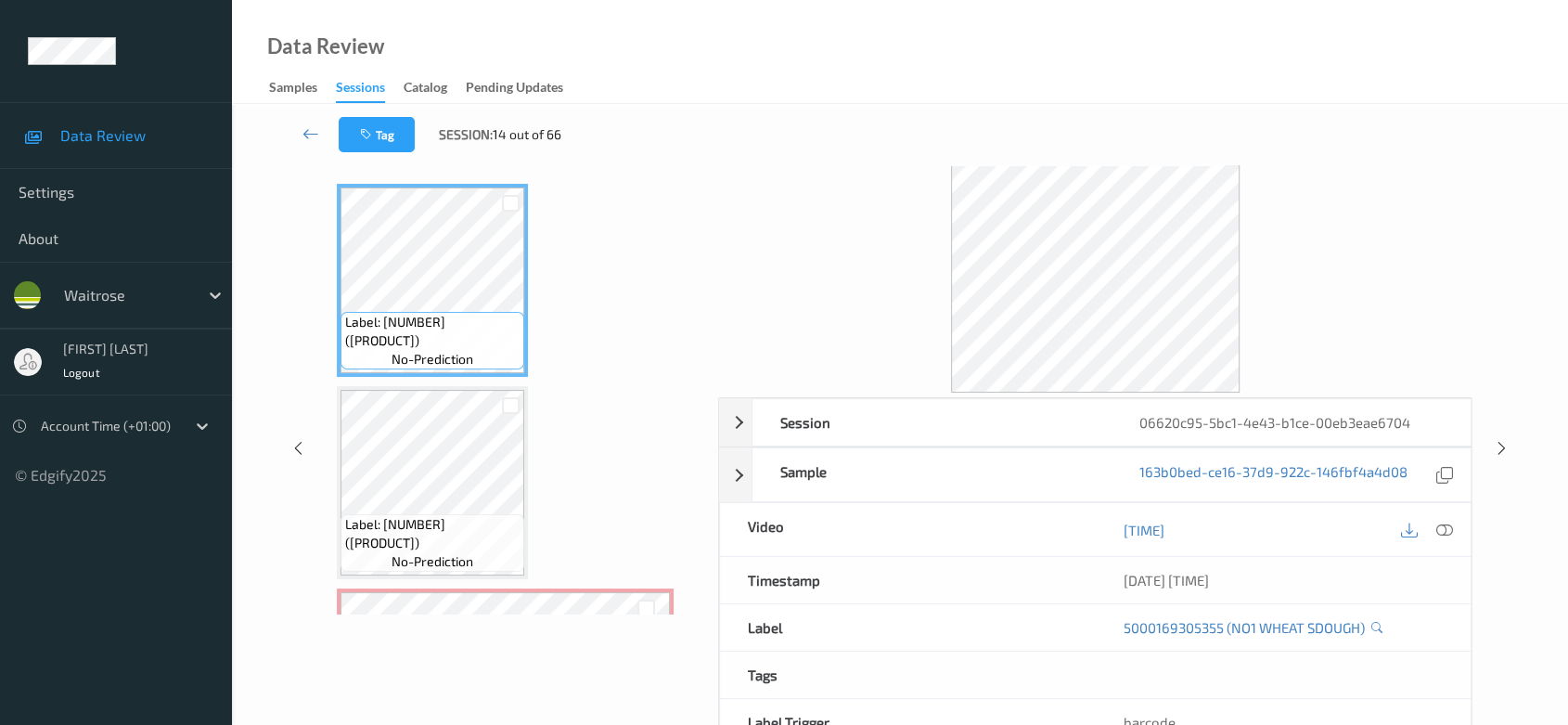 scroll, scrollTop: 0, scrollLeft: 0, axis: both 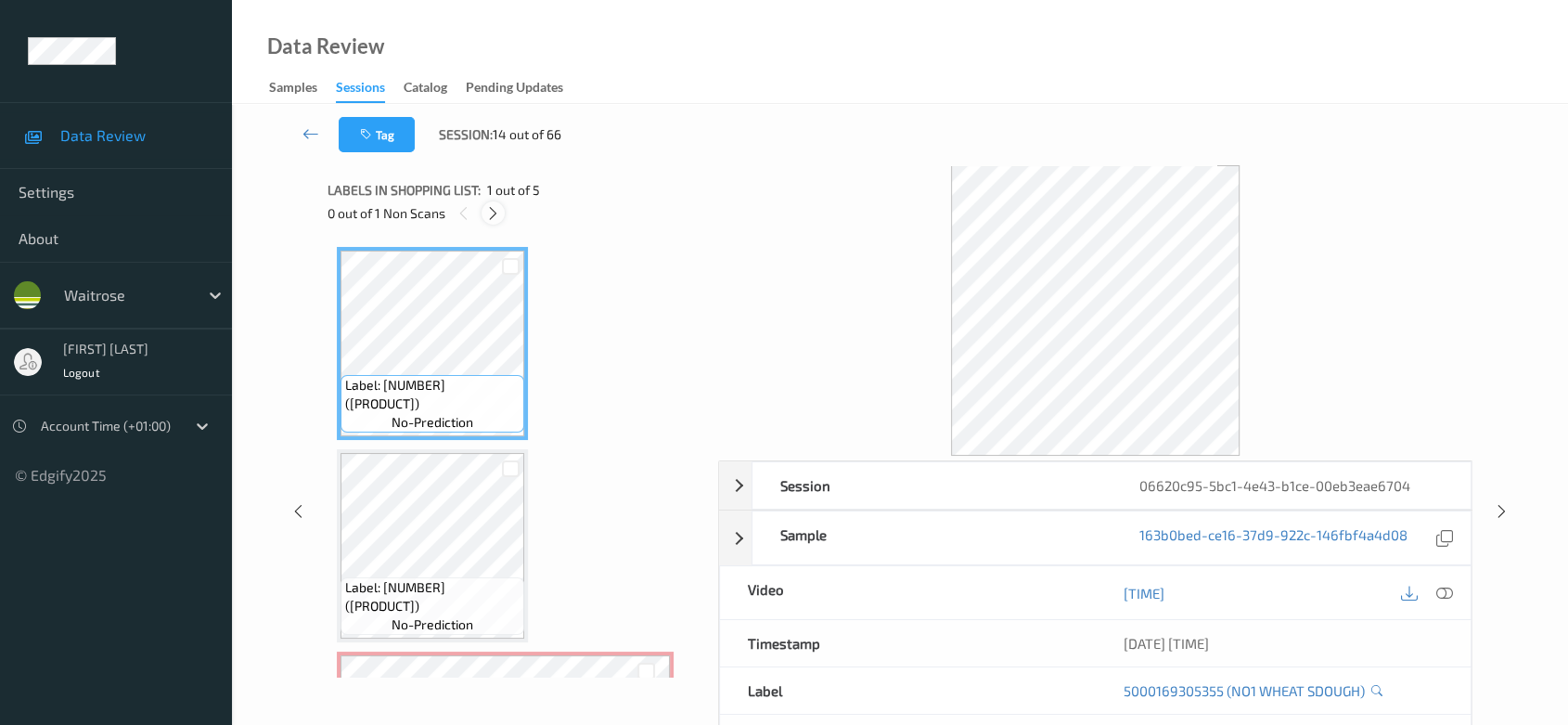 click at bounding box center [493, 214] 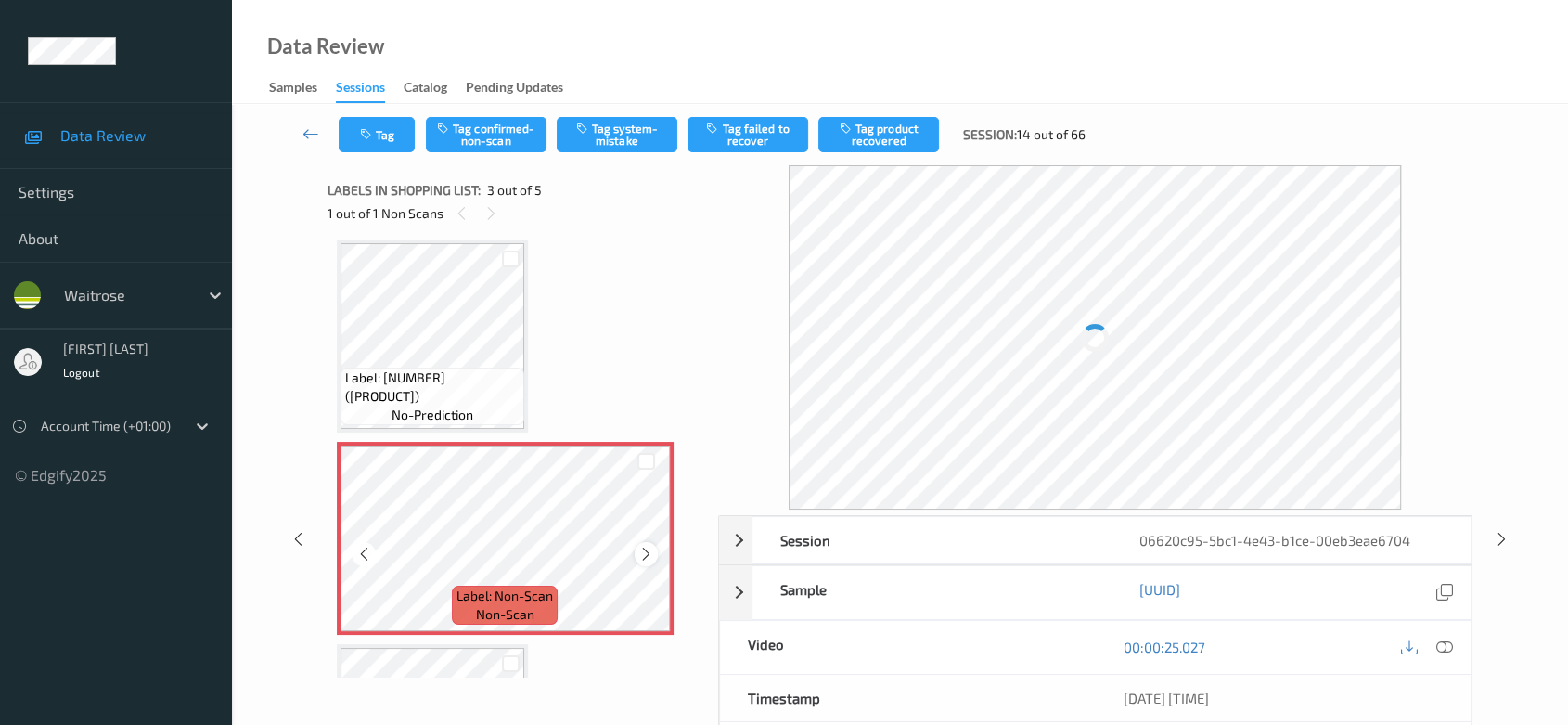 click at bounding box center (646, 554) 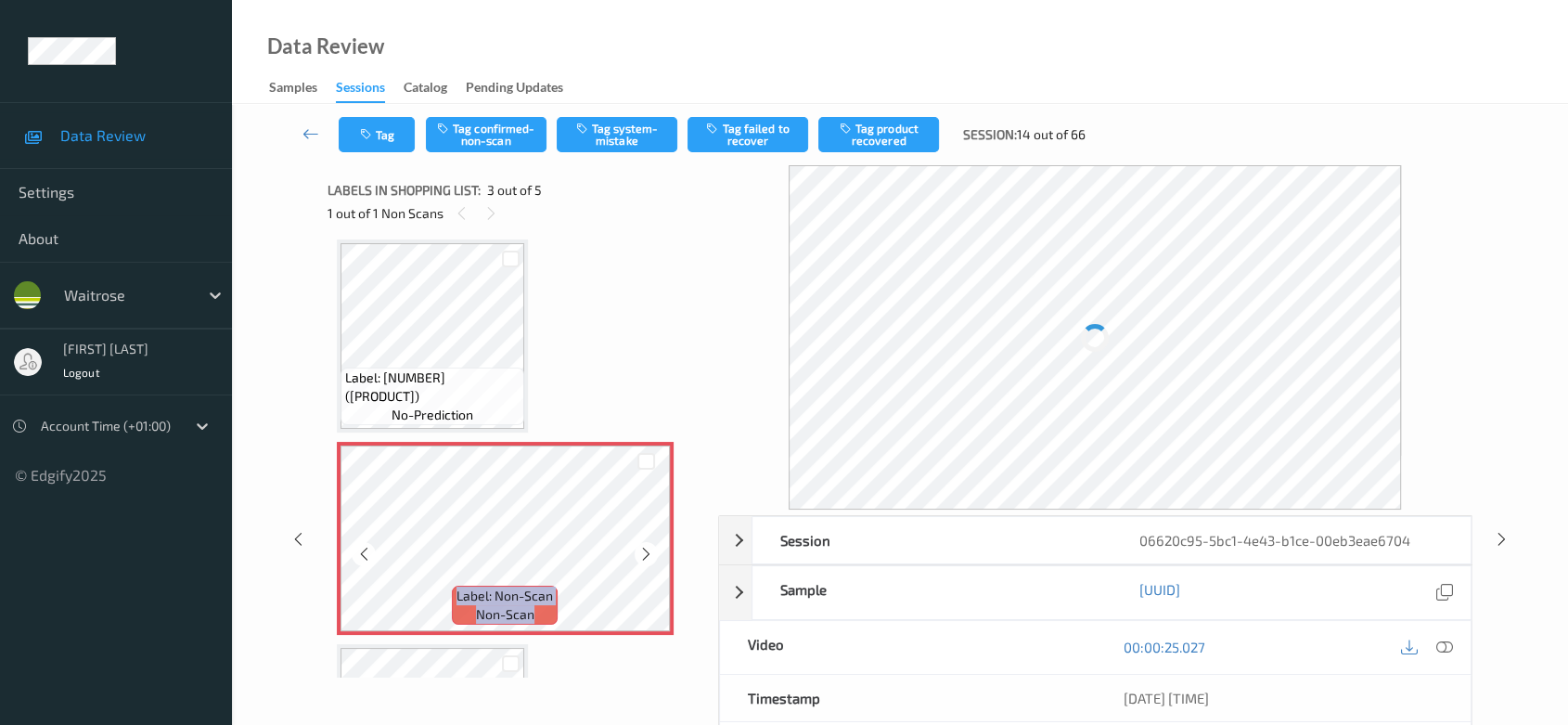click at bounding box center (646, 554) 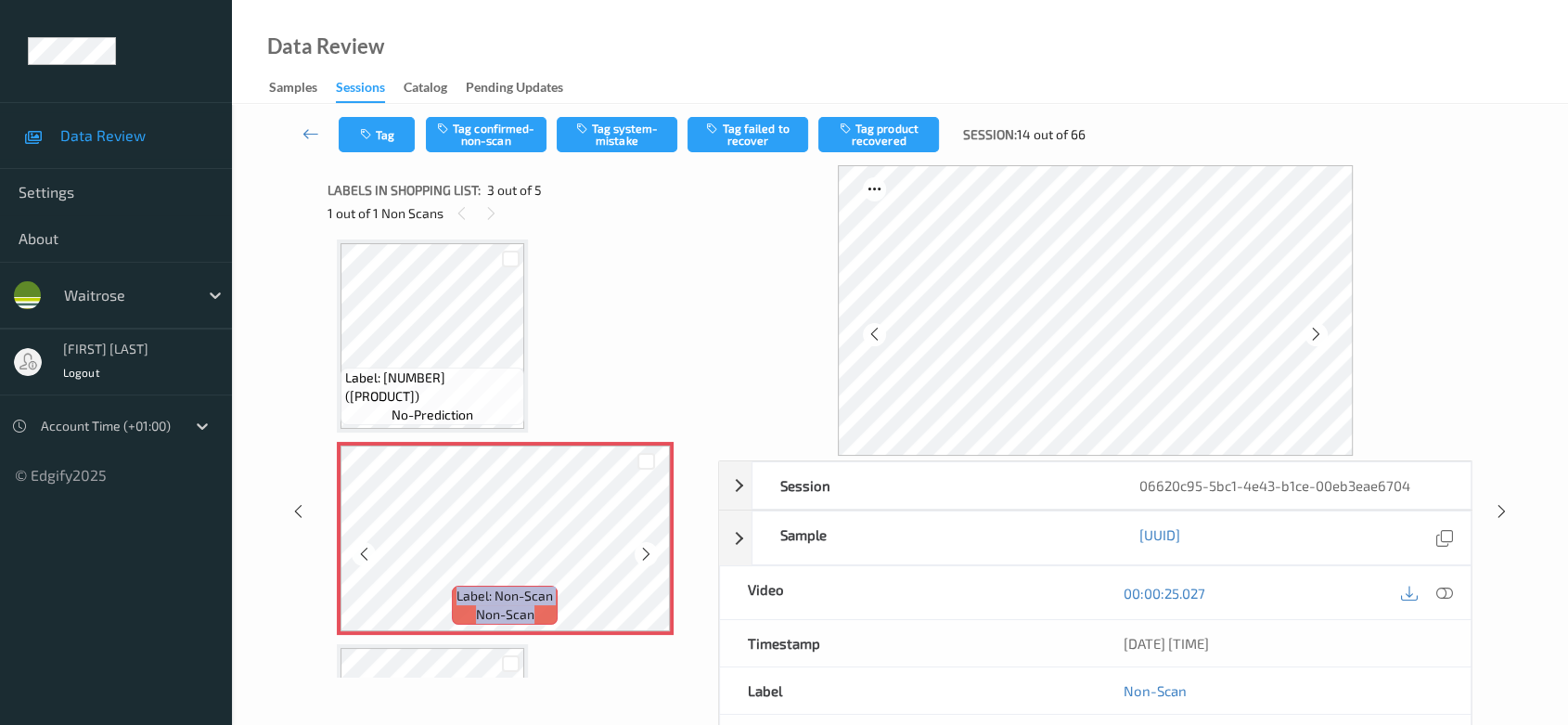 click at bounding box center [646, 554] 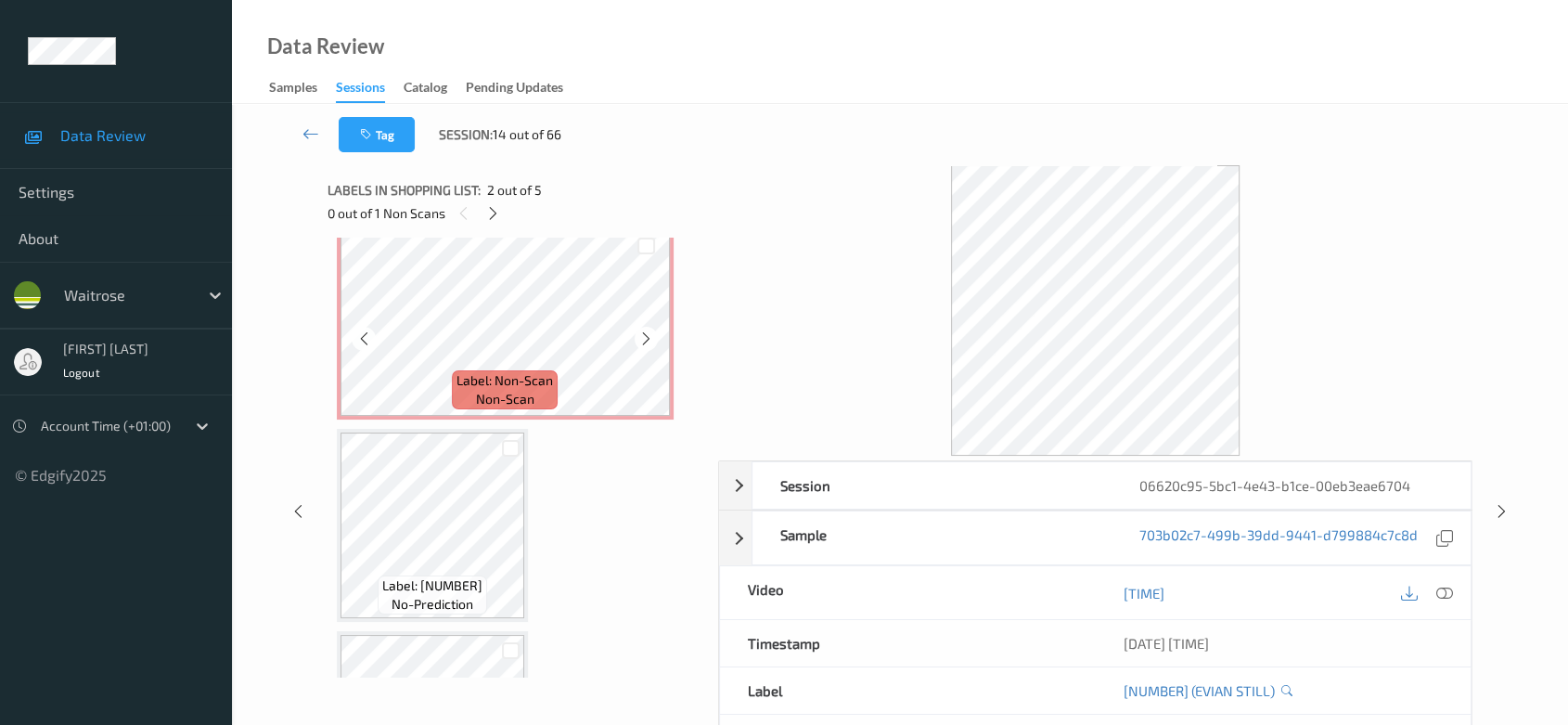 scroll, scrollTop: 210, scrollLeft: 0, axis: vertical 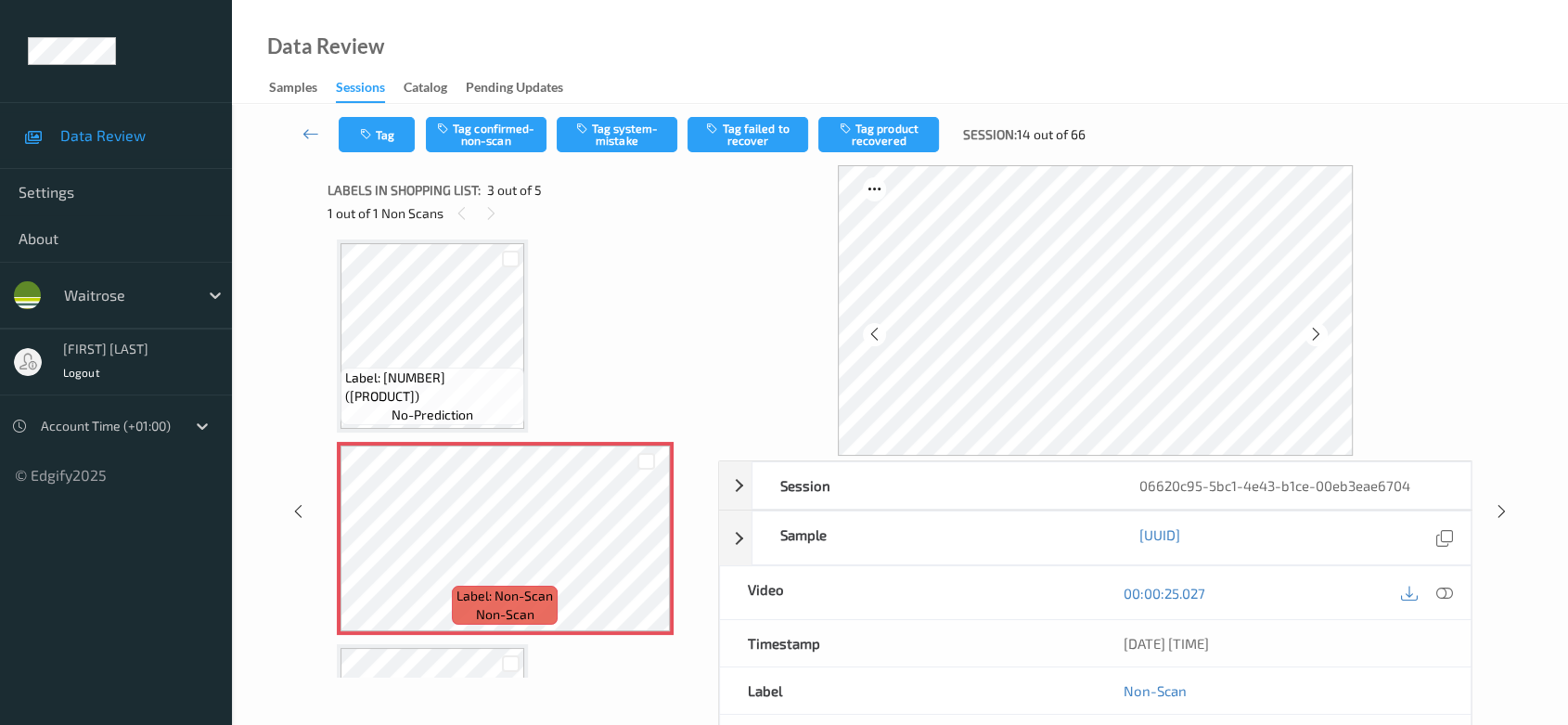 click at bounding box center (1426, 592) 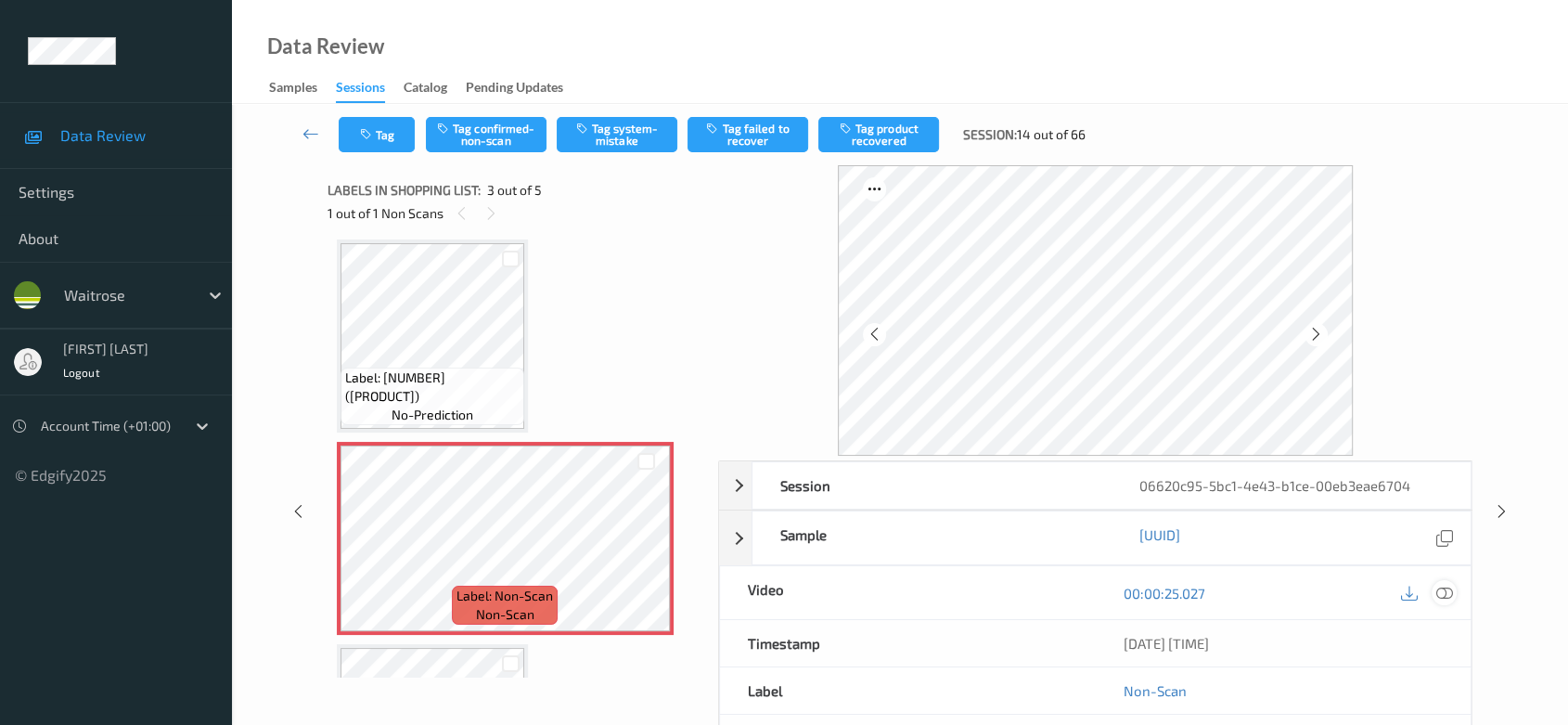 click at bounding box center [1445, 592] 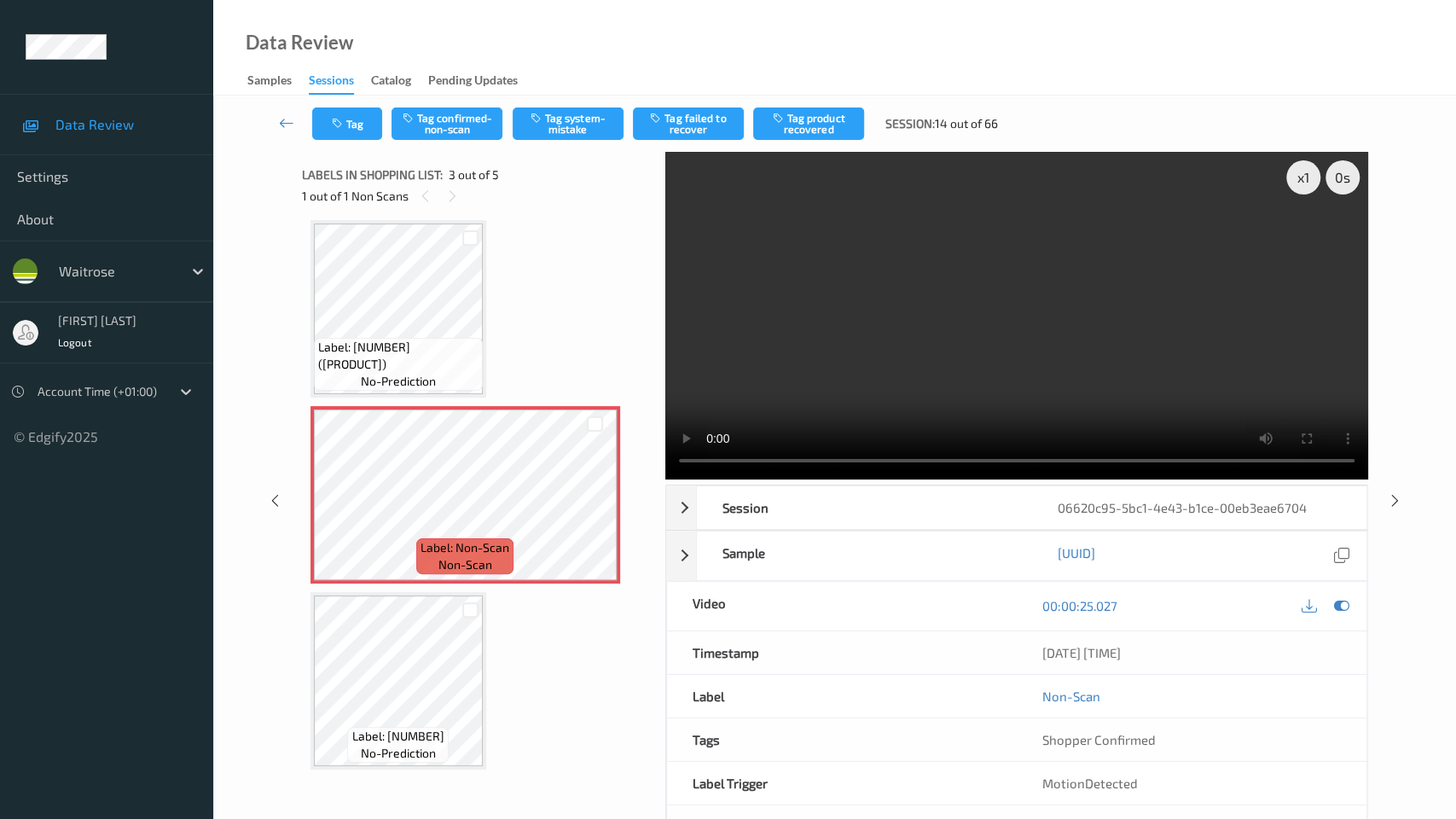 type 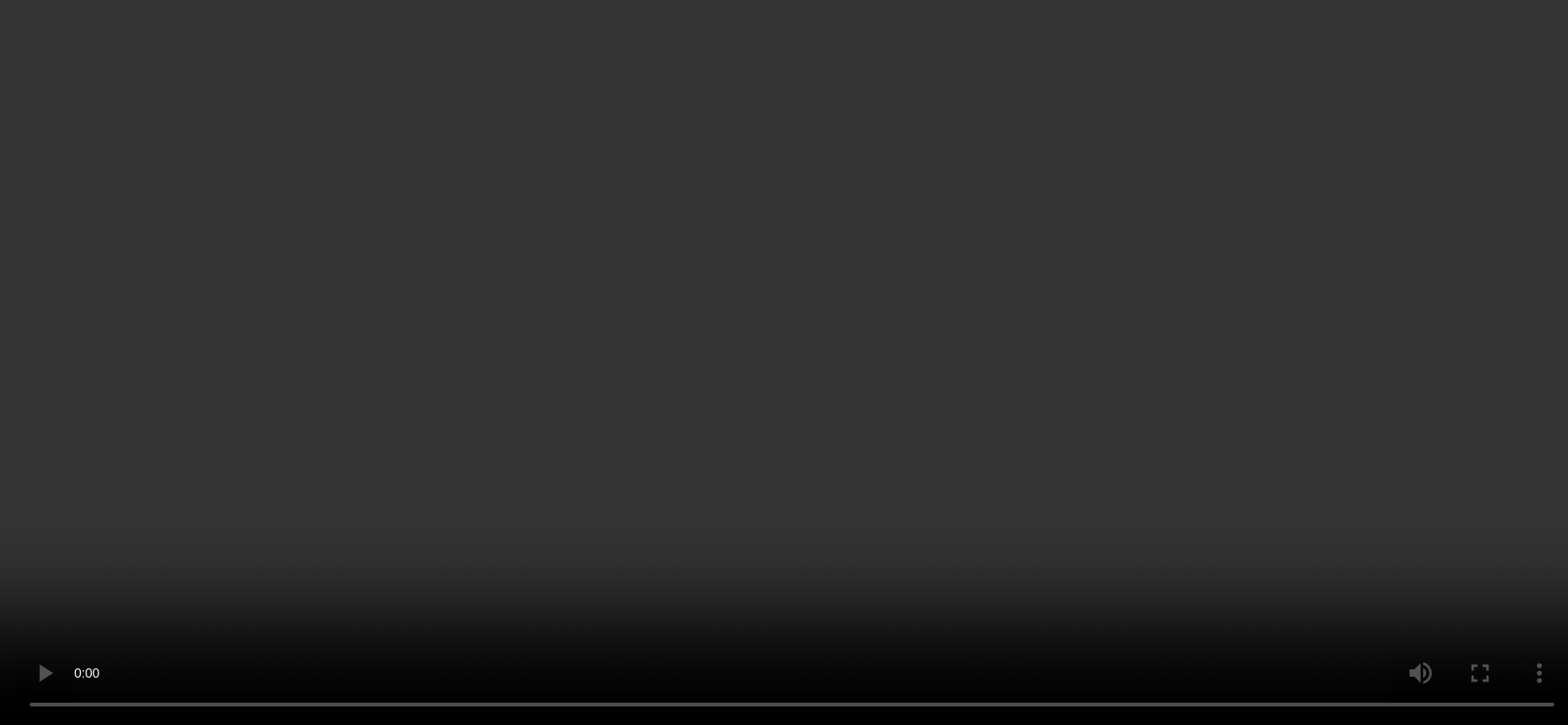 scroll, scrollTop: 206, scrollLeft: 0, axis: vertical 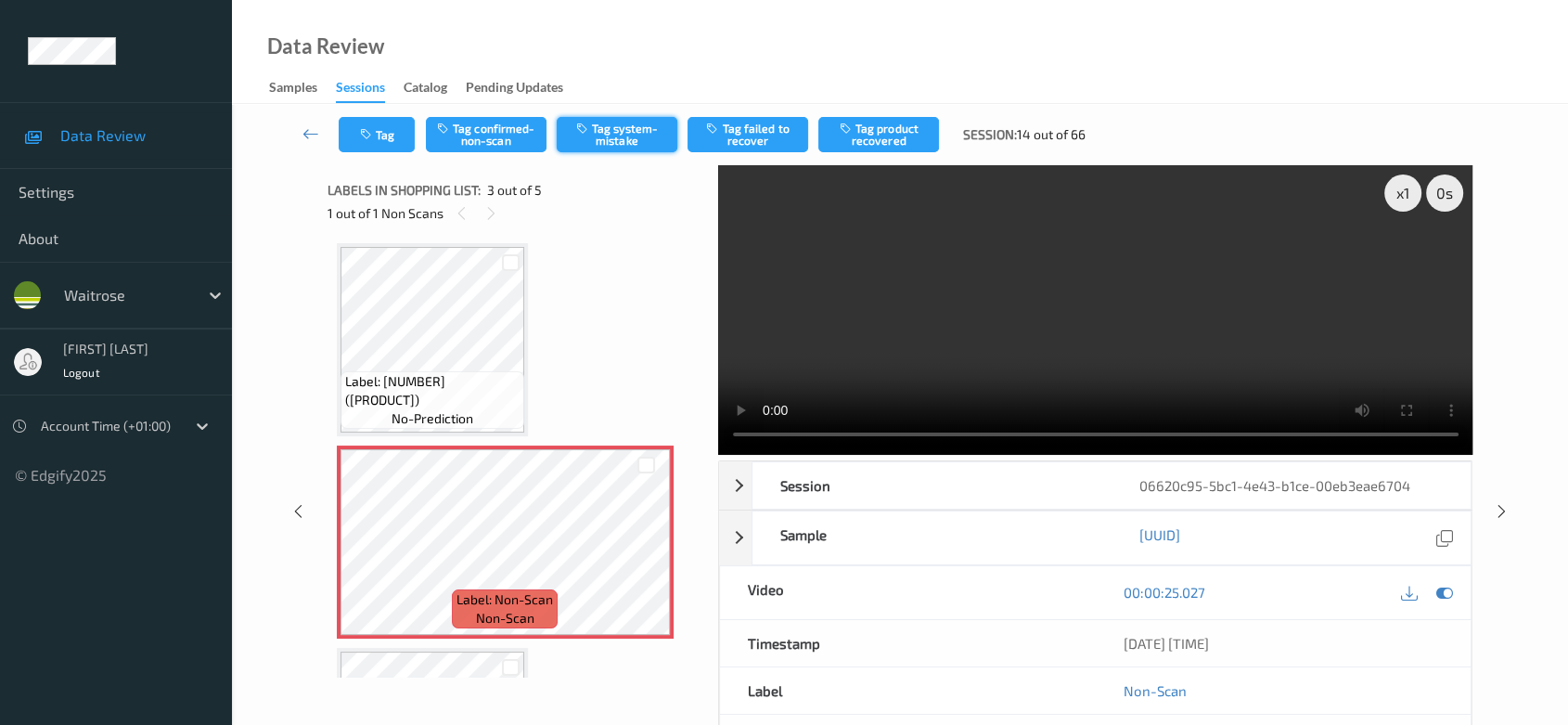 click on "Tag   system-mistake" at bounding box center (617, 135) 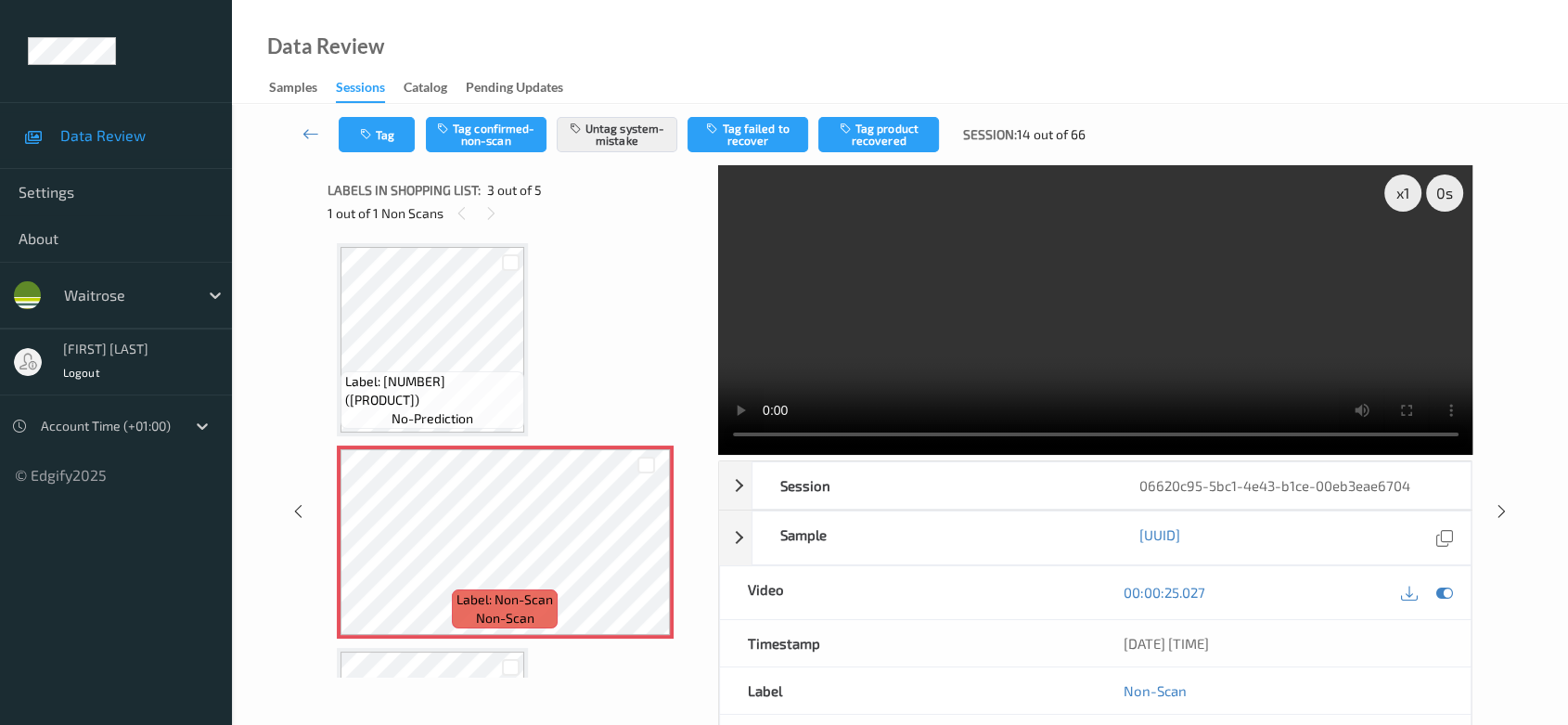 click on "Tag Tag   confirmed-non-scan Untag   system-mistake Tag   failed to recover Tag   product recovered Session: 14 out of 66" at bounding box center (900, 135) 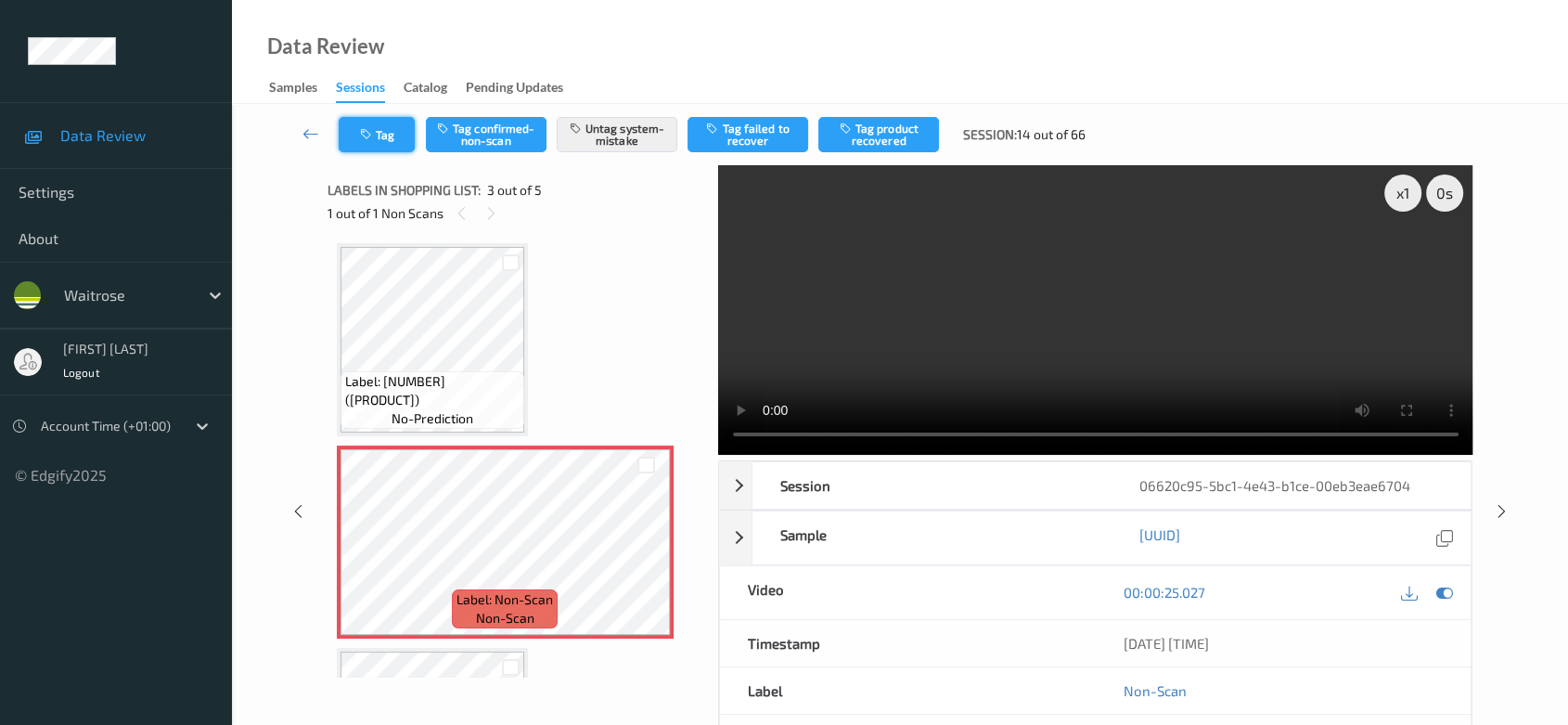 click on "Tag" at bounding box center [377, 135] 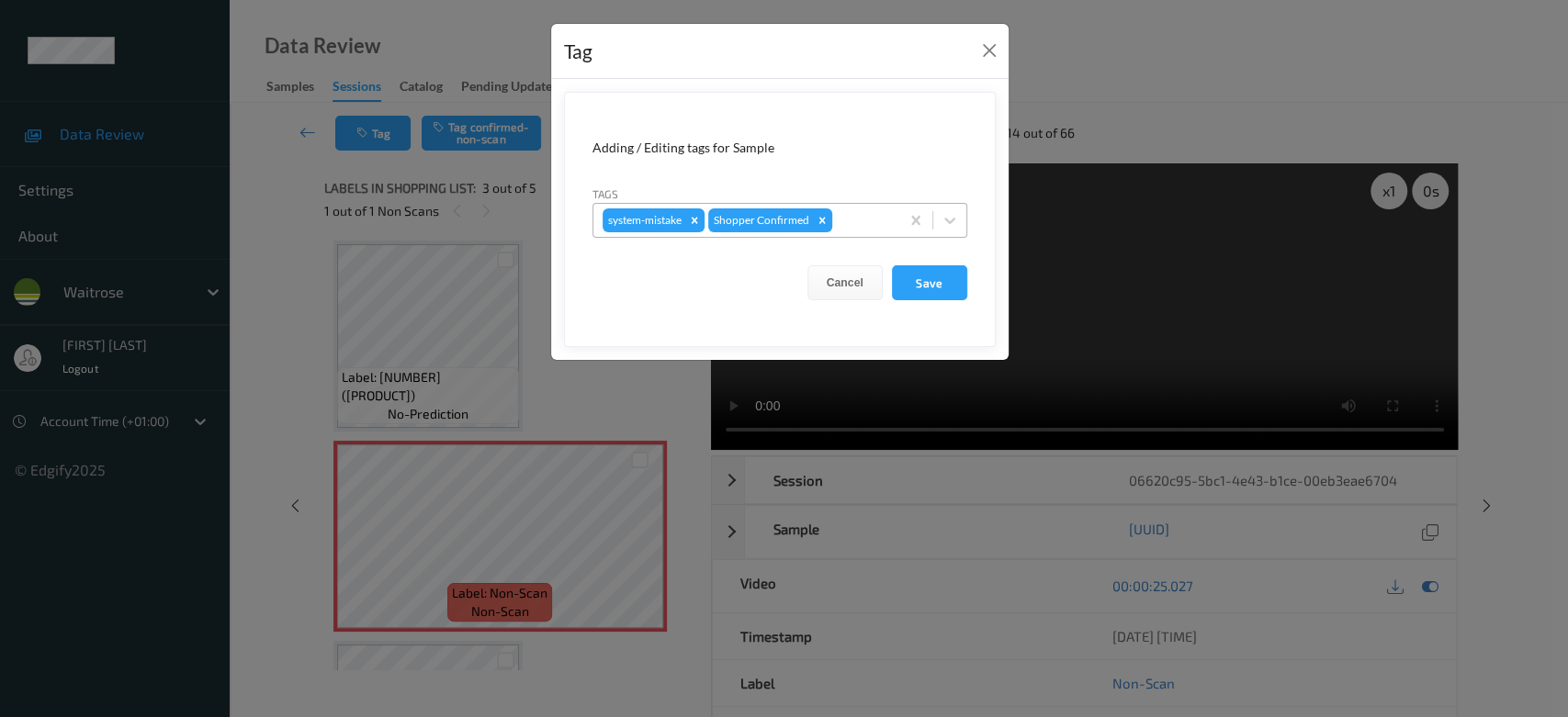 click at bounding box center (863, 220) 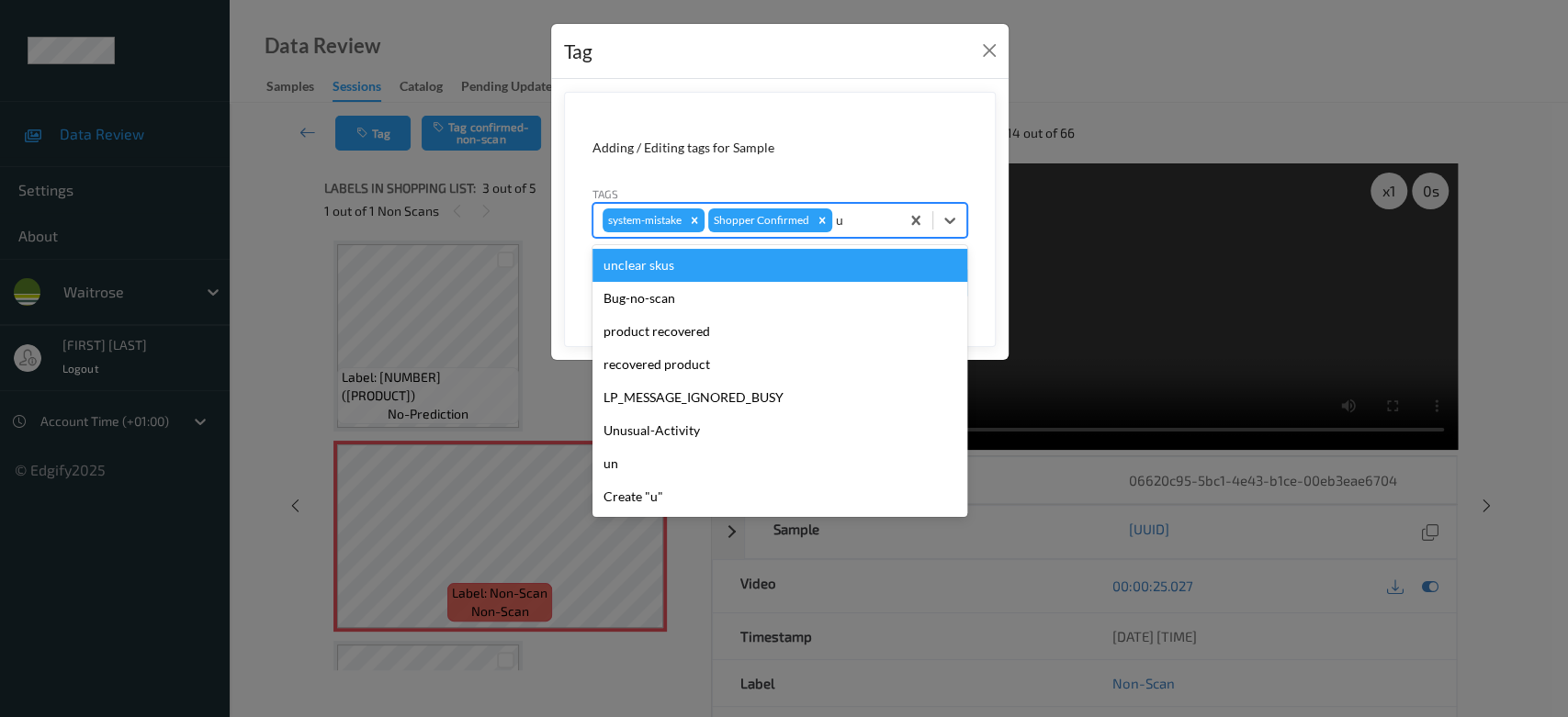 type on "un" 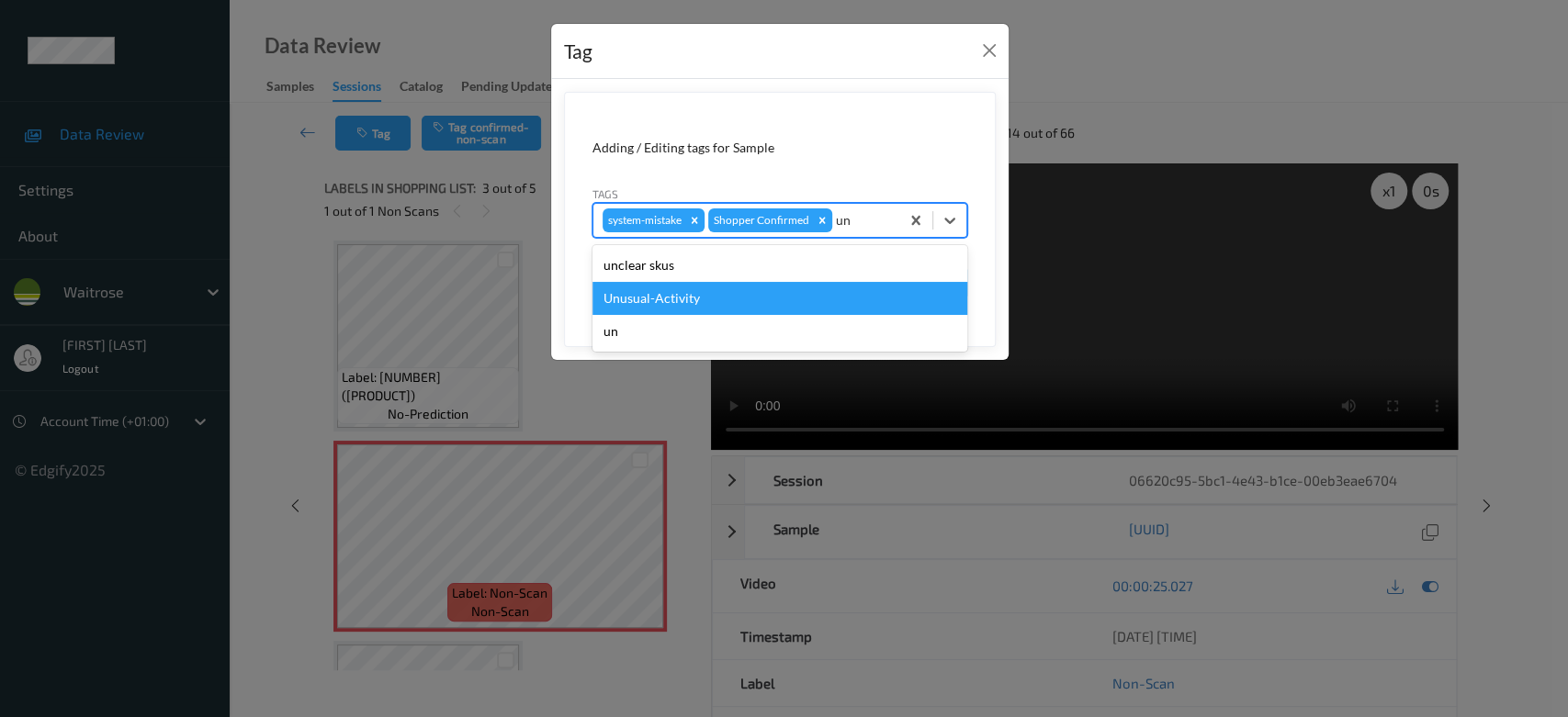 click on "Unusual-Activity" at bounding box center [780, 298] 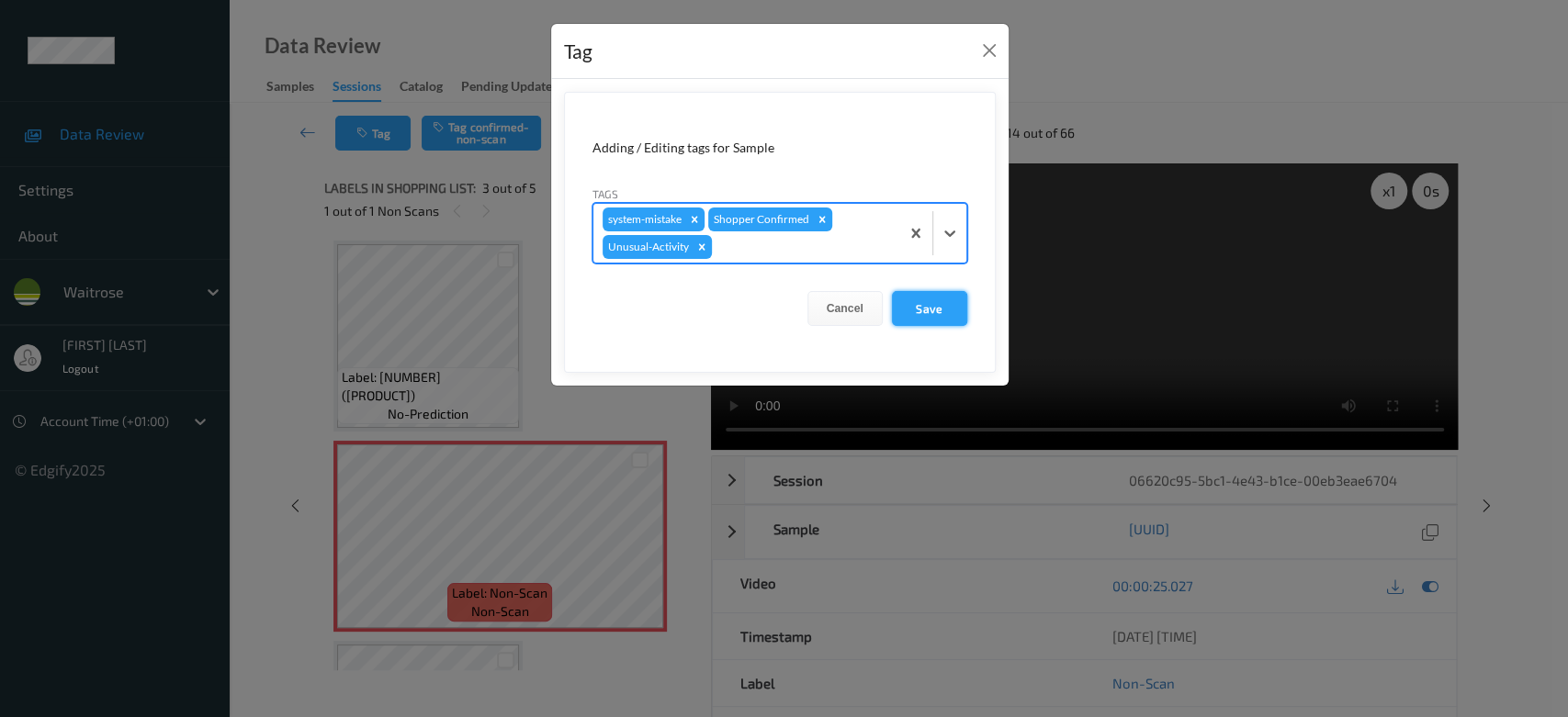 click on "Save" at bounding box center [930, 308] 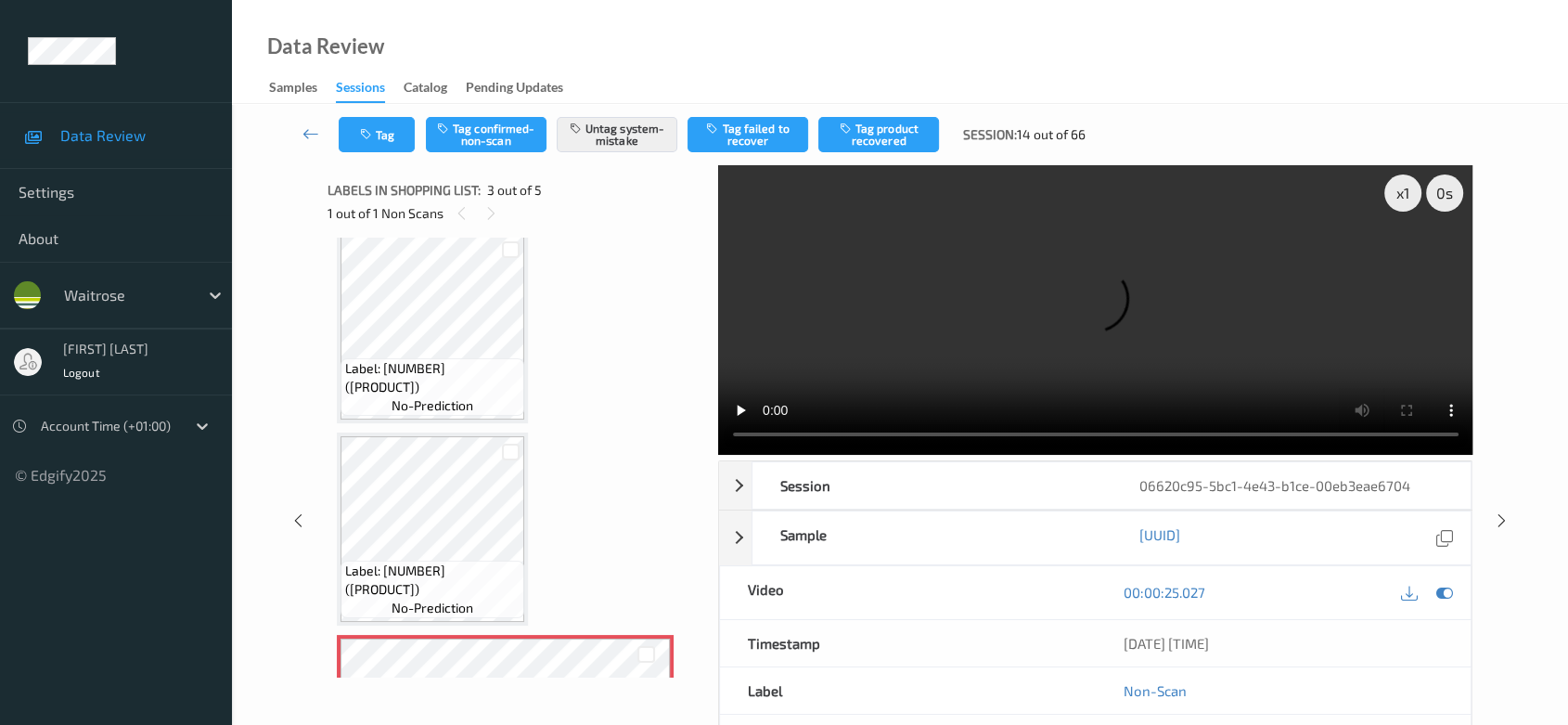 scroll, scrollTop: 0, scrollLeft: 0, axis: both 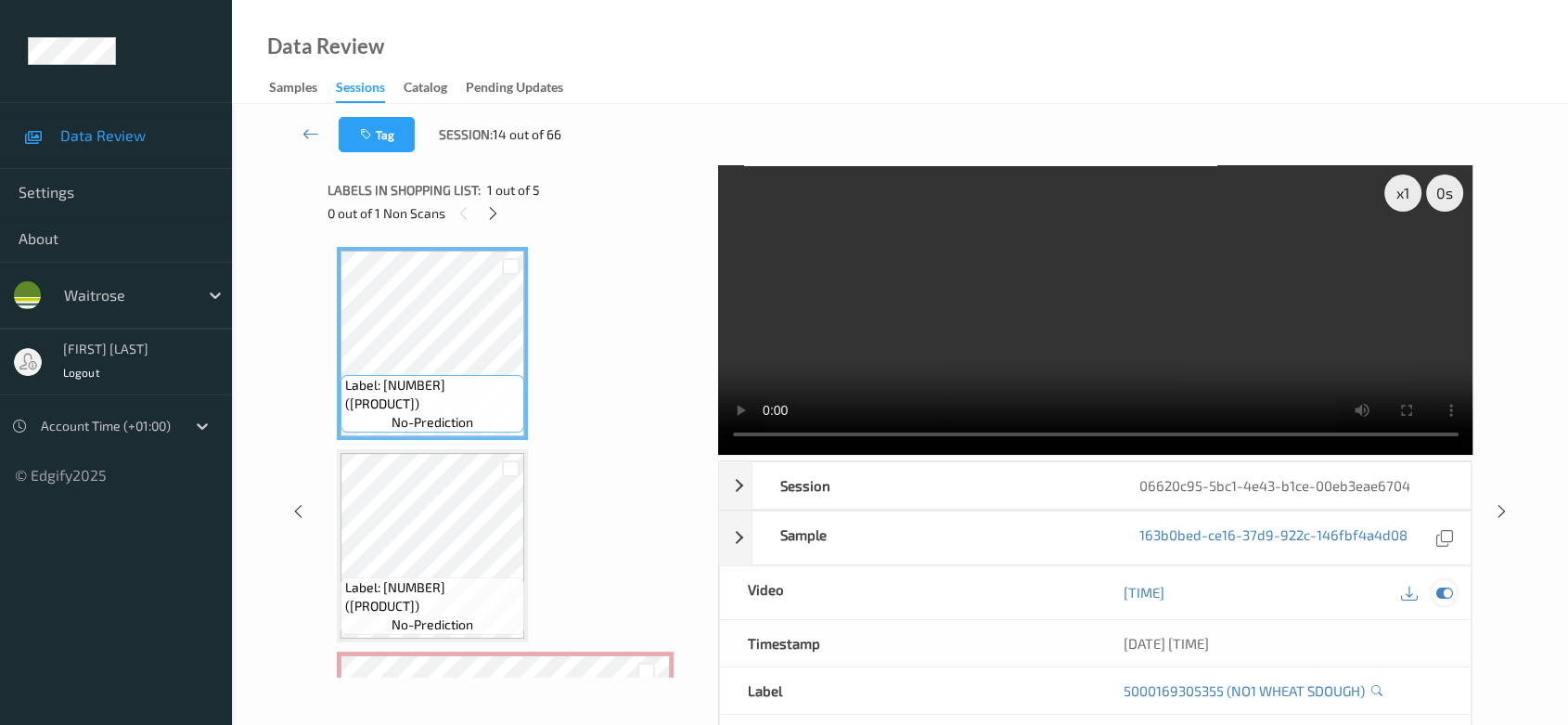 click at bounding box center (1445, 592) 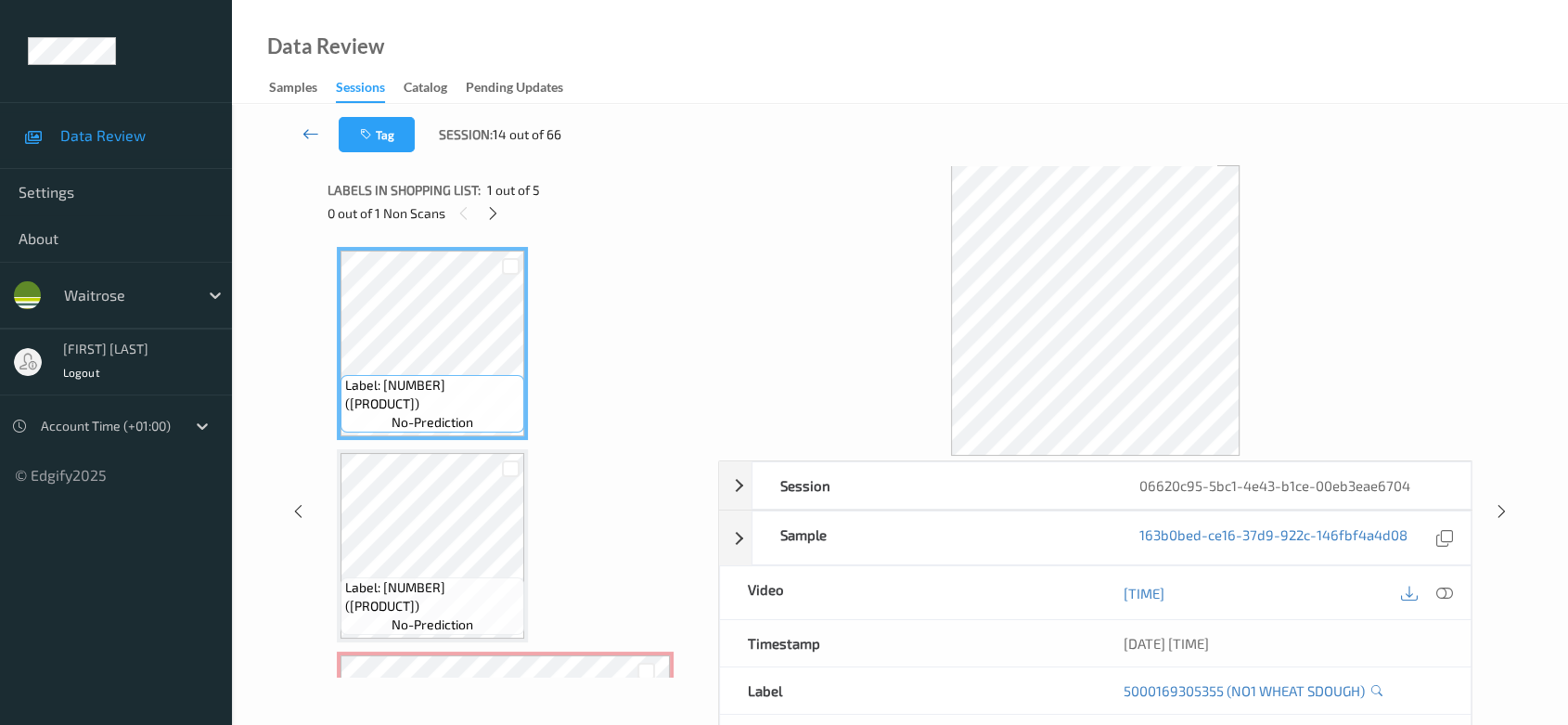 click at bounding box center [311, 134] 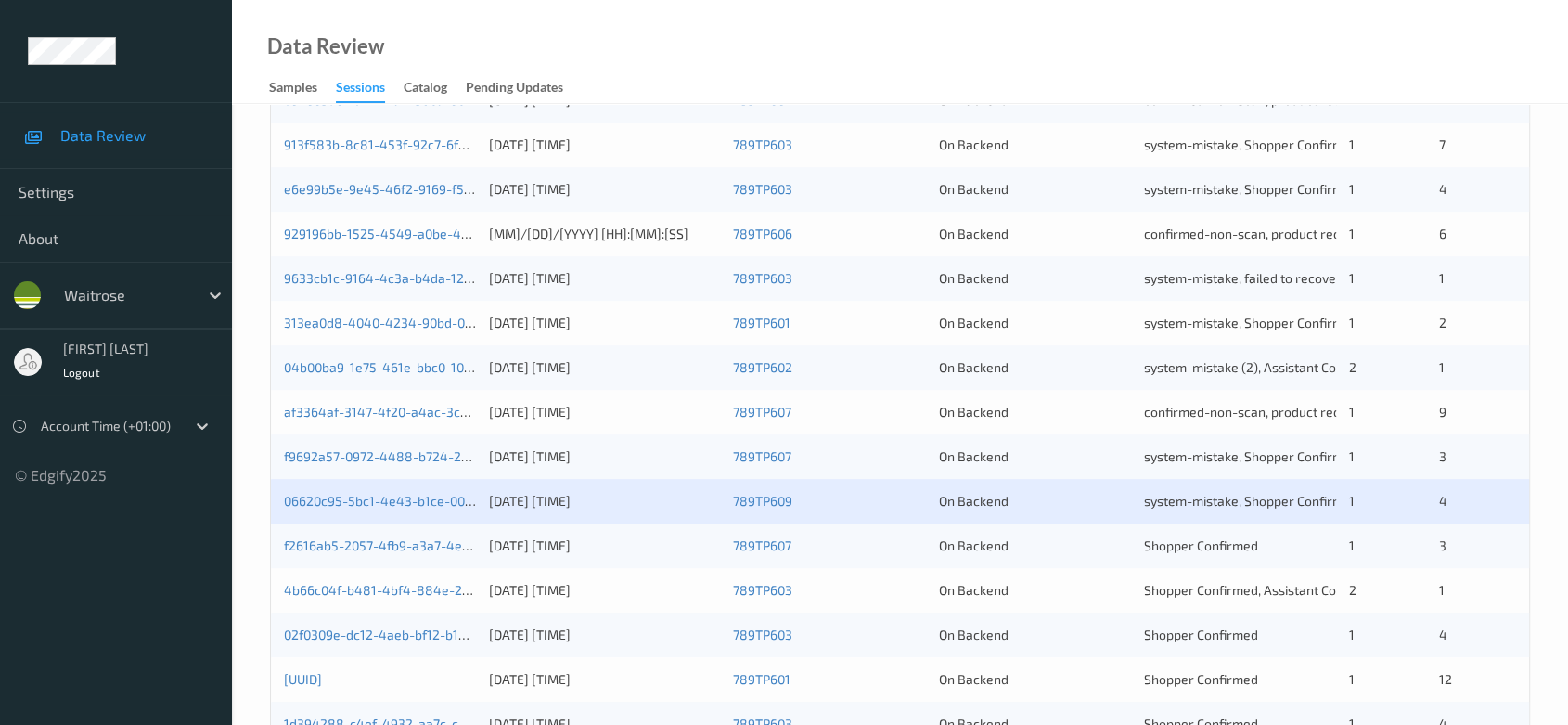 scroll, scrollTop: 735, scrollLeft: 0, axis: vertical 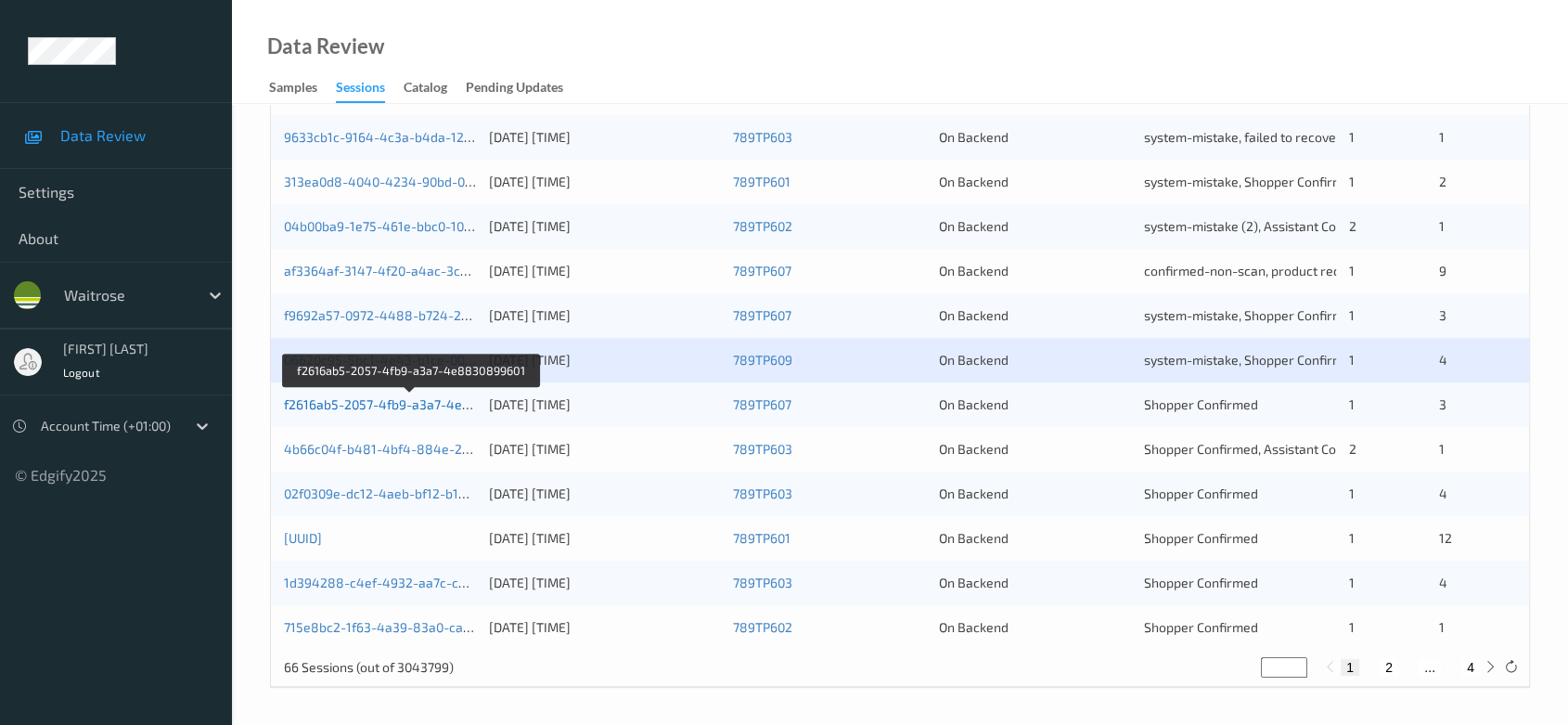 click on "f2616ab5-2057-4fb9-a3a7-4e8830899601" at bounding box center (410, 404) 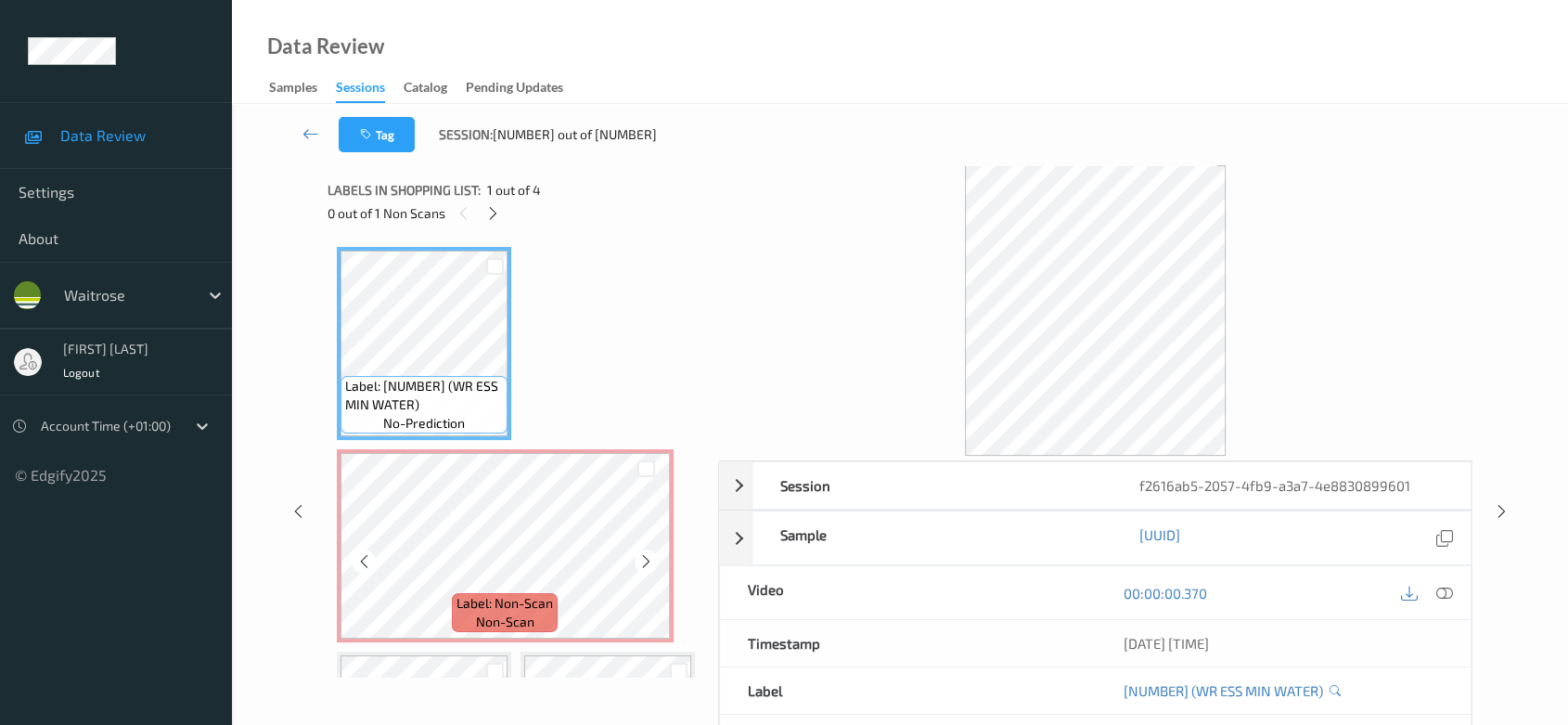scroll, scrollTop: 0, scrollLeft: 0, axis: both 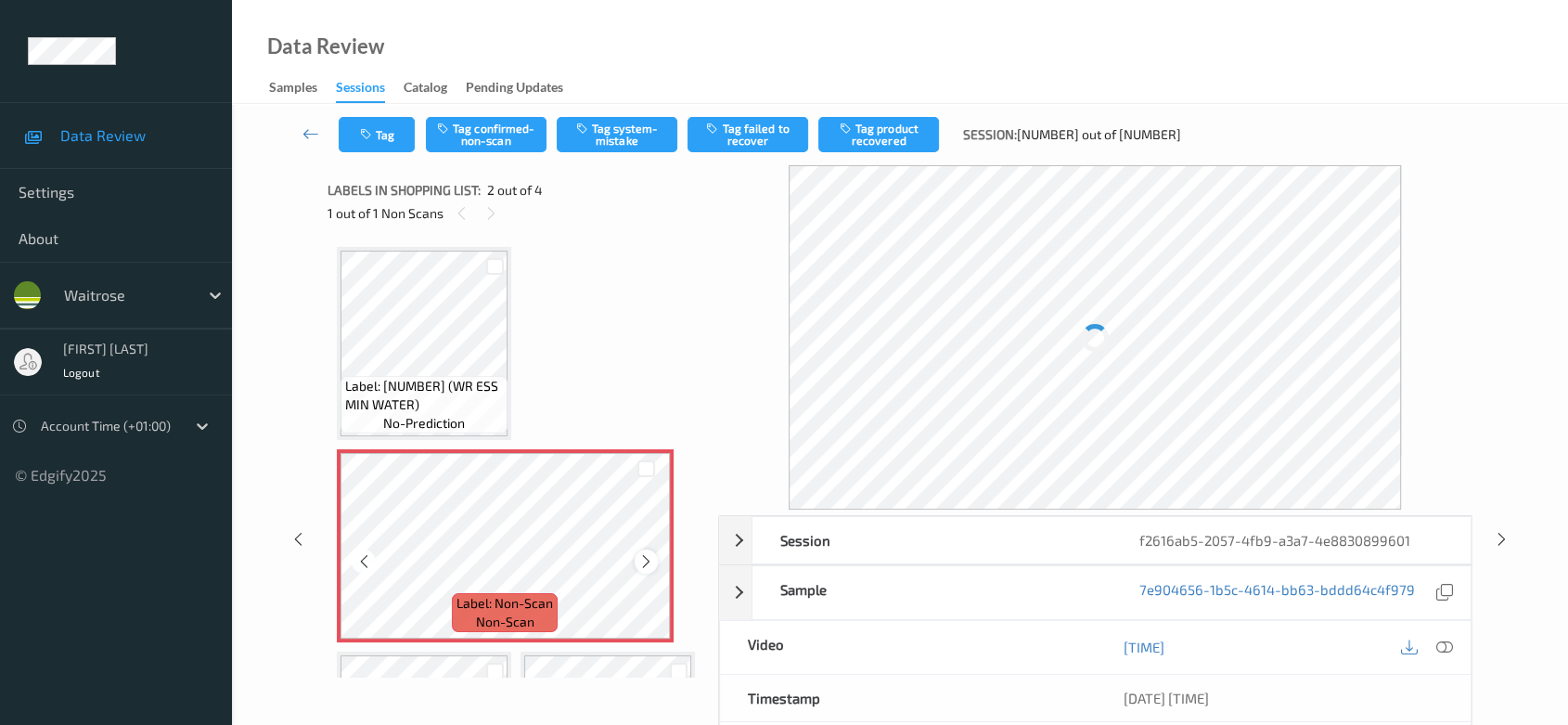 click at bounding box center (646, 561) 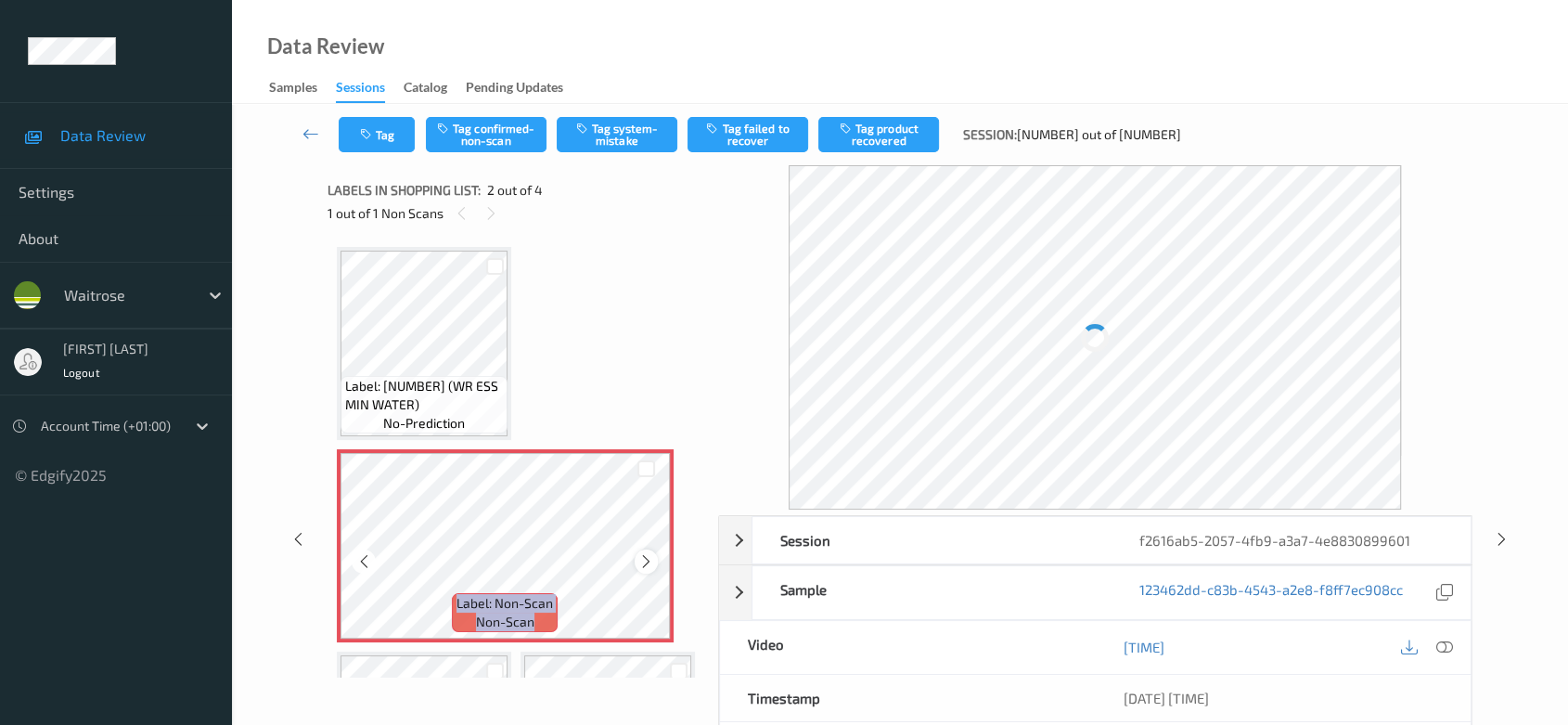 click at bounding box center (646, 562) 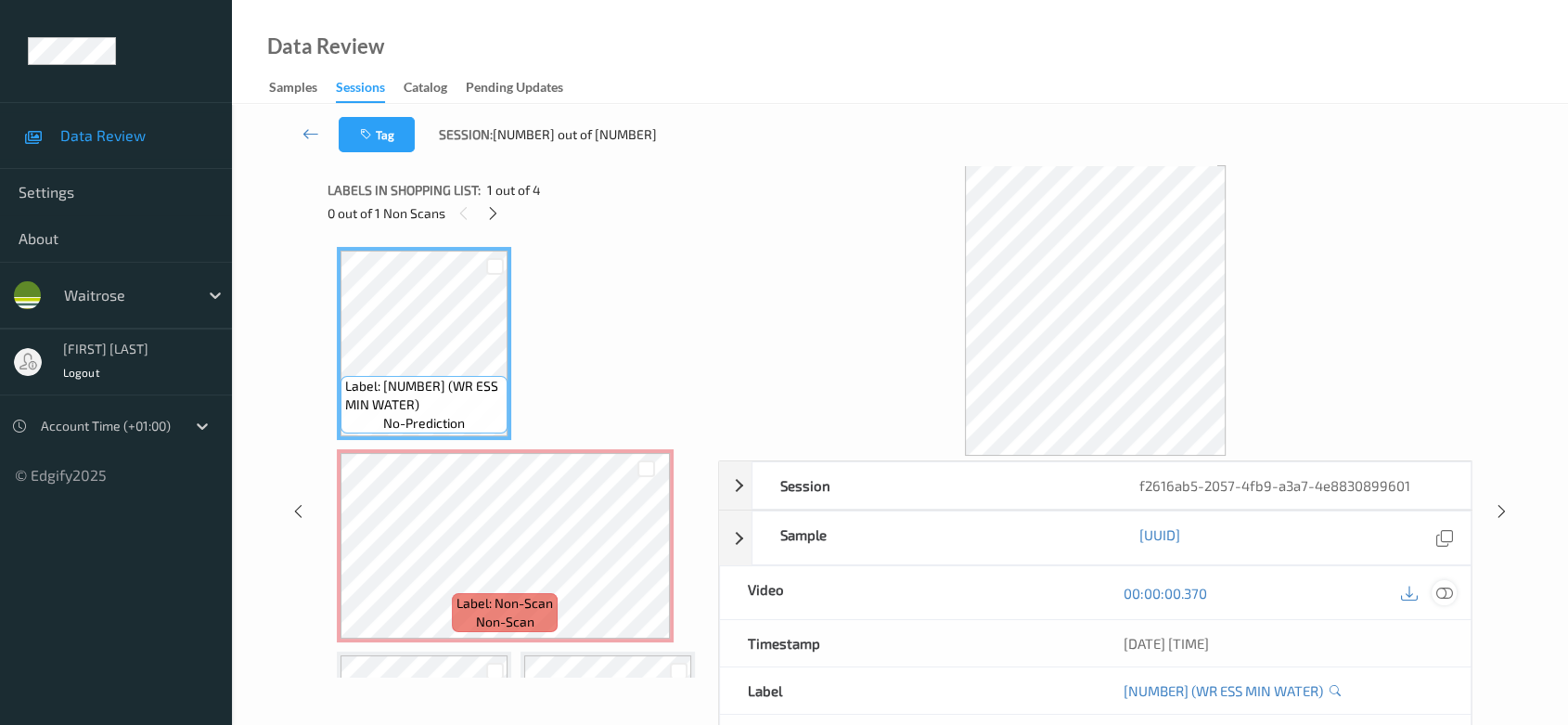 click at bounding box center [1445, 592] 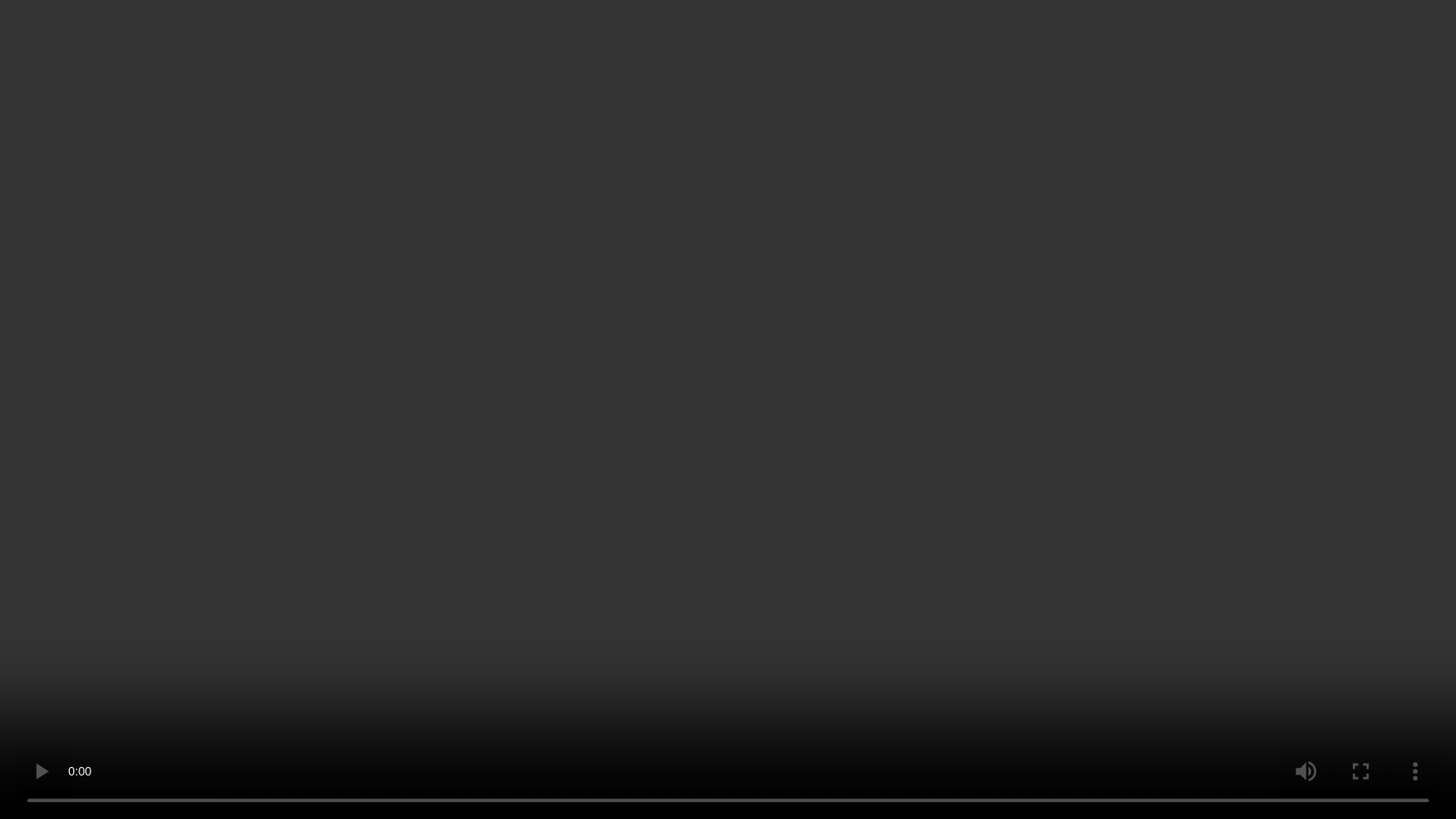 type 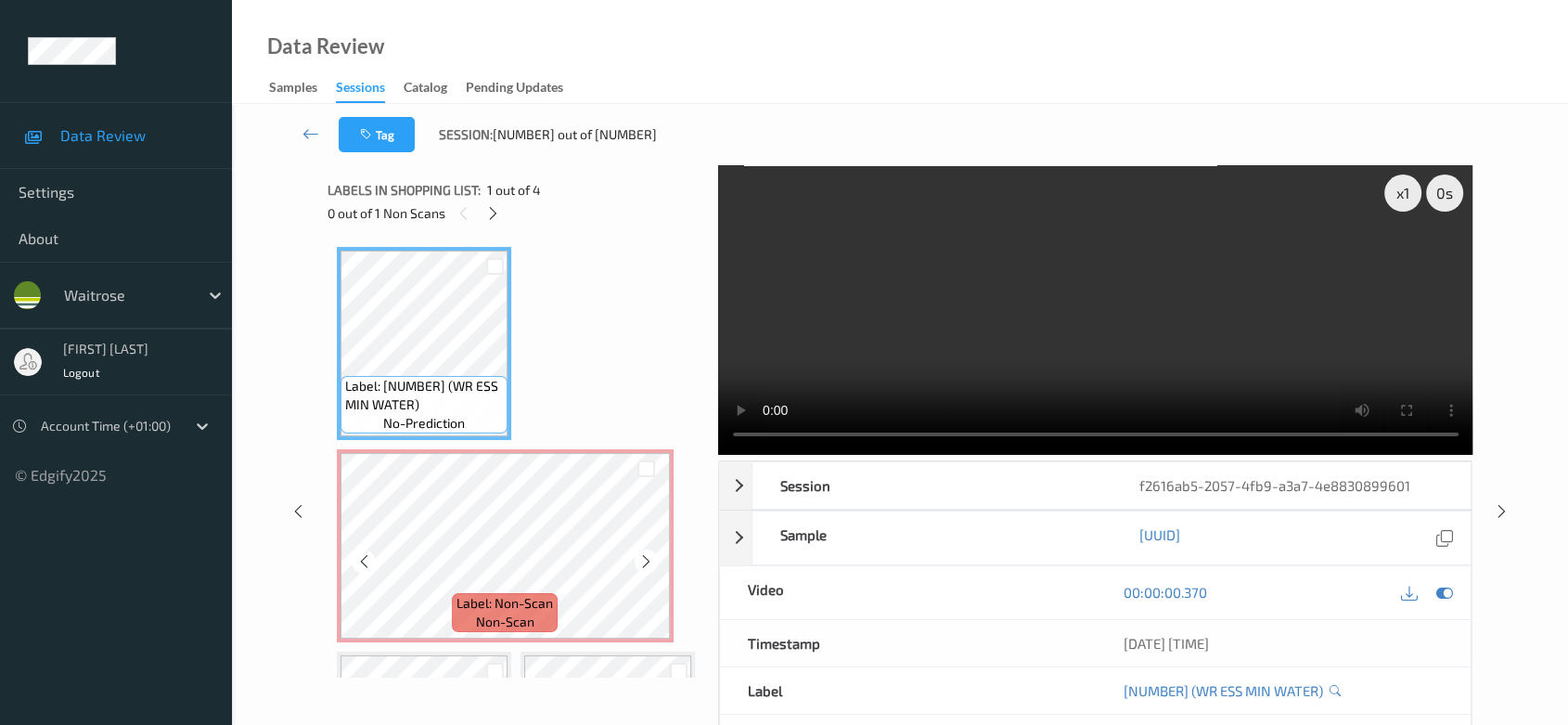 click on "Label: Non-Scan" at bounding box center (505, 603) 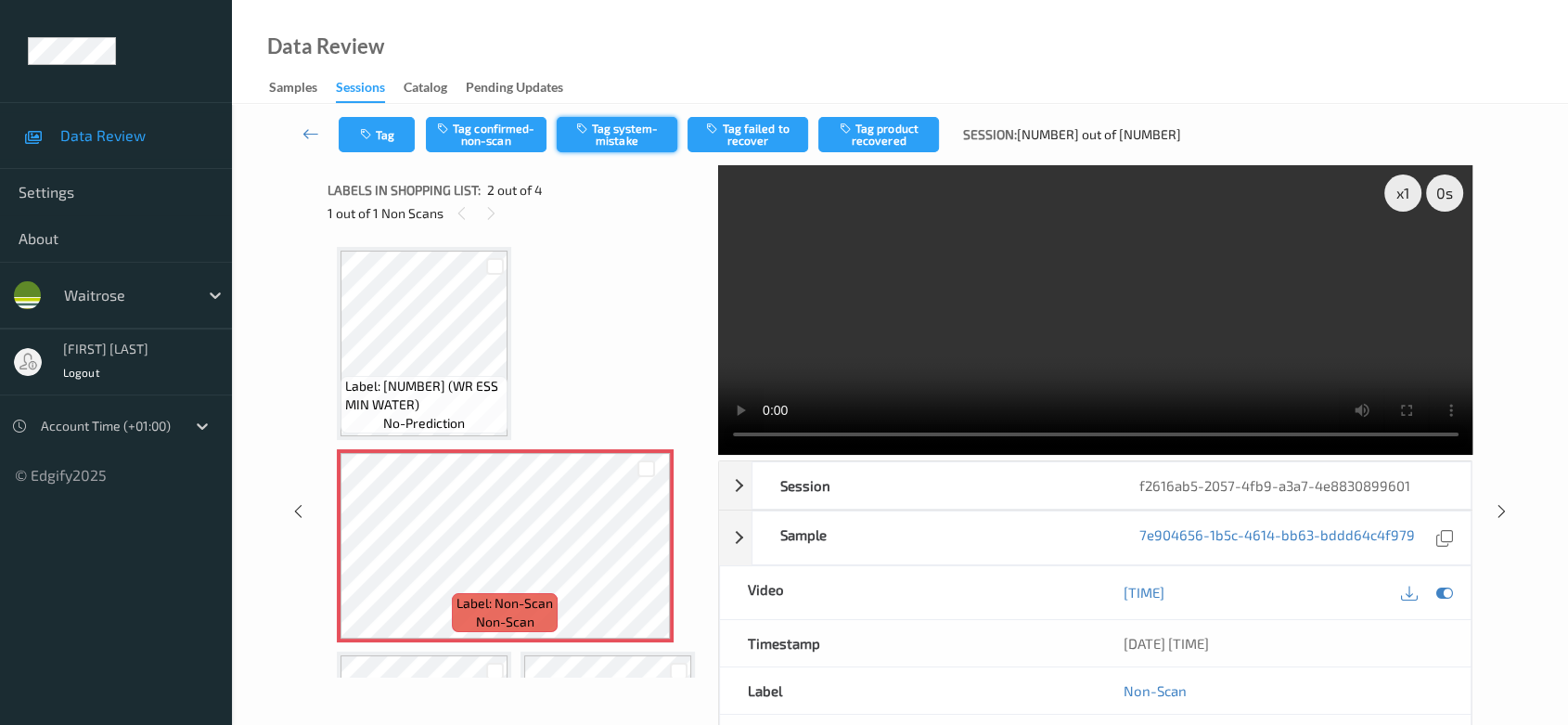 click on "Tag   system-mistake" at bounding box center [617, 135] 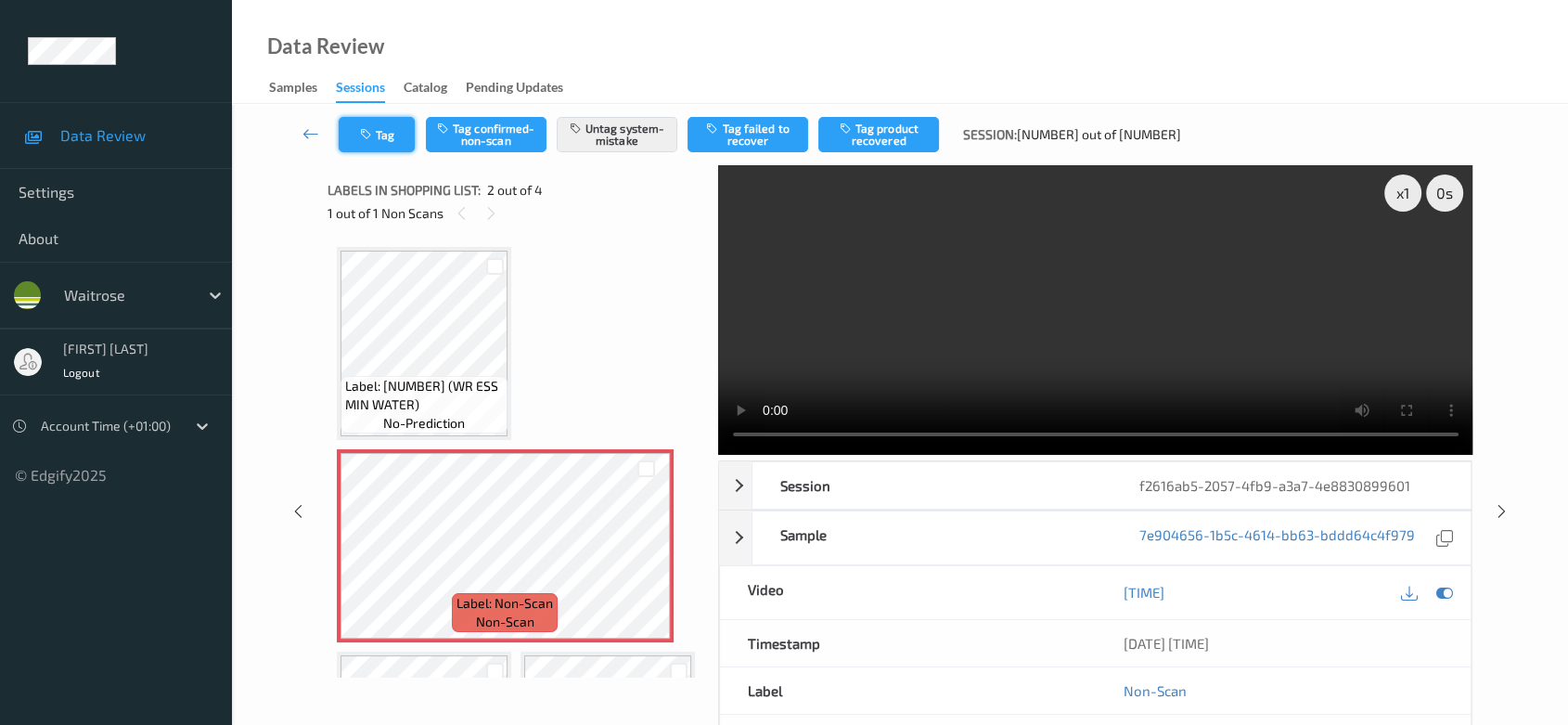 click on "Tag" at bounding box center (377, 135) 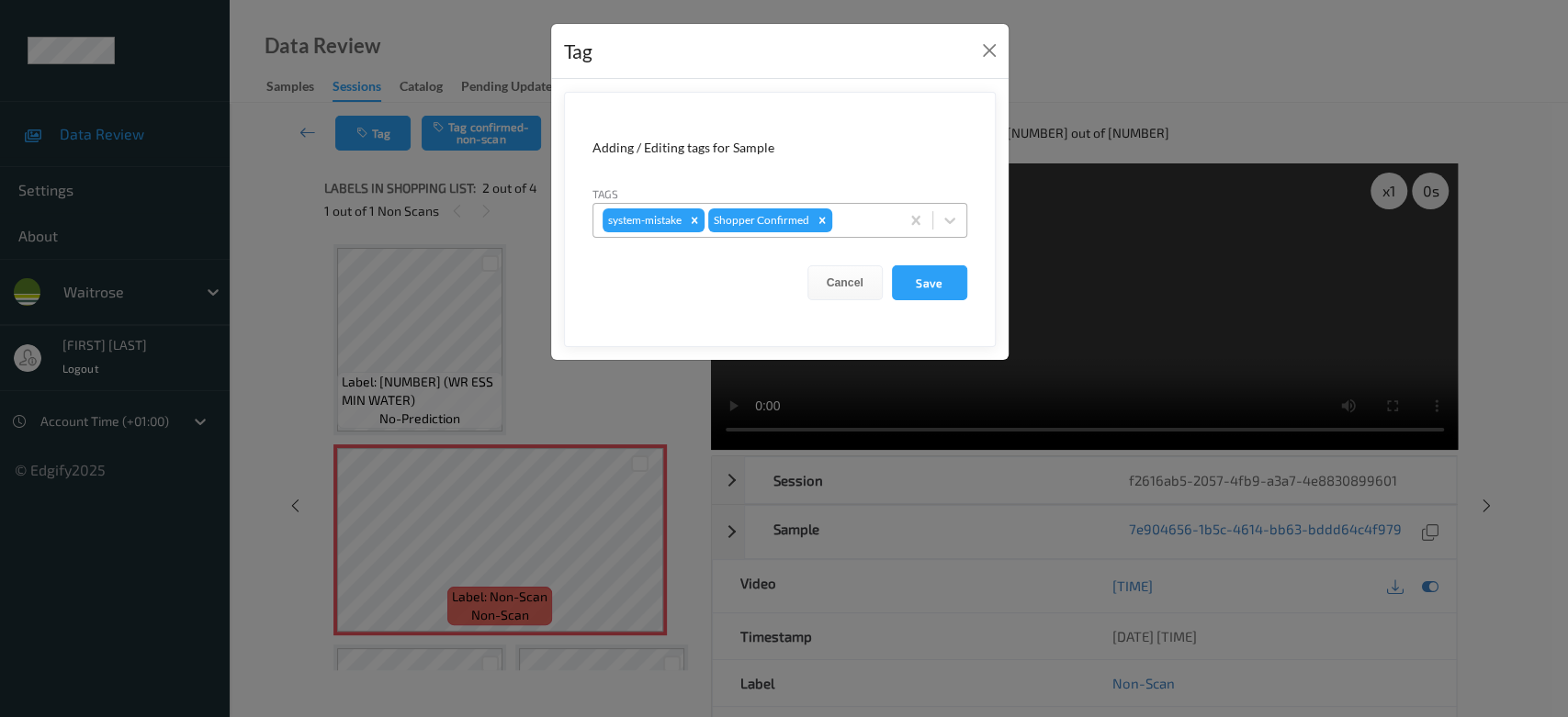 click at bounding box center [863, 220] 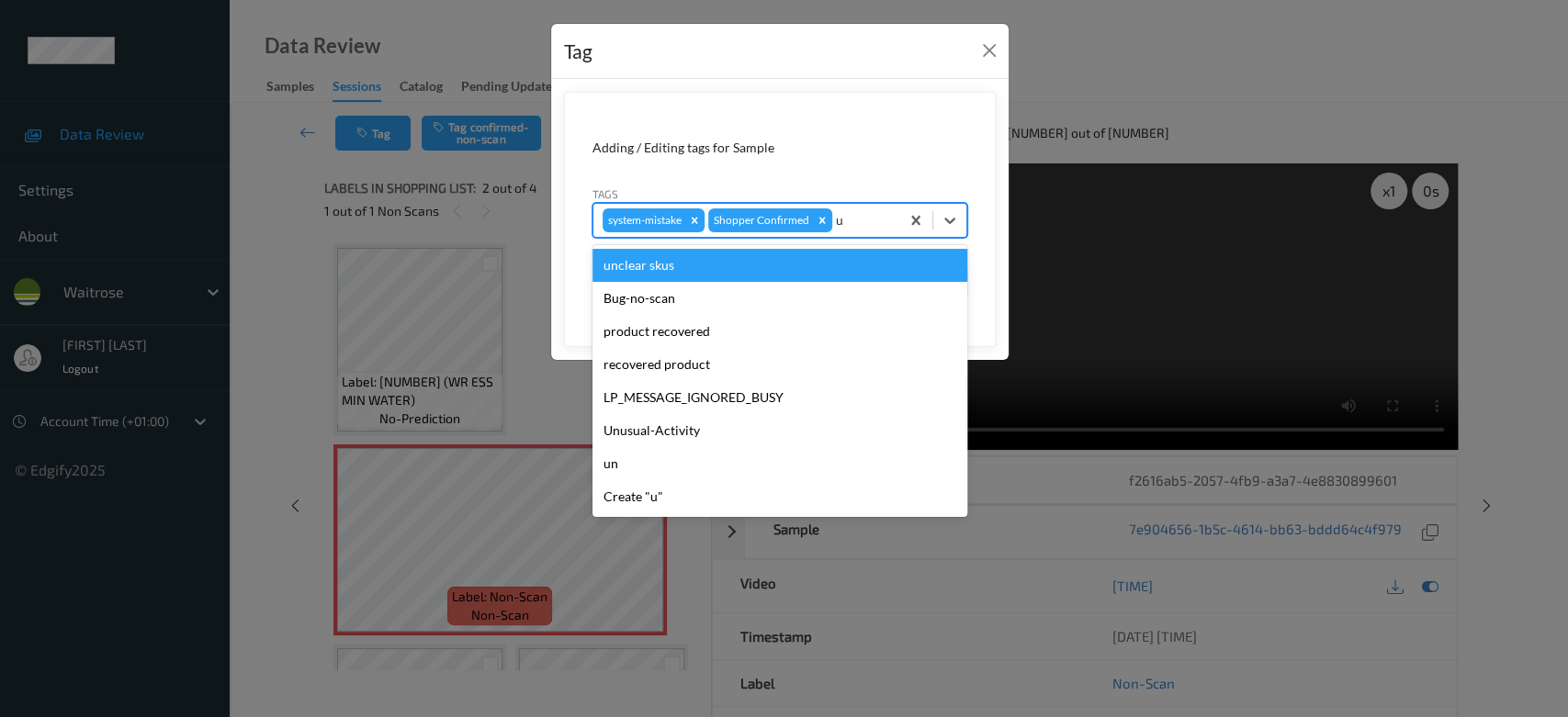 type on "un" 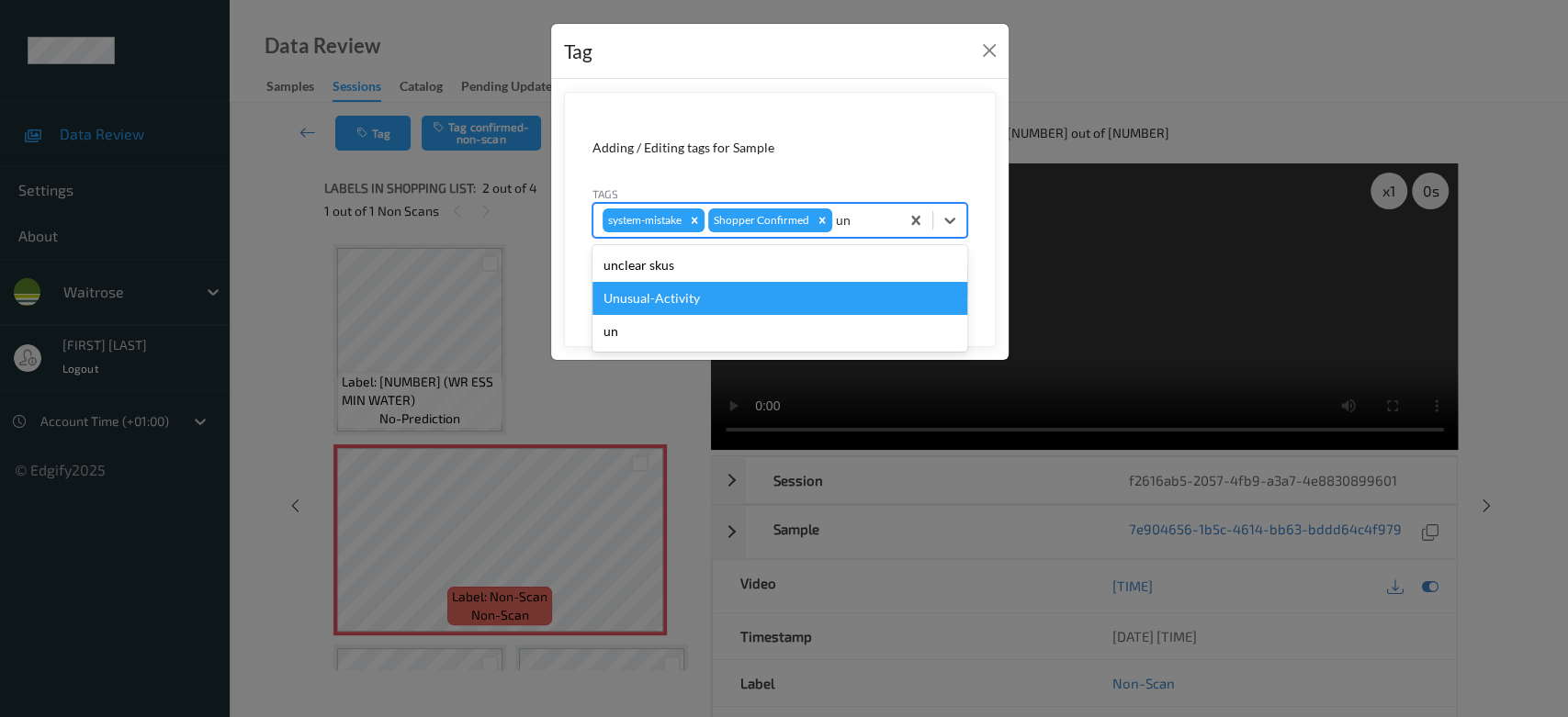 click on "Unusual-Activity" at bounding box center [780, 298] 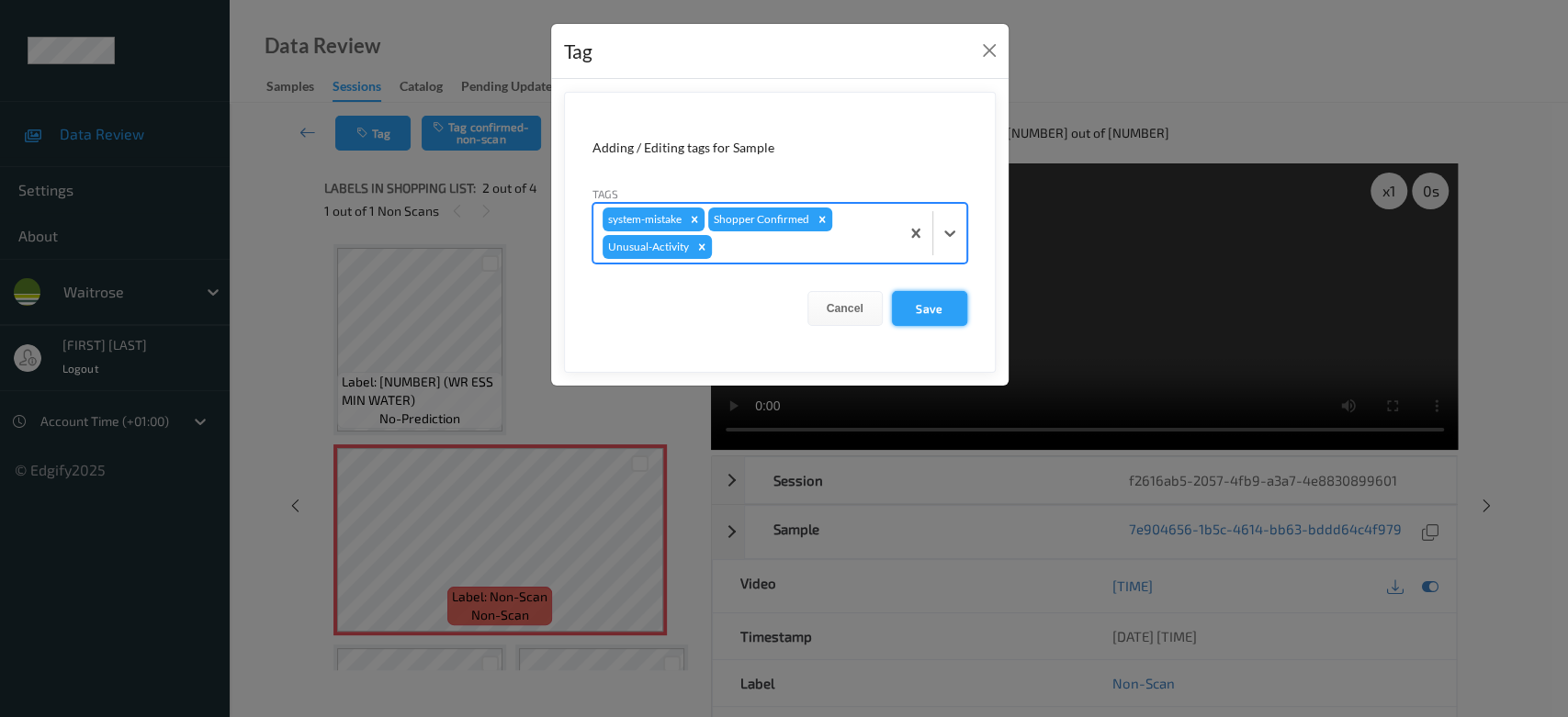 click on "Save" at bounding box center [930, 308] 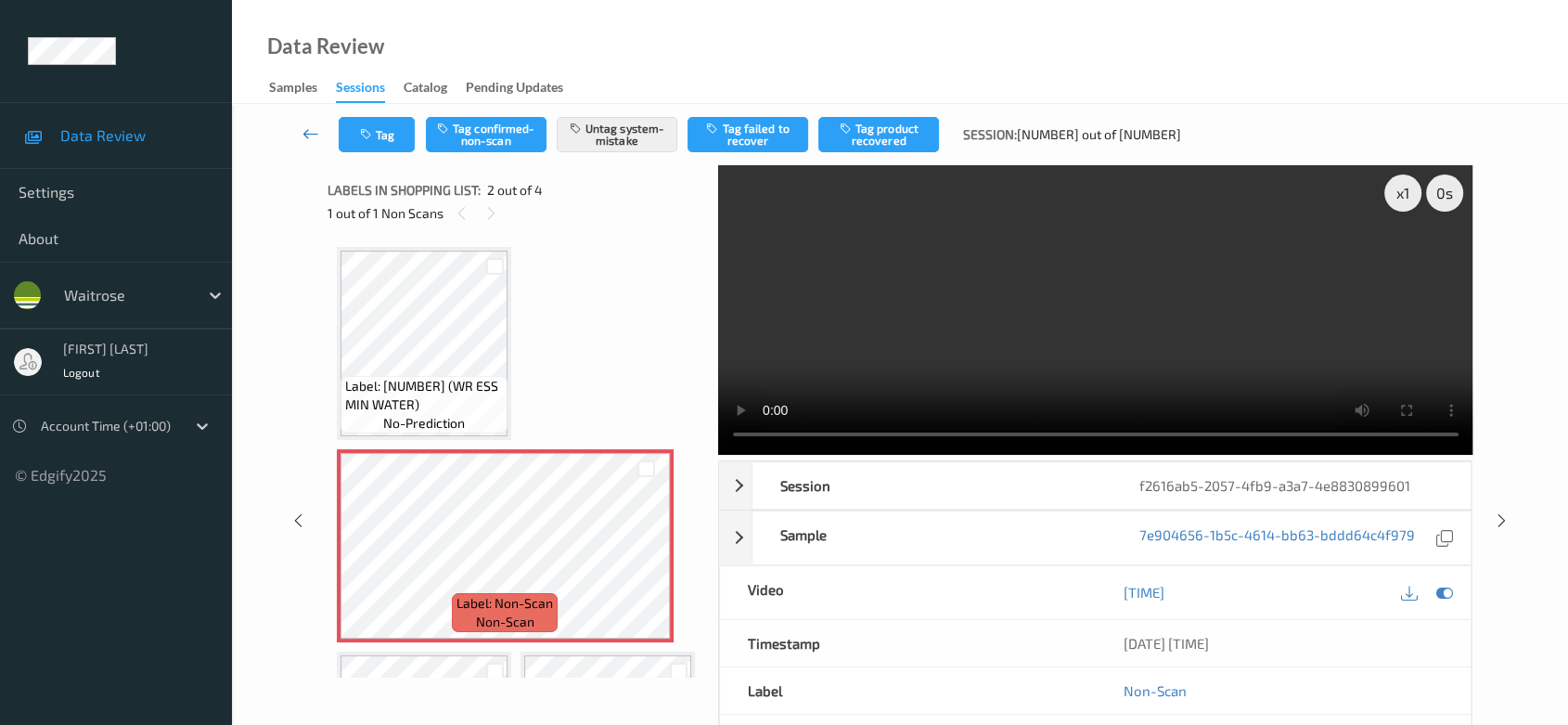 click at bounding box center [311, 134] 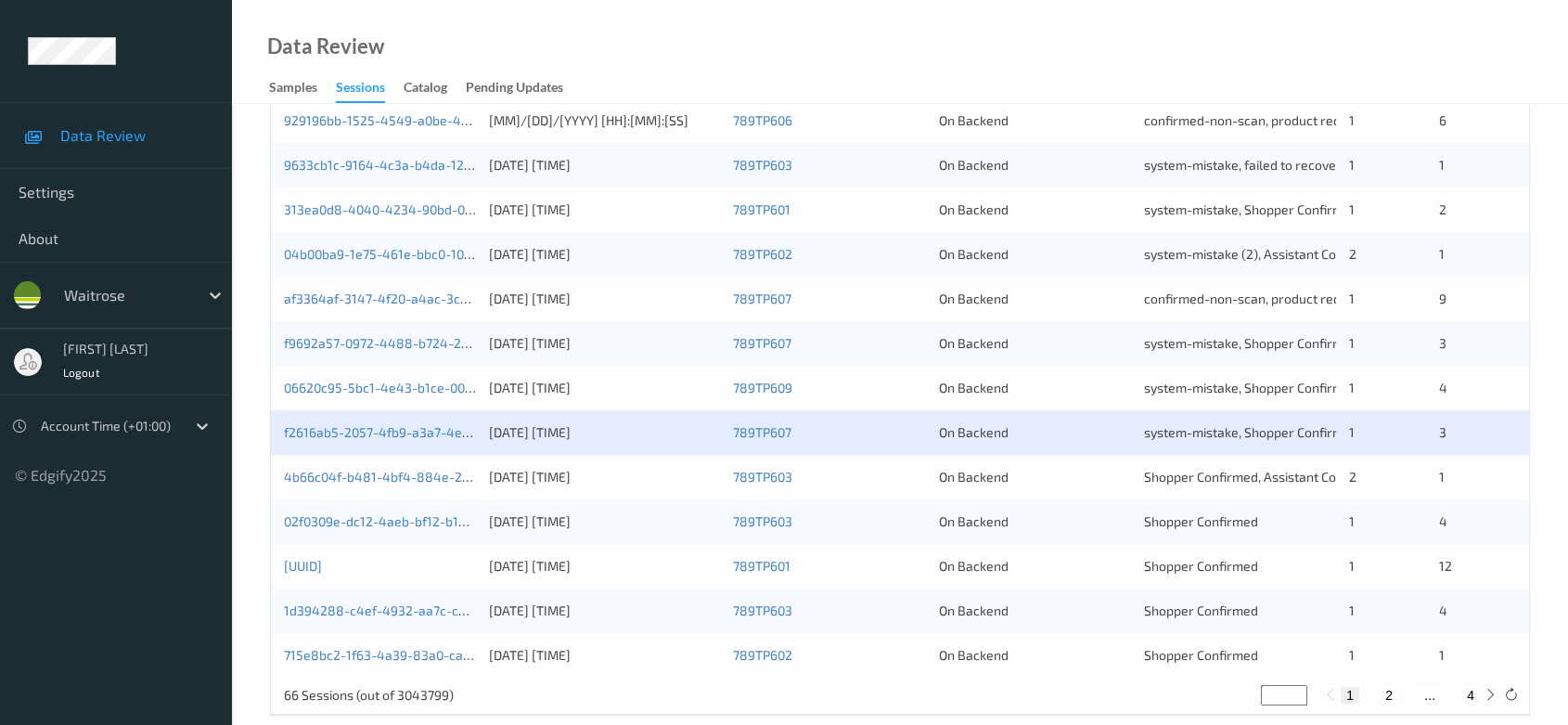 scroll, scrollTop: 721, scrollLeft: 0, axis: vertical 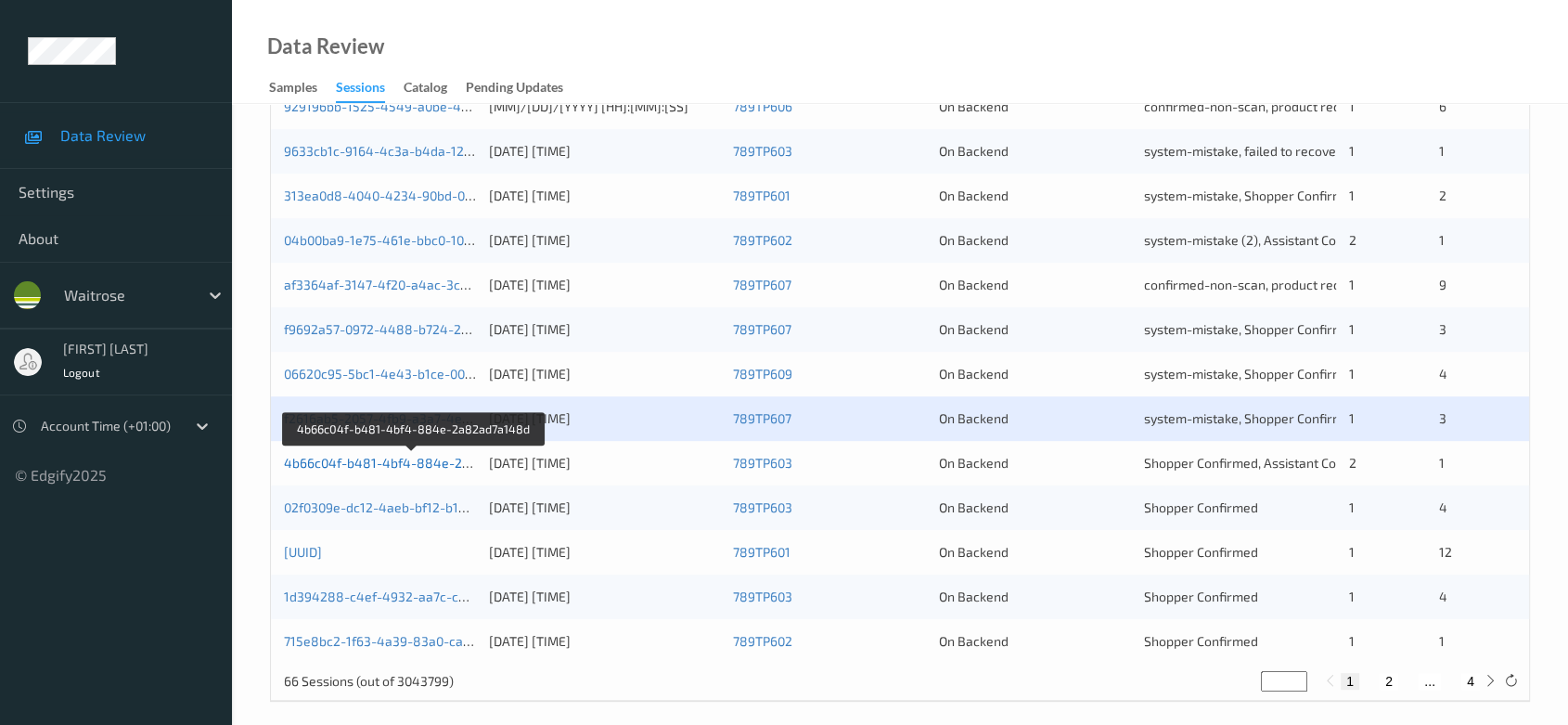 click on "4b66c04f-b481-4bf4-884e-2a82ad7a148d" at bounding box center (414, 462) 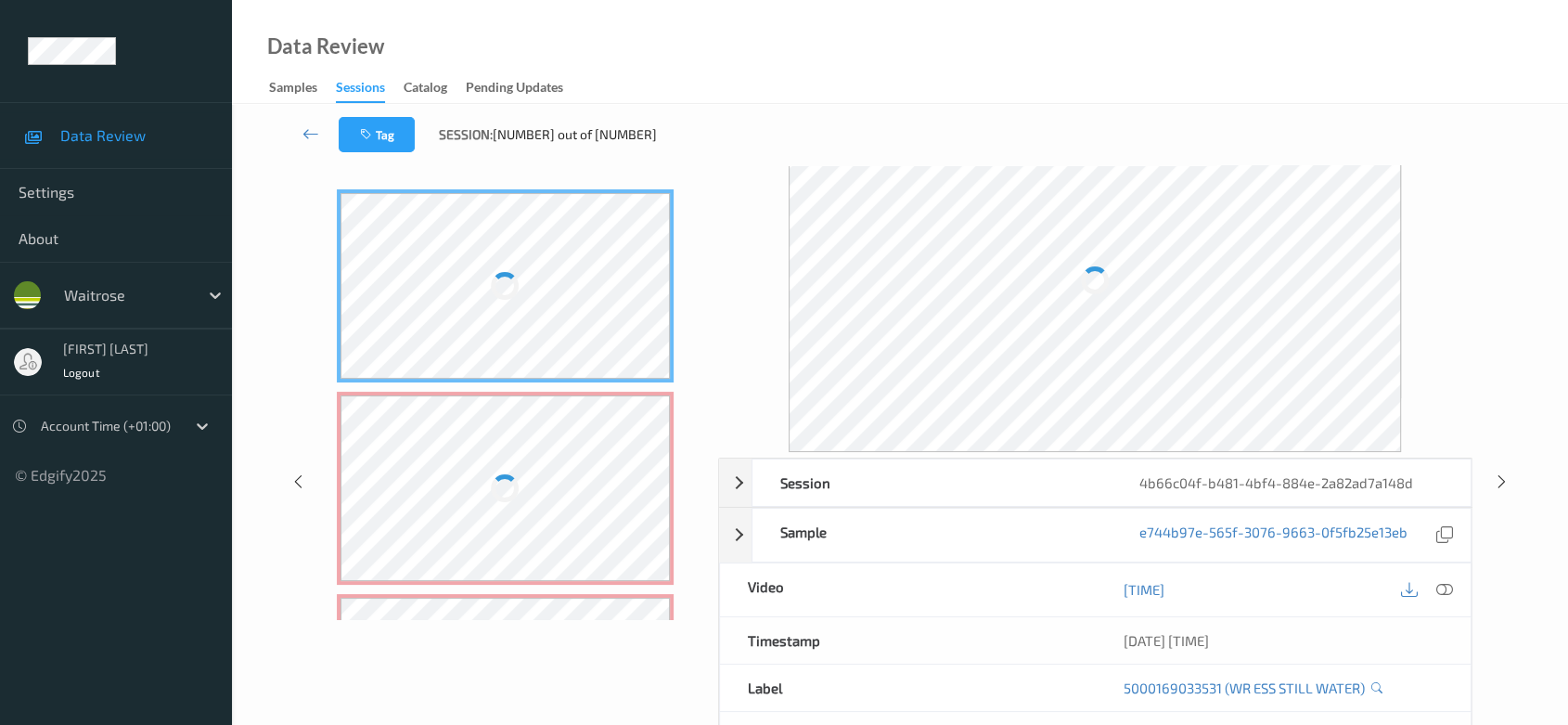scroll, scrollTop: 0, scrollLeft: 0, axis: both 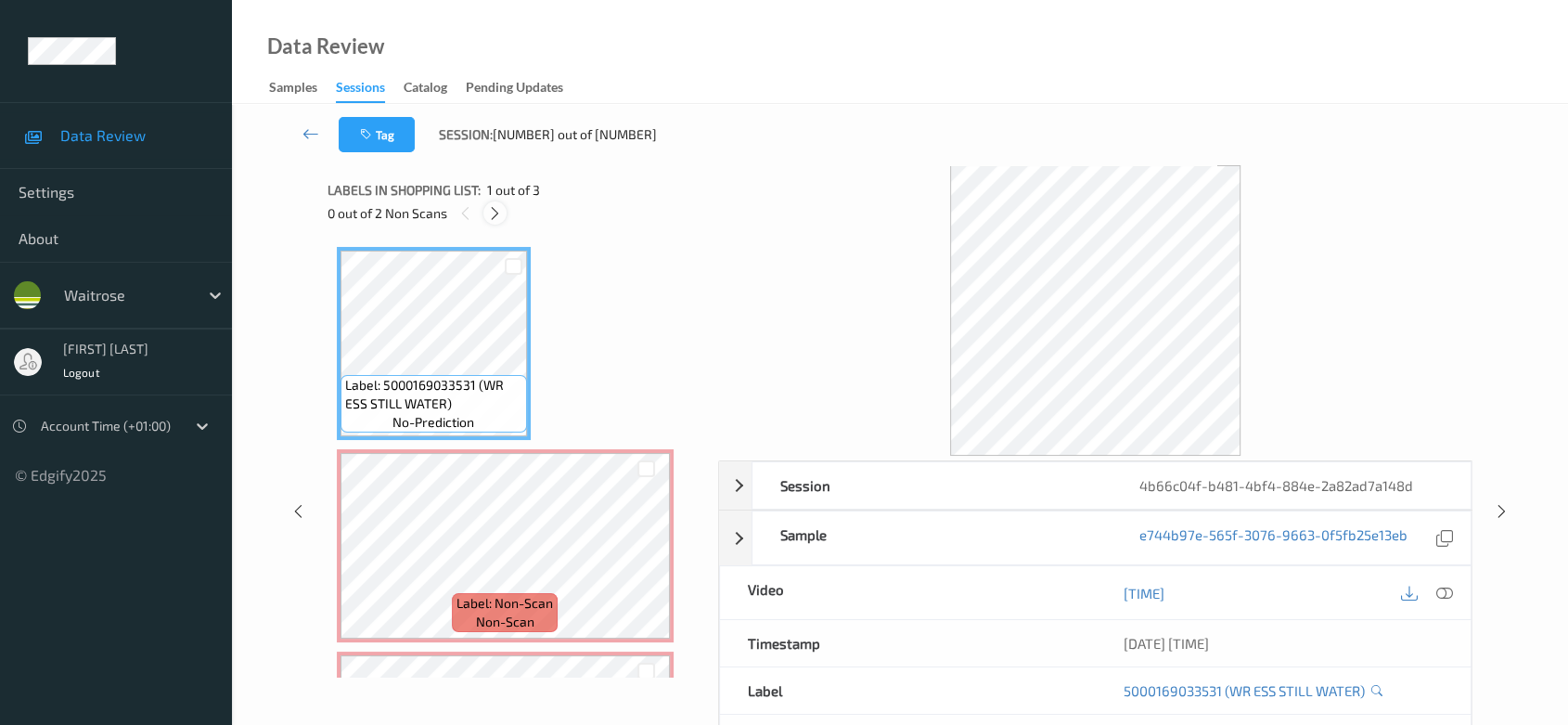 click at bounding box center (495, 214) 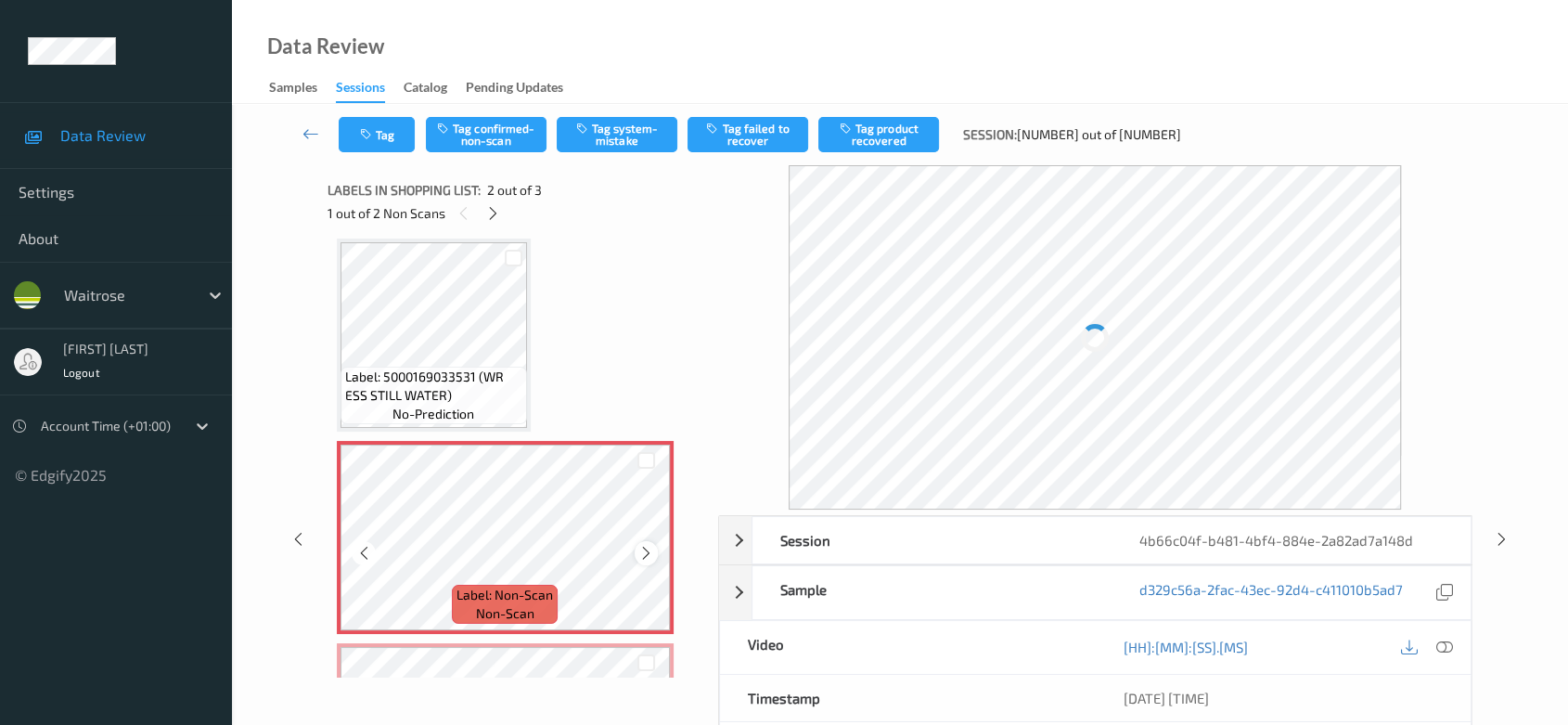 click at bounding box center (646, 553) 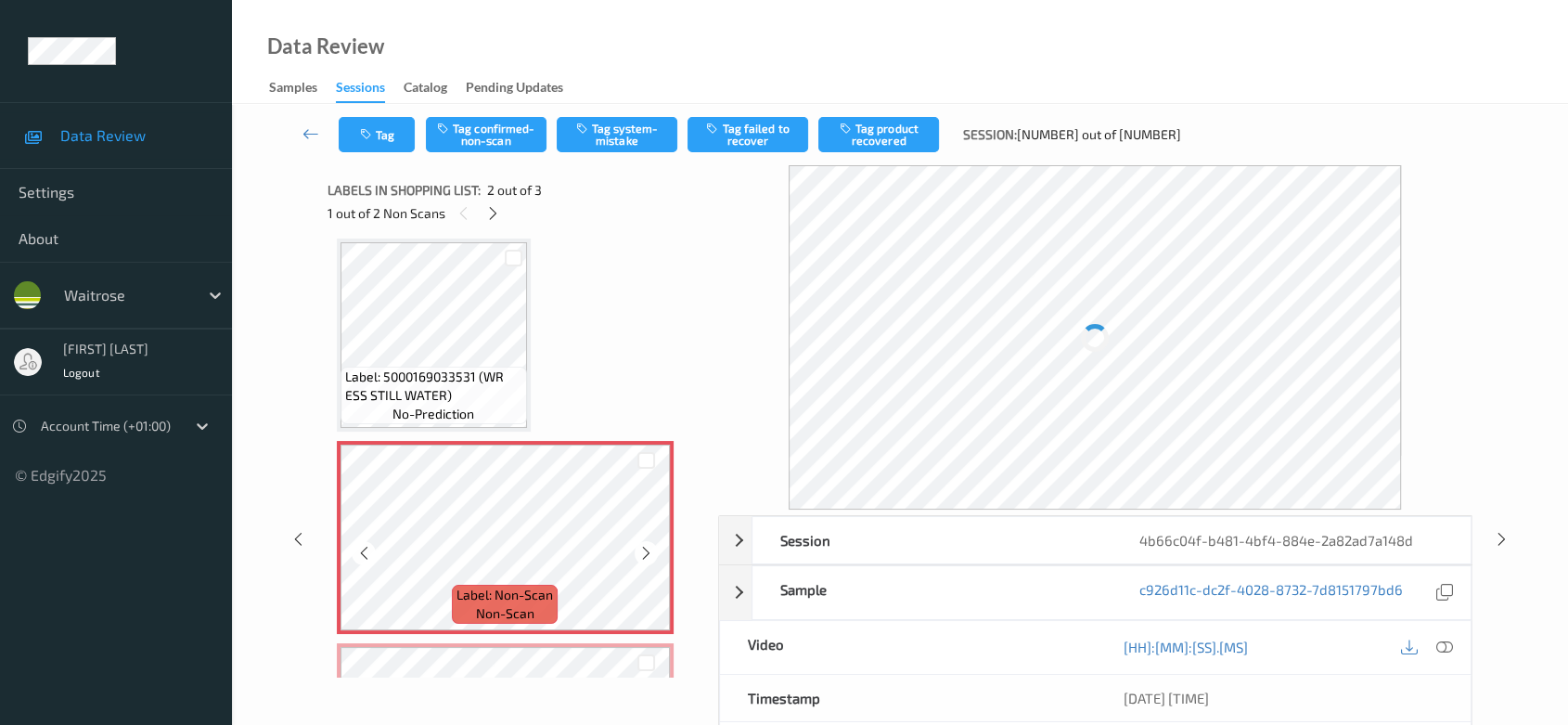 click at bounding box center [646, 553] 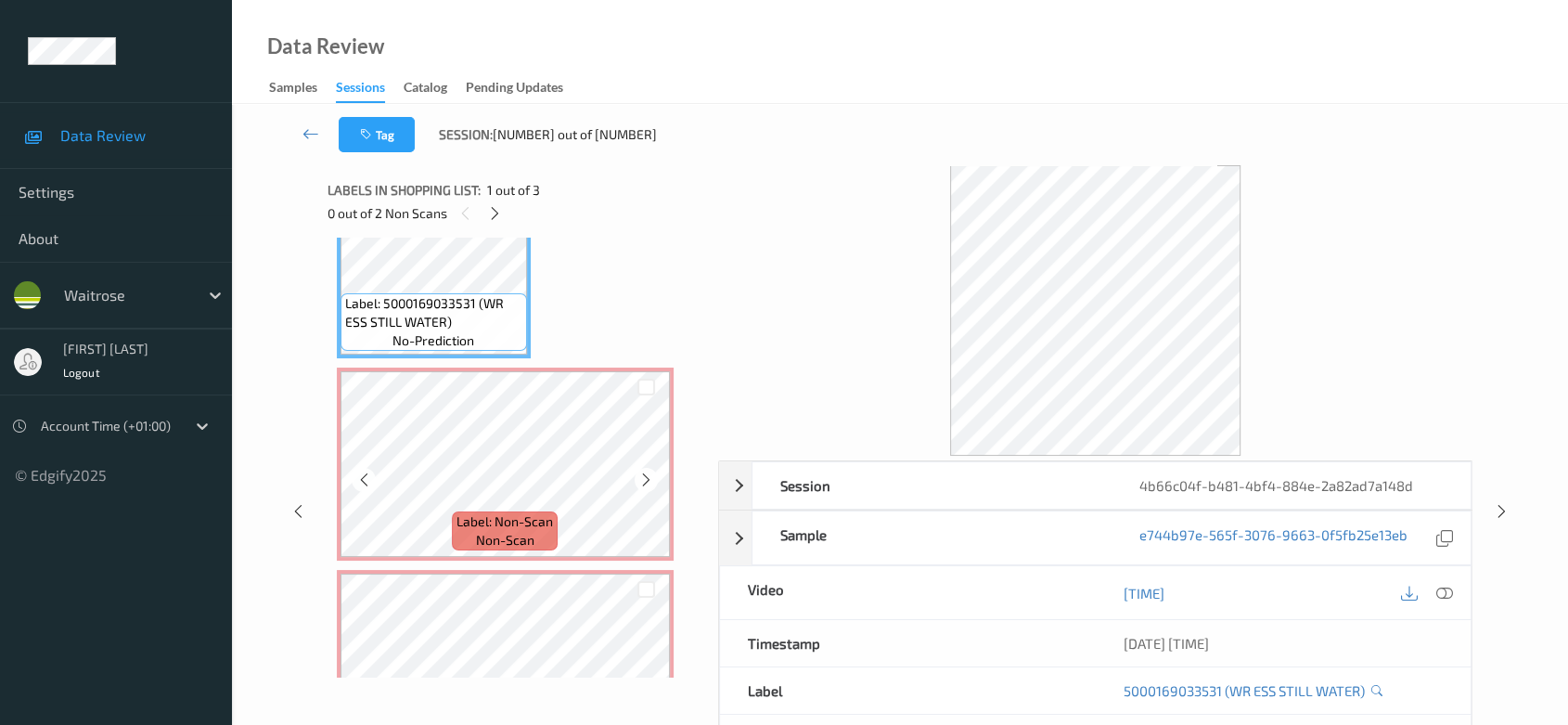 scroll, scrollTop: 173, scrollLeft: 0, axis: vertical 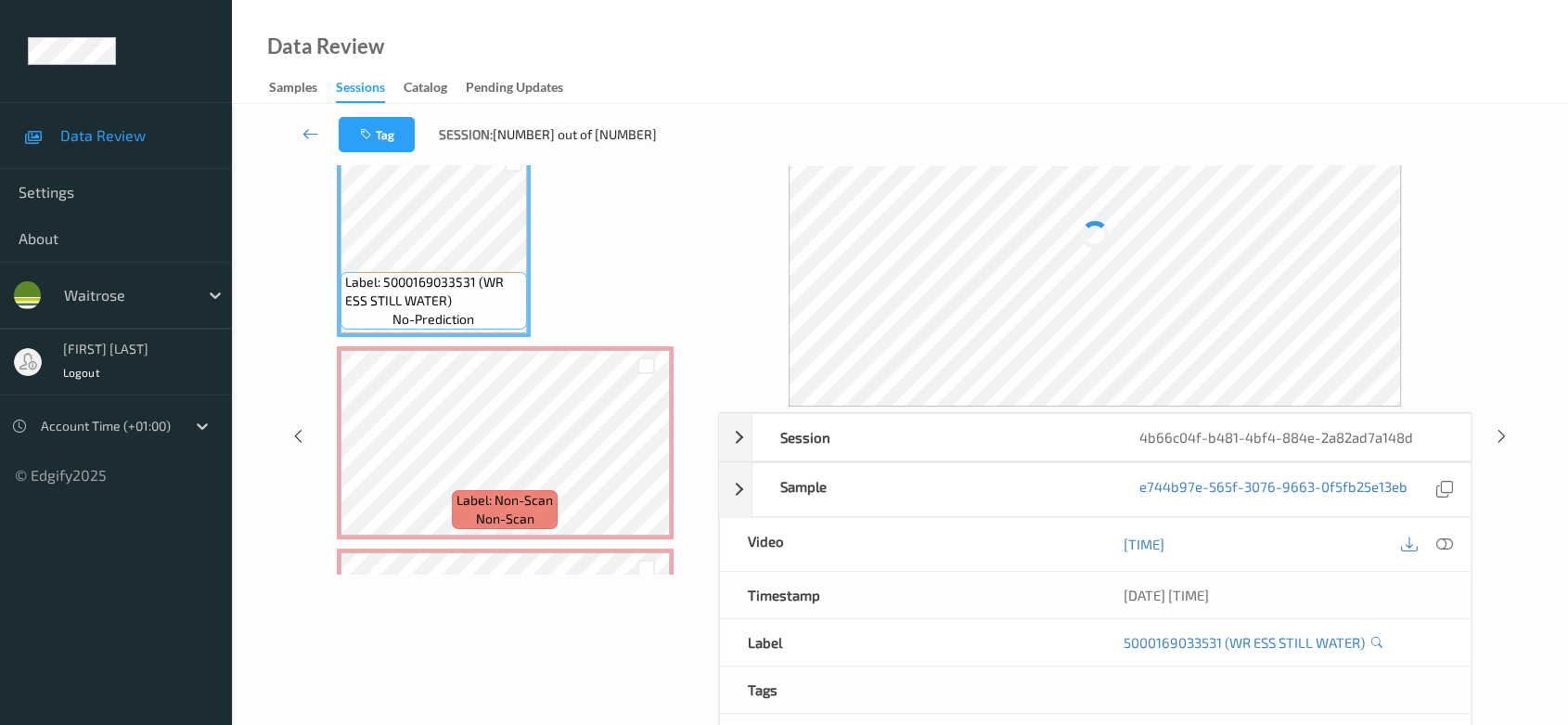 click at bounding box center (1445, 544) 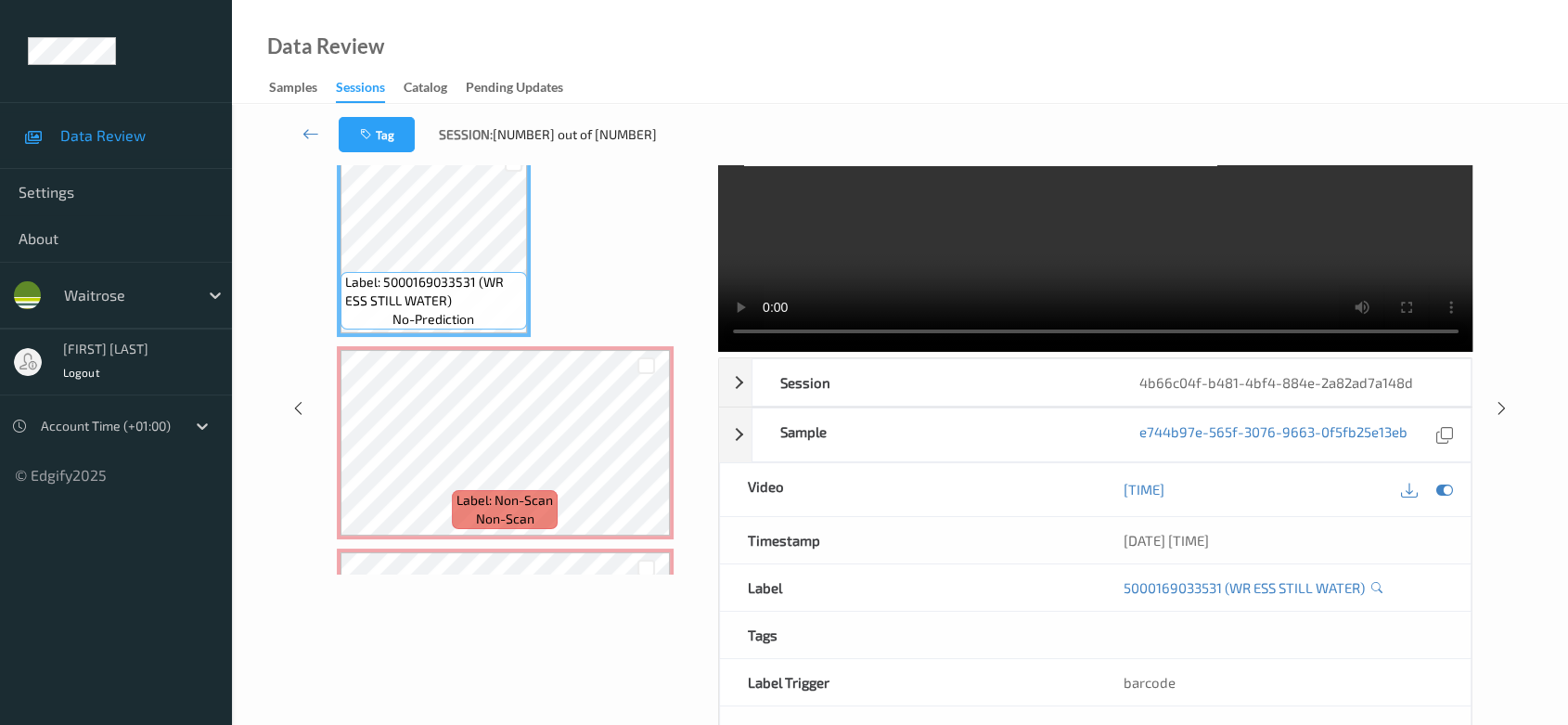 scroll, scrollTop: 0, scrollLeft: 0, axis: both 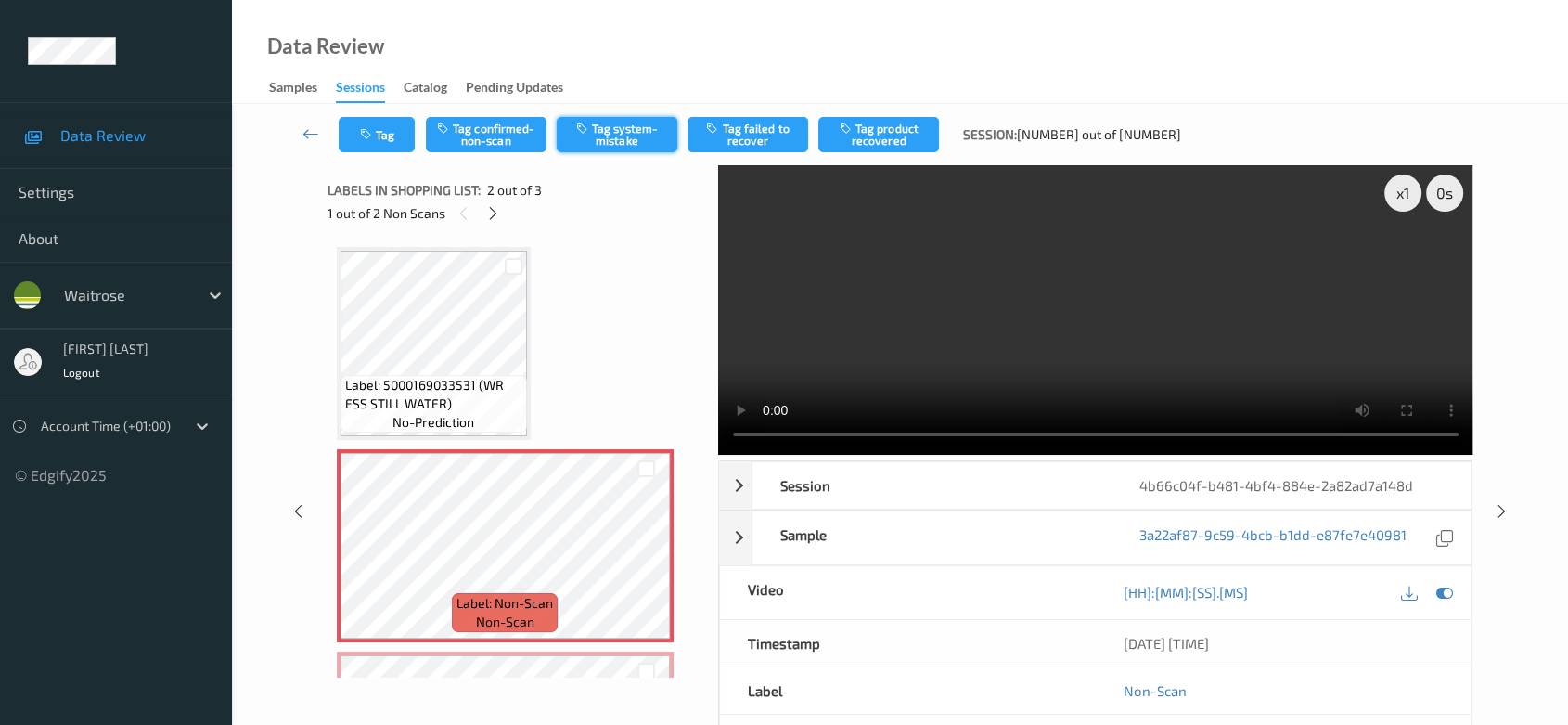 click on "Tag   system-mistake" at bounding box center (617, 135) 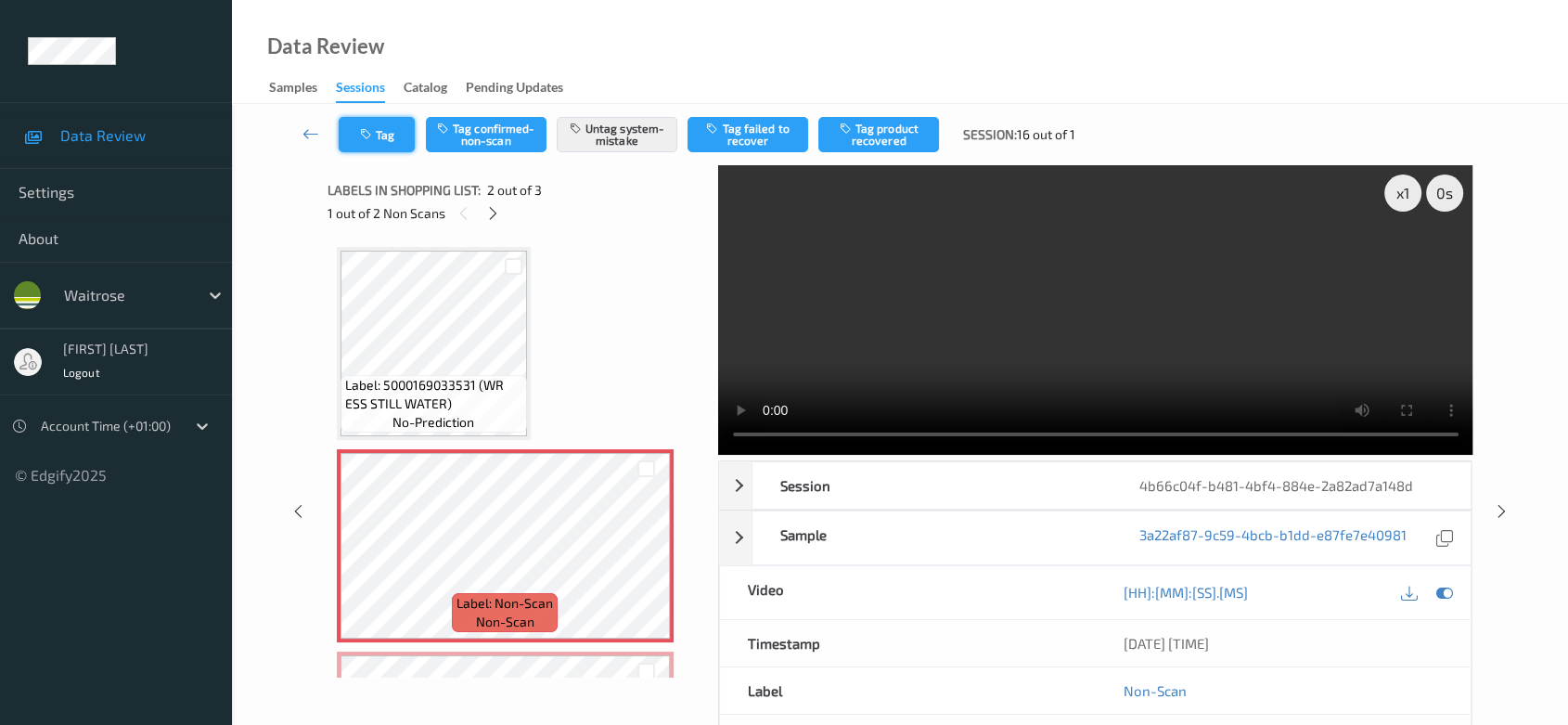 click at bounding box center [367, 135] 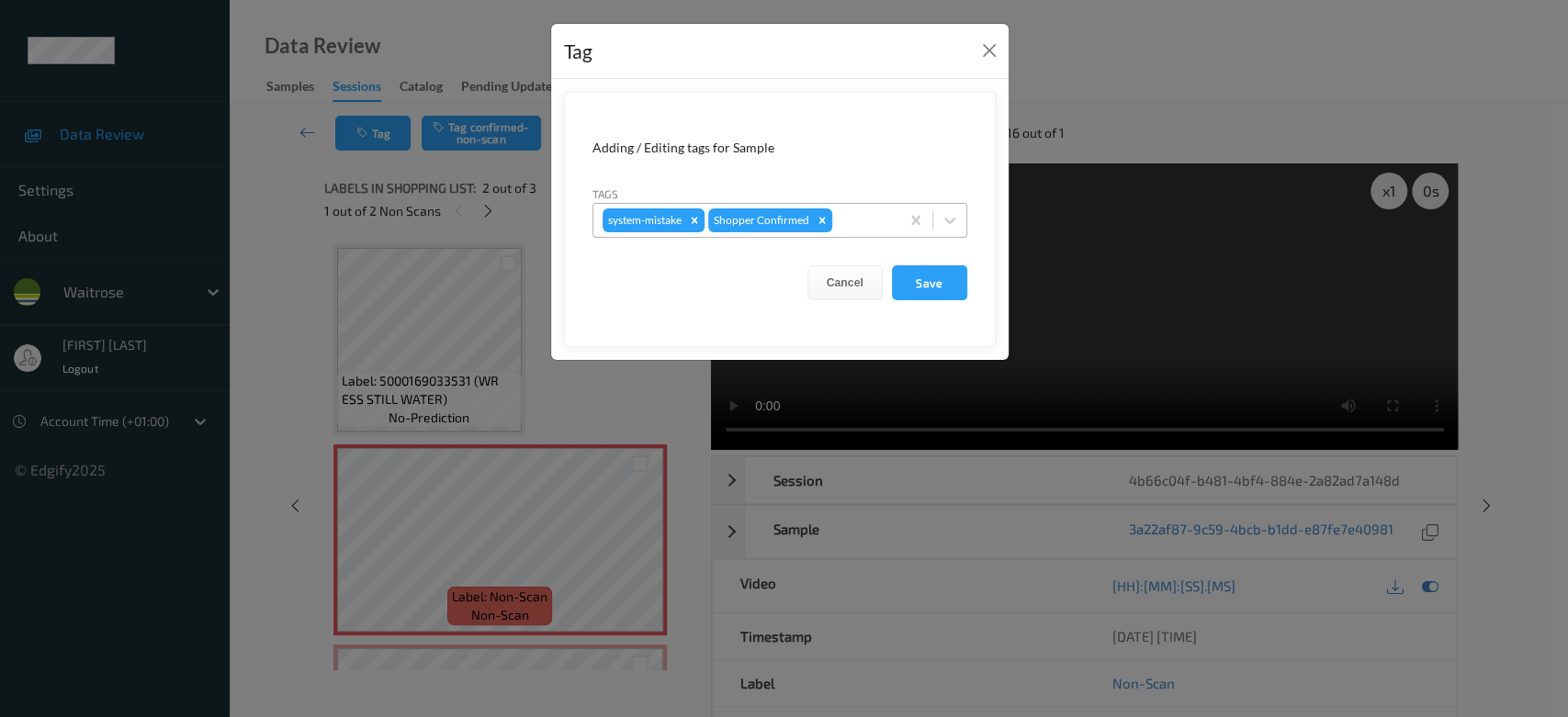 click at bounding box center (863, 220) 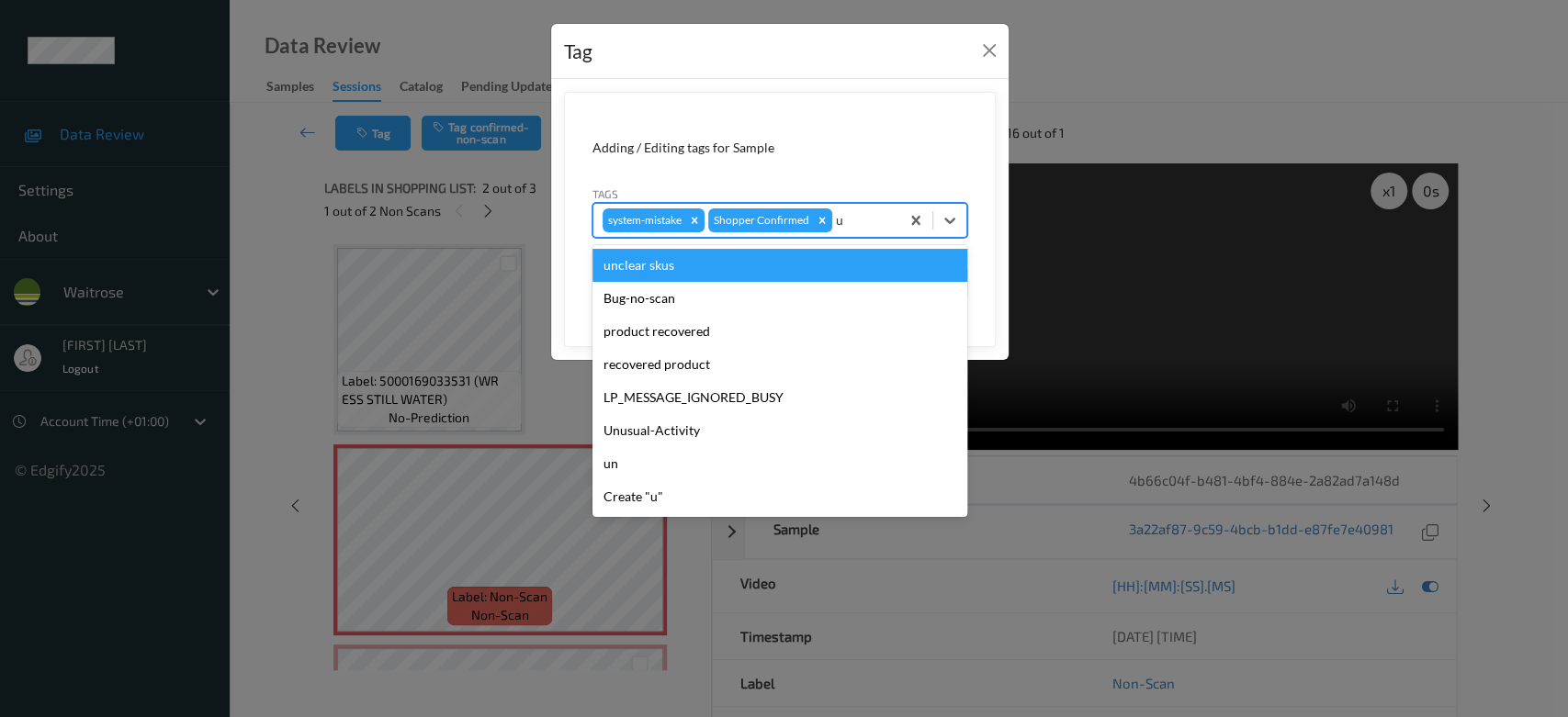 type on "un" 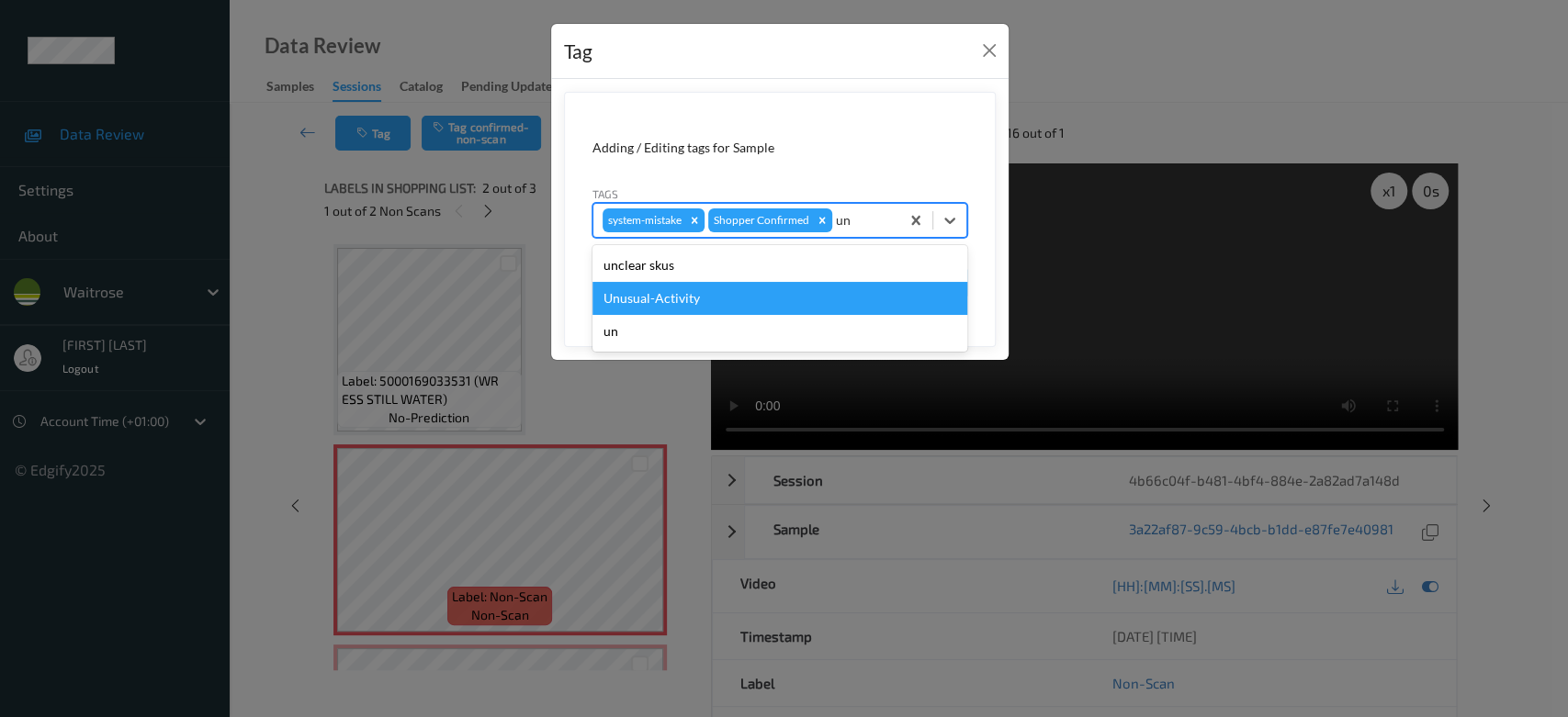 click on "Unusual-Activity" at bounding box center (780, 298) 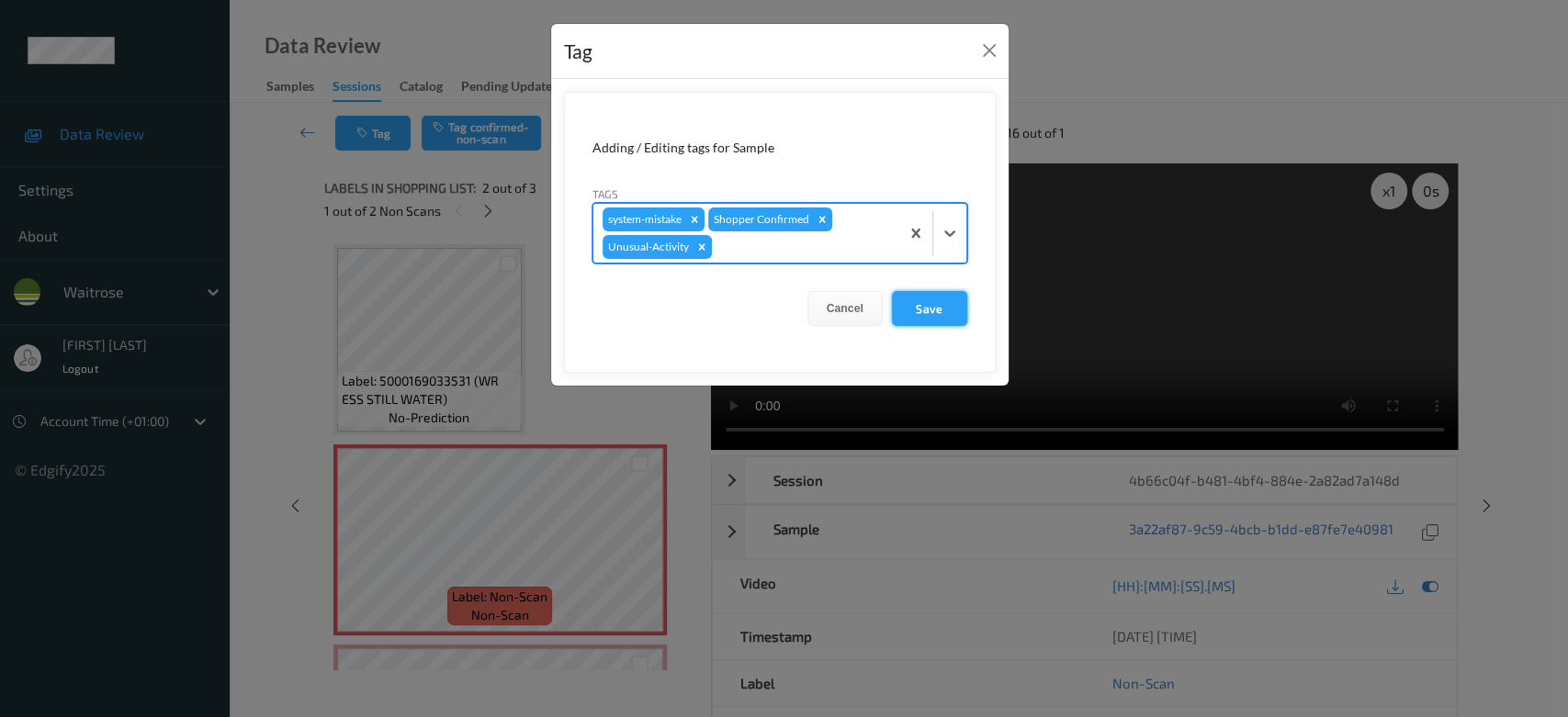 click on "Save" at bounding box center (930, 308) 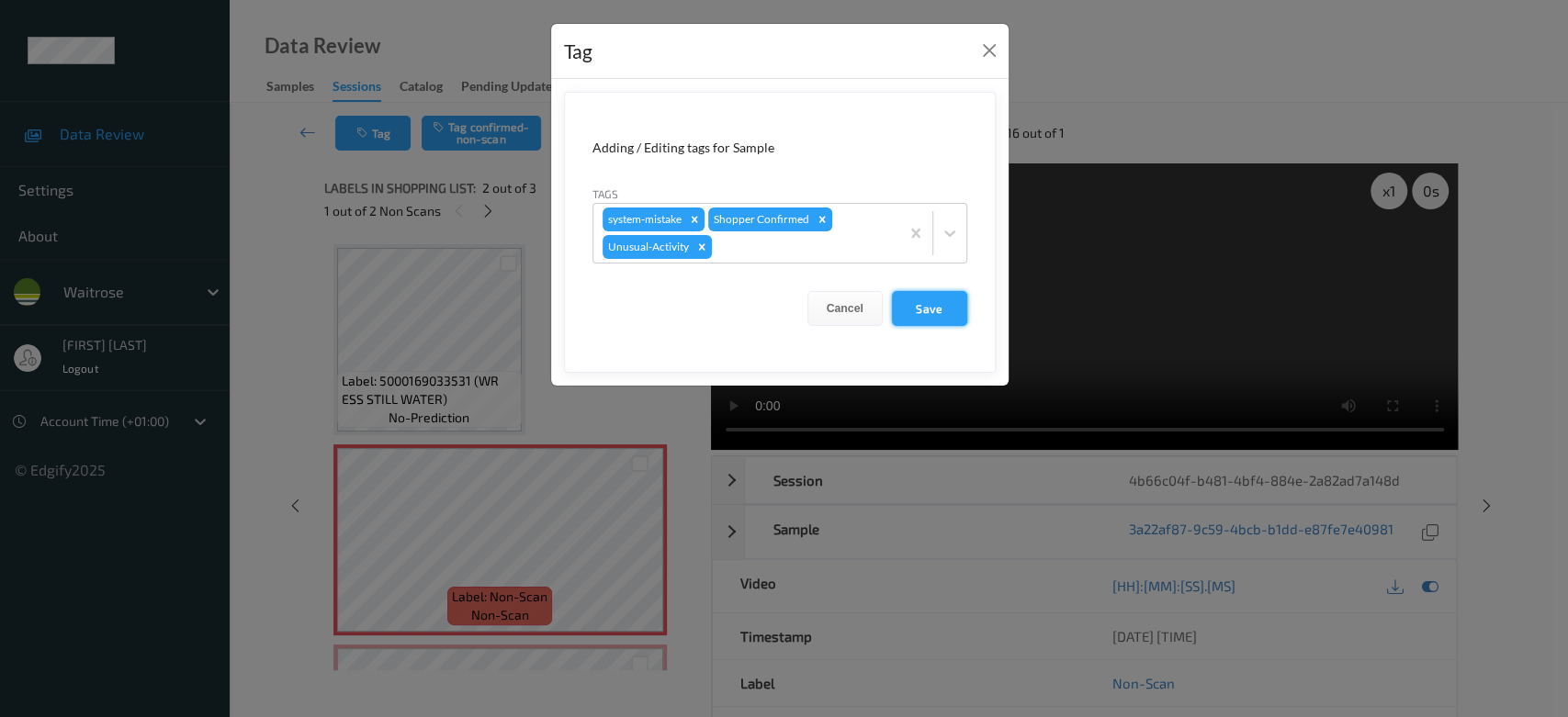 click on "Save" at bounding box center [930, 308] 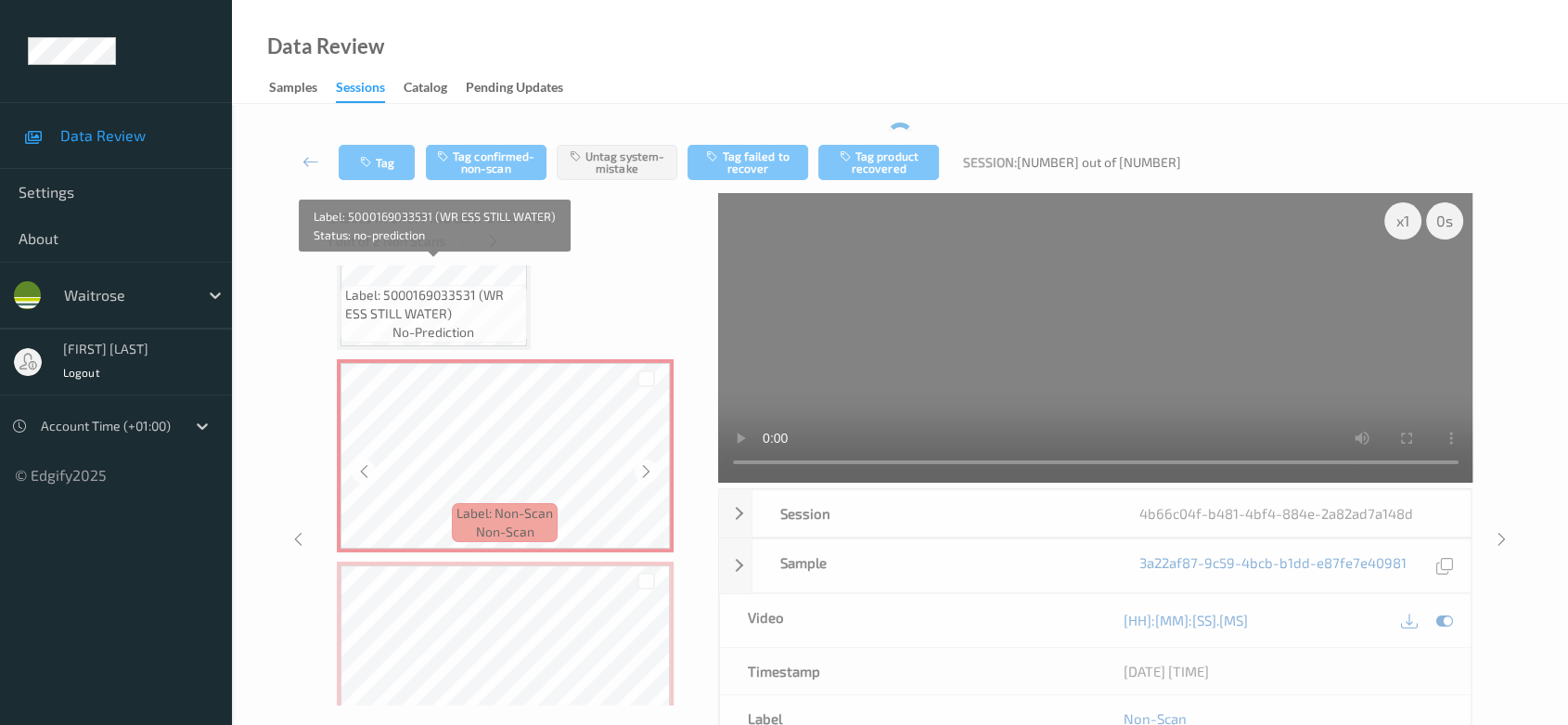 scroll, scrollTop: 173, scrollLeft: 0, axis: vertical 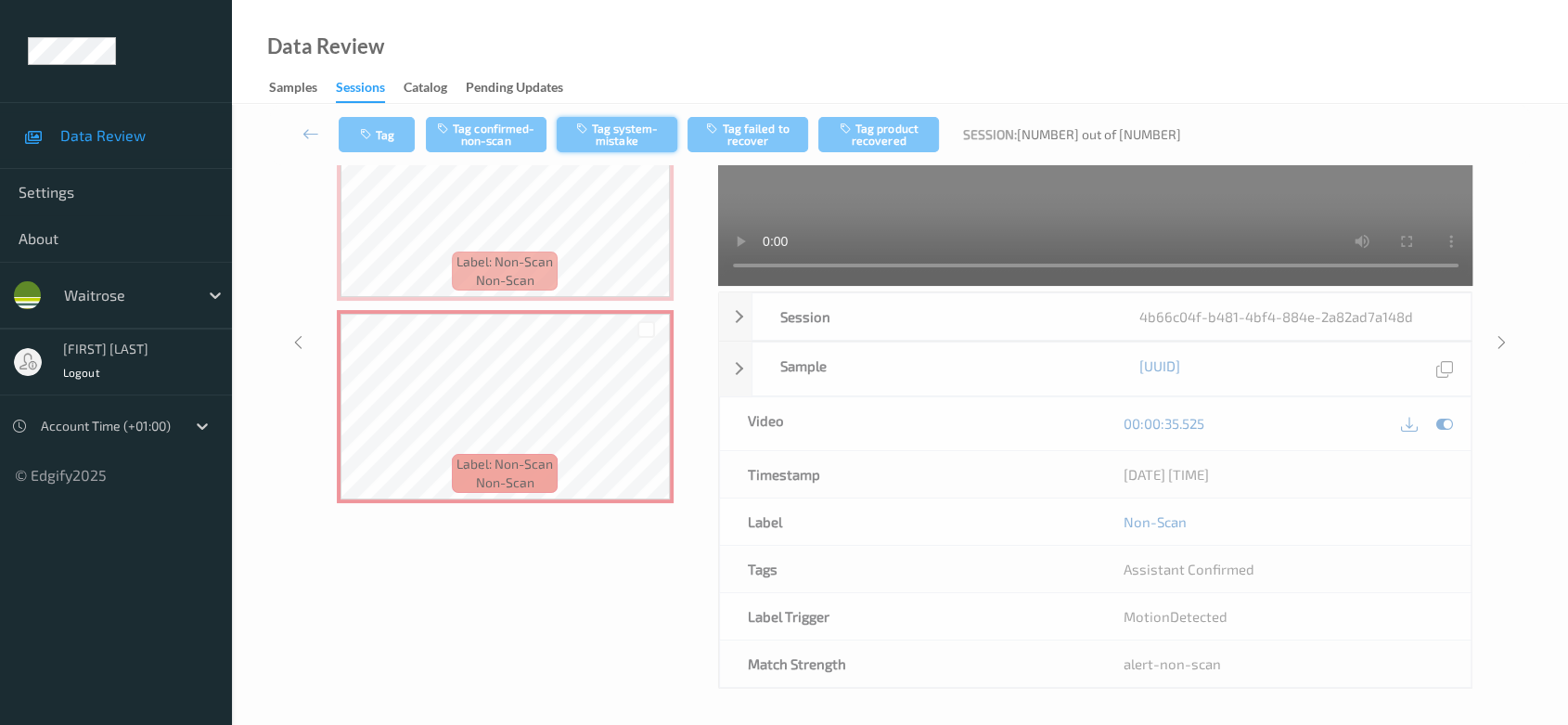 click on "Tag   system-mistake" at bounding box center (617, 135) 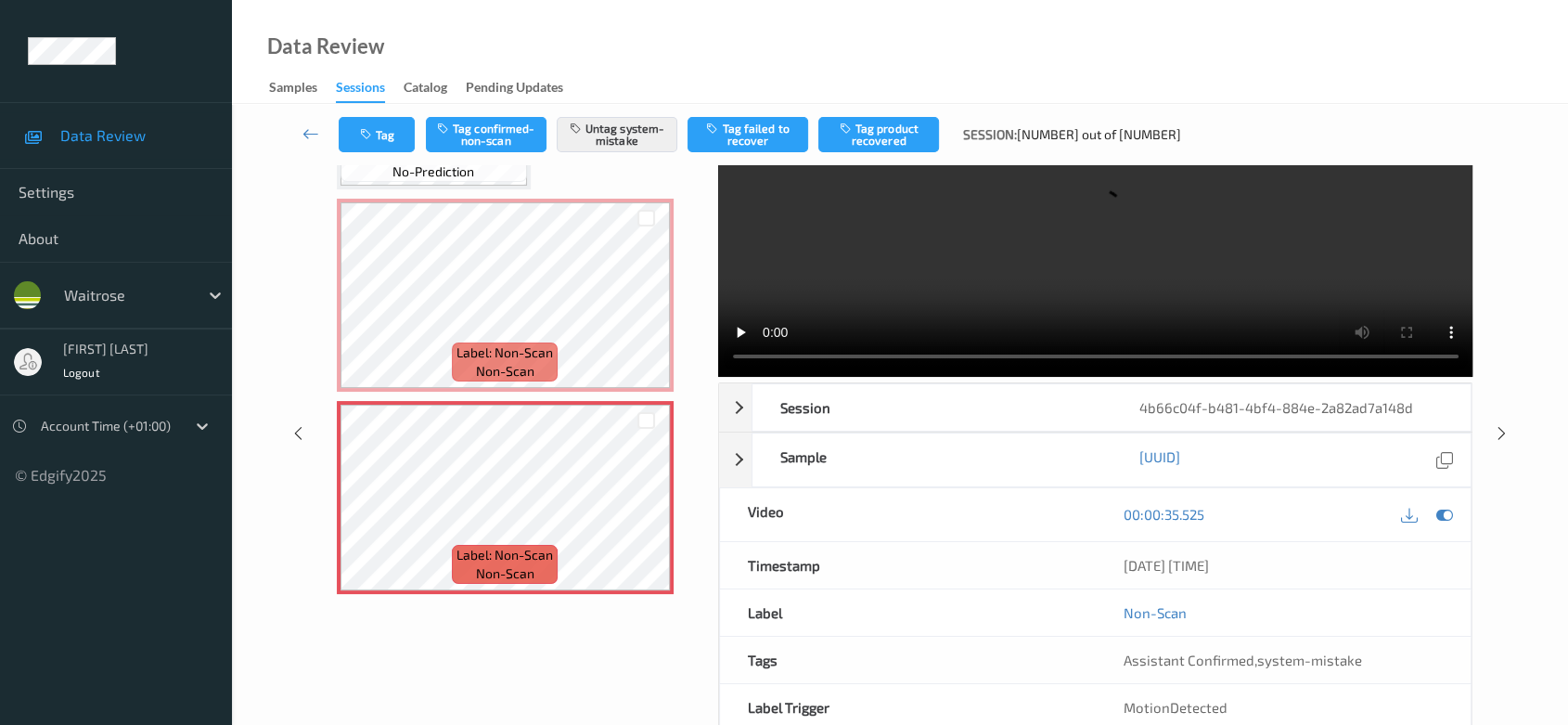 scroll, scrollTop: 0, scrollLeft: 0, axis: both 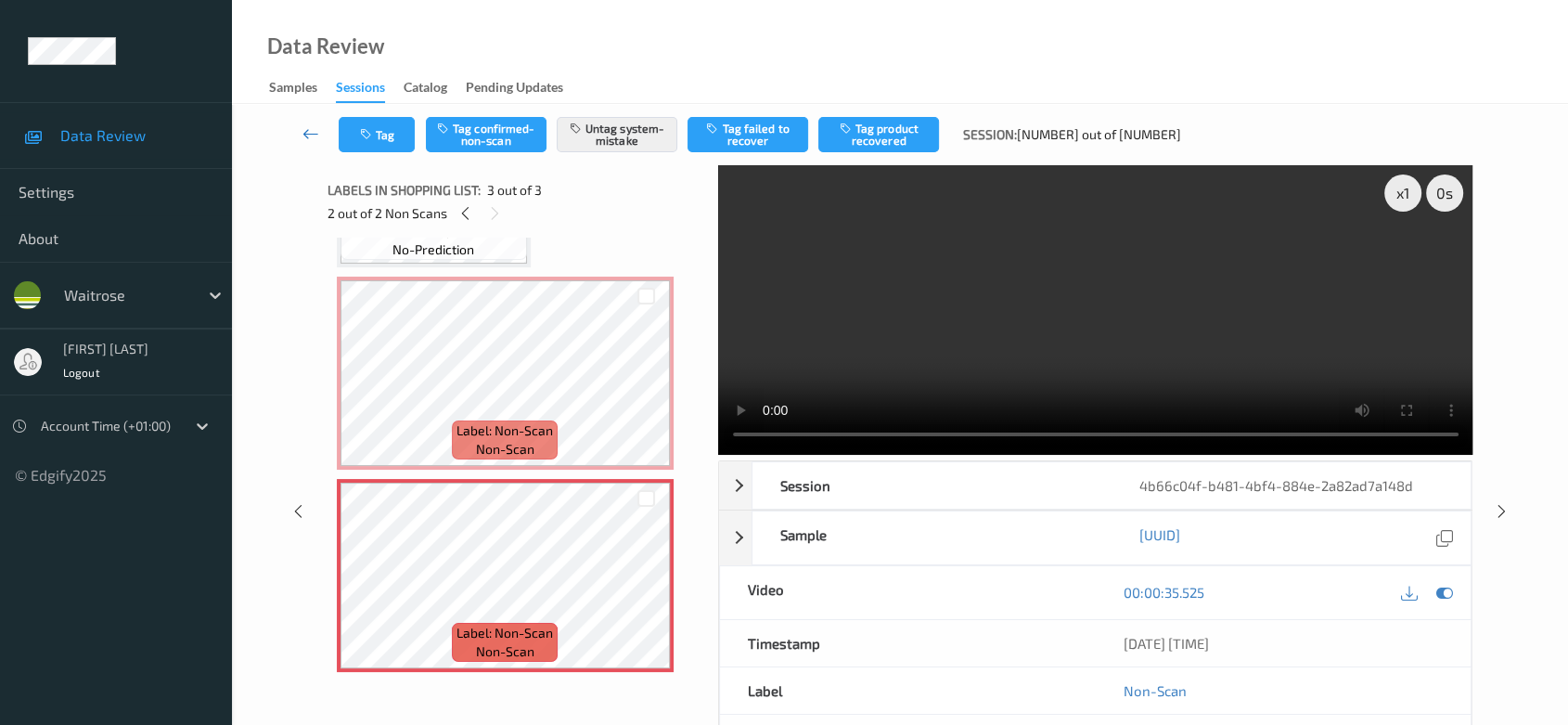 click at bounding box center (311, 134) 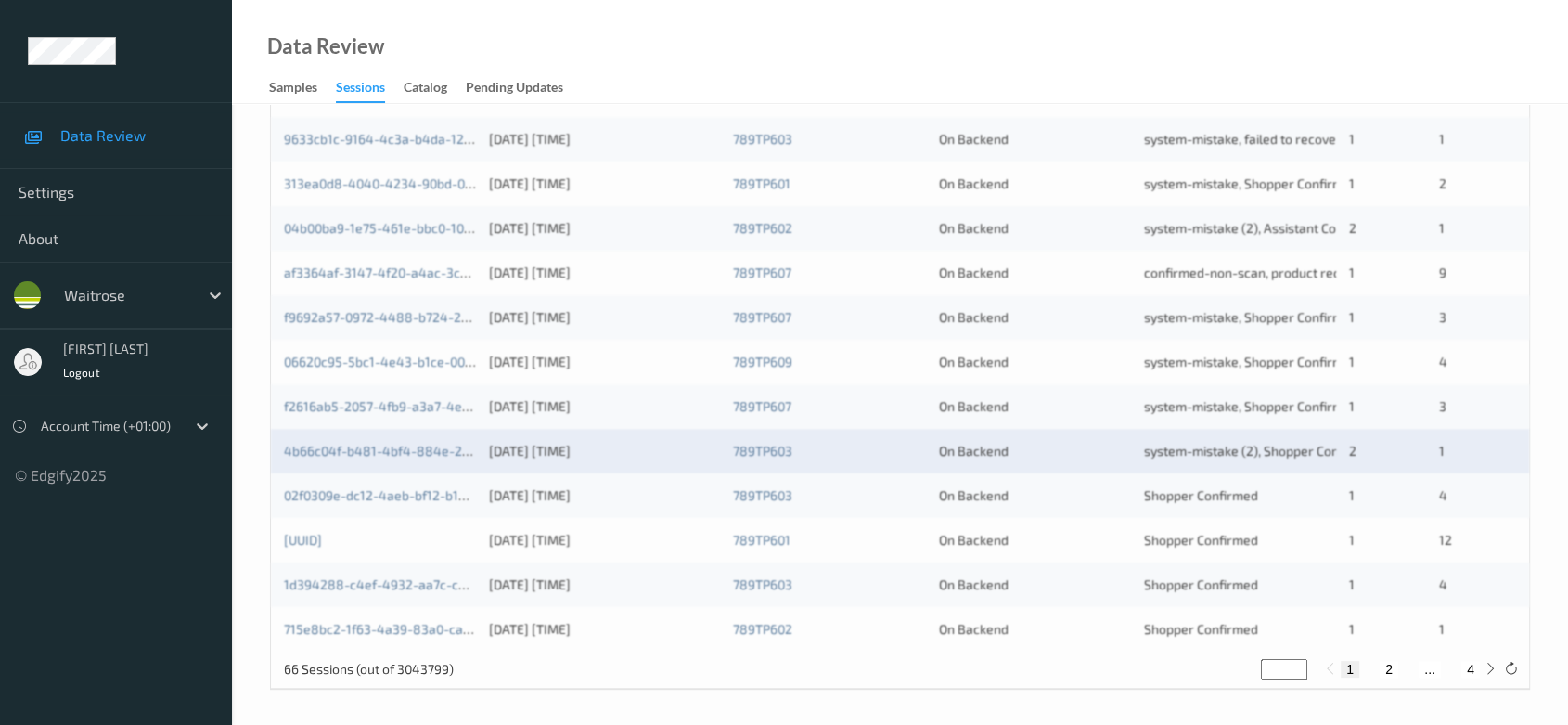 scroll, scrollTop: 735, scrollLeft: 0, axis: vertical 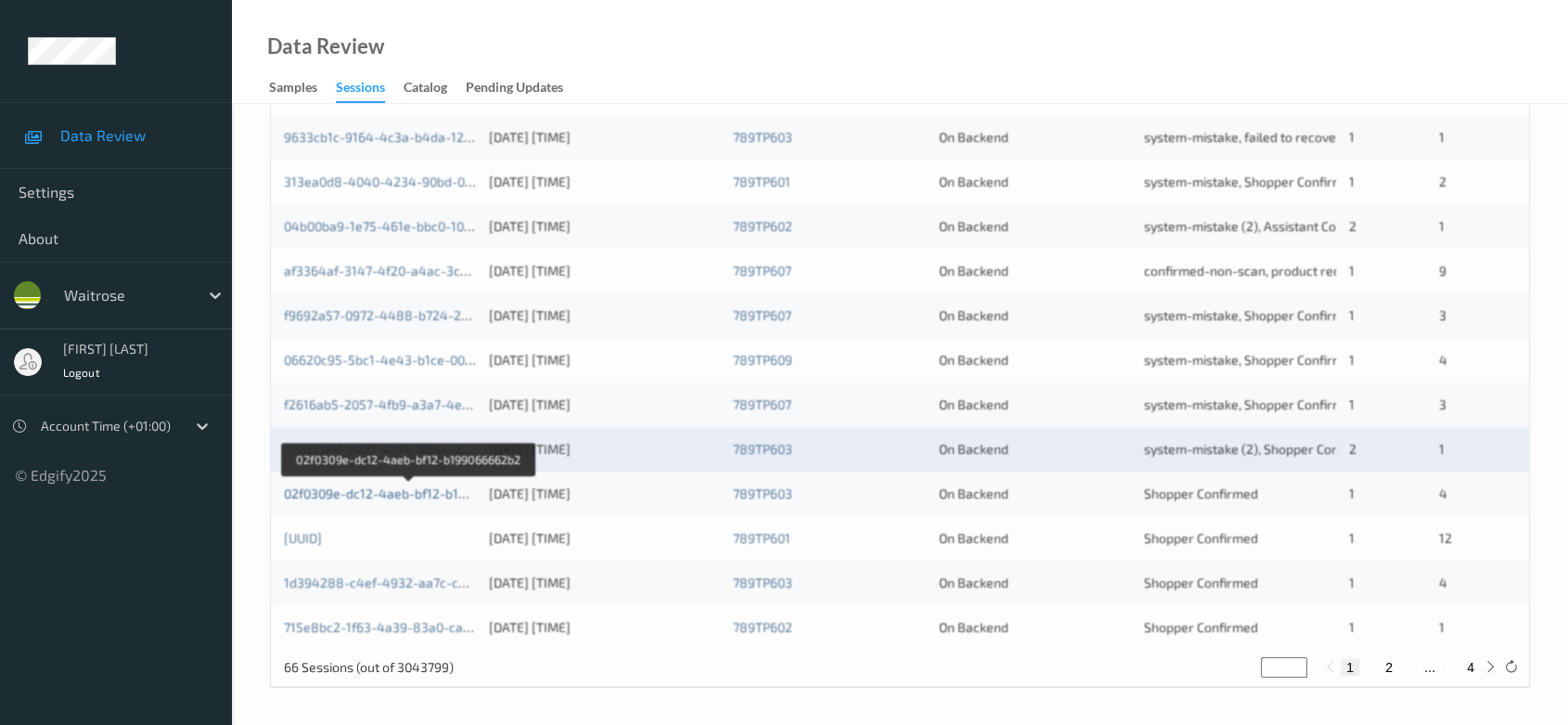 click on "02f0309e-dc12-4aeb-bf12-b199066662b2" at bounding box center (408, 493) 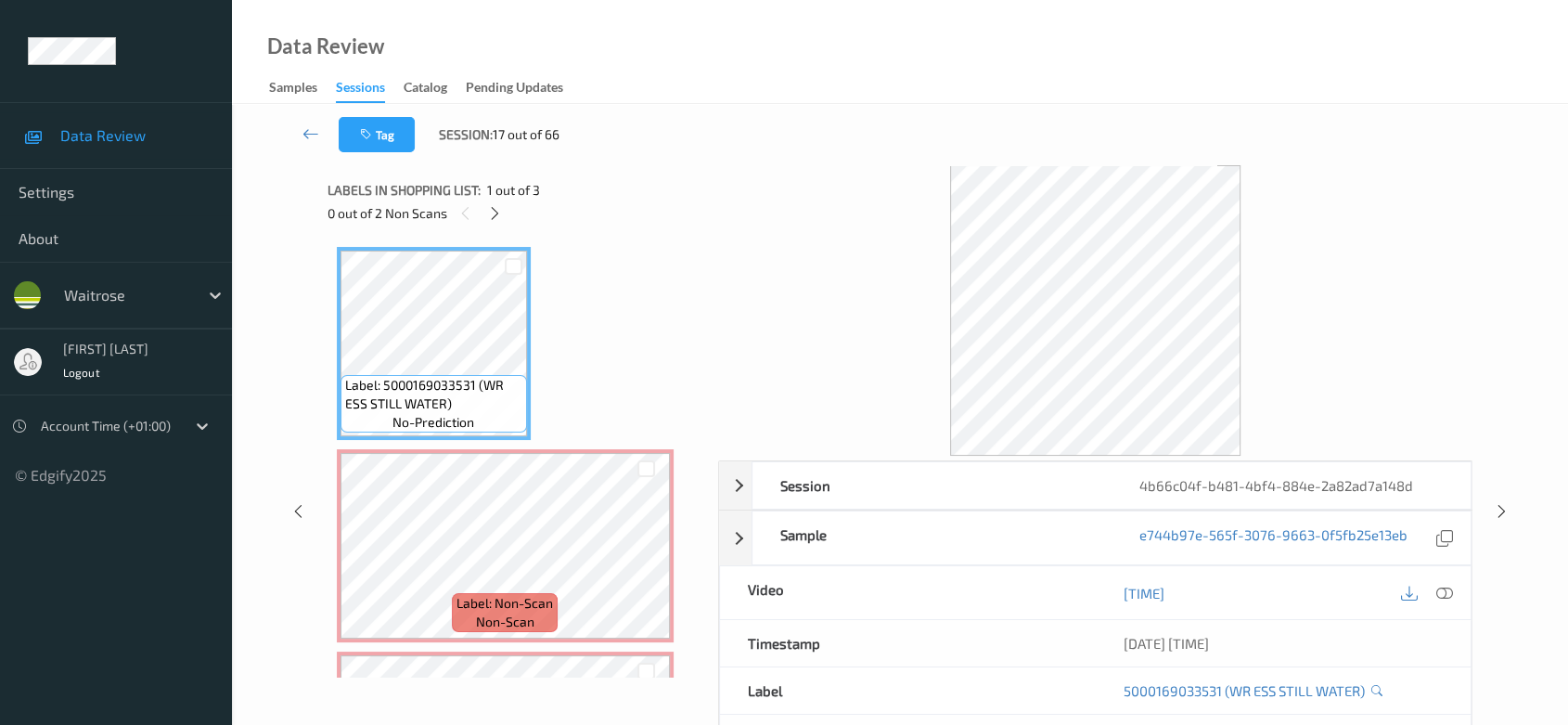 scroll, scrollTop: 0, scrollLeft: 0, axis: both 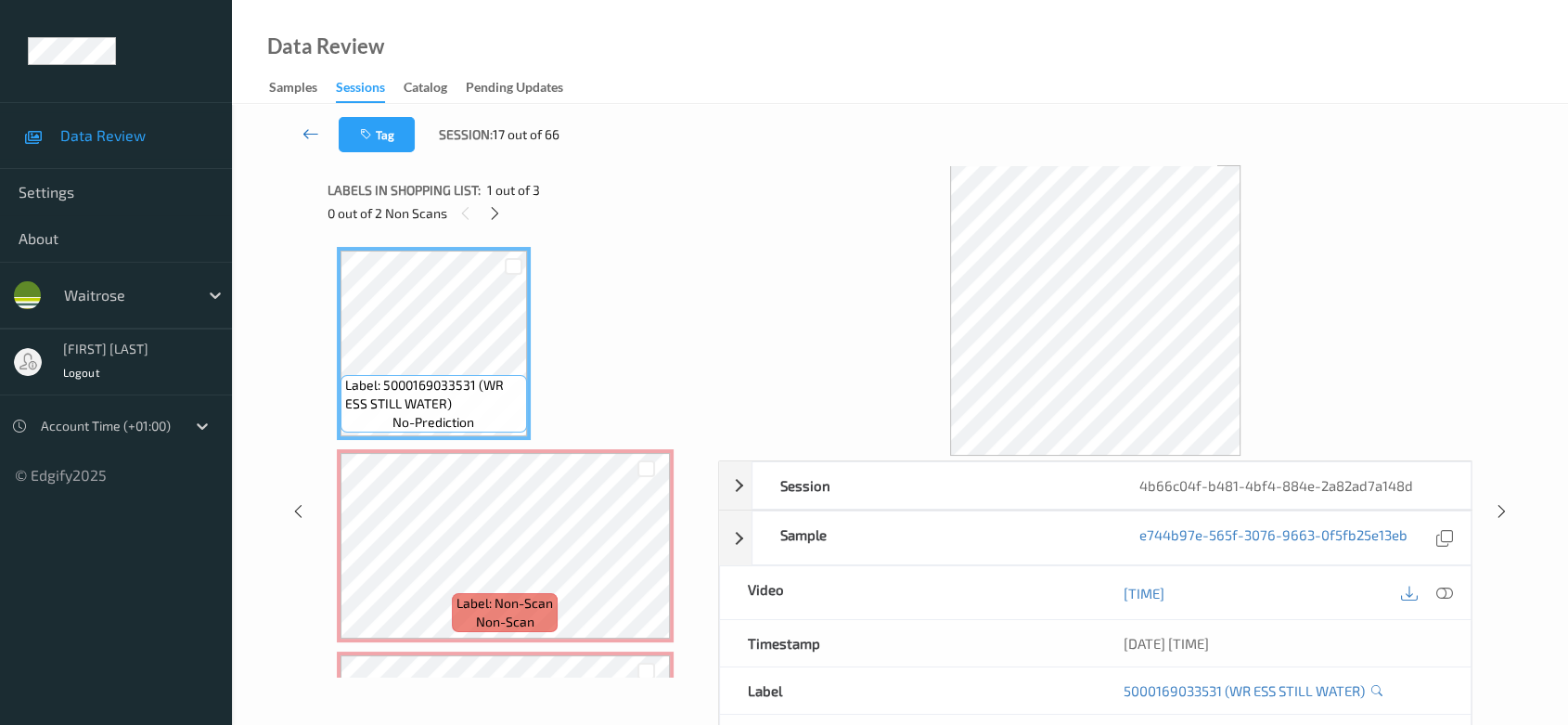 click at bounding box center (311, 134) 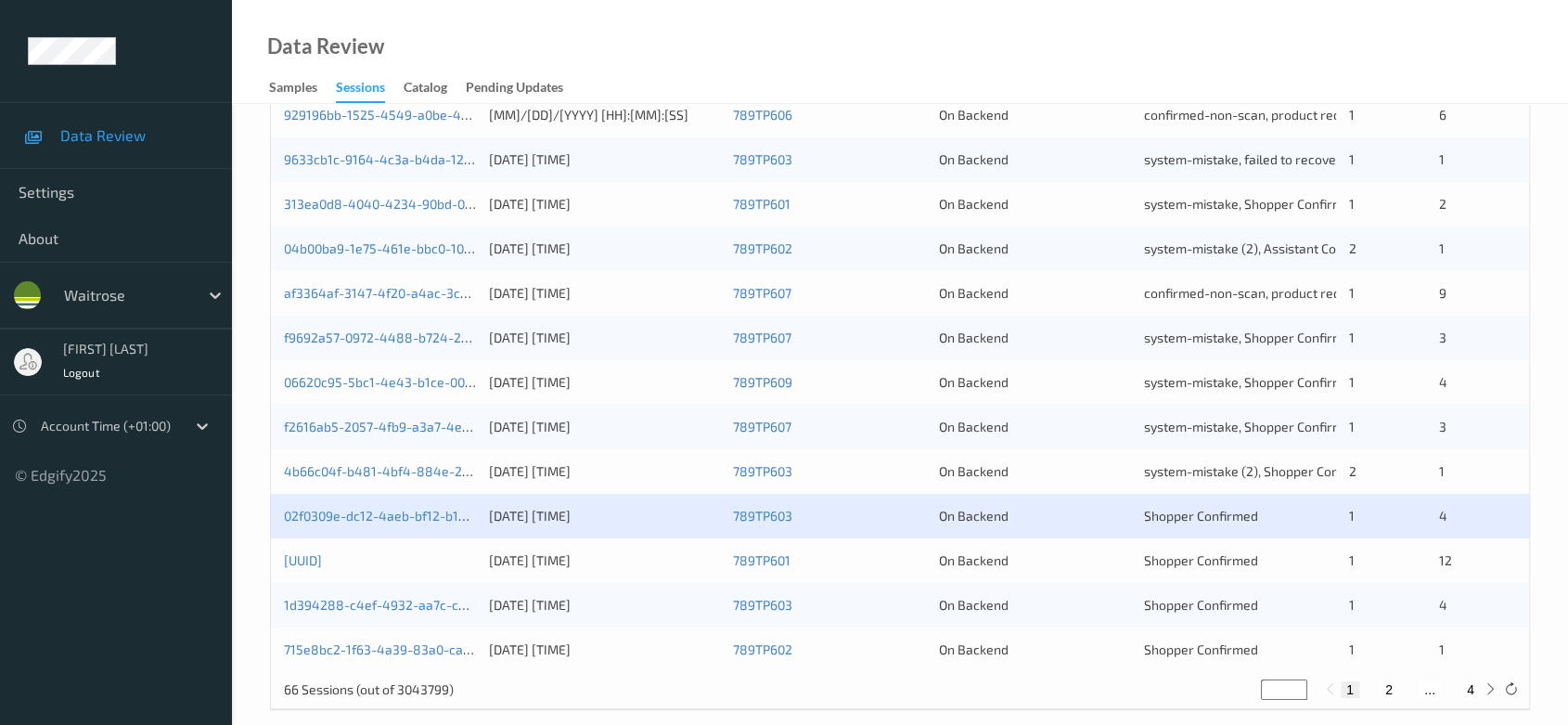 scroll, scrollTop: 735, scrollLeft: 0, axis: vertical 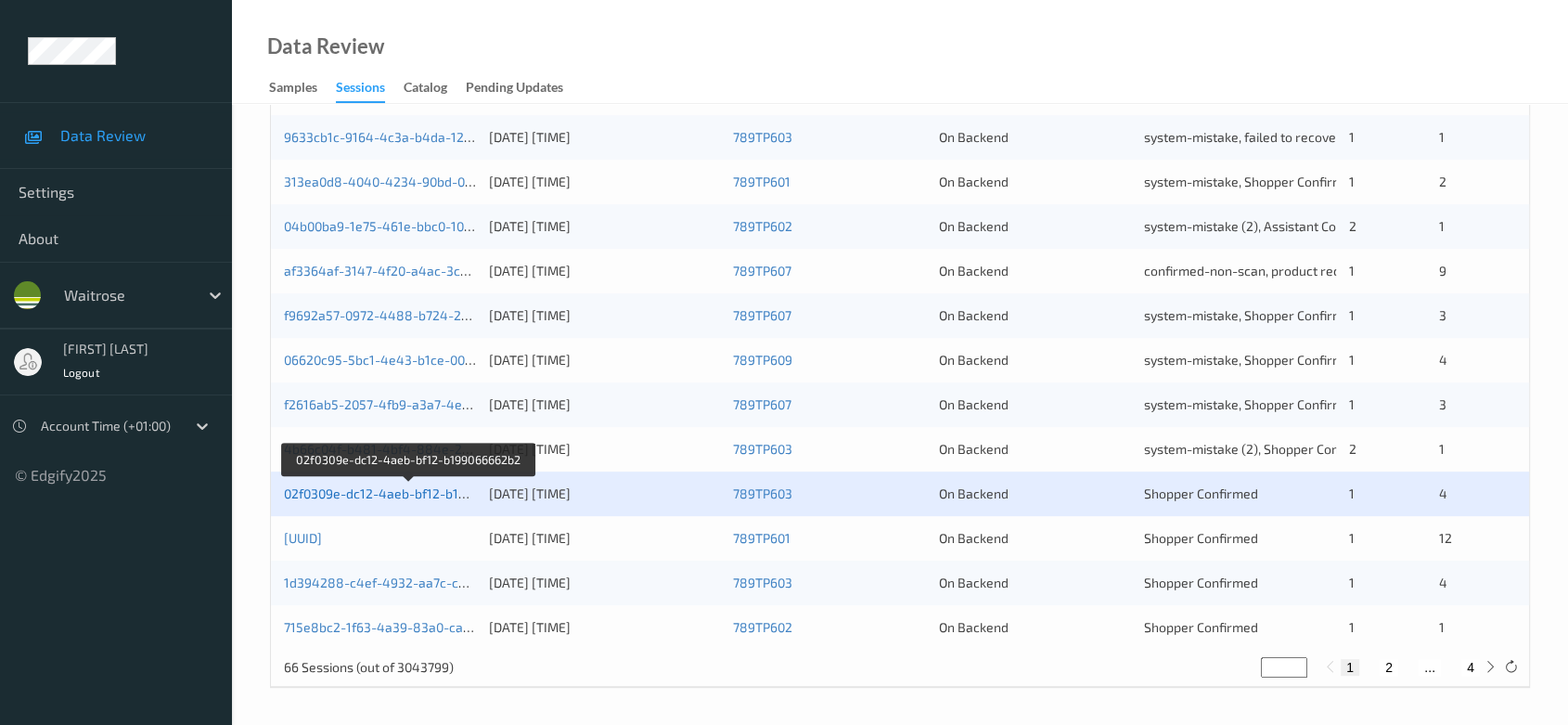 click on "02f0309e-dc12-4aeb-bf12-b199066662b2" at bounding box center [408, 493] 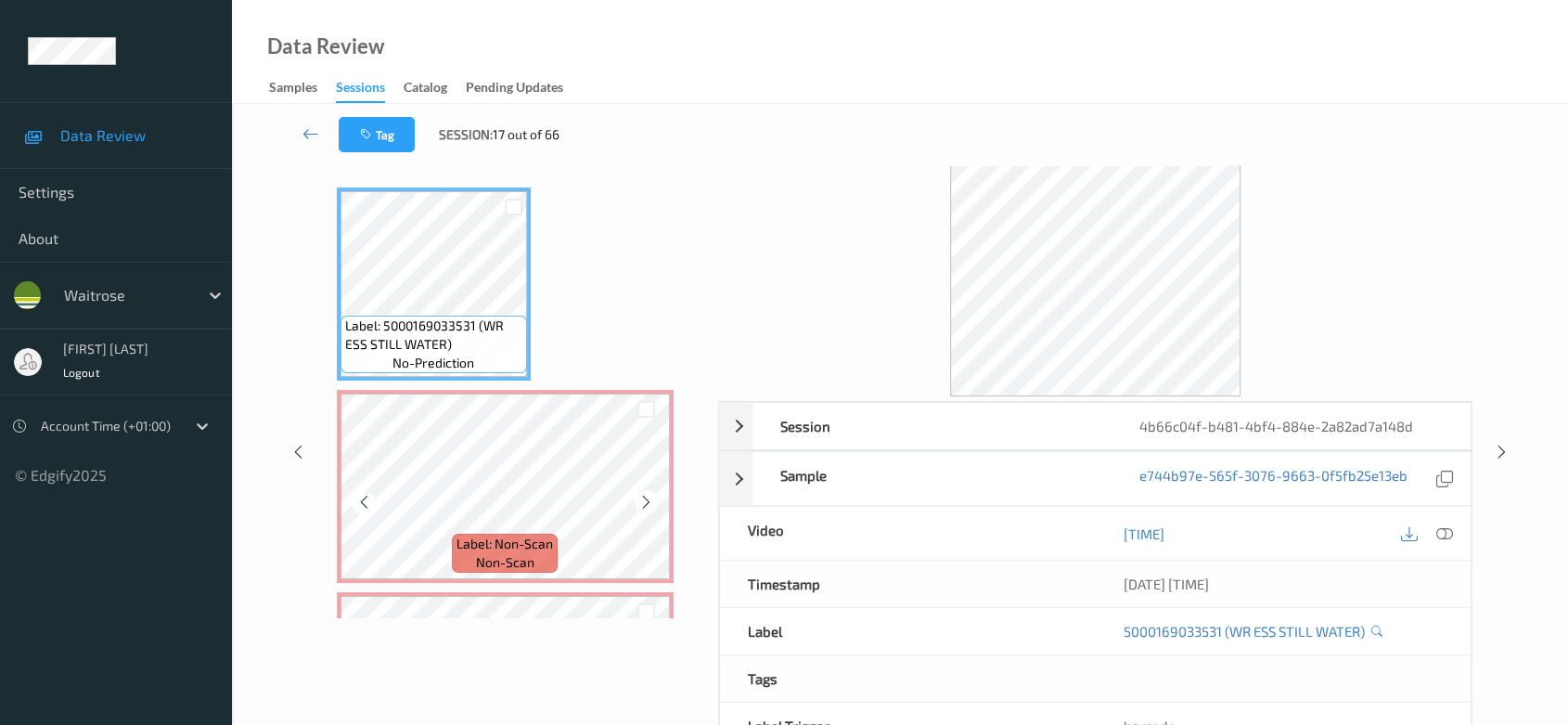 scroll, scrollTop: 0, scrollLeft: 0, axis: both 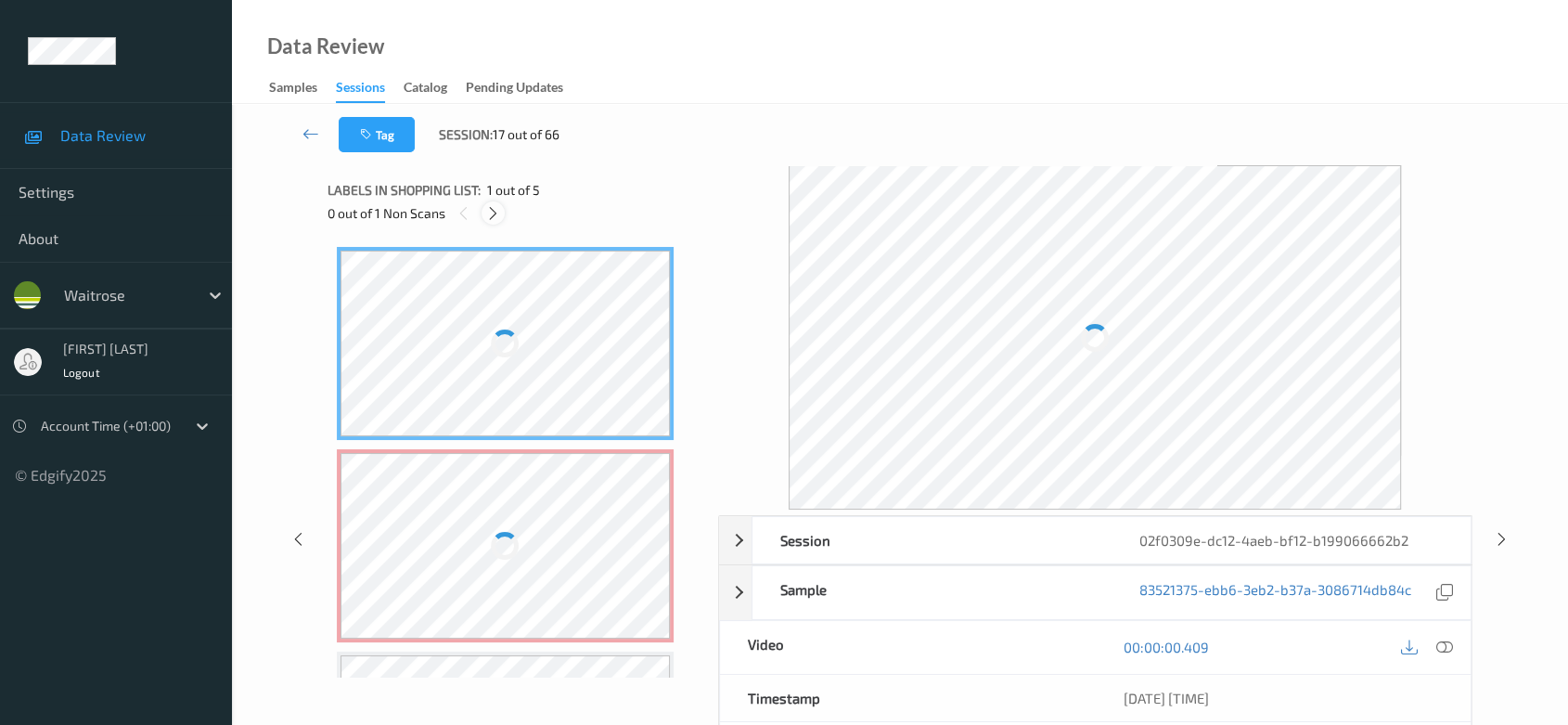 click at bounding box center [493, 214] 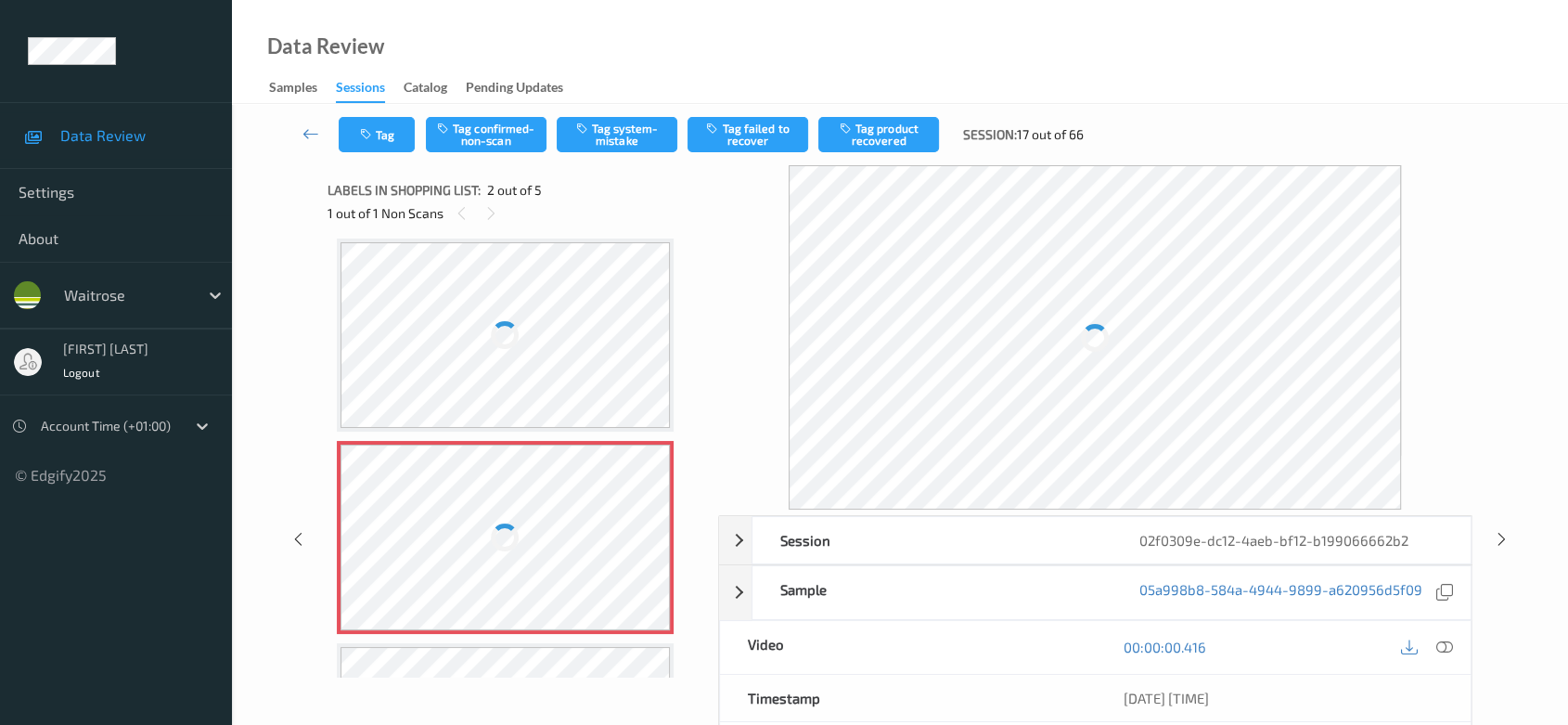 scroll, scrollTop: 0, scrollLeft: 0, axis: both 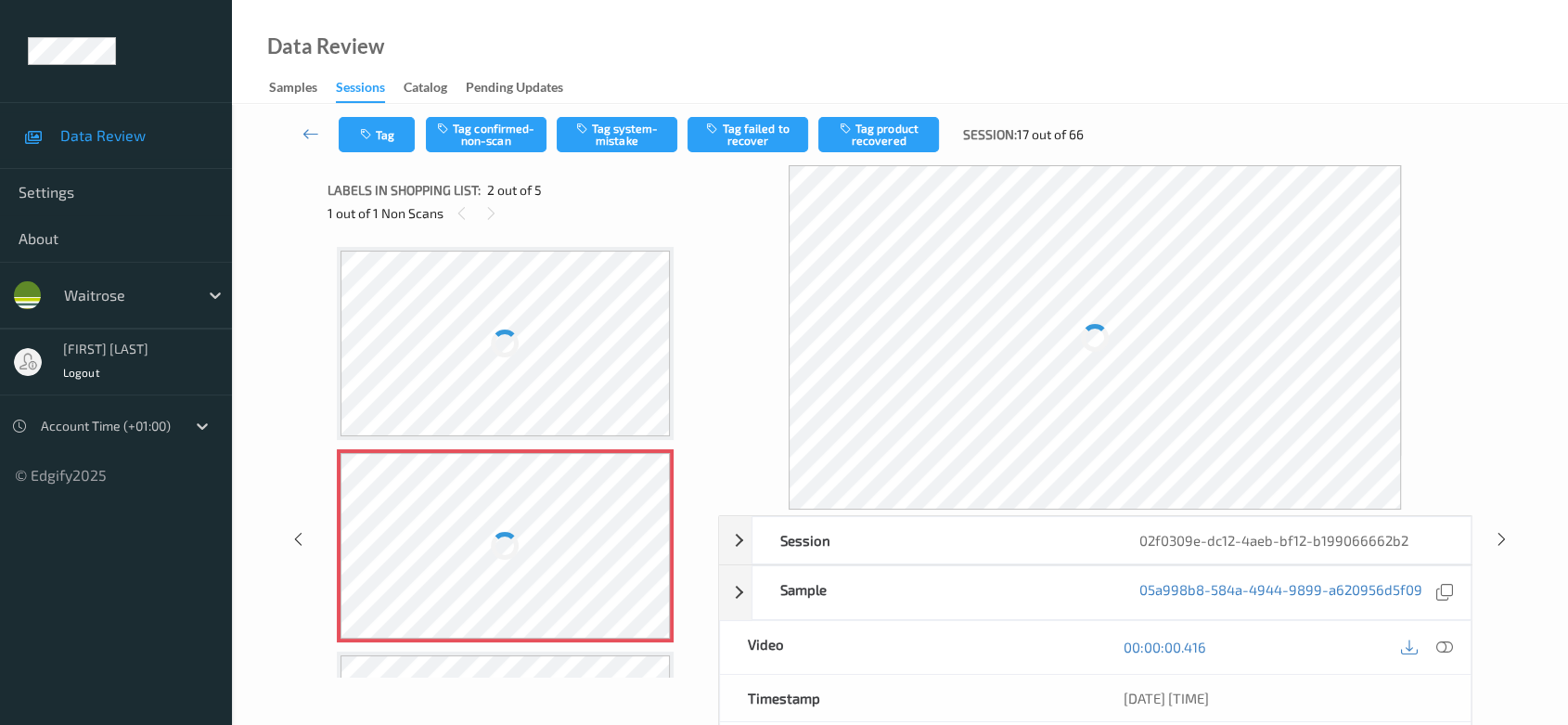 click at bounding box center (506, 546) 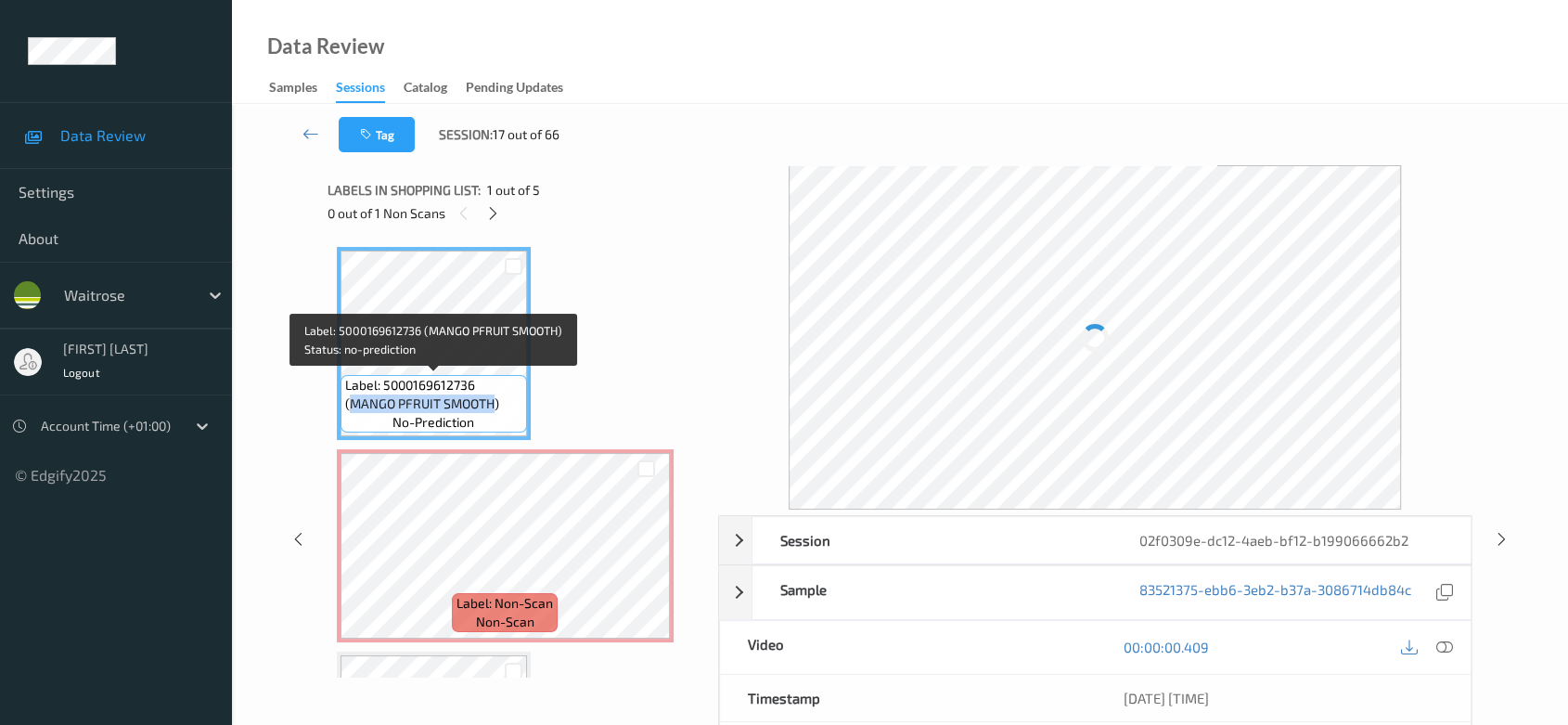 drag, startPoint x: 351, startPoint y: 401, endPoint x: 491, endPoint y: 401, distance: 140 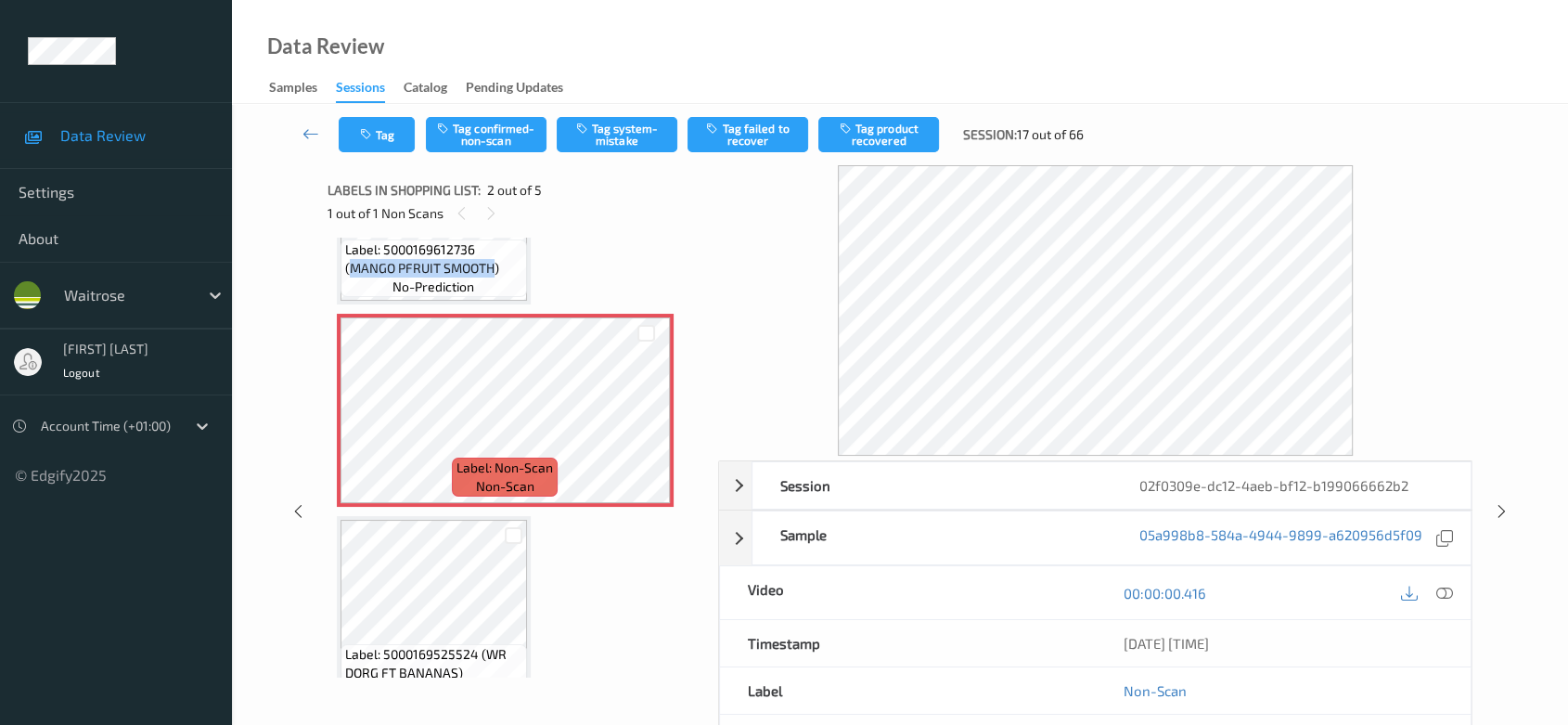 scroll, scrollTop: 0, scrollLeft: 0, axis: both 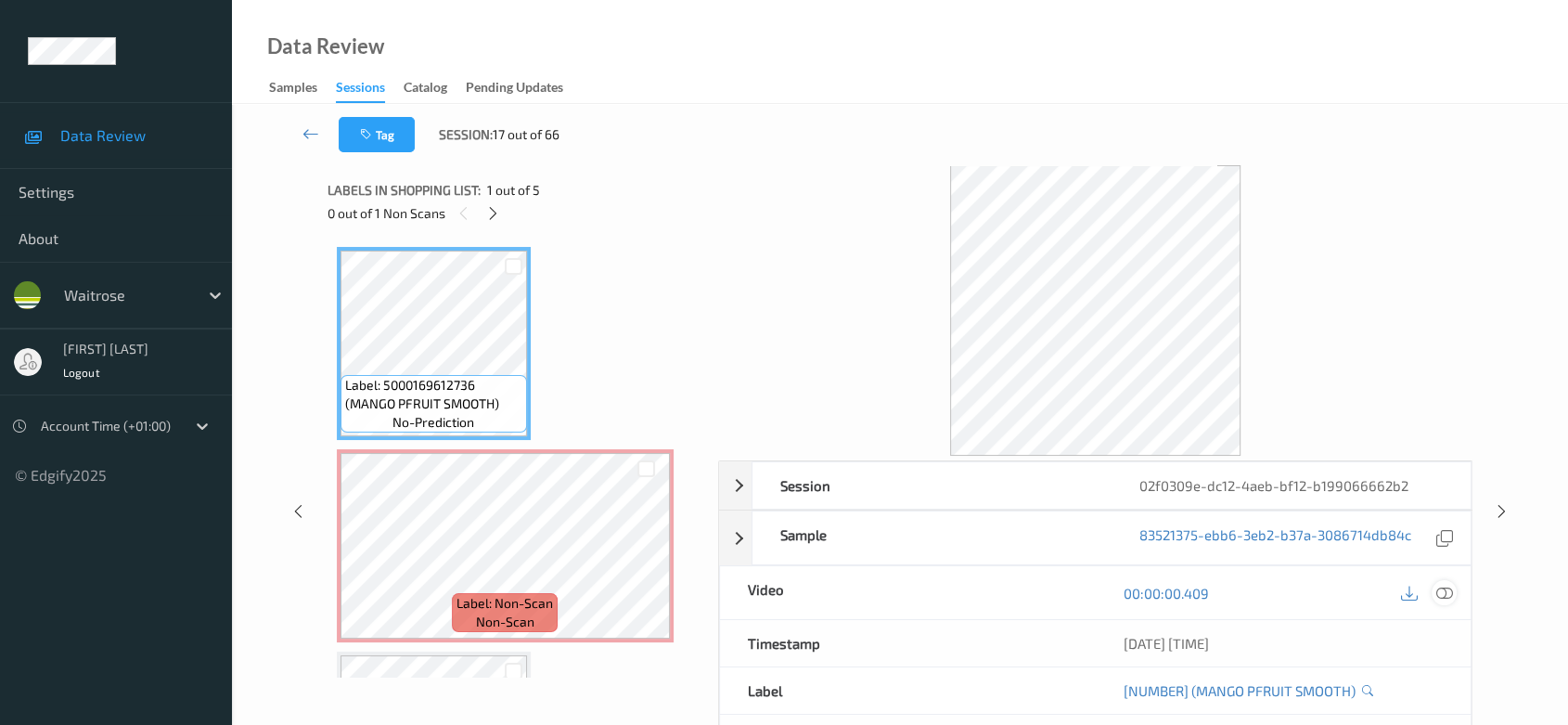 click at bounding box center (1445, 592) 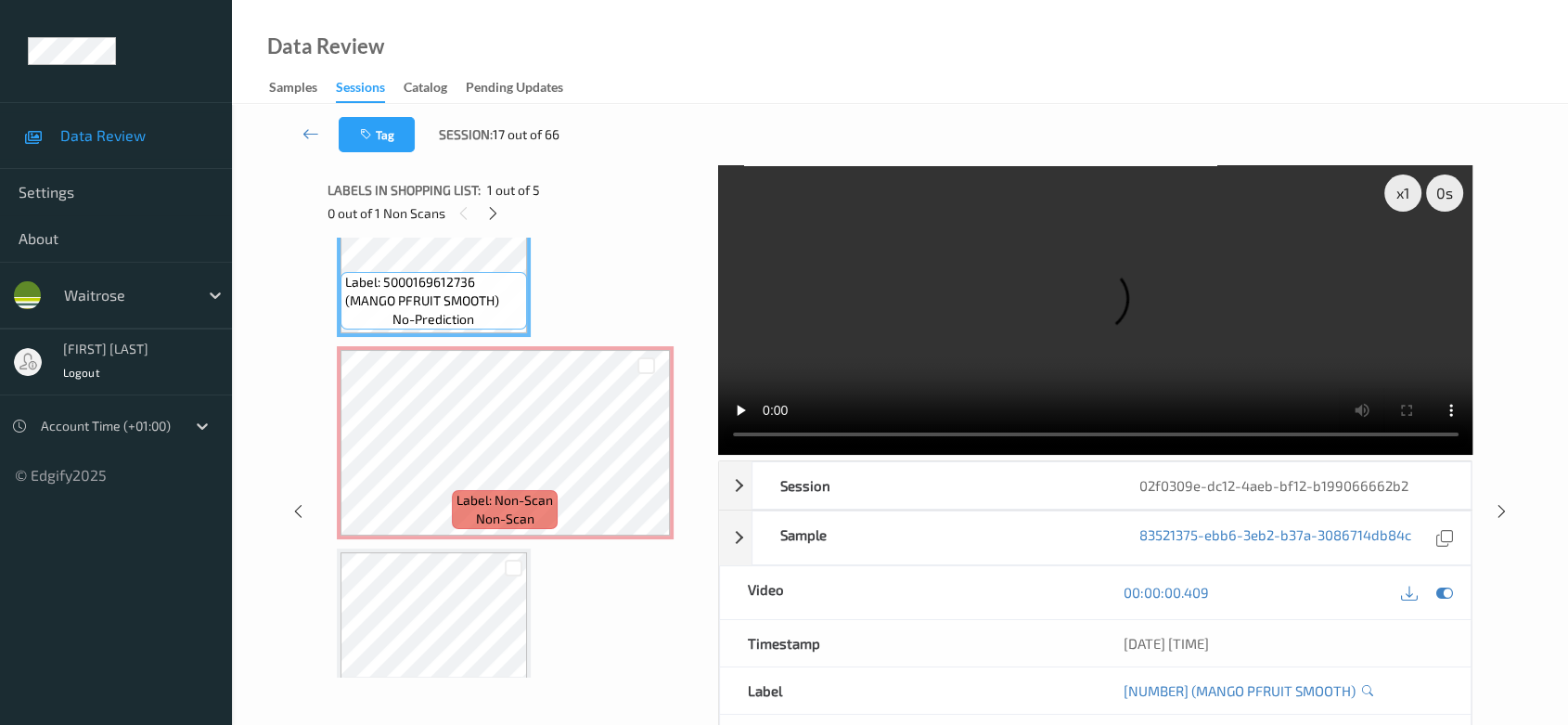scroll, scrollTop: 206, scrollLeft: 0, axis: vertical 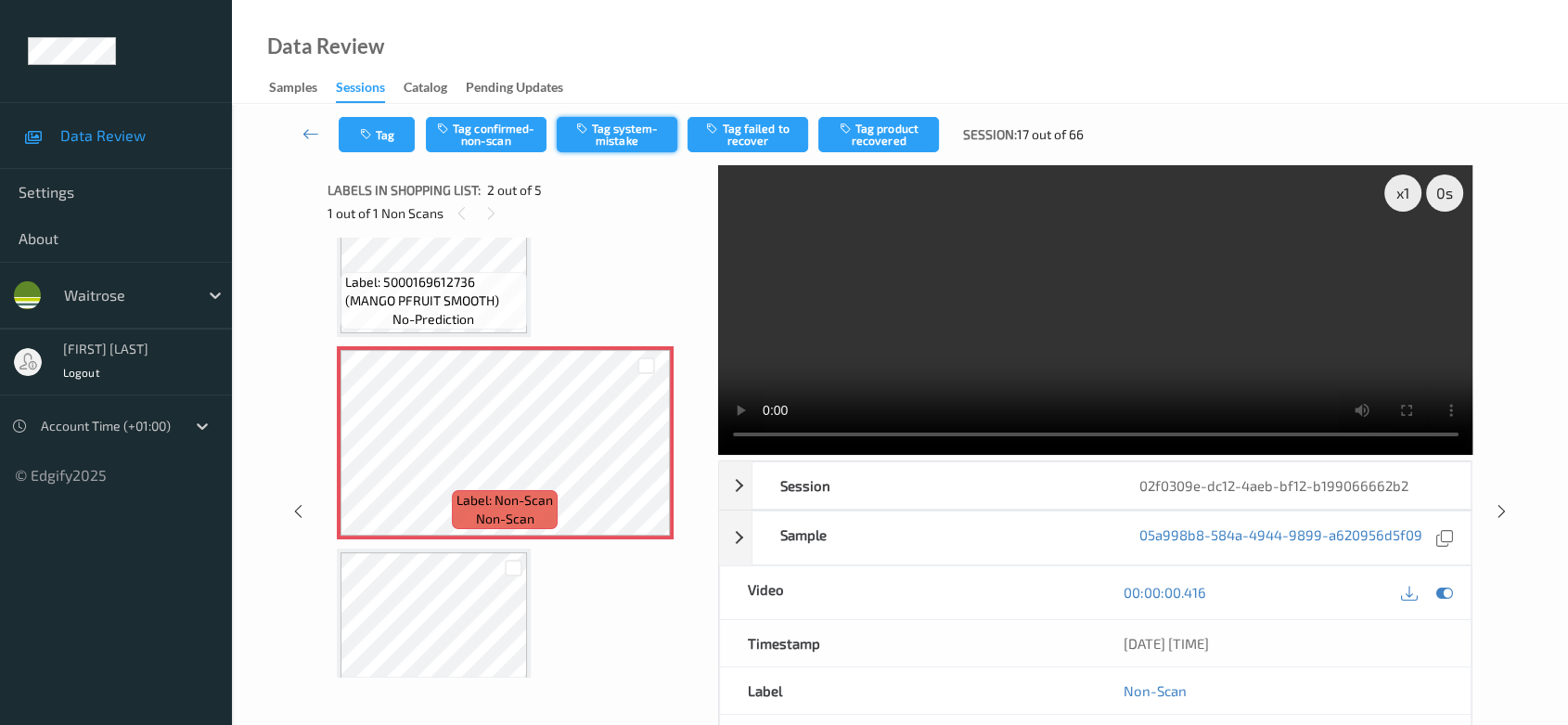 click on "Tag   system-mistake" at bounding box center [617, 135] 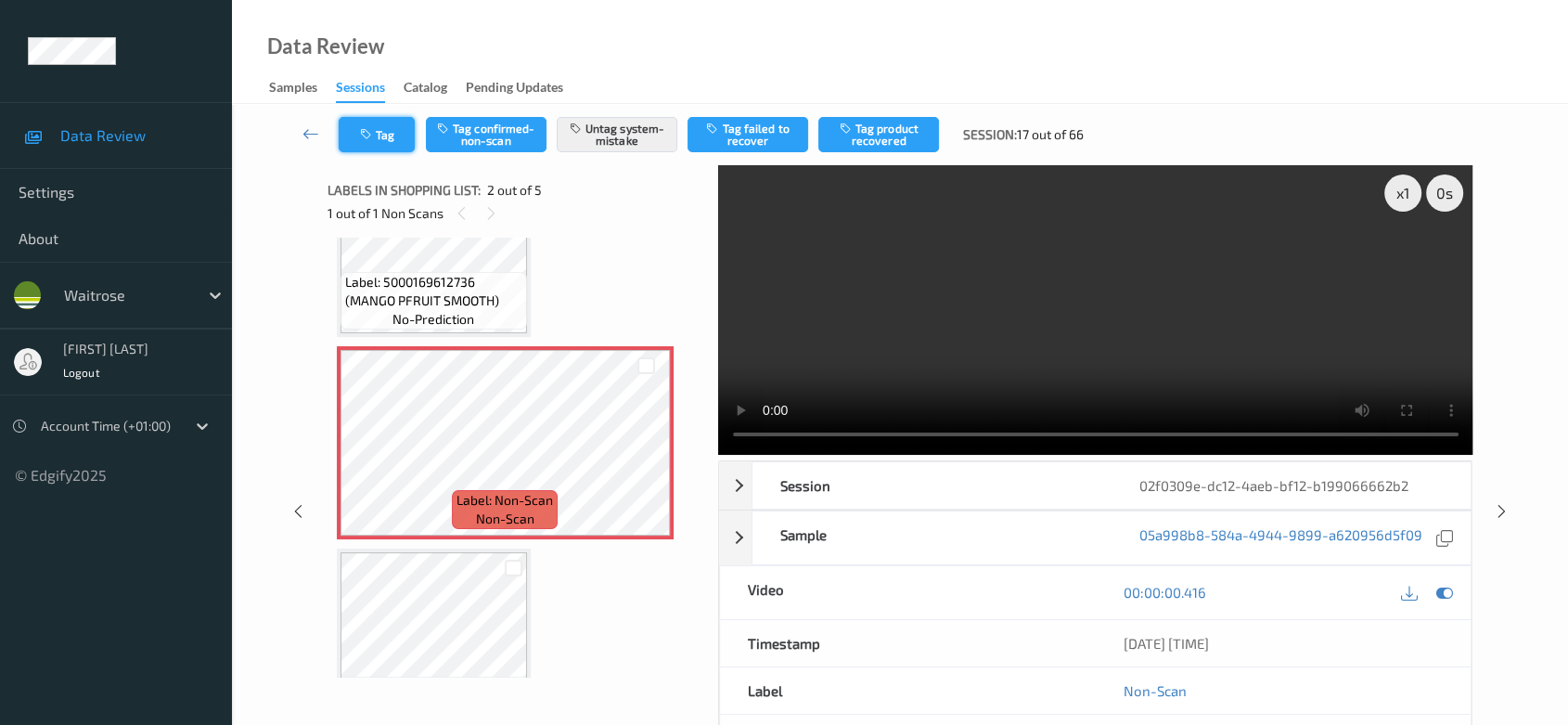 click on "Tag" at bounding box center [377, 135] 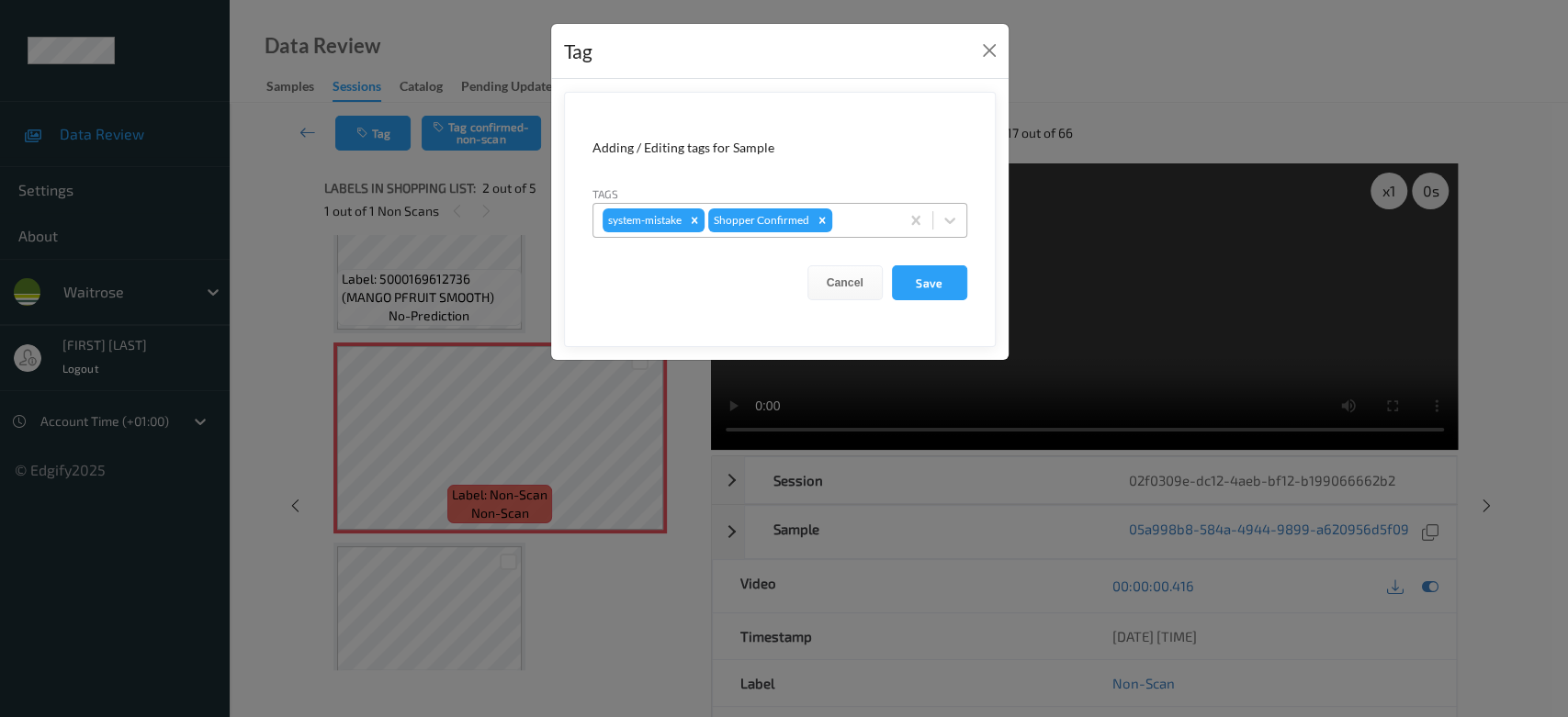 click at bounding box center (863, 220) 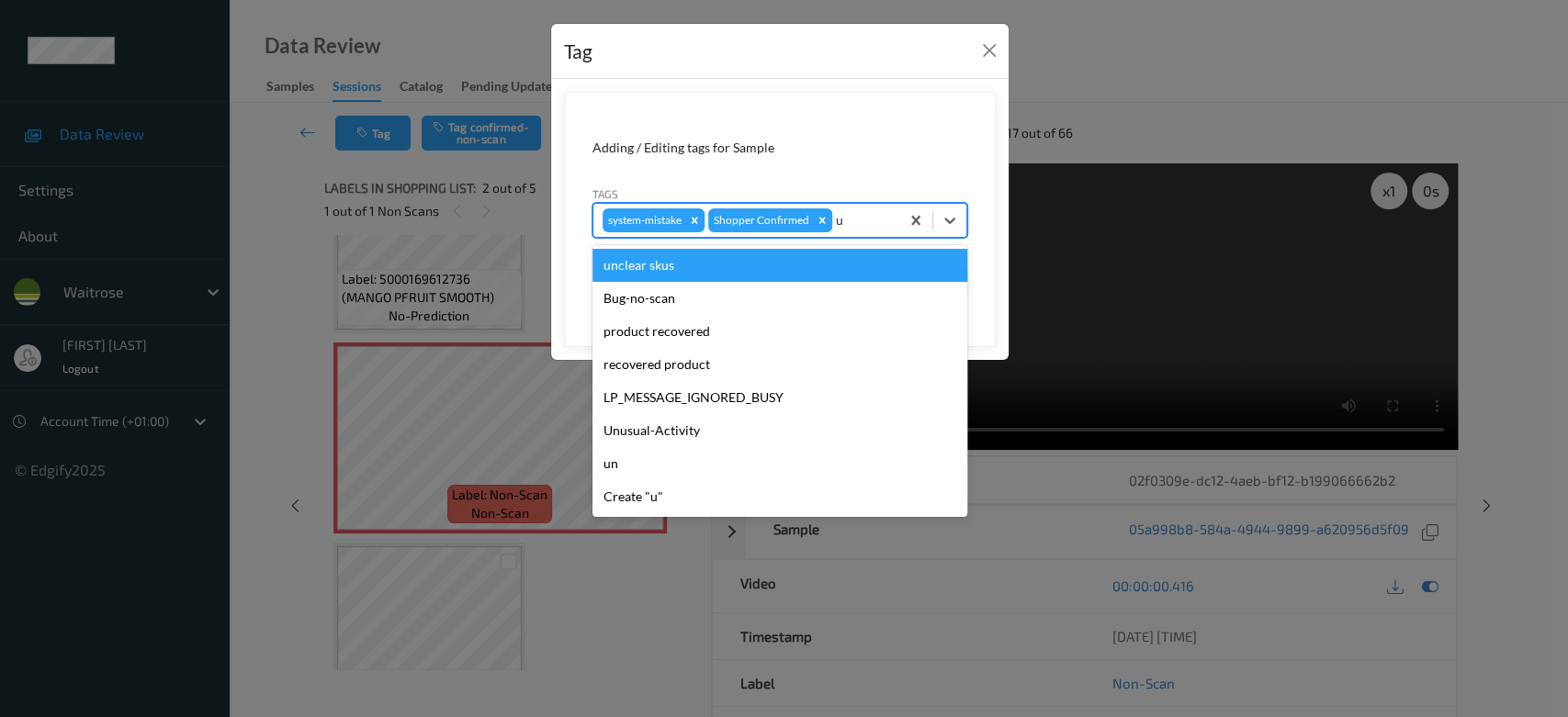 type on "un" 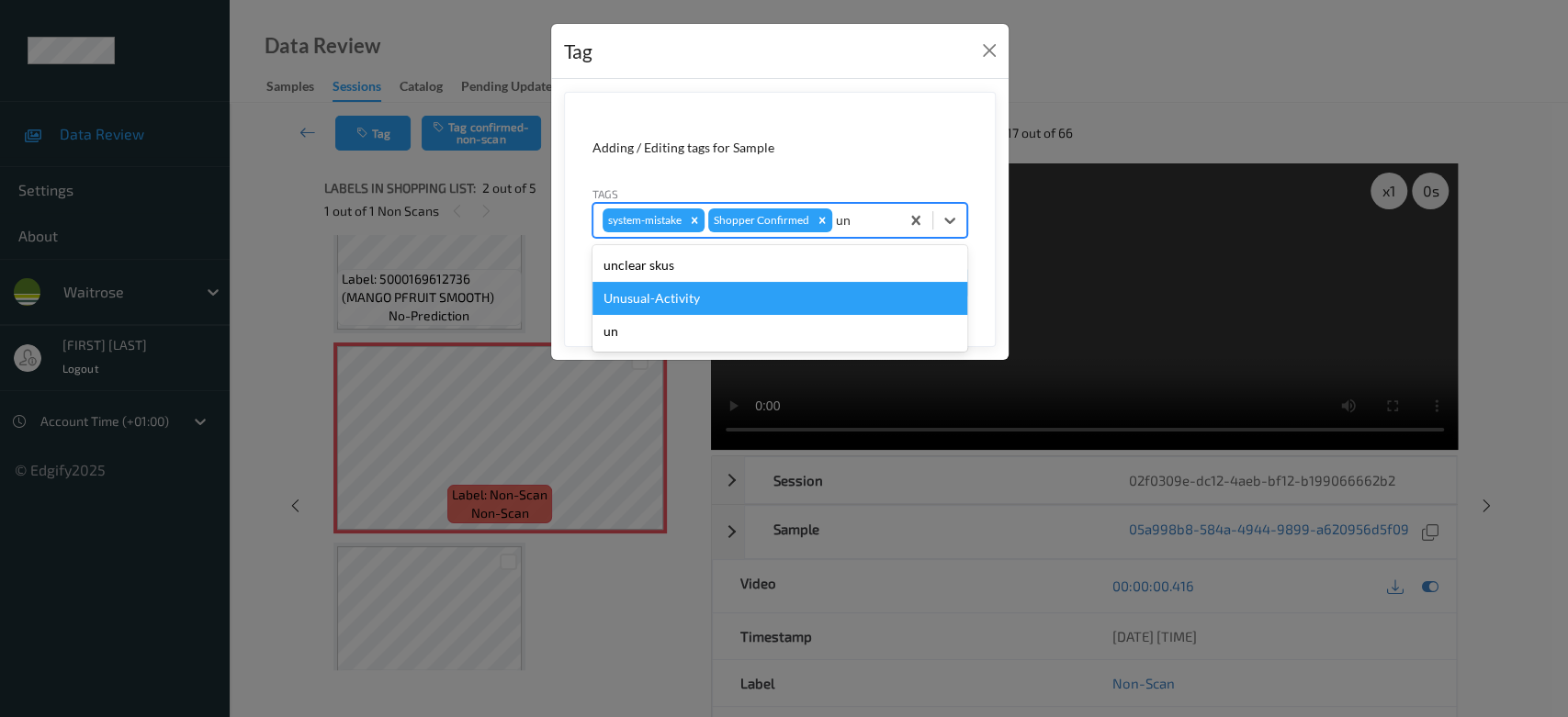 click on "un" at bounding box center (780, 331) 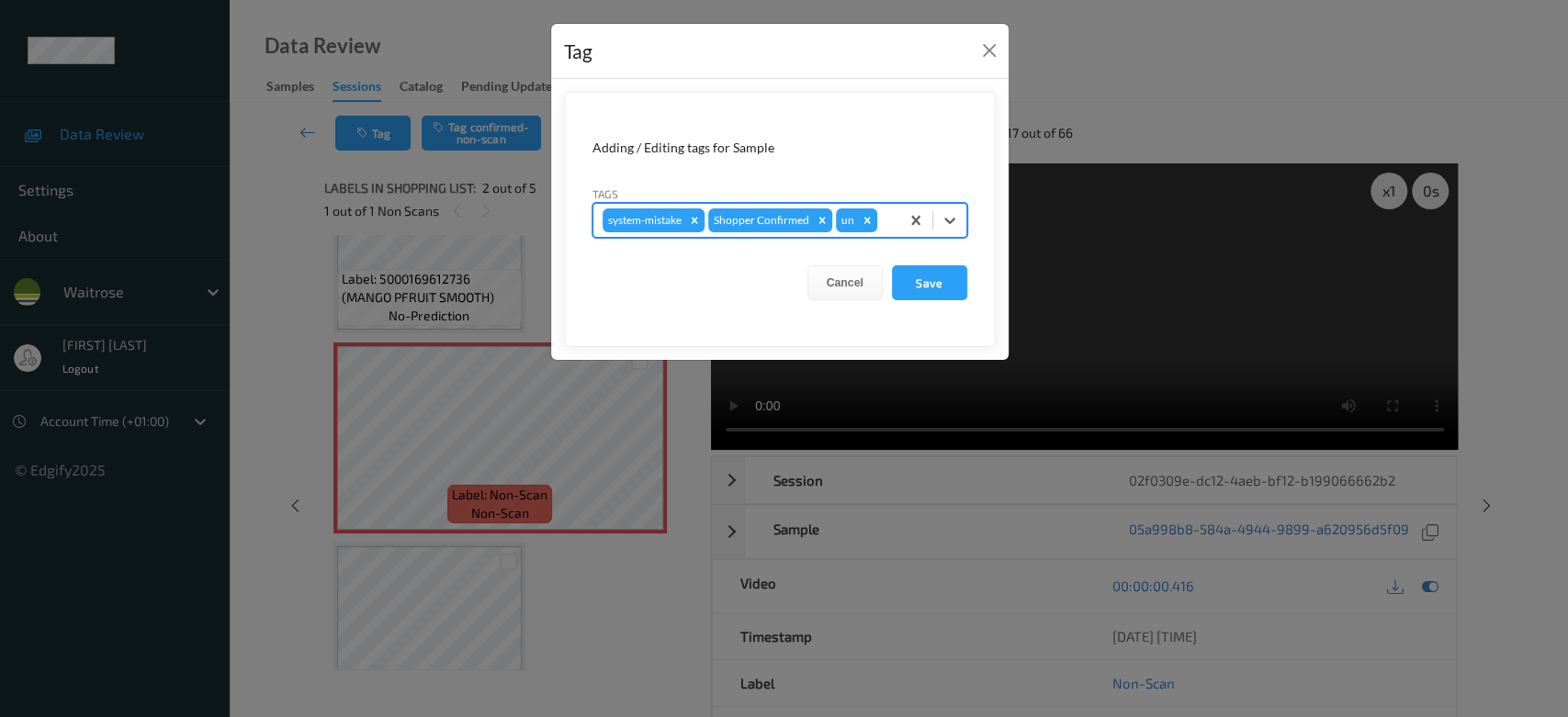 click 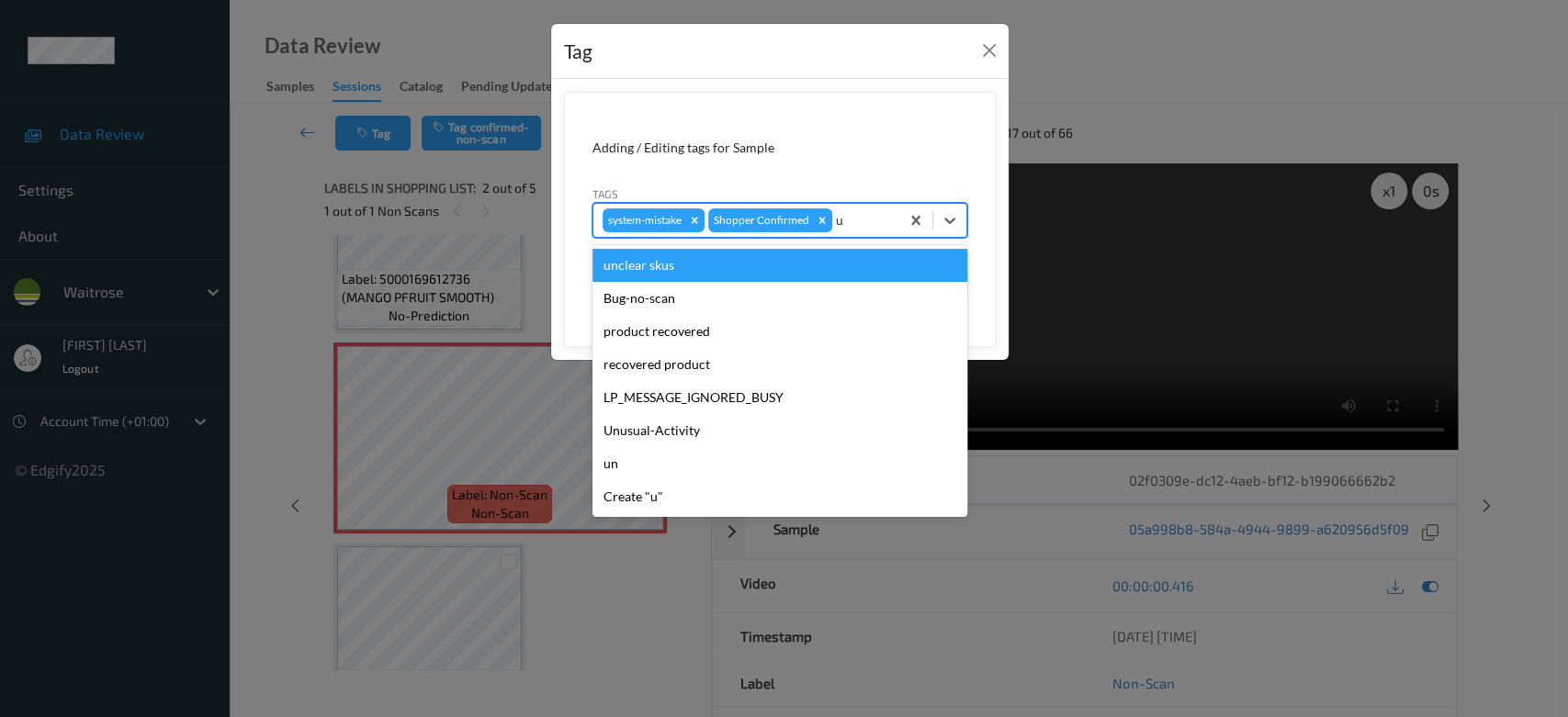 type on "un" 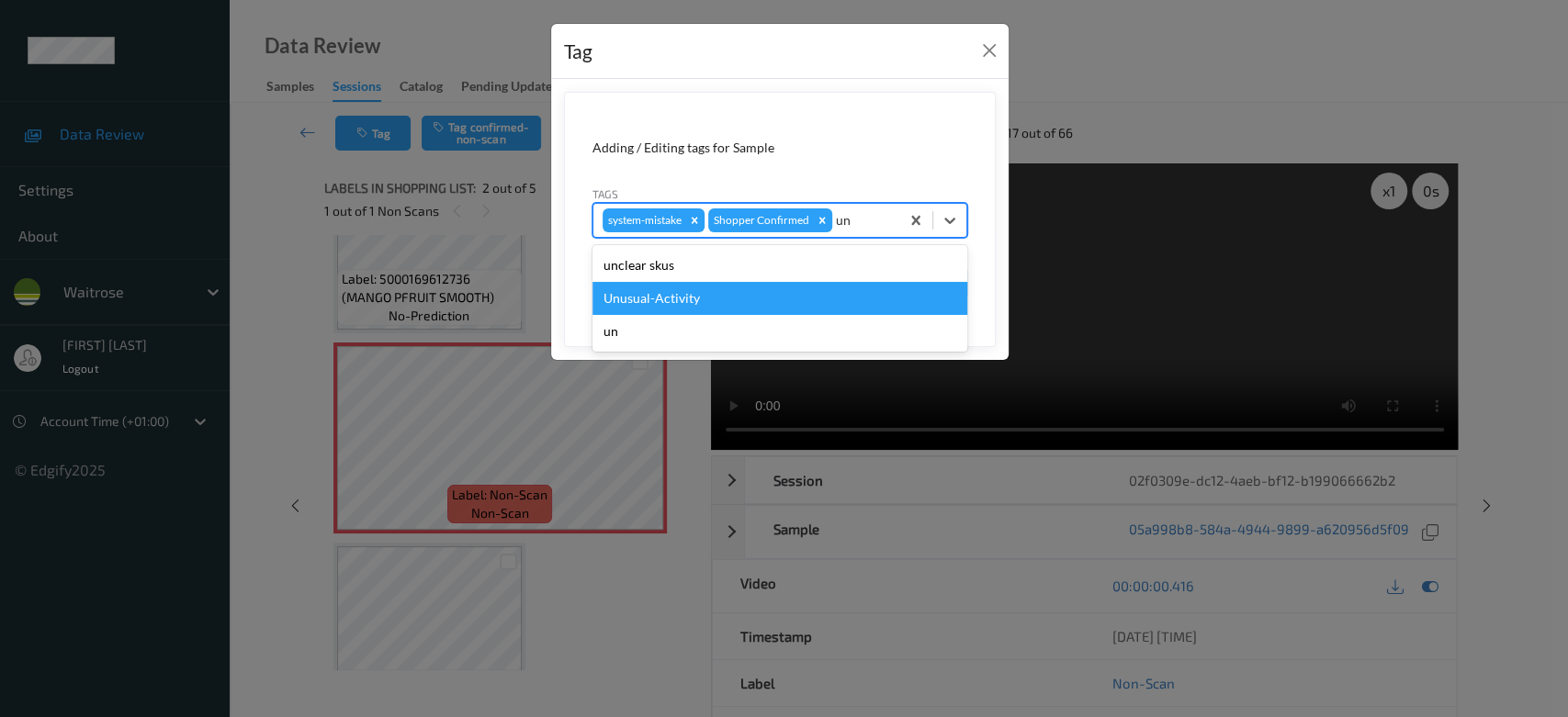 click on "Unusual-Activity" at bounding box center (780, 298) 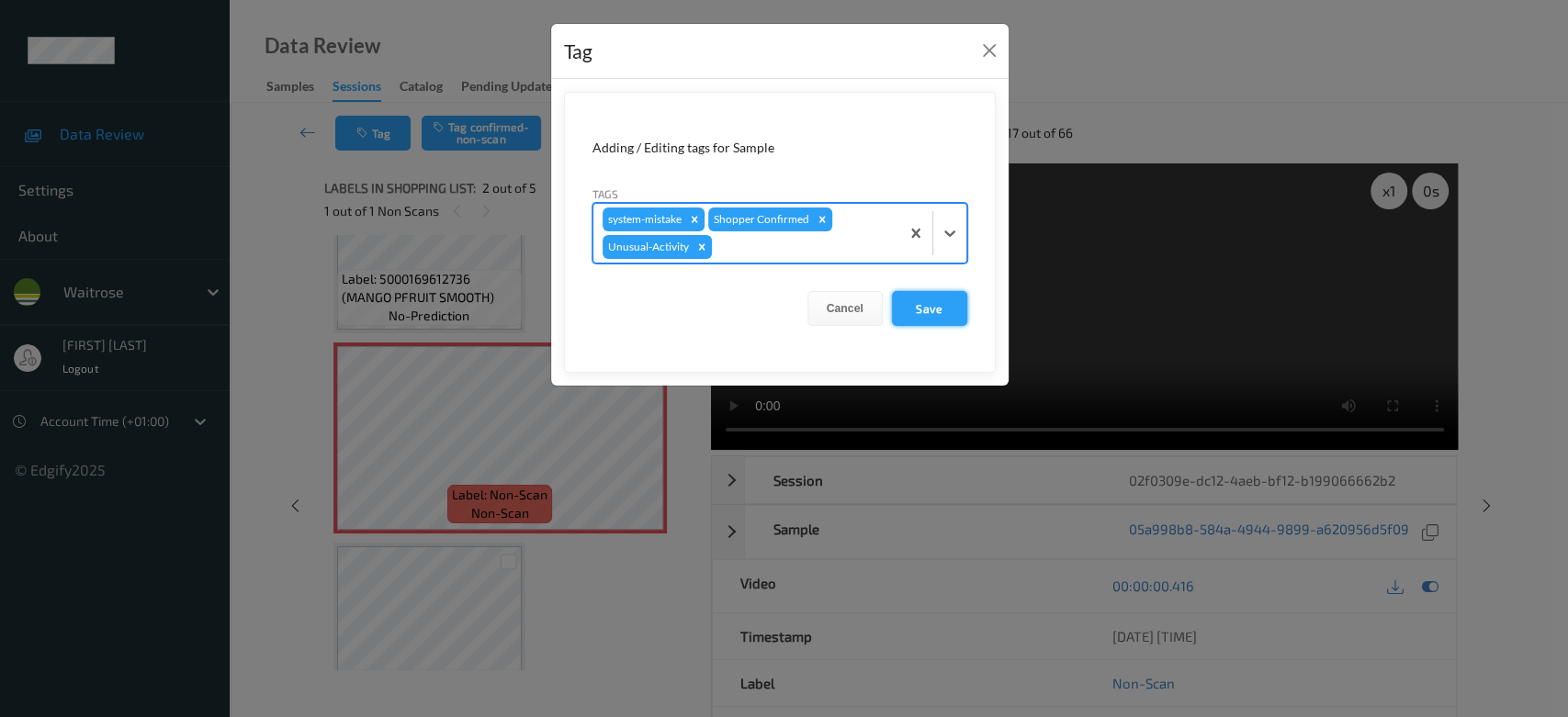 click on "Save" at bounding box center (930, 308) 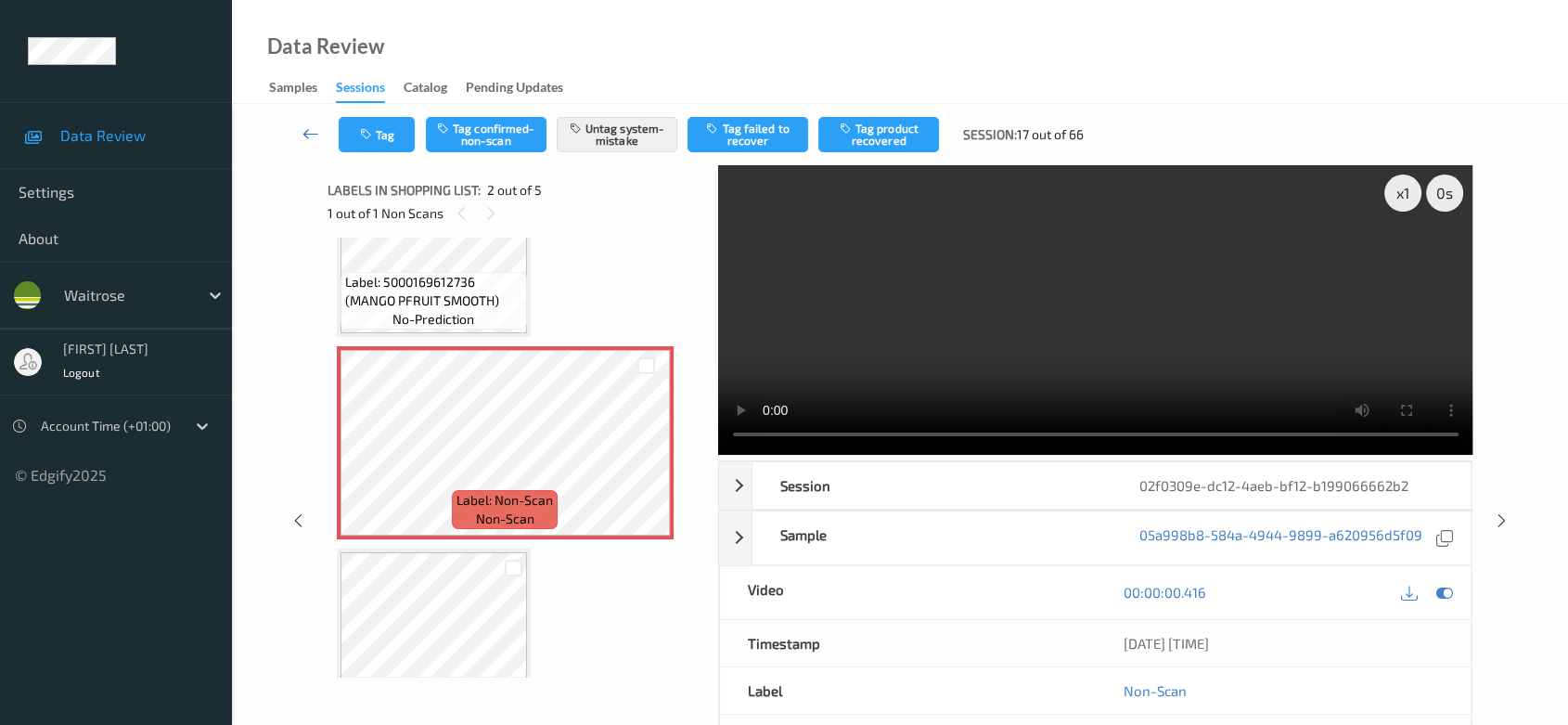 click at bounding box center (311, 134) 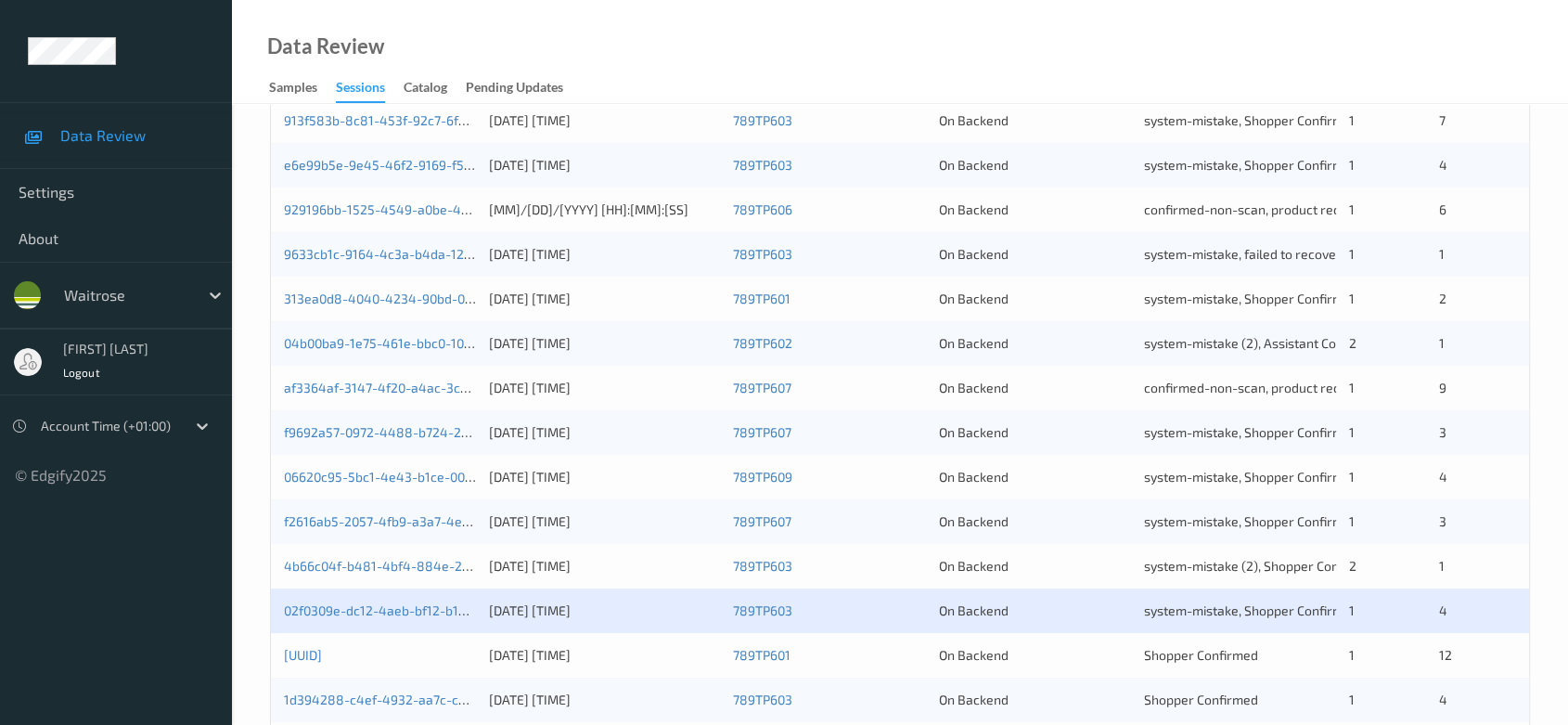 scroll, scrollTop: 735, scrollLeft: 0, axis: vertical 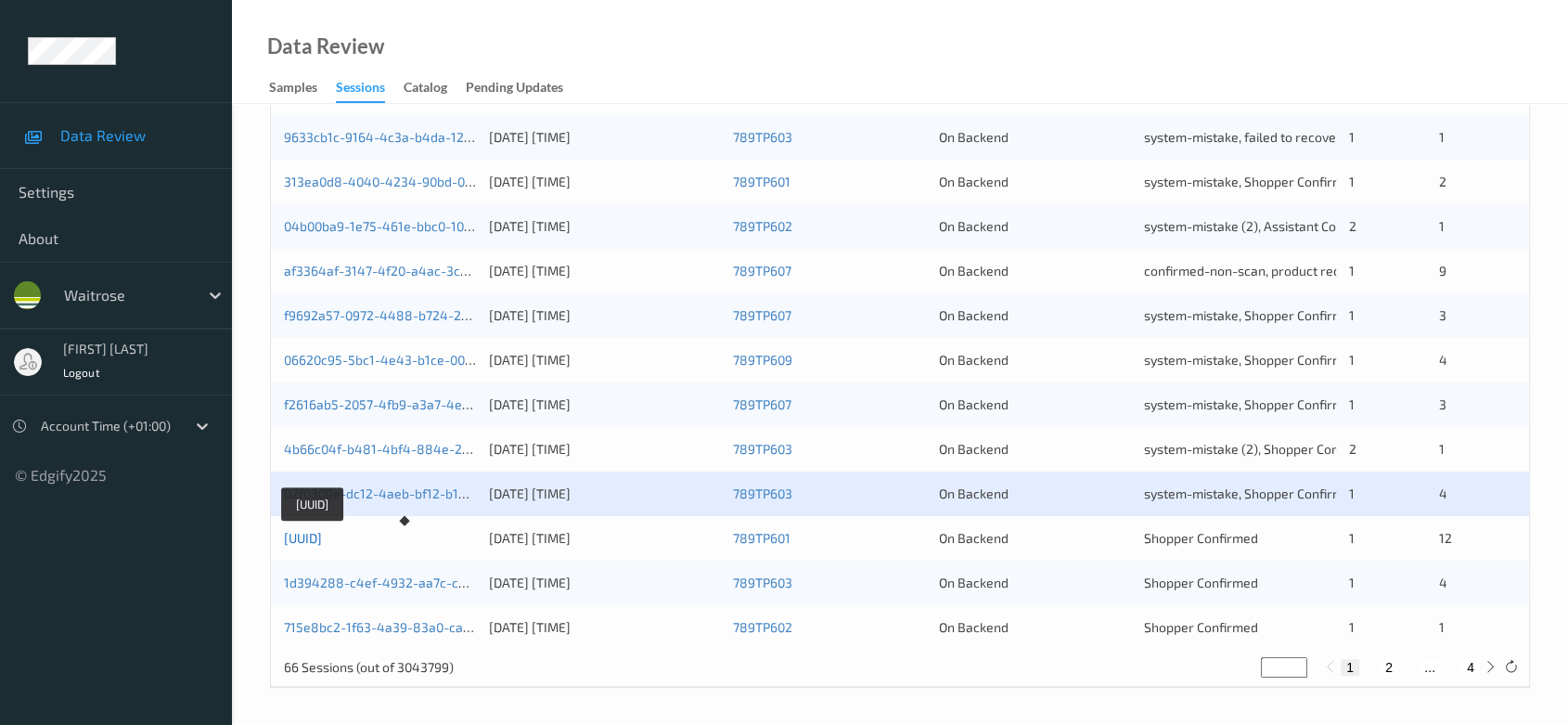 click on "[UUID]" at bounding box center [302, 537] 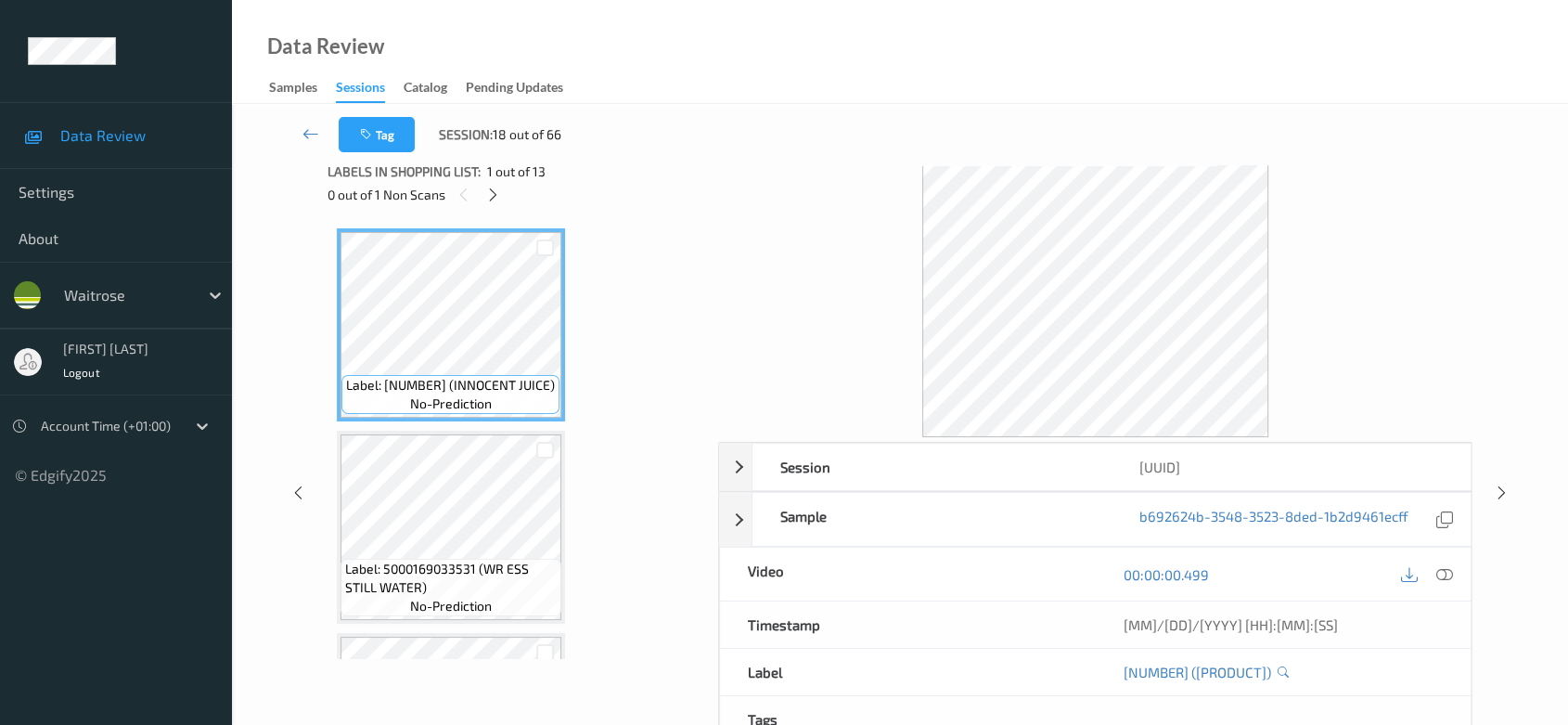 scroll, scrollTop: 0, scrollLeft: 0, axis: both 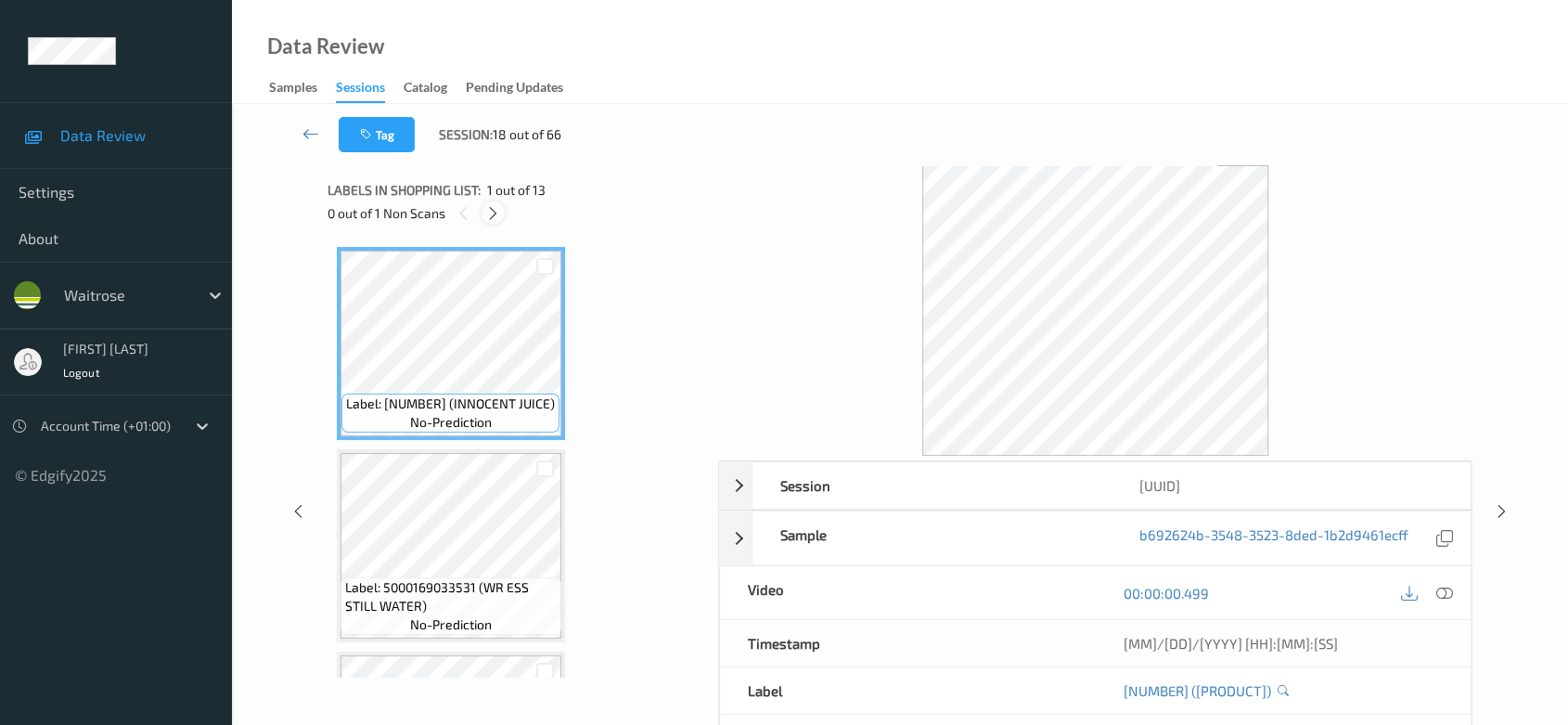 click at bounding box center (493, 214) 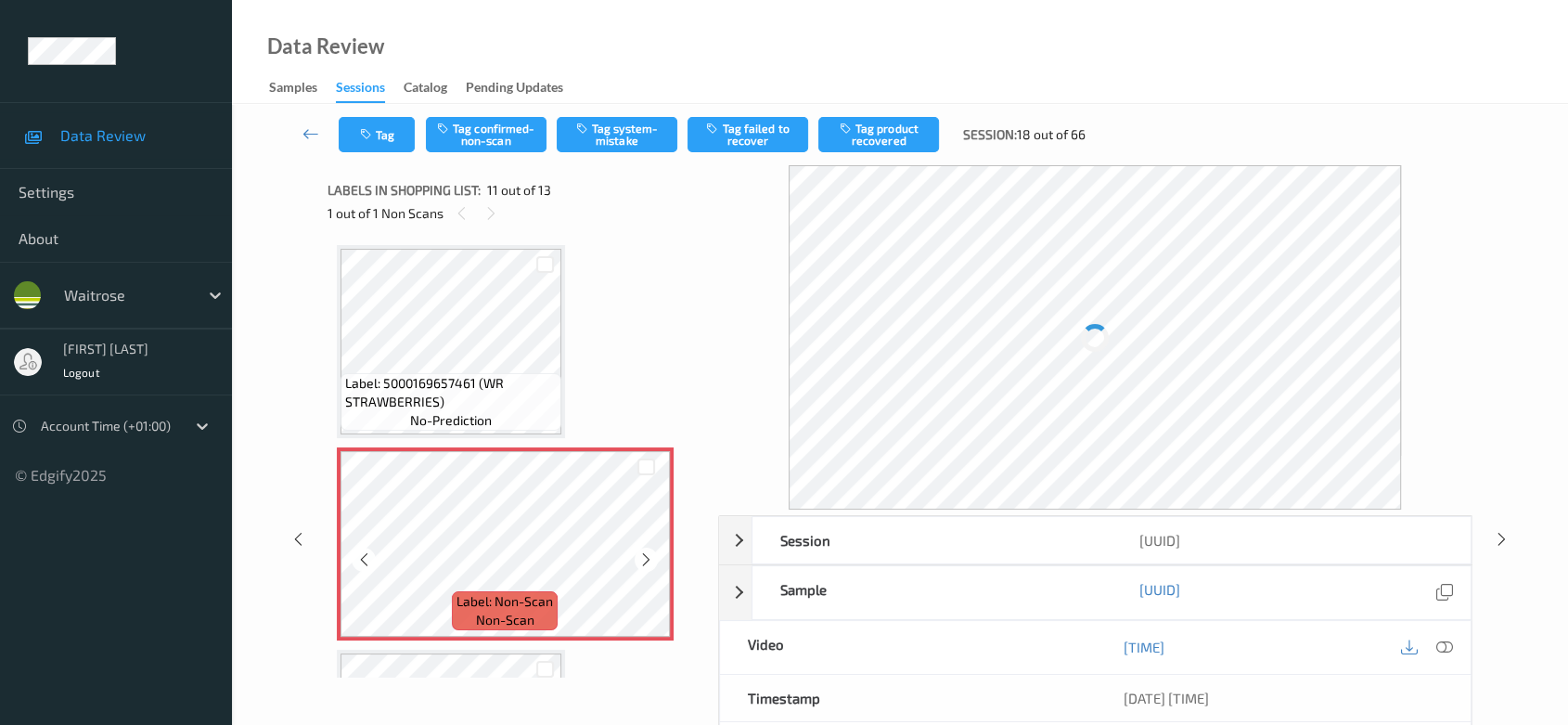 scroll, scrollTop: 2029, scrollLeft: 0, axis: vertical 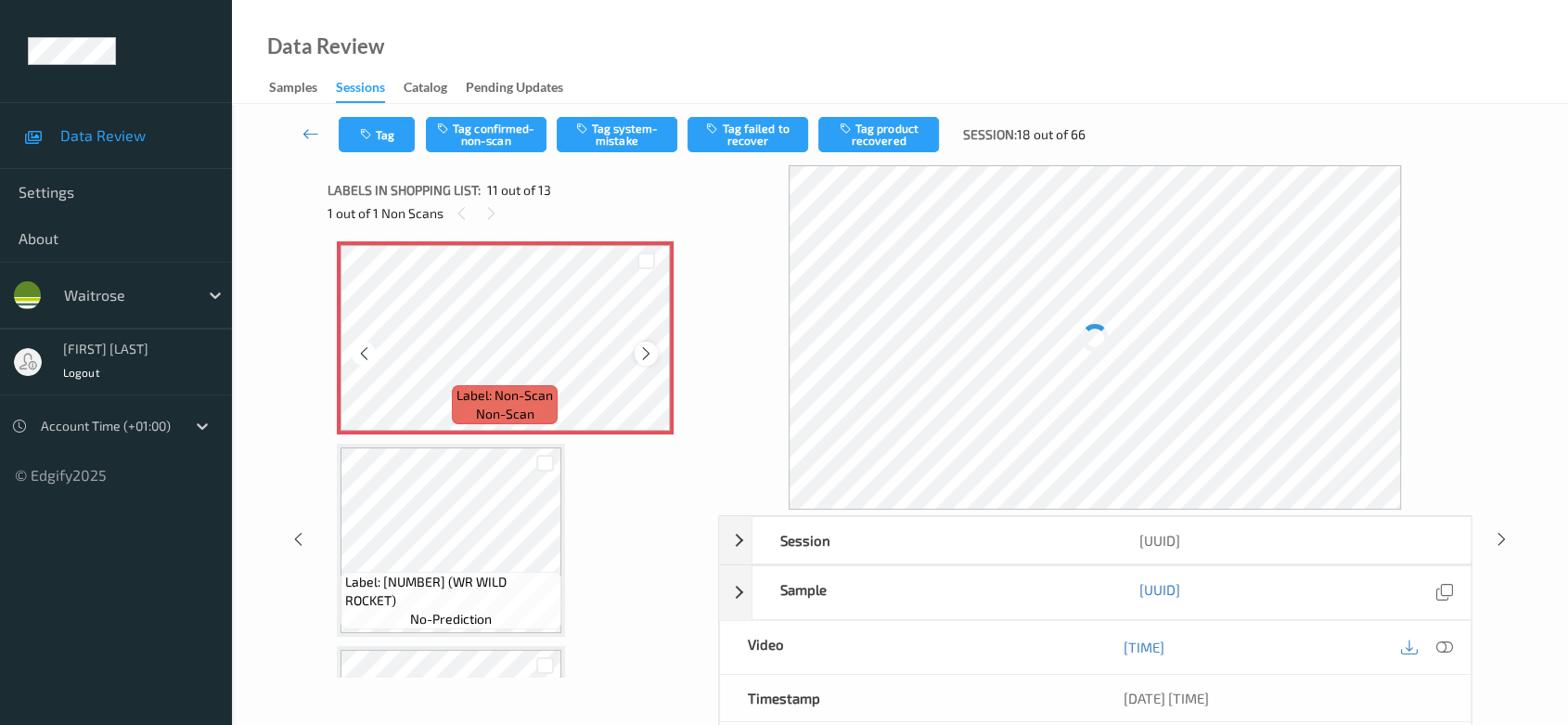 click at bounding box center (646, 354) 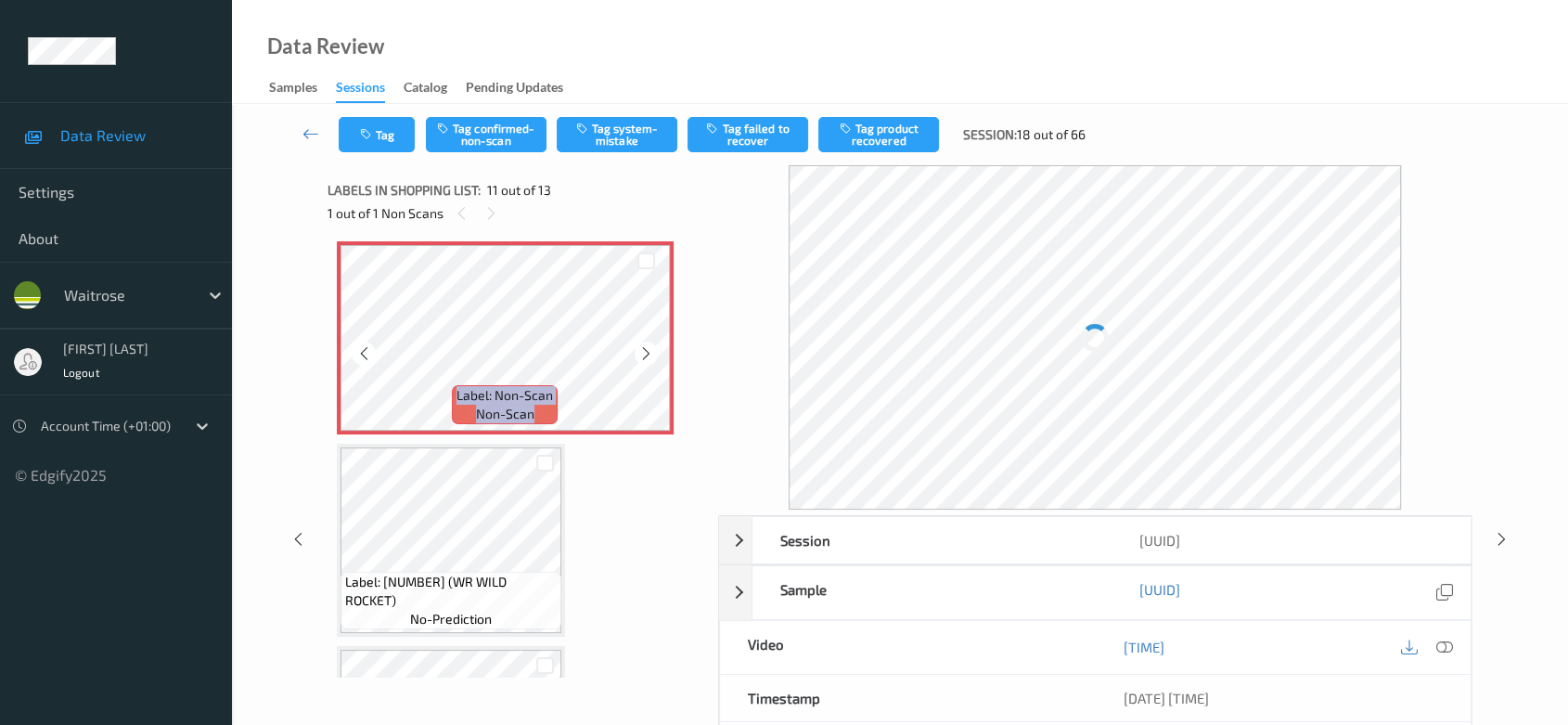 click at bounding box center [646, 354] 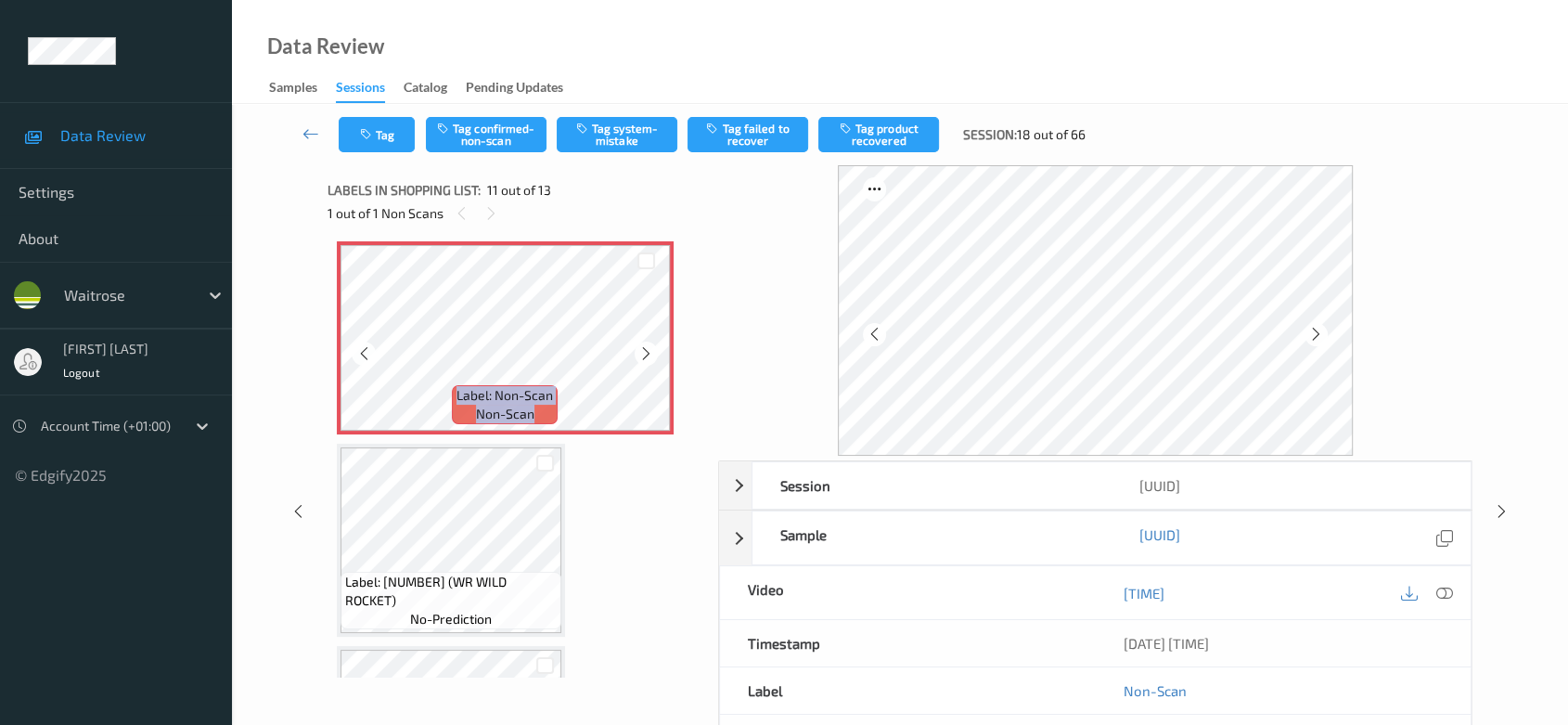 click at bounding box center [646, 354] 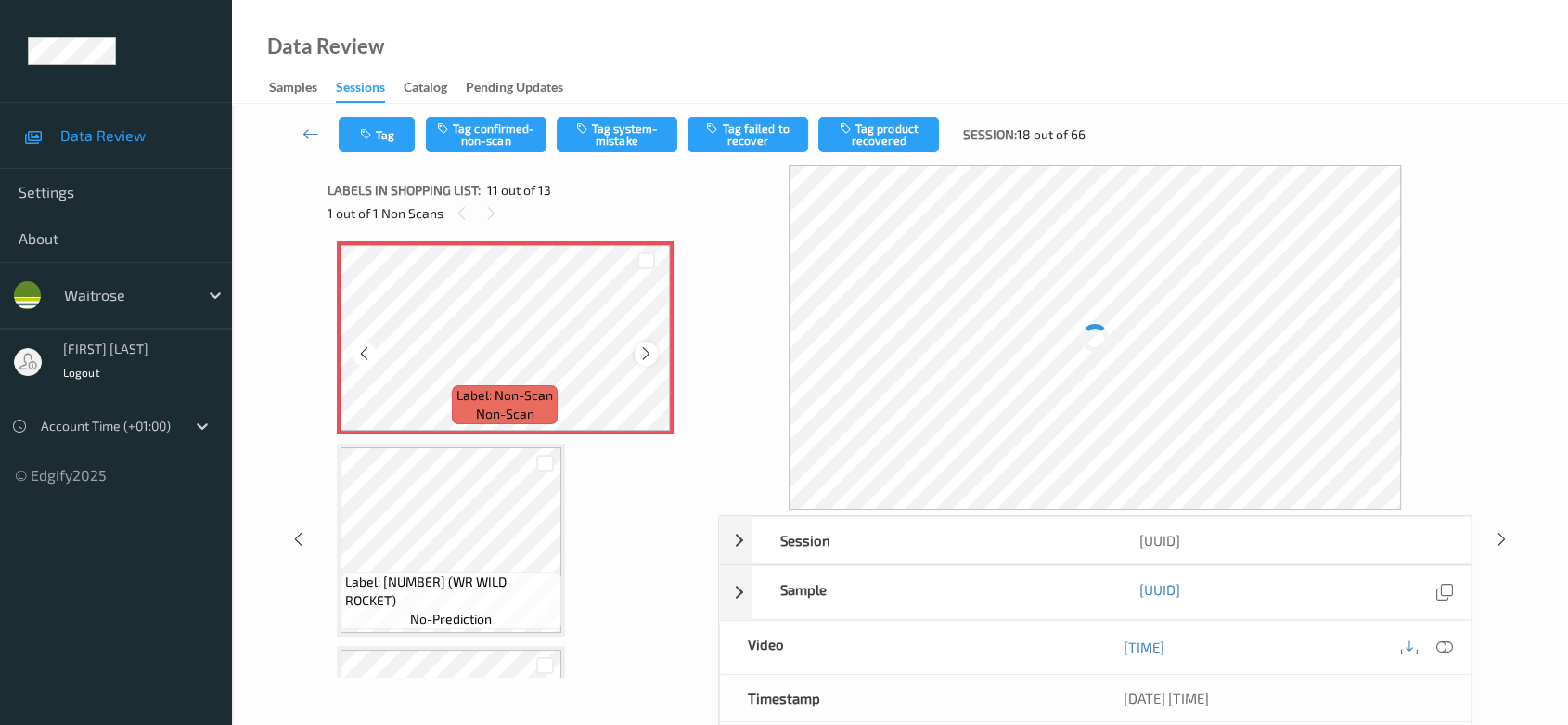 click at bounding box center [646, 354] 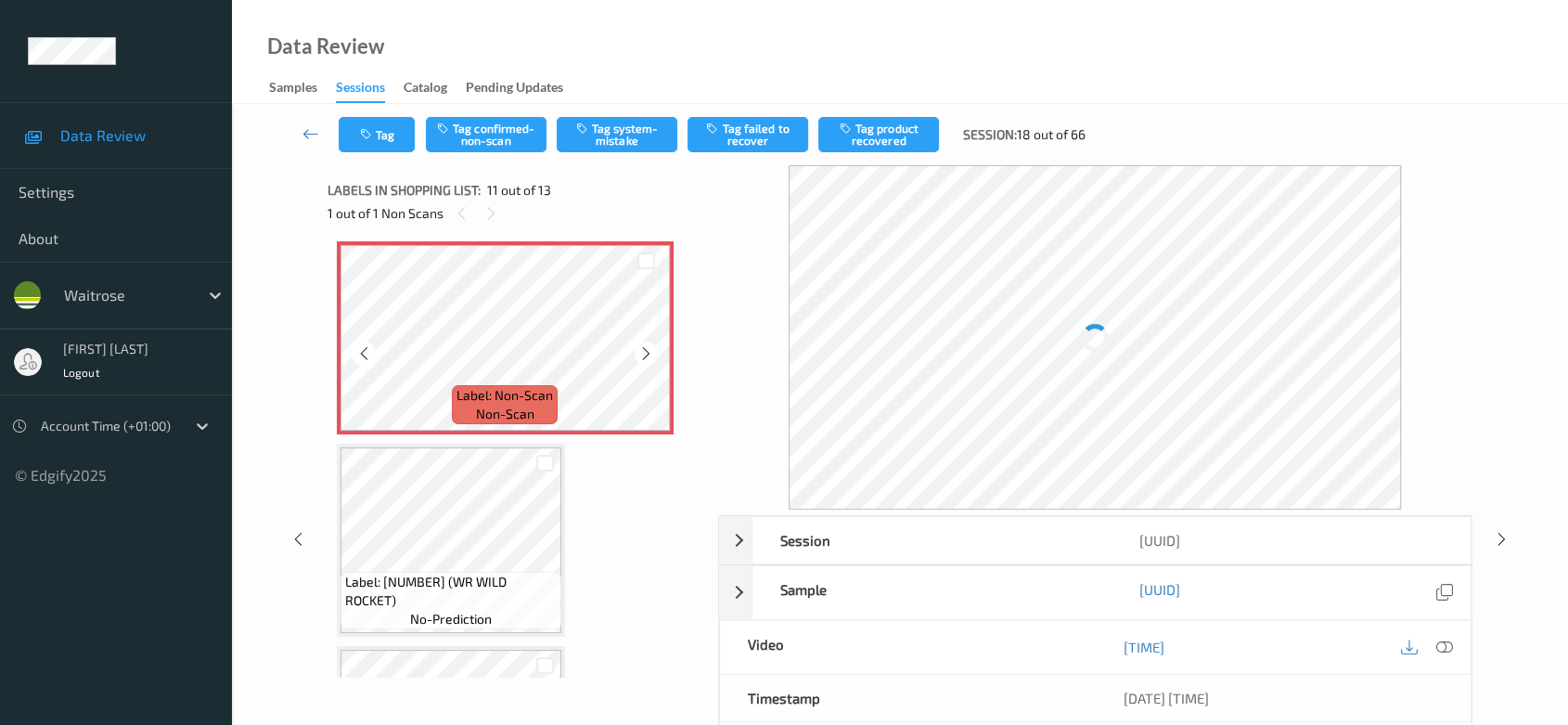 click at bounding box center (646, 354) 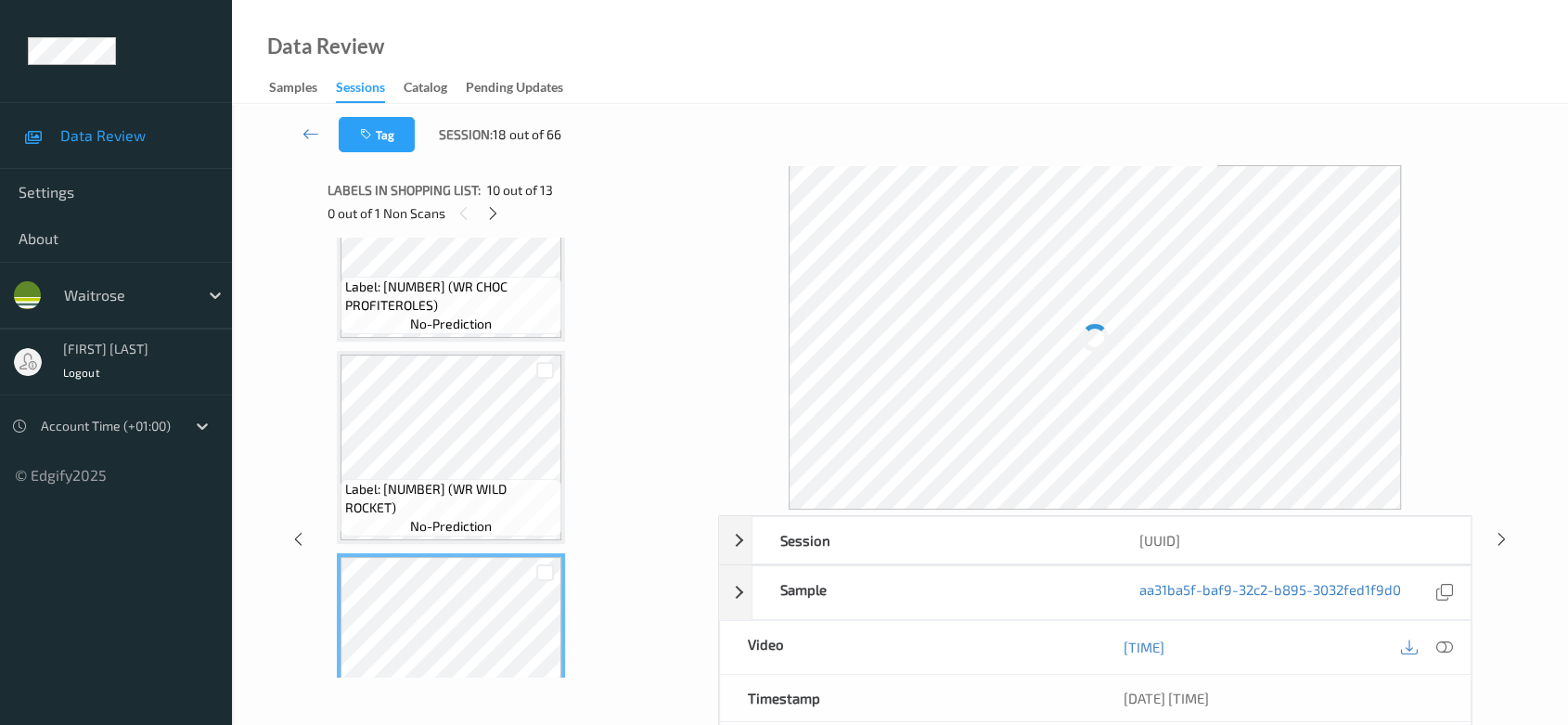 scroll, scrollTop: 1514, scrollLeft: 0, axis: vertical 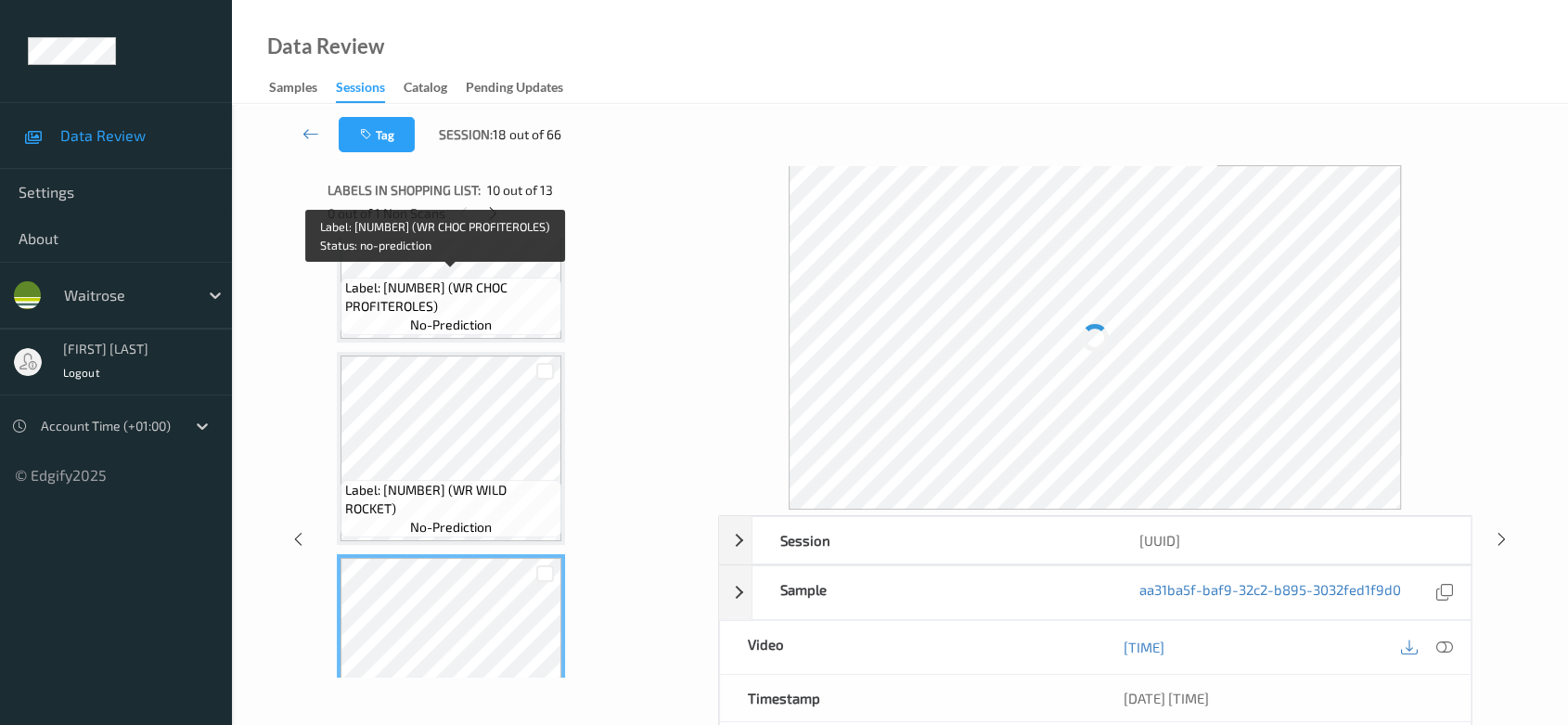 click on "Label: [NUMBER] (WR CHOC PROFITEROLES) no-prediction" at bounding box center [451, 306] 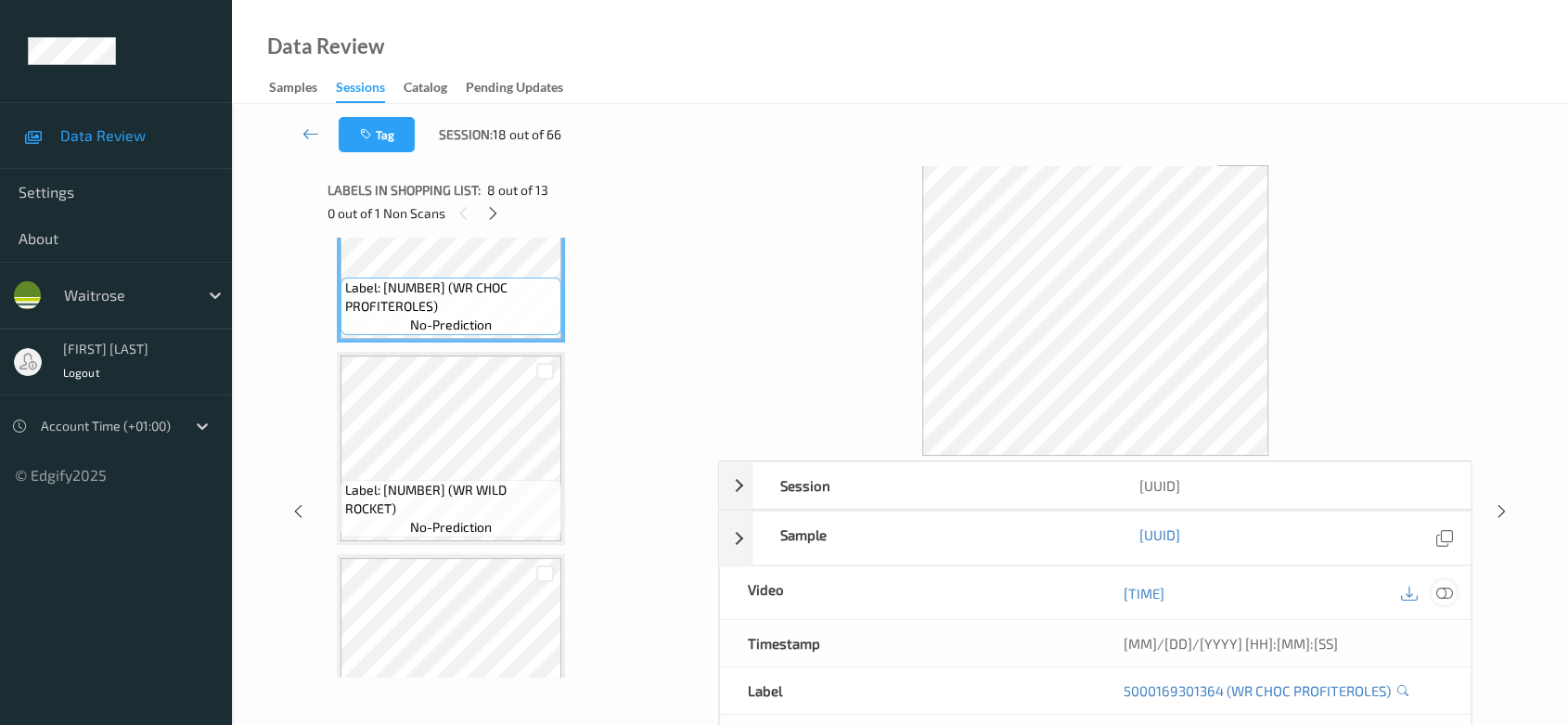 click at bounding box center (1445, 592) 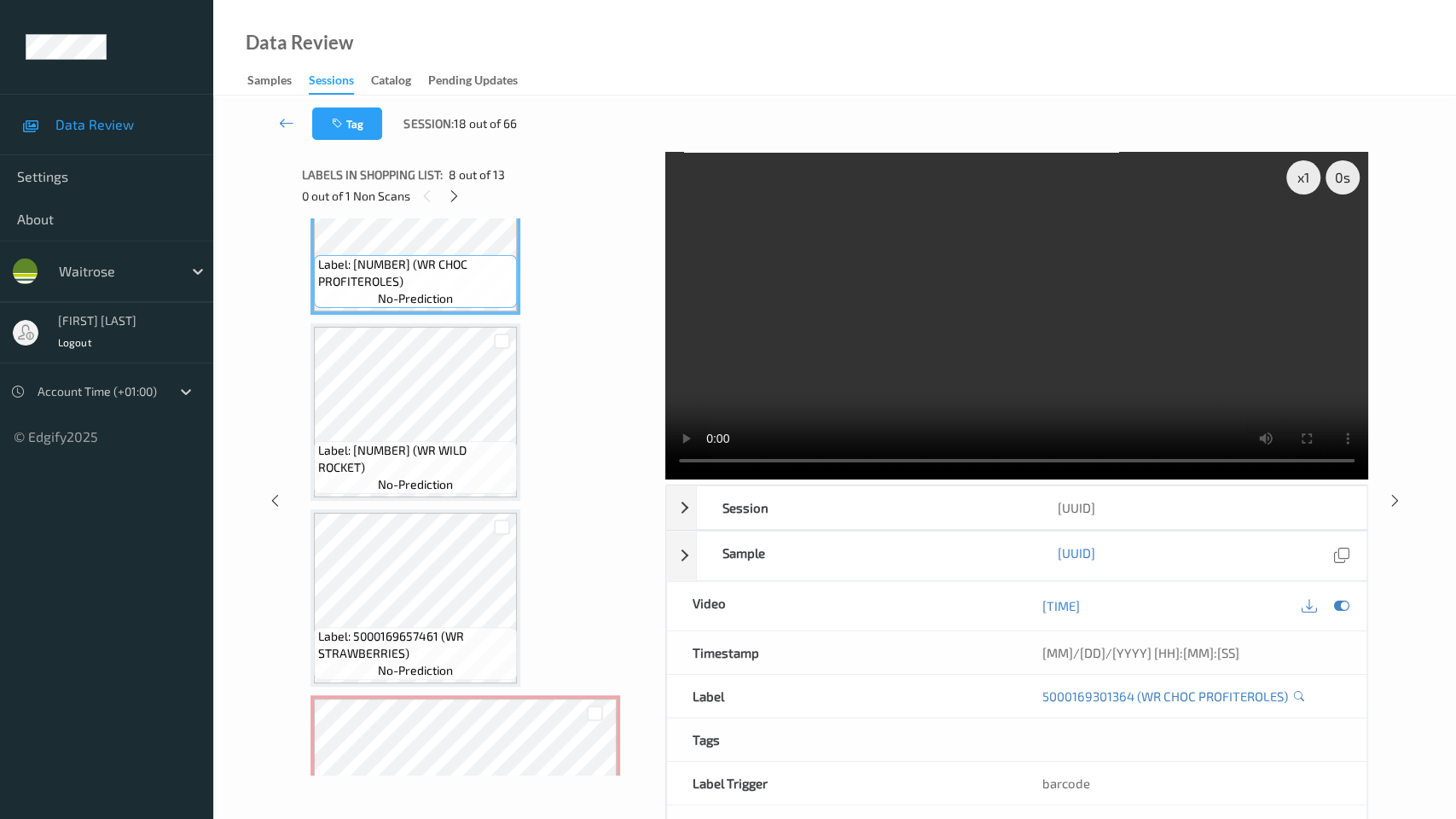 type 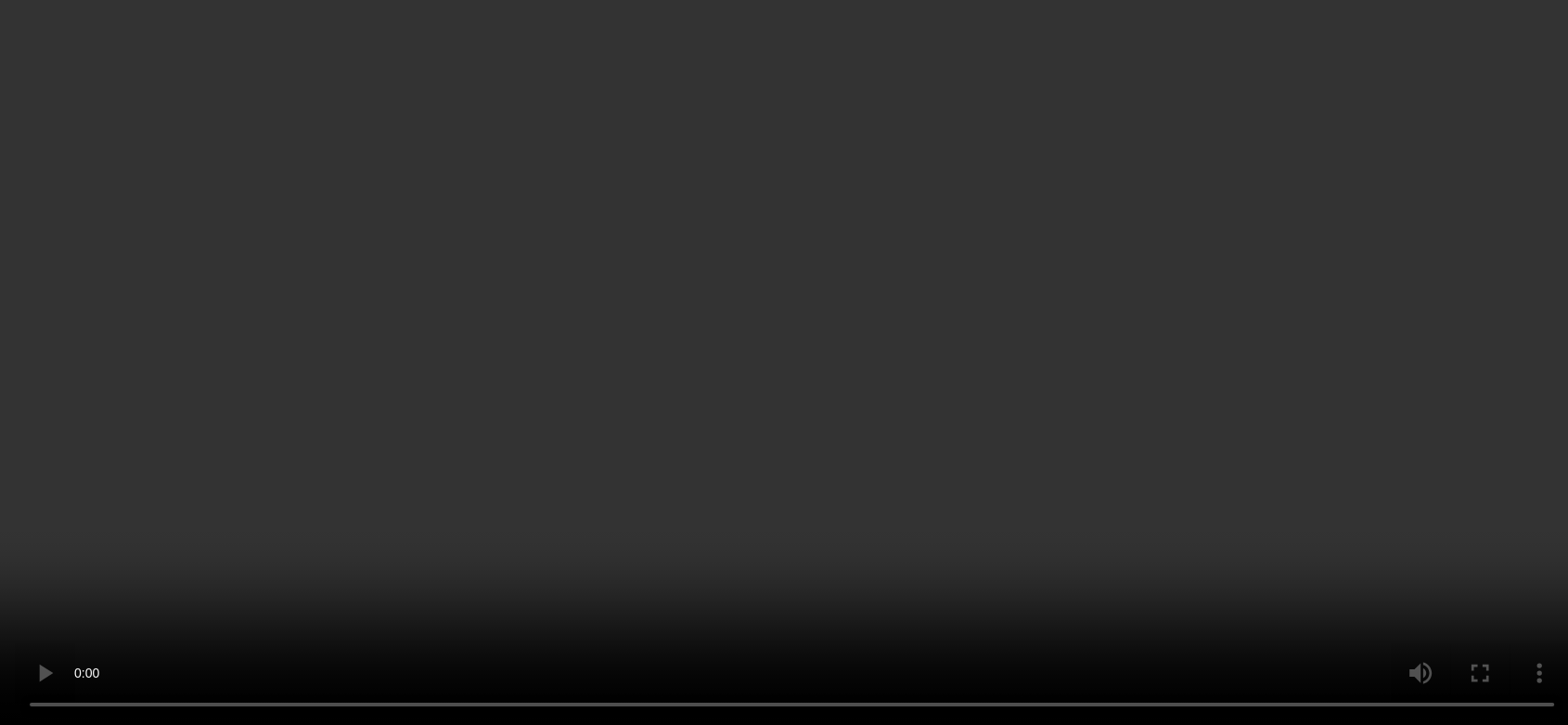 scroll, scrollTop: 1926, scrollLeft: 0, axis: vertical 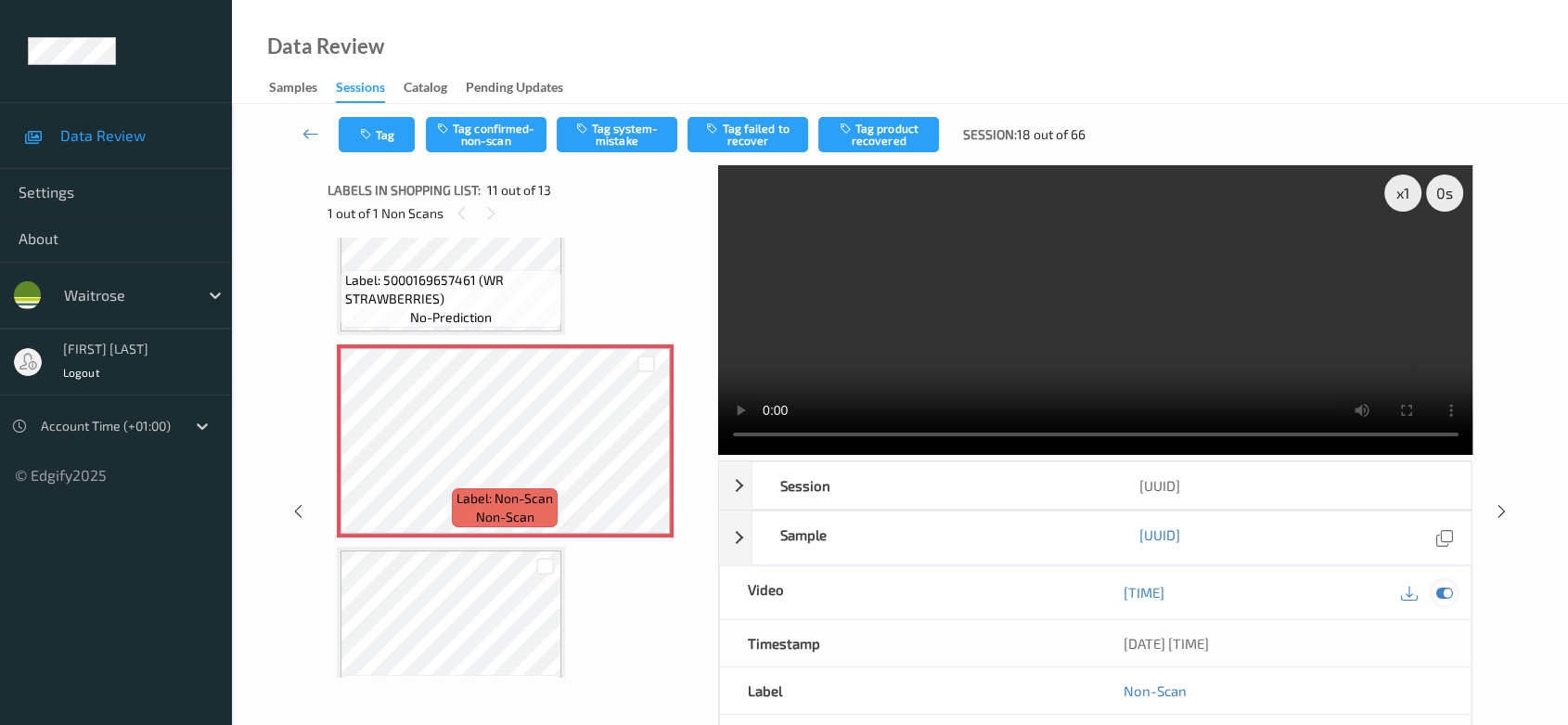 click at bounding box center [1445, 592] 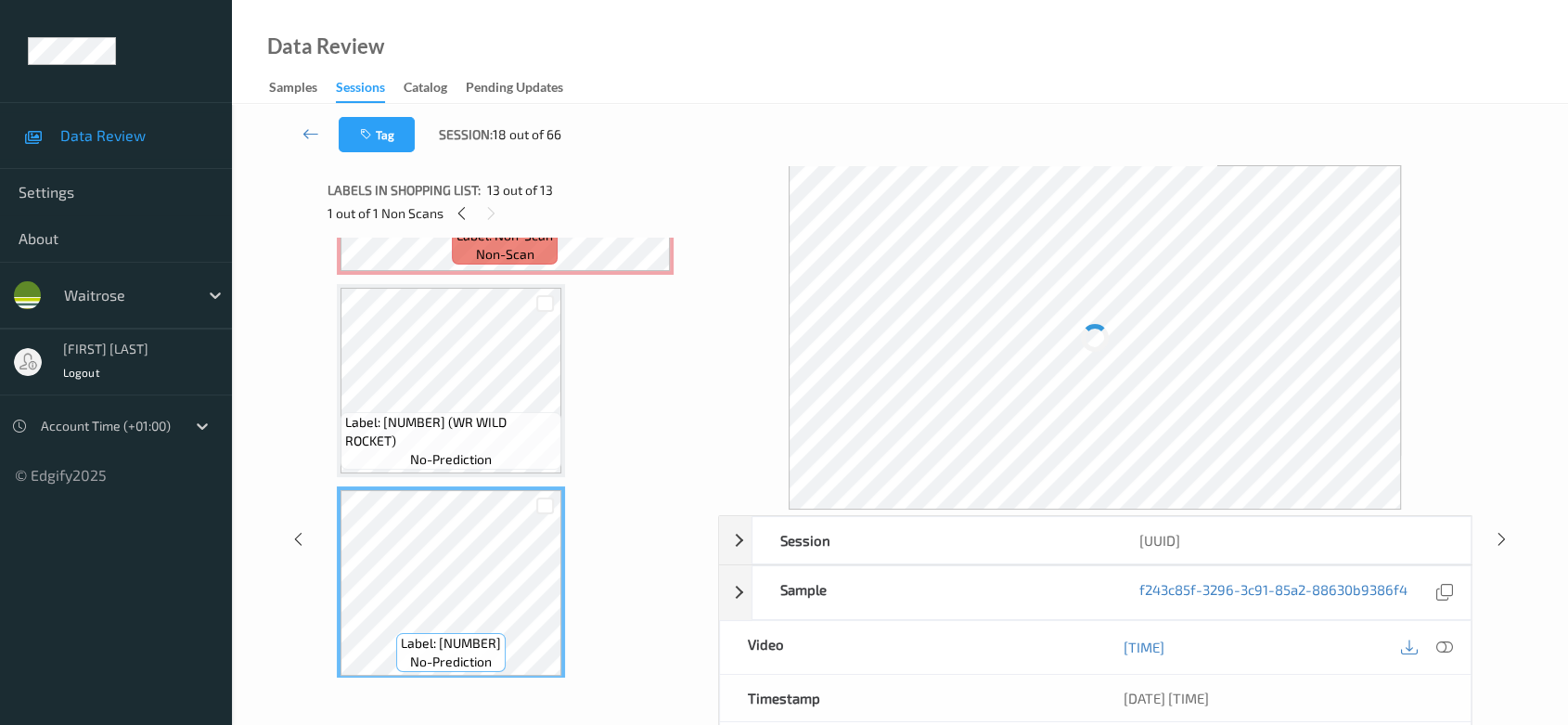 scroll, scrollTop: 2086, scrollLeft: 0, axis: vertical 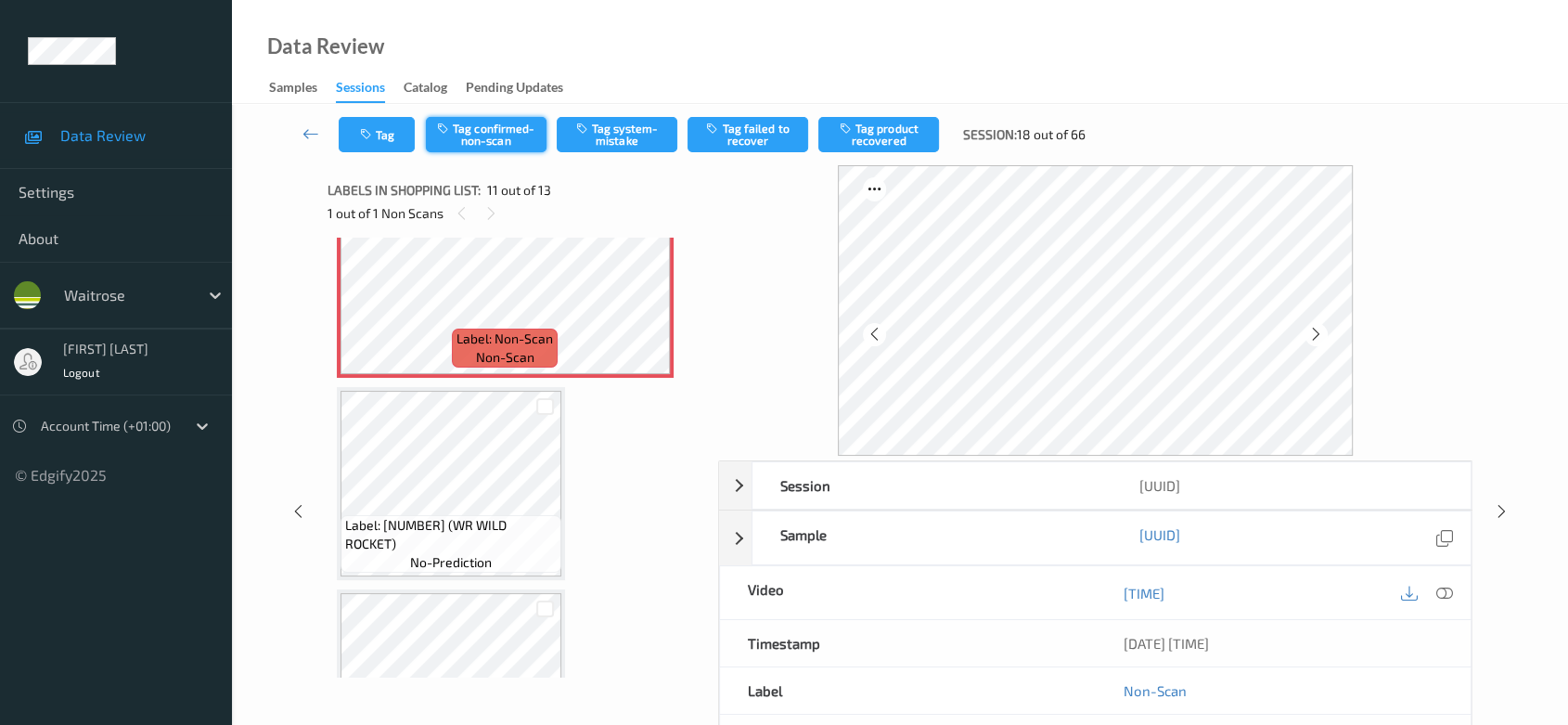 click on "Tag   confirmed-non-scan" at bounding box center [486, 135] 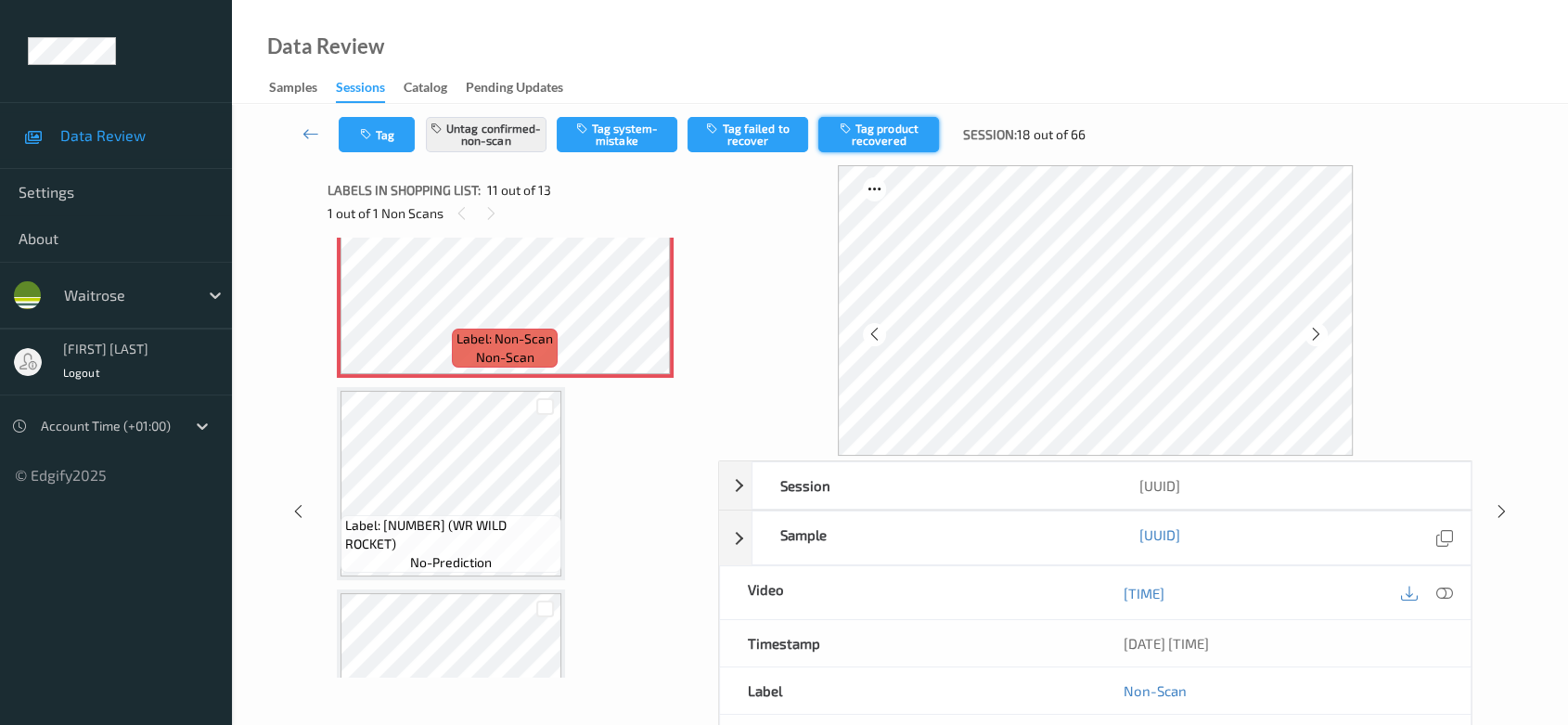 click on "Tag   product recovered" at bounding box center (879, 135) 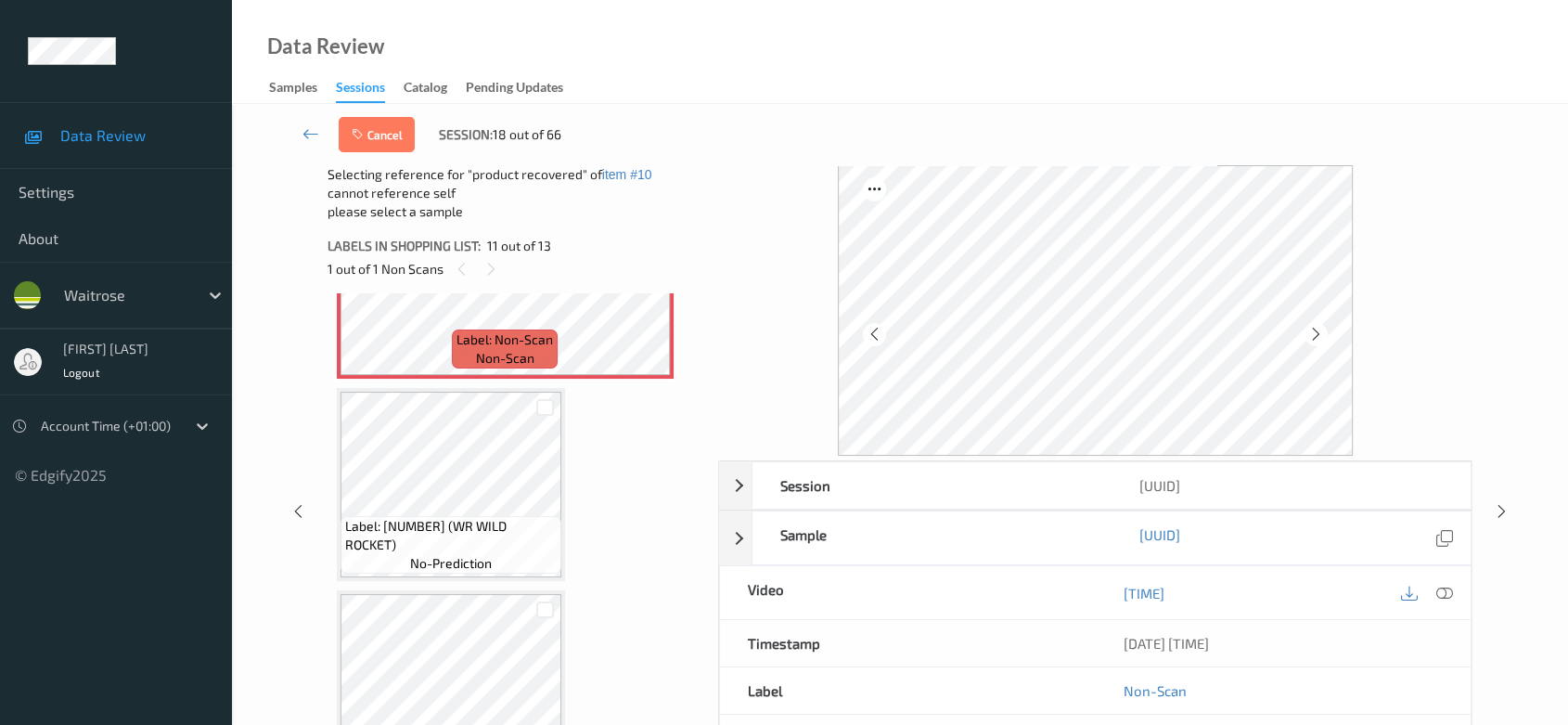 scroll, scrollTop: 2188, scrollLeft: 0, axis: vertical 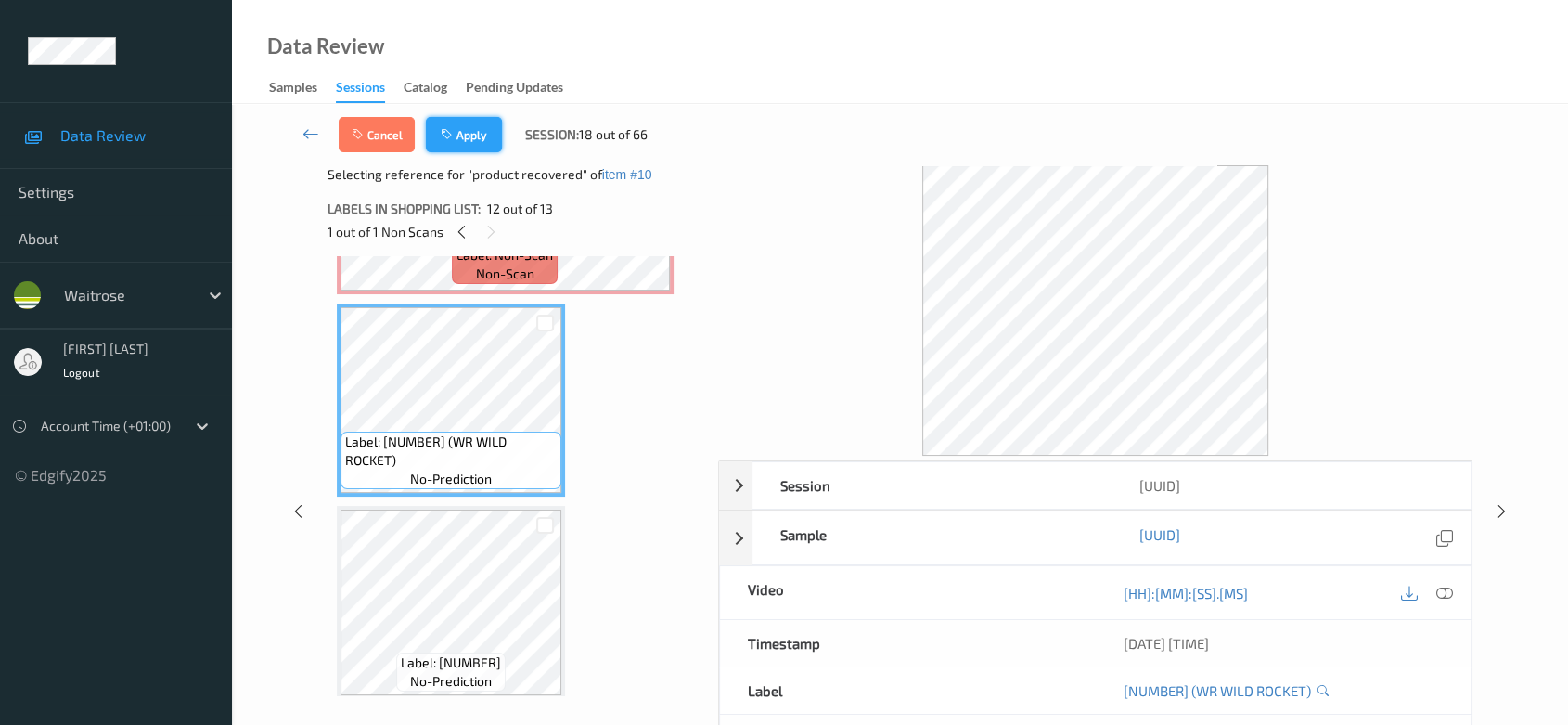 click on "Apply" at bounding box center (464, 135) 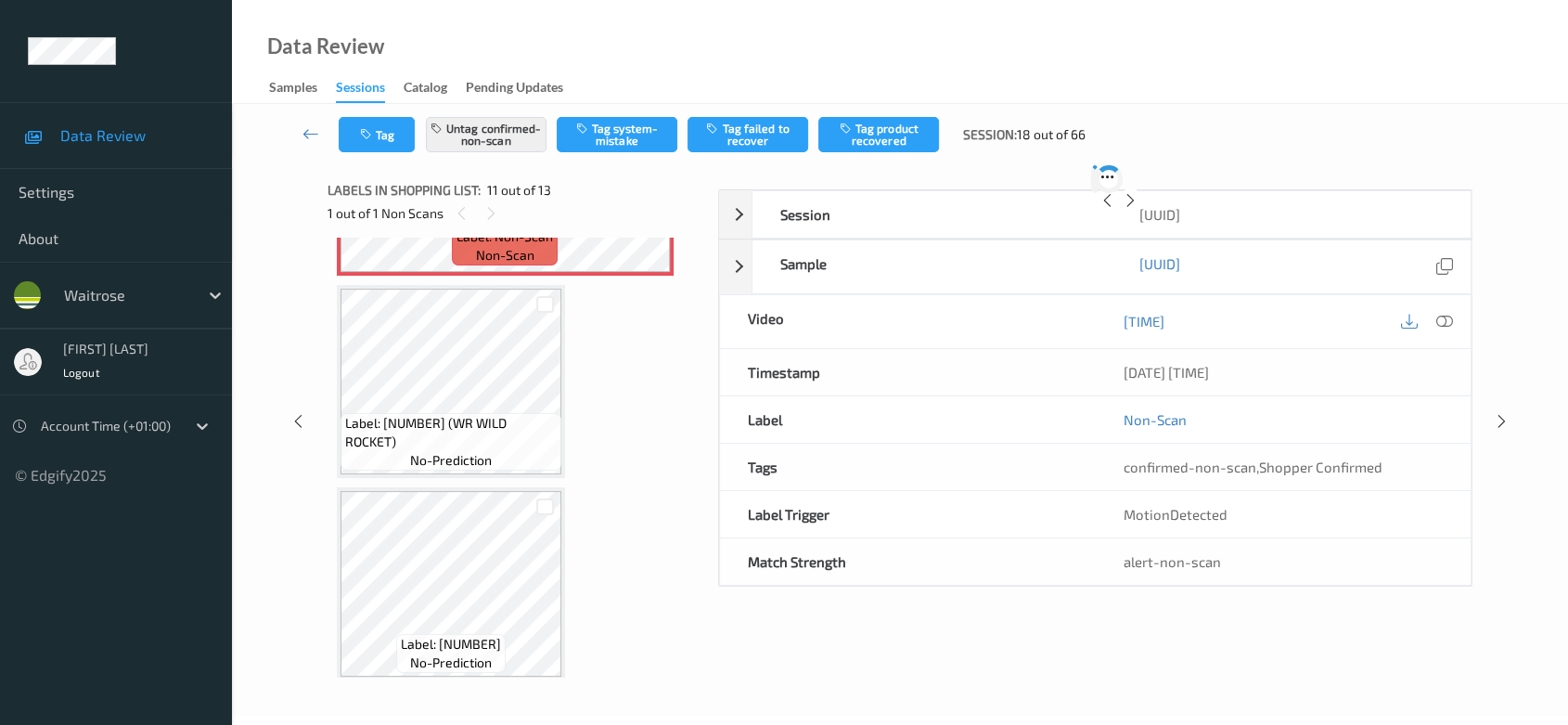 scroll, scrollTop: 1823, scrollLeft: 0, axis: vertical 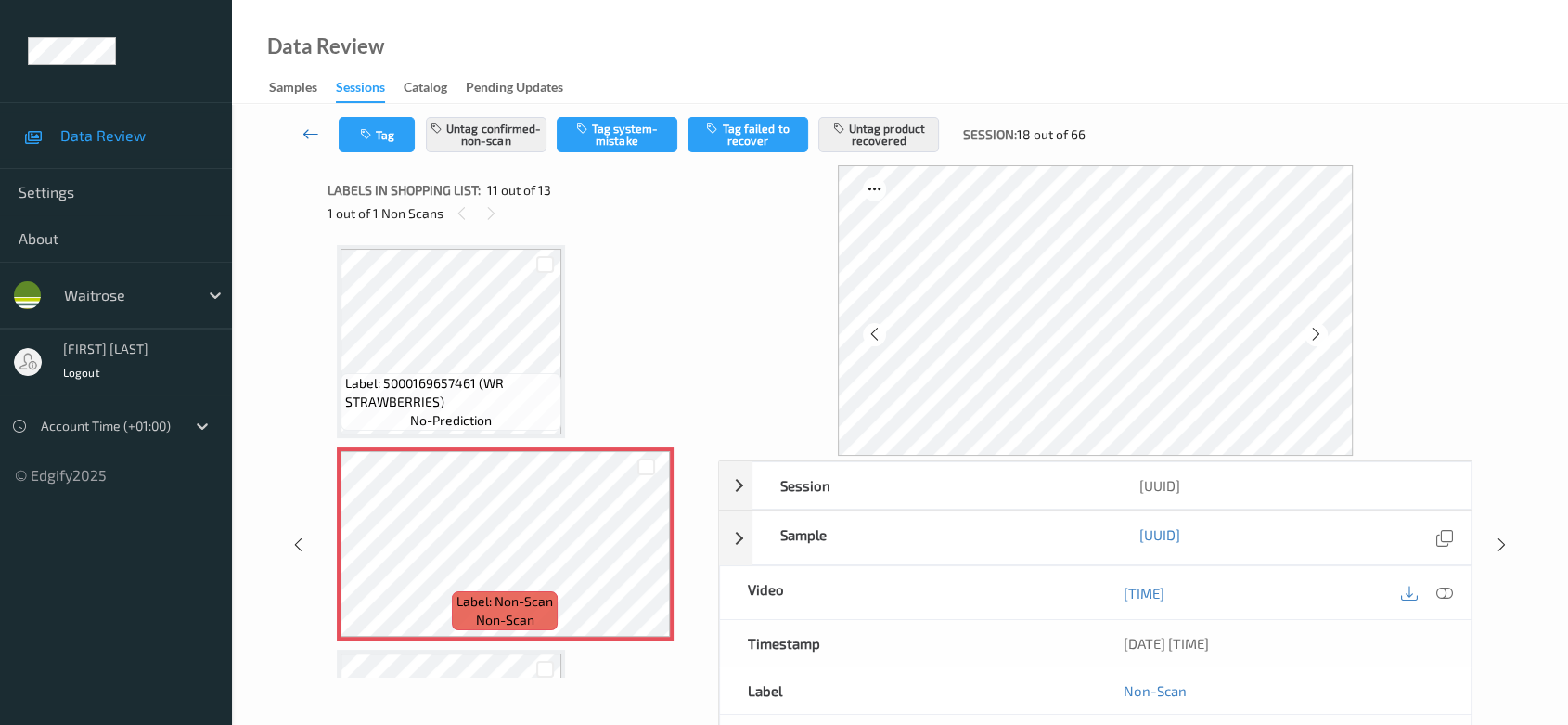 click at bounding box center (311, 134) 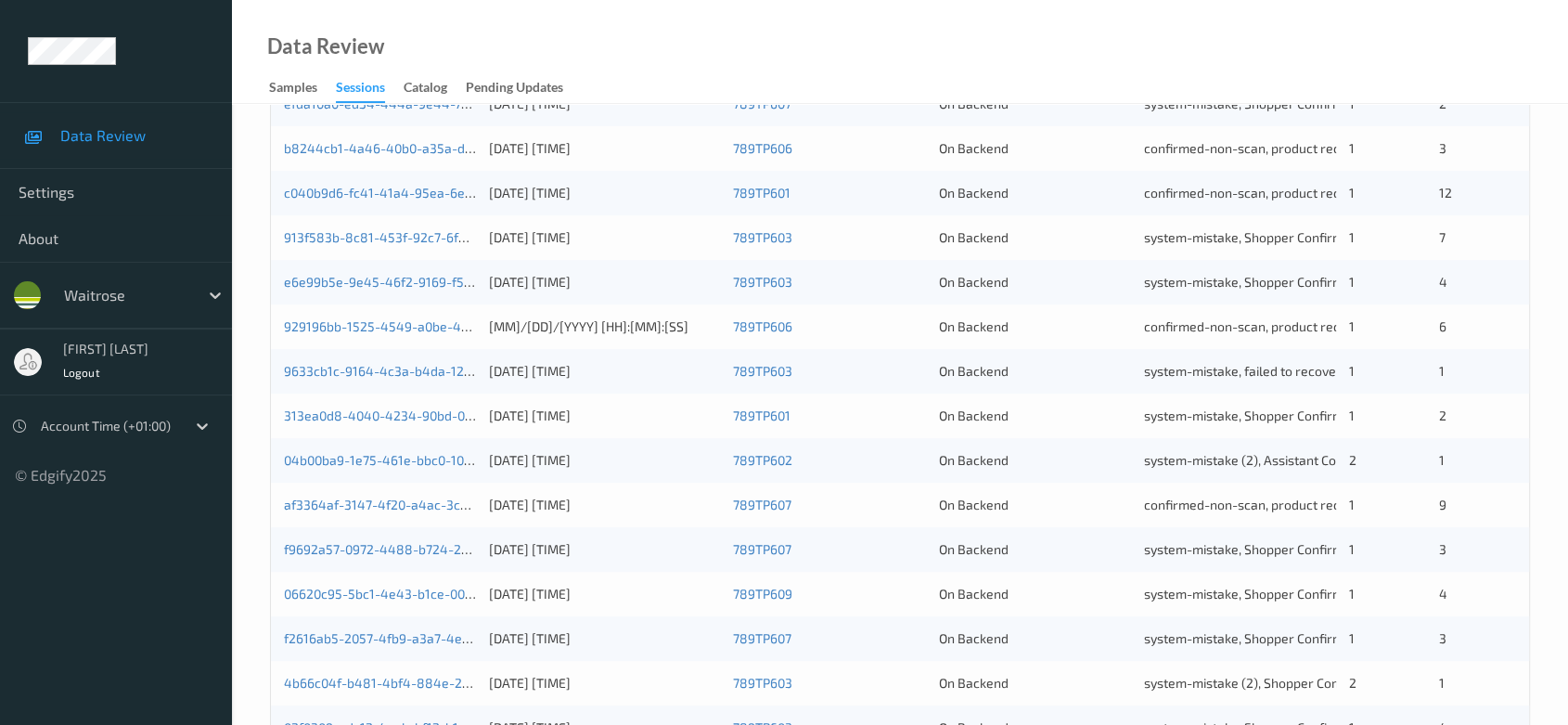 scroll, scrollTop: 735, scrollLeft: 0, axis: vertical 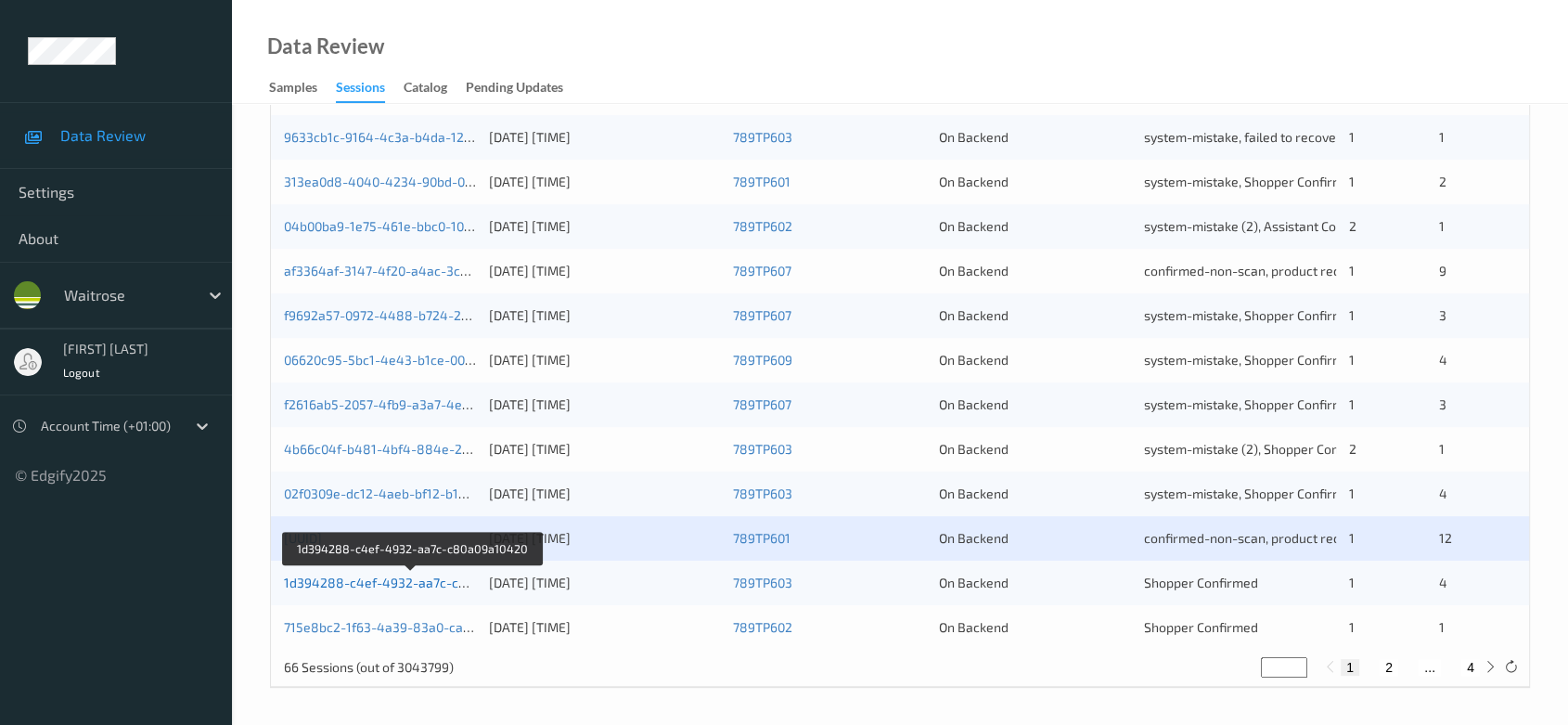 click on "1d394288-c4ef-4932-aa7c-c80a09a10420" at bounding box center [412, 582] 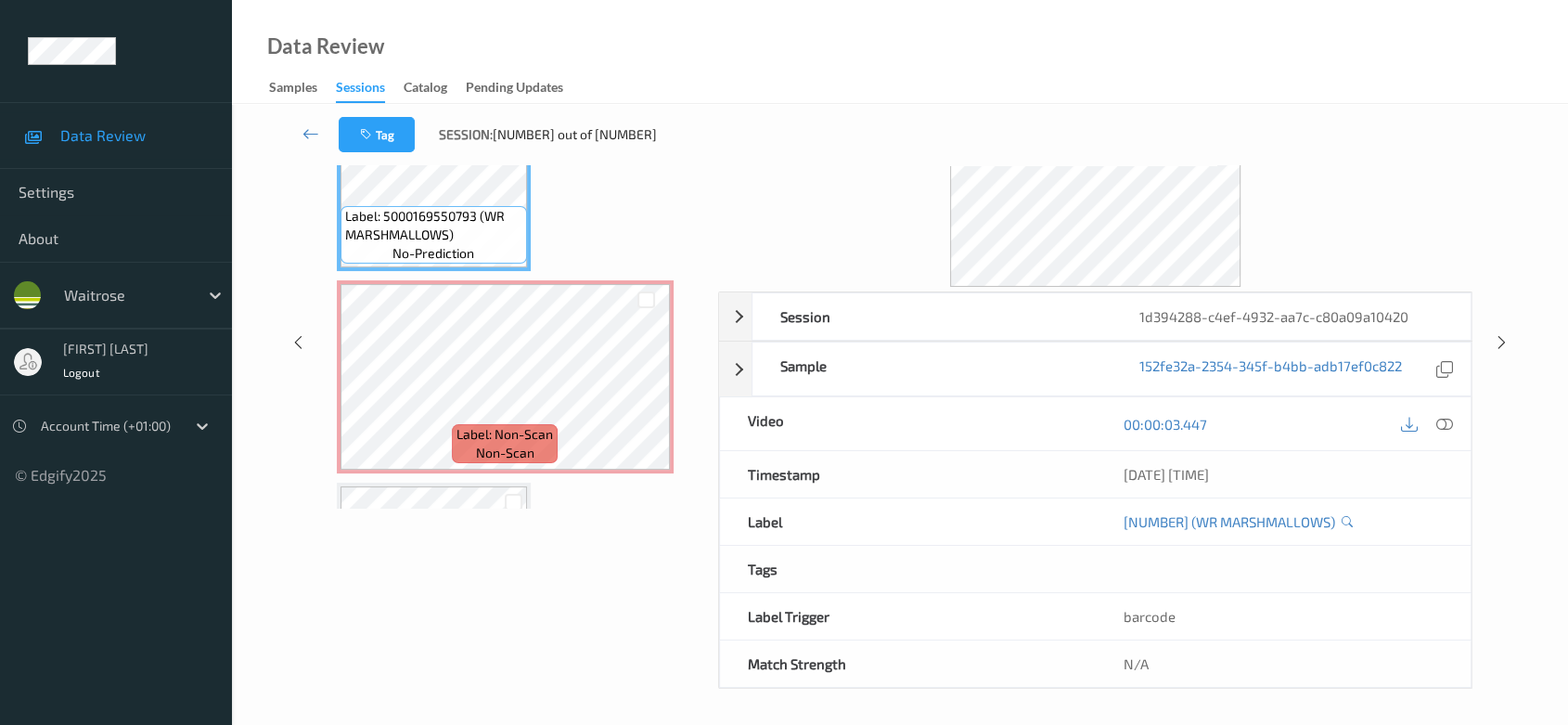 scroll, scrollTop: 0, scrollLeft: 0, axis: both 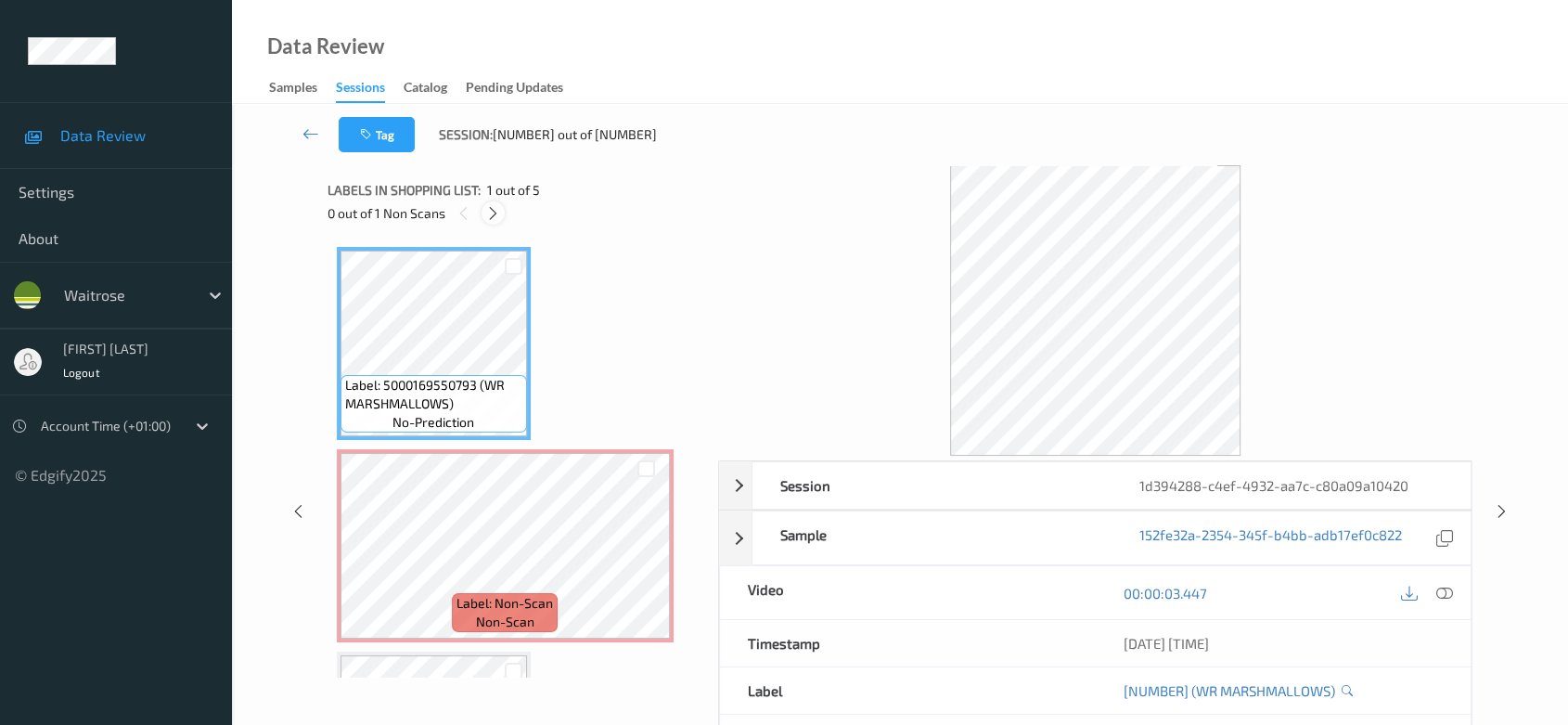 click at bounding box center [493, 214] 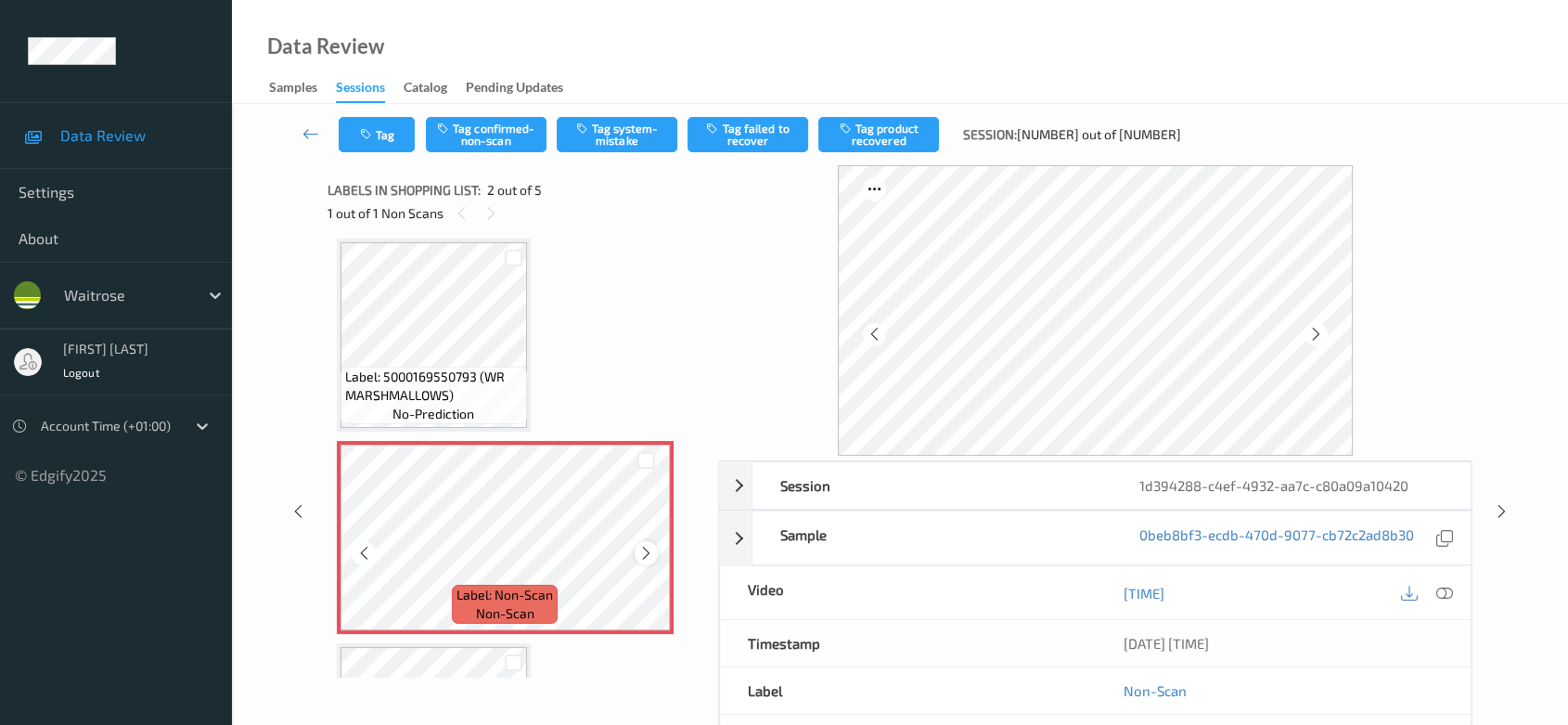 click at bounding box center [646, 553] 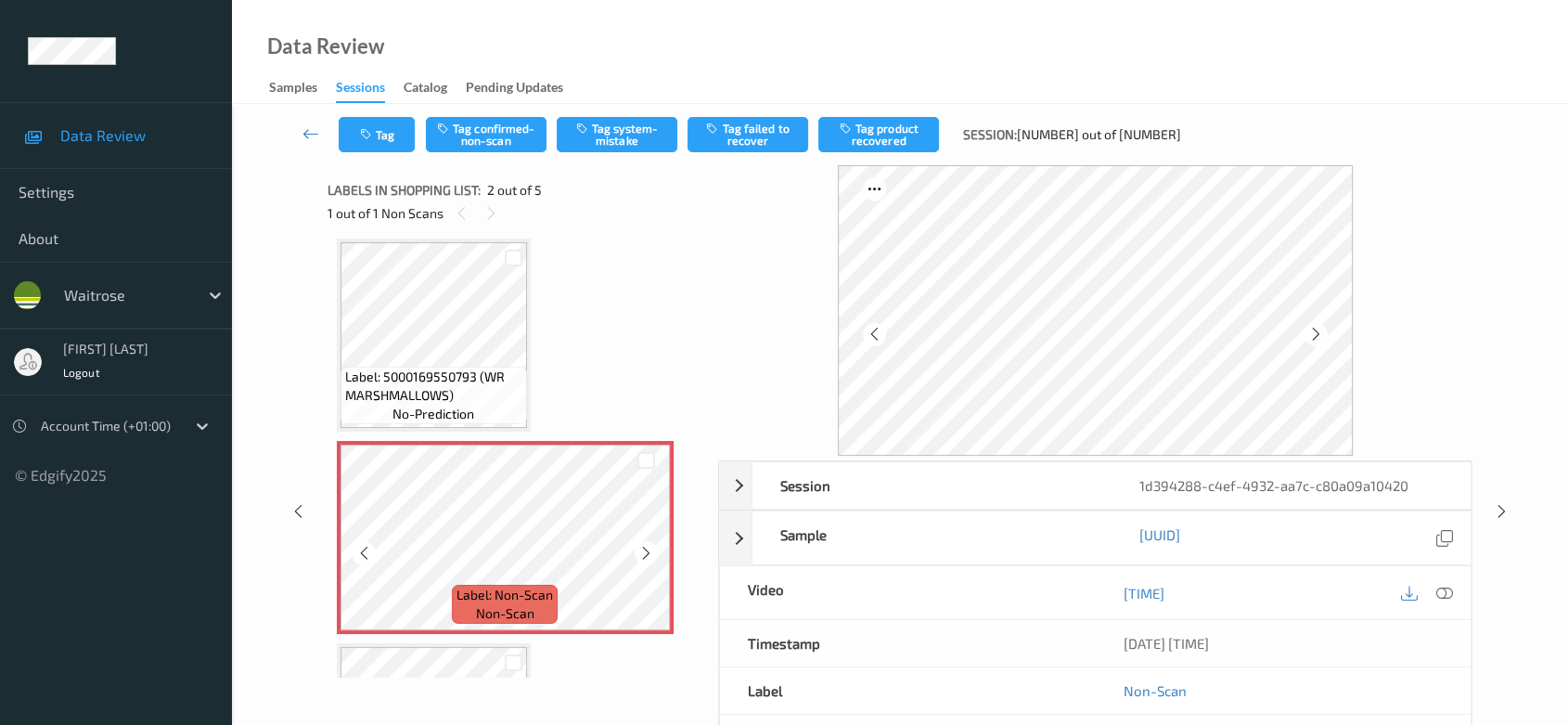 click at bounding box center (646, 553) 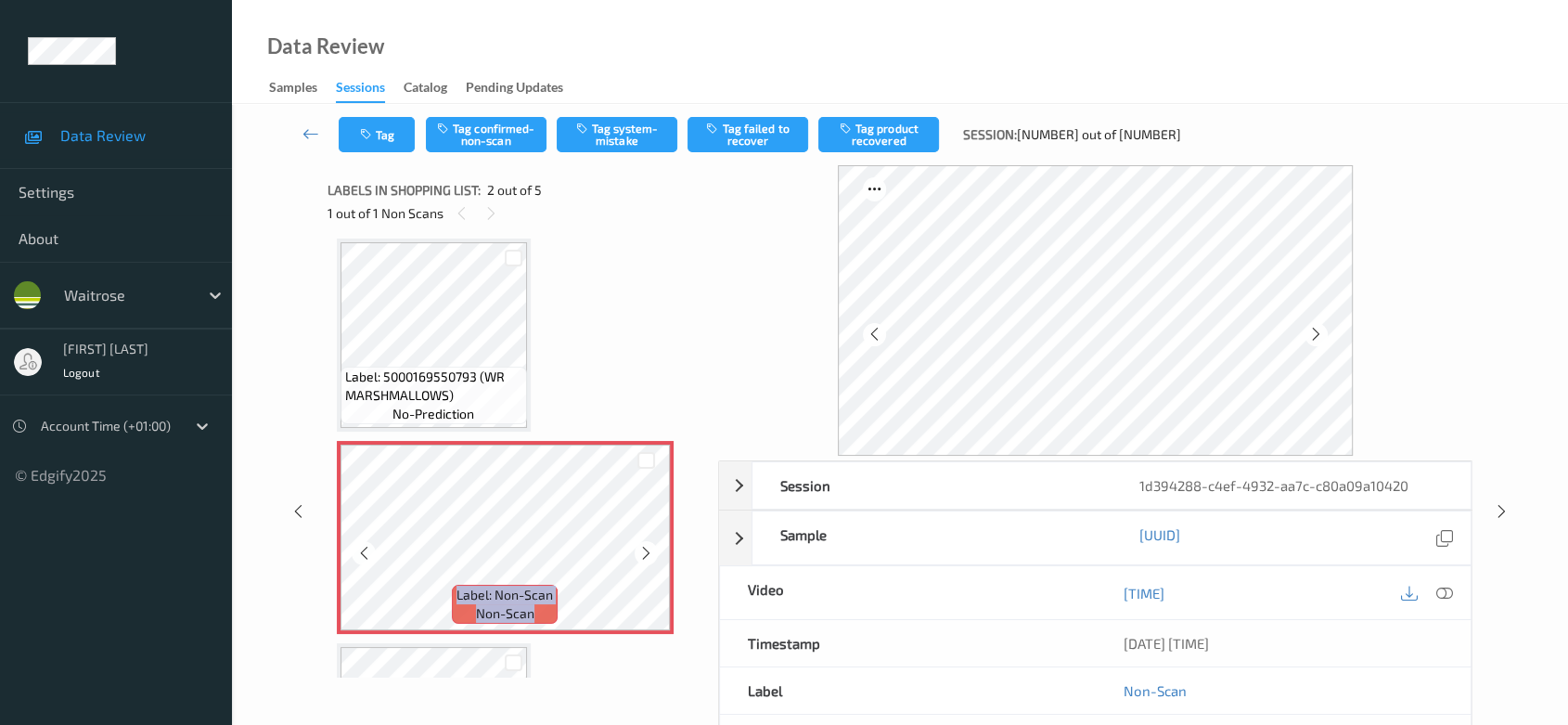 click at bounding box center (646, 553) 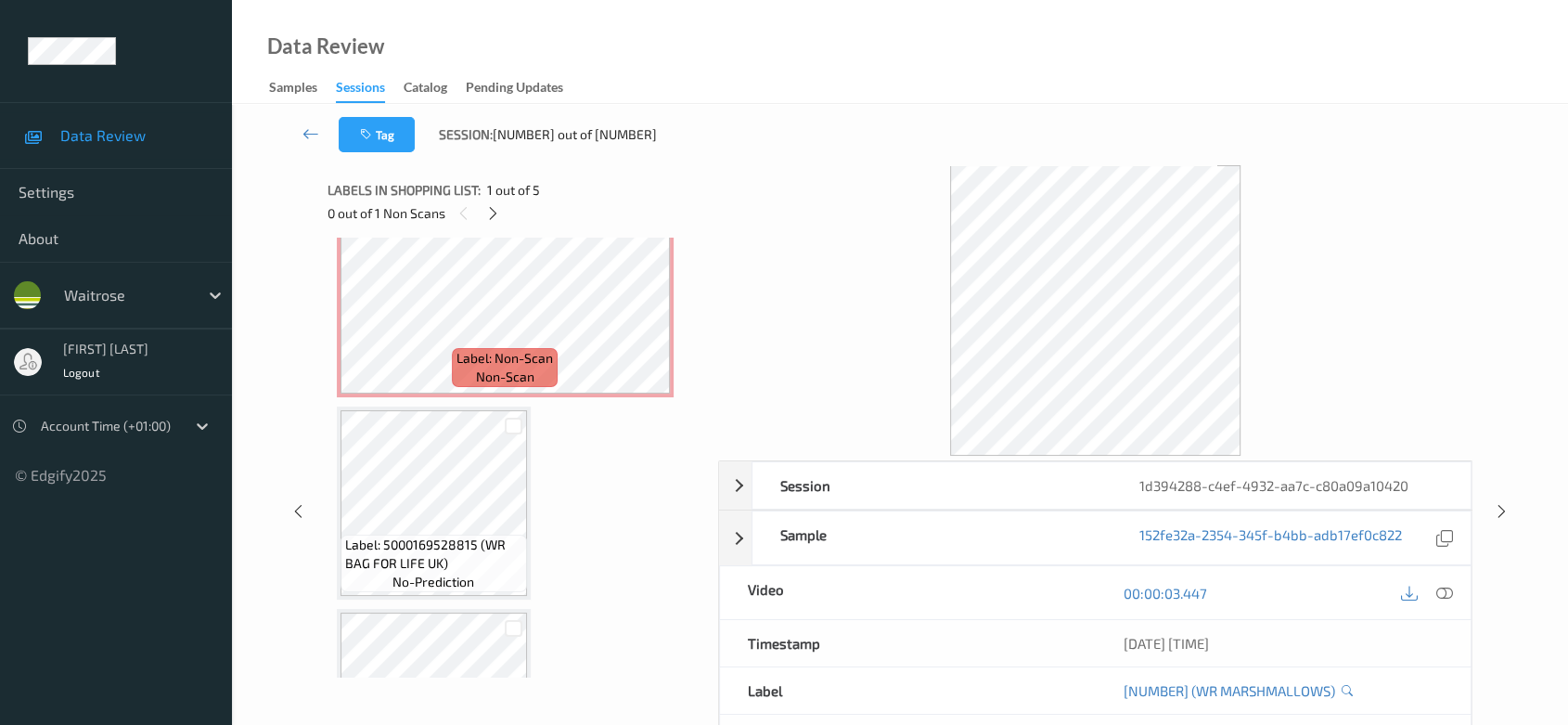 scroll, scrollTop: 215, scrollLeft: 0, axis: vertical 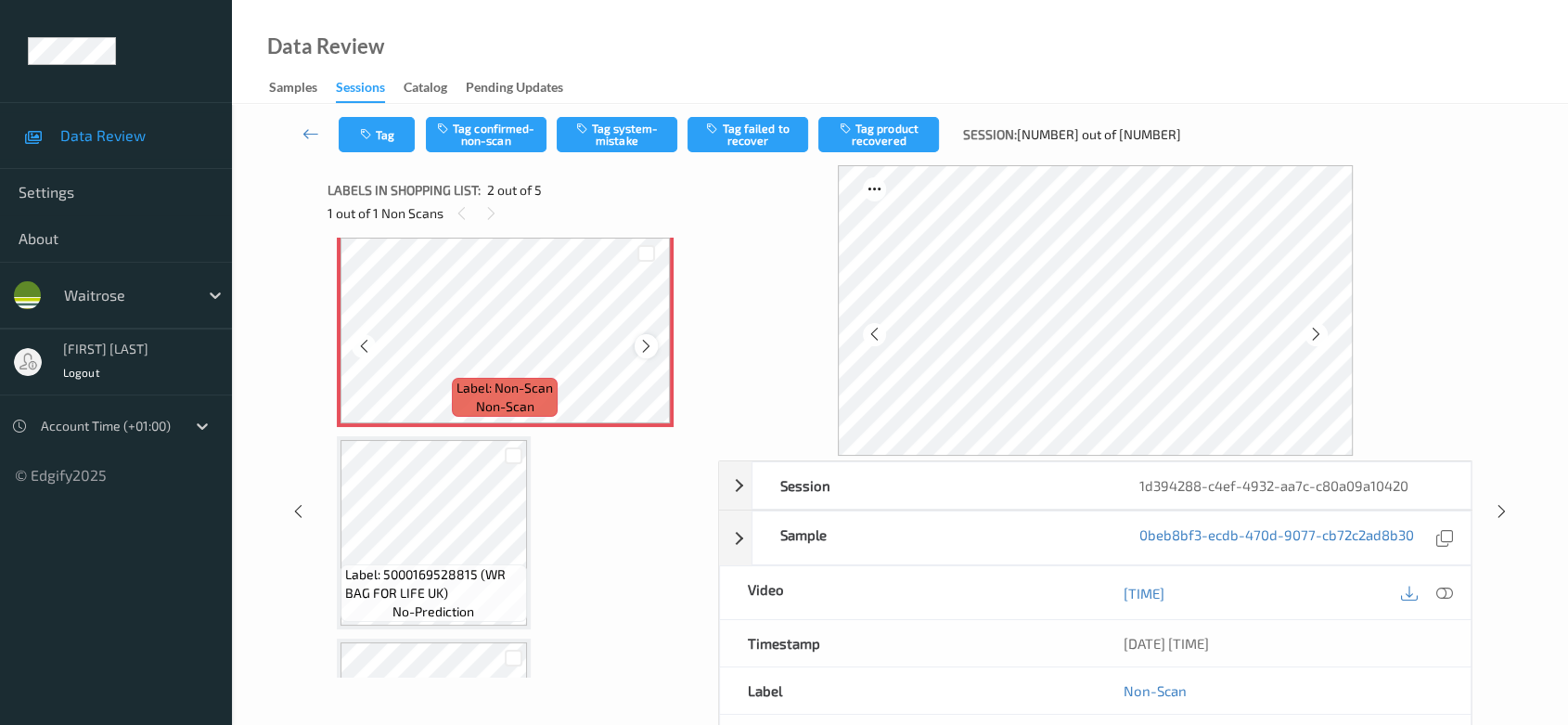click at bounding box center [646, 346] 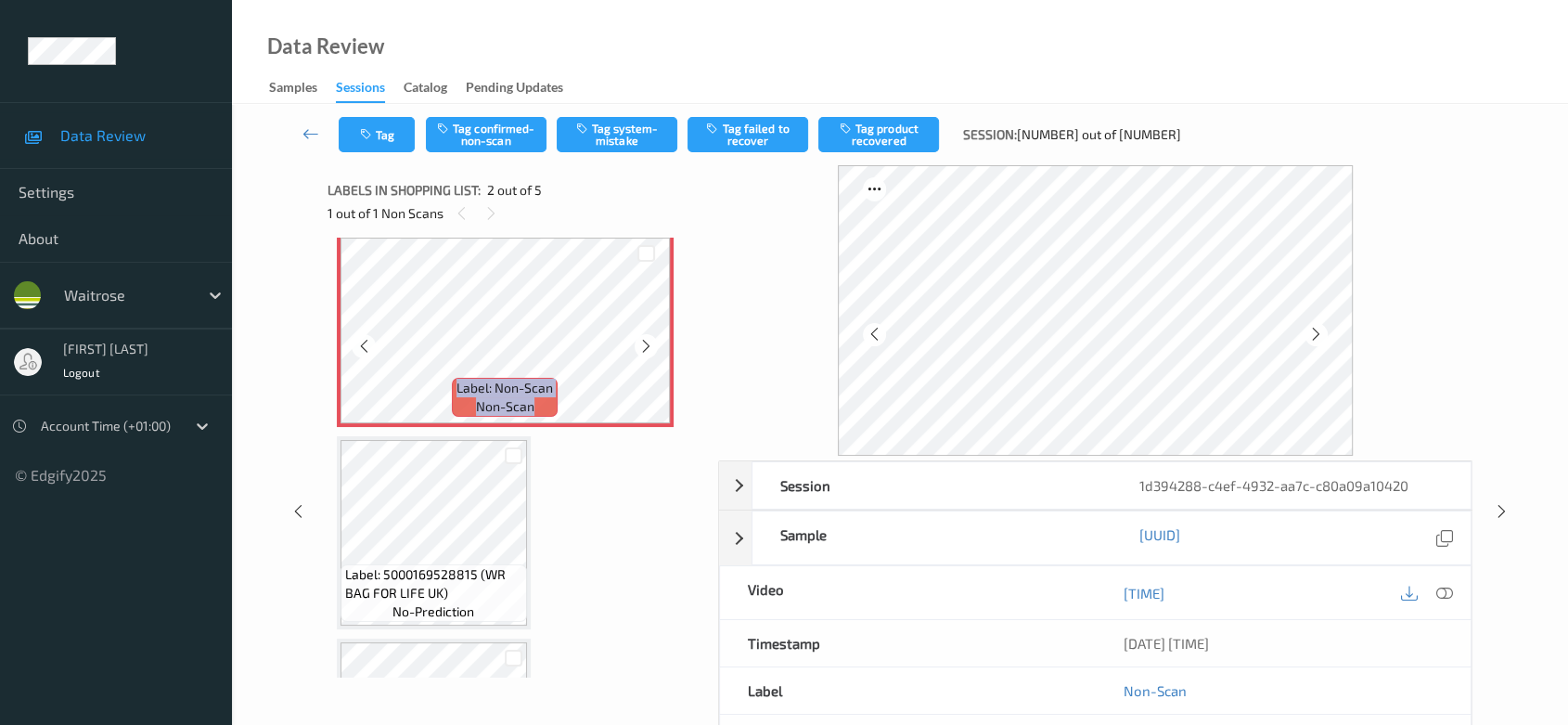 click at bounding box center [646, 346] 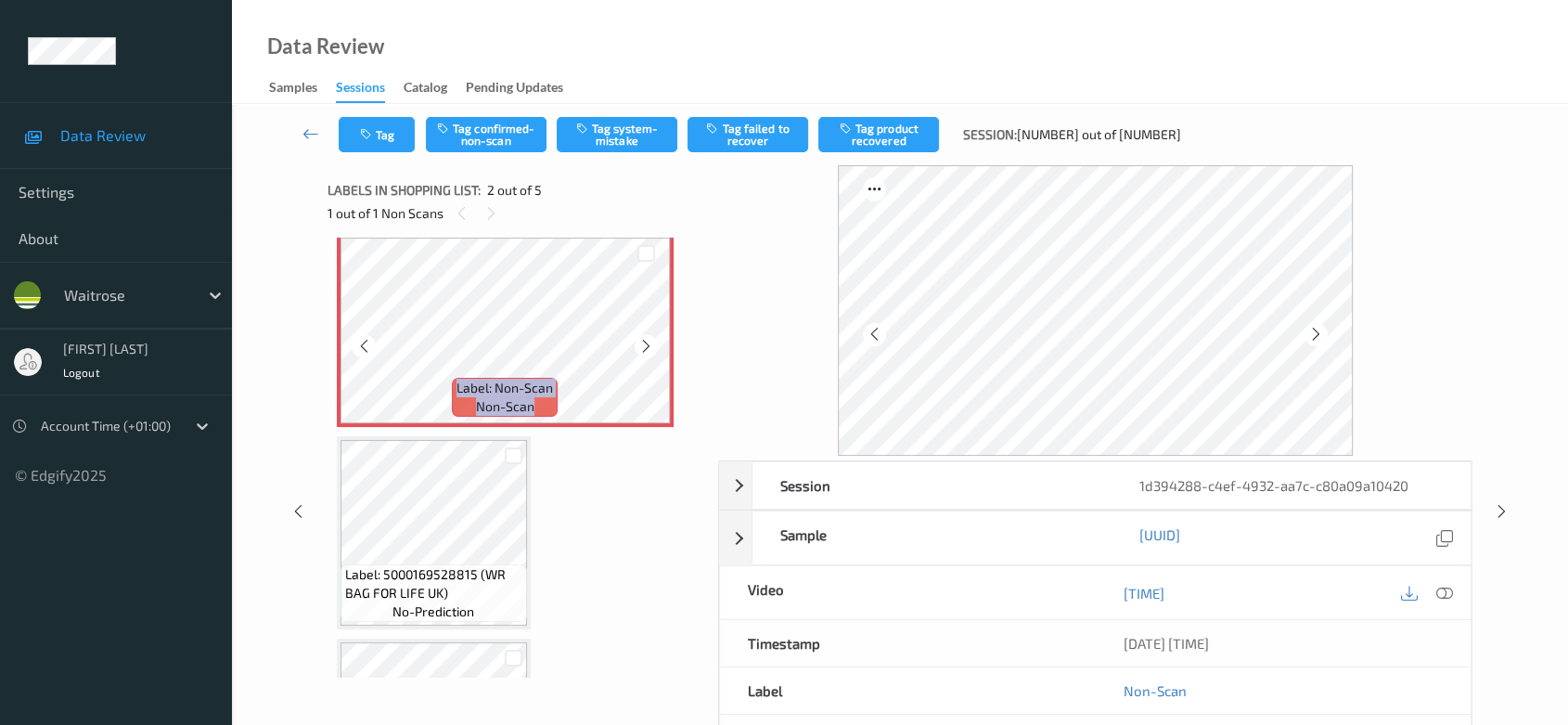 click at bounding box center (646, 346) 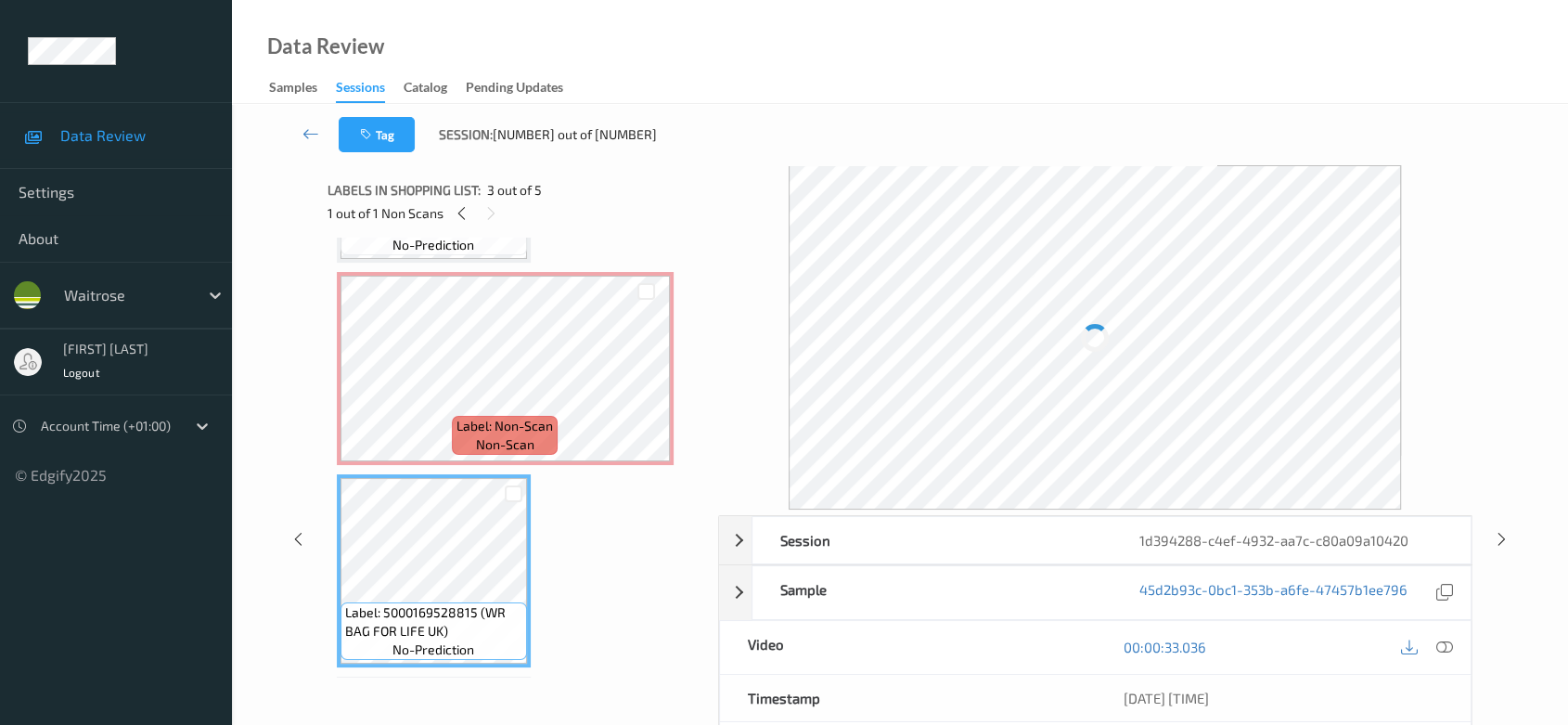 scroll, scrollTop: 0, scrollLeft: 0, axis: both 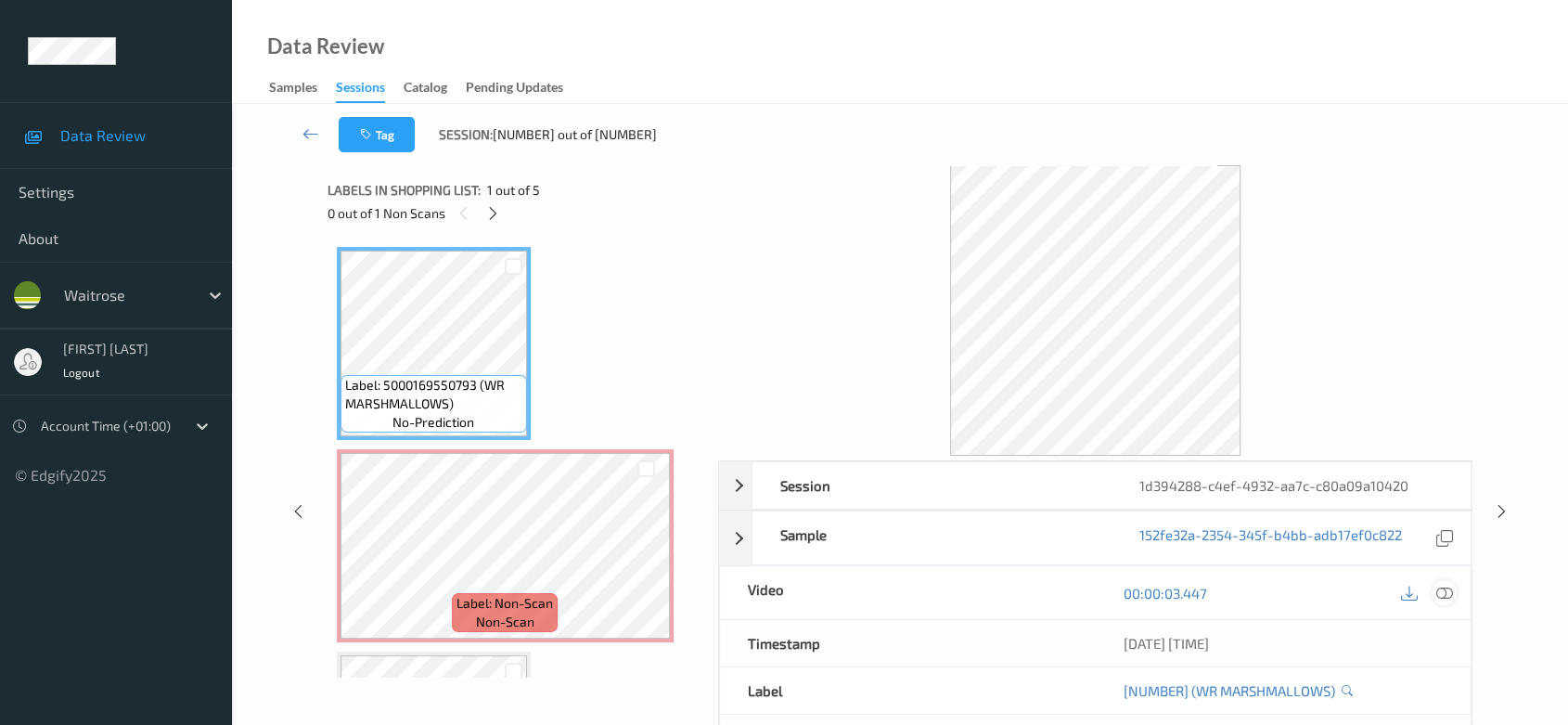 click at bounding box center [1445, 592] 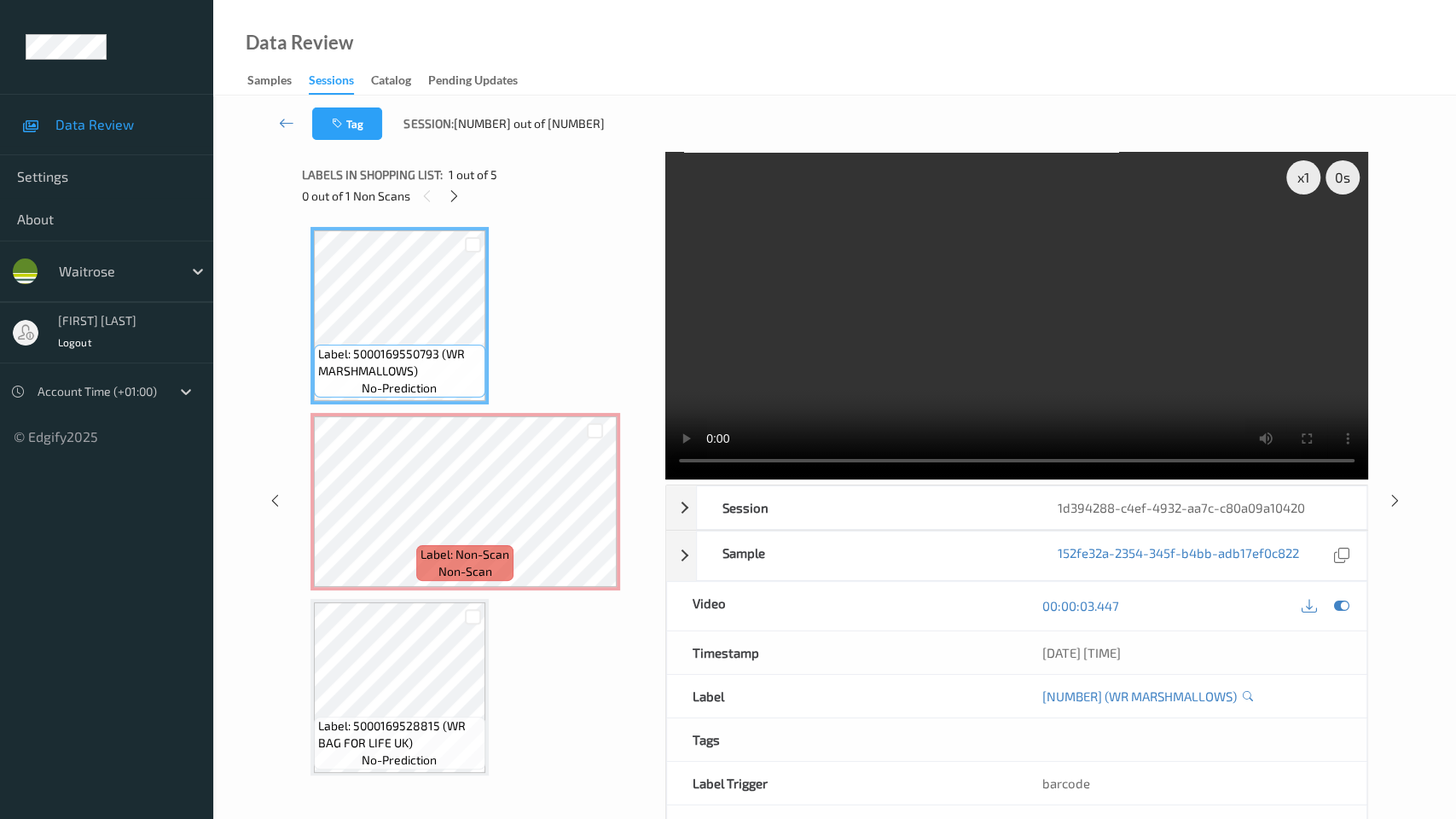 type 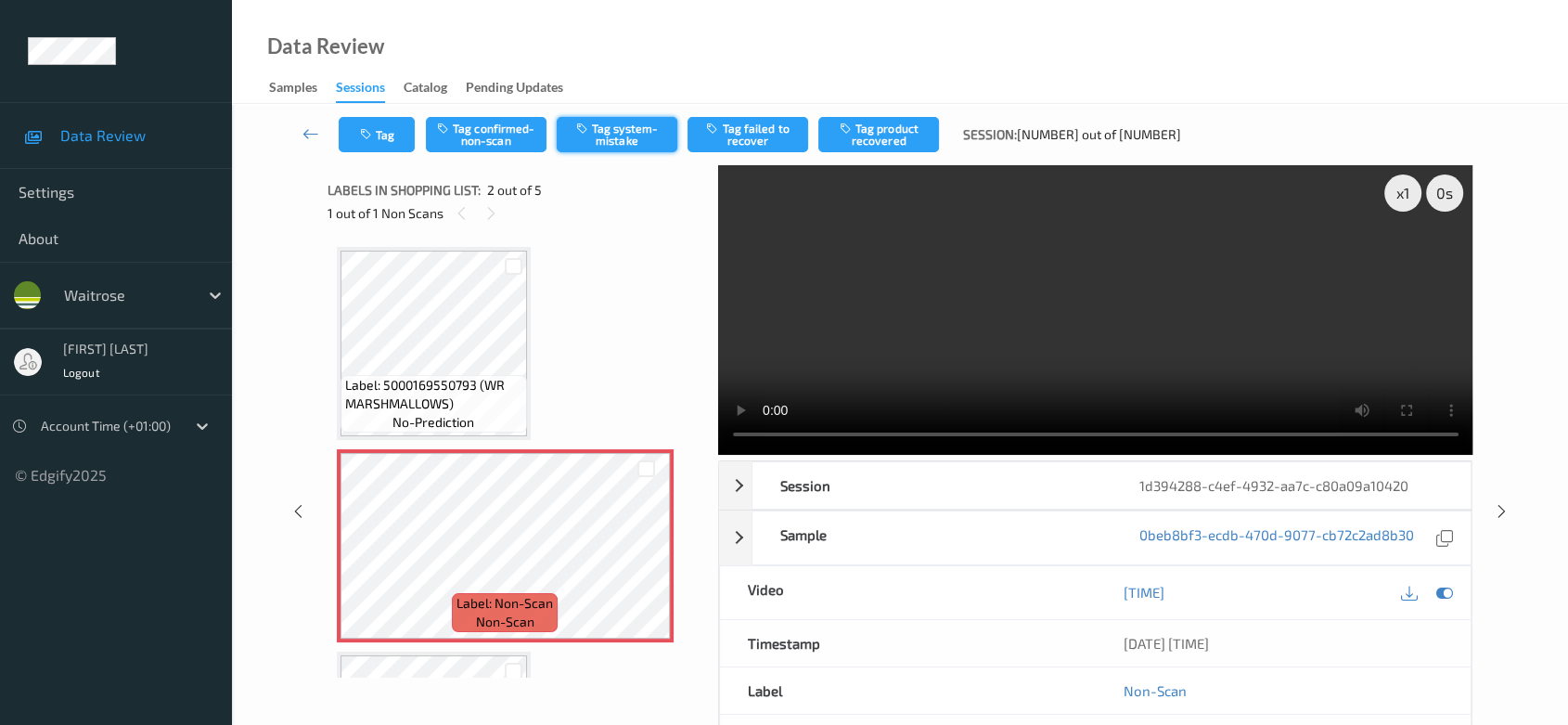 click on "Tag   system-mistake" at bounding box center (617, 135) 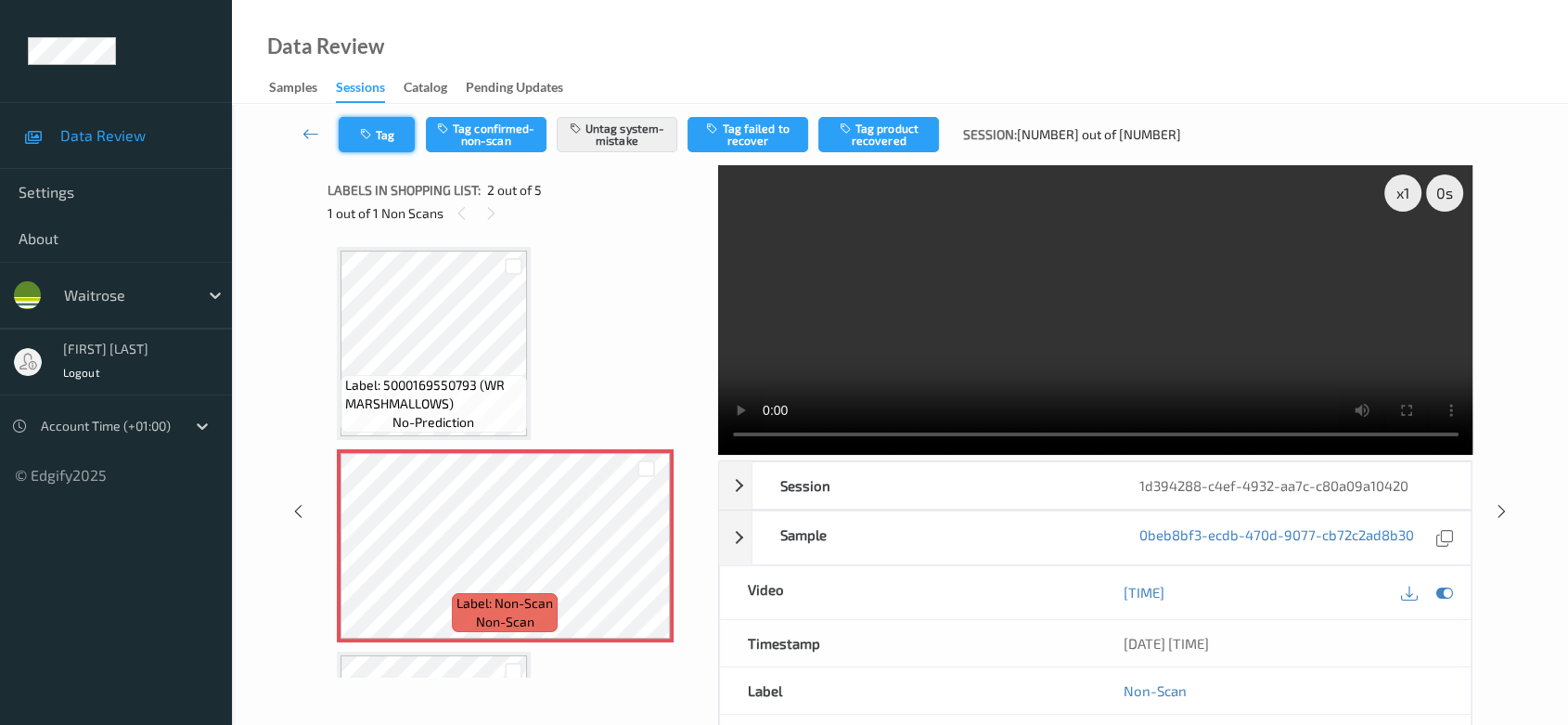 click on "Tag" at bounding box center (377, 135) 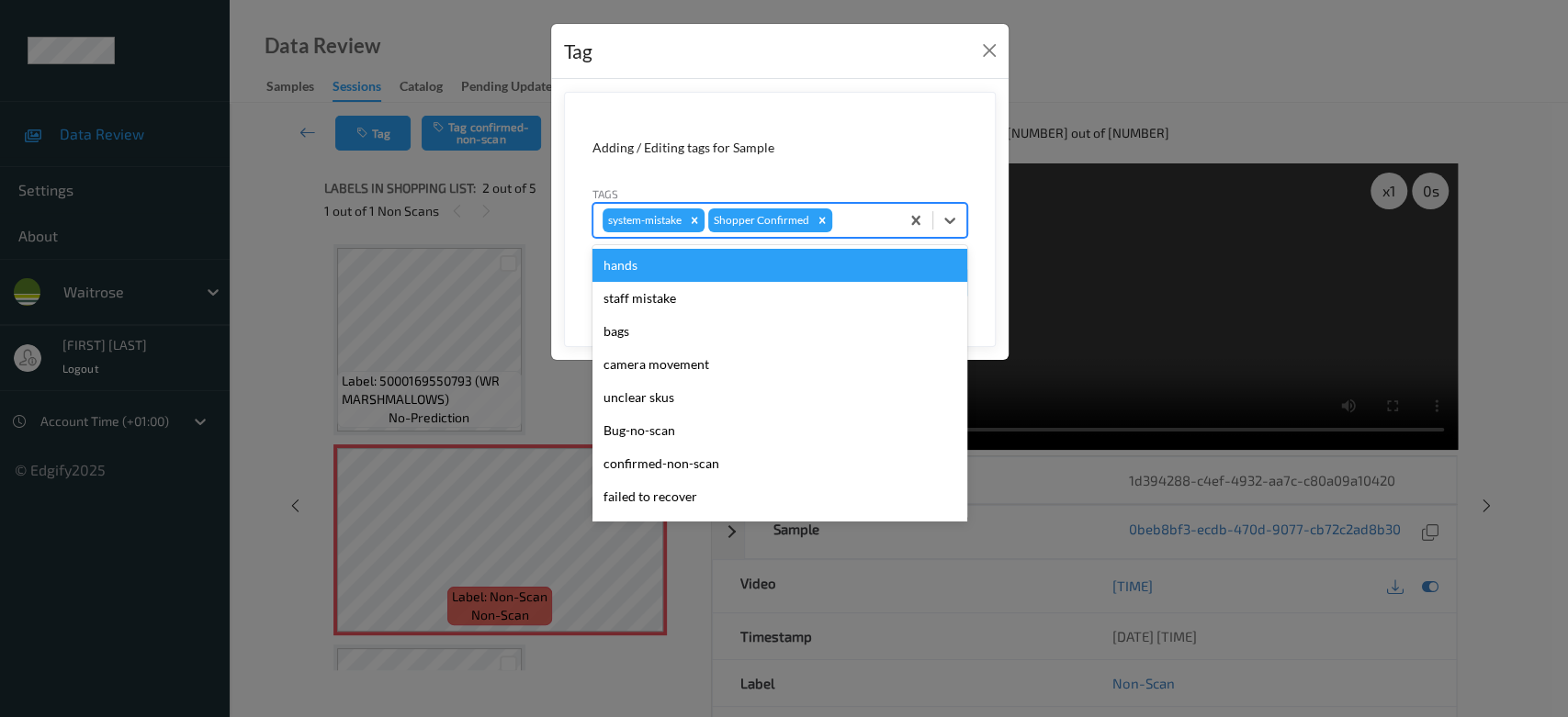 click at bounding box center (863, 220) 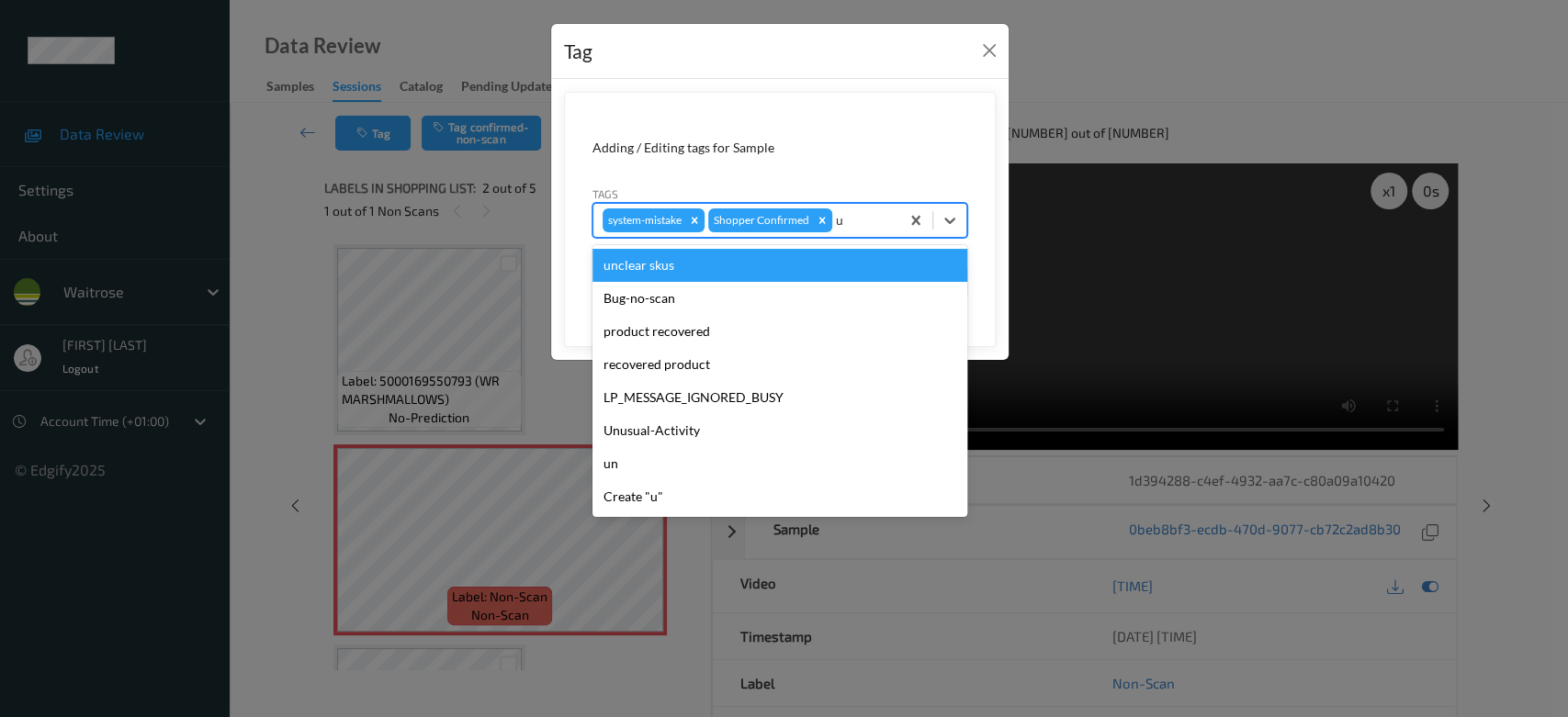 type on "un" 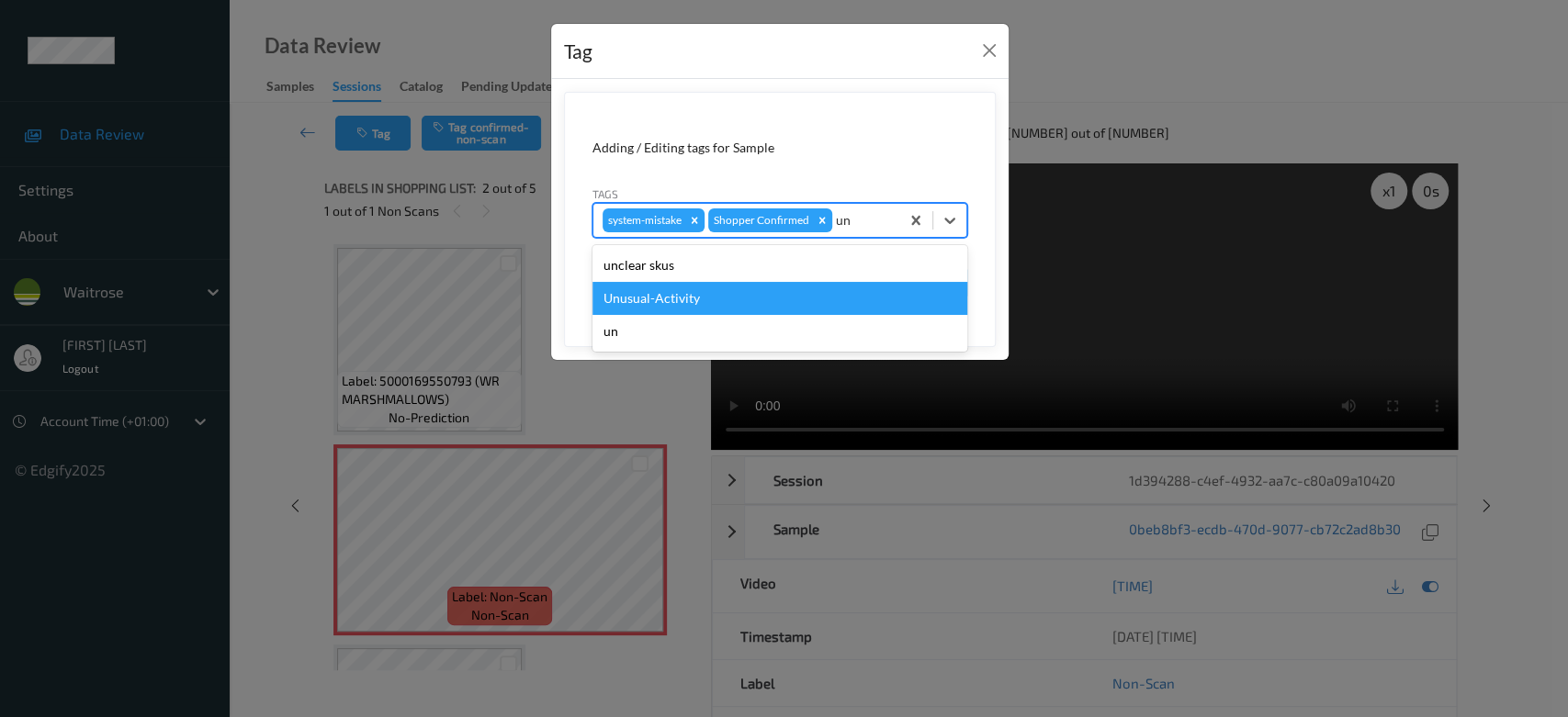 click on "Unusual-Activity" at bounding box center (780, 298) 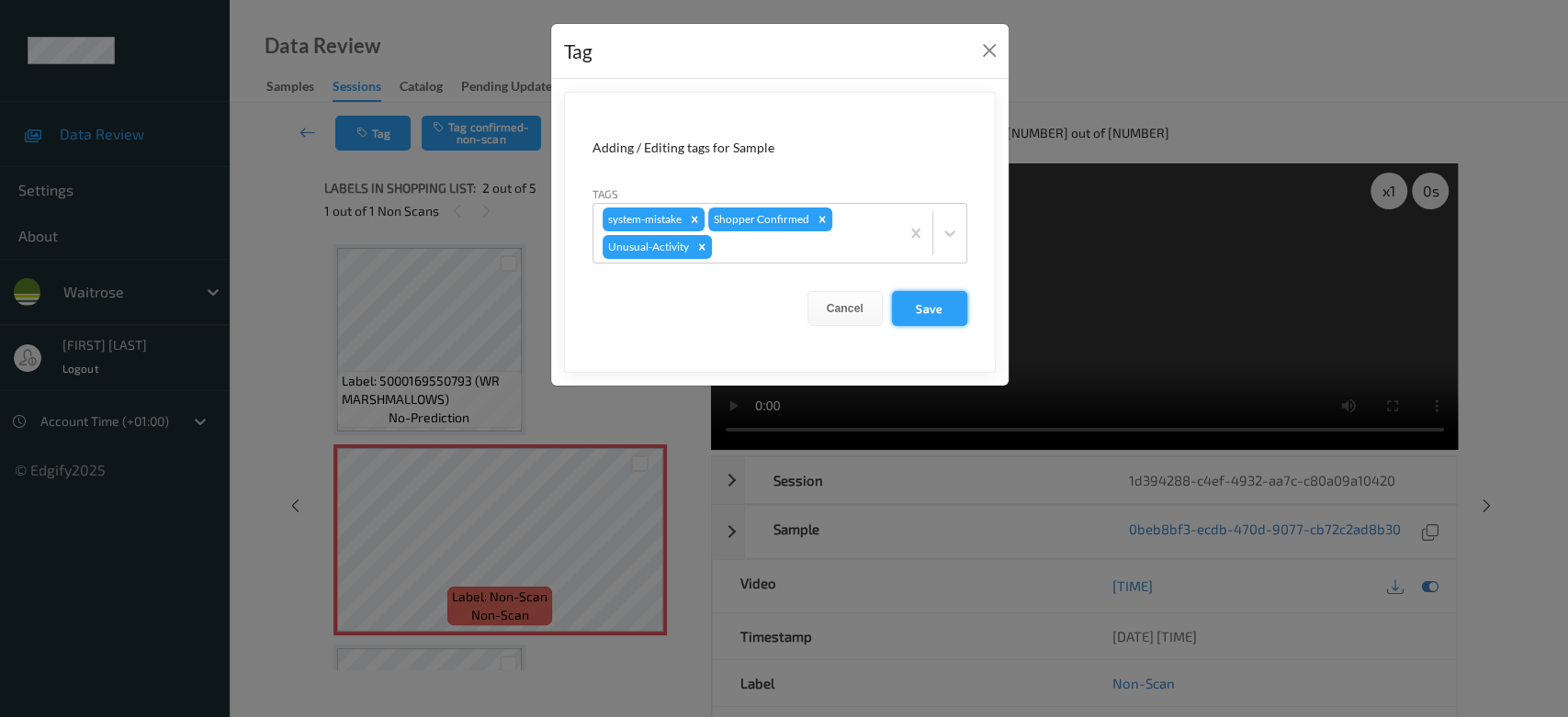 click on "Save" at bounding box center (930, 308) 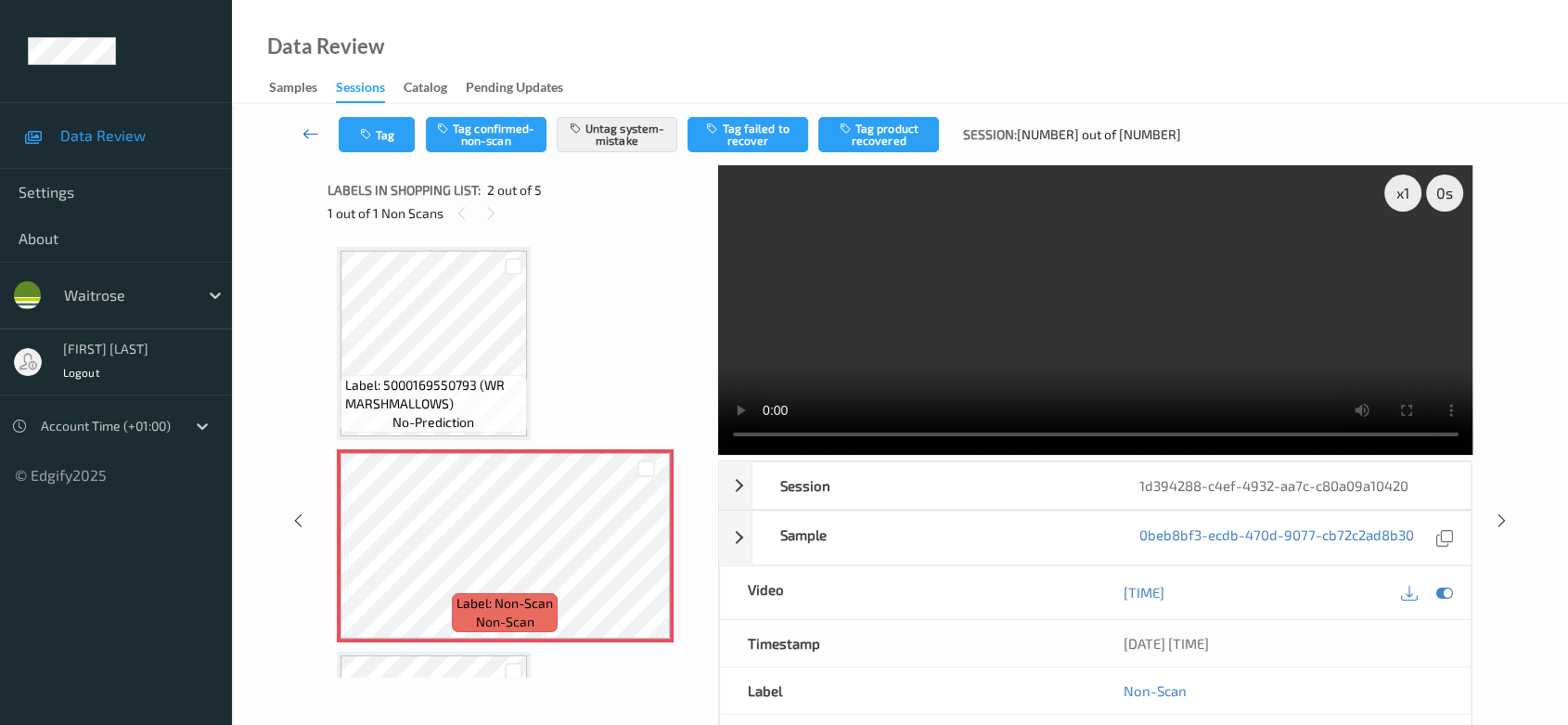 click at bounding box center [311, 134] 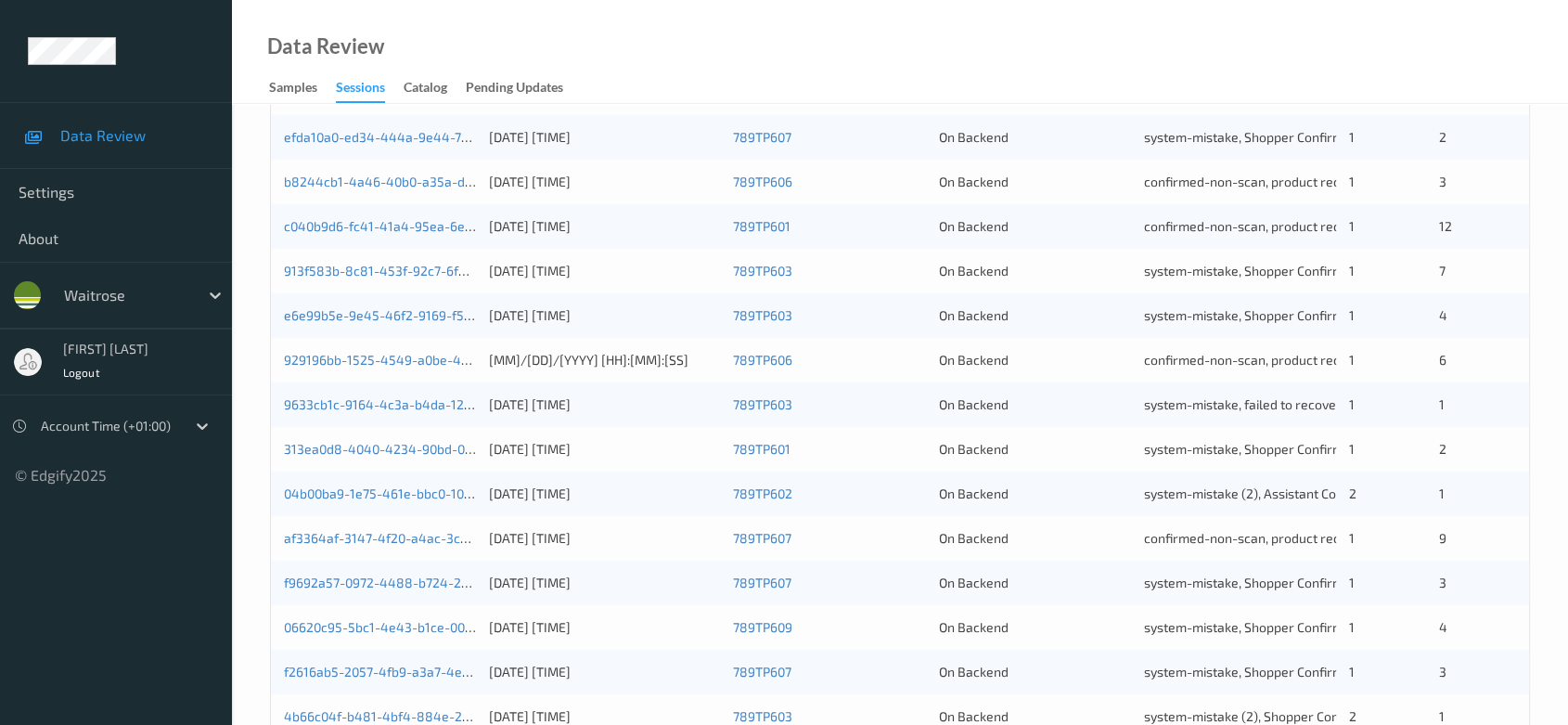 scroll, scrollTop: 735, scrollLeft: 0, axis: vertical 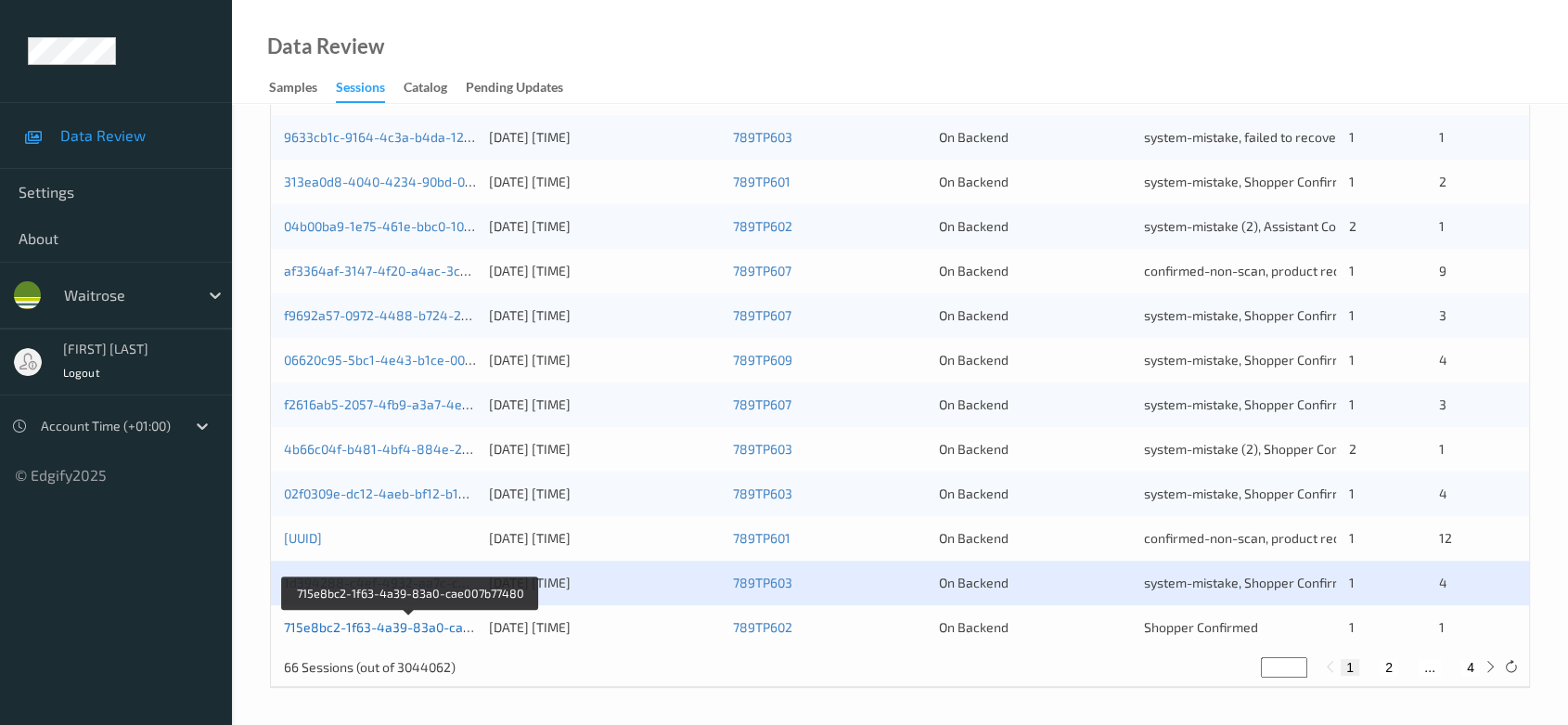 click on "715e8bc2-1f63-4a39-83a0-cae007b77480" at bounding box center (410, 627) 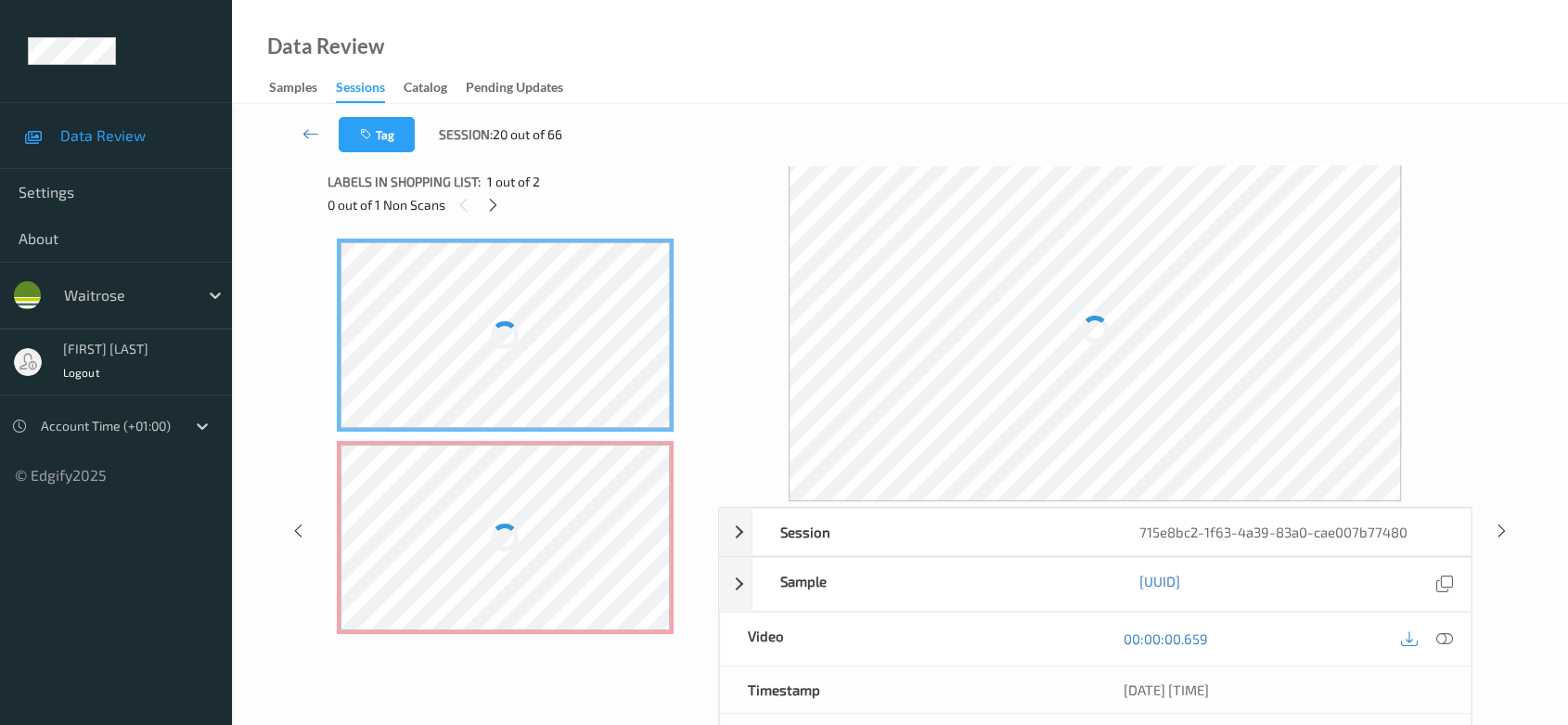 scroll, scrollTop: 0, scrollLeft: 0, axis: both 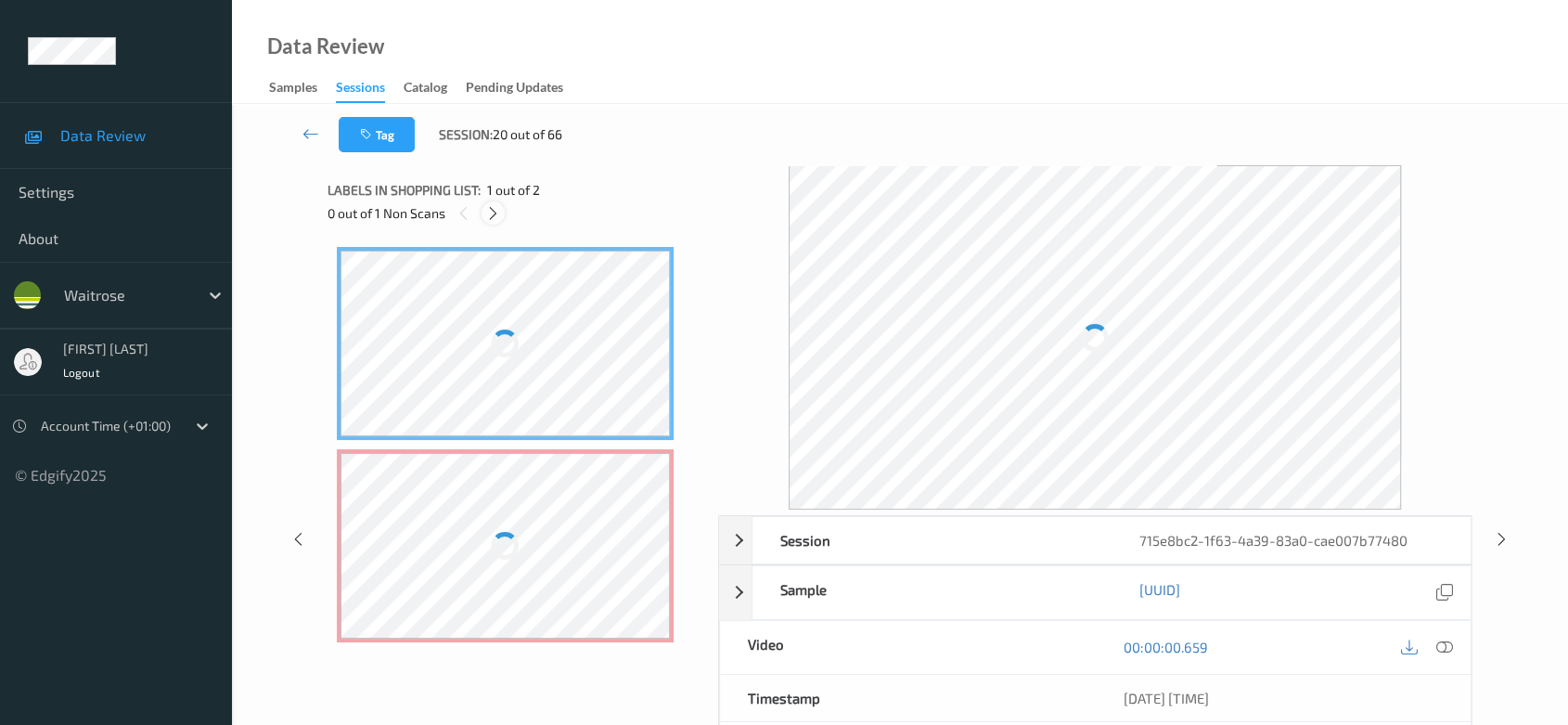 click at bounding box center (493, 214) 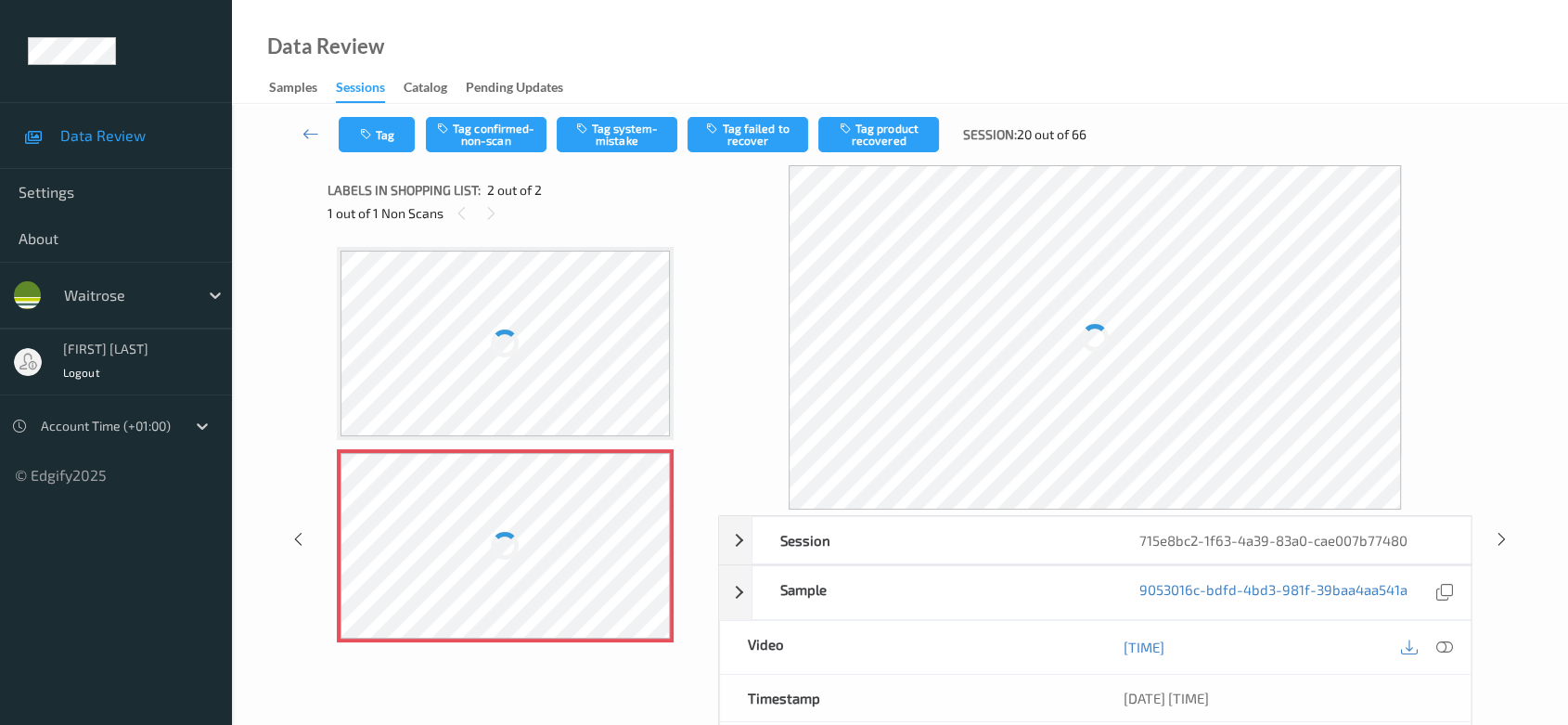click at bounding box center (506, 343) 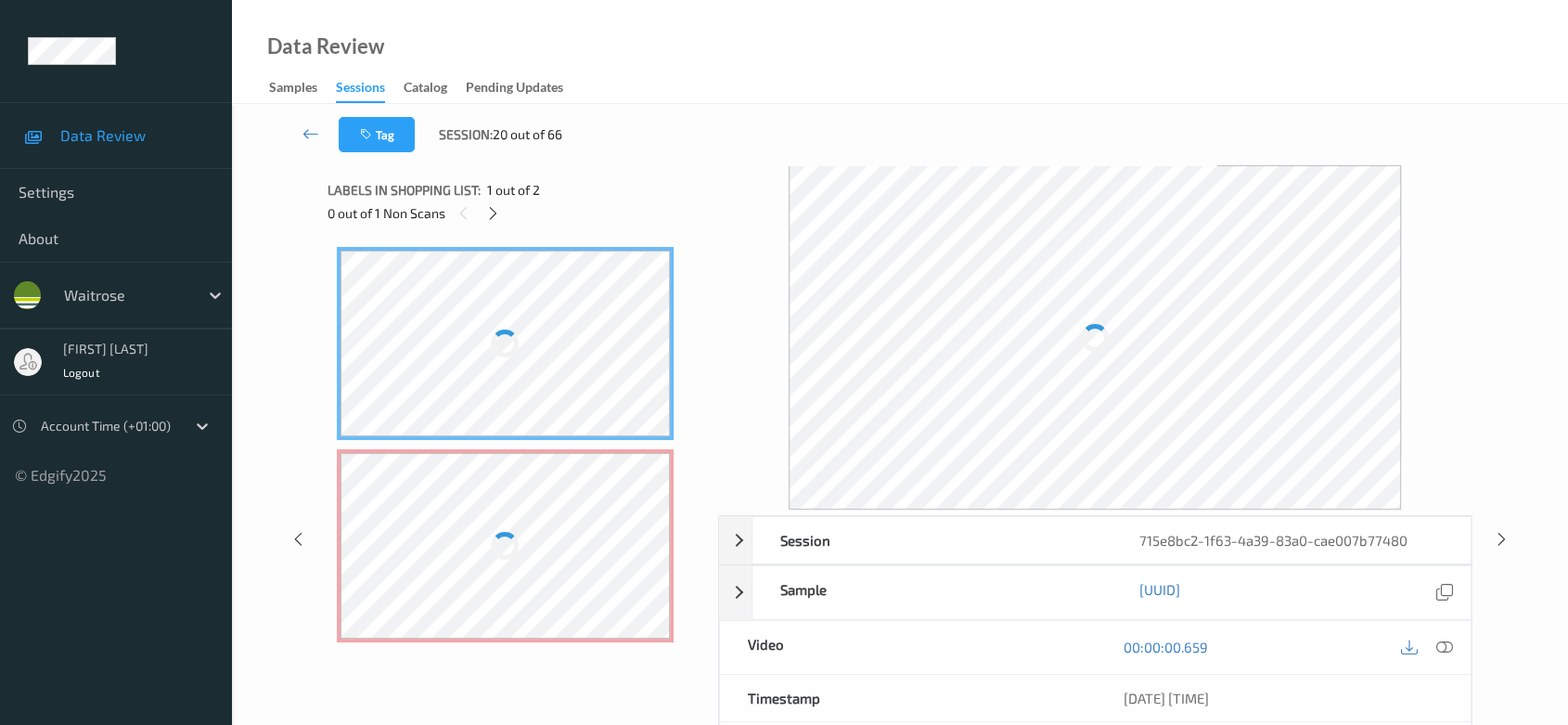 click at bounding box center (506, 546) 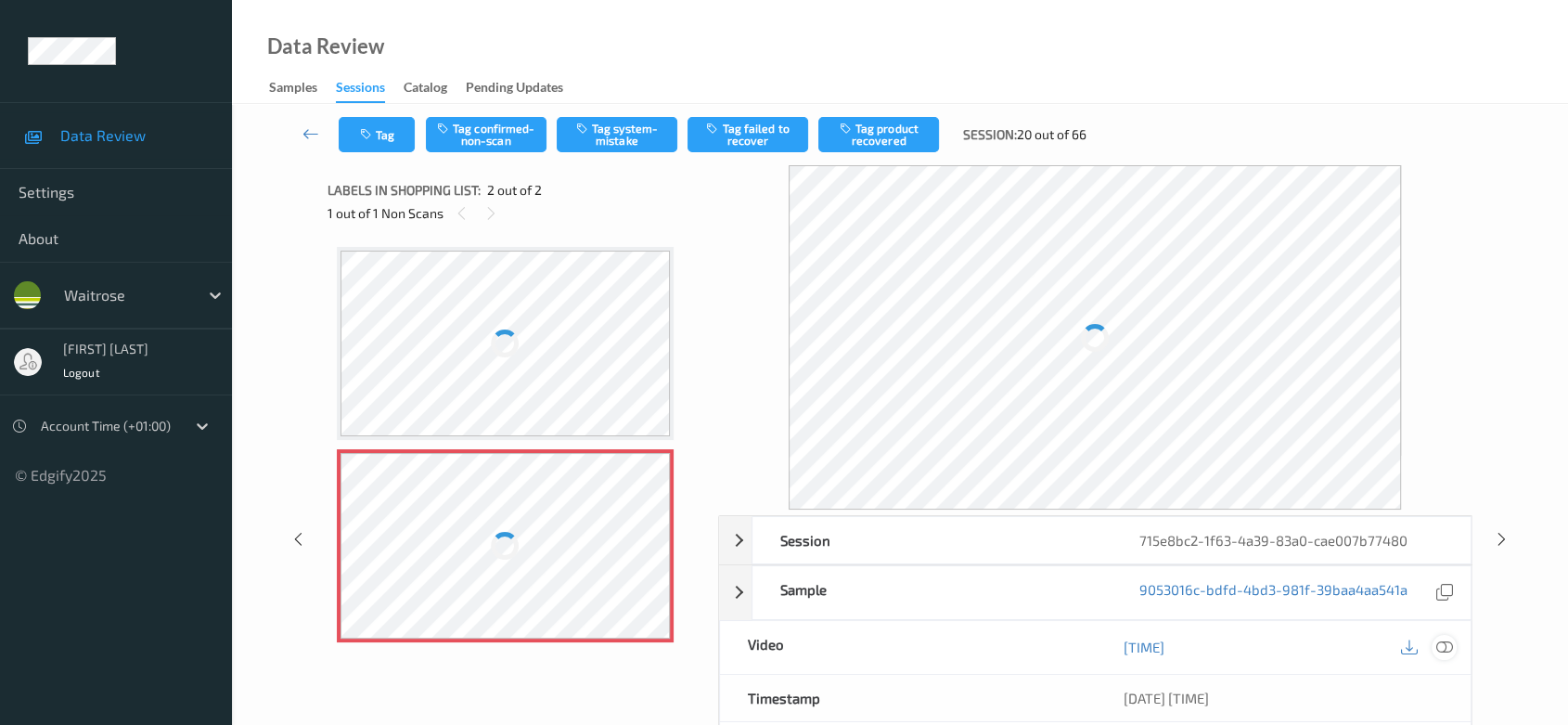 click at bounding box center [1445, 647] 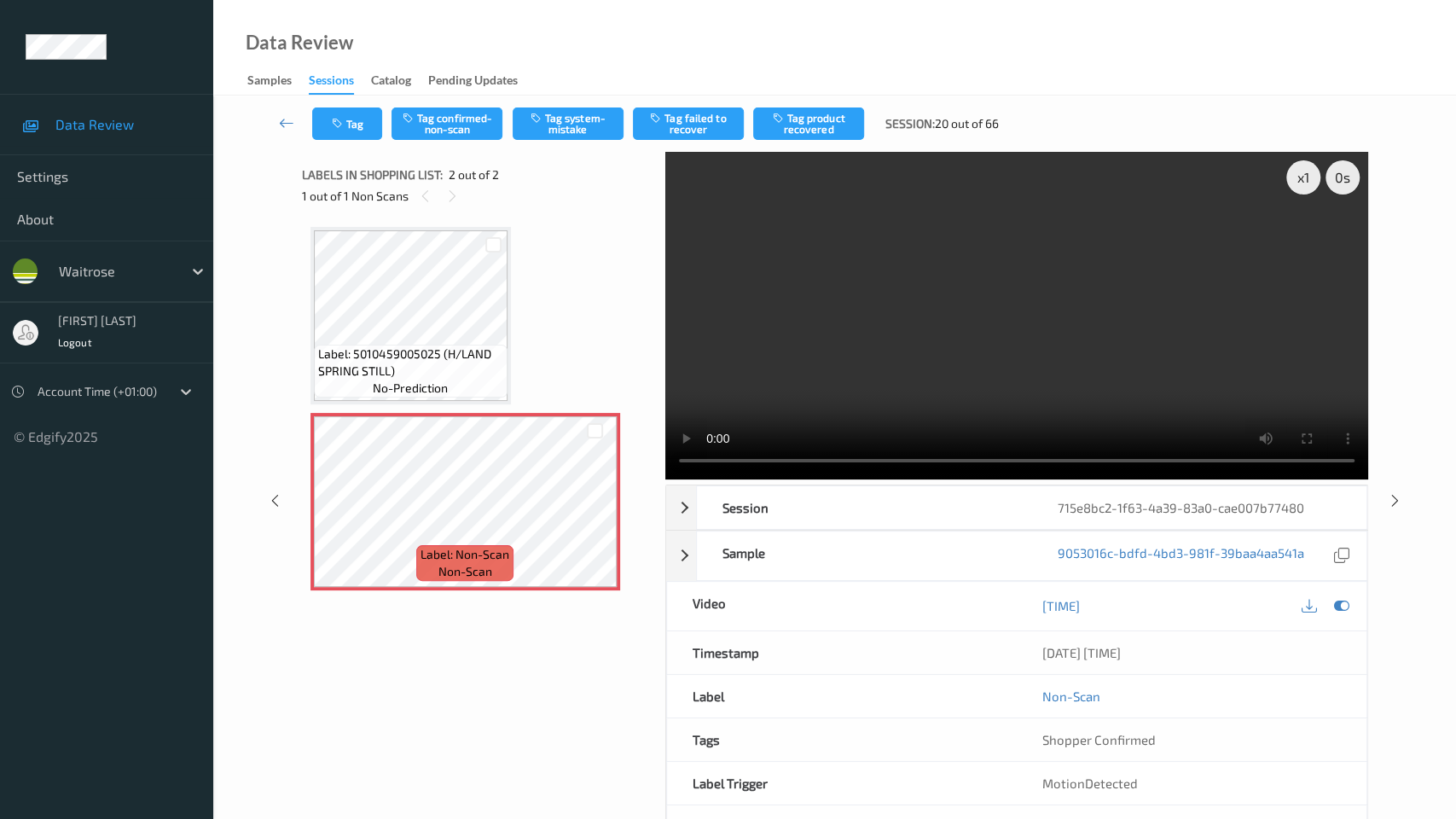 type 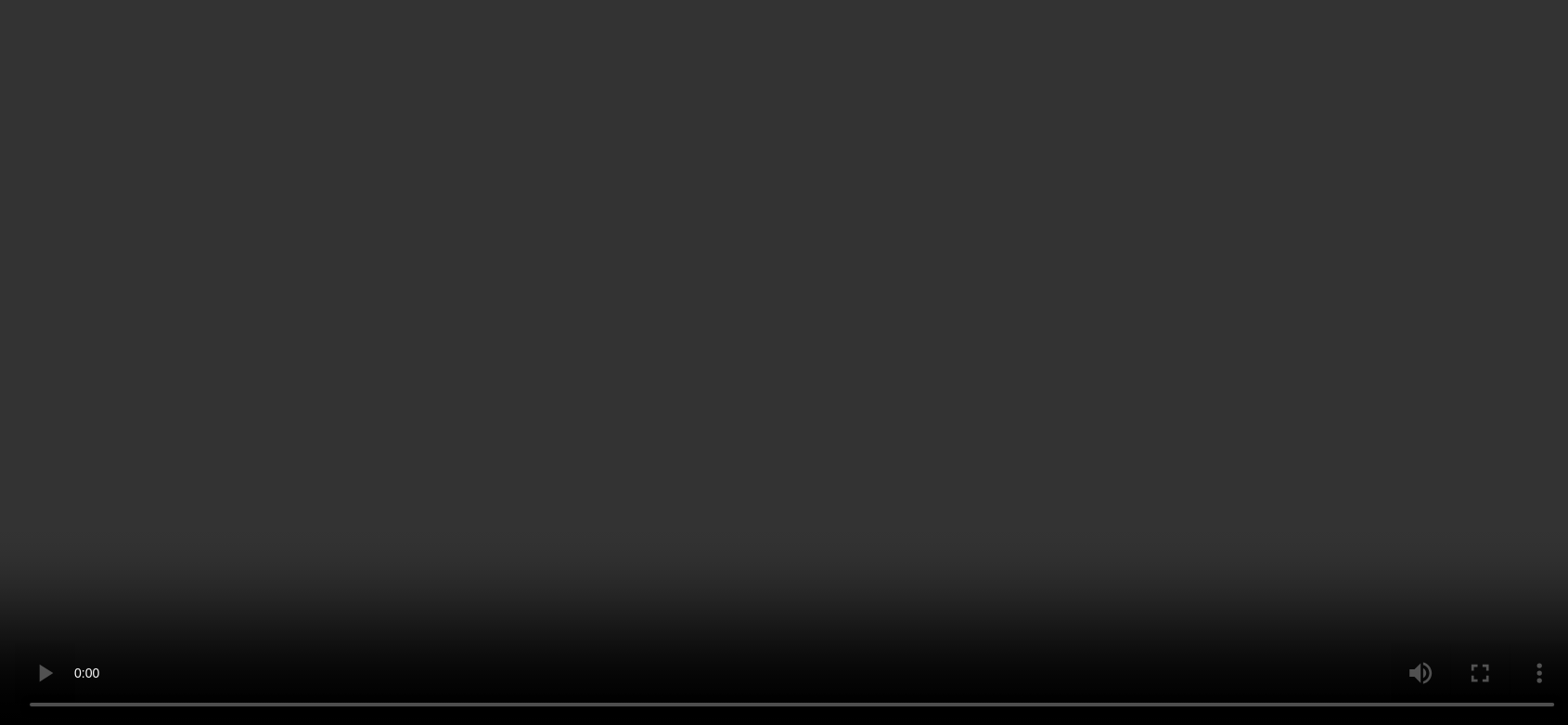scroll, scrollTop: 103, scrollLeft: 0, axis: vertical 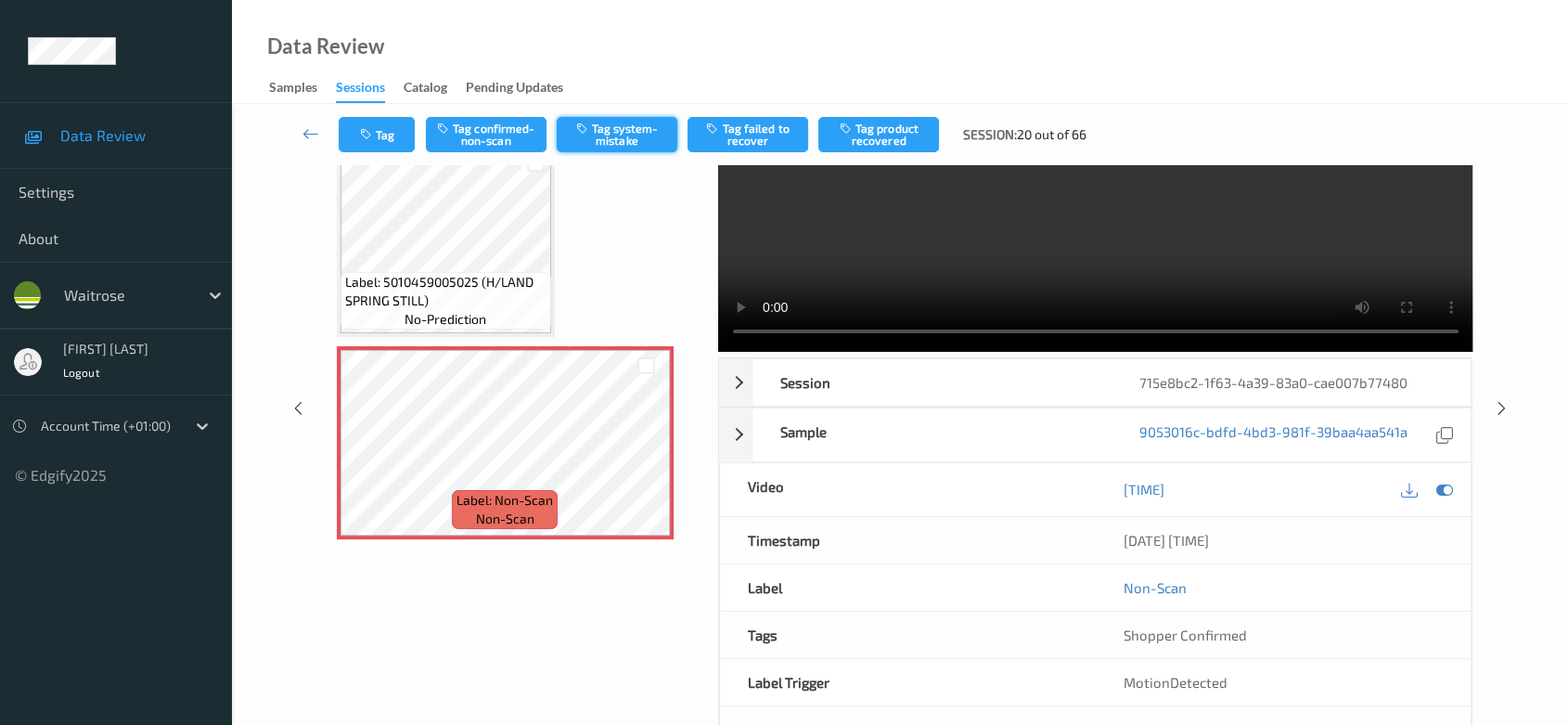 click on "Tag   system-mistake" at bounding box center (617, 135) 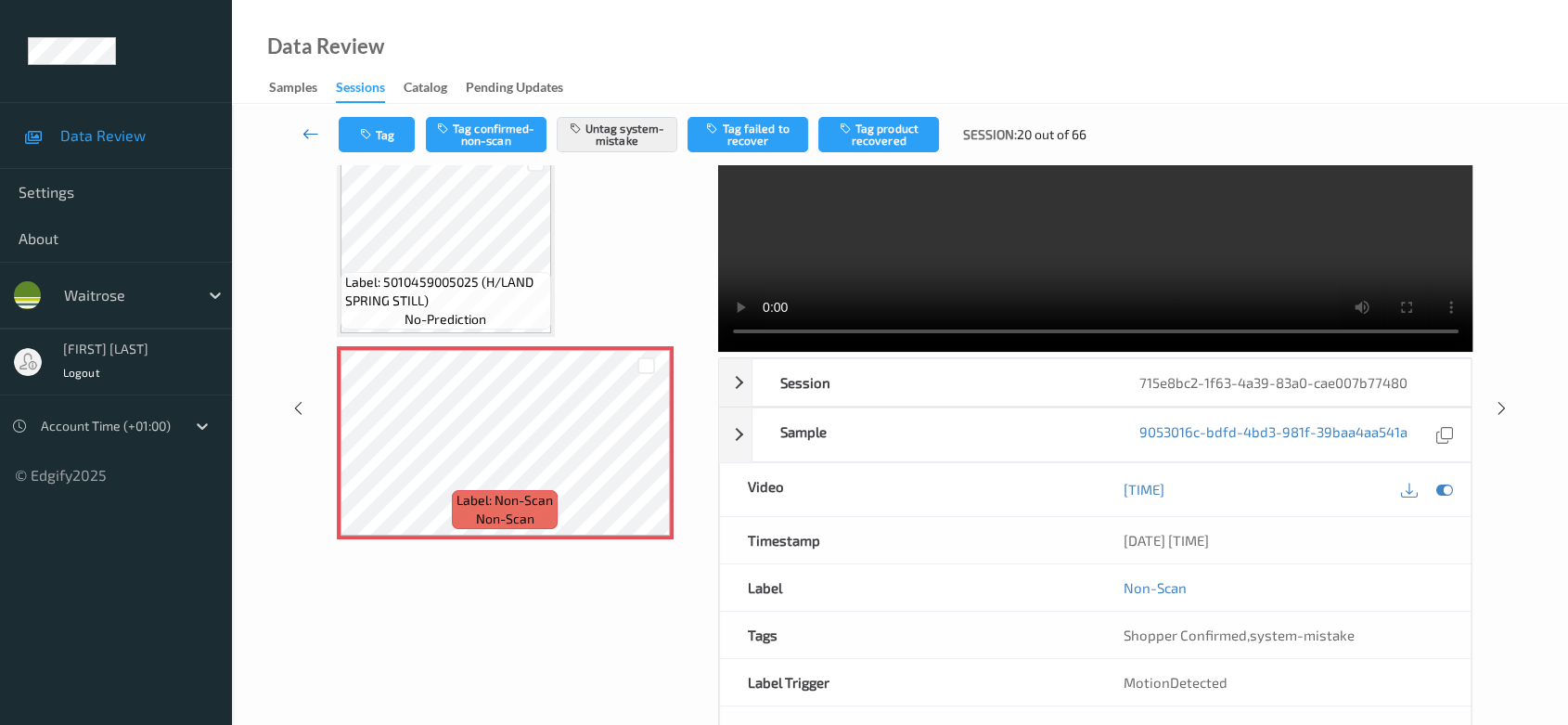 click at bounding box center [311, 134] 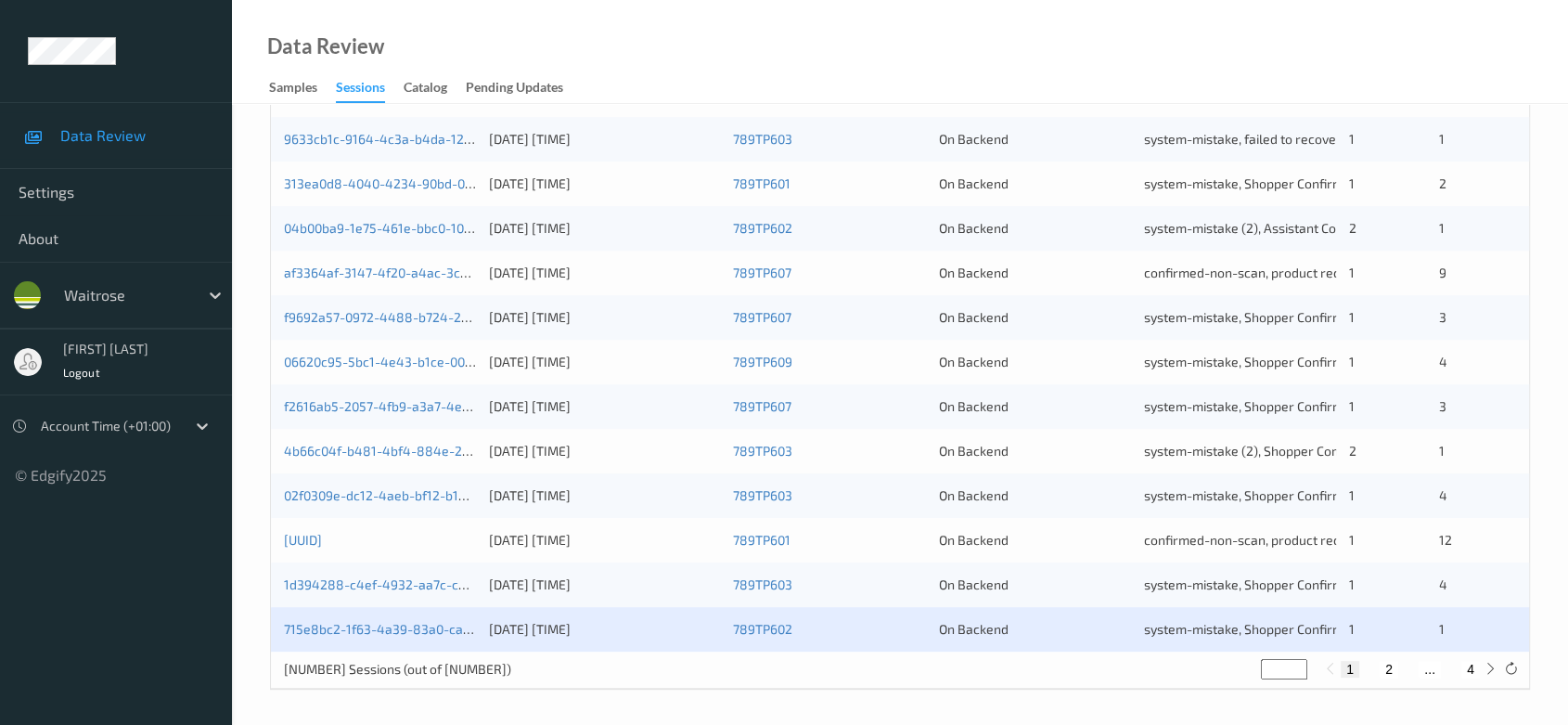 scroll, scrollTop: 735, scrollLeft: 0, axis: vertical 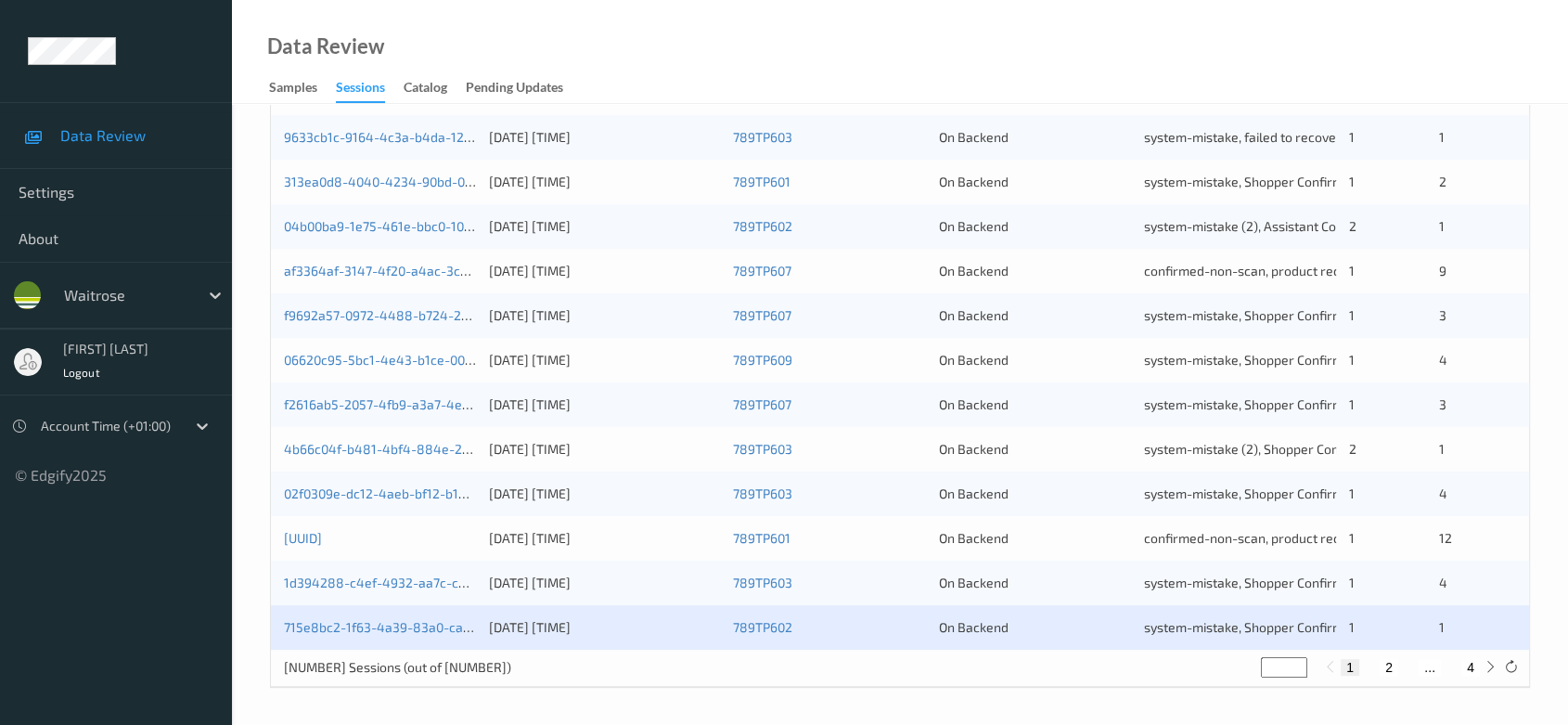 click on "2" at bounding box center (1389, 667) 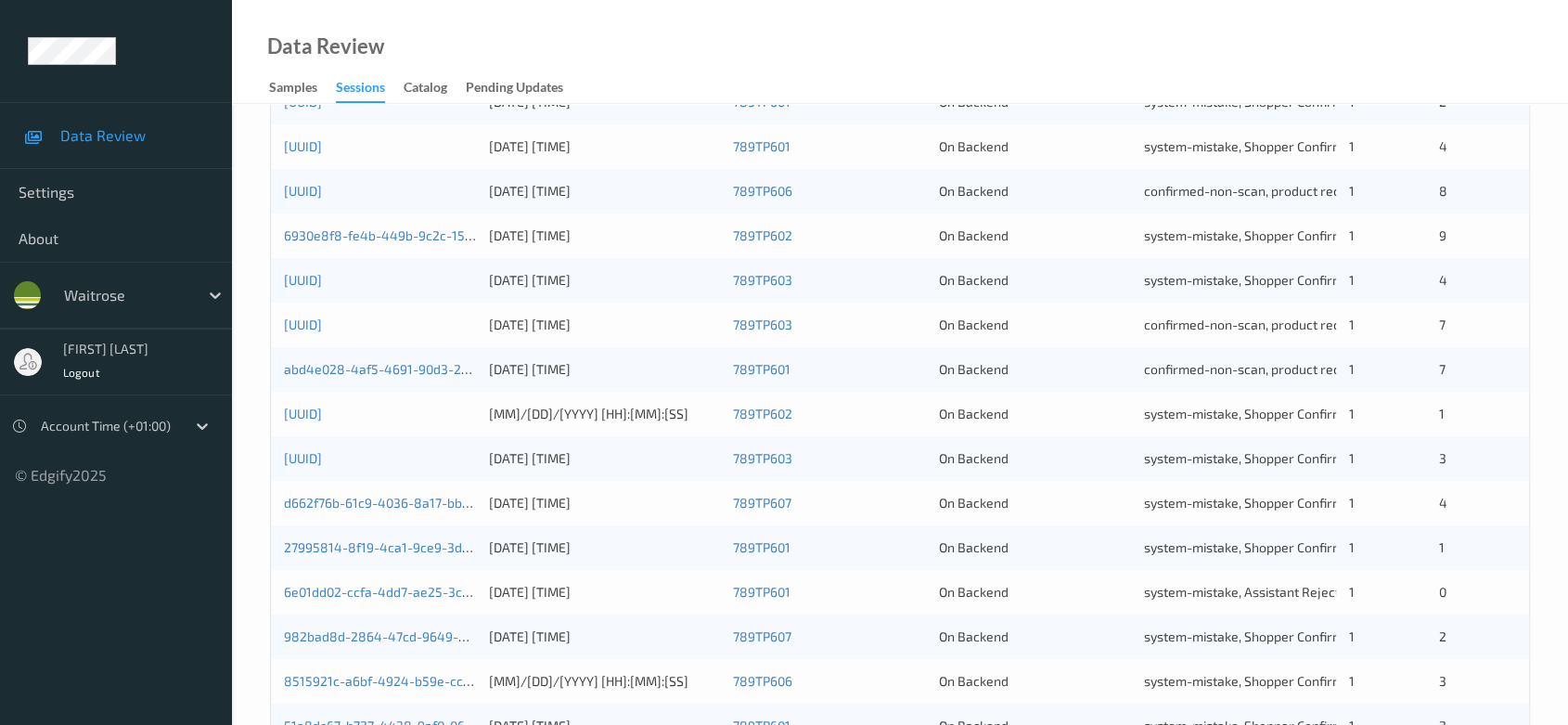 scroll, scrollTop: 735, scrollLeft: 0, axis: vertical 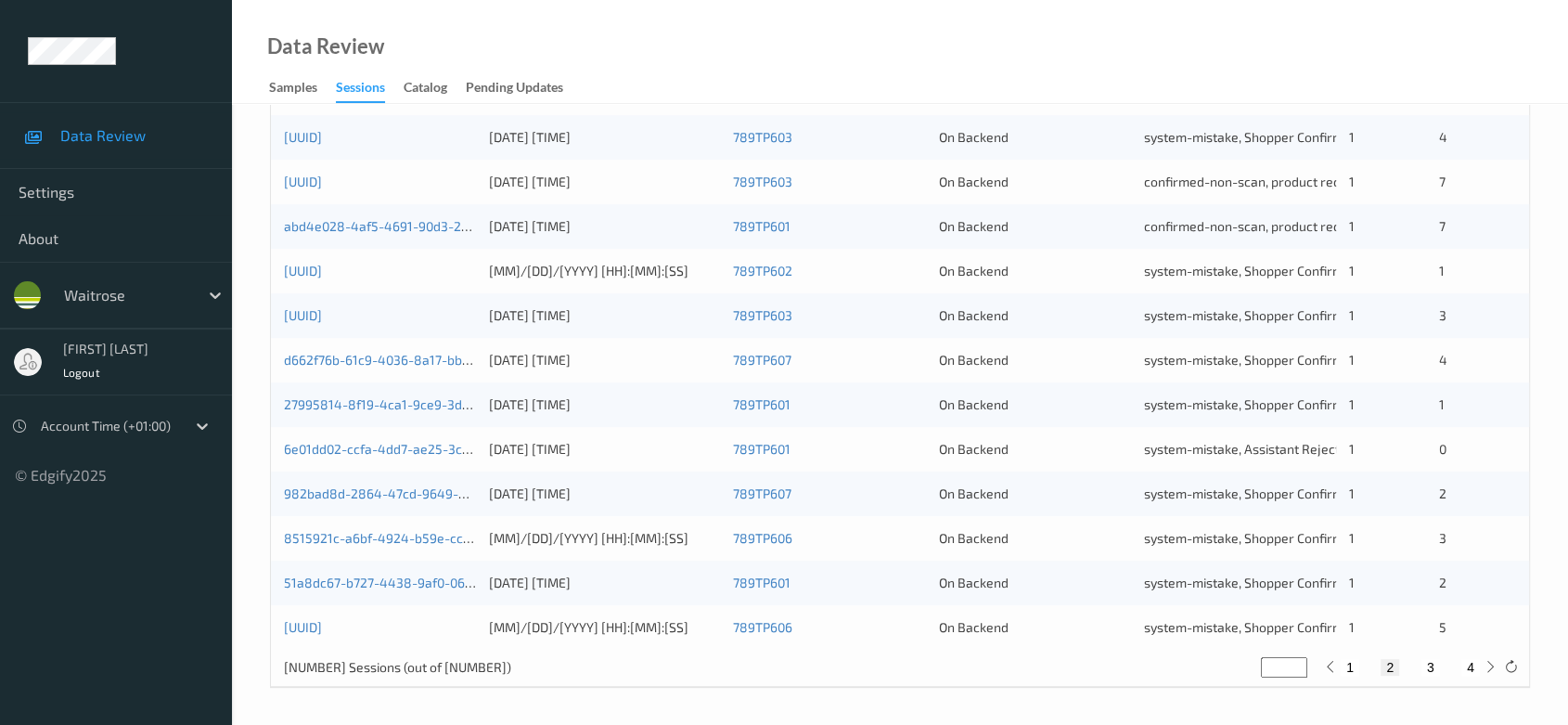 click on "3" at bounding box center (1431, 667) 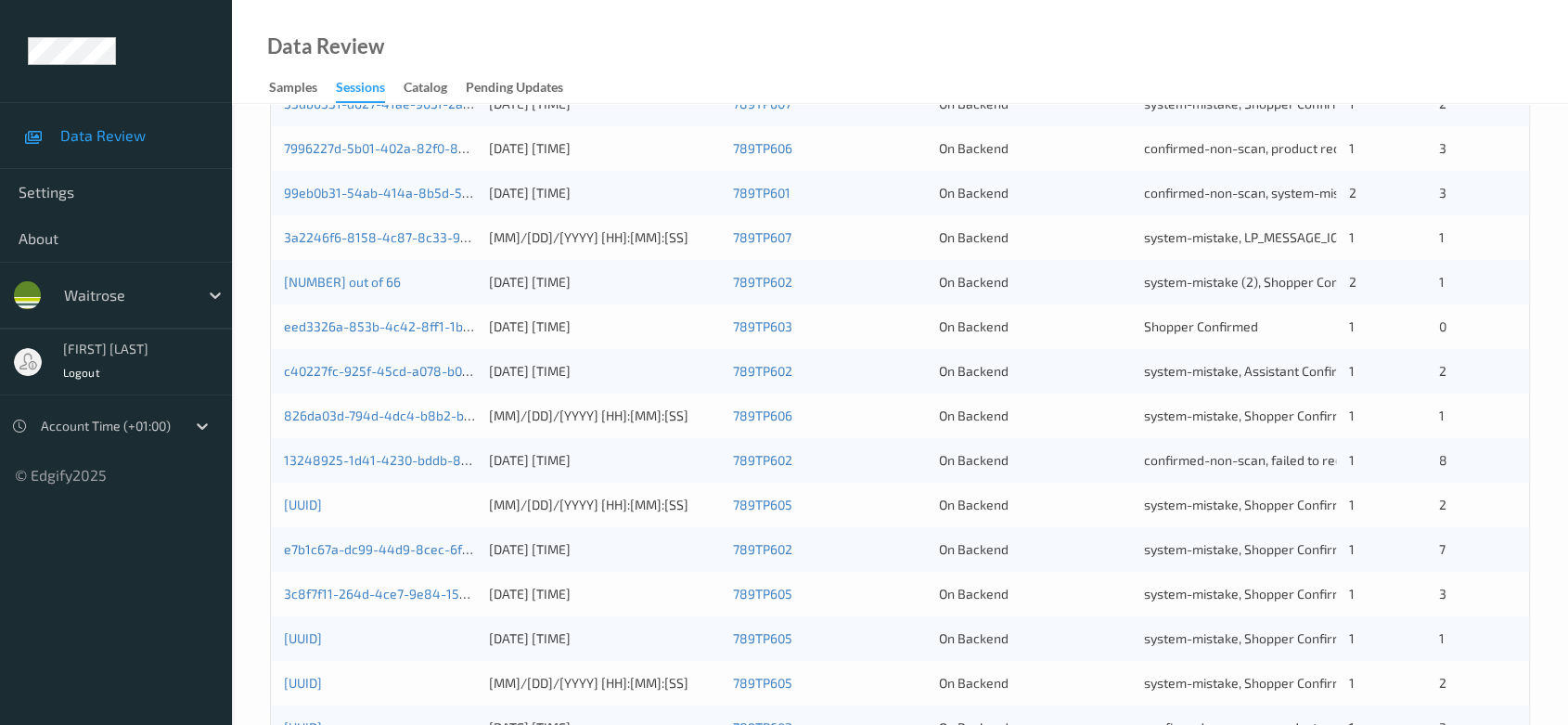 scroll, scrollTop: 735, scrollLeft: 0, axis: vertical 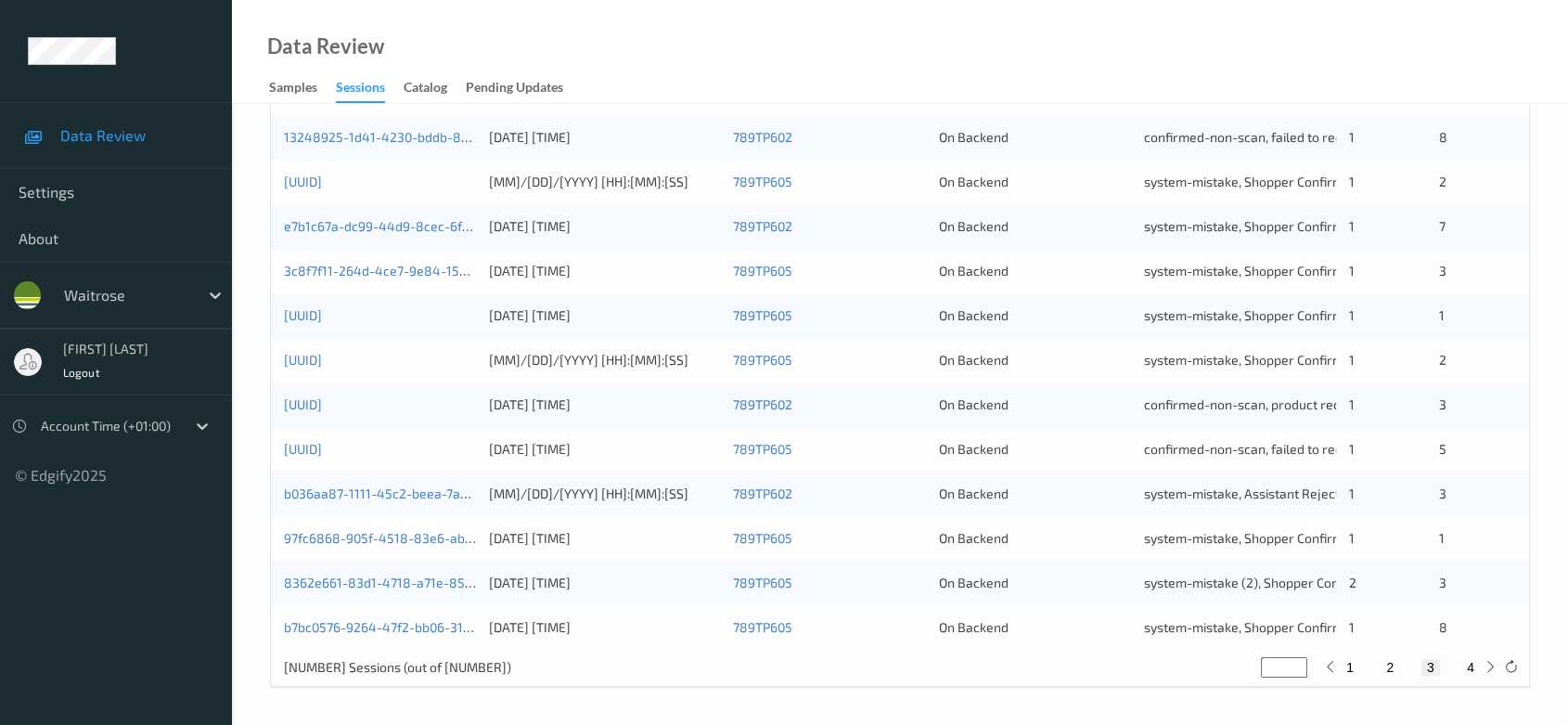 click on "4" at bounding box center [1471, 667] 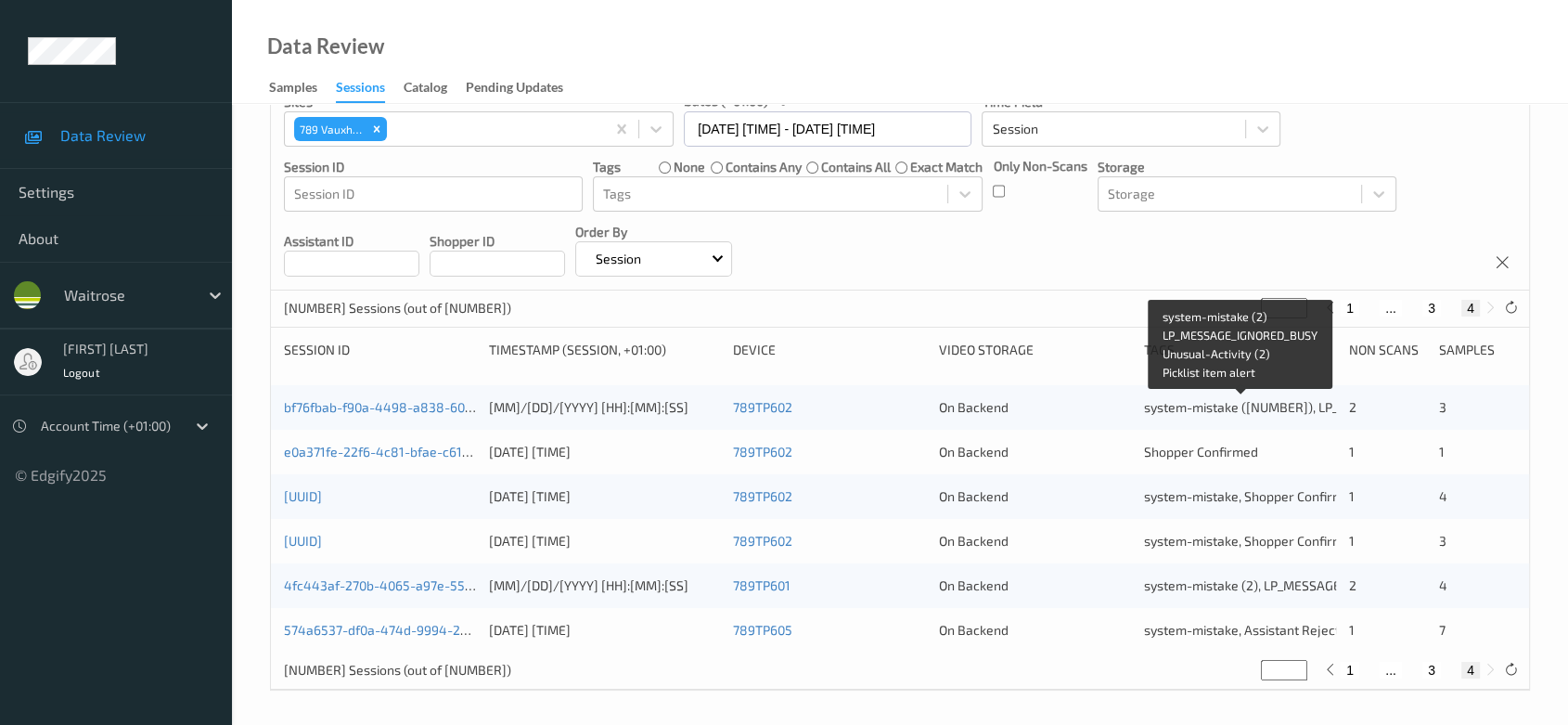 scroll, scrollTop: 111, scrollLeft: 0, axis: vertical 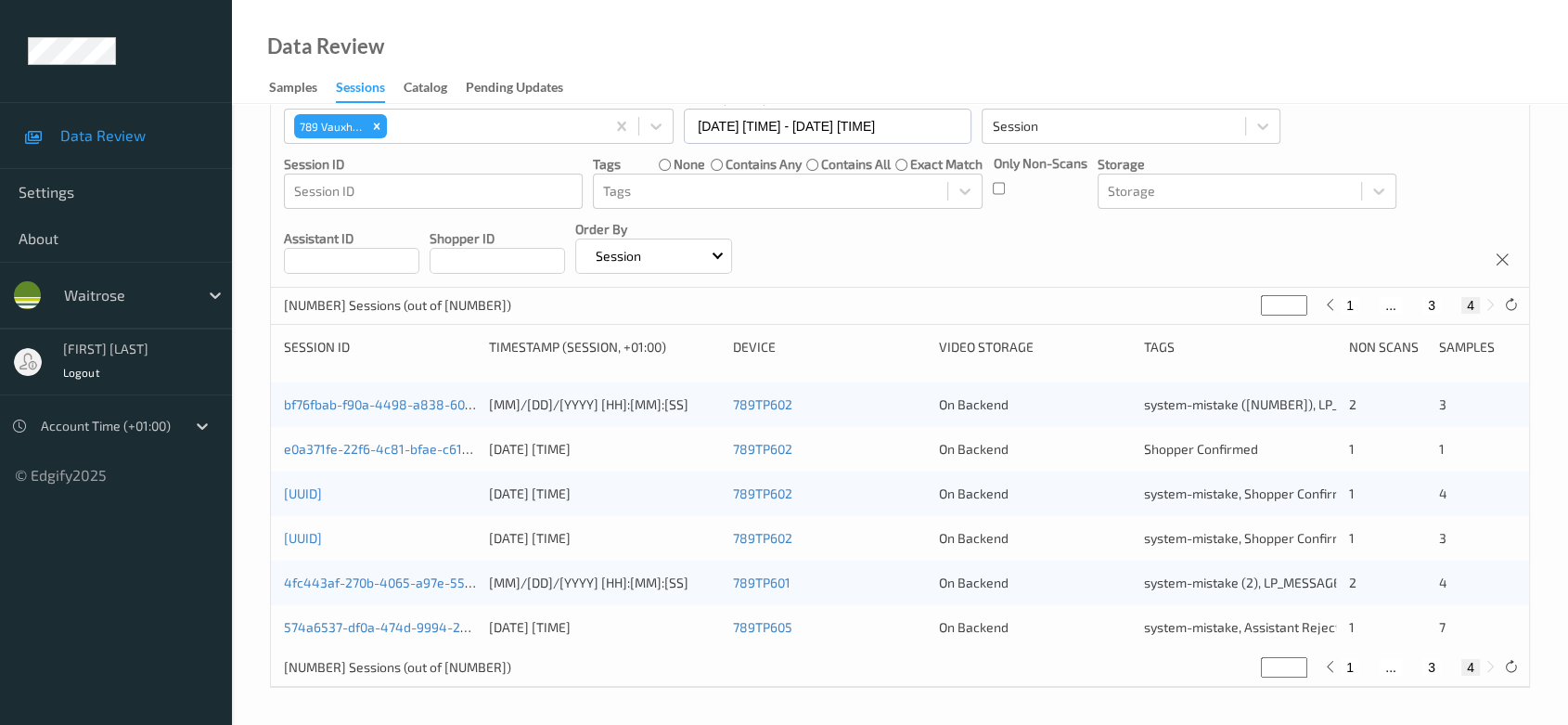 click on "1" at bounding box center [1350, 667] 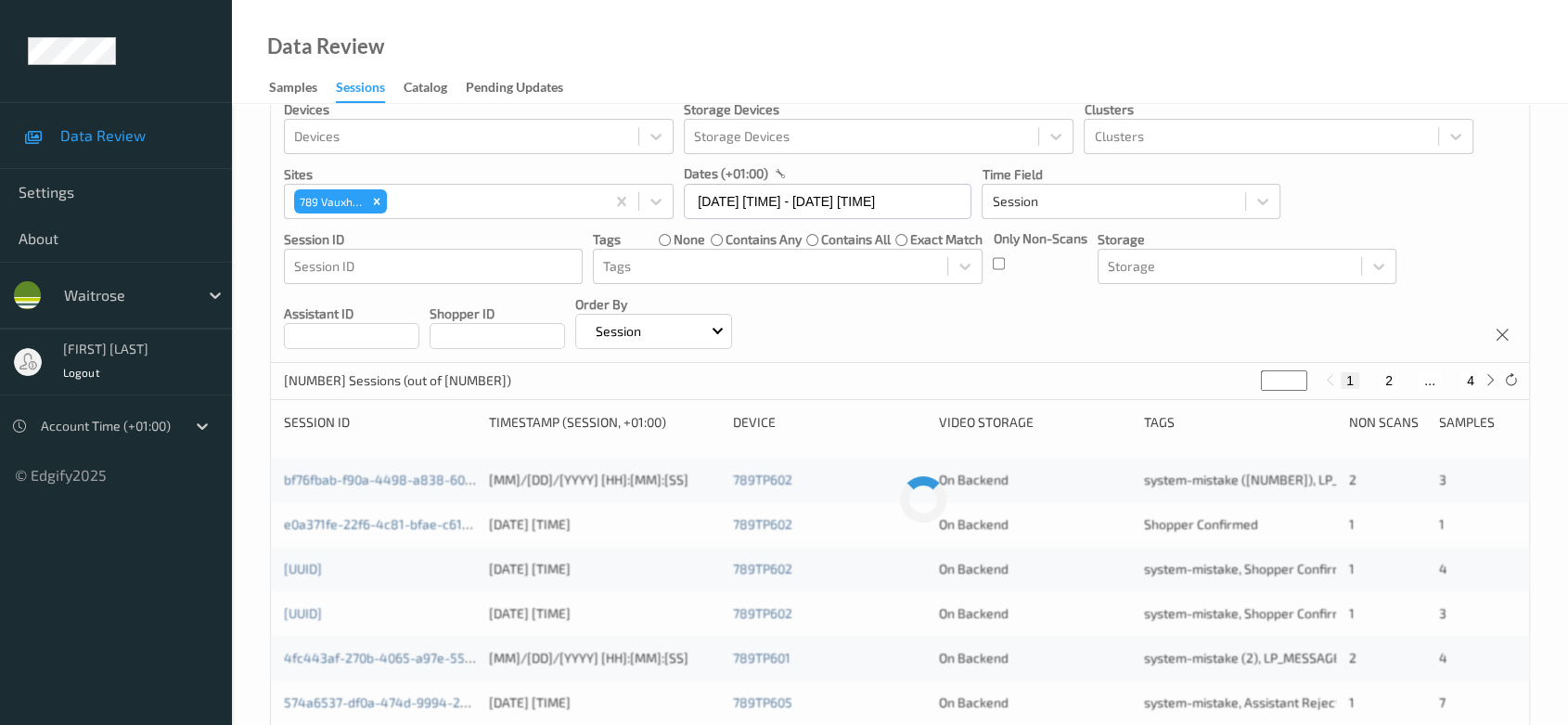 scroll, scrollTop: 0, scrollLeft: 0, axis: both 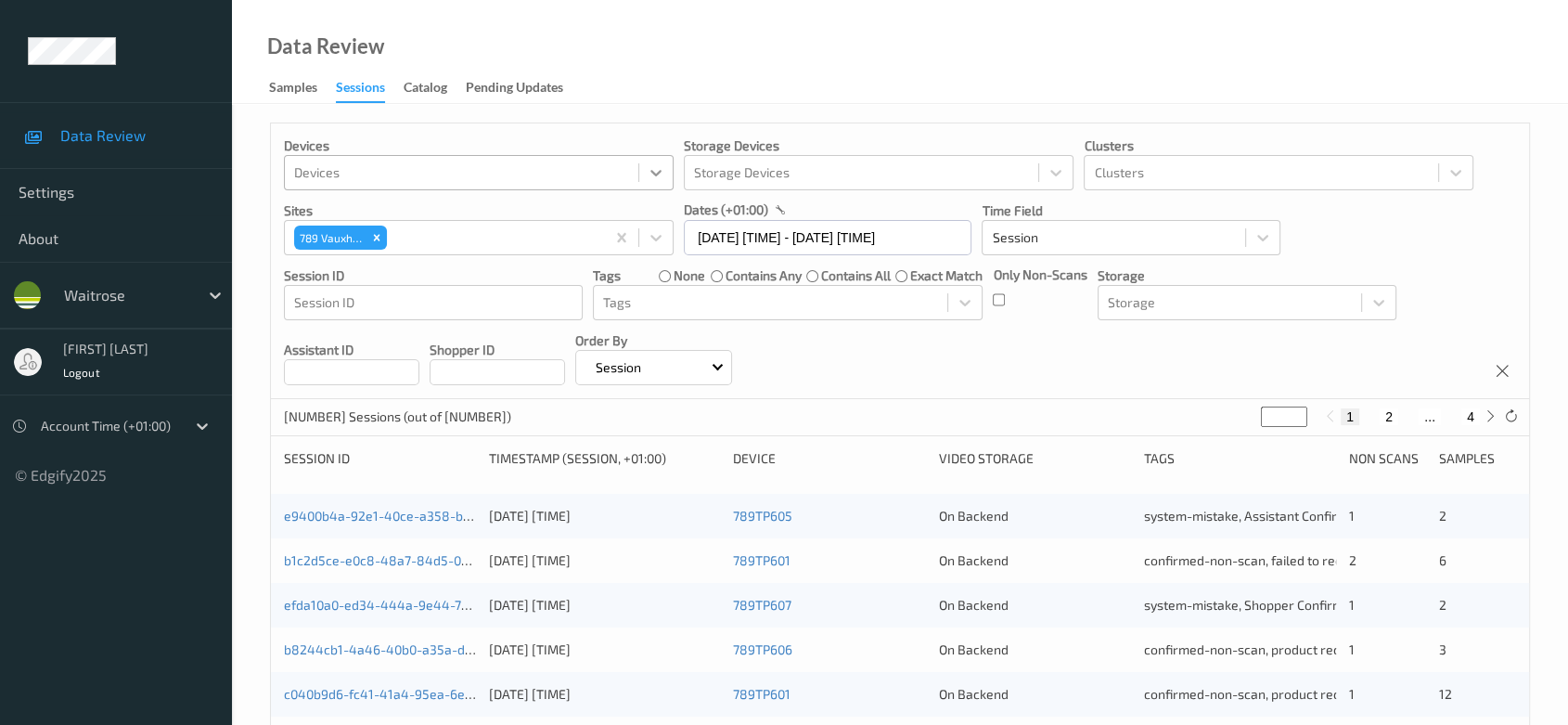 type 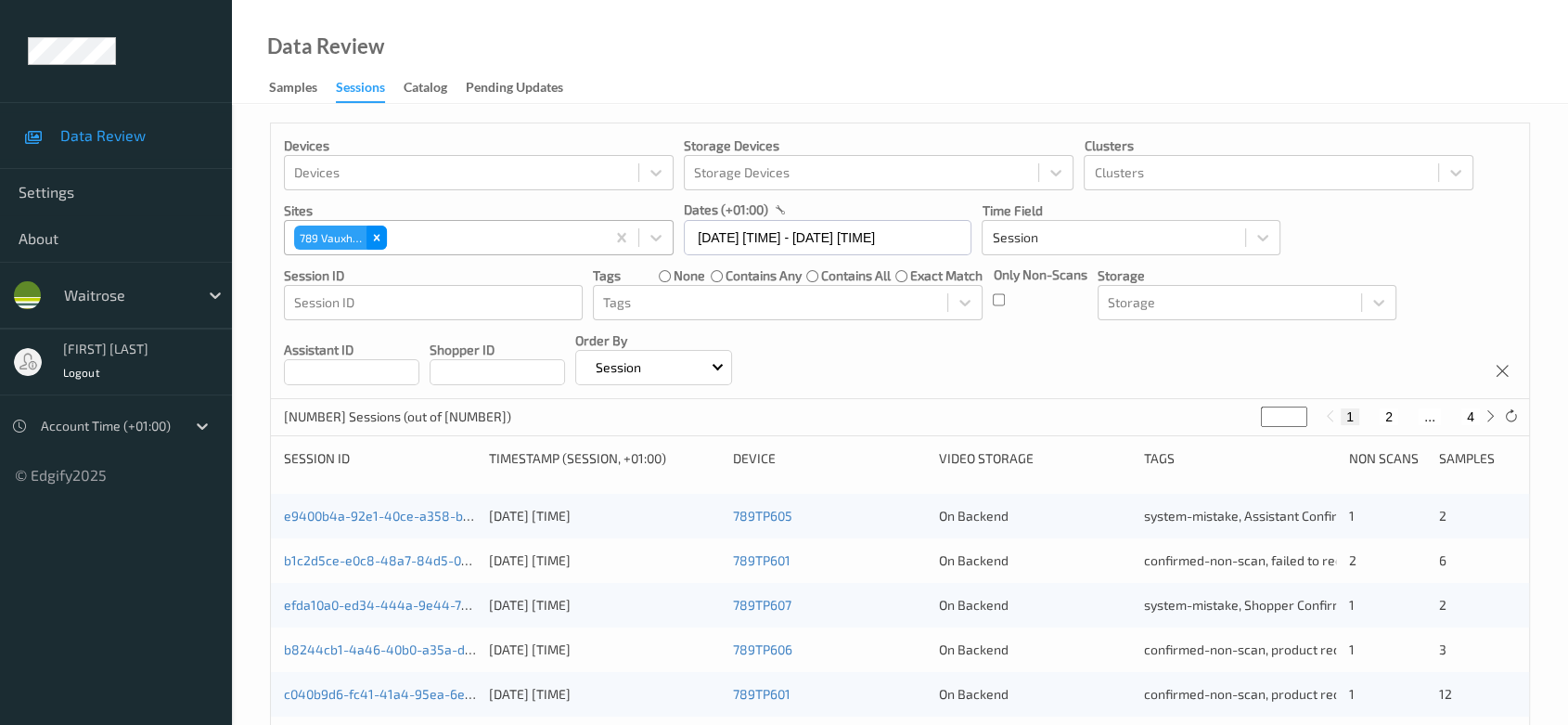 click 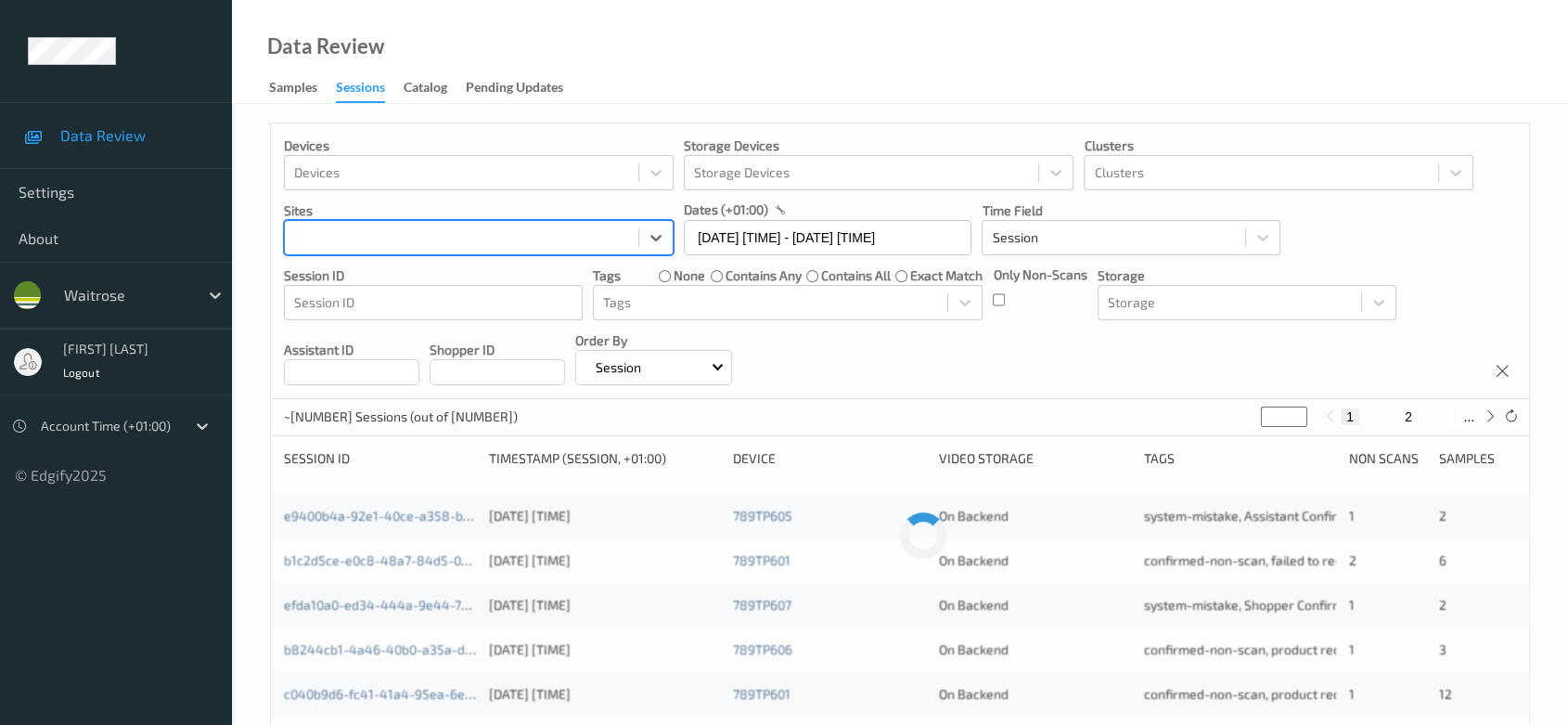 click at bounding box center [461, 238] 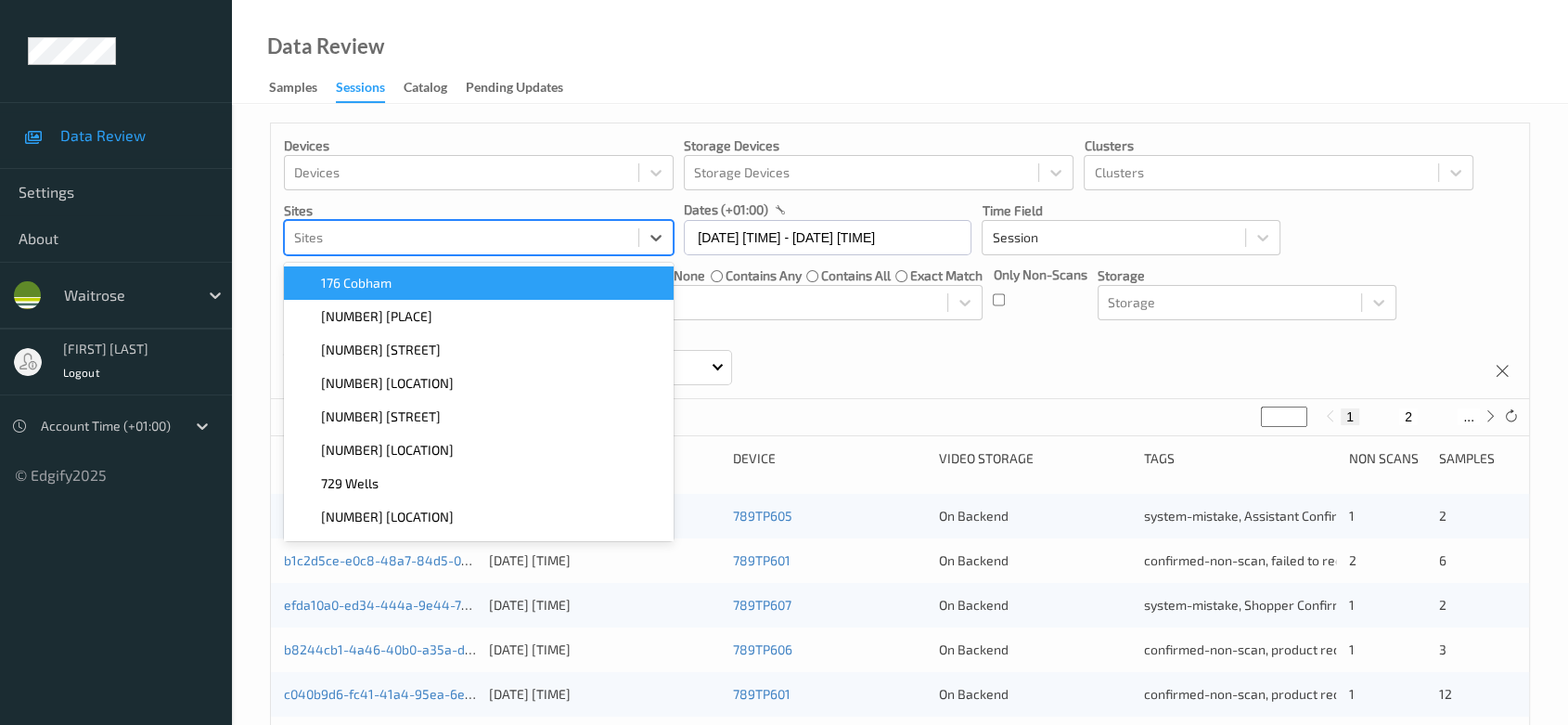 paste on "[NUMBER] [STREET]" 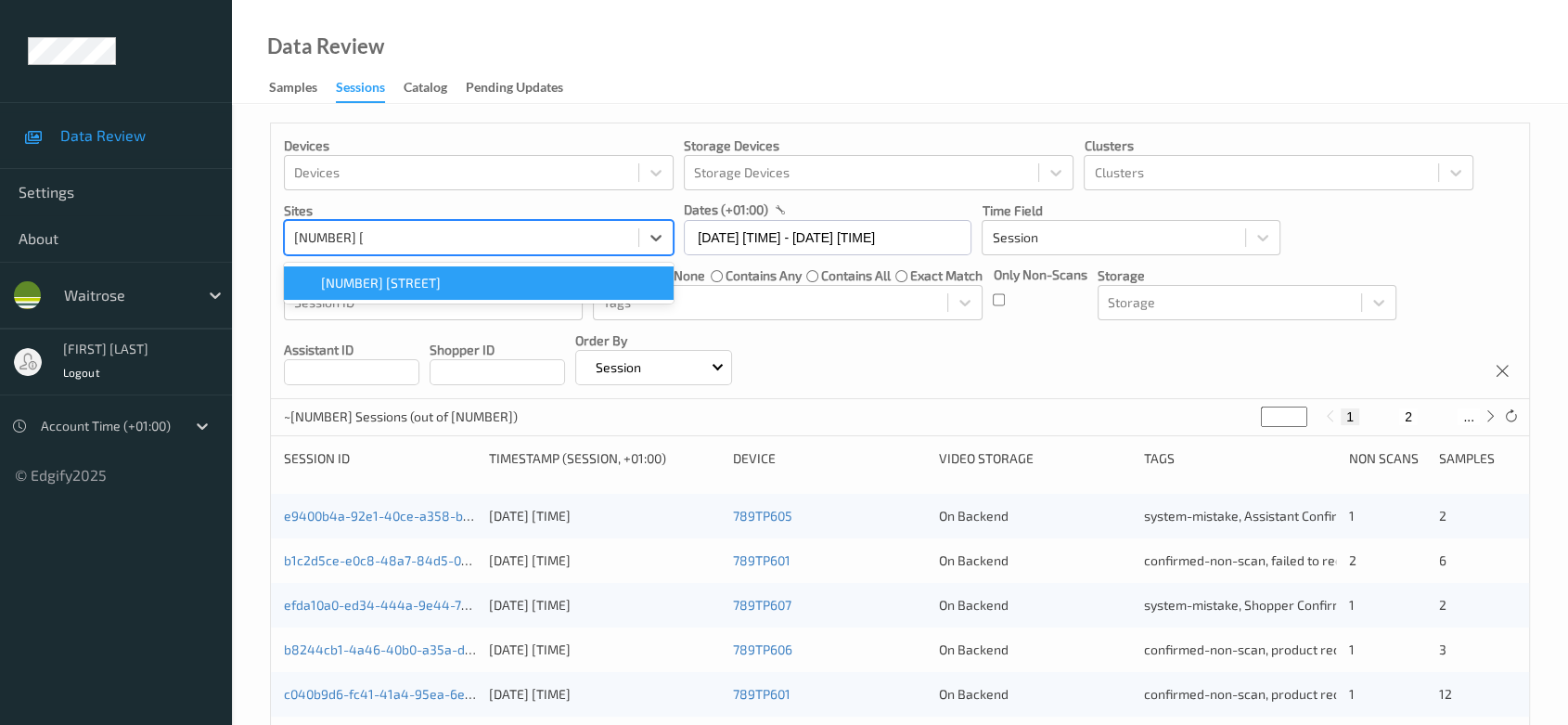 click on "[NUMBER] [STREET]" at bounding box center (479, 283) 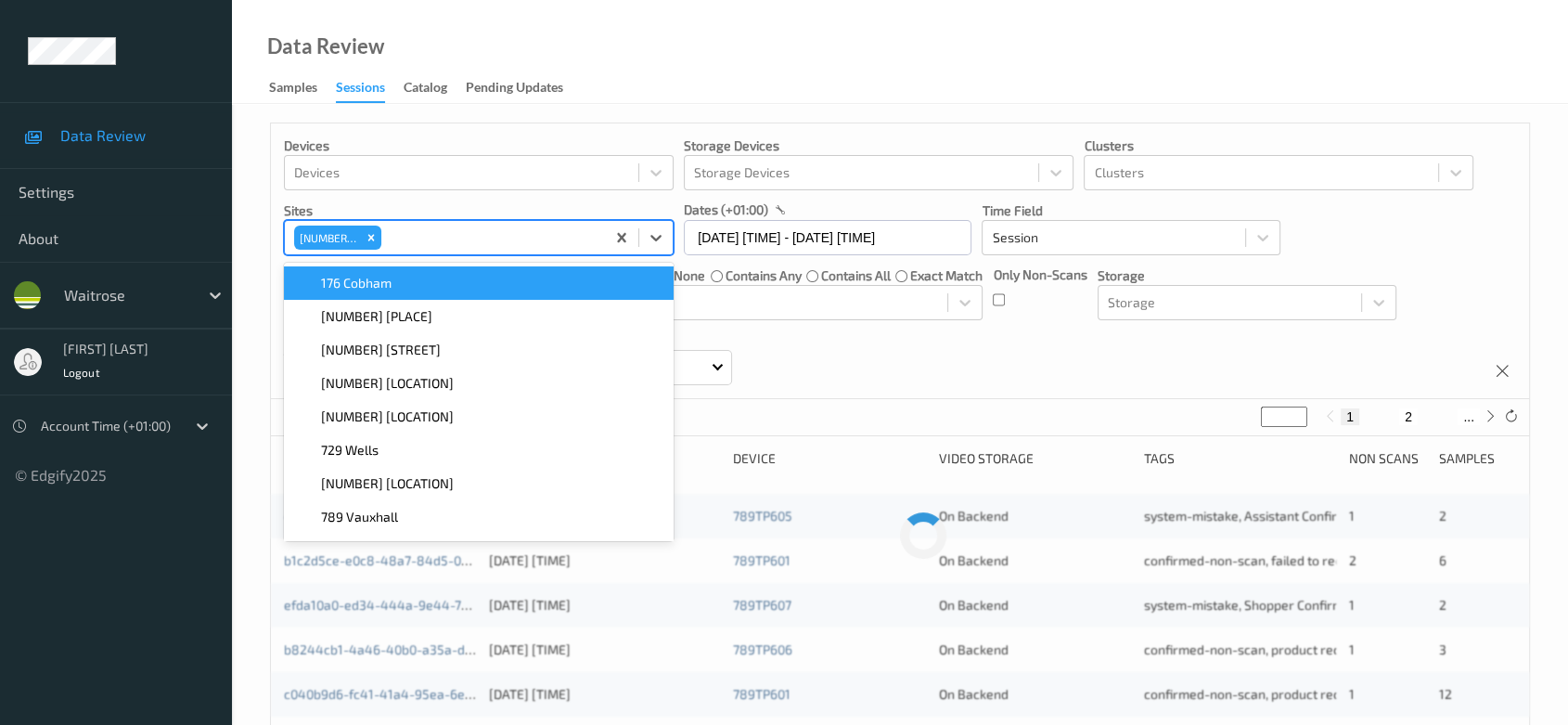 click on "Data Review Samples Sessions Catalog Pending Updates" at bounding box center [900, 52] 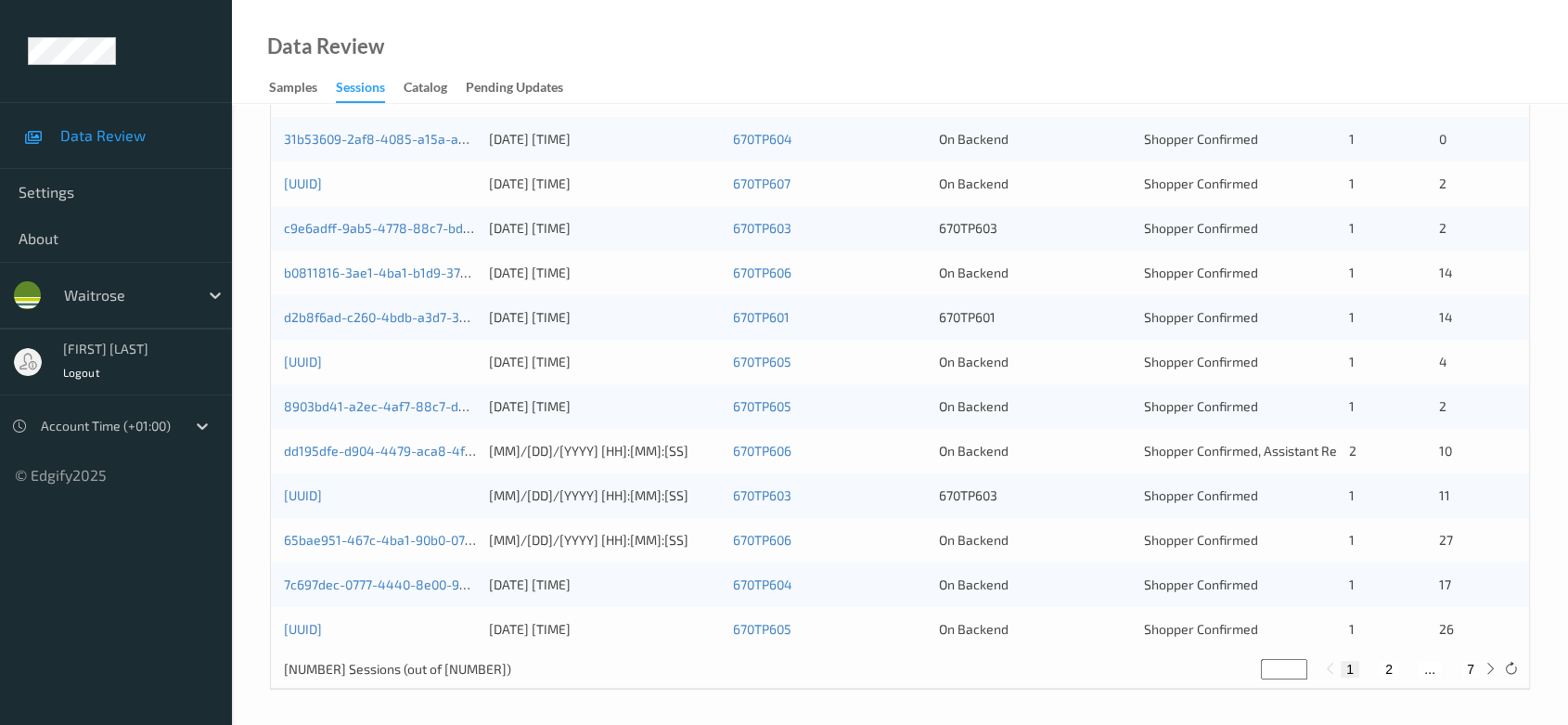scroll, scrollTop: 735, scrollLeft: 0, axis: vertical 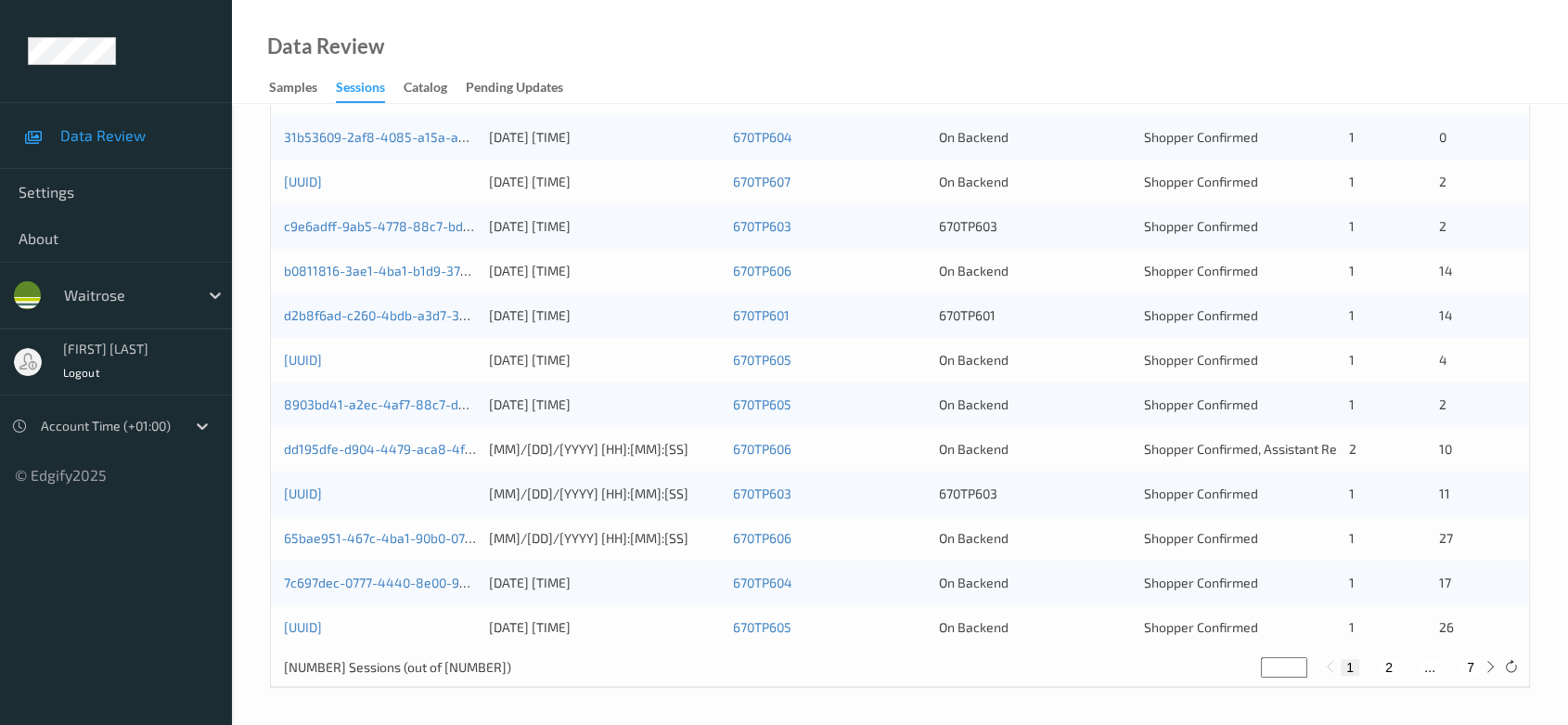 click on "1" at bounding box center [1350, 667] 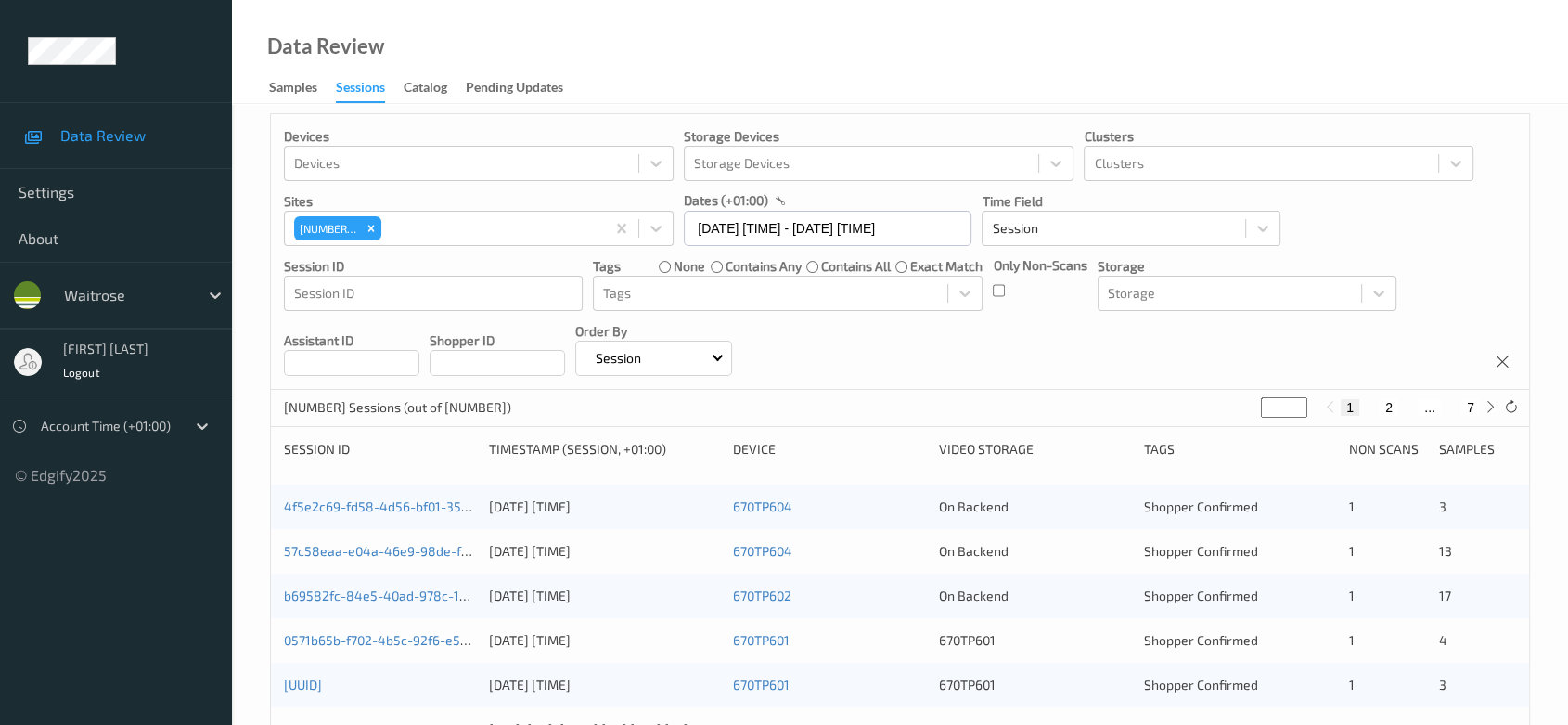 scroll, scrollTop: 0, scrollLeft: 0, axis: both 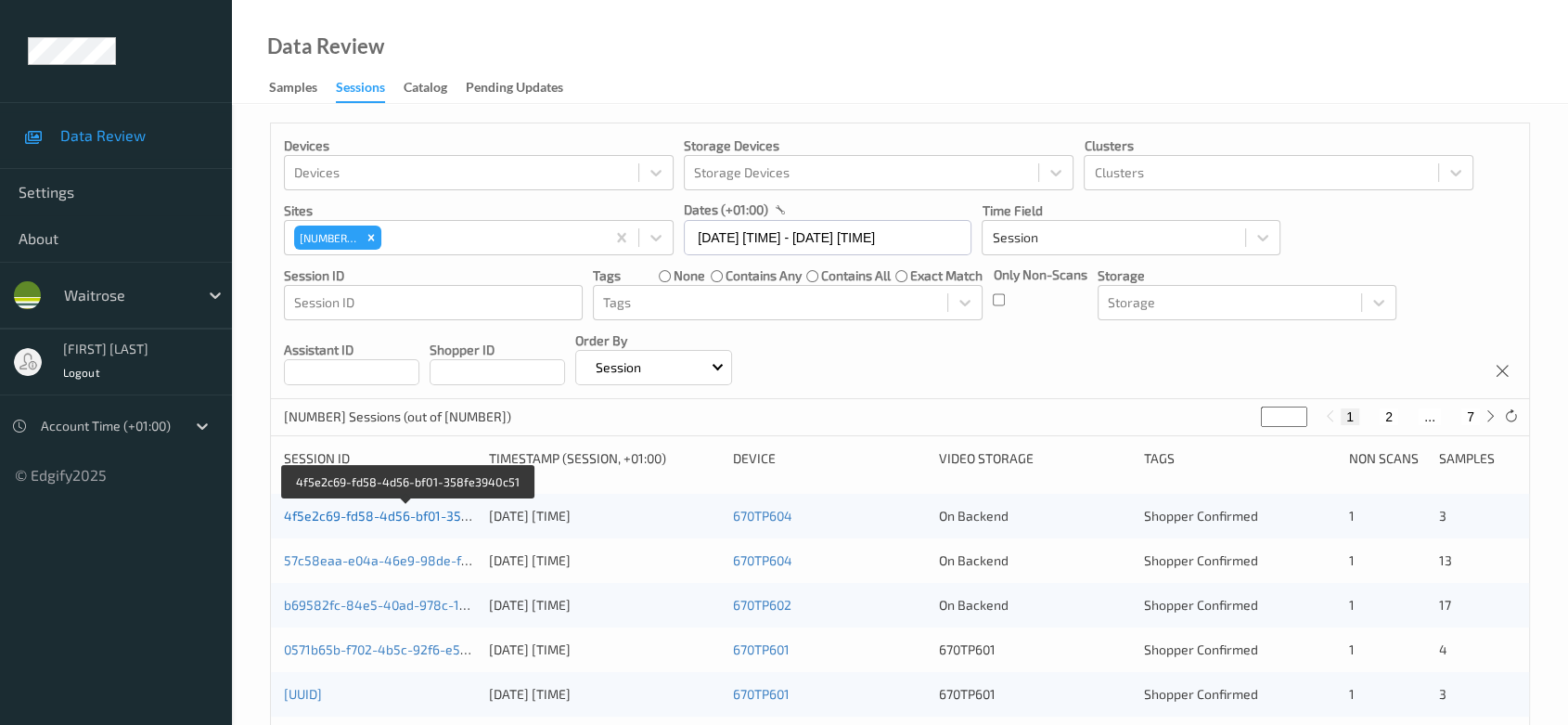 click on "4f5e2c69-fd58-4d56-bf01-358fe3940c51" at bounding box center [407, 515] 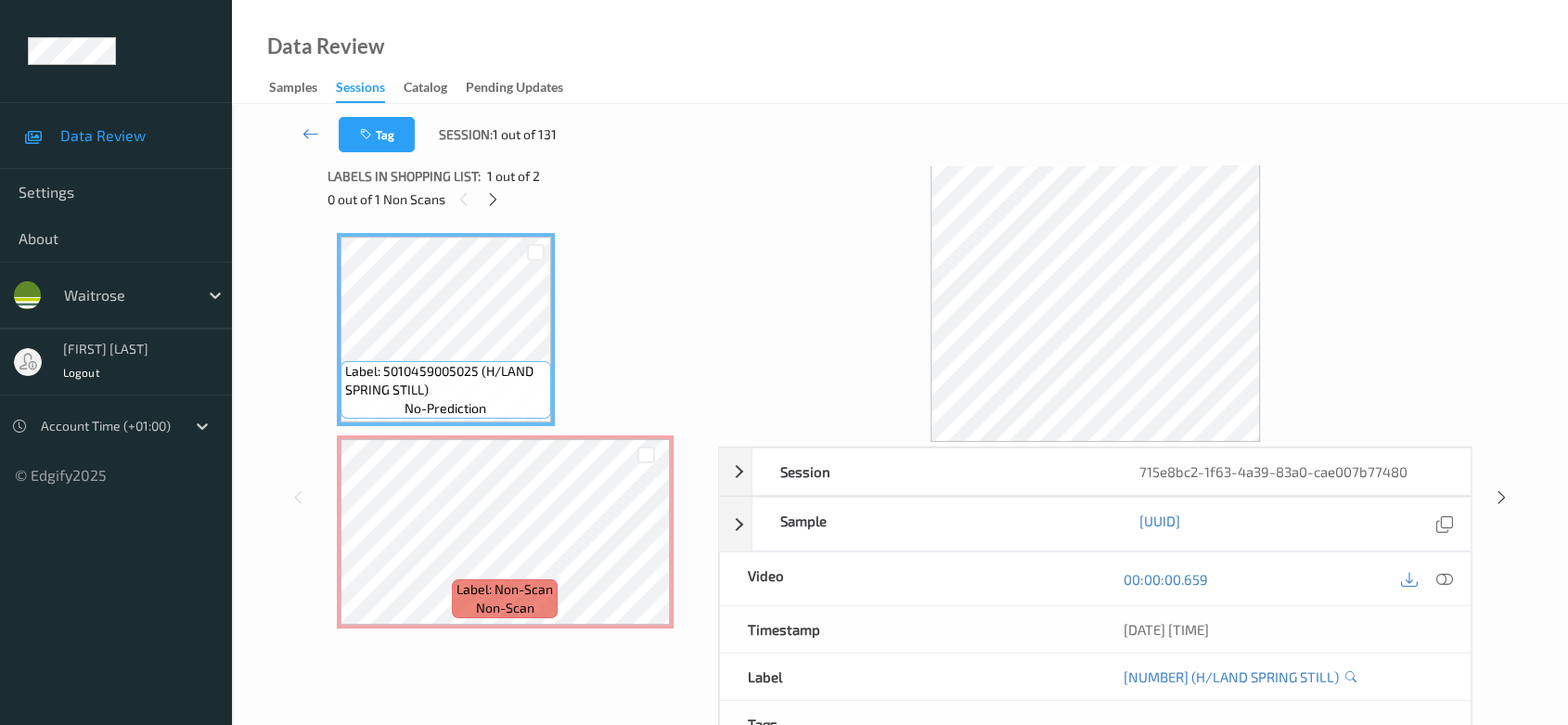 scroll, scrollTop: 0, scrollLeft: 0, axis: both 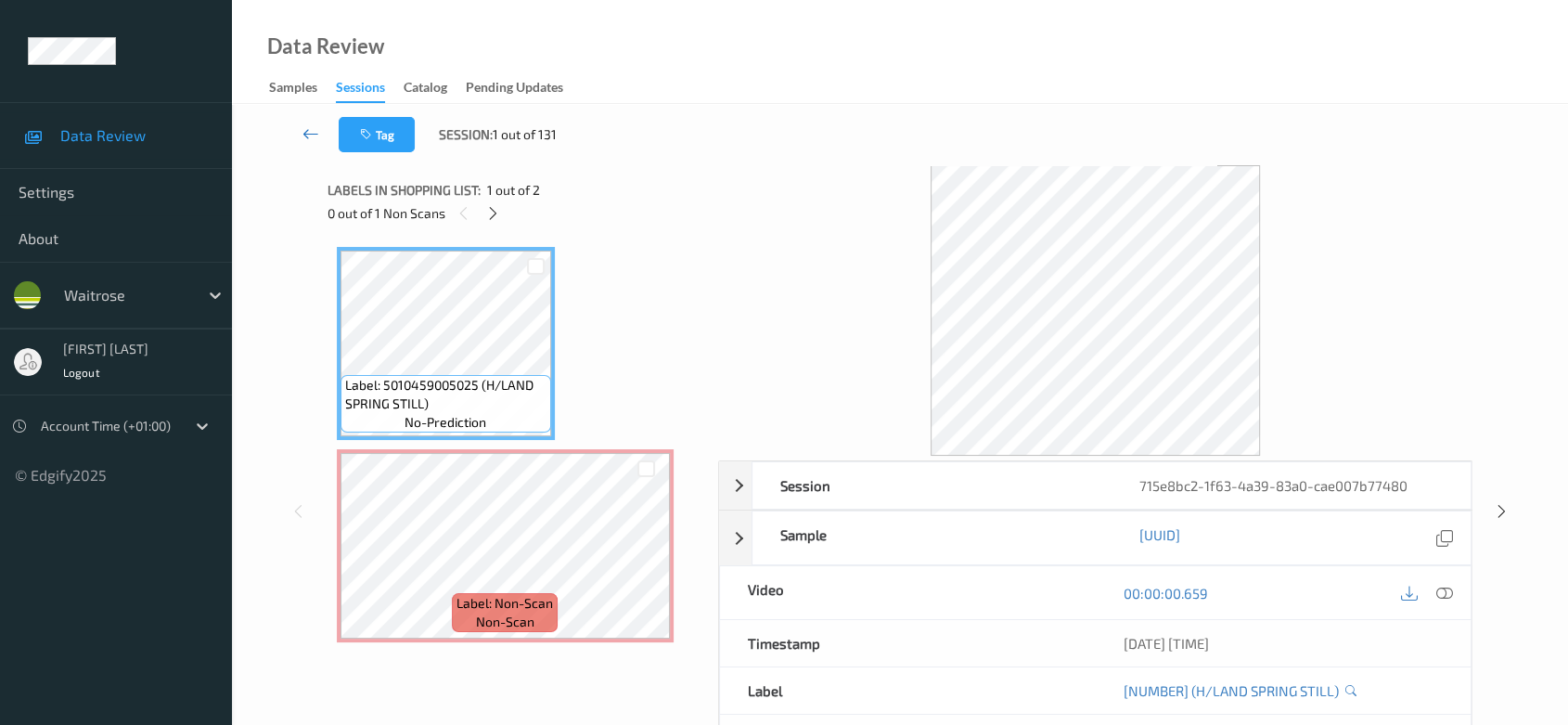 click at bounding box center (311, 135) 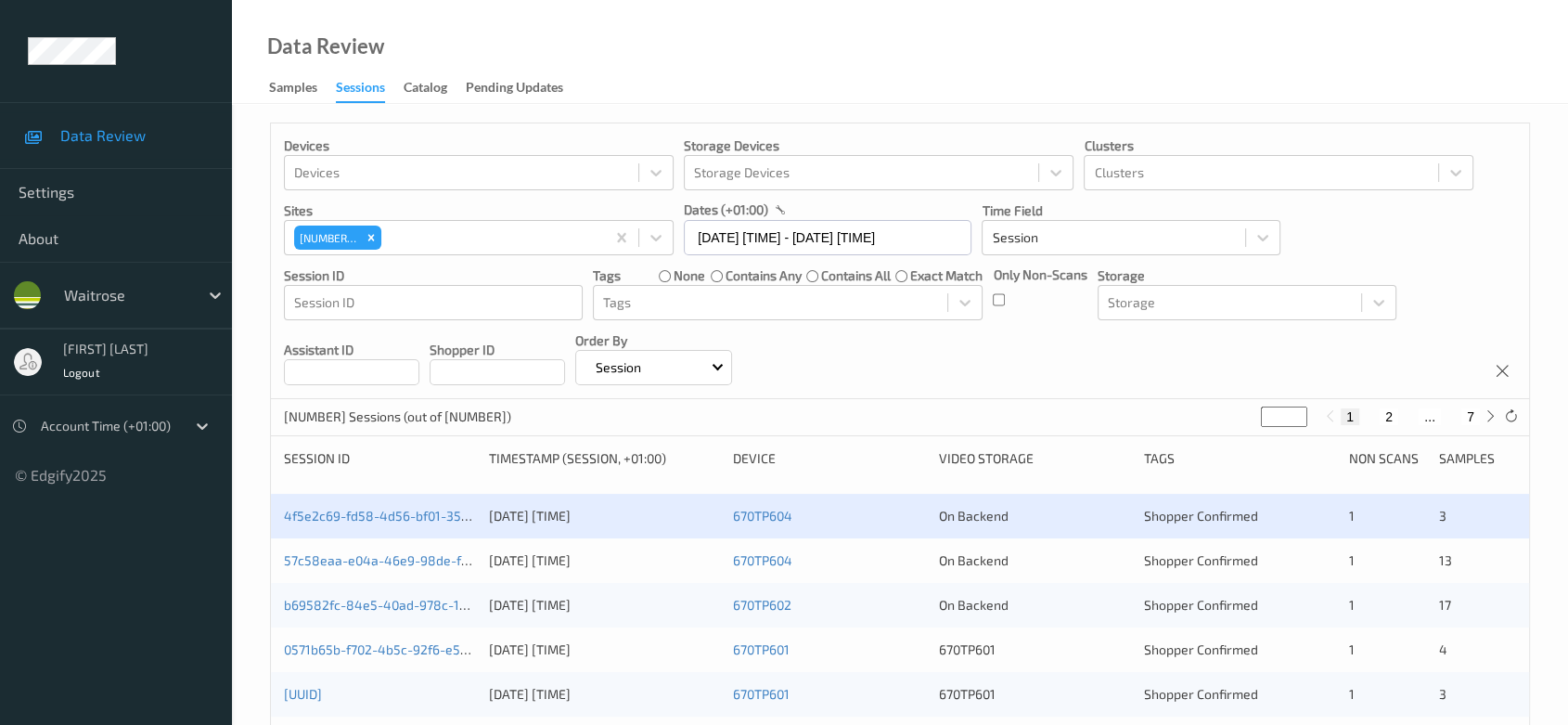 scroll, scrollTop: 206, scrollLeft: 0, axis: vertical 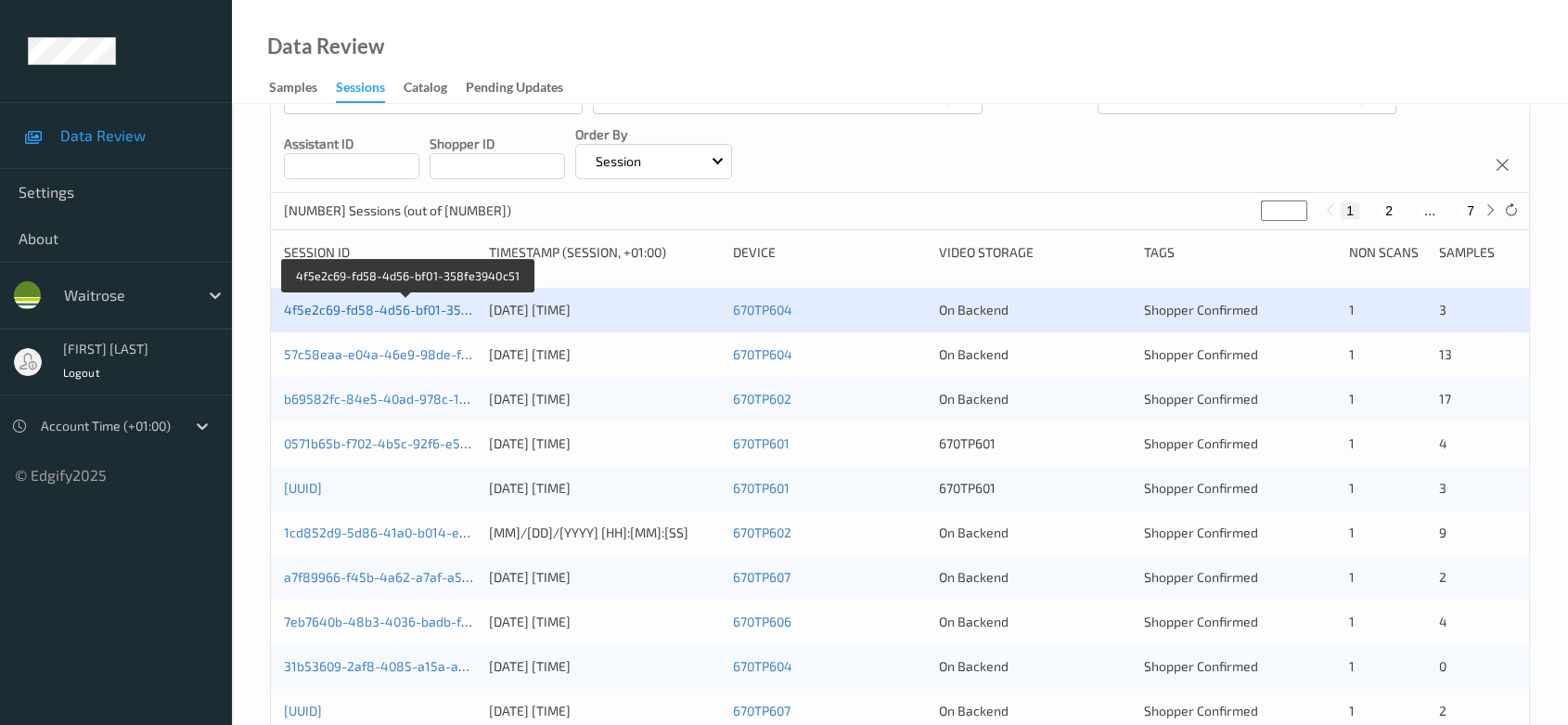 click on "4f5e2c69-fd58-4d56-bf01-358fe3940c51" at bounding box center (407, 309) 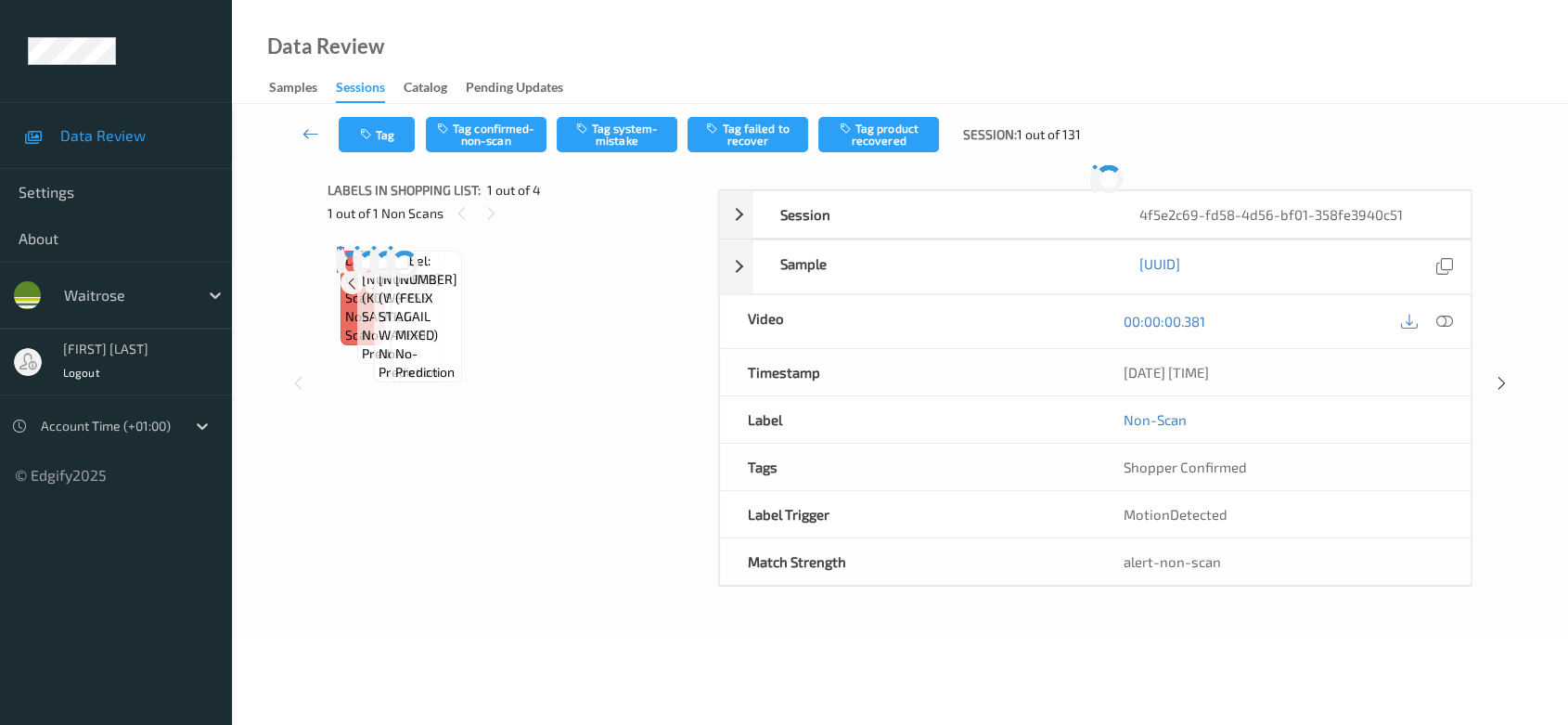 scroll, scrollTop: 0, scrollLeft: 0, axis: both 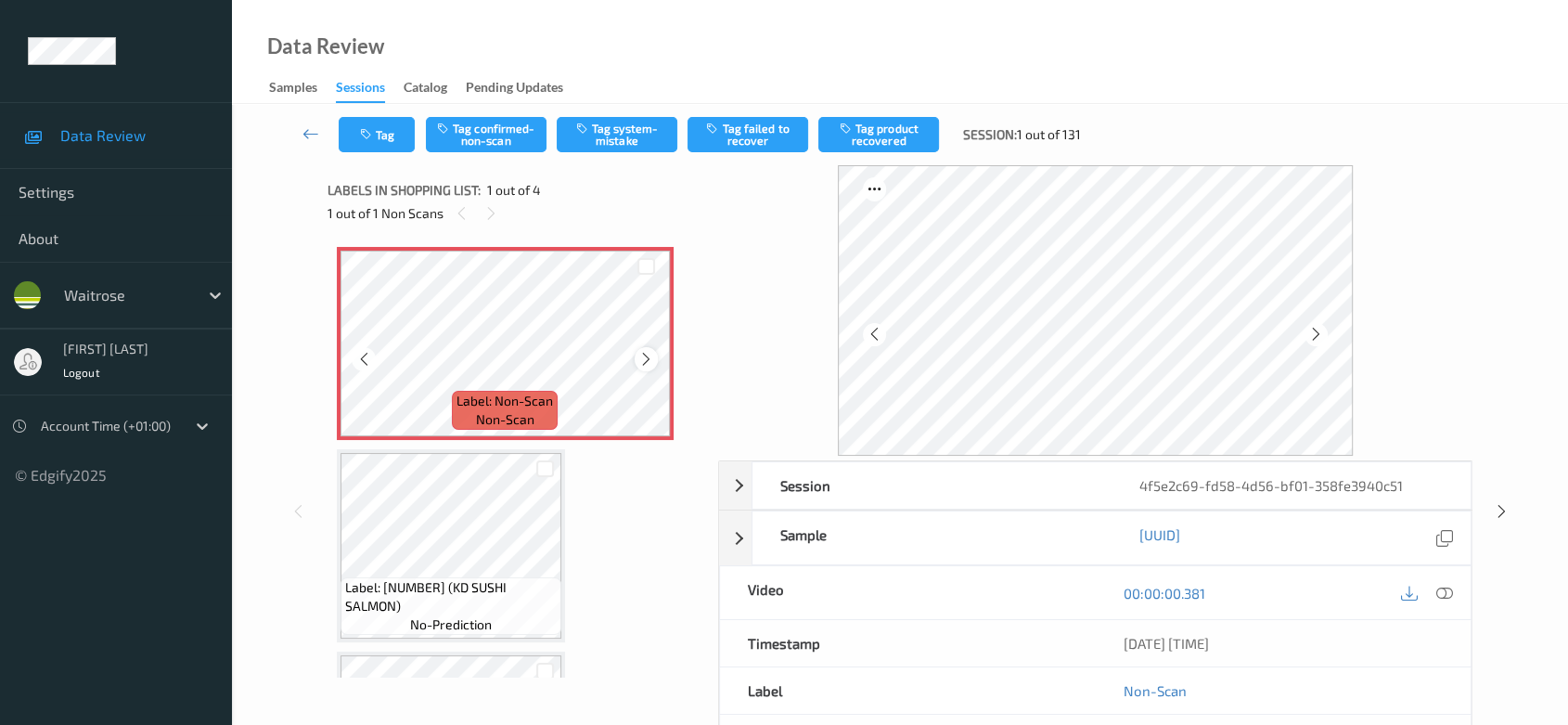 click at bounding box center [646, 359] 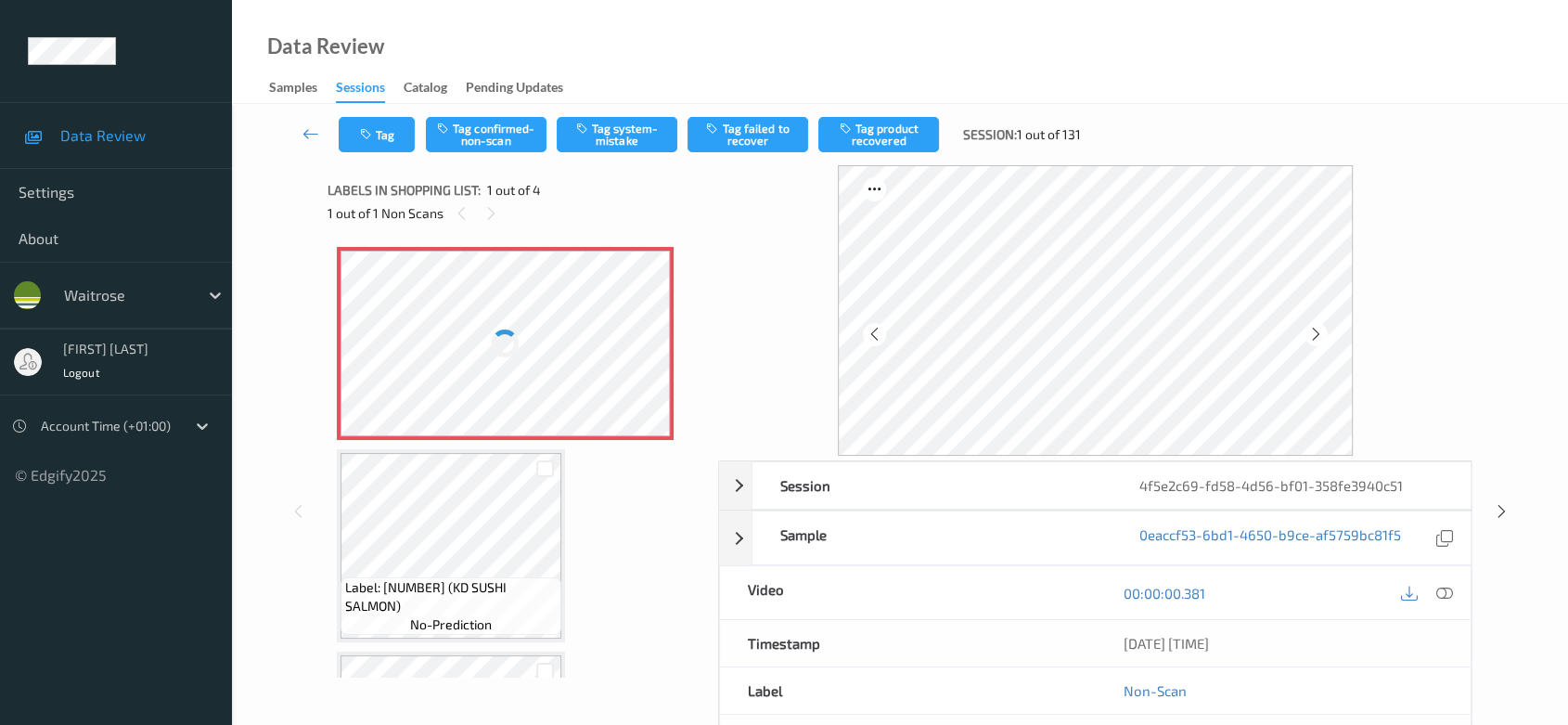 click at bounding box center (506, 343) 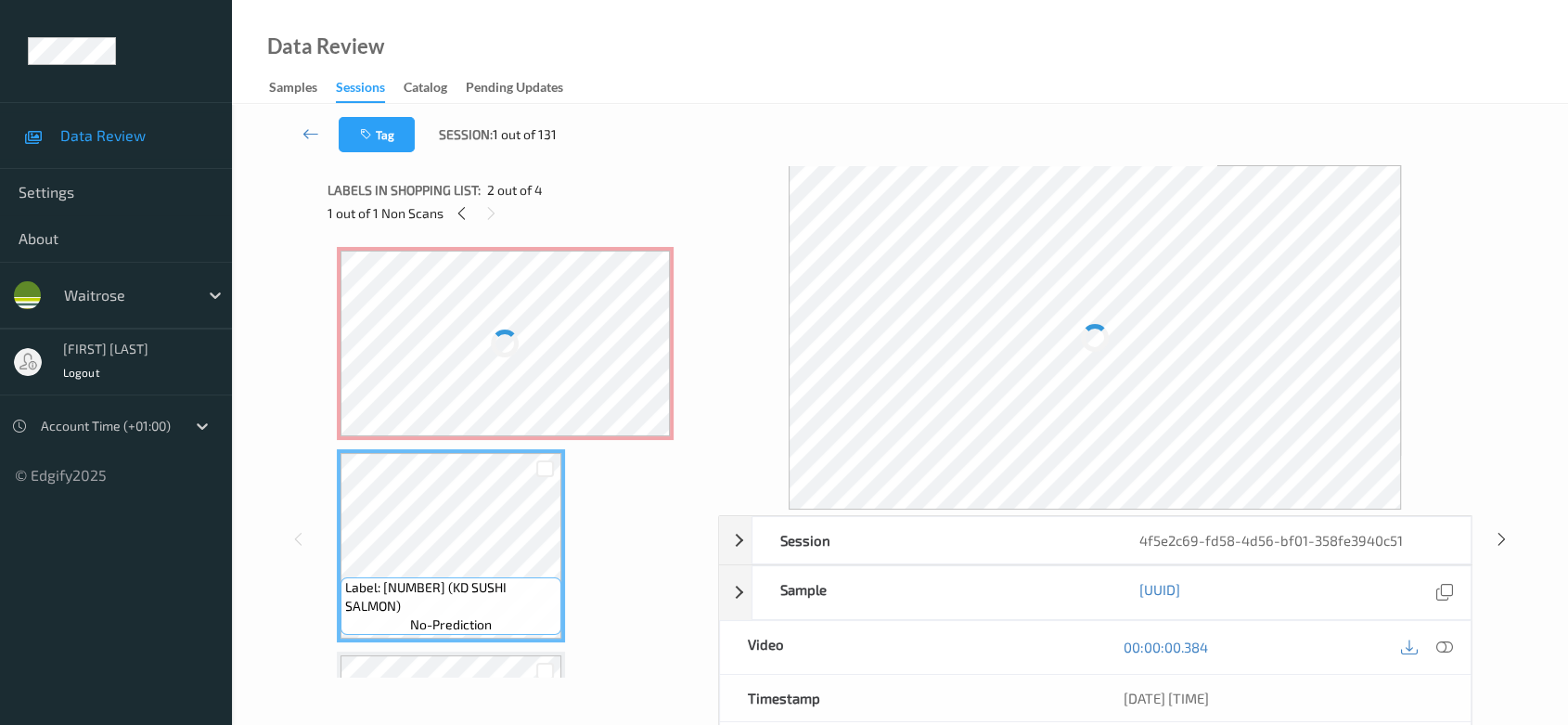 click at bounding box center [506, 343] 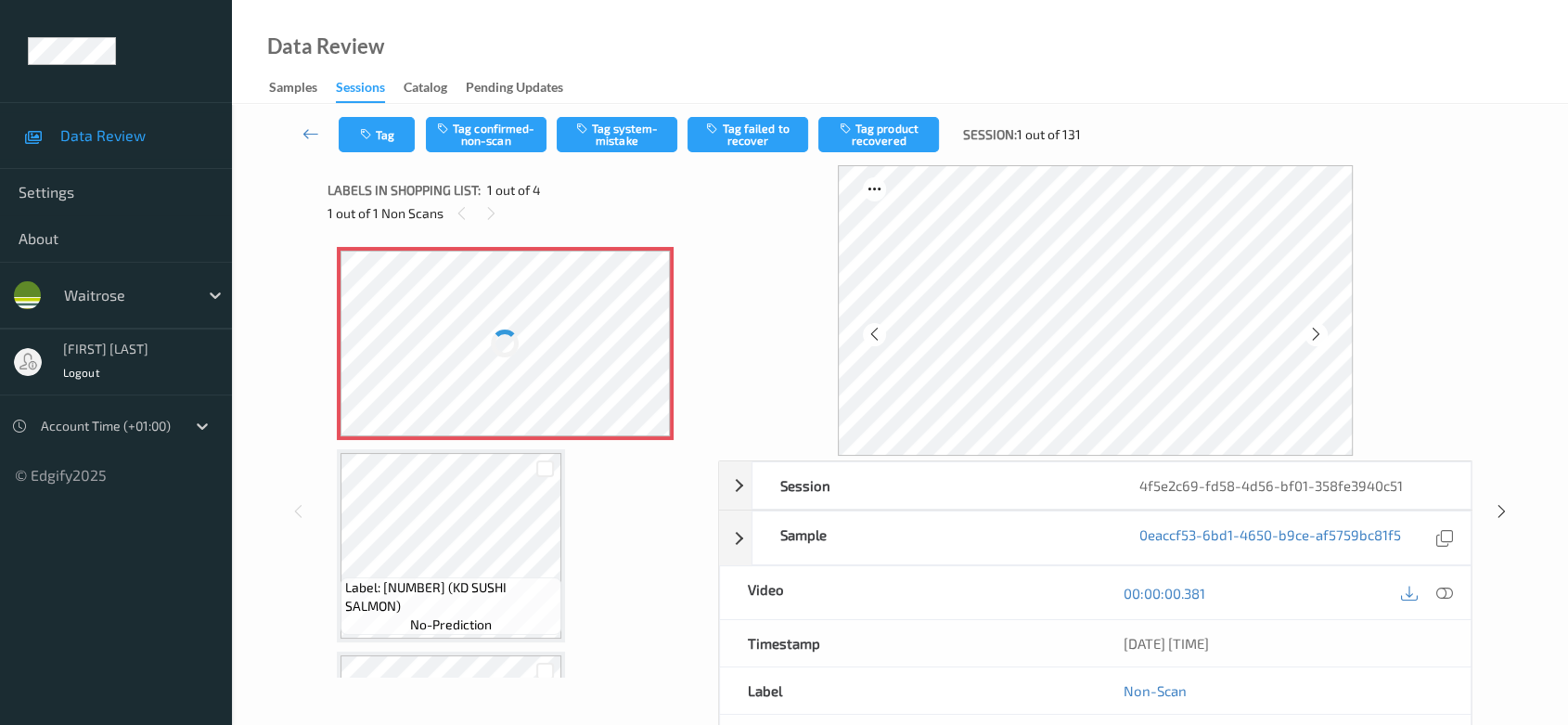 click at bounding box center [506, 343] 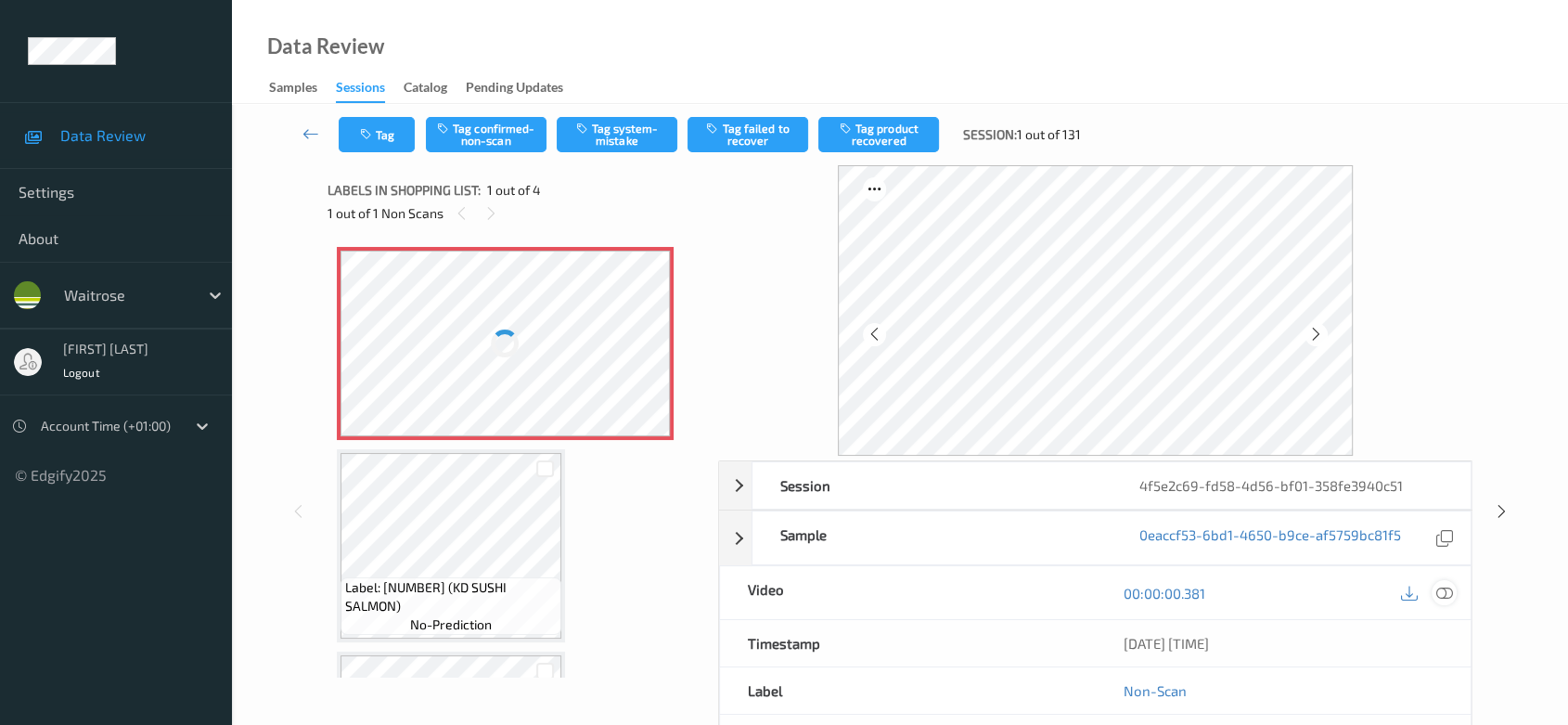 click at bounding box center [1445, 592] 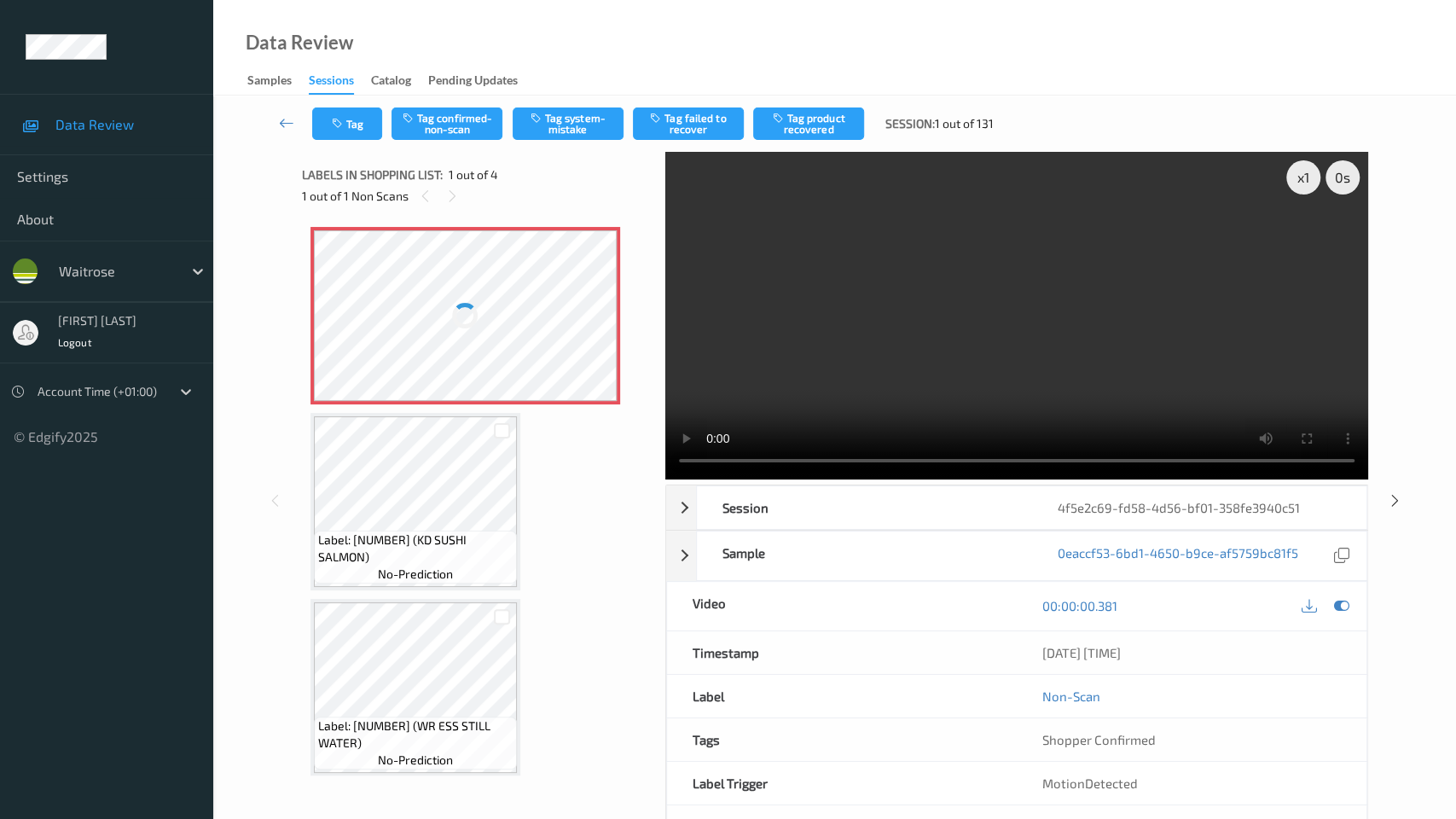 type 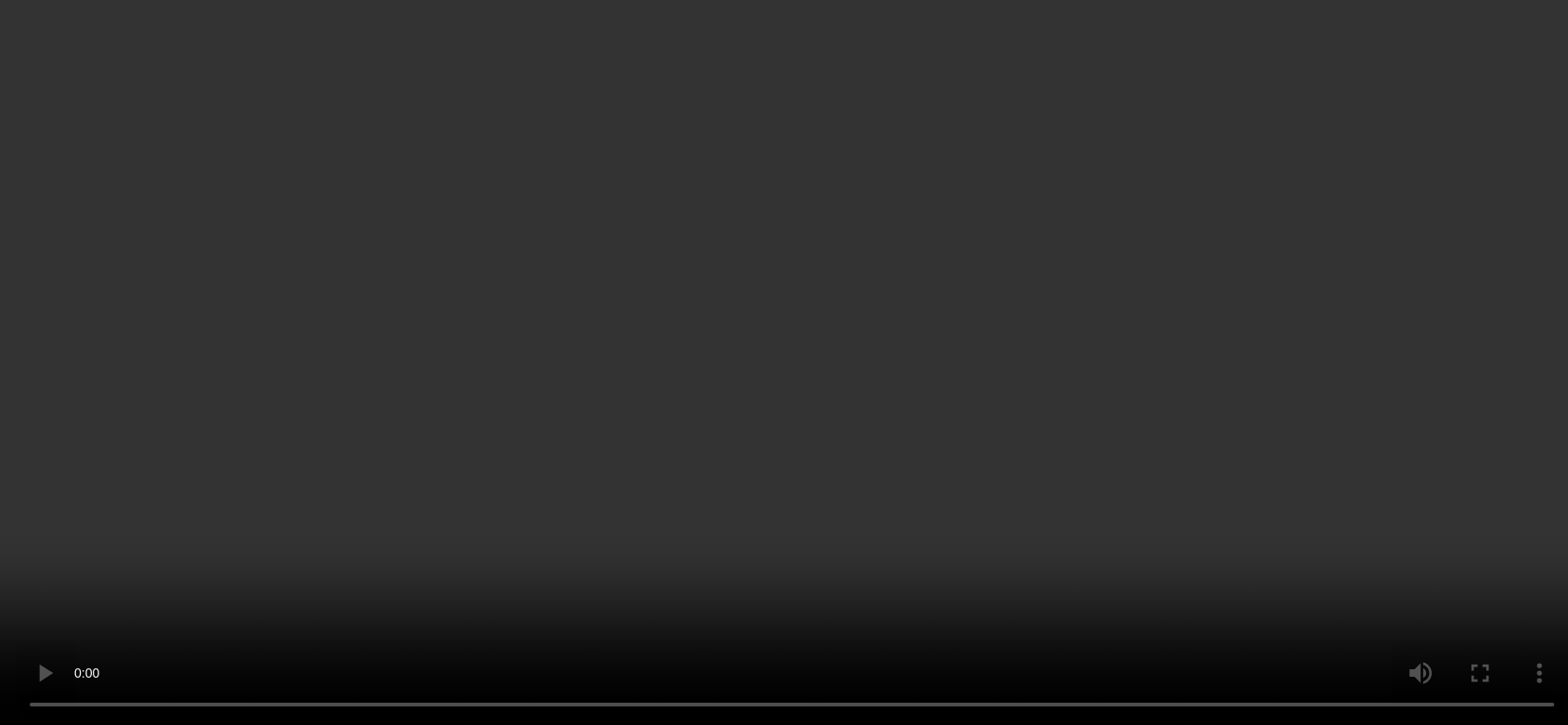 scroll, scrollTop: 0, scrollLeft: 0, axis: both 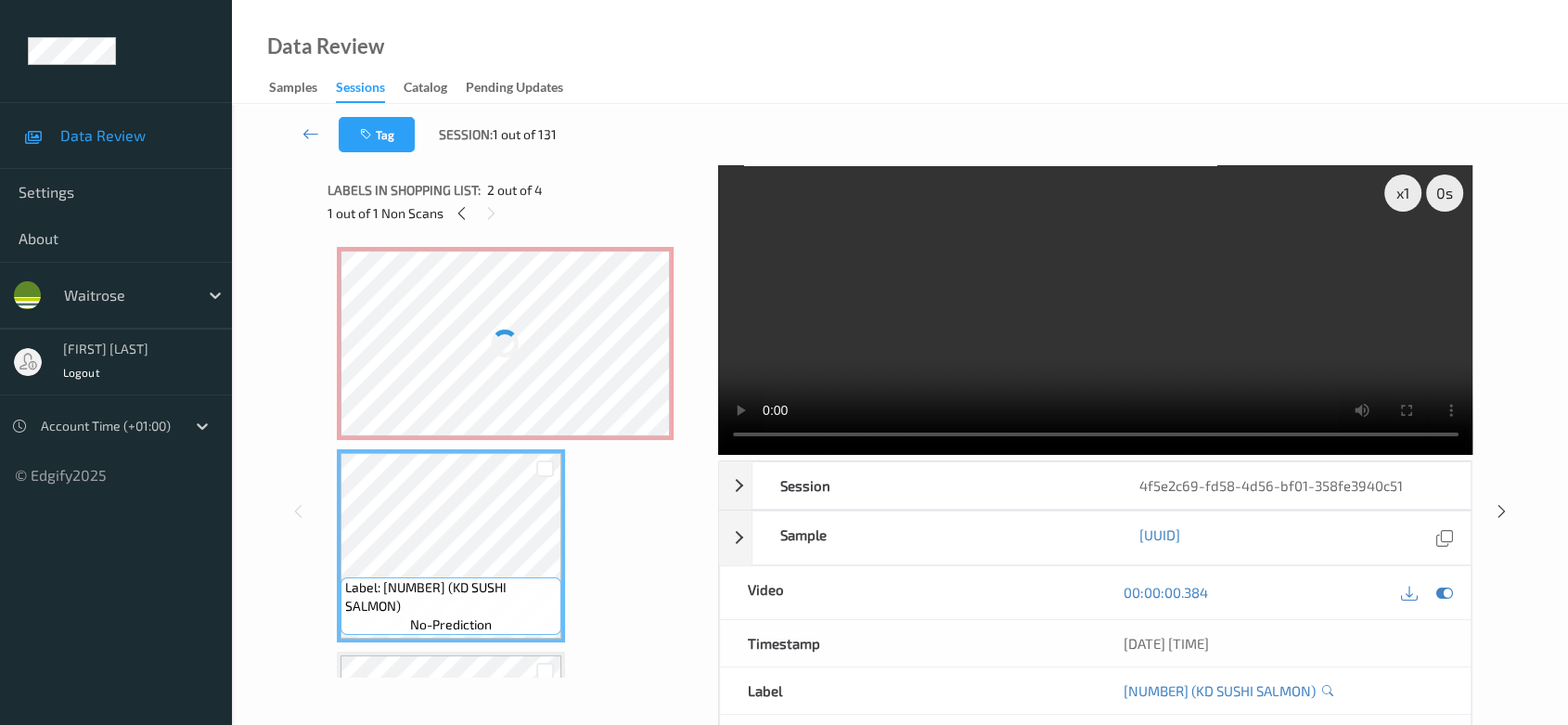 click at bounding box center (506, 343) 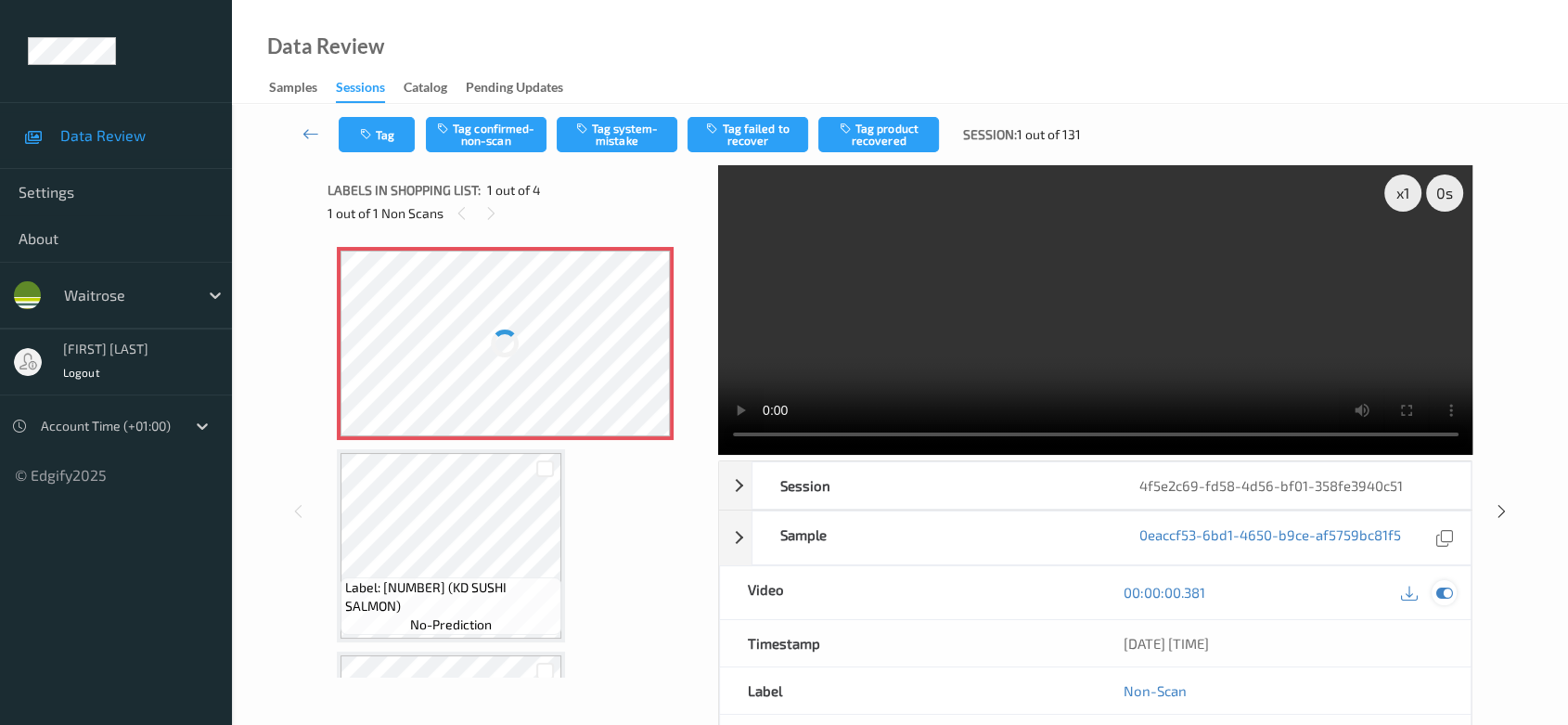 click at bounding box center [1445, 592] 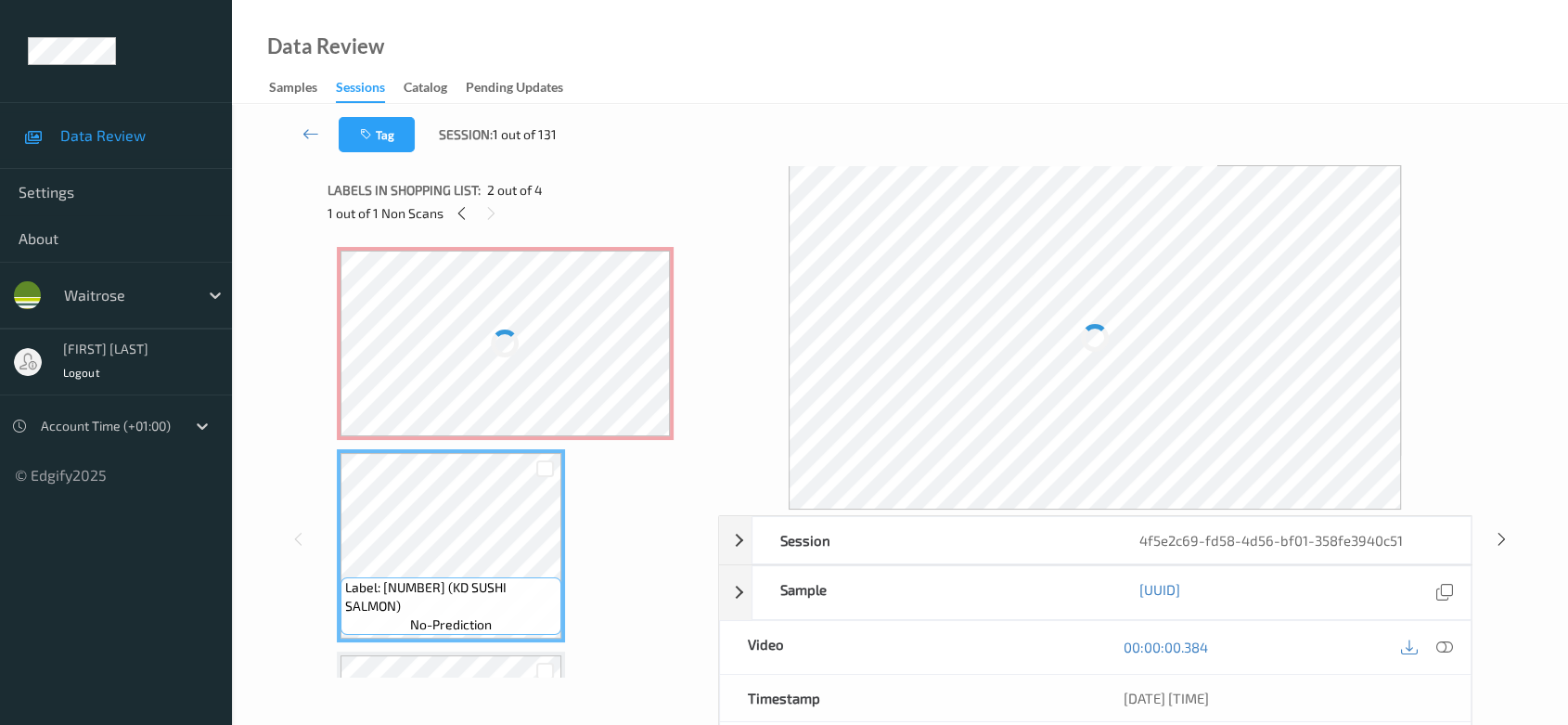 scroll, scrollTop: 103, scrollLeft: 0, axis: vertical 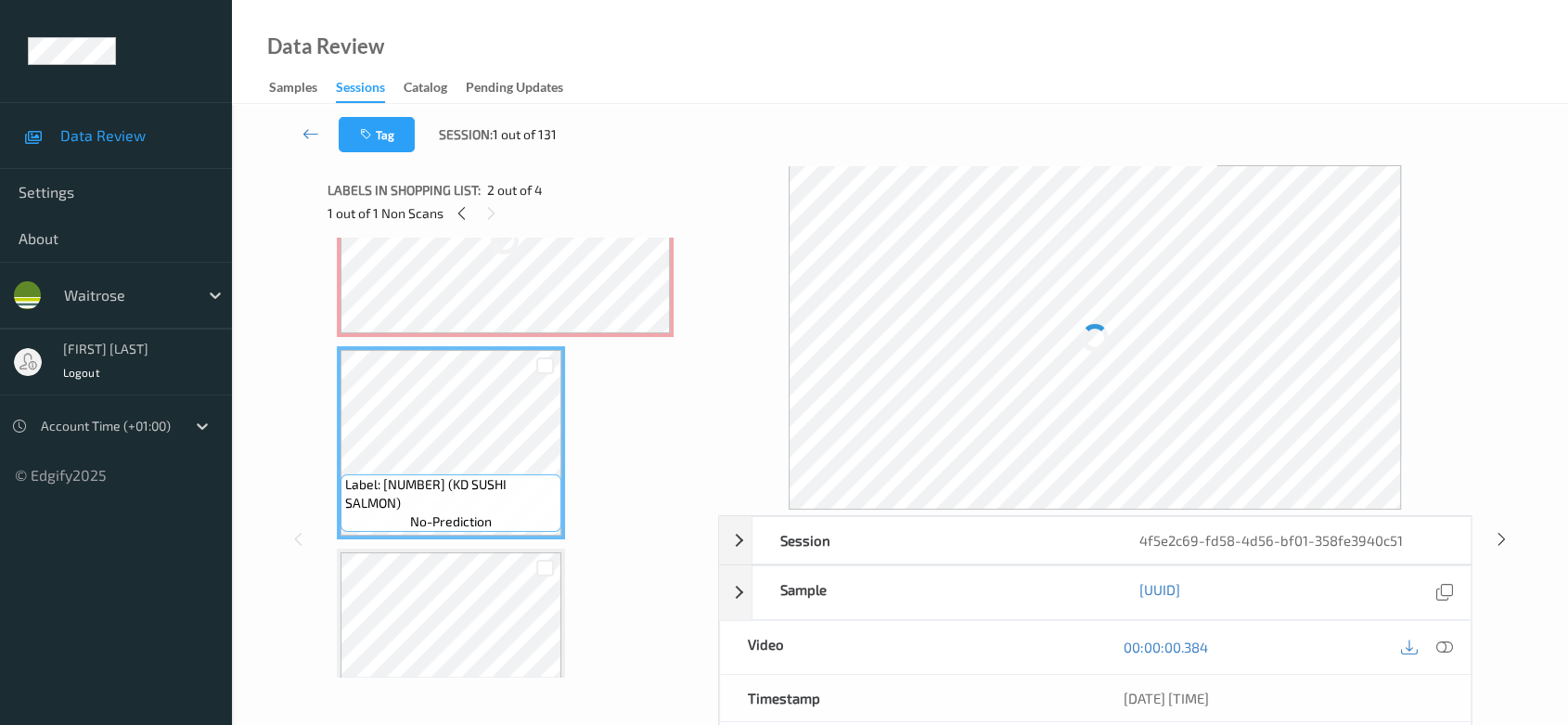 click at bounding box center (506, 240) 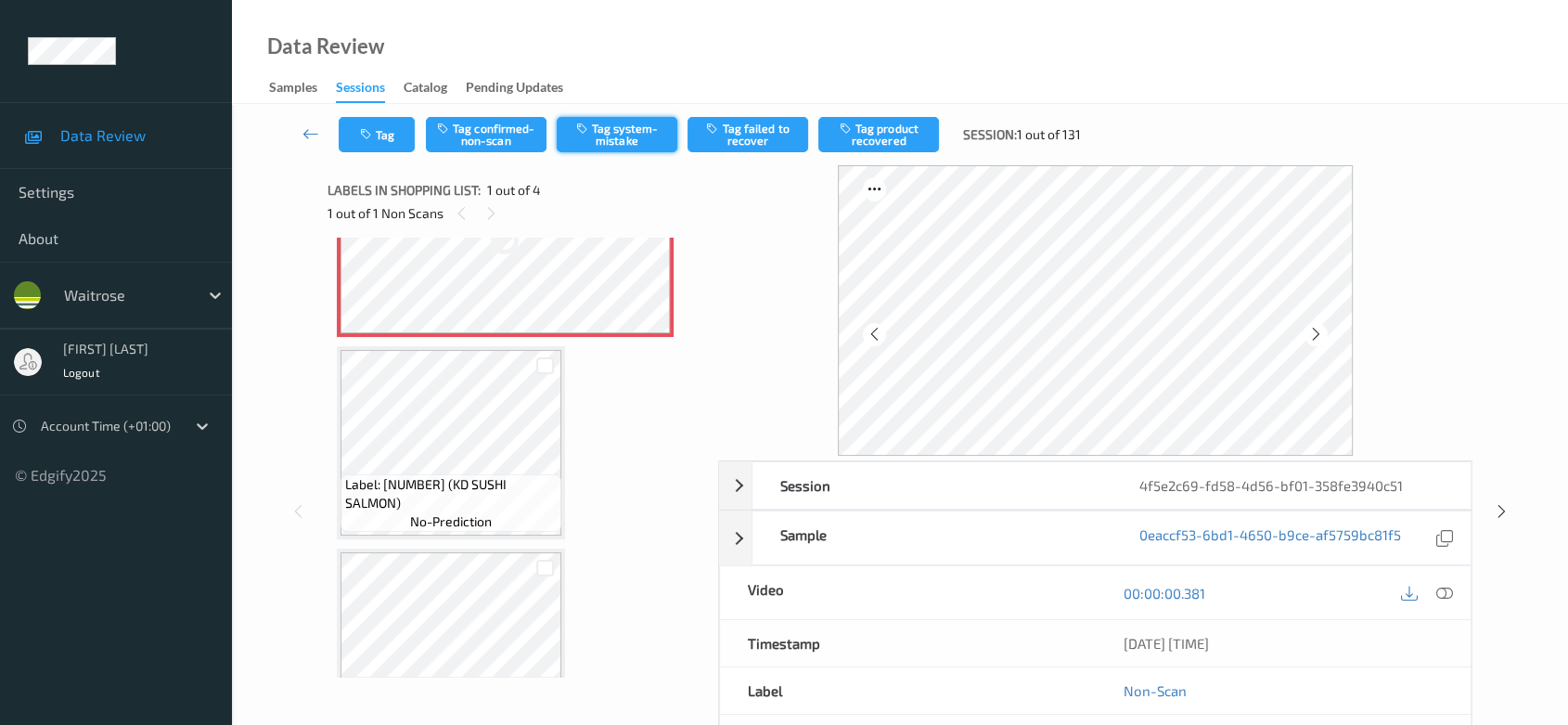 click on "Tag   system-mistake" at bounding box center [617, 135] 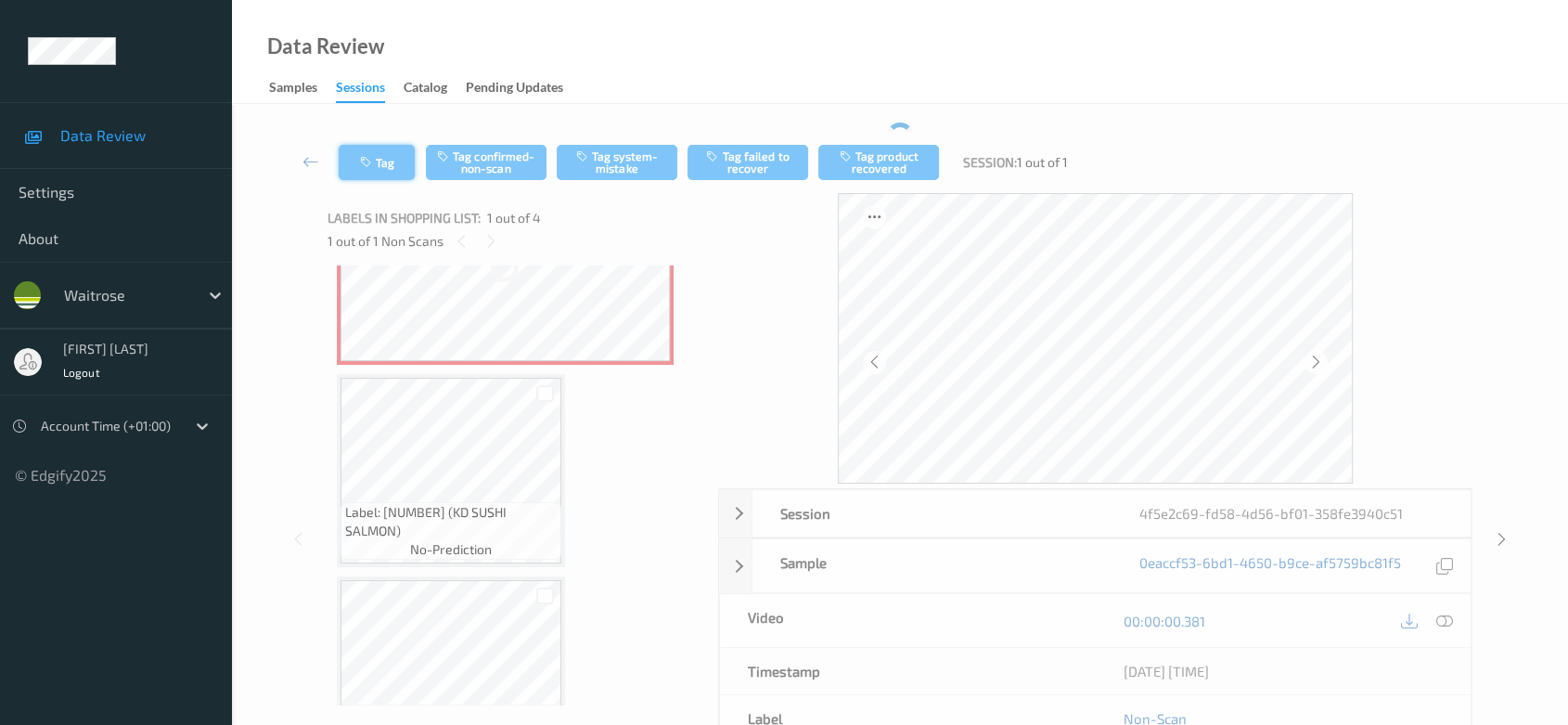 click on "Tag" at bounding box center [377, 162] 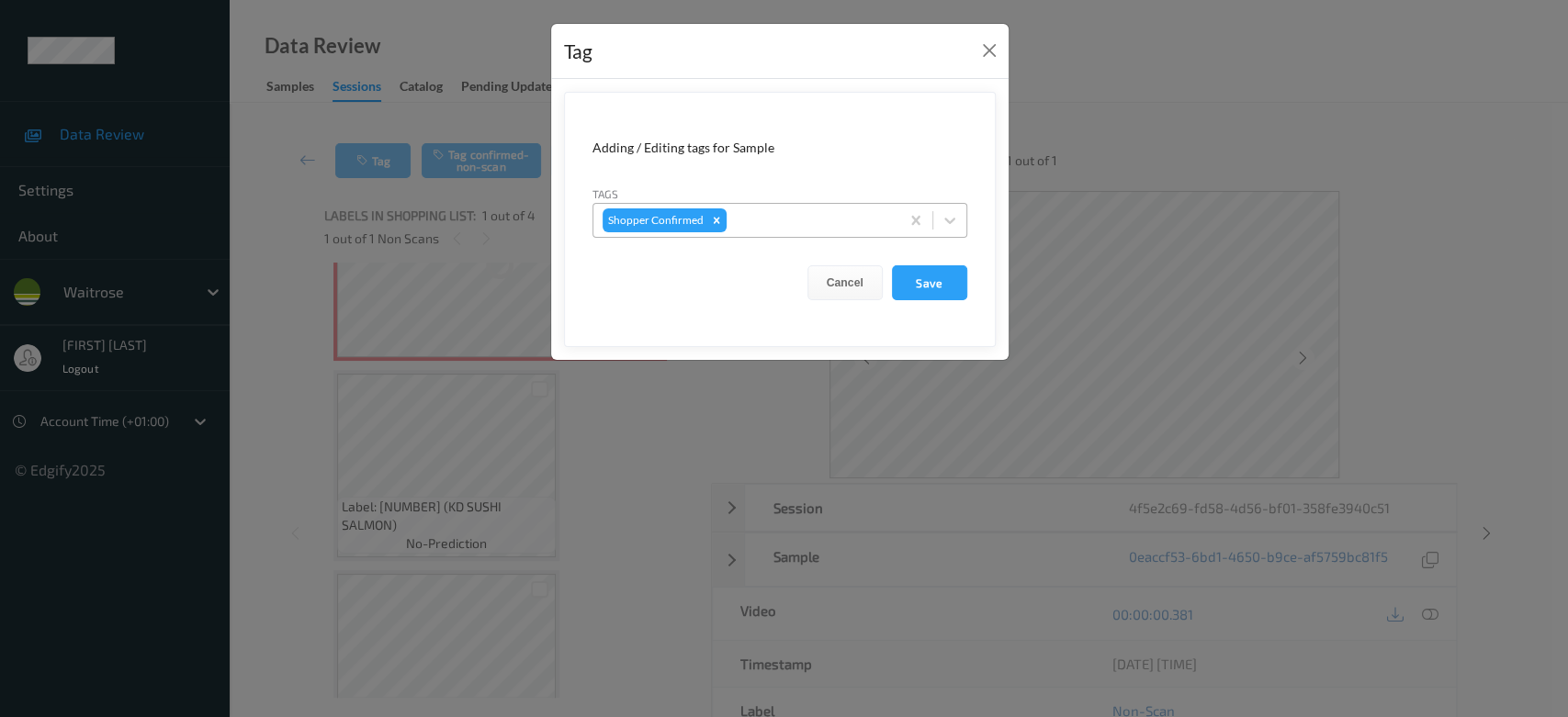 click on "Shopper Confirmed" at bounding box center [746, 220] 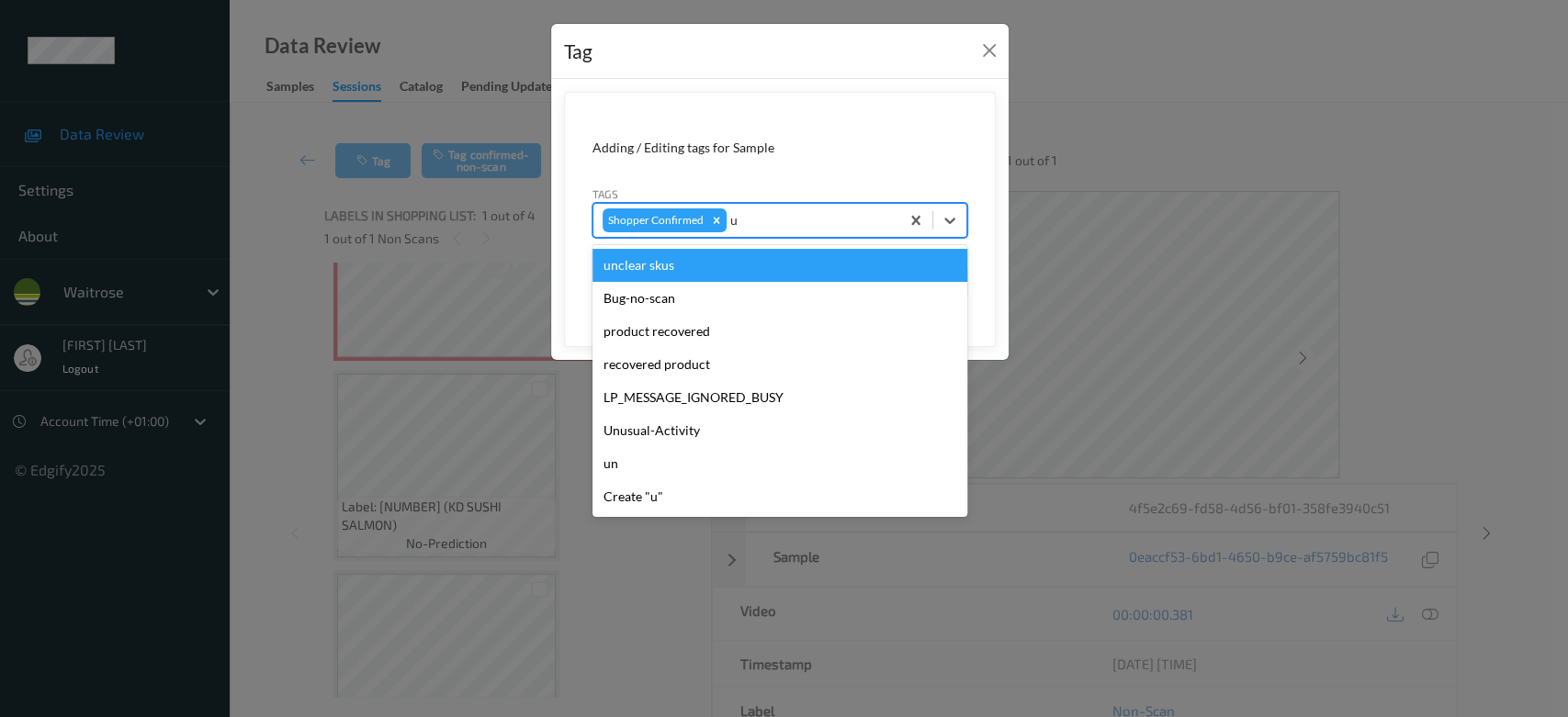 type on "un" 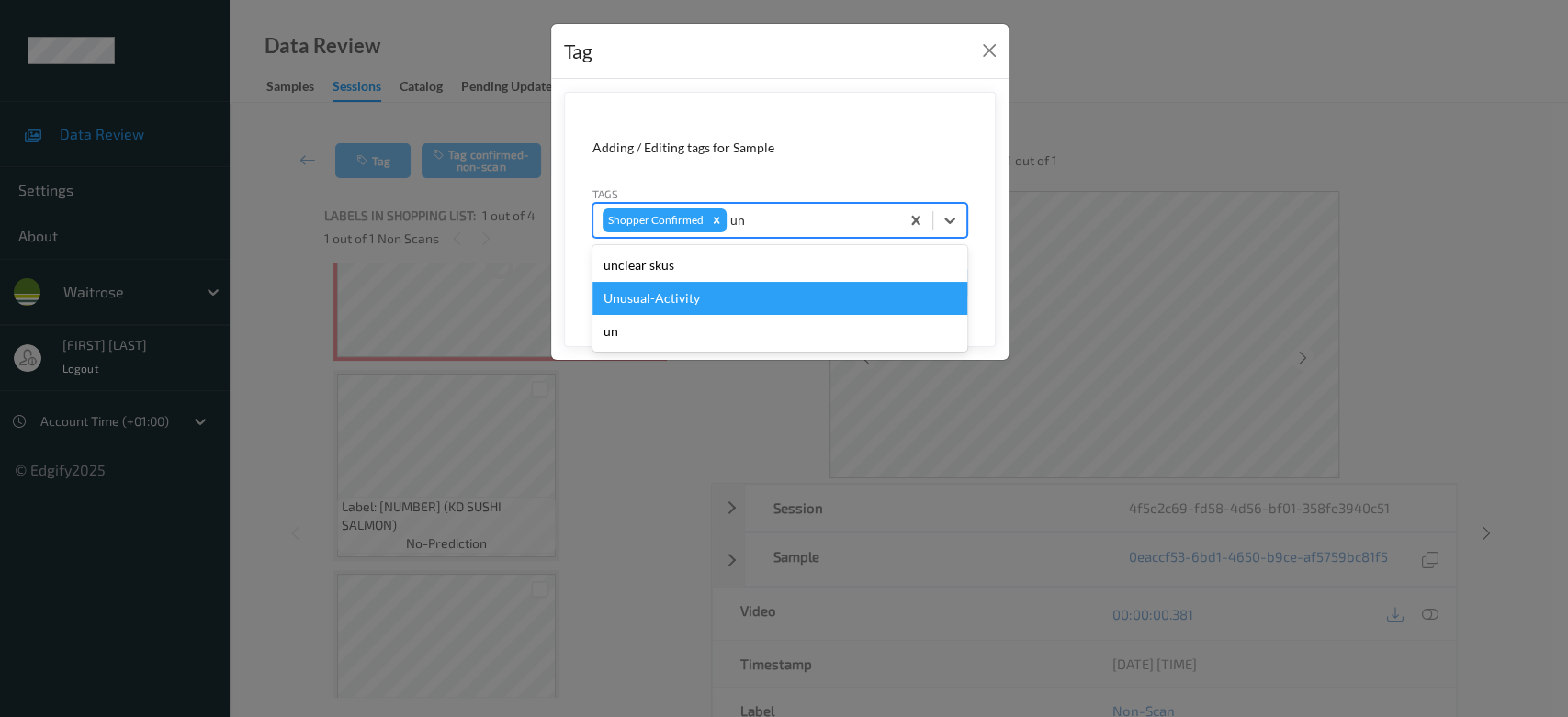 click on "Unusual-Activity" at bounding box center [780, 298] 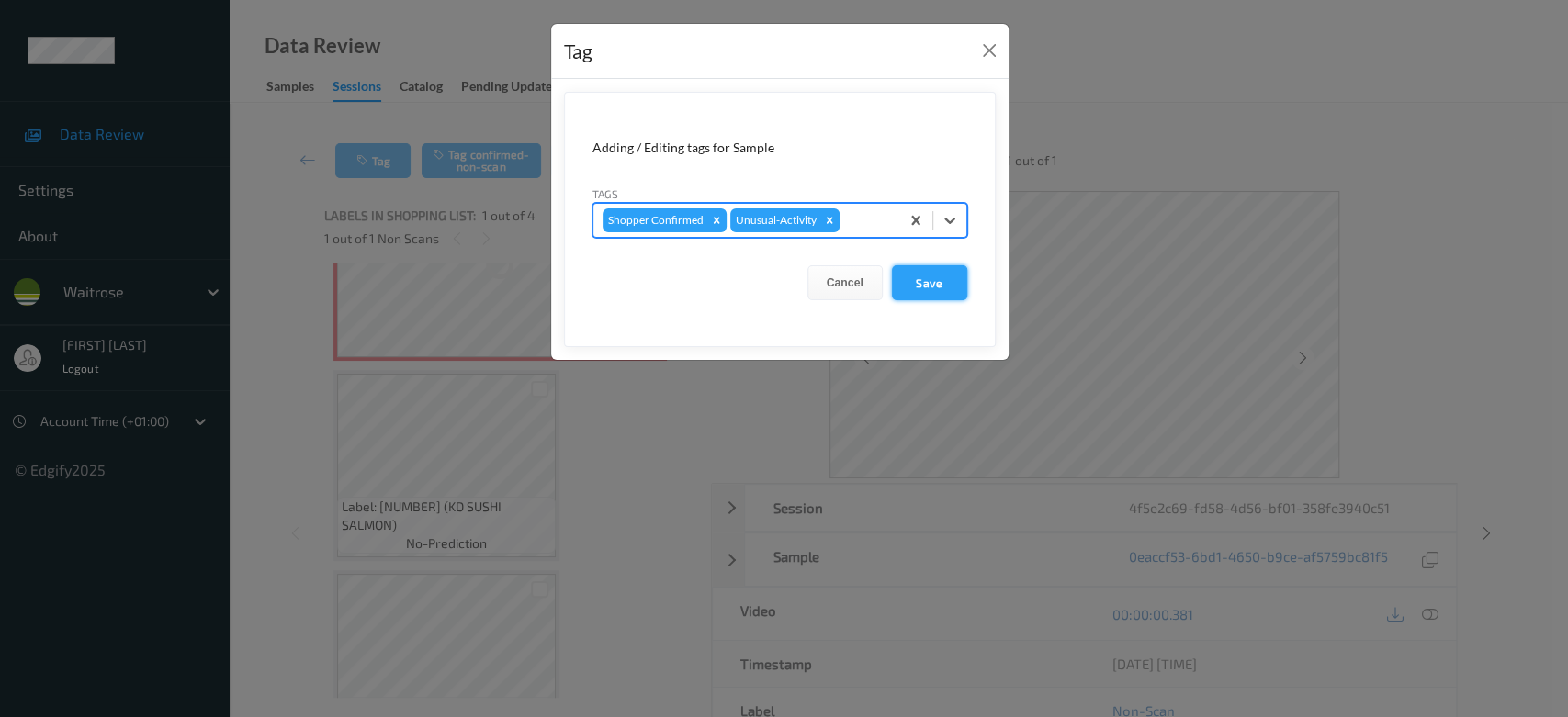 click on "Save" at bounding box center (930, 283) 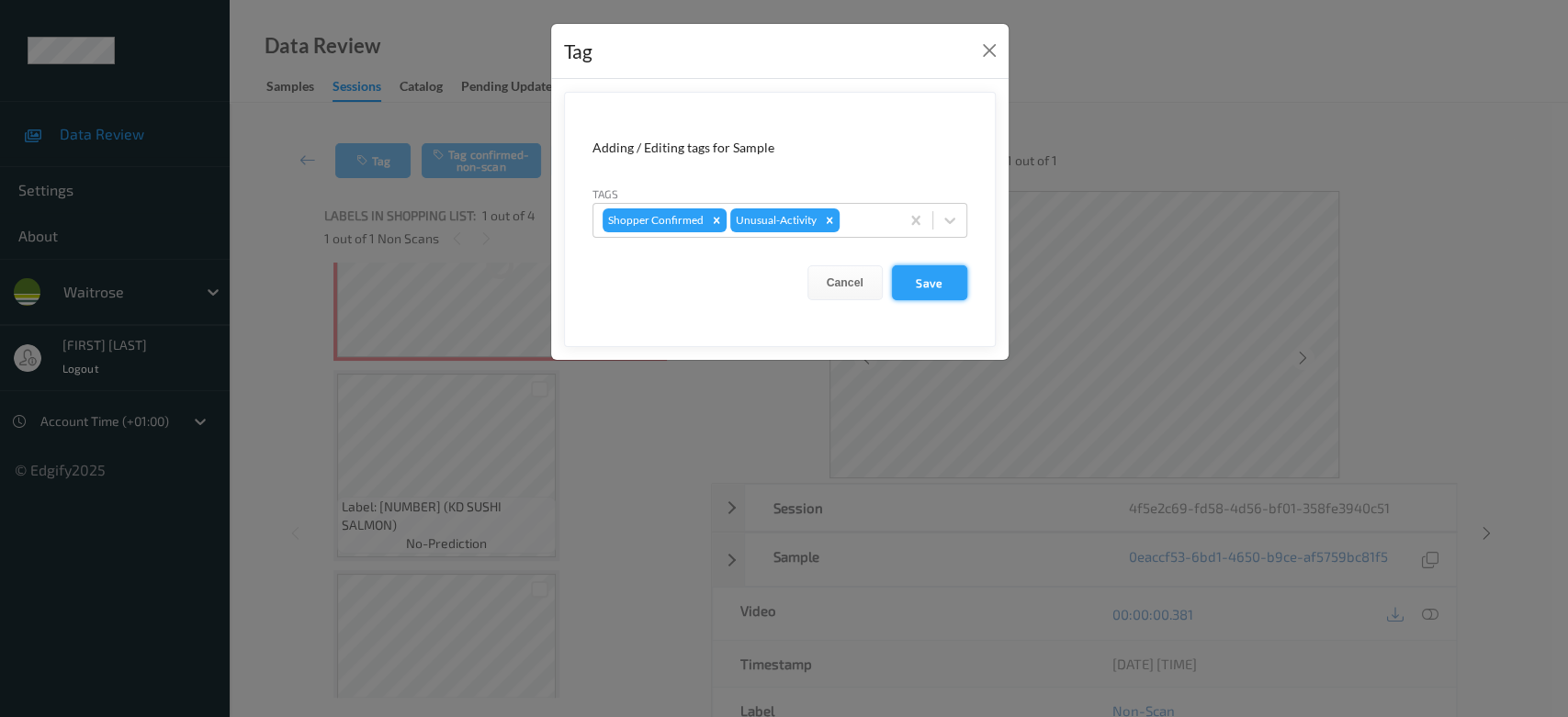 click on "Save" at bounding box center [930, 283] 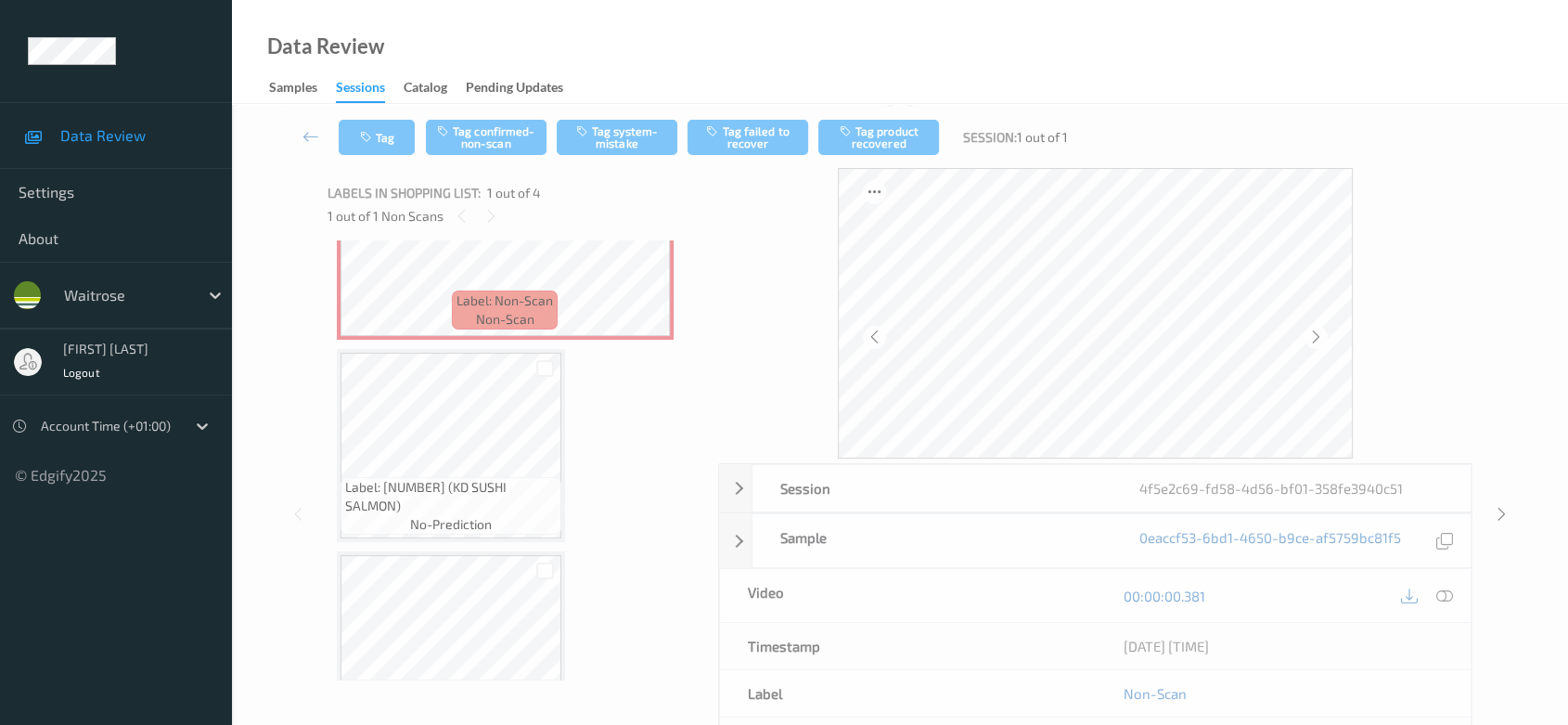 scroll, scrollTop: 0, scrollLeft: 0, axis: both 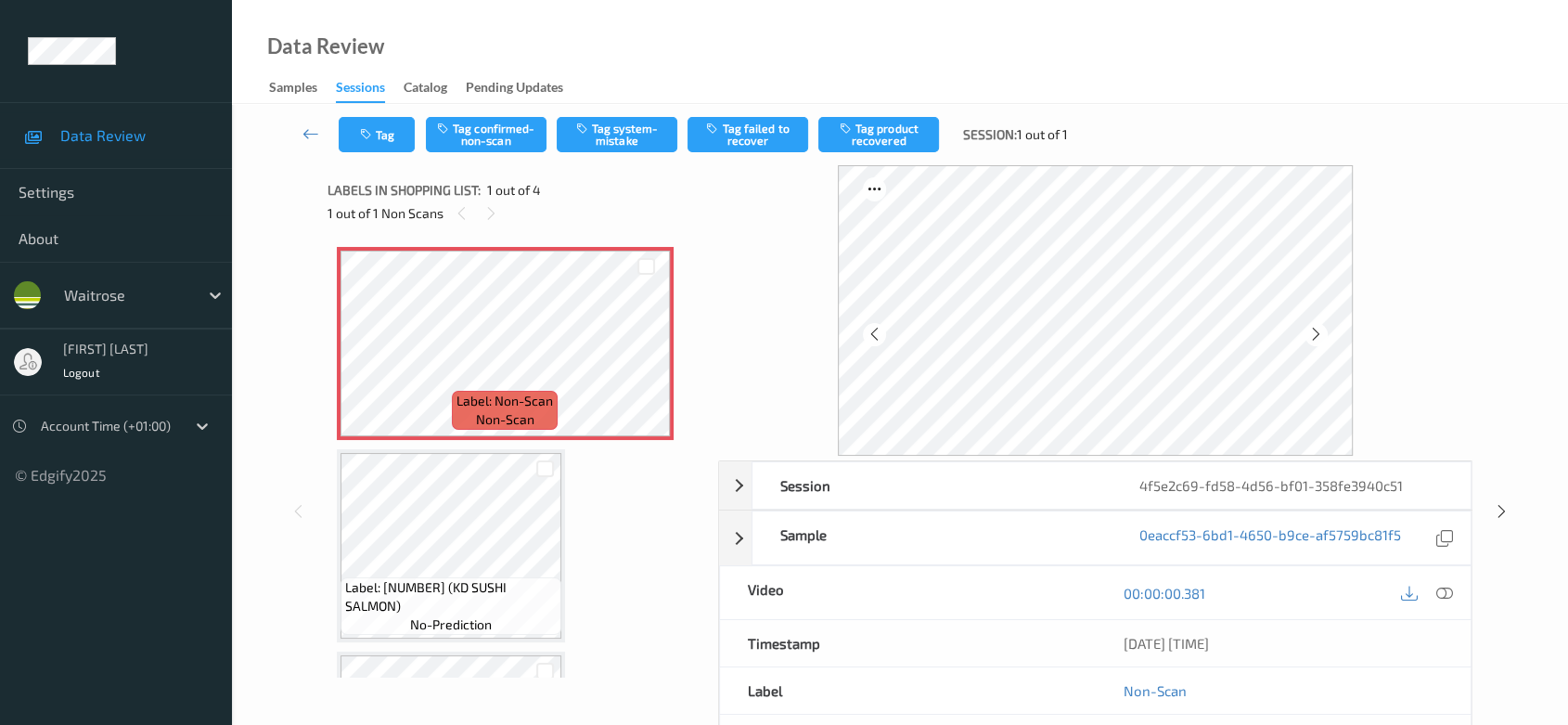 click on "Tag Tag   confirmed-non-scan Tag   system-mistake Tag   failed to recover Tag   product recovered Session: 1 out of 1" at bounding box center (900, 135) 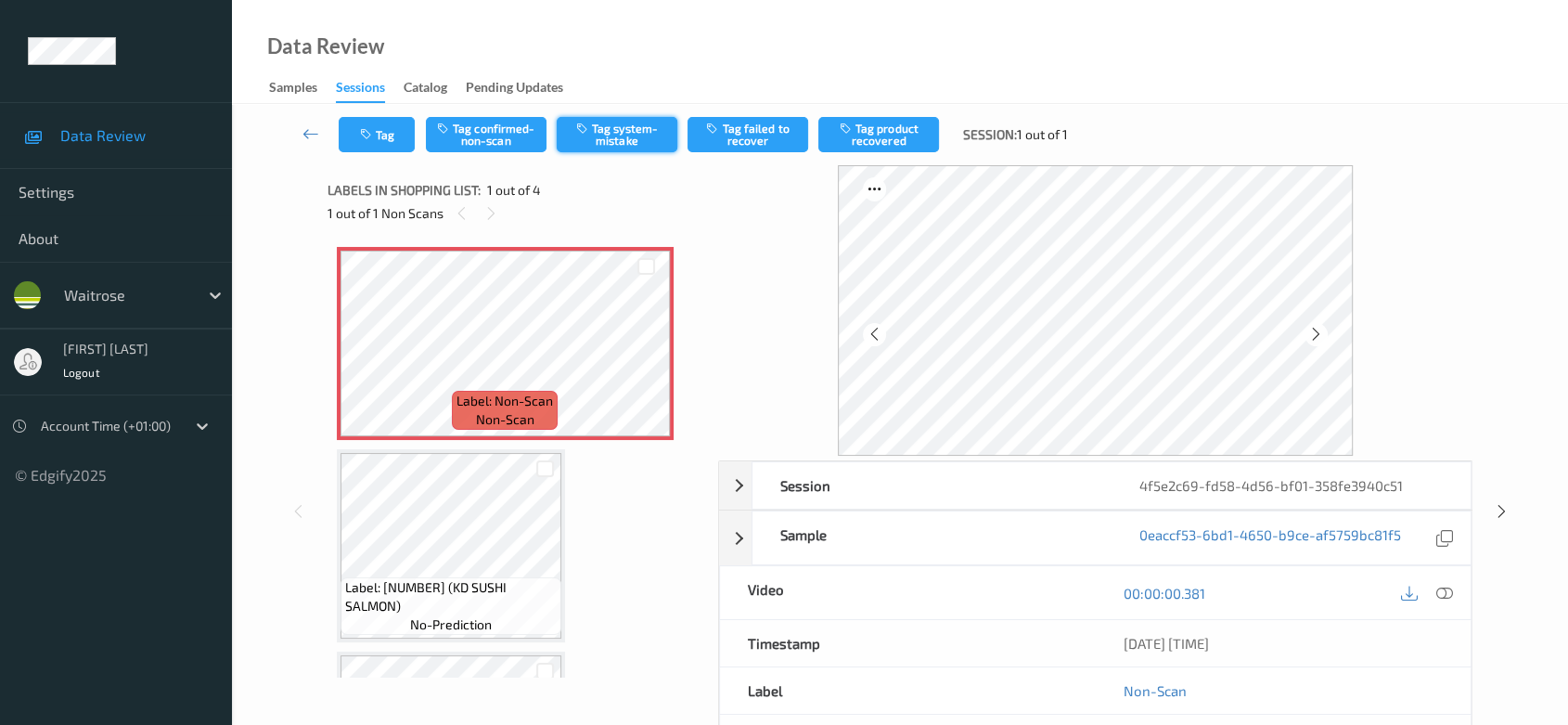 click on "Tag   system-mistake" at bounding box center [617, 135] 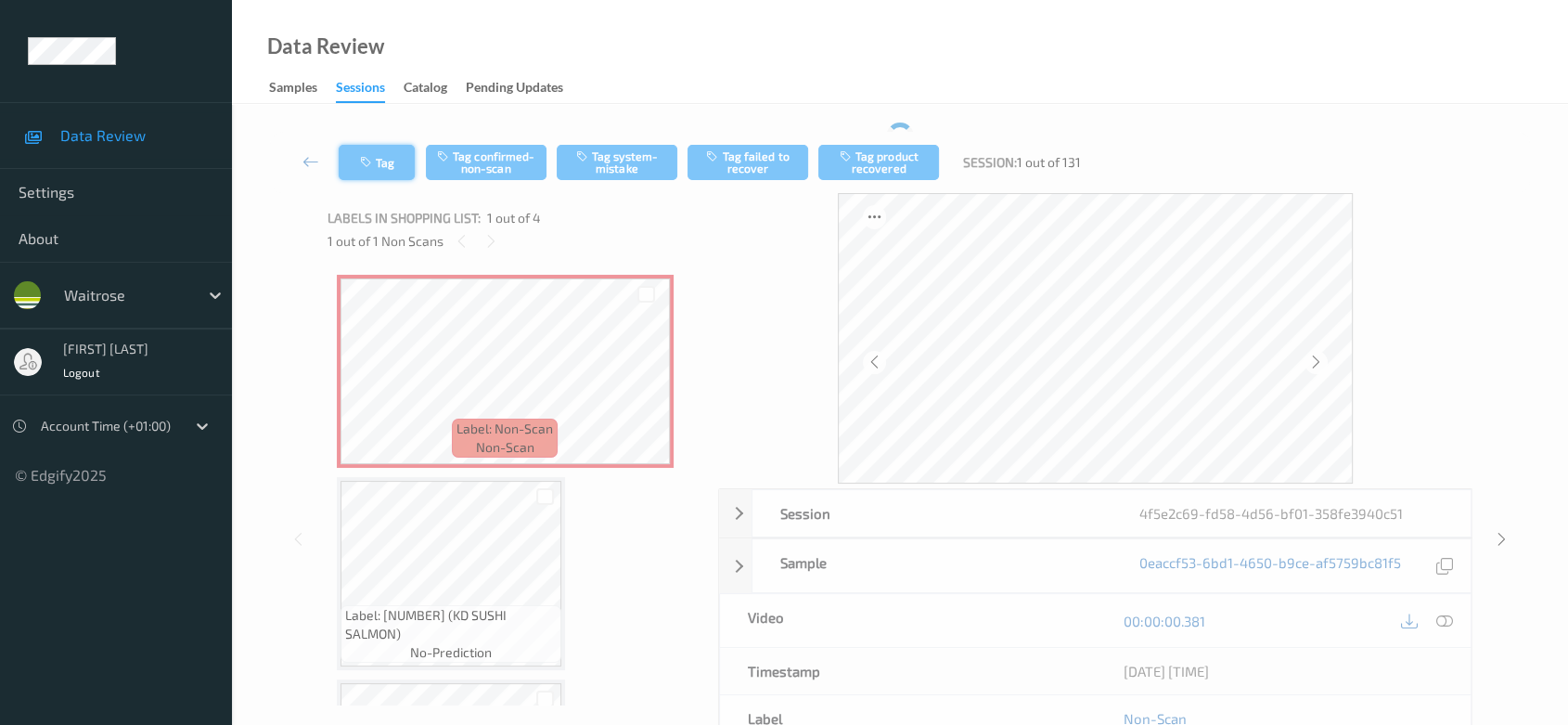 click at bounding box center (367, 162) 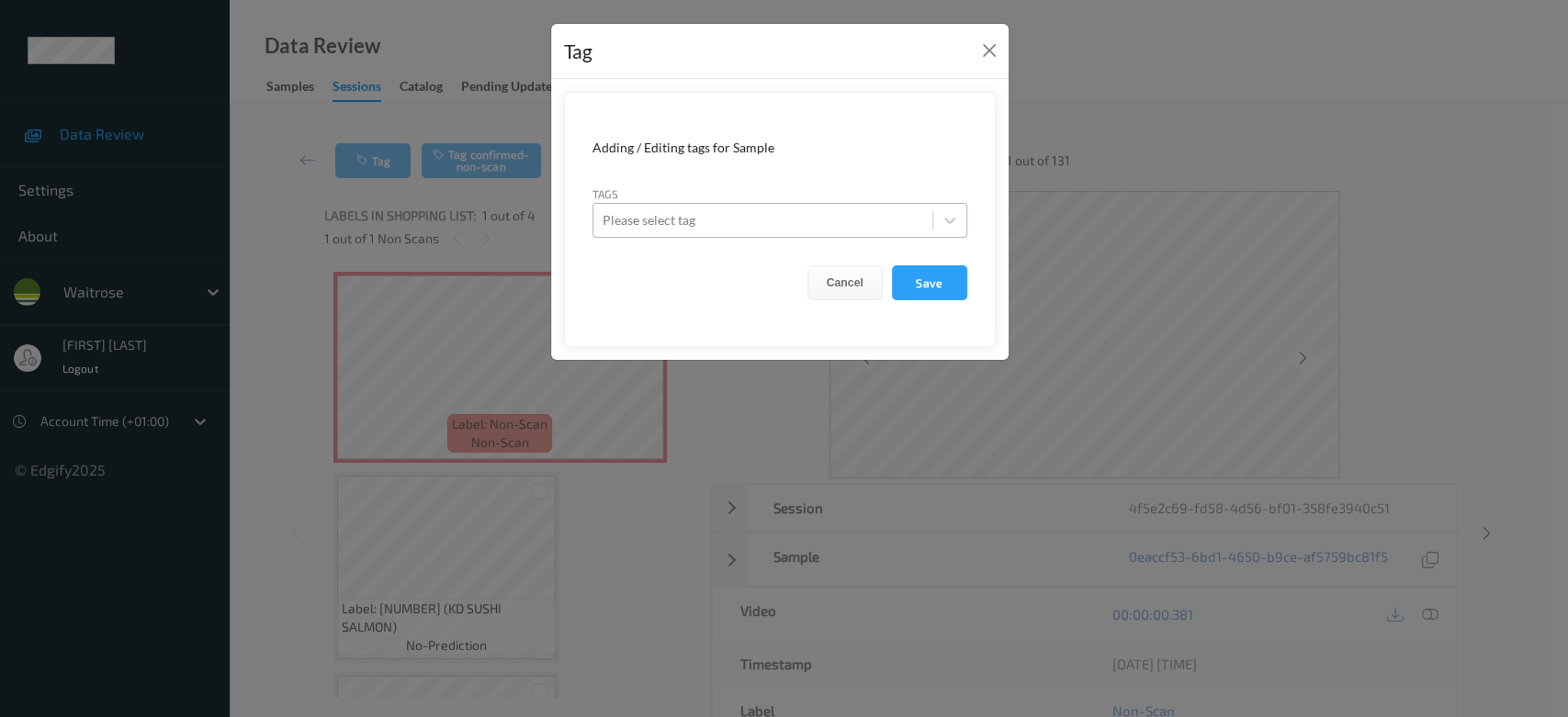 click at bounding box center [762, 220] 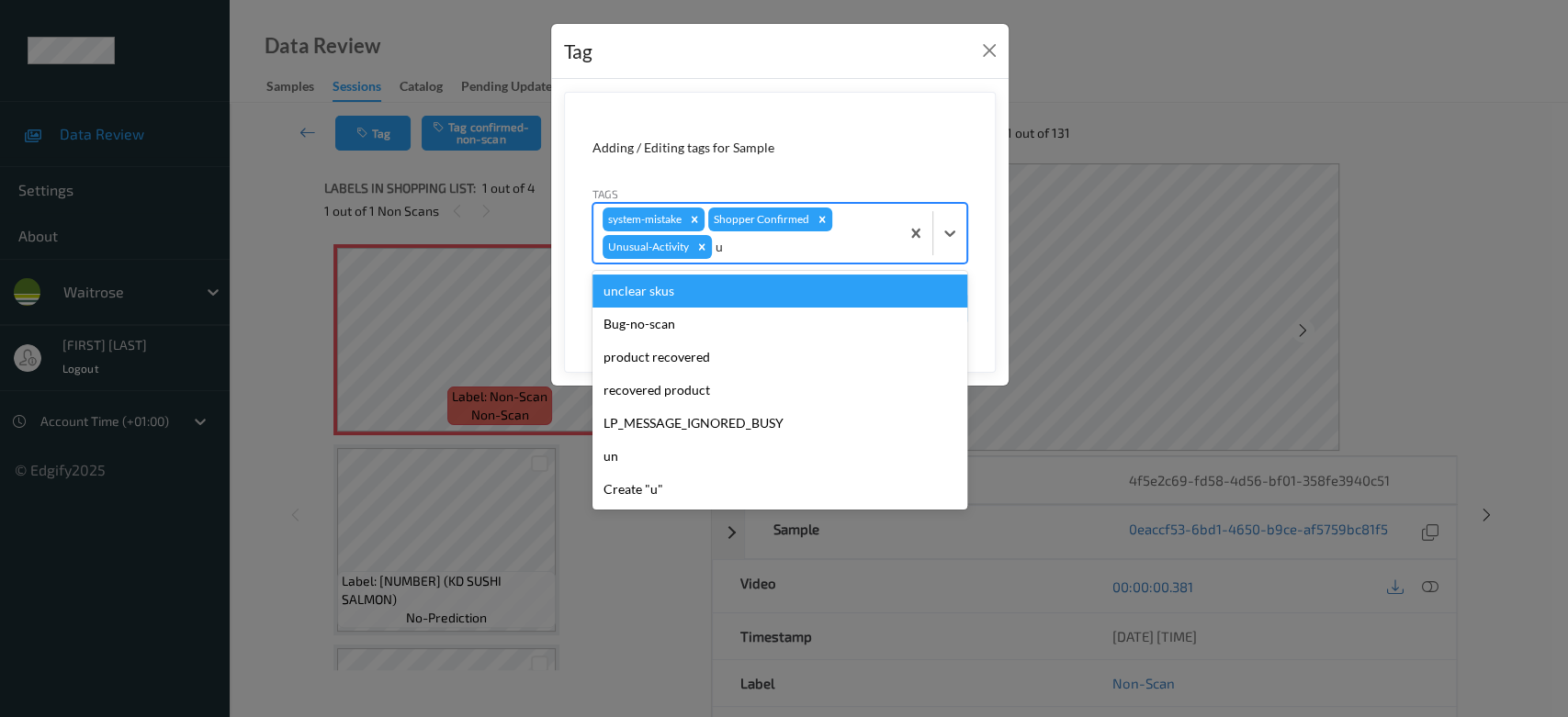 type on "un" 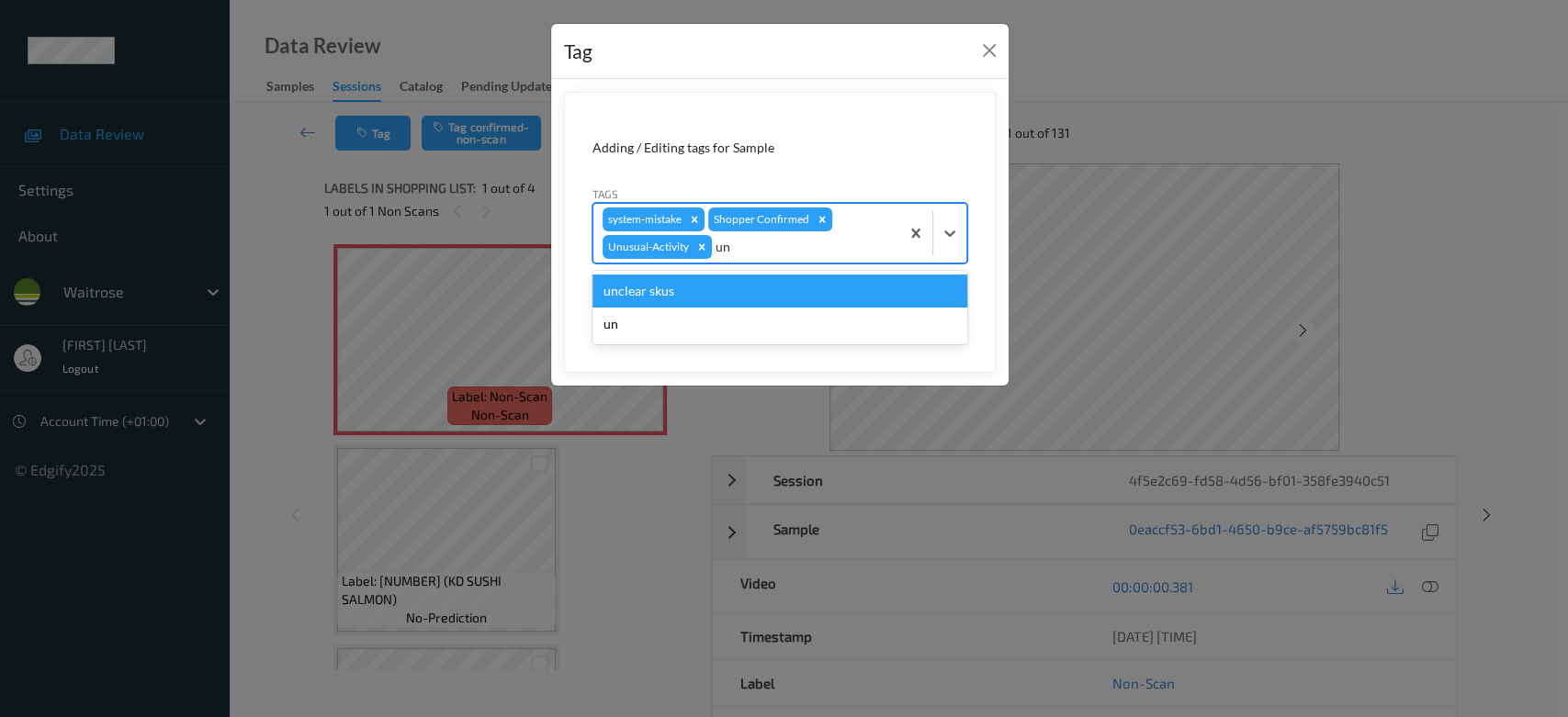 click on "unclear skus" at bounding box center [780, 291] 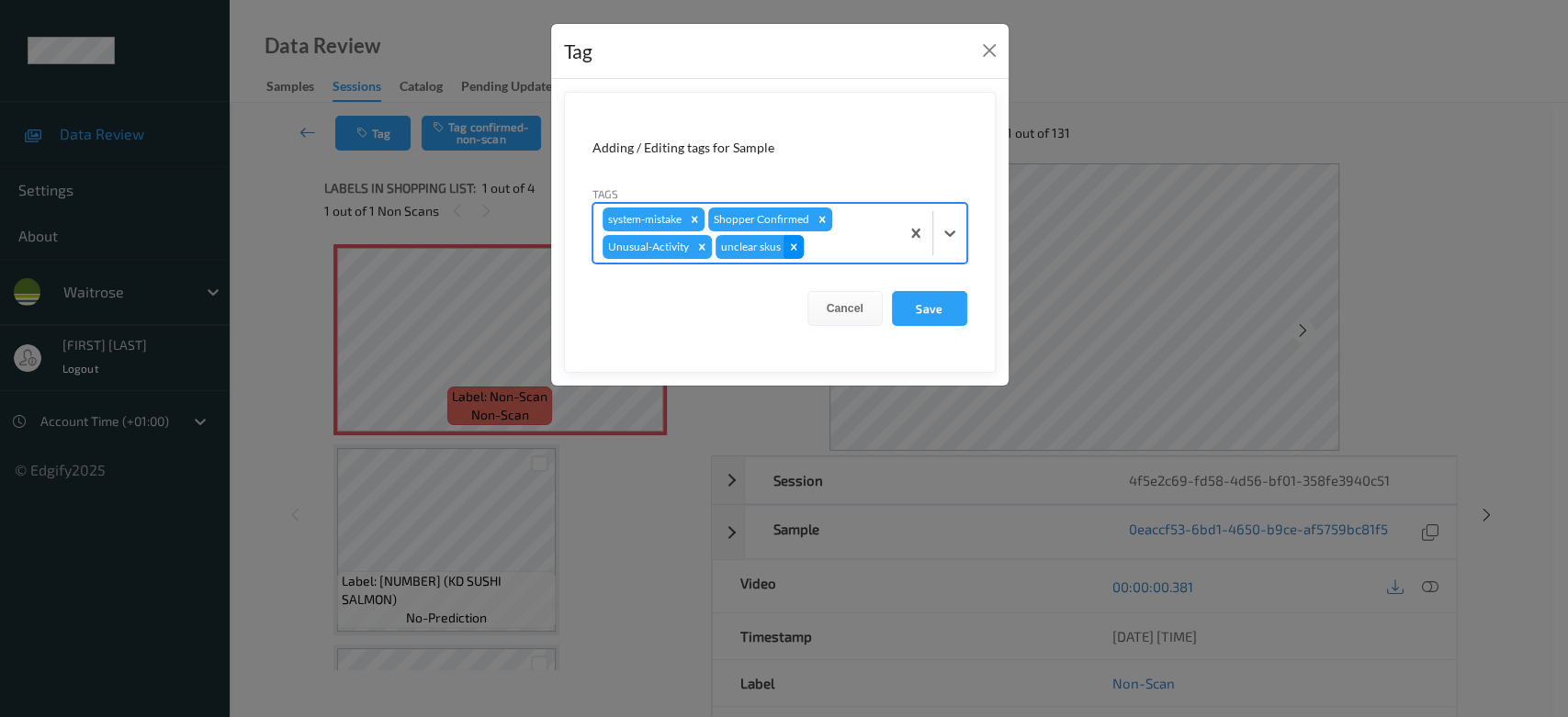 click 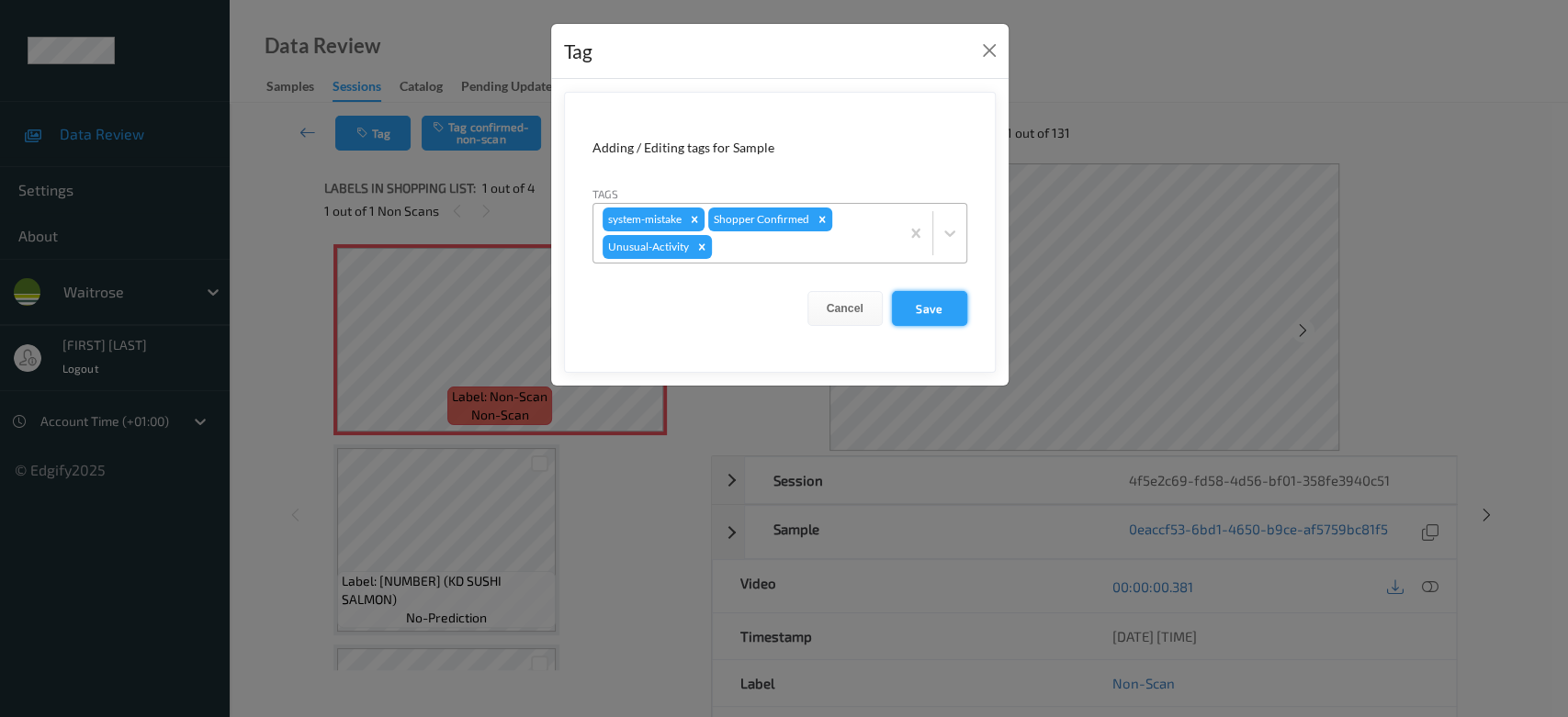 click on "Save" at bounding box center (930, 308) 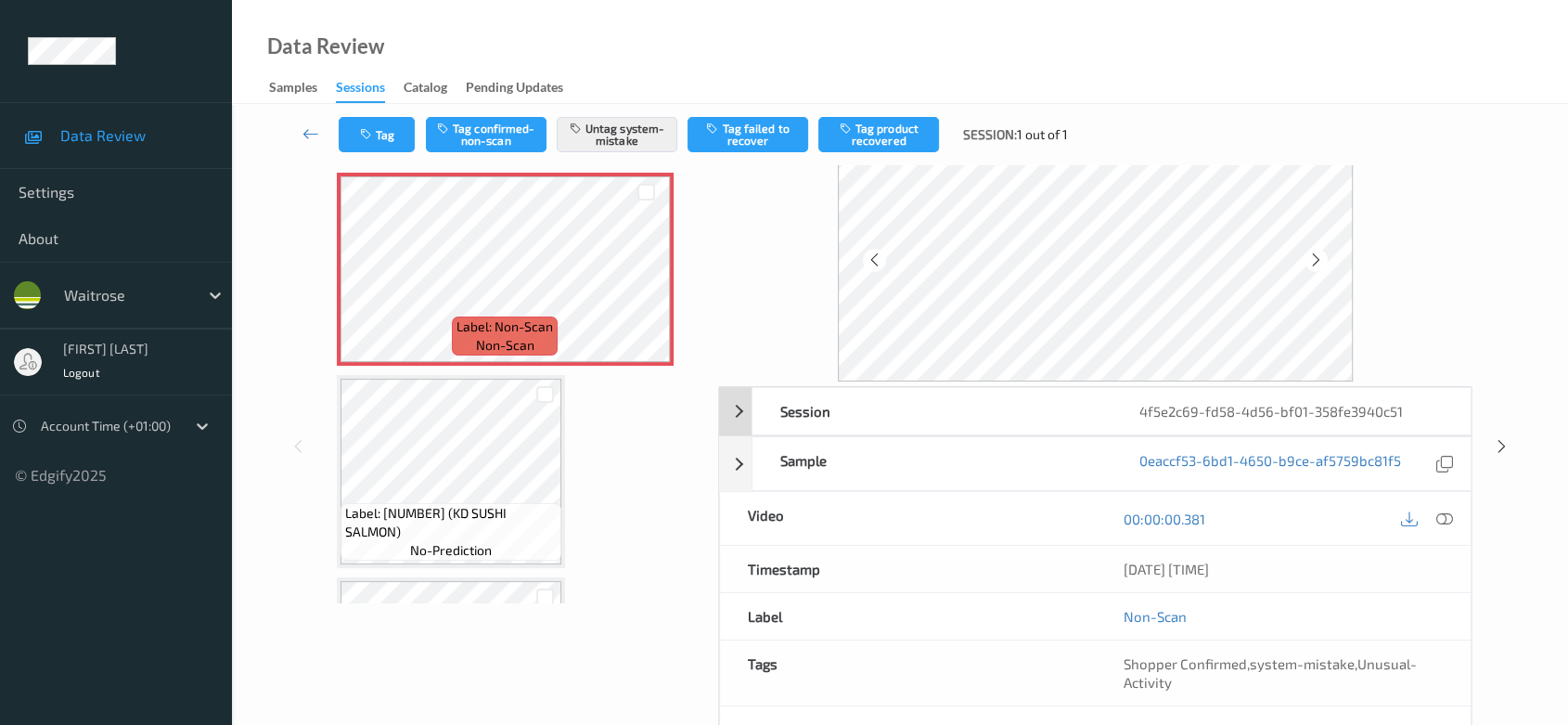scroll, scrollTop: 0, scrollLeft: 0, axis: both 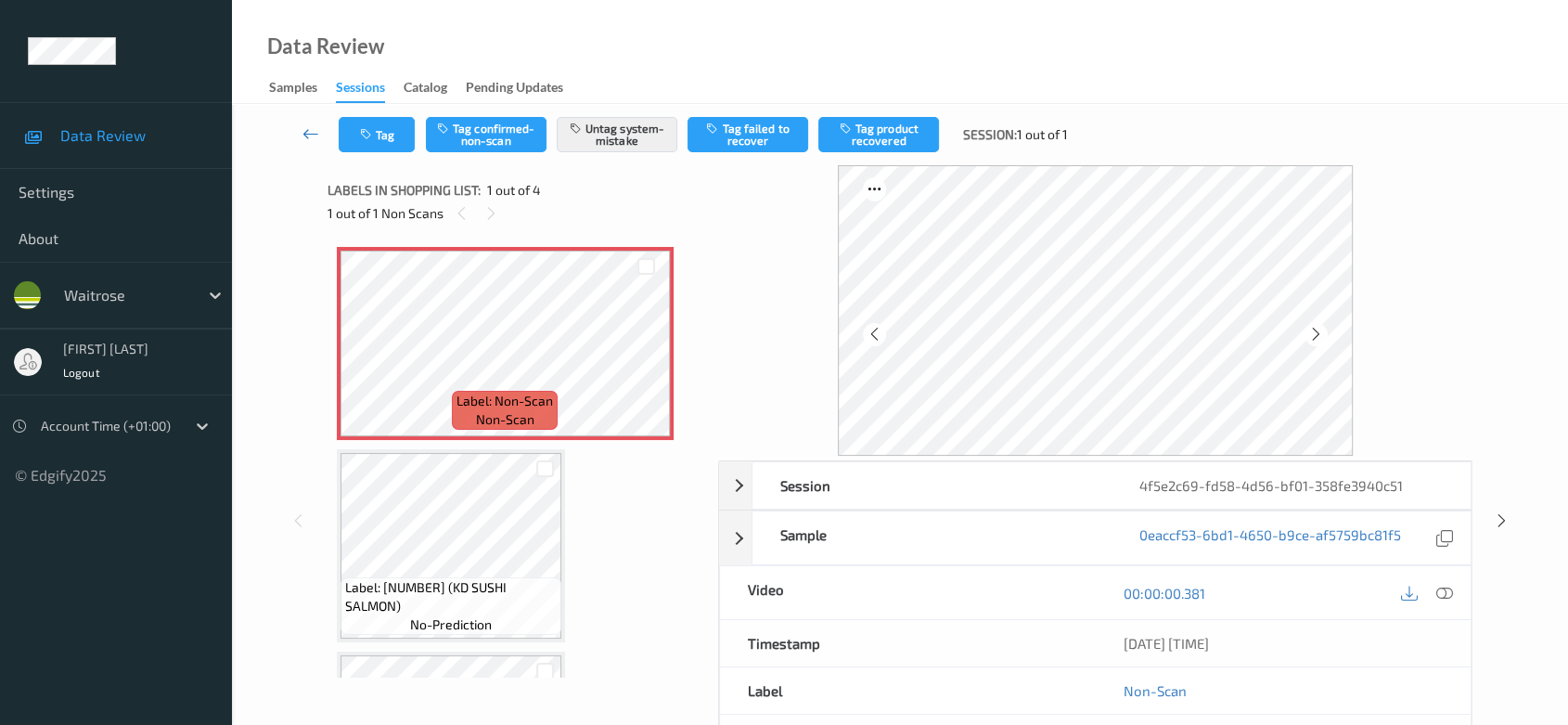 click at bounding box center [311, 134] 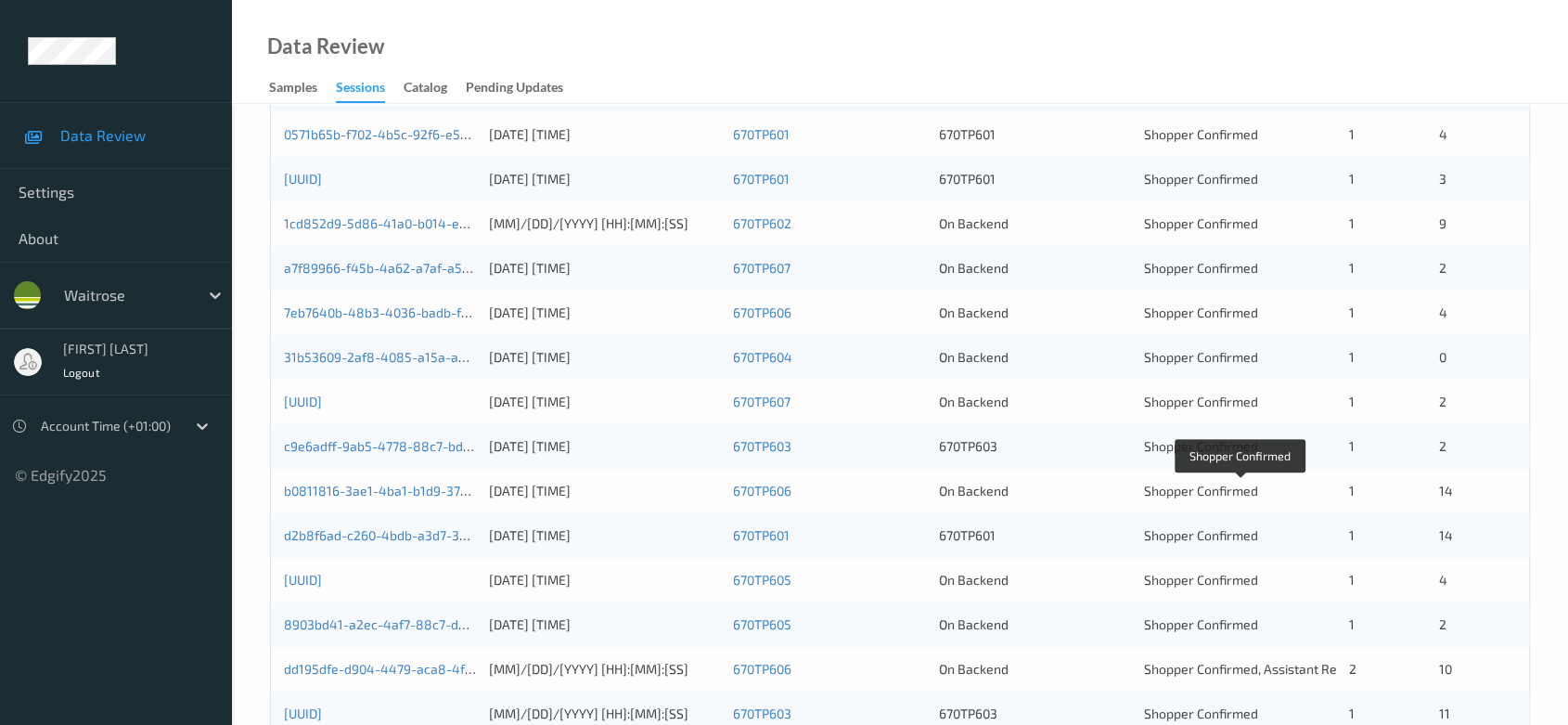 scroll, scrollTop: 103, scrollLeft: 0, axis: vertical 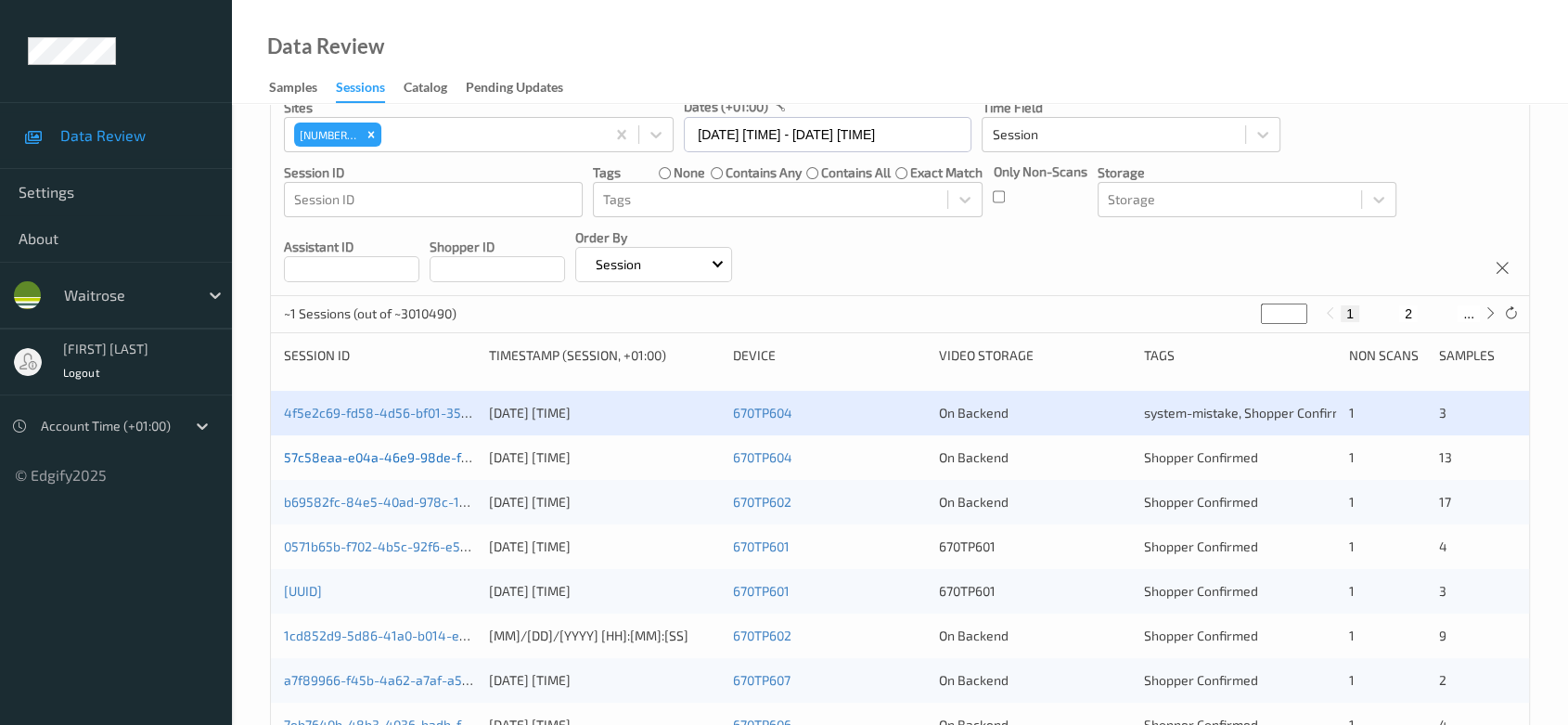 click on "57c58eaa-e04a-46e9-98de-fadeb809d17e" at bounding box center (412, 457) 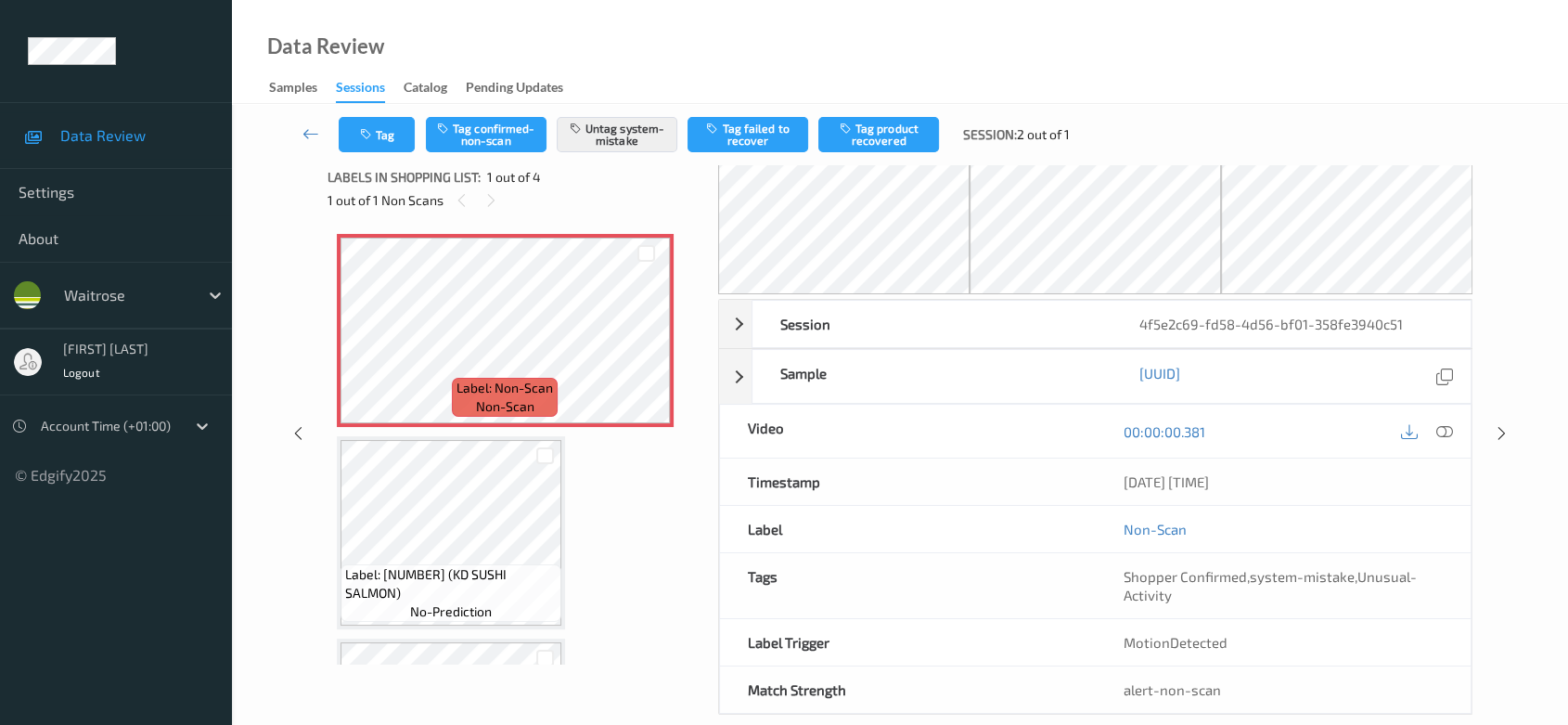 scroll, scrollTop: 0, scrollLeft: 0, axis: both 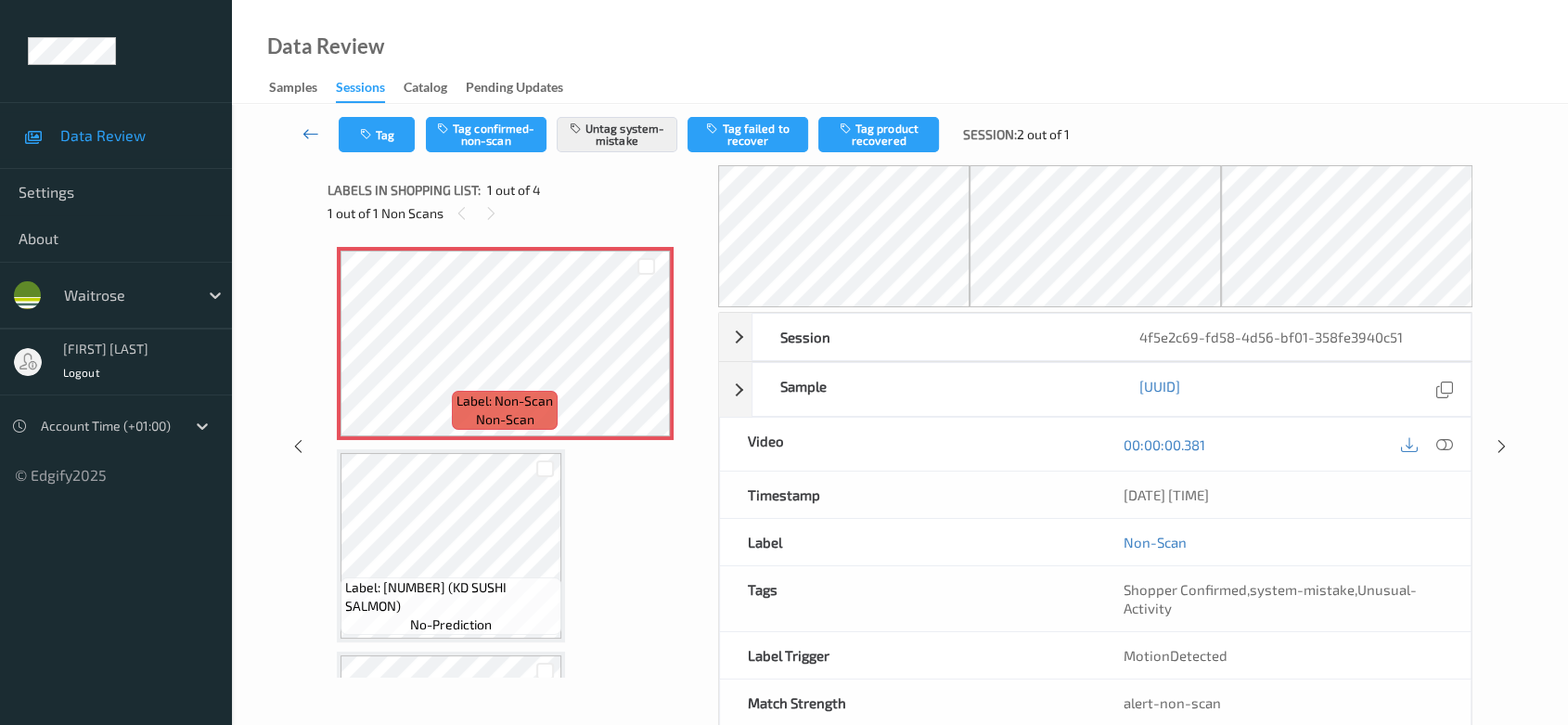 click at bounding box center [311, 134] 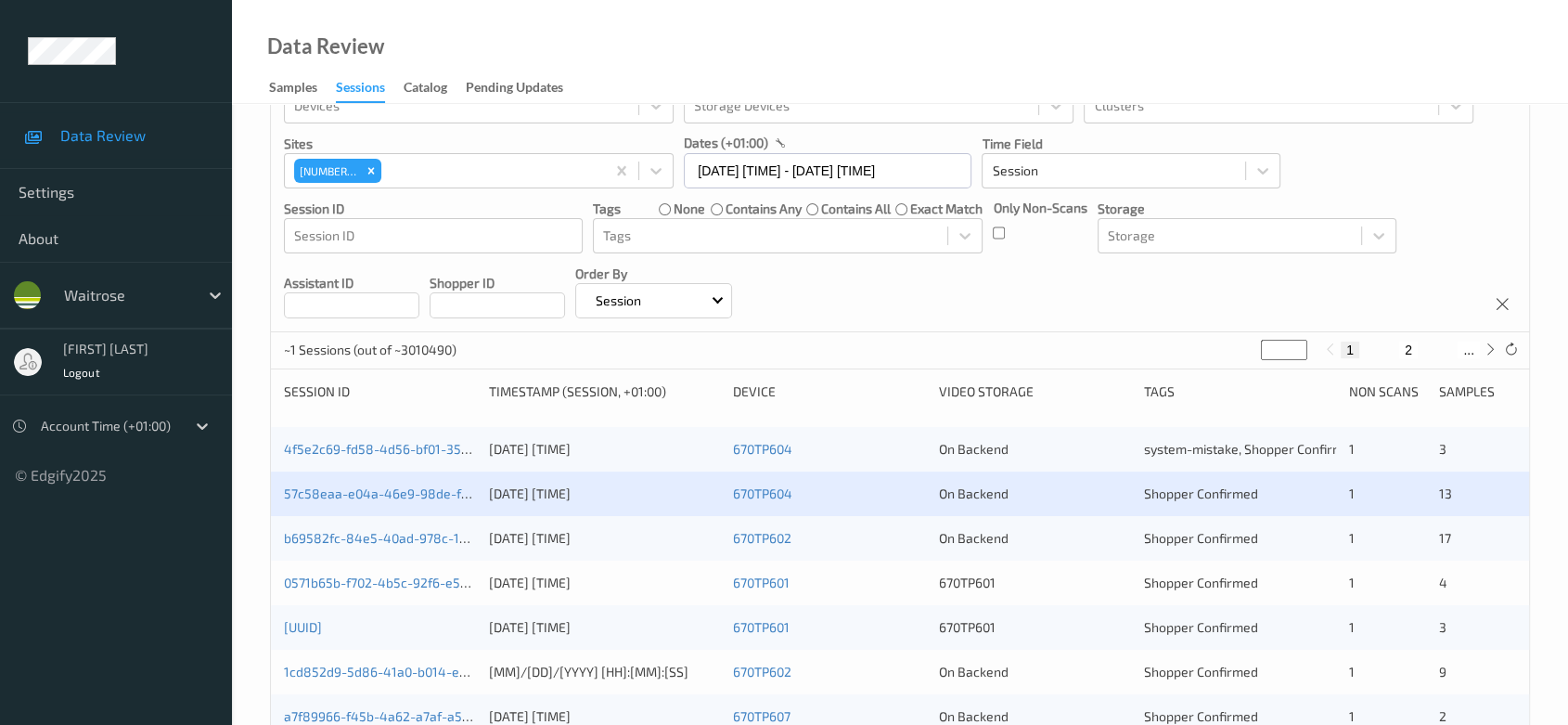 scroll, scrollTop: 103, scrollLeft: 0, axis: vertical 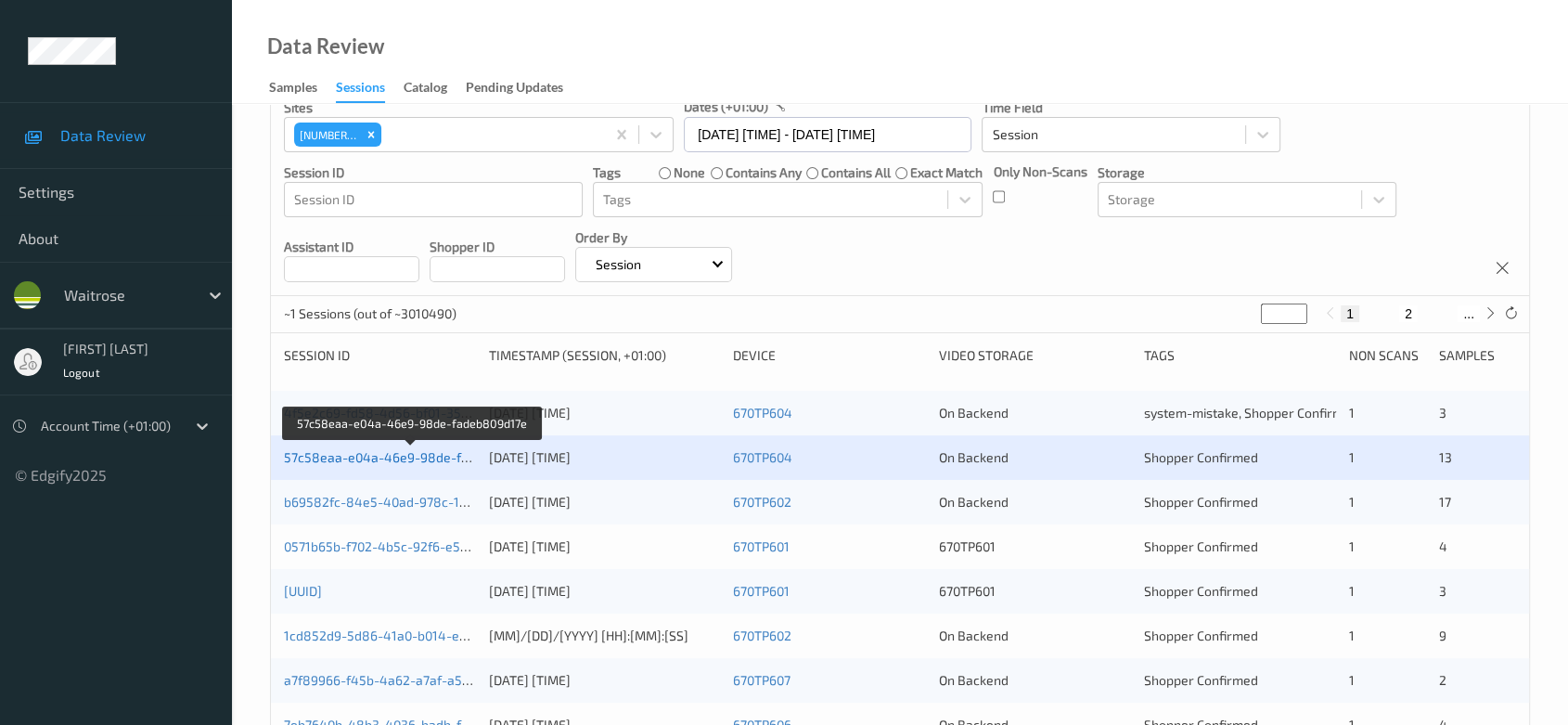 click on "57c58eaa-e04a-46e9-98de-fadeb809d17e" at bounding box center [412, 457] 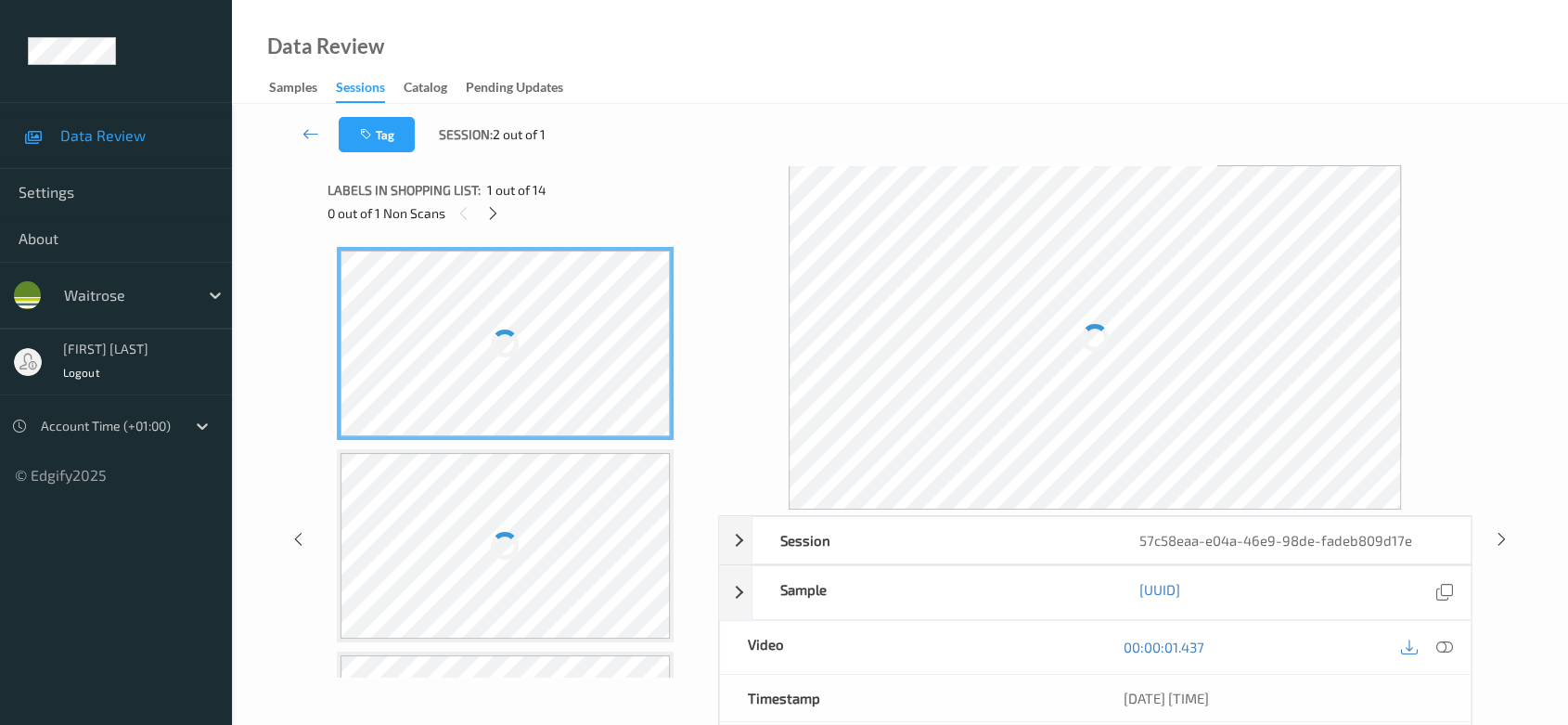 scroll, scrollTop: 0, scrollLeft: 0, axis: both 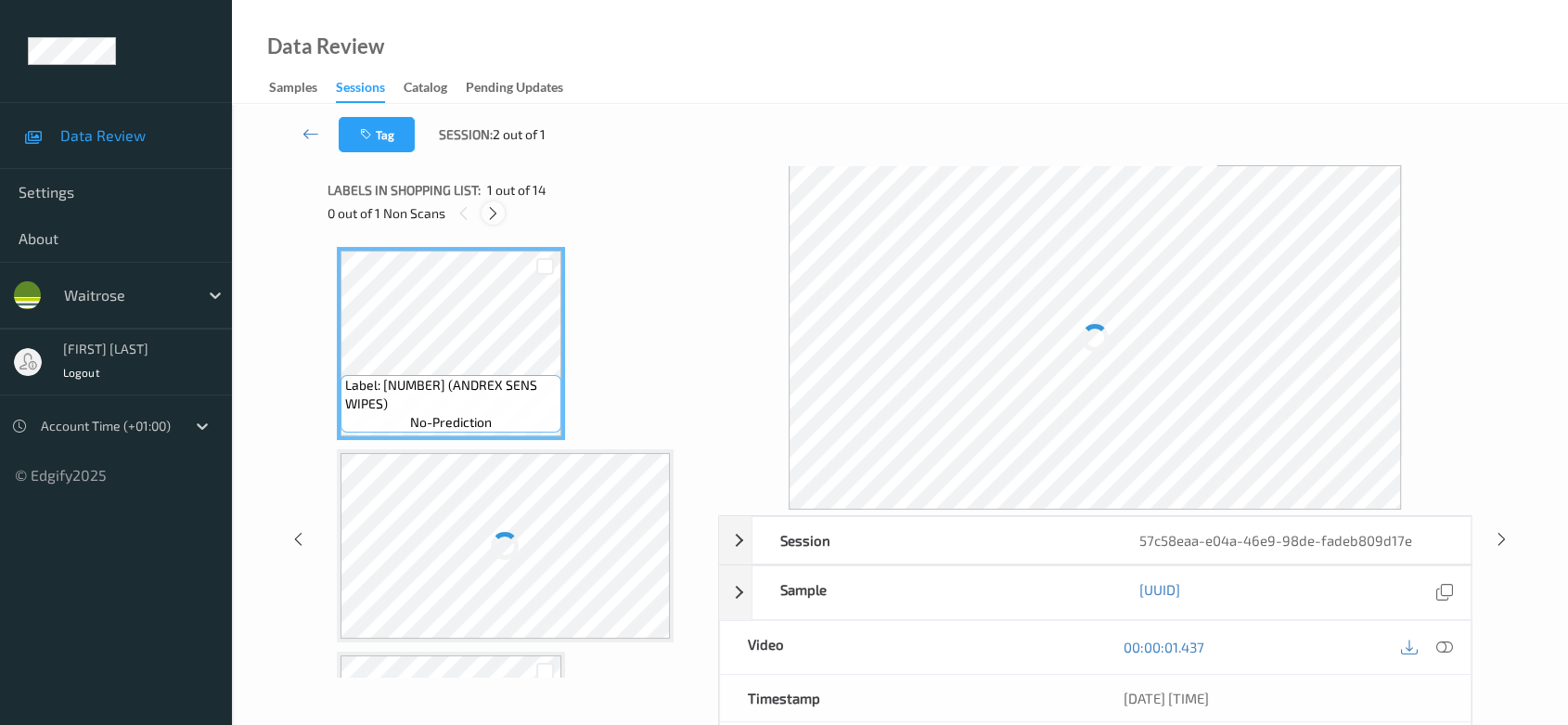 click at bounding box center (493, 214) 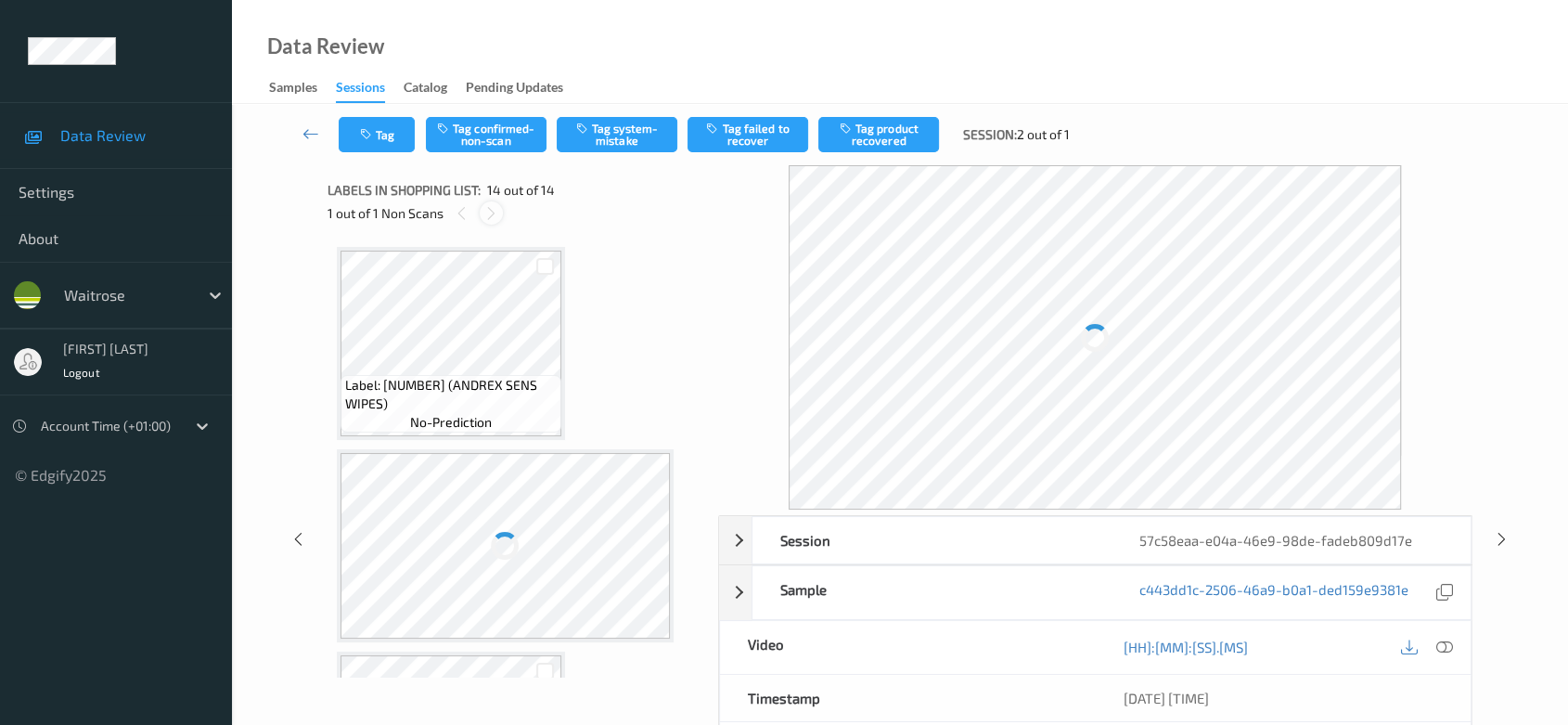 scroll, scrollTop: 2390, scrollLeft: 0, axis: vertical 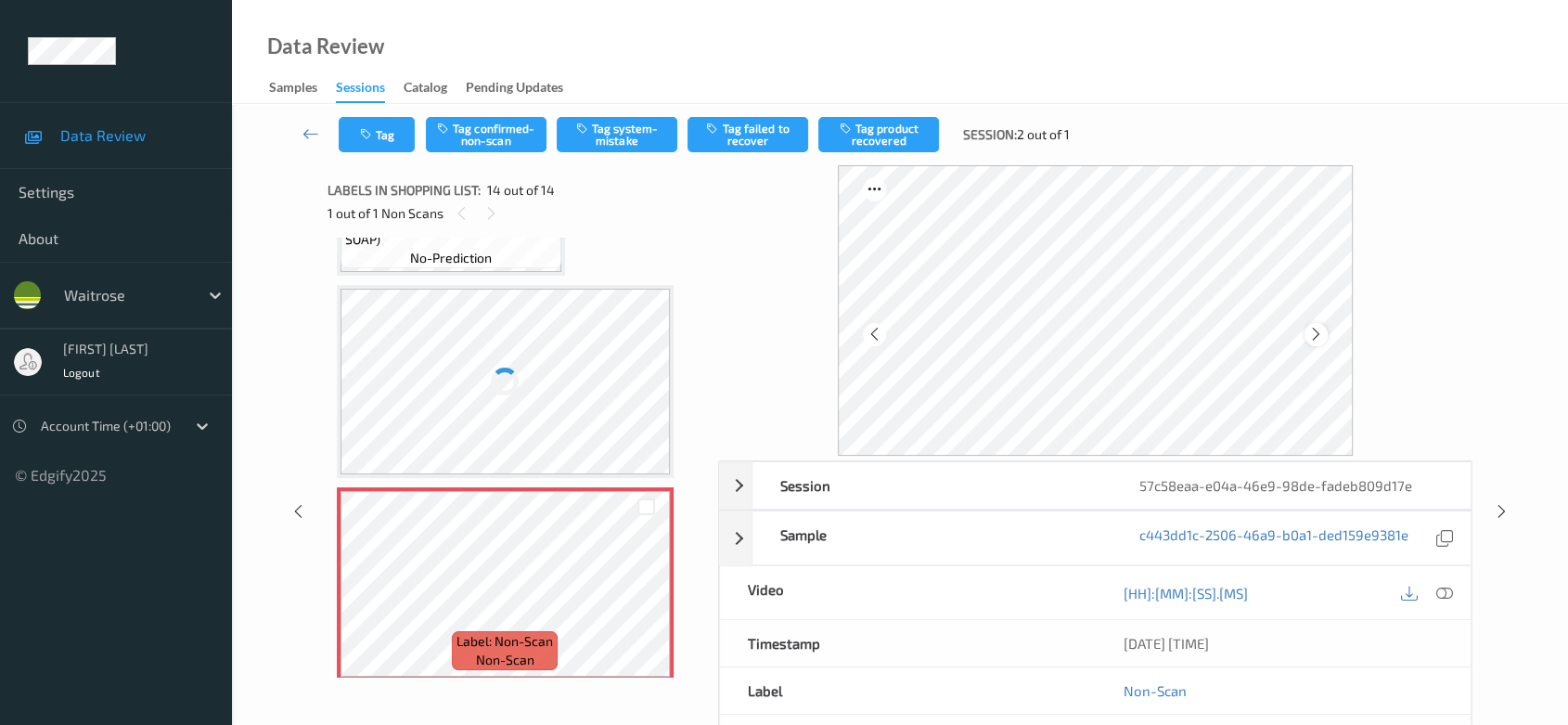 click at bounding box center (1316, 334) 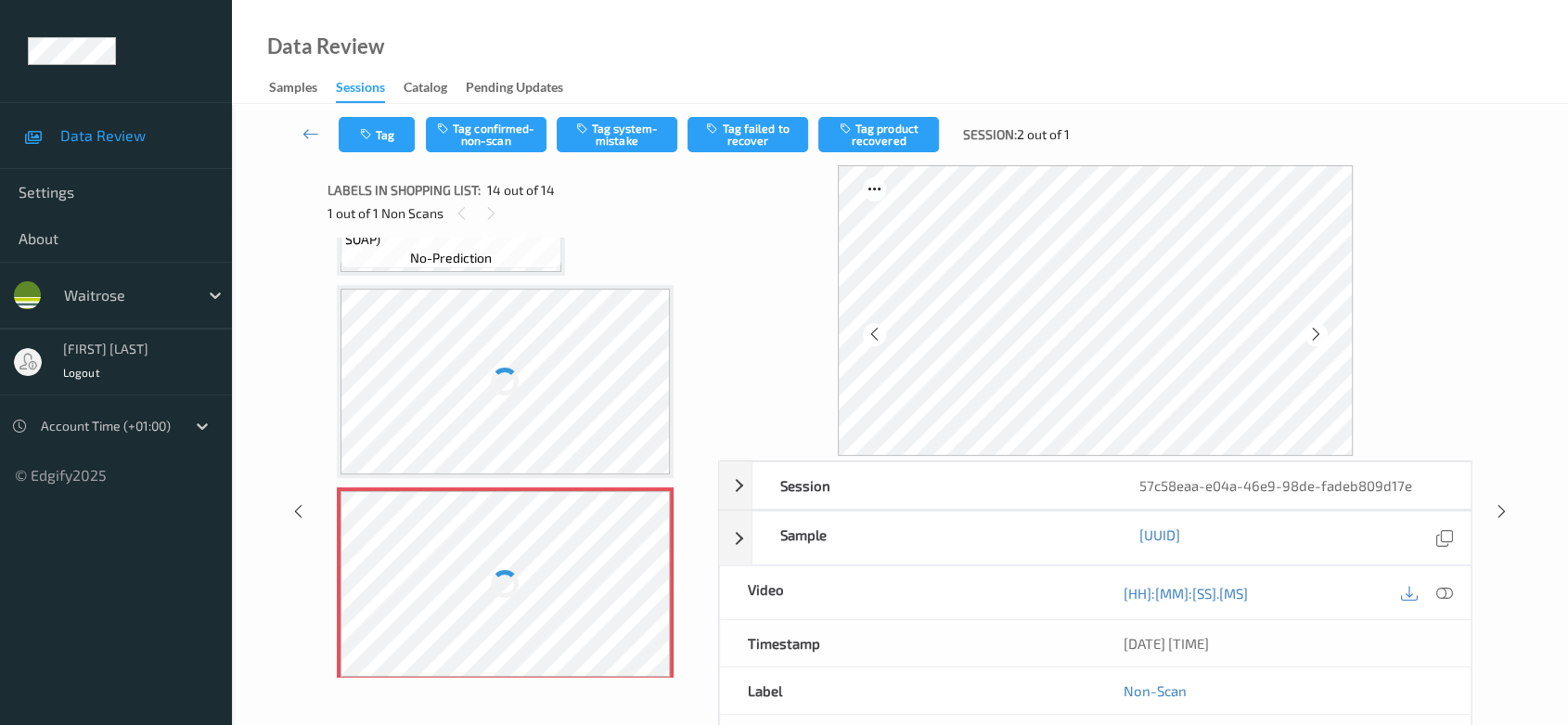 click at bounding box center [1316, 334] 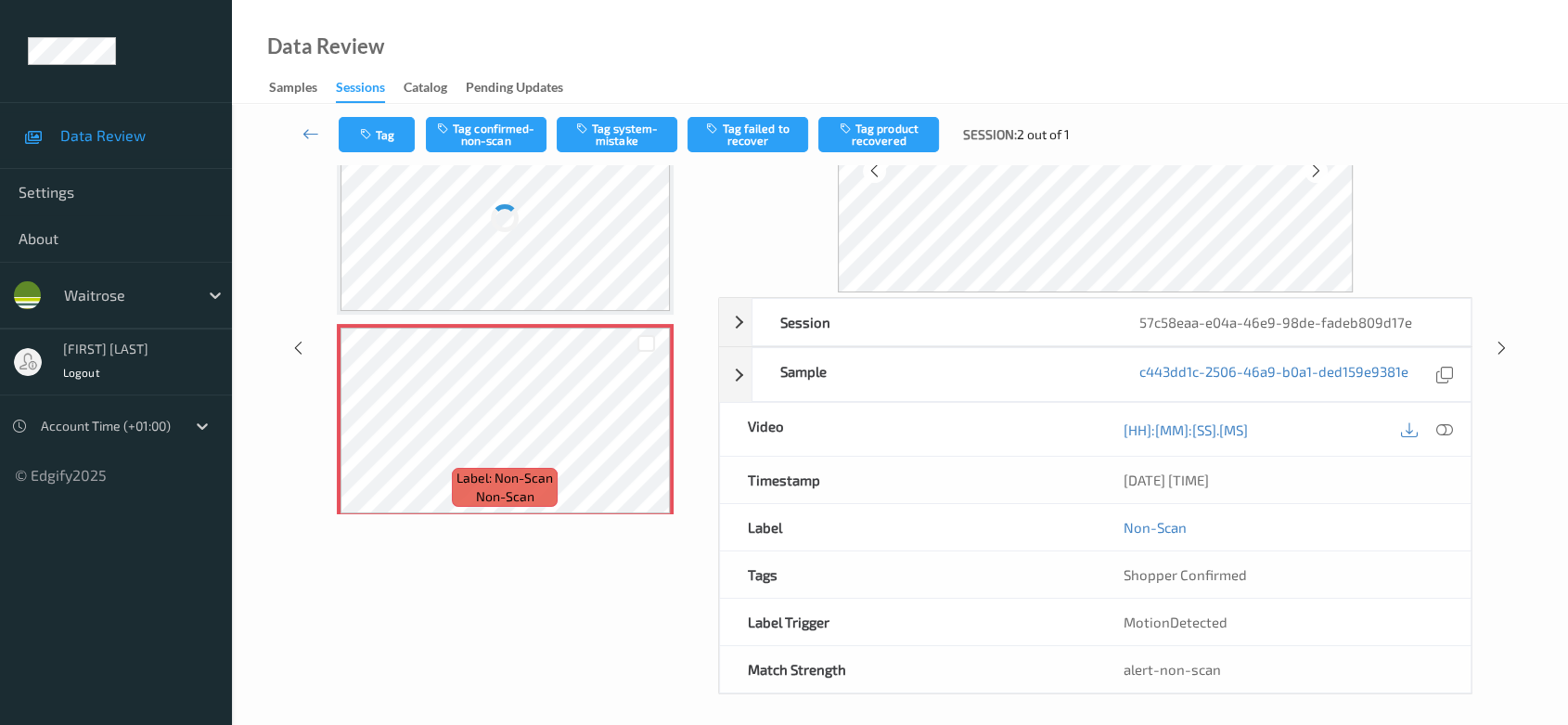 scroll, scrollTop: 169, scrollLeft: 0, axis: vertical 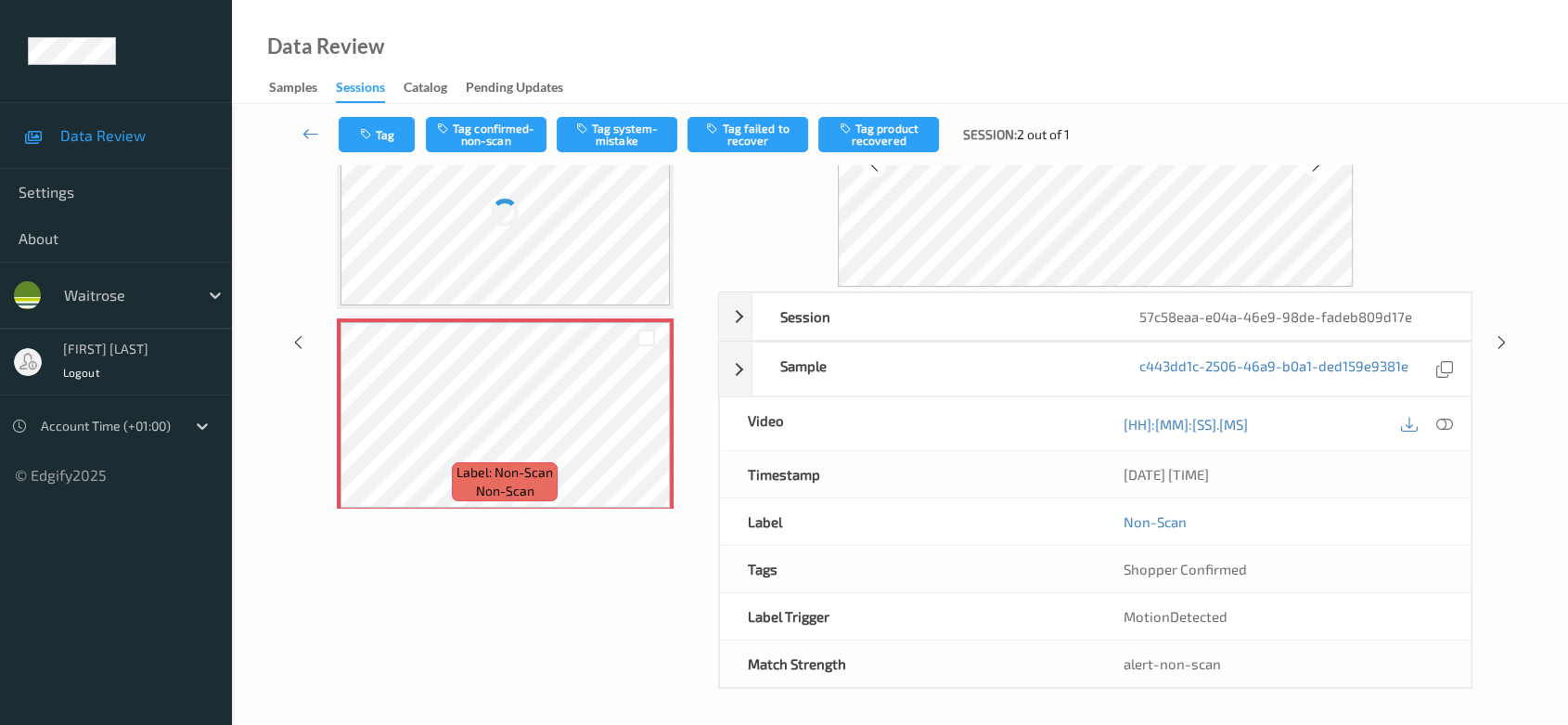 click at bounding box center (506, 213) 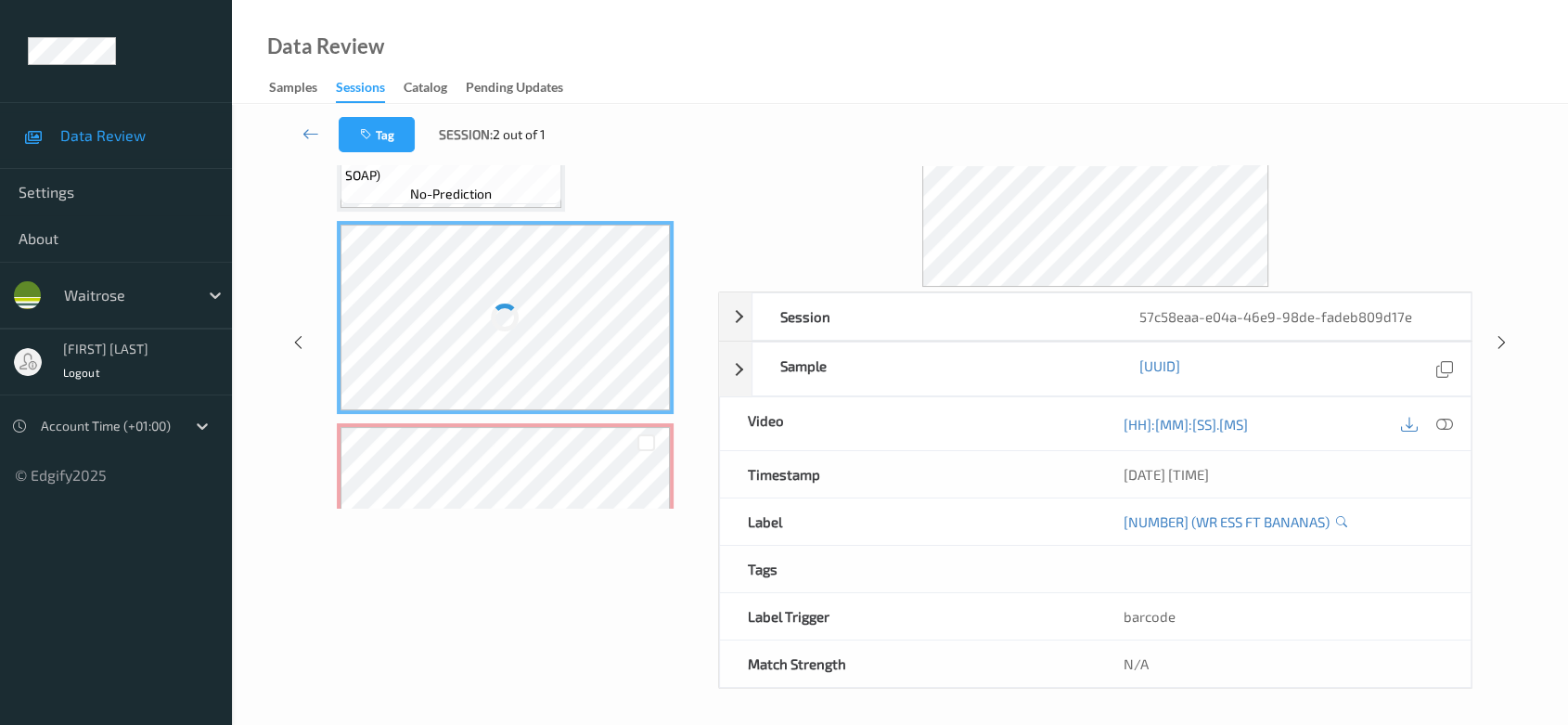 scroll, scrollTop: 2183, scrollLeft: 0, axis: vertical 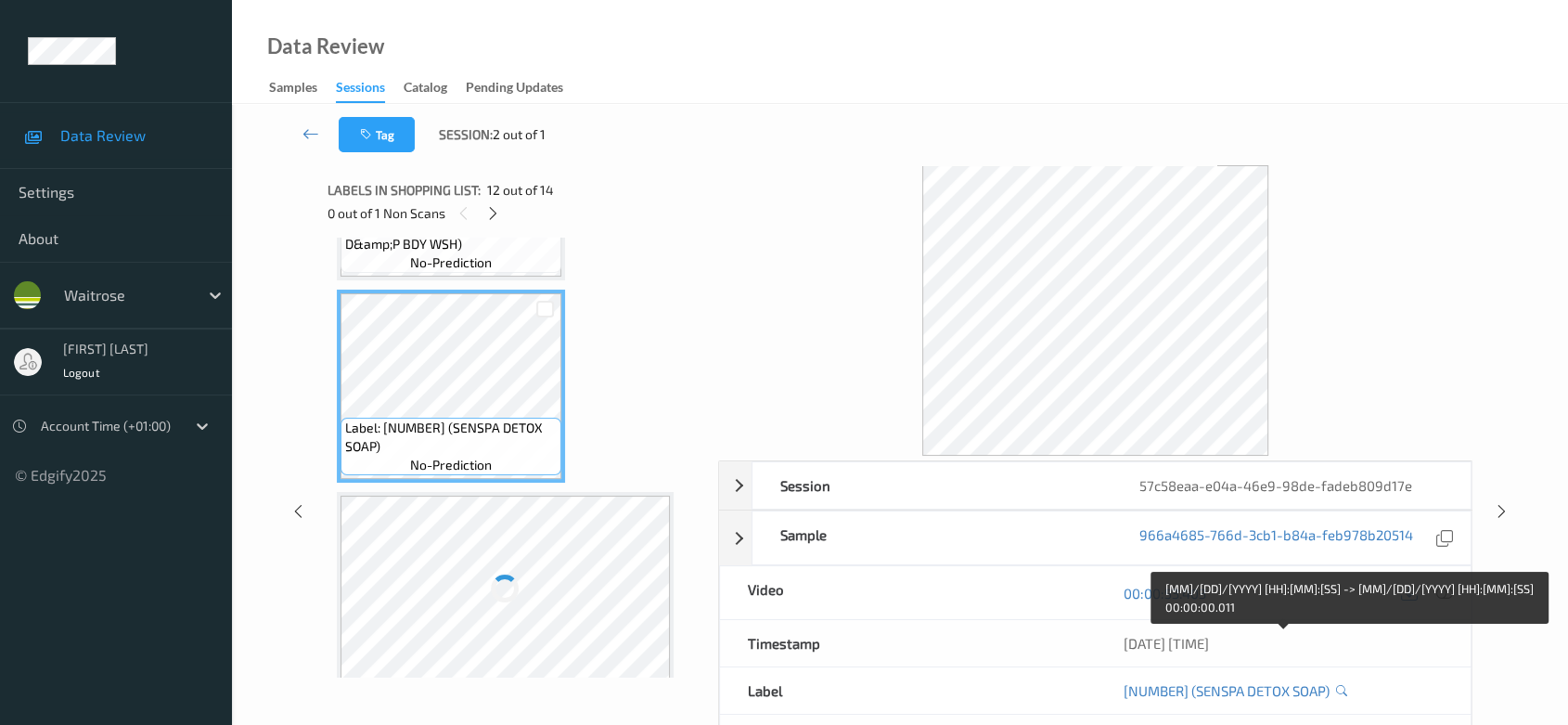 click on "[DATE] [TIME]" at bounding box center (1282, 643) 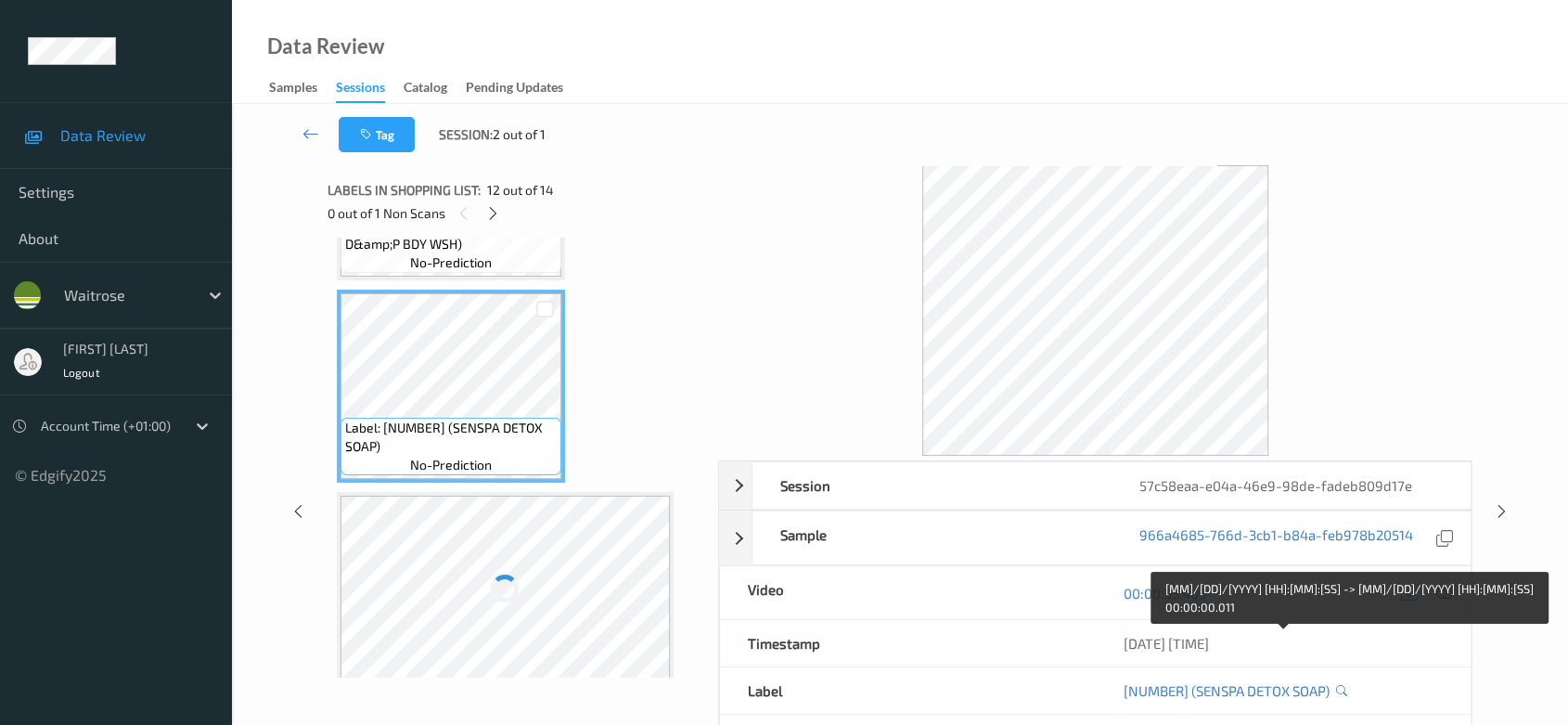 click at bounding box center [1445, 592] 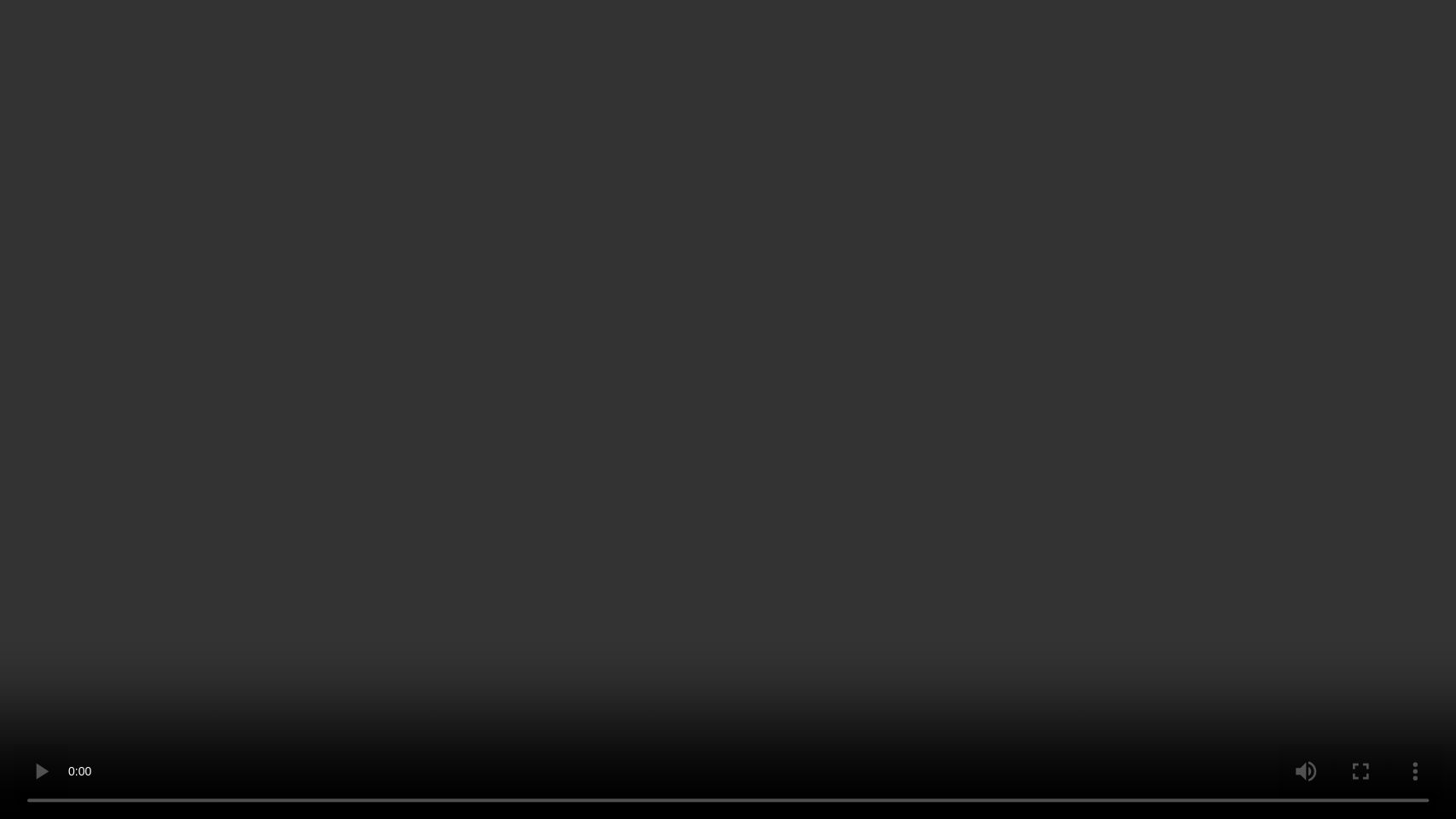 type 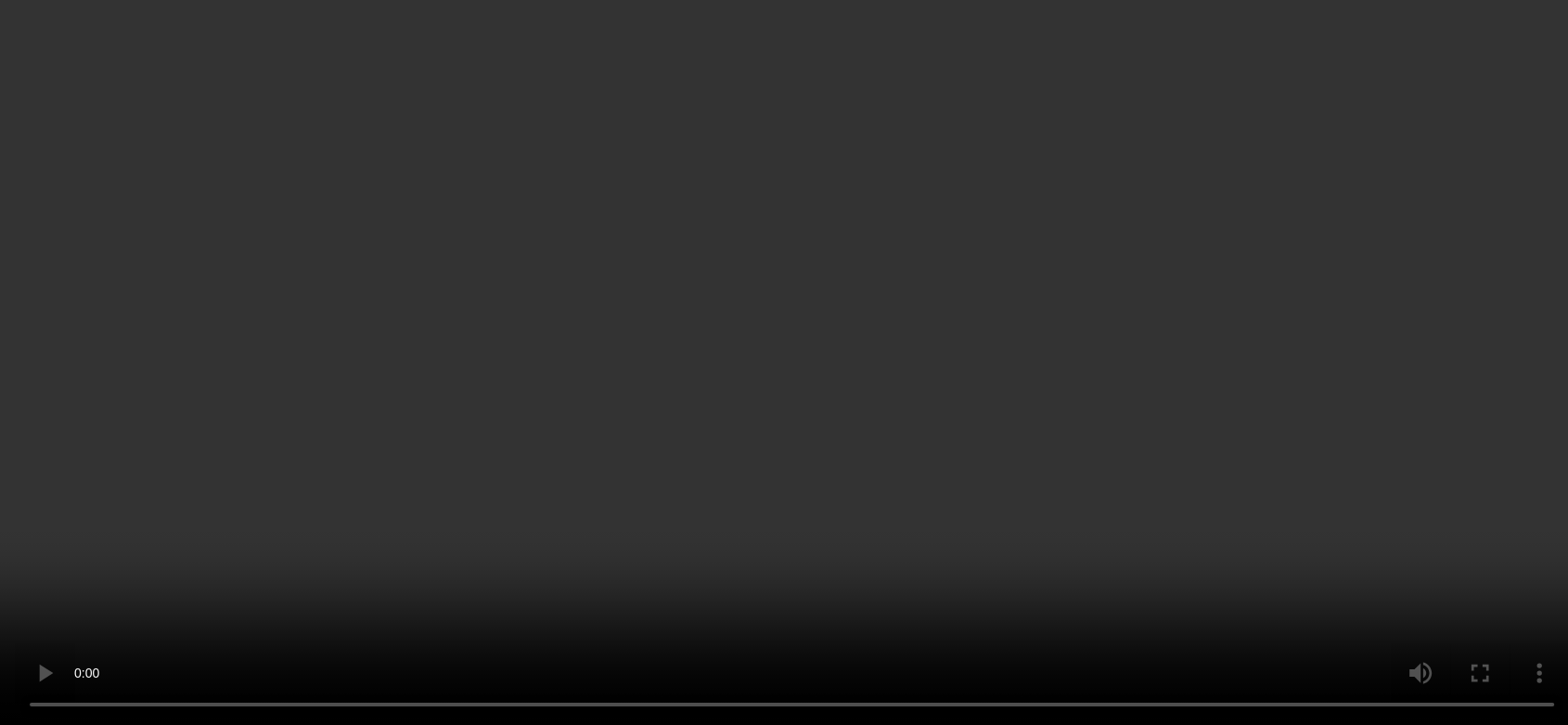 scroll, scrollTop: 2390, scrollLeft: 0, axis: vertical 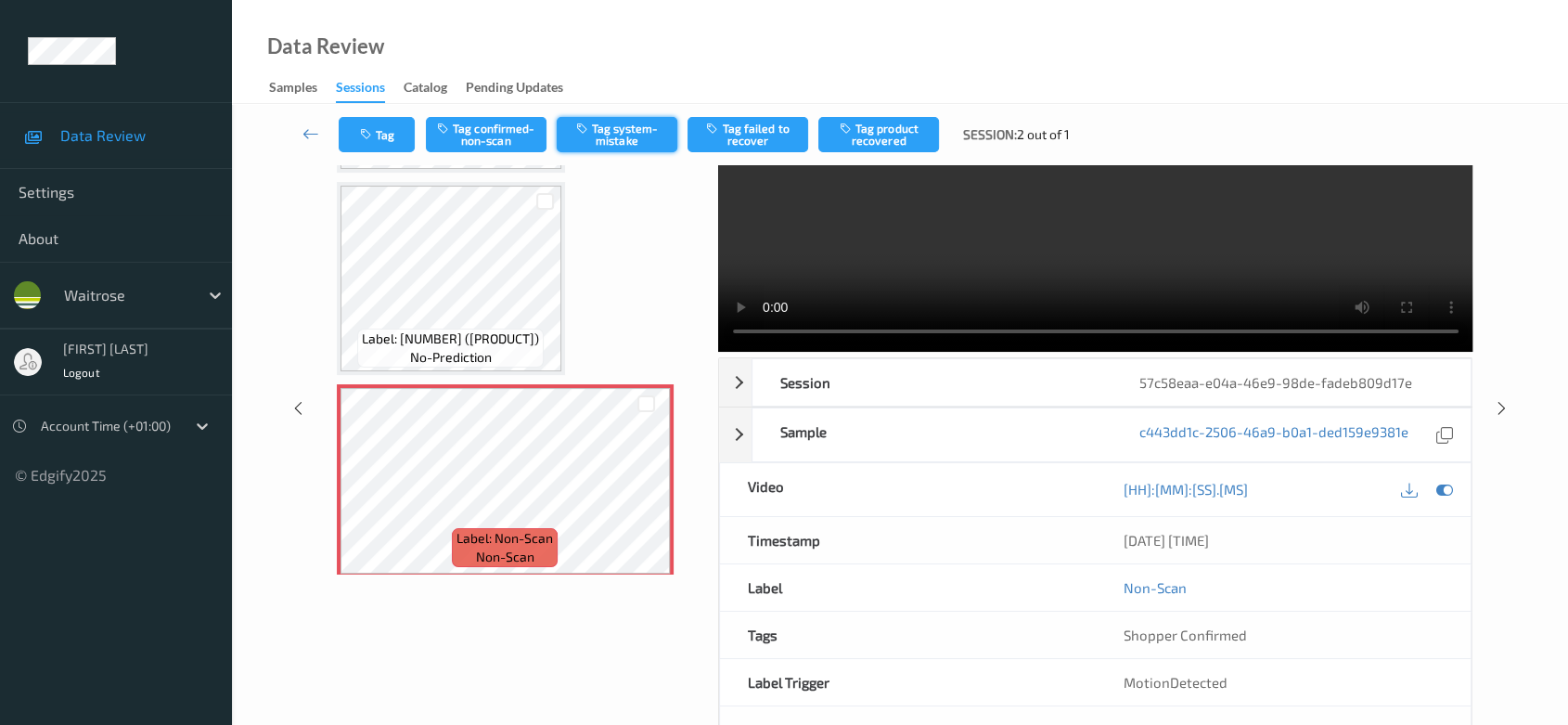 click on "Tag   system-mistake" at bounding box center [617, 135] 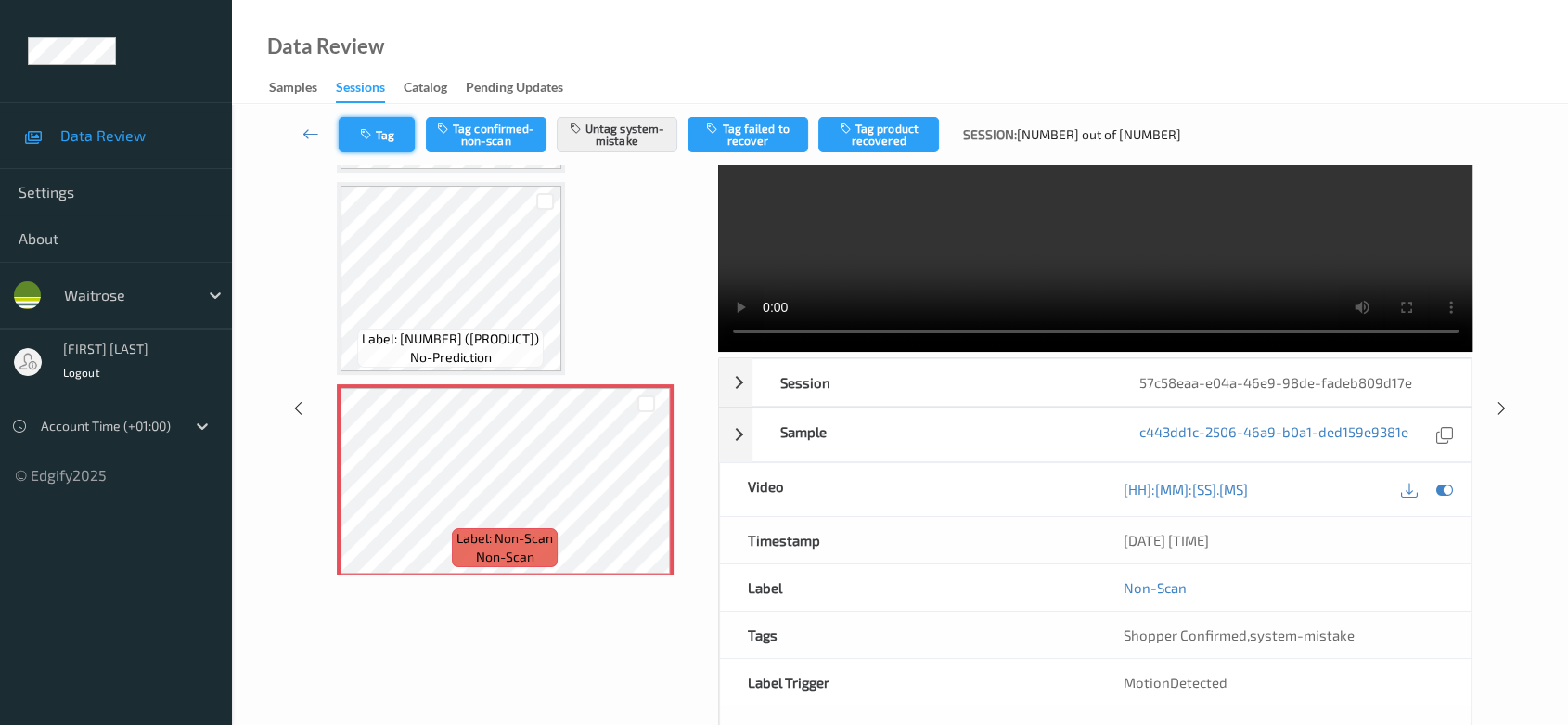 click on "Tag" at bounding box center (377, 135) 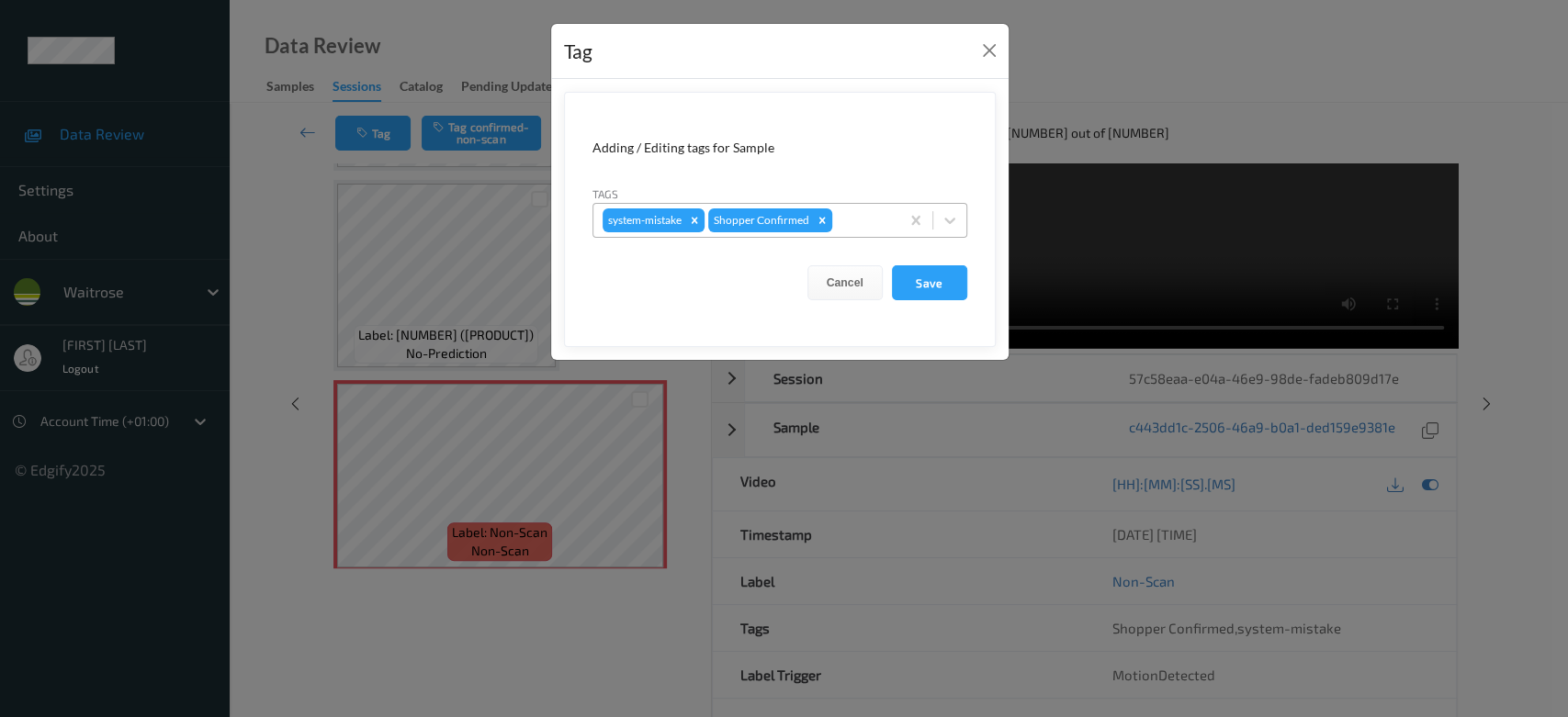 click at bounding box center (863, 220) 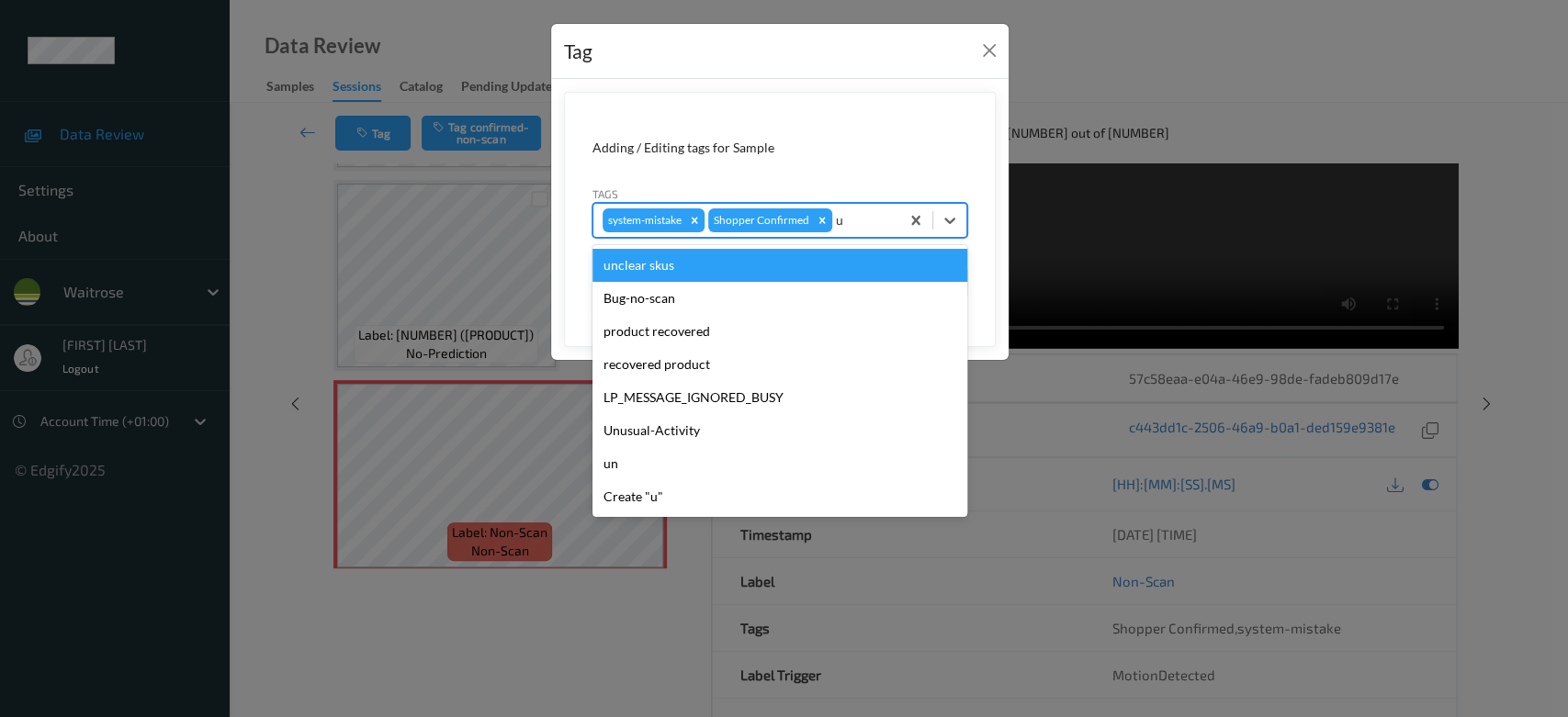 type on "un" 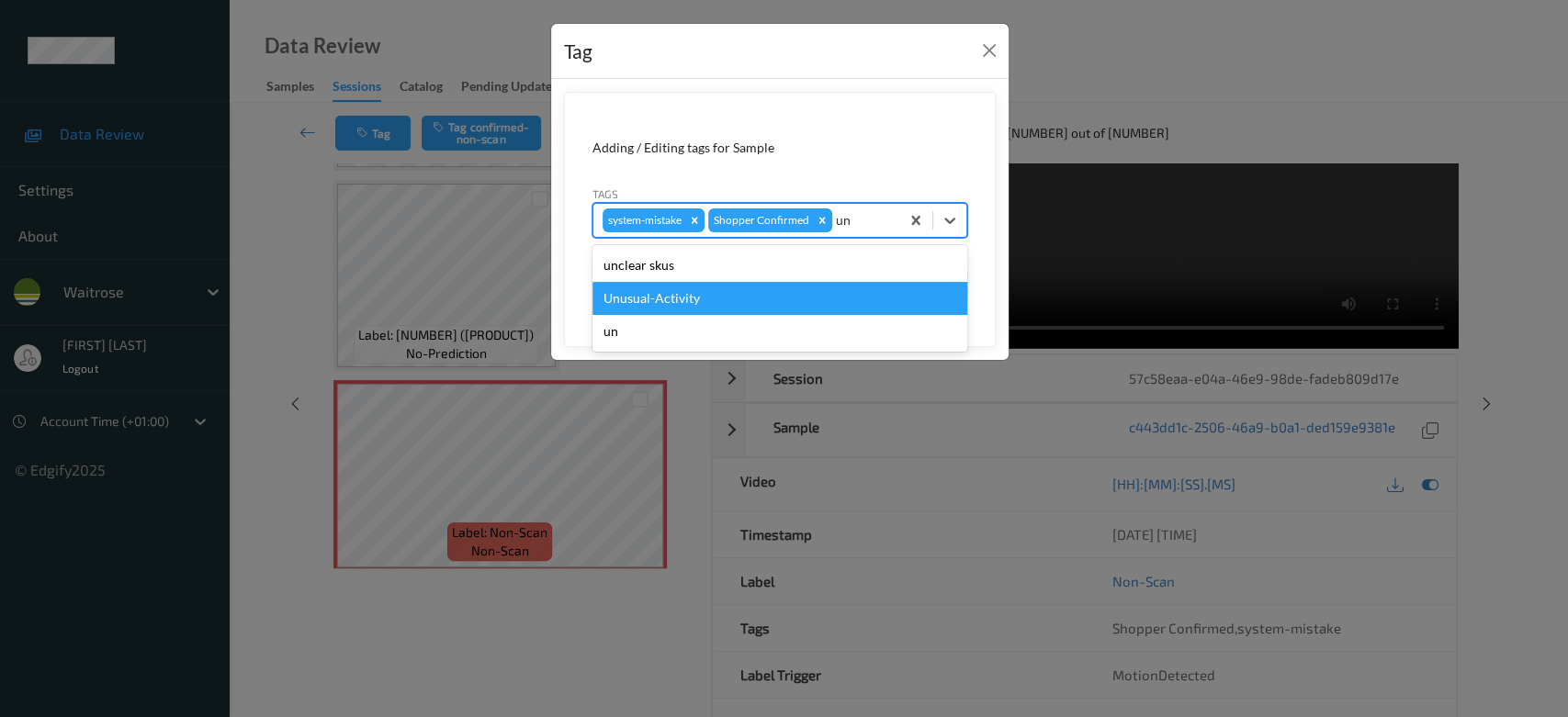 click on "Unusual-Activity" at bounding box center (780, 298) 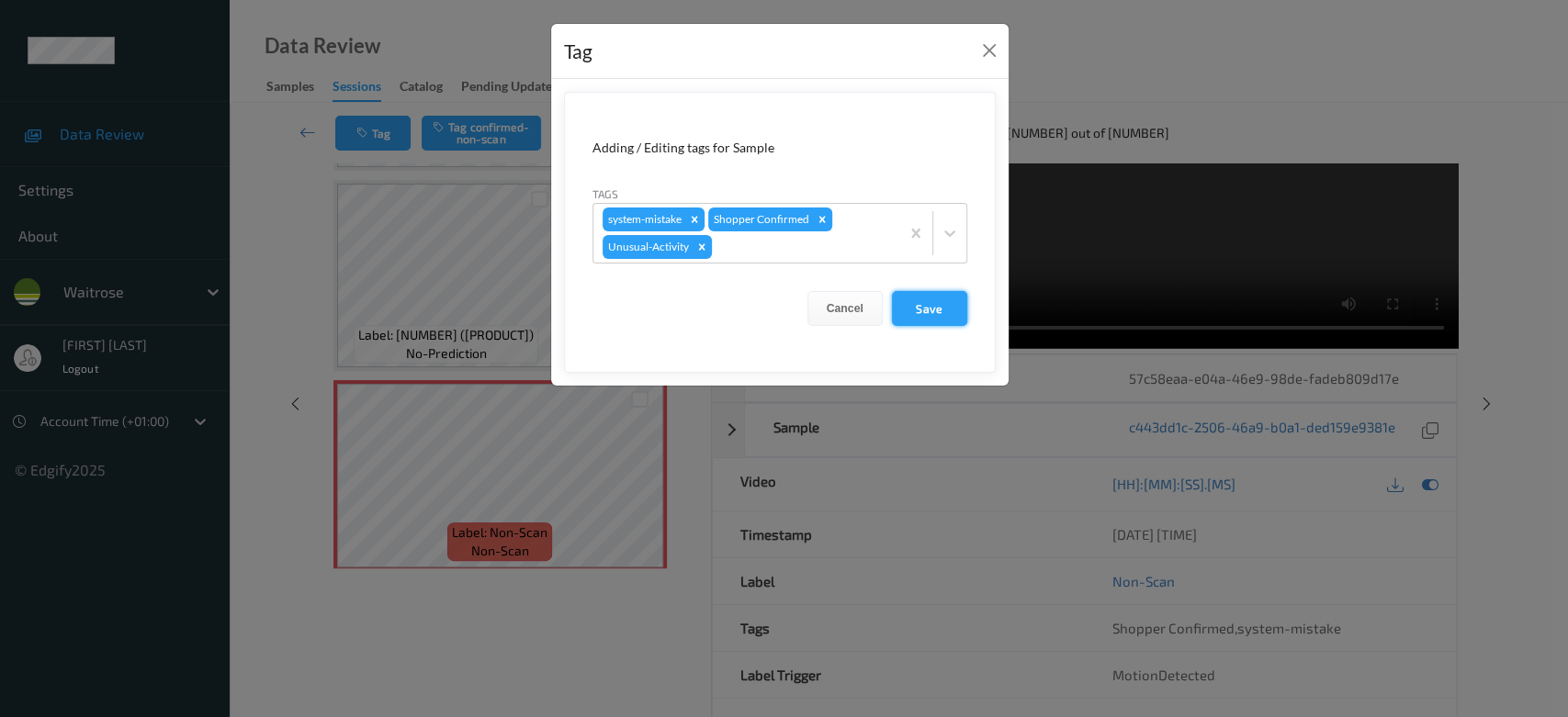 click on "Save" at bounding box center (930, 308) 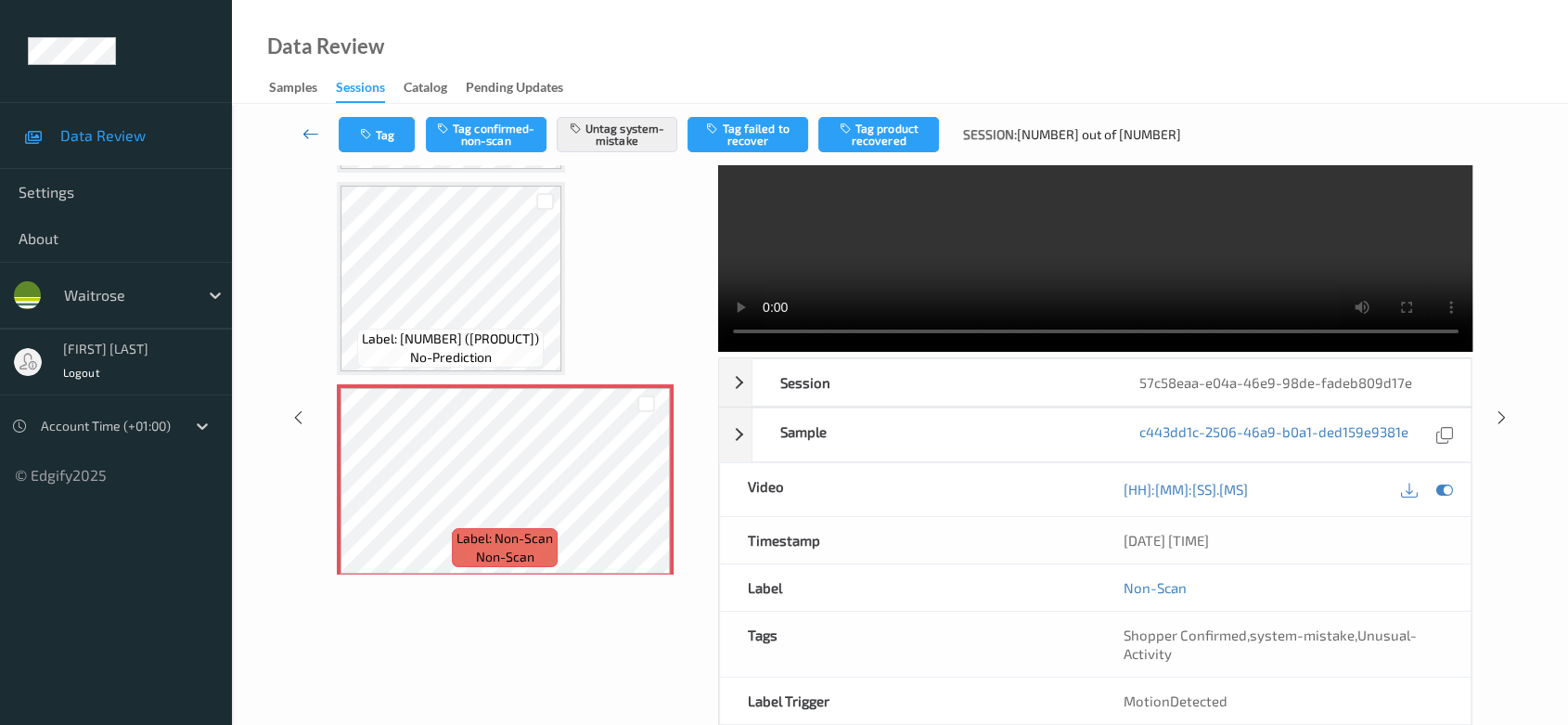 click at bounding box center [311, 134] 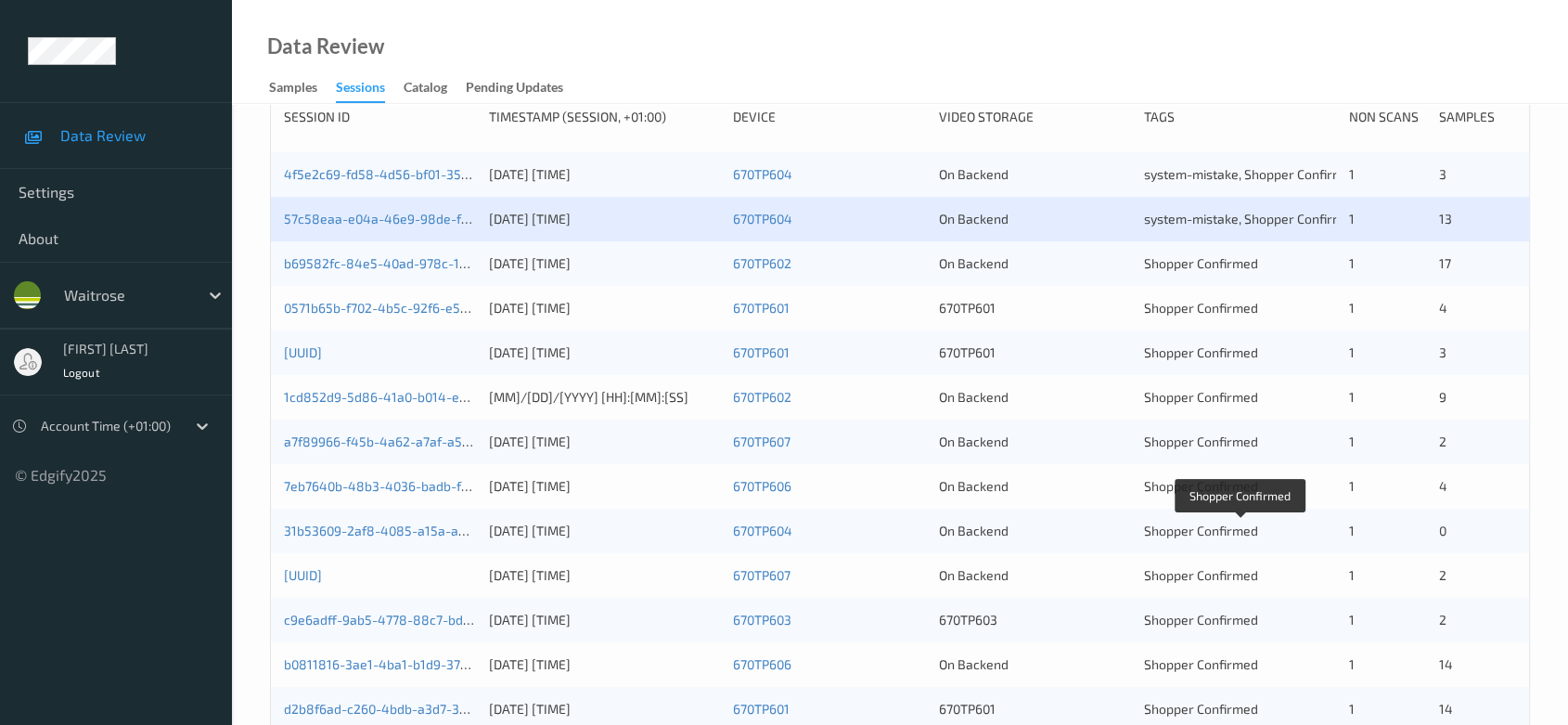 scroll, scrollTop: 309, scrollLeft: 0, axis: vertical 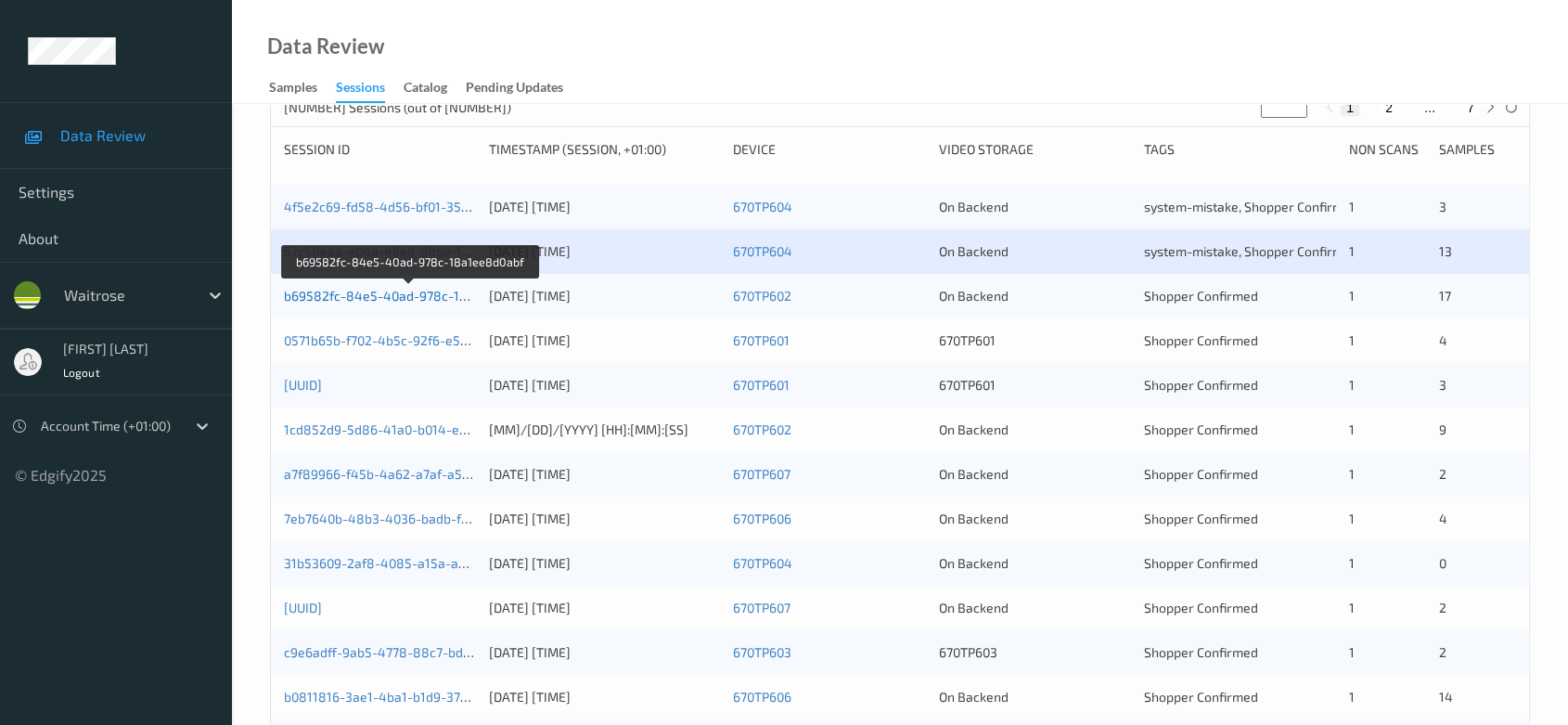 click on "b69582fc-84e5-40ad-978c-18a1ee8d0abf" at bounding box center (411, 295) 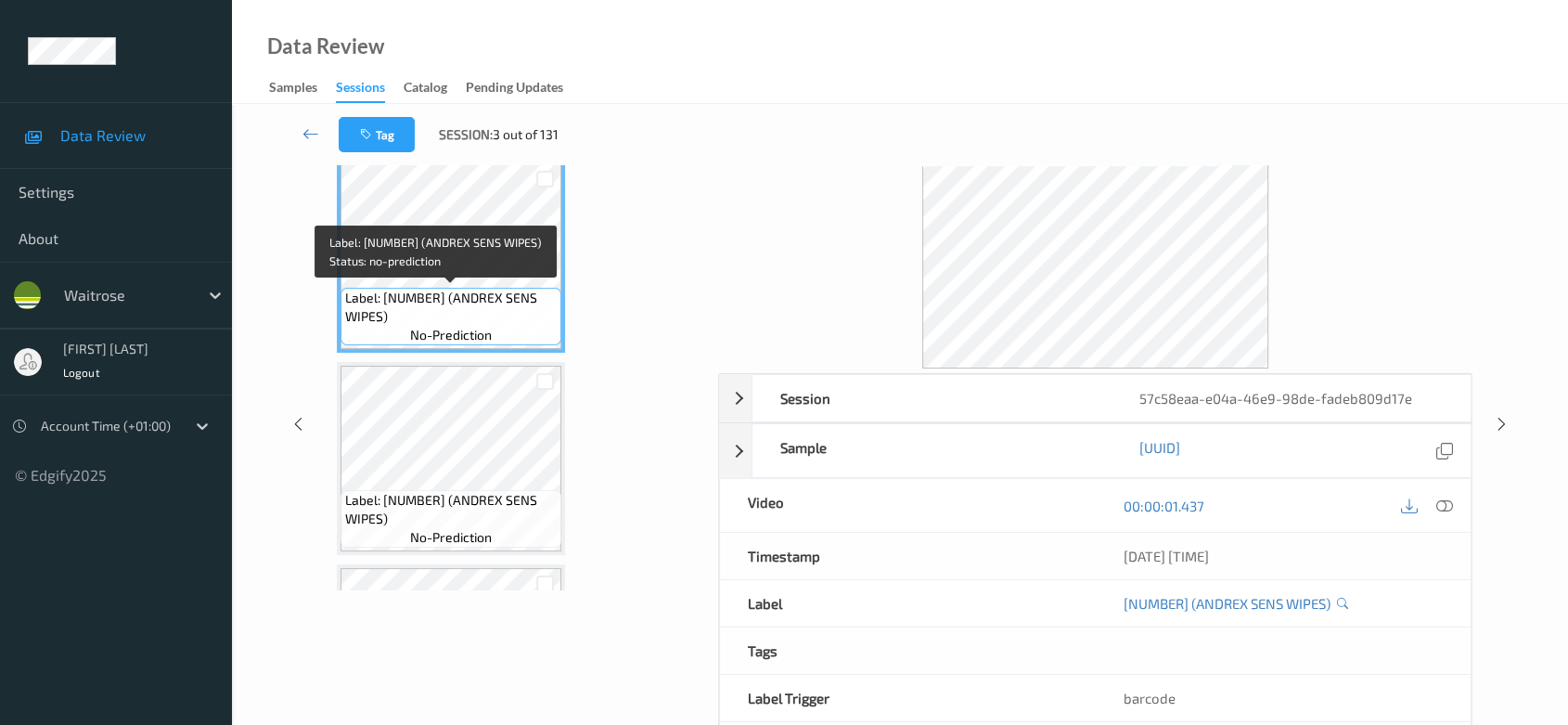 scroll, scrollTop: 0, scrollLeft: 0, axis: both 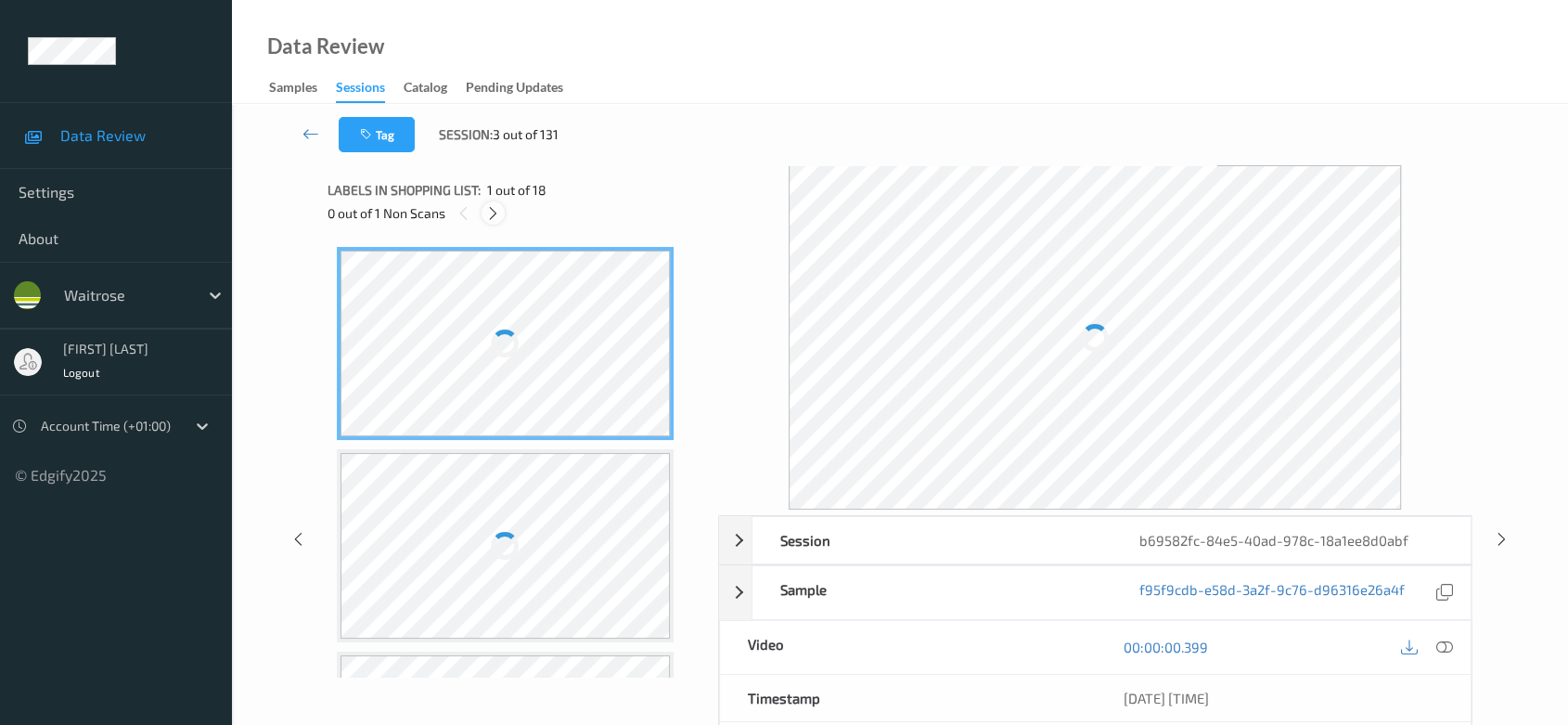 click at bounding box center (493, 214) 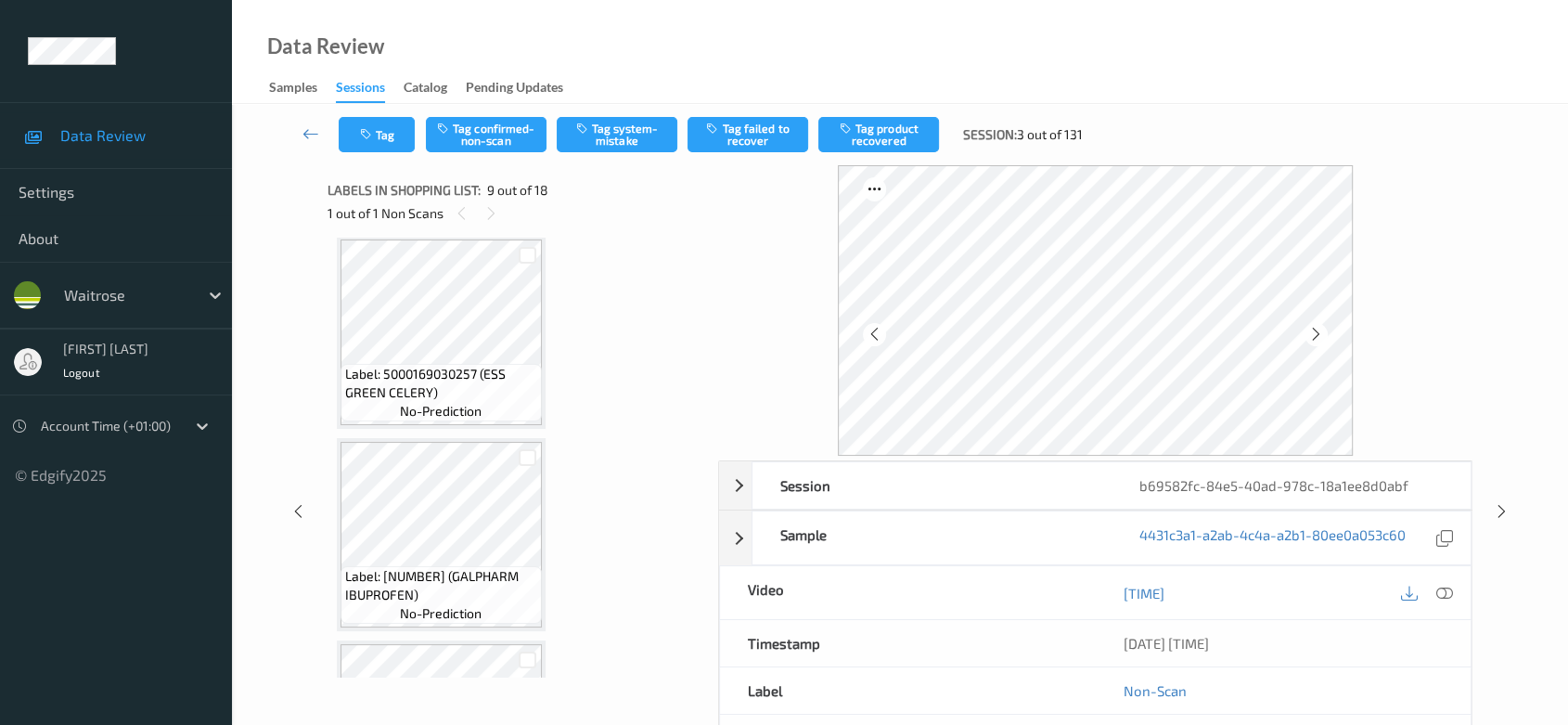 scroll, scrollTop: 1522, scrollLeft: 0, axis: vertical 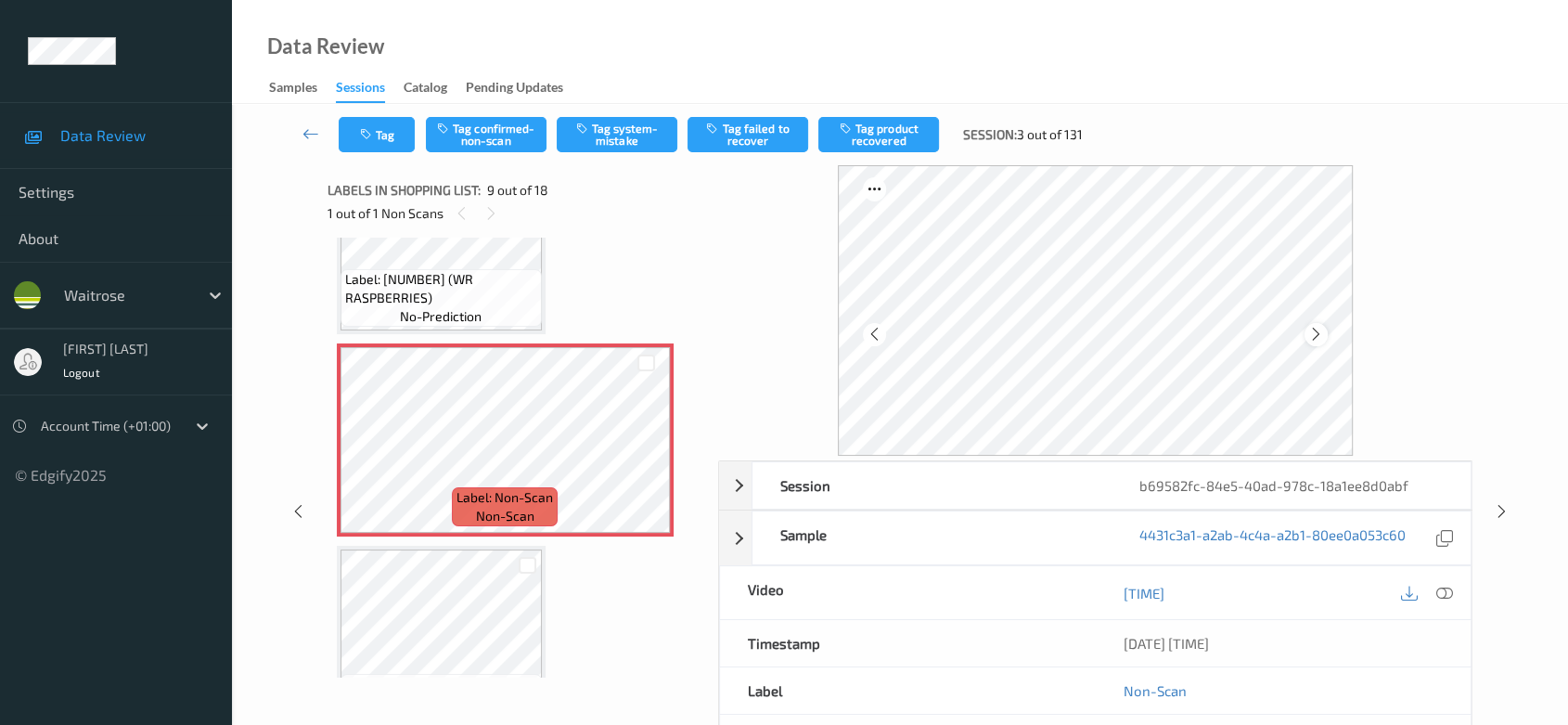 click at bounding box center [1316, 334] 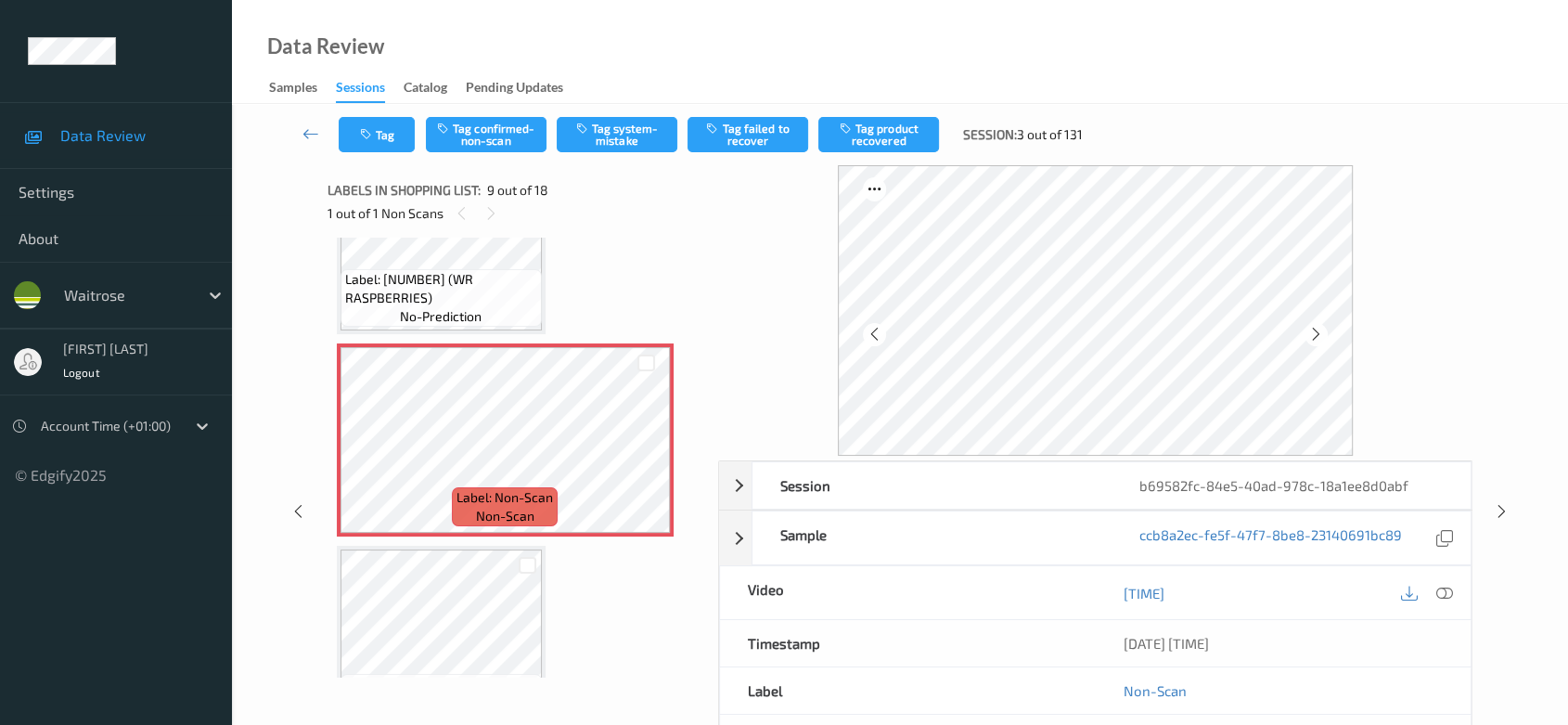 click at bounding box center [1316, 334] 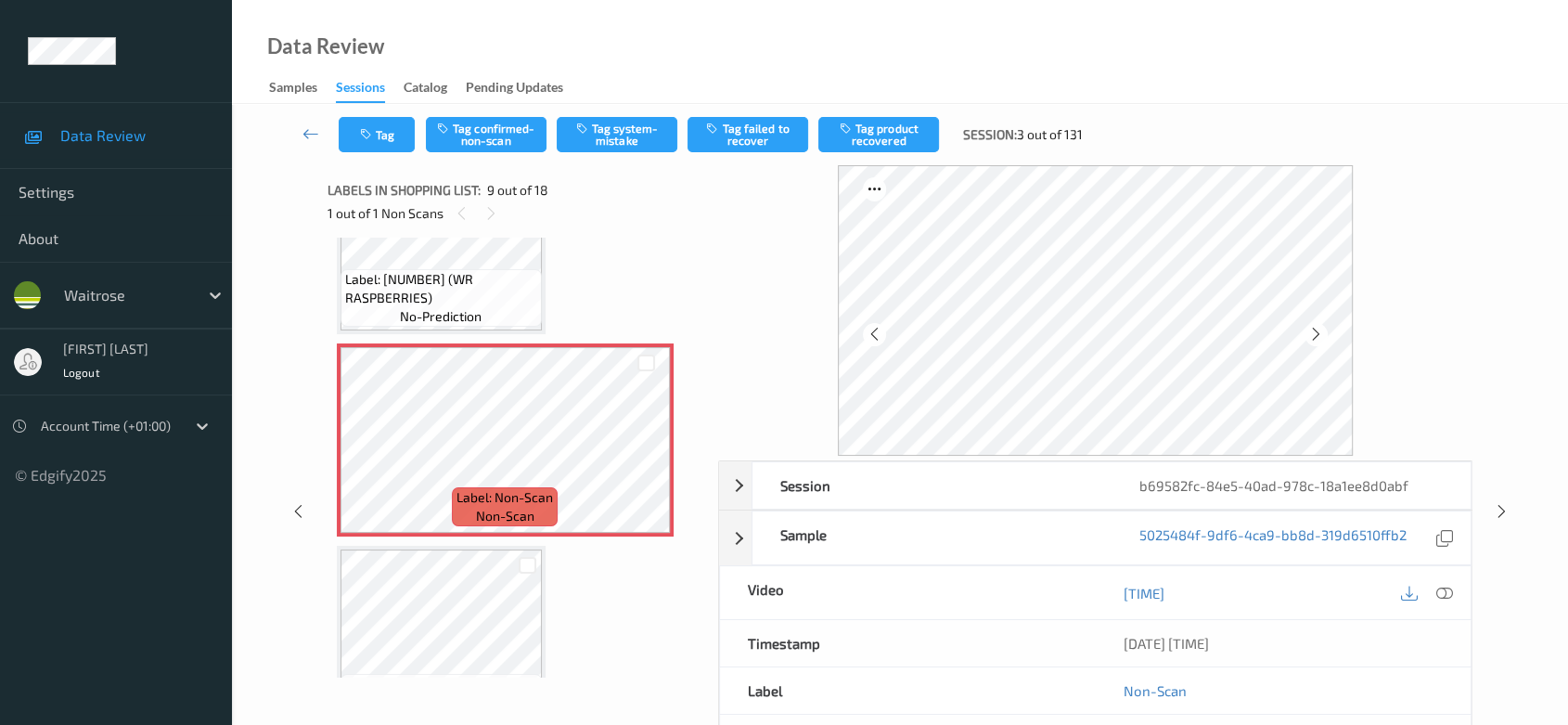 click at bounding box center [1316, 334] 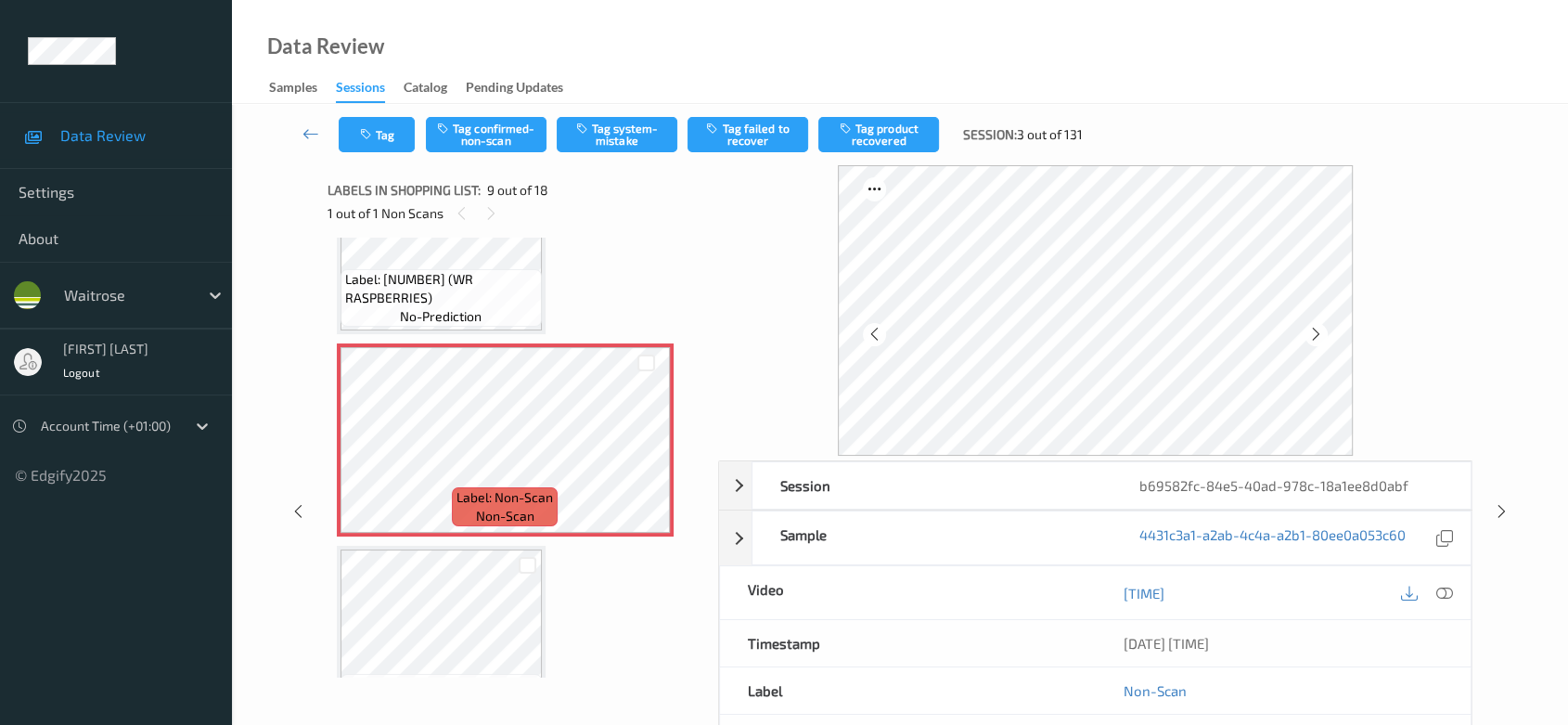 click at bounding box center (1316, 334) 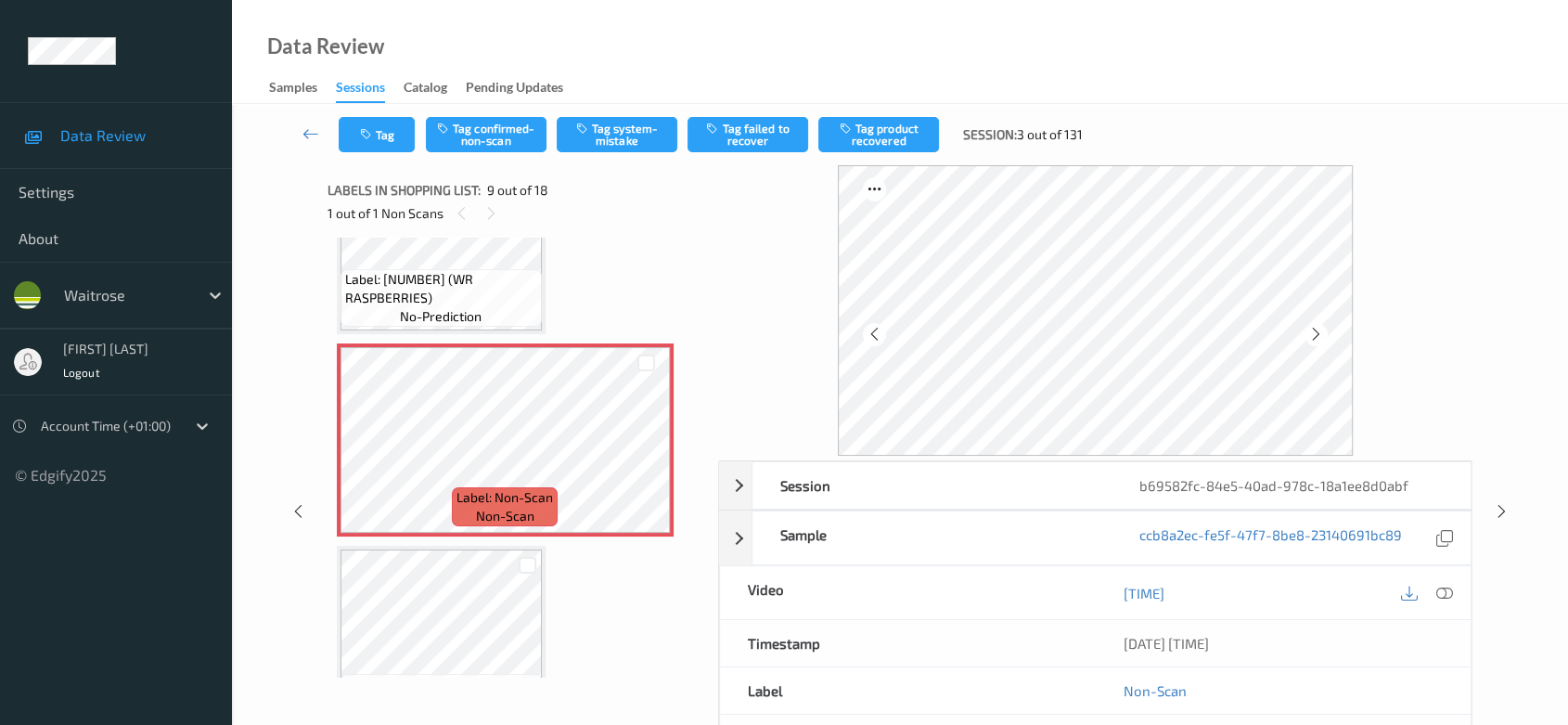 click at bounding box center (1316, 334) 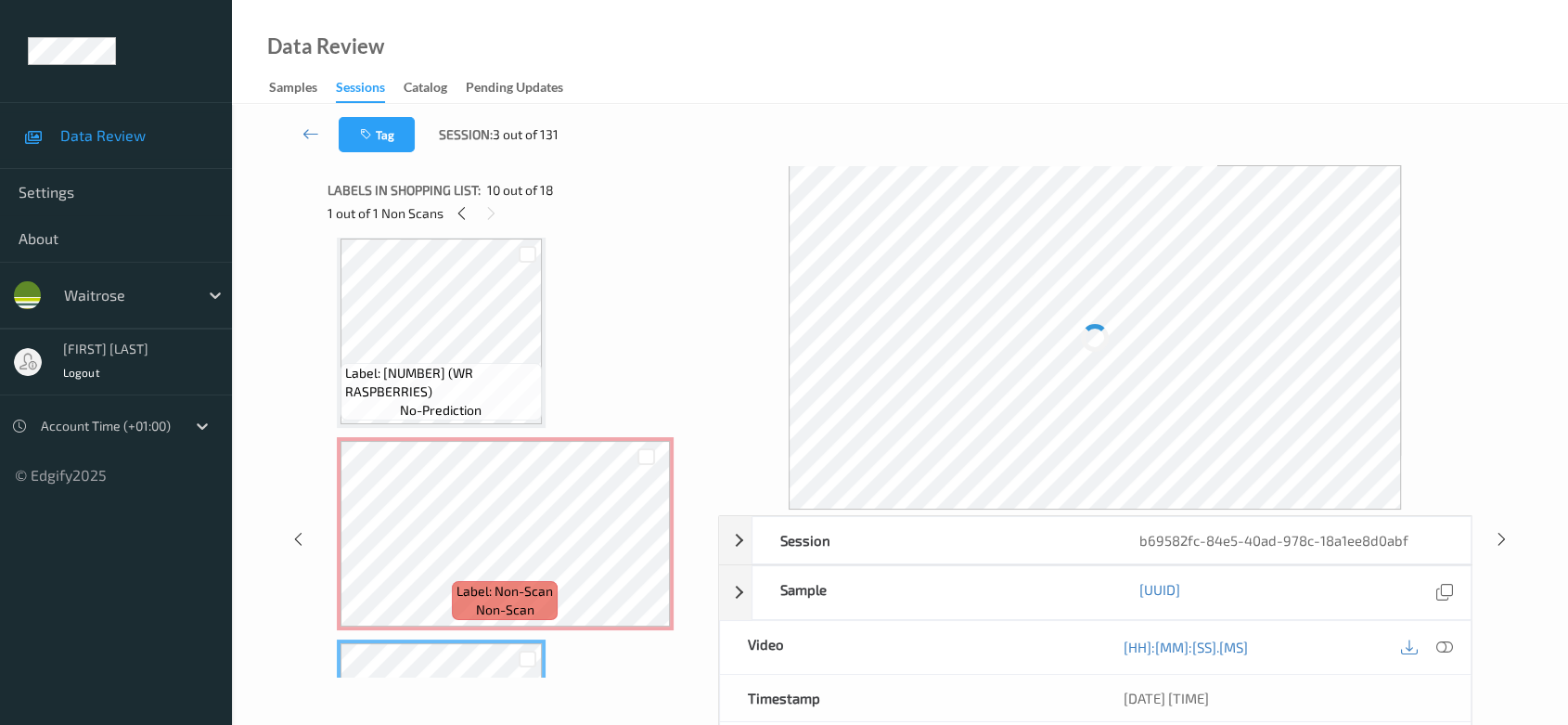 scroll, scrollTop: 1419, scrollLeft: 0, axis: vertical 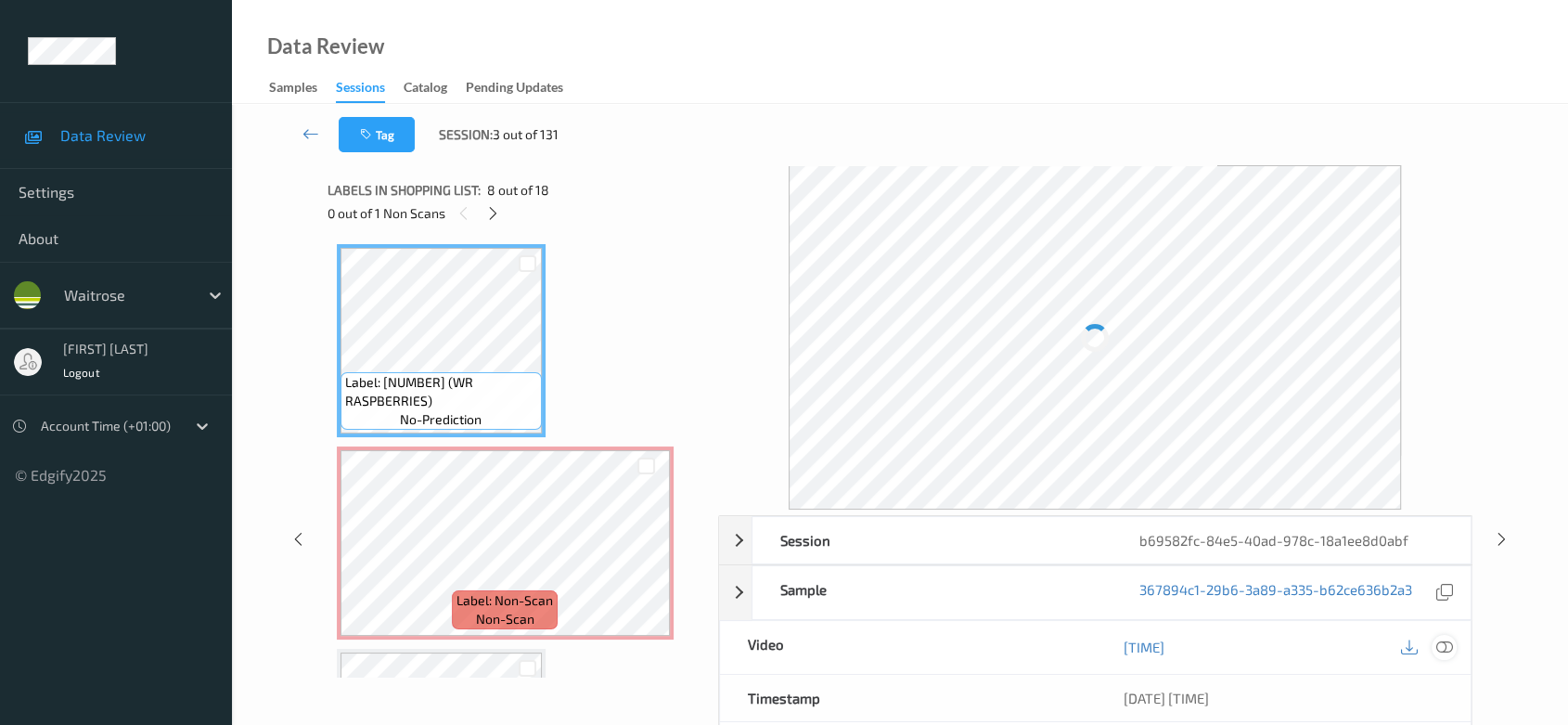 click at bounding box center [1444, 647] 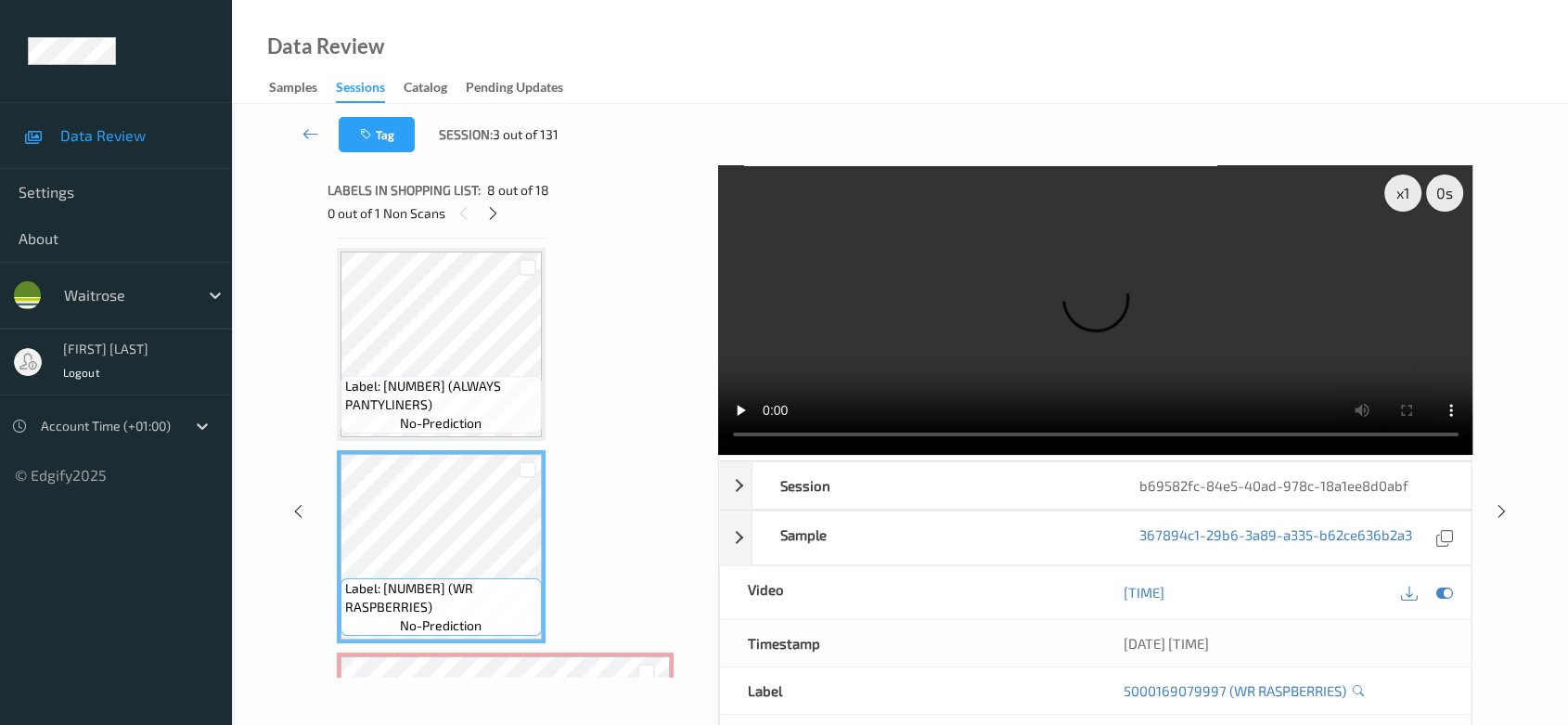 scroll, scrollTop: 1316, scrollLeft: 0, axis: vertical 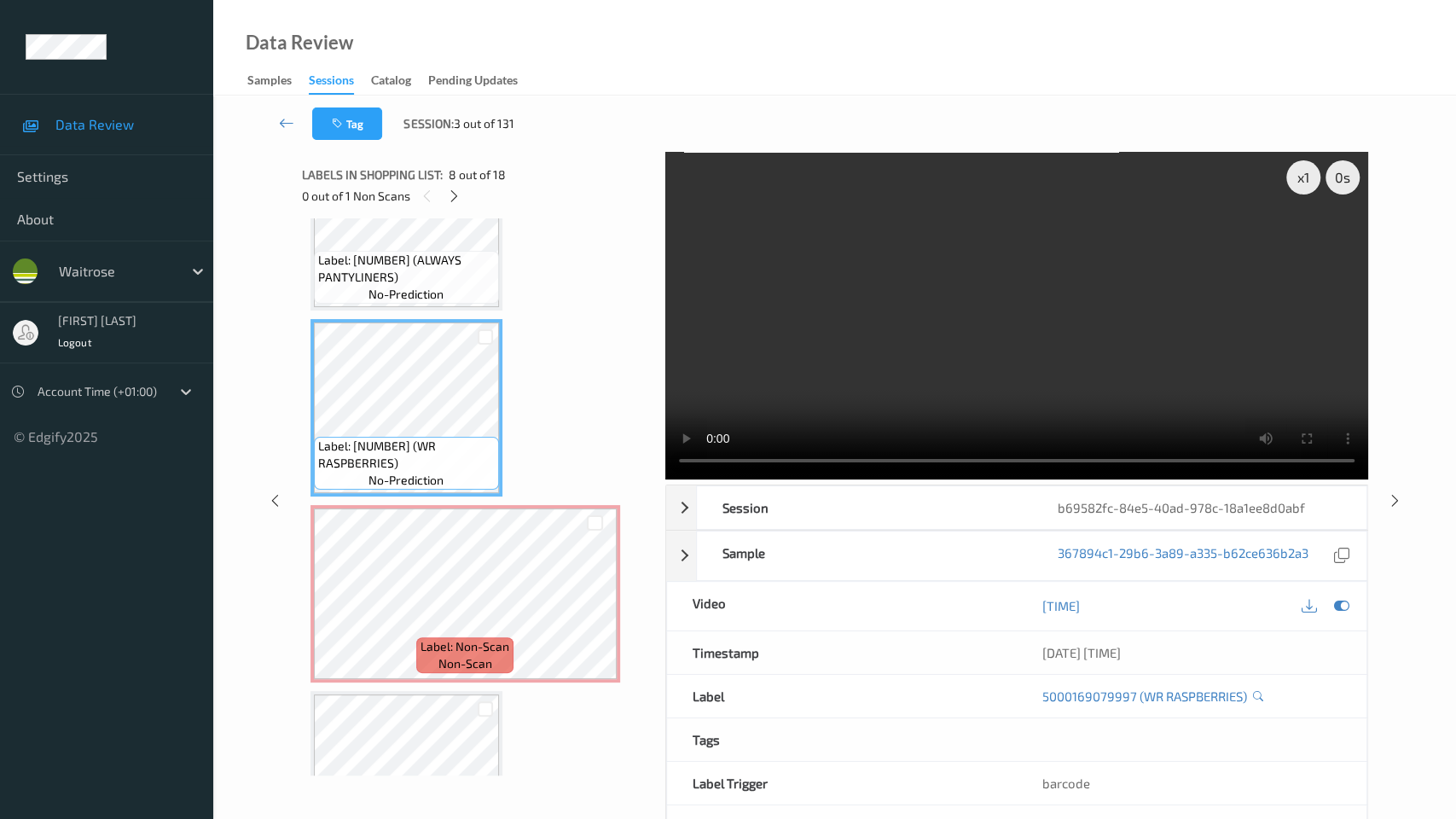 type 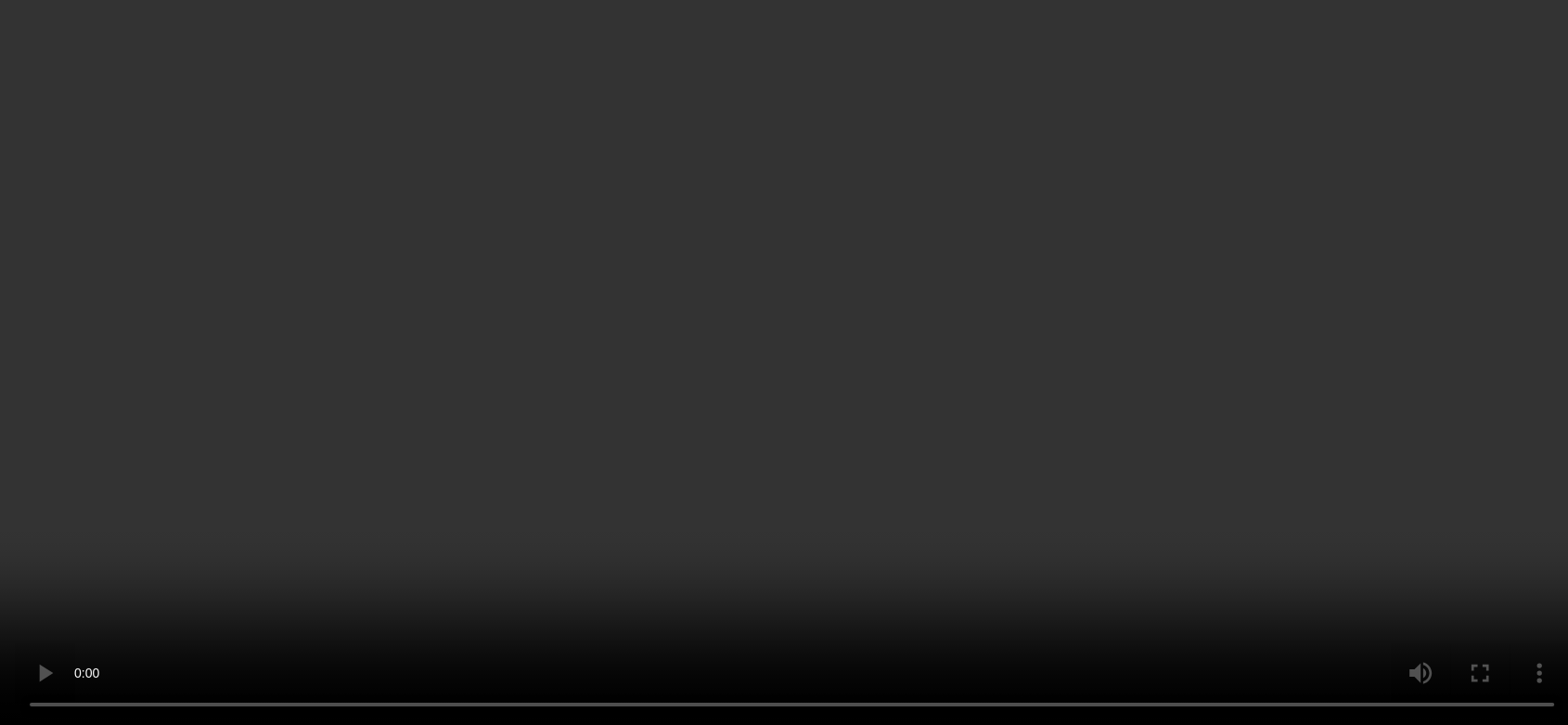 scroll, scrollTop: 1522, scrollLeft: 0, axis: vertical 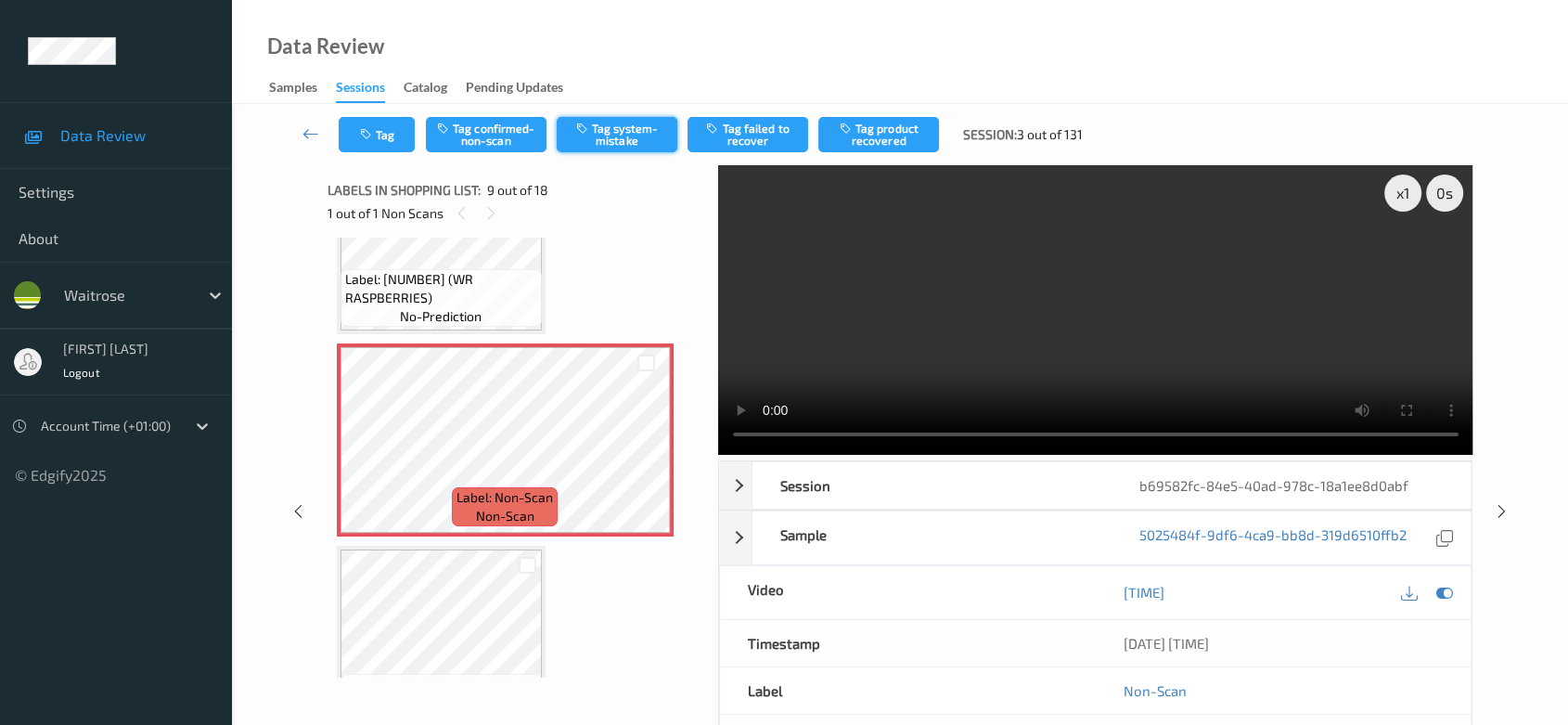 click on "Tag   system-mistake" at bounding box center (617, 135) 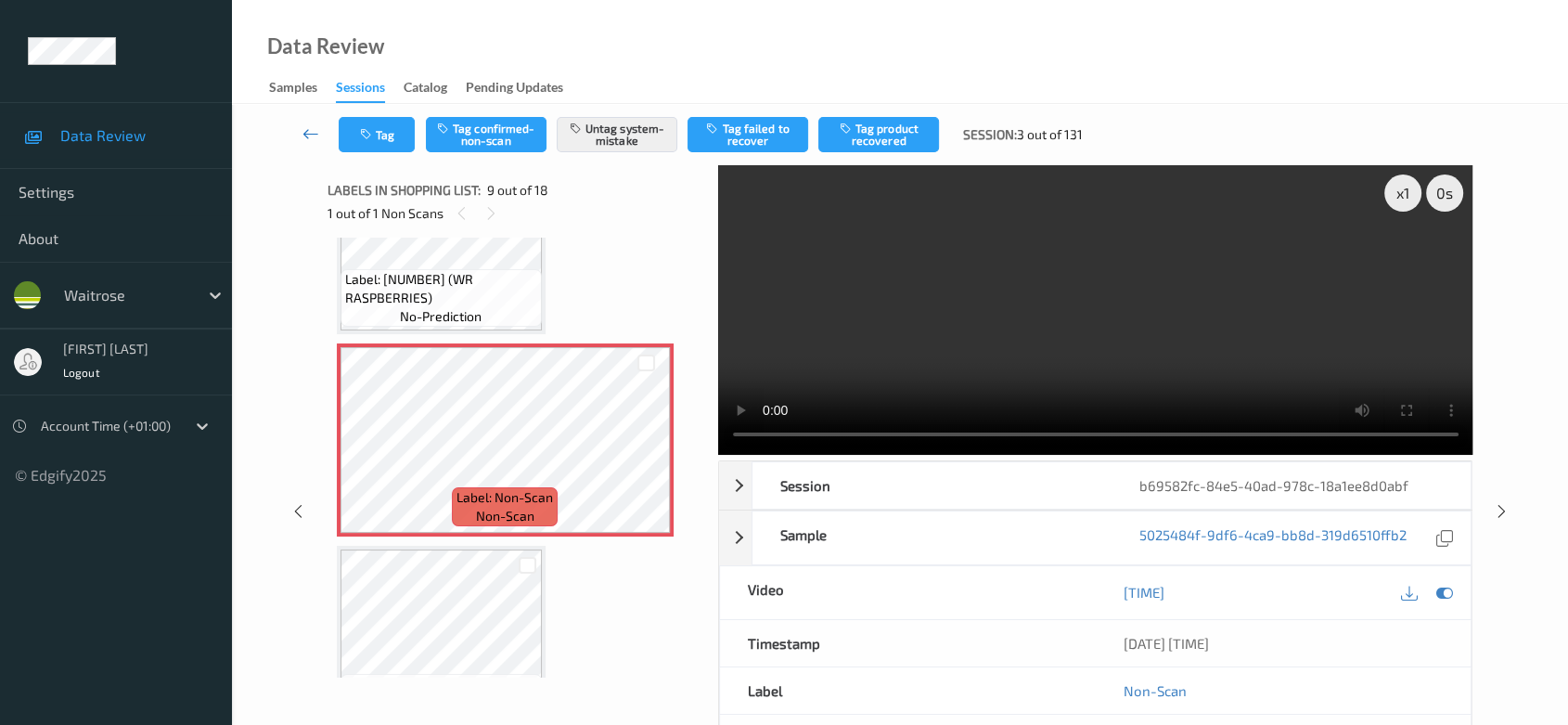 click at bounding box center [311, 134] 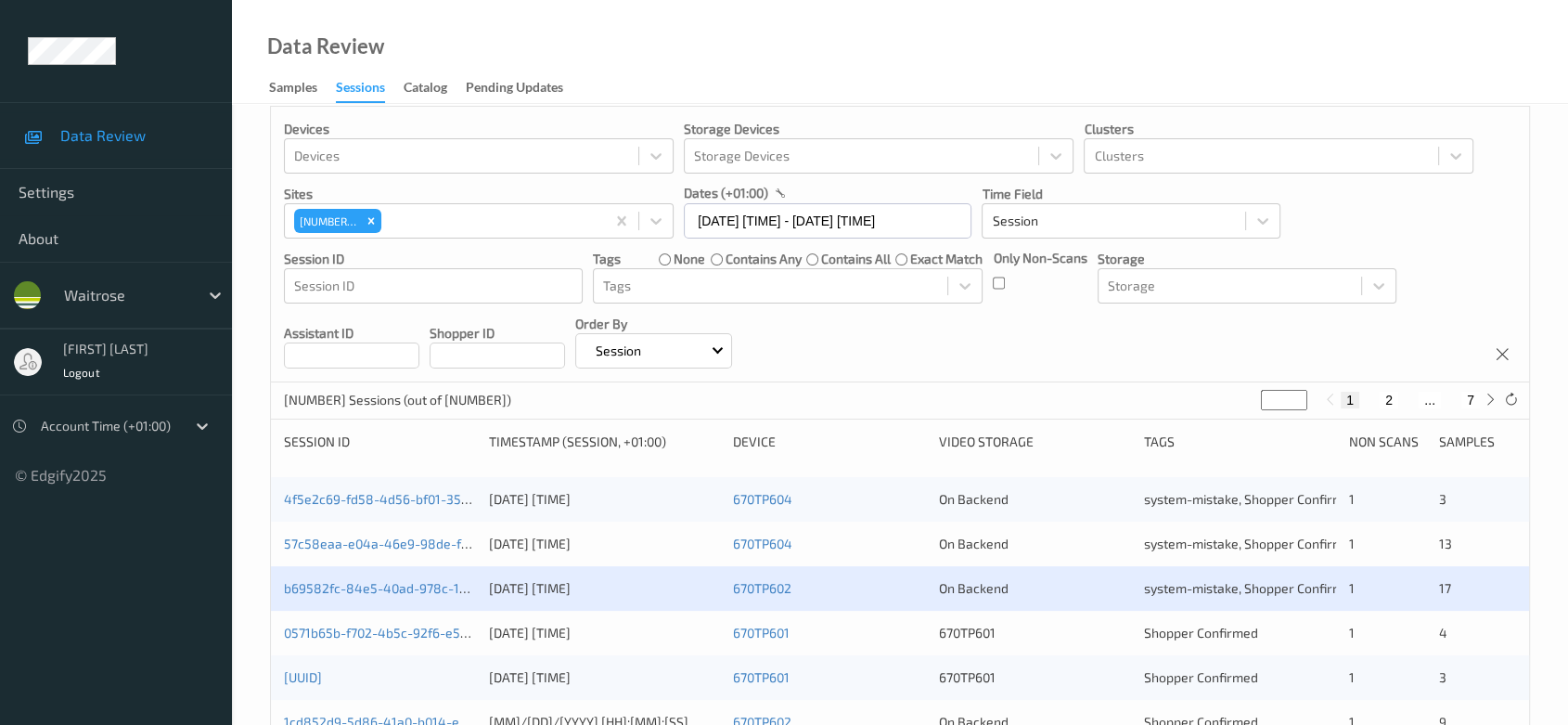 scroll, scrollTop: 412, scrollLeft: 0, axis: vertical 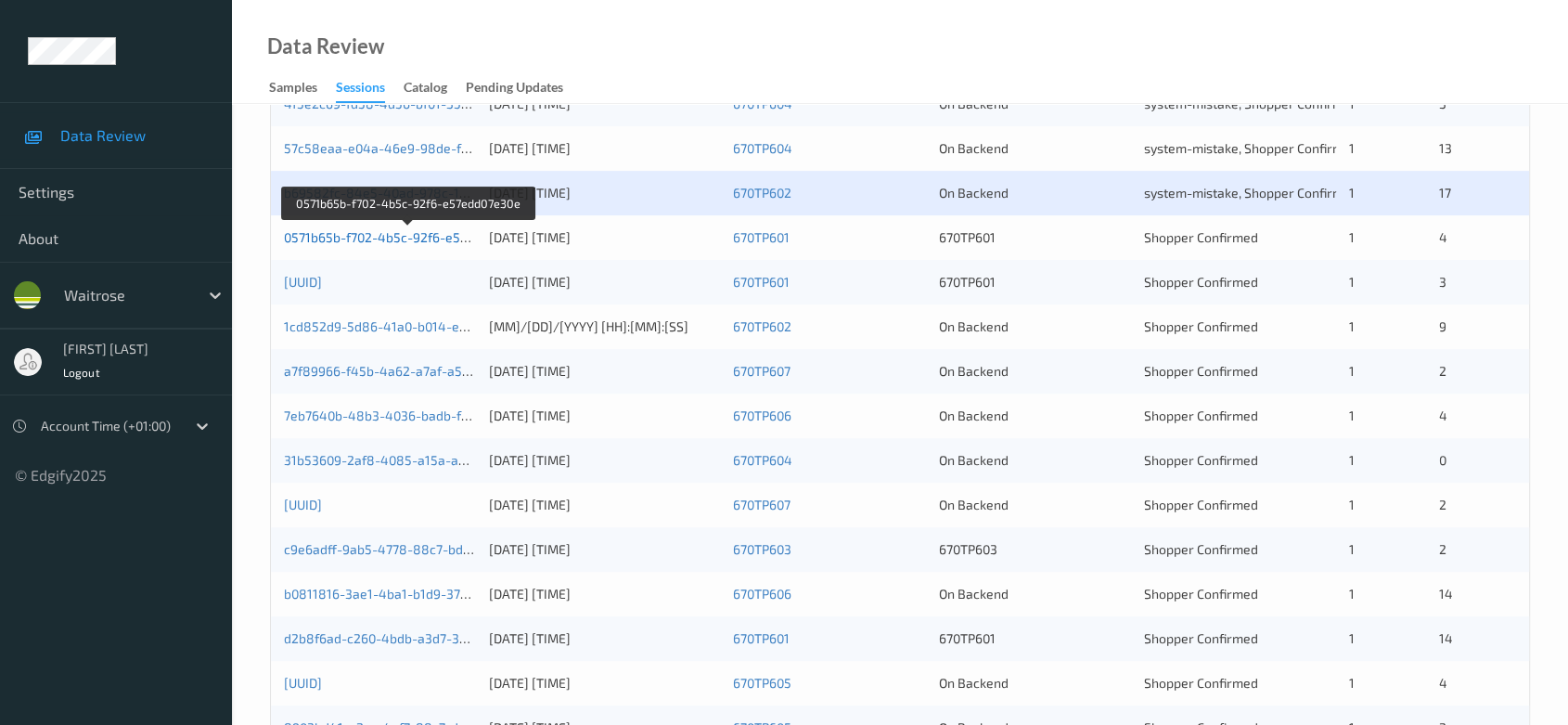 click on "0571b65b-f702-4b5c-92f6-e57edd07e30e" at bounding box center (408, 237) 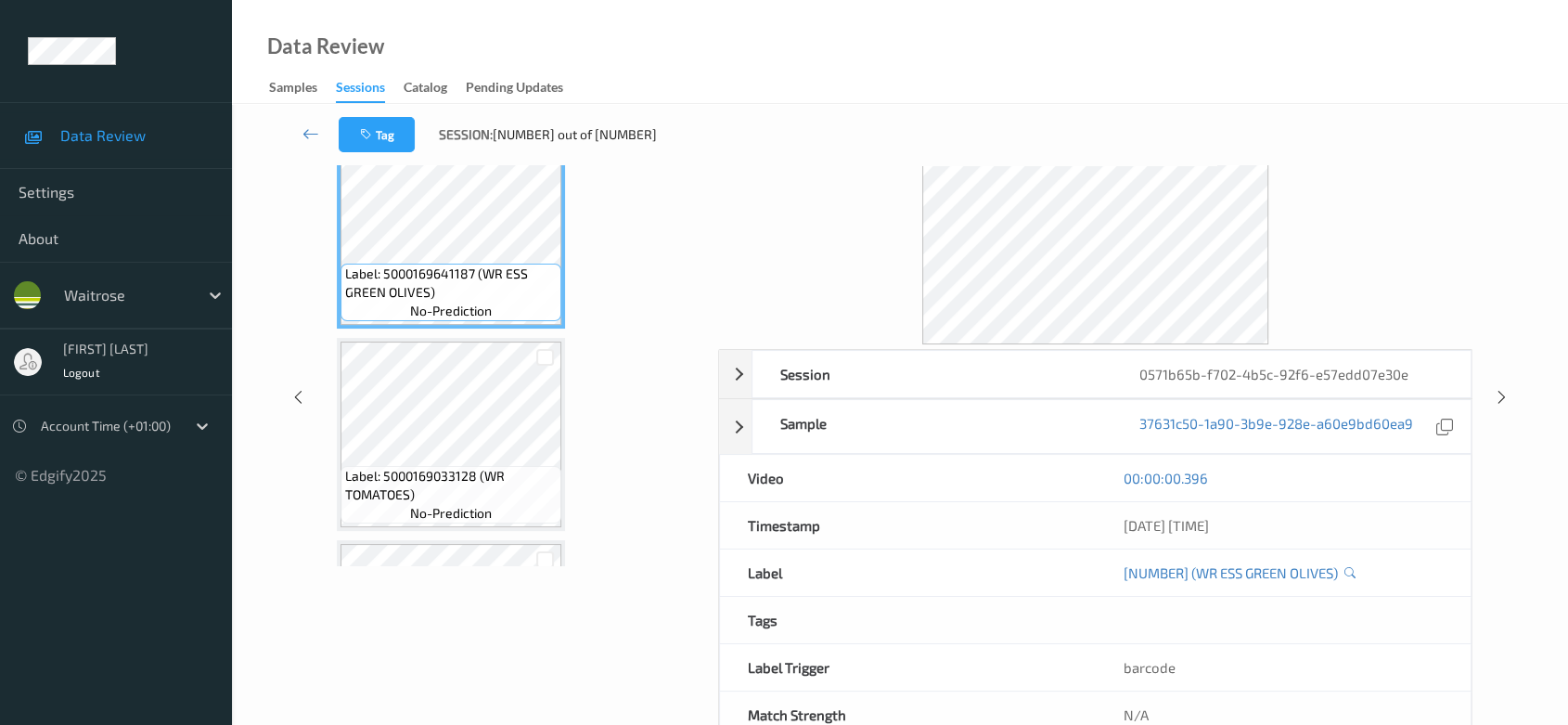 scroll, scrollTop: 0, scrollLeft: 0, axis: both 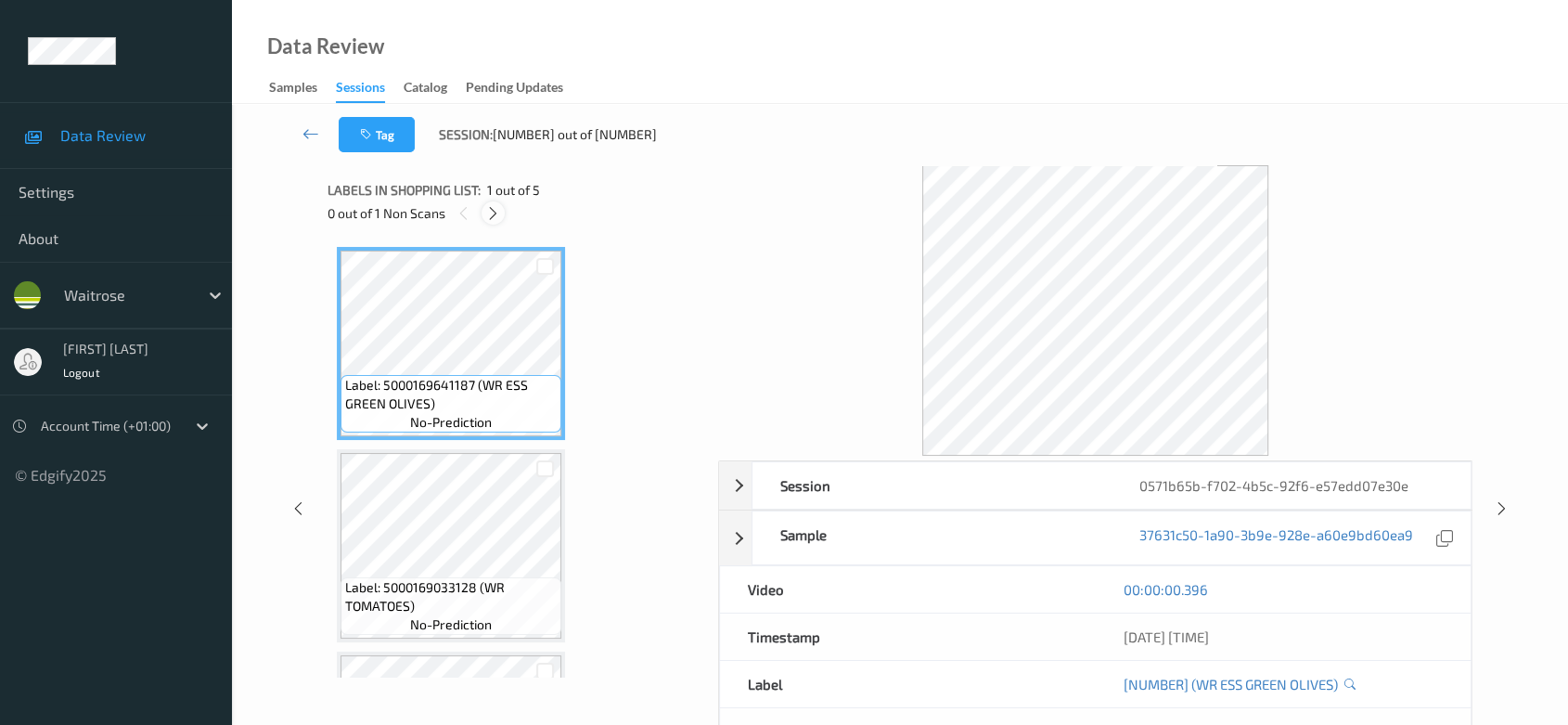 click at bounding box center [493, 214] 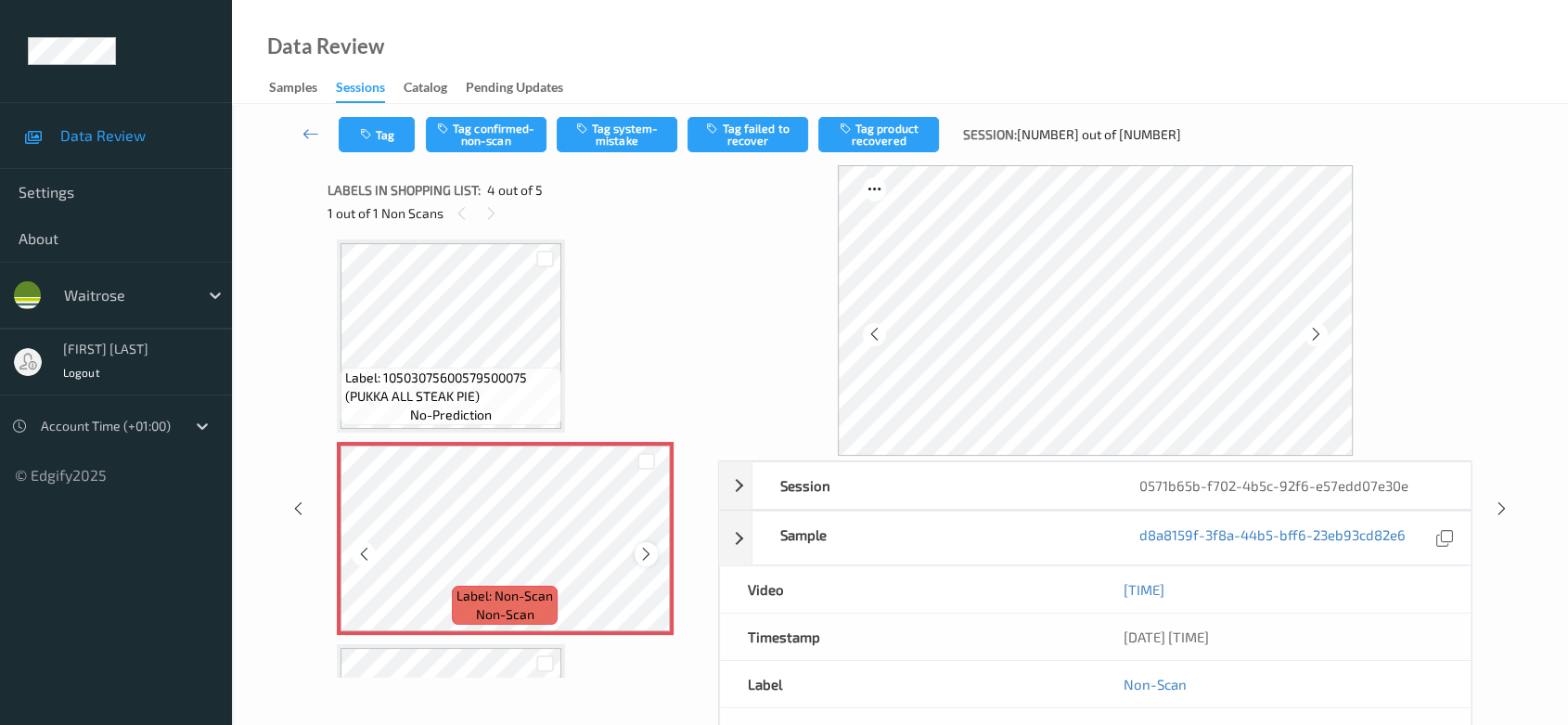 click at bounding box center [646, 554] 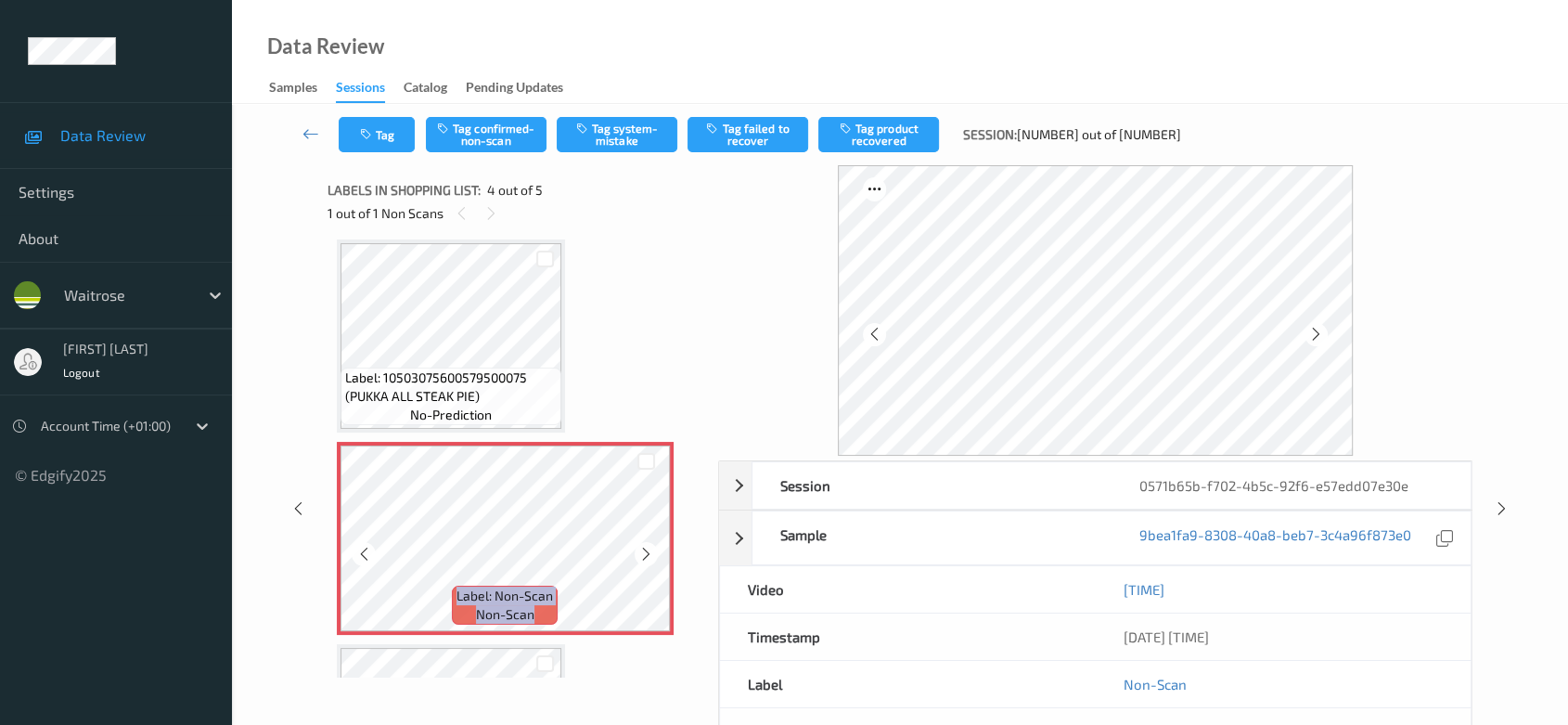 click at bounding box center [646, 554] 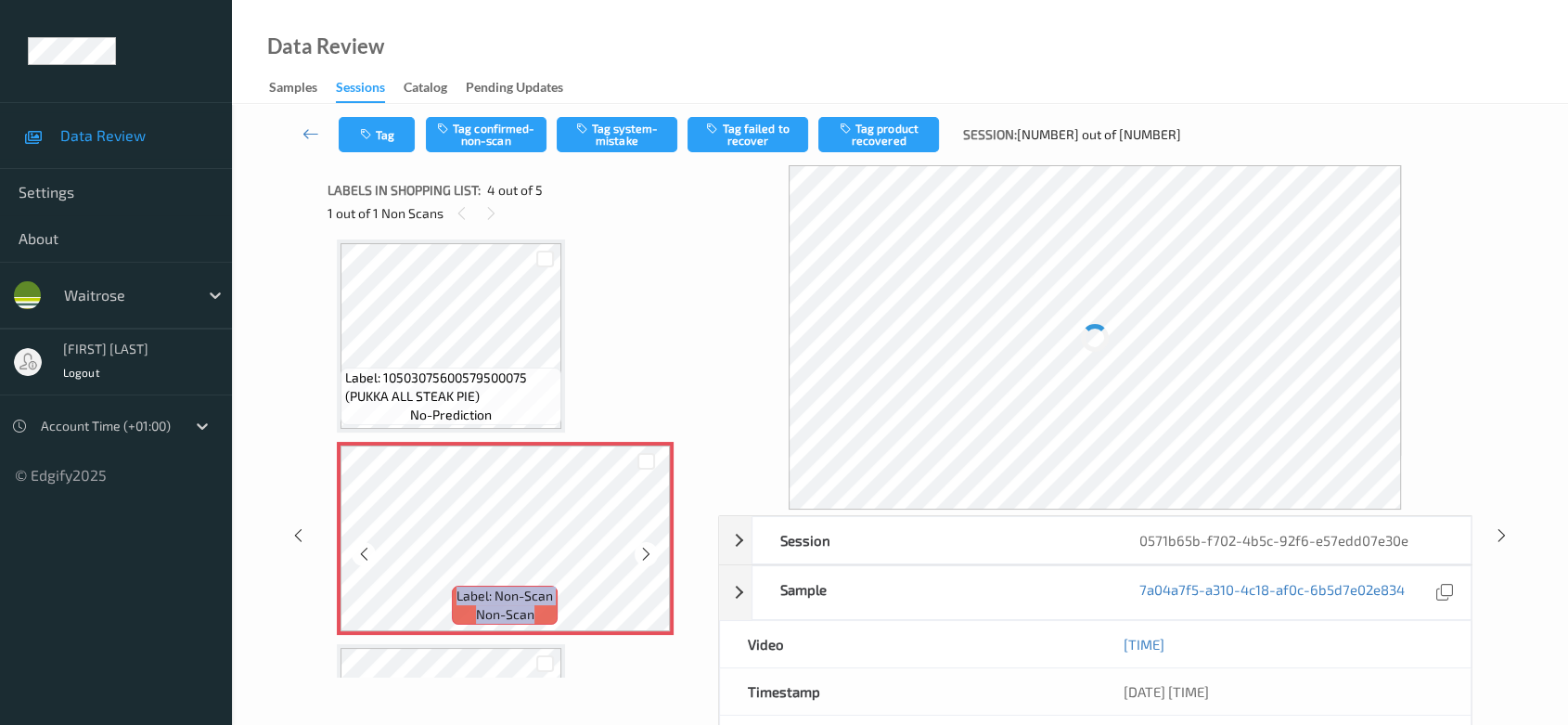 click at bounding box center (646, 554) 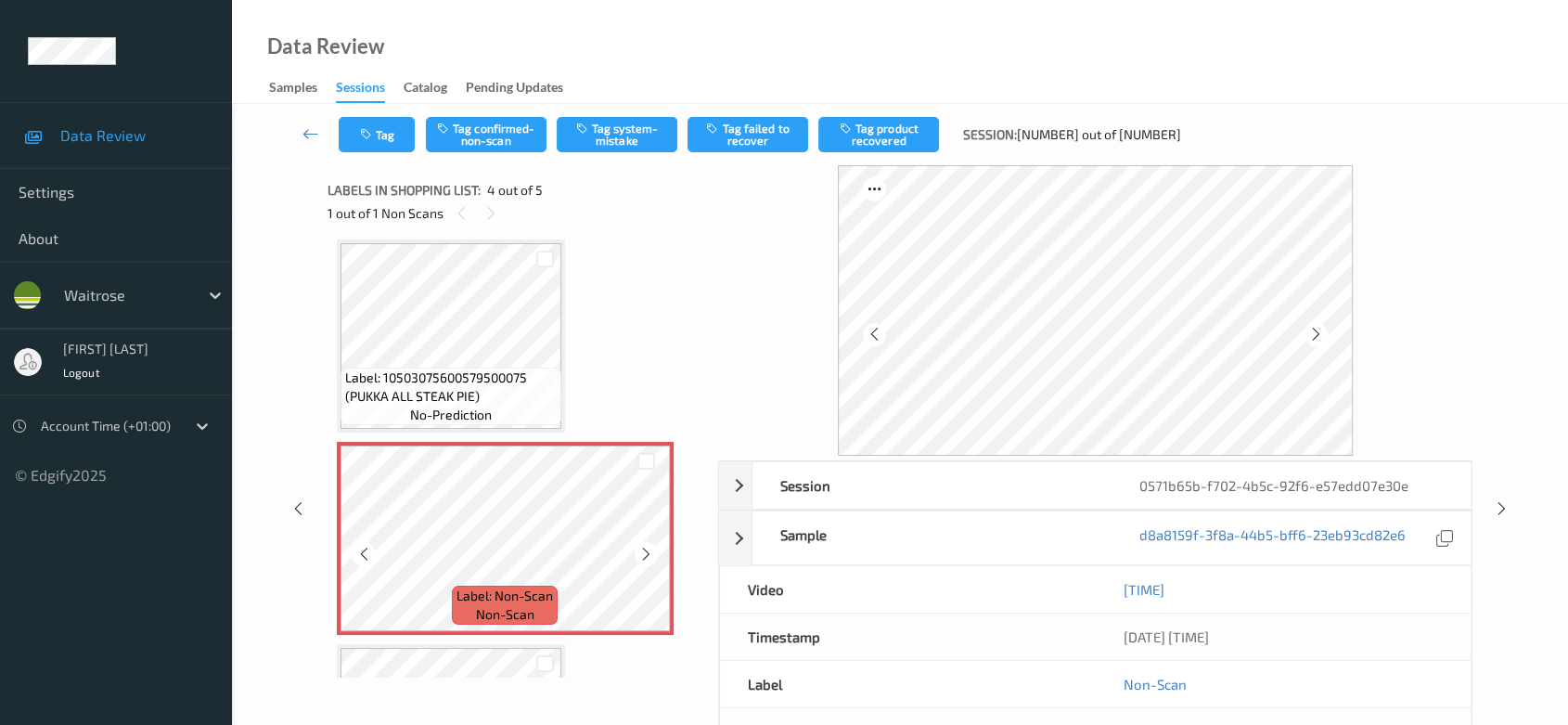 click at bounding box center (646, 554) 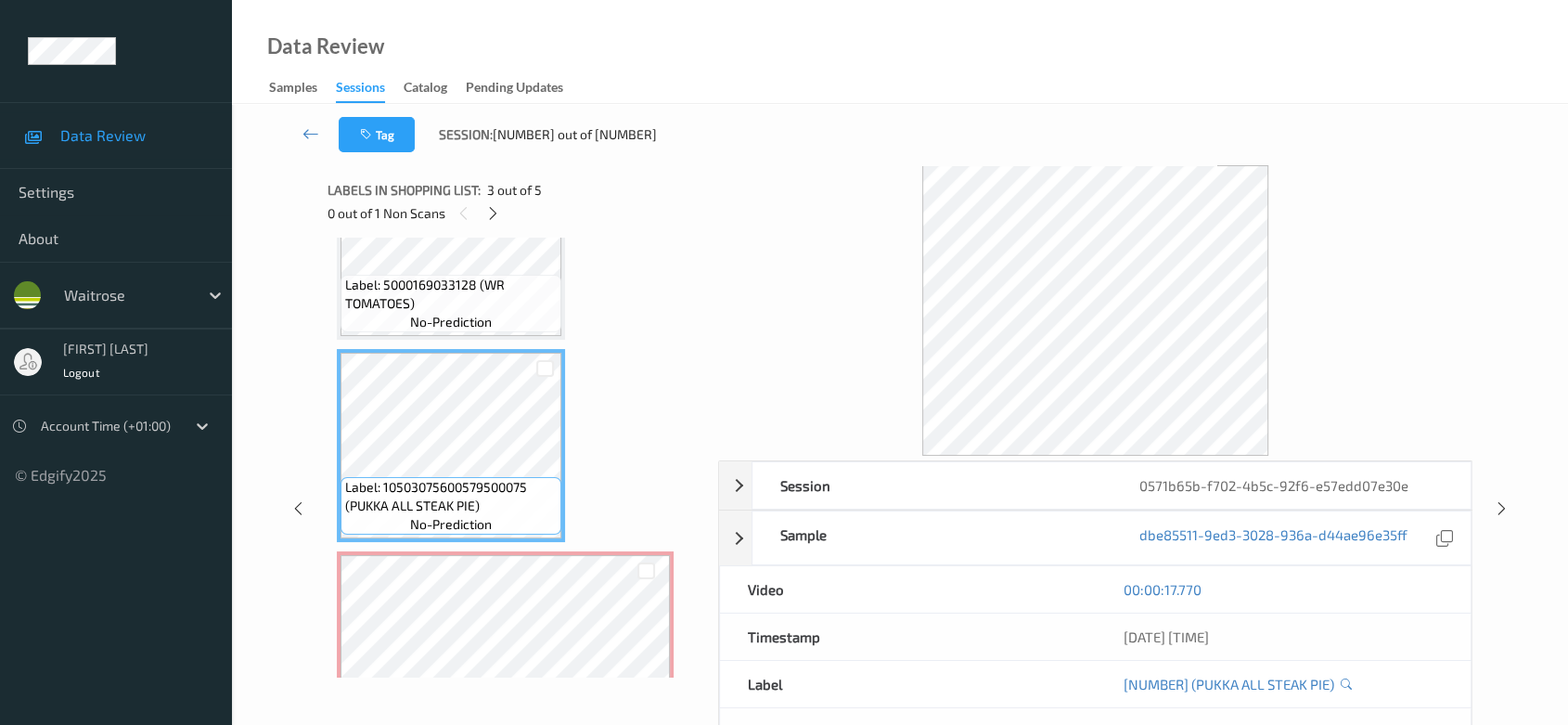 scroll, scrollTop: 267, scrollLeft: 0, axis: vertical 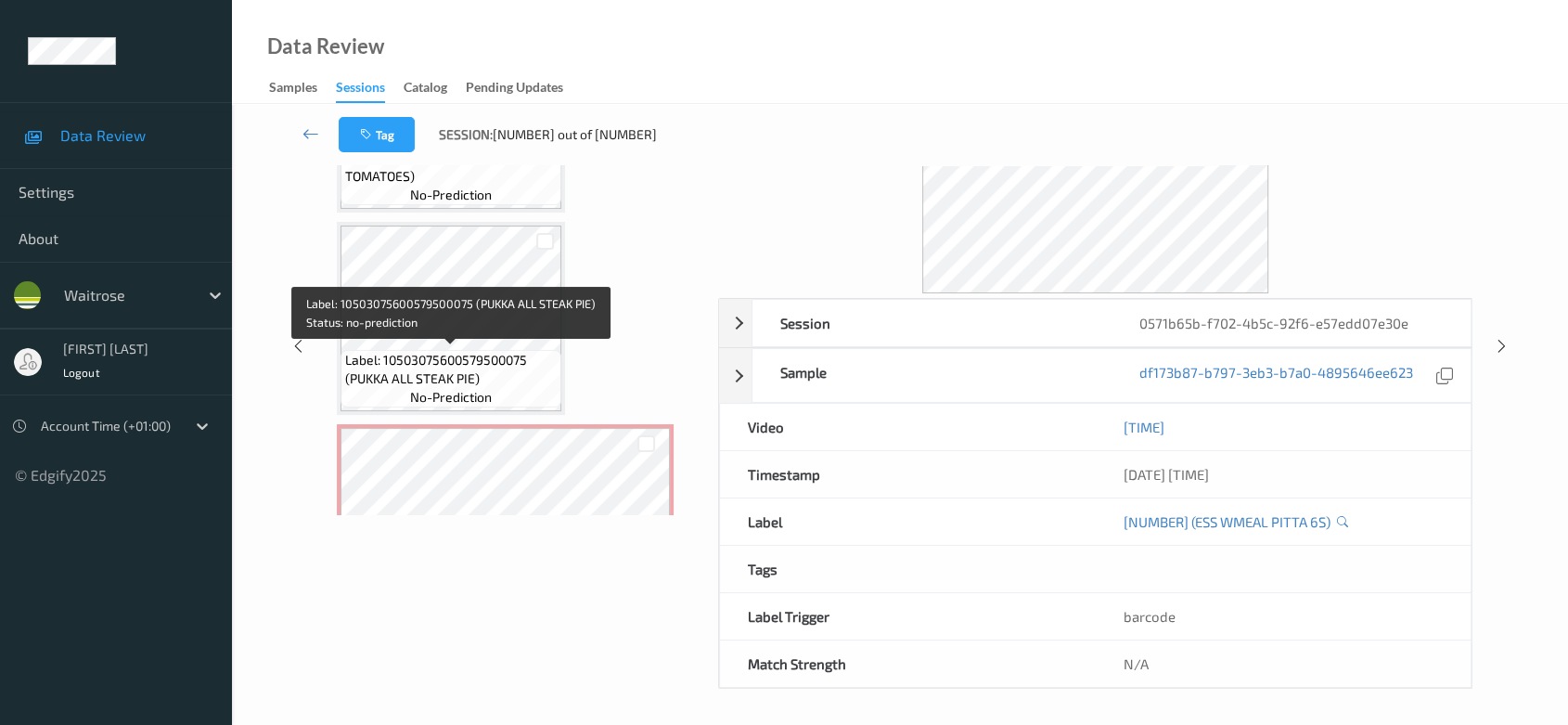 click on "Label: 10503075600579500075 (PUKKA ALL STEAK PIE)" at bounding box center (451, 369) 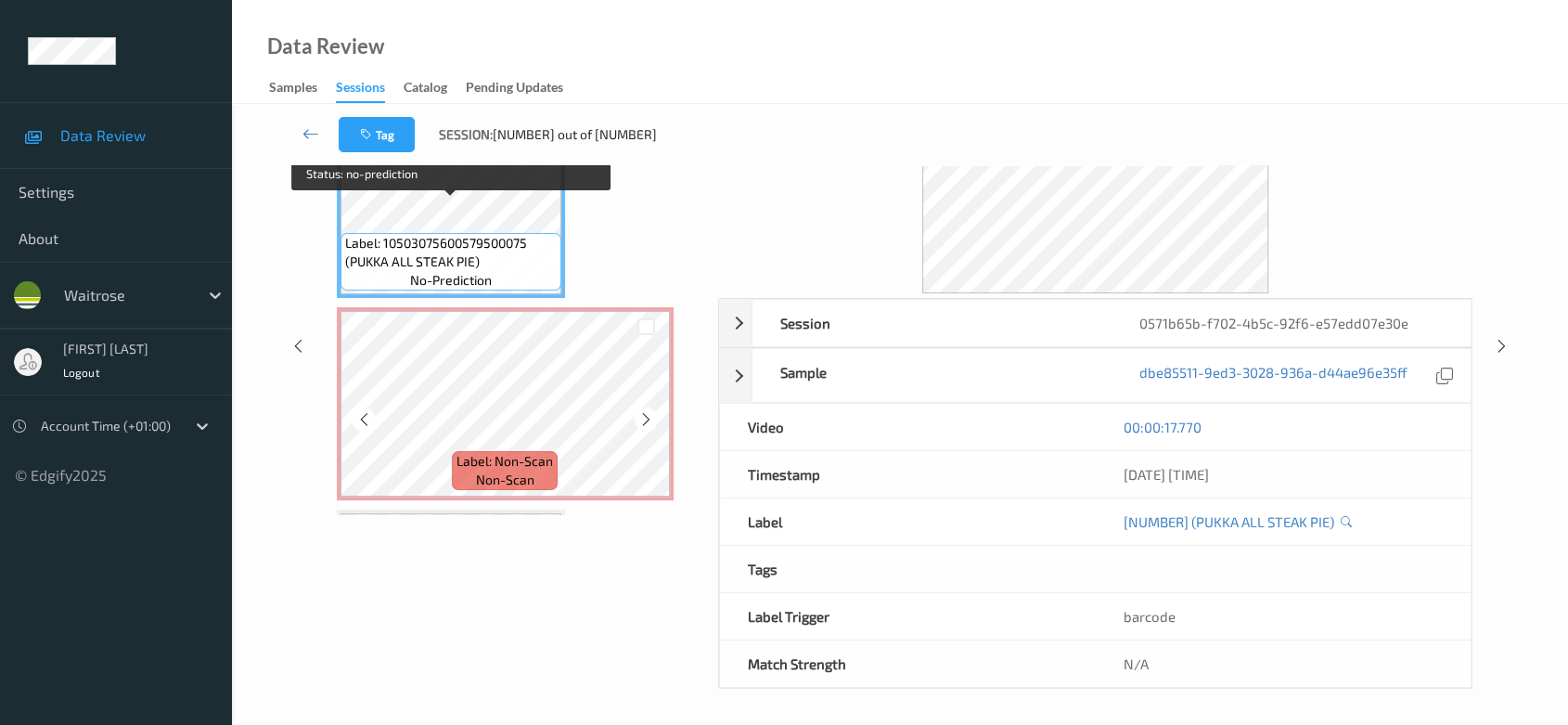 scroll, scrollTop: 473, scrollLeft: 0, axis: vertical 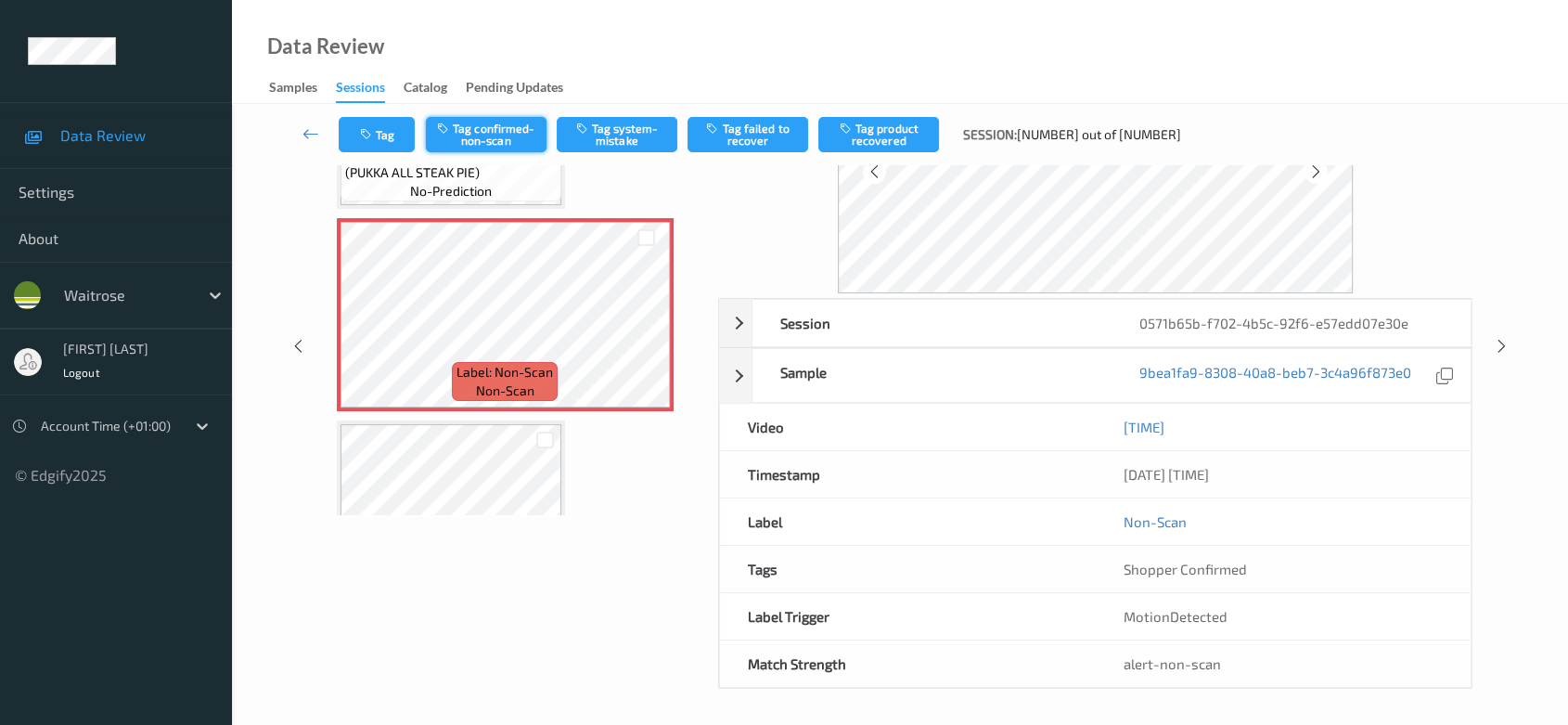 click on "Tag   confirmed-non-scan" at bounding box center (486, 135) 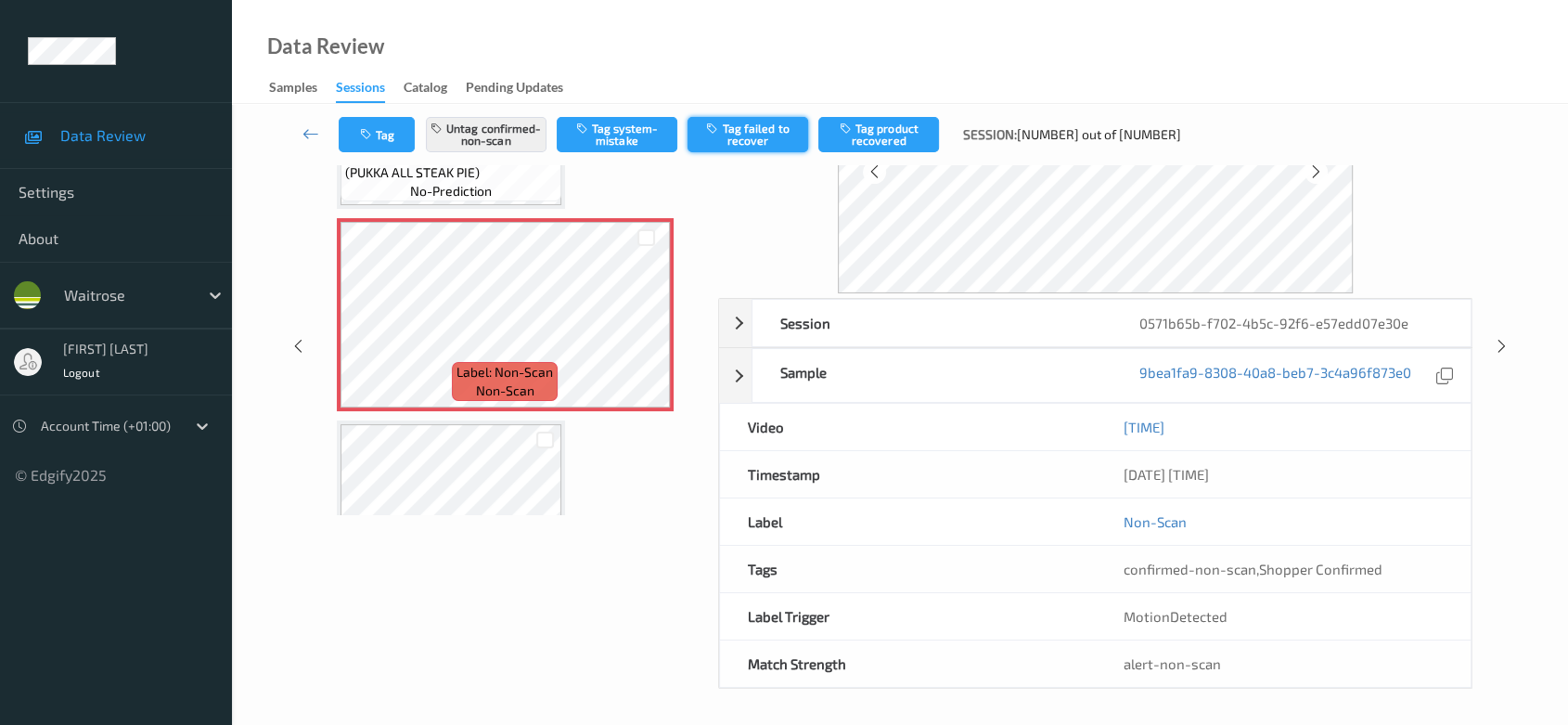 click on "Tag   failed to recover" at bounding box center [748, 135] 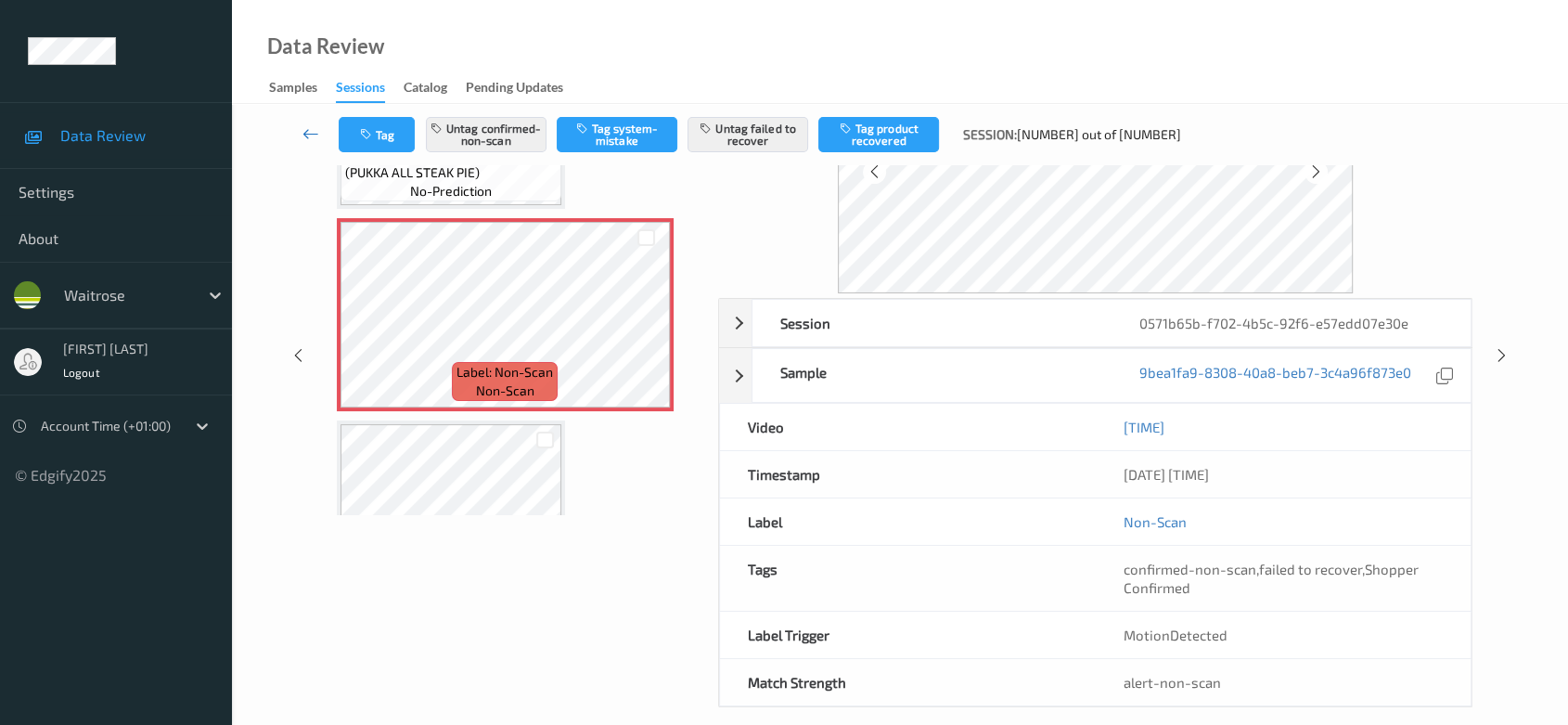 click at bounding box center (311, 134) 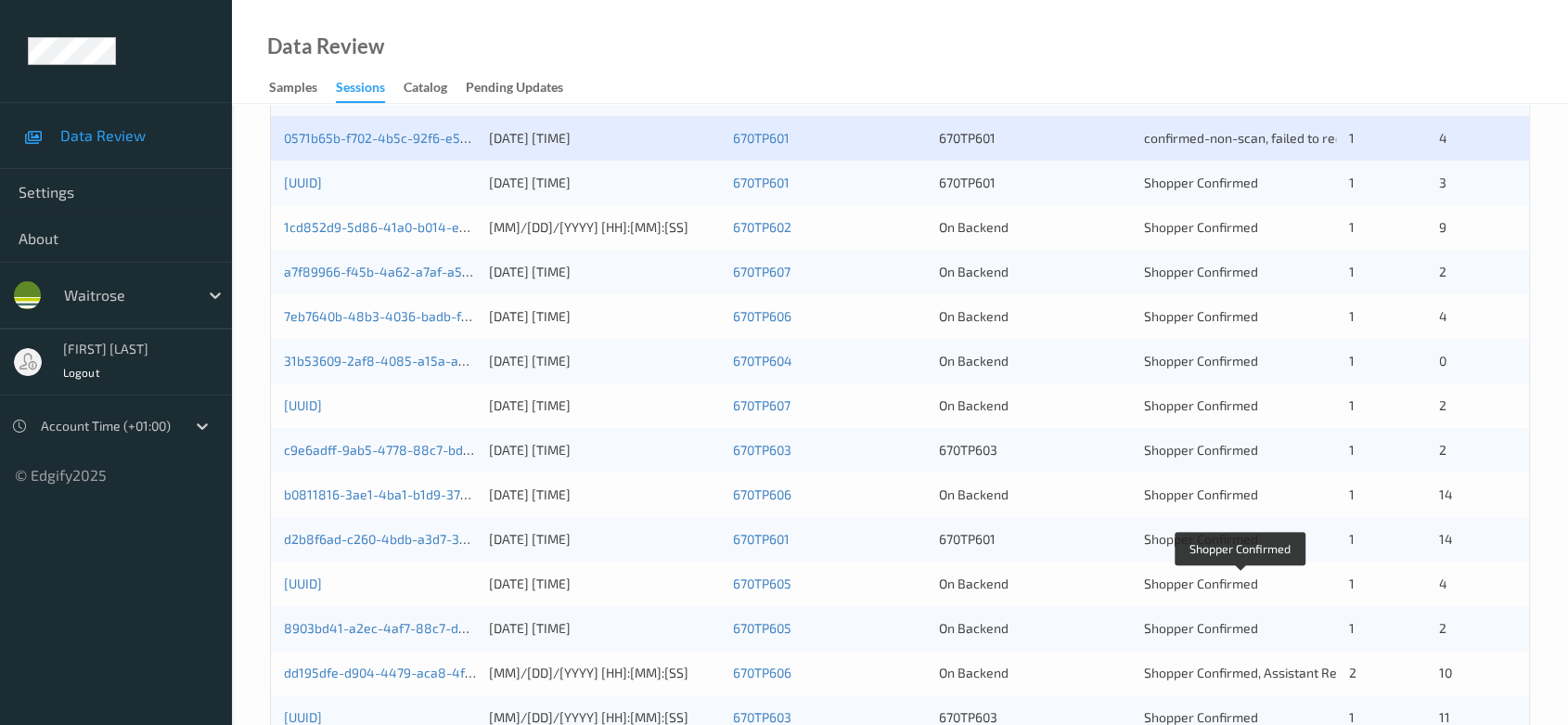 scroll, scrollTop: 412, scrollLeft: 0, axis: vertical 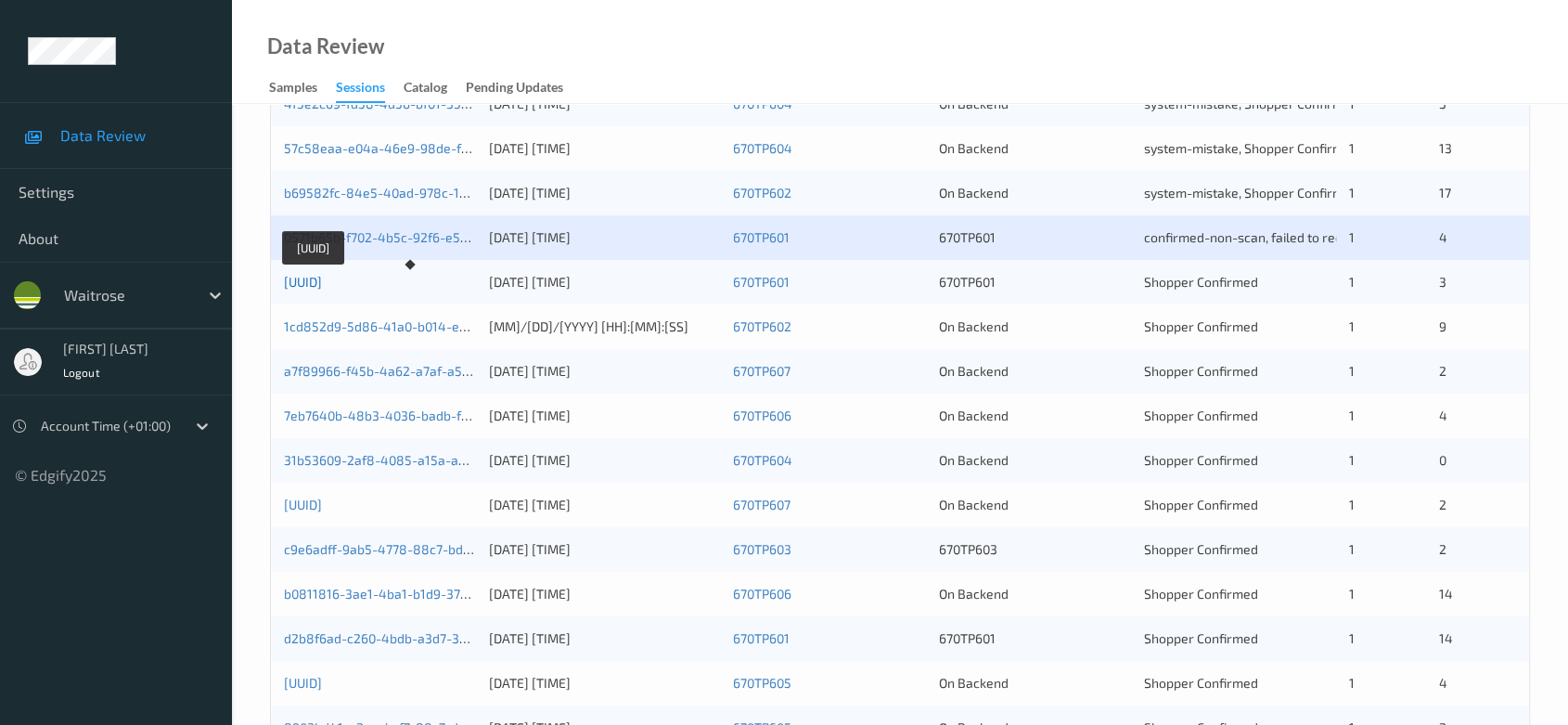 click on "[UUID]" at bounding box center [302, 281] 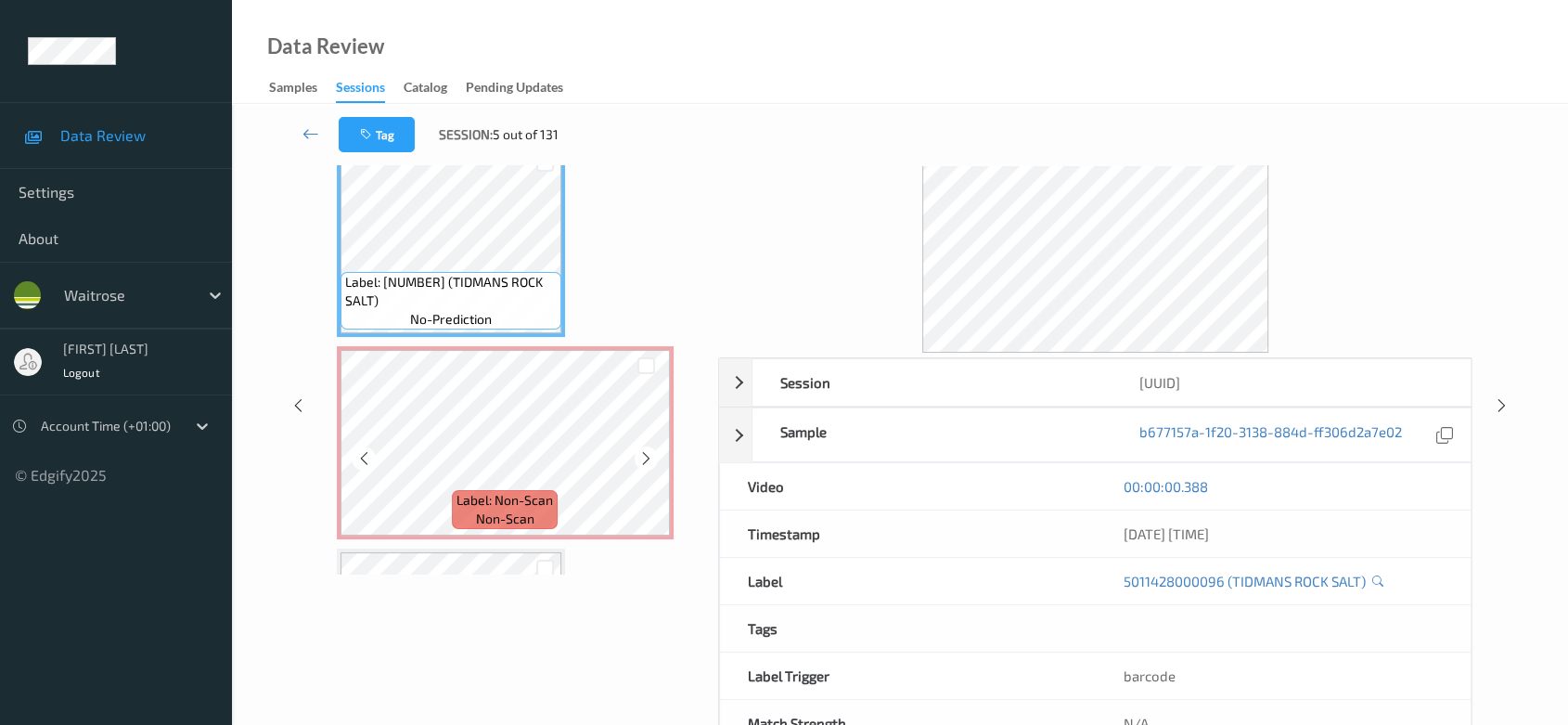 scroll, scrollTop: 0, scrollLeft: 0, axis: both 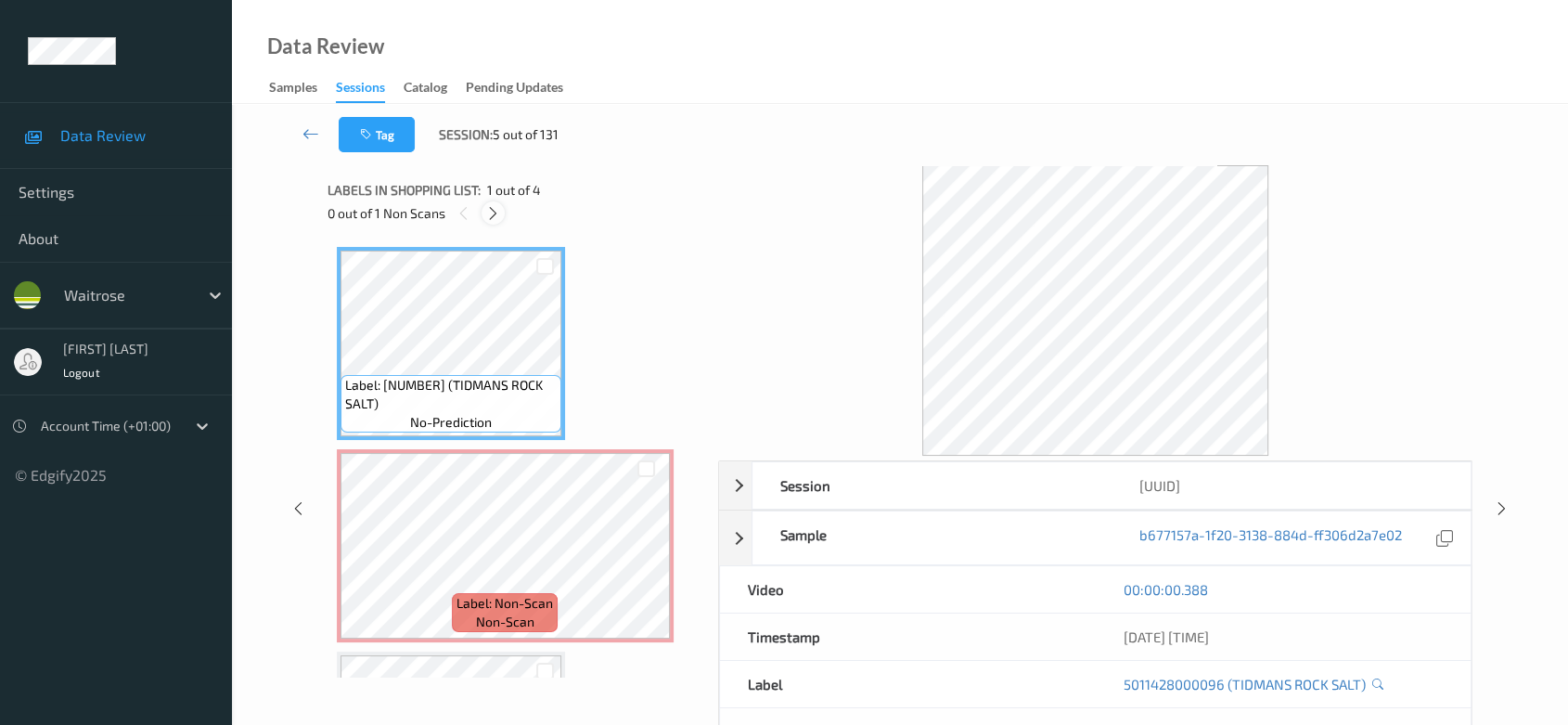 click at bounding box center [493, 214] 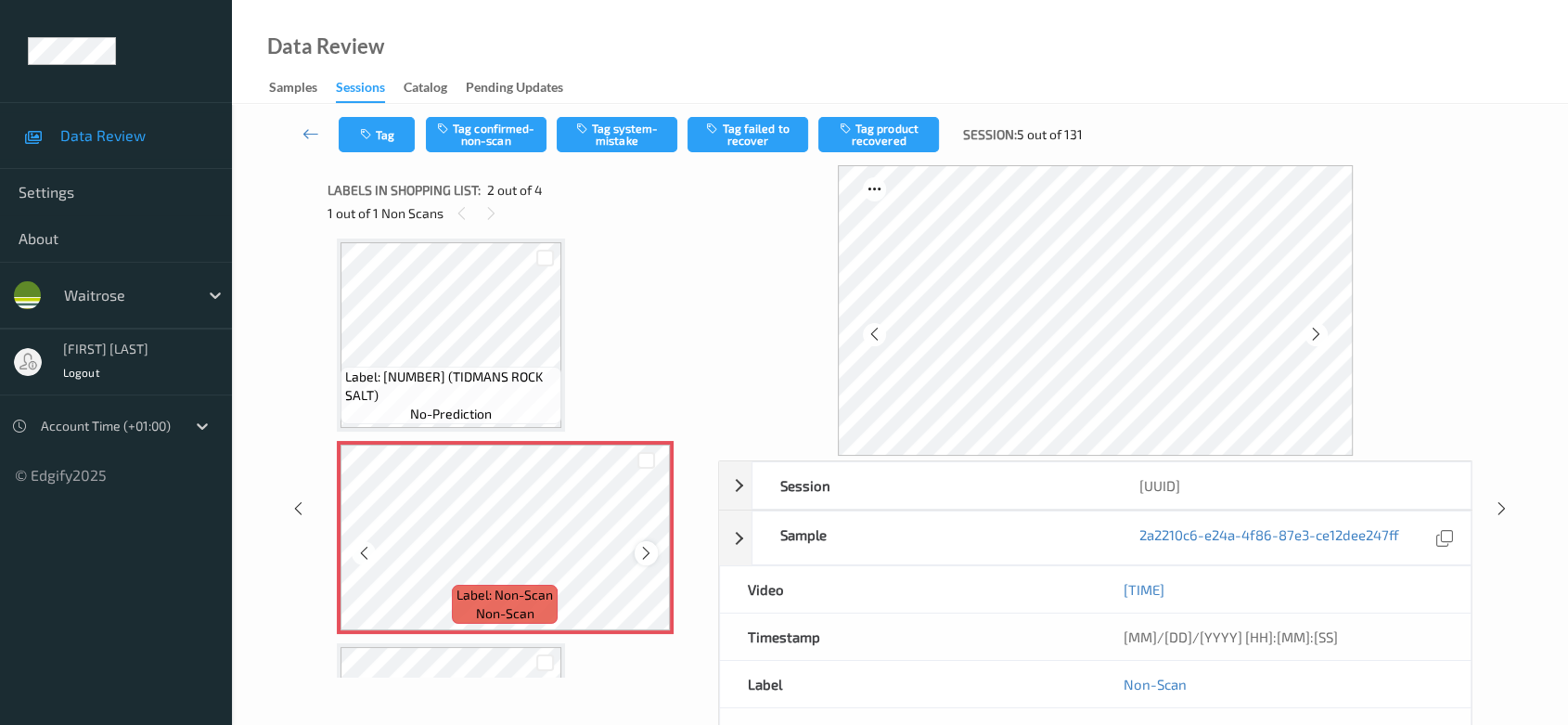 click at bounding box center [646, 553] 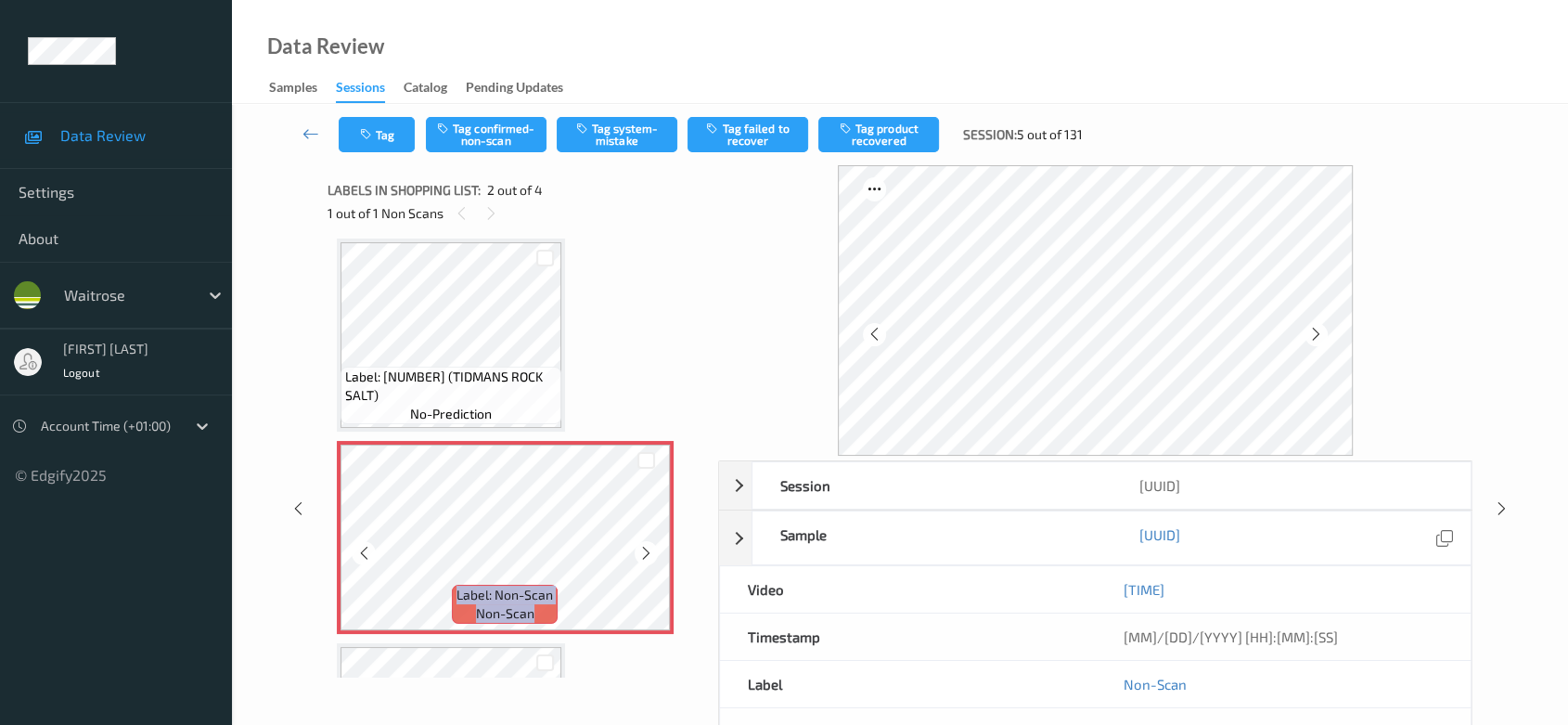 click at bounding box center [646, 553] 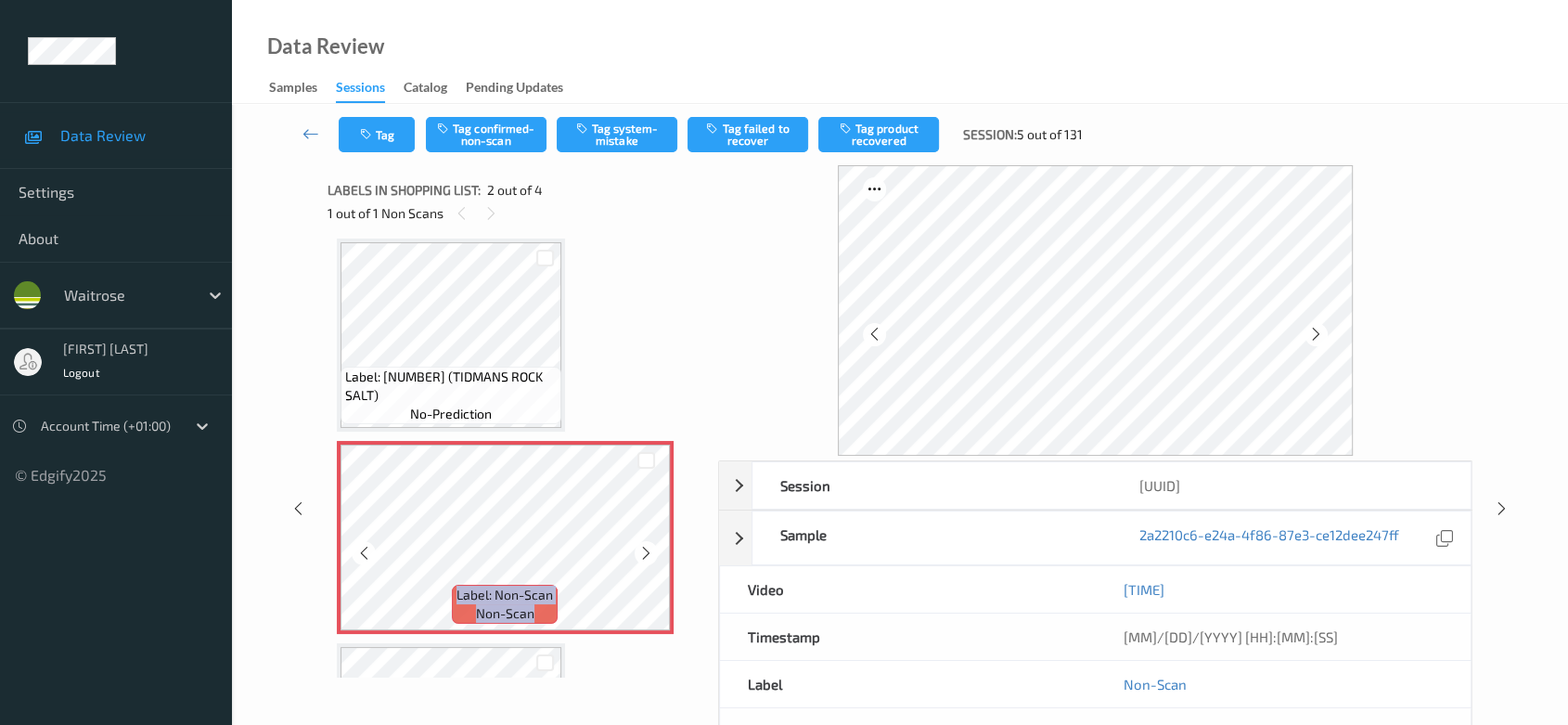 click at bounding box center [646, 553] 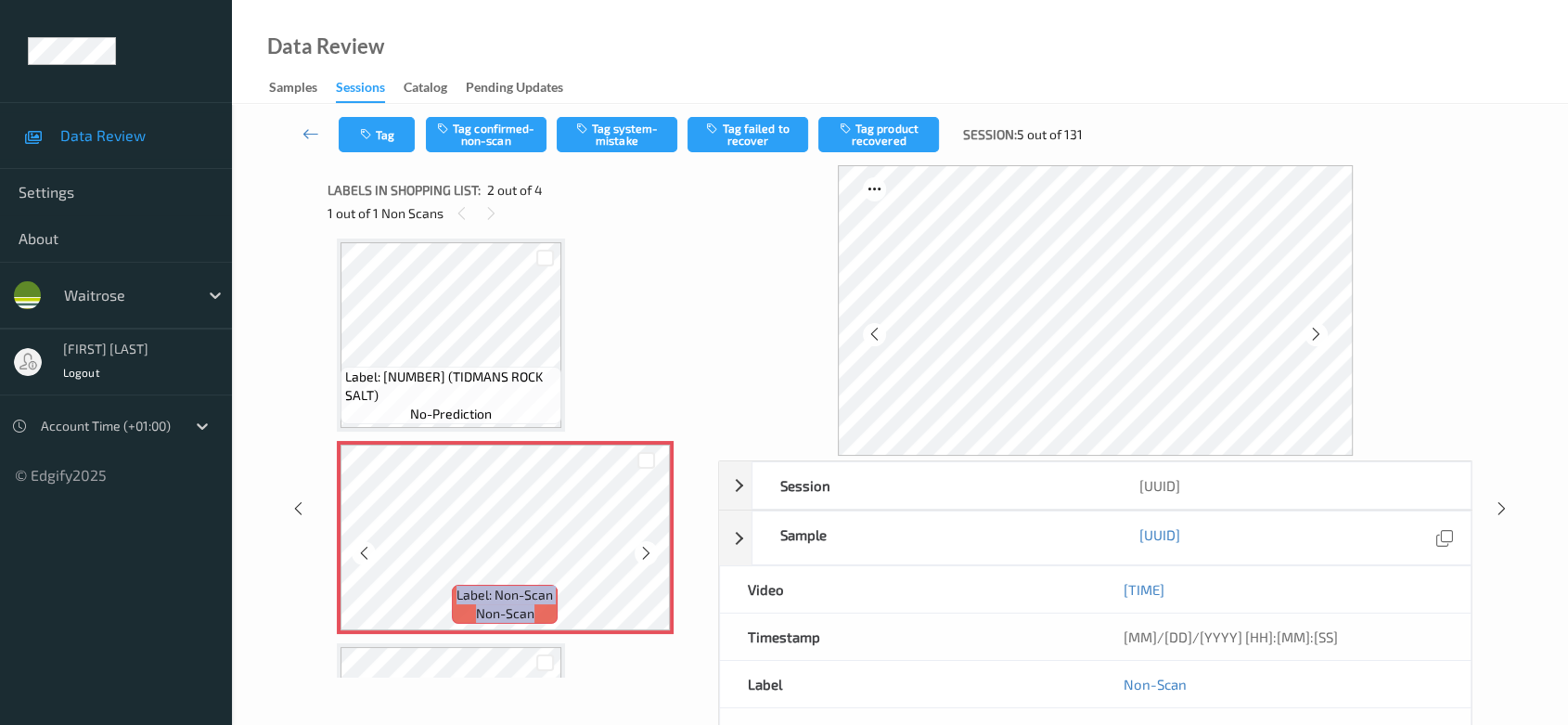 click at bounding box center [646, 553] 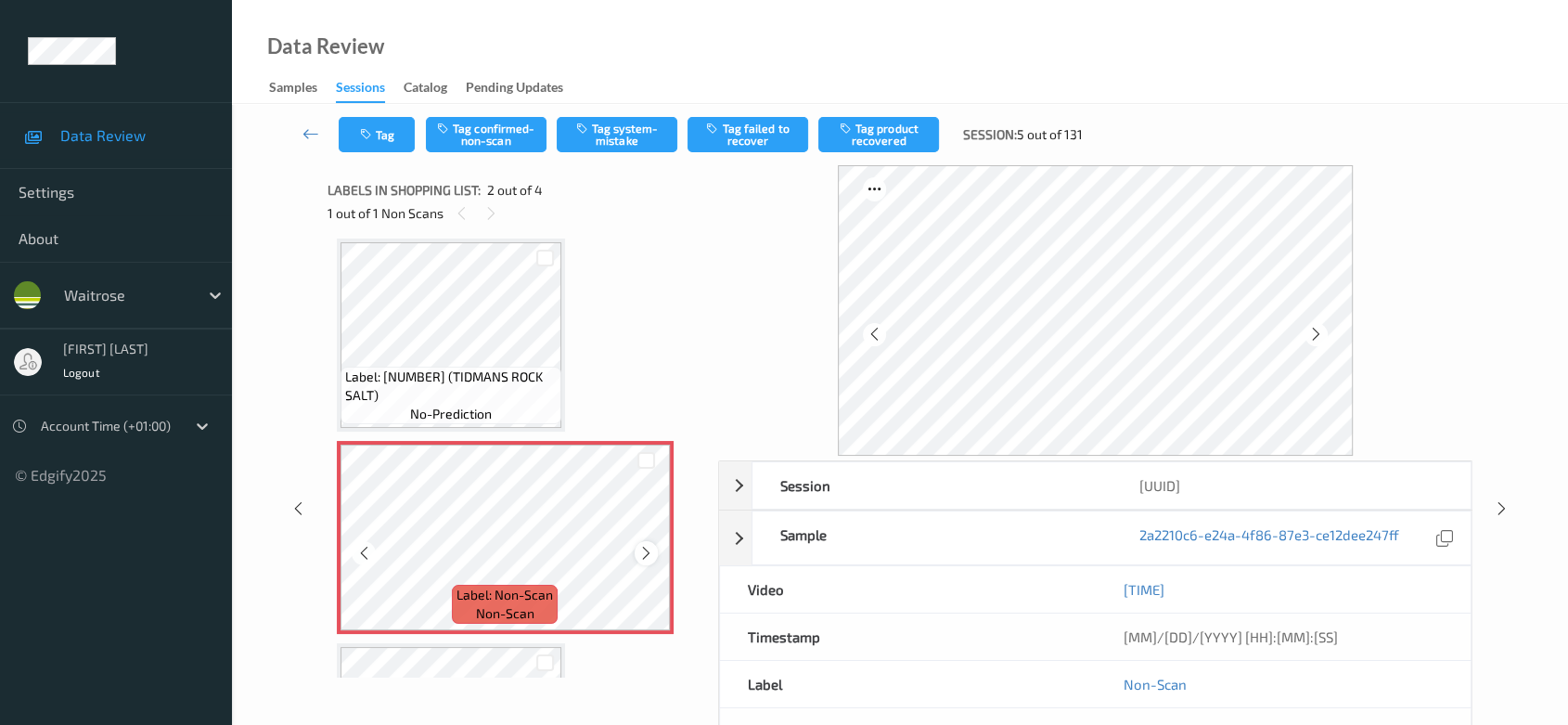 click at bounding box center (646, 553) 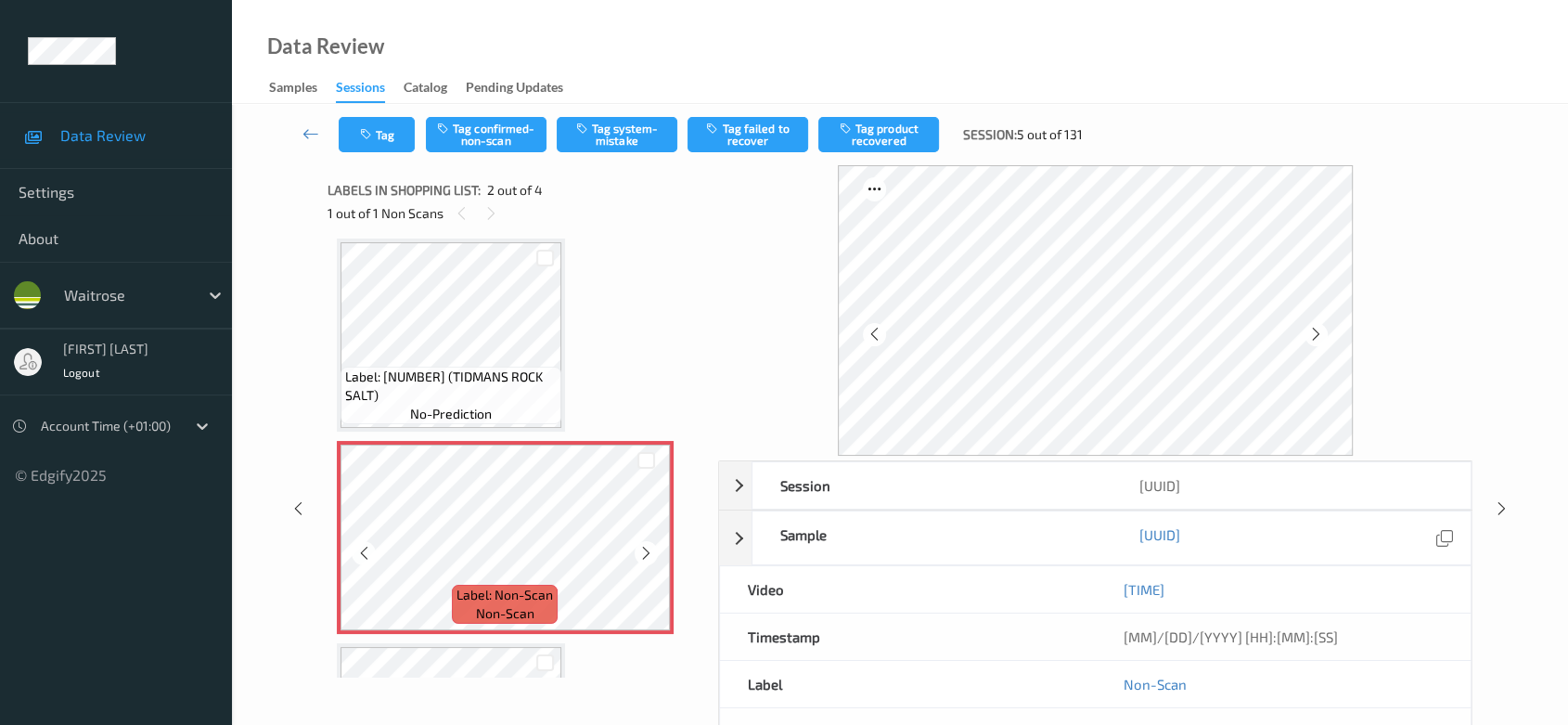 click at bounding box center (646, 553) 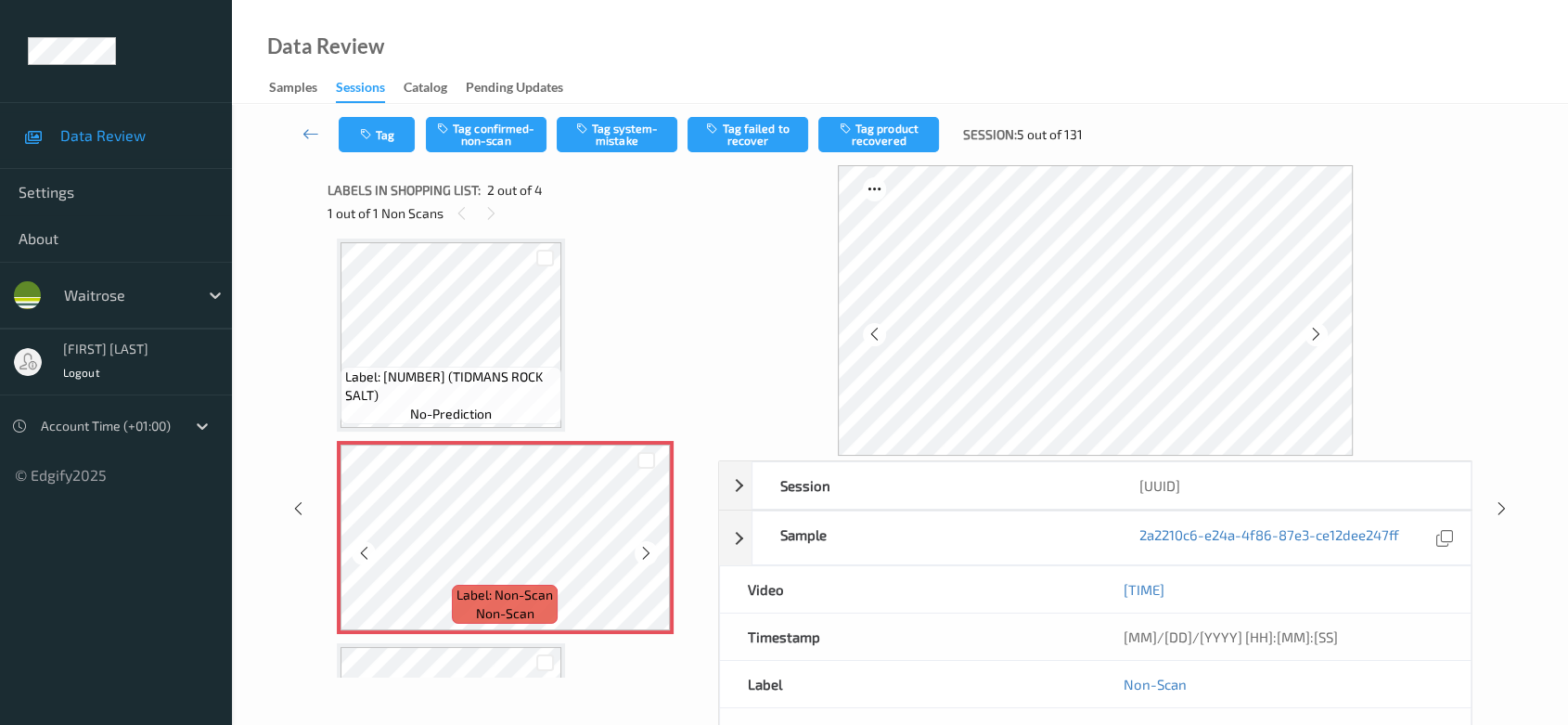 click at bounding box center (646, 553) 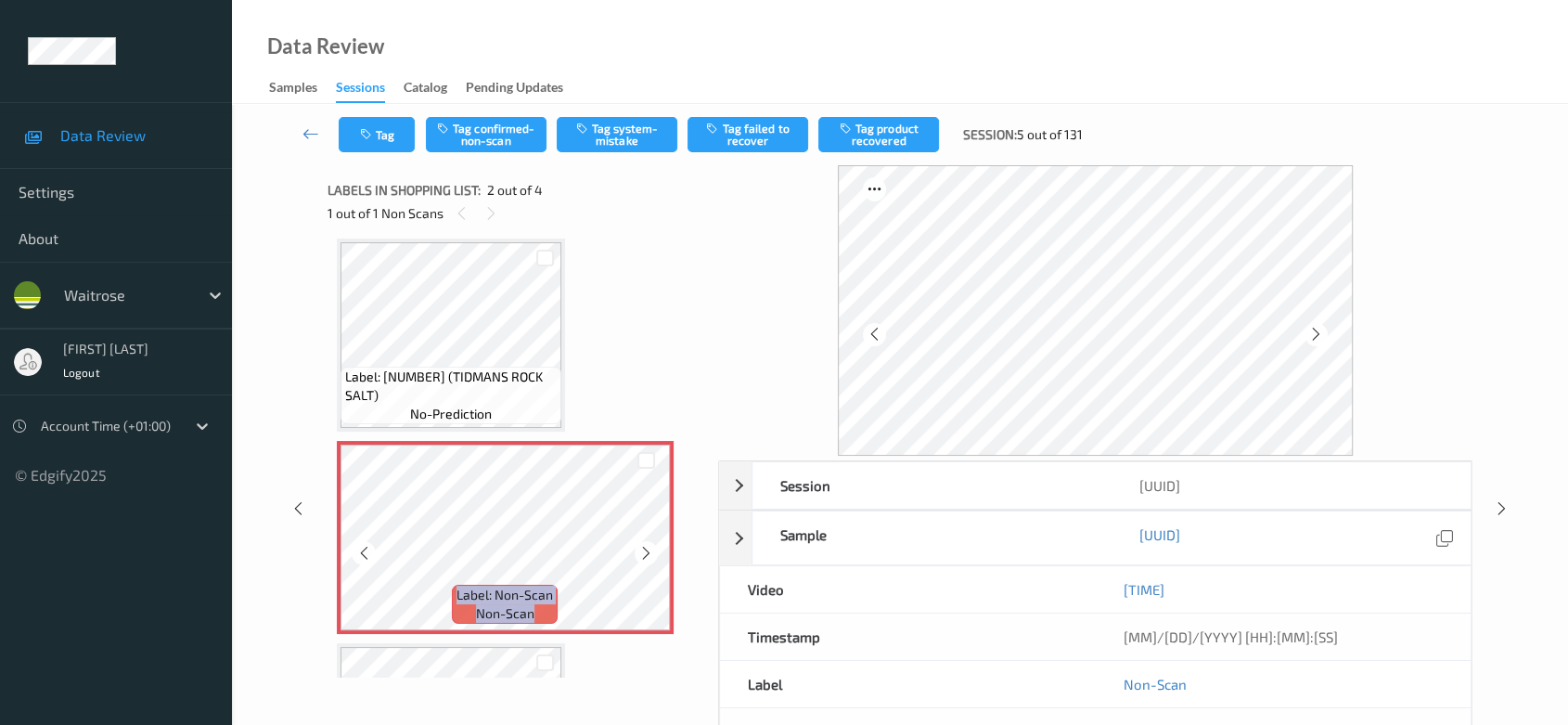 click at bounding box center [646, 553] 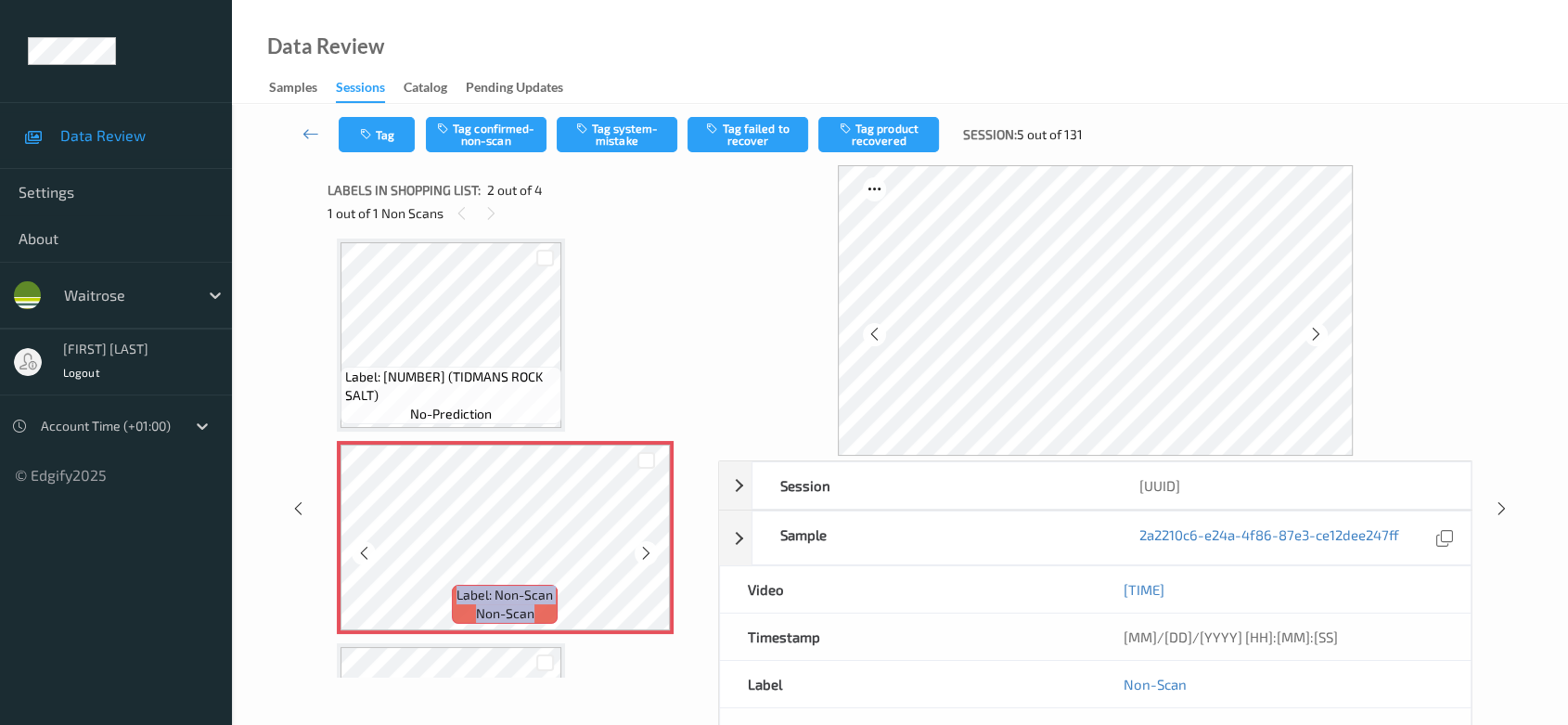 click at bounding box center [646, 553] 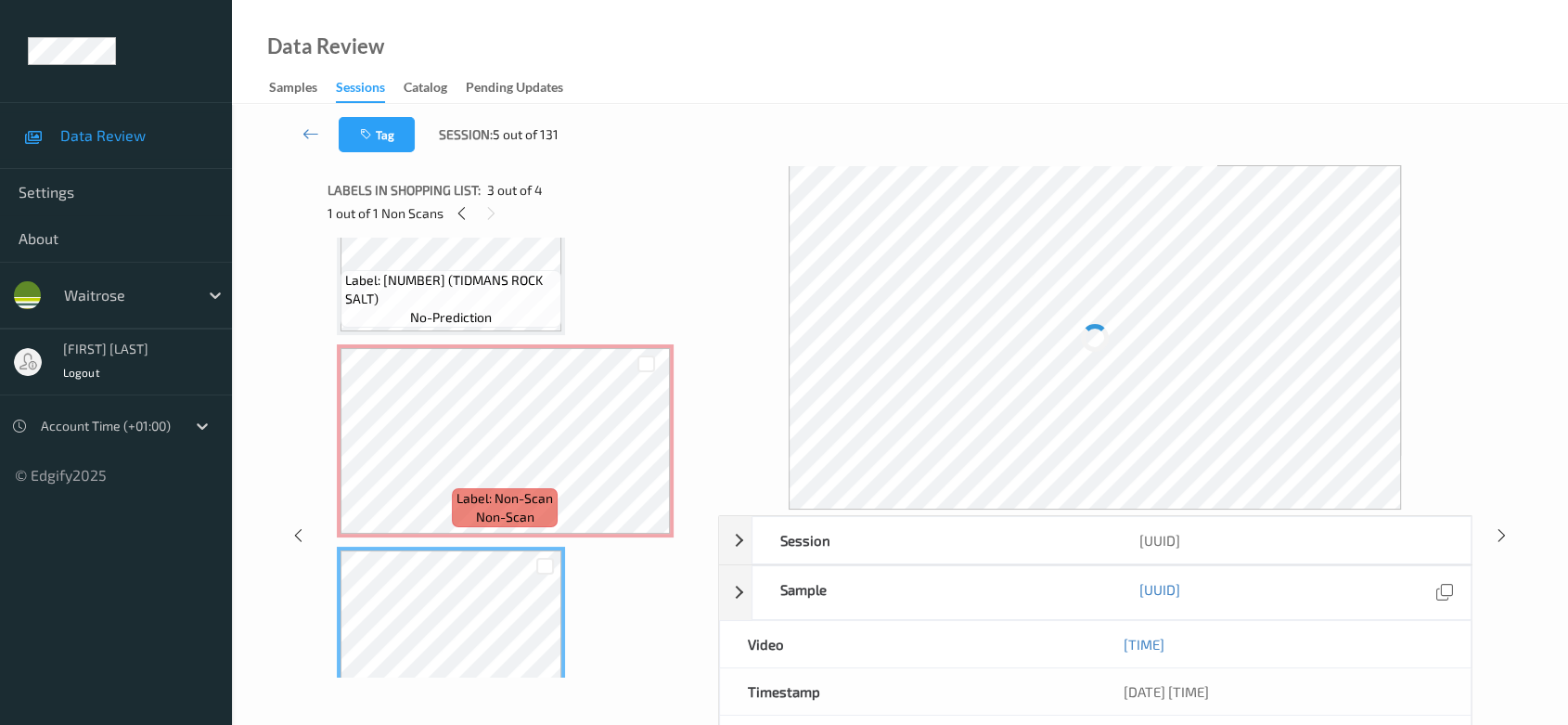 scroll, scrollTop: 0, scrollLeft: 0, axis: both 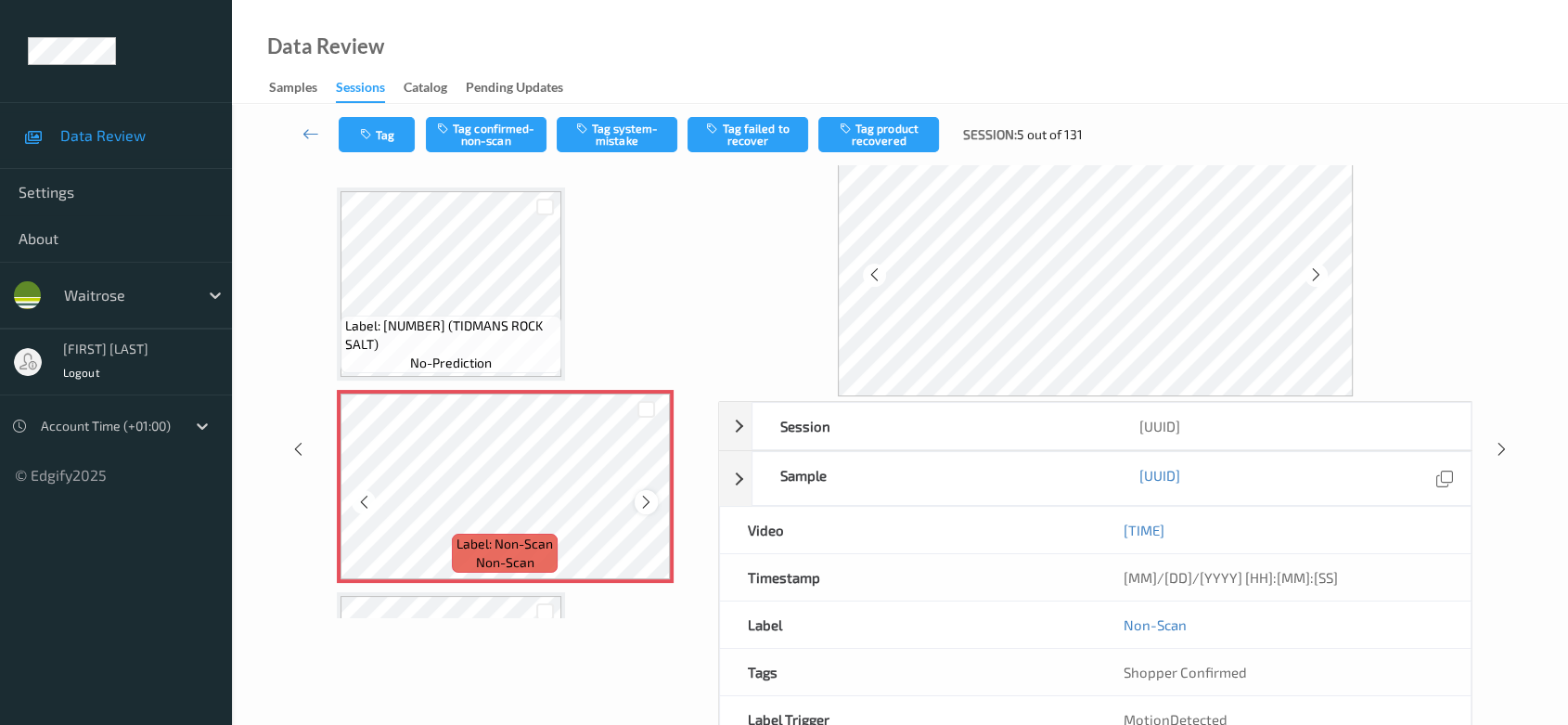 click at bounding box center [646, 502] 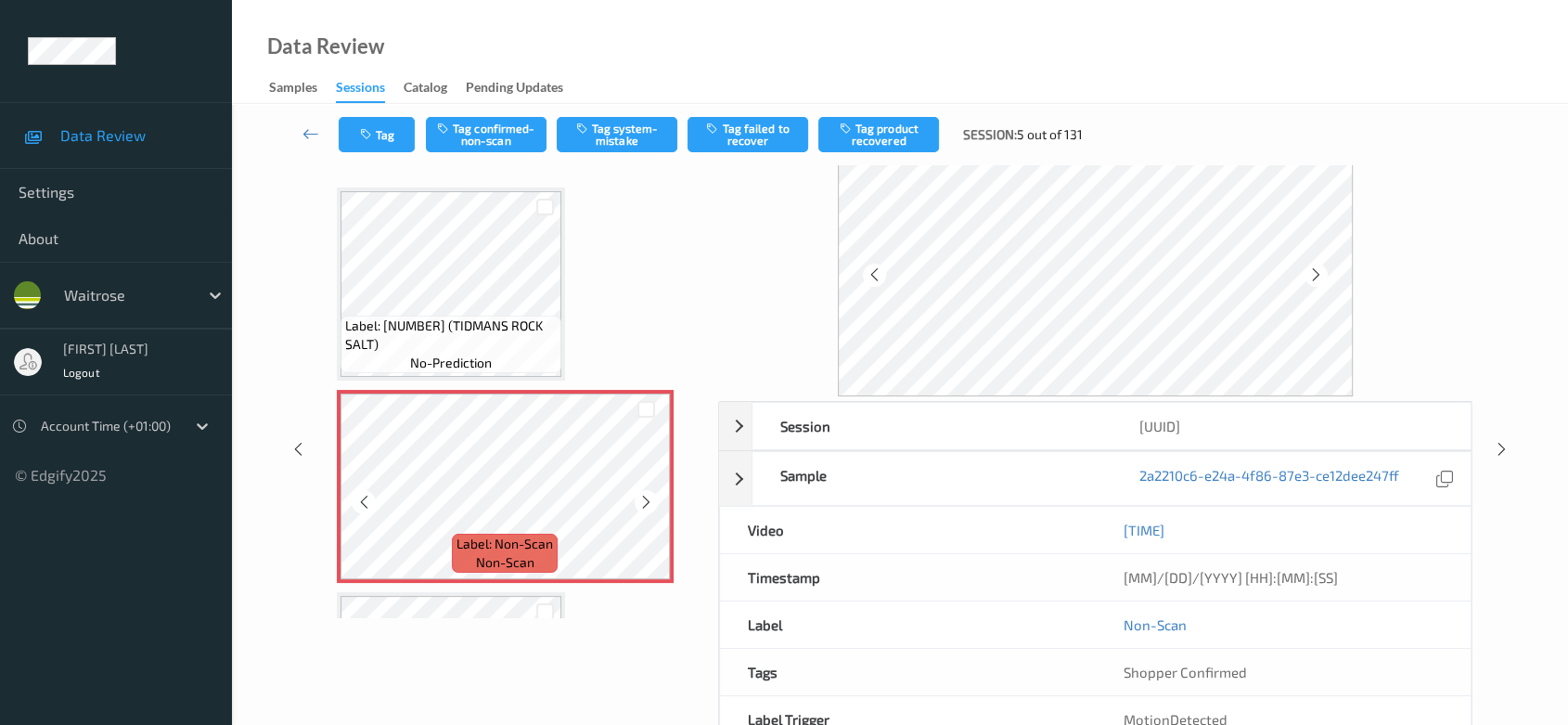 click at bounding box center [646, 502] 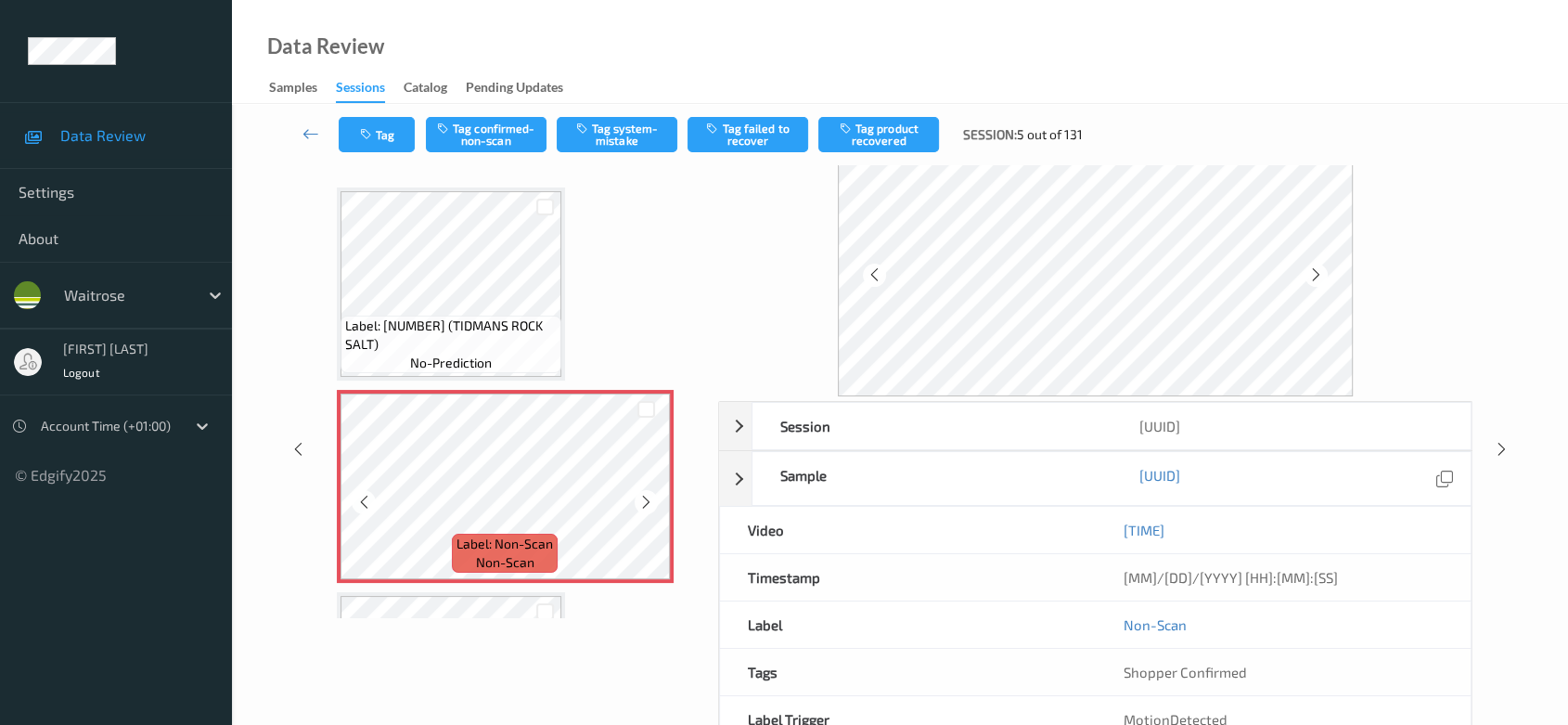 click at bounding box center [646, 502] 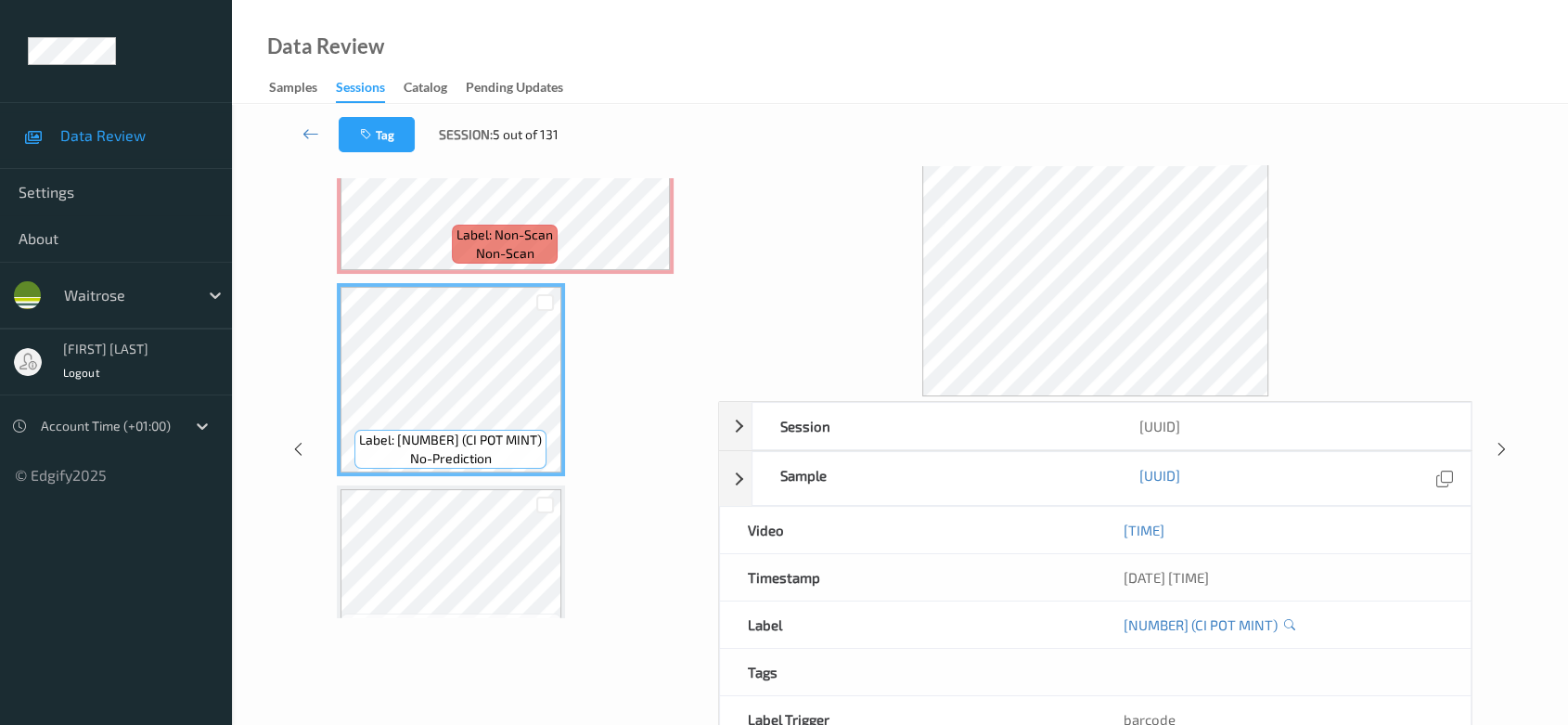 scroll, scrollTop: 206, scrollLeft: 0, axis: vertical 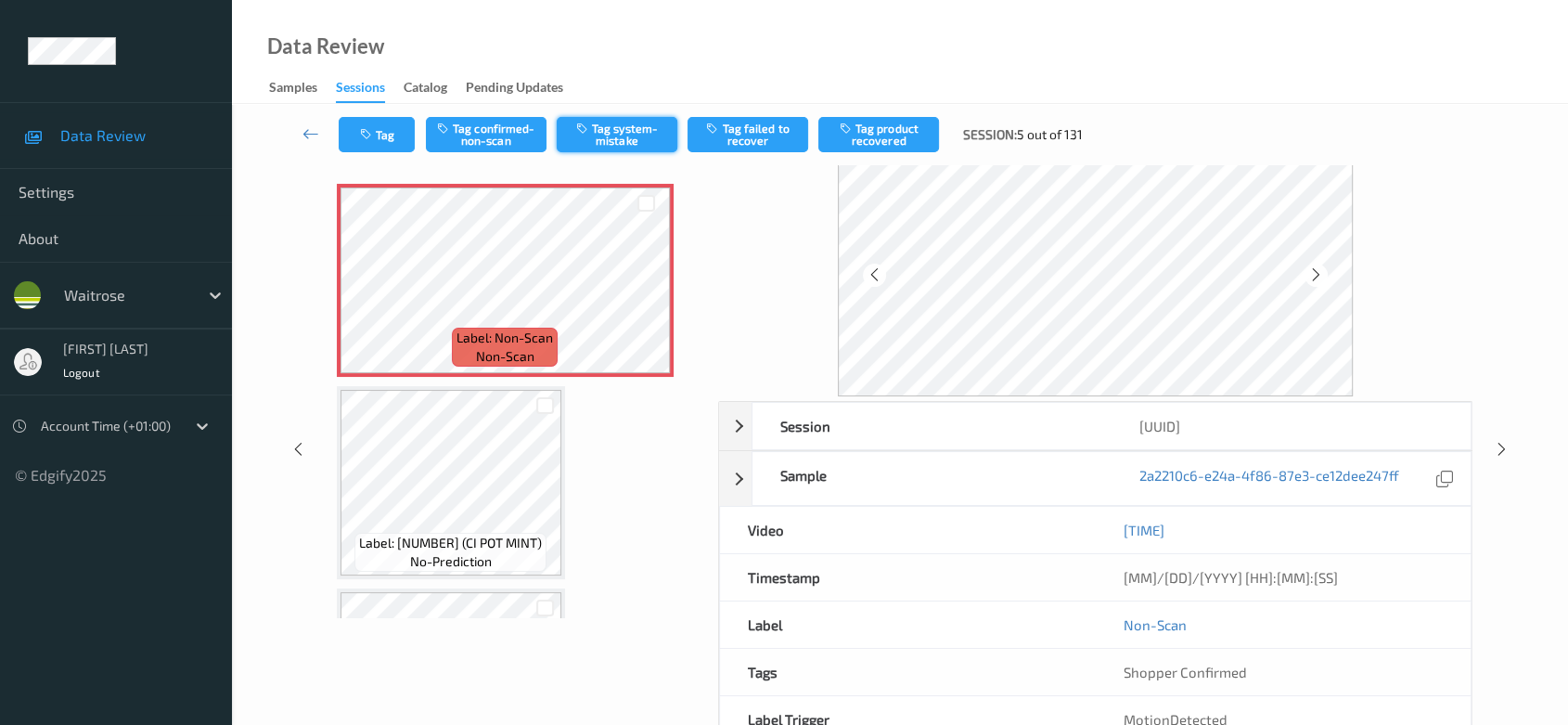 click on "Tag   system-mistake" at bounding box center (617, 135) 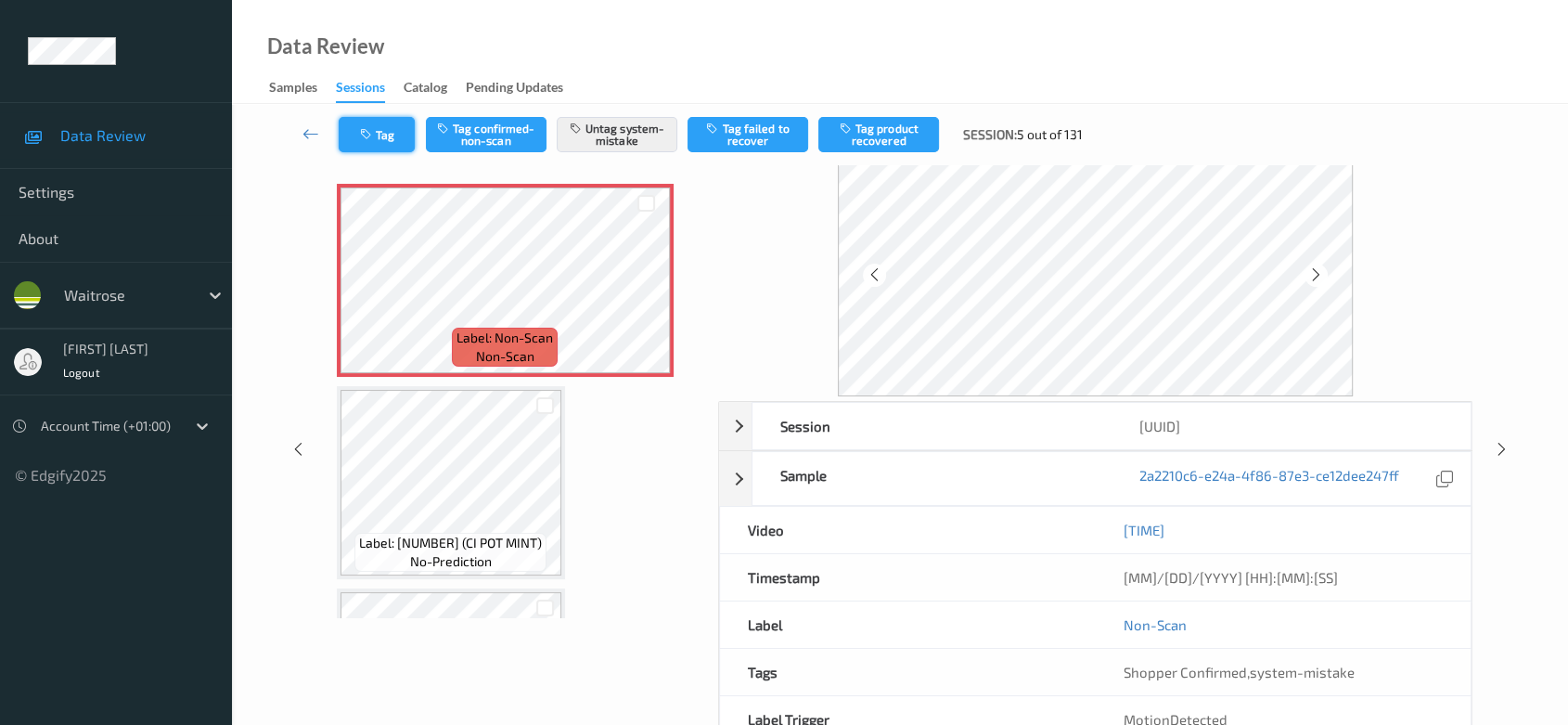 click on "Tag" at bounding box center [377, 135] 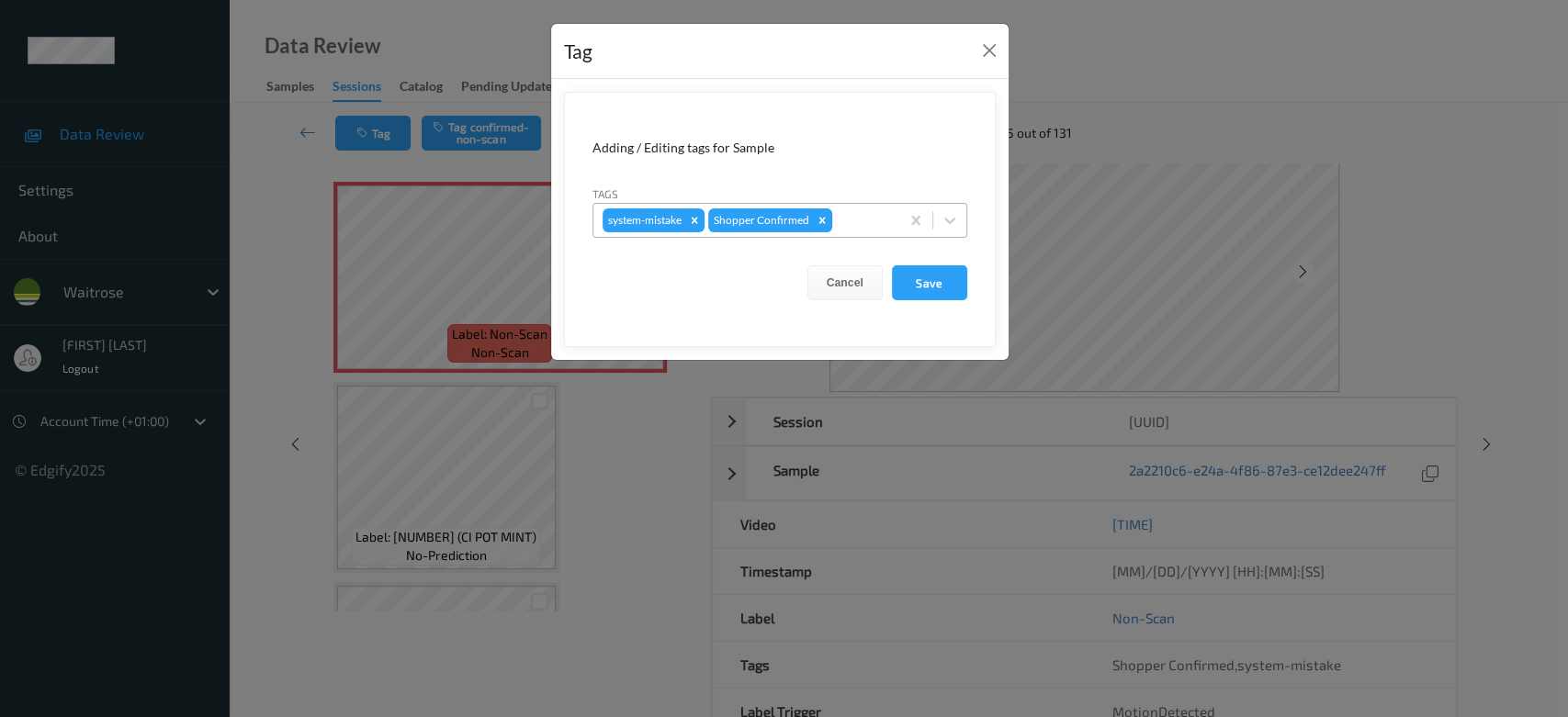 click at bounding box center [863, 220] 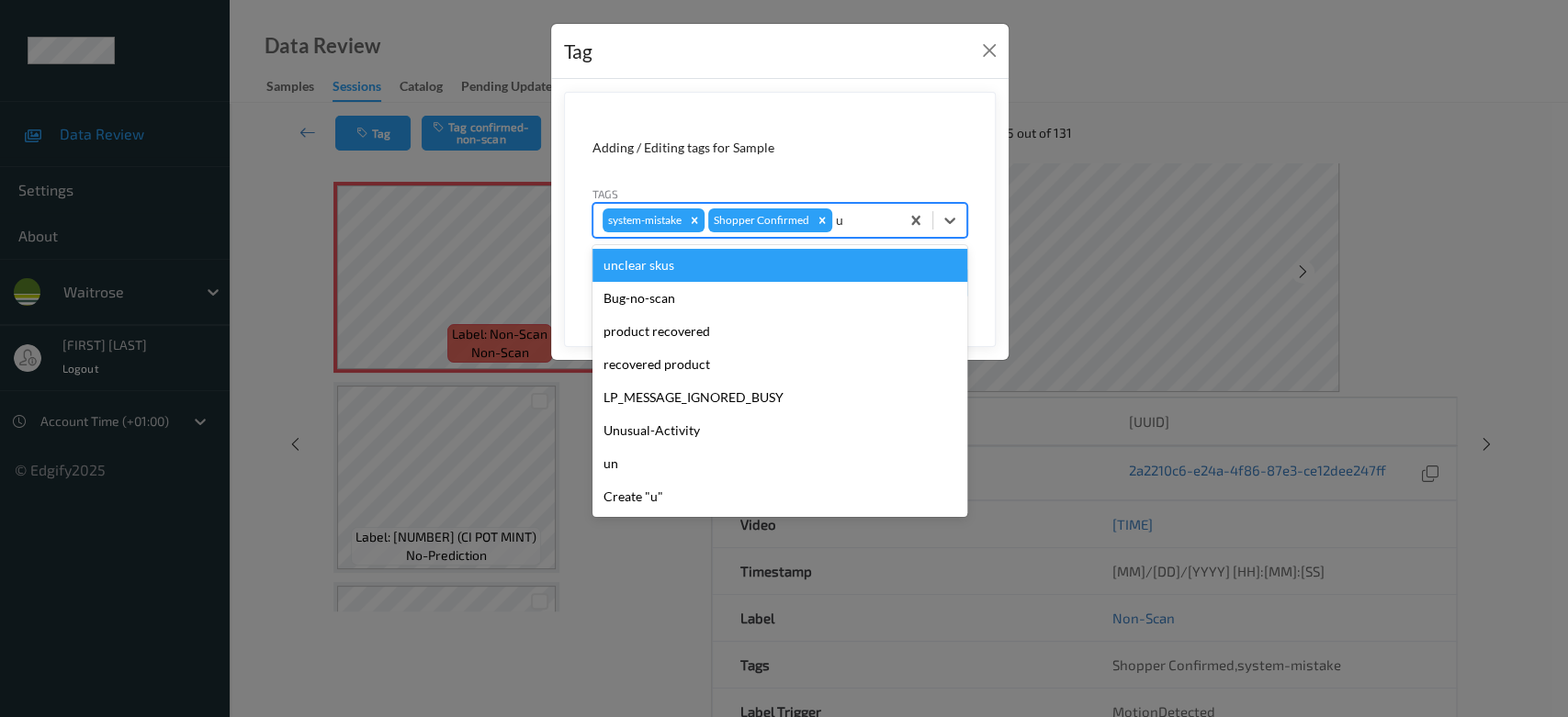 type on "un" 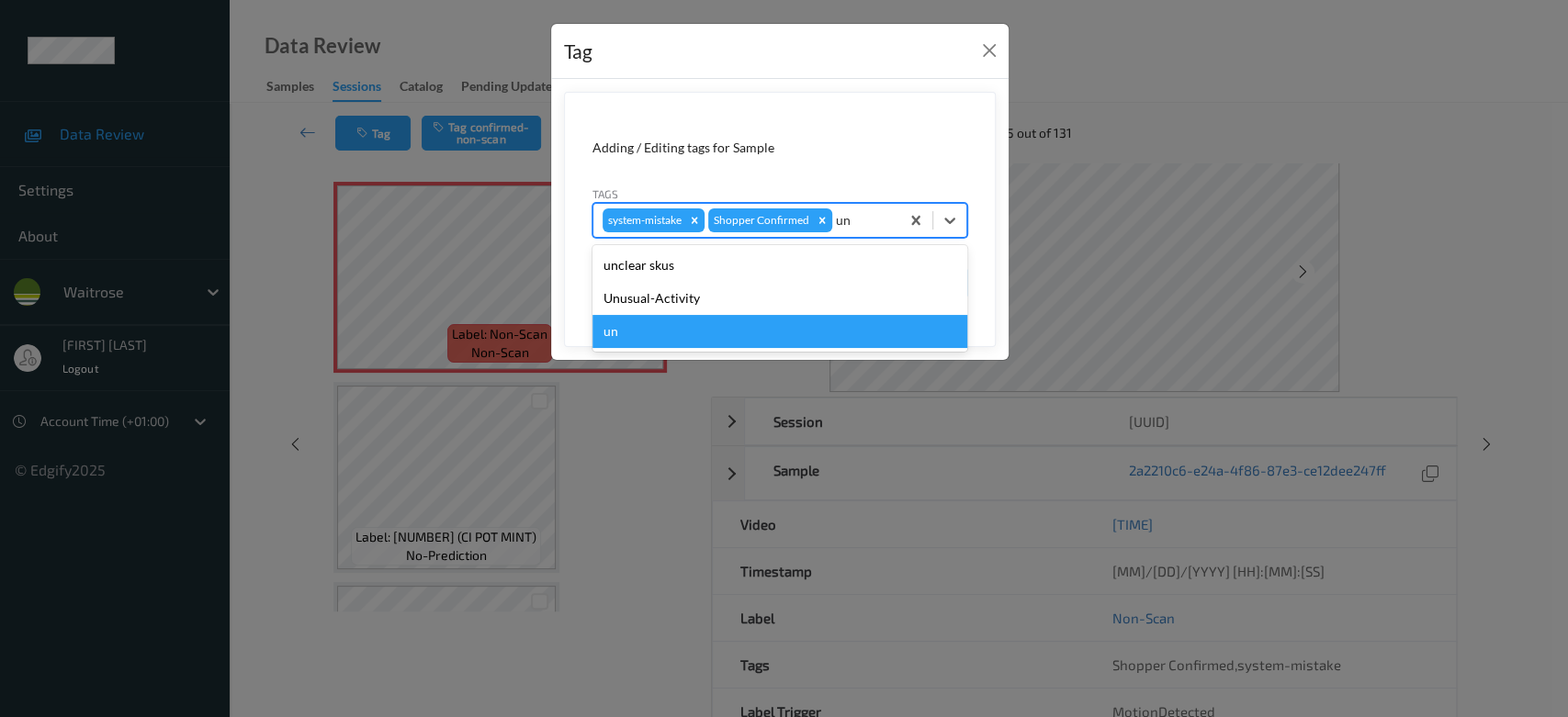 click on "Unusual-Activity" at bounding box center [780, 298] 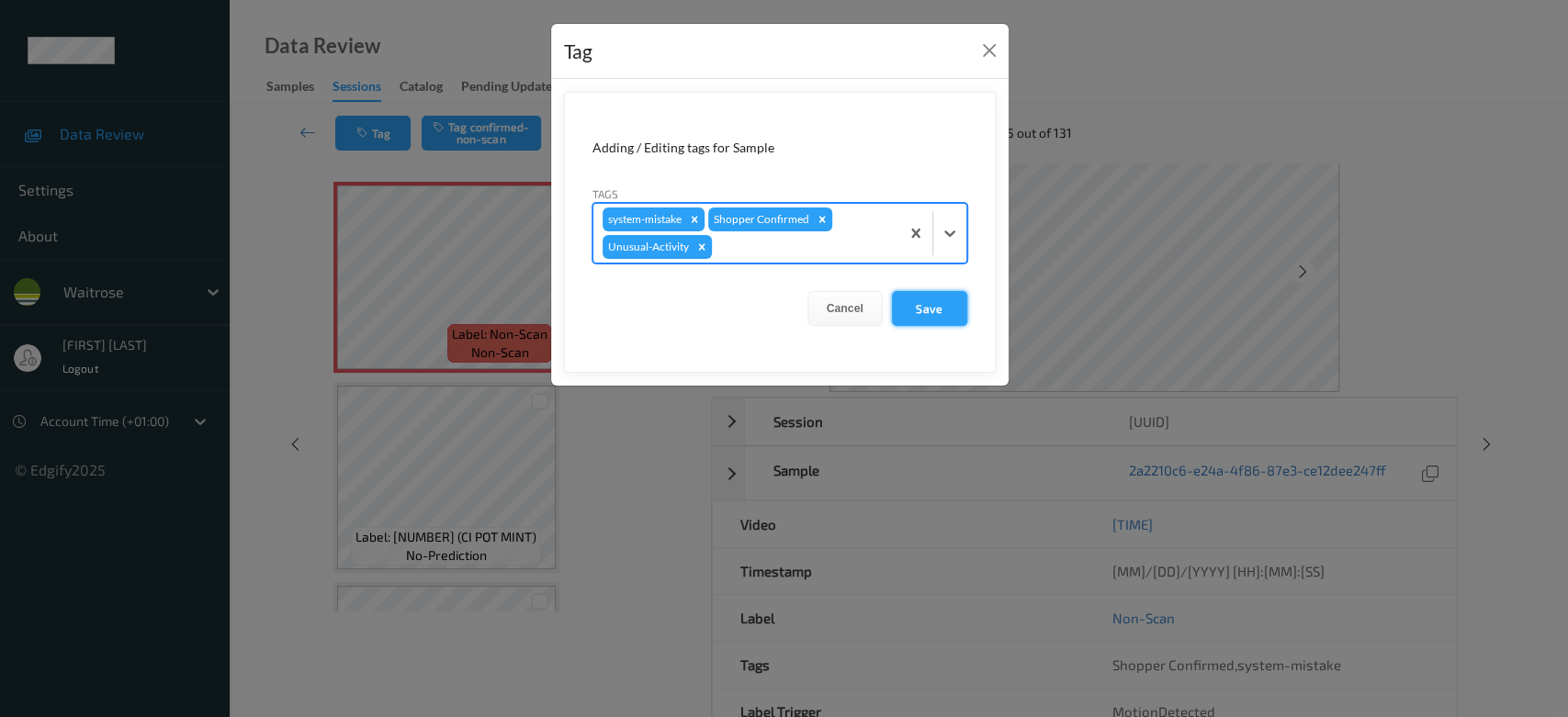 click on "Save" at bounding box center (930, 308) 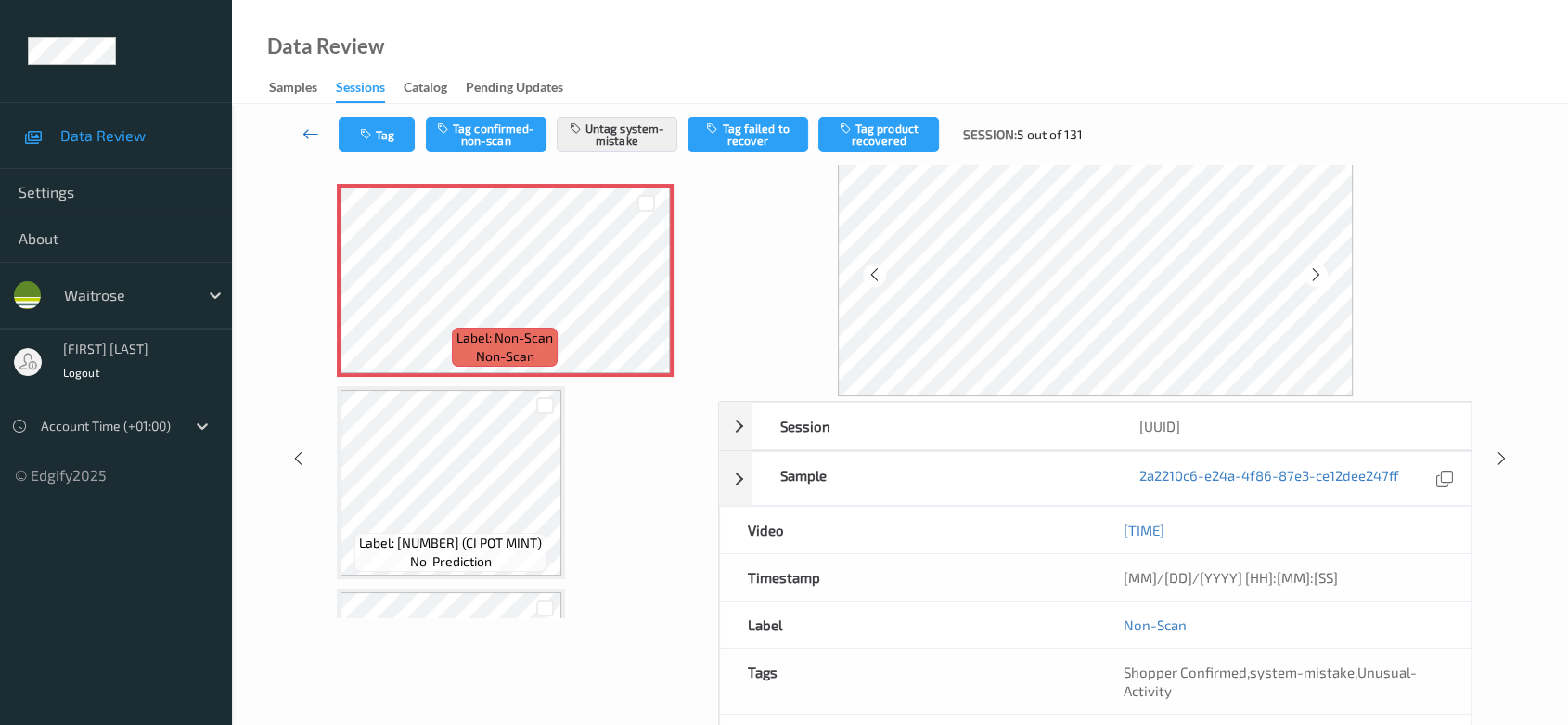 click at bounding box center [311, 134] 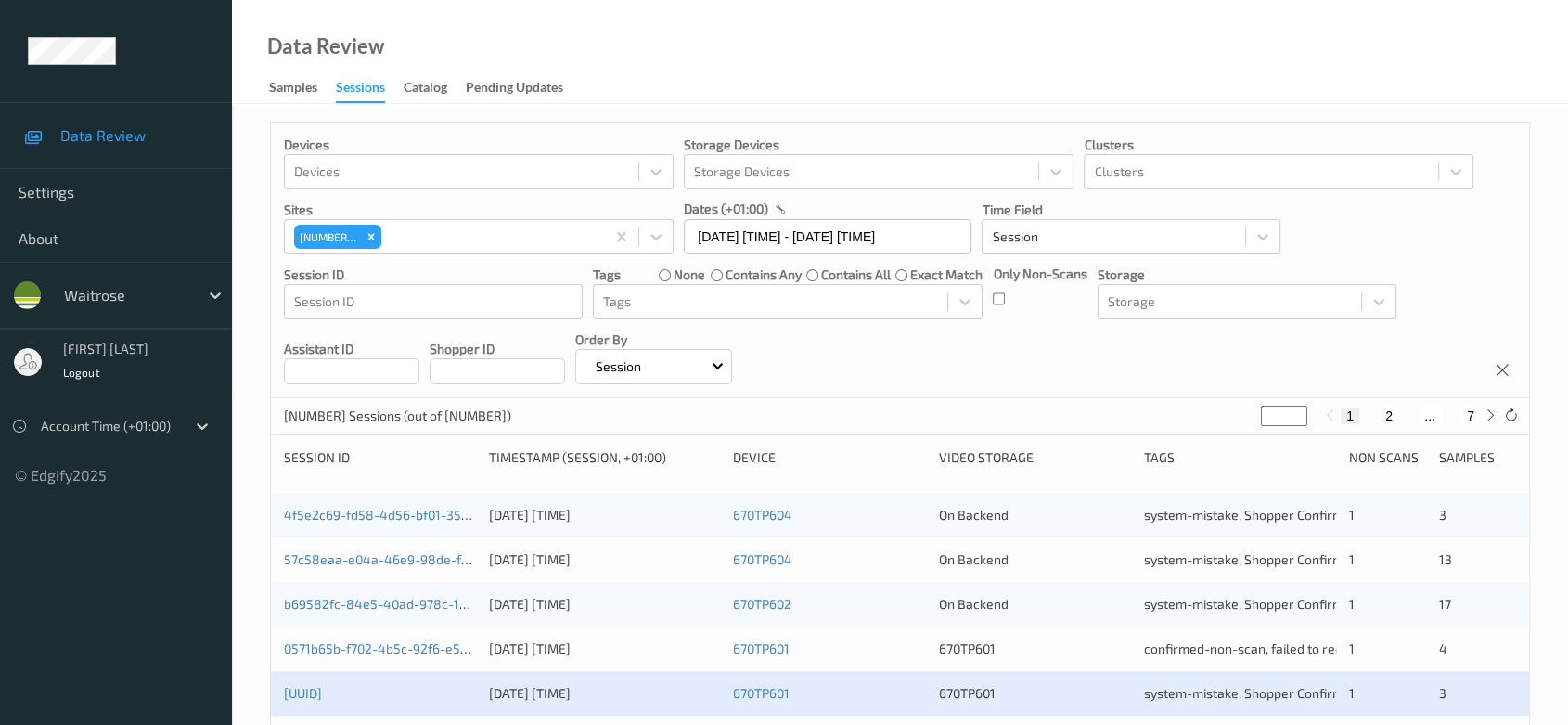 scroll, scrollTop: 309, scrollLeft: 0, axis: vertical 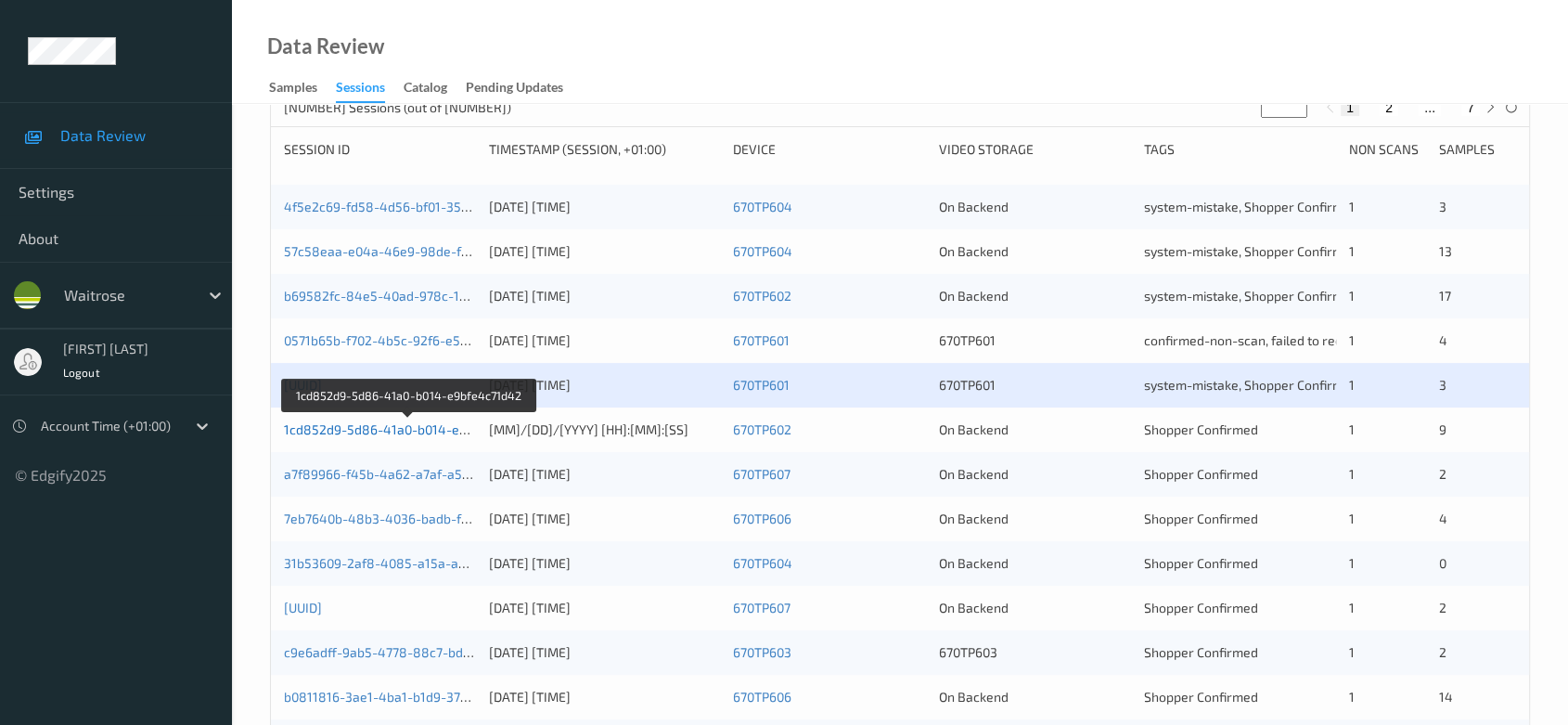 click on "1cd852d9-5d86-41a0-b014-e9bfe4c71d42" at bounding box center [410, 429] 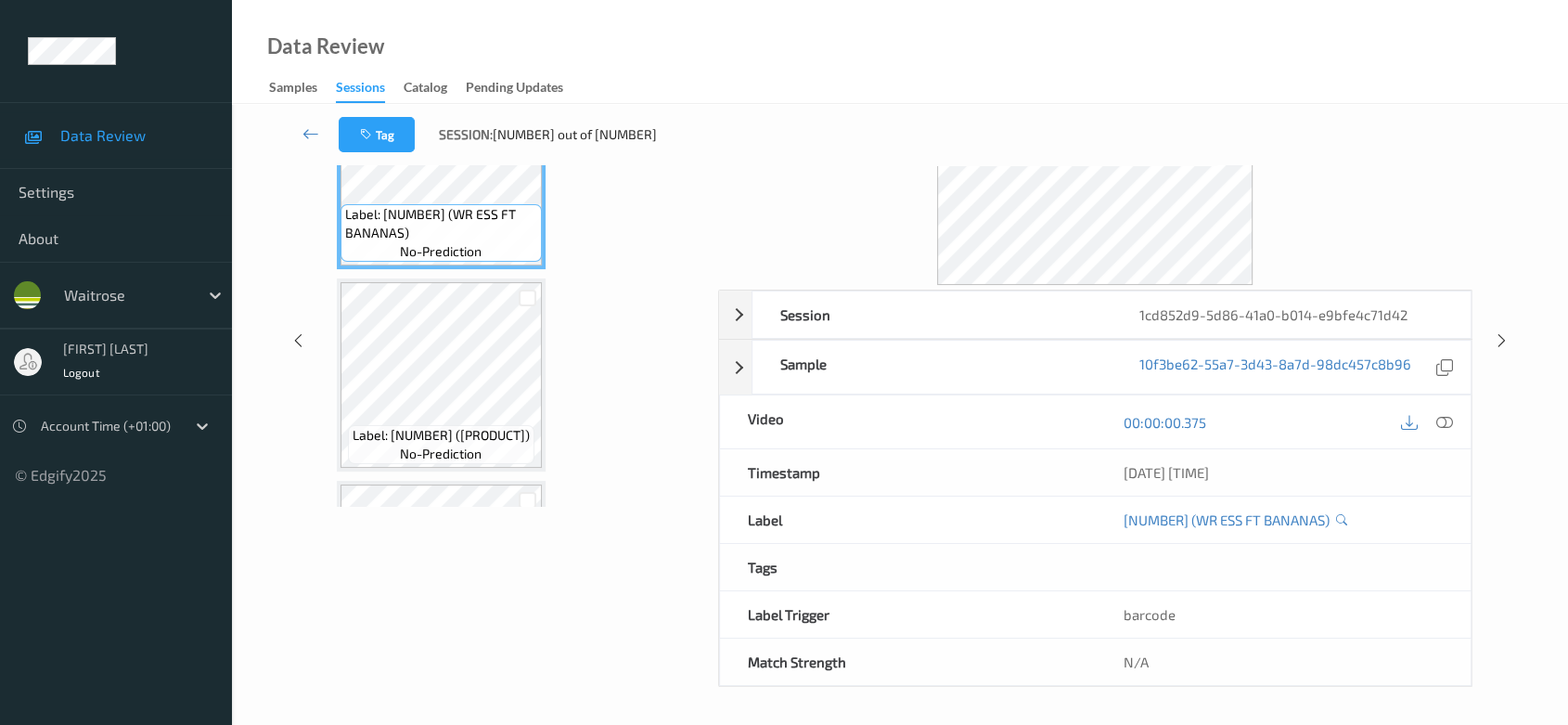 scroll, scrollTop: 169, scrollLeft: 0, axis: vertical 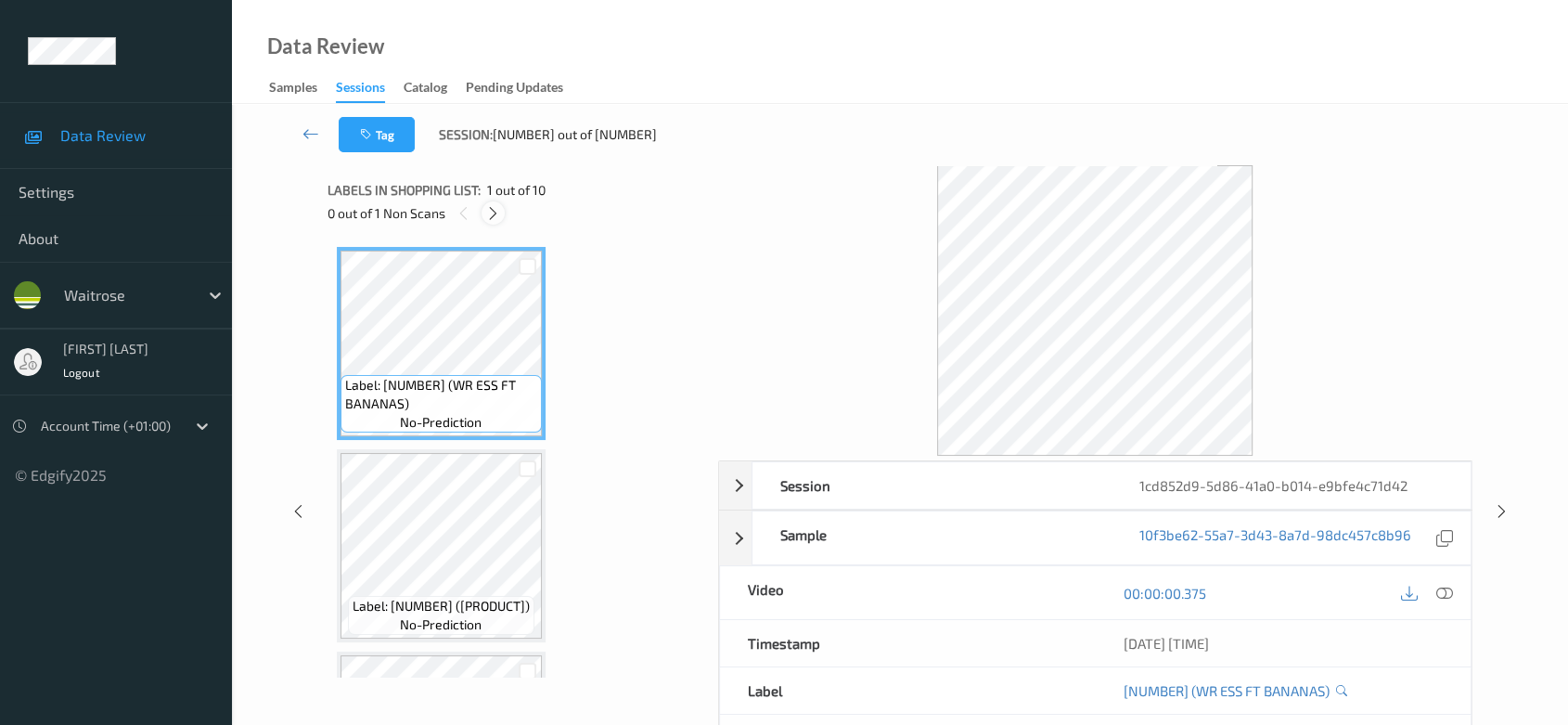 click at bounding box center (493, 213) 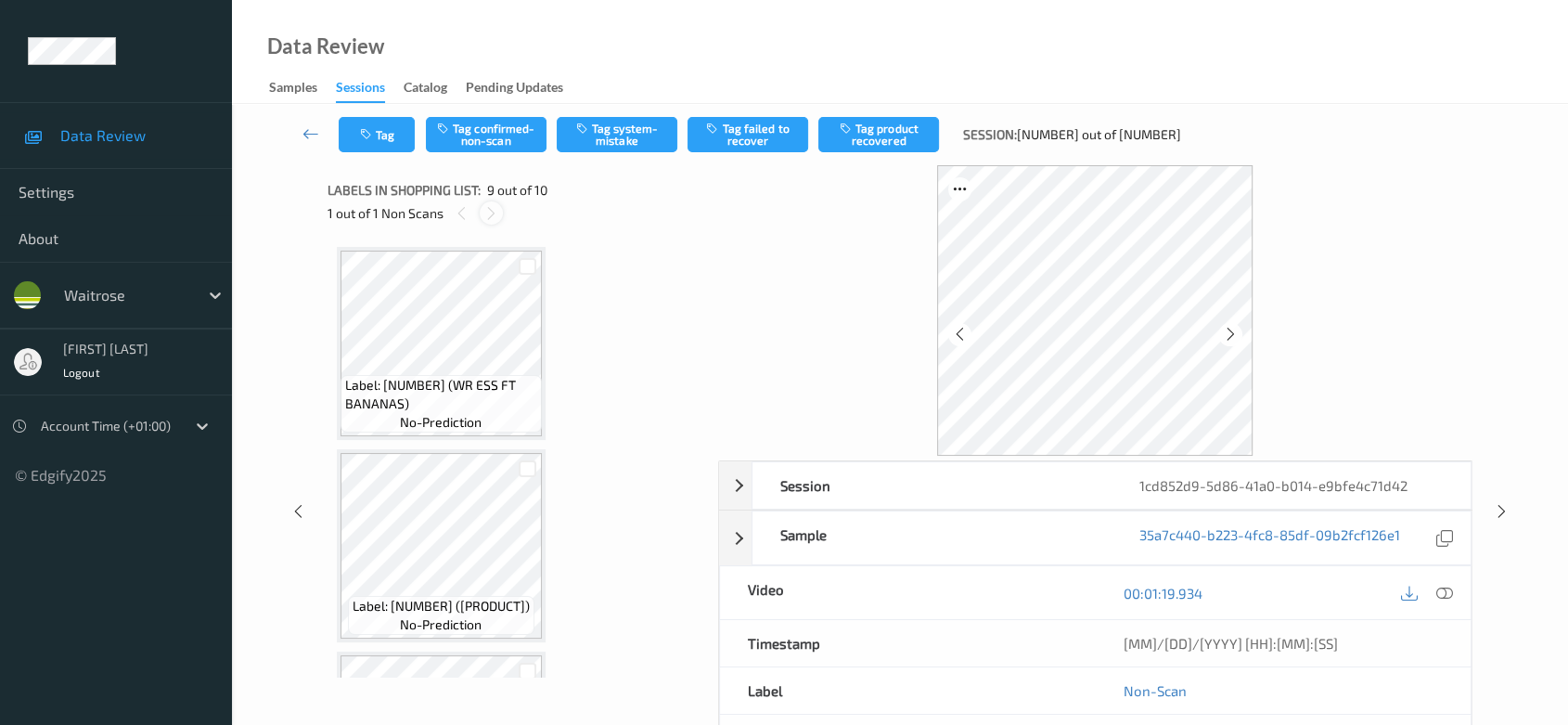scroll, scrollTop: 1419, scrollLeft: 0, axis: vertical 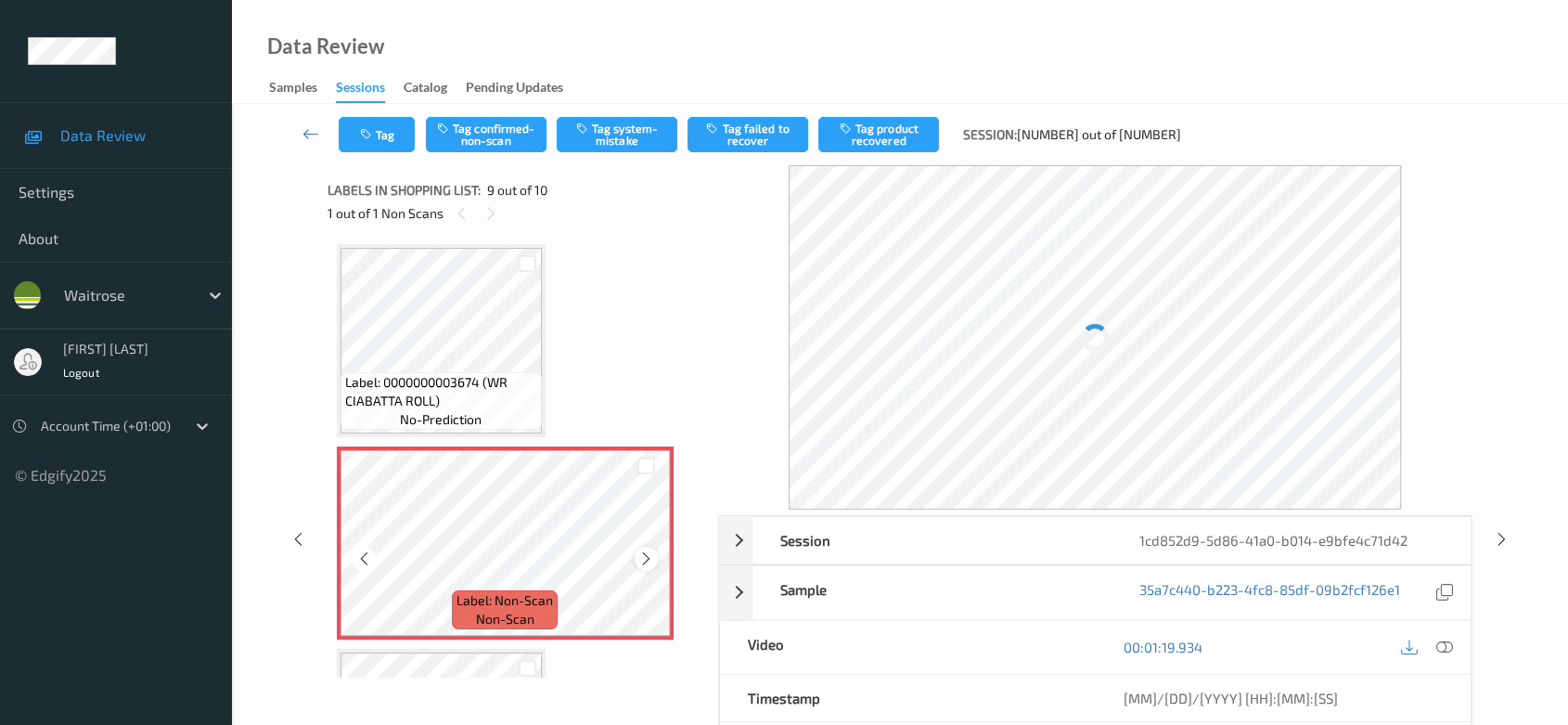 click at bounding box center (646, 559) 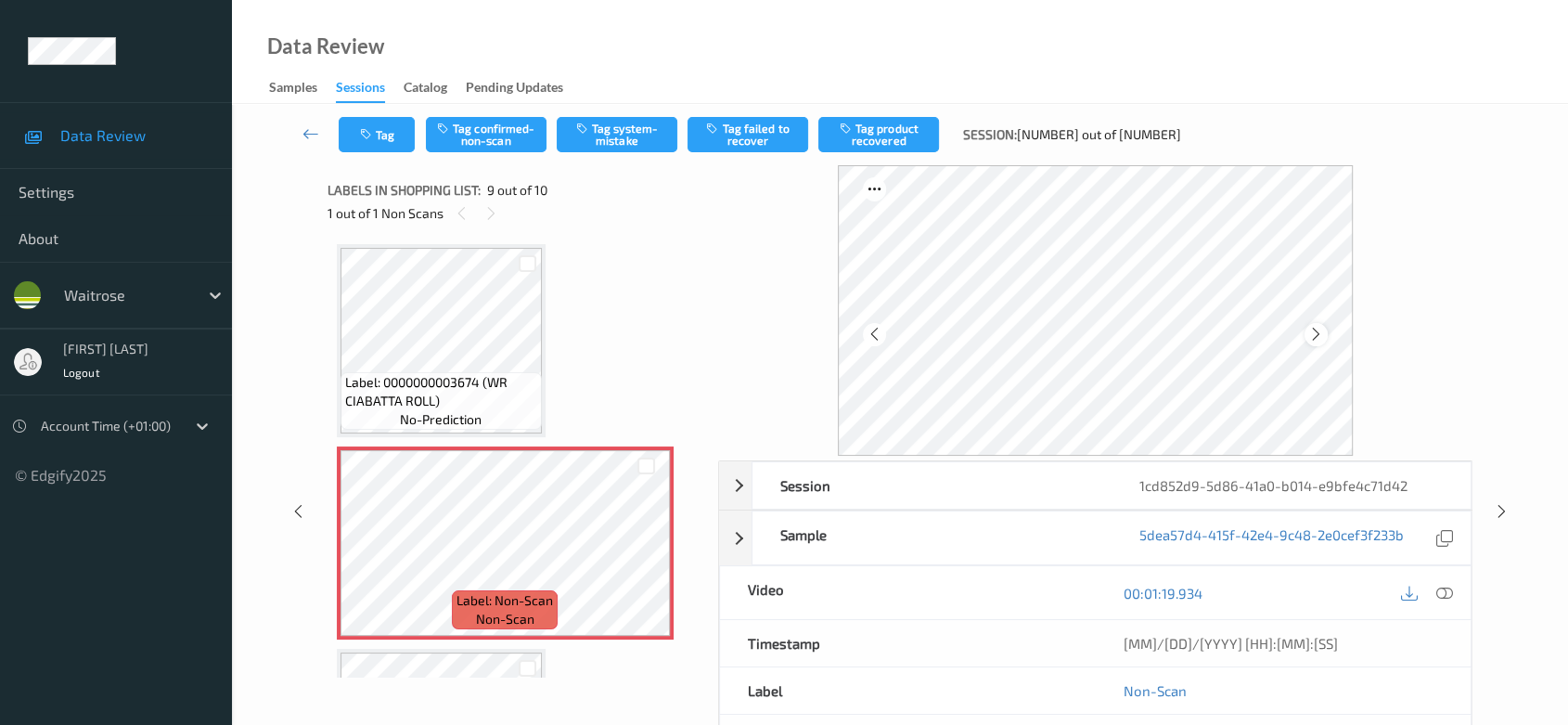 click at bounding box center (1316, 334) 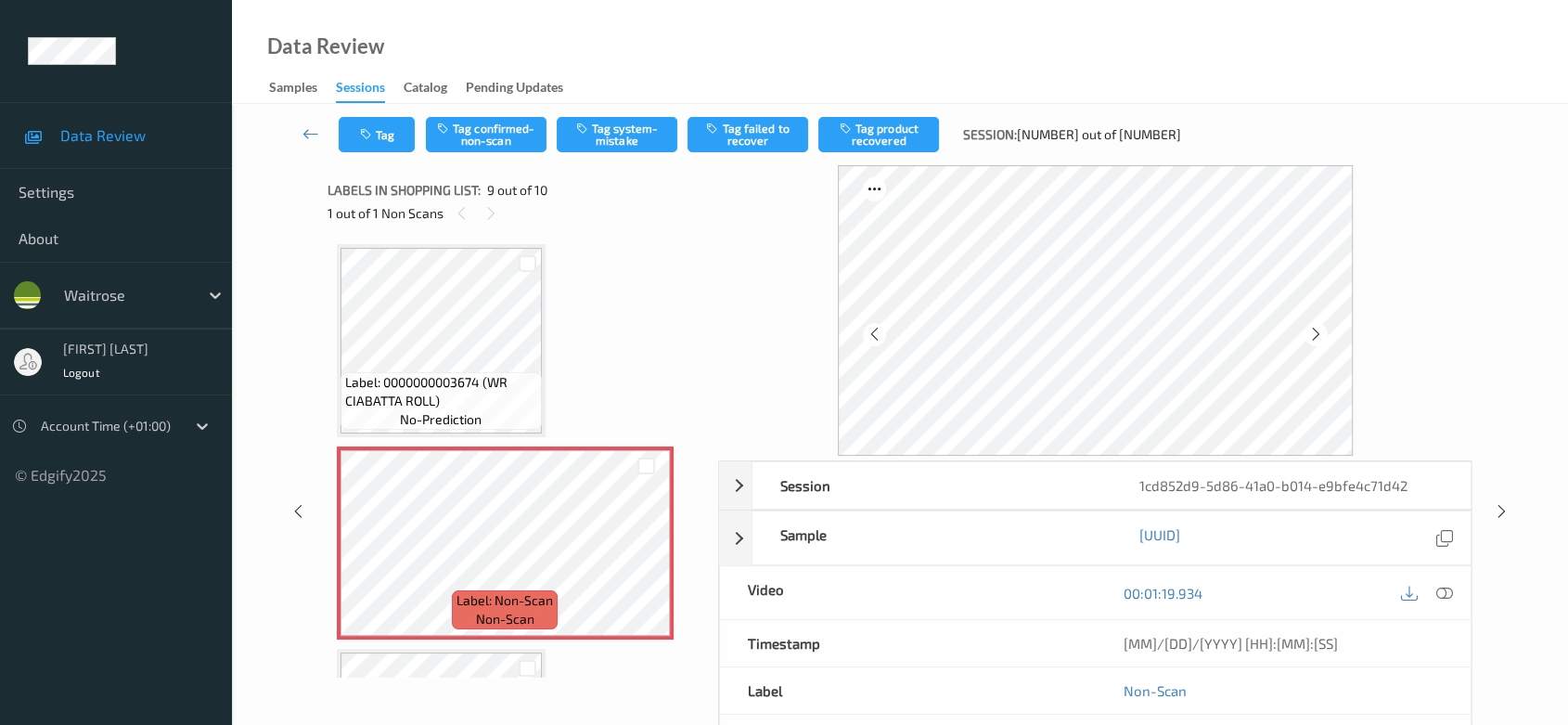 click at bounding box center [1316, 334] 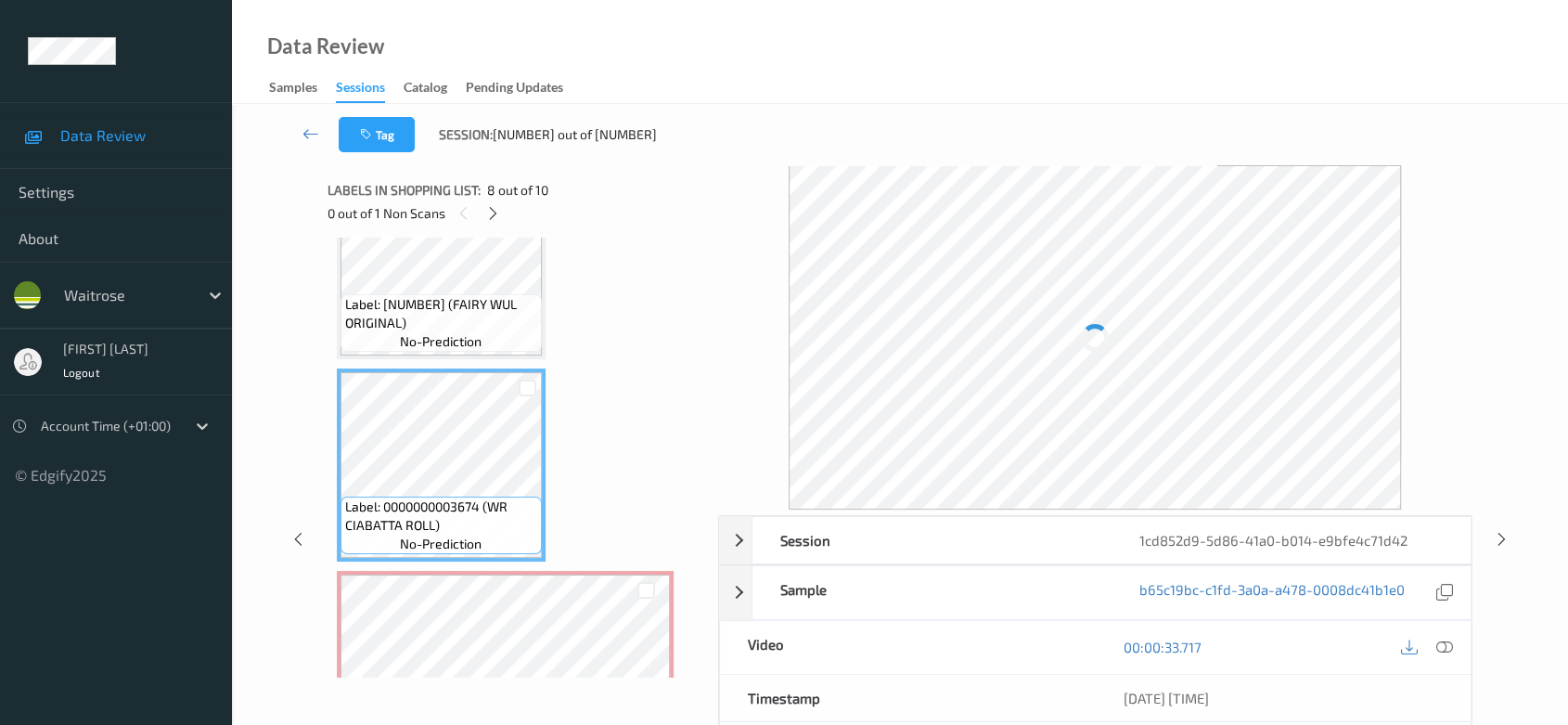 scroll, scrollTop: 1172, scrollLeft: 0, axis: vertical 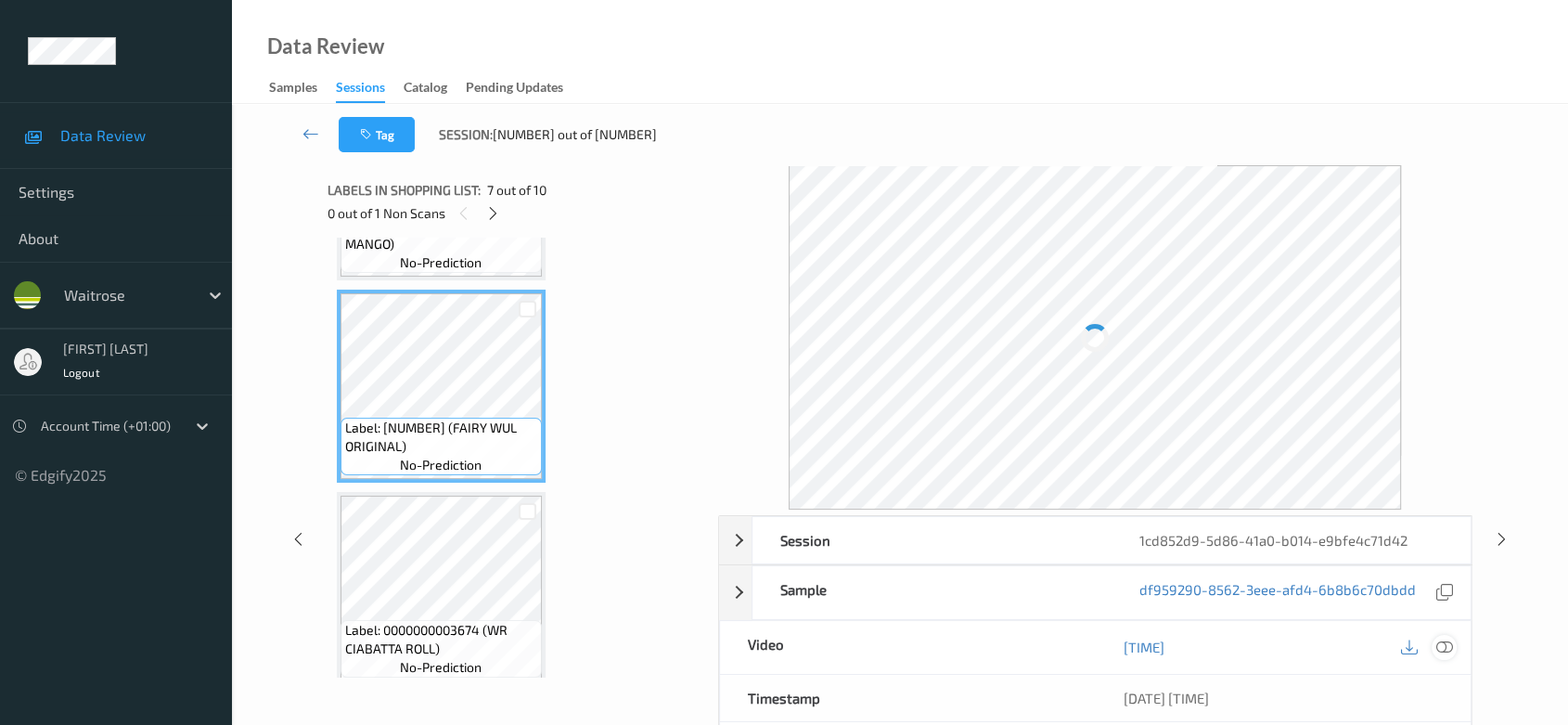 click at bounding box center (1445, 647) 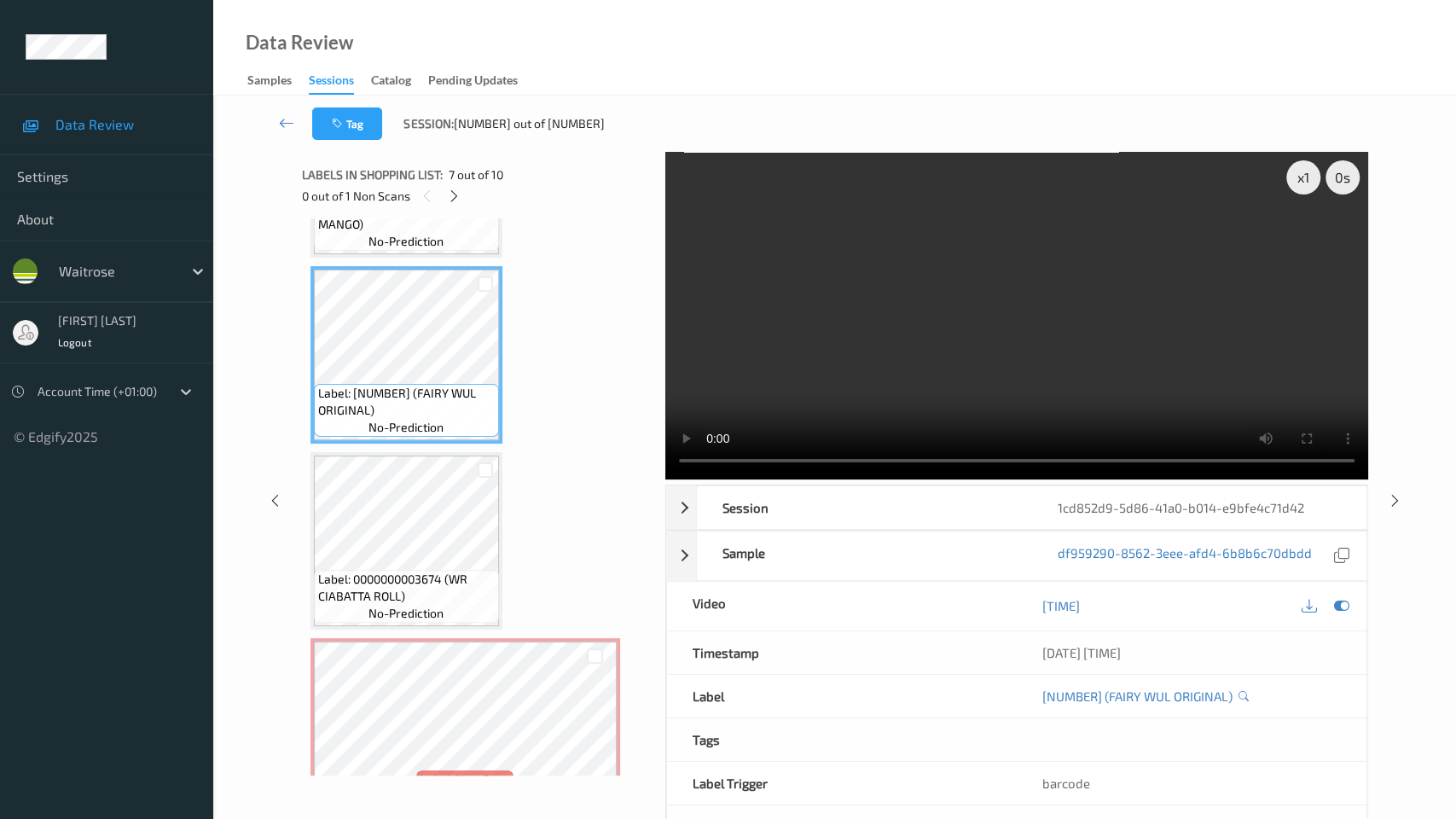 type 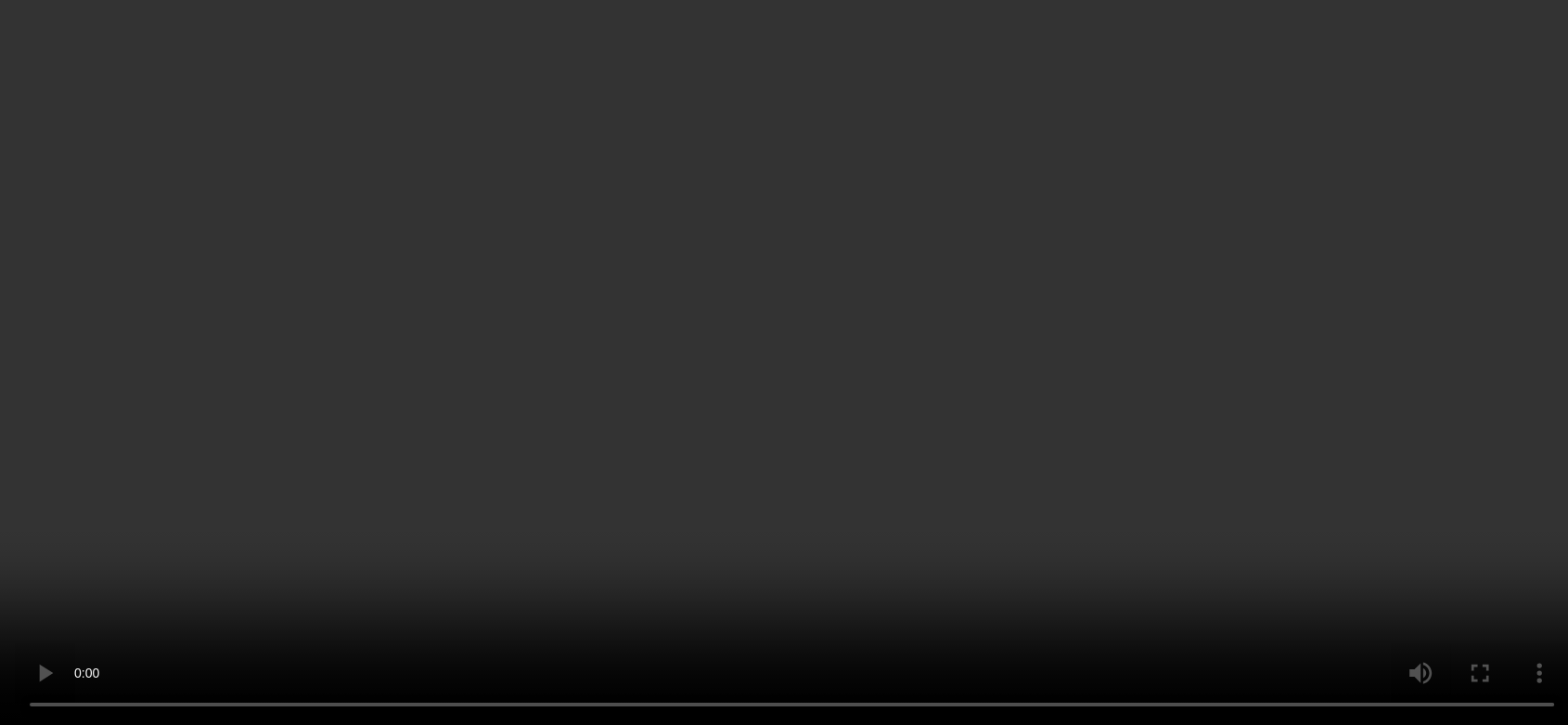 scroll, scrollTop: 1275, scrollLeft: 0, axis: vertical 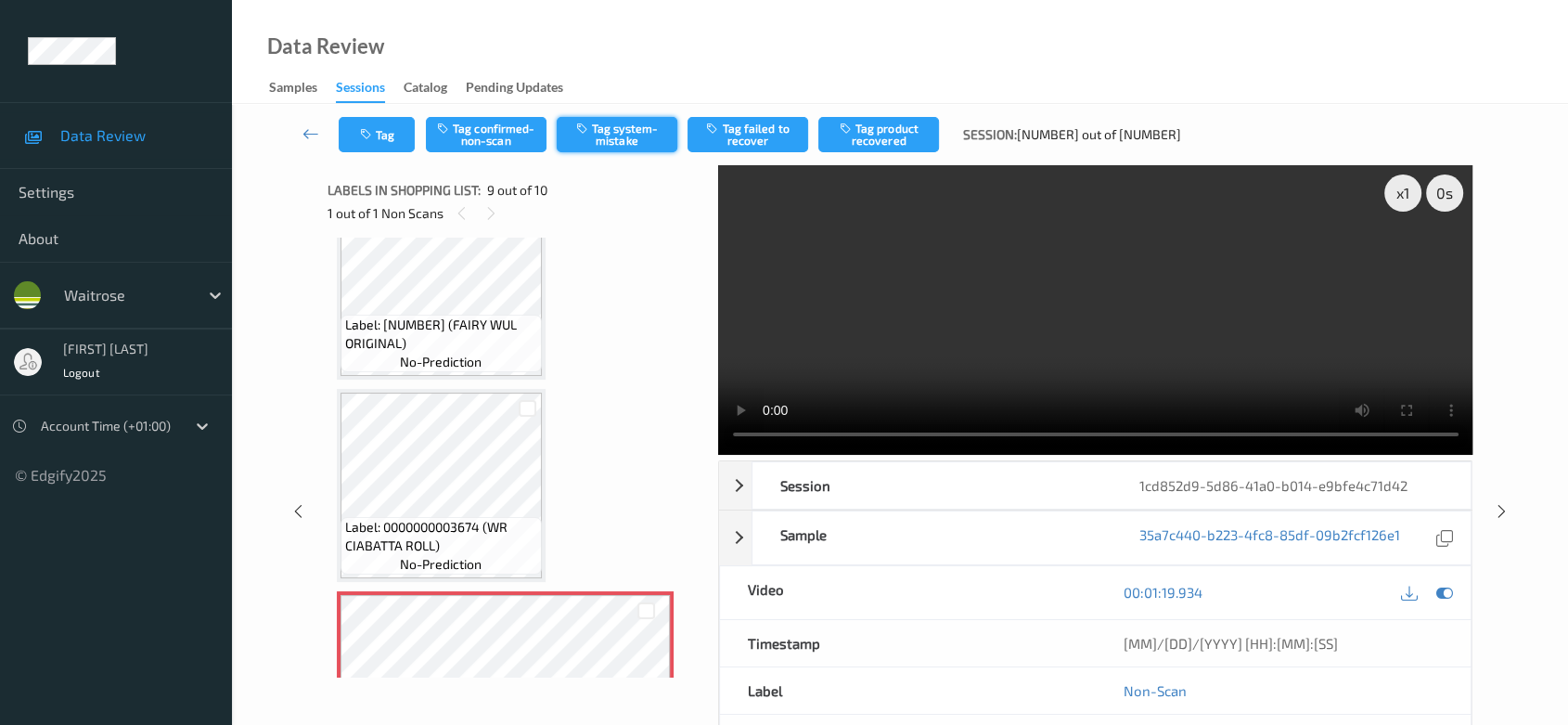 click on "Tag   system-mistake" at bounding box center [617, 135] 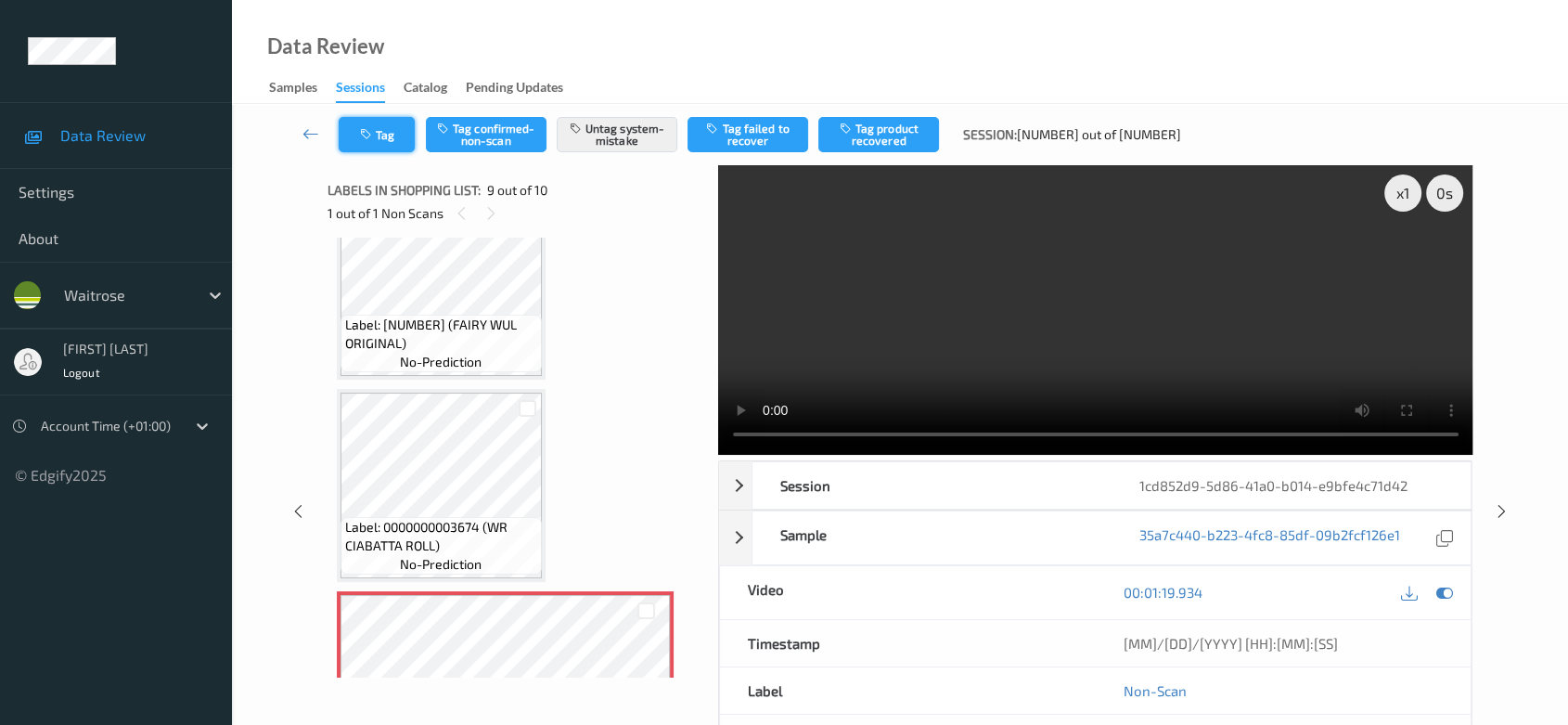 click on "Tag" at bounding box center [377, 135] 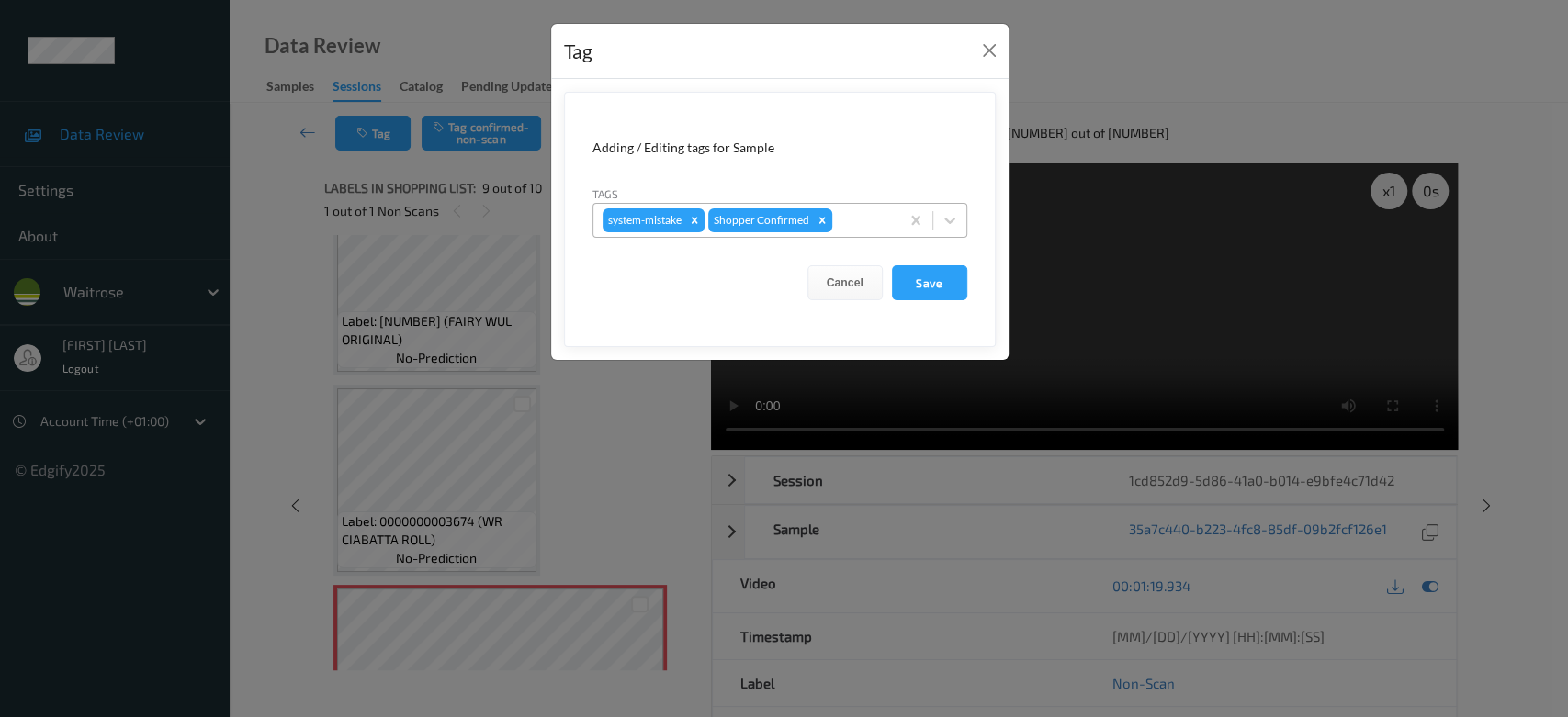 click at bounding box center [863, 220] 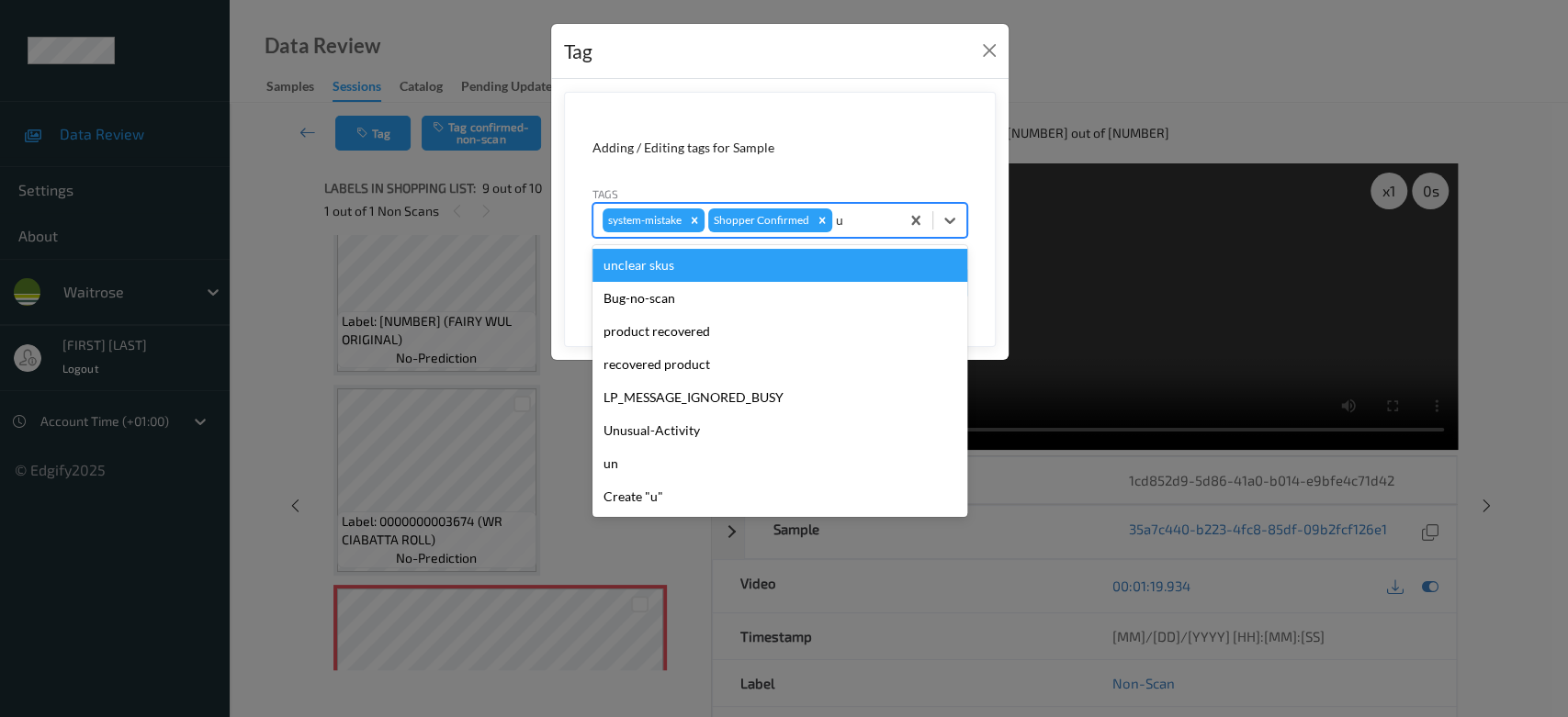 type on "un" 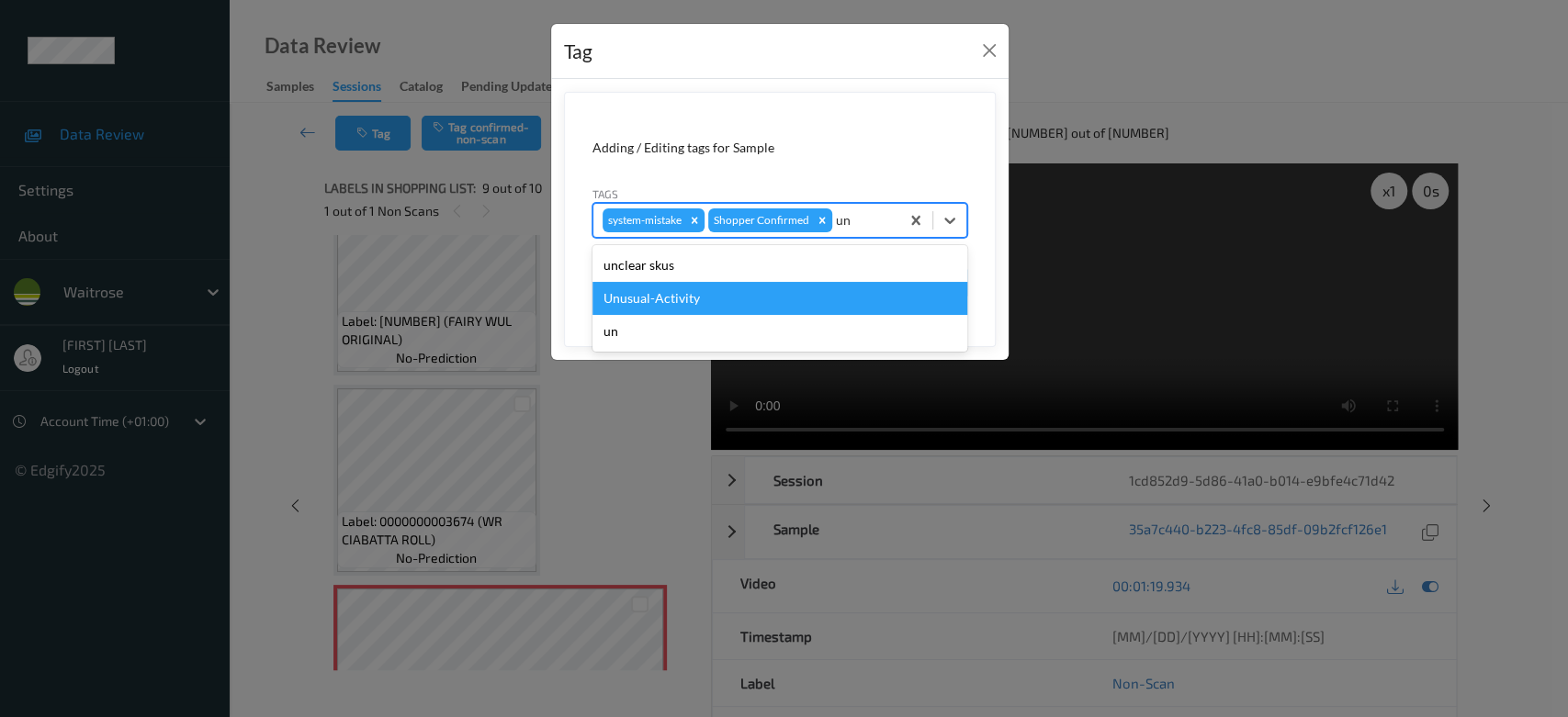 click on "Unusual-Activity" at bounding box center (780, 298) 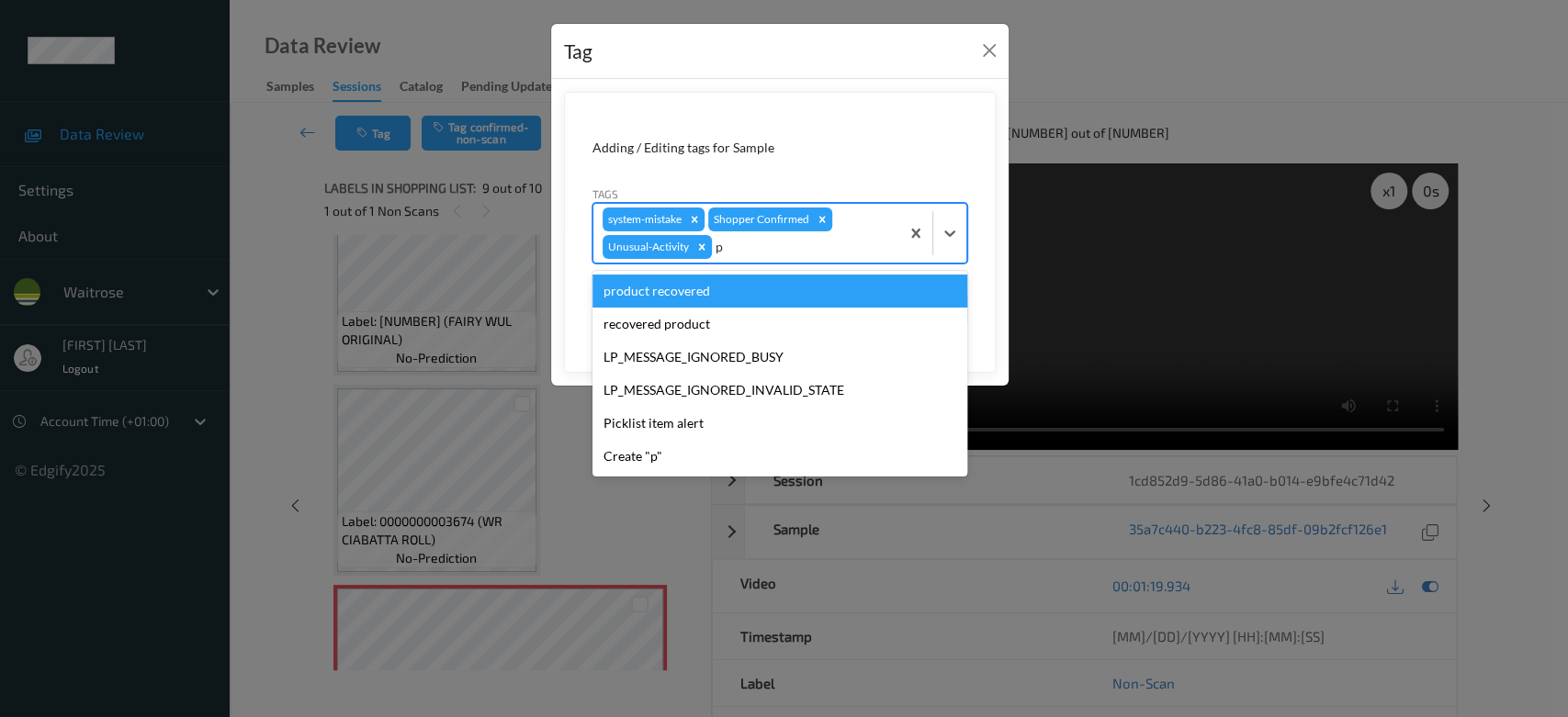 type on "pi" 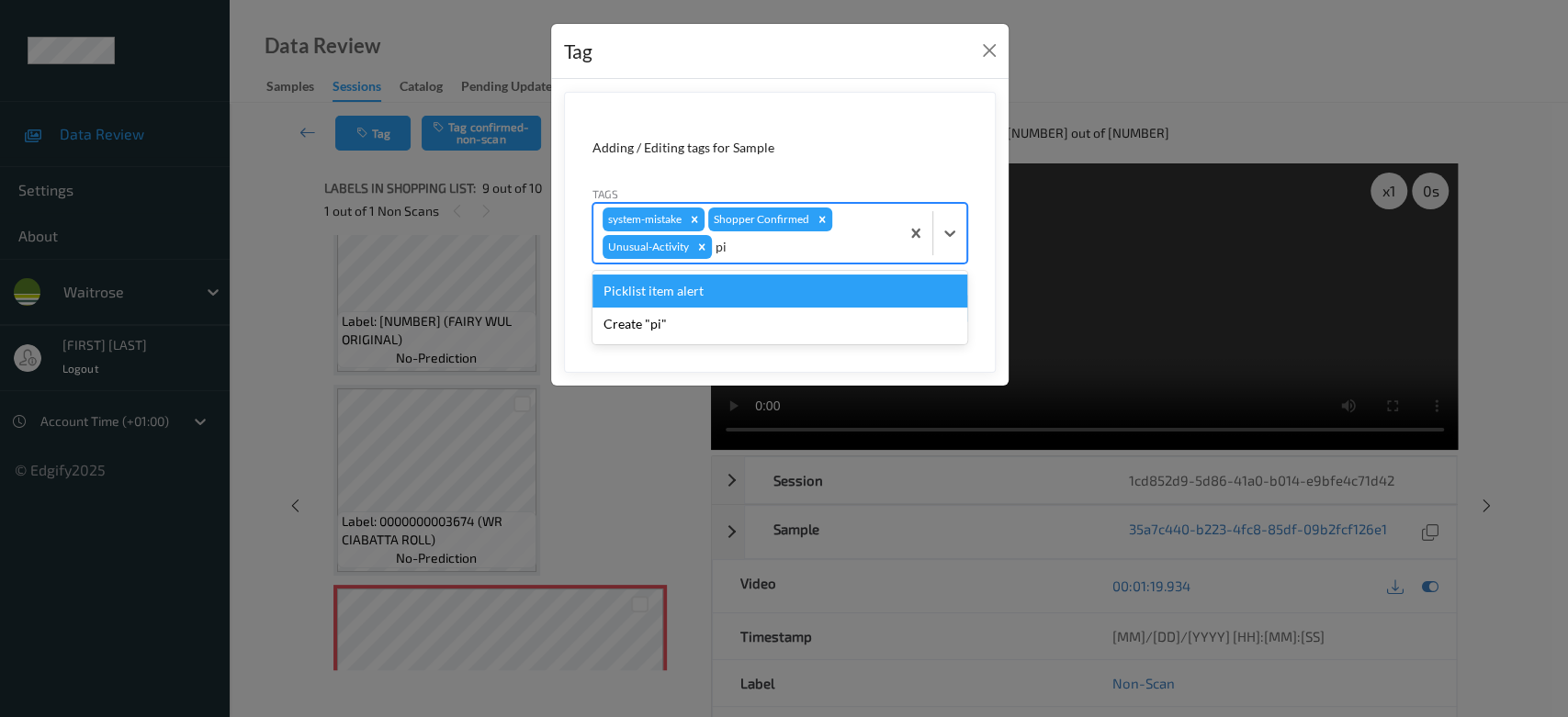 click on "Picklist item alert" at bounding box center (780, 291) 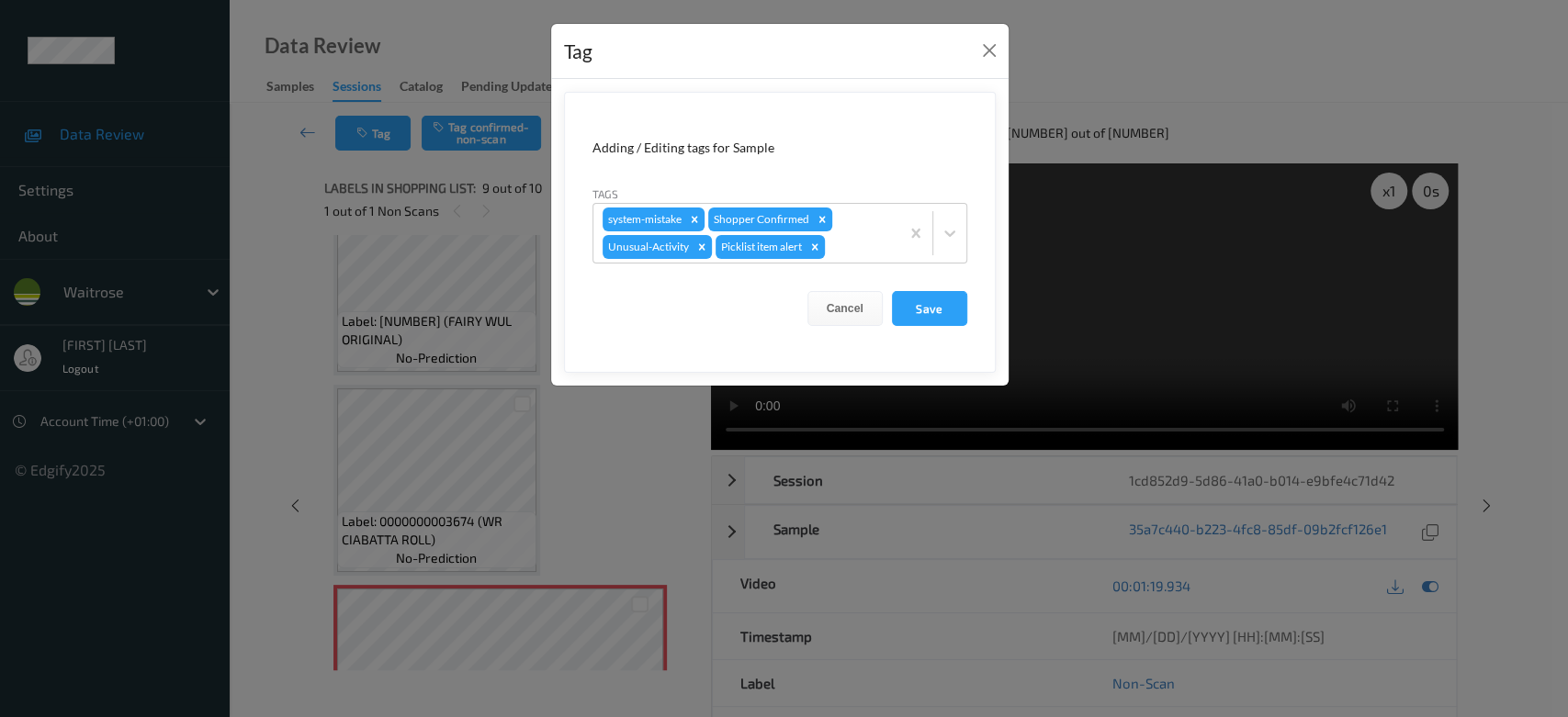 click on "Adding / Editing tags for Sample   Tags system-mistake Shopper Confirmed Unusual-Activity Picklist item alert Cancel Save" at bounding box center [780, 232] 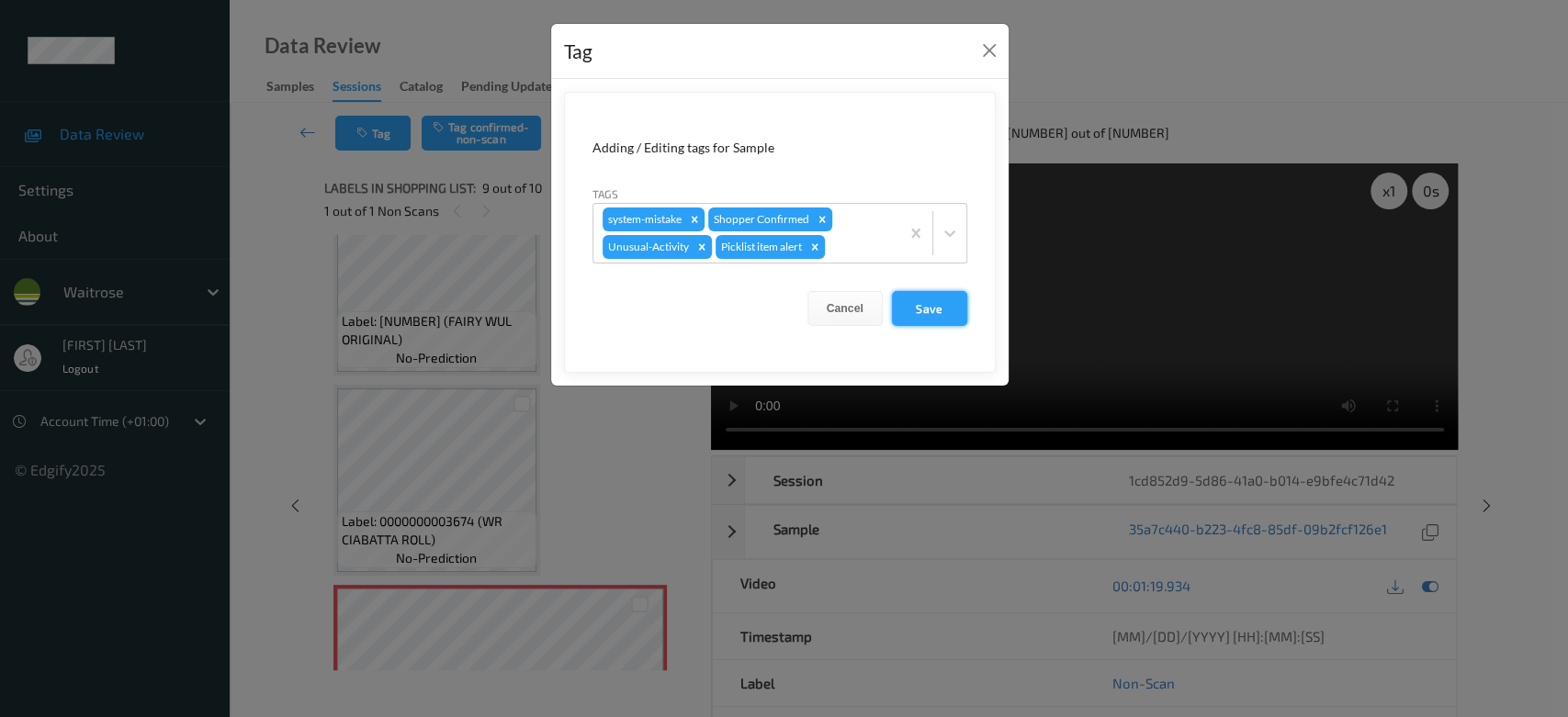click on "Save" at bounding box center (930, 308) 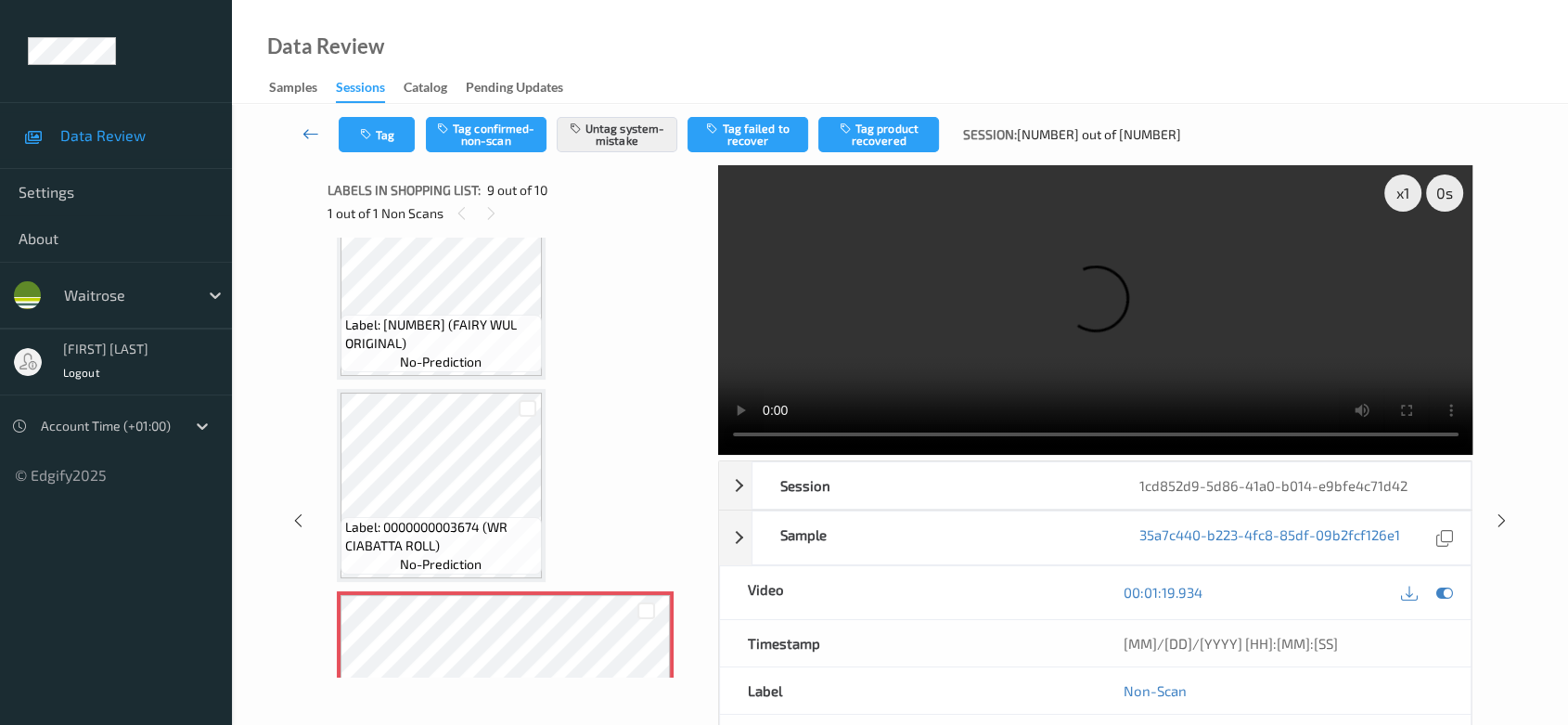 click at bounding box center (311, 134) 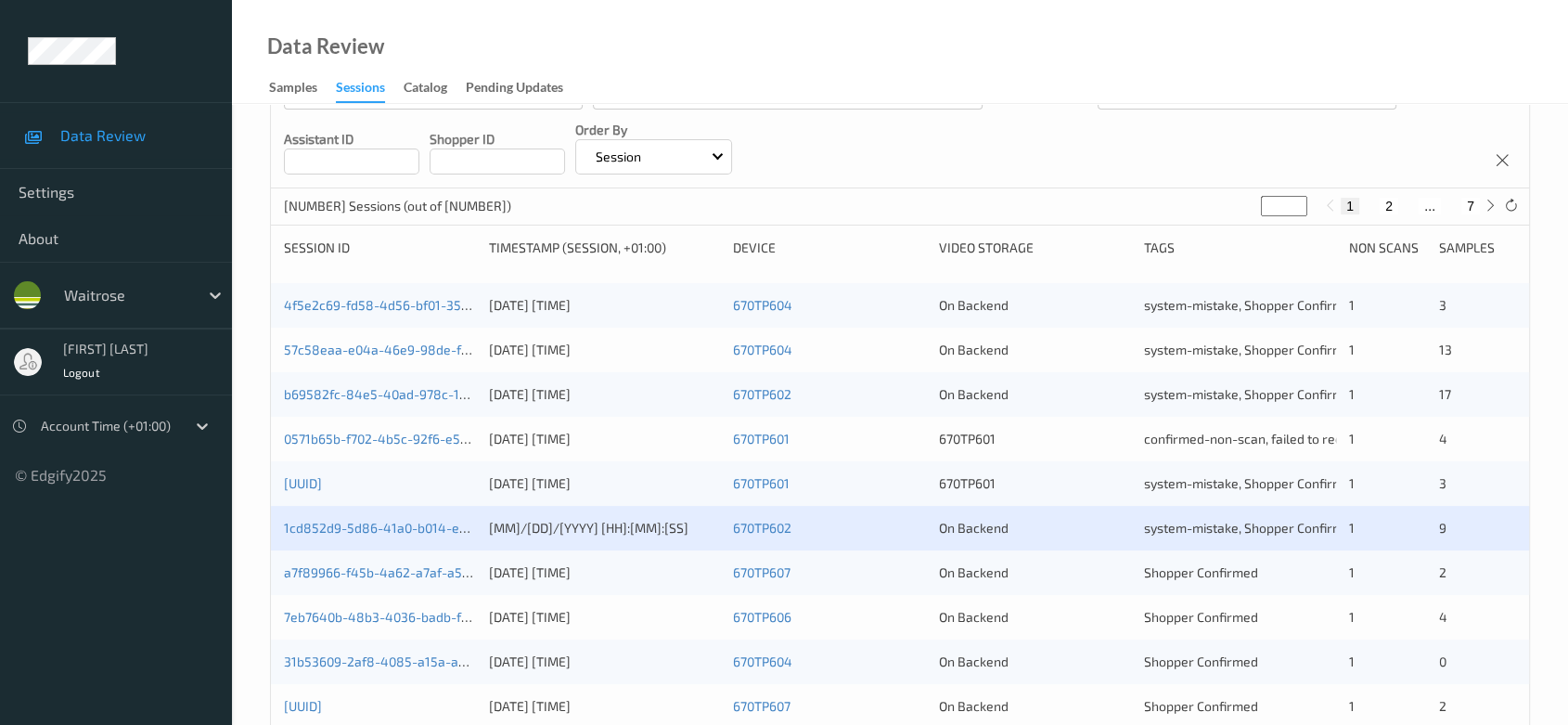 scroll, scrollTop: 309, scrollLeft: 0, axis: vertical 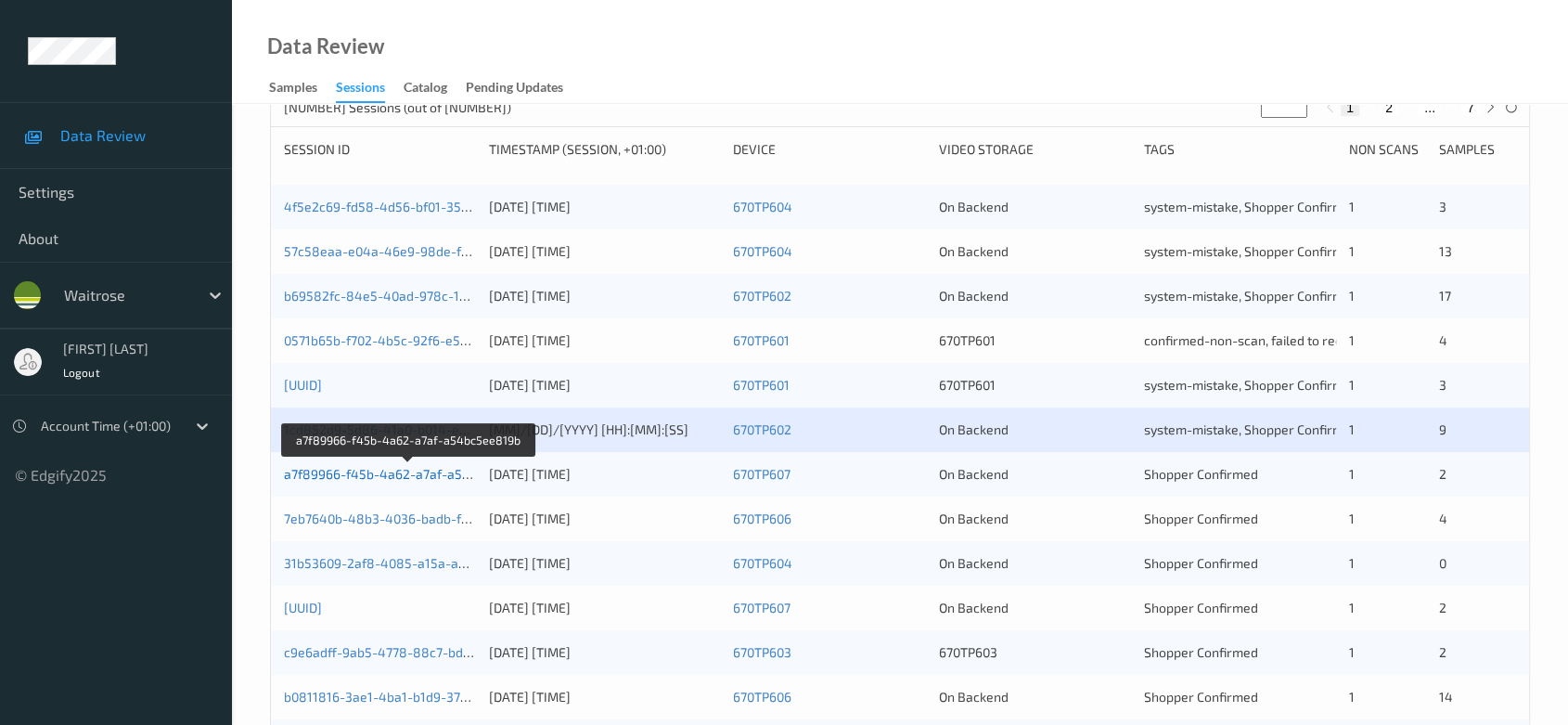click on "a7f89966-f45b-4a62-a7af-a54bc5ee819b" at bounding box center (409, 473) 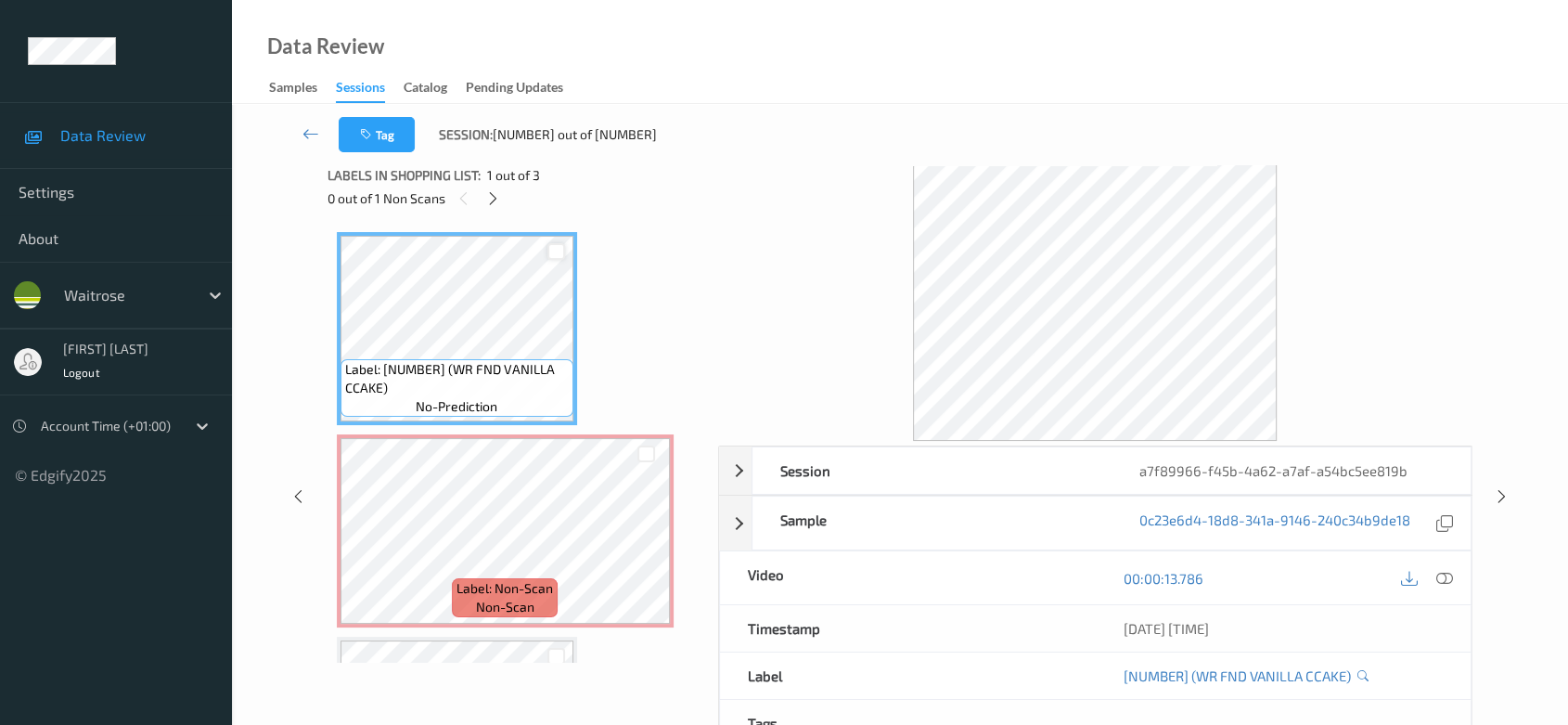 scroll, scrollTop: 0, scrollLeft: 0, axis: both 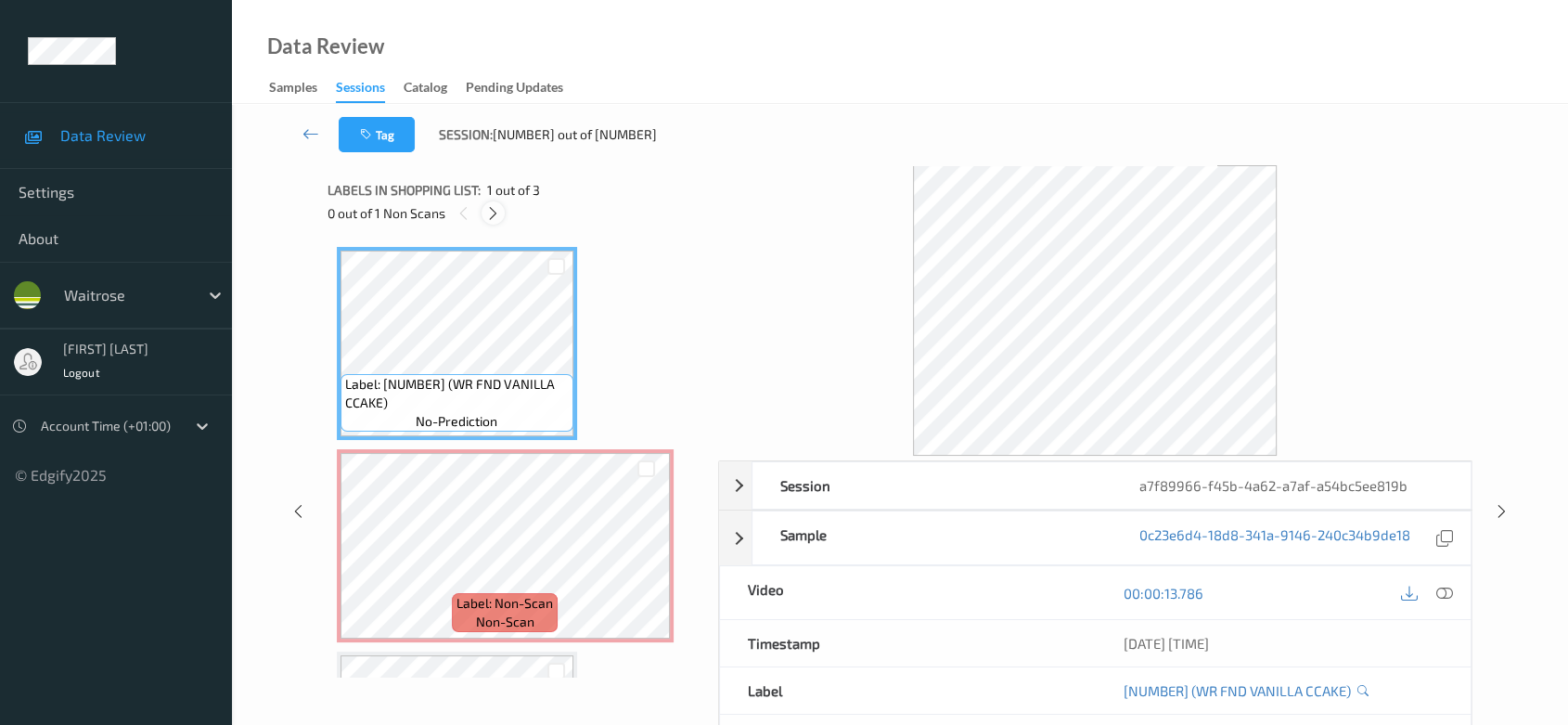 click at bounding box center [493, 214] 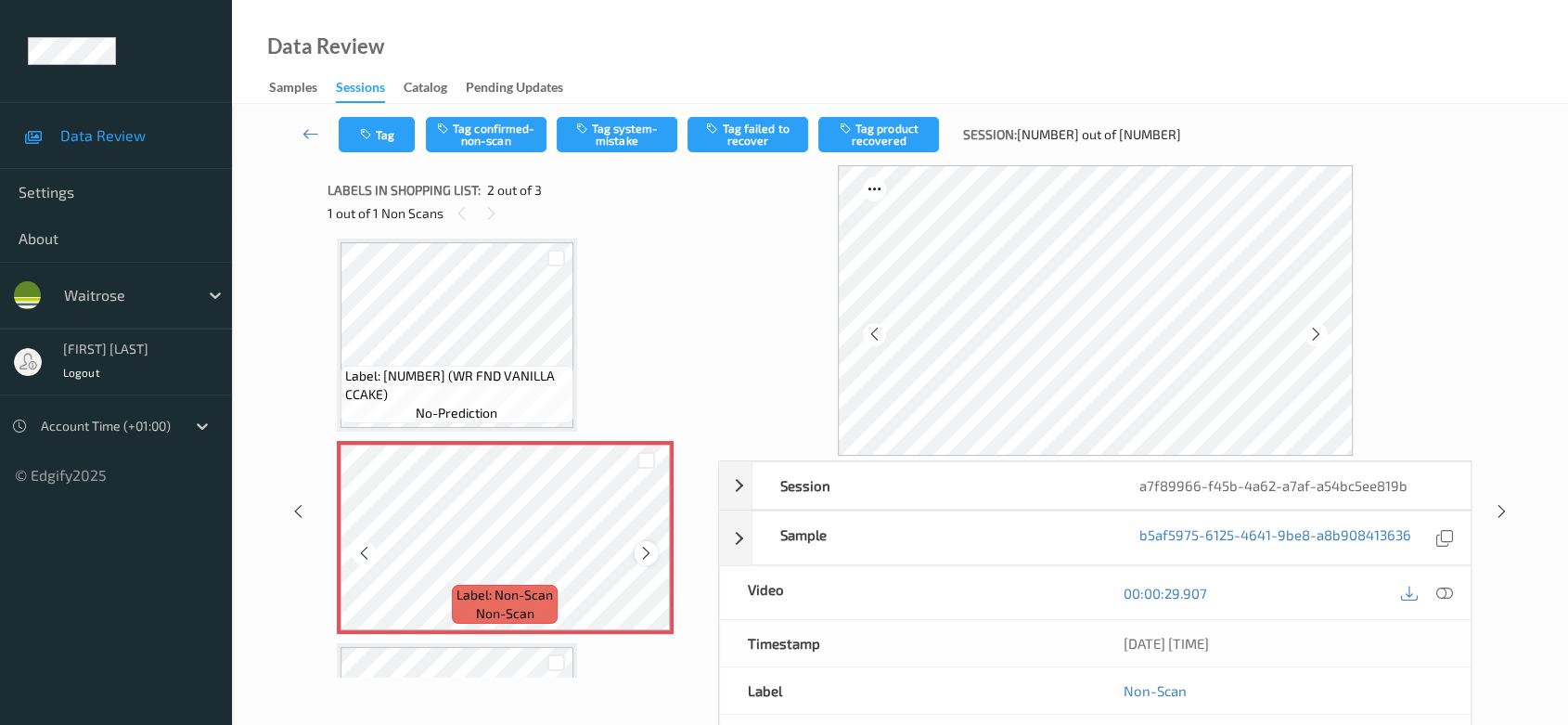click at bounding box center [646, 553] 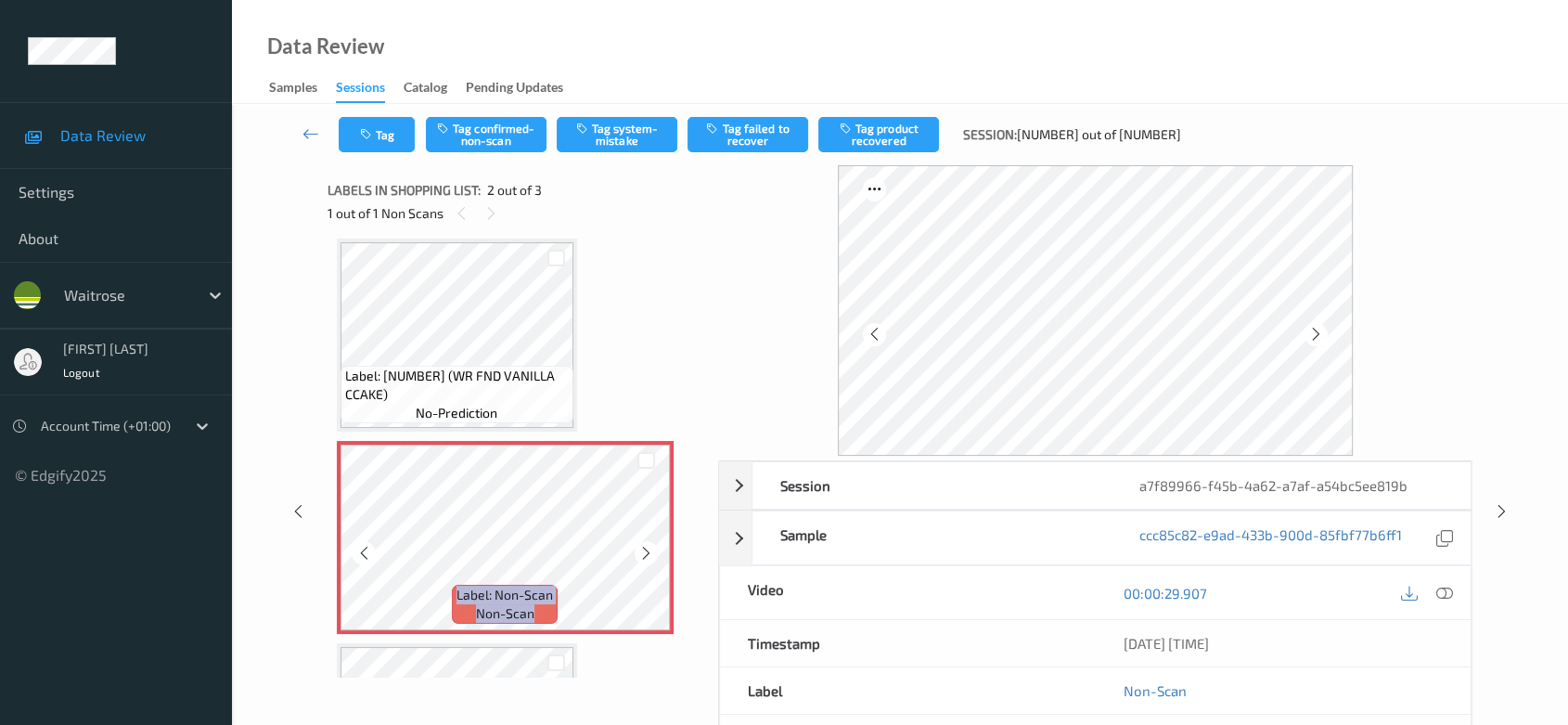 click at bounding box center [646, 553] 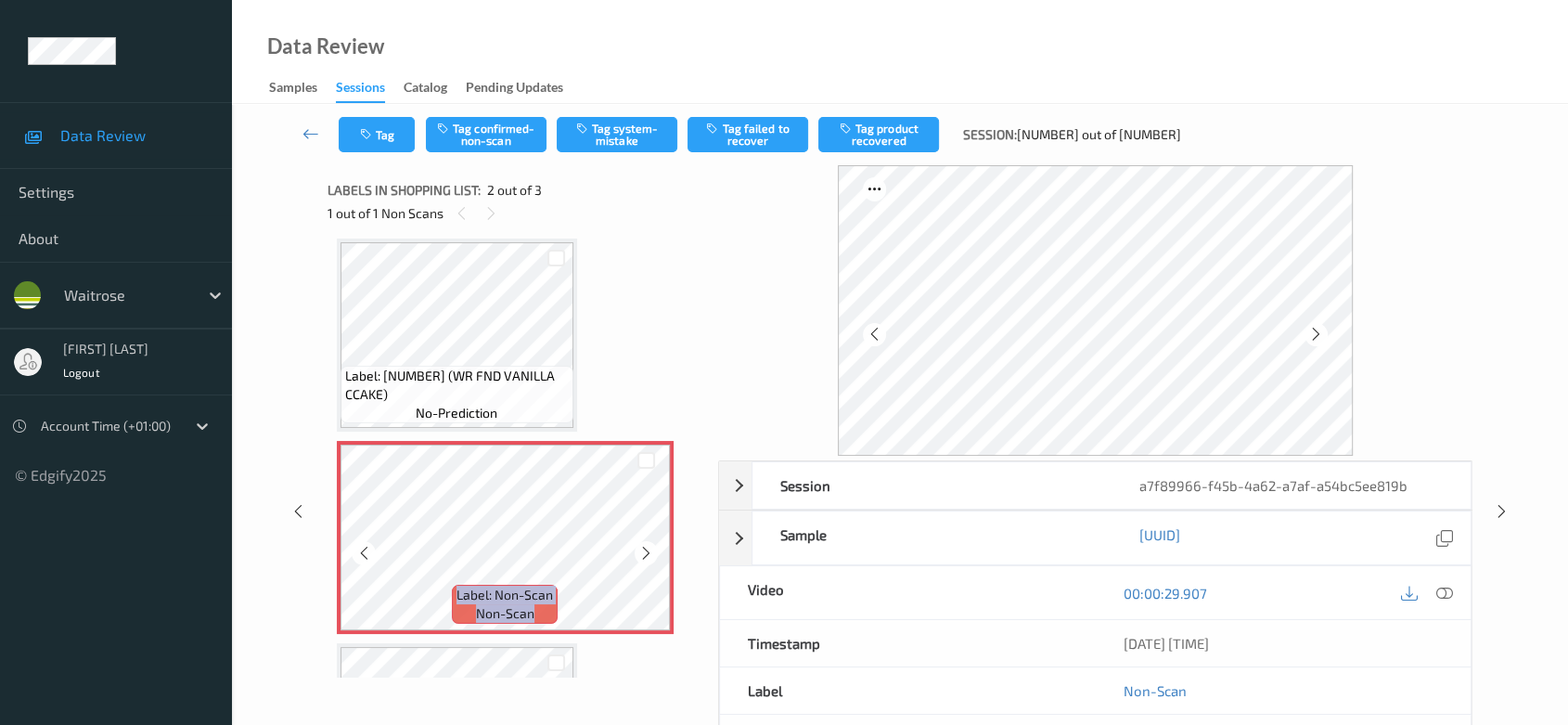 click at bounding box center [646, 553] 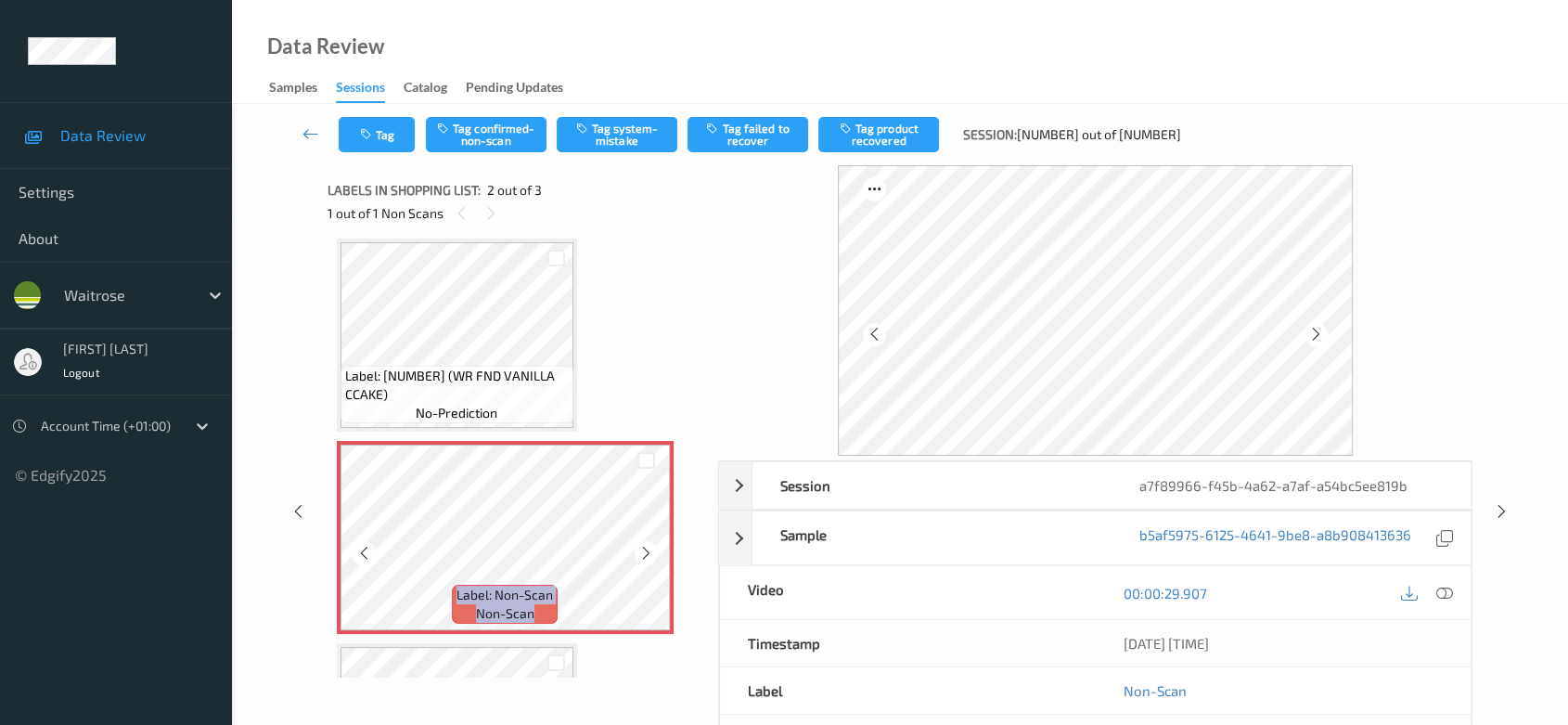 click at bounding box center (646, 553) 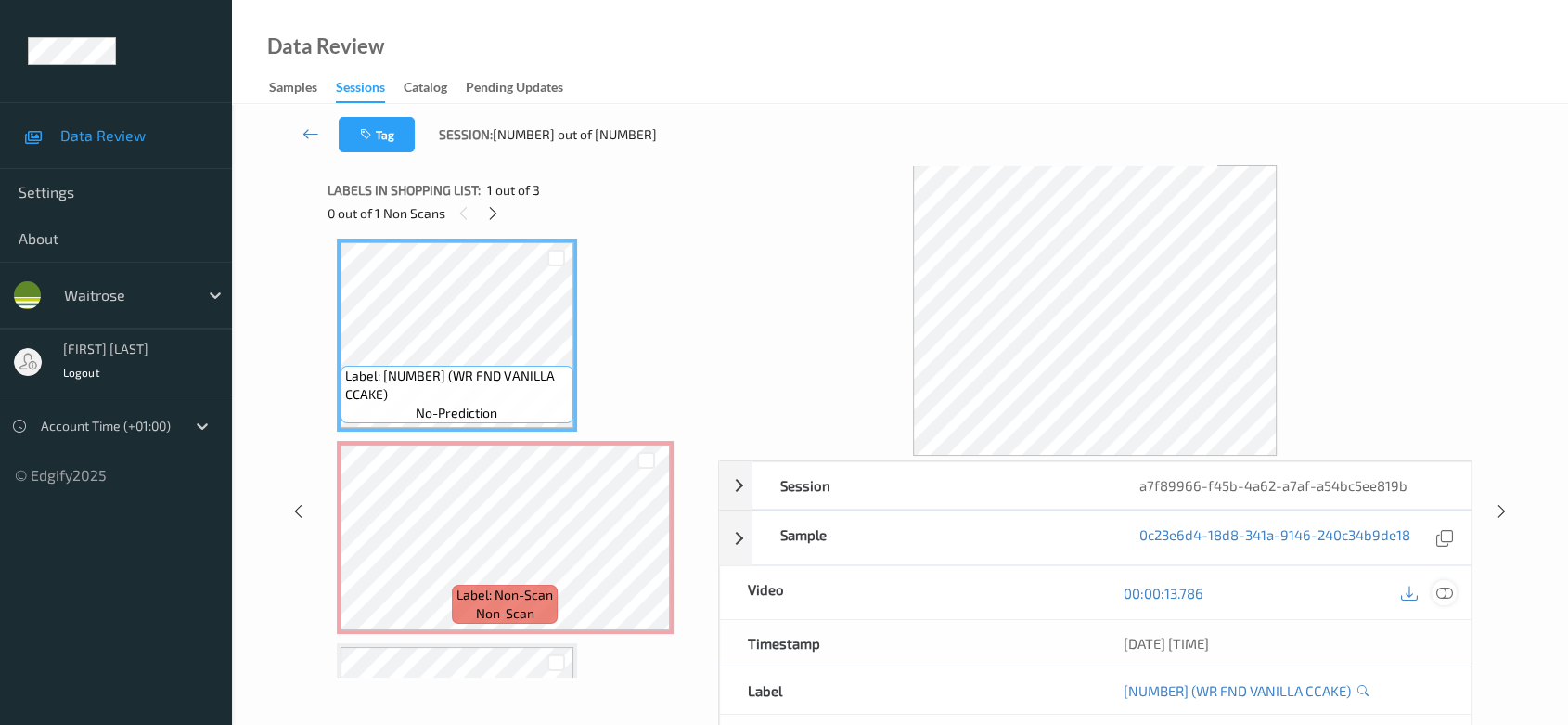 click at bounding box center (1445, 592) 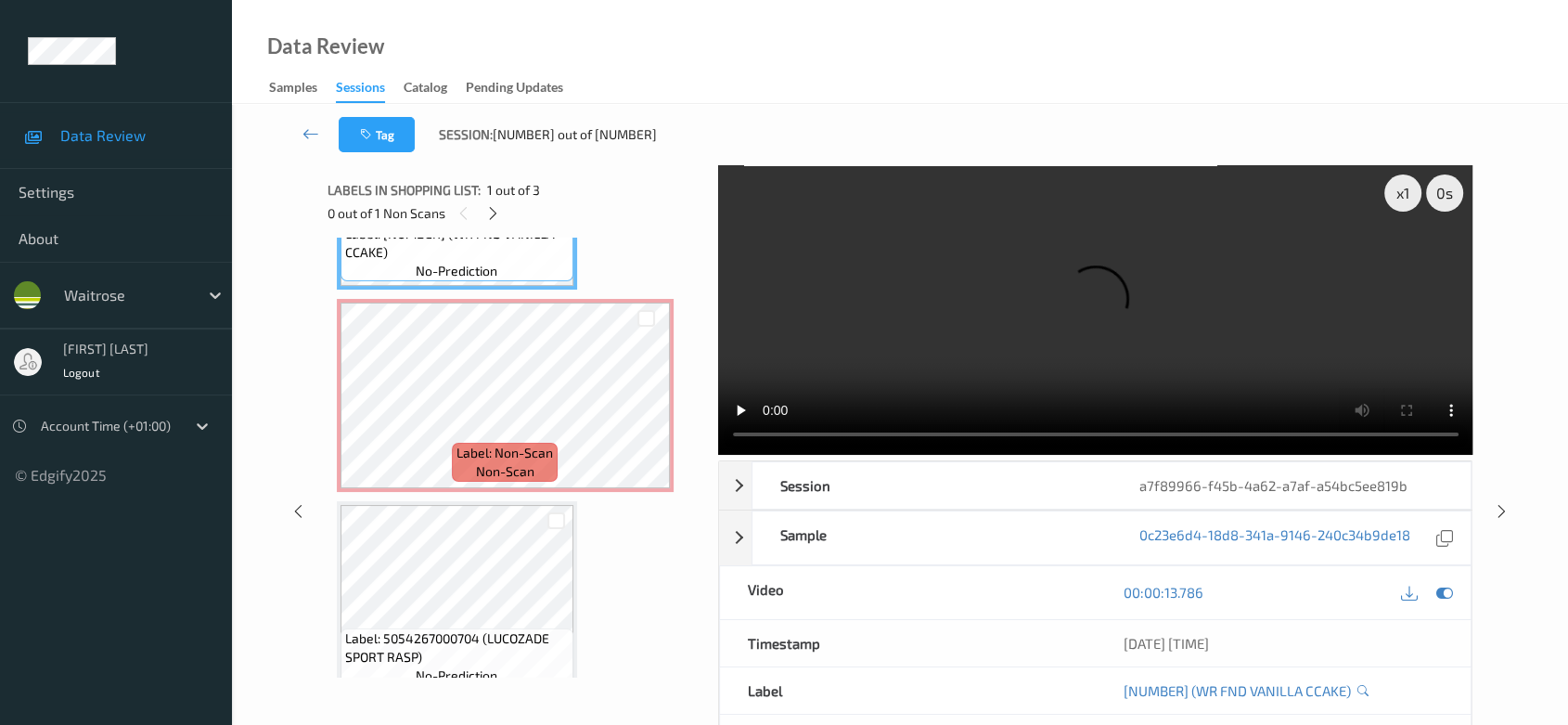 scroll, scrollTop: 173, scrollLeft: 0, axis: vertical 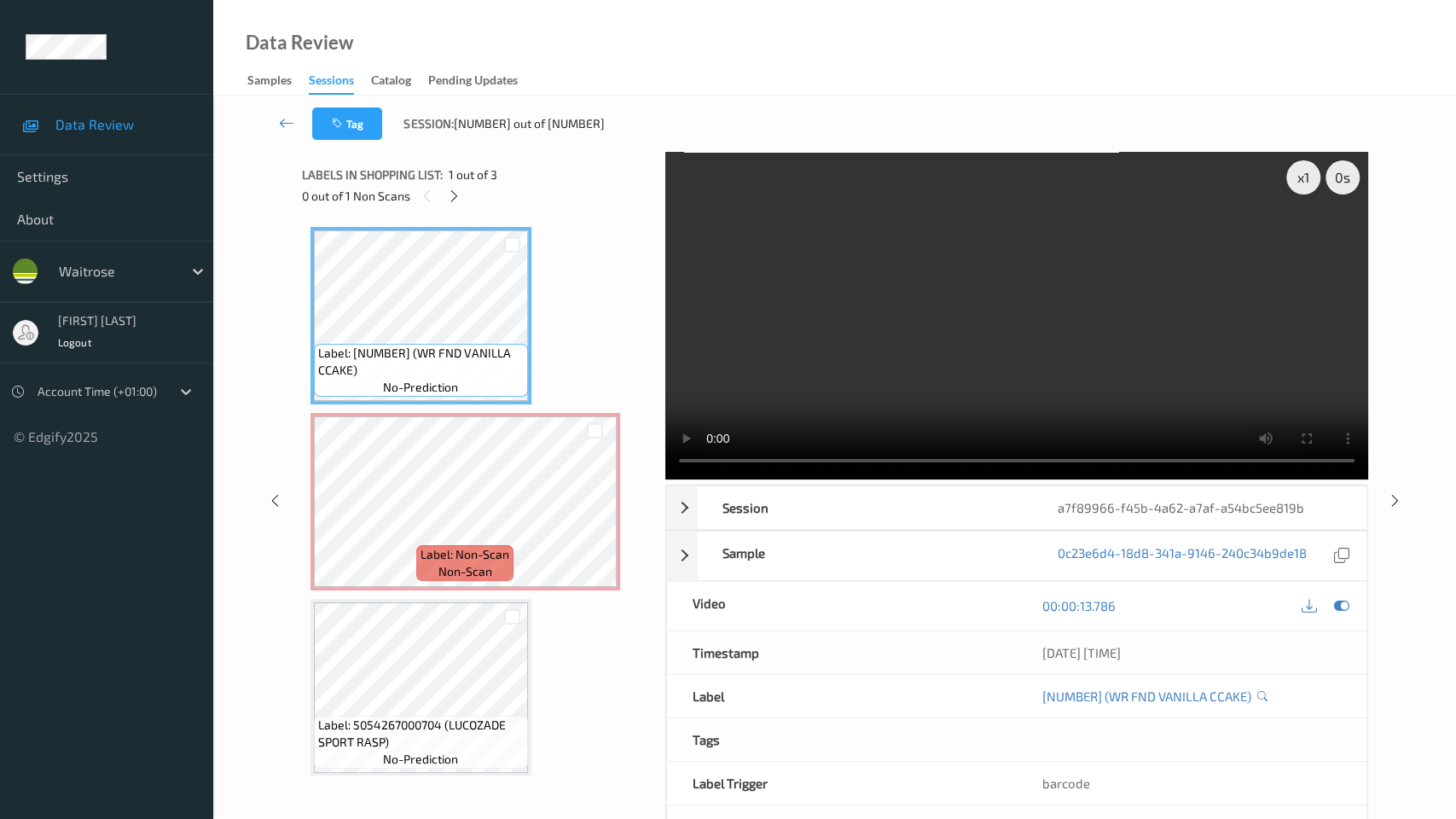 type 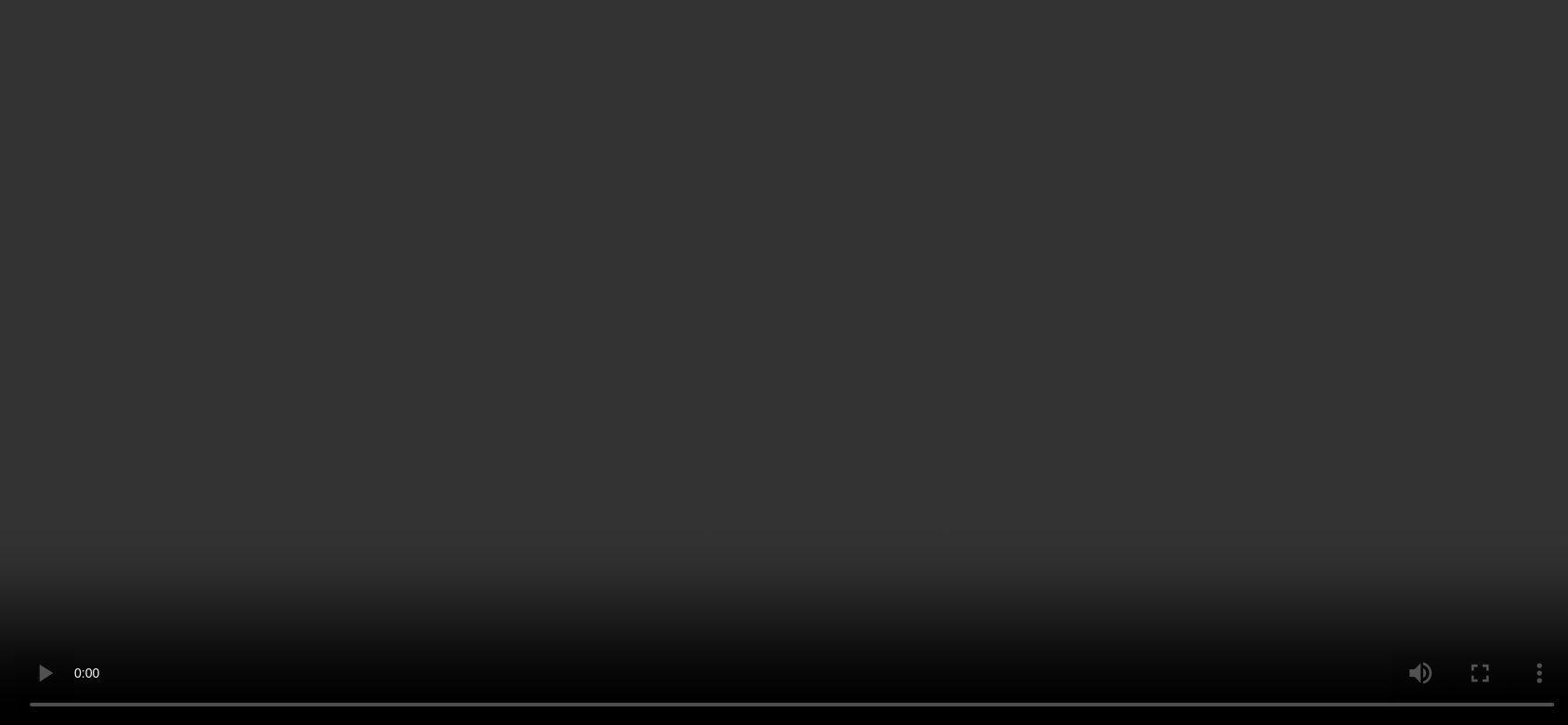 click on "x 1" at bounding box center (1403, 193) 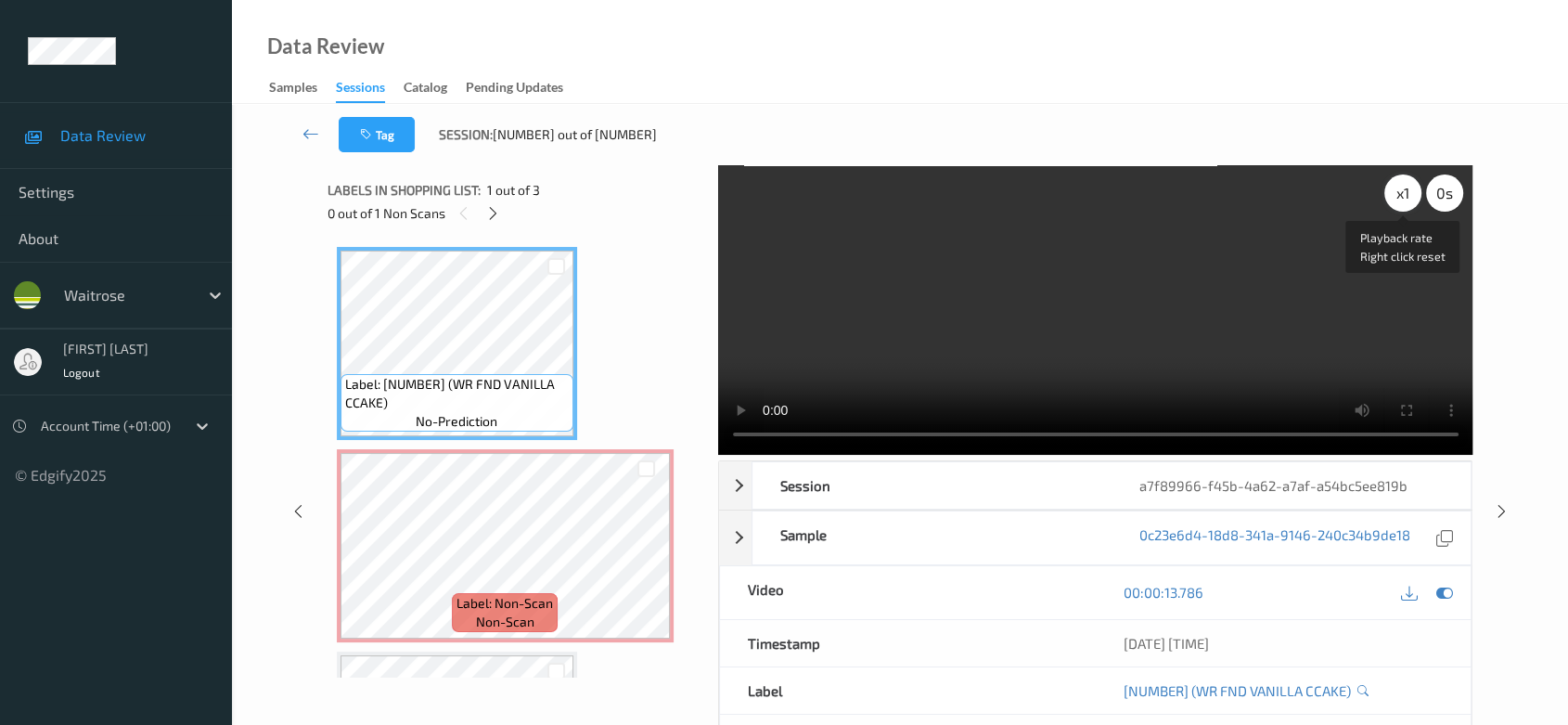click on "x 1" at bounding box center (1403, 193) 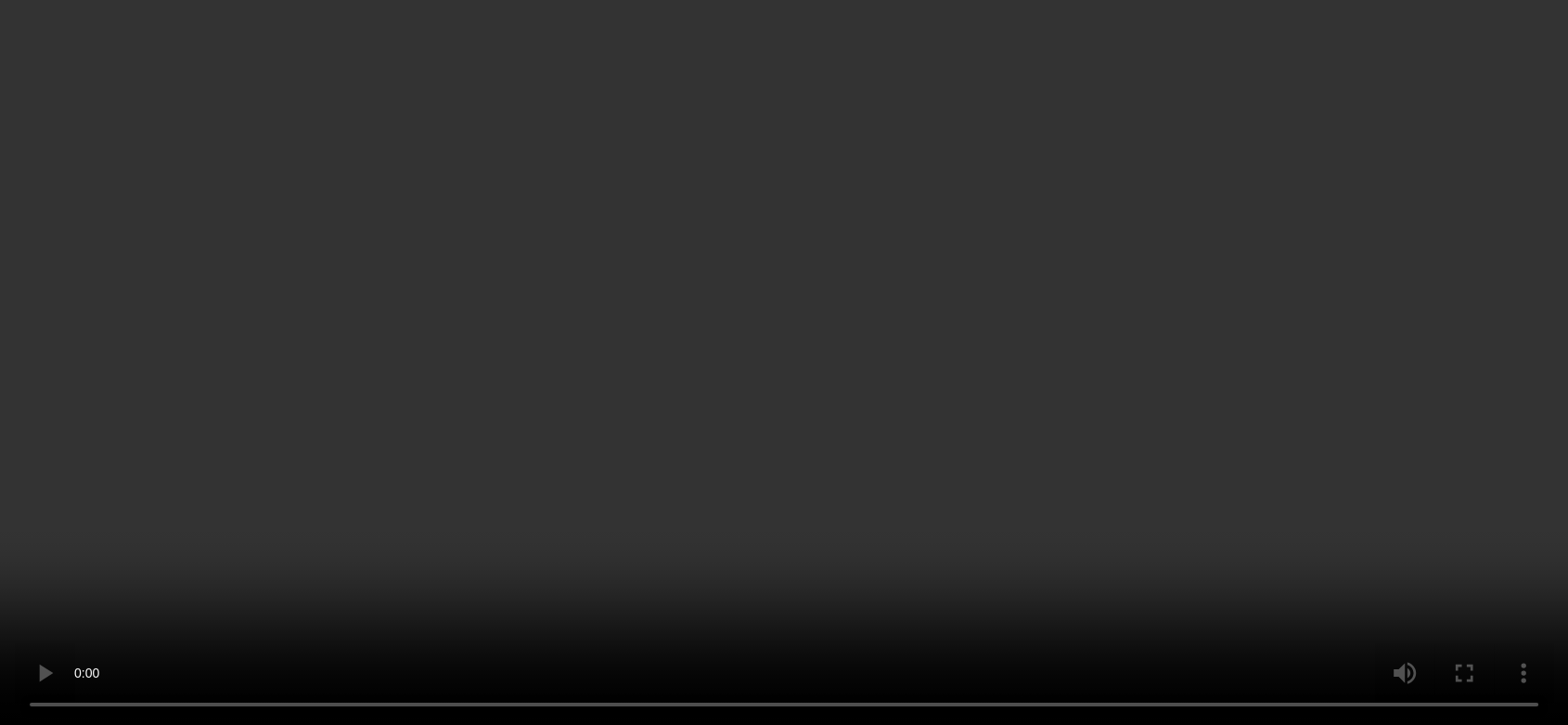 scroll, scrollTop: 173, scrollLeft: 0, axis: vertical 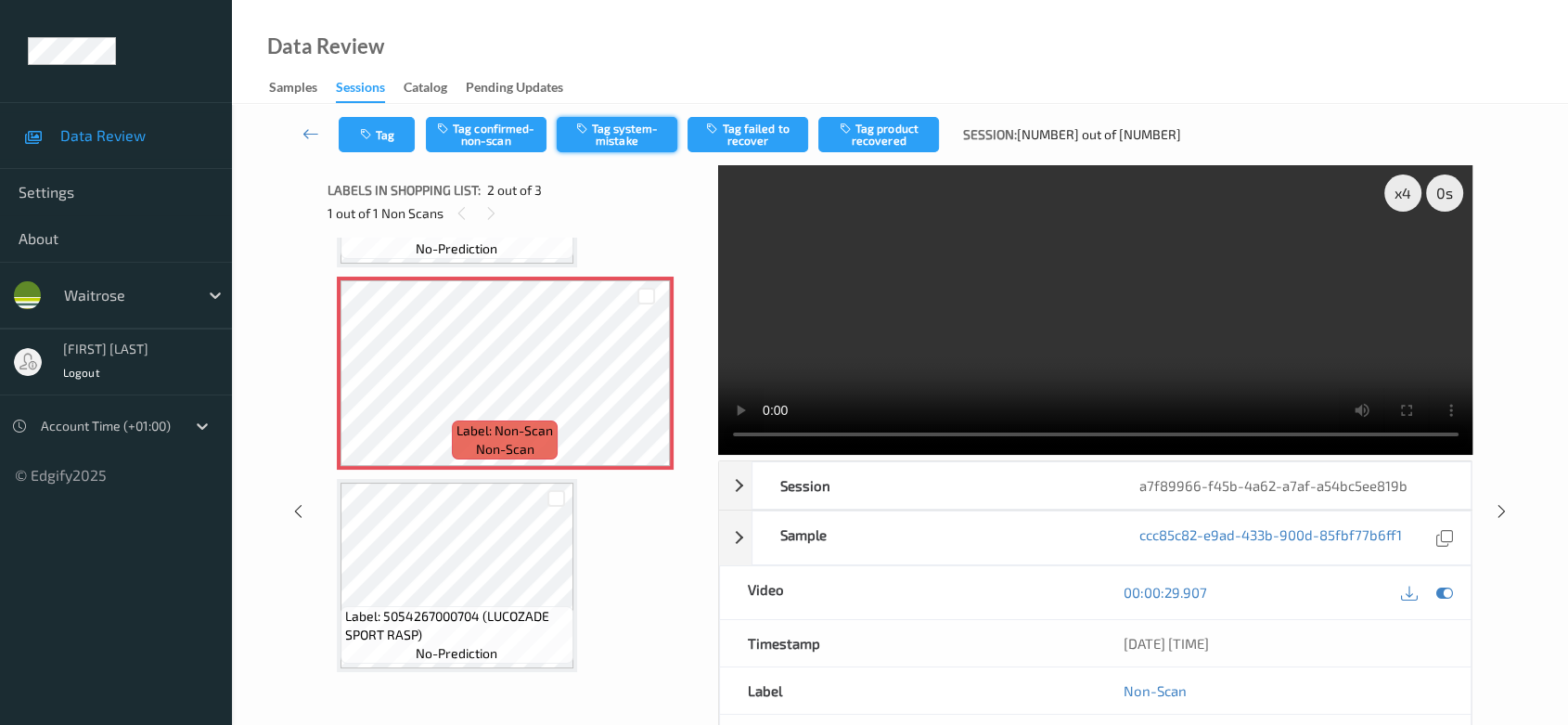 click on "Tag   system-mistake" at bounding box center [617, 135] 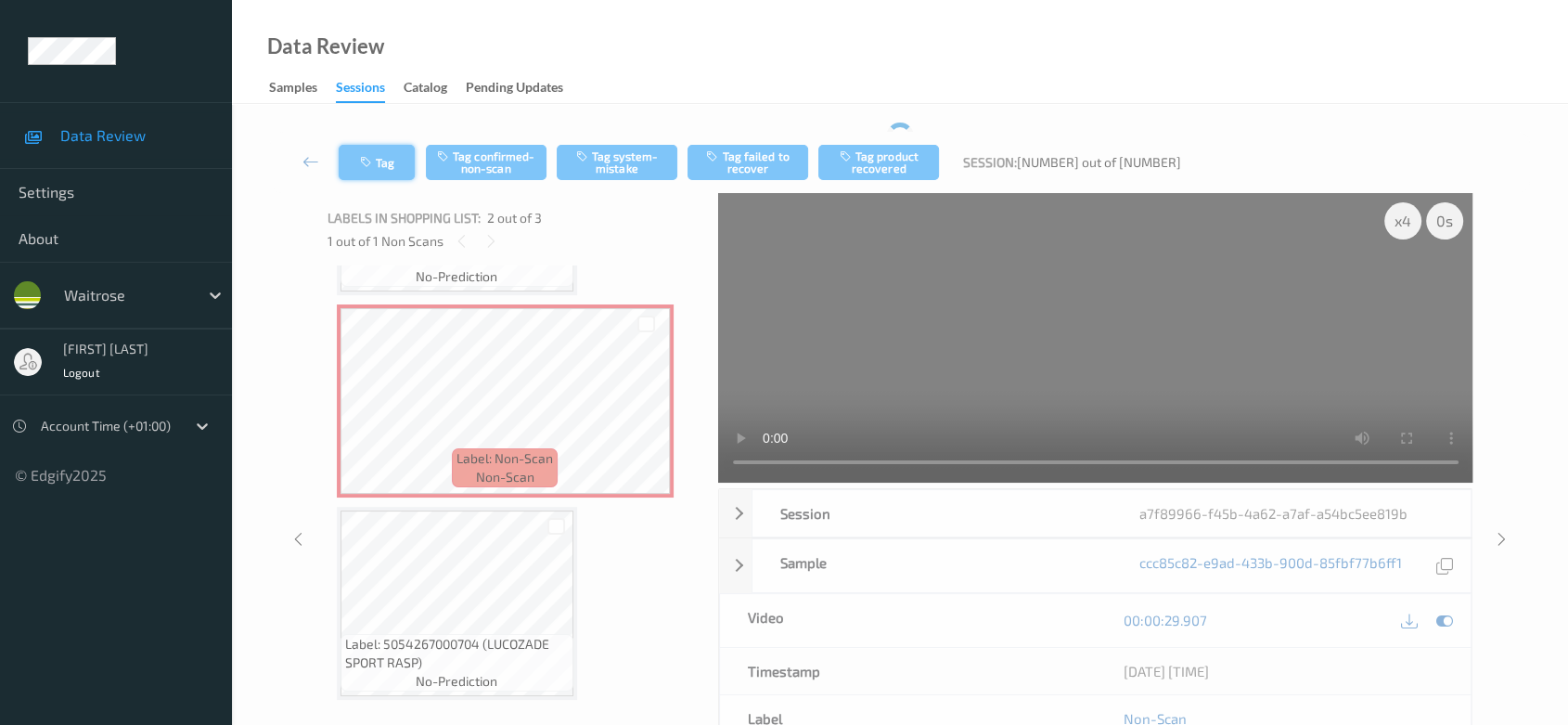click on "Tag" at bounding box center [377, 162] 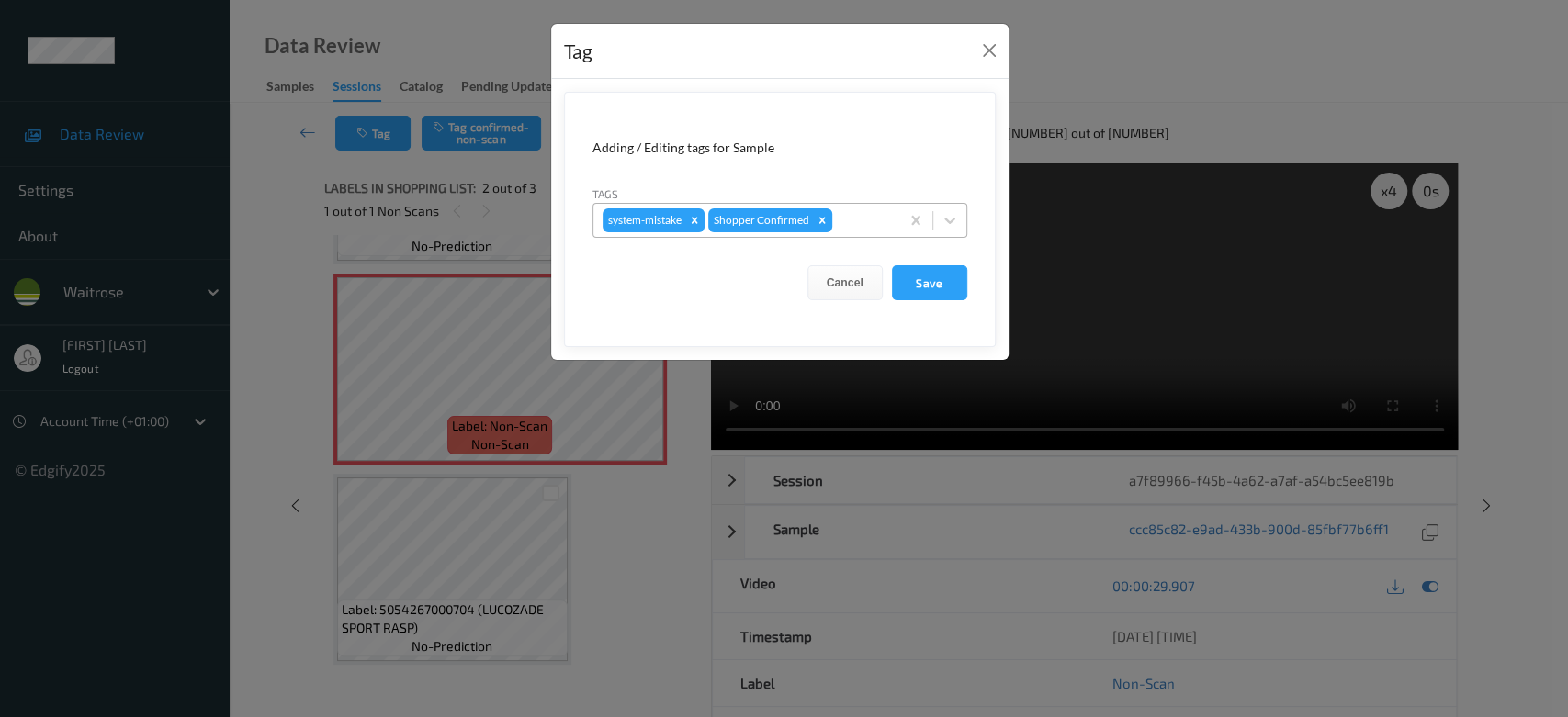 click at bounding box center (863, 220) 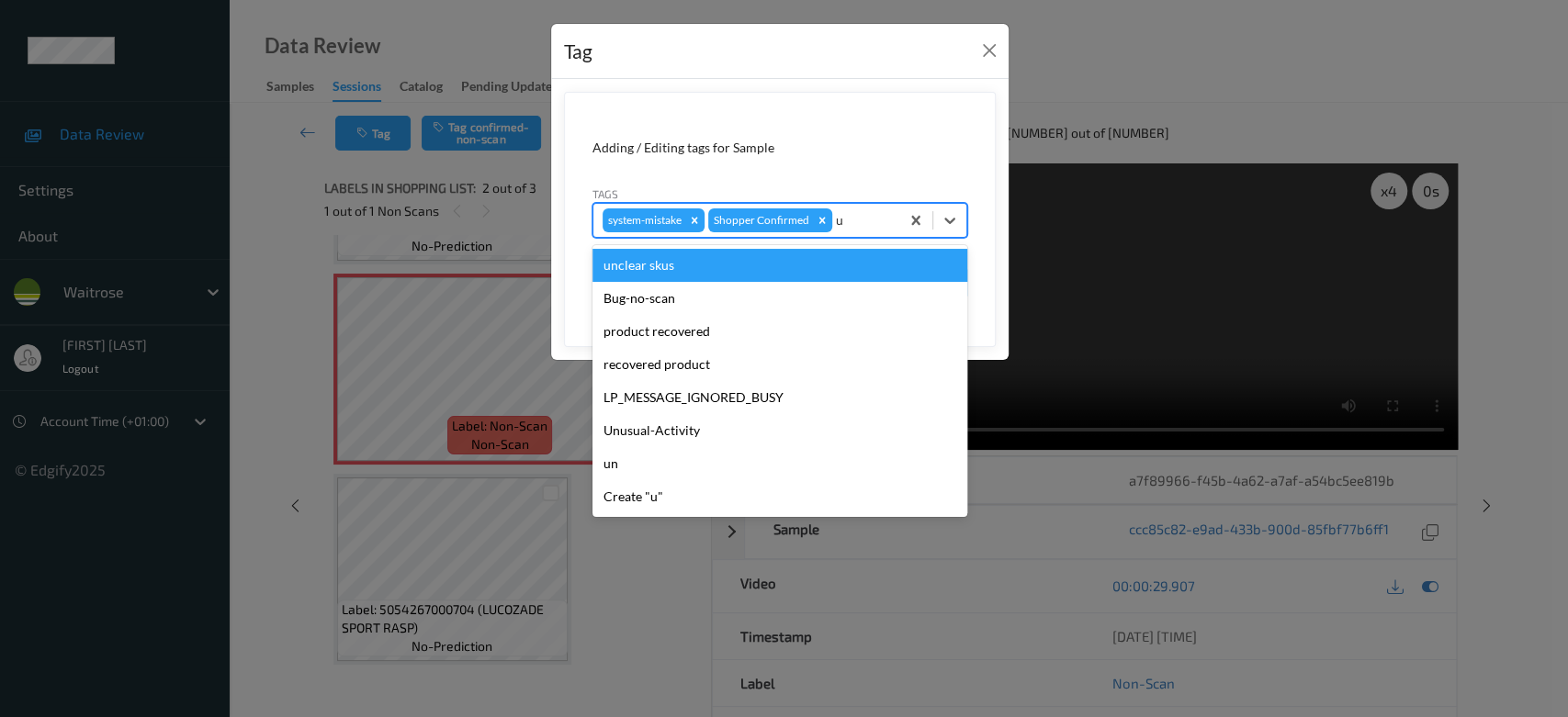type on "un" 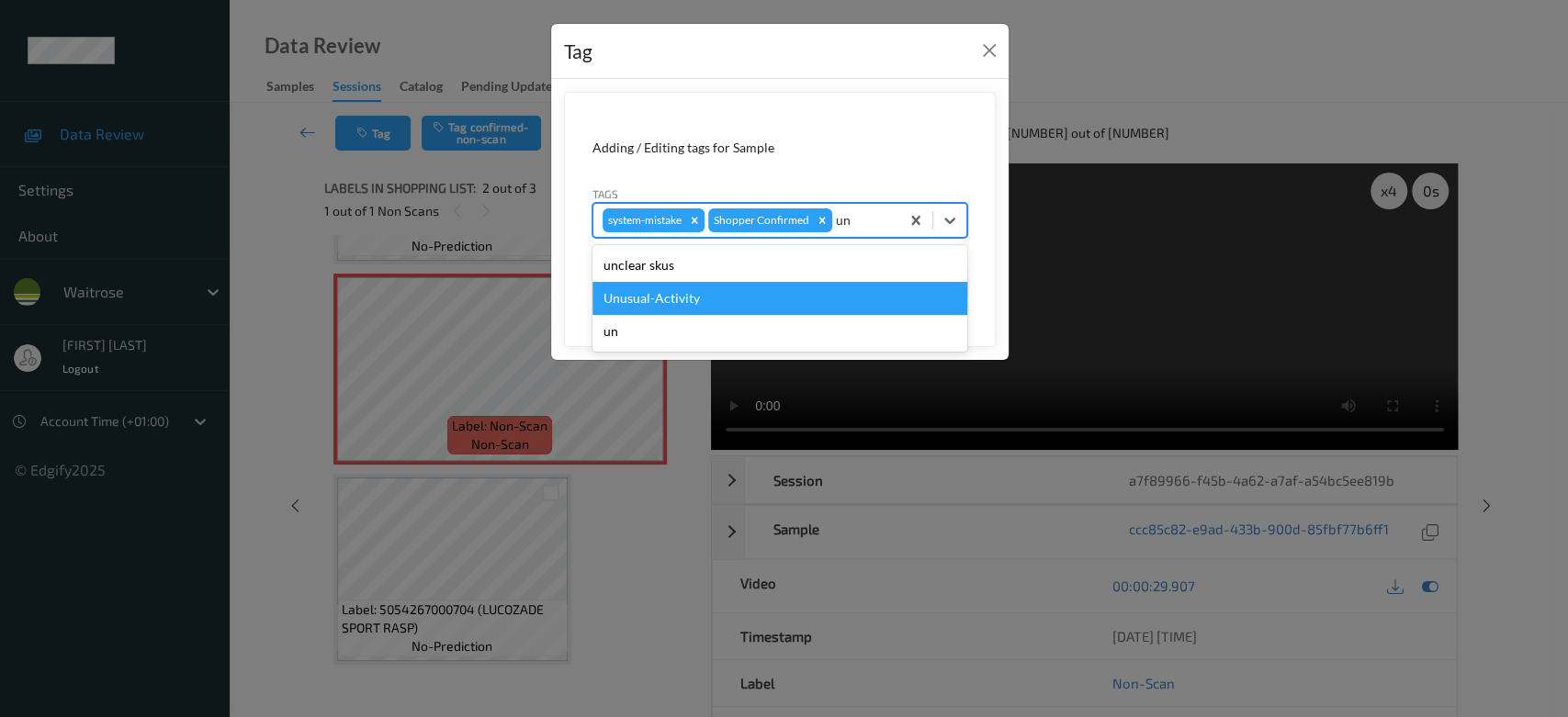 click on "Unusual-Activity" at bounding box center [780, 298] 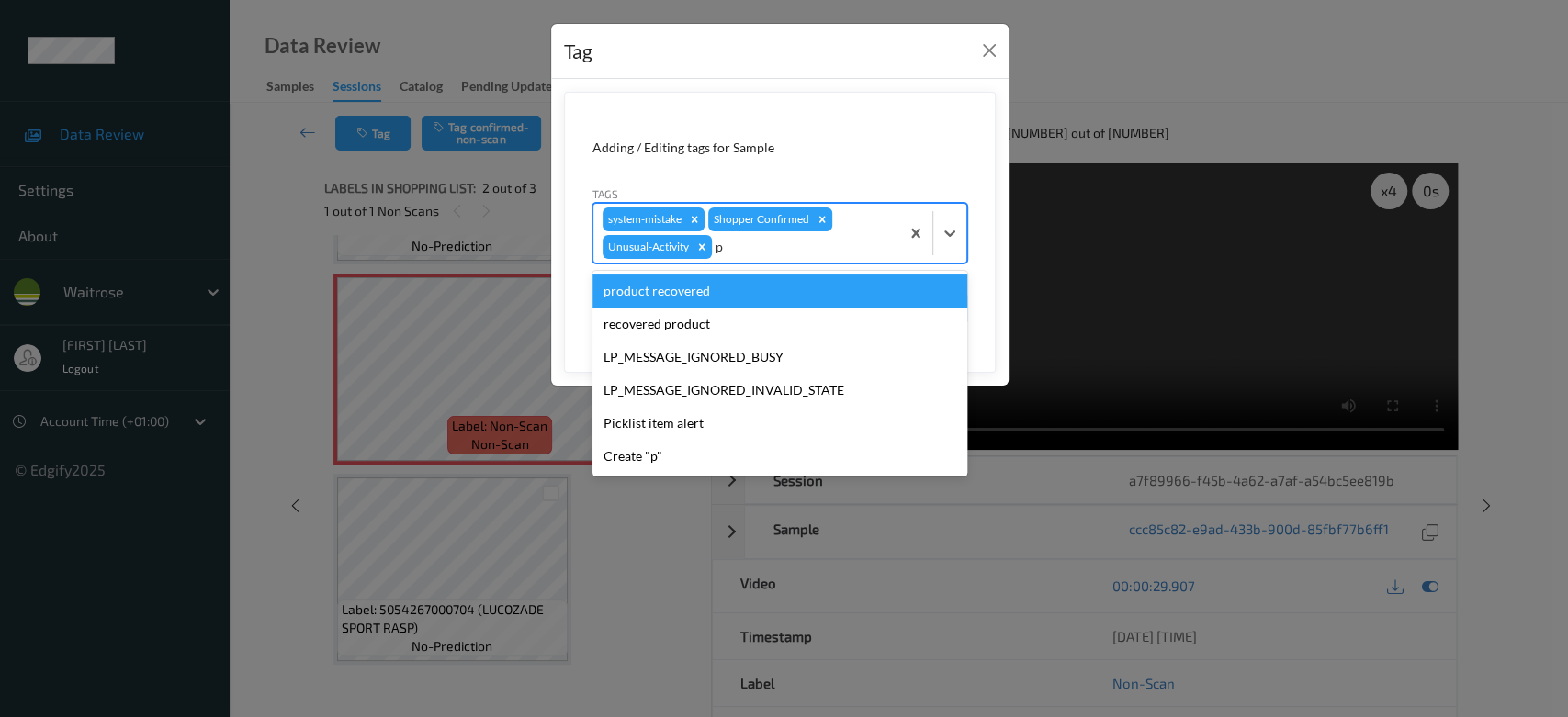 type on "pi" 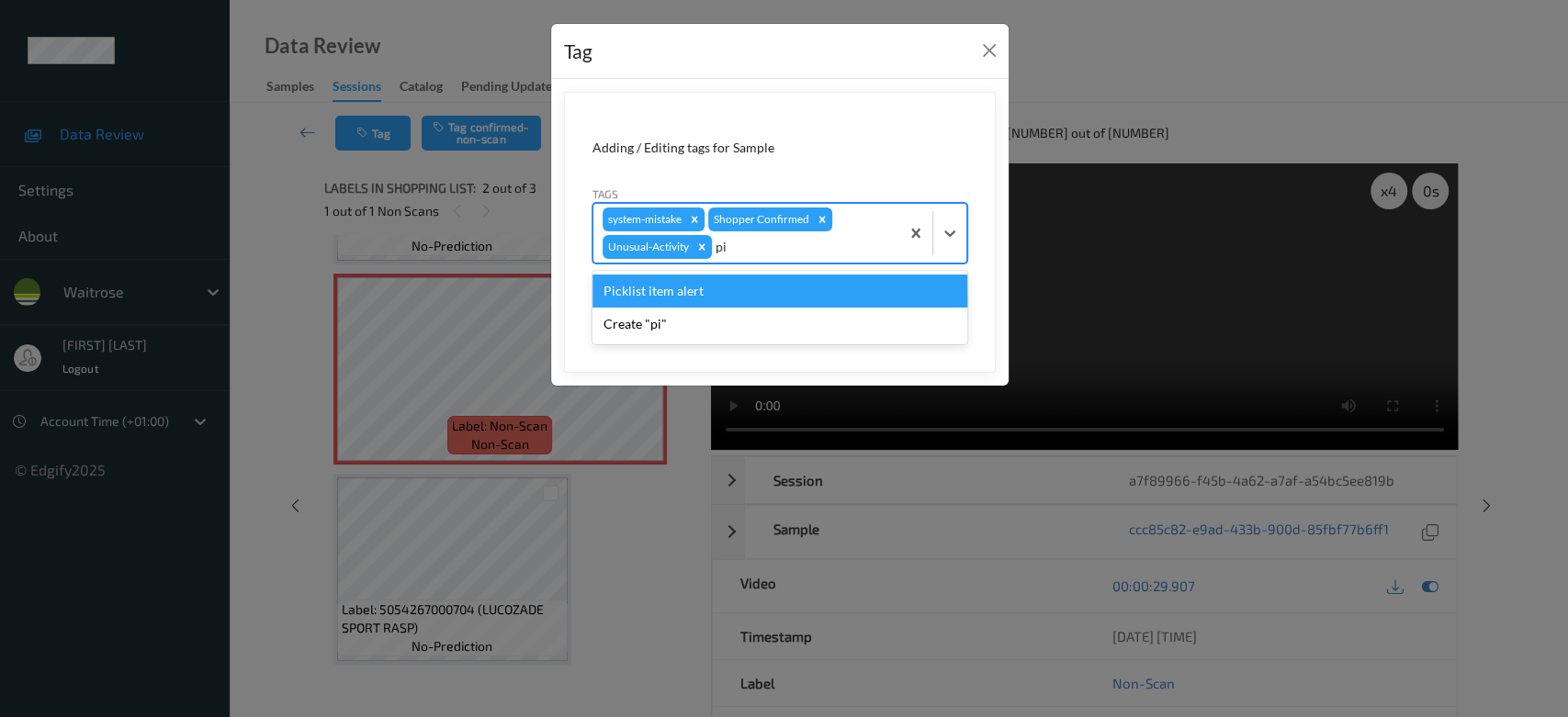 click on "Picklist item alert" at bounding box center (780, 291) 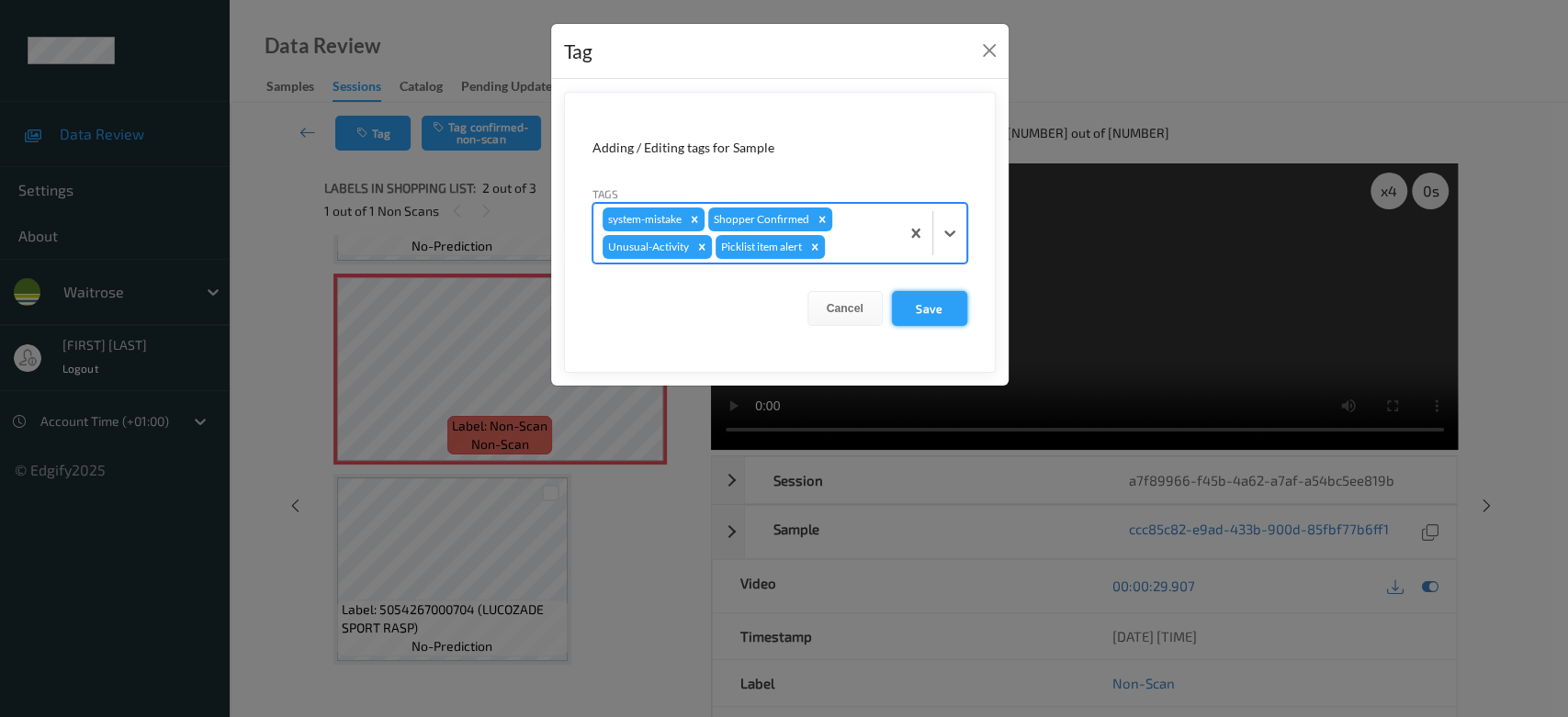 click on "Save" at bounding box center [930, 308] 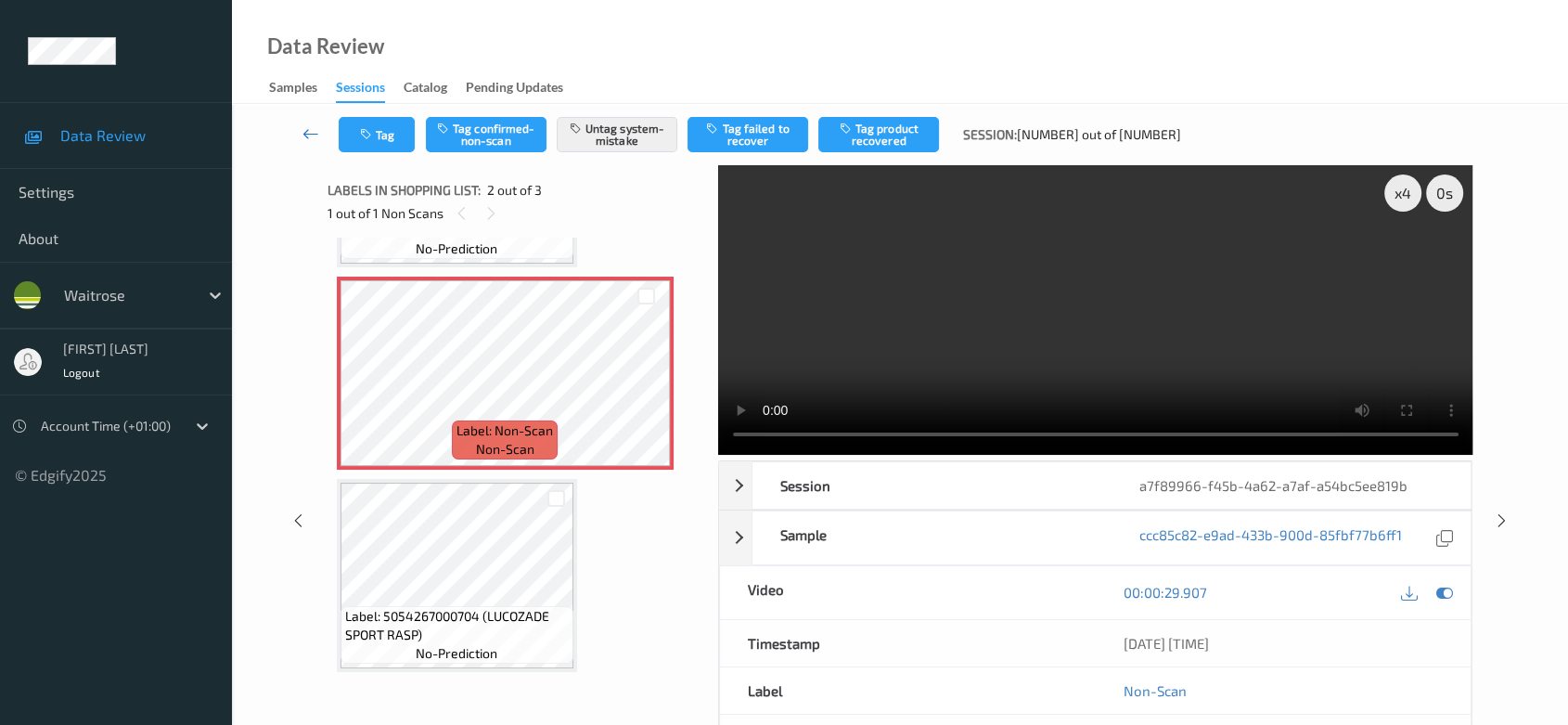 click at bounding box center [311, 134] 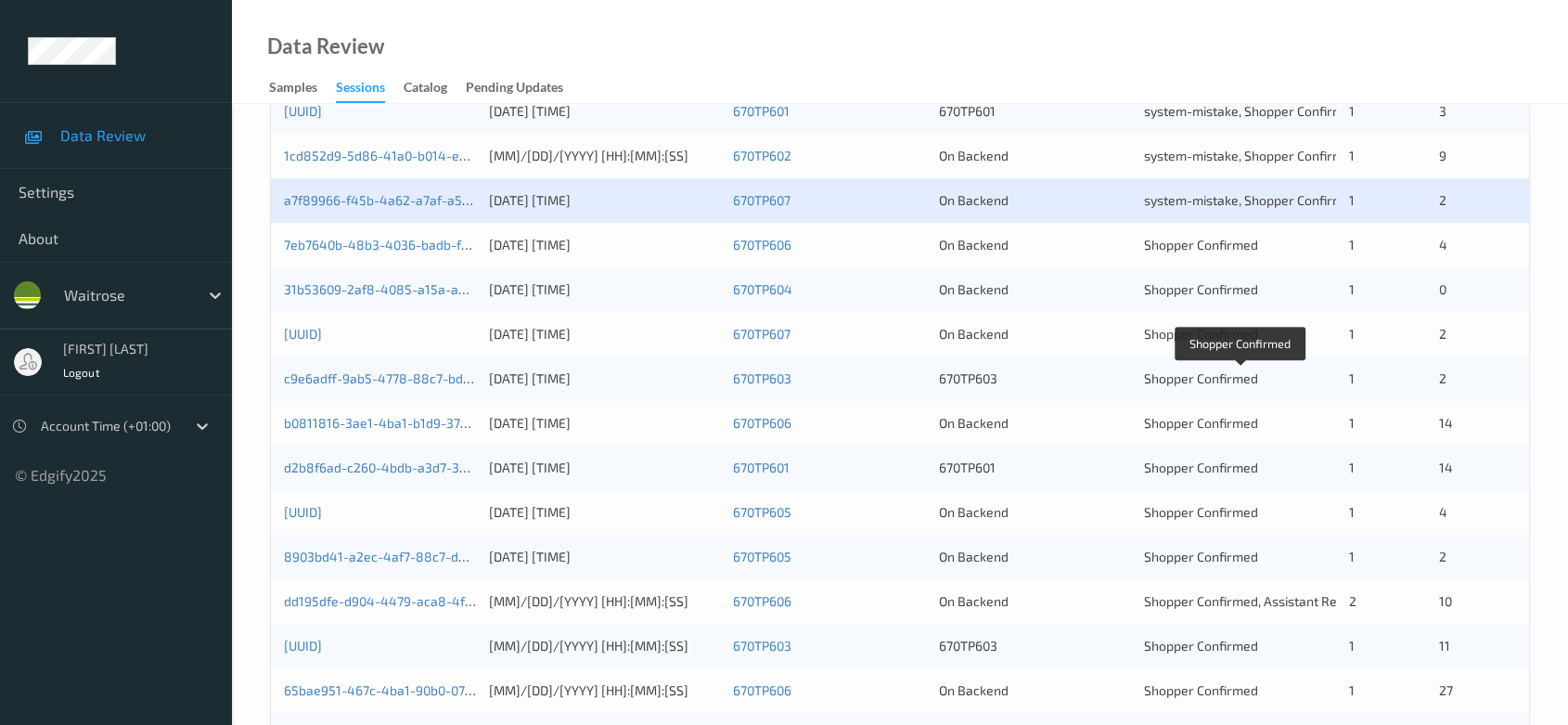 scroll, scrollTop: 618, scrollLeft: 0, axis: vertical 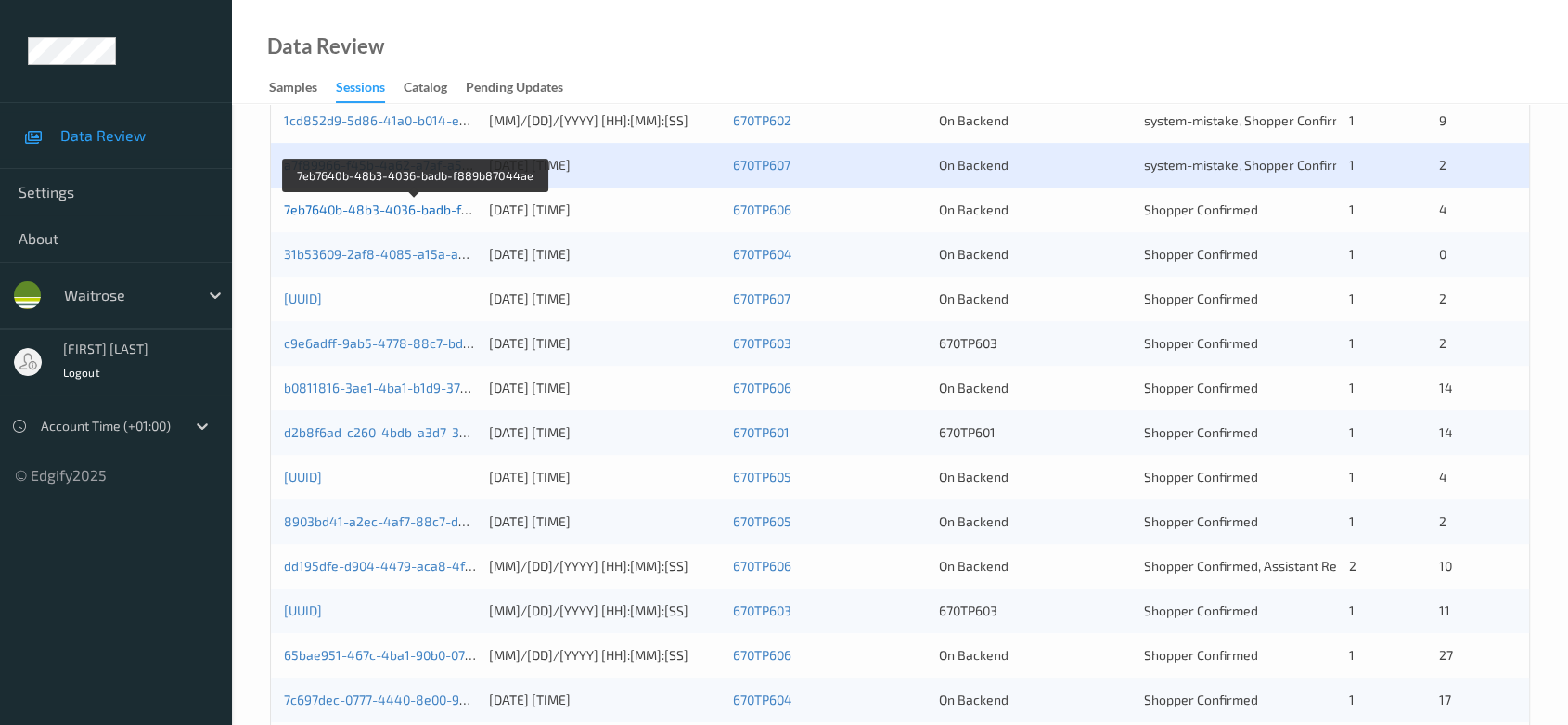 click on "7eb7640b-48b3-4036-badb-f889b87044ae" at bounding box center (415, 209) 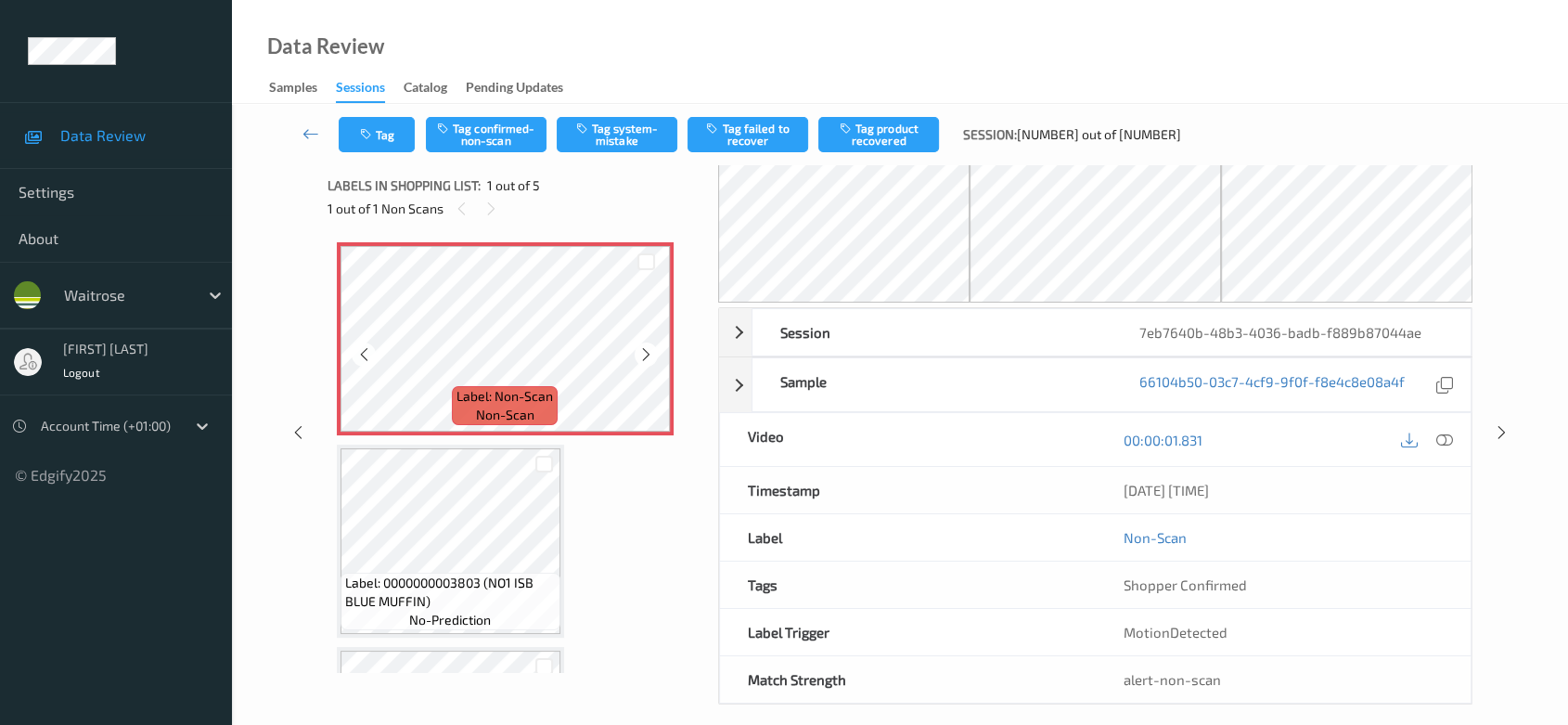 scroll, scrollTop: 0, scrollLeft: 0, axis: both 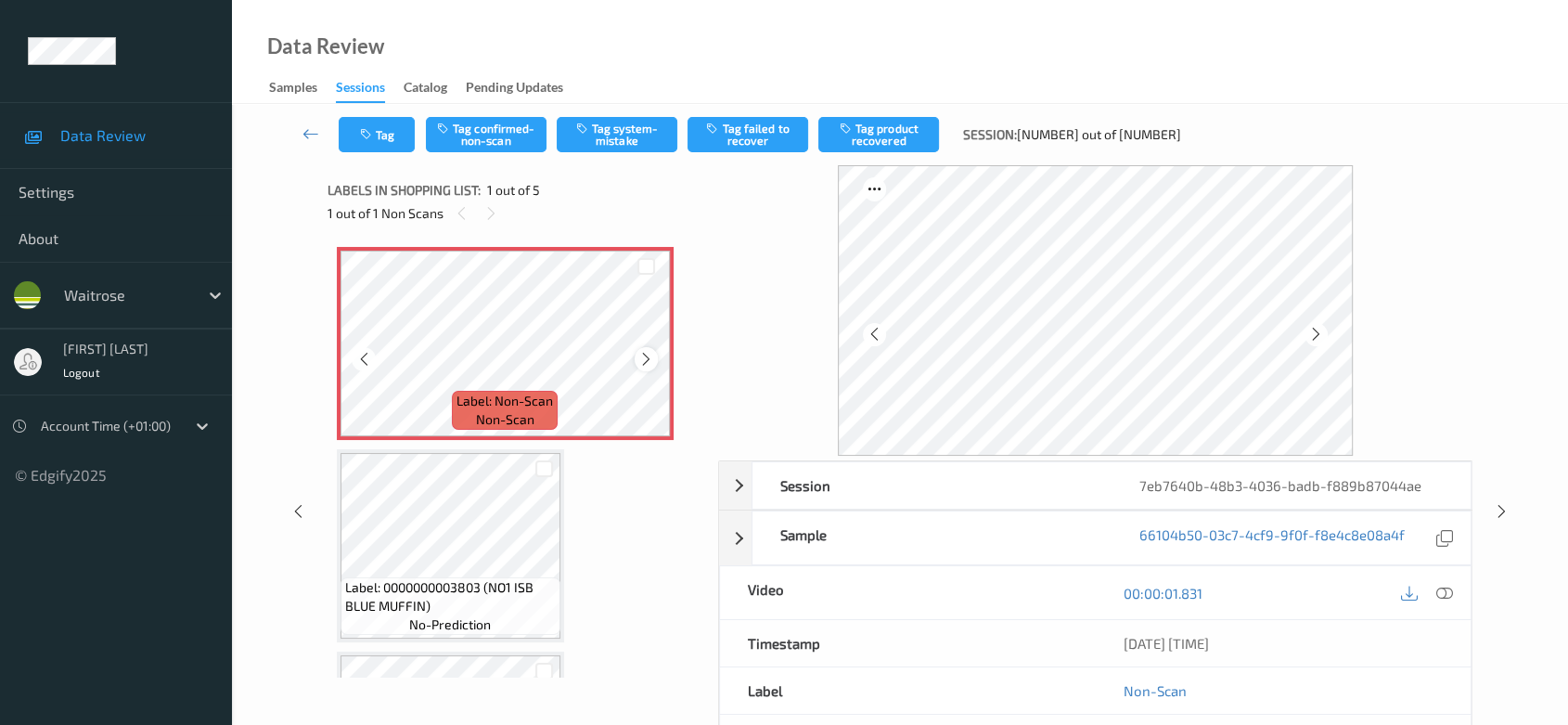 click at bounding box center [646, 359] 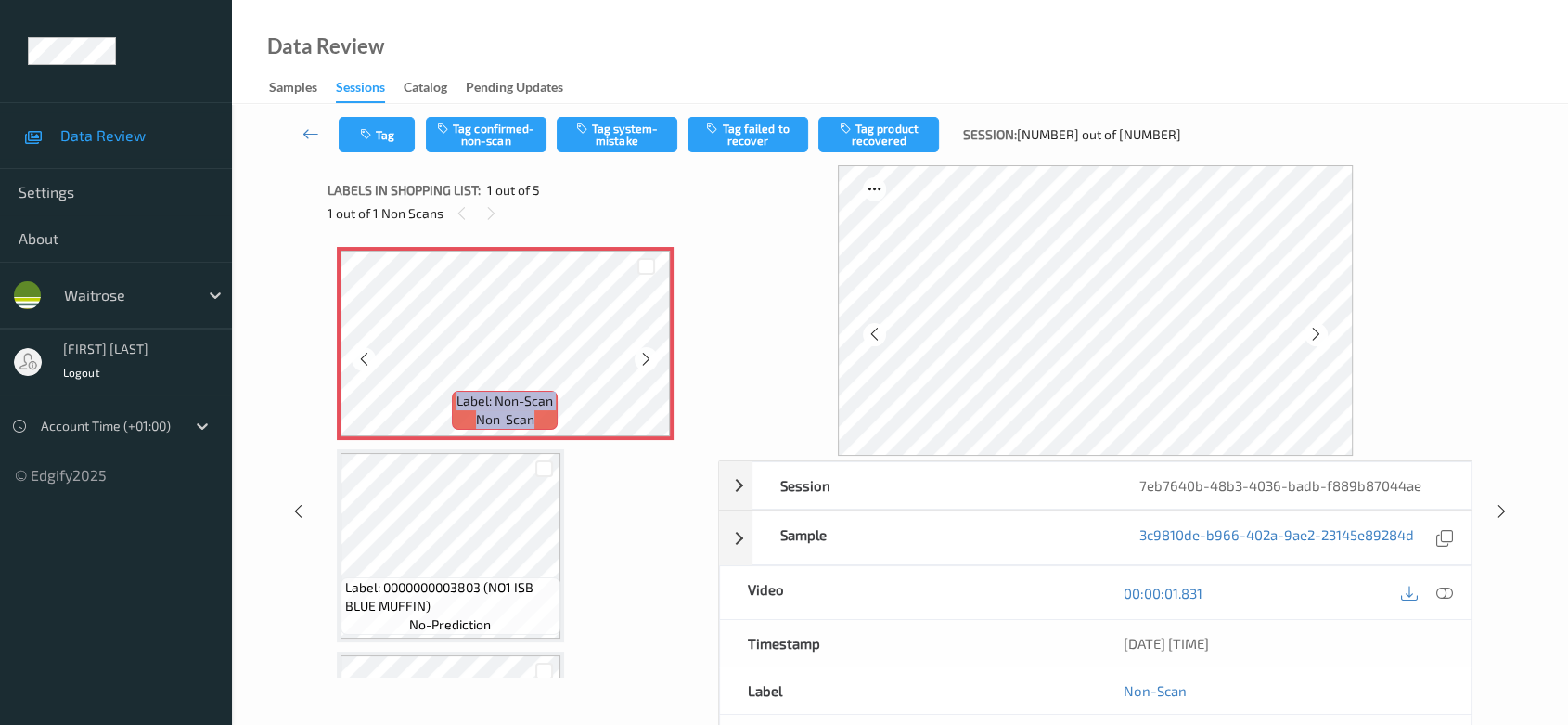 click at bounding box center (646, 359) 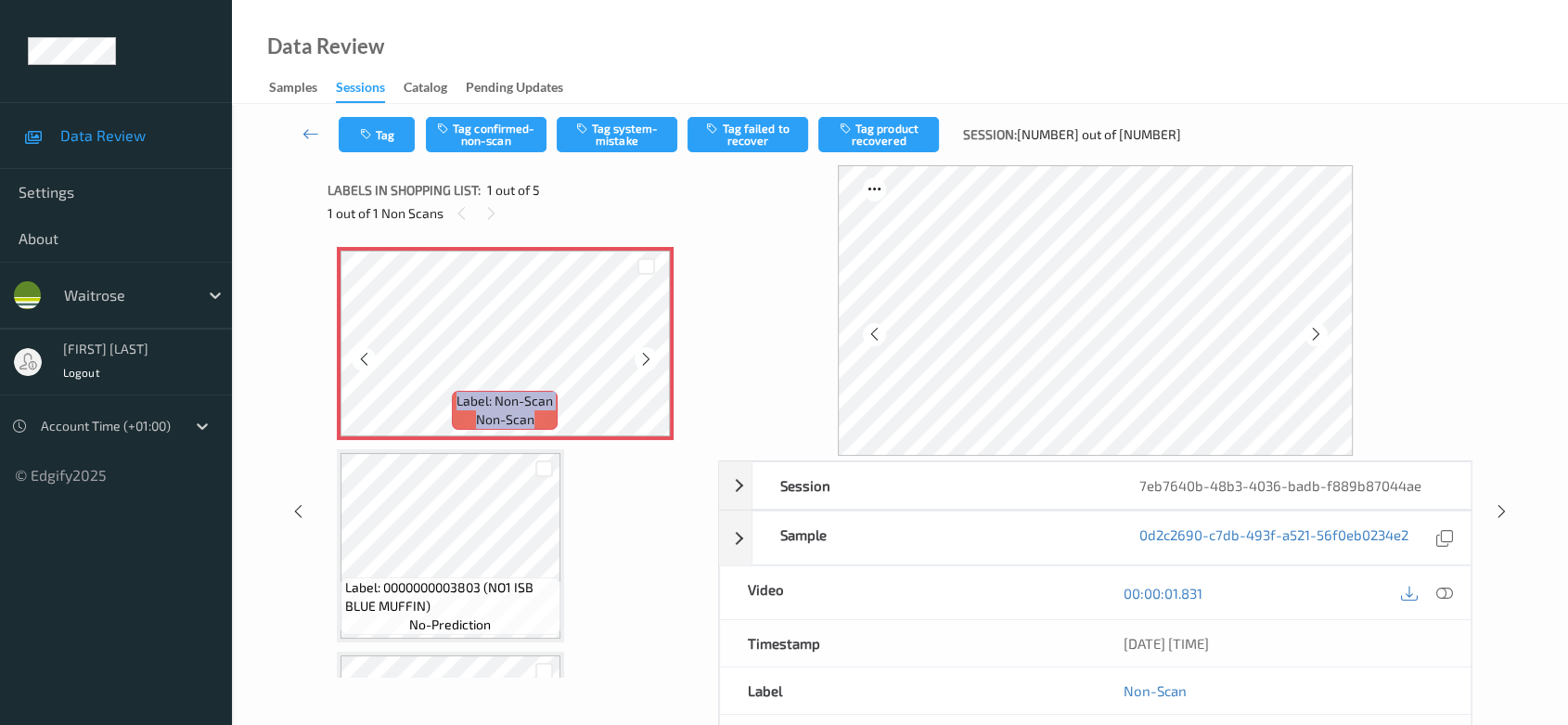 click at bounding box center (646, 359) 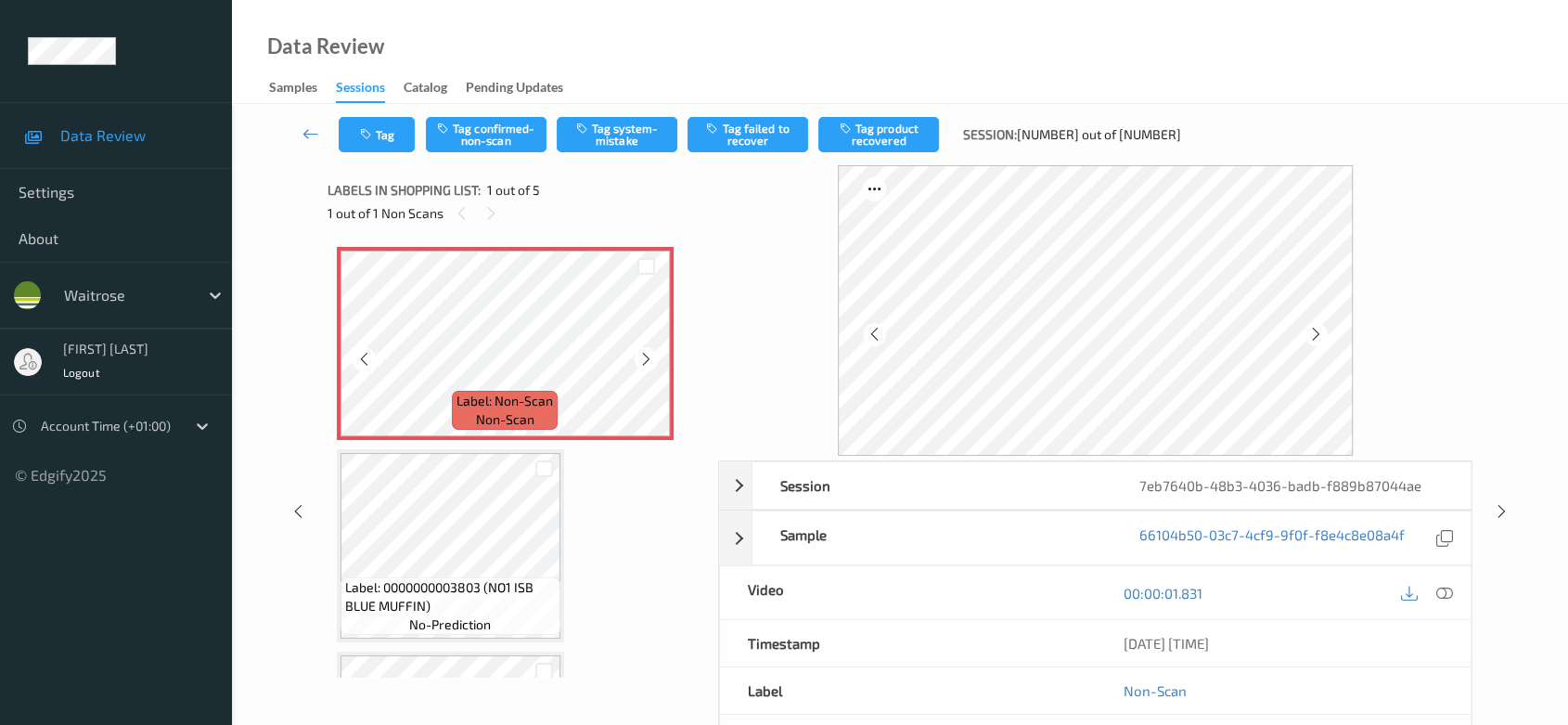 click at bounding box center (646, 359) 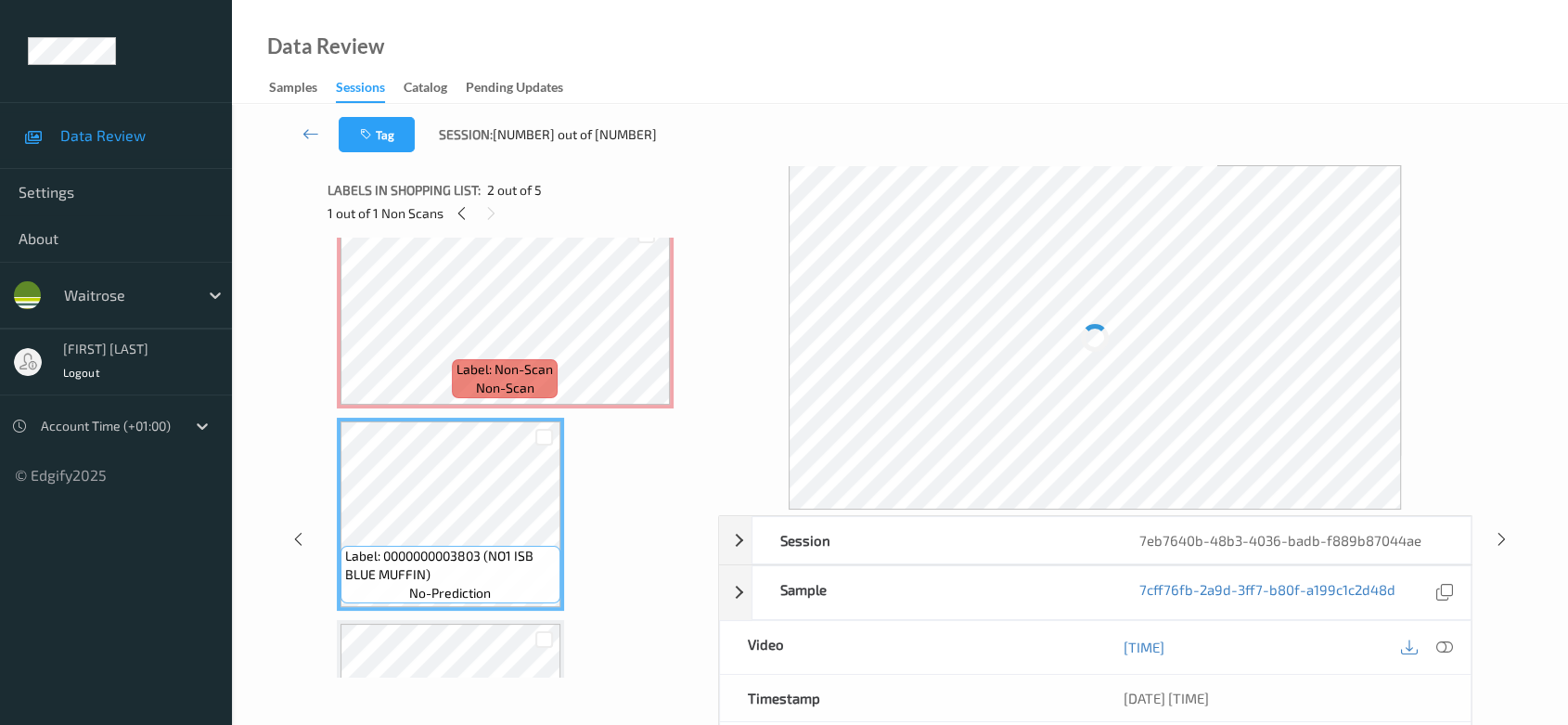 scroll, scrollTop: 0, scrollLeft: 0, axis: both 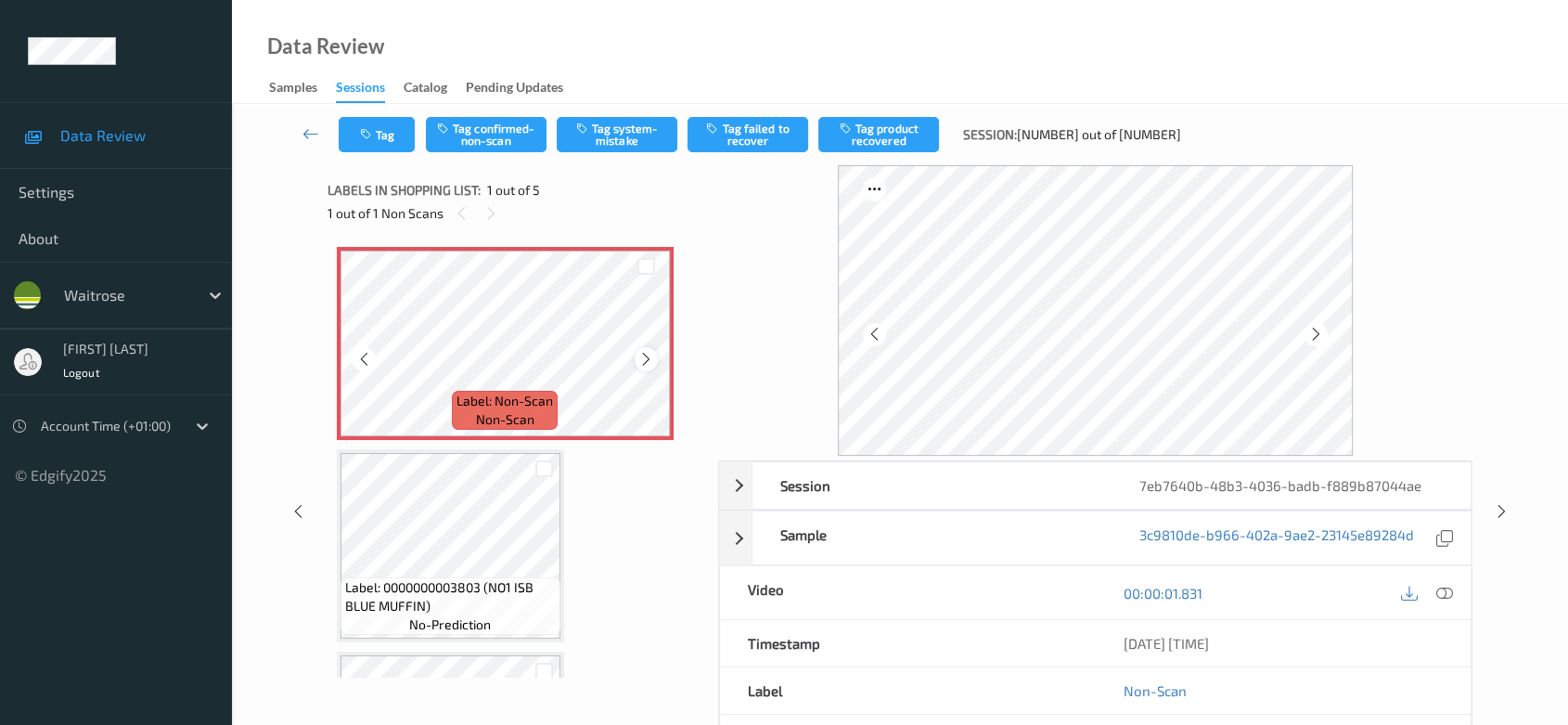 click at bounding box center (646, 359) 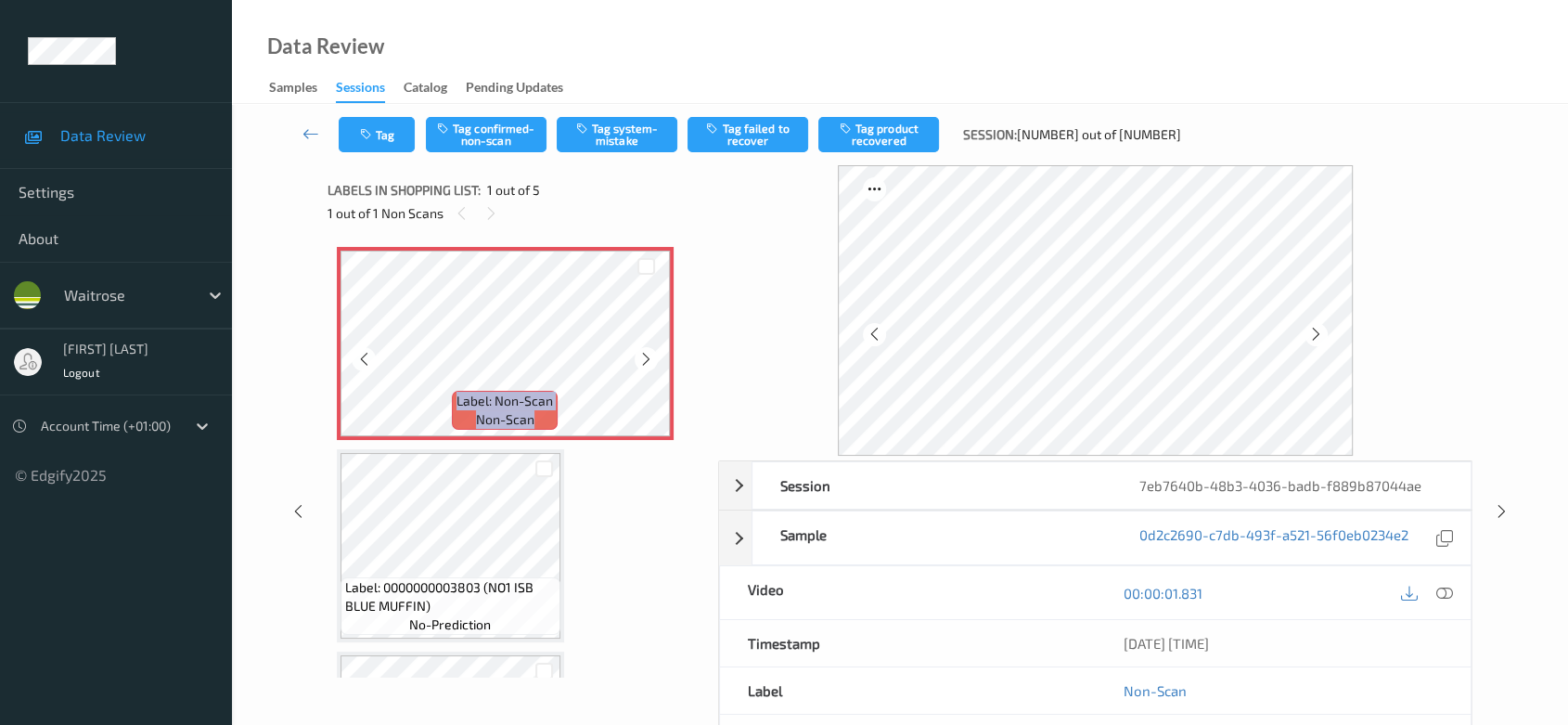 click at bounding box center [646, 359] 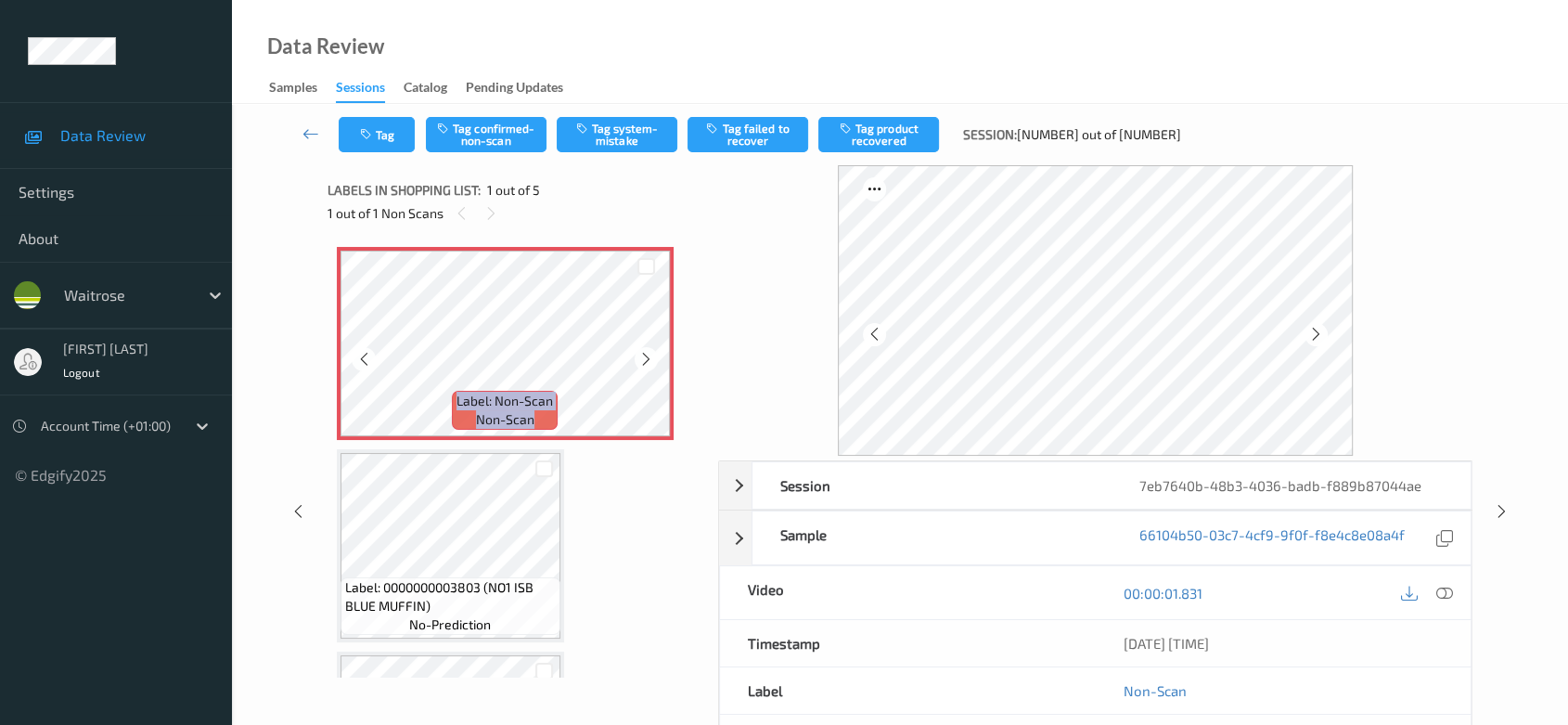 click at bounding box center [646, 359] 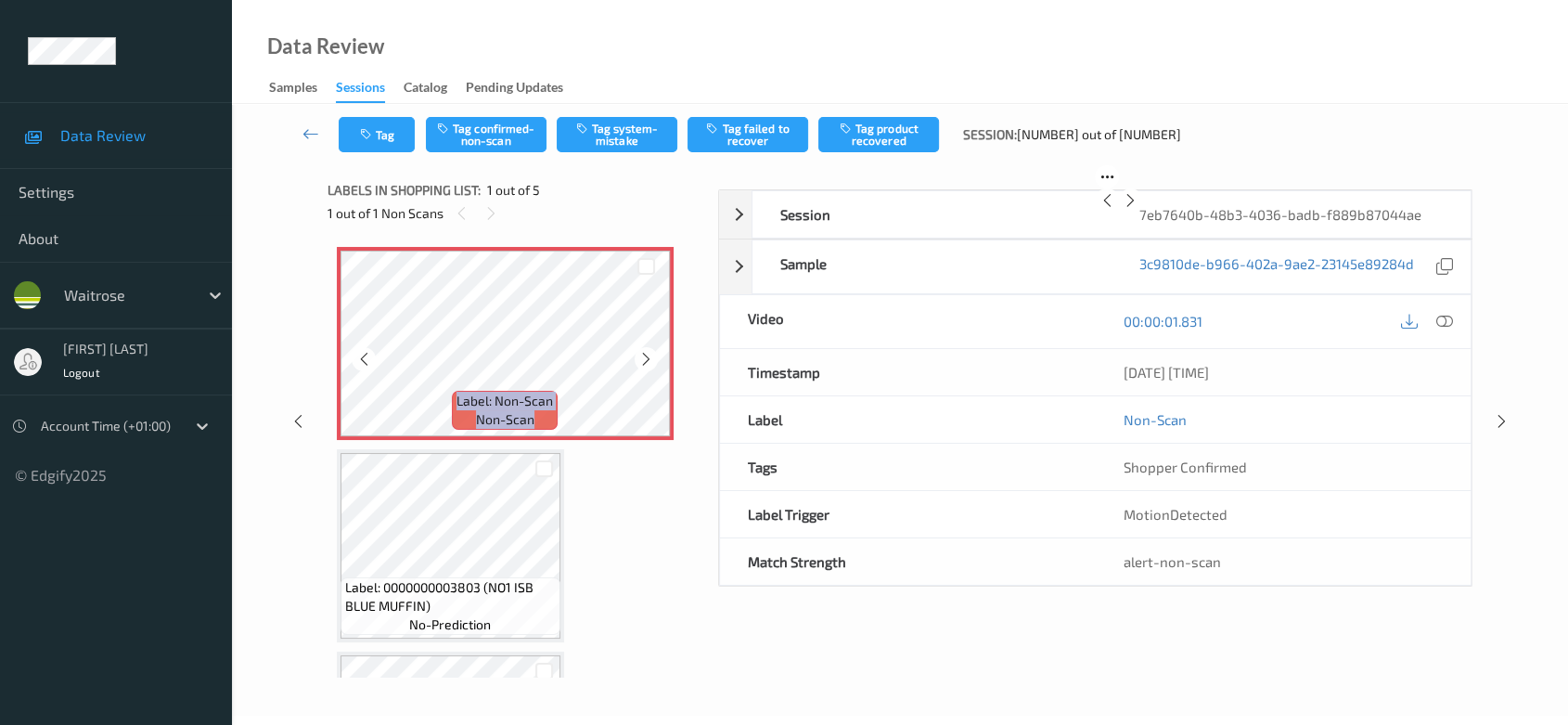 click at bounding box center [646, 359] 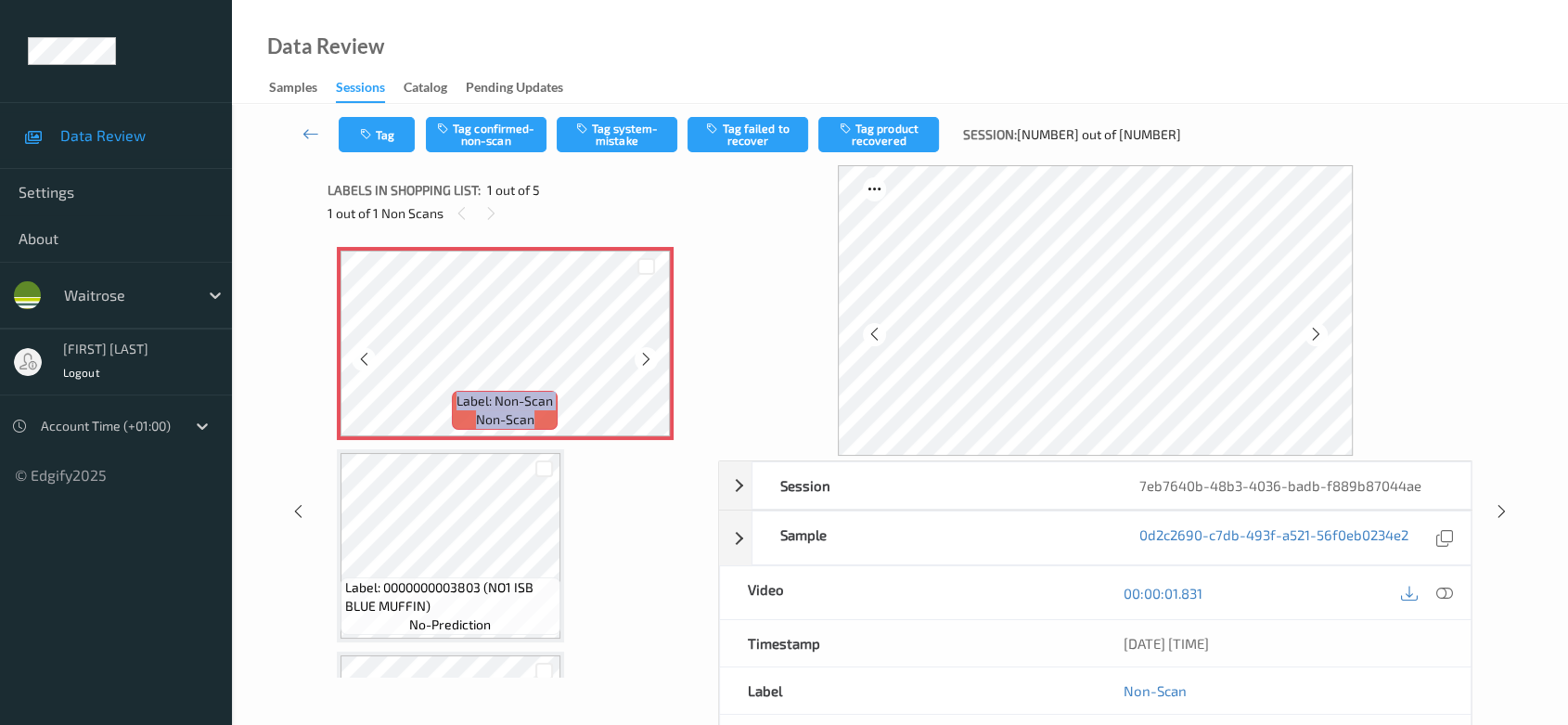 click at bounding box center (646, 359) 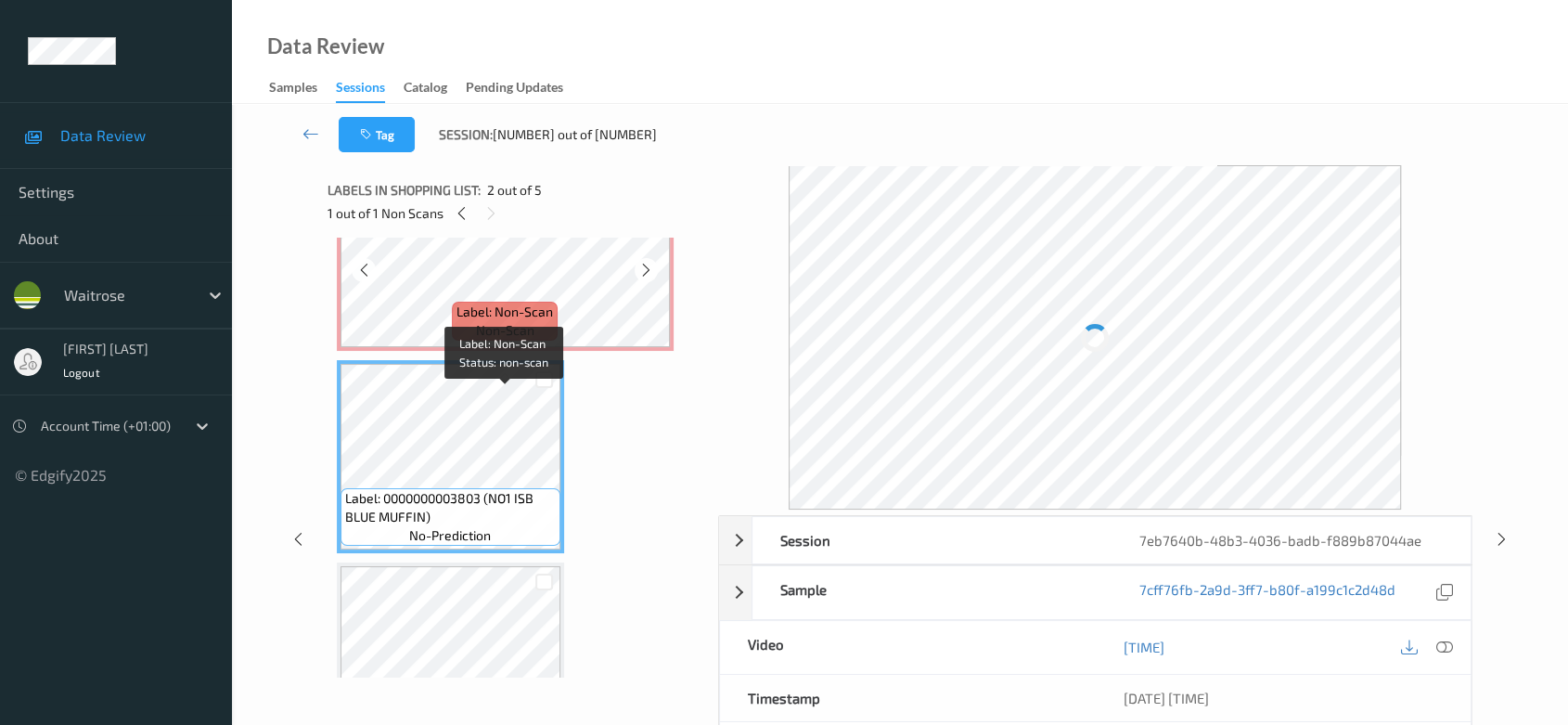 scroll, scrollTop: 0, scrollLeft: 0, axis: both 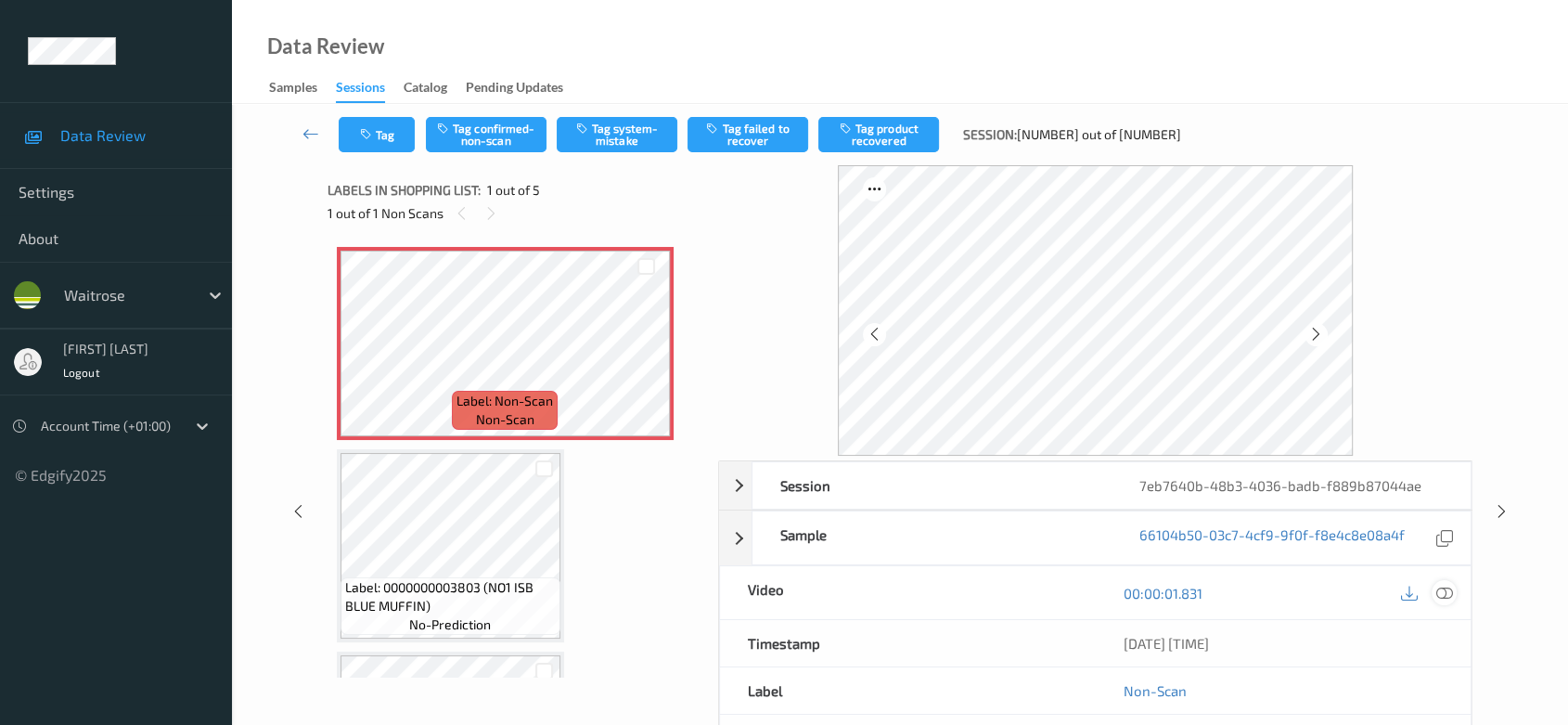 click at bounding box center (1444, 592) 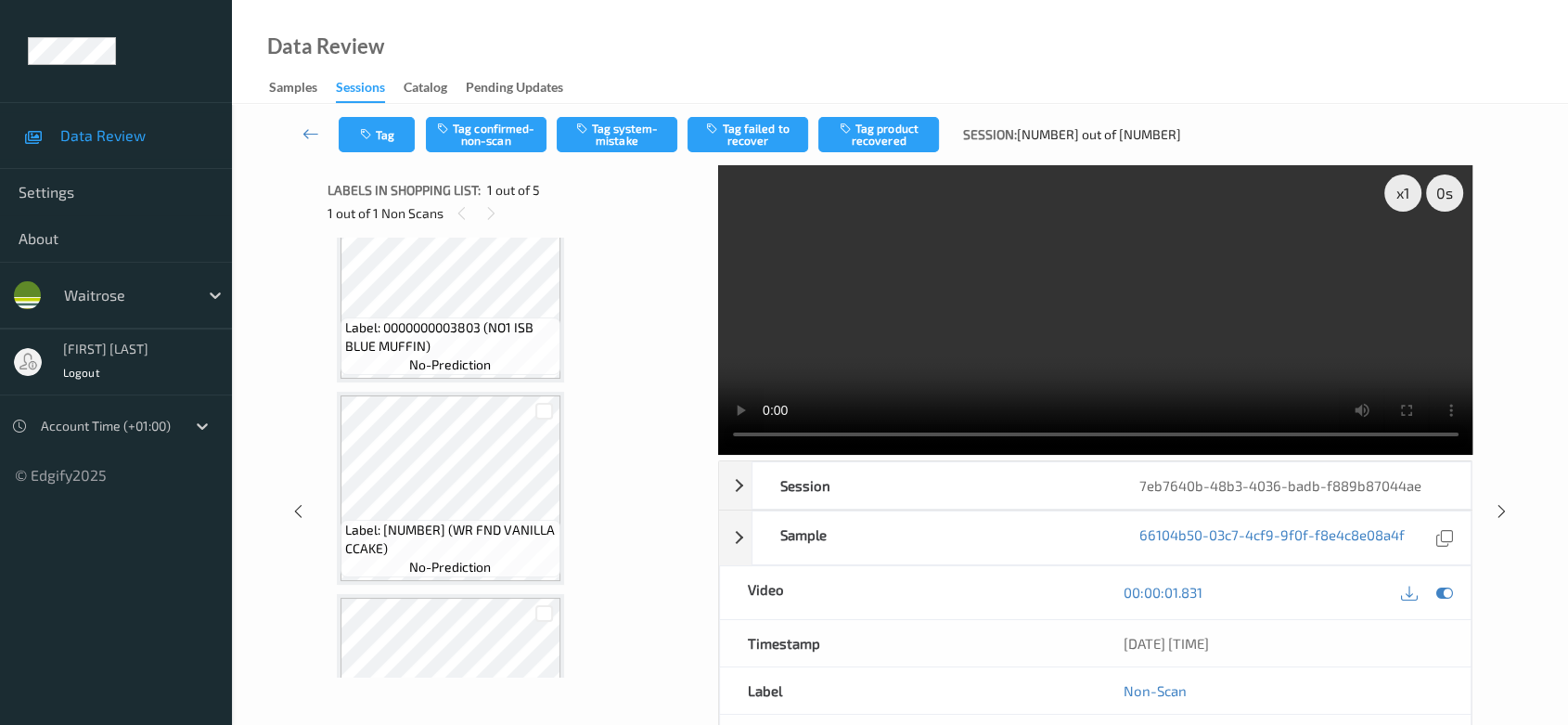 scroll, scrollTop: 0, scrollLeft: 0, axis: both 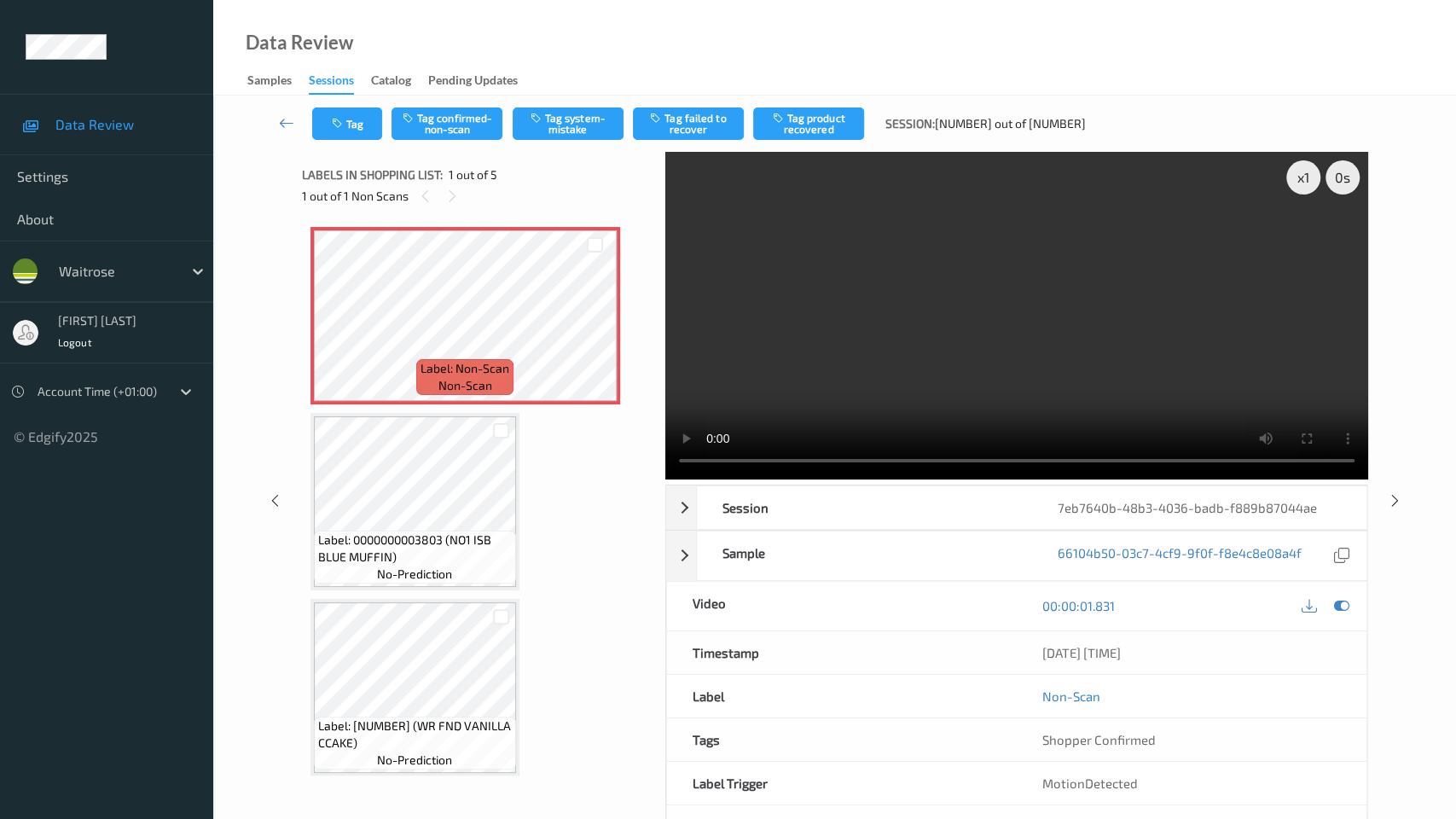 type 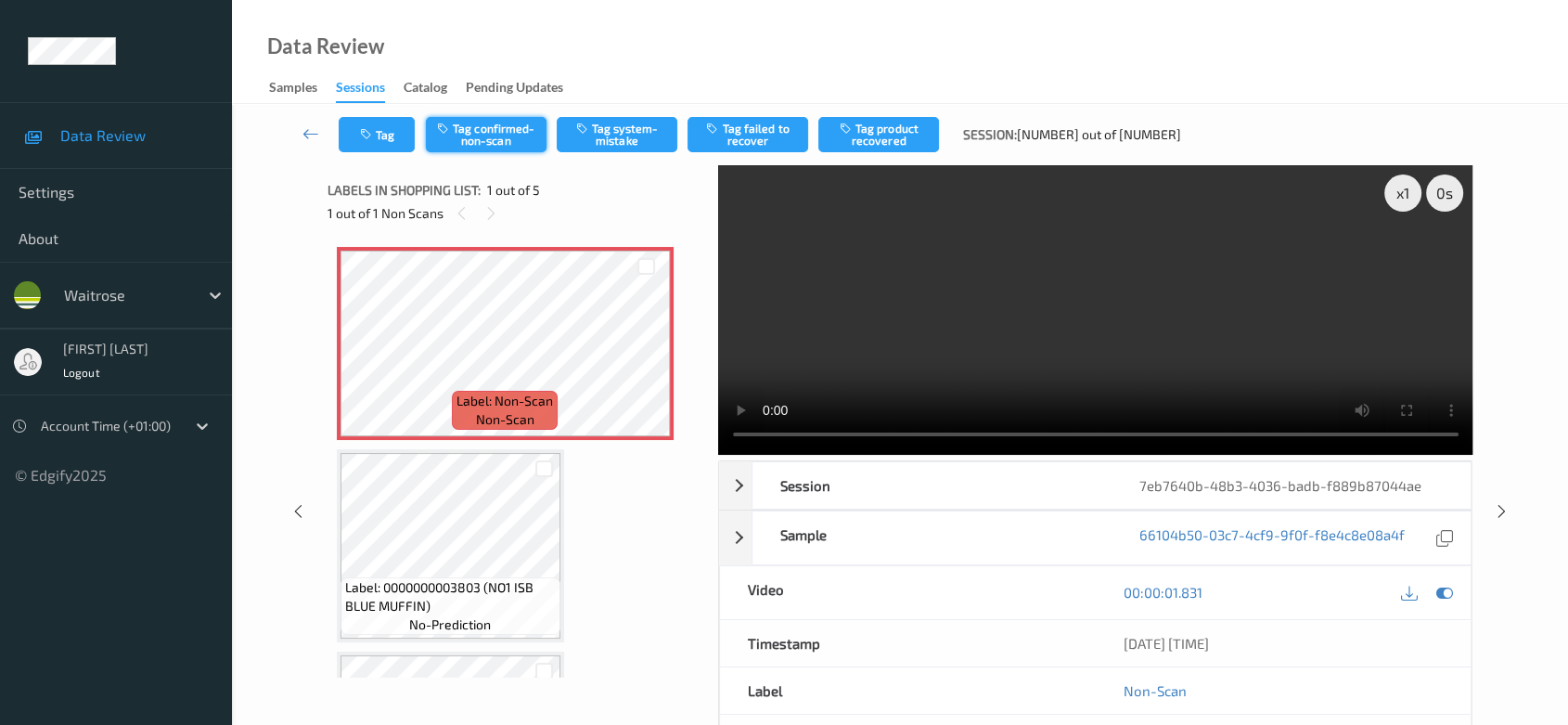 click on "Tag   confirmed-non-scan" at bounding box center (486, 135) 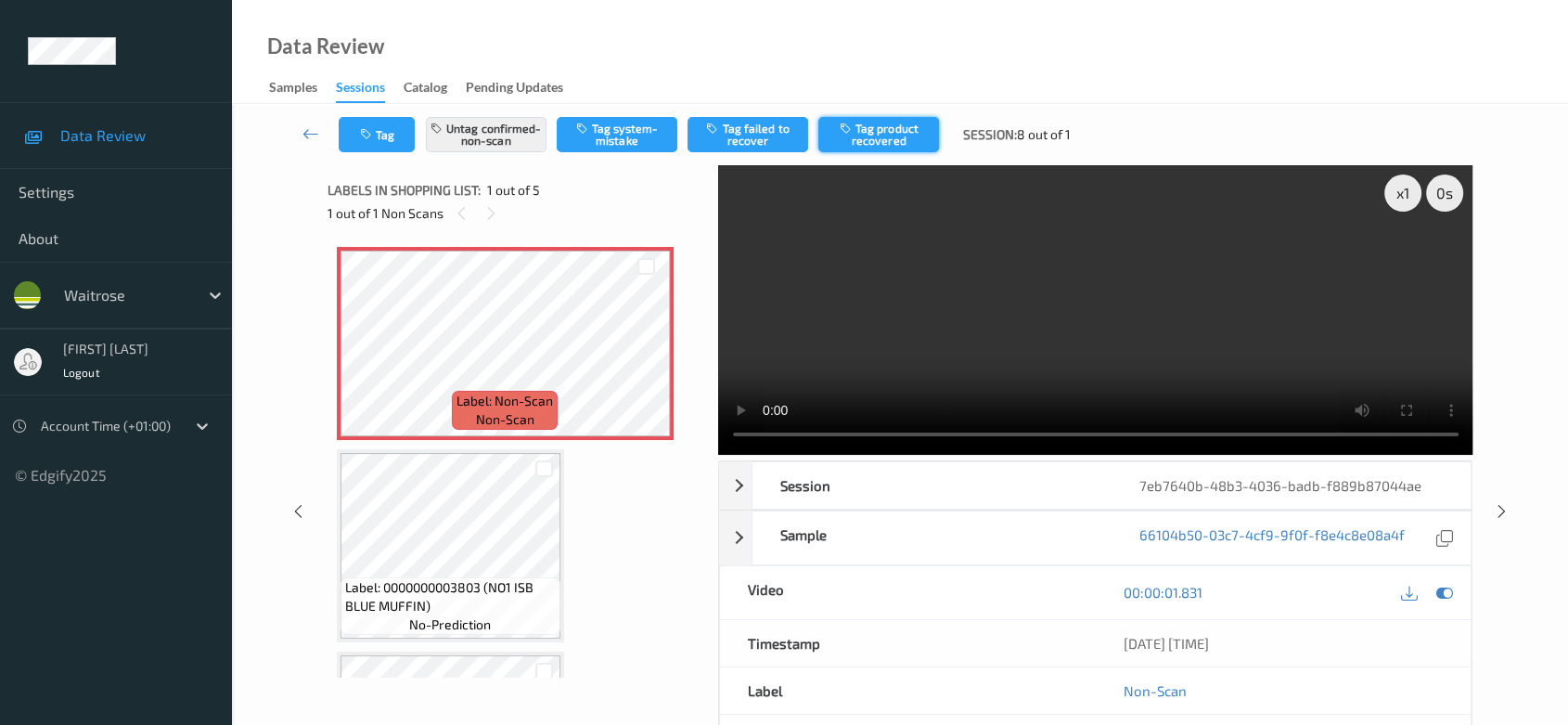 click on "Tag   product recovered" at bounding box center (879, 135) 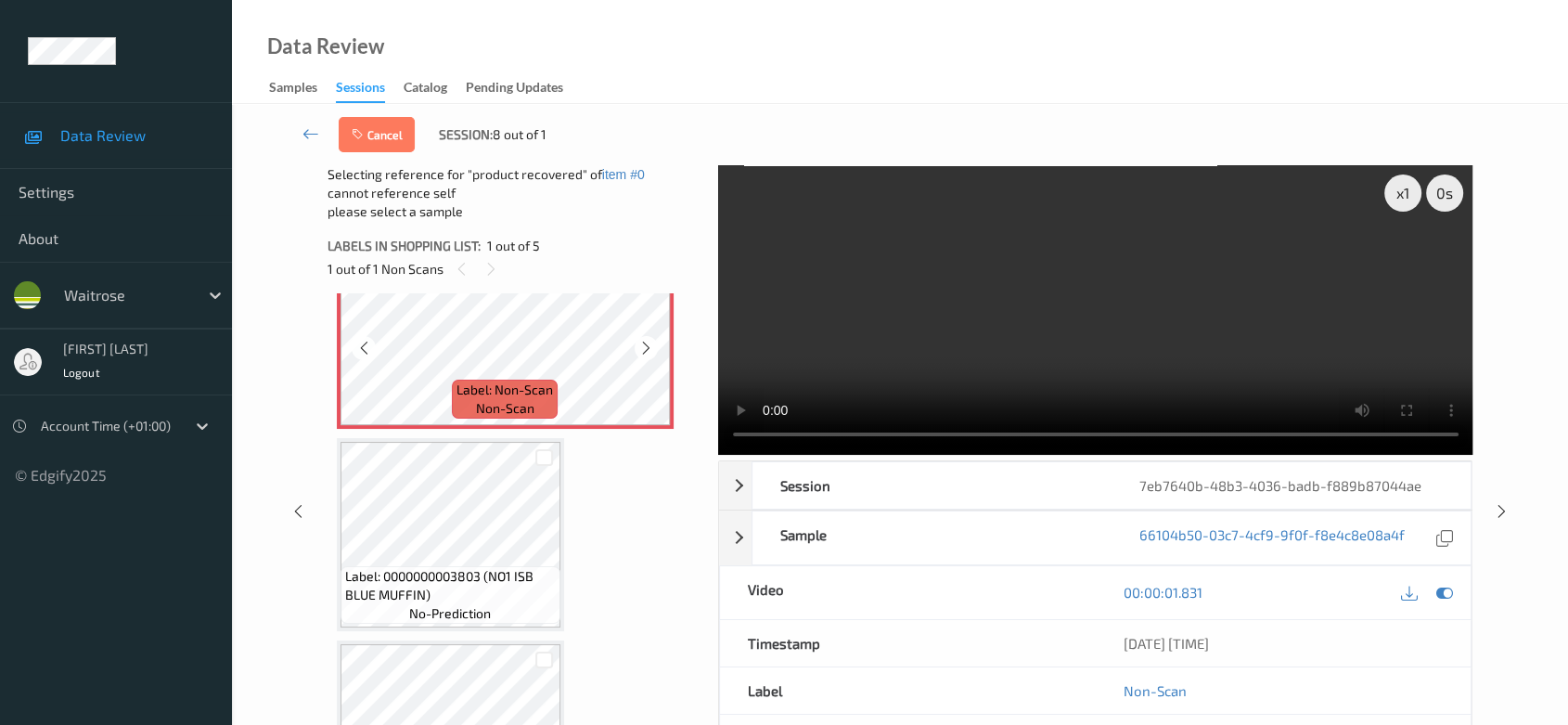 scroll, scrollTop: 103, scrollLeft: 0, axis: vertical 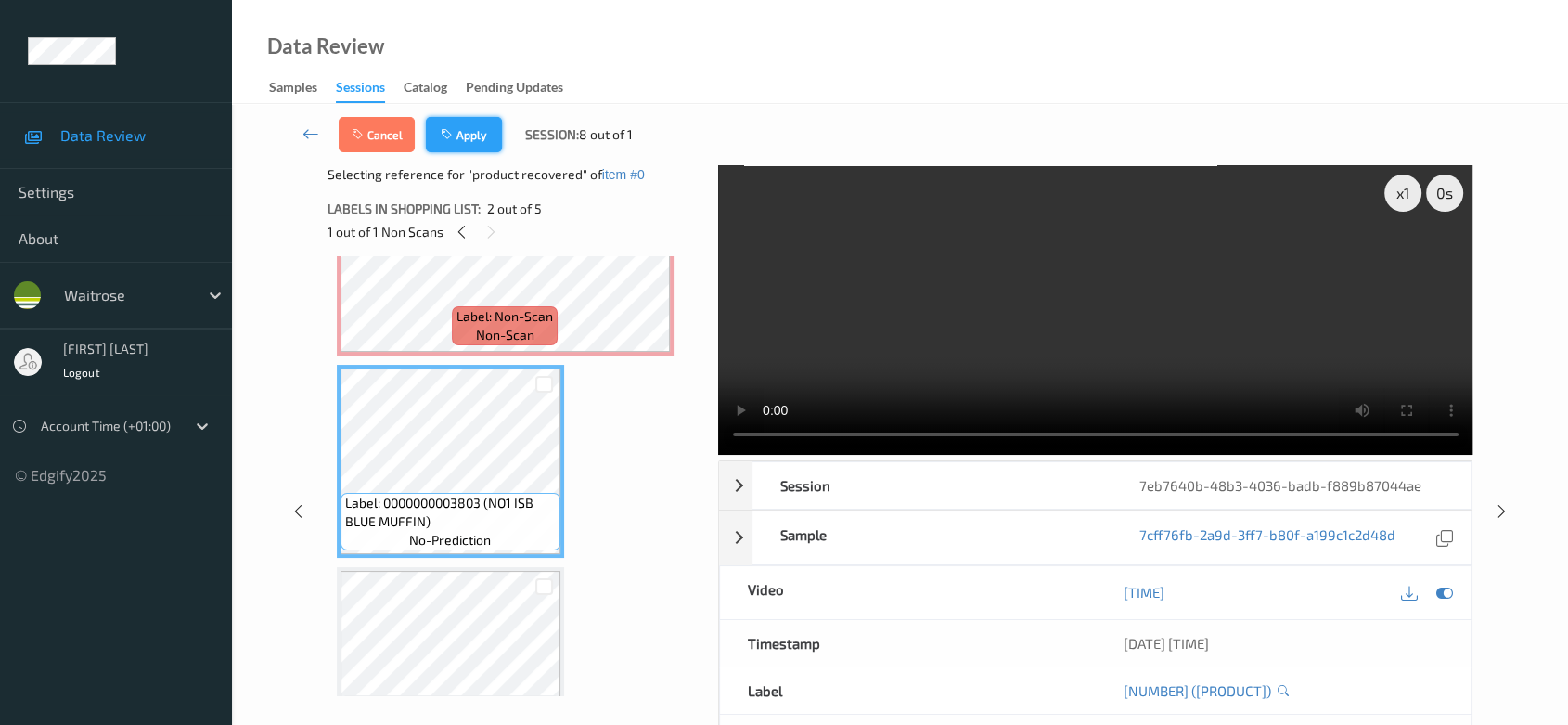 click on "Apply" at bounding box center [464, 135] 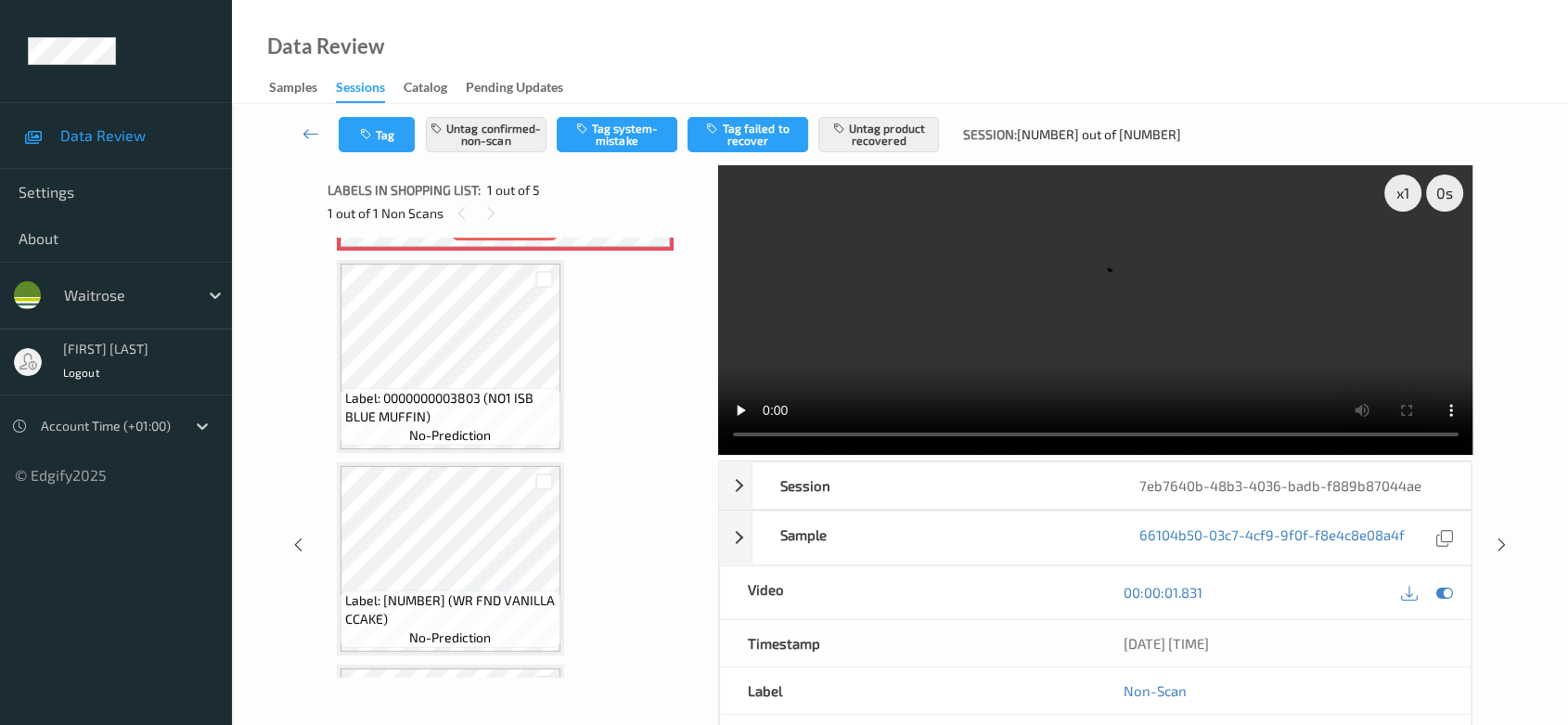 scroll, scrollTop: 206, scrollLeft: 0, axis: vertical 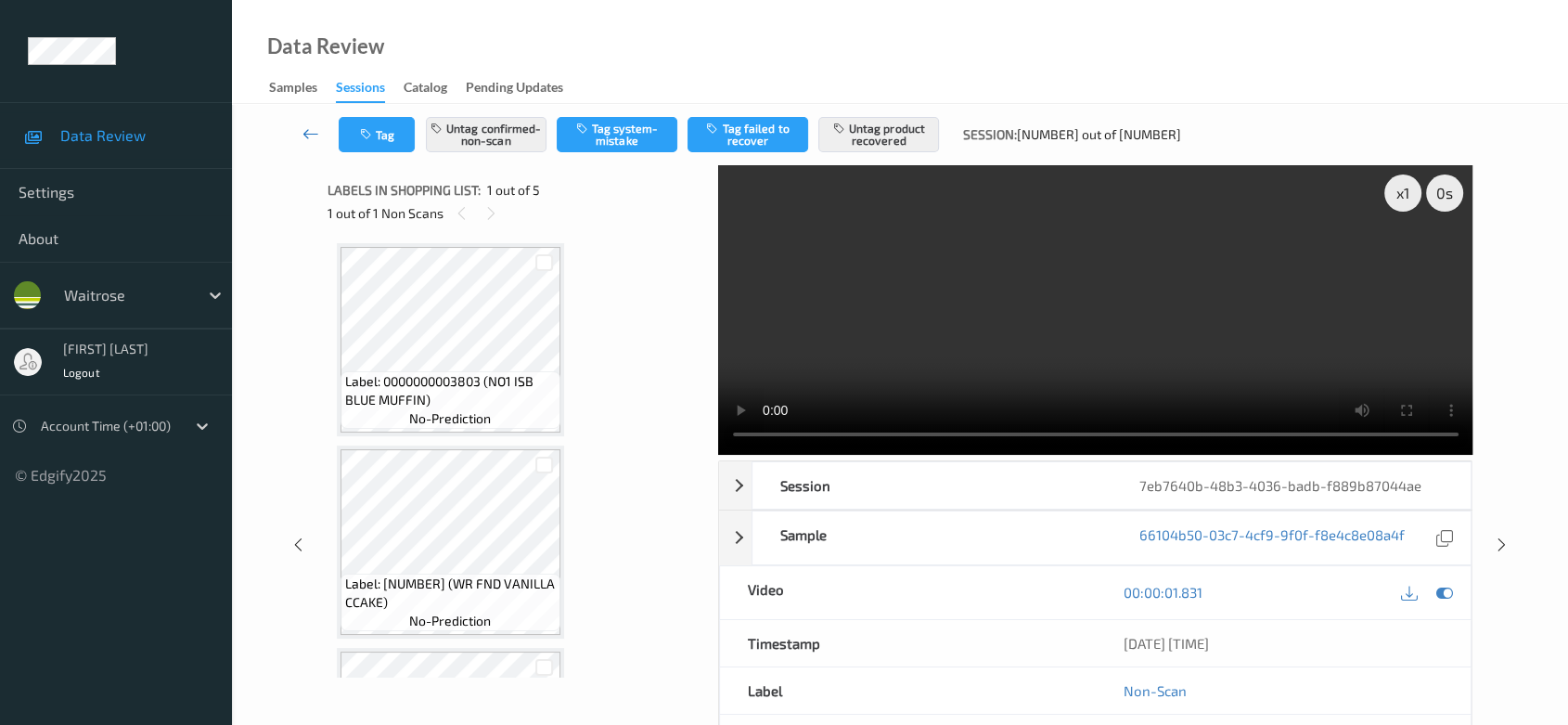click at bounding box center (311, 134) 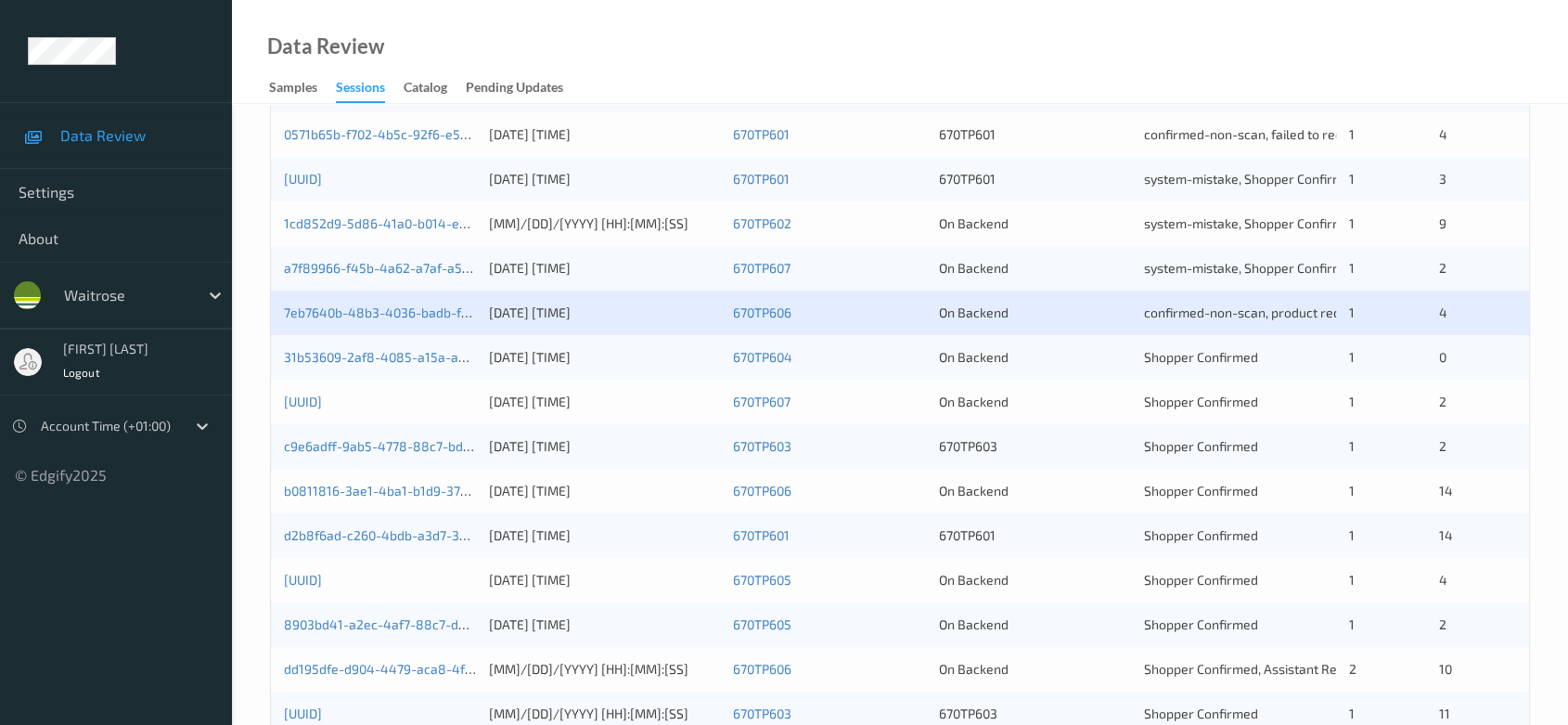scroll, scrollTop: 618, scrollLeft: 0, axis: vertical 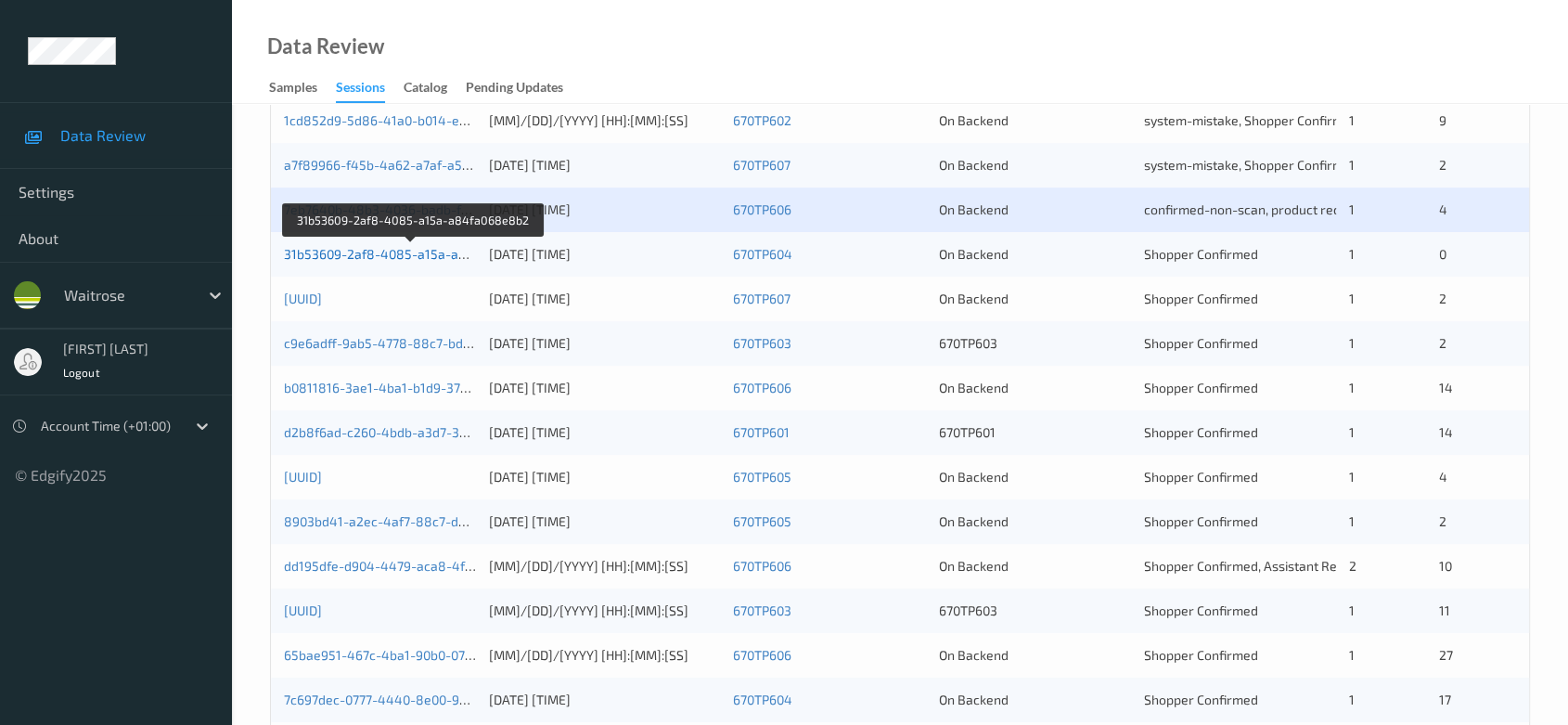 click on "31b53609-2af8-4085-a15a-a84fa068e8b2" at bounding box center (412, 253) 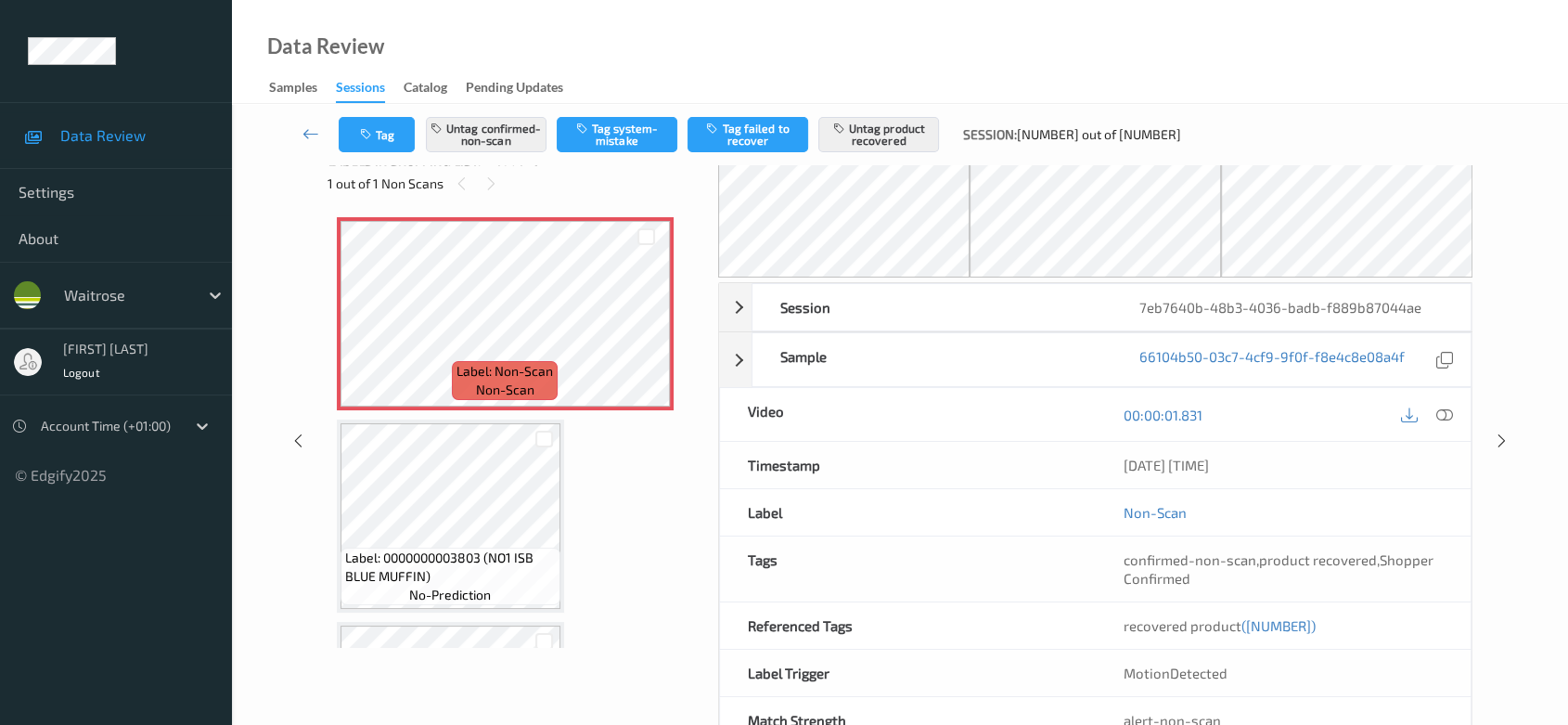 scroll, scrollTop: 0, scrollLeft: 0, axis: both 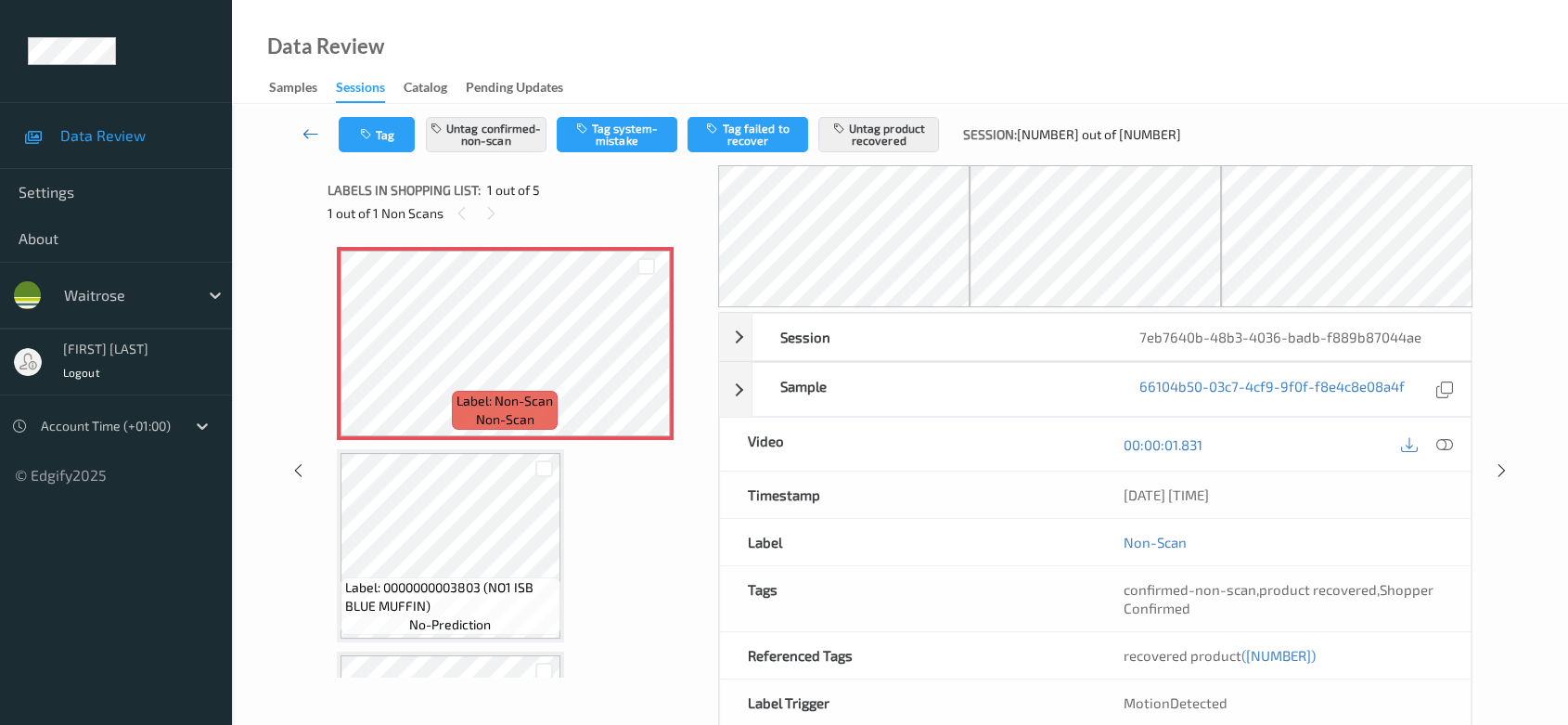 click at bounding box center [311, 134] 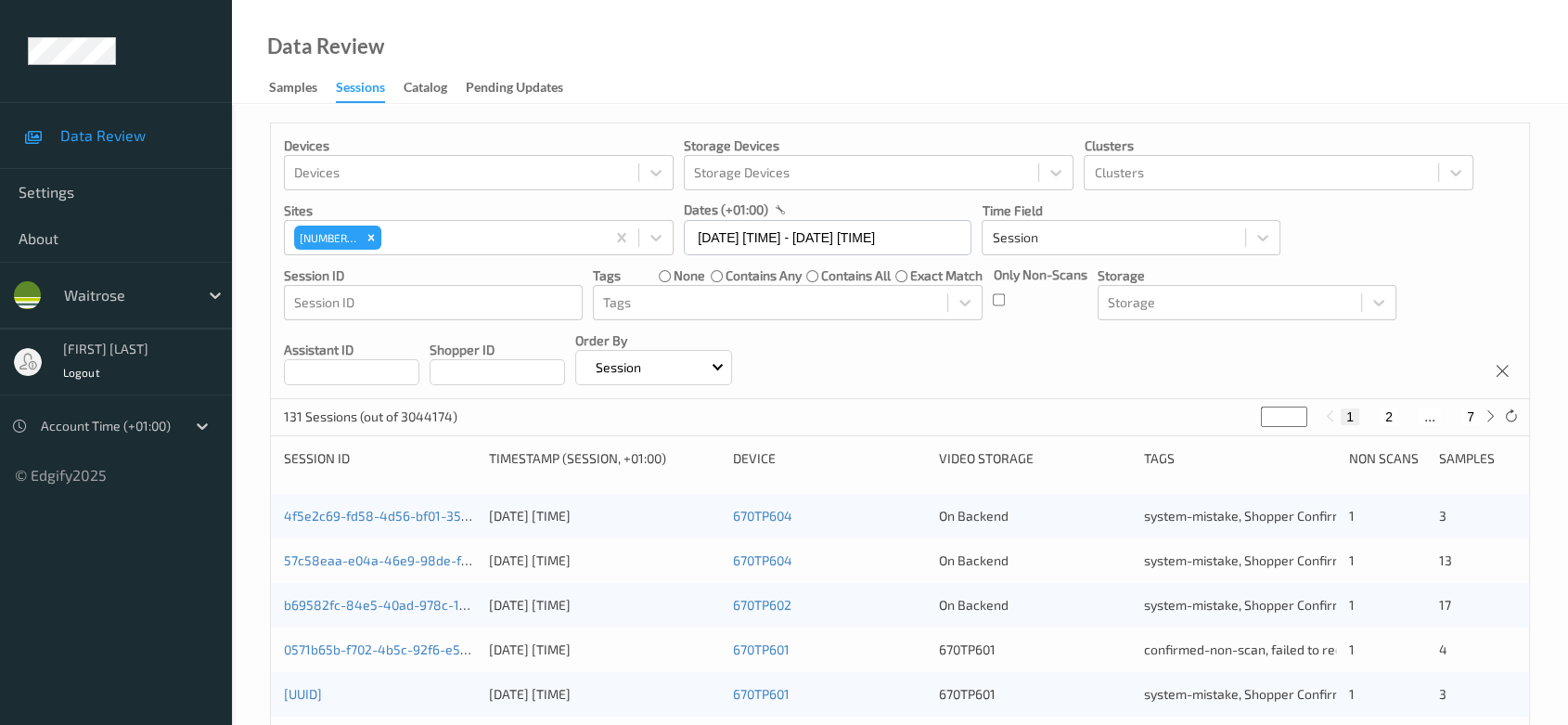 scroll, scrollTop: 309, scrollLeft: 0, axis: vertical 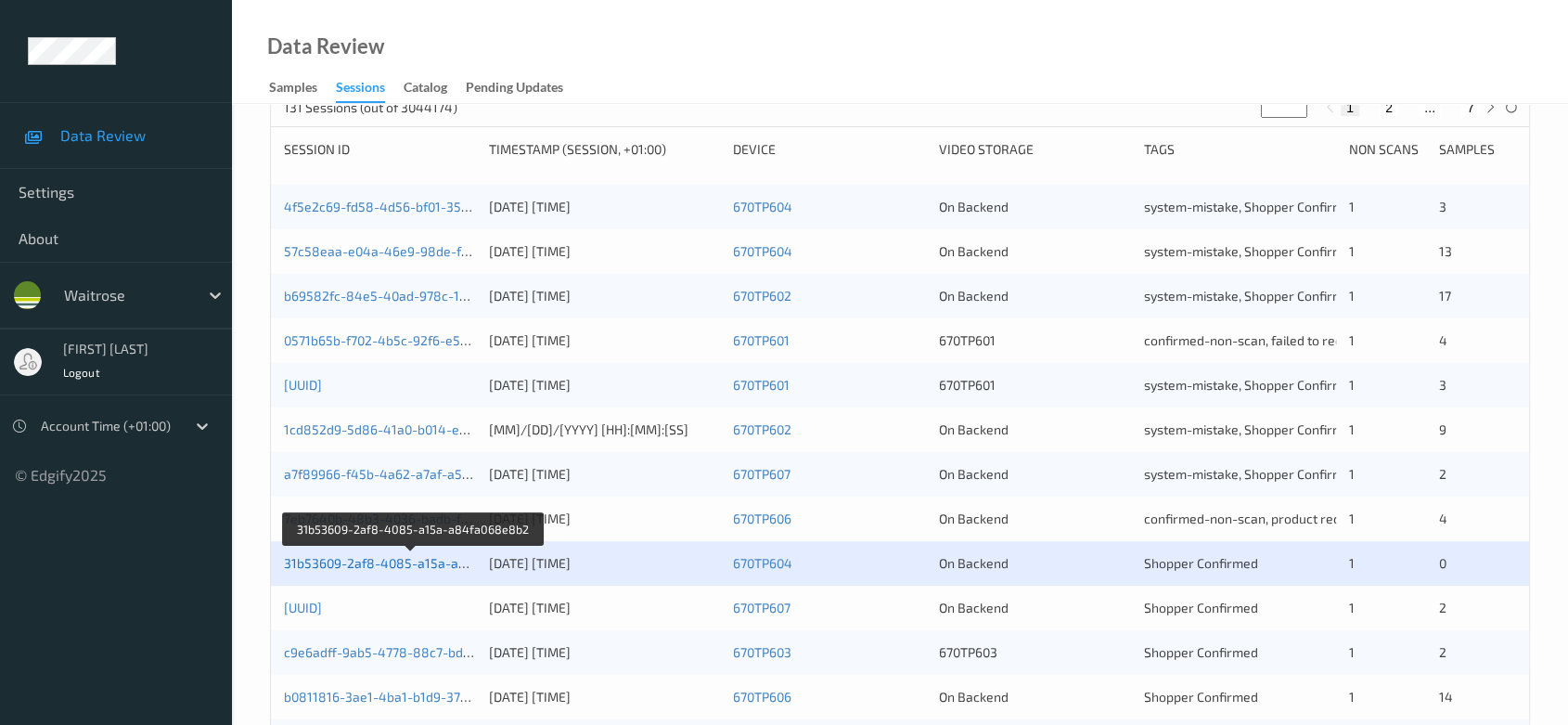 click on "31b53609-2af8-4085-a15a-a84fa068e8b2" at bounding box center (412, 563) 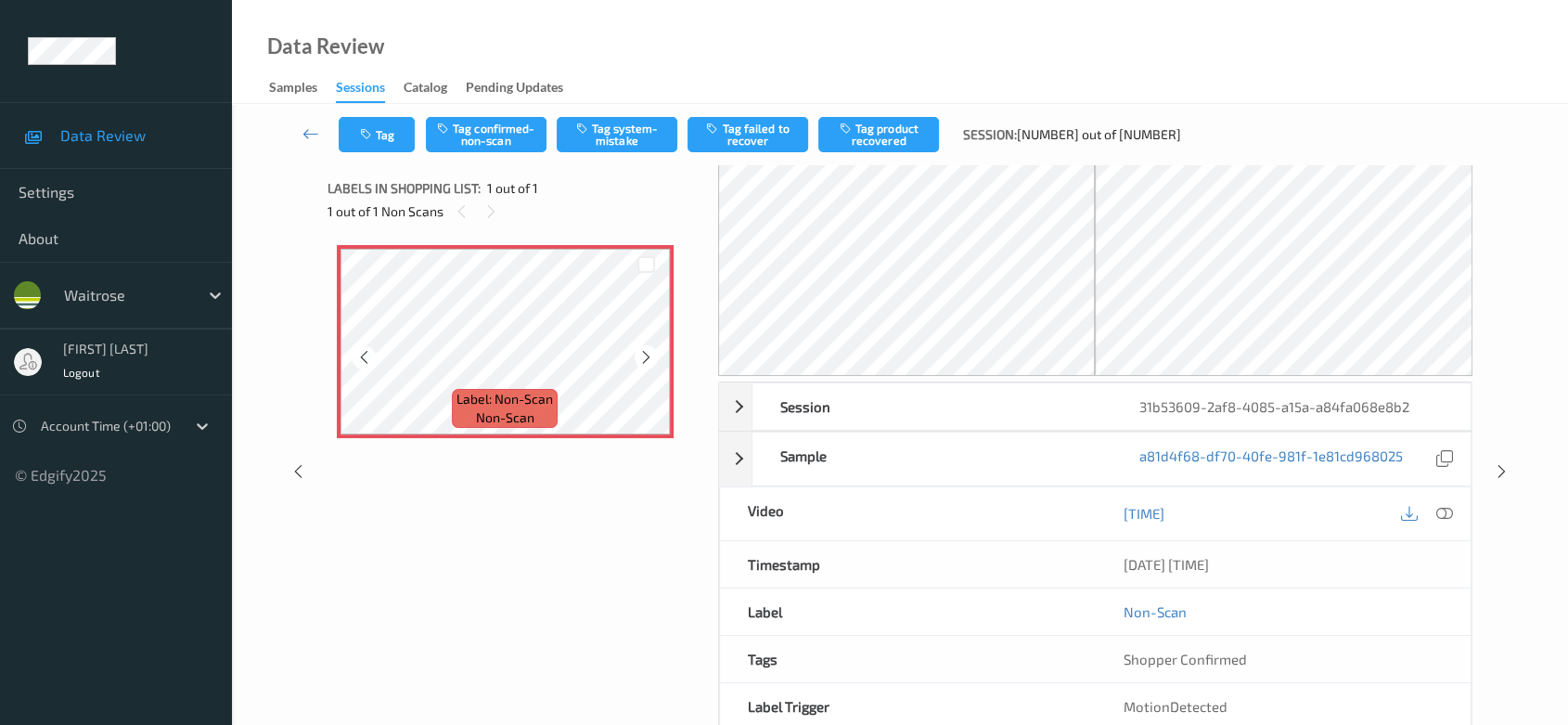 scroll, scrollTop: 0, scrollLeft: 0, axis: both 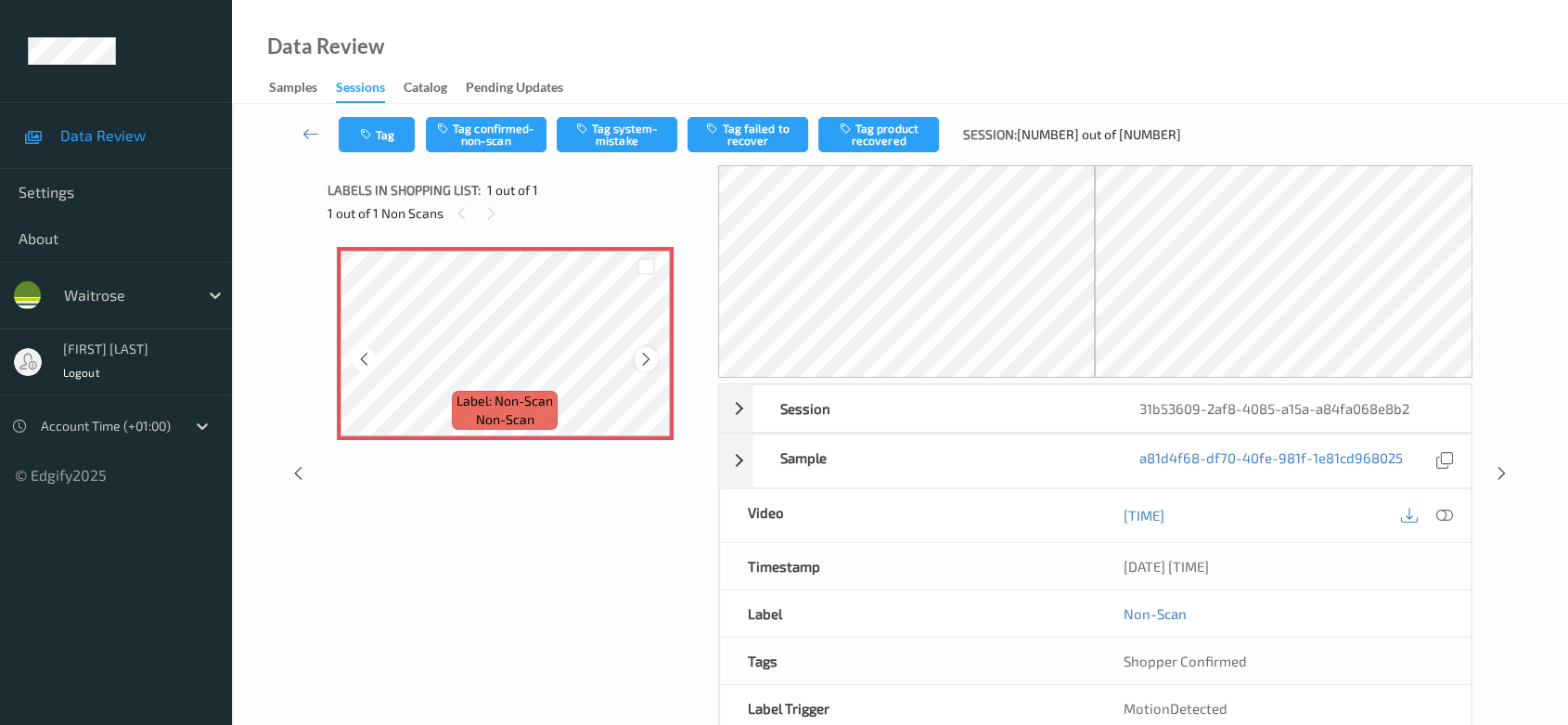 click at bounding box center (646, 359) 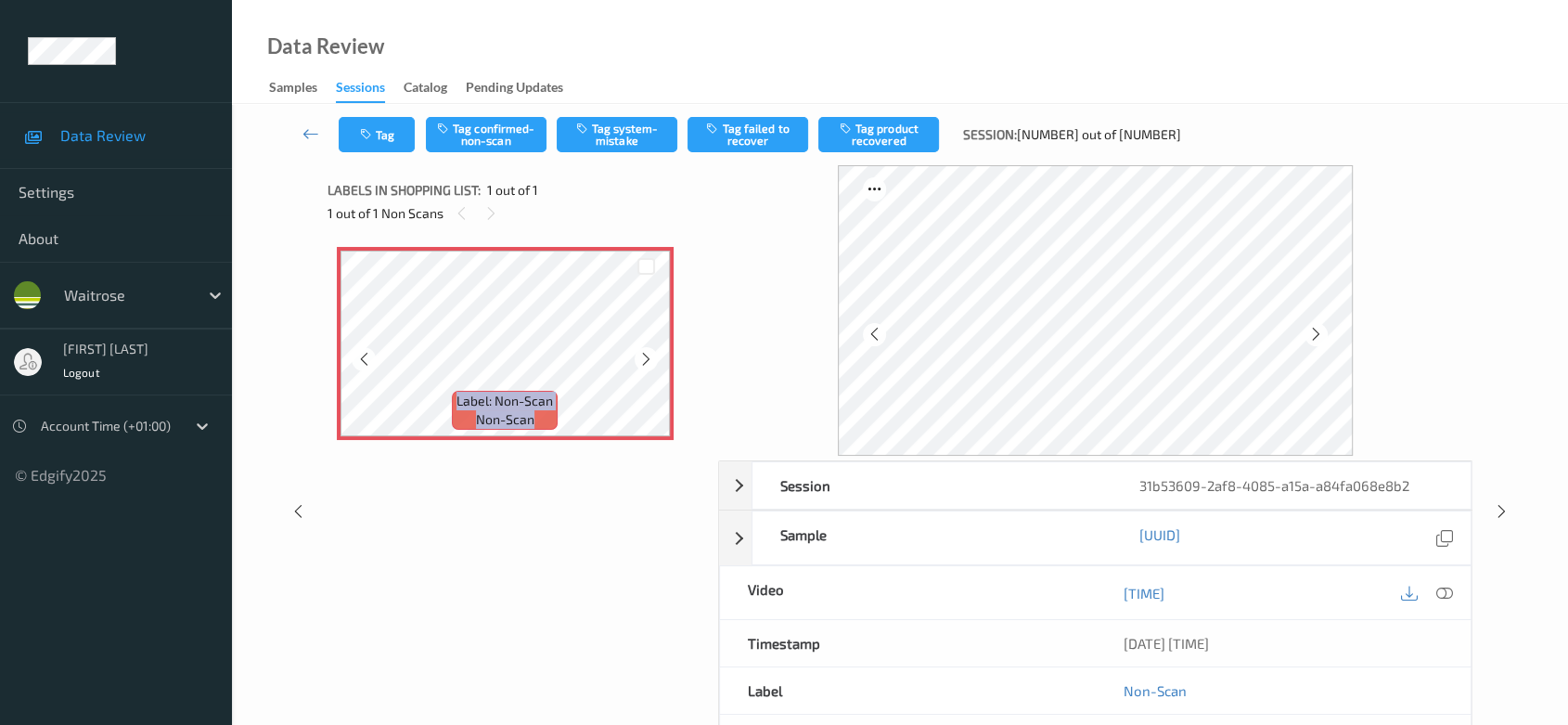 click at bounding box center [646, 359] 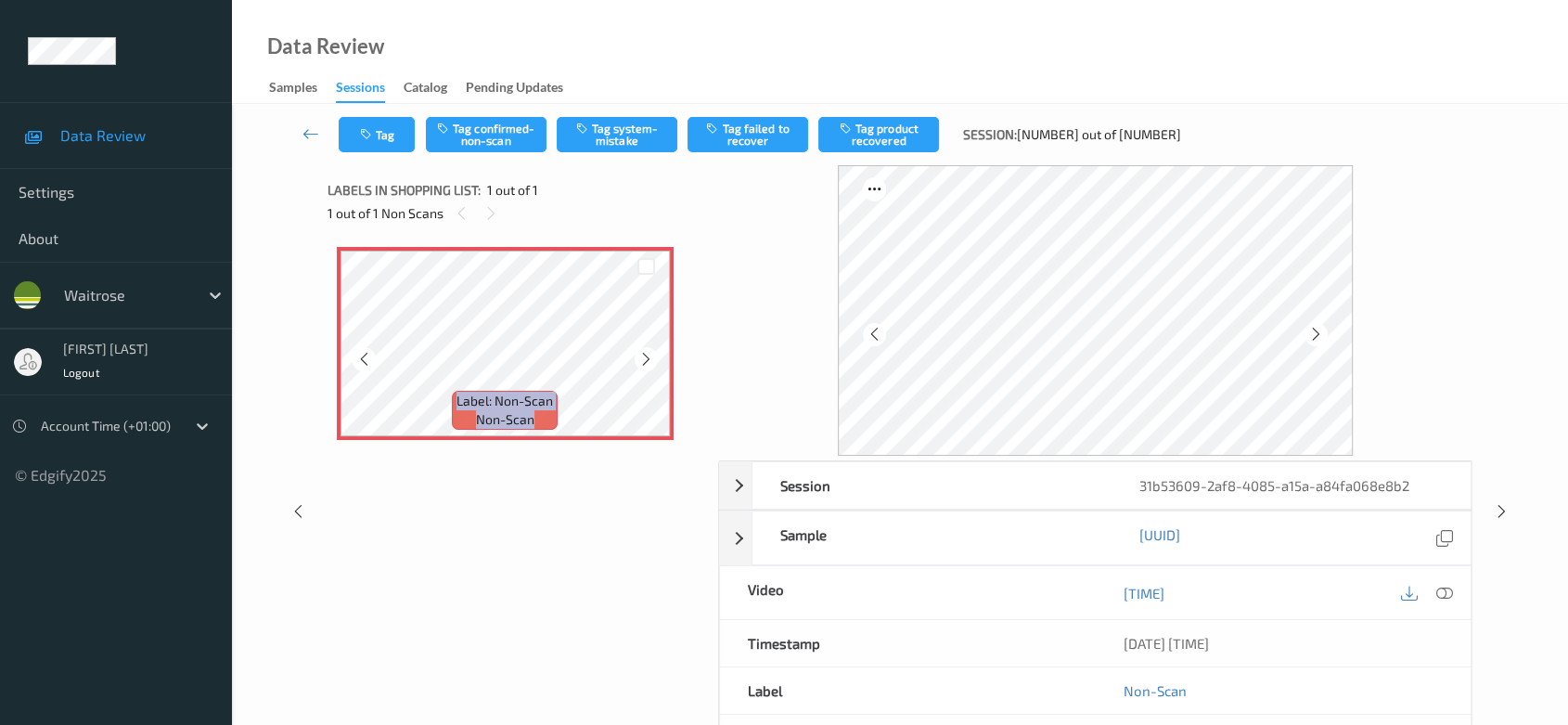 click at bounding box center [646, 359] 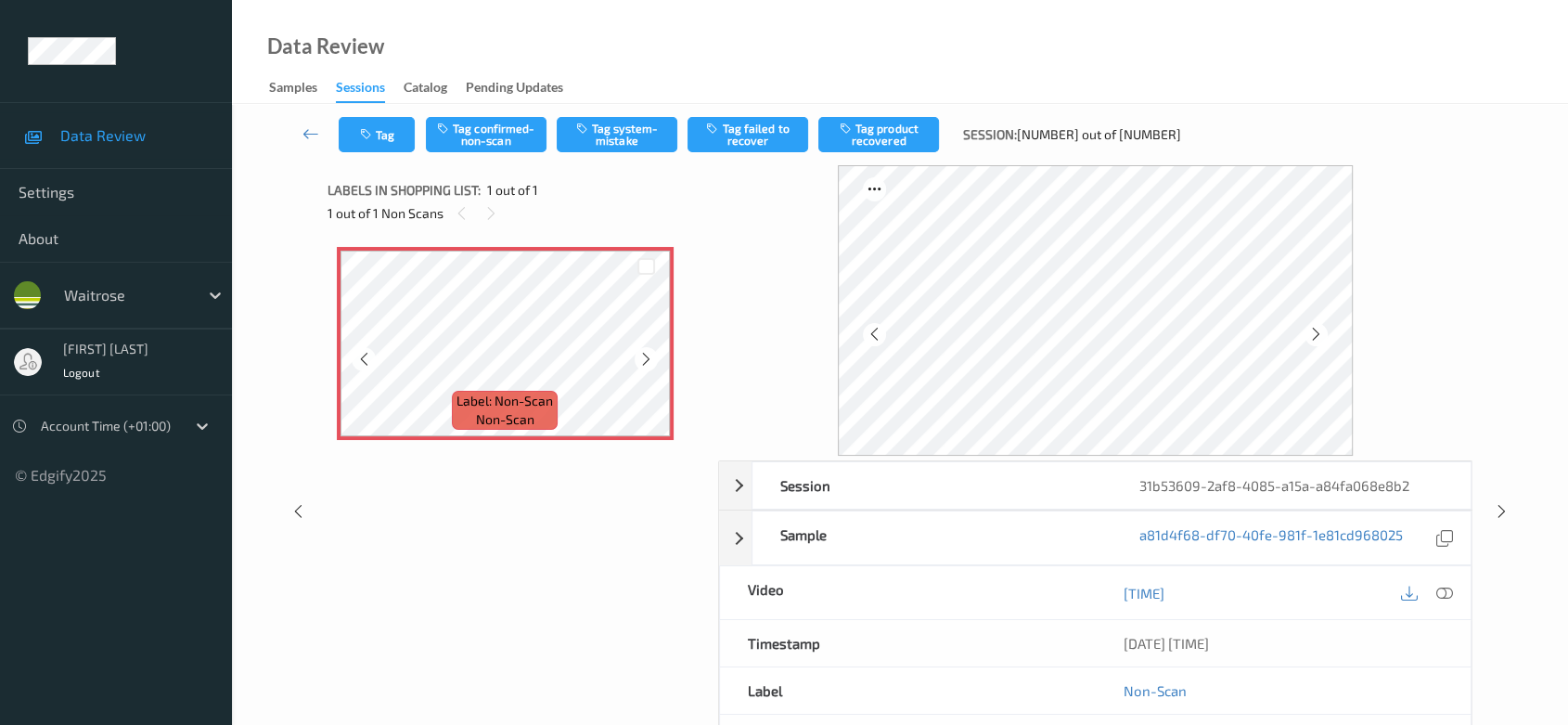 click at bounding box center [646, 359] 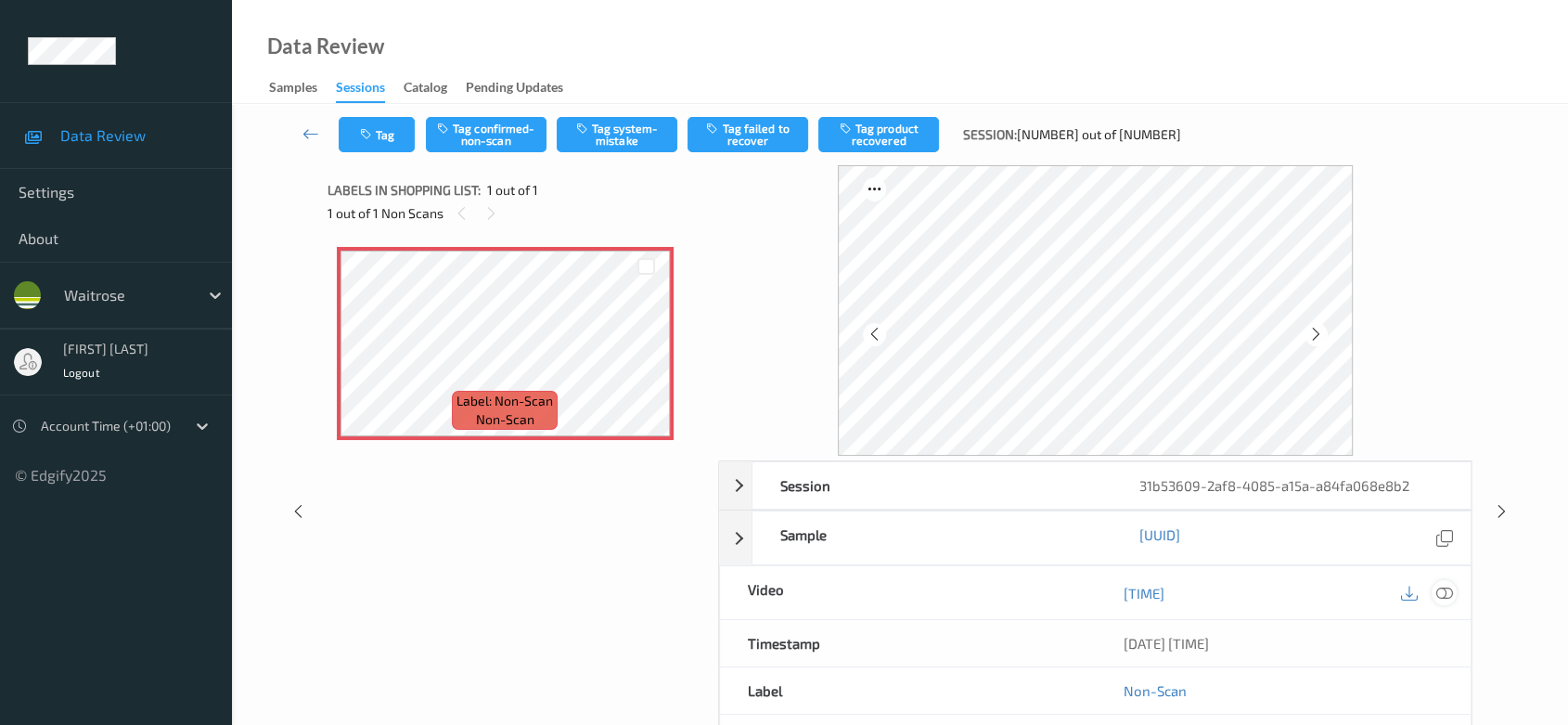 click at bounding box center [1445, 592] 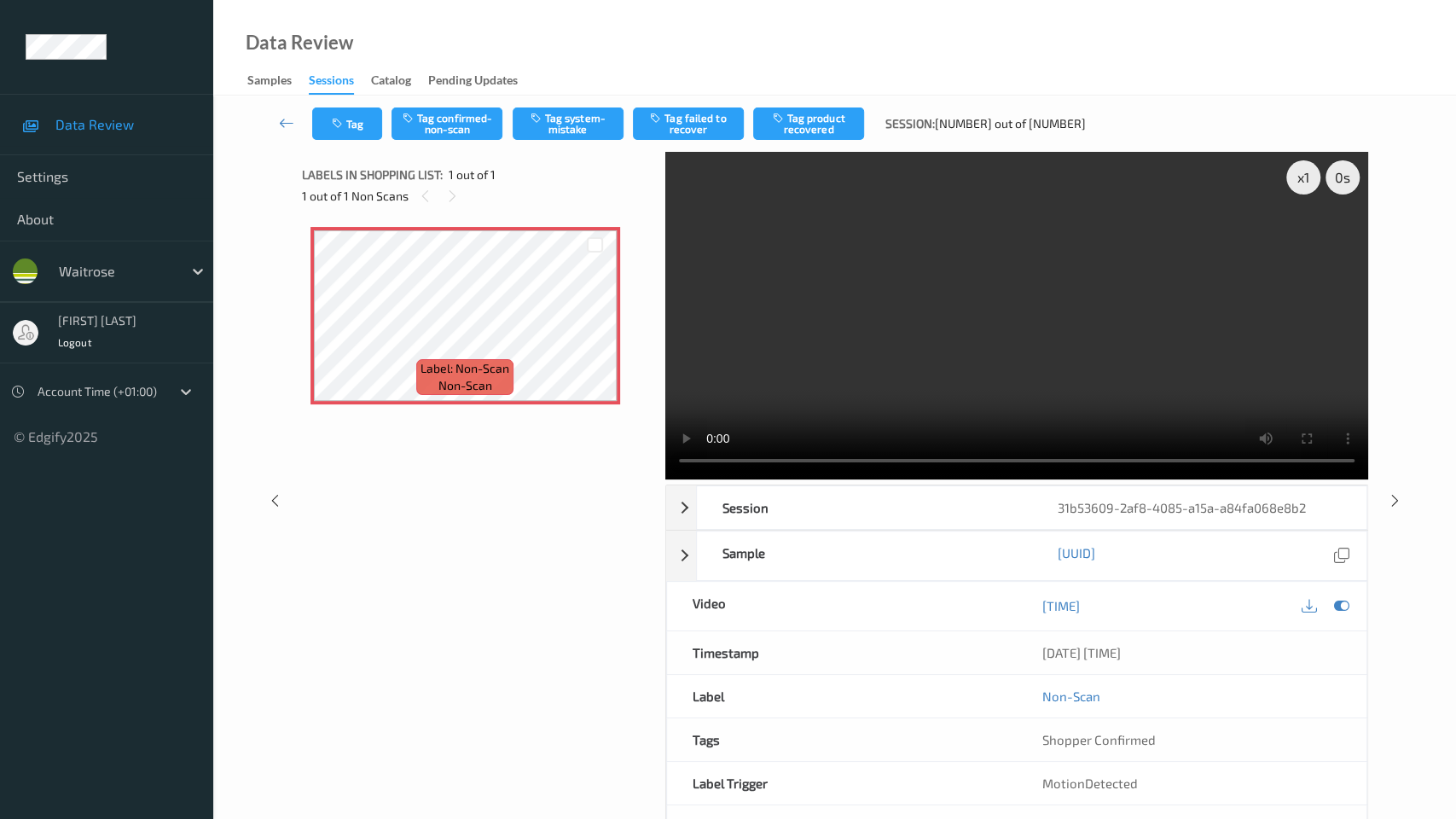 type 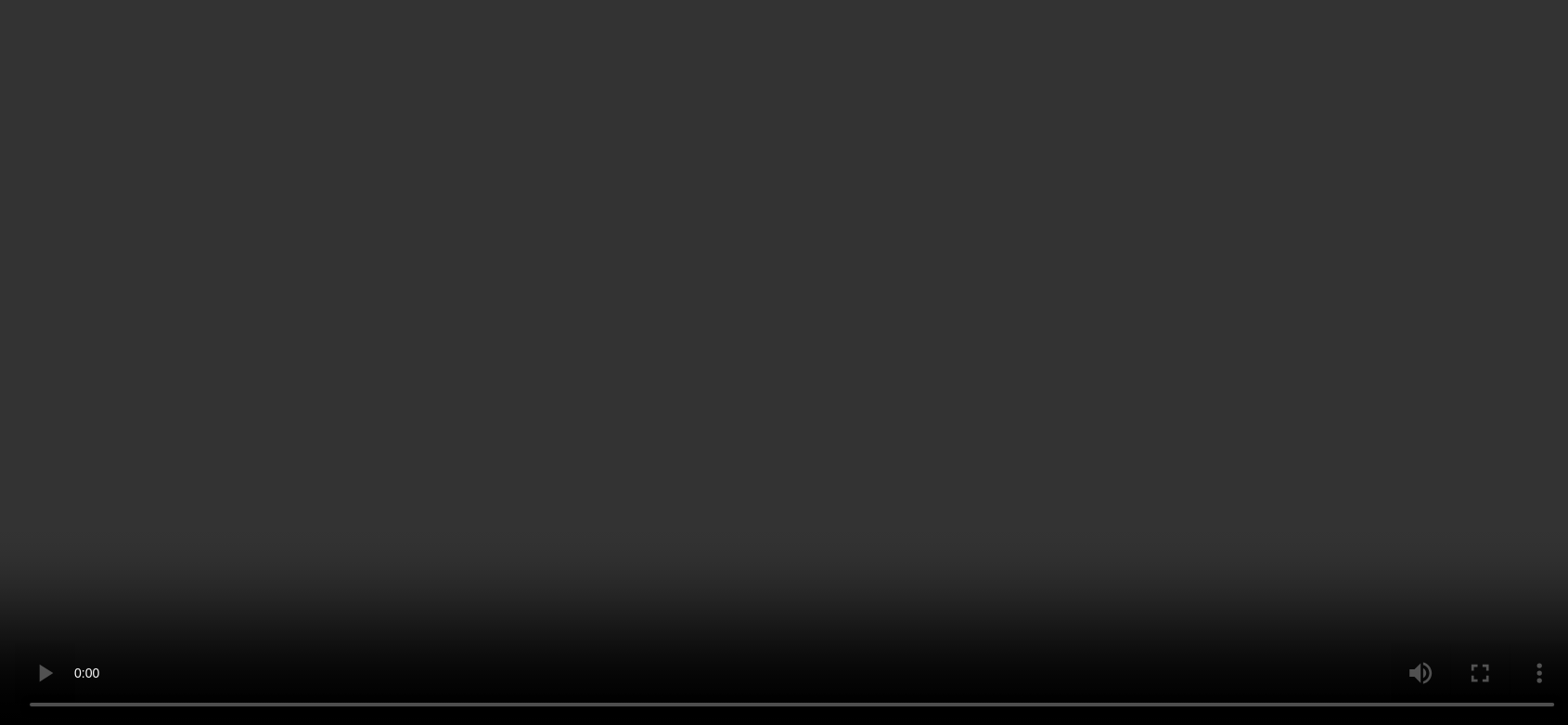 scroll, scrollTop: 103, scrollLeft: 0, axis: vertical 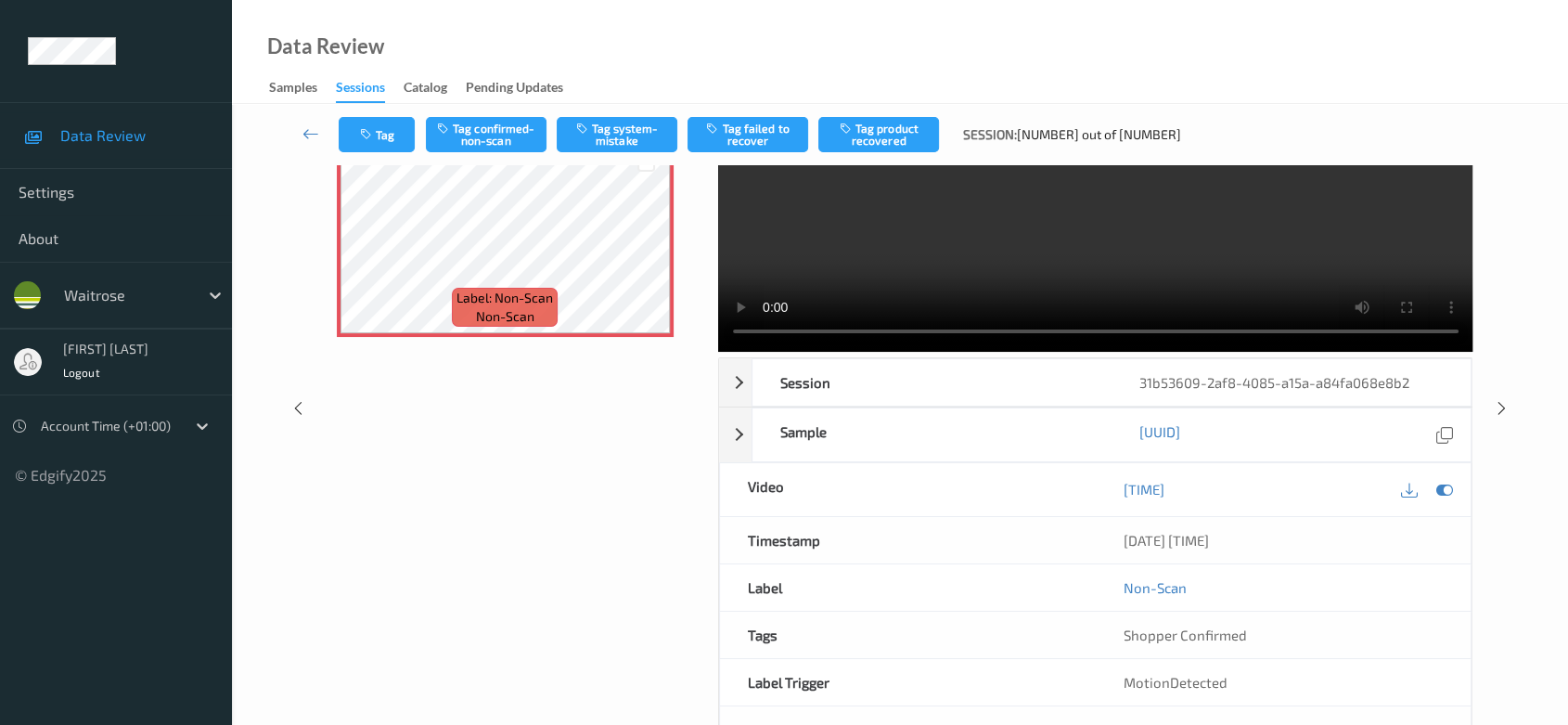 click on "Tag Tag confirmed-non-scan Tag system-mistake Tag failed to recover Tag product recovered Session: [NUMBER] out of [NUMBER]" at bounding box center [900, 135] 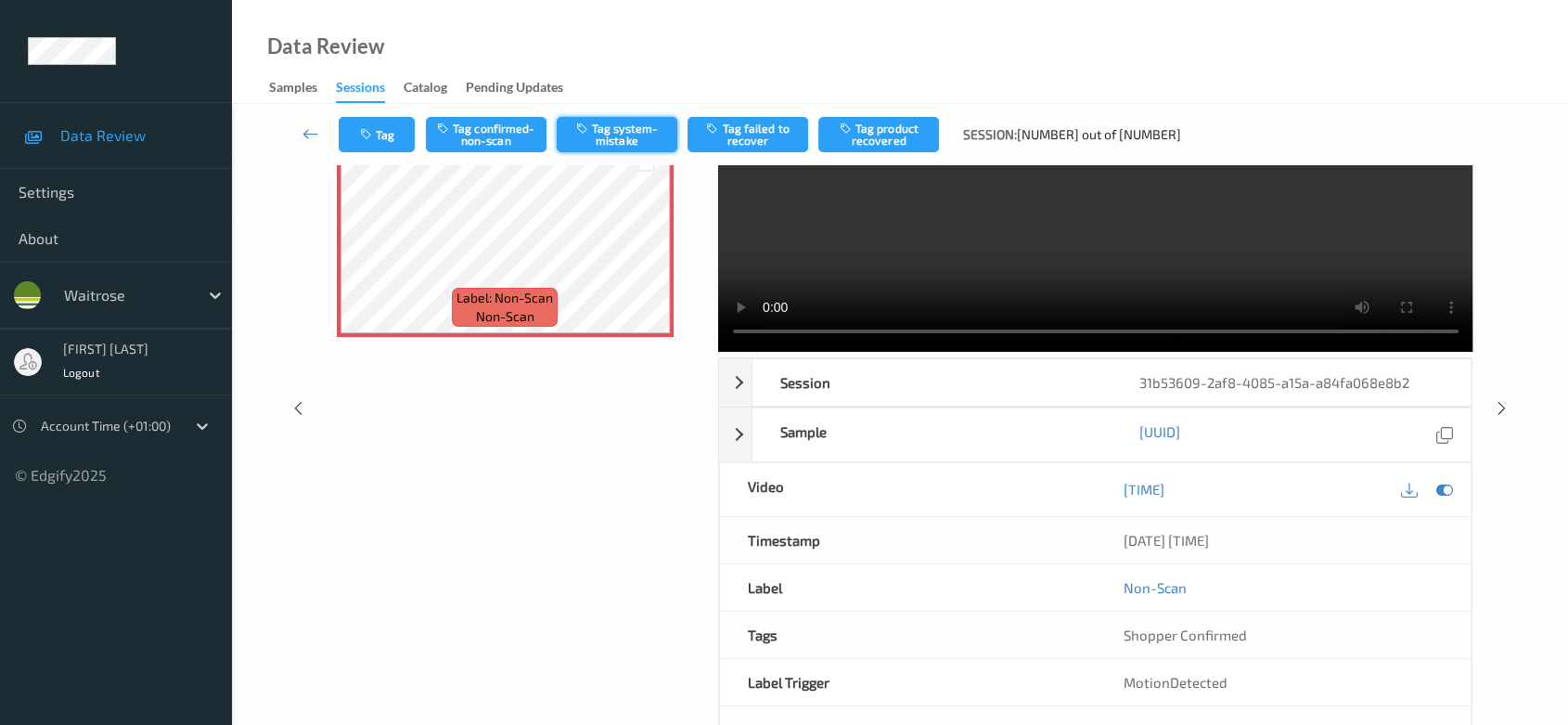 click on "Tag   system-mistake" at bounding box center (617, 135) 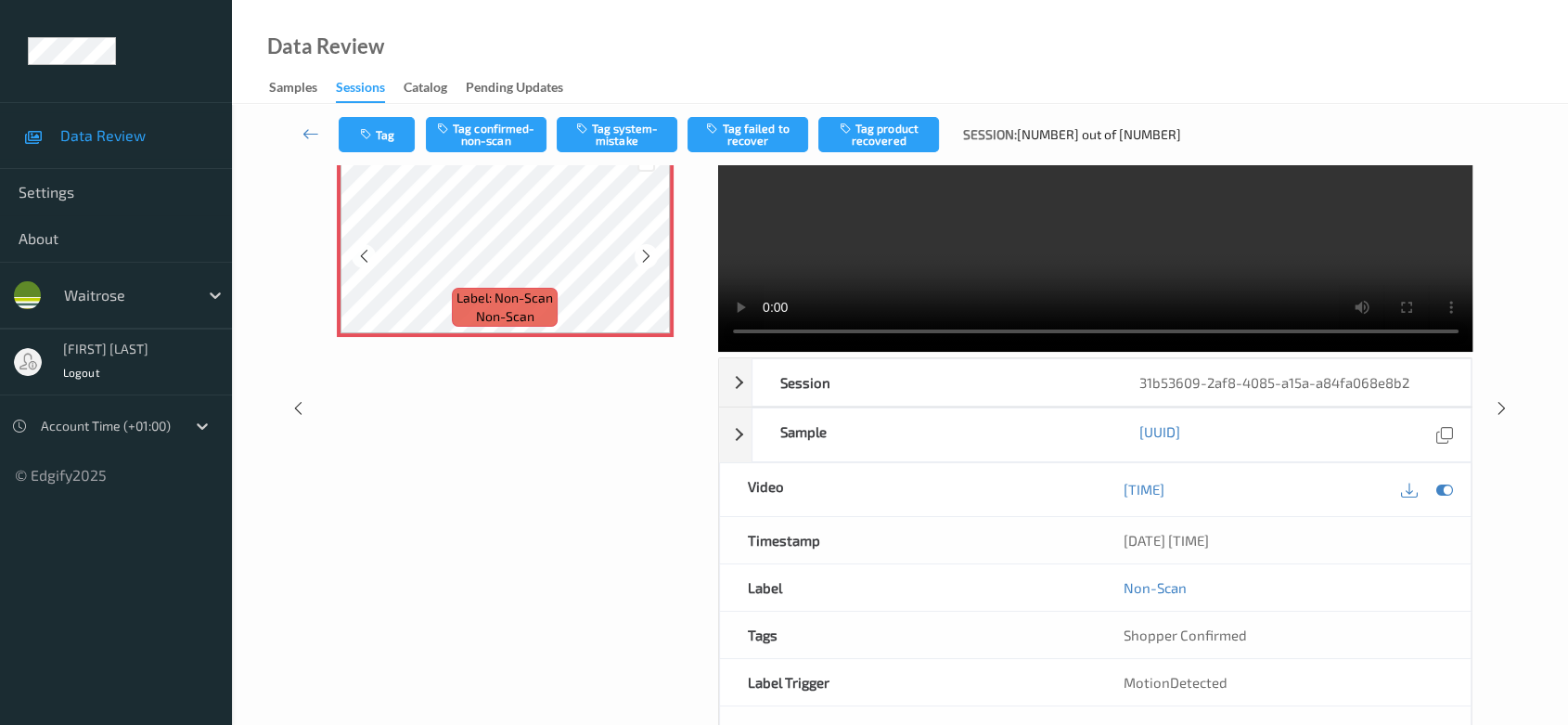 scroll, scrollTop: 0, scrollLeft: 0, axis: both 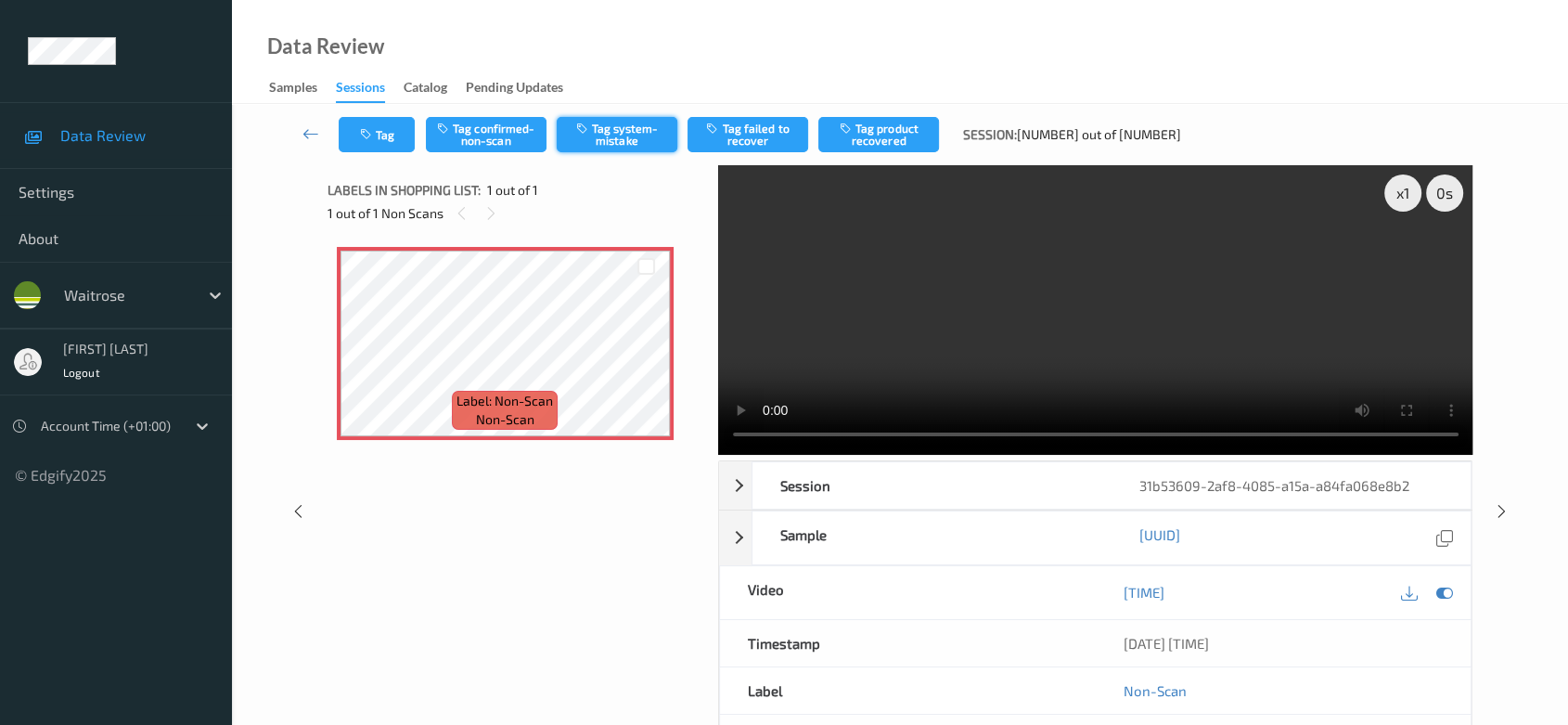 click on "Tag   system-mistake" at bounding box center (617, 135) 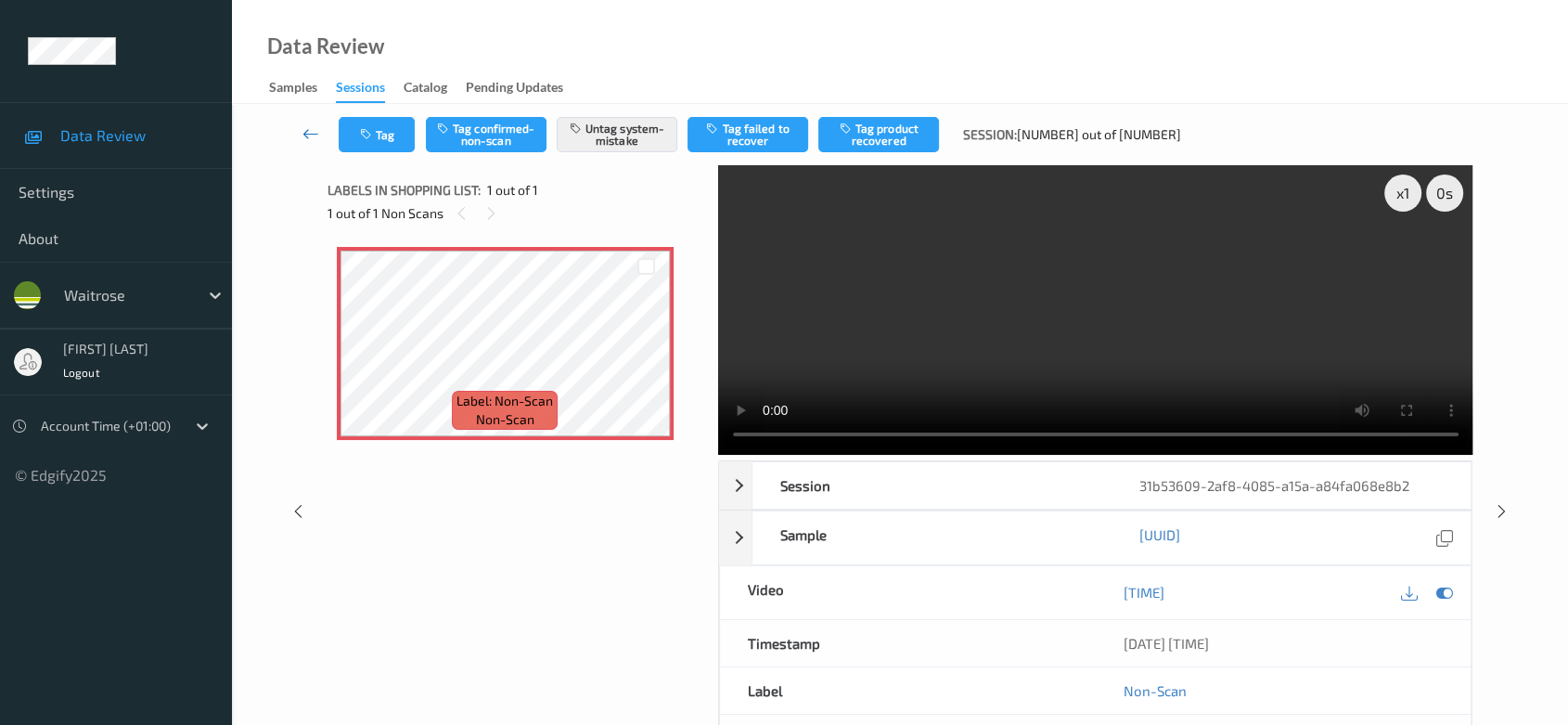 click at bounding box center (311, 135) 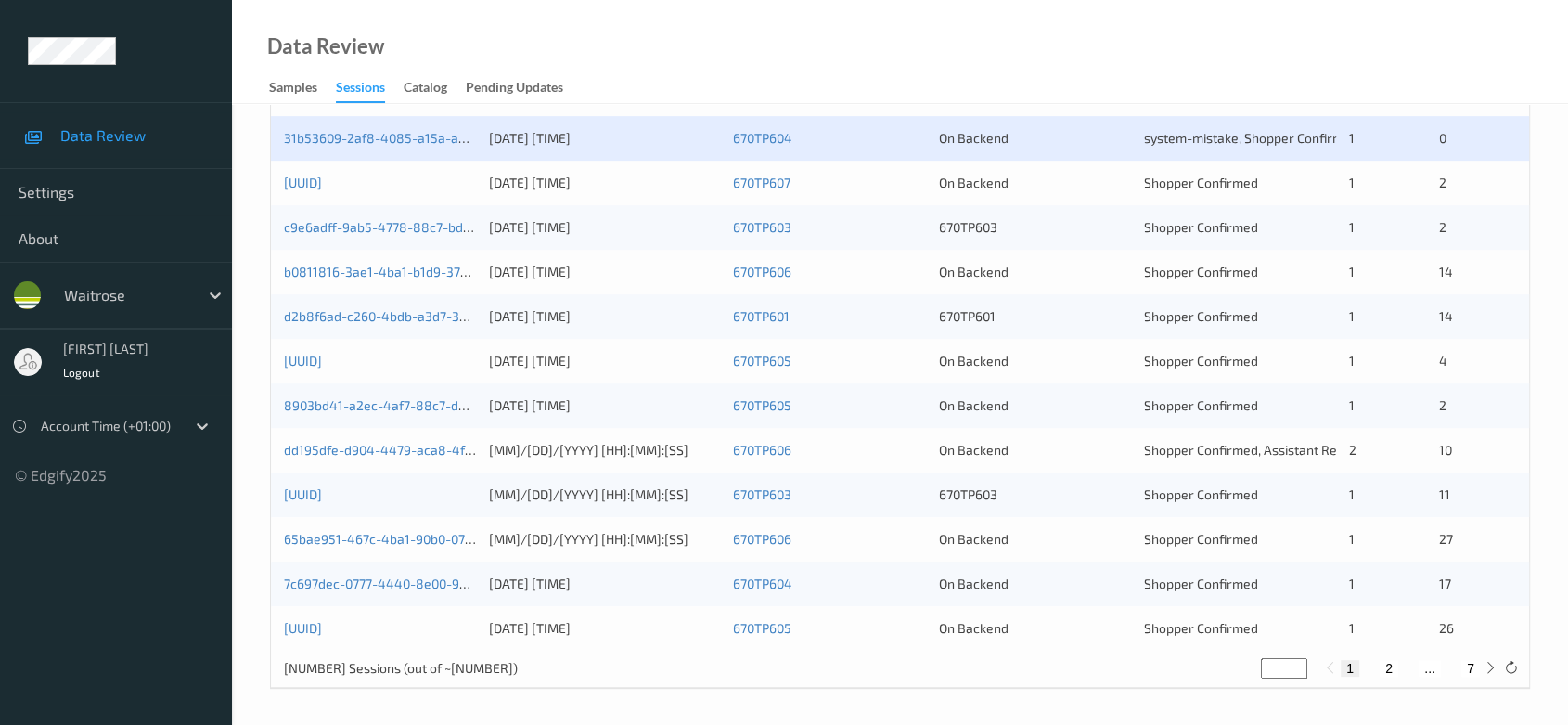 scroll, scrollTop: 735, scrollLeft: 0, axis: vertical 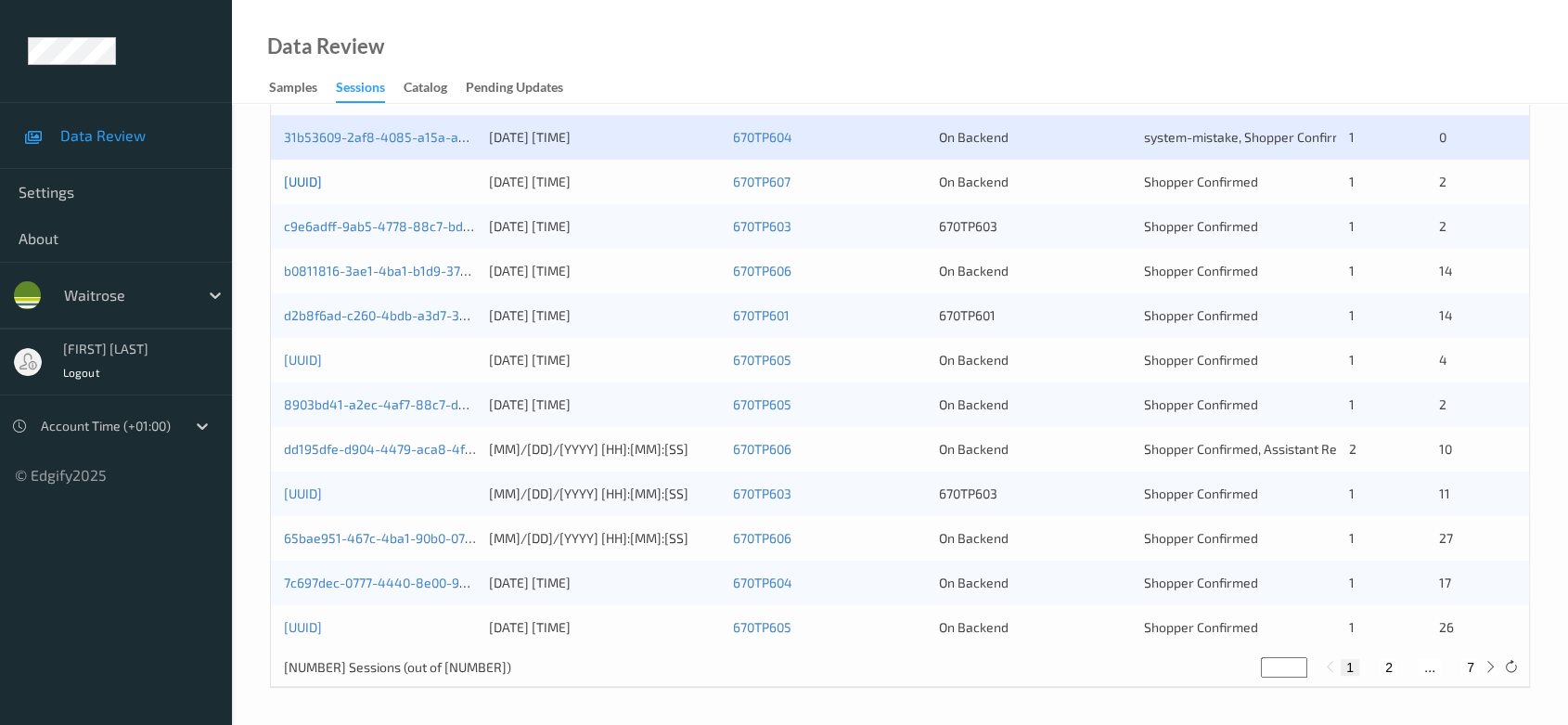 click on "[UUID]" at bounding box center [302, 181] 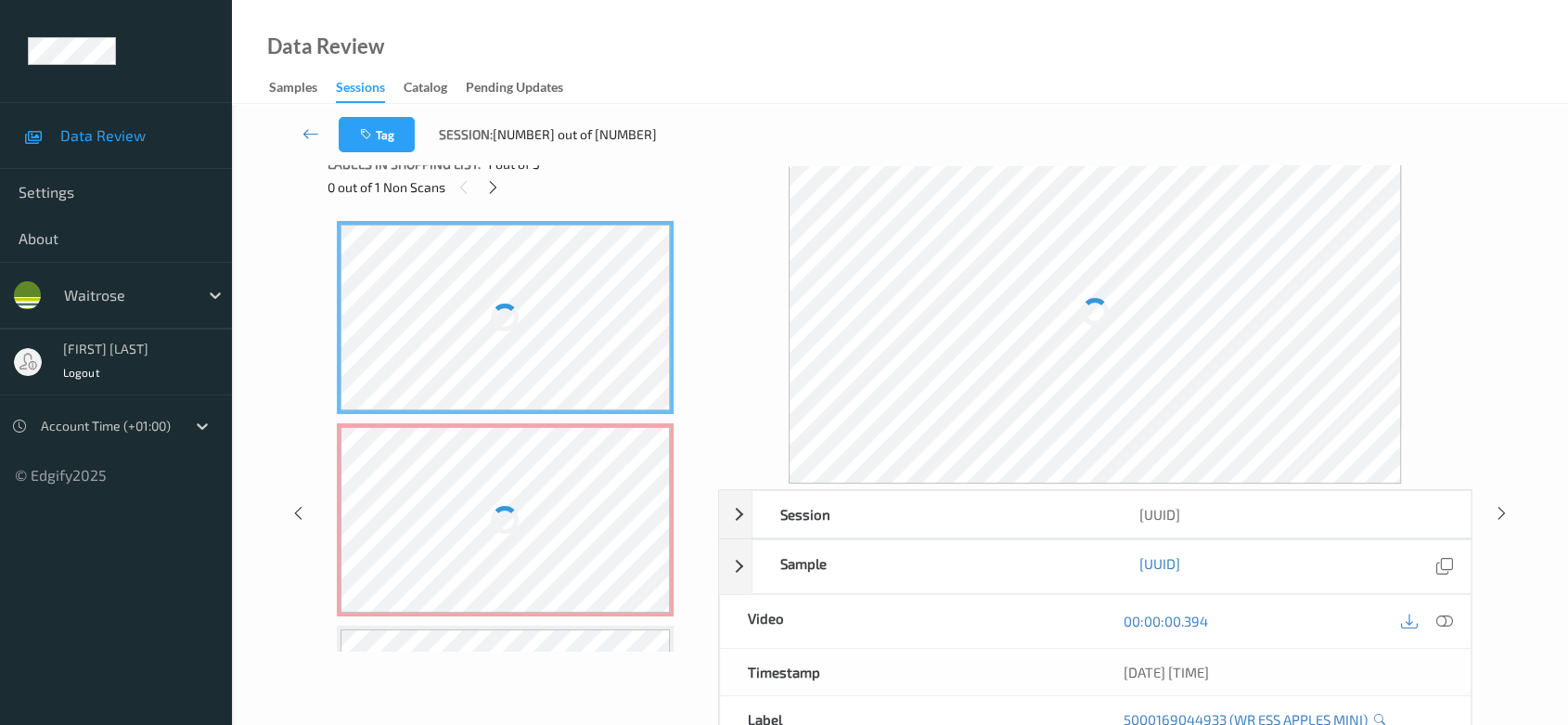 scroll, scrollTop: 0, scrollLeft: 0, axis: both 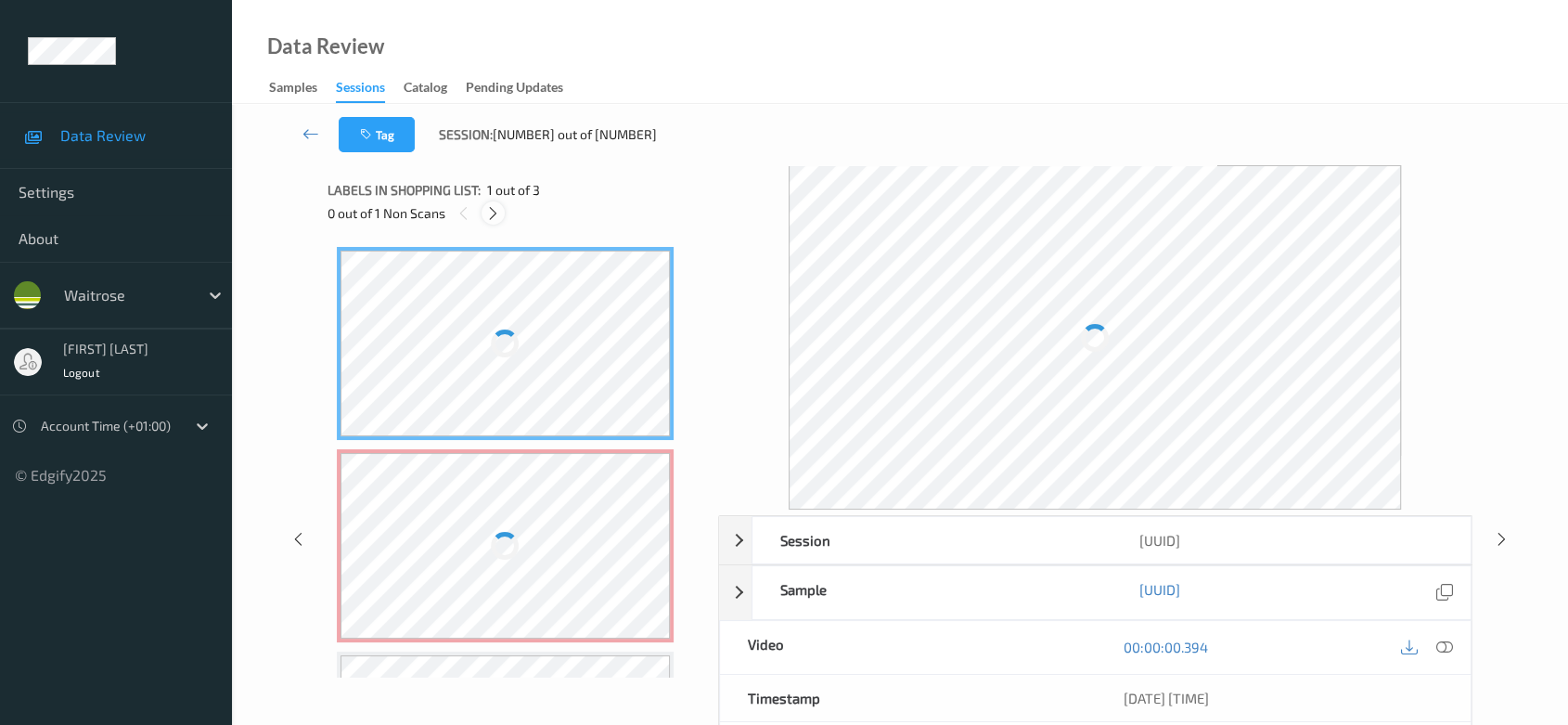 click at bounding box center [493, 214] 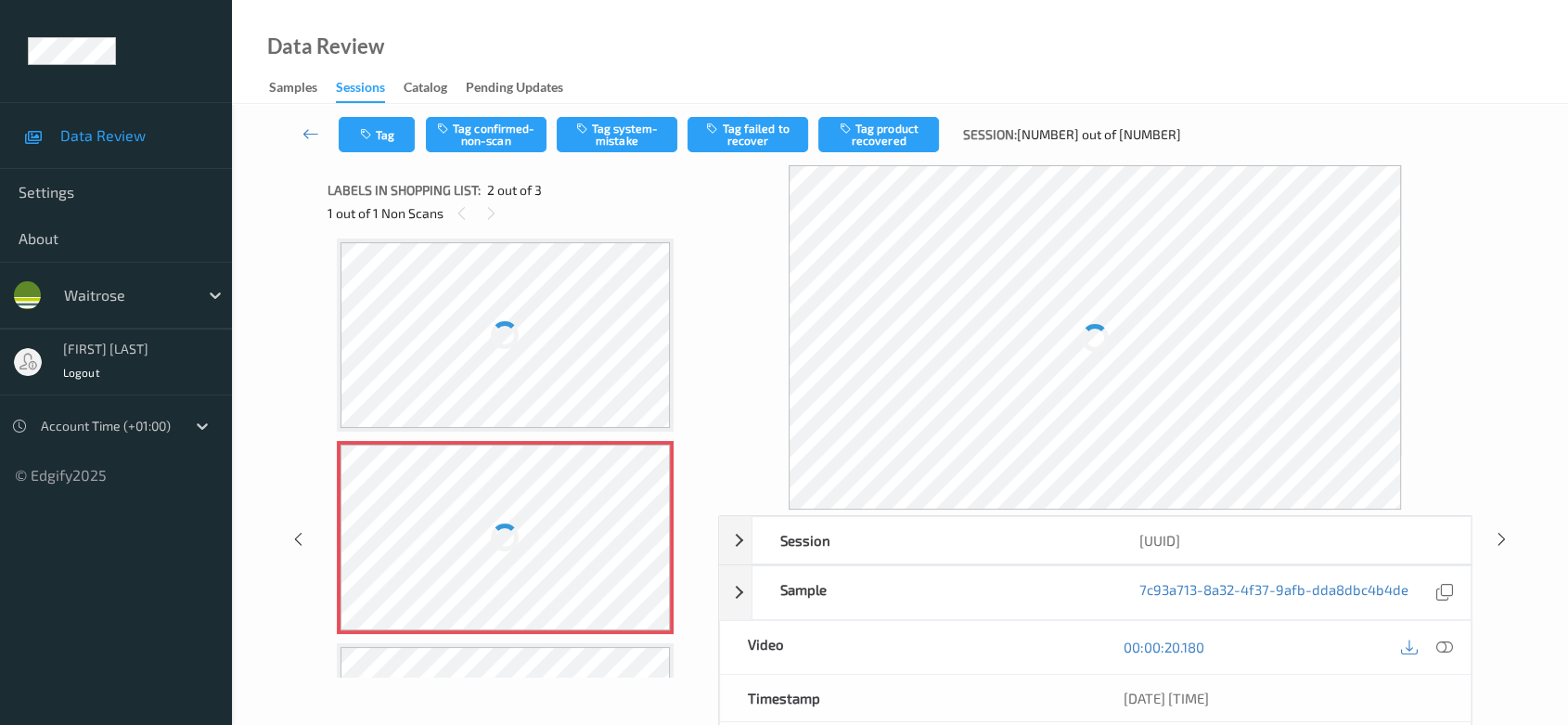 click at bounding box center [506, 335] 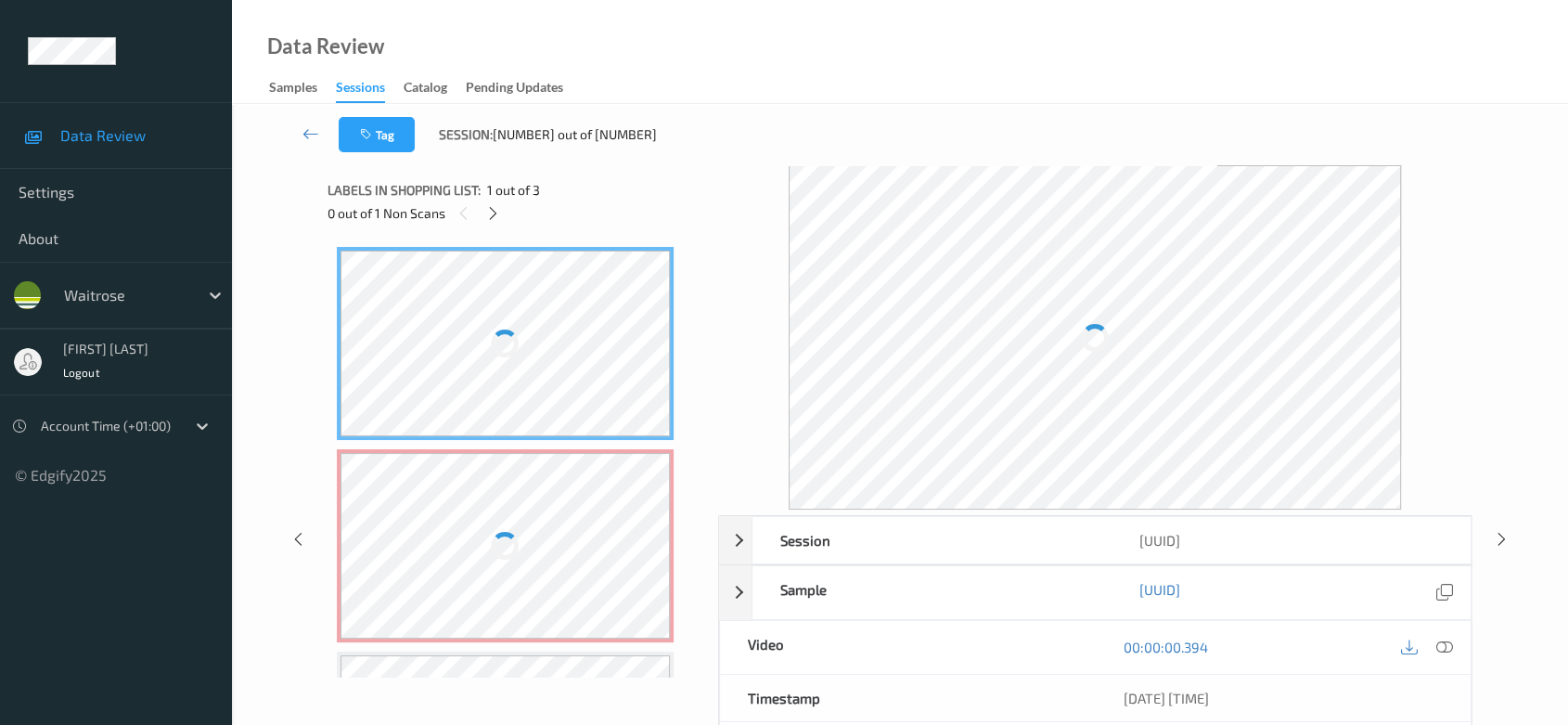 scroll, scrollTop: 173, scrollLeft: 0, axis: vertical 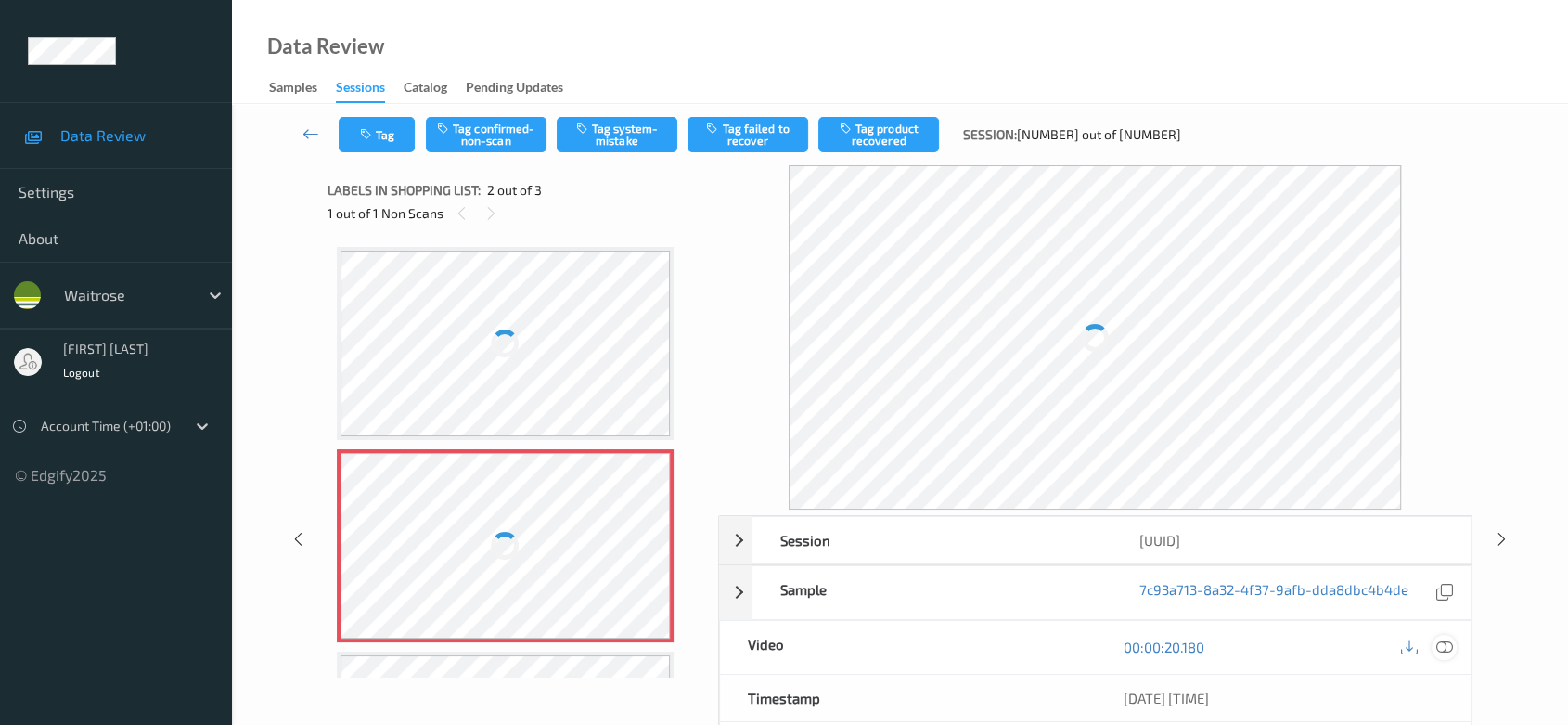 click at bounding box center (1445, 647) 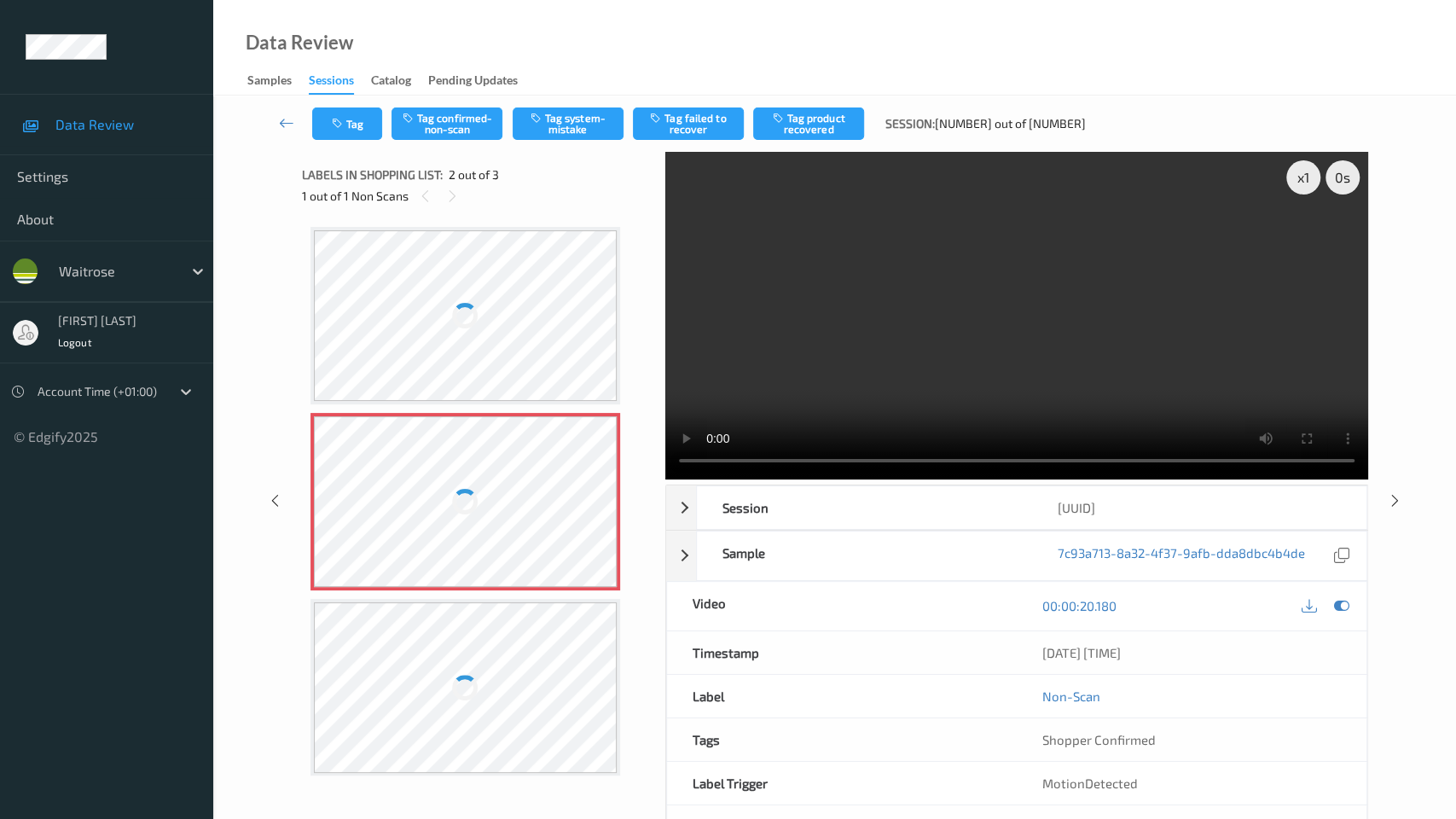 type 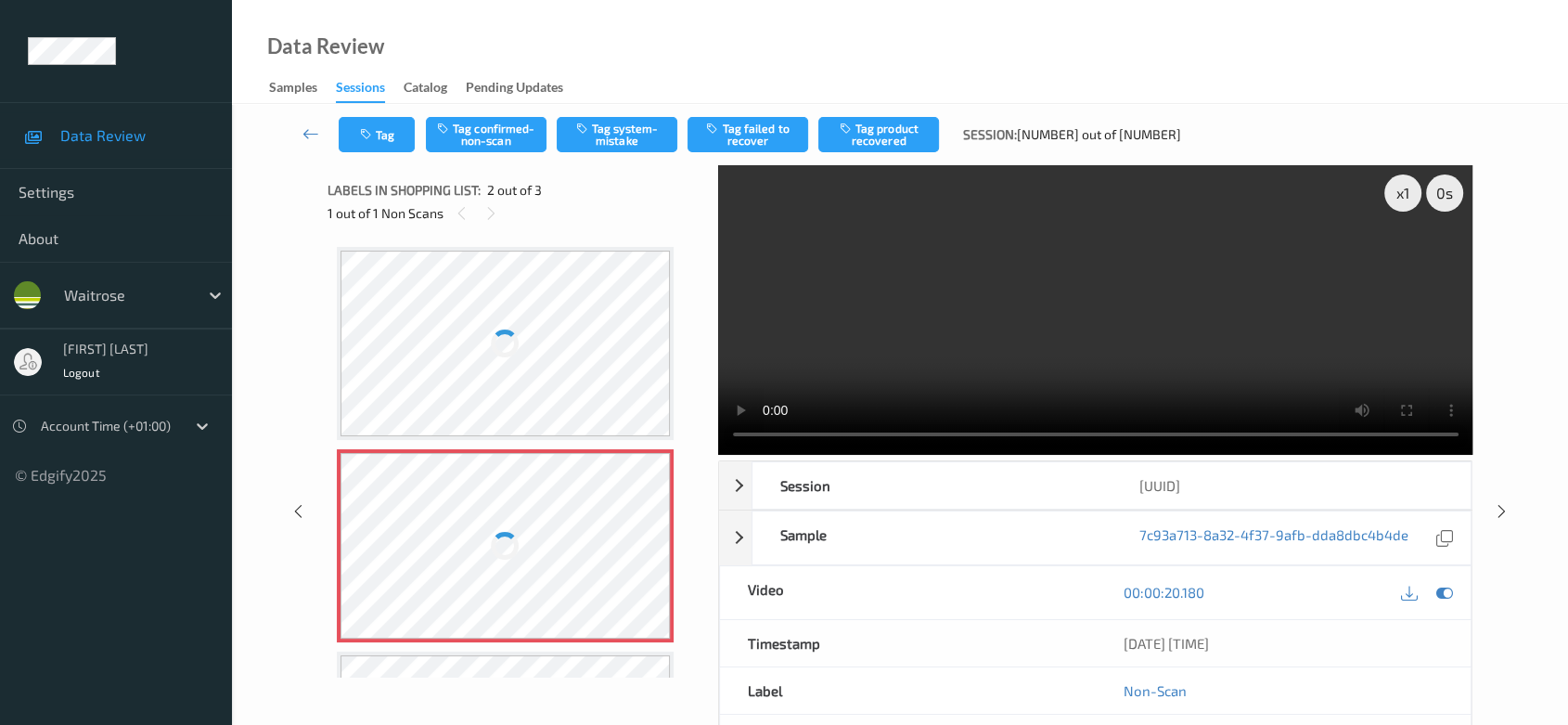 click at bounding box center (506, 546) 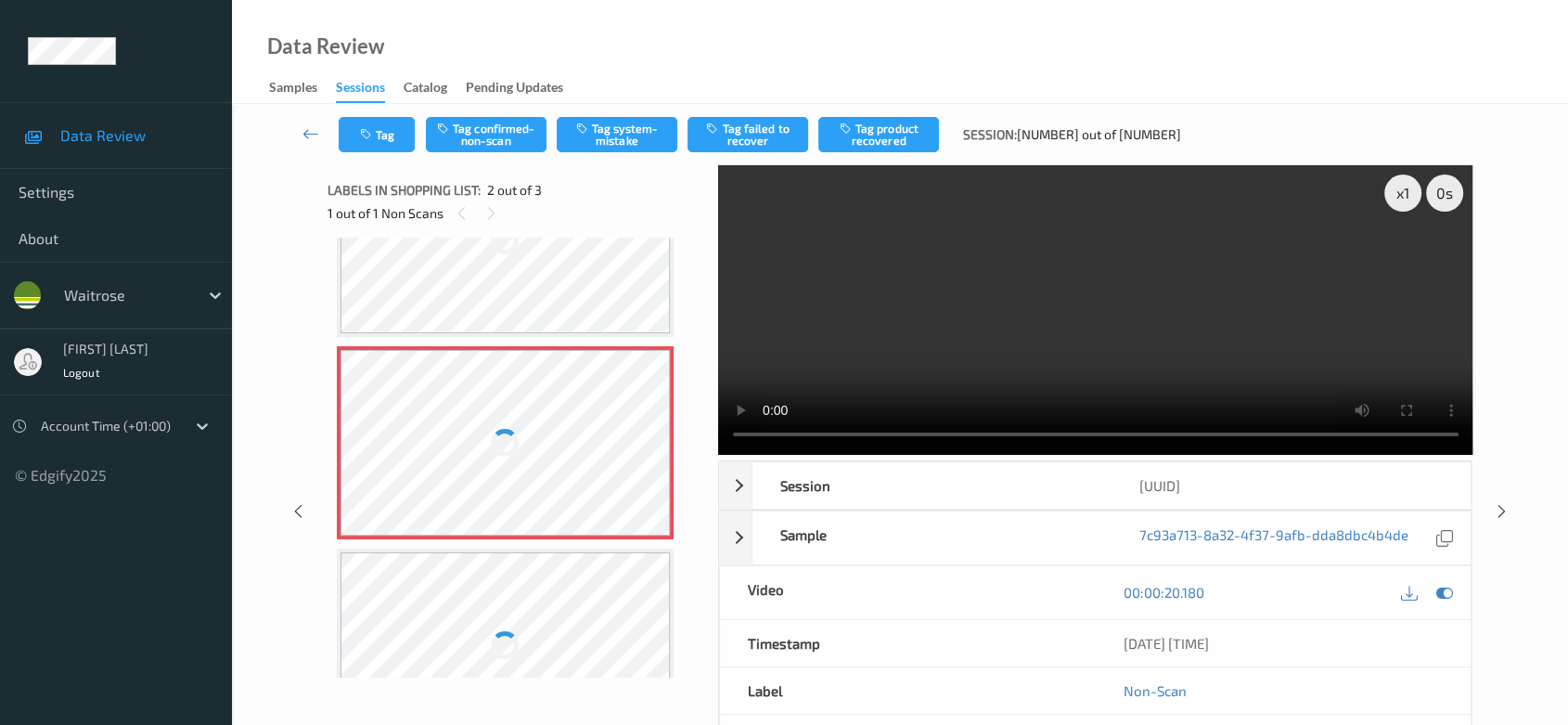 click at bounding box center (506, 443) 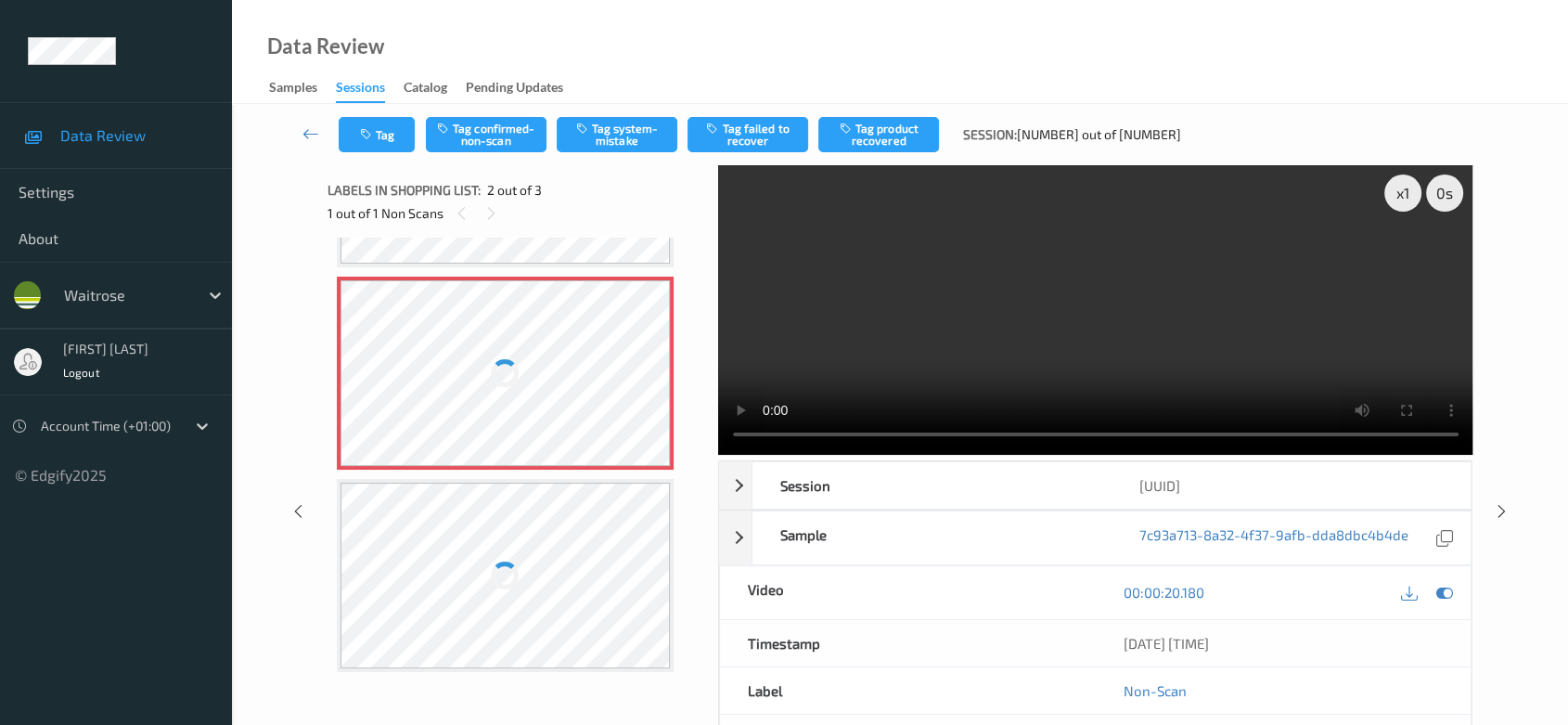 click at bounding box center [506, 373] 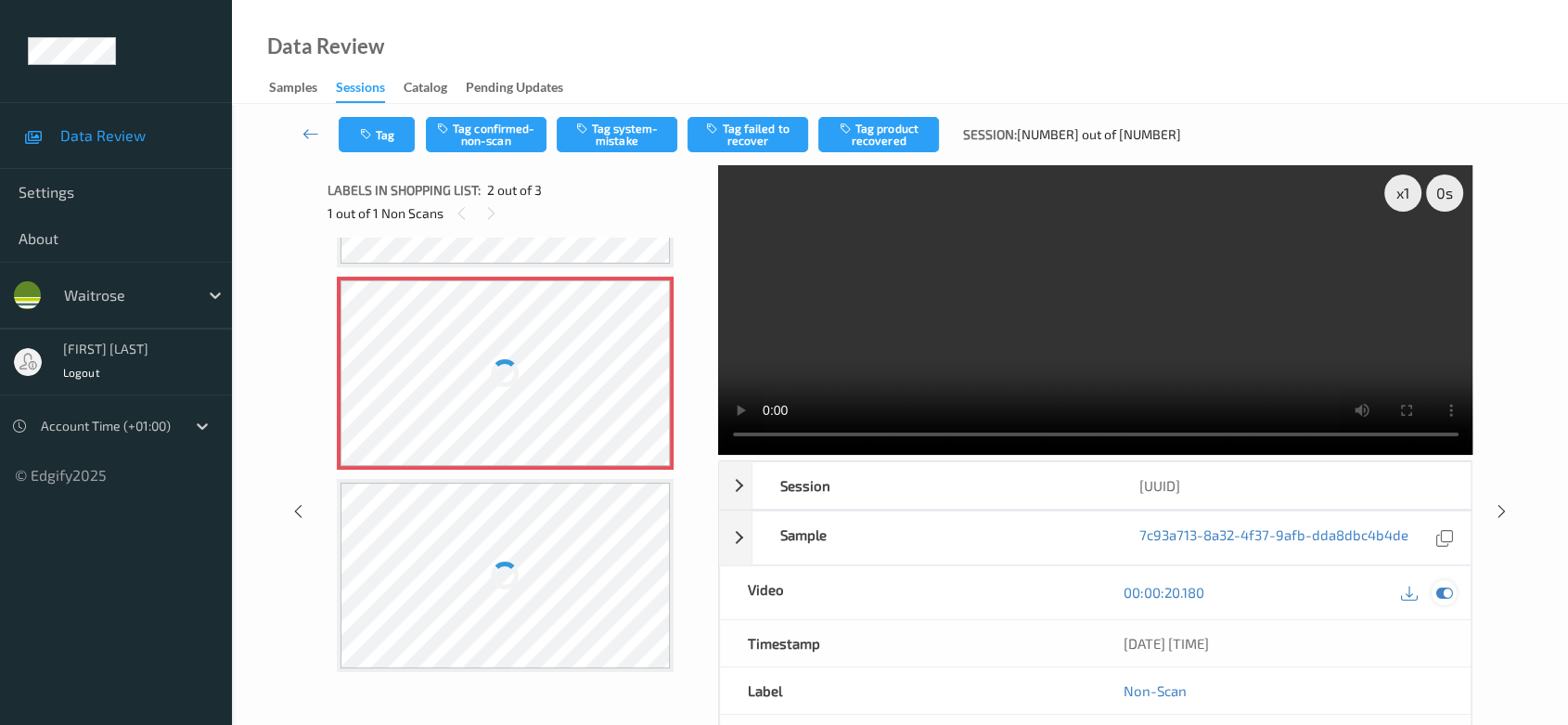 click at bounding box center (1445, 592) 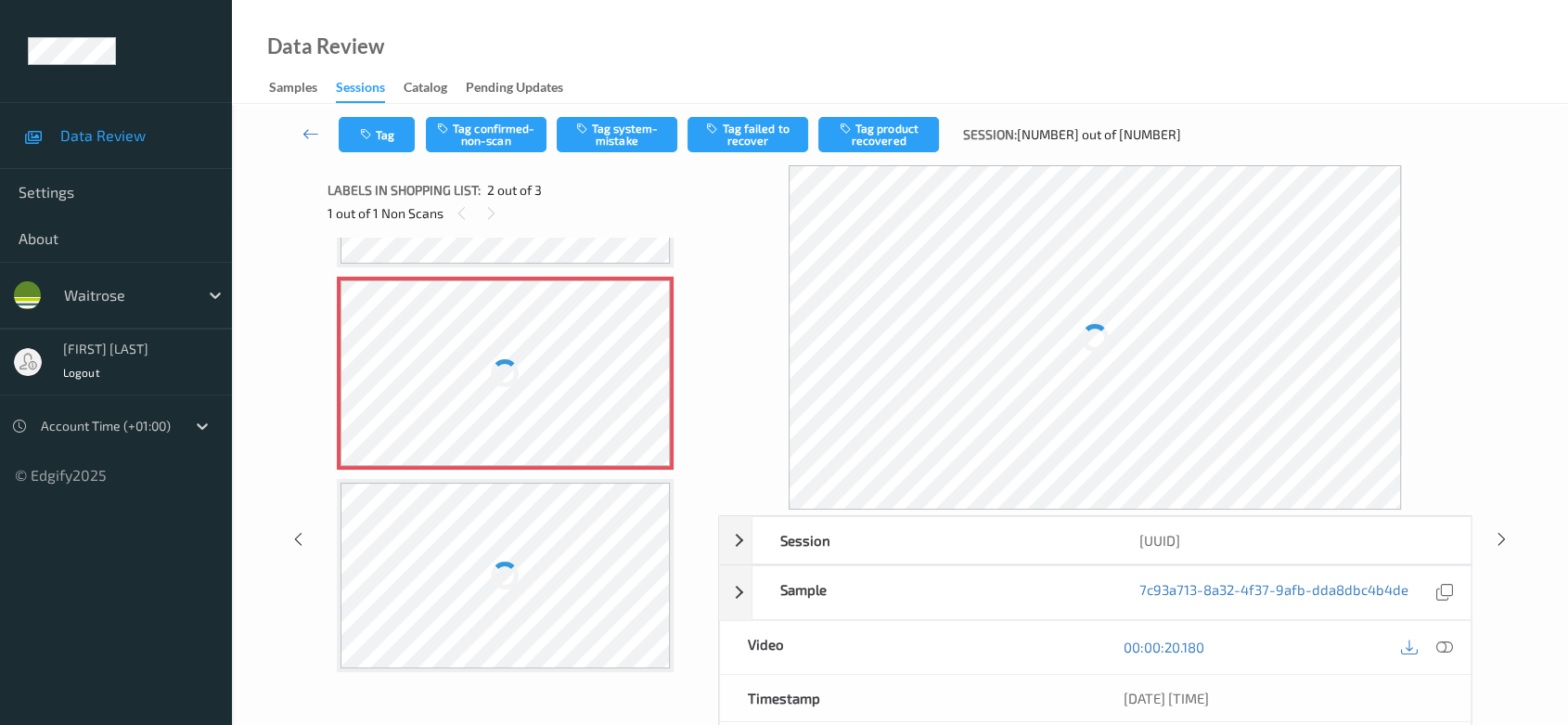 click at bounding box center (506, 373) 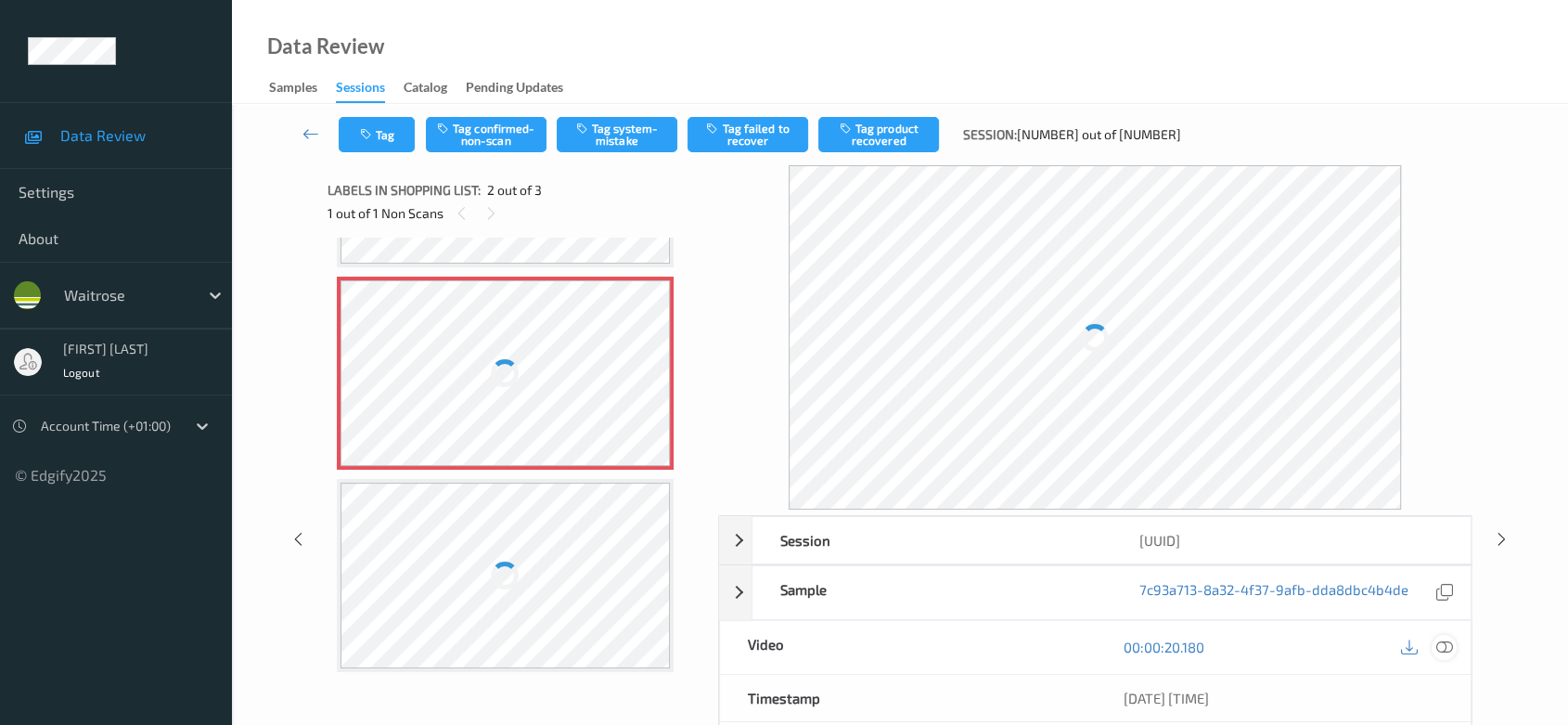 click at bounding box center (1445, 647) 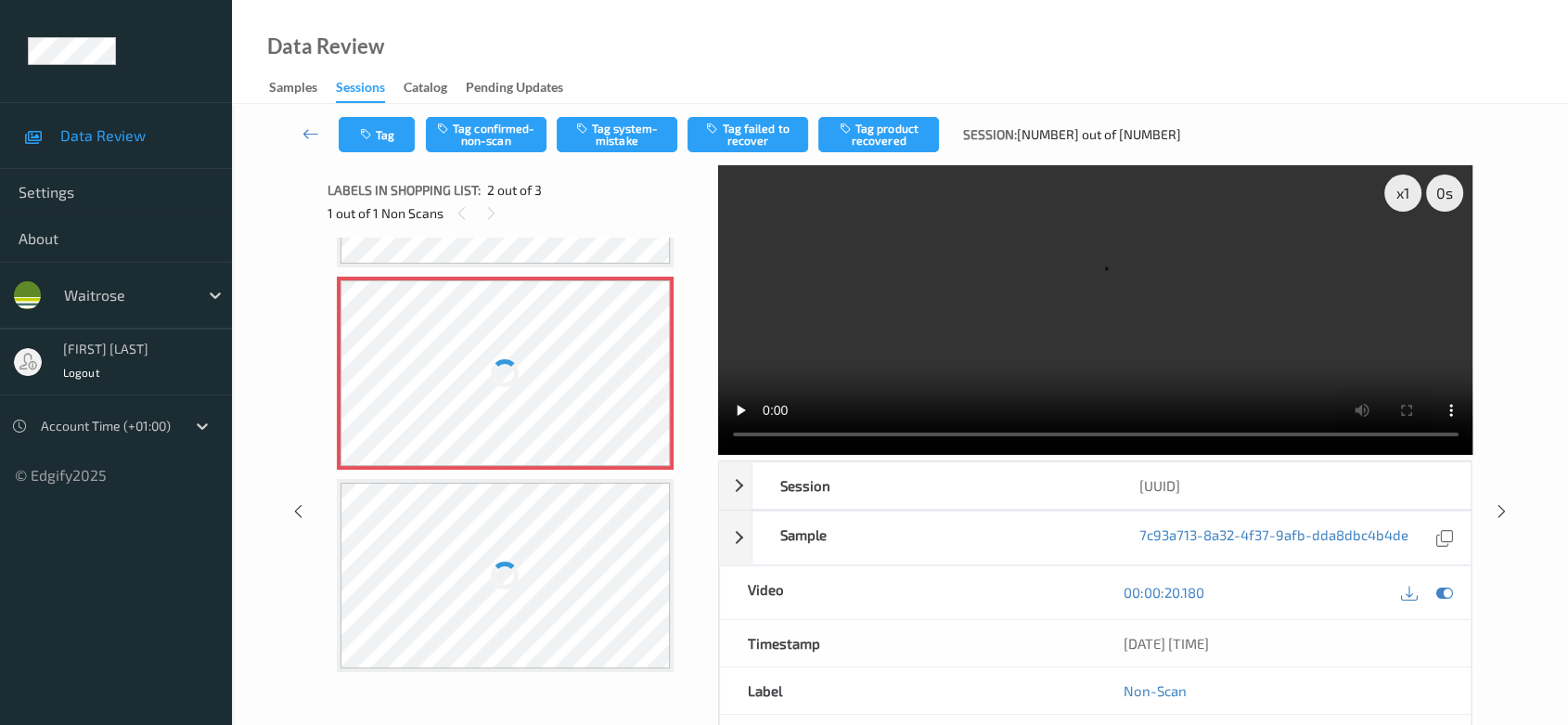 click at bounding box center (506, 373) 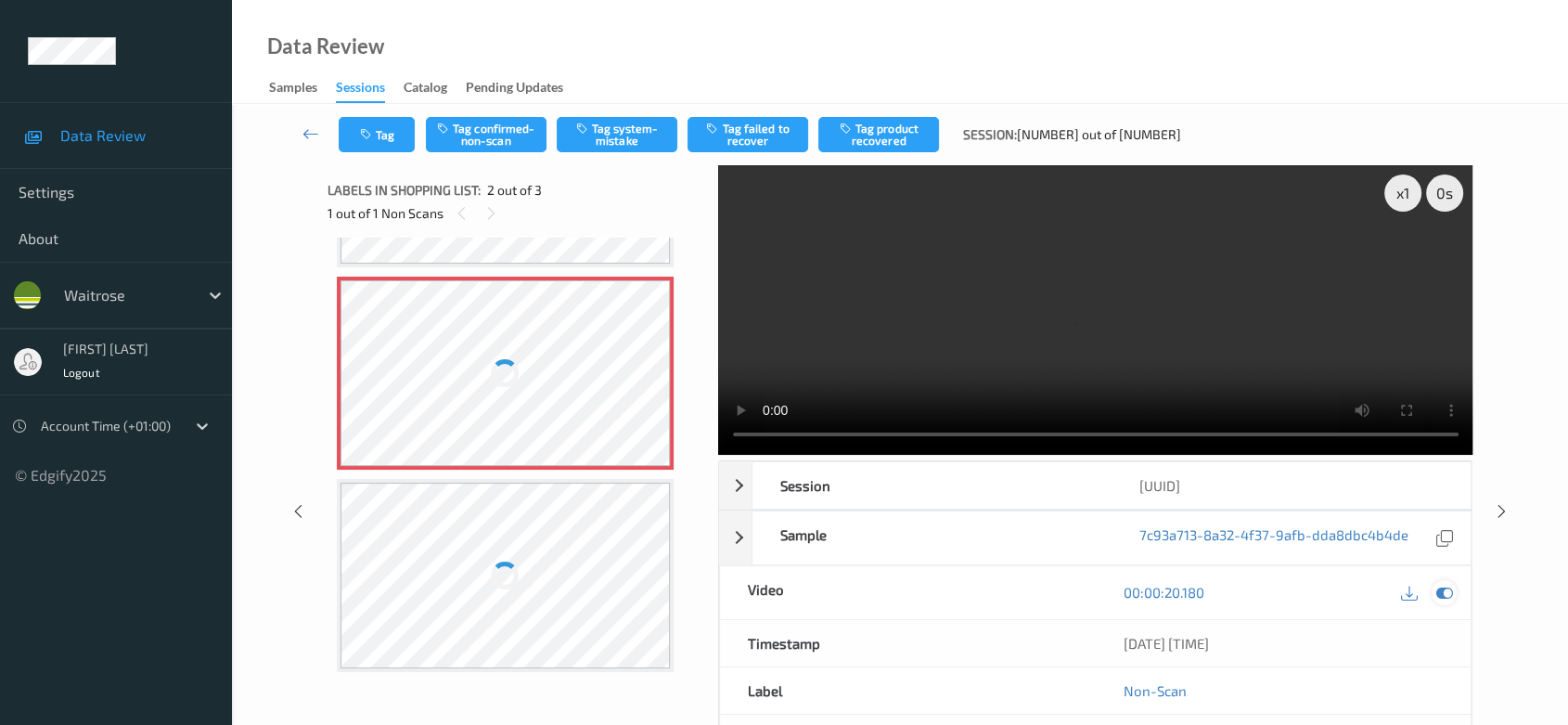 click at bounding box center (1445, 592) 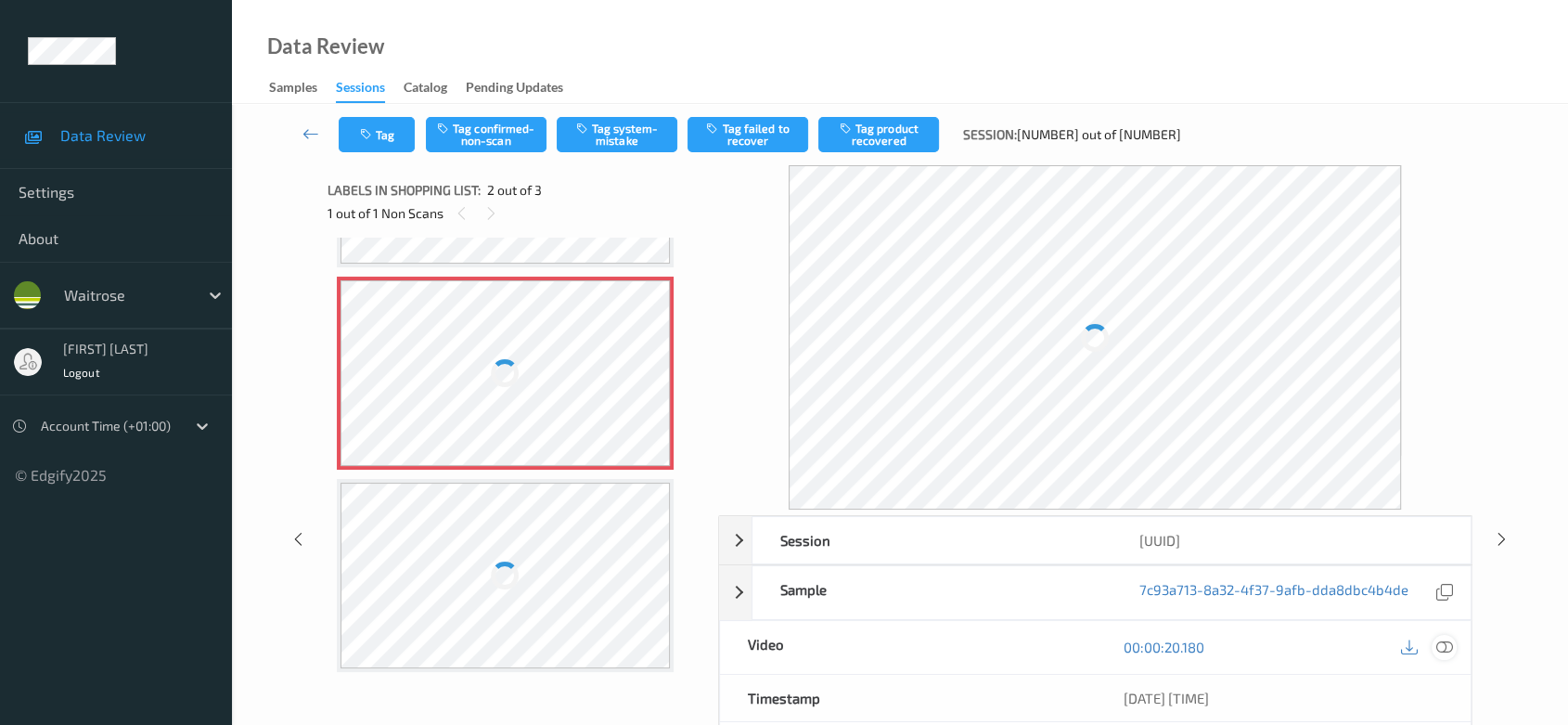 click at bounding box center (1445, 647) 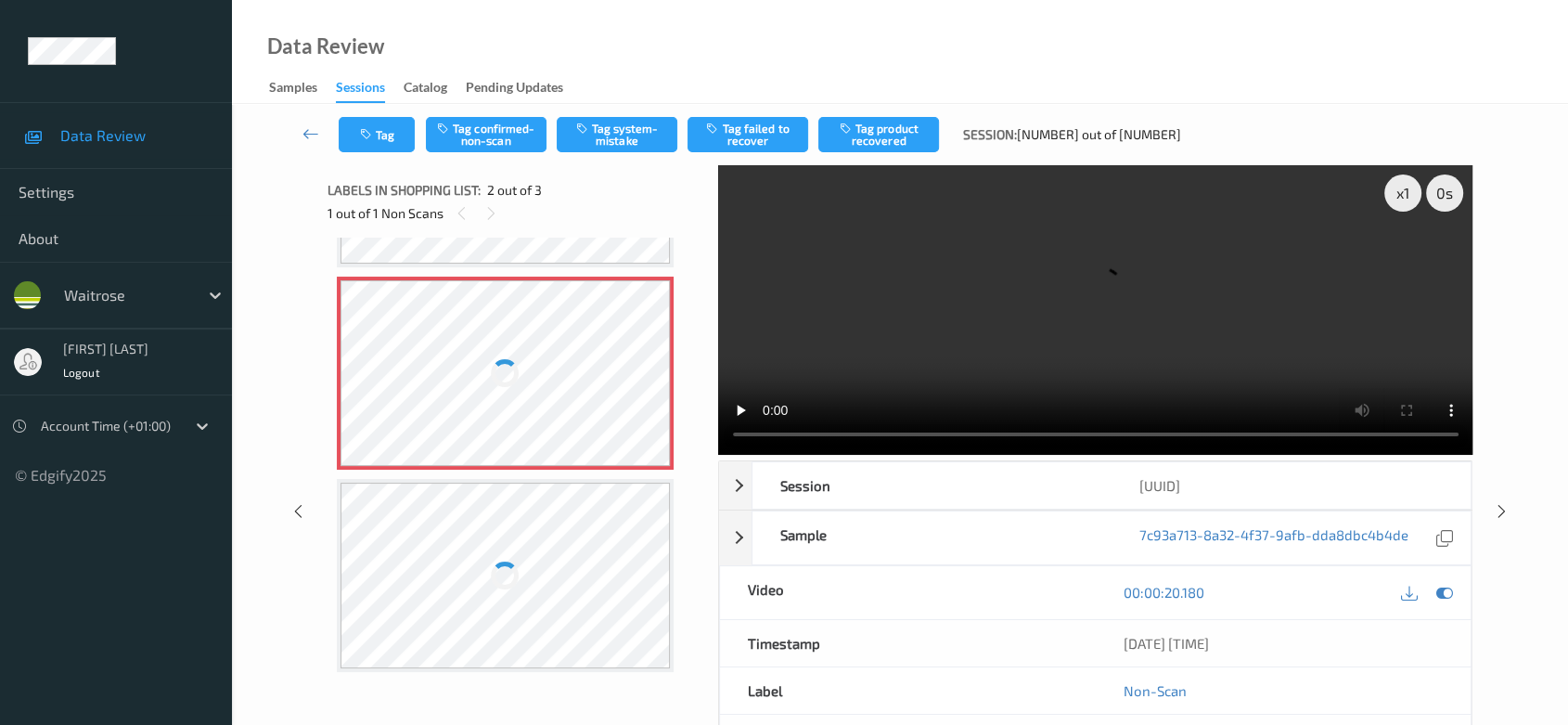 click at bounding box center (506, 373) 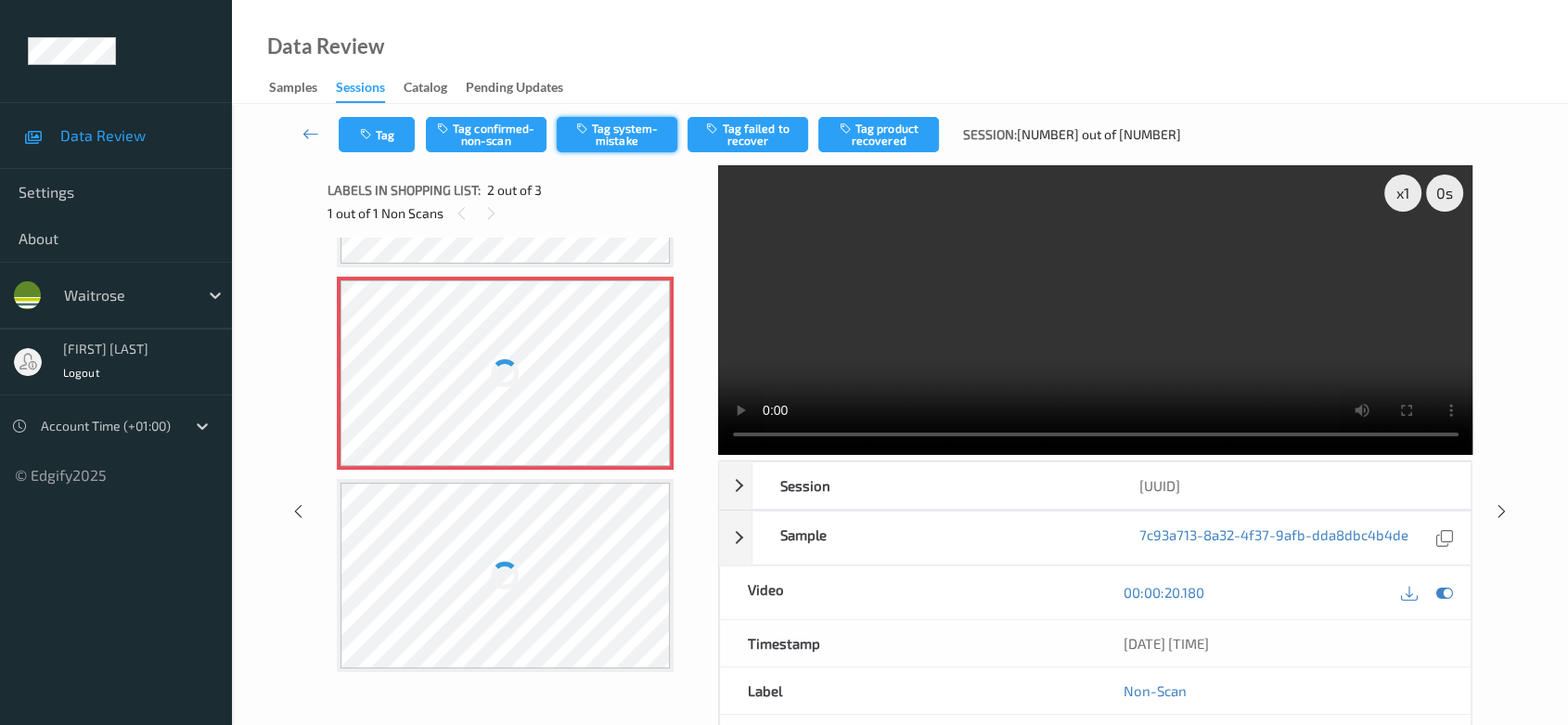 click on "Tag   system-mistake" at bounding box center [617, 135] 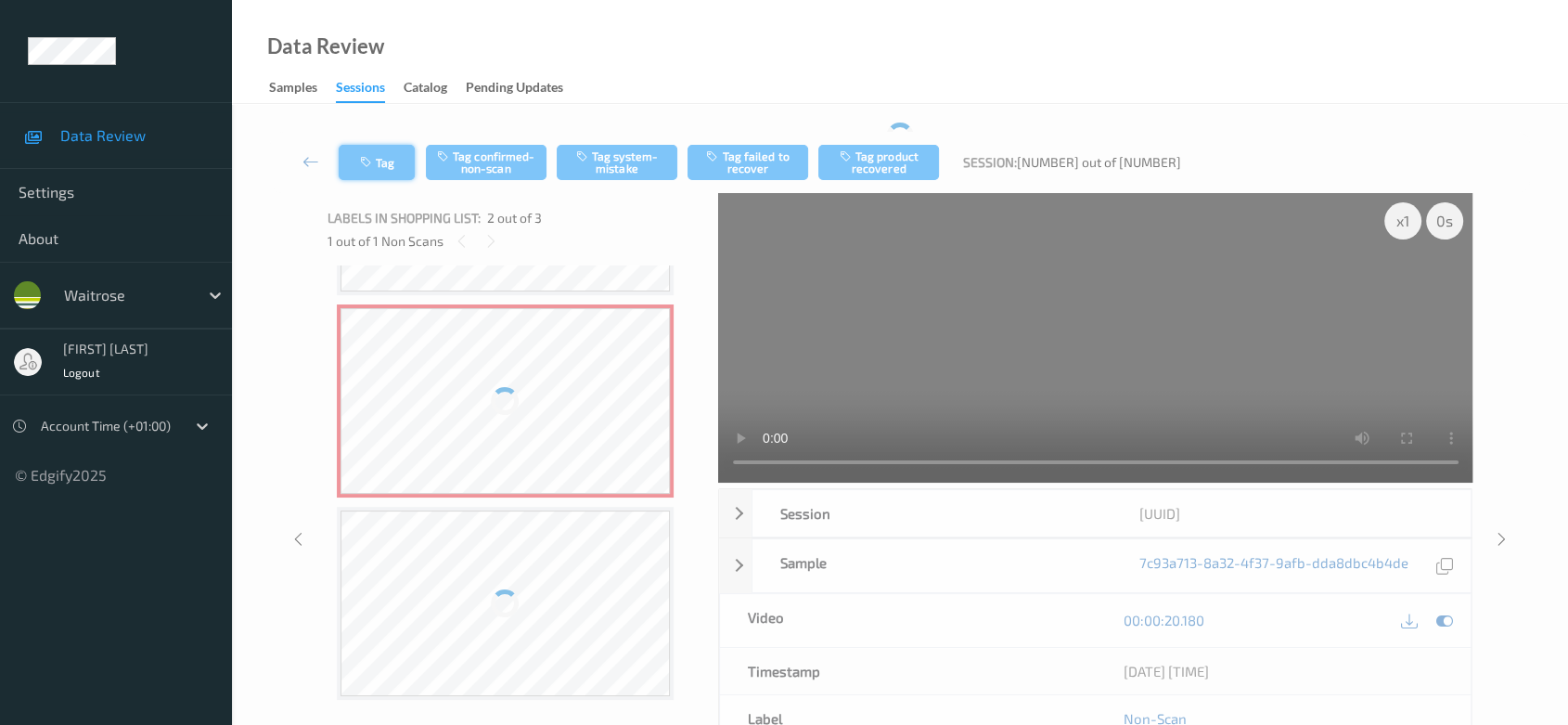 click on "Tag" at bounding box center [377, 162] 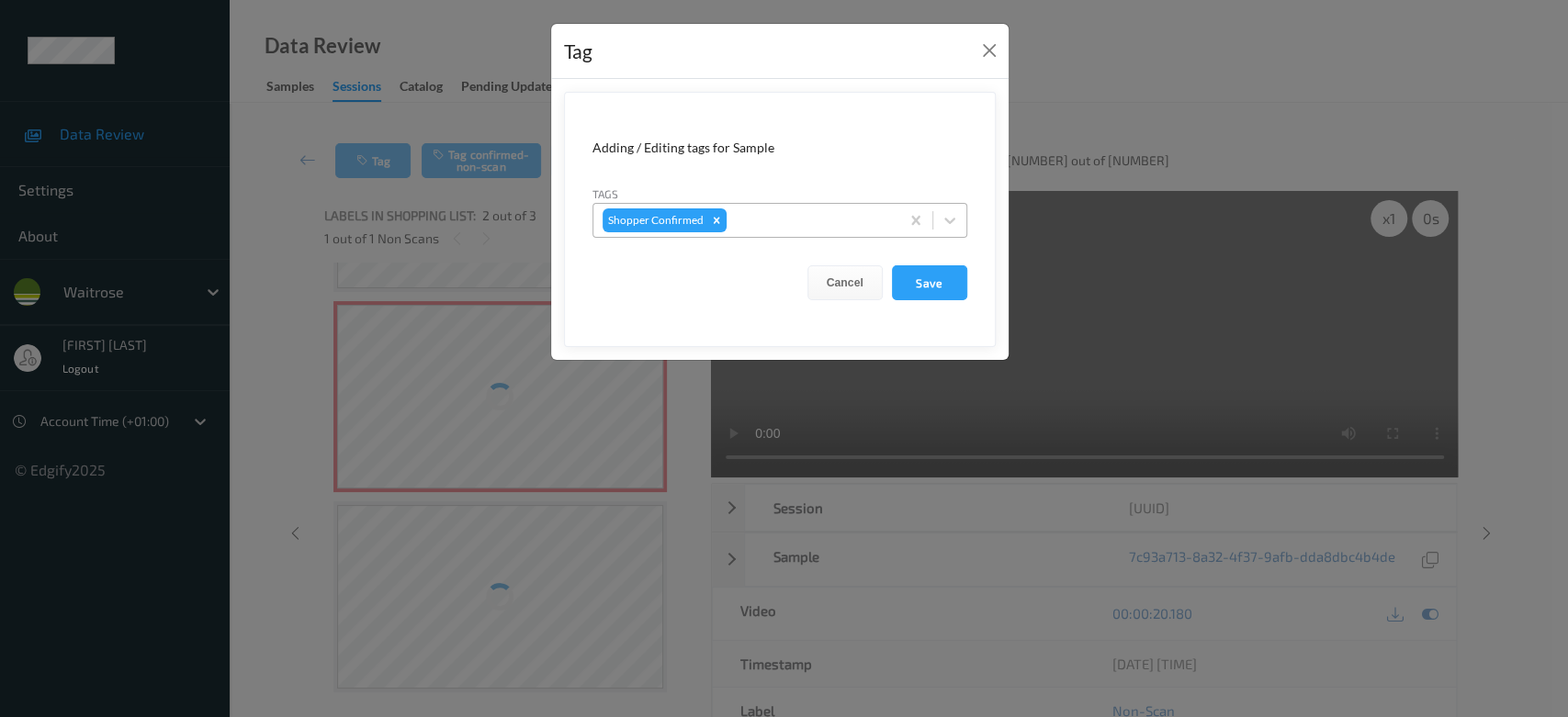 click at bounding box center (810, 220) 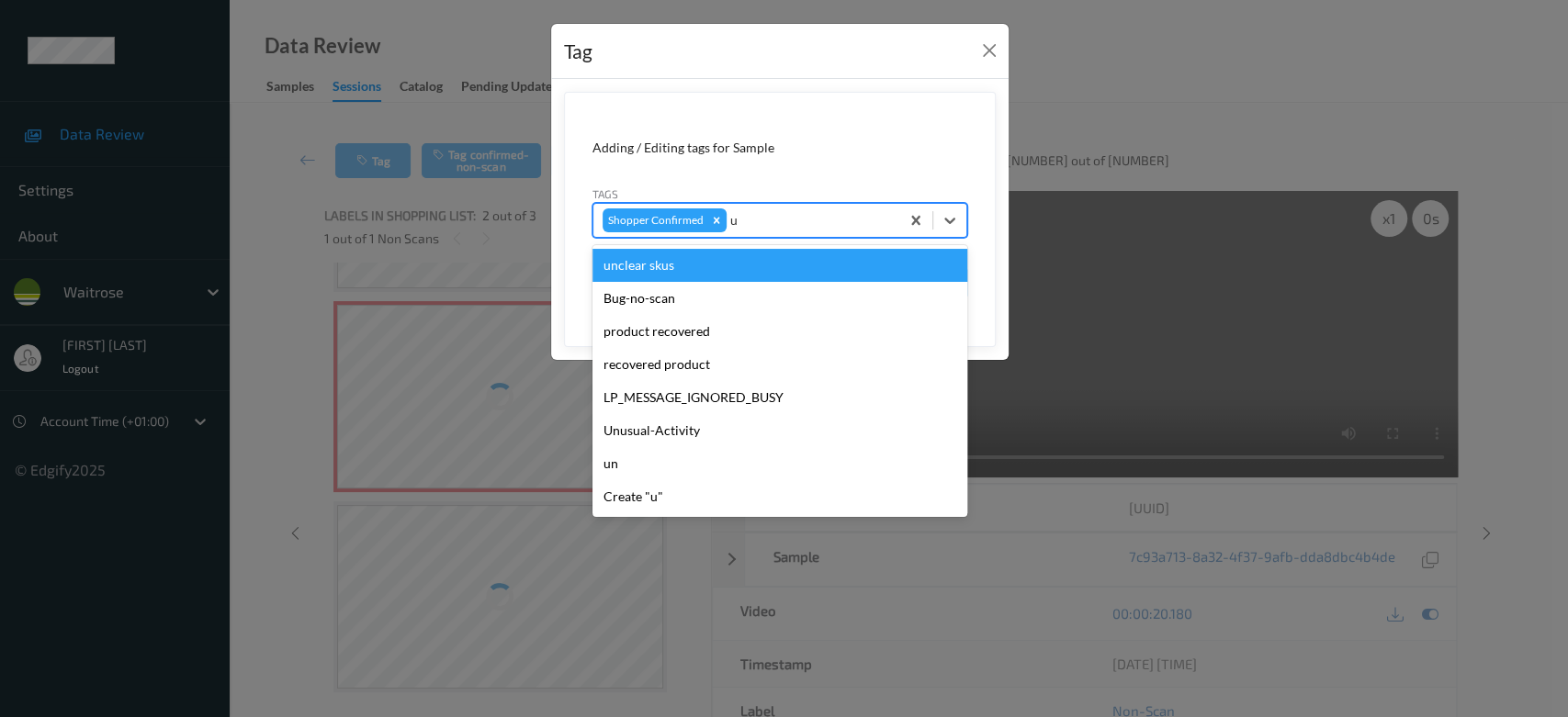 type on "un" 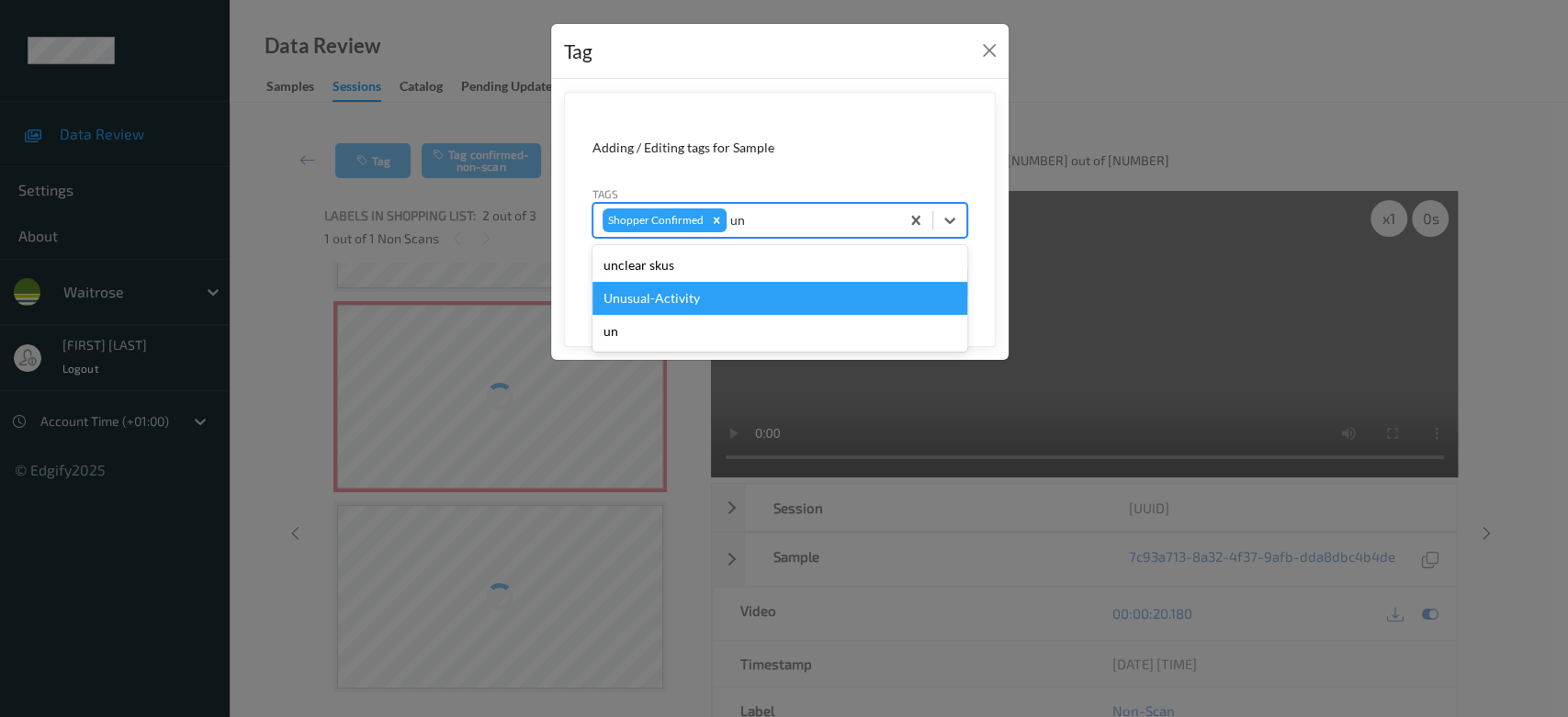 click on "Unusual-Activity" at bounding box center [780, 298] 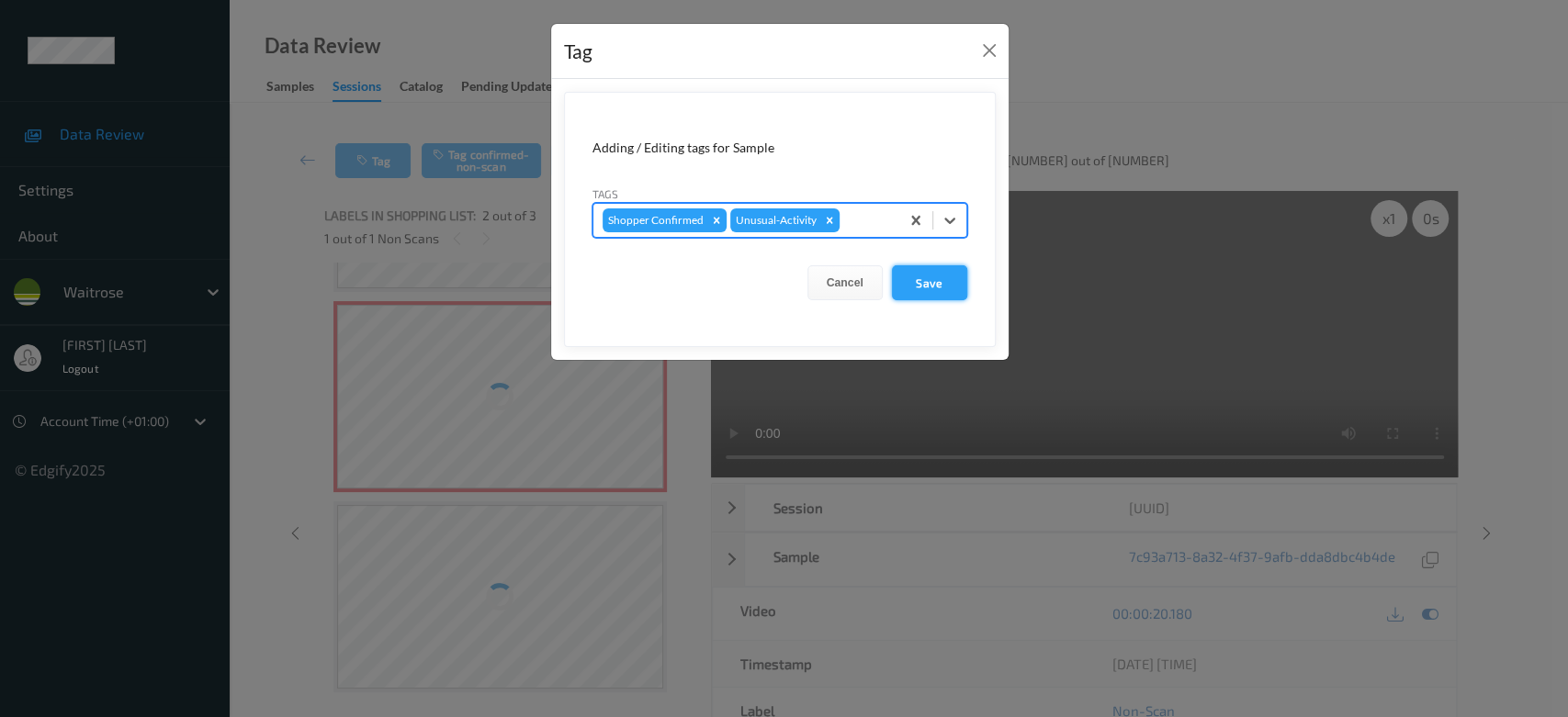 click on "Save" at bounding box center [930, 283] 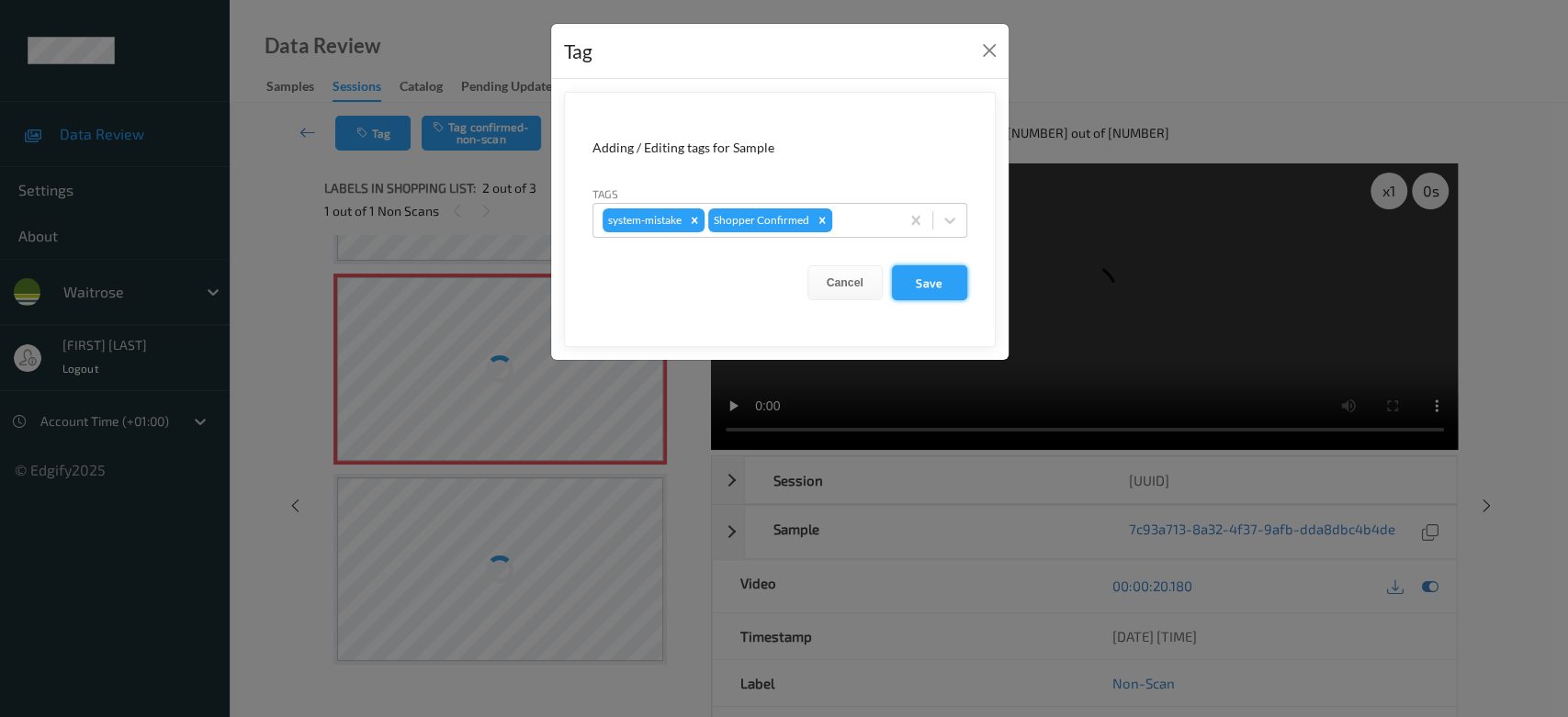 click on "Save" at bounding box center (930, 283) 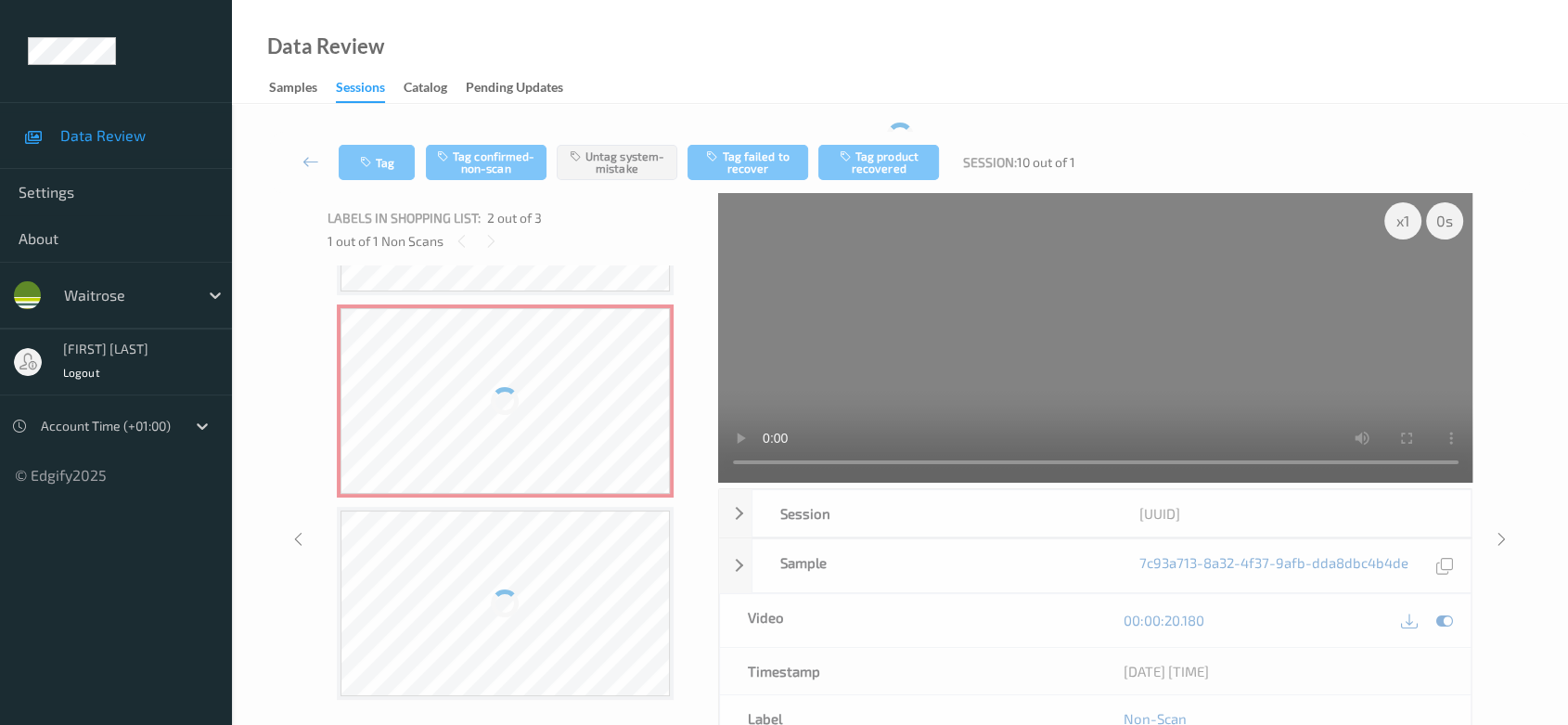 type 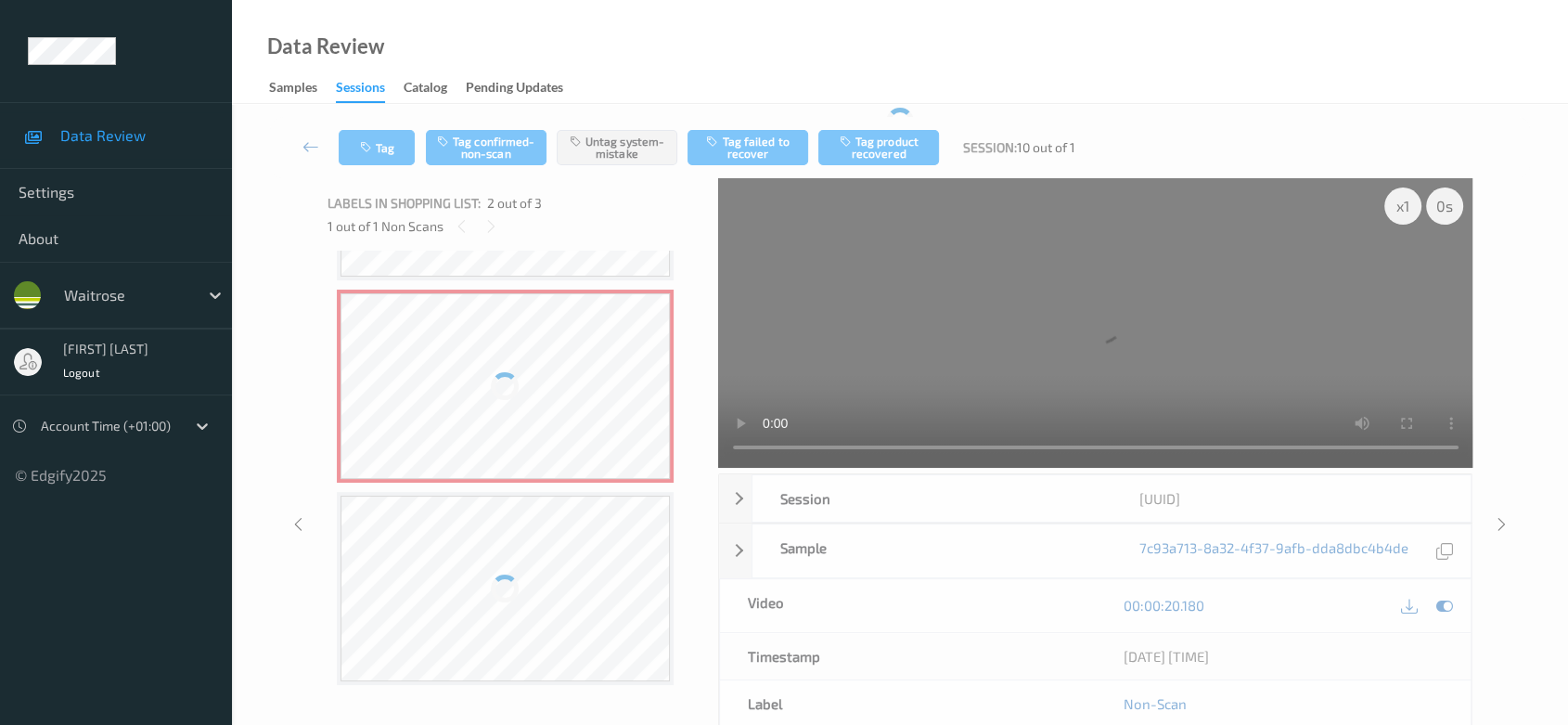 scroll, scrollTop: 0, scrollLeft: 0, axis: both 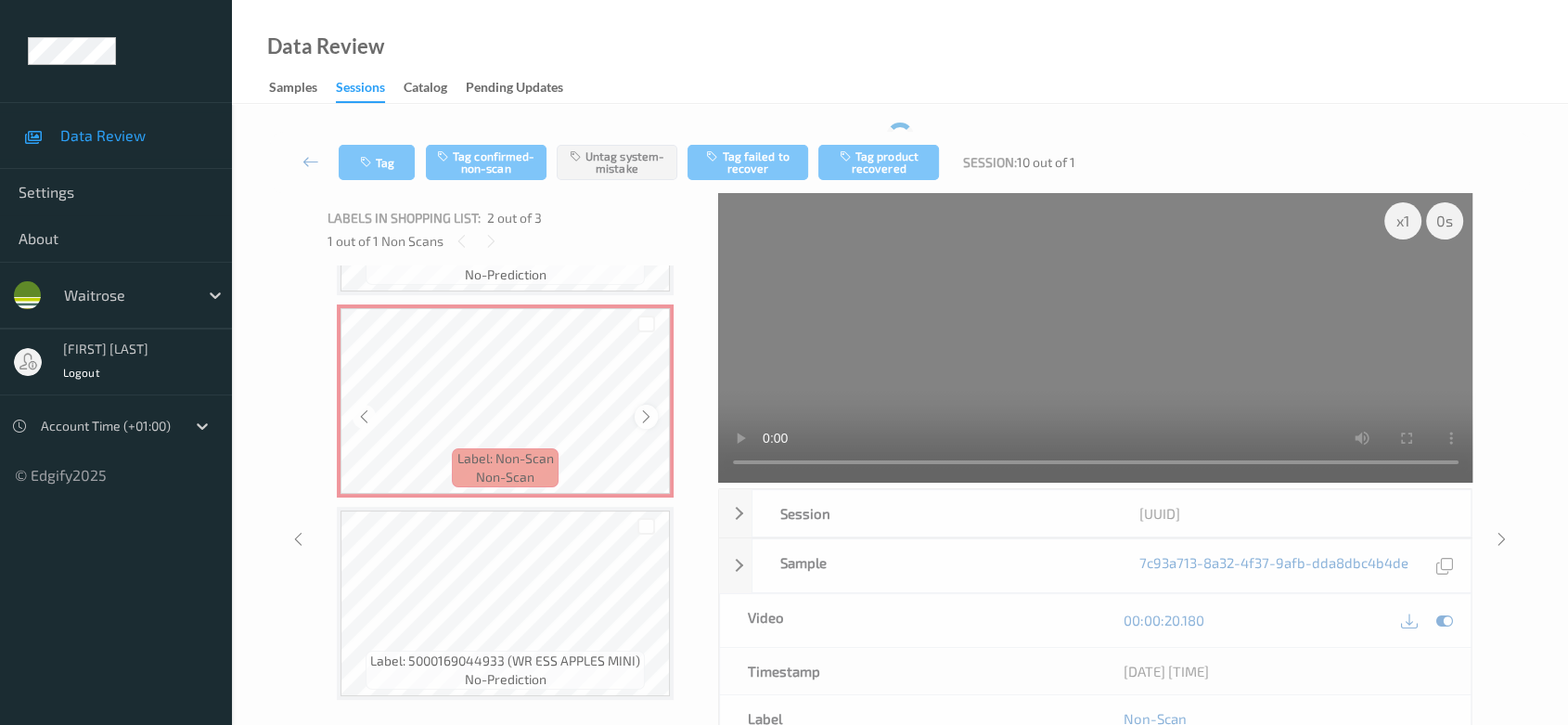 click at bounding box center [646, 417] 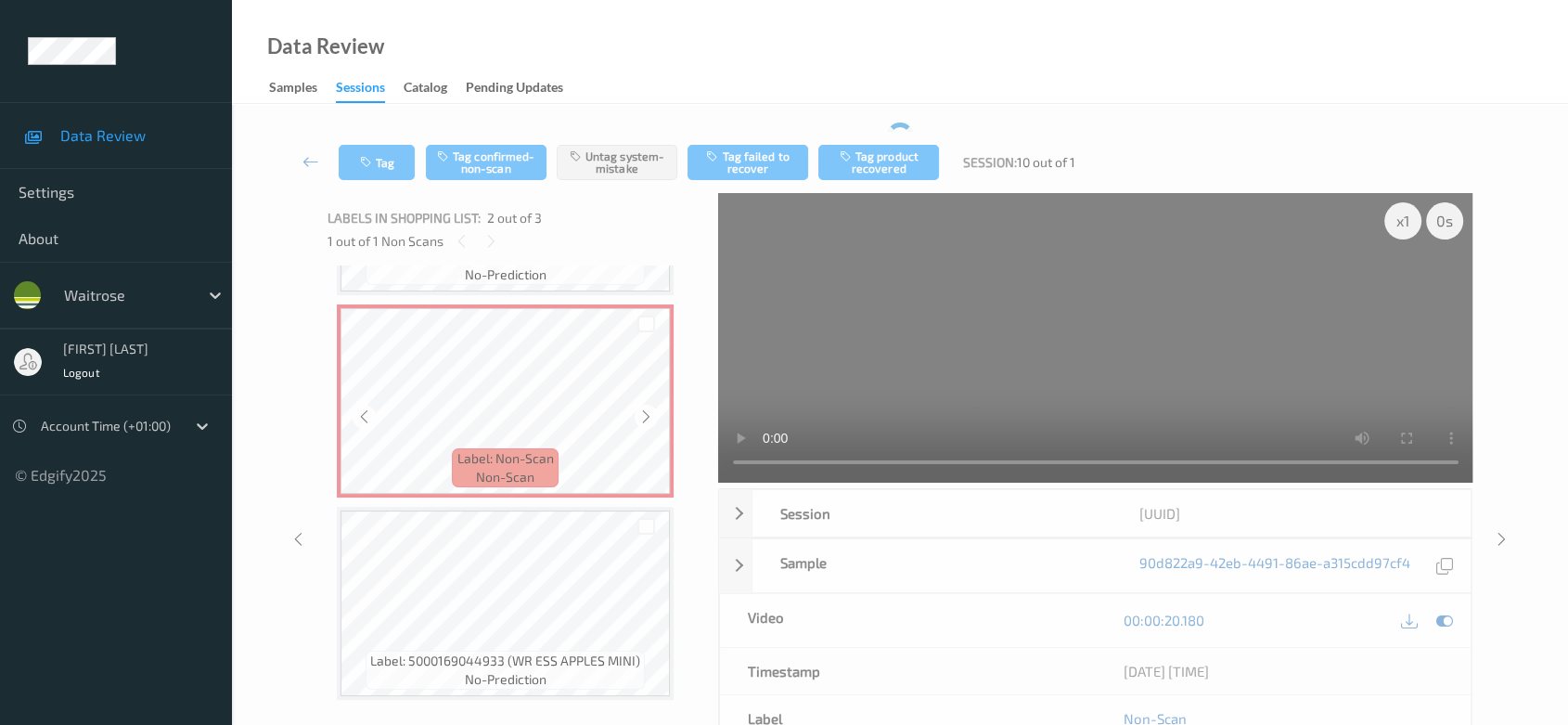 click at bounding box center (646, 417) 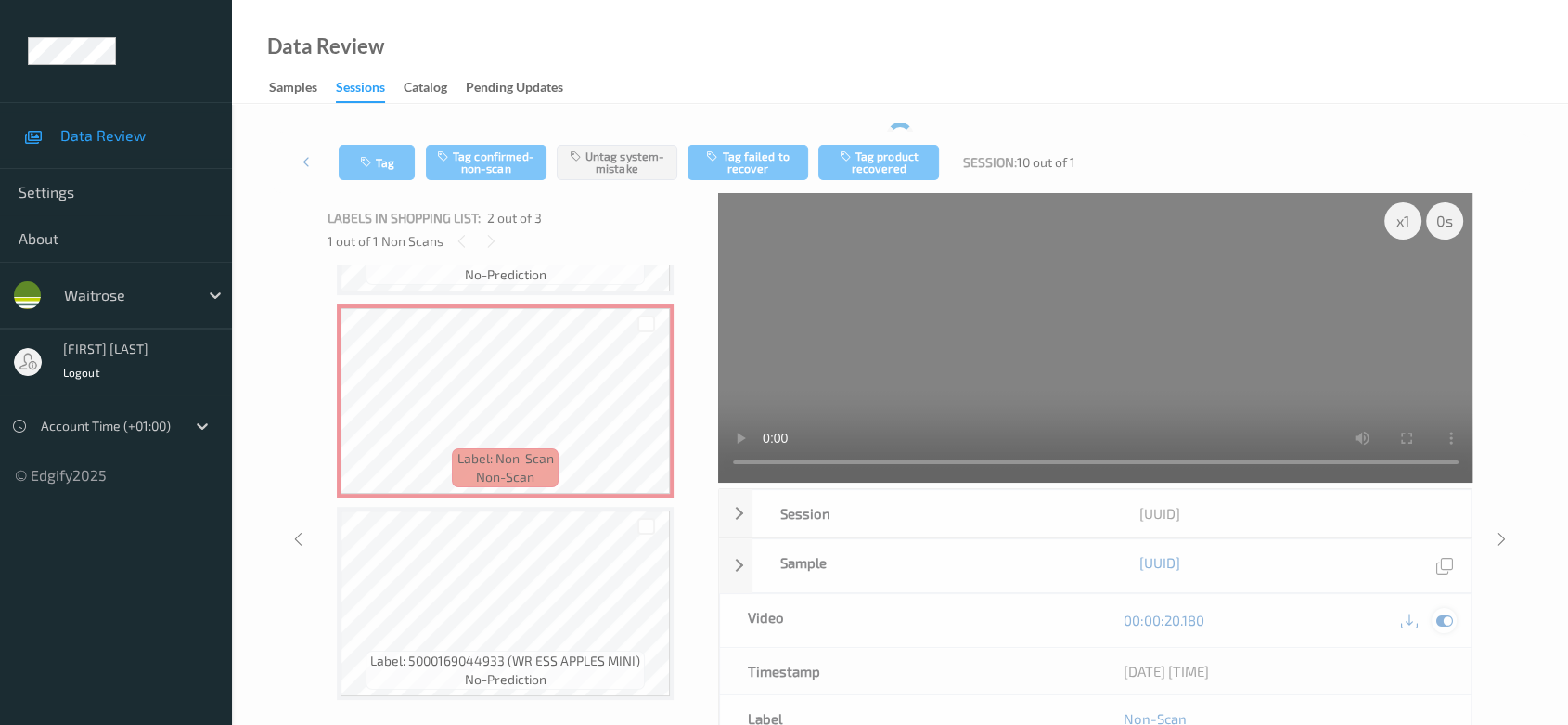 click at bounding box center (1445, 620) 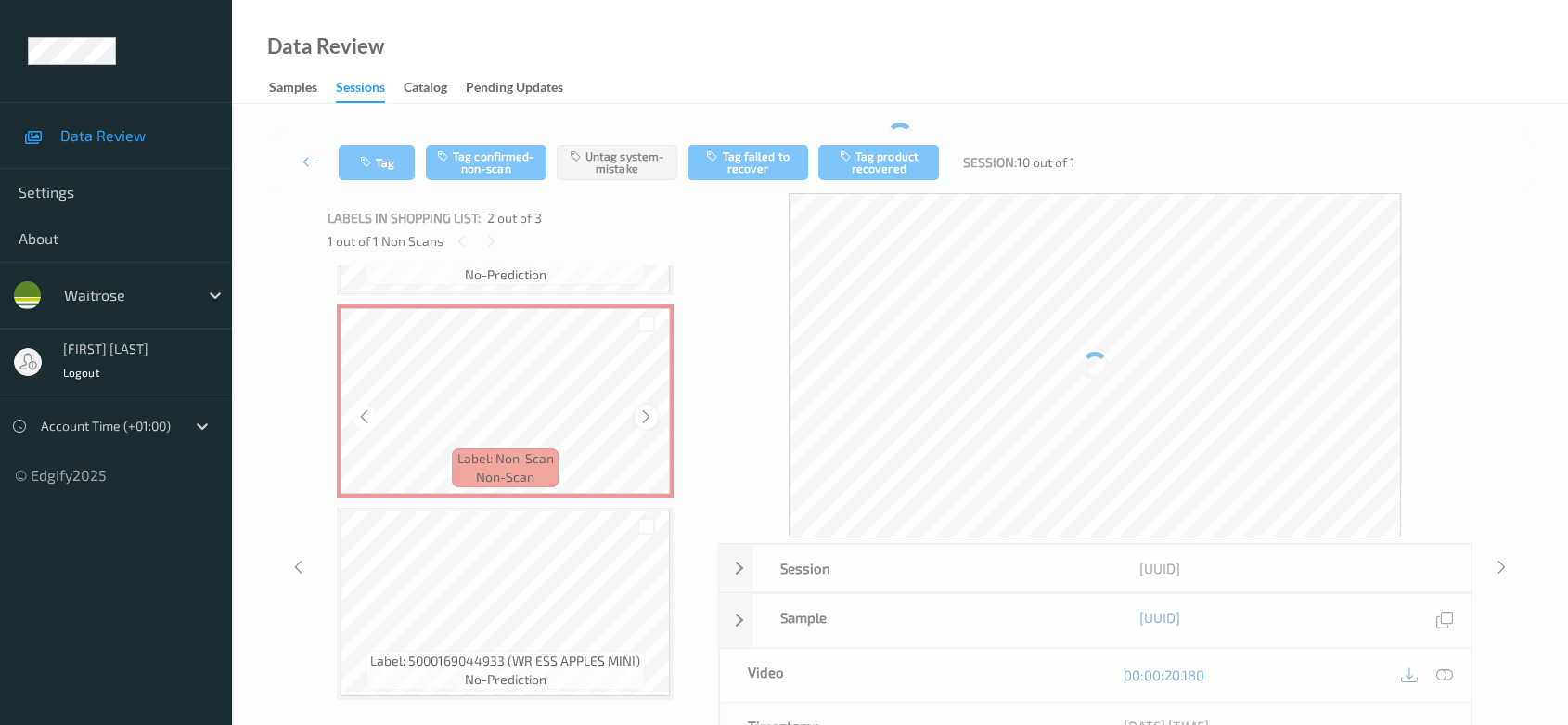 click at bounding box center (646, 417) 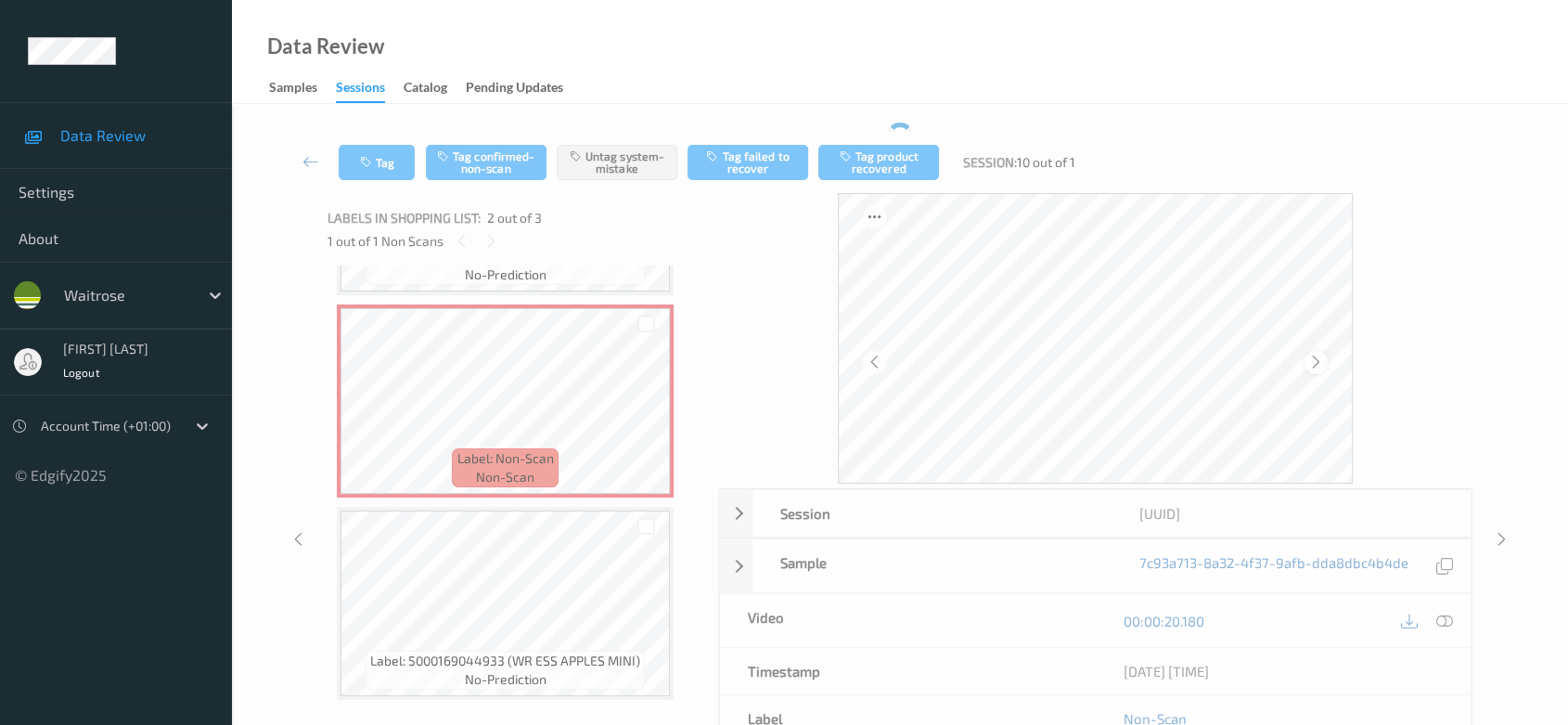 click at bounding box center [1316, 362] 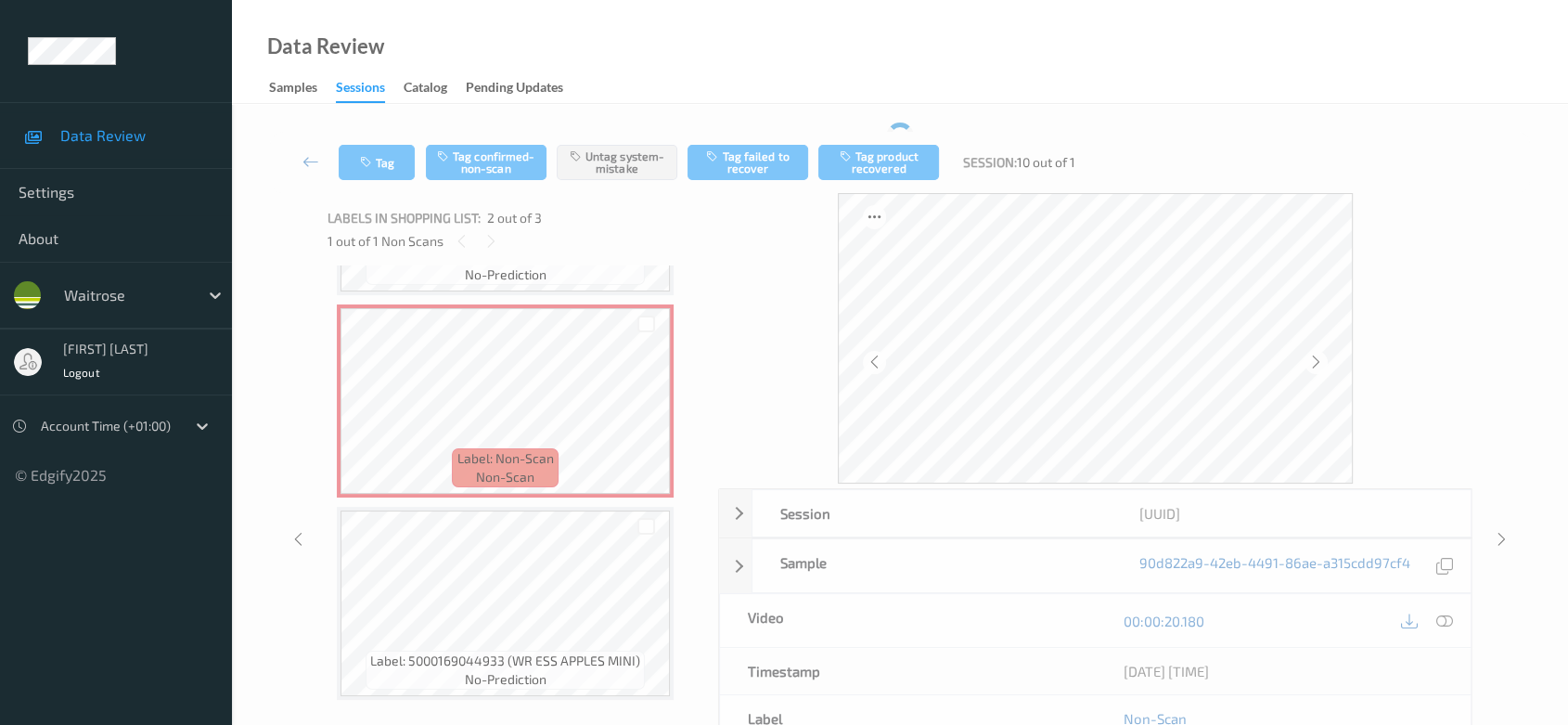 click at bounding box center [1316, 362] 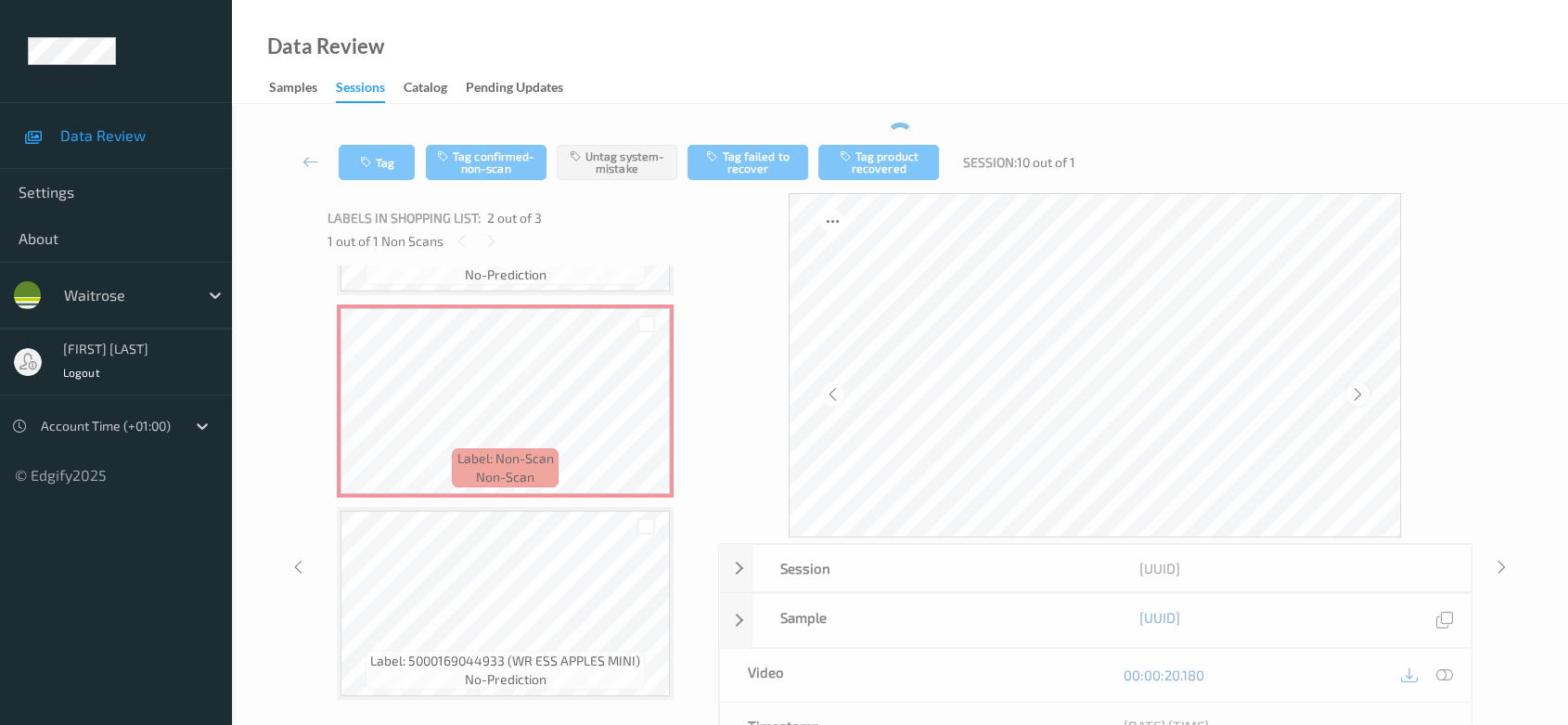 click at bounding box center (1357, 395) 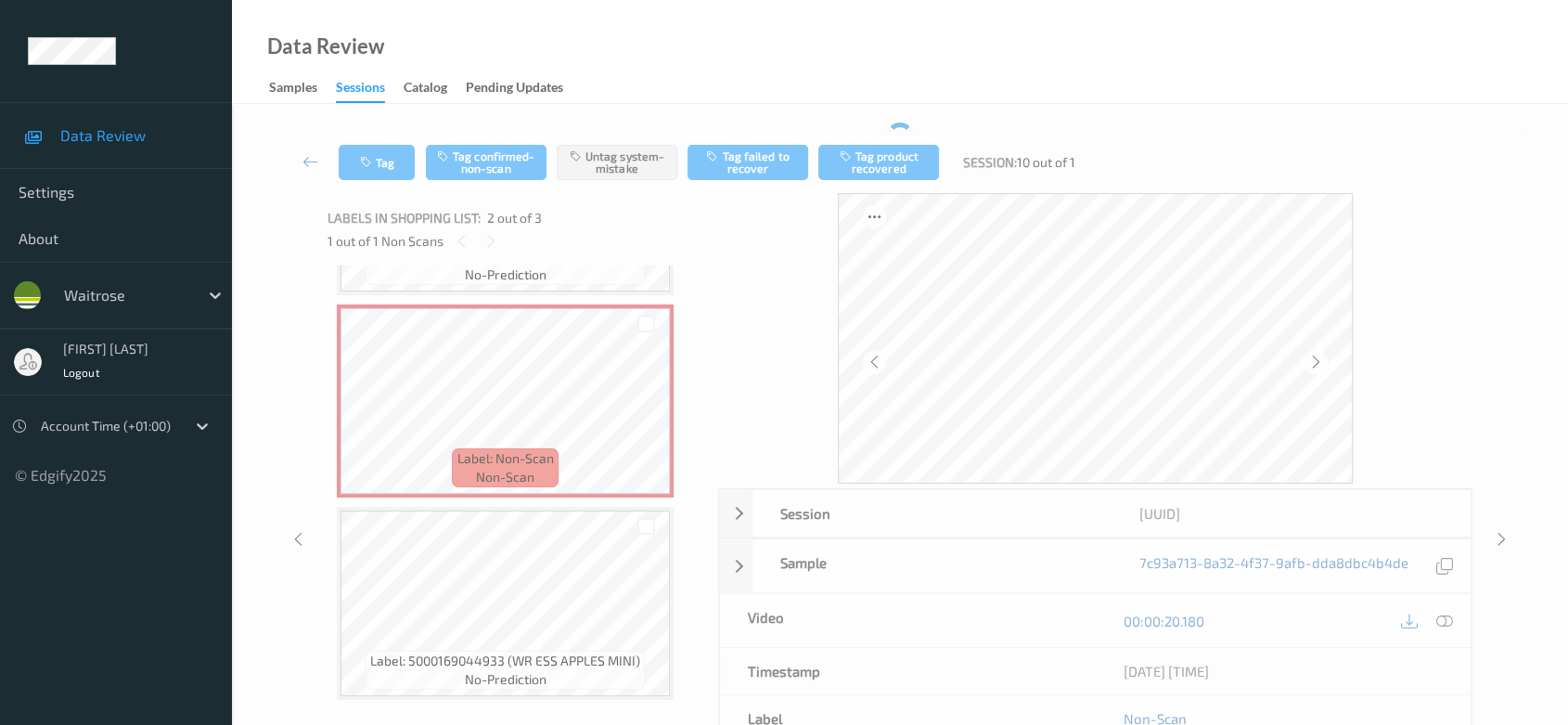 click at bounding box center (1096, 338) 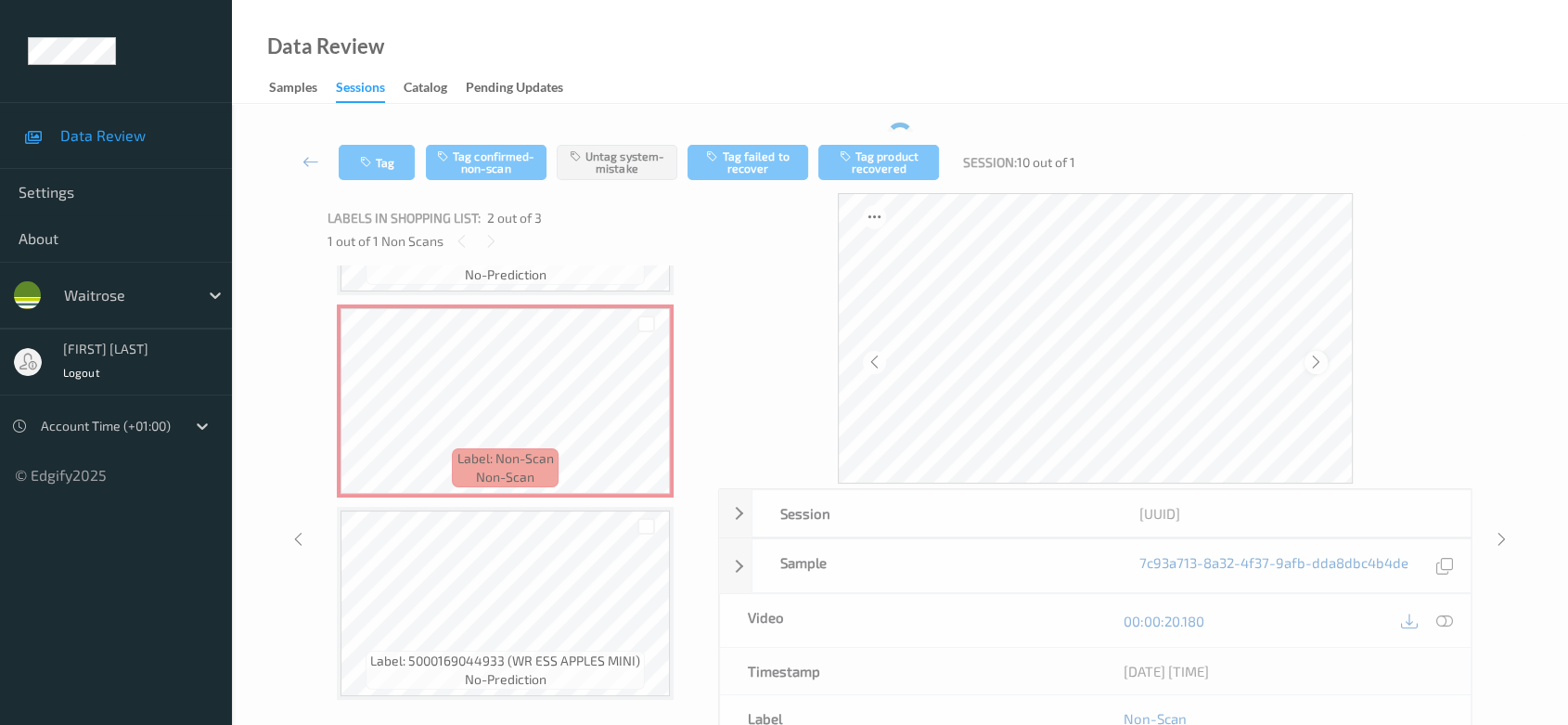 click at bounding box center (1316, 362) 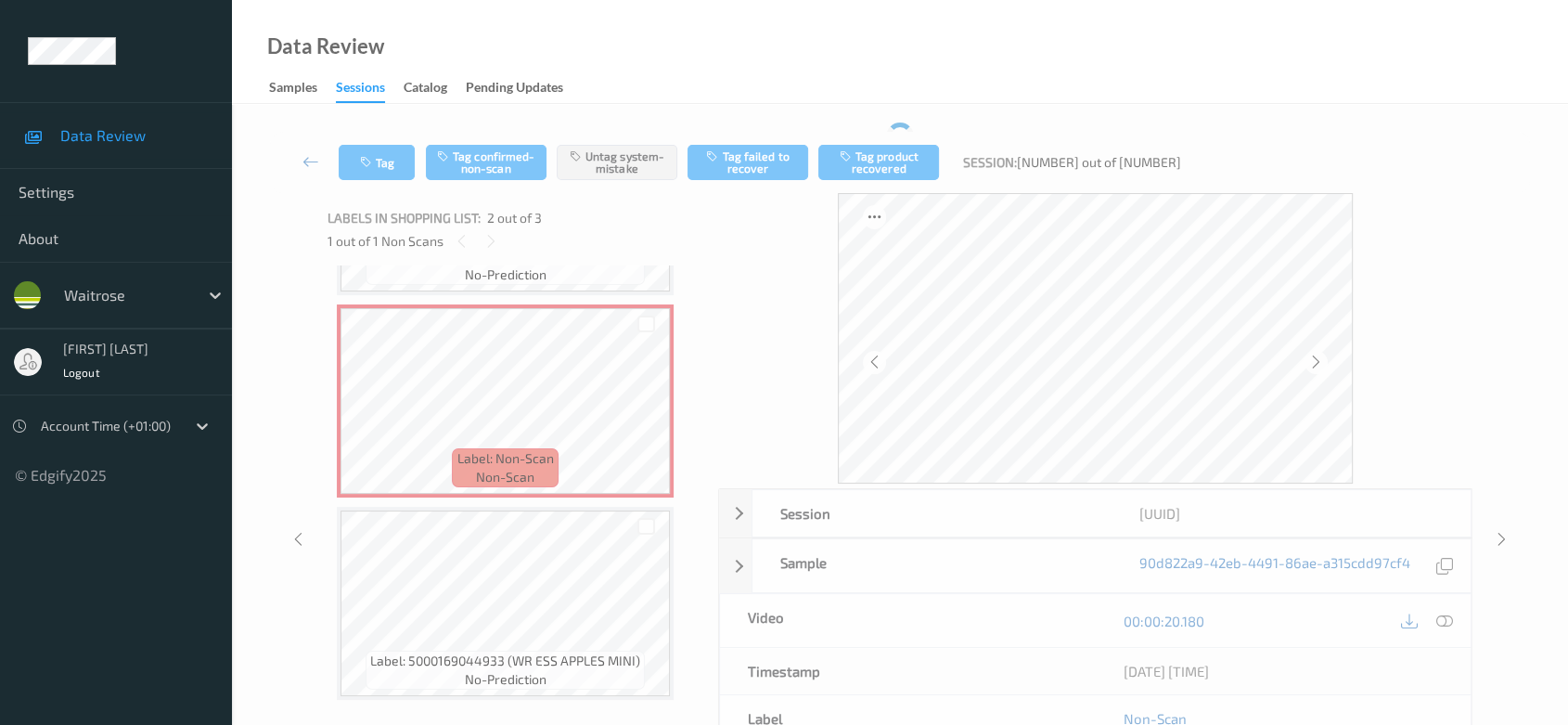 click at bounding box center (1316, 362) 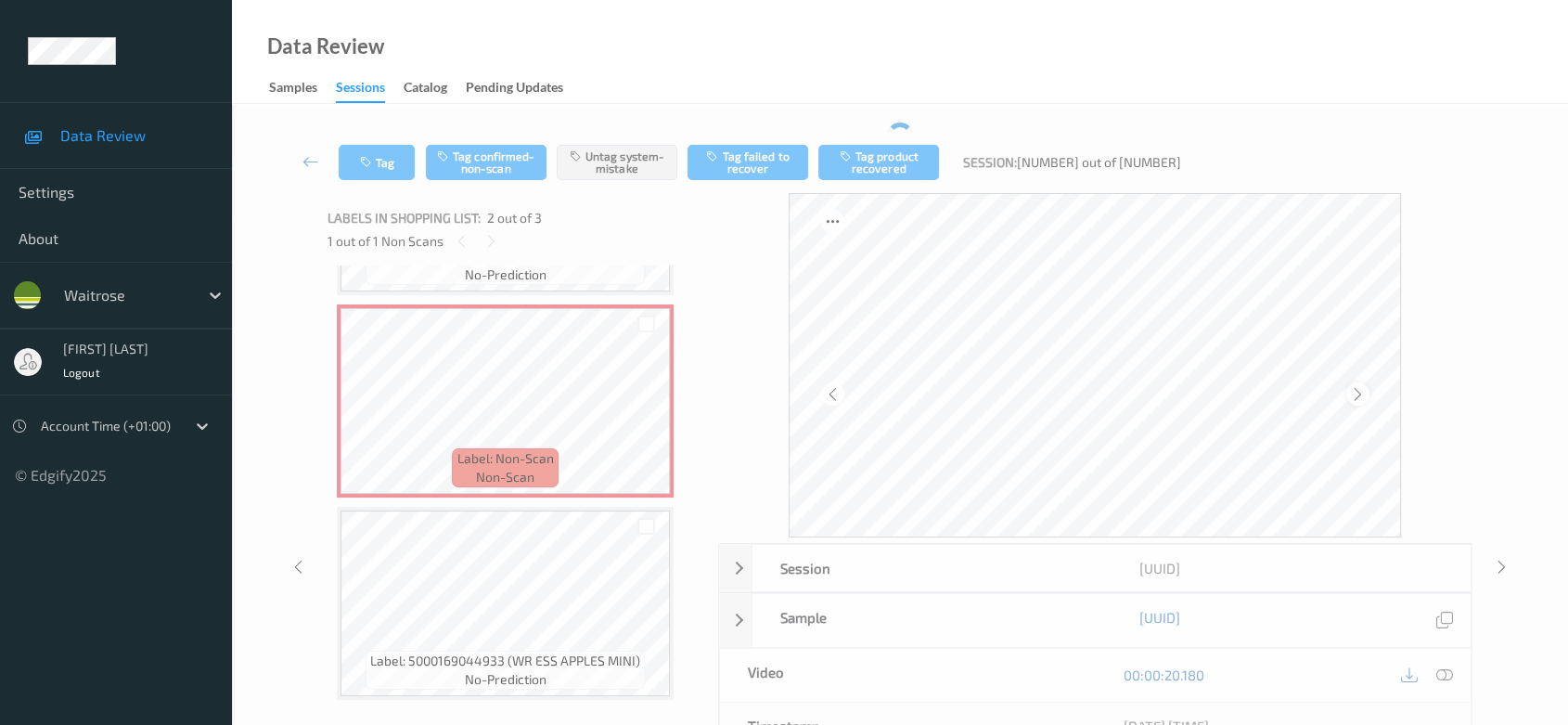 click at bounding box center (1357, 395) 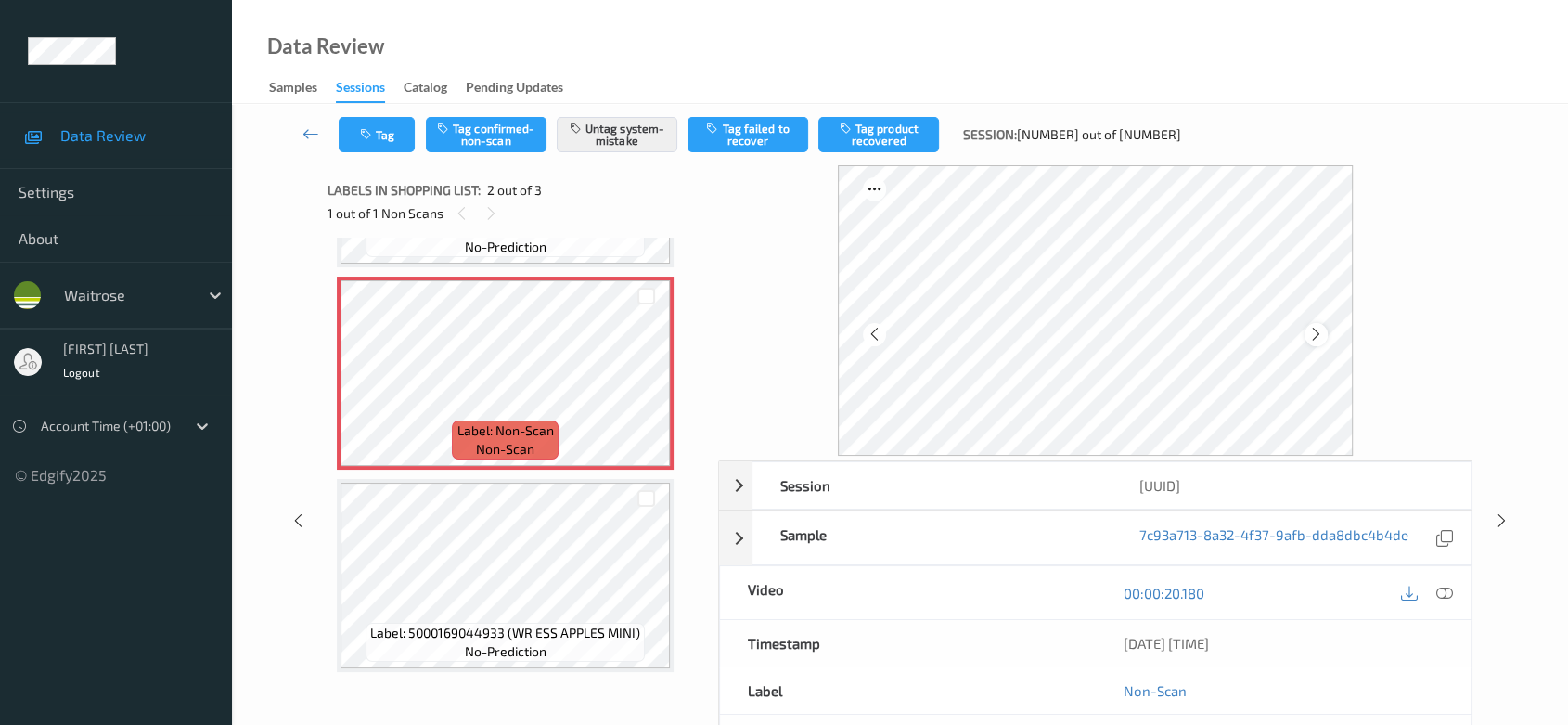 click at bounding box center [1316, 334] 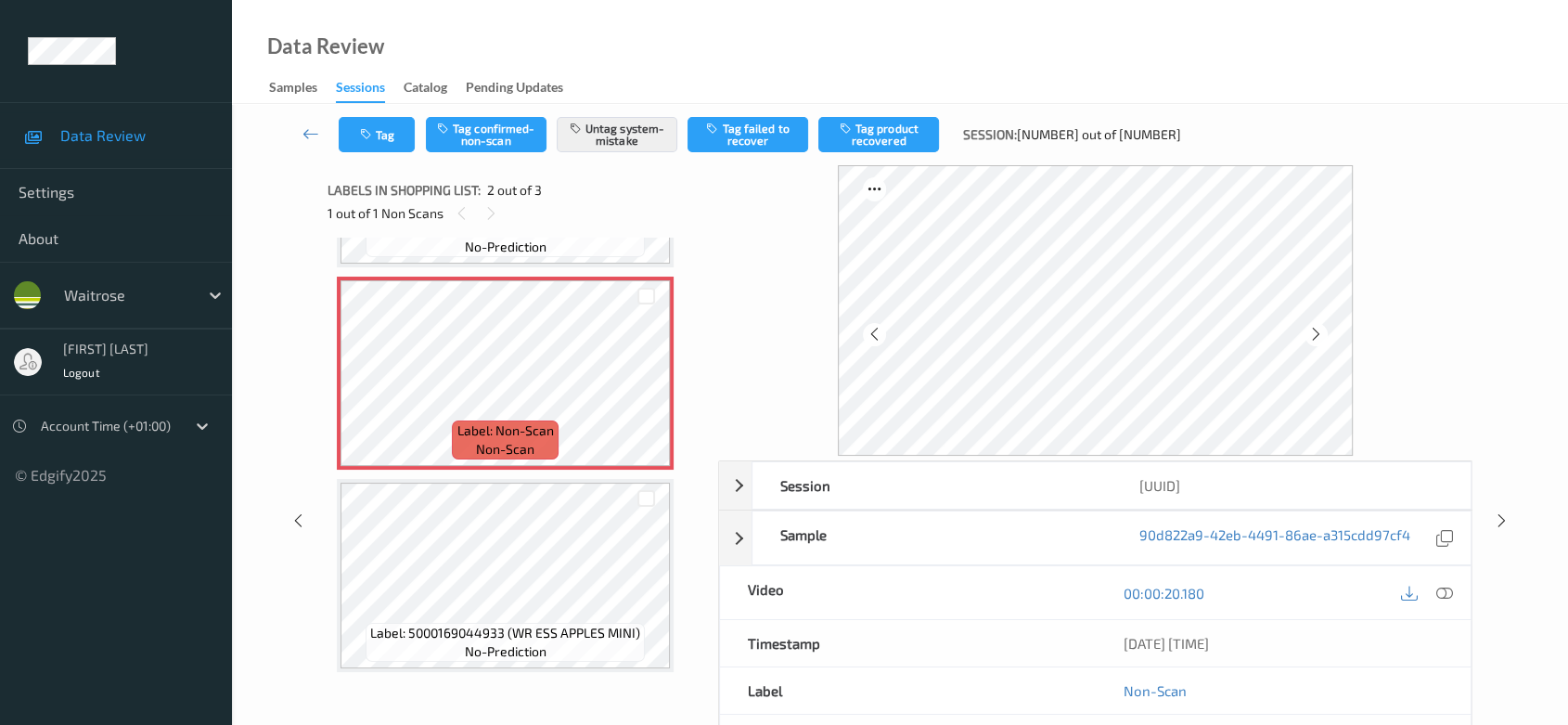 click at bounding box center (1316, 334) 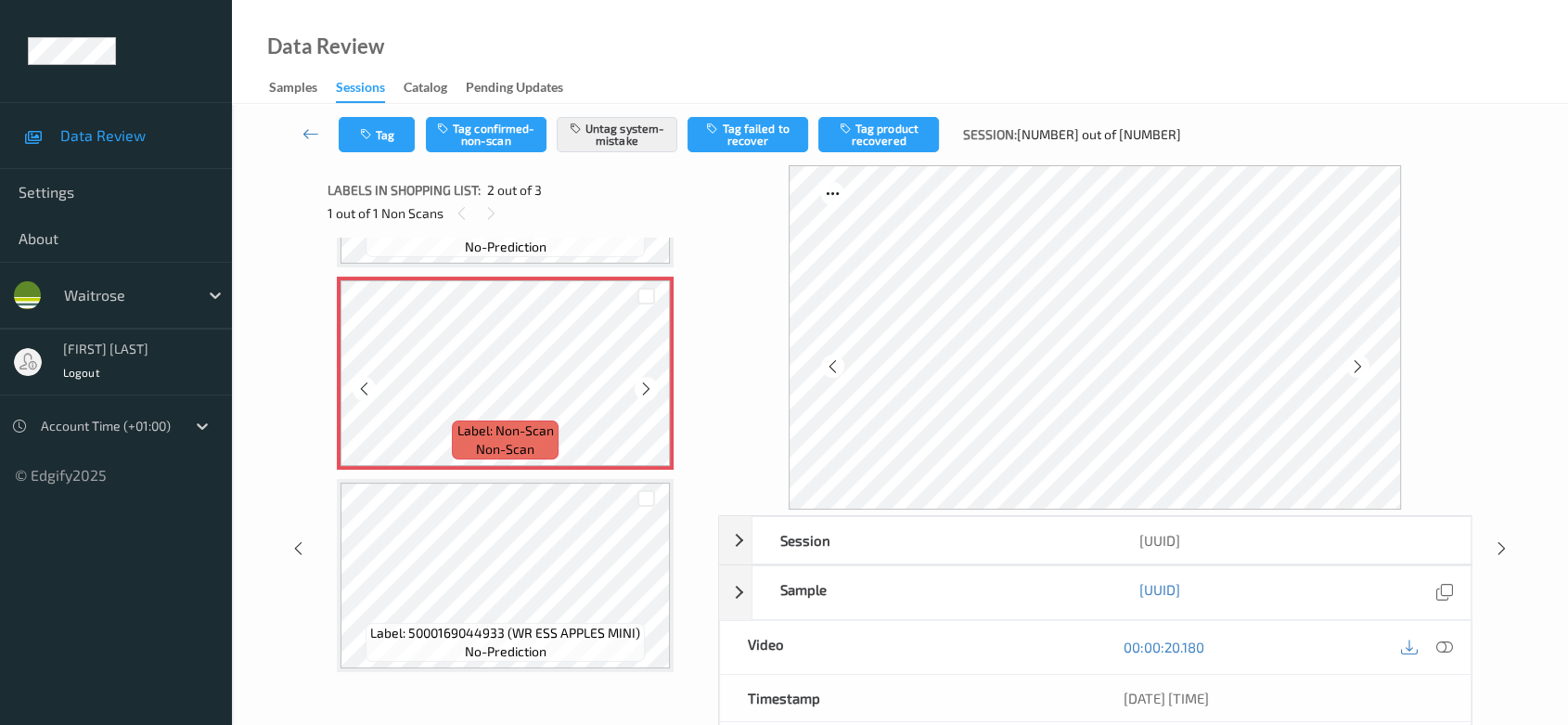 scroll, scrollTop: 0, scrollLeft: 0, axis: both 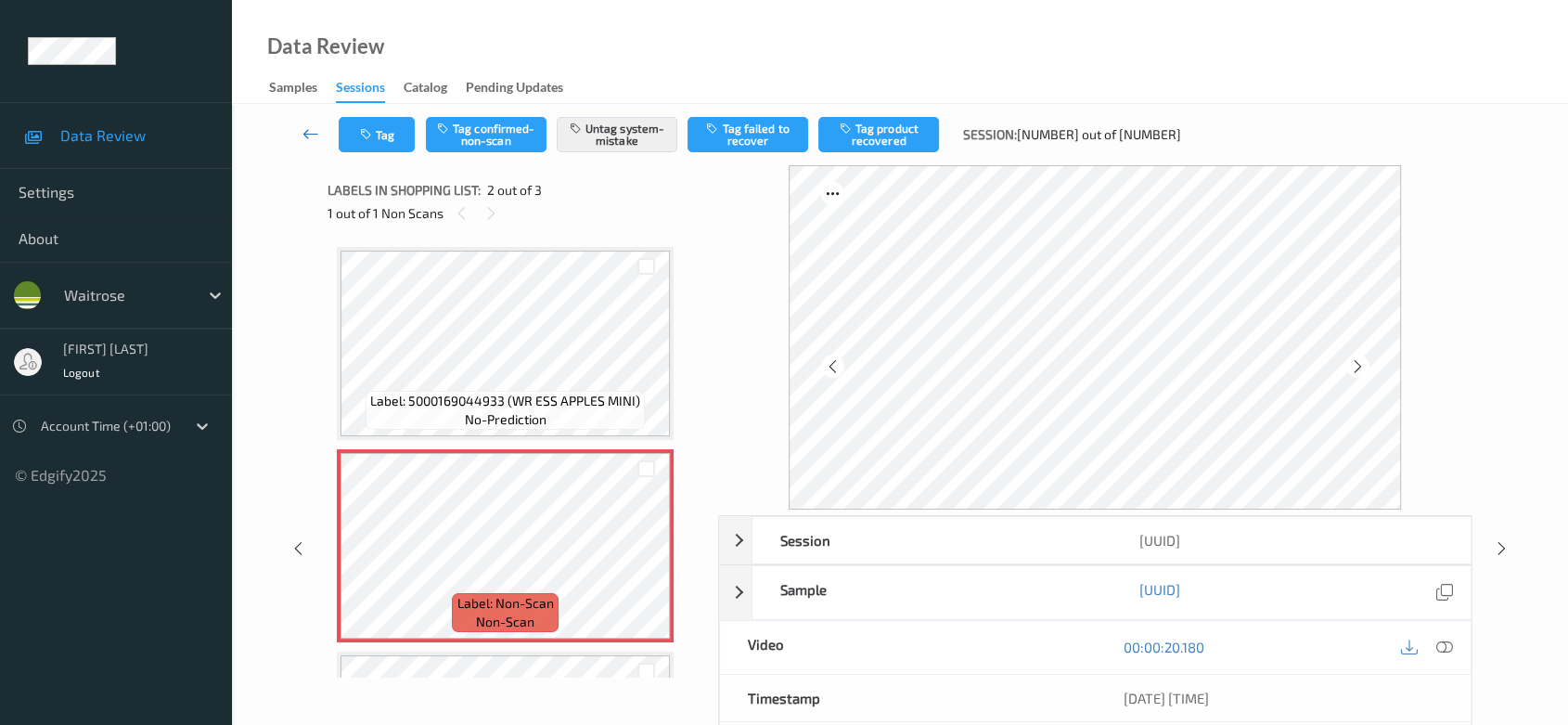 click at bounding box center (311, 135) 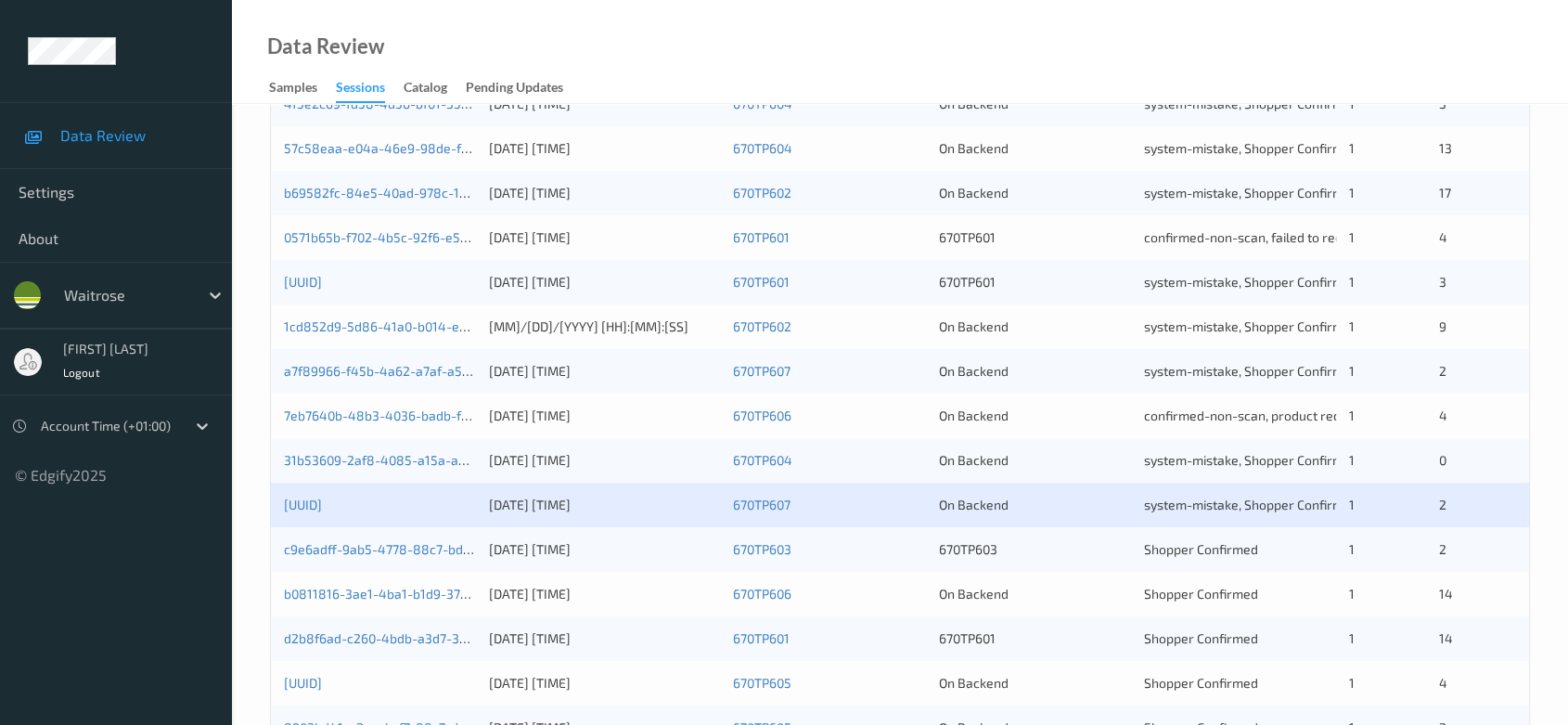 scroll, scrollTop: 721, scrollLeft: 0, axis: vertical 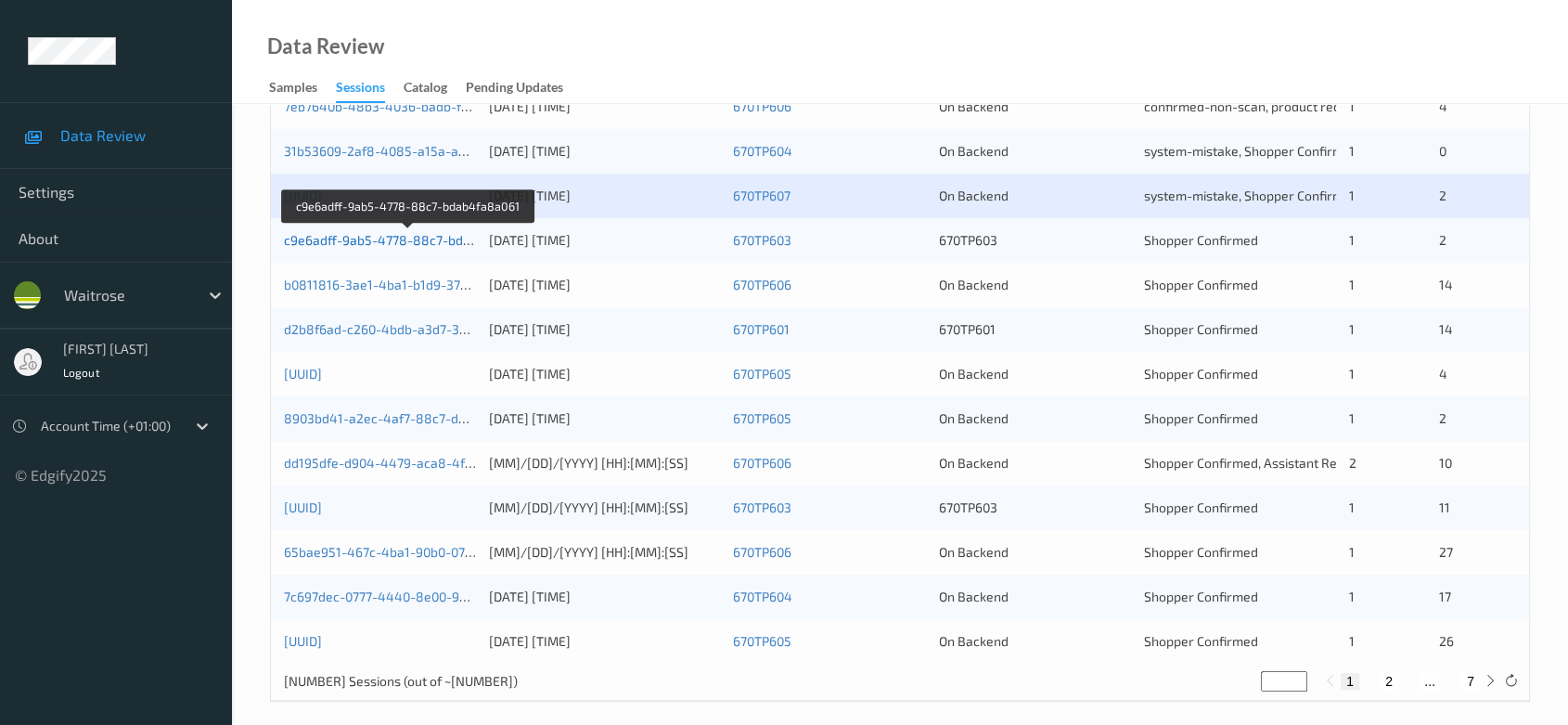 click on "c9e6adff-9ab5-4778-88c7-bdab4fa8a061" at bounding box center (409, 240) 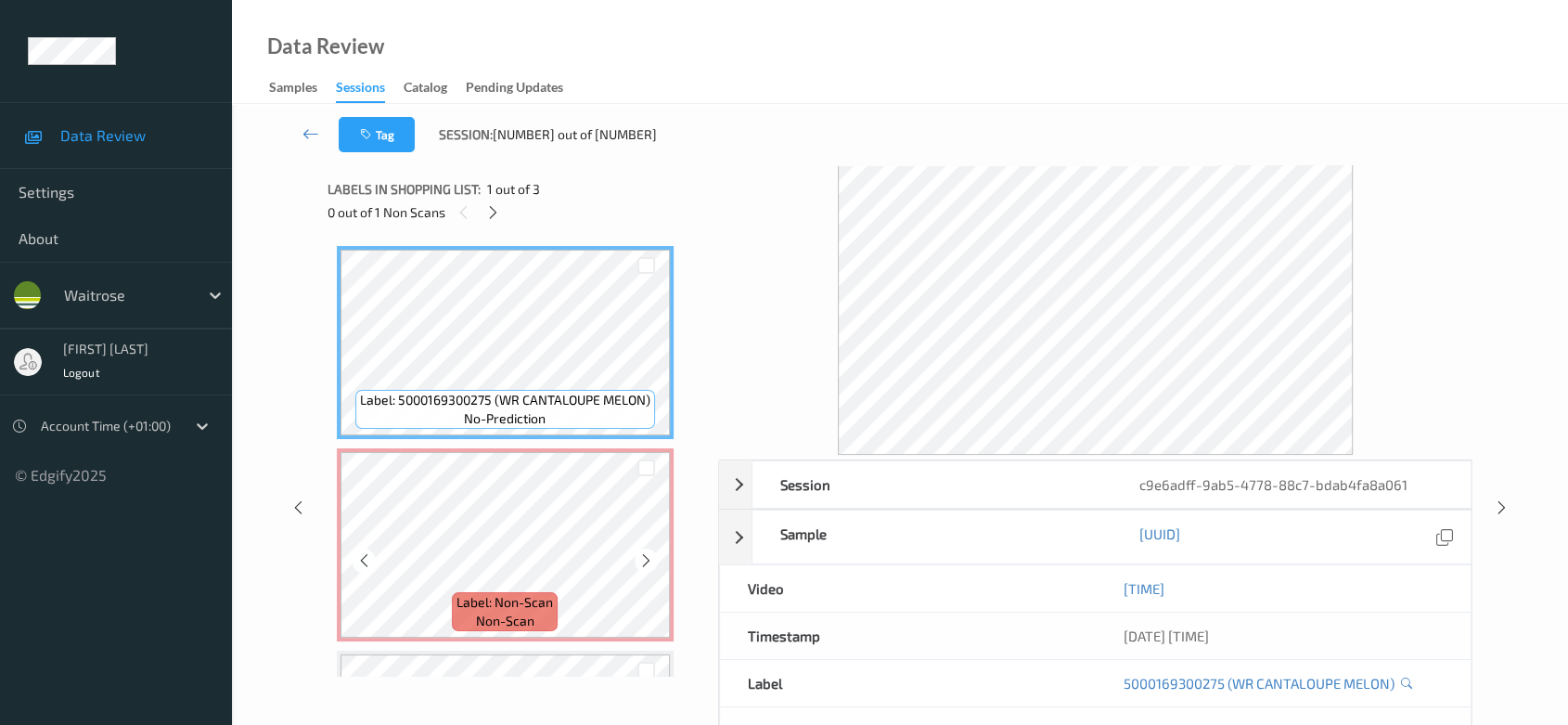 scroll, scrollTop: 0, scrollLeft: 0, axis: both 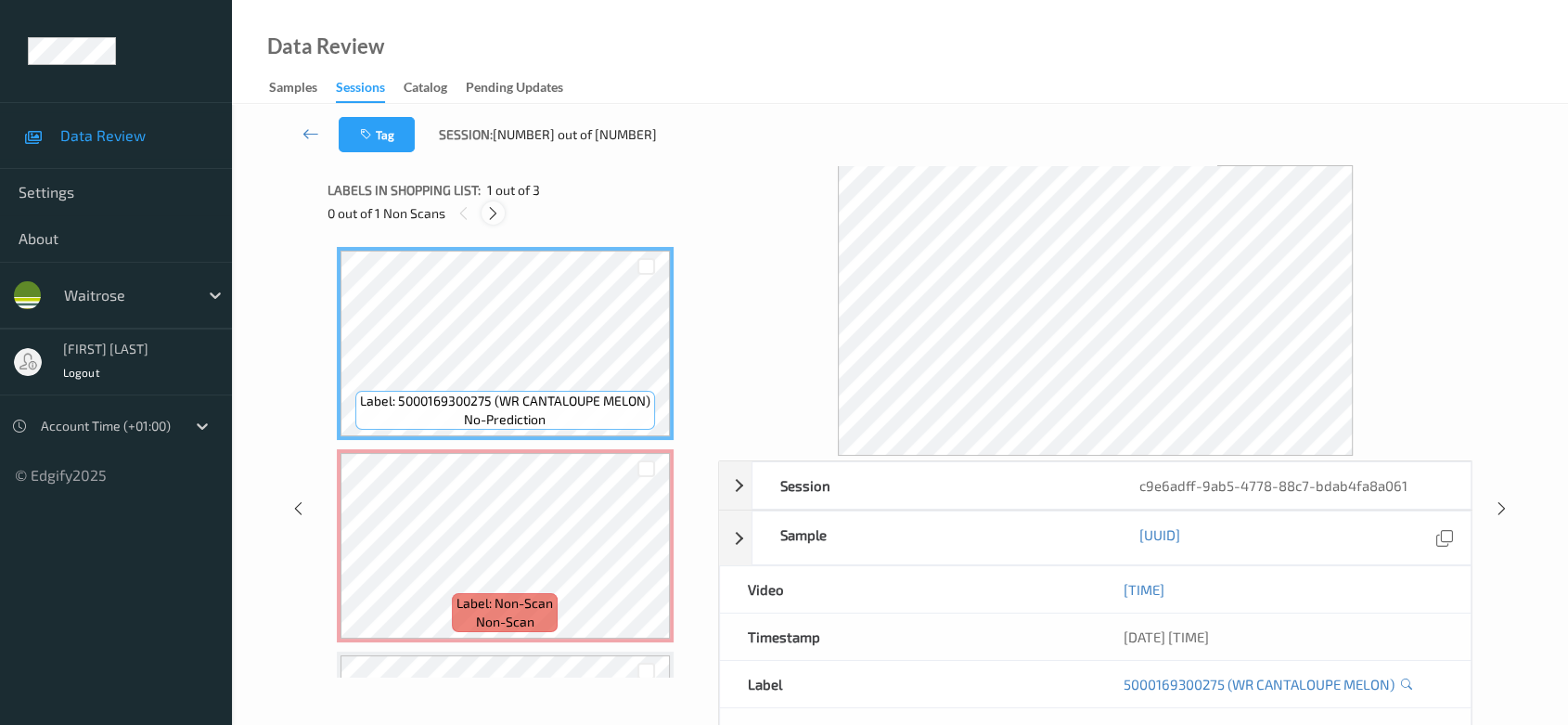 click at bounding box center (493, 214) 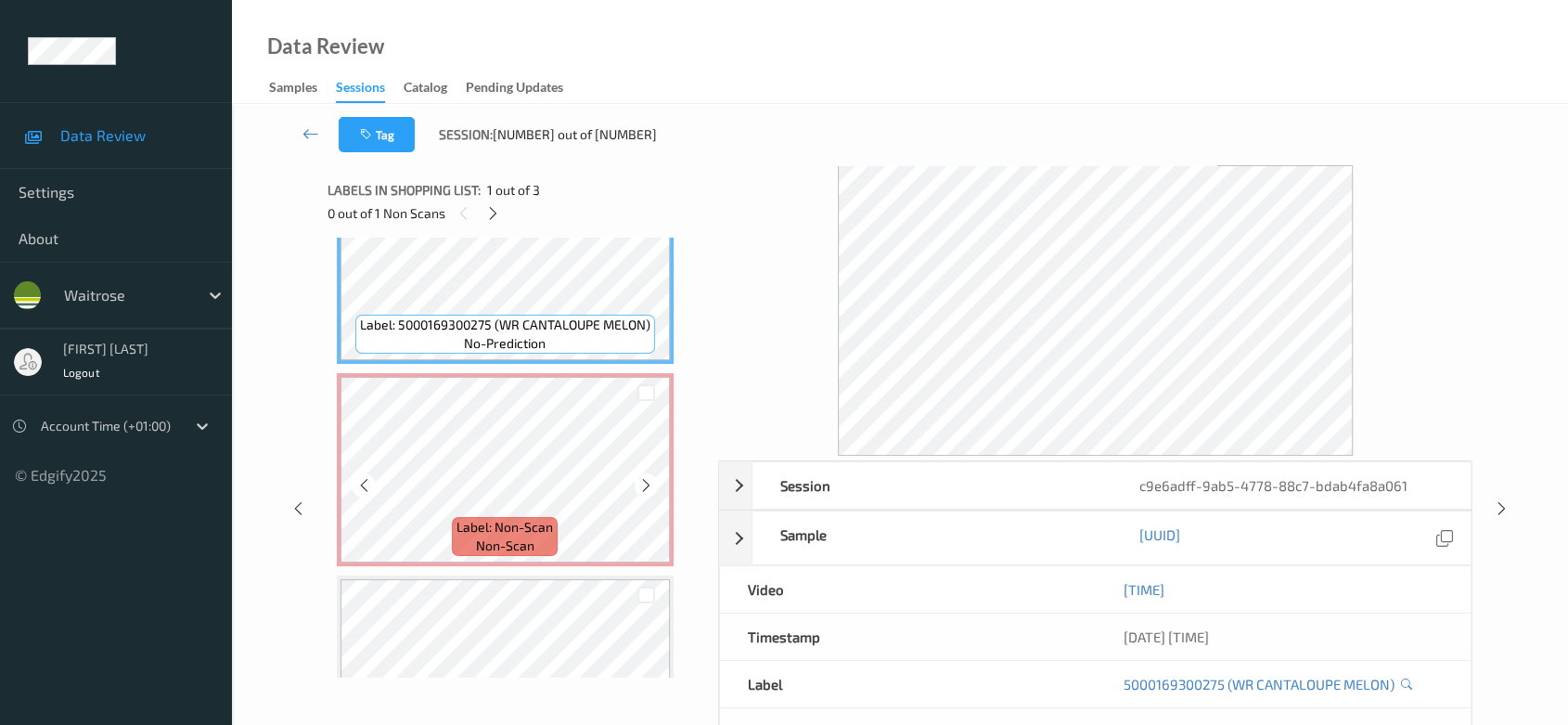 scroll, scrollTop: 111, scrollLeft: 0, axis: vertical 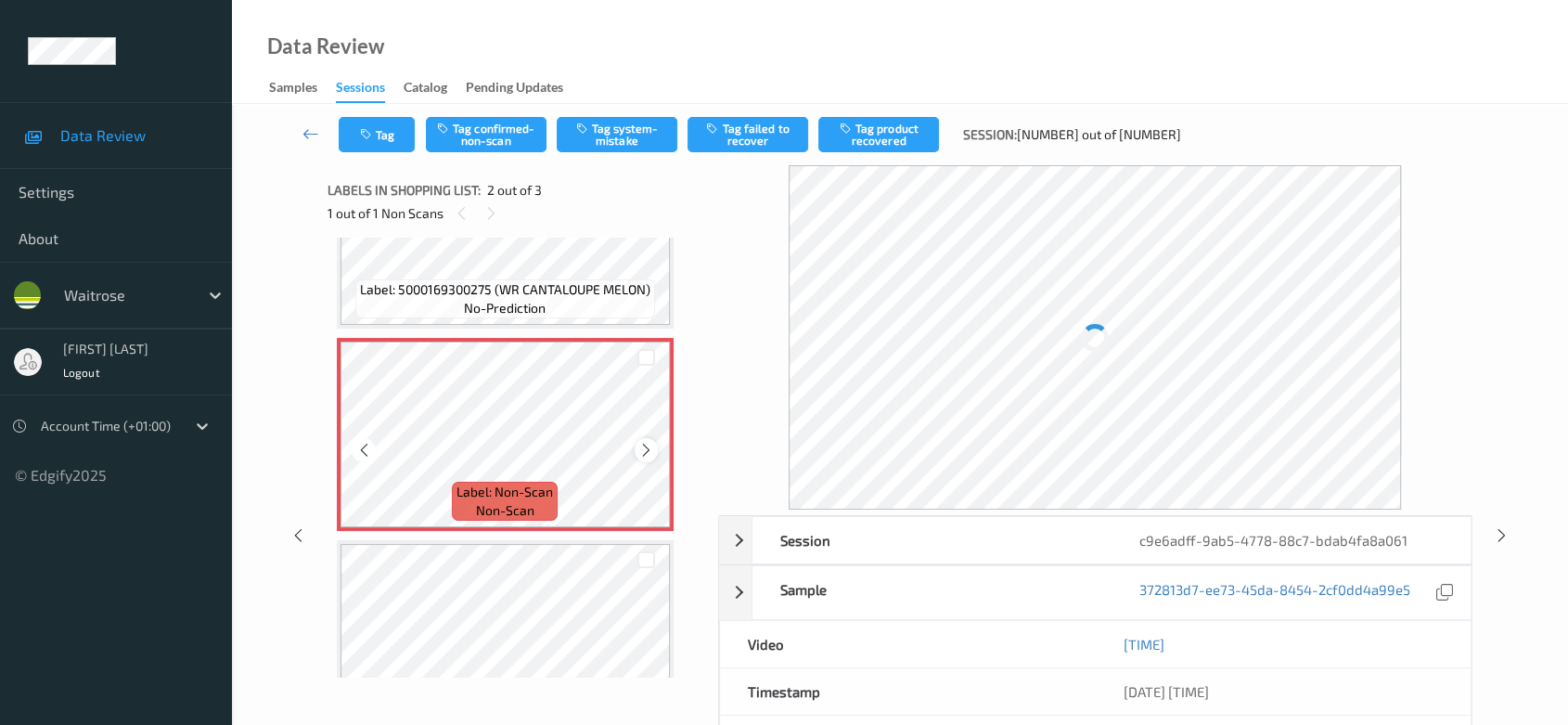 click at bounding box center (646, 450) 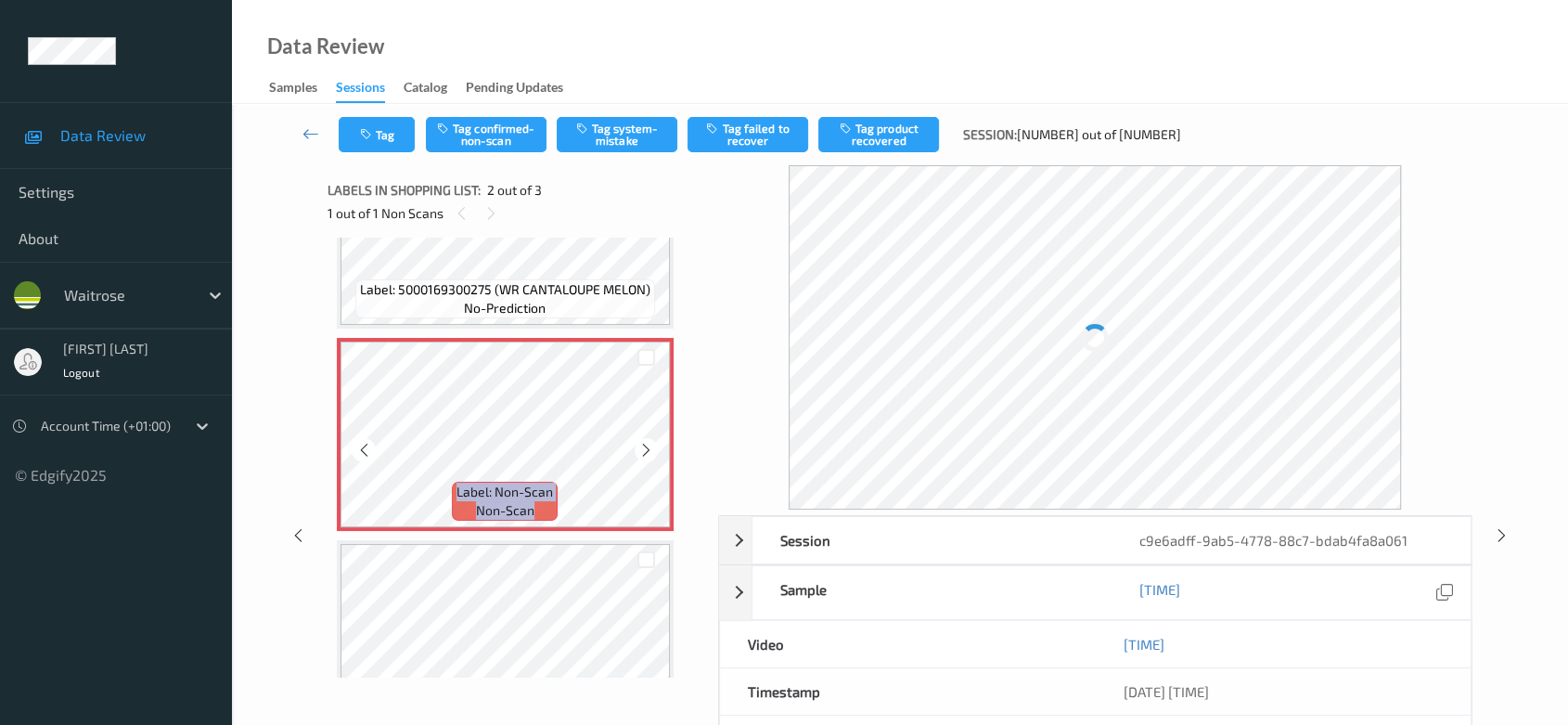 click at bounding box center [646, 450] 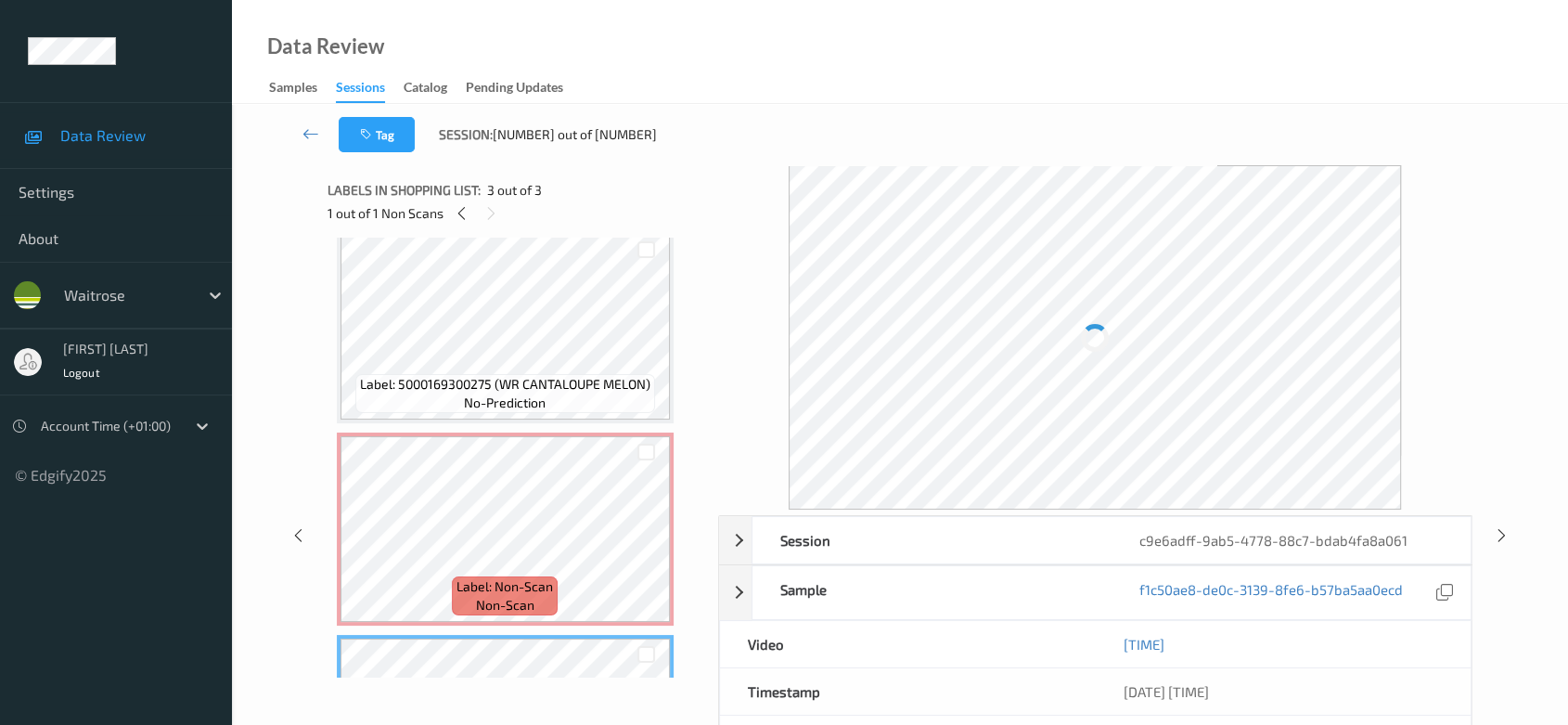 scroll, scrollTop: 0, scrollLeft: 0, axis: both 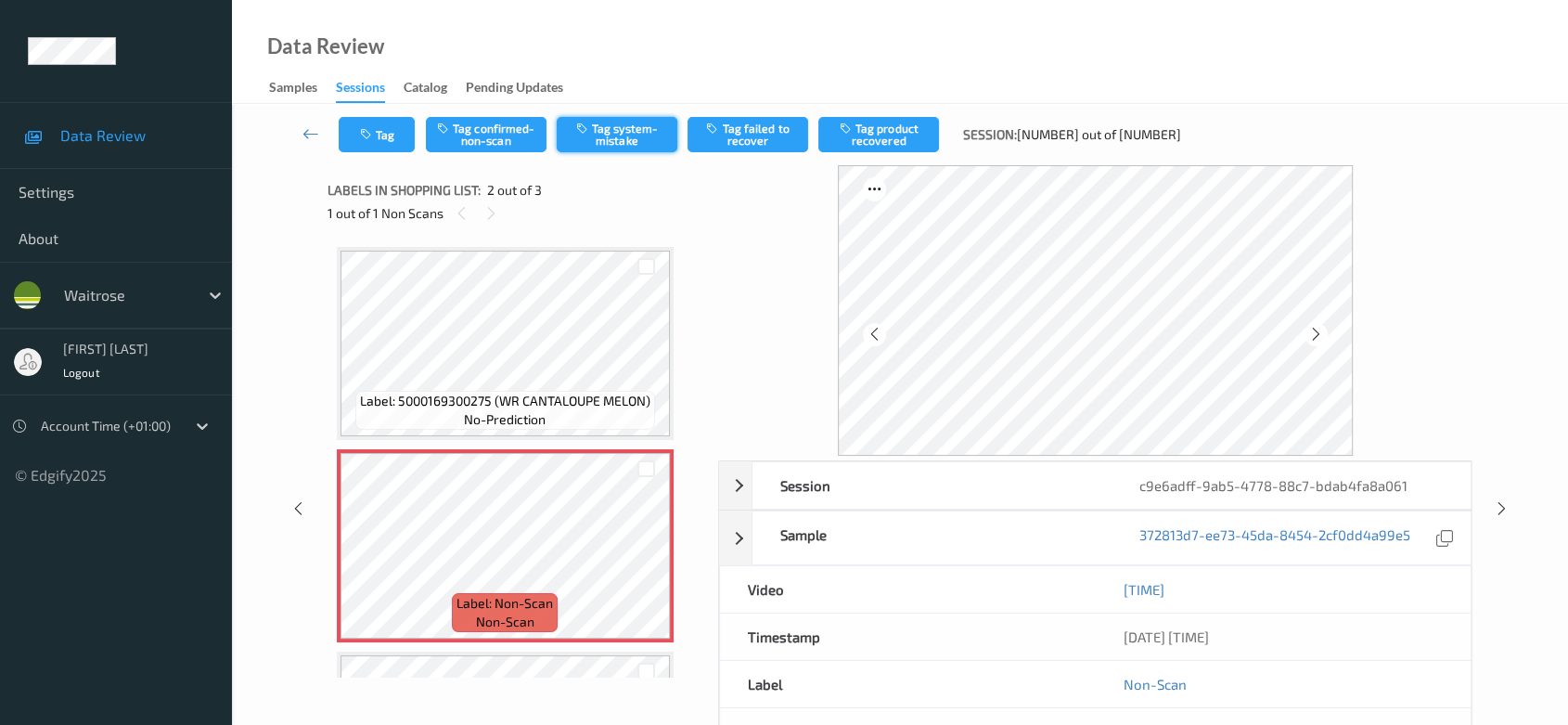 click on "Tag   system-mistake" at bounding box center [617, 135] 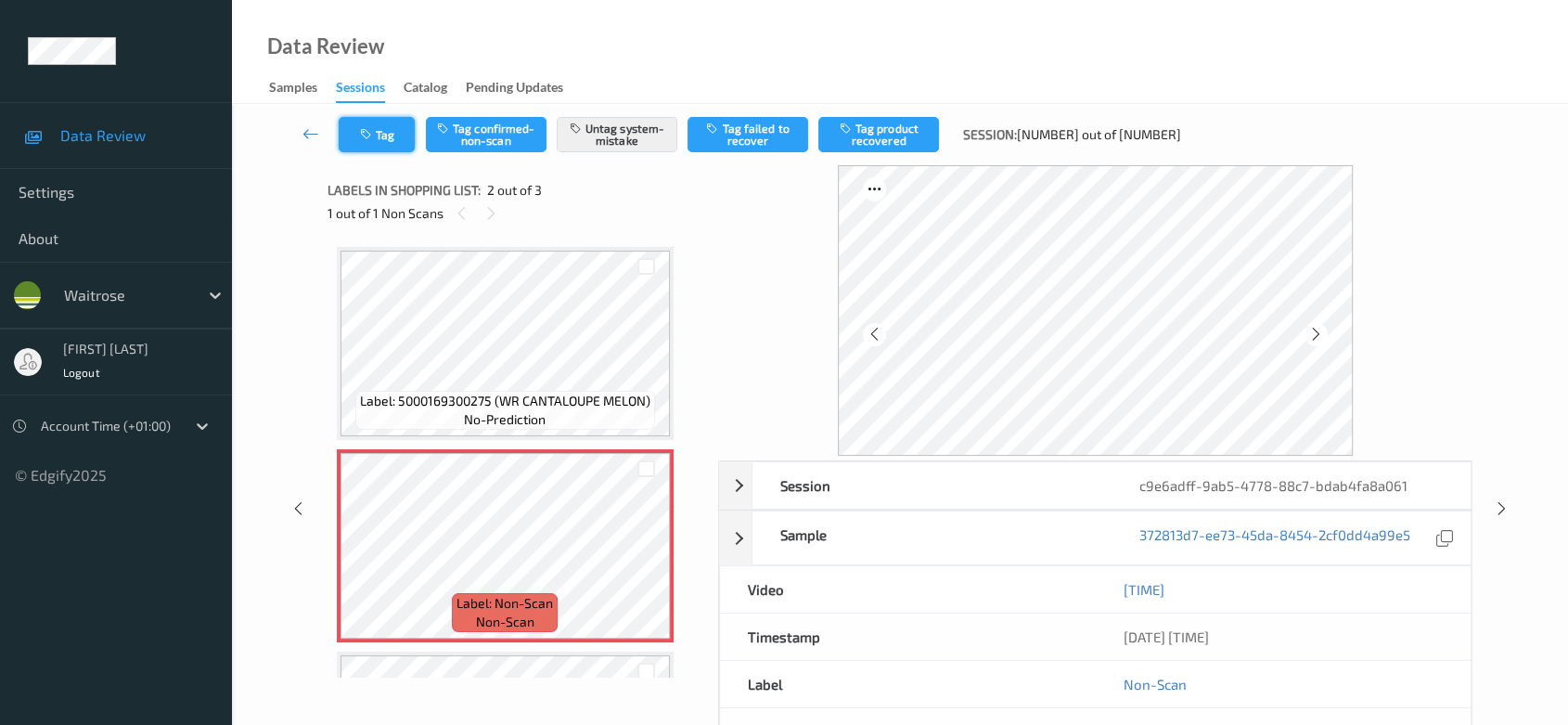 click on "Tag" at bounding box center (377, 135) 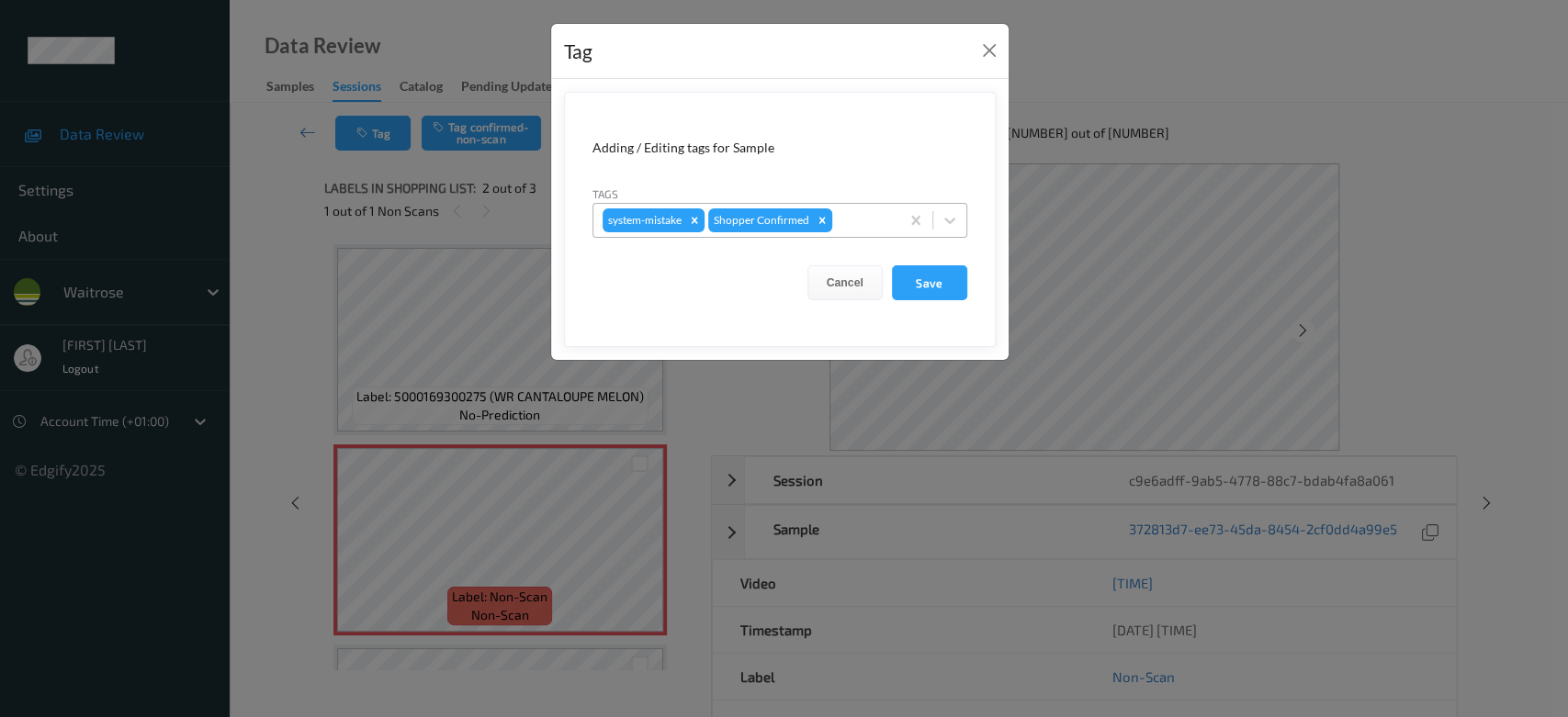 click at bounding box center [863, 220] 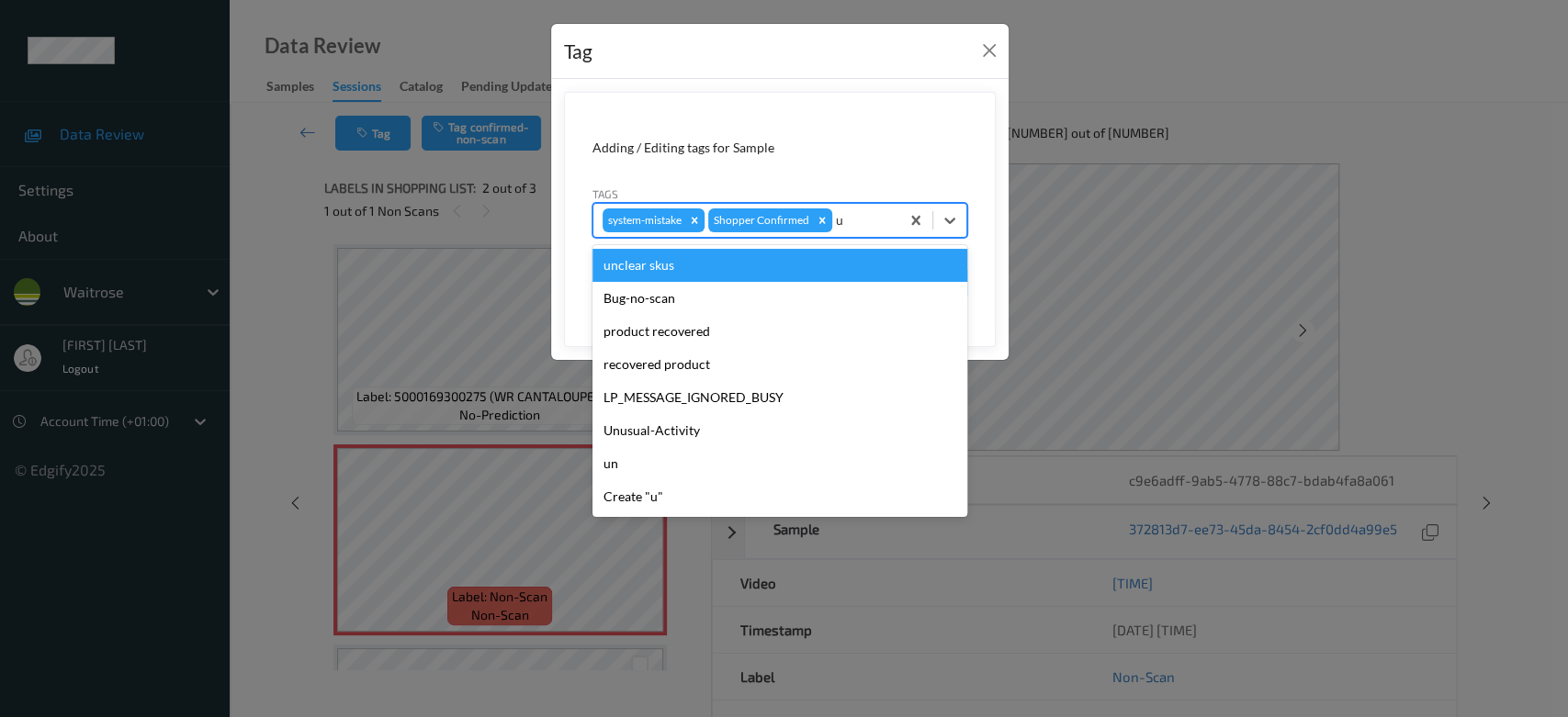 type on "un" 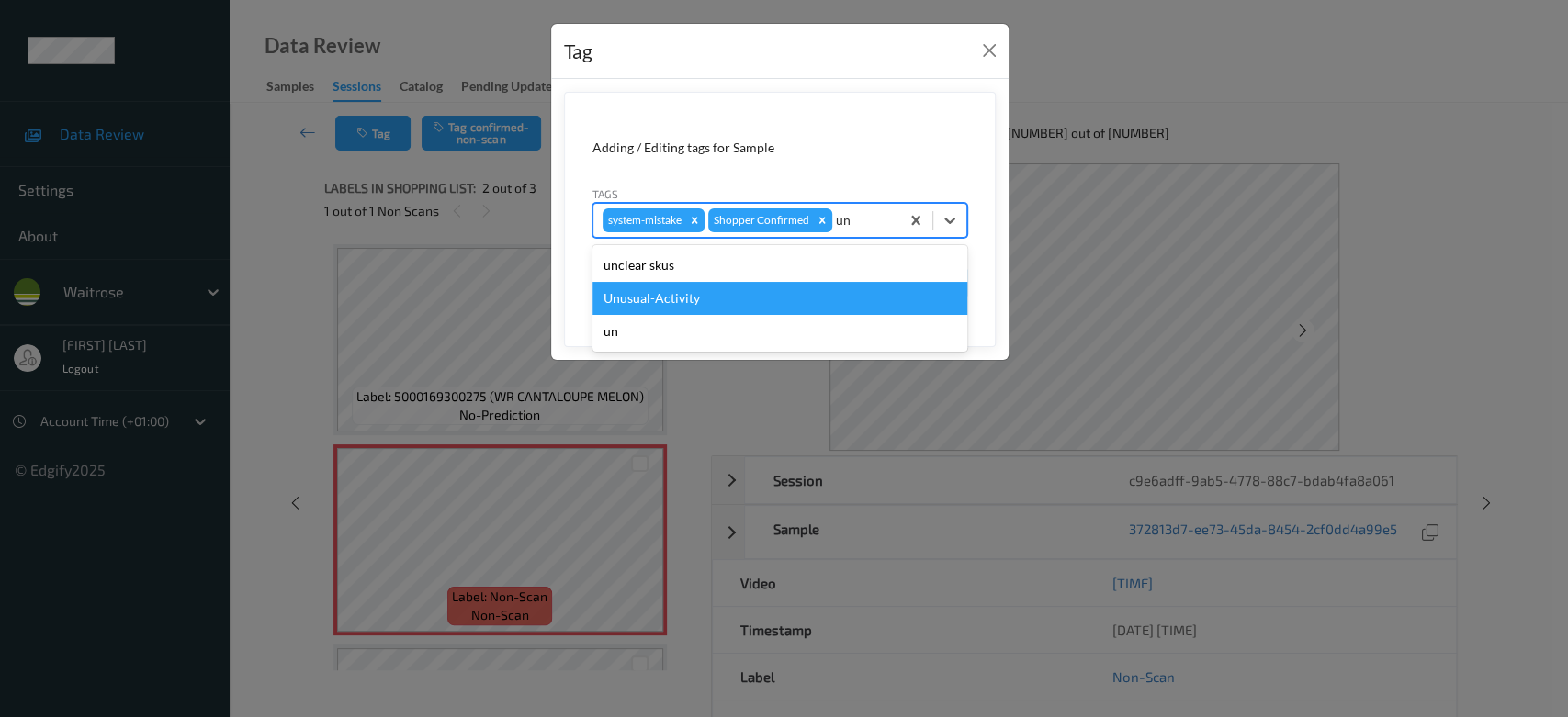 click on "Unusual-Activity" at bounding box center (780, 298) 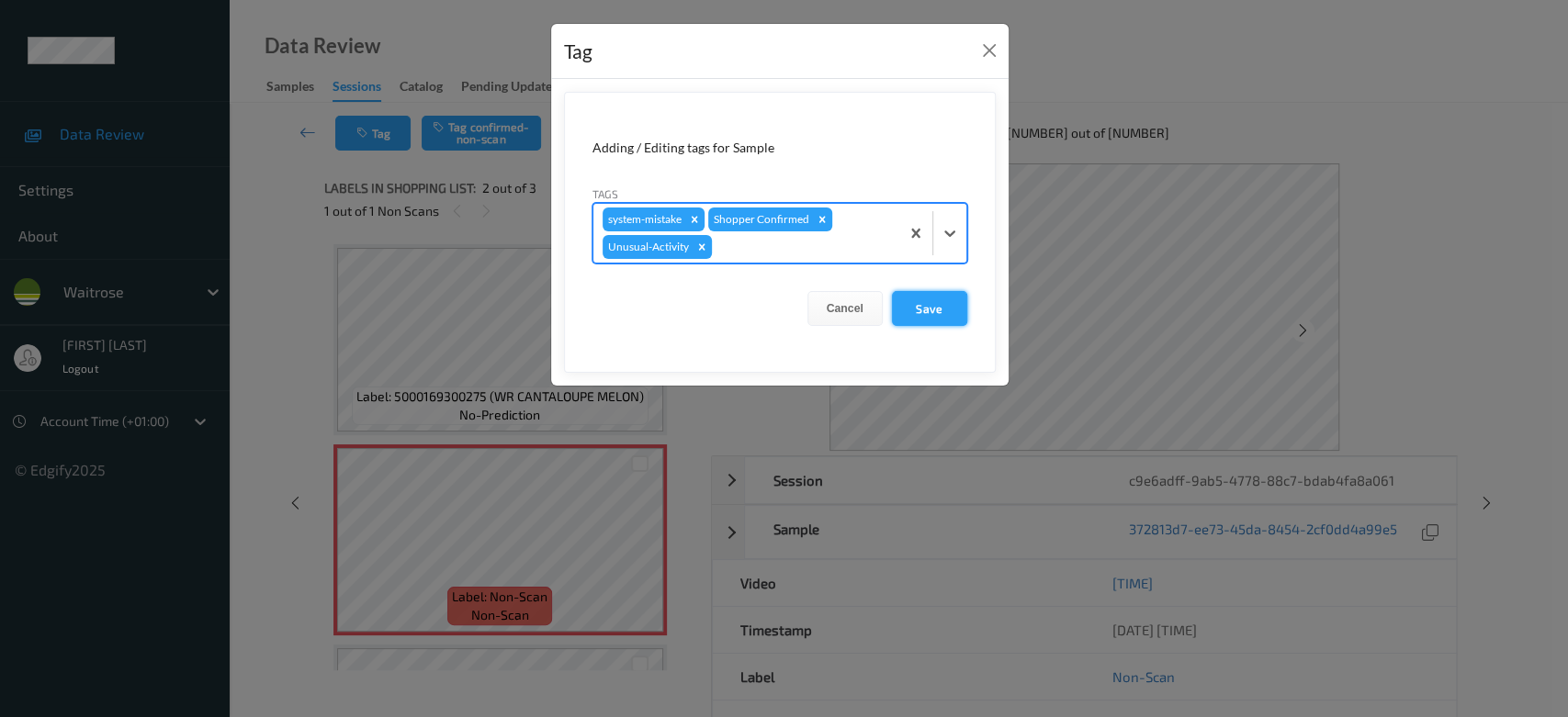 click on "Save" at bounding box center (930, 308) 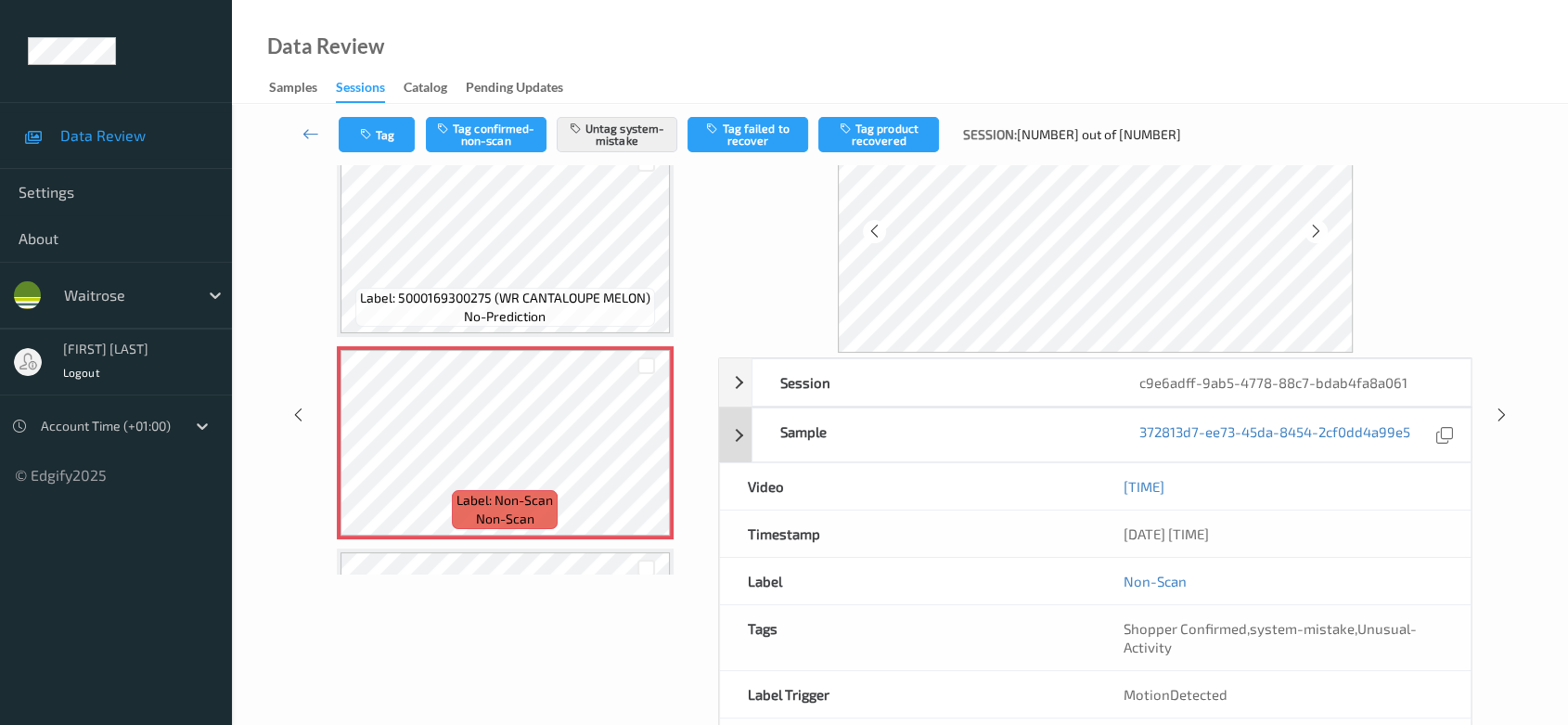 scroll, scrollTop: 181, scrollLeft: 0, axis: vertical 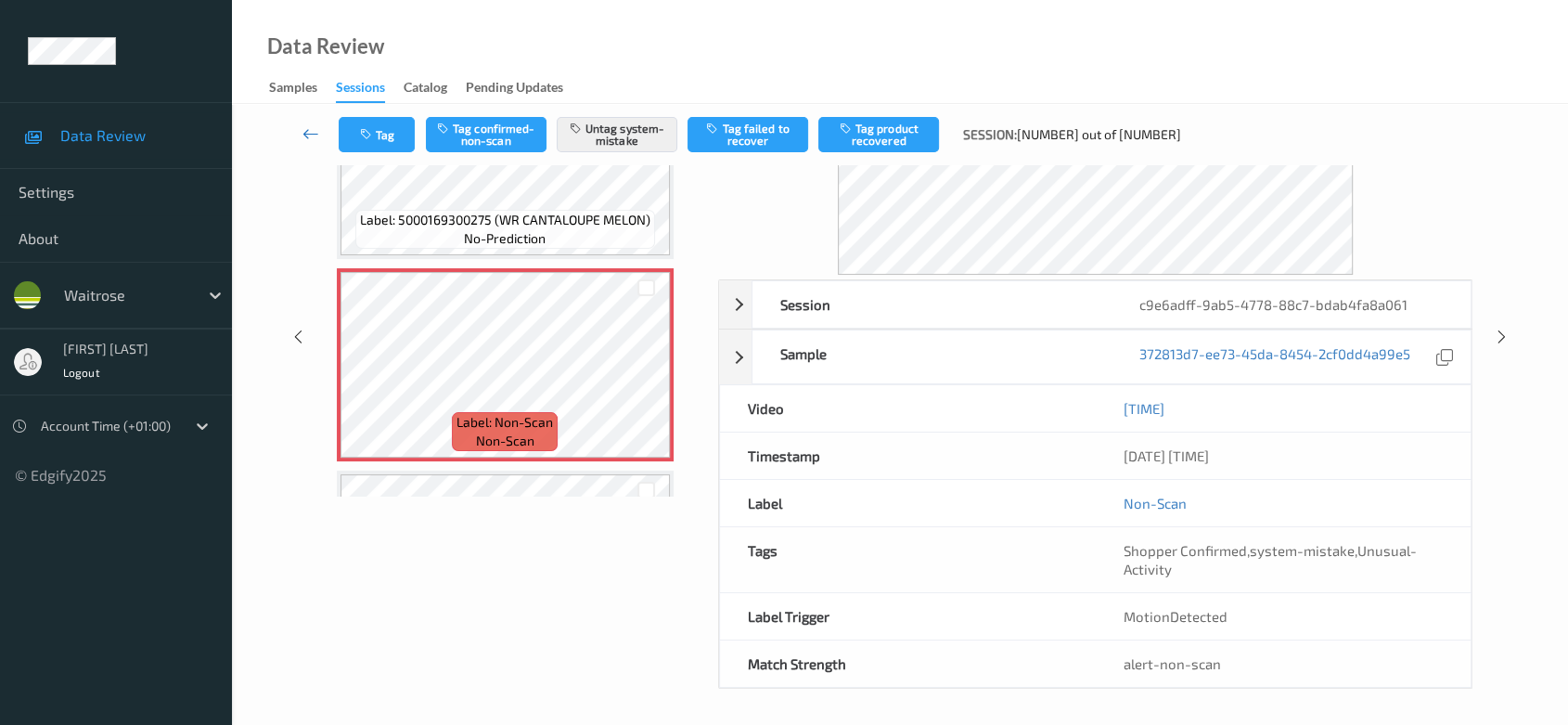 click at bounding box center (311, 134) 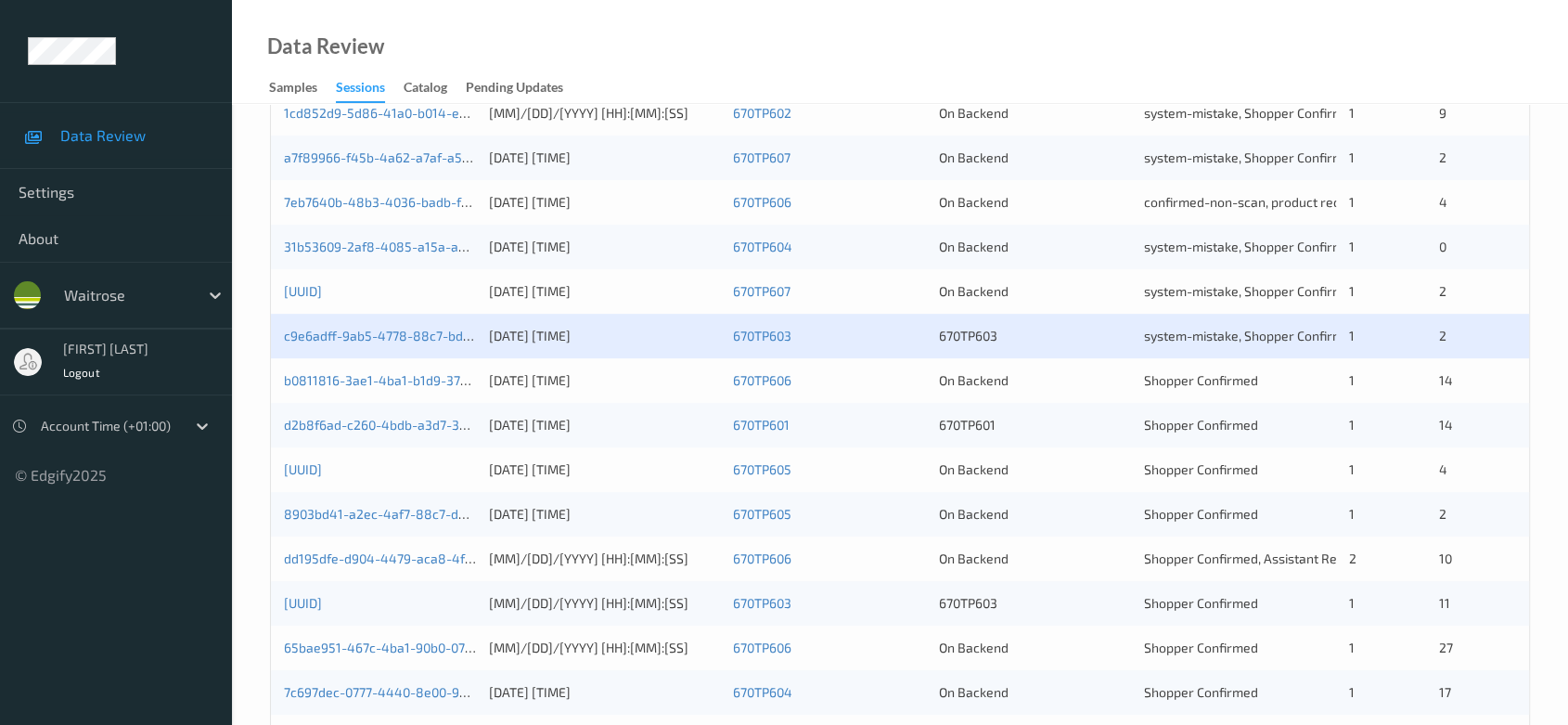 scroll, scrollTop: 735, scrollLeft: 0, axis: vertical 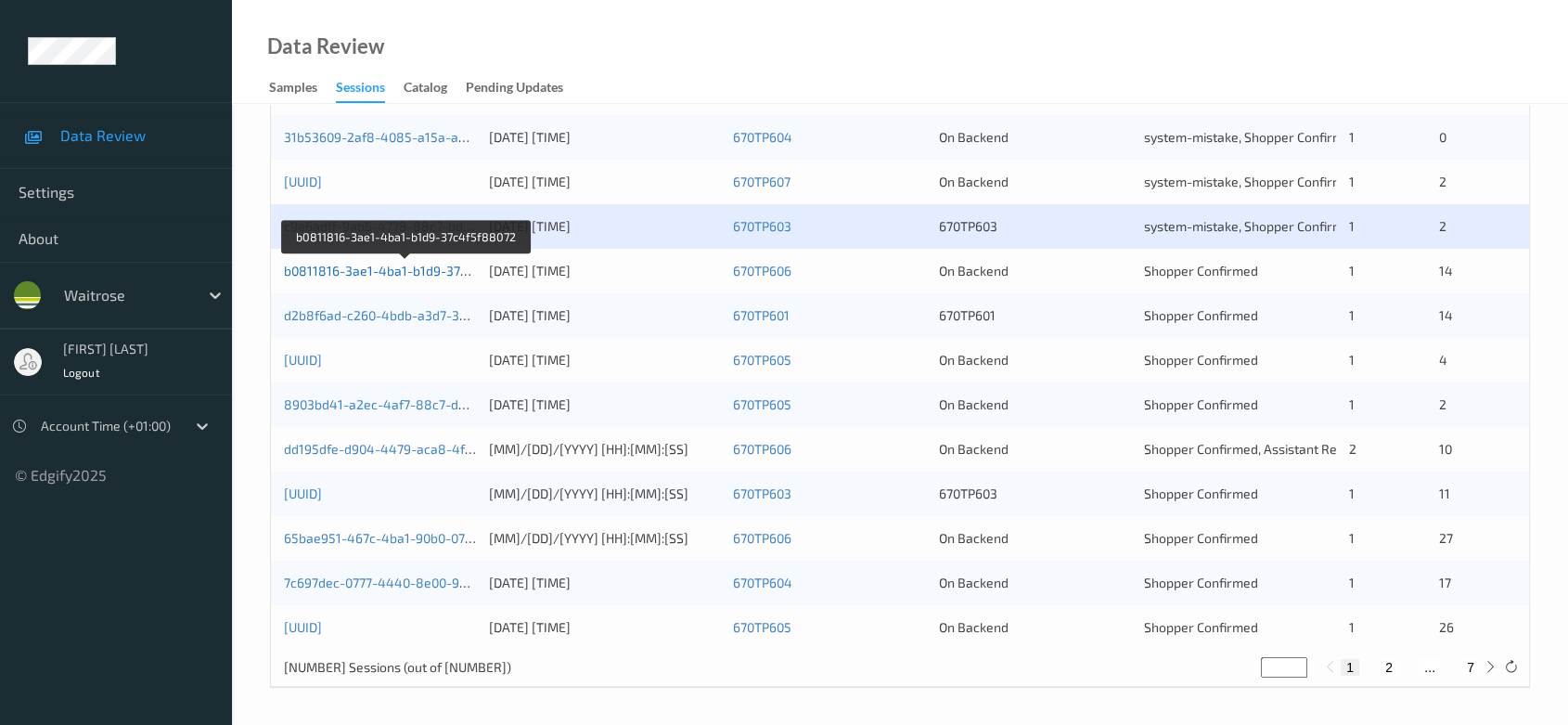 click on "b0811816-3ae1-4ba1-b1d9-37c4f5f88072" at bounding box center (406, 270) 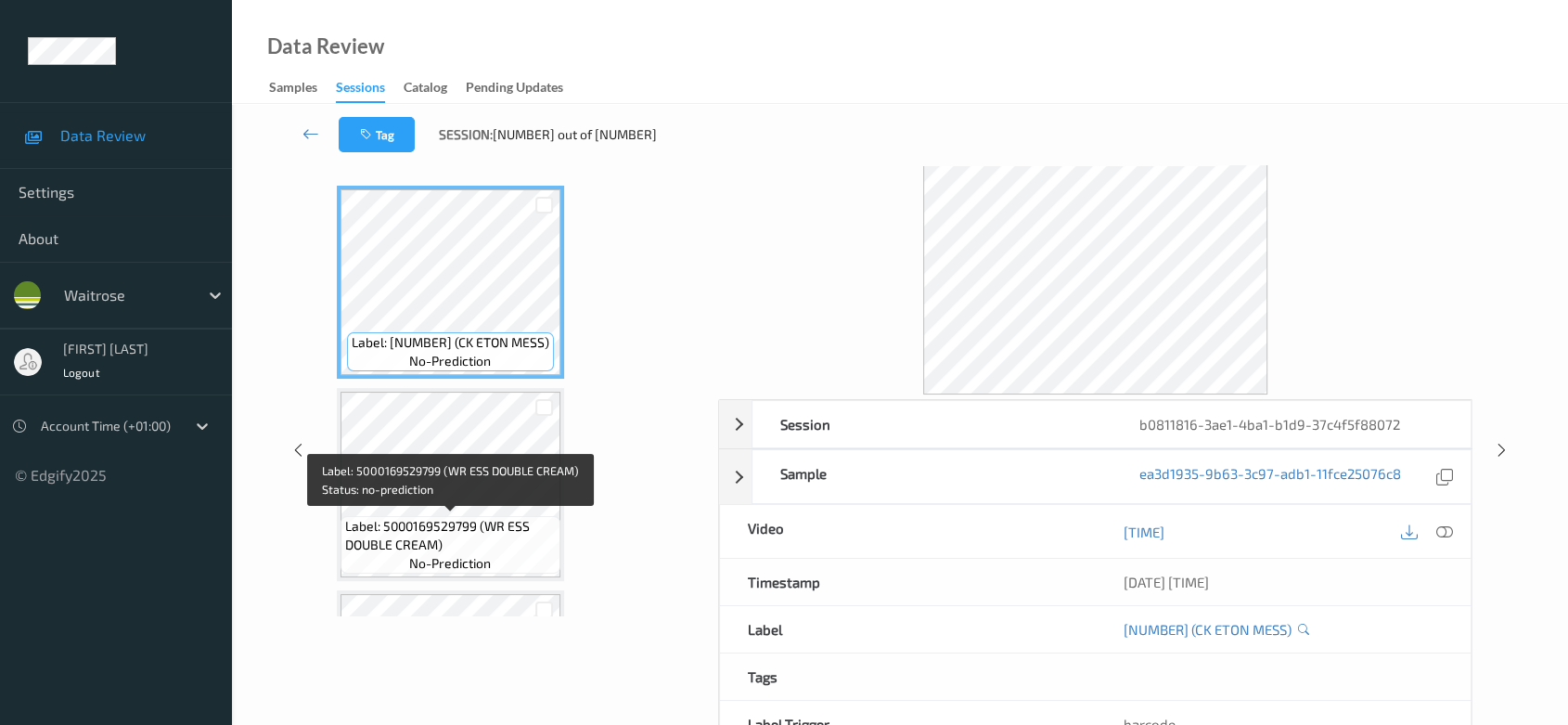scroll, scrollTop: 0, scrollLeft: 0, axis: both 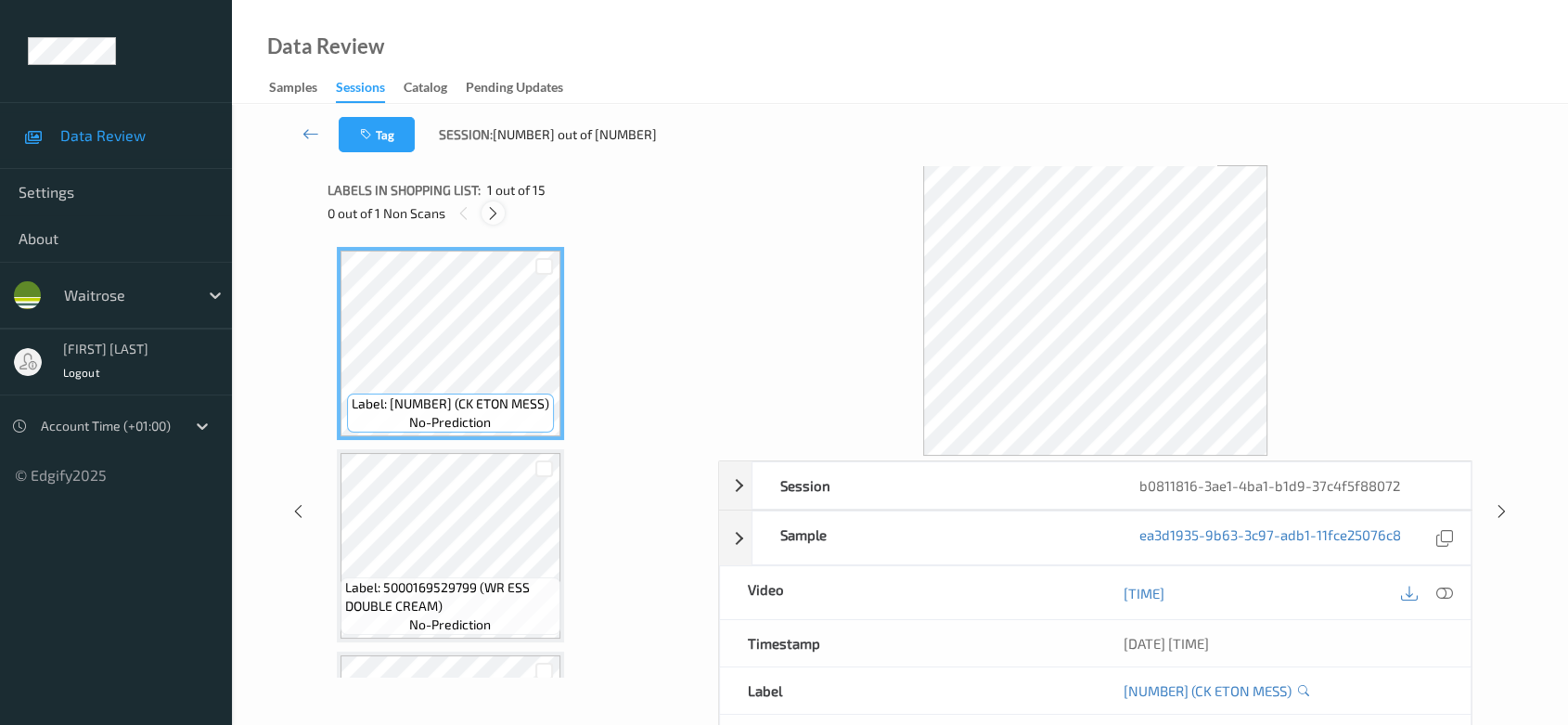 click at bounding box center [493, 214] 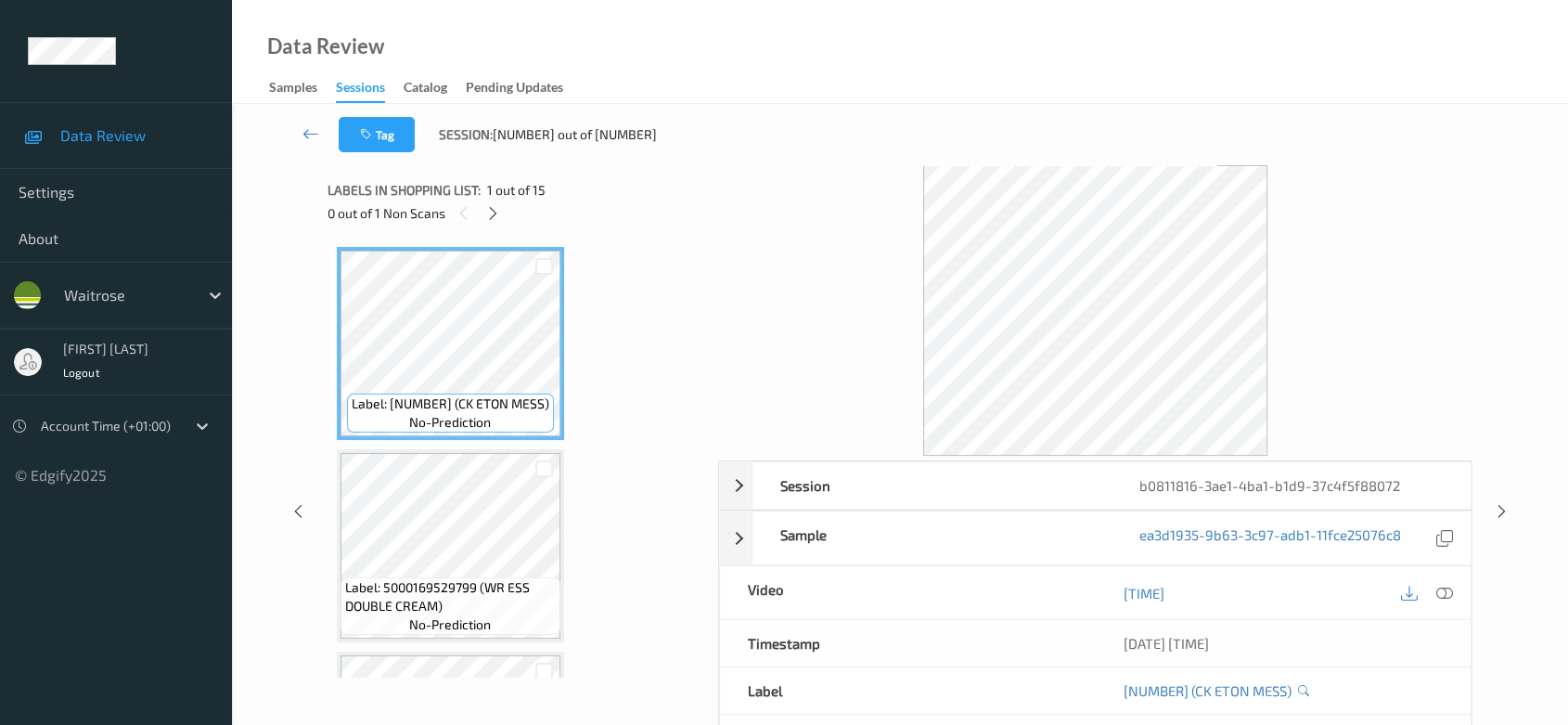 scroll, scrollTop: 1218, scrollLeft: 0, axis: vertical 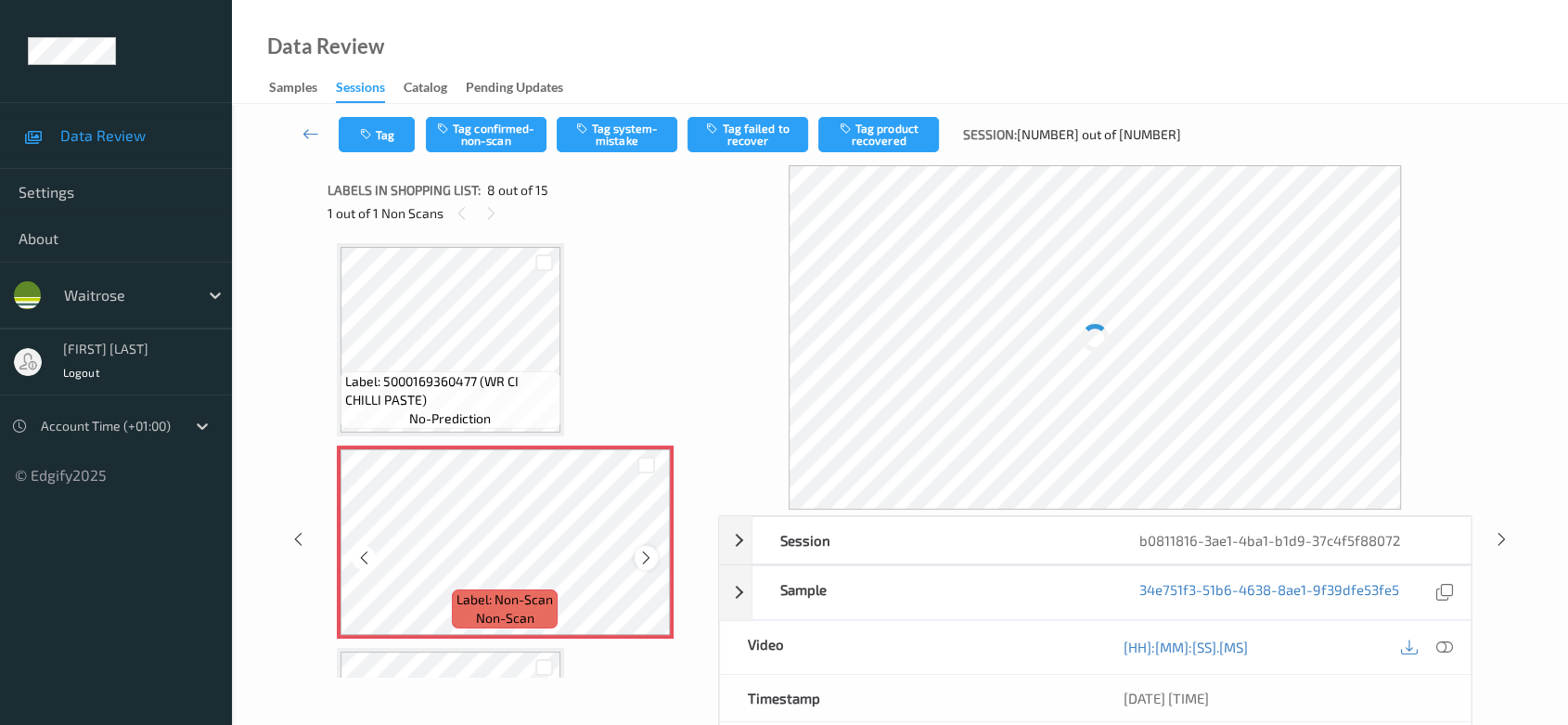 click at bounding box center (646, 558) 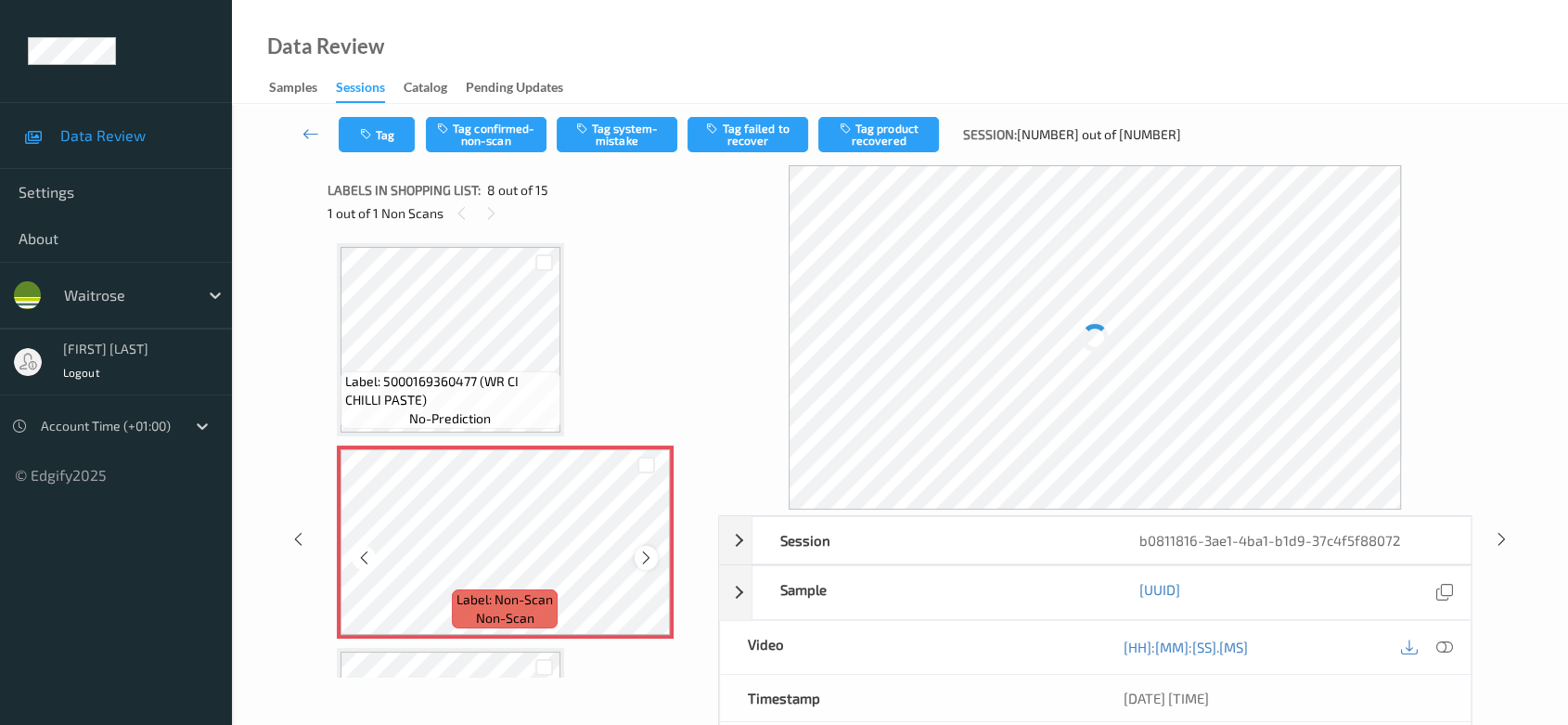 click at bounding box center [646, 558] 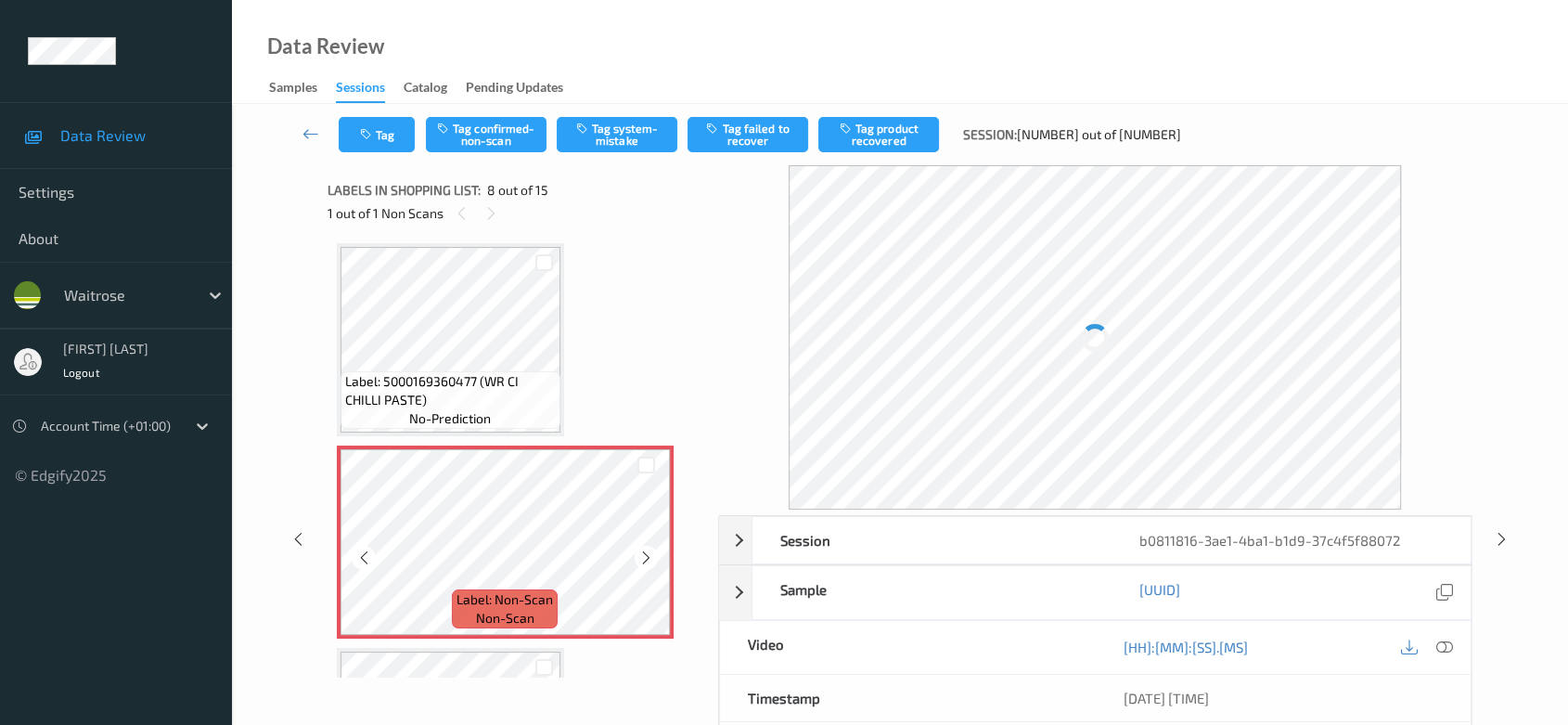click at bounding box center (646, 558) 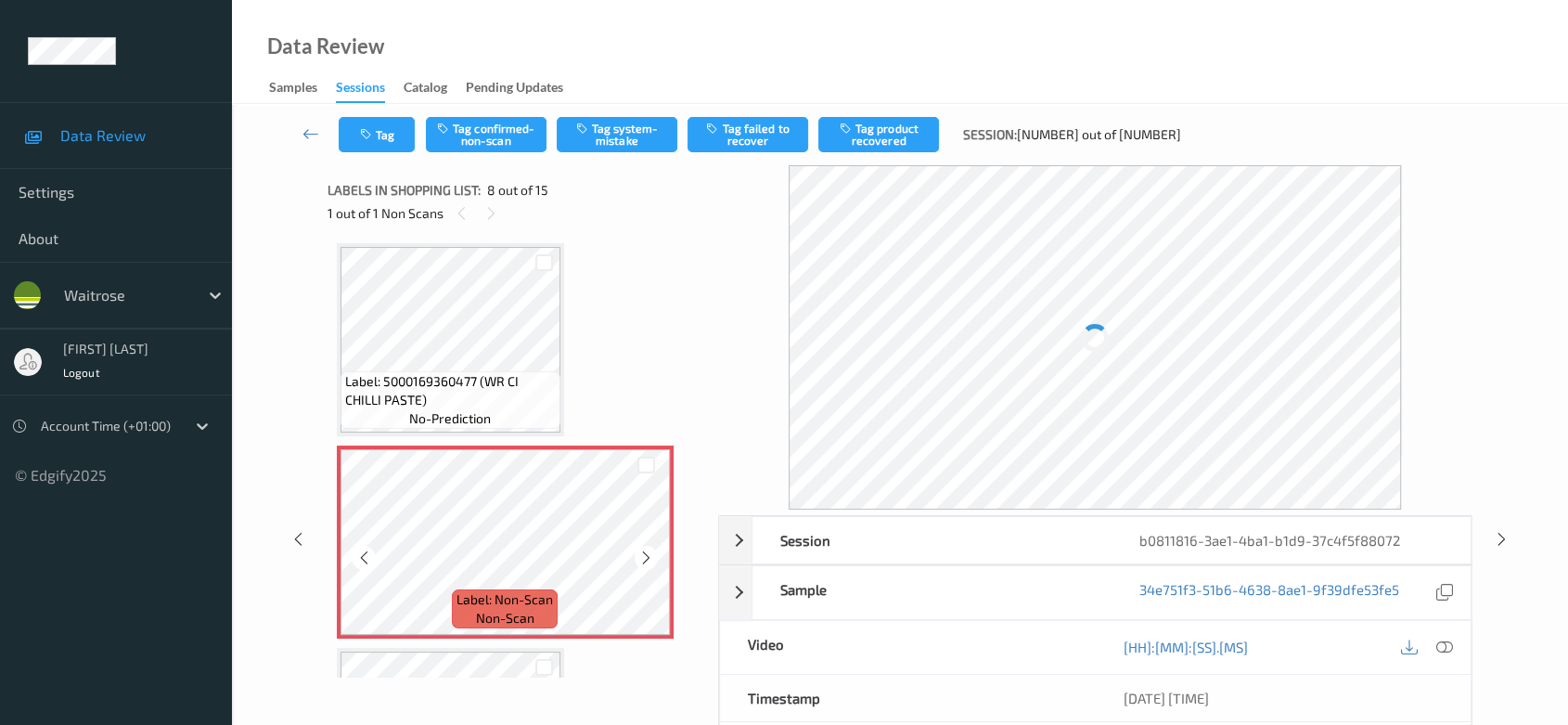 click at bounding box center [646, 558] 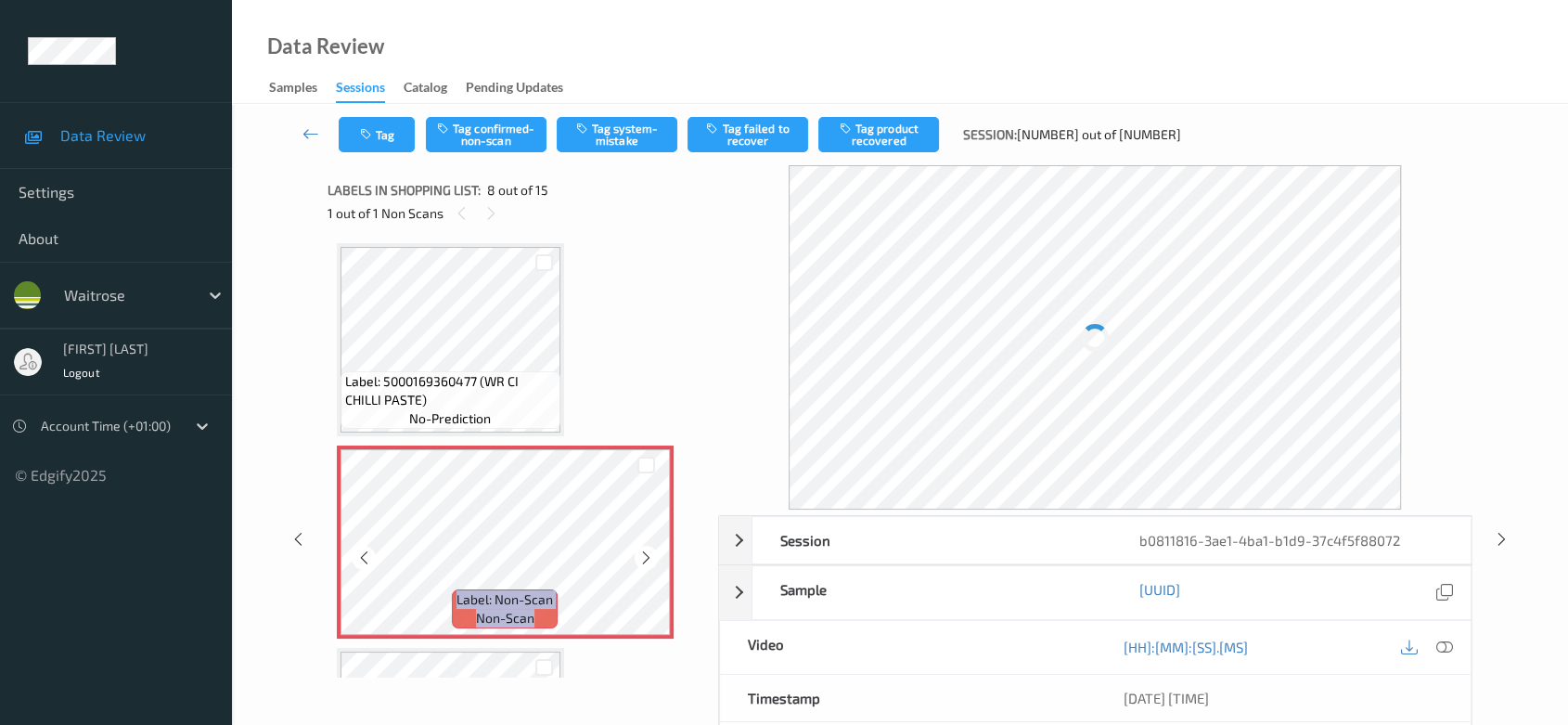 click at bounding box center (646, 558) 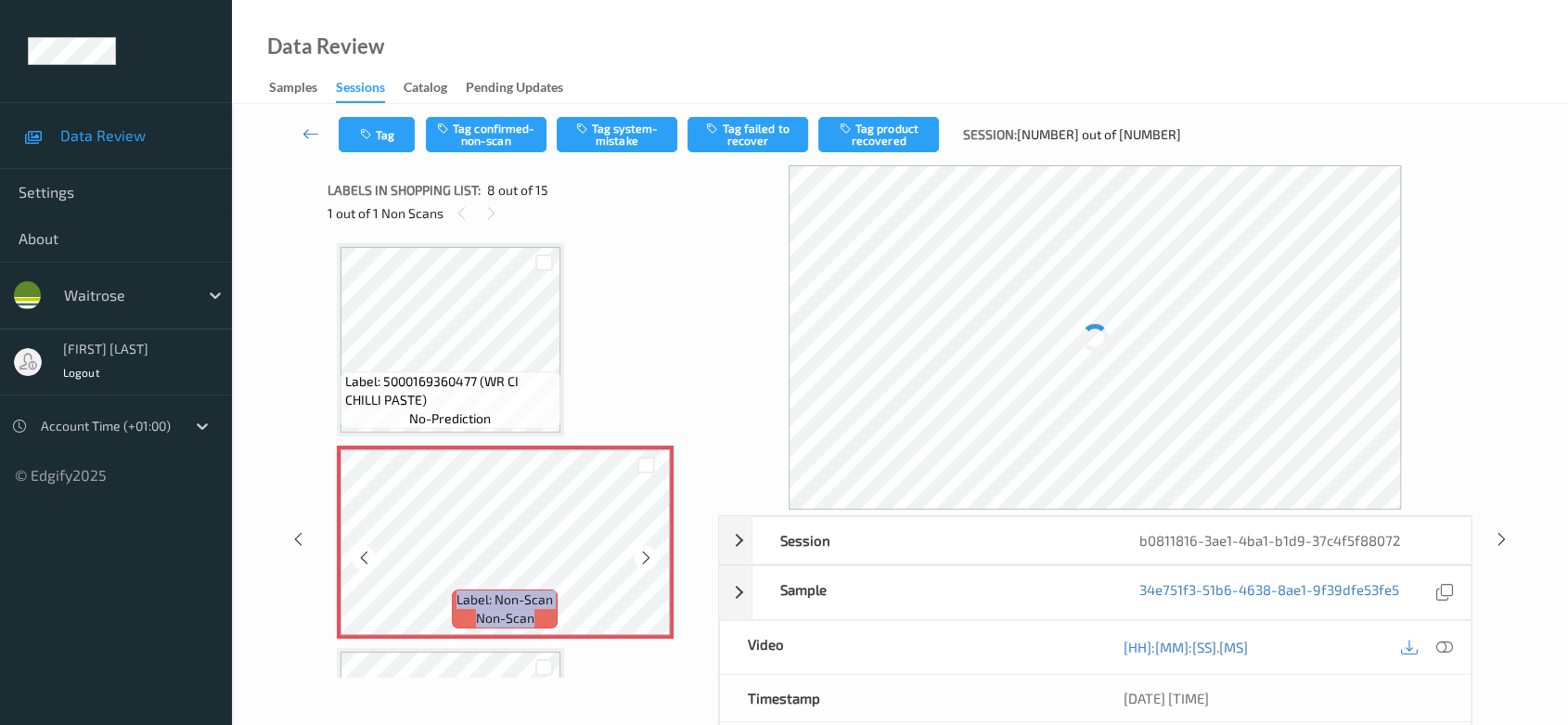 click at bounding box center [646, 558] 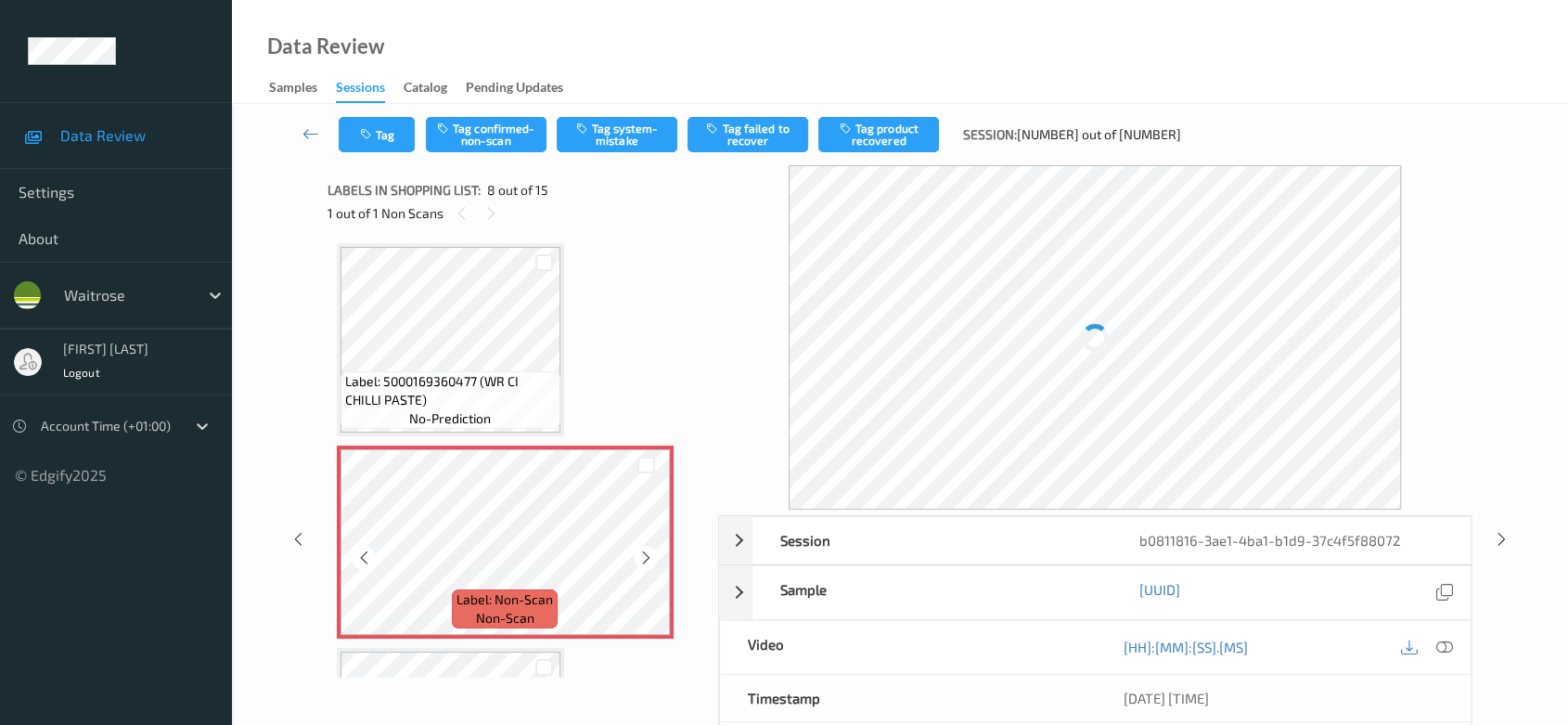 click at bounding box center [646, 558] 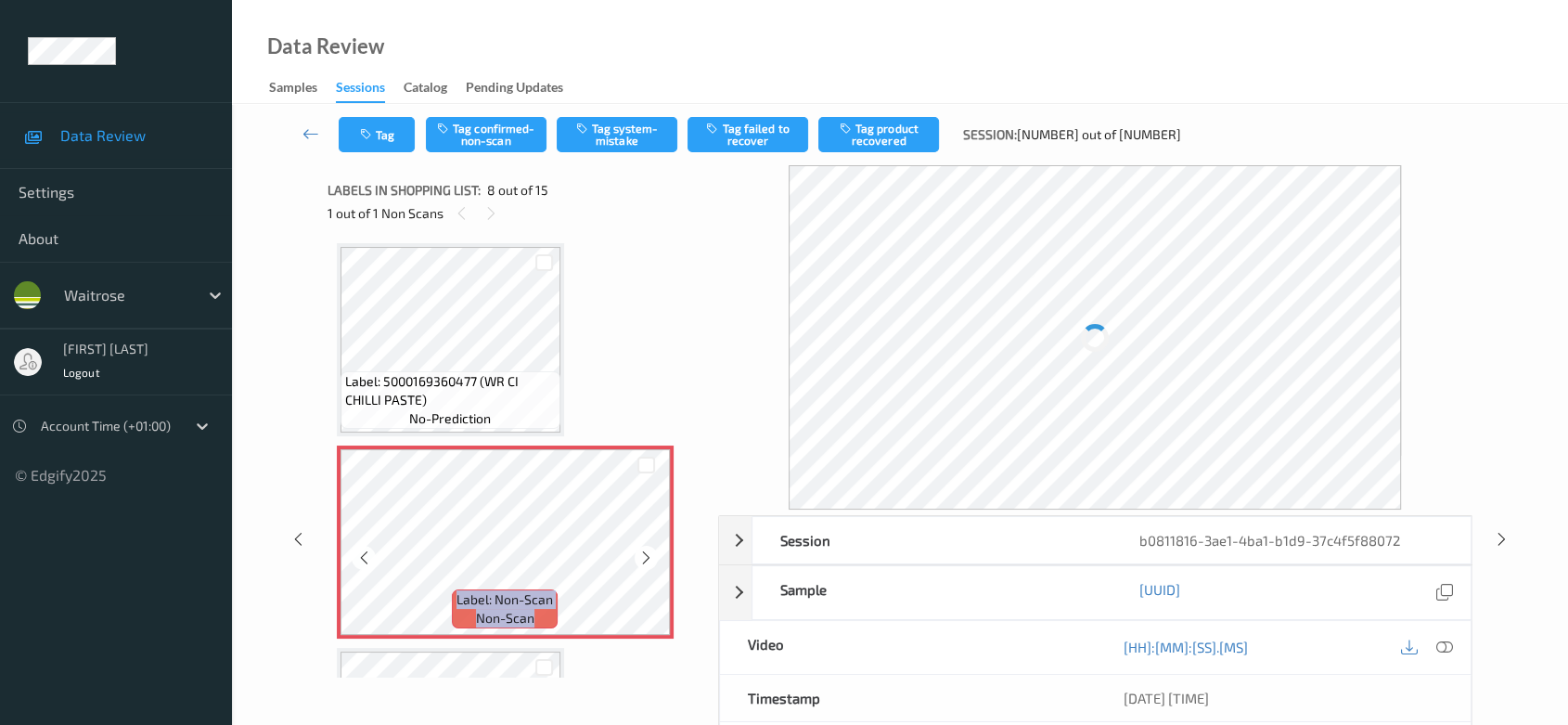 click at bounding box center (646, 558) 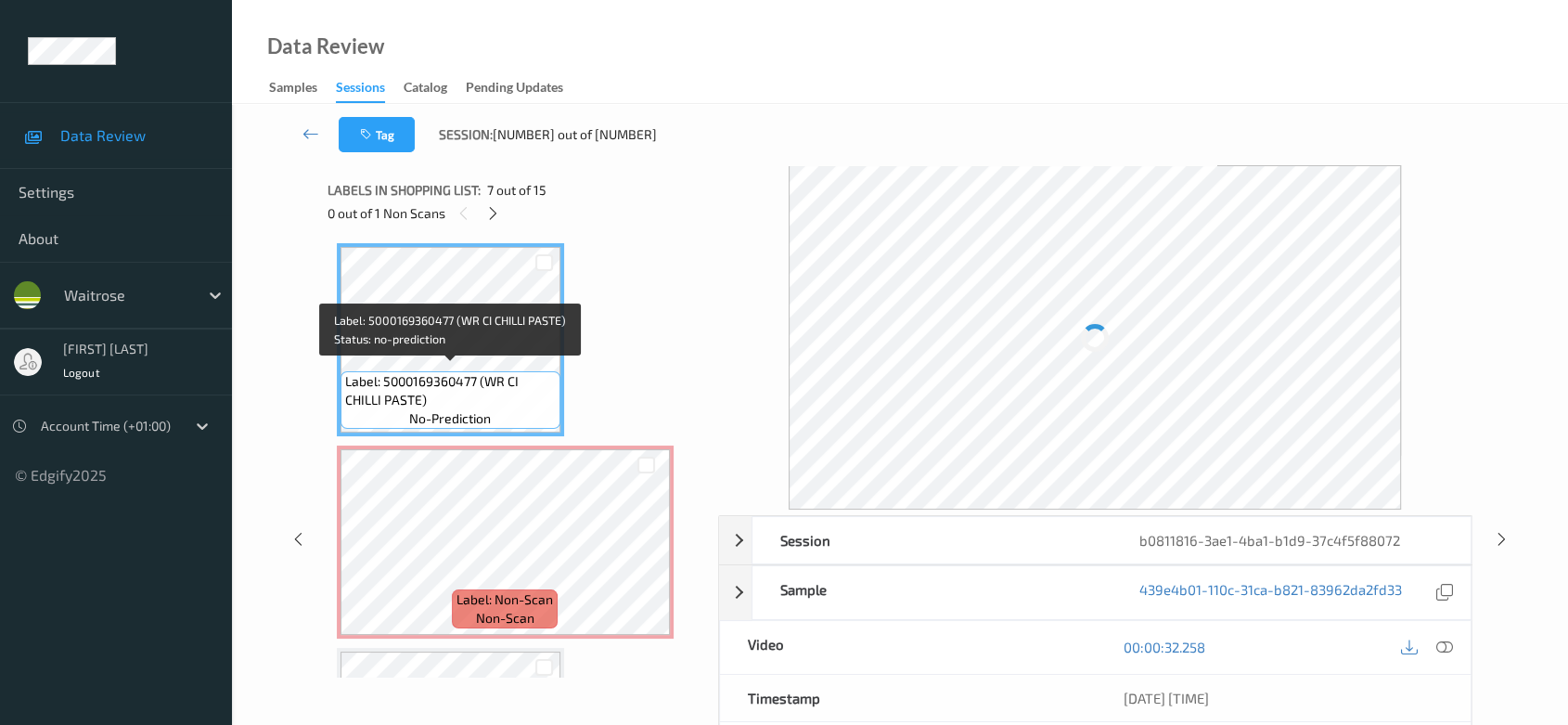 scroll, scrollTop: 1115, scrollLeft: 0, axis: vertical 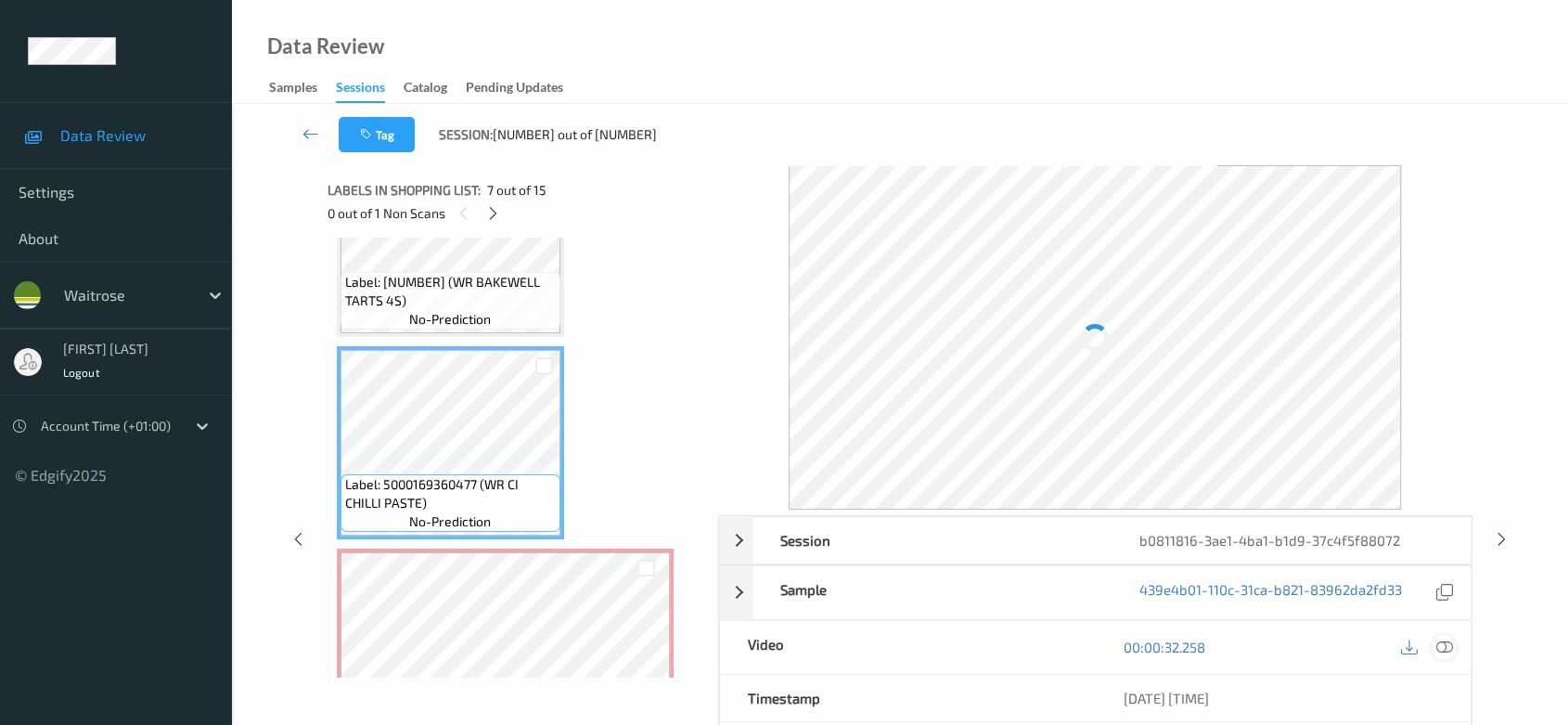 click at bounding box center [1445, 647] 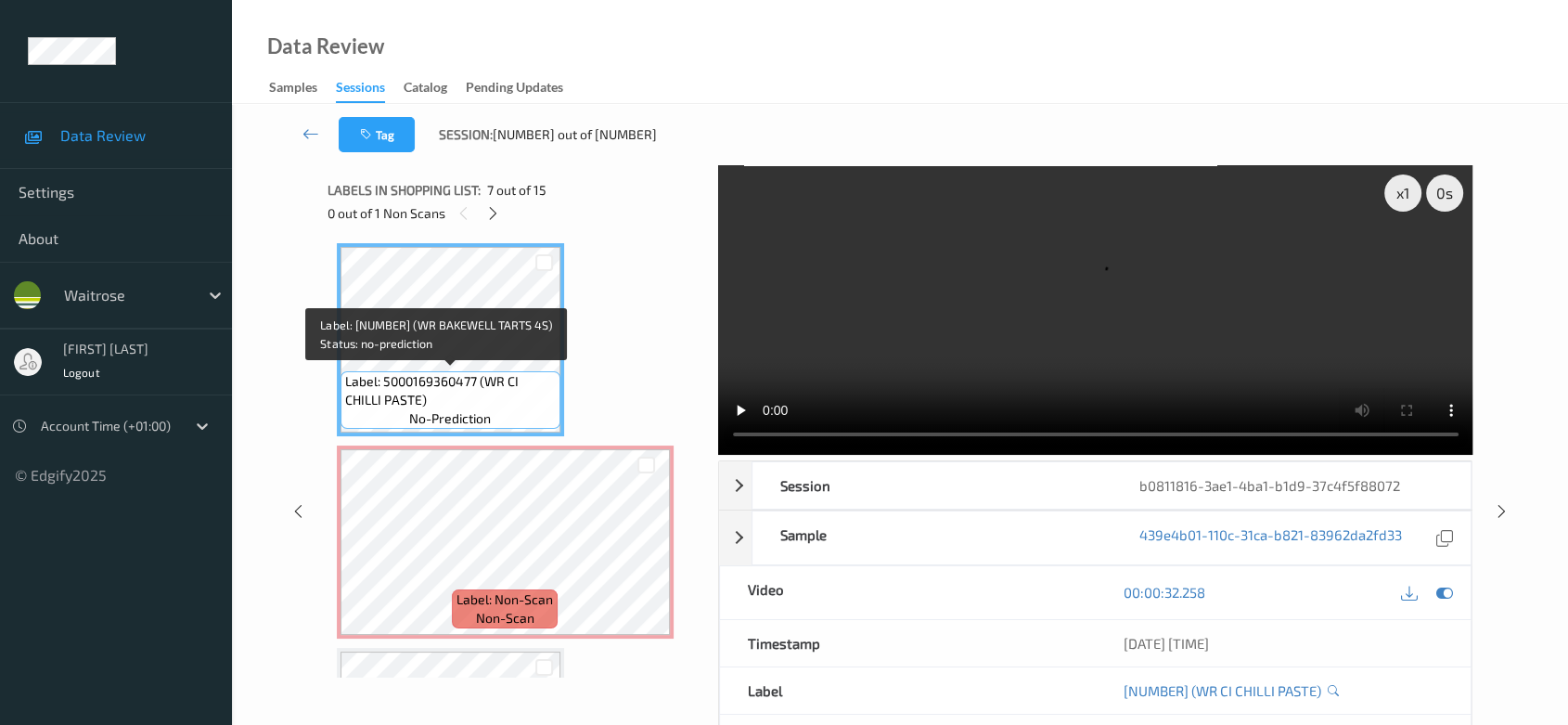 scroll, scrollTop: 1115, scrollLeft: 0, axis: vertical 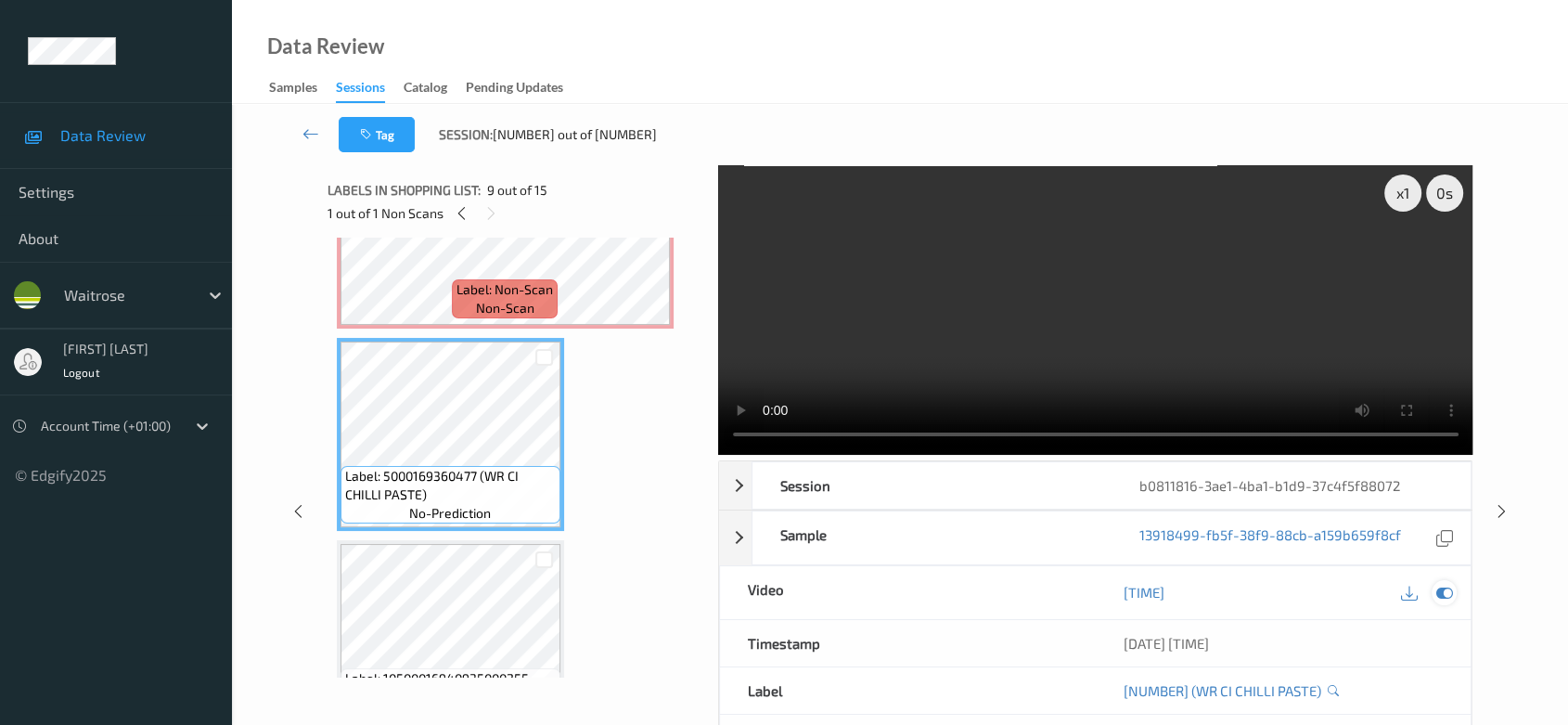 click at bounding box center [1445, 592] 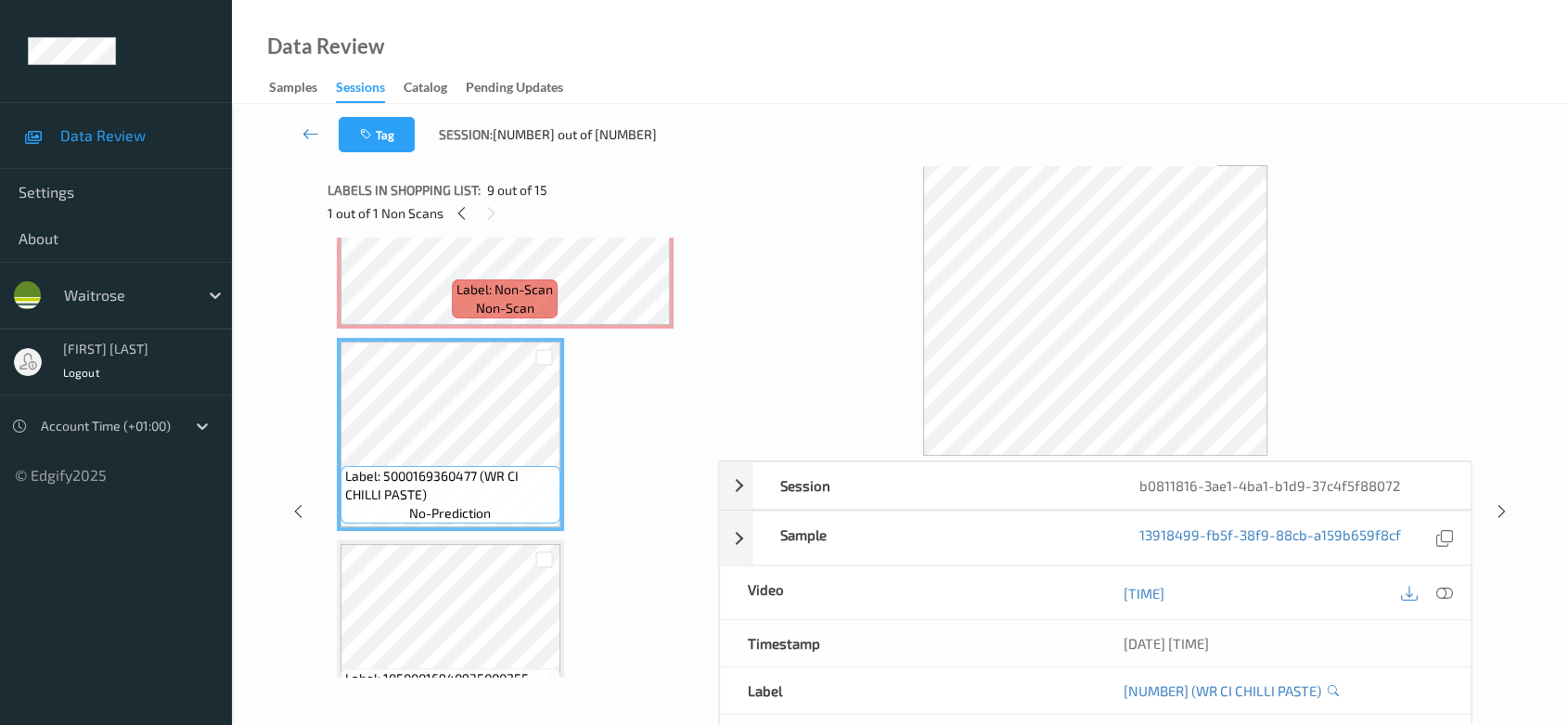 scroll, scrollTop: 1425, scrollLeft: 0, axis: vertical 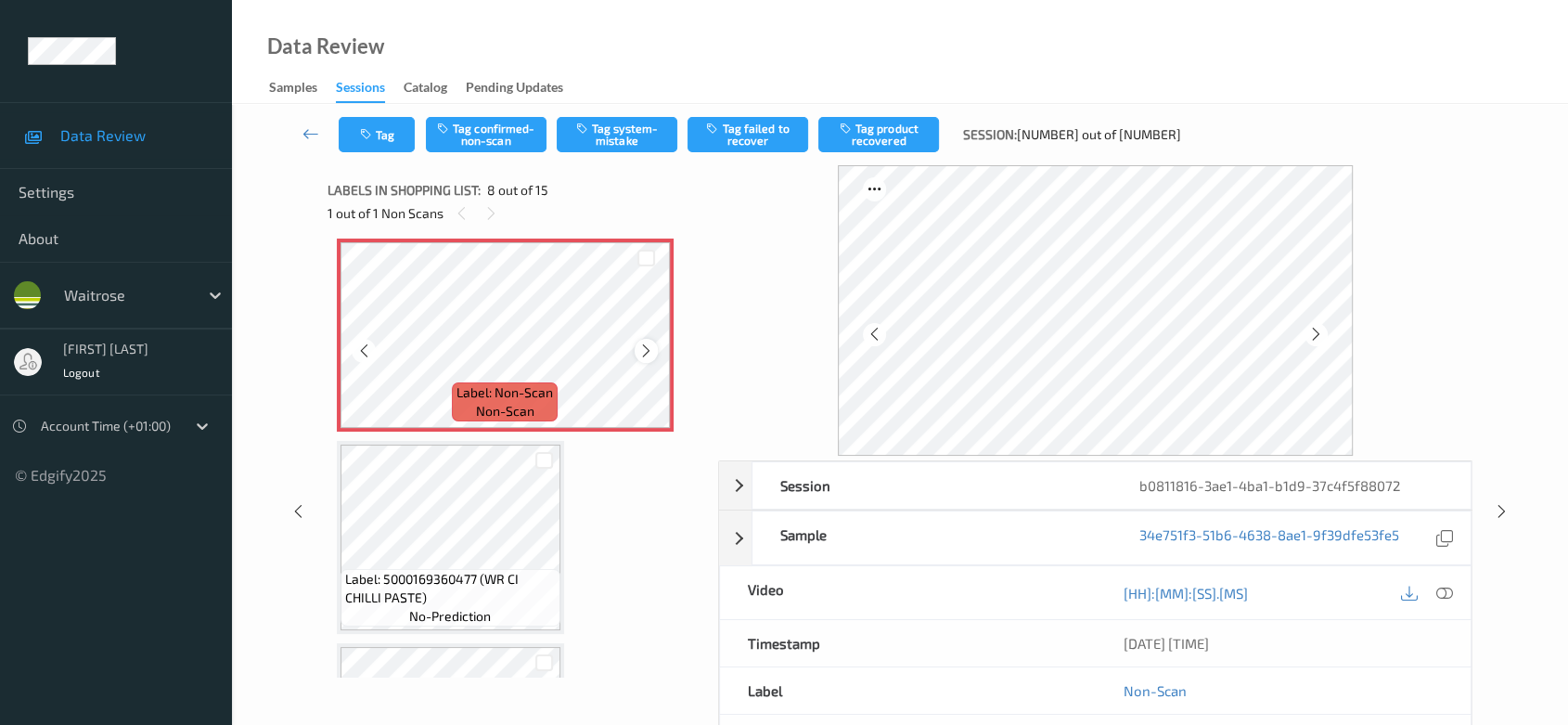 click at bounding box center (646, 351) 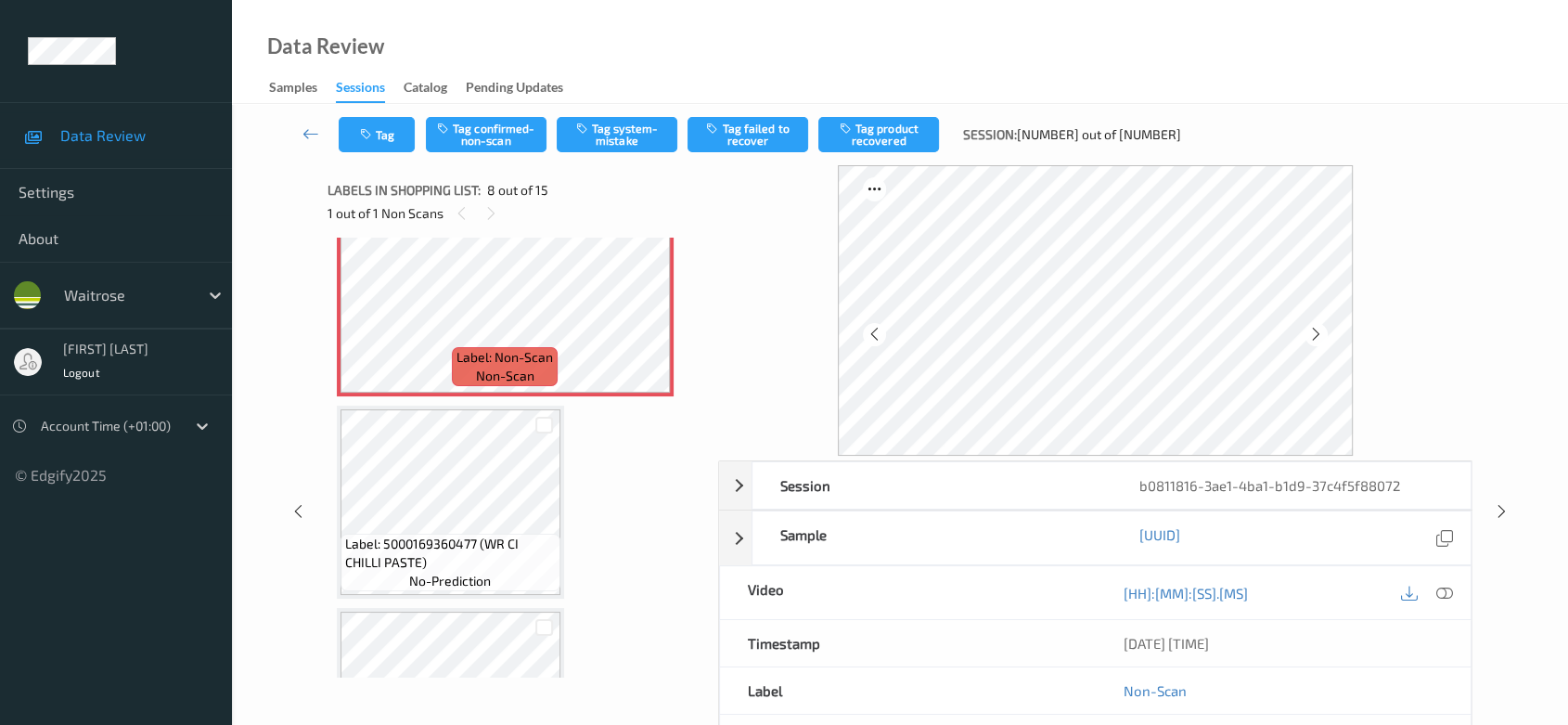 scroll, scrollTop: 1425, scrollLeft: 0, axis: vertical 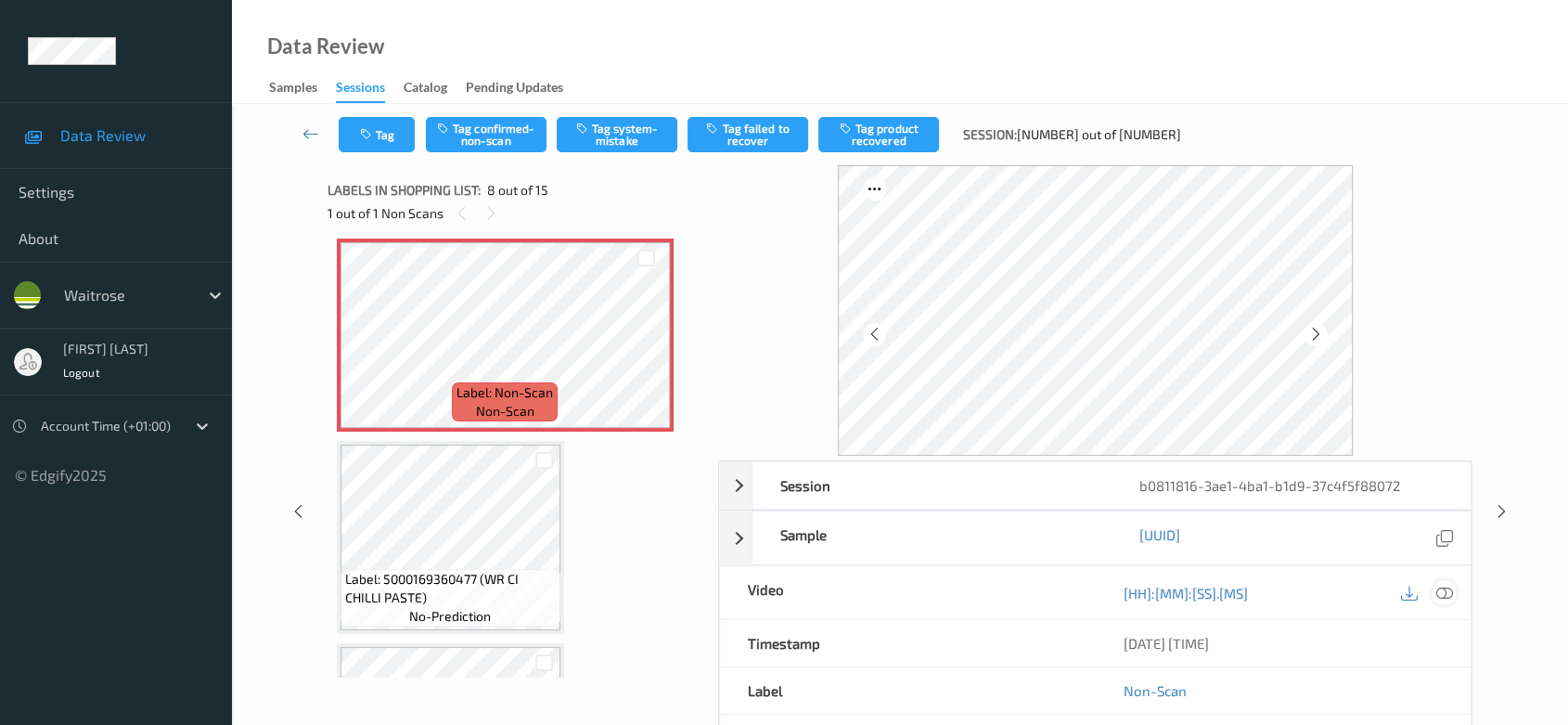 click at bounding box center [1445, 592] 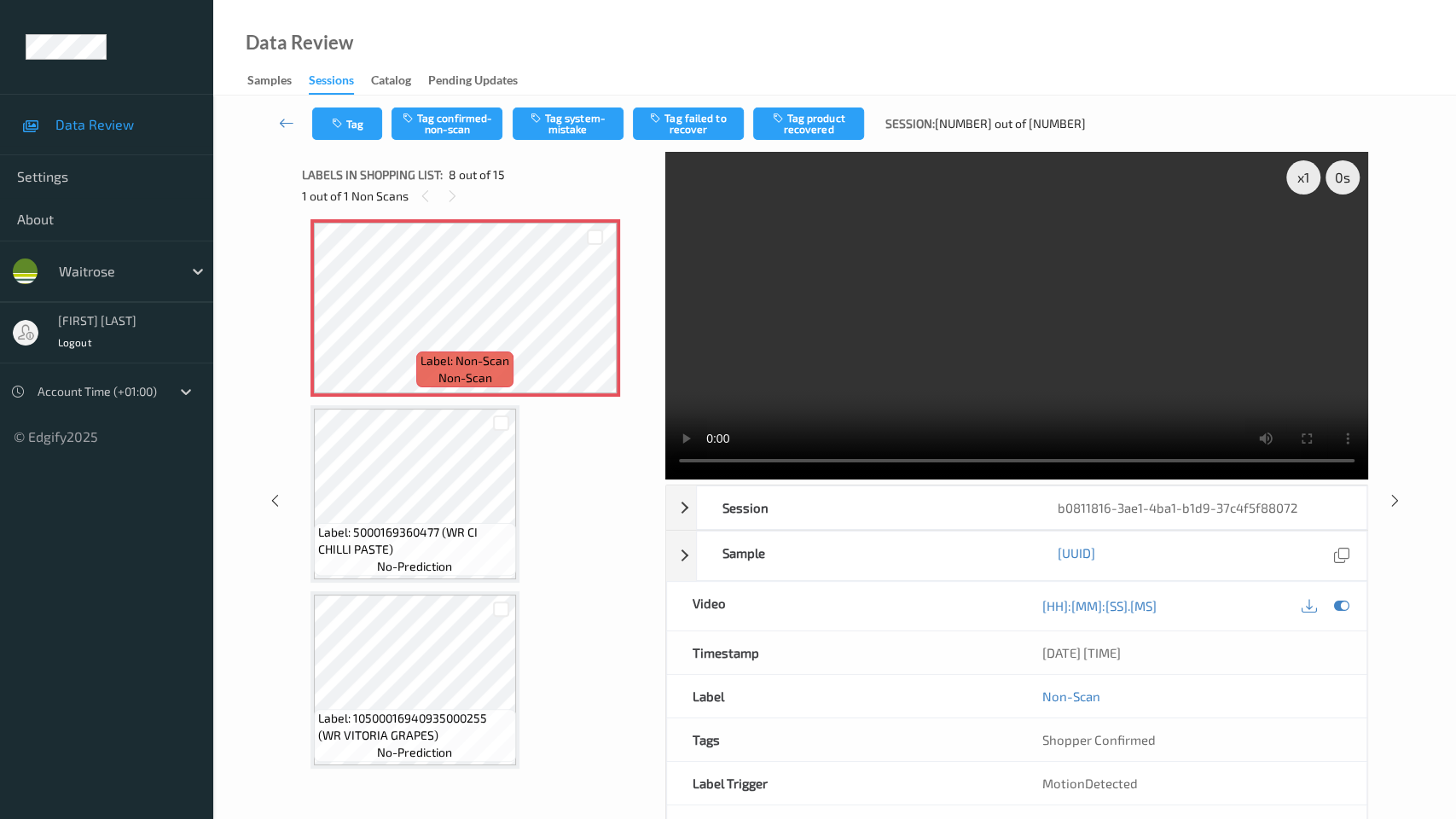 type 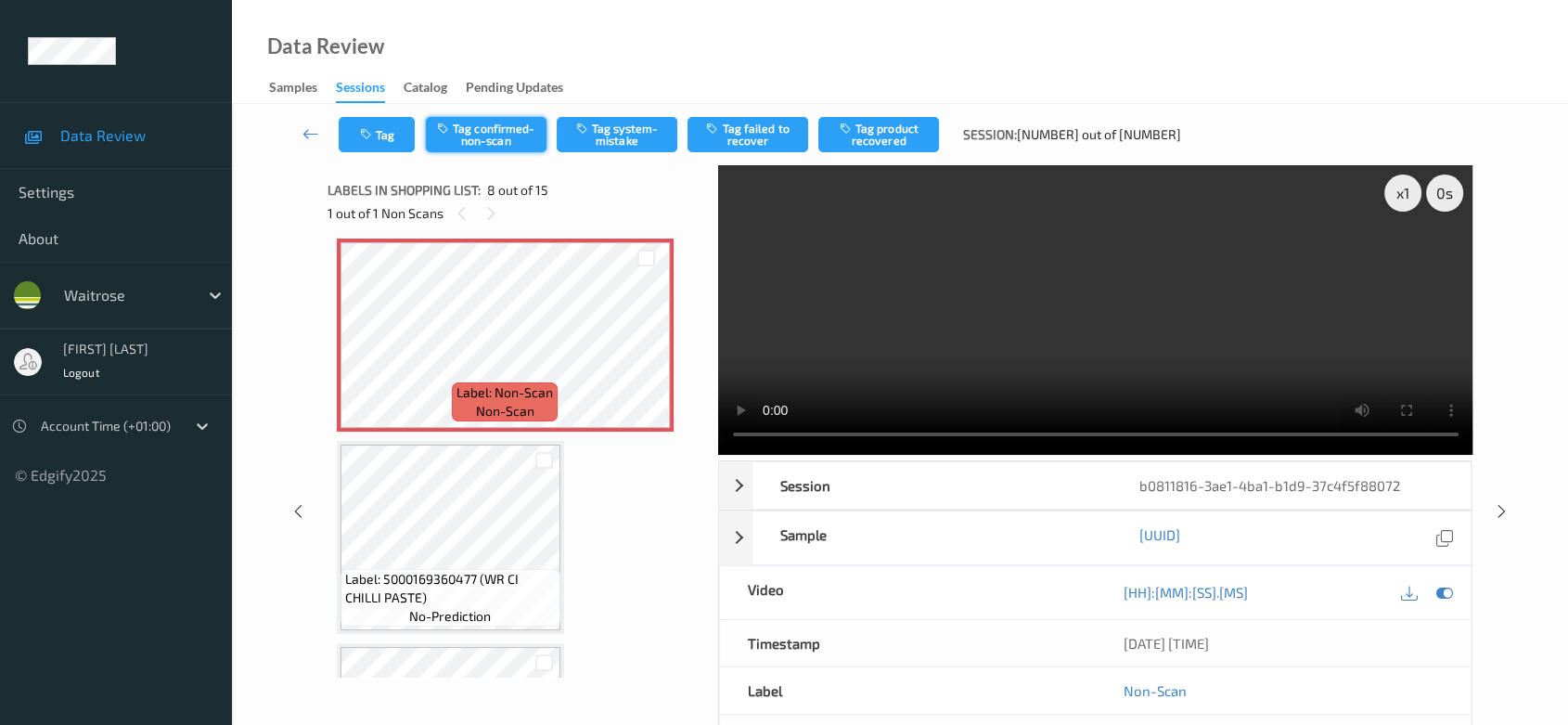 click on "Tag   confirmed-non-scan" at bounding box center (486, 135) 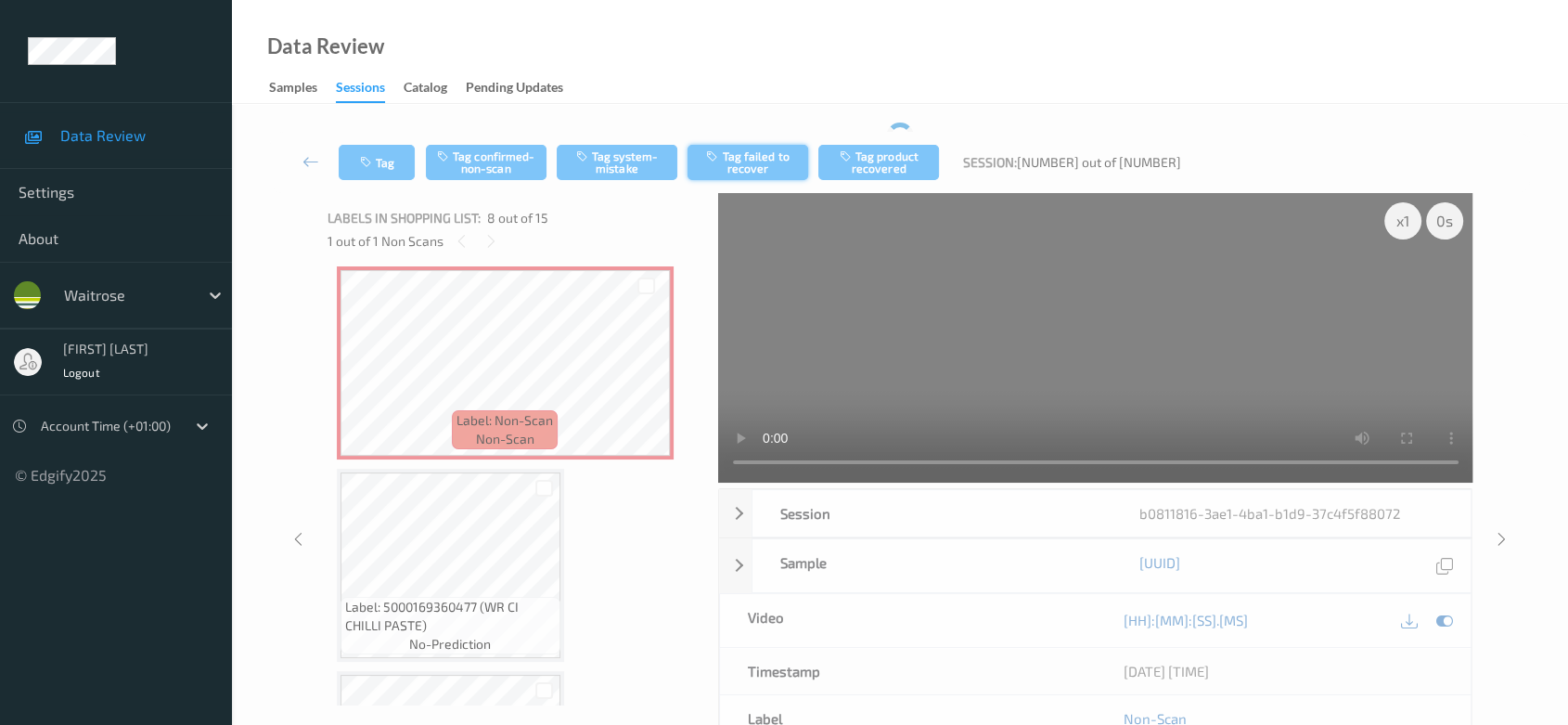 click on "Tag   failed to recover" at bounding box center [748, 162] 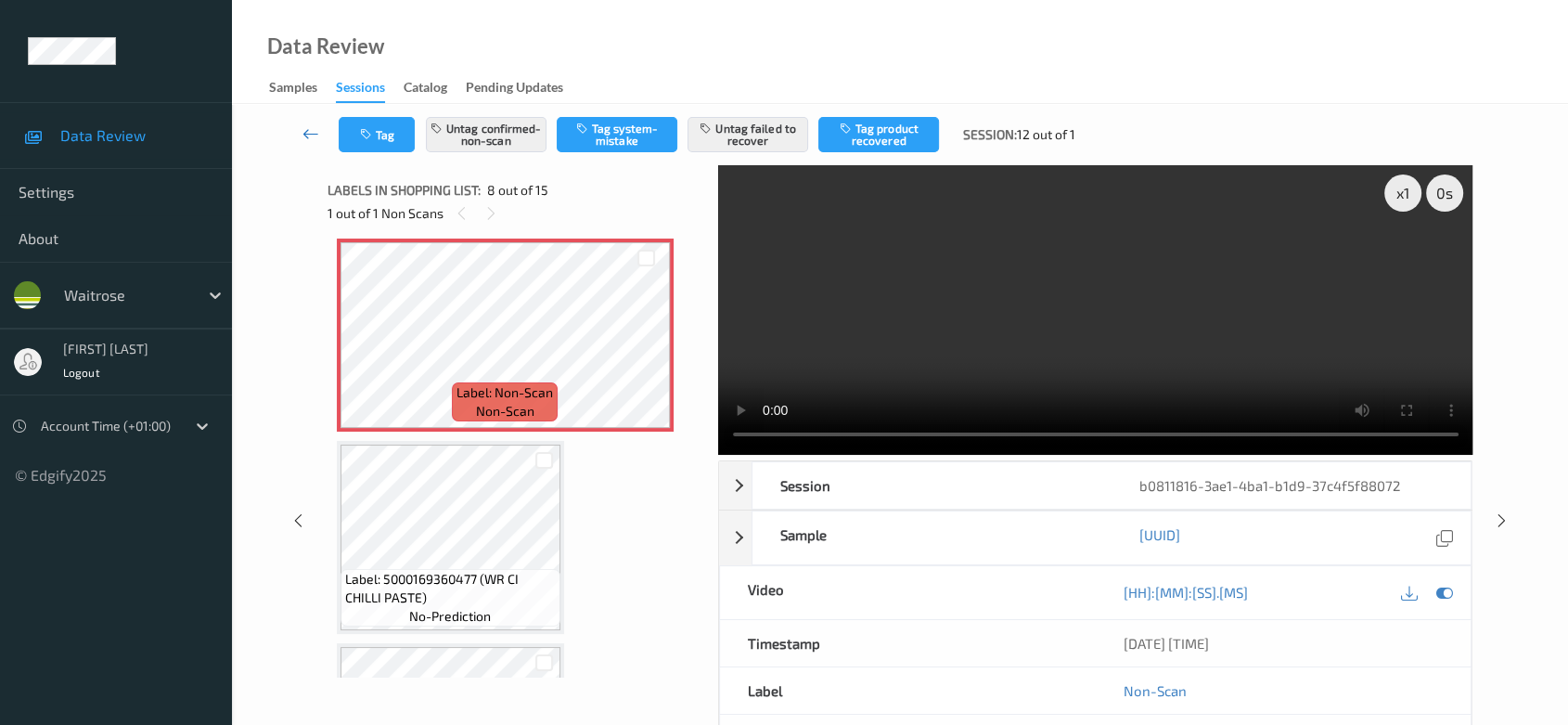 click at bounding box center [311, 134] 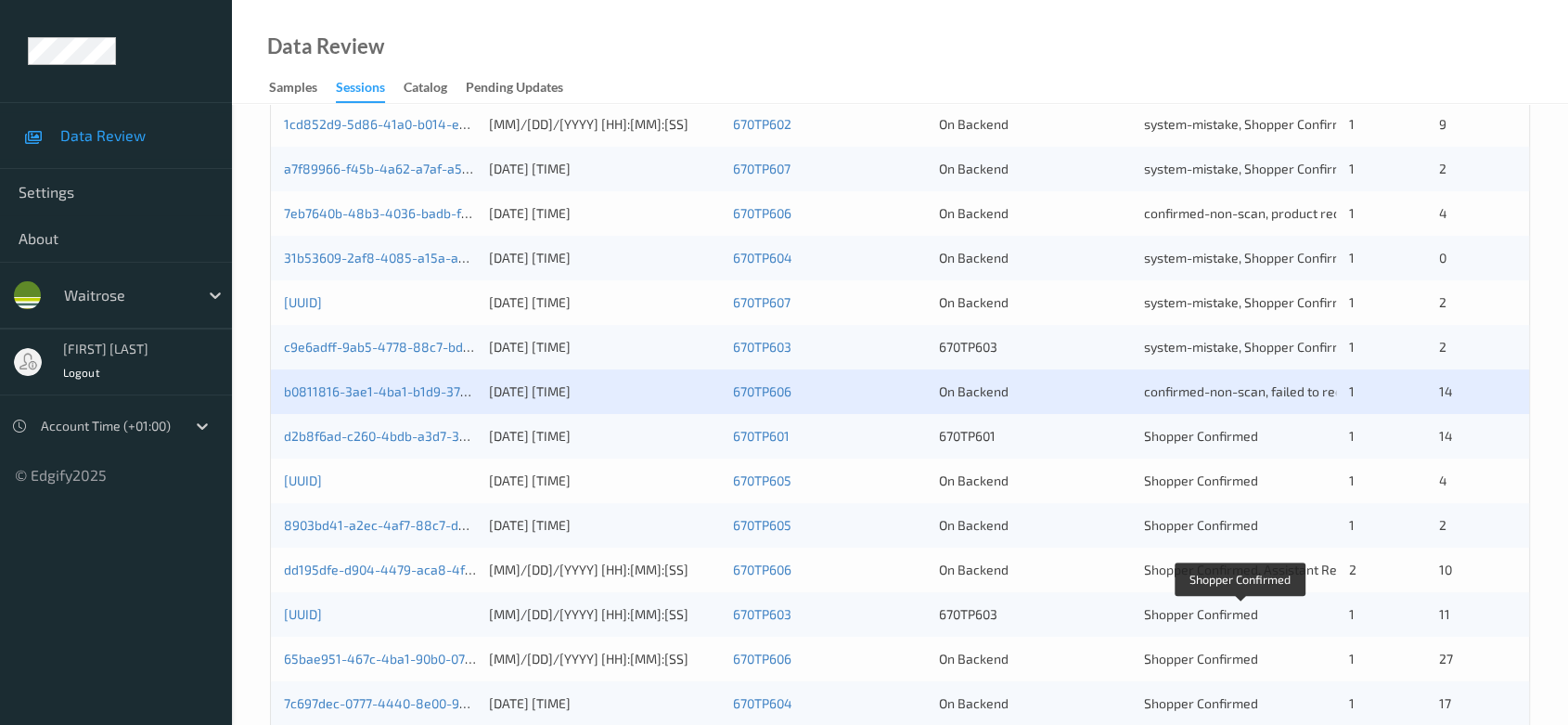 scroll, scrollTop: 735, scrollLeft: 0, axis: vertical 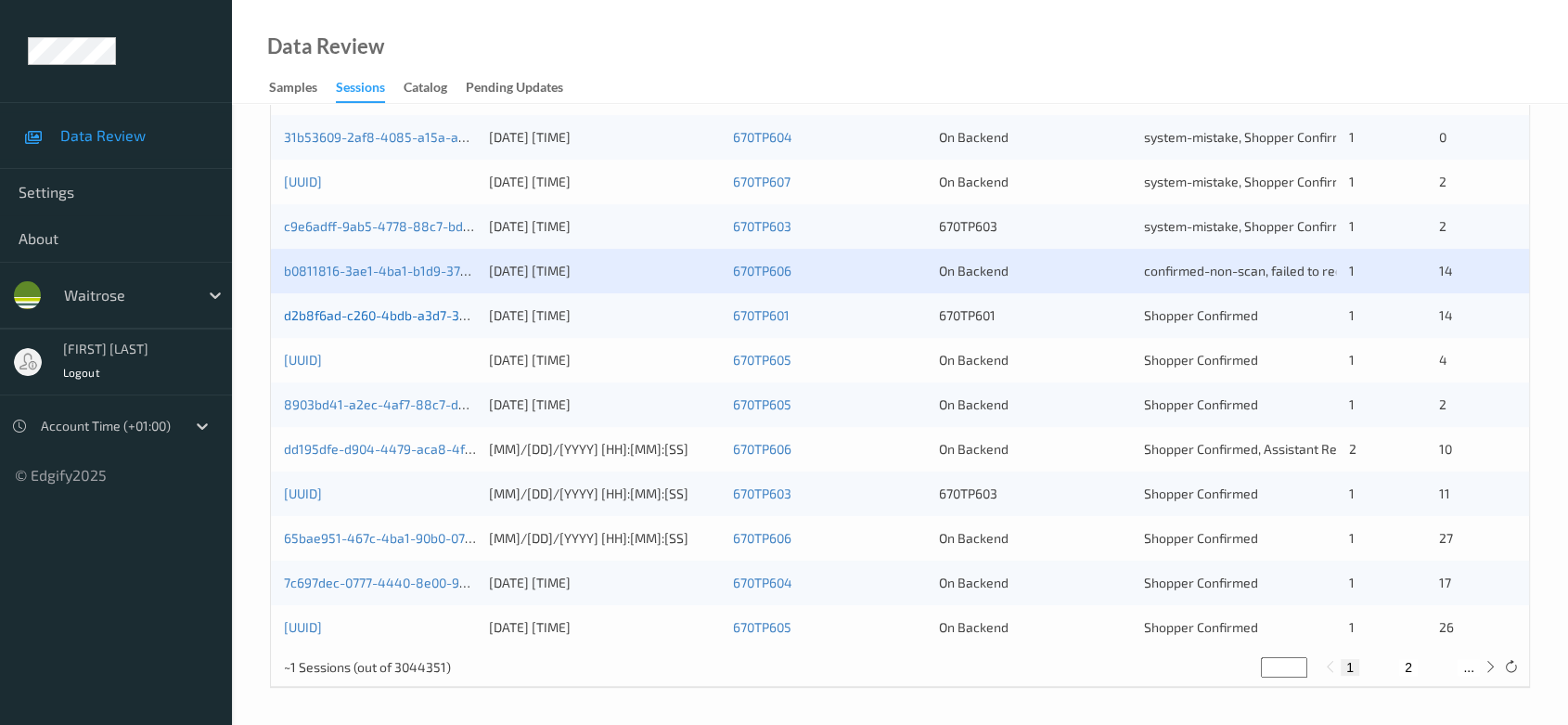 click on "d2b8f6ad-c260-4bdb-a3d7-3ef129bbcd34" at bounding box center (410, 315) 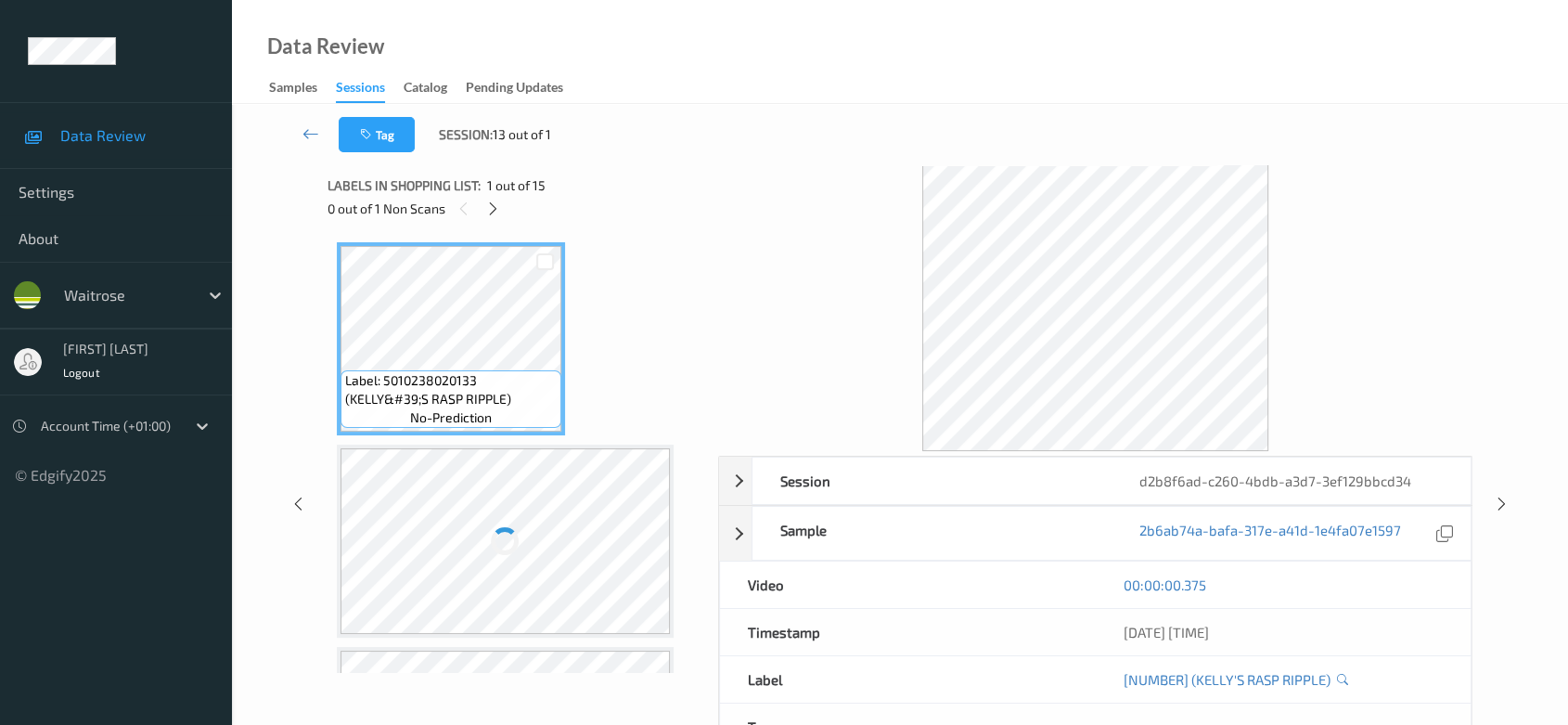 scroll, scrollTop: 0, scrollLeft: 0, axis: both 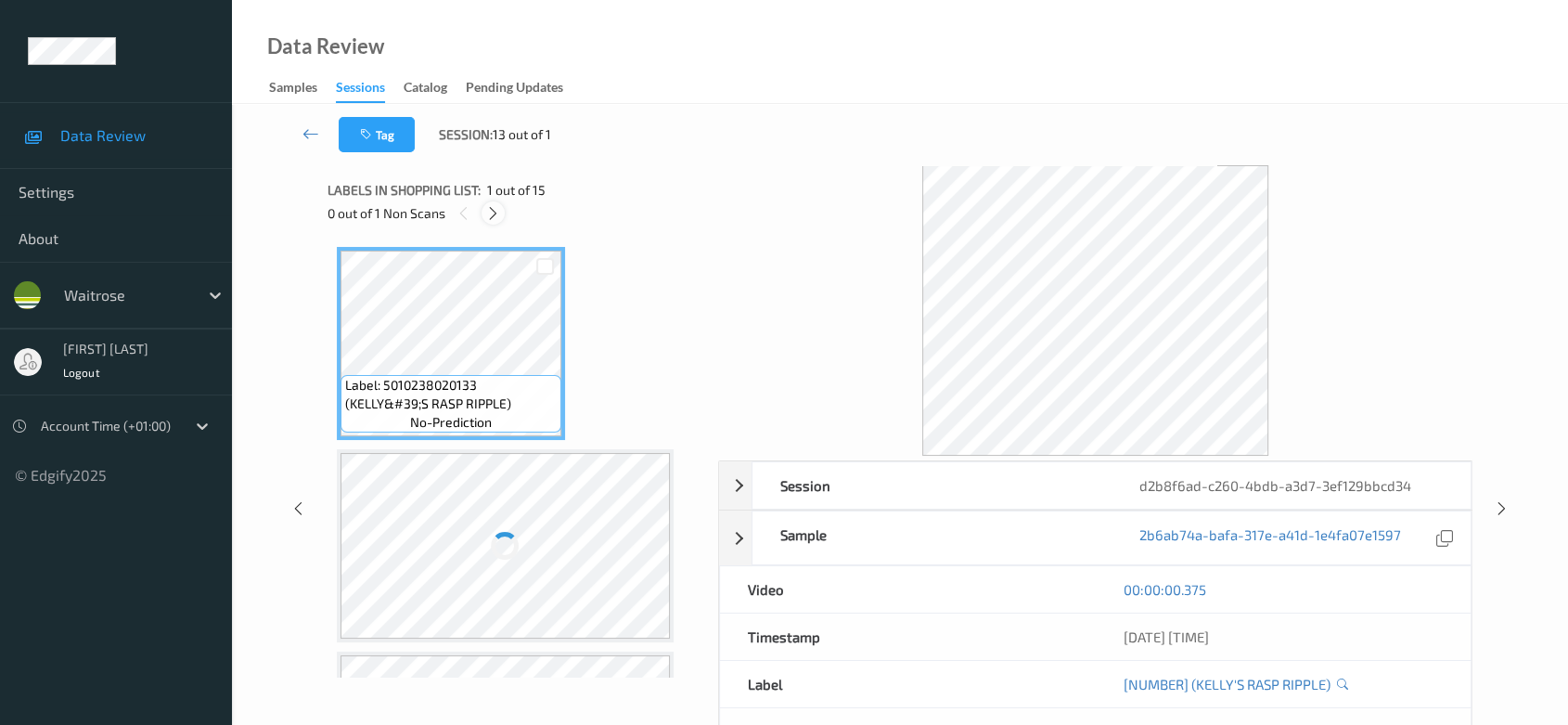 click at bounding box center (493, 214) 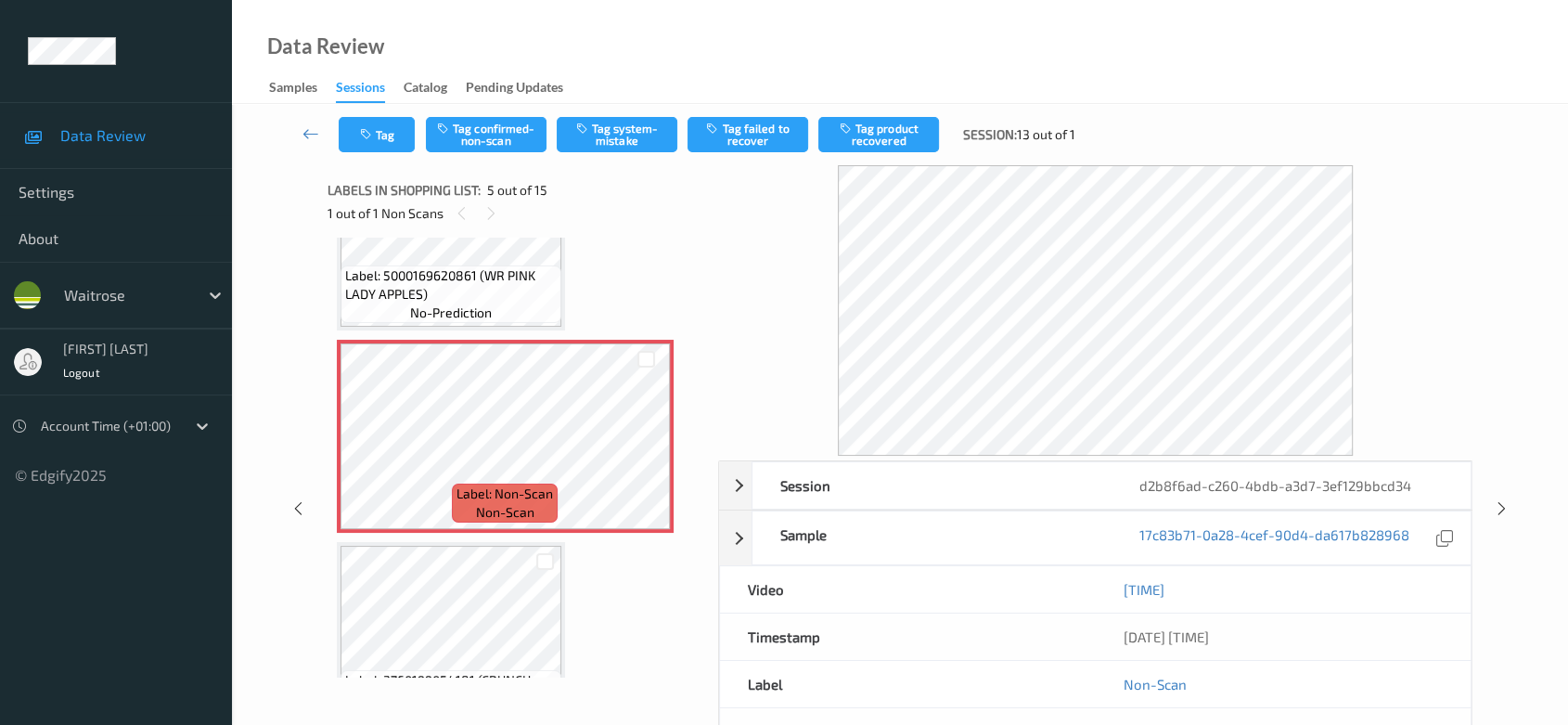 scroll, scrollTop: 820, scrollLeft: 0, axis: vertical 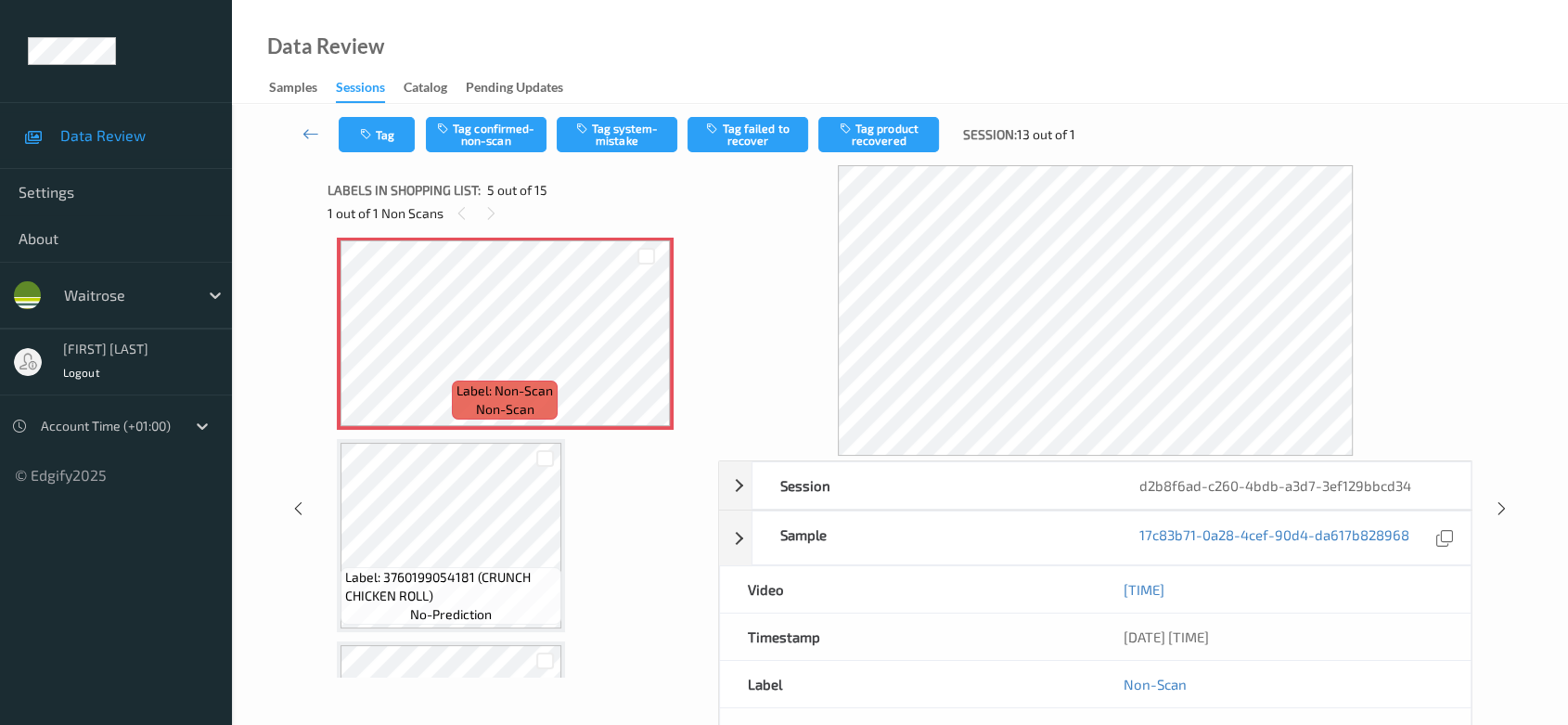 click on "Label: 3760199054181 (CRUNCH CHICKEN ROLL)" at bounding box center (451, 587) 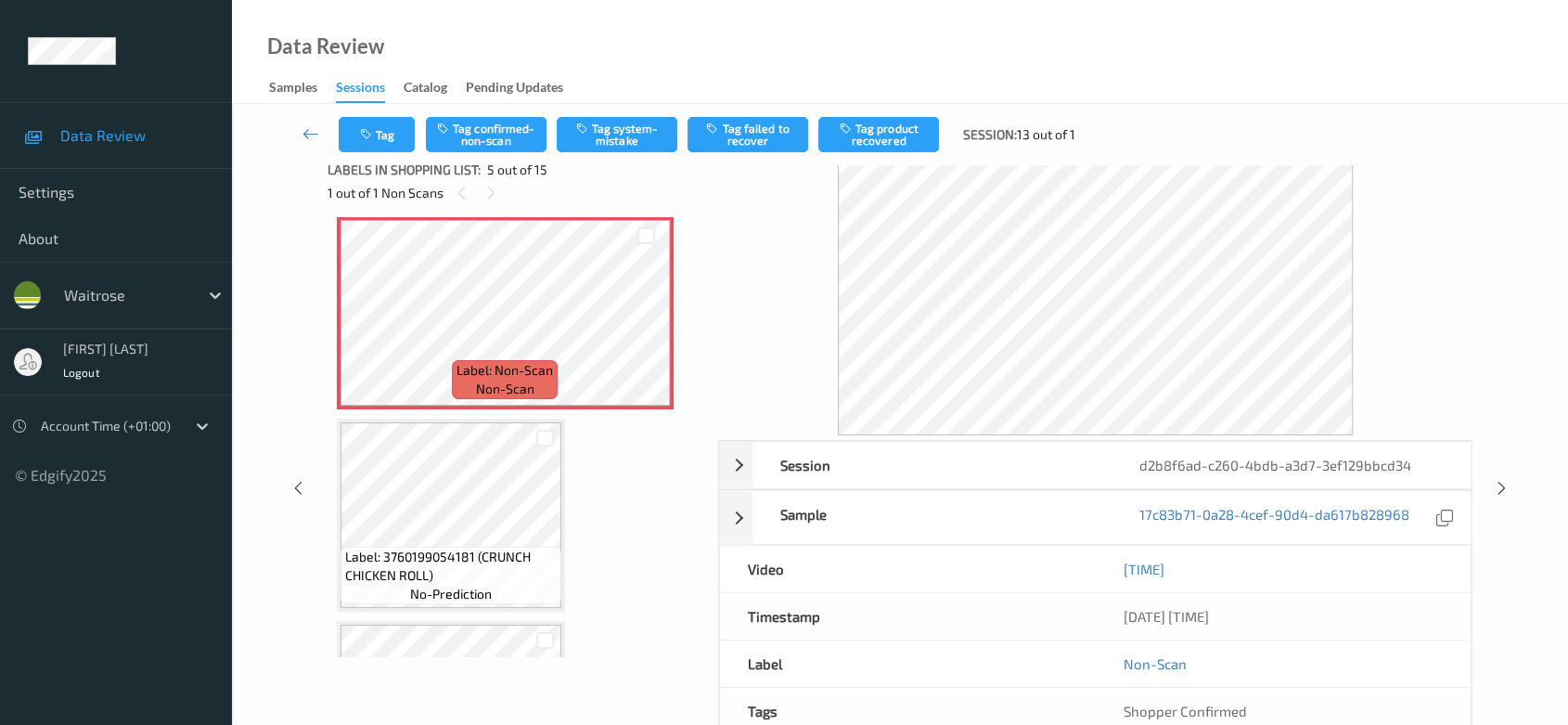 scroll, scrollTop: 0, scrollLeft: 0, axis: both 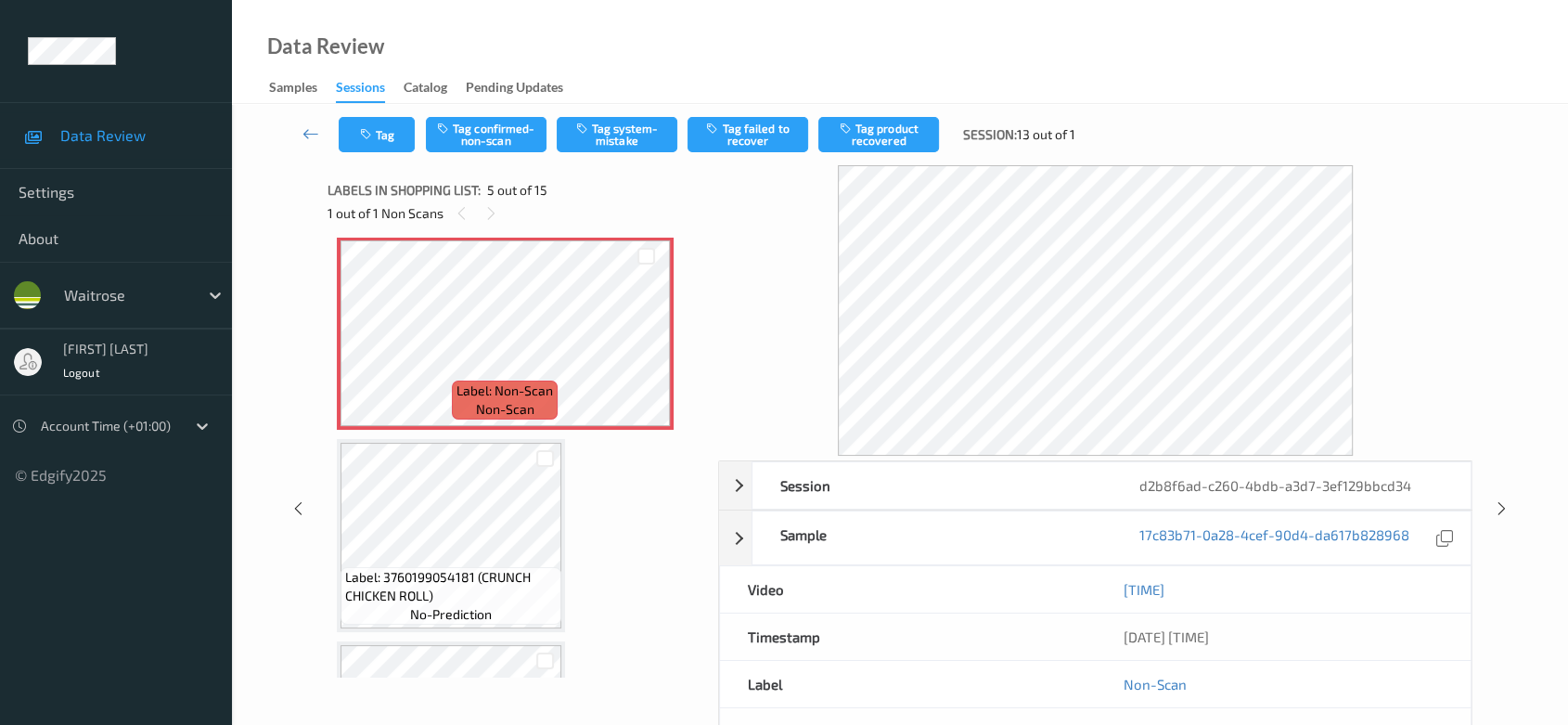 click on "Tag Tag   confirmed-non-scan Tag   system-mistake Tag   failed to recover Tag   product recovered Session: [NUMBER] out of [NUMBER]" at bounding box center [900, 135] 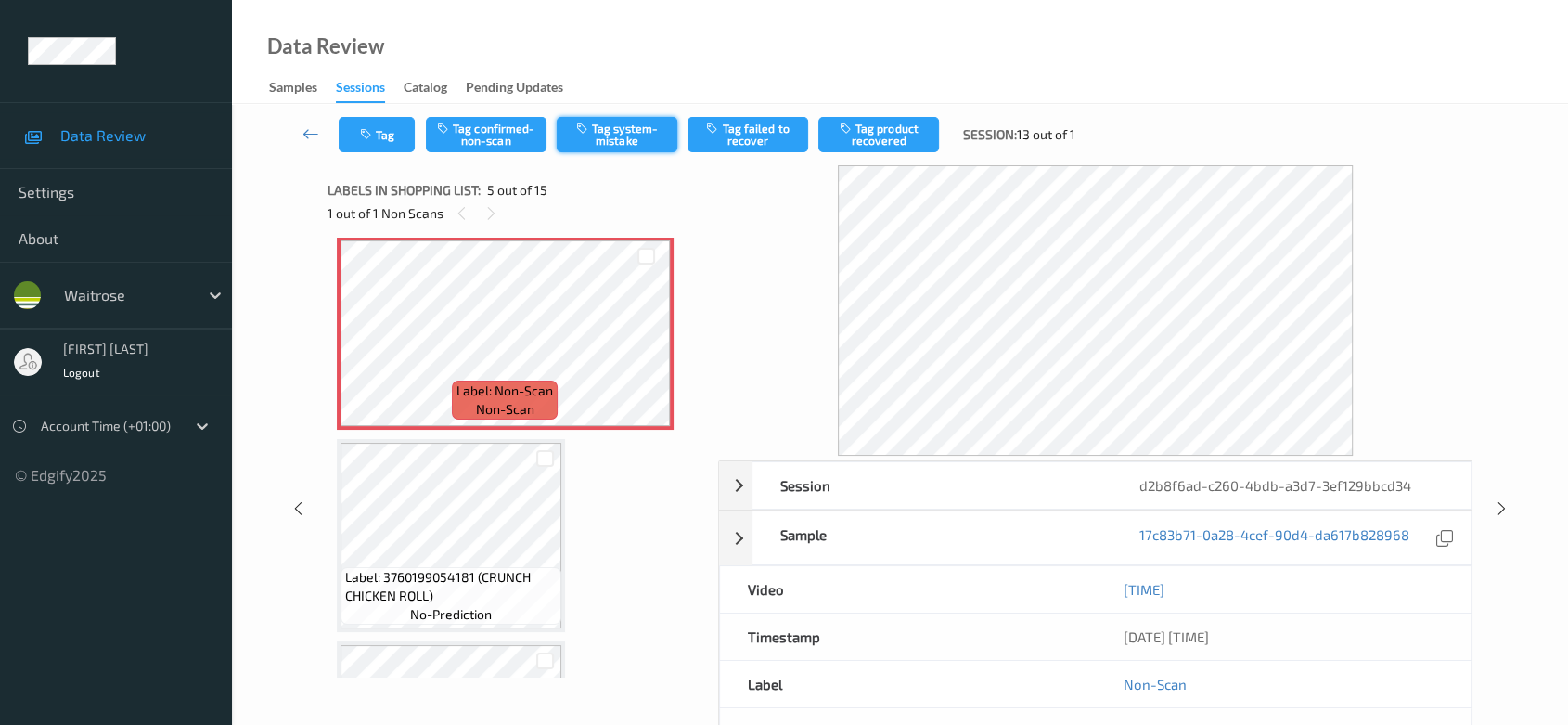 click on "Tag   system-mistake" at bounding box center (617, 135) 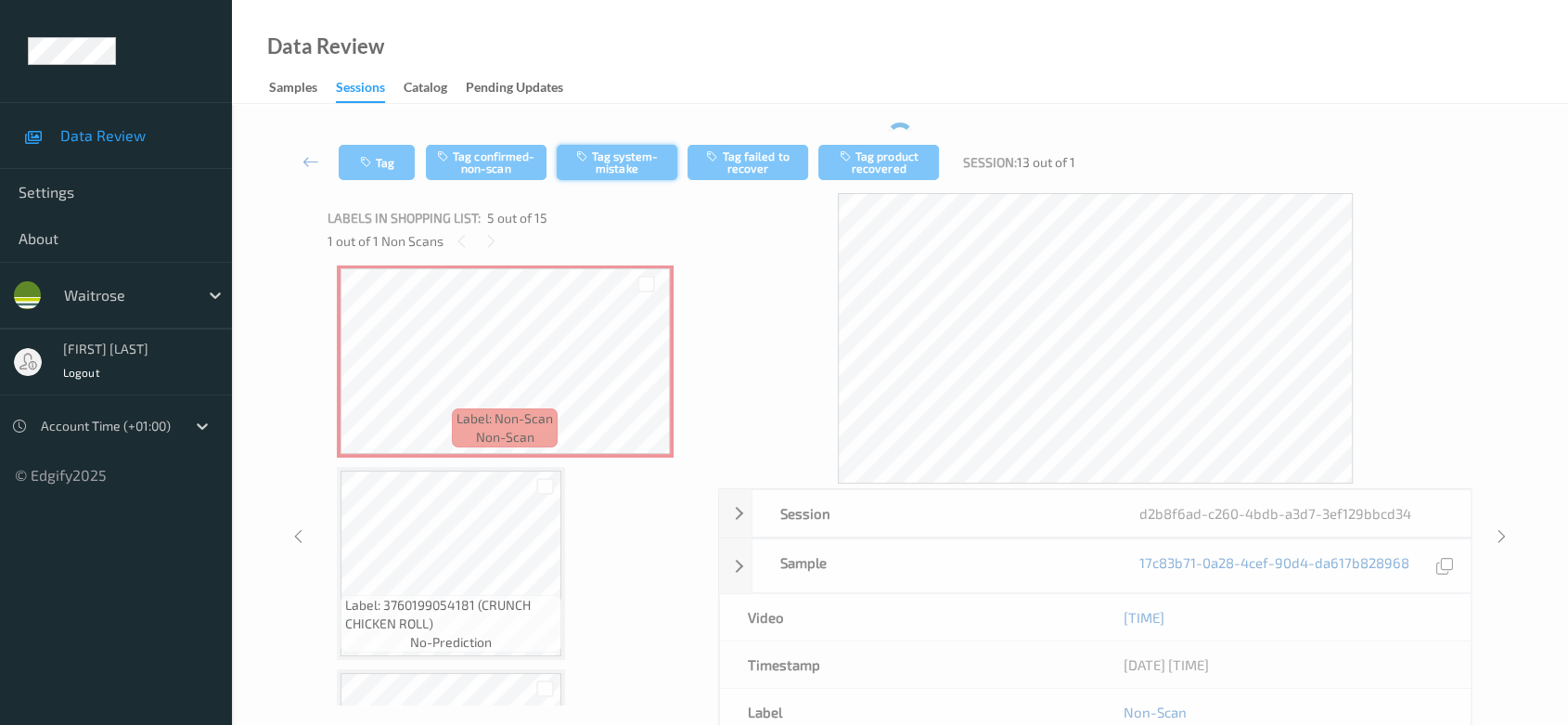 click on "Tag   system-mistake" at bounding box center [617, 162] 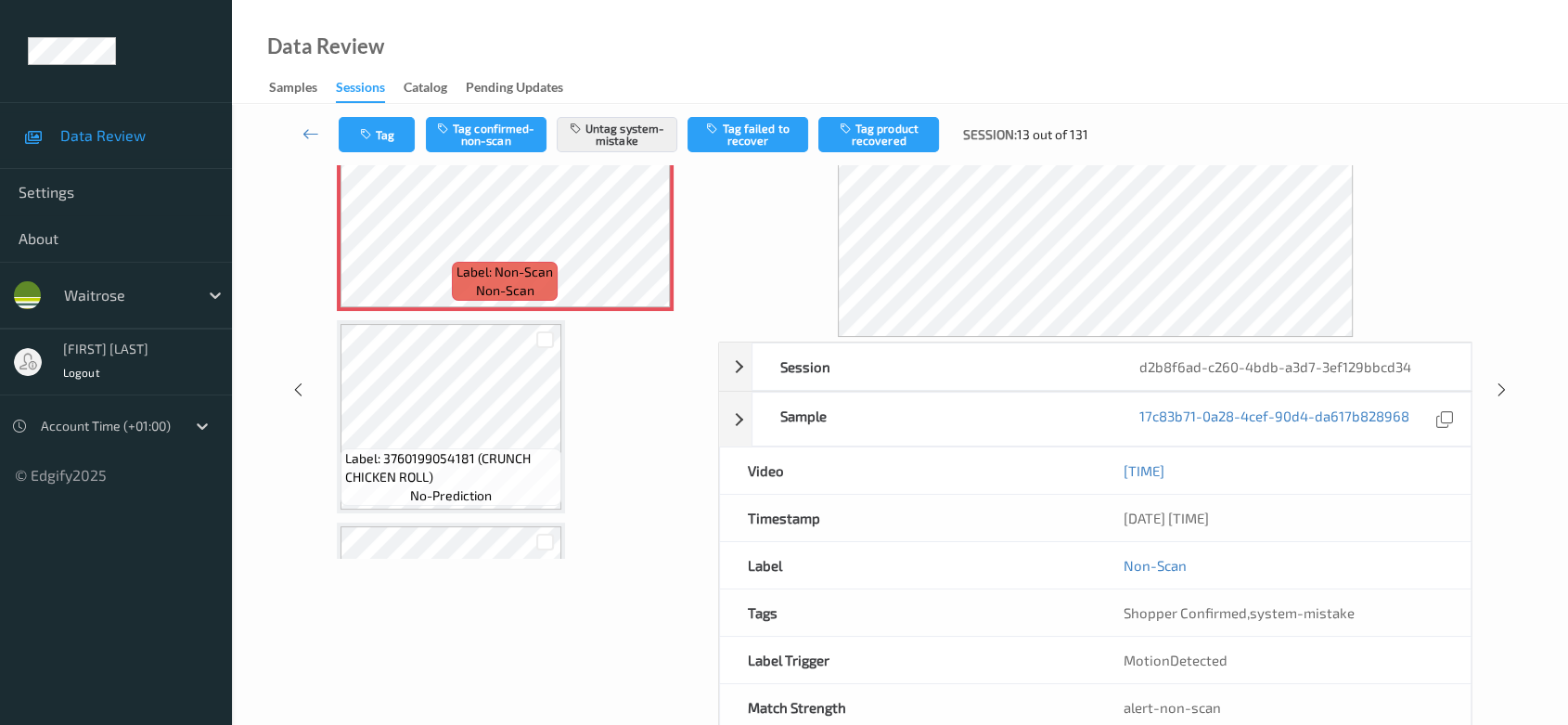 scroll, scrollTop: 162, scrollLeft: 0, axis: vertical 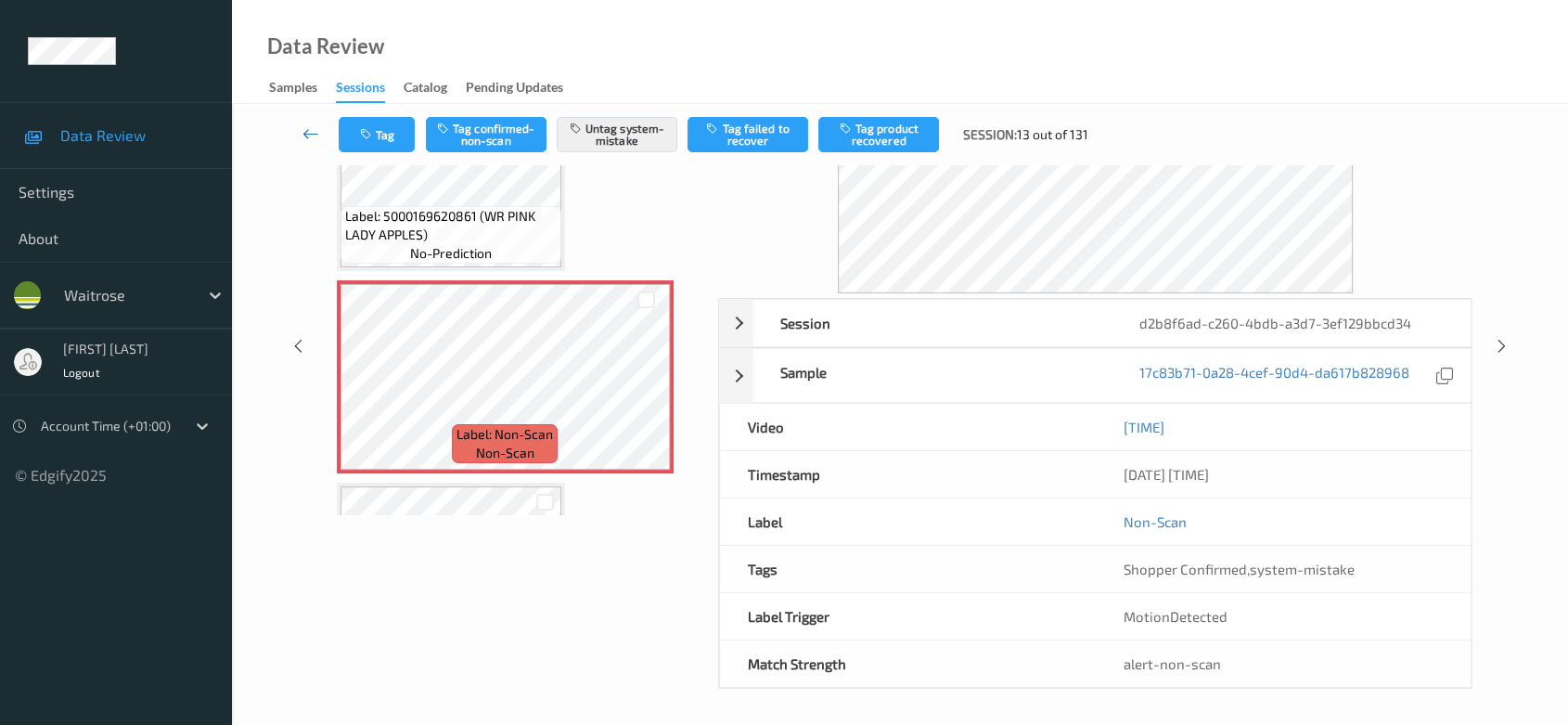 click at bounding box center [311, 134] 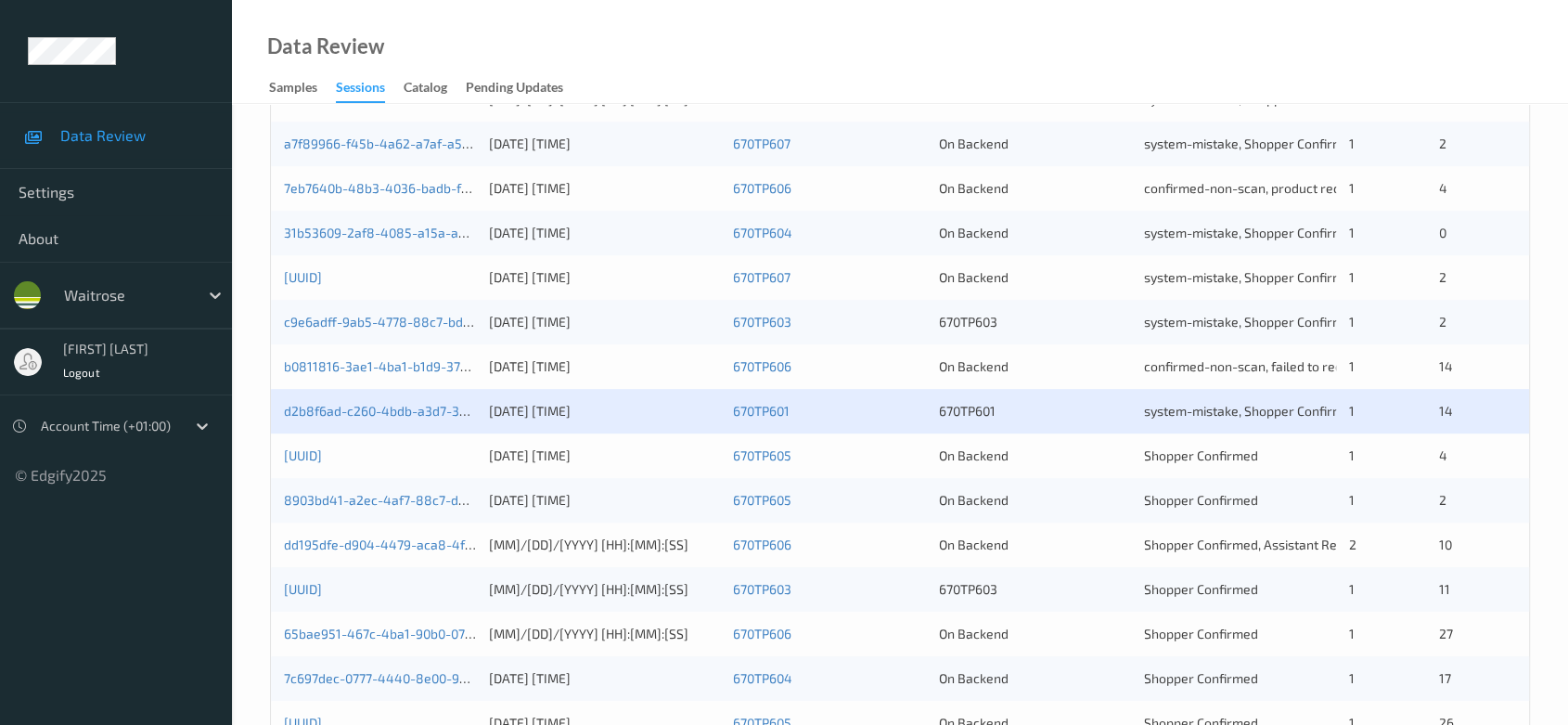scroll, scrollTop: 735, scrollLeft: 0, axis: vertical 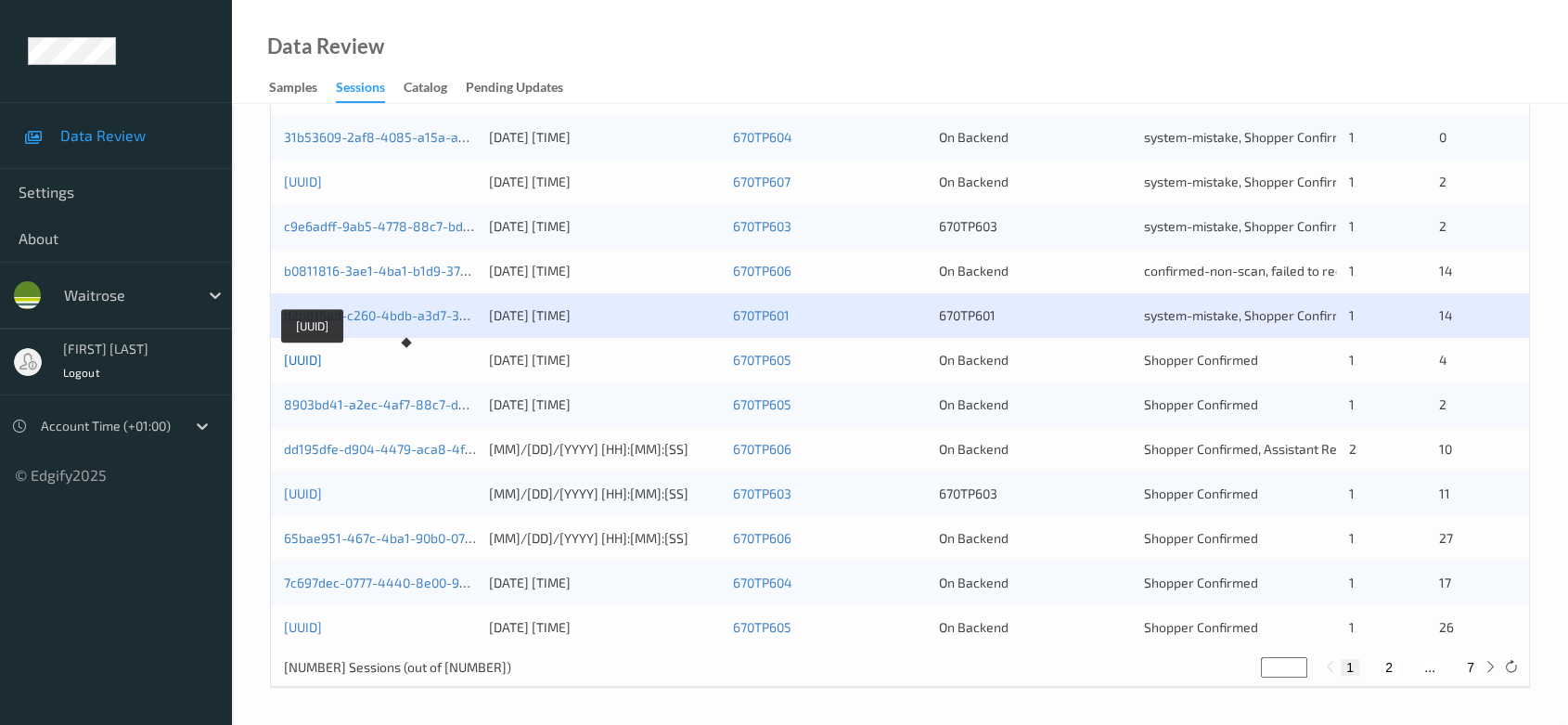 click on "[UUID]" at bounding box center [302, 359] 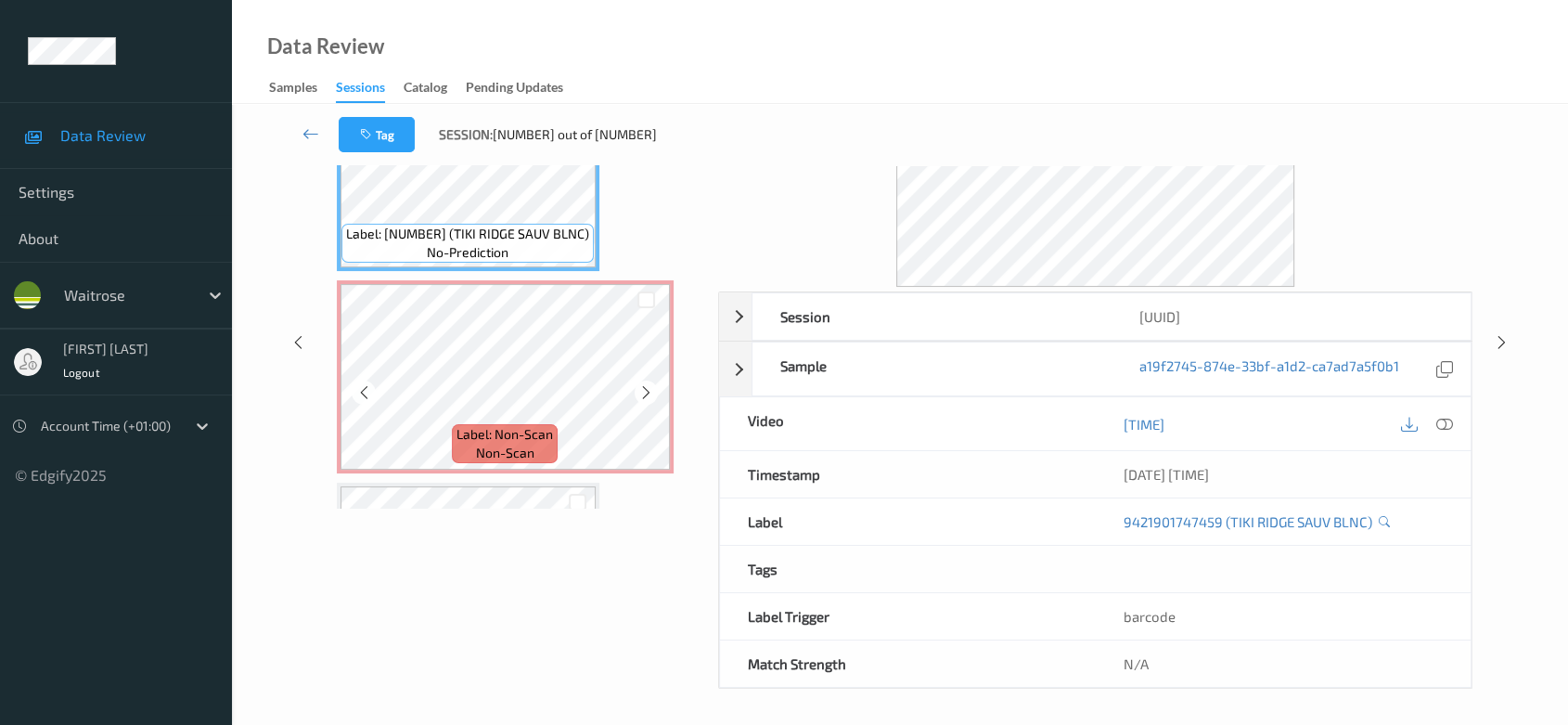 scroll, scrollTop: 0, scrollLeft: 0, axis: both 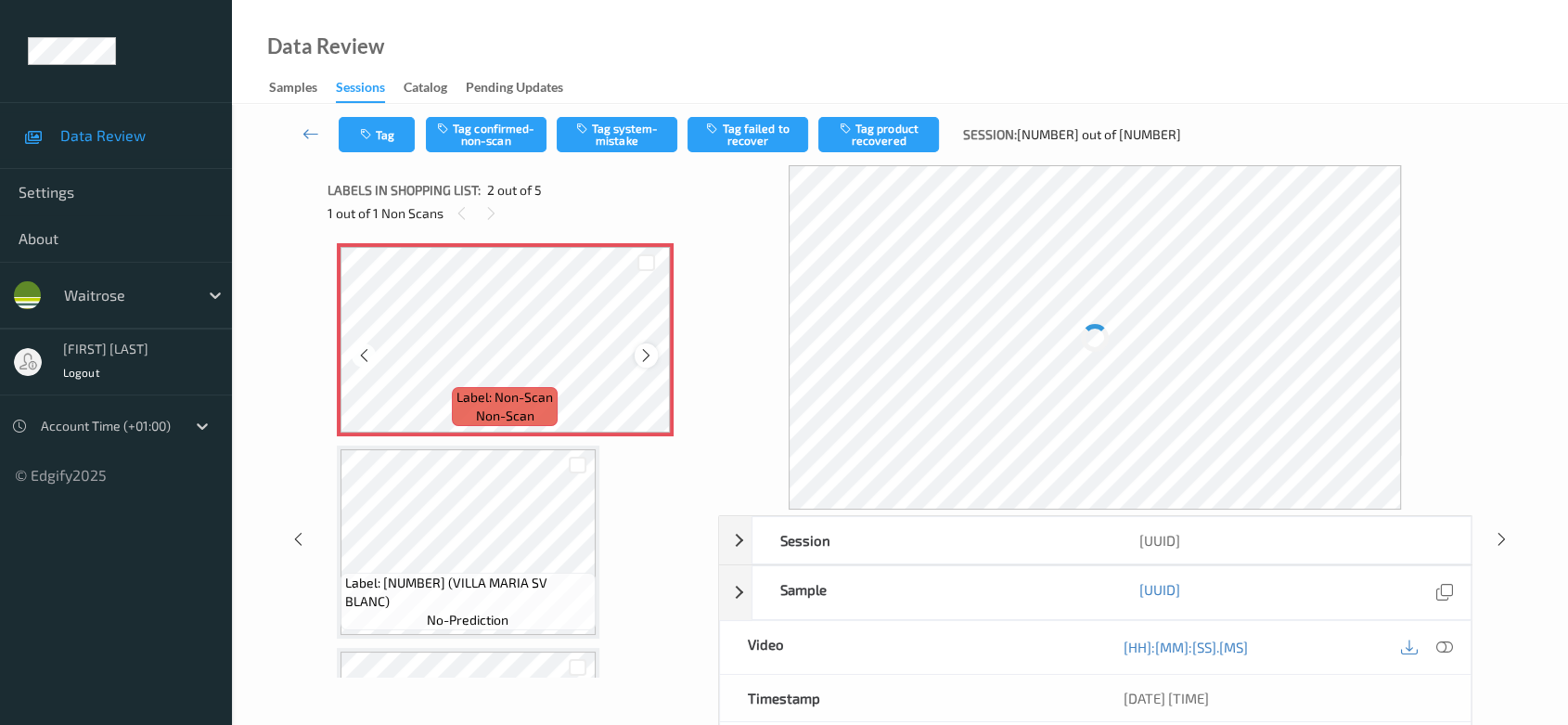click at bounding box center [646, 356] 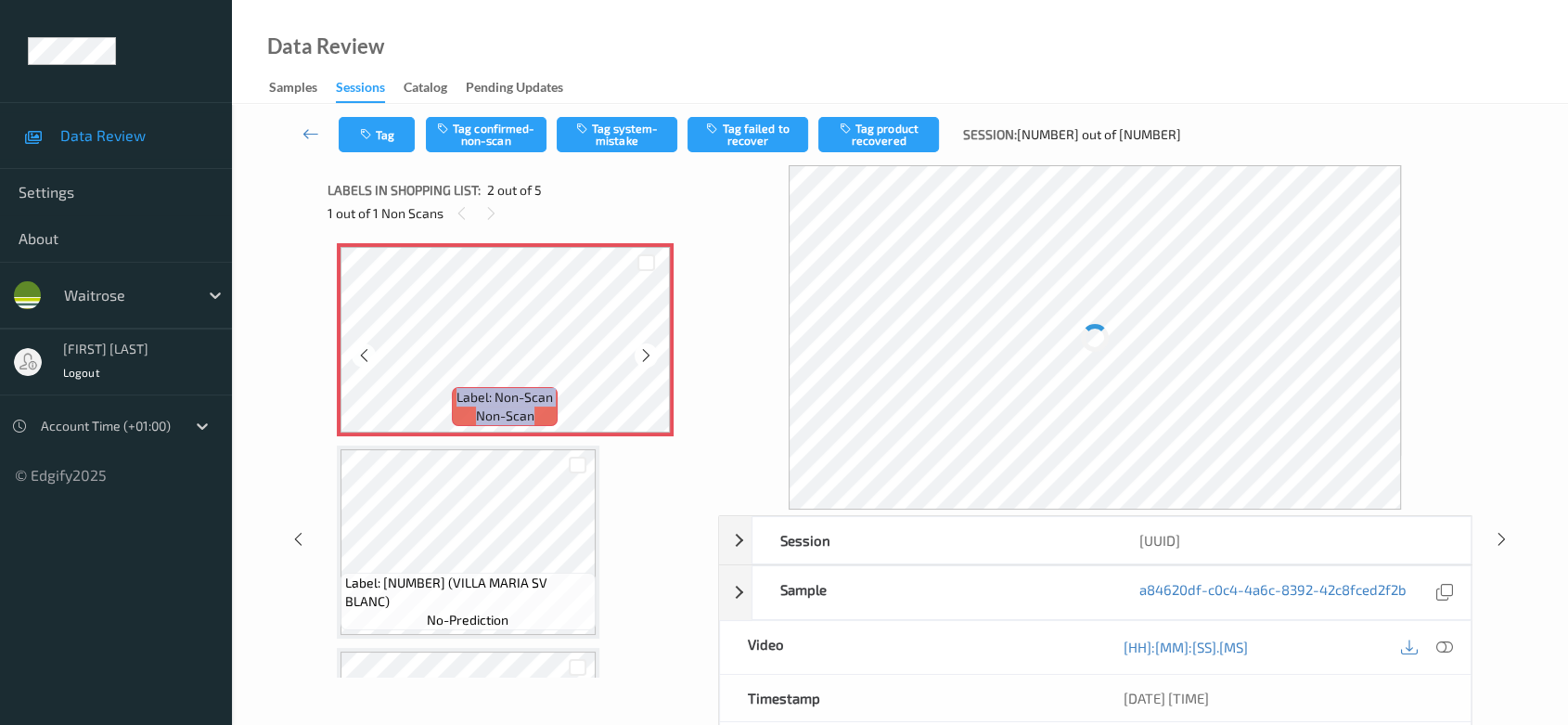 click at bounding box center [646, 356] 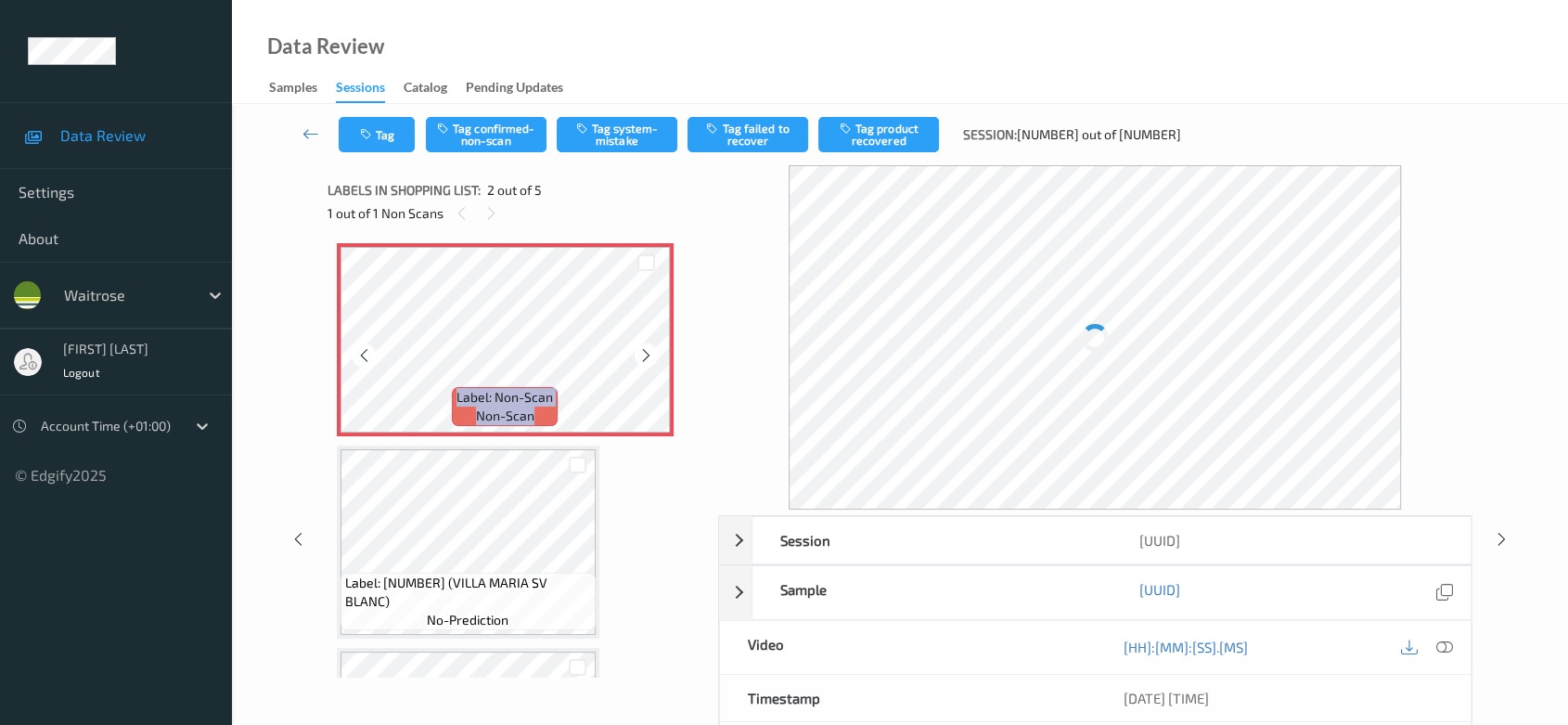 click at bounding box center [646, 356] 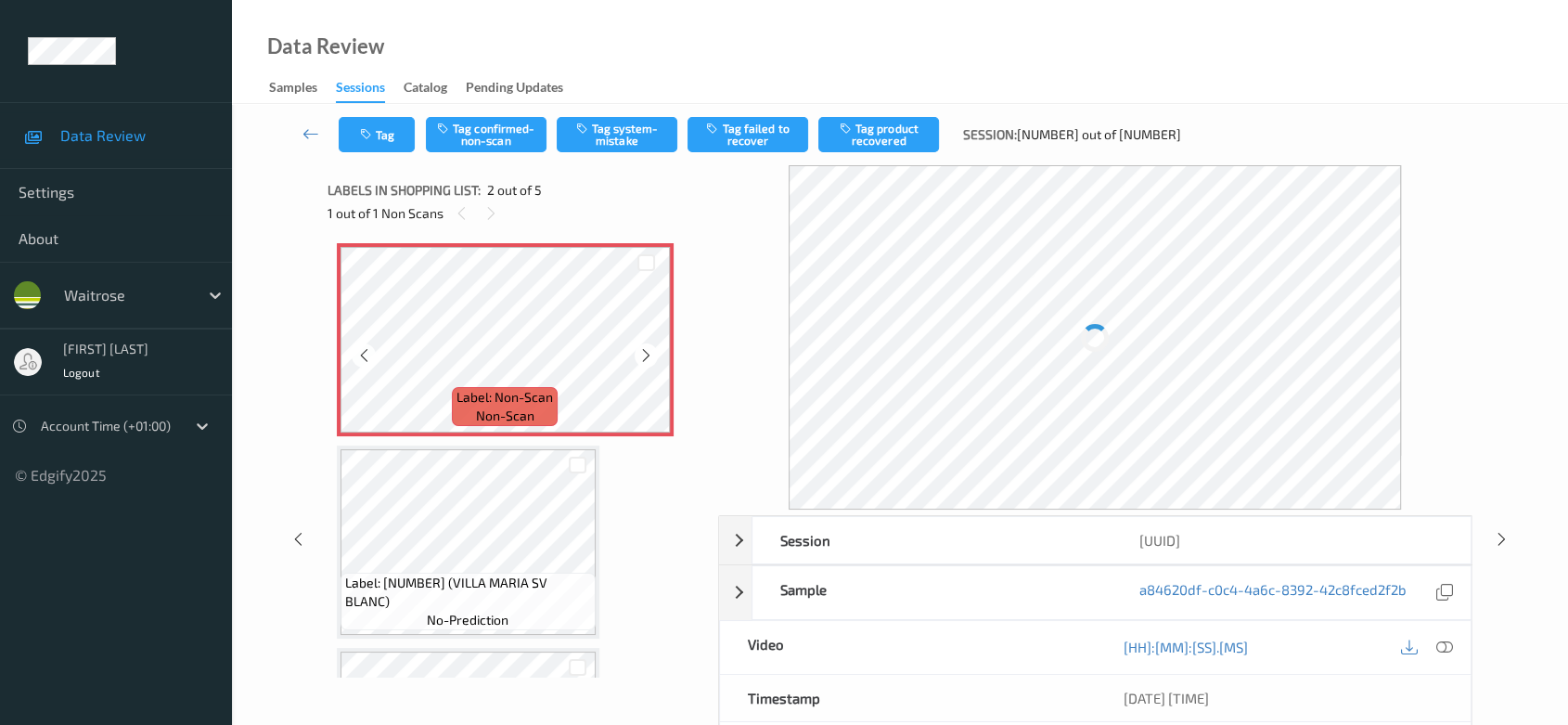 click at bounding box center (646, 356) 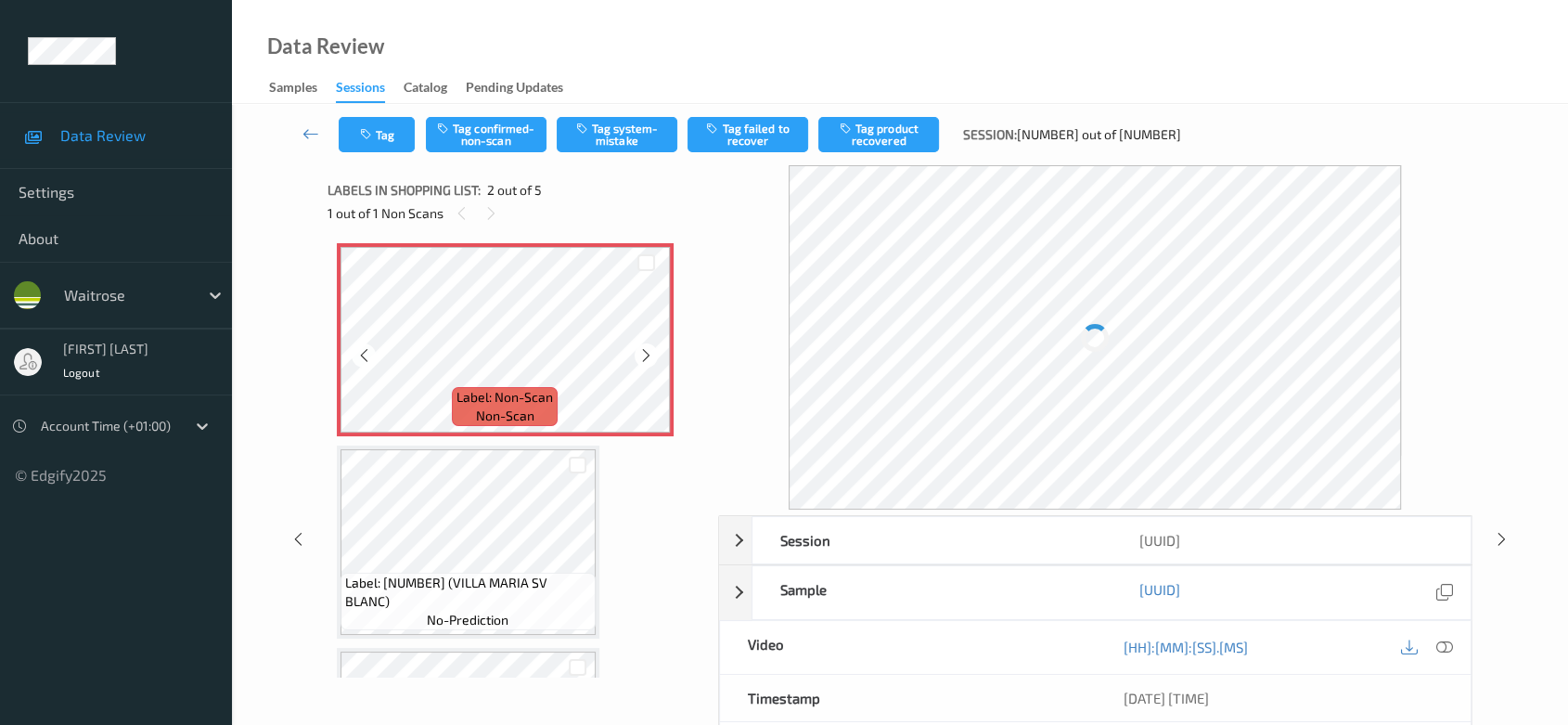 click at bounding box center (646, 356) 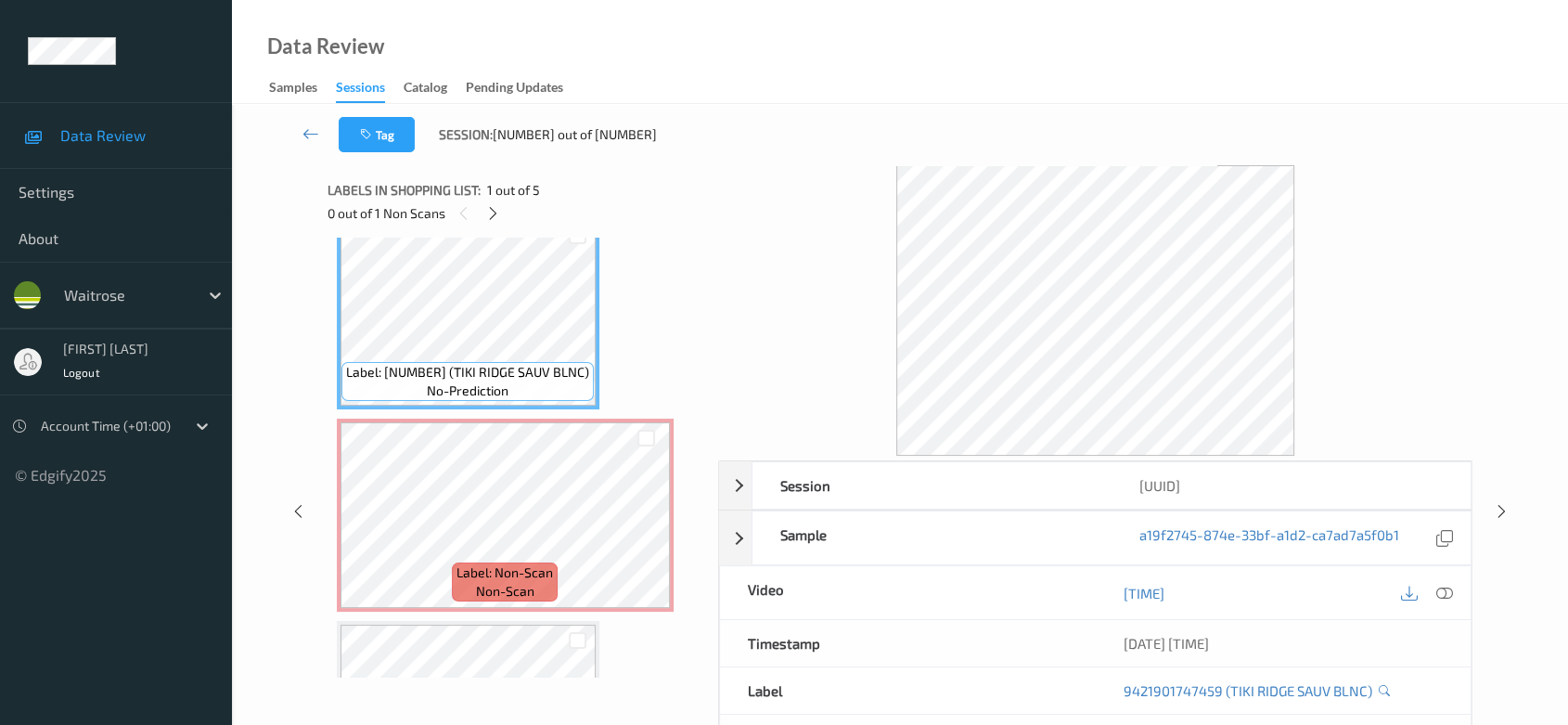 scroll, scrollTop: 0, scrollLeft: 0, axis: both 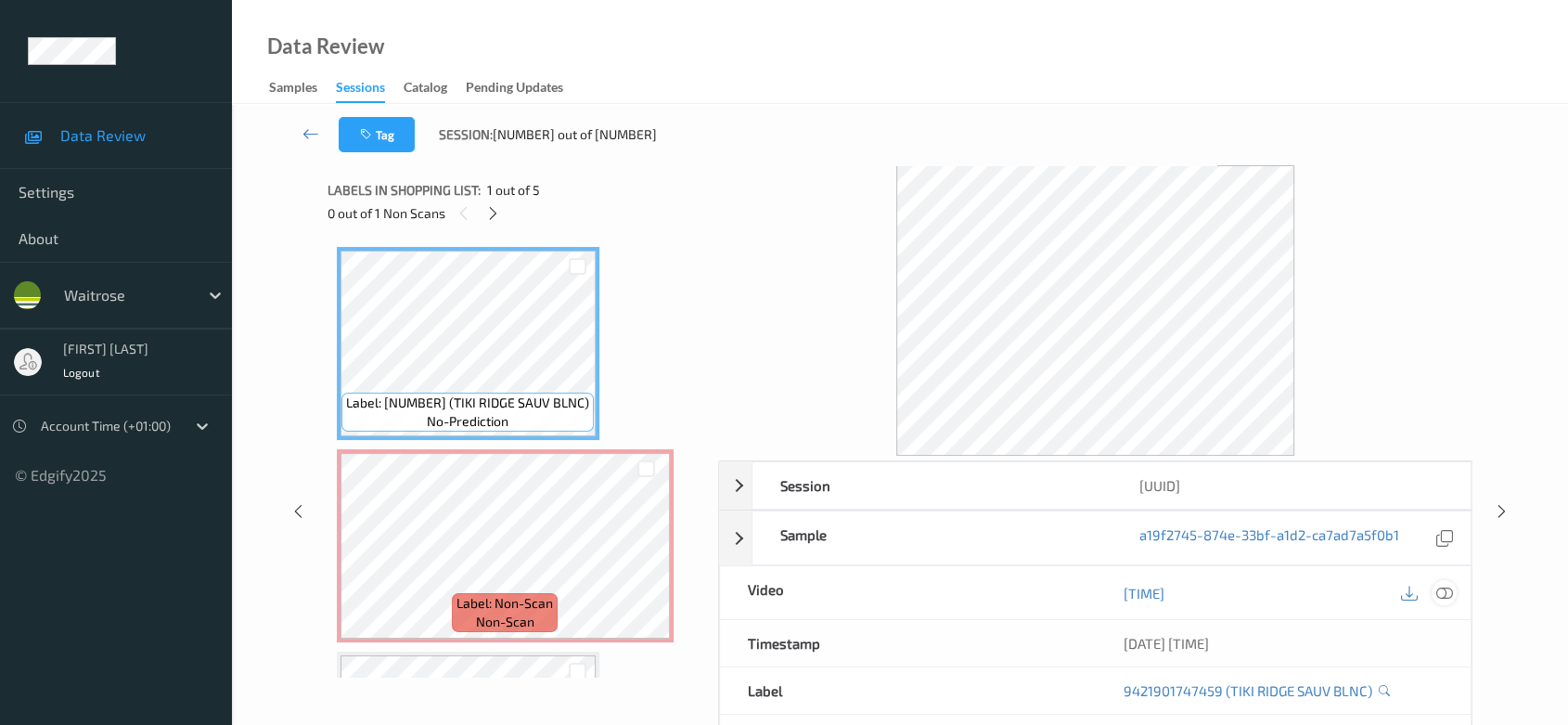 click at bounding box center (1445, 592) 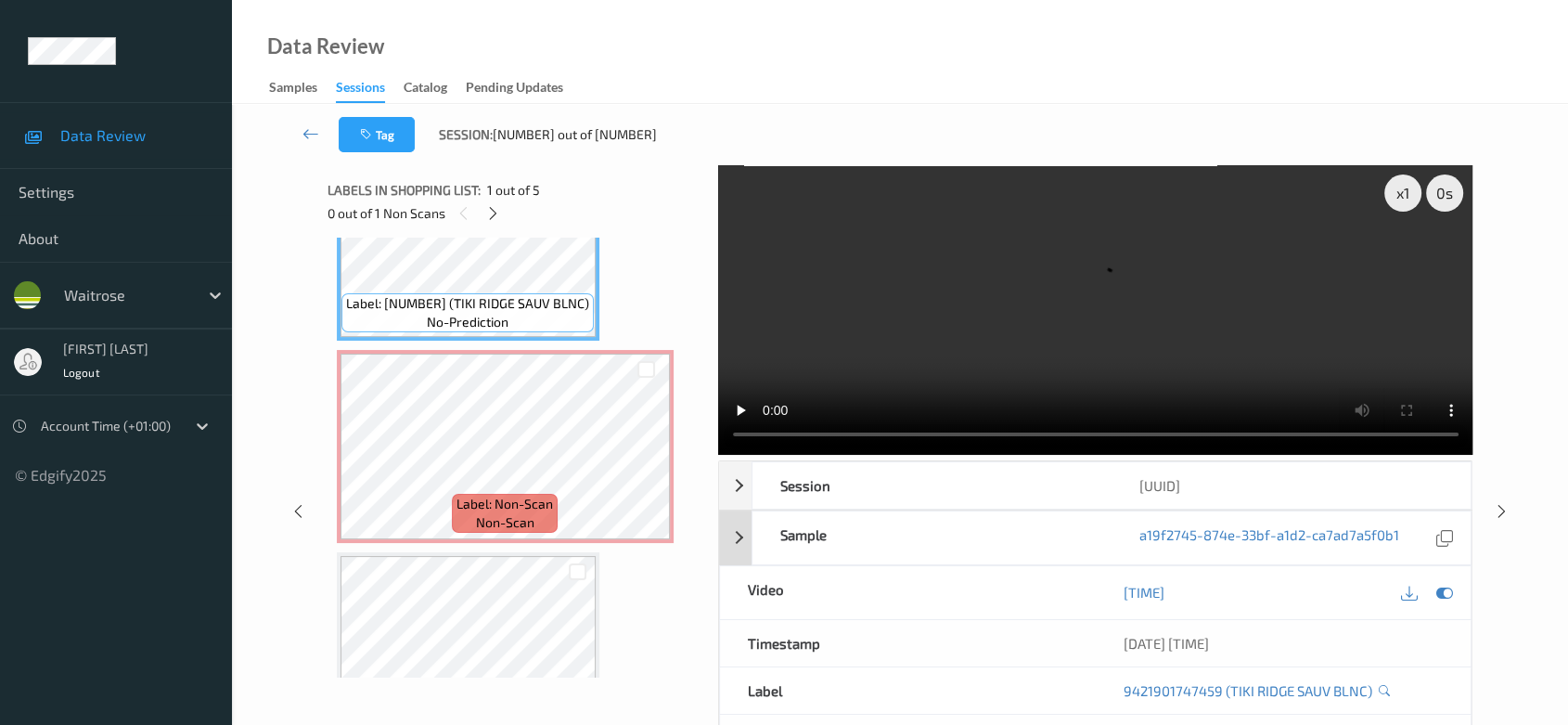 scroll, scrollTop: 0, scrollLeft: 0, axis: both 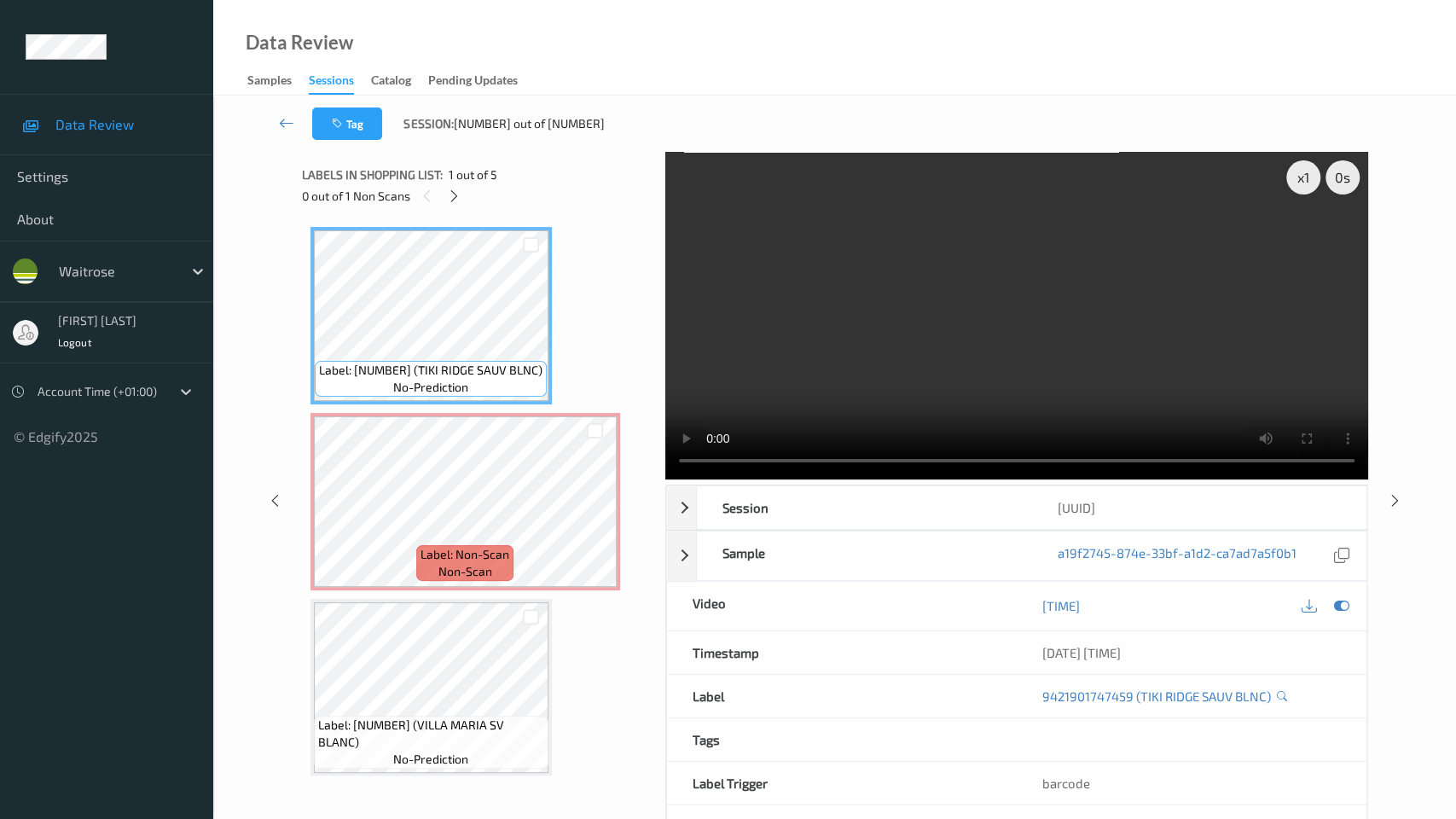 type 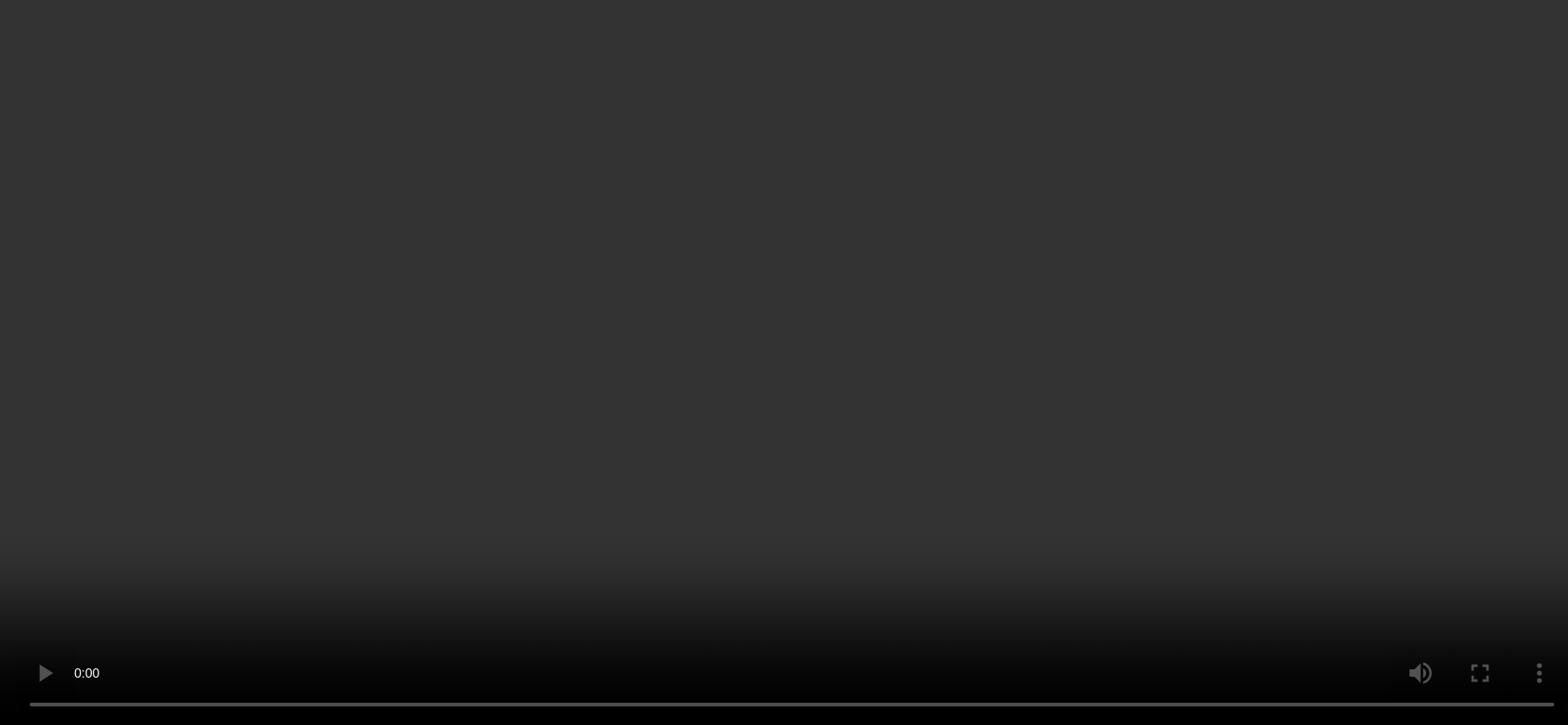scroll, scrollTop: 103, scrollLeft: 0, axis: vertical 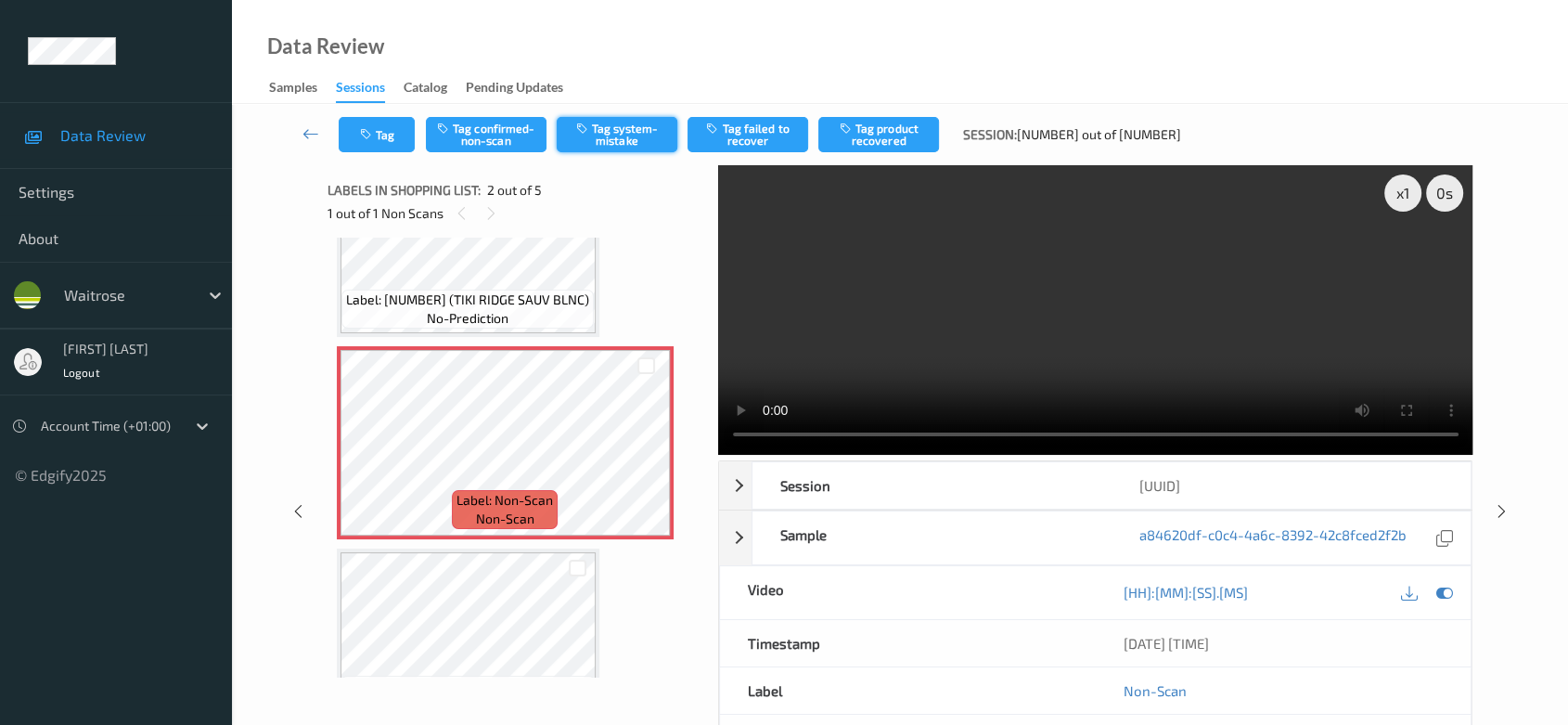 click on "Tag   system-mistake" at bounding box center [617, 135] 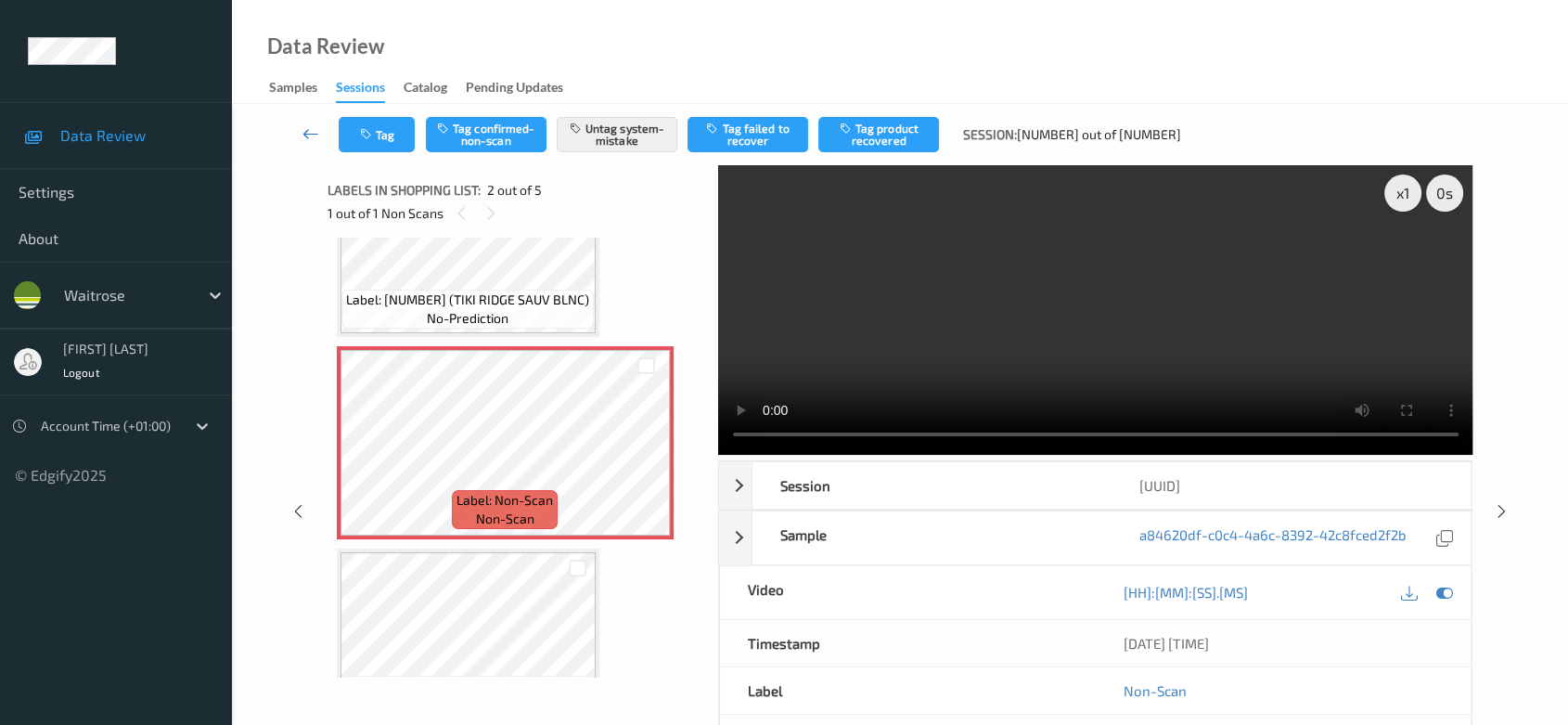 click at bounding box center (311, 135) 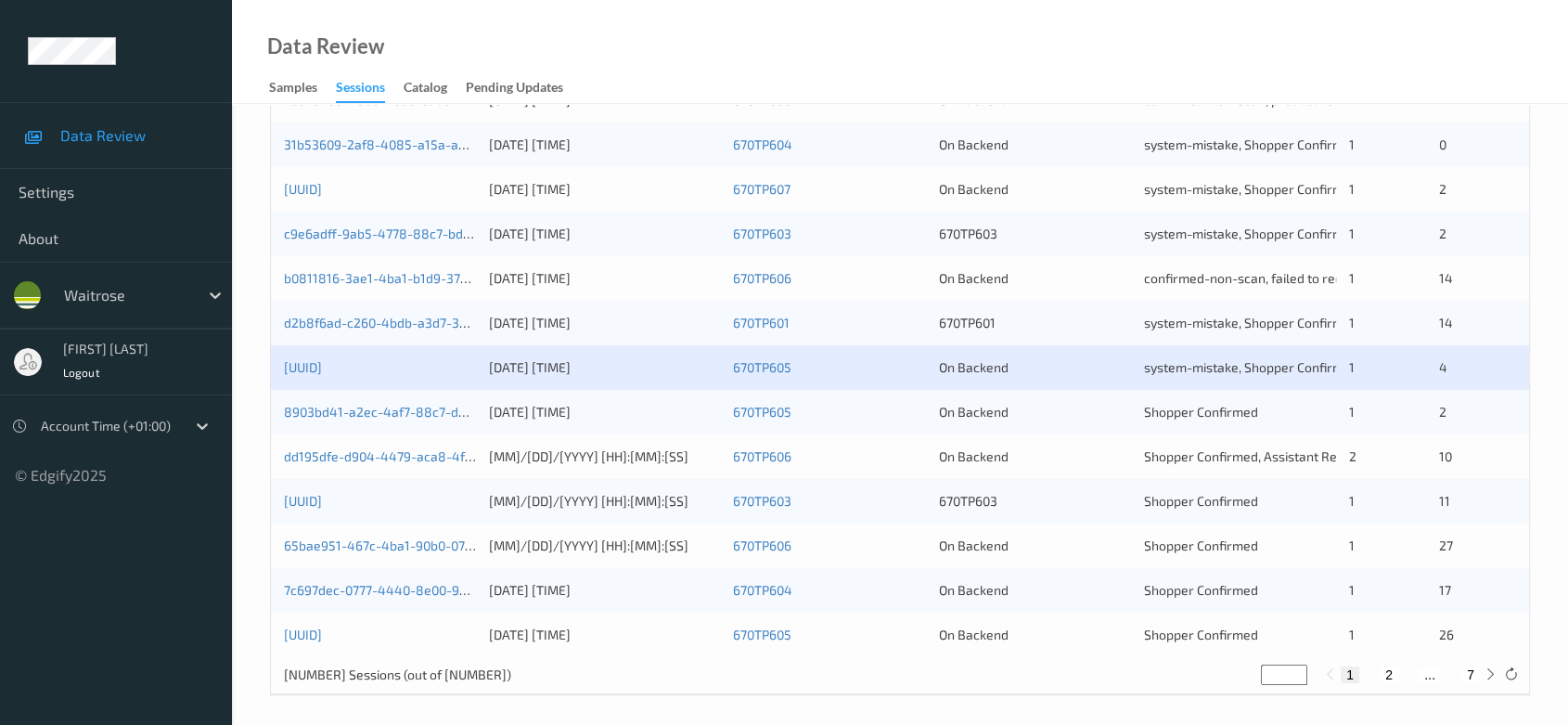 scroll, scrollTop: 735, scrollLeft: 0, axis: vertical 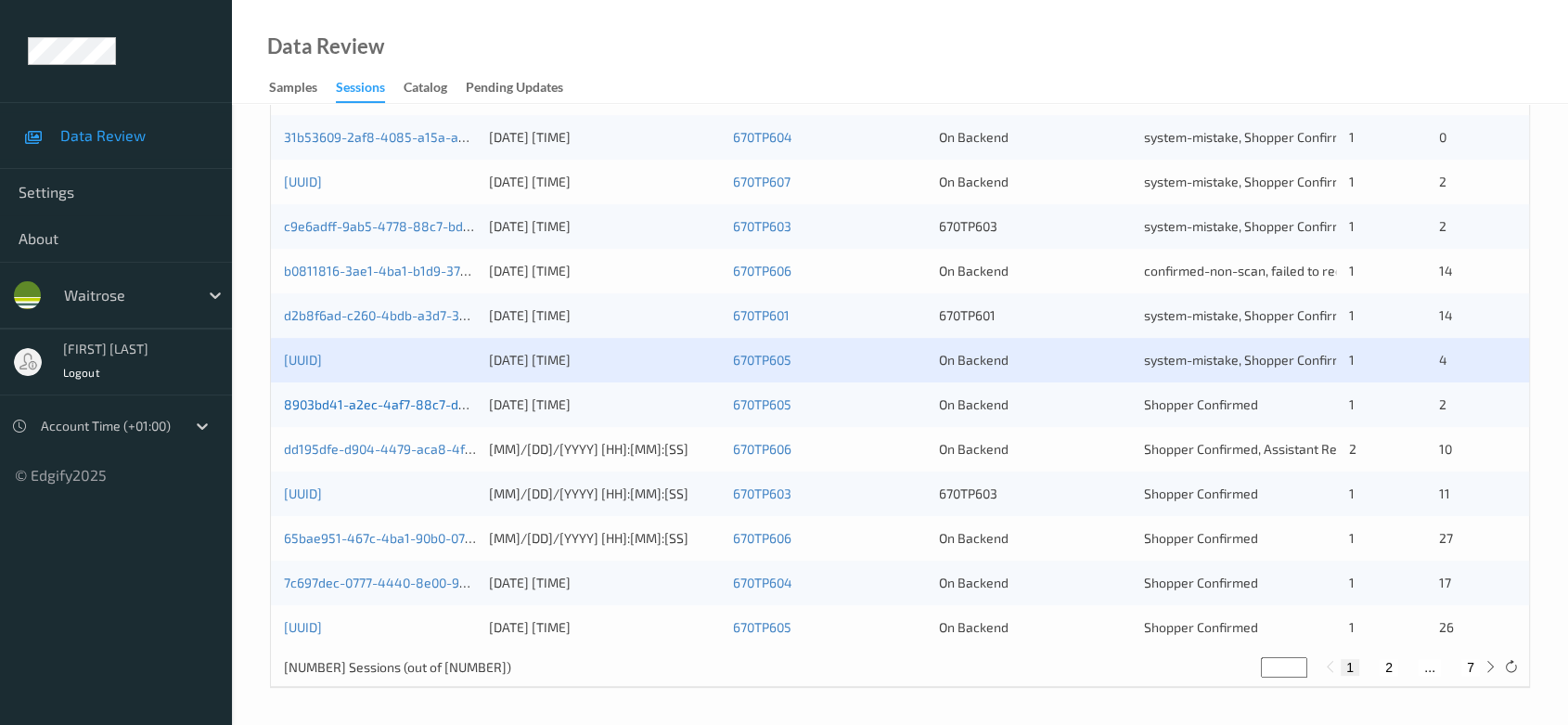 click on "8903bd41-a2ec-4af7-88c7-d20d0cb784d8" at bounding box center (412, 404) 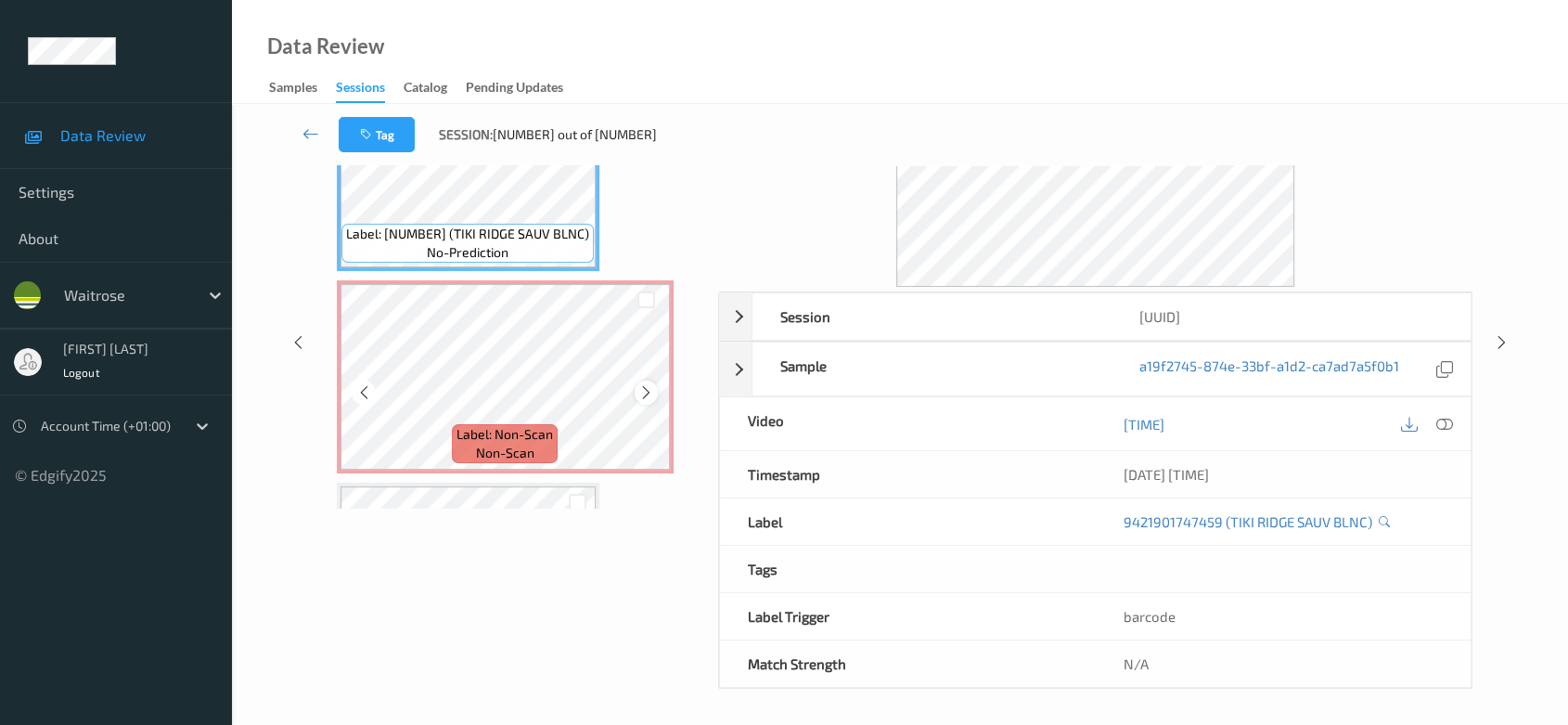 scroll, scrollTop: 0, scrollLeft: 0, axis: both 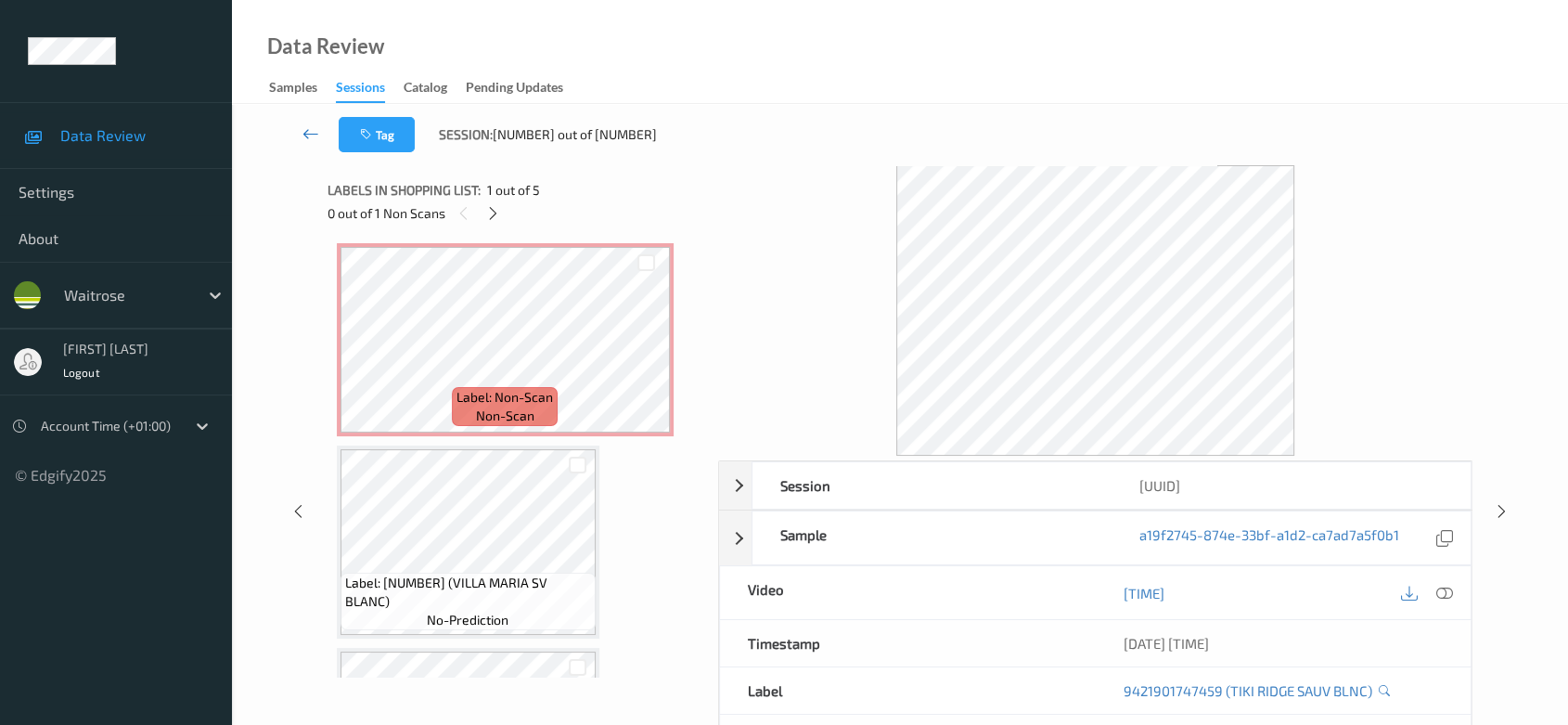 click at bounding box center (311, 135) 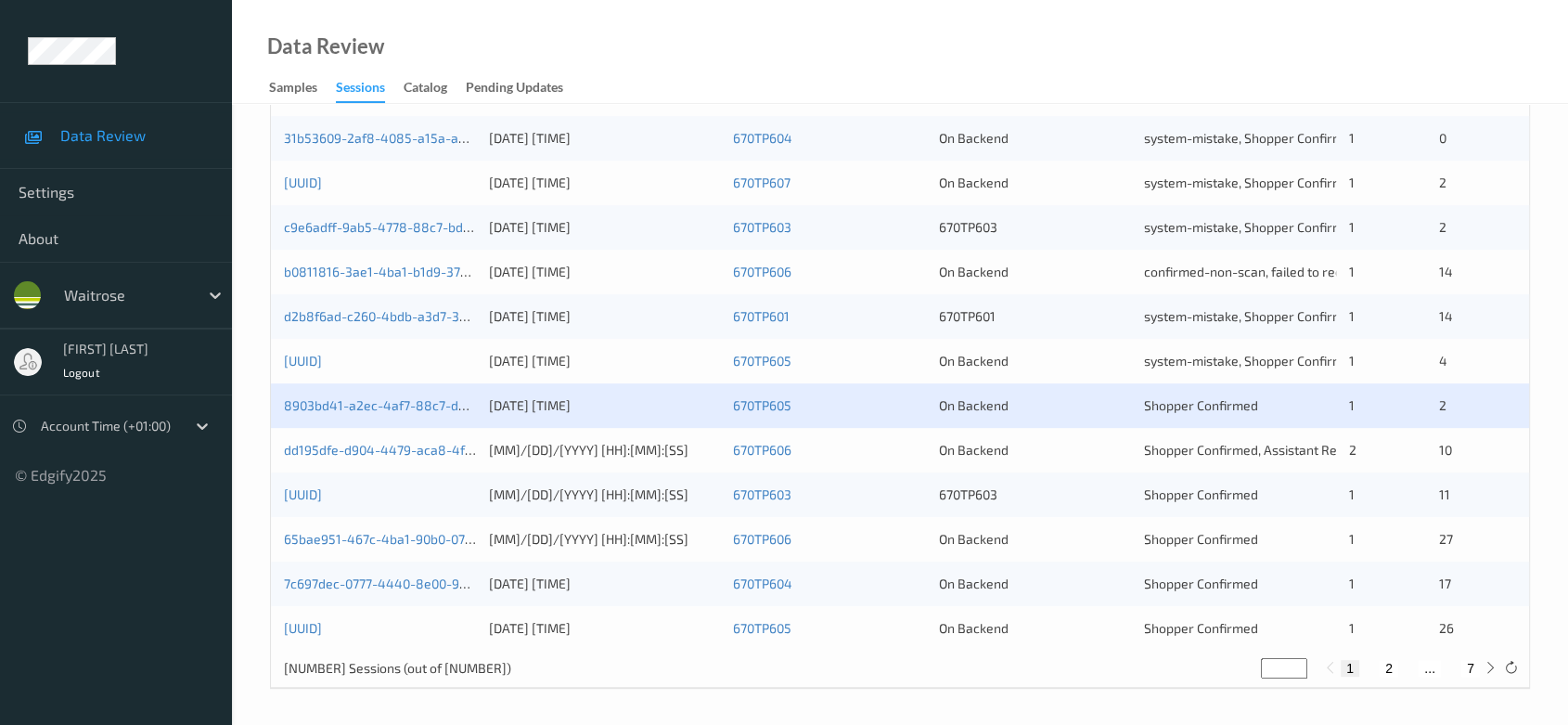 scroll, scrollTop: 735, scrollLeft: 0, axis: vertical 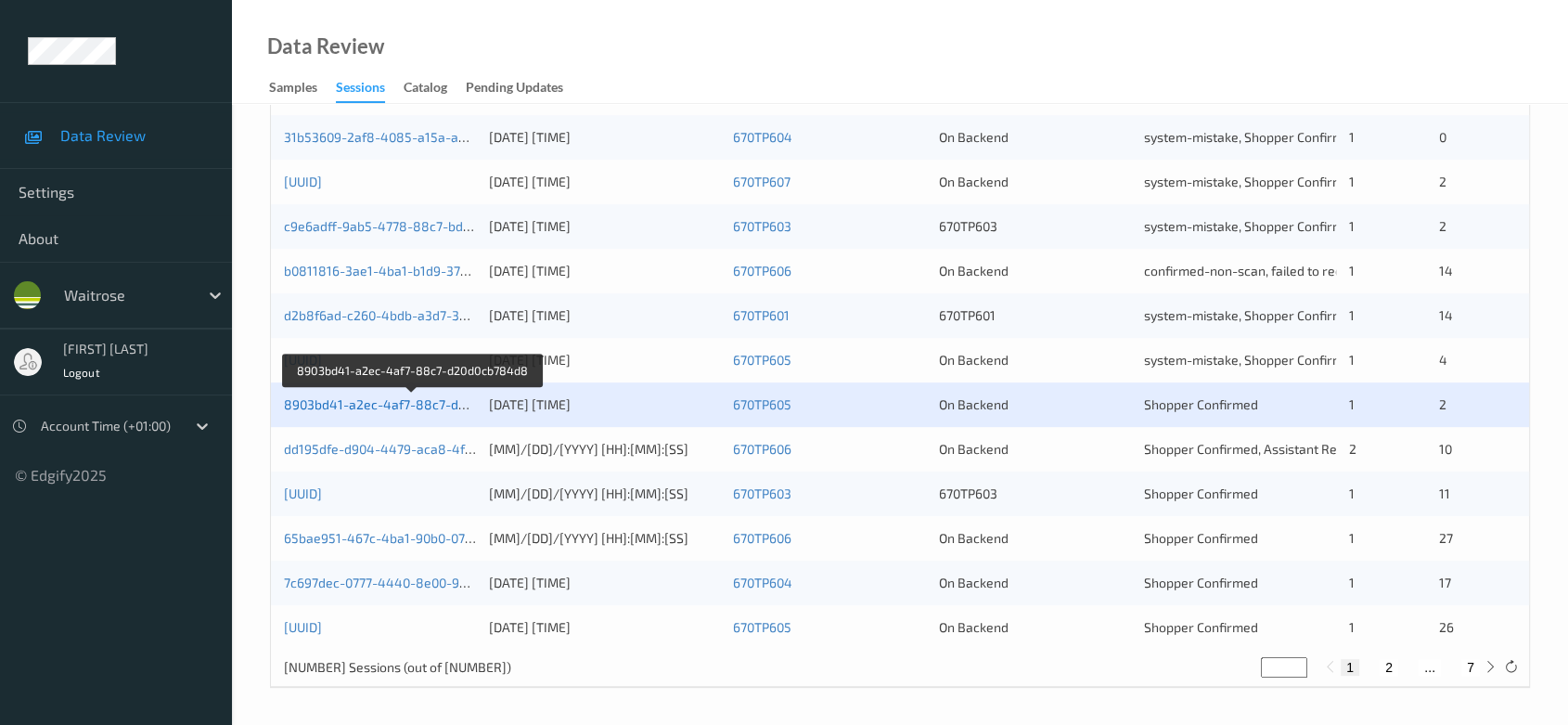 click on "8903bd41-a2ec-4af7-88c7-d20d0cb784d8" at bounding box center [412, 404] 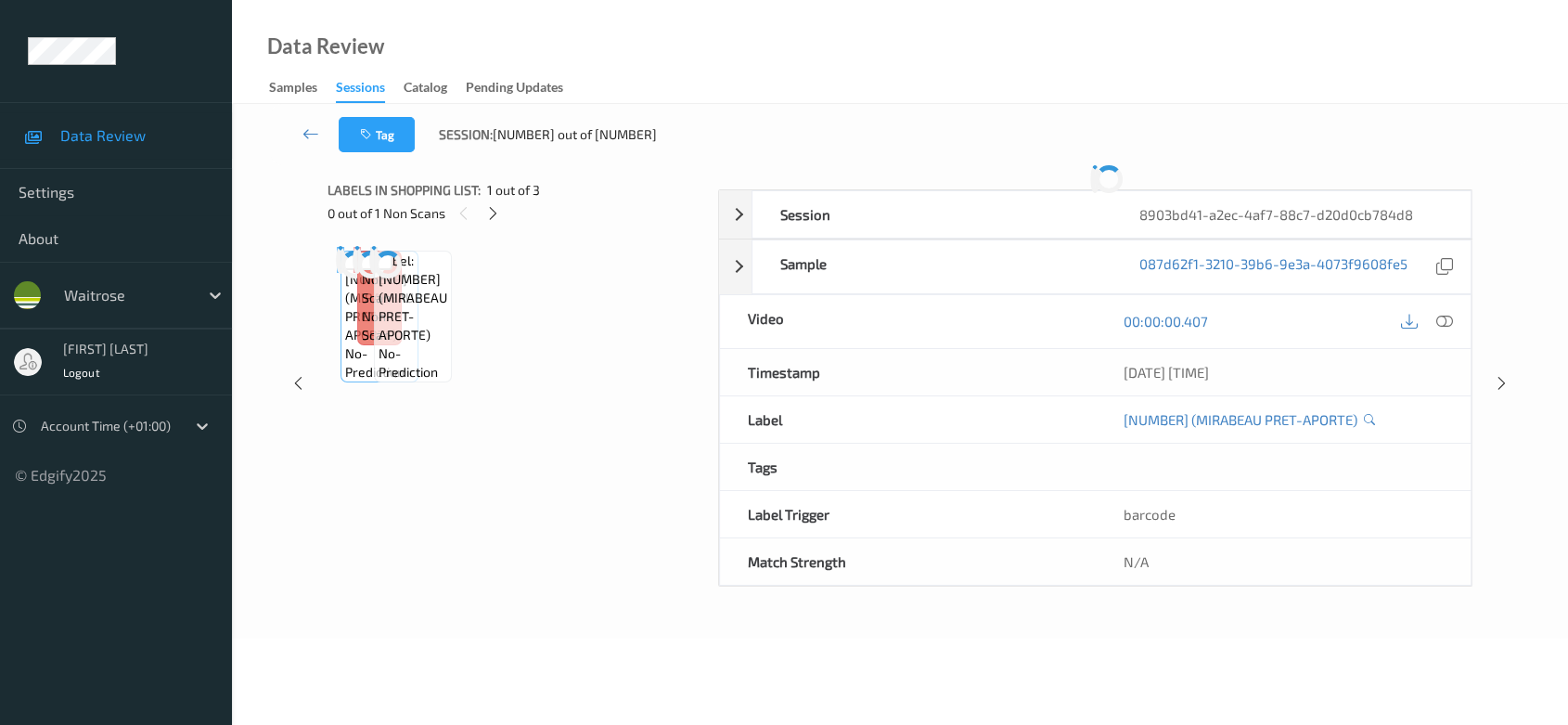 scroll, scrollTop: 0, scrollLeft: 0, axis: both 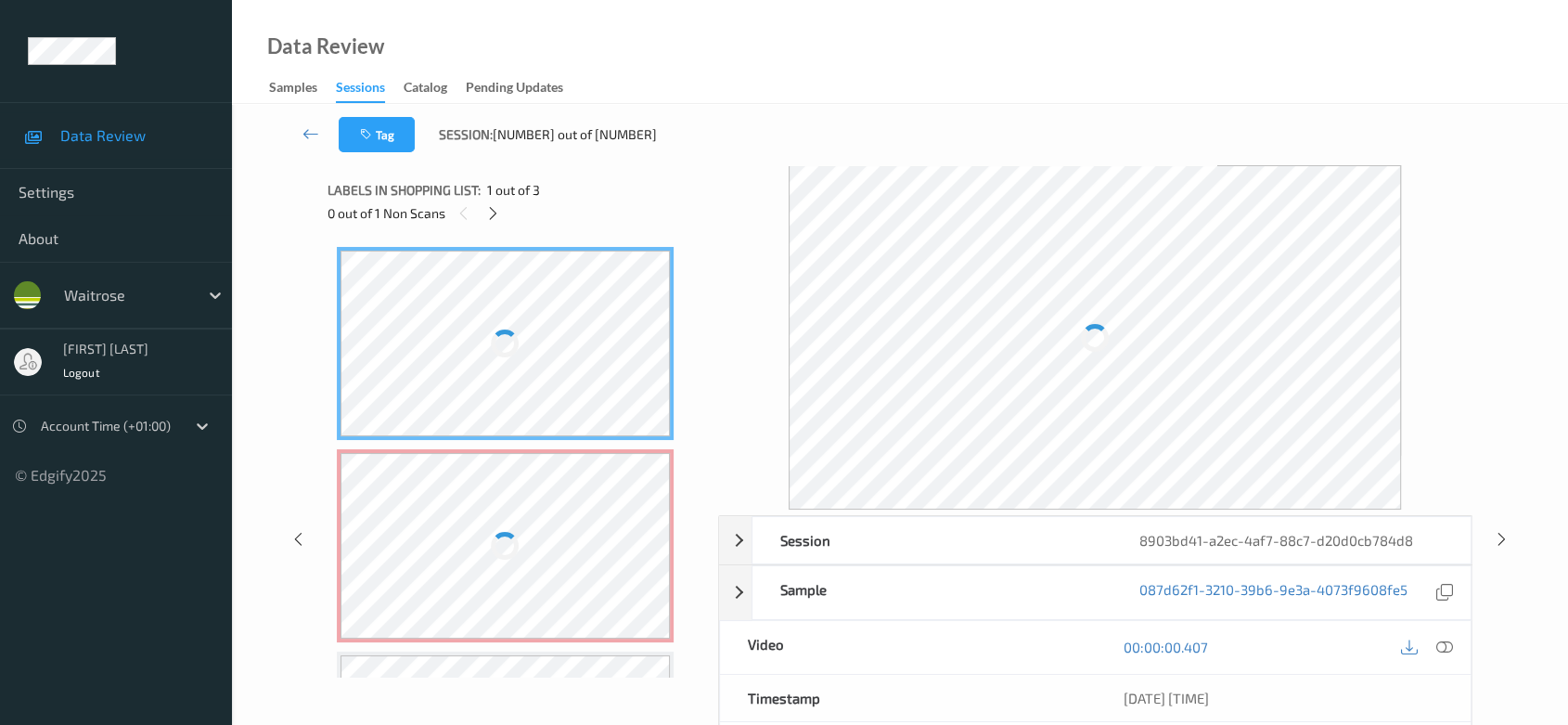 click at bounding box center [506, 546] 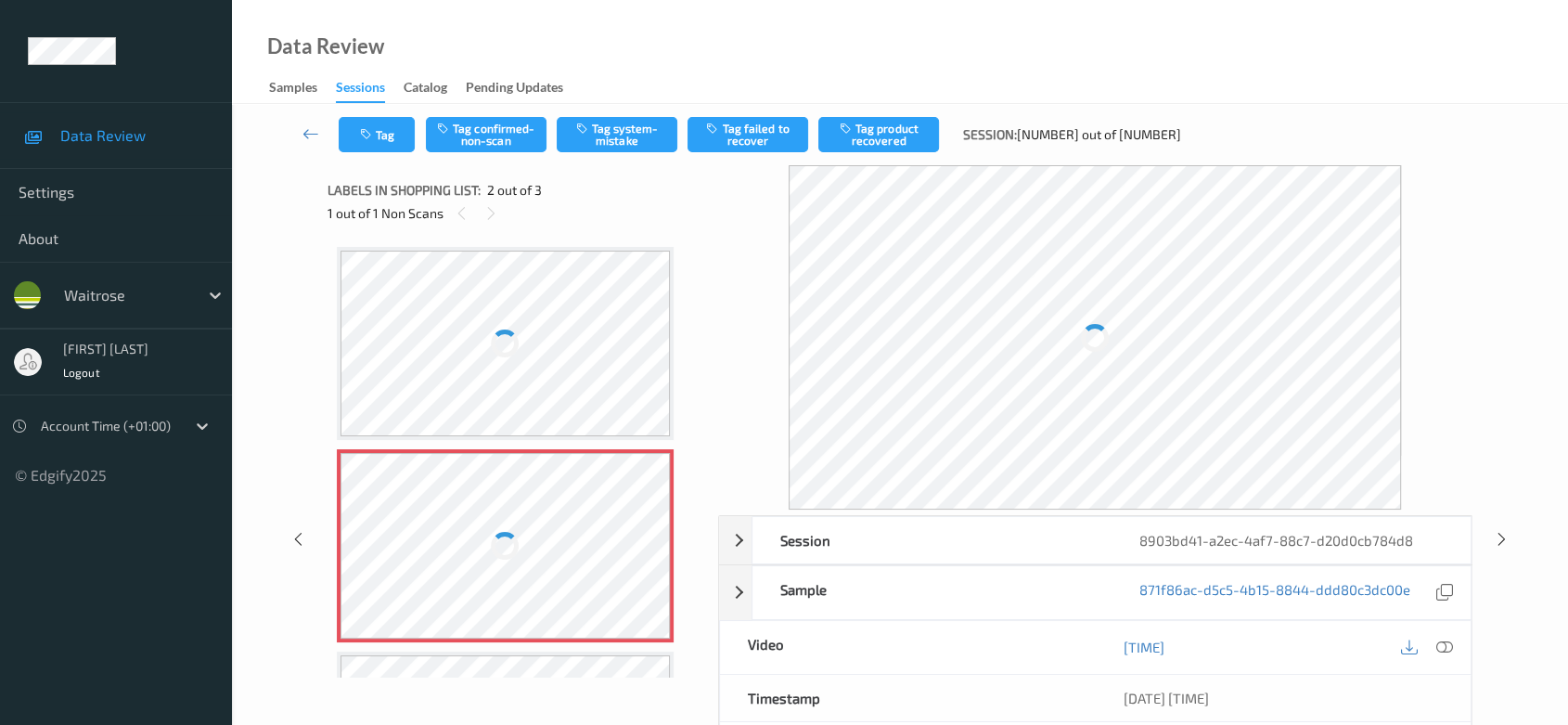 click at bounding box center [506, 343] 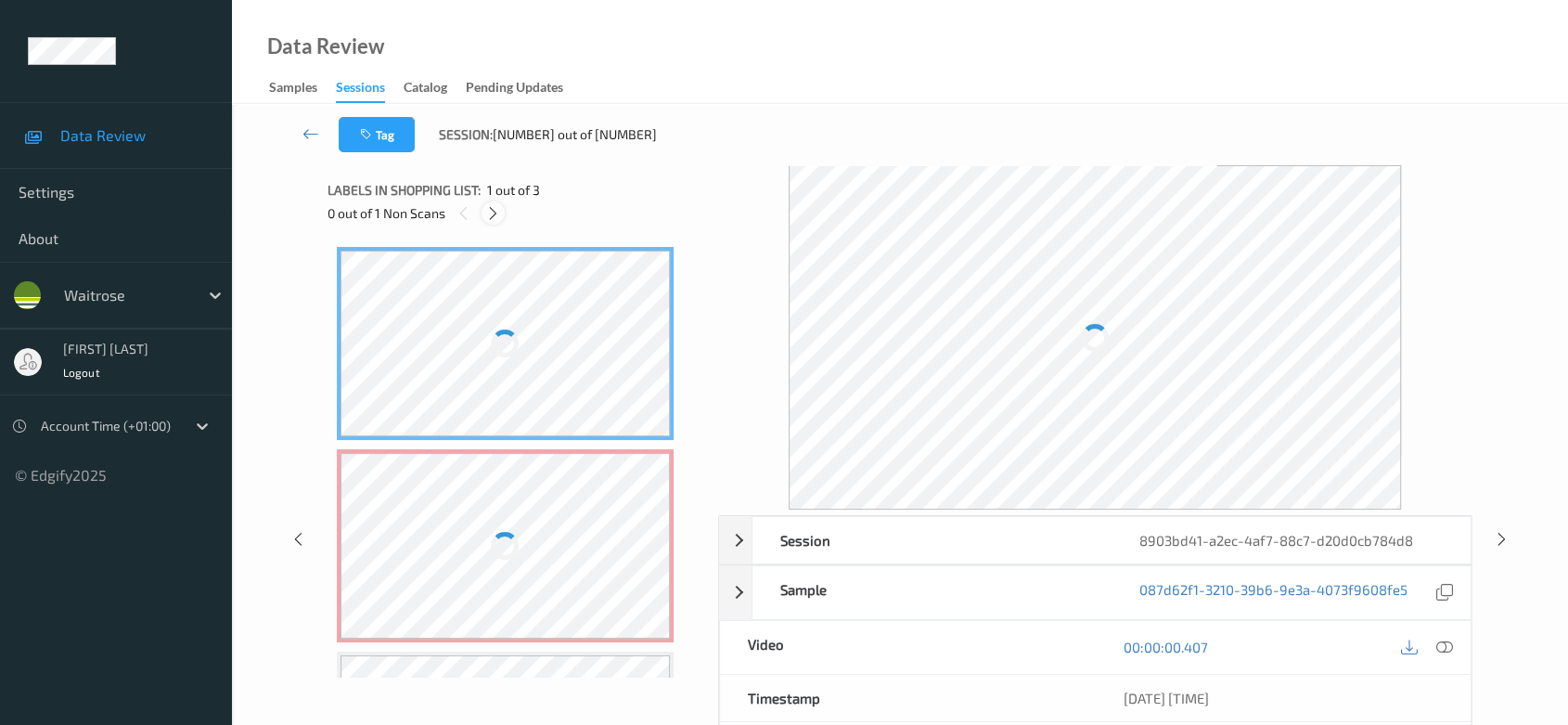click at bounding box center [493, 214] 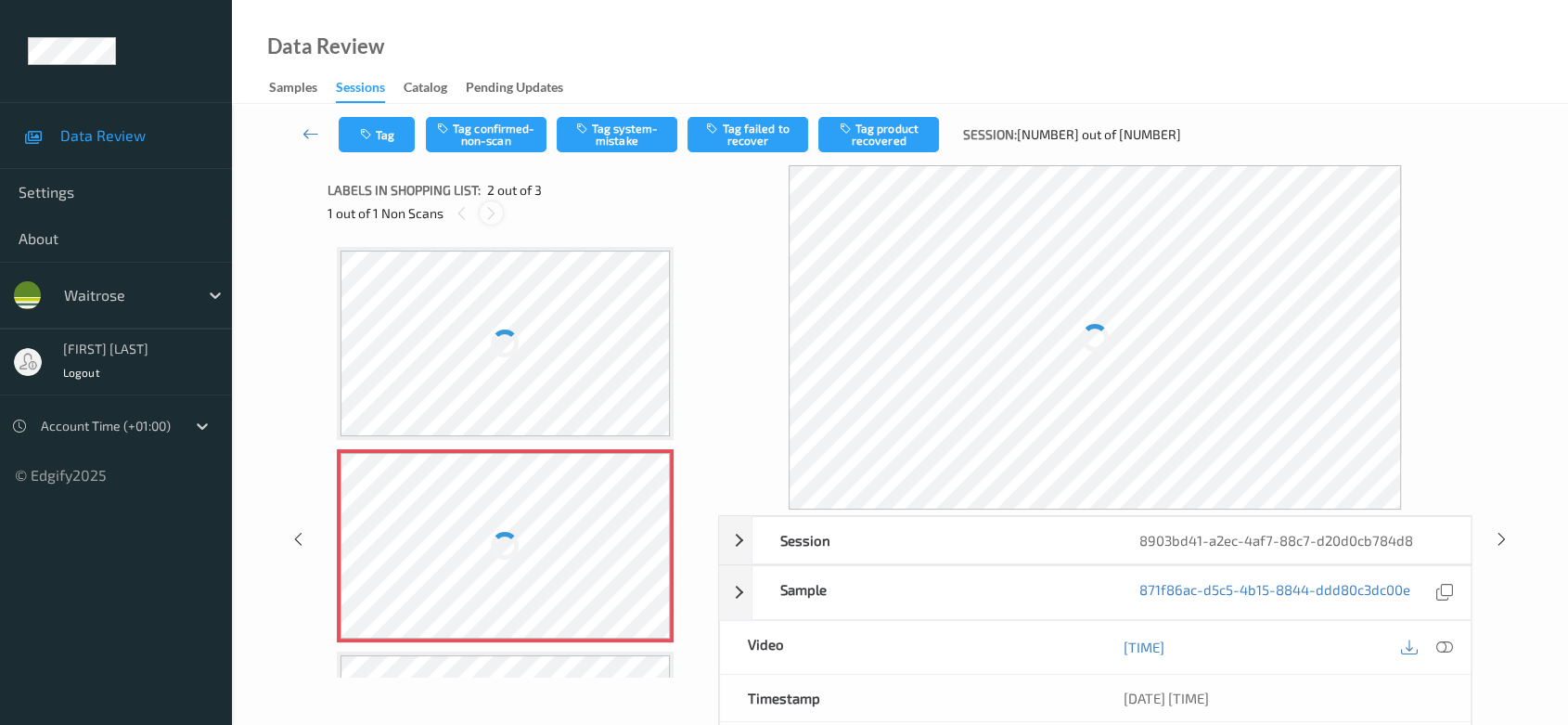 scroll, scrollTop: 8, scrollLeft: 0, axis: vertical 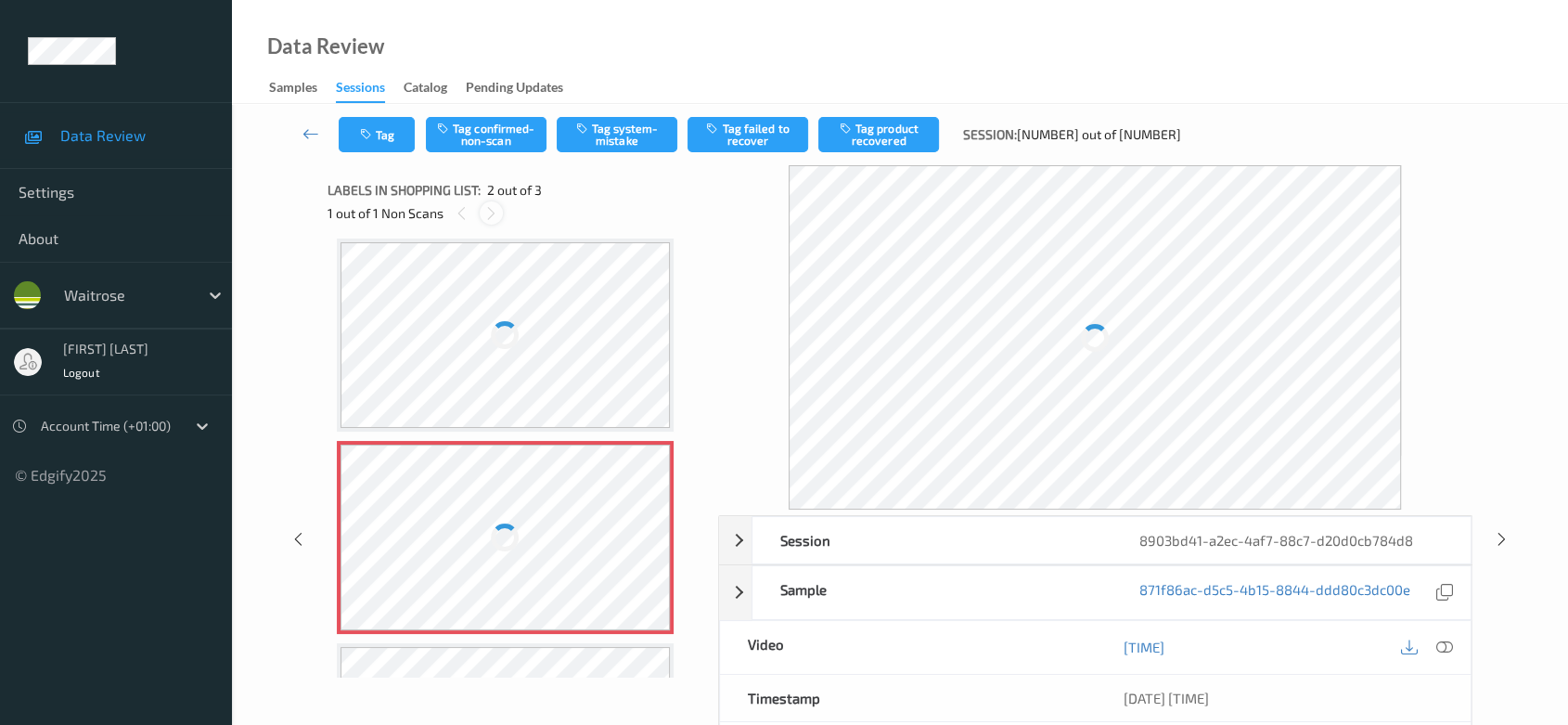 click at bounding box center [491, 214] 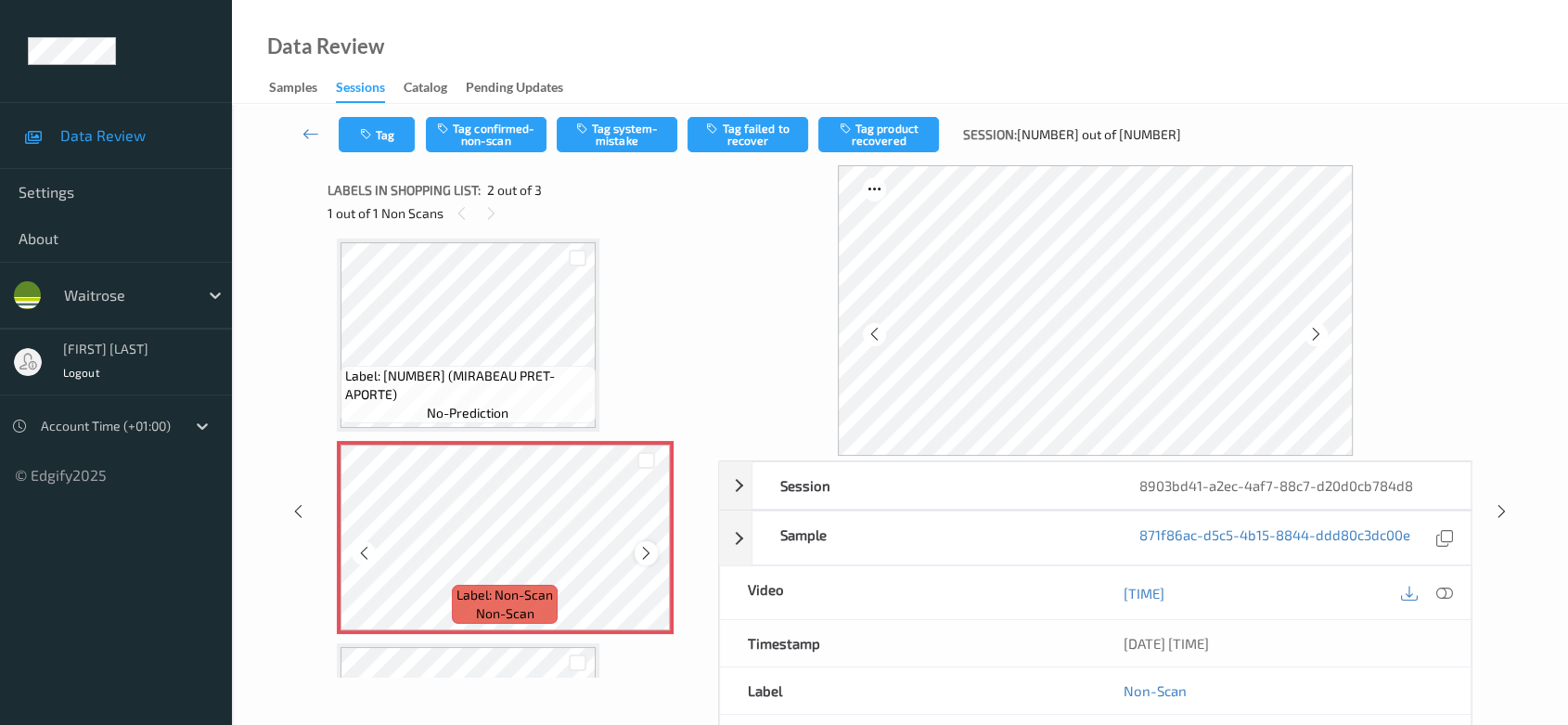 click at bounding box center [646, 553] 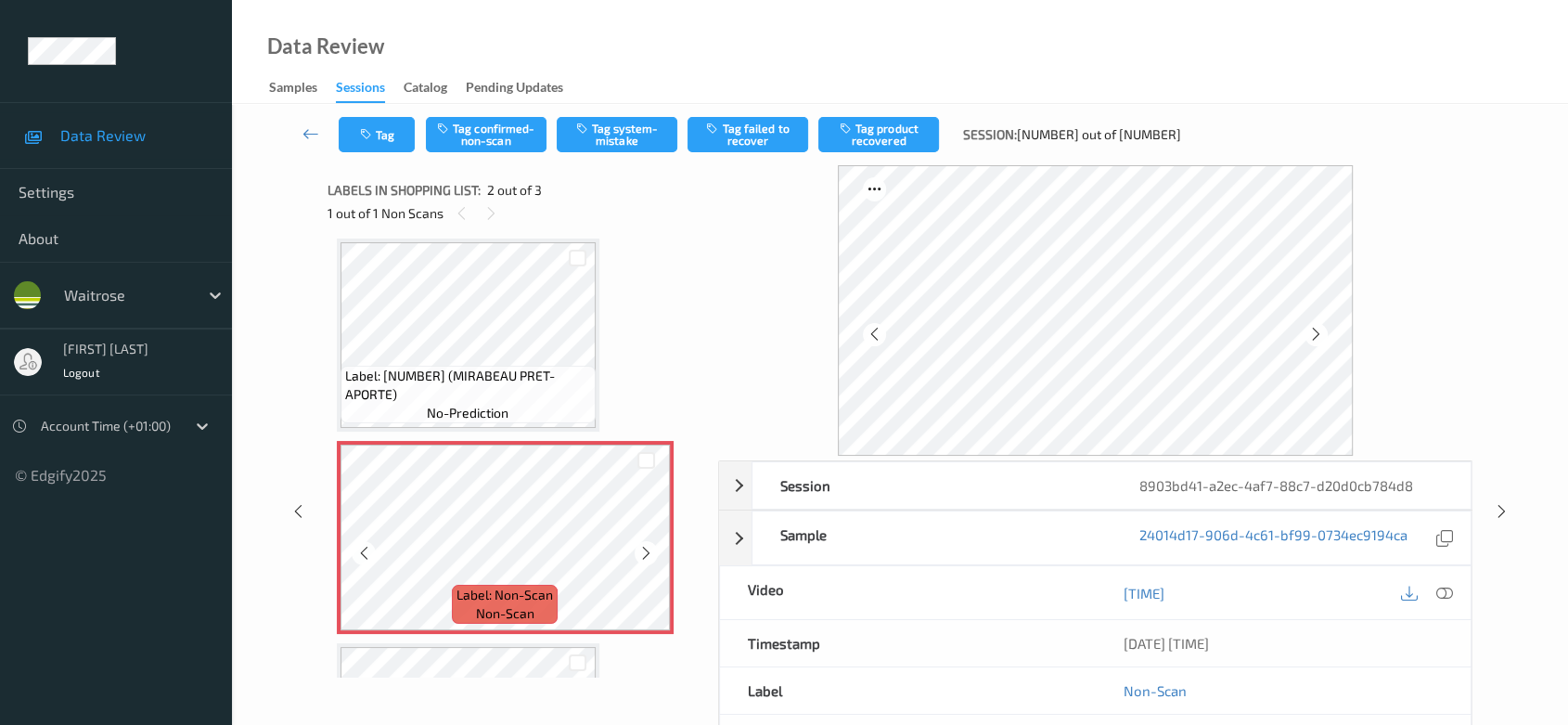 click at bounding box center [646, 553] 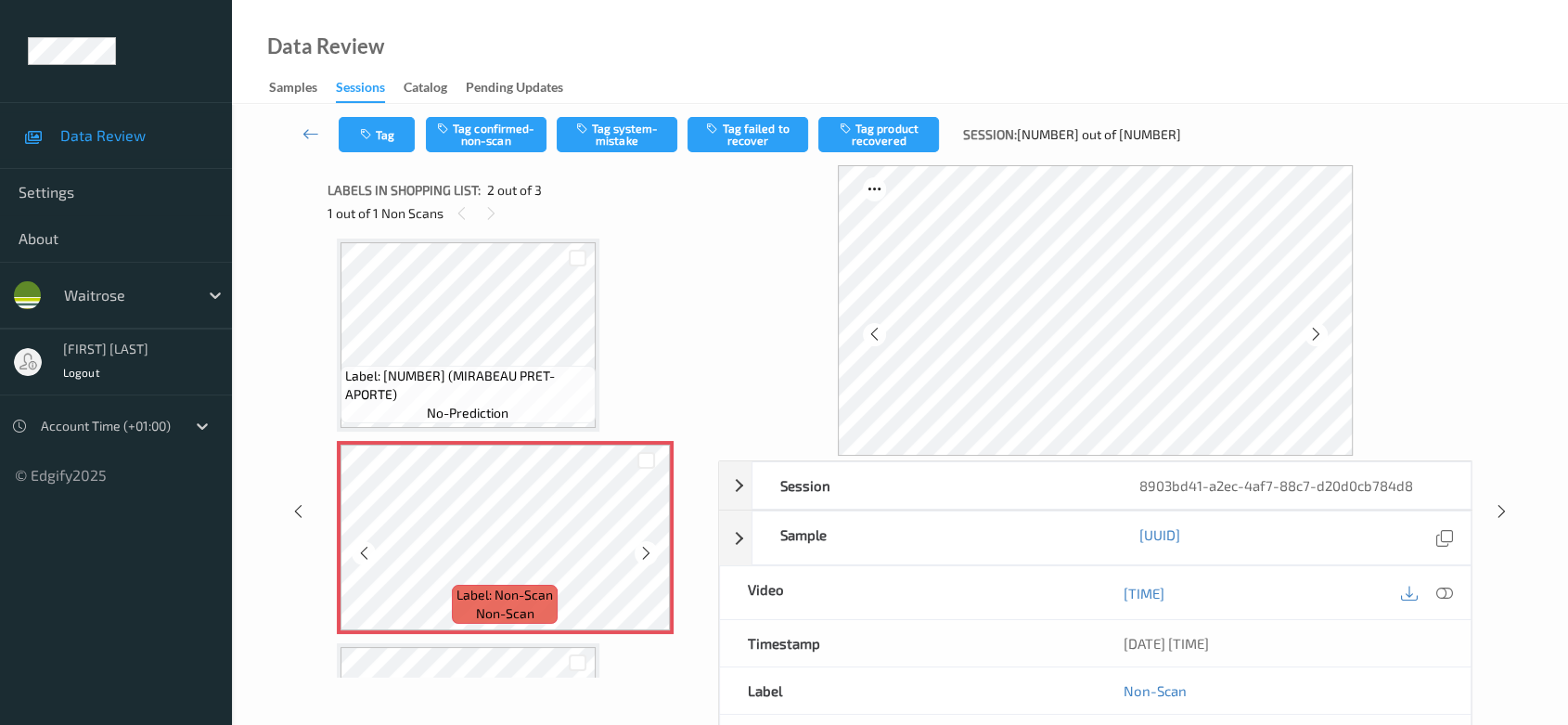 click at bounding box center (646, 553) 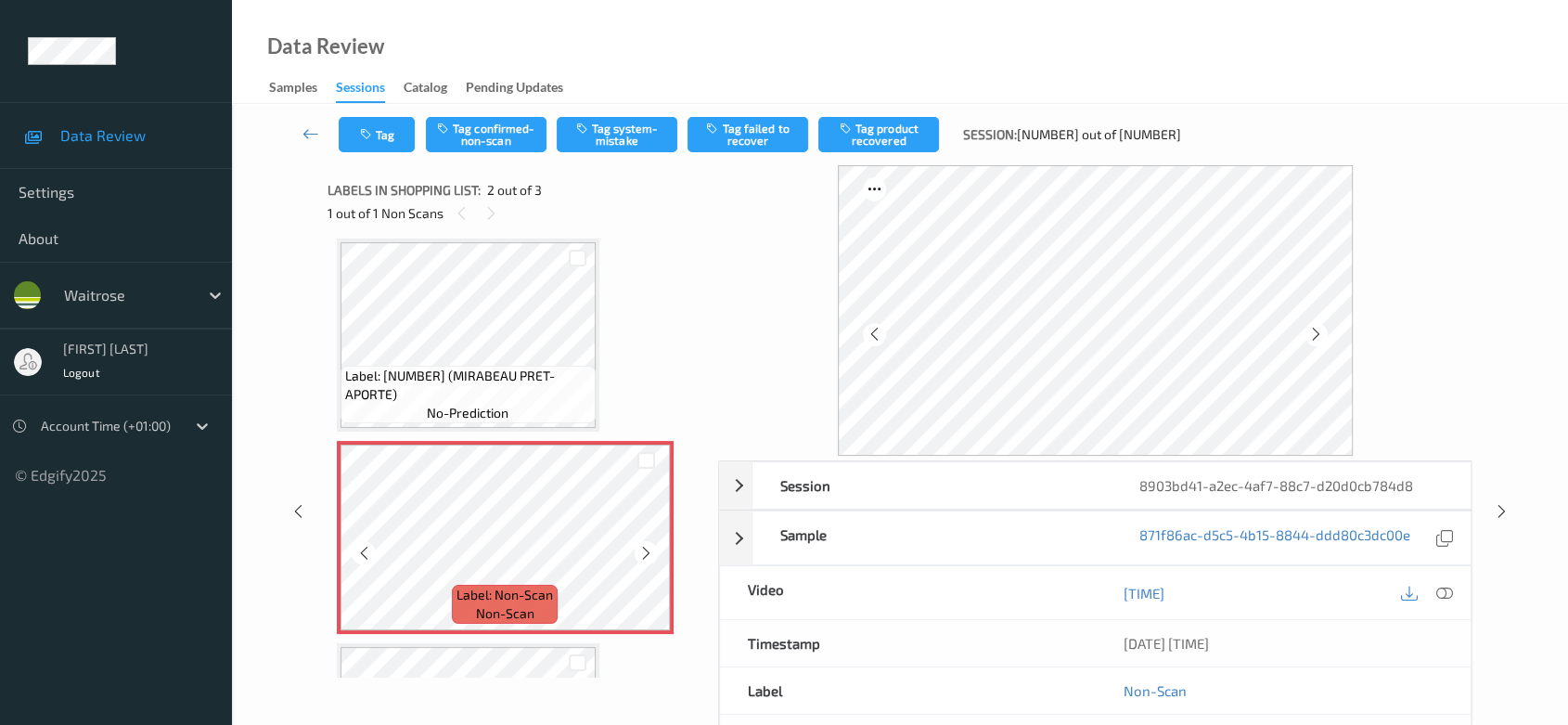 click at bounding box center [646, 553] 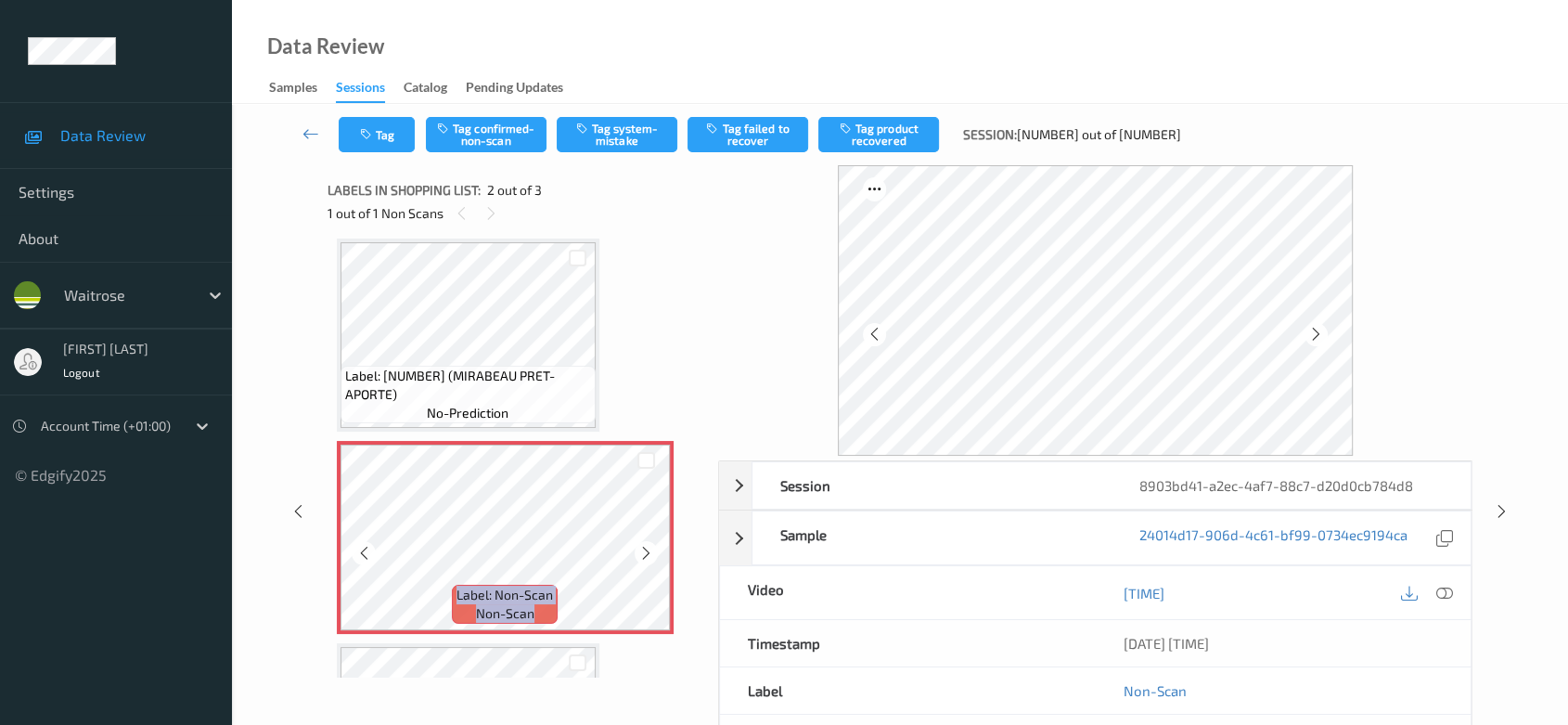click at bounding box center (646, 553) 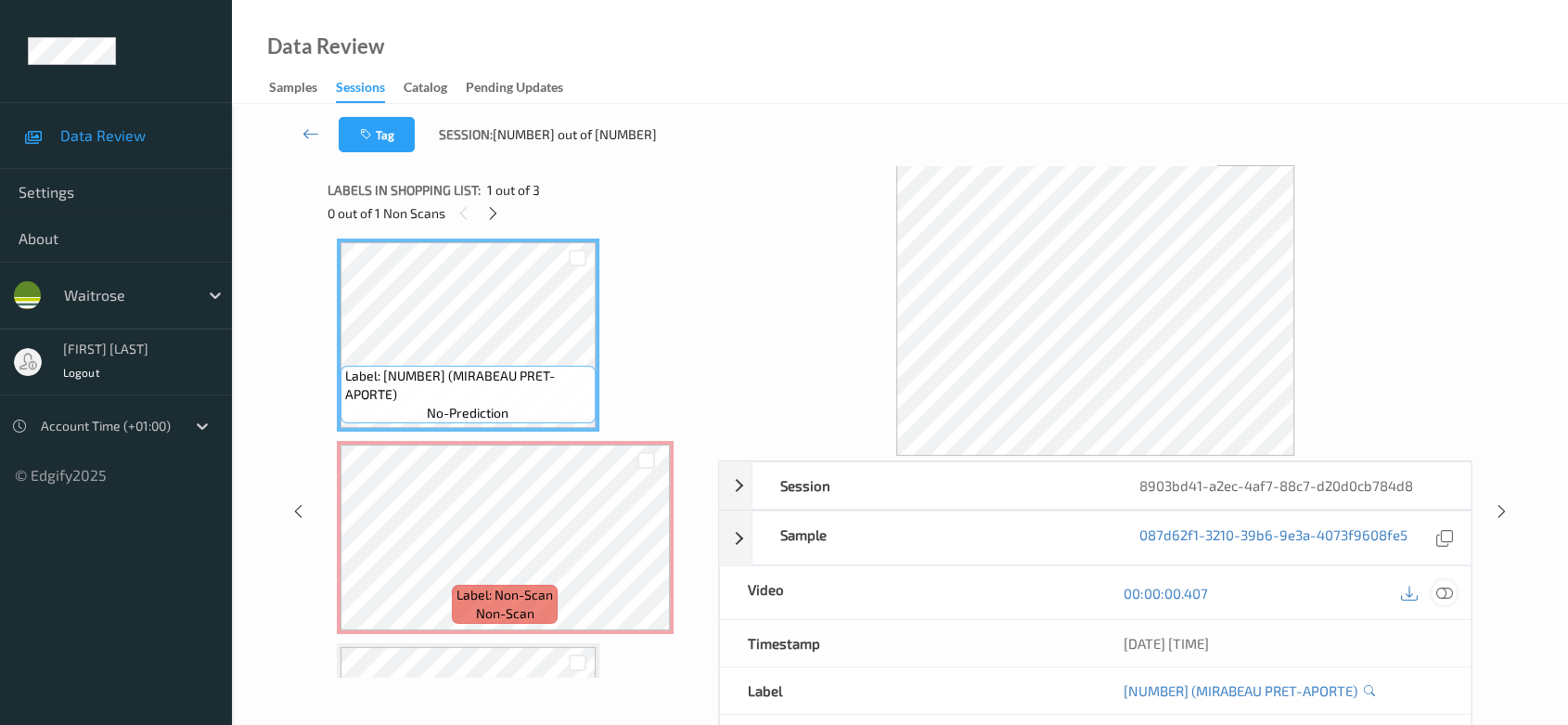 click at bounding box center [1445, 592] 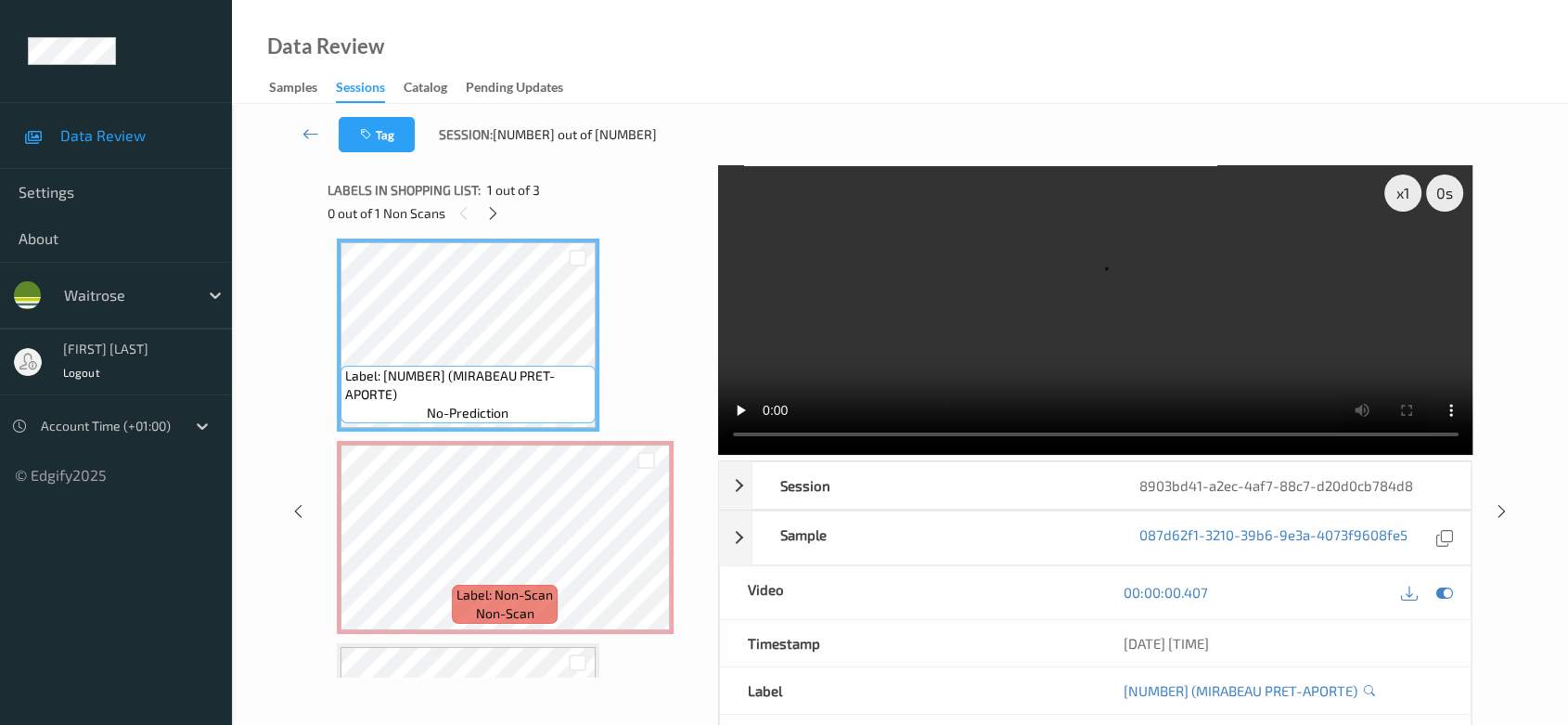 scroll, scrollTop: 0, scrollLeft: 0, axis: both 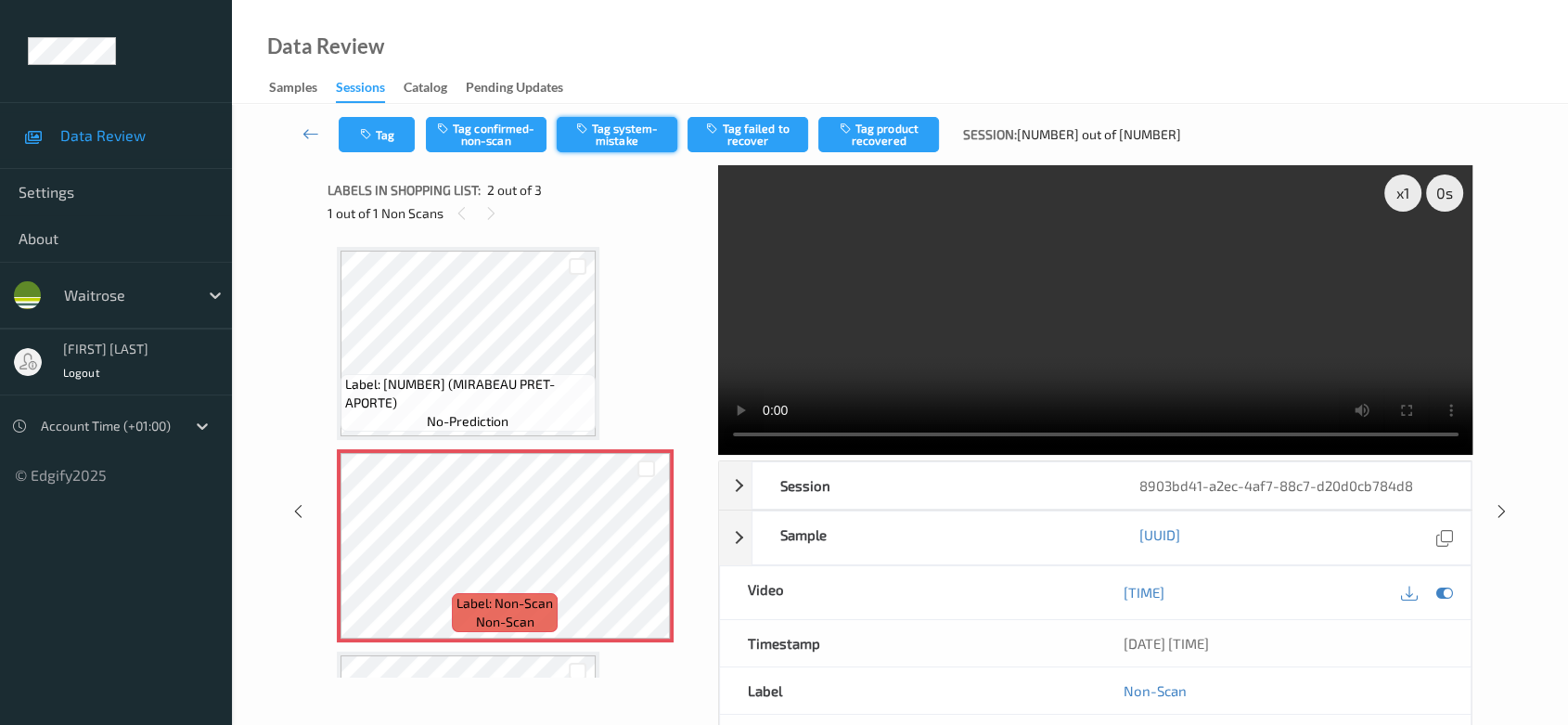 click on "Tag   system-mistake" at bounding box center (617, 135) 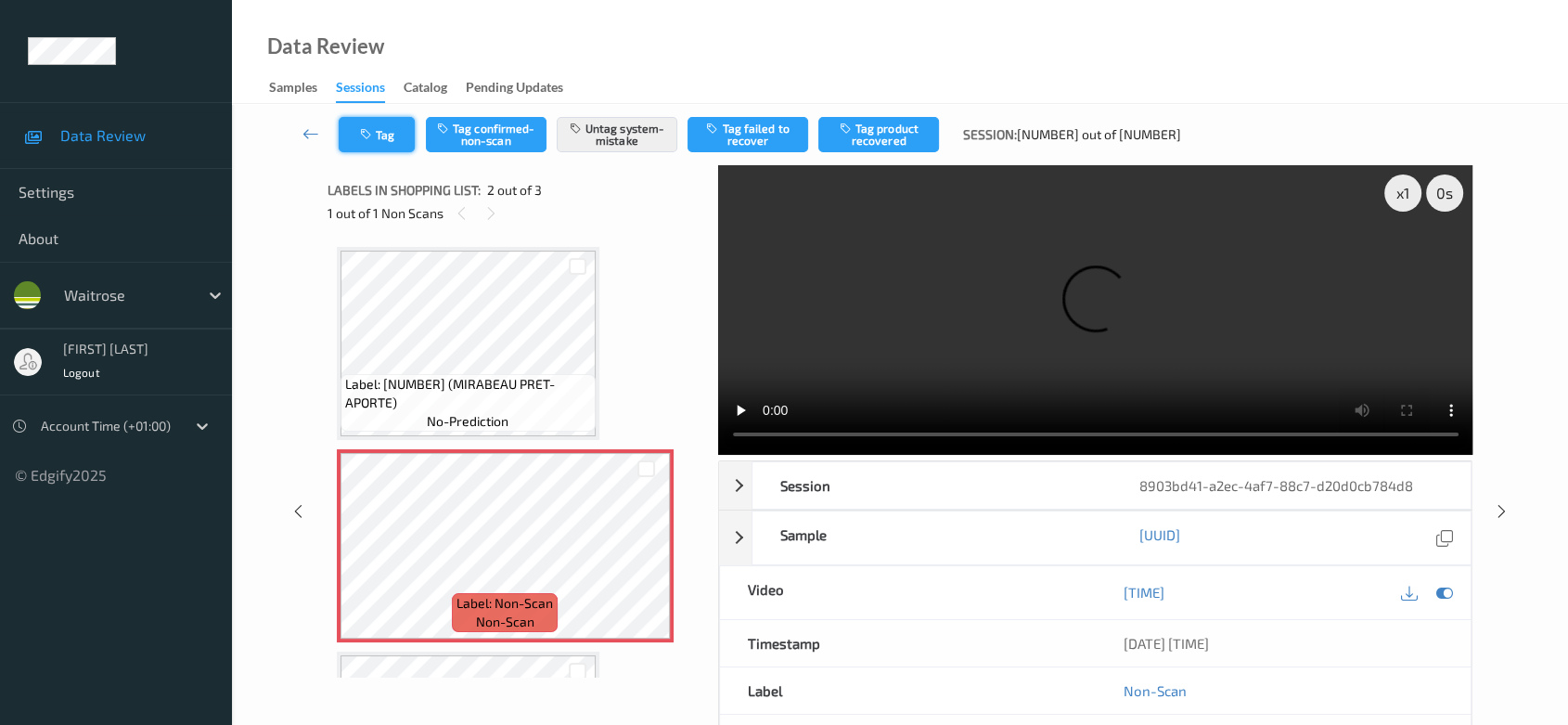 click on "Tag" at bounding box center [377, 135] 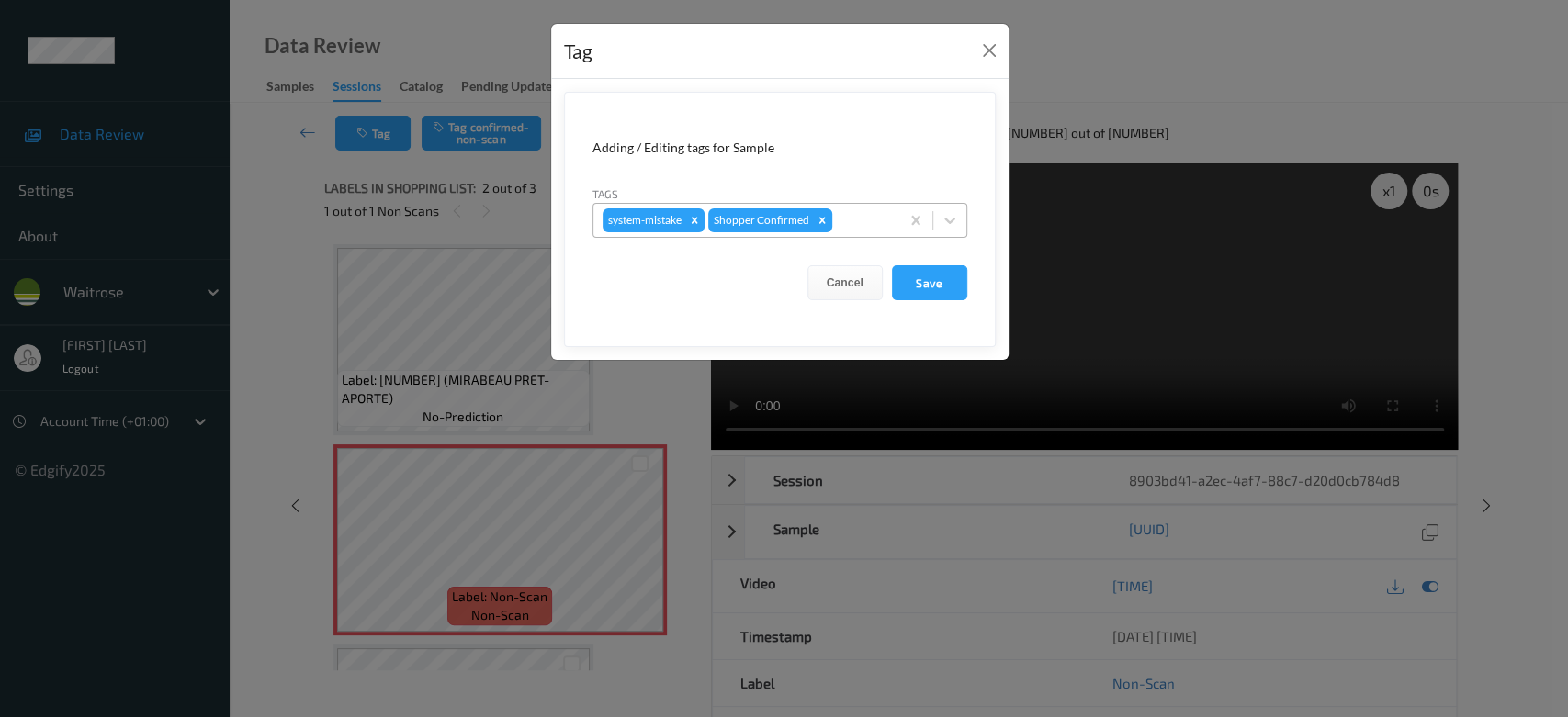 click at bounding box center (863, 220) 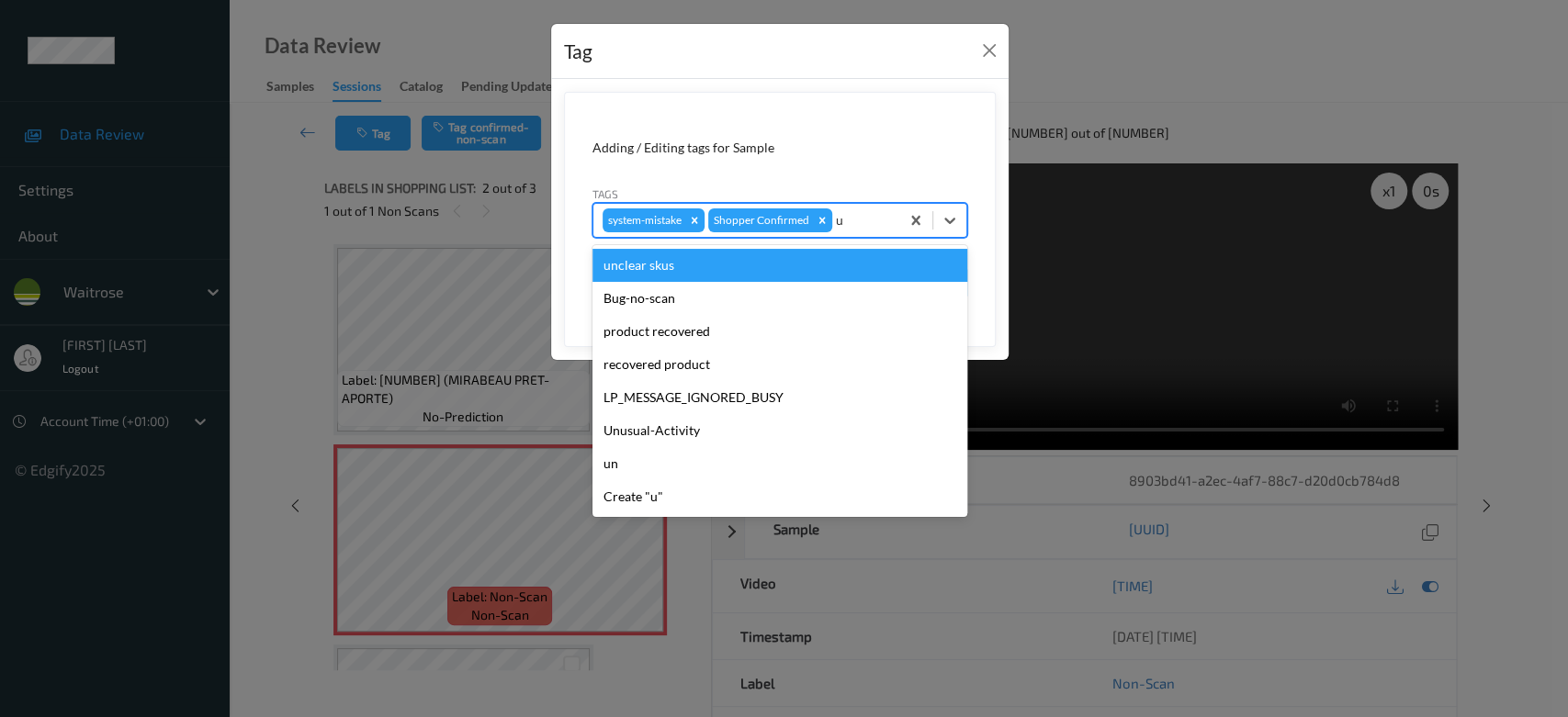 type on "un" 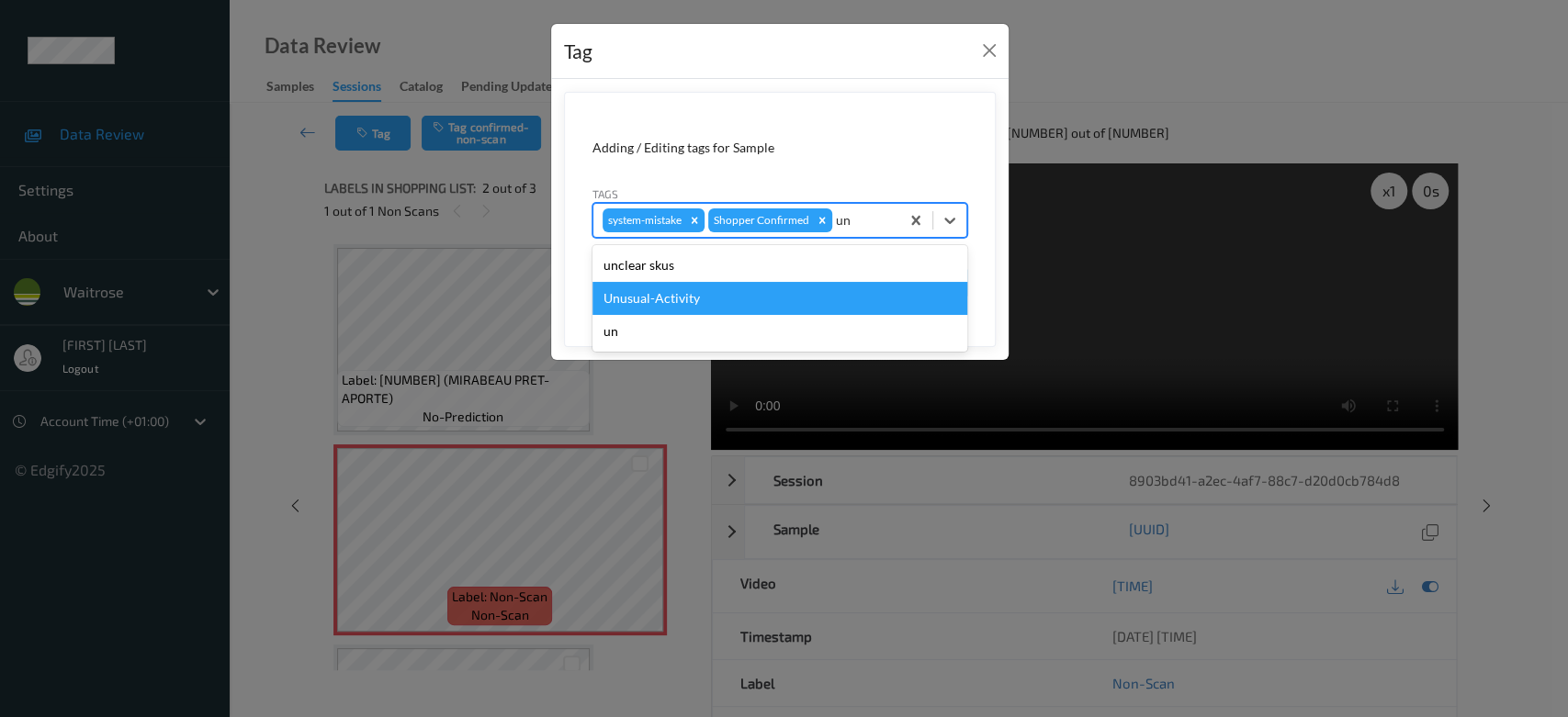 click on "Unusual-Activity" at bounding box center [780, 298] 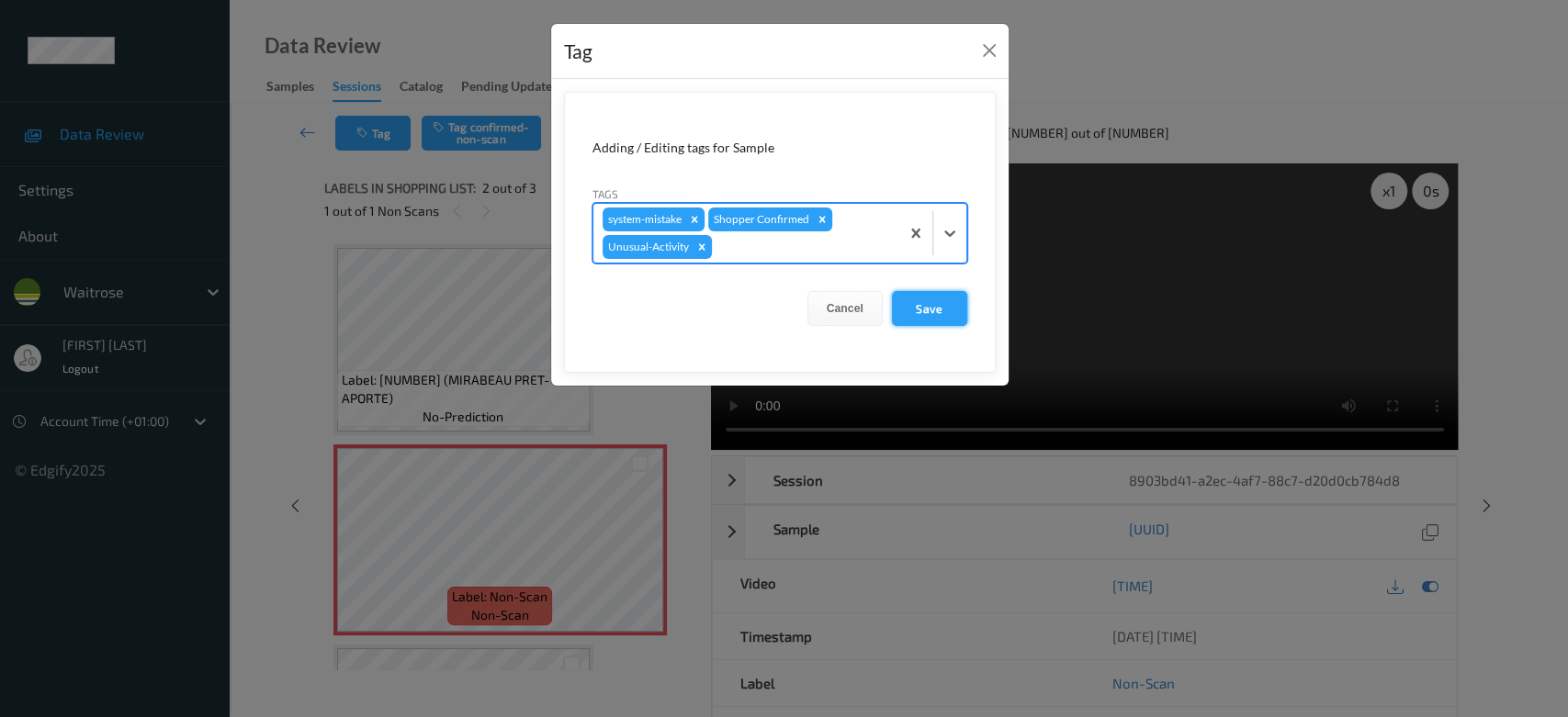 click on "Save" at bounding box center (930, 308) 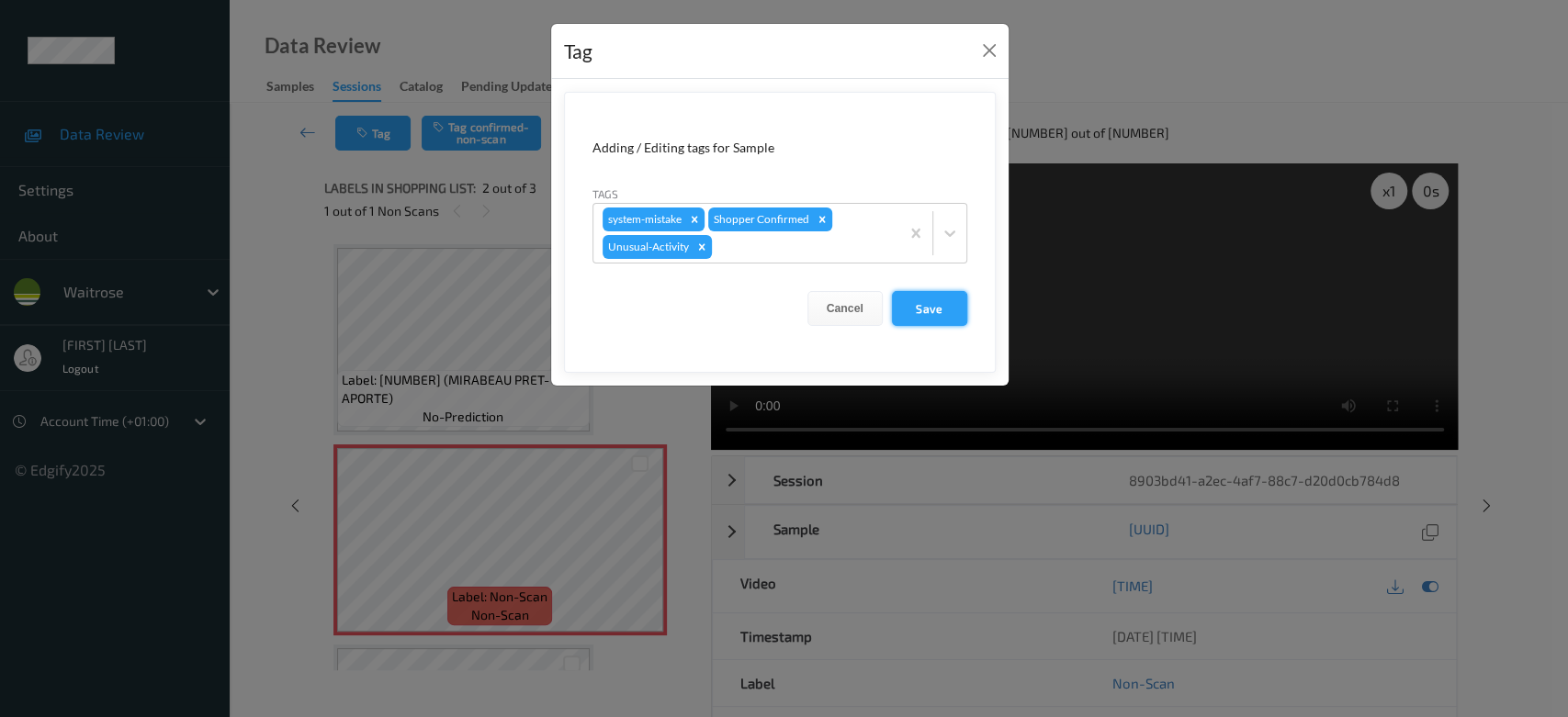 click on "Save" at bounding box center [930, 308] 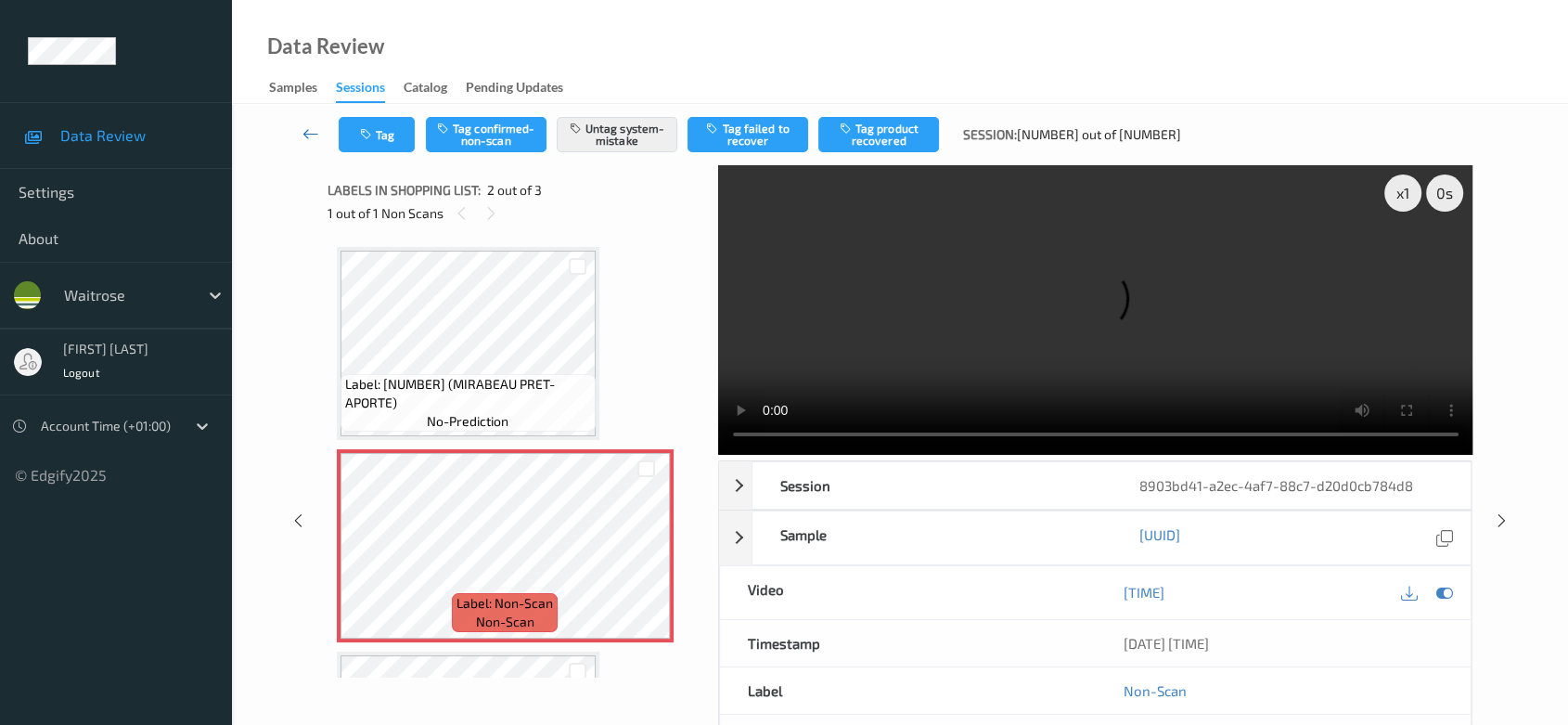 click at bounding box center [311, 135] 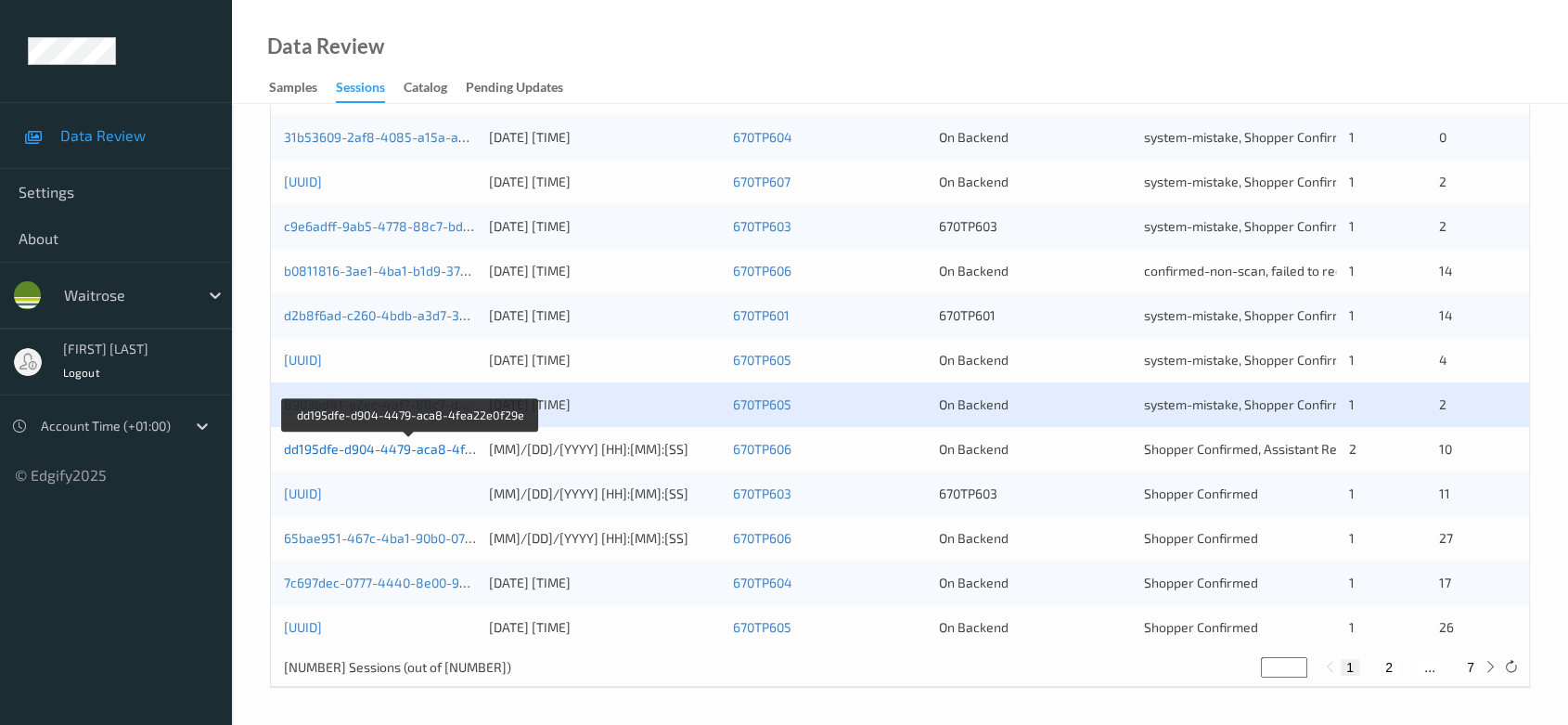 click on "dd195dfe-d904-4479-aca8-4fea22e0f29e" at bounding box center (410, 448) 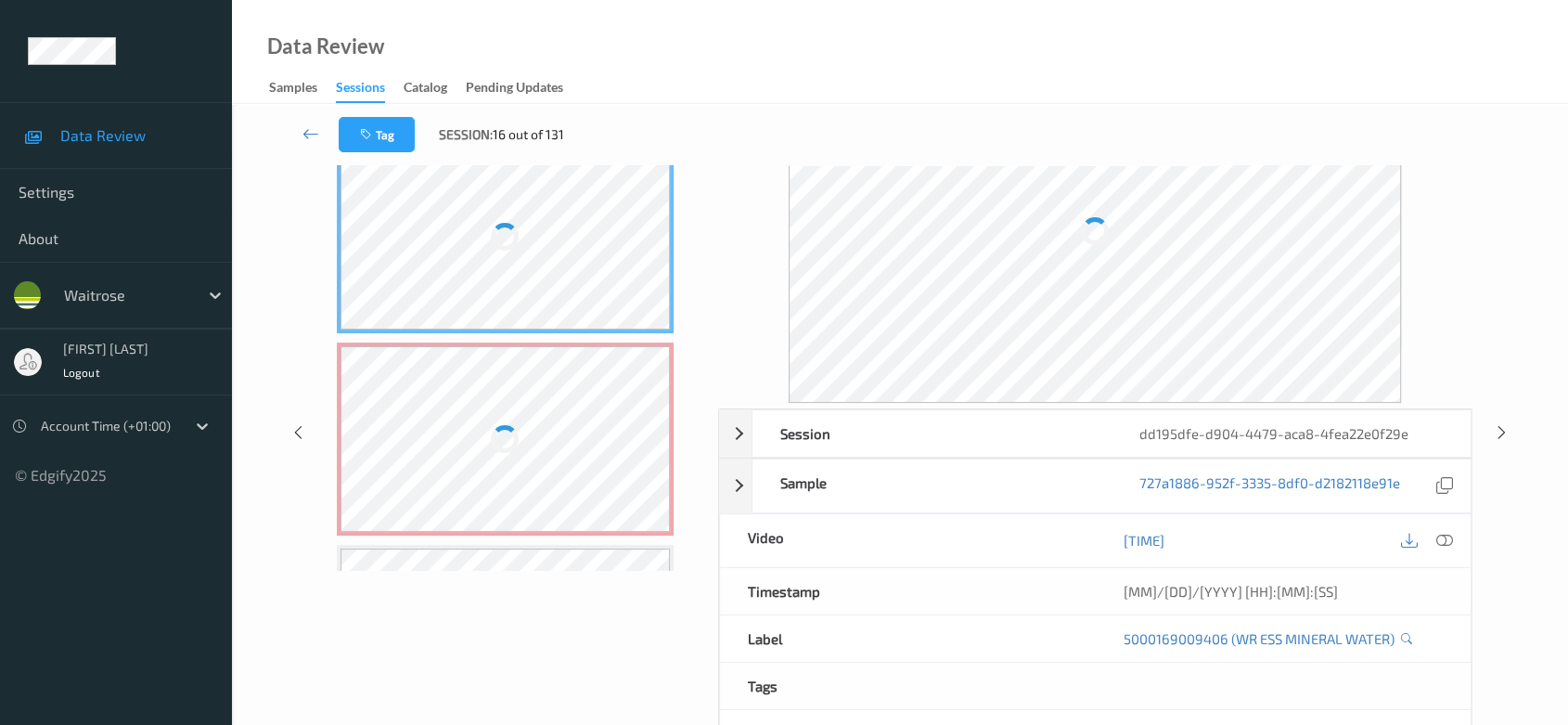scroll, scrollTop: 0, scrollLeft: 0, axis: both 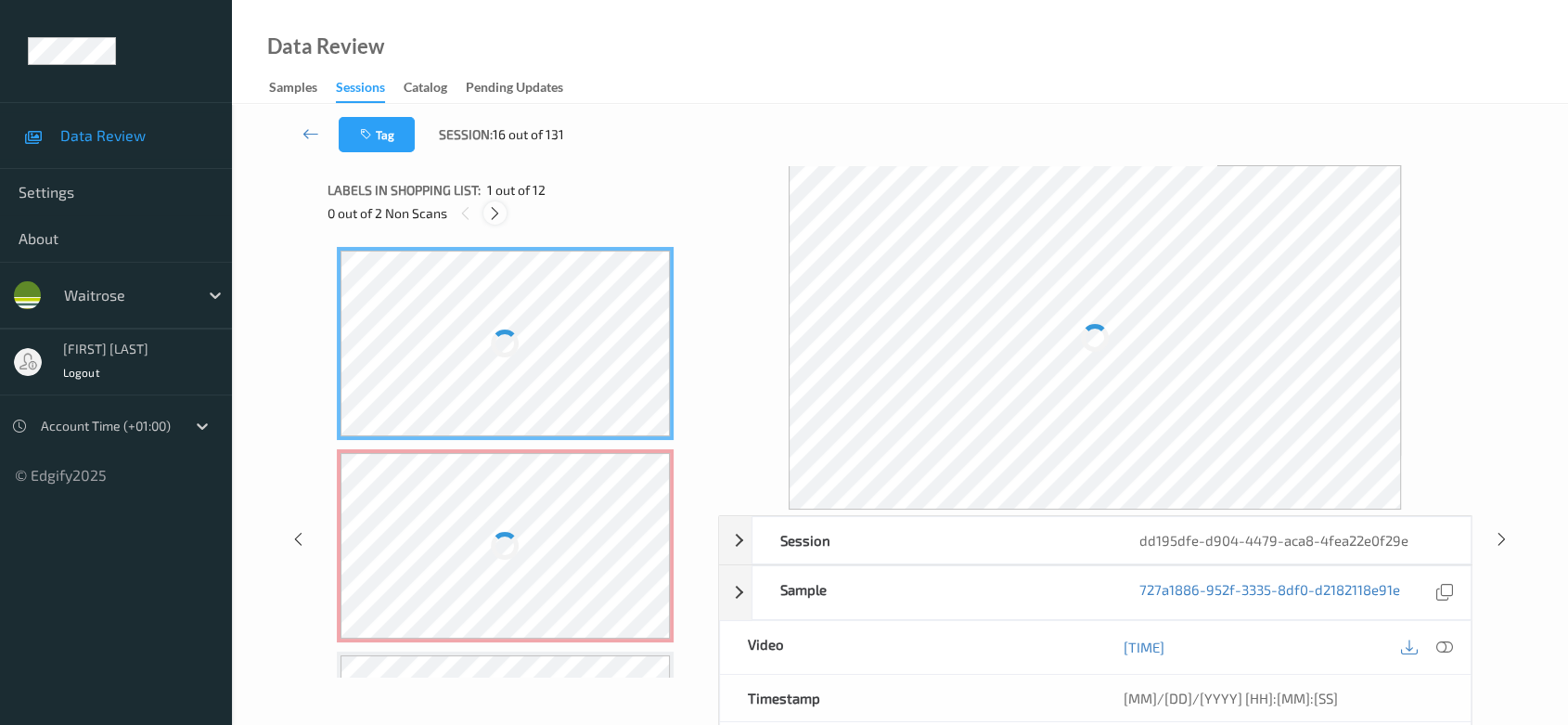 click at bounding box center [495, 214] 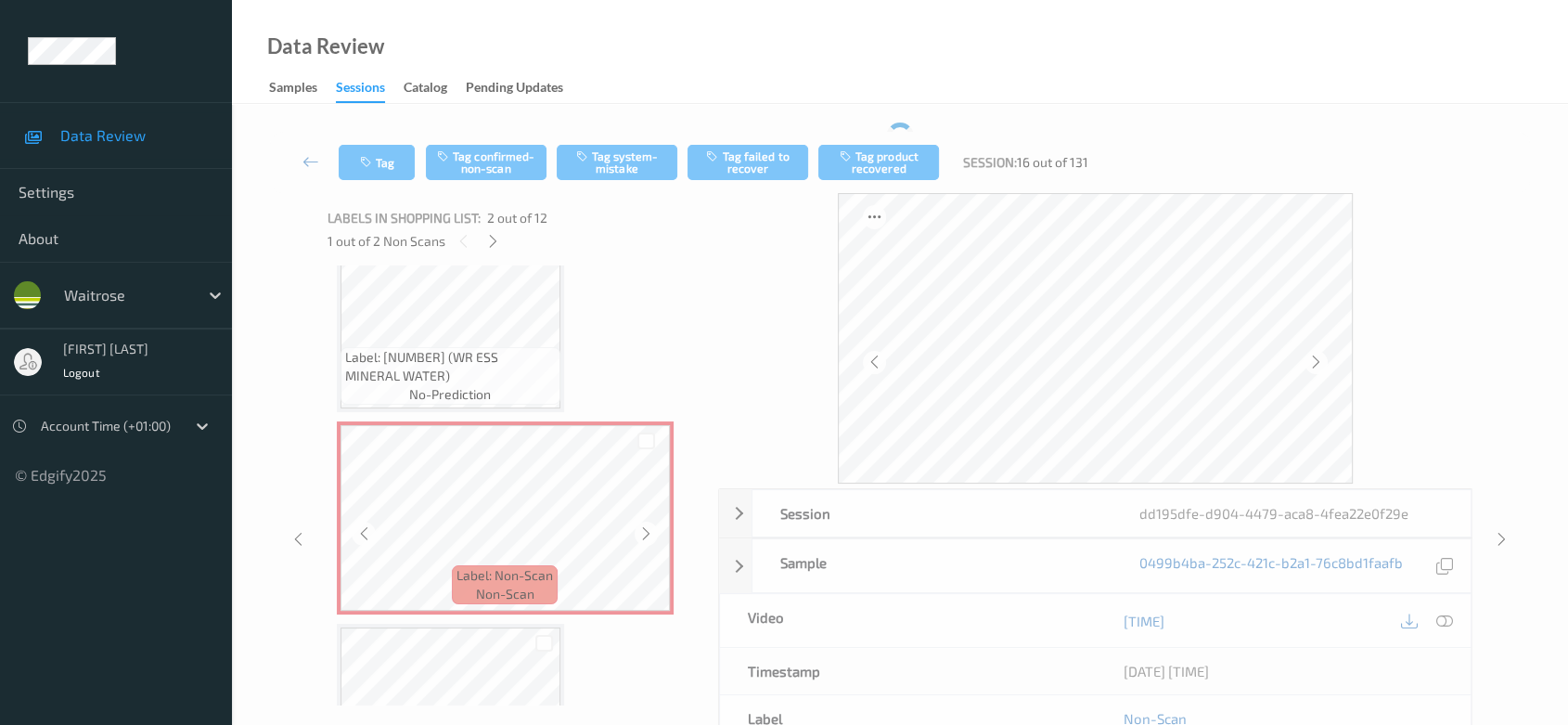 scroll, scrollTop: 0, scrollLeft: 0, axis: both 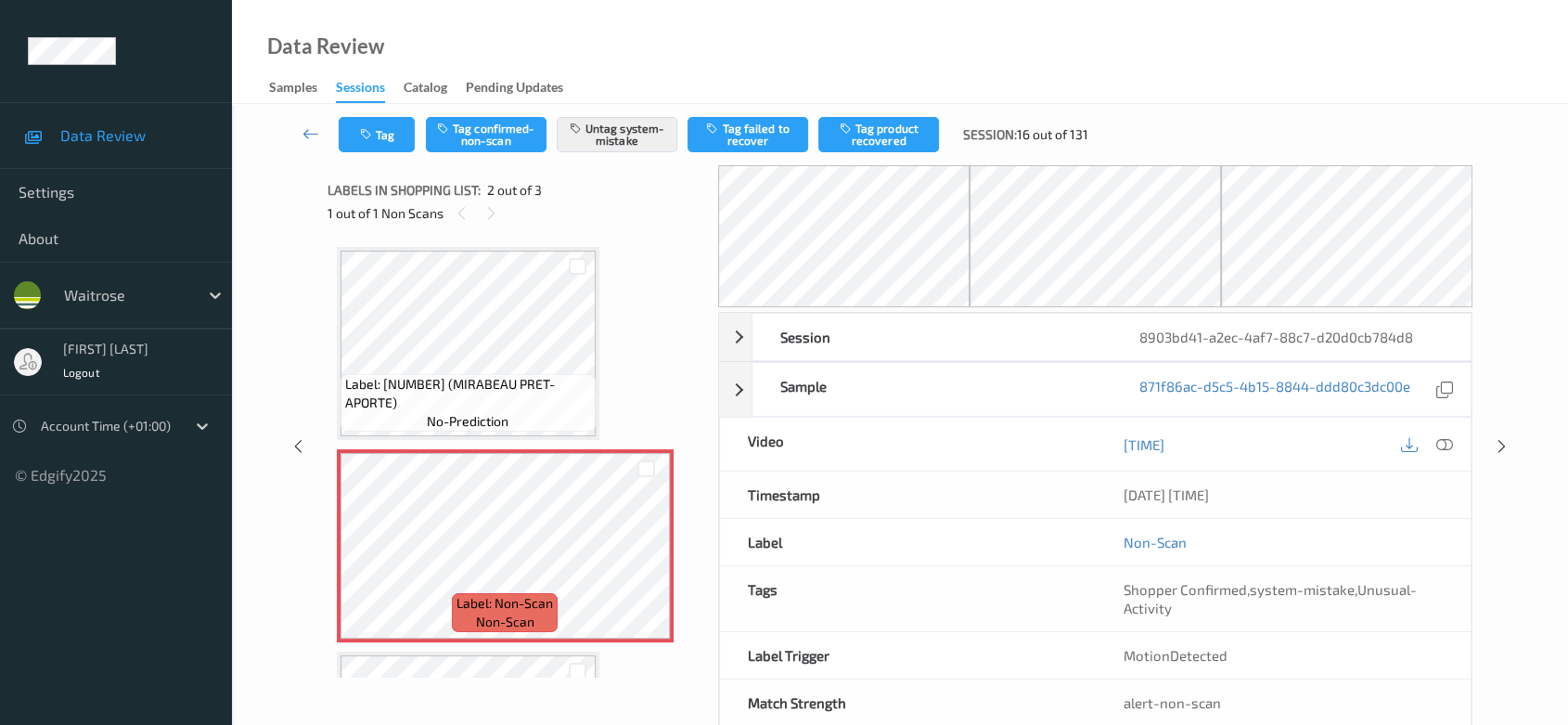 click on "Tag Tag   confirmed-non-scan Untag   system-mistake Tag   failed to recover Tag   product recovered Session: [NUMBER] out of [NUMBER]" at bounding box center (900, 135) 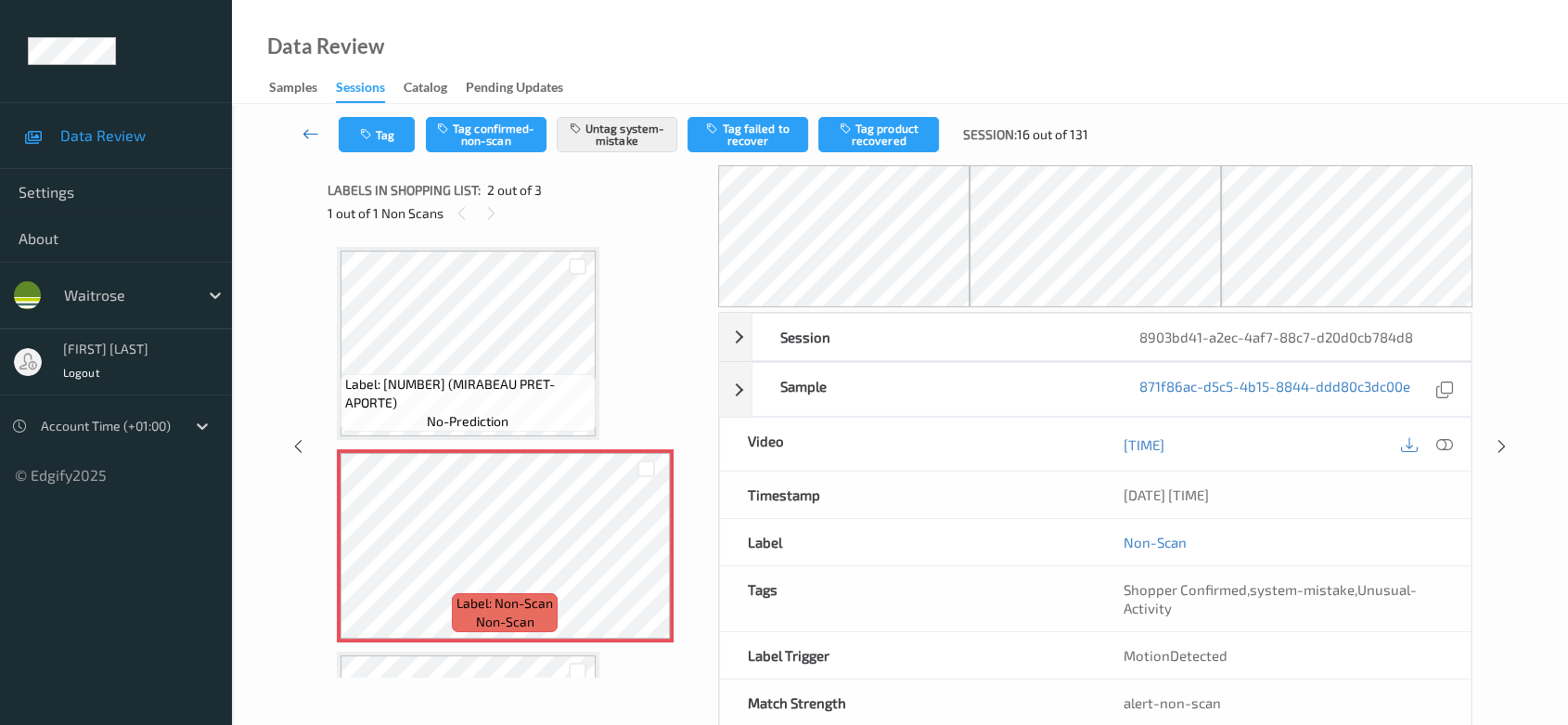 click at bounding box center [311, 134] 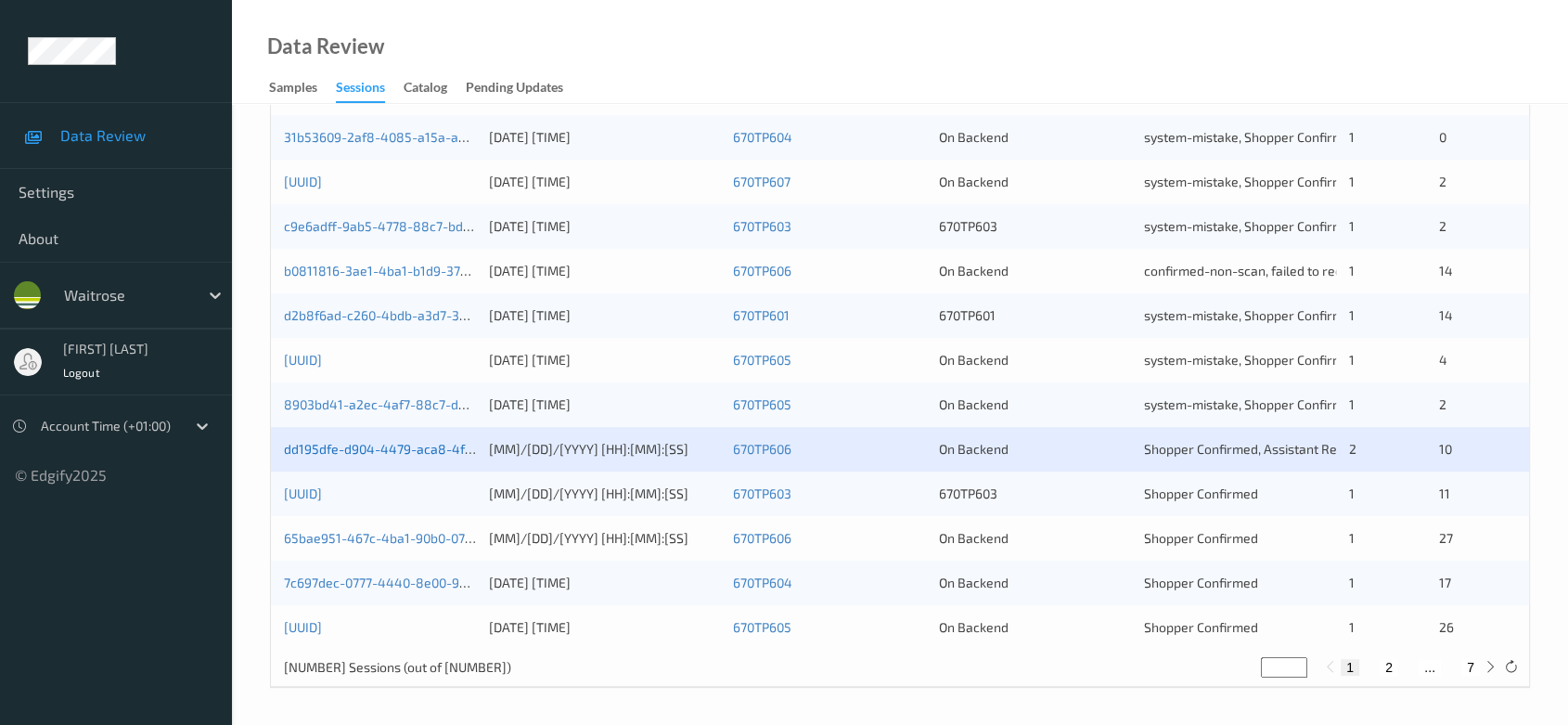 click on "dd195dfe-d904-4479-aca8-4fea22e0f29e" at bounding box center (410, 448) 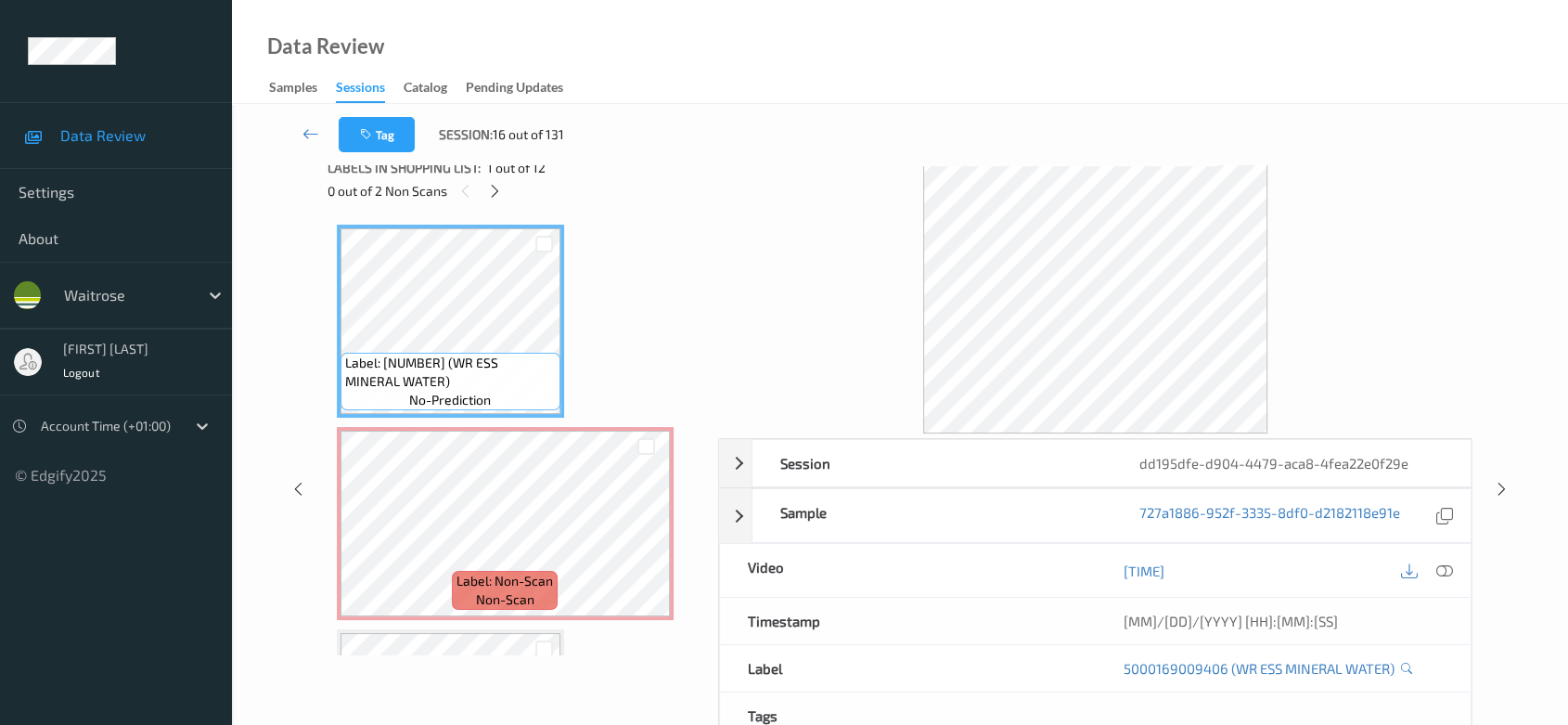 scroll, scrollTop: 0, scrollLeft: 0, axis: both 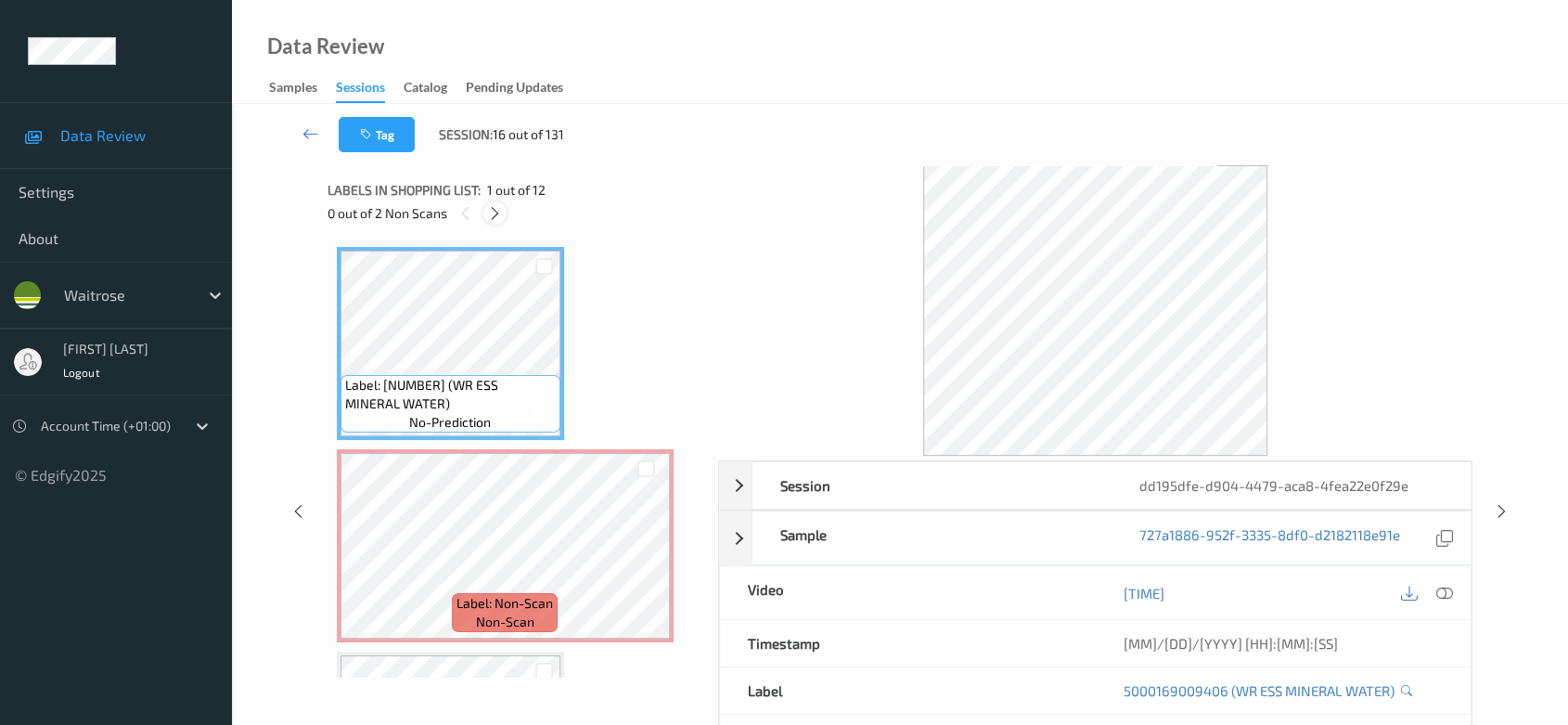 click at bounding box center [495, 213] 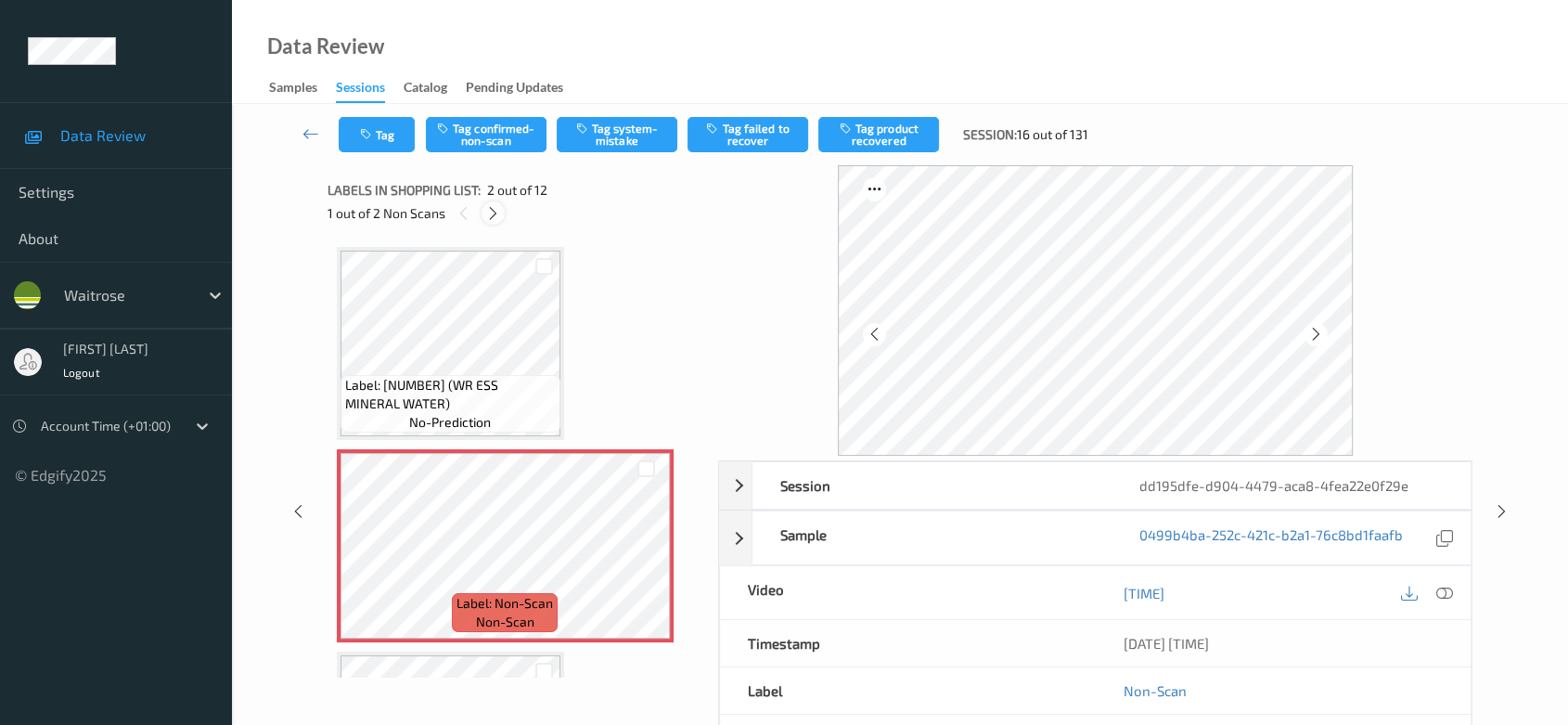 scroll, scrollTop: 8, scrollLeft: 0, axis: vertical 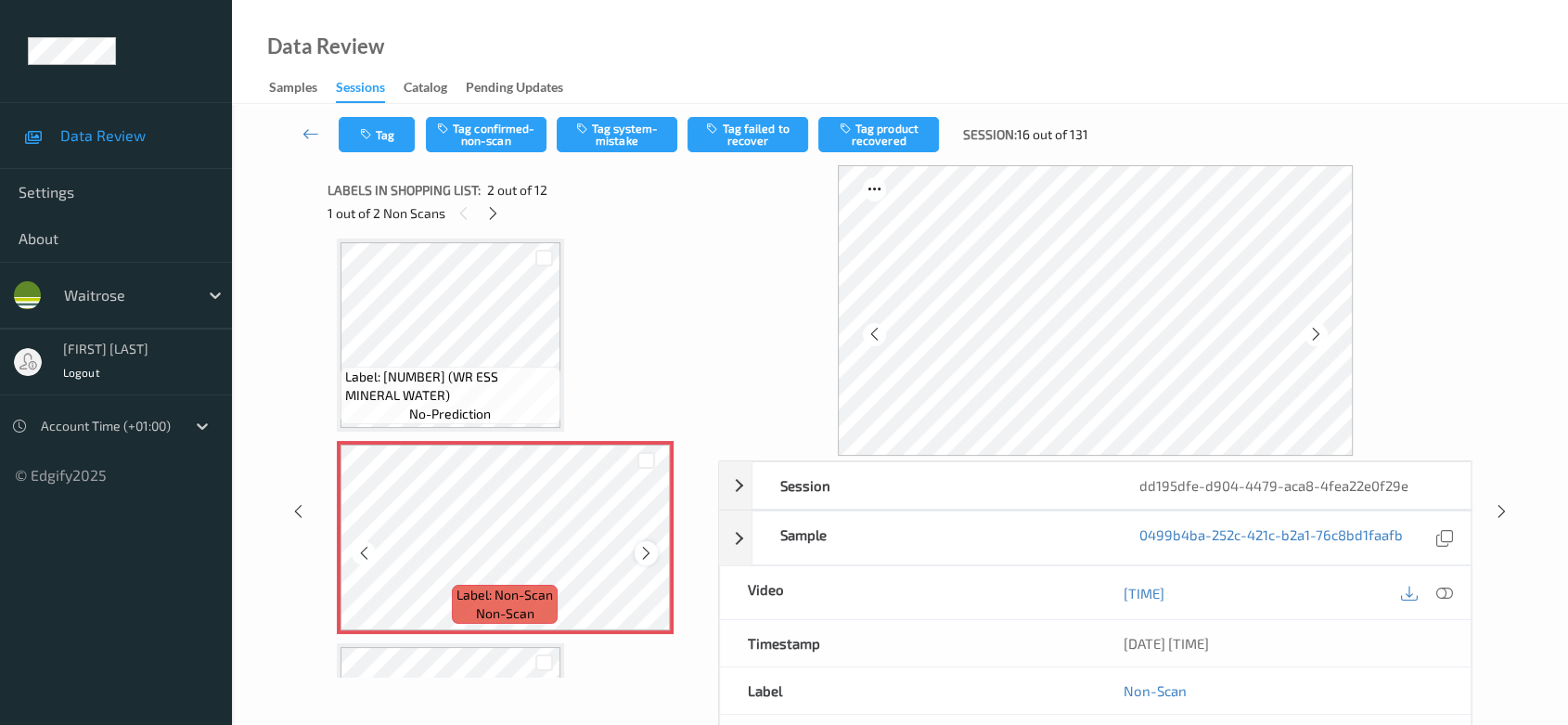 click at bounding box center [646, 553] 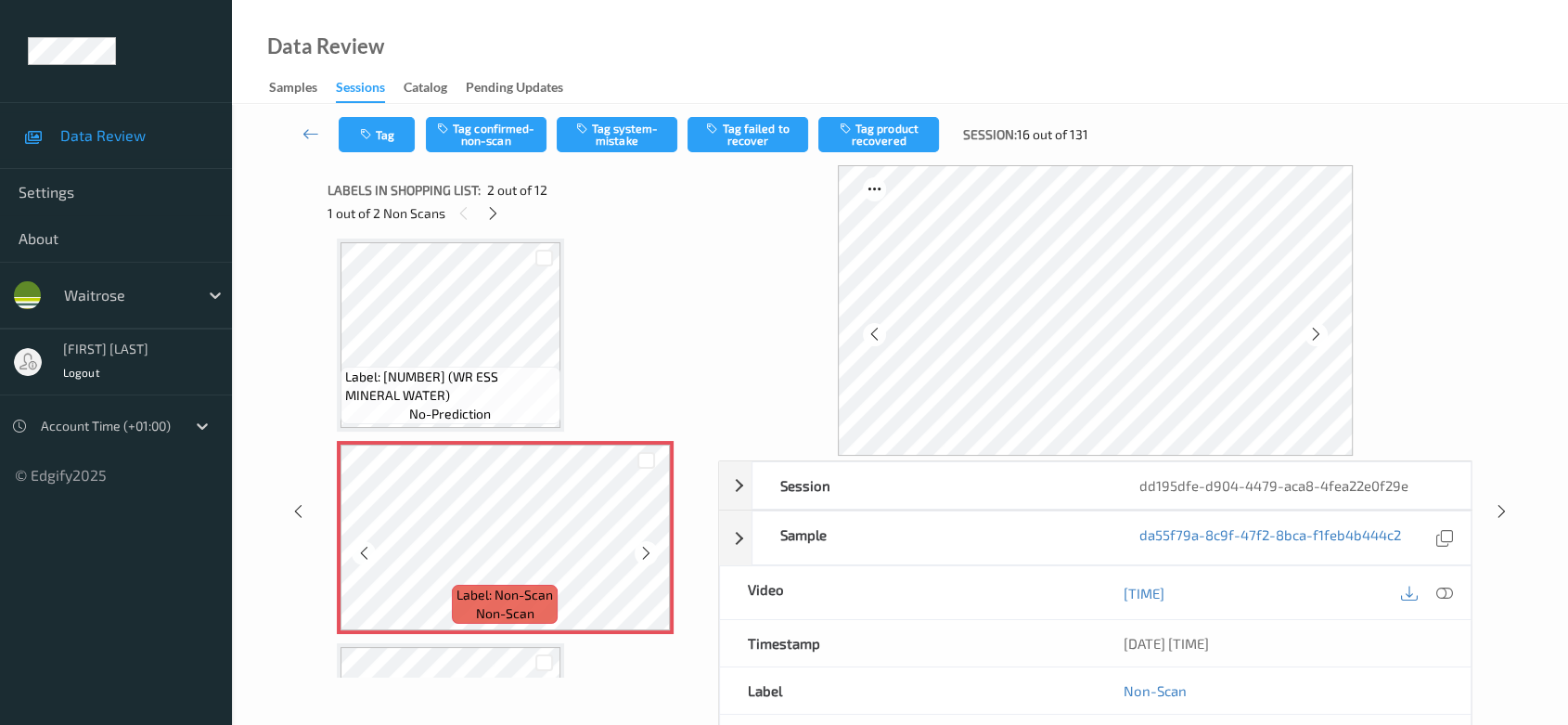 click at bounding box center [646, 553] 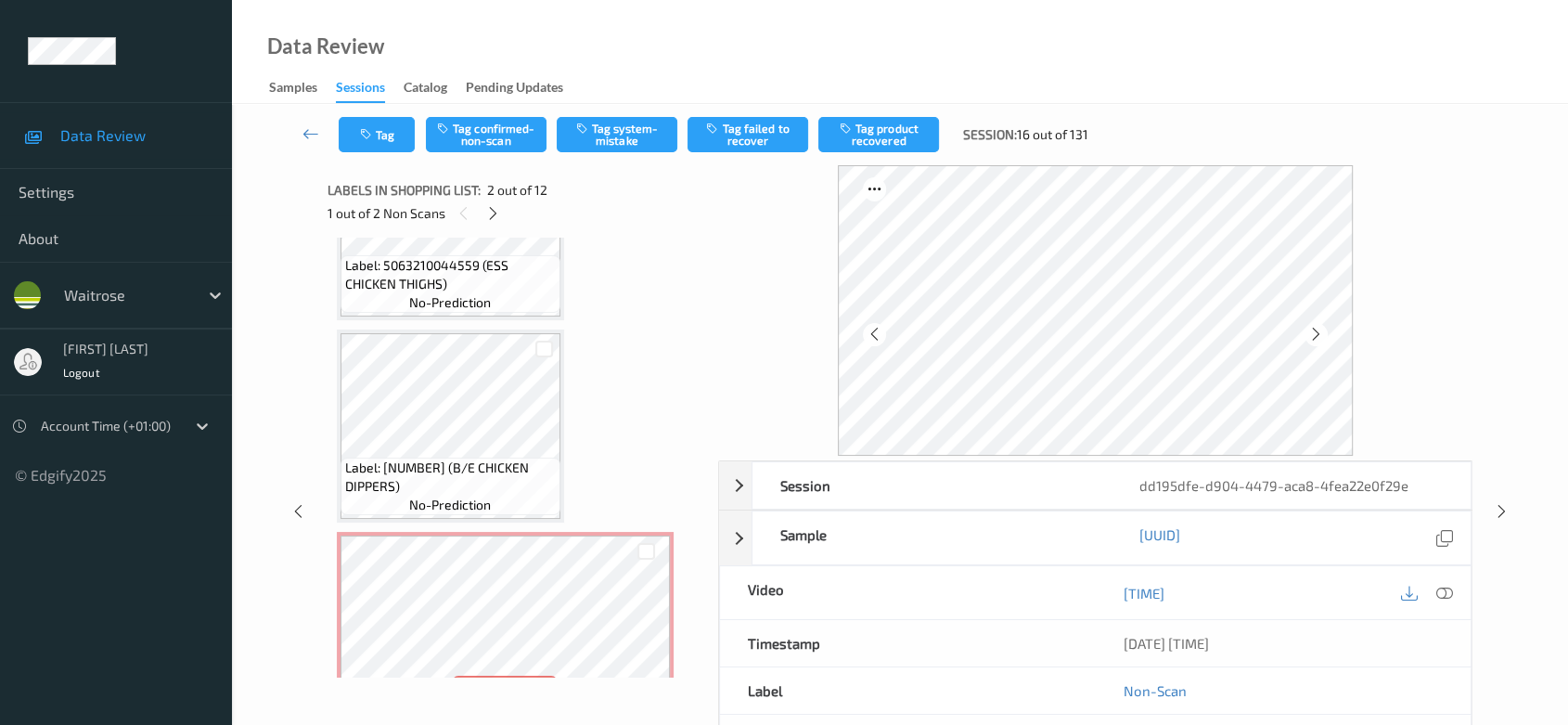 scroll, scrollTop: 731, scrollLeft: 0, axis: vertical 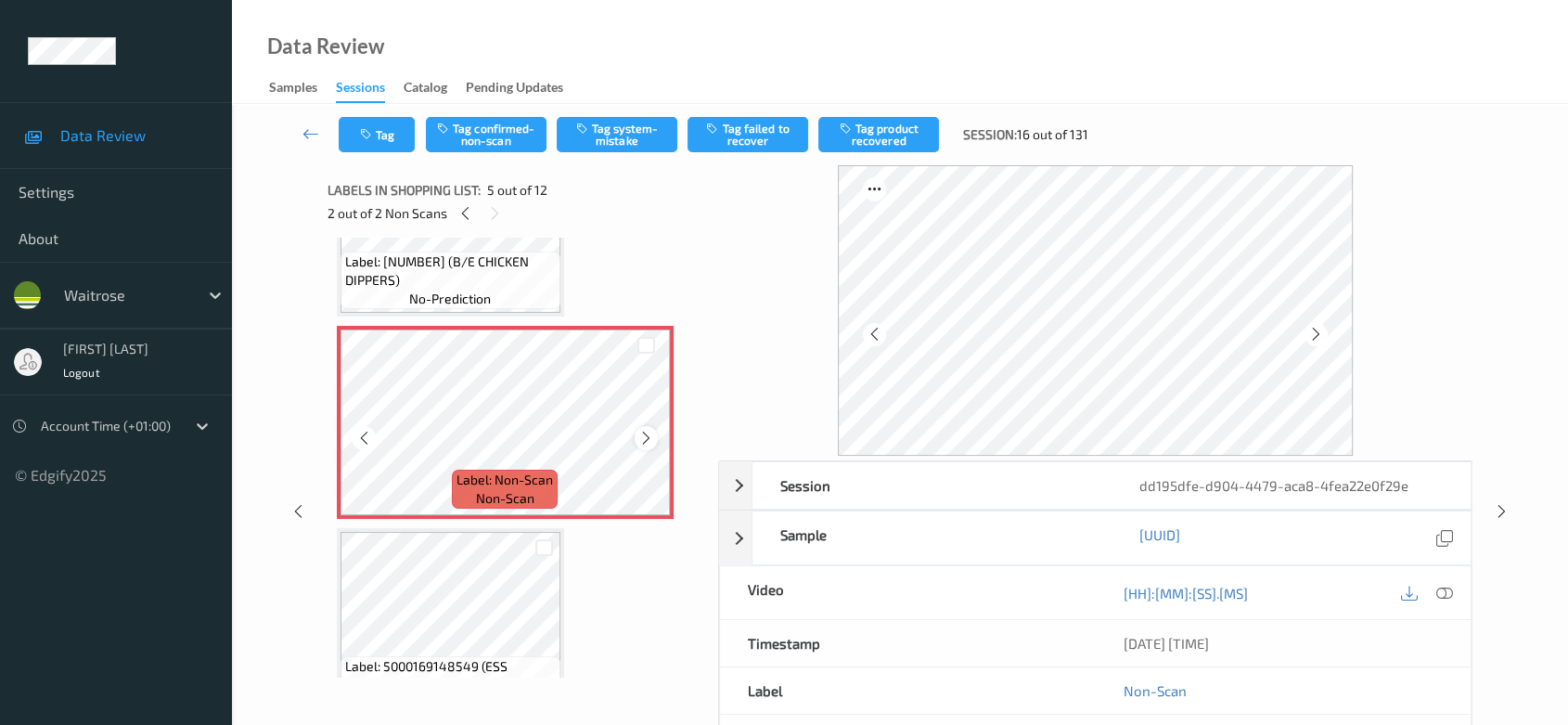 click at bounding box center (646, 438) 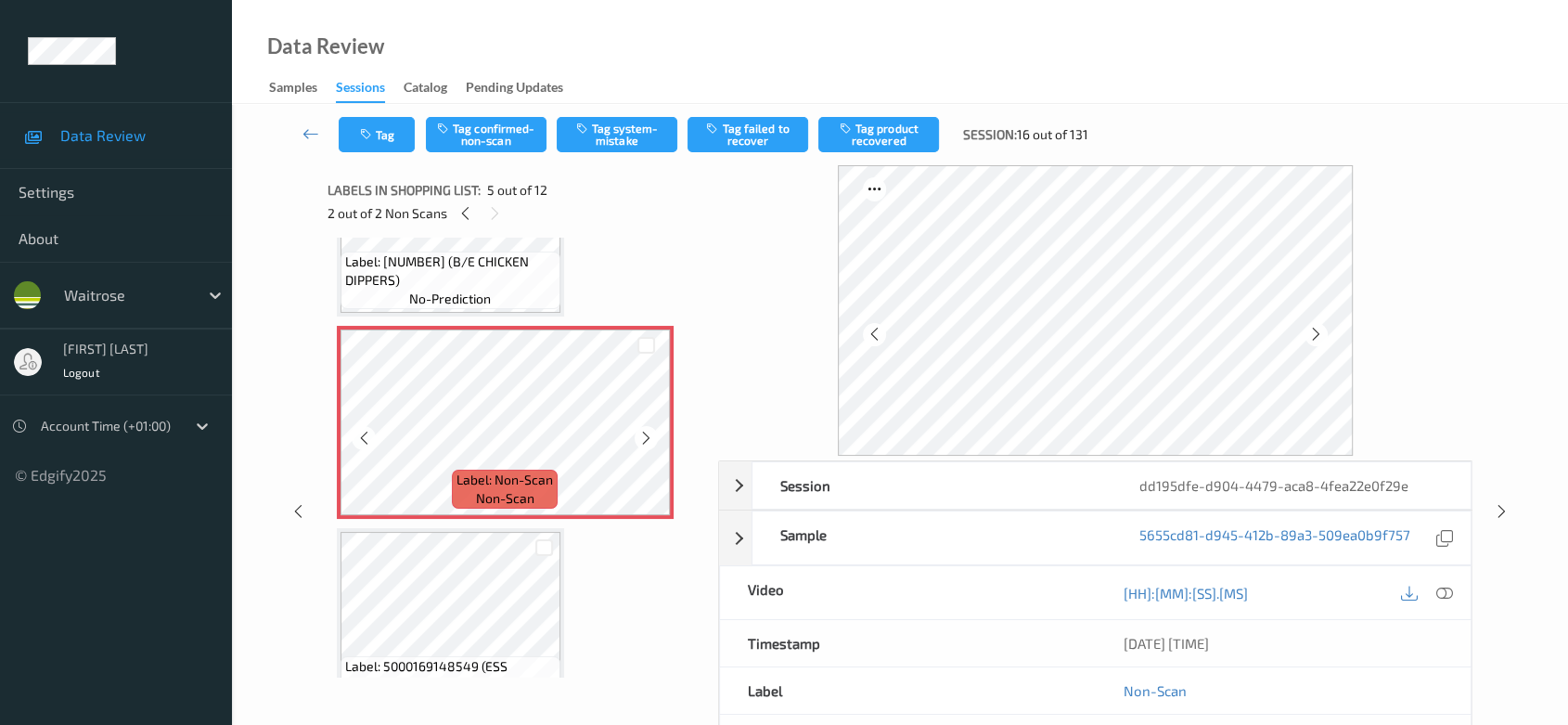 click at bounding box center [646, 438] 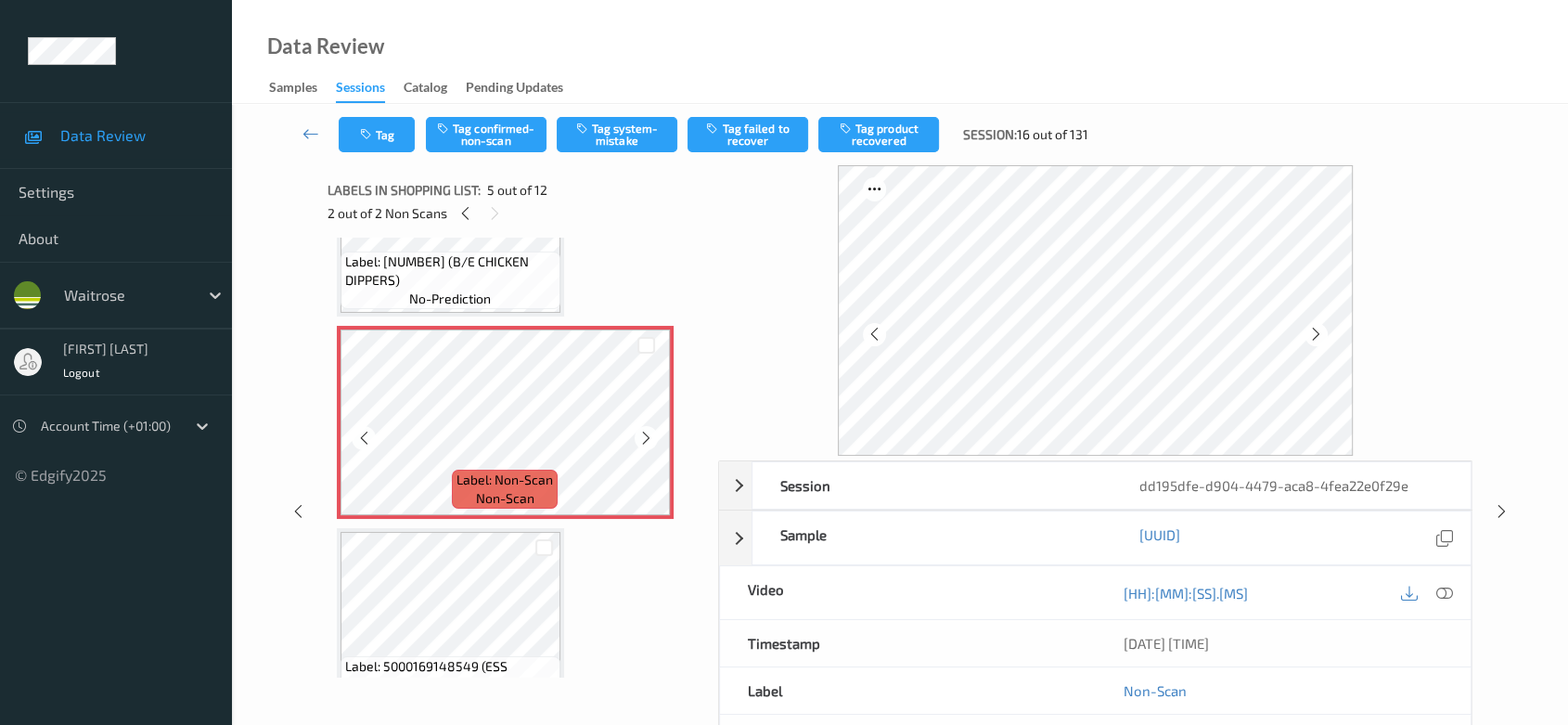 click at bounding box center [646, 438] 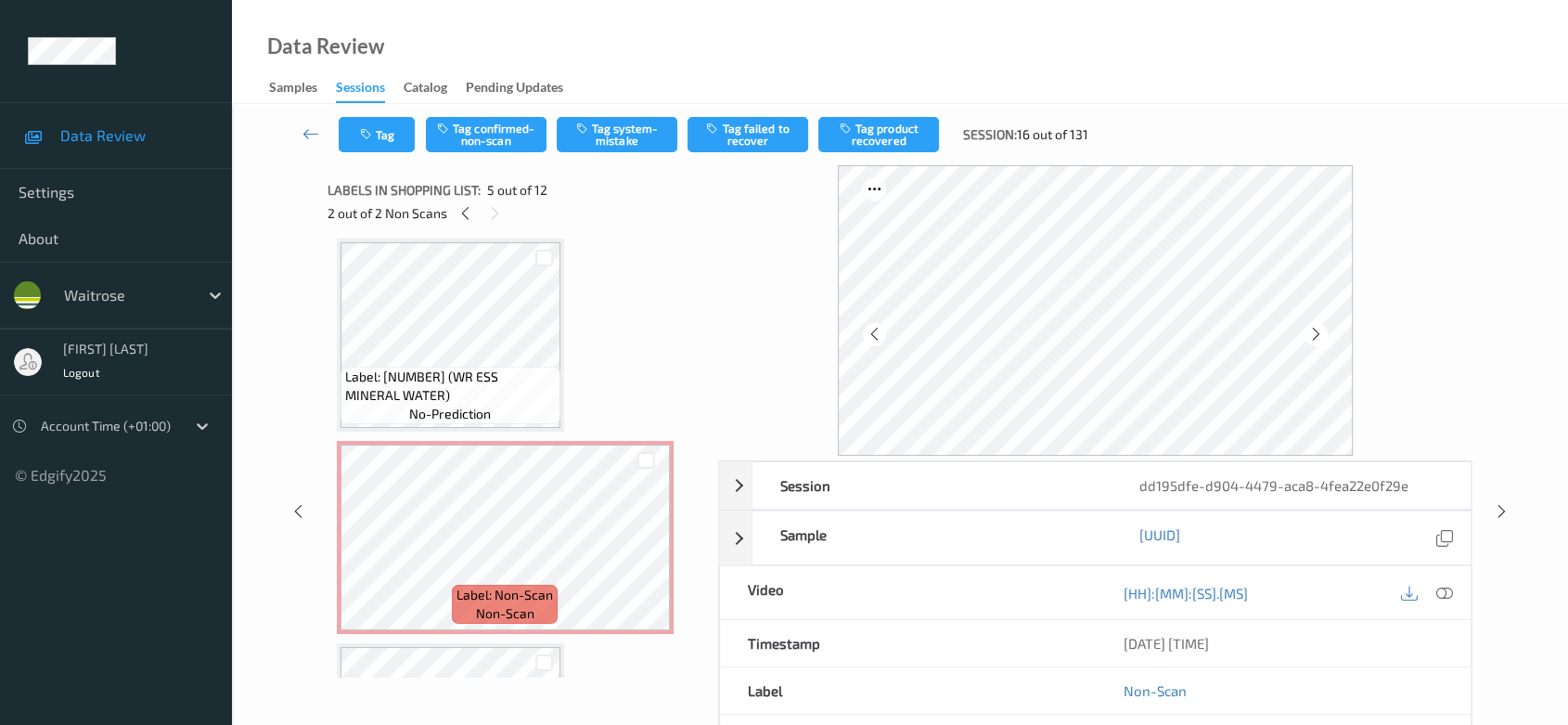 scroll, scrollTop: 0, scrollLeft: 0, axis: both 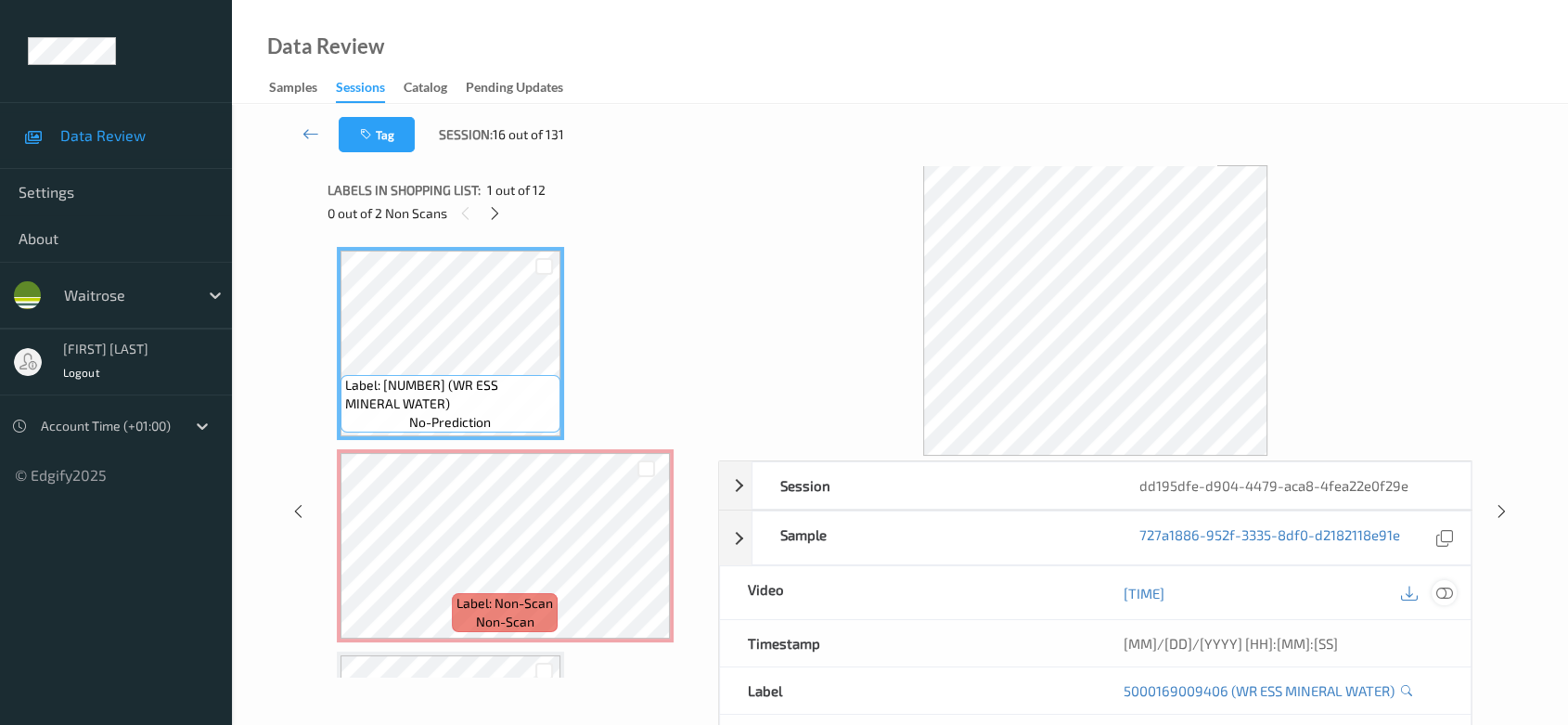 click at bounding box center [1445, 592] 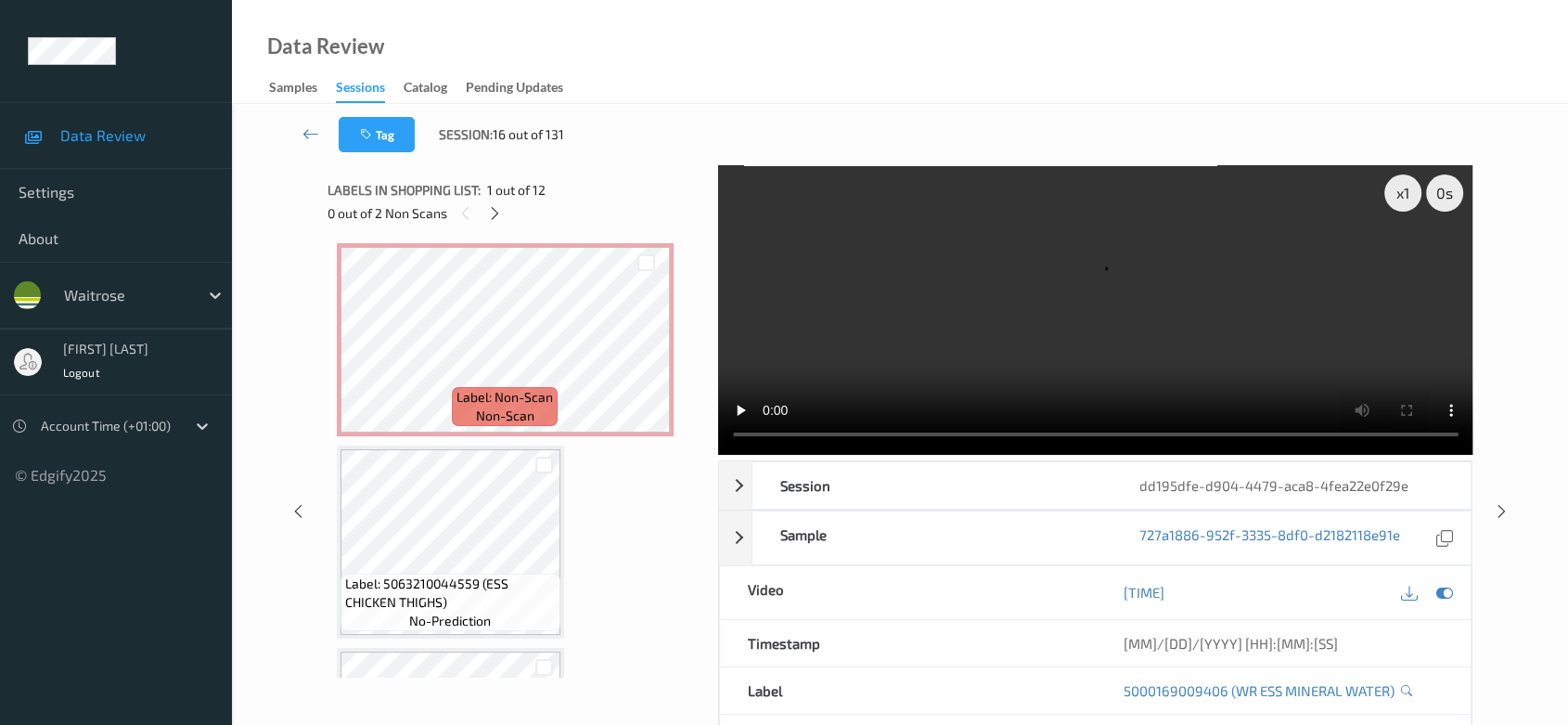 scroll, scrollTop: 0, scrollLeft: 0, axis: both 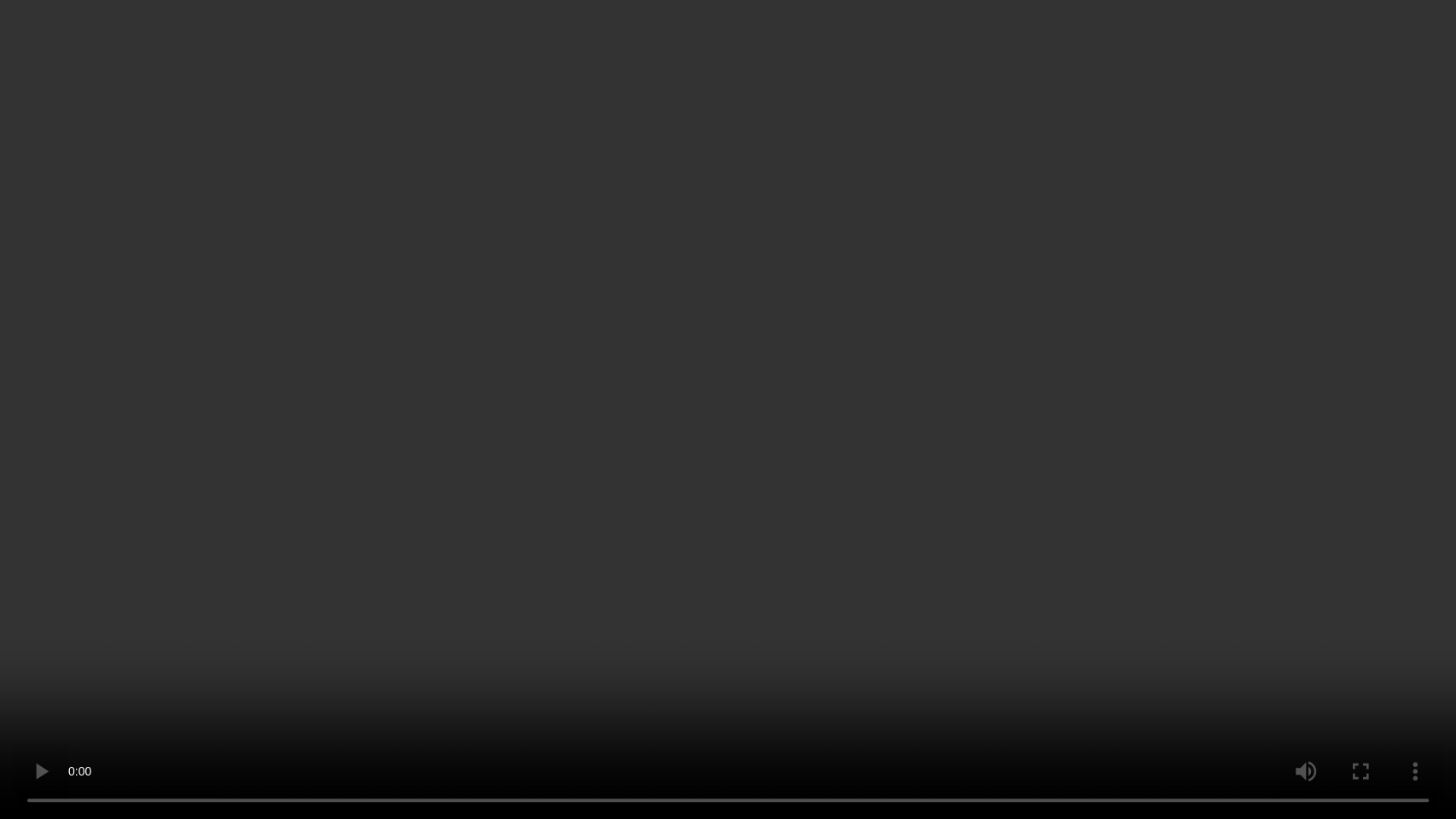 type 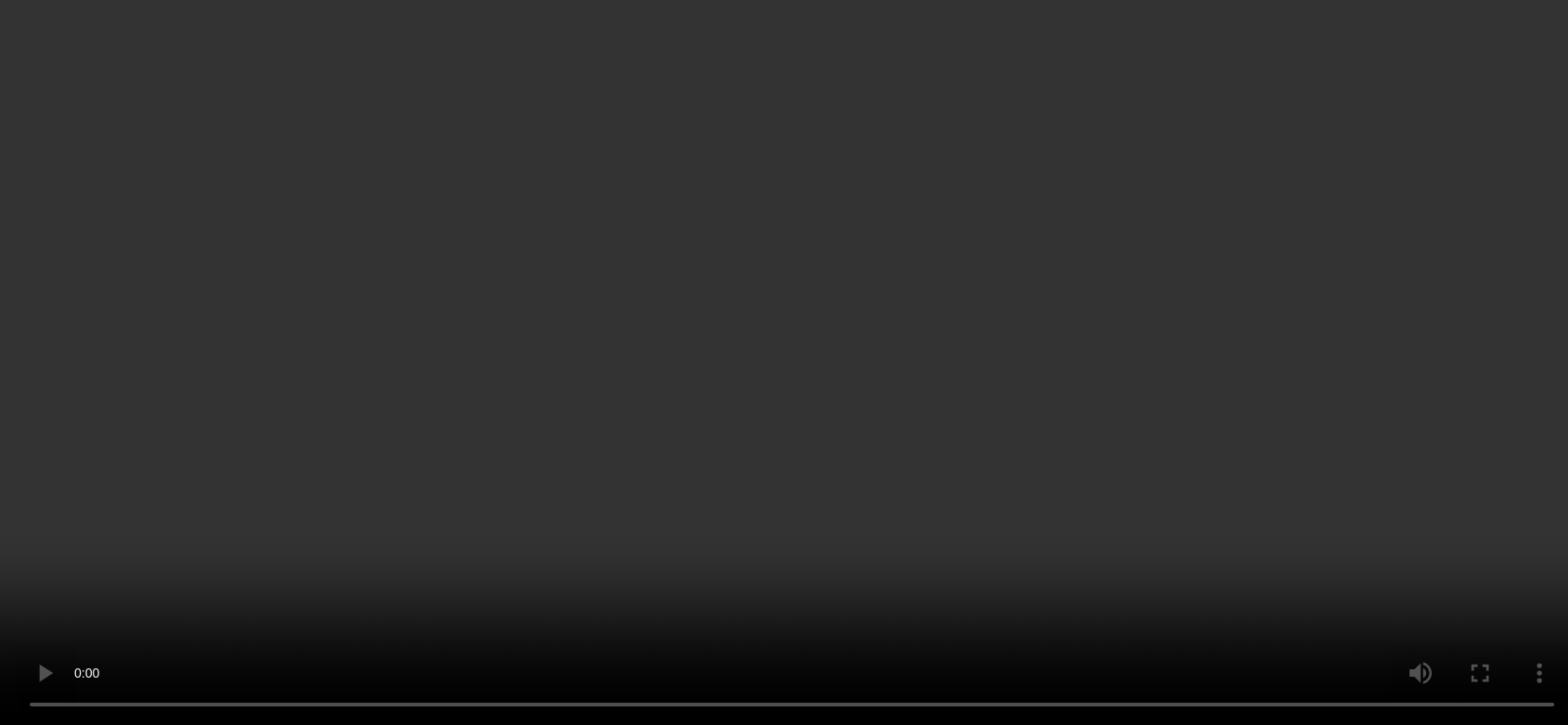 scroll, scrollTop: 412, scrollLeft: 0, axis: vertical 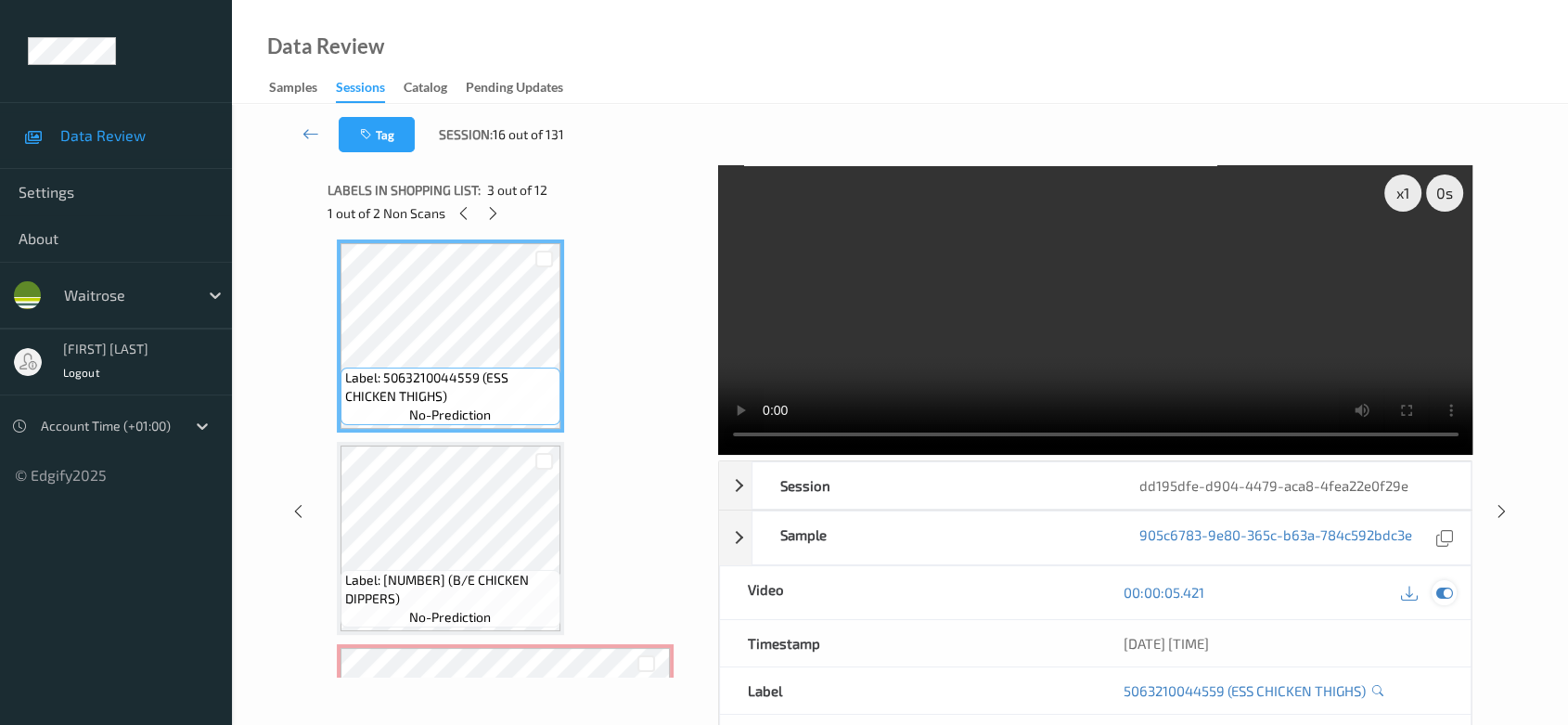 click at bounding box center [1445, 592] 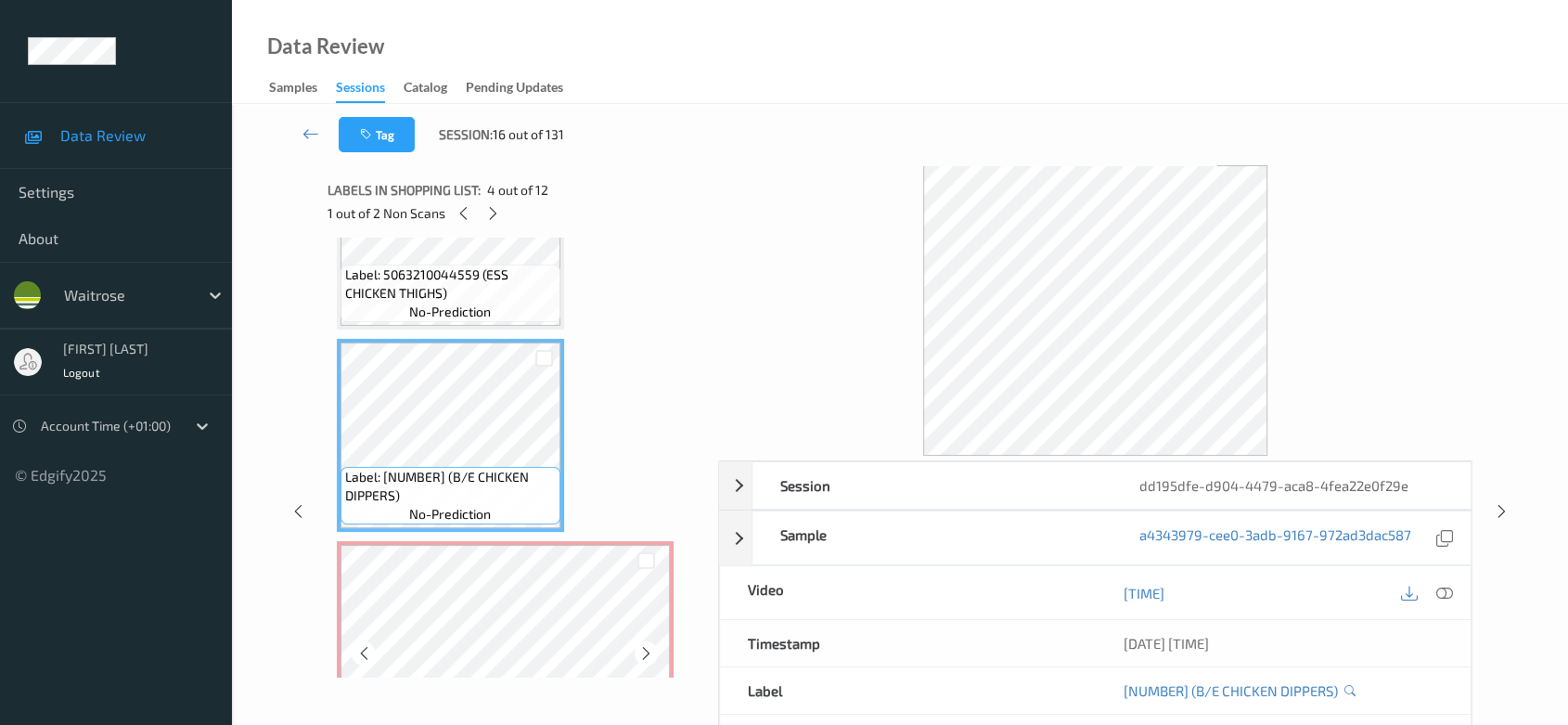 scroll, scrollTop: 573, scrollLeft: 0, axis: vertical 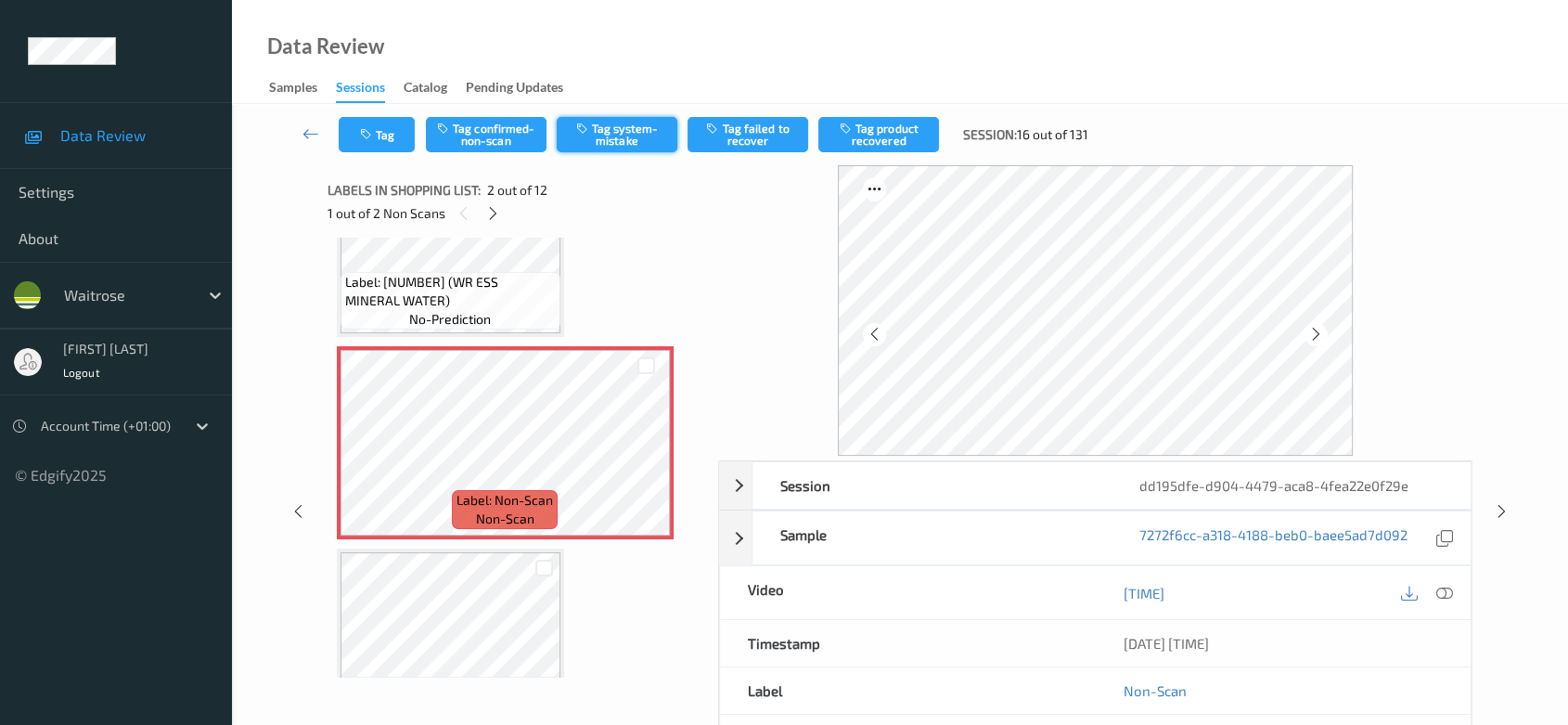 click on "Tag   system-mistake" at bounding box center (617, 135) 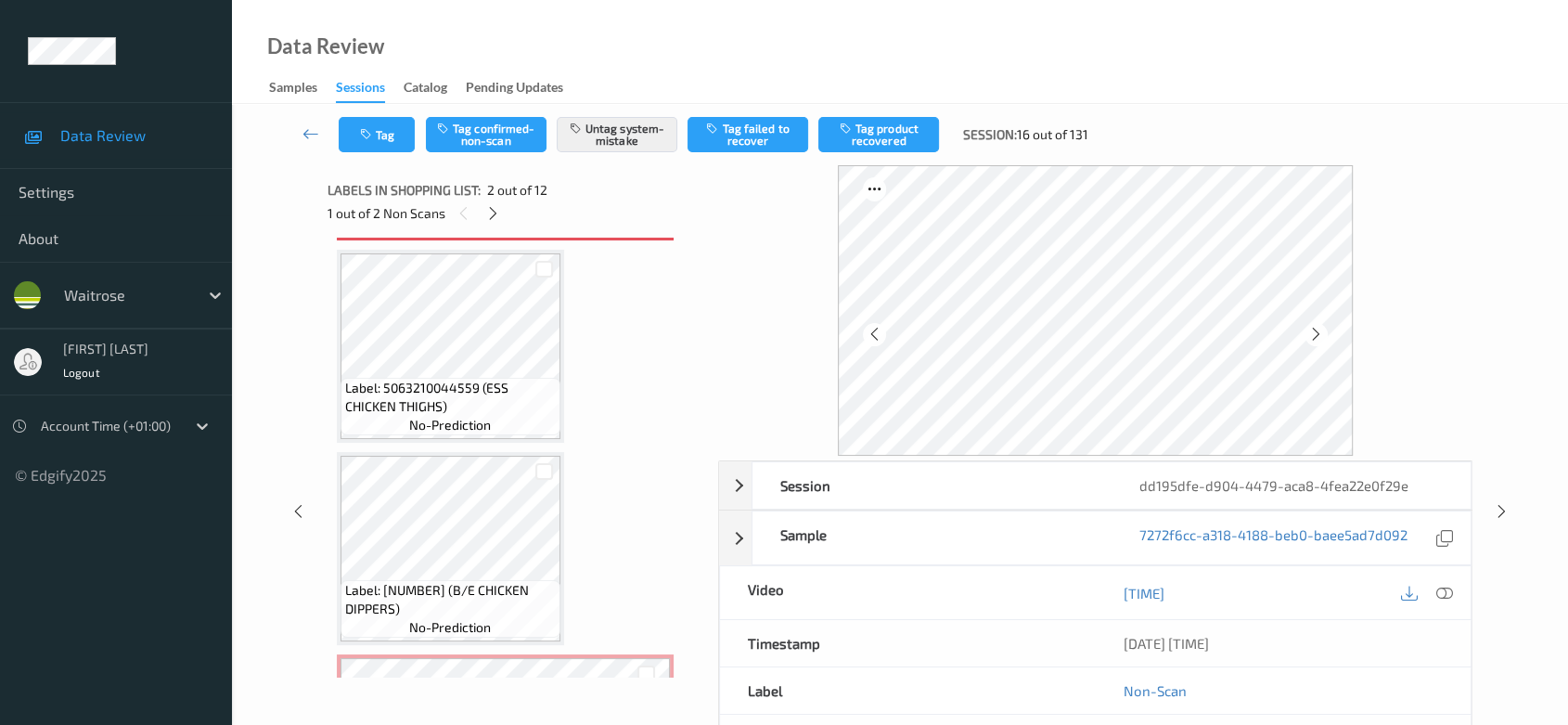 scroll, scrollTop: 515, scrollLeft: 0, axis: vertical 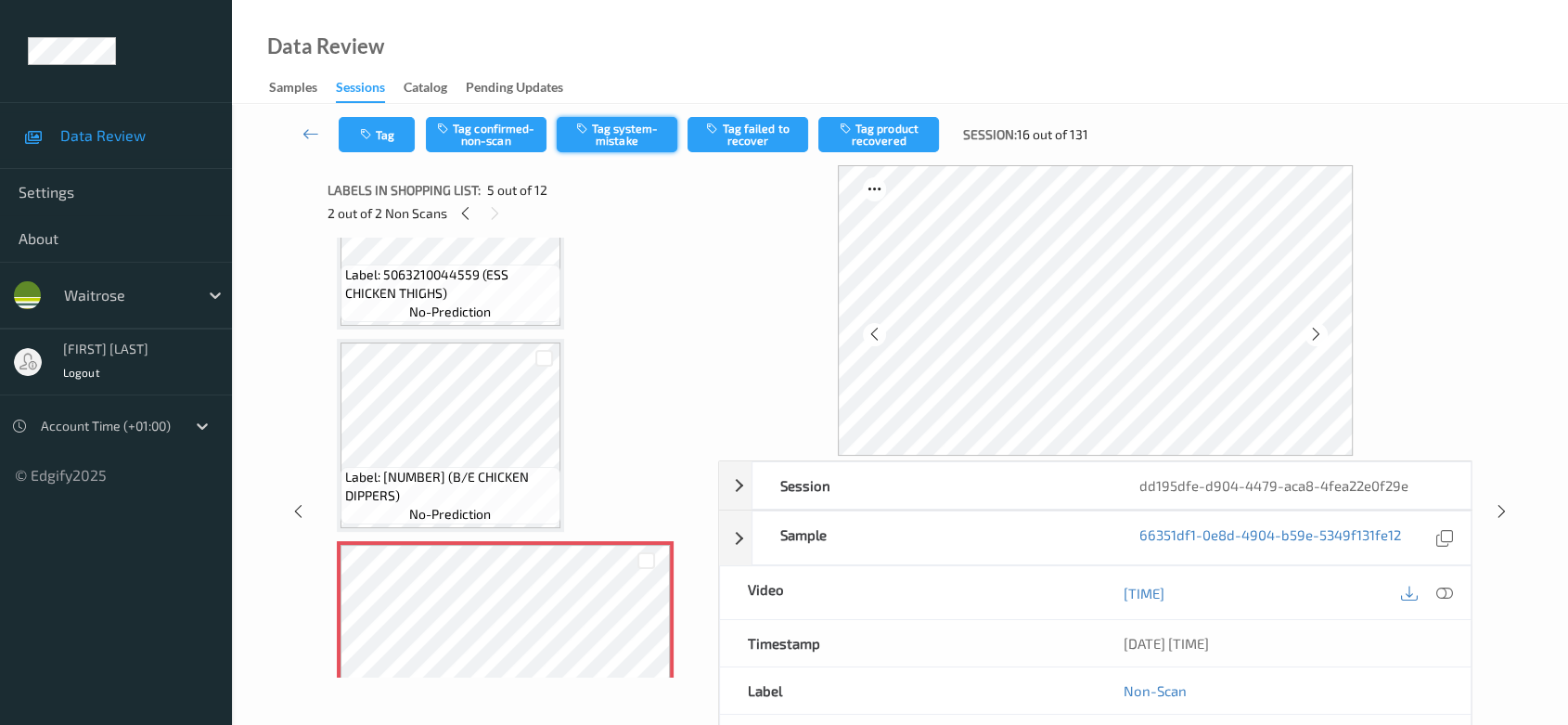 click on "Tag   system-mistake" at bounding box center (617, 135) 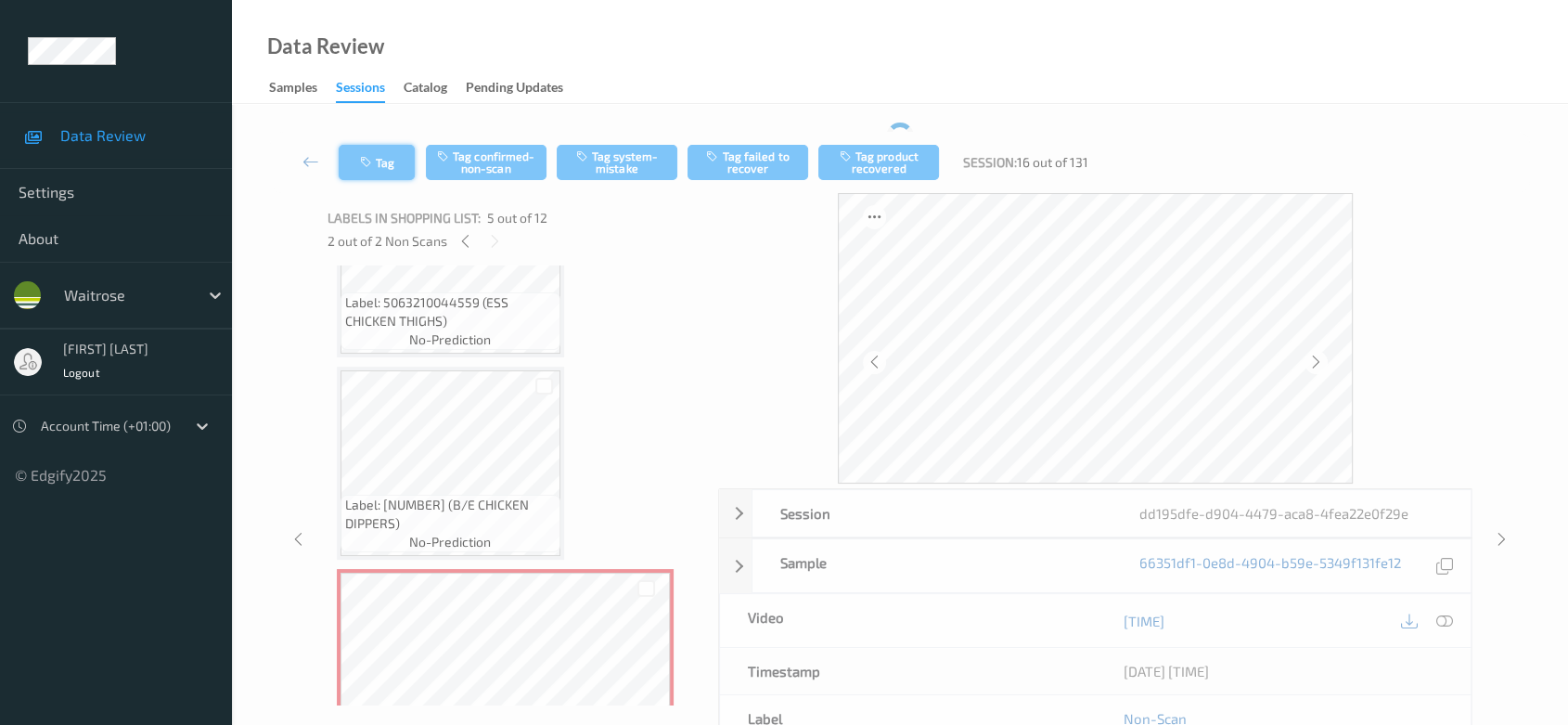 click on "Tag" at bounding box center (377, 162) 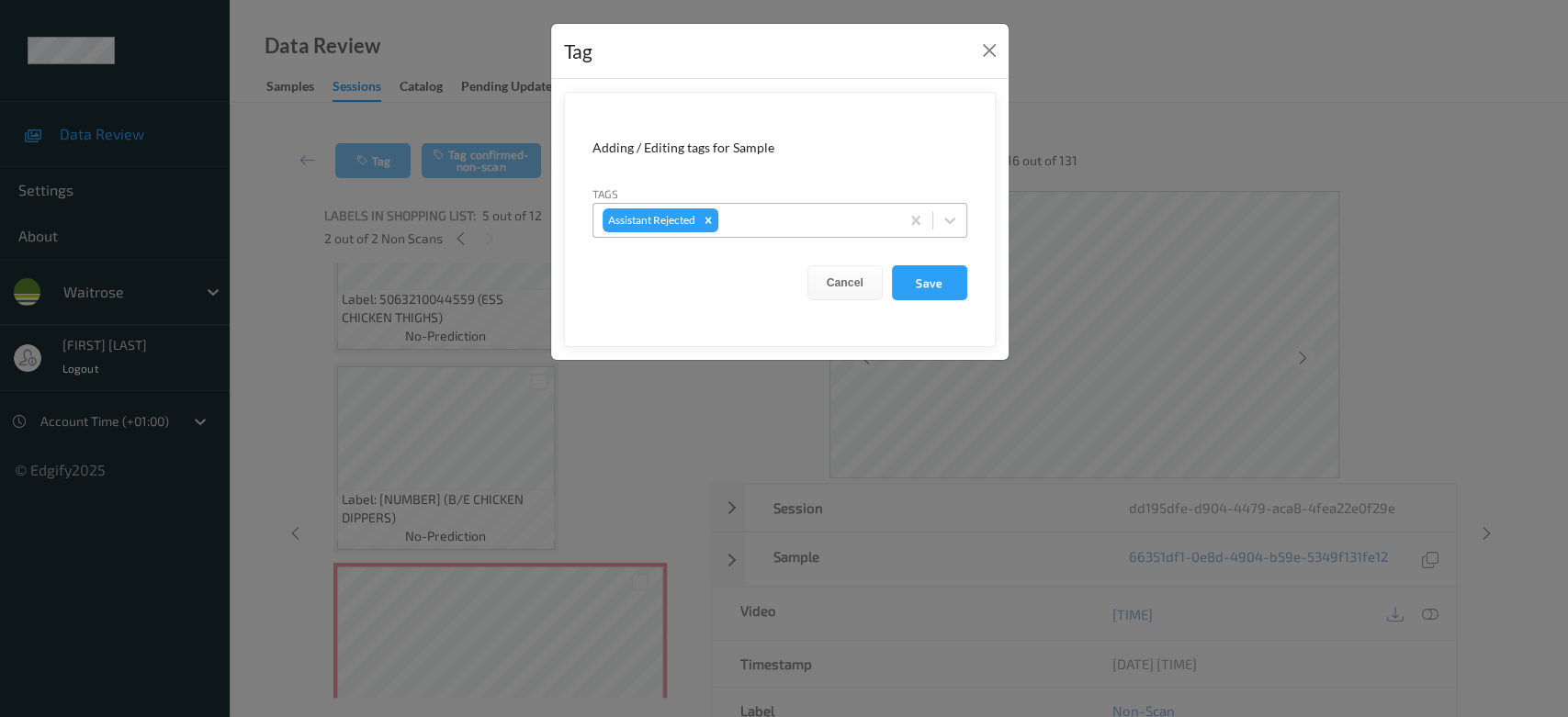 click on "Assistant Rejected" at bounding box center (746, 220) 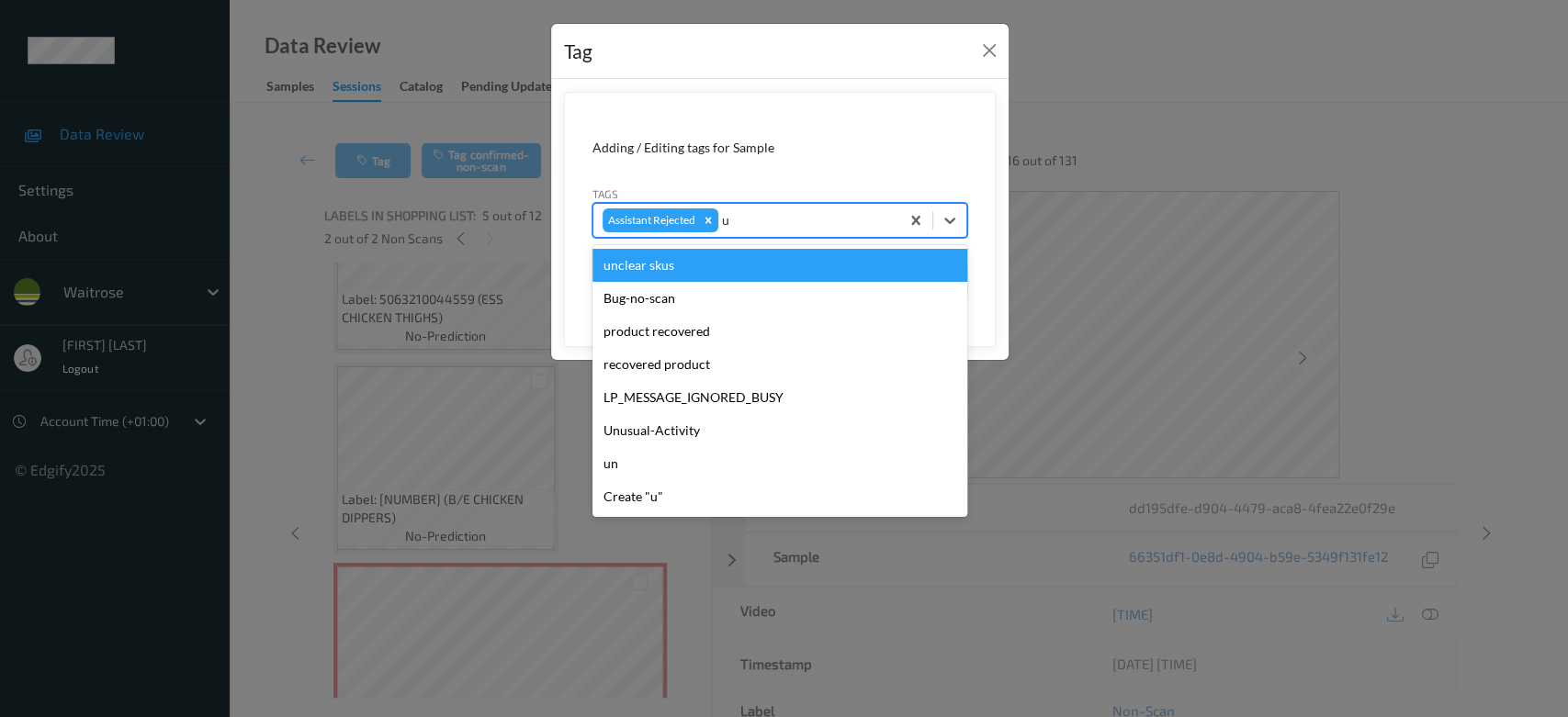 type on "un" 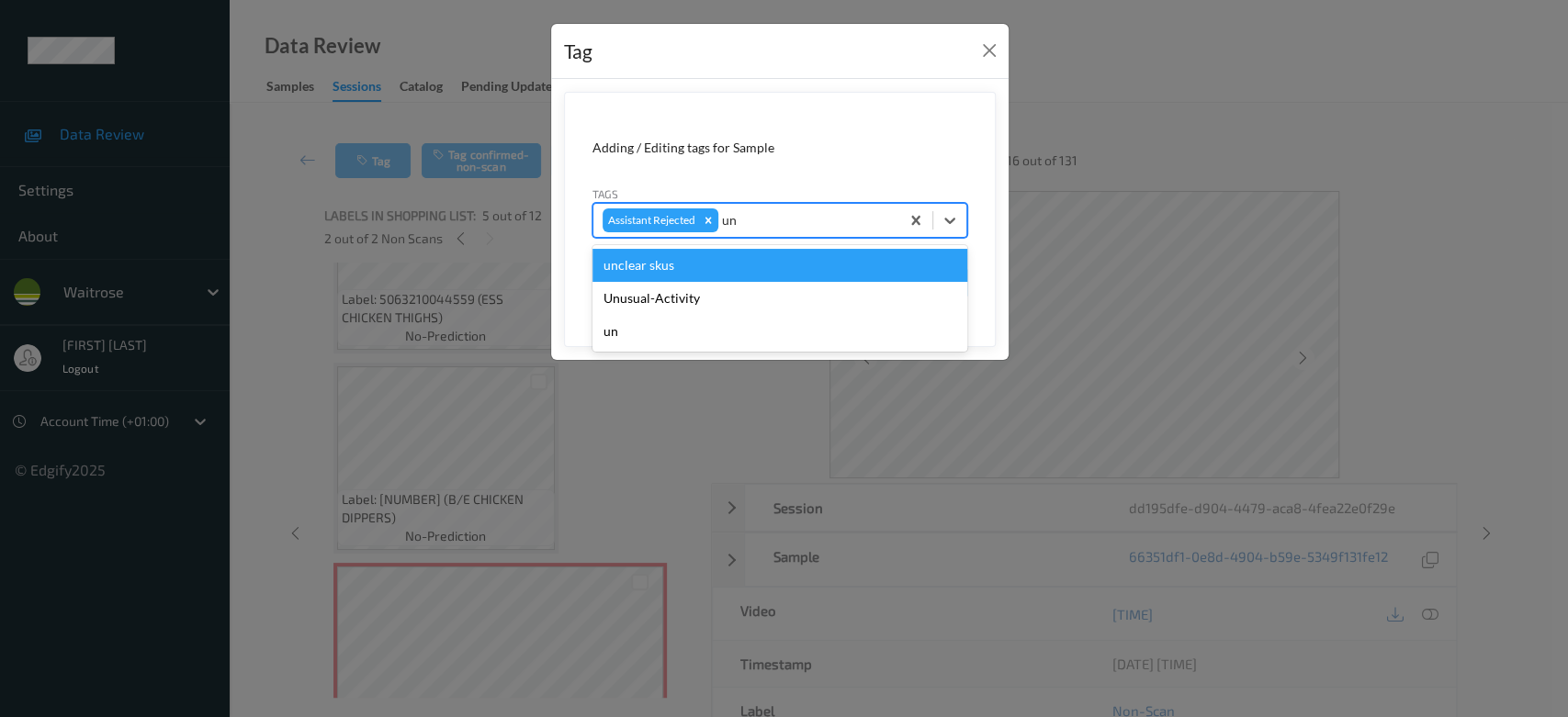 click on "Unusual-Activity" at bounding box center (780, 298) 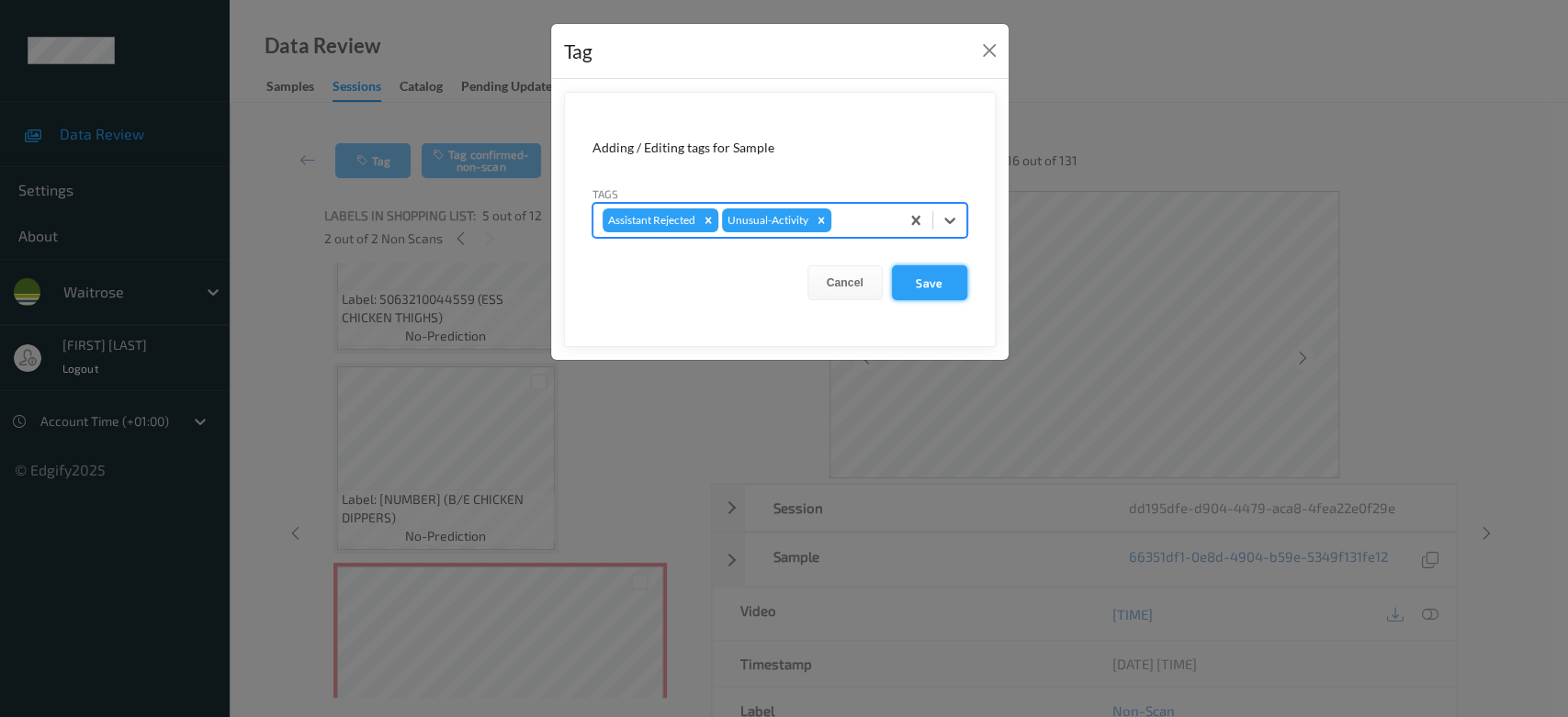 click on "Save" at bounding box center (930, 283) 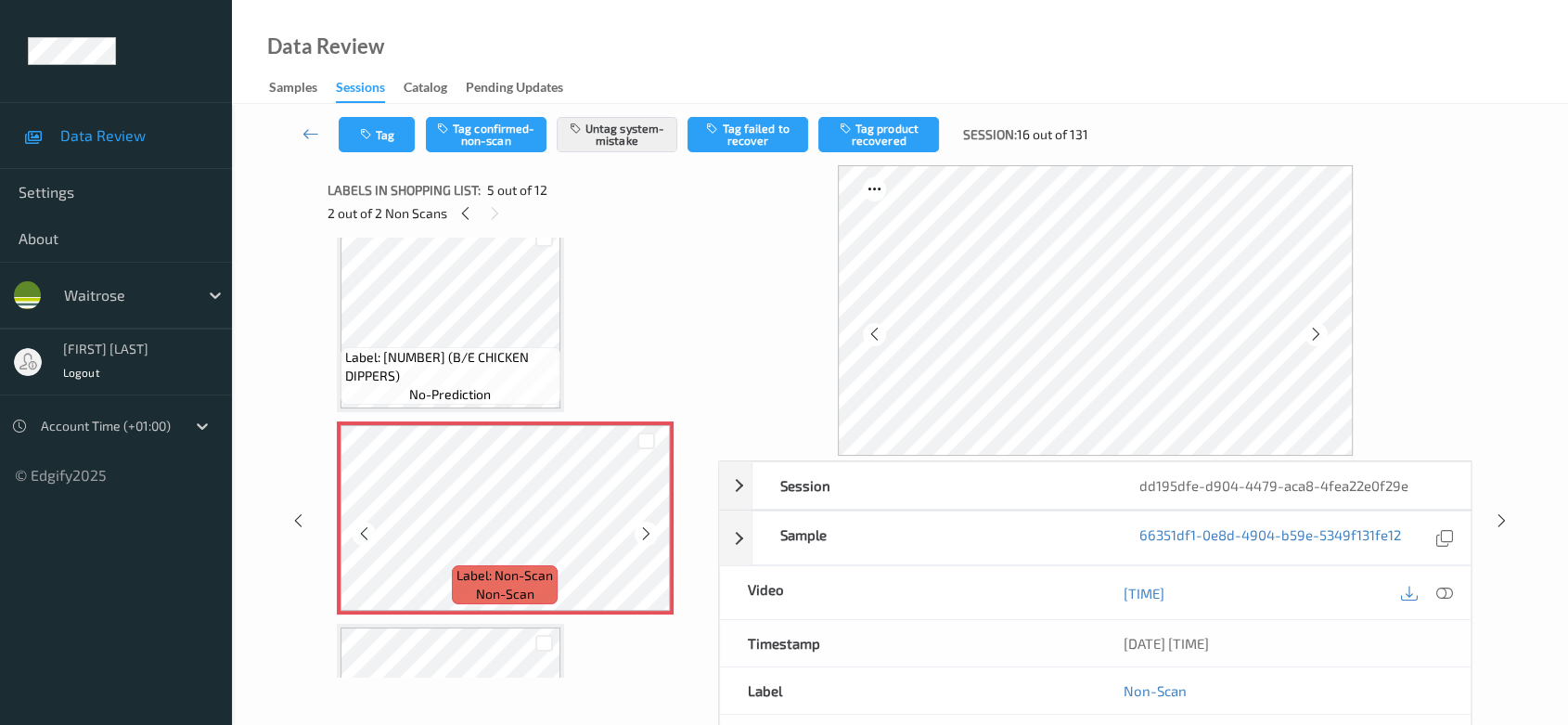 scroll, scrollTop: 824, scrollLeft: 0, axis: vertical 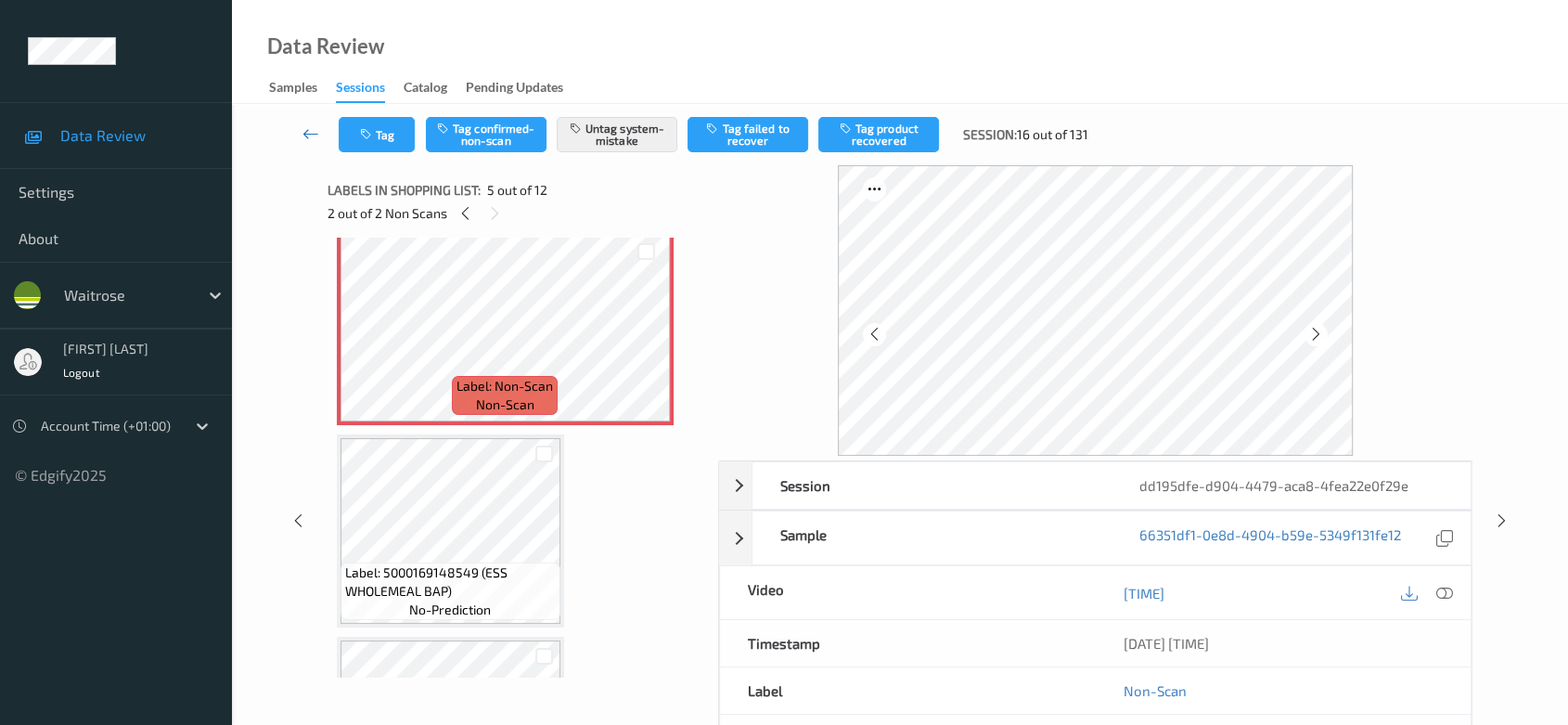 click at bounding box center [311, 134] 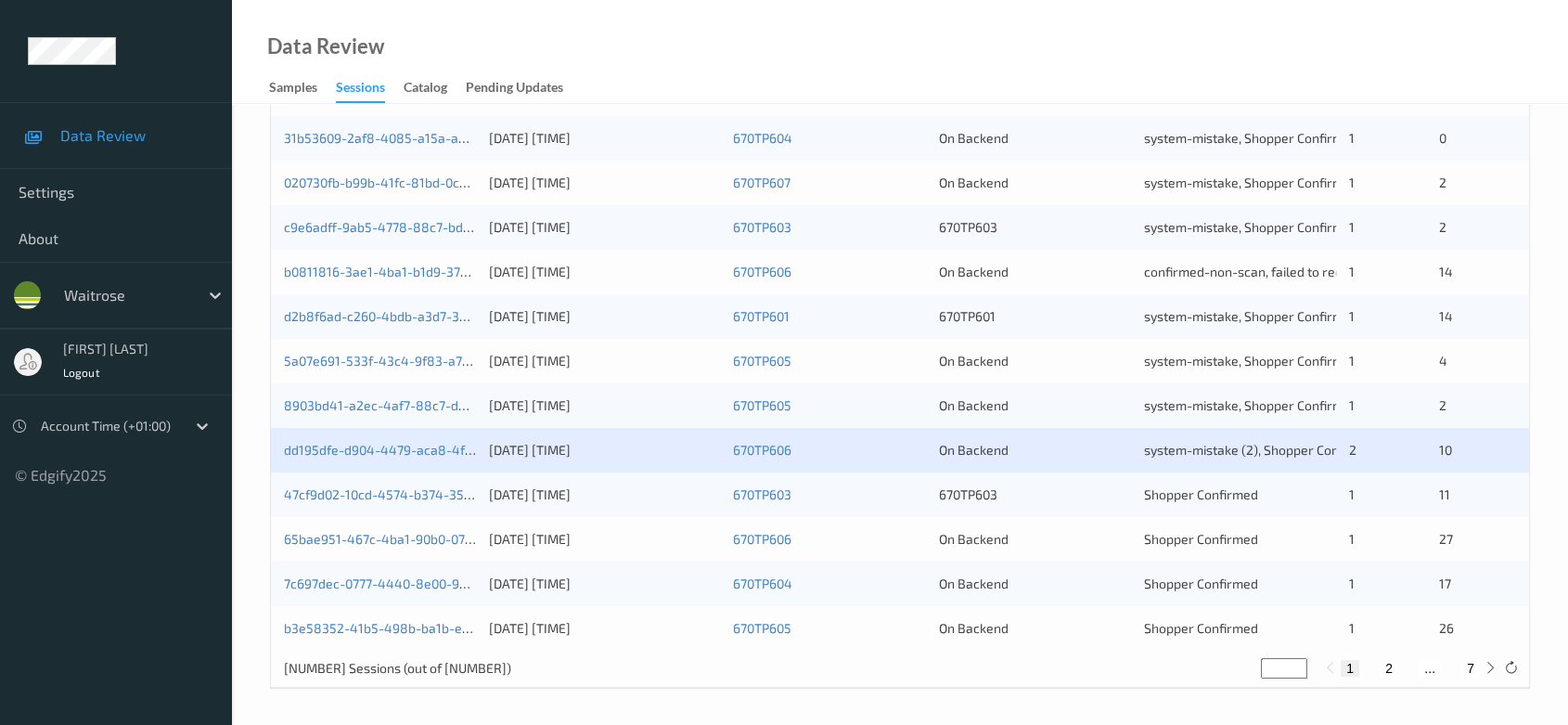 scroll, scrollTop: 735, scrollLeft: 0, axis: vertical 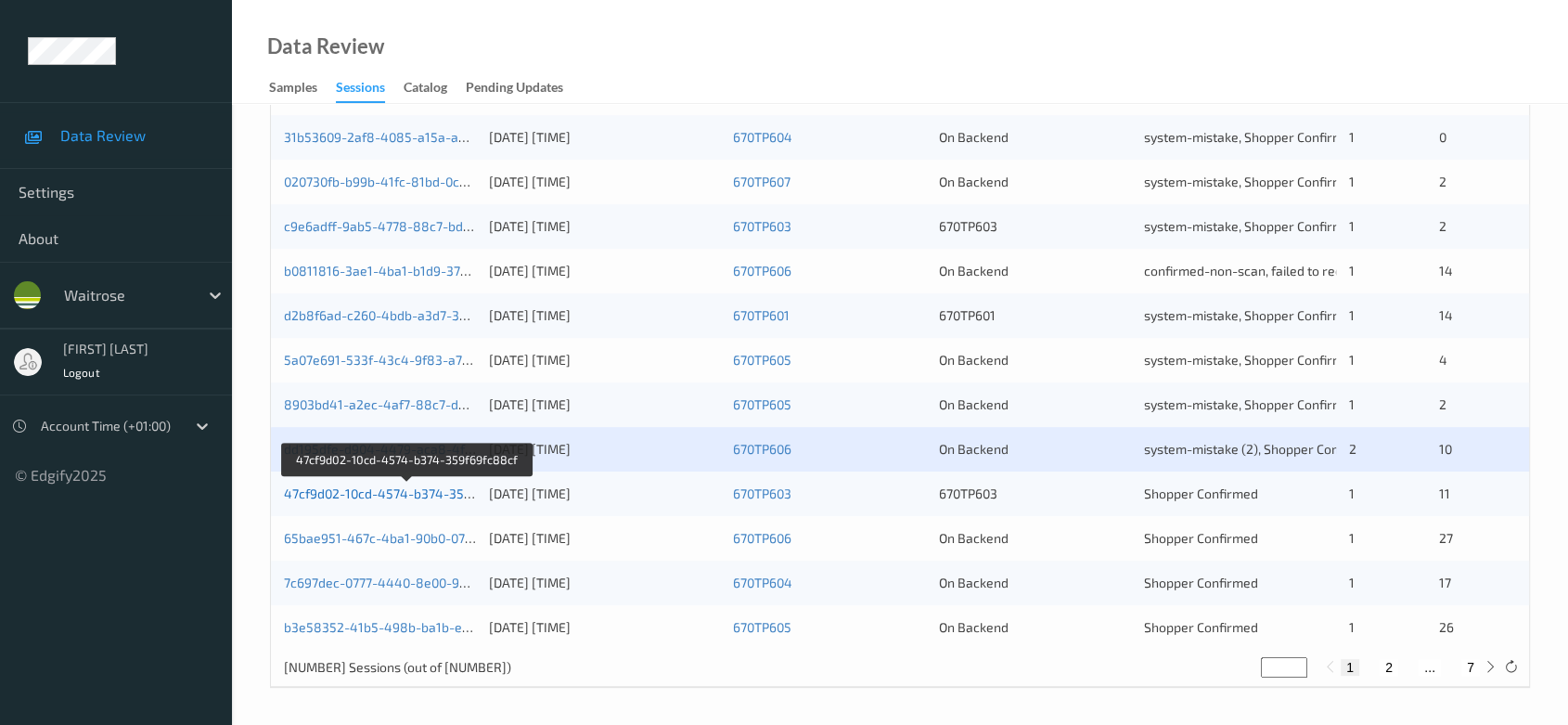 click on "[UUID]" at bounding box center (406, 493) 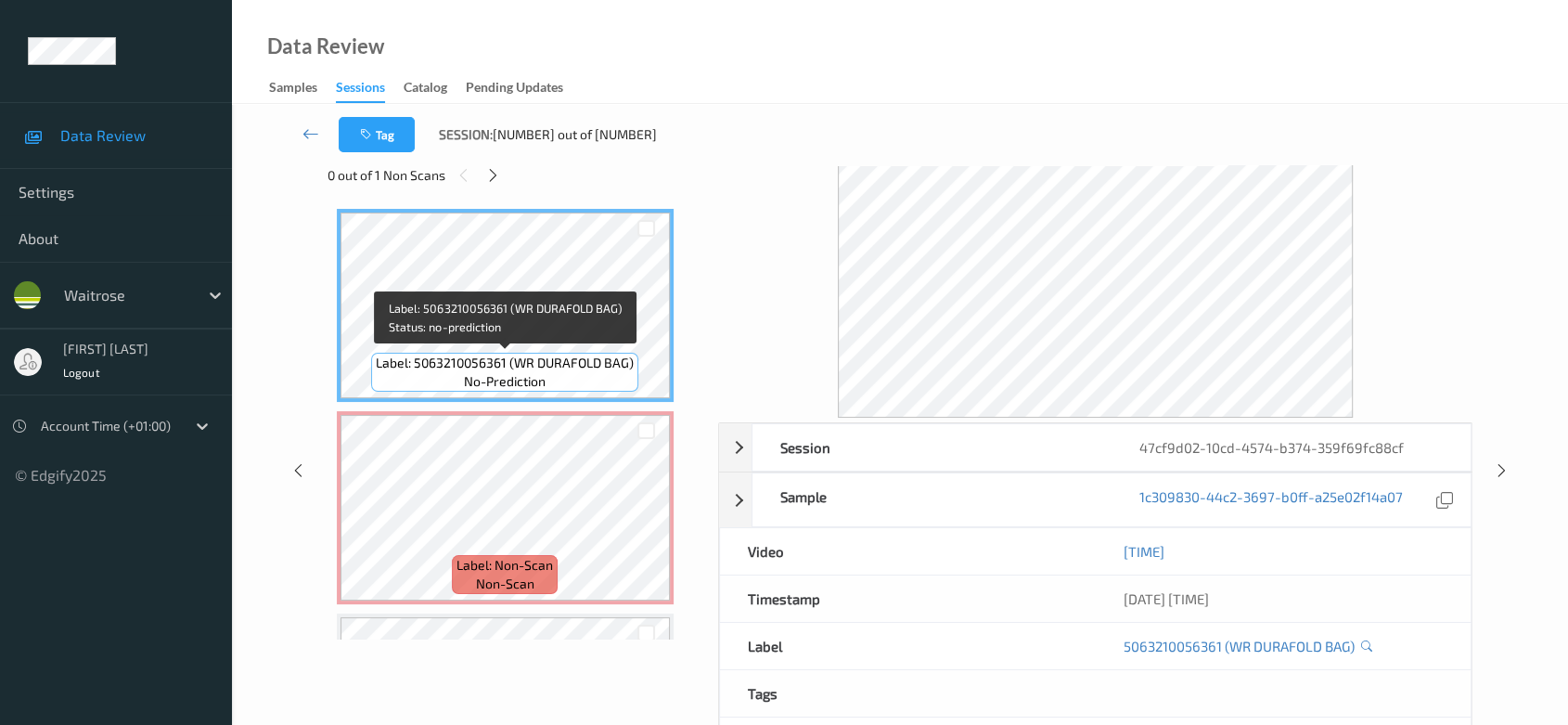 scroll, scrollTop: 0, scrollLeft: 0, axis: both 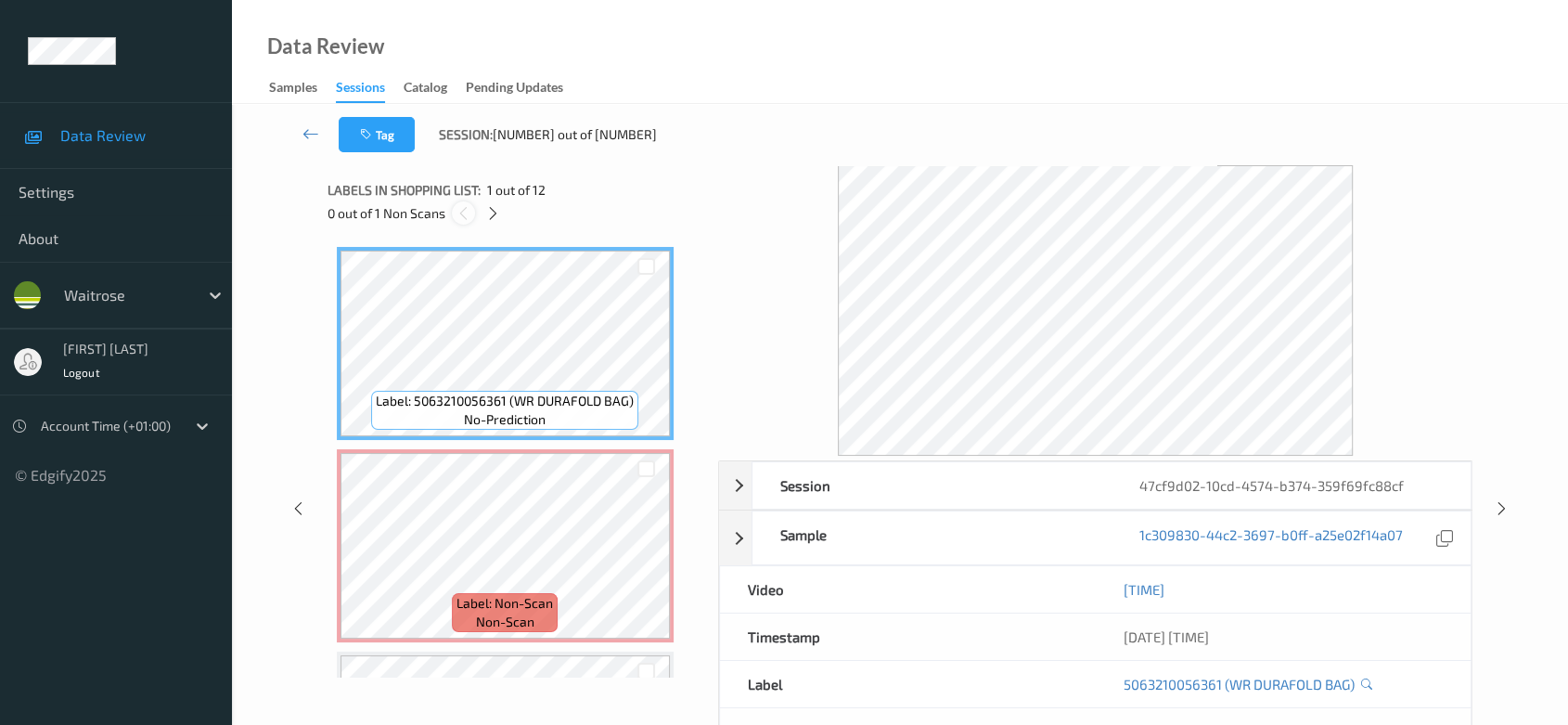 click at bounding box center (463, 213) 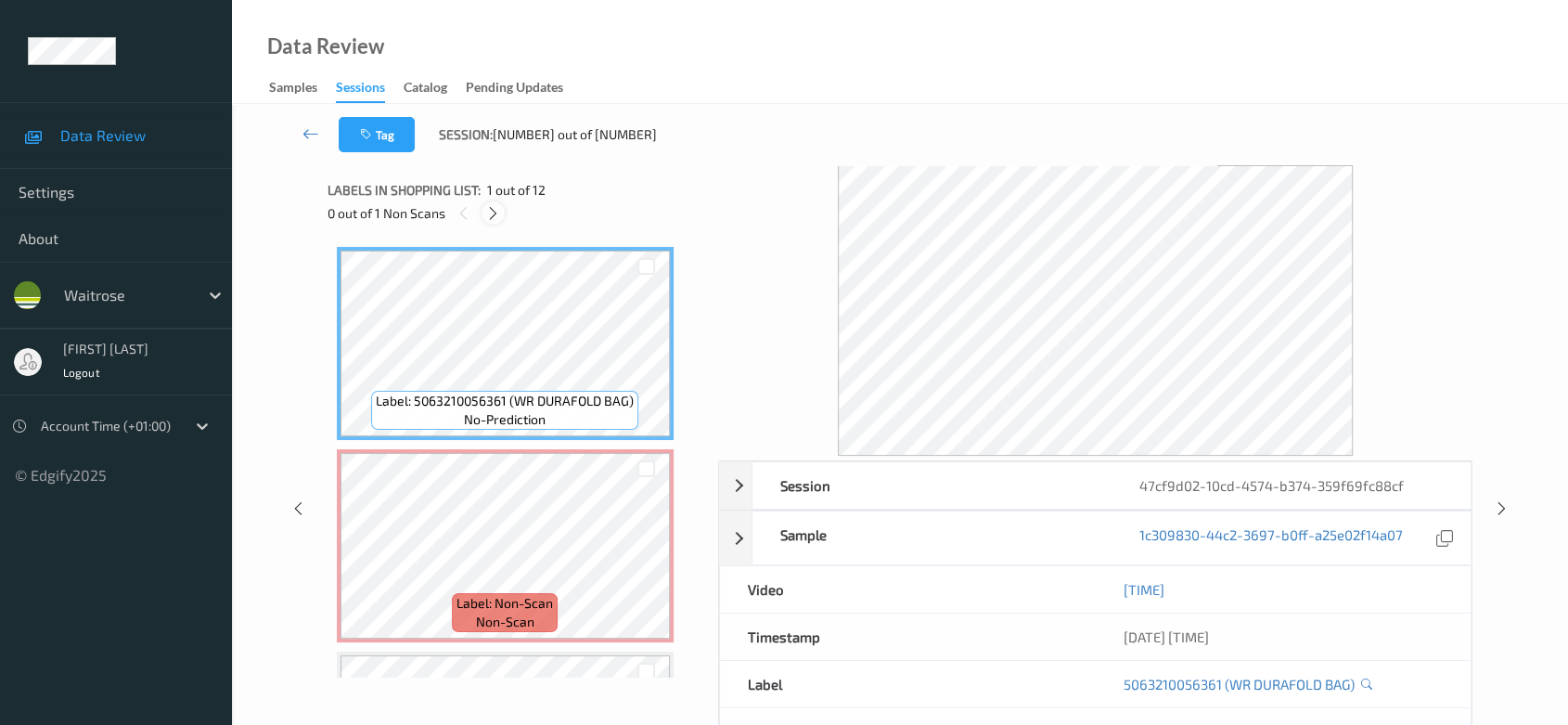 click at bounding box center [493, 214] 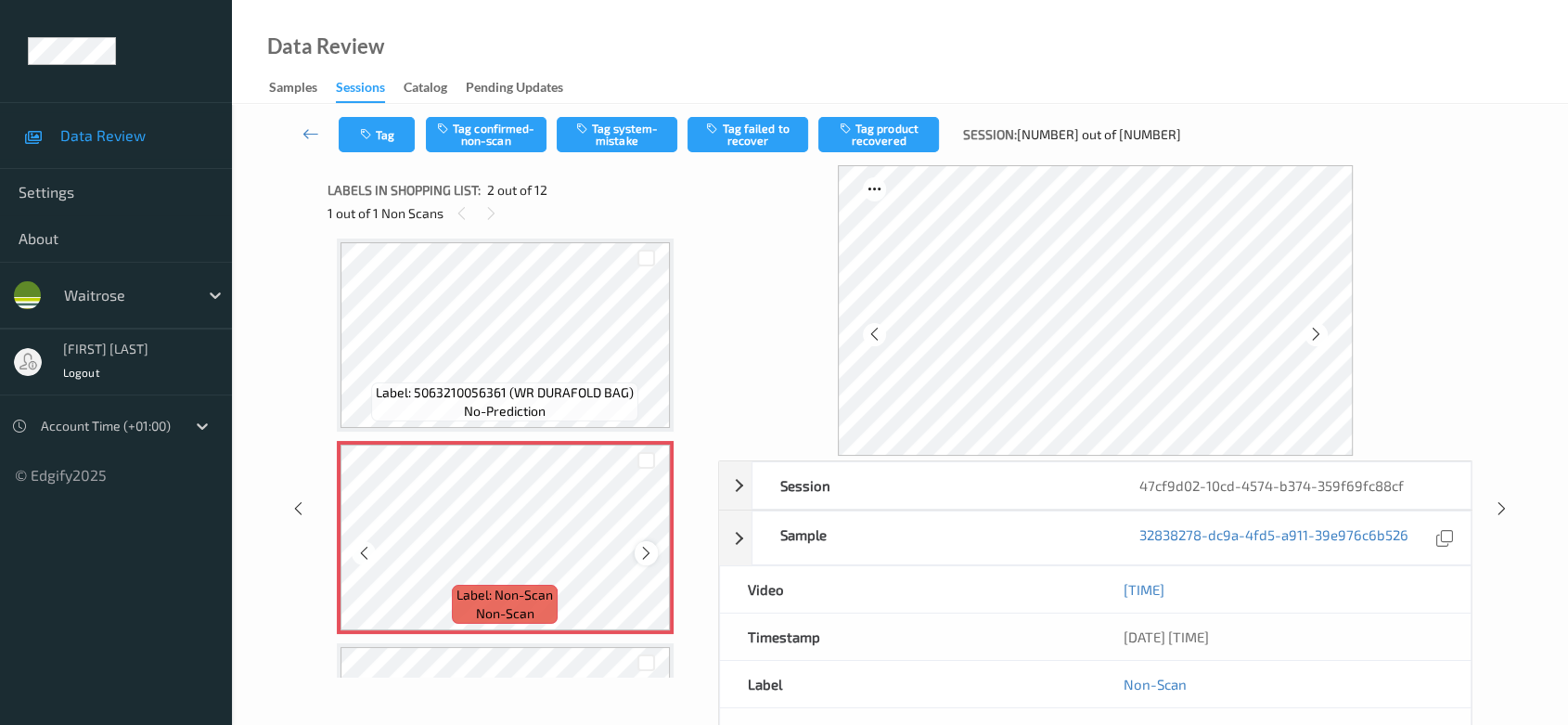 click at bounding box center (646, 552) 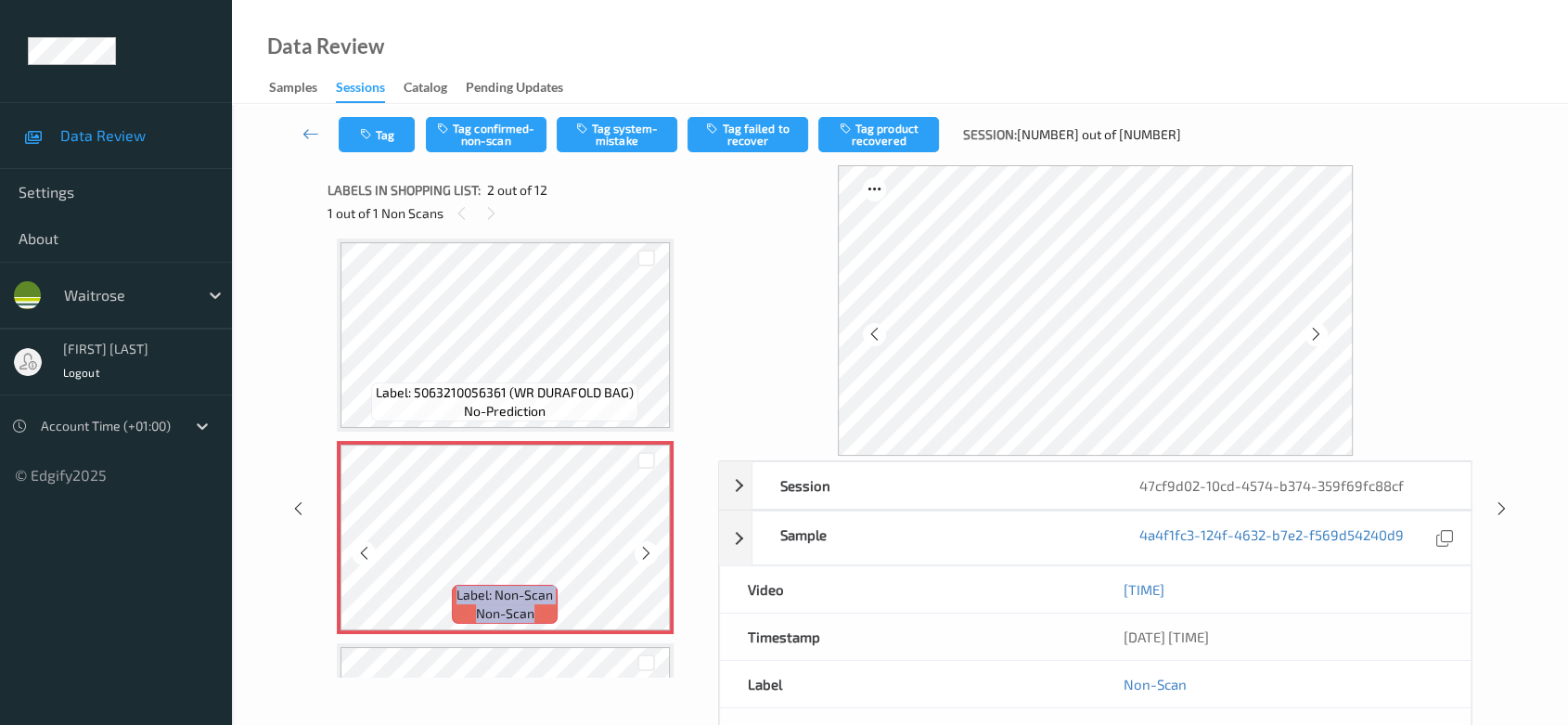 click at bounding box center [646, 552] 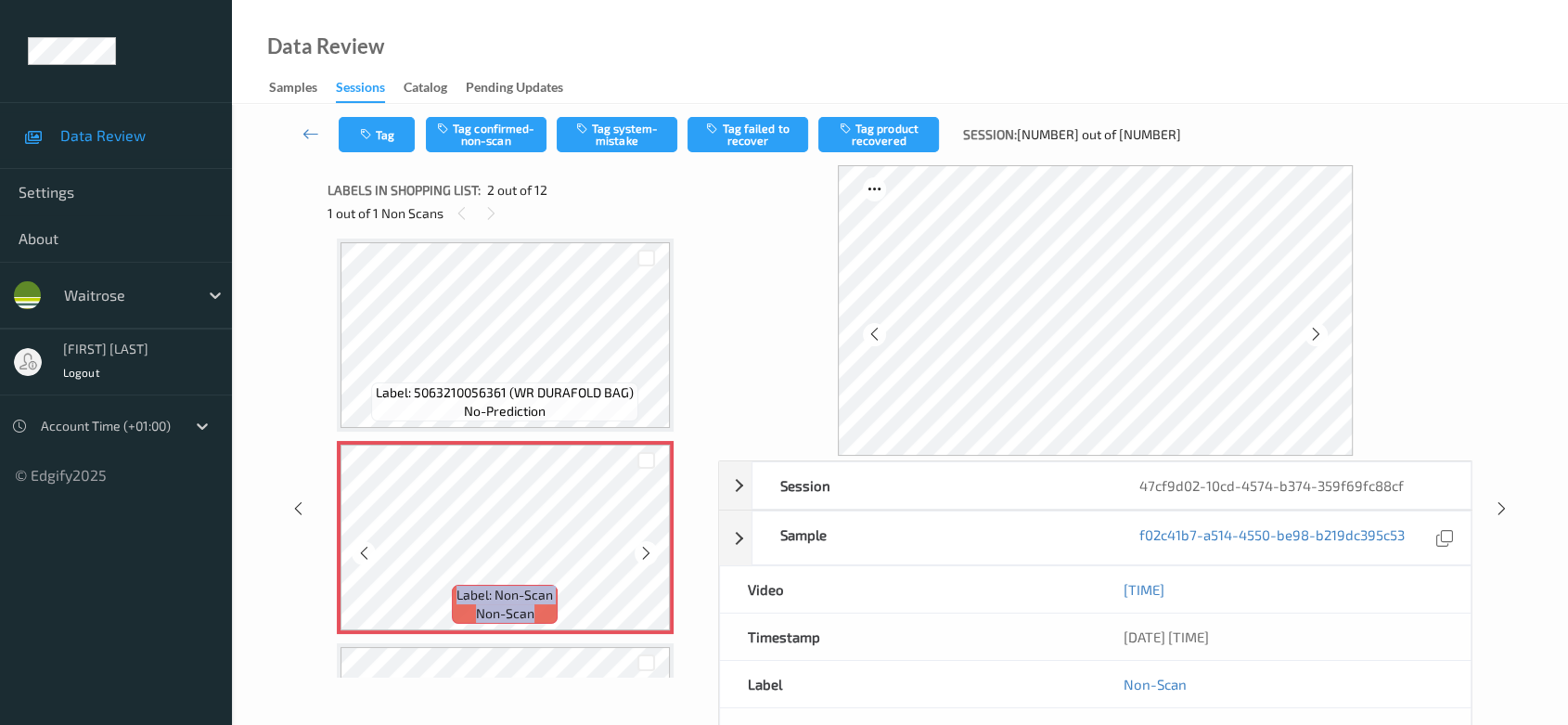 click at bounding box center (646, 552) 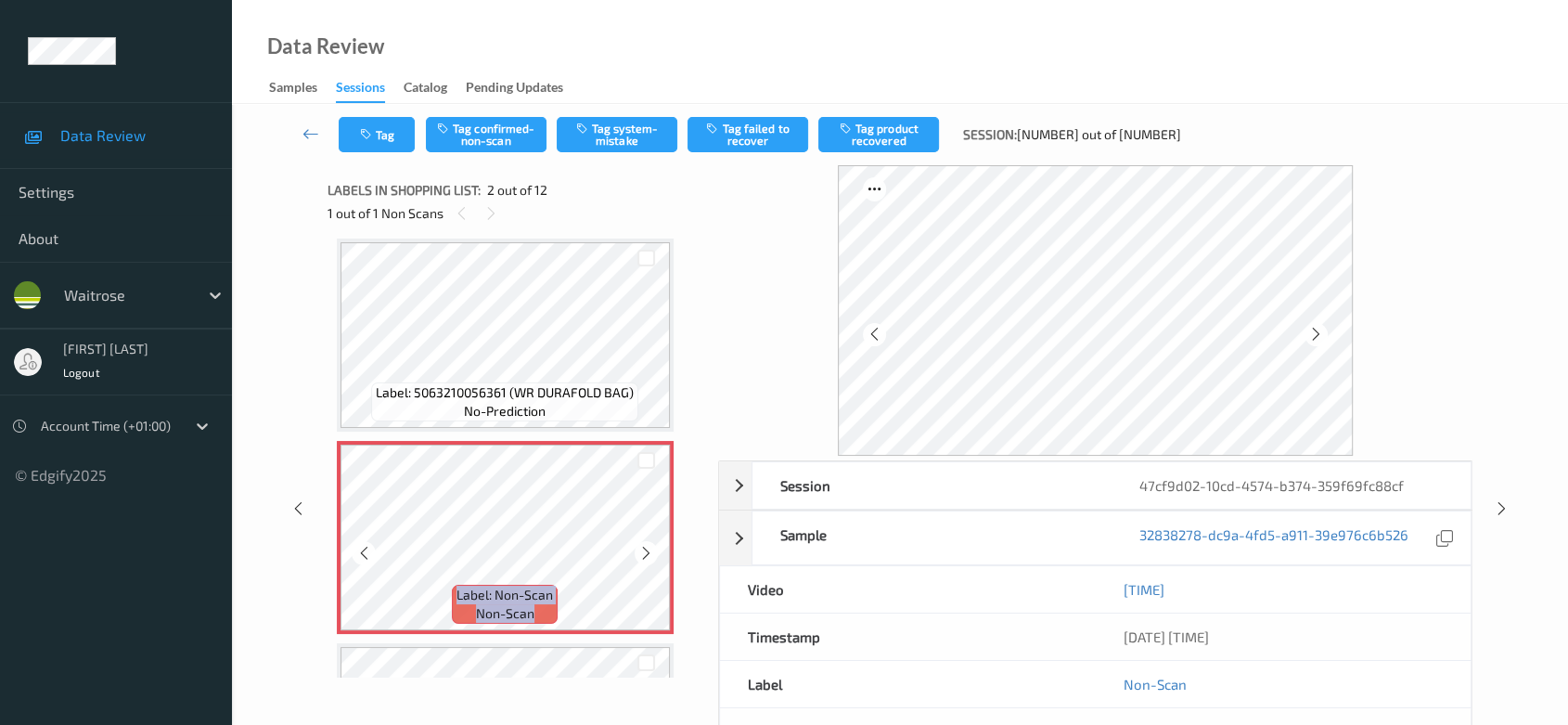 click at bounding box center [646, 552] 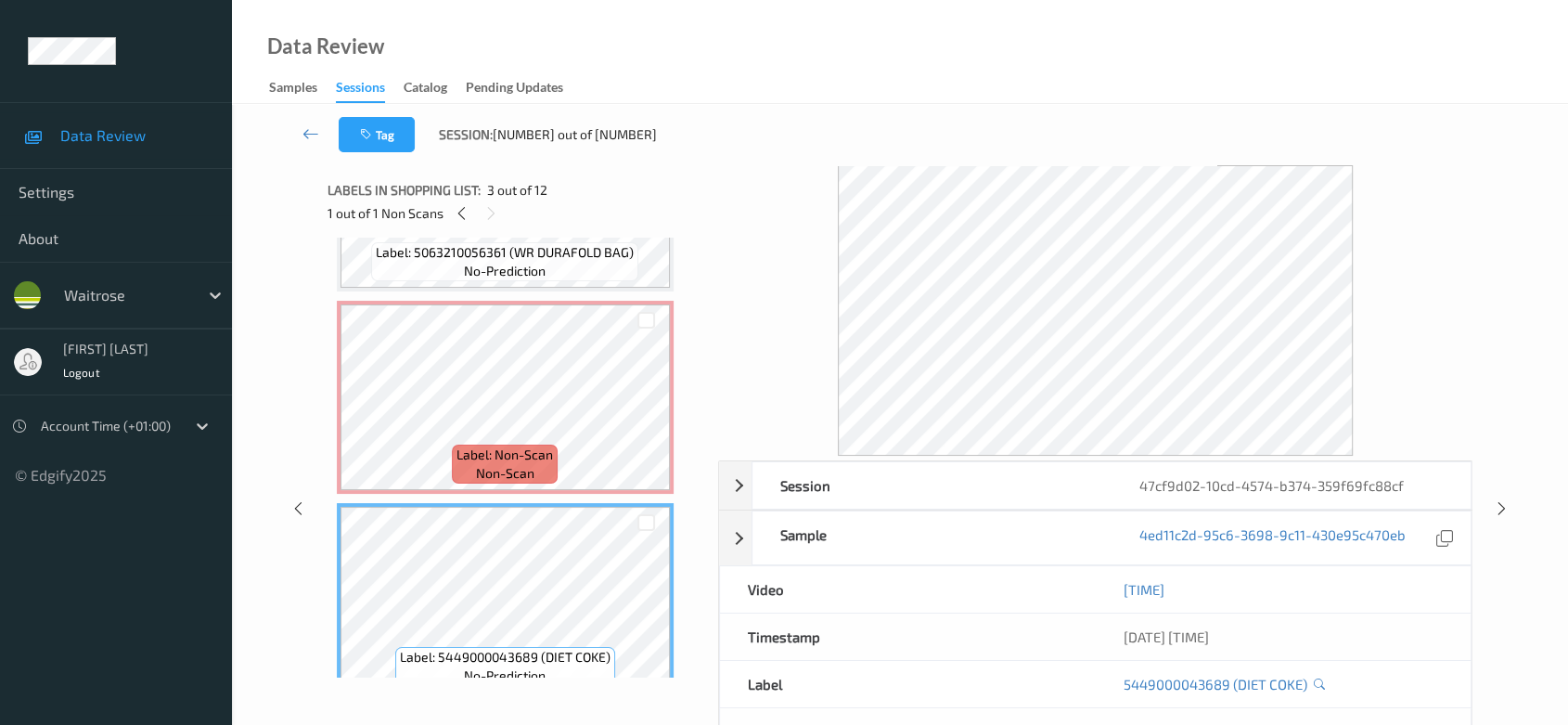 scroll, scrollTop: 111, scrollLeft: 0, axis: vertical 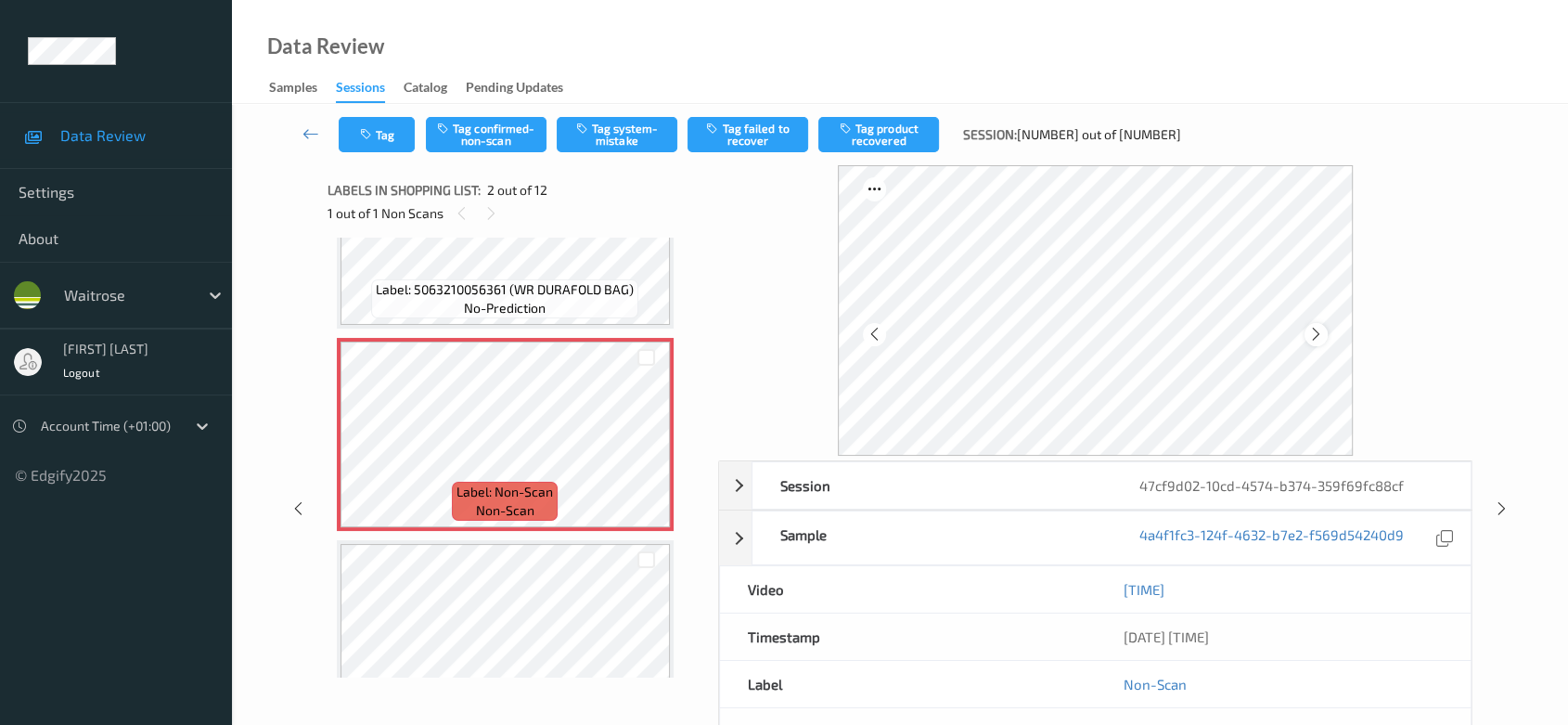click at bounding box center [1316, 334] 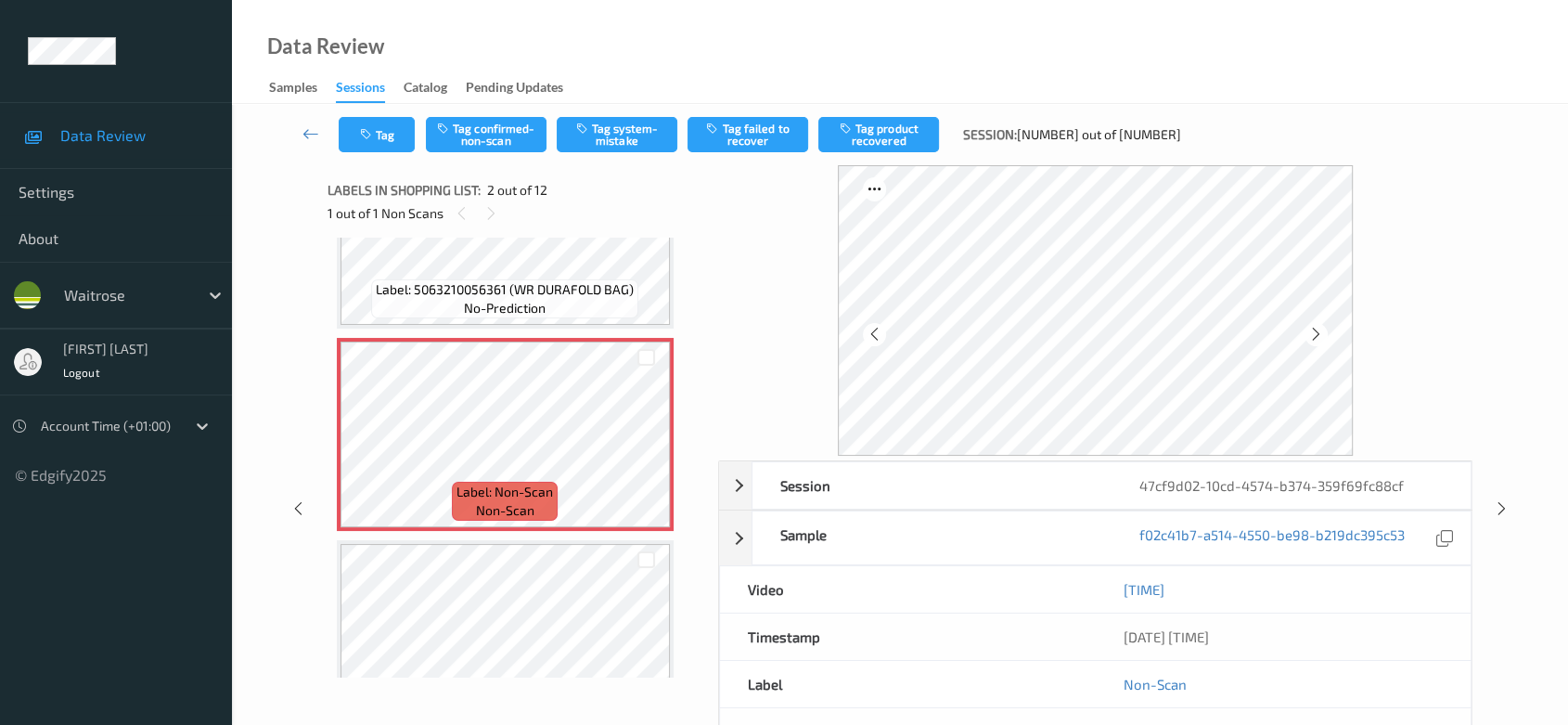click at bounding box center (1316, 334) 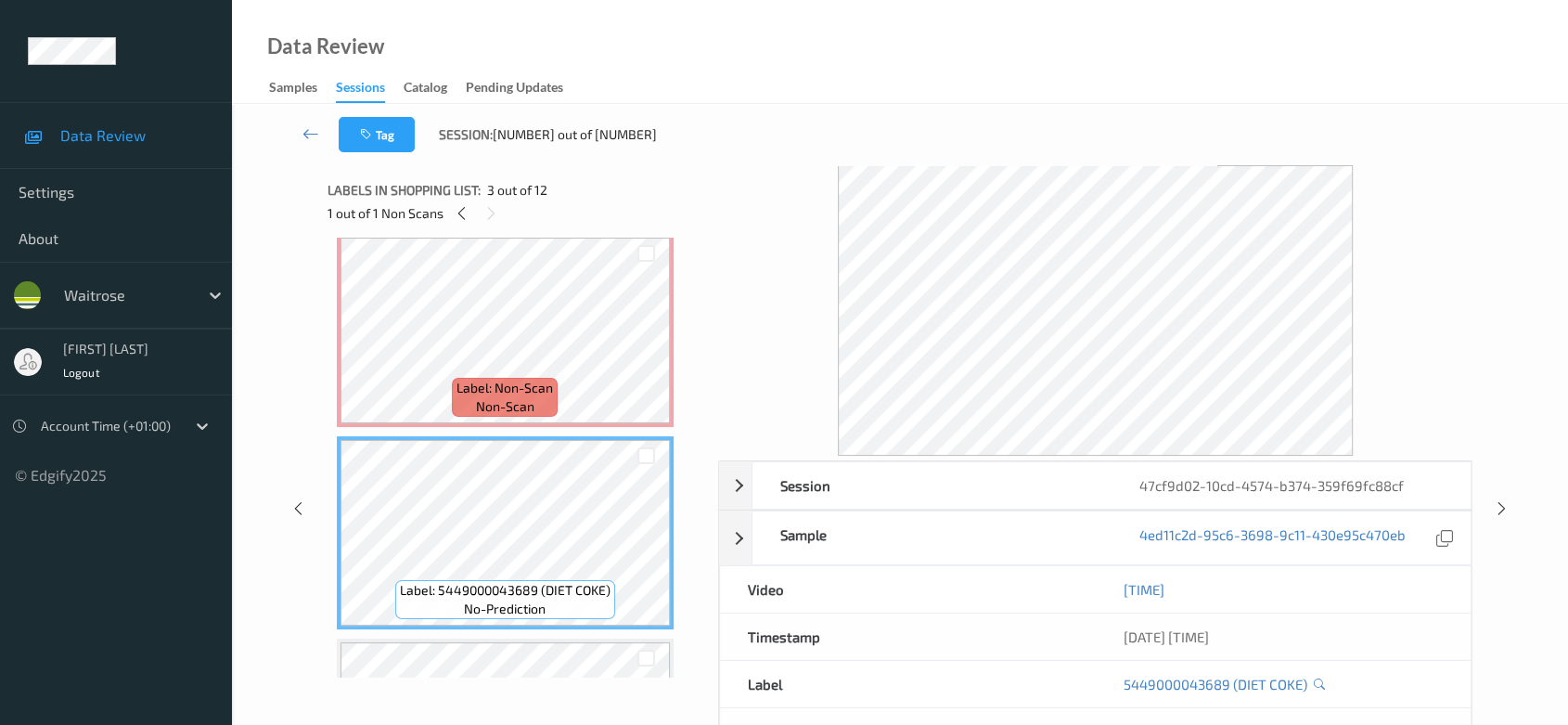 scroll, scrollTop: 111, scrollLeft: 0, axis: vertical 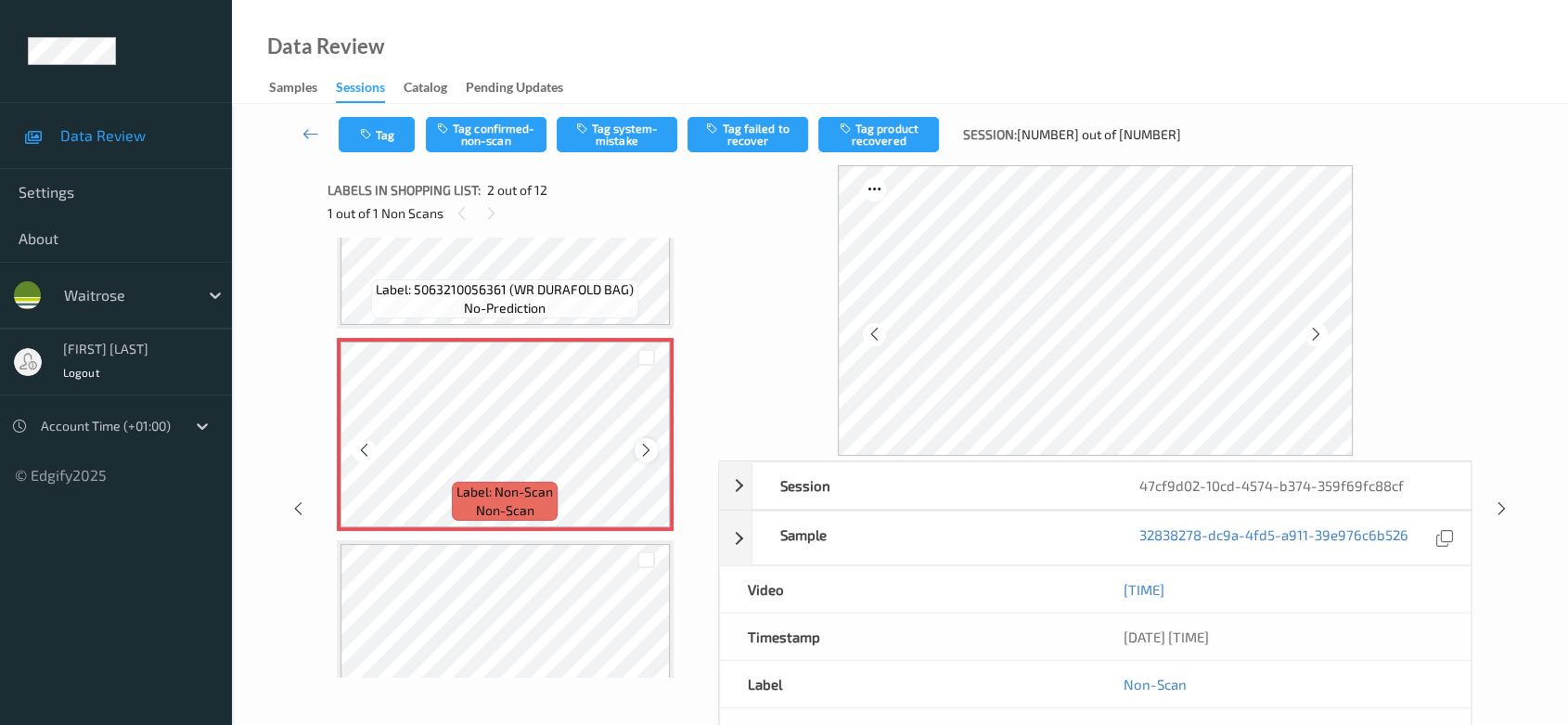 click at bounding box center [646, 450] 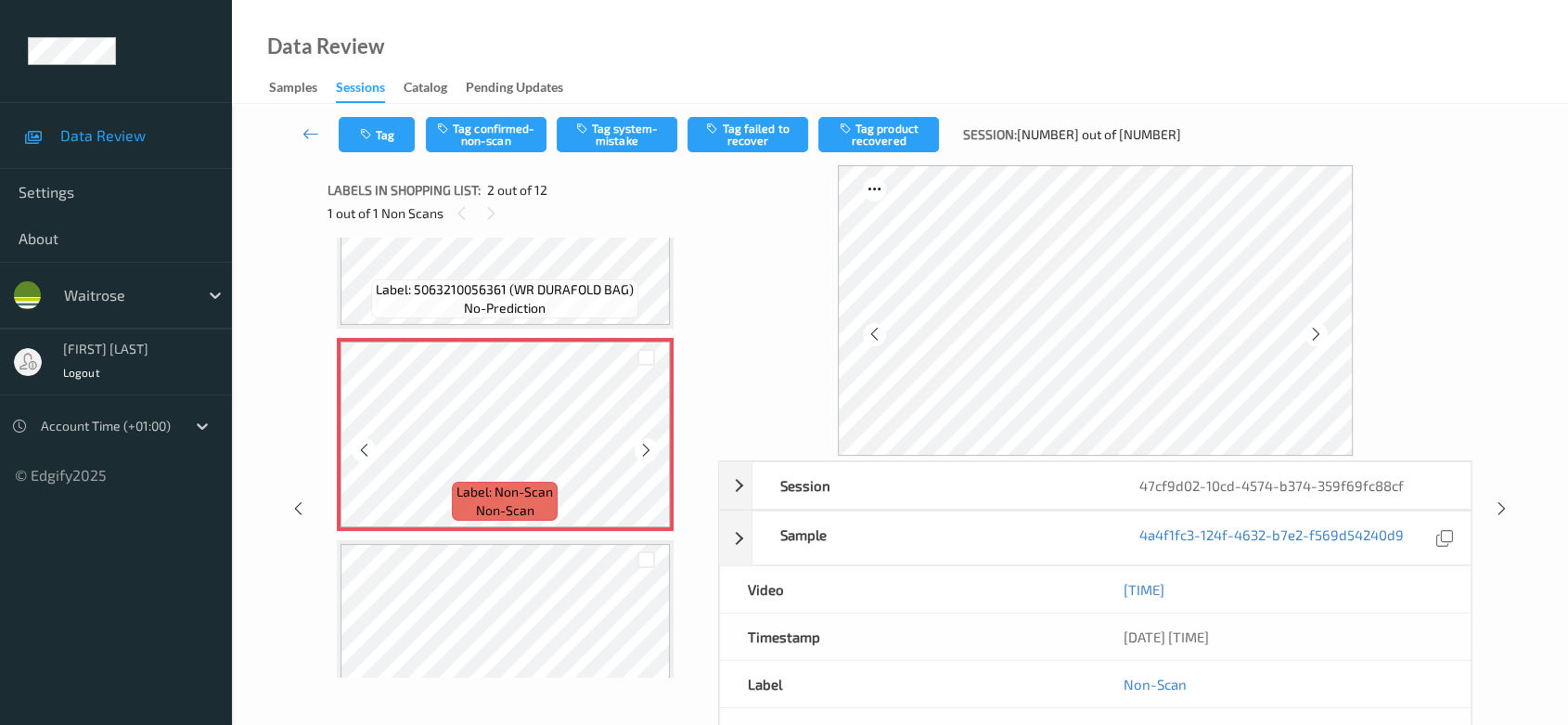 click at bounding box center [646, 450] 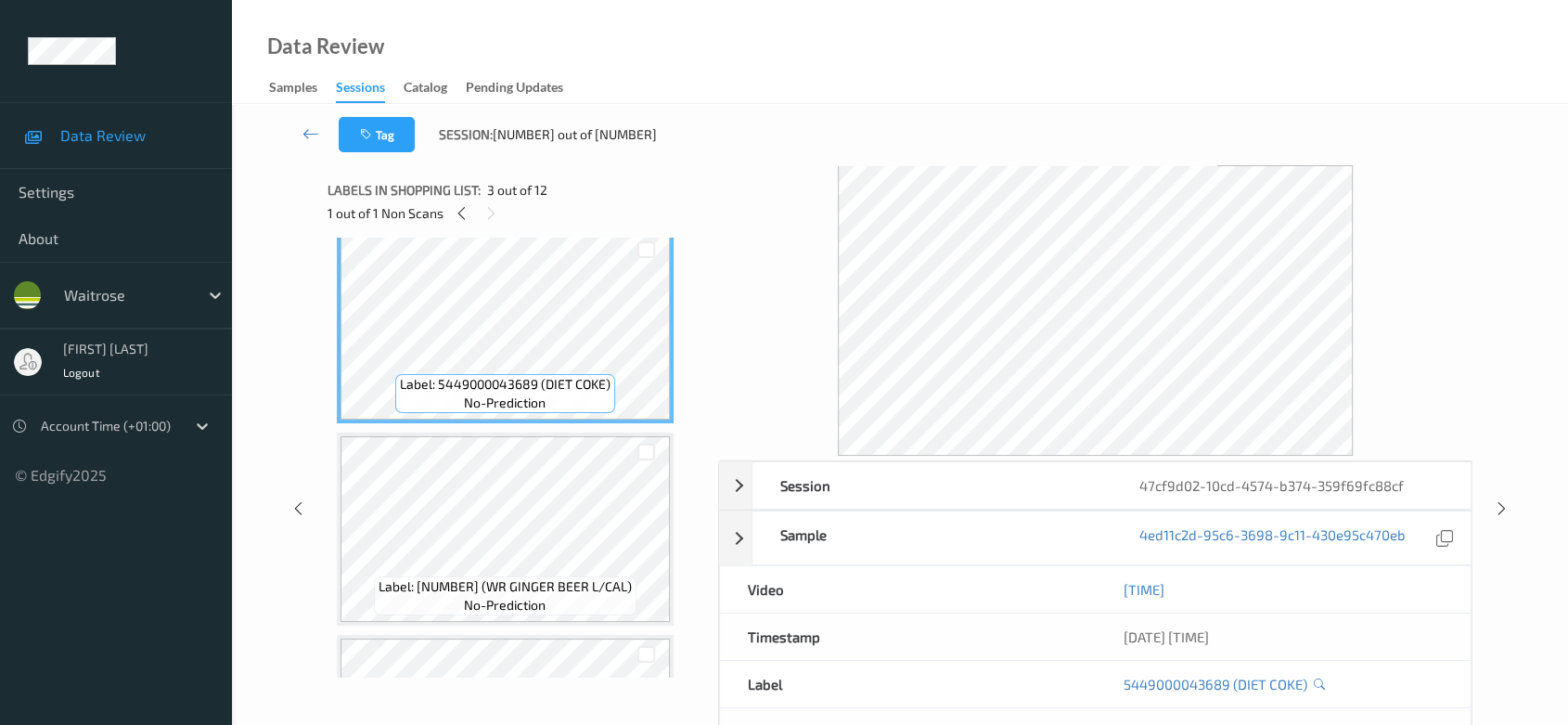 scroll, scrollTop: 8, scrollLeft: 0, axis: vertical 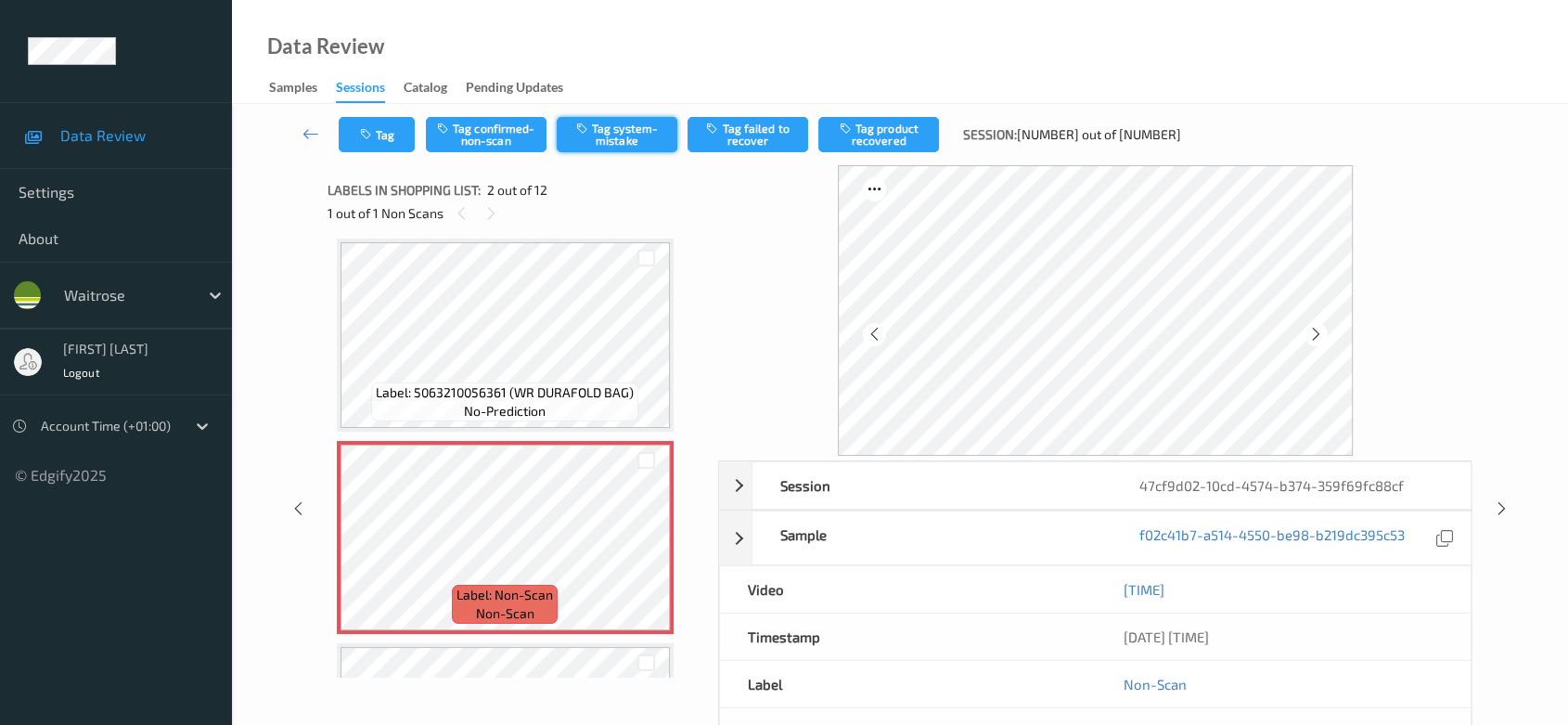 click on "Tag   system-mistake" at bounding box center (617, 135) 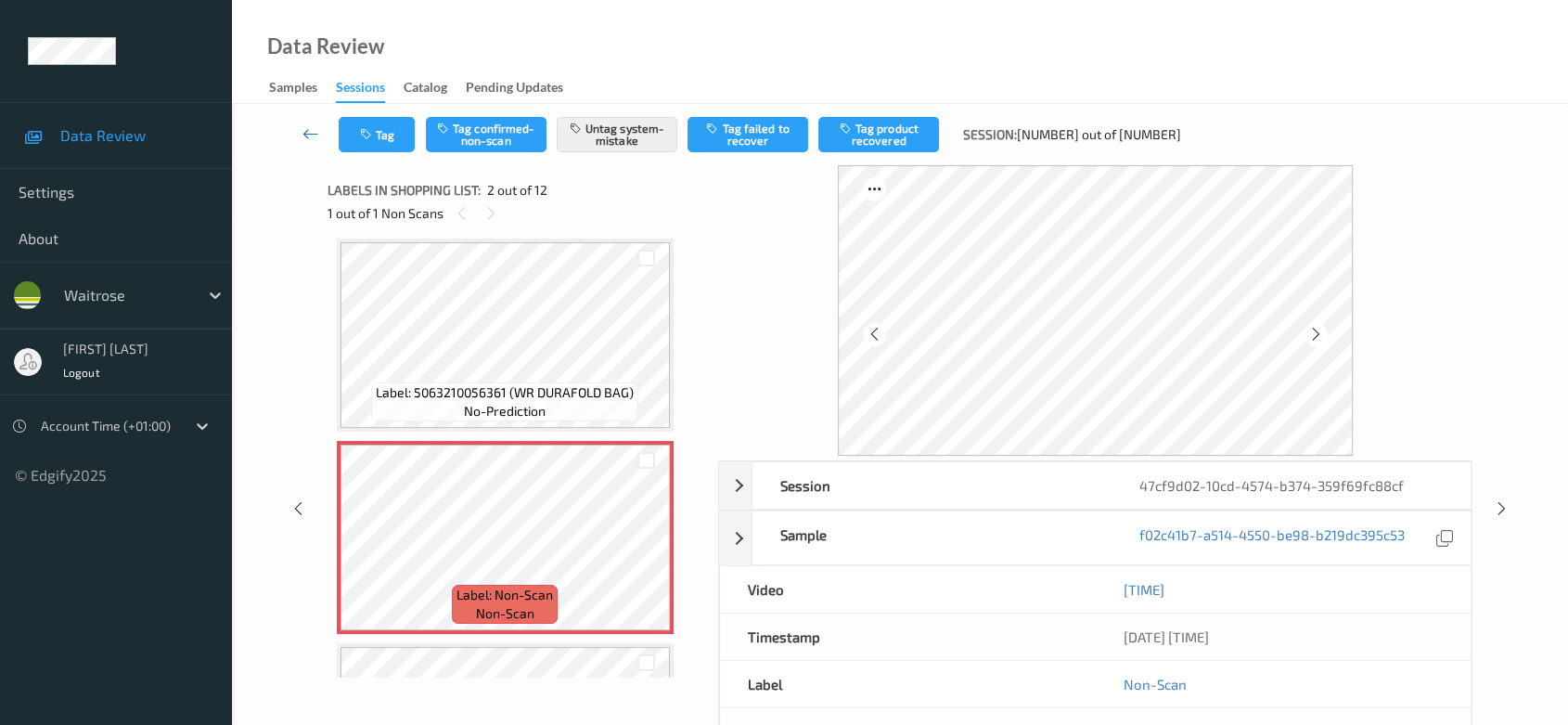 click at bounding box center (311, 134) 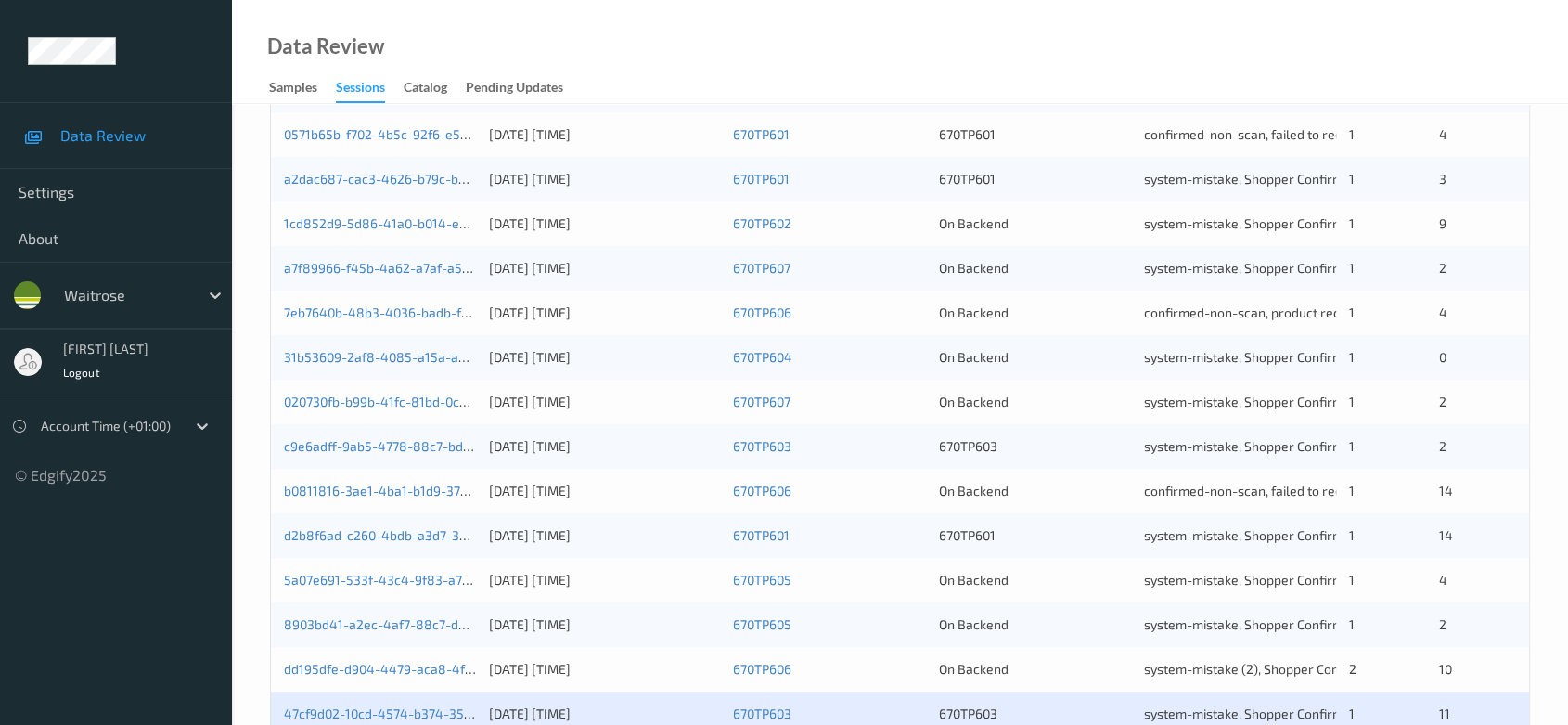 scroll, scrollTop: 735, scrollLeft: 0, axis: vertical 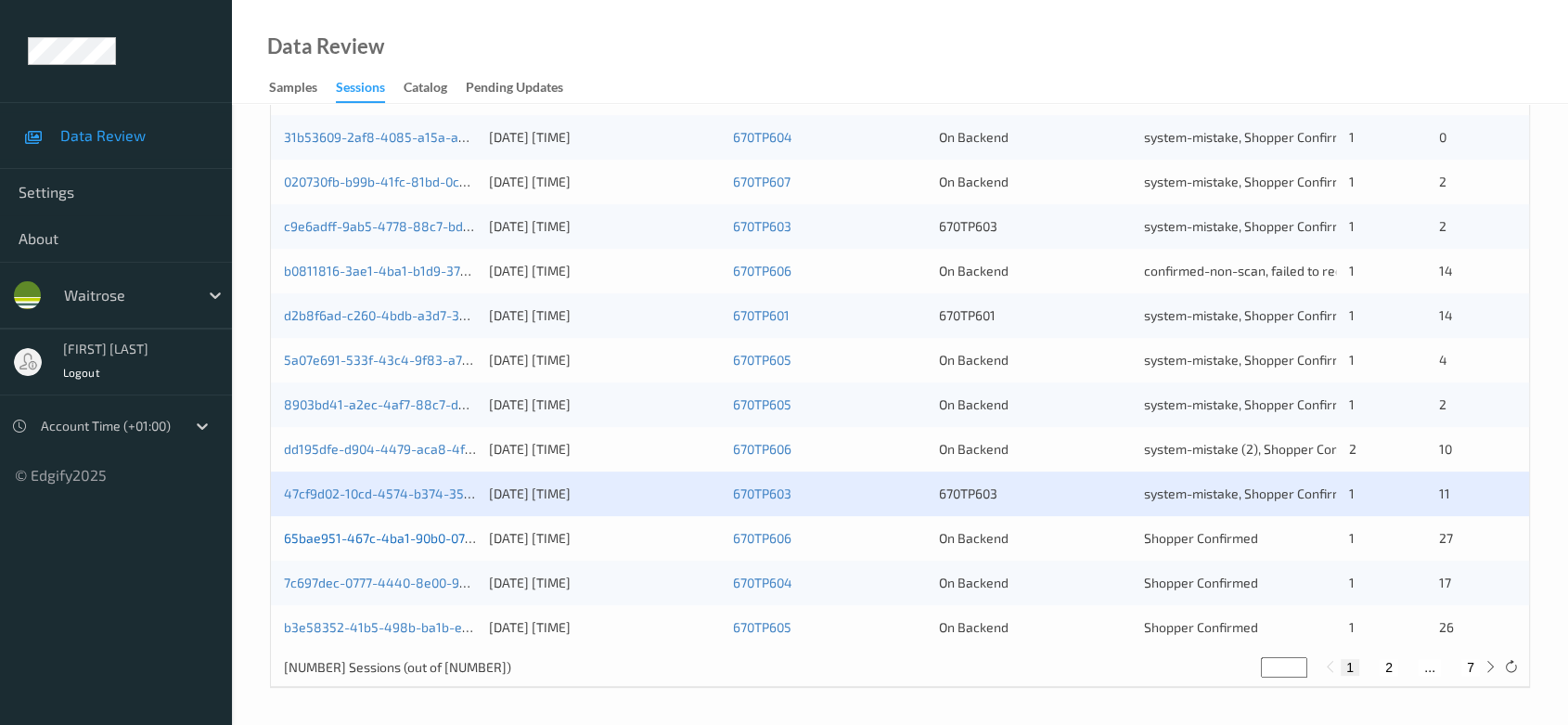 click on "65bae951-467c-4ba1-90b0-0758826082f1" at bounding box center [410, 537] 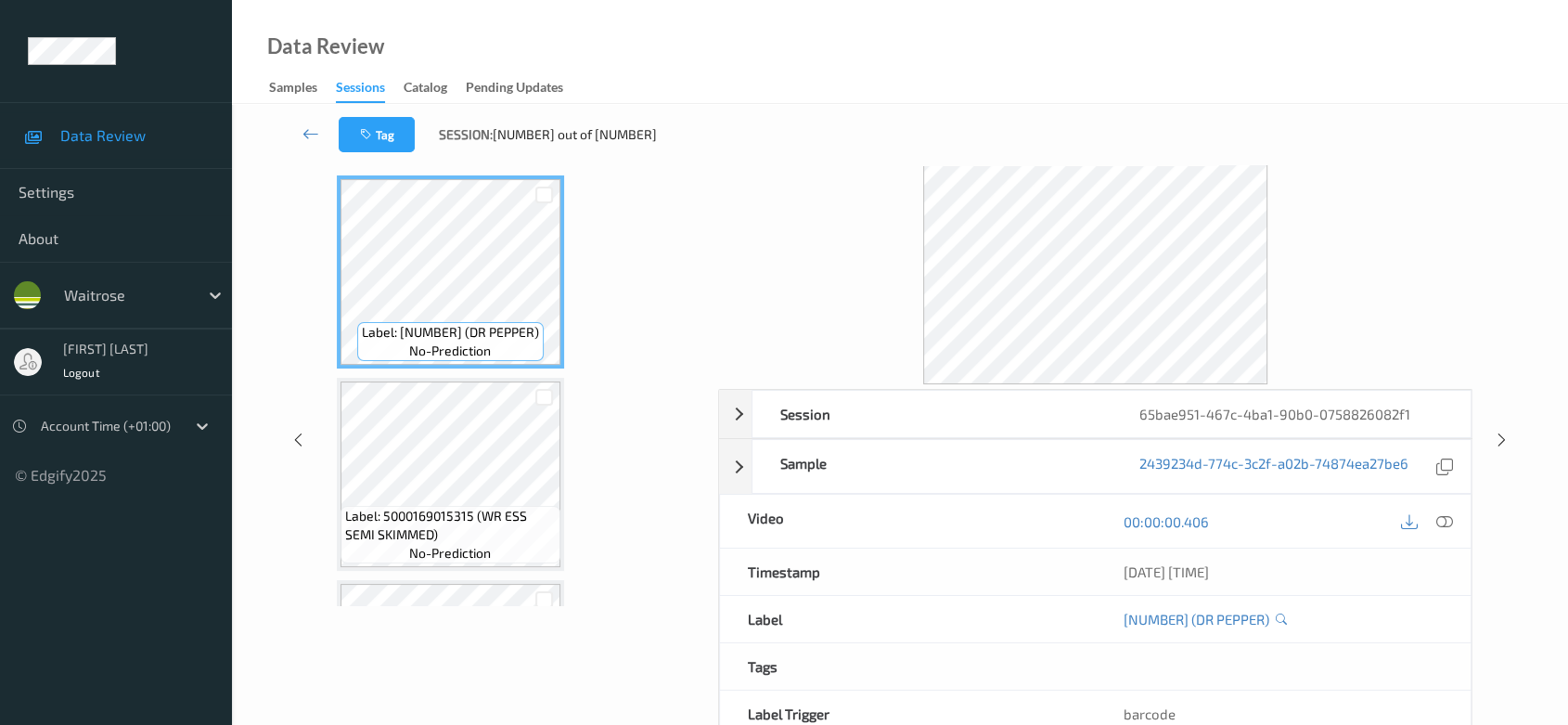 scroll, scrollTop: 0, scrollLeft: 0, axis: both 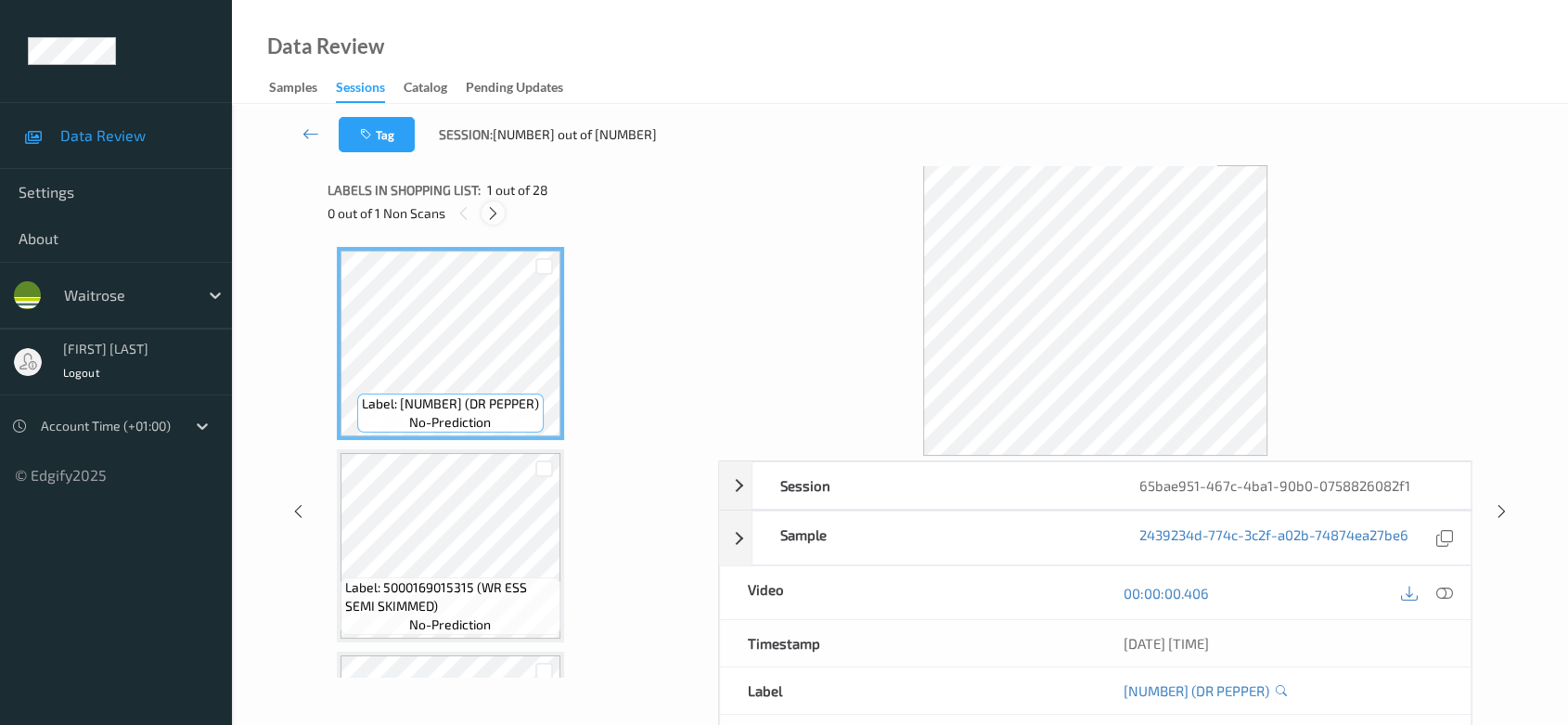 click at bounding box center (493, 213) 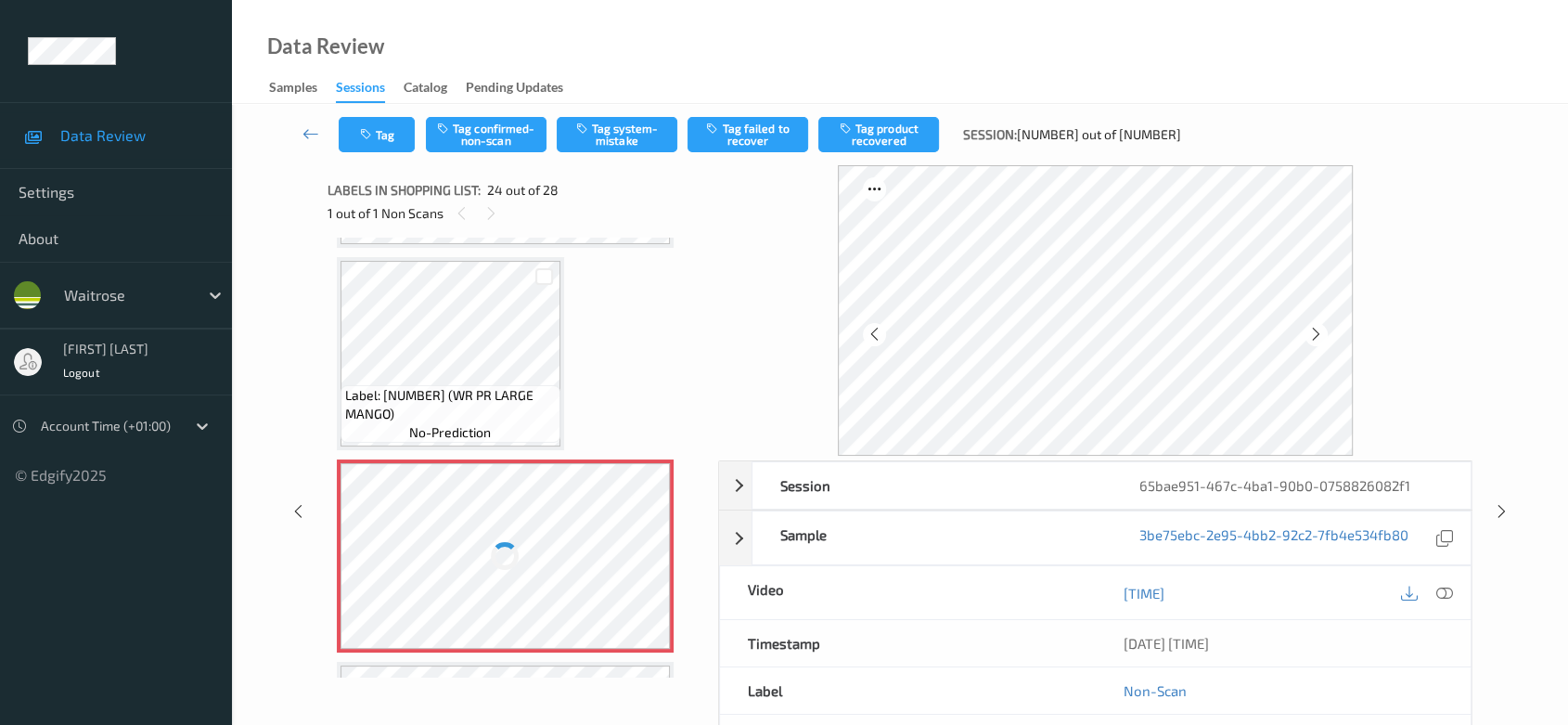 click at bounding box center (506, 556) 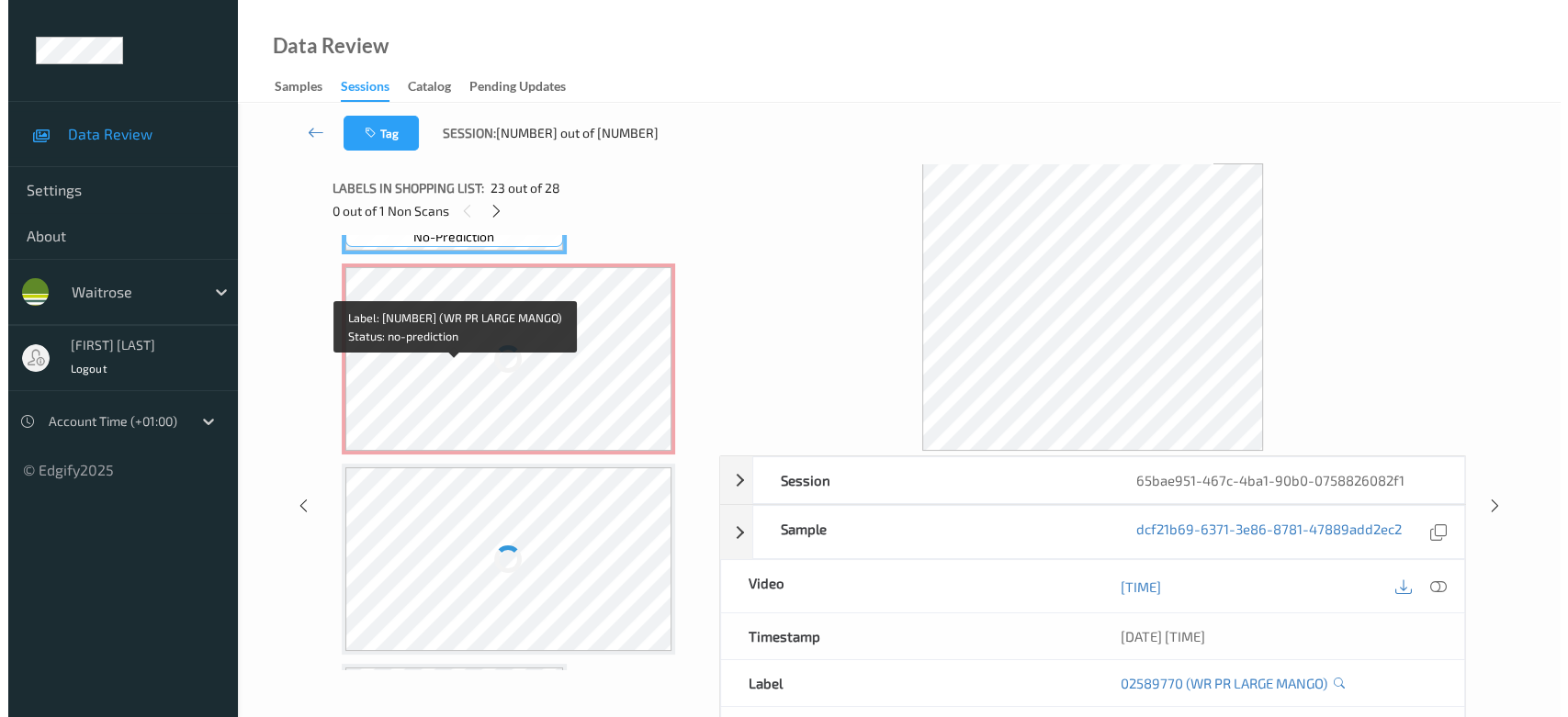 scroll, scrollTop: 4598, scrollLeft: 0, axis: vertical 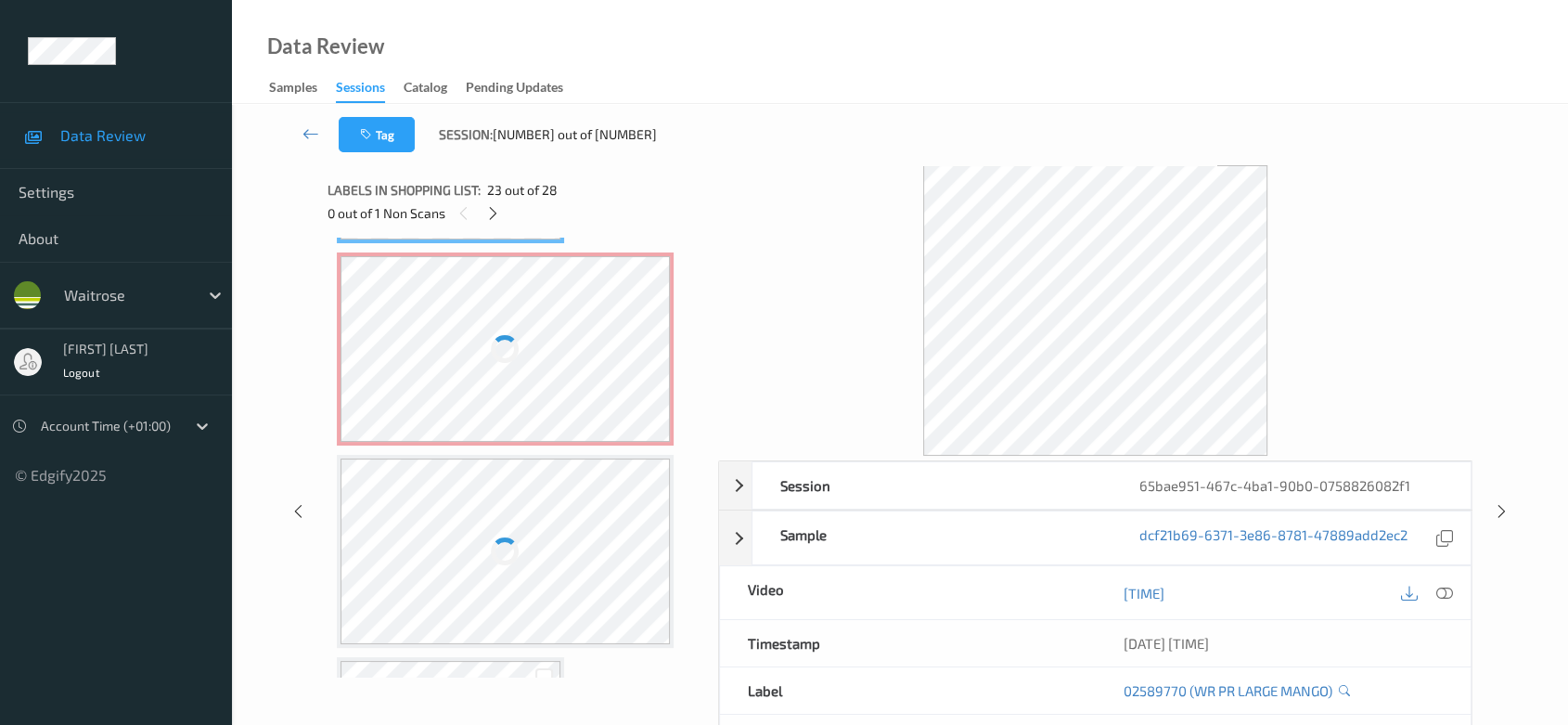 click at bounding box center [506, 349] 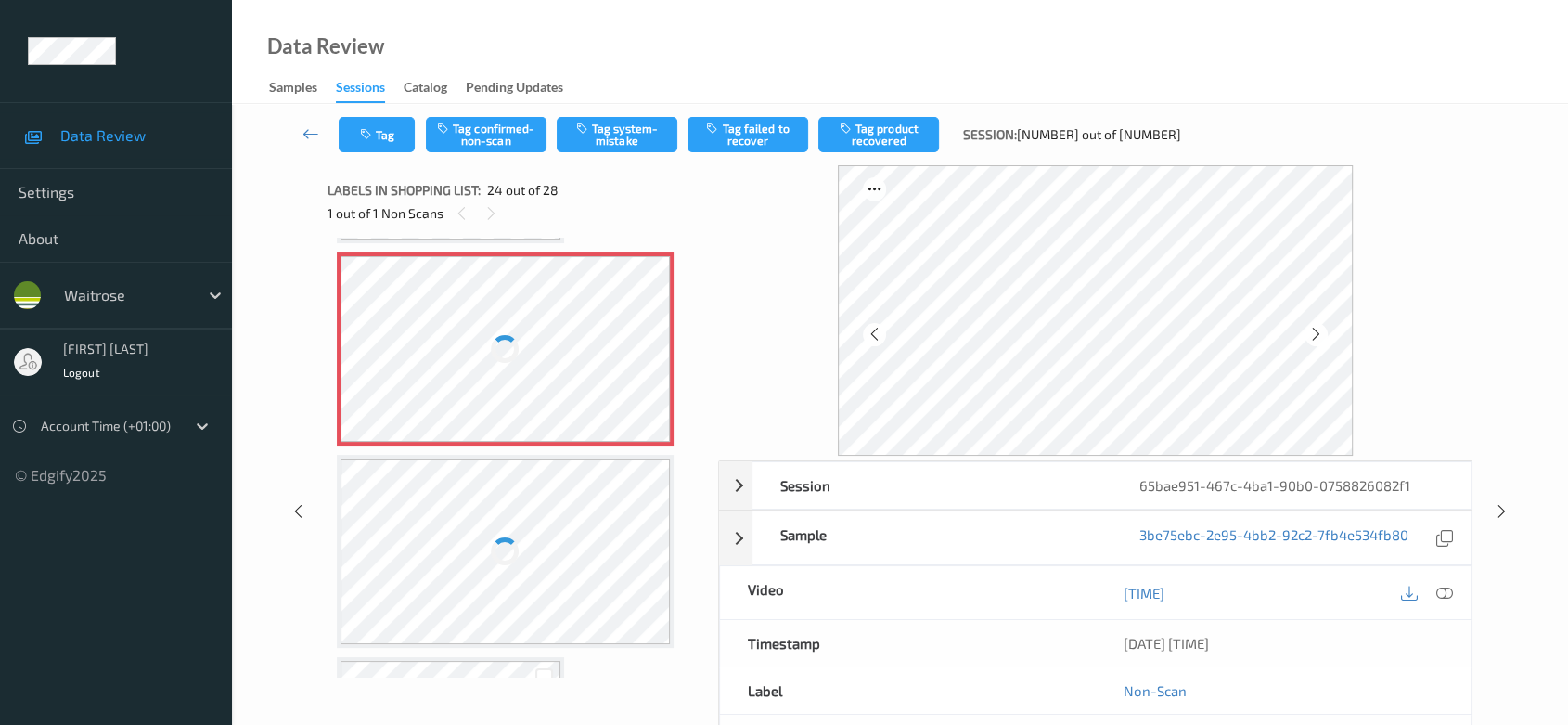 click at bounding box center [506, 551] 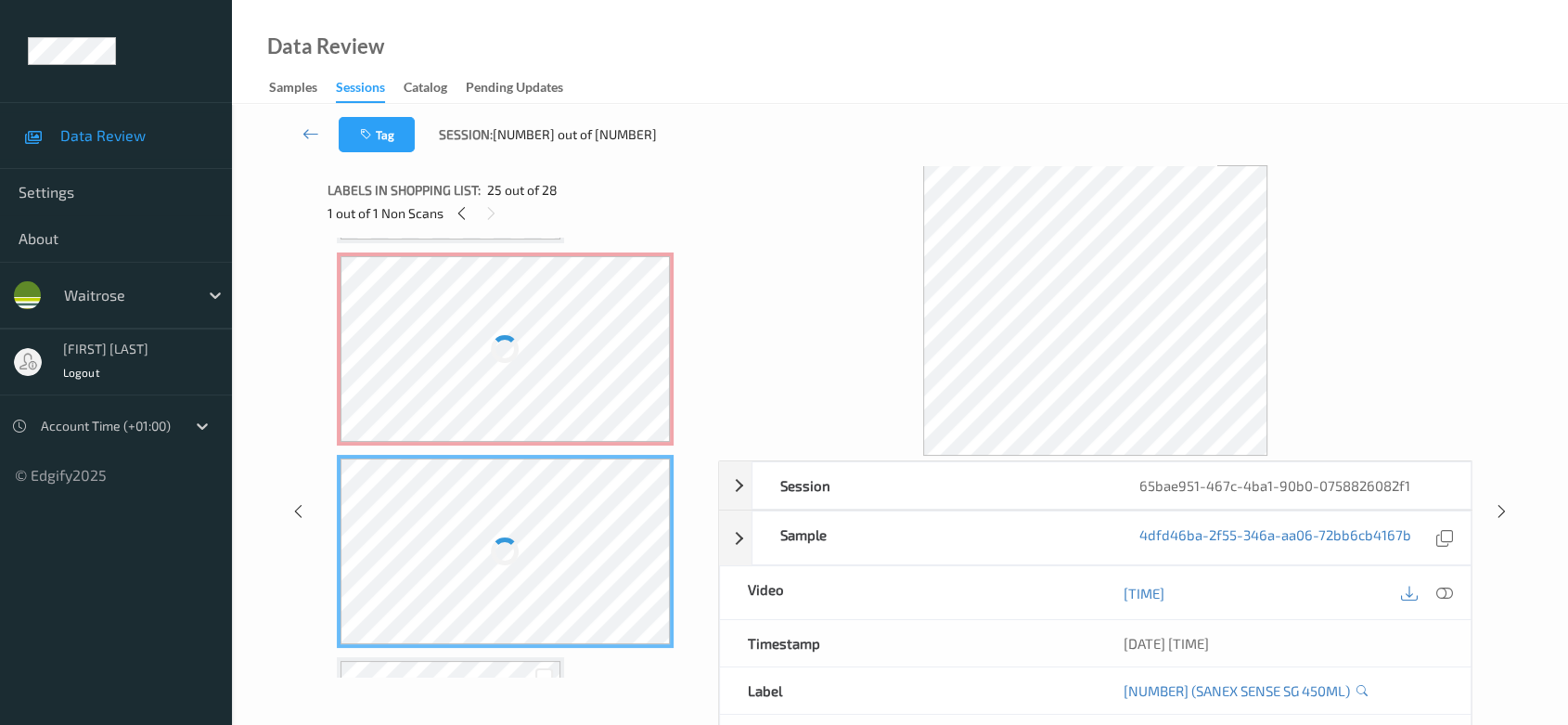 click at bounding box center [506, 349] 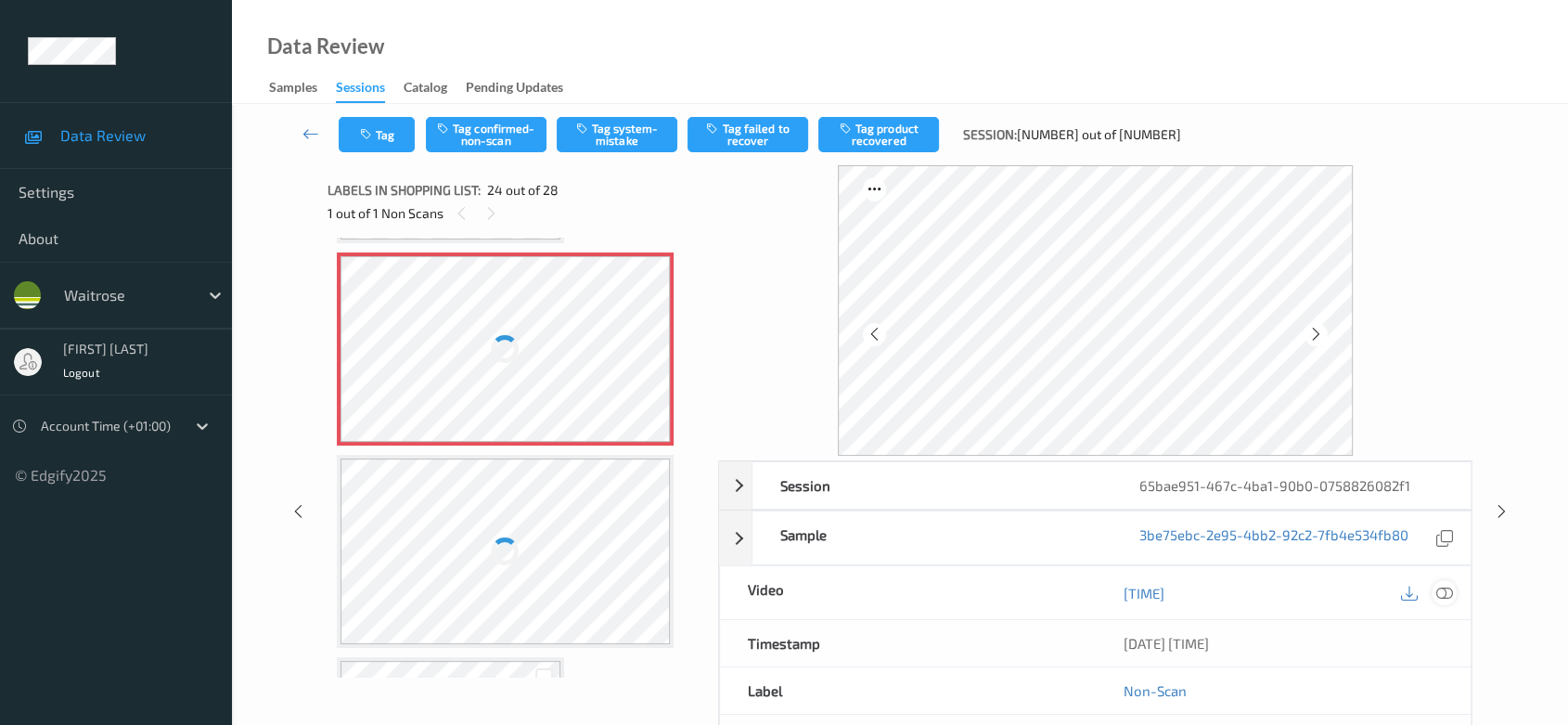 click at bounding box center (1445, 592) 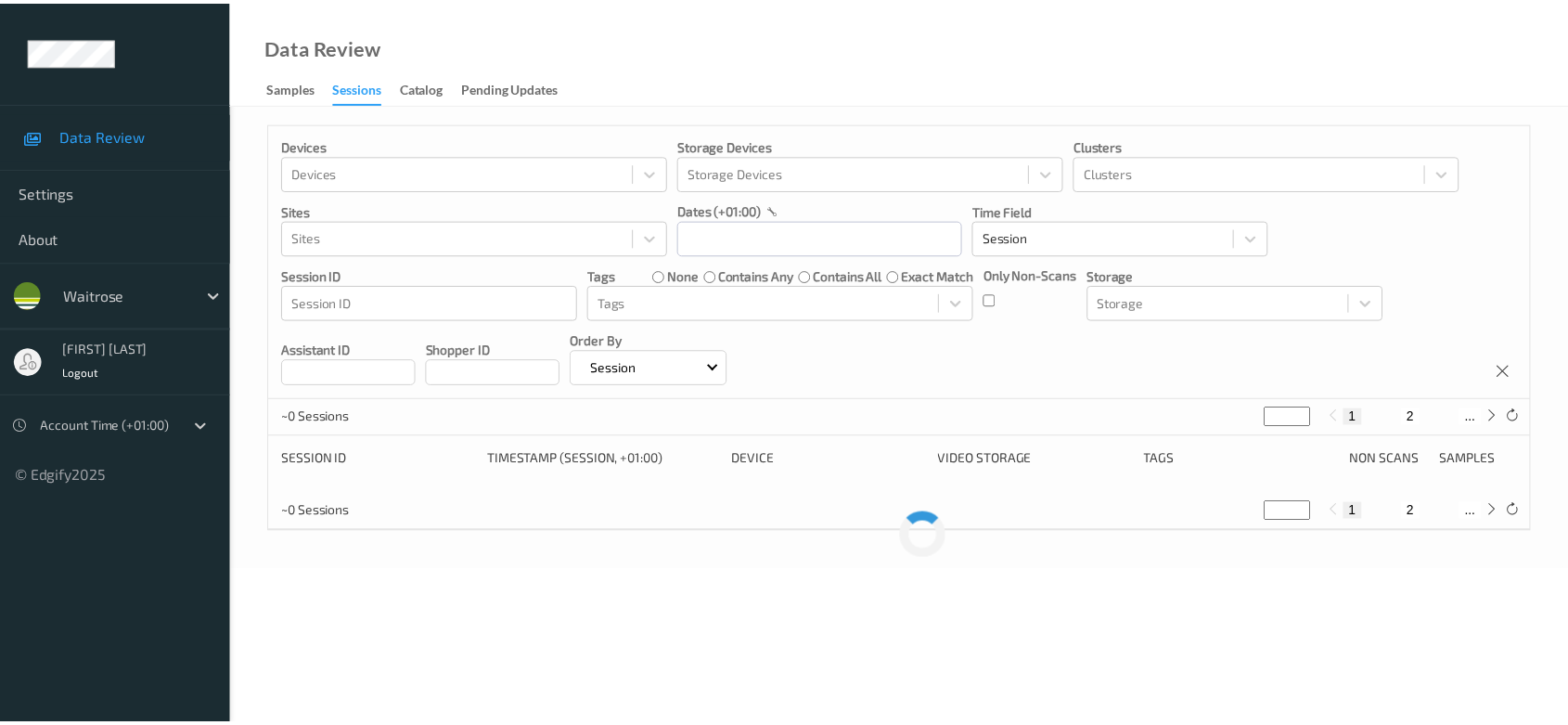 scroll, scrollTop: 0, scrollLeft: 0, axis: both 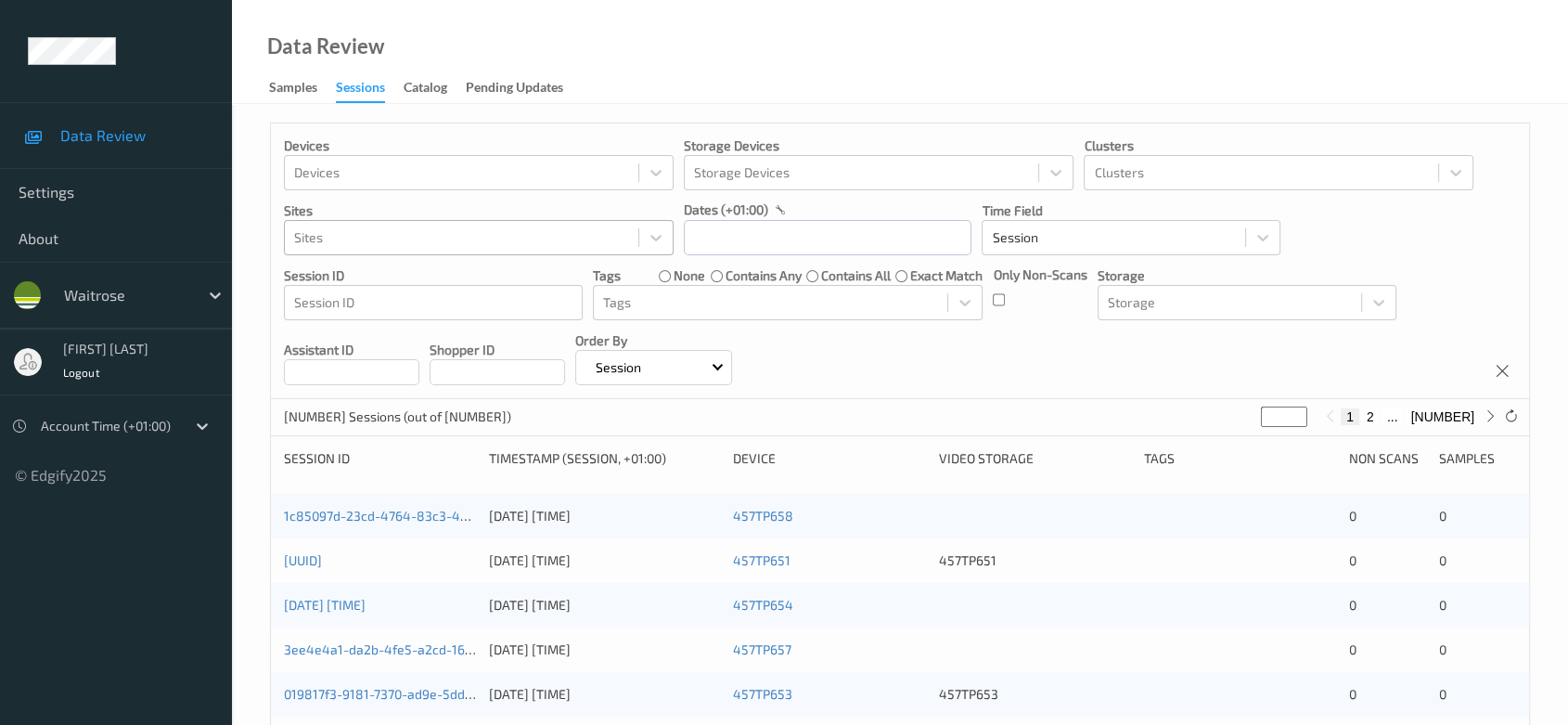 click at bounding box center (461, 238) 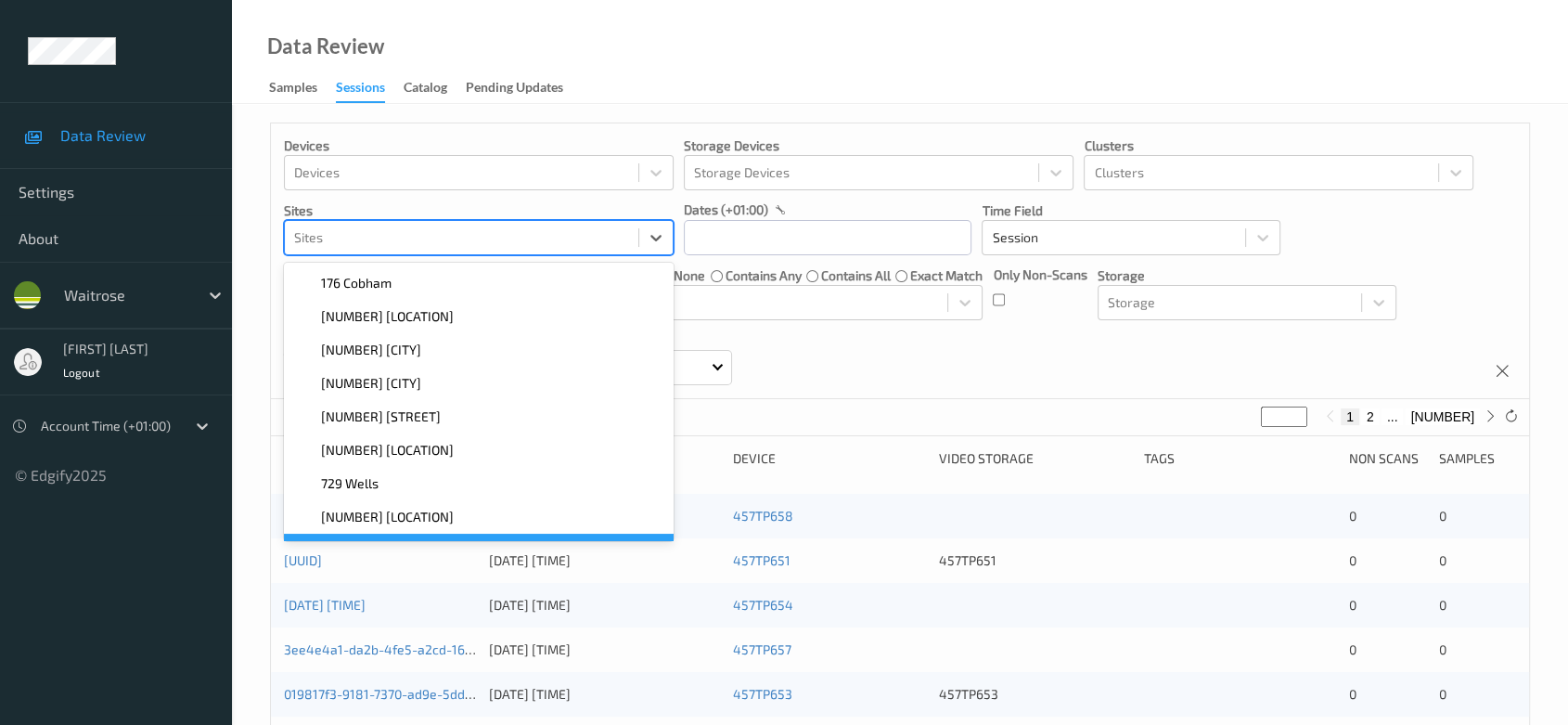 scroll, scrollTop: 62, scrollLeft: 0, axis: vertical 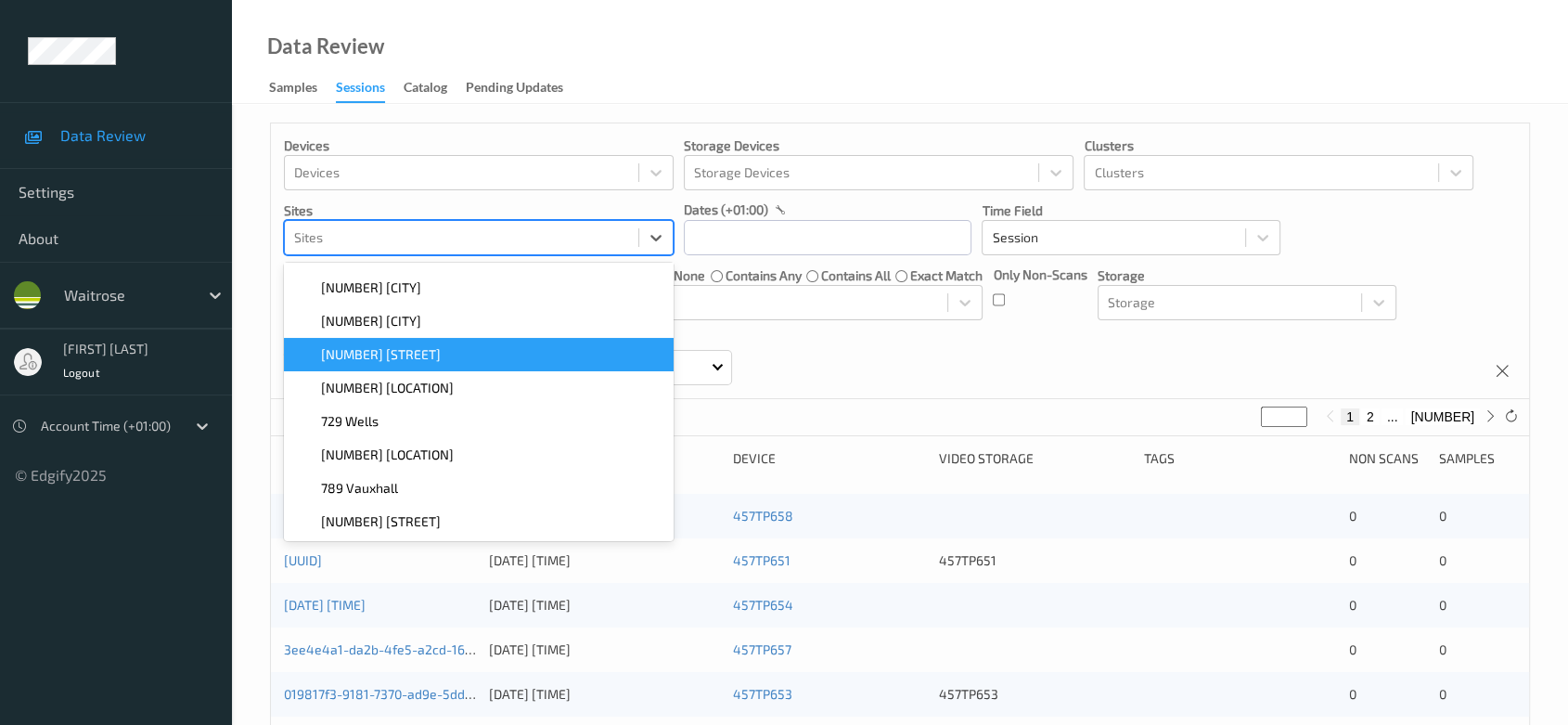 click on "[NUMBER] [STREET]" at bounding box center (479, 355) 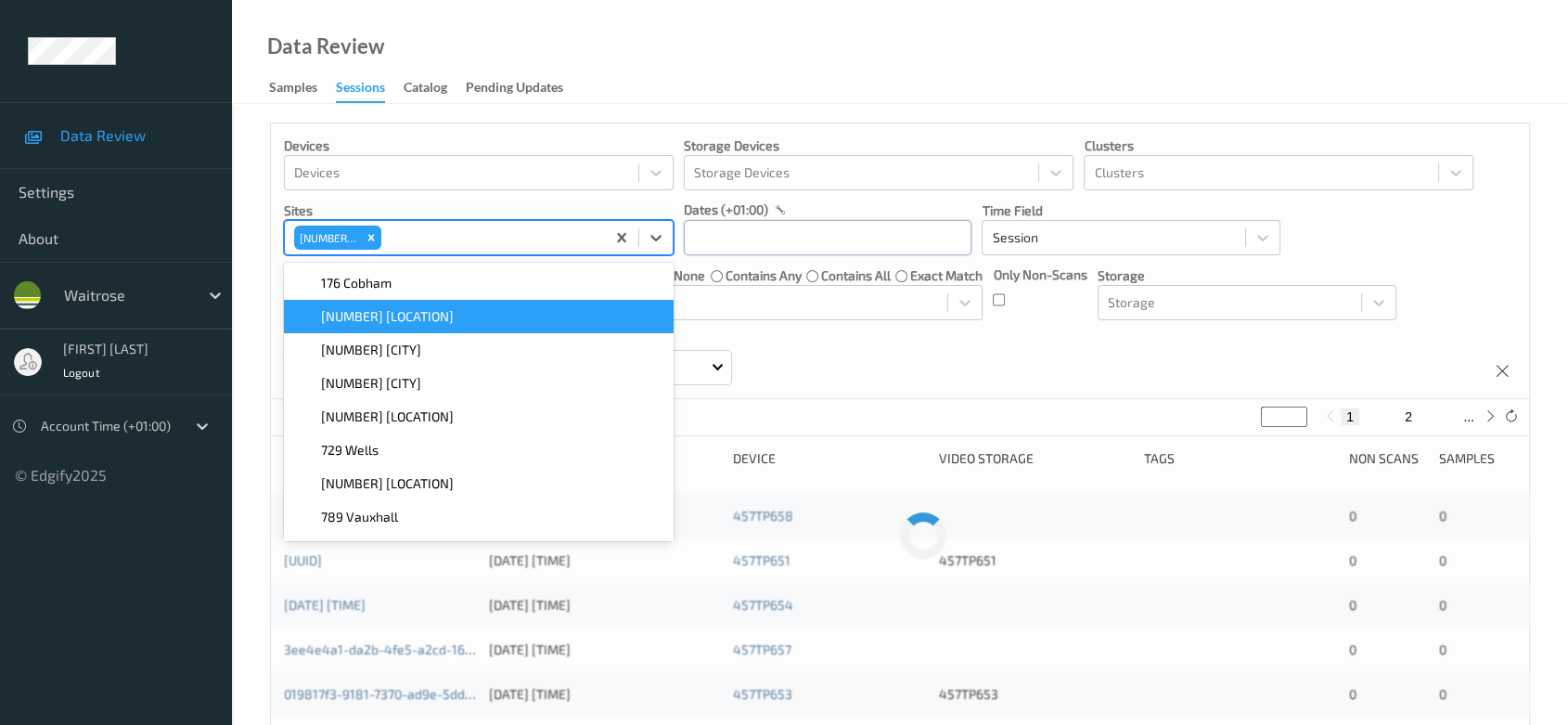 click at bounding box center (828, 238) 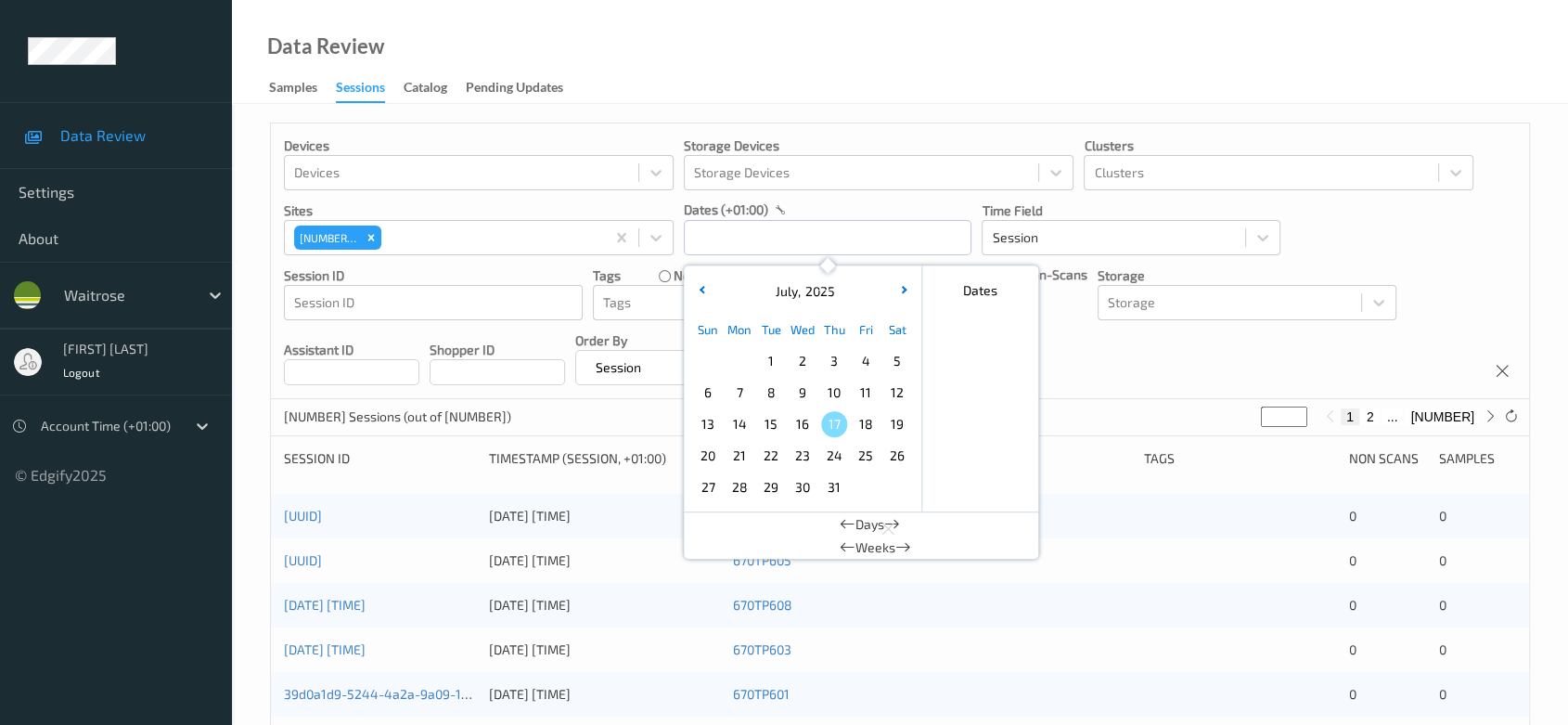 click on "12" at bounding box center (897, 393) 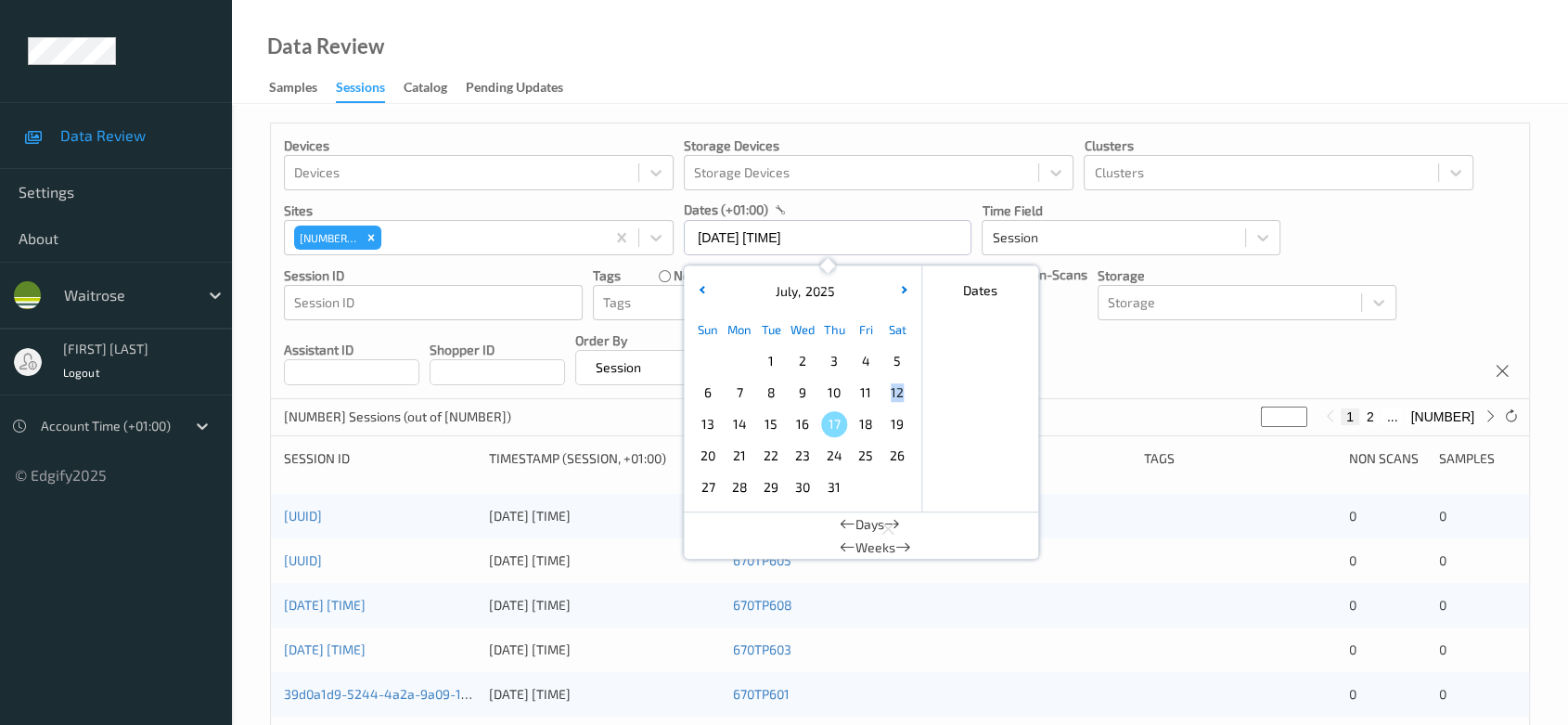 click on "12" at bounding box center [897, 393] 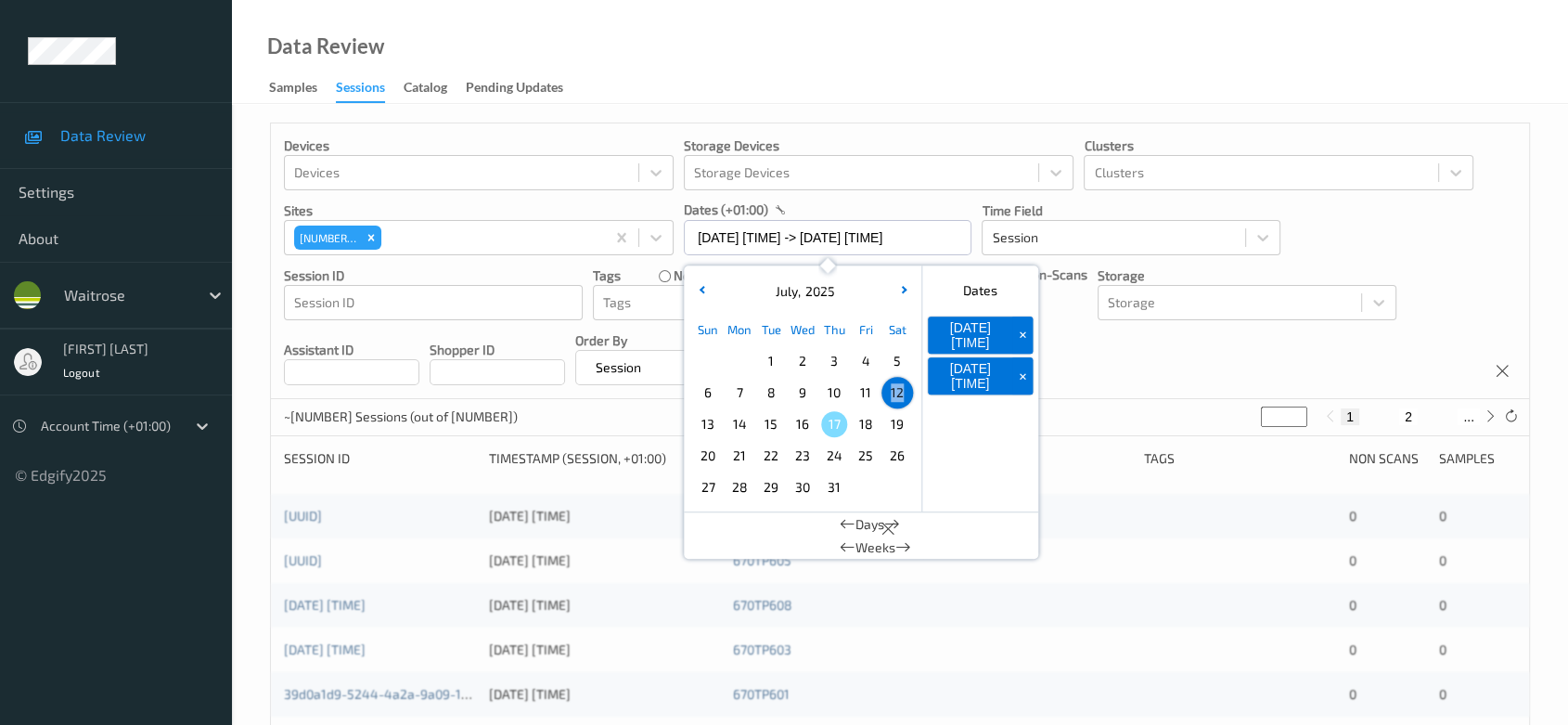 click on "Data Review Samples Sessions Catalog Pending Updates" at bounding box center (900, 52) 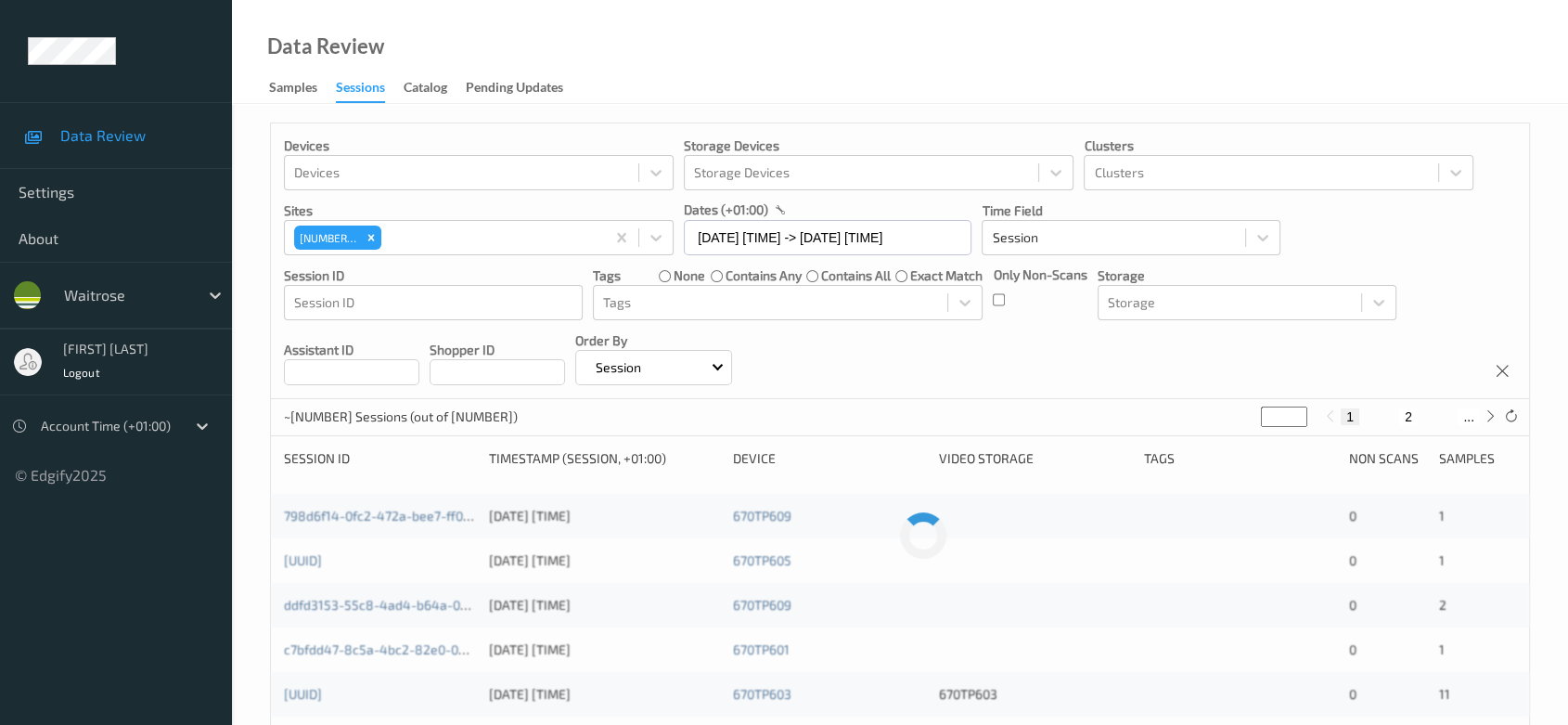 click on "Devices Devices Storage Devices Storage Devices Clusters Clusters Sites [NUMBER] [CITY] dates ([TIMEZONE]) [DATE] [TIME] -> [DATE] [TIME] Time Field Session Session ID Session ID Tags none contains any contains all exact match Tags Only Non-Scans Storage Storage Assistant ID Shopper ID Order By Session" at bounding box center (900, 261) 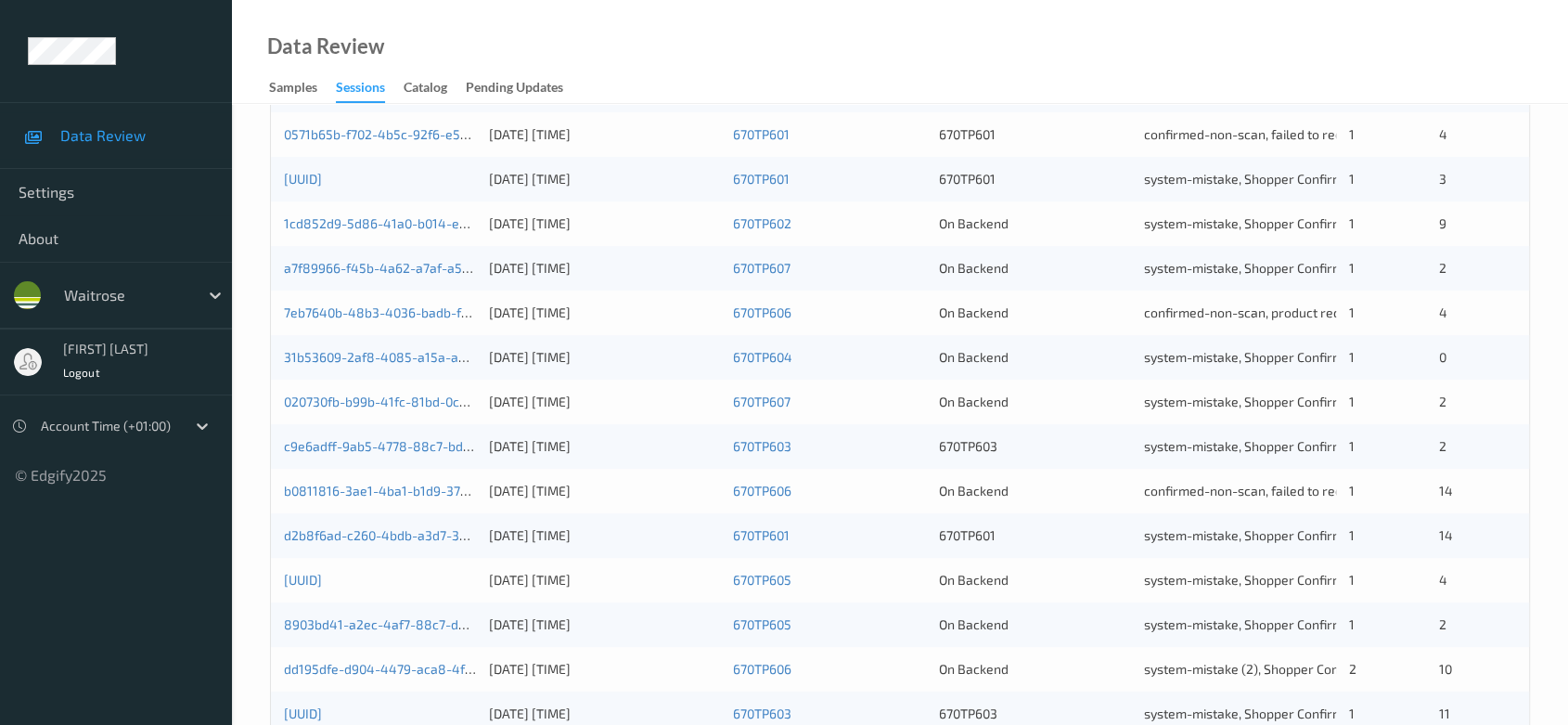scroll, scrollTop: 735, scrollLeft: 0, axis: vertical 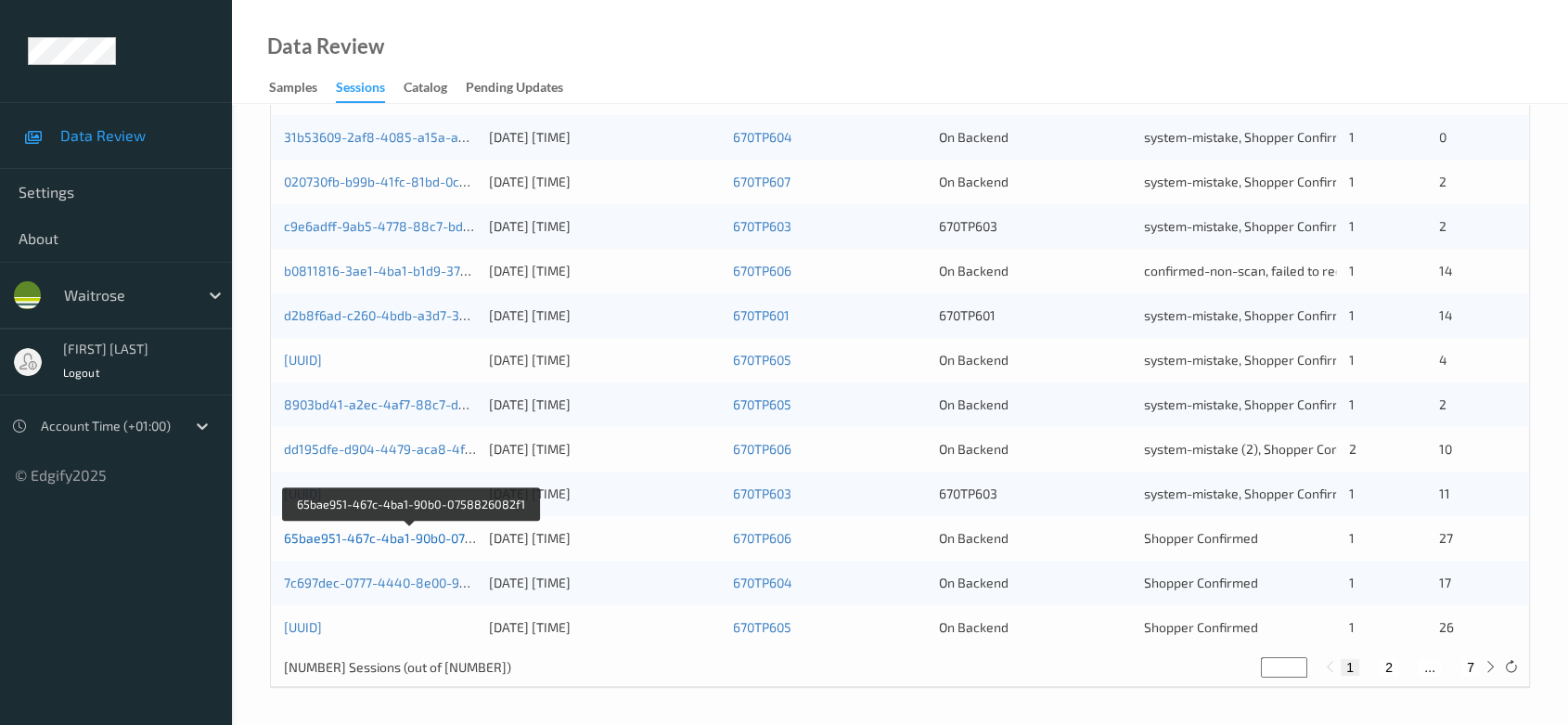 click on "65bae951-467c-4ba1-90b0-0758826082f1" at bounding box center (410, 537) 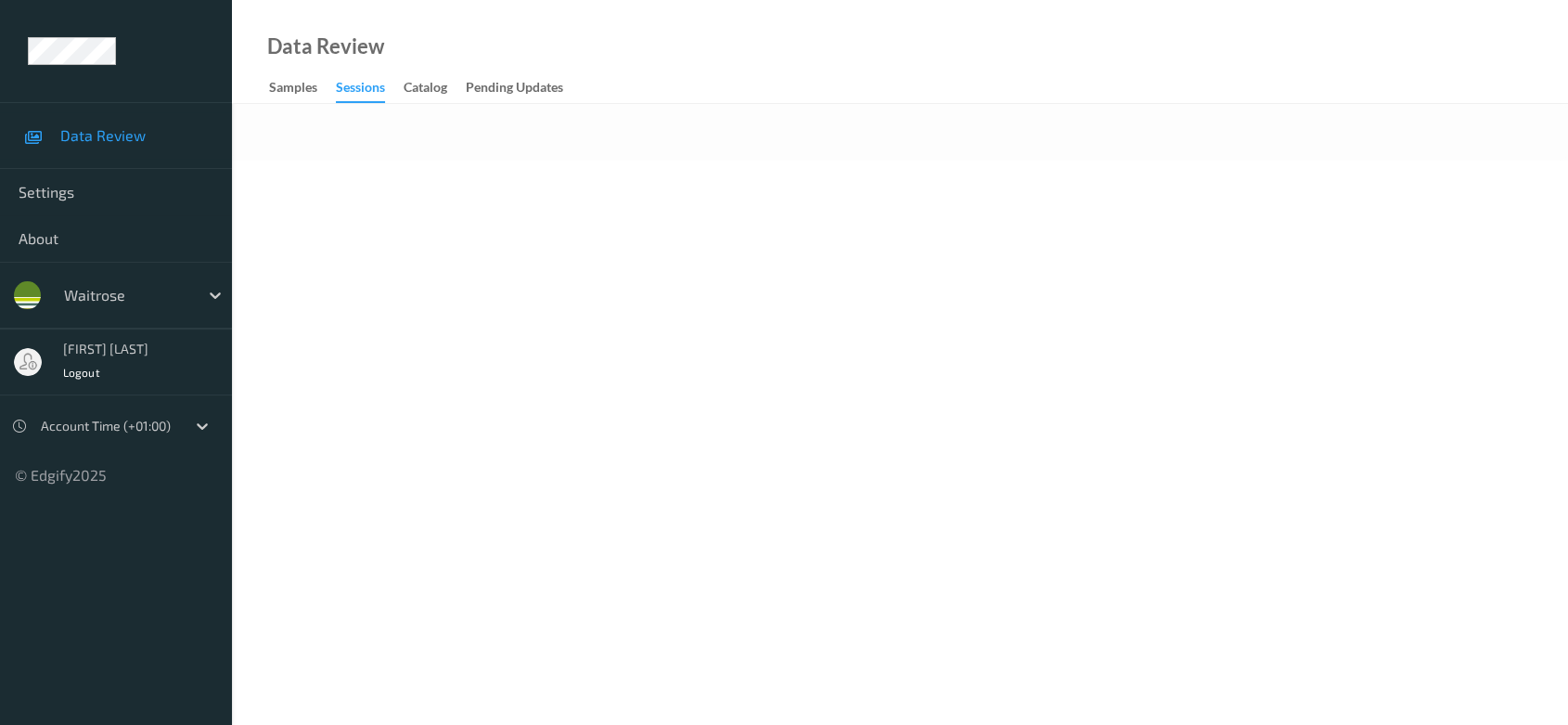 scroll, scrollTop: 0, scrollLeft: 0, axis: both 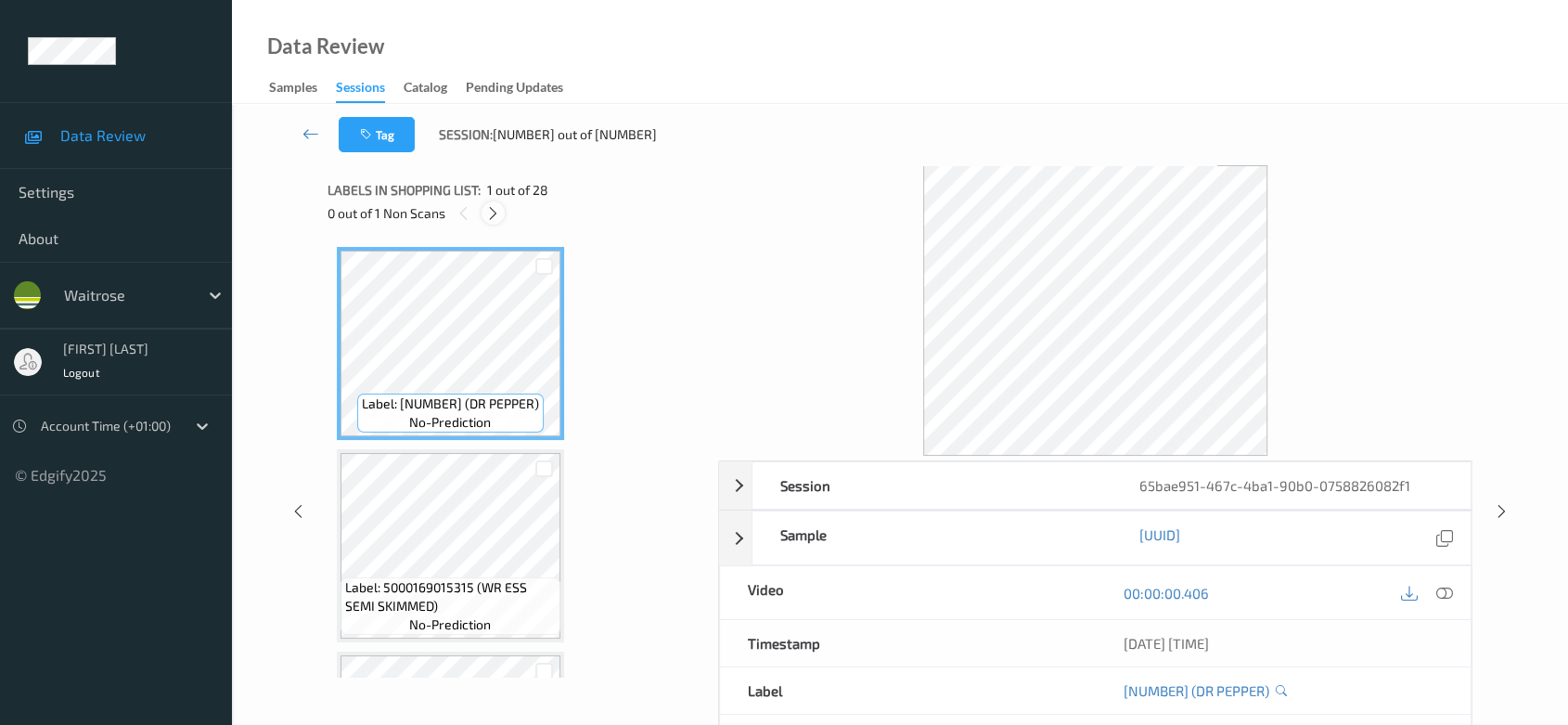 click at bounding box center (493, 214) 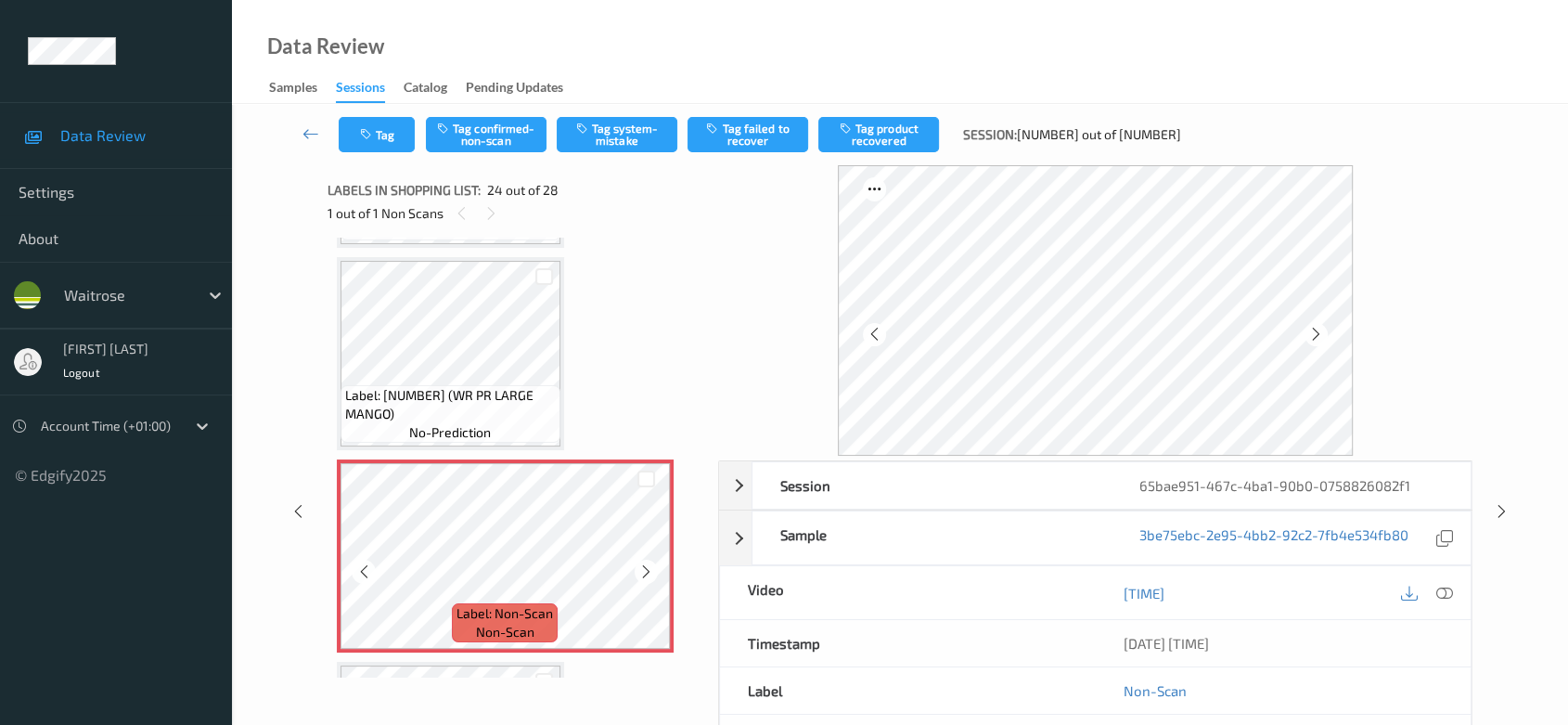 scroll, scrollTop: 4649, scrollLeft: 0, axis: vertical 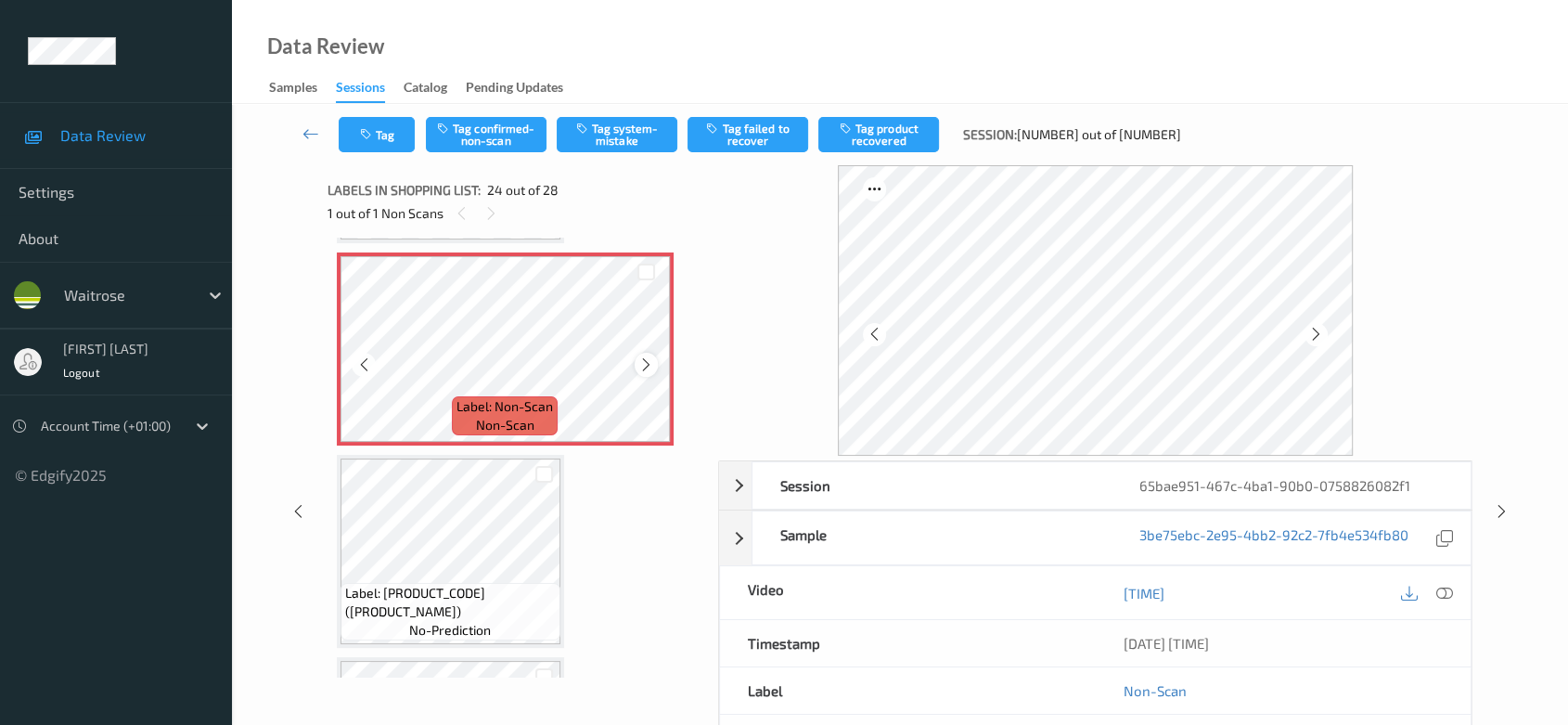 click at bounding box center [646, 365] 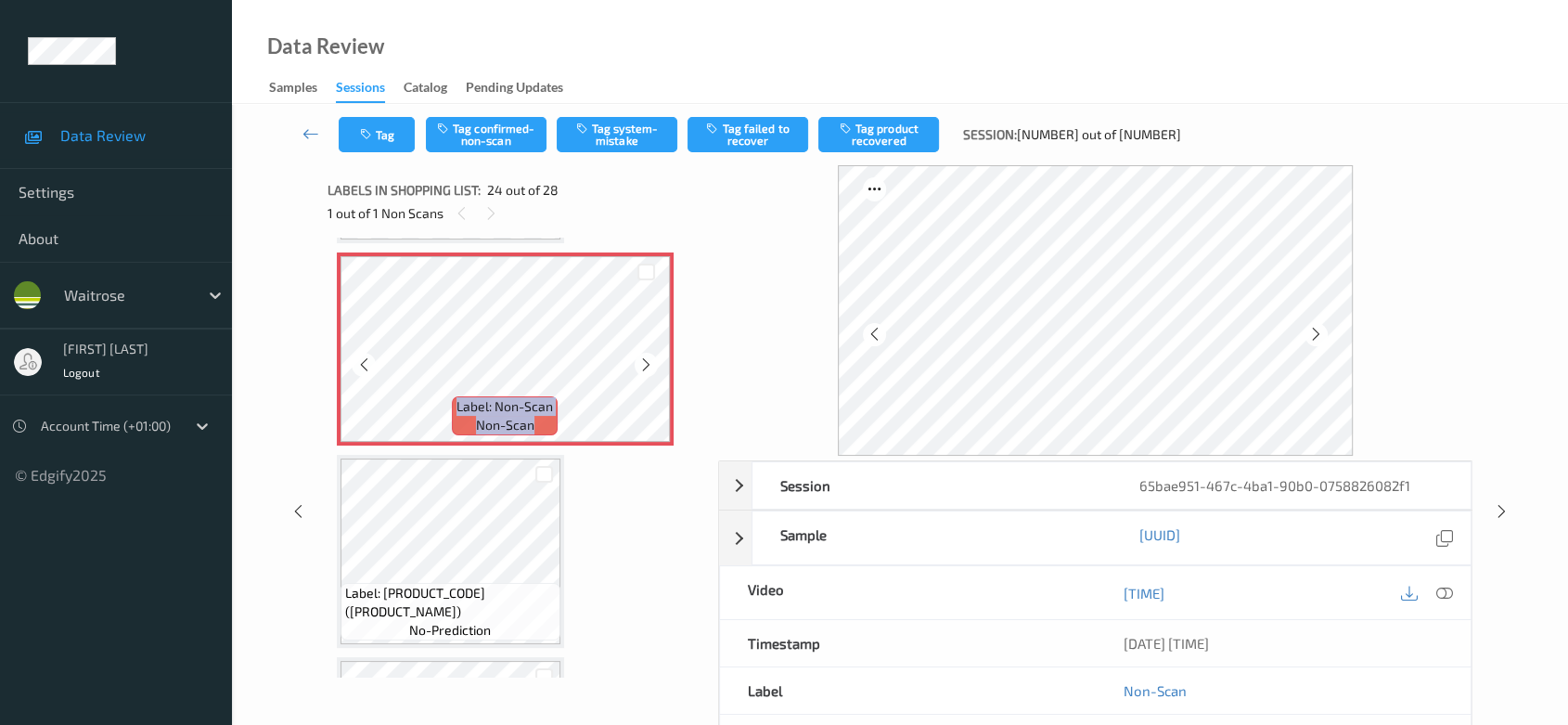 click at bounding box center (646, 365) 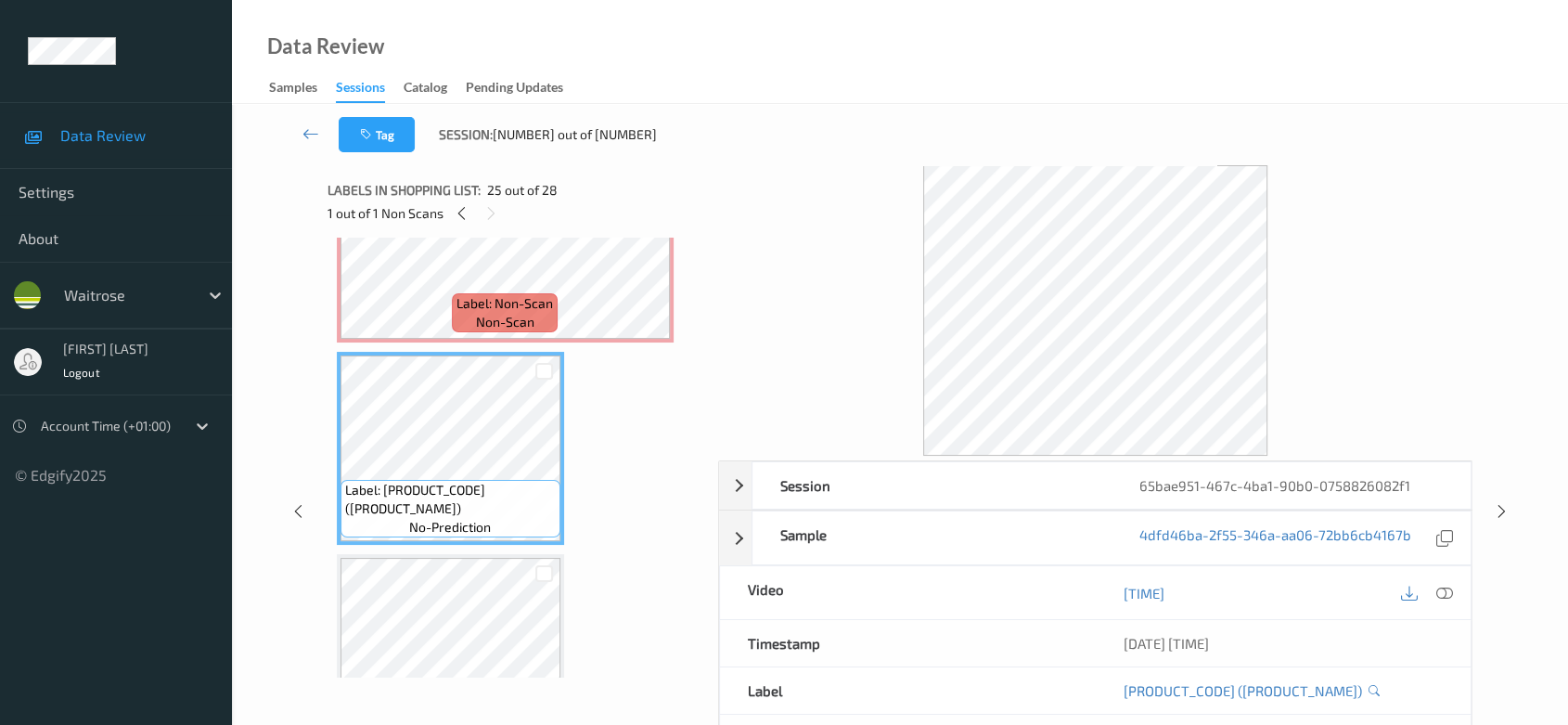scroll, scrollTop: 4545, scrollLeft: 0, axis: vertical 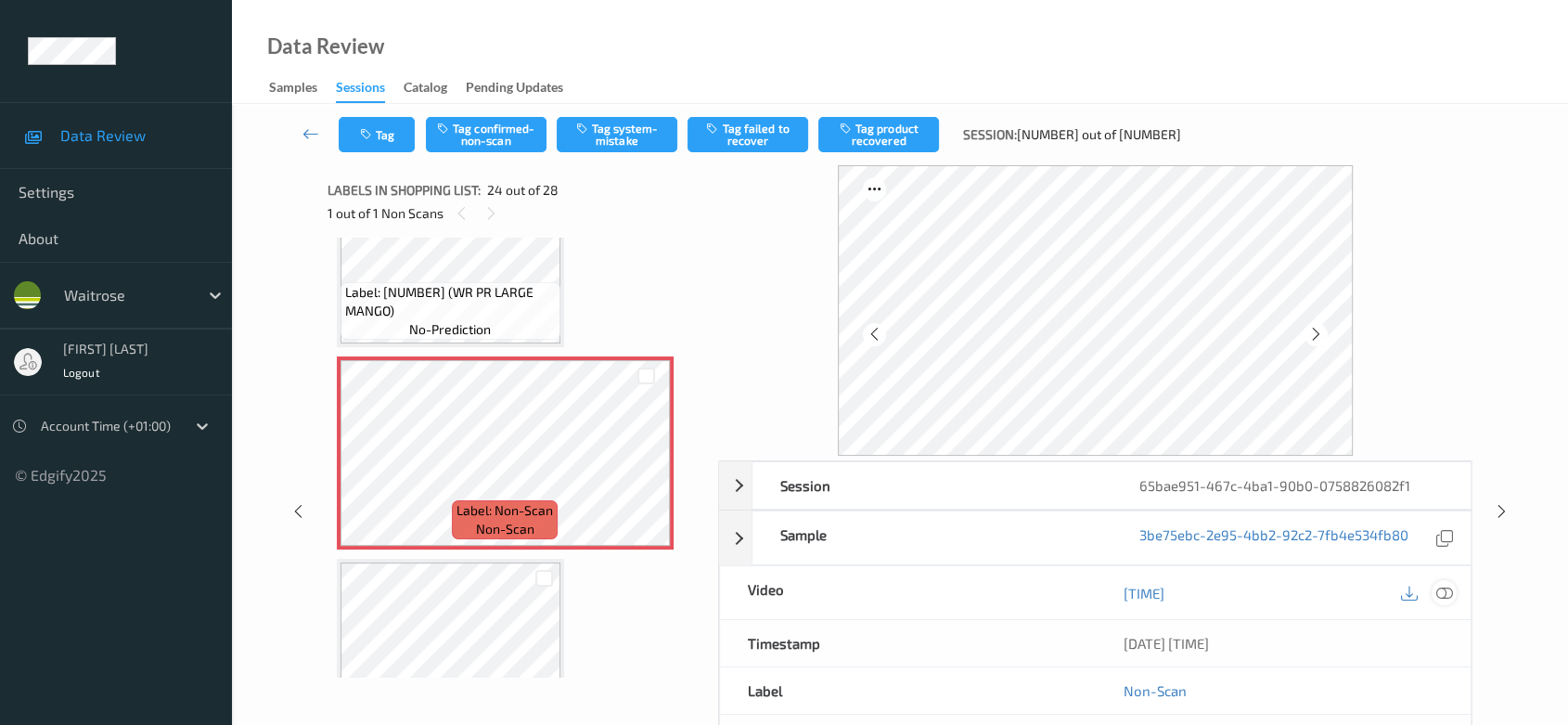 click at bounding box center [1445, 592] 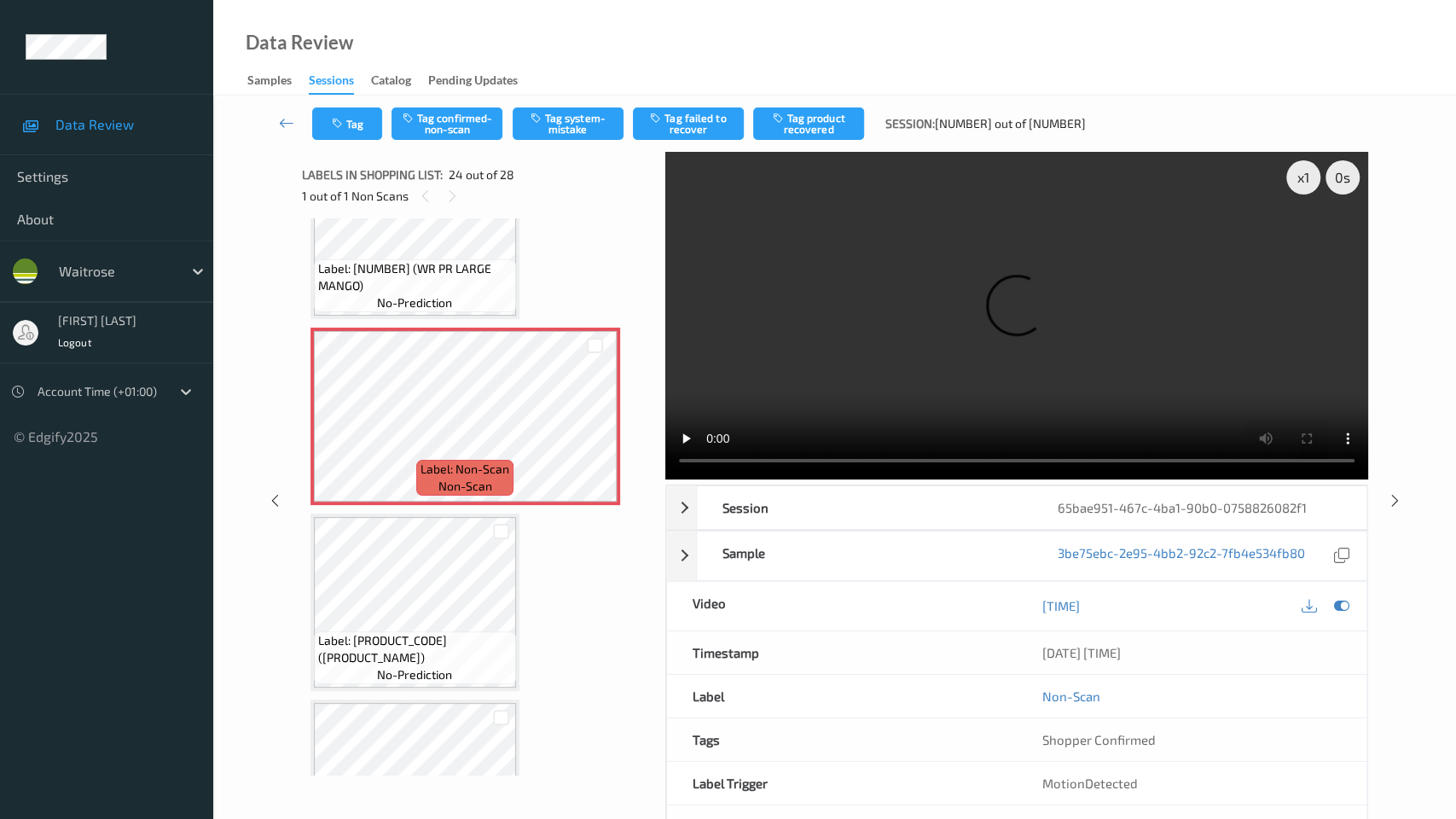 type 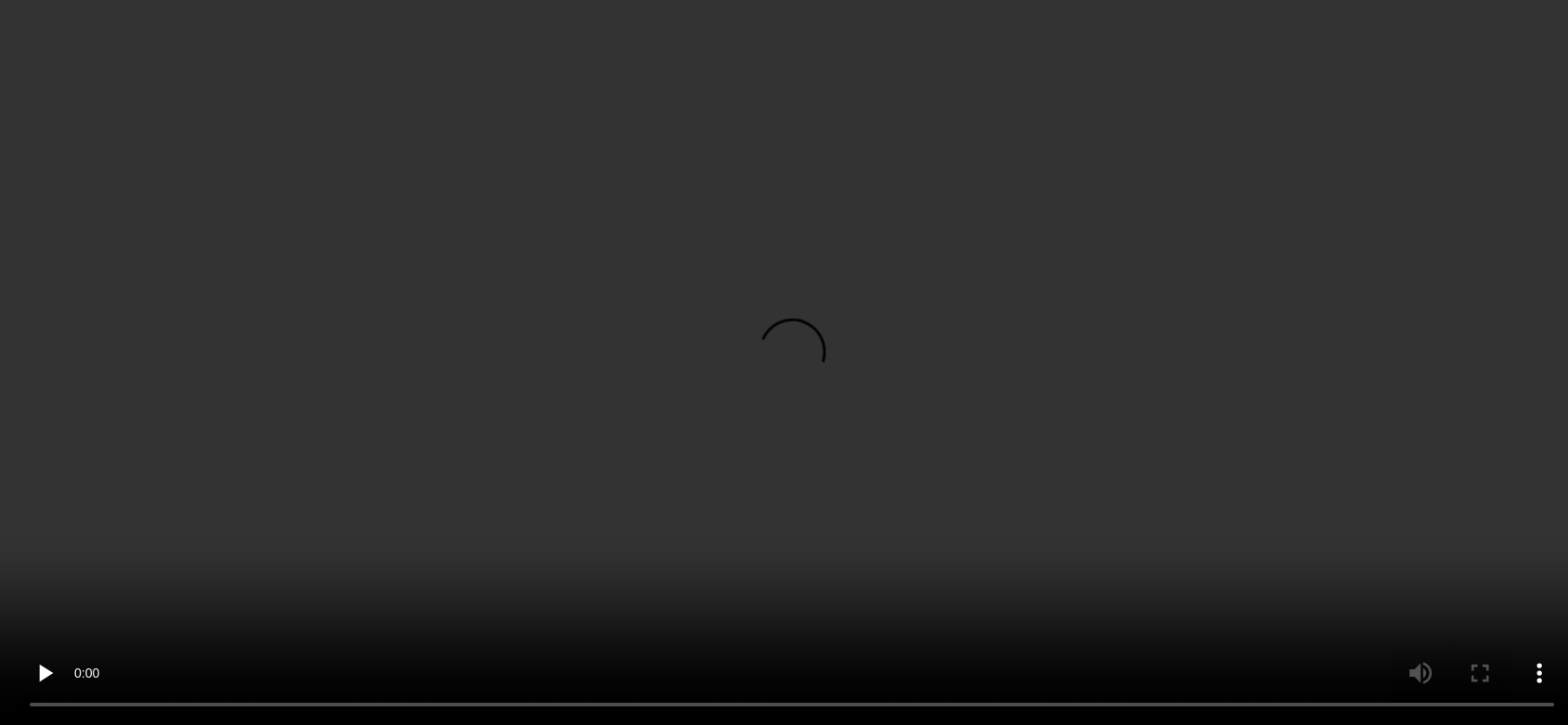 scroll, scrollTop: 4752, scrollLeft: 0, axis: vertical 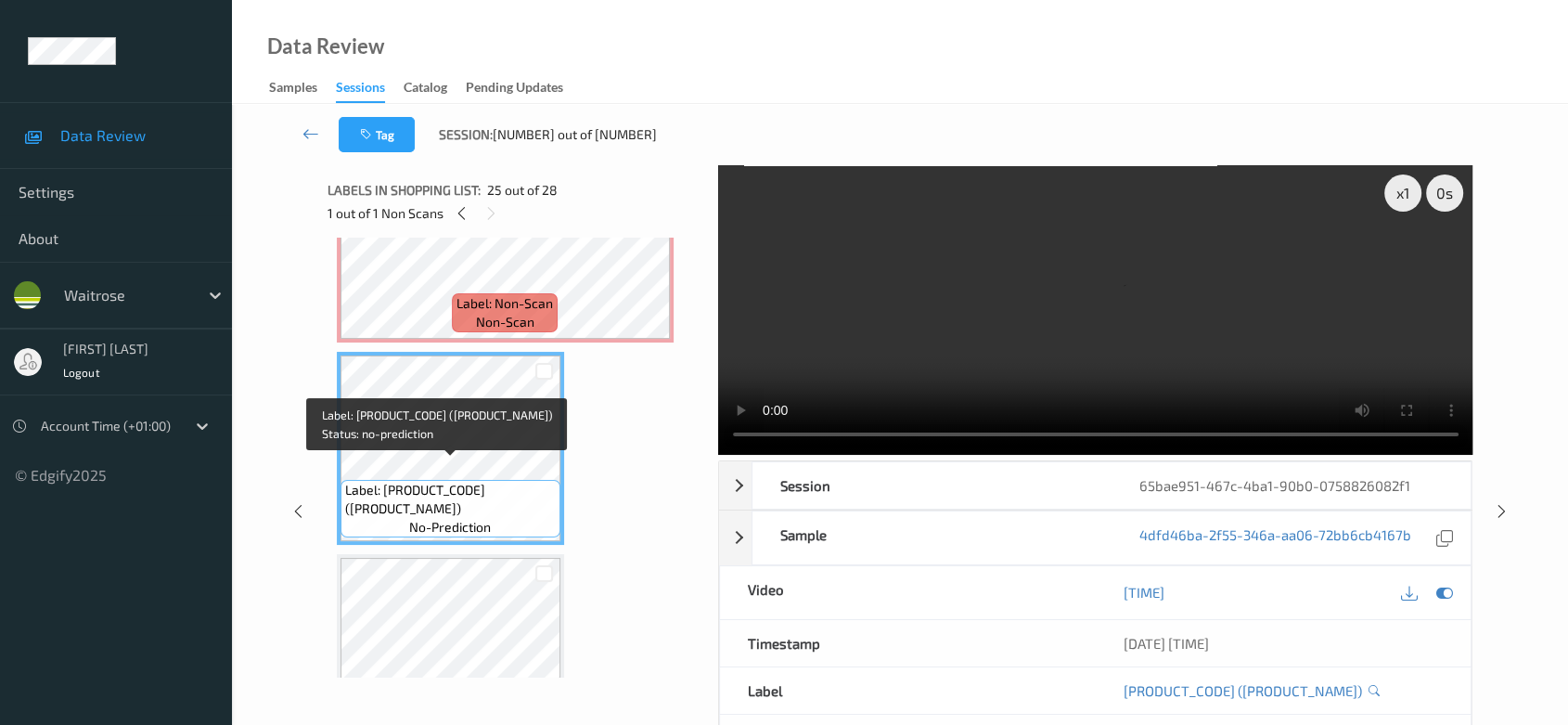 drag, startPoint x: 484, startPoint y: 470, endPoint x: 444, endPoint y: 486, distance: 43.081318 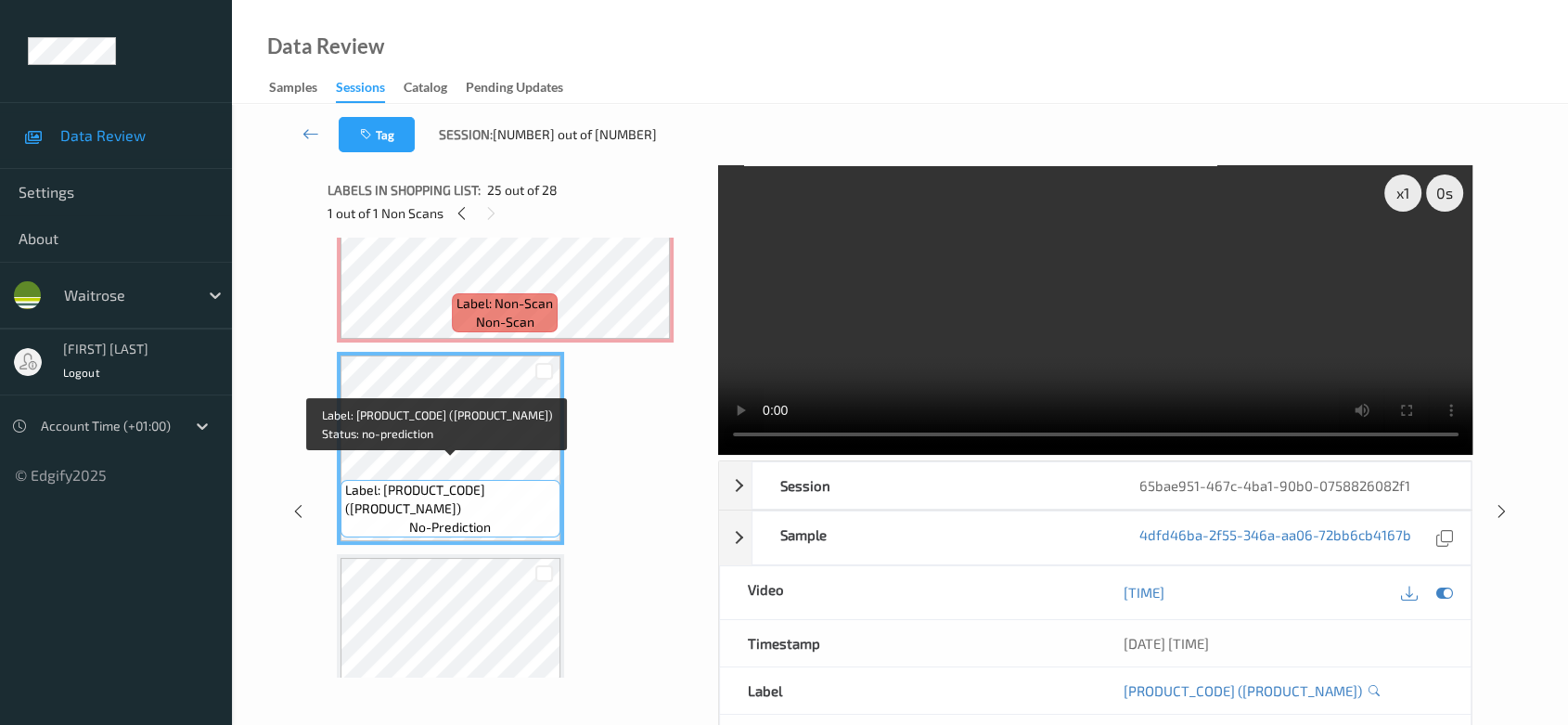 click on "Label: [PRODUCT_CODE] ([PRODUCT_NAME])" at bounding box center [450, 499] 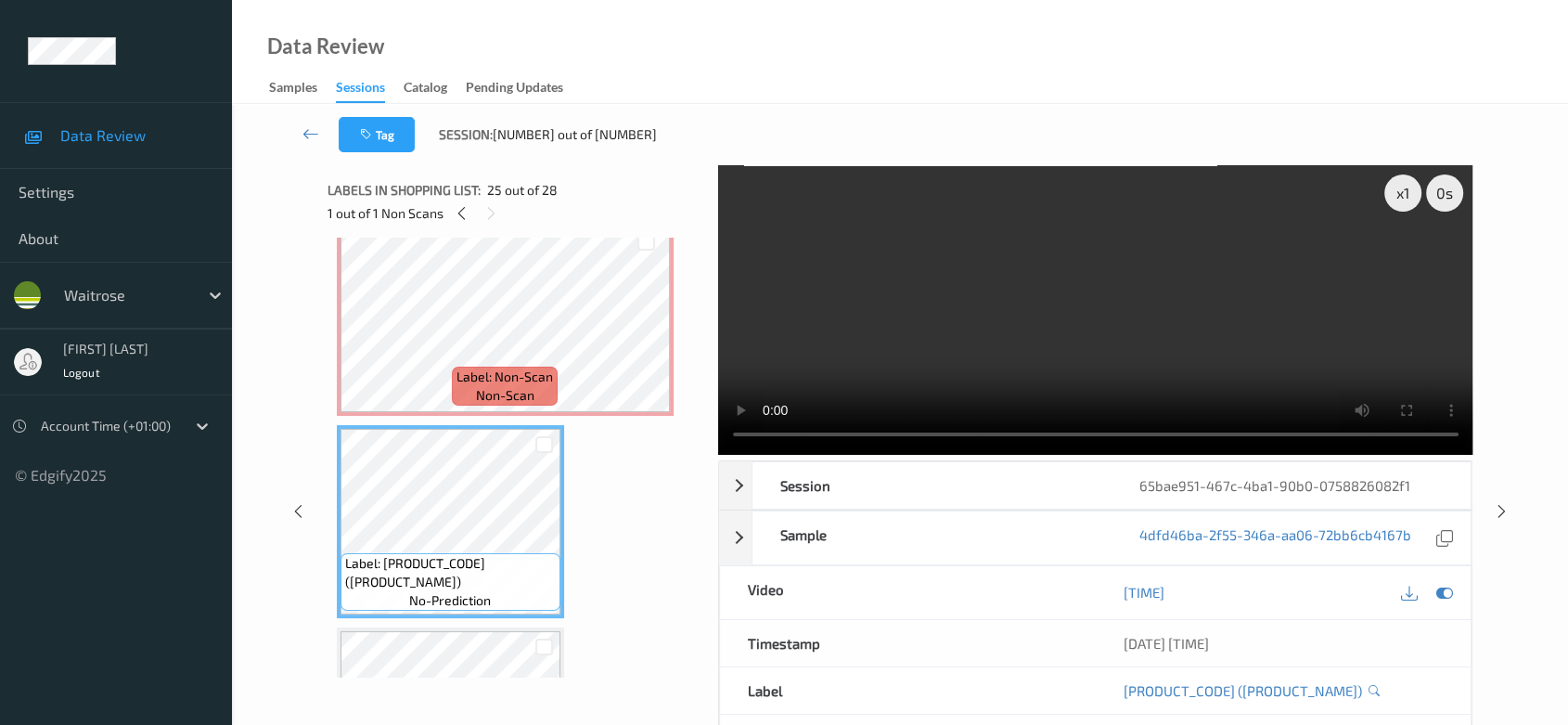 scroll, scrollTop: 4649, scrollLeft: 0, axis: vertical 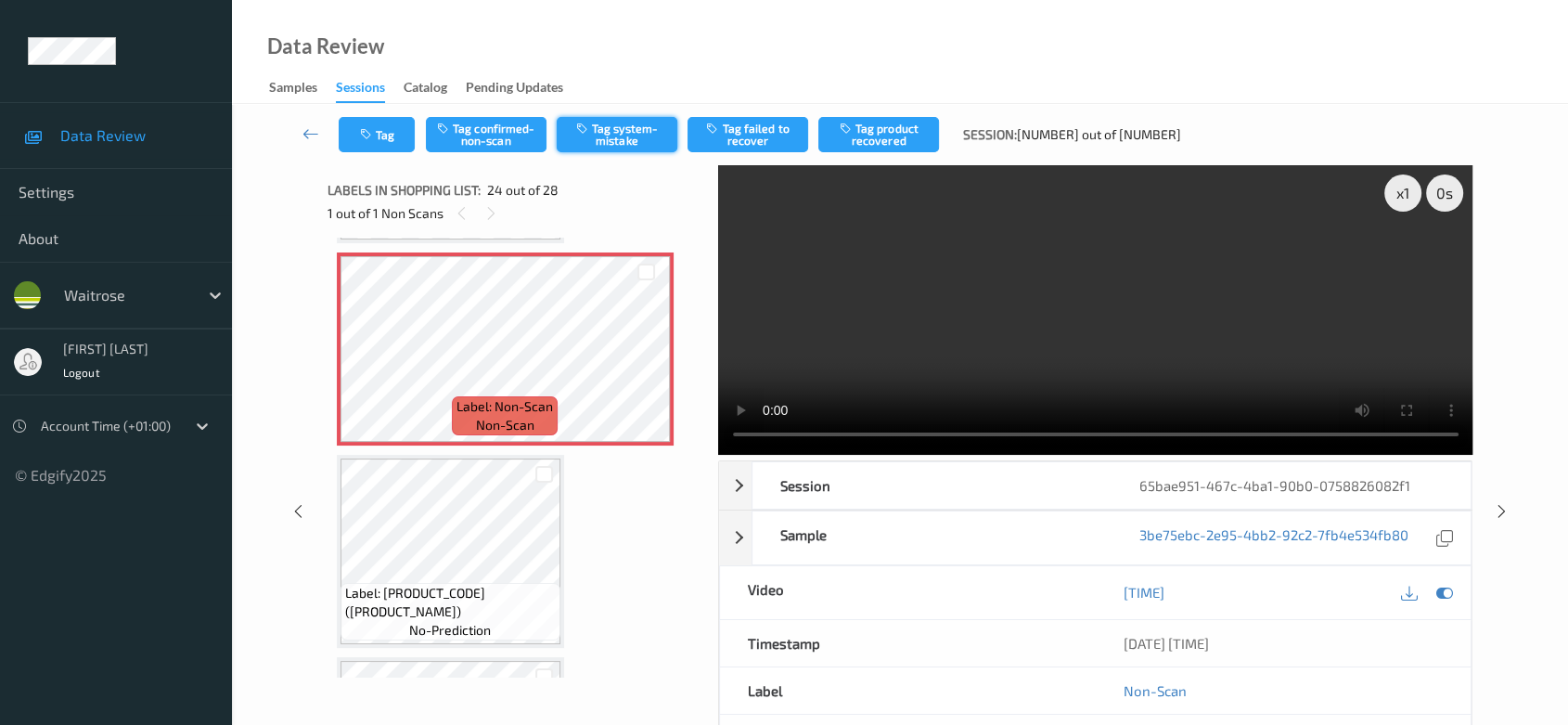 click on "Tag   system-mistake" at bounding box center (617, 135) 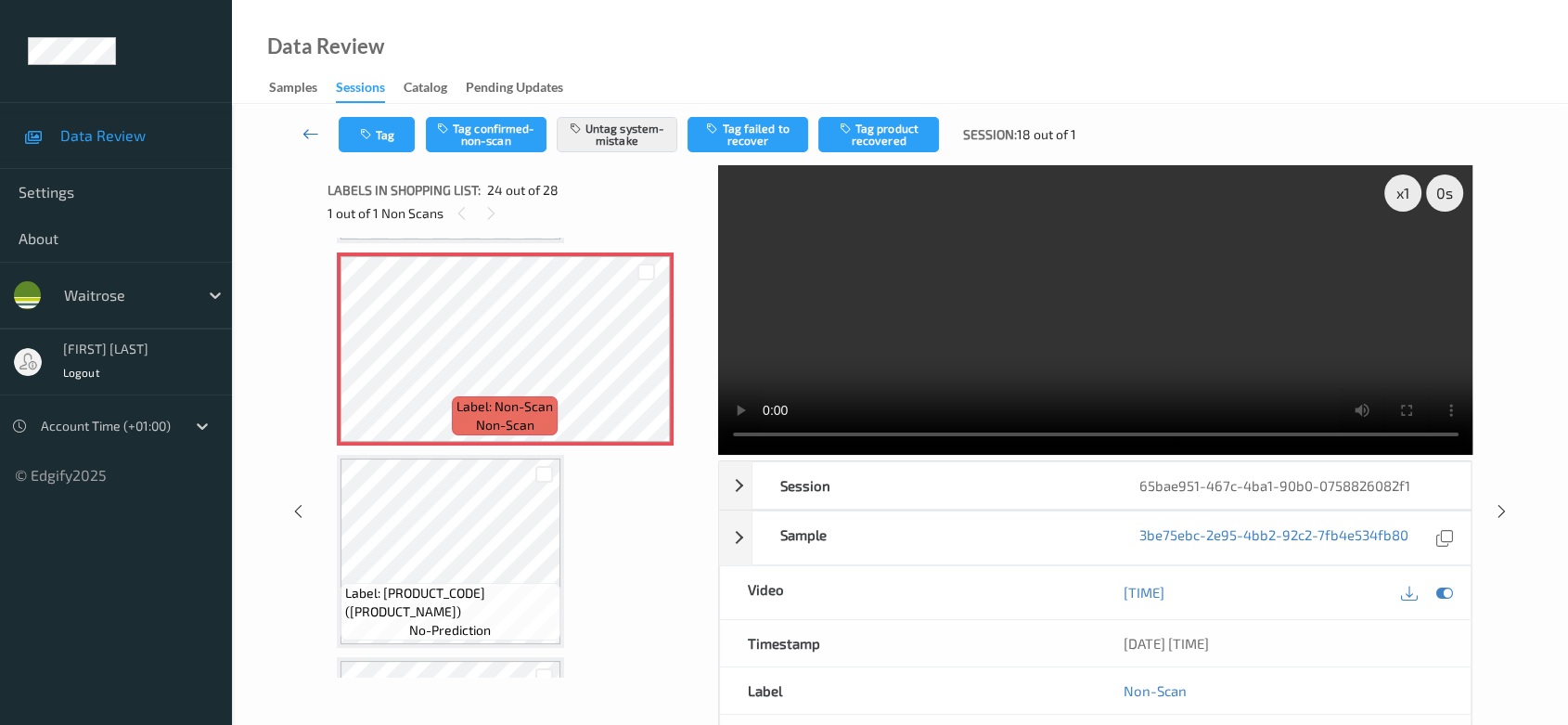 click at bounding box center [311, 134] 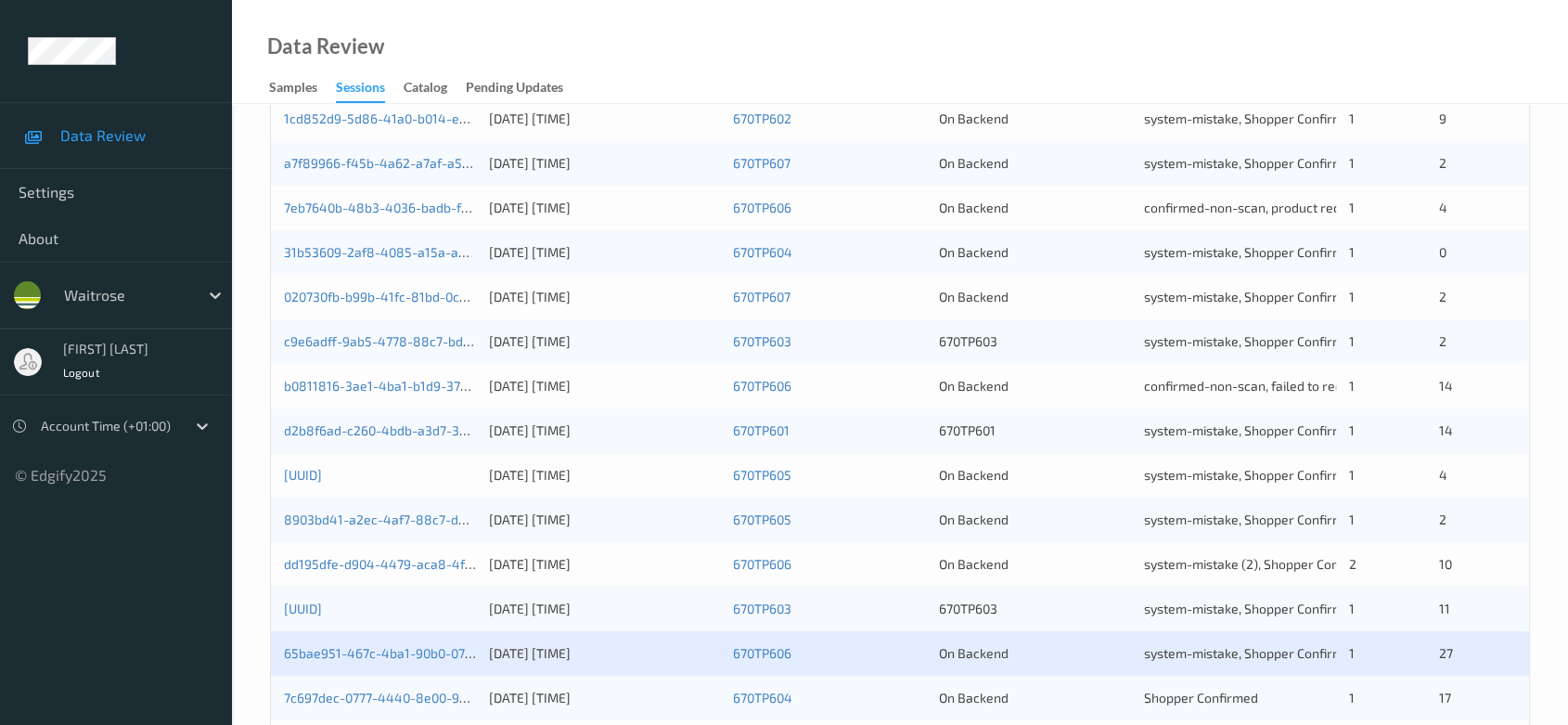 scroll, scrollTop: 735, scrollLeft: 0, axis: vertical 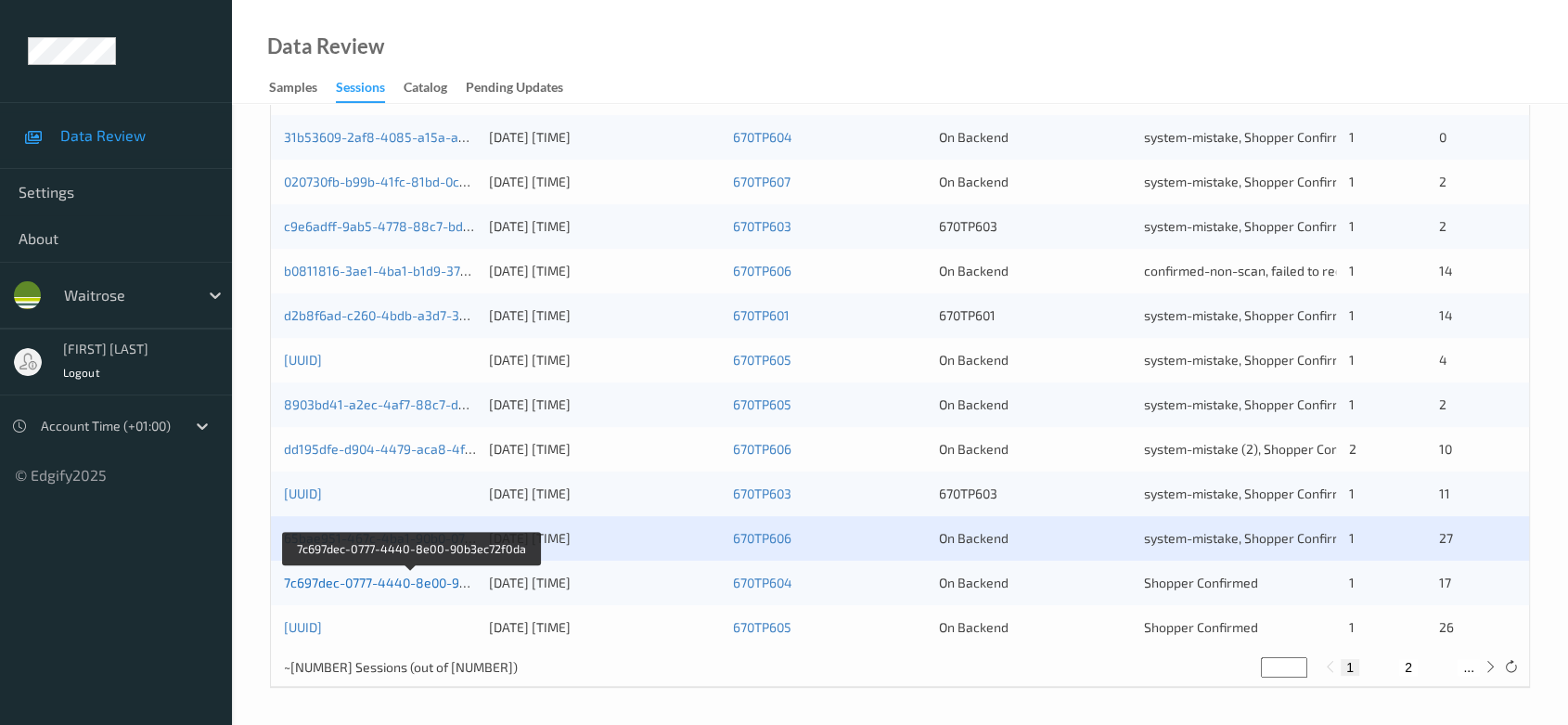 click on "7c697dec-0777-4440-8e00-90b3ec72f0da" at bounding box center (410, 582) 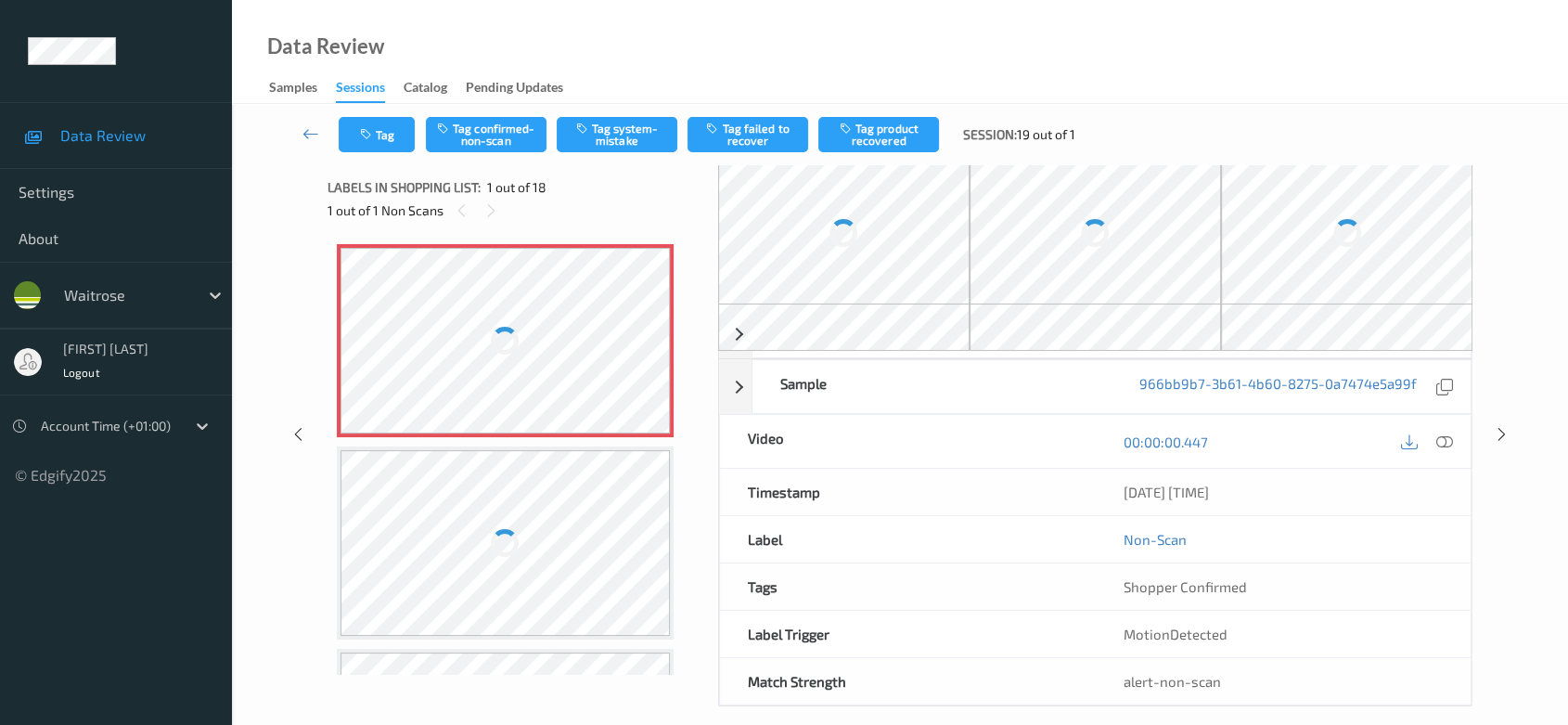 scroll, scrollTop: 0, scrollLeft: 0, axis: both 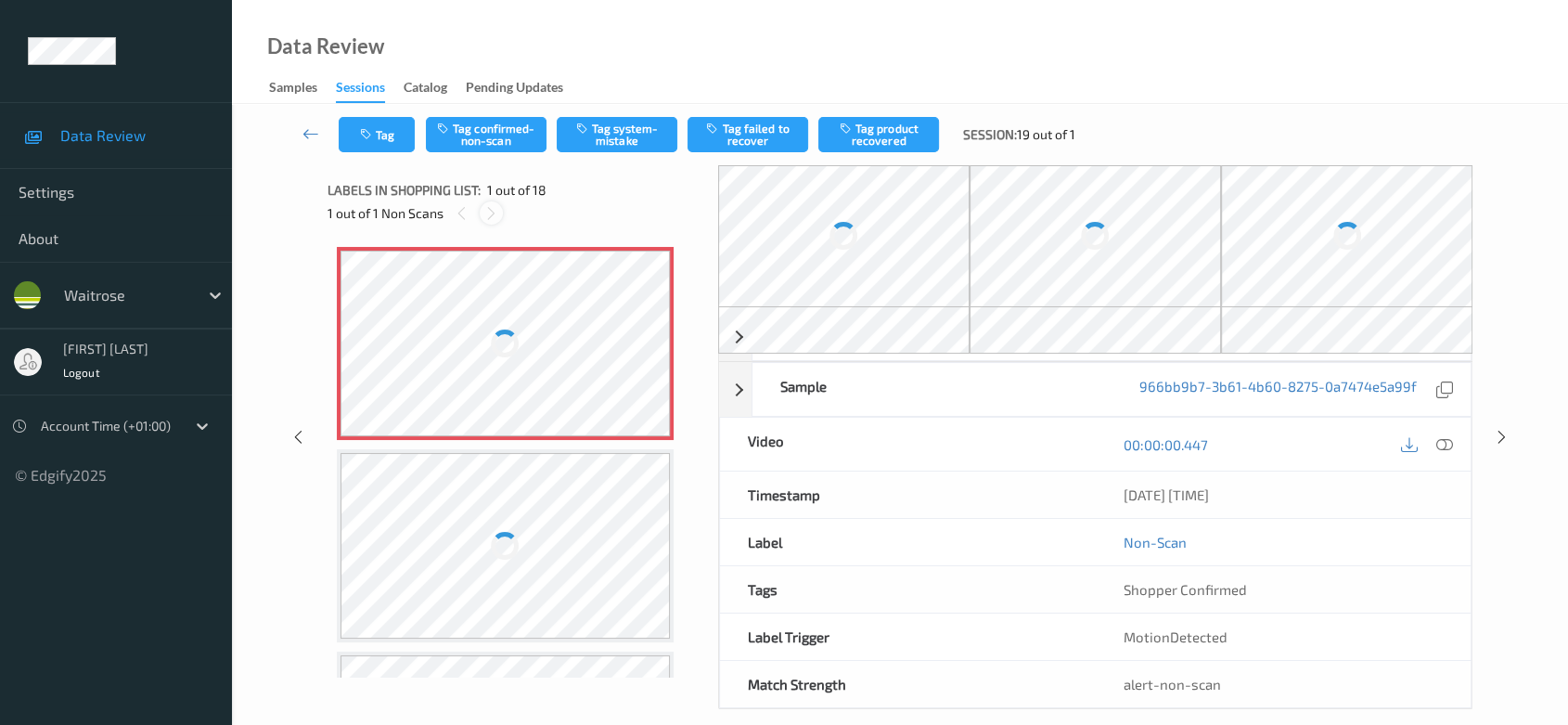 click at bounding box center [491, 213] 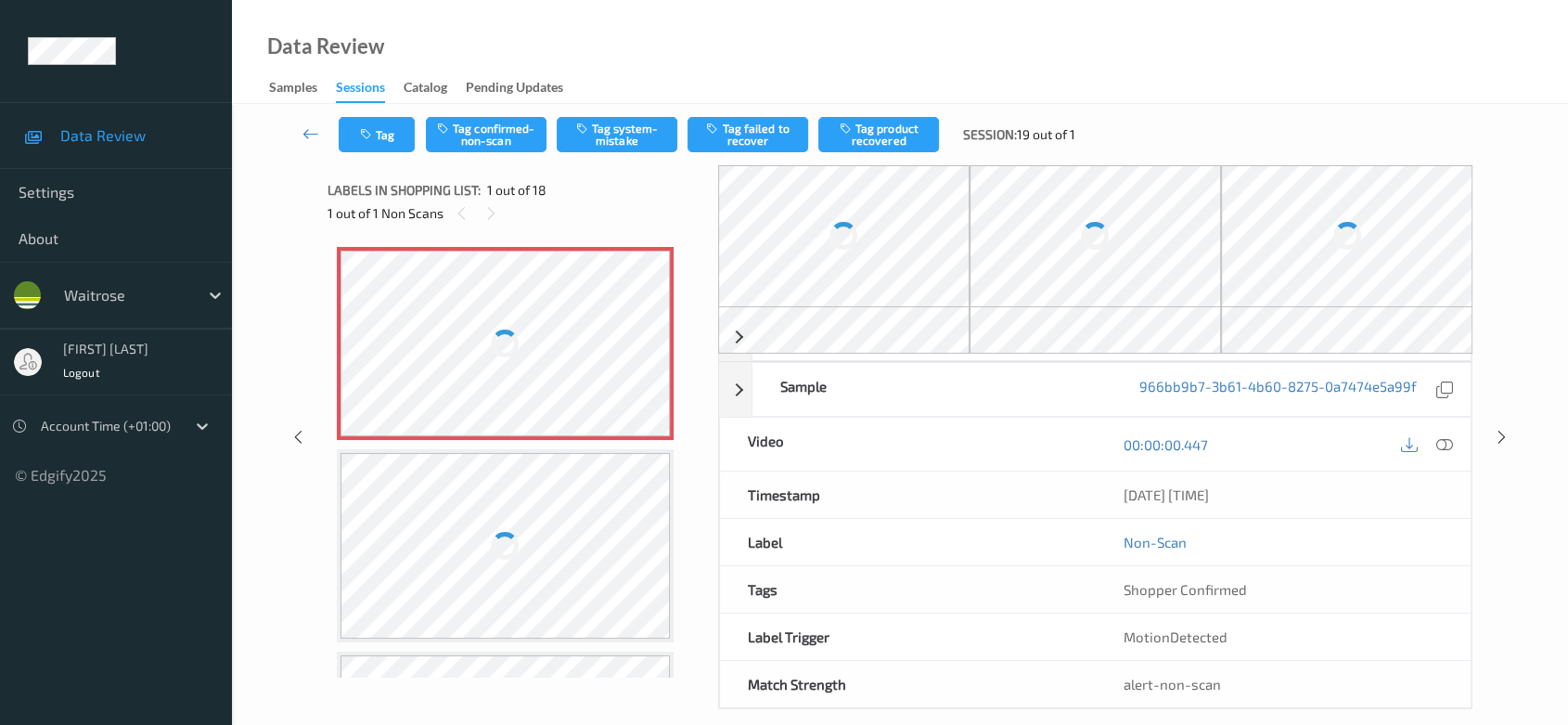 click at bounding box center (506, 343) 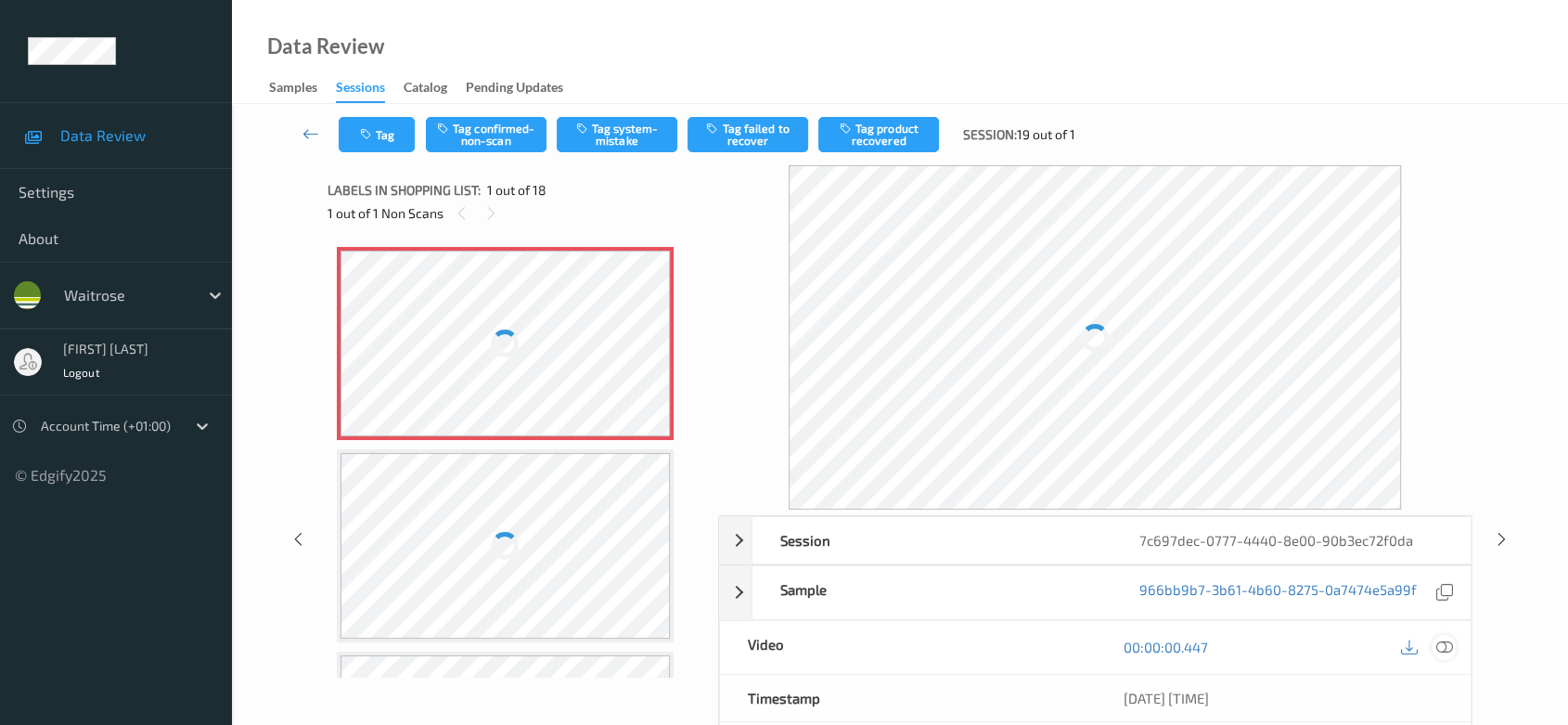 click at bounding box center [1445, 647] 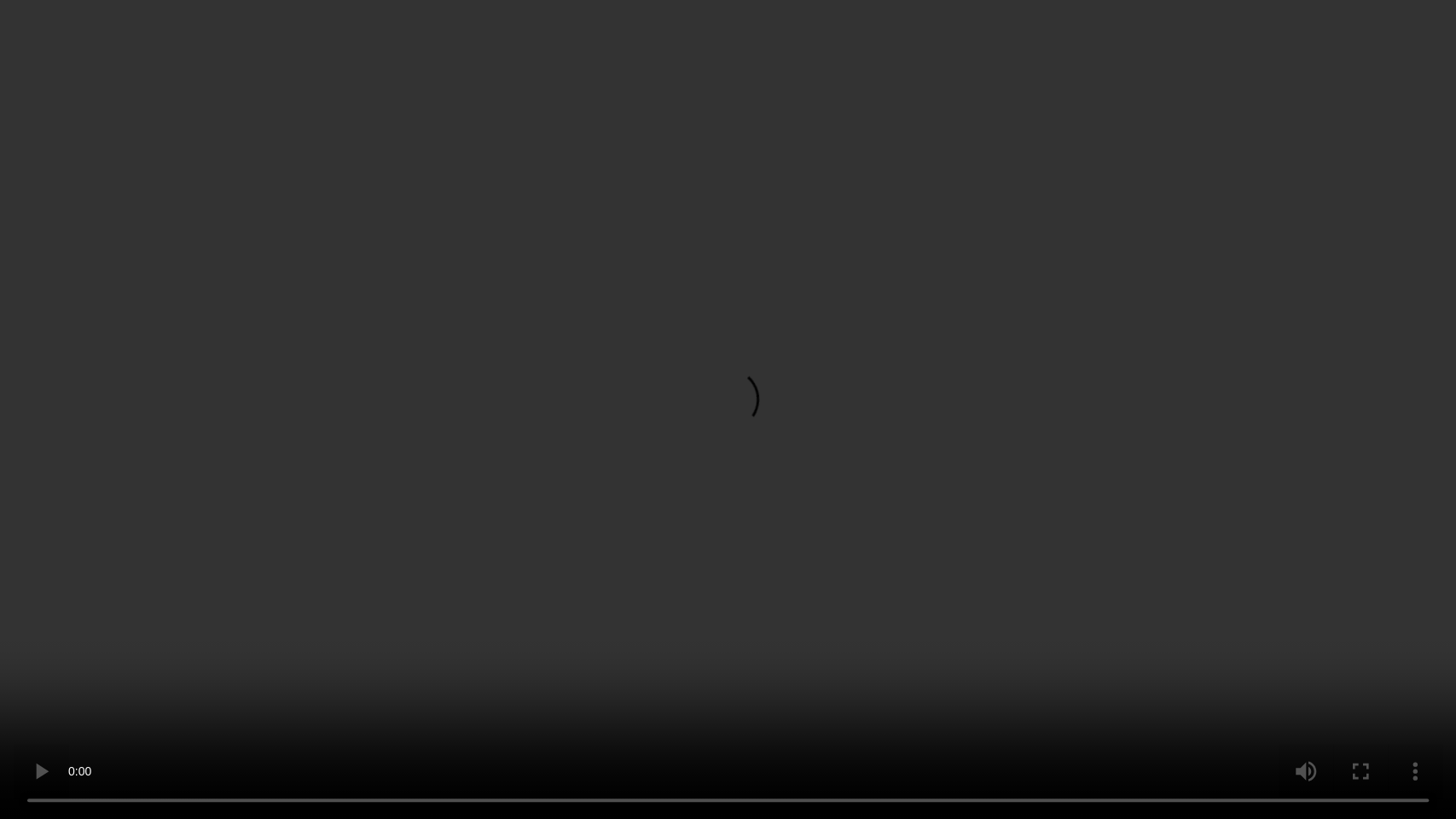 type 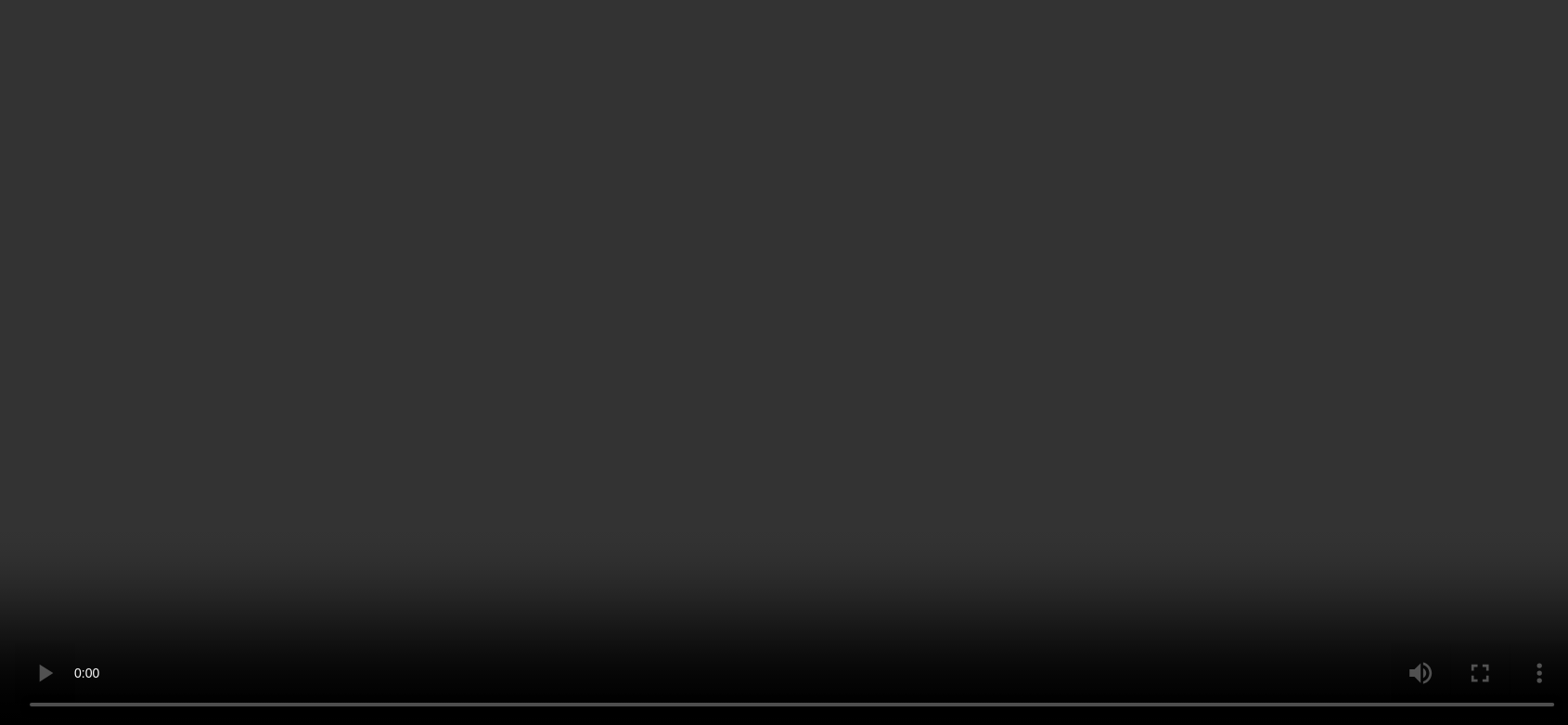scroll, scrollTop: 0, scrollLeft: 0, axis: both 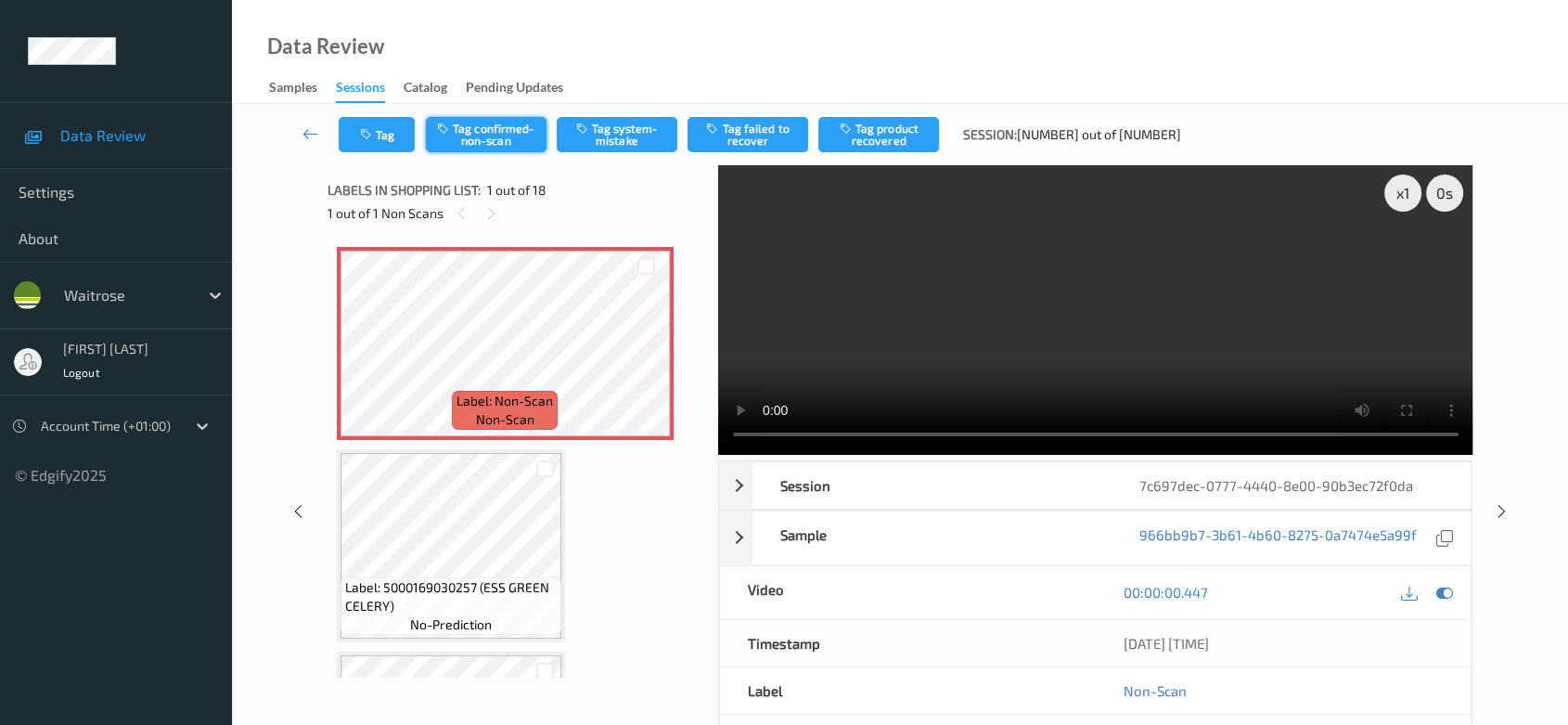 click on "Tag   confirmed-non-scan" at bounding box center (486, 135) 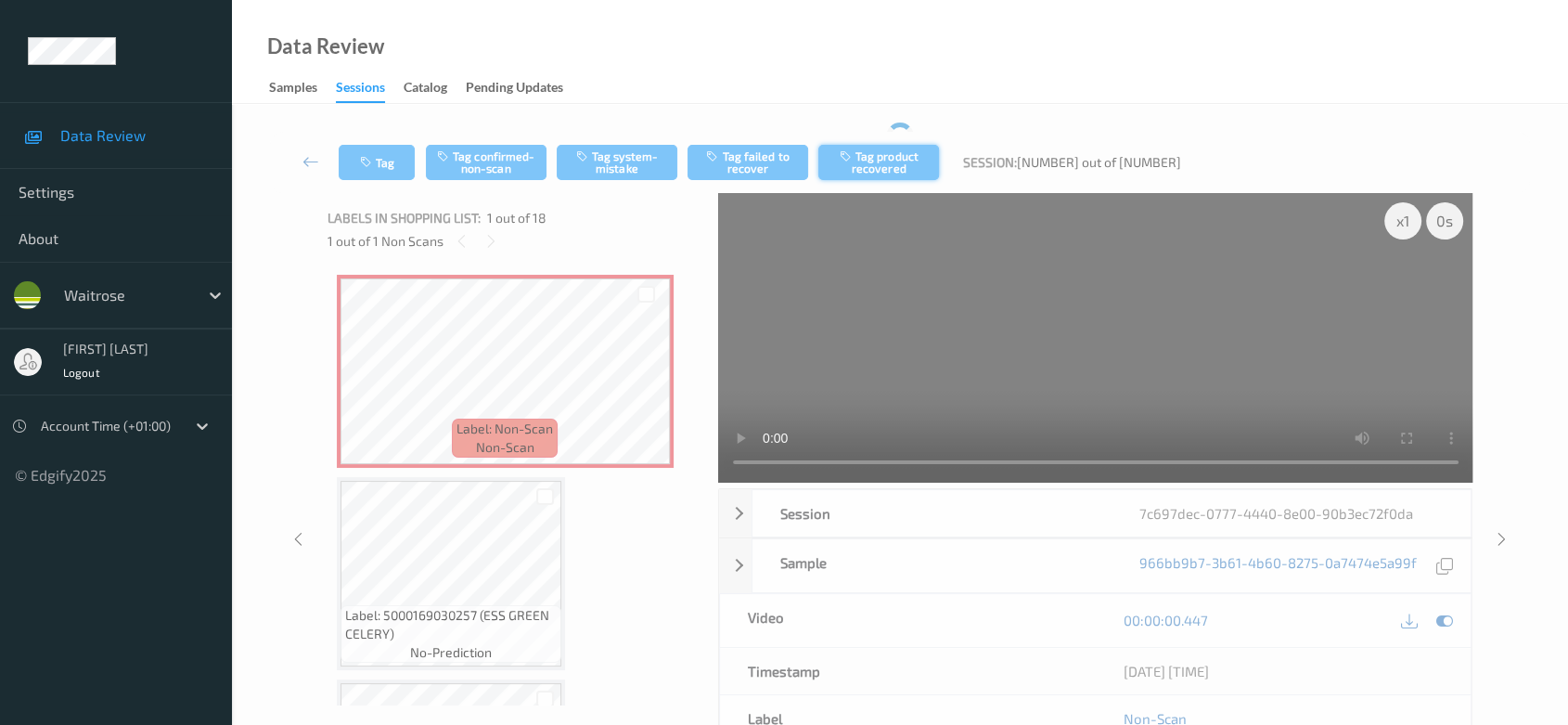 click on "Tag   product recovered" at bounding box center [879, 162] 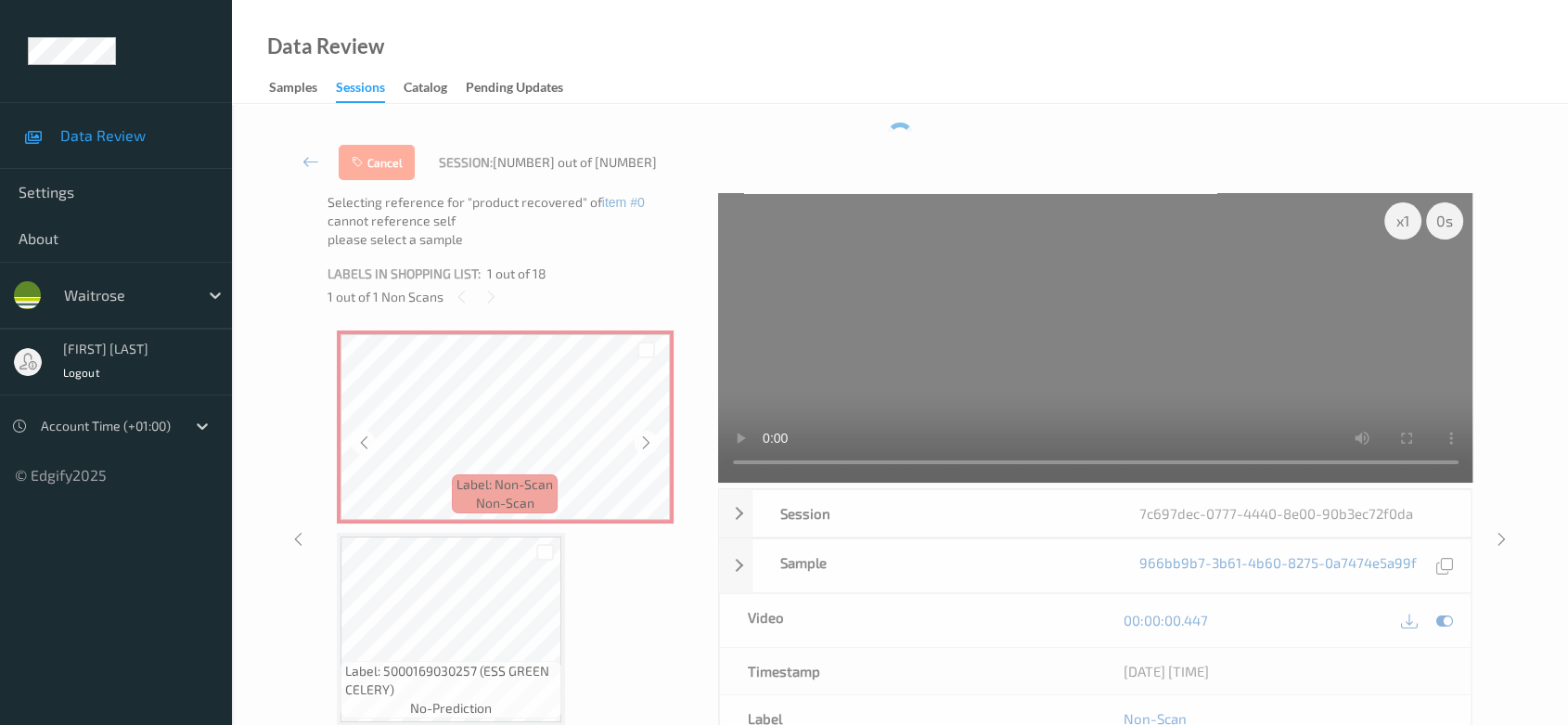 scroll, scrollTop: 206, scrollLeft: 0, axis: vertical 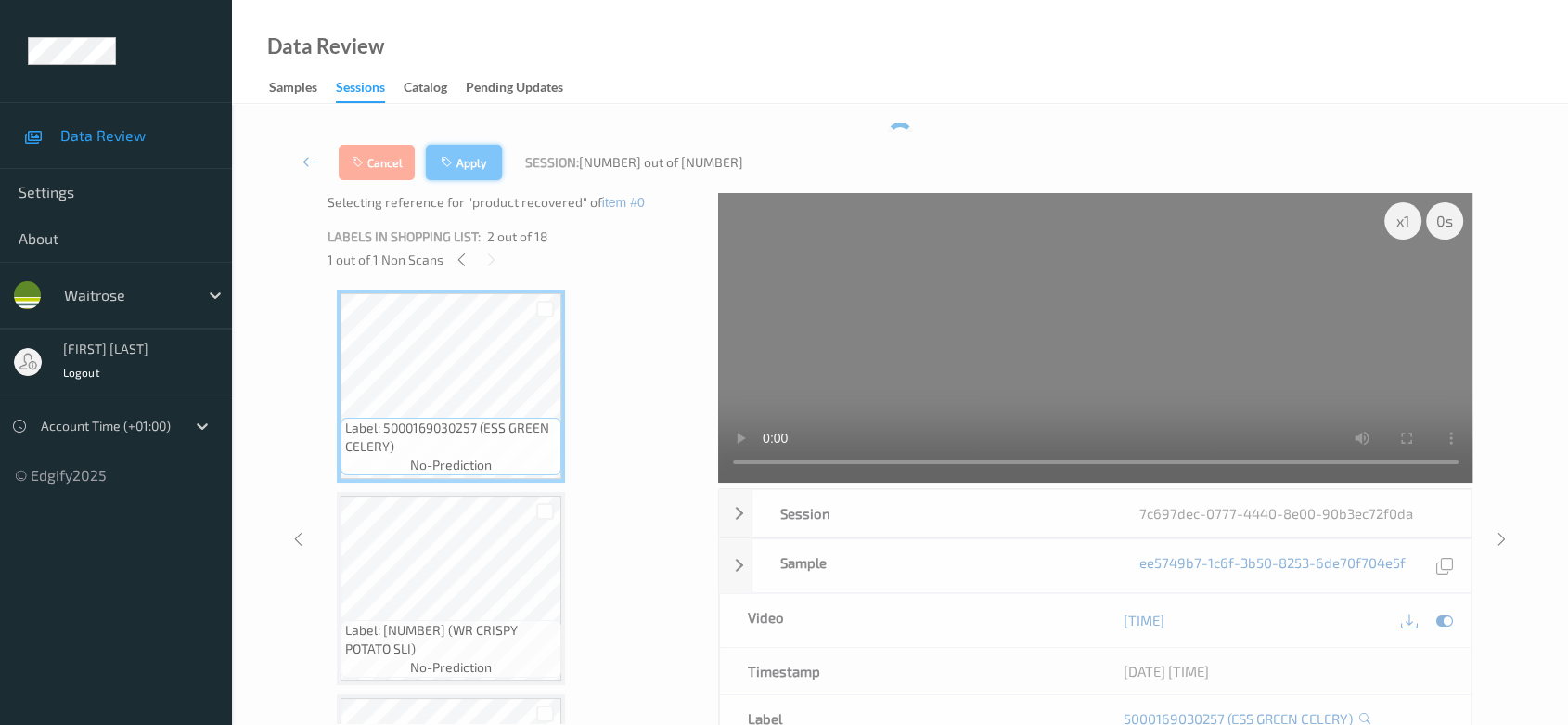 click on "Apply" at bounding box center (464, 162) 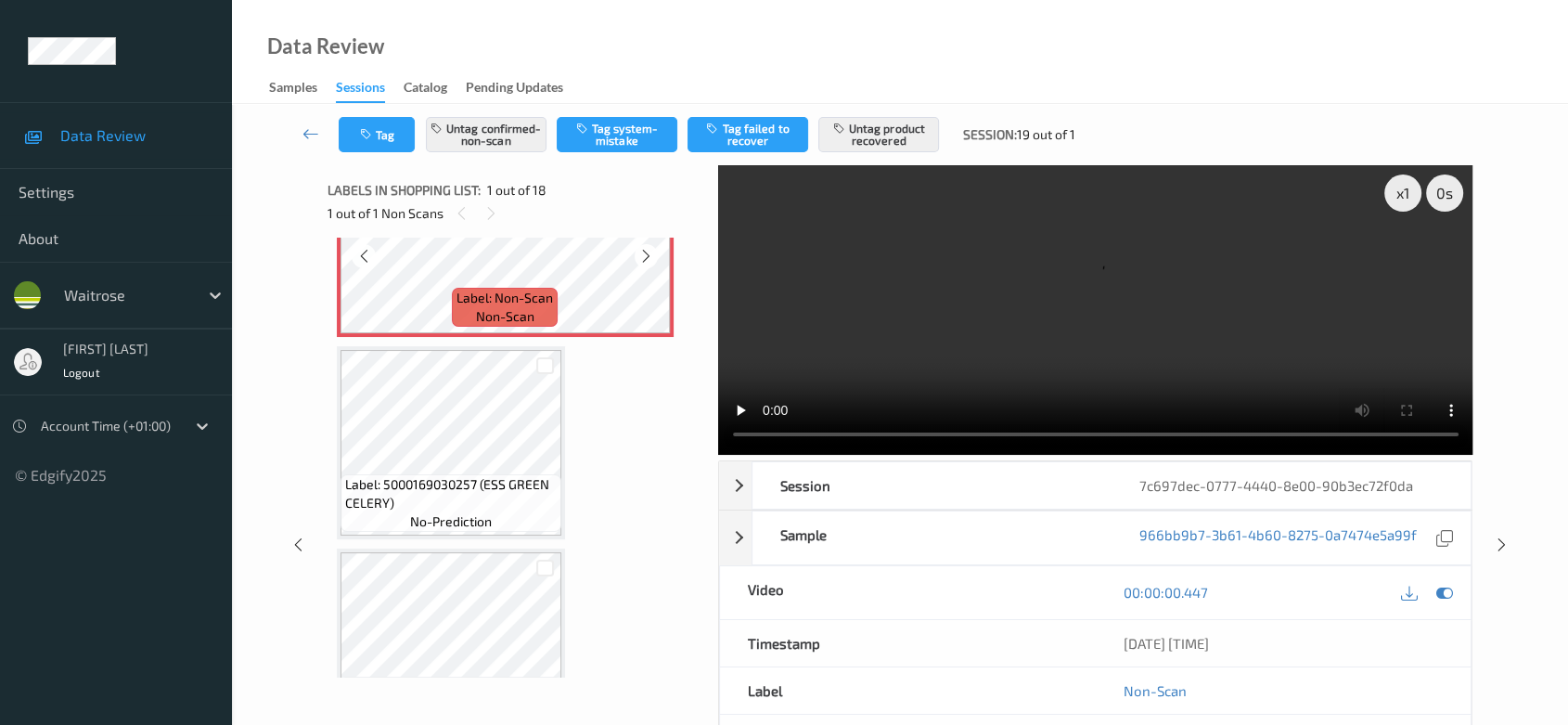 scroll, scrollTop: 0, scrollLeft: 0, axis: both 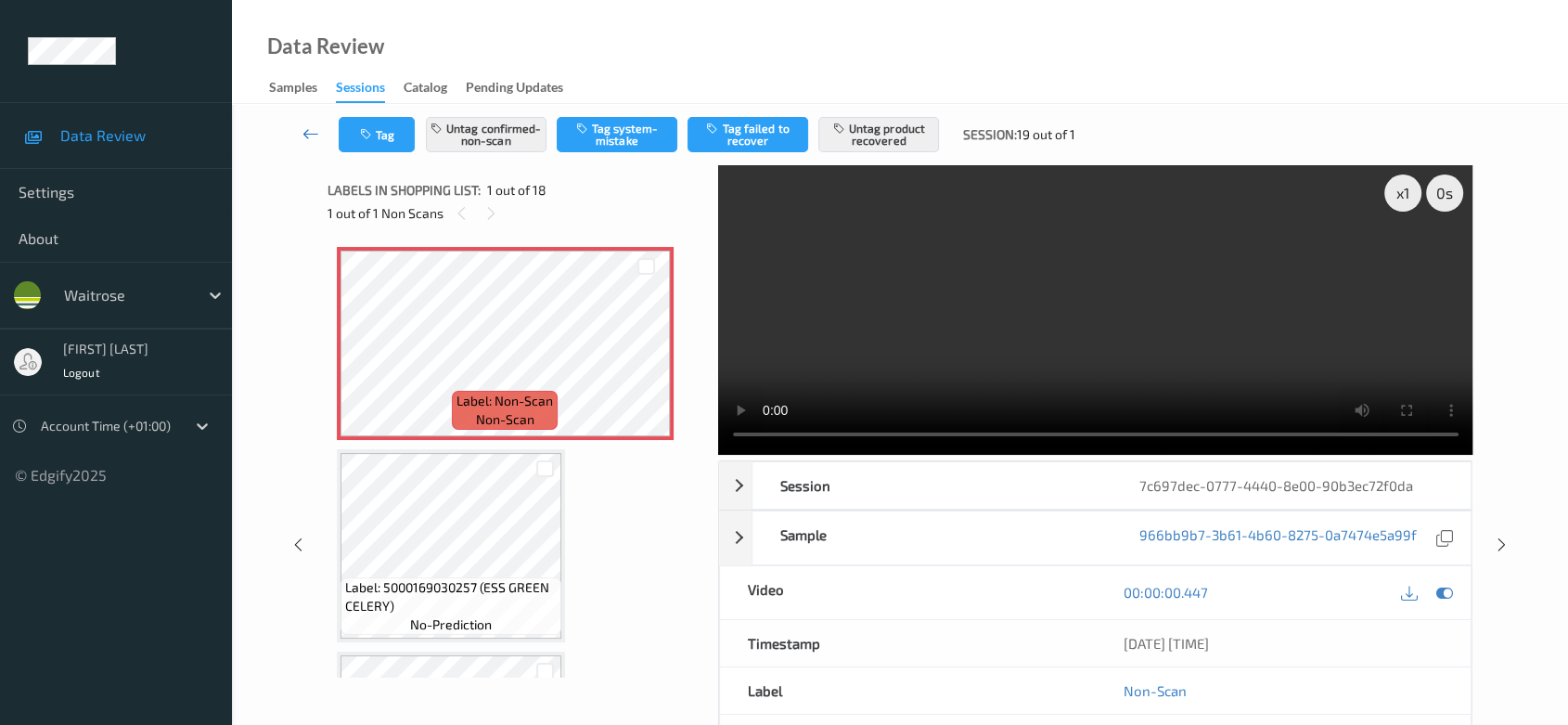 click at bounding box center [311, 134] 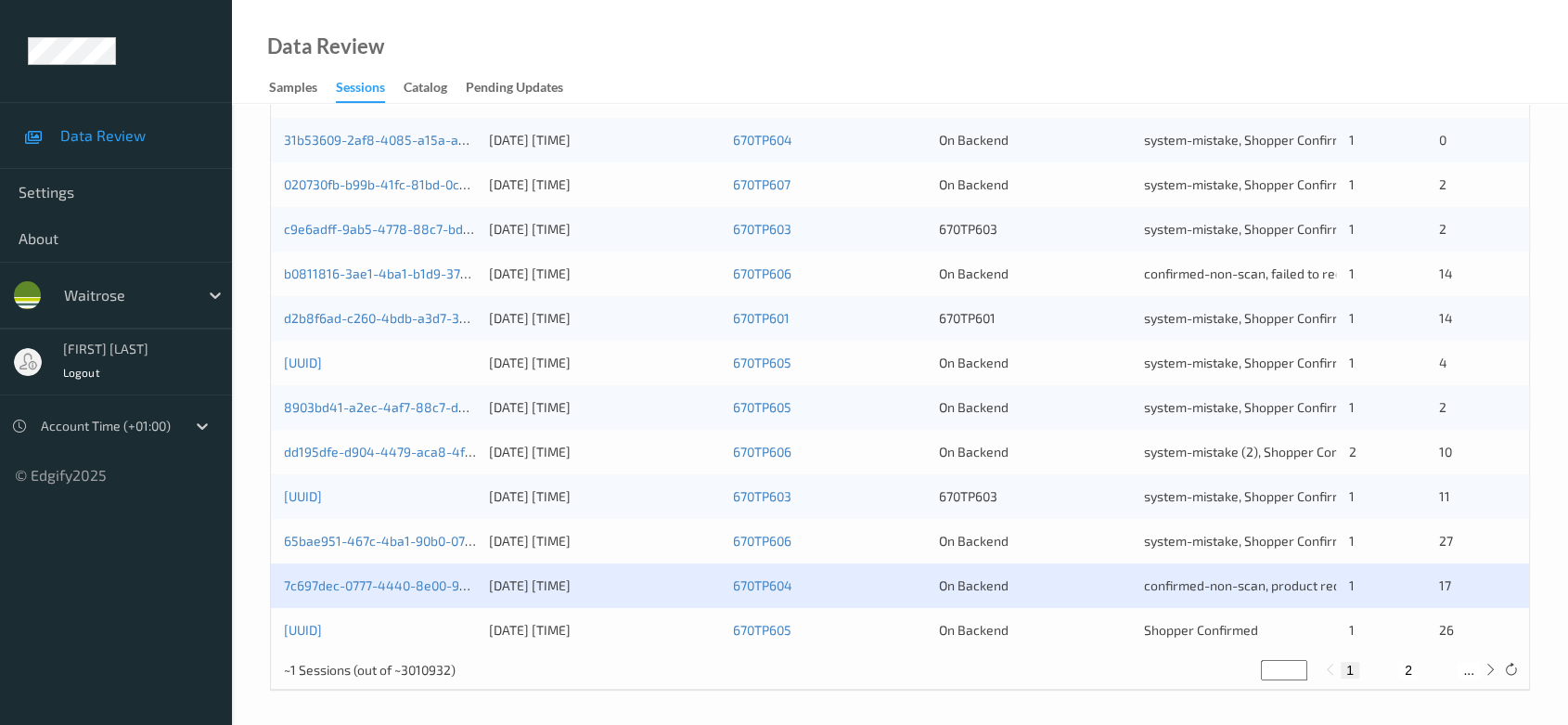 scroll, scrollTop: 735, scrollLeft: 0, axis: vertical 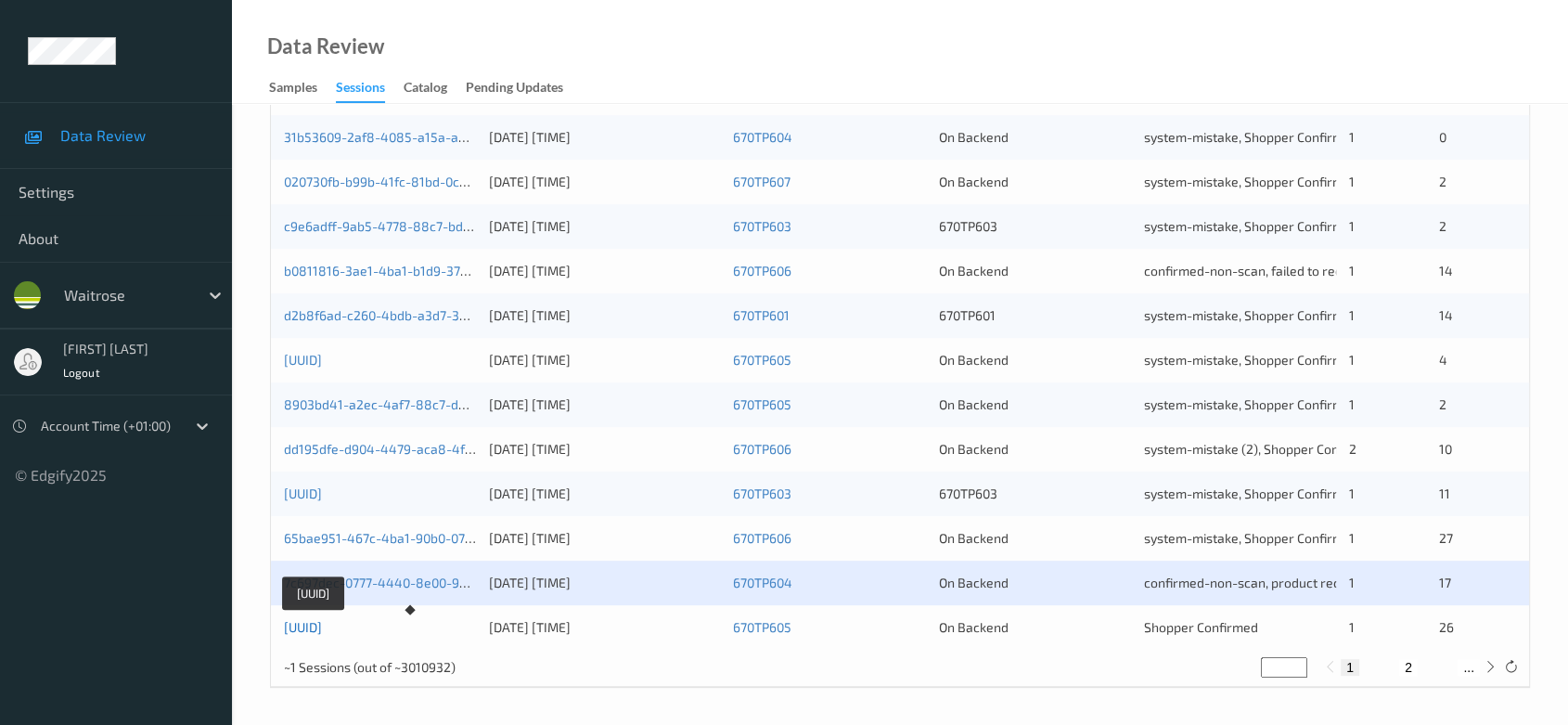 click on "[UUID]" at bounding box center (302, 627) 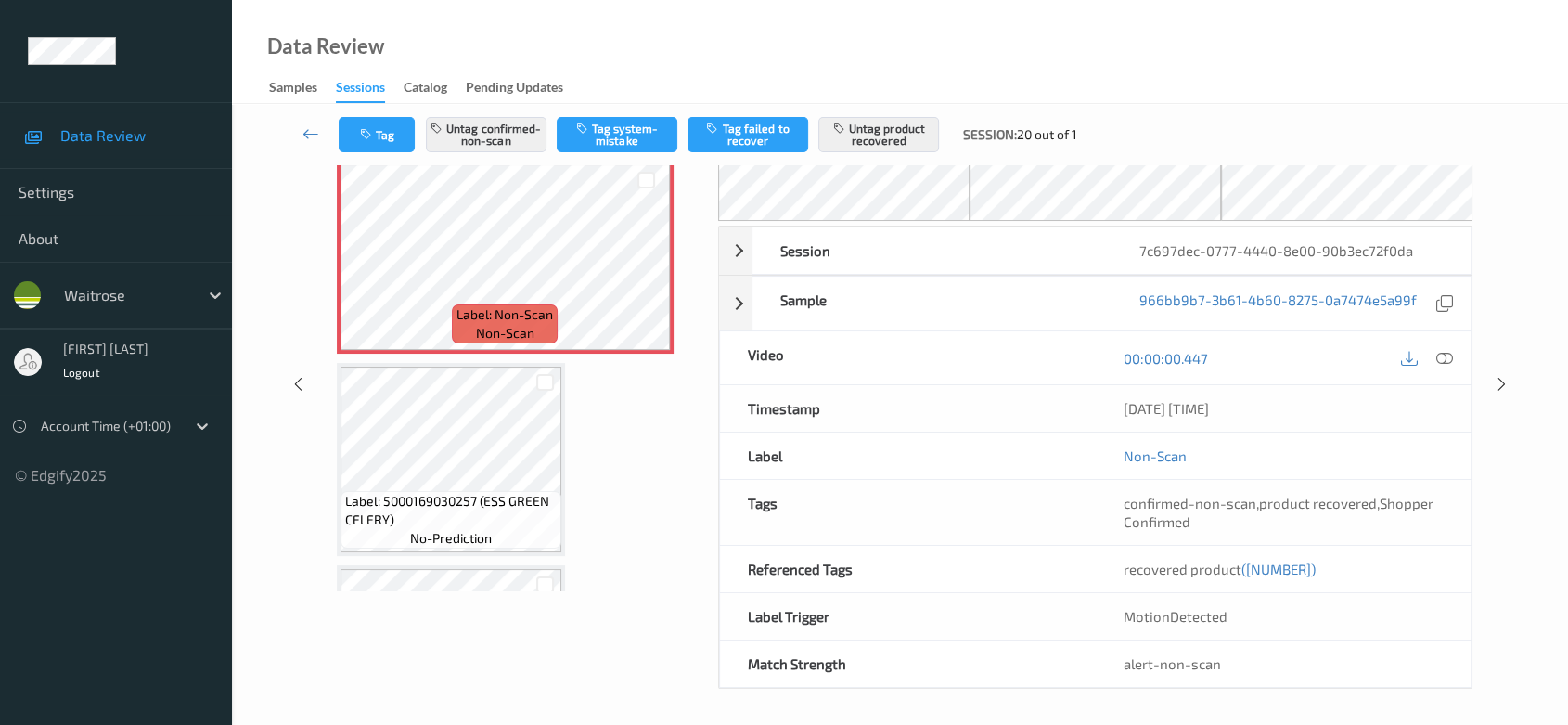 scroll, scrollTop: 0, scrollLeft: 0, axis: both 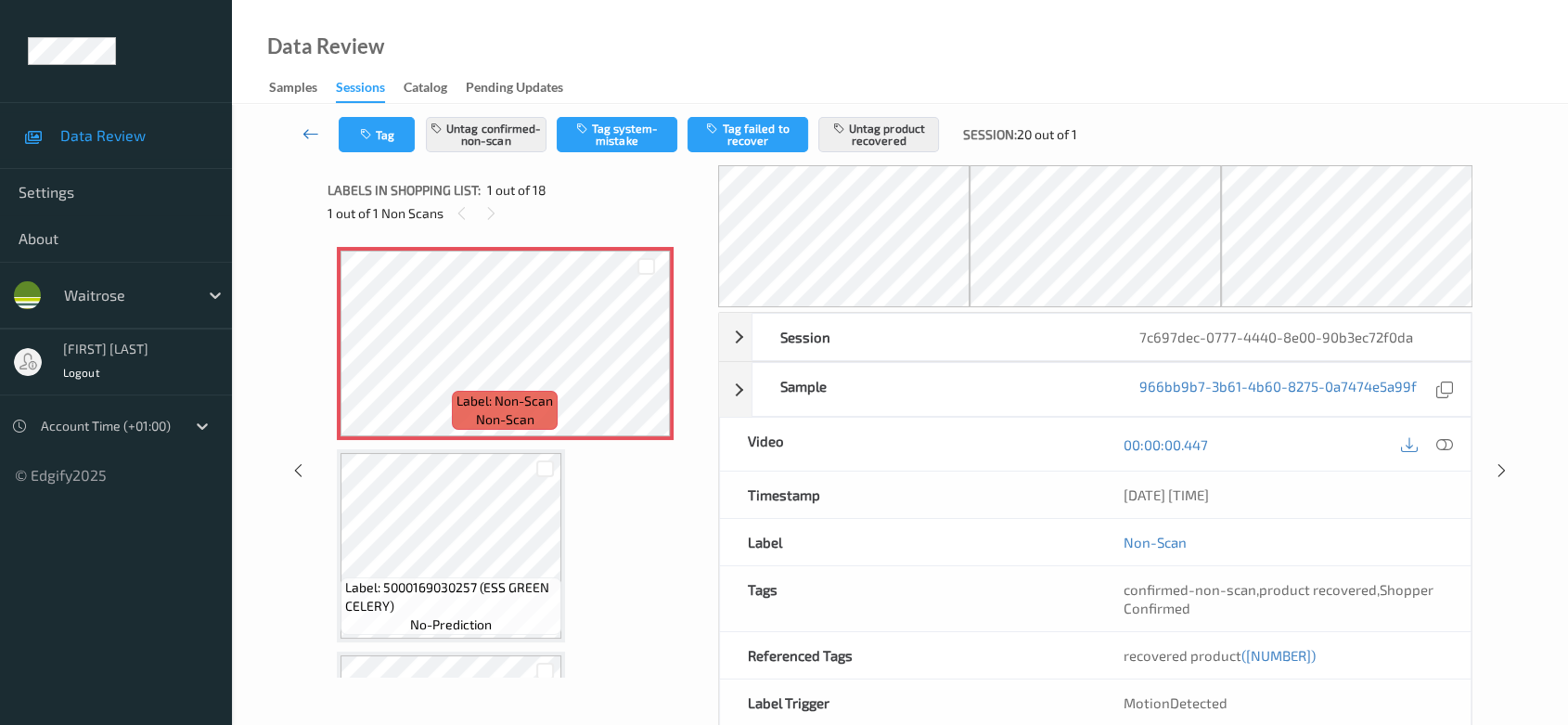 click at bounding box center (311, 134) 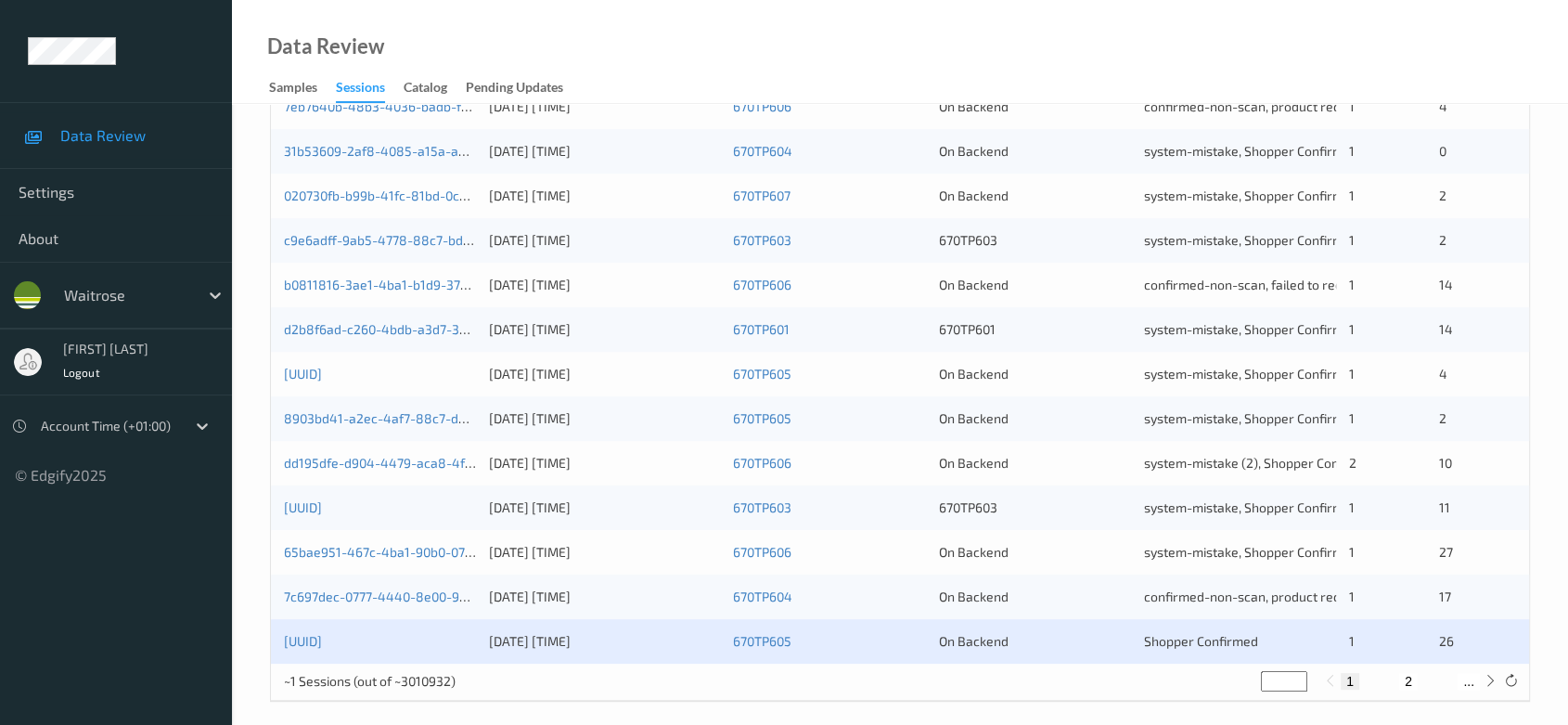 scroll, scrollTop: 735, scrollLeft: 0, axis: vertical 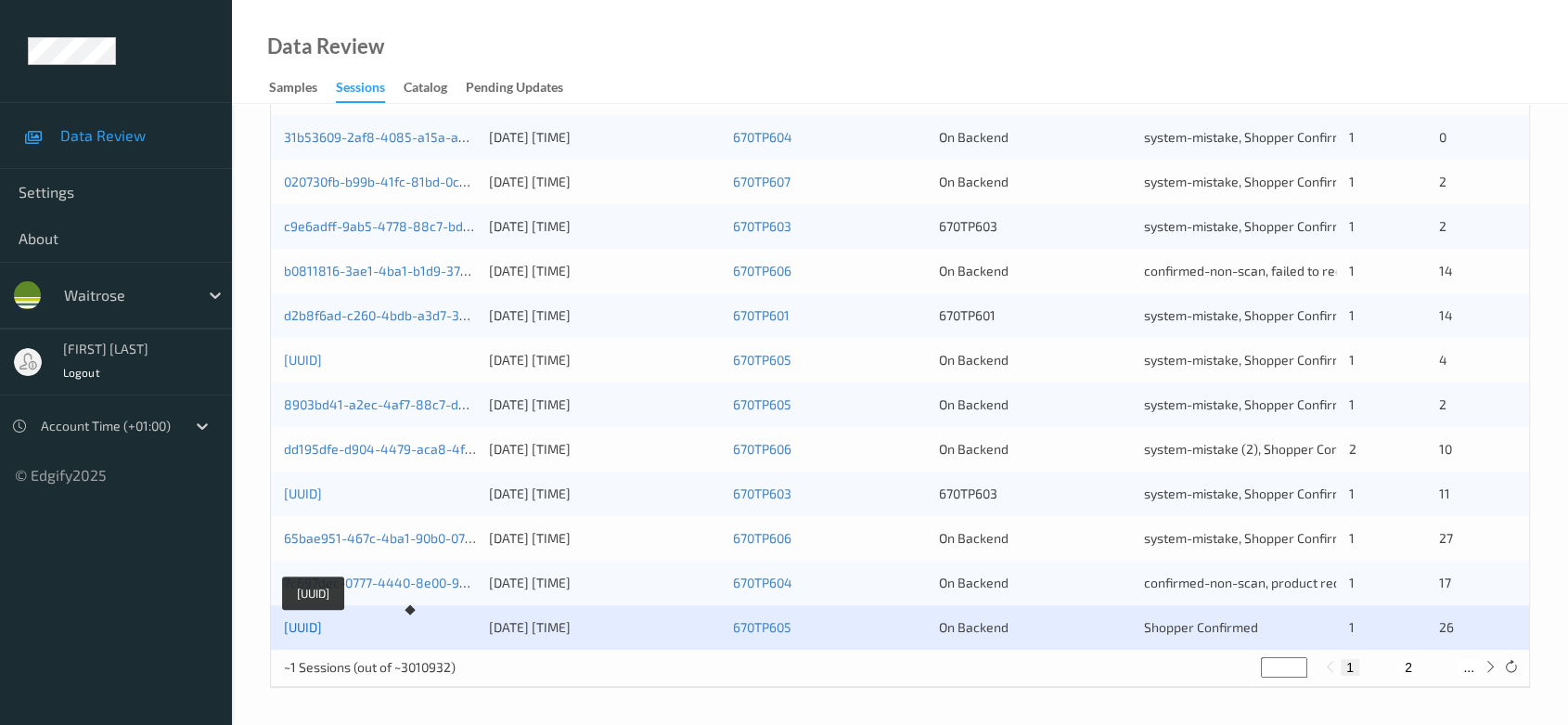 click on "[UUID]" at bounding box center [302, 627] 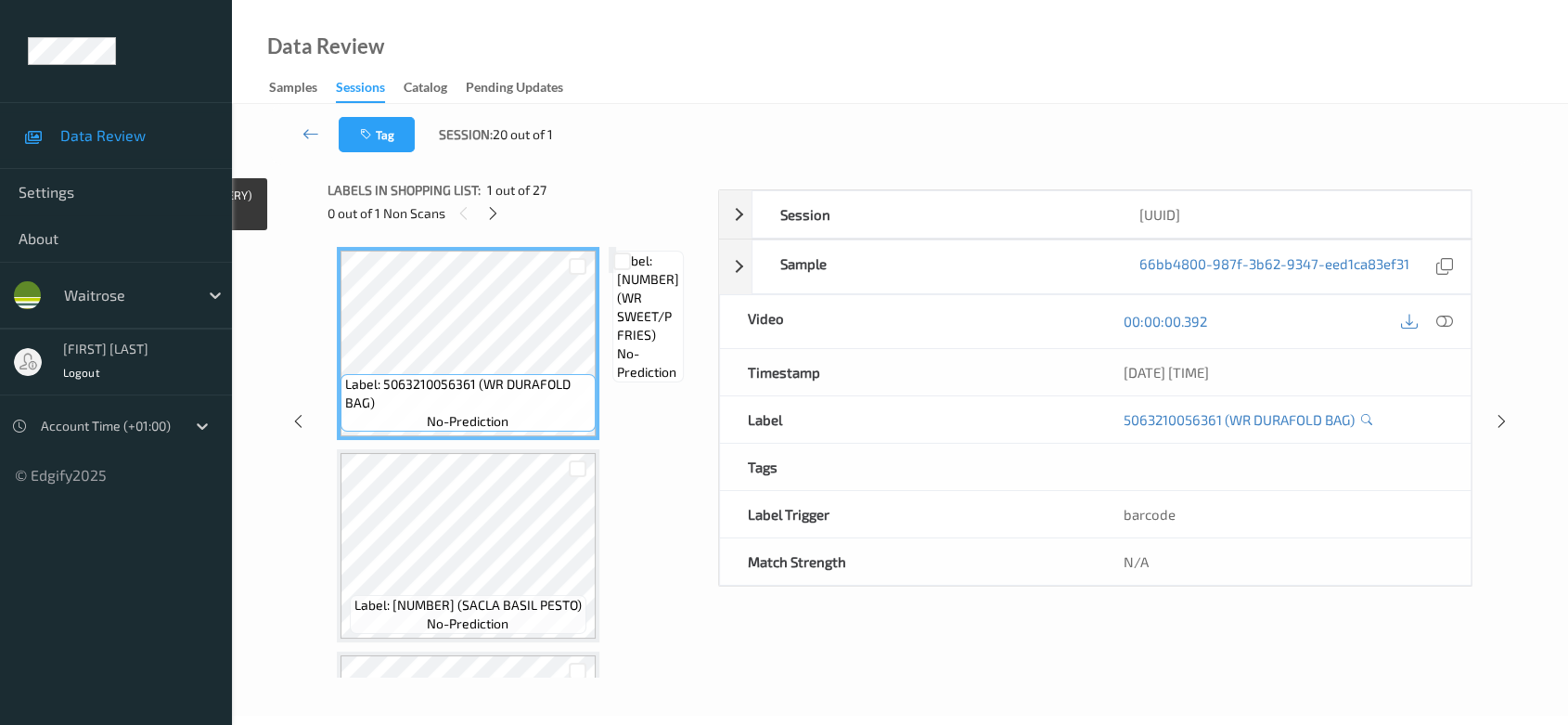 scroll, scrollTop: 0, scrollLeft: 0, axis: both 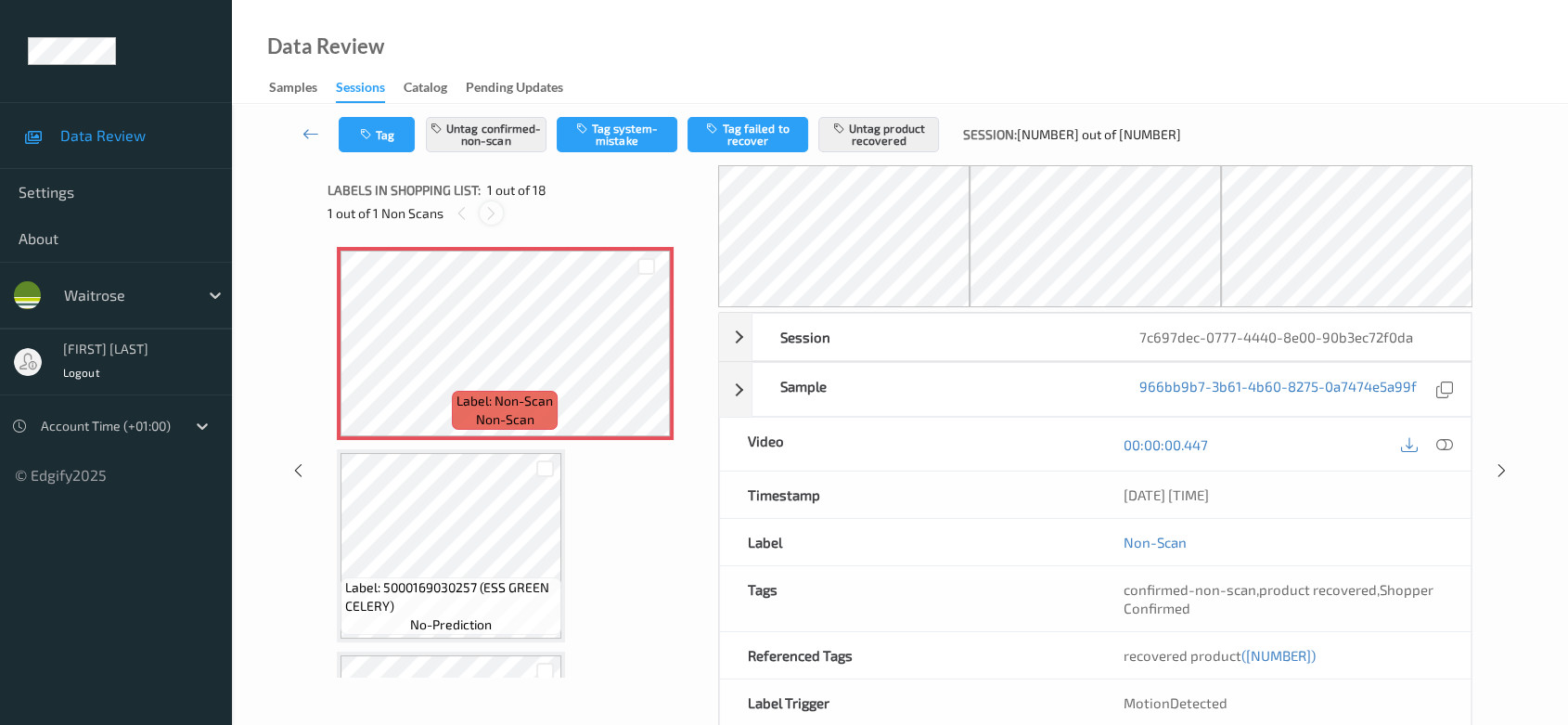 click at bounding box center (491, 214) 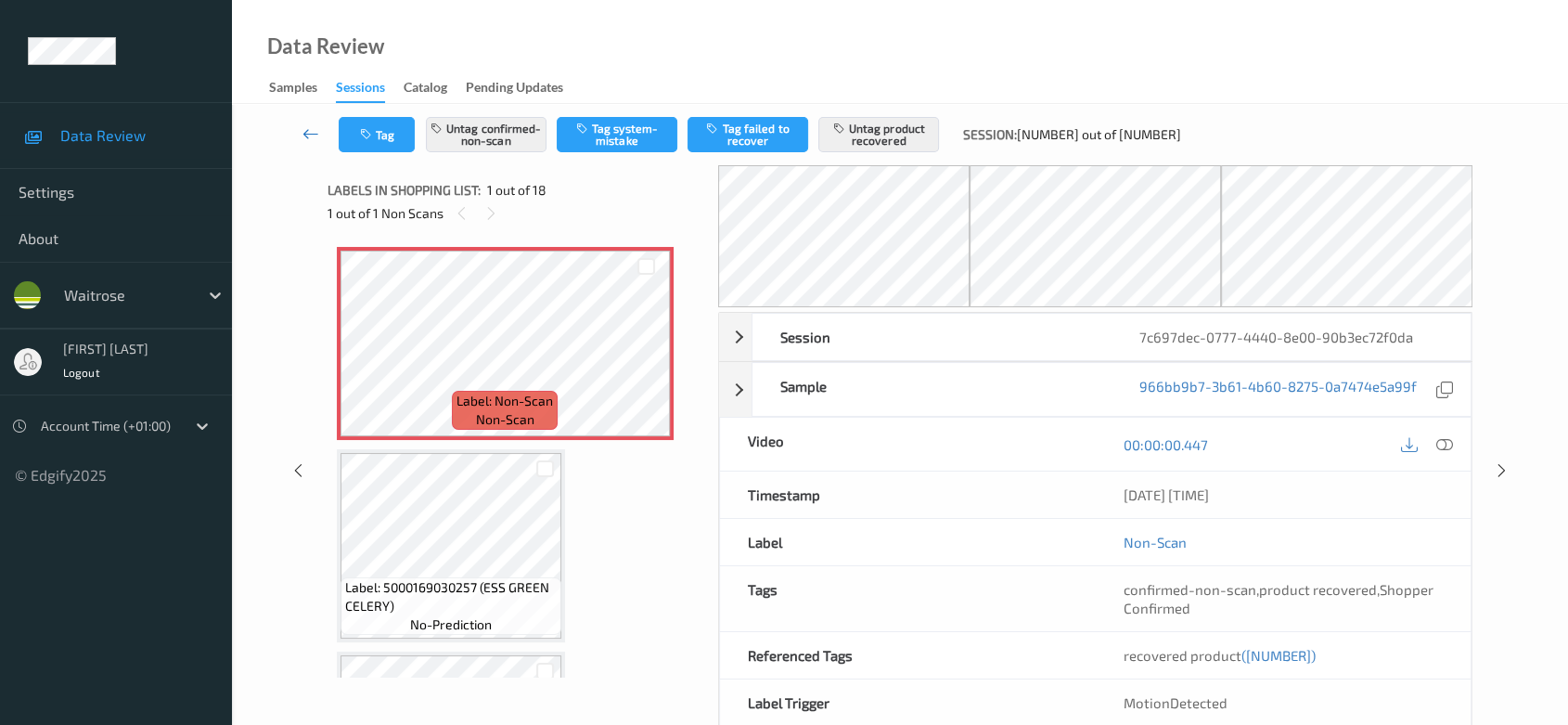 click at bounding box center [311, 134] 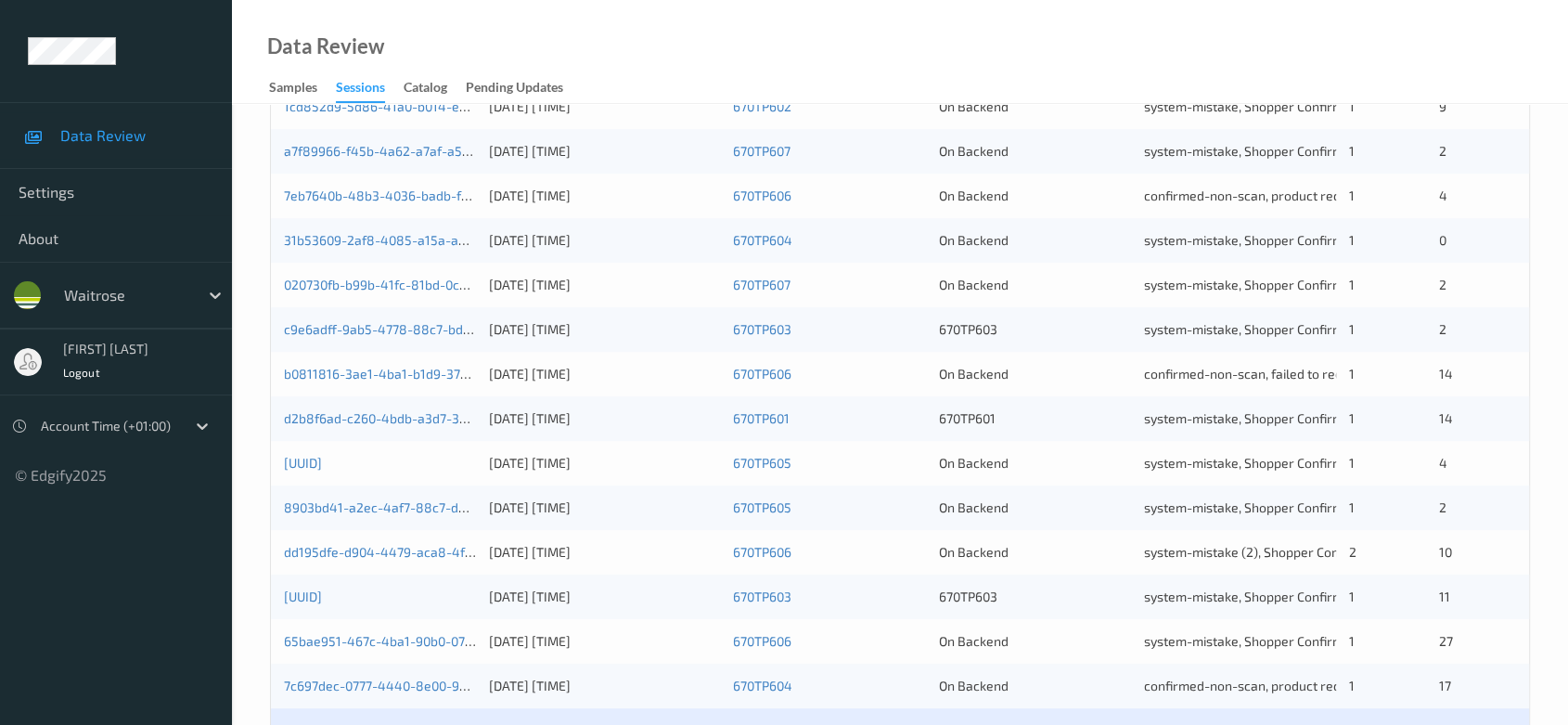 scroll, scrollTop: 735, scrollLeft: 0, axis: vertical 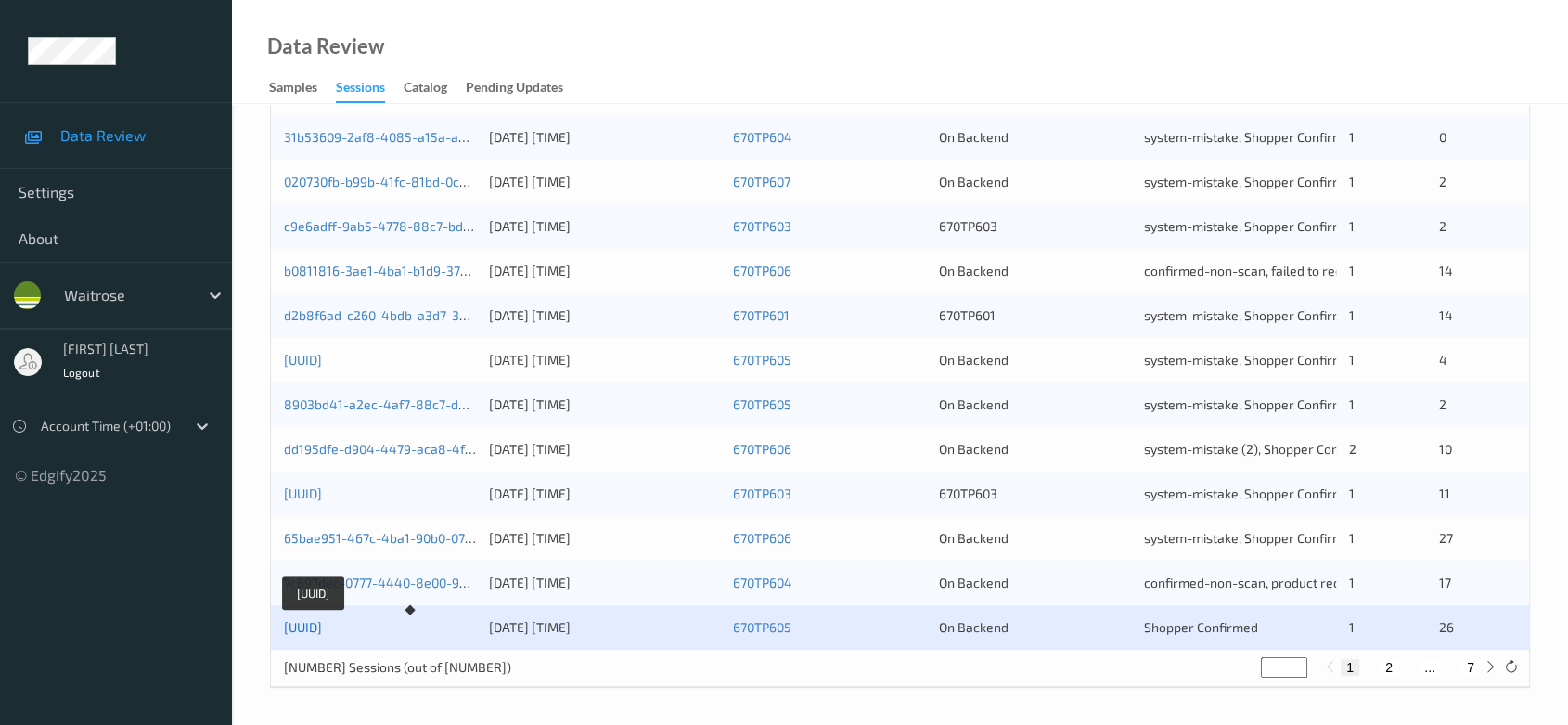 click on "[UUID]" at bounding box center (302, 627) 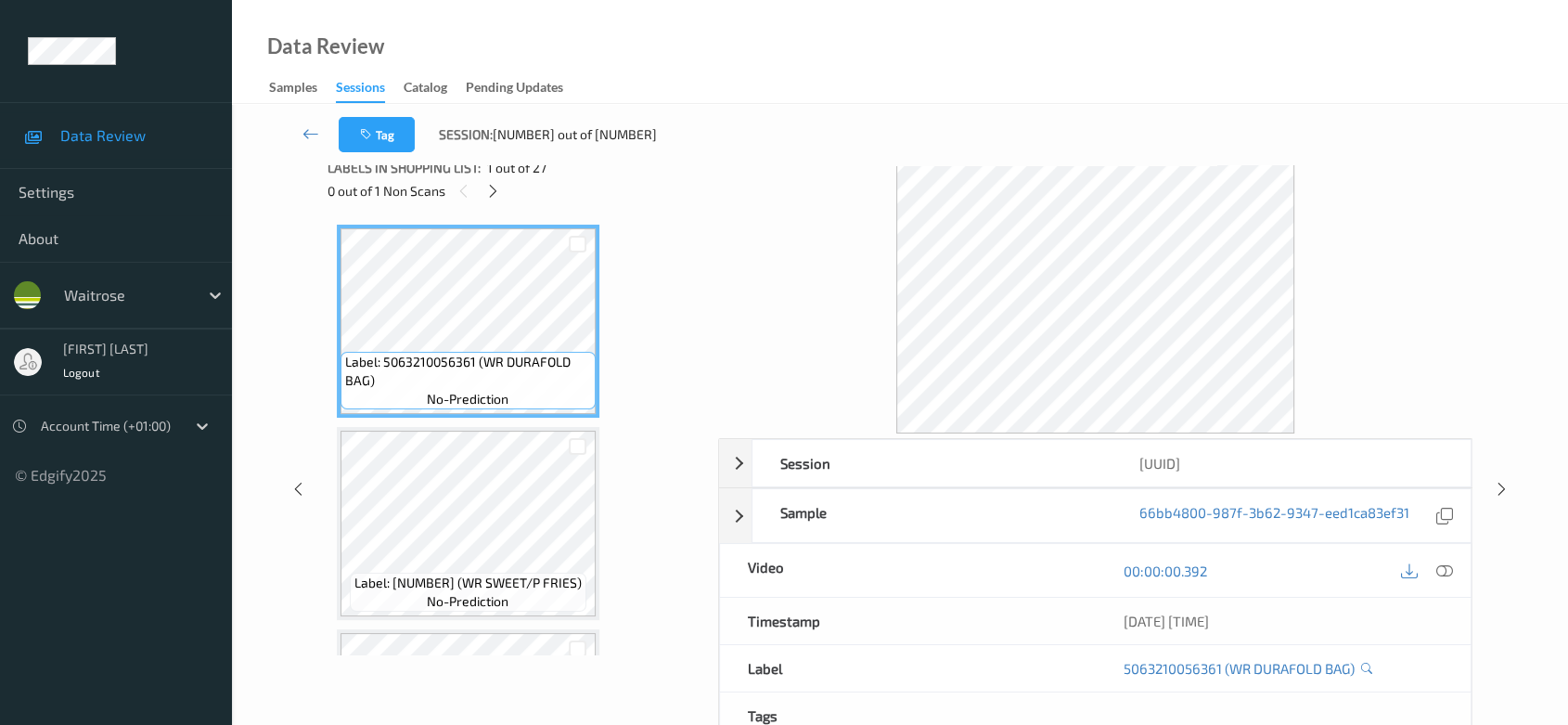 scroll, scrollTop: 0, scrollLeft: 0, axis: both 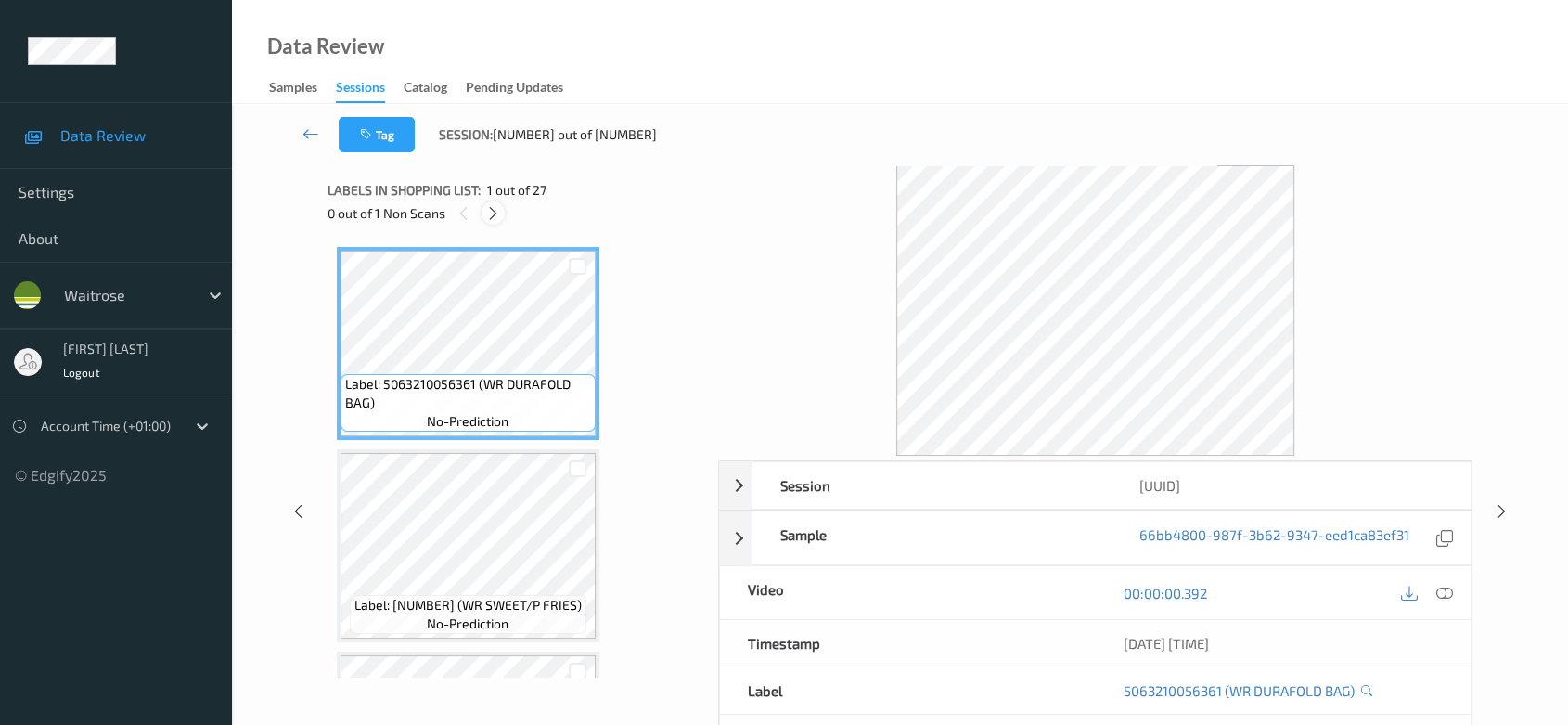 click at bounding box center [493, 214] 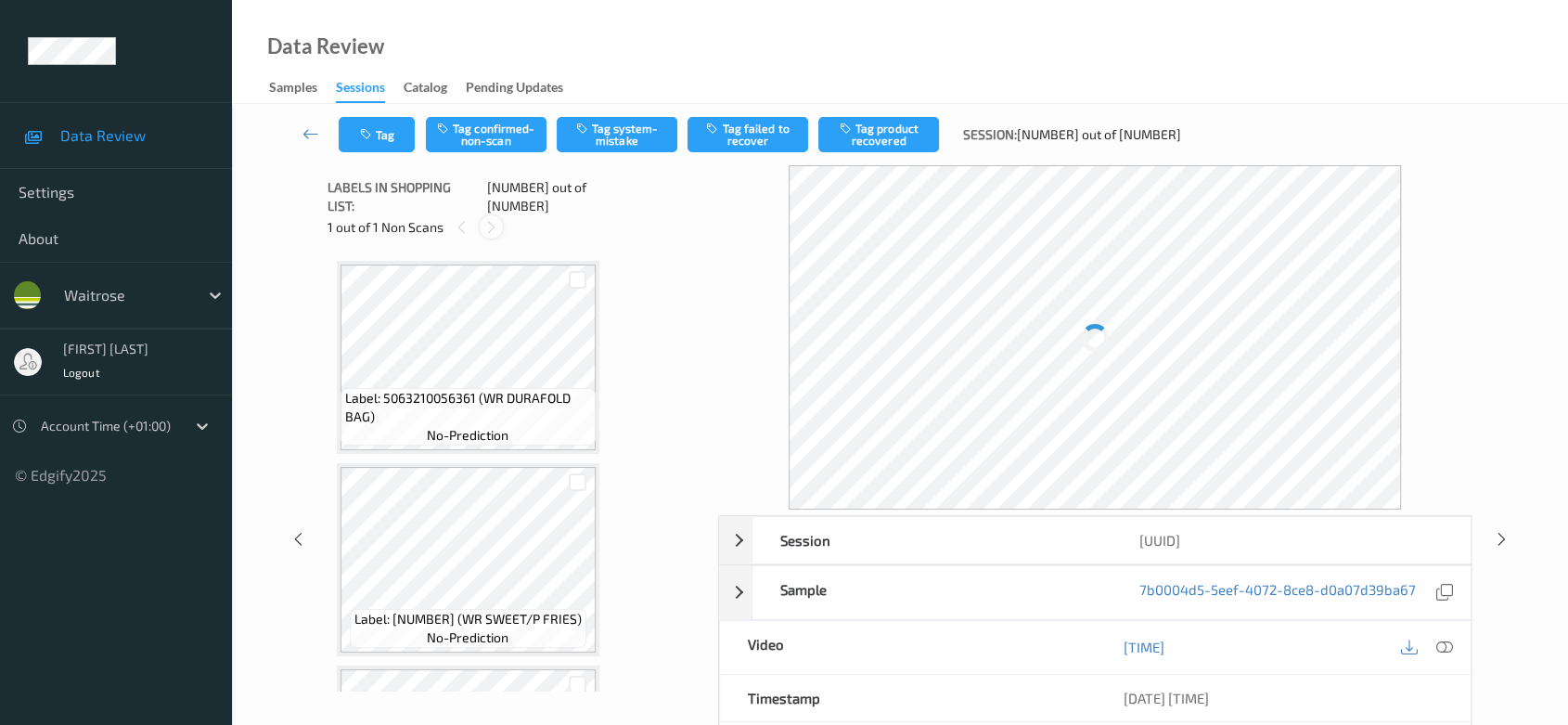 scroll, scrollTop: 2830, scrollLeft: 0, axis: vertical 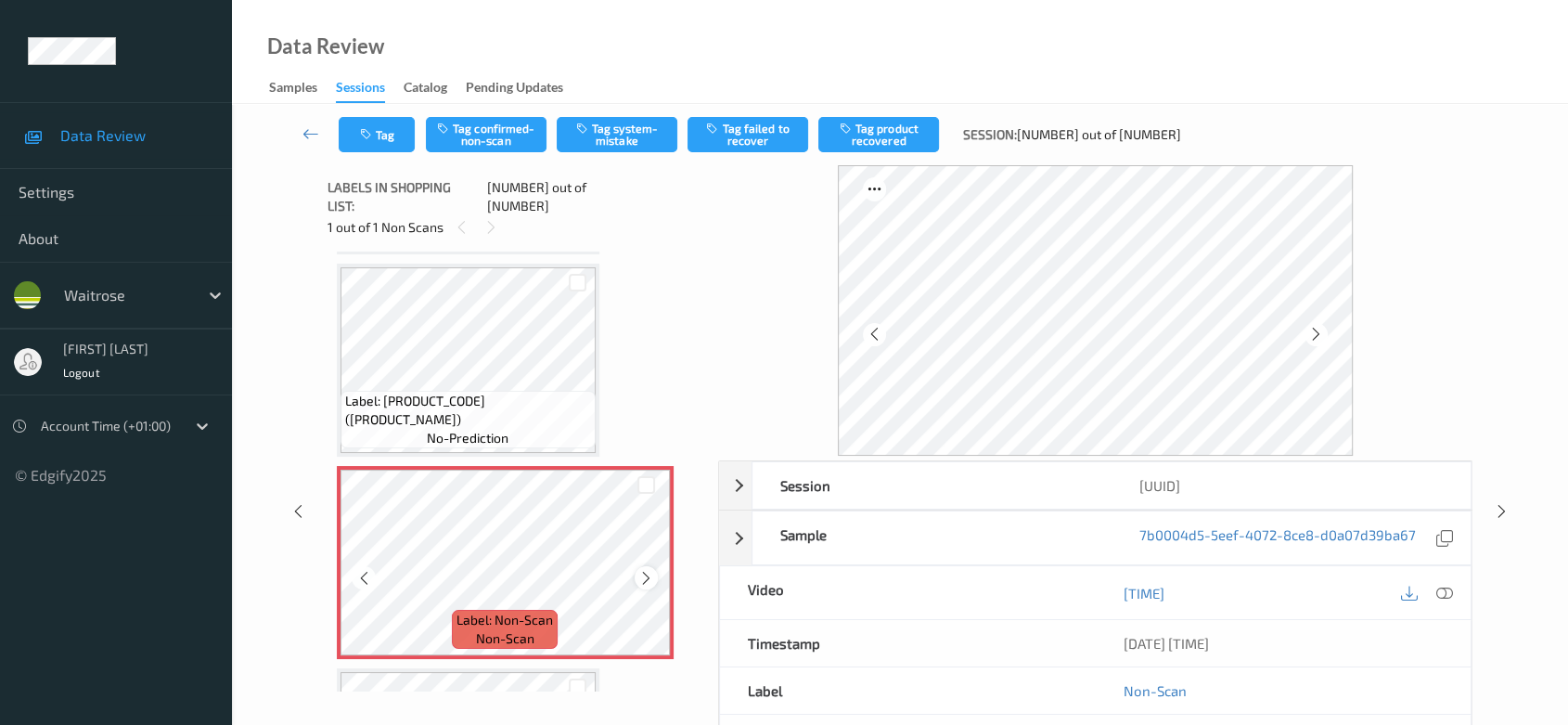 click at bounding box center (646, 578) 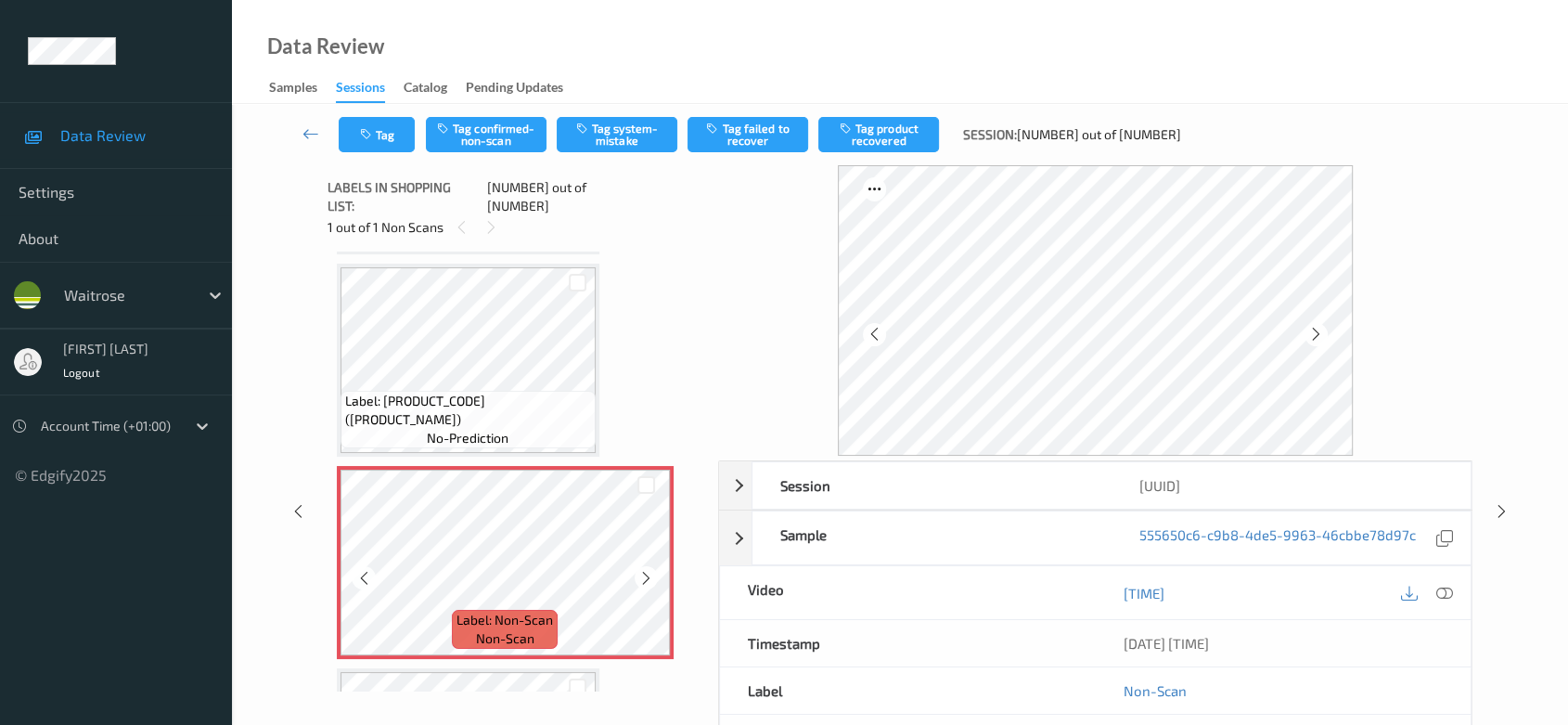 click at bounding box center [646, 578] 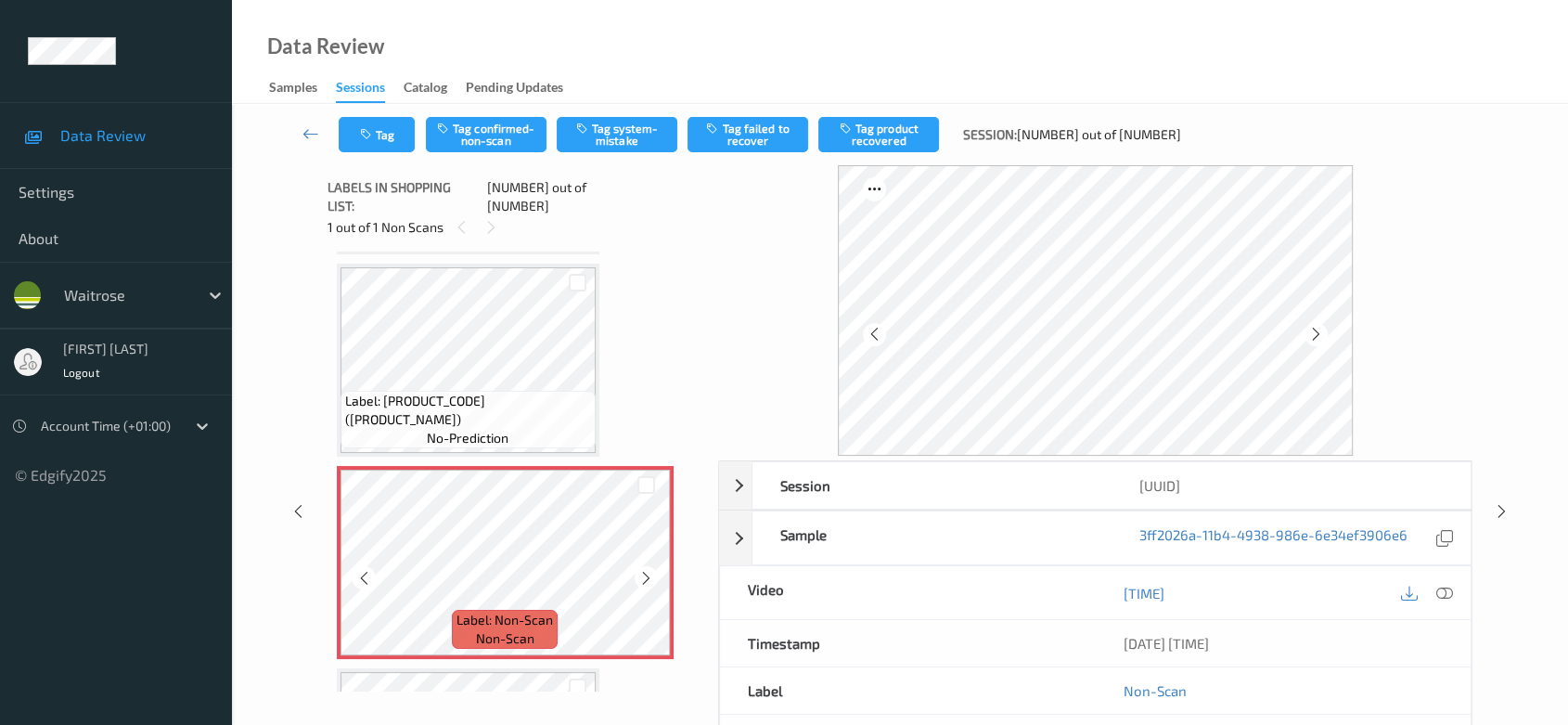 click at bounding box center (646, 578) 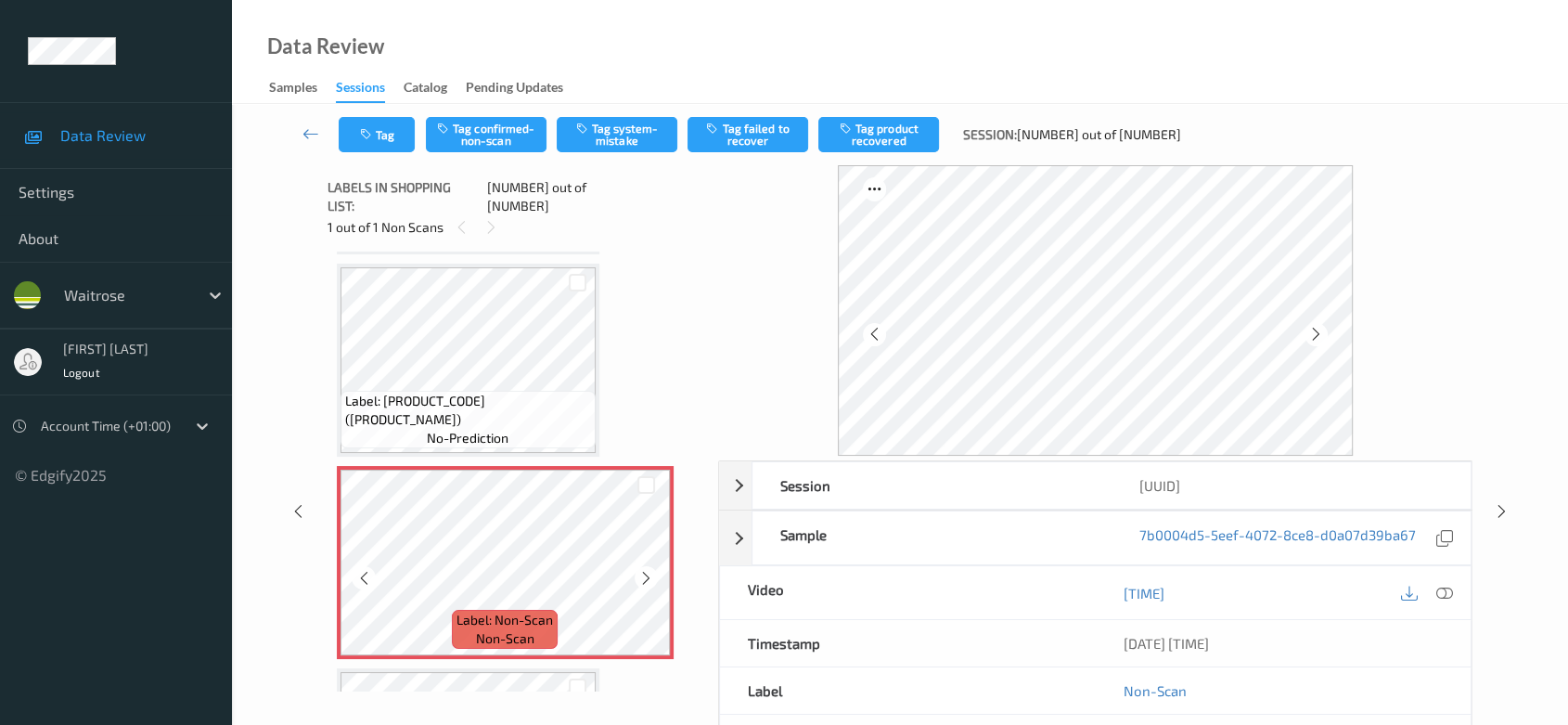 click at bounding box center (646, 578) 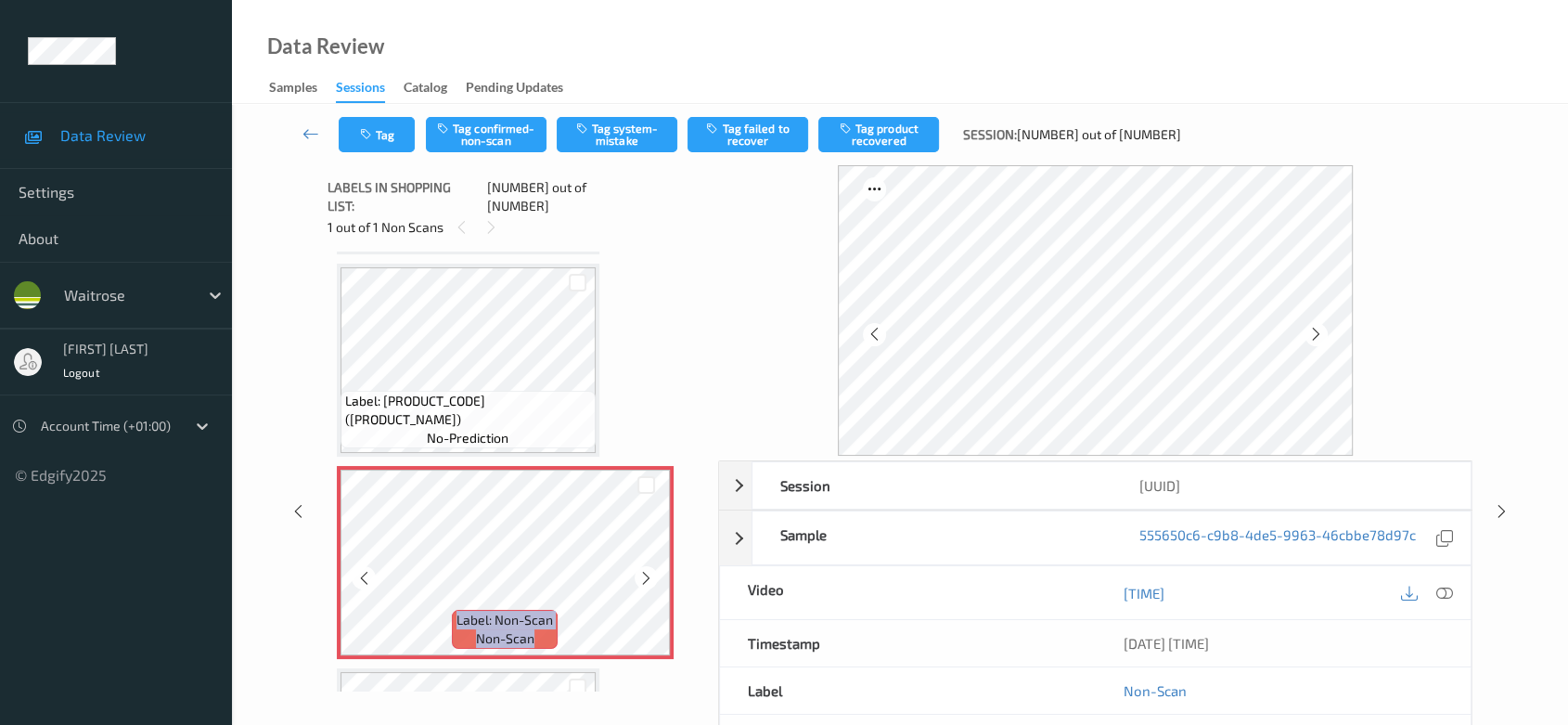 click at bounding box center [646, 578] 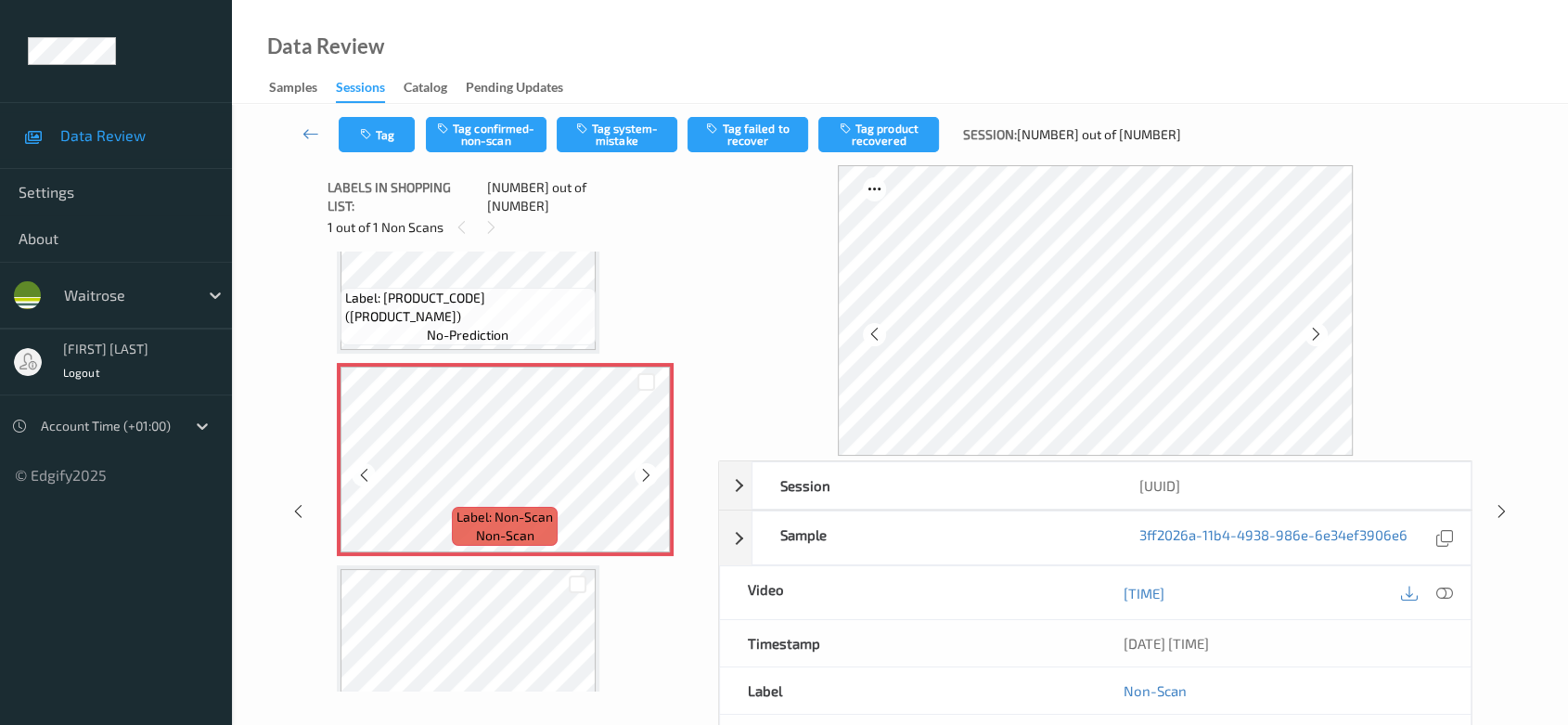scroll, scrollTop: 3140, scrollLeft: 0, axis: vertical 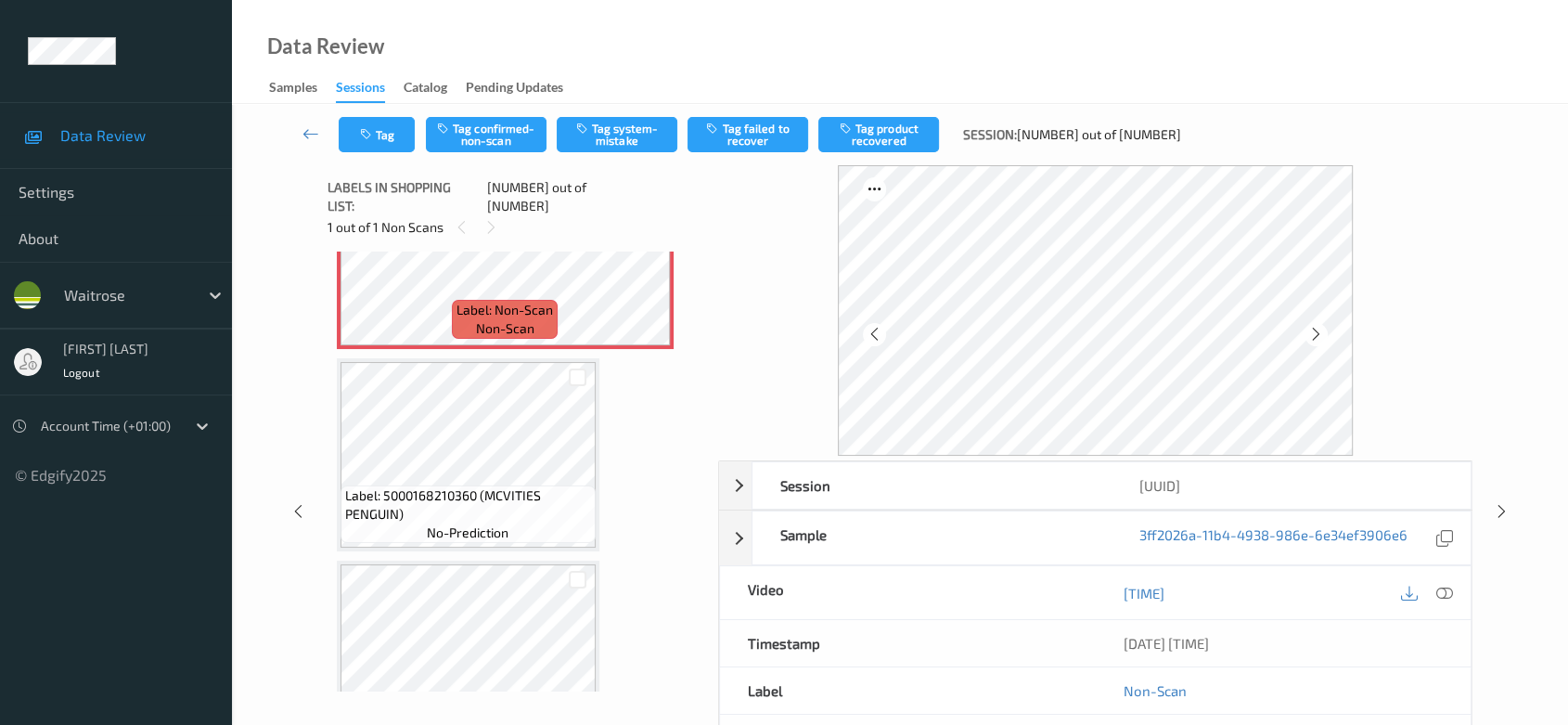 click on "no-prediction" at bounding box center (468, 533) 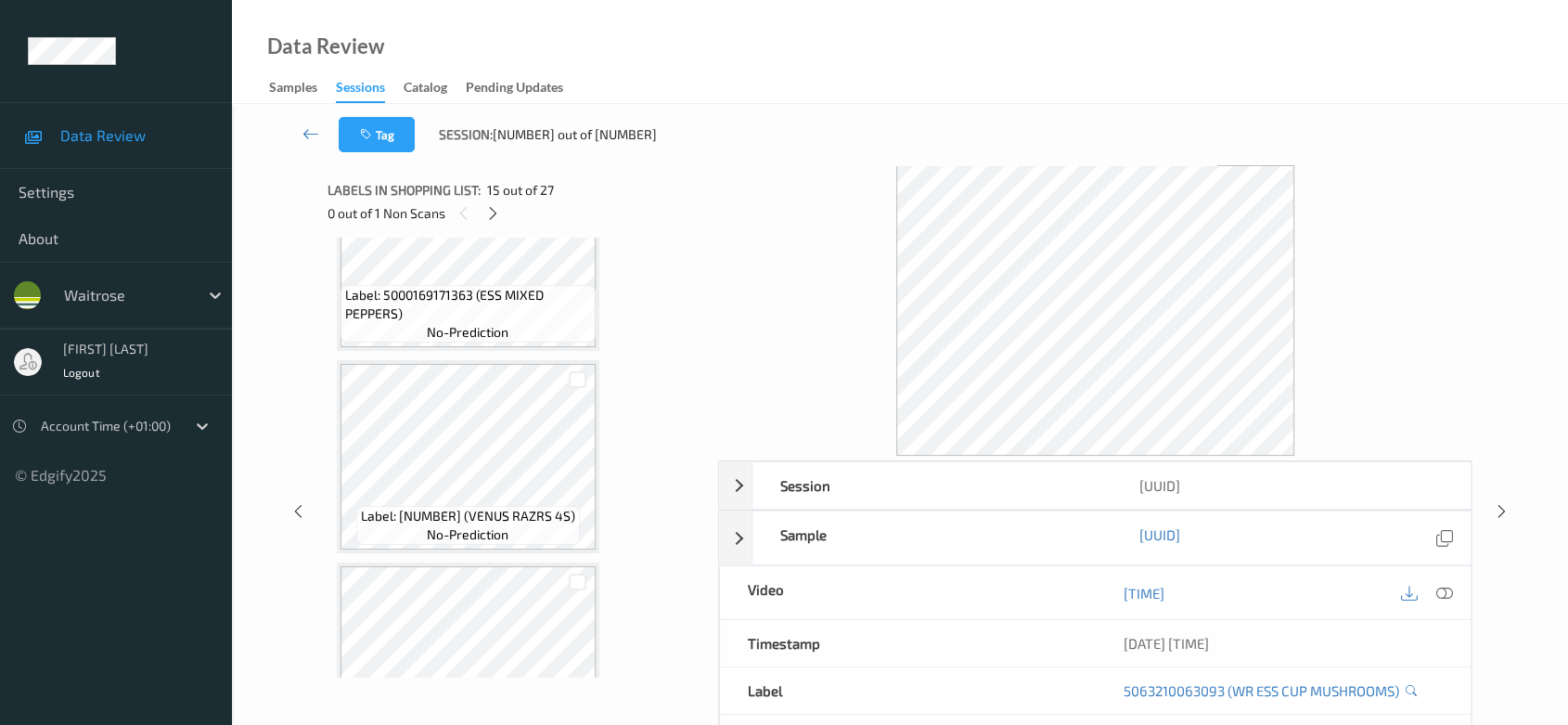 scroll, scrollTop: 2418, scrollLeft: 0, axis: vertical 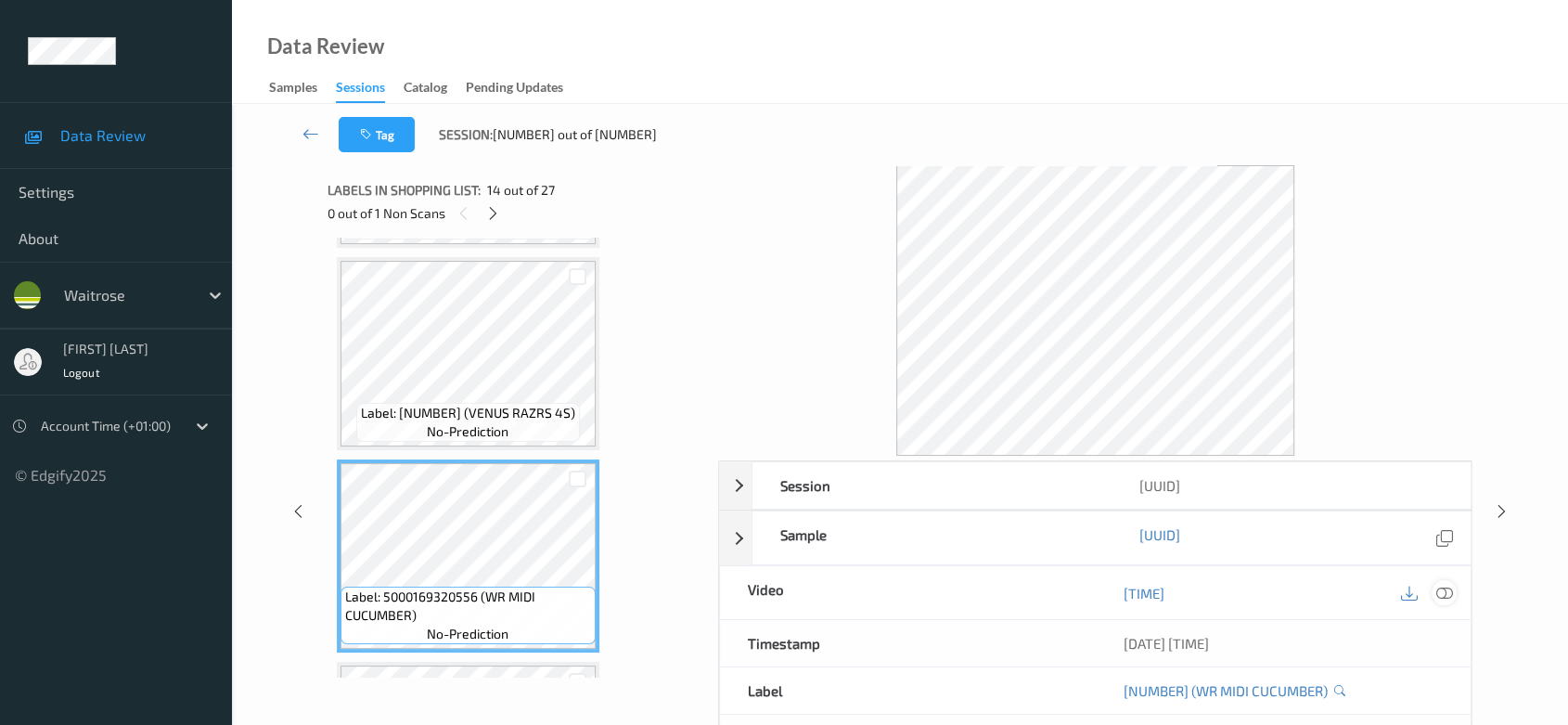 click at bounding box center [1445, 592] 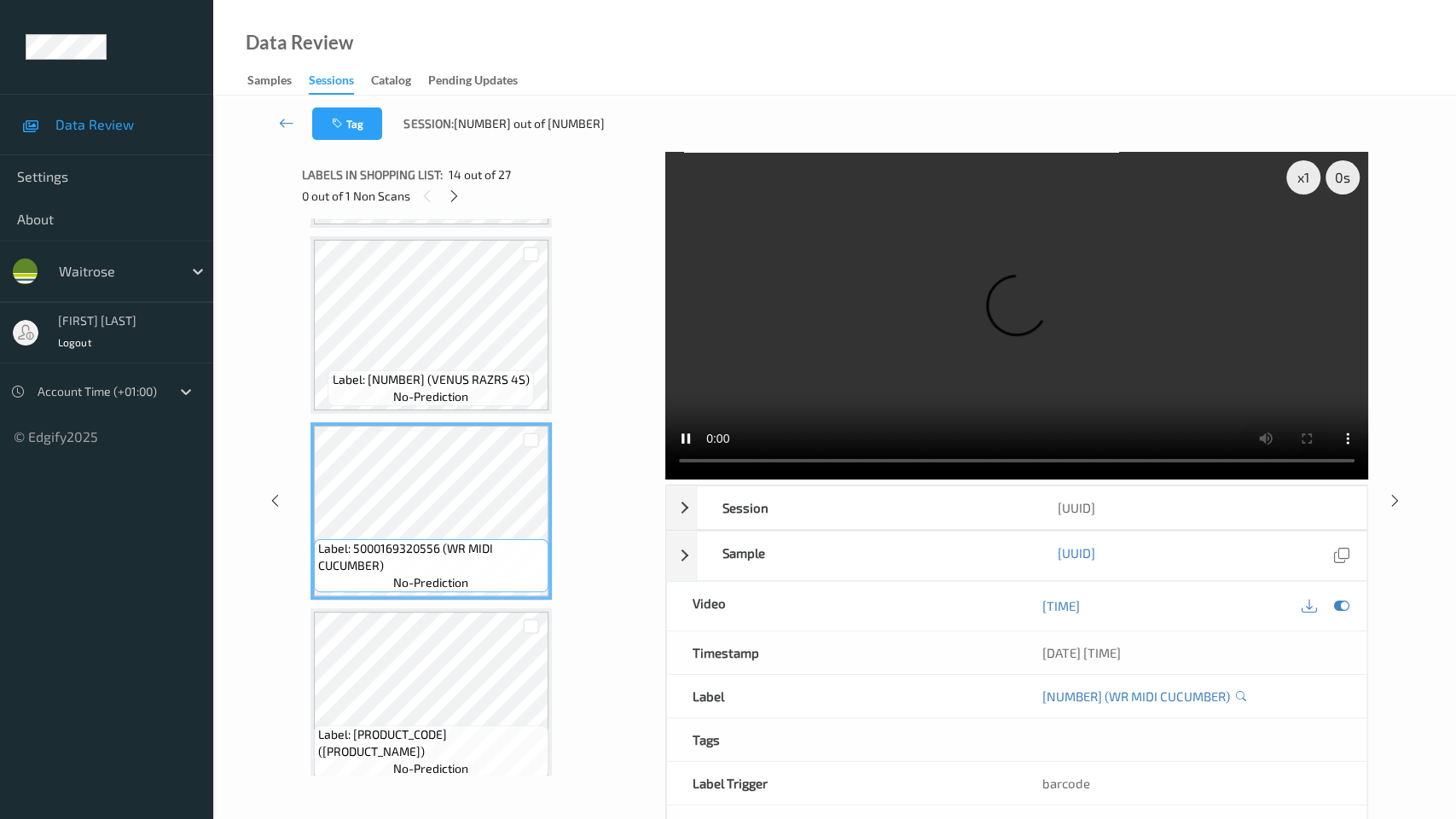 type 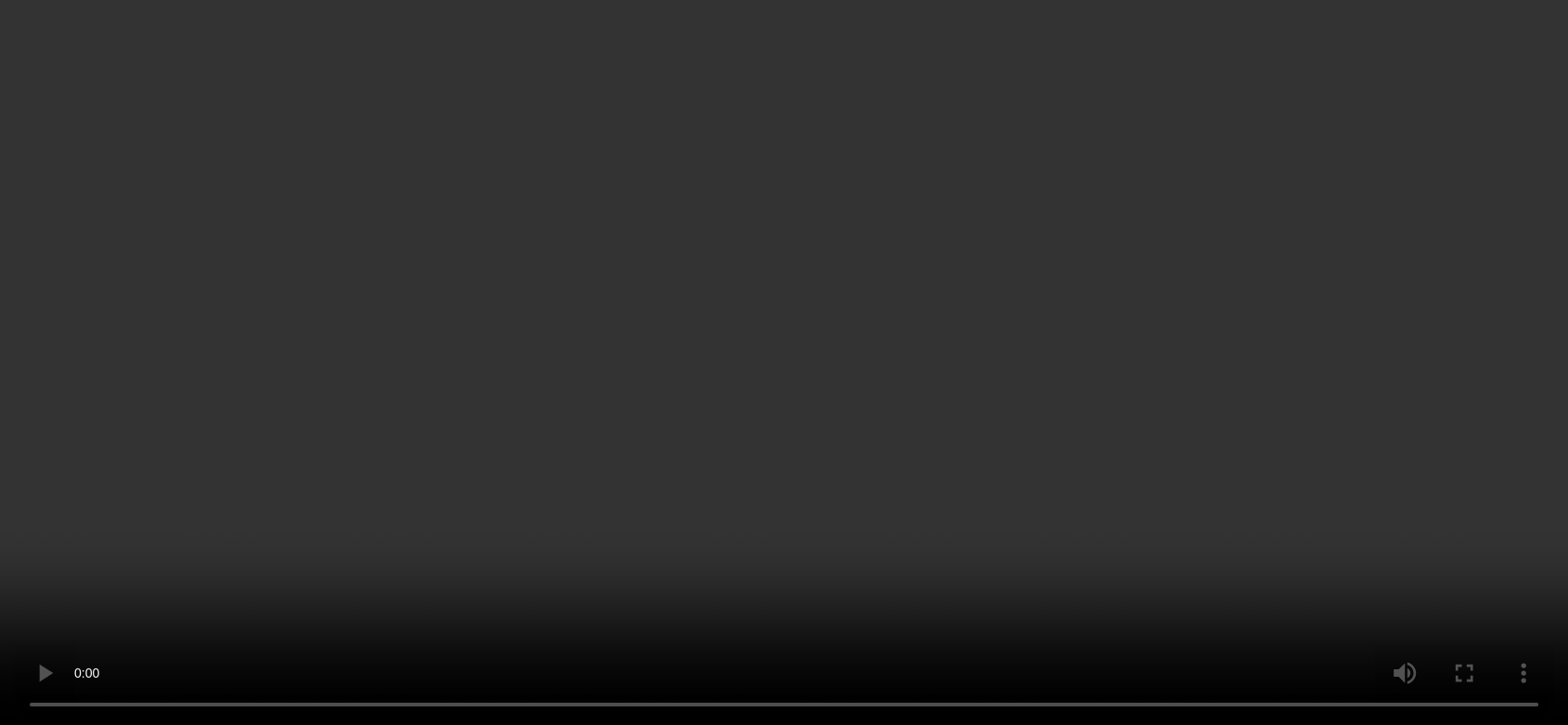 scroll, scrollTop: 2830, scrollLeft: 0, axis: vertical 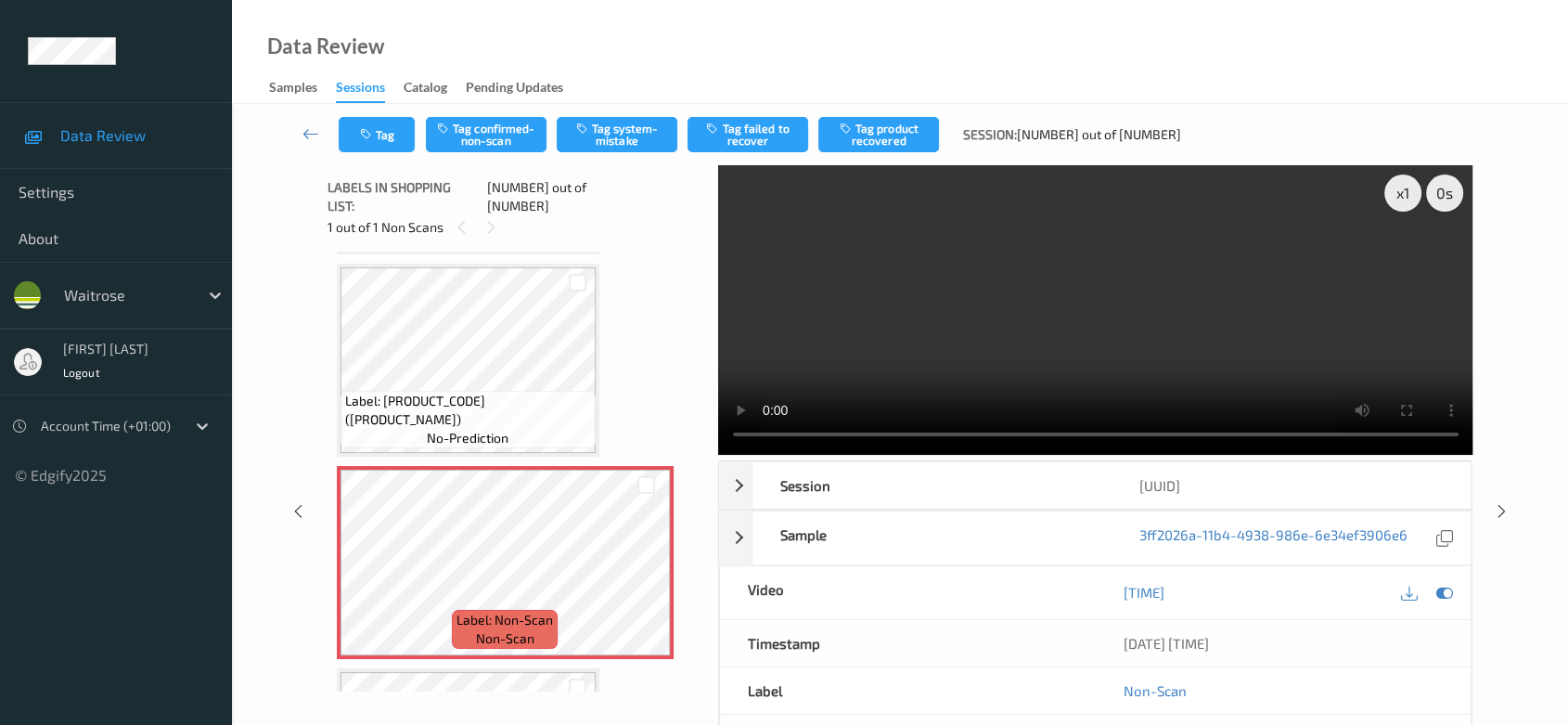 click on "Tag Tag   confirmed-non-scan Tag   system-mistake Tag   failed to recover Tag   product recovered Session: 20 out of 131" at bounding box center [900, 135] 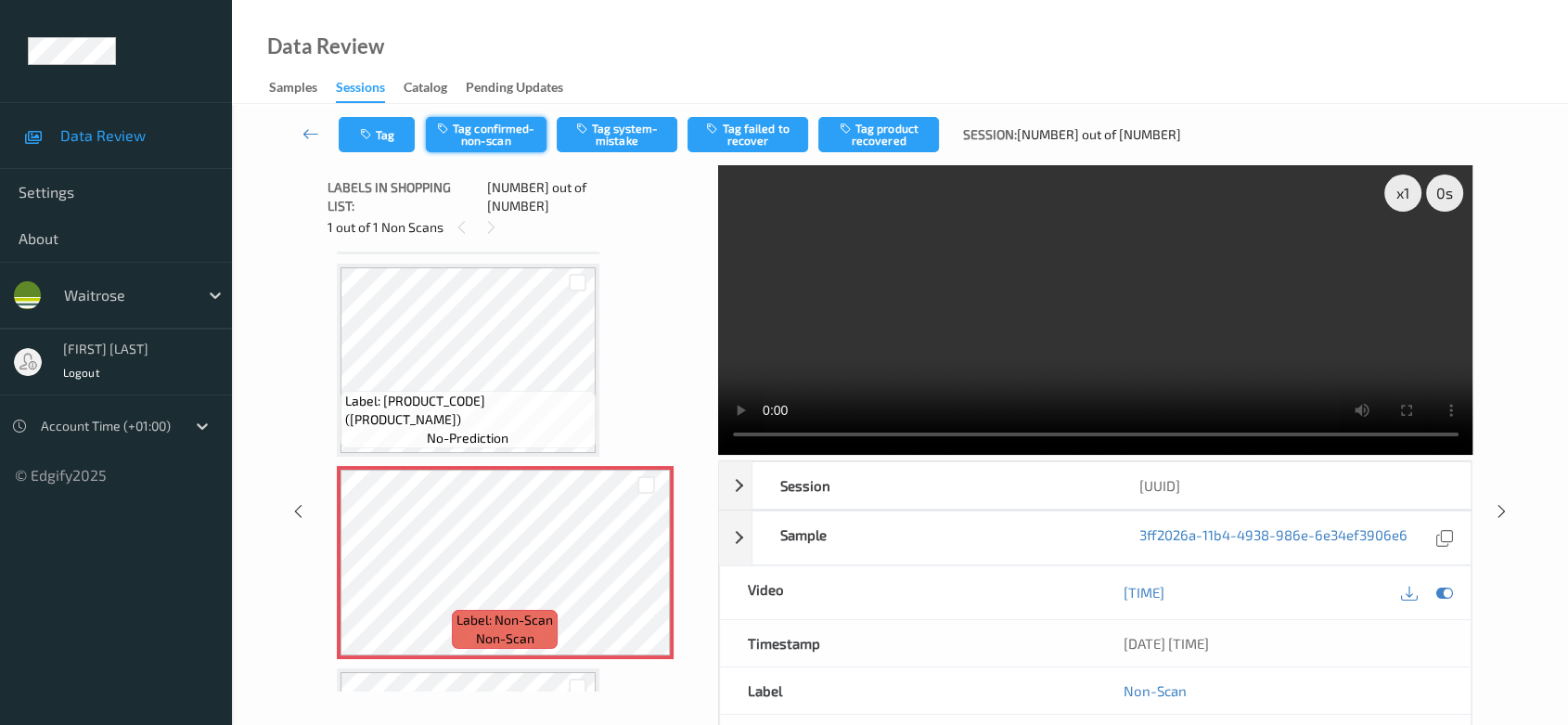 click on "Tag   confirmed-non-scan" at bounding box center (486, 135) 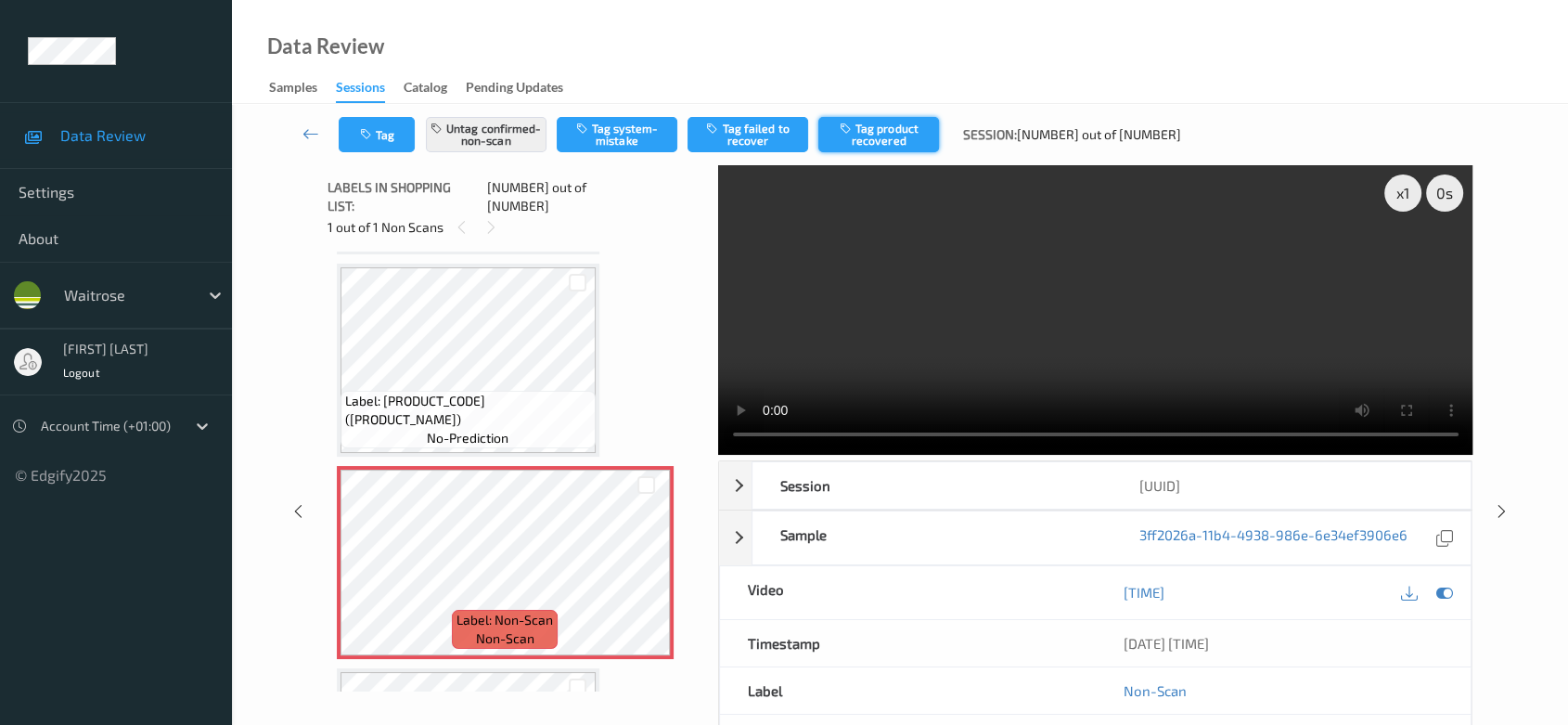 click on "Tag   product recovered" at bounding box center (879, 135) 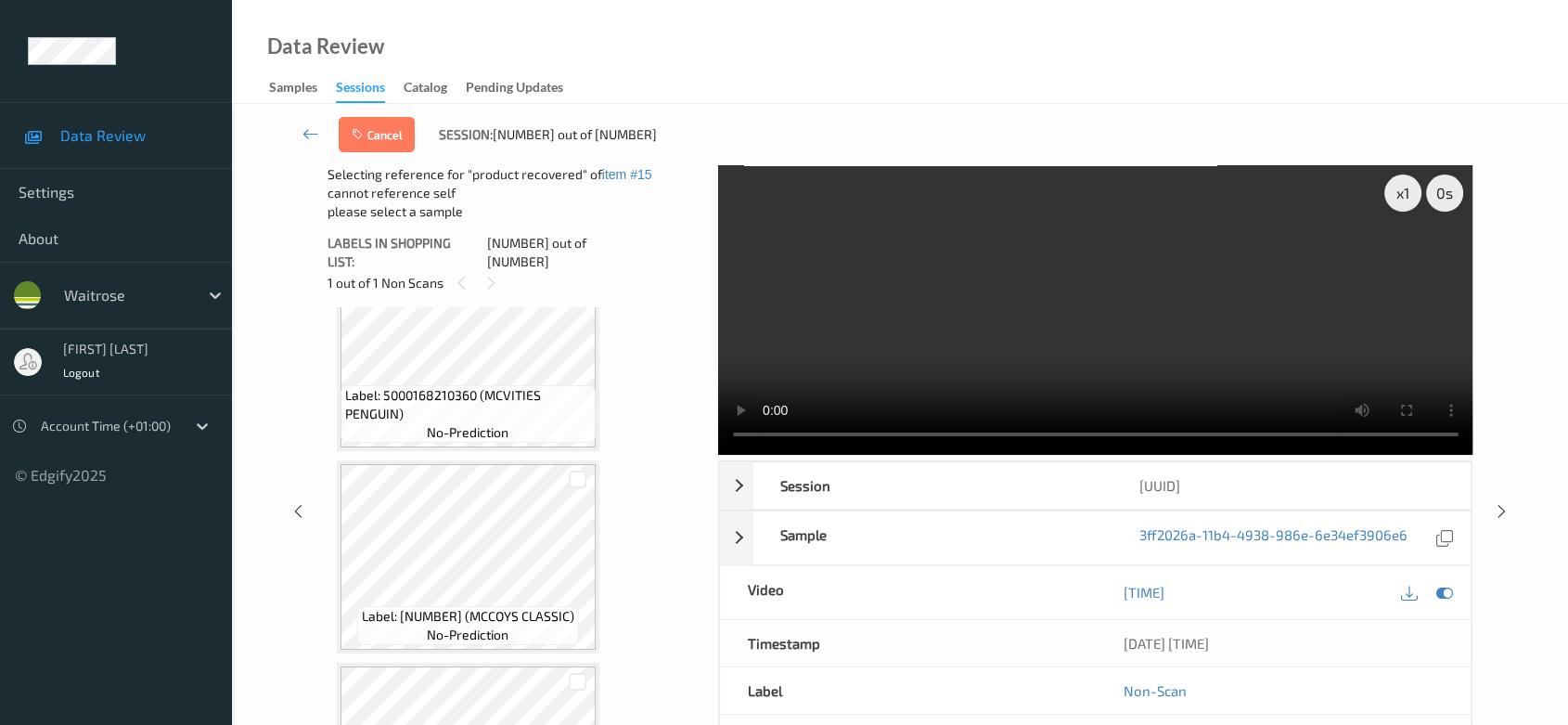 scroll, scrollTop: 3347, scrollLeft: 0, axis: vertical 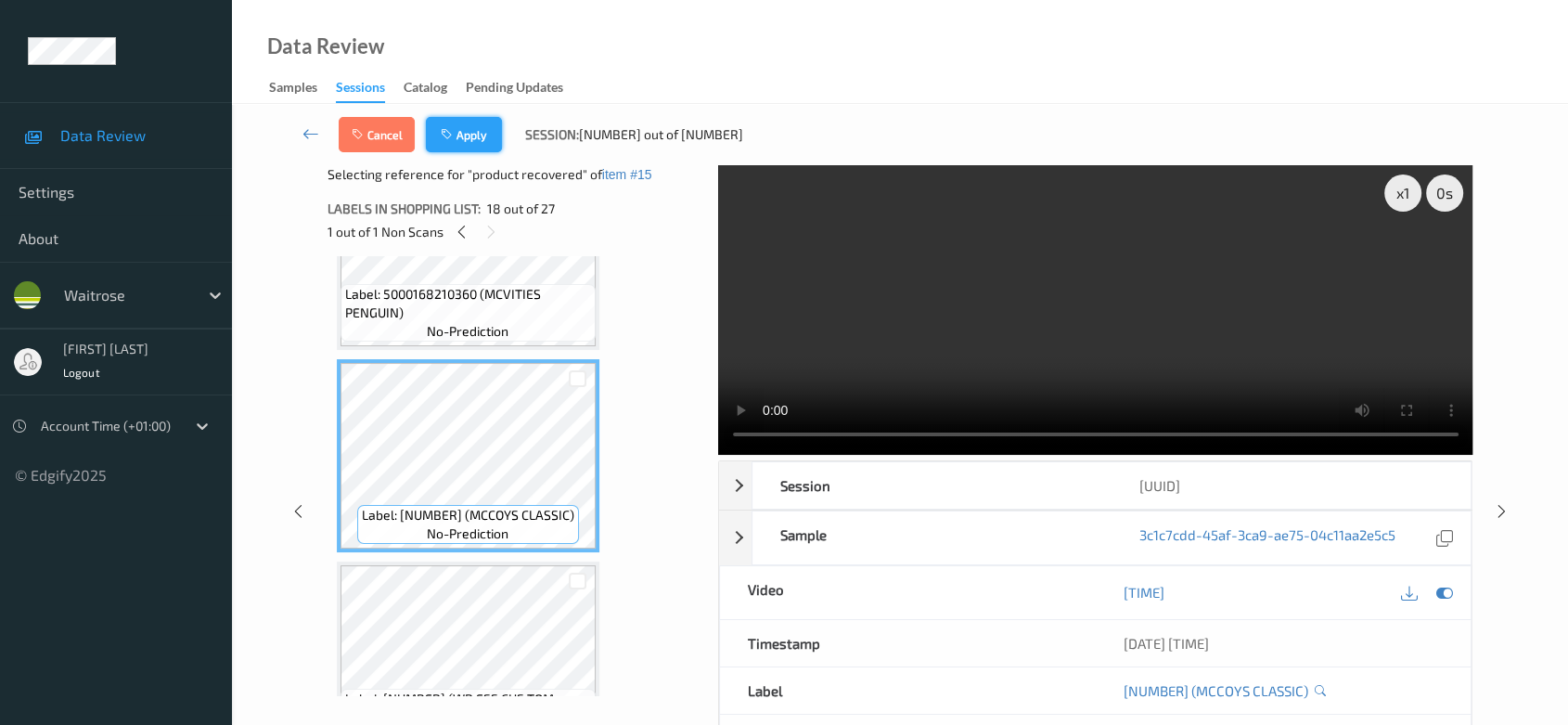 click on "Apply" at bounding box center (464, 135) 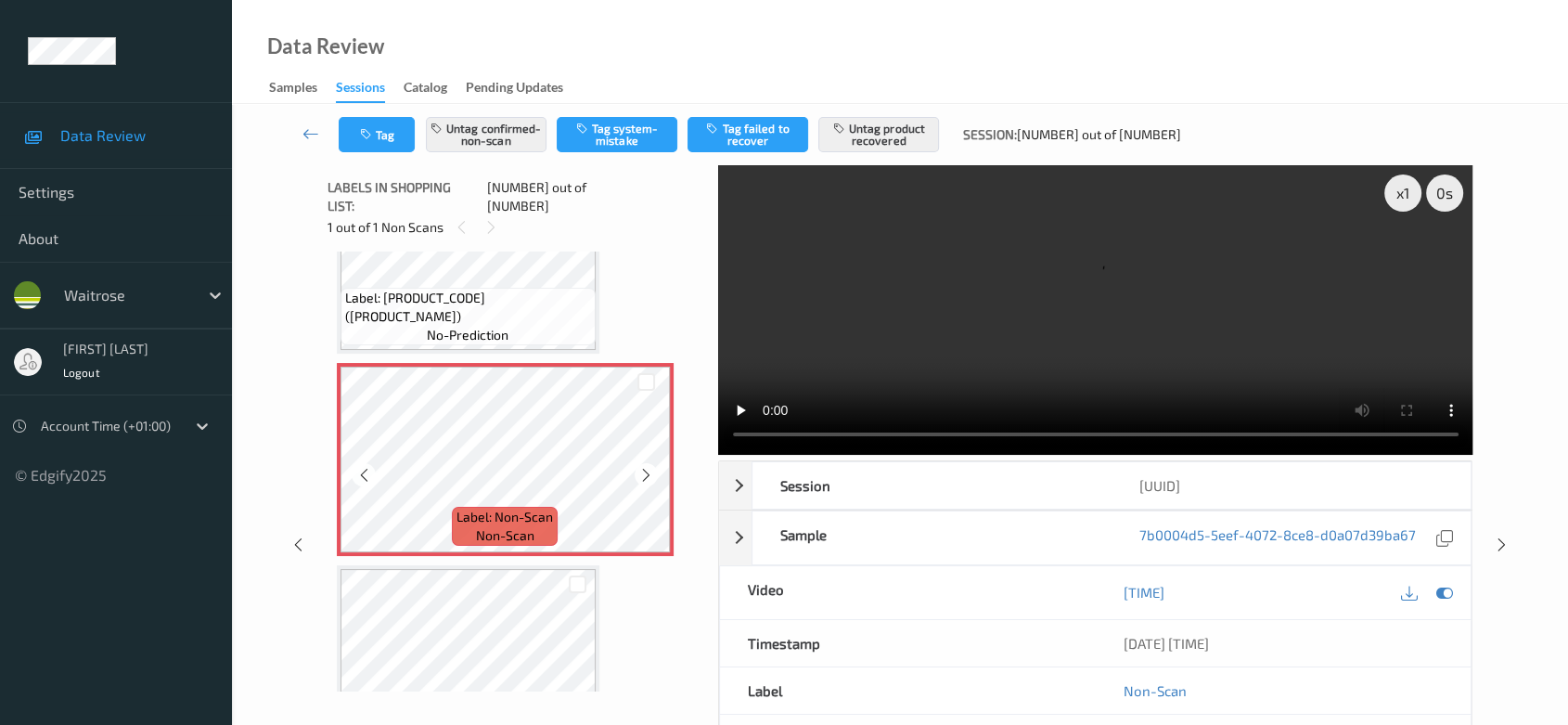 scroll, scrollTop: 3037, scrollLeft: 0, axis: vertical 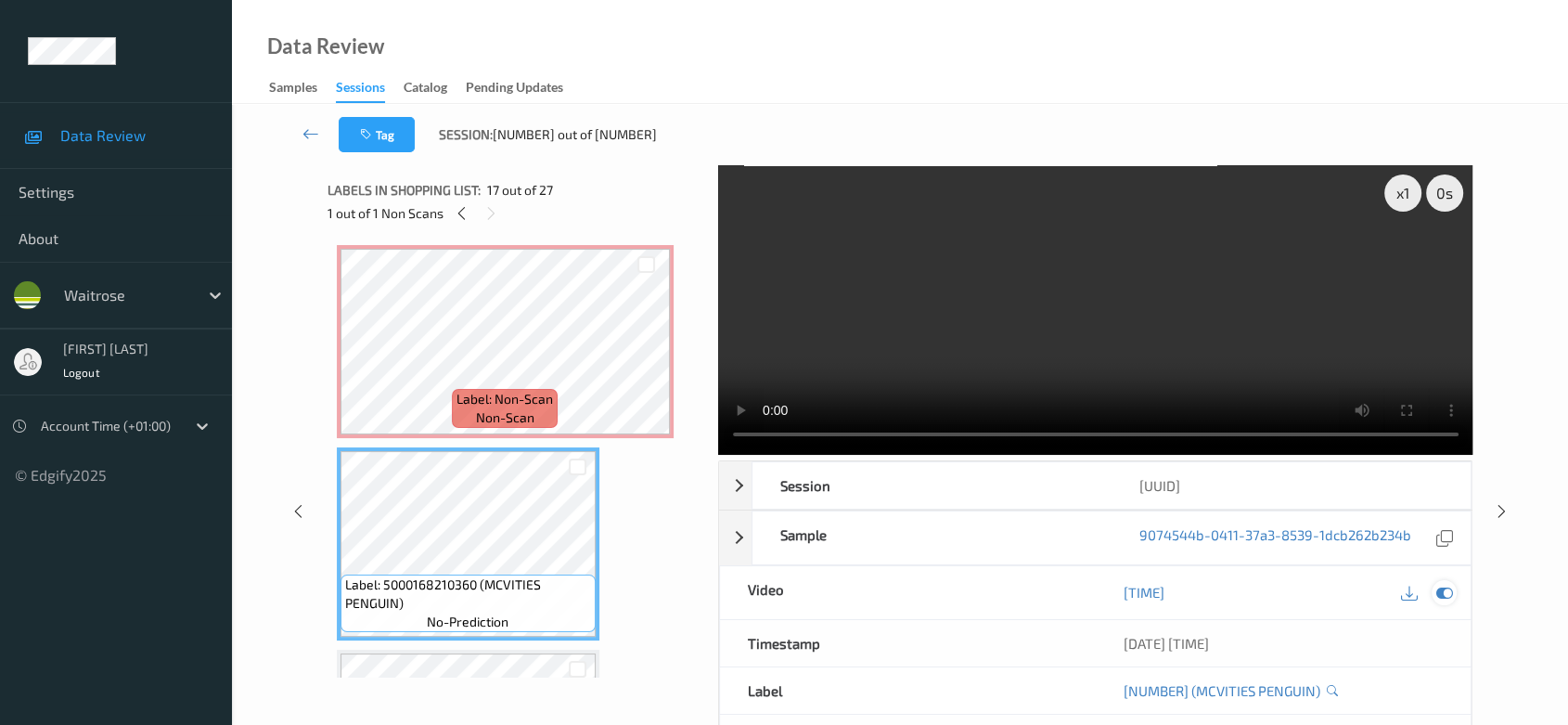 click at bounding box center [1445, 592] 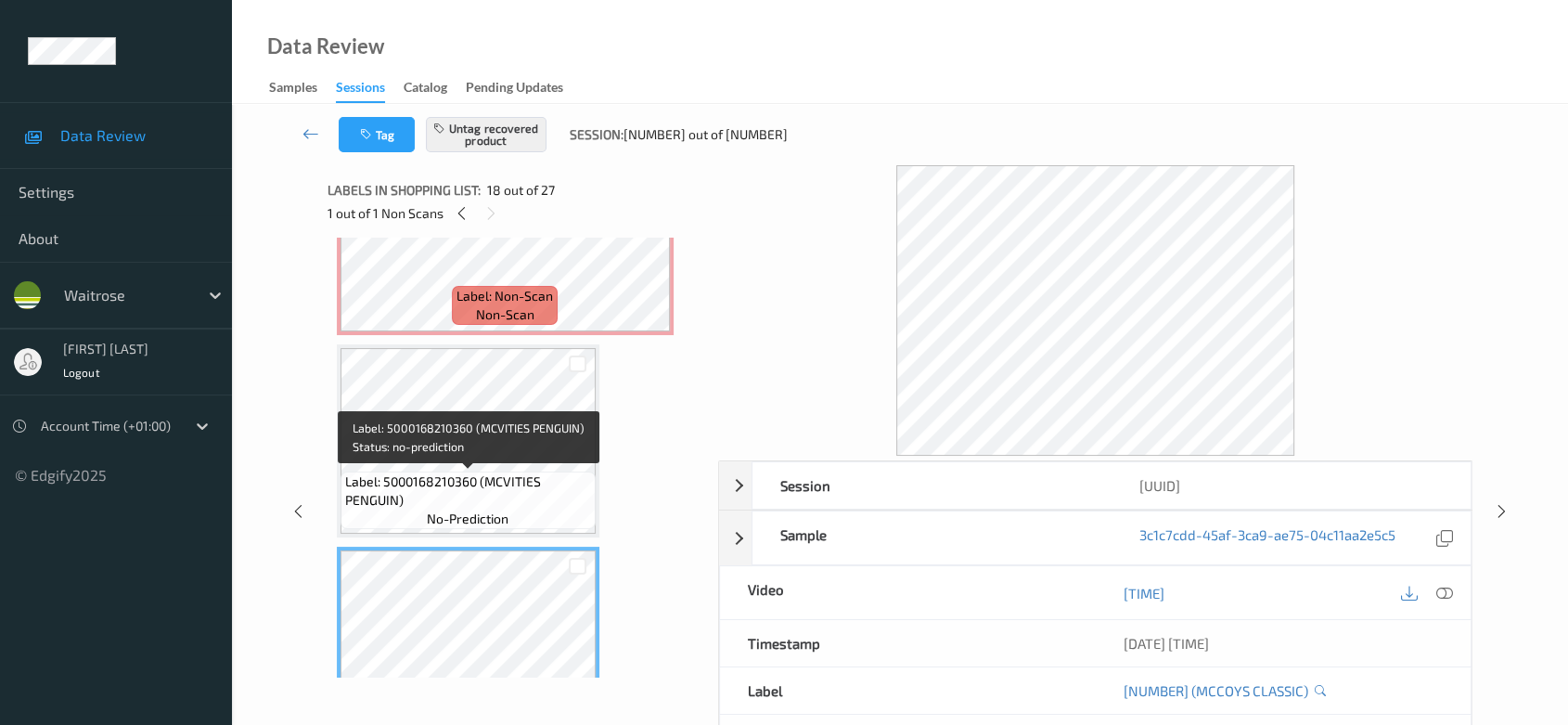 scroll, scrollTop: 2830, scrollLeft: 0, axis: vertical 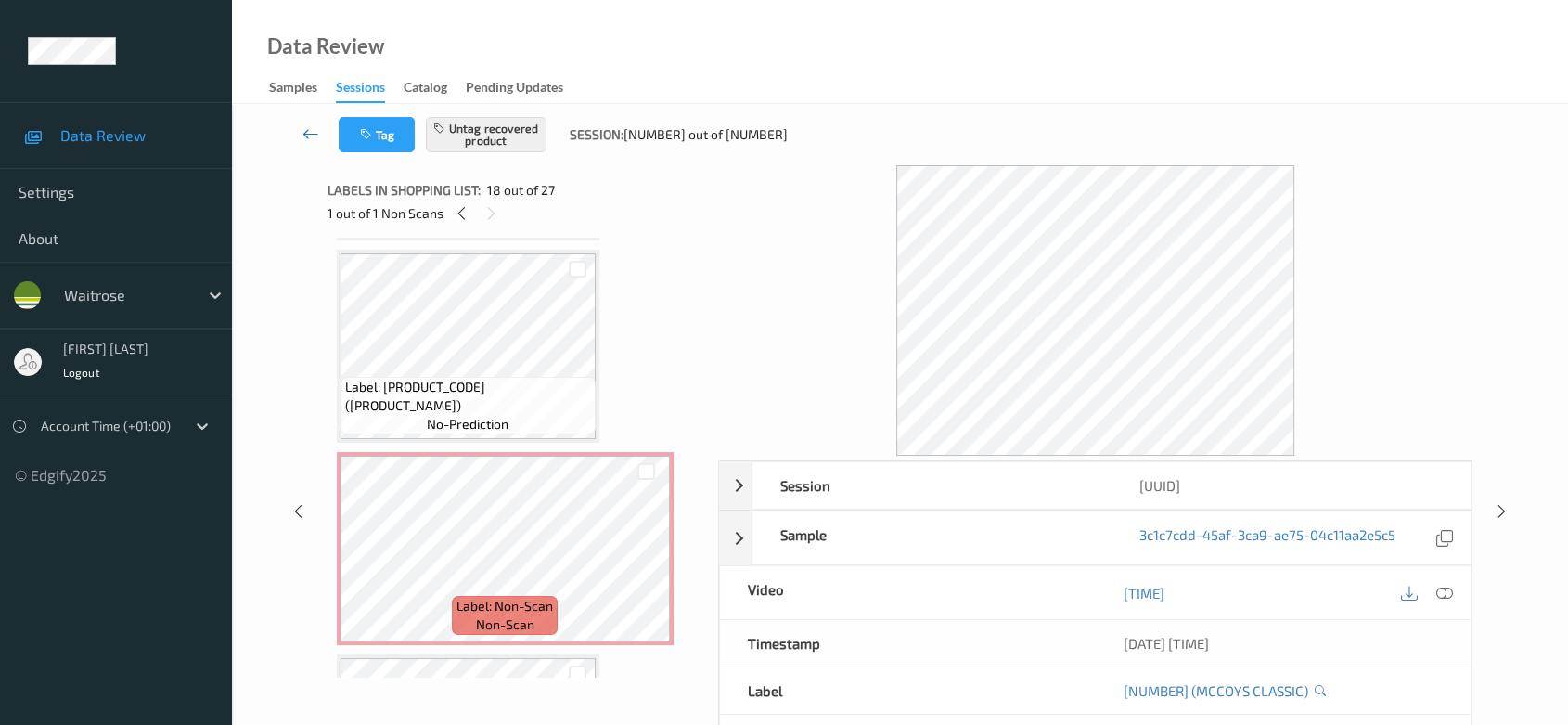 click at bounding box center (311, 134) 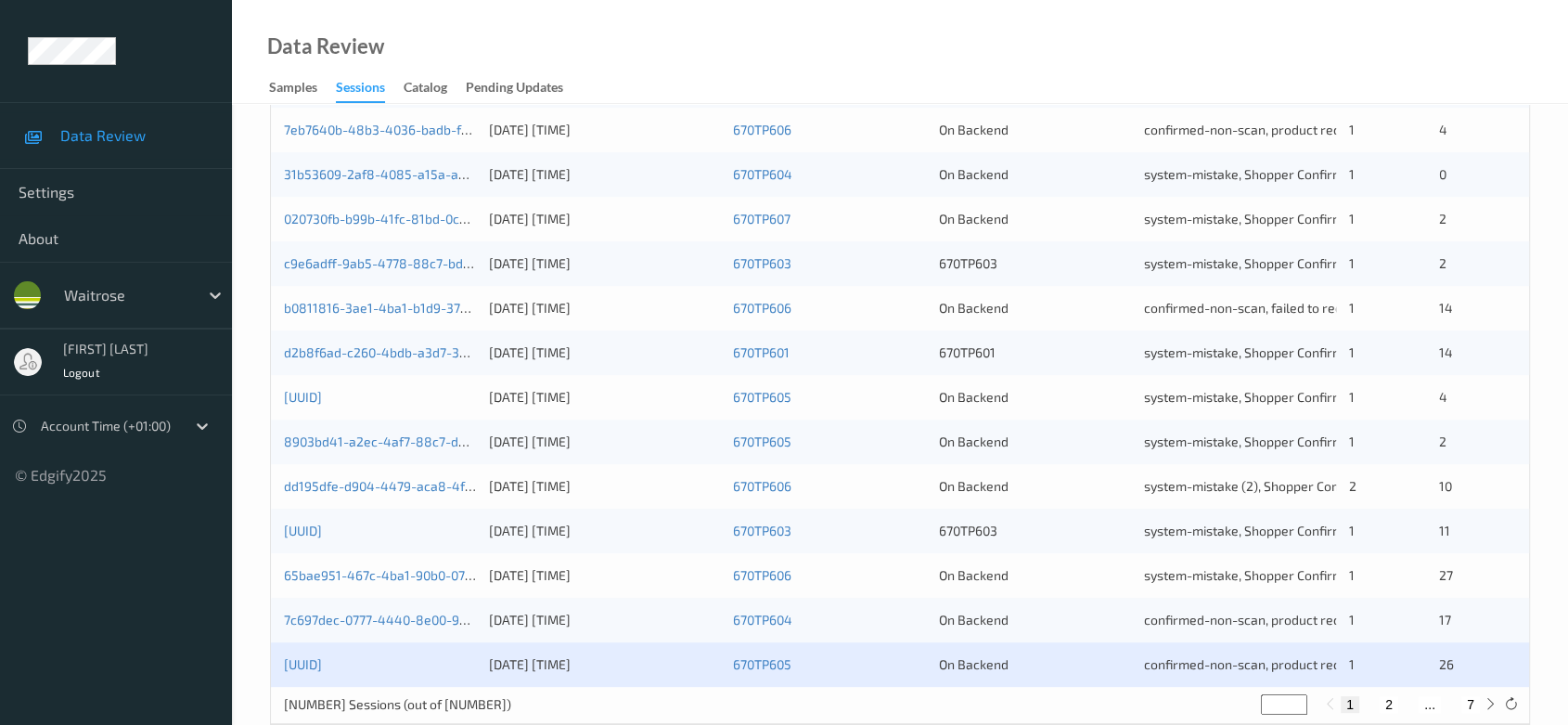 scroll, scrollTop: 735, scrollLeft: 0, axis: vertical 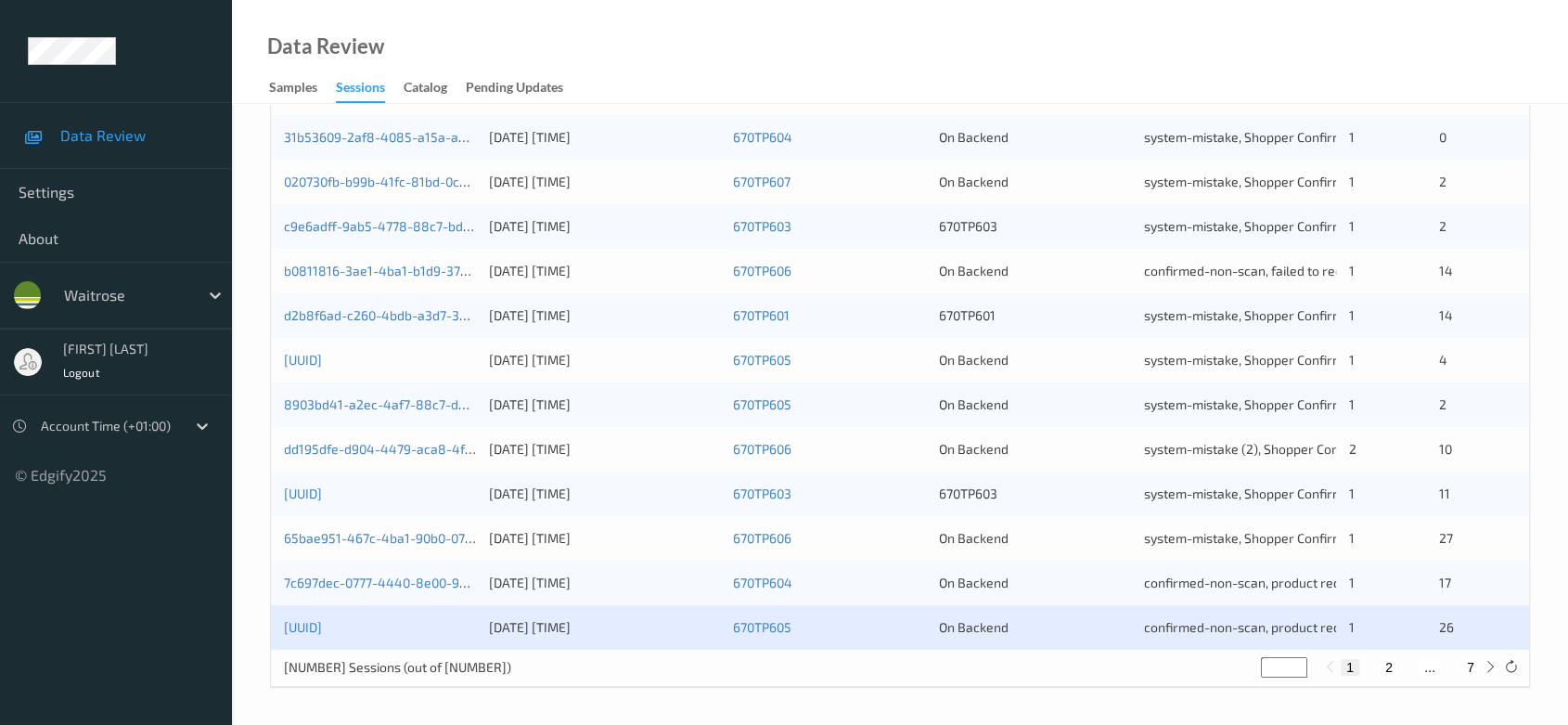 click on "2" at bounding box center (1389, 667) 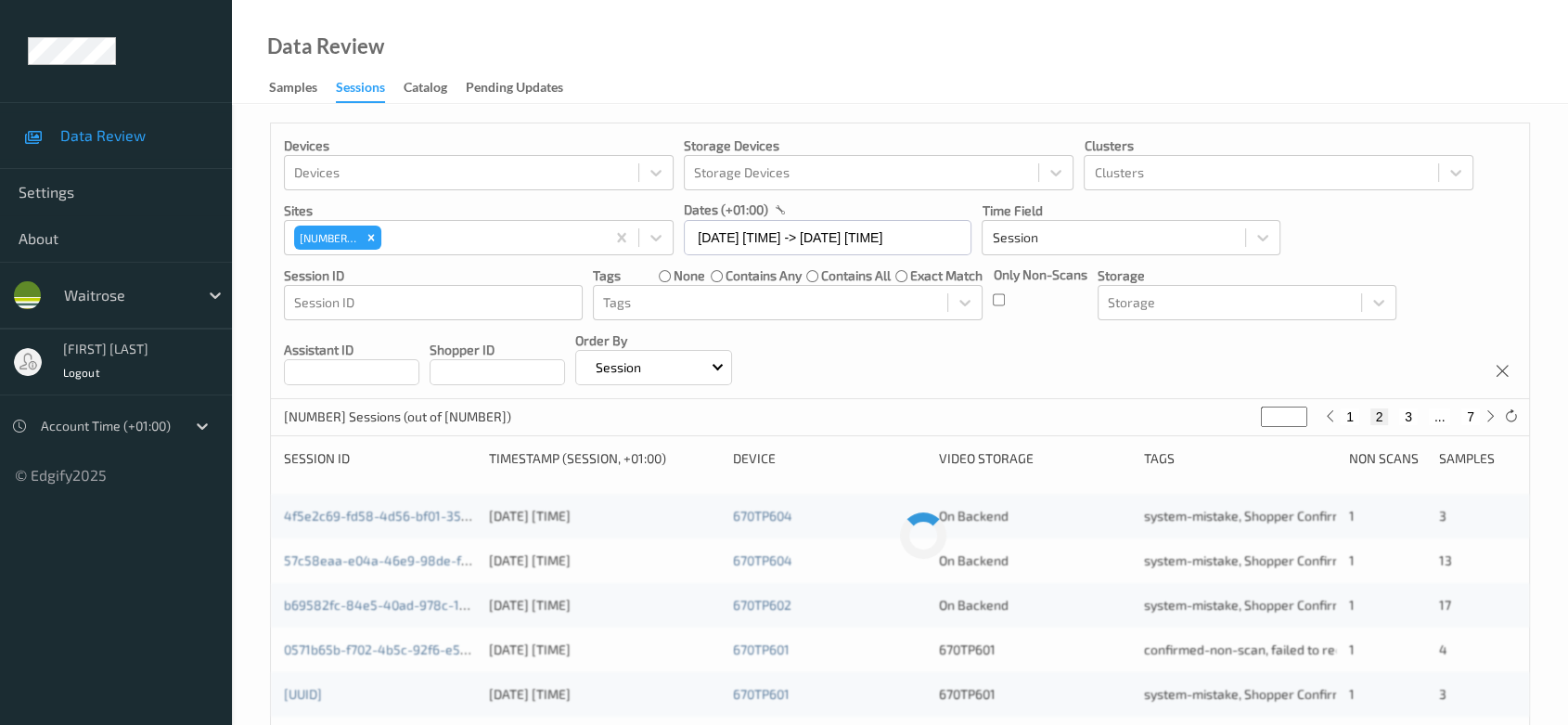 scroll, scrollTop: 0, scrollLeft: 0, axis: both 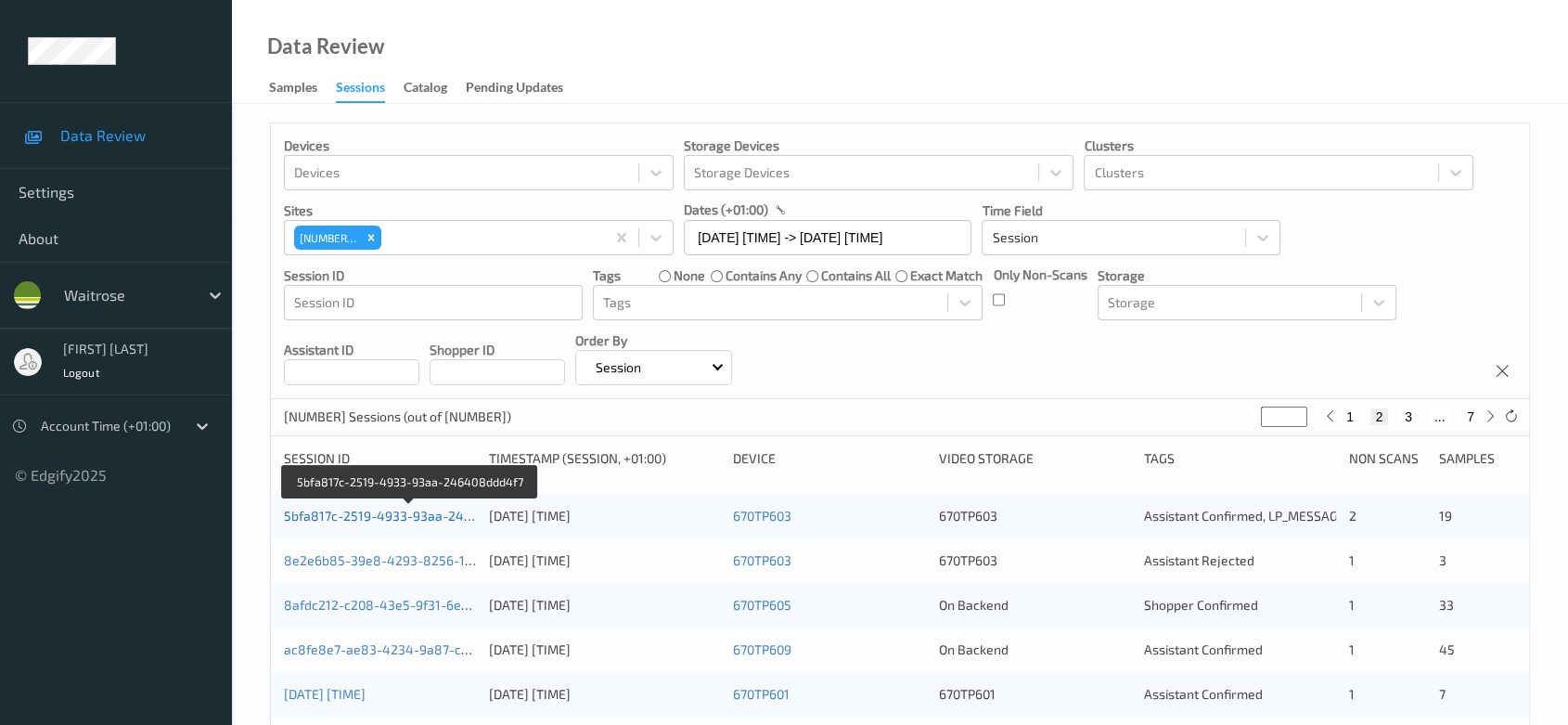 click on "5bfa817c-2519-4933-93aa-246408ddd4f7" at bounding box center [410, 515] 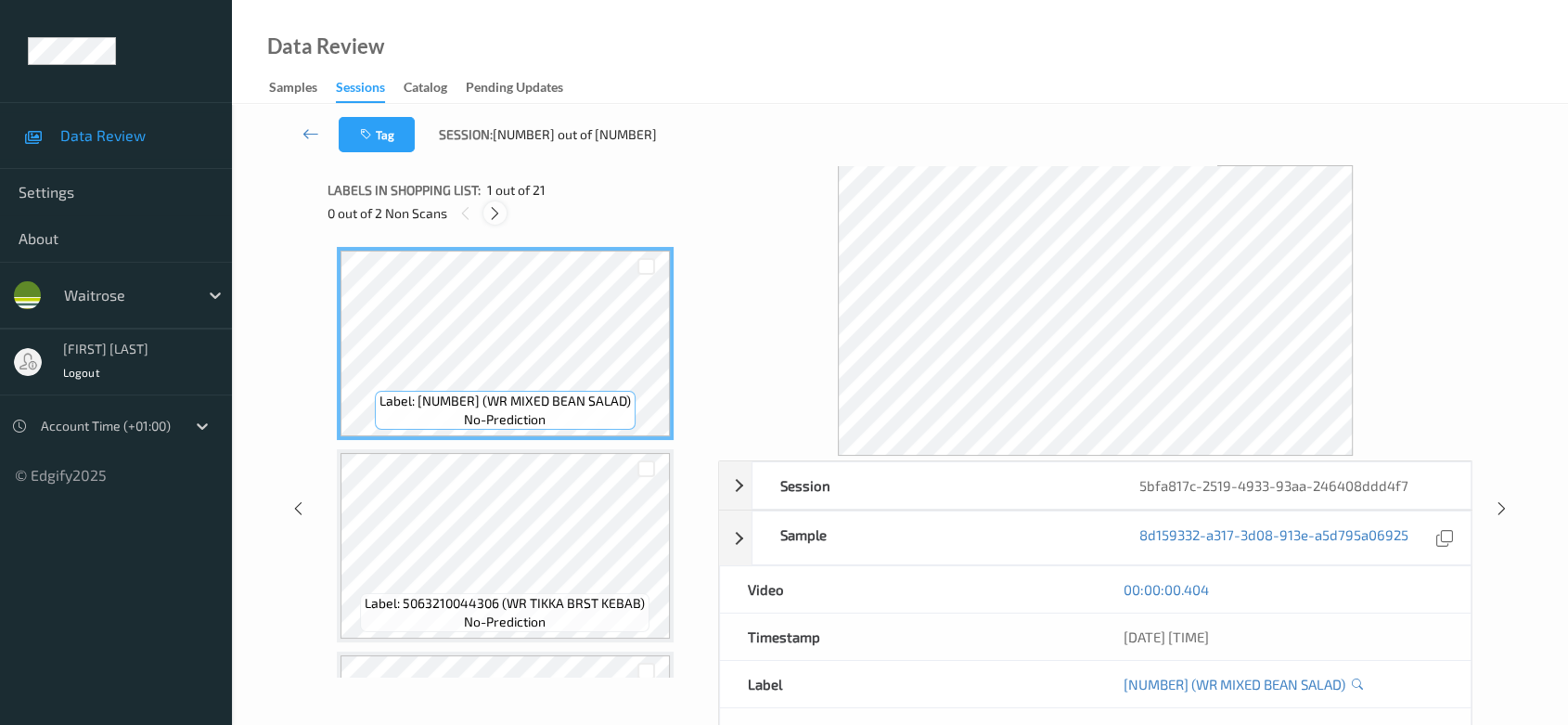 click at bounding box center (495, 214) 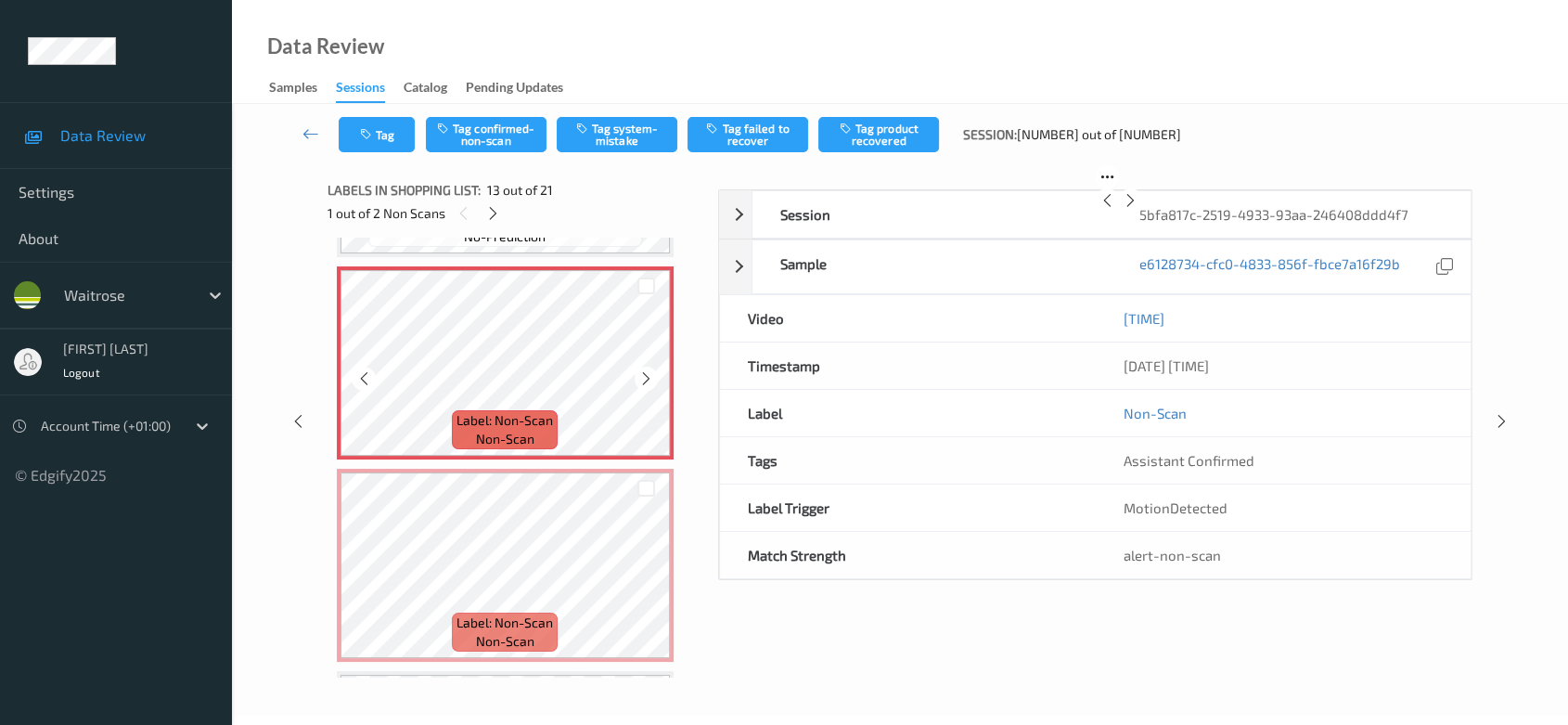 scroll, scrollTop: 2432, scrollLeft: 0, axis: vertical 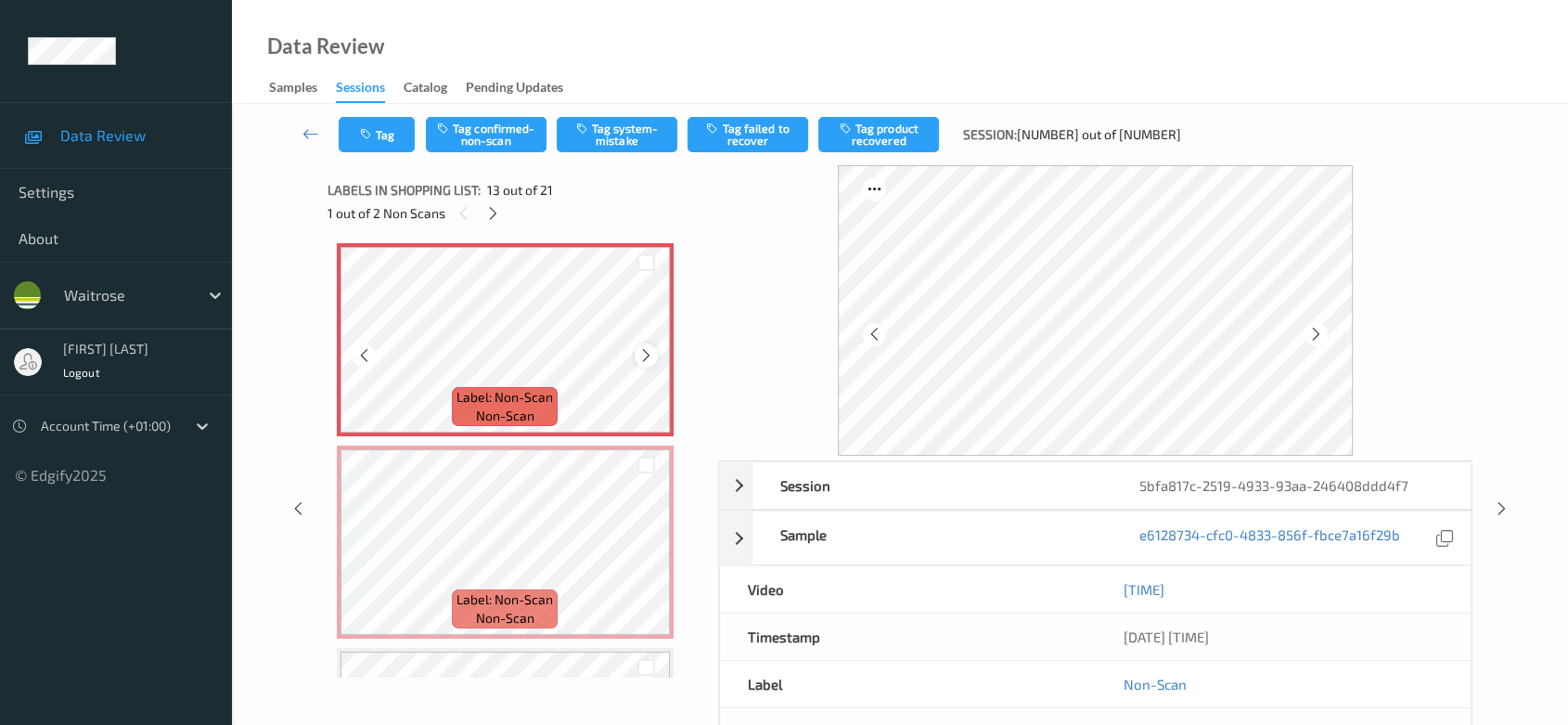 click at bounding box center [646, 356] 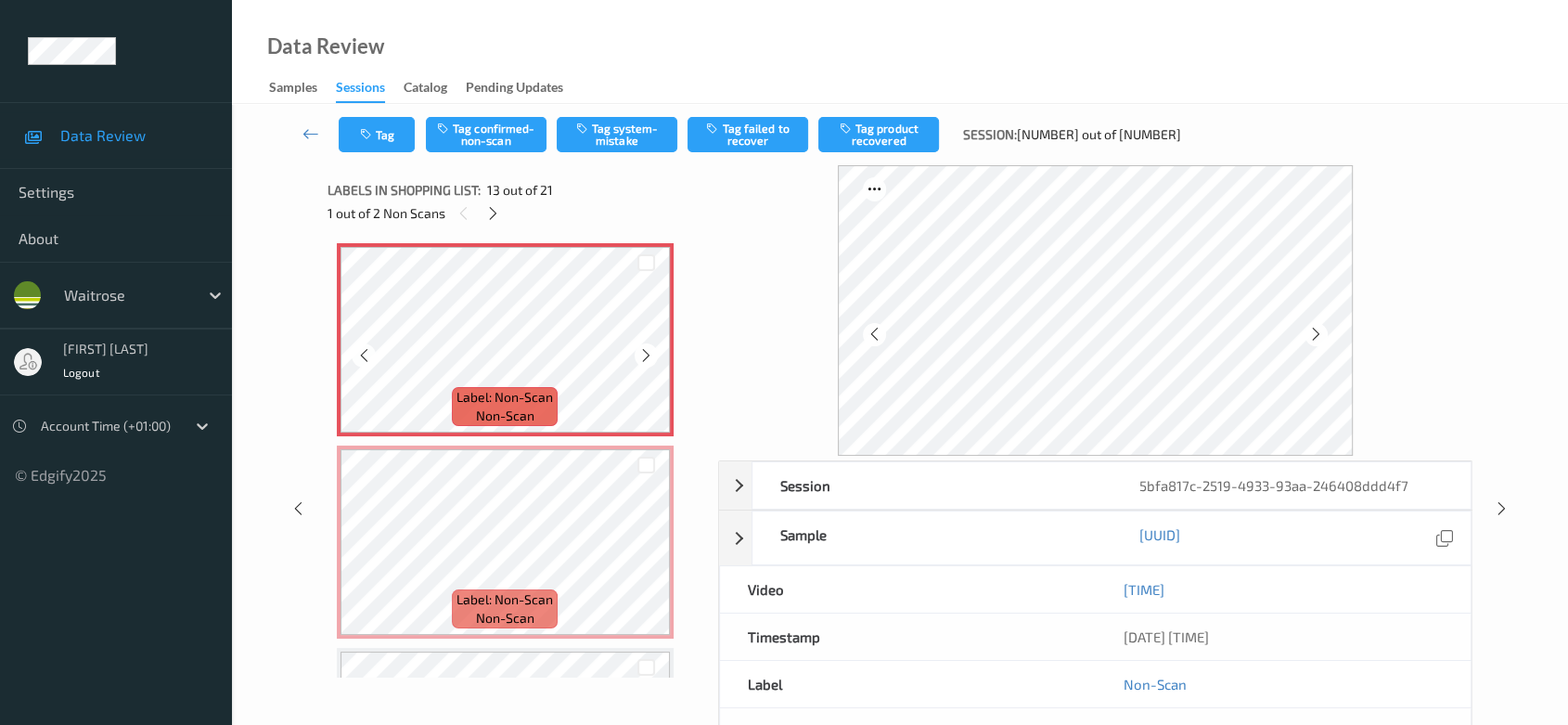 click at bounding box center (646, 356) 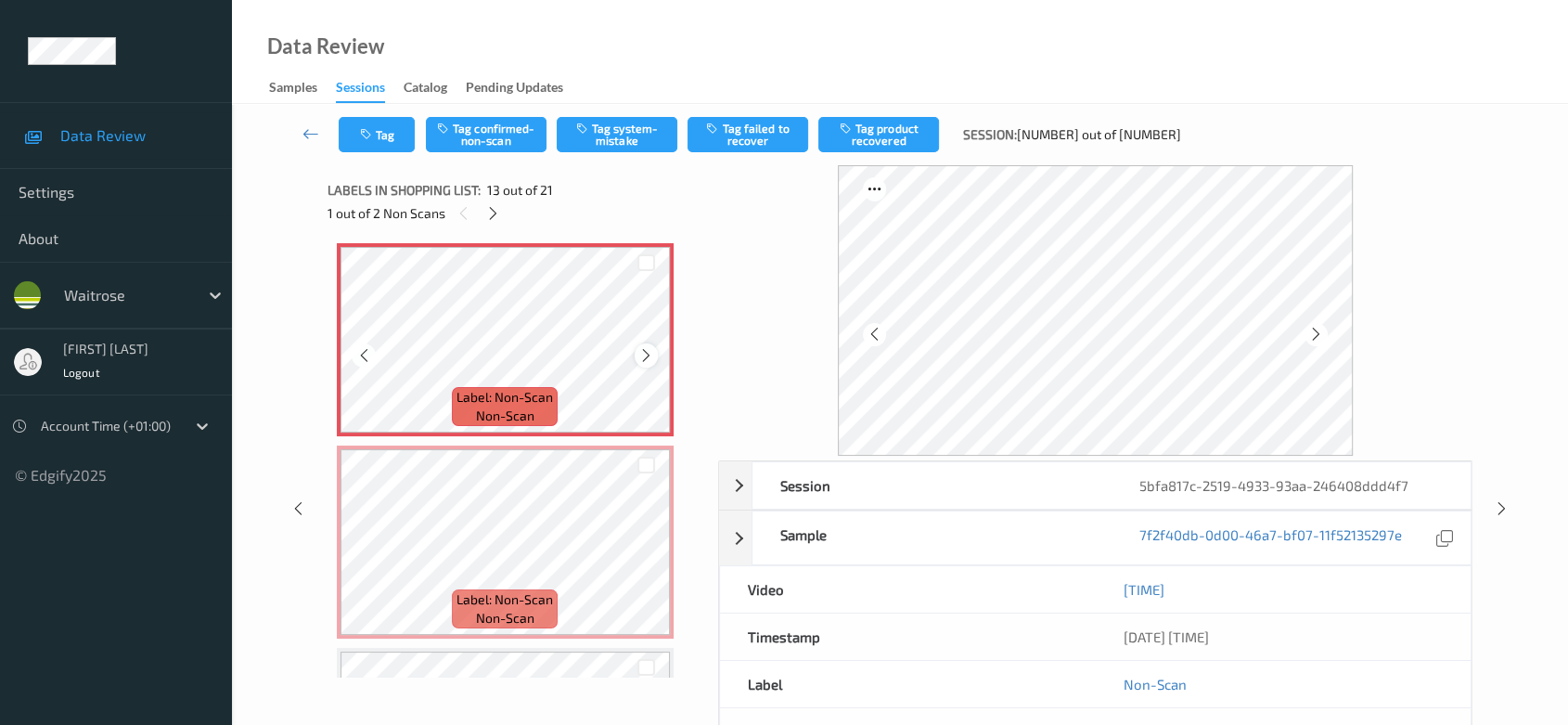 scroll, scrollTop: 2535, scrollLeft: 0, axis: vertical 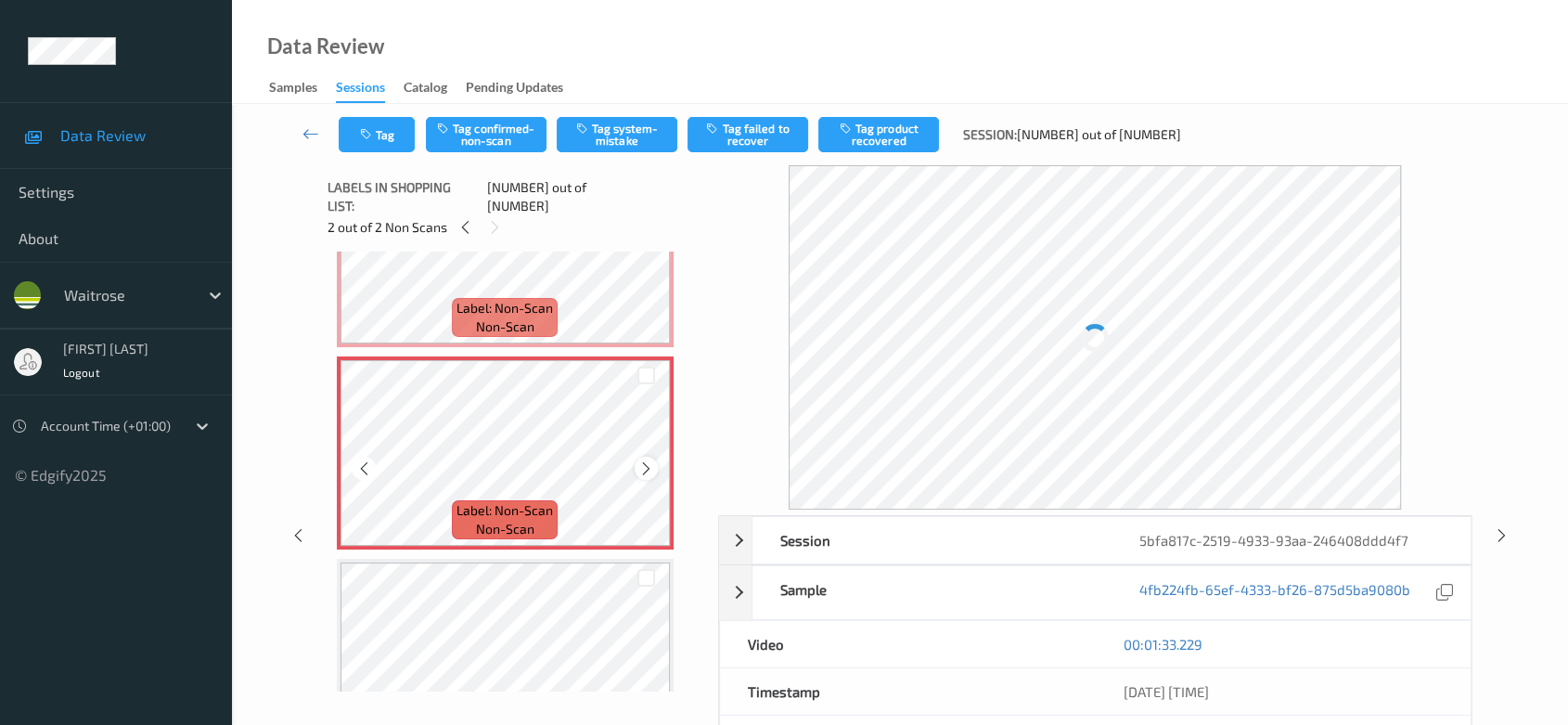 click at bounding box center [646, 469] 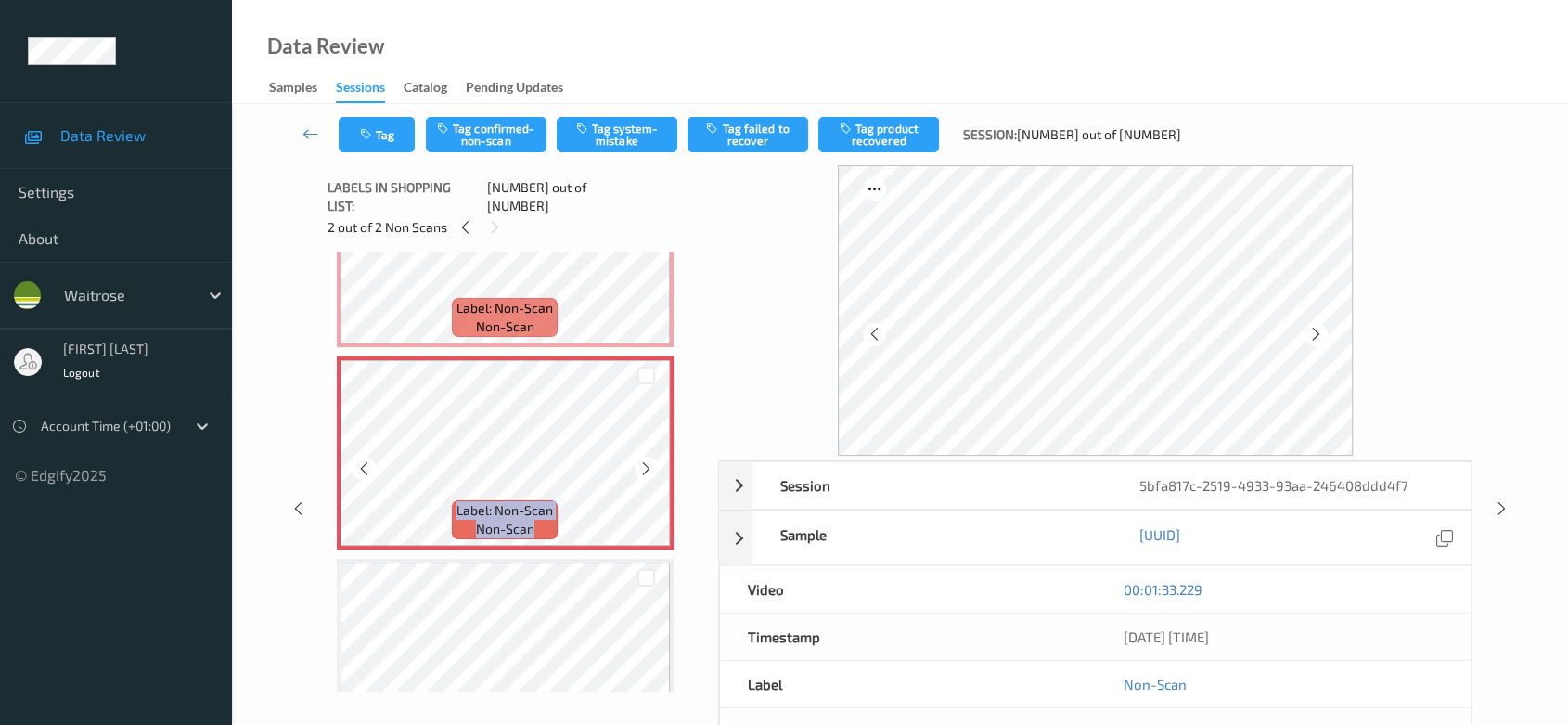 click at bounding box center [646, 469] 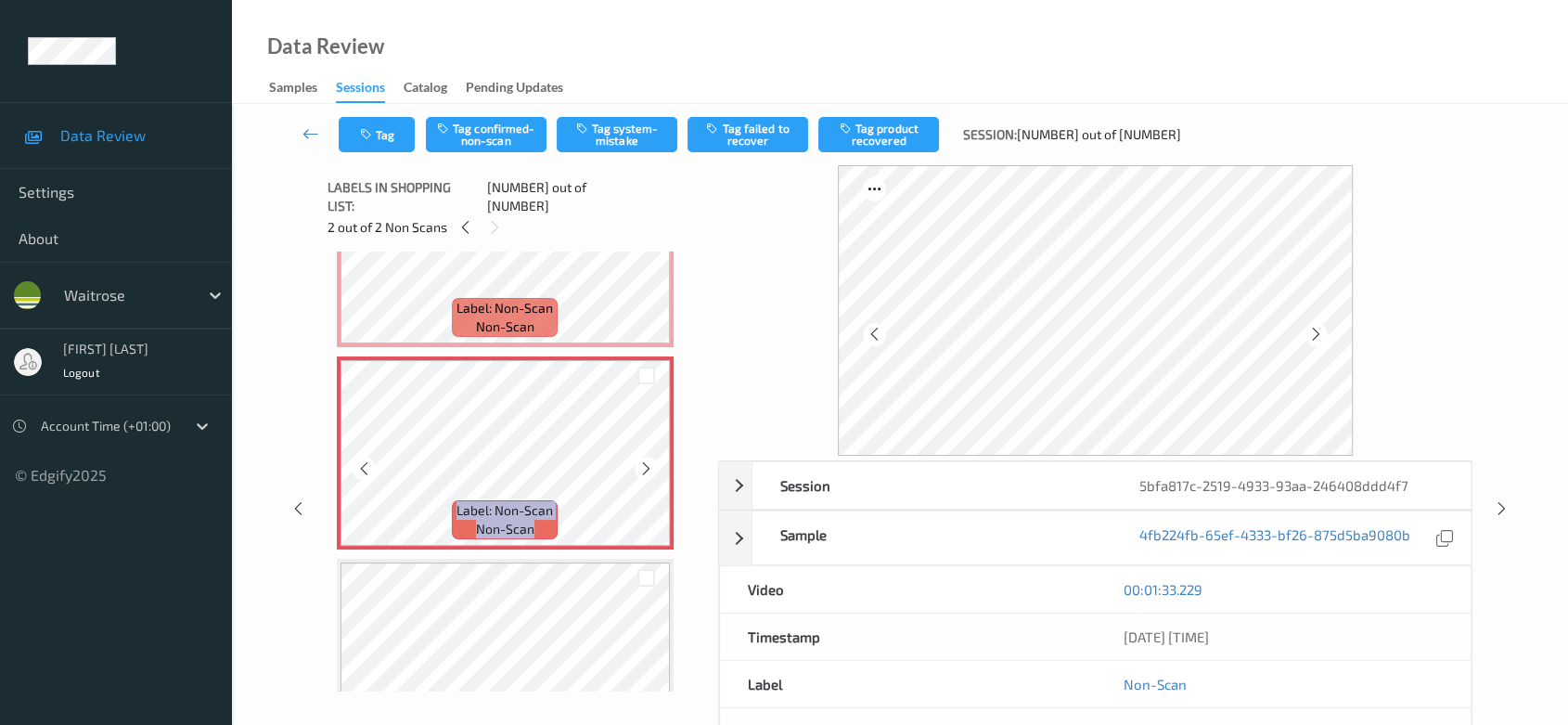 click at bounding box center (646, 469) 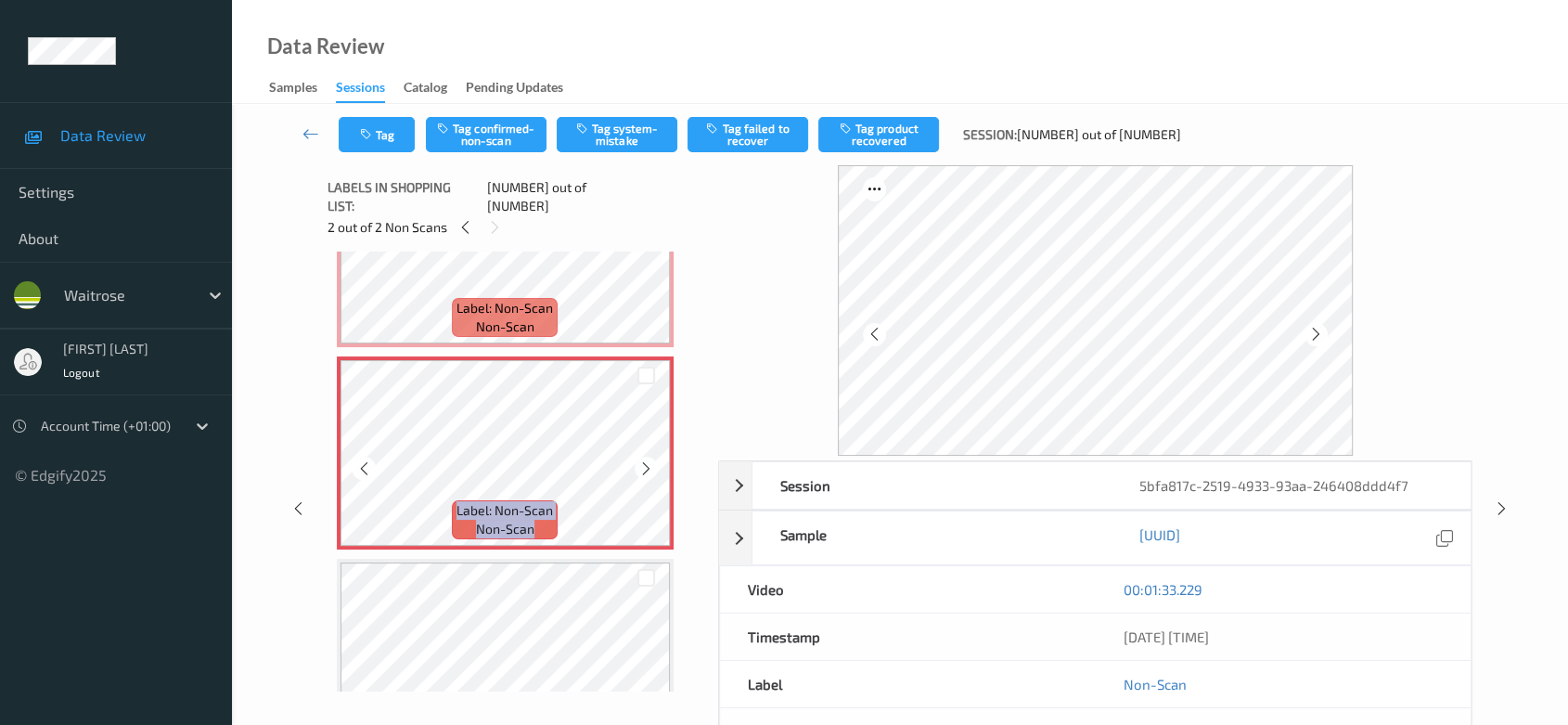 click at bounding box center [646, 469] 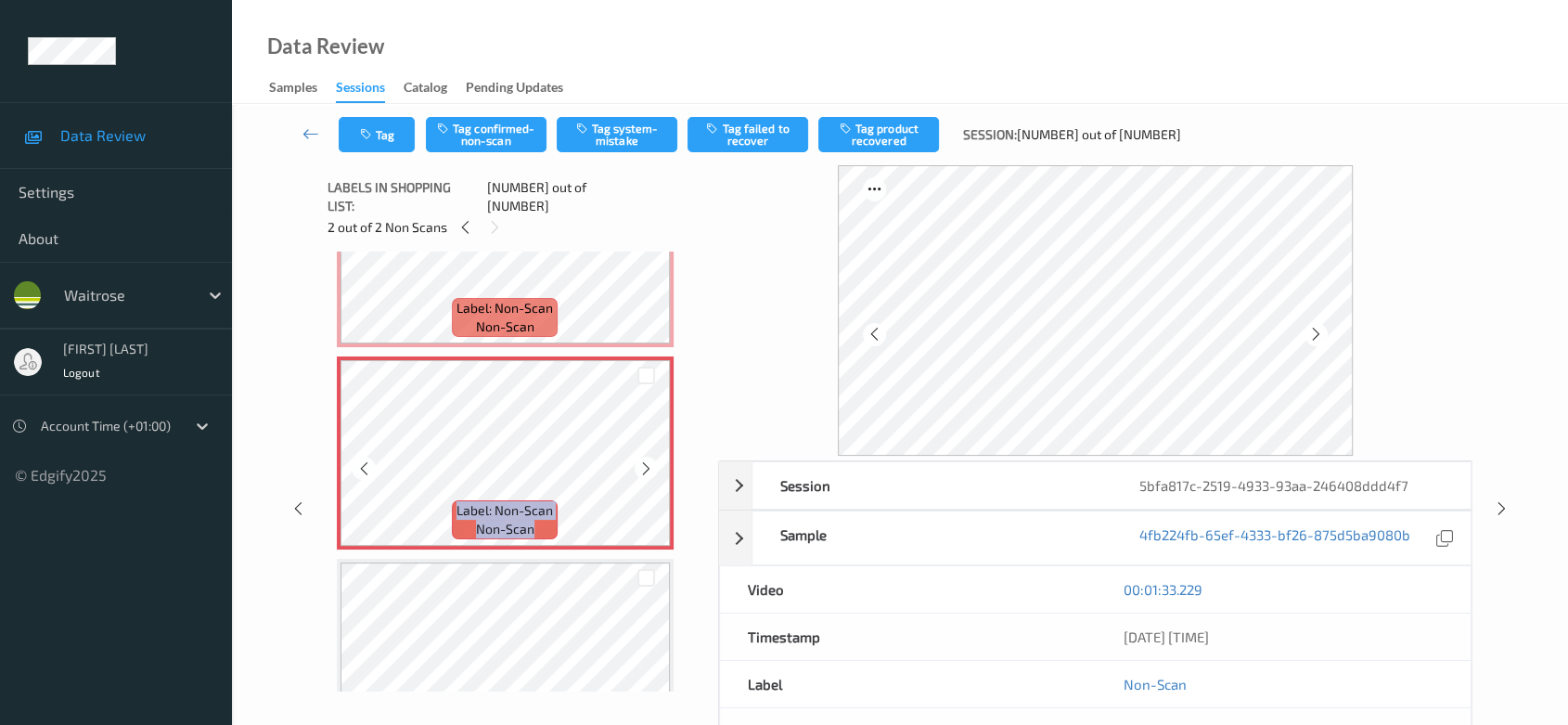 click at bounding box center [646, 469] 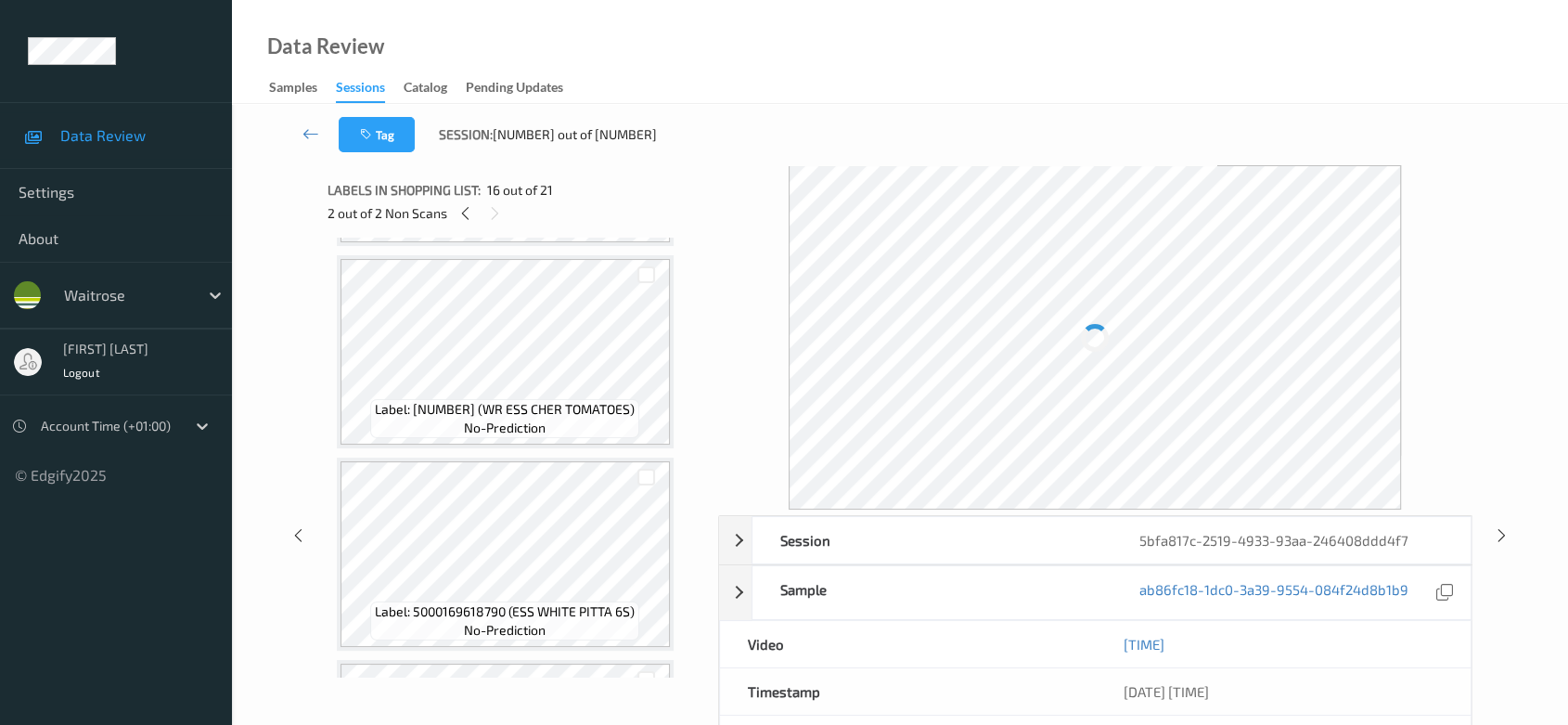 scroll, scrollTop: 2020, scrollLeft: 0, axis: vertical 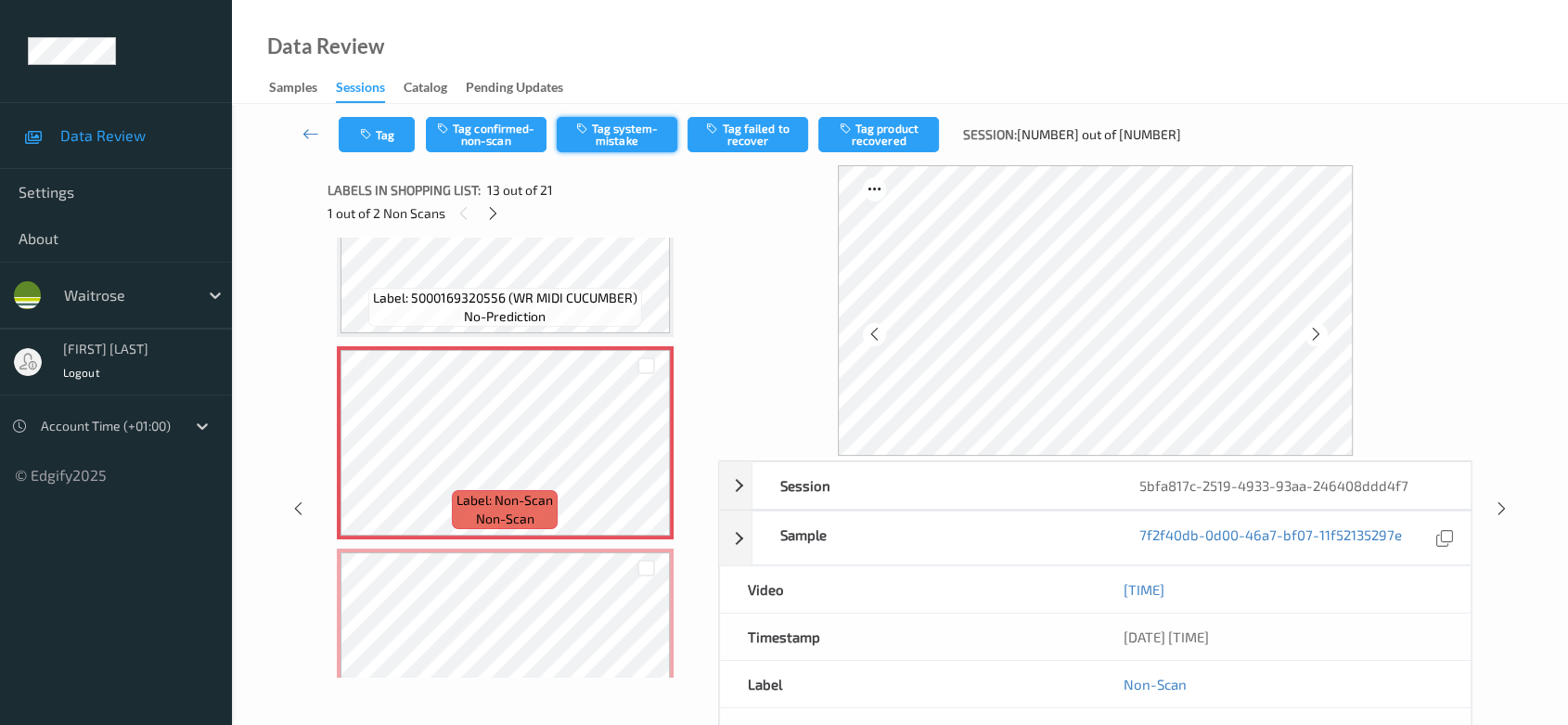 click on "Tag   system-mistake" at bounding box center [617, 135] 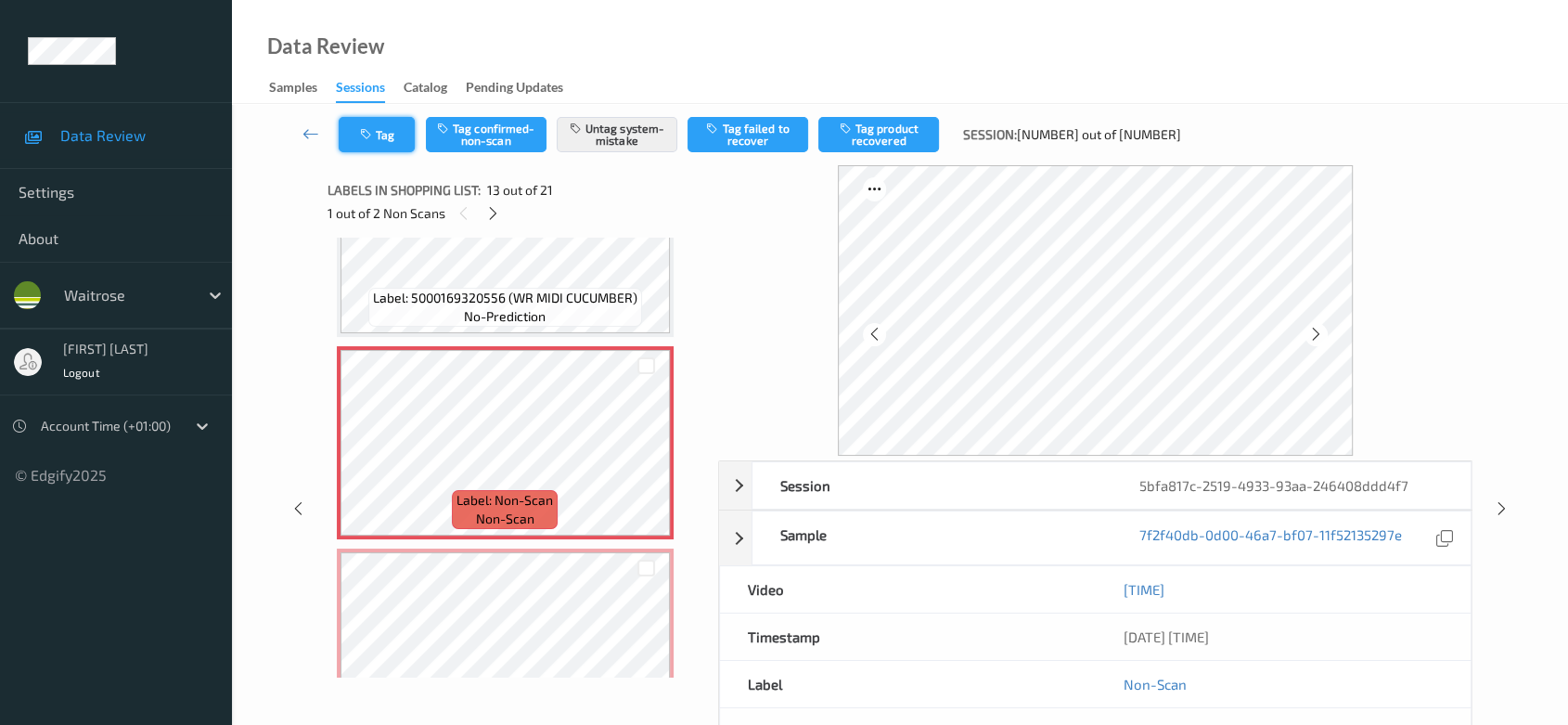 click on "Tag" at bounding box center [377, 135] 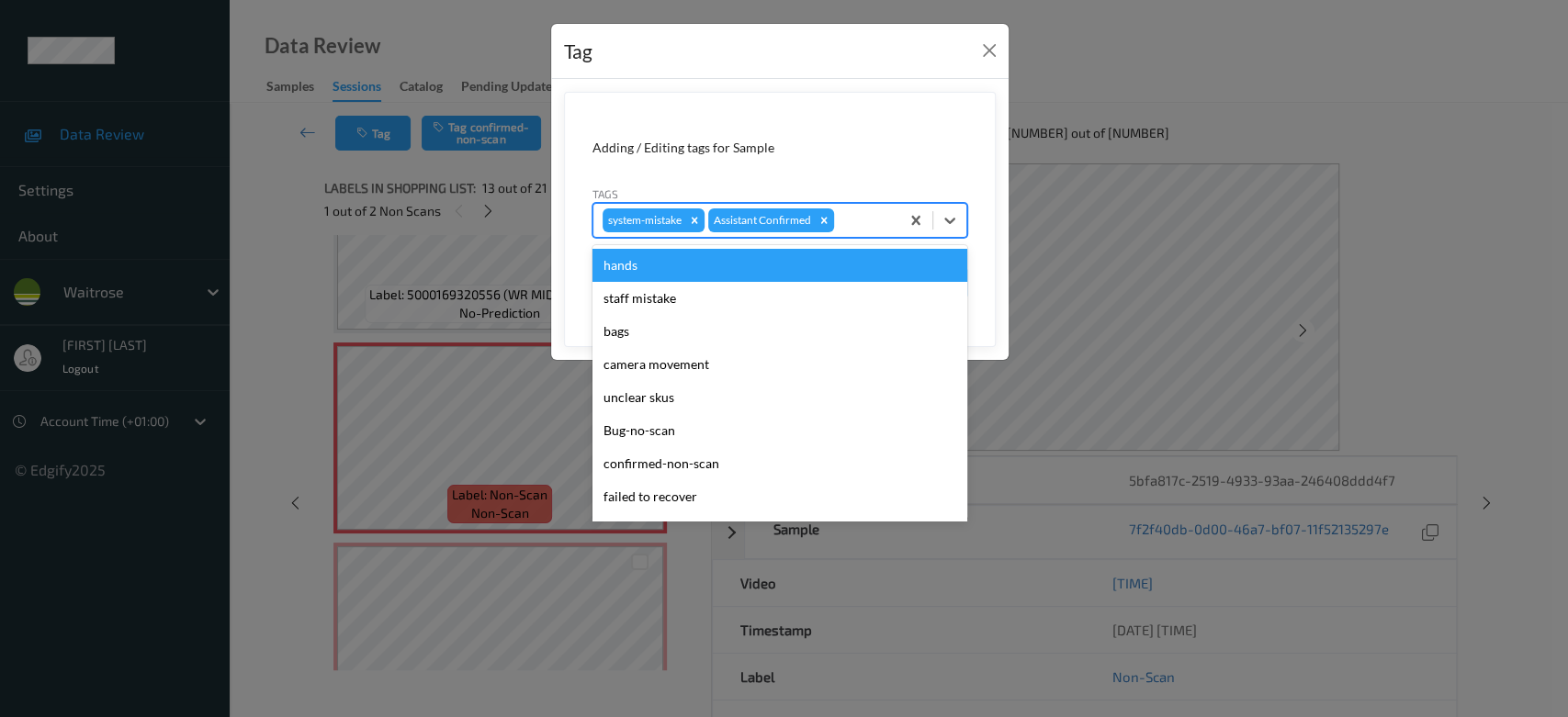click at bounding box center (863, 220) 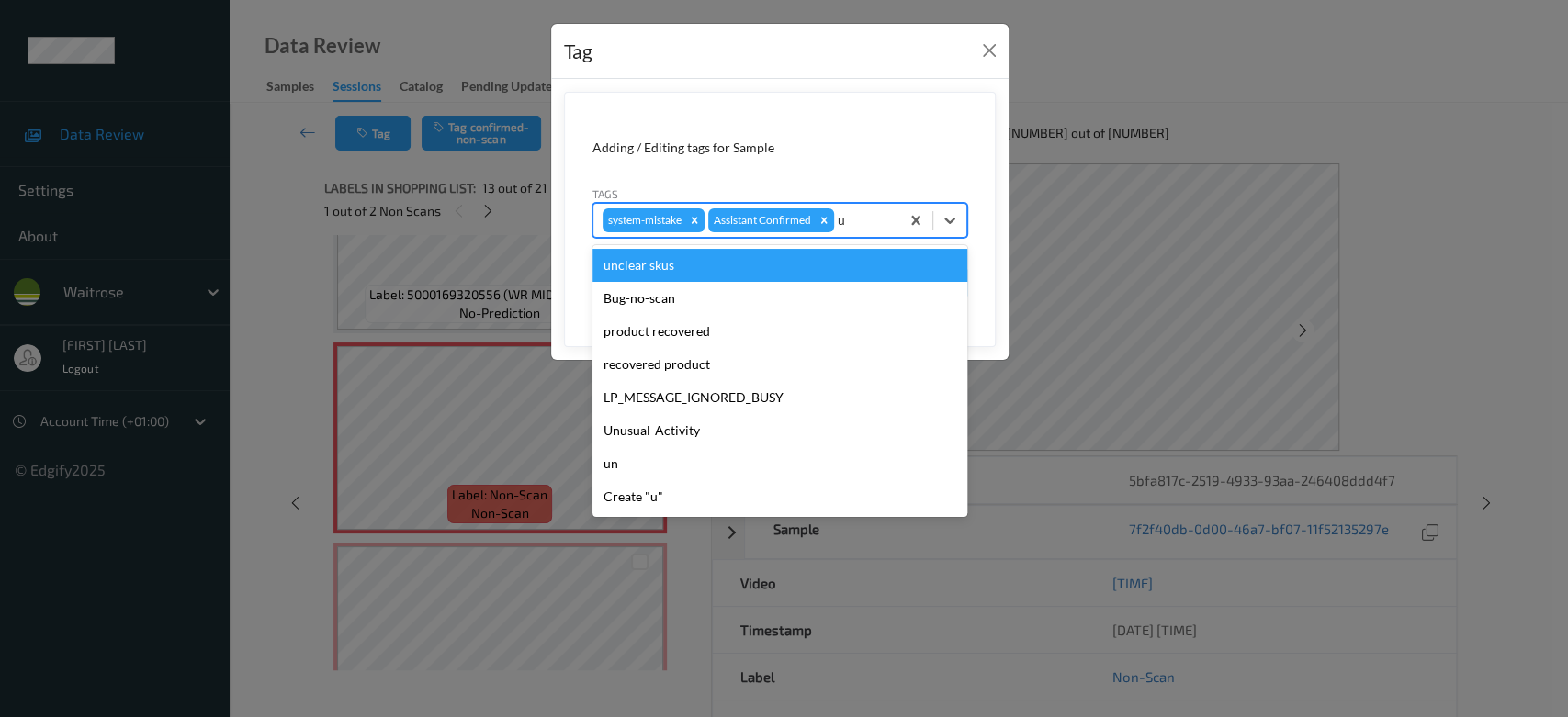 type on "un" 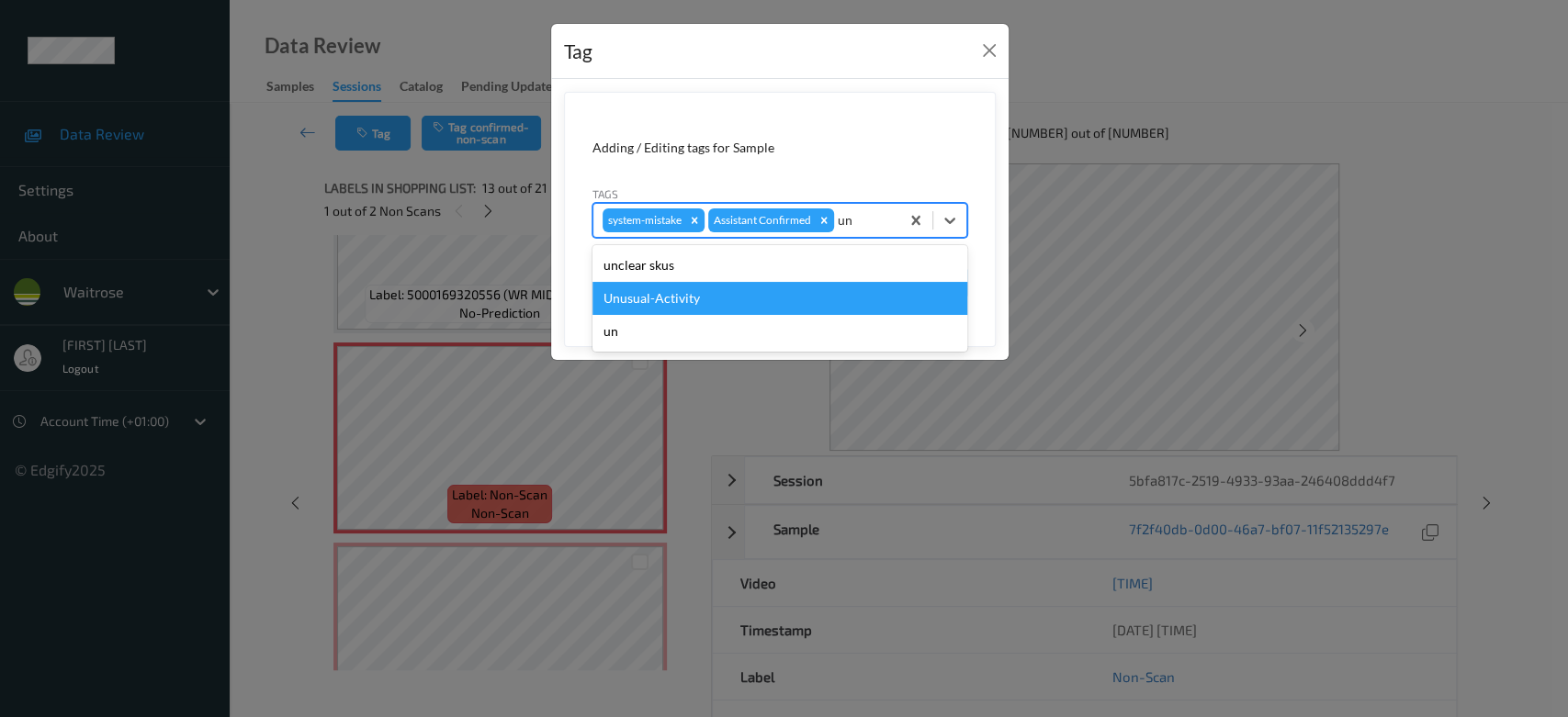 click on "Unusual-Activity" at bounding box center (780, 298) 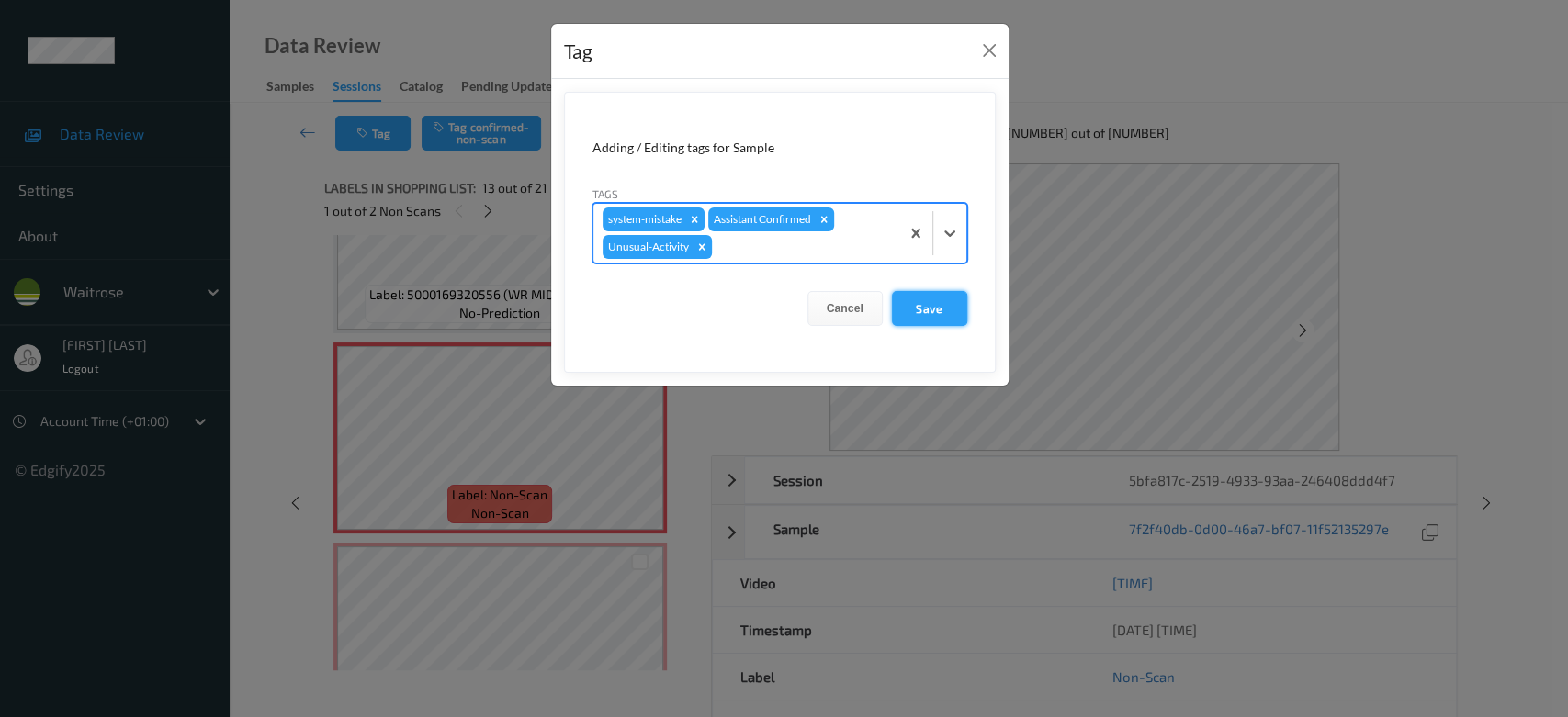 click on "Save" at bounding box center [930, 308] 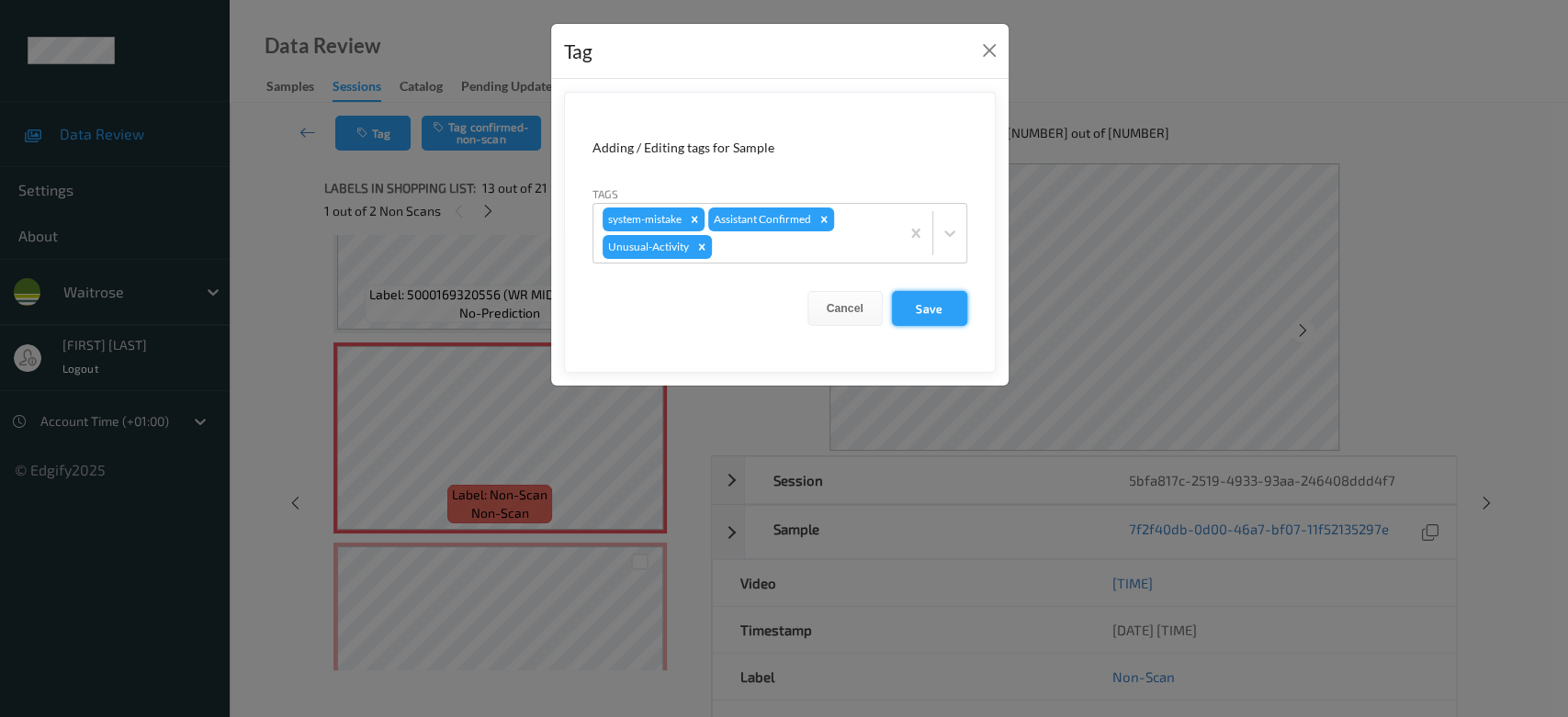 click on "Save" at bounding box center (930, 308) 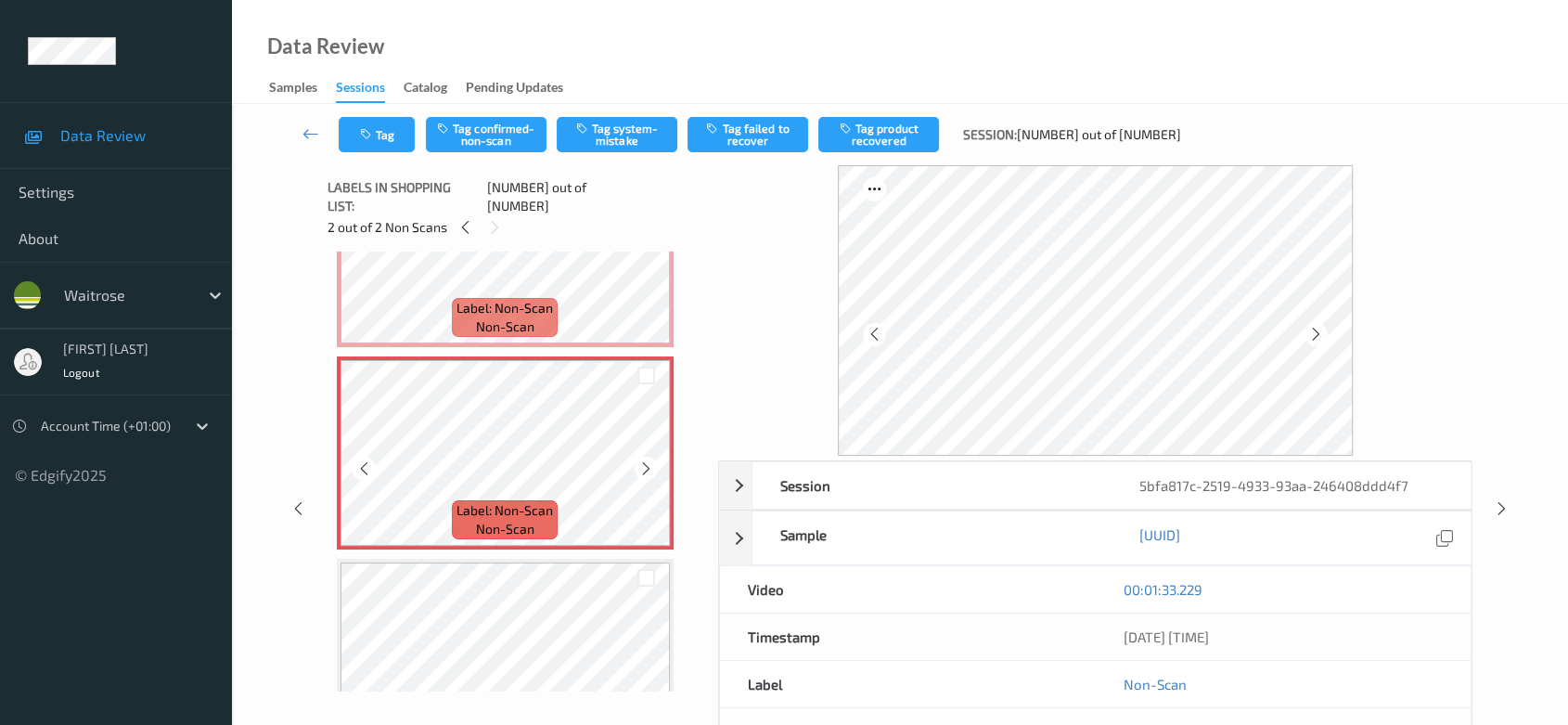scroll, scrollTop: 2432, scrollLeft: 0, axis: vertical 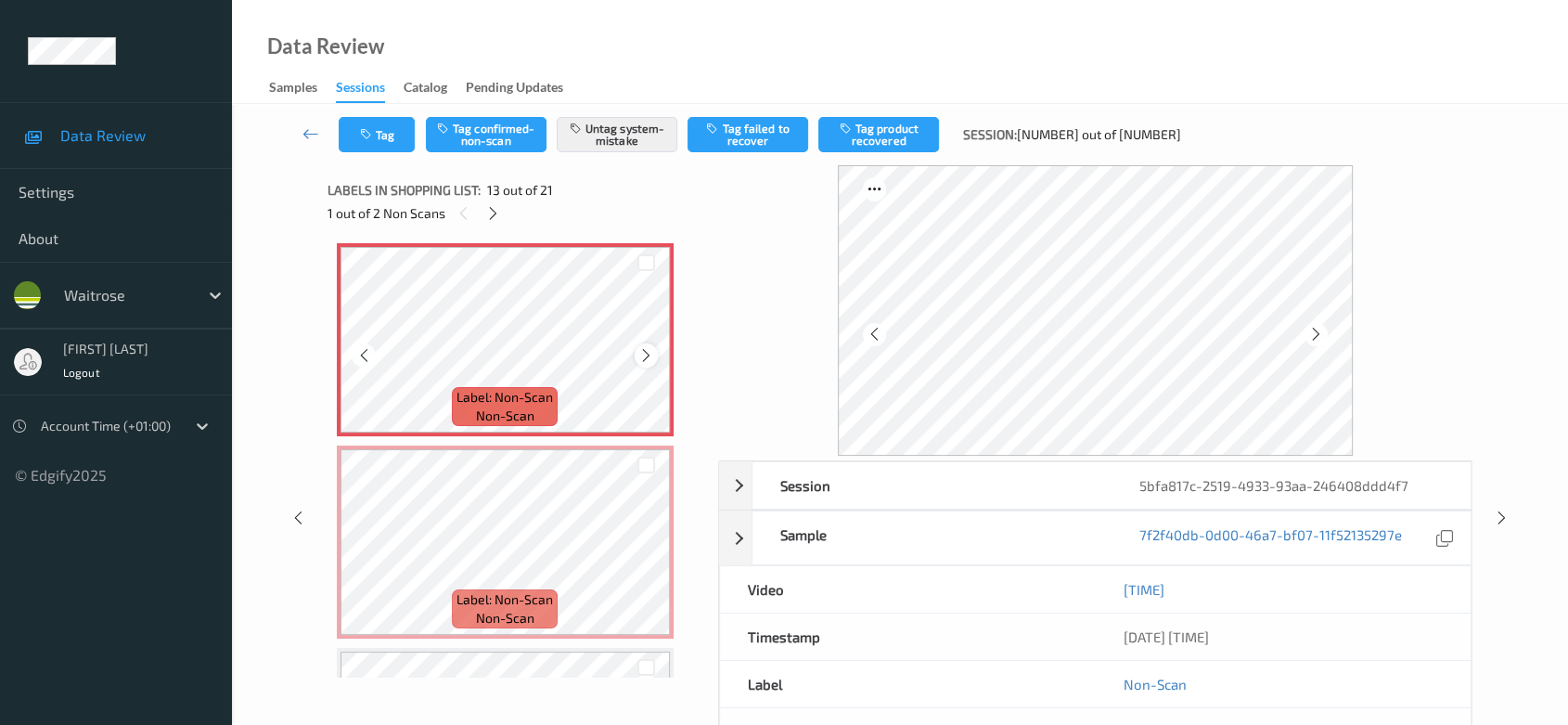 click at bounding box center [646, 356] 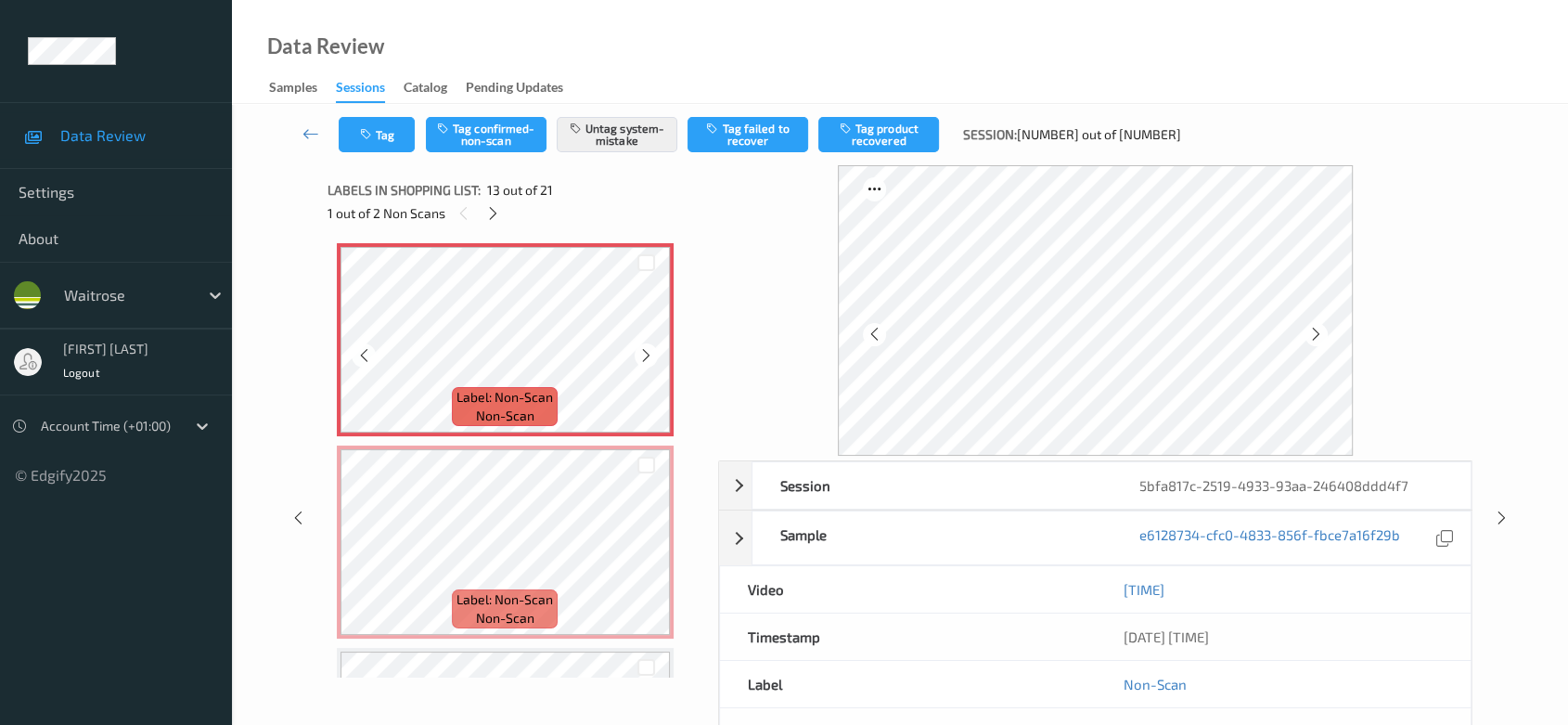click at bounding box center (646, 356) 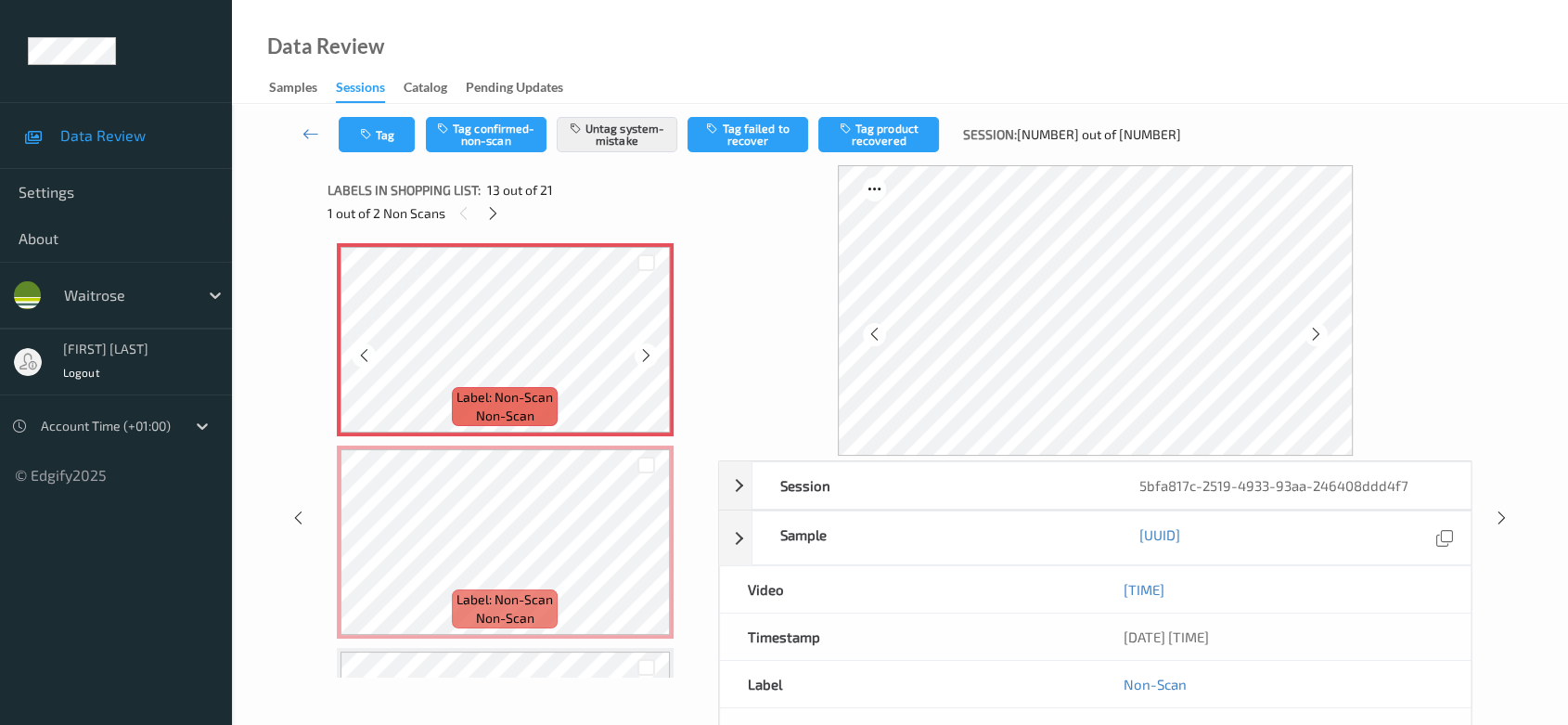 click at bounding box center [646, 356] 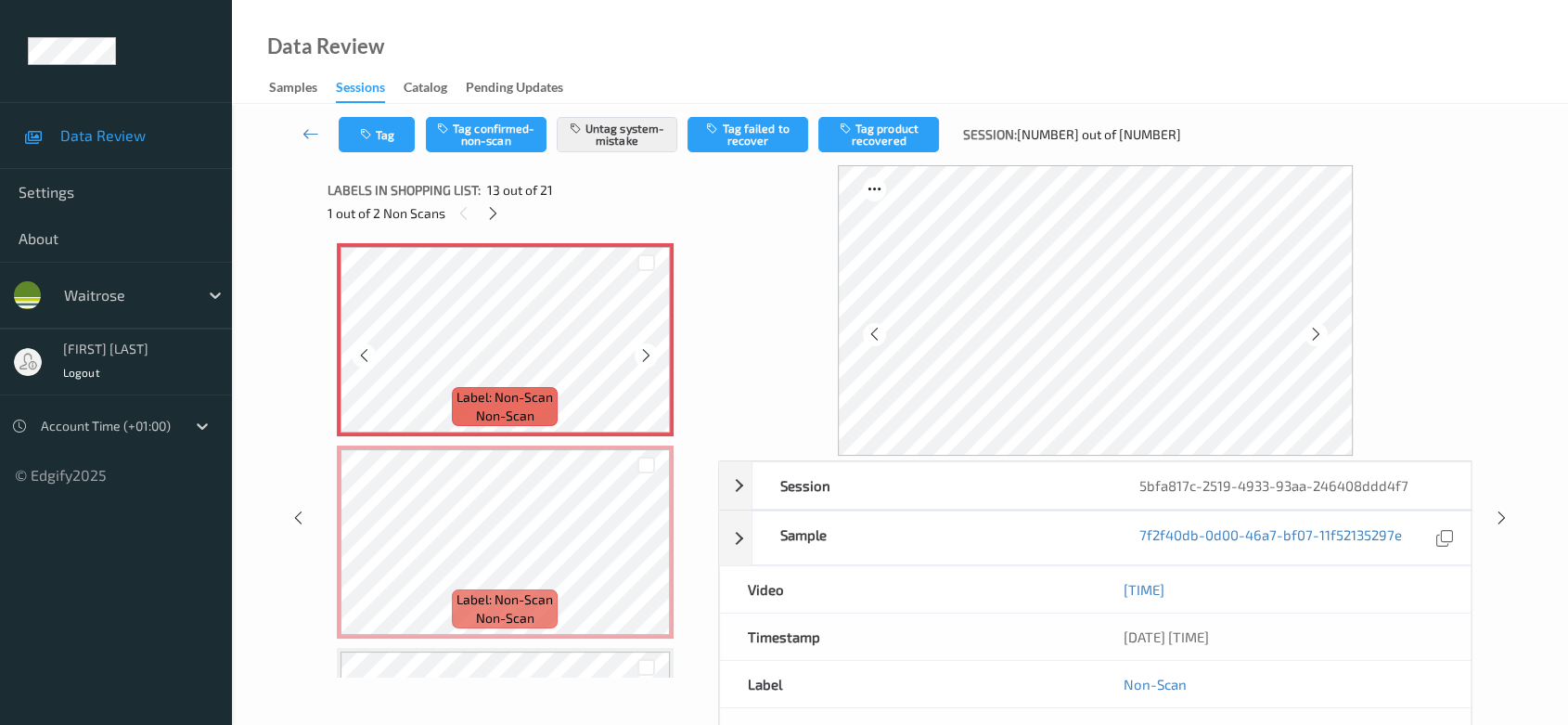 click at bounding box center (646, 356) 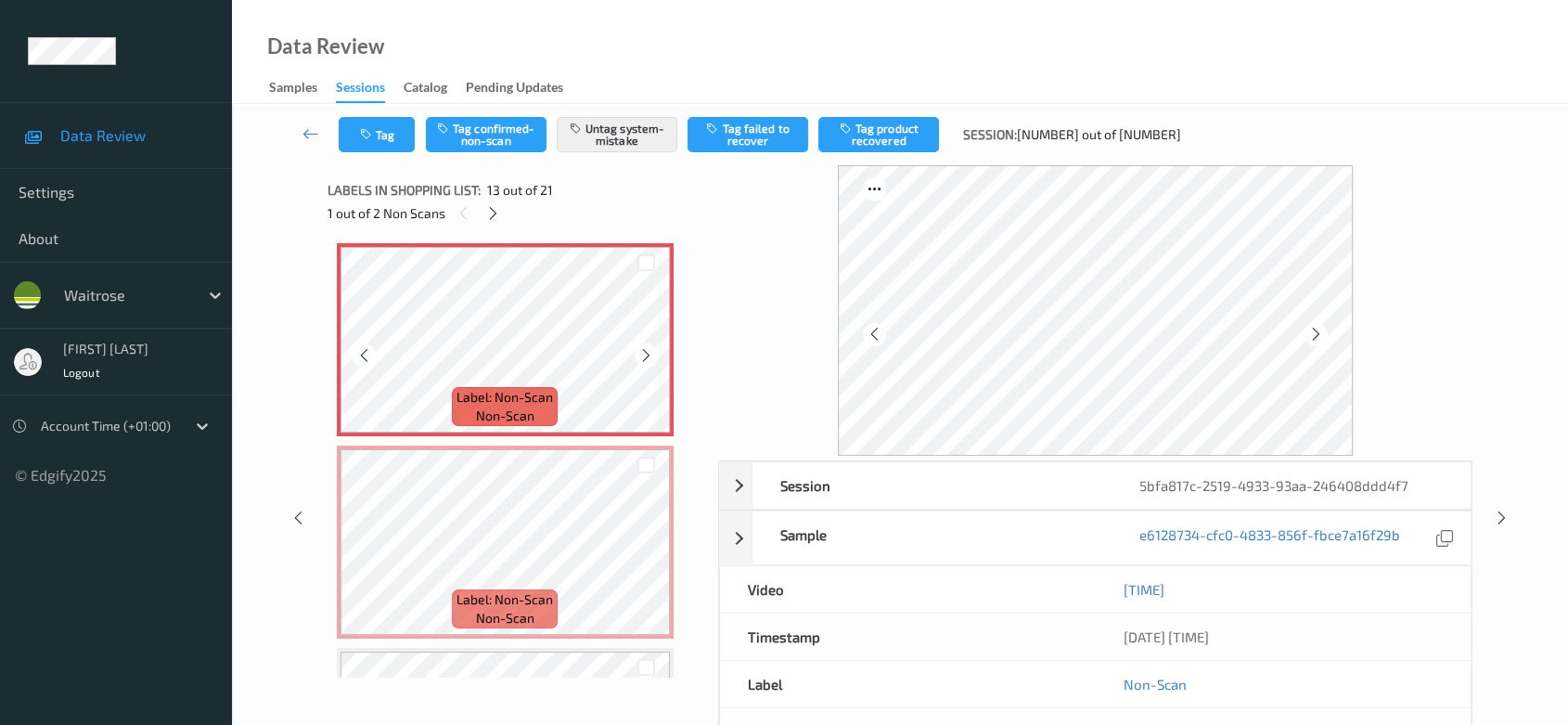 click at bounding box center [646, 356] 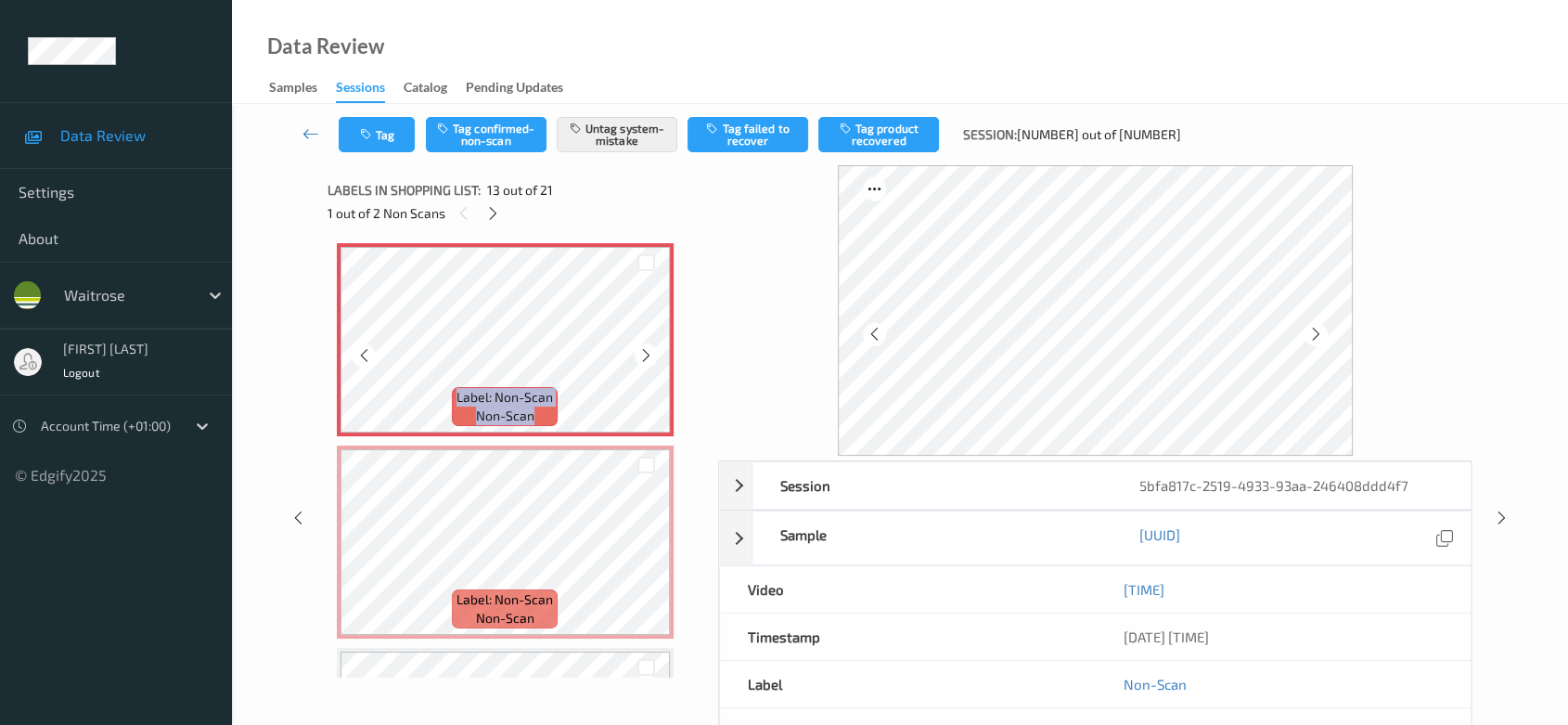 click at bounding box center [646, 356] 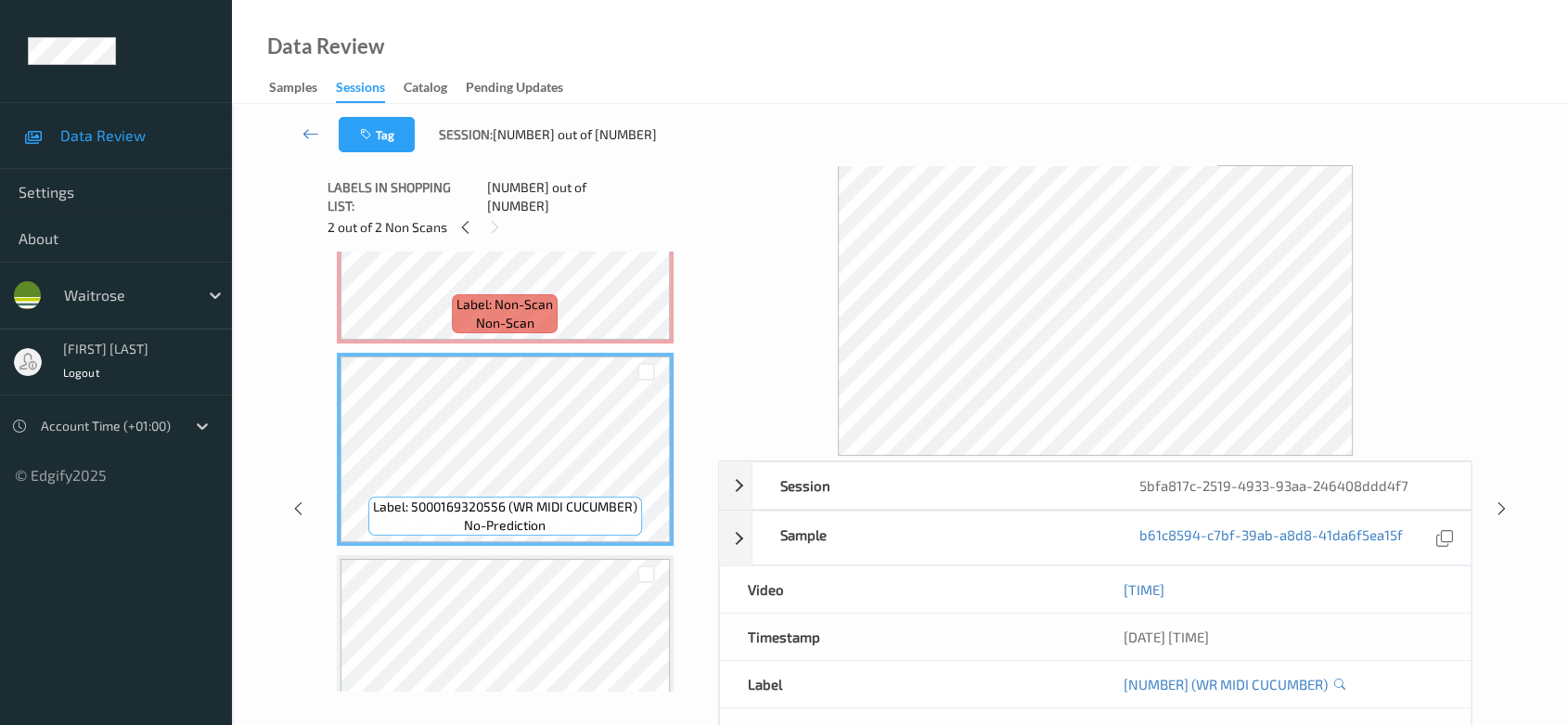 scroll, scrollTop: 2432, scrollLeft: 0, axis: vertical 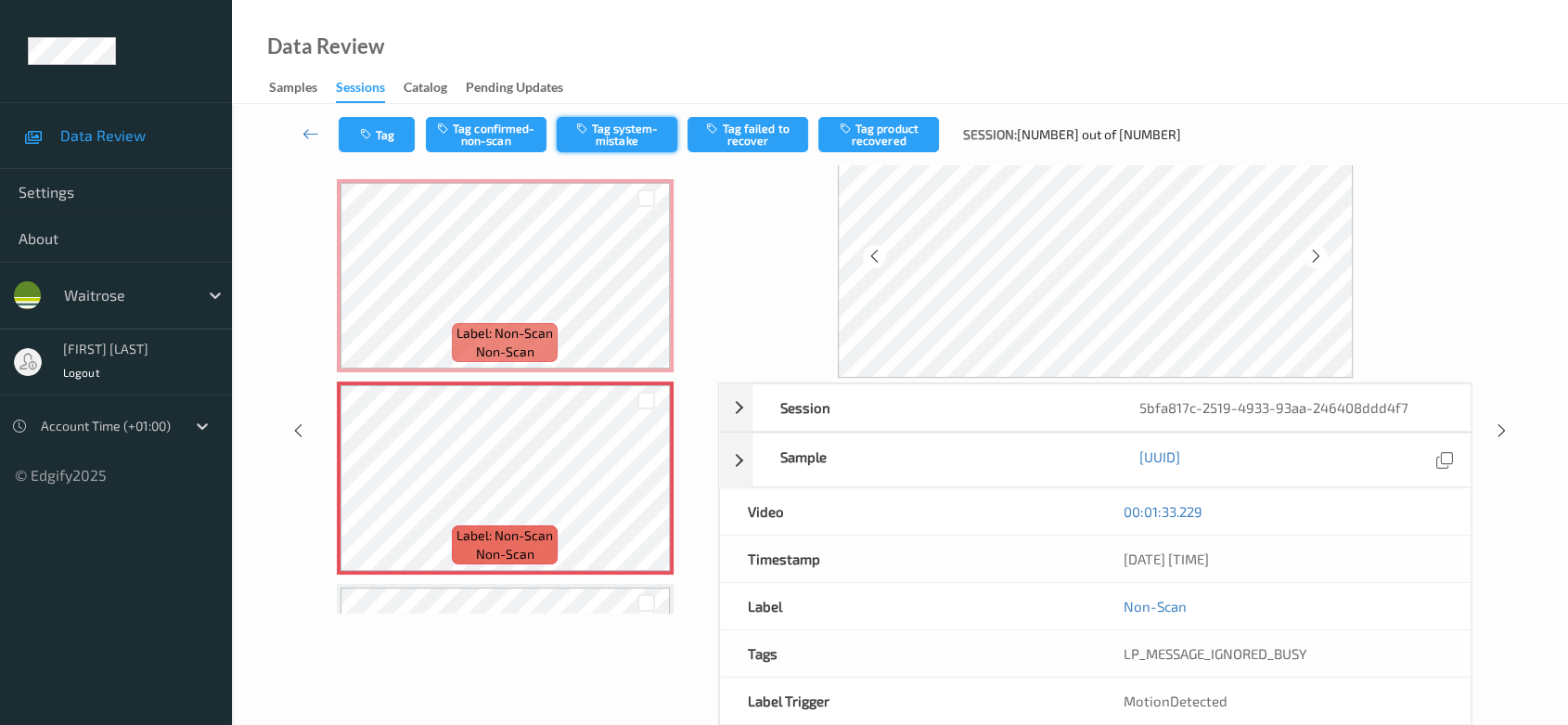 click on "Tag   system-mistake" at bounding box center [617, 135] 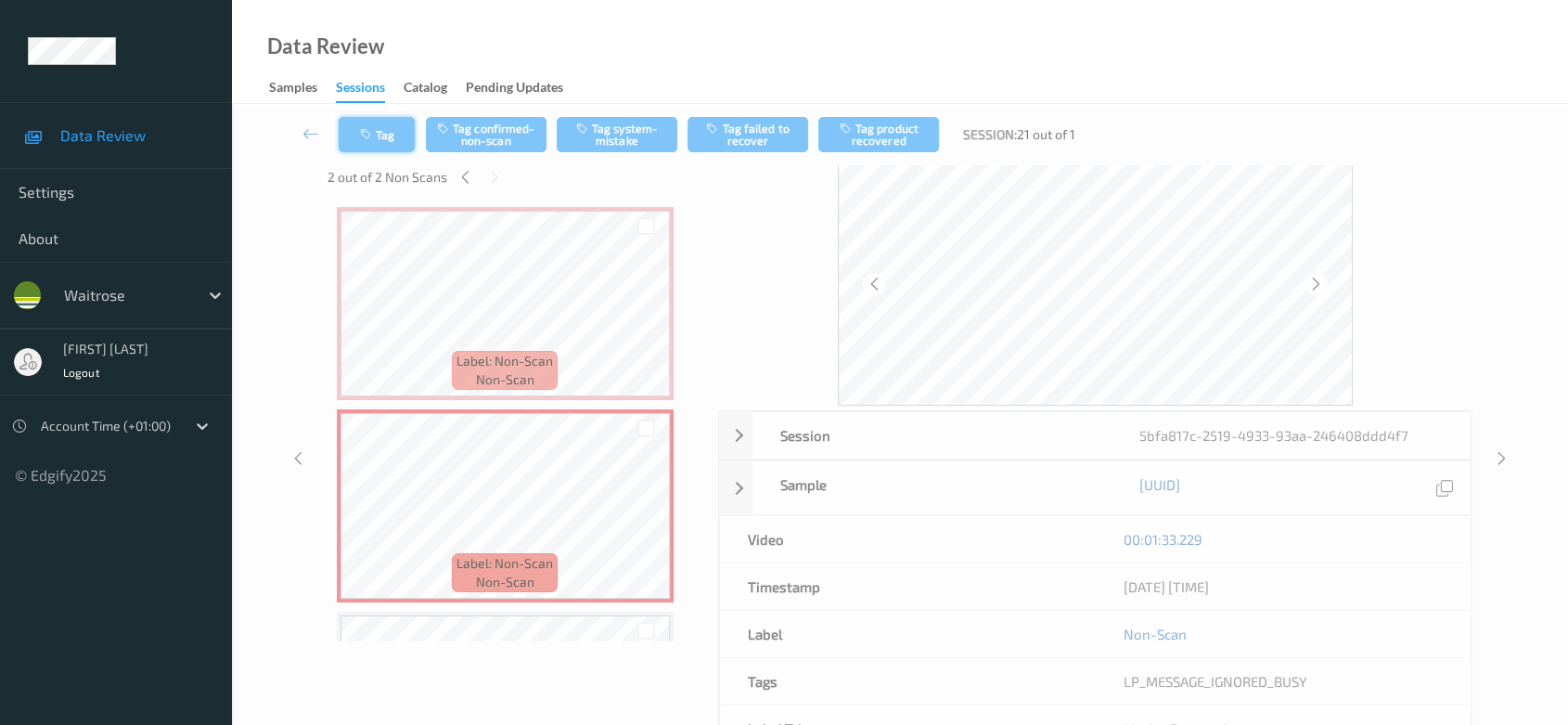 click at bounding box center (367, 135) 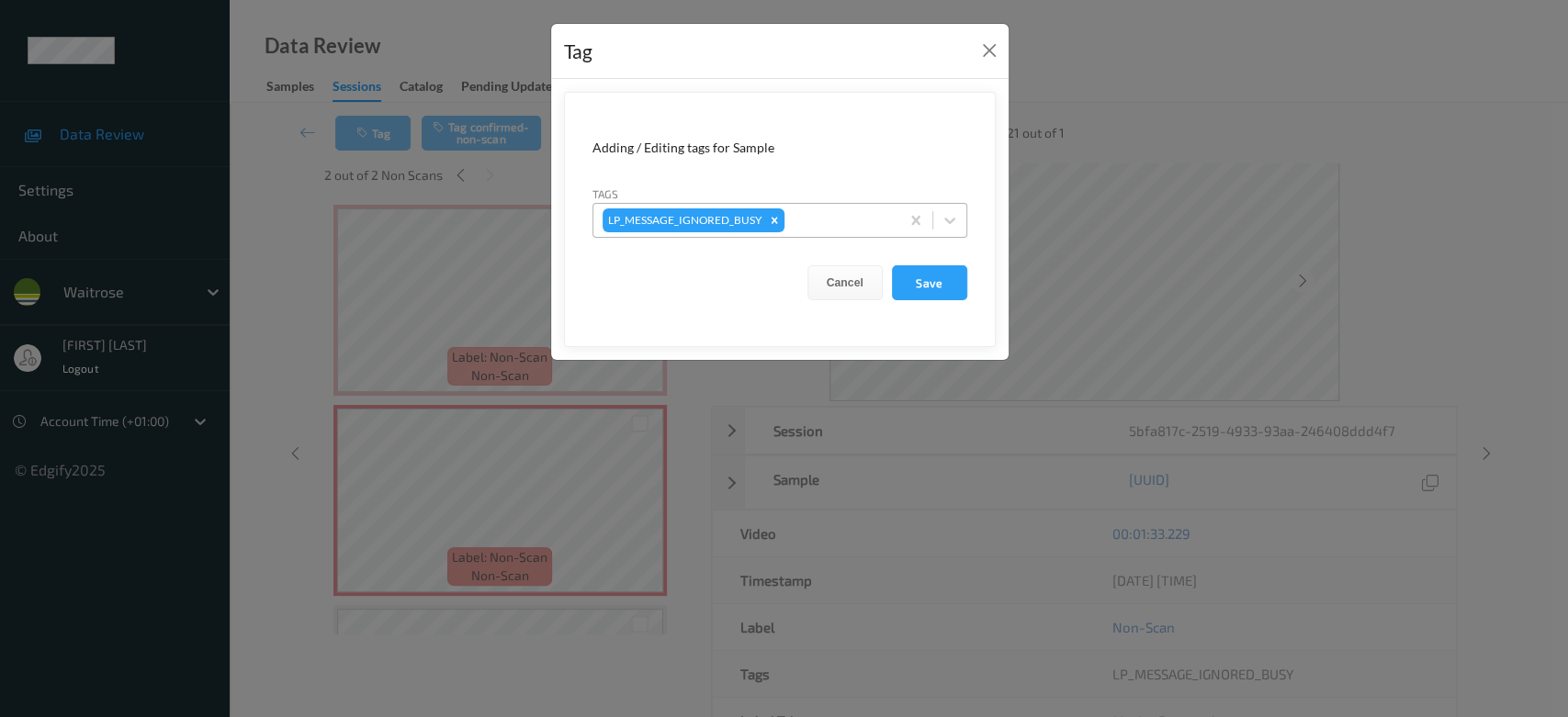 click at bounding box center (839, 220) 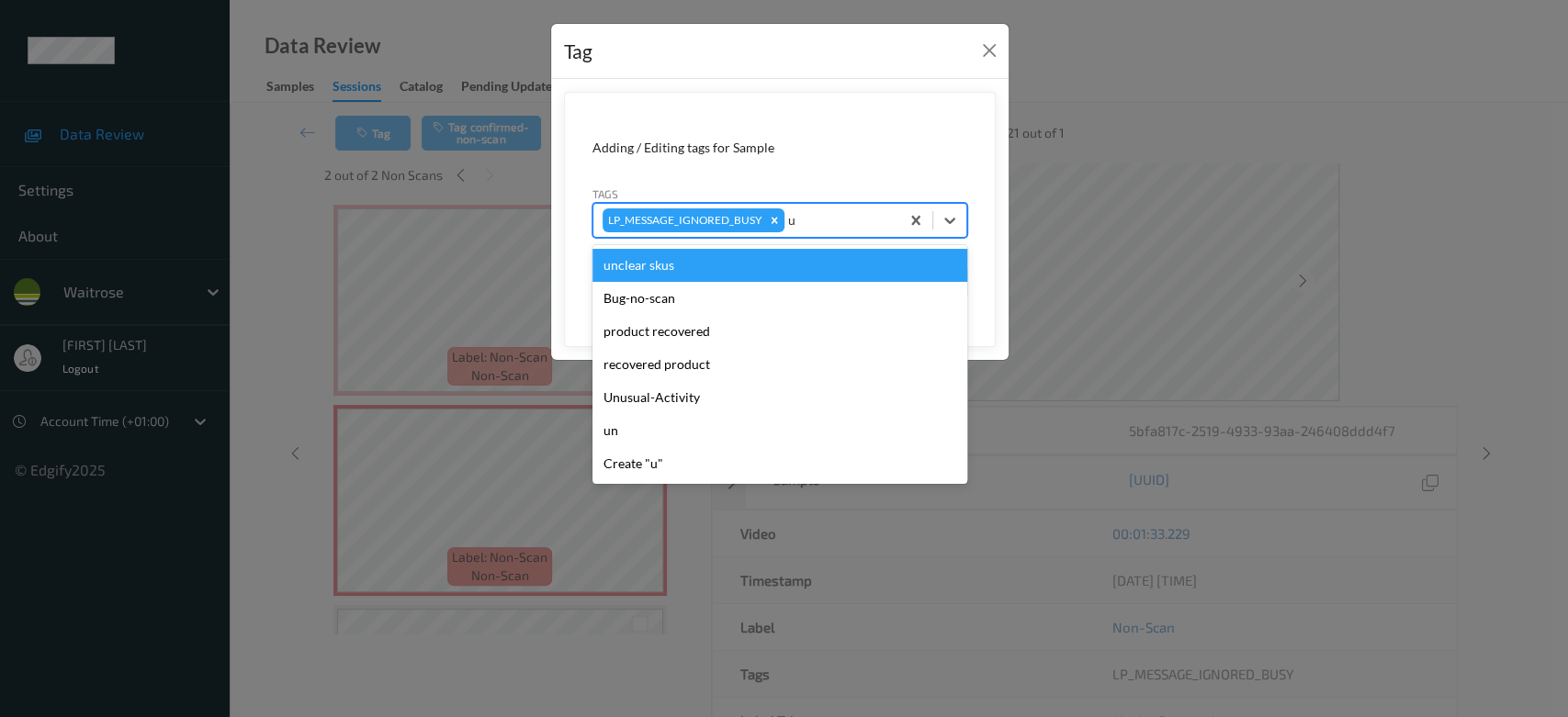 type on "un" 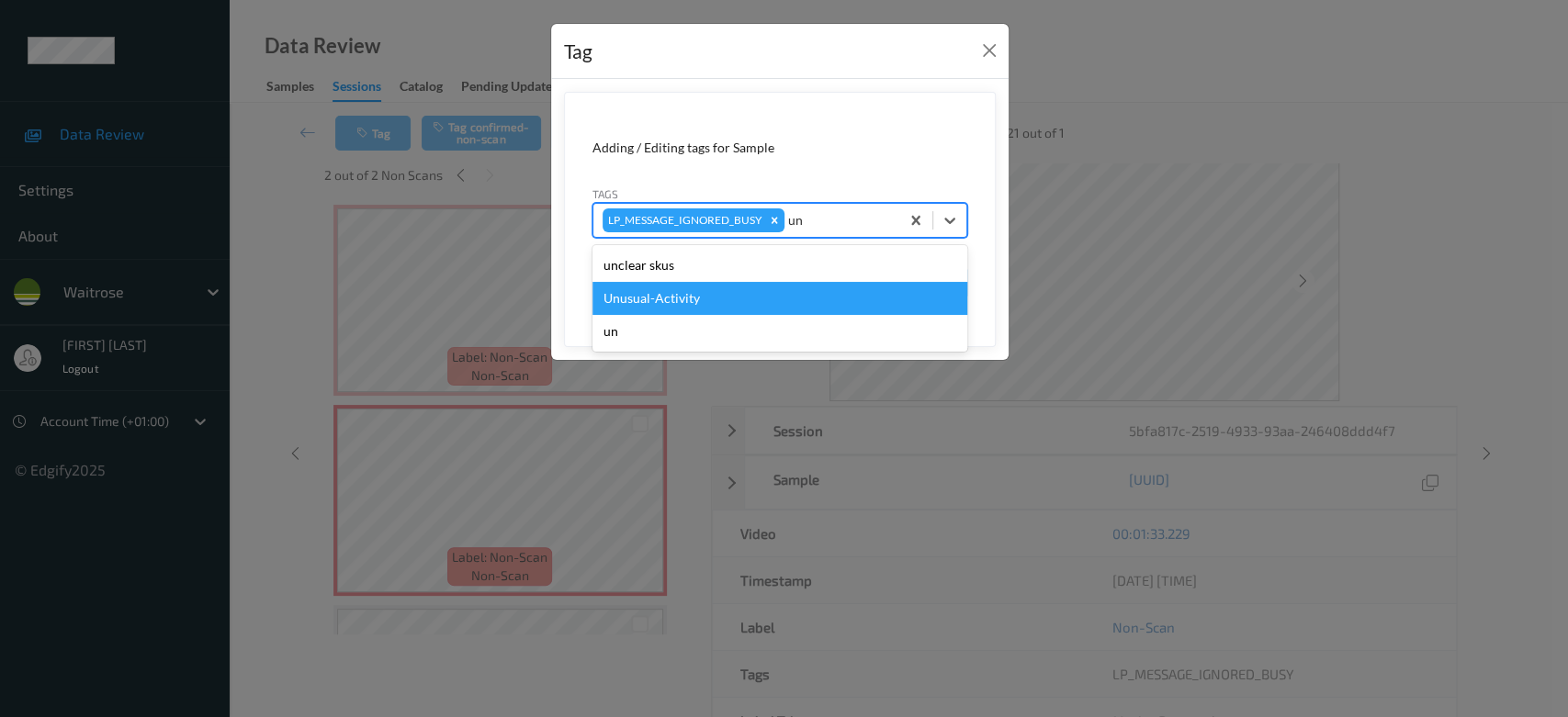 click on "Unusual-Activity" at bounding box center (780, 298) 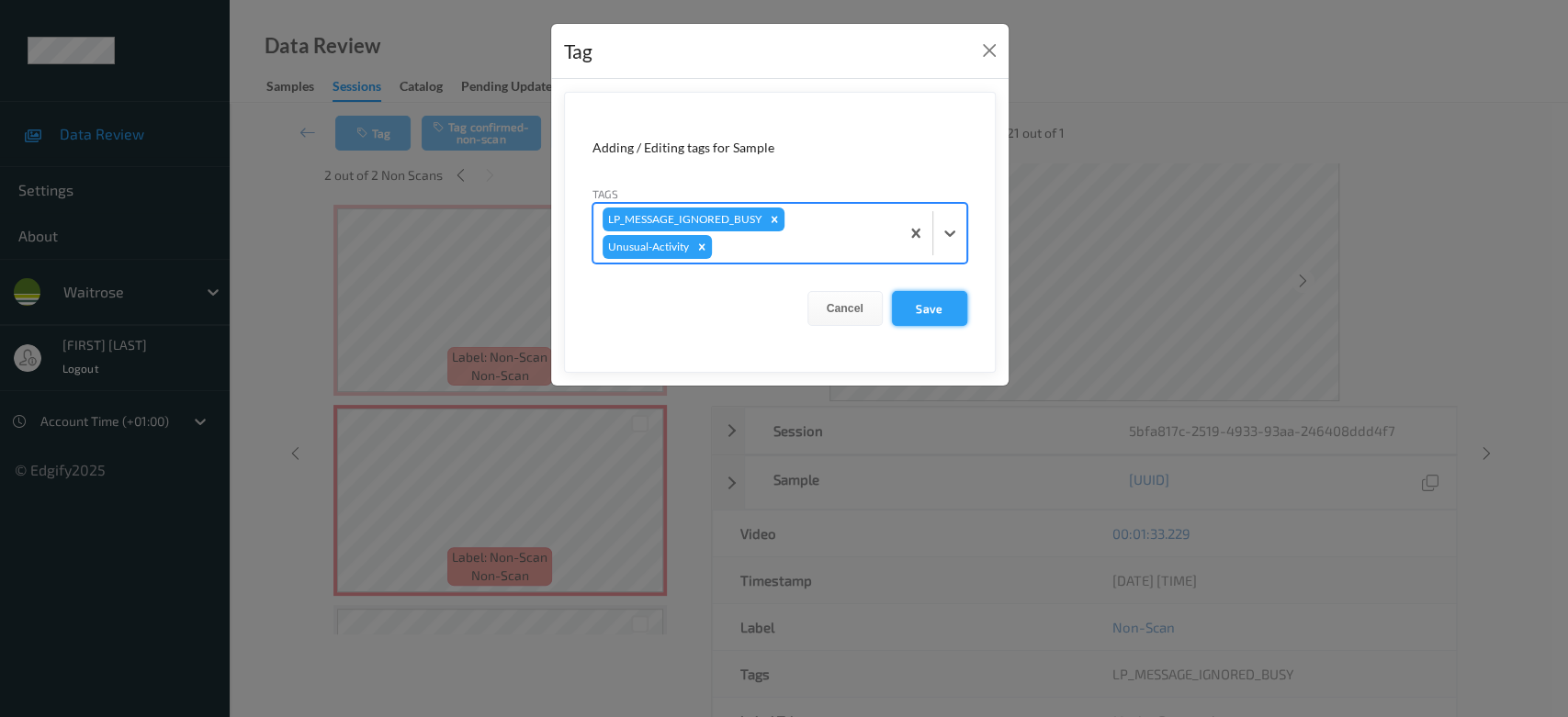 click on "Save" at bounding box center (930, 308) 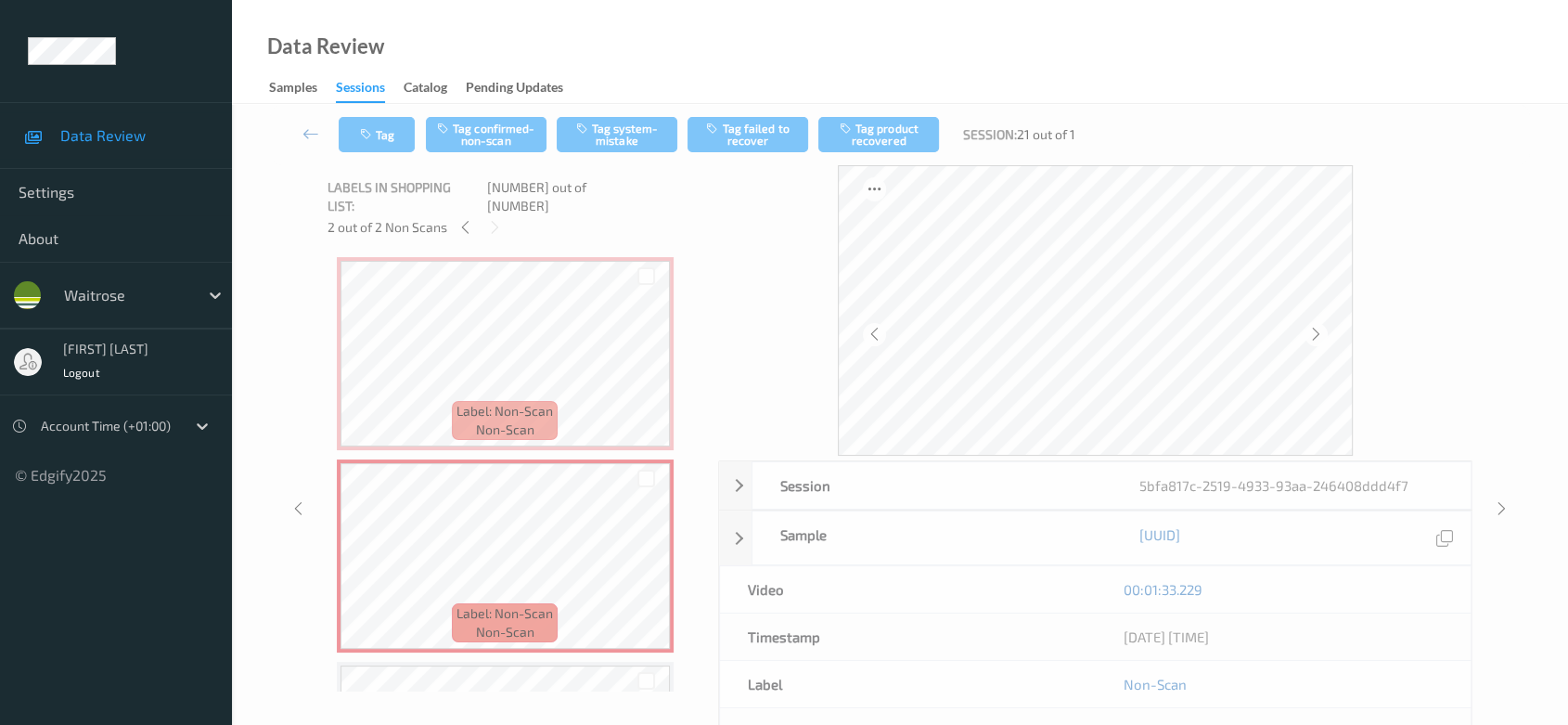 scroll, scrollTop: 0, scrollLeft: 0, axis: both 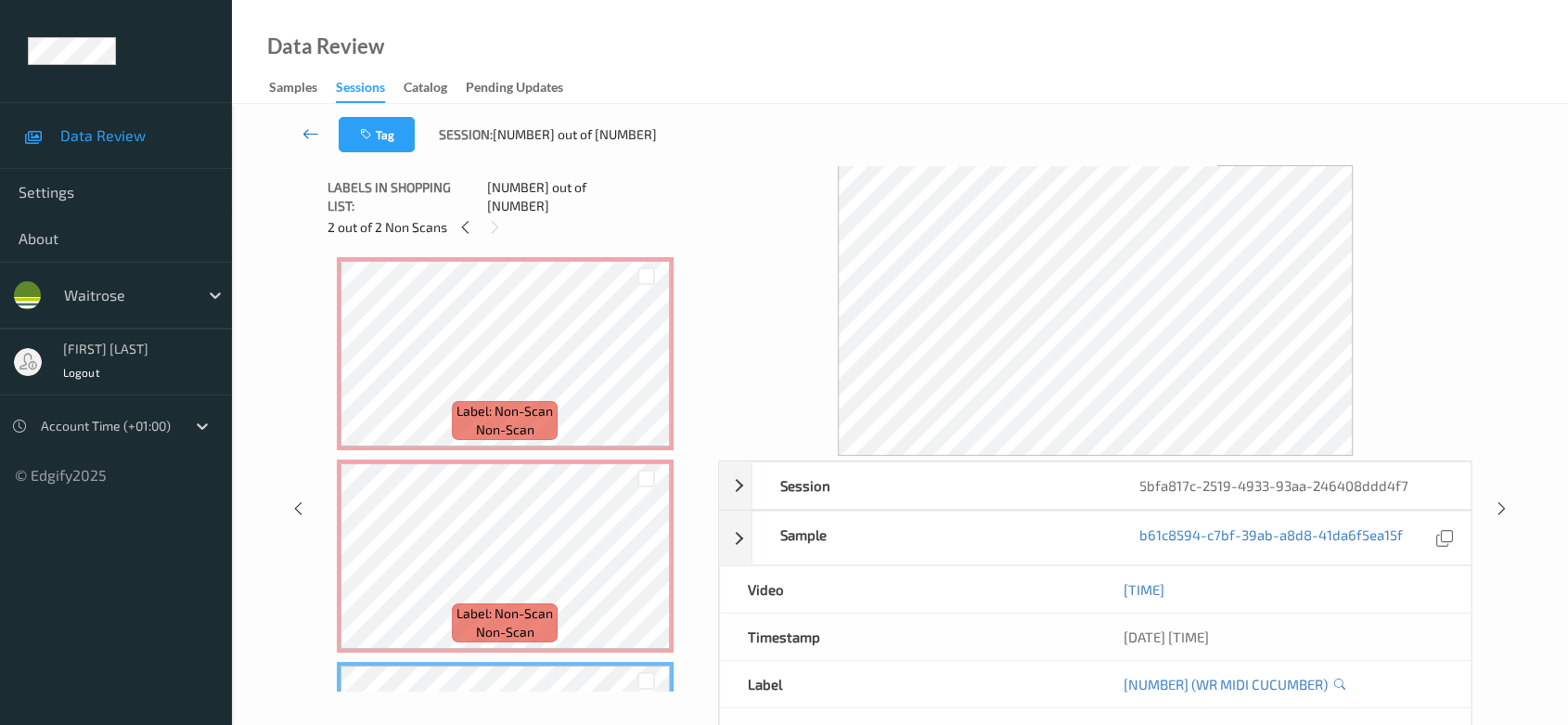 click at bounding box center (311, 134) 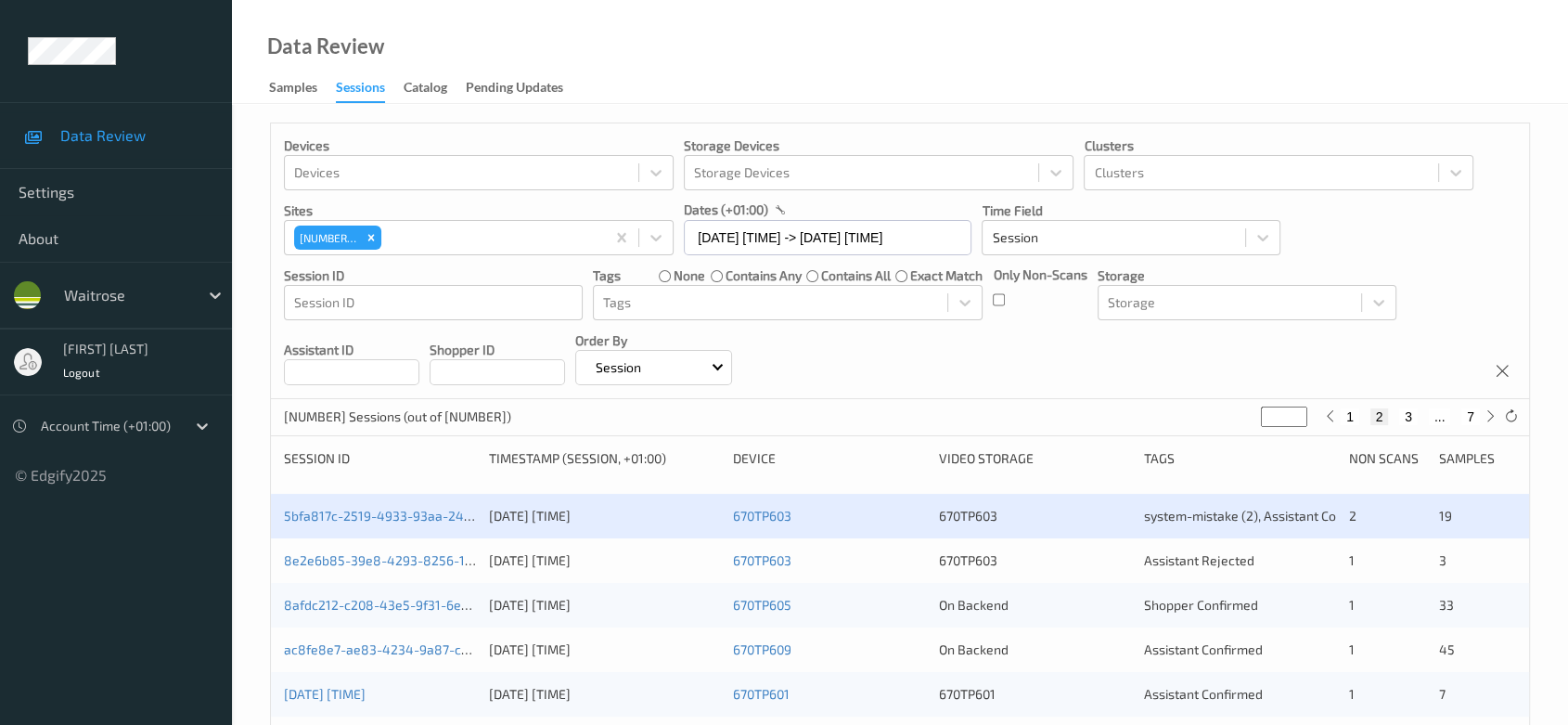 scroll, scrollTop: 206, scrollLeft: 0, axis: vertical 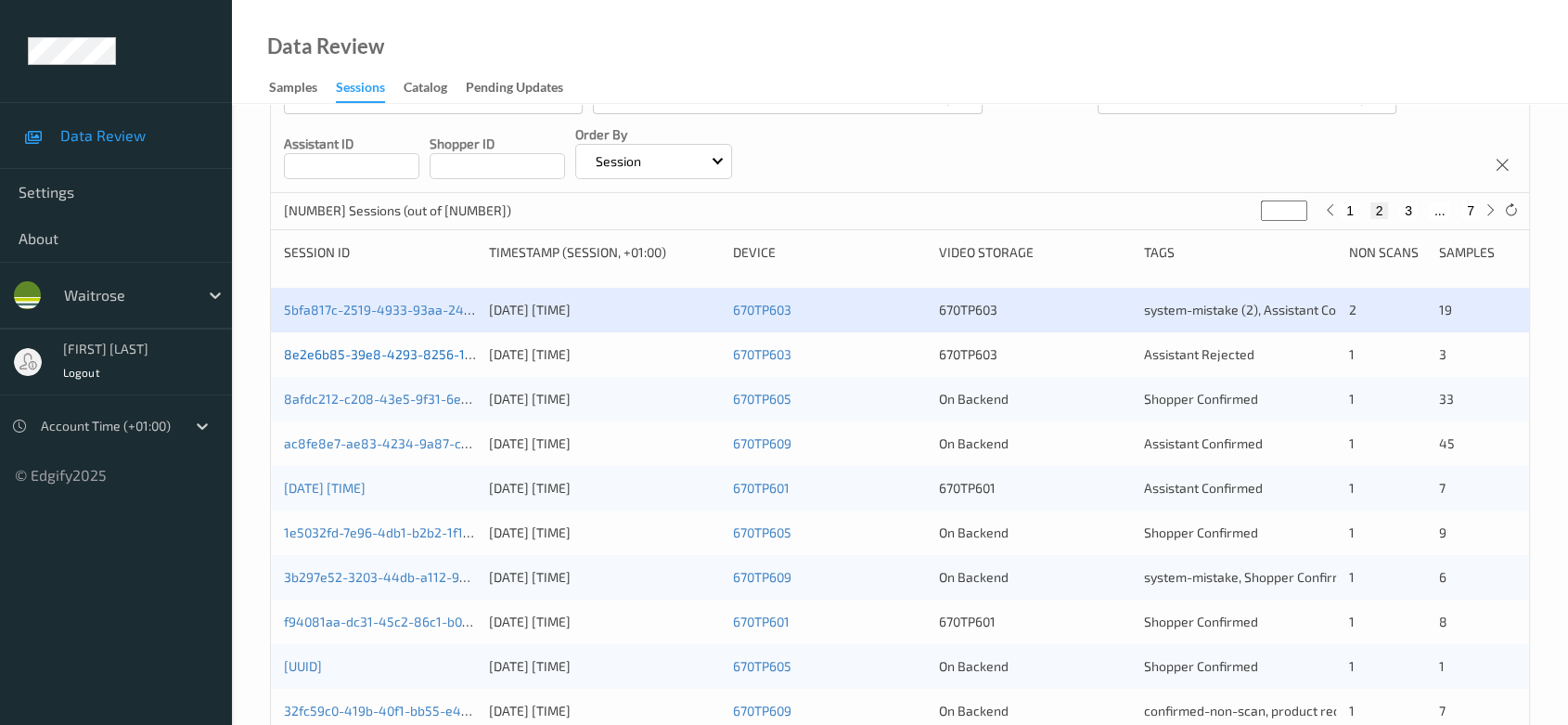 click on "8e2e6b85-39e8-4293-8256-127572032435" at bounding box center (415, 354) 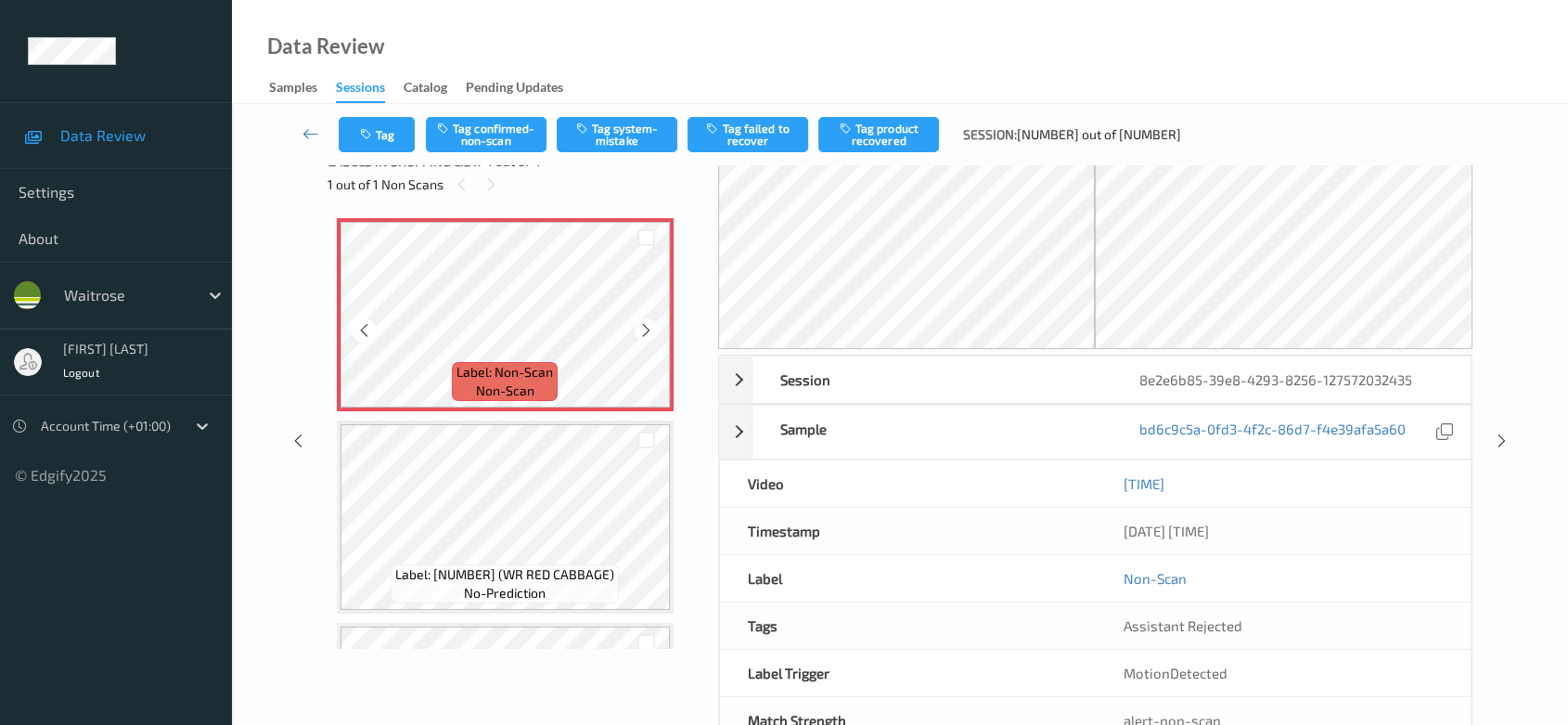 scroll, scrollTop: 0, scrollLeft: 0, axis: both 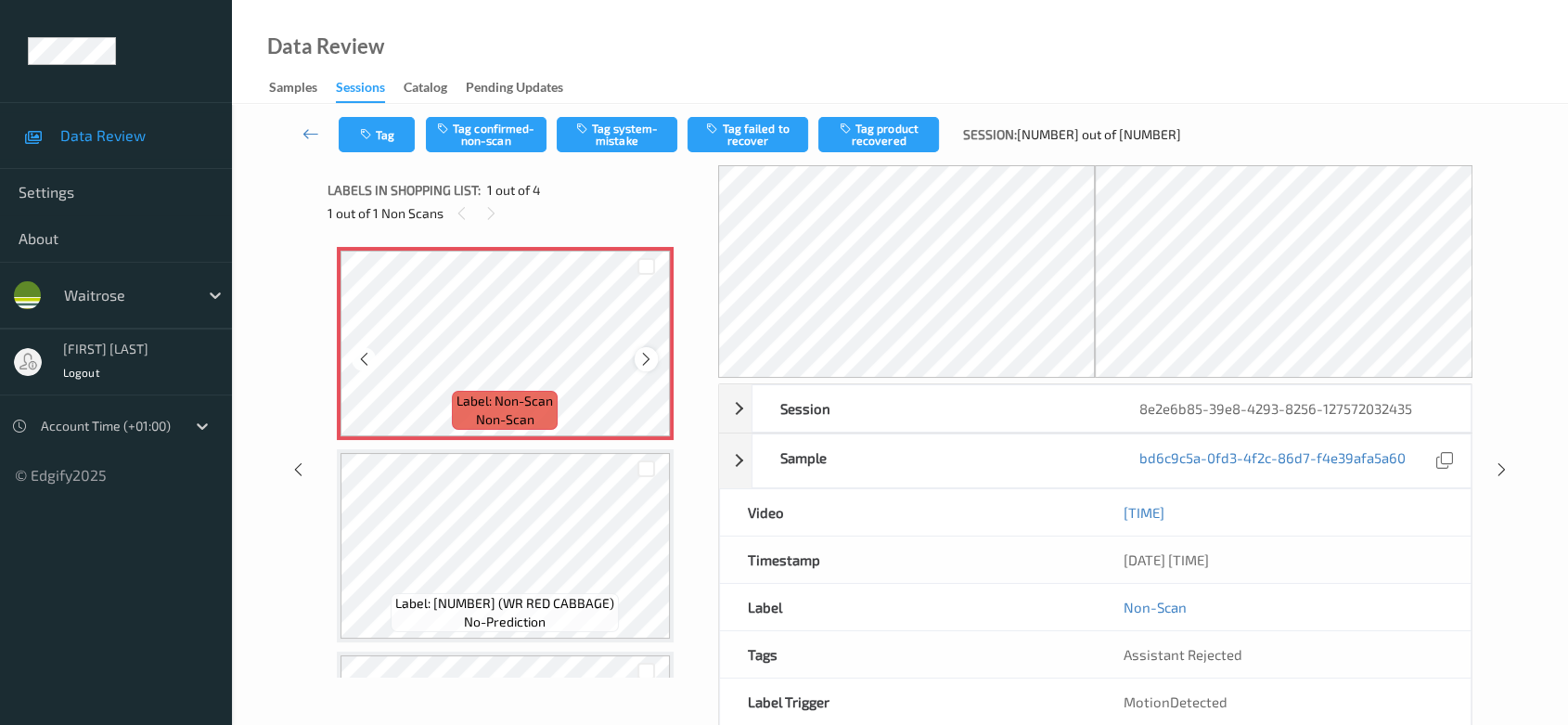 click at bounding box center (646, 359) 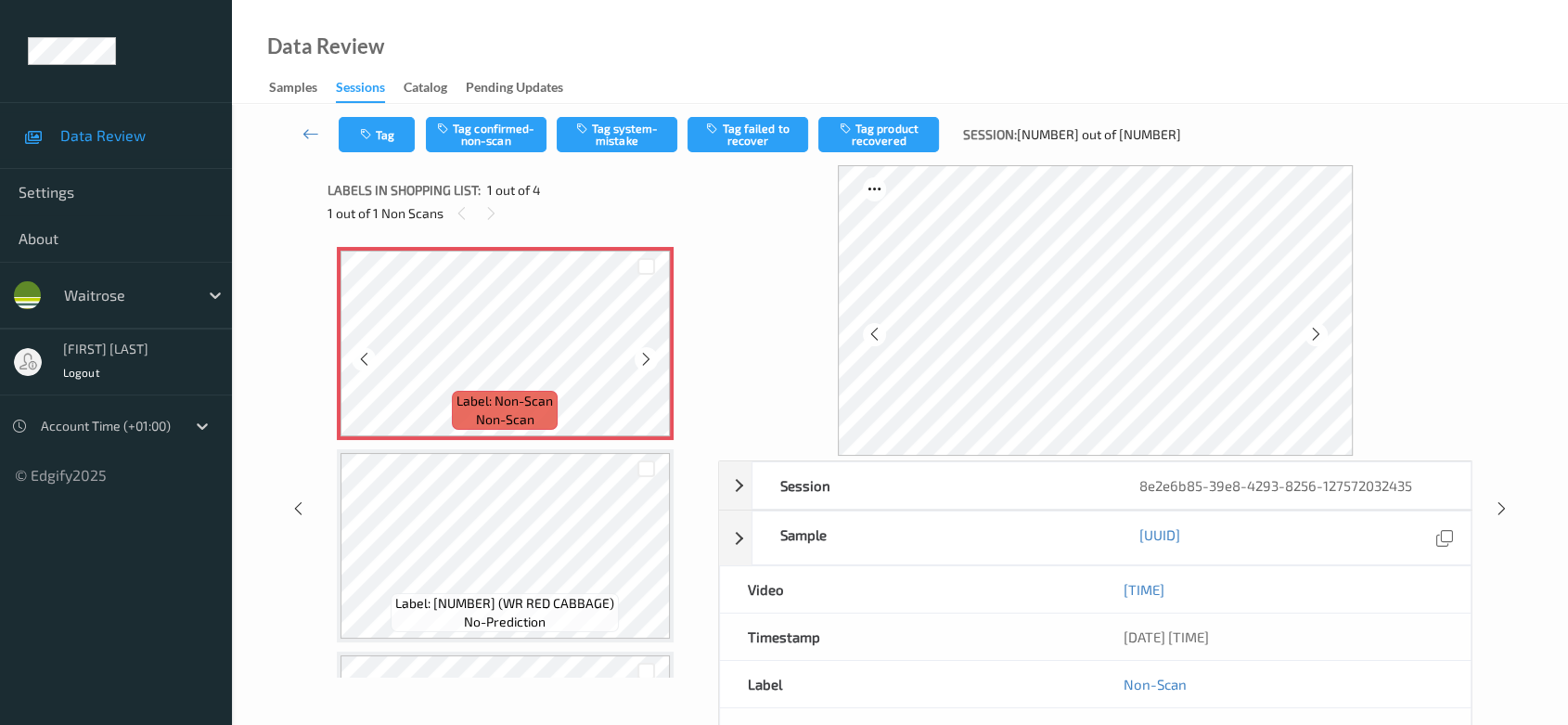 click at bounding box center [646, 359] 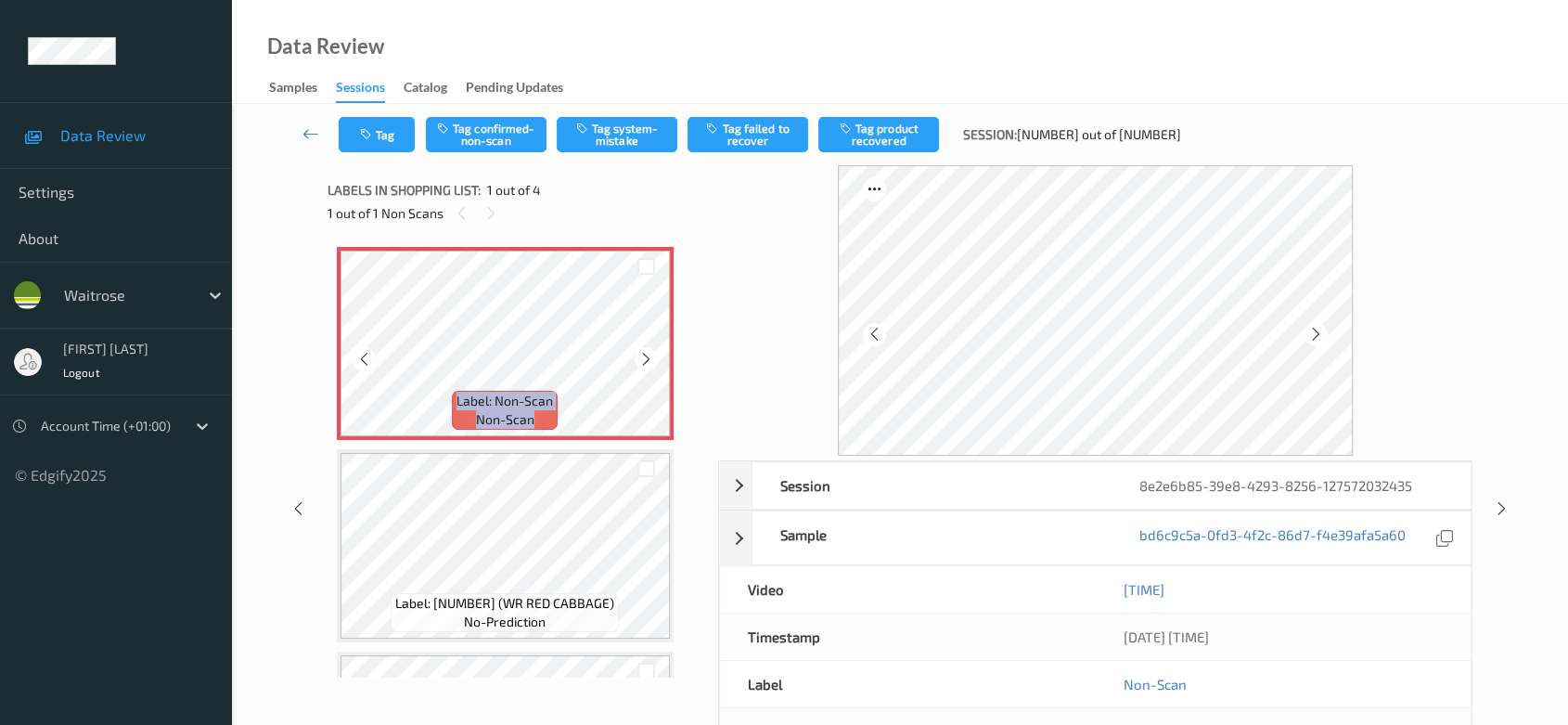 click at bounding box center (646, 359) 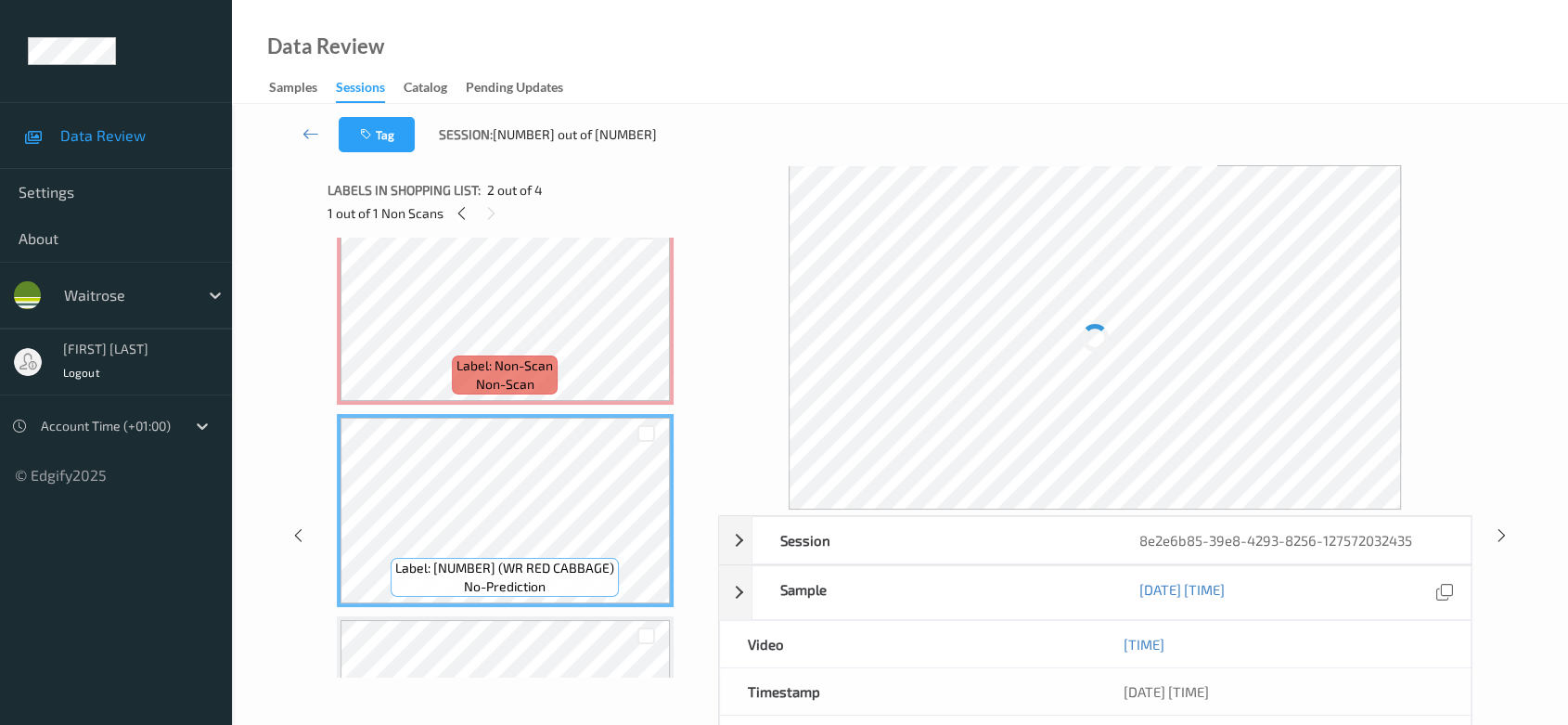 scroll, scrollTop: 0, scrollLeft: 0, axis: both 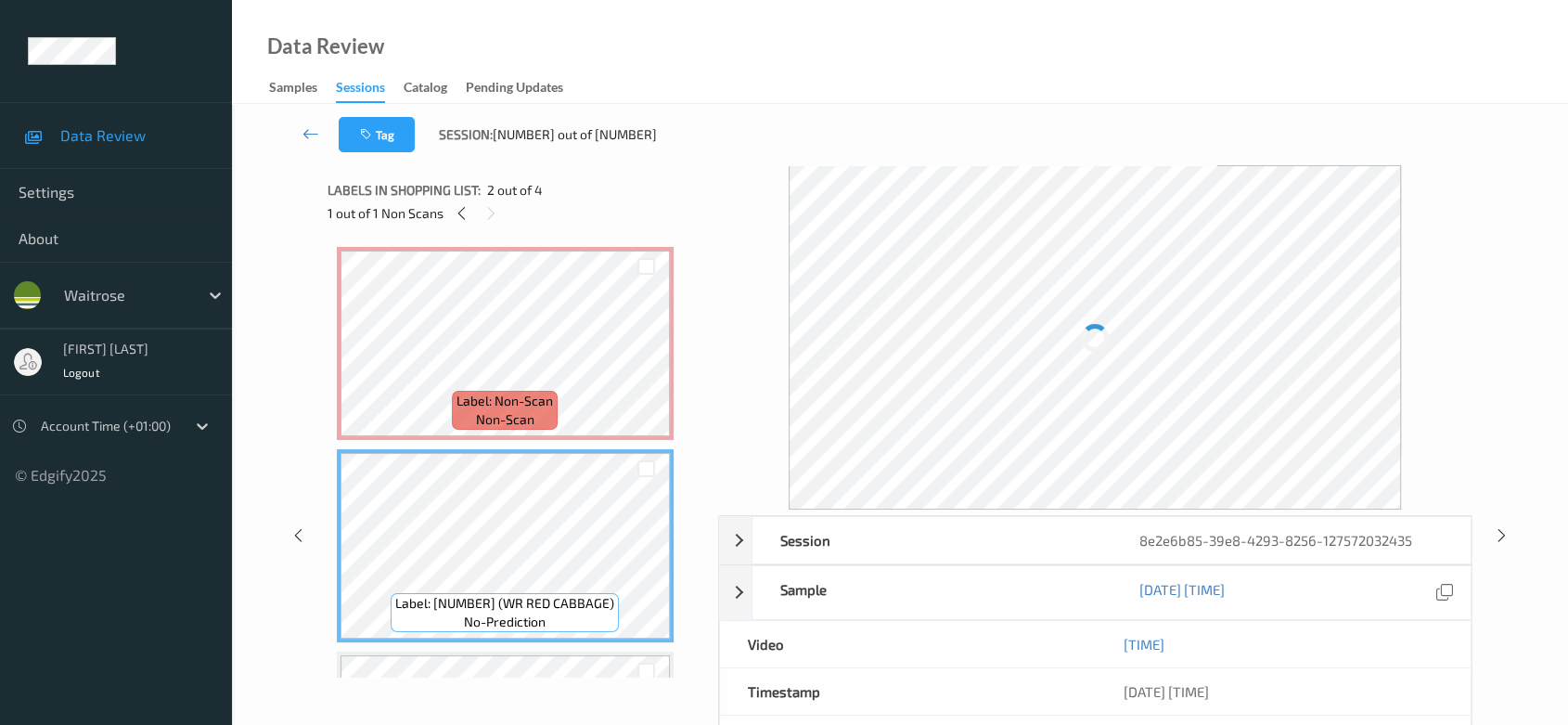 click on "Label: Non-Scan" at bounding box center [505, 401] 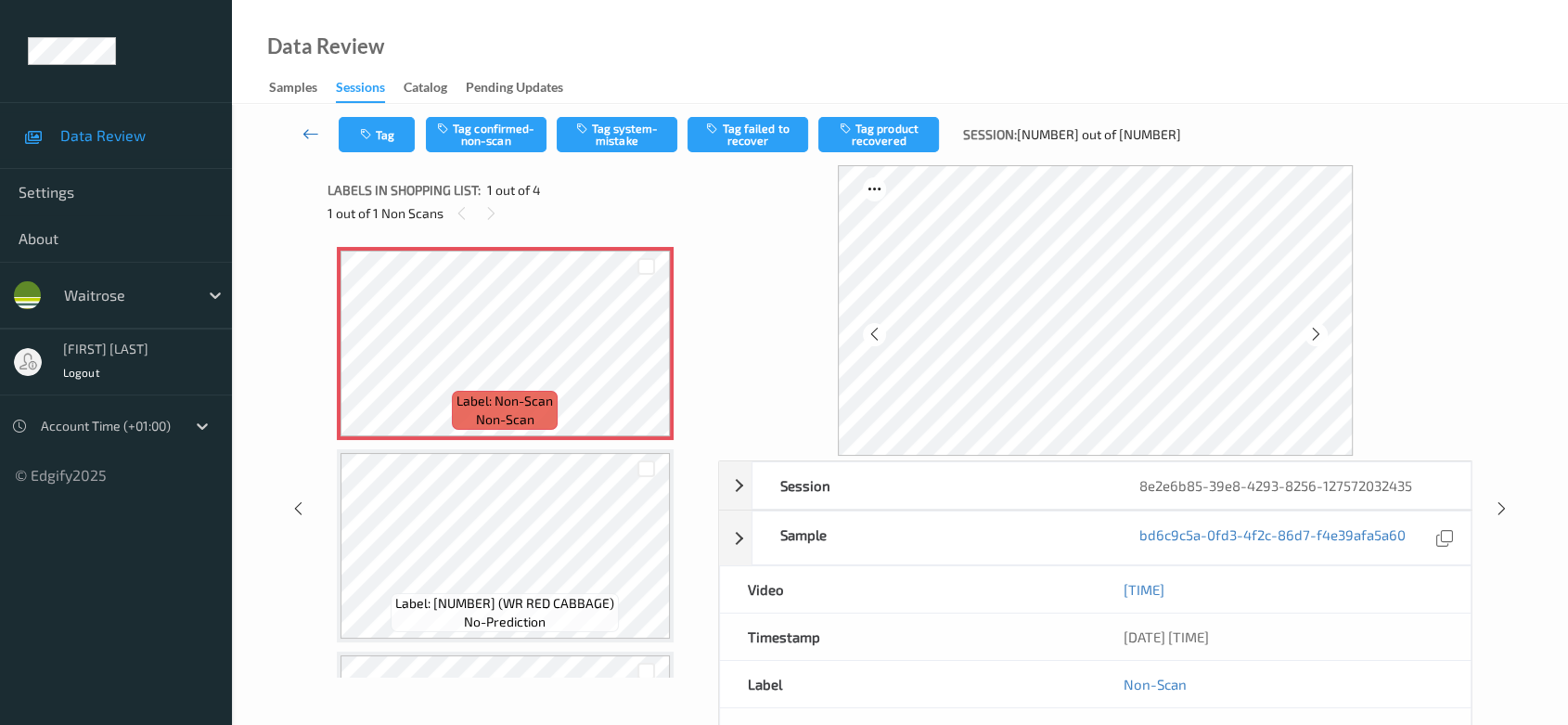 click at bounding box center [311, 134] 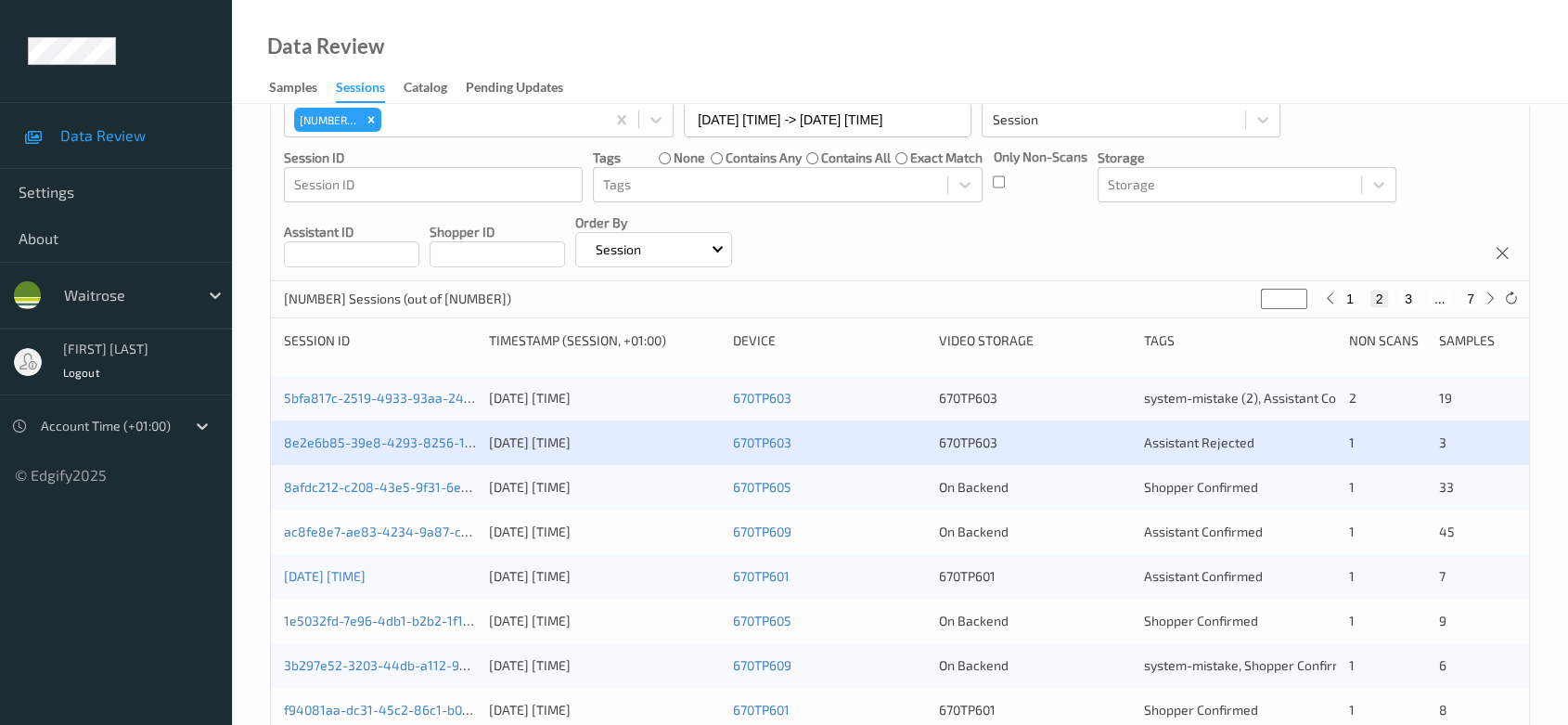 scroll, scrollTop: 206, scrollLeft: 0, axis: vertical 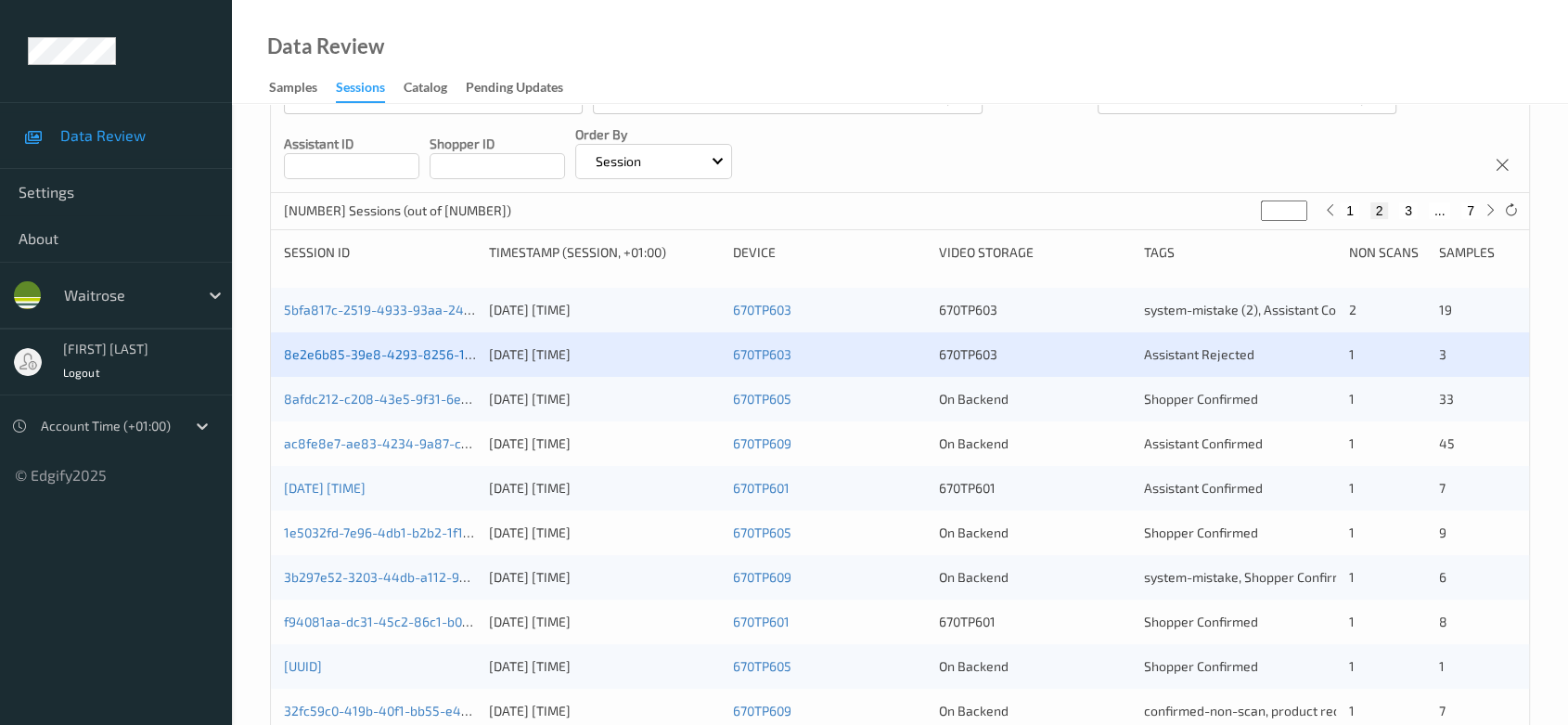 click on "8e2e6b85-39e8-4293-8256-127572032435" at bounding box center (415, 354) 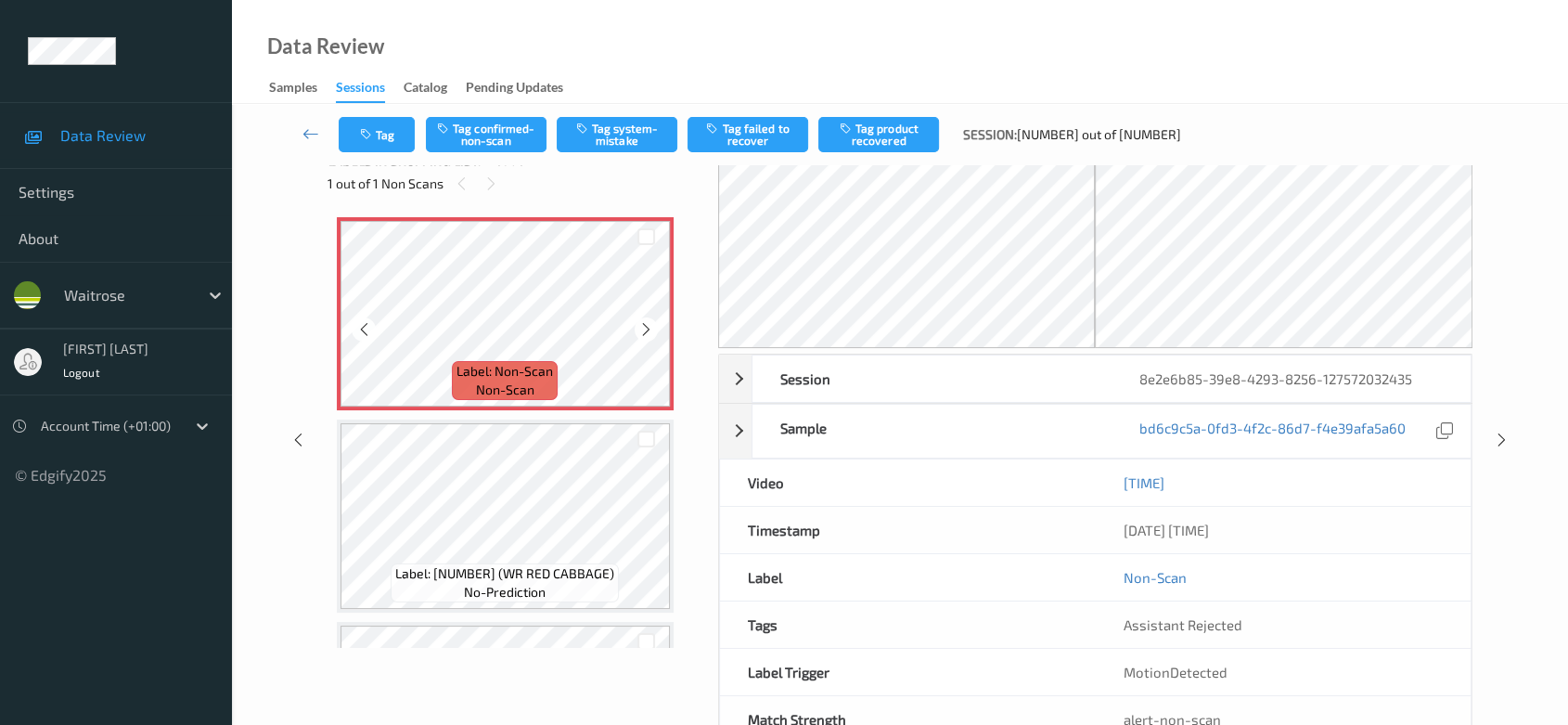 scroll, scrollTop: 0, scrollLeft: 0, axis: both 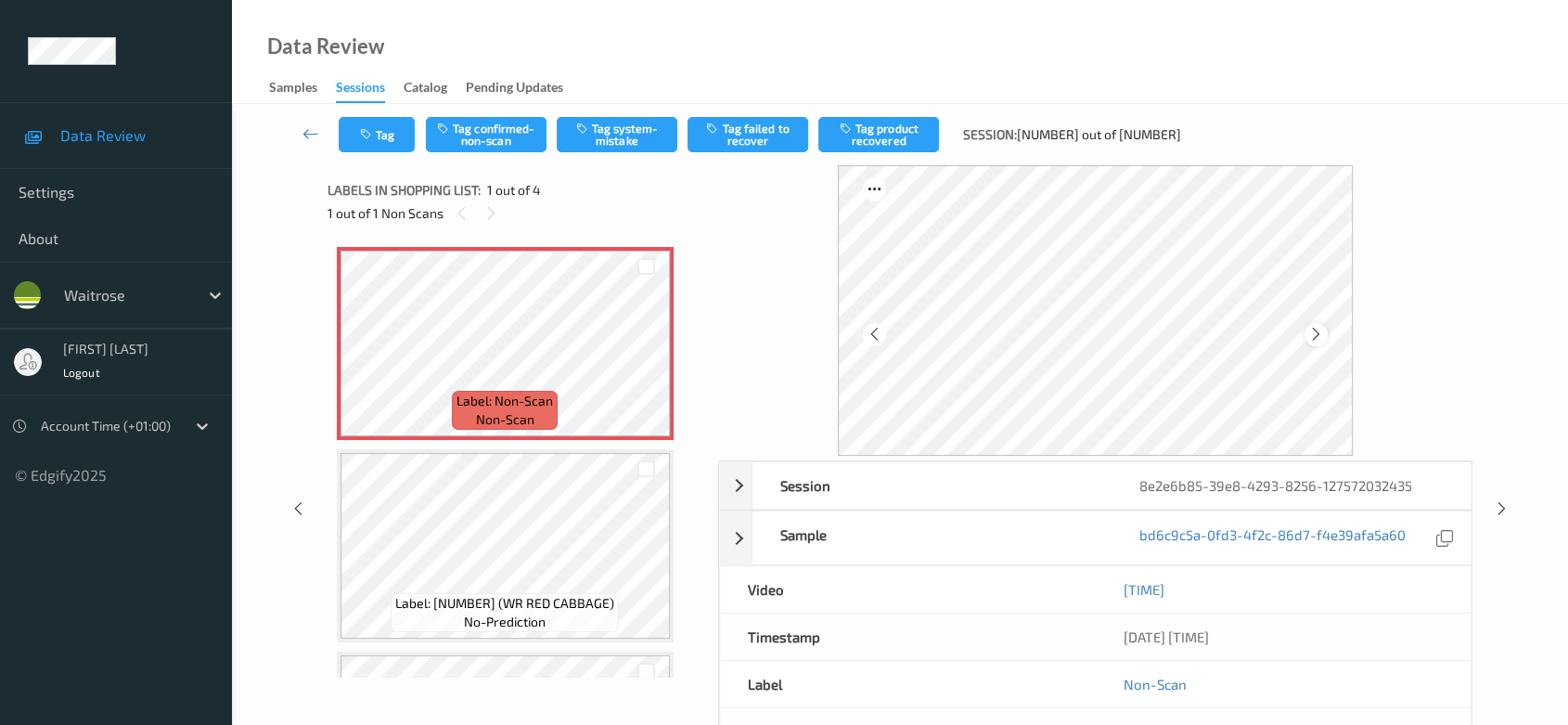 click at bounding box center [1316, 334] 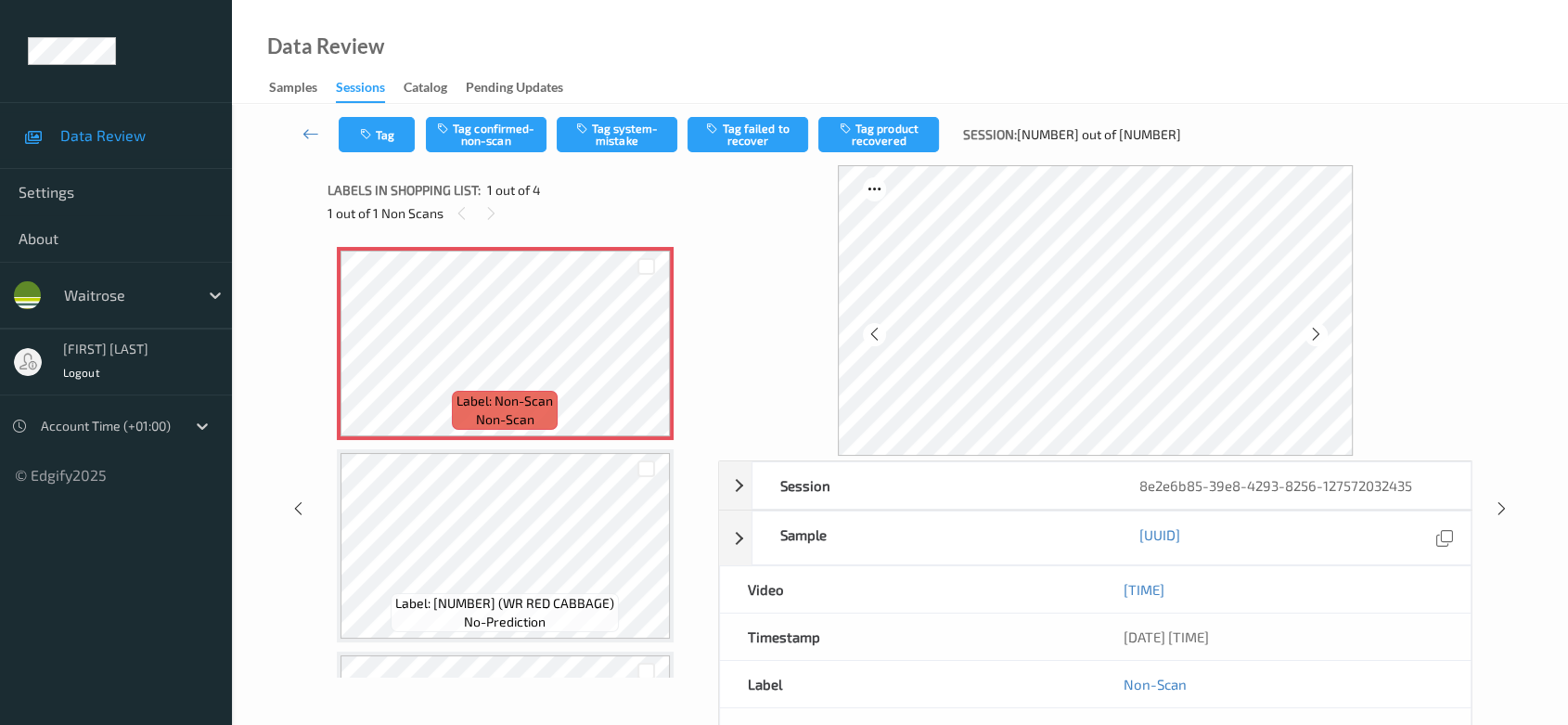 click at bounding box center (1316, 334) 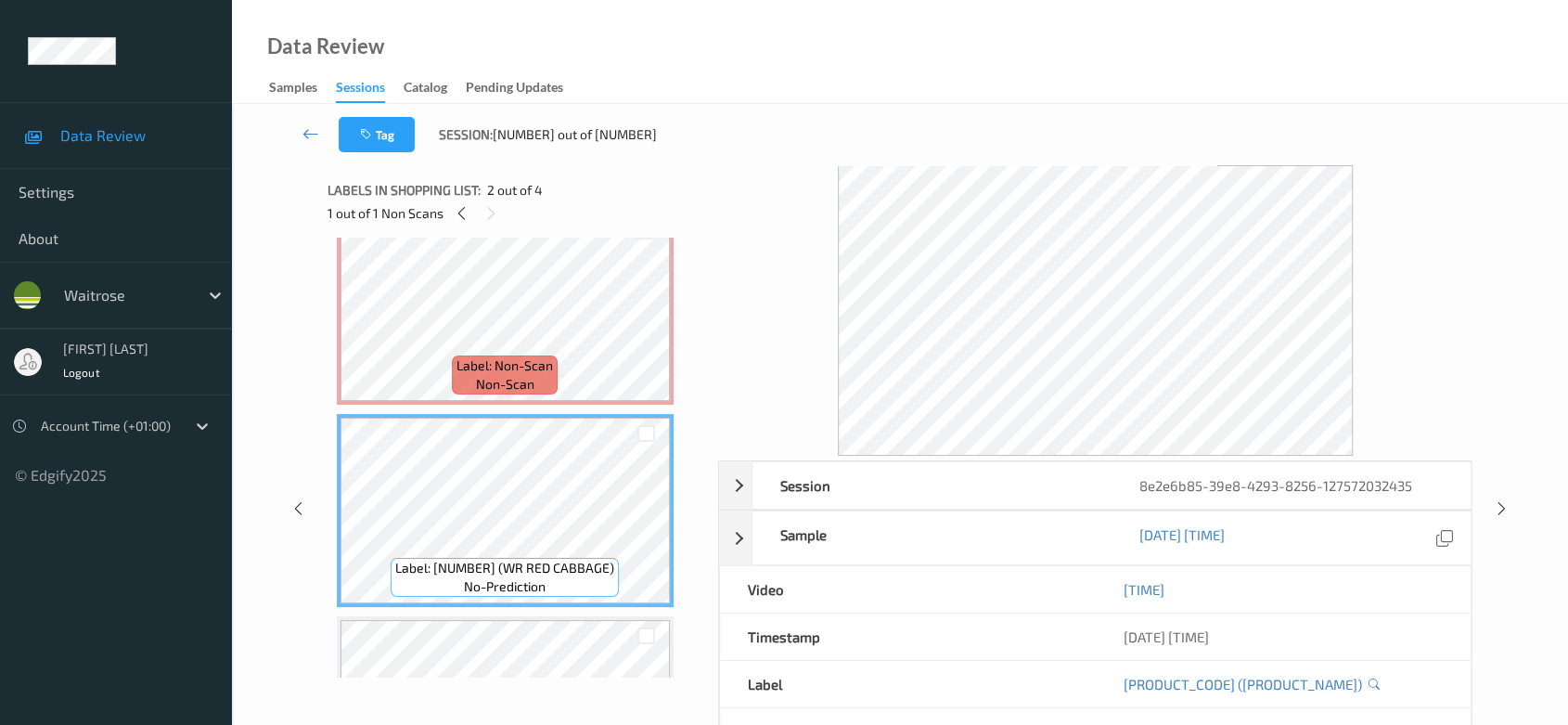 scroll, scrollTop: 0, scrollLeft: 0, axis: both 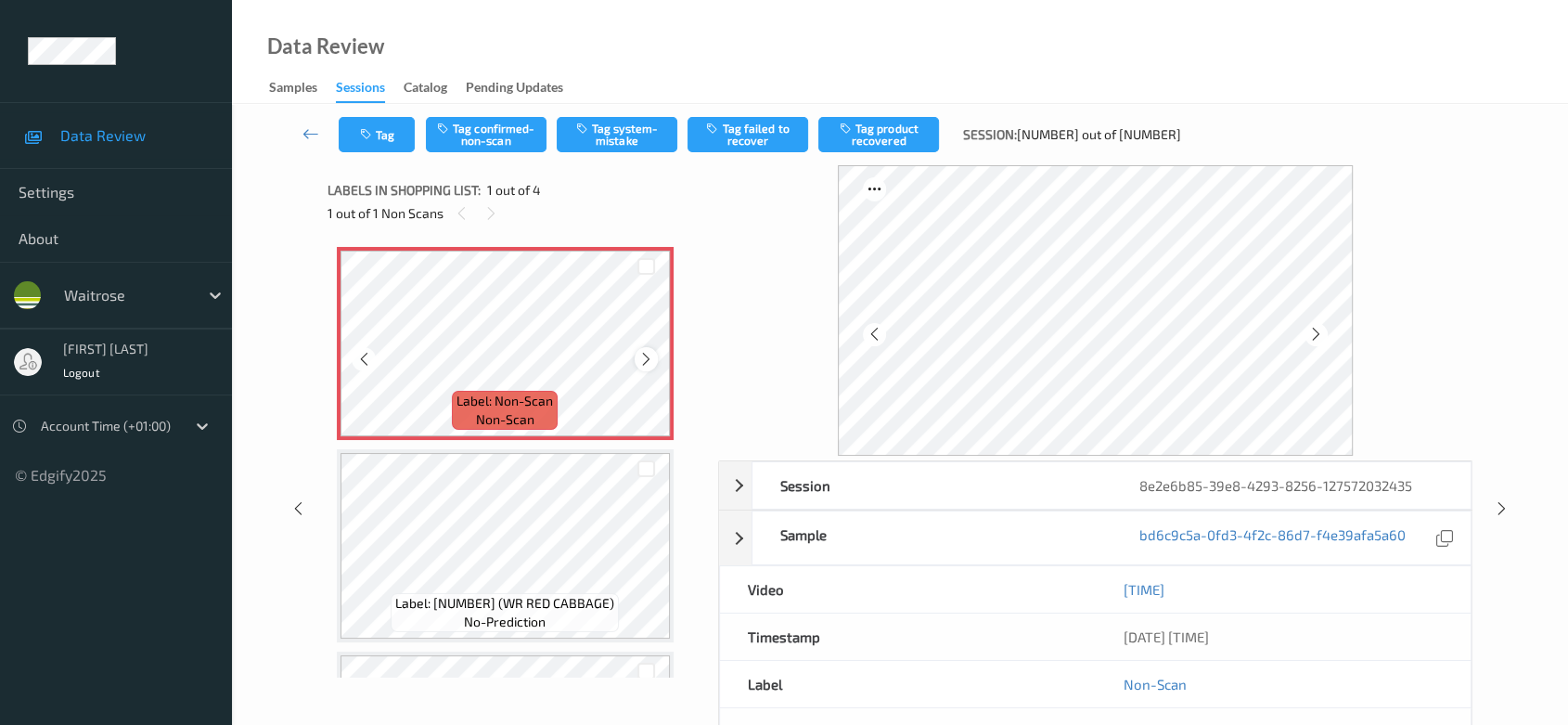 click at bounding box center [646, 358] 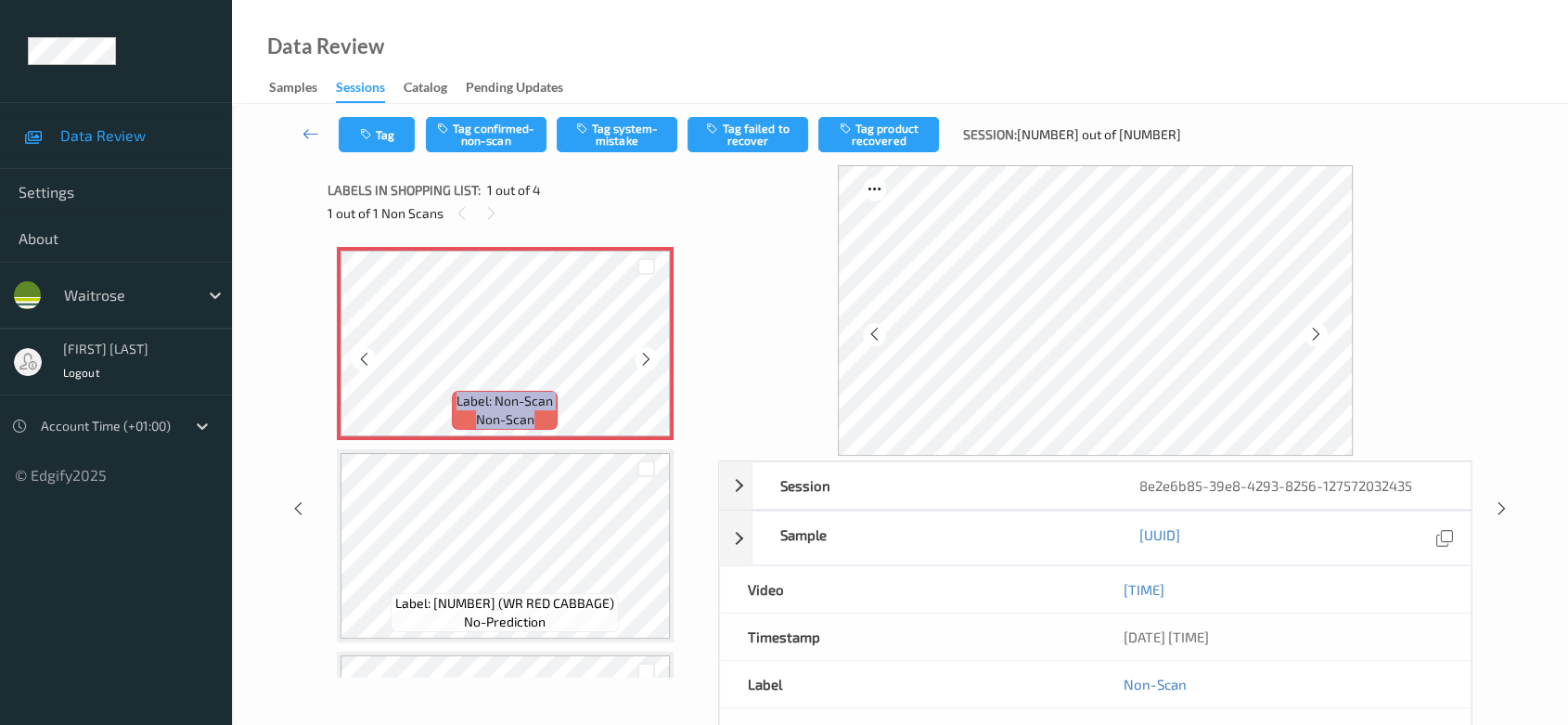 click at bounding box center [646, 358] 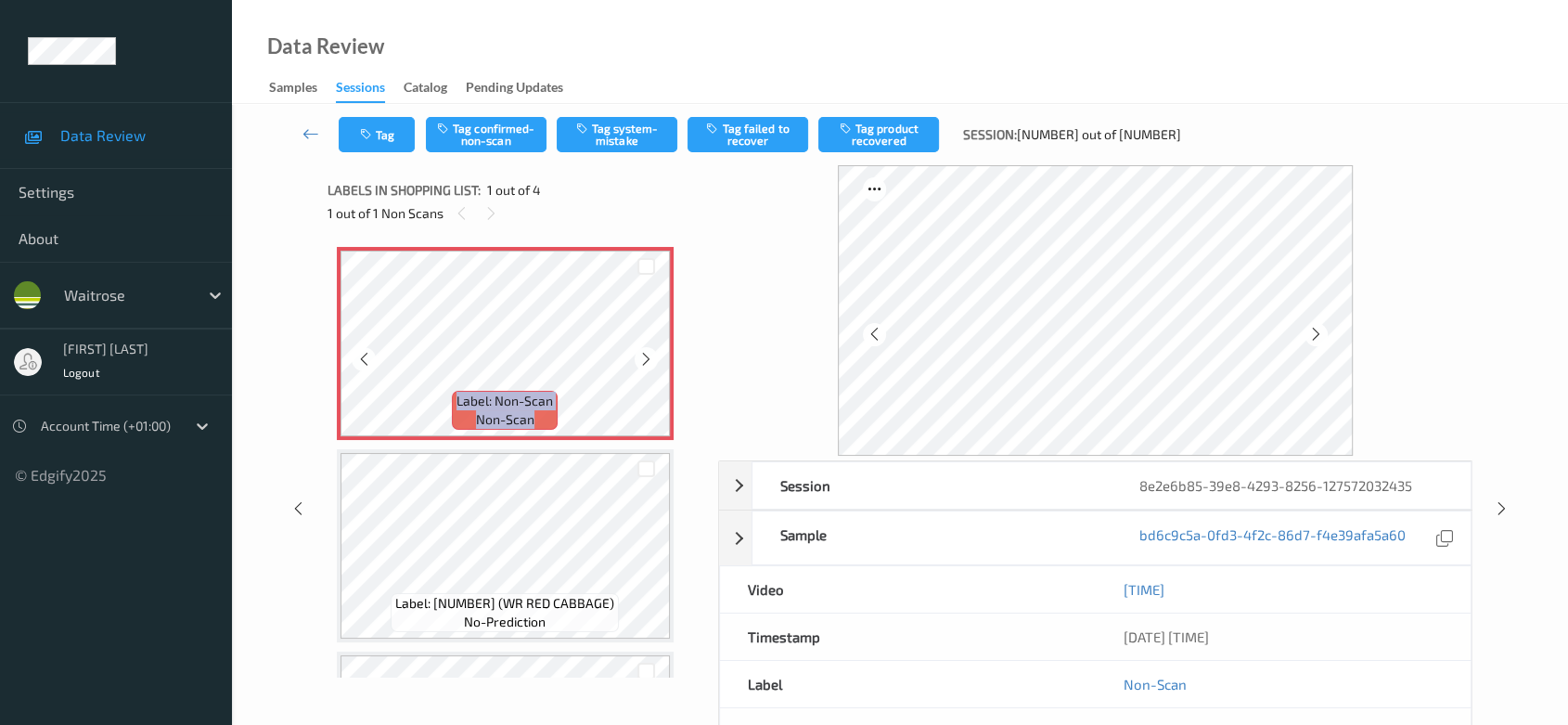 click at bounding box center (646, 358) 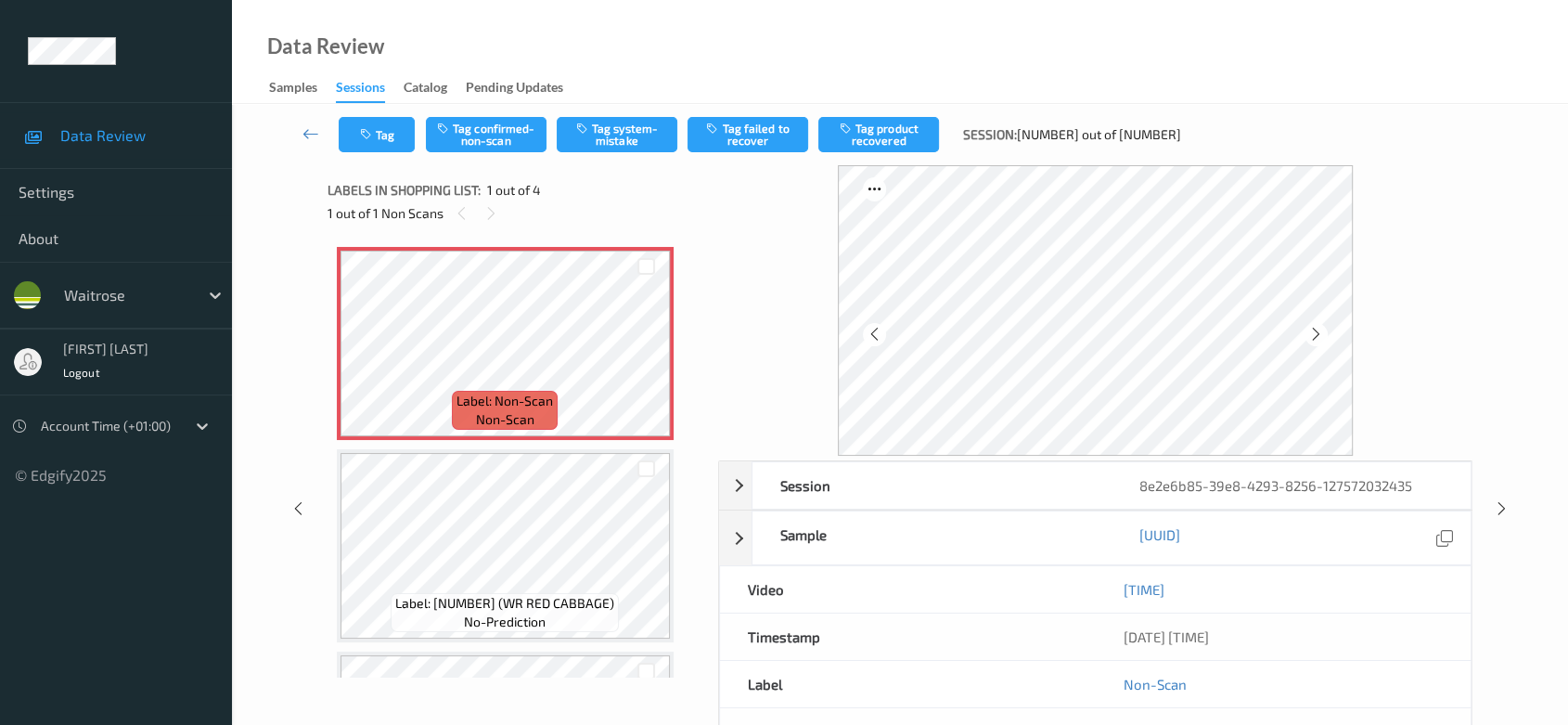 scroll, scrollTop: 206, scrollLeft: 0, axis: vertical 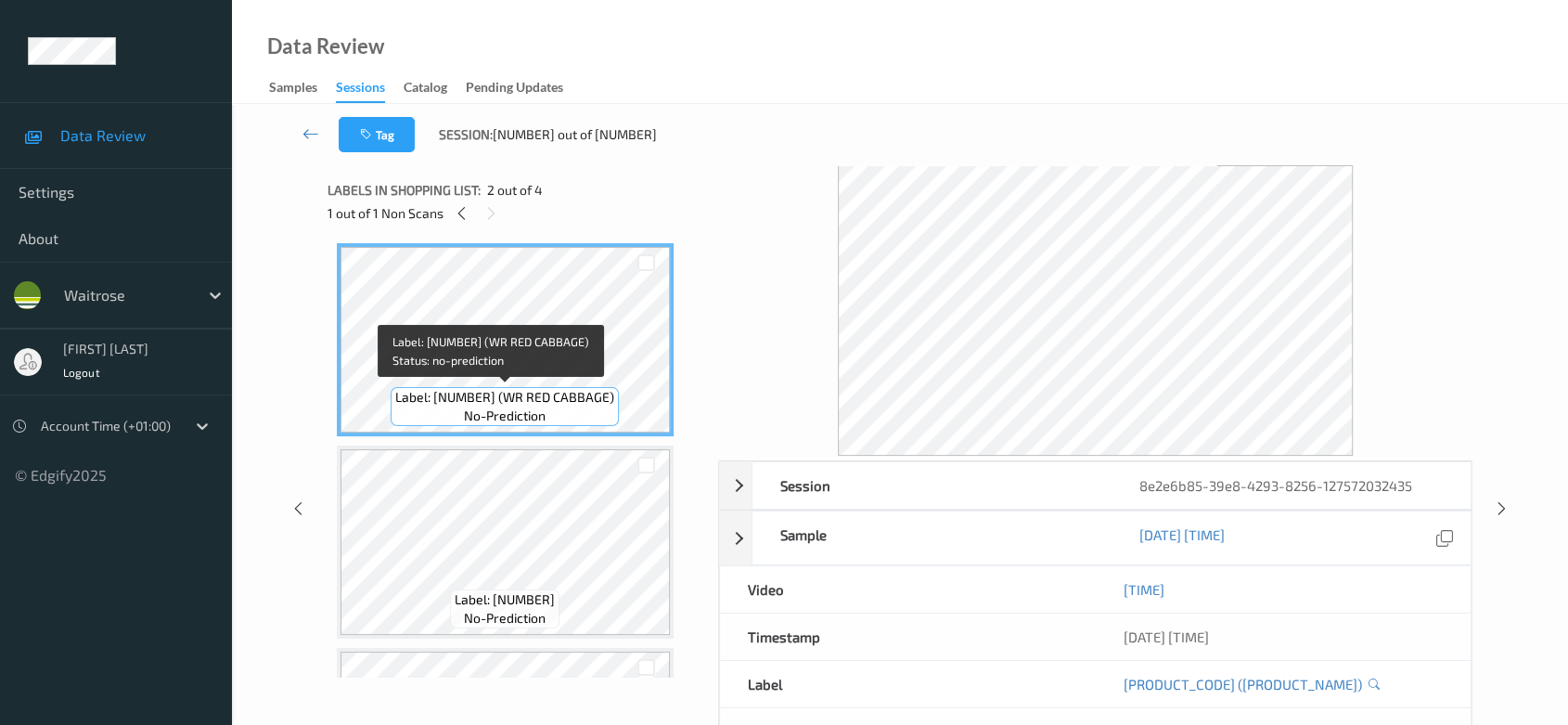drag, startPoint x: 520, startPoint y: 395, endPoint x: 627, endPoint y: 396, distance: 107.00467 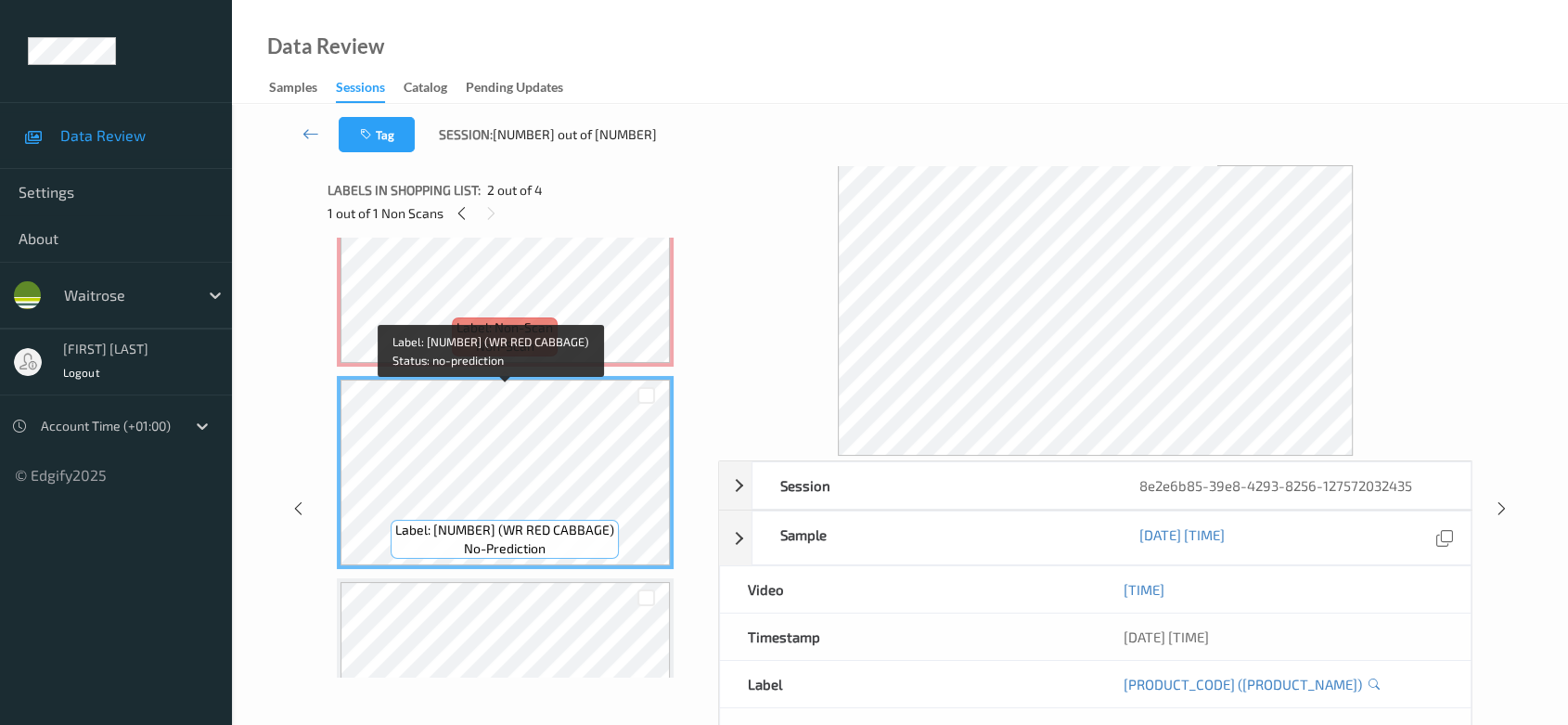 scroll, scrollTop: 0, scrollLeft: 0, axis: both 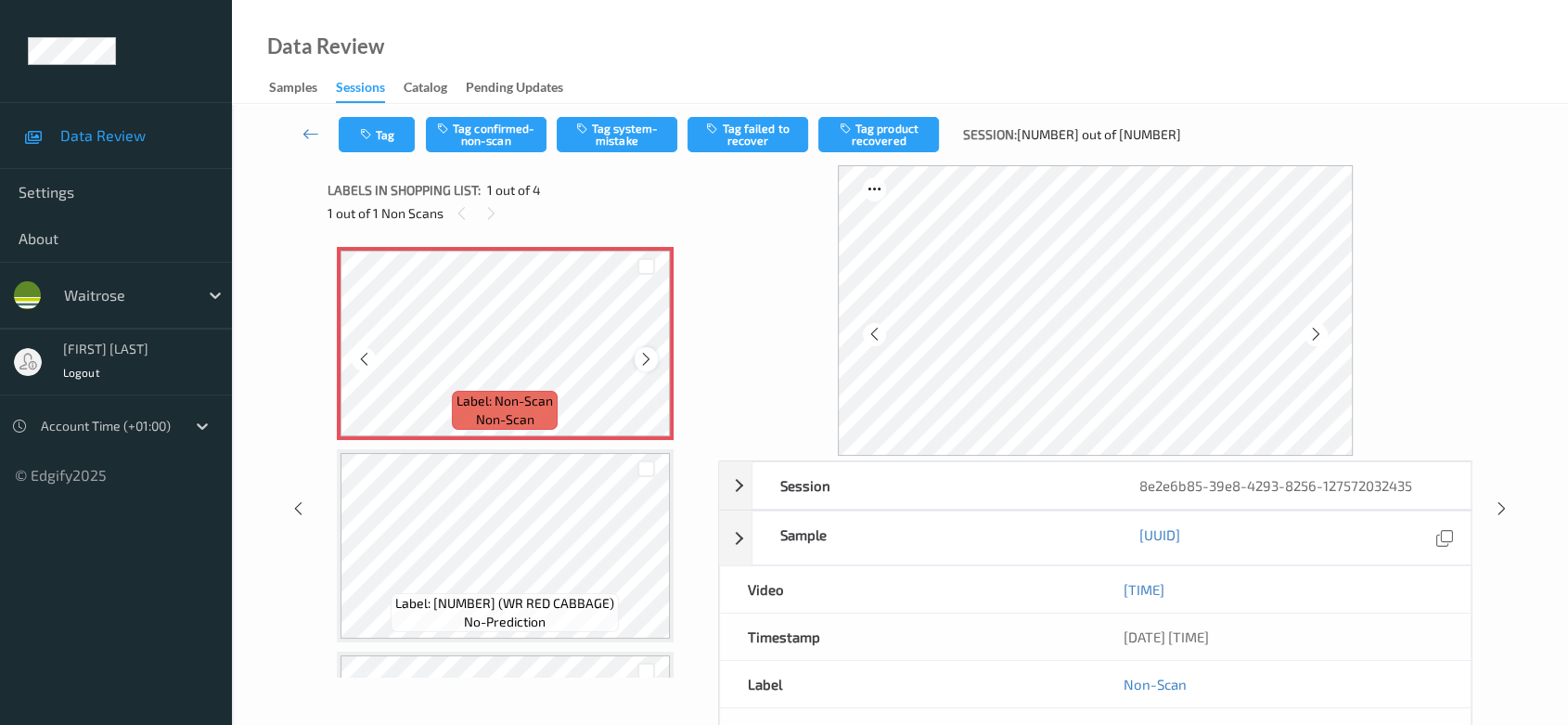 click at bounding box center [646, 359] 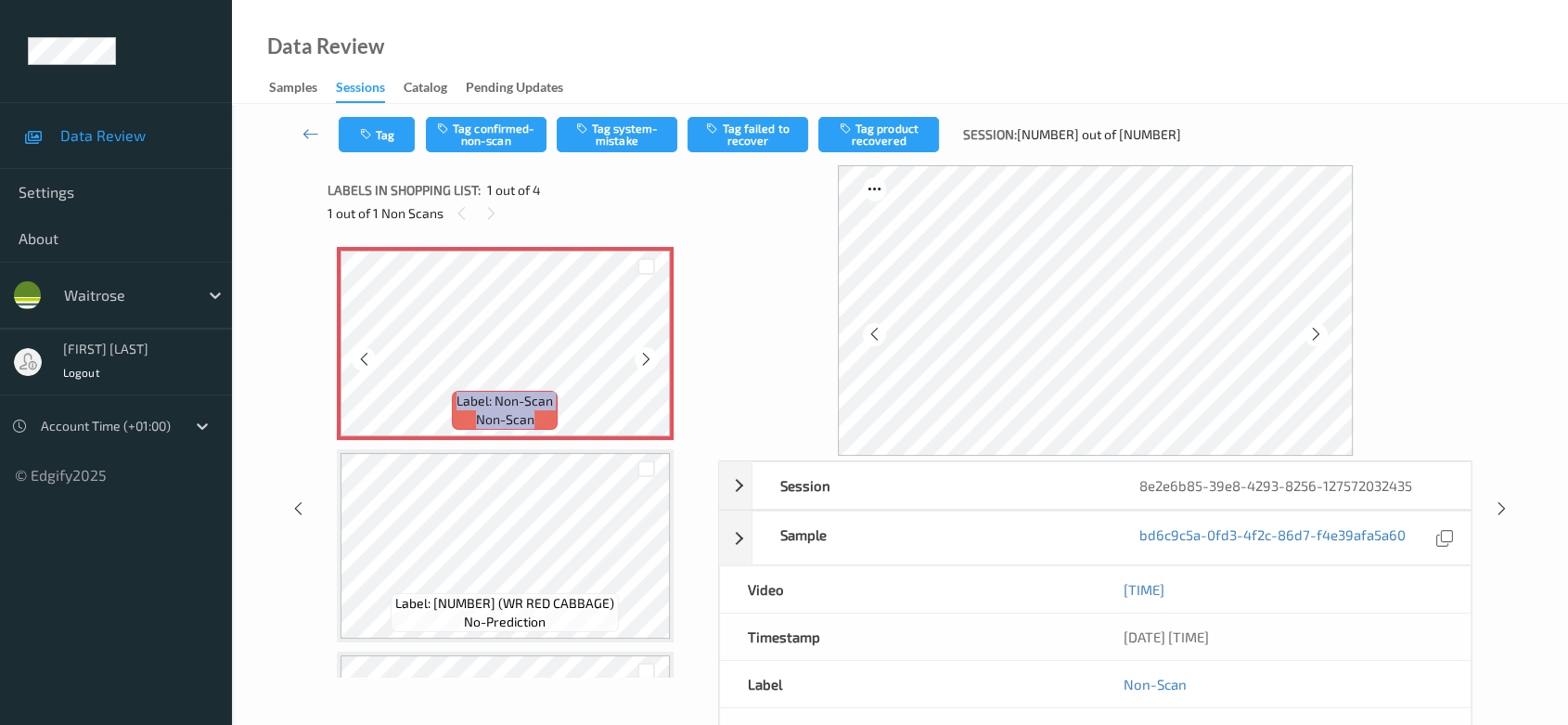click at bounding box center (646, 359) 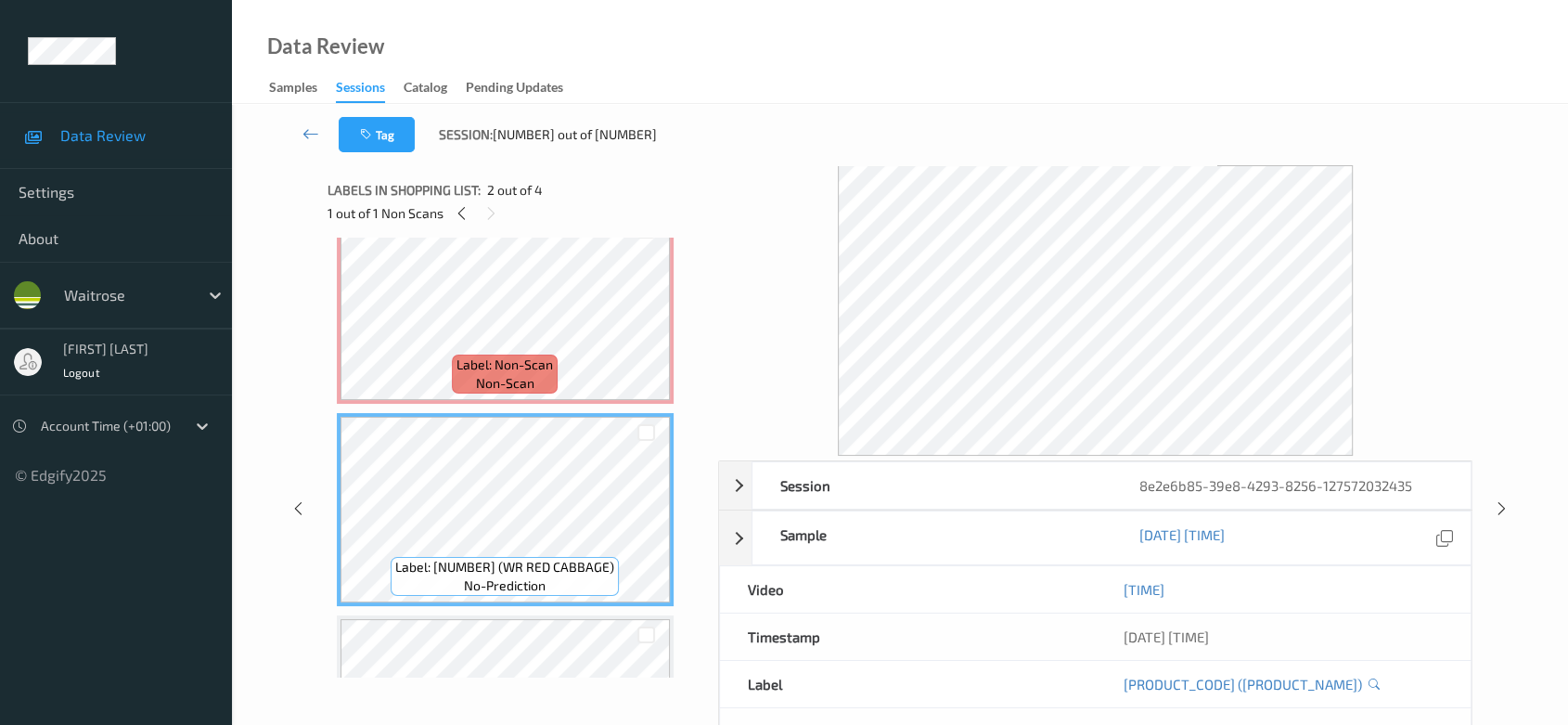 scroll, scrollTop: 0, scrollLeft: 0, axis: both 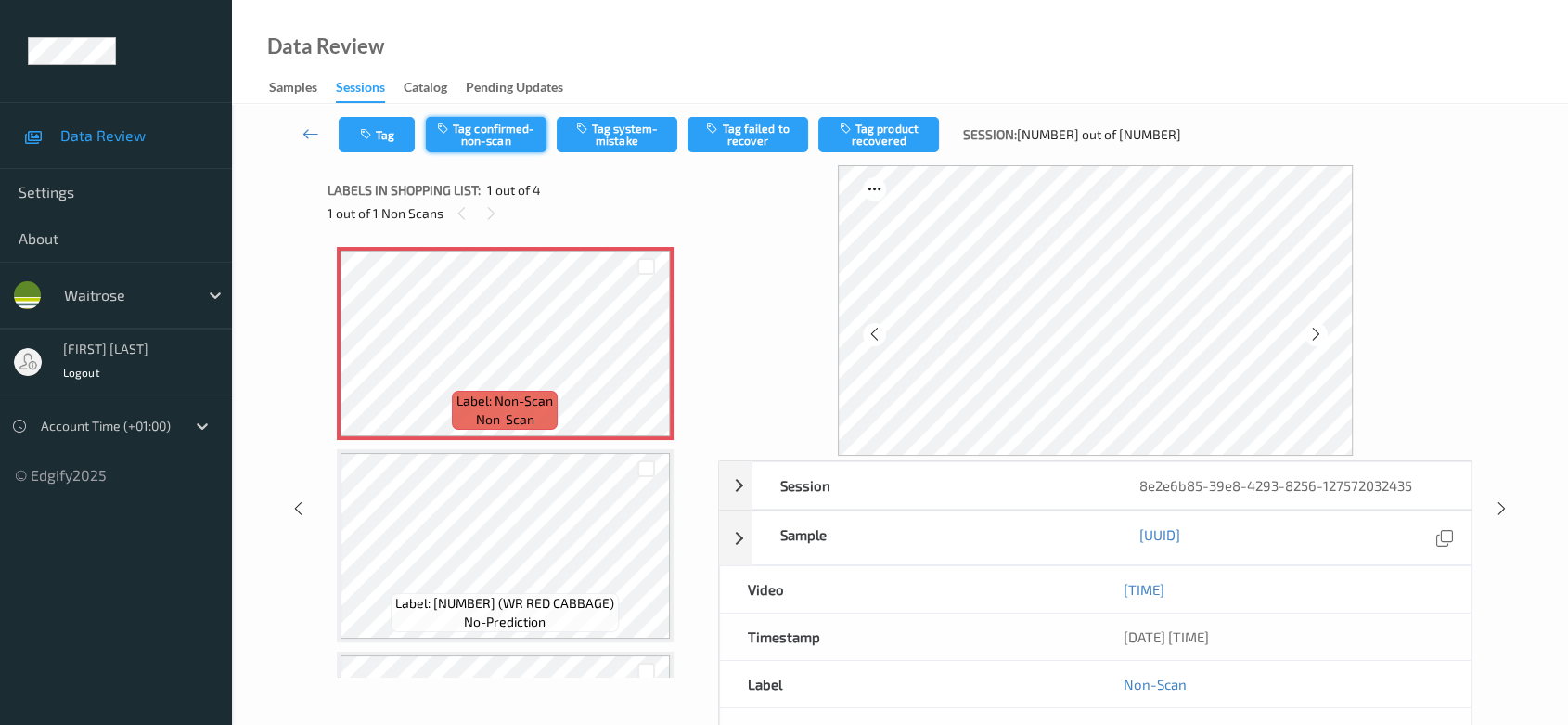 click on "Tag   confirmed-non-scan" at bounding box center [486, 135] 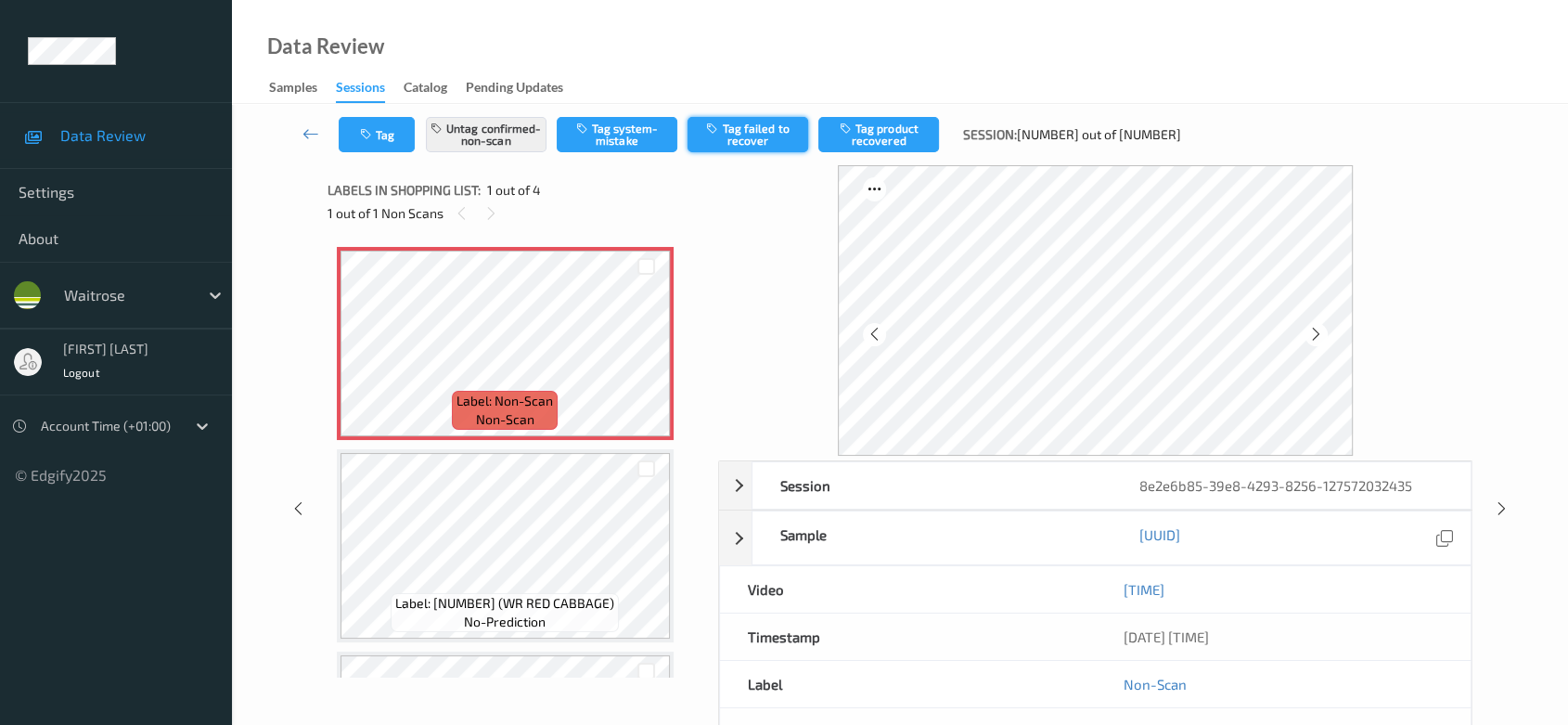 click on "Tag   failed to recover" at bounding box center (748, 135) 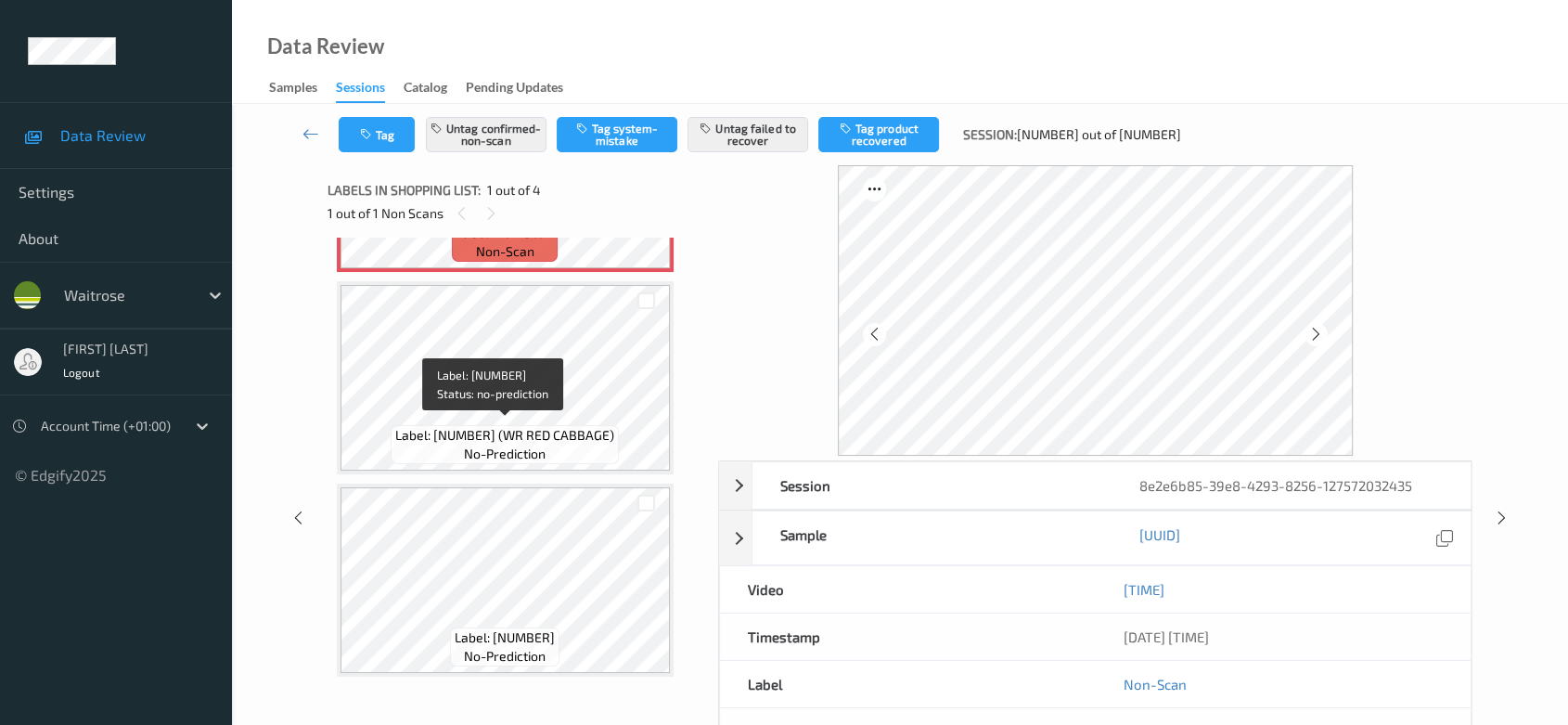 scroll, scrollTop: 0, scrollLeft: 0, axis: both 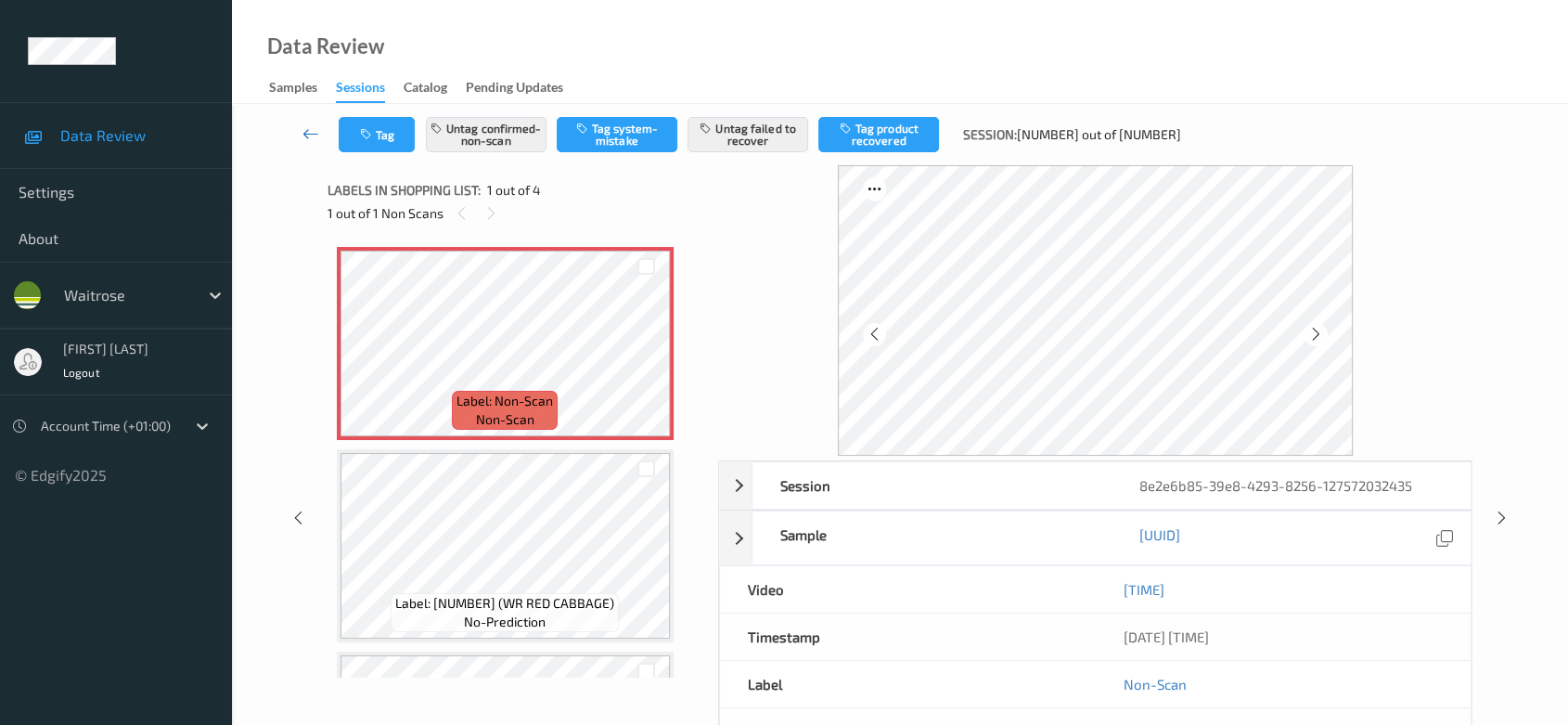 click at bounding box center [311, 134] 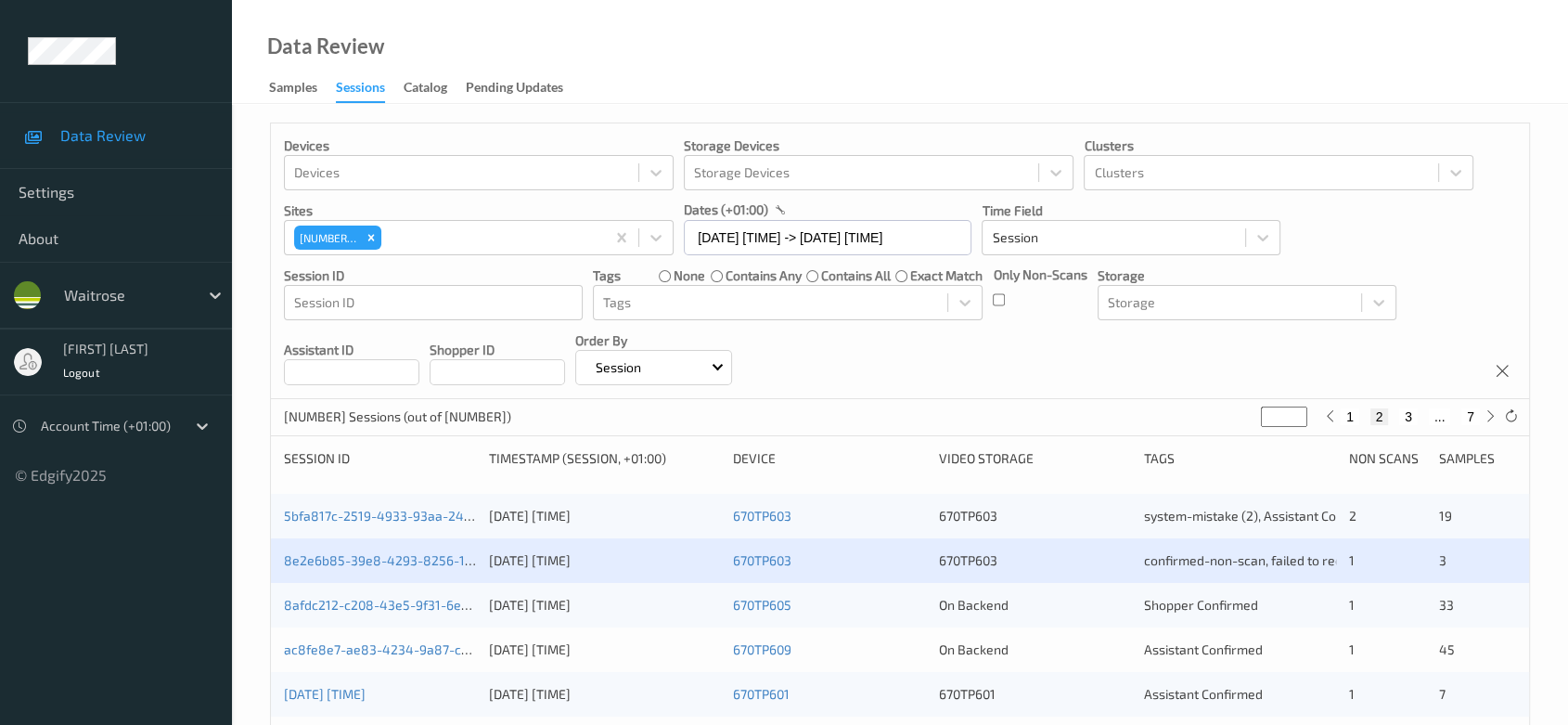 scroll, scrollTop: 309, scrollLeft: 0, axis: vertical 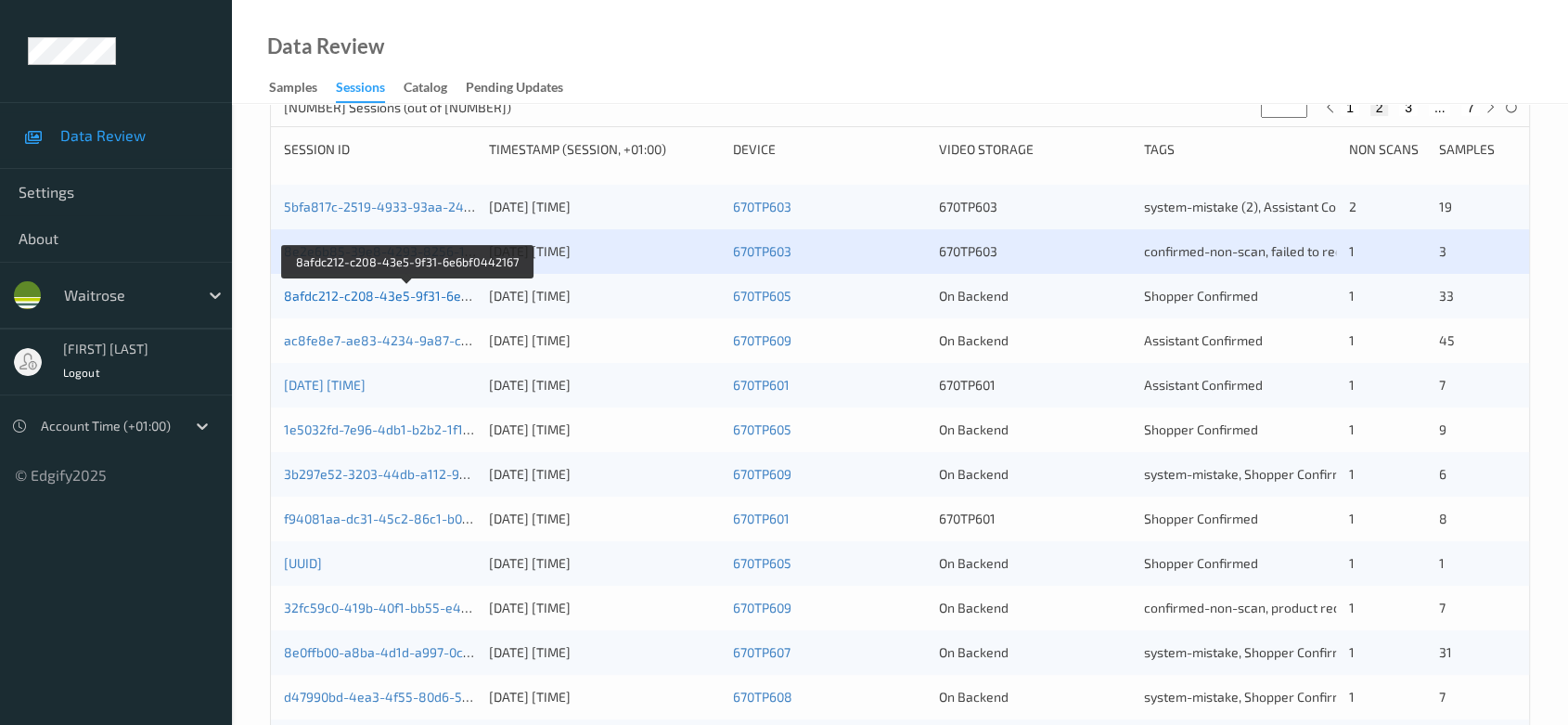 click on "8afdc212-c208-43e5-9f31-6e6bf0442167" at bounding box center [407, 295] 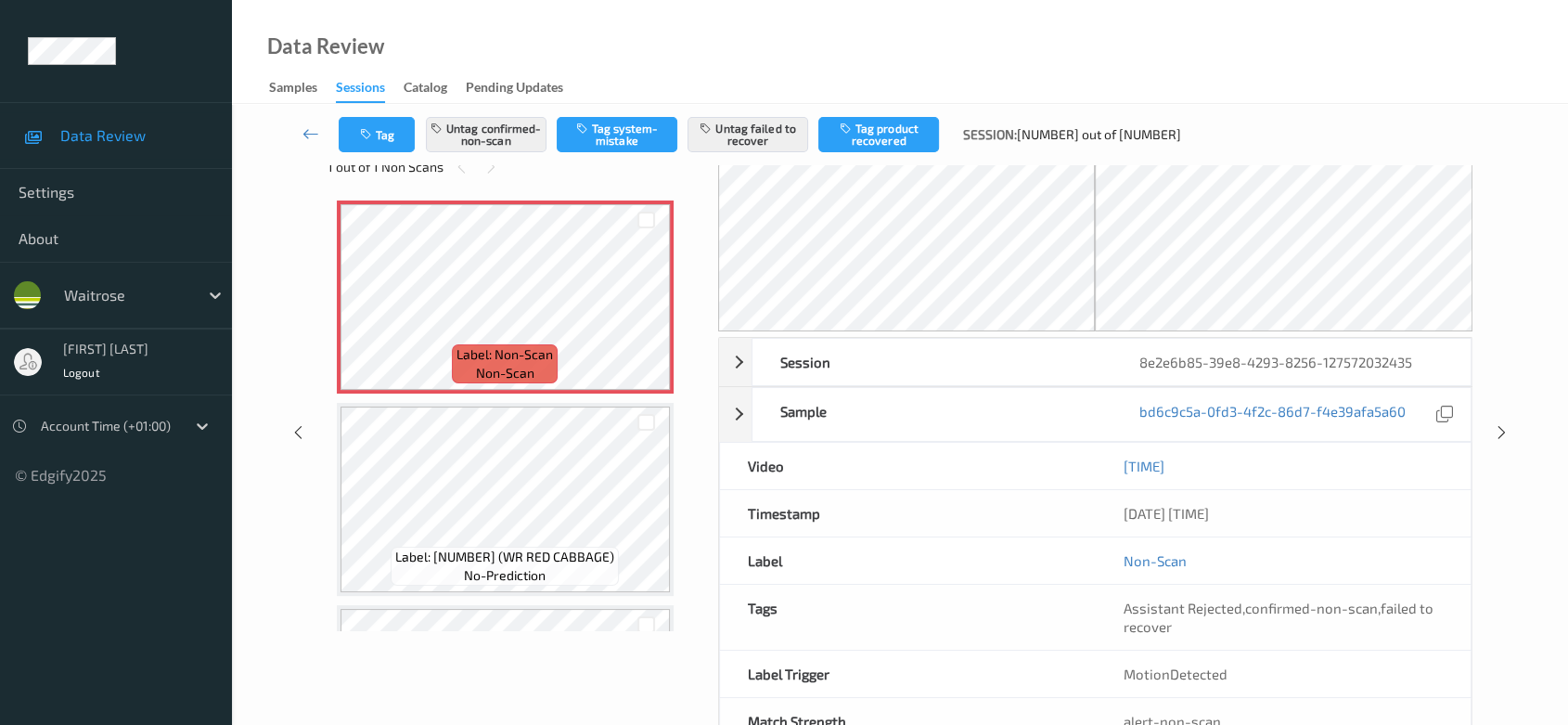scroll, scrollTop: 0, scrollLeft: 0, axis: both 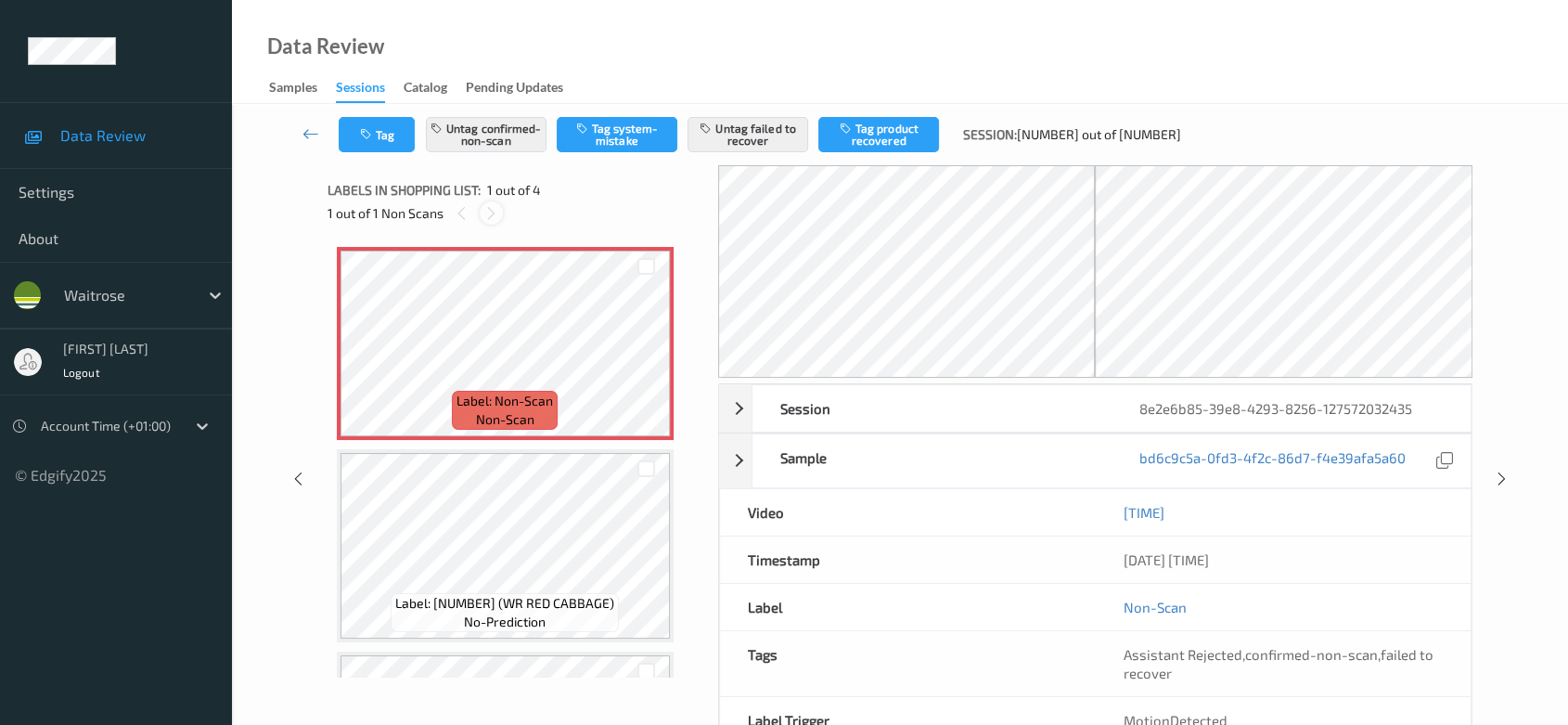 click at bounding box center (491, 214) 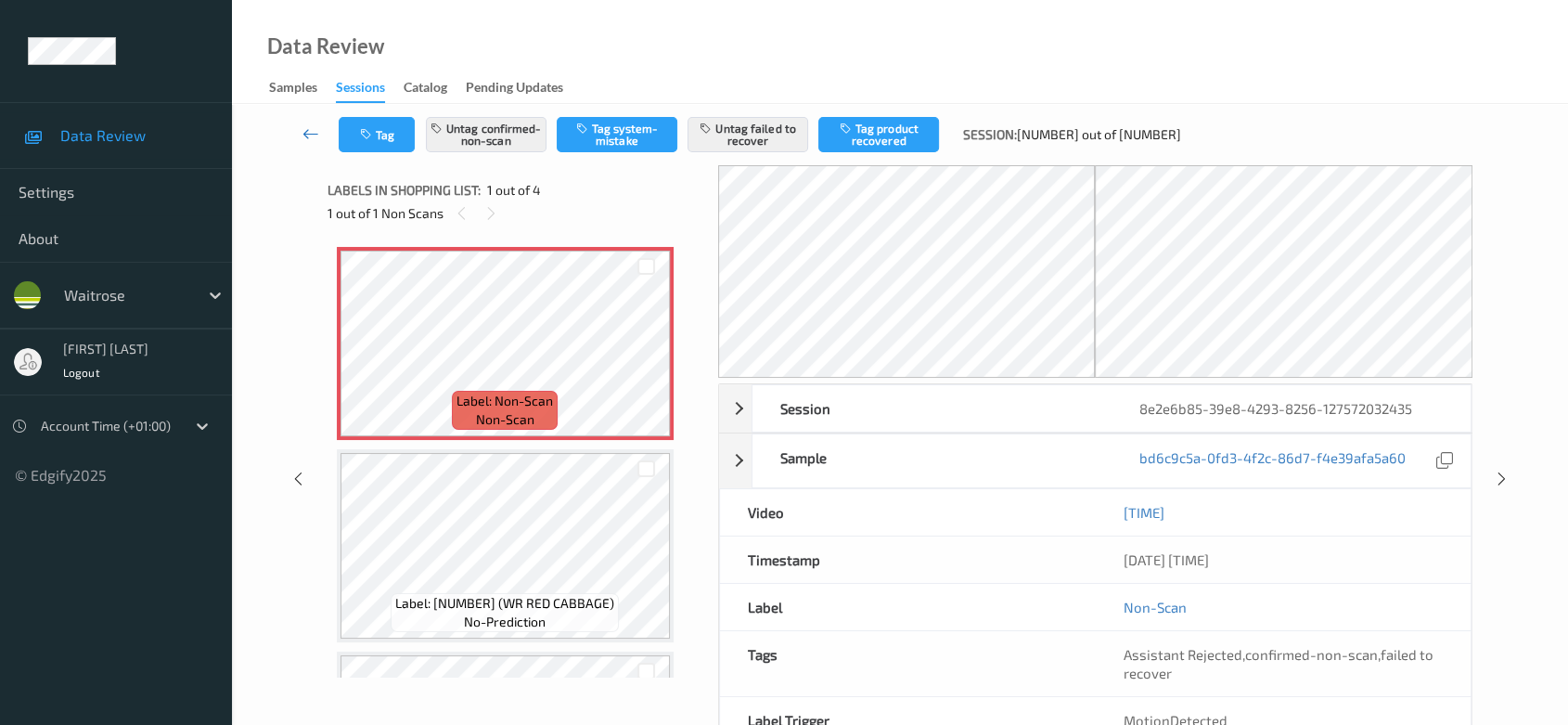 click at bounding box center (311, 134) 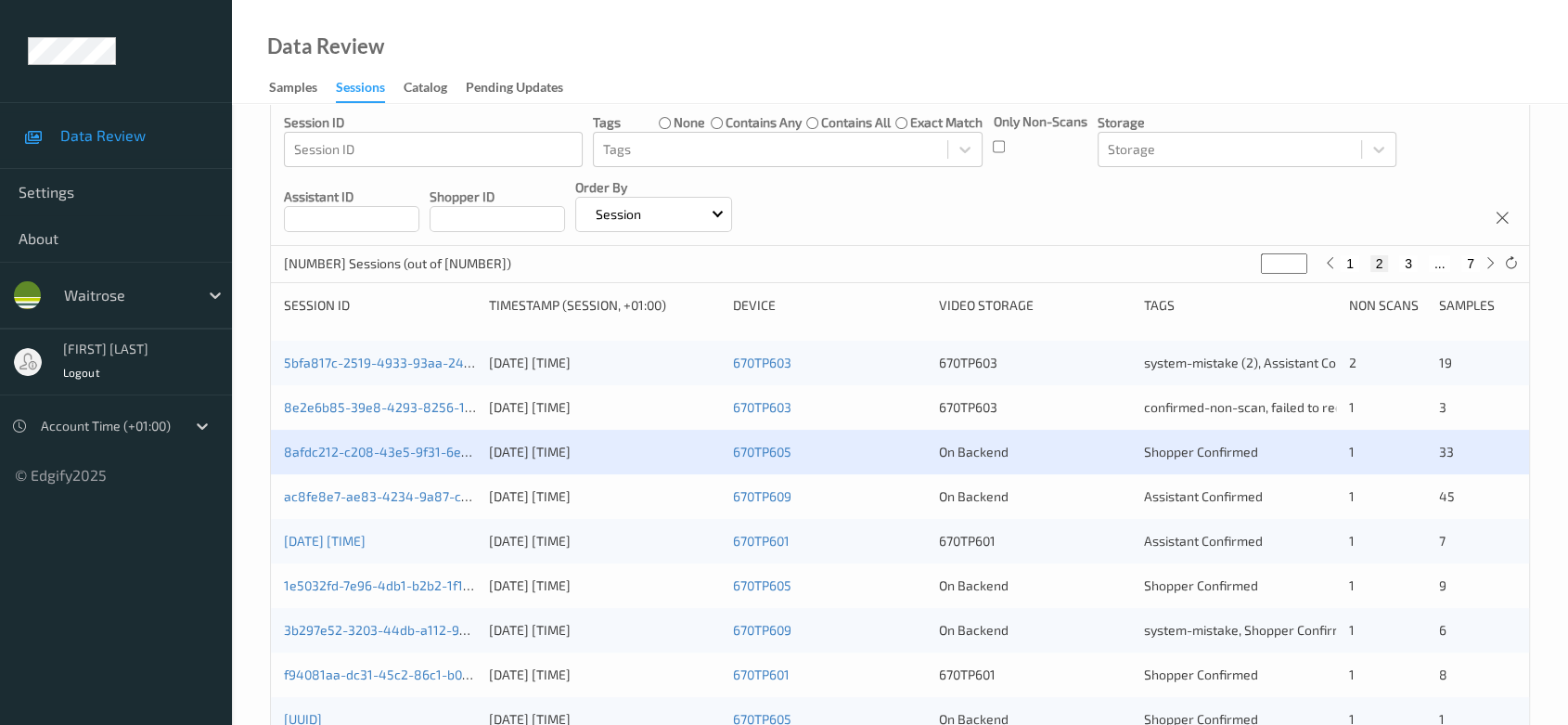 scroll, scrollTop: 309, scrollLeft: 0, axis: vertical 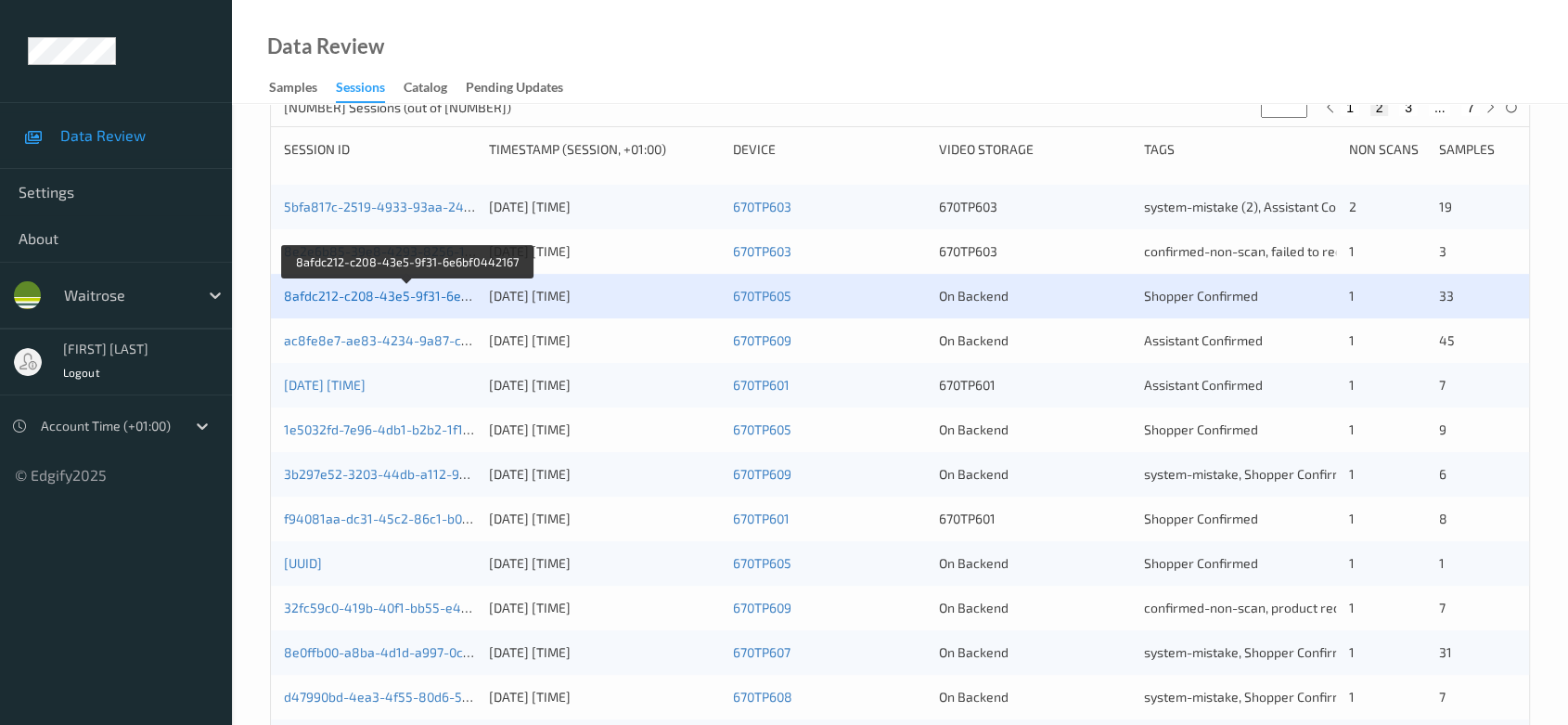 click on "8afdc212-c208-43e5-9f31-6e6bf0442167" at bounding box center [407, 295] 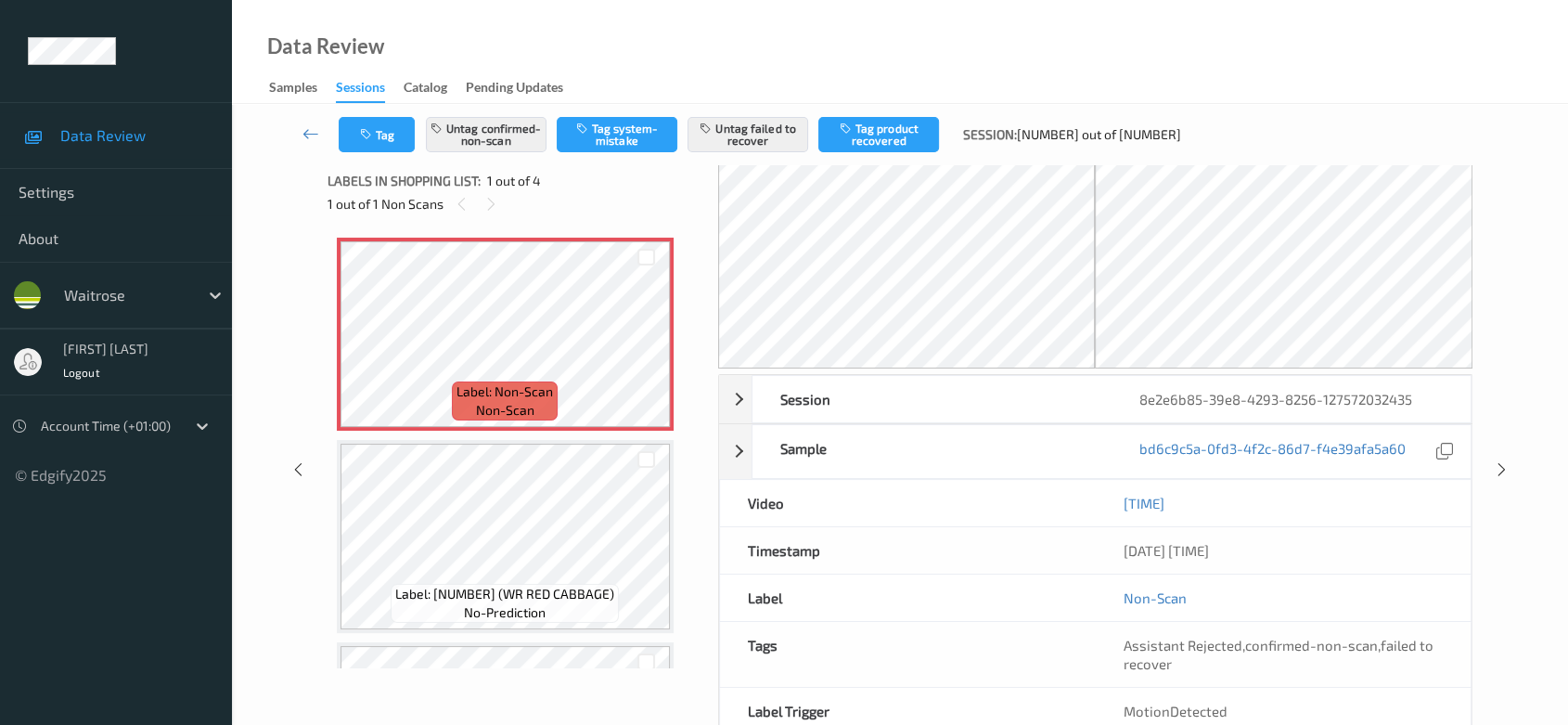 scroll, scrollTop: 0, scrollLeft: 0, axis: both 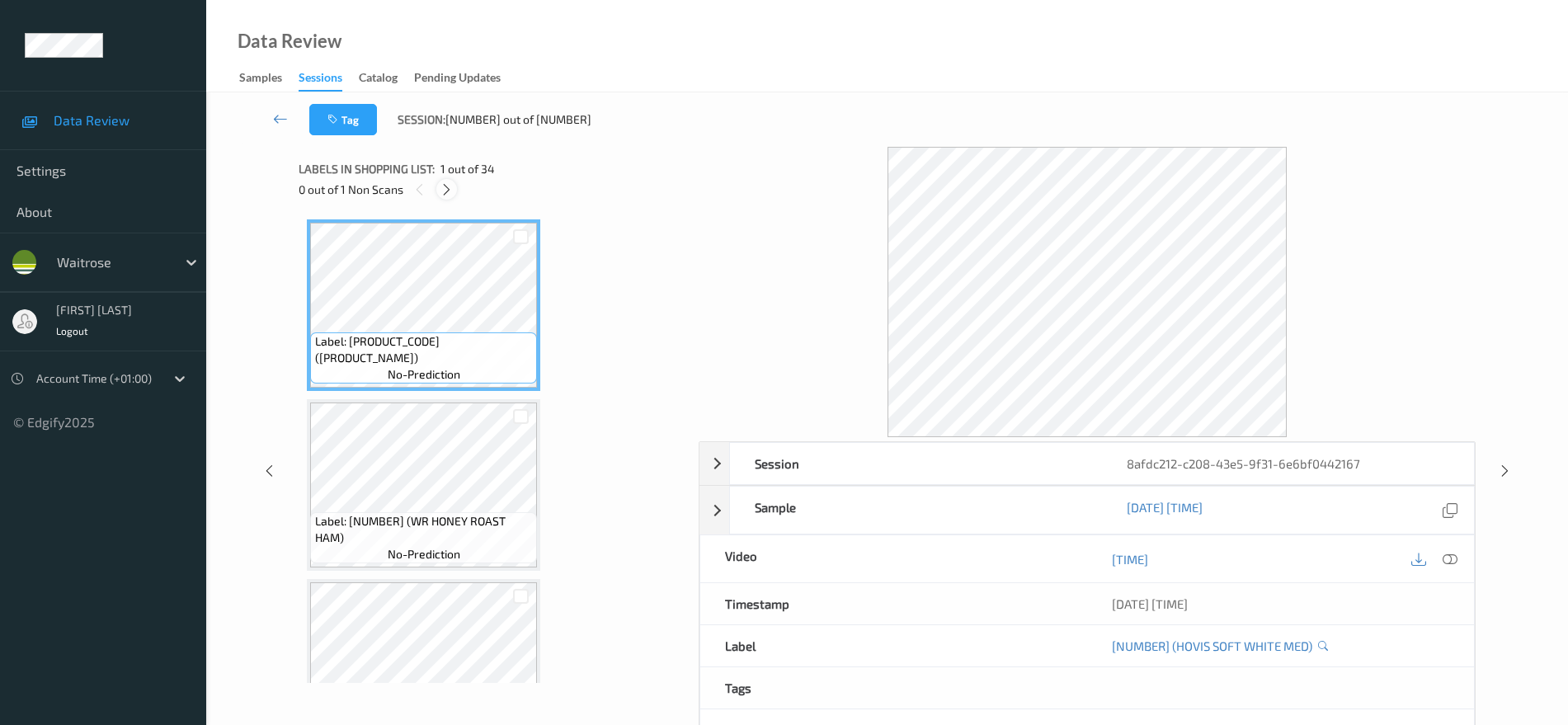 click at bounding box center (446, 190) 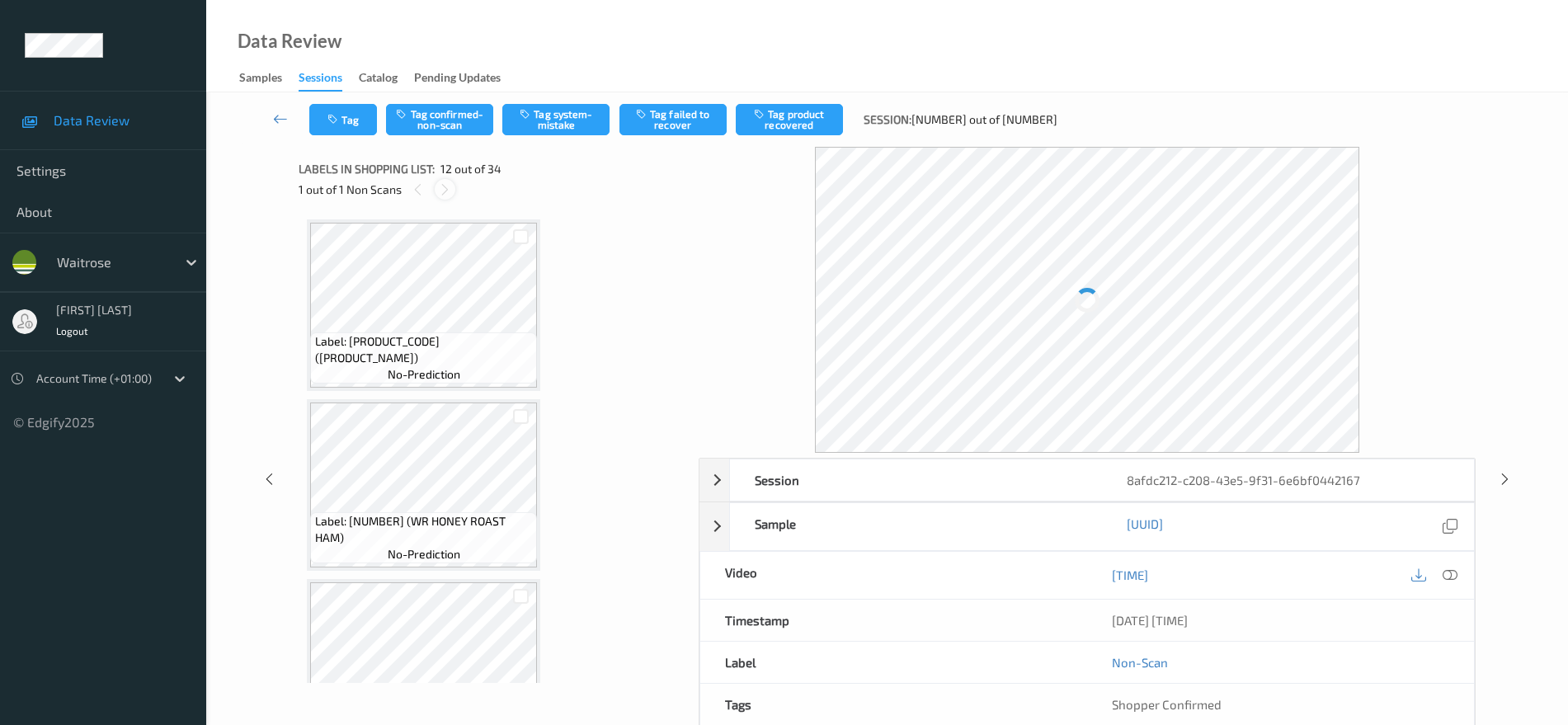 scroll, scrollTop: 1806, scrollLeft: 0, axis: vertical 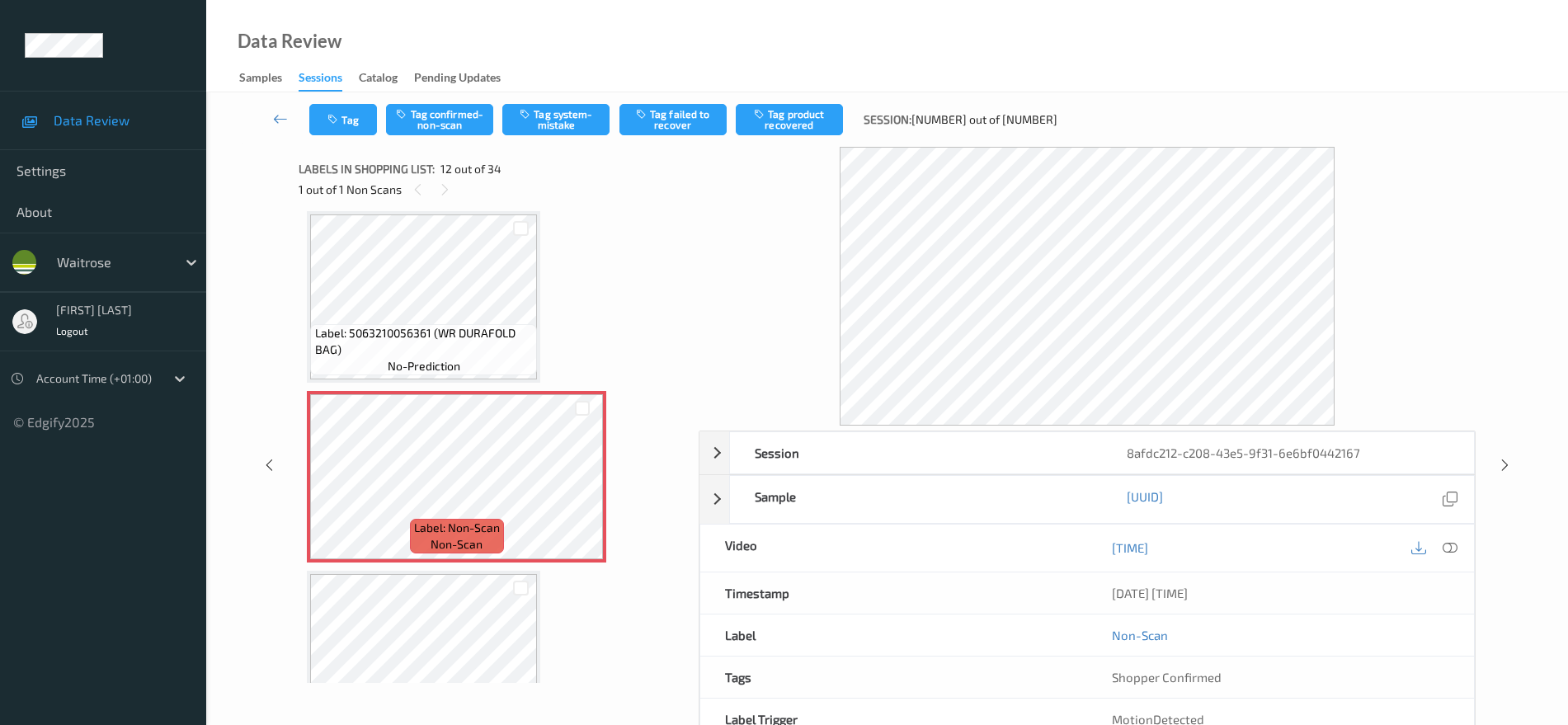 click on "00:02:15.990" at bounding box center (1280, 548) 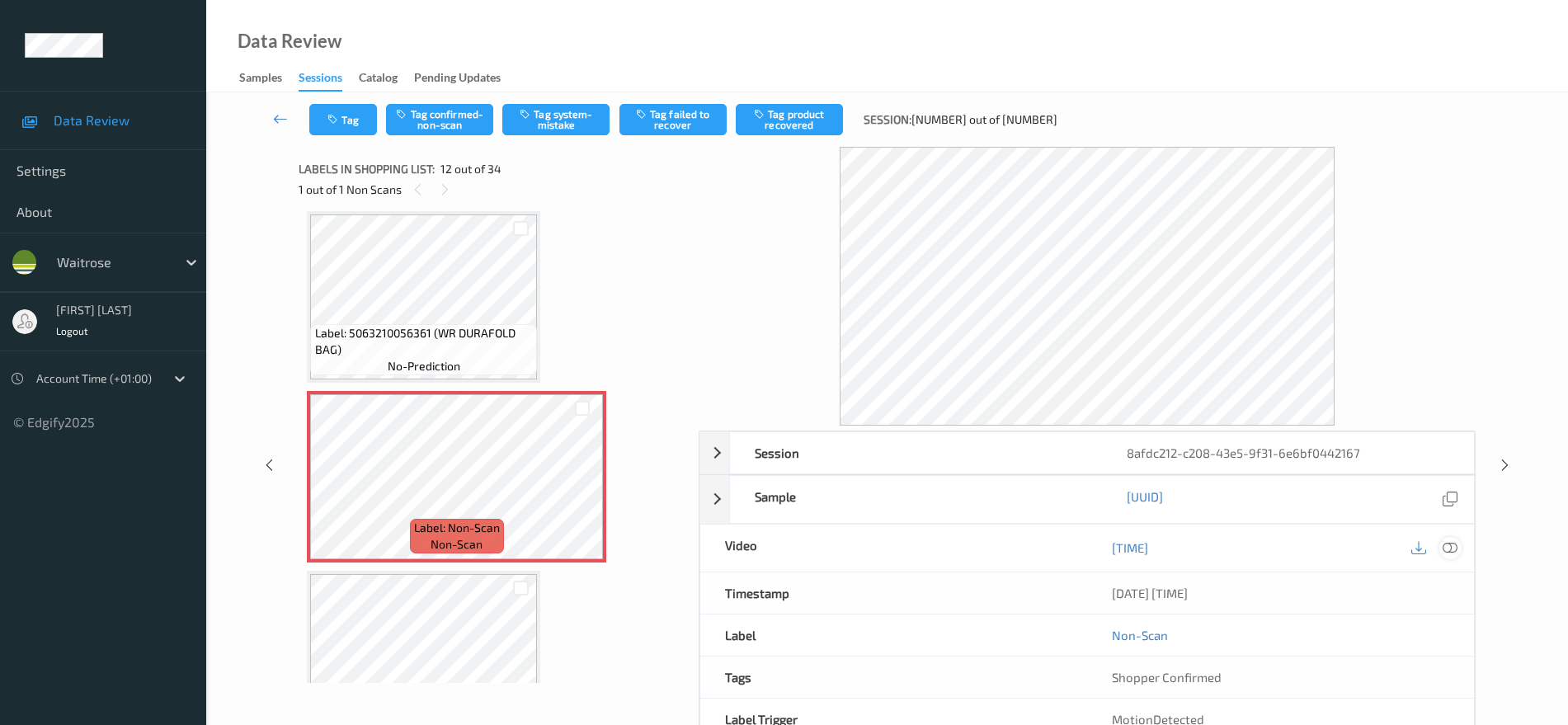 click at bounding box center (1450, 548) 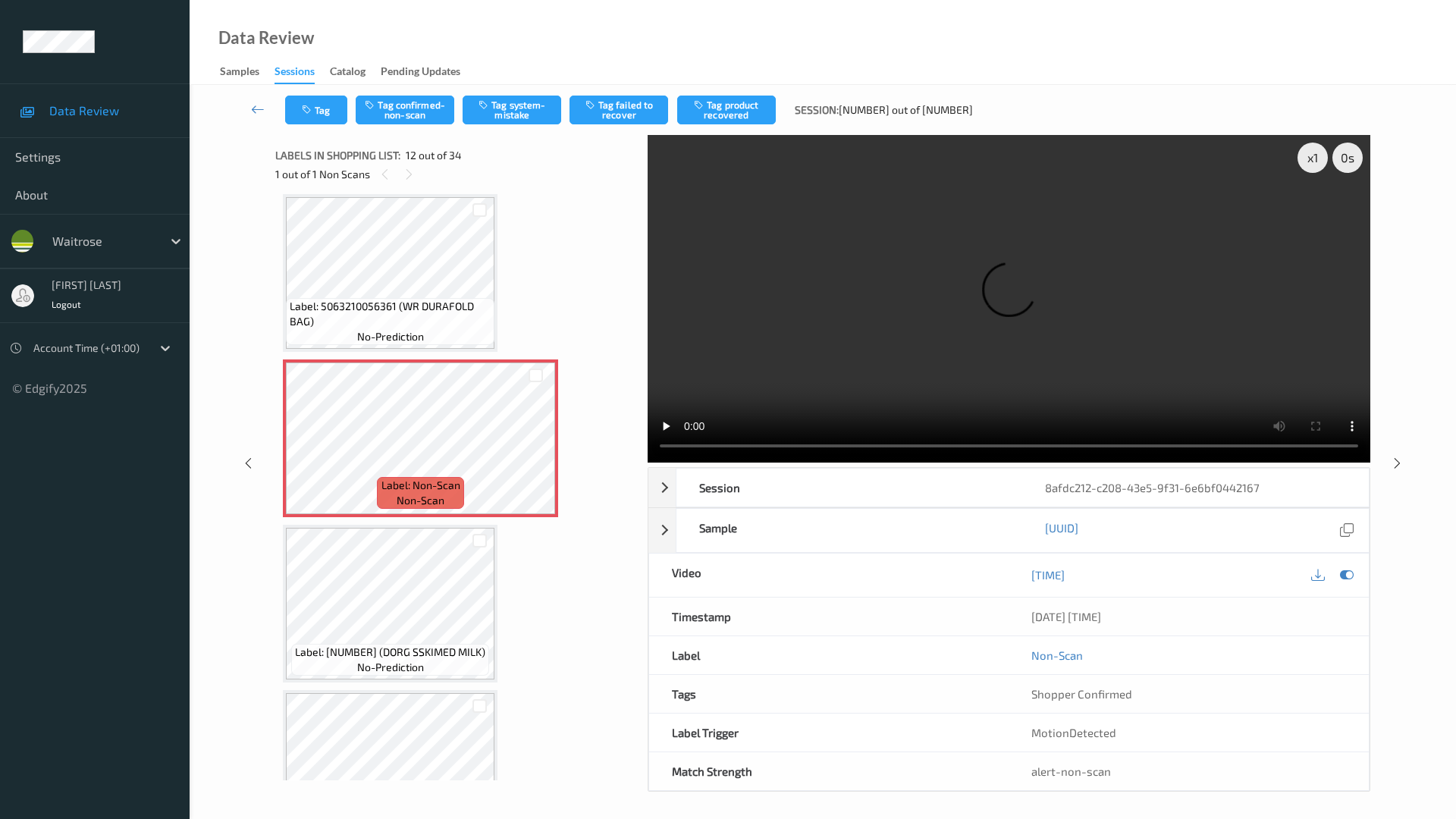 type 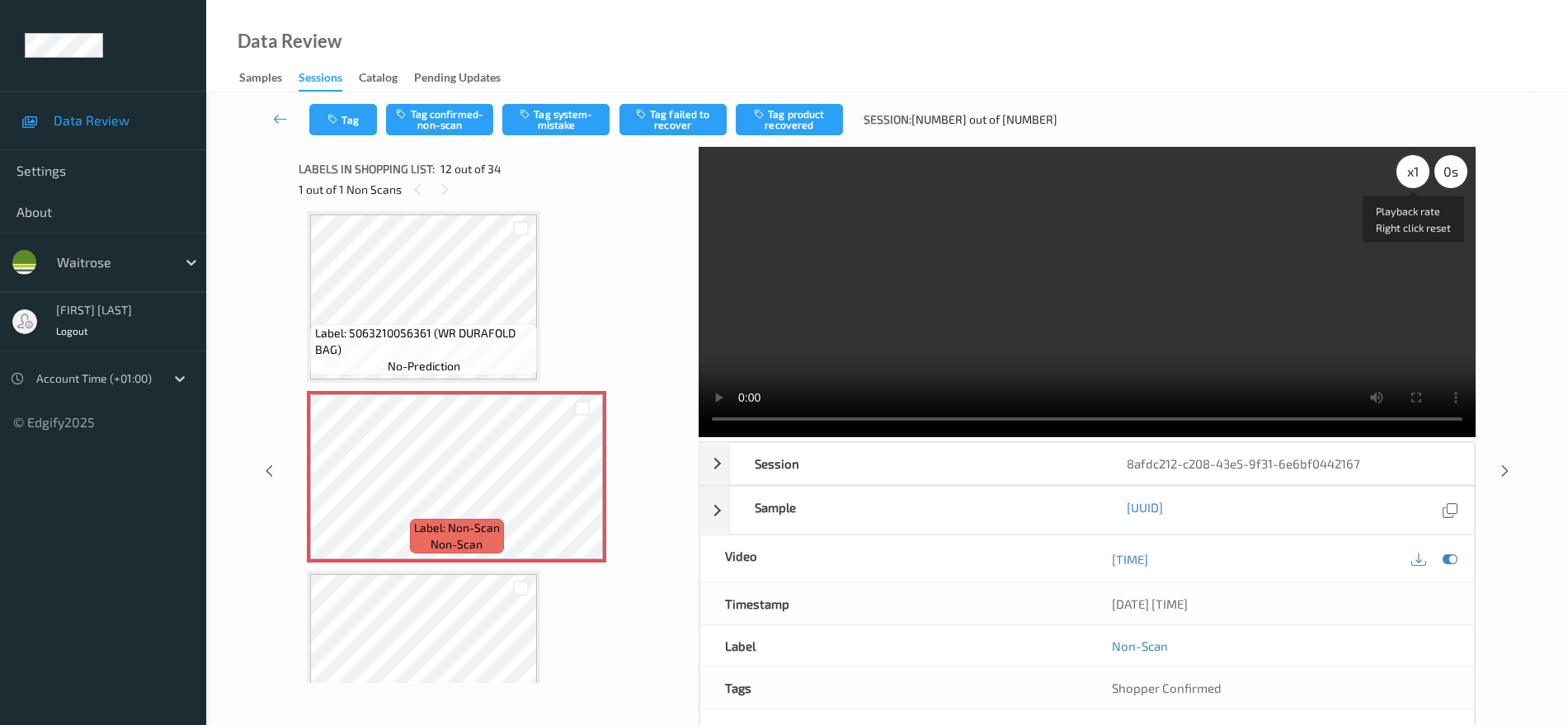 click on "x 1" at bounding box center (1413, 172) 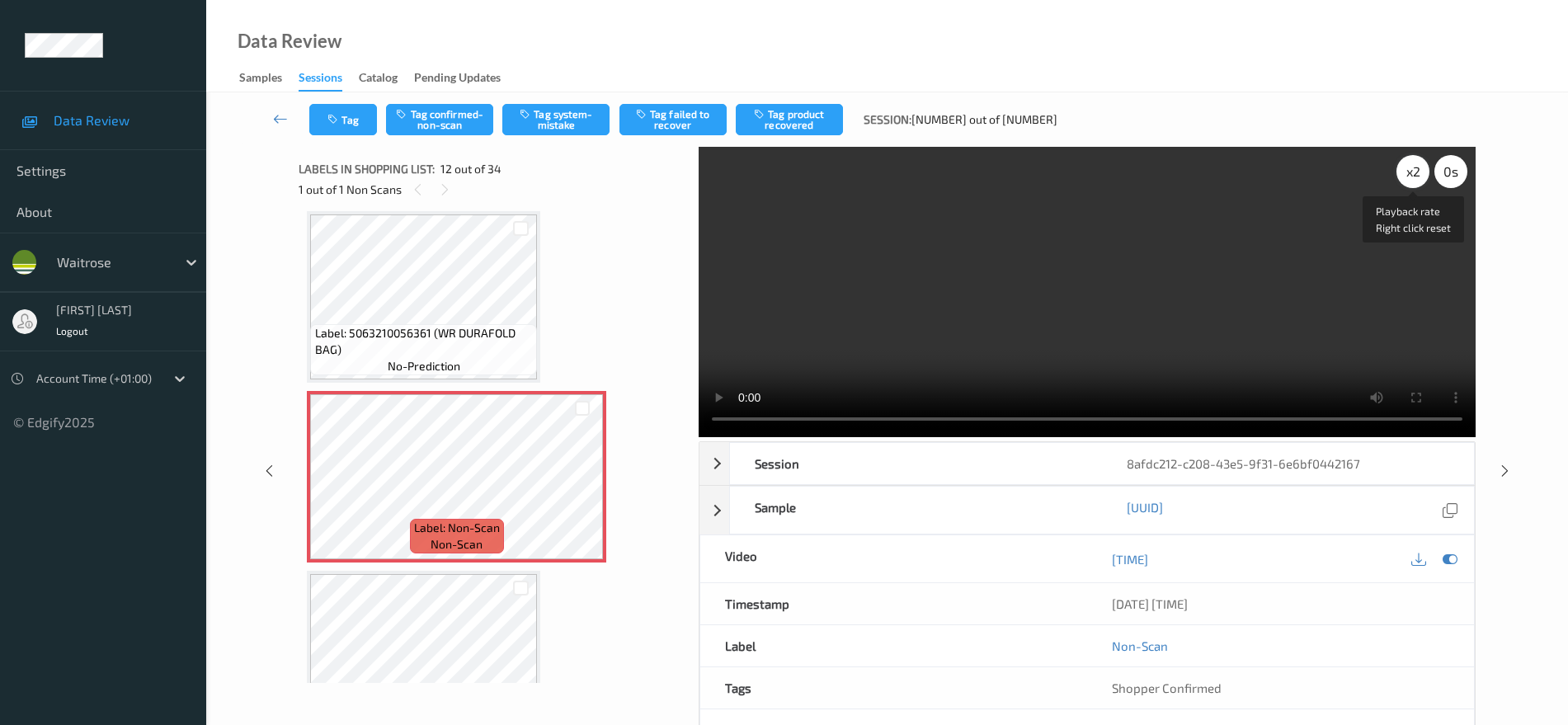 click on "x 2" at bounding box center (1413, 172) 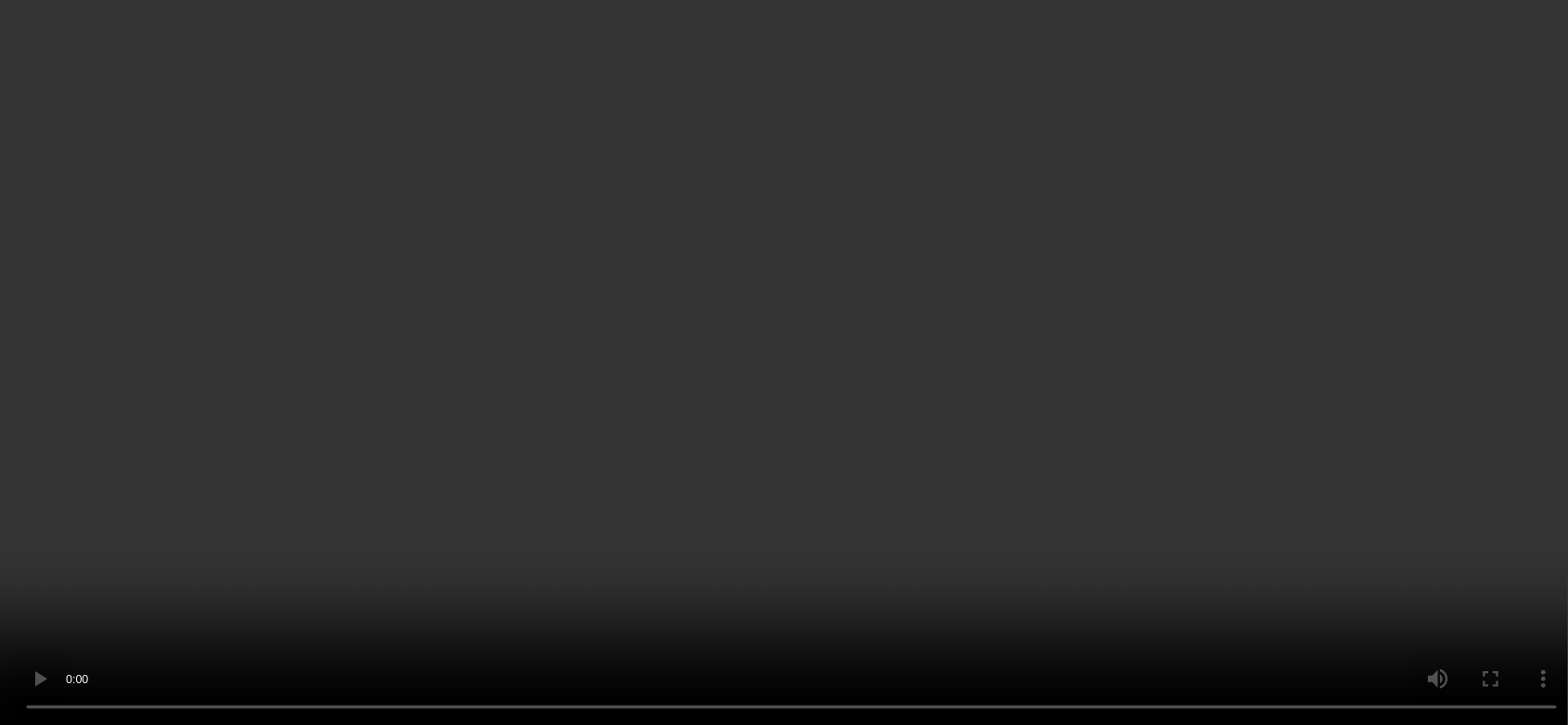 scroll, scrollTop: 1917, scrollLeft: 0, axis: vertical 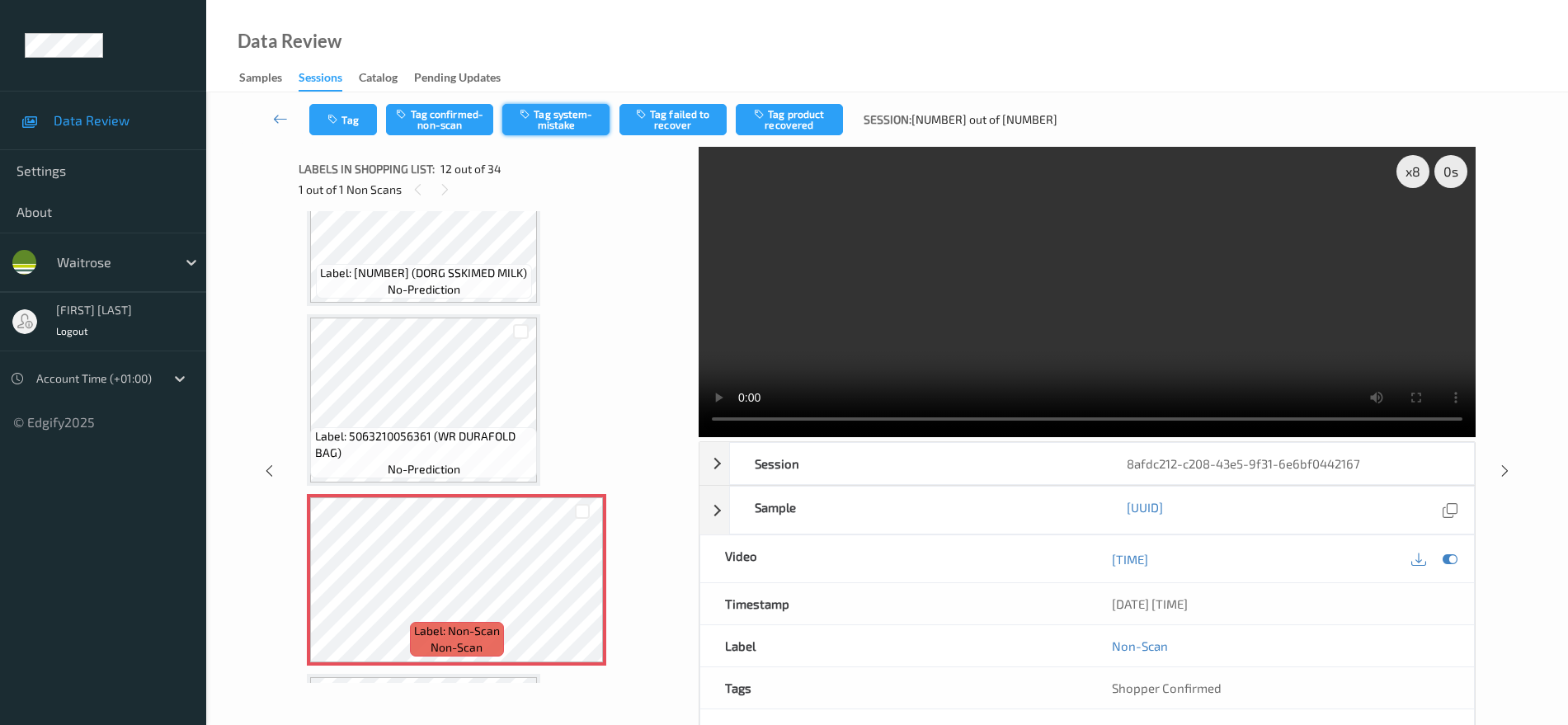 click on "Tag   system-mistake" at bounding box center (556, 120) 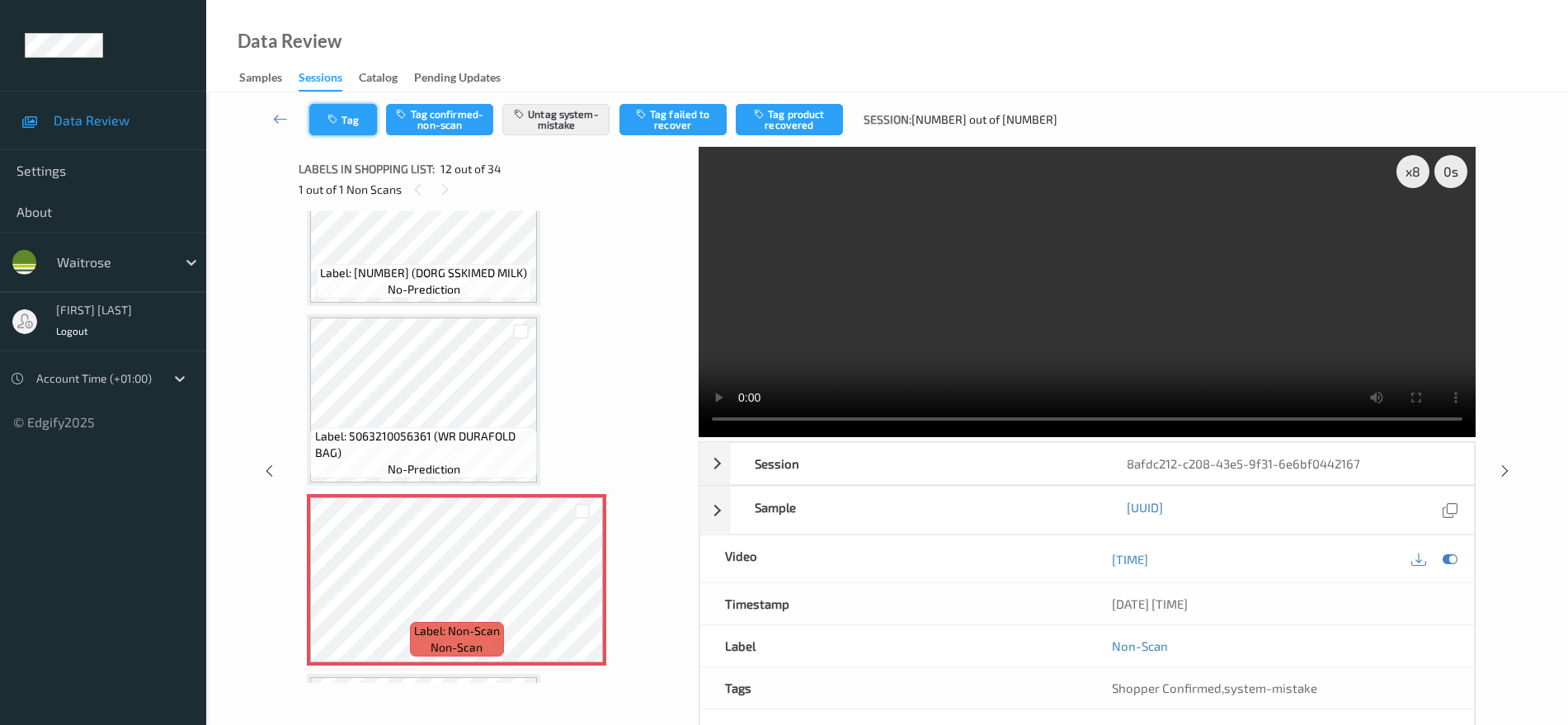 click at bounding box center [334, 120] 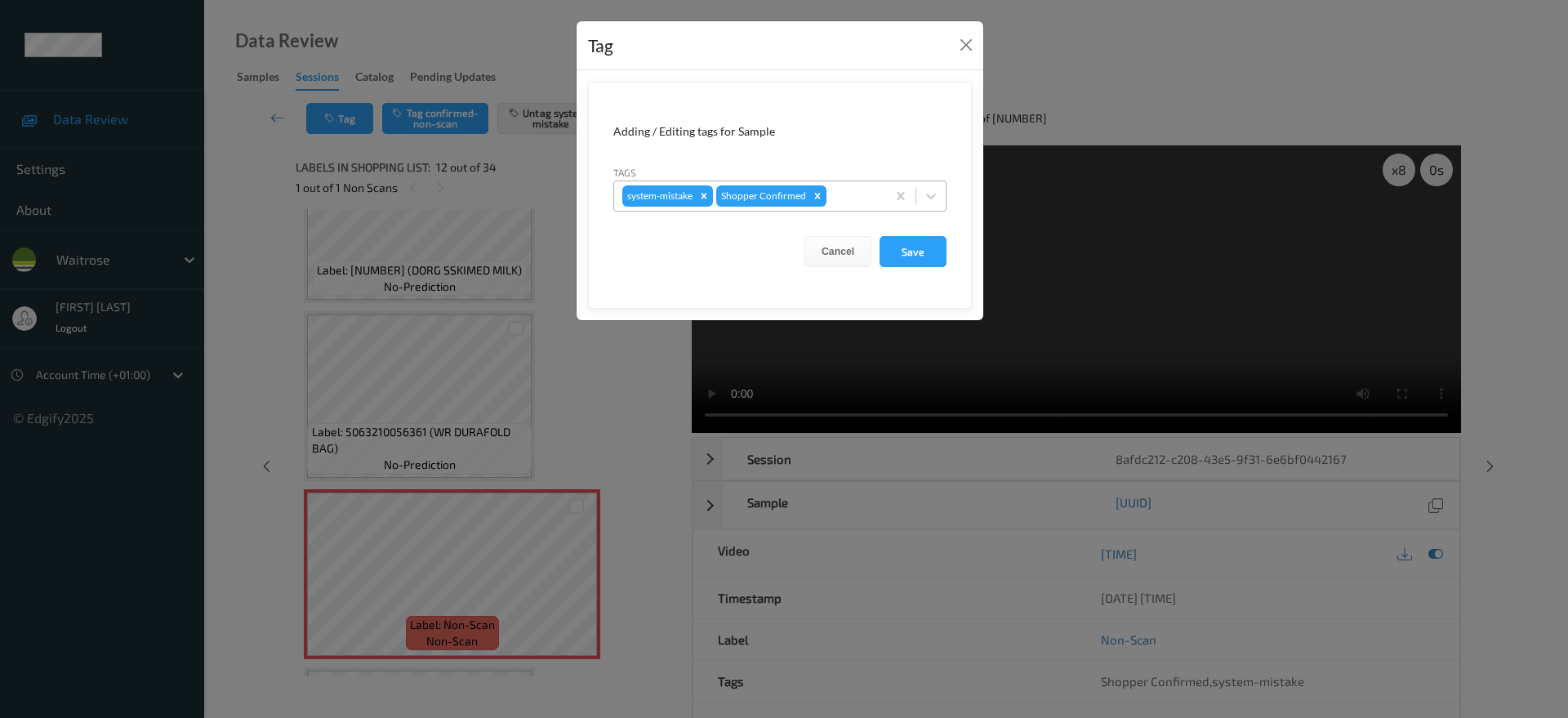 click at bounding box center (853, 196) 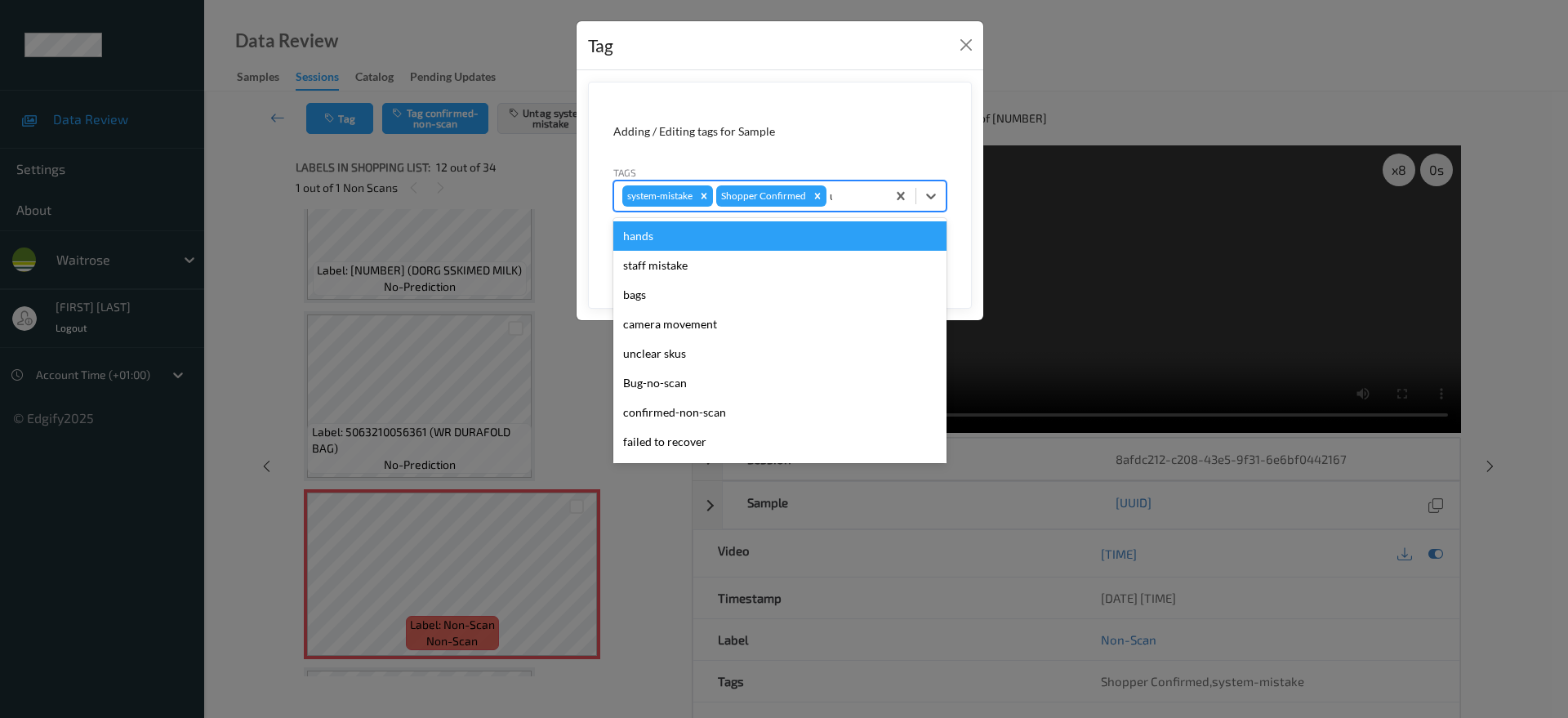 type on "un" 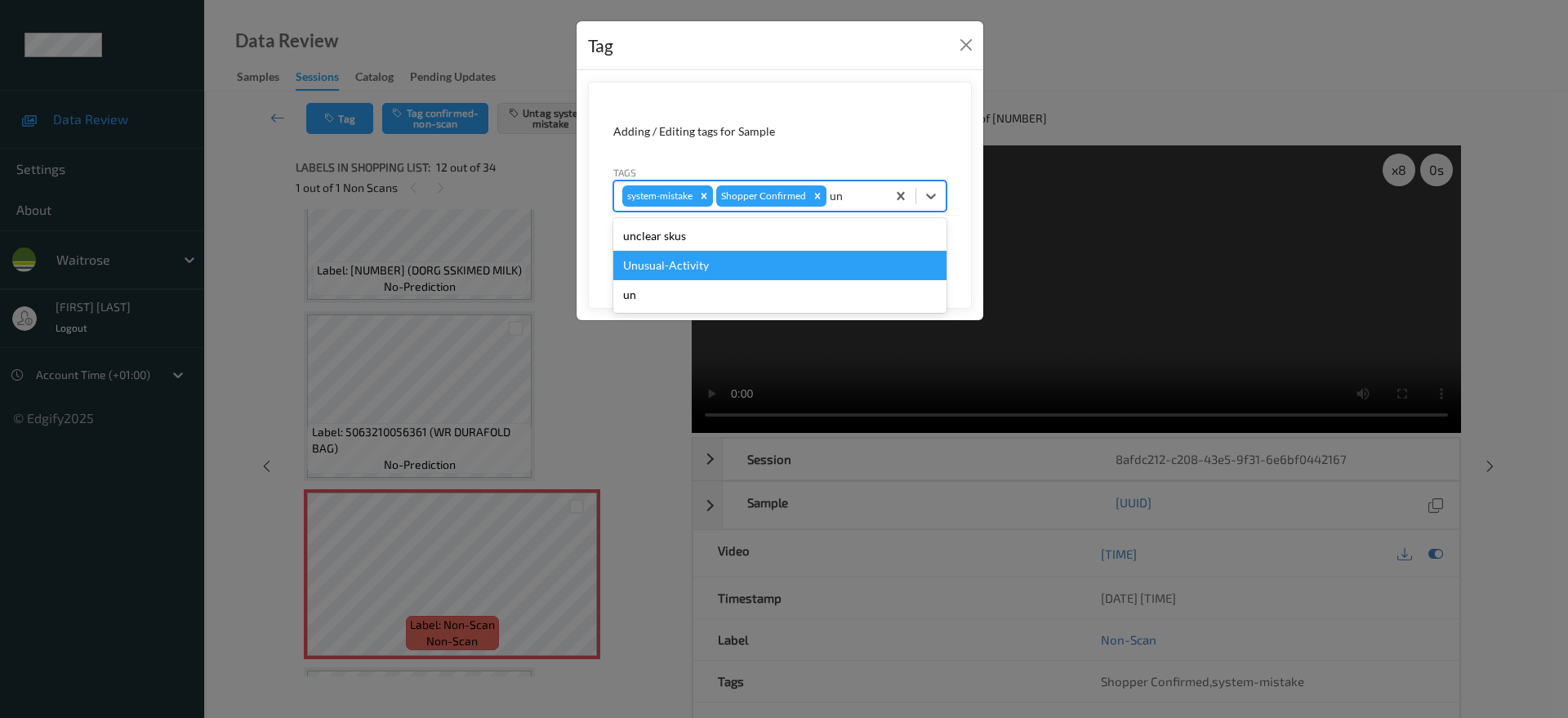 click on "Unusual-Activity" at bounding box center (780, 265) 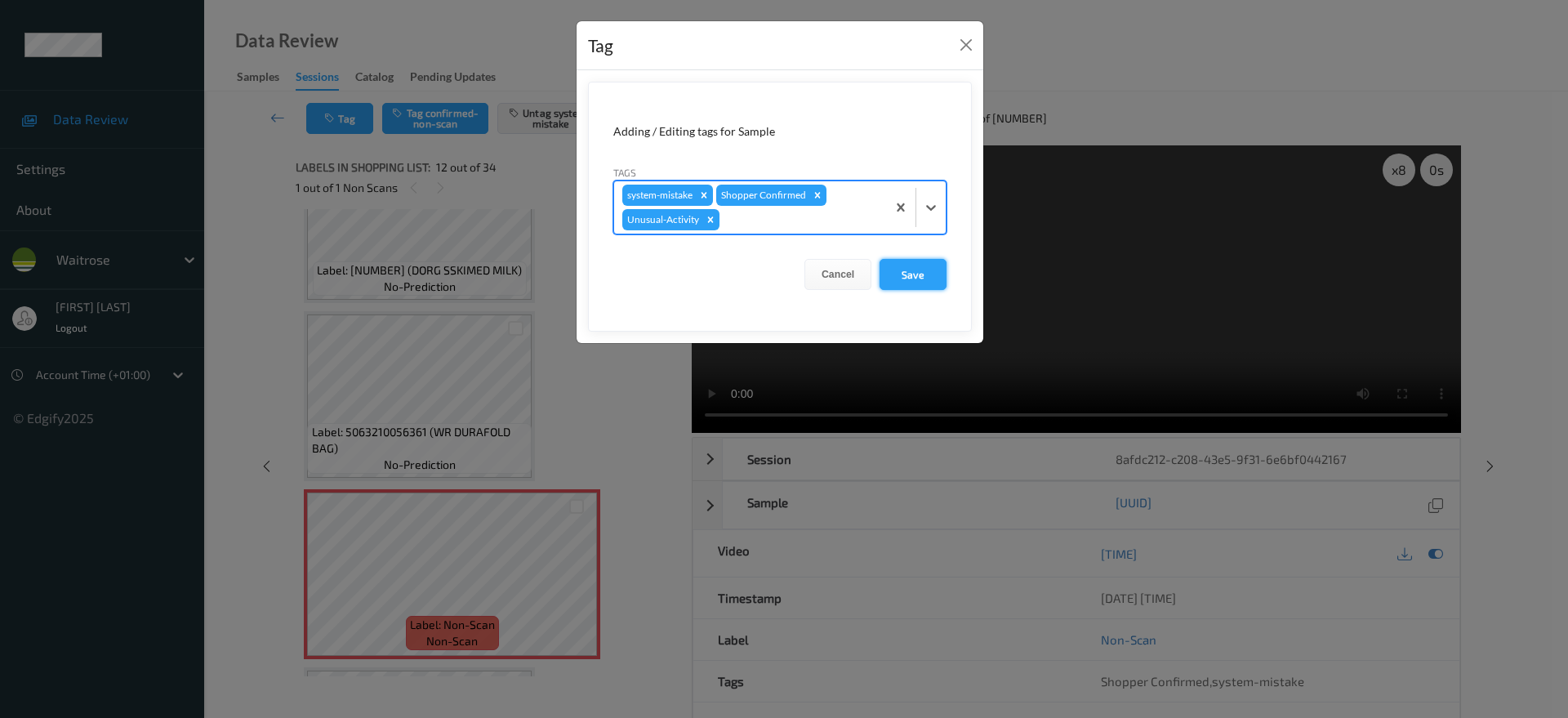 click on "Save" at bounding box center [913, 274] 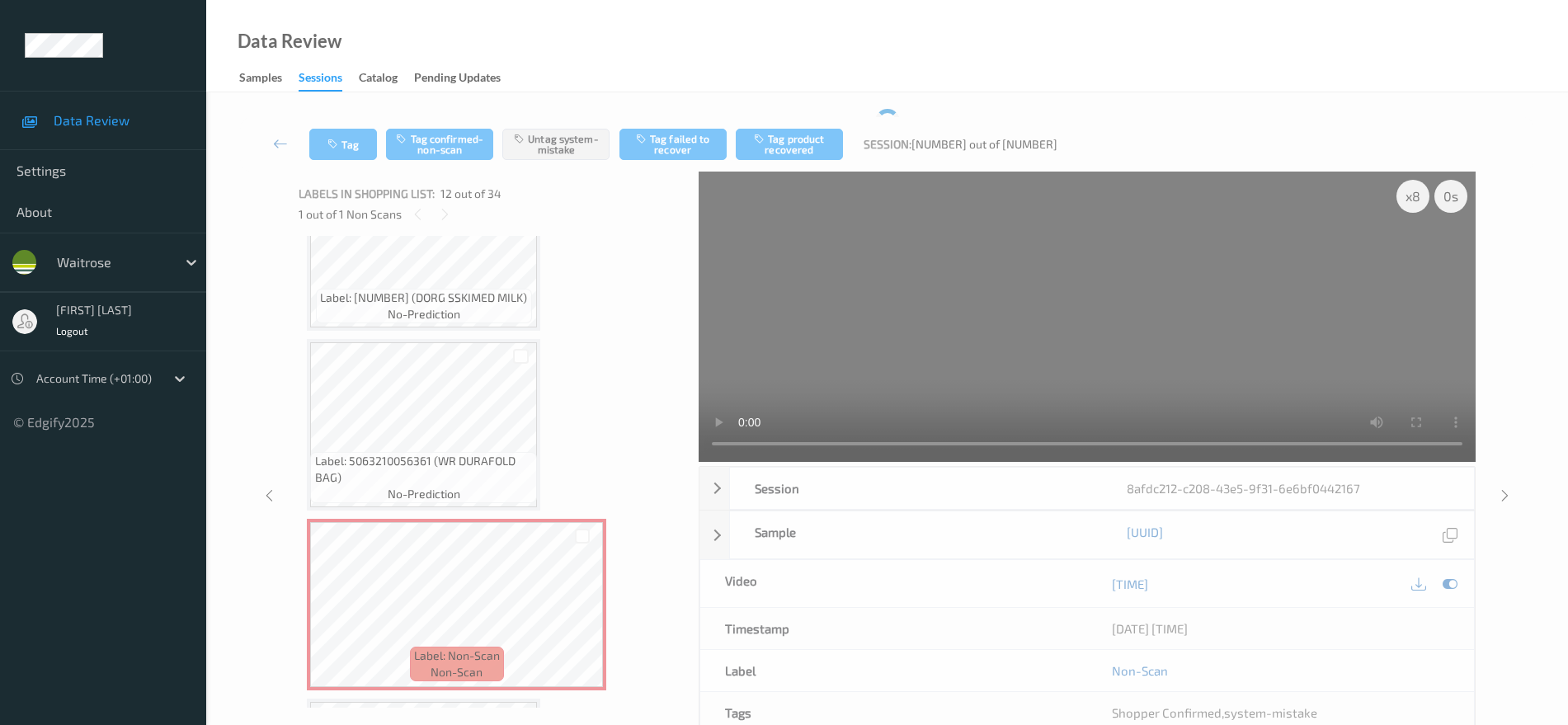 type 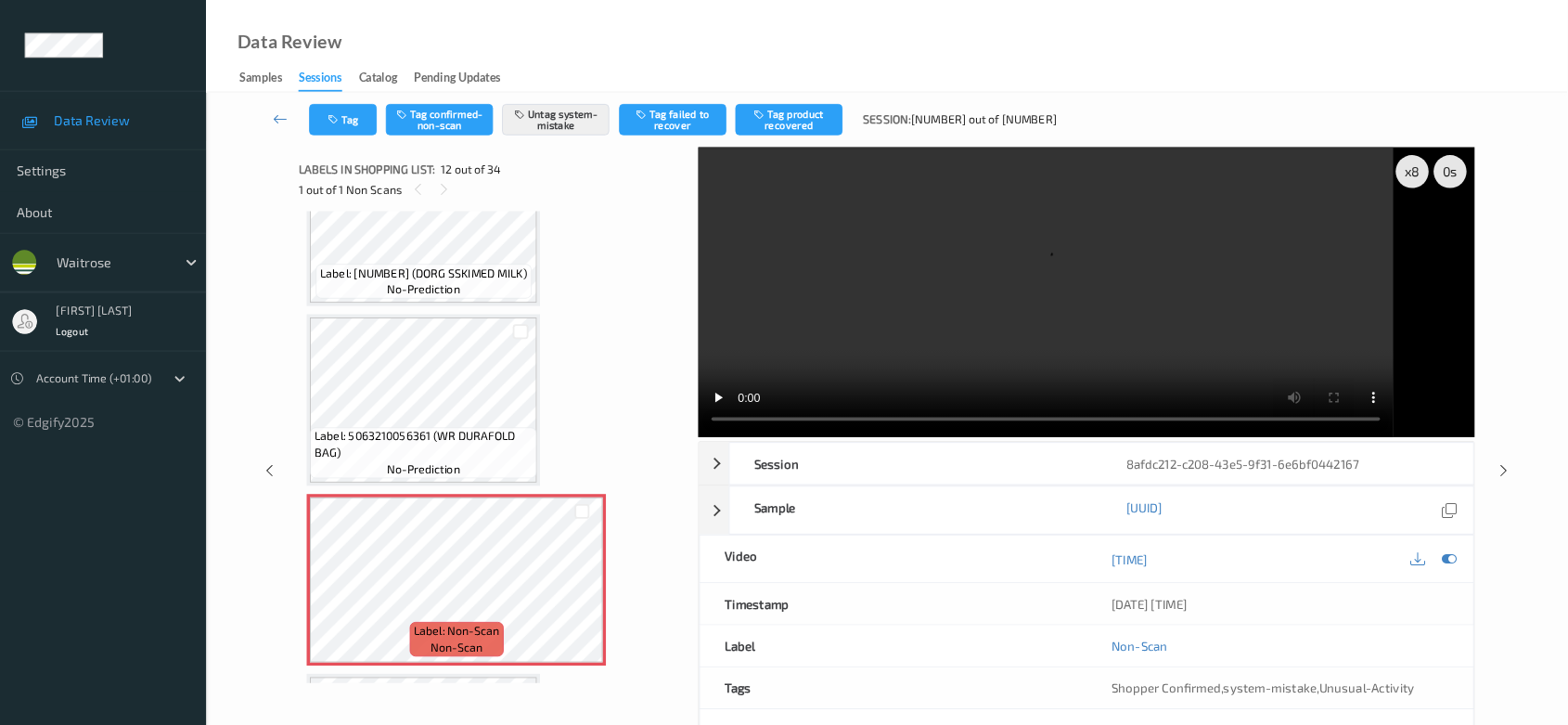 scroll, scrollTop: 1916, scrollLeft: 0, axis: vertical 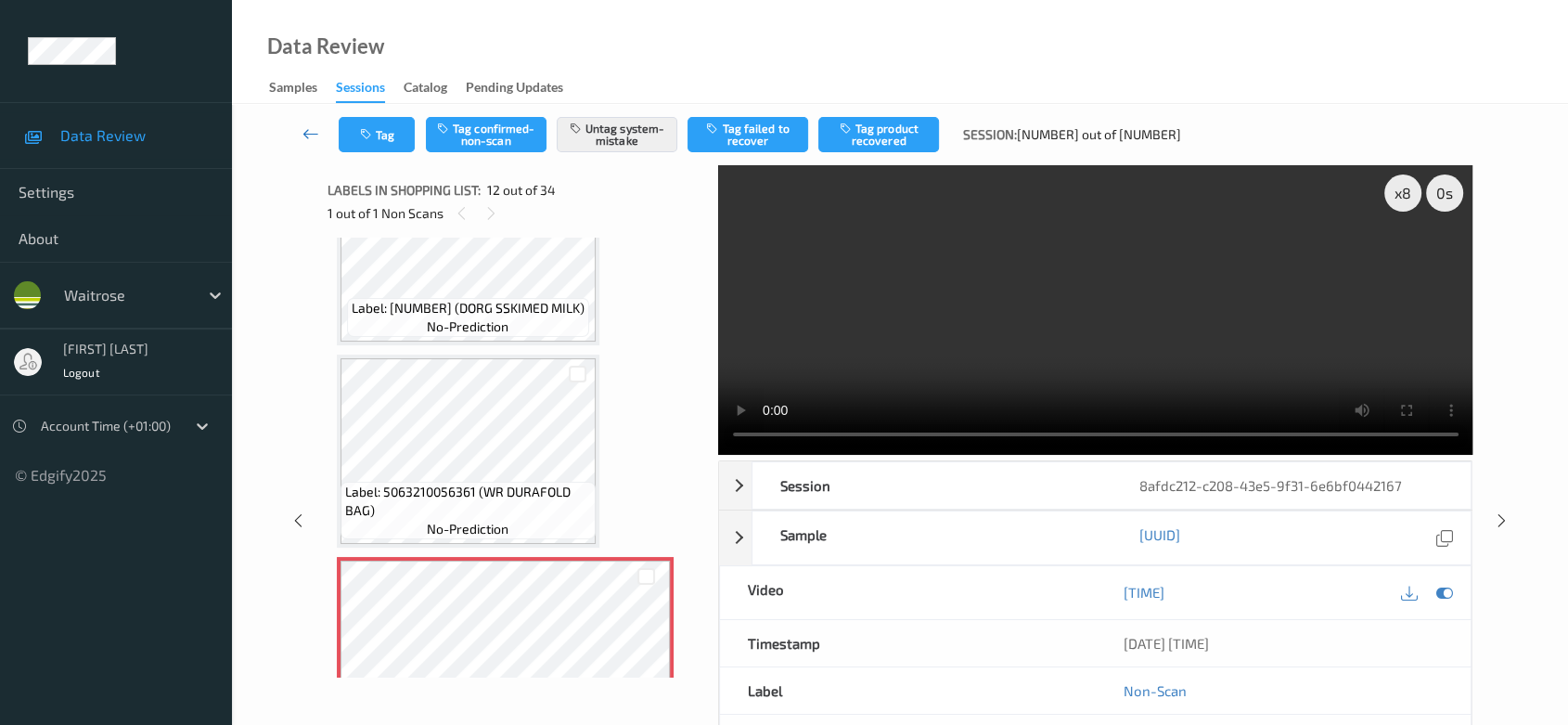 click at bounding box center [311, 134] 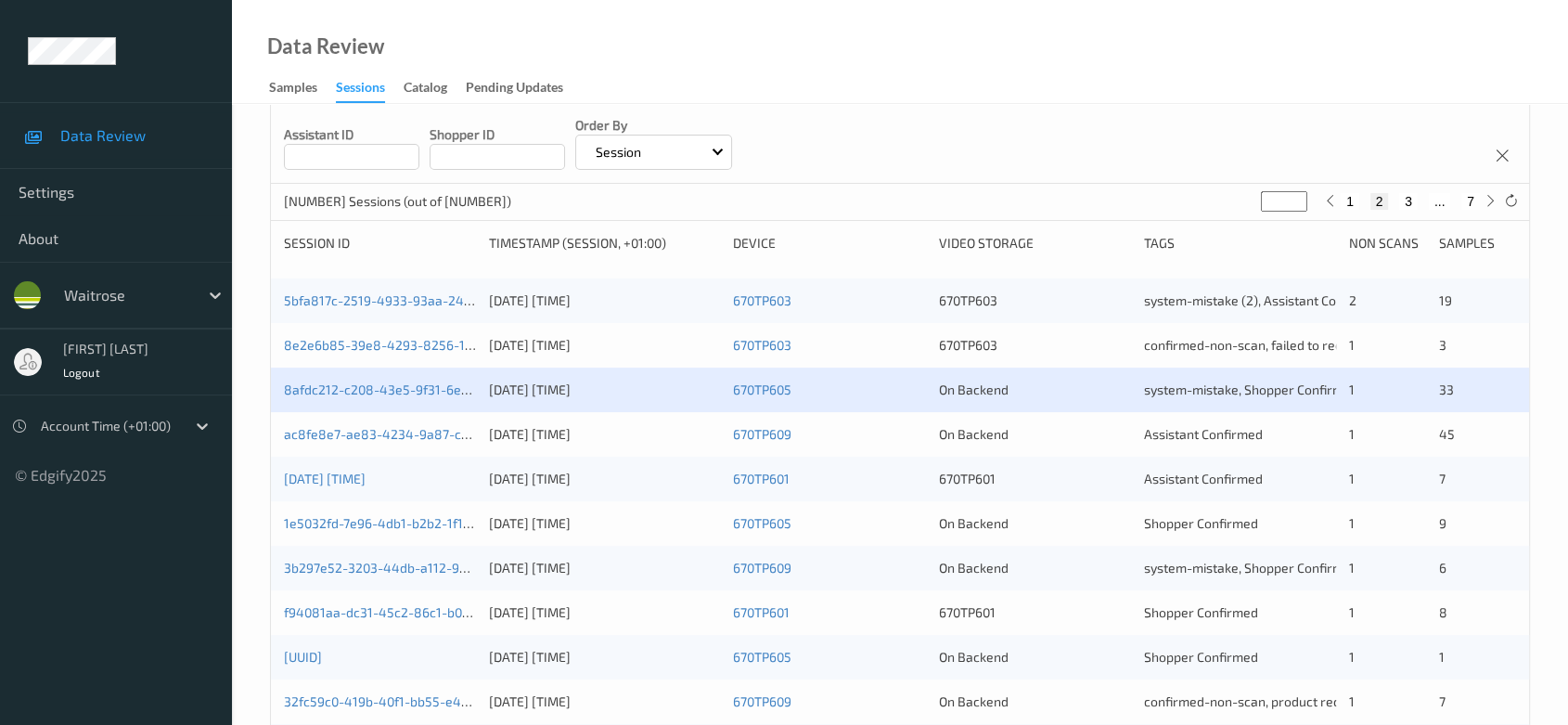 scroll, scrollTop: 309, scrollLeft: 0, axis: vertical 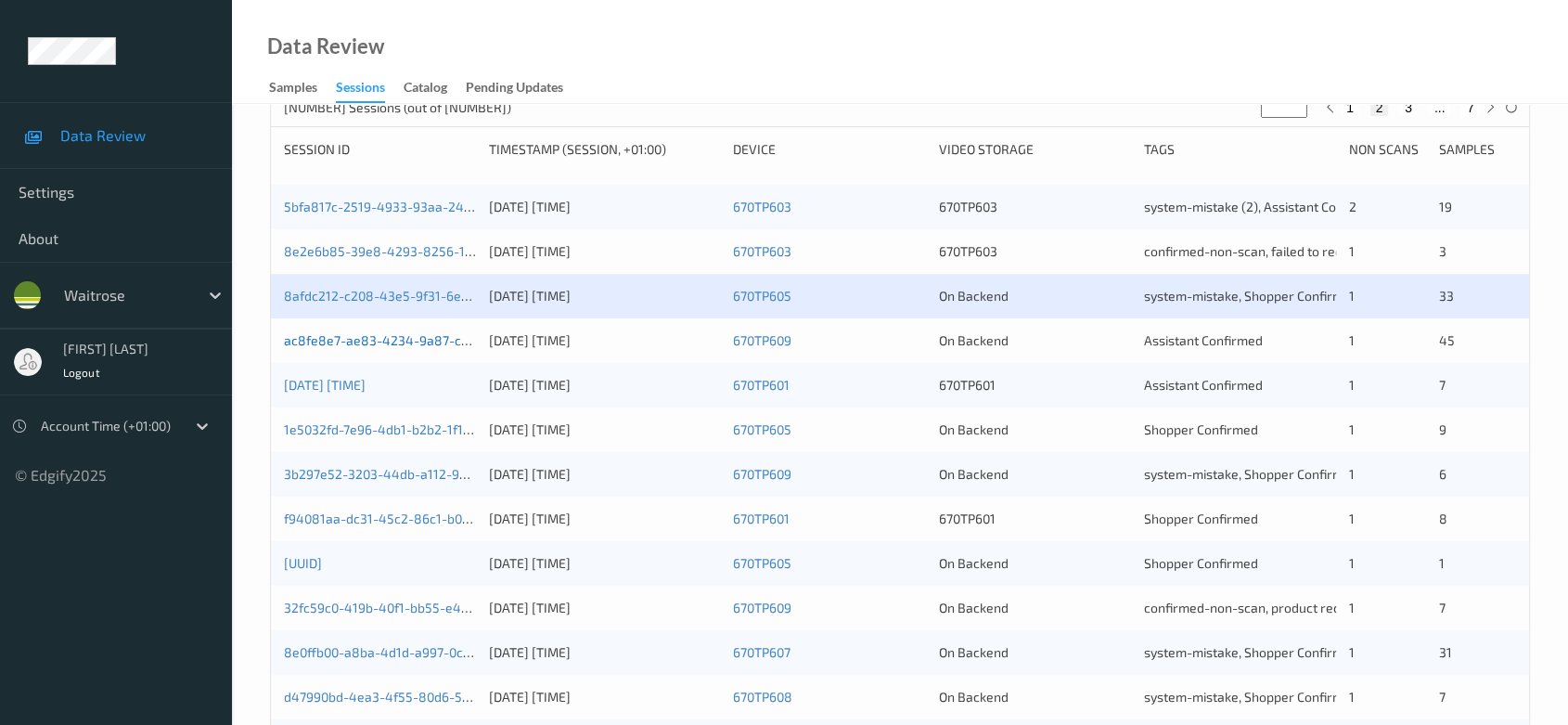 click on "ac8fe8e7-ae83-4234-9a87-c34b4985e4ba" at bounding box center (415, 340) 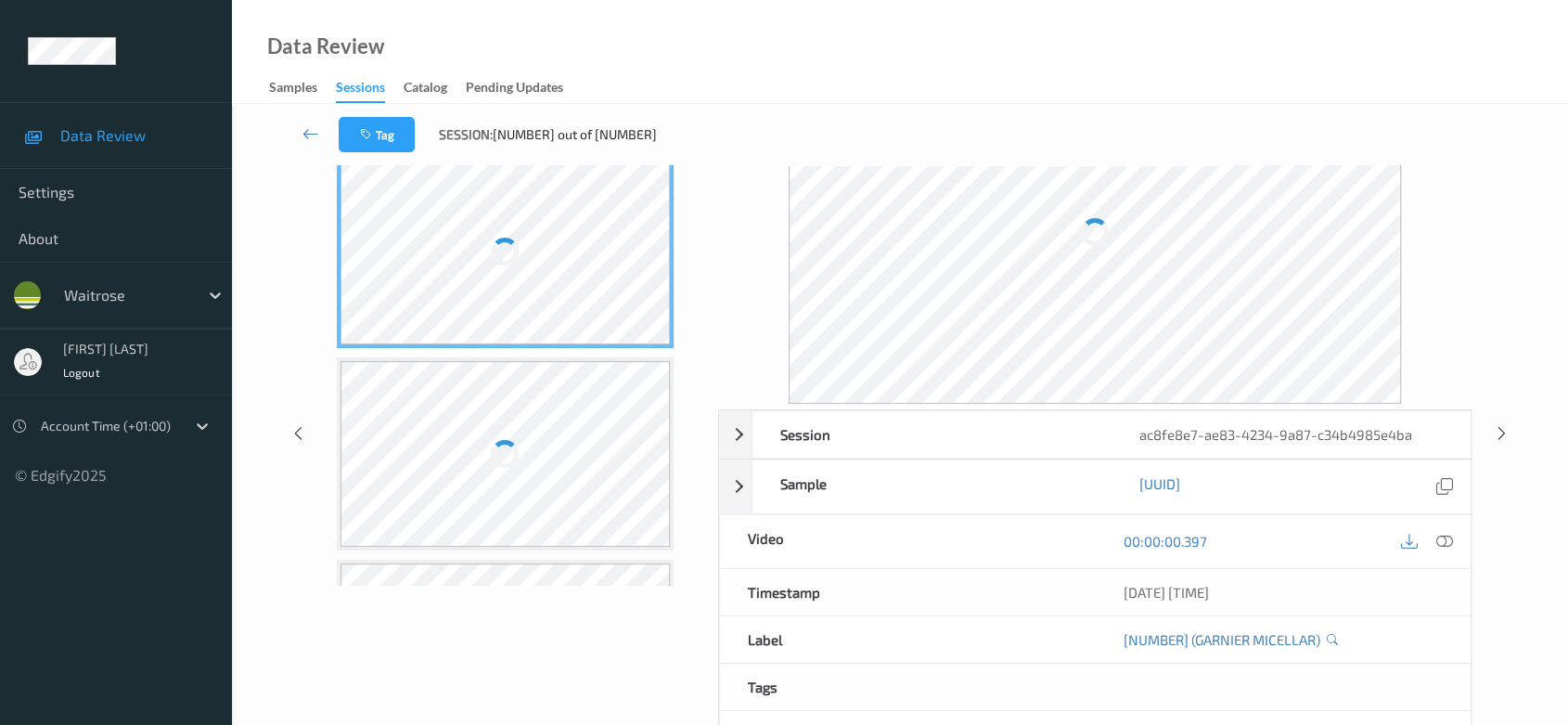 scroll, scrollTop: 0, scrollLeft: 0, axis: both 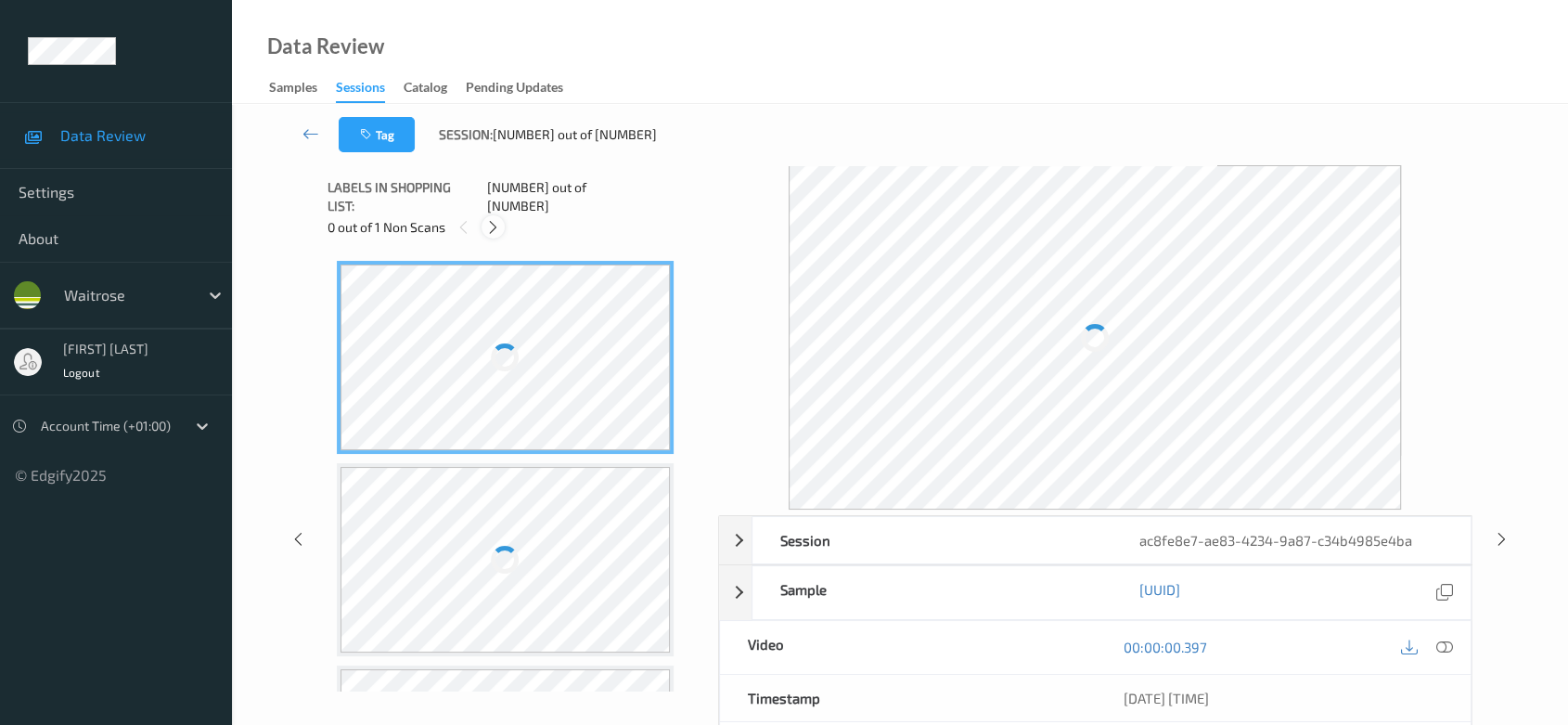 click at bounding box center (493, 227) 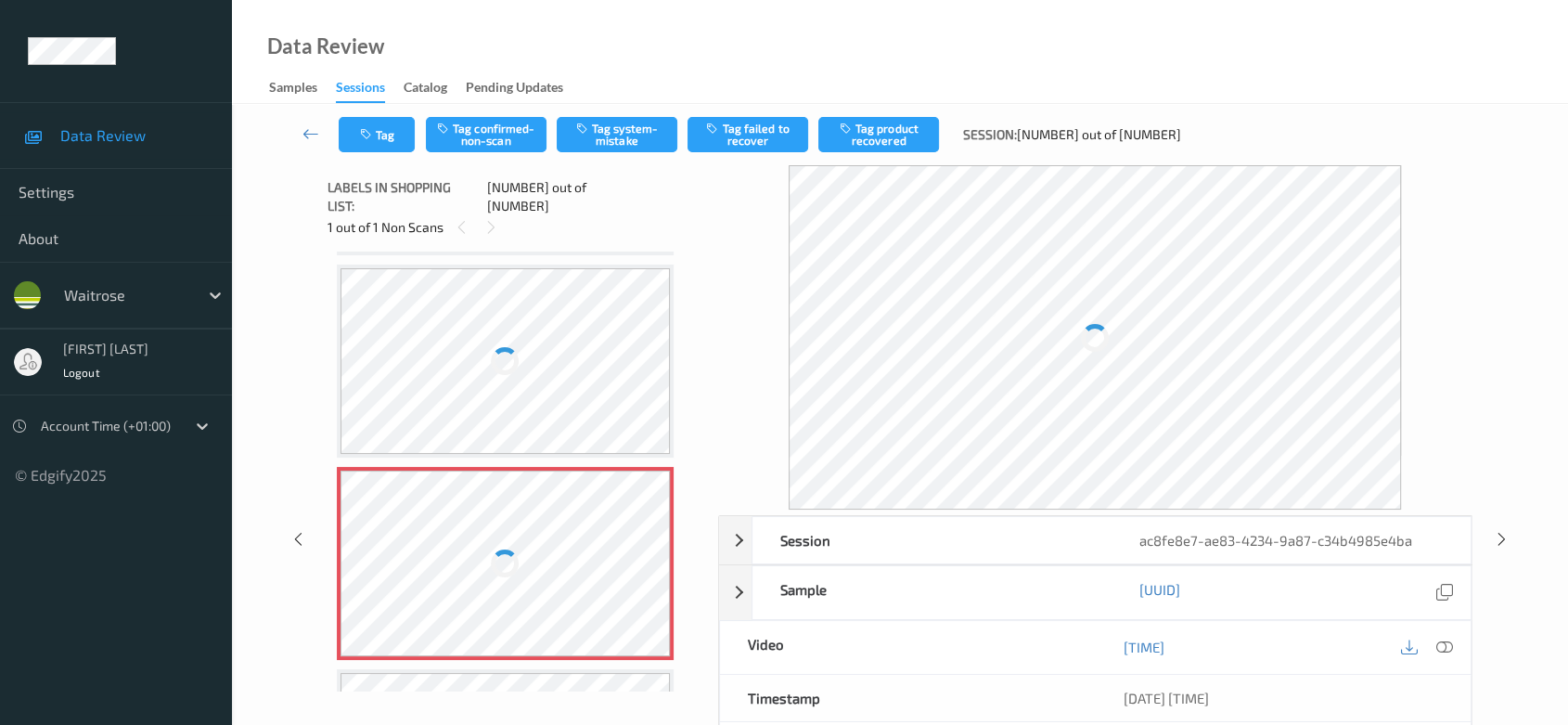 click at bounding box center [506, 361] 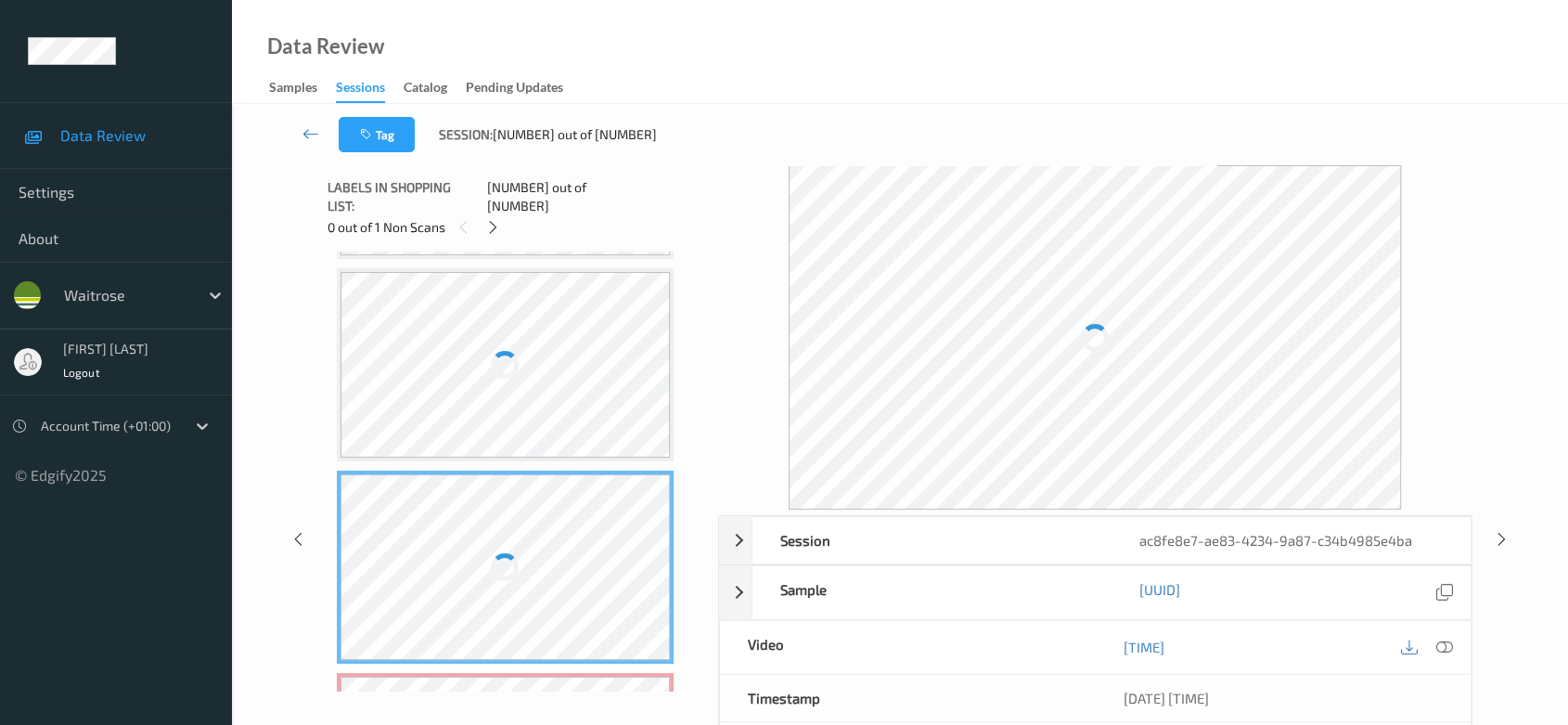 scroll, scrollTop: 3135, scrollLeft: 0, axis: vertical 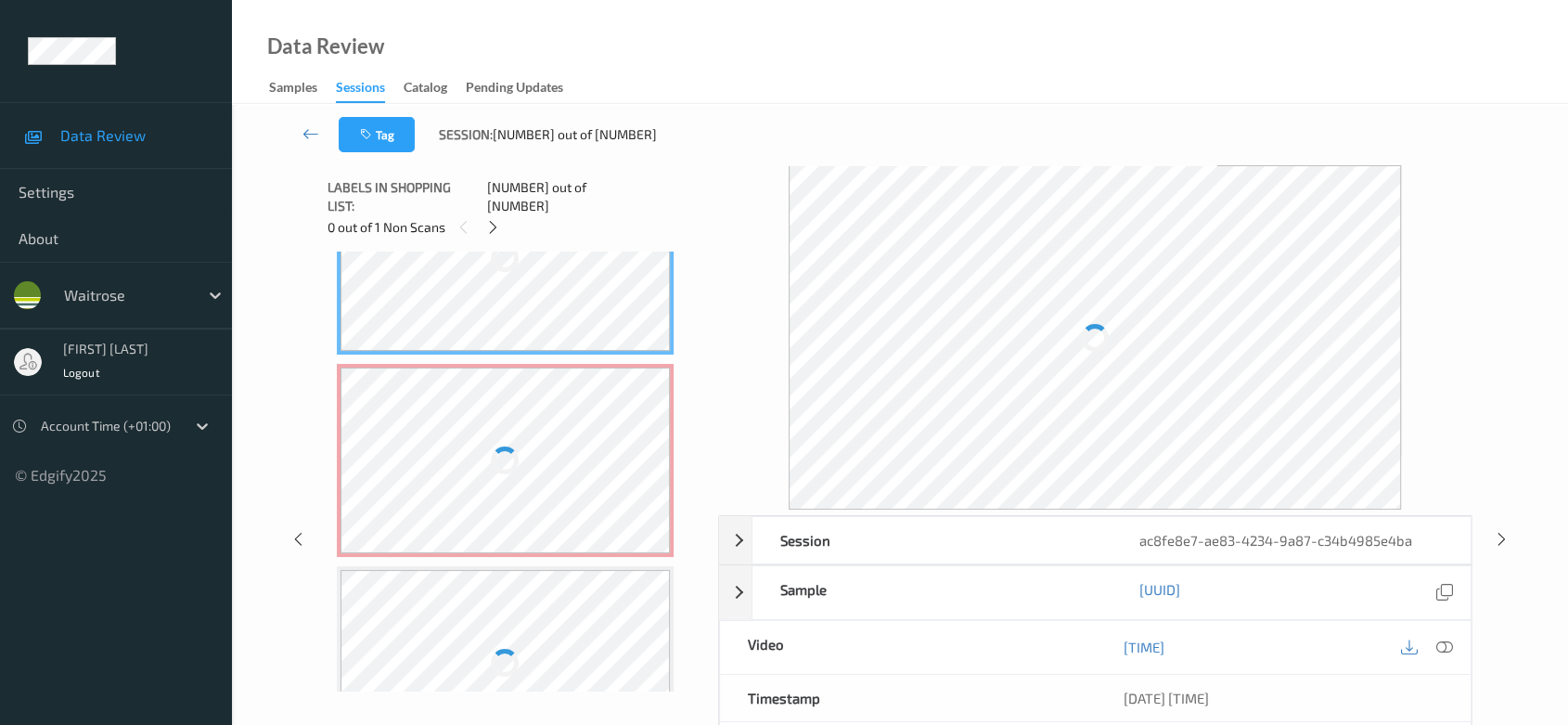 click at bounding box center [506, 460] 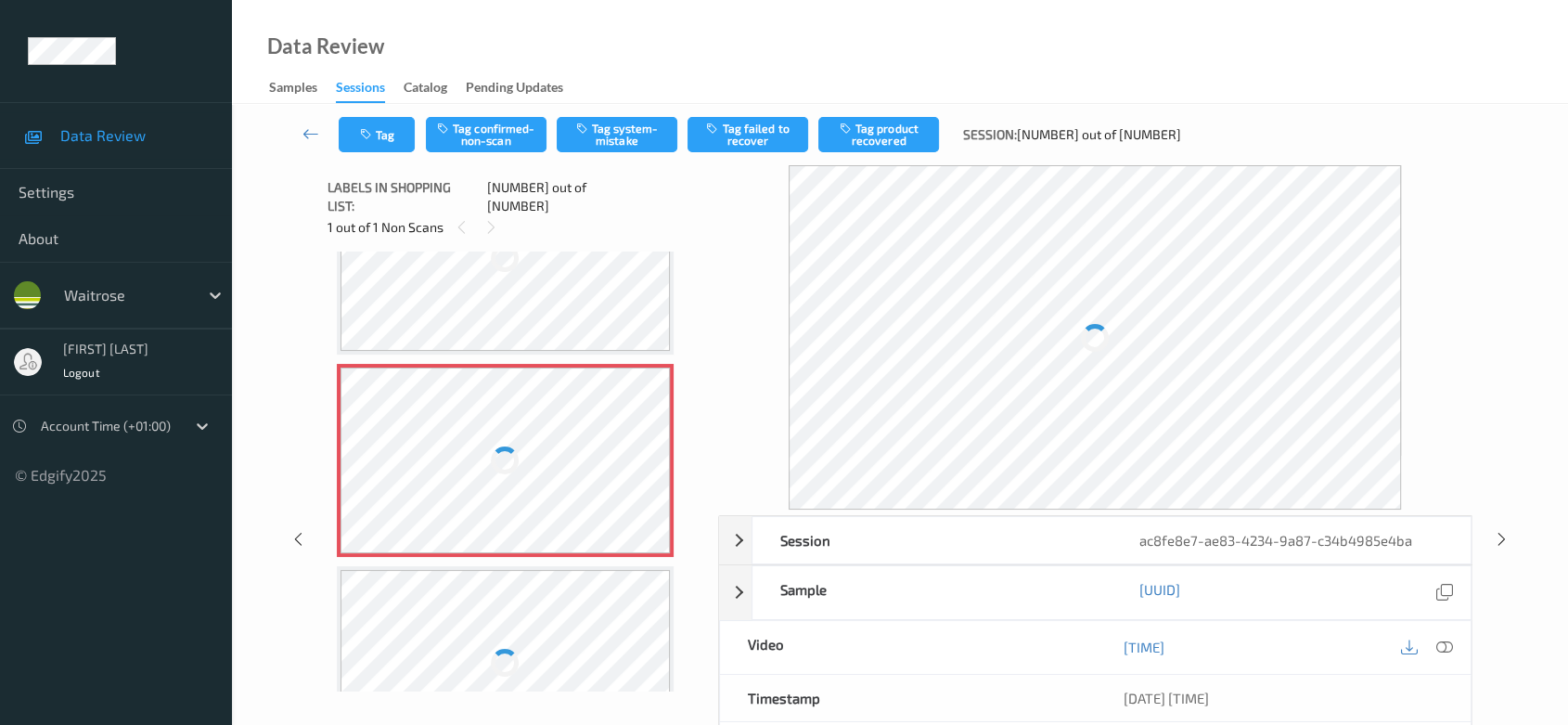 click at bounding box center (1445, 647) 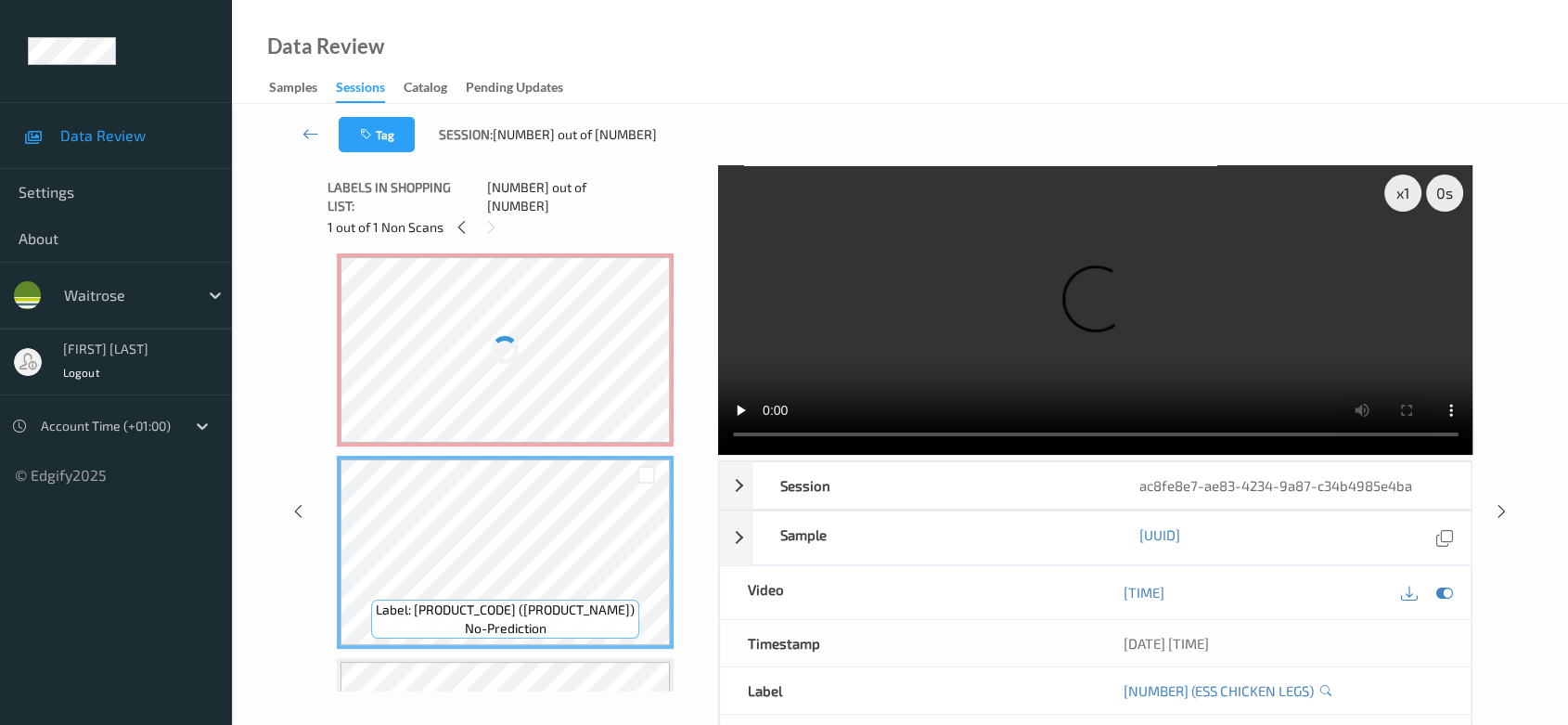 scroll, scrollTop: 3135, scrollLeft: 0, axis: vertical 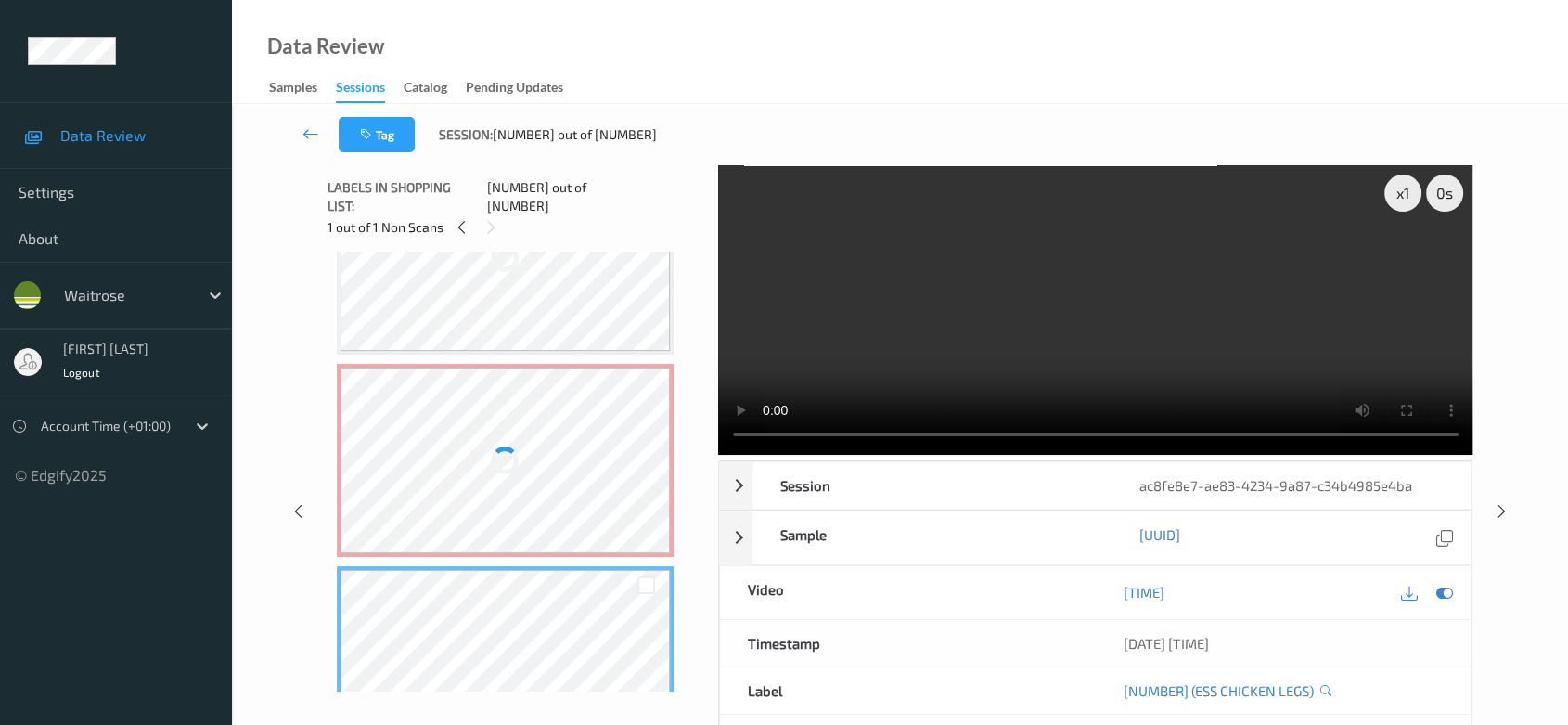 click at bounding box center [506, 460] 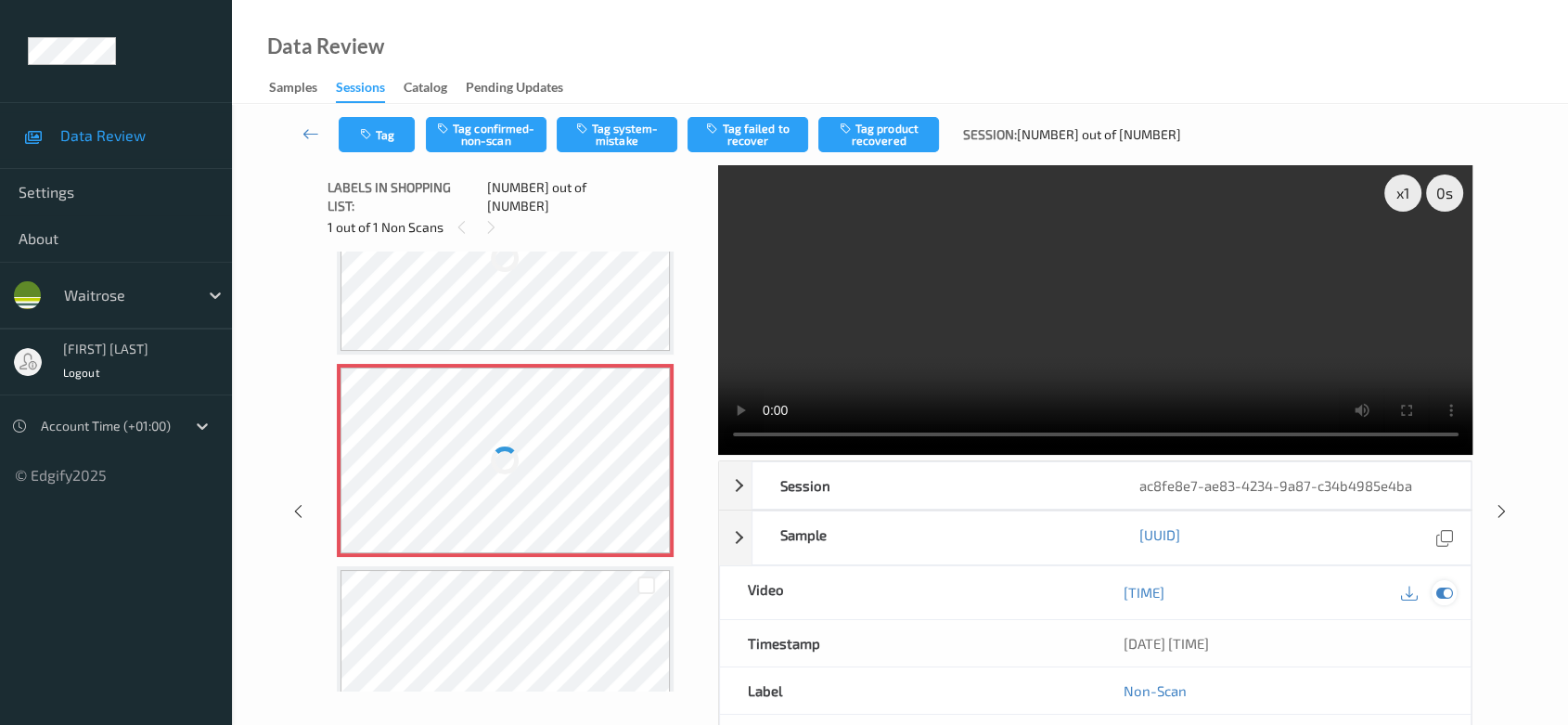 click at bounding box center (1445, 592) 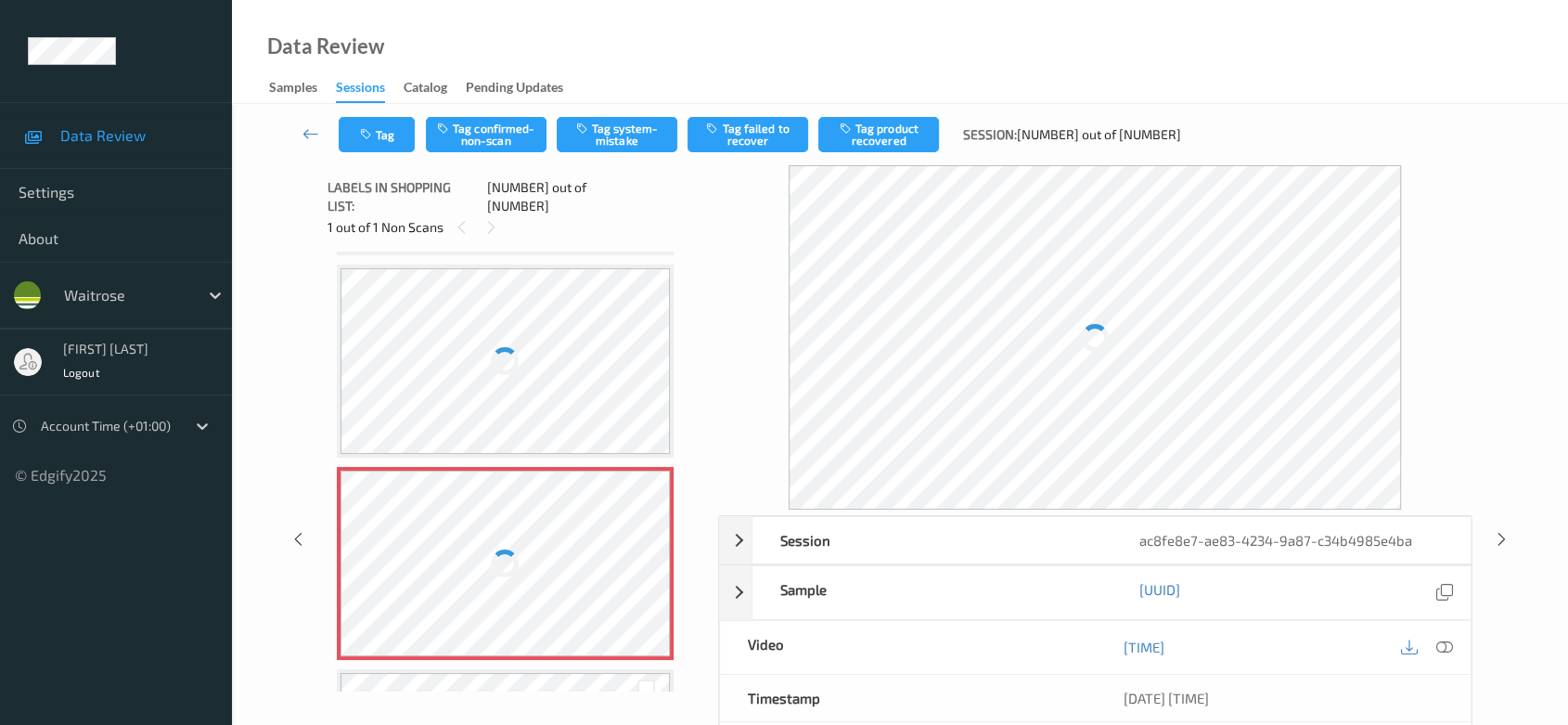 click at bounding box center (506, 361) 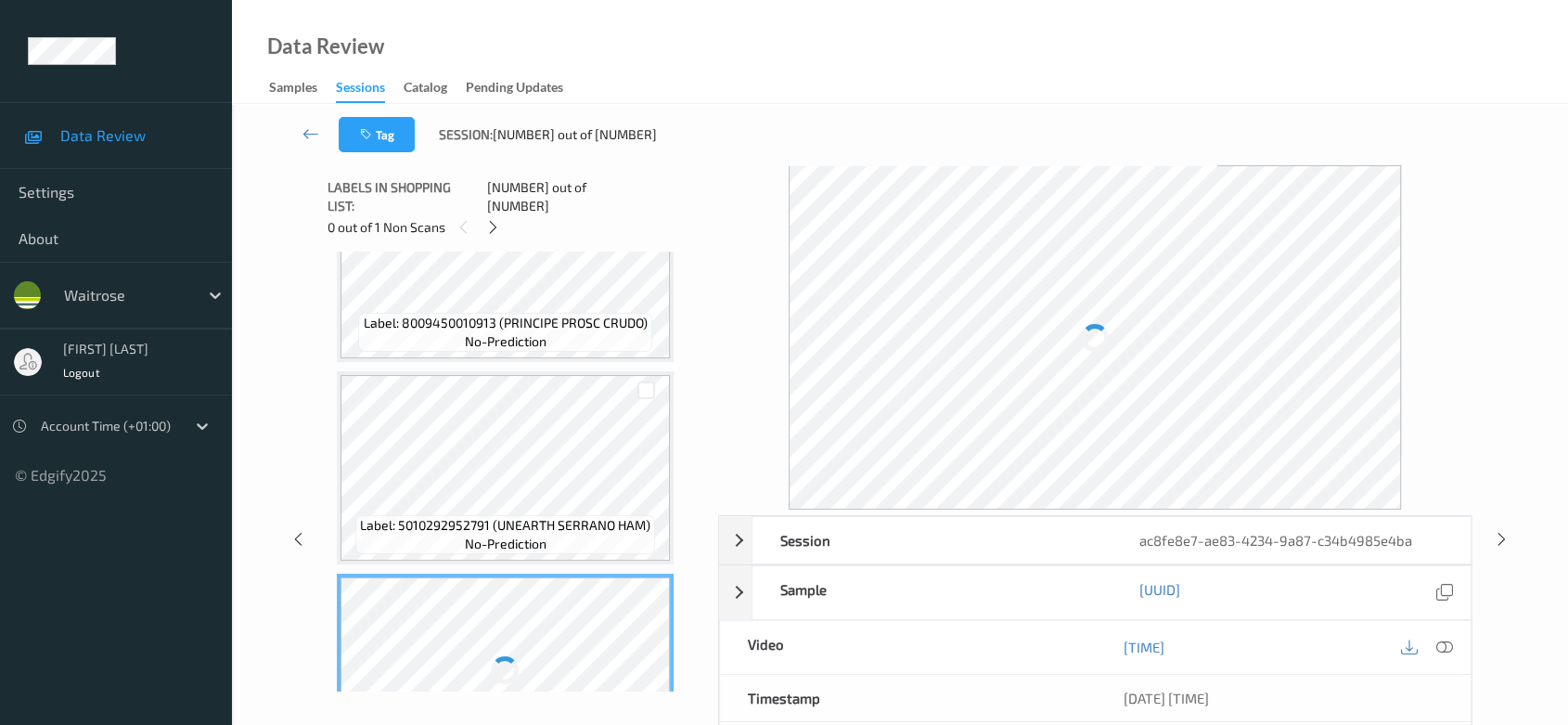 scroll, scrollTop: 2826, scrollLeft: 0, axis: vertical 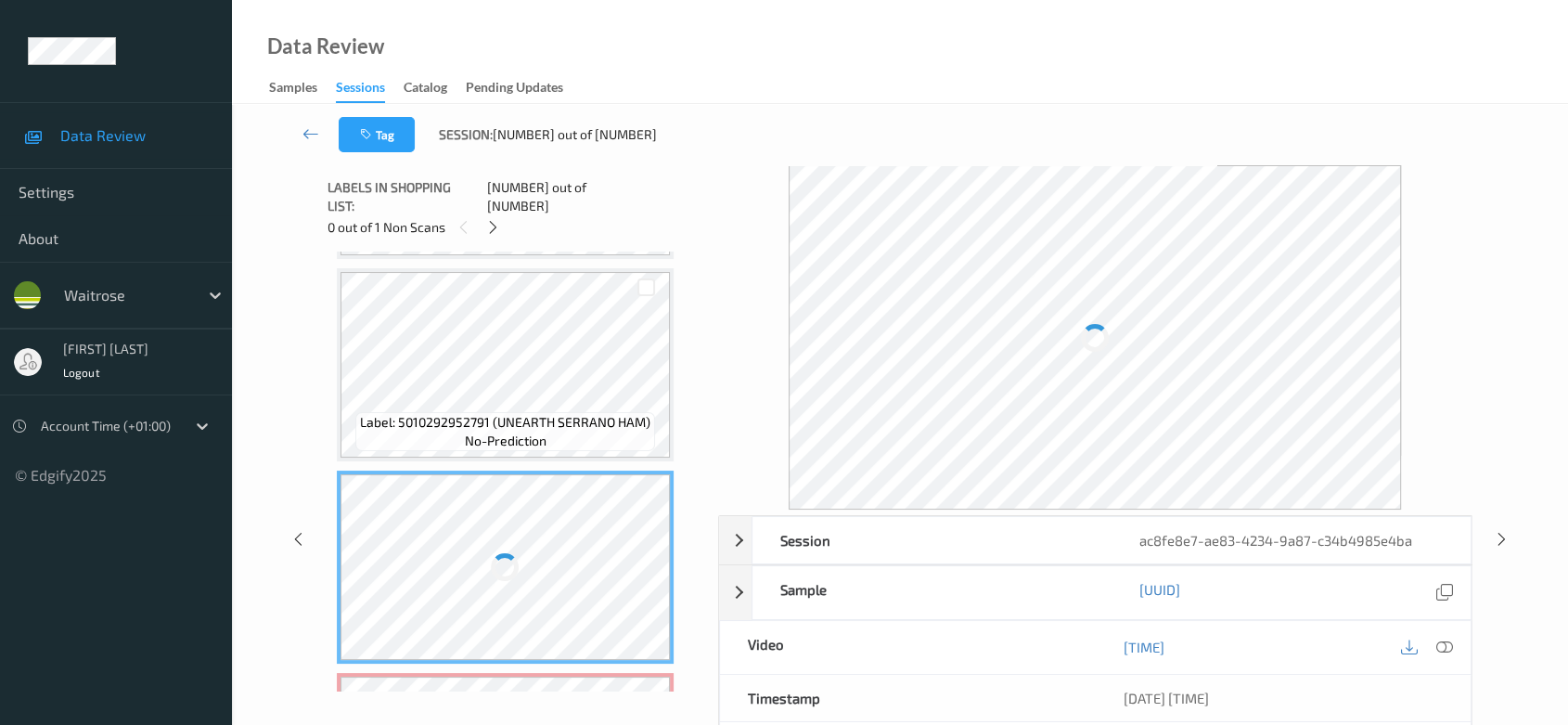 click at bounding box center (506, 567) 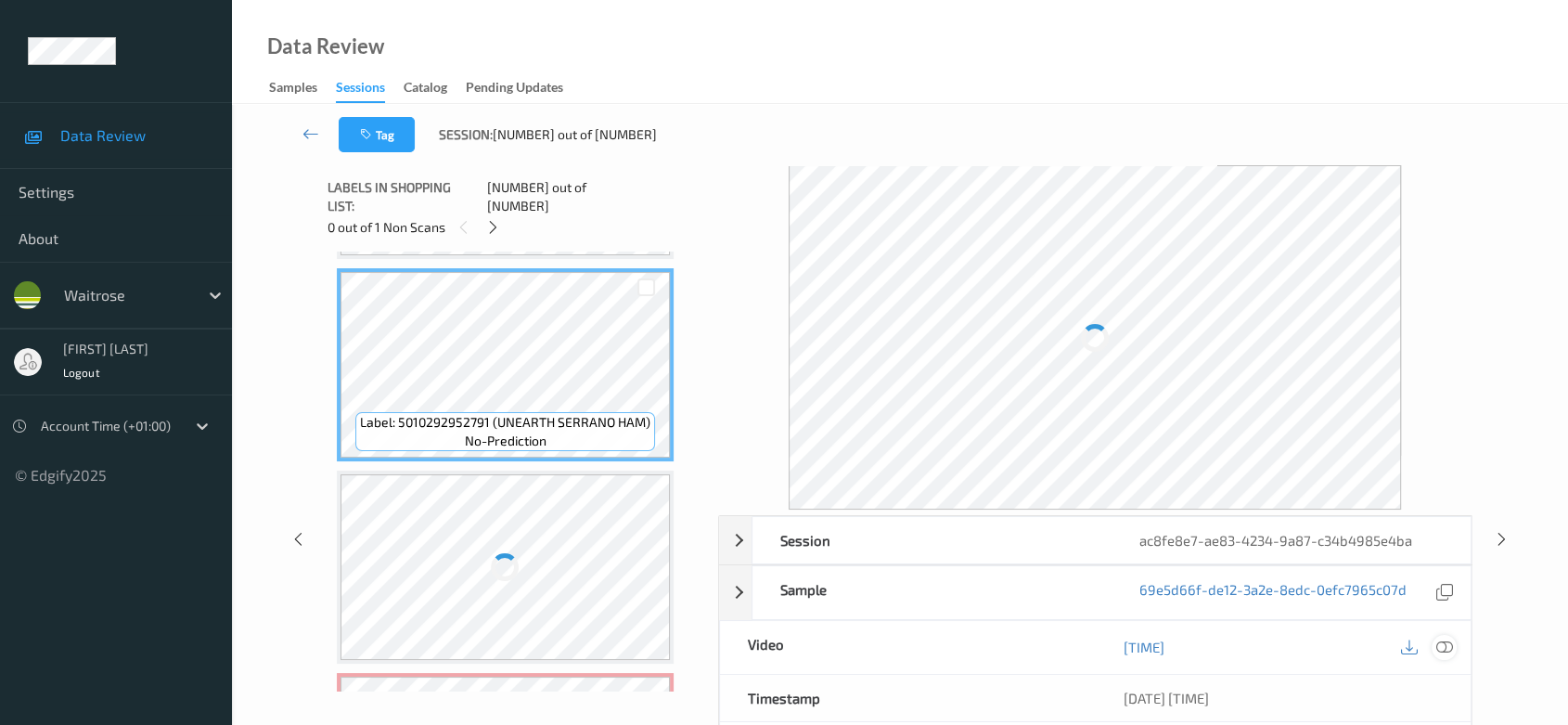 click at bounding box center (1444, 647) 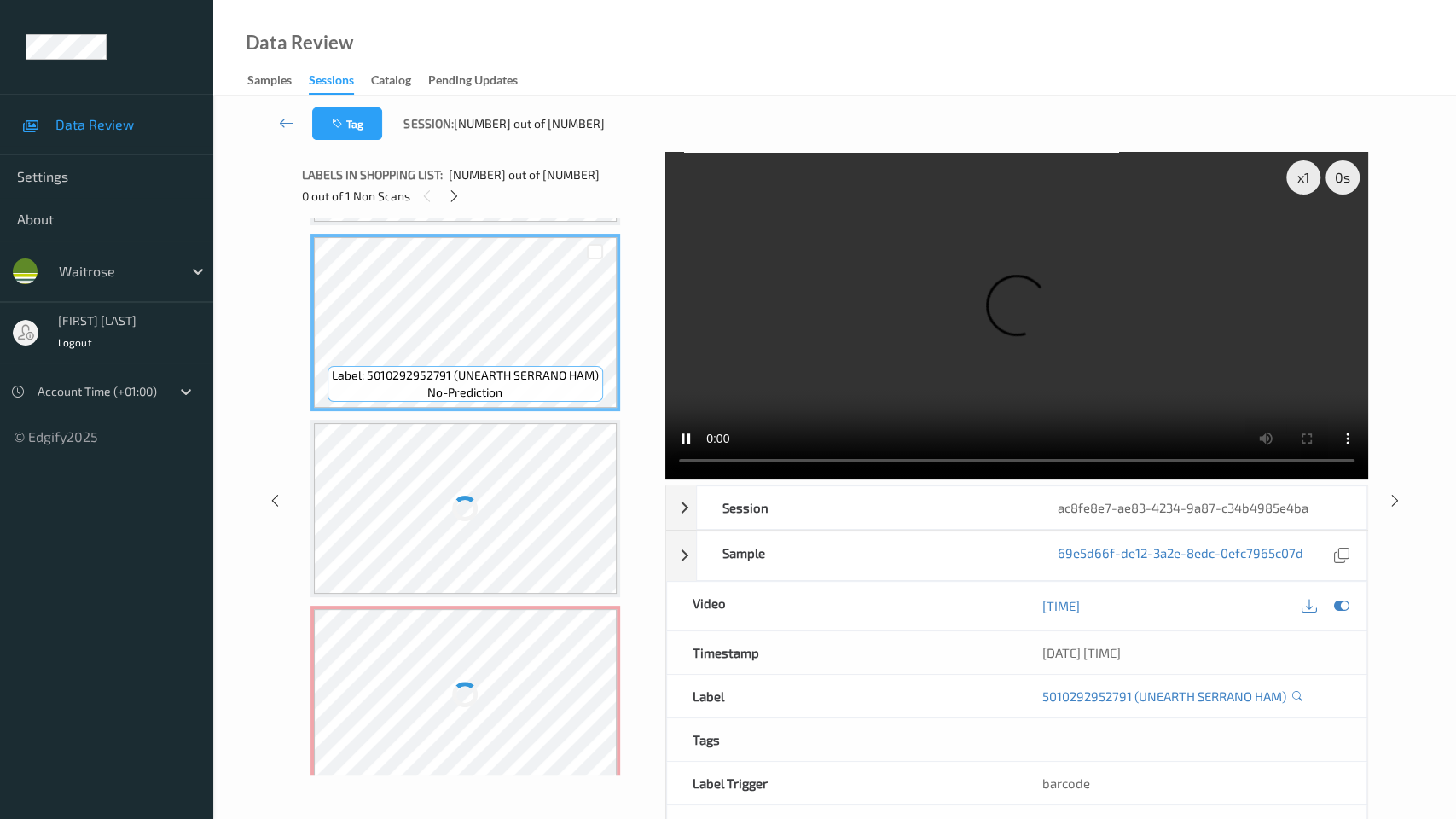 type 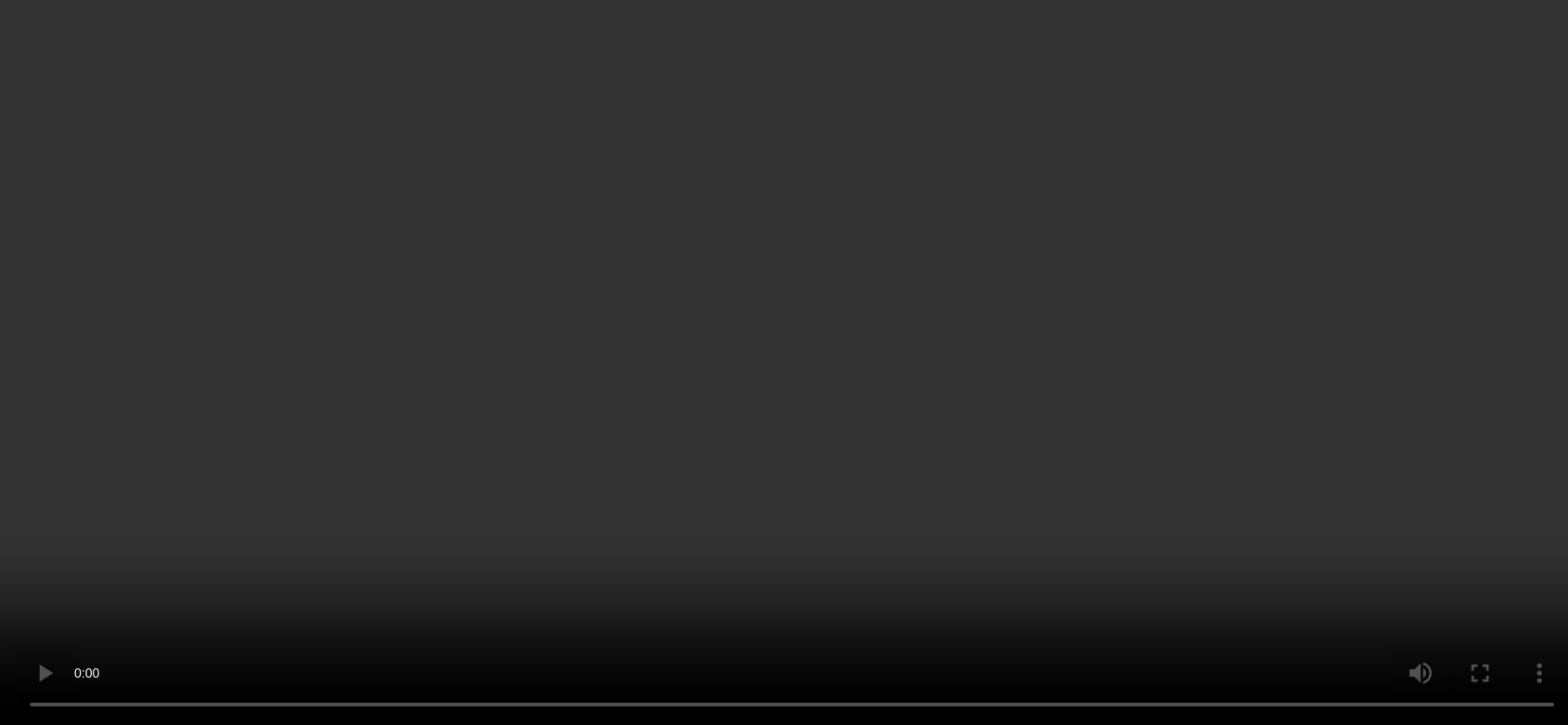 scroll, scrollTop: 3135, scrollLeft: 0, axis: vertical 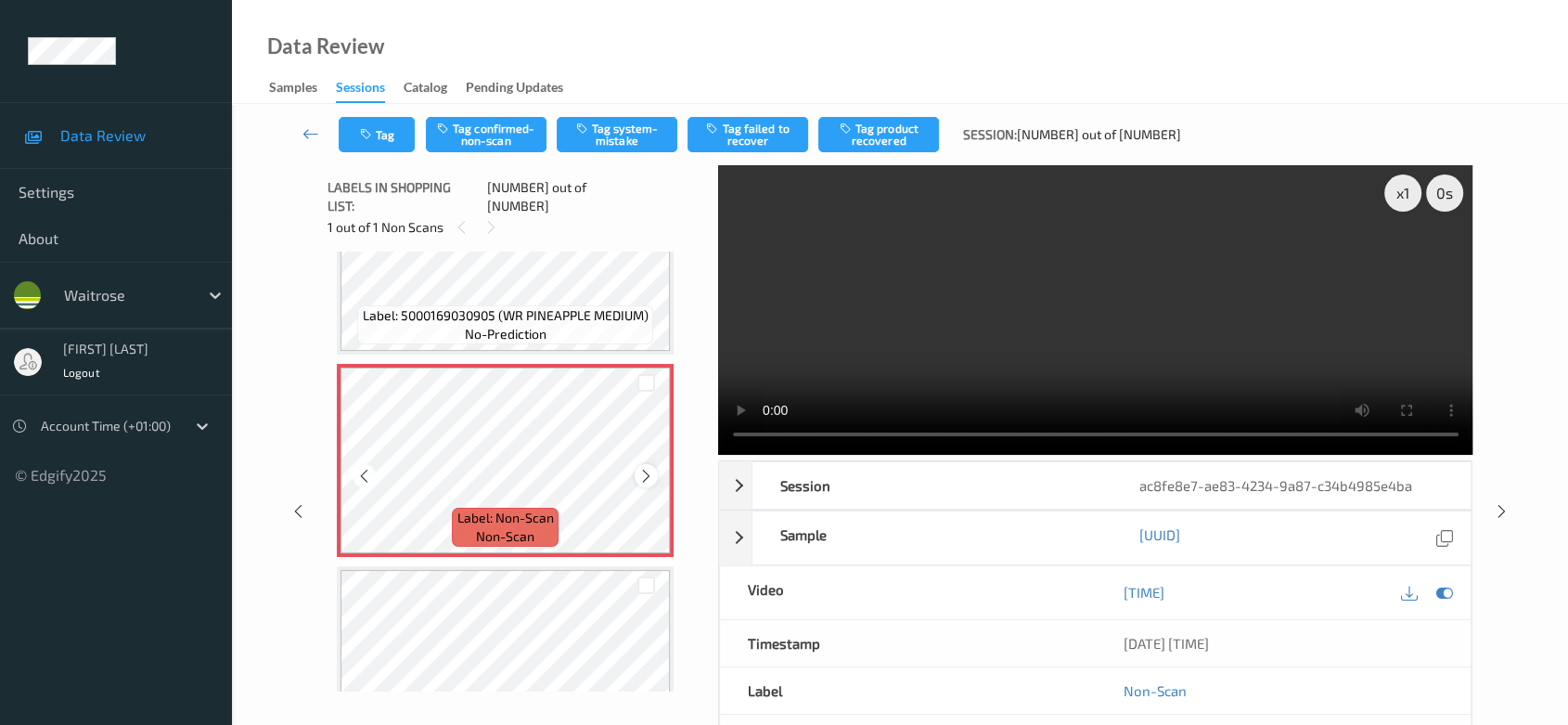 click at bounding box center [646, 476] 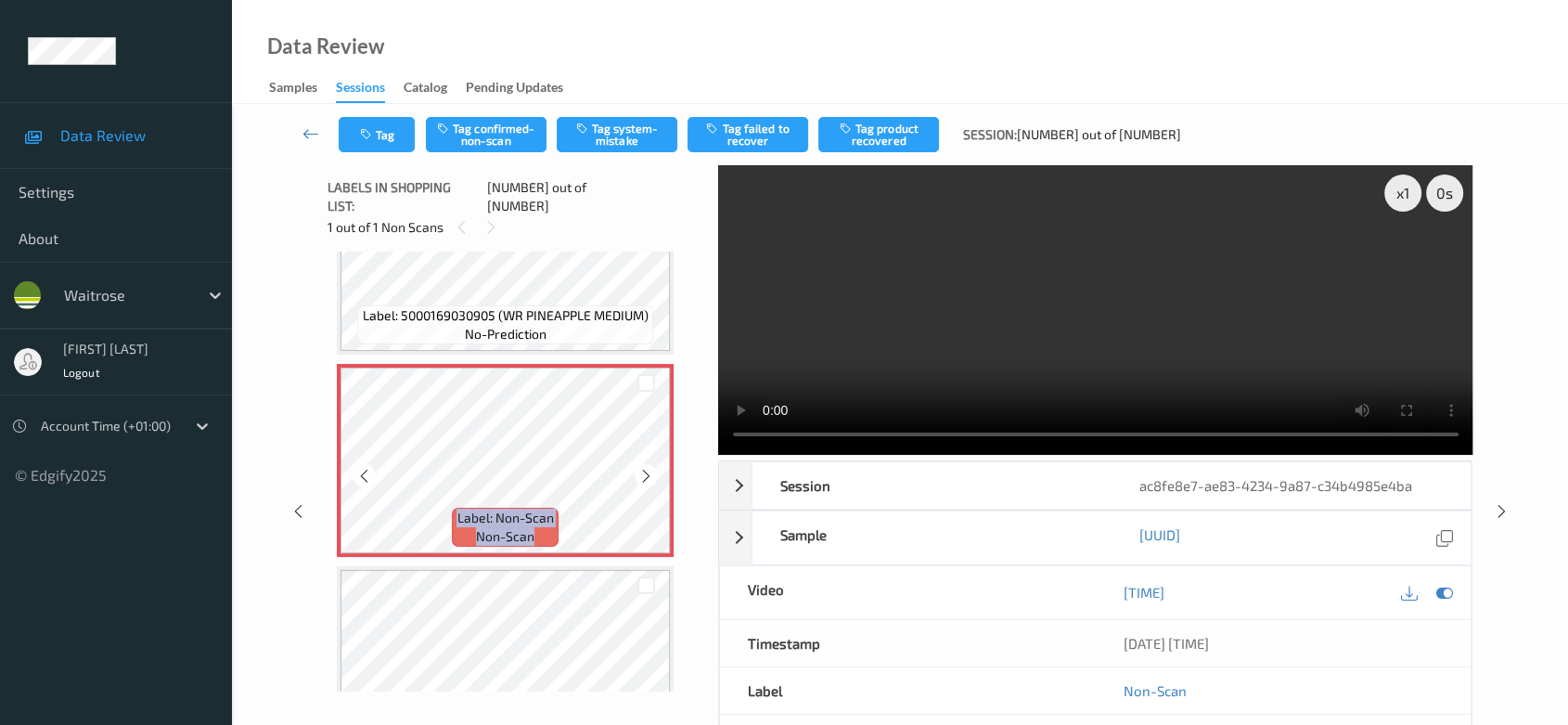 click at bounding box center (646, 476) 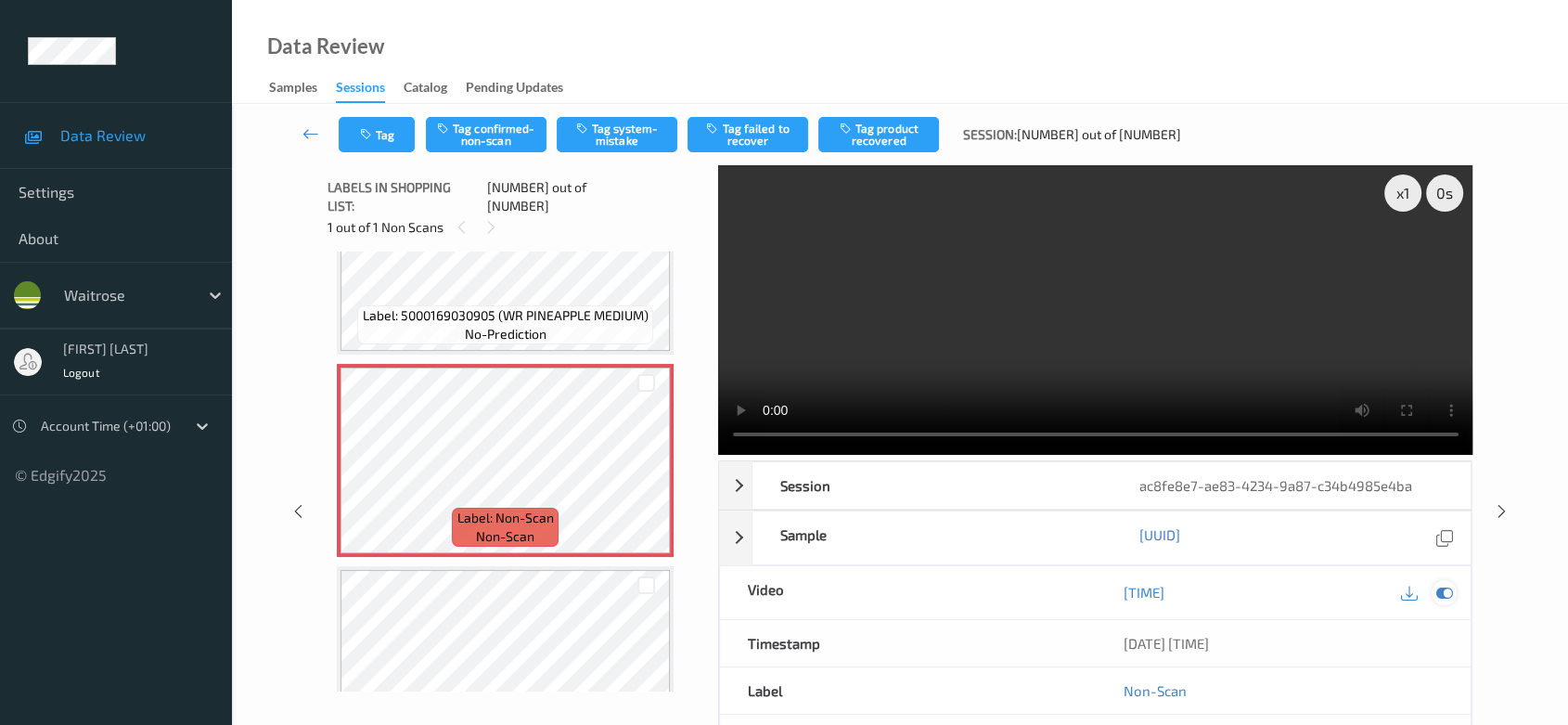 click at bounding box center [1445, 592] 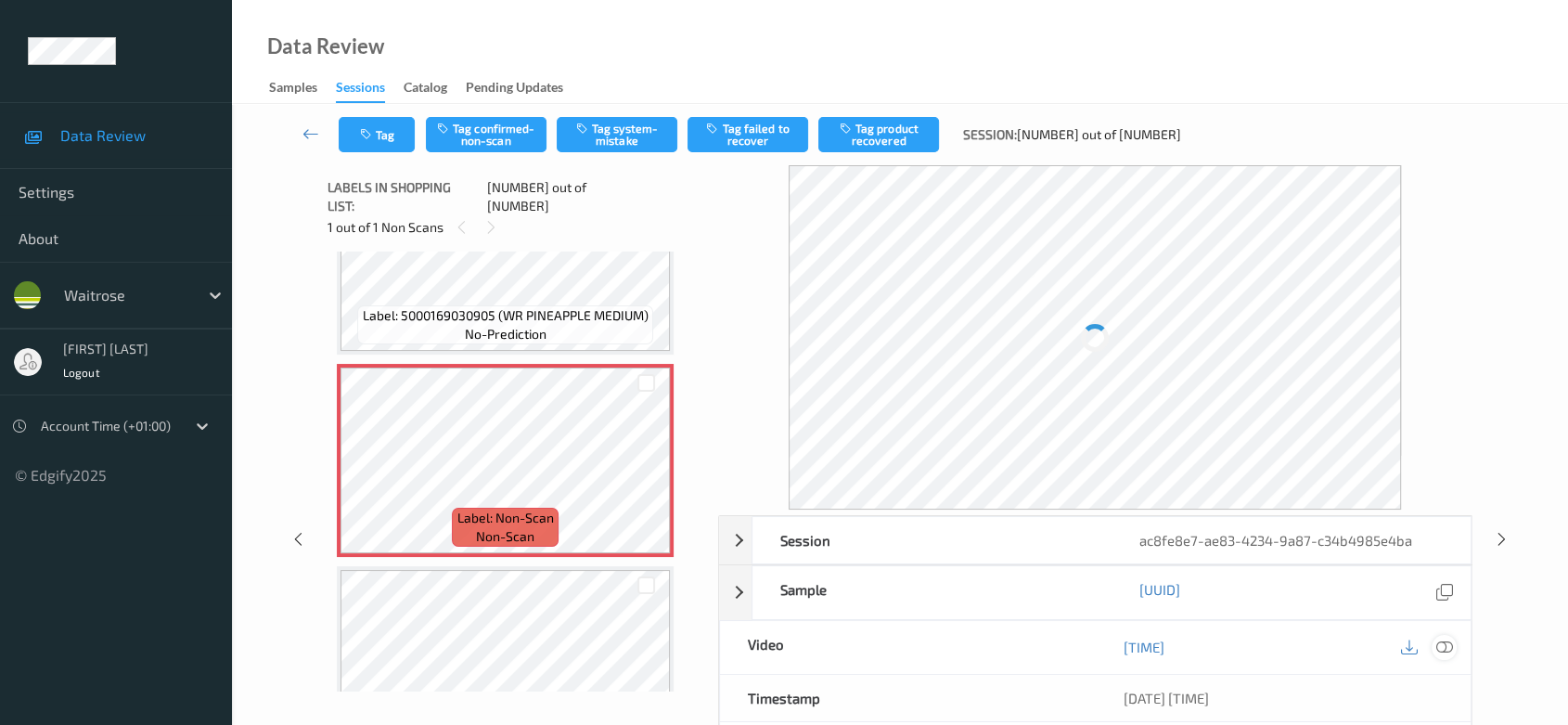 click at bounding box center [1445, 647] 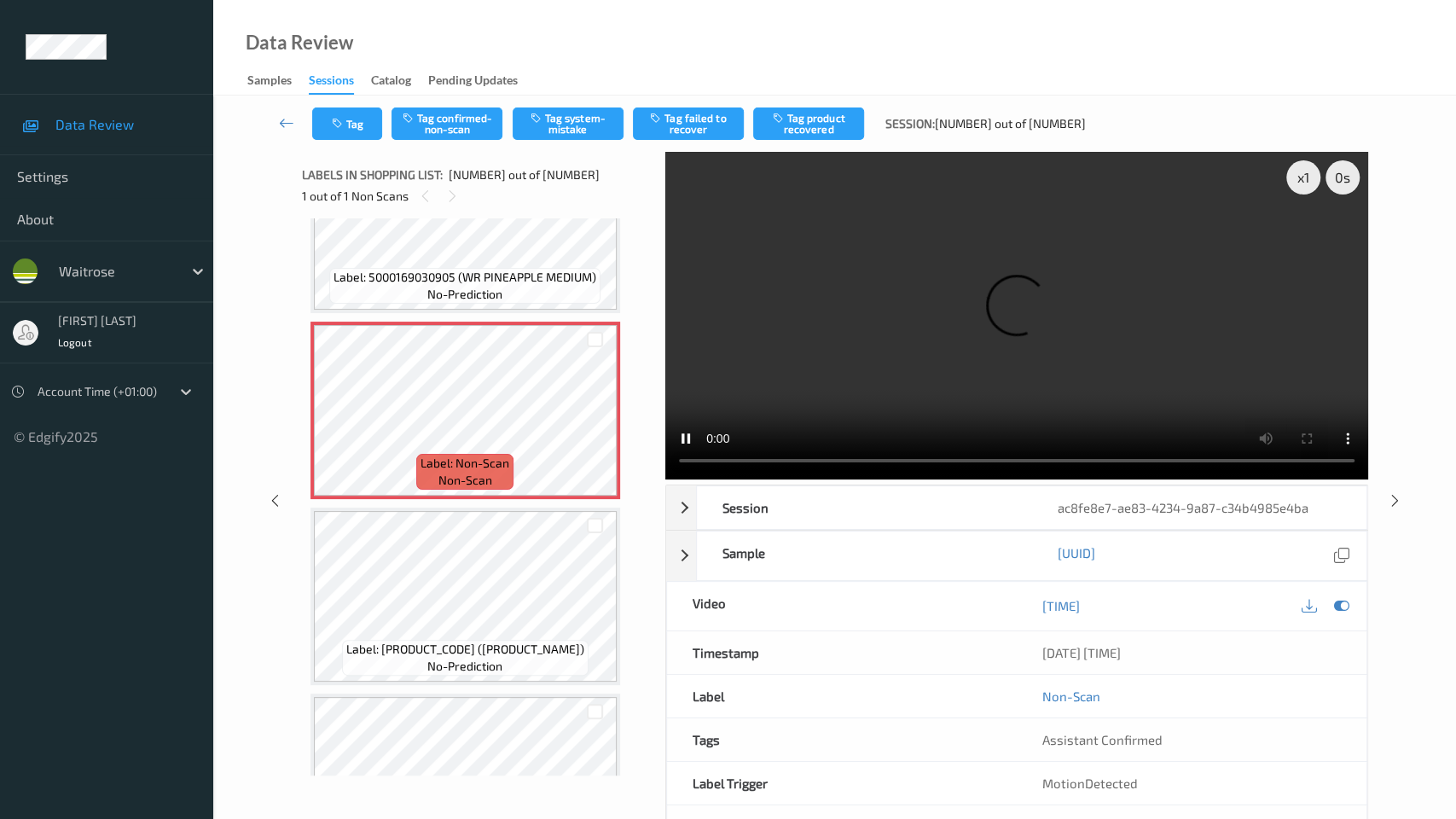 type 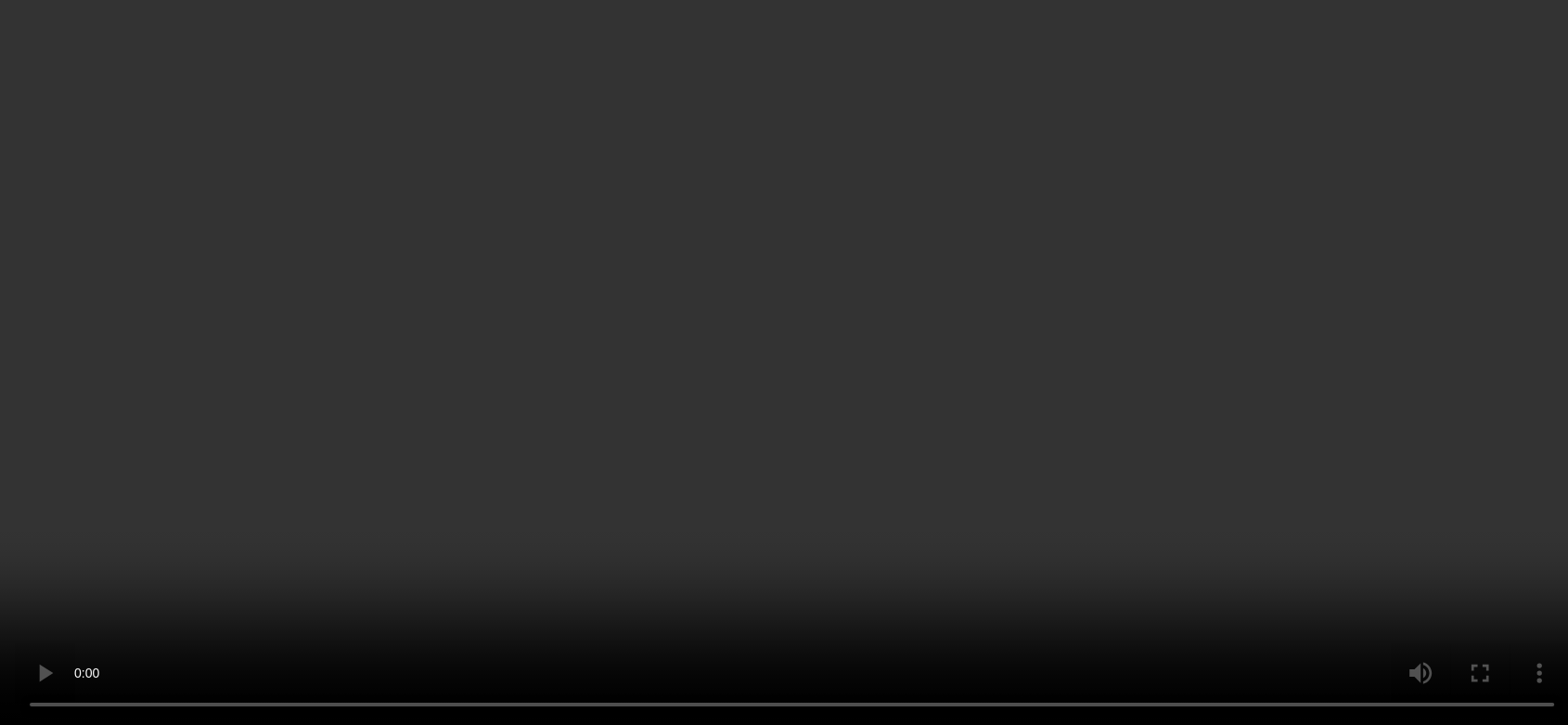 scroll, scrollTop: 3651, scrollLeft: 0, axis: vertical 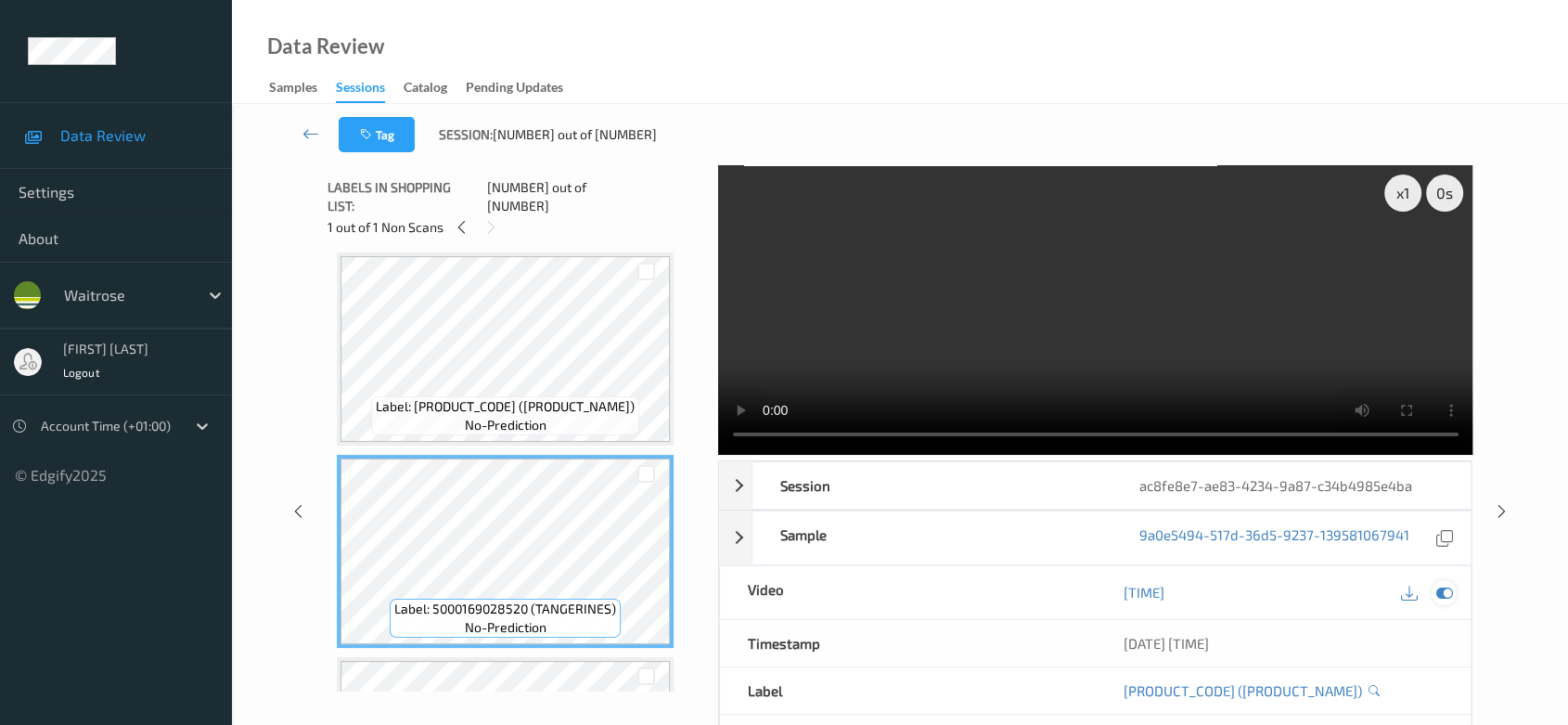 click at bounding box center [1445, 592] 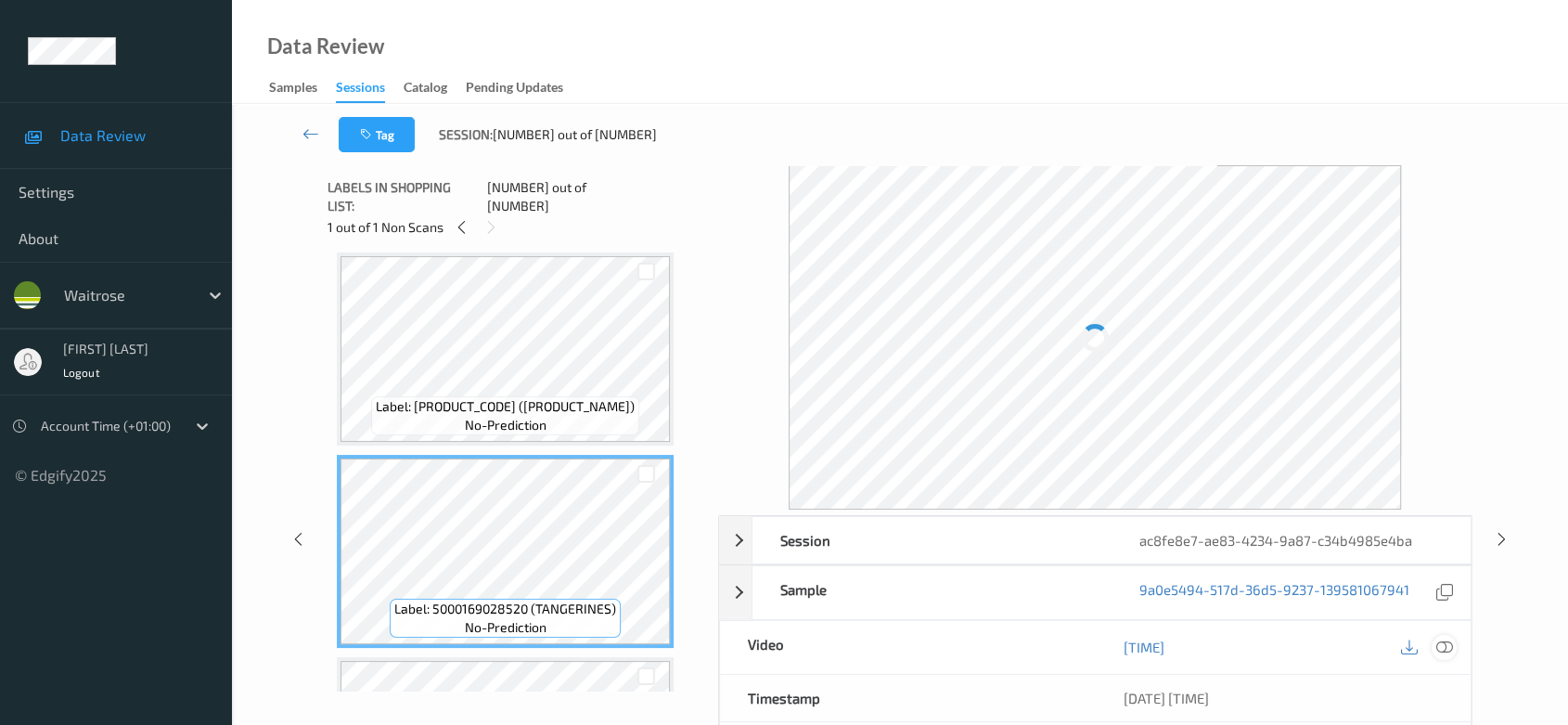 click on "12/07/2025 17:54:35" at bounding box center [1282, 698] 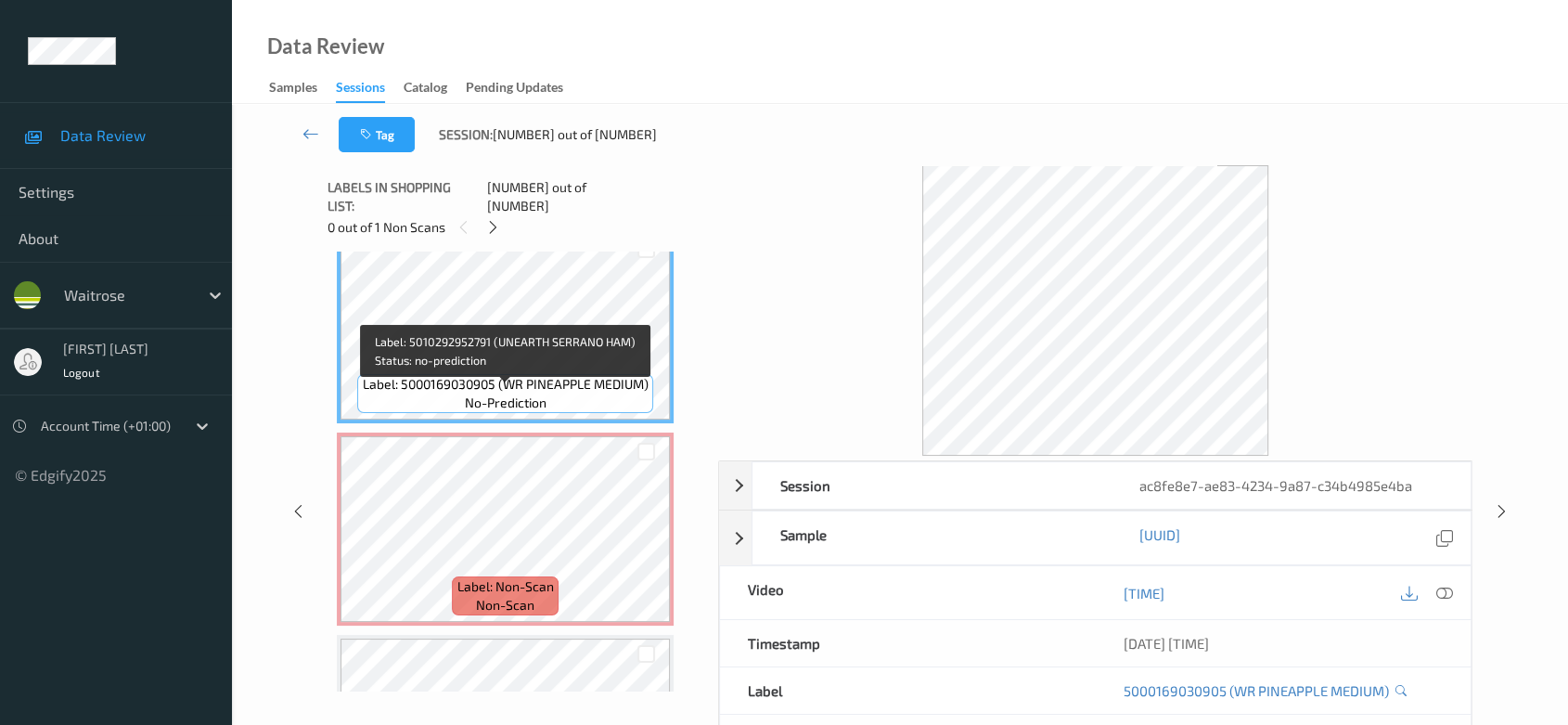 scroll, scrollTop: 3238, scrollLeft: 0, axis: vertical 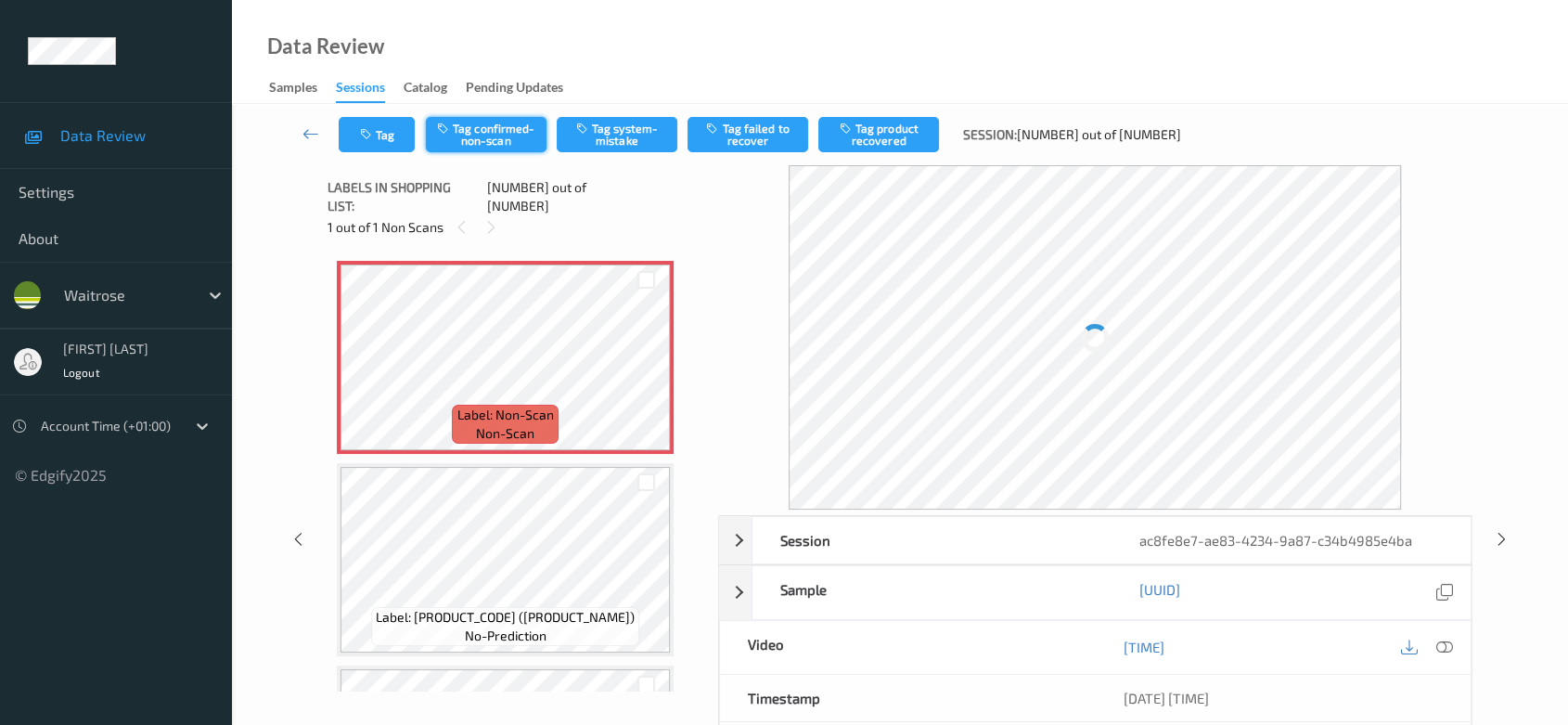 click on "Tag   confirmed-non-scan" at bounding box center [486, 135] 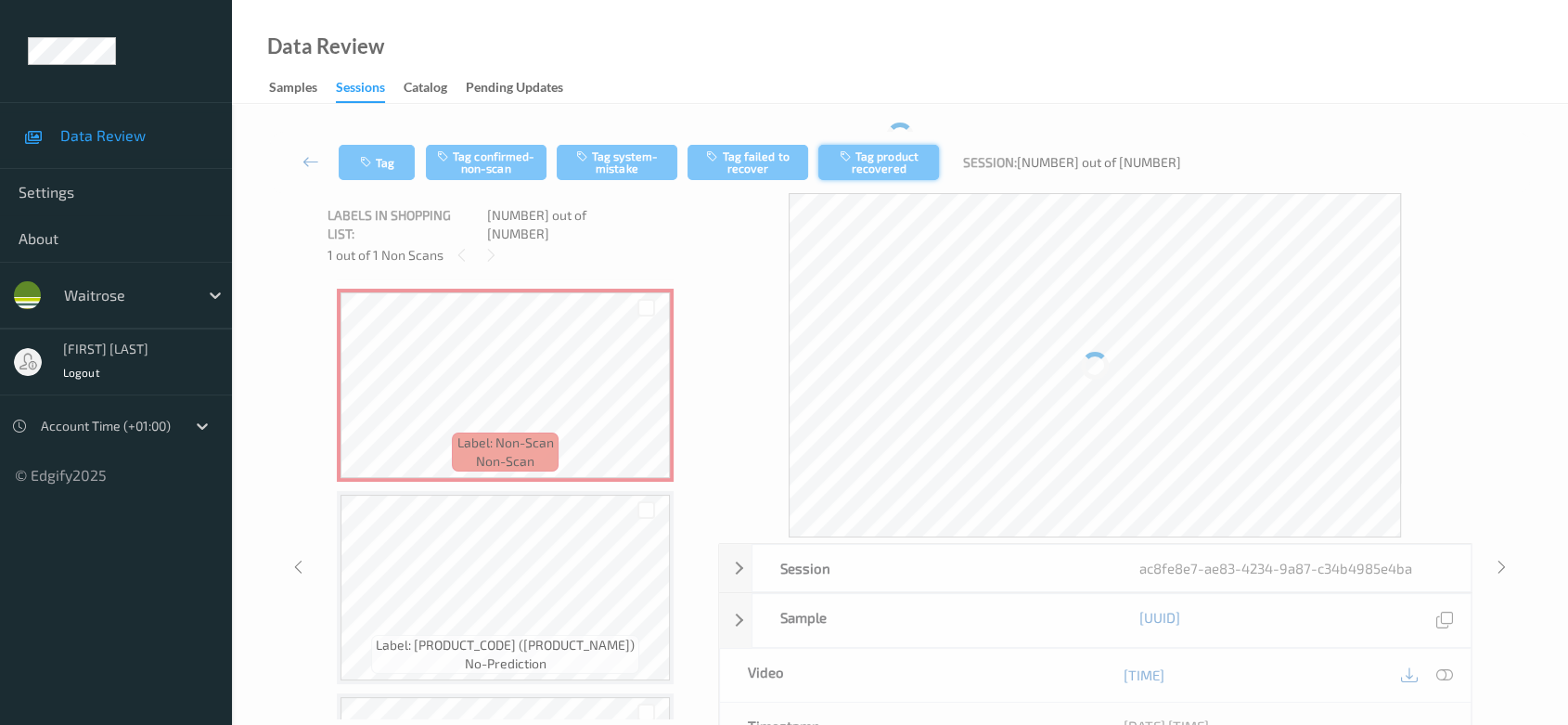 click on "Tag   product recovered" at bounding box center [879, 162] 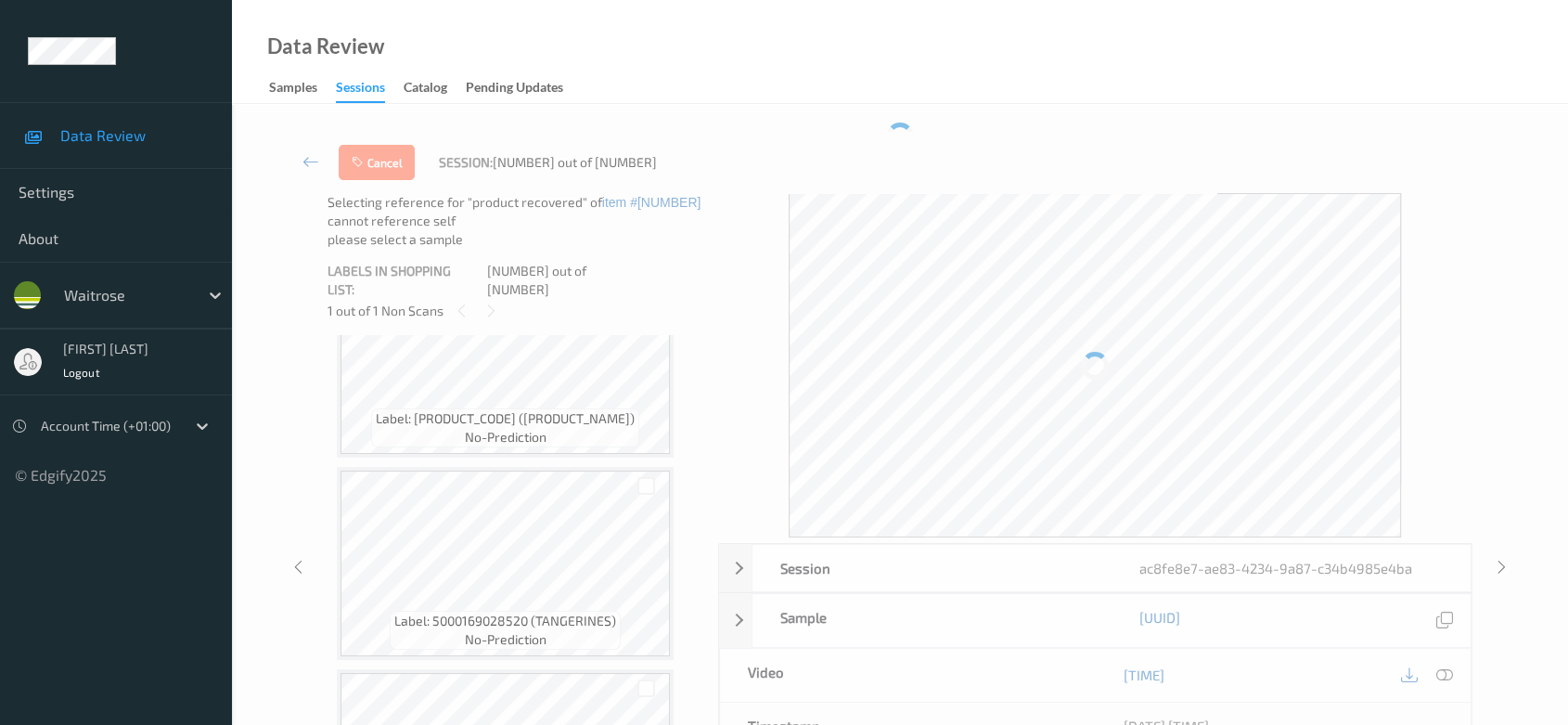 scroll, scrollTop: 3754, scrollLeft: 0, axis: vertical 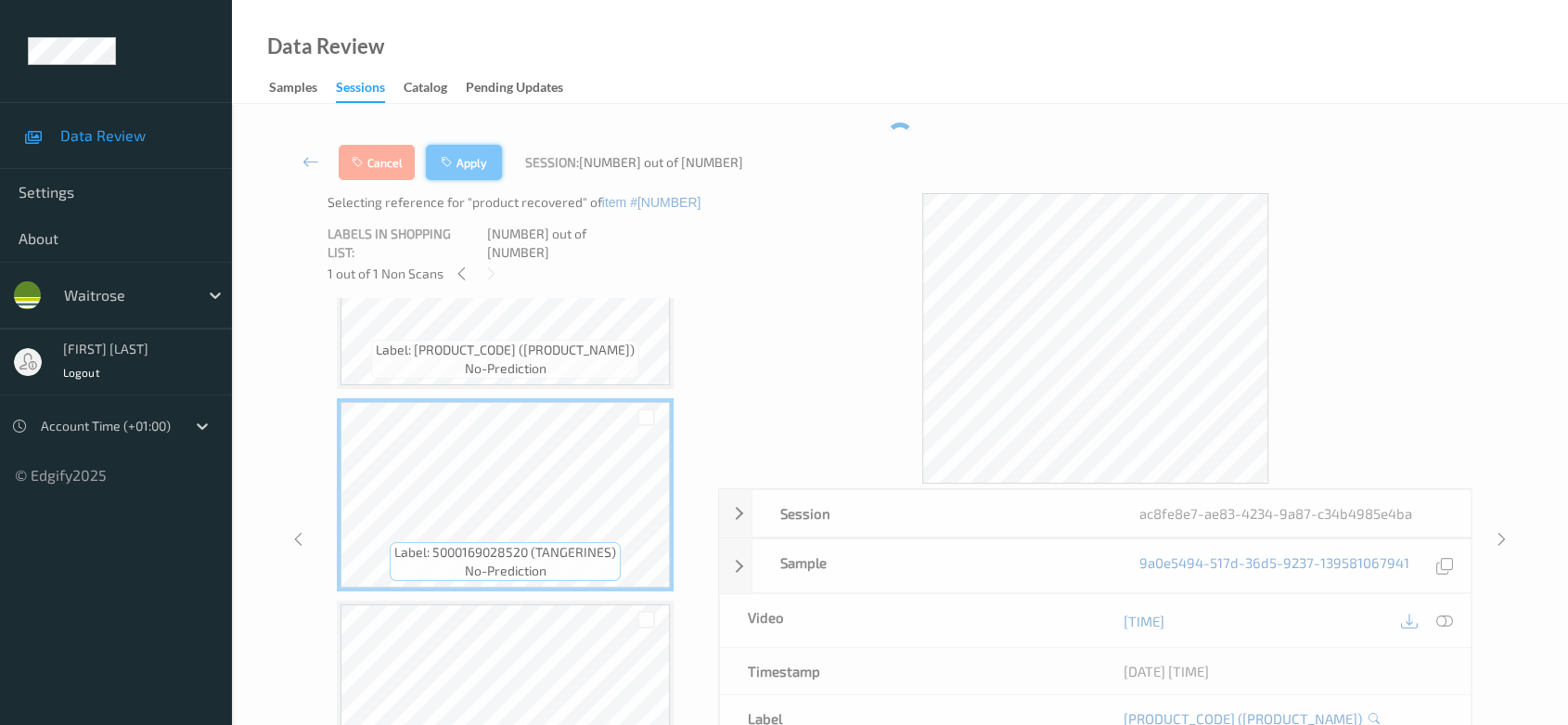 click on "Apply" at bounding box center (464, 162) 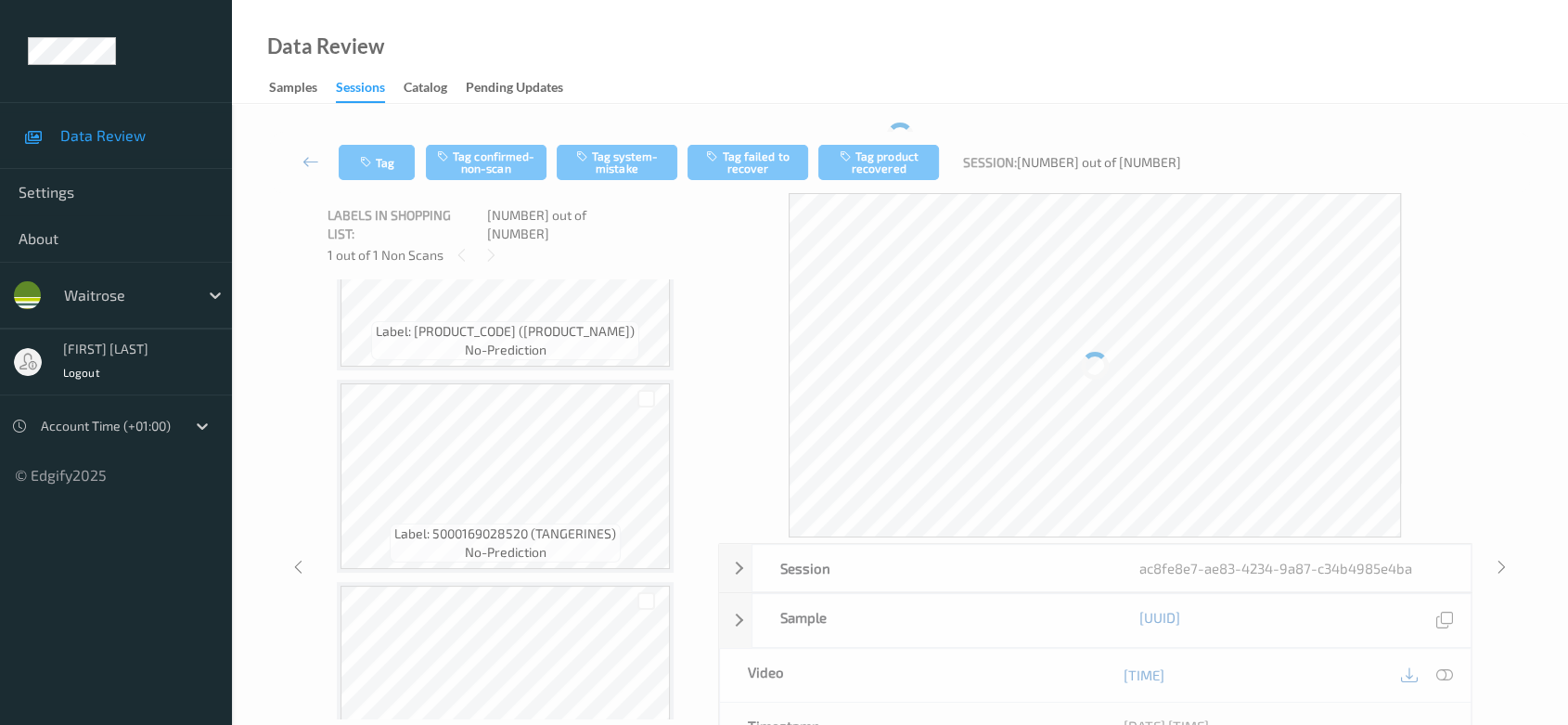 scroll, scrollTop: 3032, scrollLeft: 0, axis: vertical 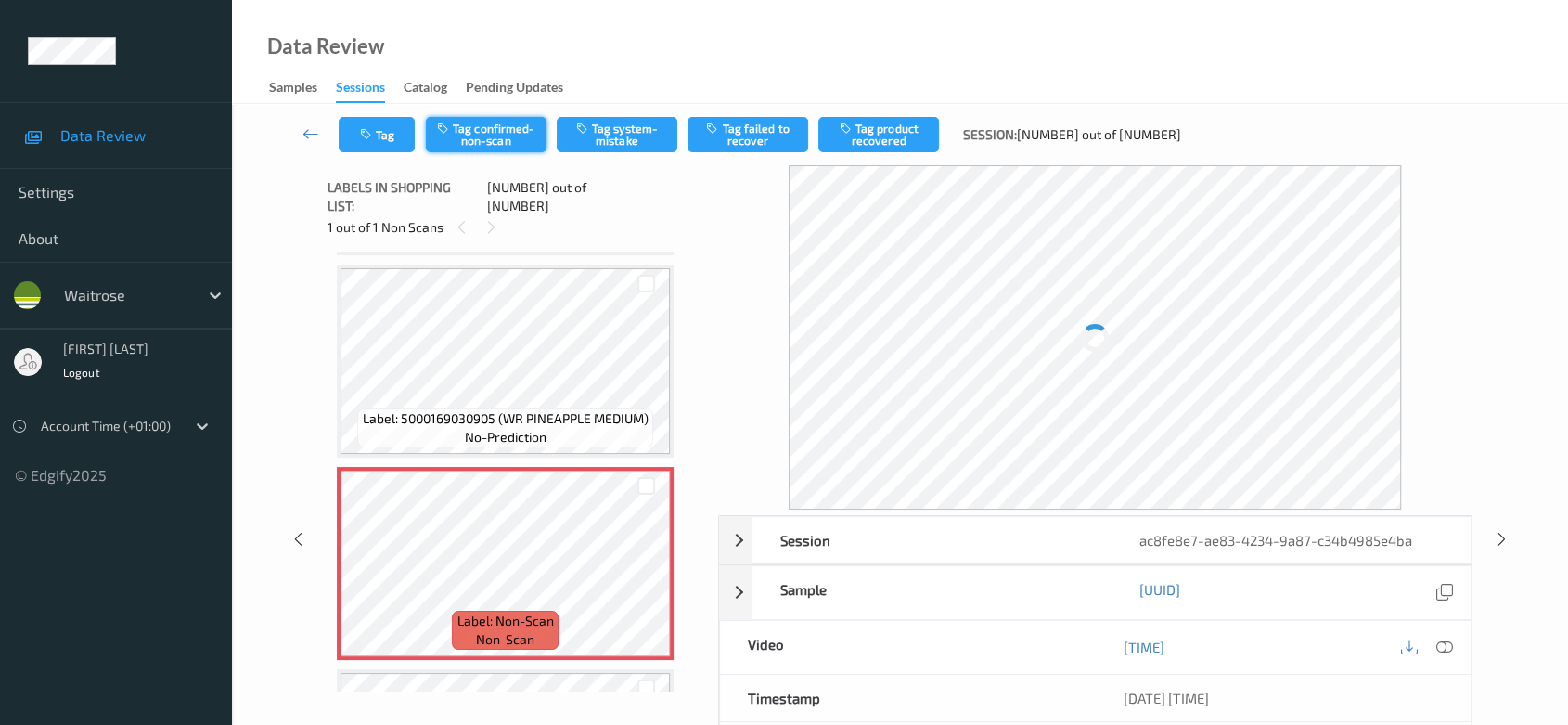 click on "Tag   confirmed-non-scan" at bounding box center (486, 135) 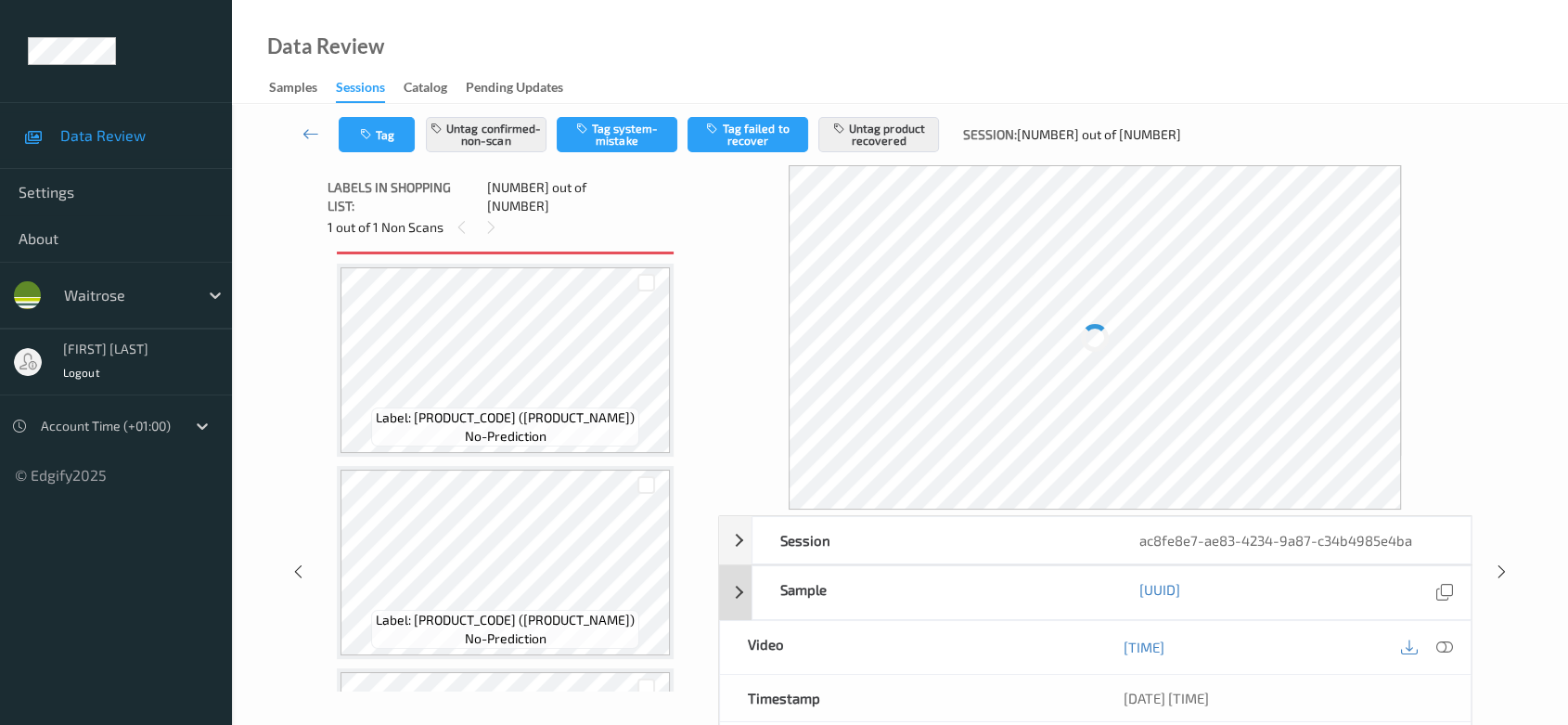 scroll, scrollTop: 3445, scrollLeft: 0, axis: vertical 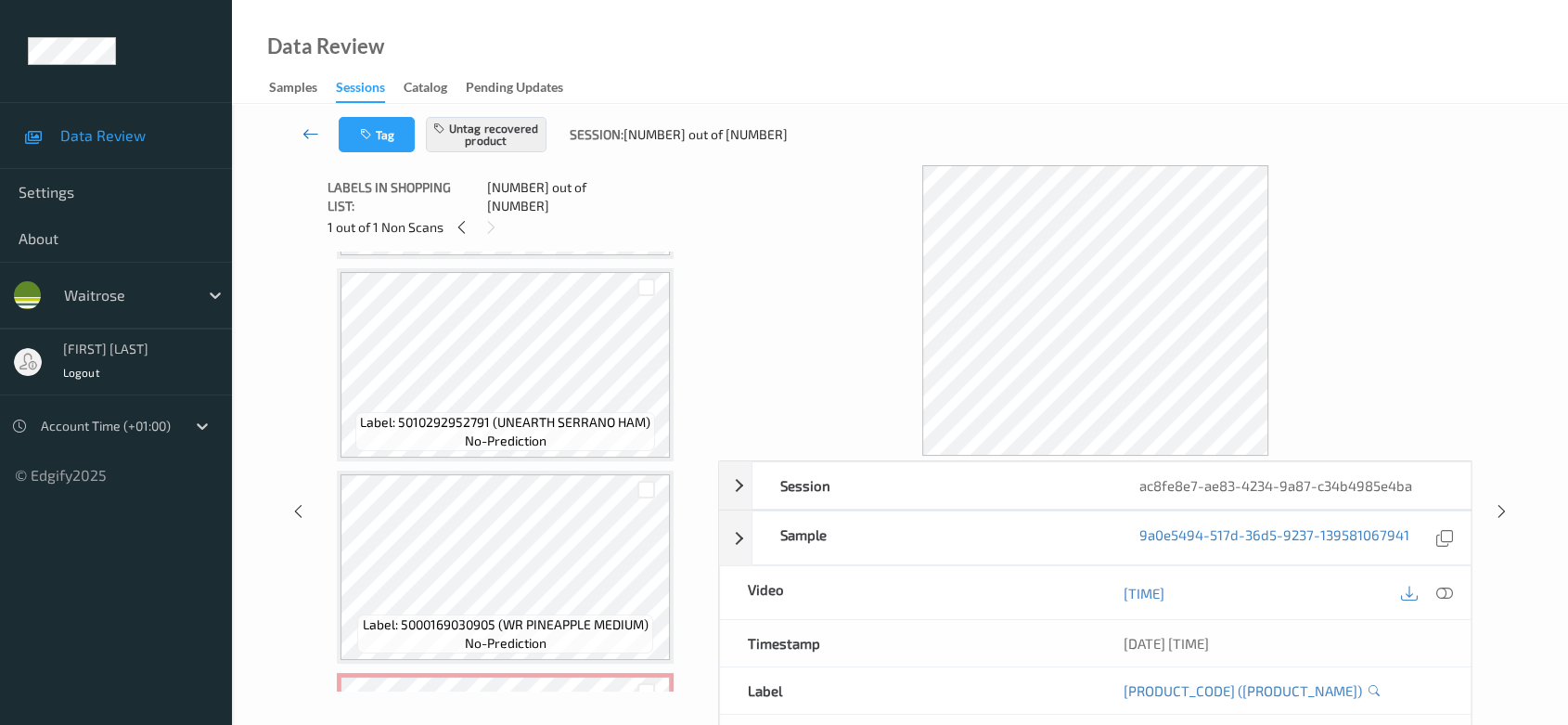 click at bounding box center [311, 134] 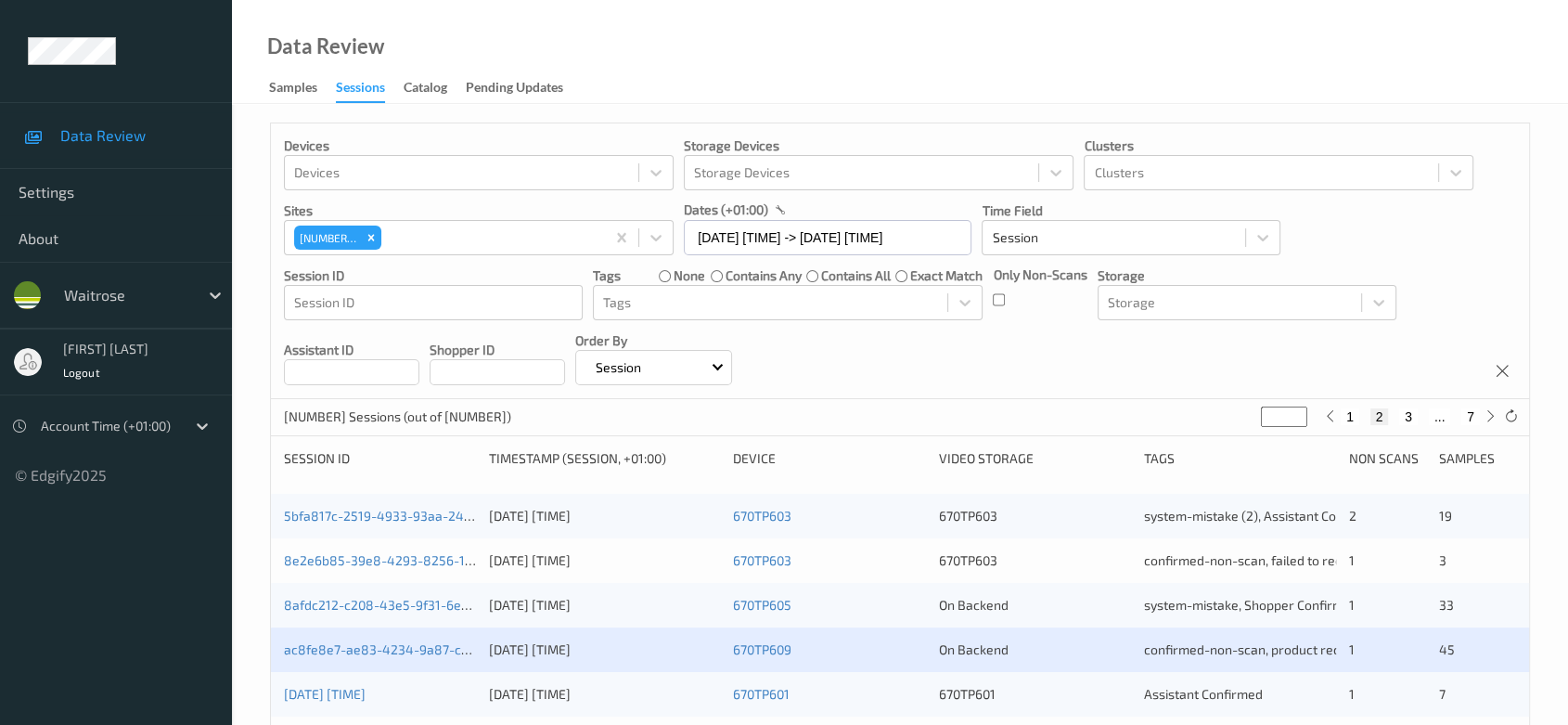 scroll, scrollTop: 309, scrollLeft: 0, axis: vertical 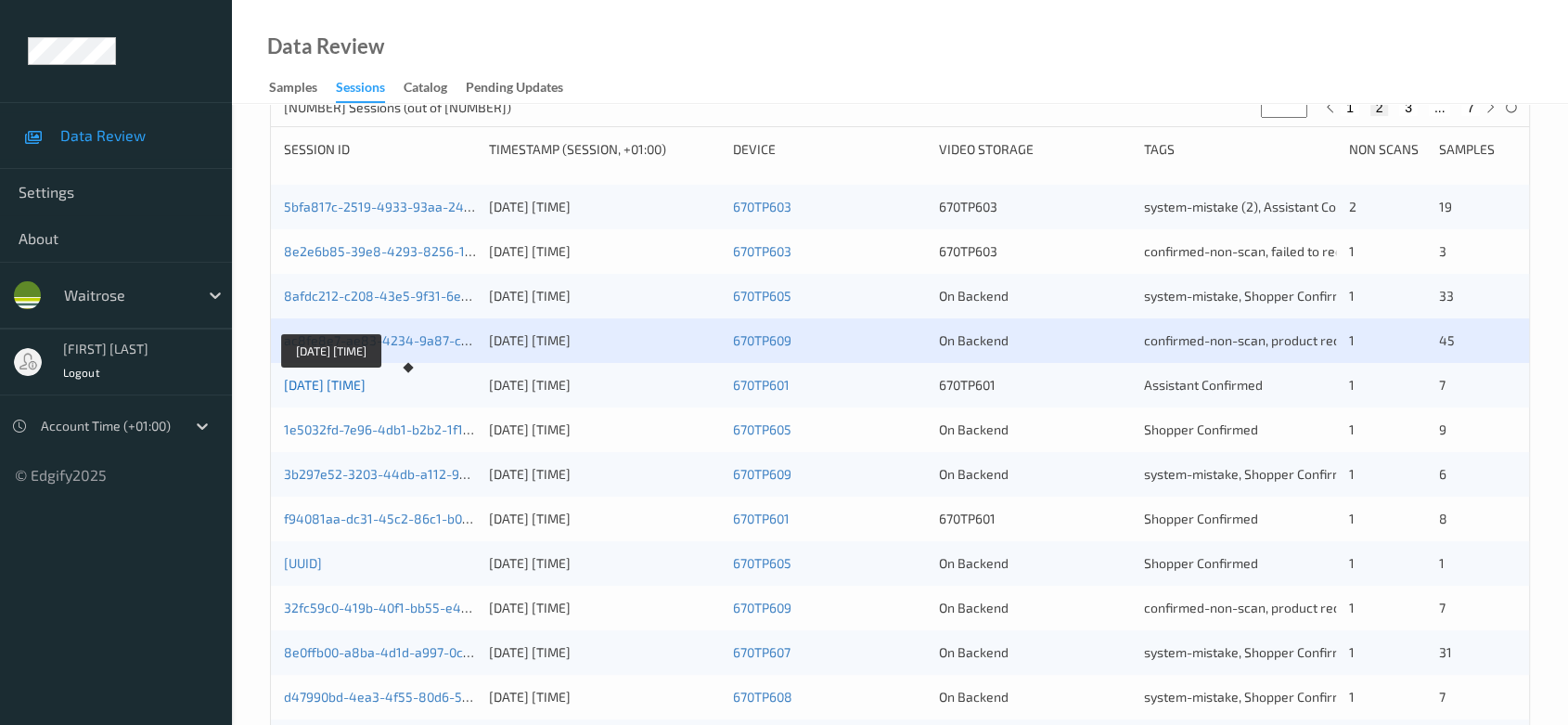 click on "287145a4-c643-4d3c-86f6-6b1732b45fa6" at bounding box center (325, 384) 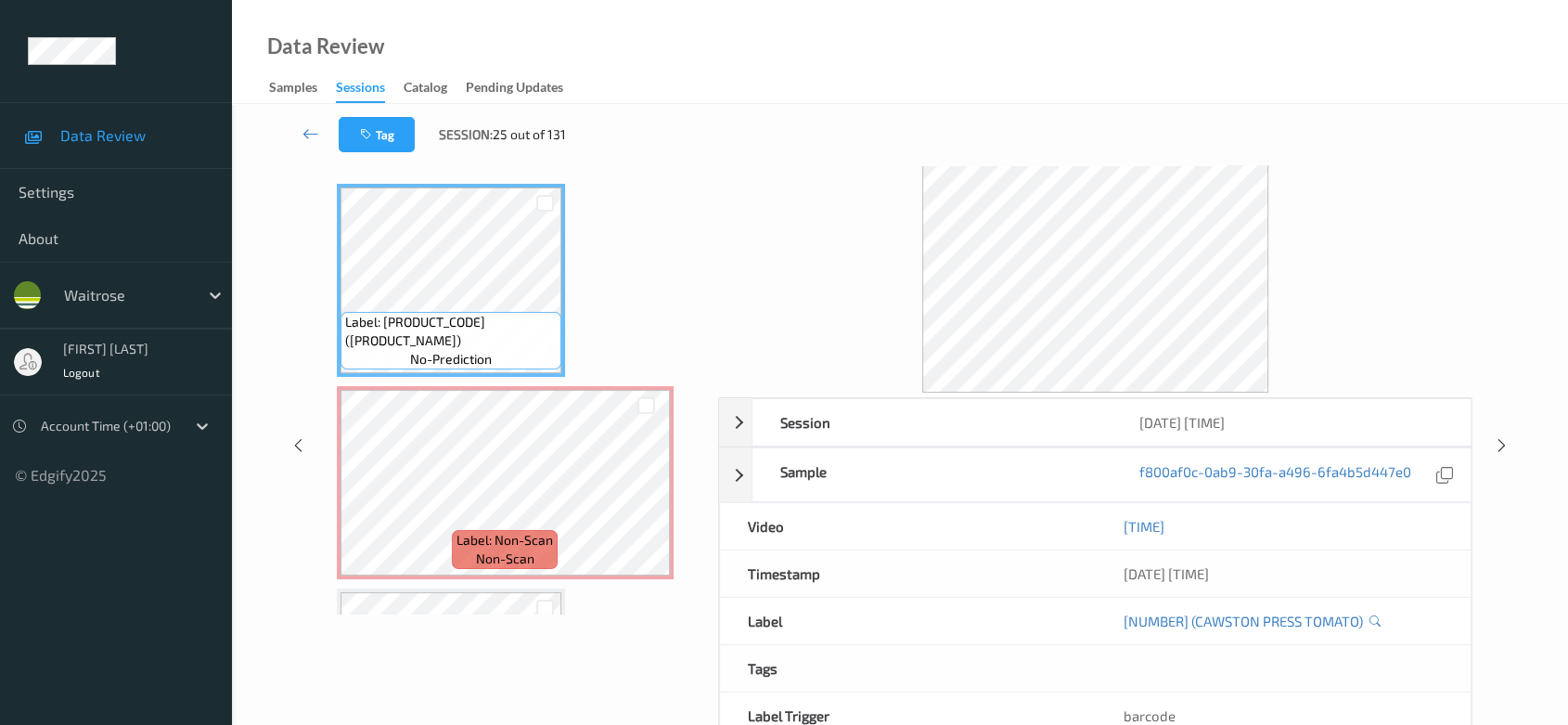 scroll, scrollTop: 0, scrollLeft: 0, axis: both 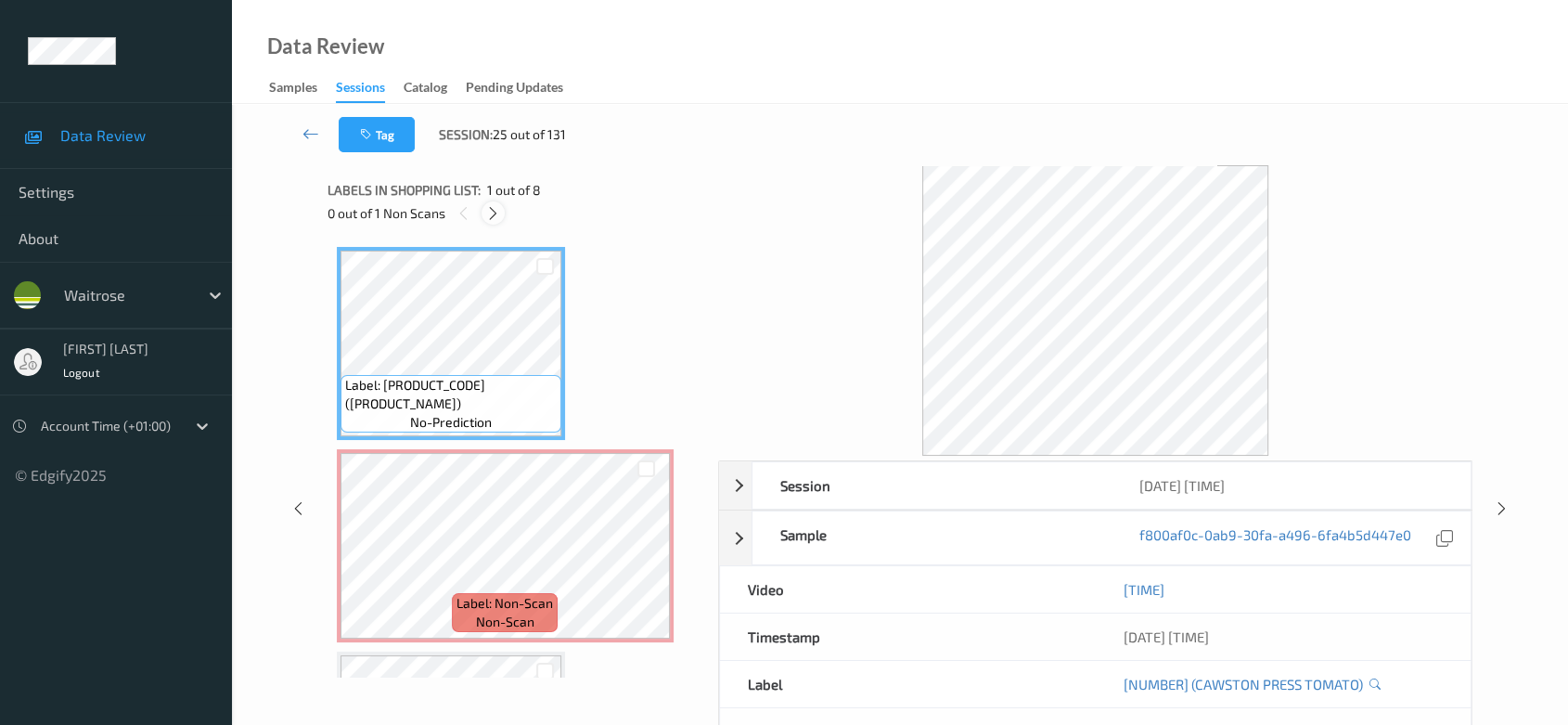 click at bounding box center (493, 214) 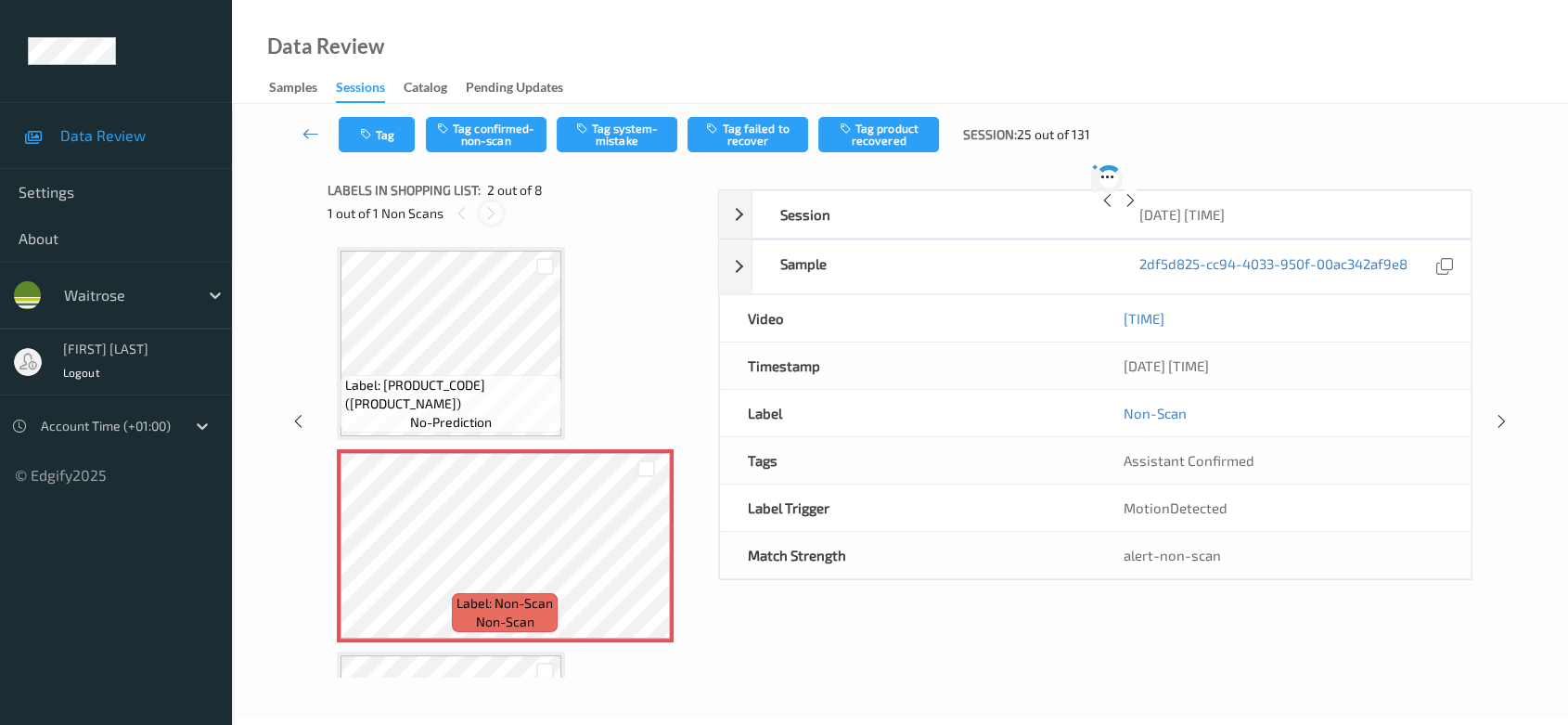 scroll, scrollTop: 8, scrollLeft: 0, axis: vertical 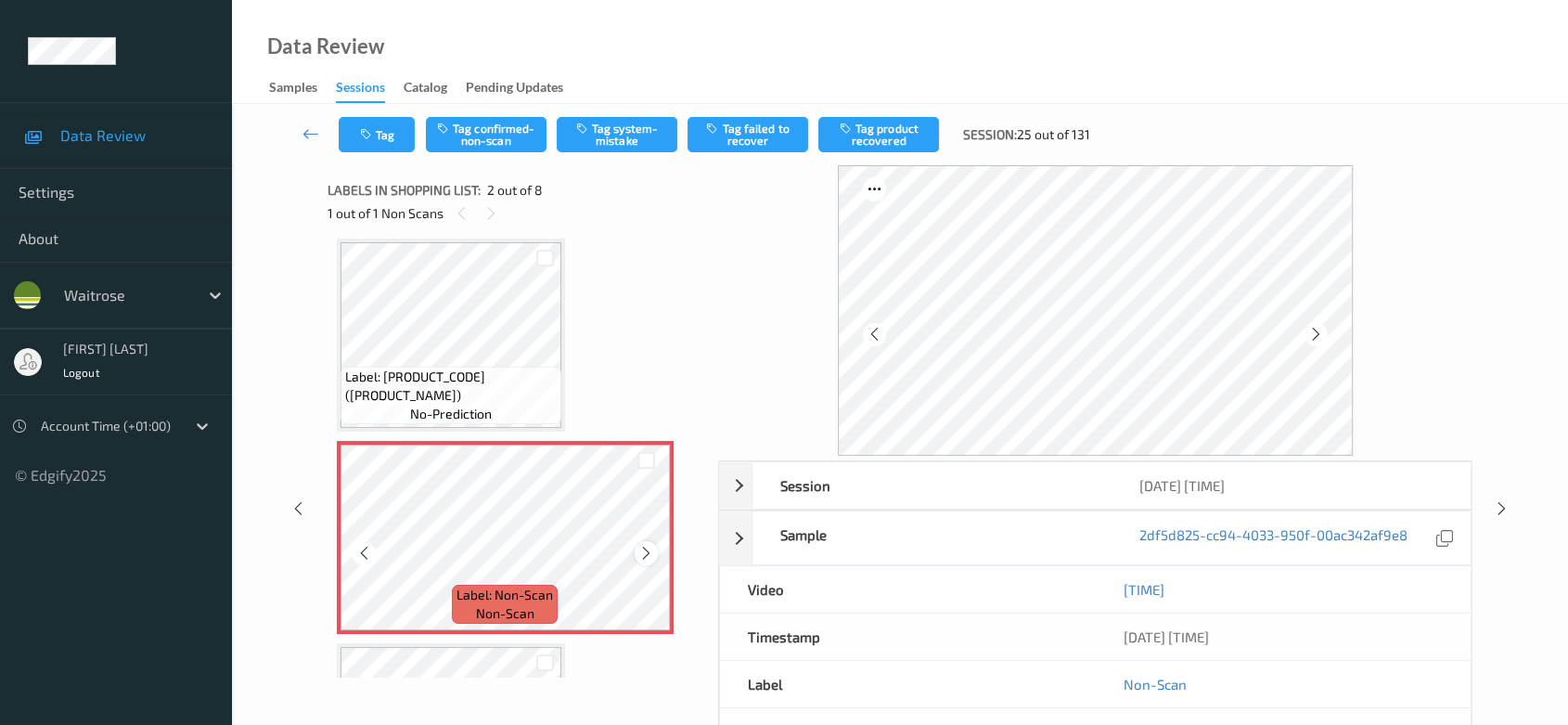 click at bounding box center [646, 553] 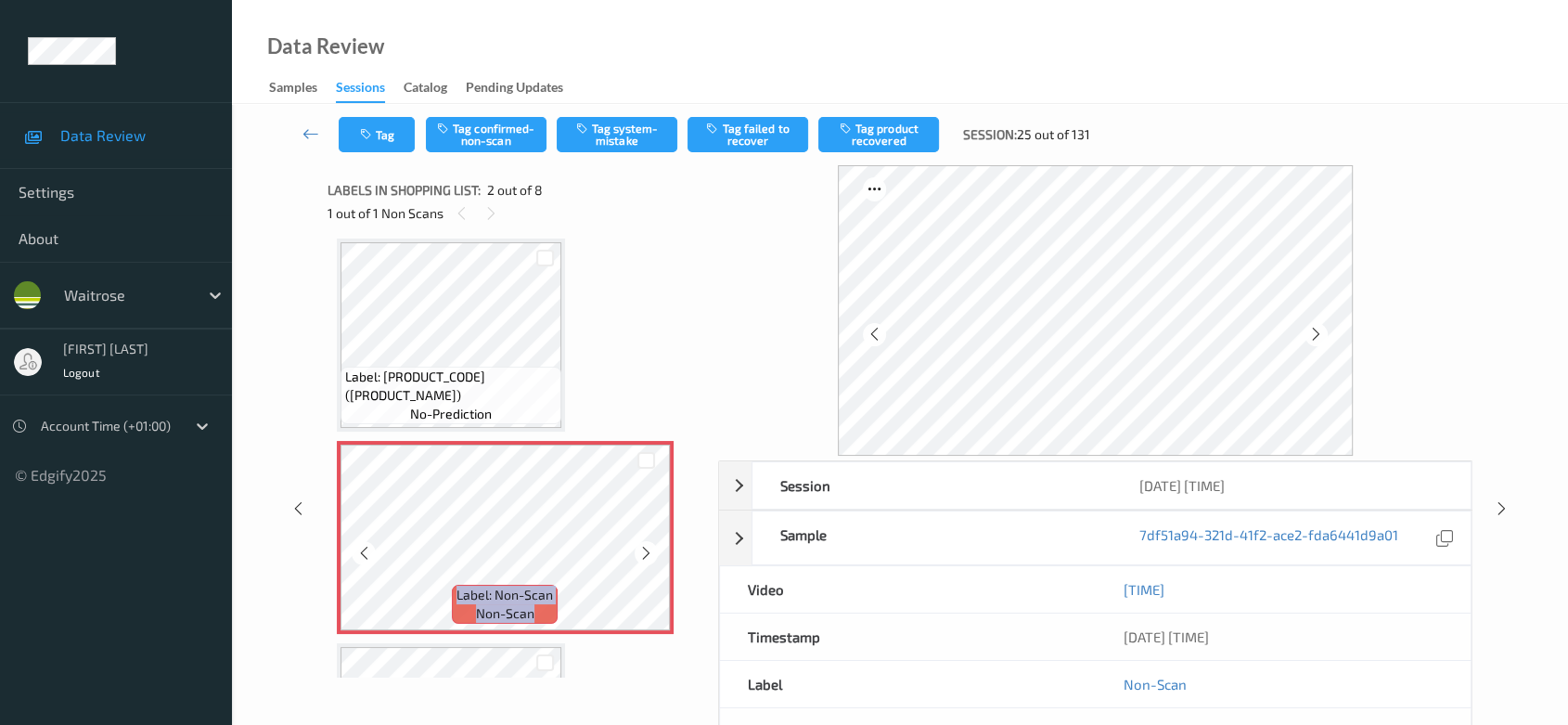 click at bounding box center (646, 553) 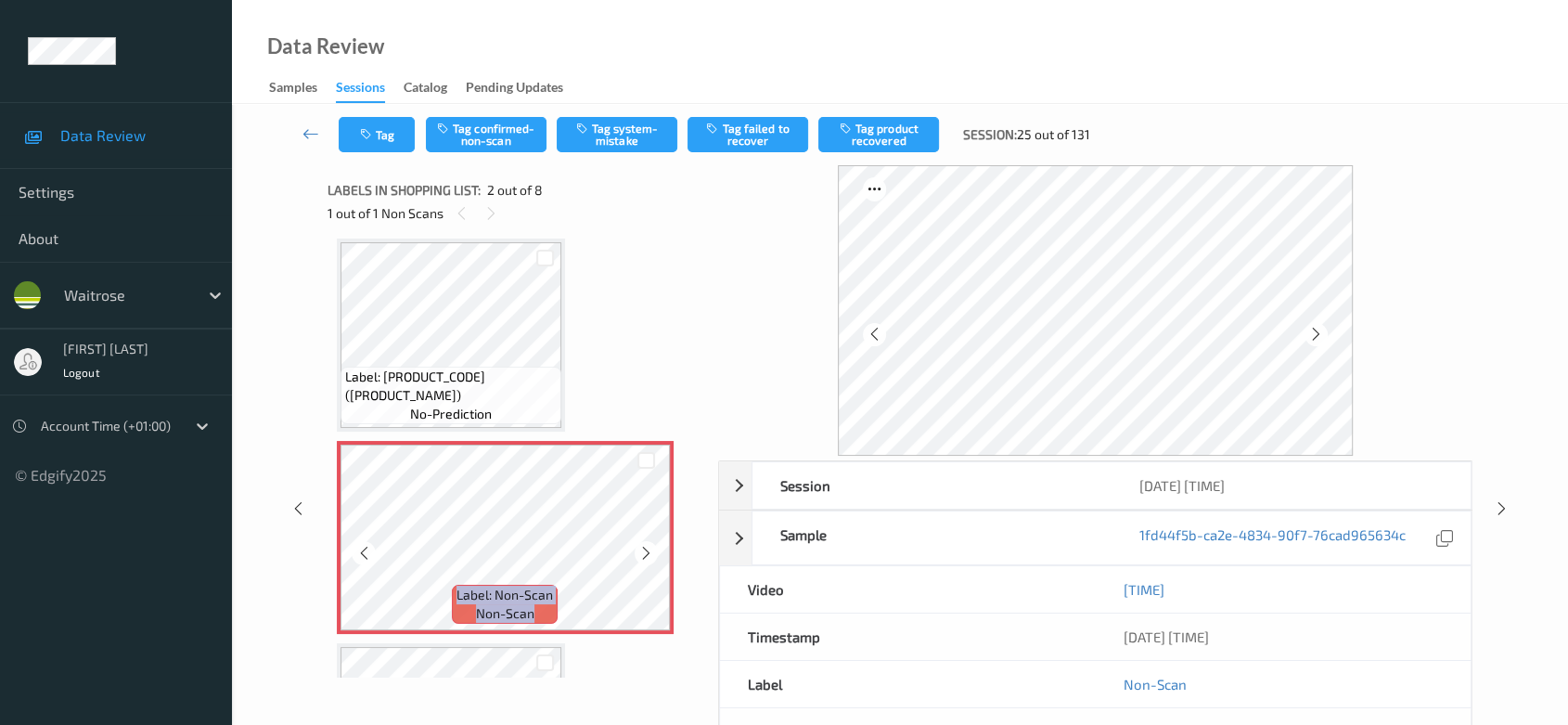 click at bounding box center [646, 553] 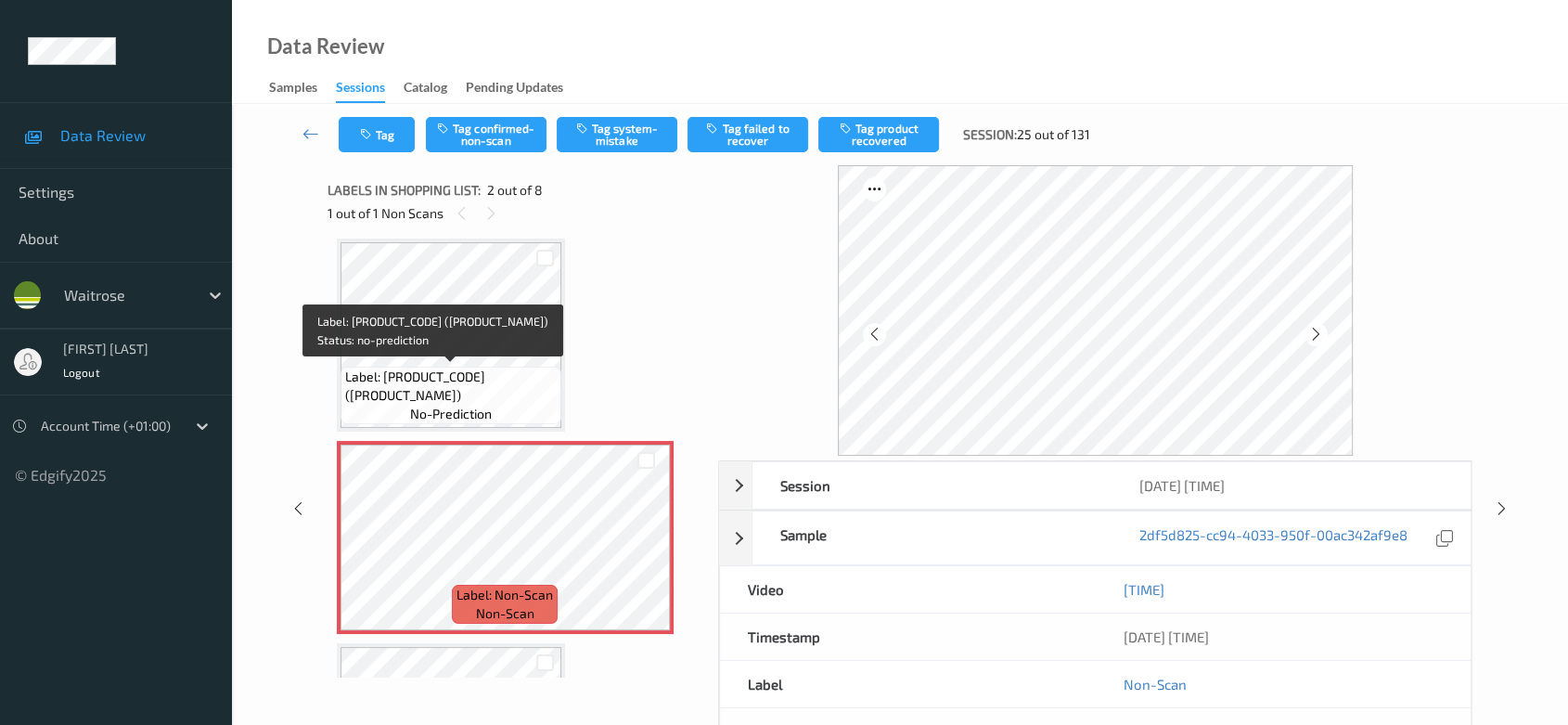 click on "Label: 5060054131933 (CAWSTON PRESS TOMATO)" at bounding box center (451, 386) 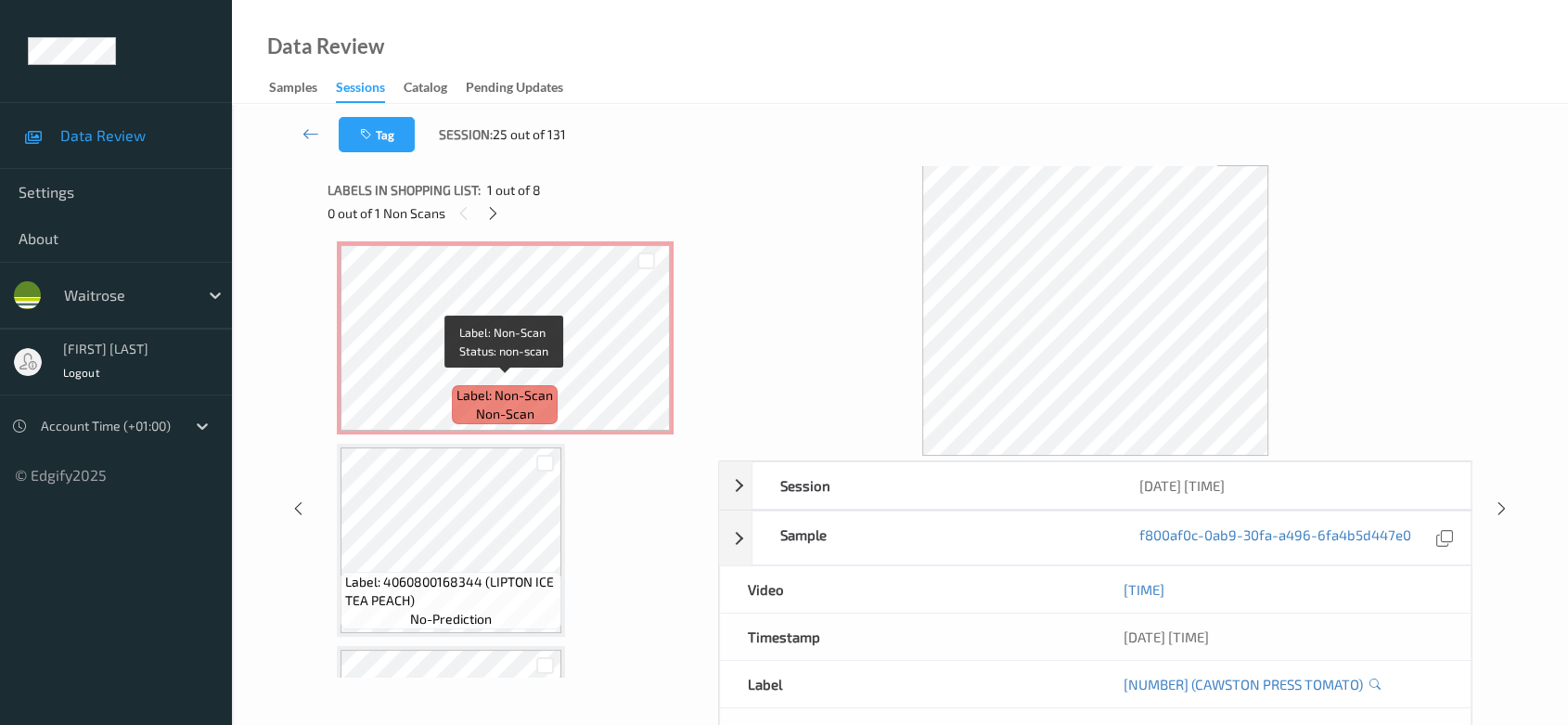 scroll, scrollTop: 215, scrollLeft: 0, axis: vertical 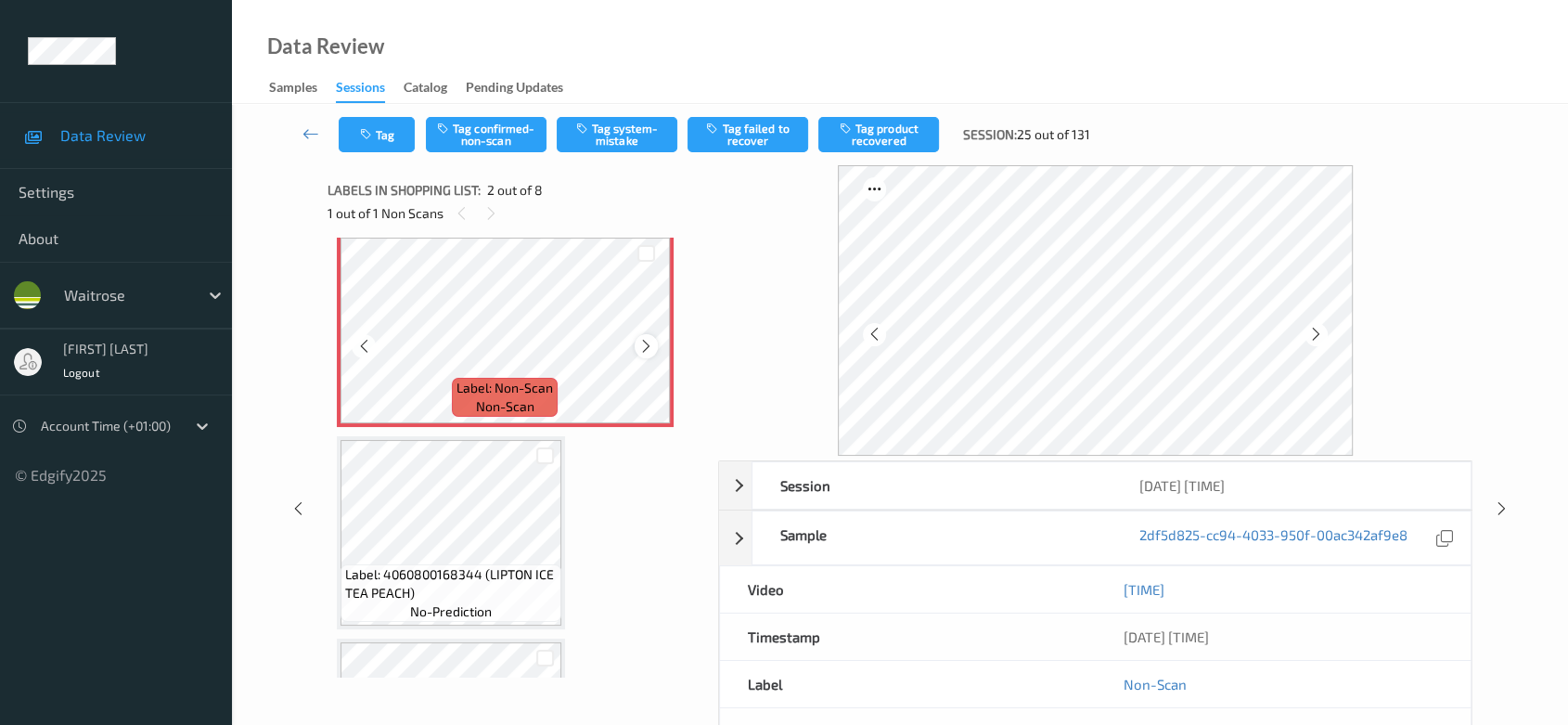 click at bounding box center (646, 346) 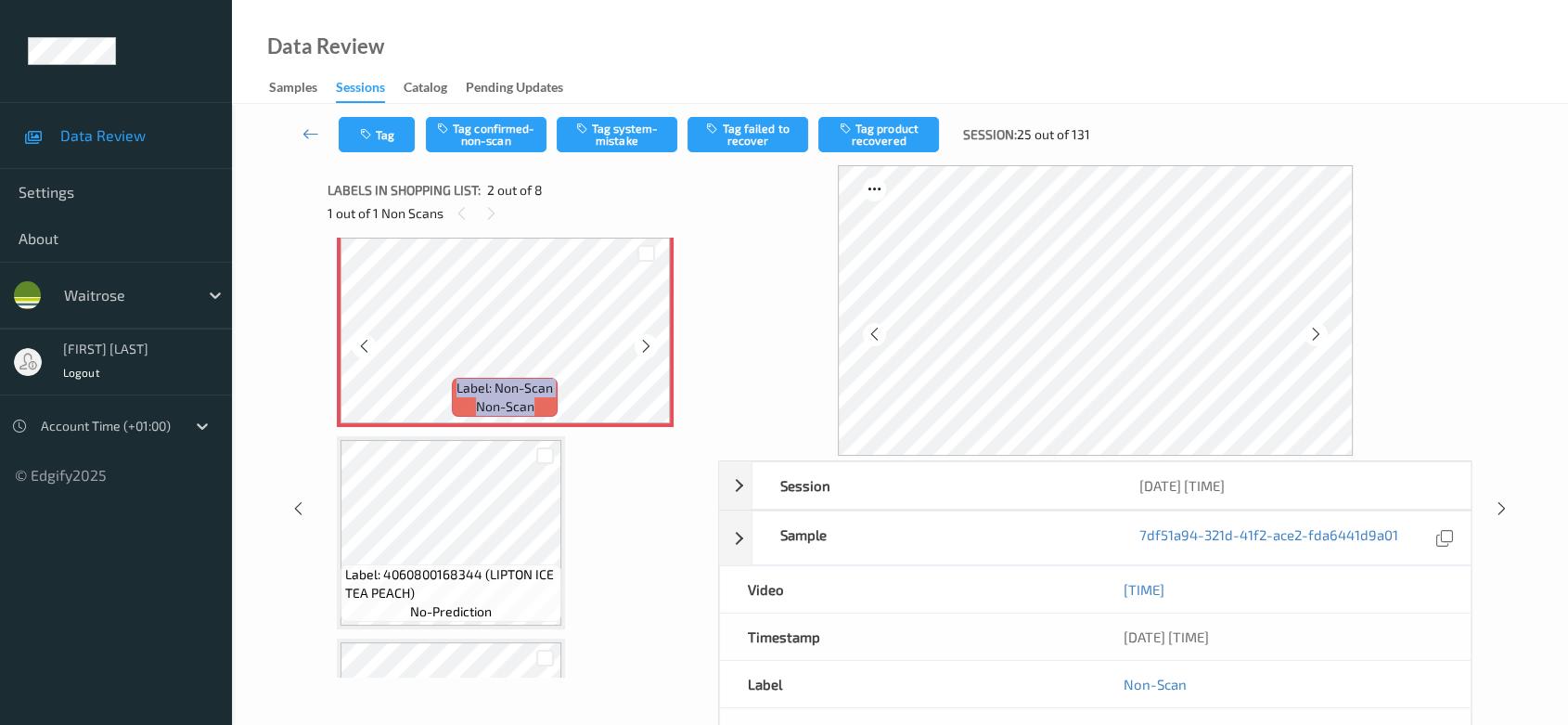 click at bounding box center [646, 346] 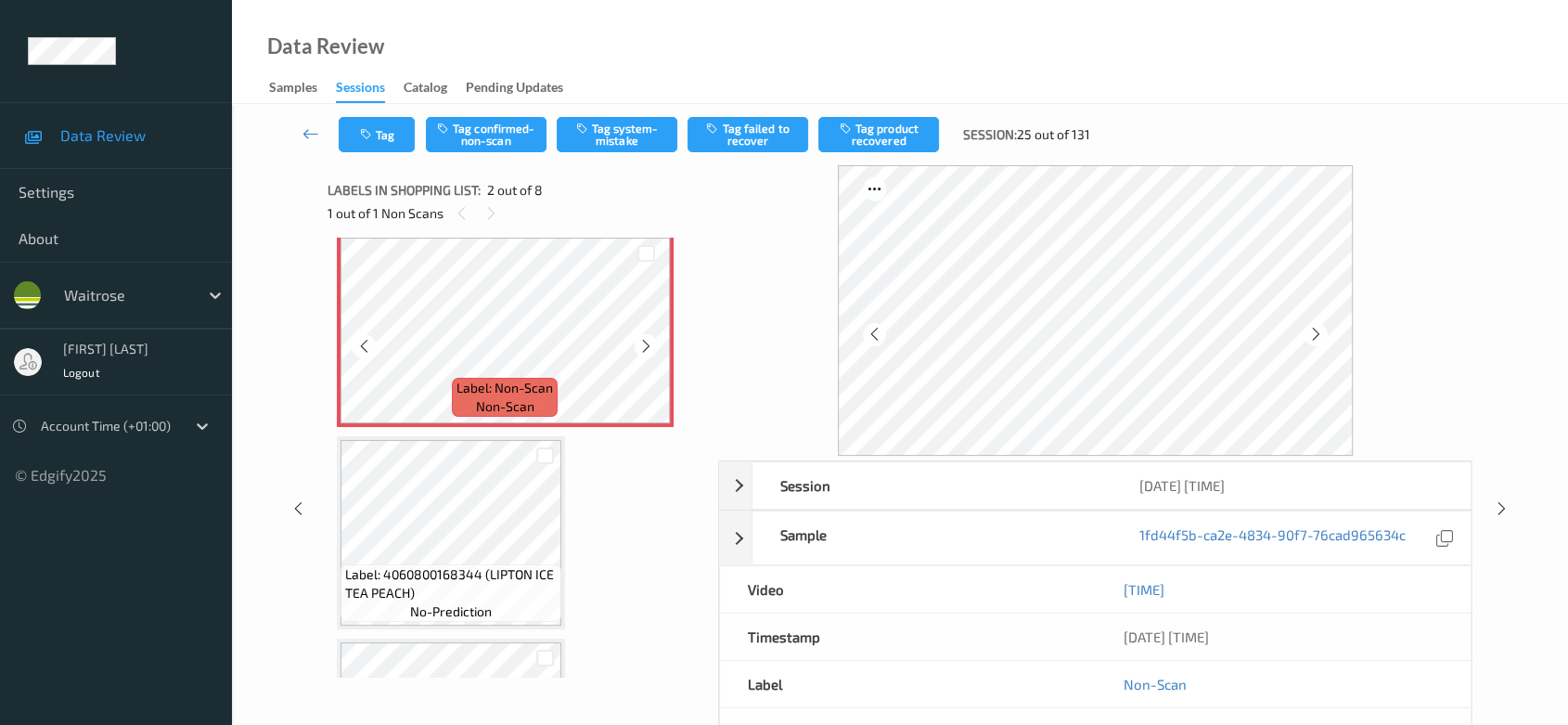 click at bounding box center [646, 346] 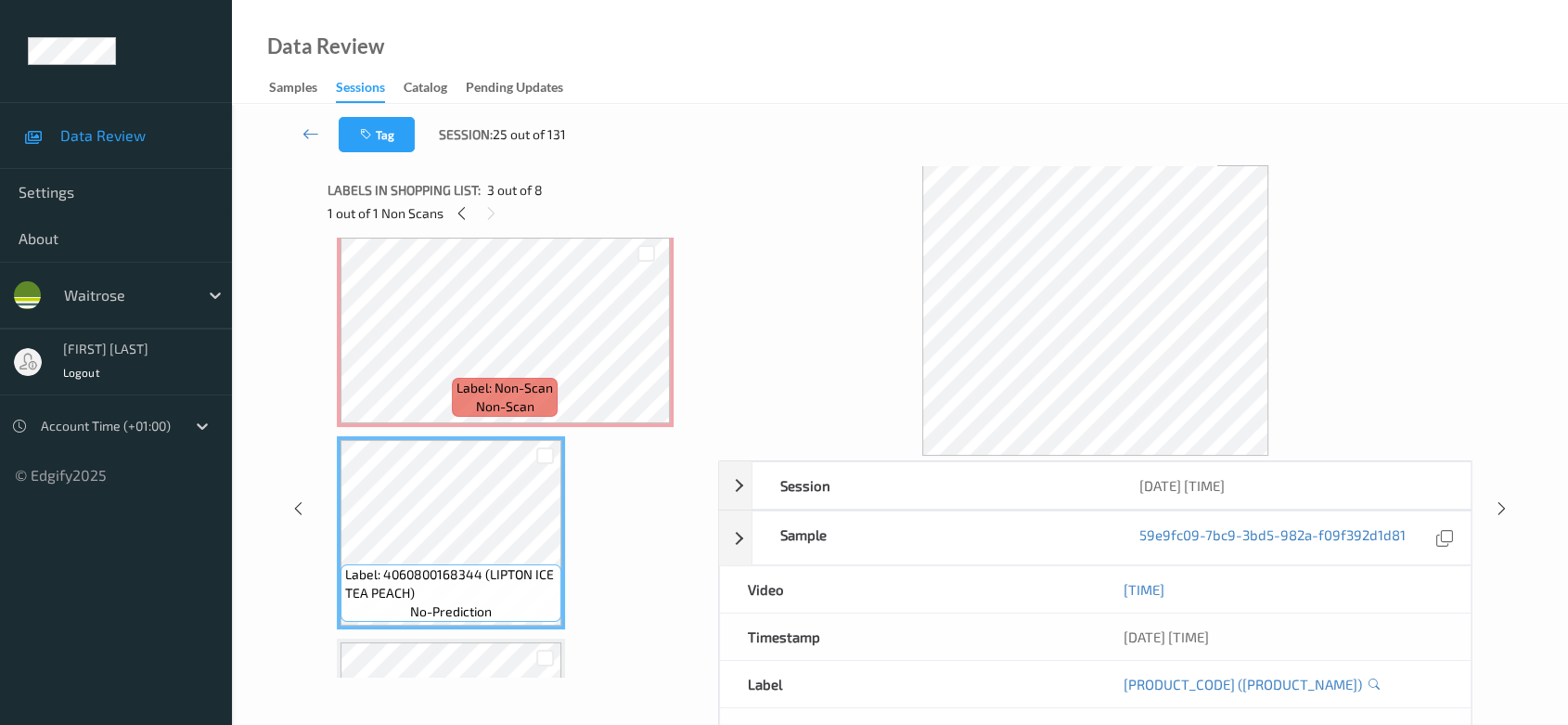 scroll, scrollTop: 111, scrollLeft: 0, axis: vertical 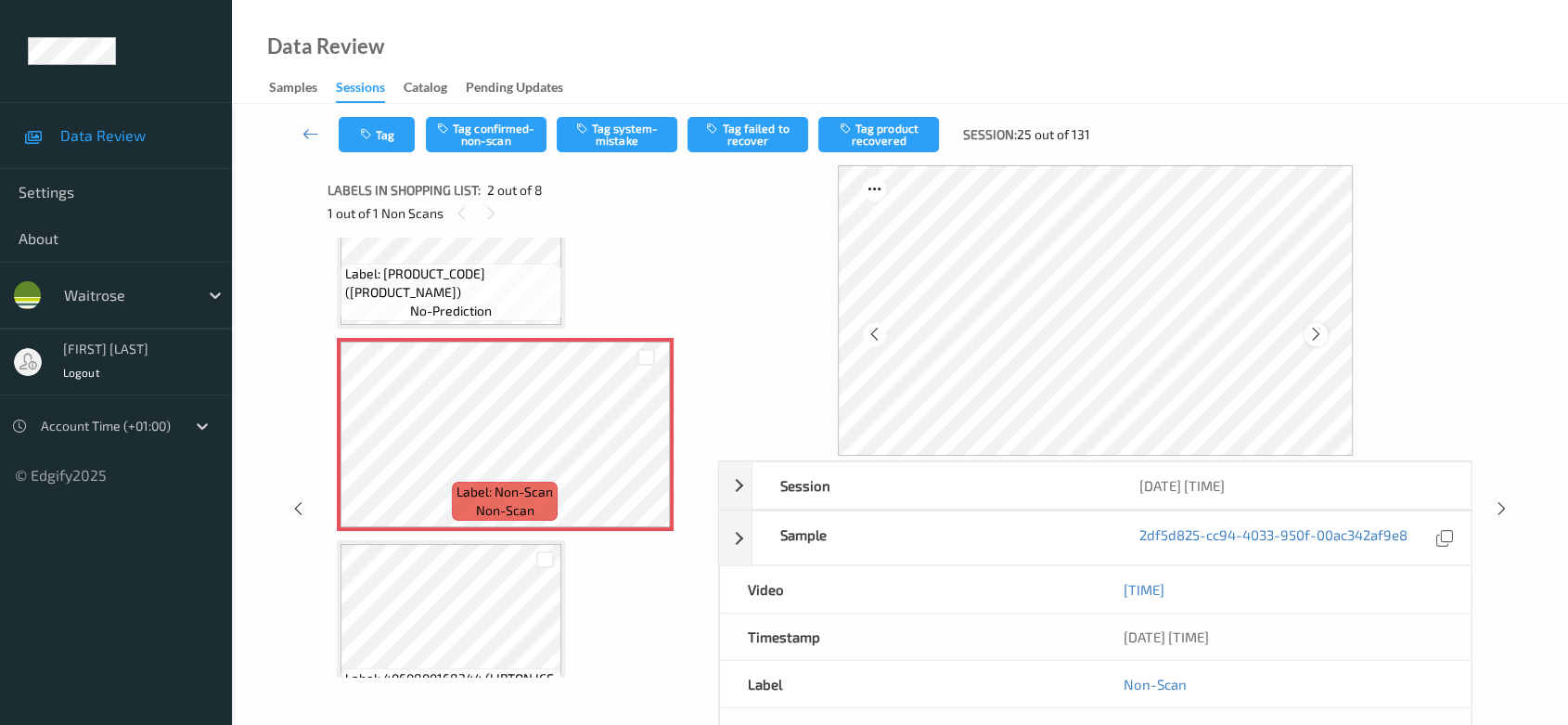 click at bounding box center [1316, 334] 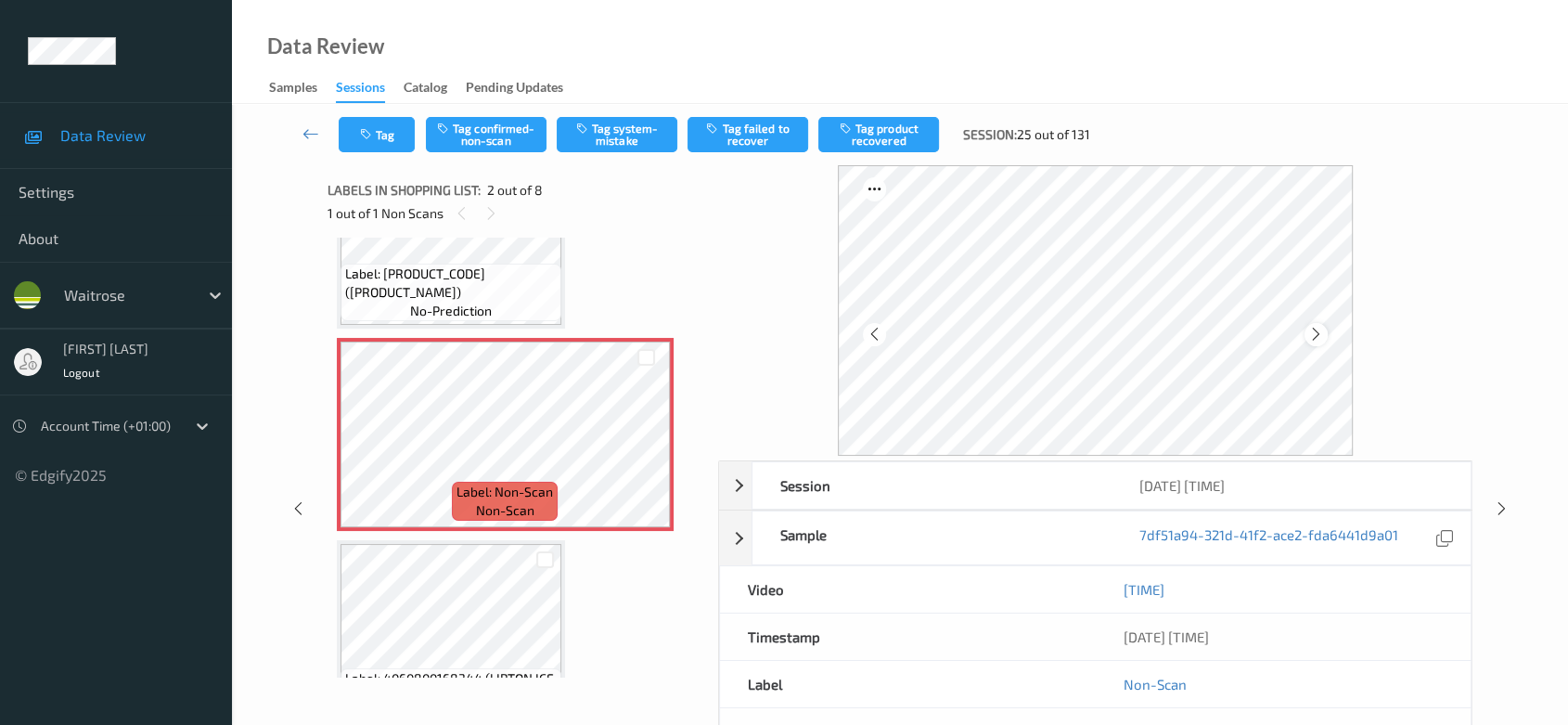 click at bounding box center [1316, 334] 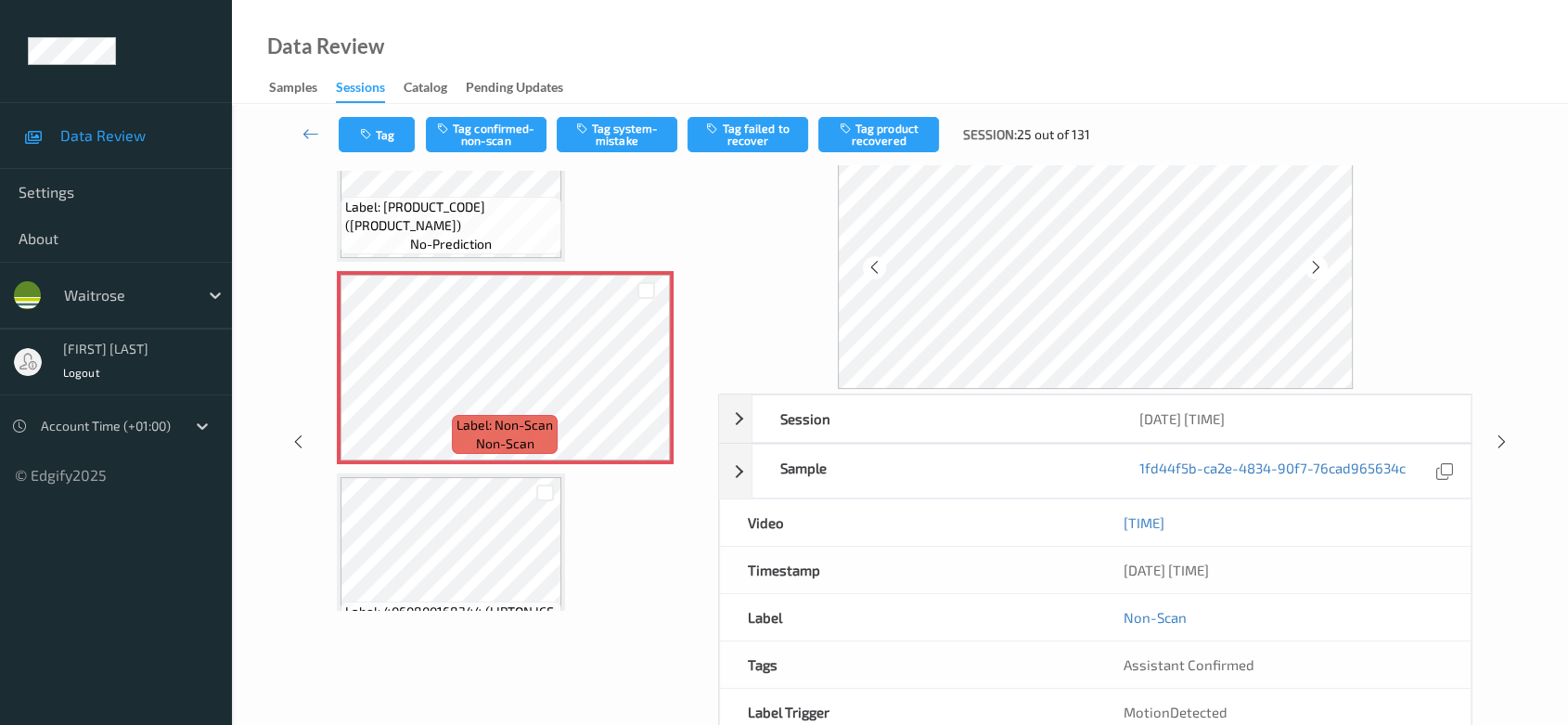 scroll, scrollTop: 103, scrollLeft: 0, axis: vertical 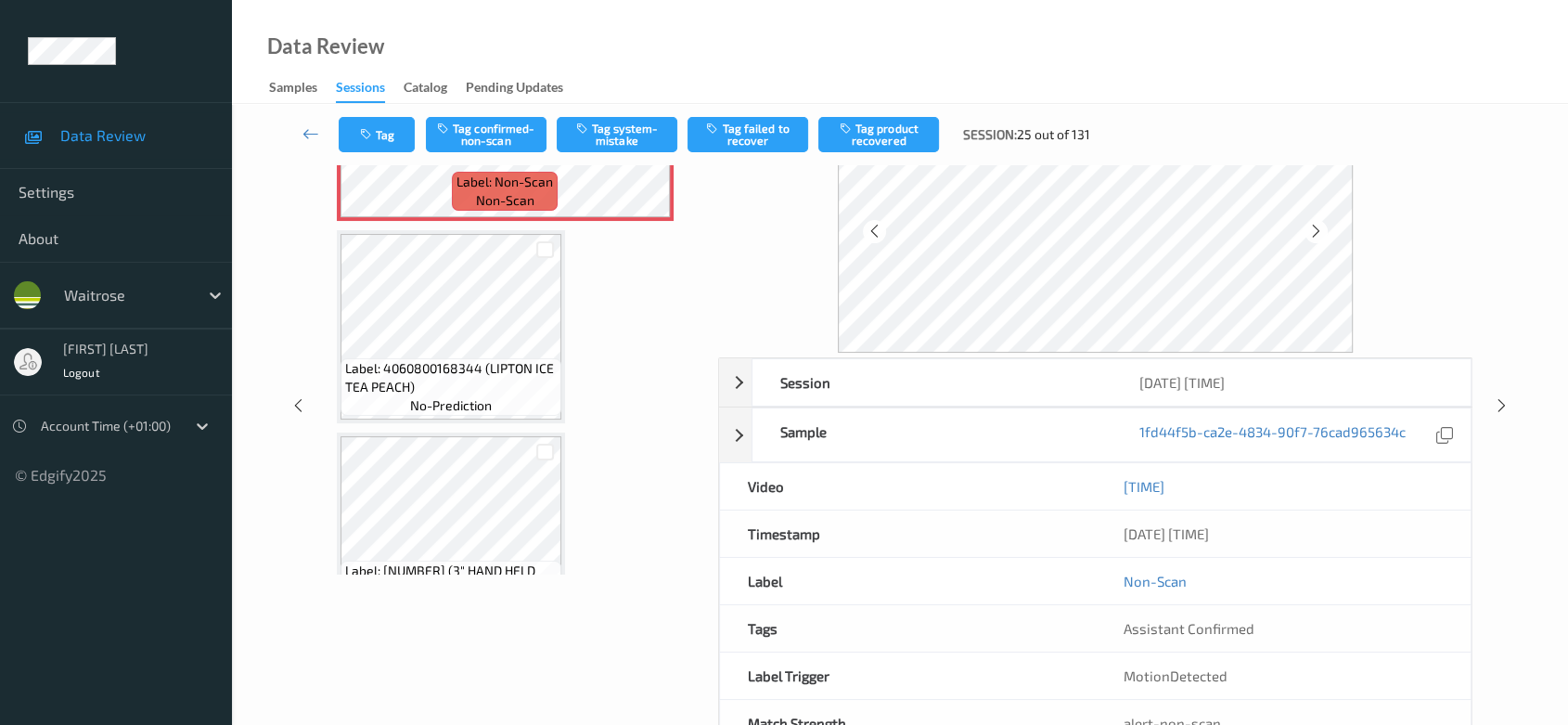 click on "Label: 4060800168344 (LIPTON ICE TEA PEACH) no-prediction" at bounding box center [451, 327] 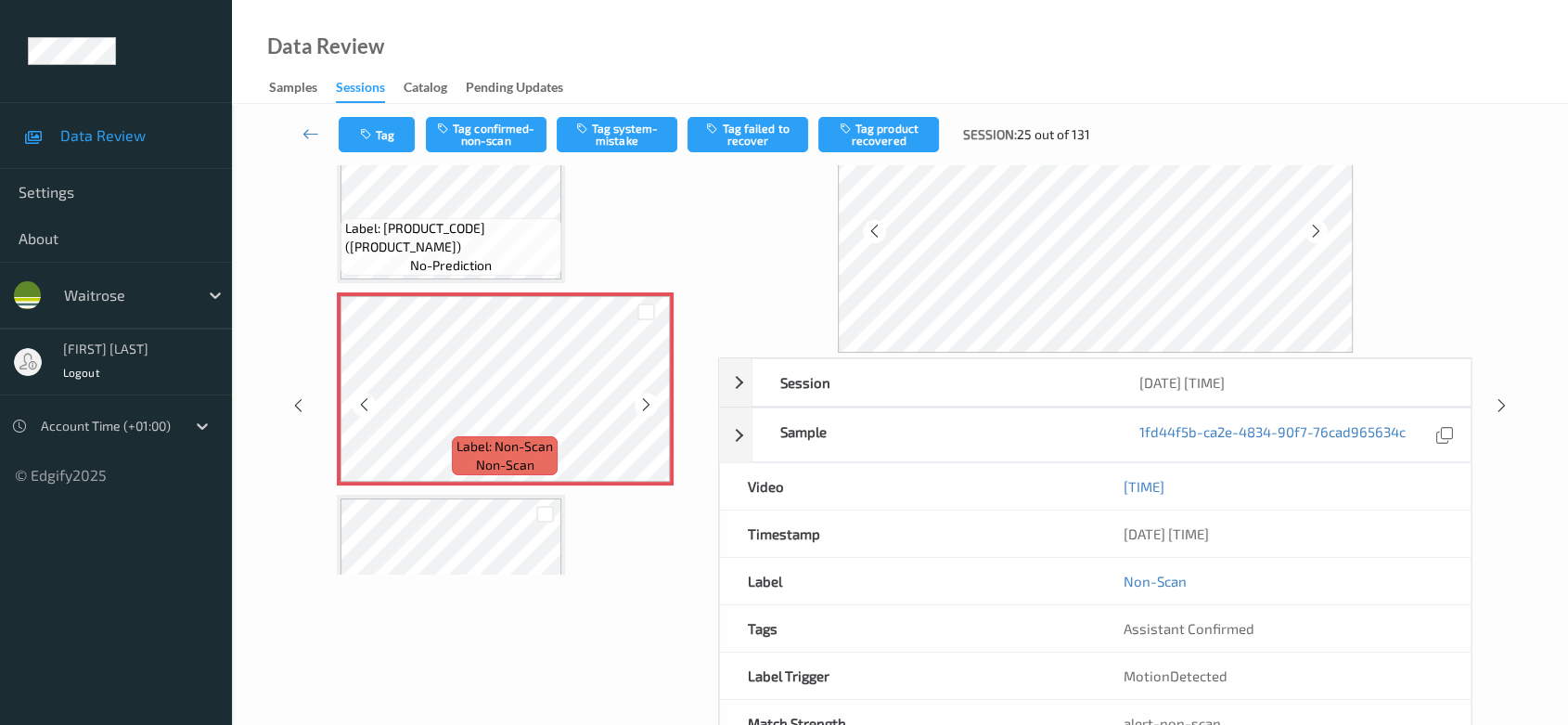 scroll, scrollTop: 0, scrollLeft: 0, axis: both 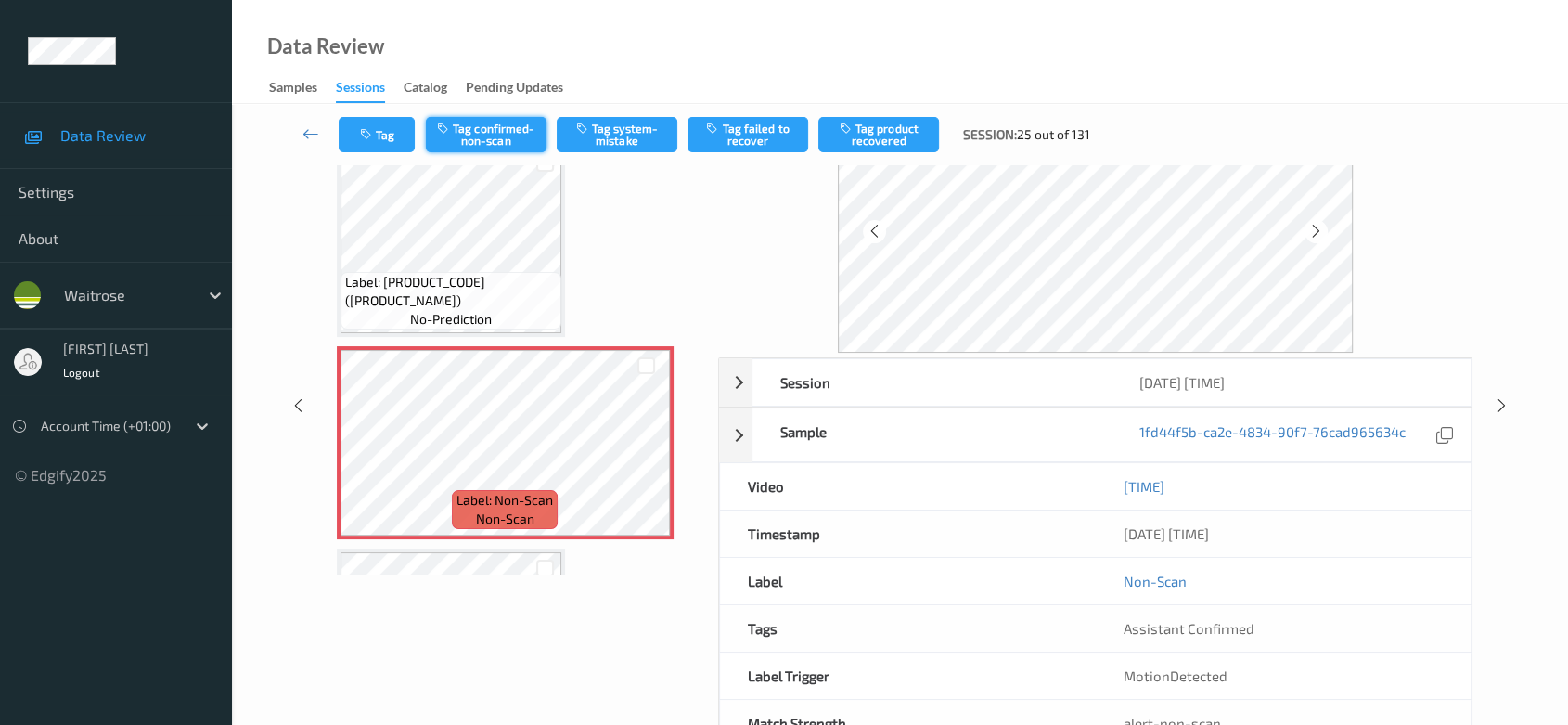 click on "Tag   confirmed-non-scan" at bounding box center (486, 135) 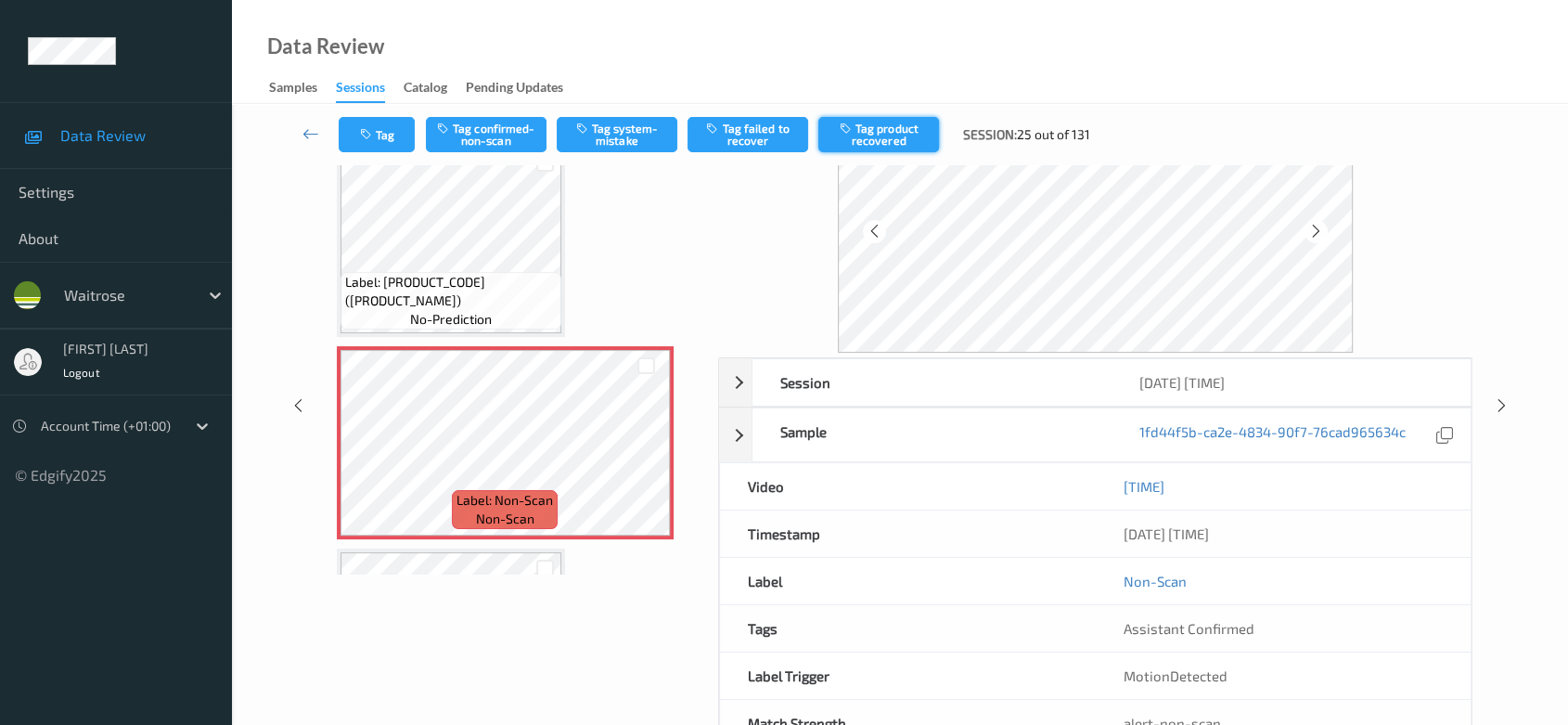click on "Tag   product recovered" at bounding box center (879, 135) 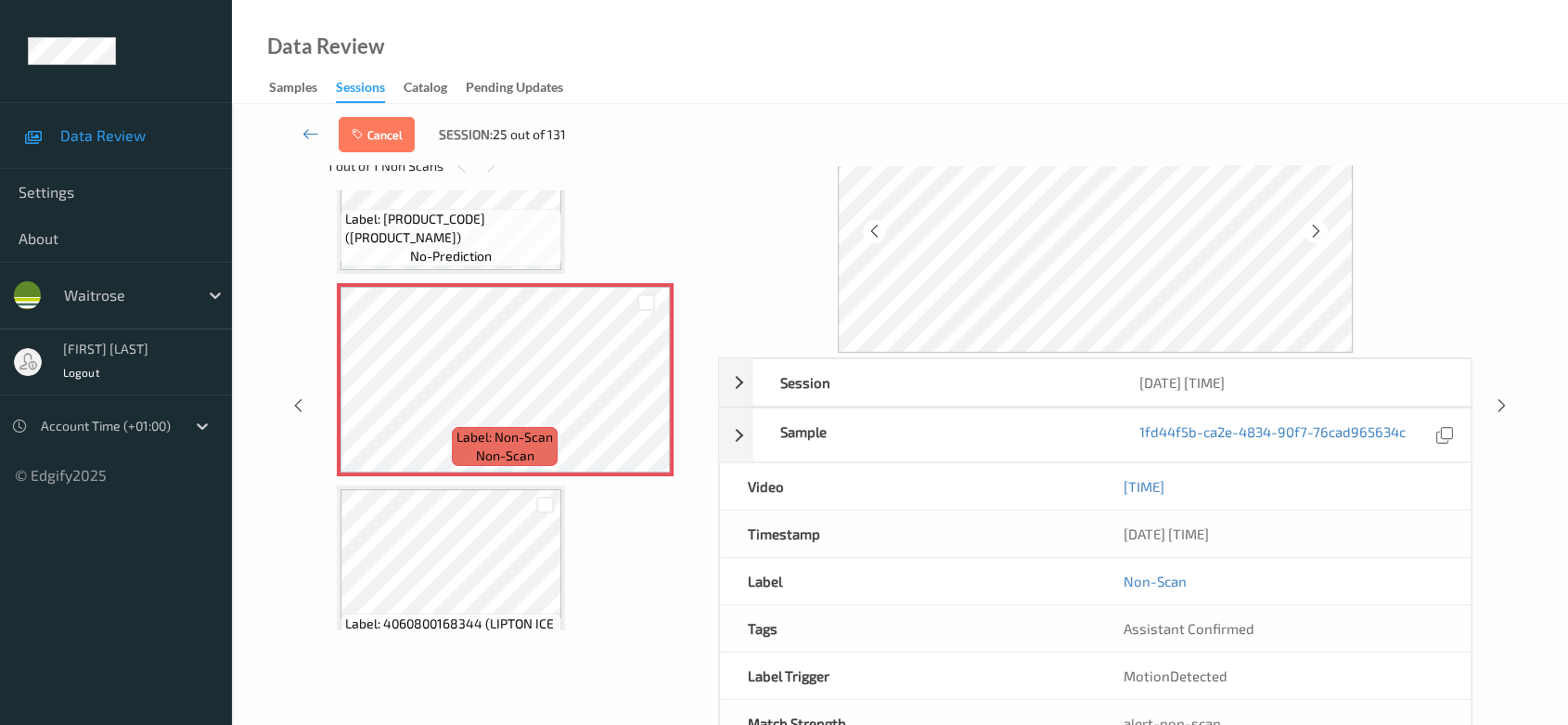 scroll, scrollTop: 206, scrollLeft: 0, axis: vertical 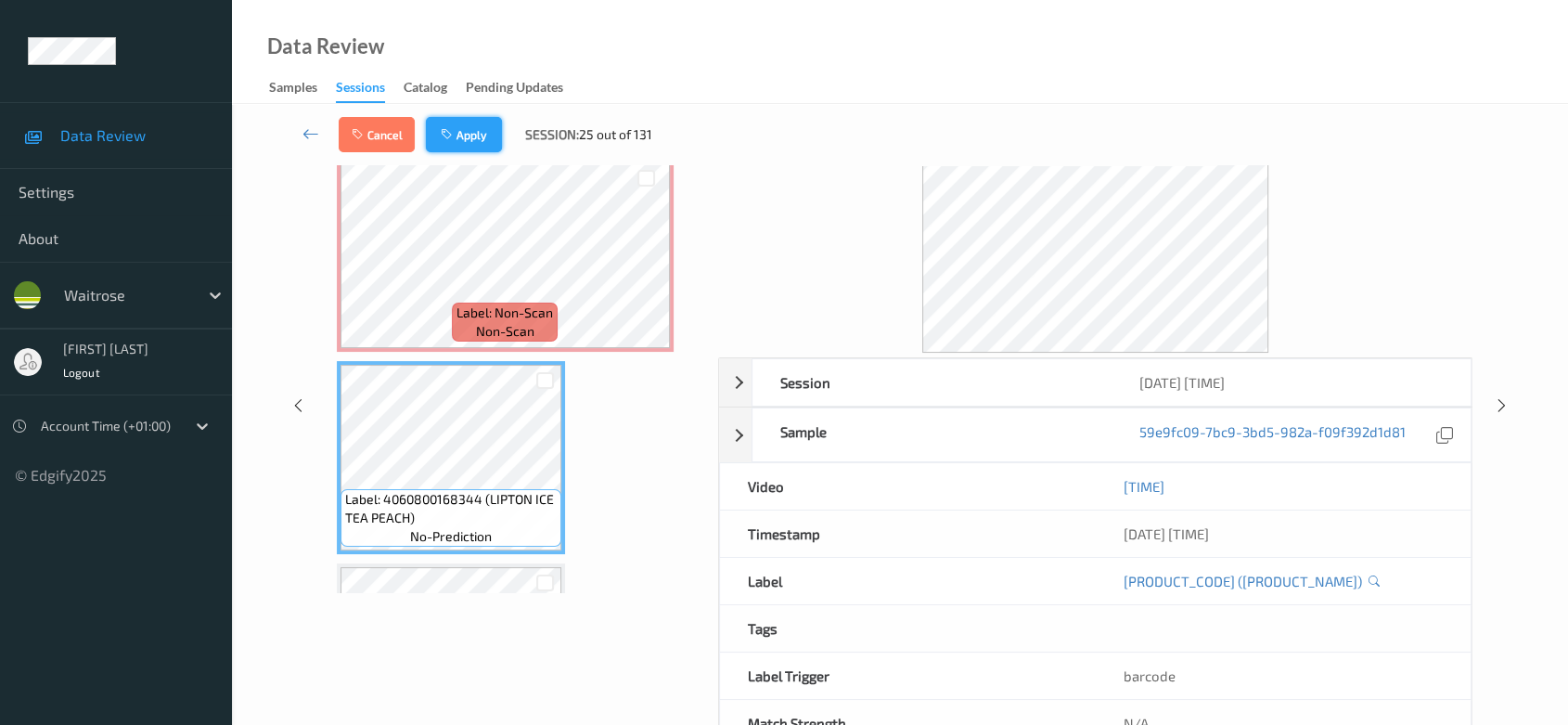click on "Apply" at bounding box center (464, 135) 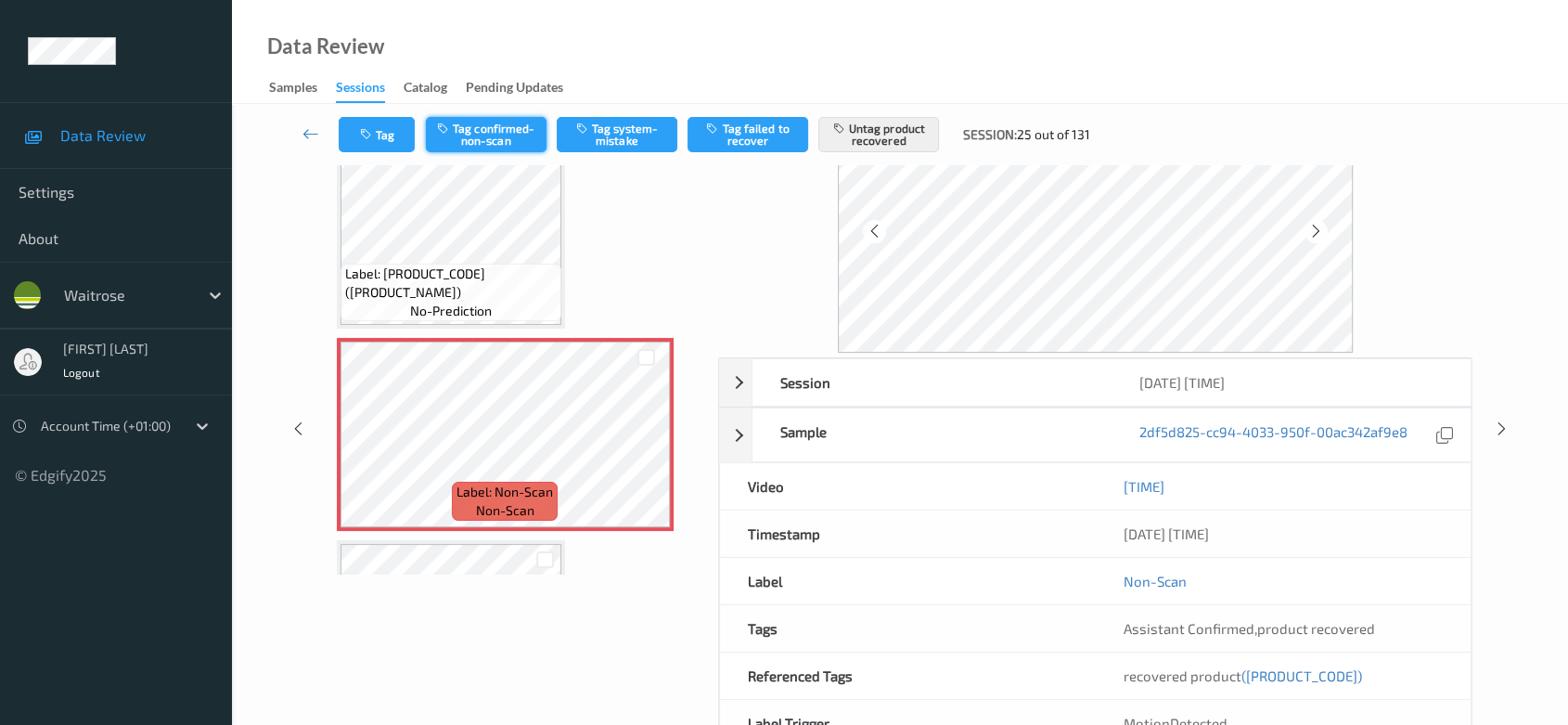 click on "Tag   confirmed-non-scan" at bounding box center [486, 135] 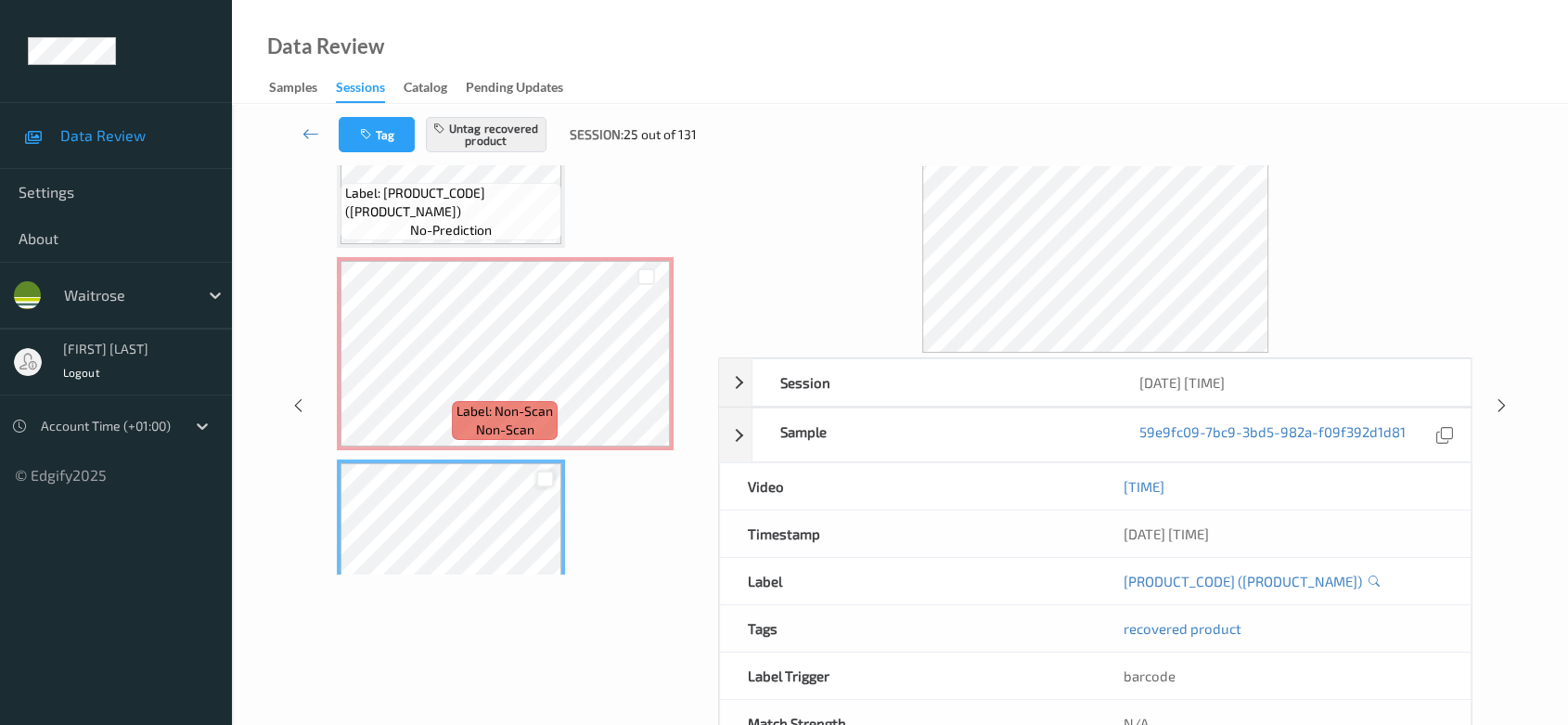 scroll, scrollTop: 0, scrollLeft: 0, axis: both 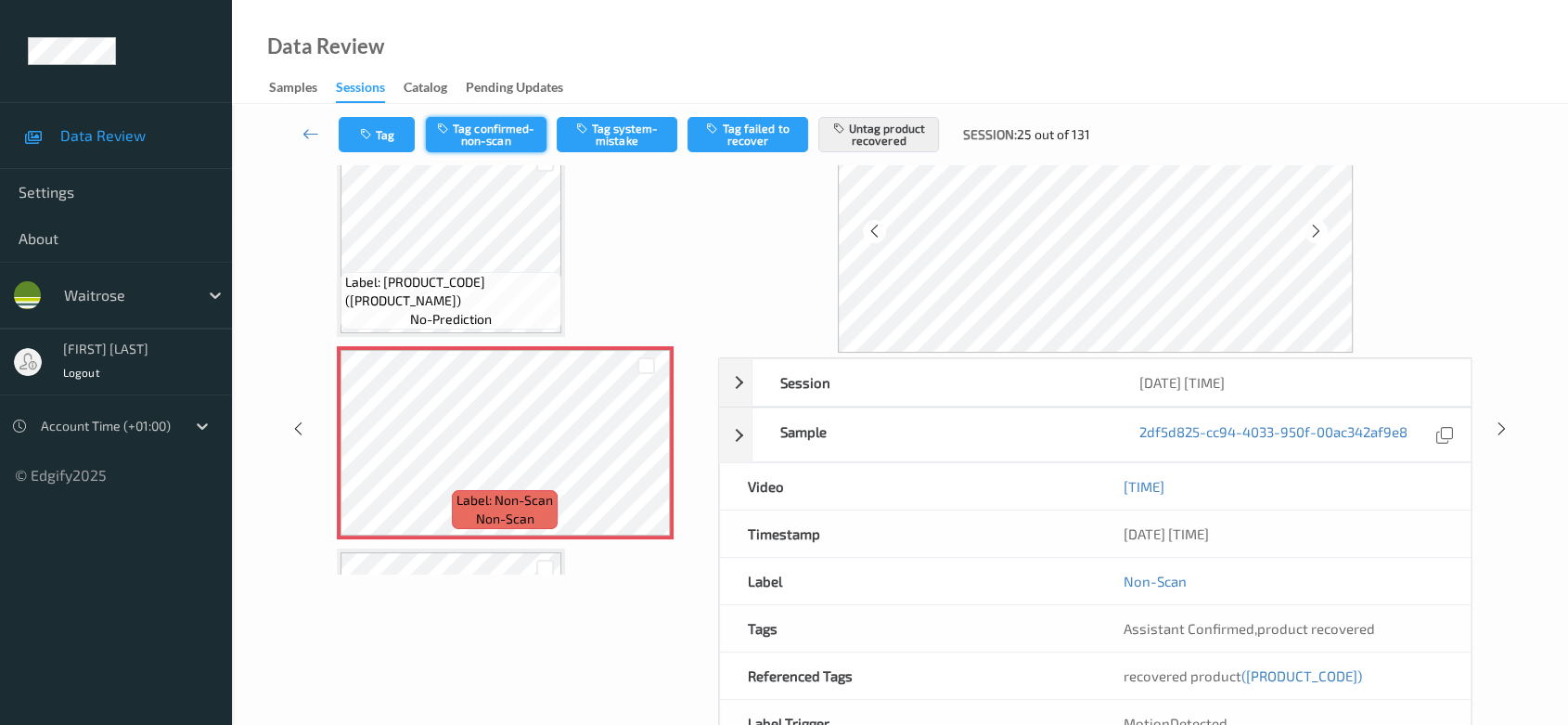 click on "Tag   confirmed-non-scan" at bounding box center [486, 135] 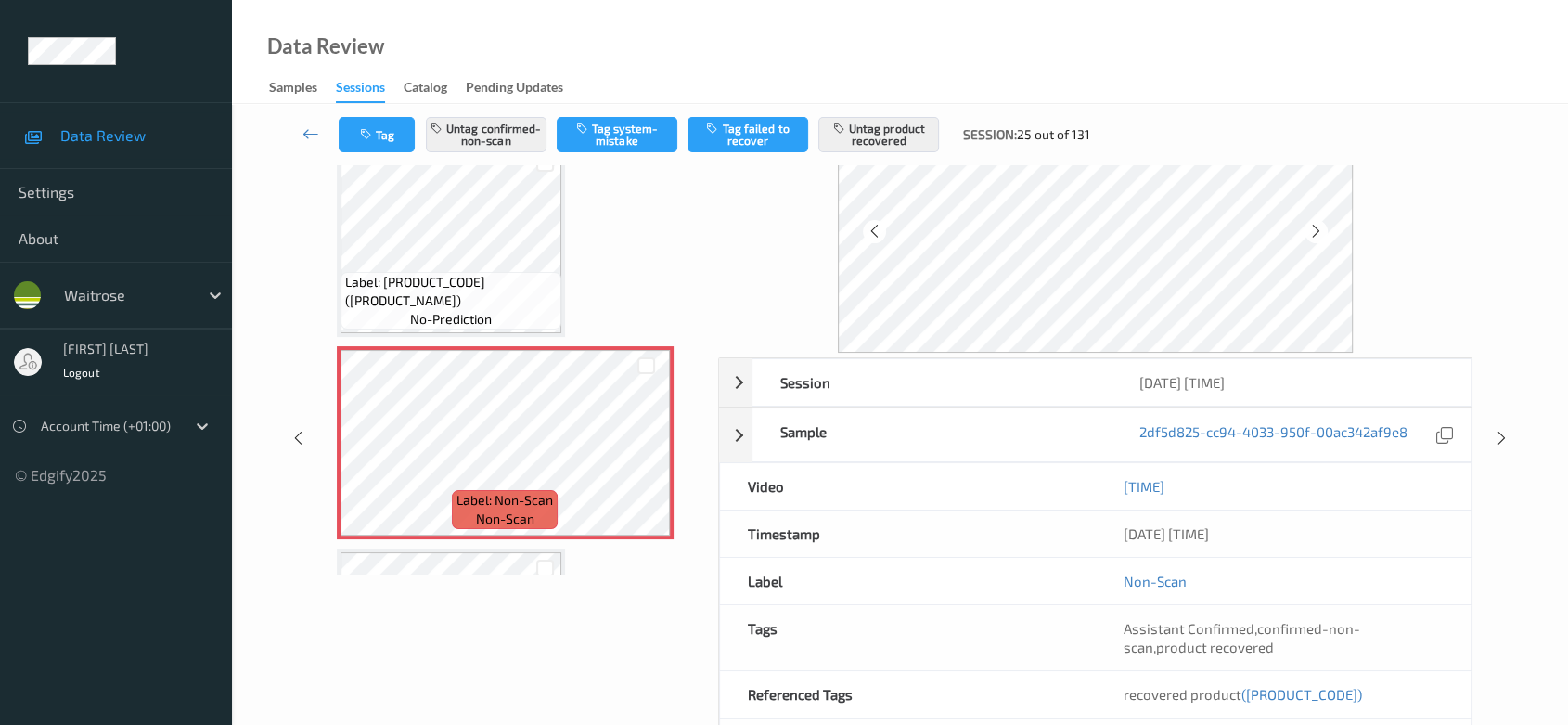 click on "MotionDetected" at bounding box center [1282, 742] 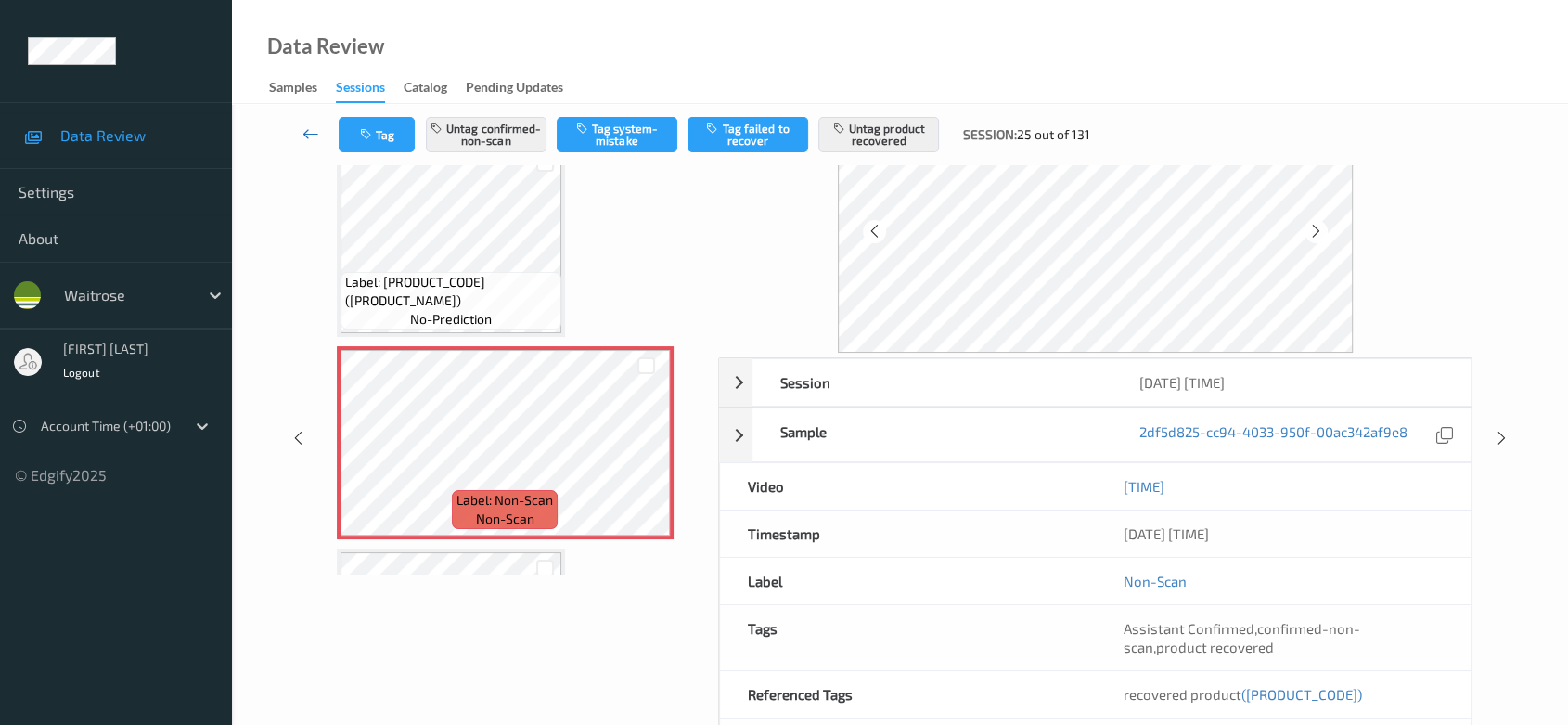 click at bounding box center [311, 134] 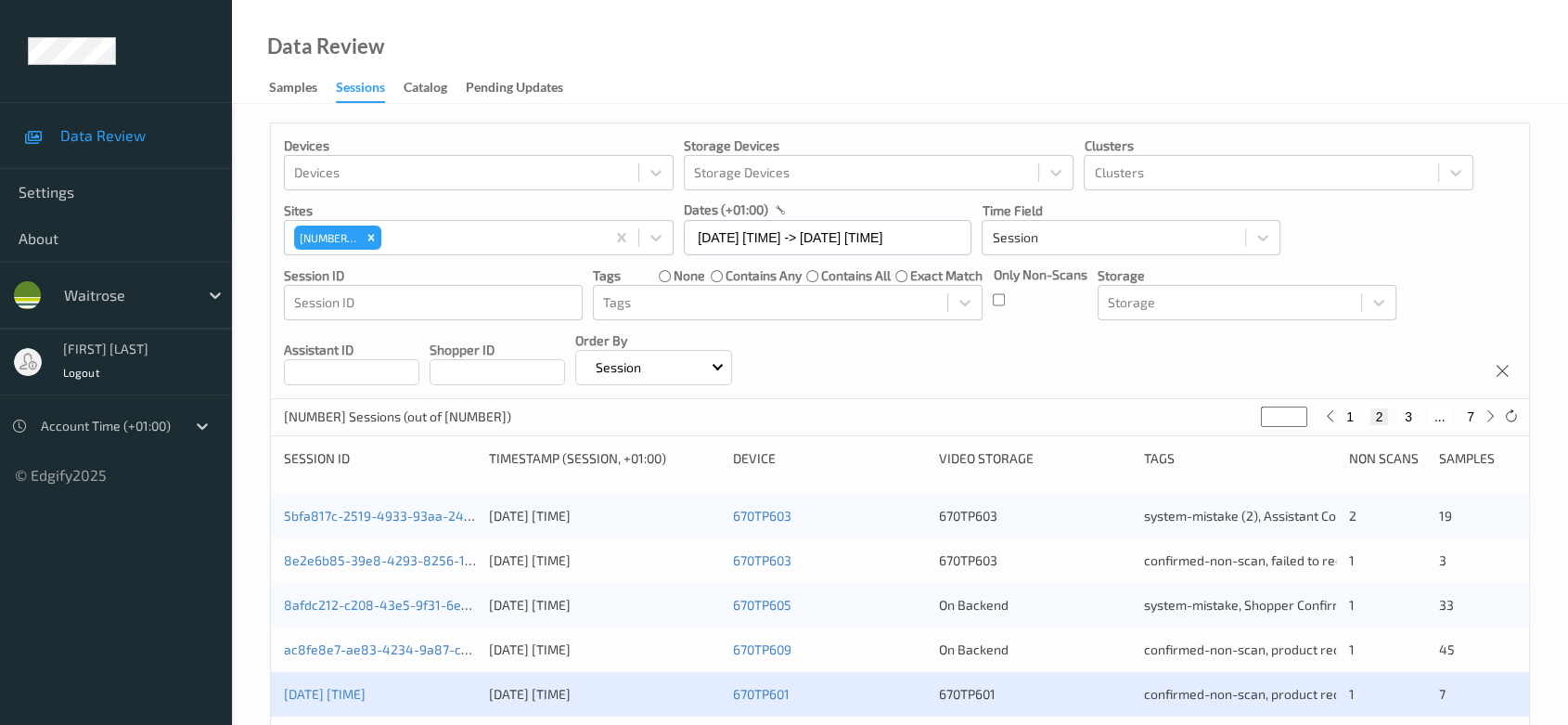 scroll, scrollTop: 309, scrollLeft: 0, axis: vertical 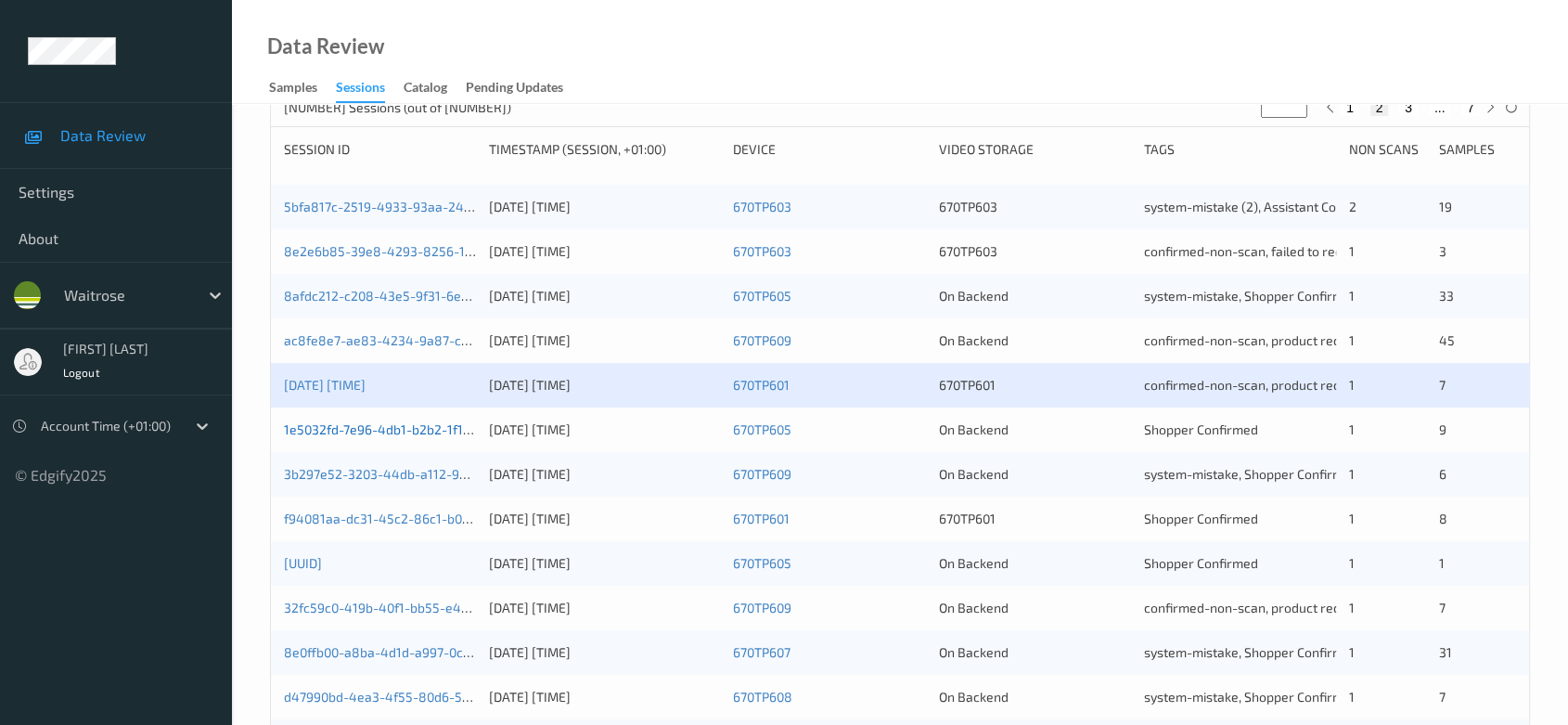 click on "1e5032fd-7e96-4db1-b2b2-1f13ba6779da" at bounding box center (405, 429) 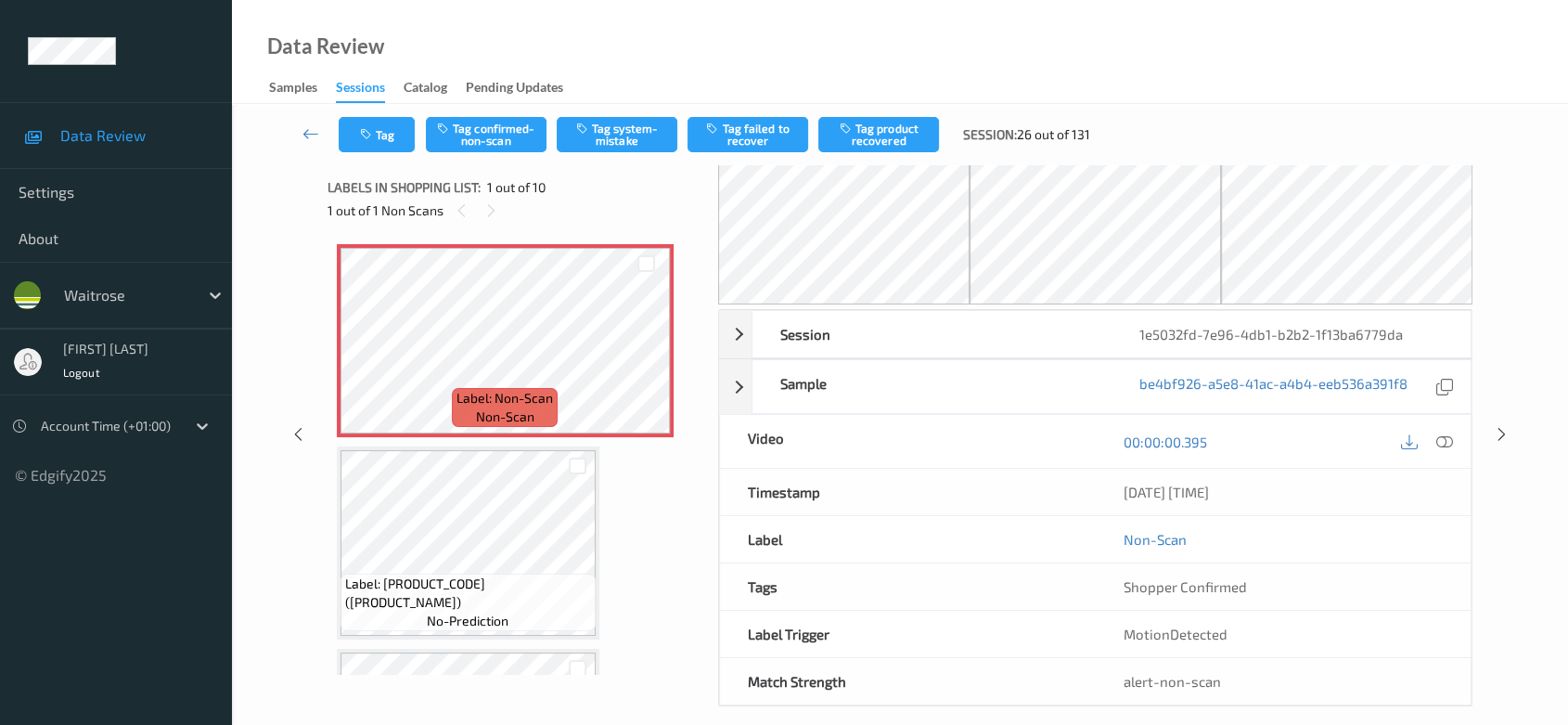 scroll, scrollTop: 0, scrollLeft: 0, axis: both 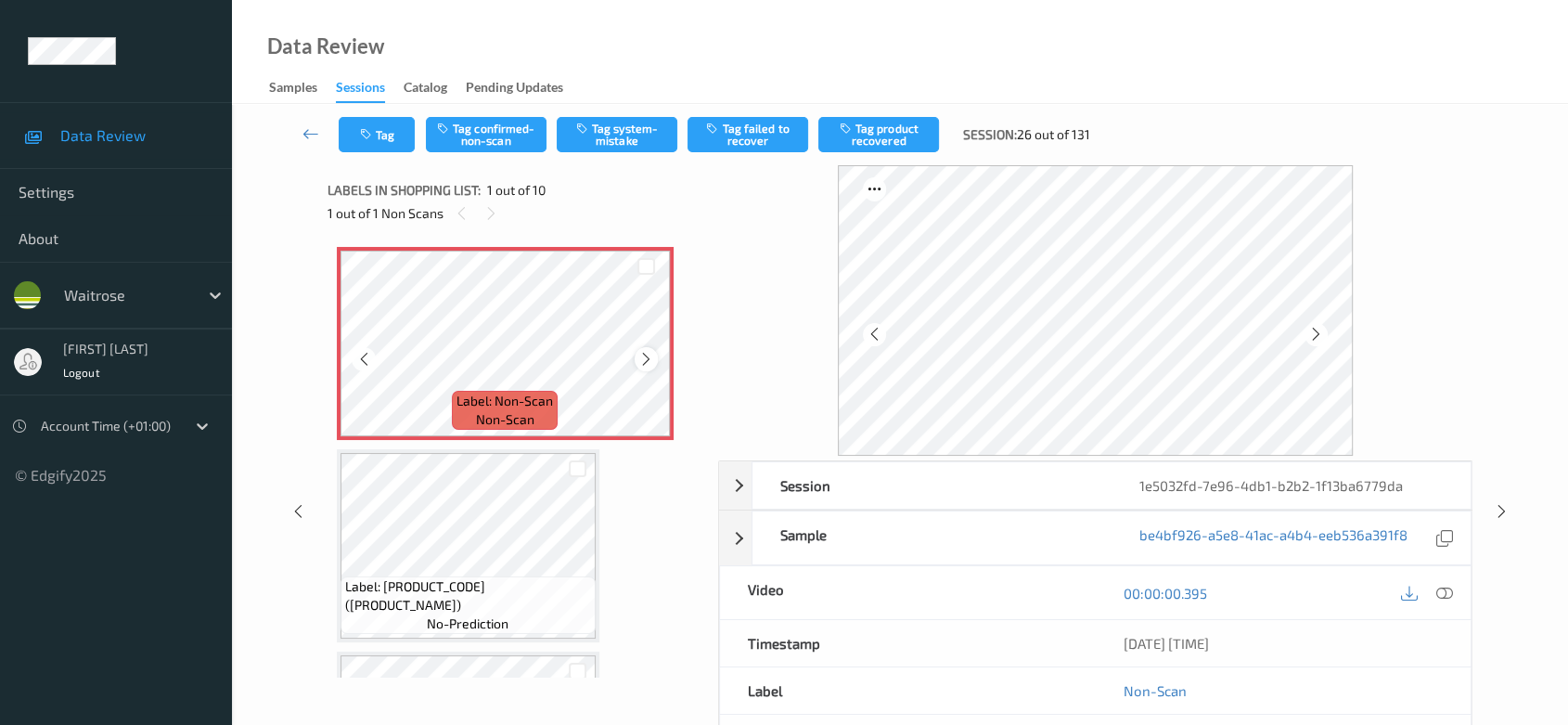 click at bounding box center [646, 359] 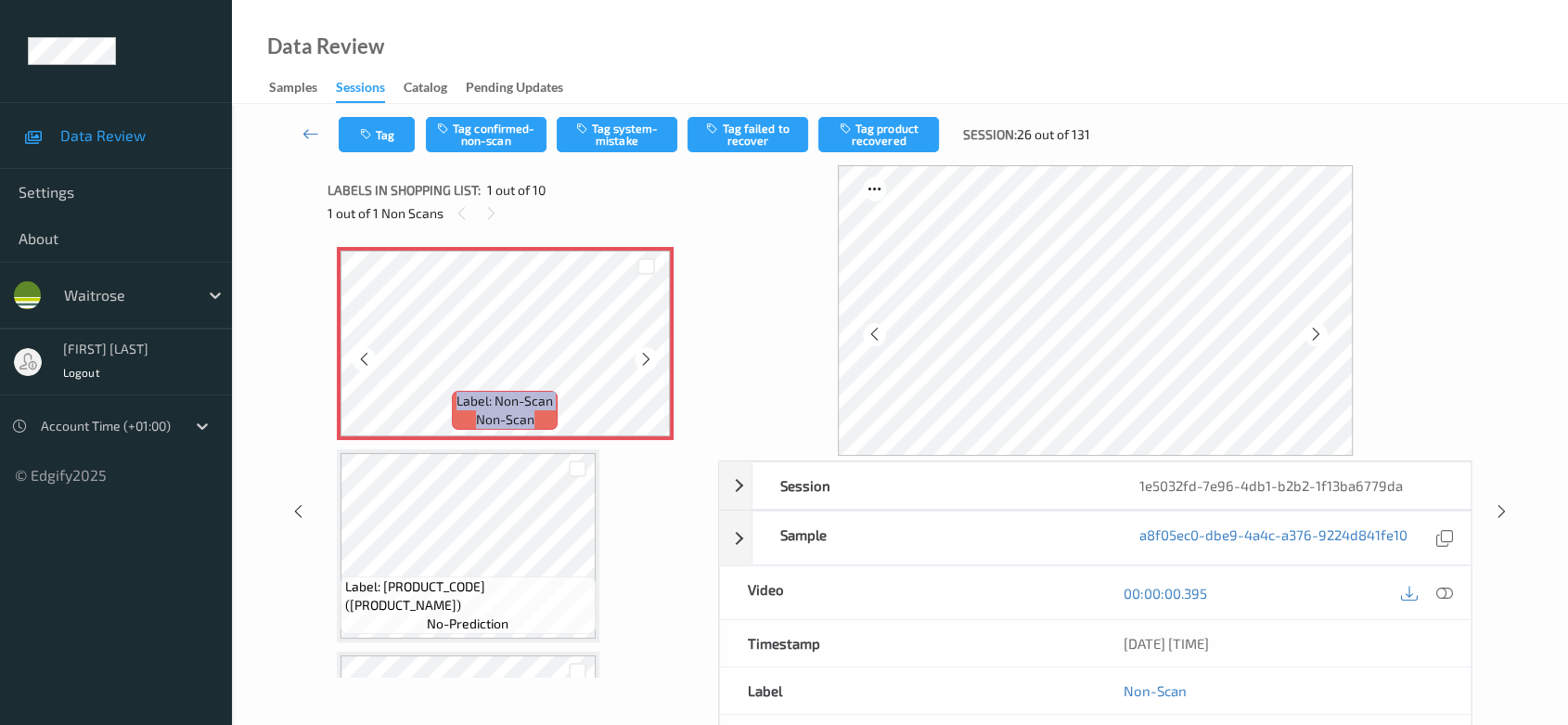 click at bounding box center [646, 359] 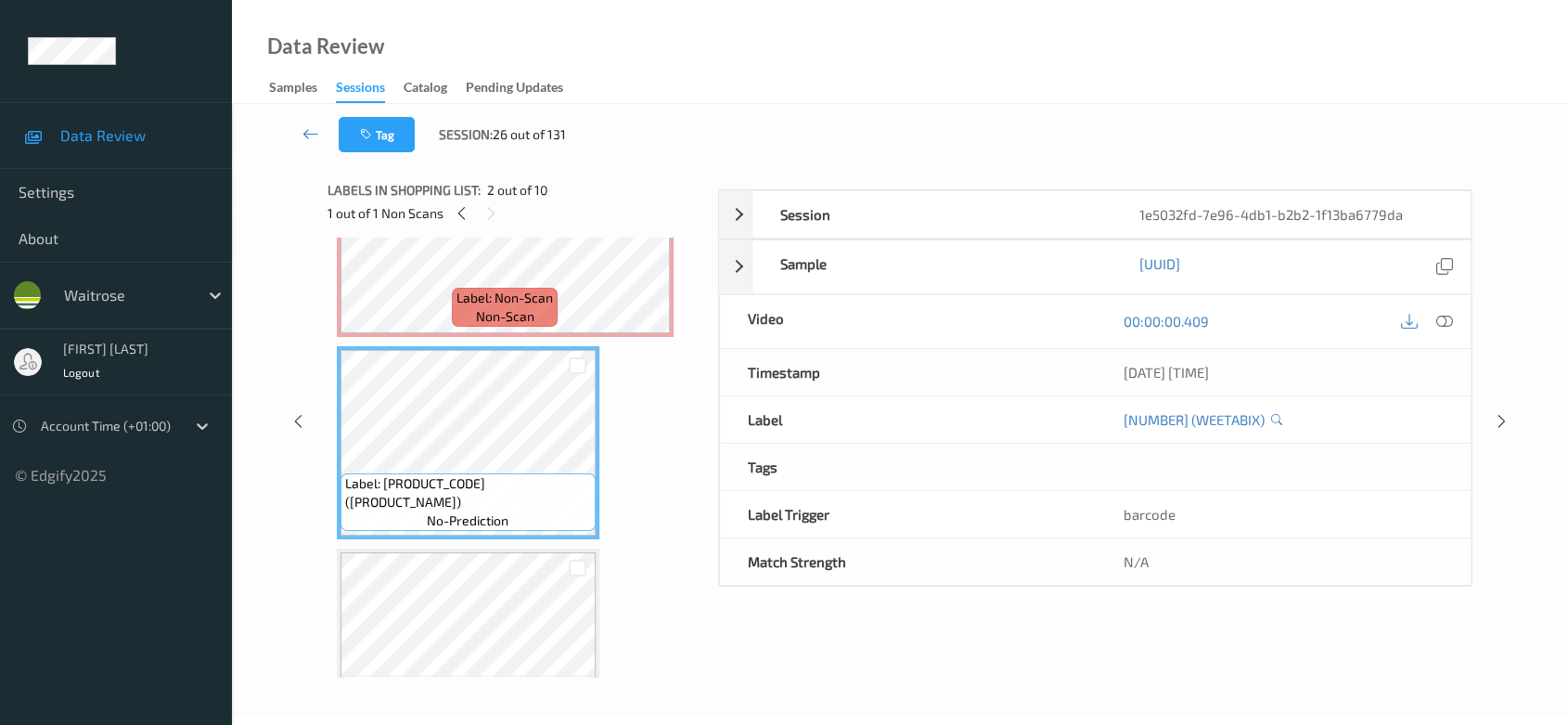 scroll, scrollTop: 0, scrollLeft: 0, axis: both 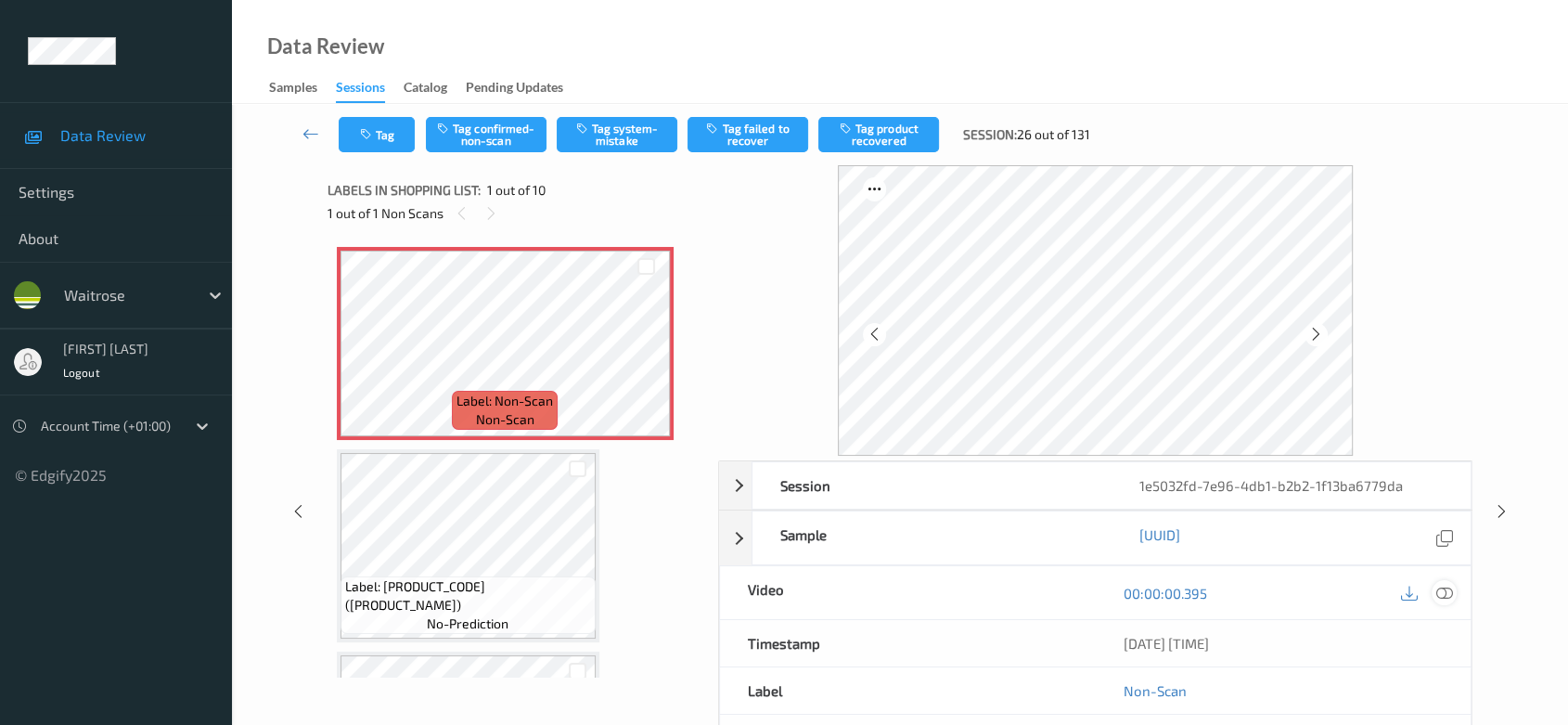 click at bounding box center (1445, 592) 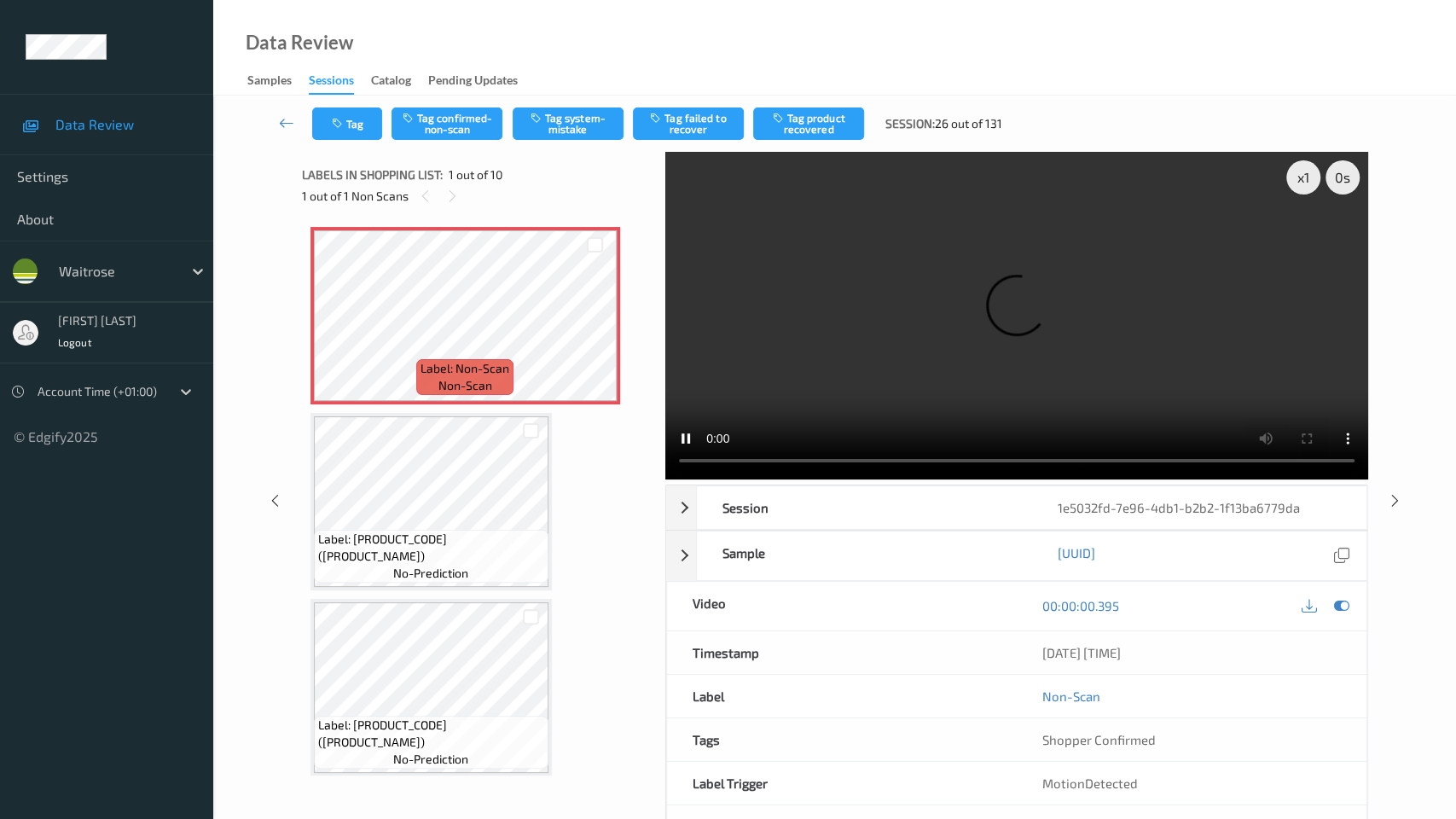 type 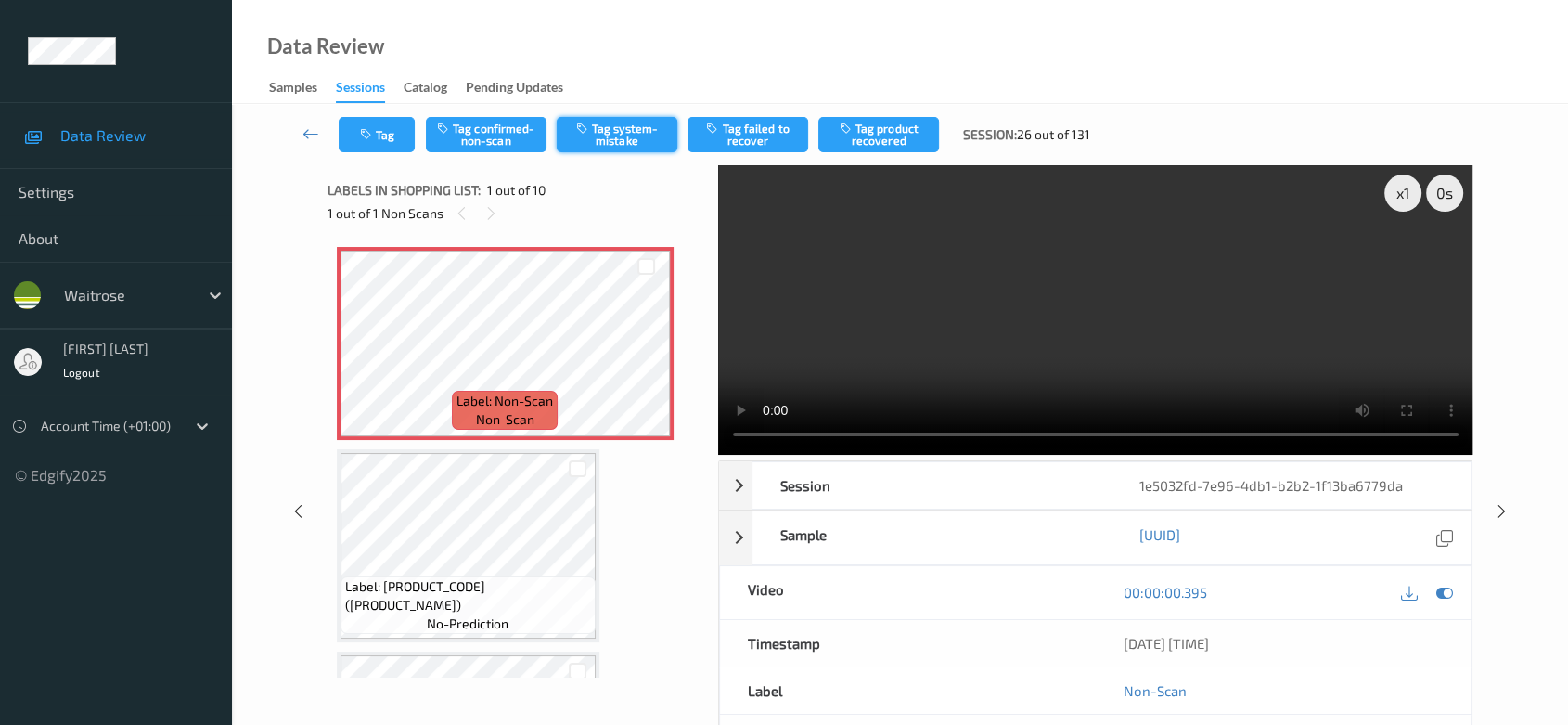 click on "Tag   system-mistake" at bounding box center [617, 135] 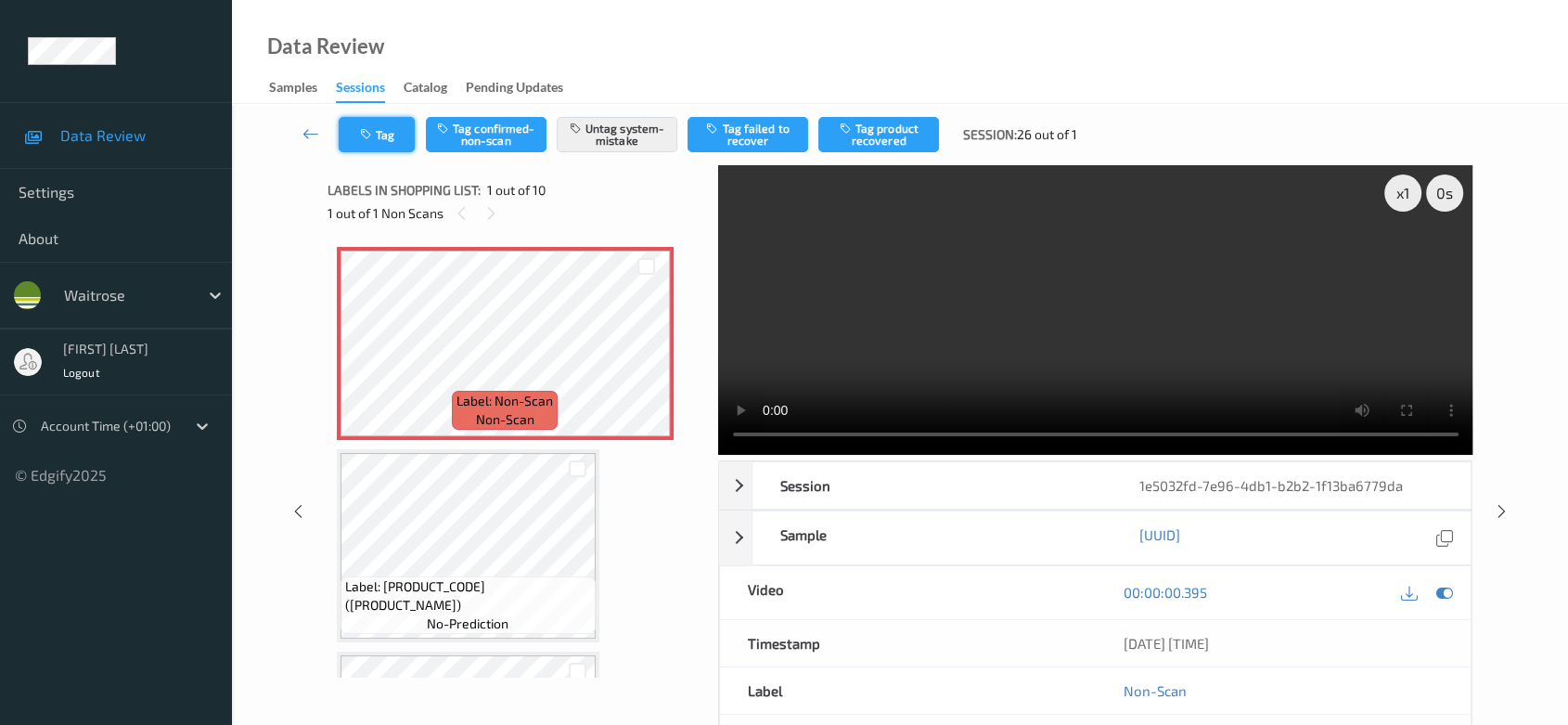 click on "Tag" at bounding box center (377, 135) 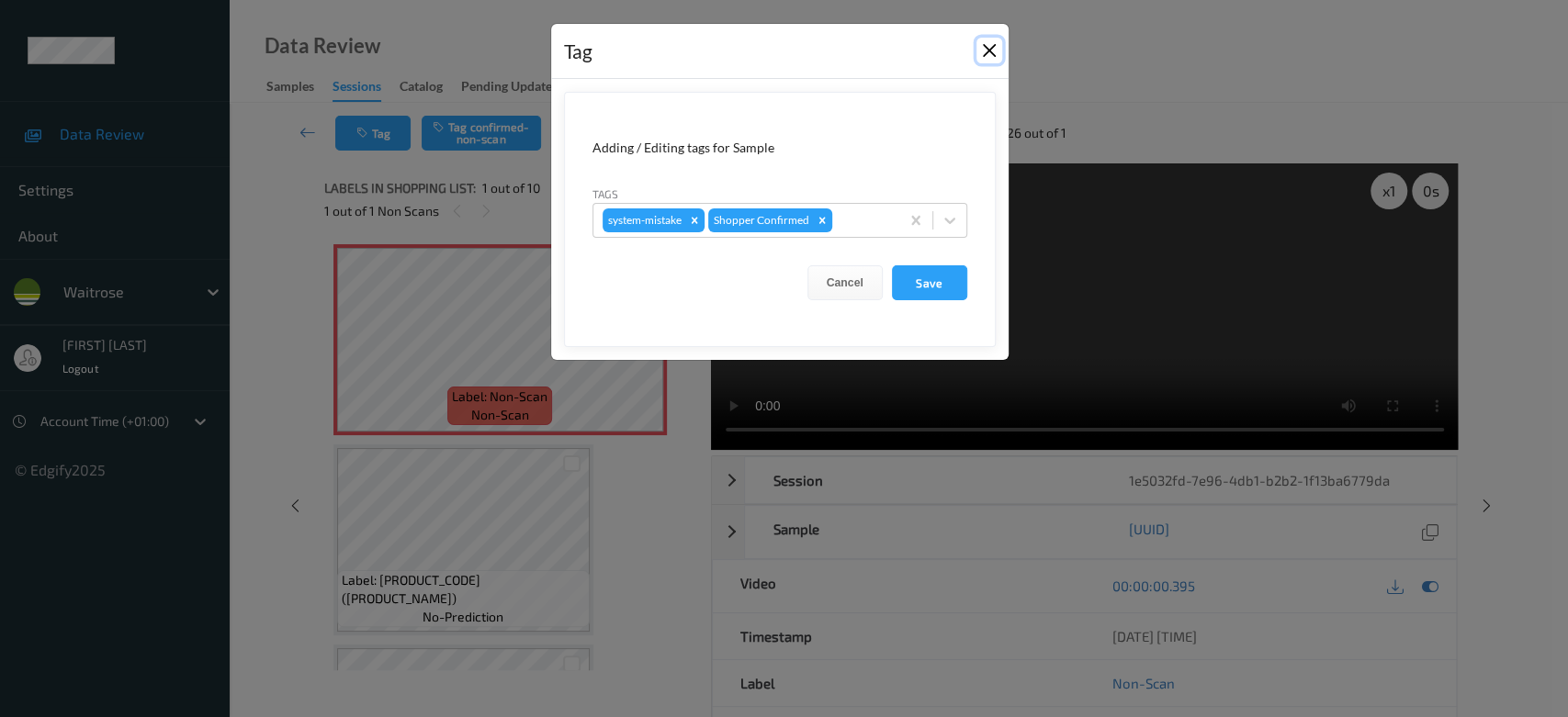 click at bounding box center (989, 50) 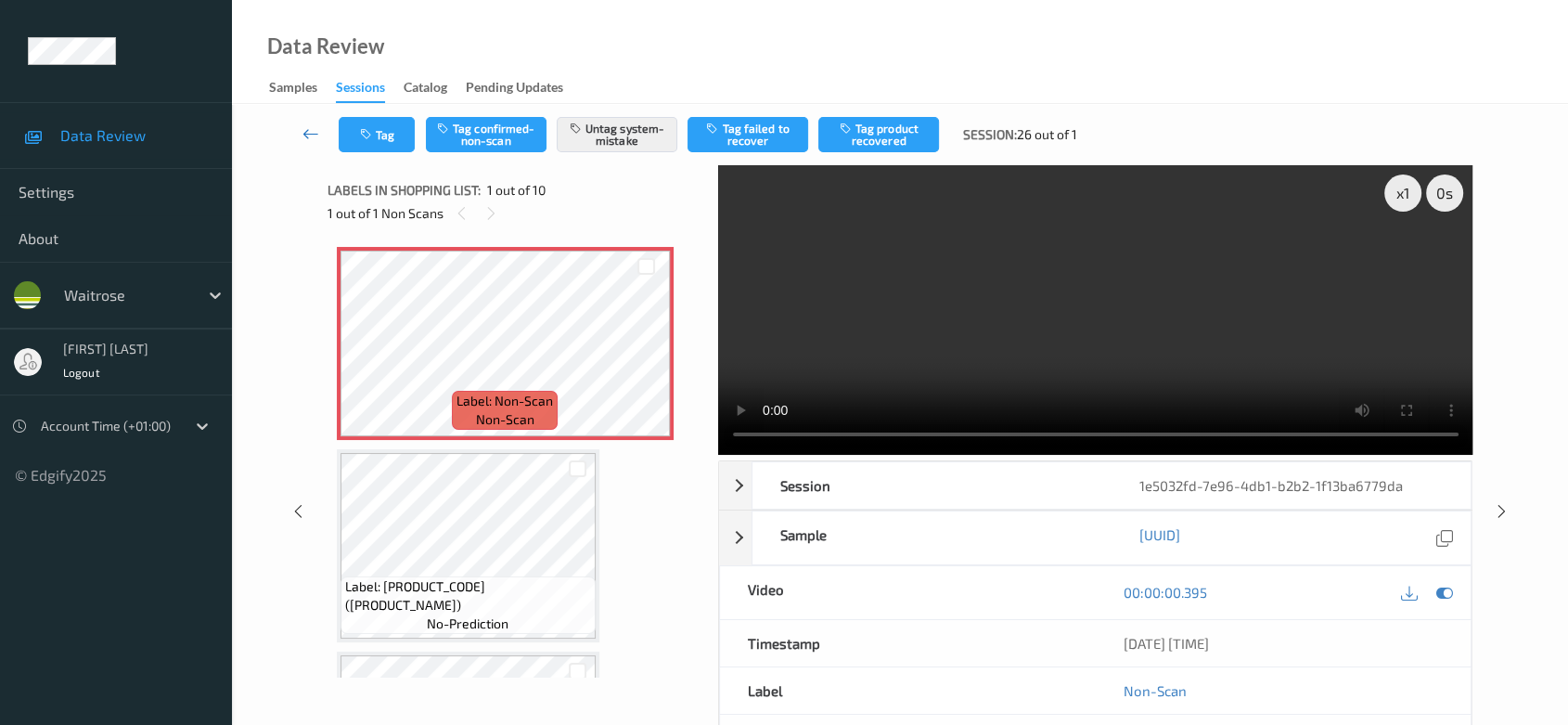 click at bounding box center (311, 134) 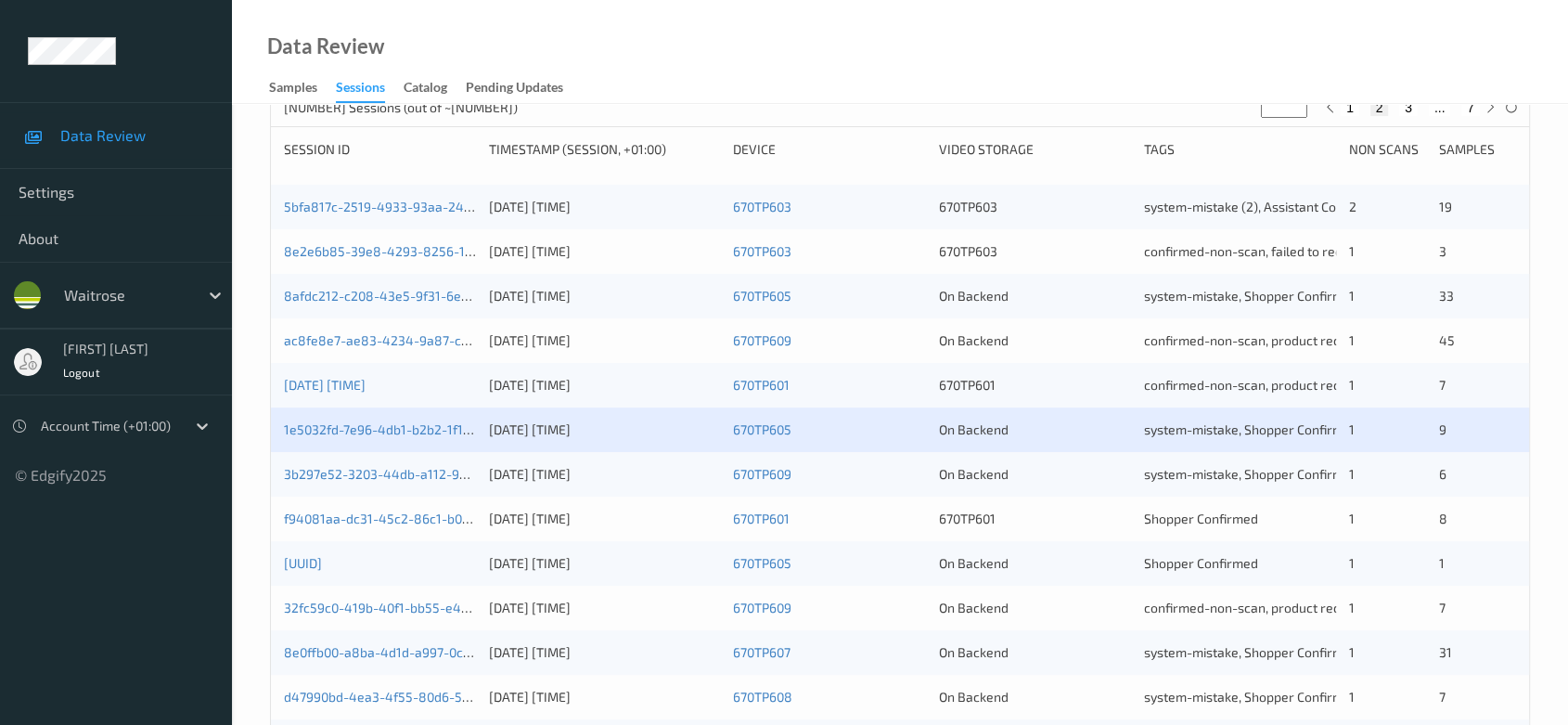 scroll, scrollTop: 412, scrollLeft: 0, axis: vertical 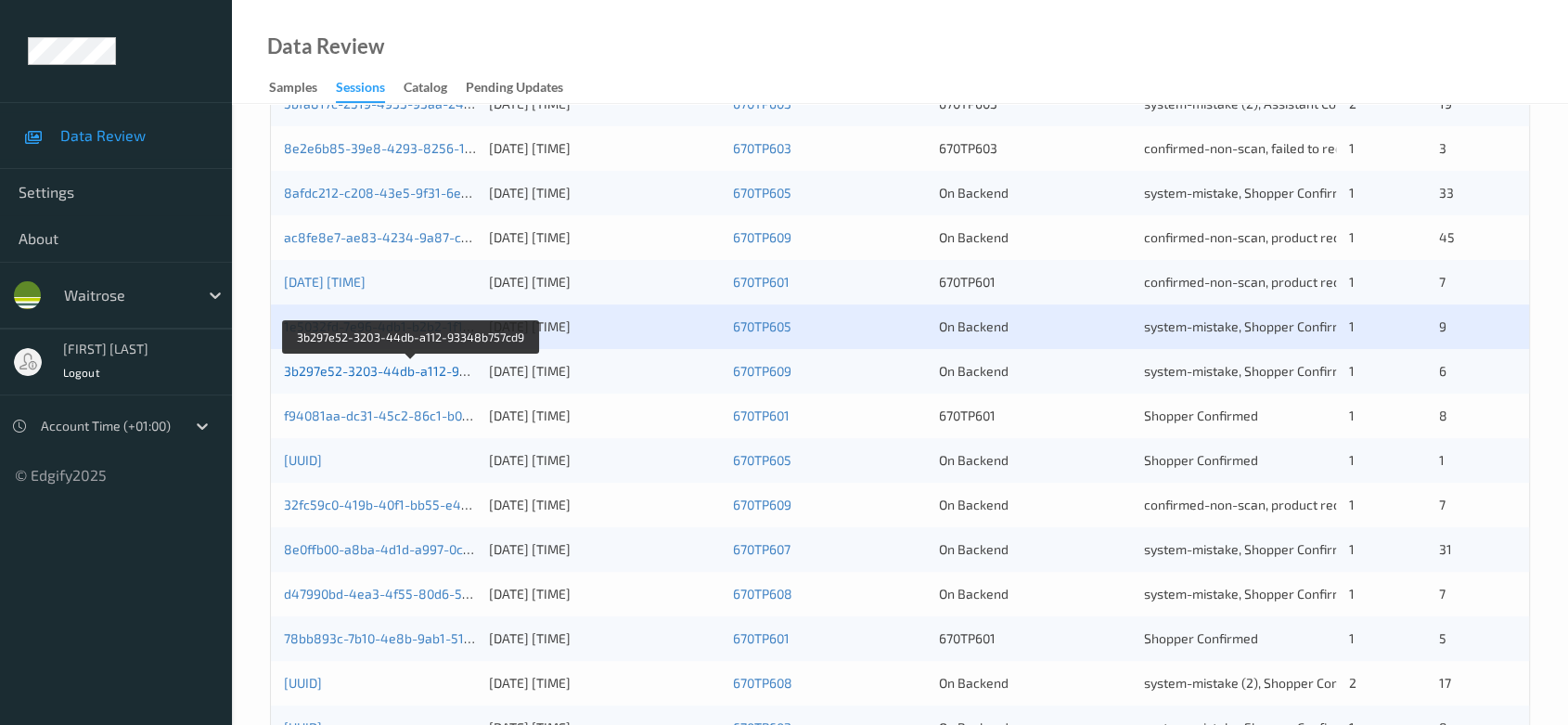 click on "3b297e52-3203-44db-a112-93348b757cd9" at bounding box center [412, 370] 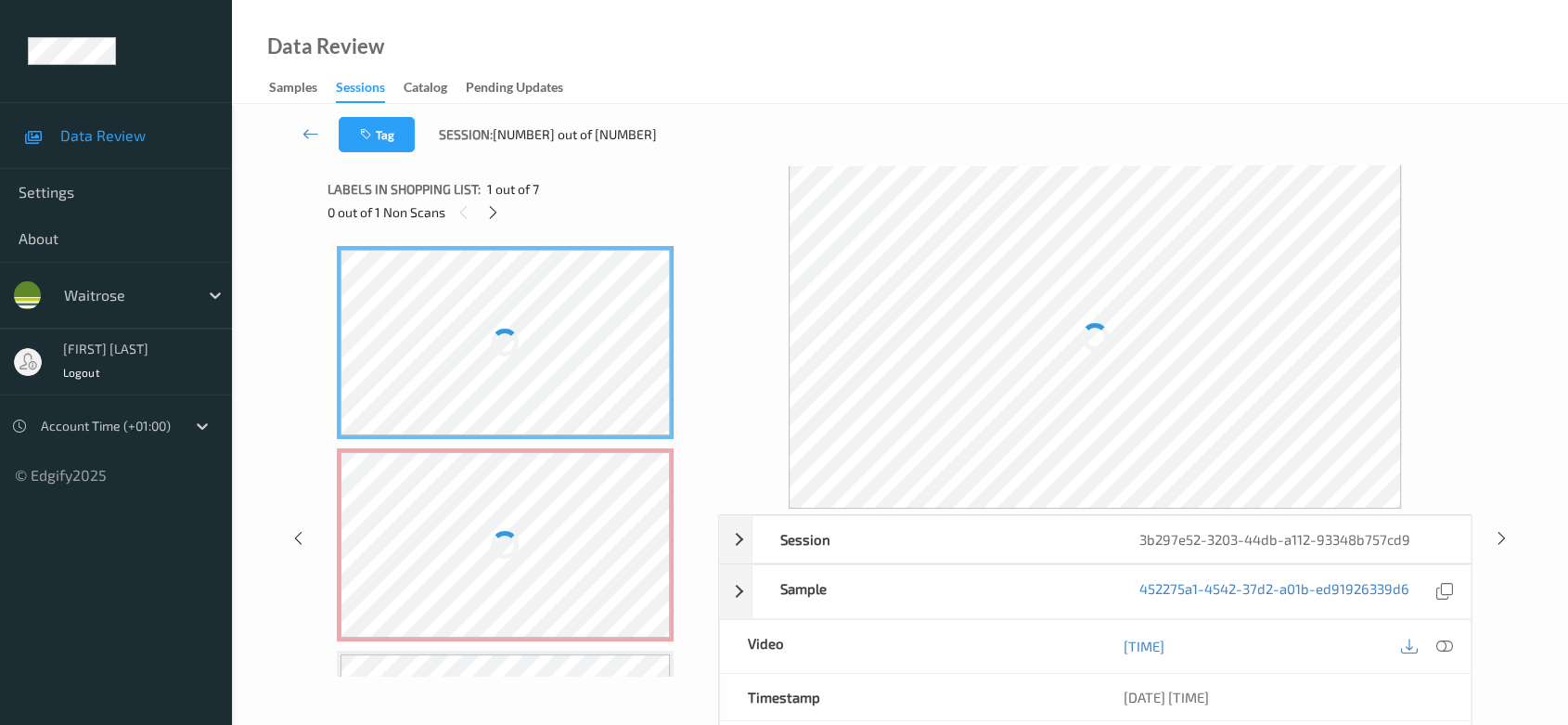 scroll, scrollTop: 0, scrollLeft: 0, axis: both 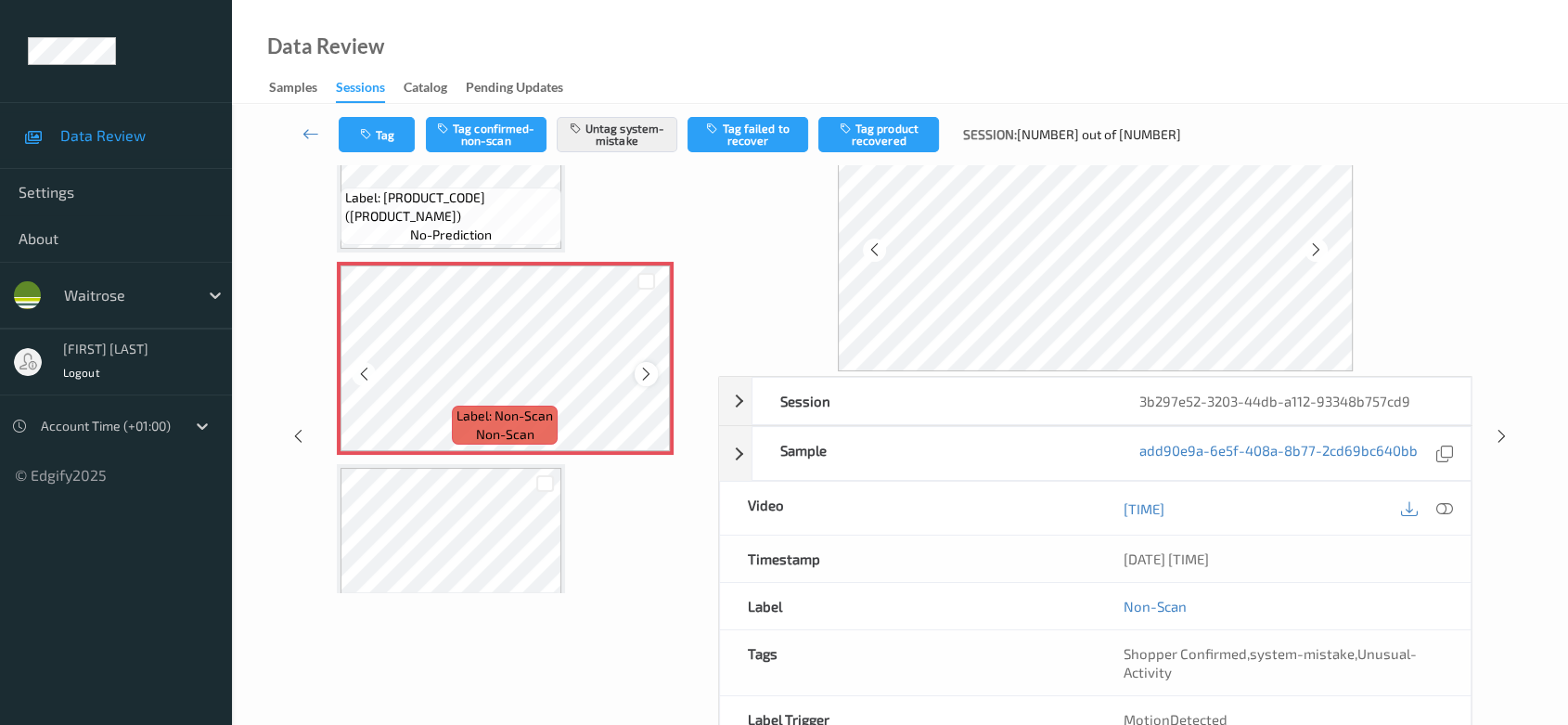 click at bounding box center [646, 374] 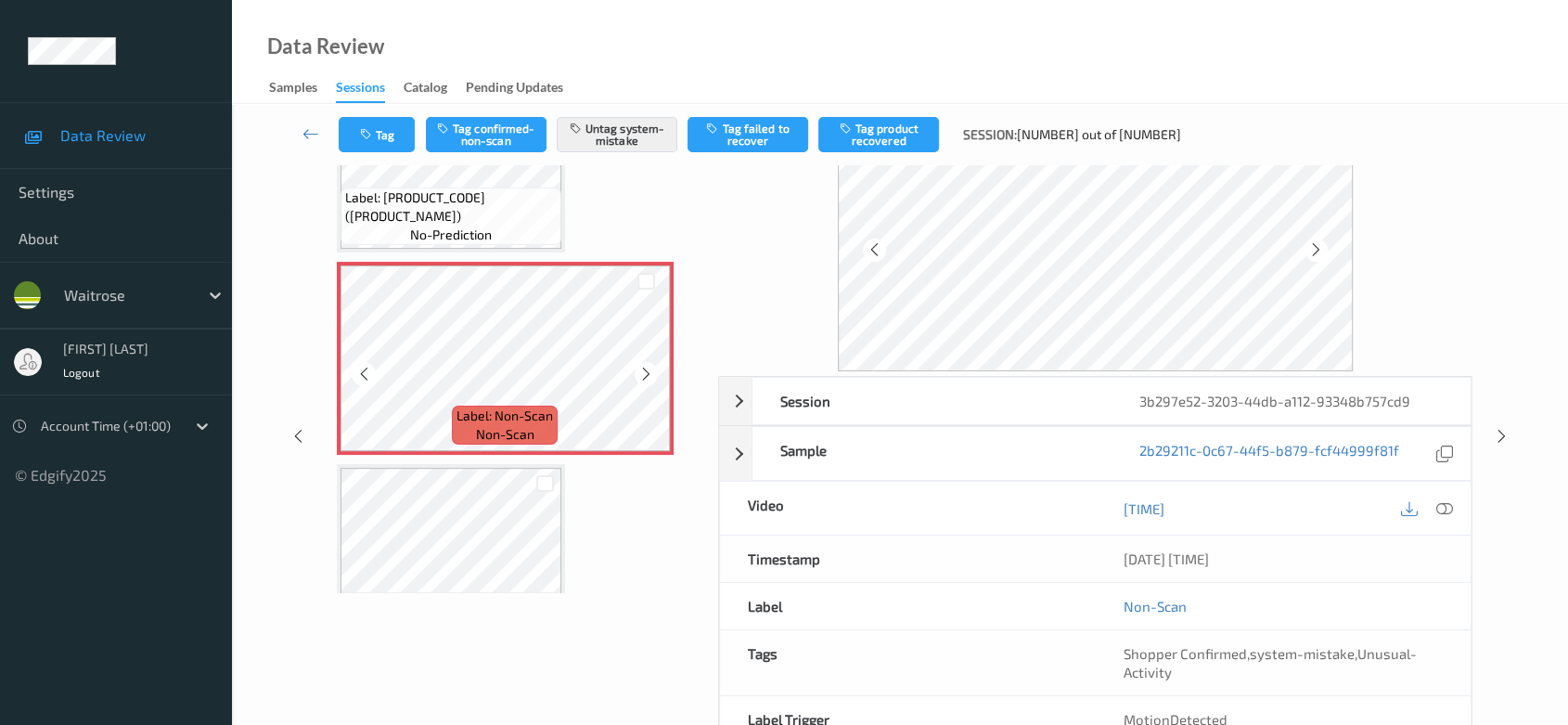 click at bounding box center (646, 374) 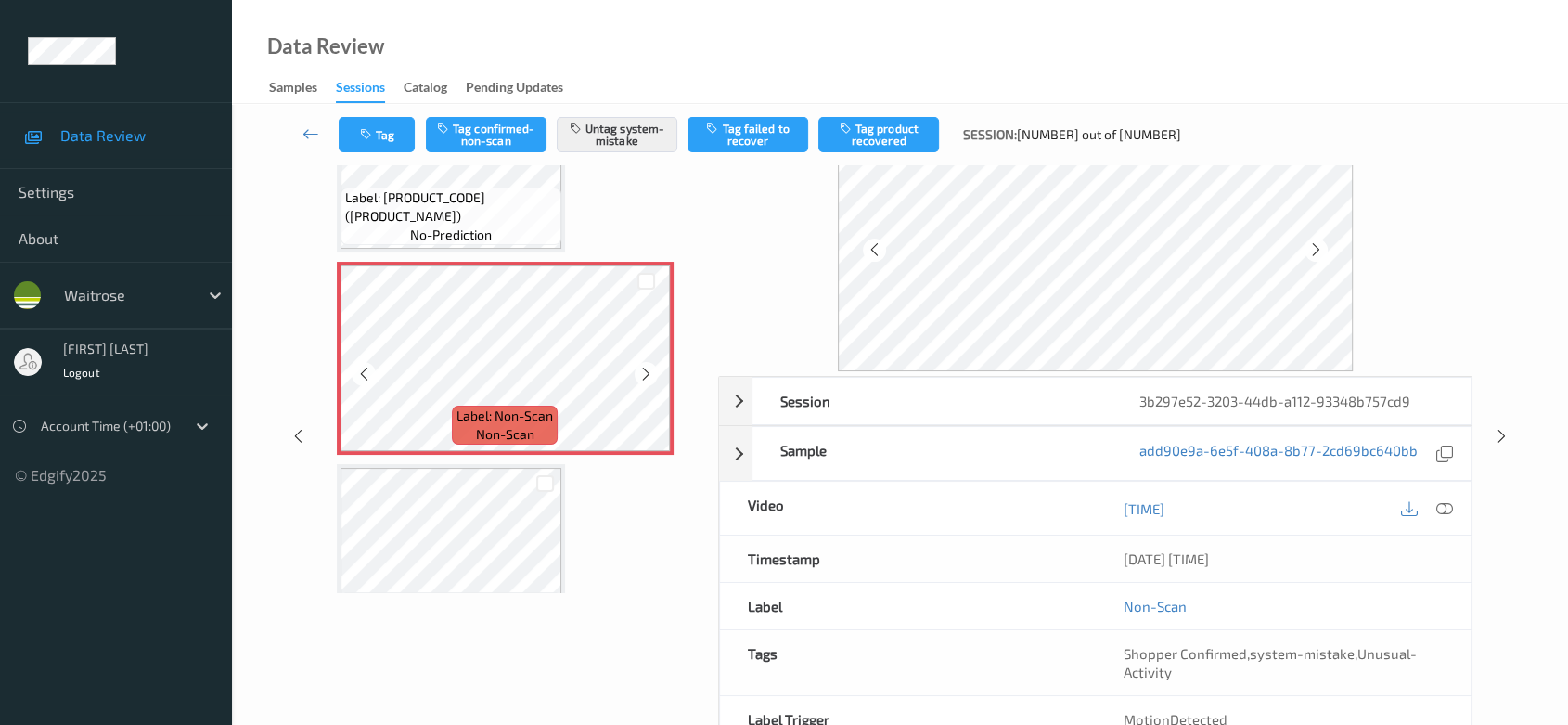 click at bounding box center [646, 374] 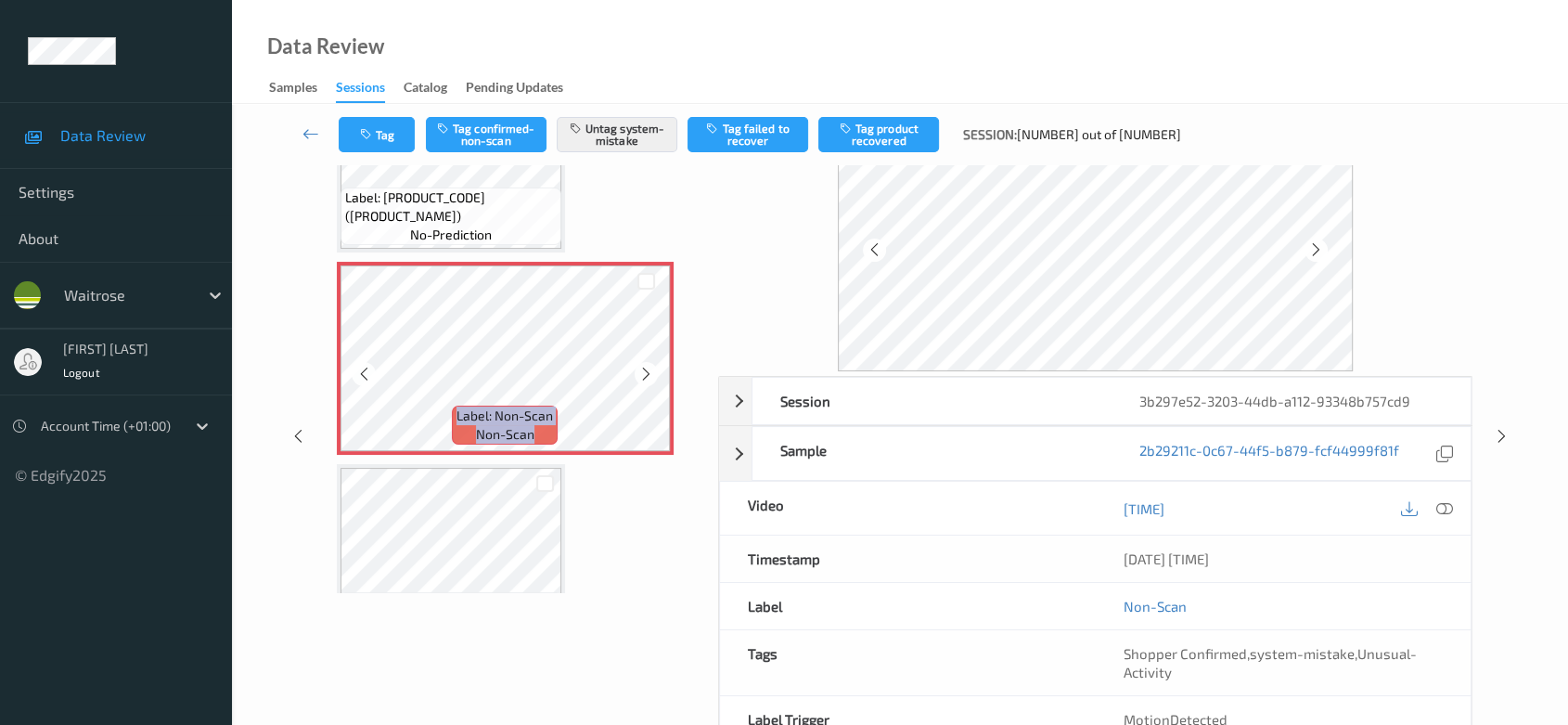 click at bounding box center [646, 374] 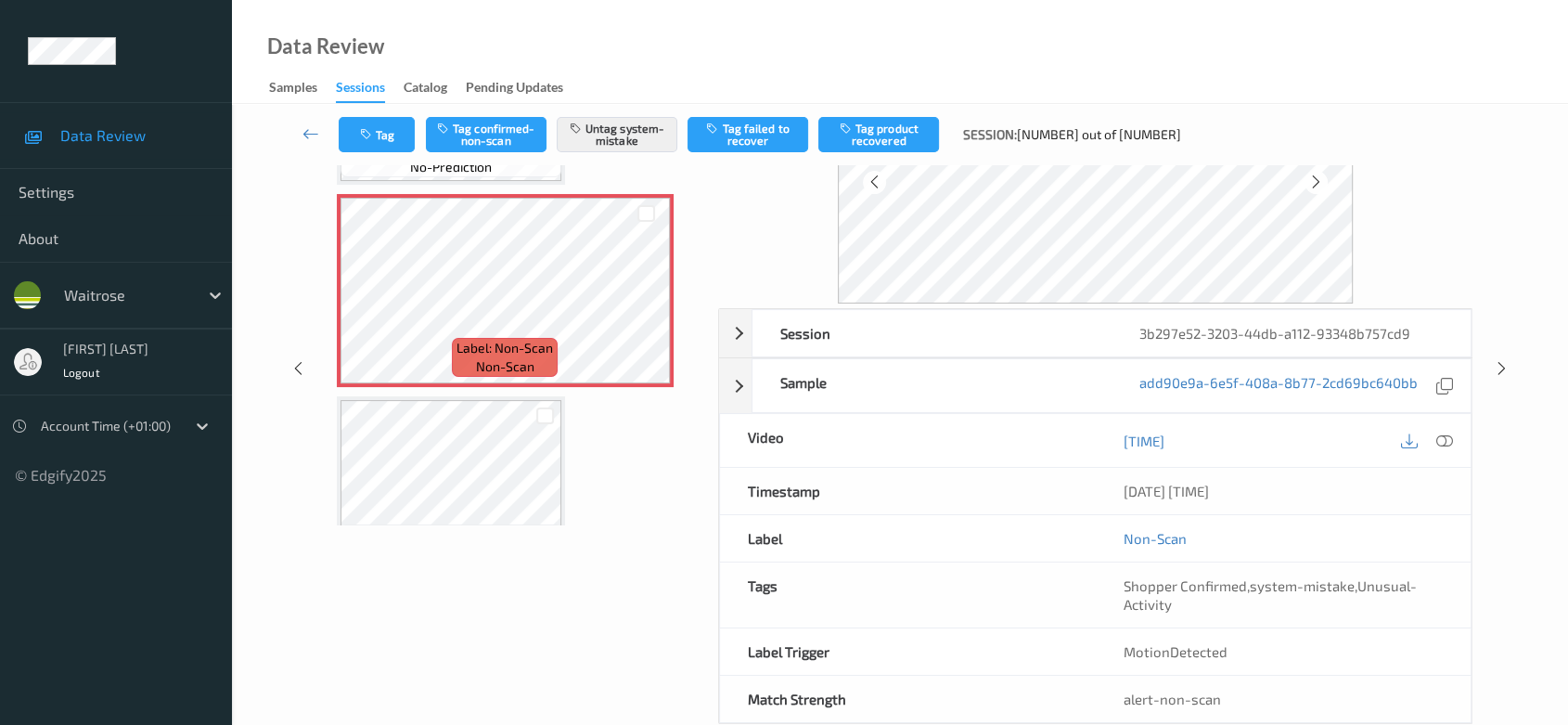 scroll, scrollTop: 188, scrollLeft: 0, axis: vertical 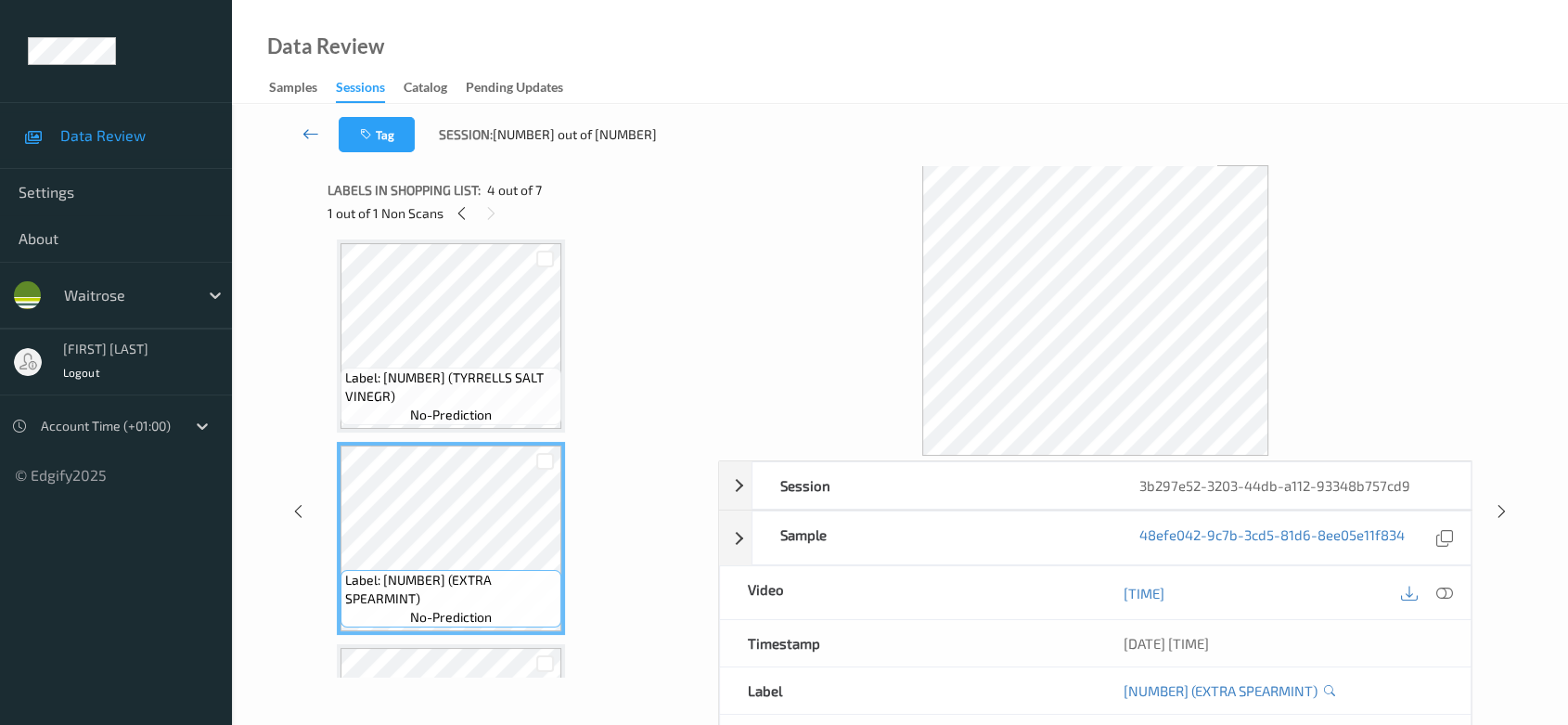 click at bounding box center [311, 134] 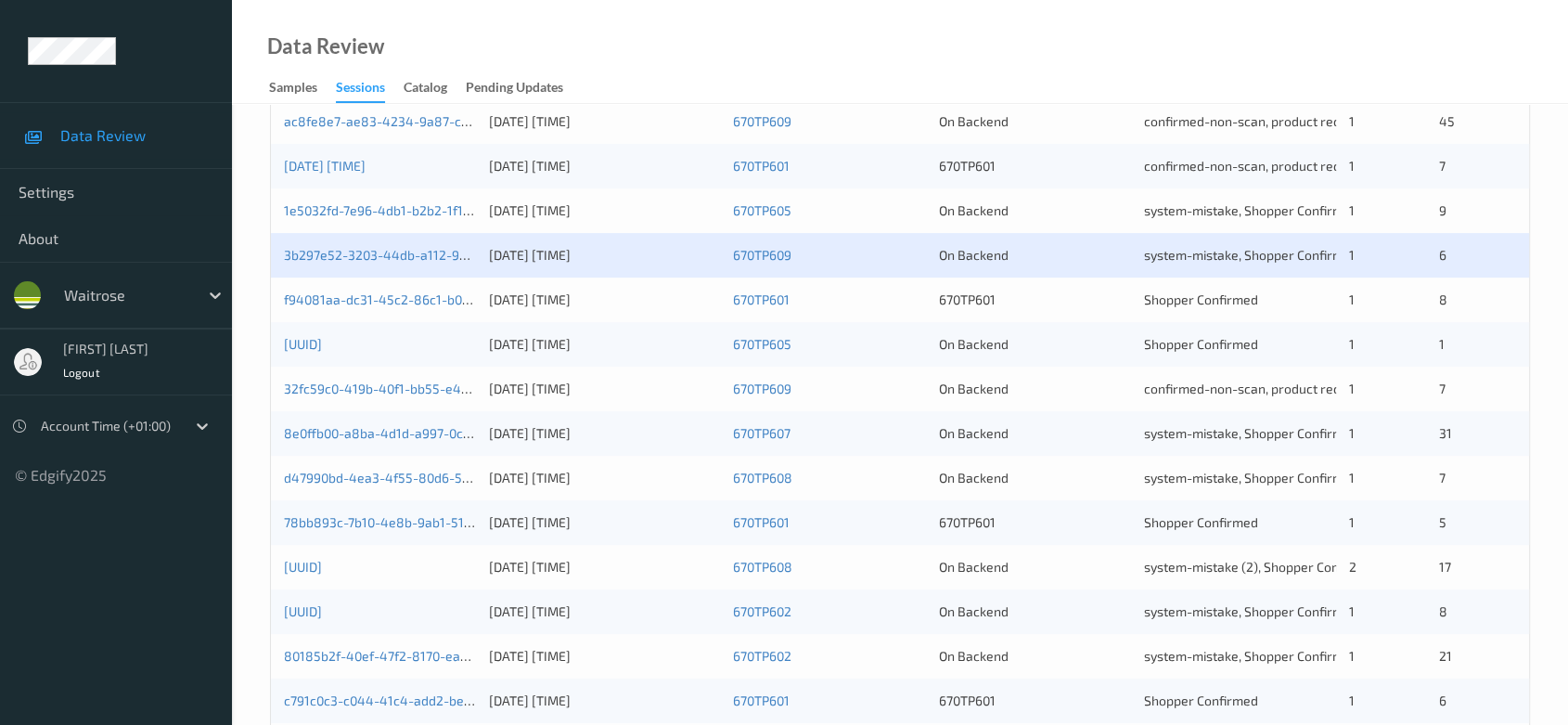 scroll, scrollTop: 735, scrollLeft: 0, axis: vertical 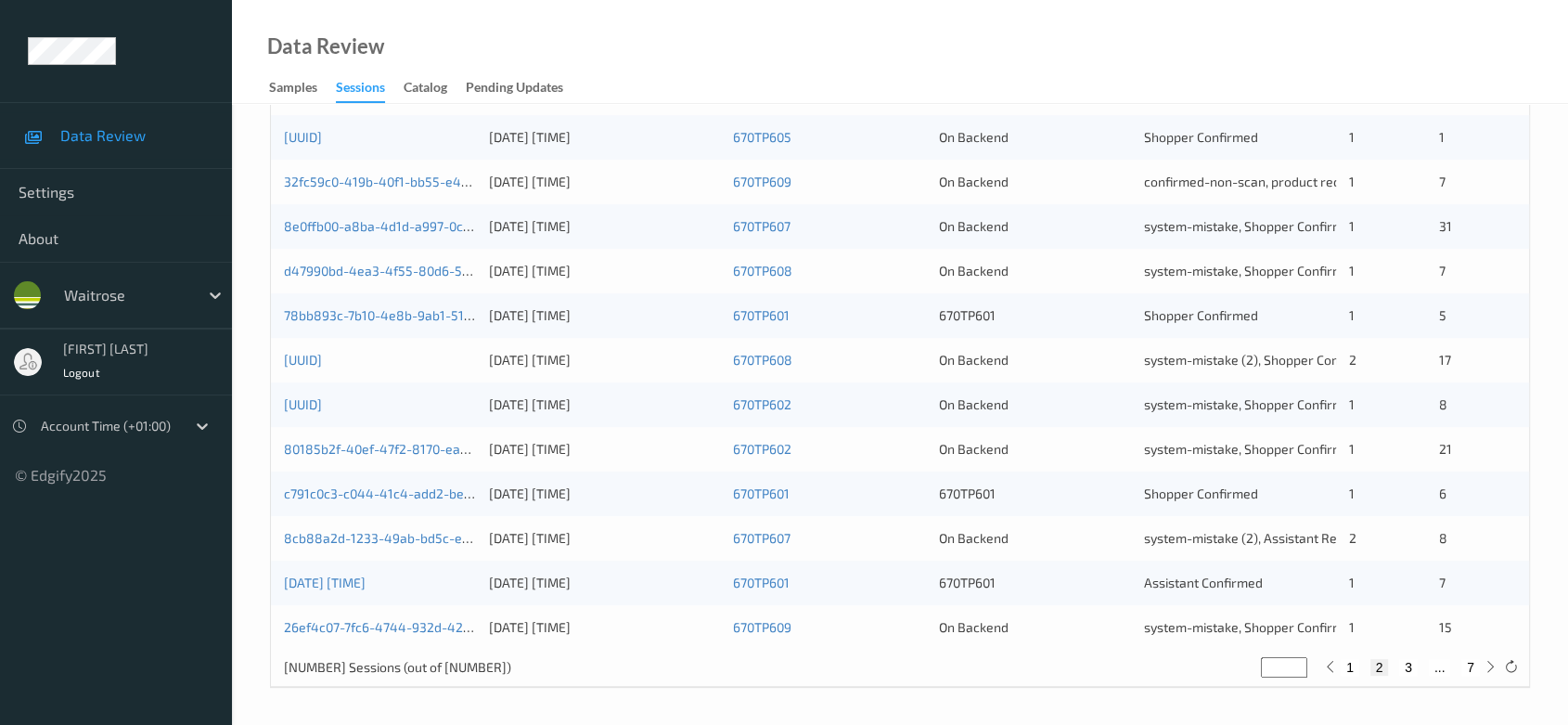 click on "2" at bounding box center [1380, 667] 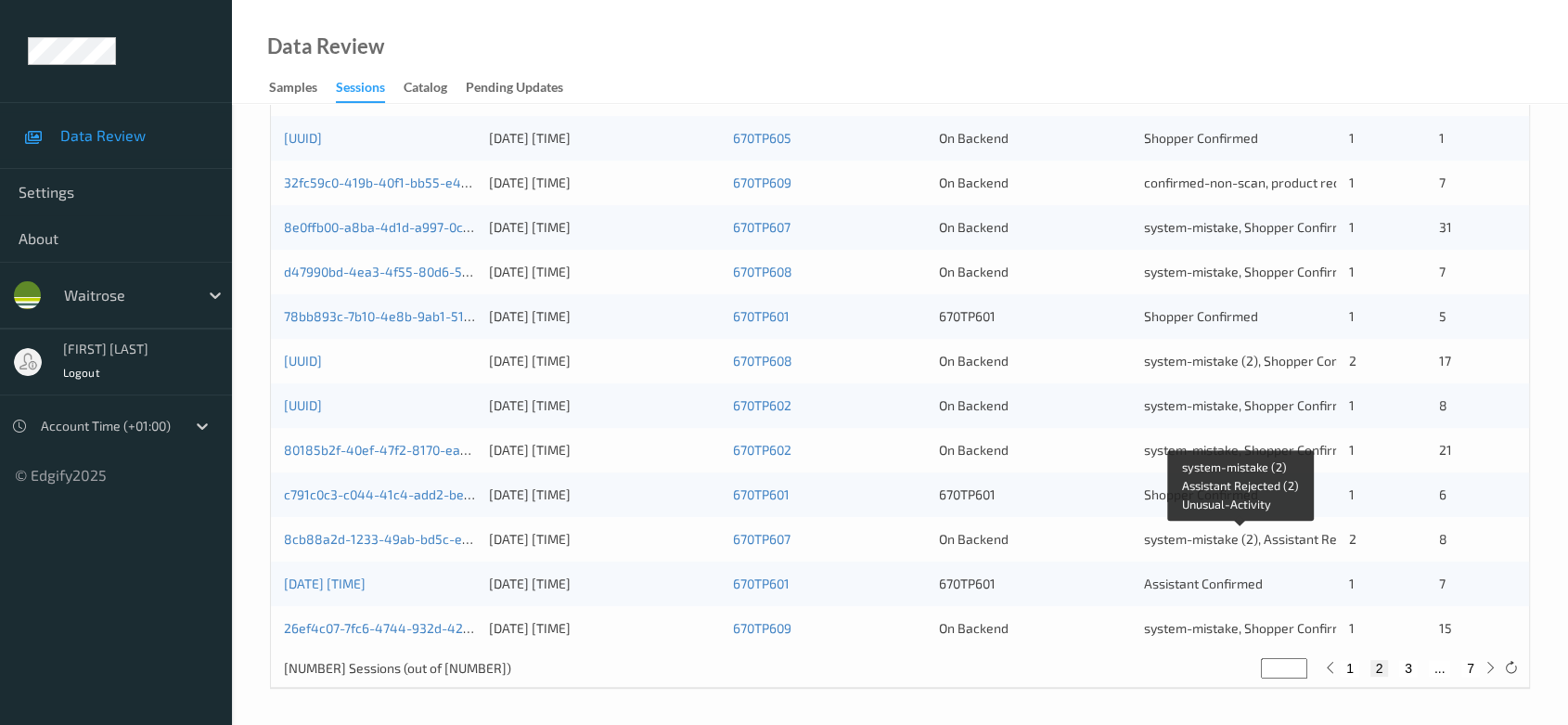 scroll, scrollTop: 735, scrollLeft: 0, axis: vertical 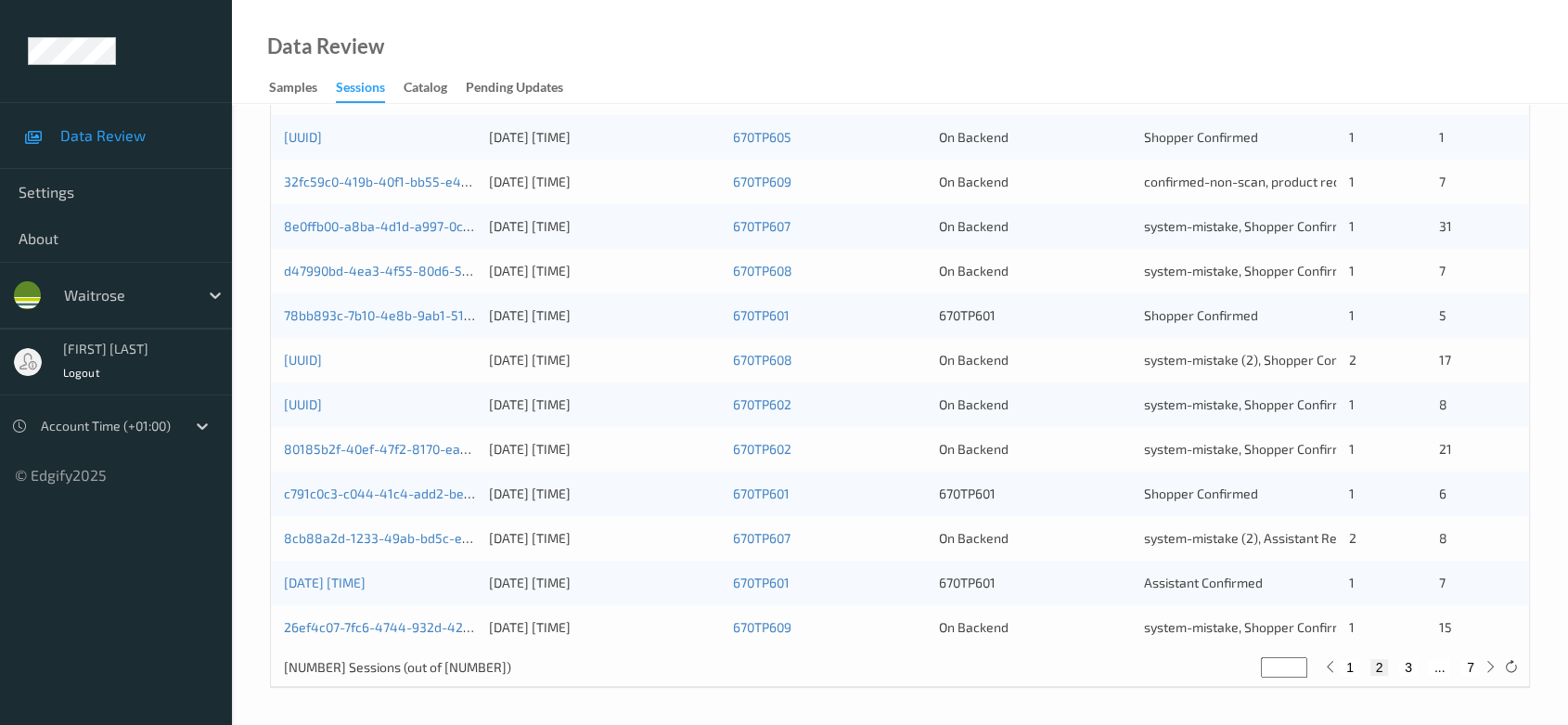 type 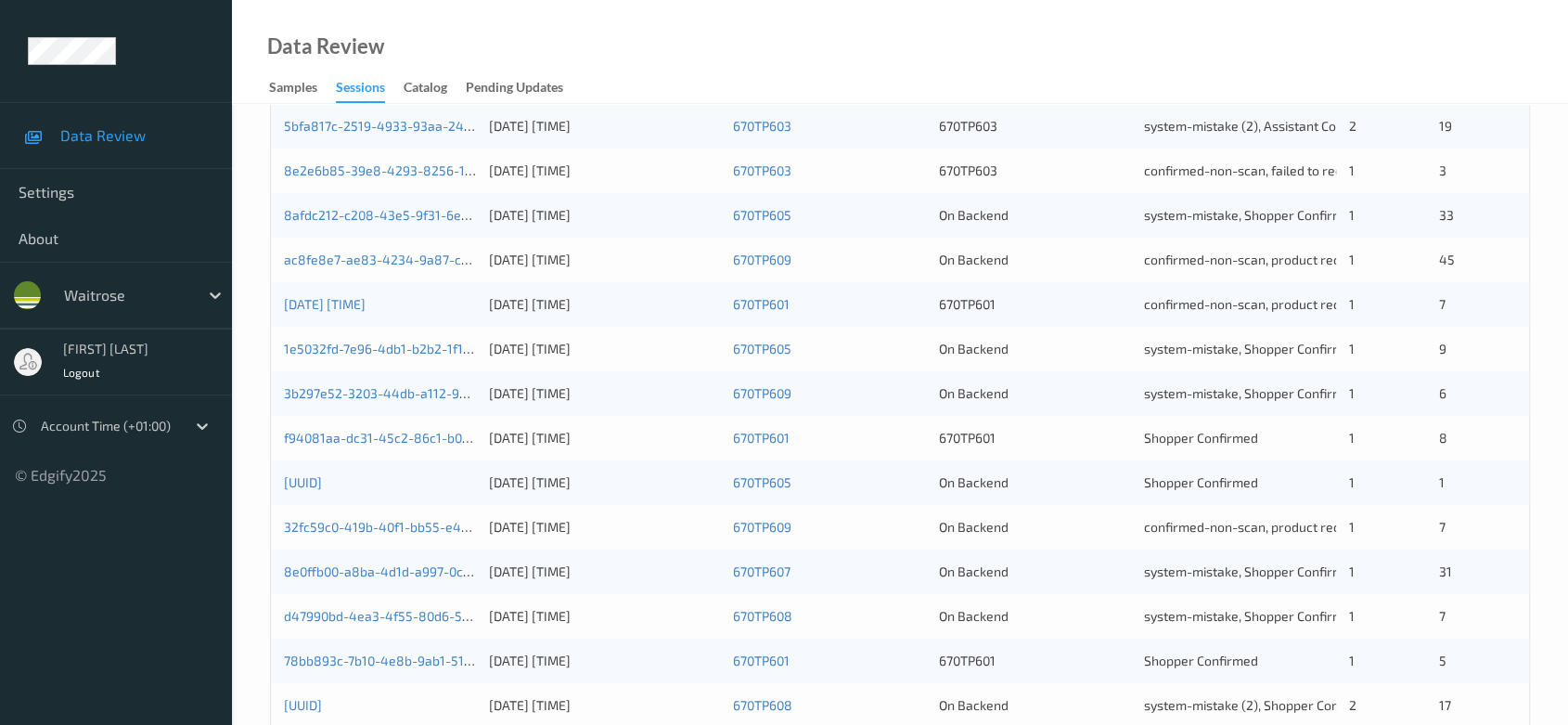 scroll, scrollTop: 425, scrollLeft: 0, axis: vertical 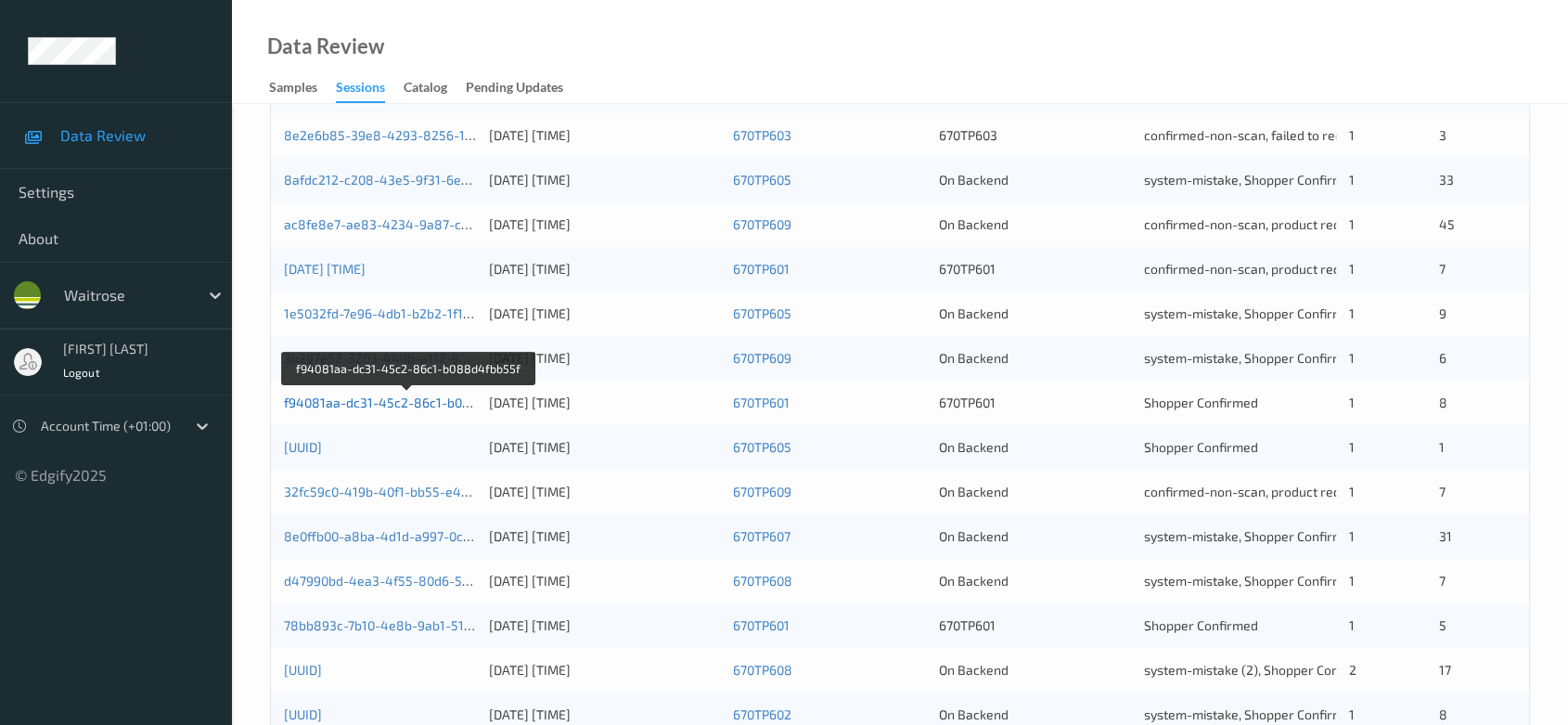 click on "f94081aa-dc31-45c2-86c1-b088d4fbb55f" at bounding box center [408, 402] 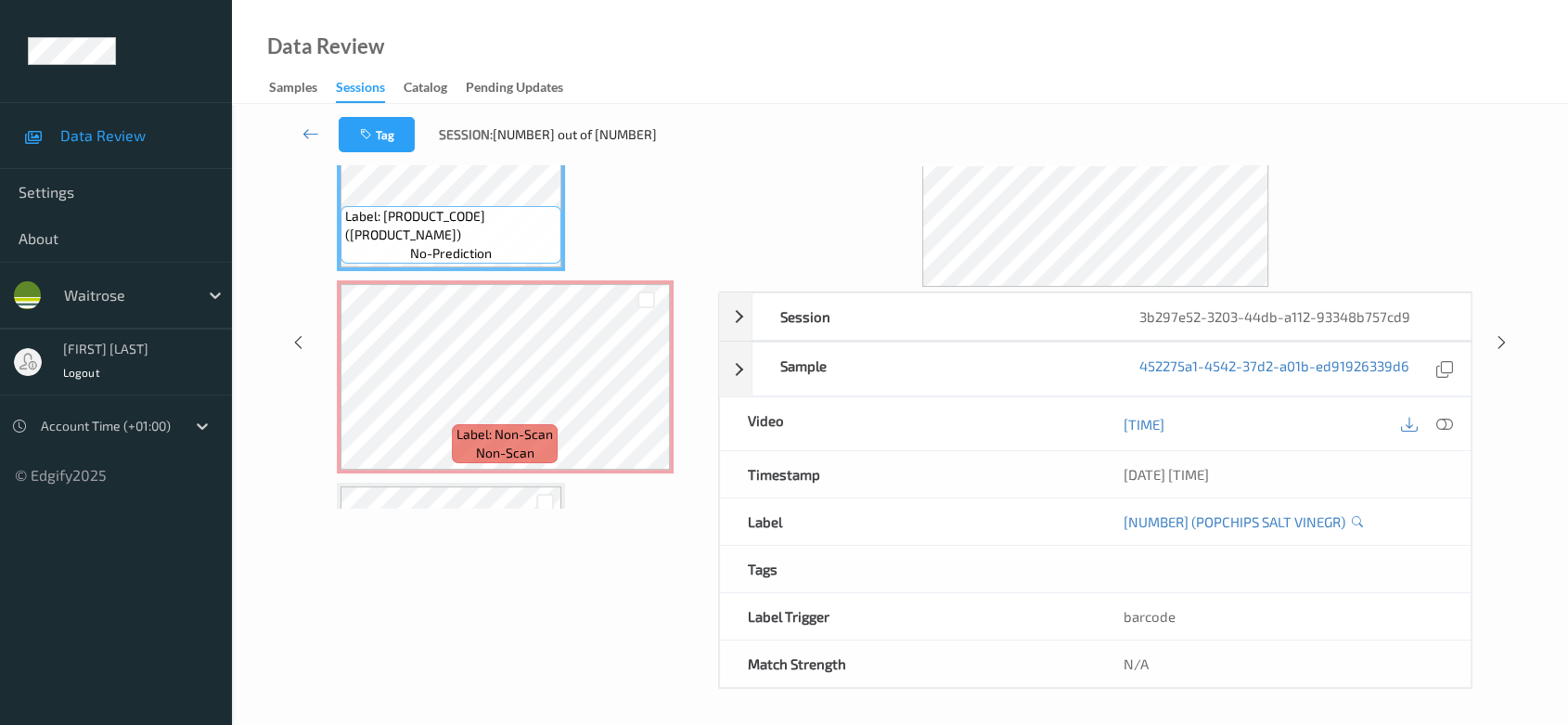 scroll, scrollTop: 0, scrollLeft: 0, axis: both 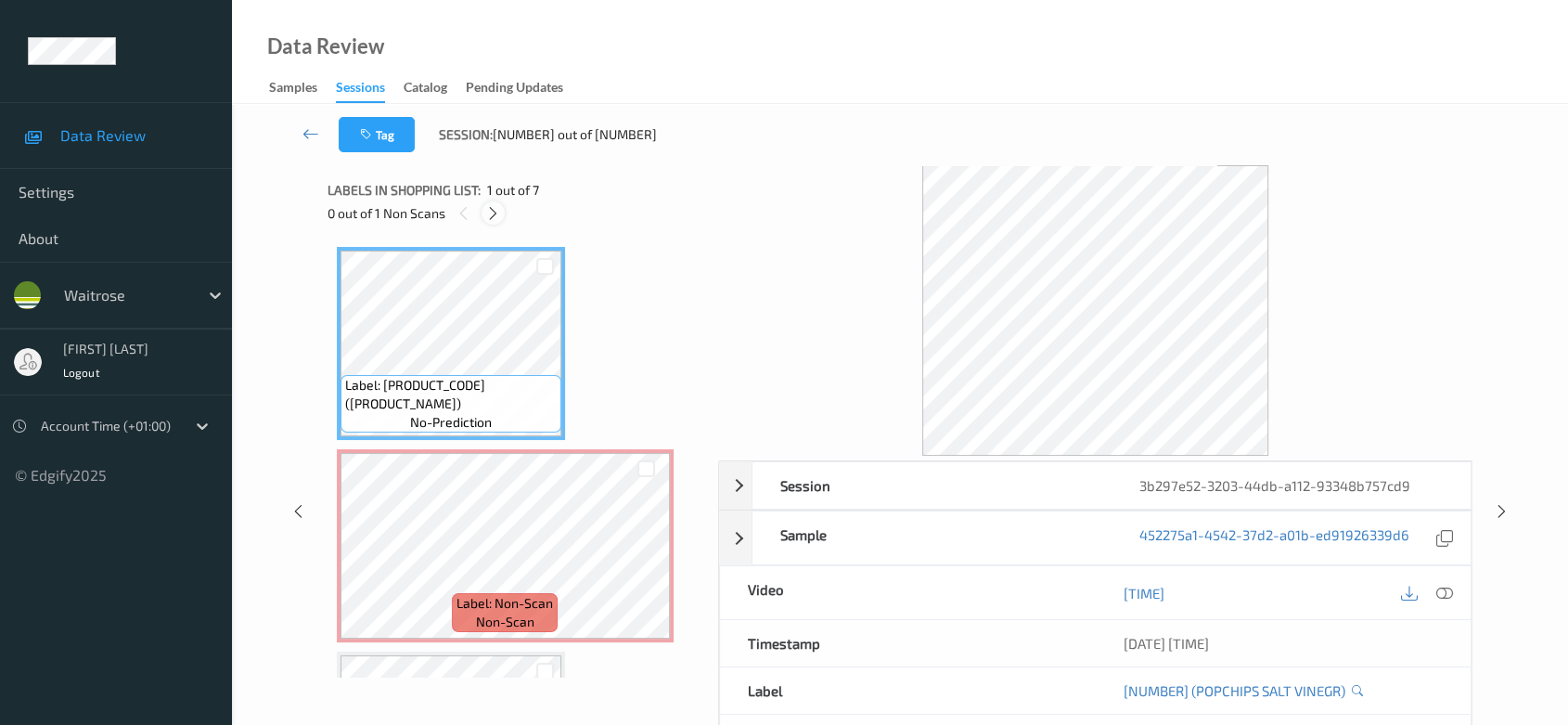 click at bounding box center [493, 214] 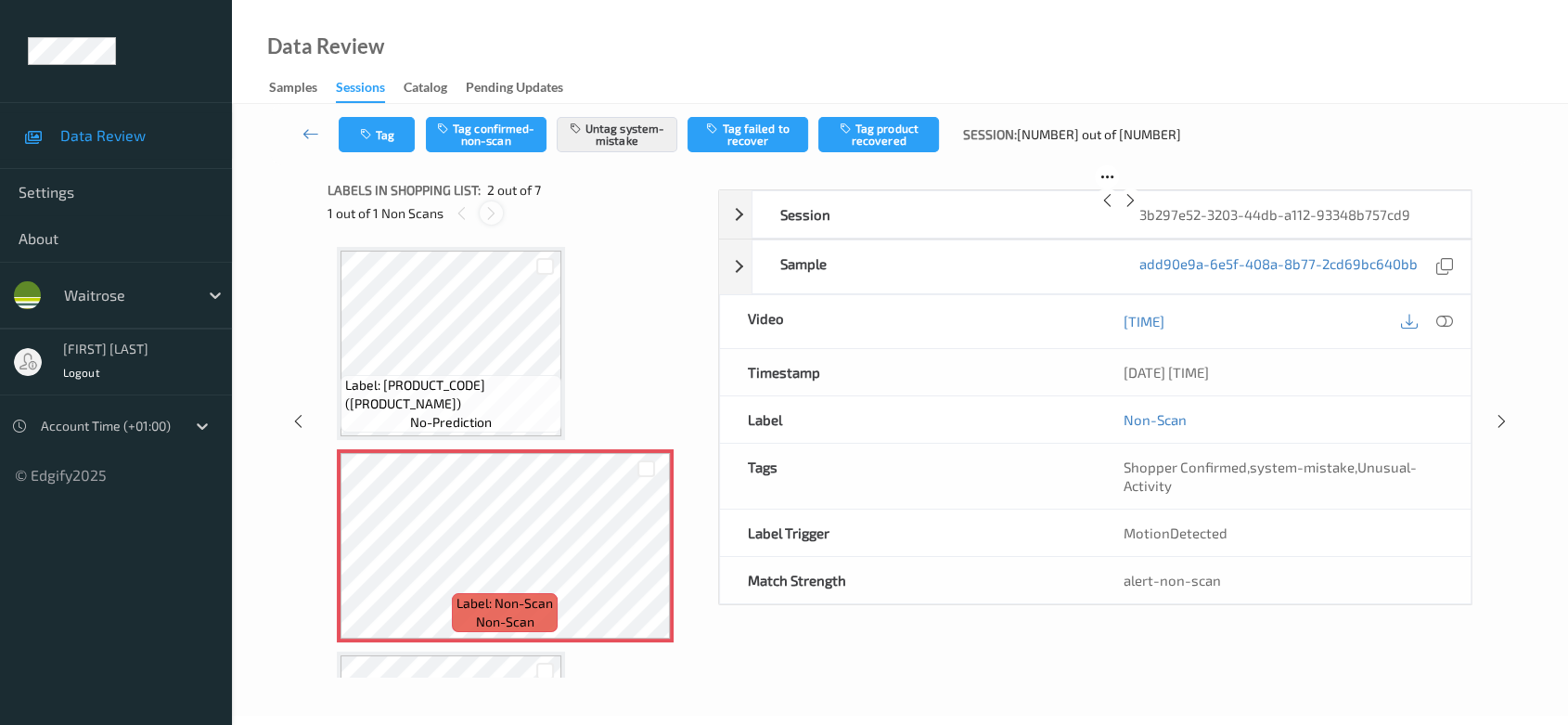 scroll, scrollTop: 8, scrollLeft: 0, axis: vertical 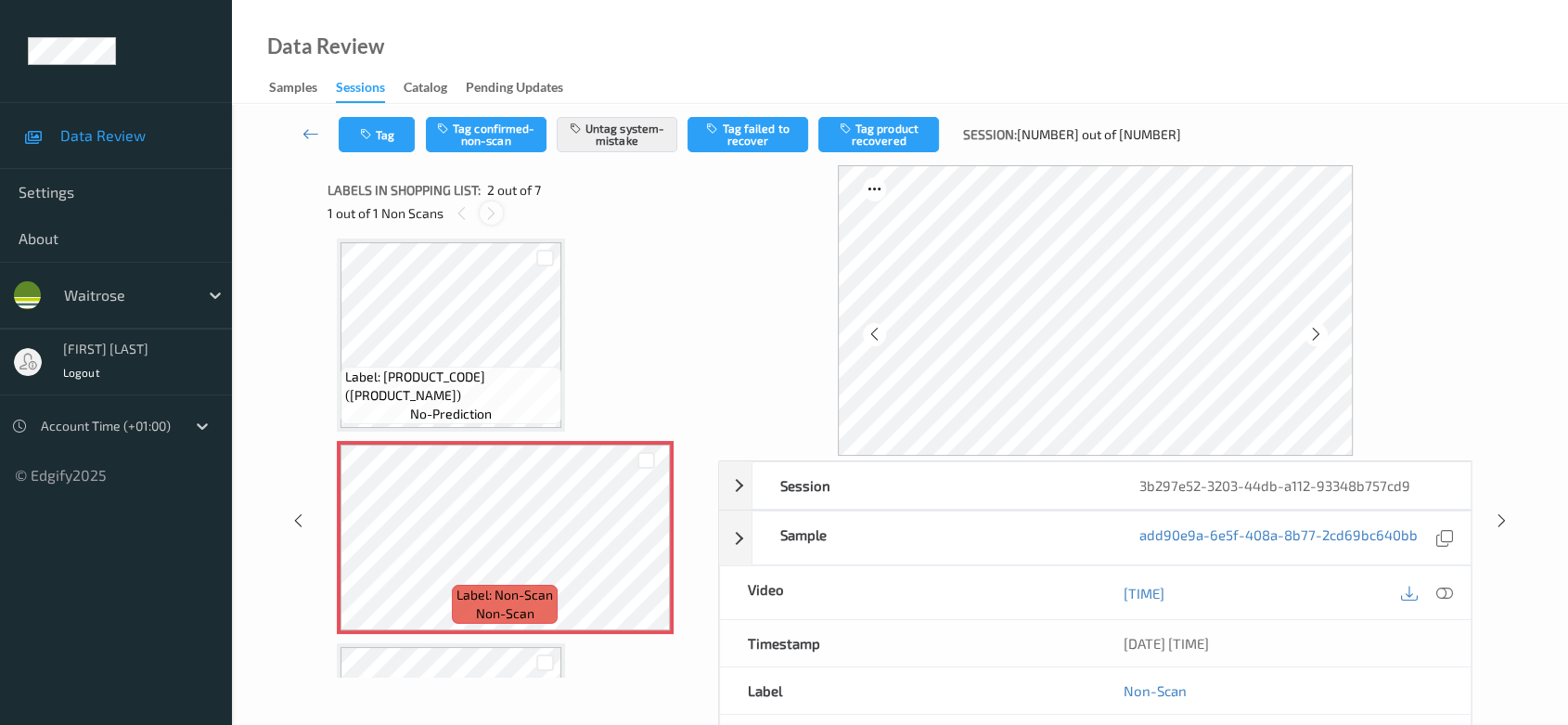 click at bounding box center [491, 214] 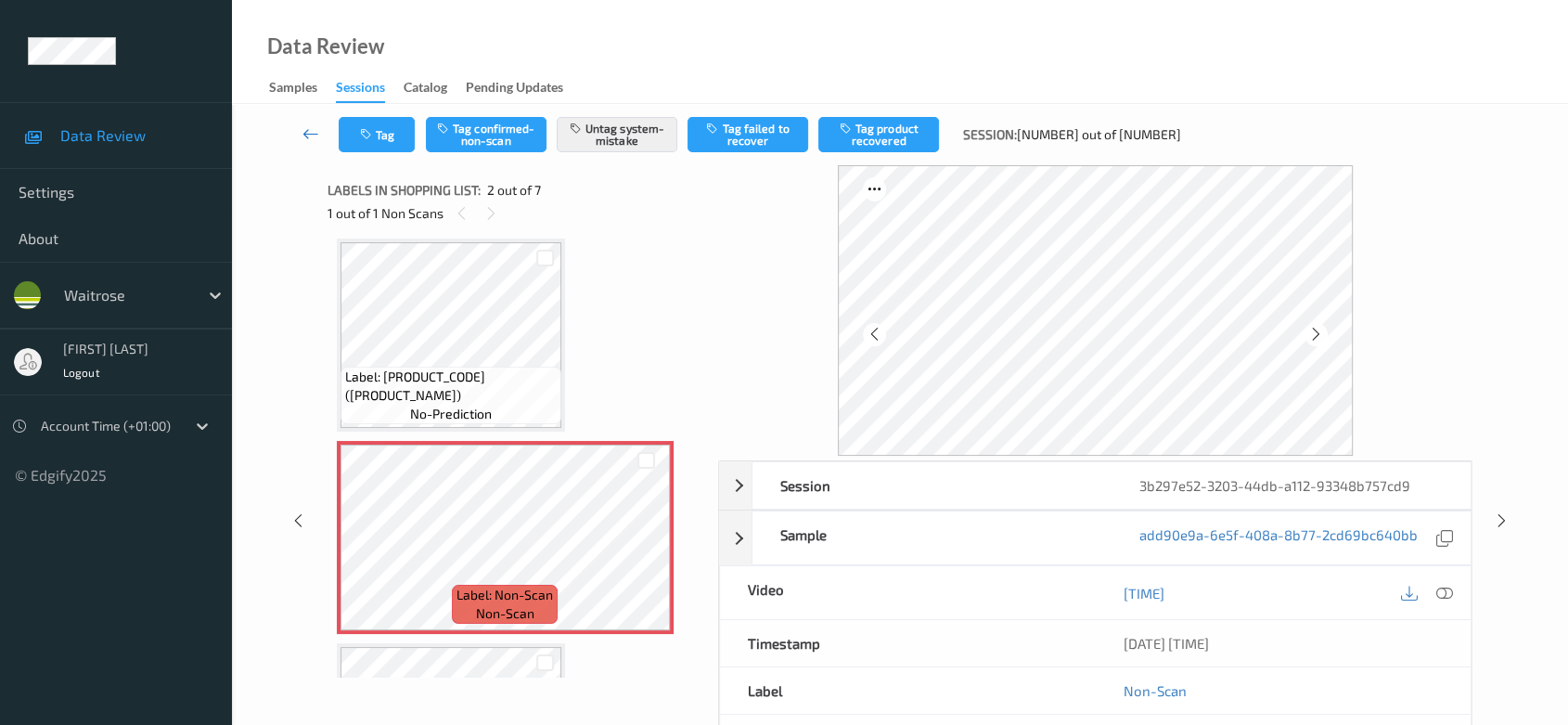 click at bounding box center [311, 134] 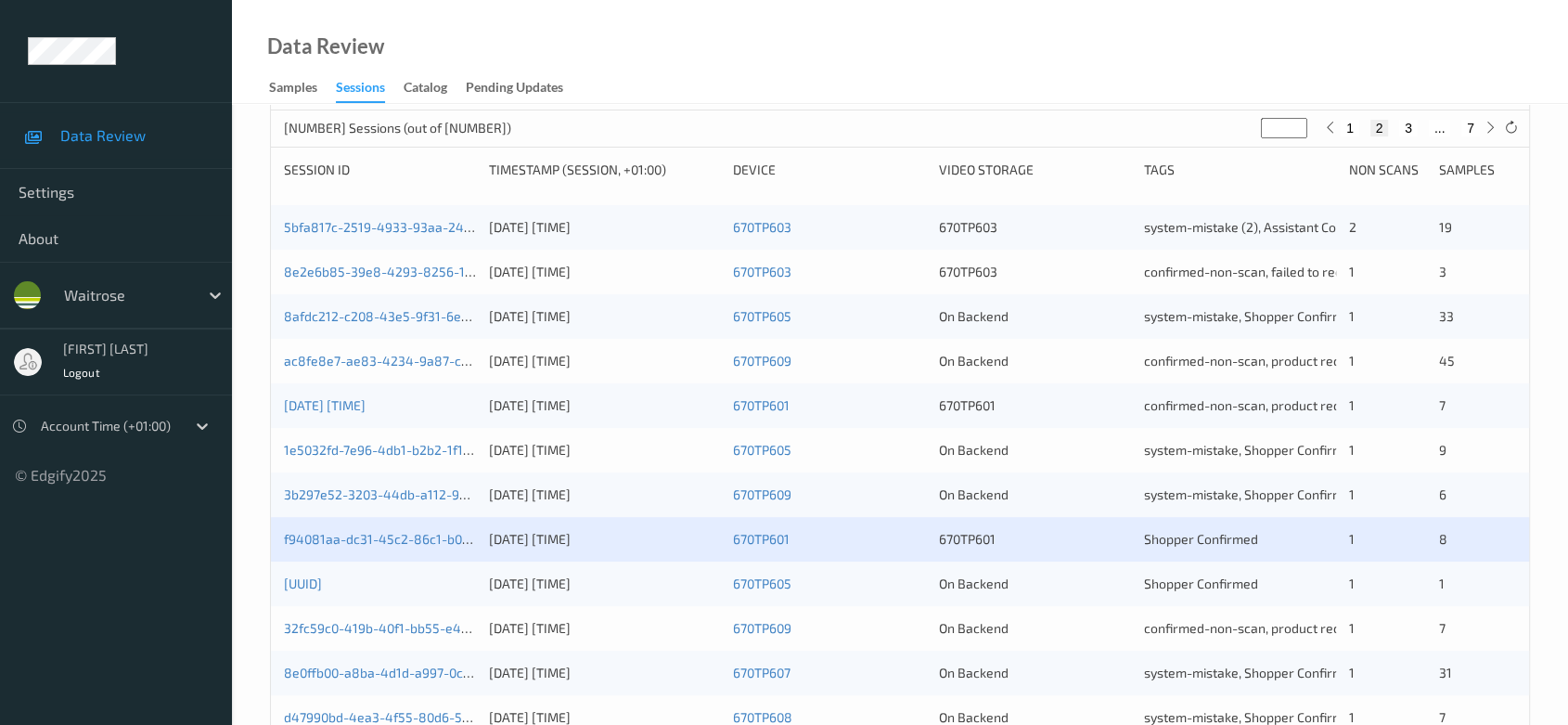 scroll, scrollTop: 515, scrollLeft: 0, axis: vertical 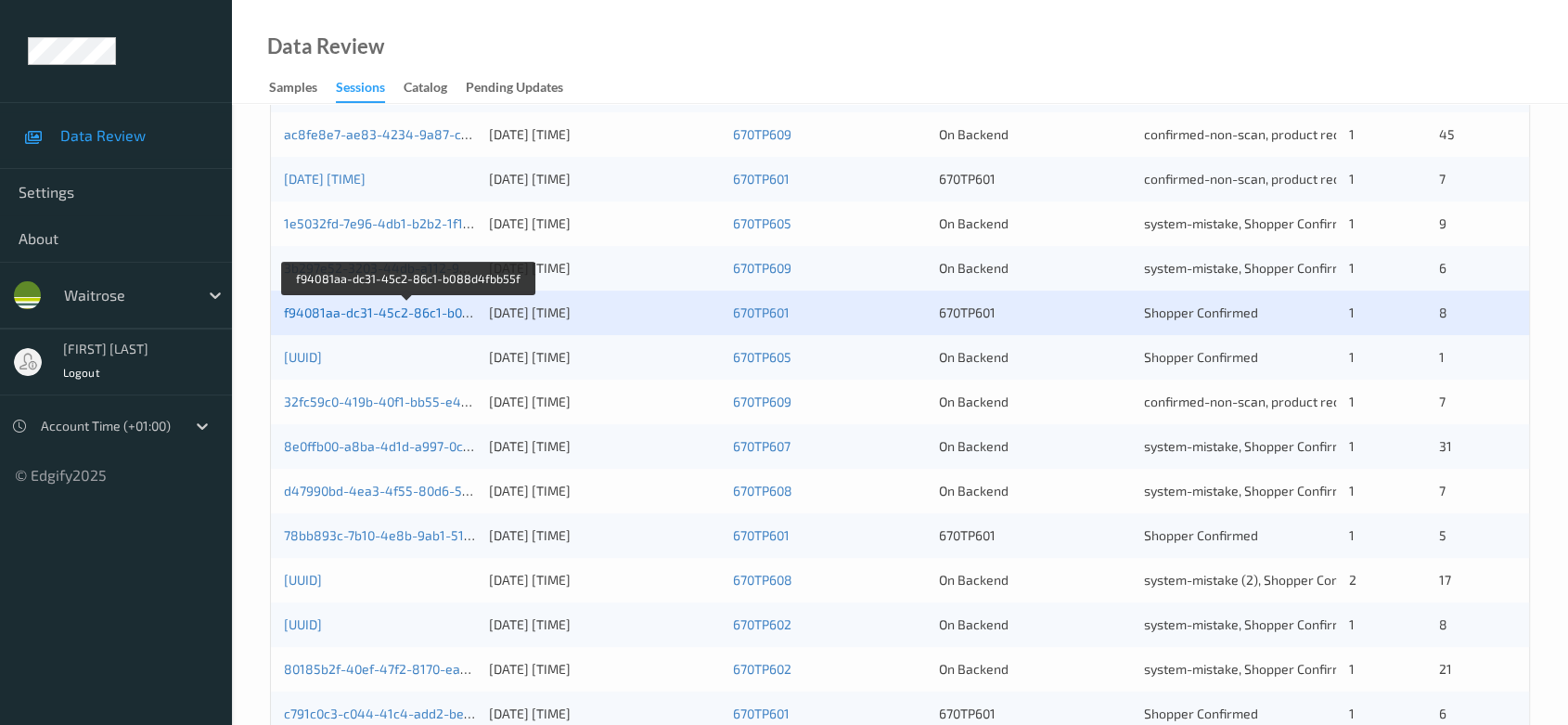 click on "f94081aa-dc31-45c2-86c1-b088d4fbb55f" at bounding box center [408, 312] 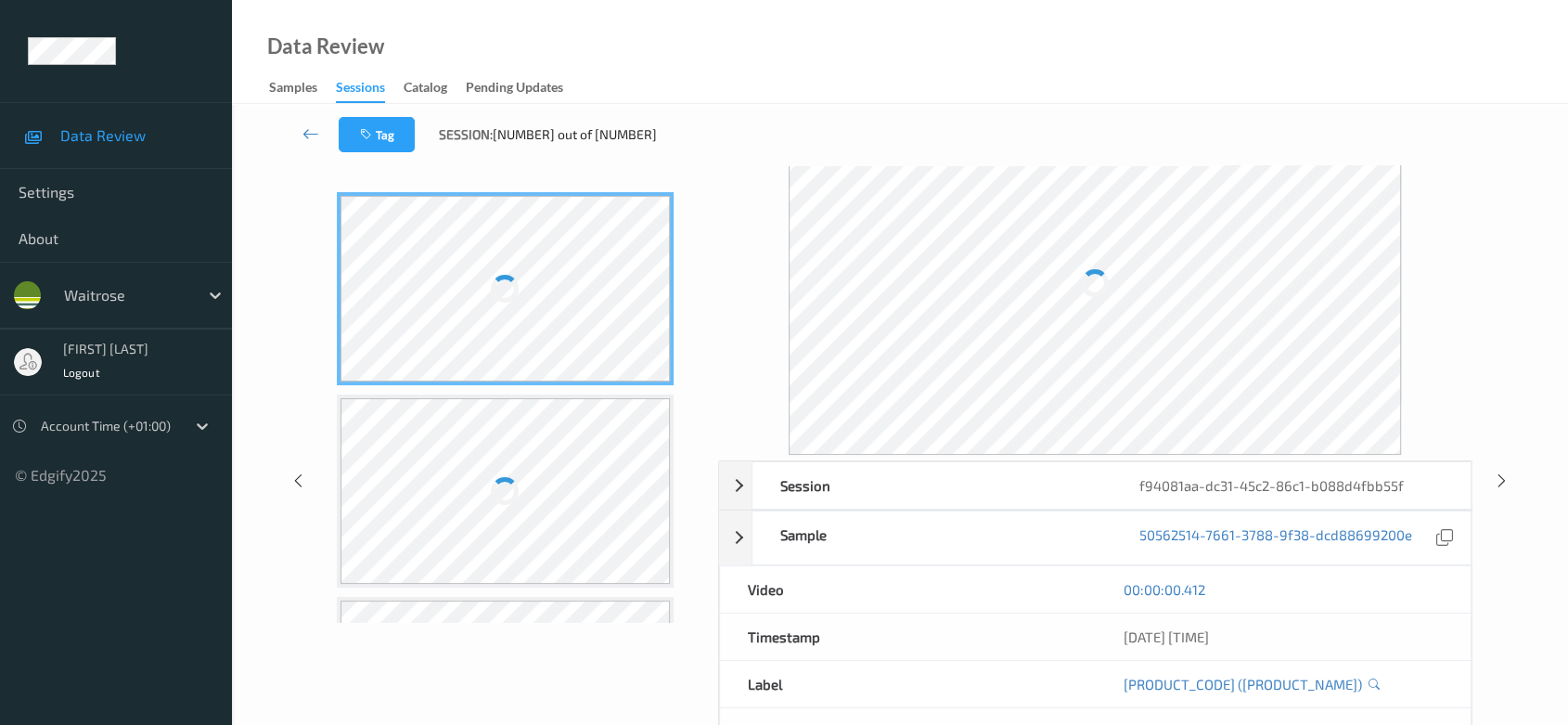 scroll, scrollTop: 0, scrollLeft: 0, axis: both 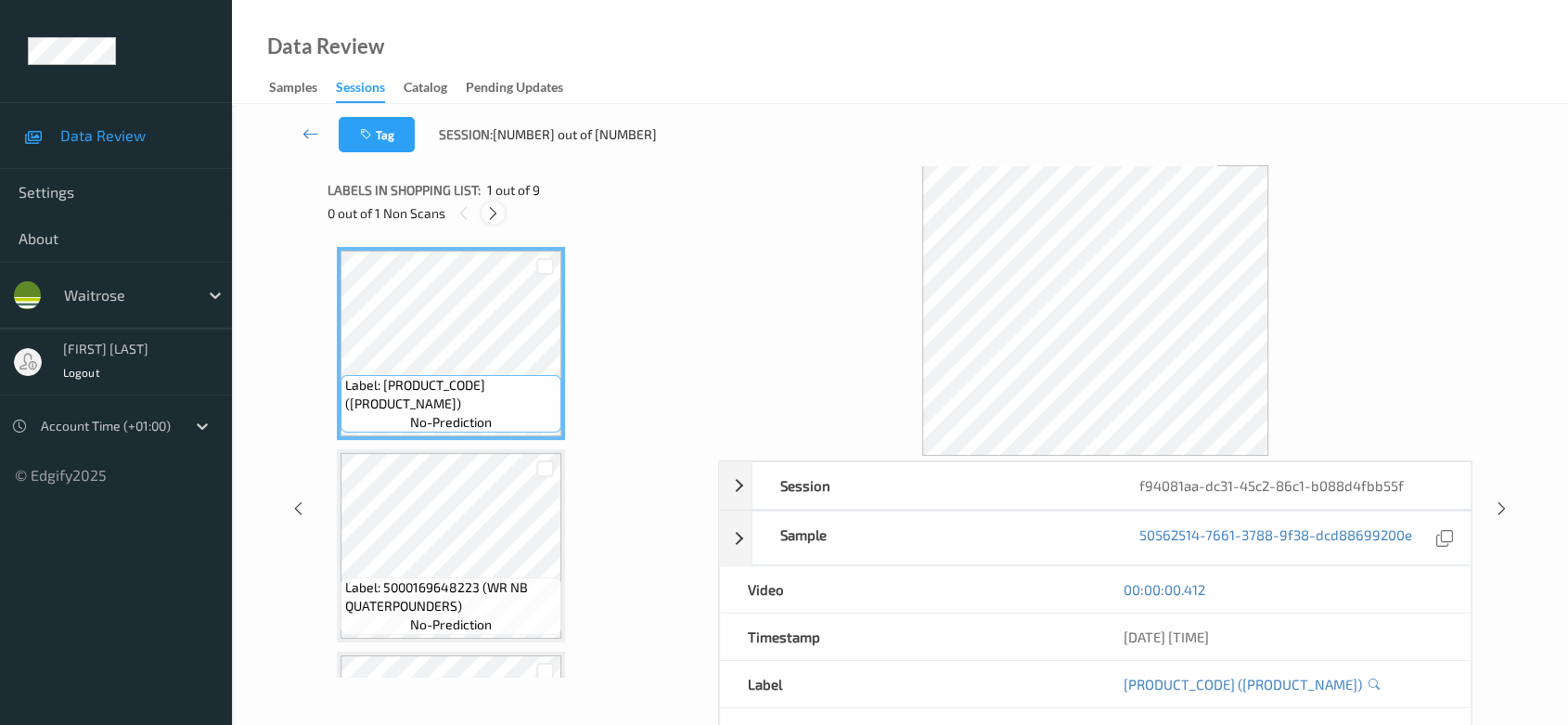 click at bounding box center [493, 214] 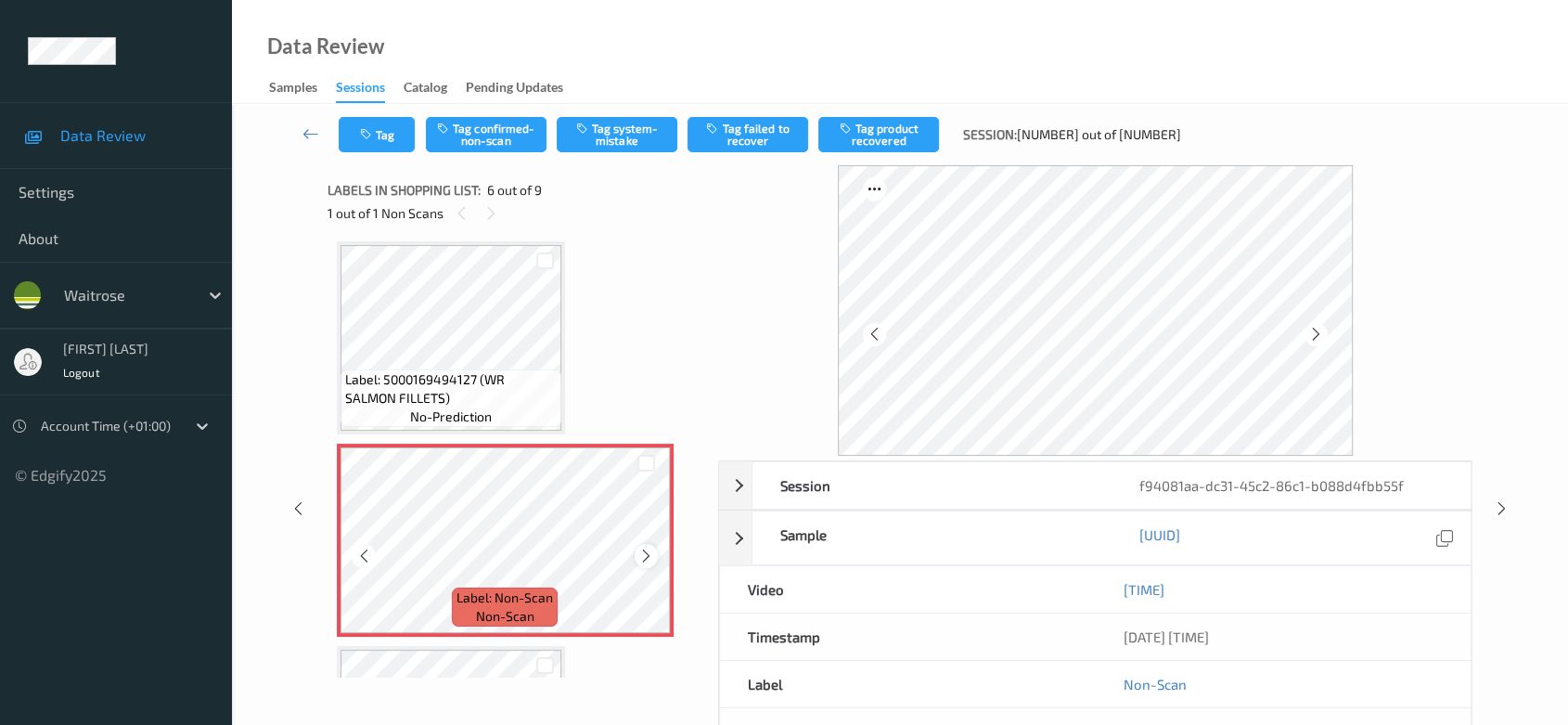 click at bounding box center (646, 556) 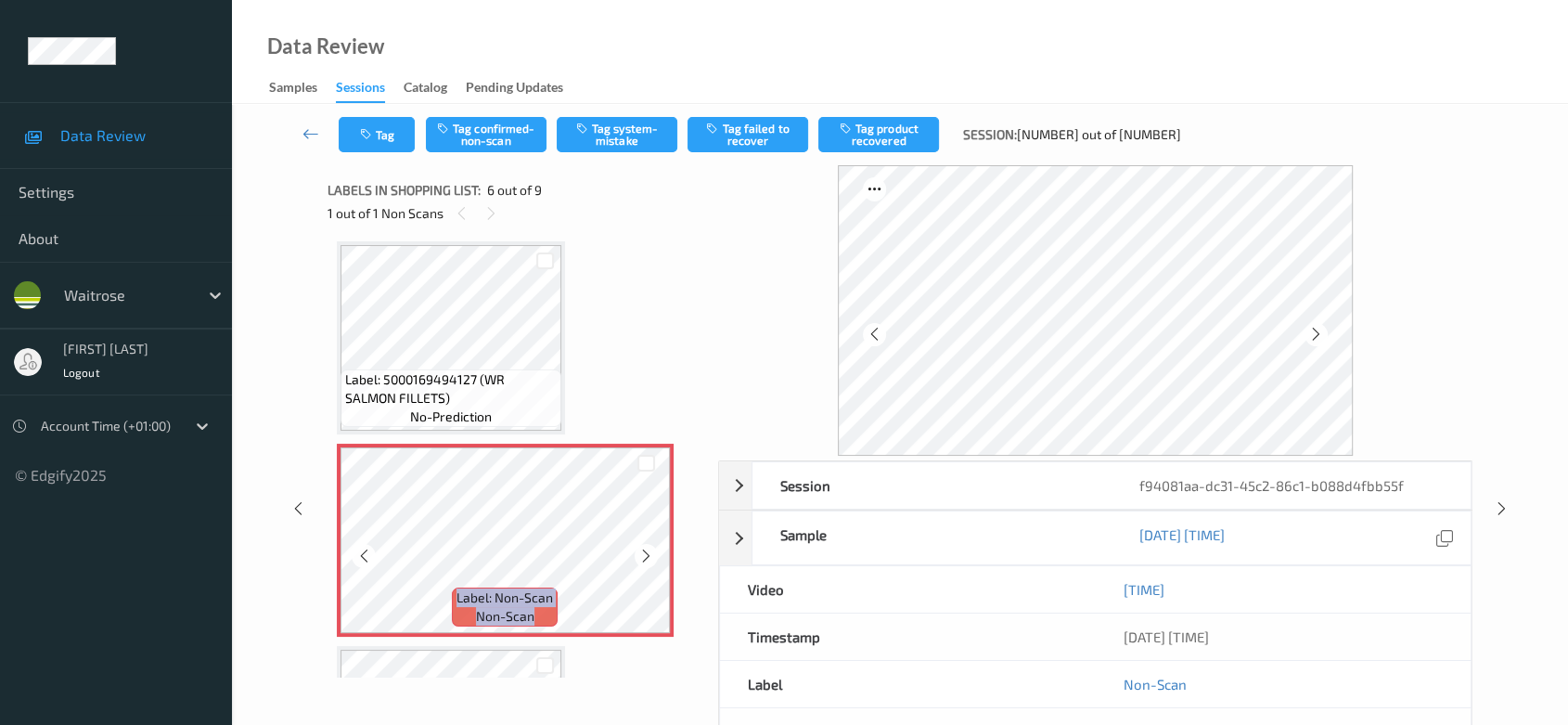 click at bounding box center (646, 556) 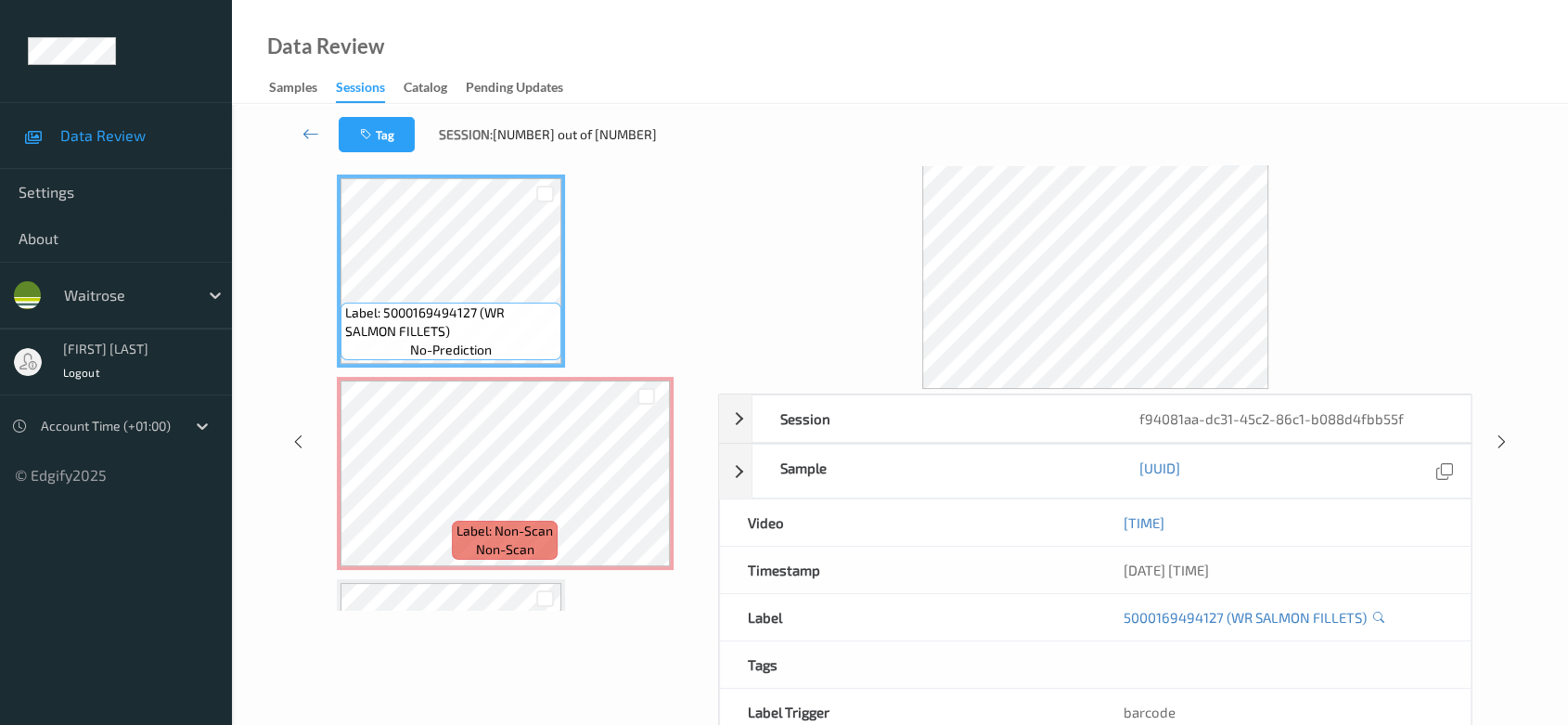 scroll, scrollTop: 103, scrollLeft: 0, axis: vertical 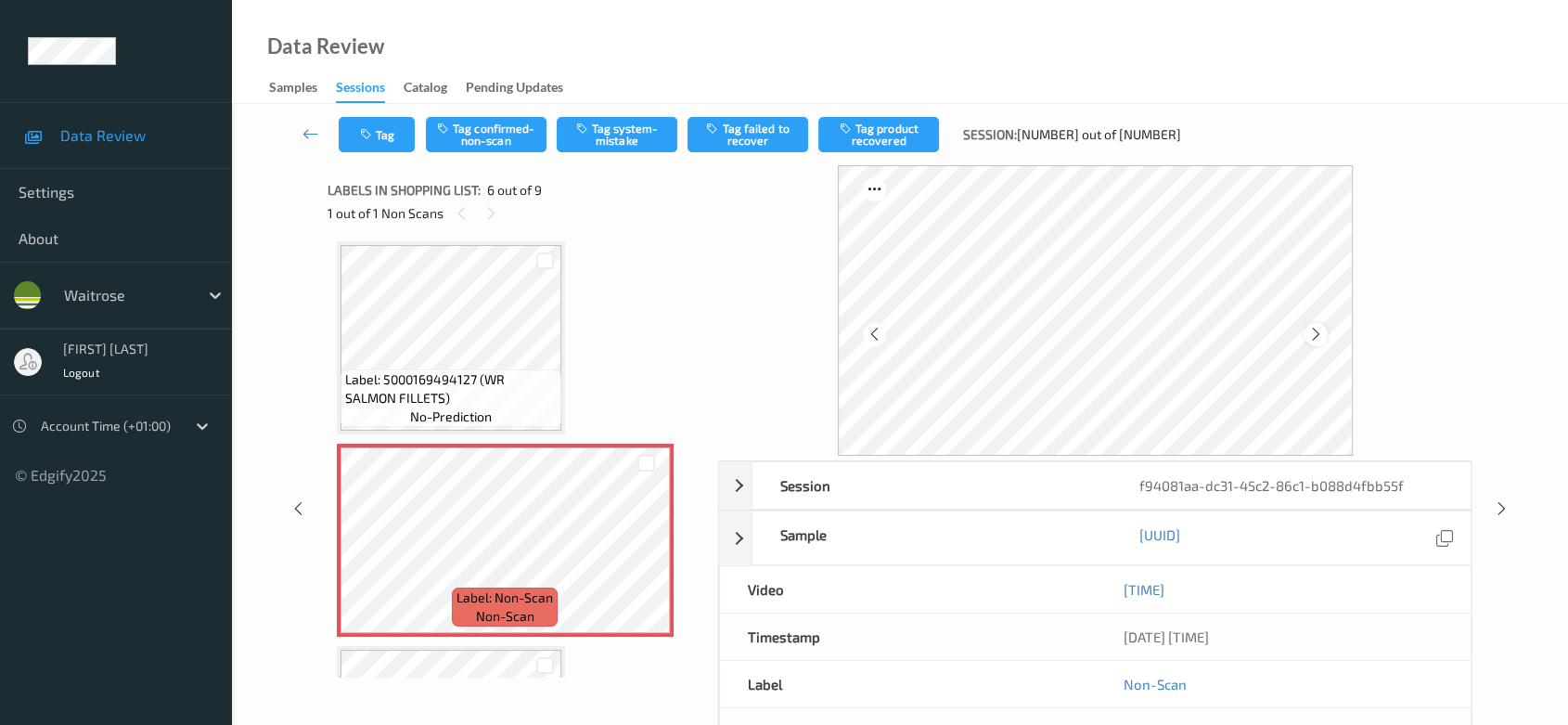 click at bounding box center (1316, 334) 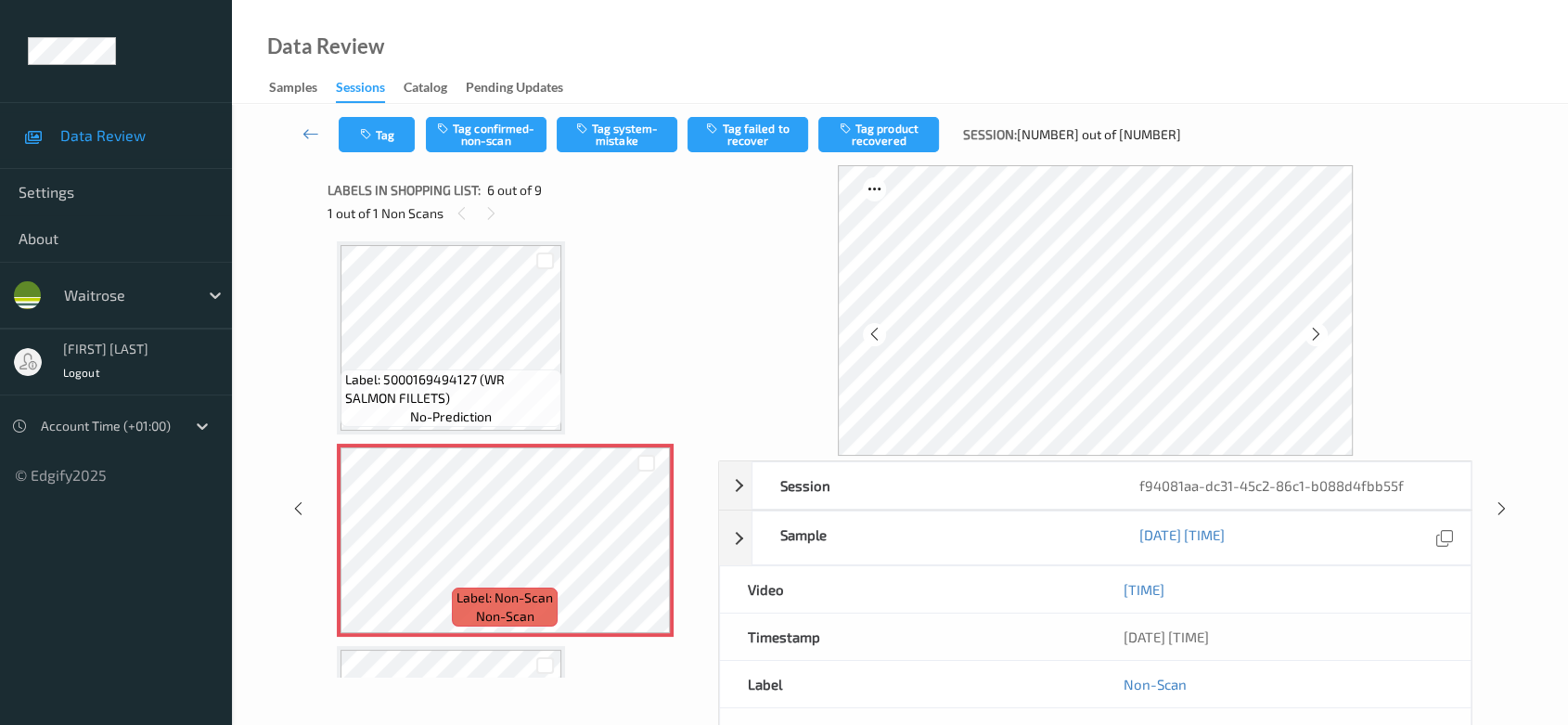 click at bounding box center (1316, 334) 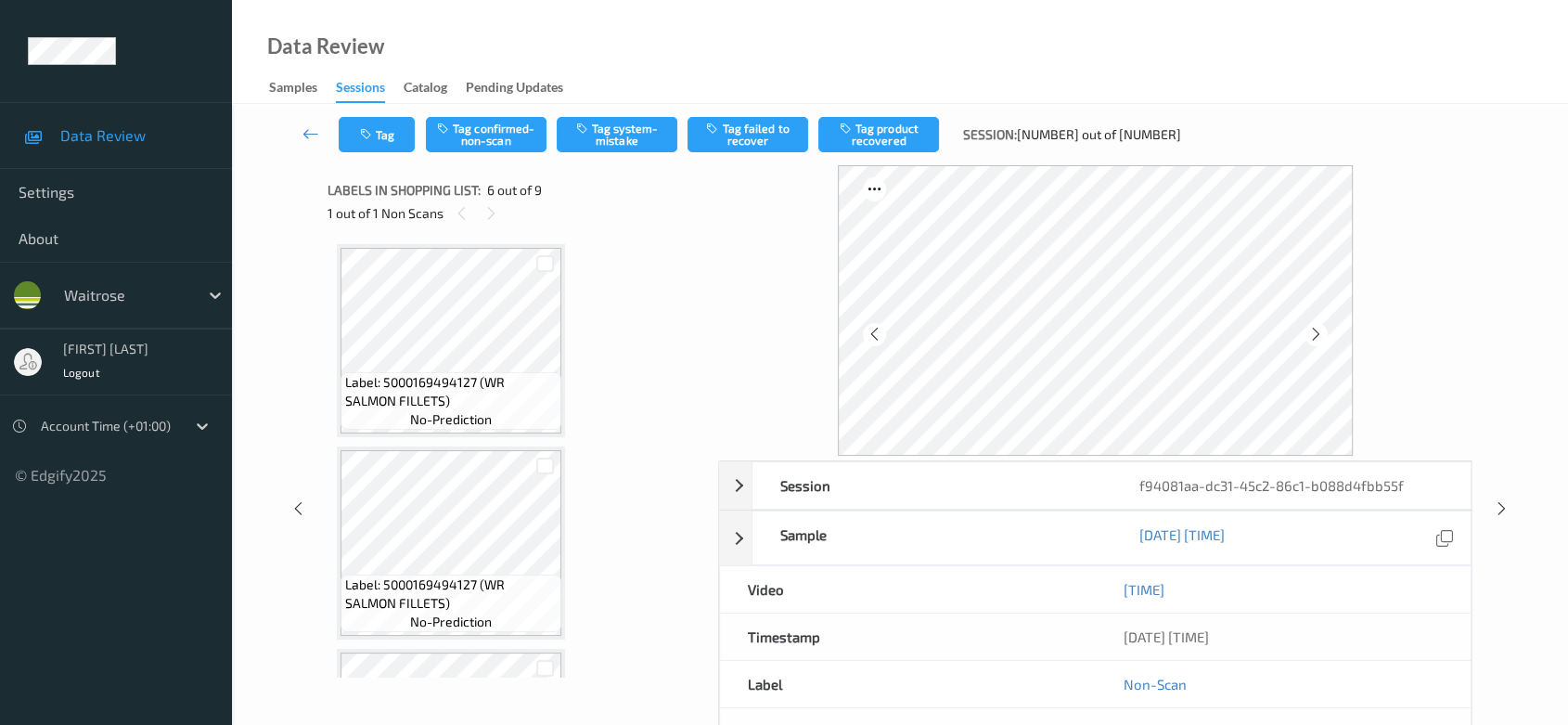 scroll, scrollTop: 1227, scrollLeft: 0, axis: vertical 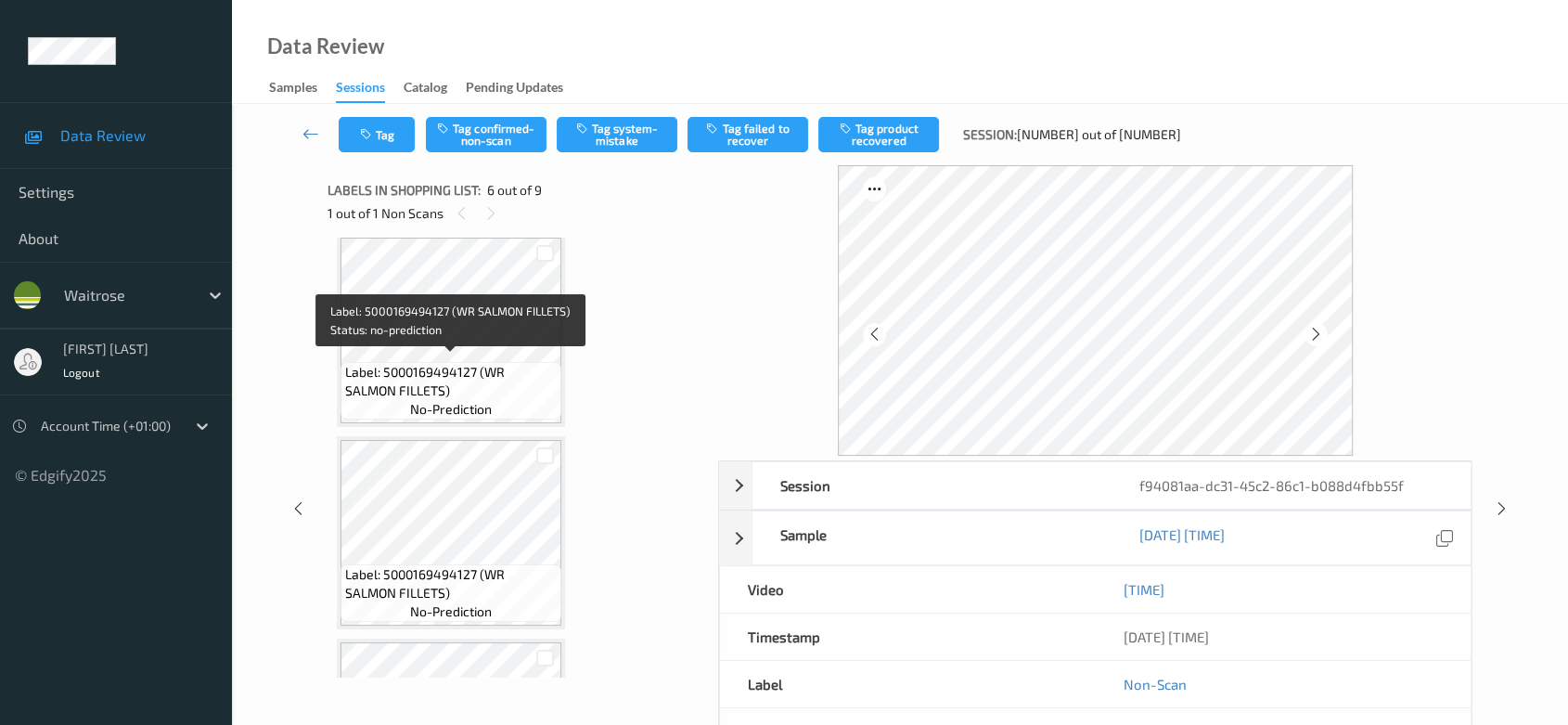 click on "Label: 5000169494127 (WR SALMON FILLETS)" at bounding box center [451, 382] 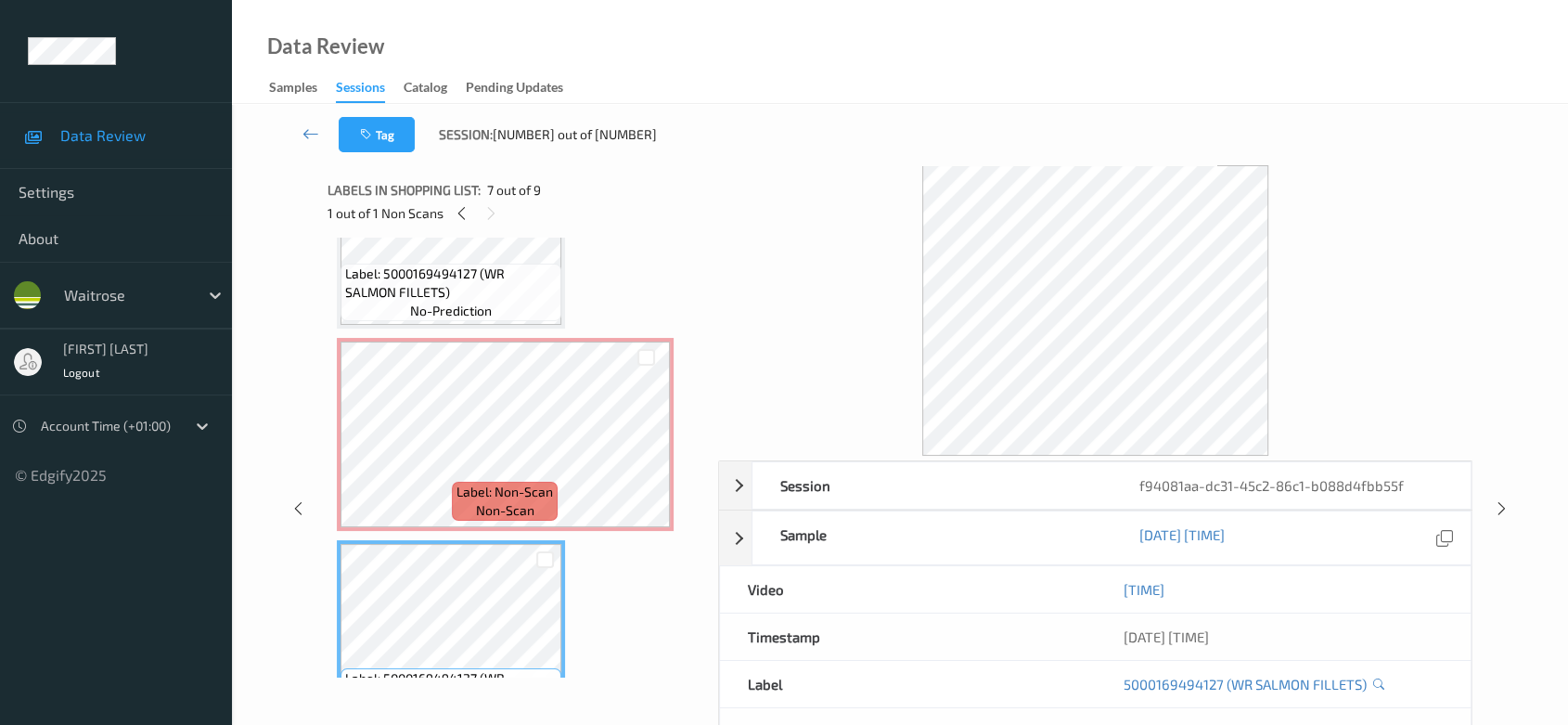 scroll, scrollTop: 918, scrollLeft: 0, axis: vertical 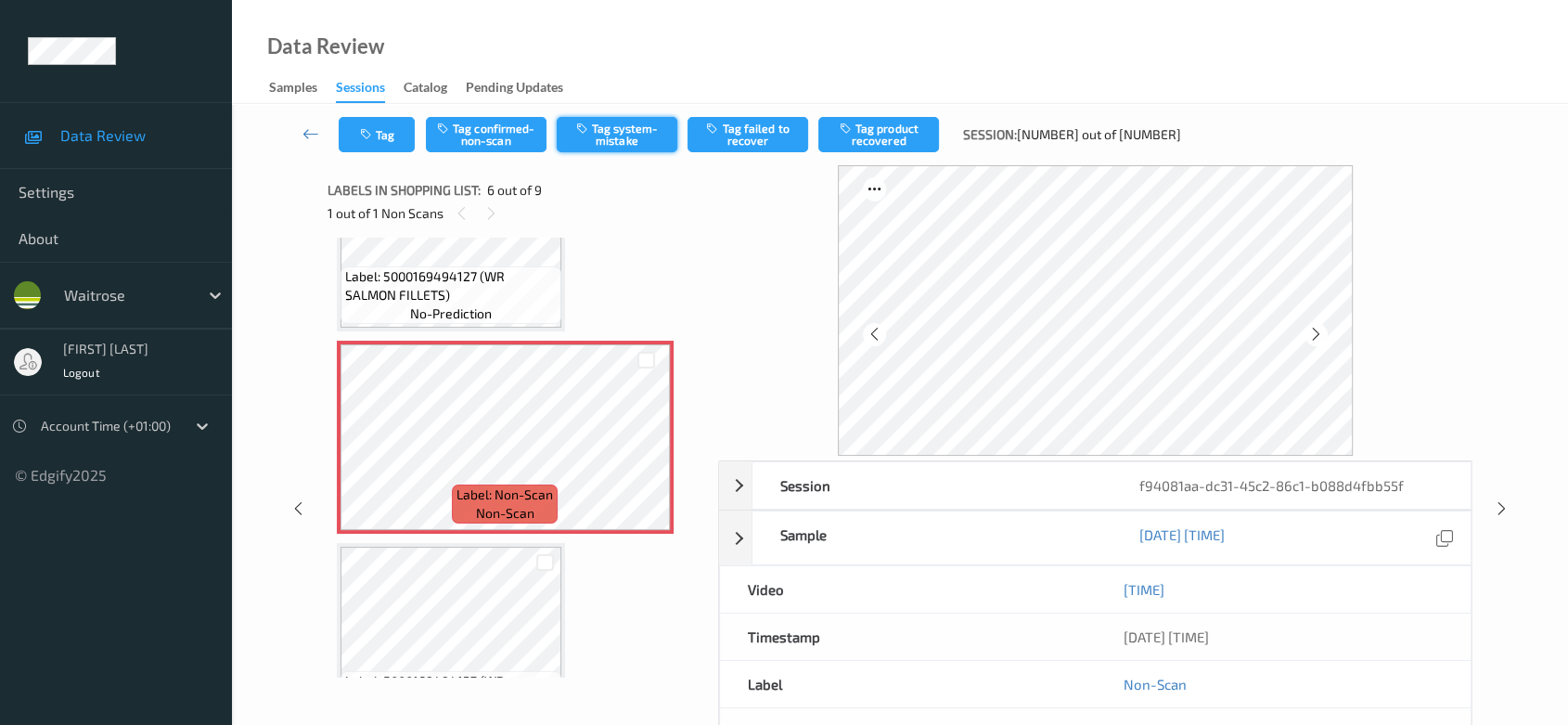 click on "Tag   system-mistake" at bounding box center (617, 135) 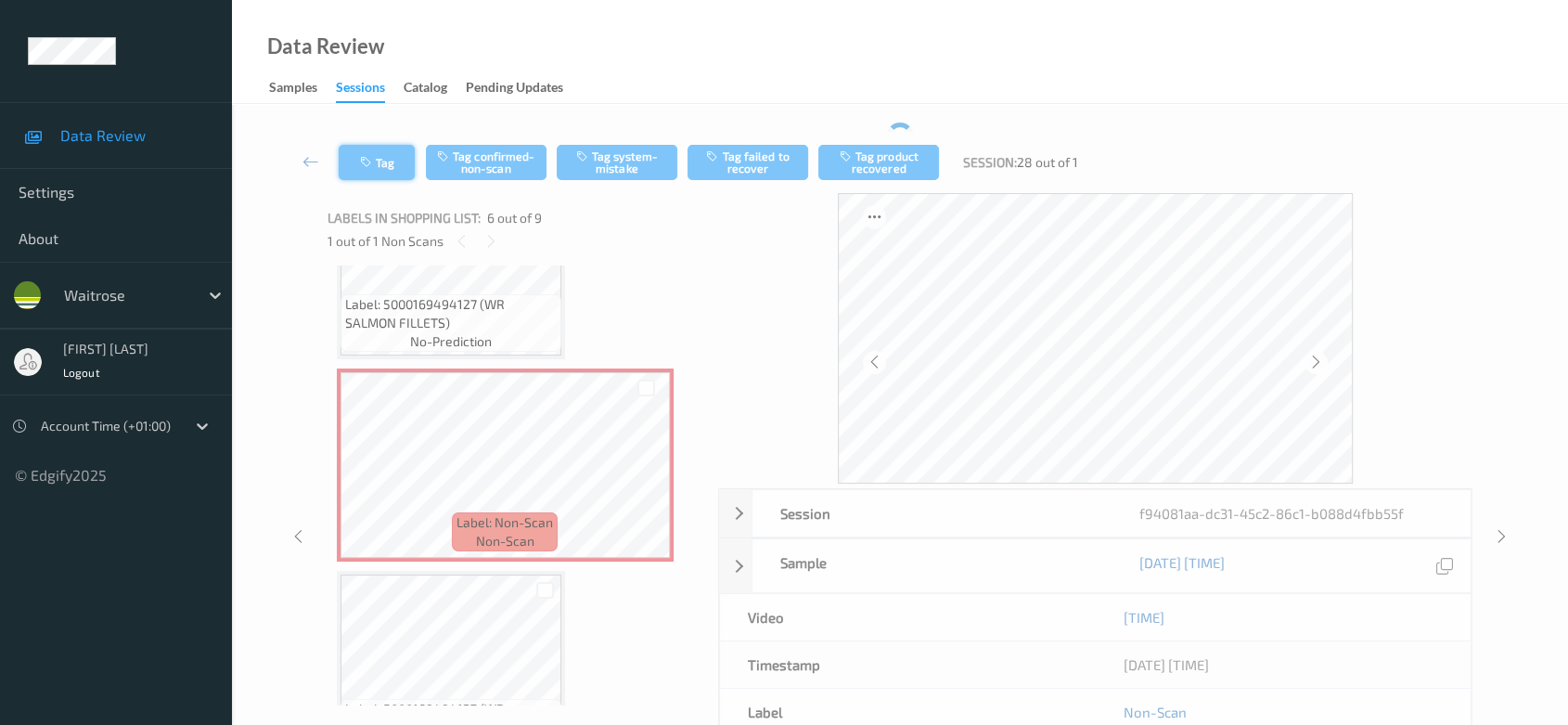 click on "Tag" at bounding box center [377, 162] 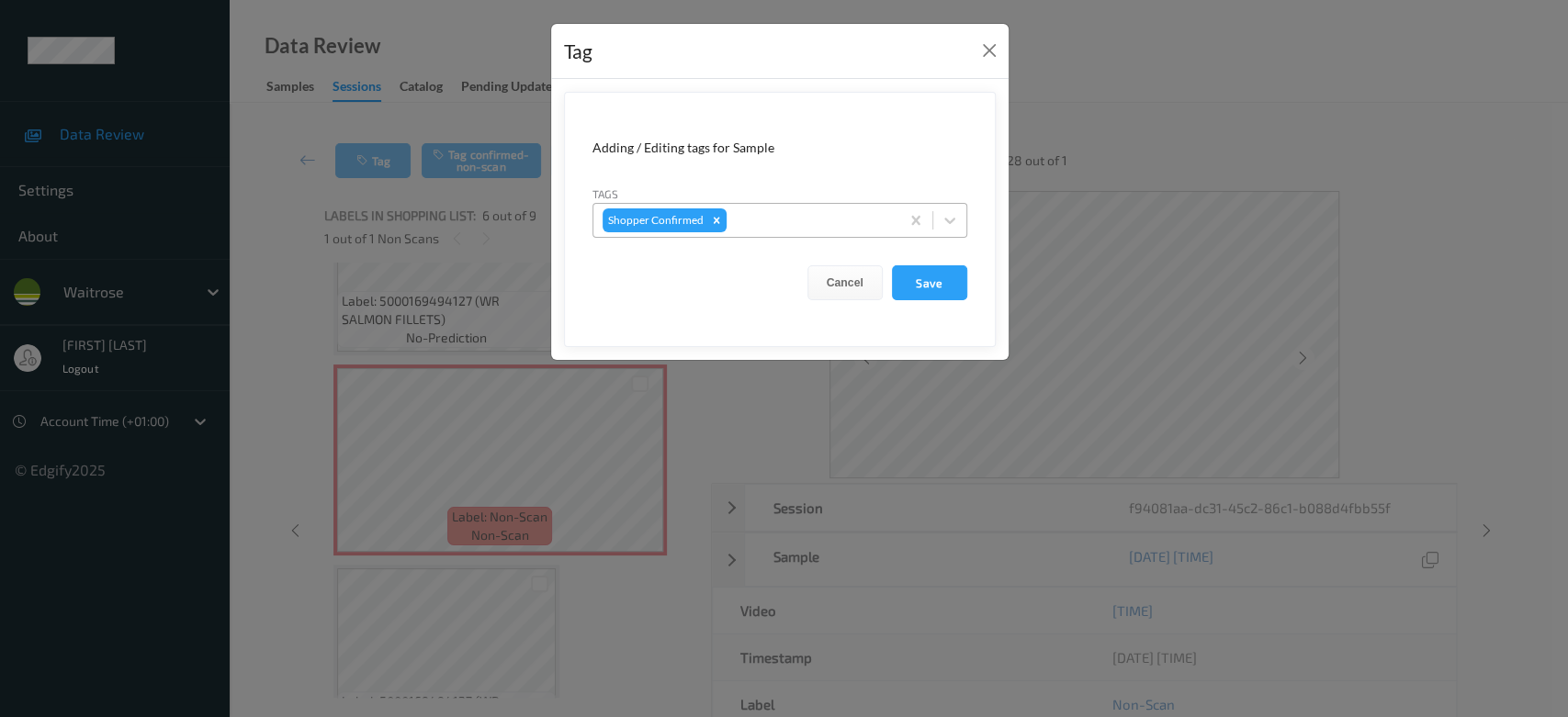 click at bounding box center [810, 220] 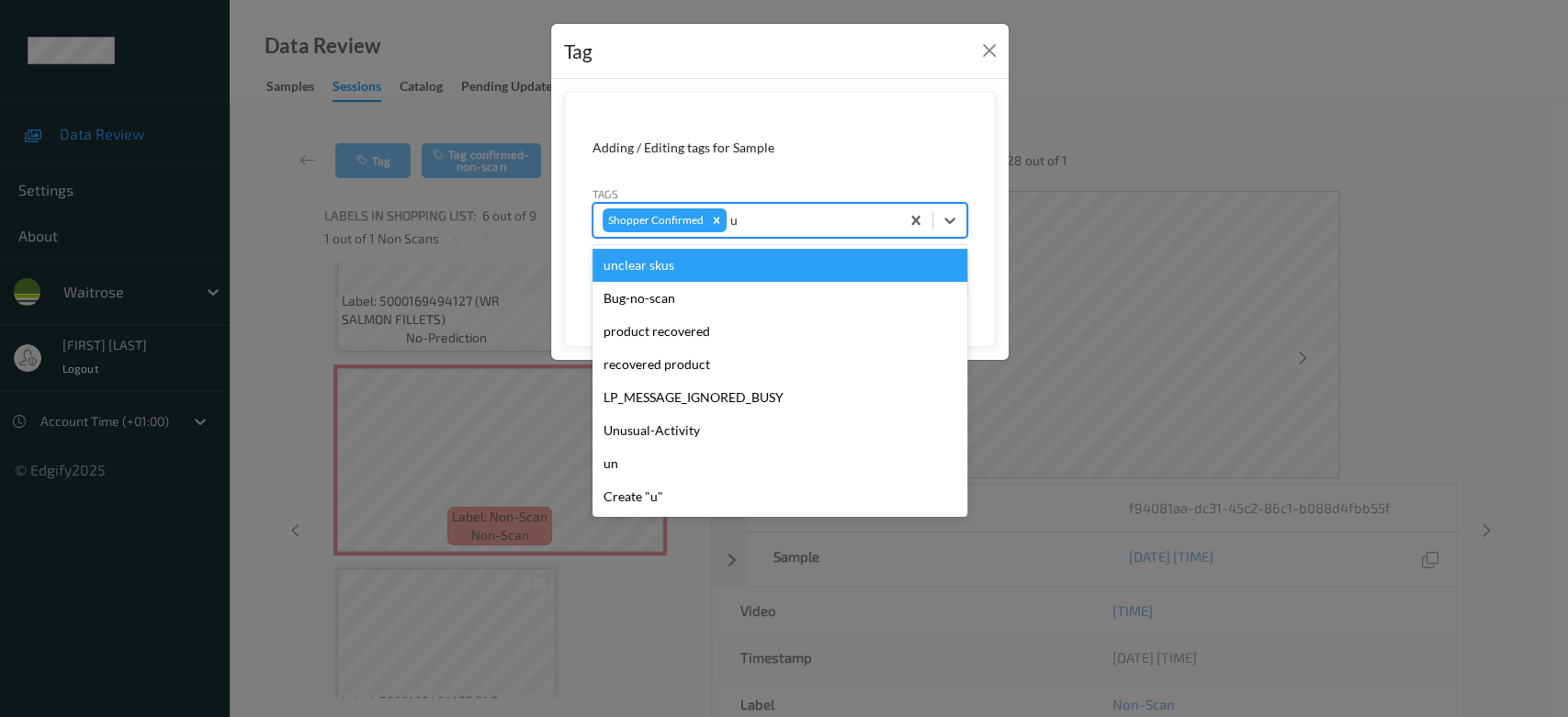 type on "un" 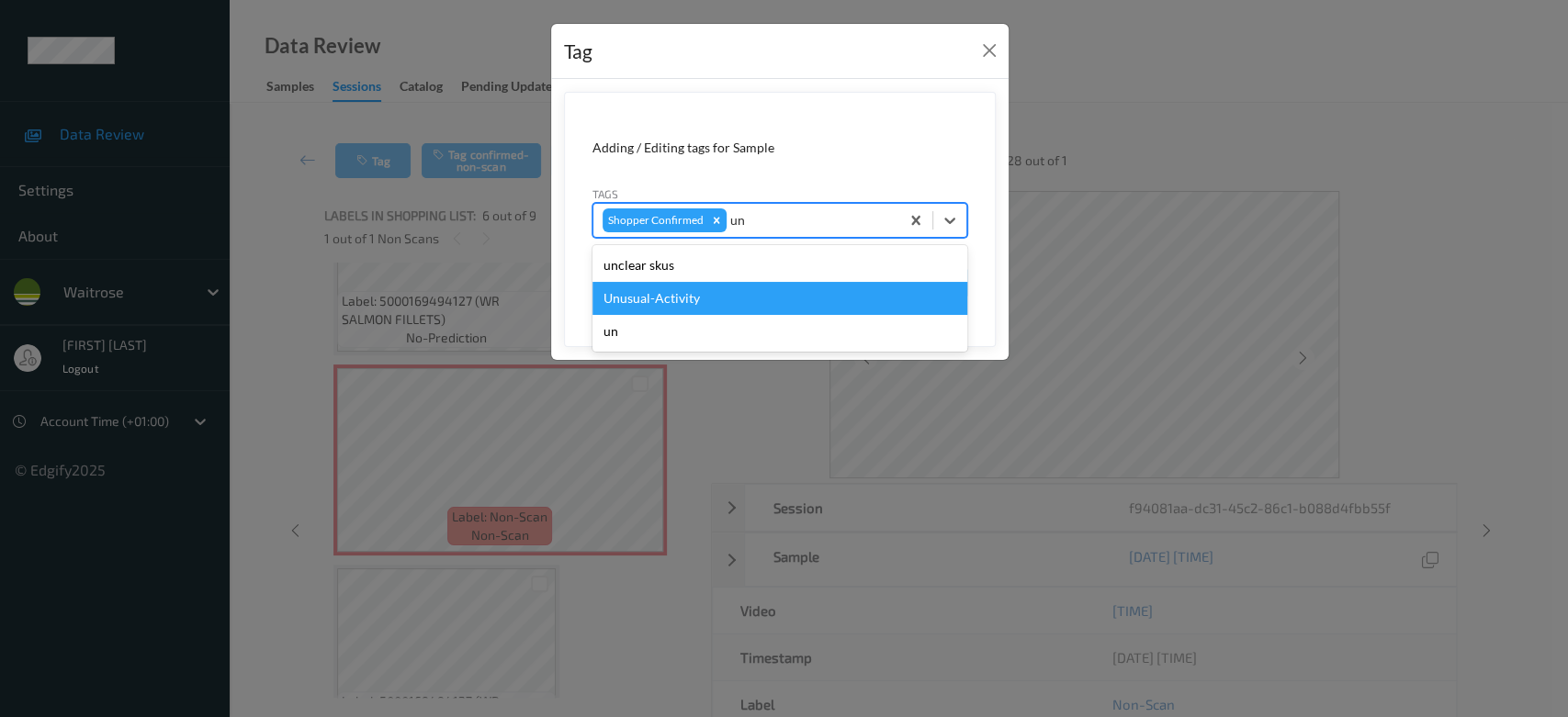 click on "Unusual-Activity" at bounding box center (780, 298) 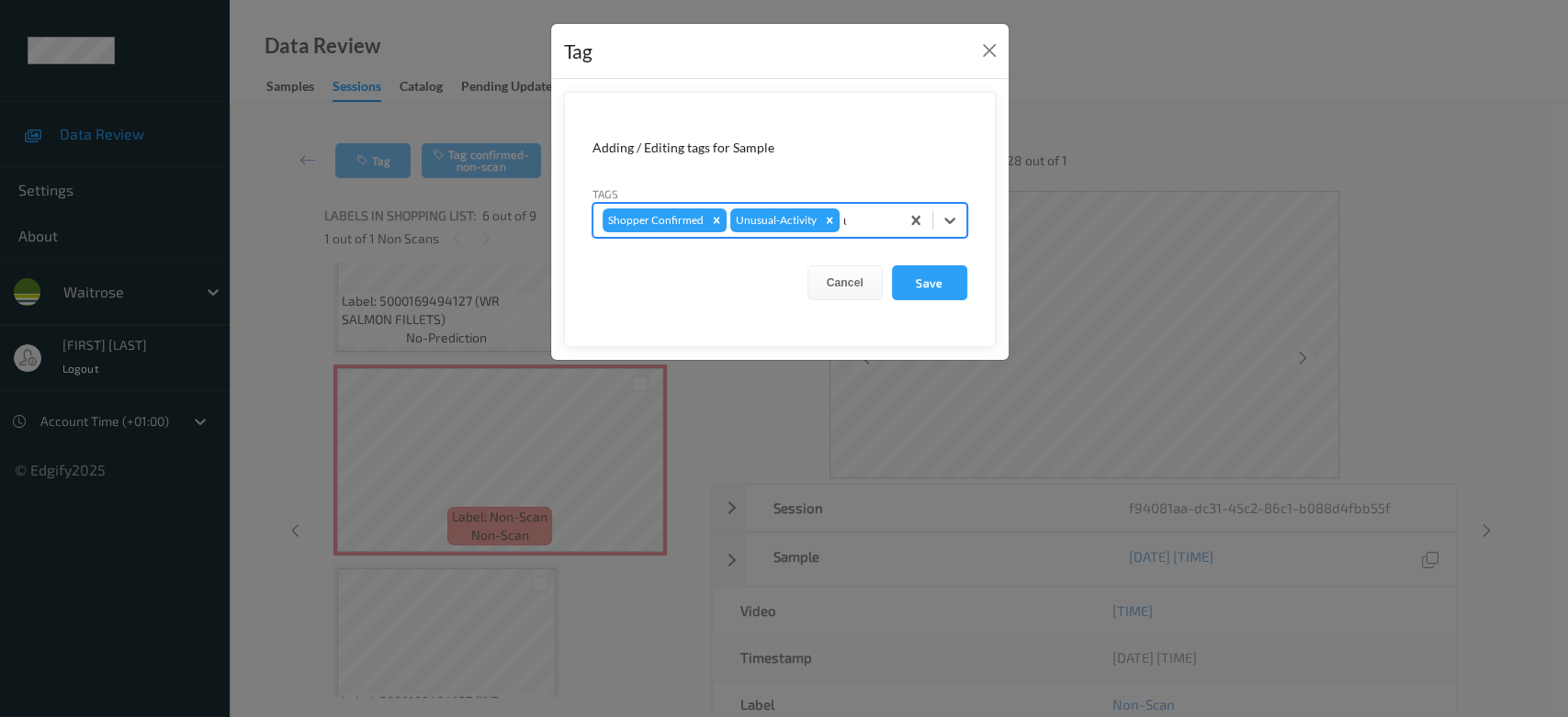 type 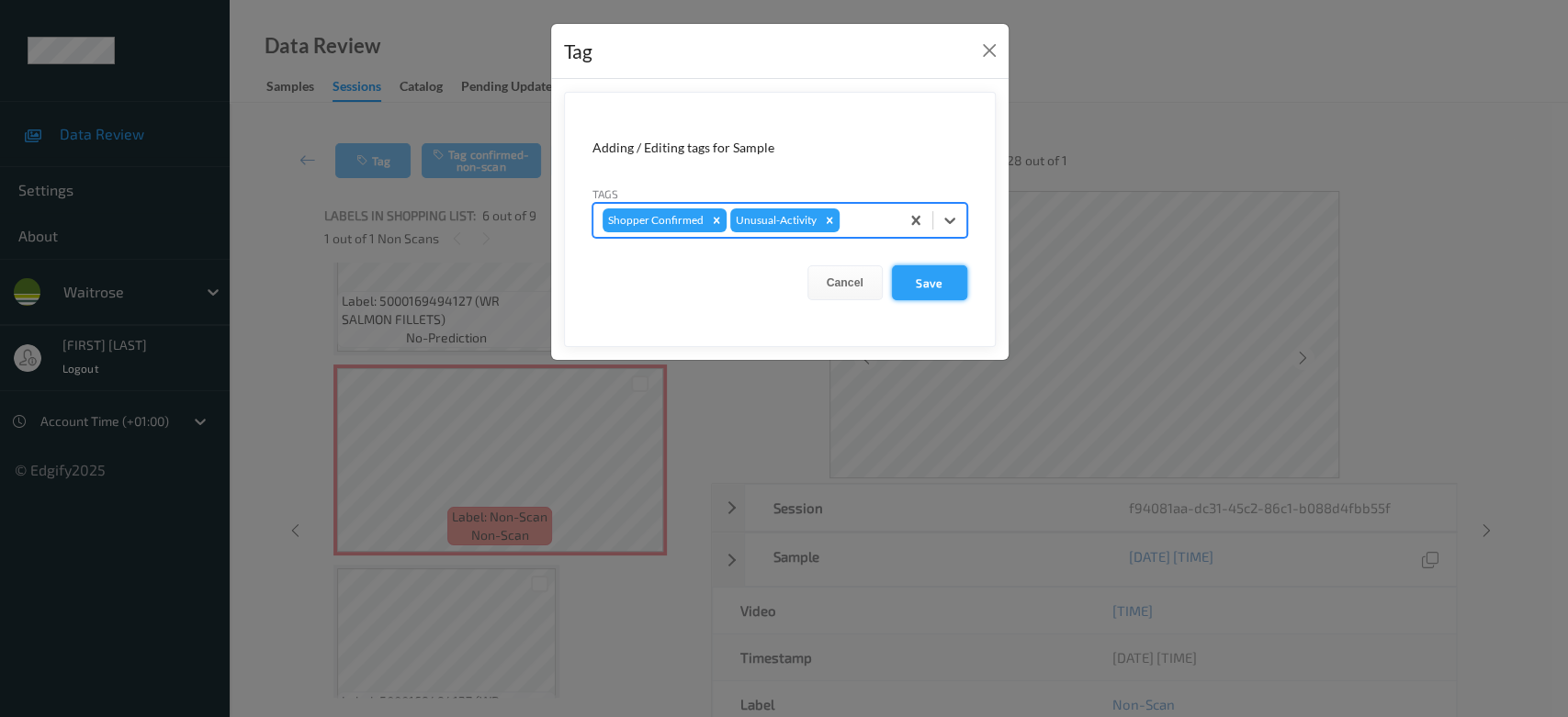 click on "Save" at bounding box center (930, 283) 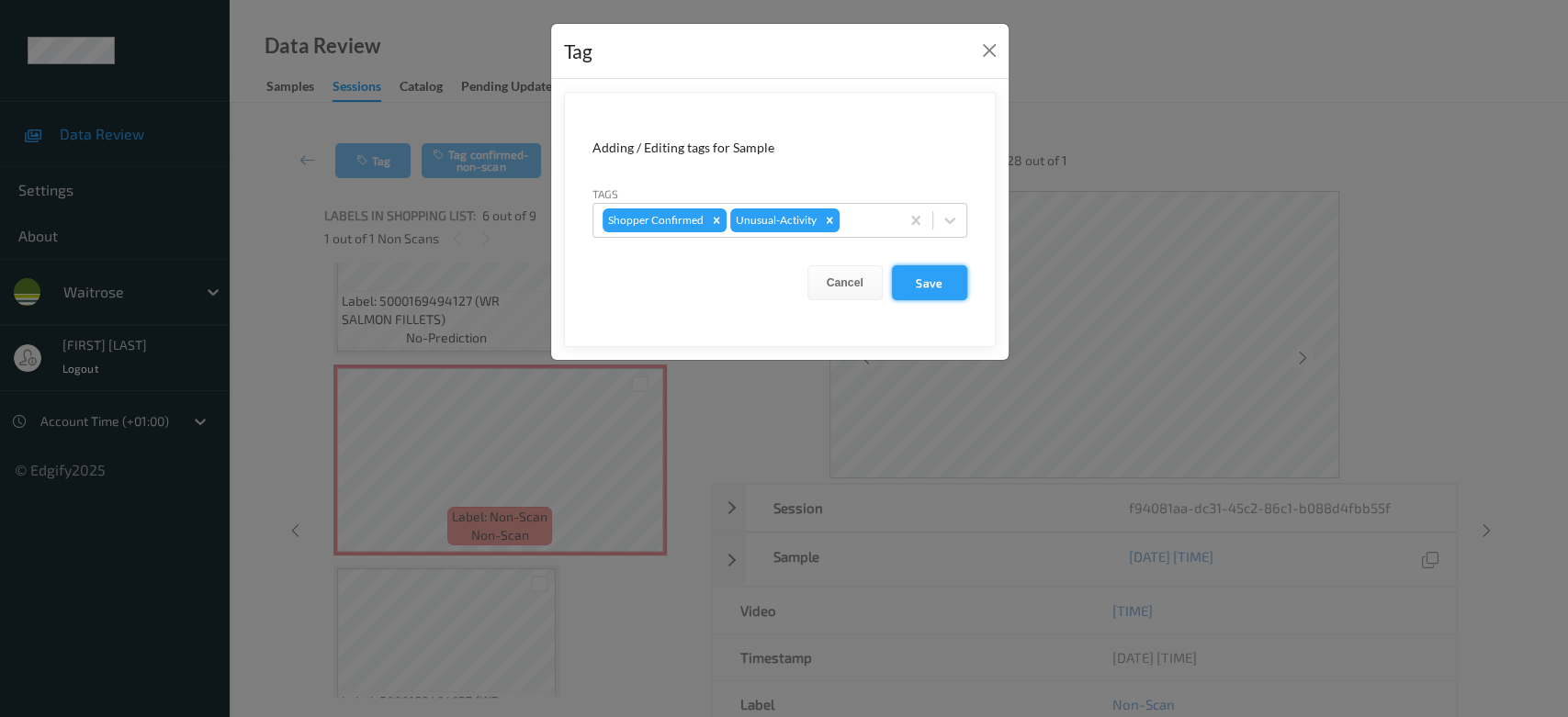 click on "Save" at bounding box center [930, 283] 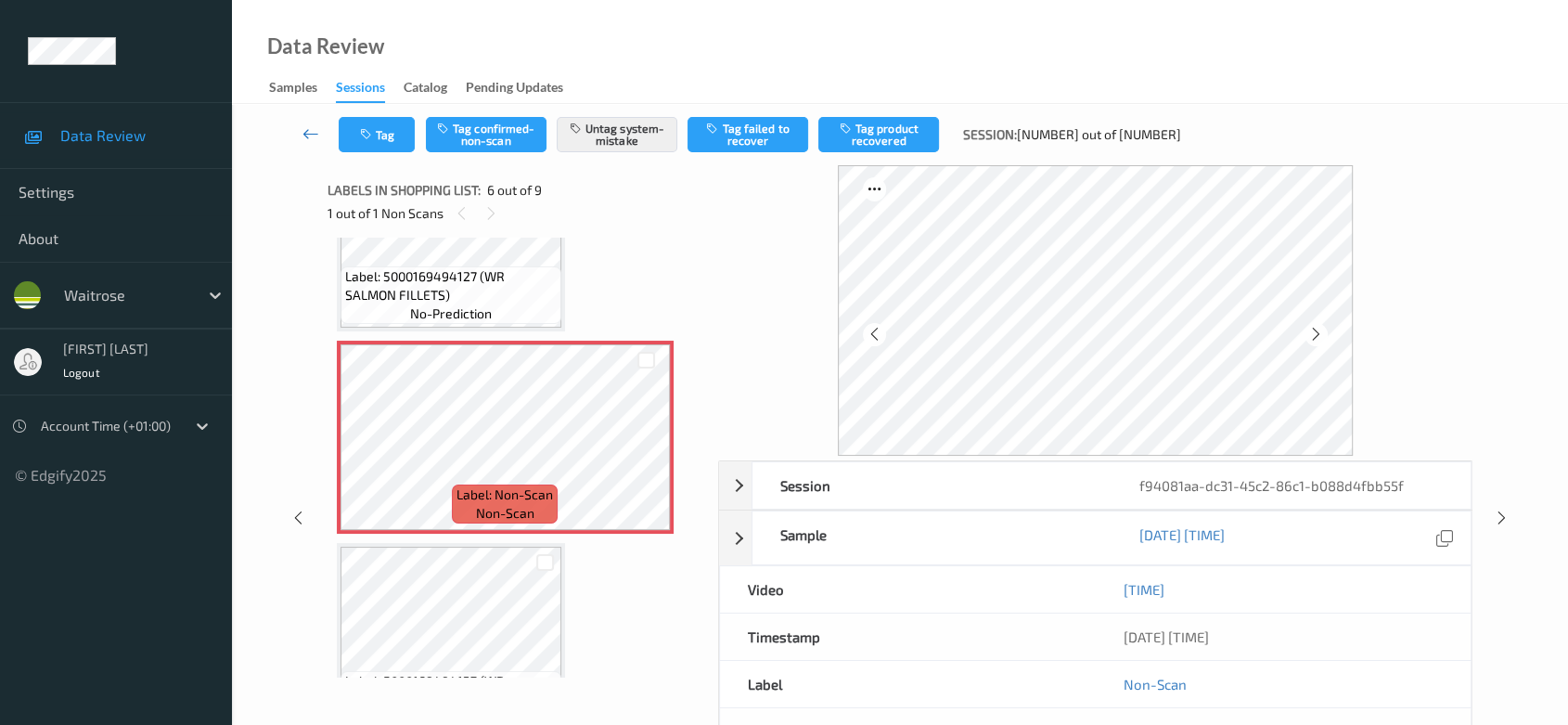 click at bounding box center (311, 135) 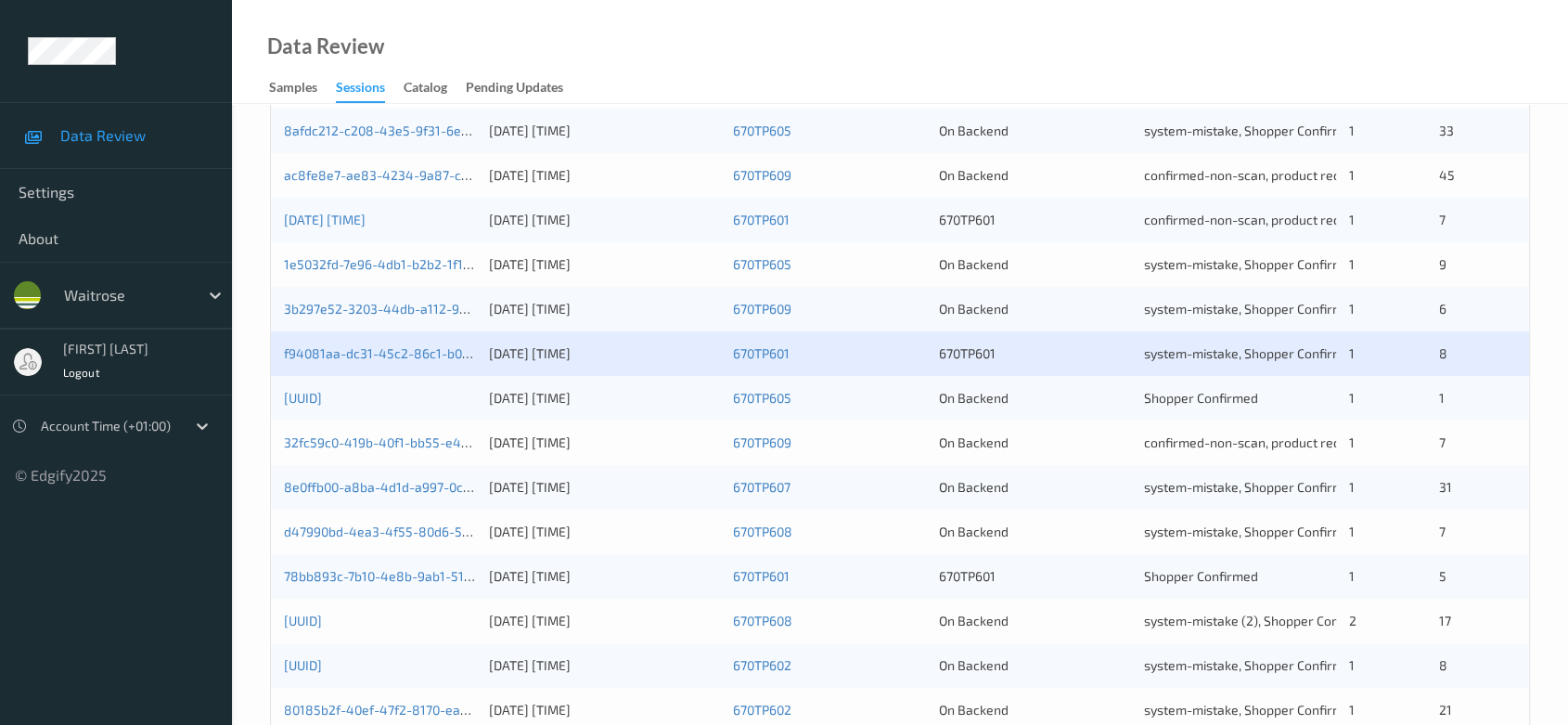 scroll, scrollTop: 206, scrollLeft: 0, axis: vertical 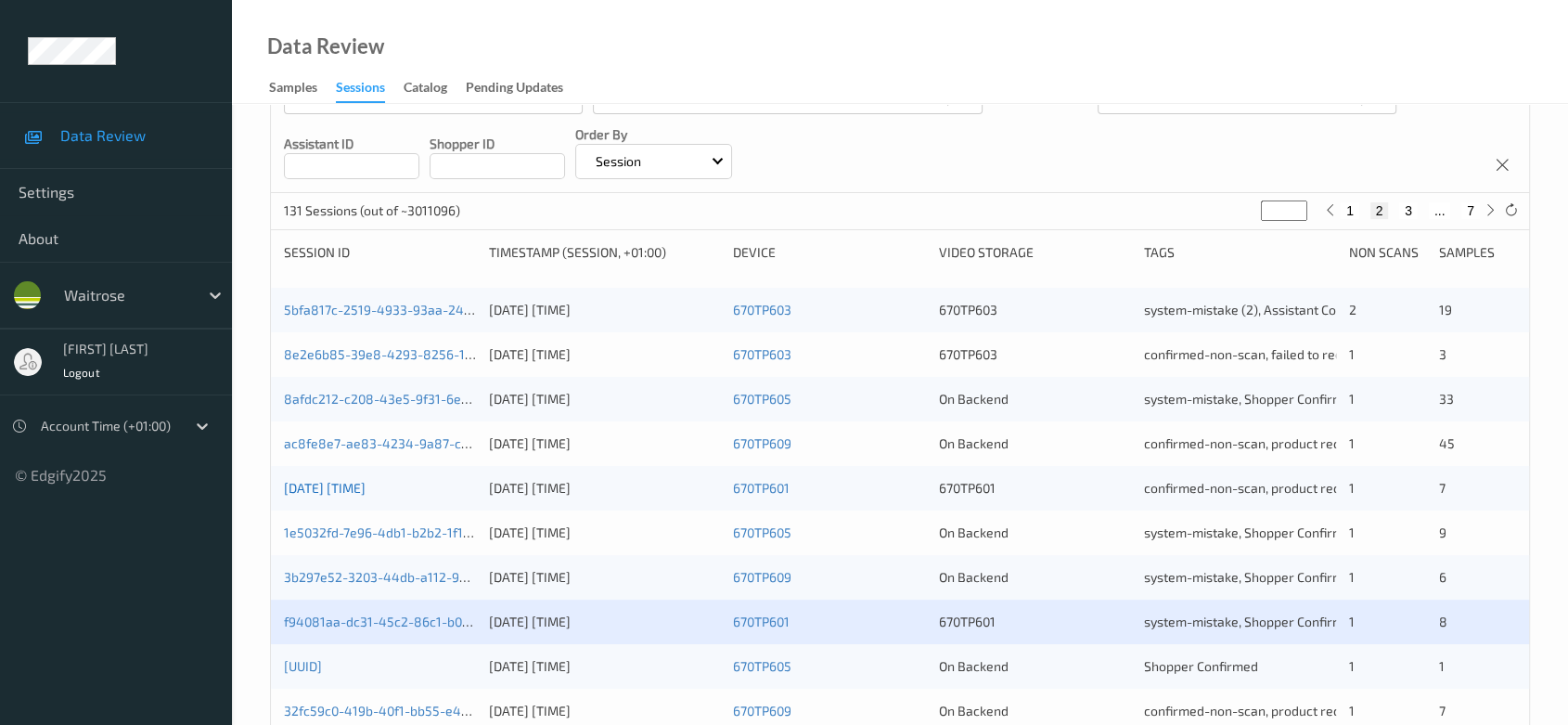 click on "287145a4-c643-4d3c-86f6-6b1732b45fa6" at bounding box center (325, 487) 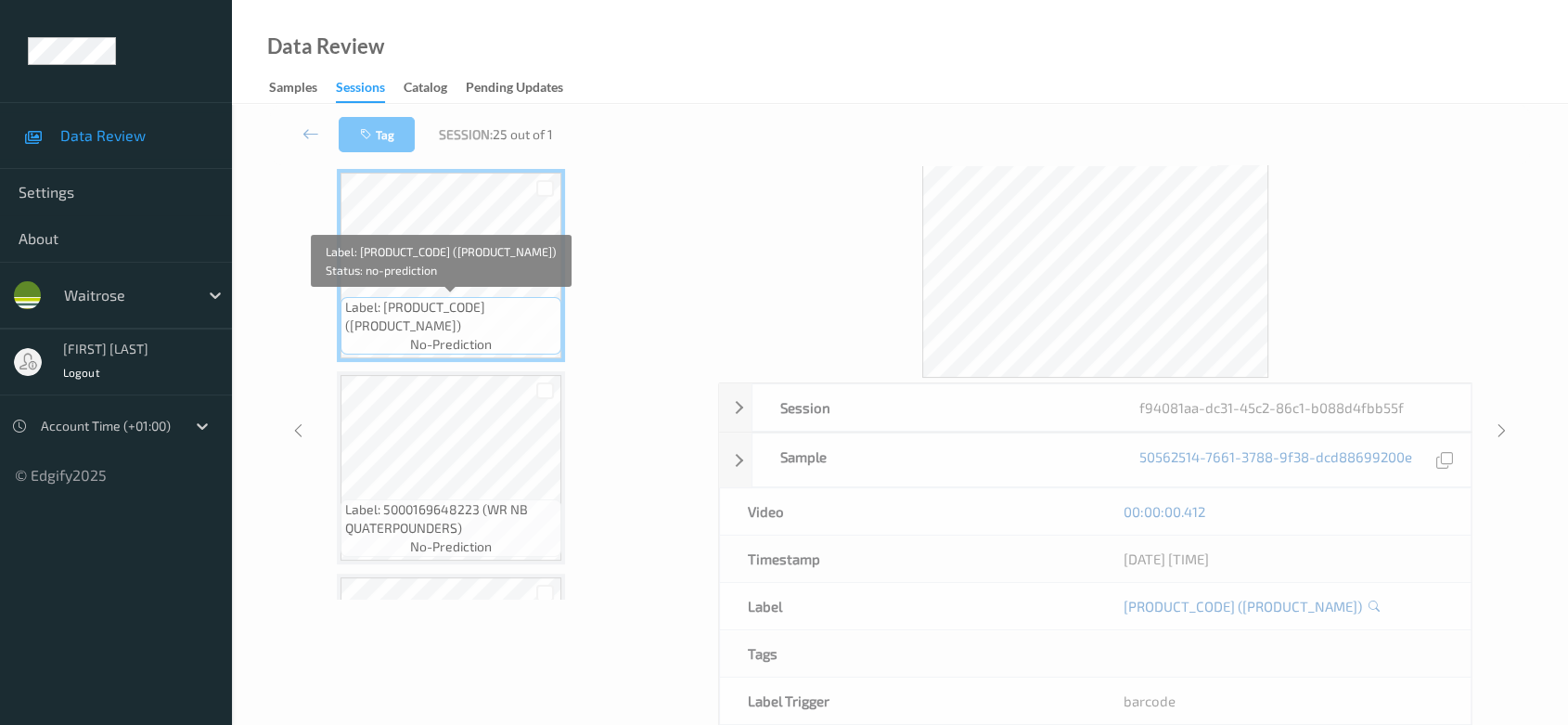 scroll, scrollTop: 0, scrollLeft: 0, axis: both 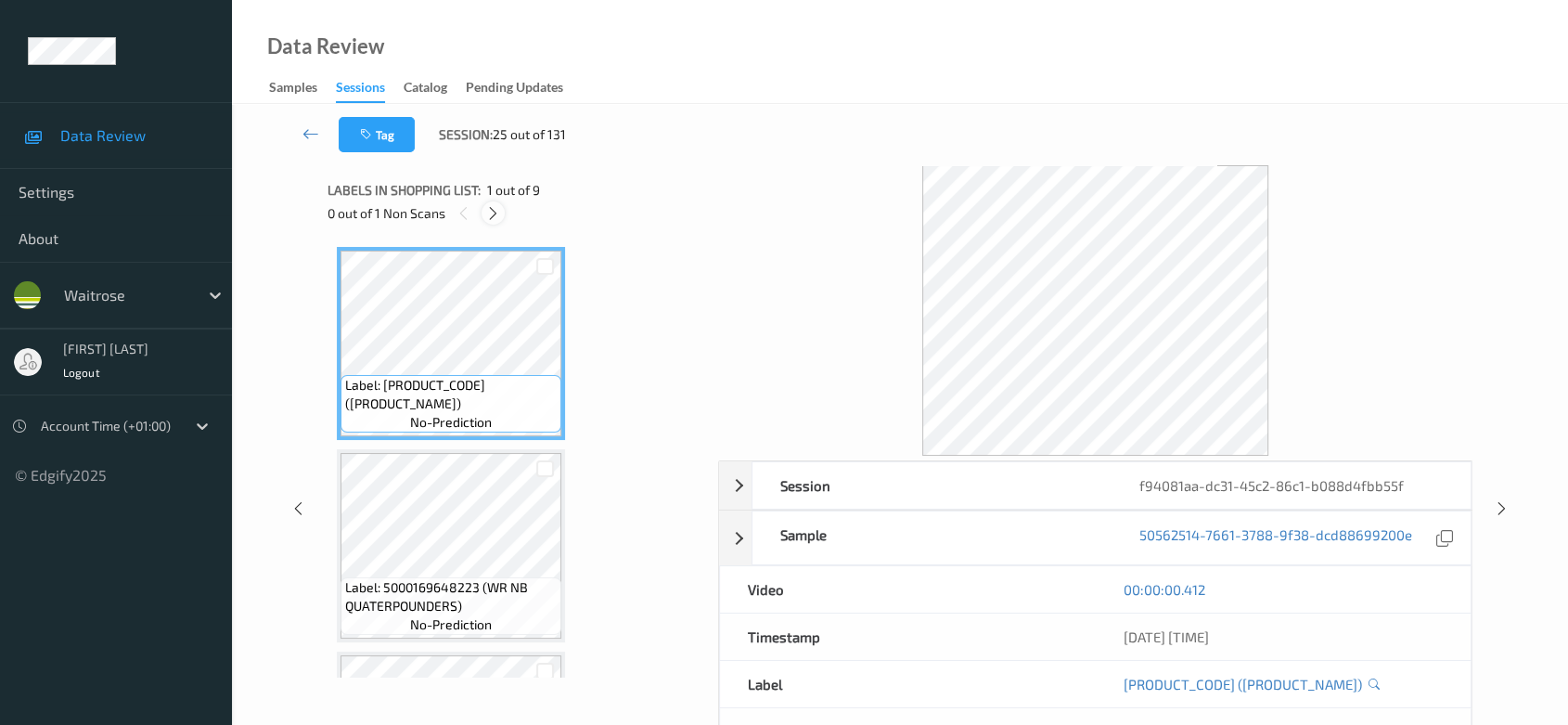click at bounding box center (493, 214) 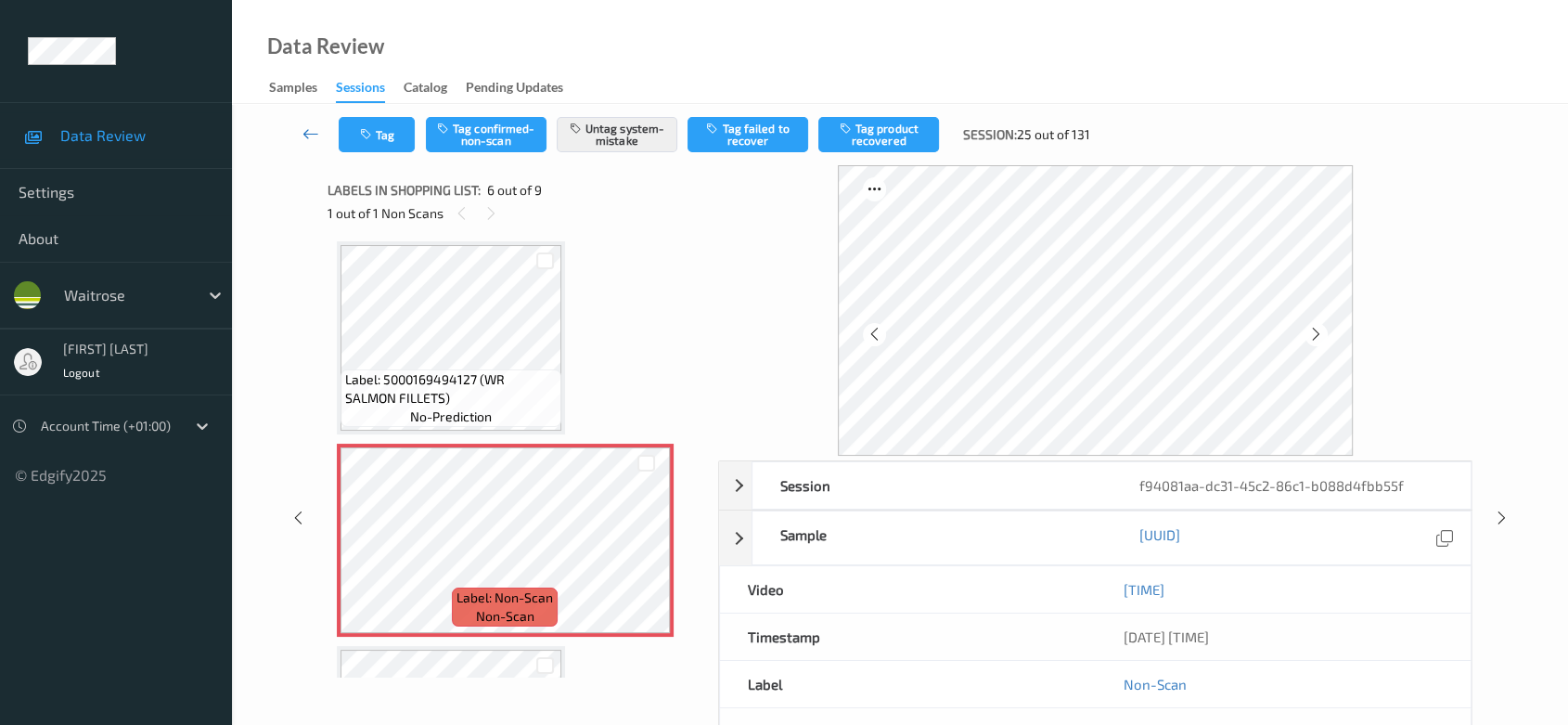 click at bounding box center (311, 134) 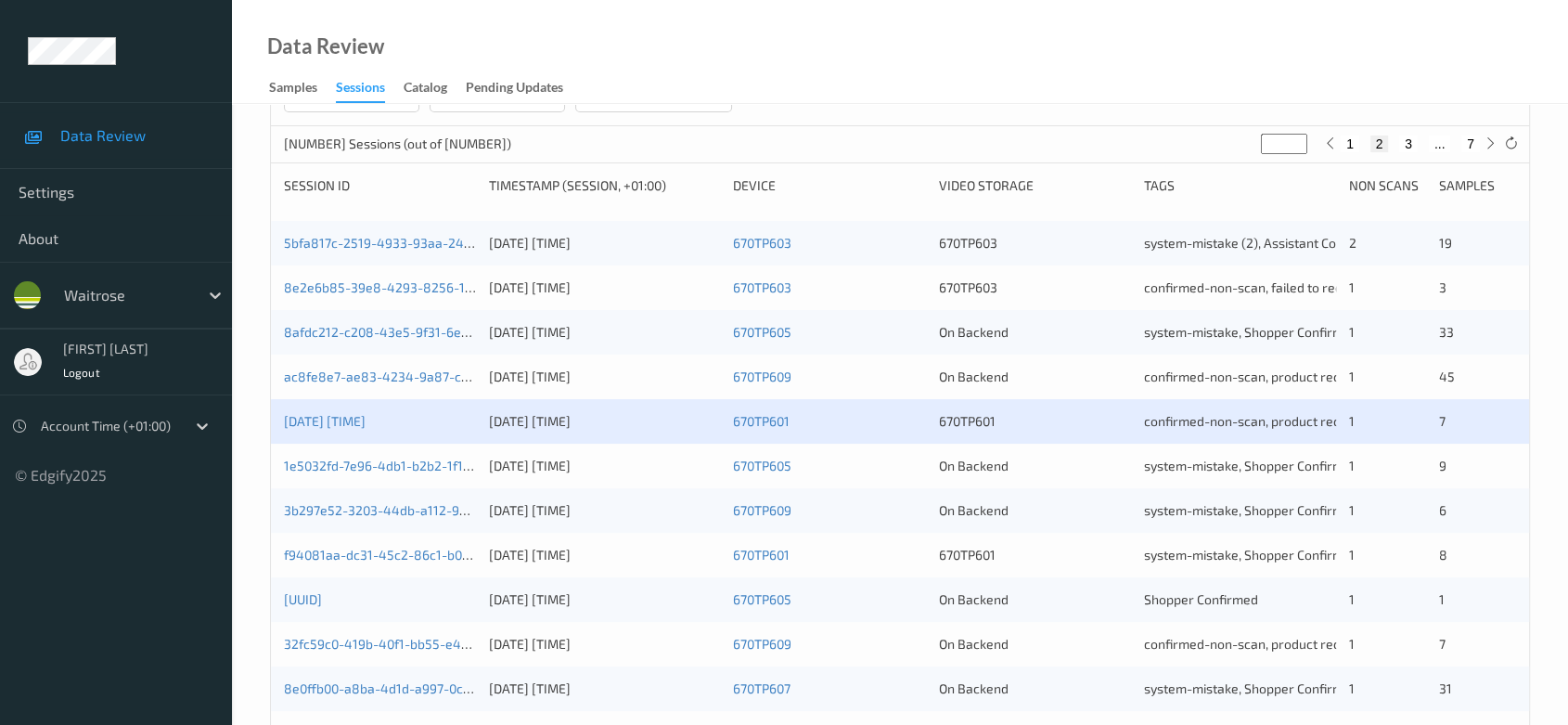 scroll, scrollTop: 309, scrollLeft: 0, axis: vertical 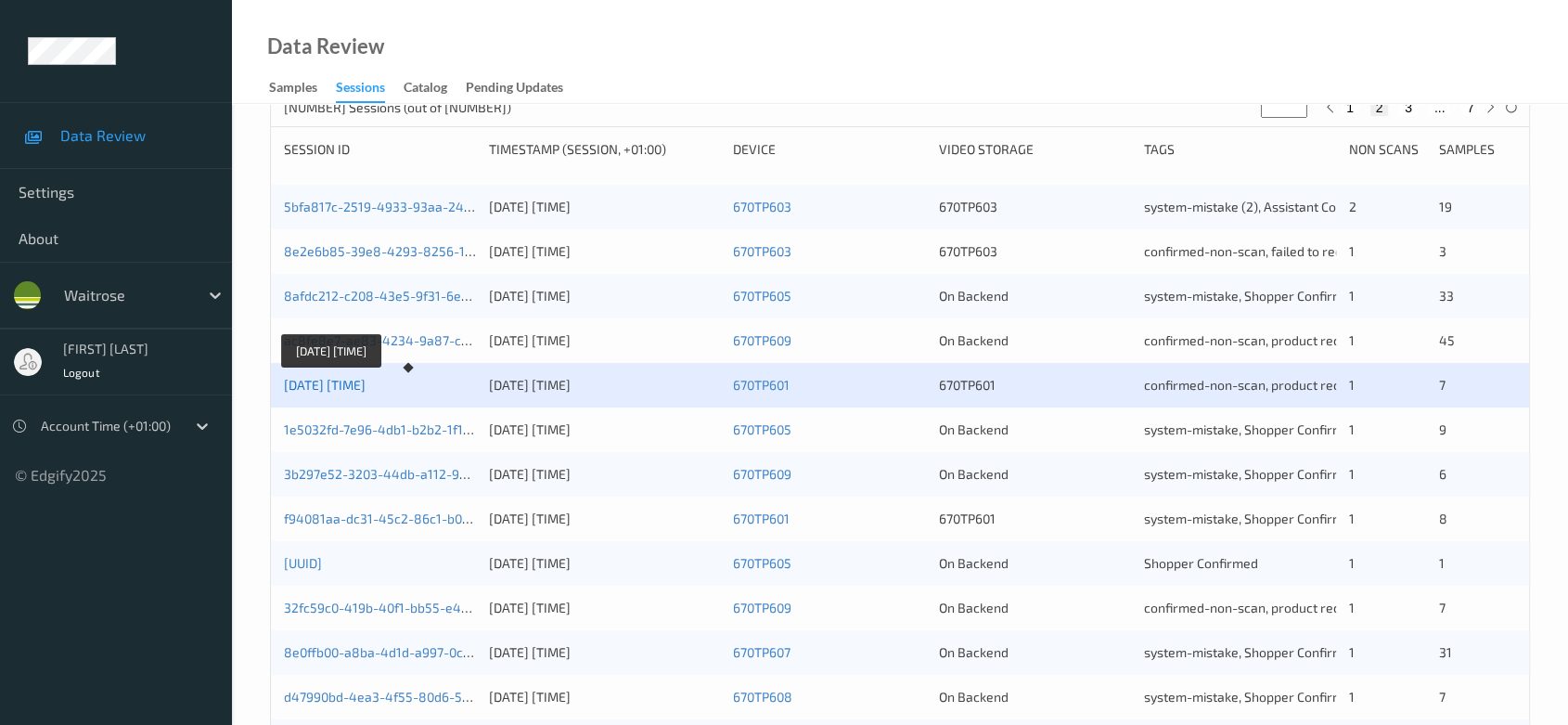 click on "287145a4-c643-4d3c-86f6-6b1732b45fa6" at bounding box center [325, 384] 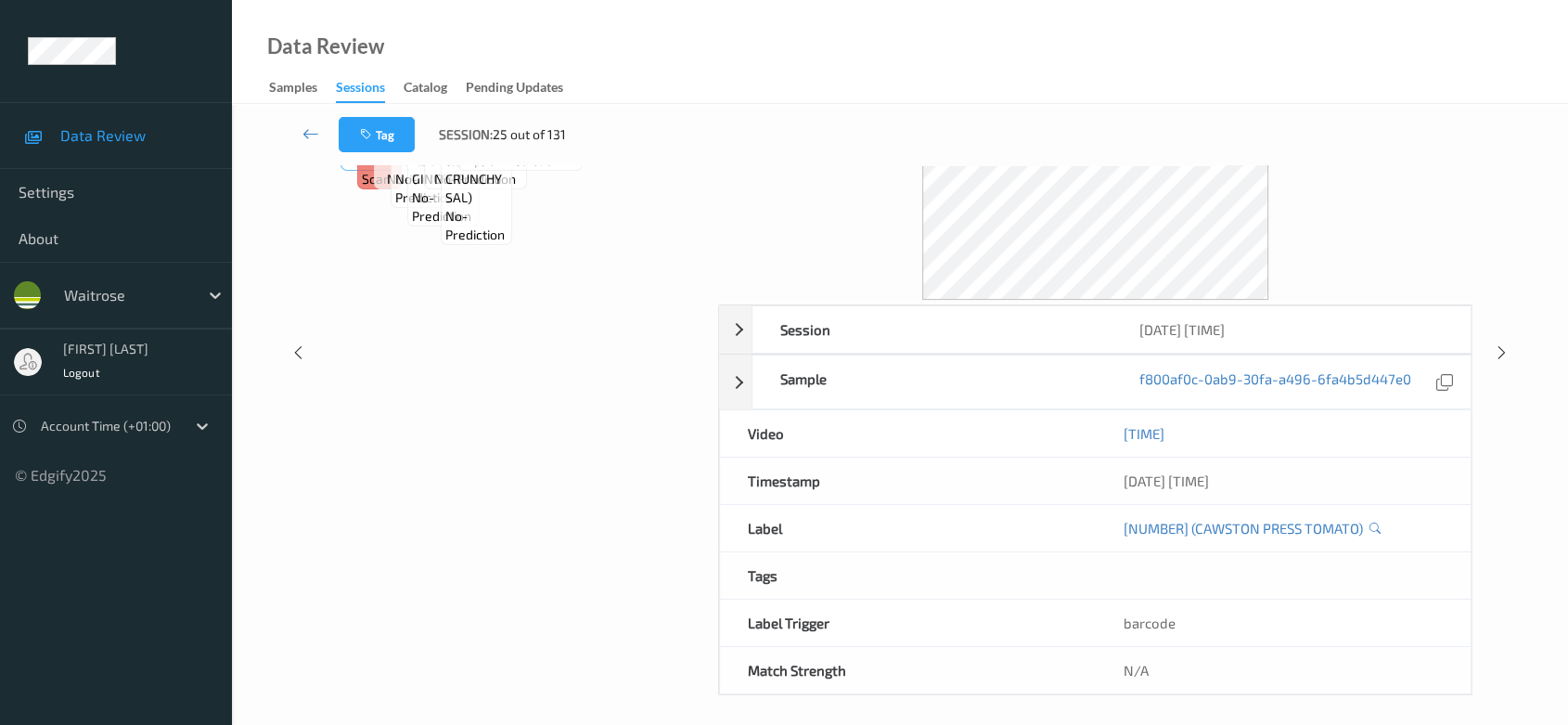 scroll, scrollTop: 0, scrollLeft: 0, axis: both 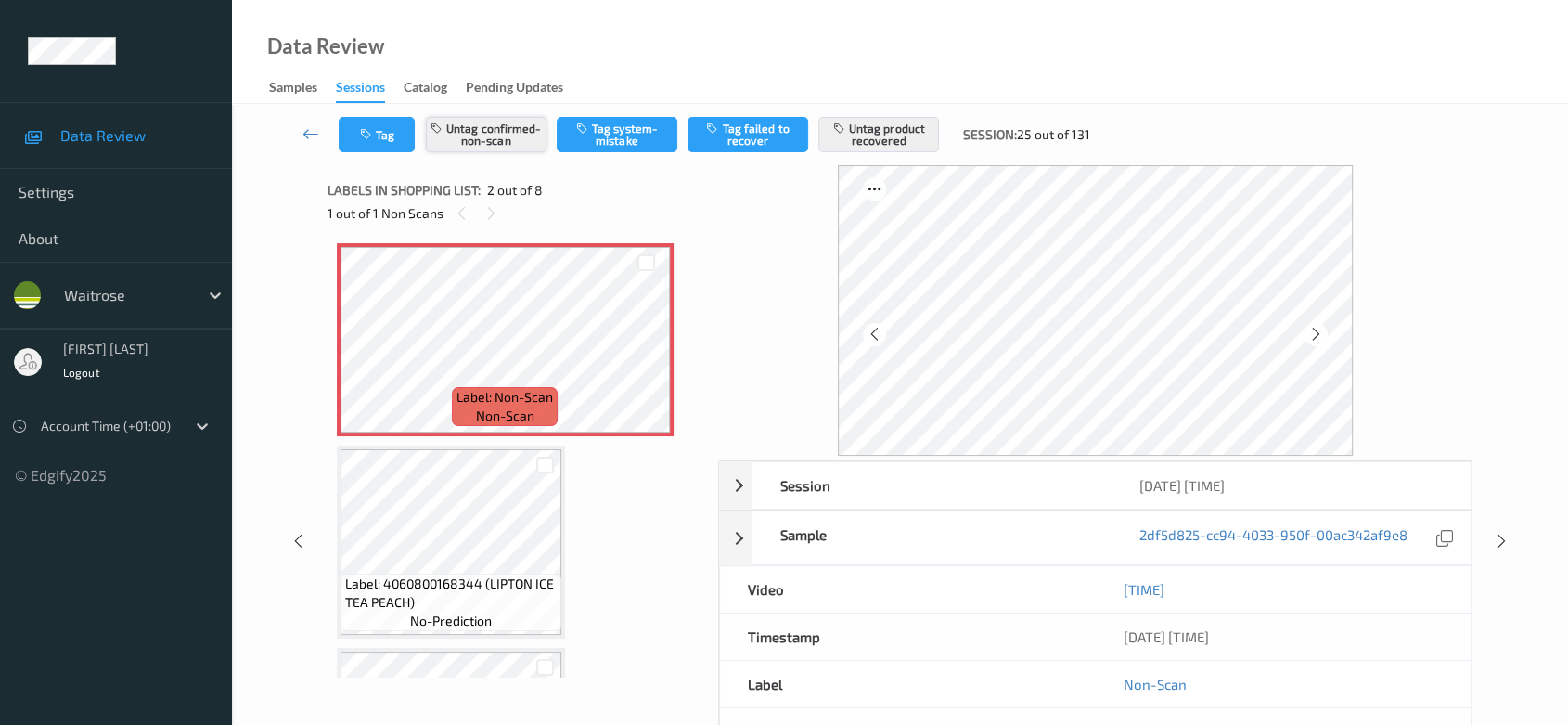click on "Untag   confirmed-non-scan" at bounding box center (486, 135) 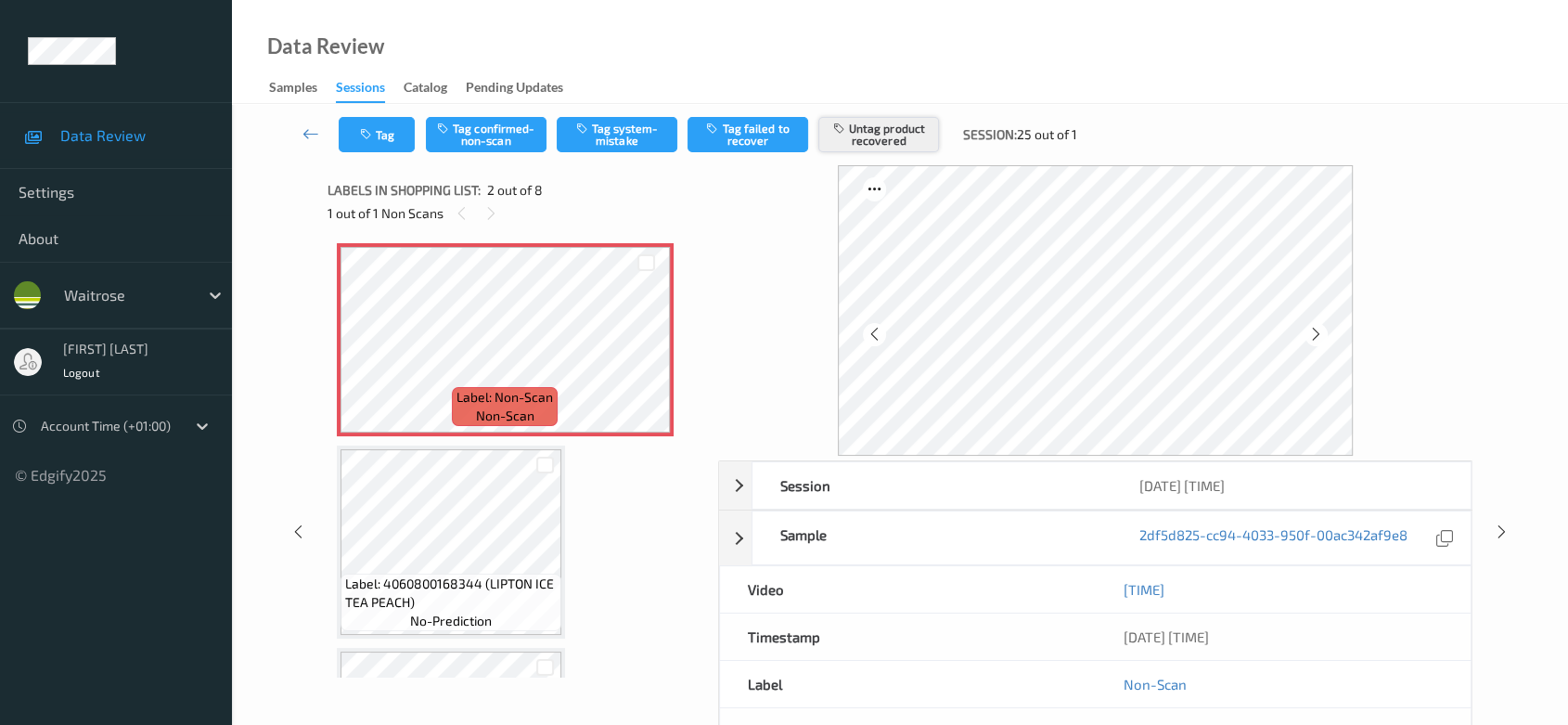 click on "Untag   product recovered" at bounding box center (879, 135) 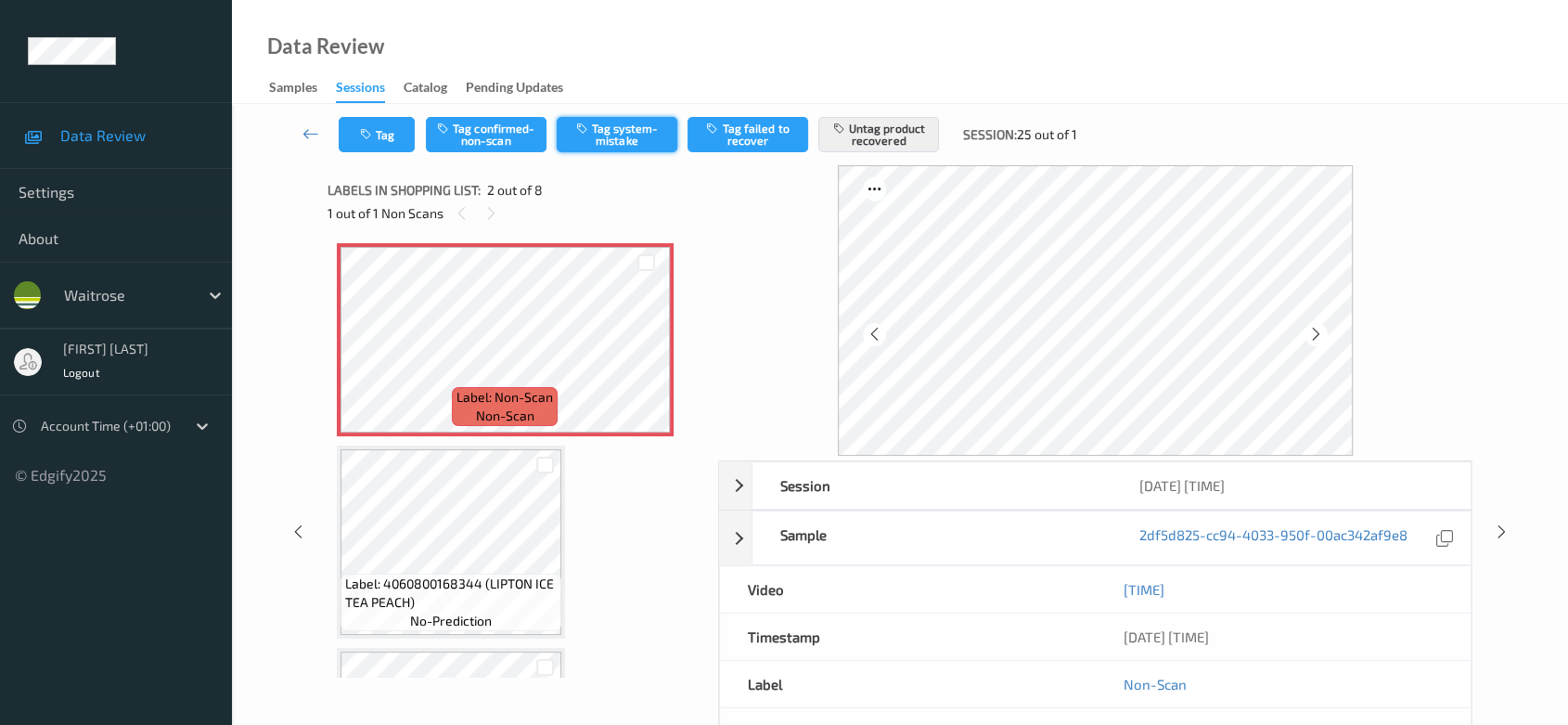 click on "Tag   system-mistake" at bounding box center [617, 135] 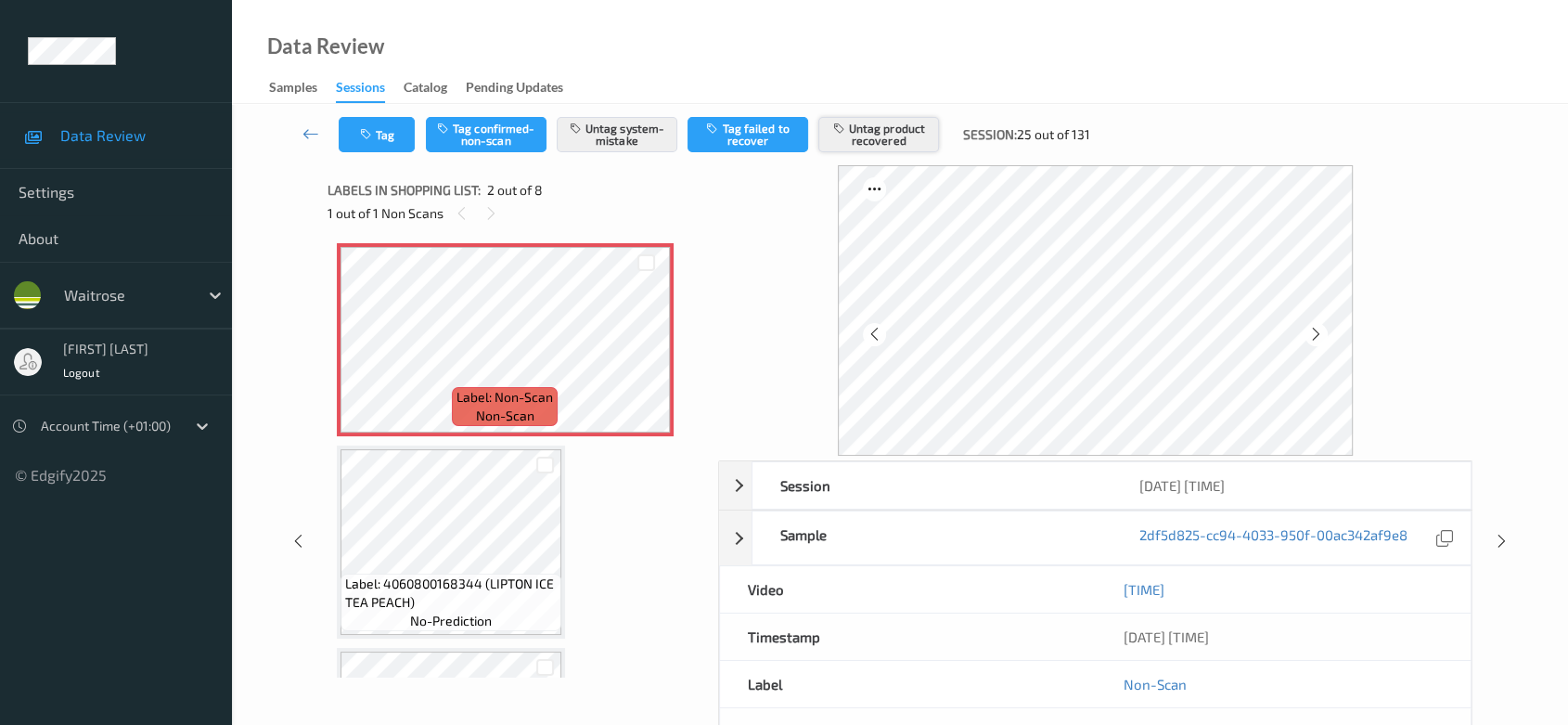 click on "Untag   product recovered" at bounding box center [879, 135] 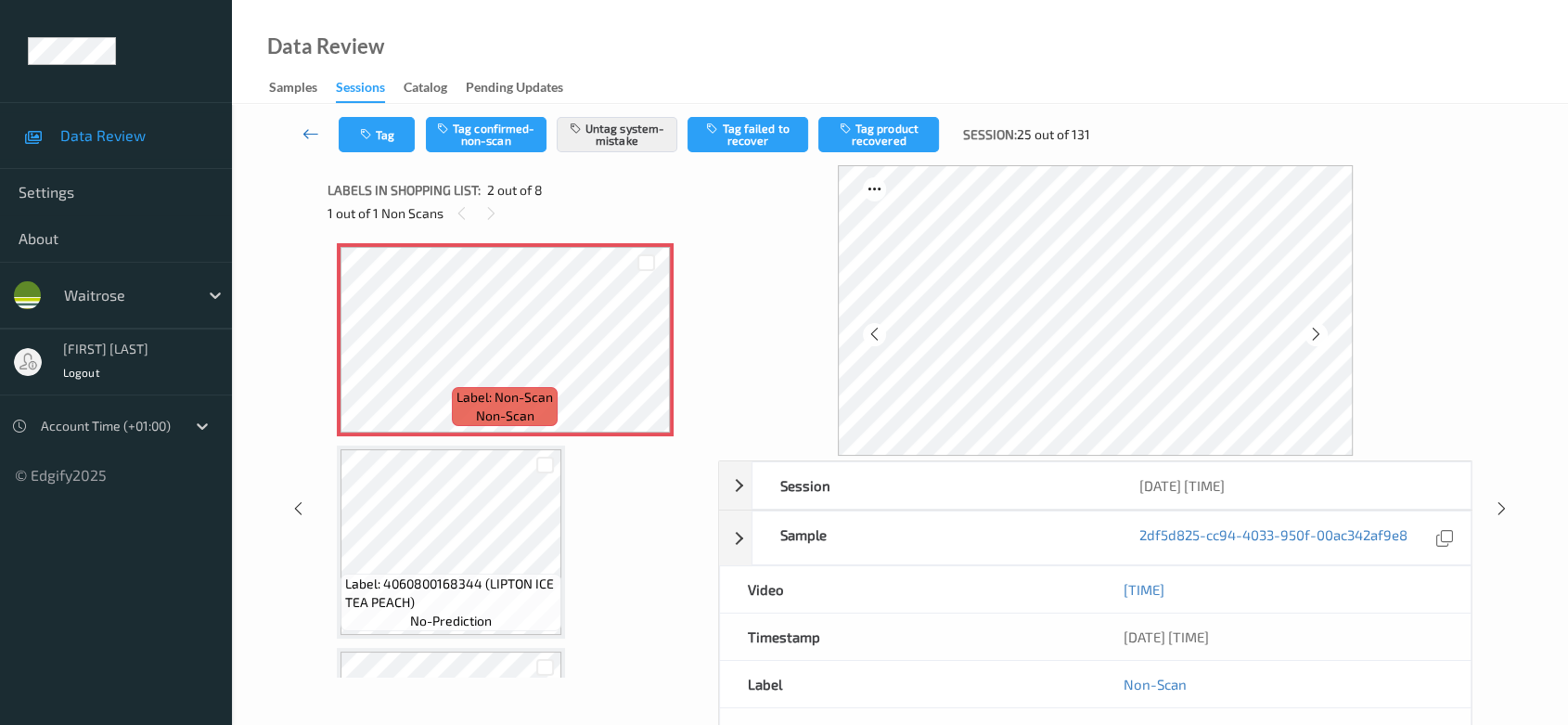 click at bounding box center [311, 134] 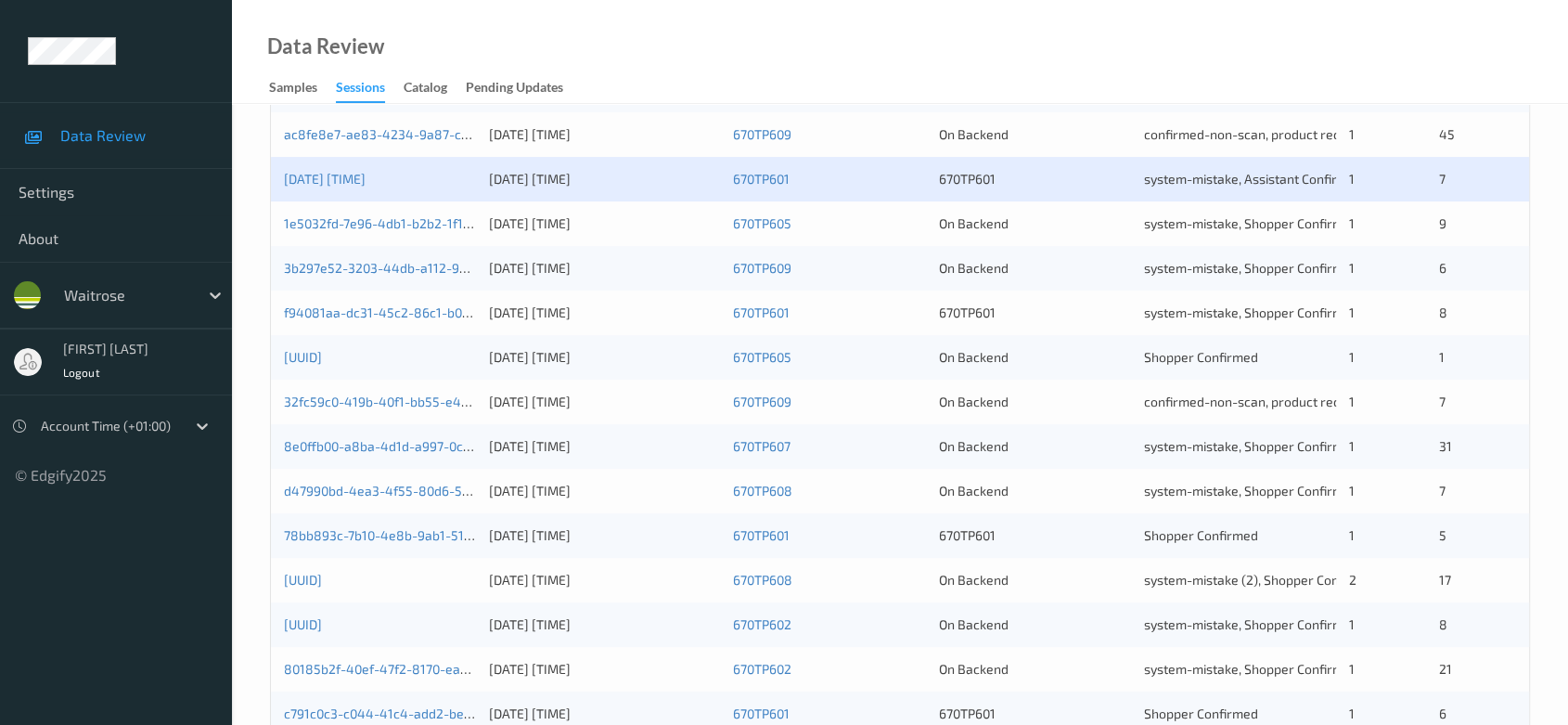 scroll, scrollTop: 618, scrollLeft: 0, axis: vertical 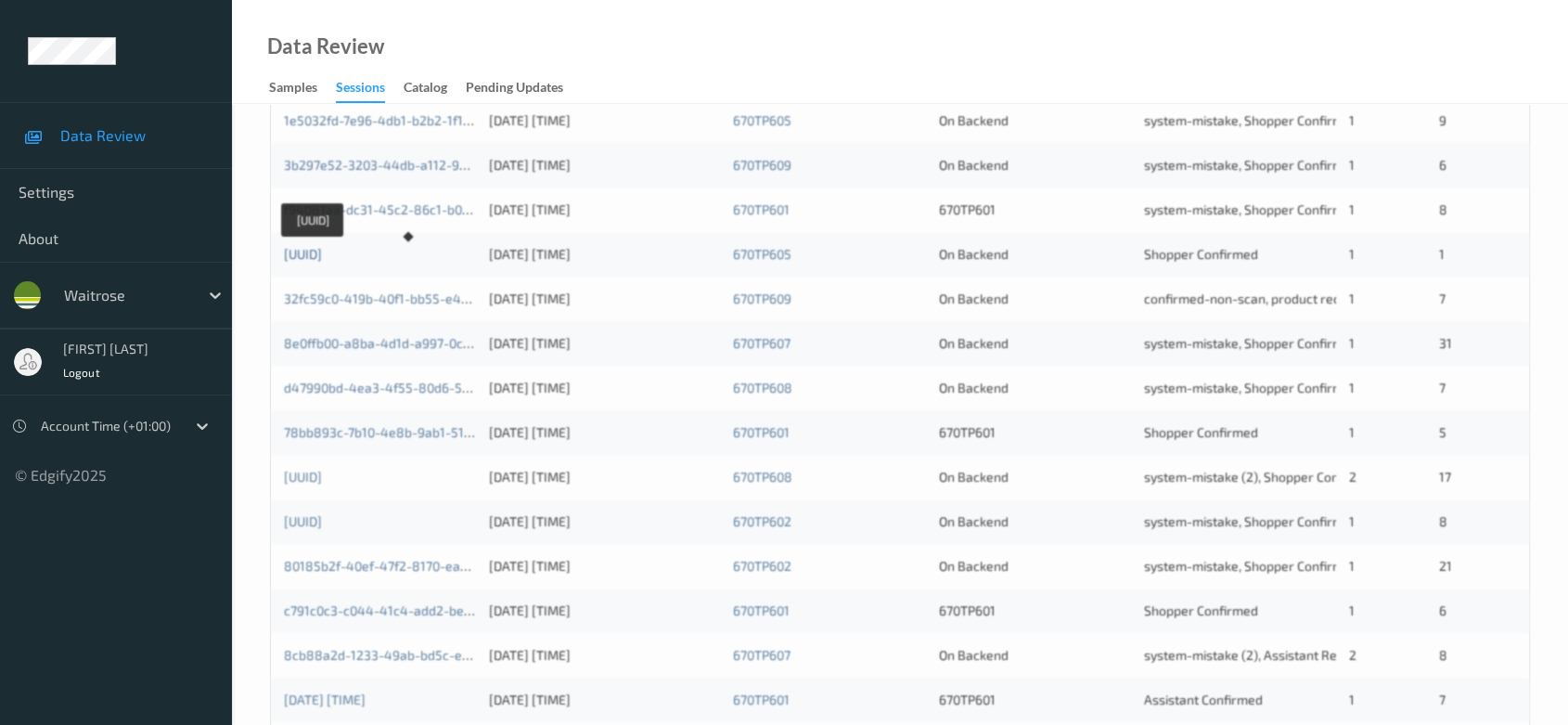 click on "4cdf14b7-3b03-4537-8c6e-2c747873b363" at bounding box center (302, 253) 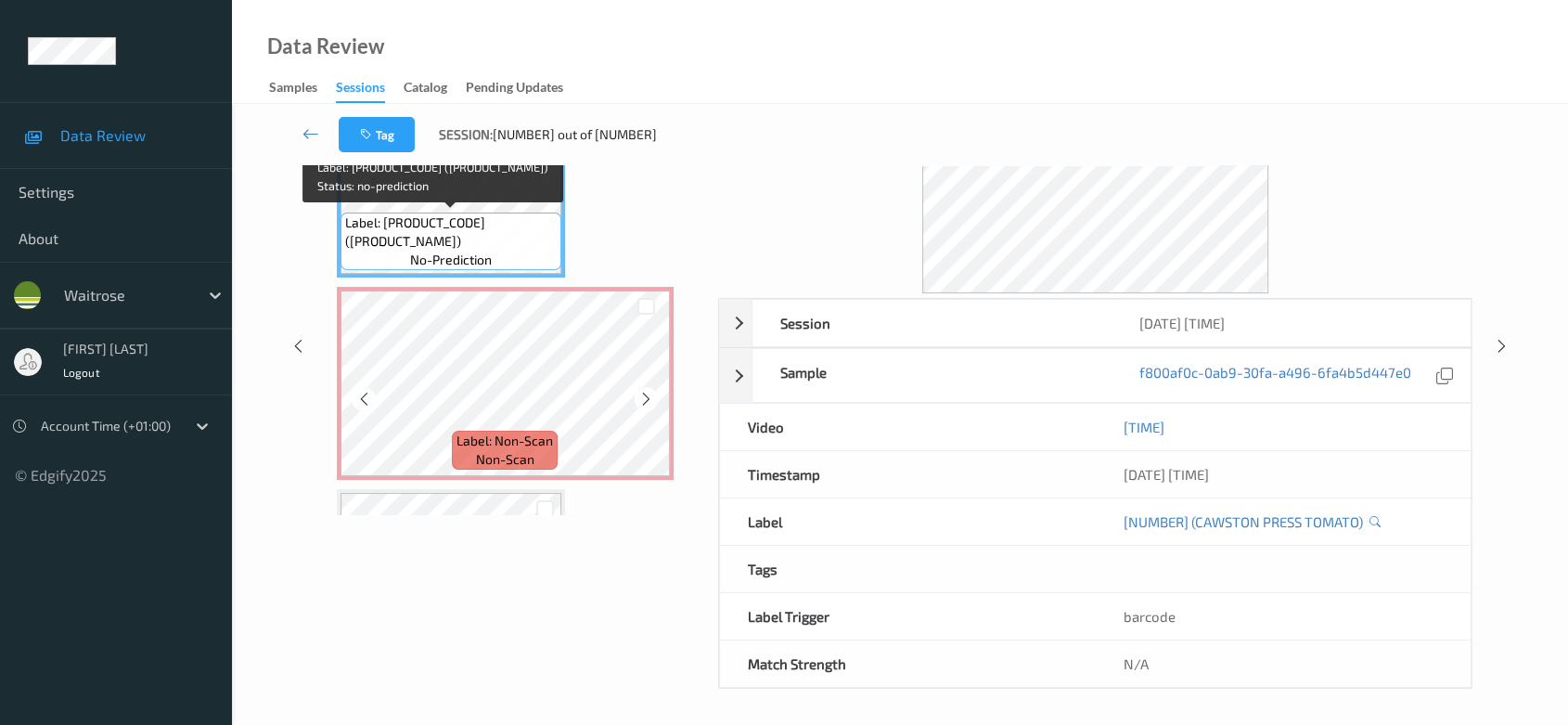 scroll, scrollTop: 0, scrollLeft: 0, axis: both 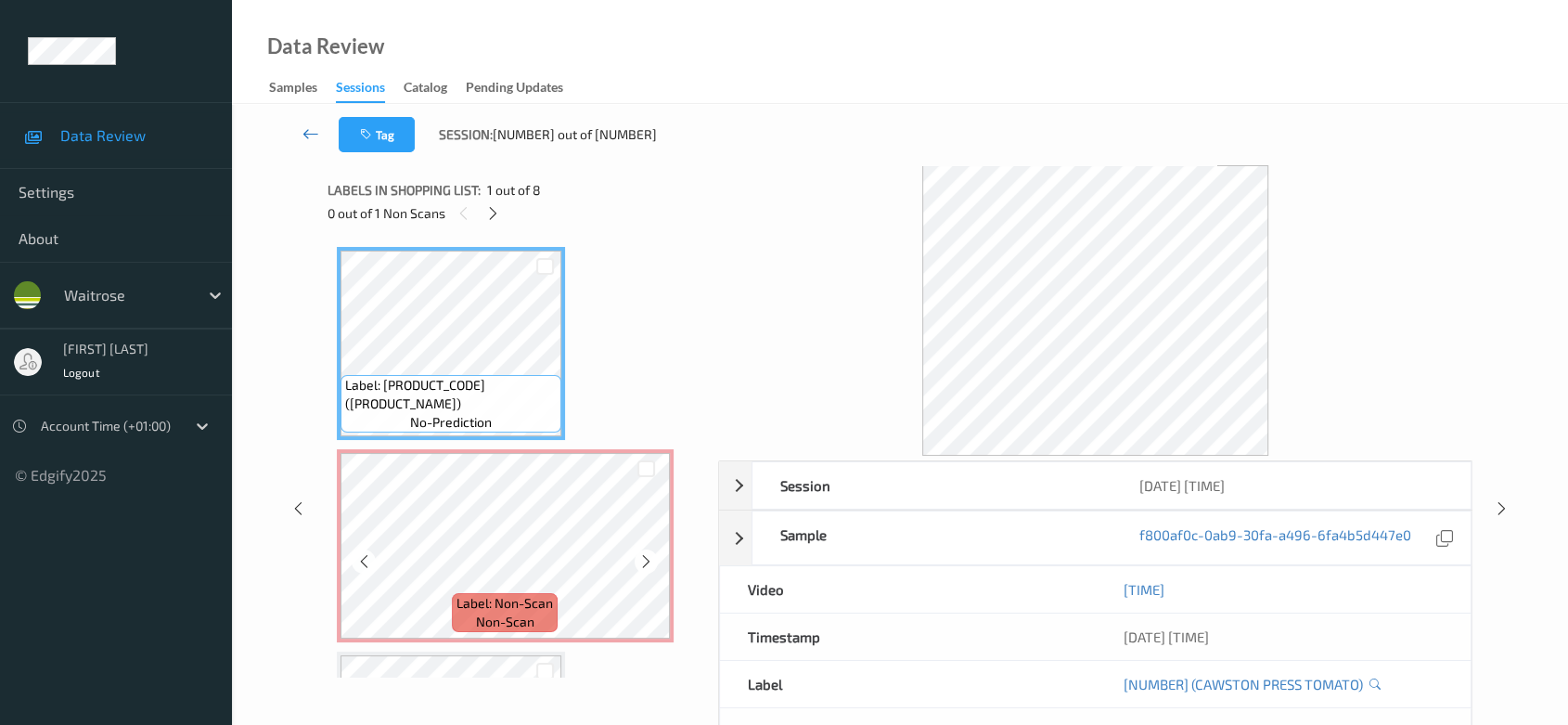 click at bounding box center (311, 134) 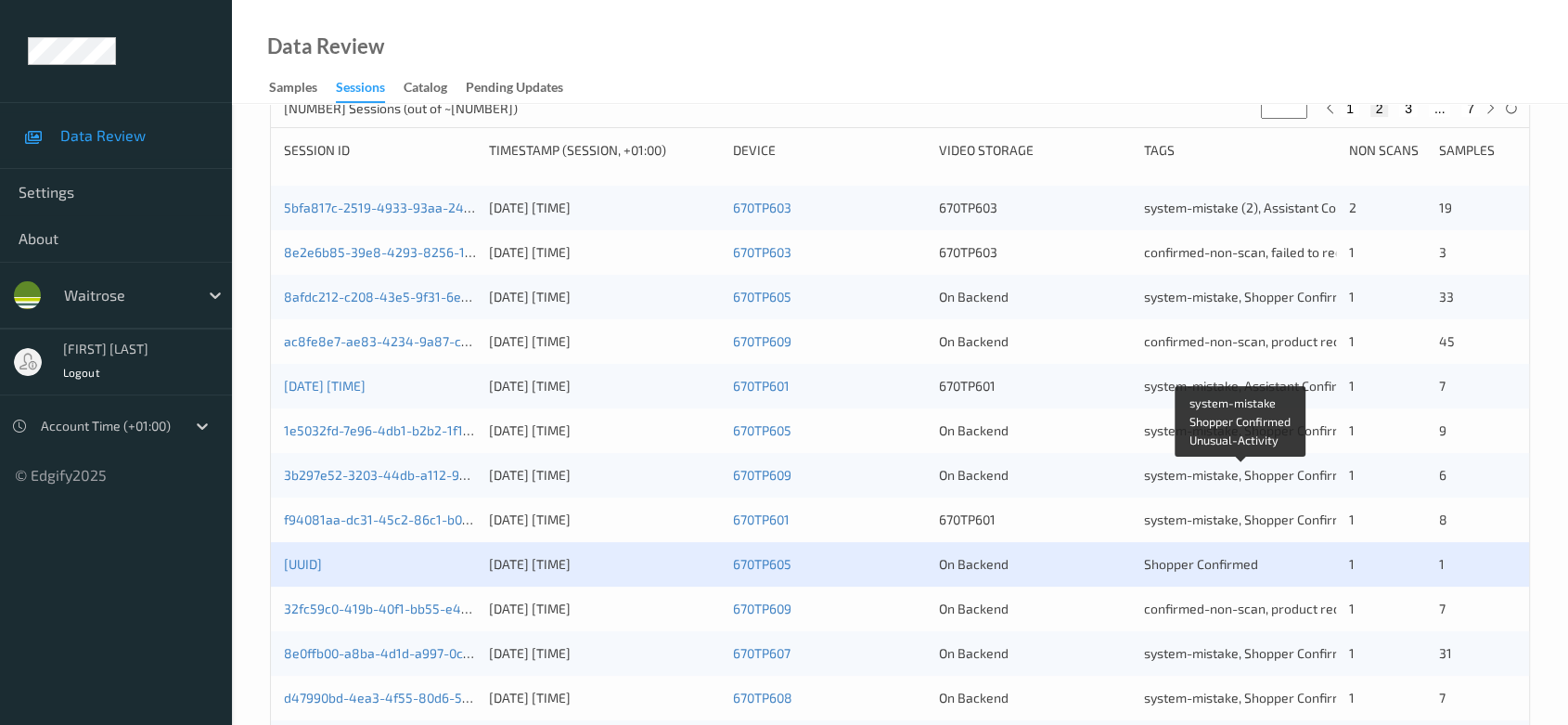 scroll, scrollTop: 309, scrollLeft: 0, axis: vertical 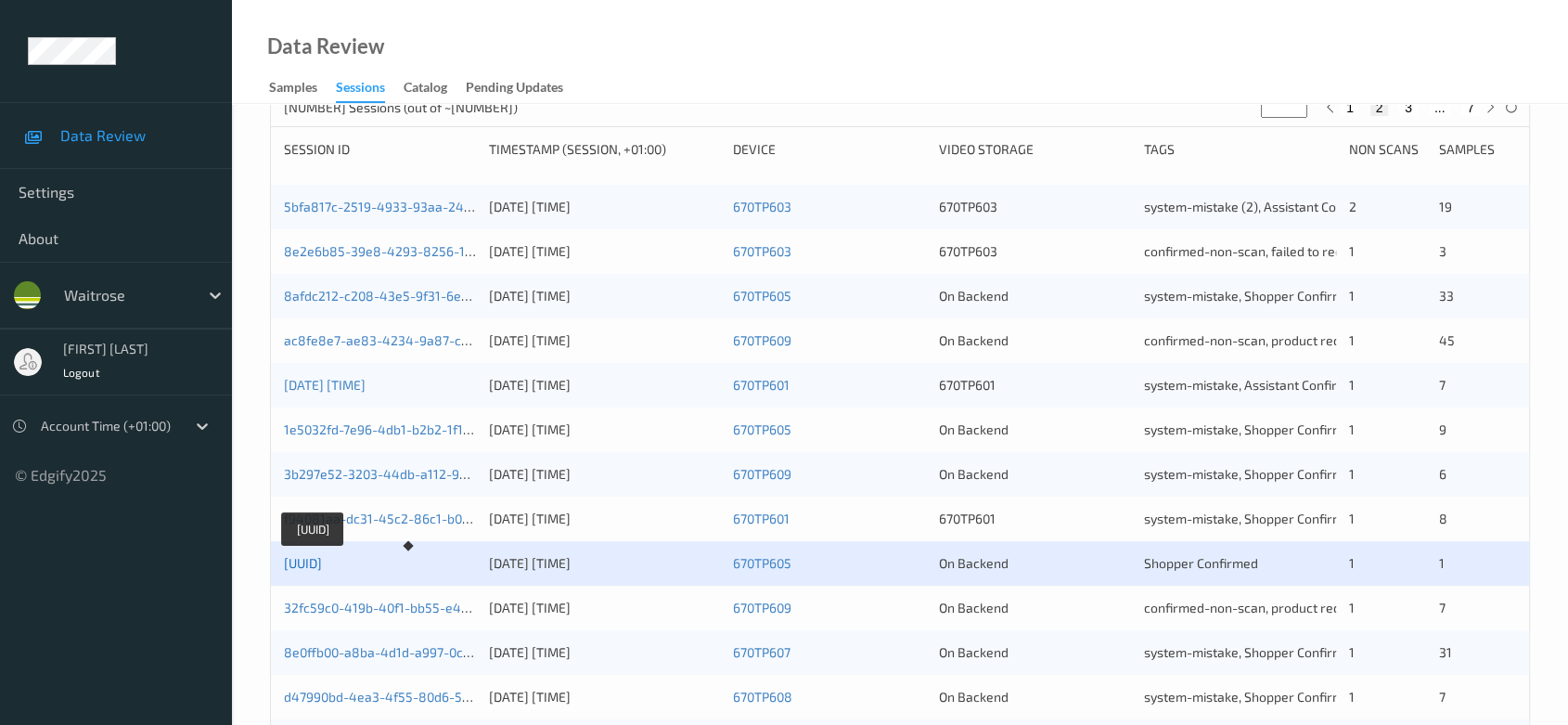click on "4cdf14b7-3b03-4537-8c6e-2c747873b363" at bounding box center (302, 563) 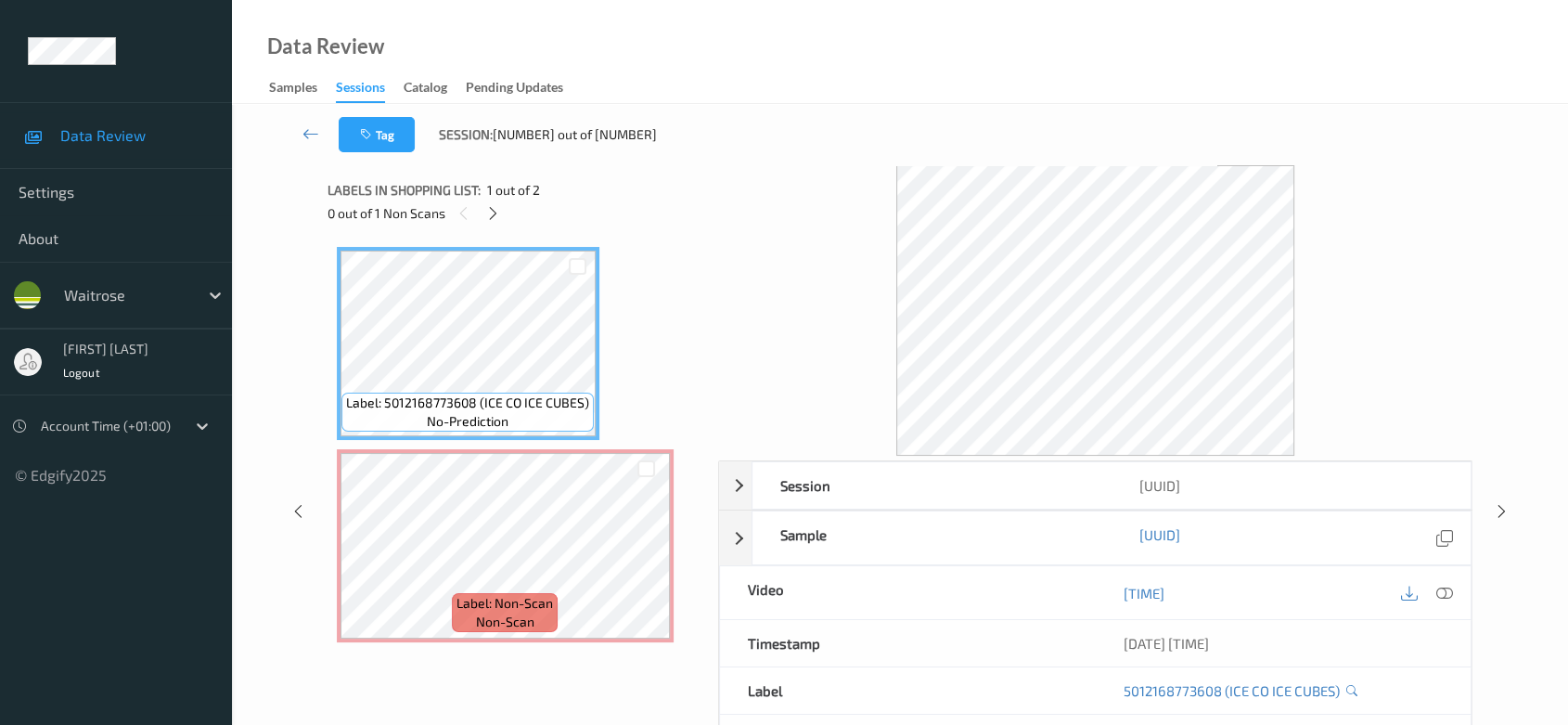 scroll, scrollTop: 103, scrollLeft: 0, axis: vertical 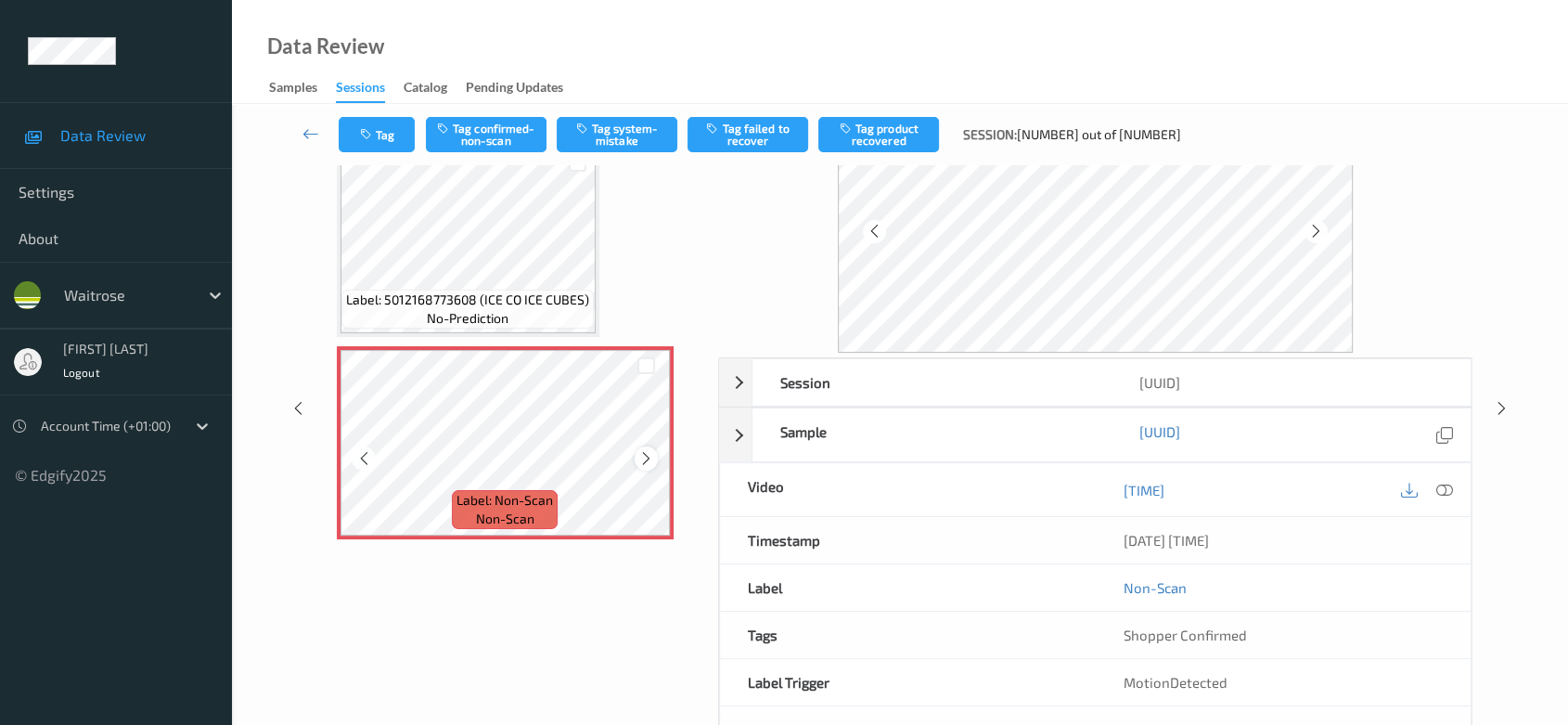 click at bounding box center (646, 459) 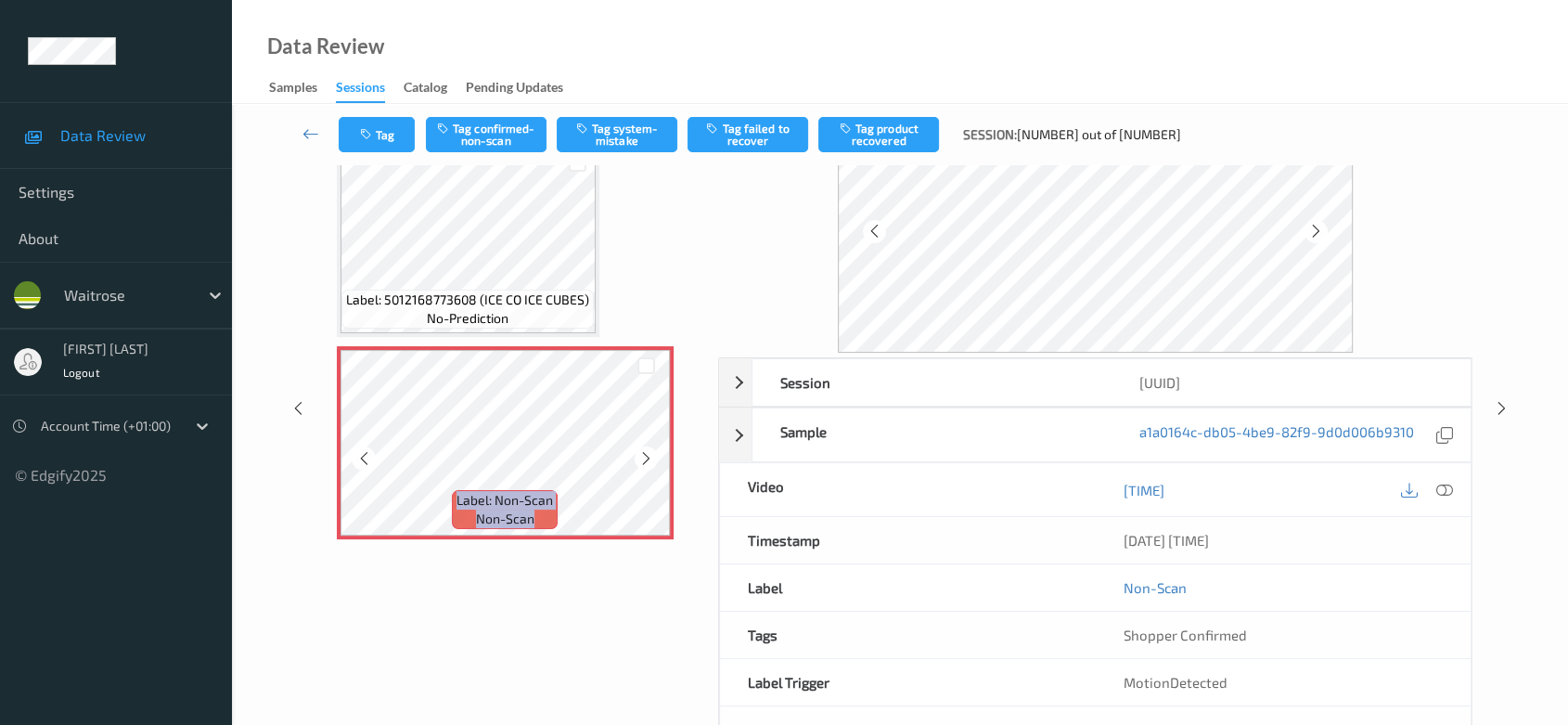 click at bounding box center (646, 459) 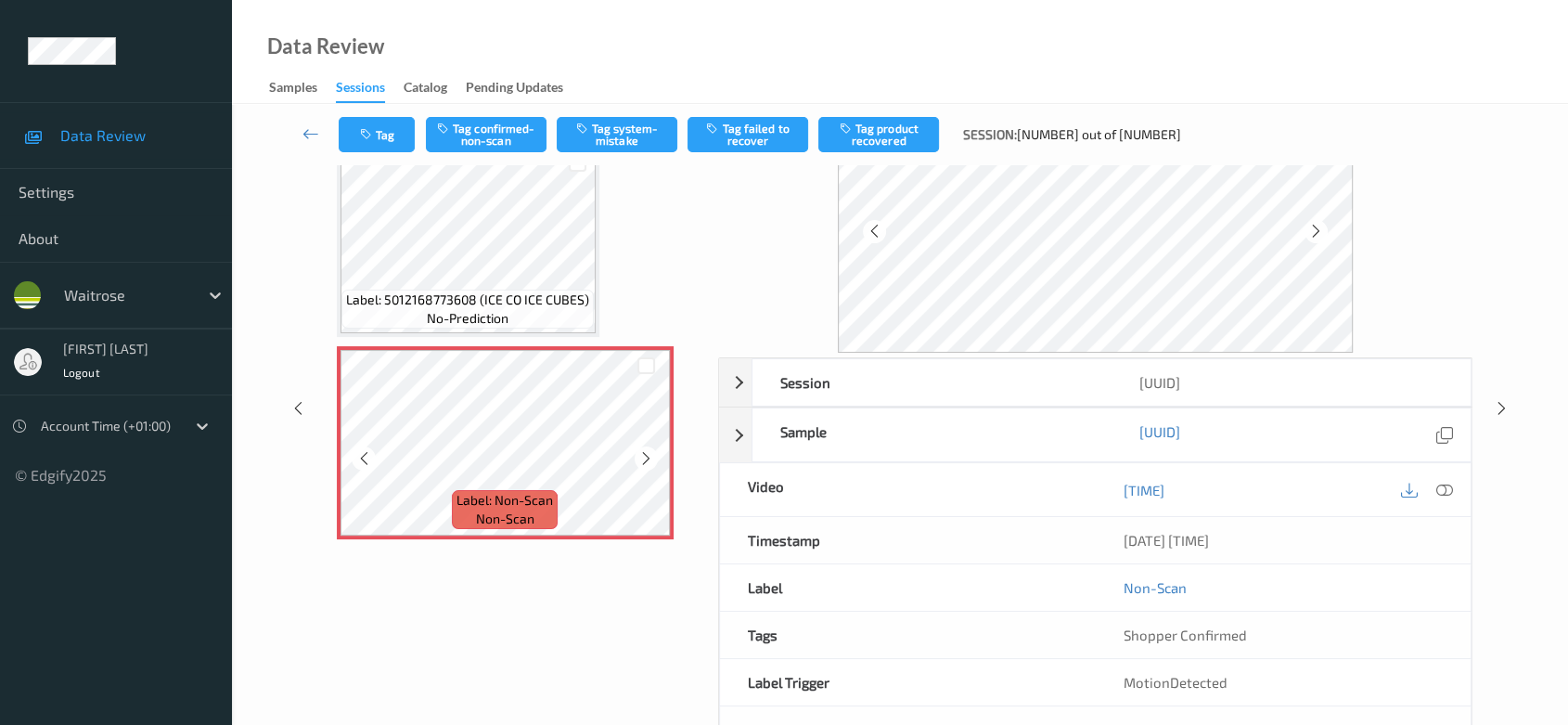 click at bounding box center [646, 459] 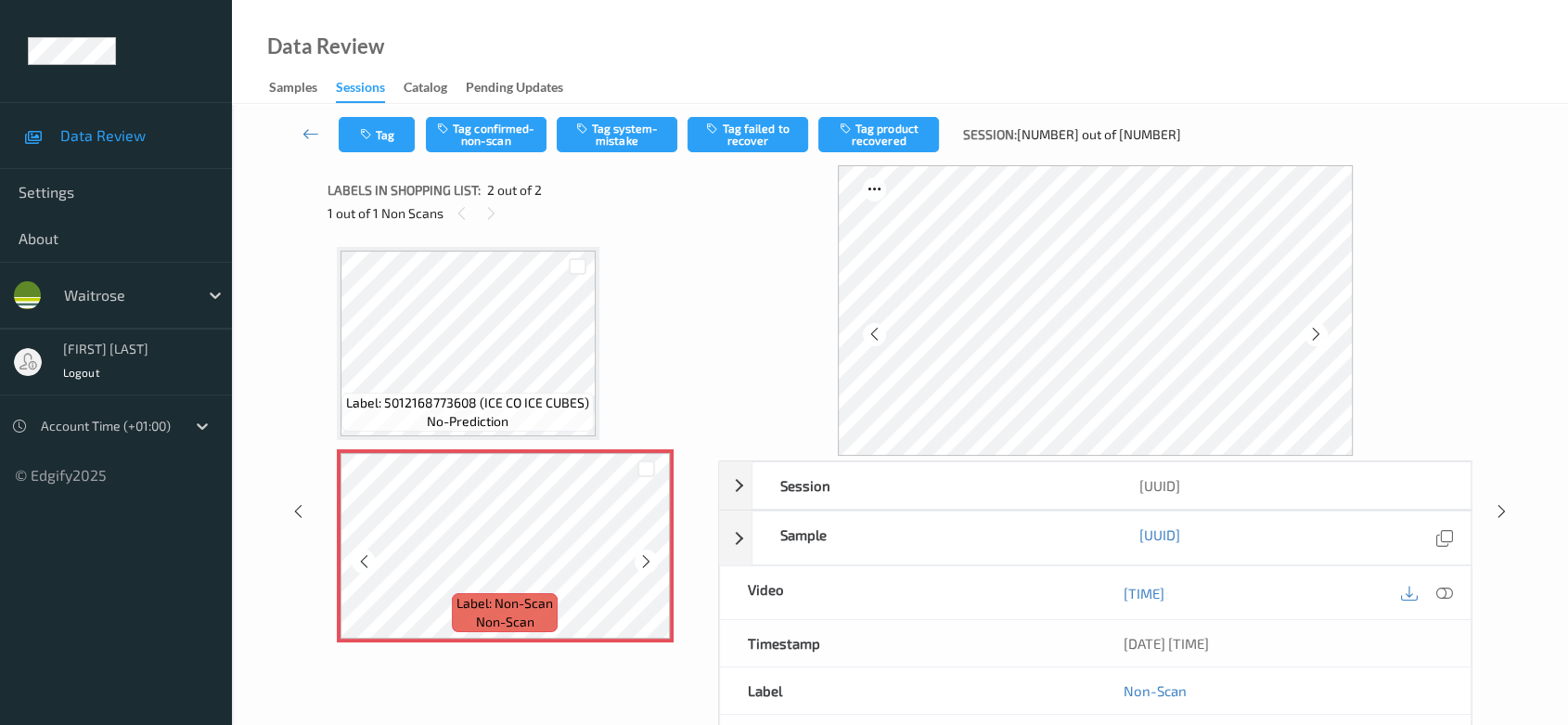 scroll, scrollTop: 0, scrollLeft: 0, axis: both 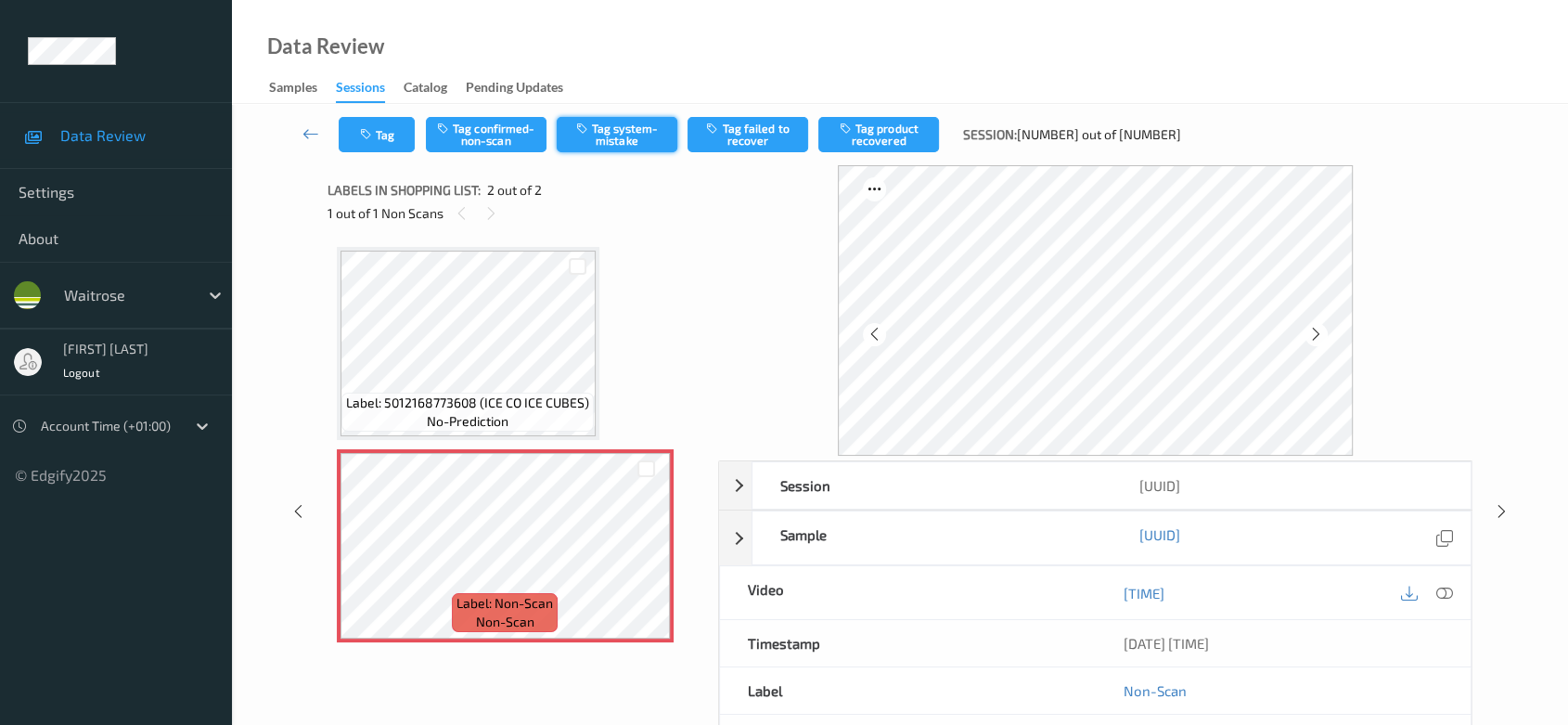 click on "Tag   system-mistake" at bounding box center [617, 135] 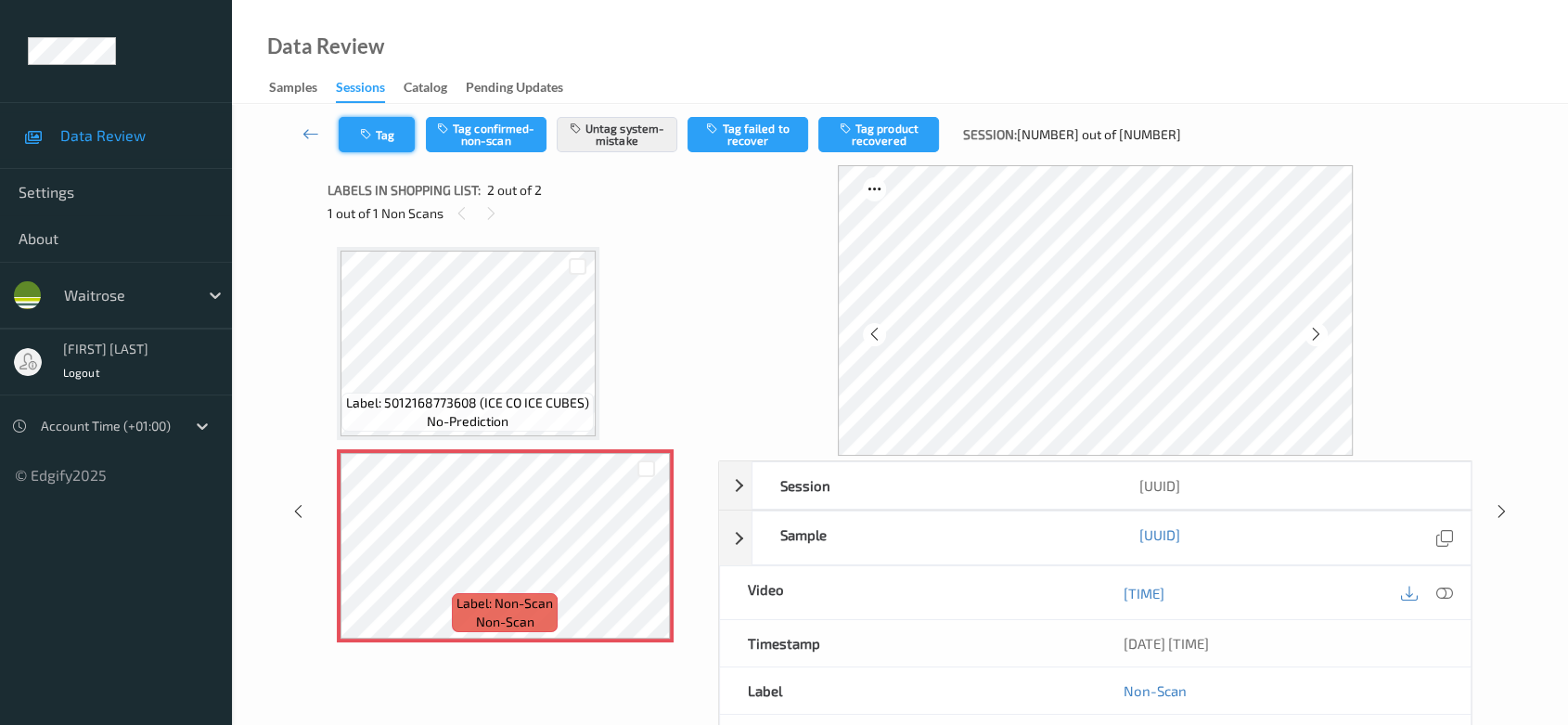 click on "Tag" at bounding box center (377, 135) 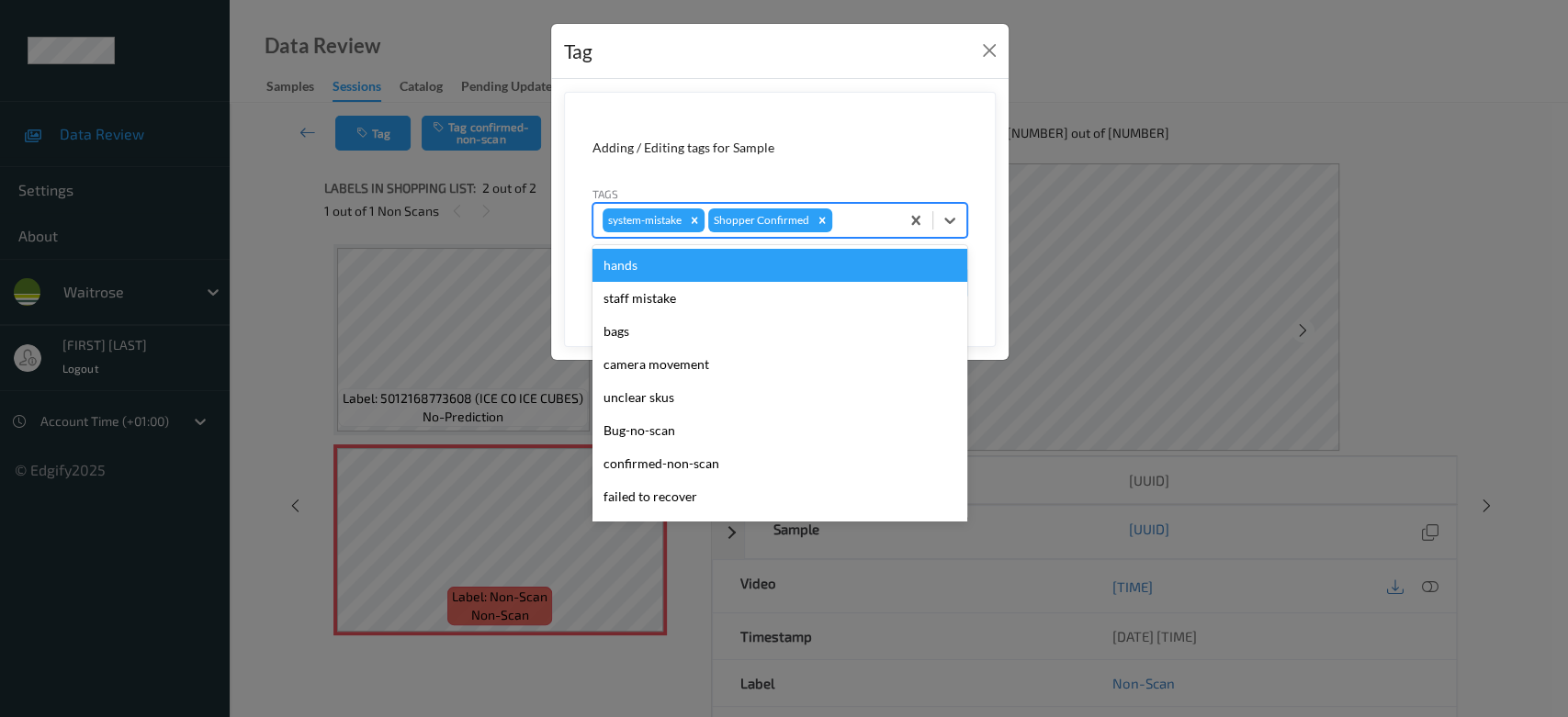 click at bounding box center (863, 220) 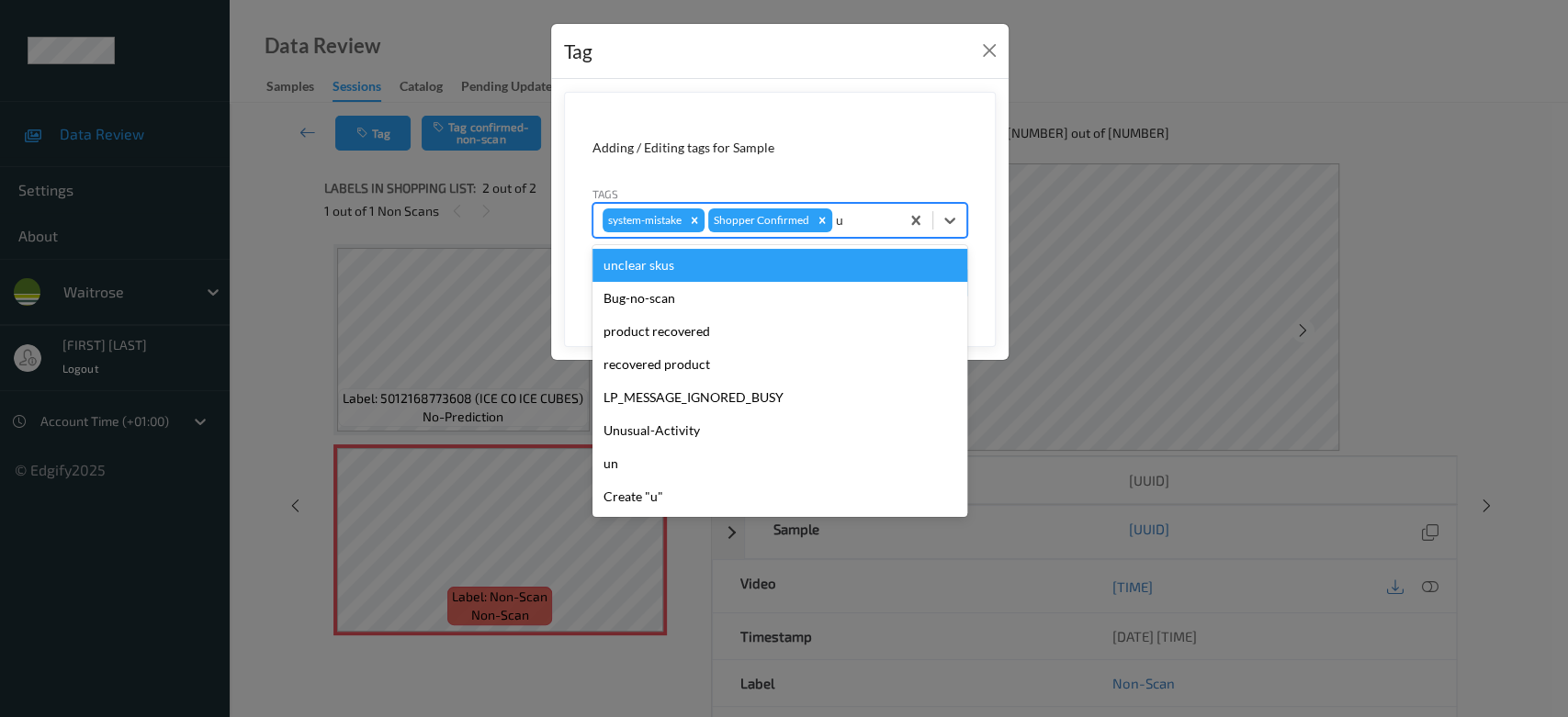 type on "un" 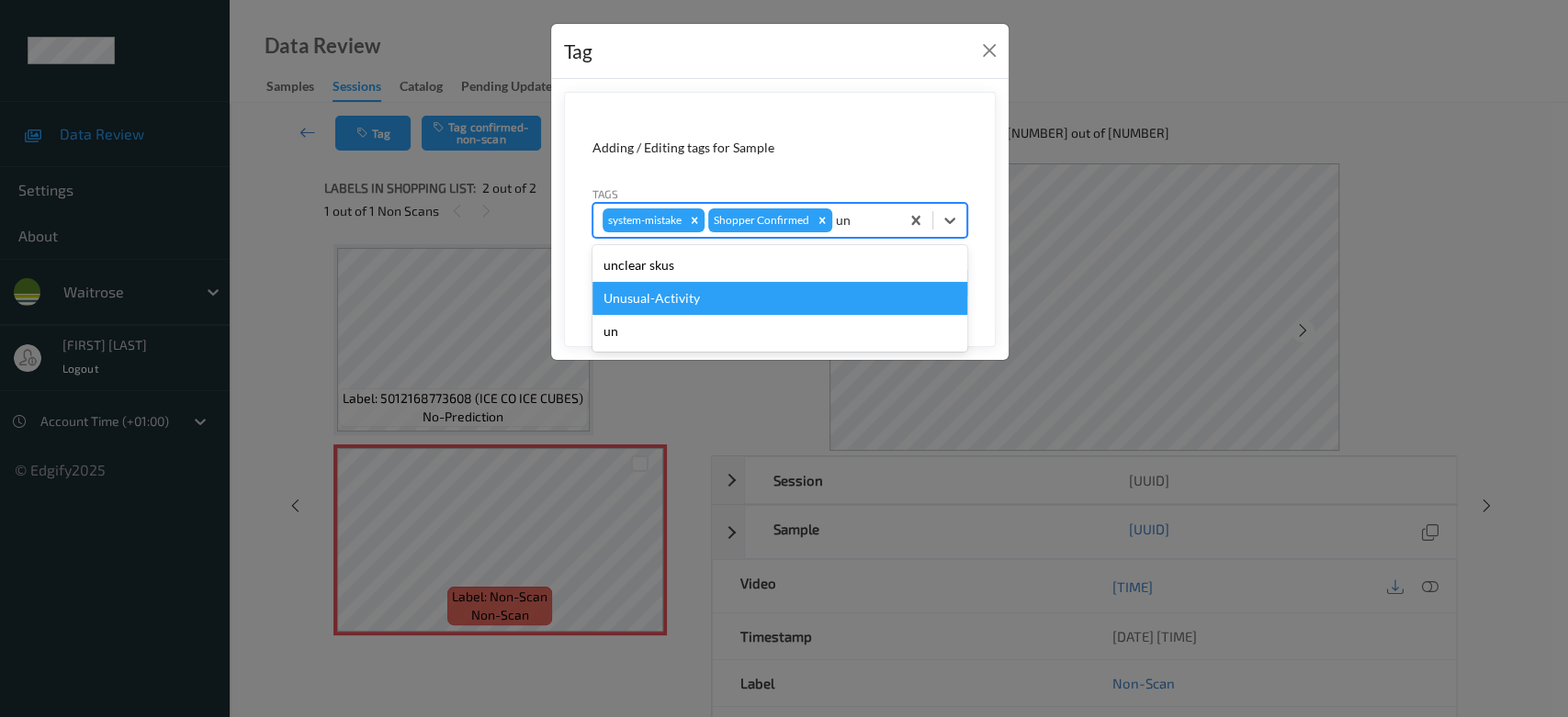click on "Unusual-Activity" at bounding box center (780, 298) 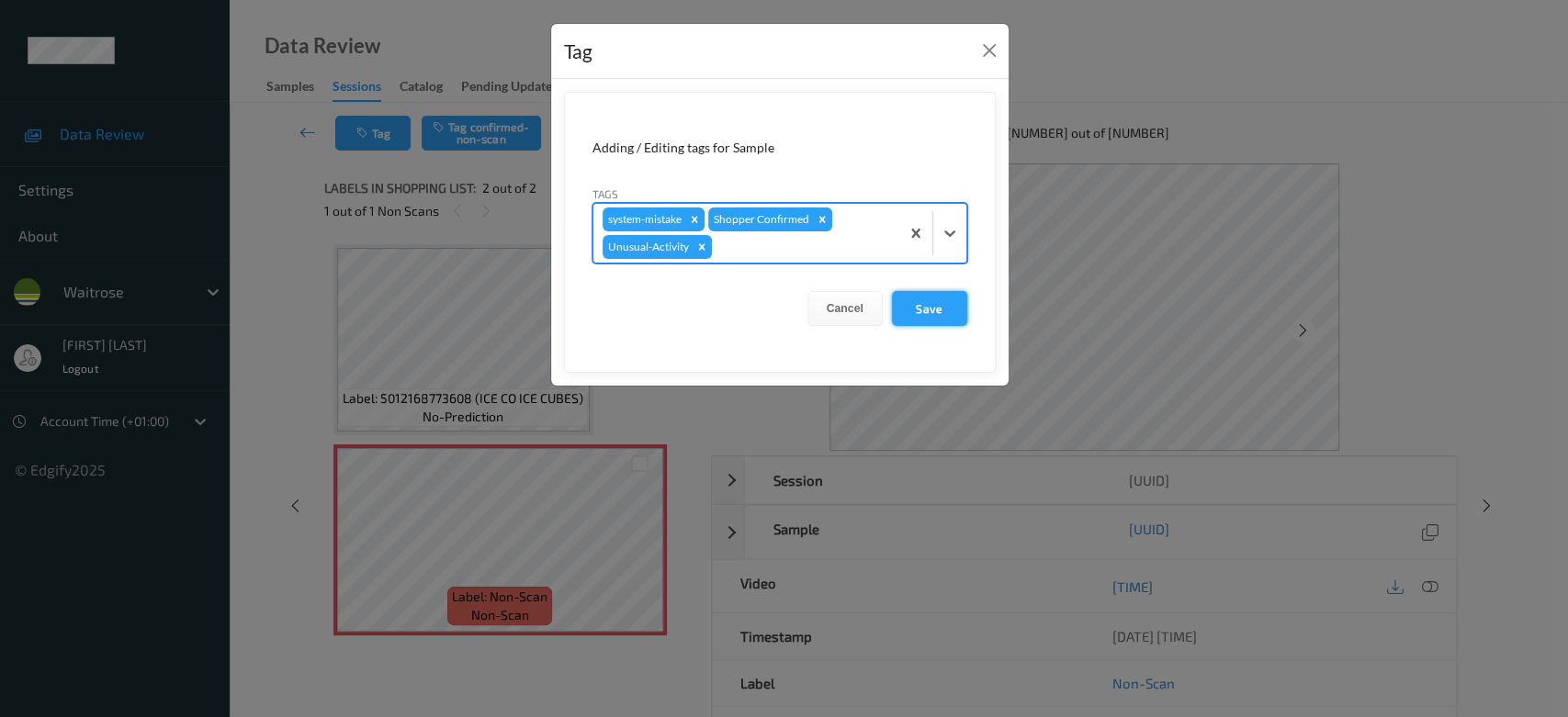click on "Save" at bounding box center (930, 308) 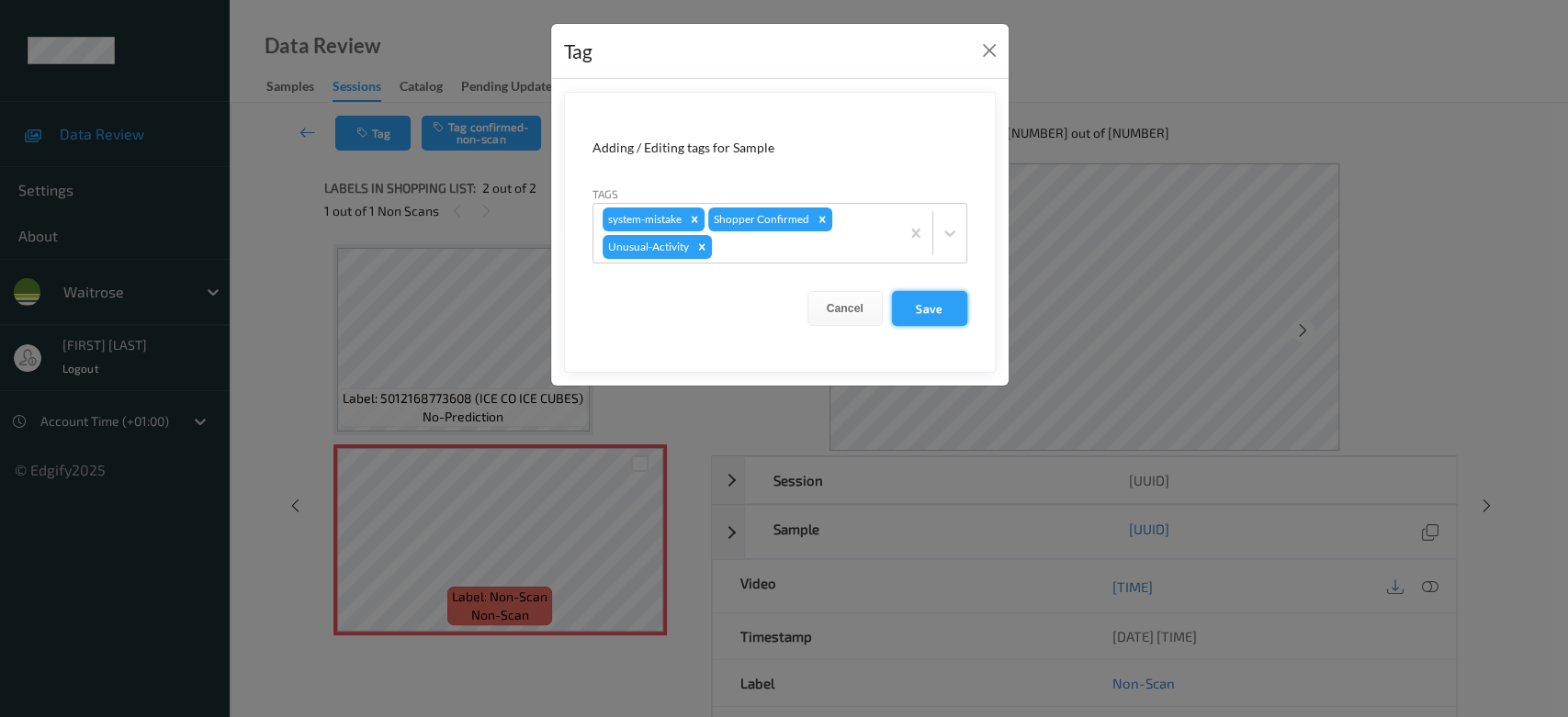 click on "Save" at bounding box center (930, 308) 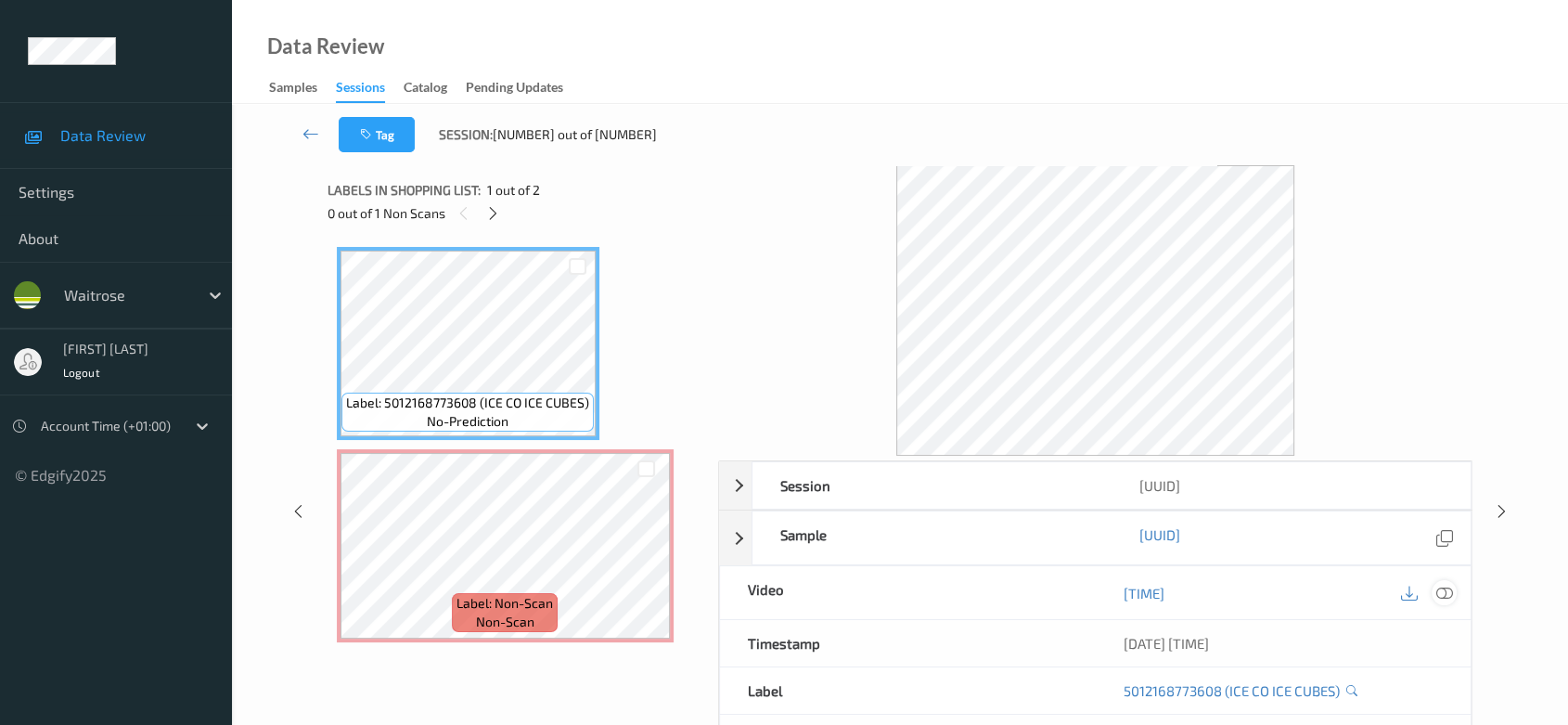 click at bounding box center (1445, 592) 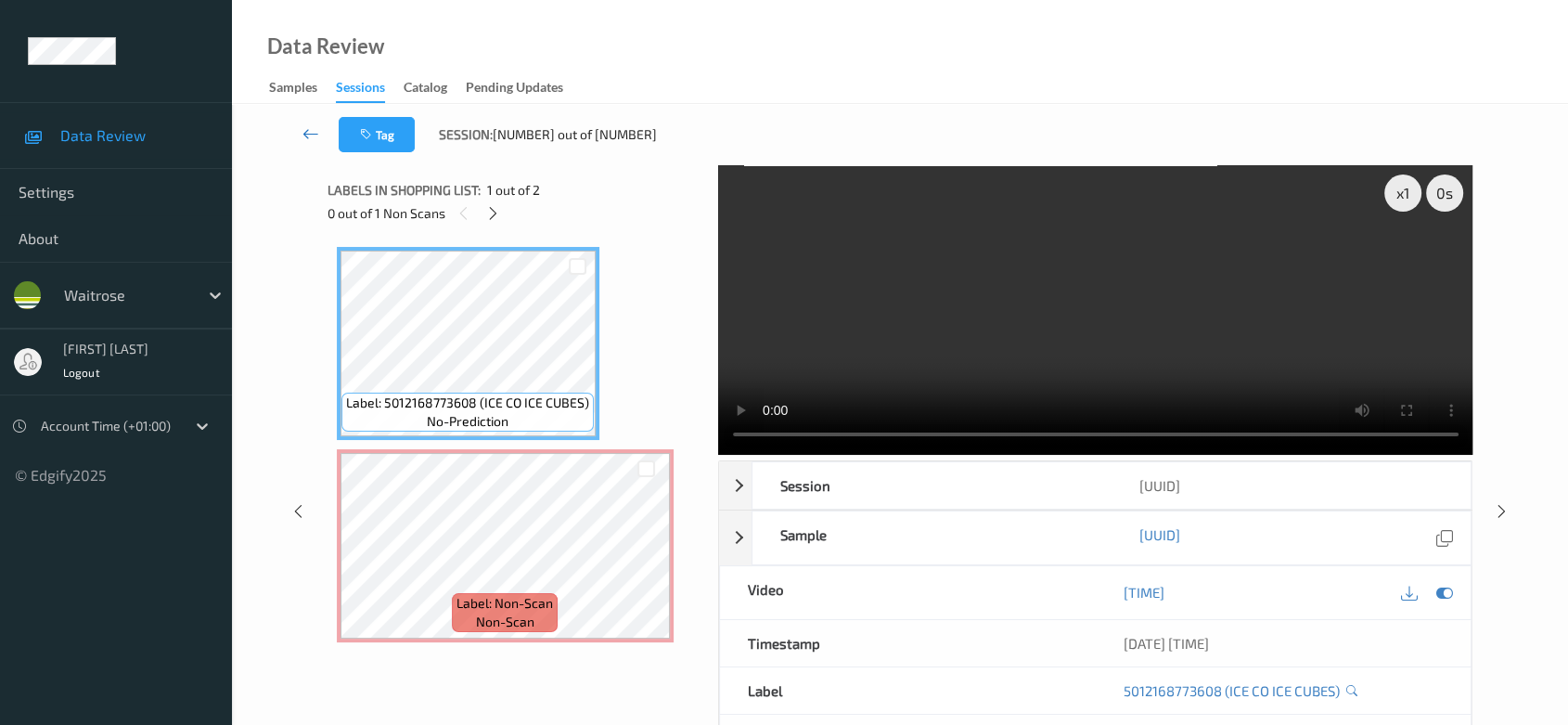 click at bounding box center [311, 134] 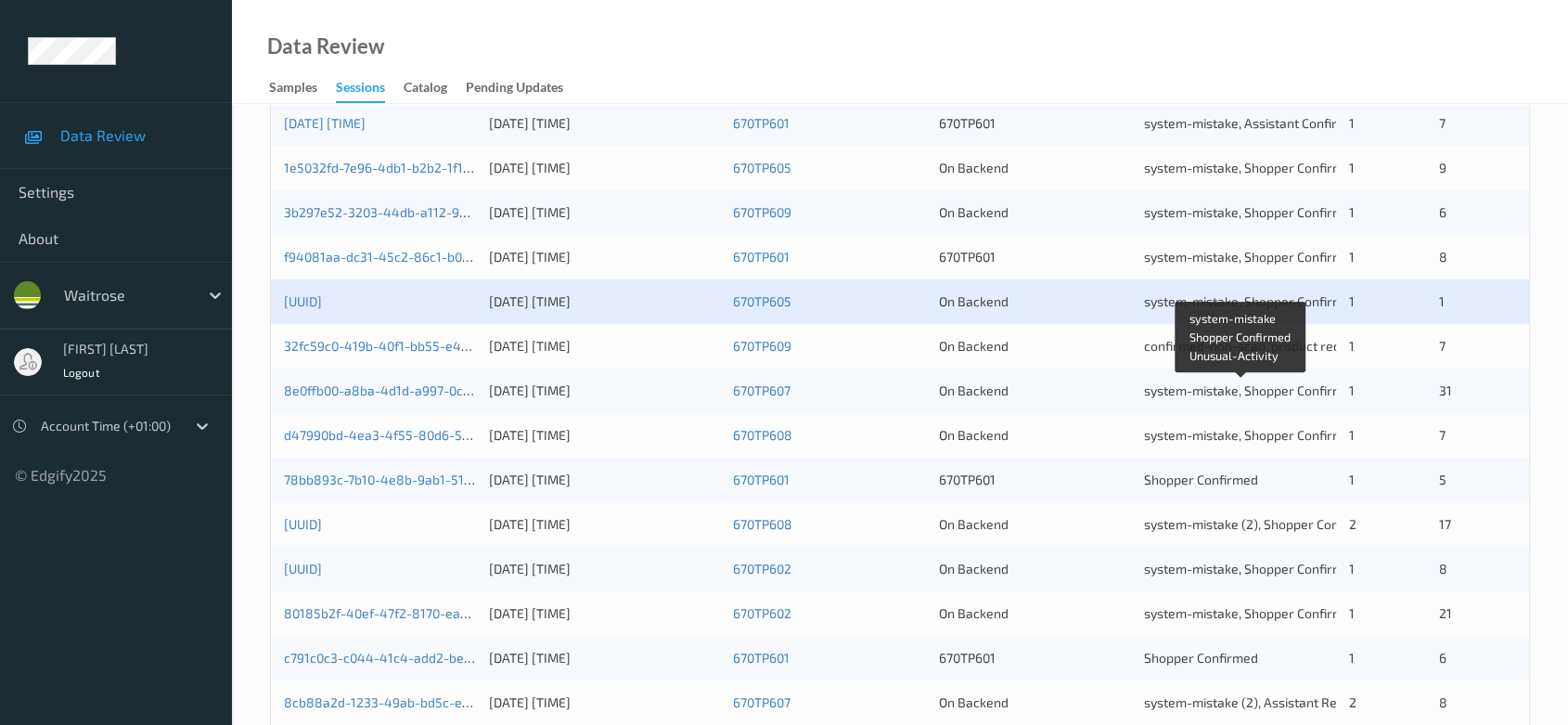 scroll, scrollTop: 618, scrollLeft: 0, axis: vertical 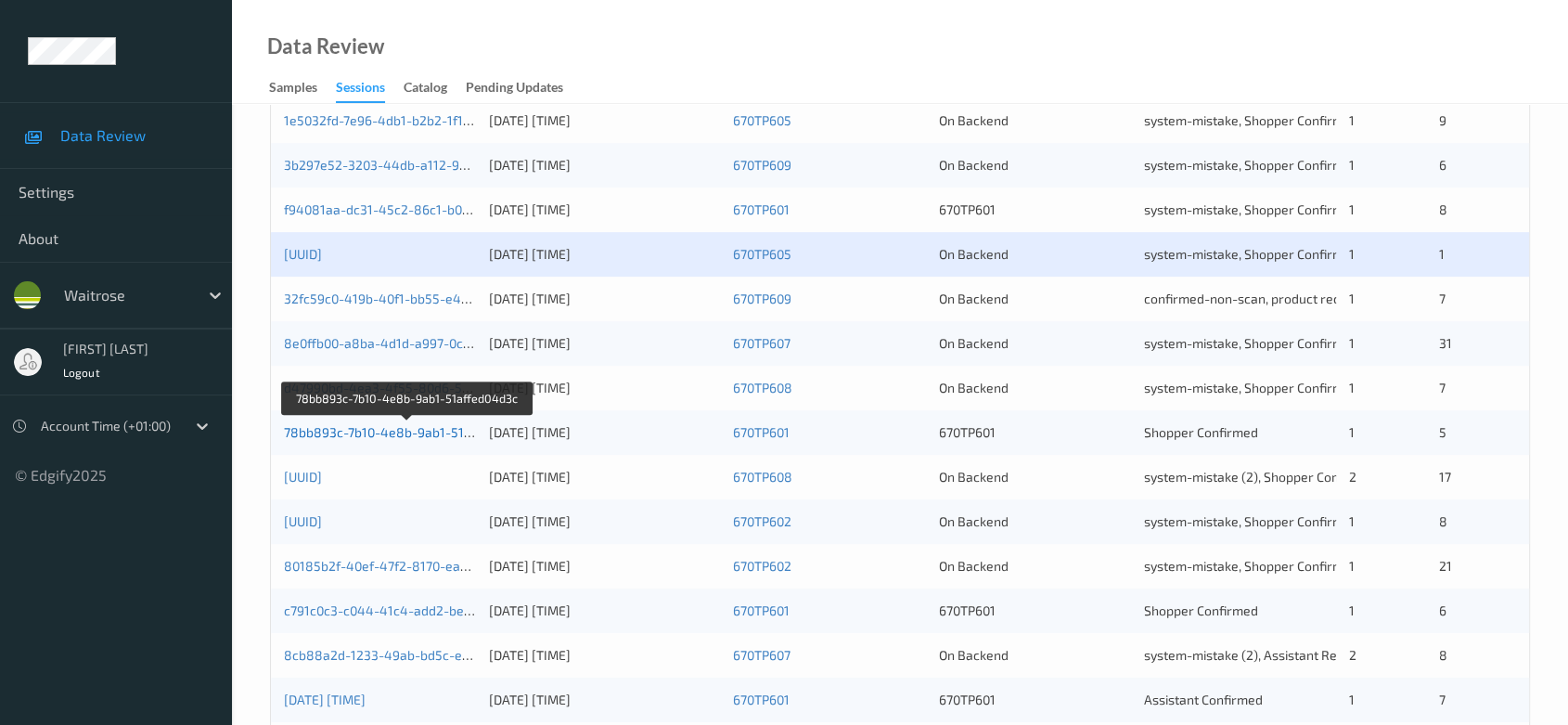 click on "78bb893c-7b10-4e8b-9ab1-51affed04d3c" at bounding box center [408, 432] 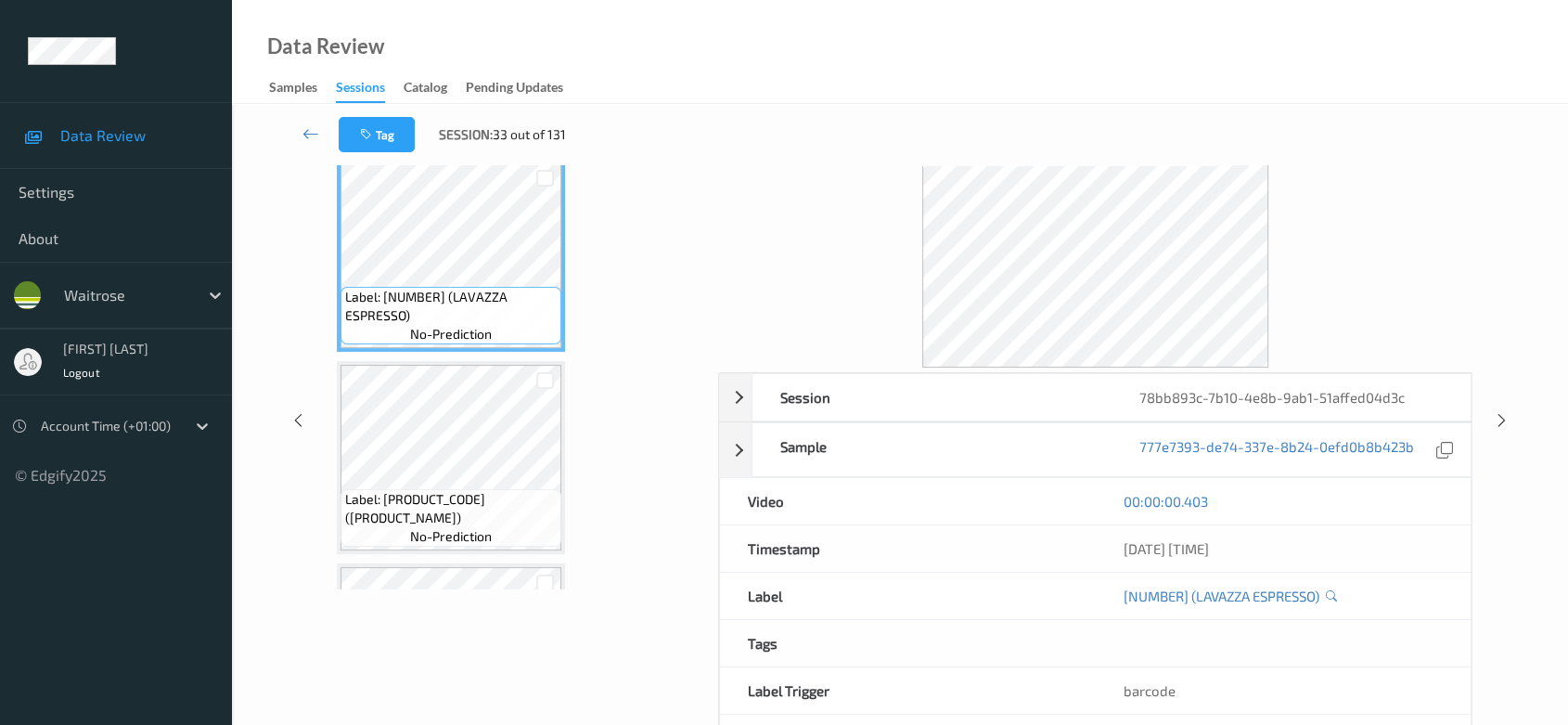 scroll, scrollTop: 0, scrollLeft: 0, axis: both 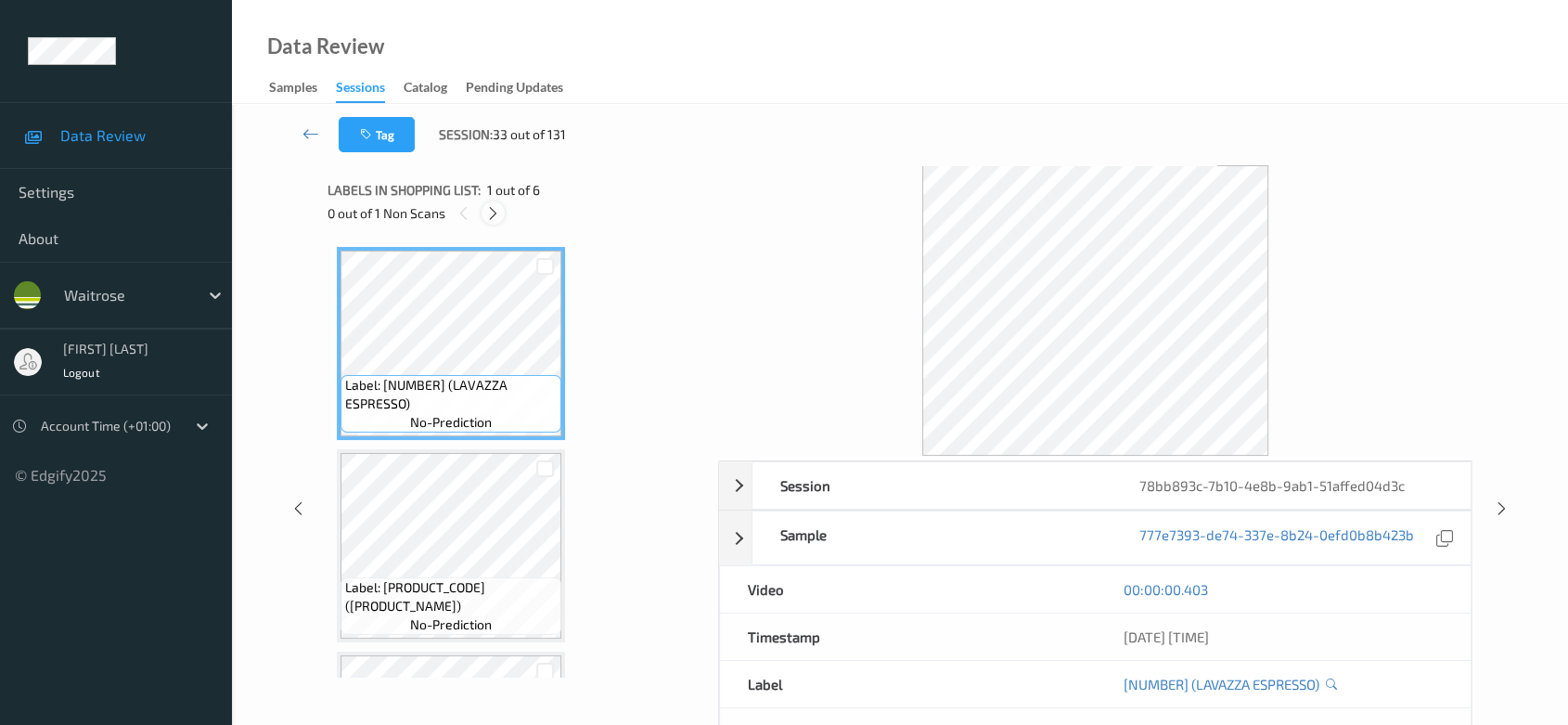 click at bounding box center [493, 214] 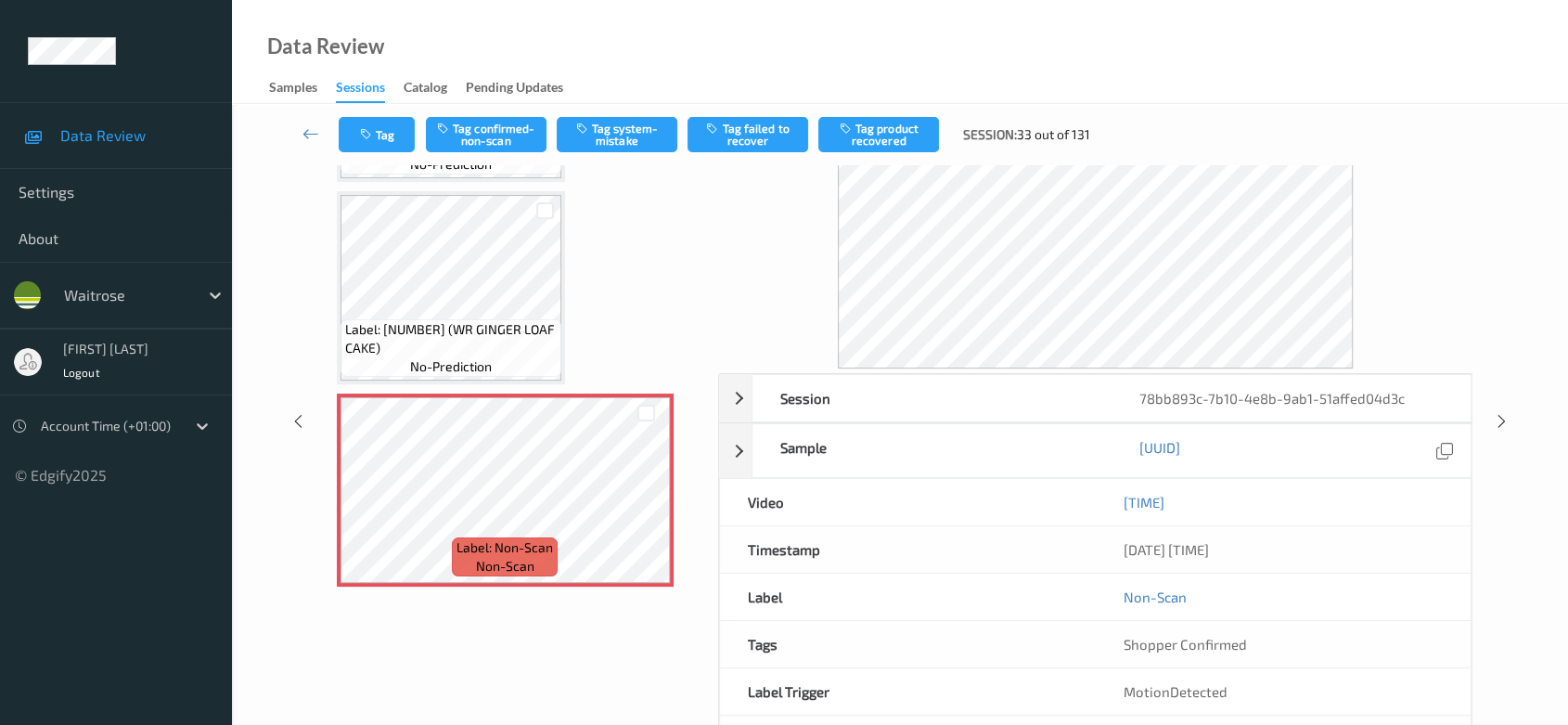 scroll, scrollTop: 0, scrollLeft: 0, axis: both 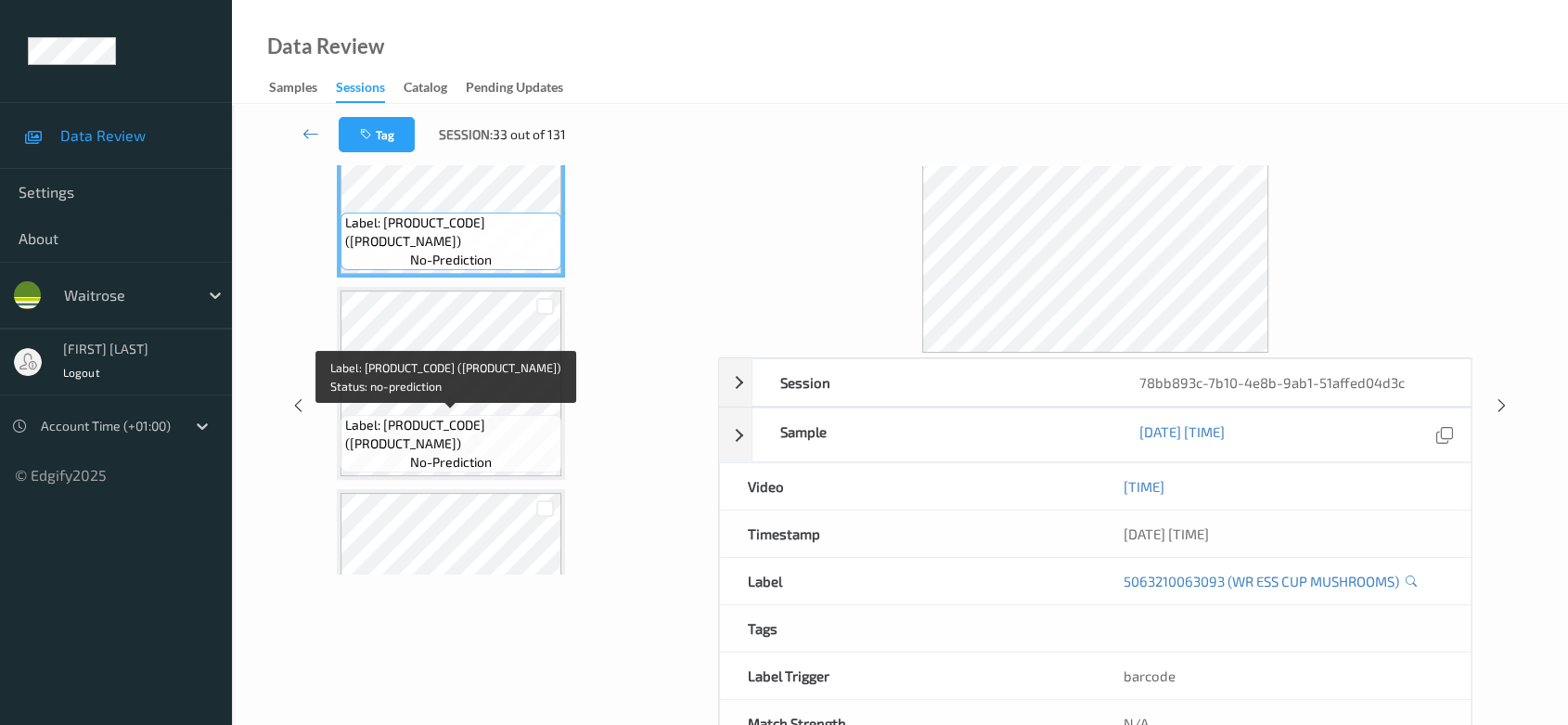 click on "Label: [NUMBER] (WR ESS PLAIN FLOUR)" at bounding box center (451, 434) 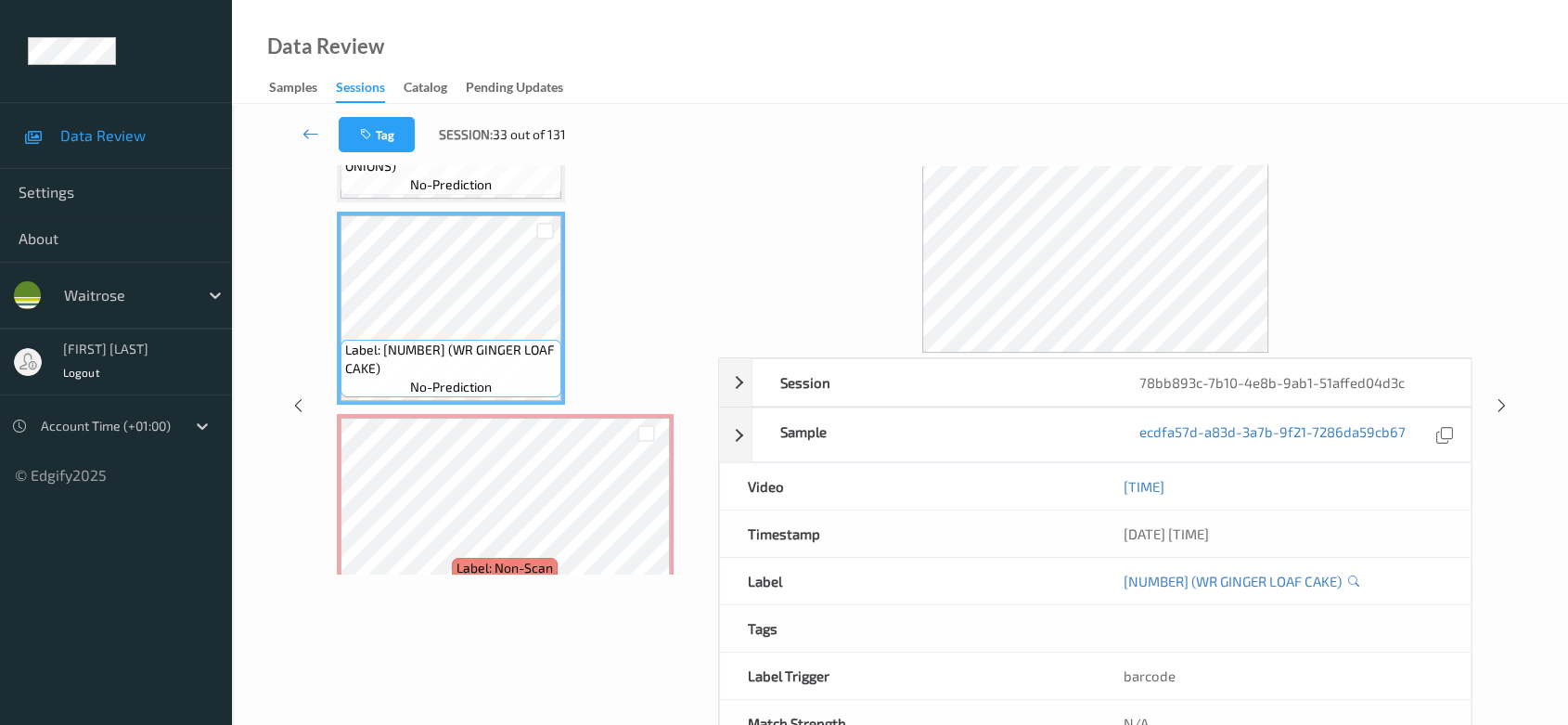 scroll, scrollTop: 778, scrollLeft: 0, axis: vertical 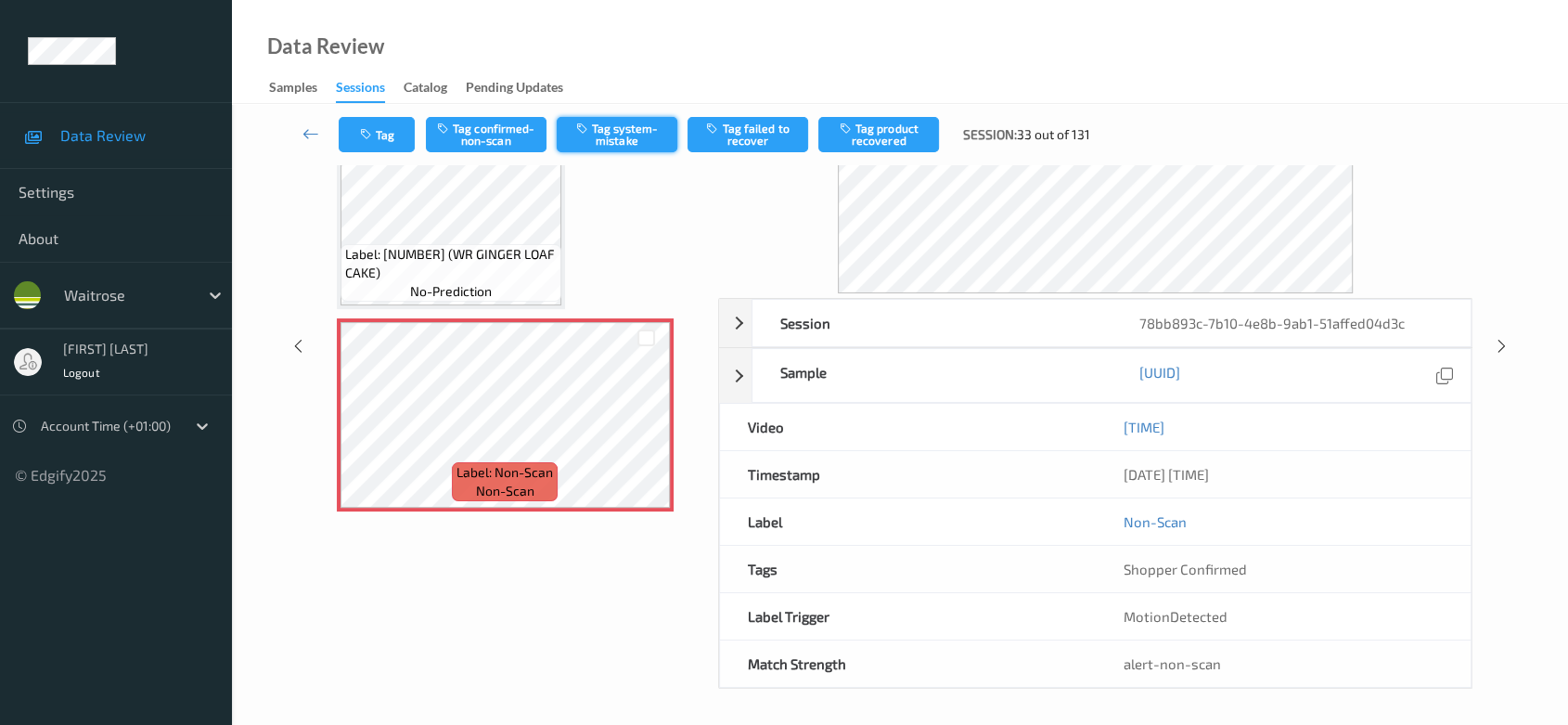 click on "Tag   system-mistake" at bounding box center [617, 135] 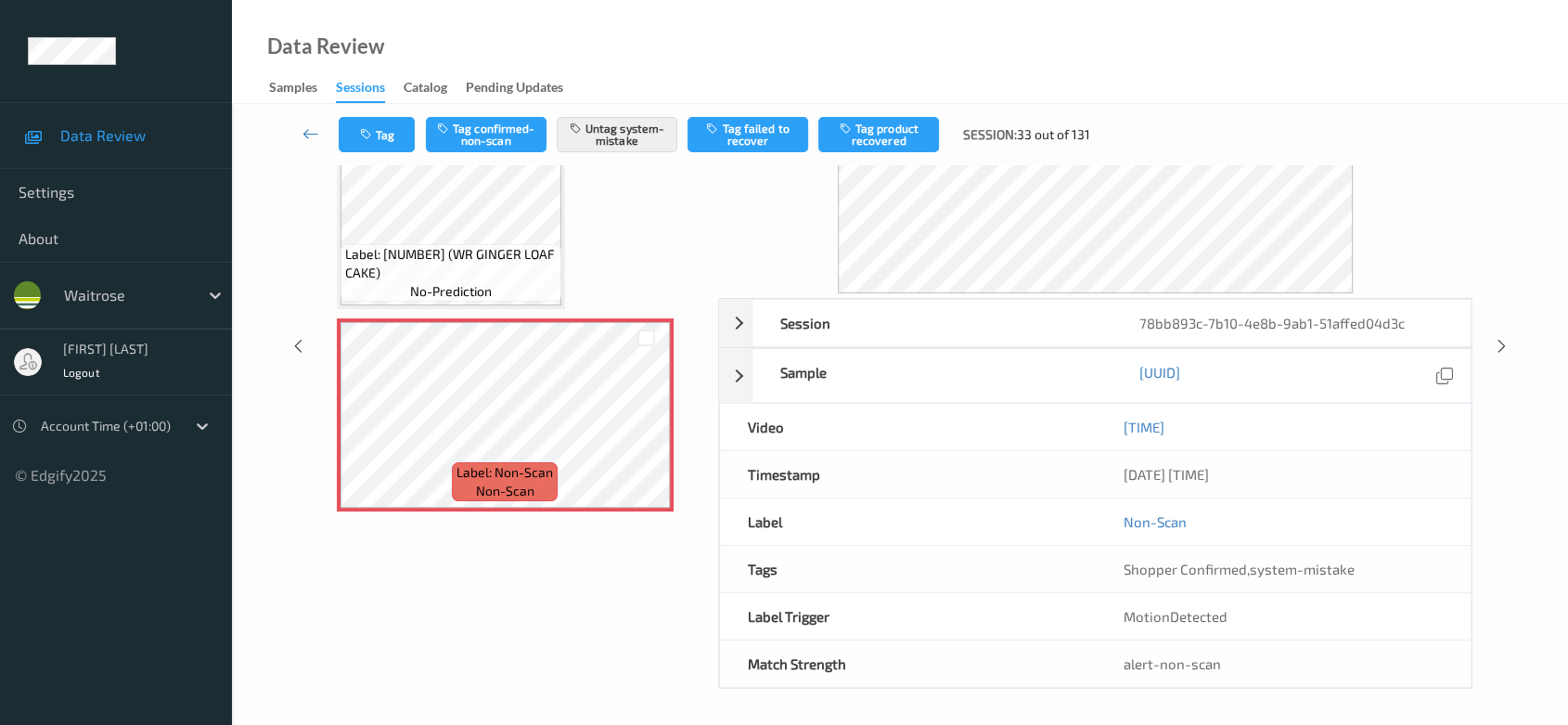 type 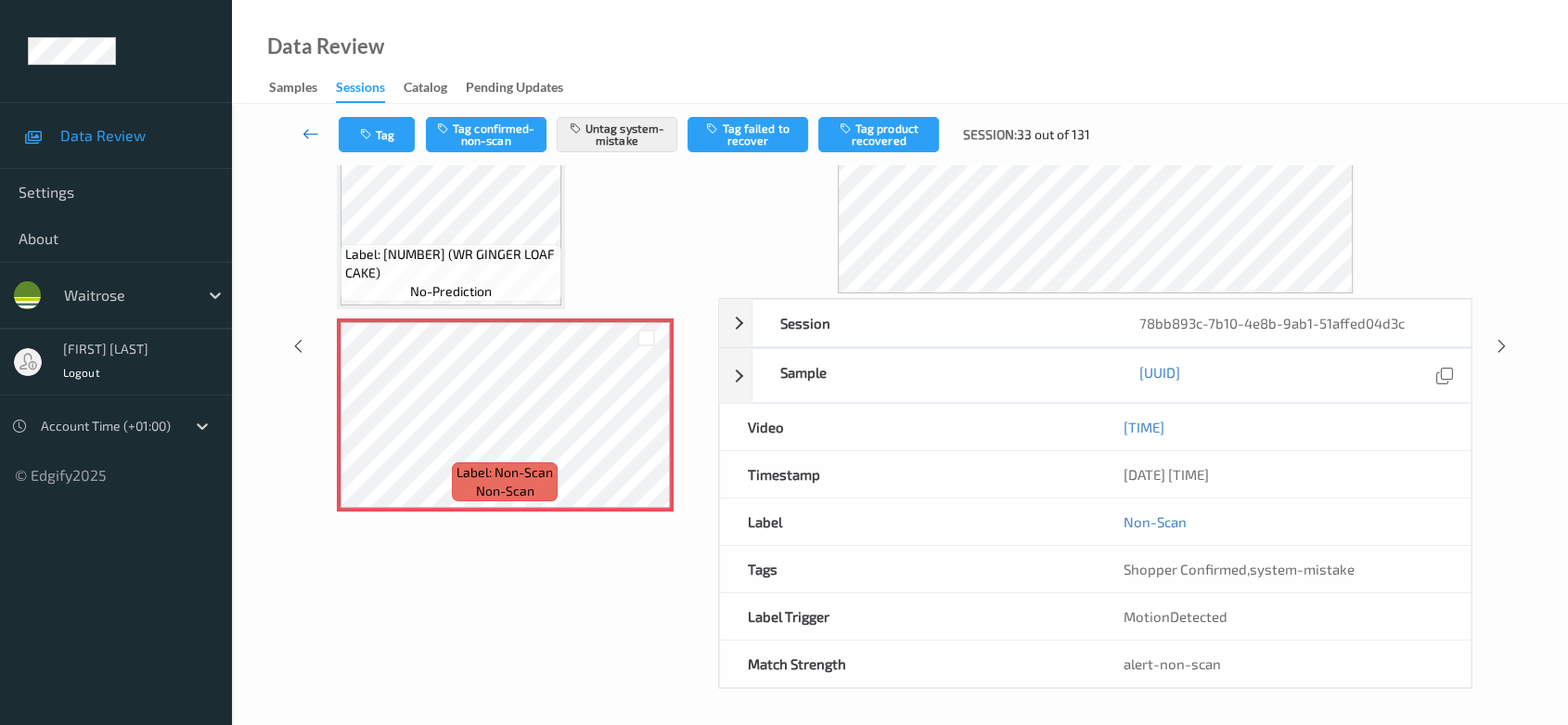 click at bounding box center [311, 134] 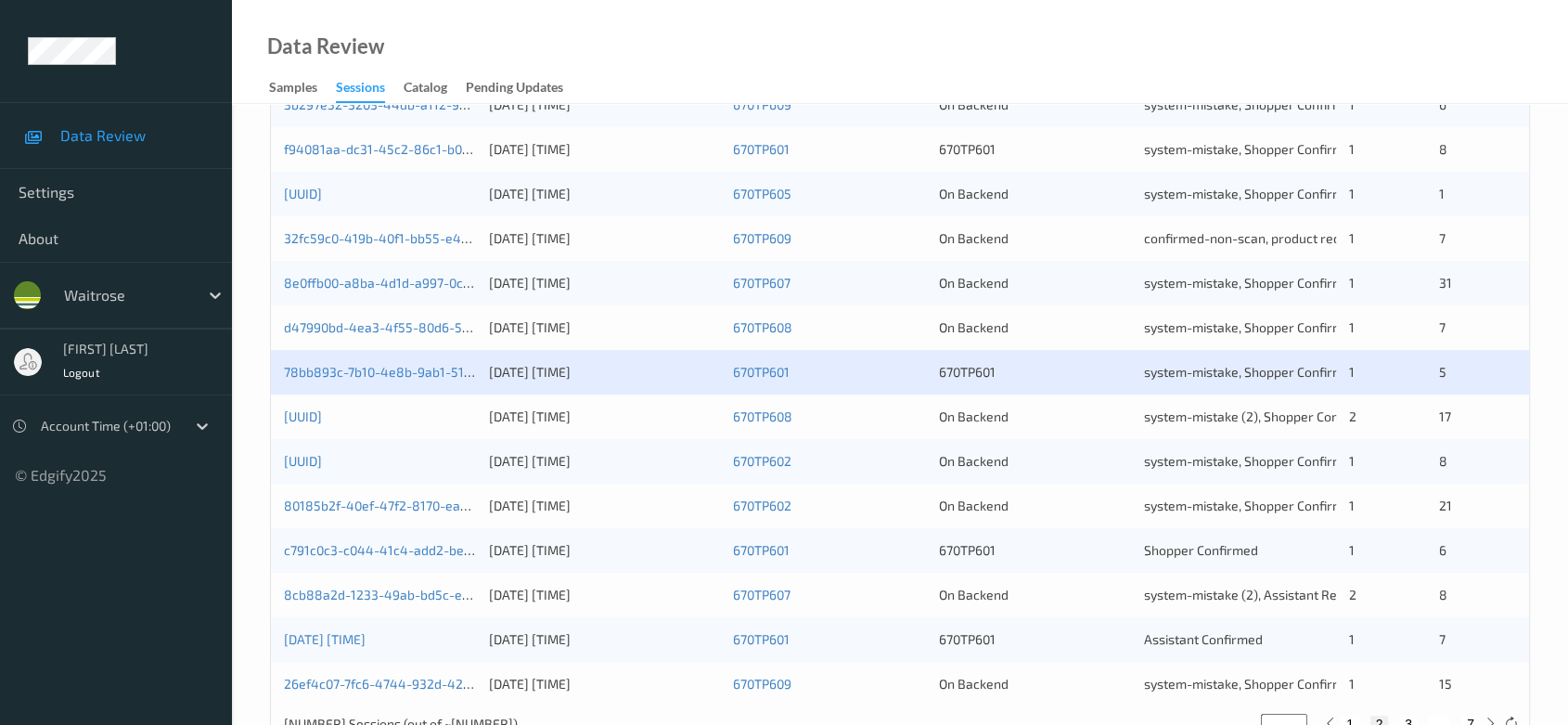 scroll, scrollTop: 735, scrollLeft: 0, axis: vertical 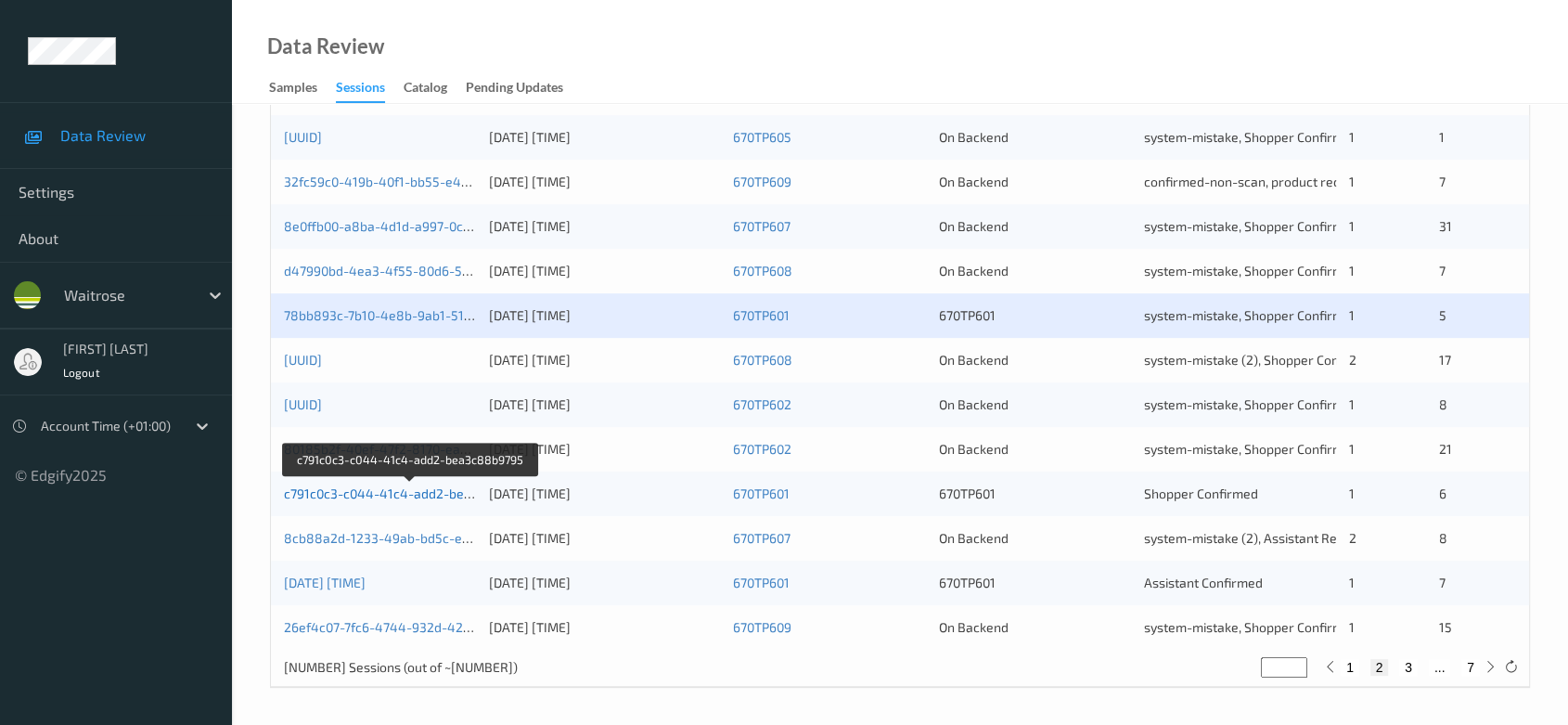 click on "c791c0c3-c044-41c4-add2-bea3c88b9795" at bounding box center [411, 493] 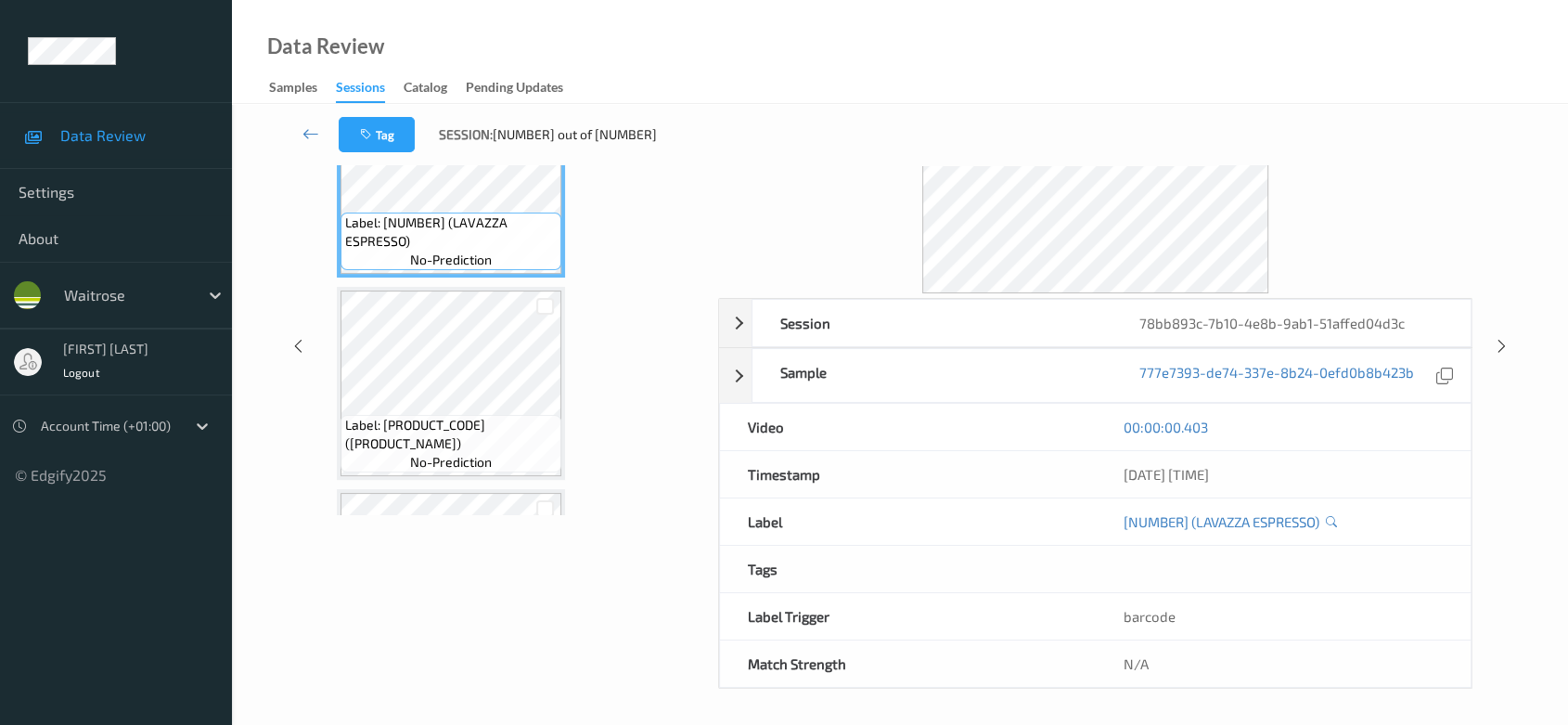 scroll, scrollTop: 0, scrollLeft: 0, axis: both 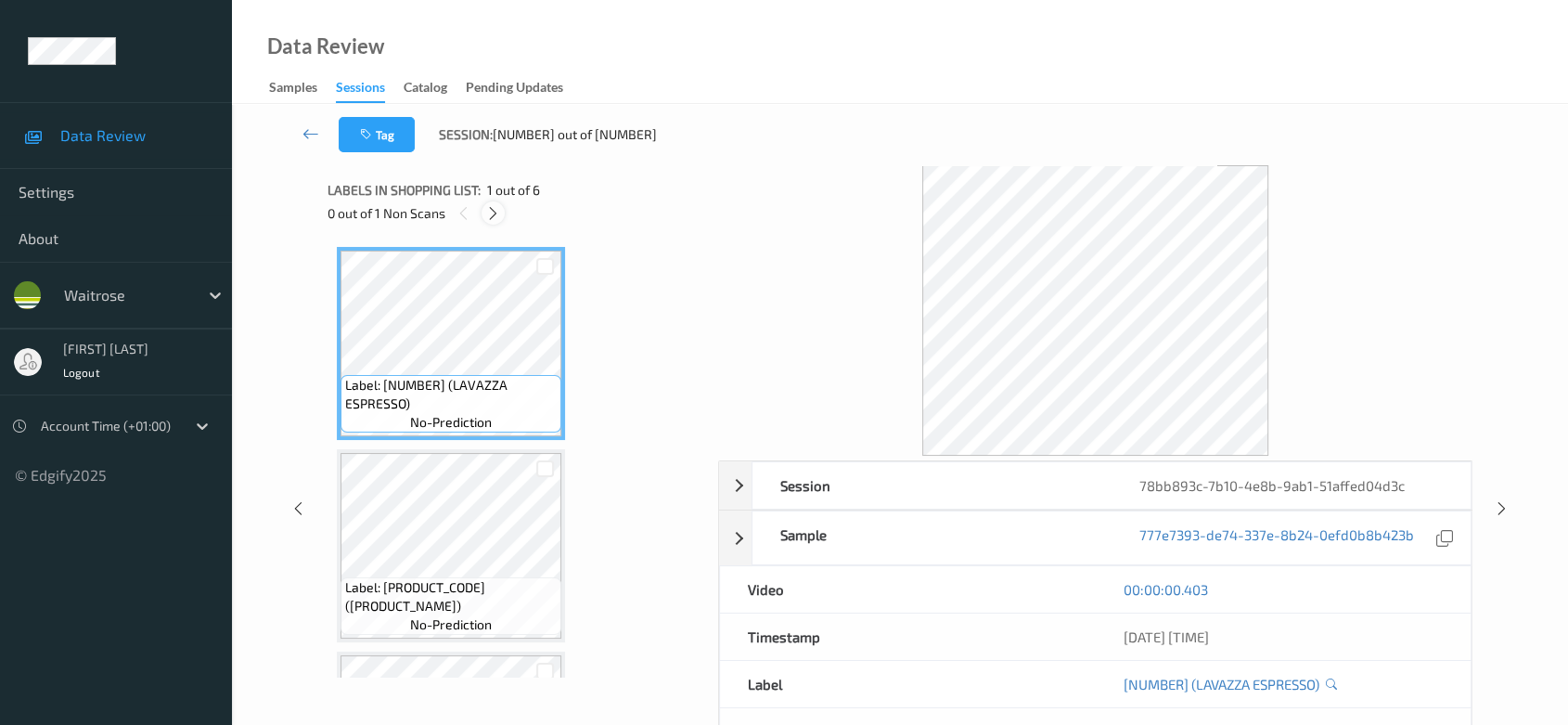click at bounding box center (493, 214) 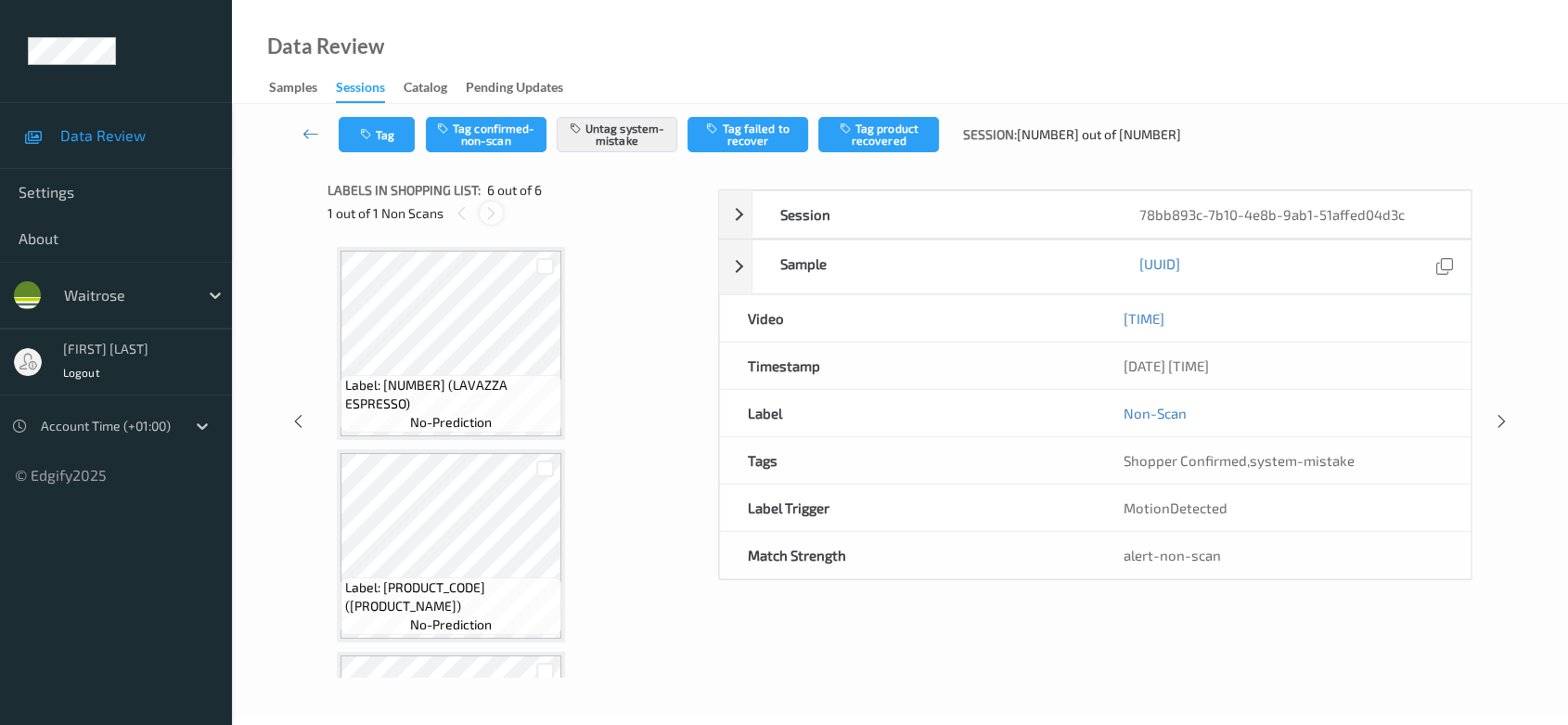 scroll, scrollTop: 778, scrollLeft: 0, axis: vertical 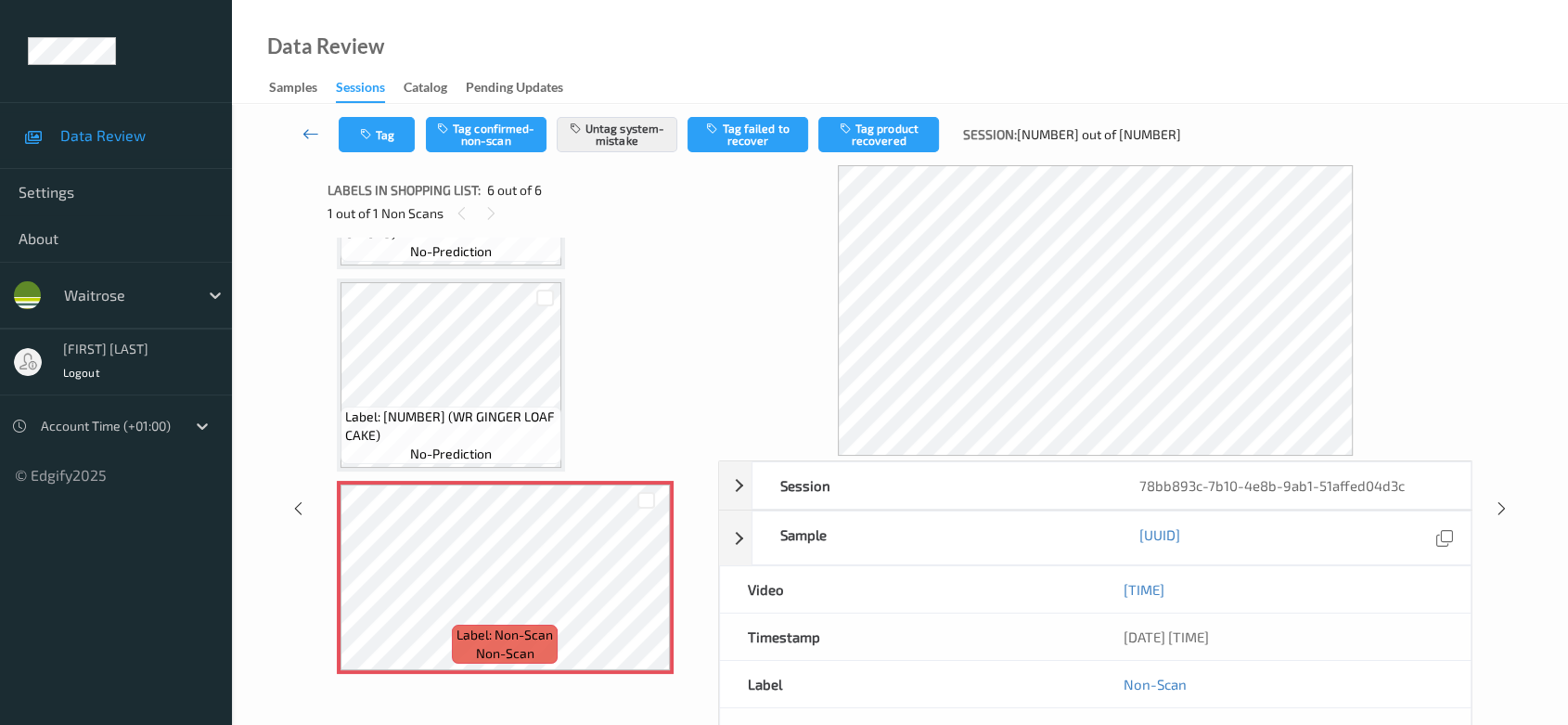 click at bounding box center (311, 134) 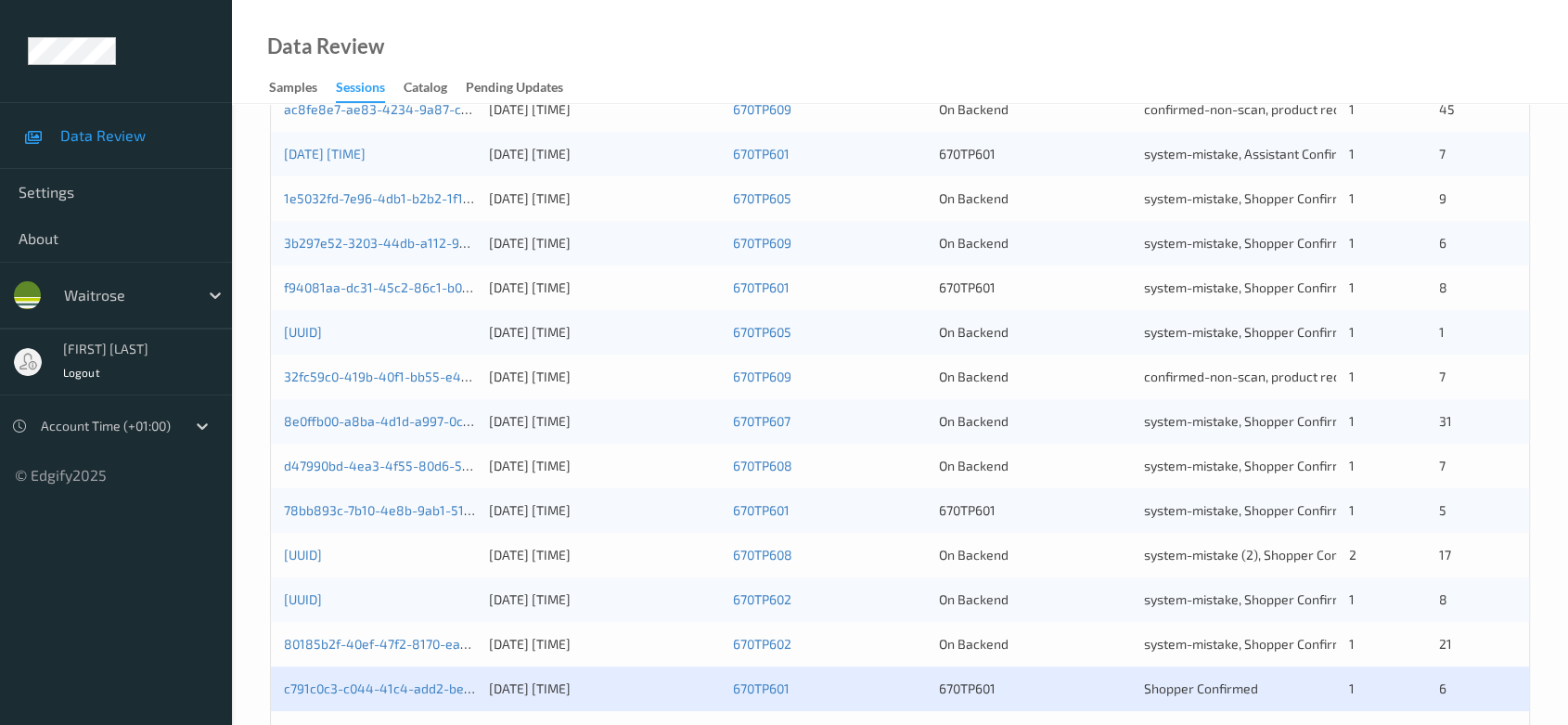 scroll, scrollTop: 618, scrollLeft: 0, axis: vertical 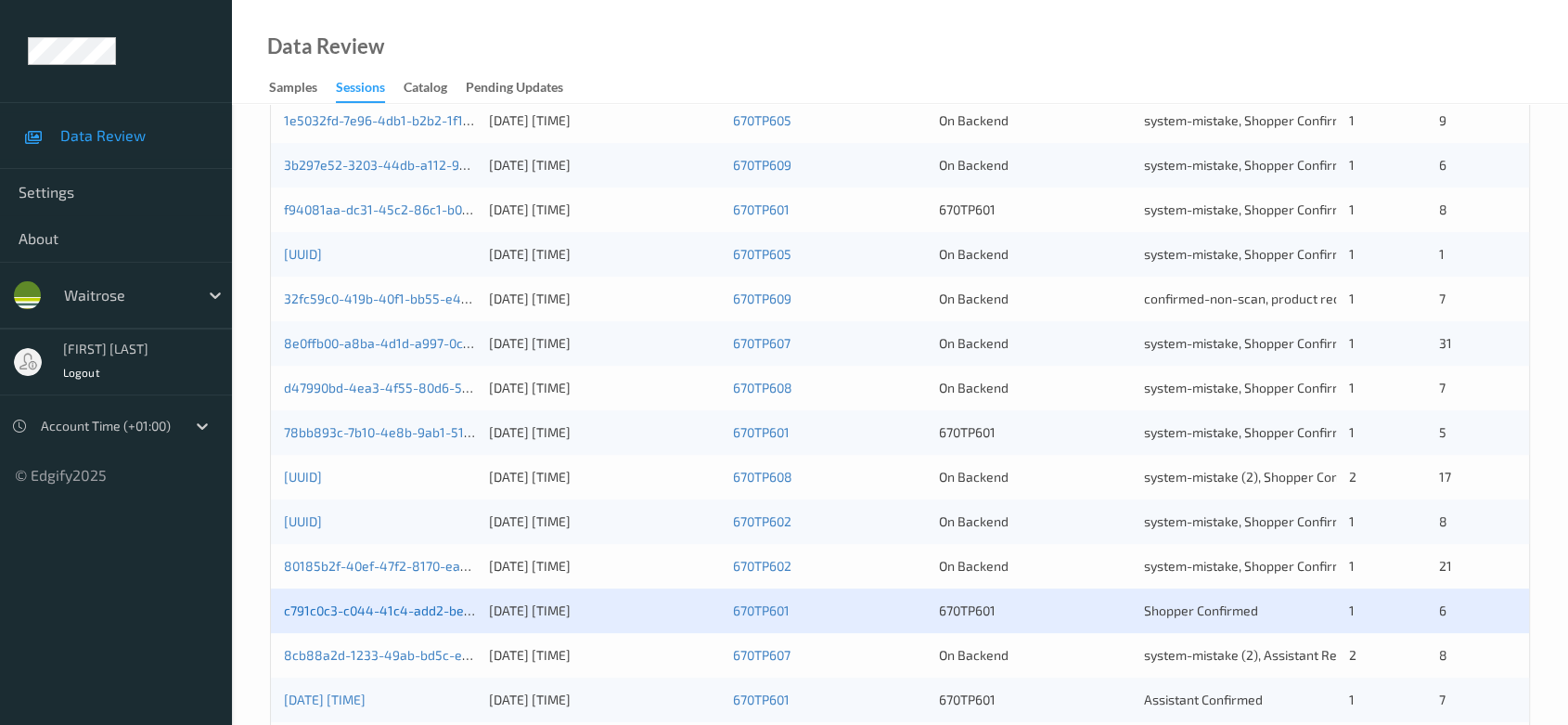 click on "c791c0c3-c044-41c4-add2-bea3c88b9795" at bounding box center (411, 610) 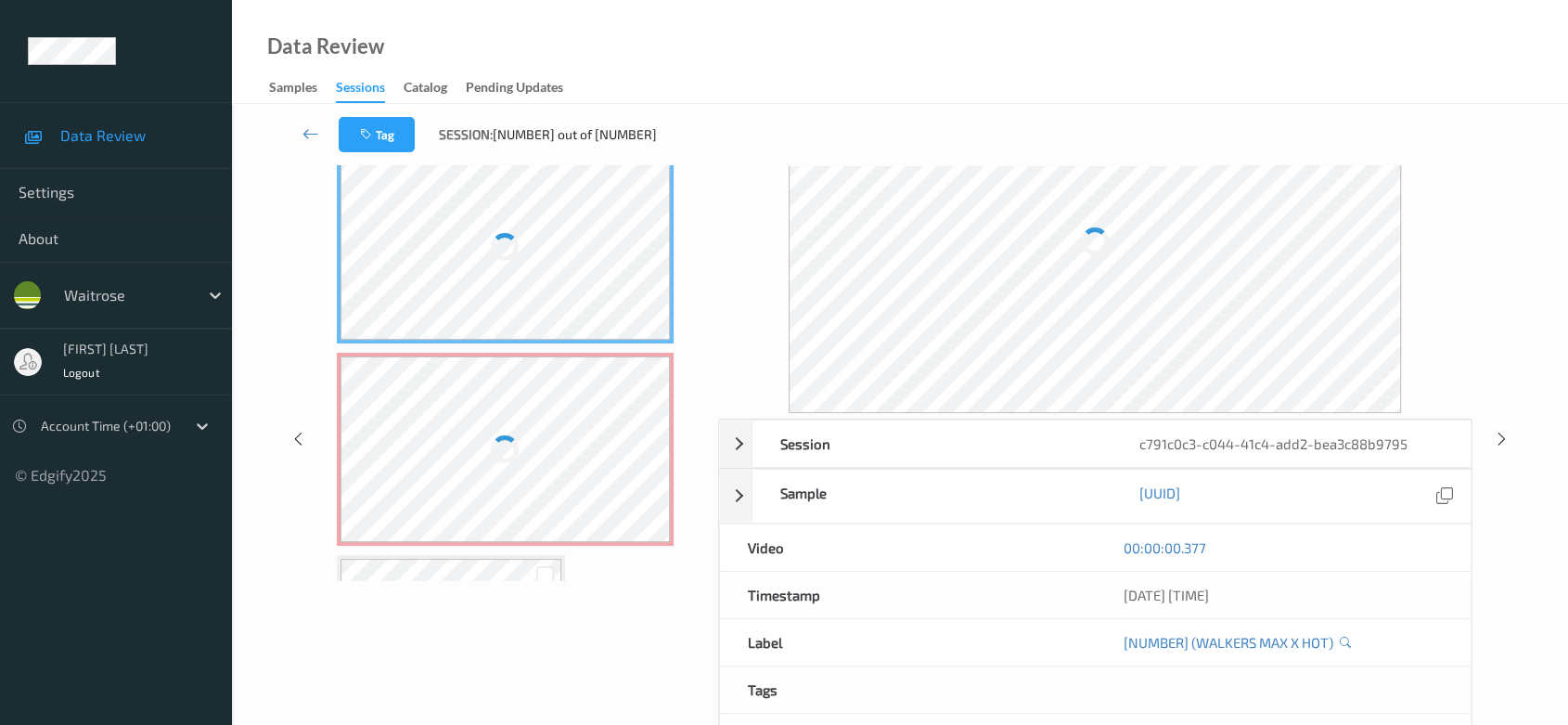 scroll, scrollTop: 0, scrollLeft: 0, axis: both 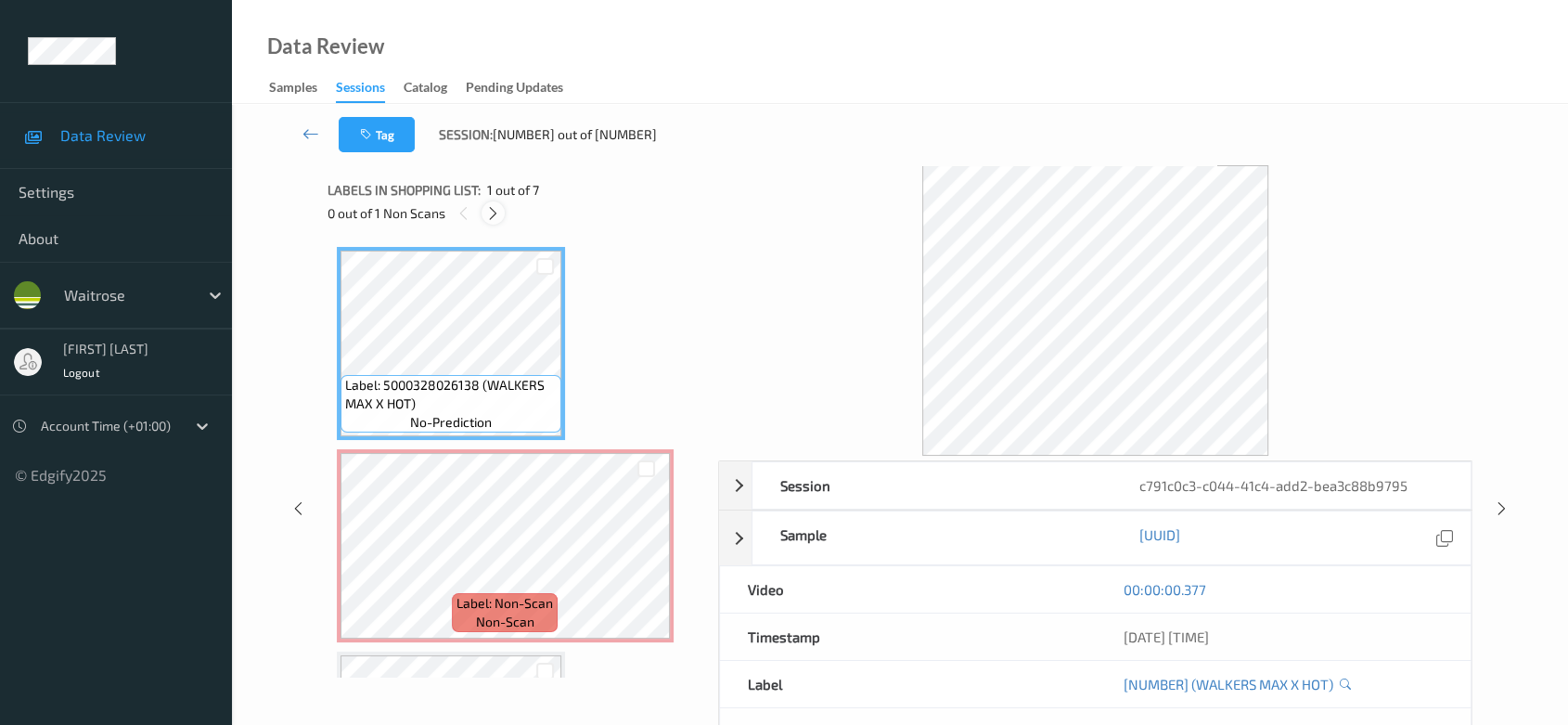click at bounding box center (493, 214) 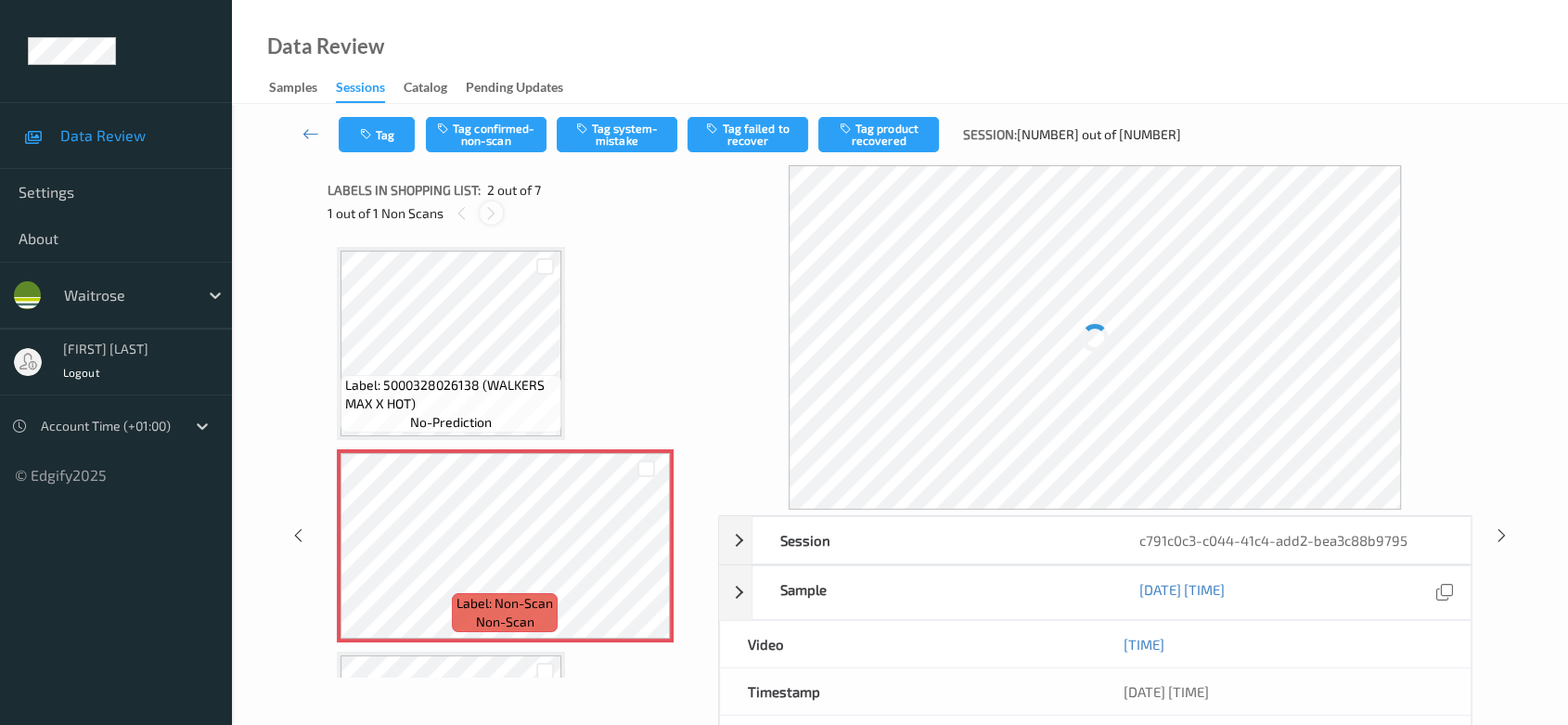 scroll, scrollTop: 8, scrollLeft: 0, axis: vertical 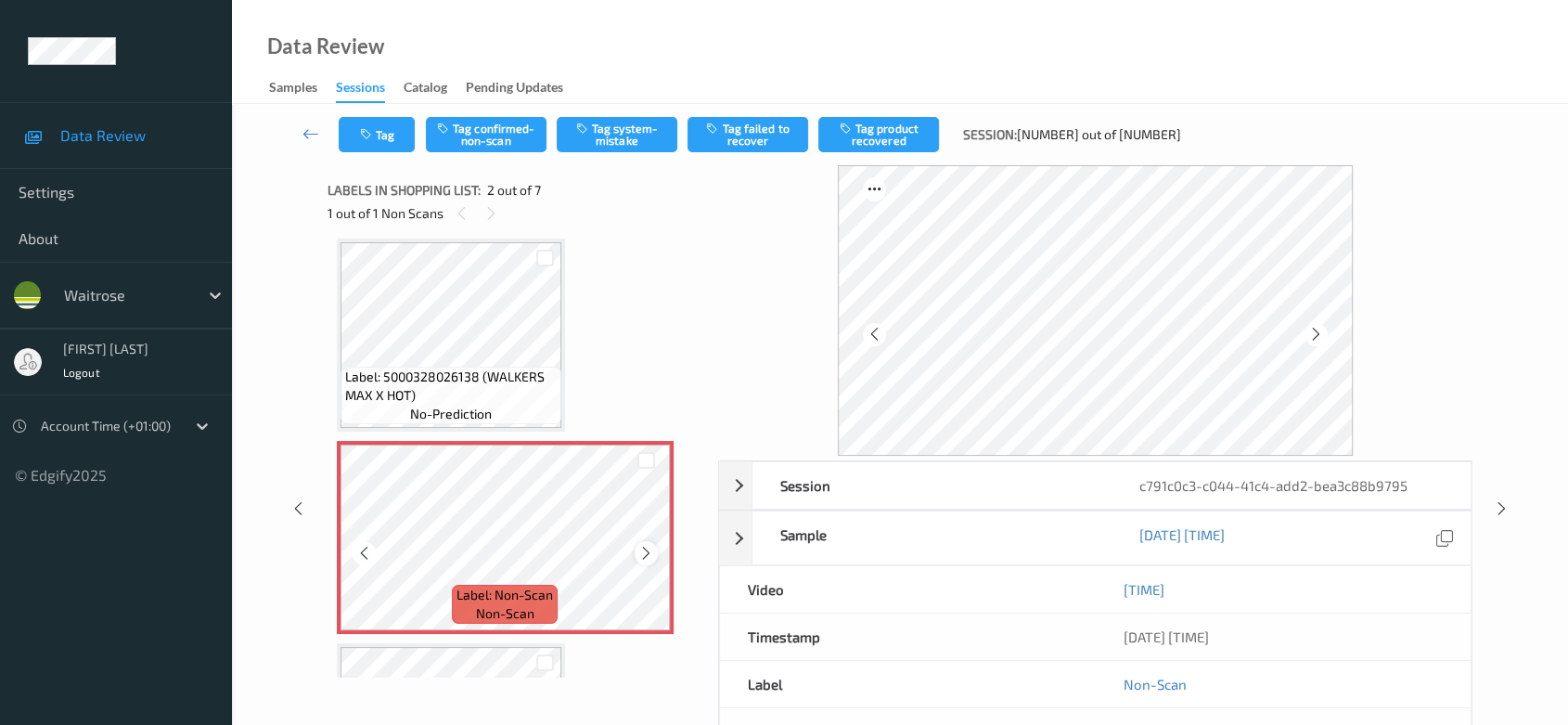 click at bounding box center (646, 553) 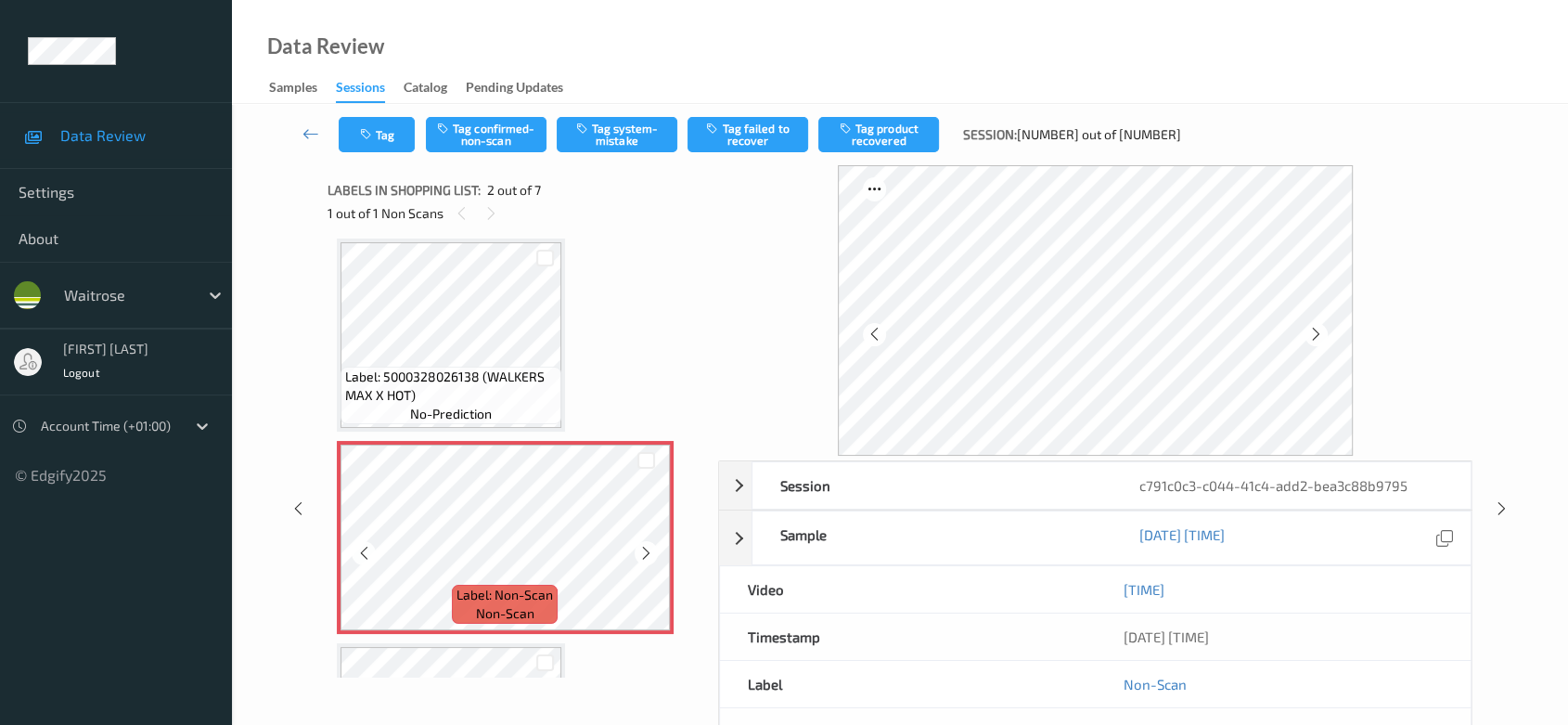 click at bounding box center [646, 553] 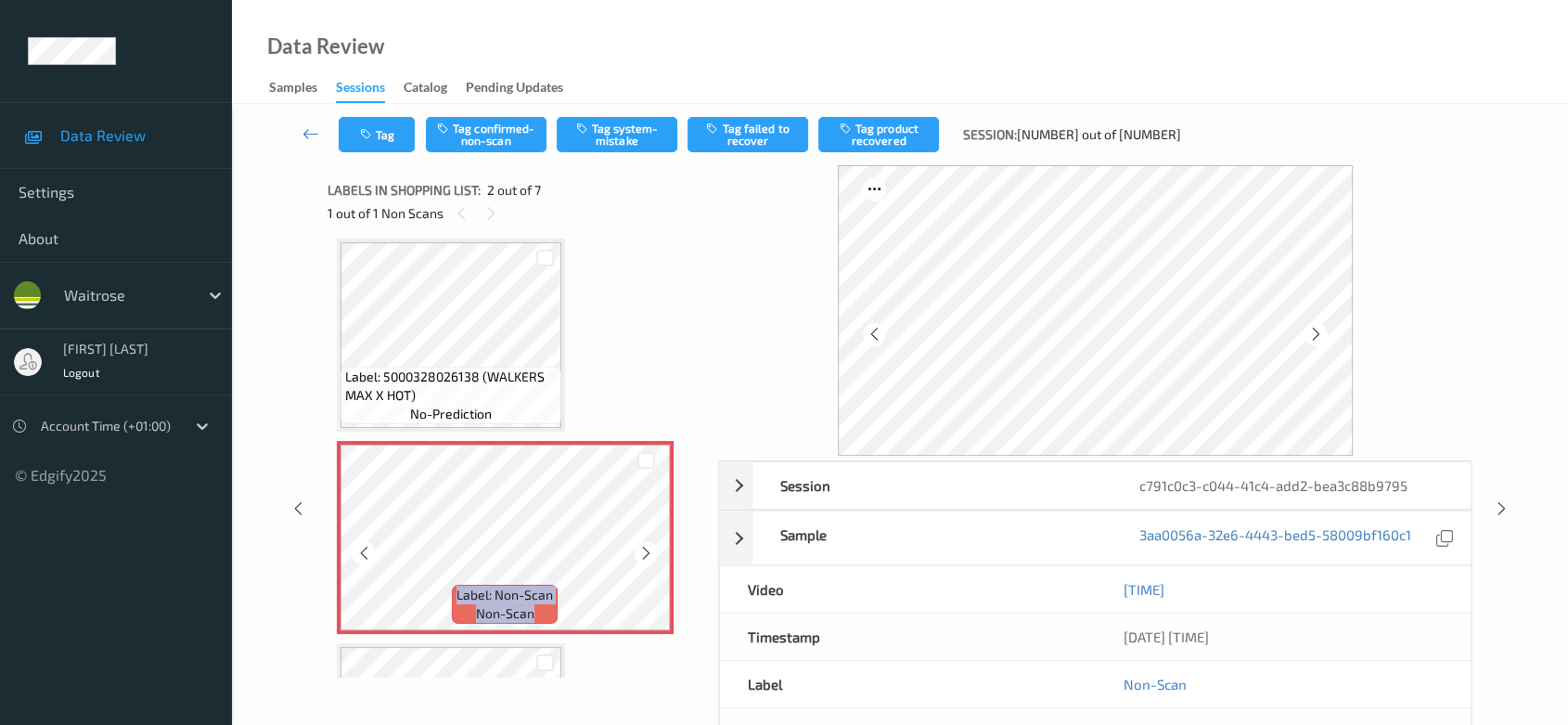 click at bounding box center [646, 553] 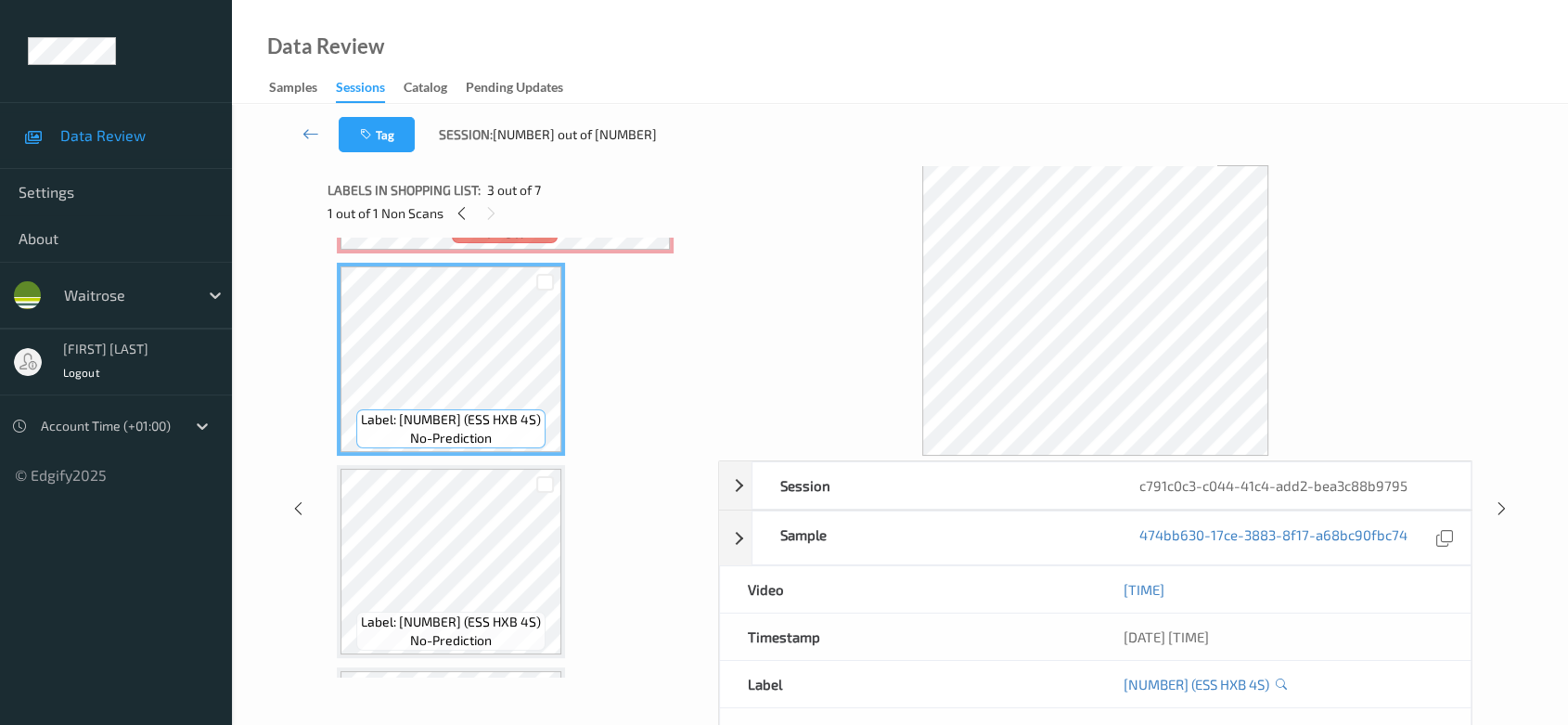 scroll, scrollTop: 421, scrollLeft: 0, axis: vertical 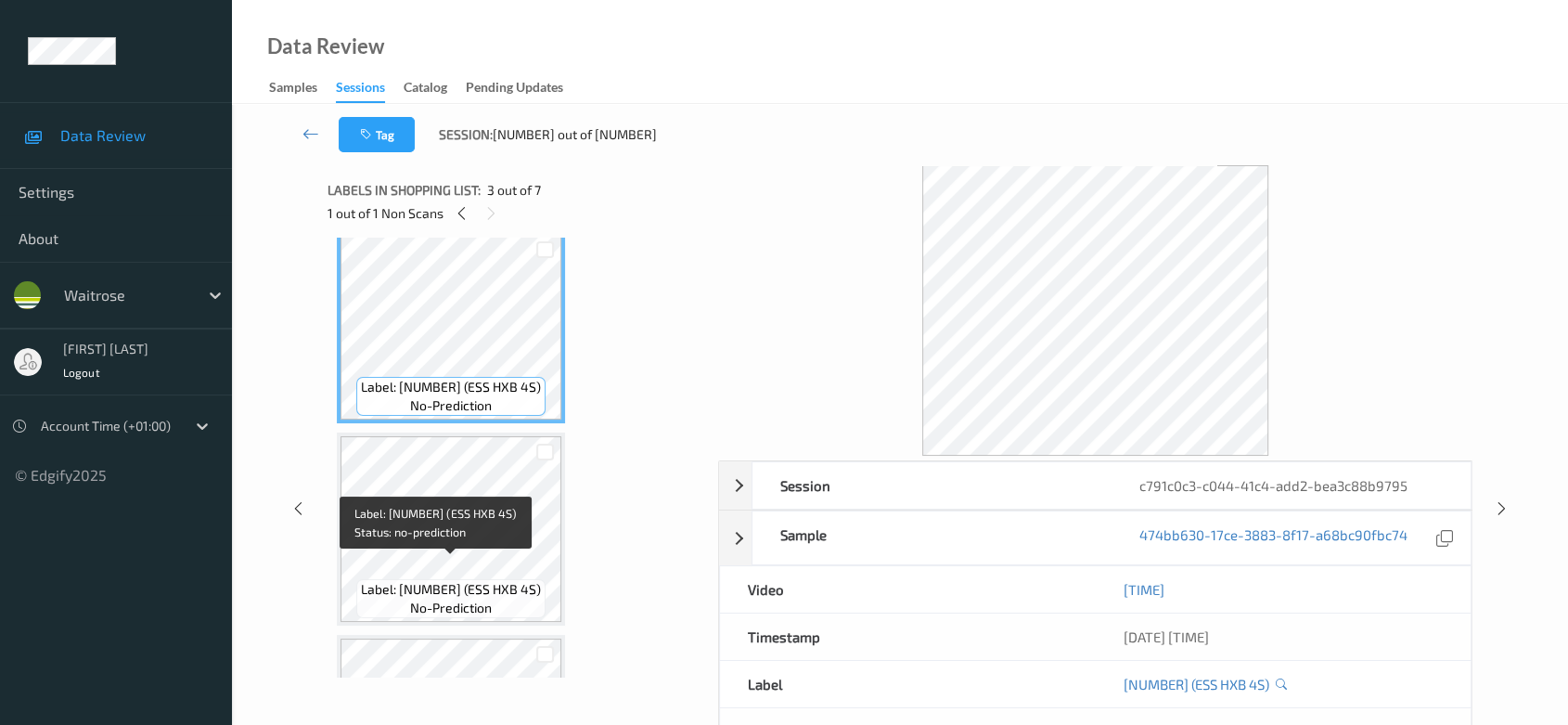 click on "no-prediction" at bounding box center (451, 608) 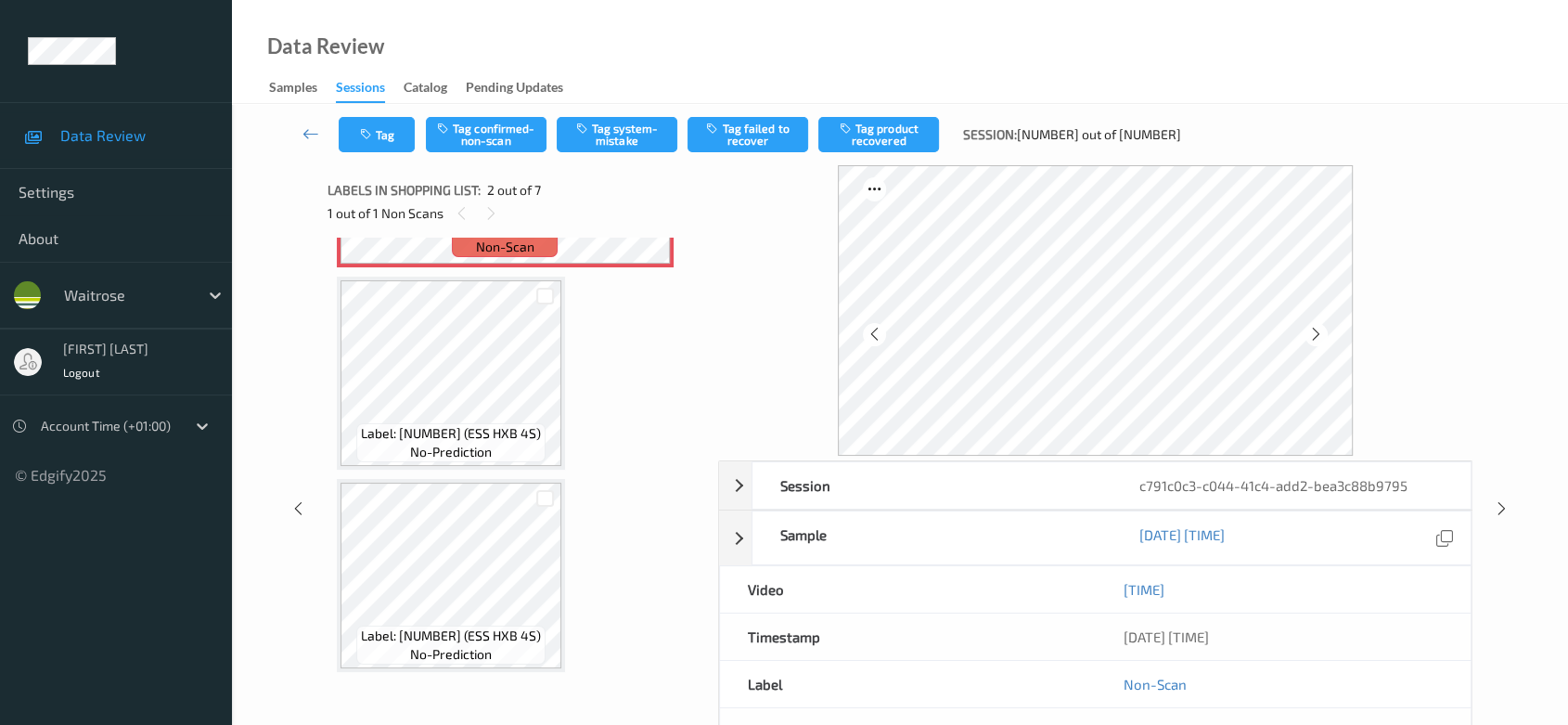 scroll, scrollTop: 421, scrollLeft: 0, axis: vertical 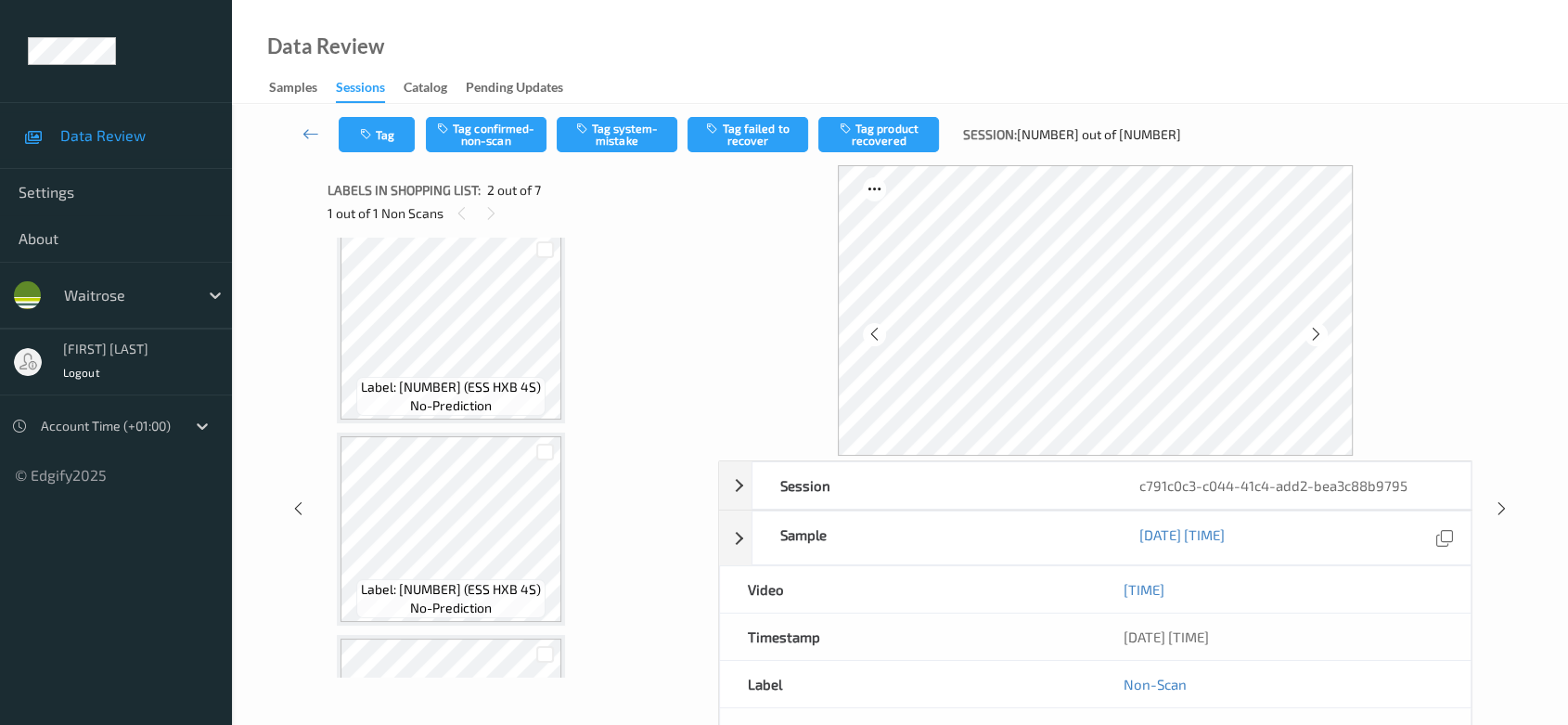click on "Label: 5000169640388 (ESS HXB 4S) no-prediction" at bounding box center (451, 529) 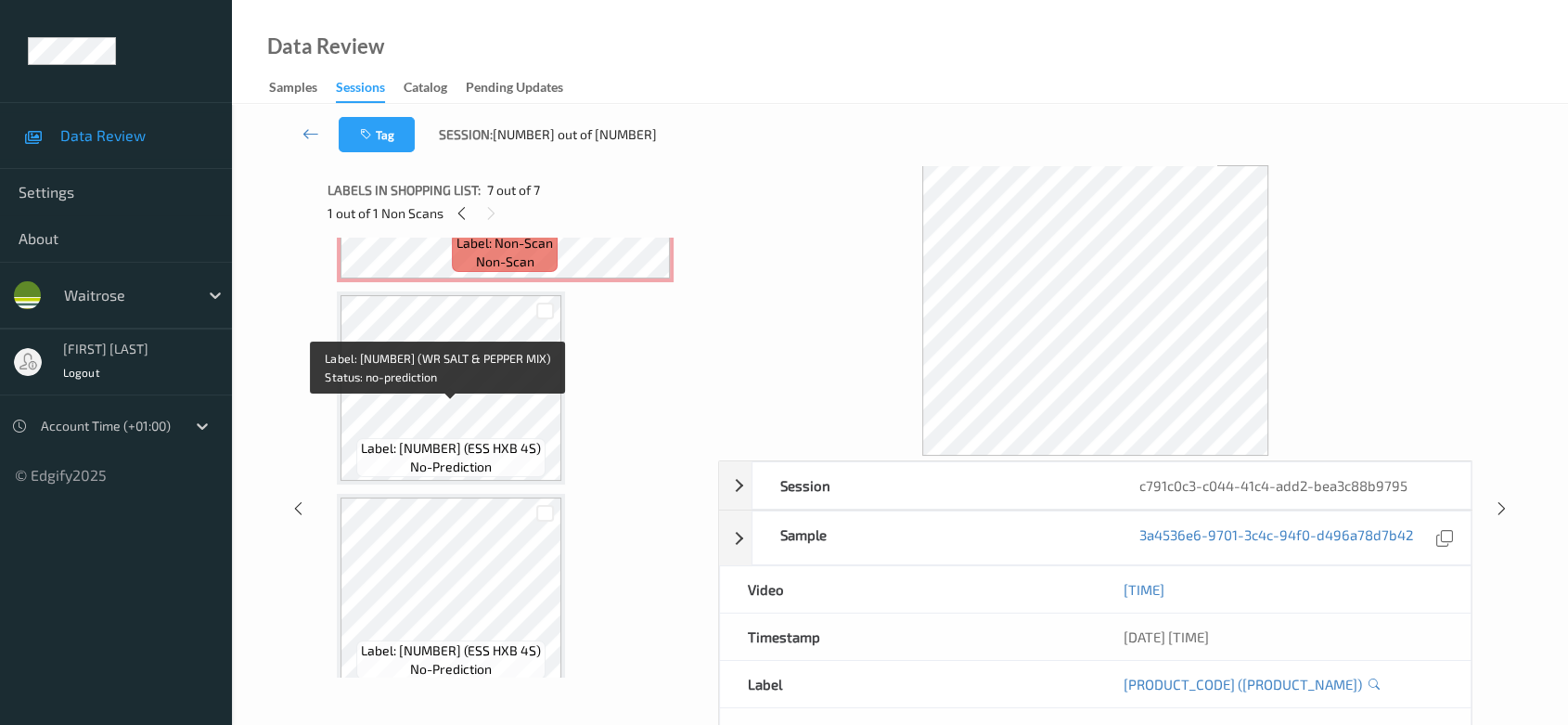 scroll, scrollTop: 51, scrollLeft: 0, axis: vertical 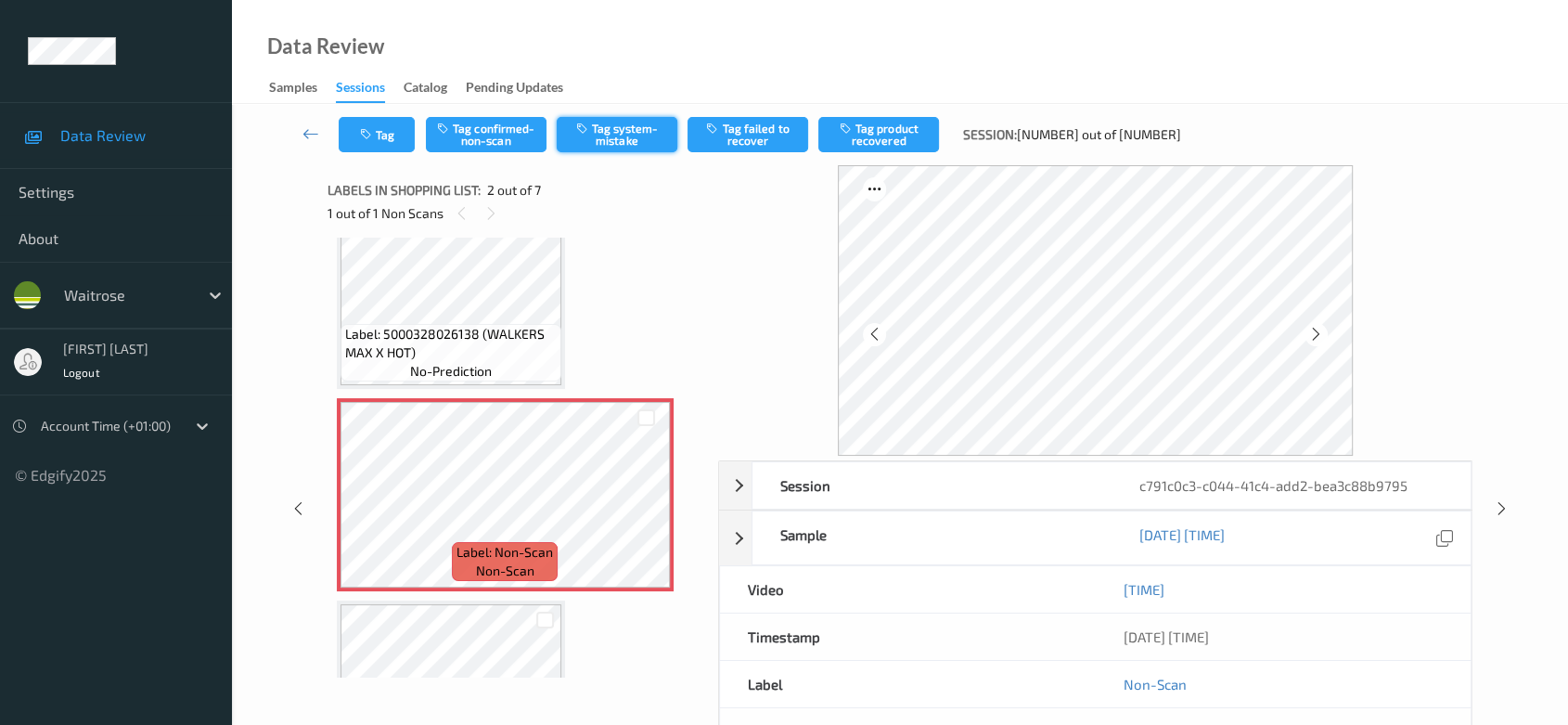 click on "Tag   system-mistake" at bounding box center (617, 135) 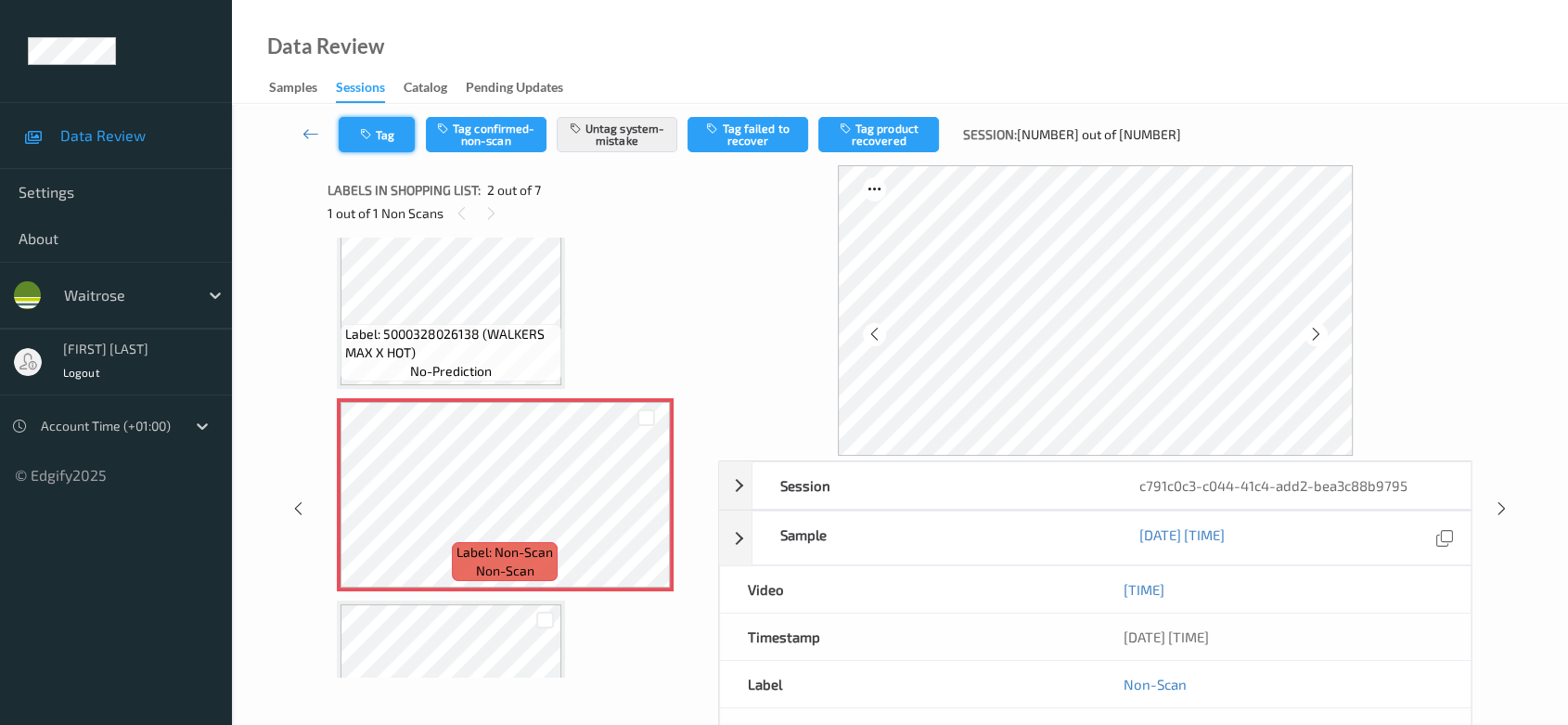 click on "Tag" at bounding box center [377, 135] 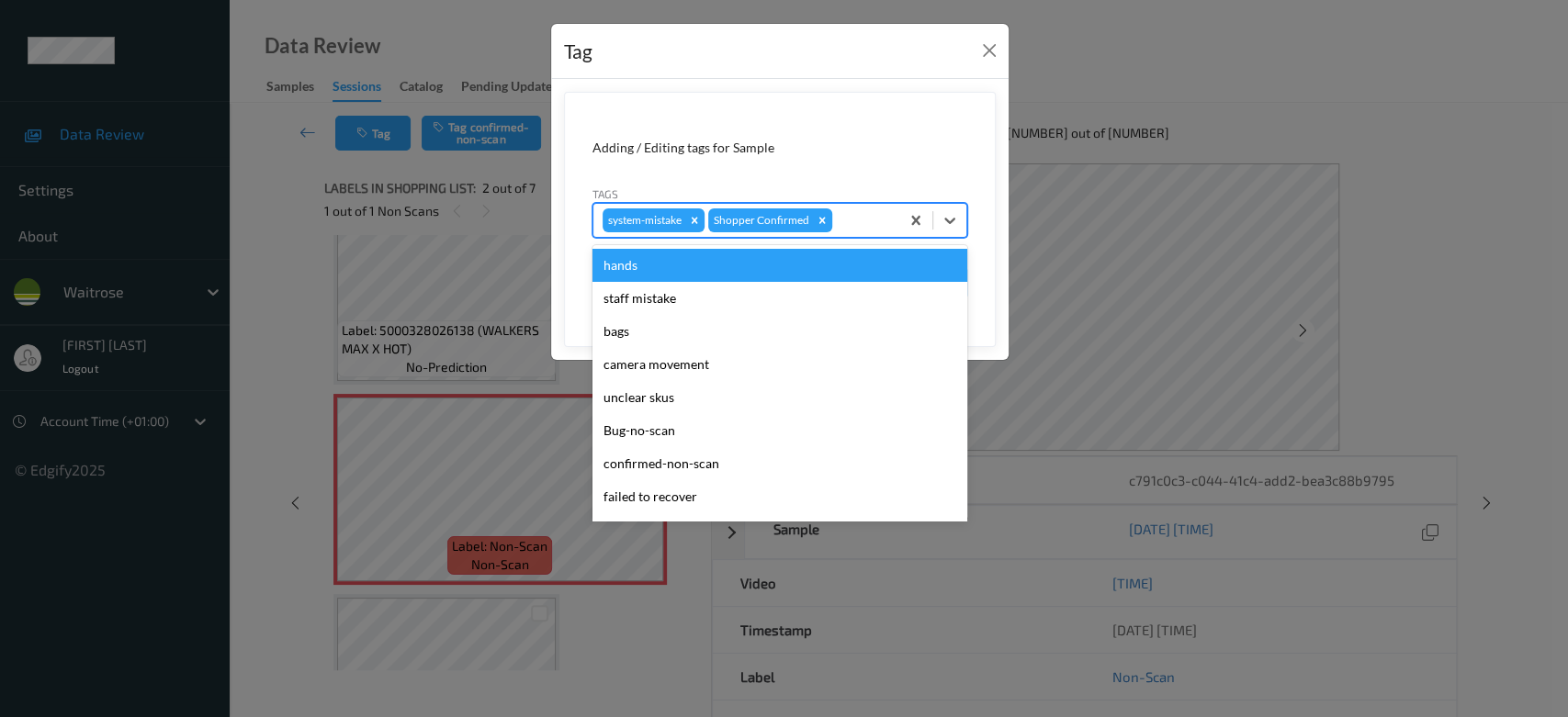 click at bounding box center (863, 220) 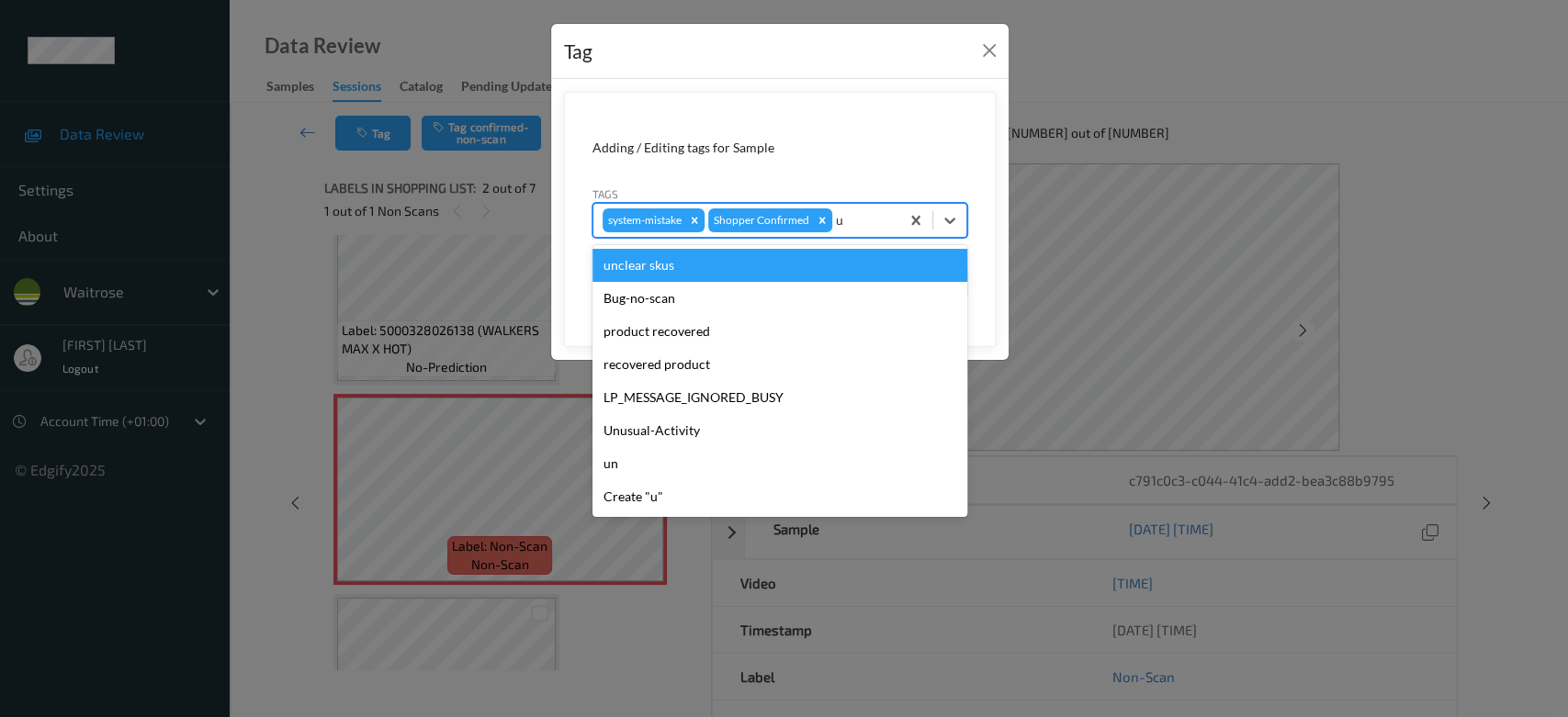 type on "un" 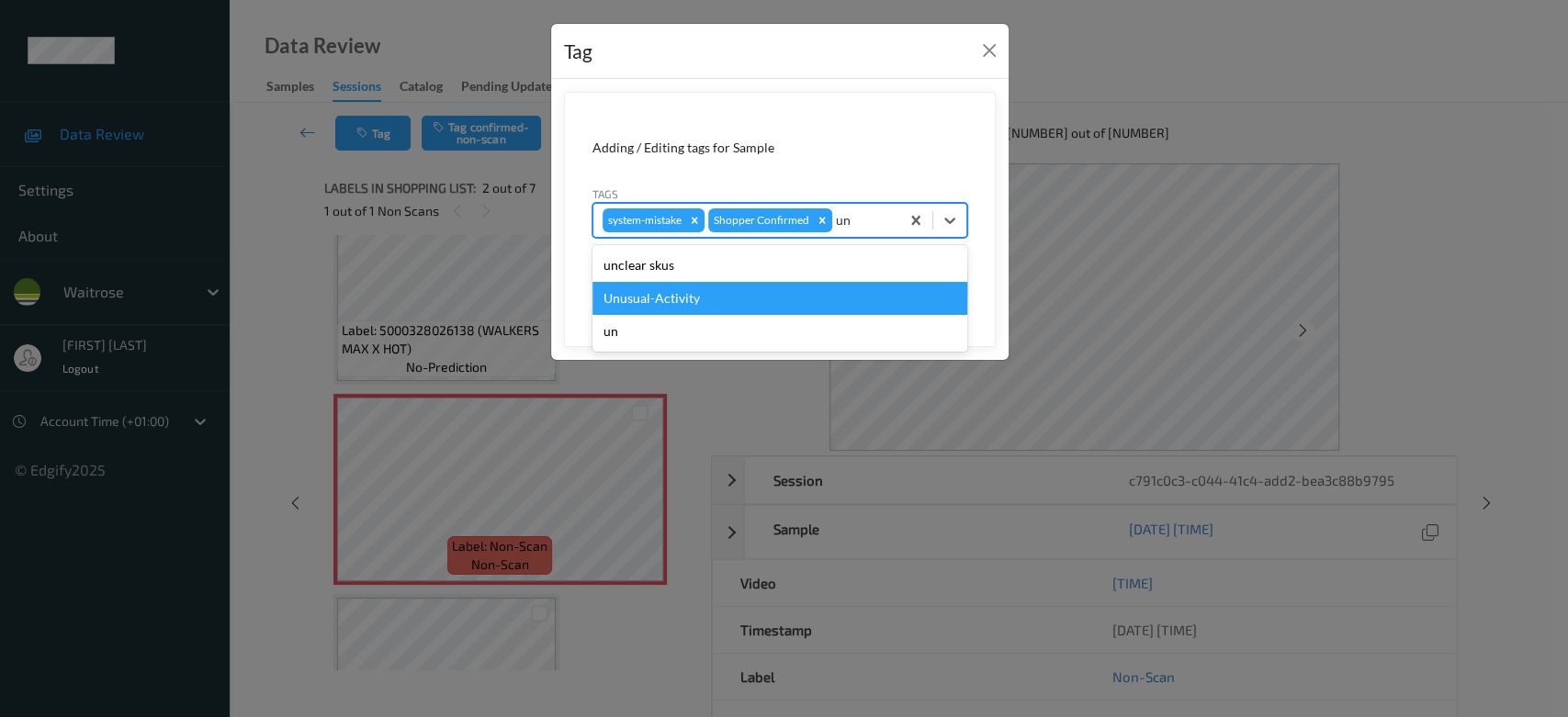 click on "Unusual-Activity" at bounding box center (780, 298) 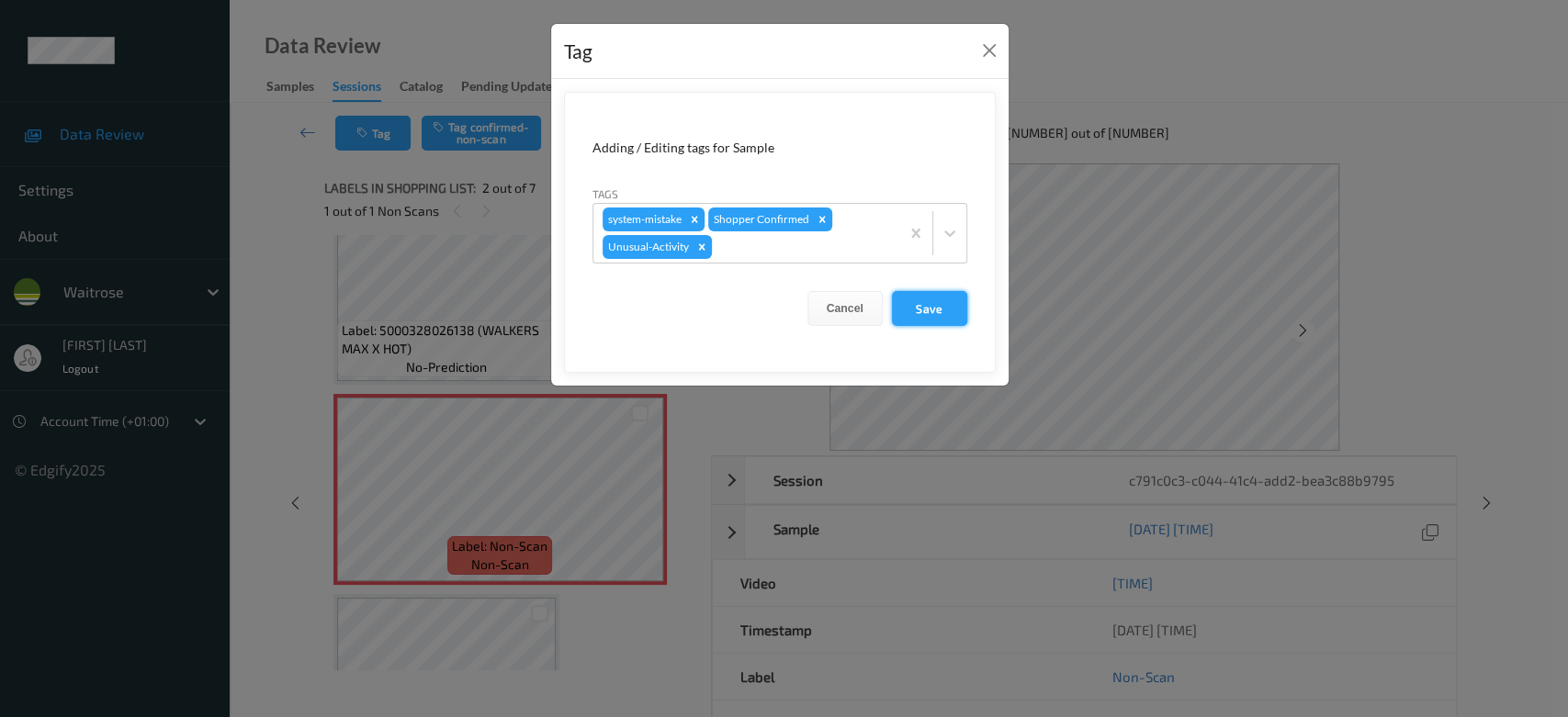 click on "Save" at bounding box center [930, 308] 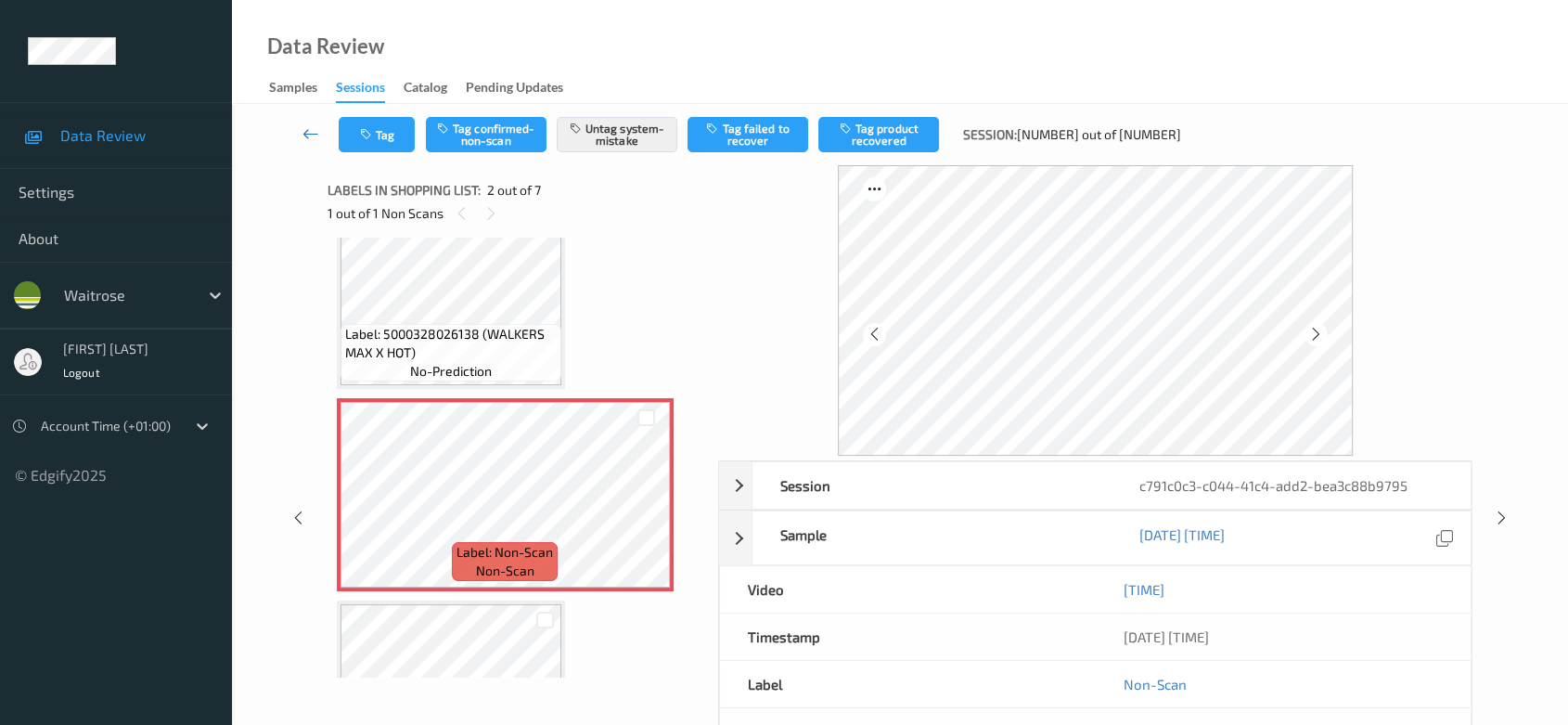 type 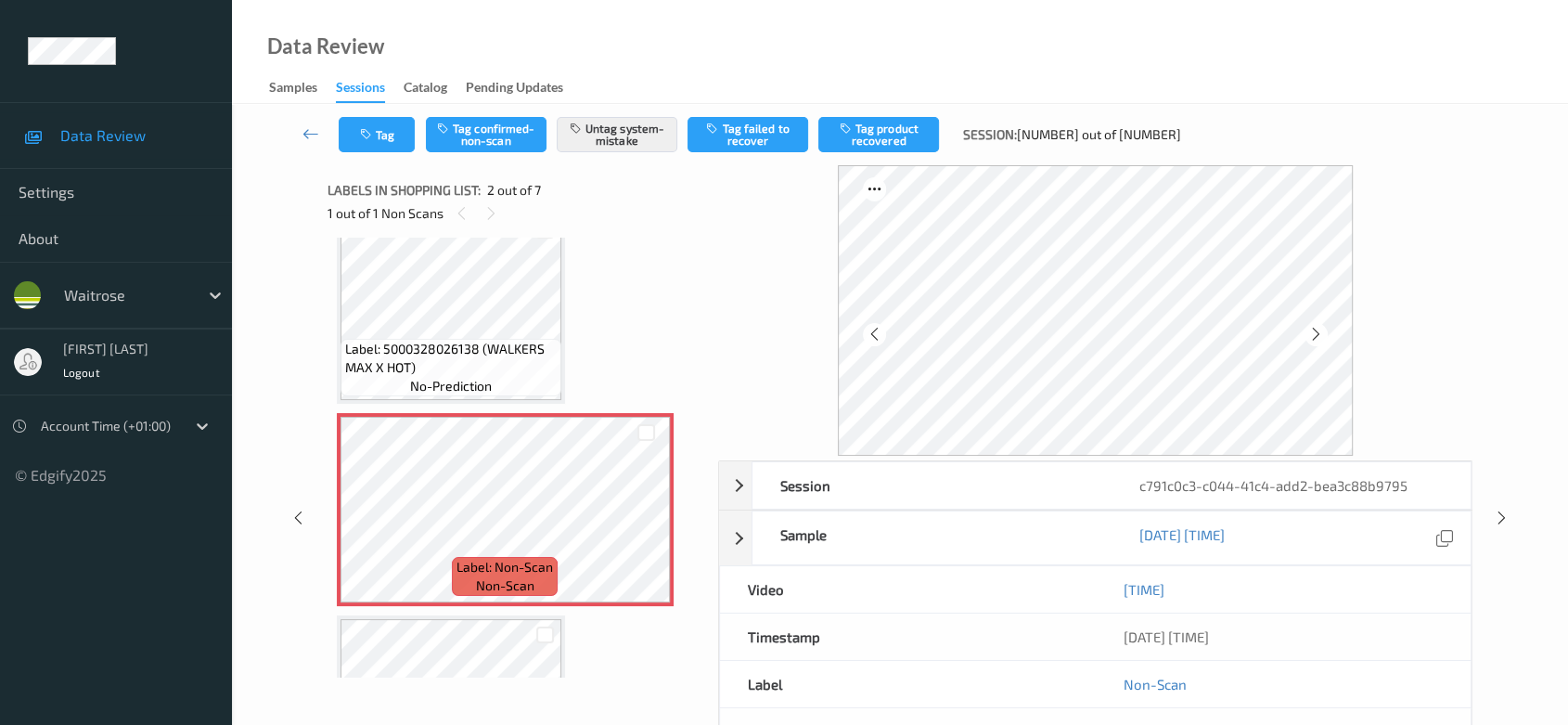 scroll, scrollTop: 0, scrollLeft: 0, axis: both 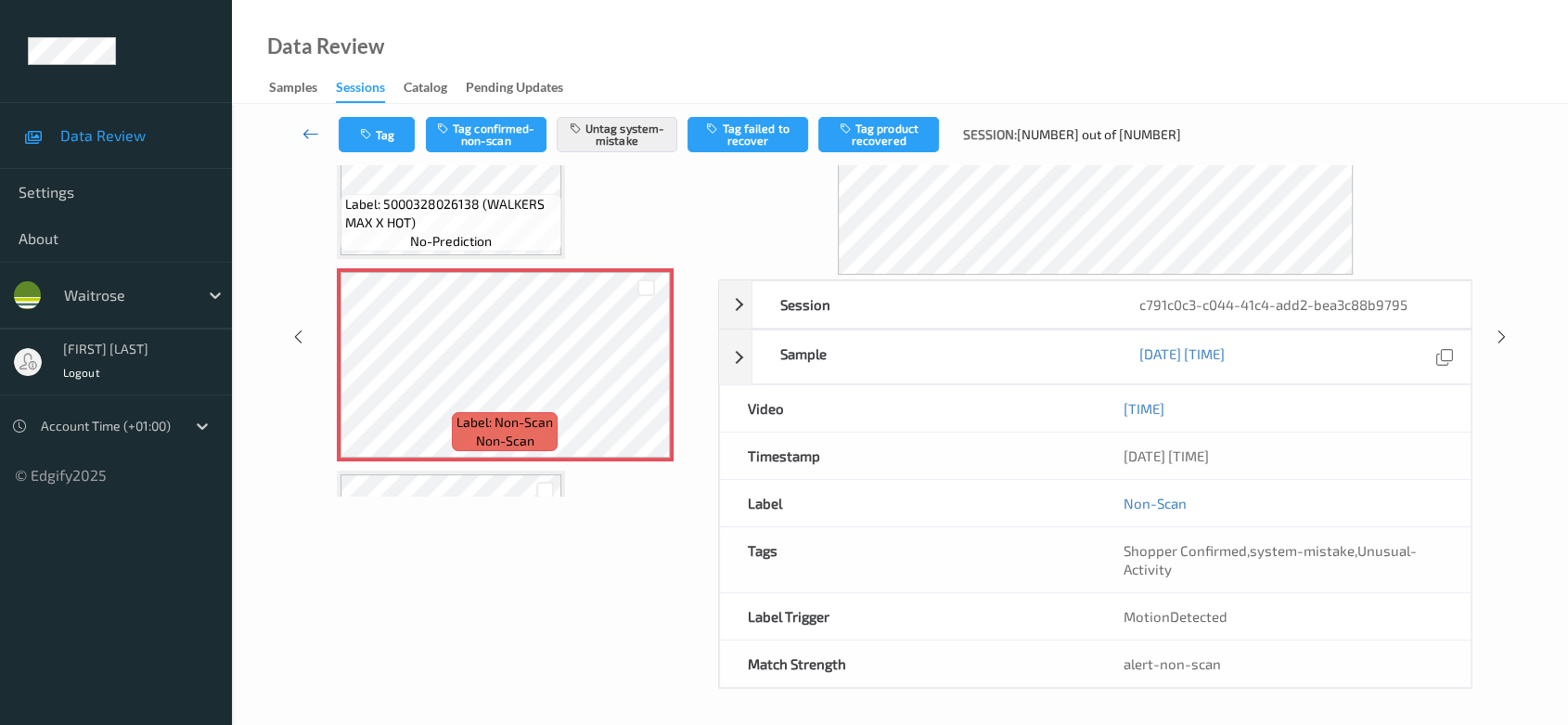 click at bounding box center (311, 134) 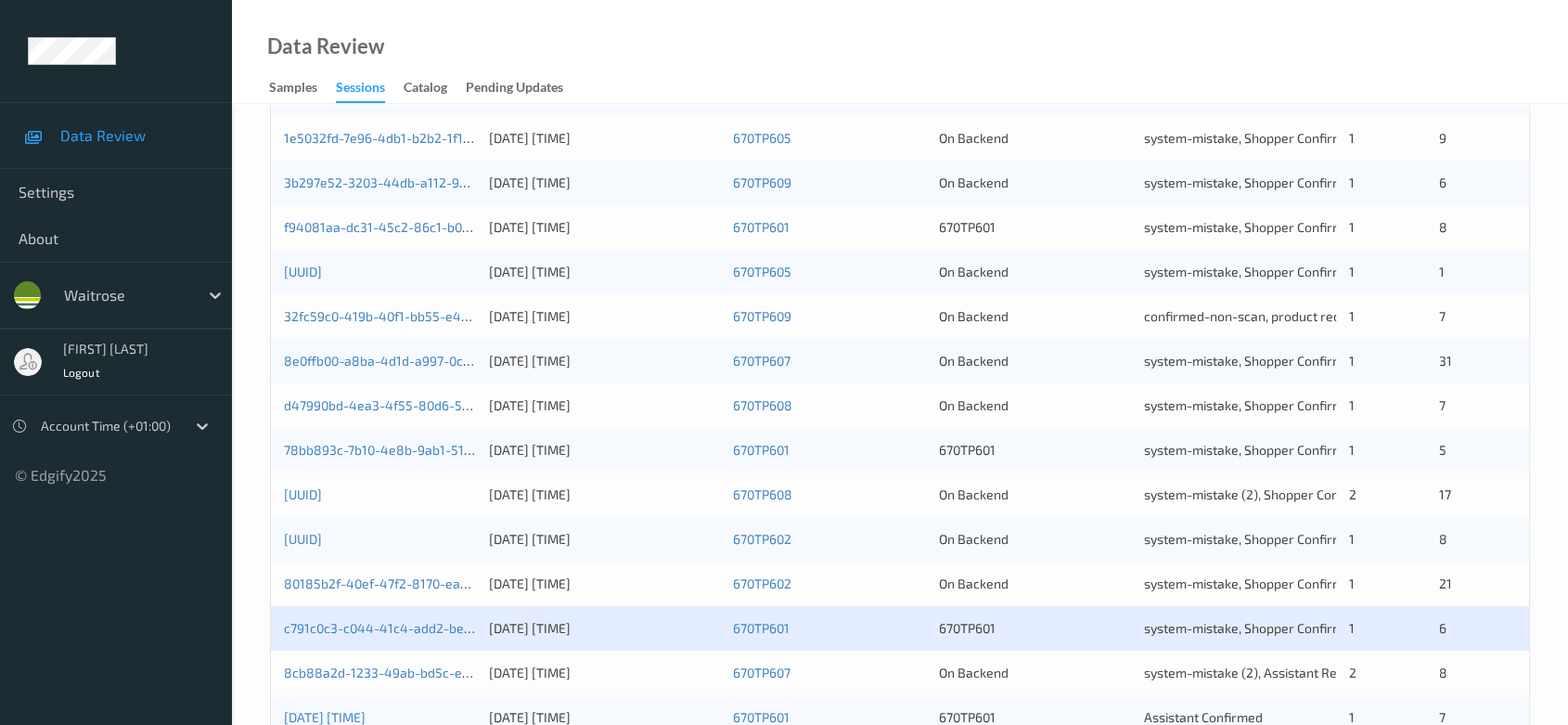 scroll, scrollTop: 735, scrollLeft: 0, axis: vertical 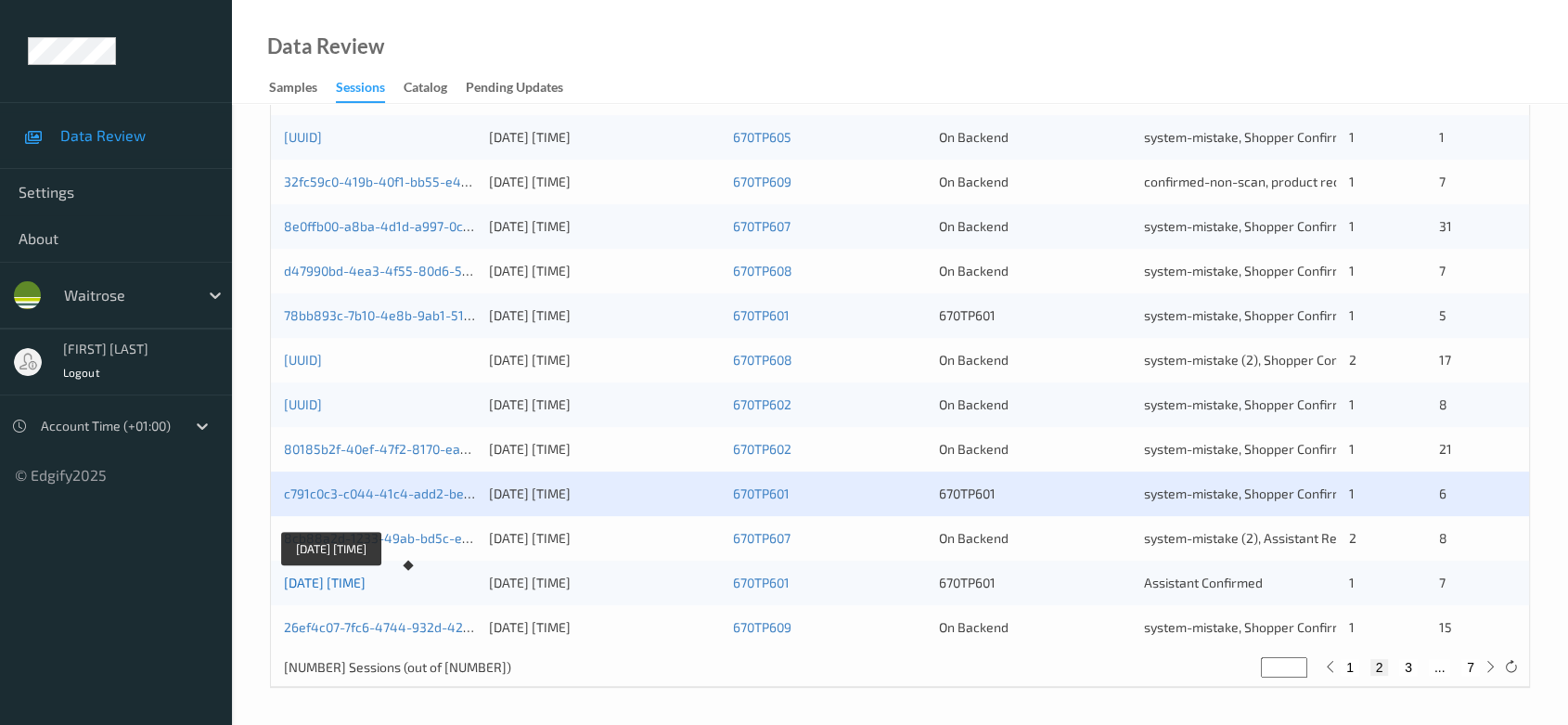 click on "52dcda15-1524-4b49-b065-d2f5630257d1" at bounding box center (325, 582) 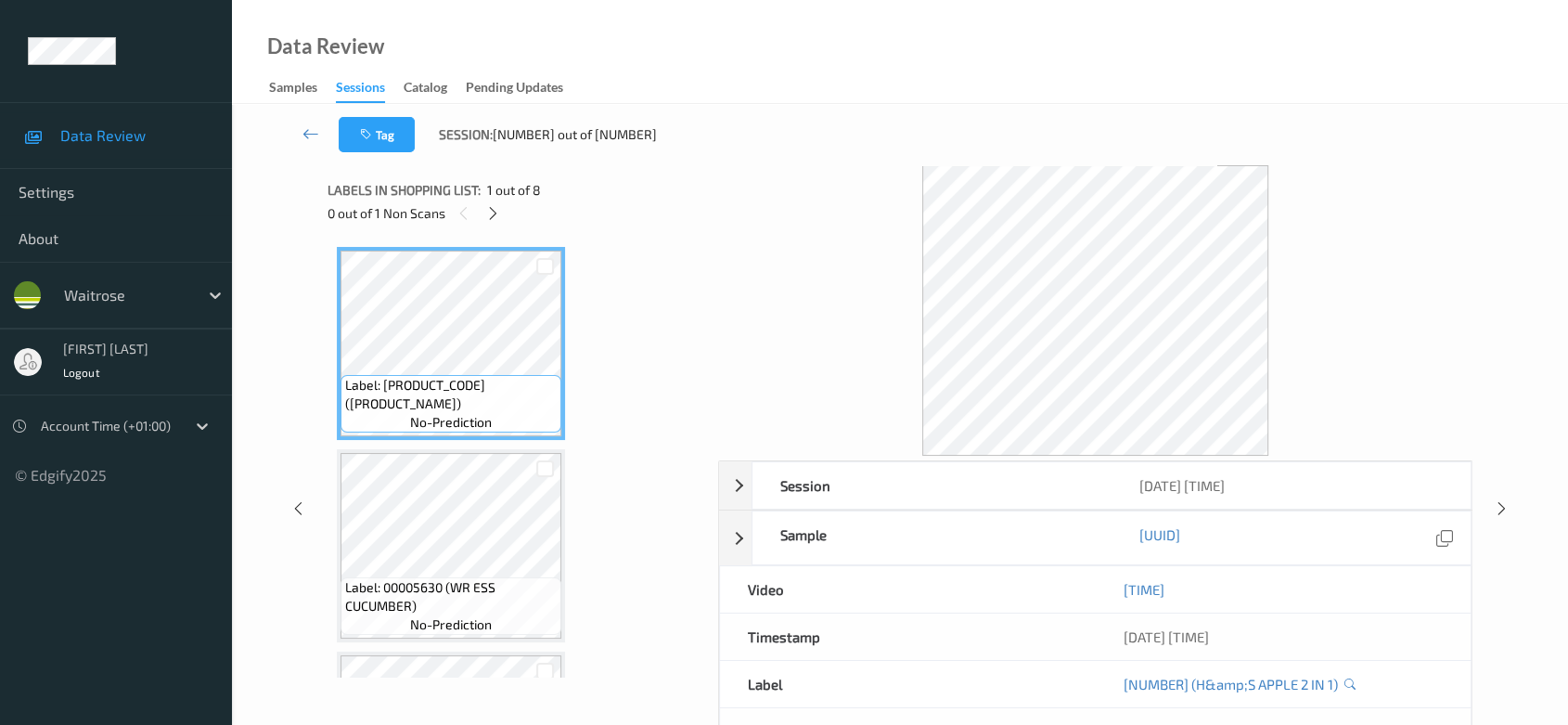 scroll, scrollTop: 0, scrollLeft: 0, axis: both 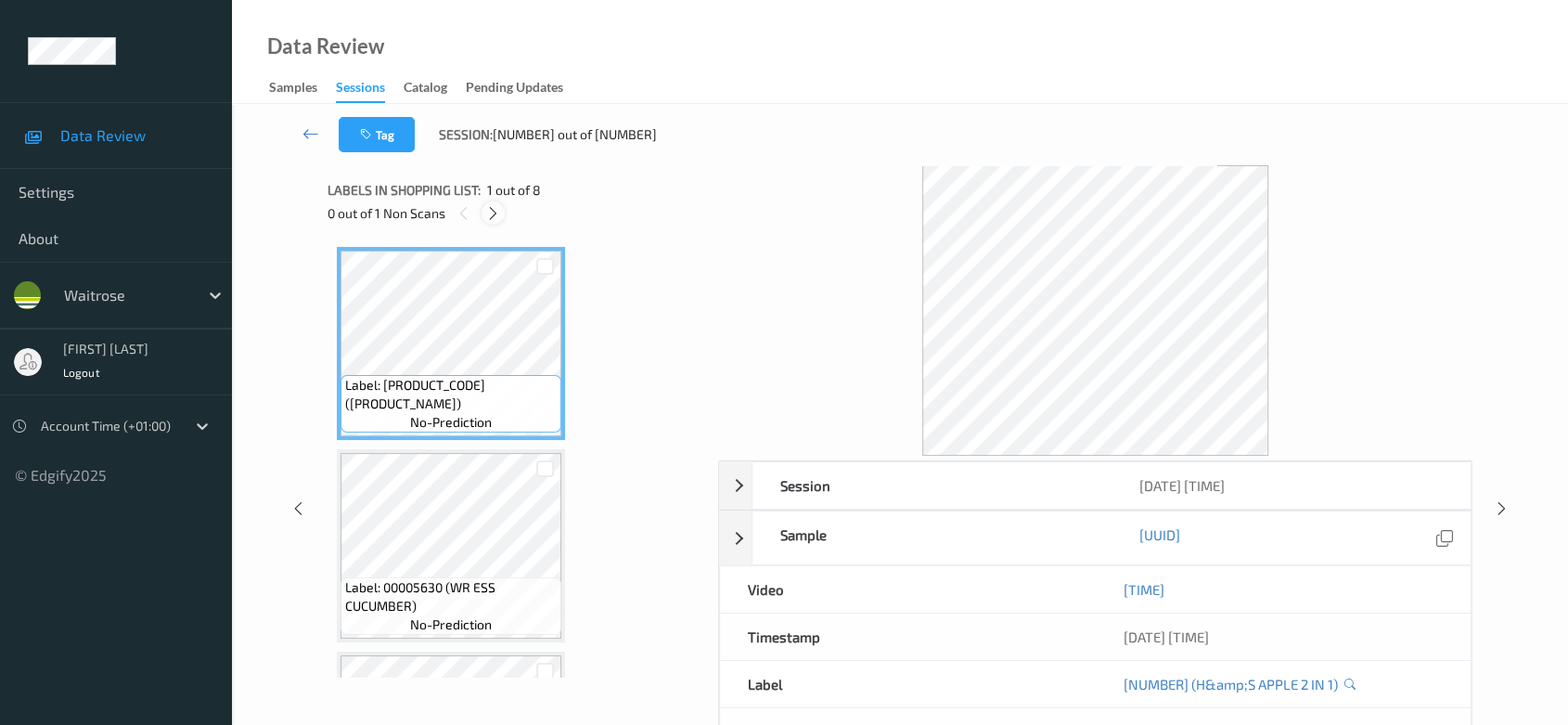 click at bounding box center [493, 214] 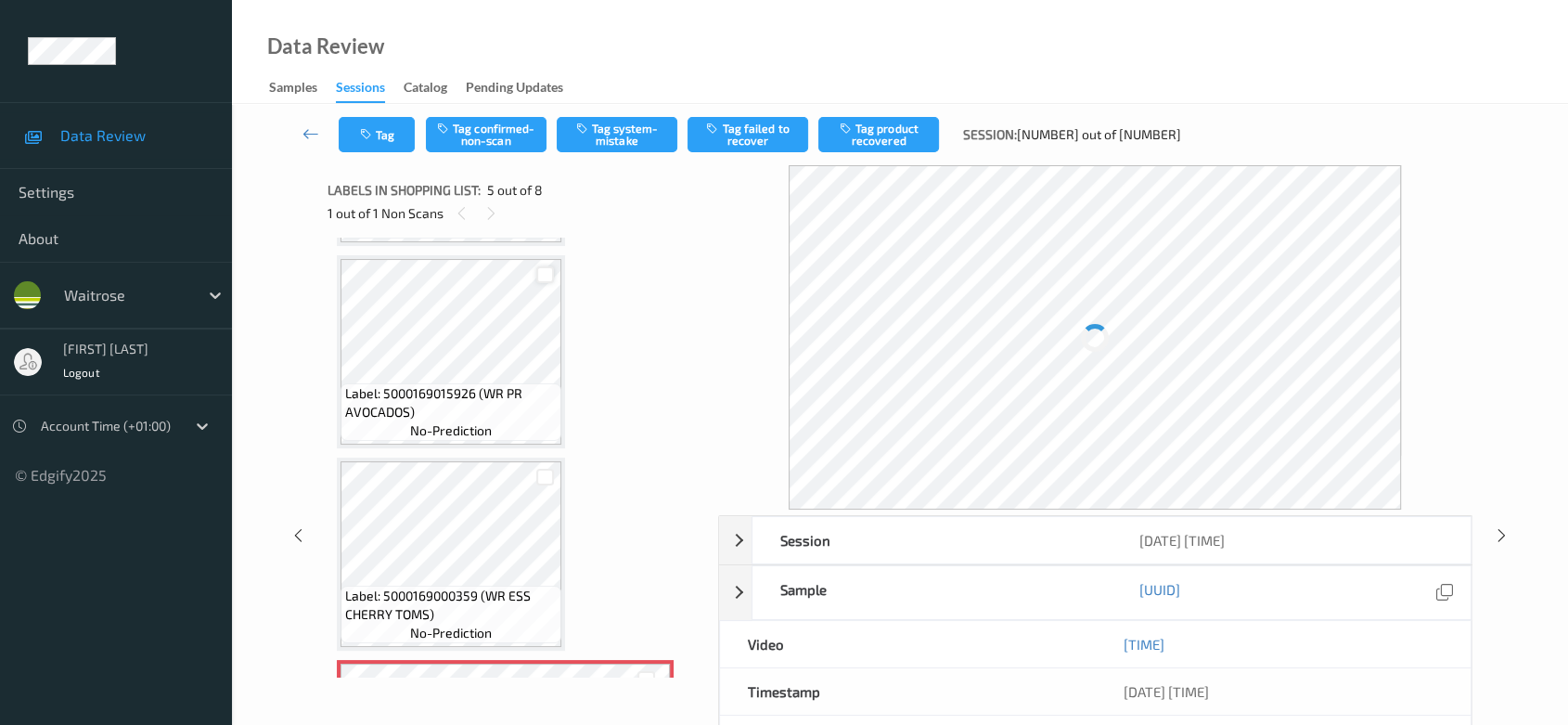 scroll, scrollTop: 618, scrollLeft: 0, axis: vertical 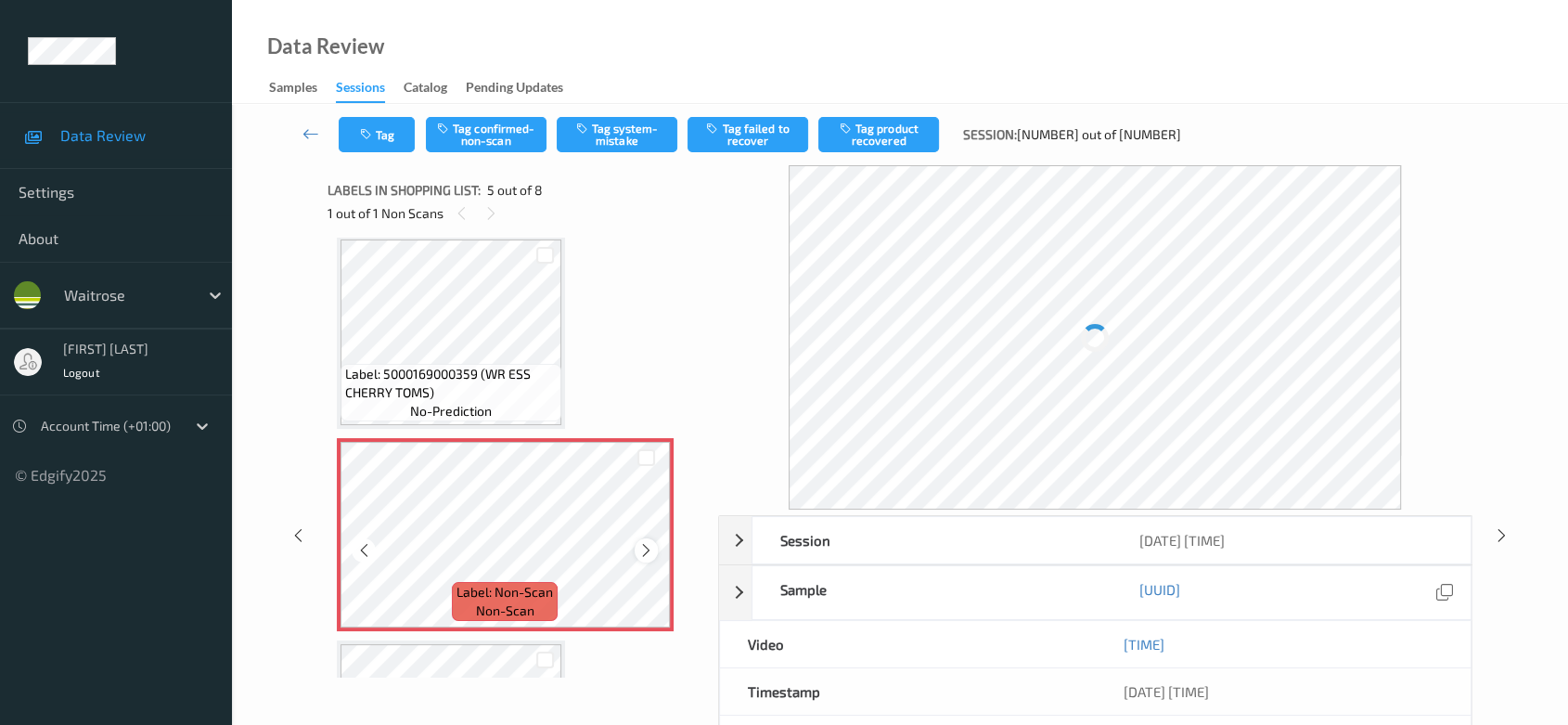 click at bounding box center (646, 550) 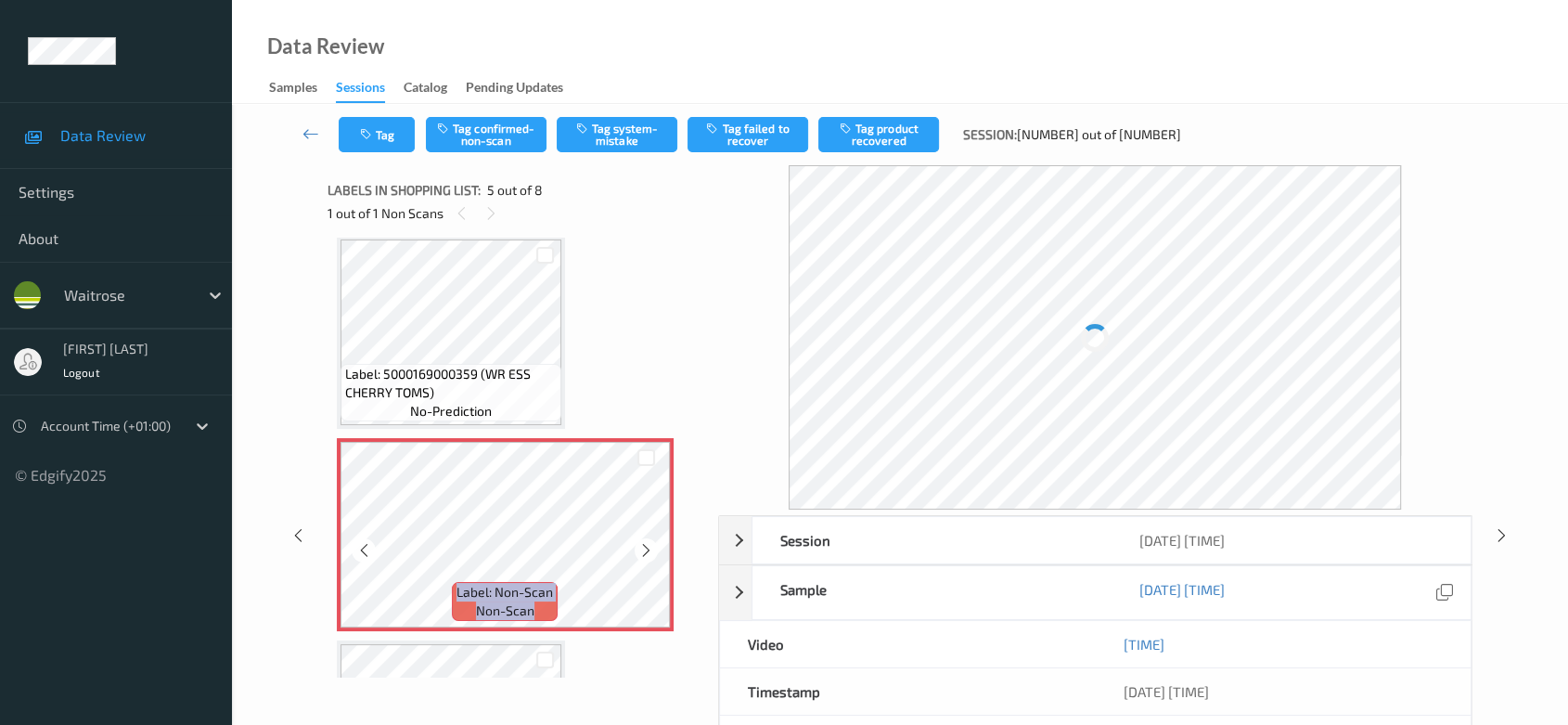click at bounding box center [646, 550] 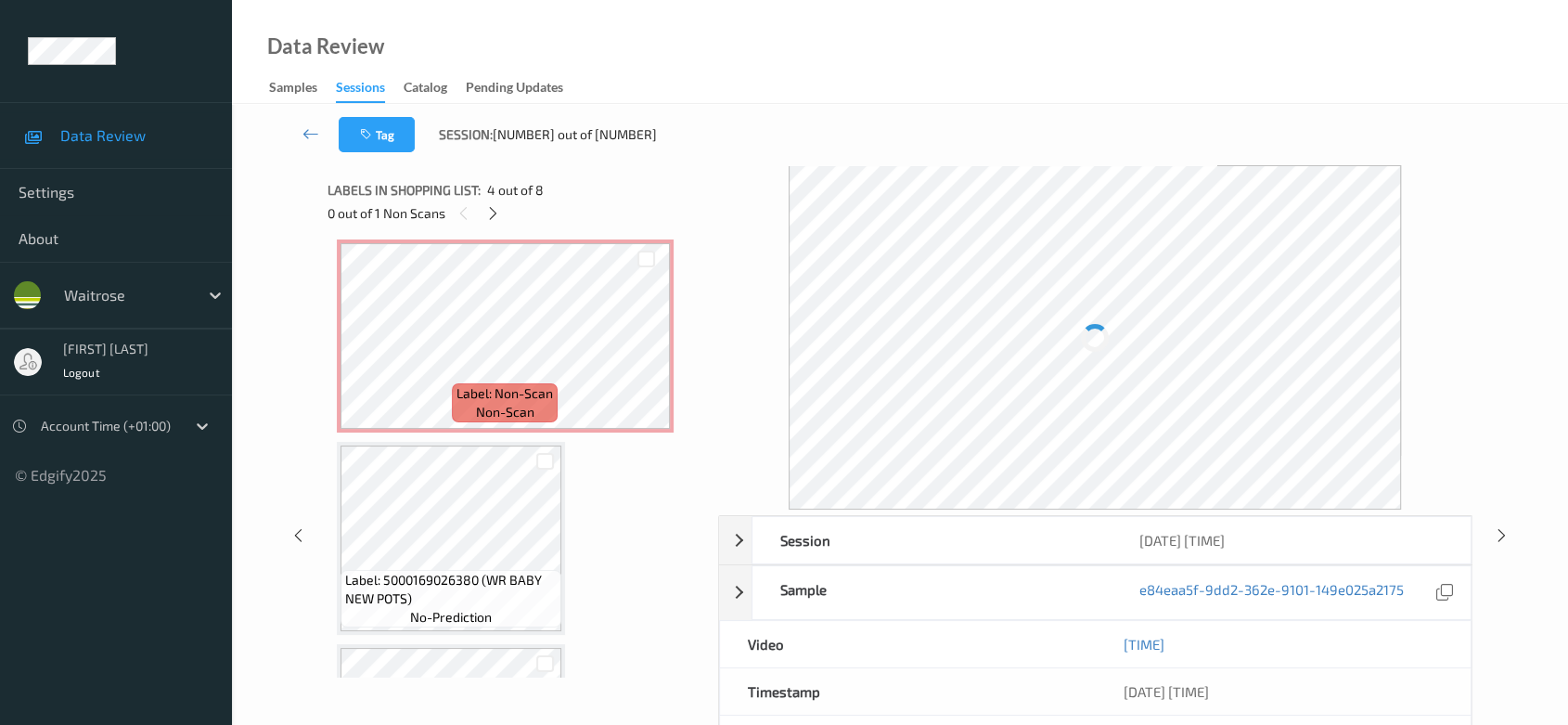 scroll, scrollTop: 824, scrollLeft: 0, axis: vertical 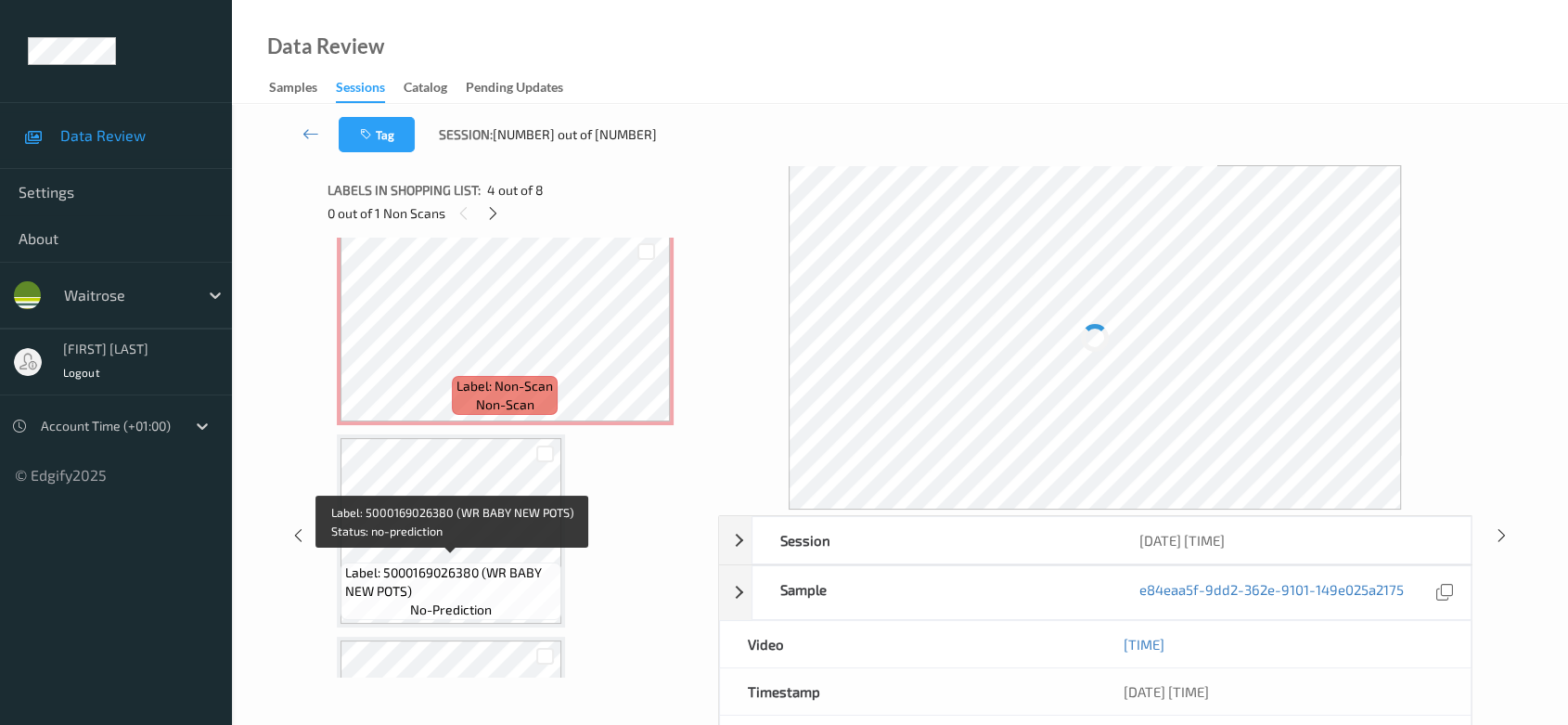 click on "Label: 5000169026380 (WR BABY NEW POTS)" at bounding box center [451, 582] 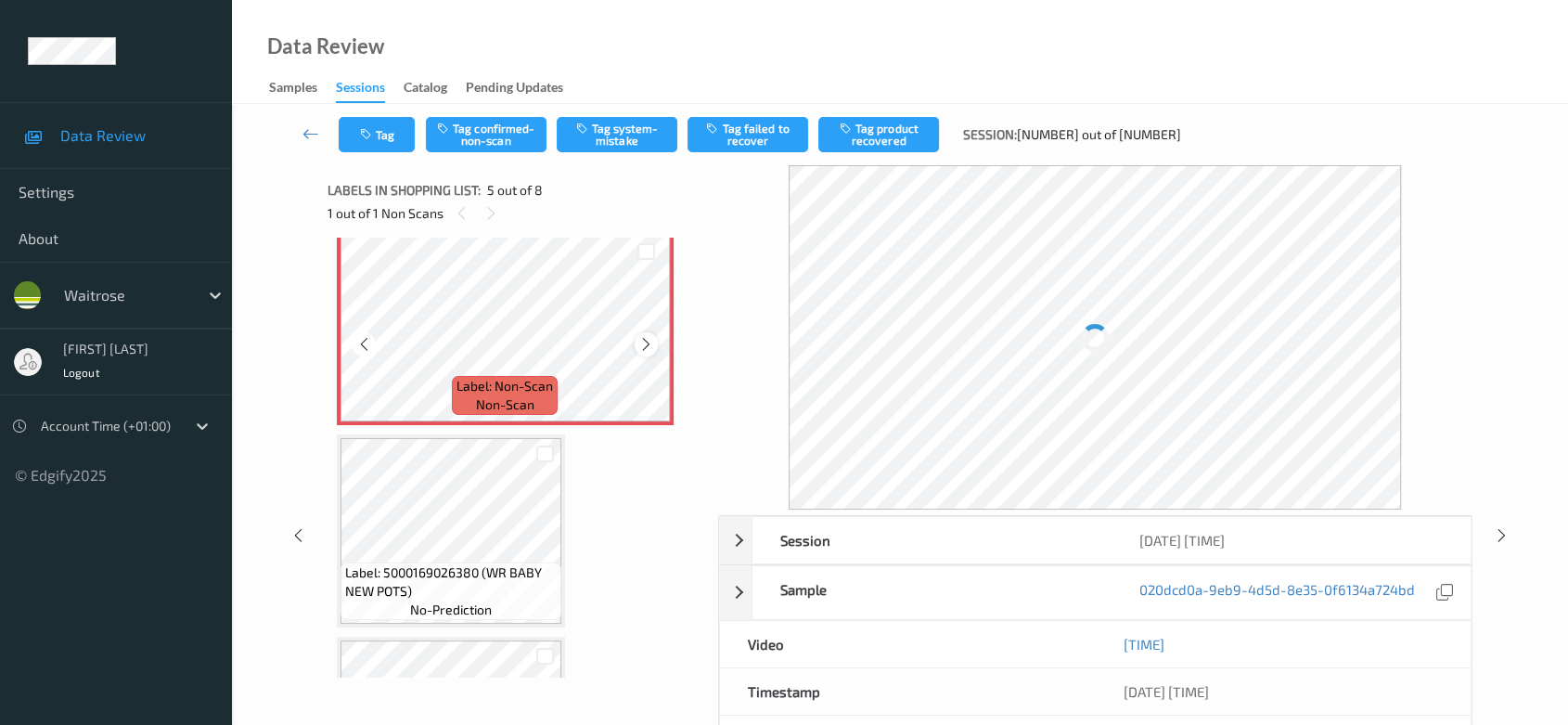 click at bounding box center [646, 344] 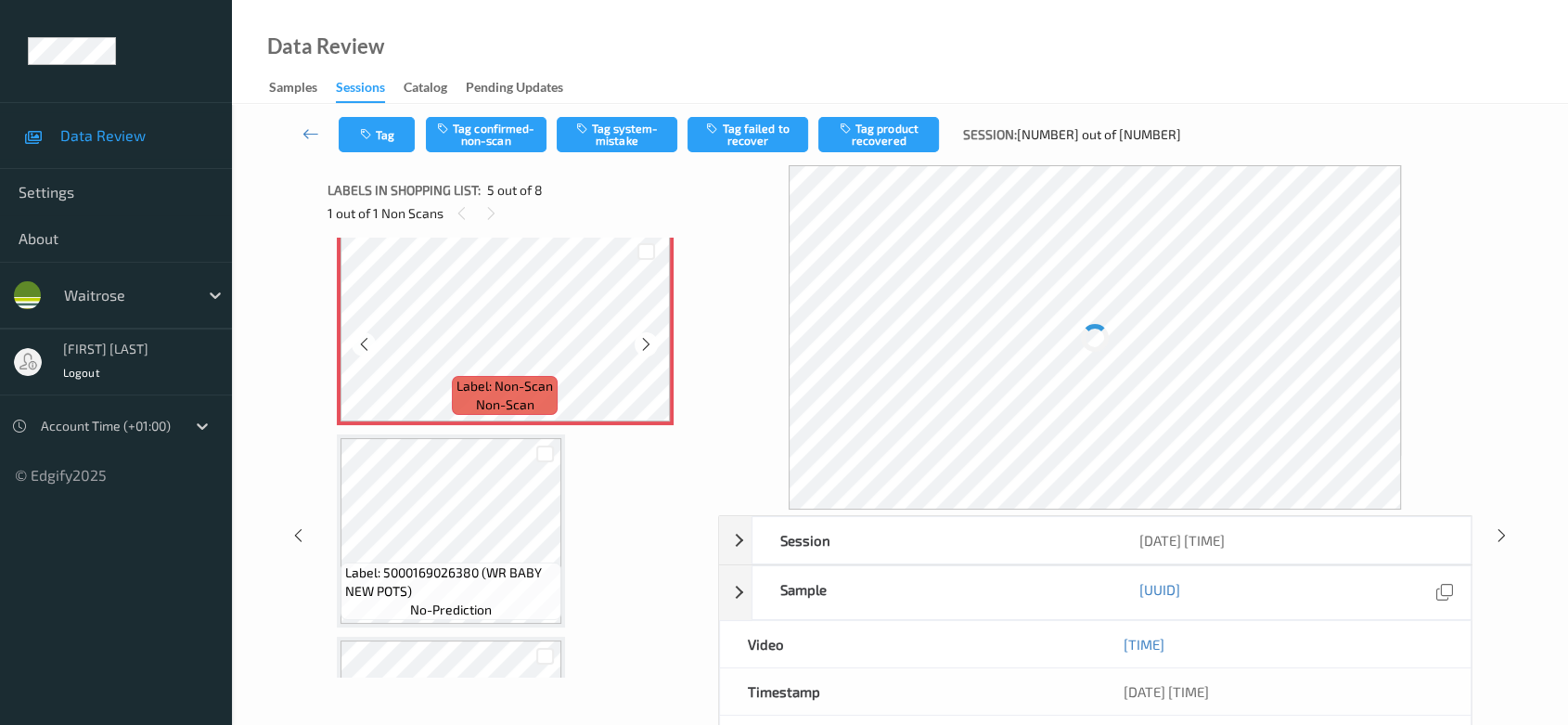 click at bounding box center (646, 344) 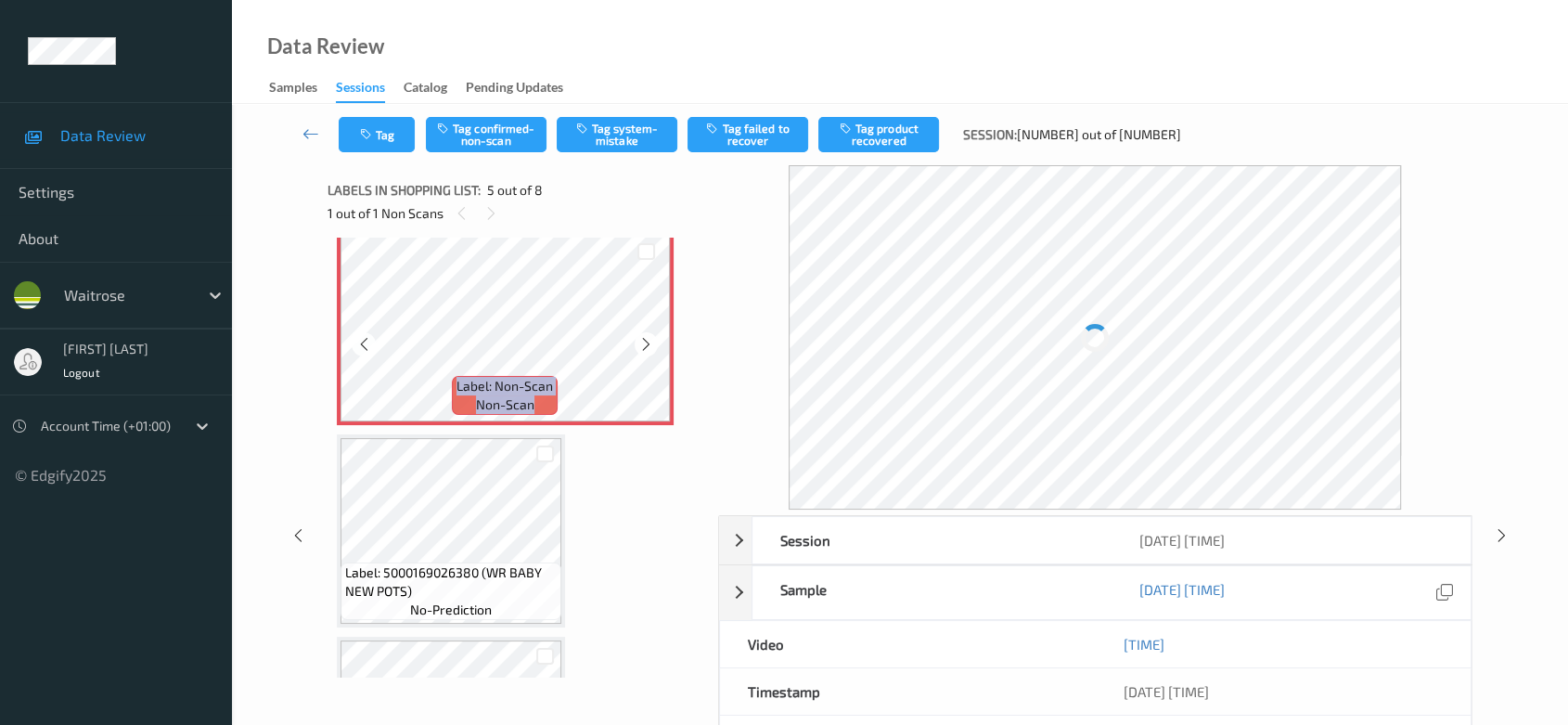 click at bounding box center (646, 344) 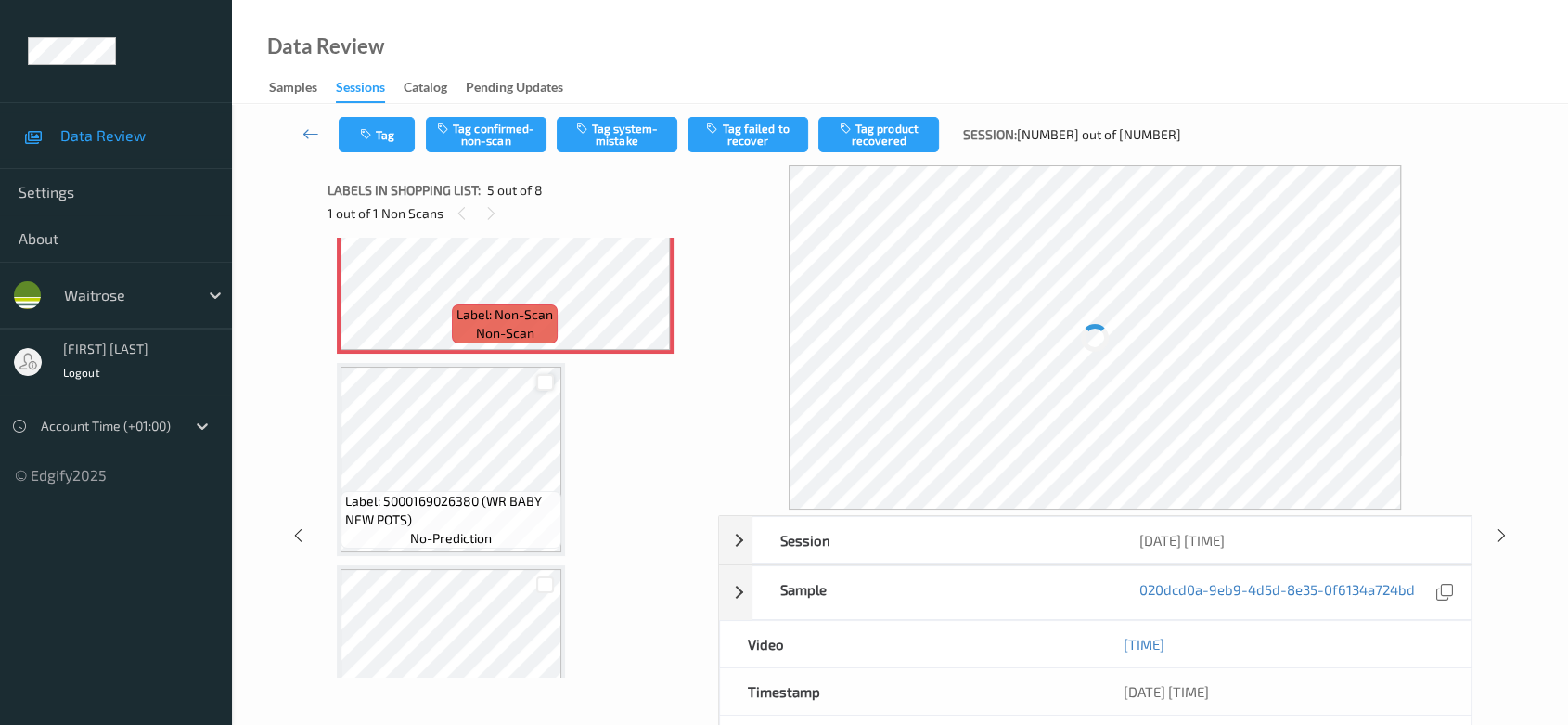 scroll, scrollTop: 928, scrollLeft: 0, axis: vertical 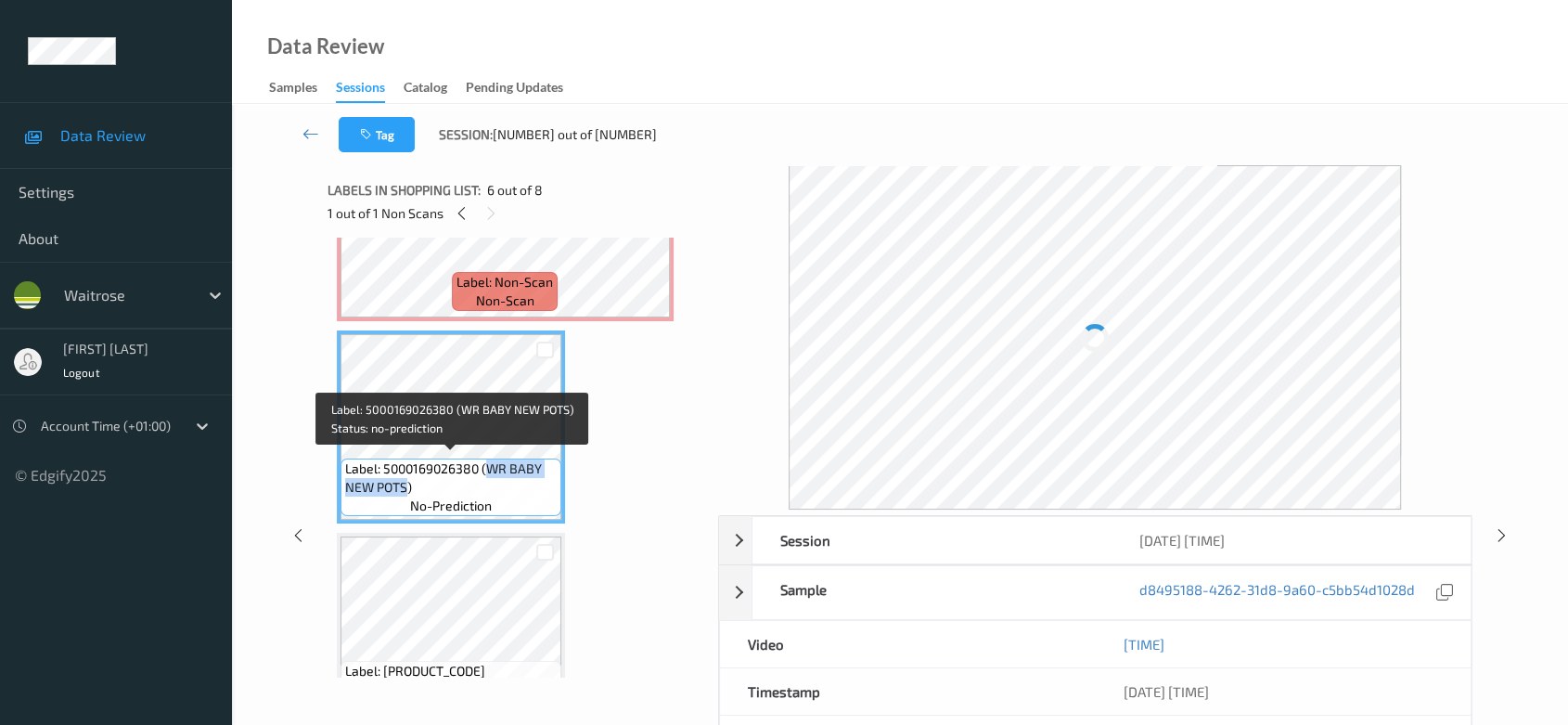 drag, startPoint x: 485, startPoint y: 463, endPoint x: 404, endPoint y: 480, distance: 82.764727 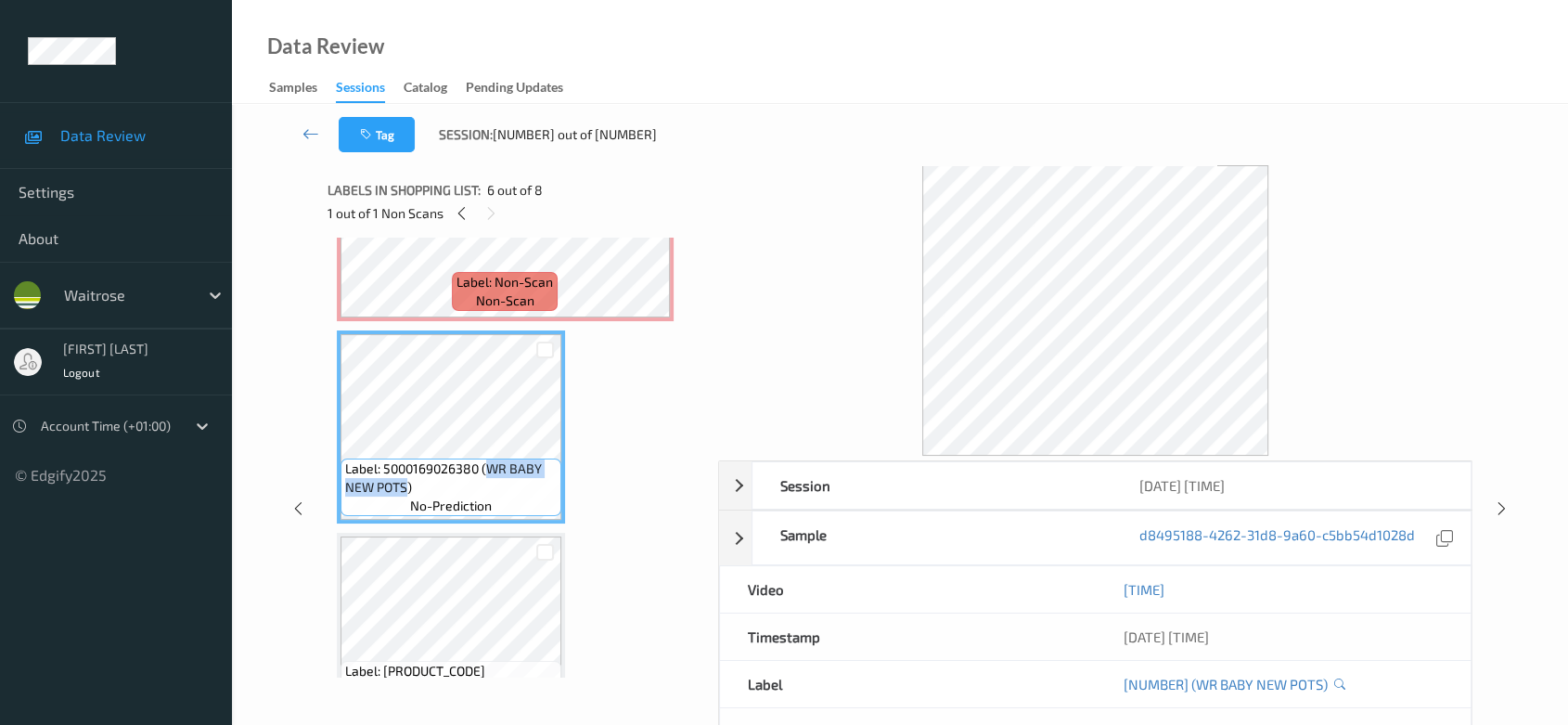 scroll, scrollTop: 824, scrollLeft: 0, axis: vertical 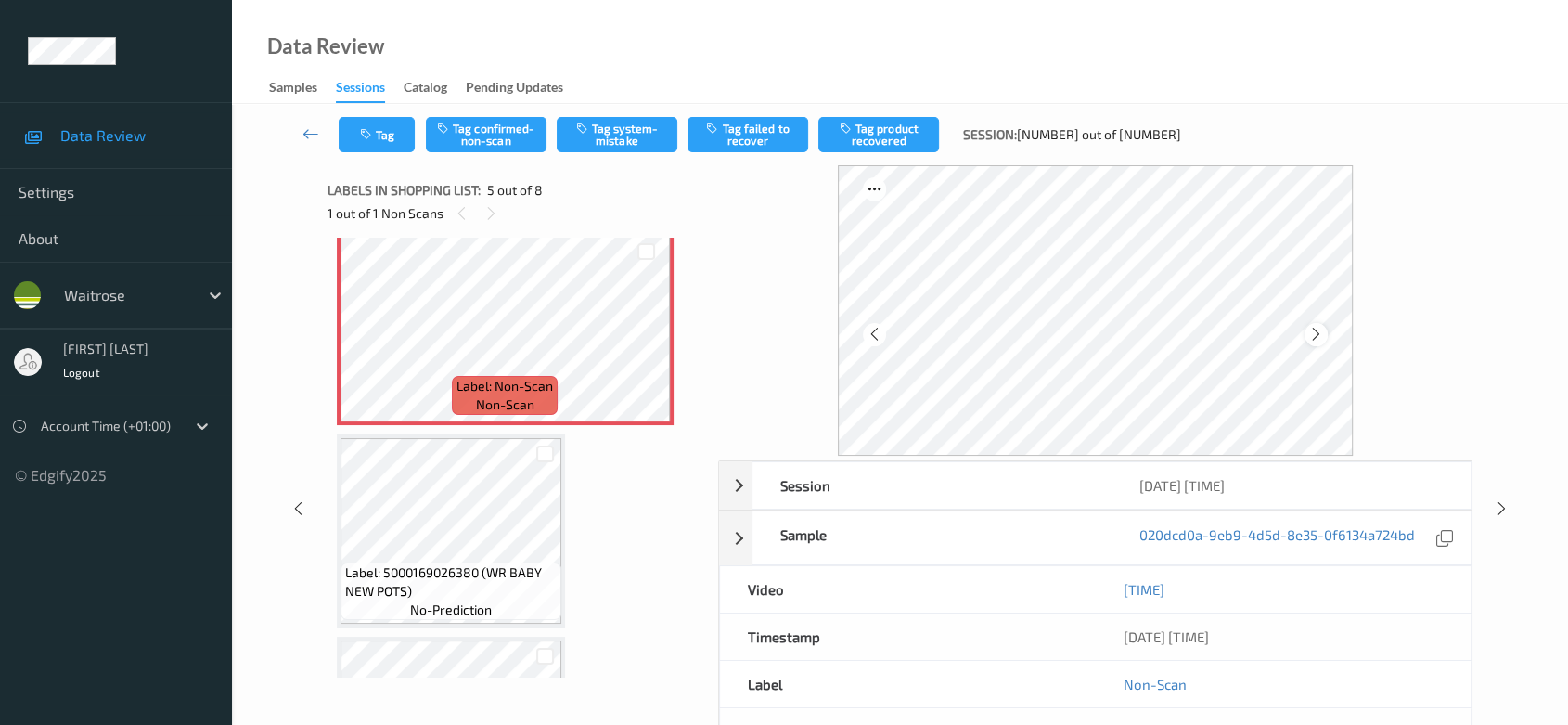 click at bounding box center [1316, 334] 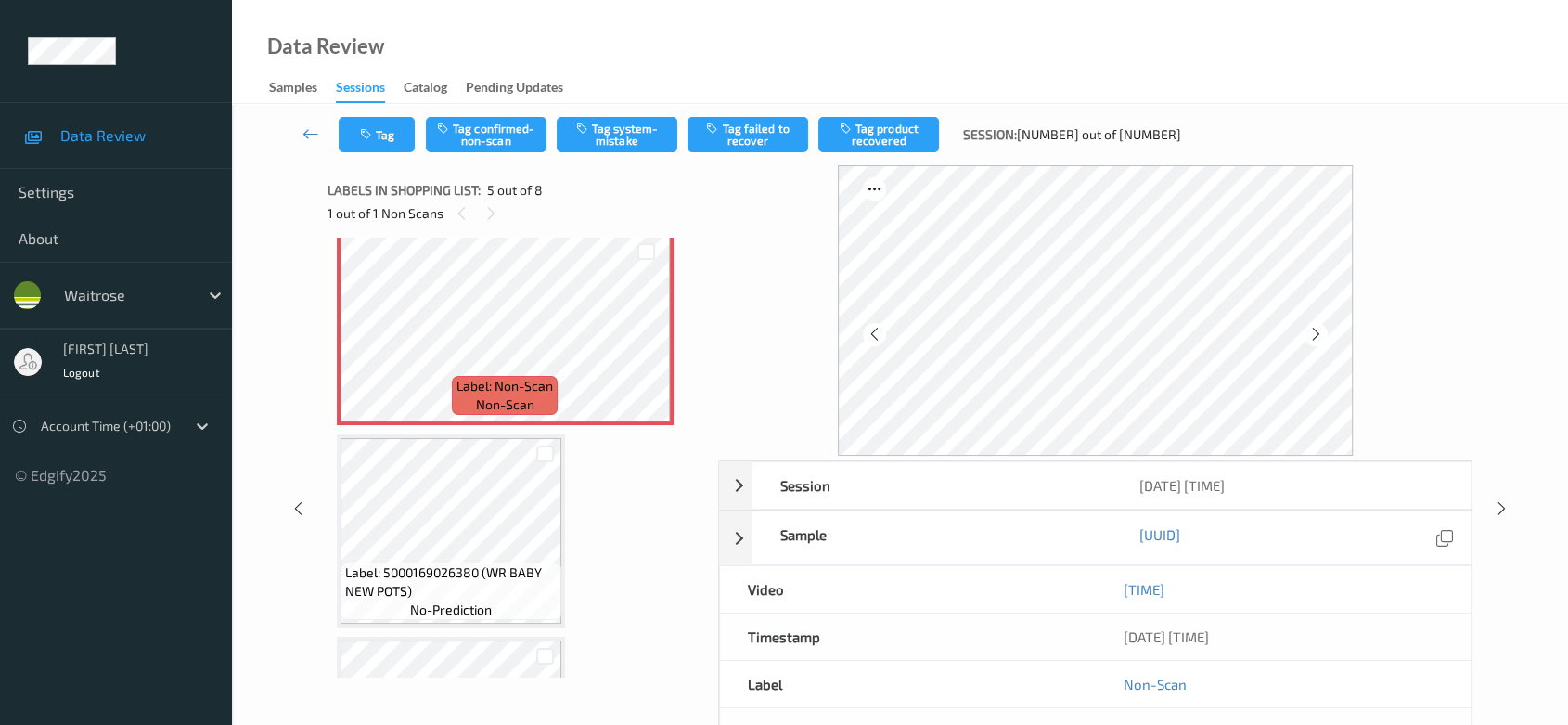 click at bounding box center (1316, 334) 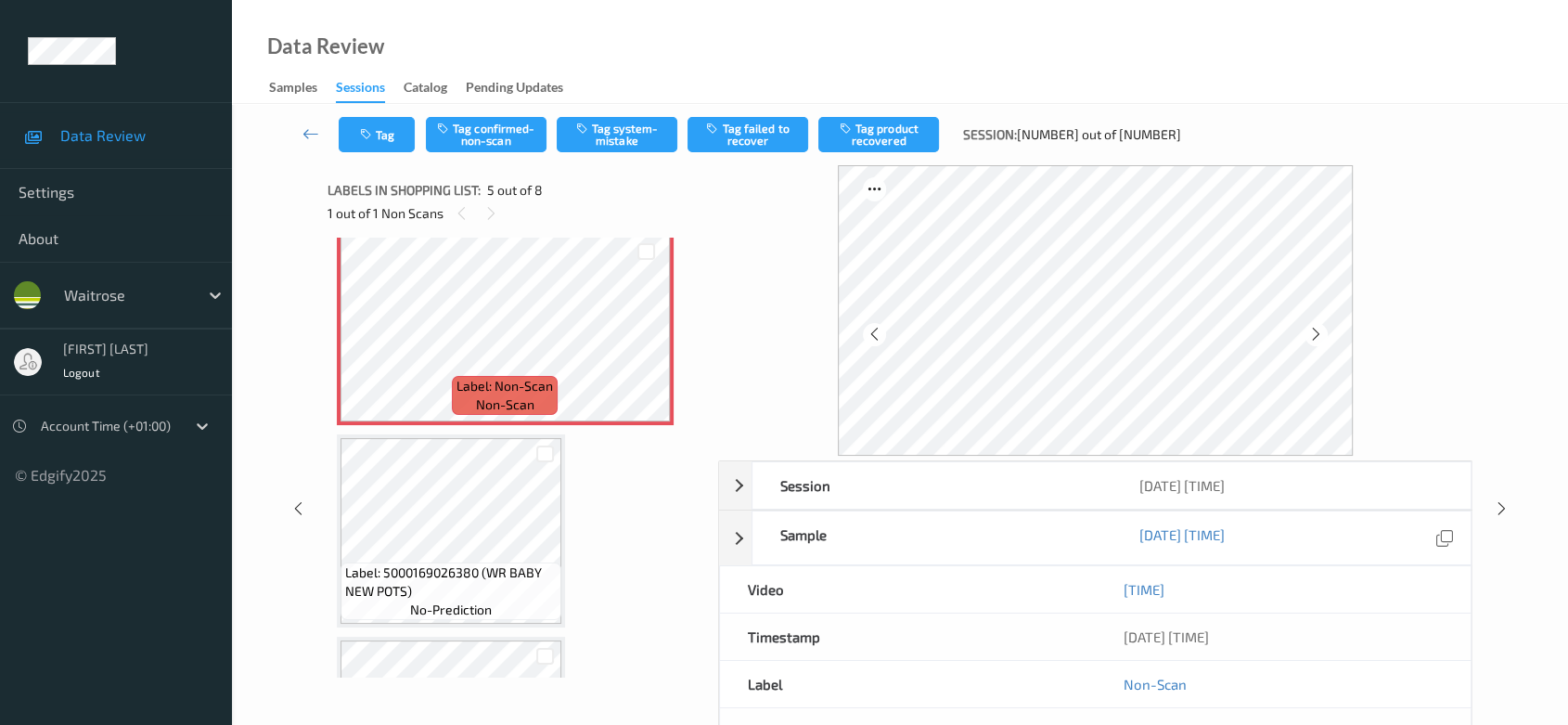 click at bounding box center (1316, 334) 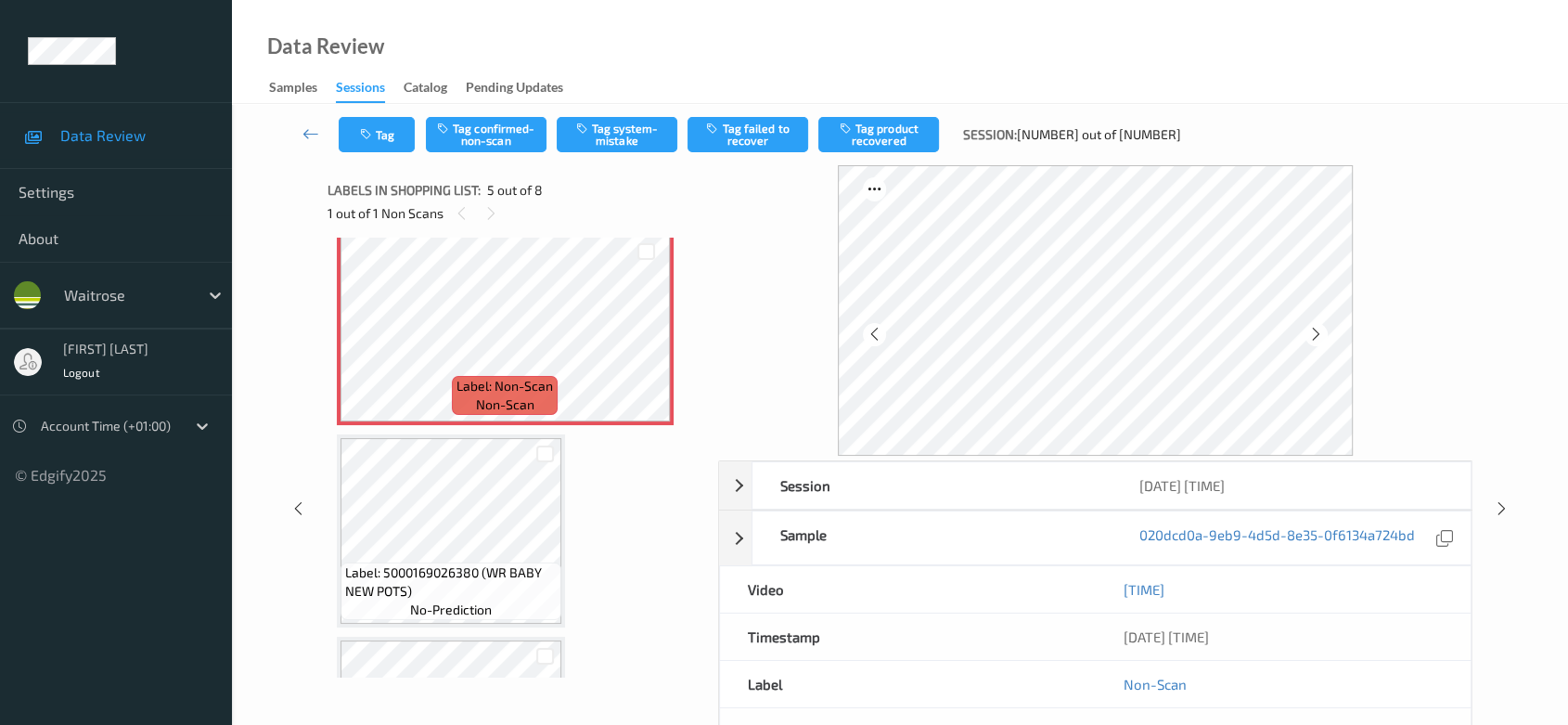 click at bounding box center (1316, 334) 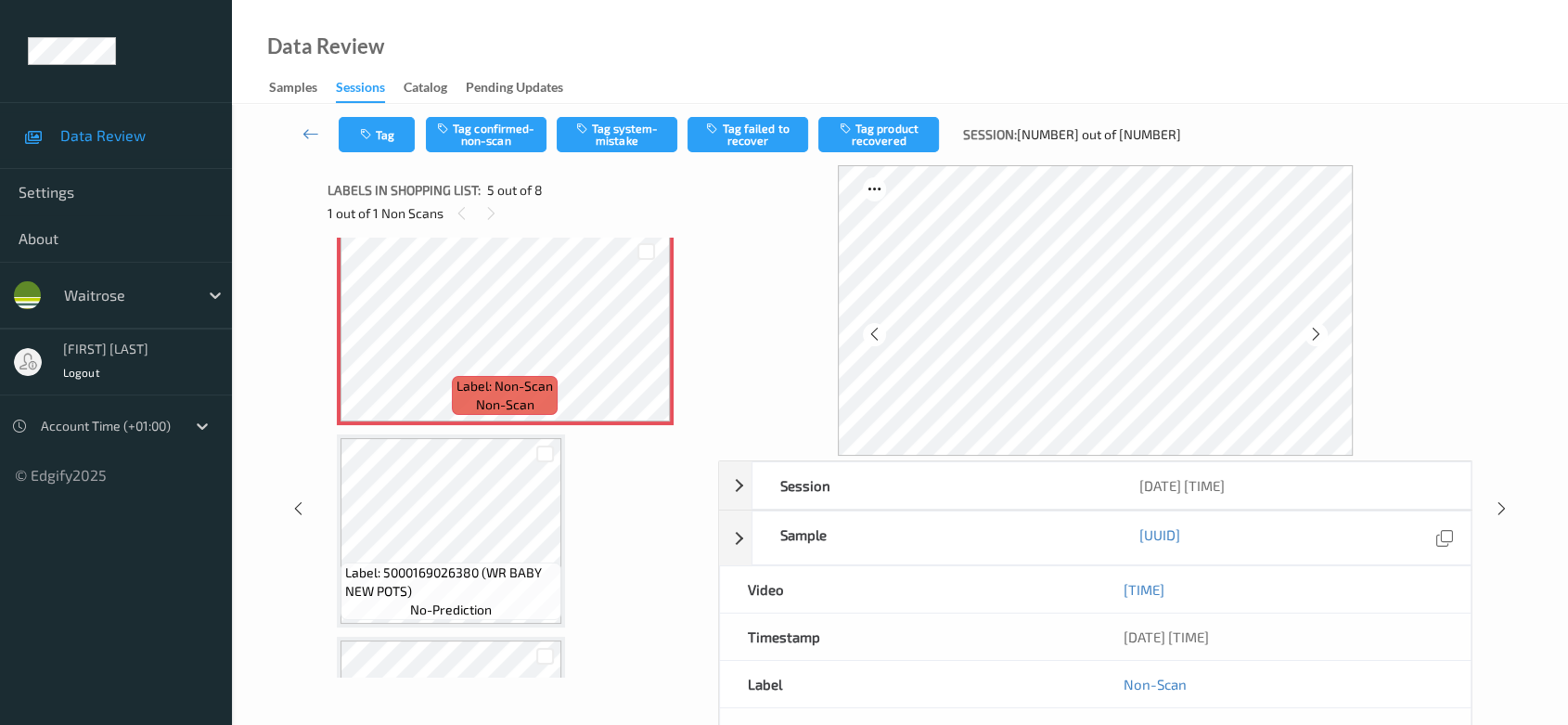 click at bounding box center [1316, 334] 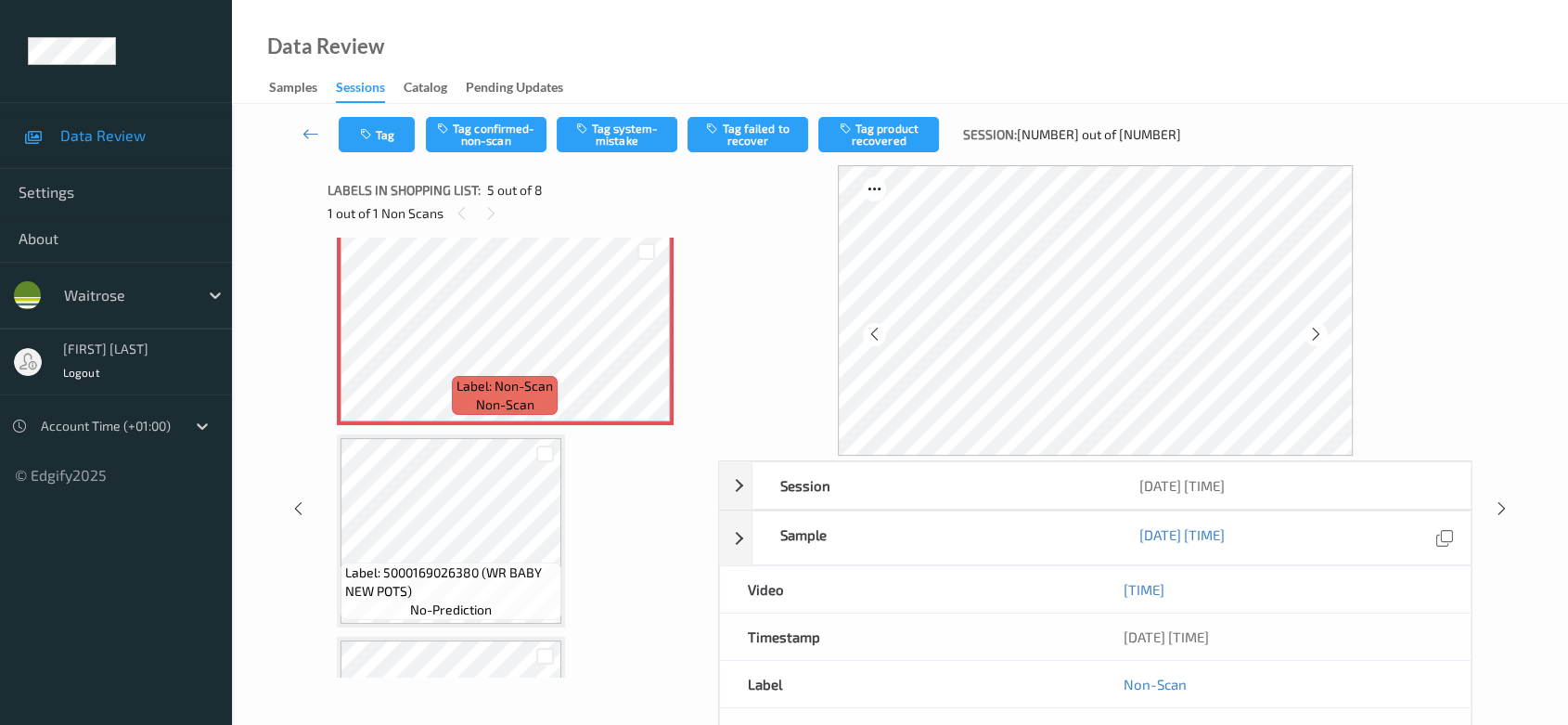 click at bounding box center (1316, 334) 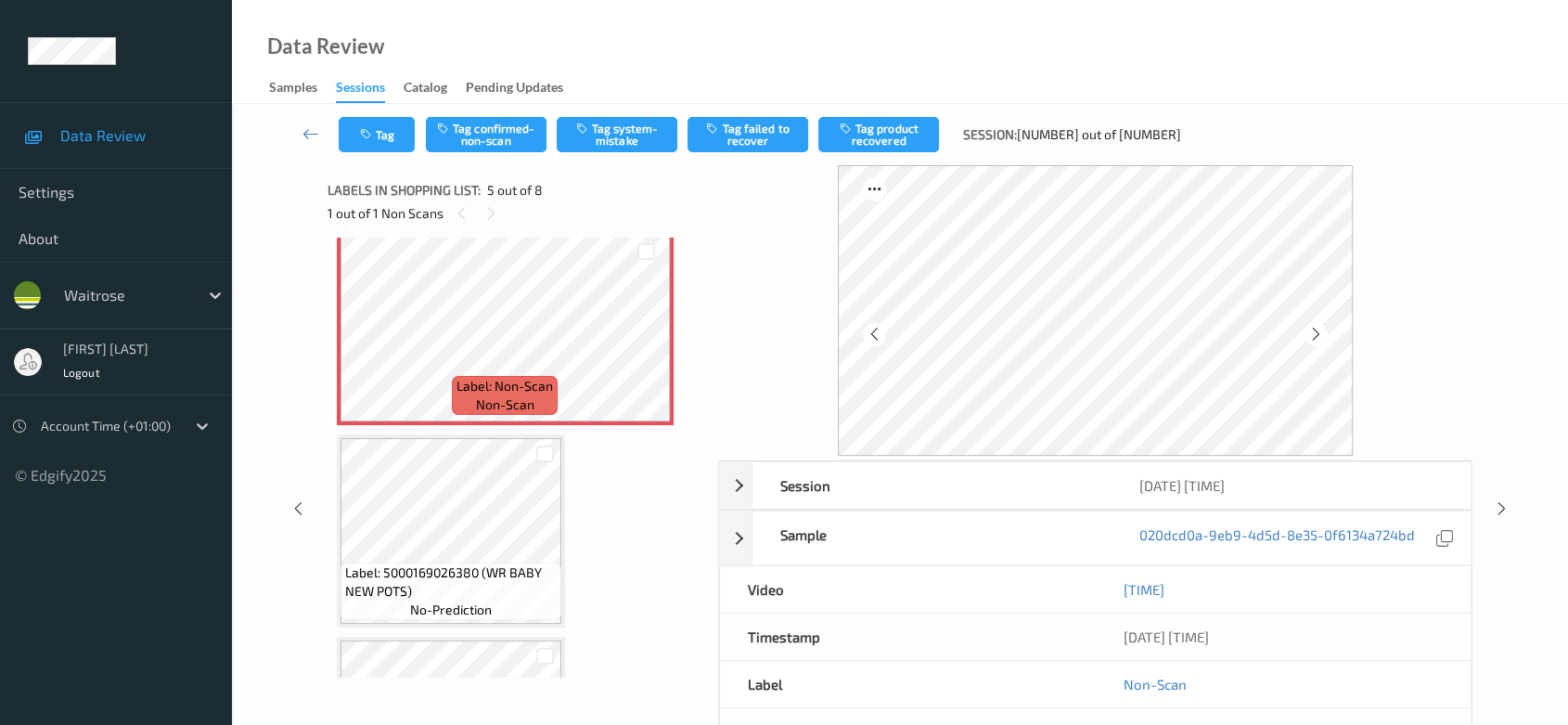 click at bounding box center [1316, 334] 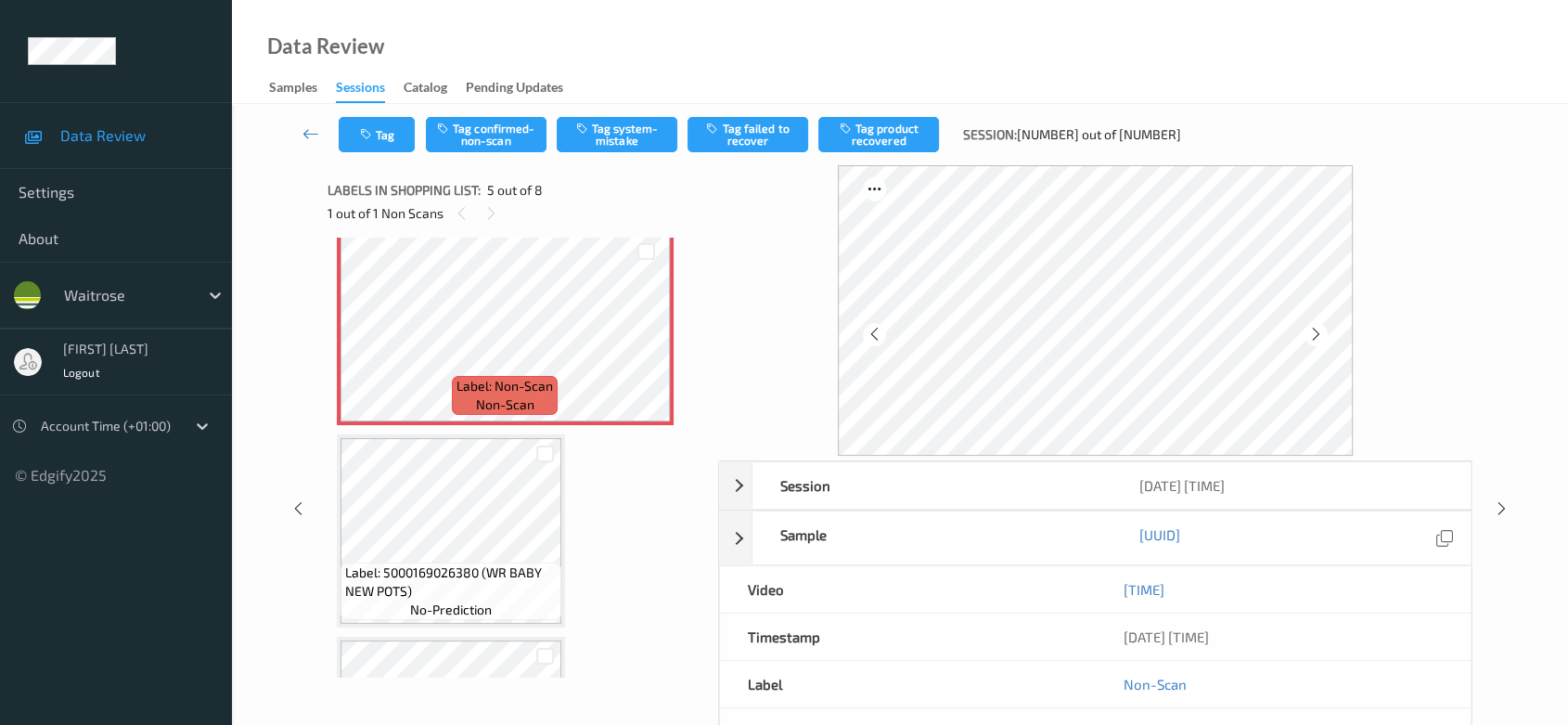 click at bounding box center (1316, 334) 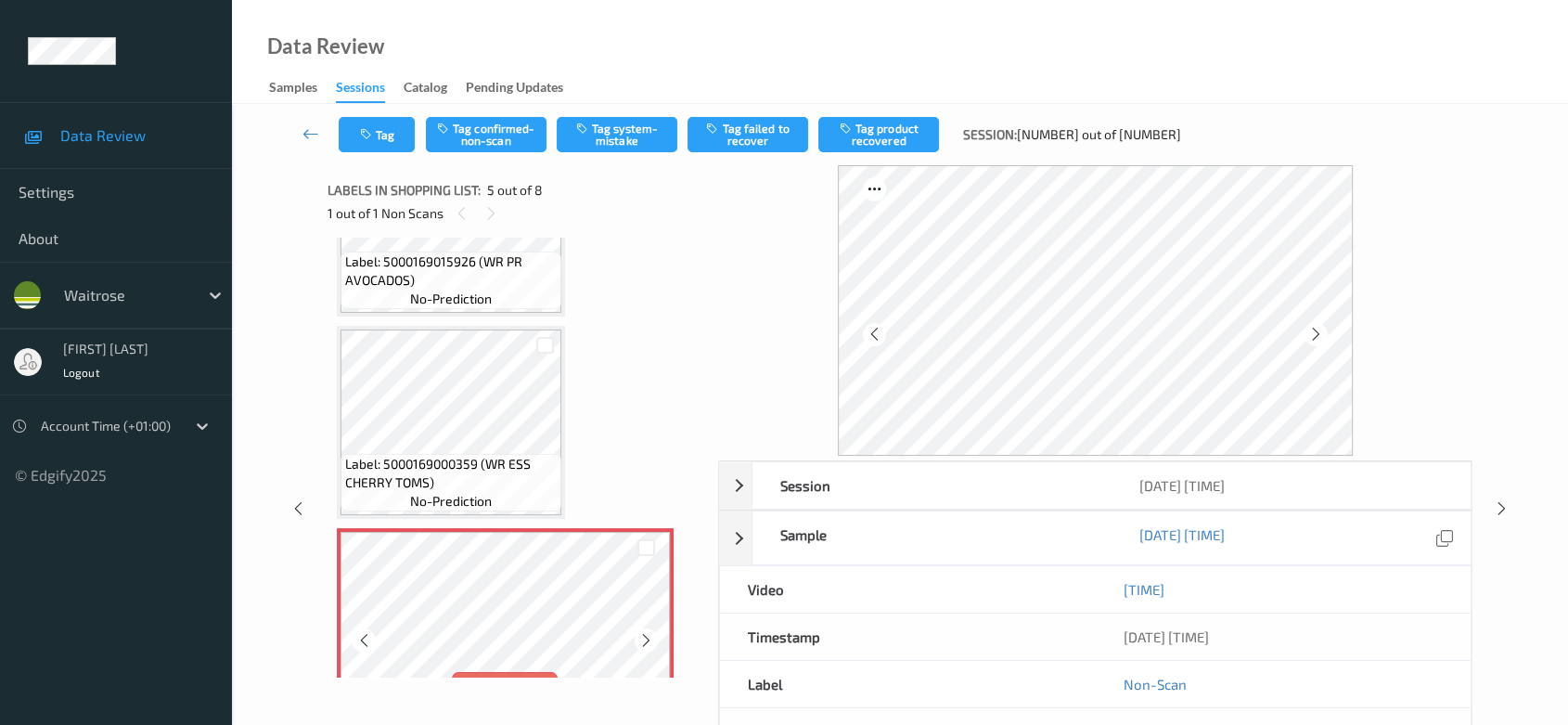 scroll, scrollTop: 515, scrollLeft: 0, axis: vertical 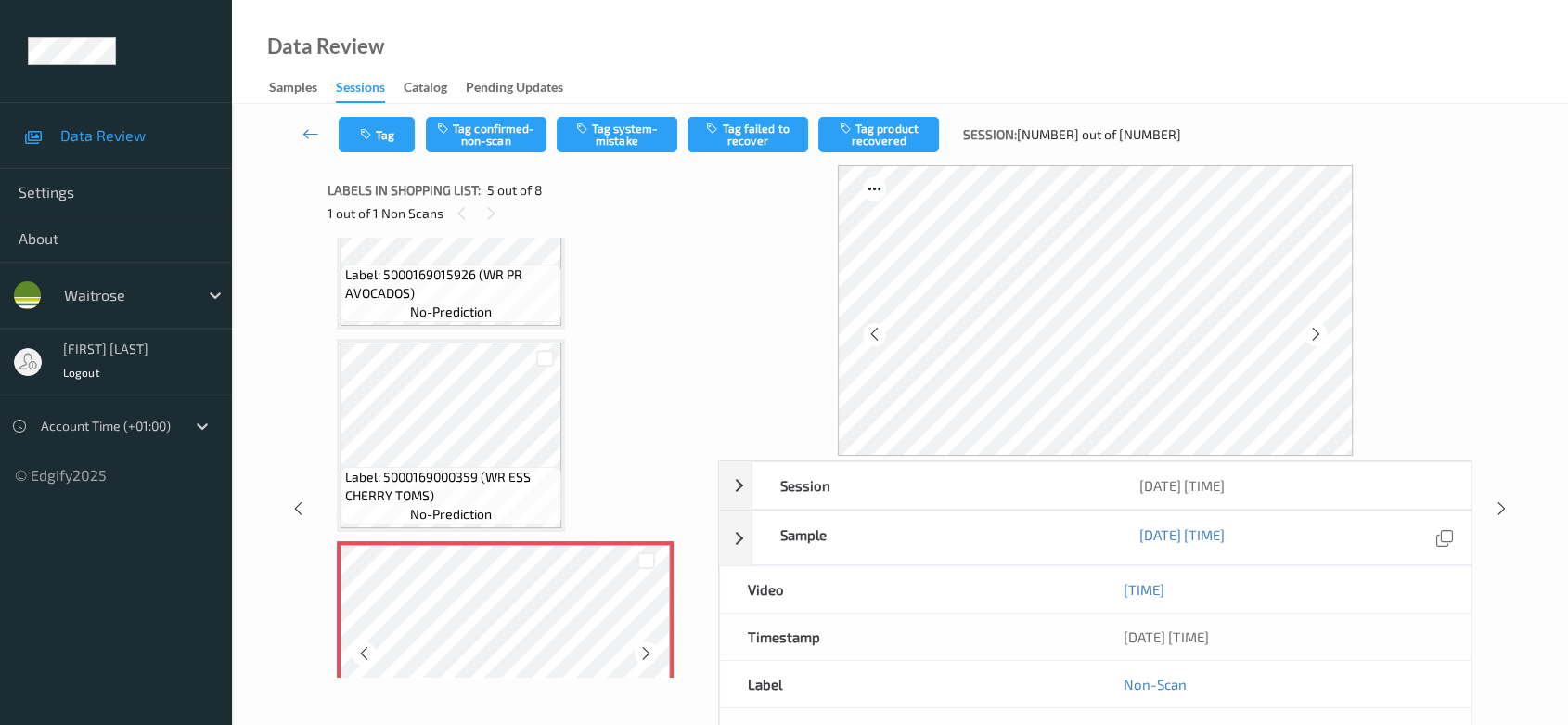 click on "no-prediction" at bounding box center [451, 312] 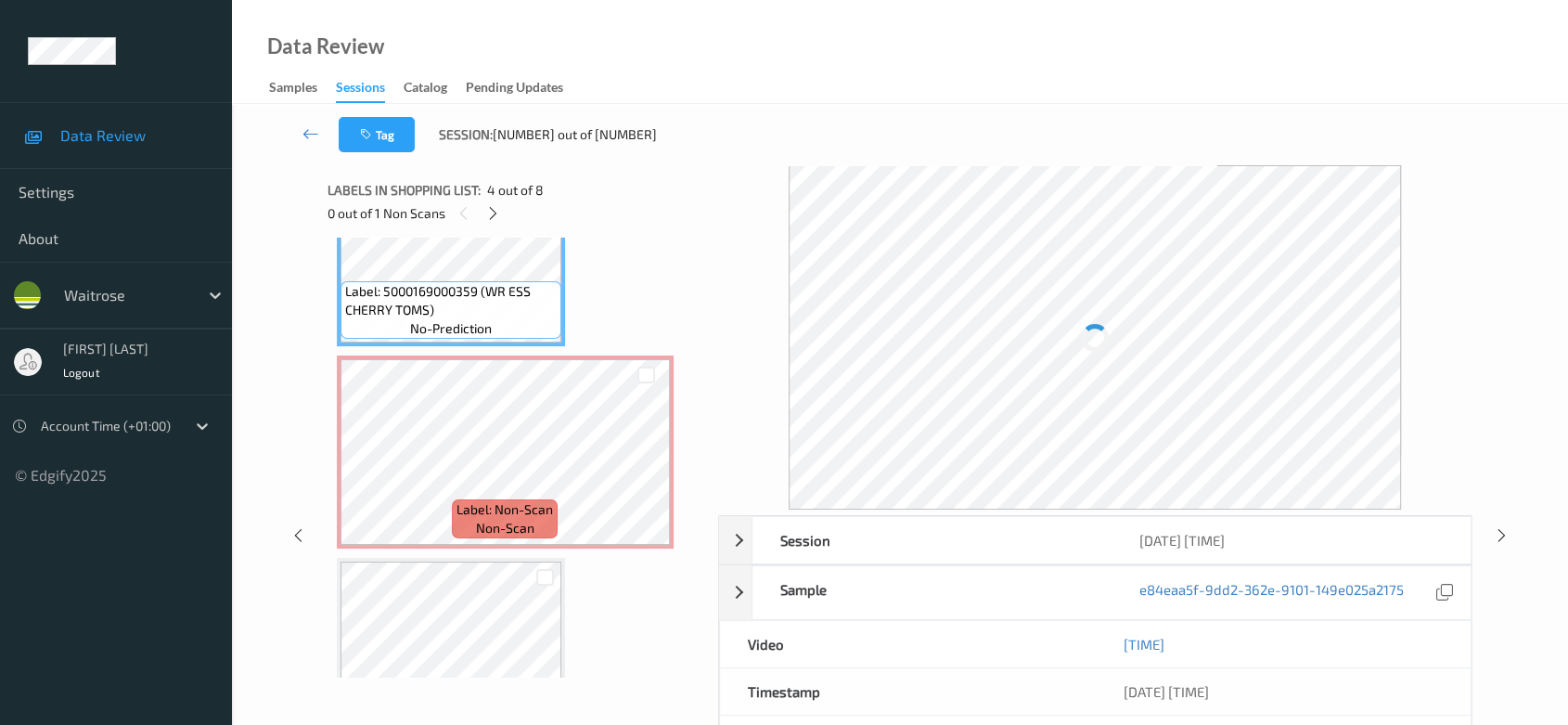 scroll, scrollTop: 721, scrollLeft: 0, axis: vertical 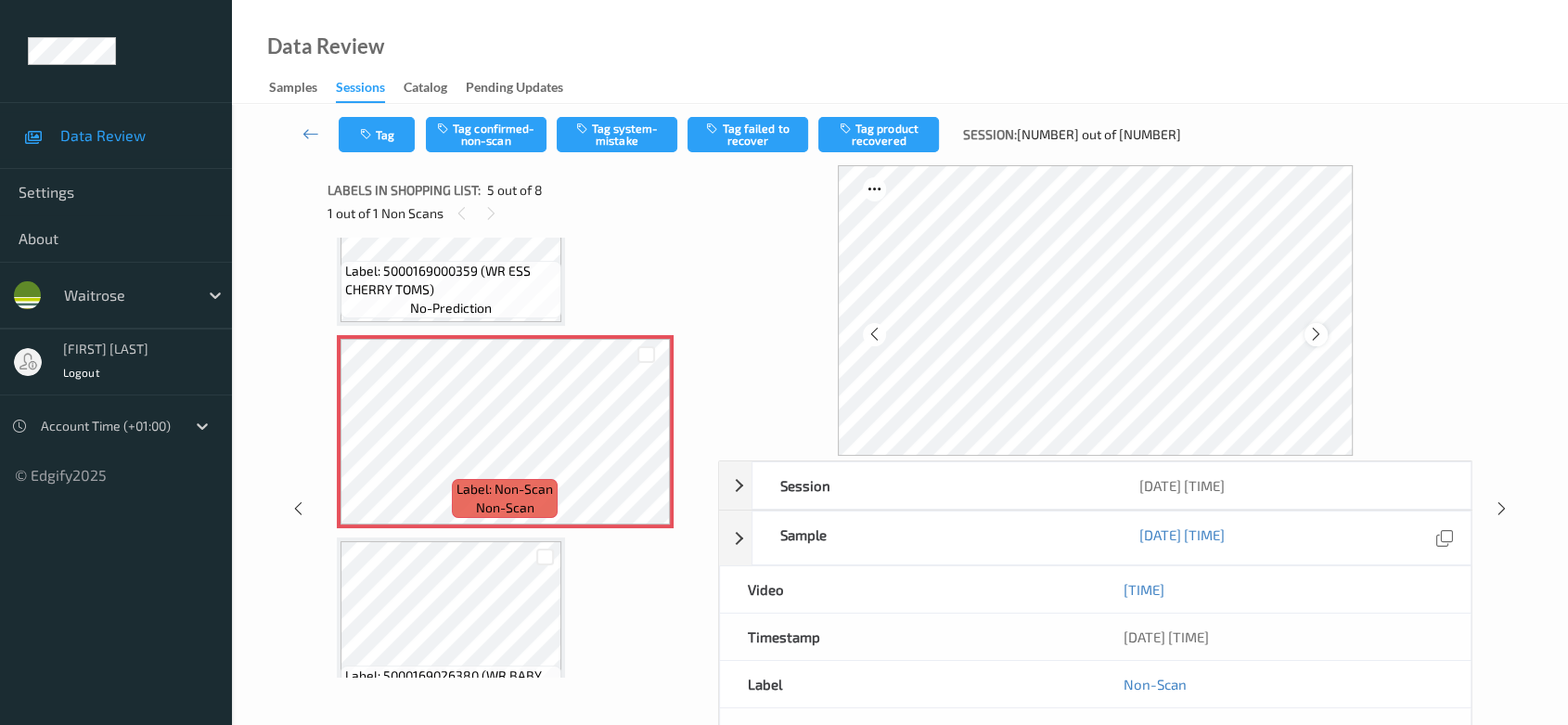 click at bounding box center [1316, 334] 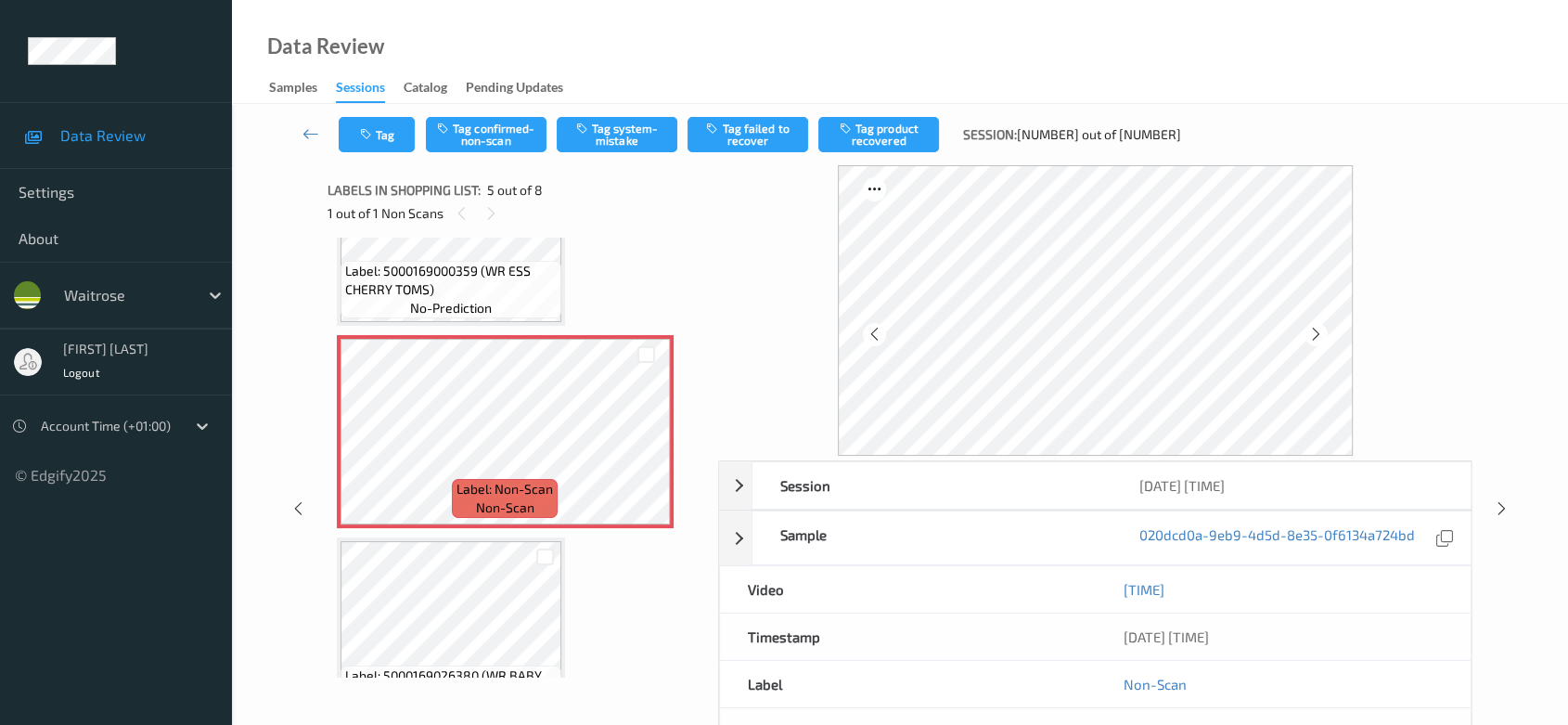 click at bounding box center [1316, 334] 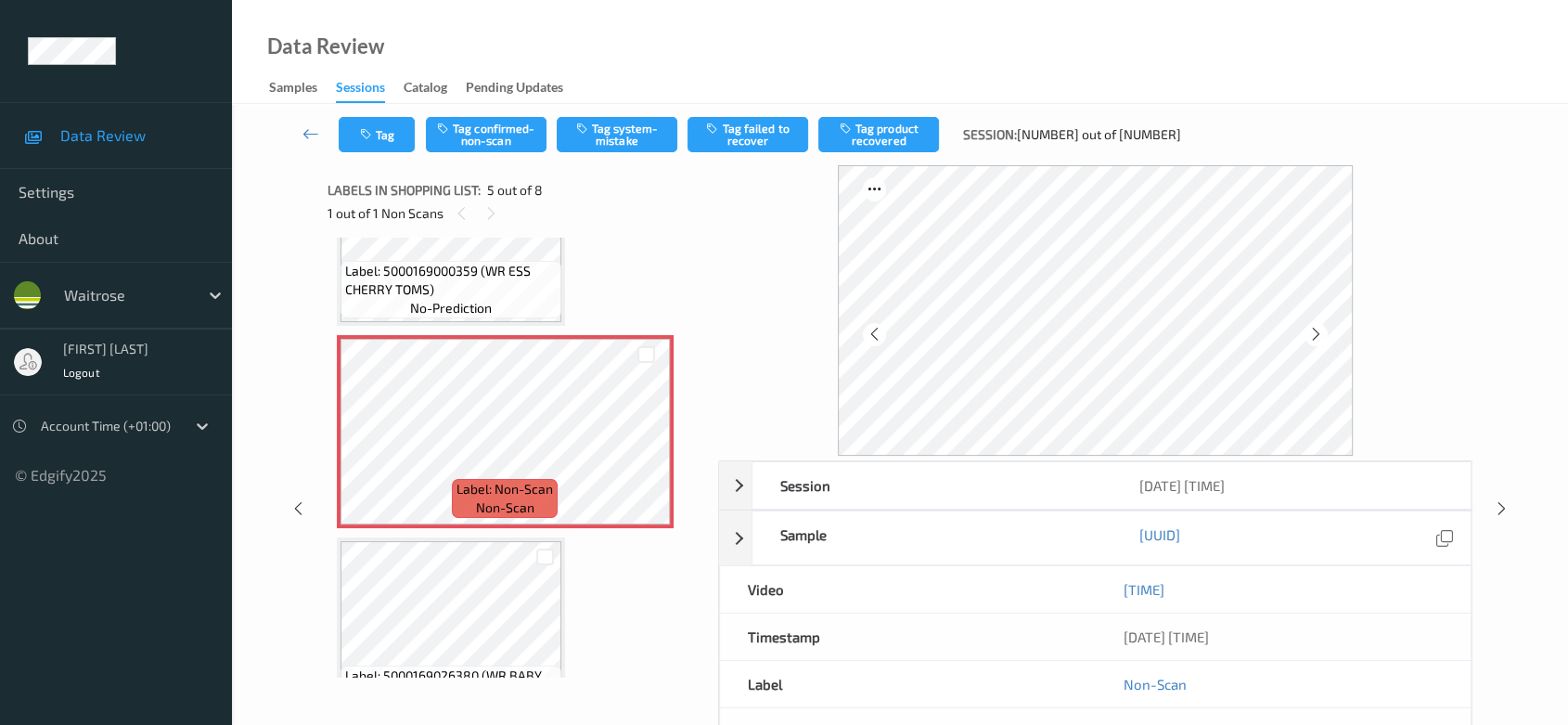 click at bounding box center (1316, 334) 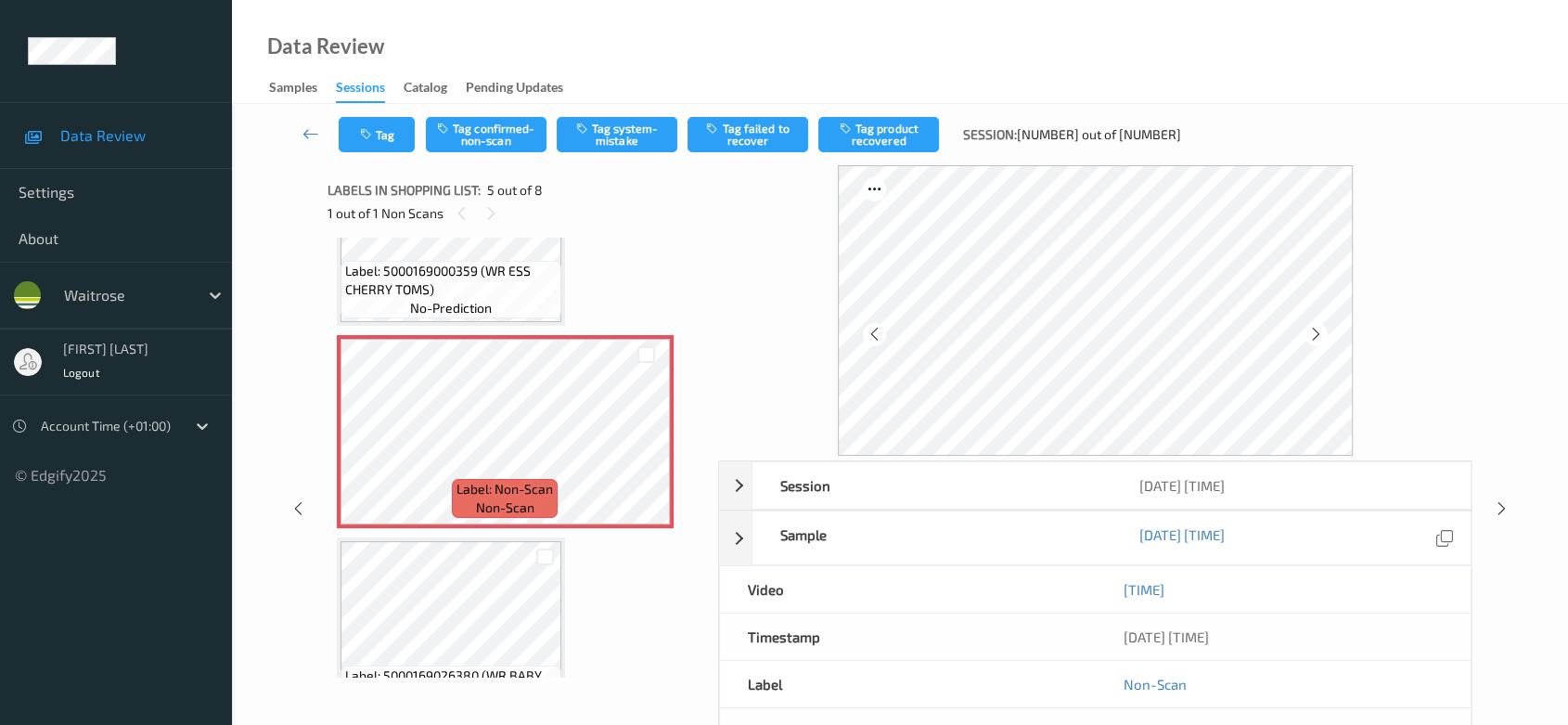 click at bounding box center [1316, 334] 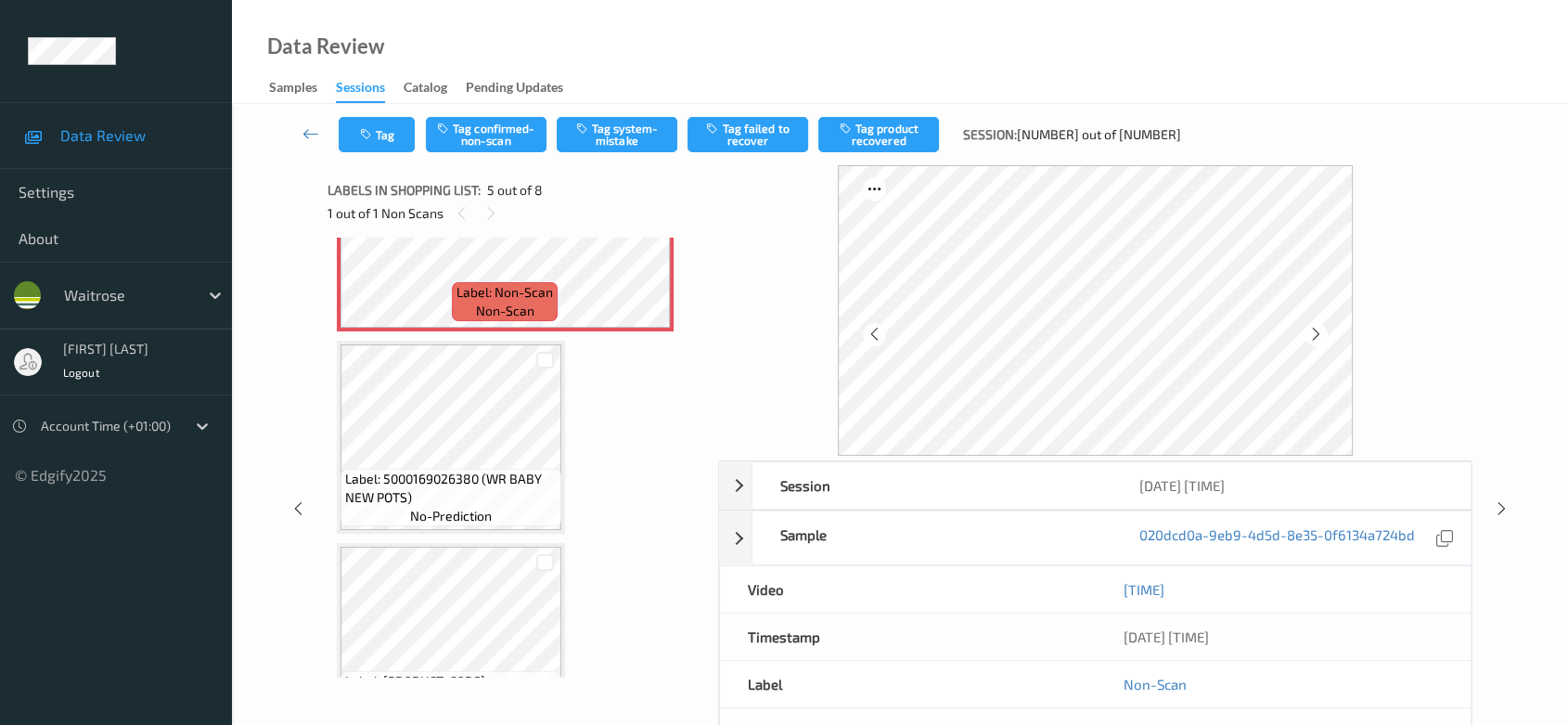 scroll, scrollTop: 928, scrollLeft: 0, axis: vertical 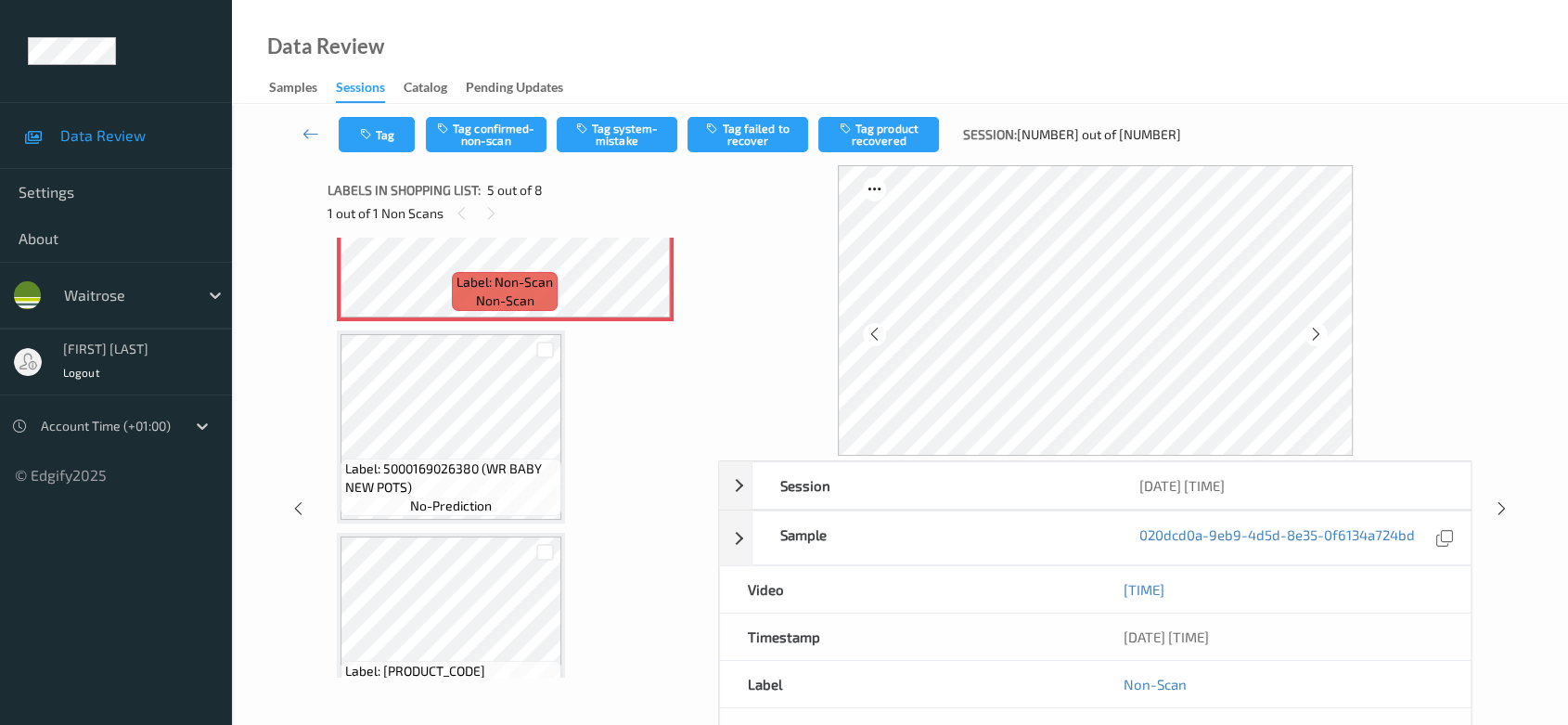 click on "Label: 5000169026380 (WR BABY NEW POTS)" at bounding box center (451, 478) 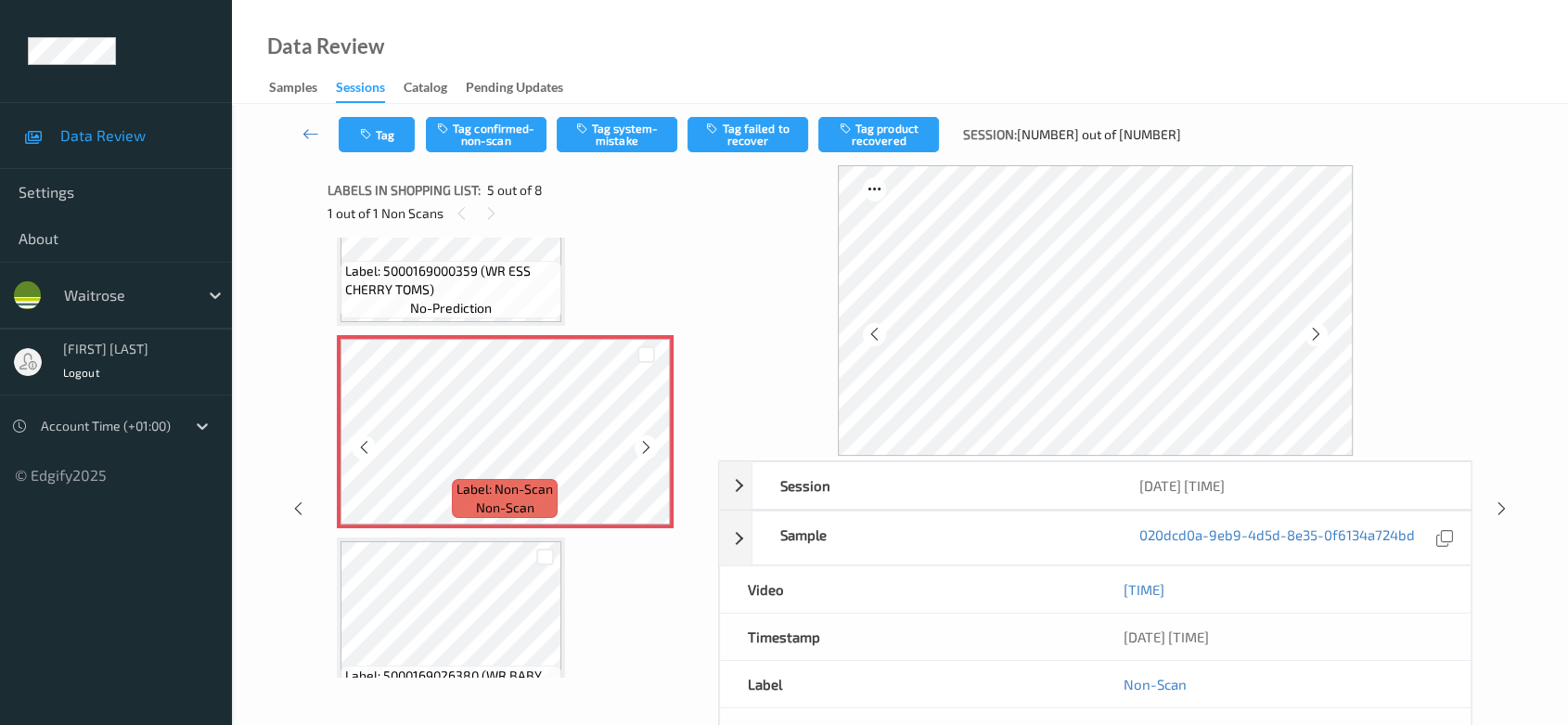 scroll, scrollTop: 824, scrollLeft: 0, axis: vertical 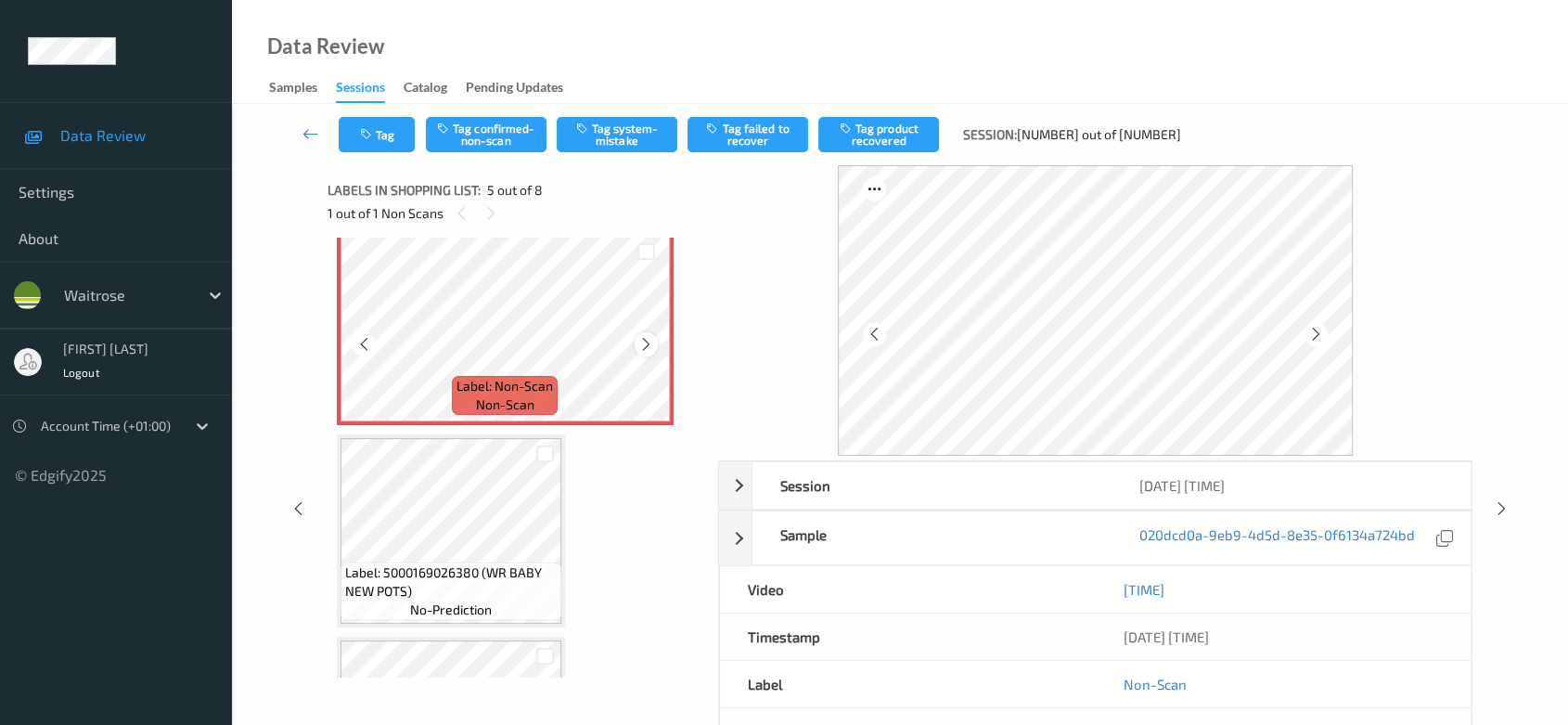 click at bounding box center (646, 344) 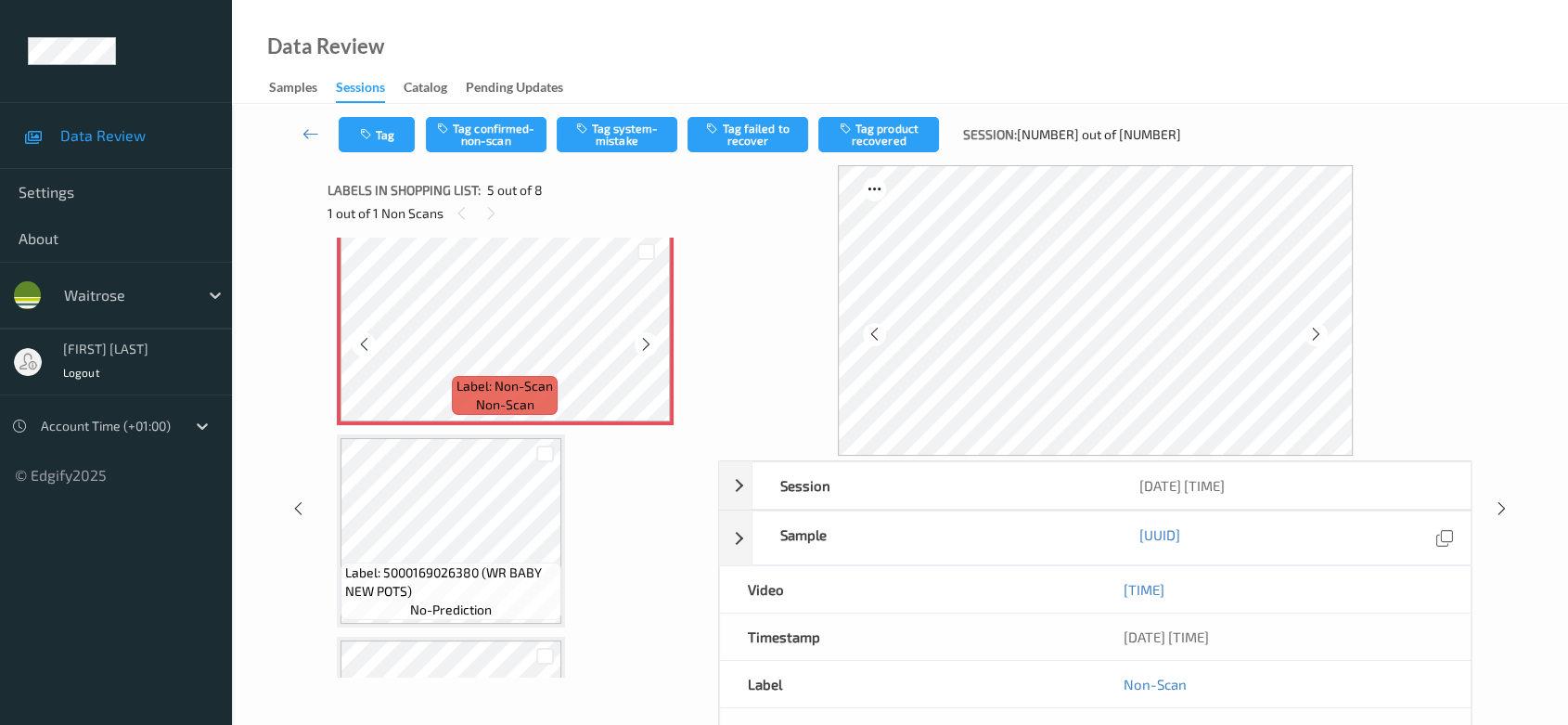 click at bounding box center [646, 344] 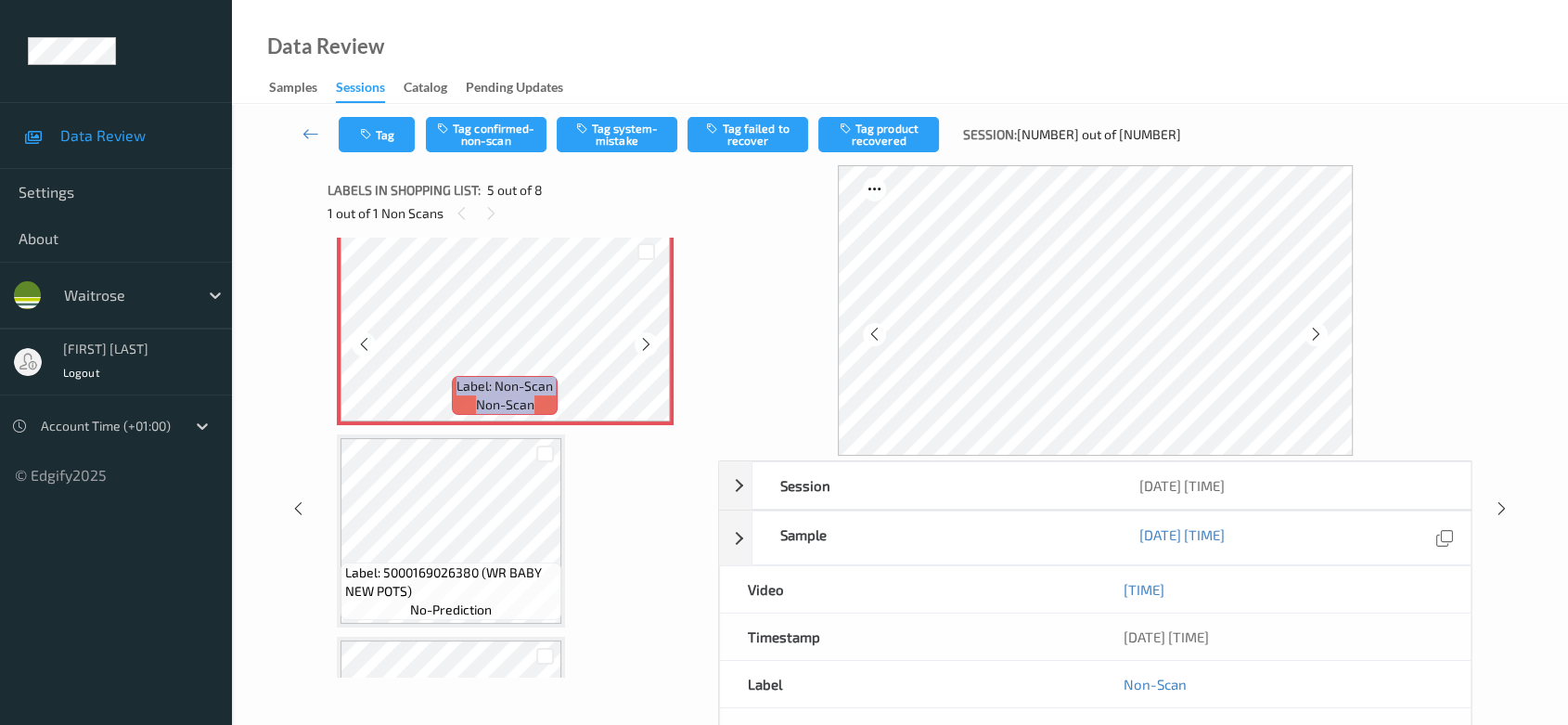 click at bounding box center (646, 344) 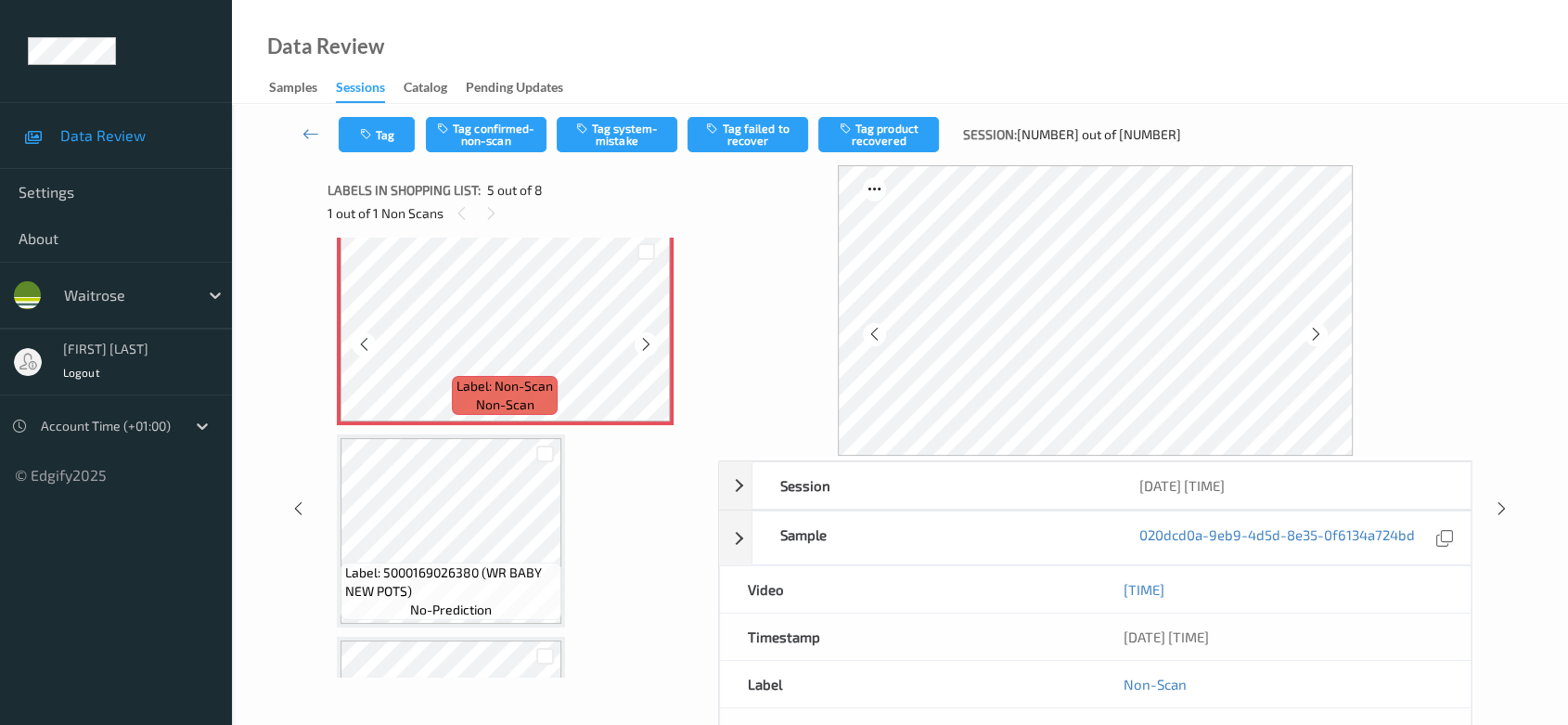 click at bounding box center (646, 344) 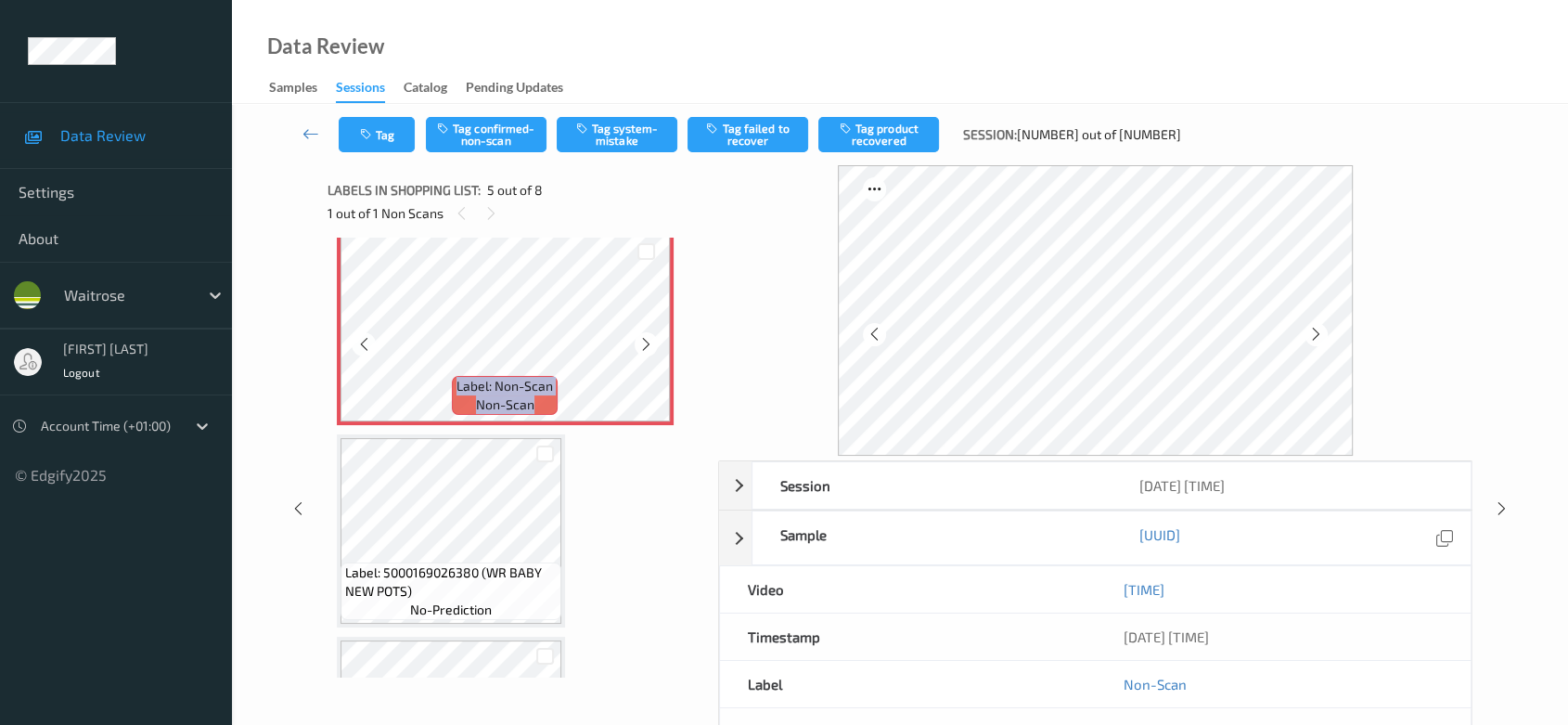 click at bounding box center [646, 344] 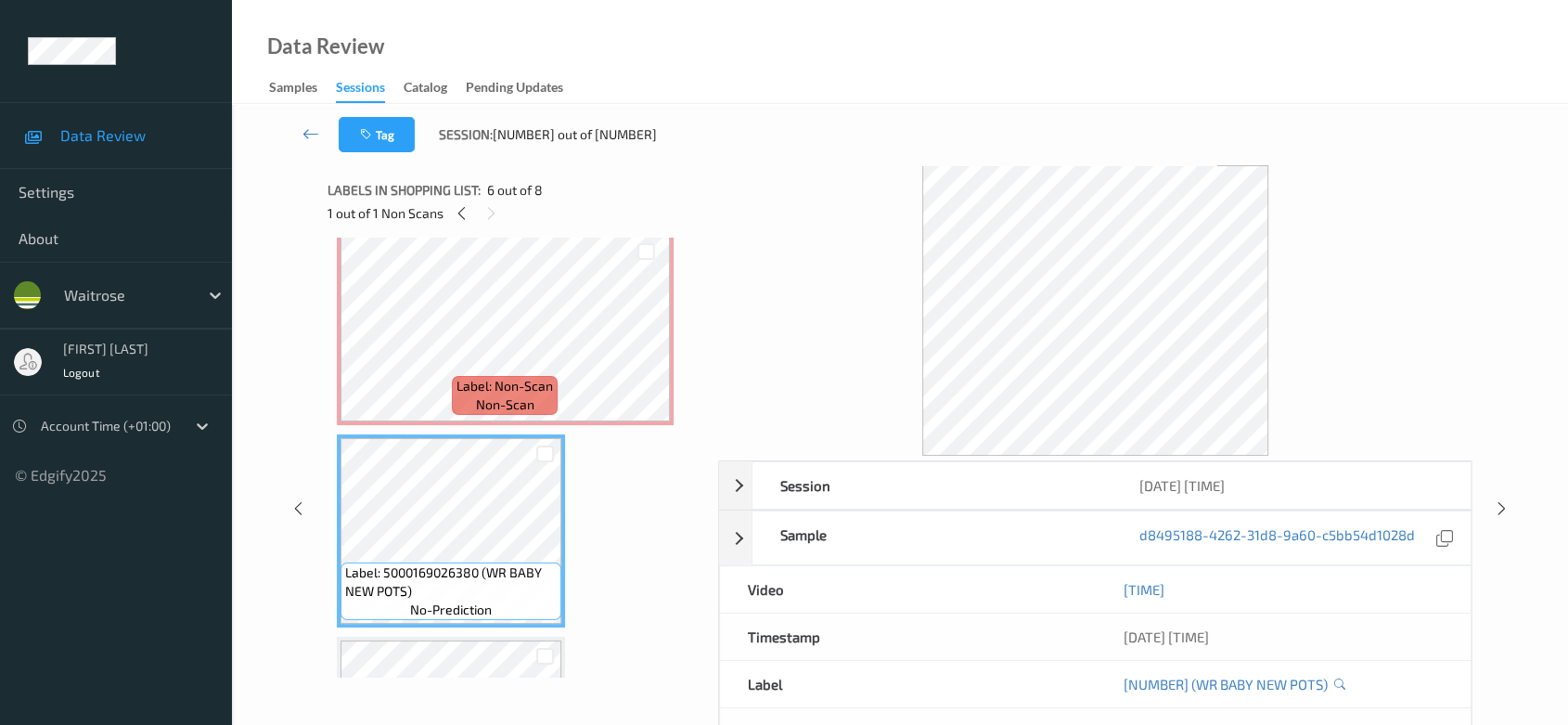 scroll, scrollTop: 721, scrollLeft: 0, axis: vertical 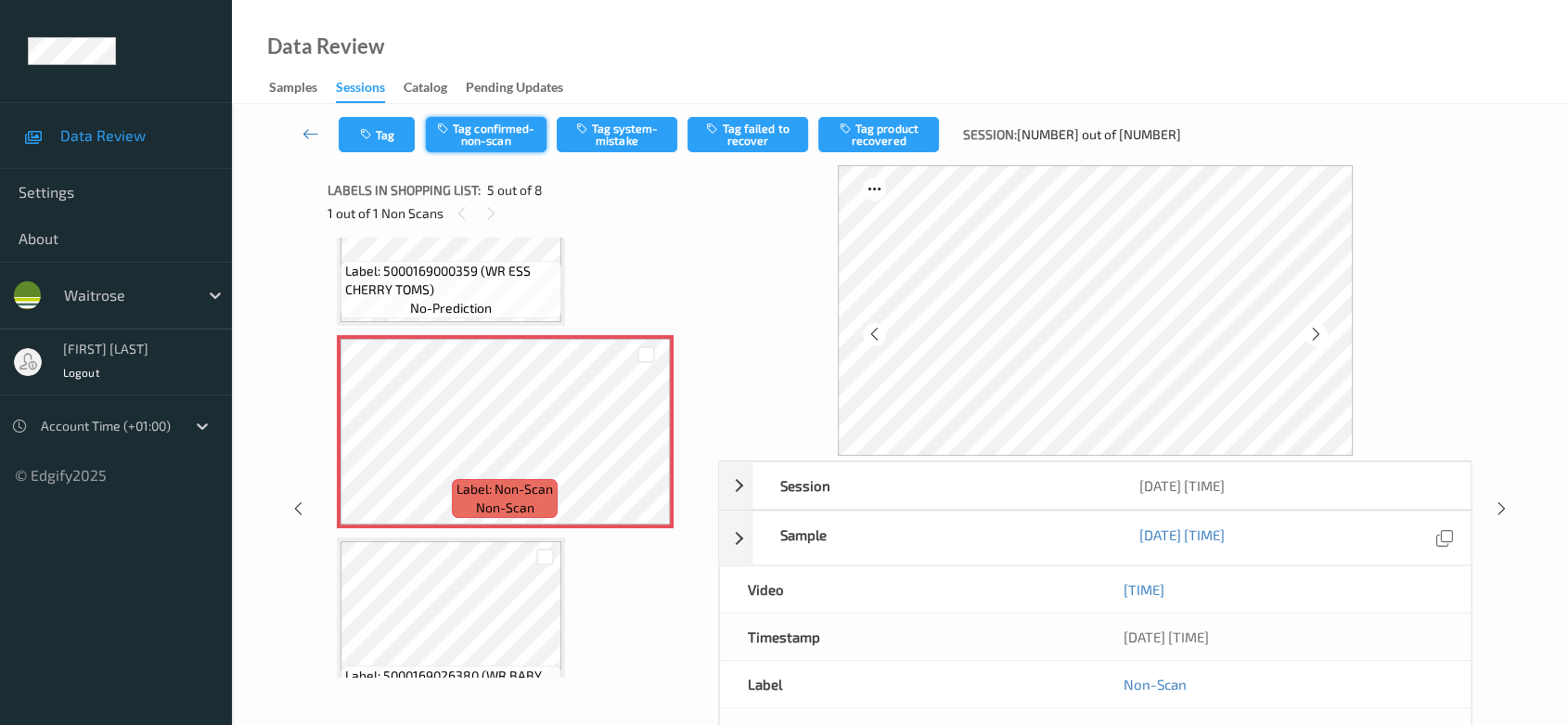 click on "Tag   confirmed-non-scan" at bounding box center (486, 135) 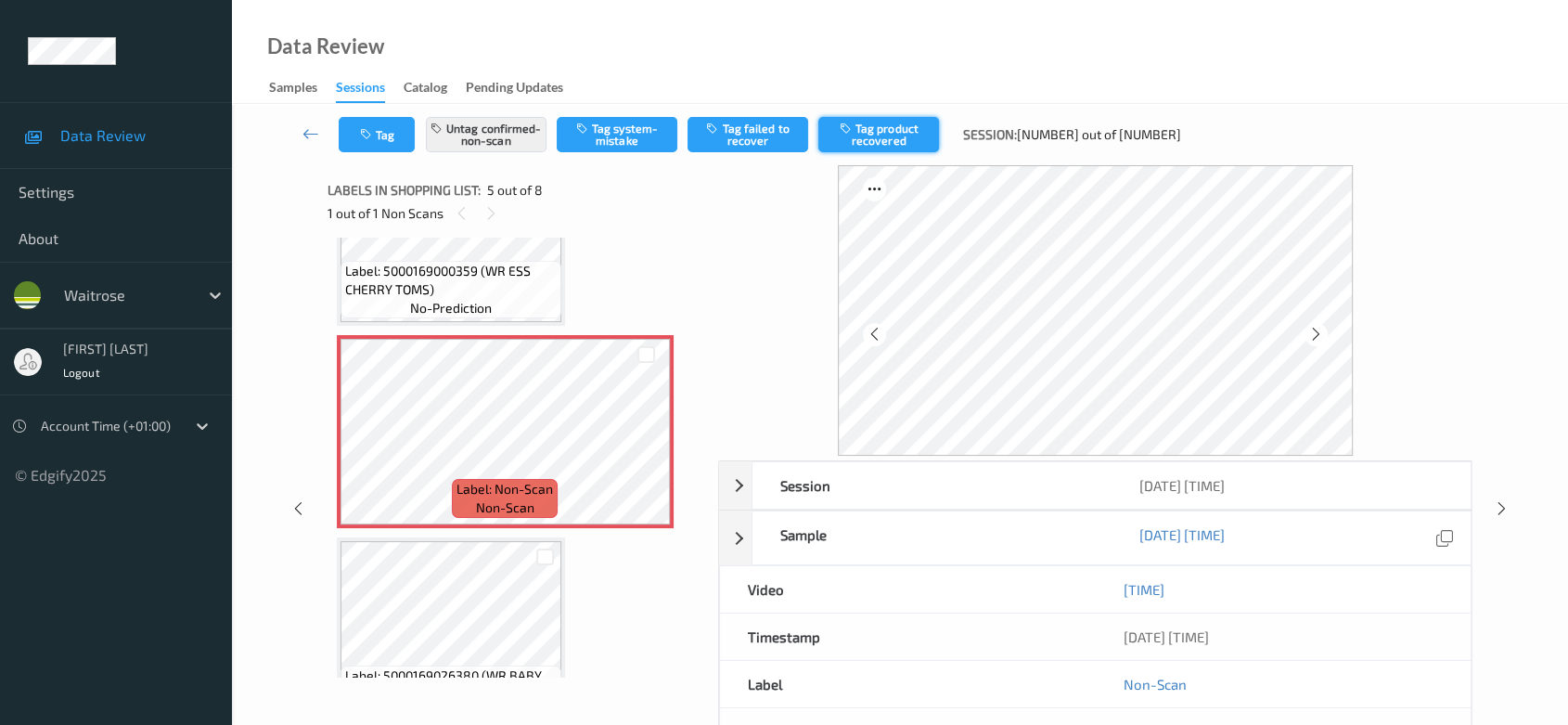 click on "Tag   product recovered" at bounding box center [879, 135] 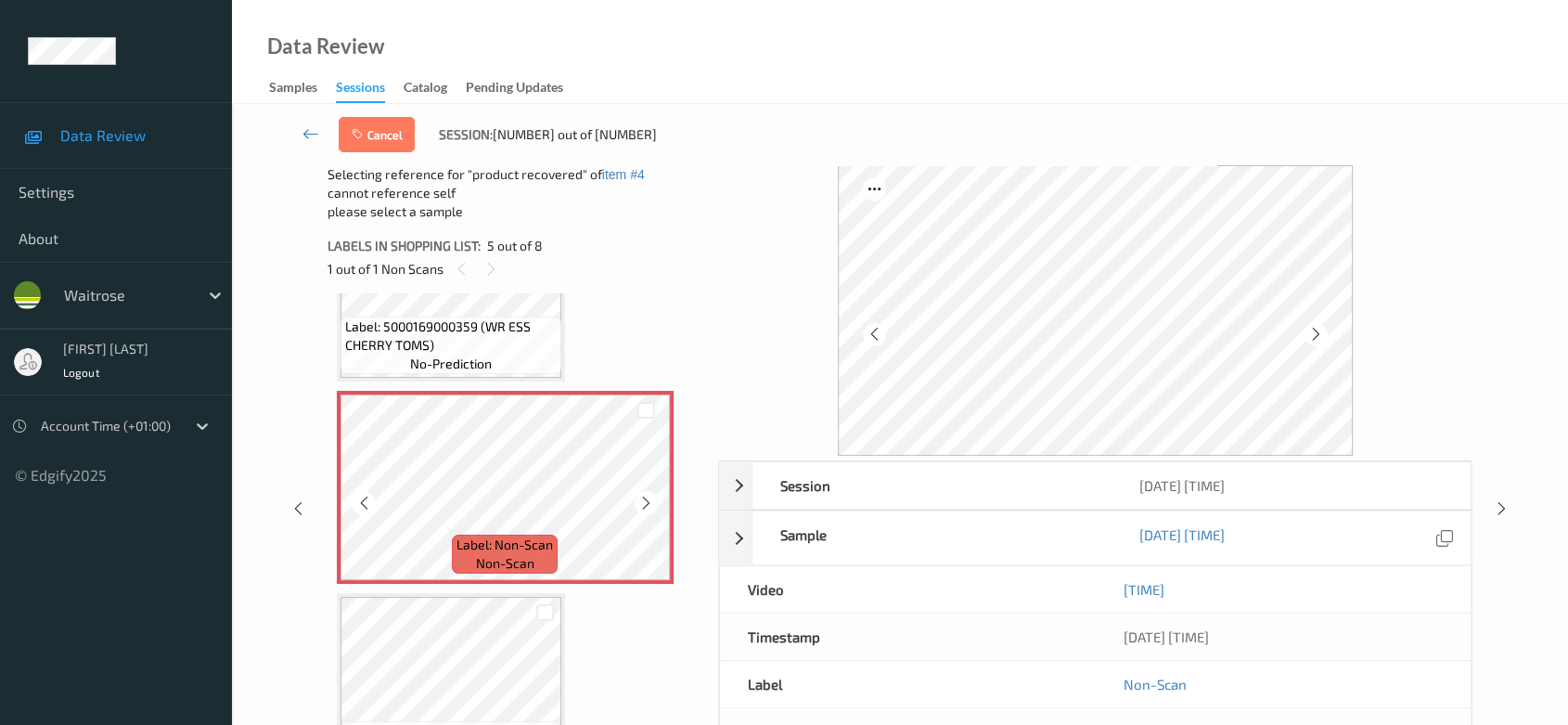 scroll, scrollTop: 928, scrollLeft: 0, axis: vertical 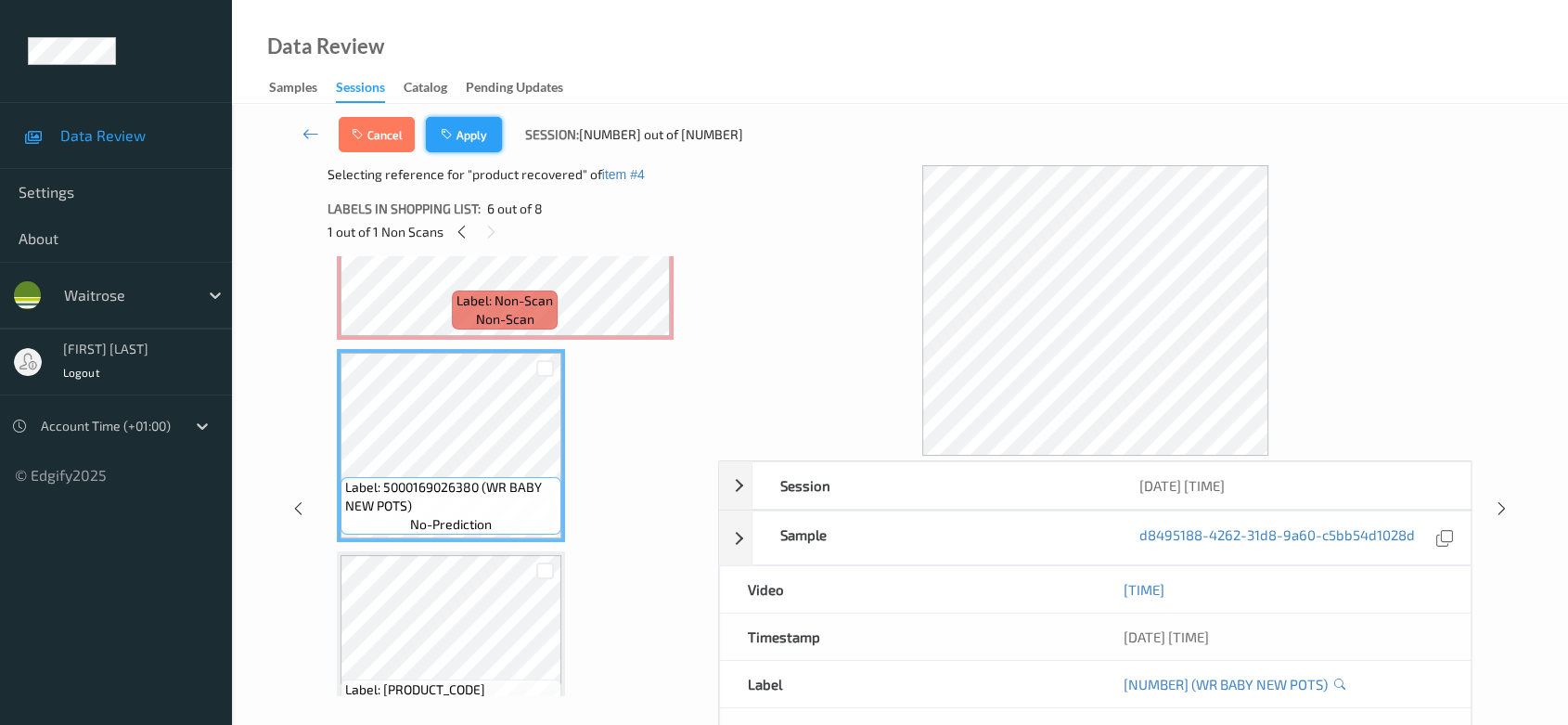 click on "Apply" at bounding box center [464, 135] 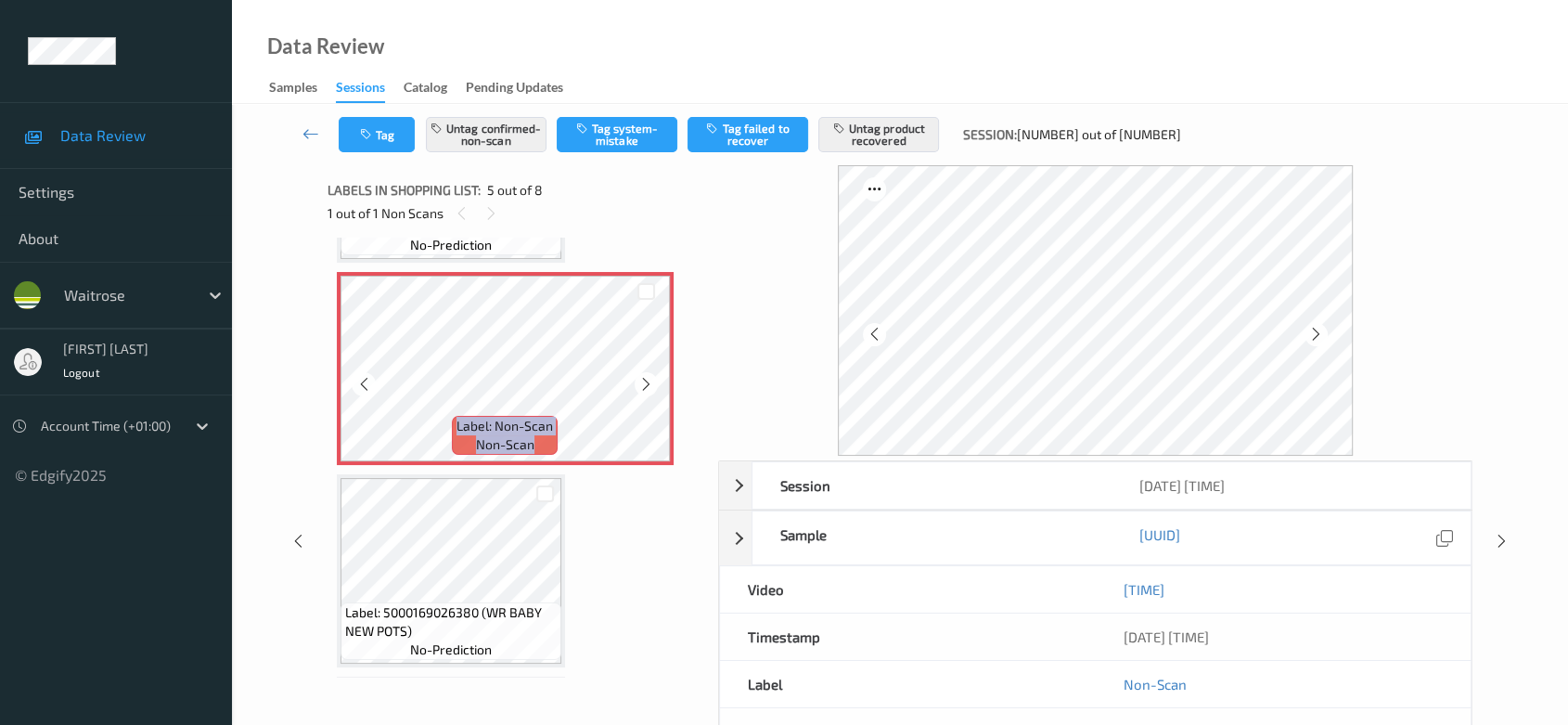 scroll, scrollTop: 820, scrollLeft: 0, axis: vertical 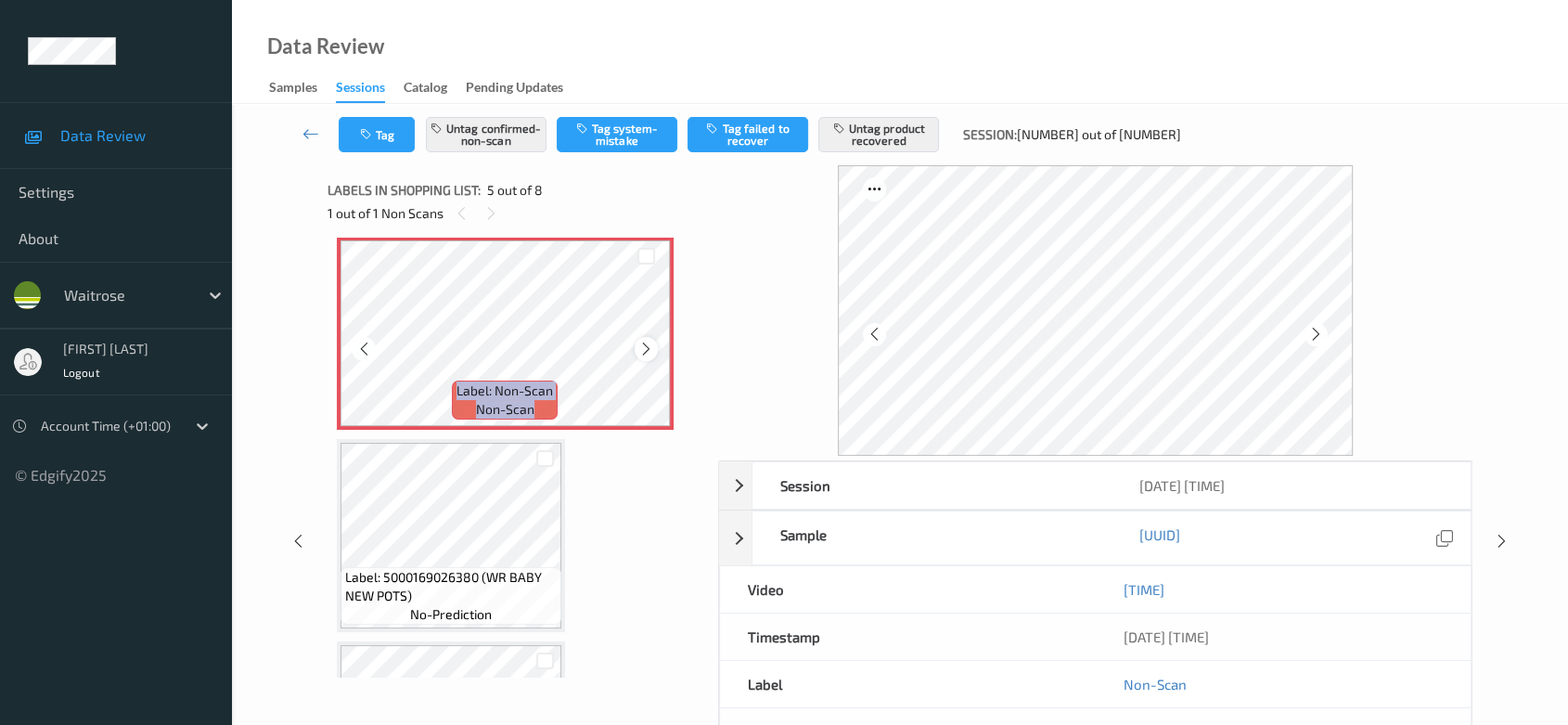 click at bounding box center (646, 349) 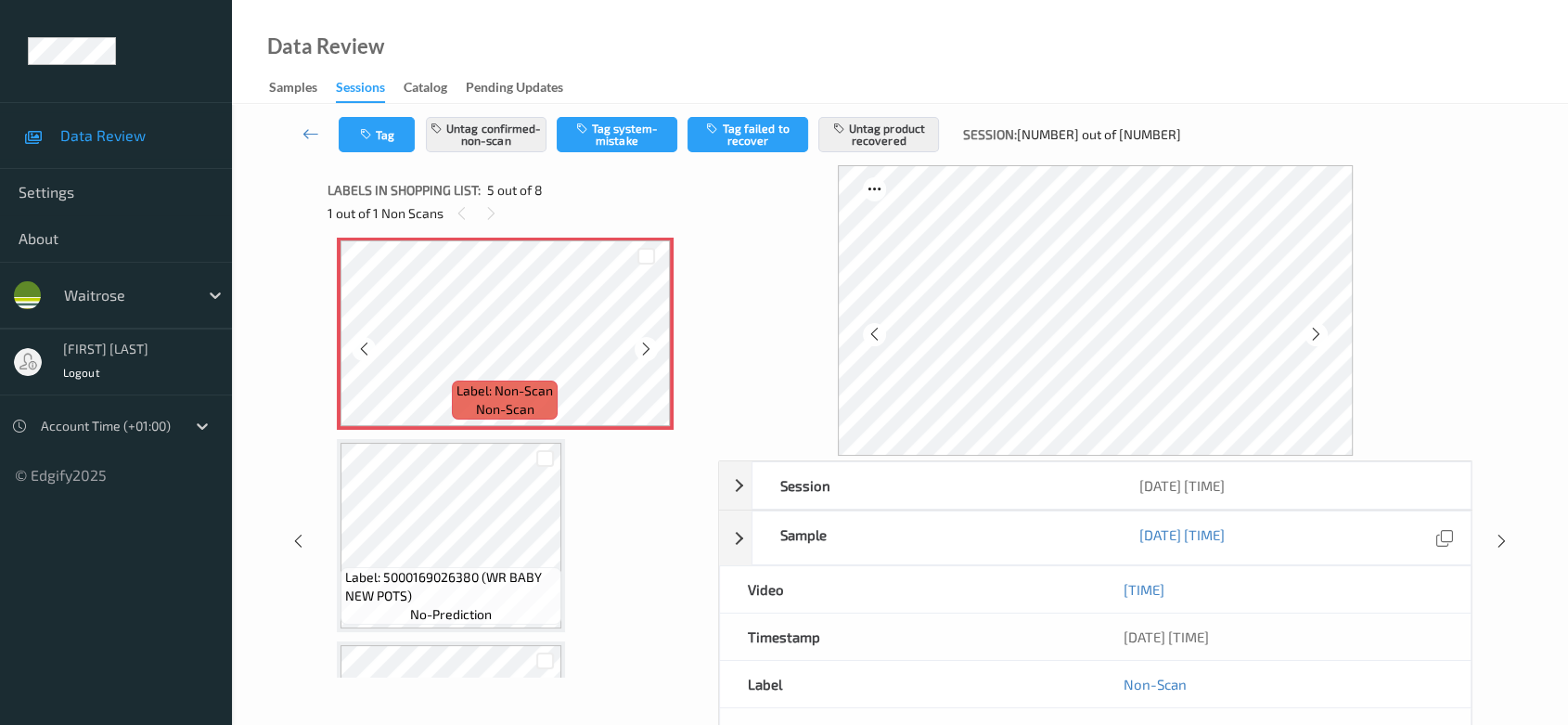 click at bounding box center (646, 349) 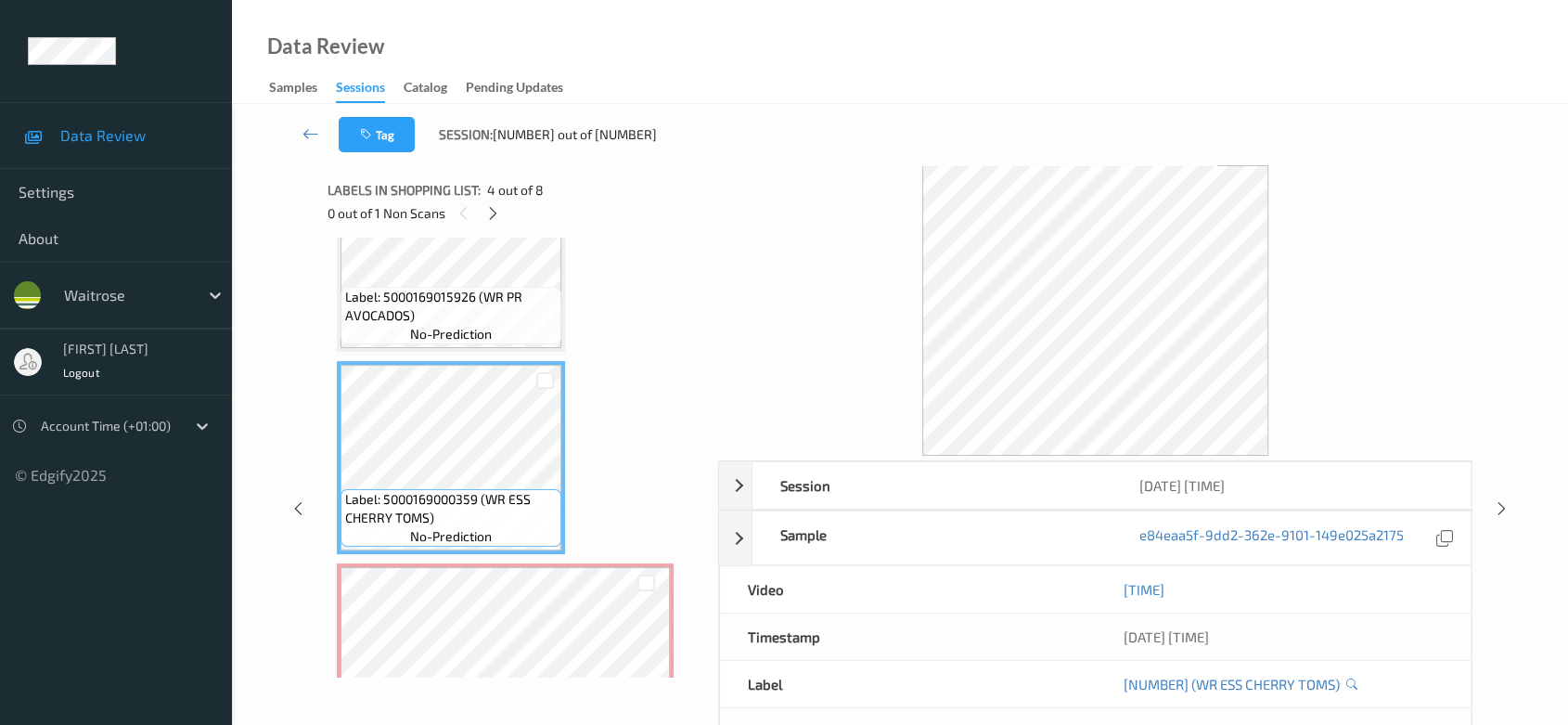 scroll, scrollTop: 460, scrollLeft: 0, axis: vertical 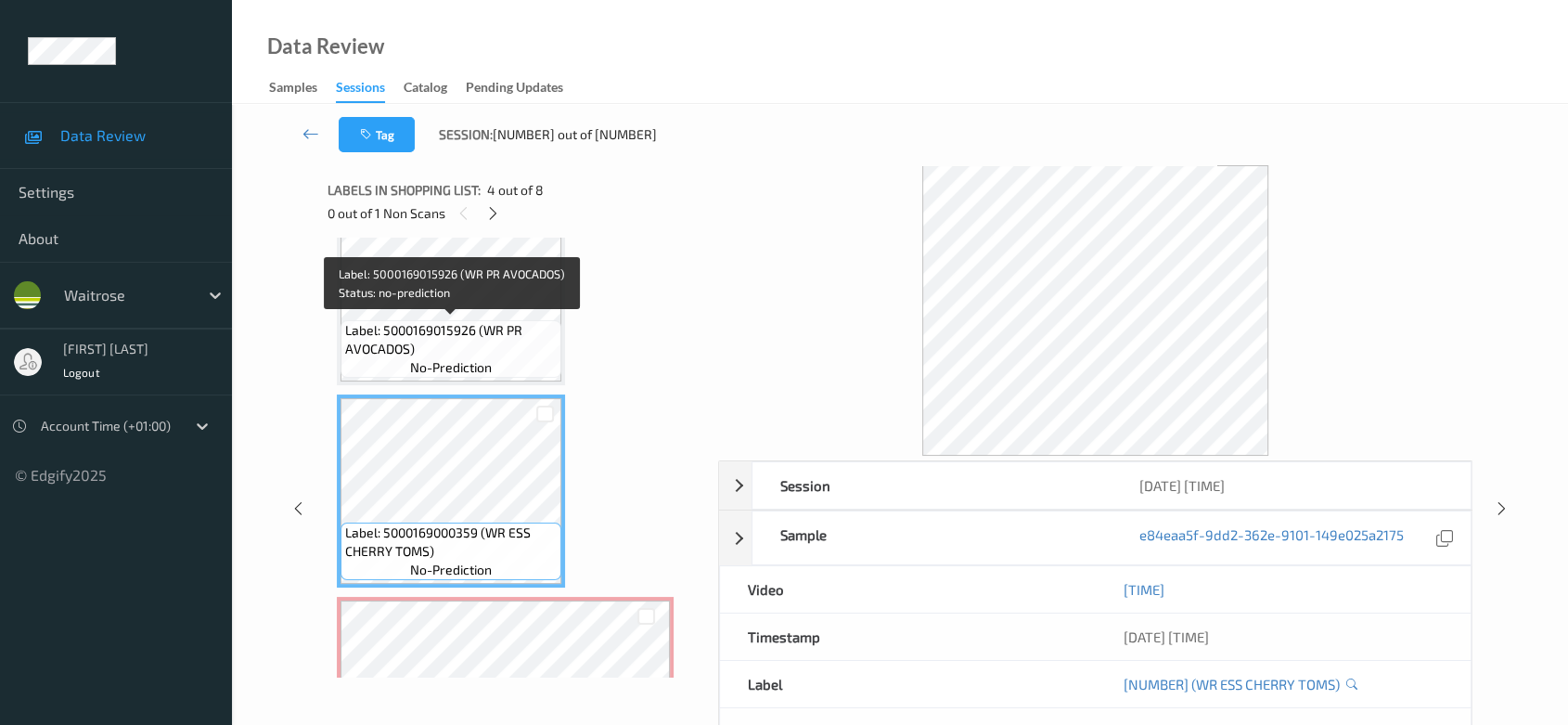 click on "Label: 5000169015926 (WR PR AVOCADOS)" at bounding box center [451, 340] 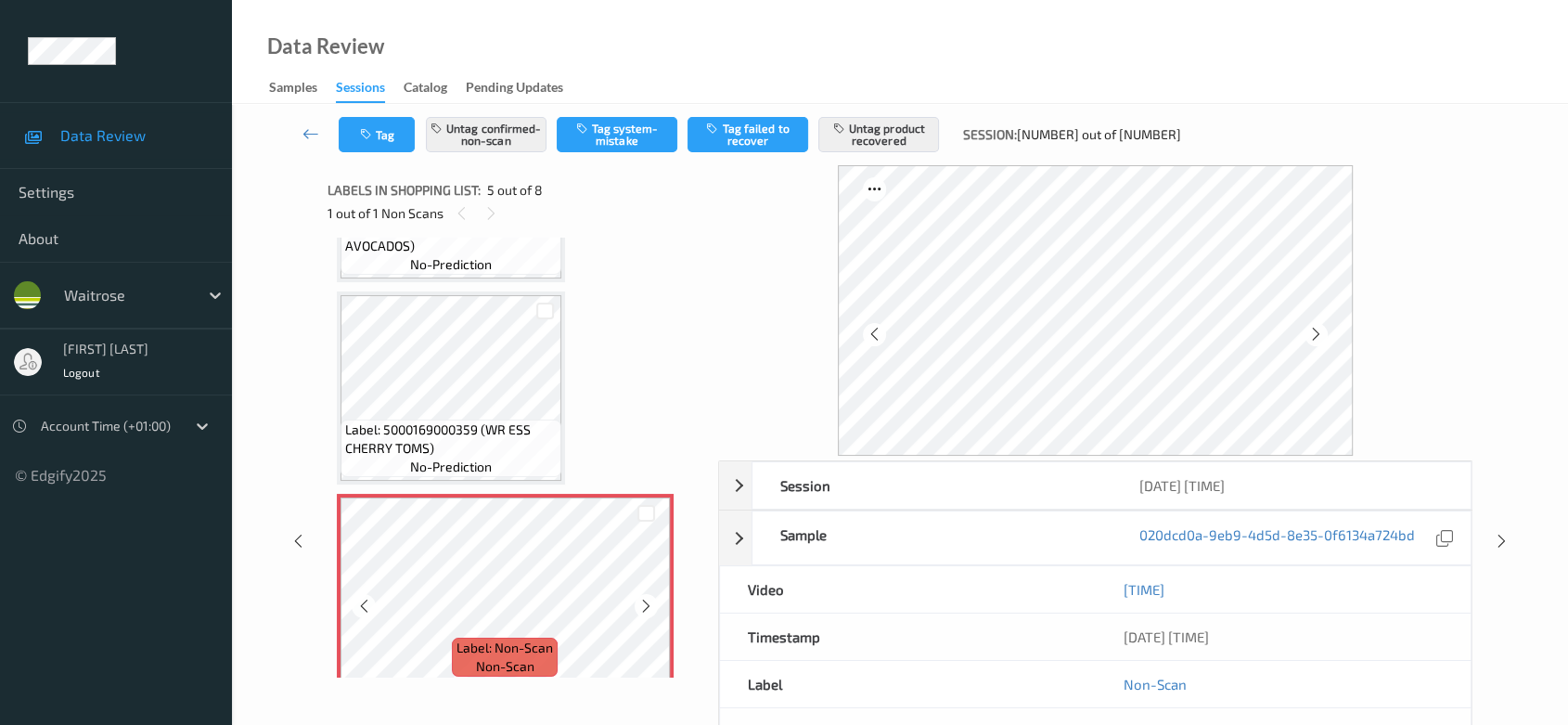 scroll, scrollTop: 666, scrollLeft: 0, axis: vertical 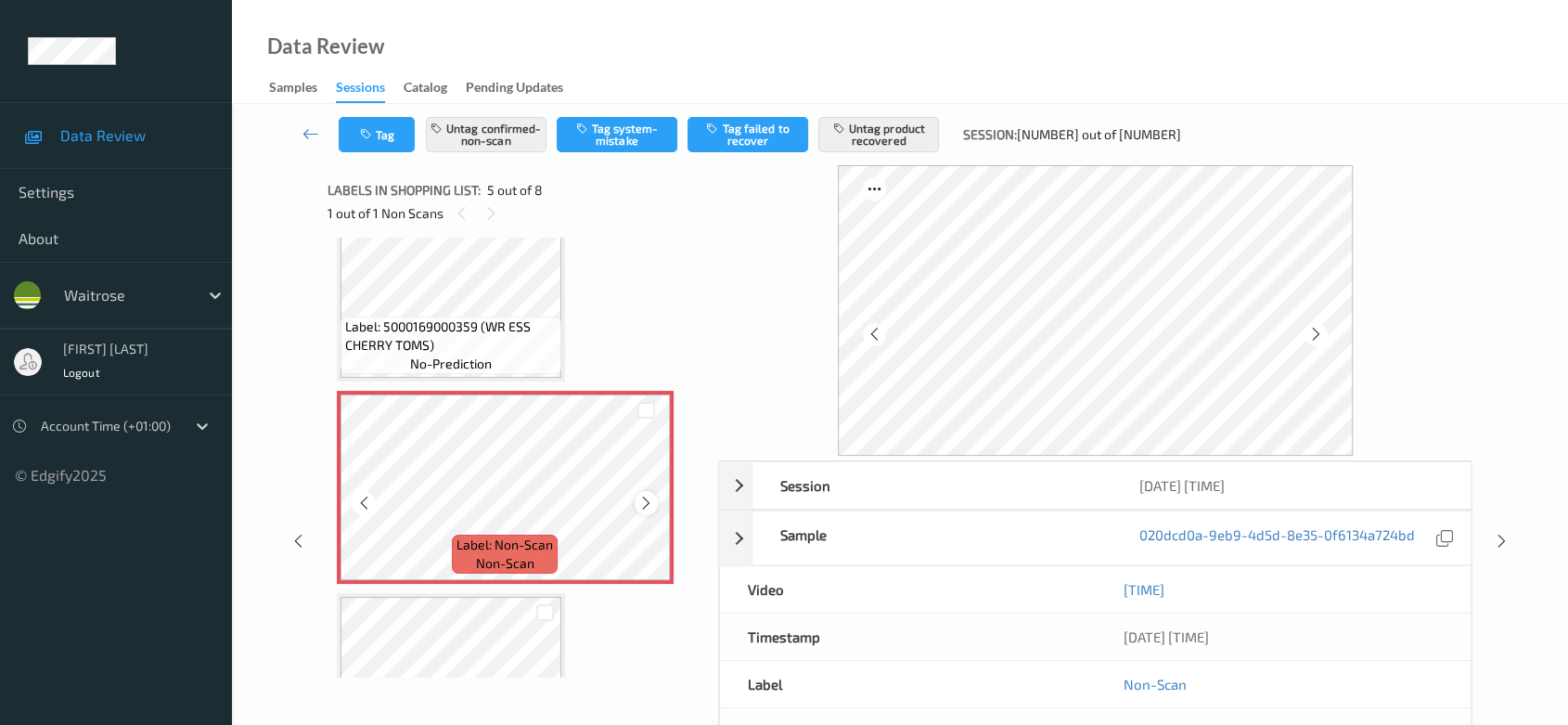 click at bounding box center [646, 503] 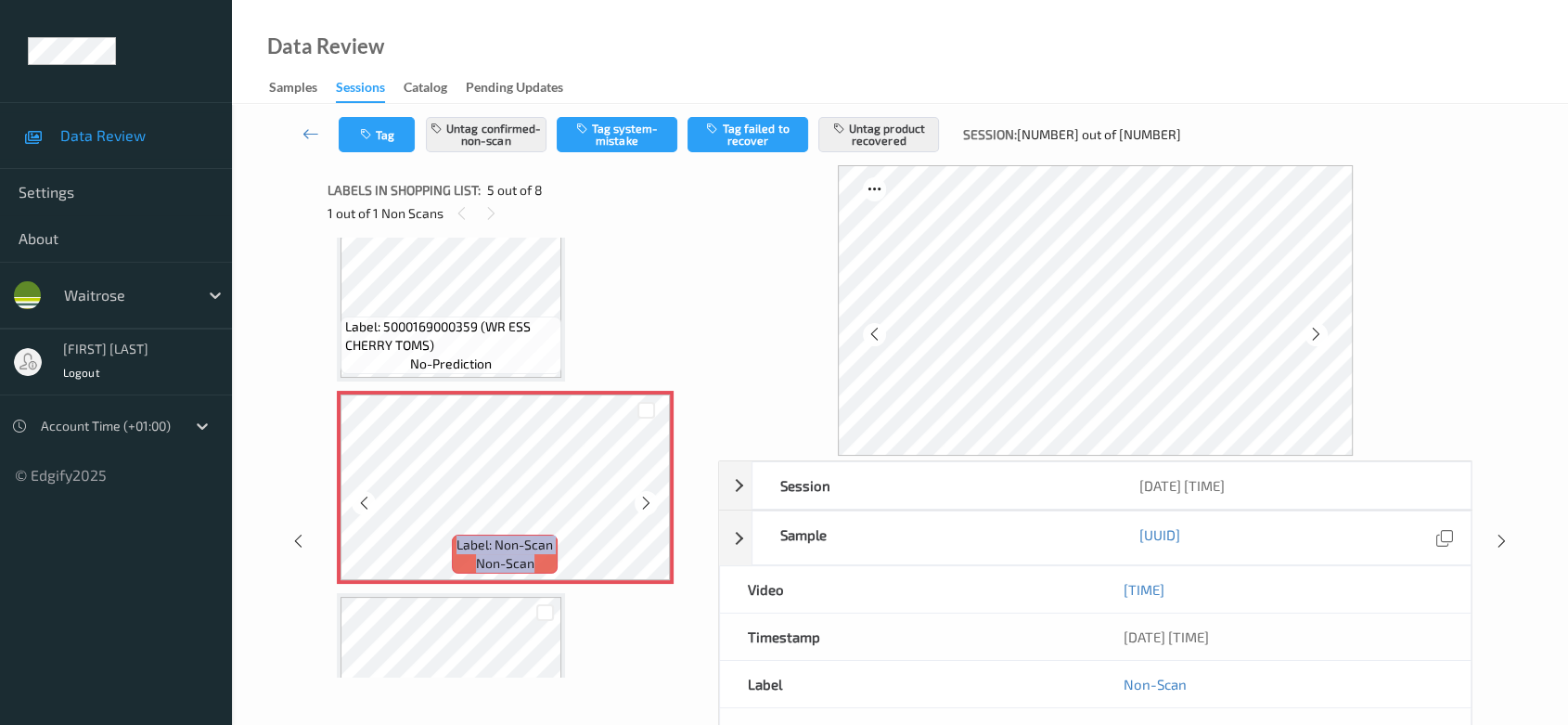 click at bounding box center [646, 503] 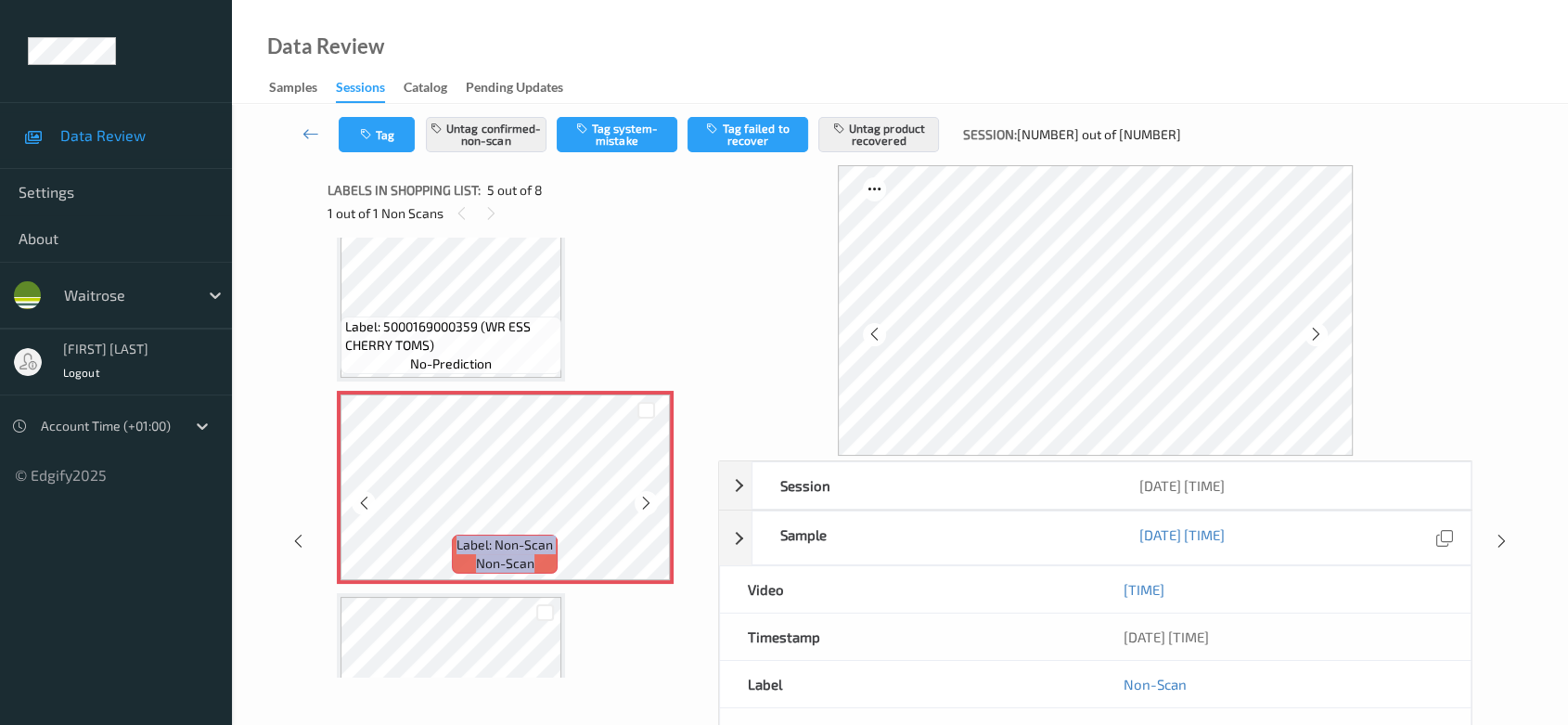 click at bounding box center [646, 503] 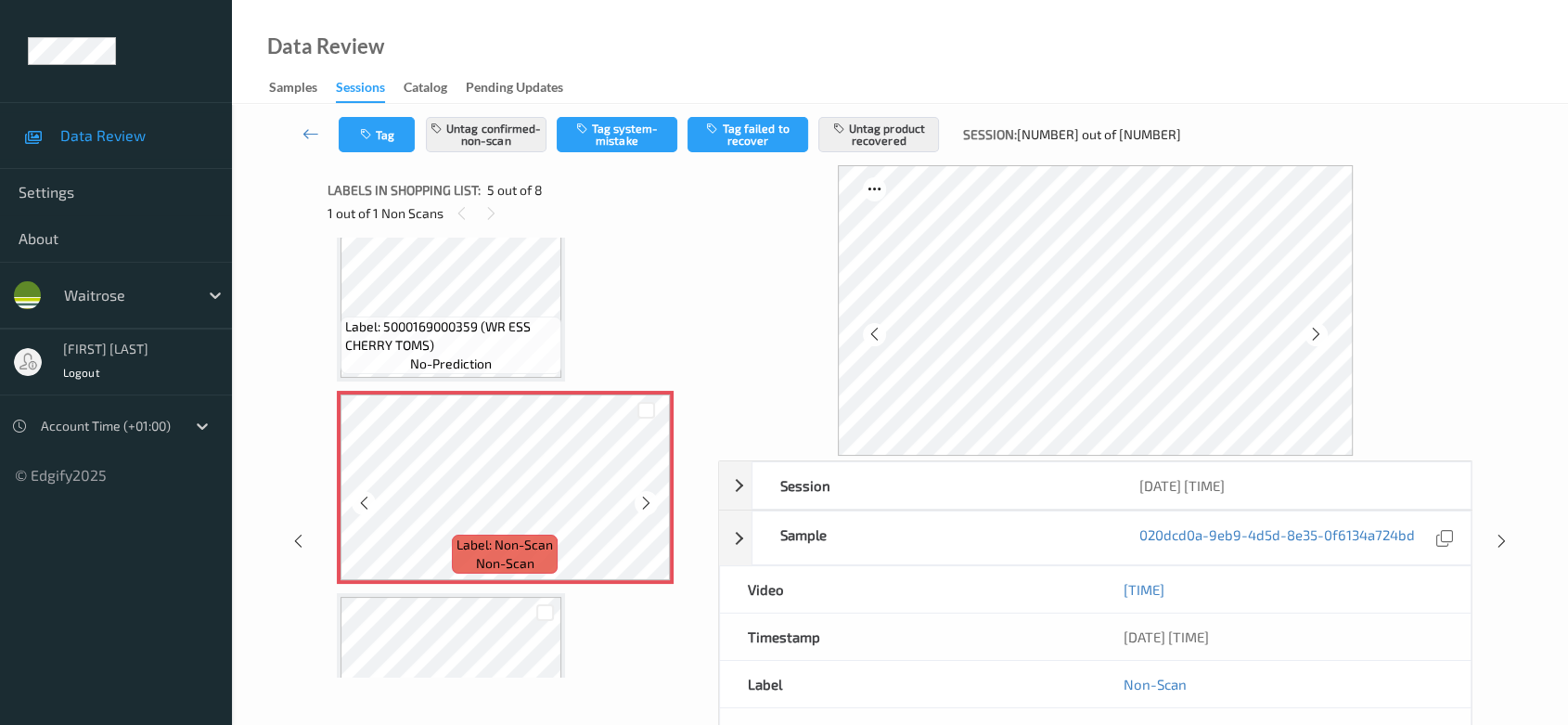 click at bounding box center [646, 503] 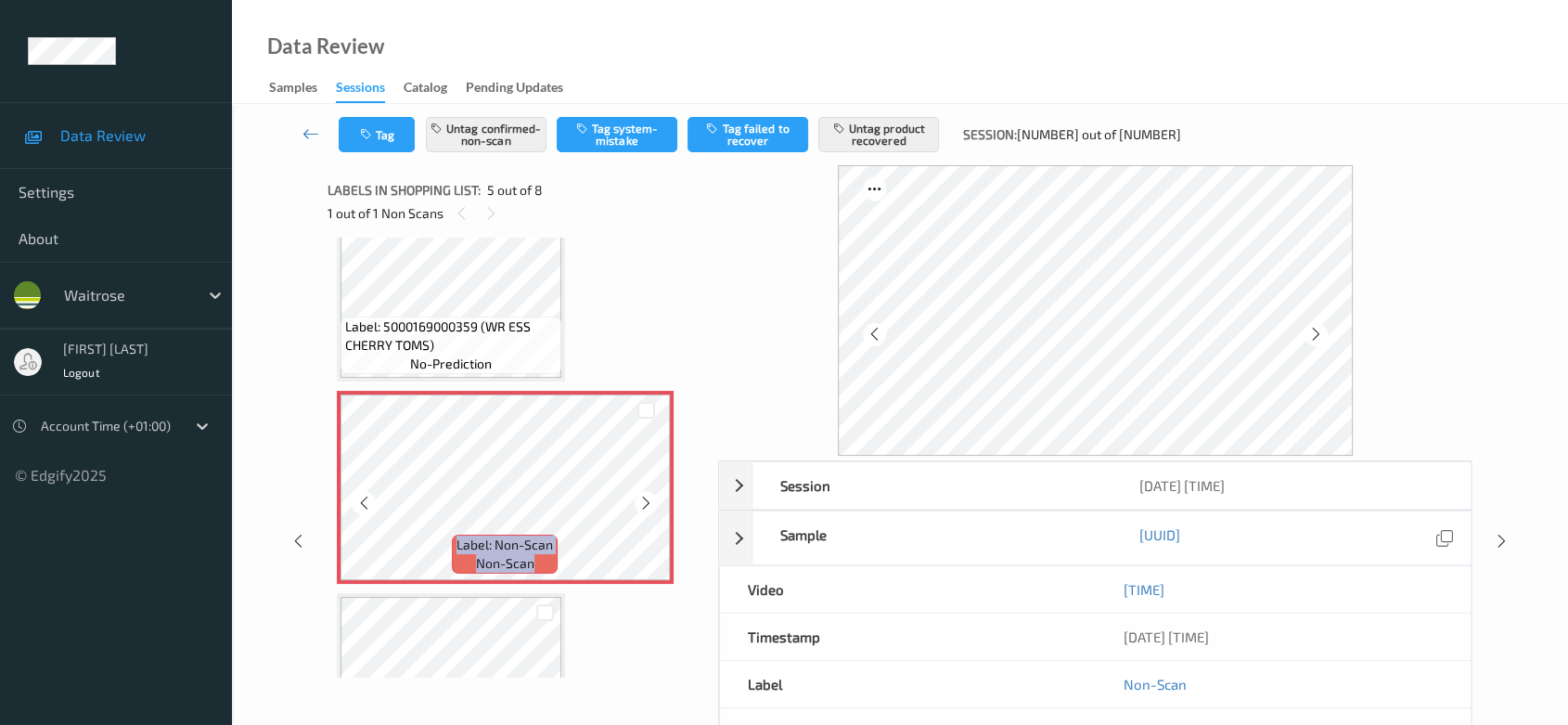 click at bounding box center (646, 503) 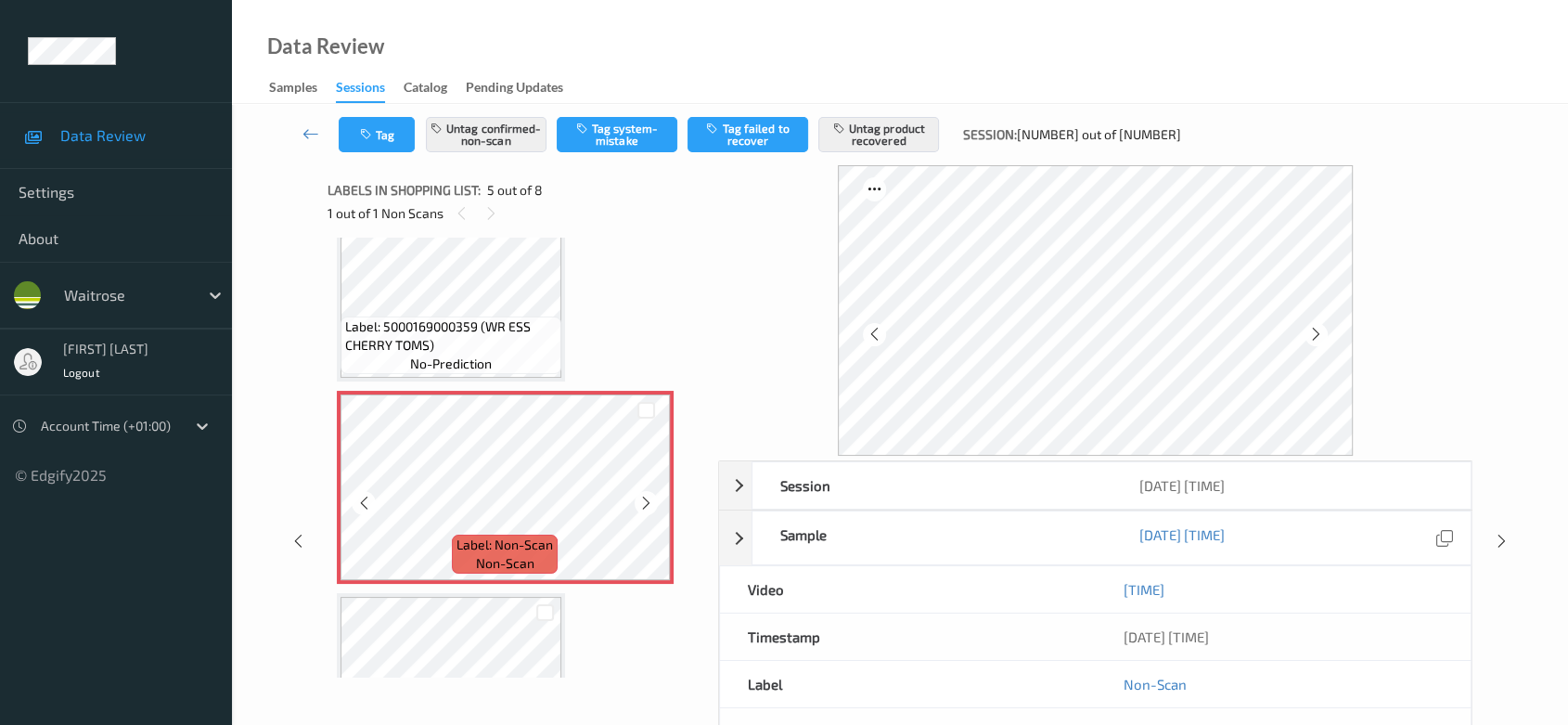 click at bounding box center (646, 503) 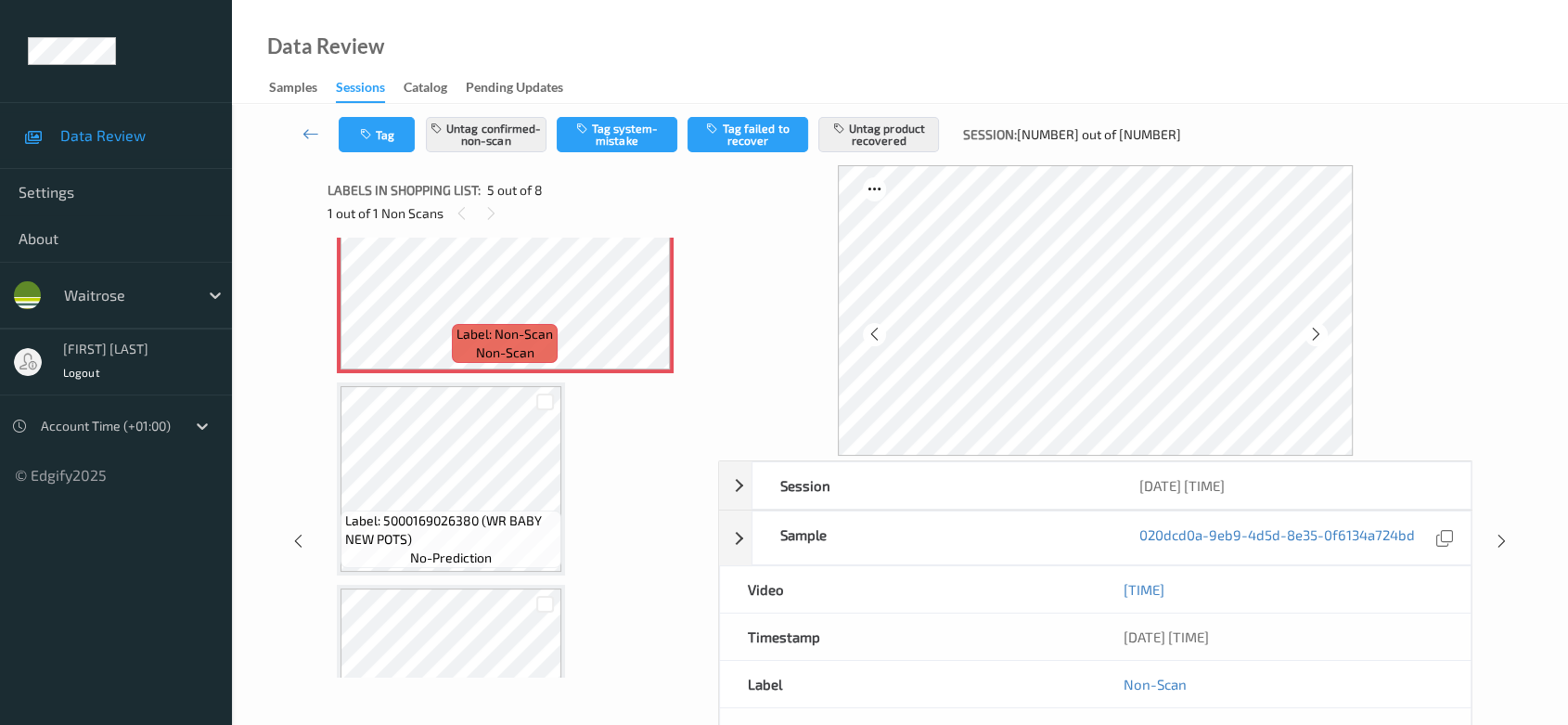 scroll, scrollTop: 975, scrollLeft: 0, axis: vertical 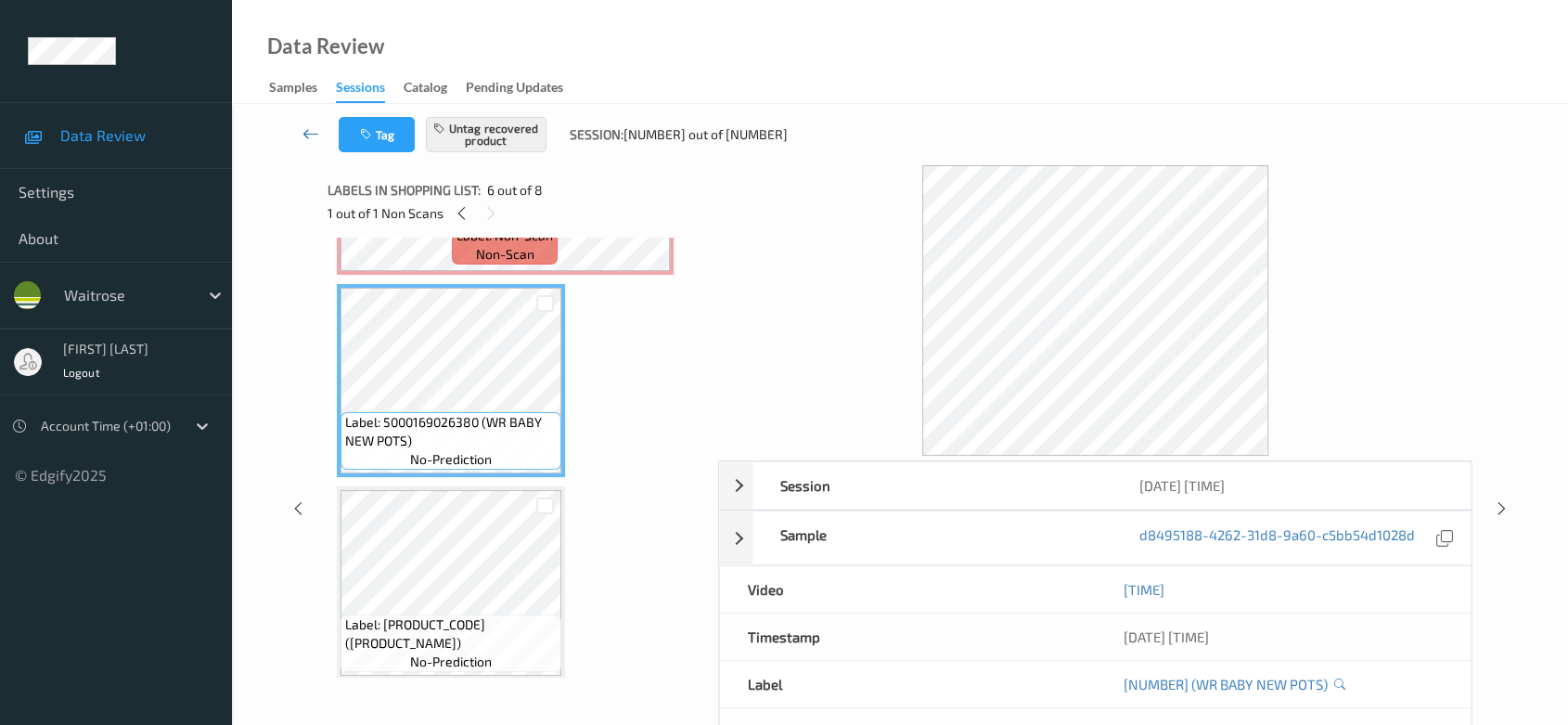 click at bounding box center [311, 134] 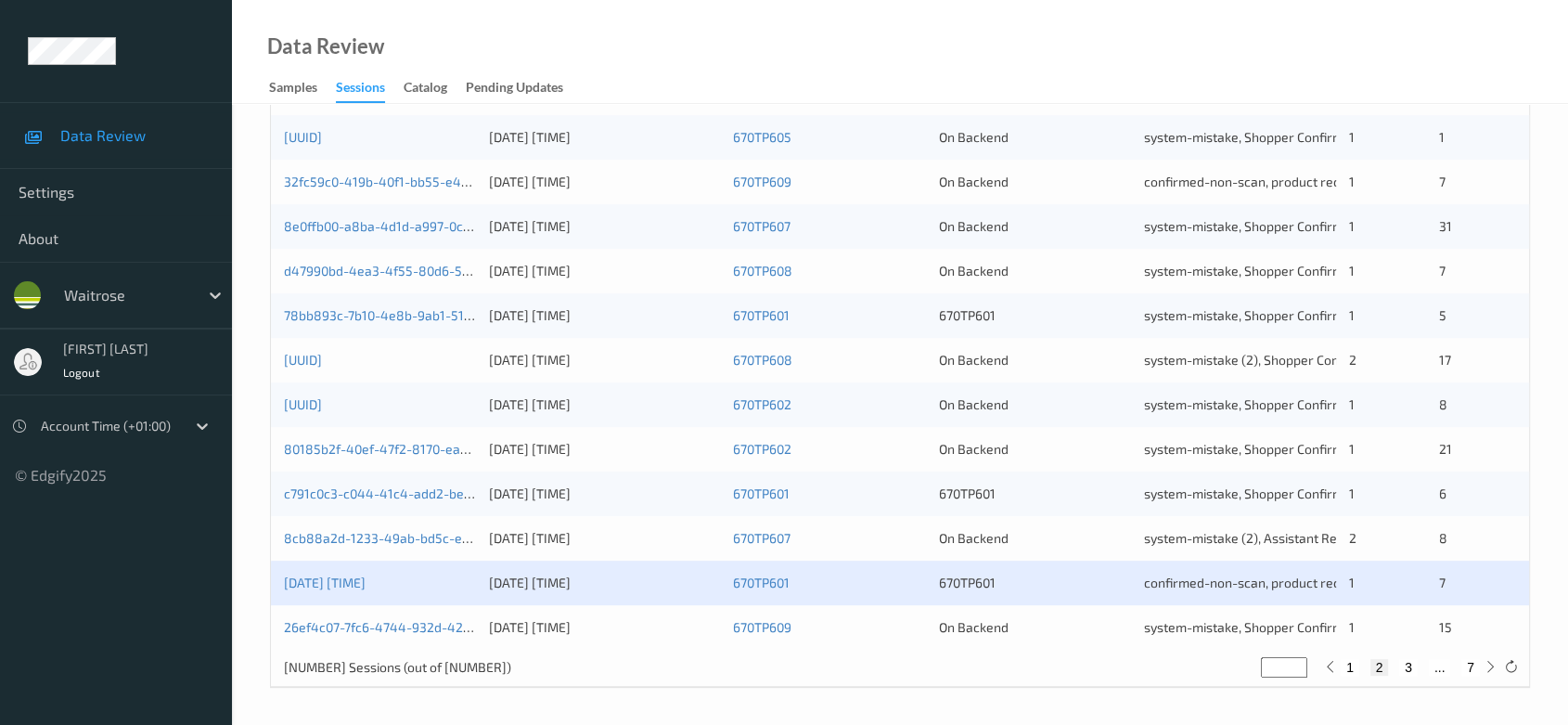 scroll, scrollTop: 735, scrollLeft: 0, axis: vertical 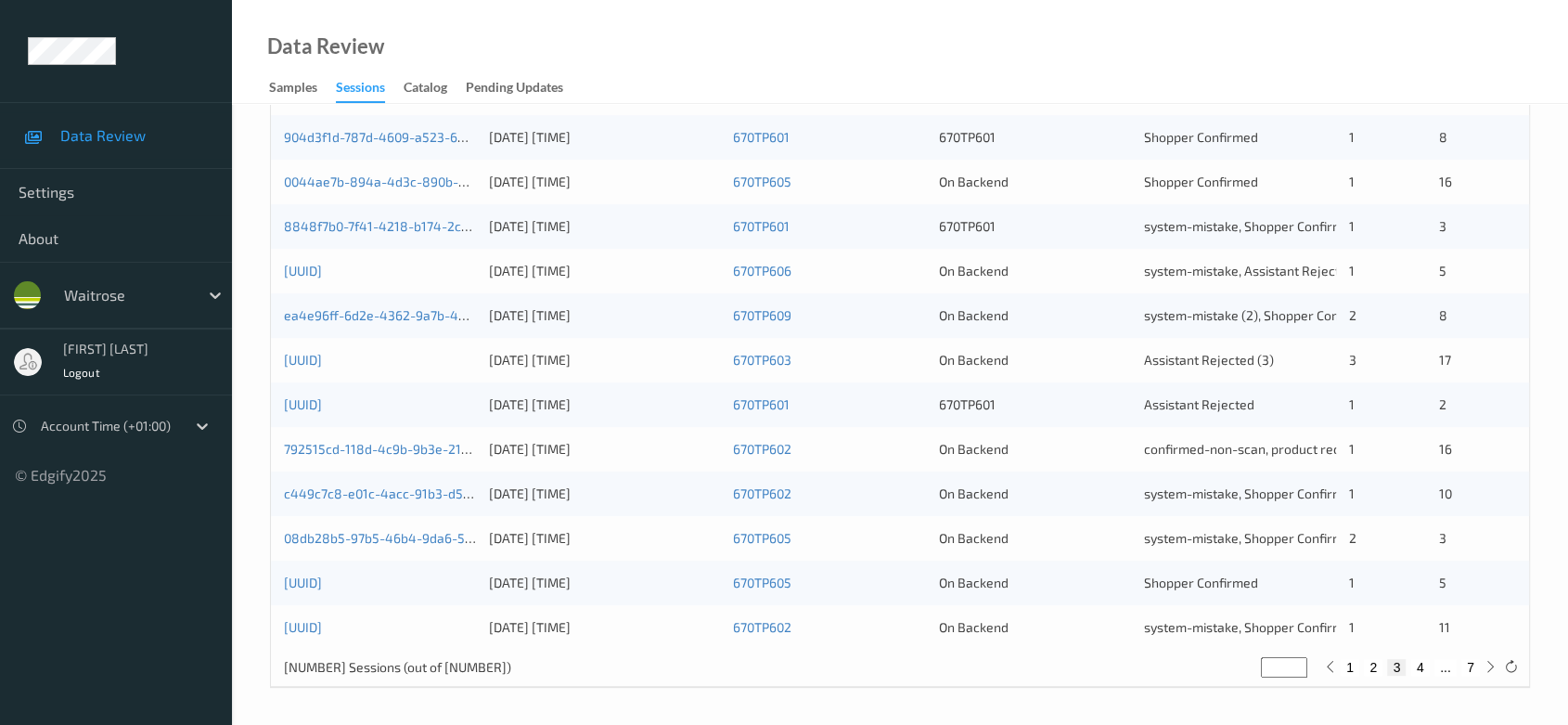 click on "4" at bounding box center [1420, 667] 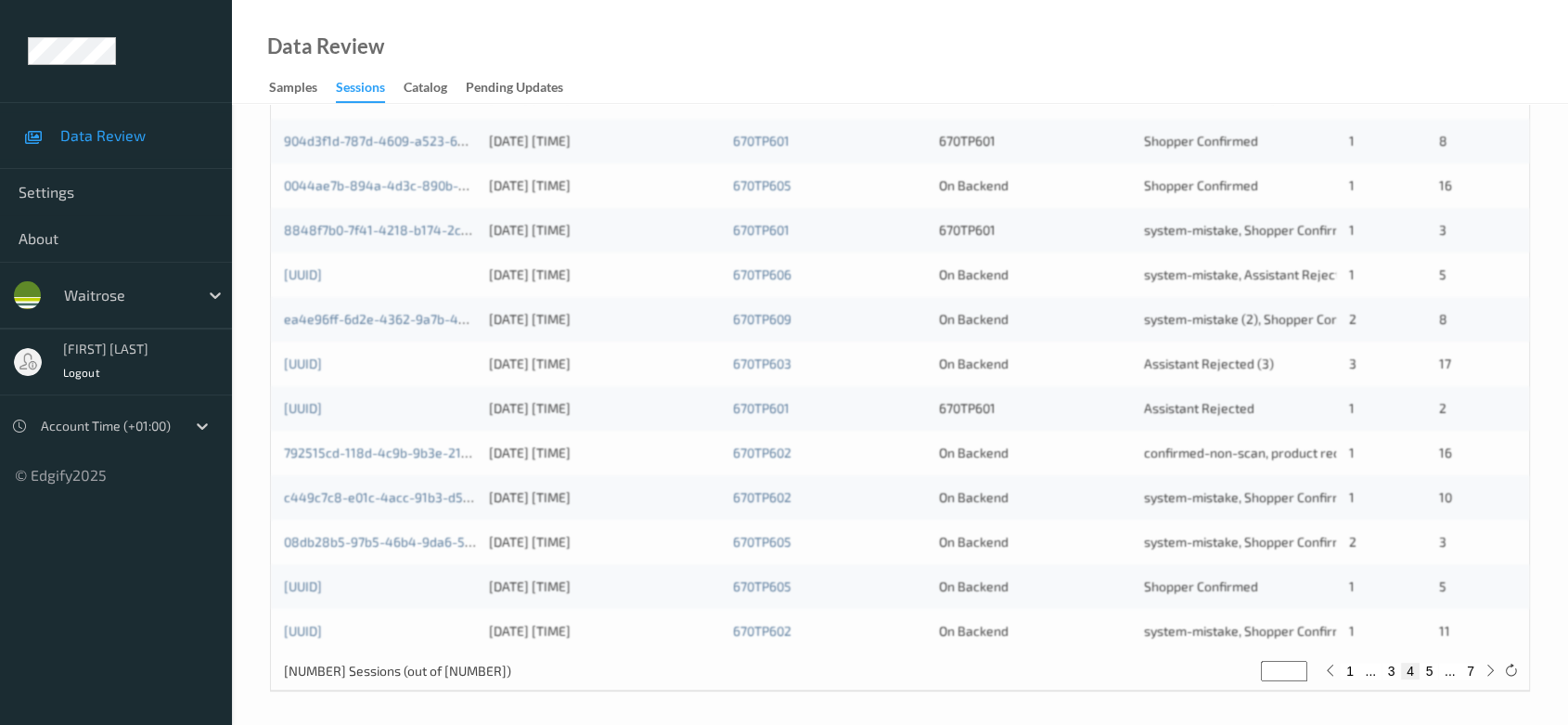 scroll, scrollTop: 735, scrollLeft: 0, axis: vertical 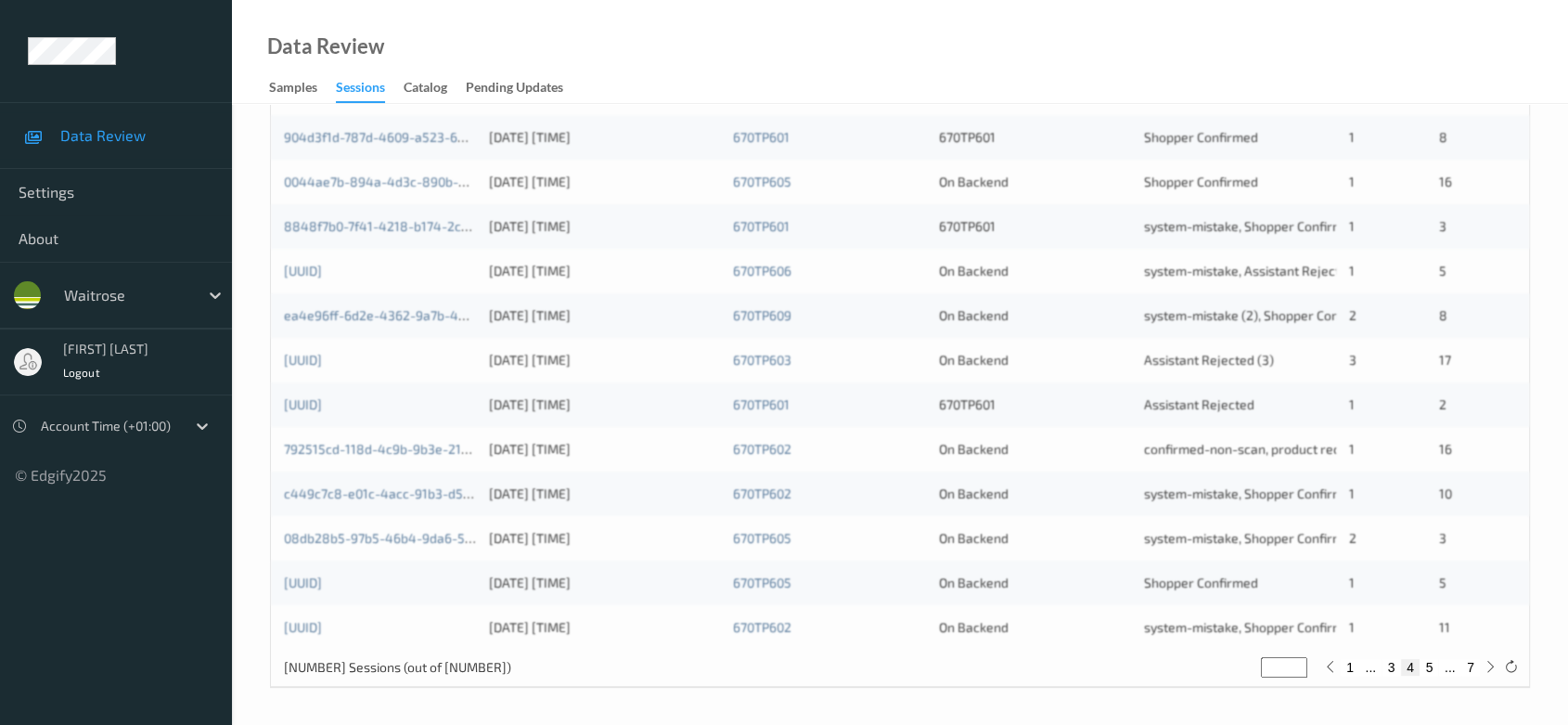 click on "4" at bounding box center [1410, 667] 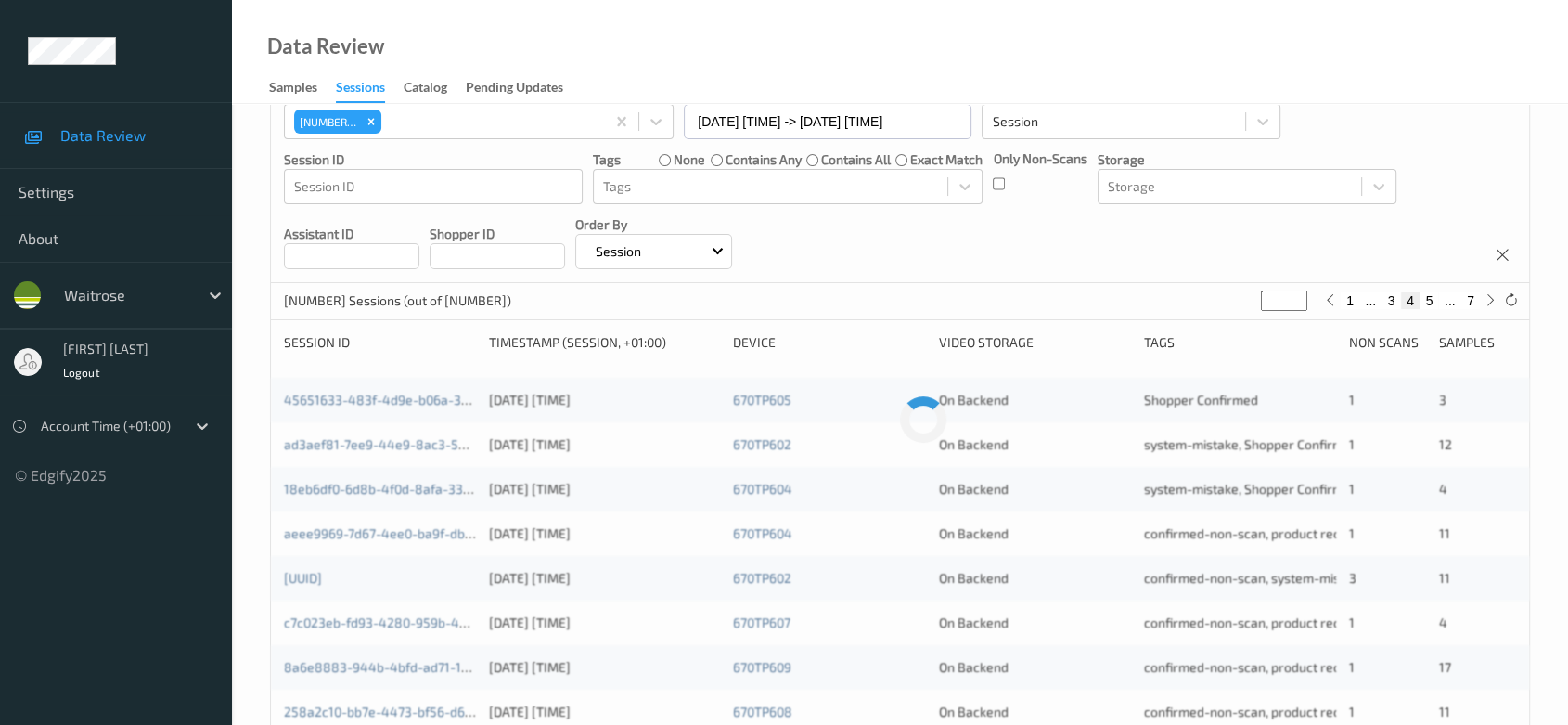 scroll, scrollTop: 0, scrollLeft: 0, axis: both 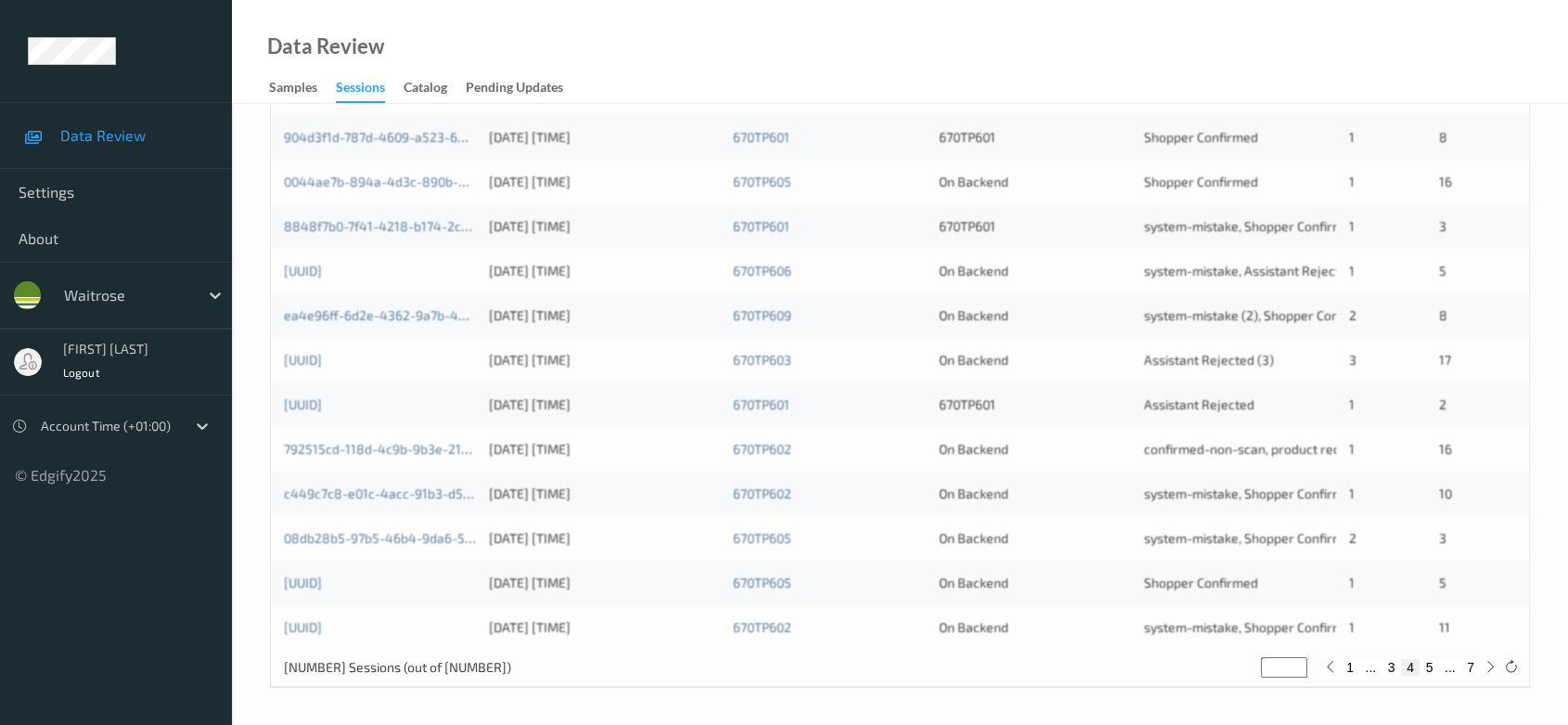 click on "3" at bounding box center [1392, 667] 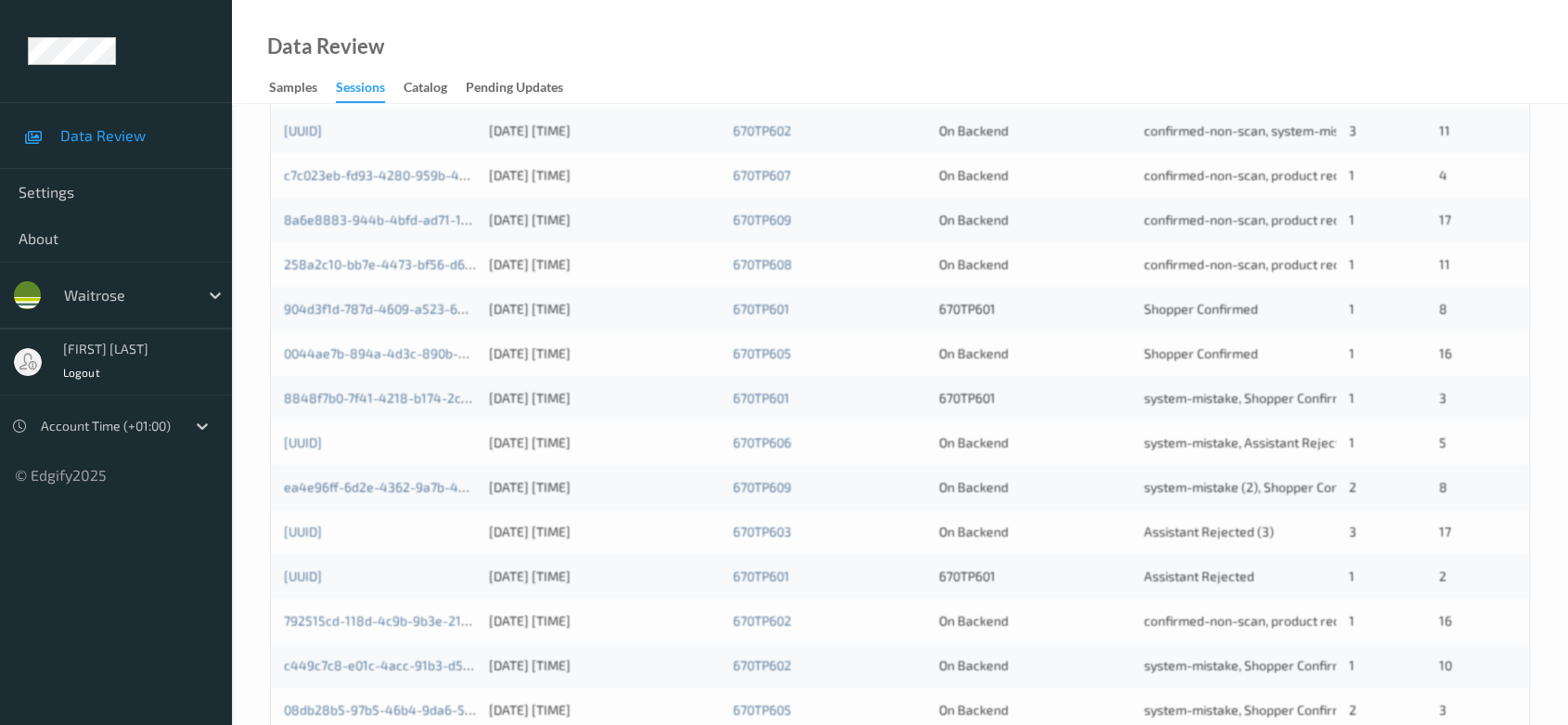 scroll, scrollTop: 80, scrollLeft: 0, axis: vertical 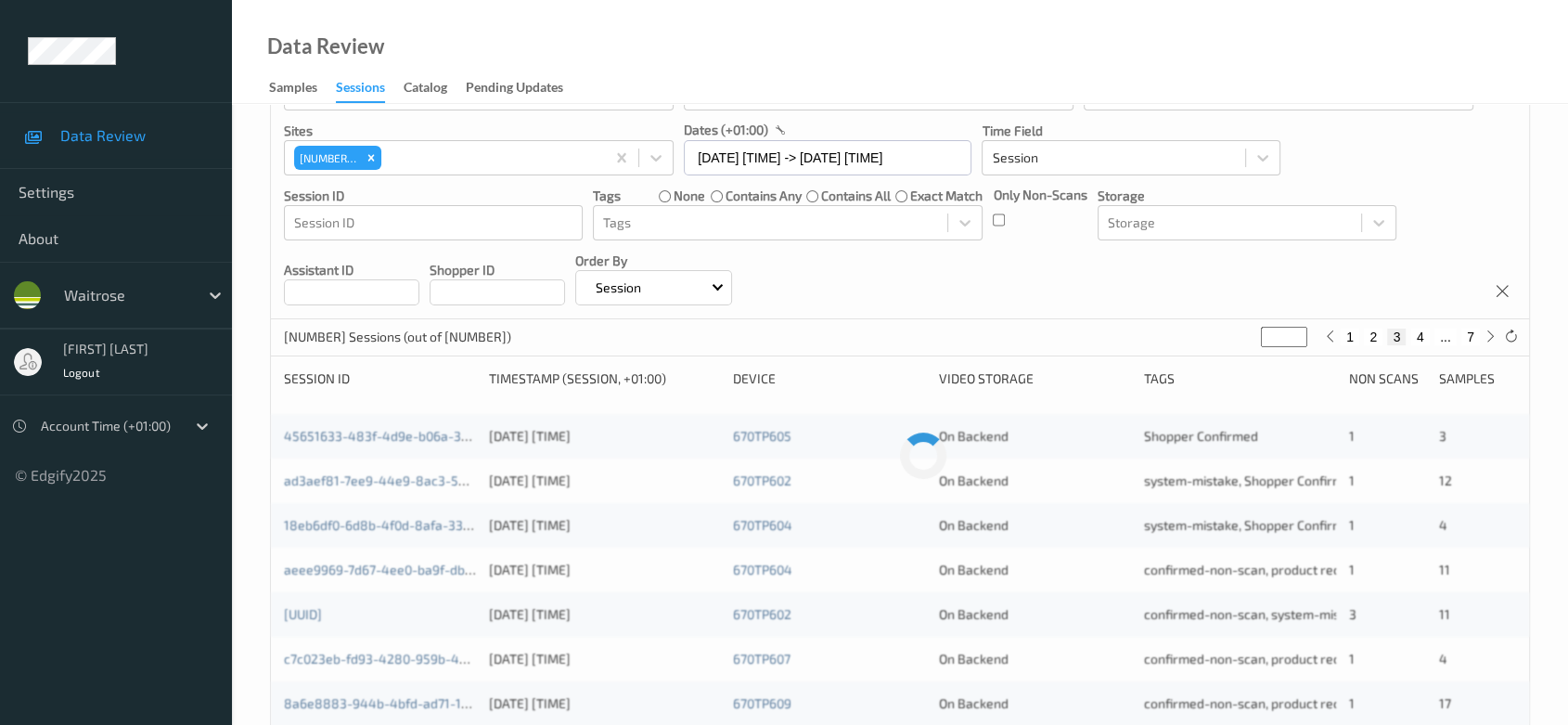 type 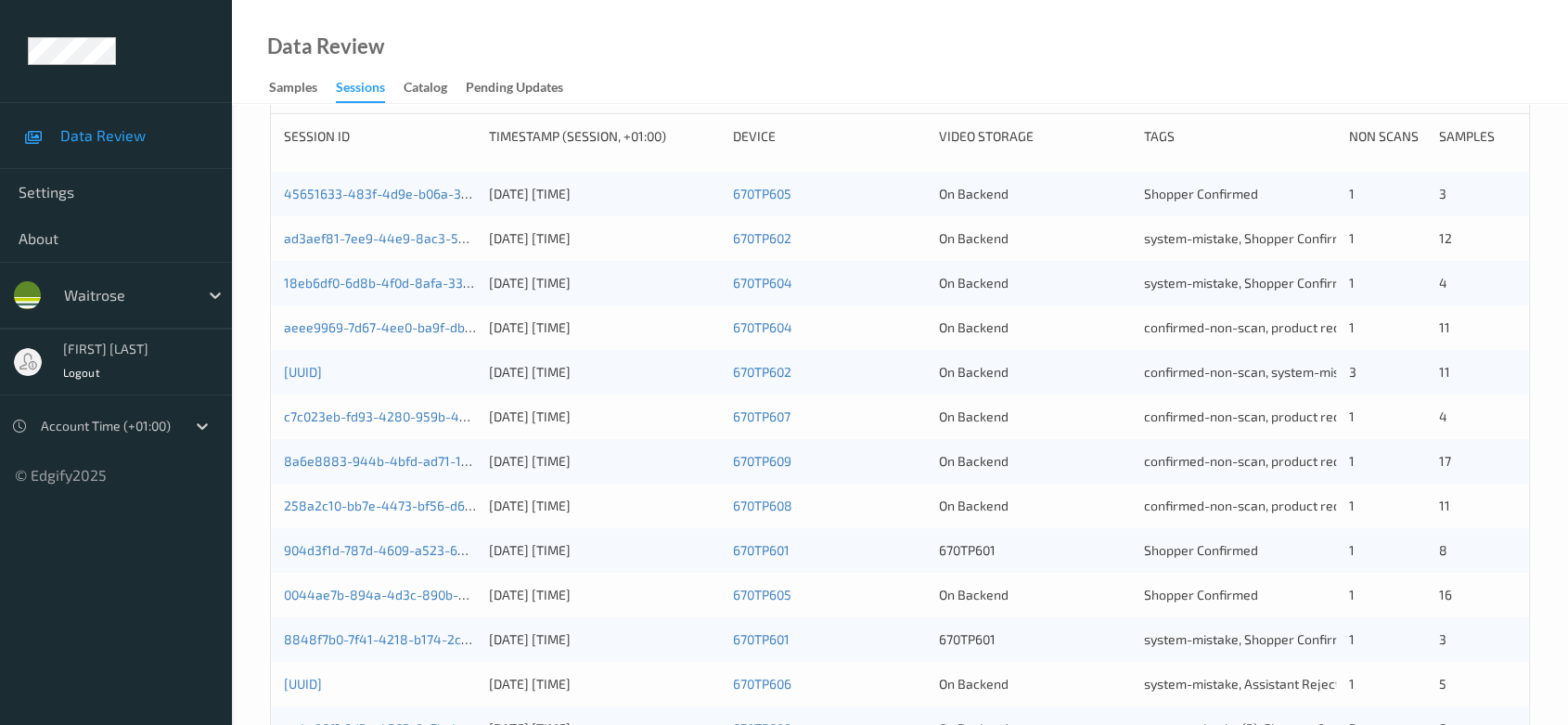 scroll, scrollTop: 0, scrollLeft: 0, axis: both 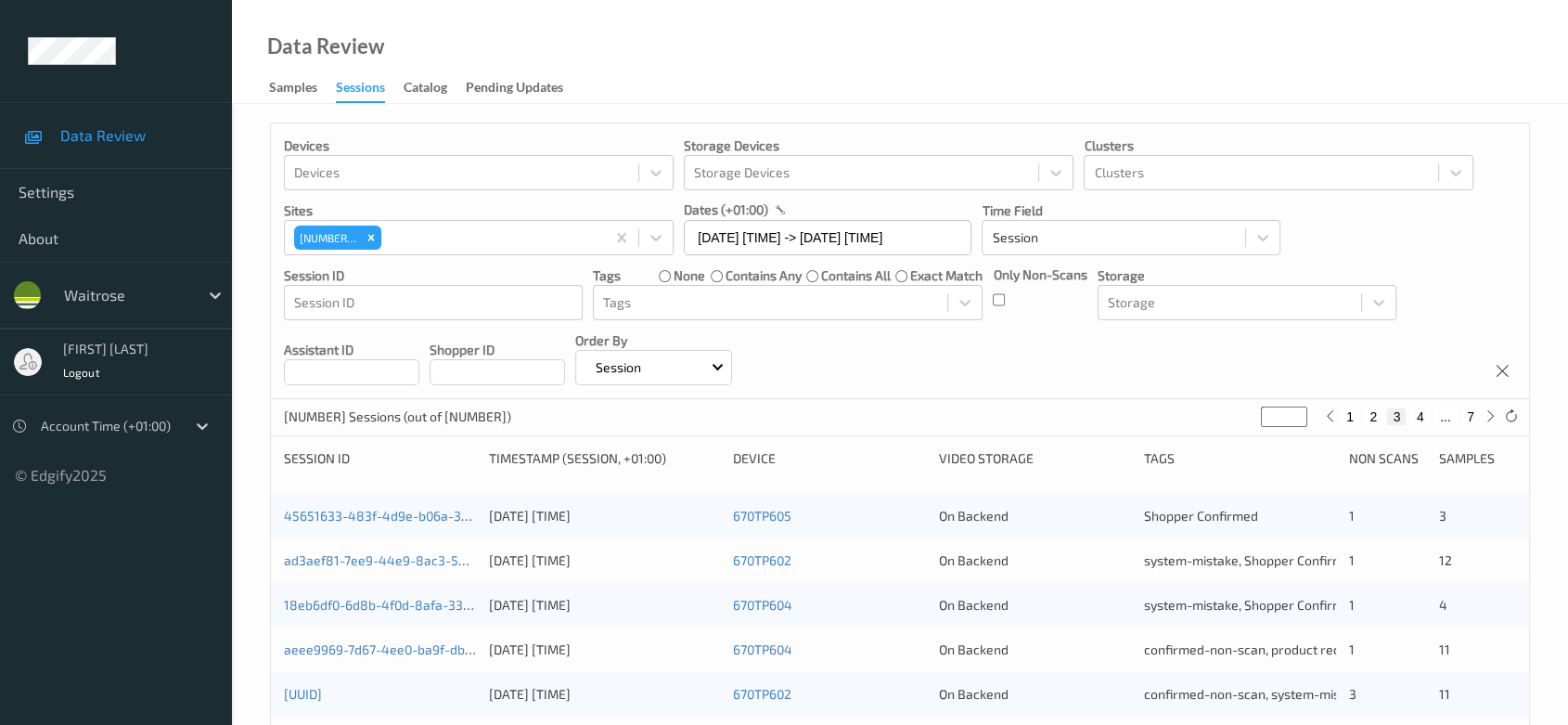 click on "Data Review Samples Sessions Catalog Pending Updates" at bounding box center (900, 52) 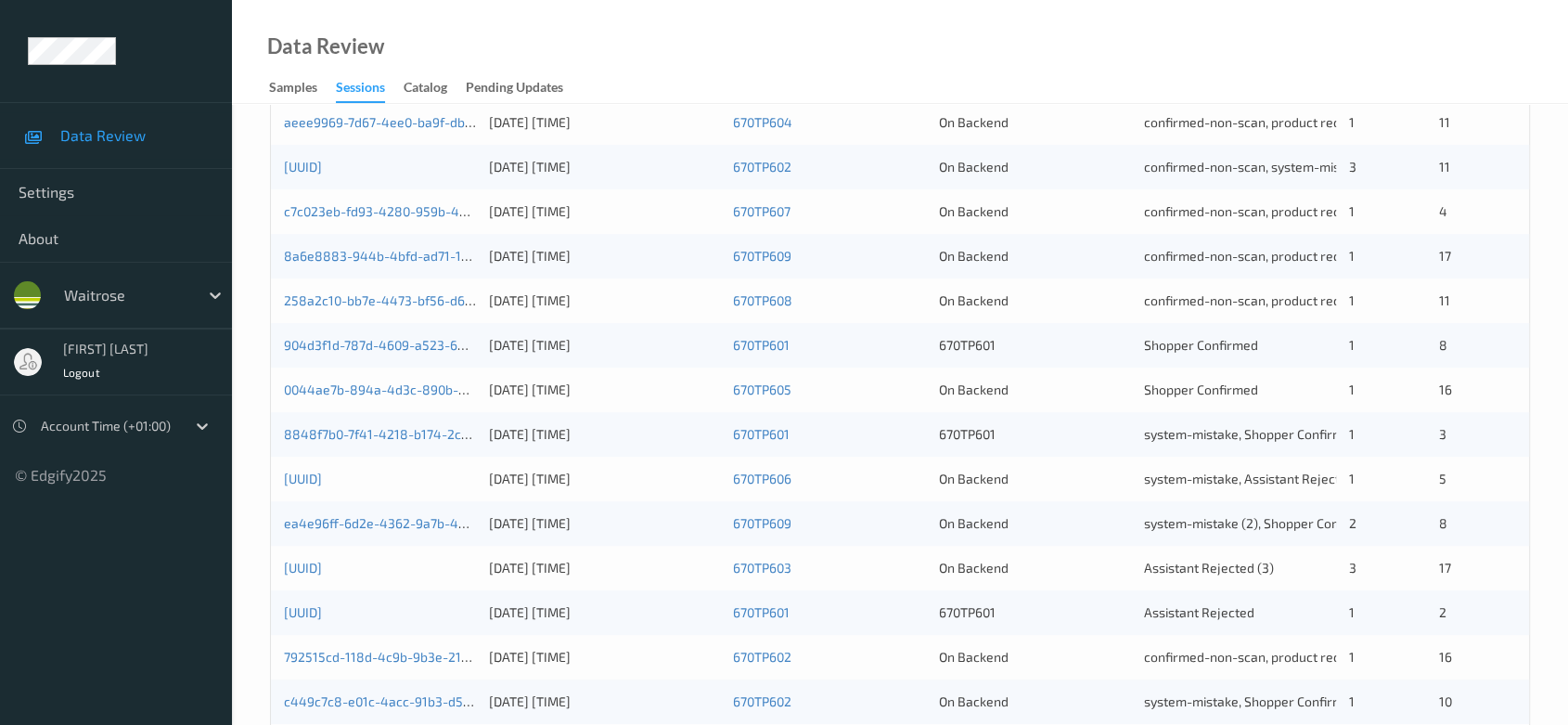 scroll, scrollTop: 735, scrollLeft: 0, axis: vertical 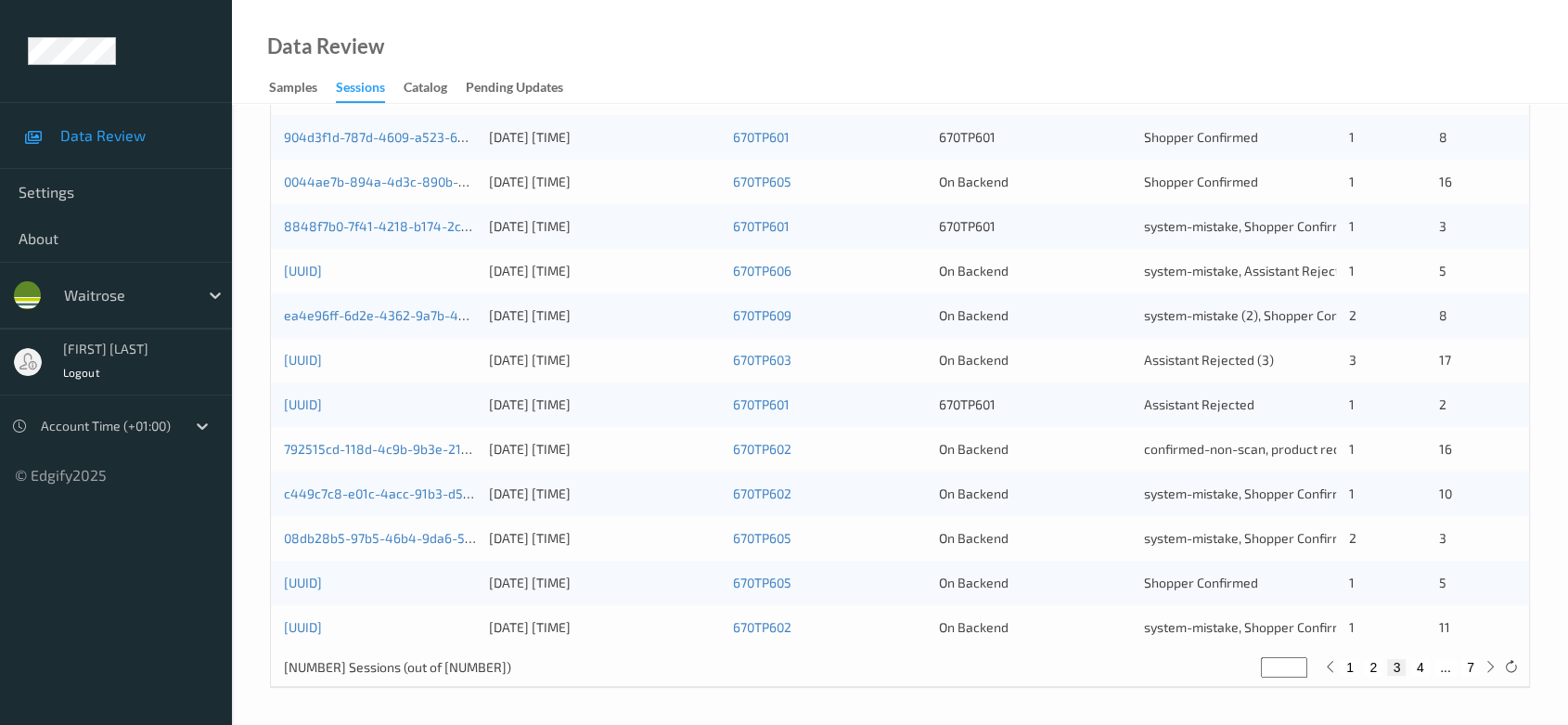 click on "4" at bounding box center (1420, 667) 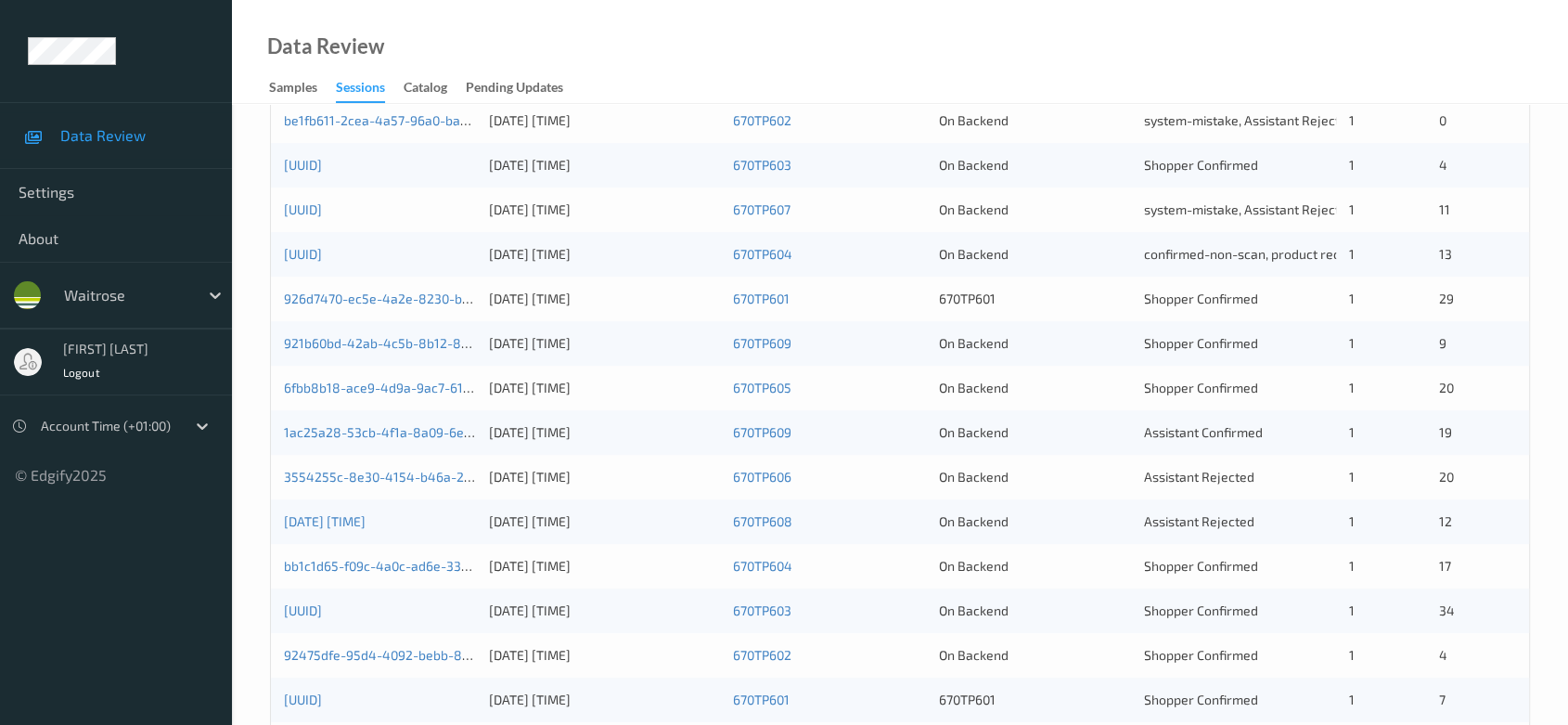 scroll, scrollTop: 735, scrollLeft: 0, axis: vertical 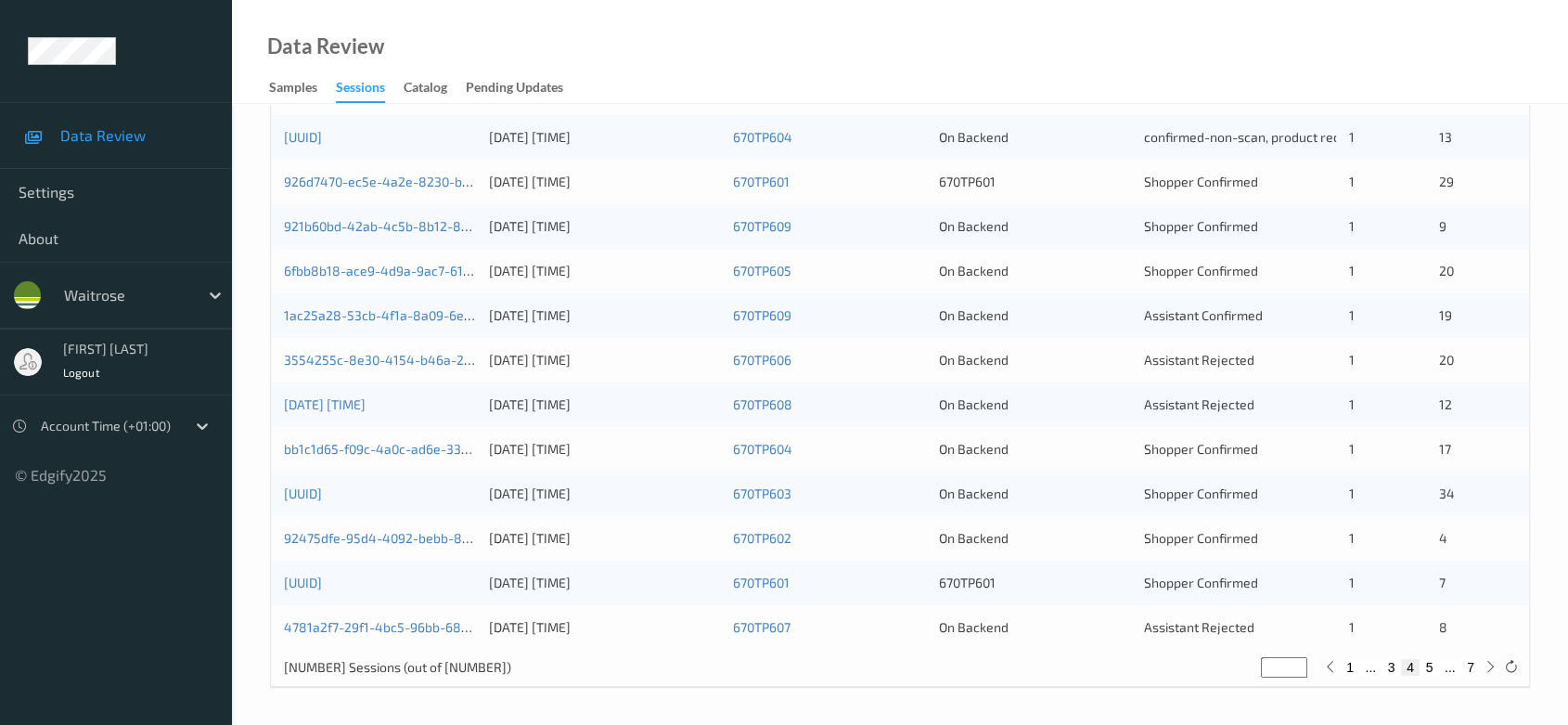 click on "5" at bounding box center (1429, 667) 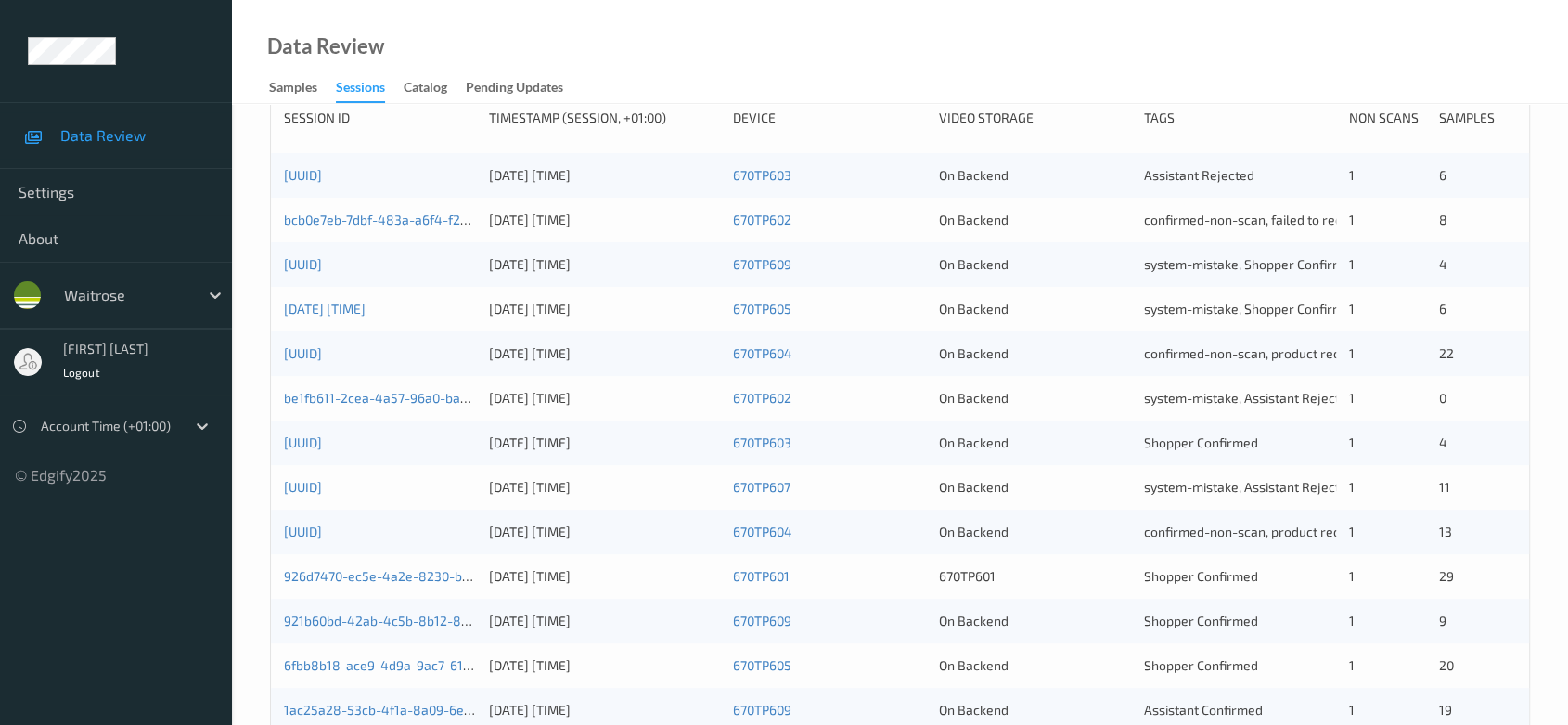 scroll, scrollTop: 735, scrollLeft: 0, axis: vertical 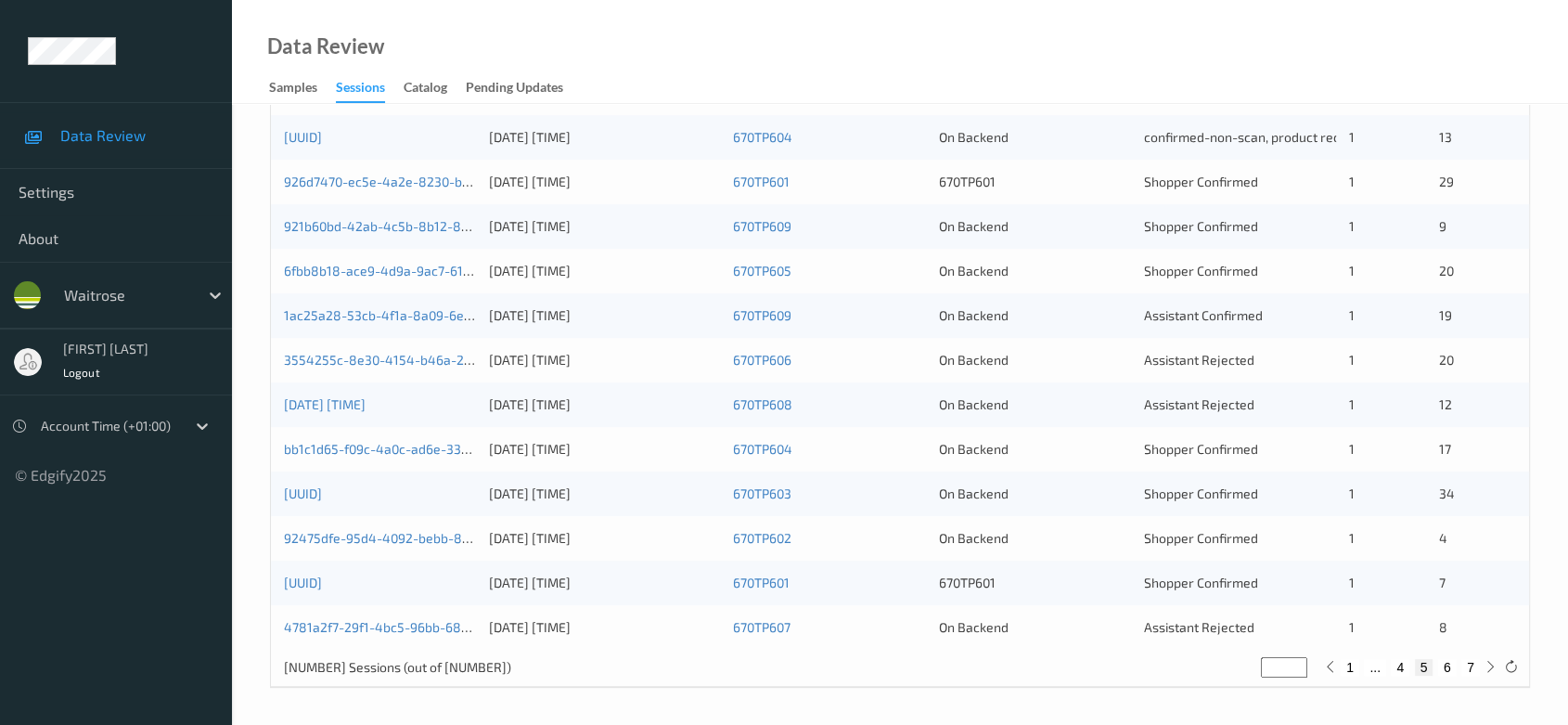 click on "6" at bounding box center [1447, 667] 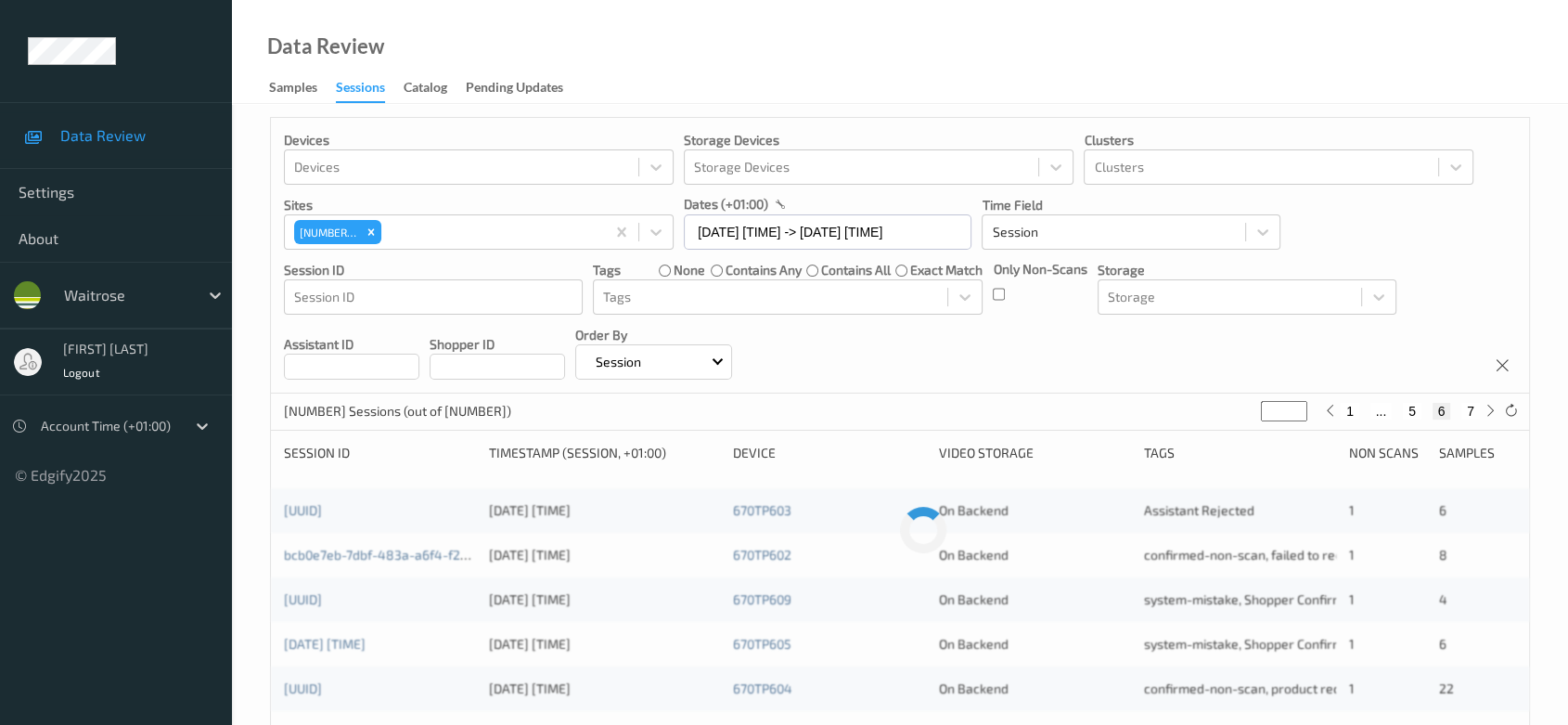 scroll, scrollTop: 0, scrollLeft: 0, axis: both 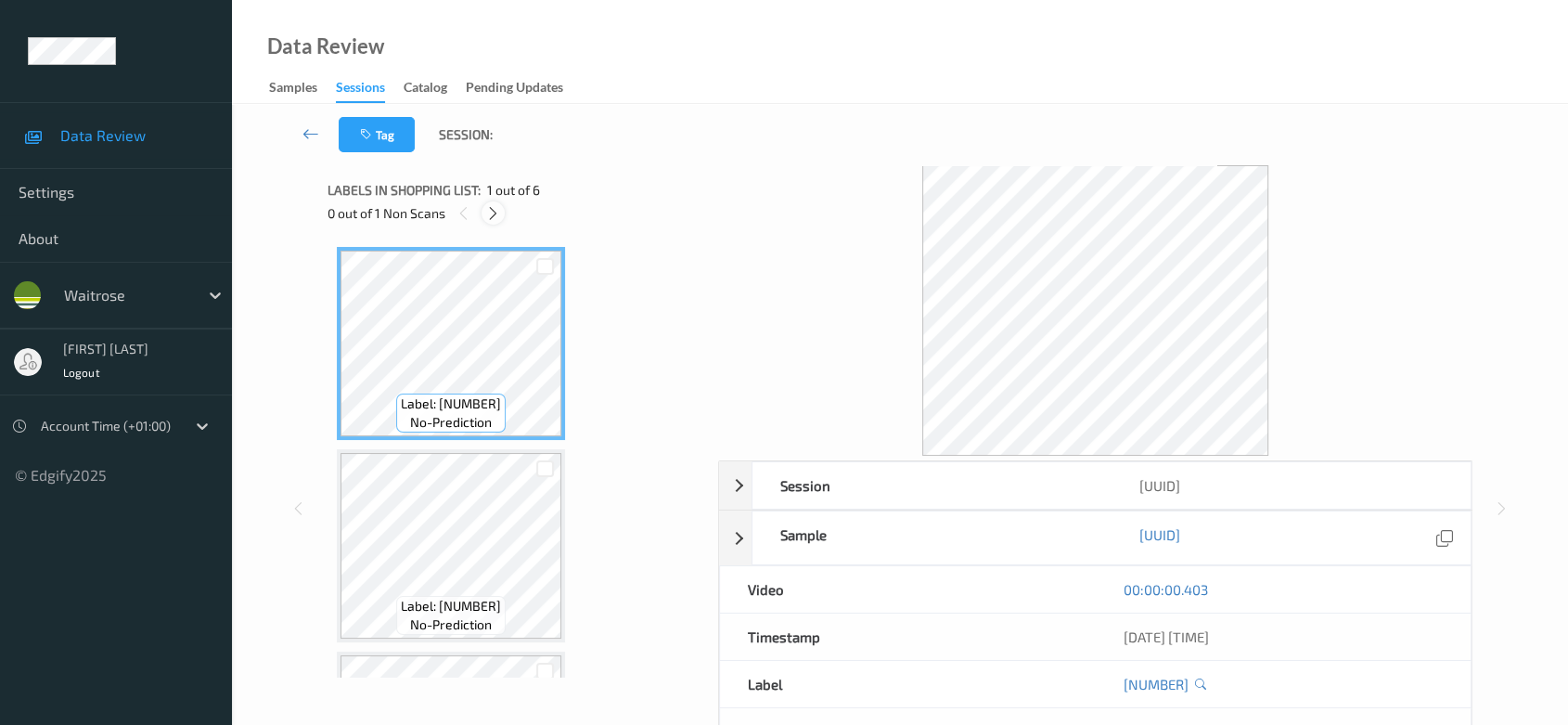 click at bounding box center [493, 214] 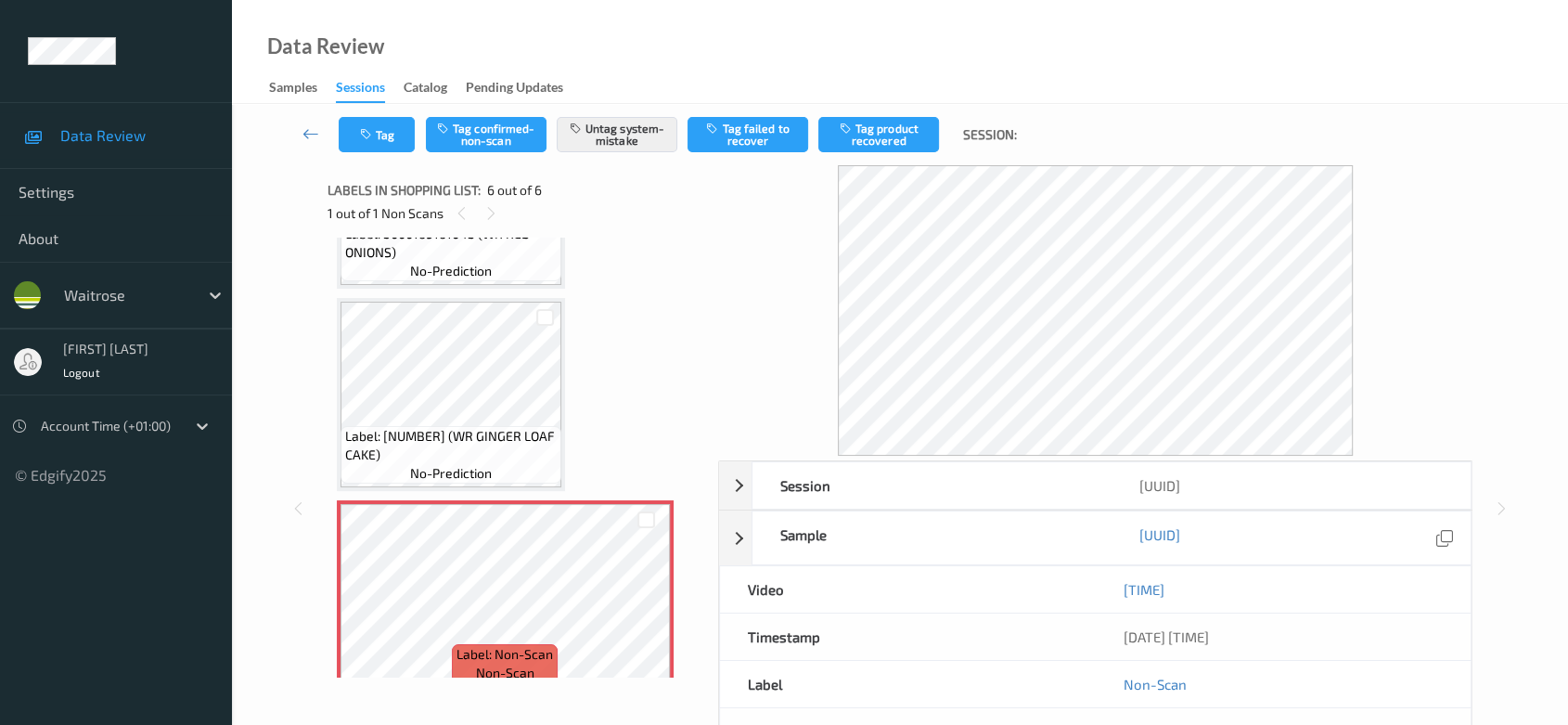 scroll, scrollTop: 778, scrollLeft: 0, axis: vertical 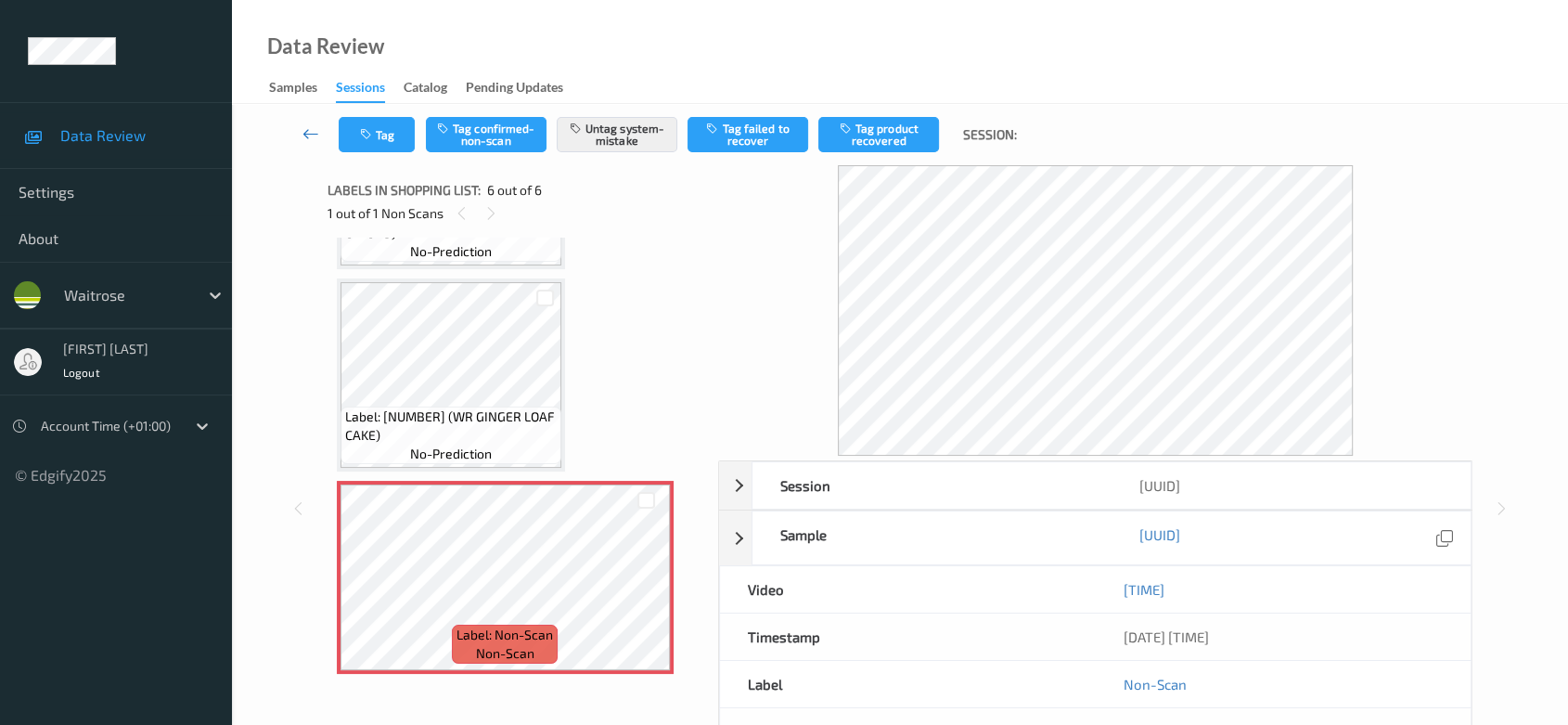 click at bounding box center (311, 135) 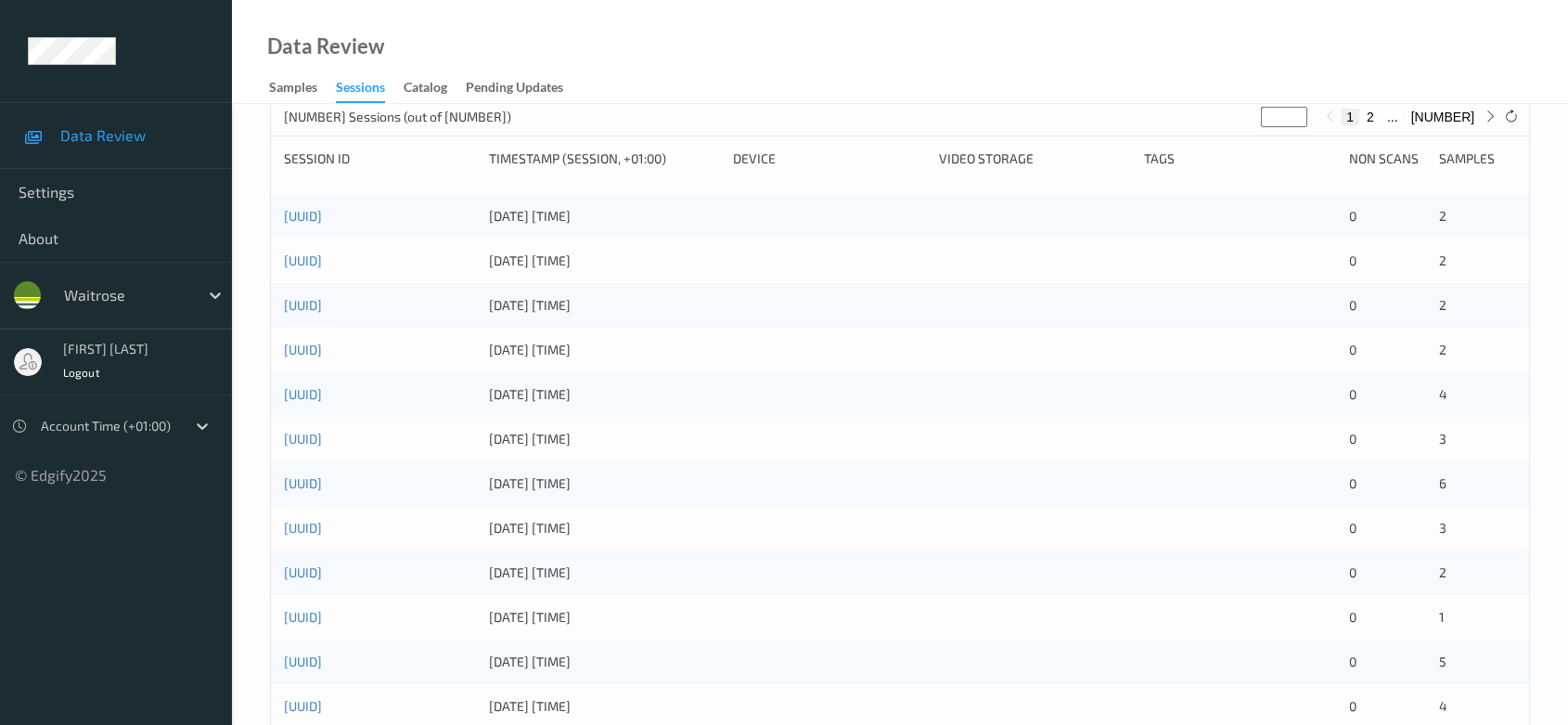 scroll, scrollTop: 206, scrollLeft: 0, axis: vertical 